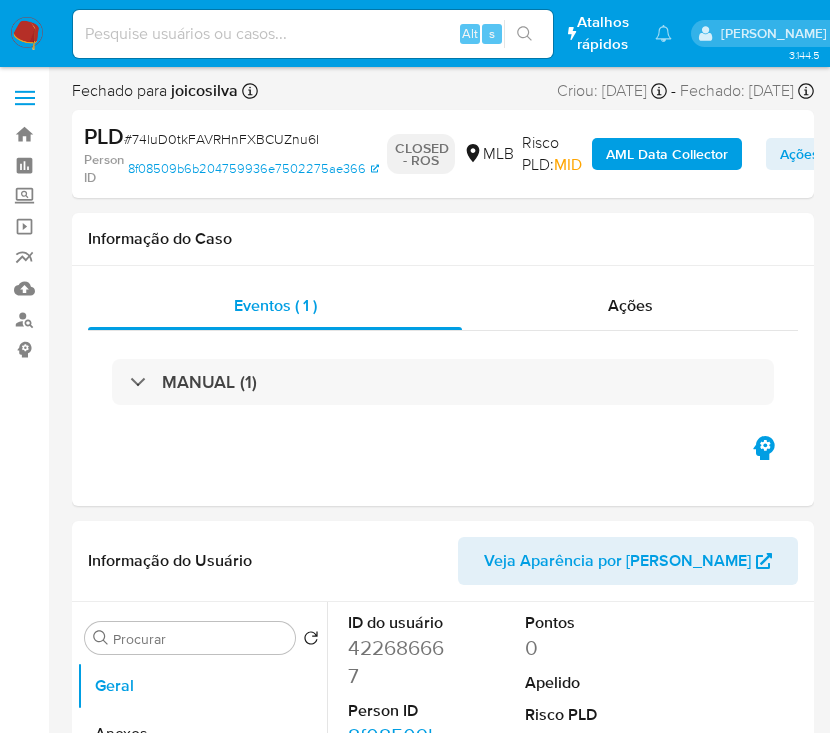 select on "10" 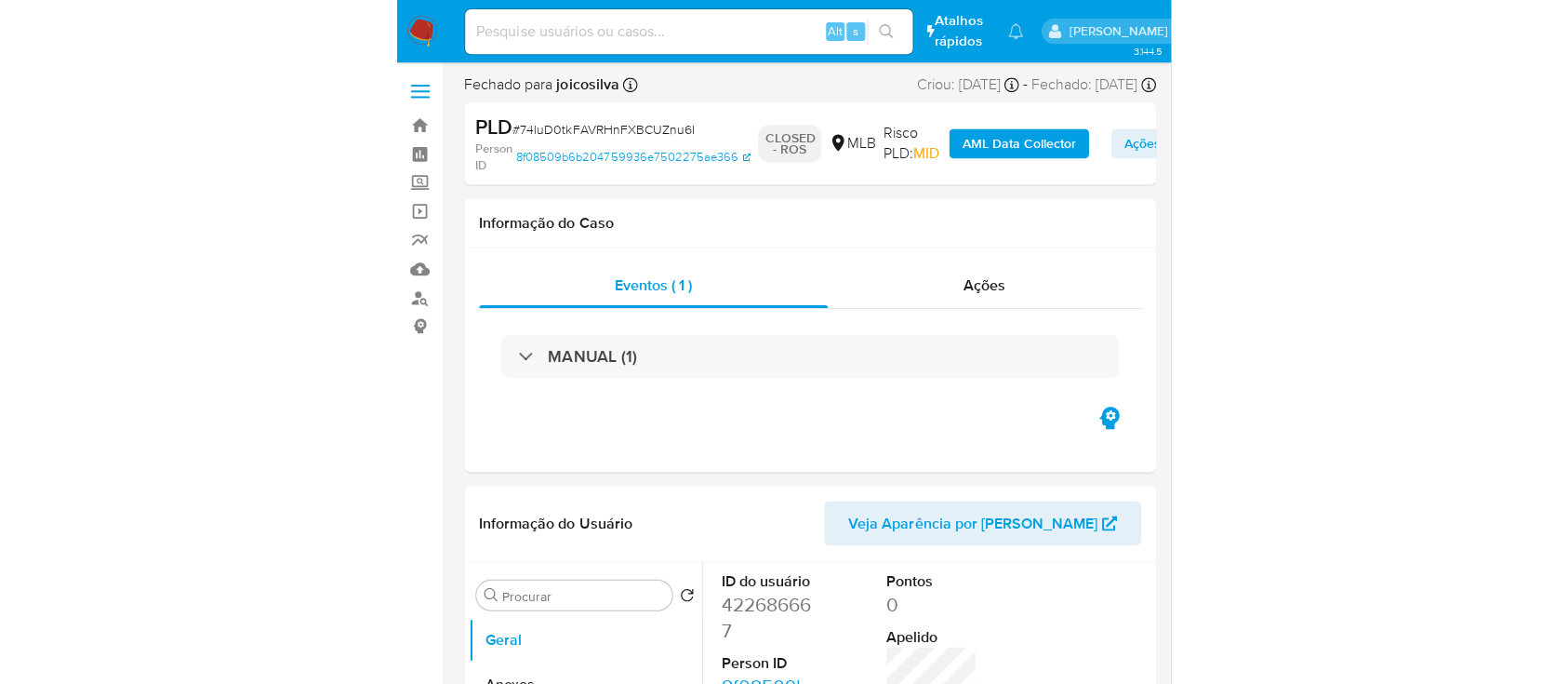 scroll, scrollTop: 0, scrollLeft: 0, axis: both 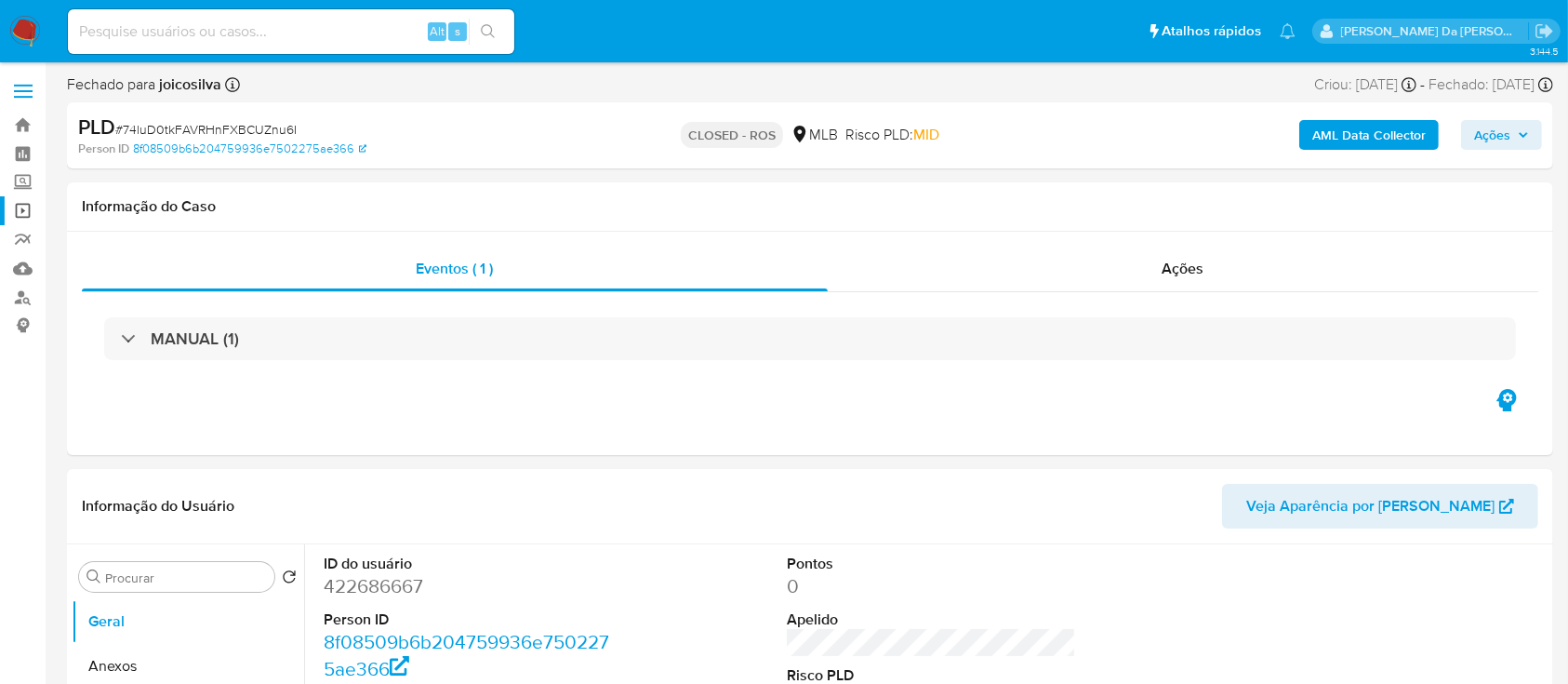 click on "Operações em massa" at bounding box center (111, 210) 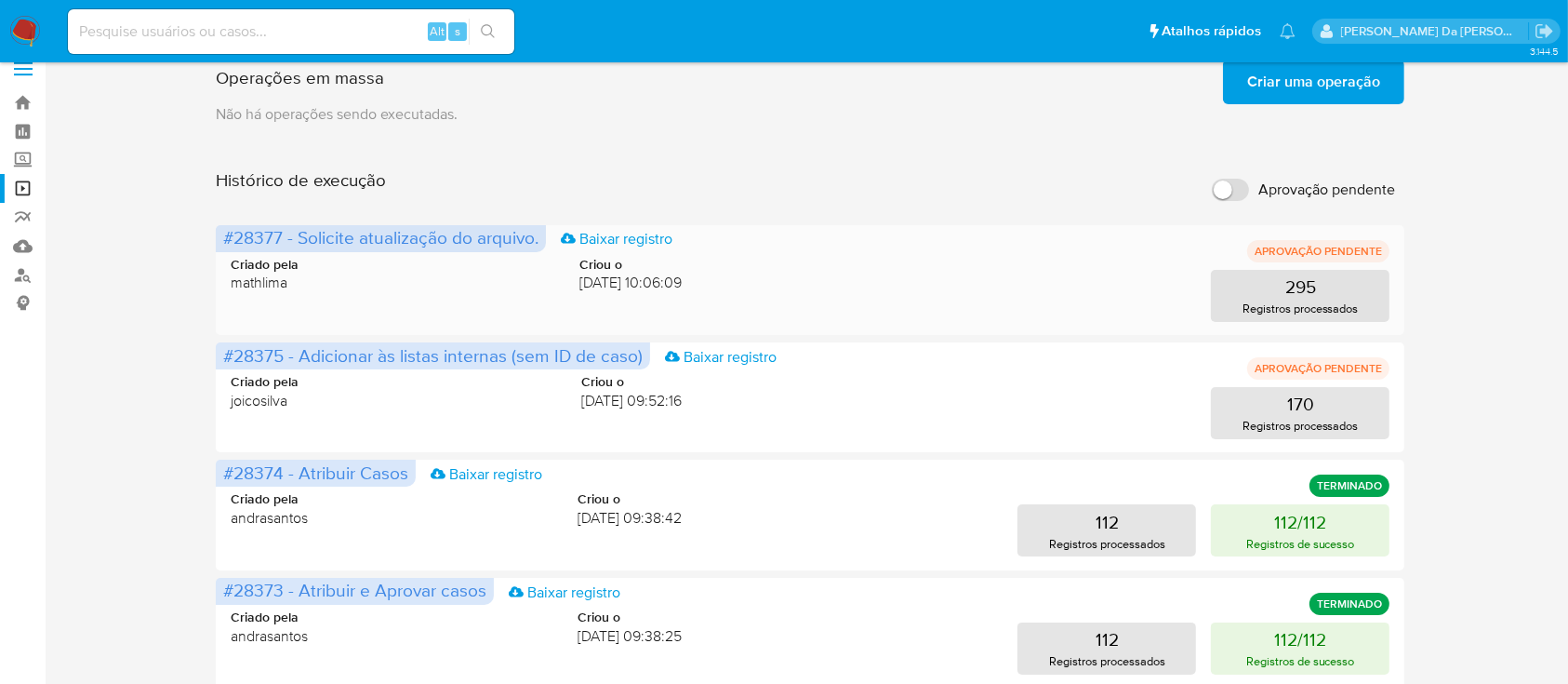 scroll, scrollTop: 0, scrollLeft: 0, axis: both 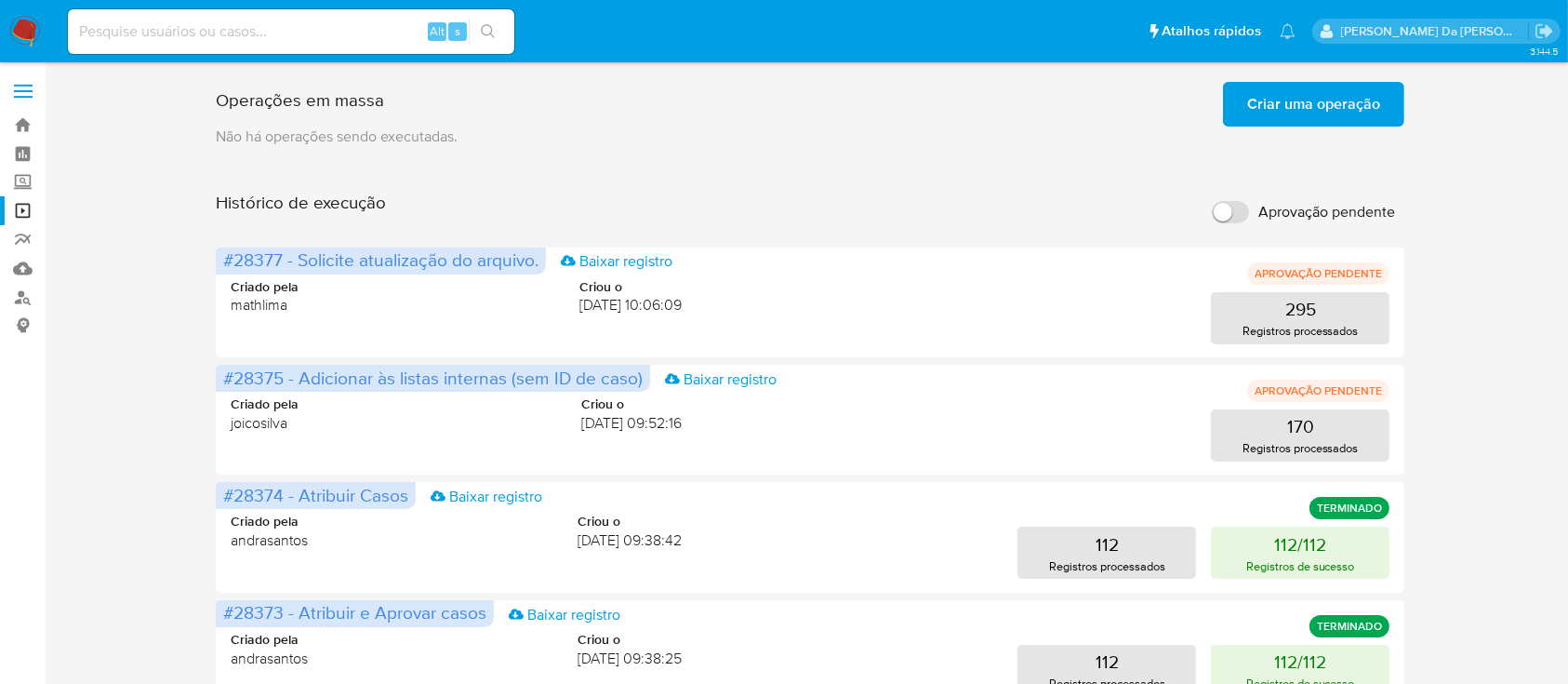 click at bounding box center [25, 32] 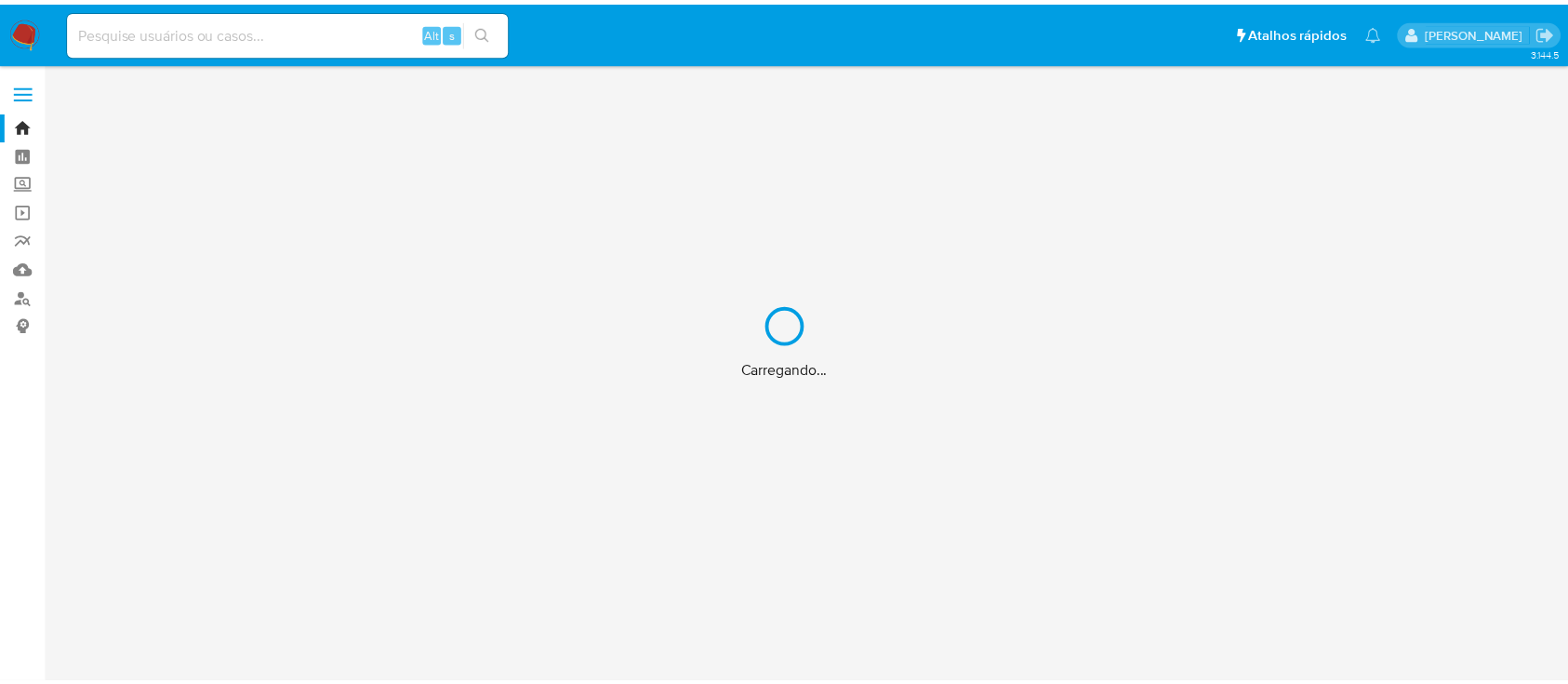 scroll, scrollTop: 0, scrollLeft: 0, axis: both 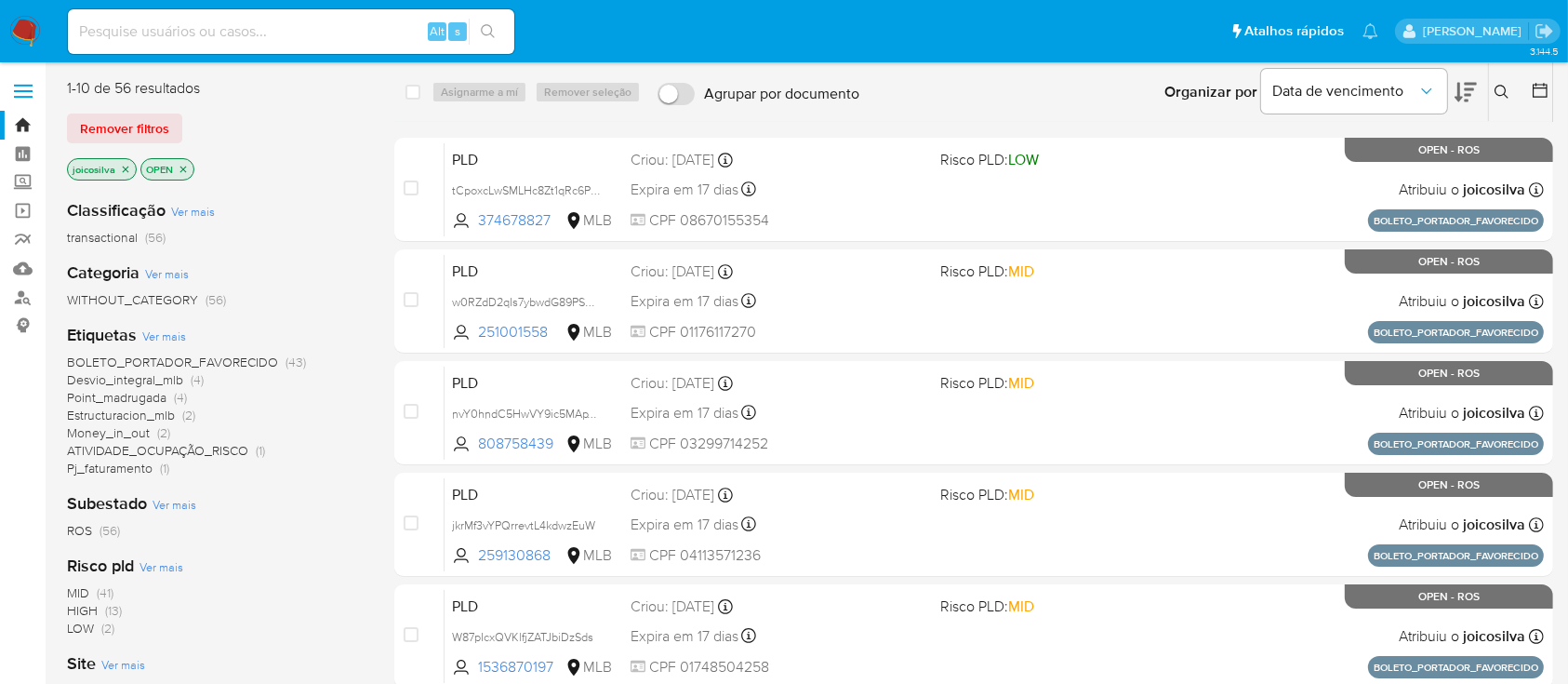 click on "(56)" at bounding box center [155, 237] 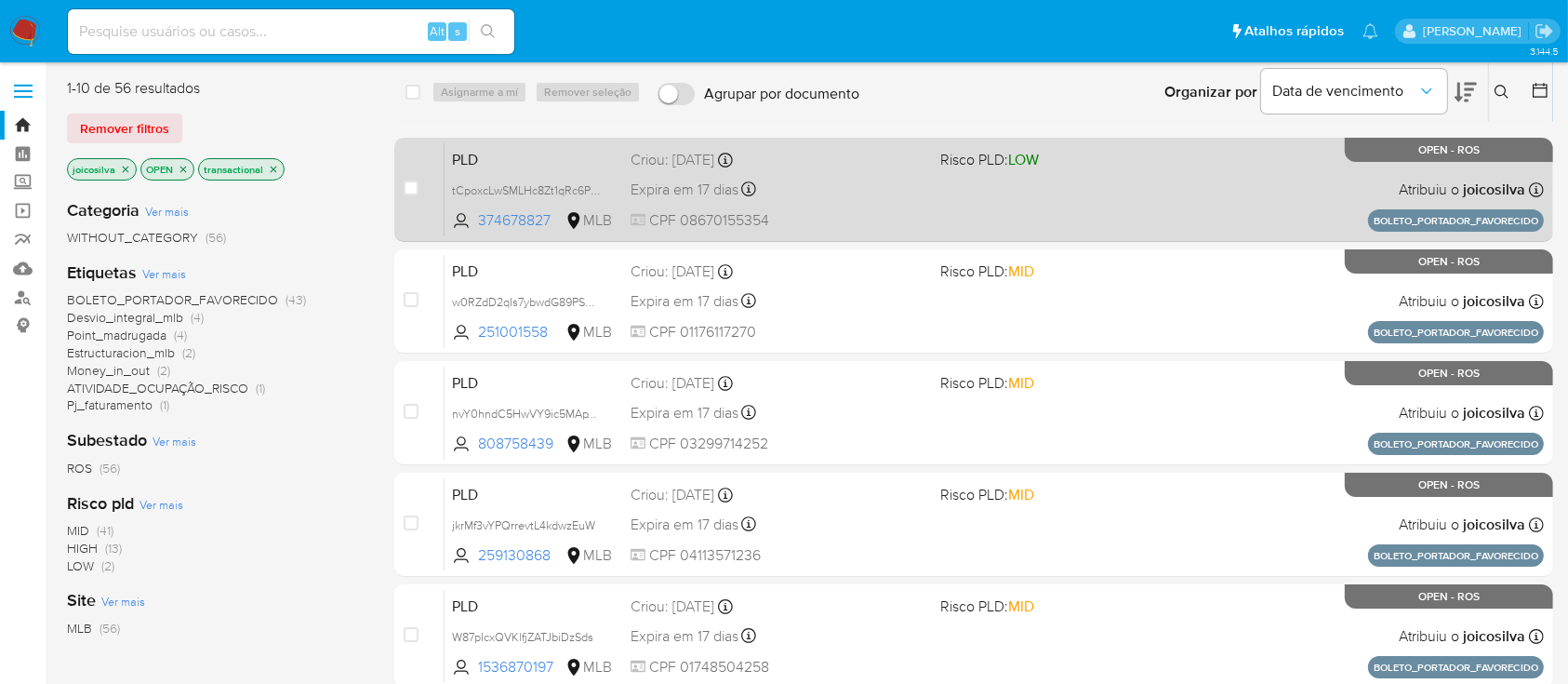 click on "Expira em 17 dias   Expira em 28/07/2025 18:37:13" at bounding box center (777, 189) 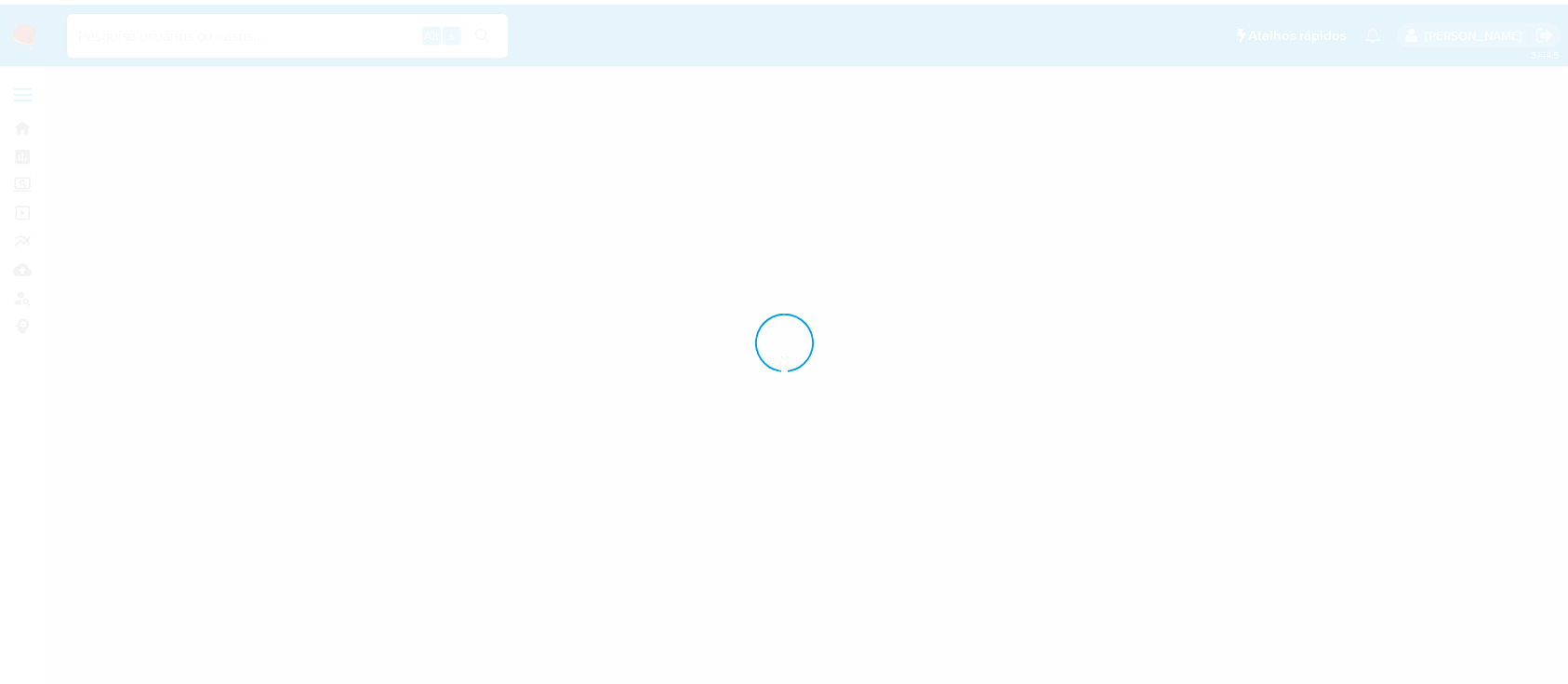 scroll, scrollTop: 0, scrollLeft: 0, axis: both 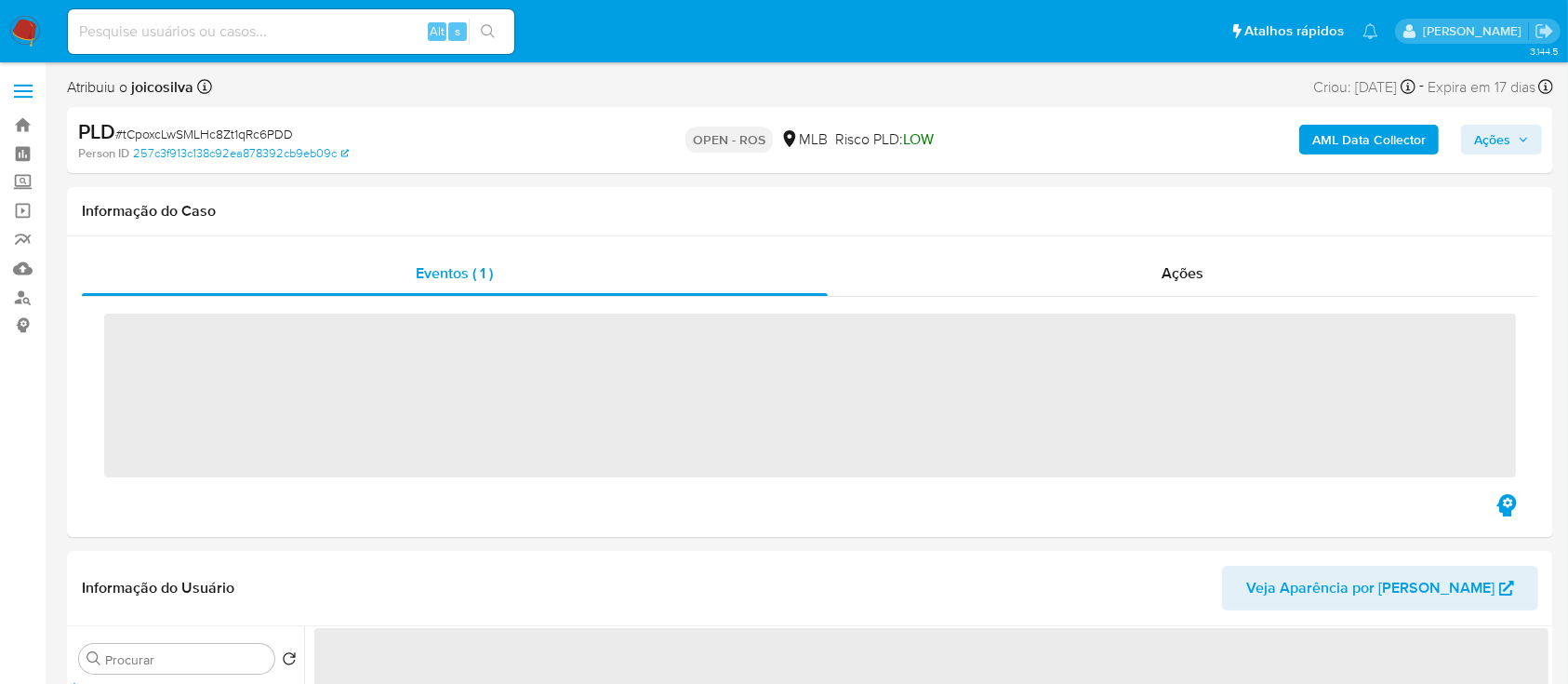click on "# tCpoxcLwSMLHc8Zt1qRc6PDD" at bounding box center [204, 134] 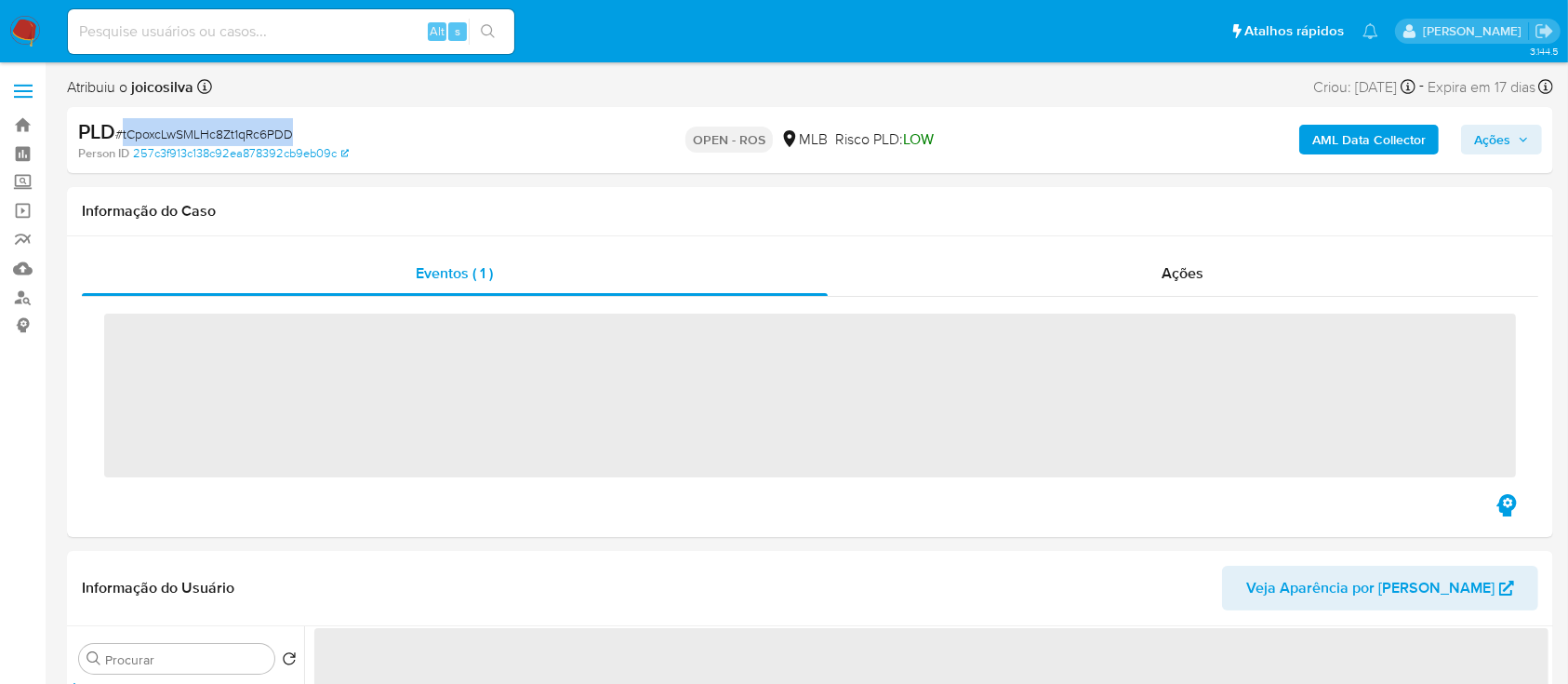 click on "# tCpoxcLwSMLHc8Zt1qRc6PDD" at bounding box center (204, 134) 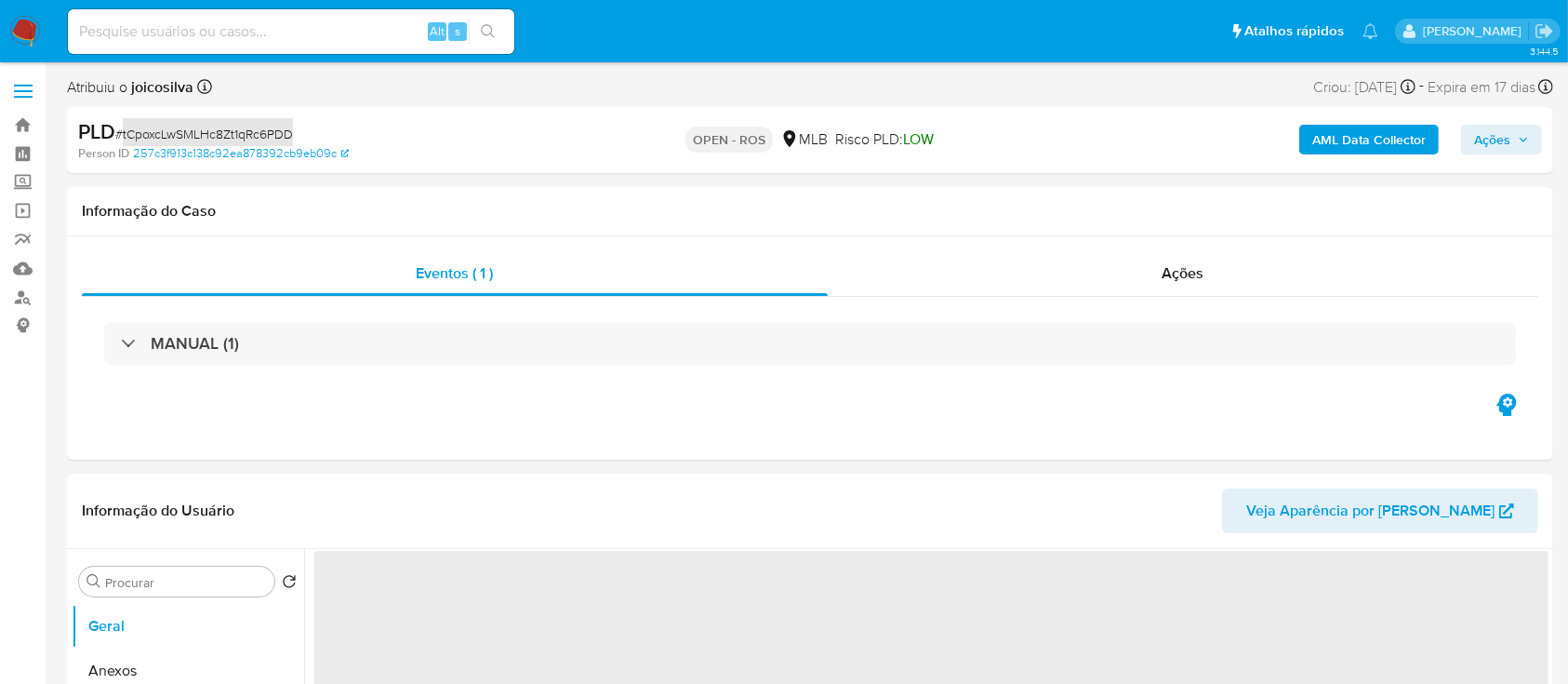 select on "10" 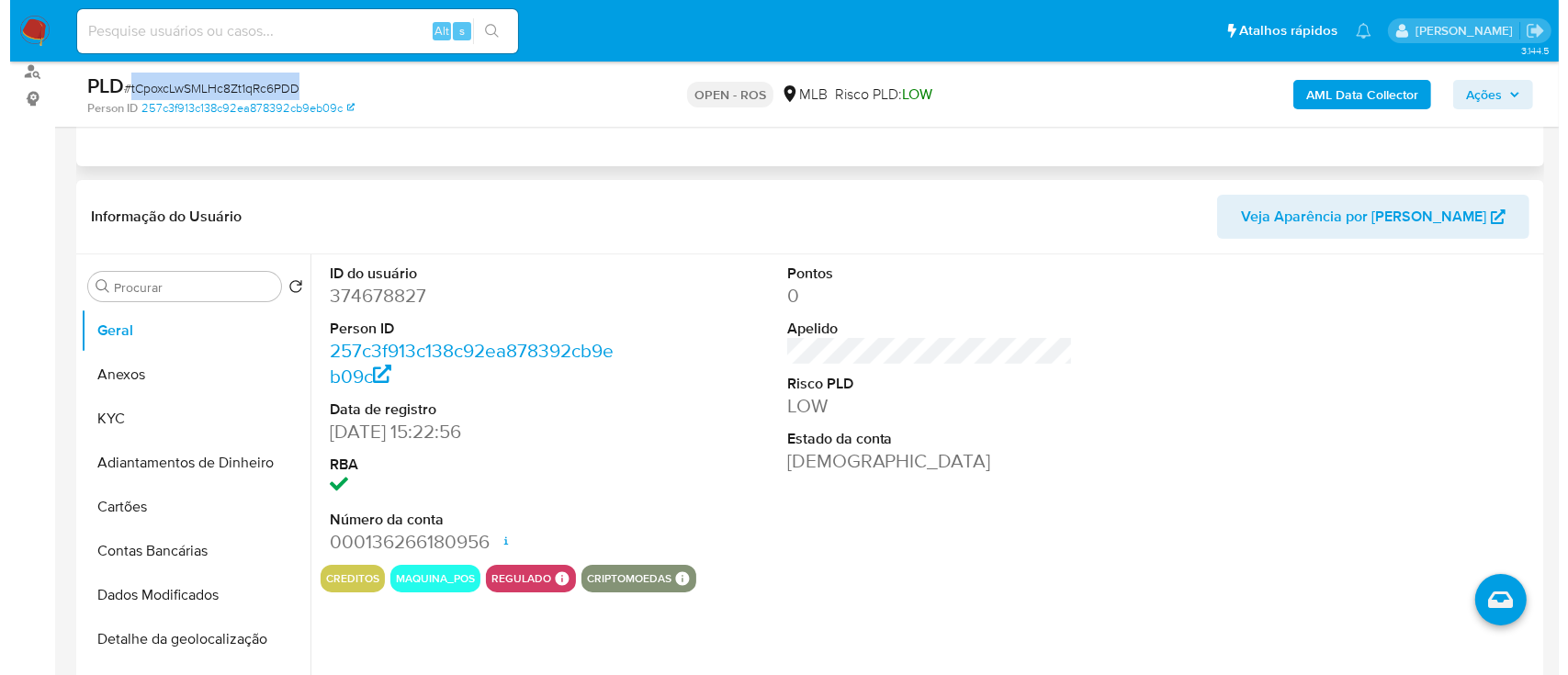 scroll, scrollTop: 244, scrollLeft: 0, axis: vertical 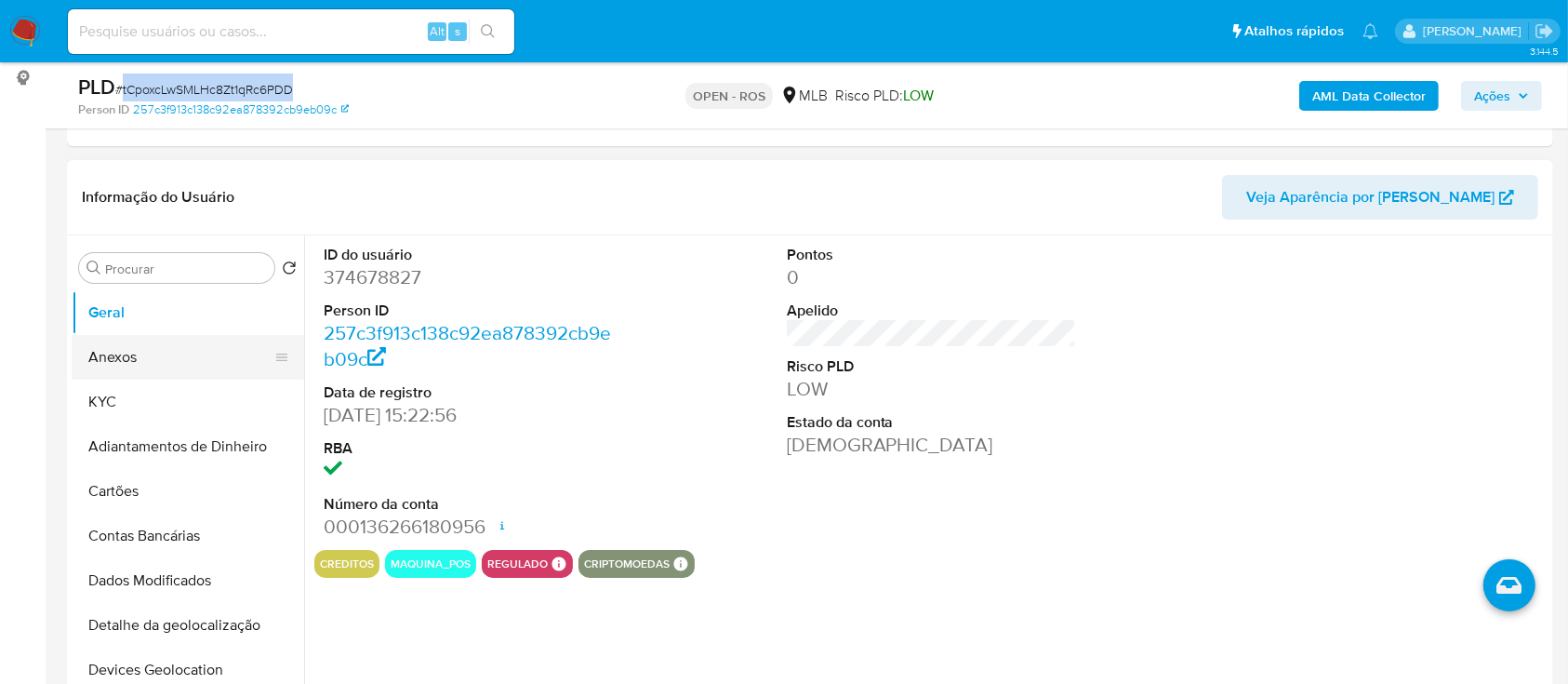 click on "Anexos" at bounding box center [180, 357] 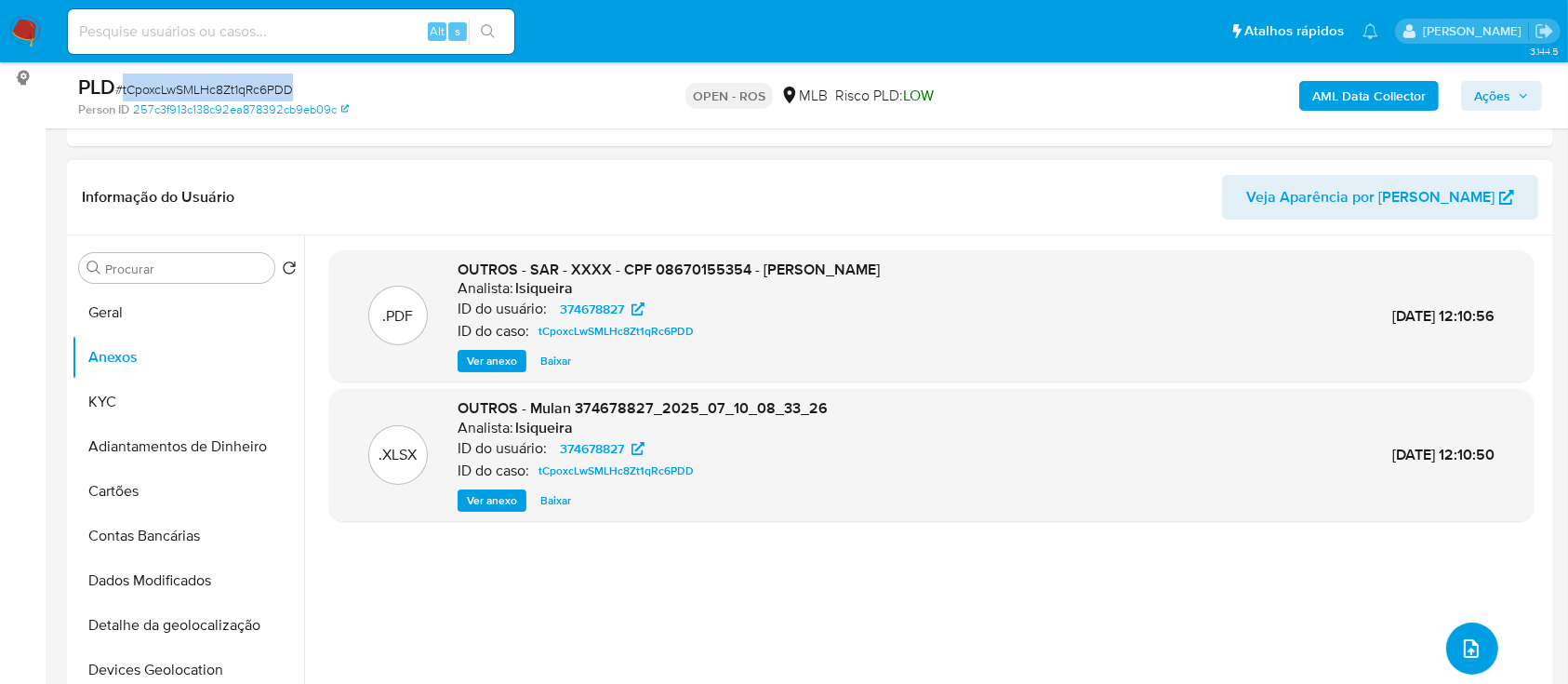 click at bounding box center [1472, 649] 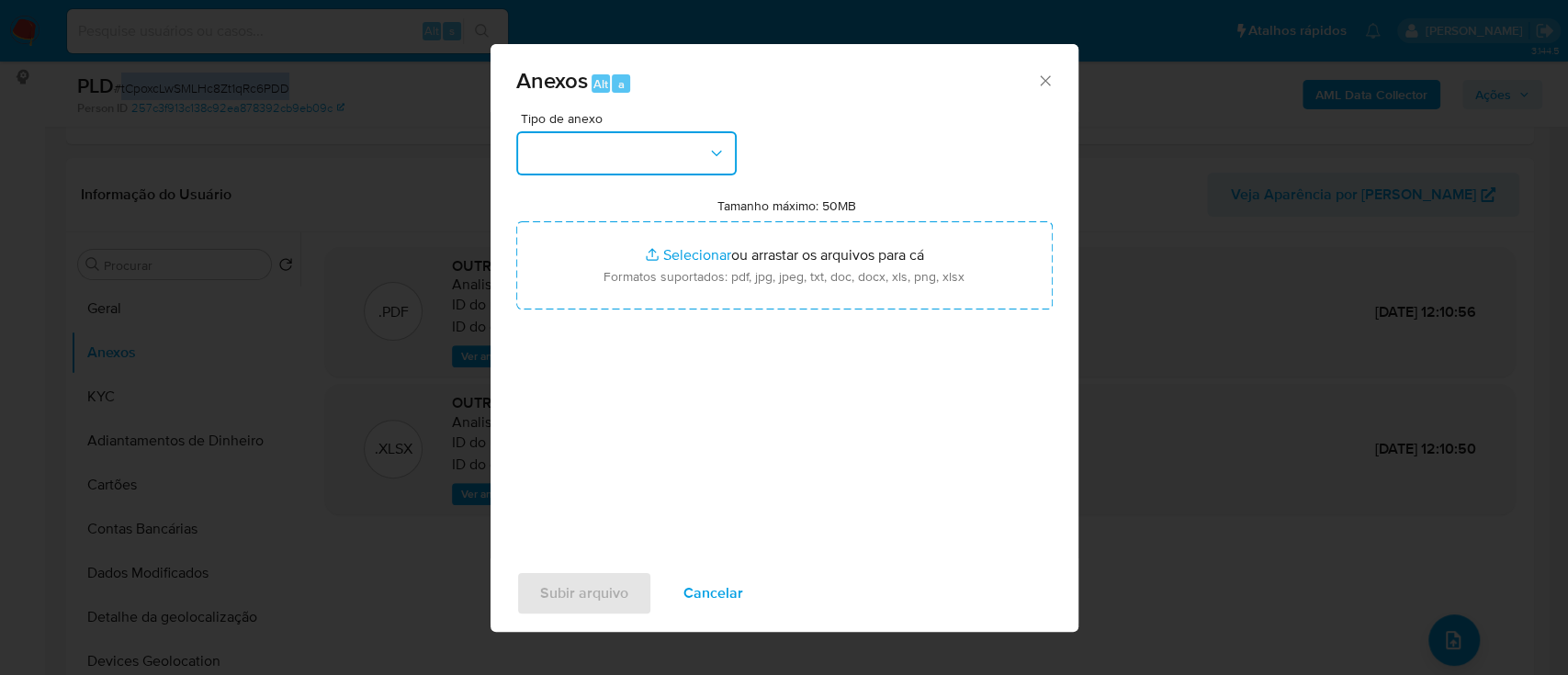 click at bounding box center [626, 153] 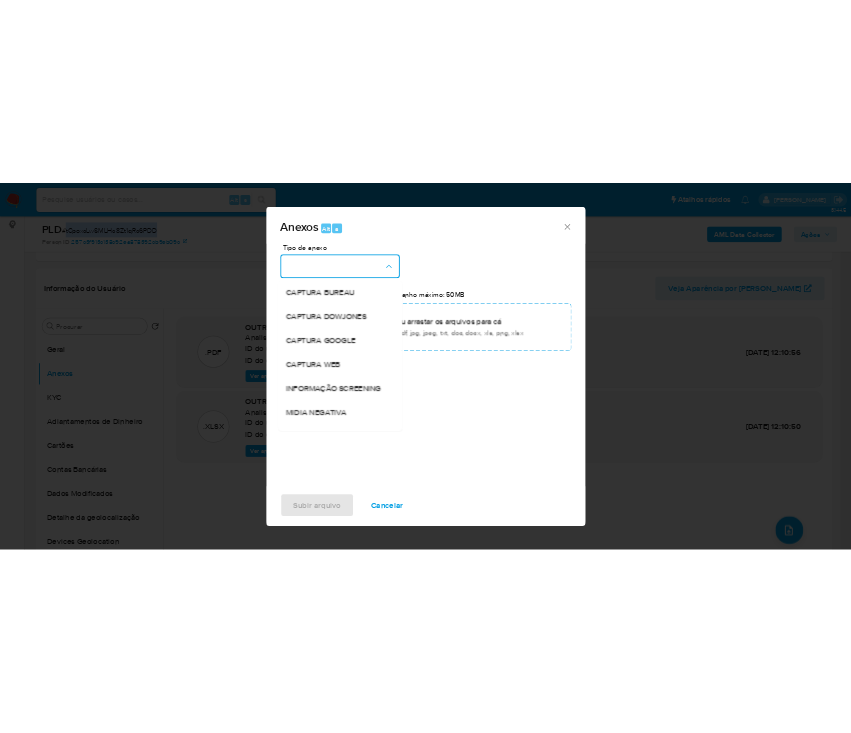 scroll, scrollTop: 307, scrollLeft: 0, axis: vertical 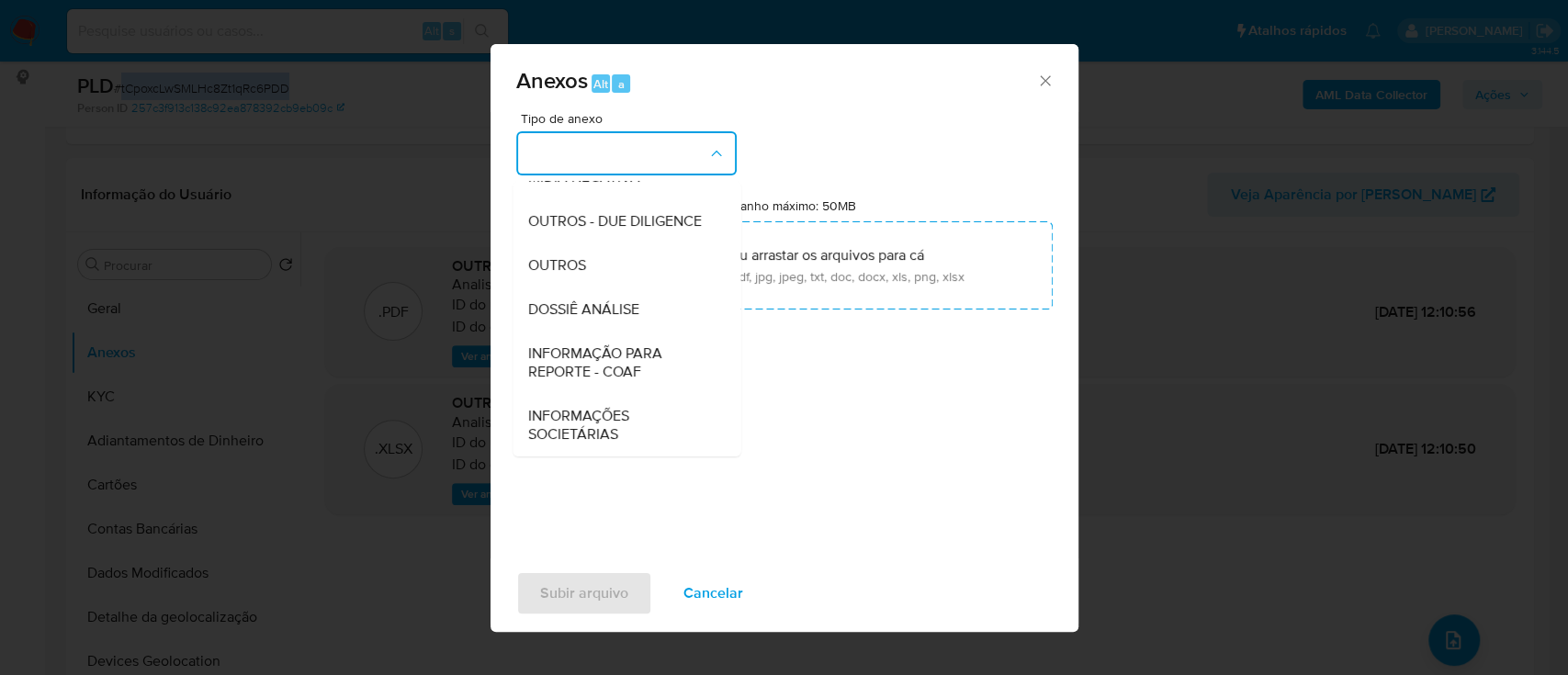click on "INFORMAÇÃO PARA REPORTE - COAF" at bounding box center (621, 363) 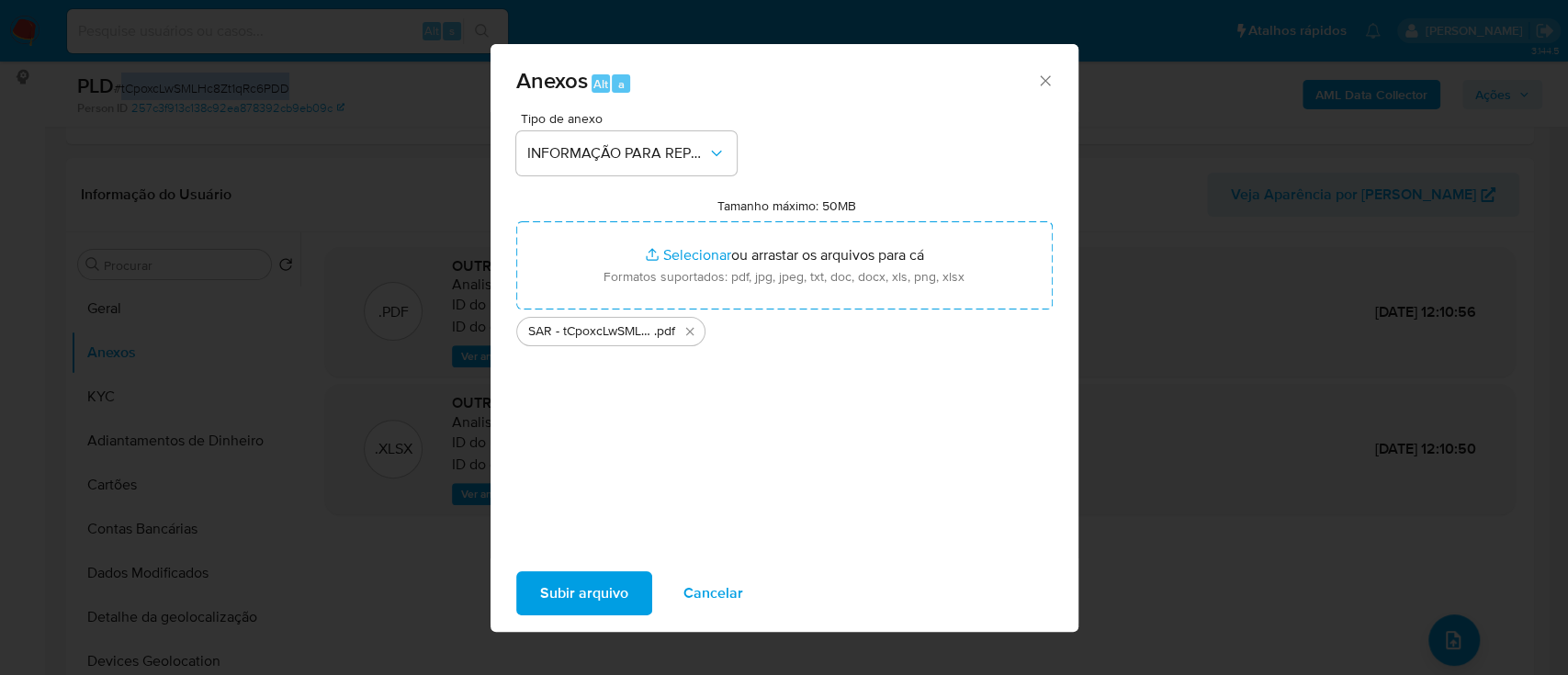 click on "Subir arquivo" at bounding box center (584, 593) 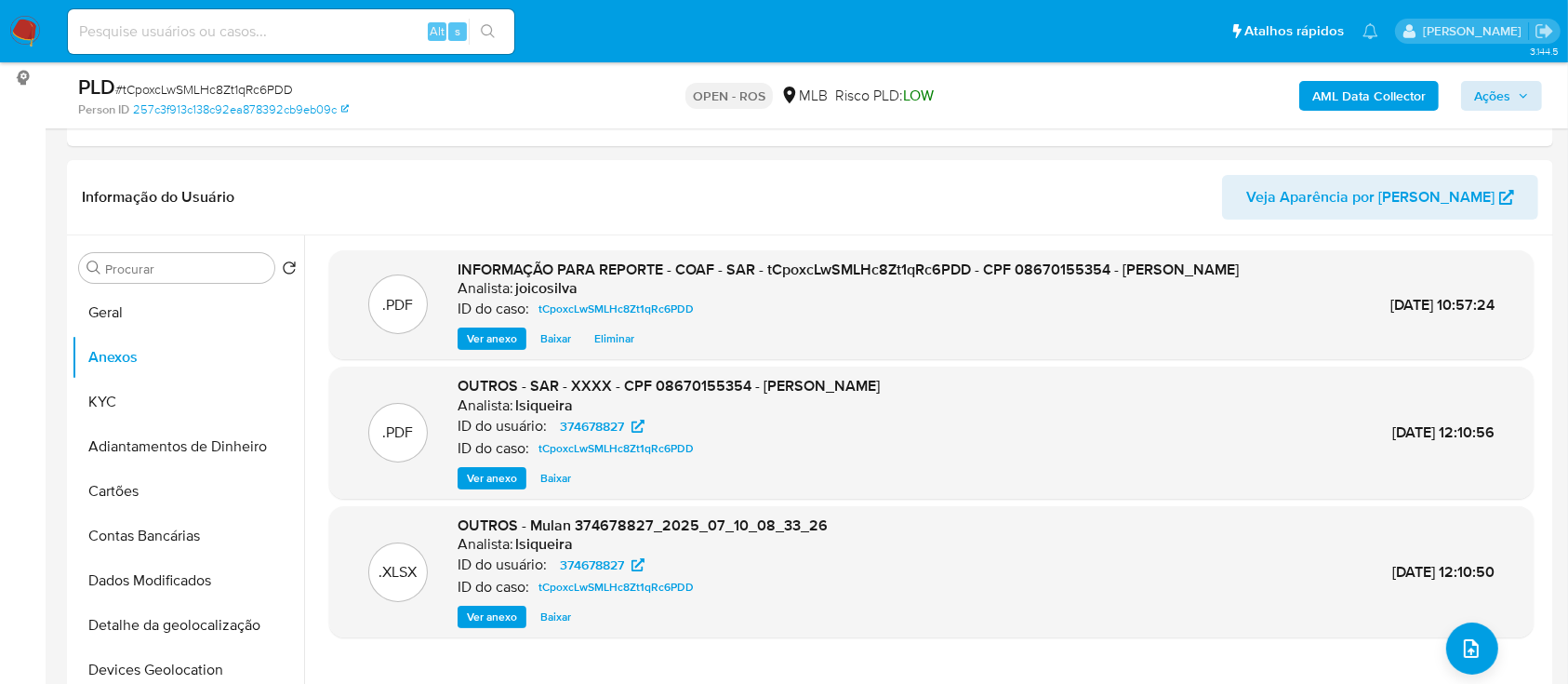 drag, startPoint x: 1463, startPoint y: 114, endPoint x: 1482, endPoint y: 101, distance: 23 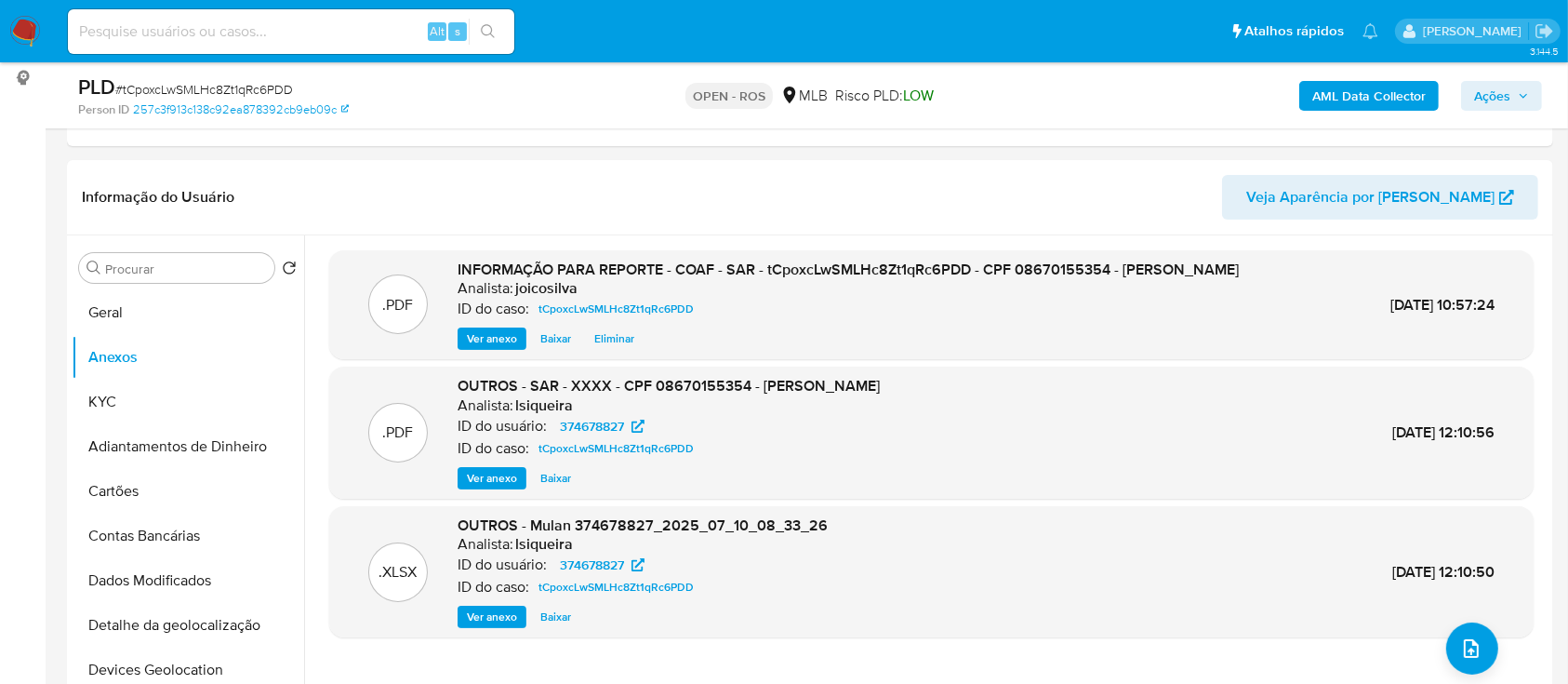 click on "Ações" at bounding box center [1492, 96] 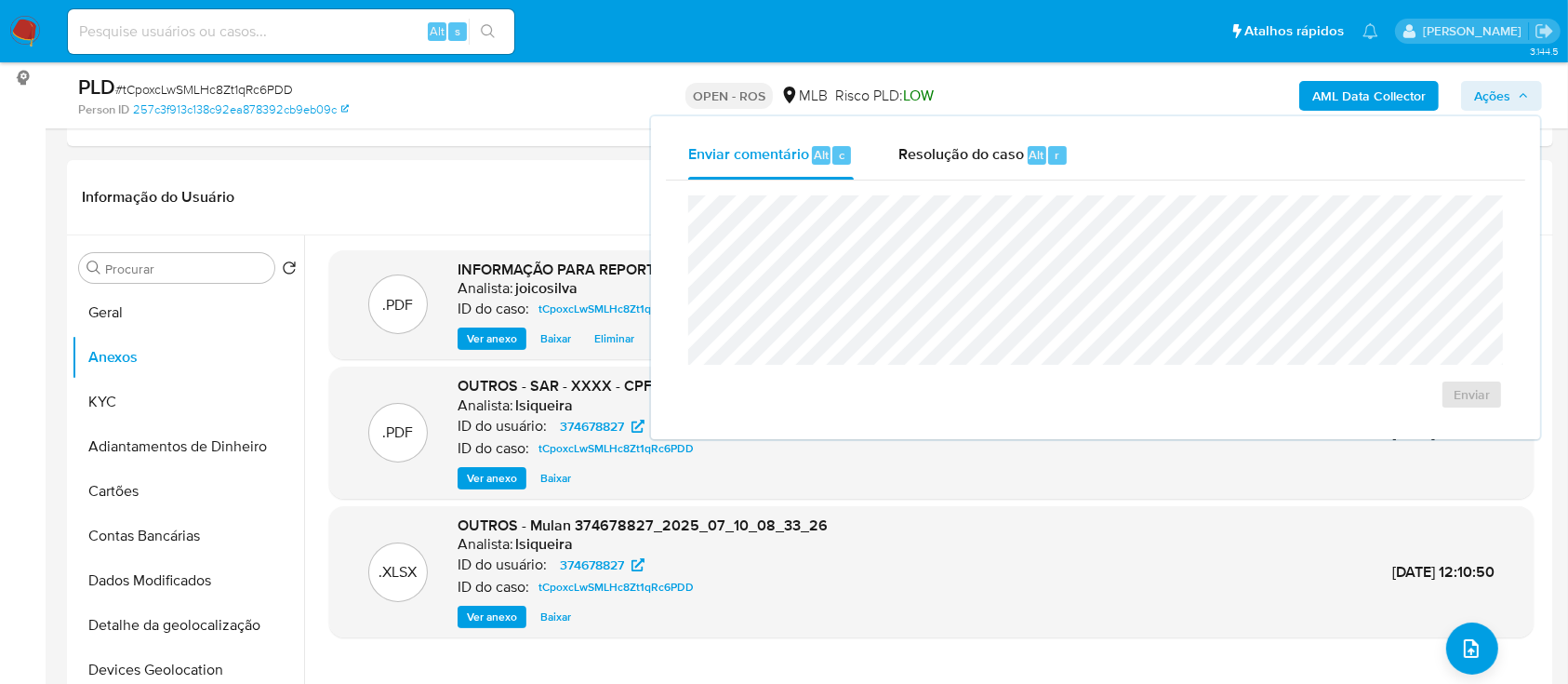 drag, startPoint x: 938, startPoint y: 175, endPoint x: 937, endPoint y: 187, distance: 12.041595 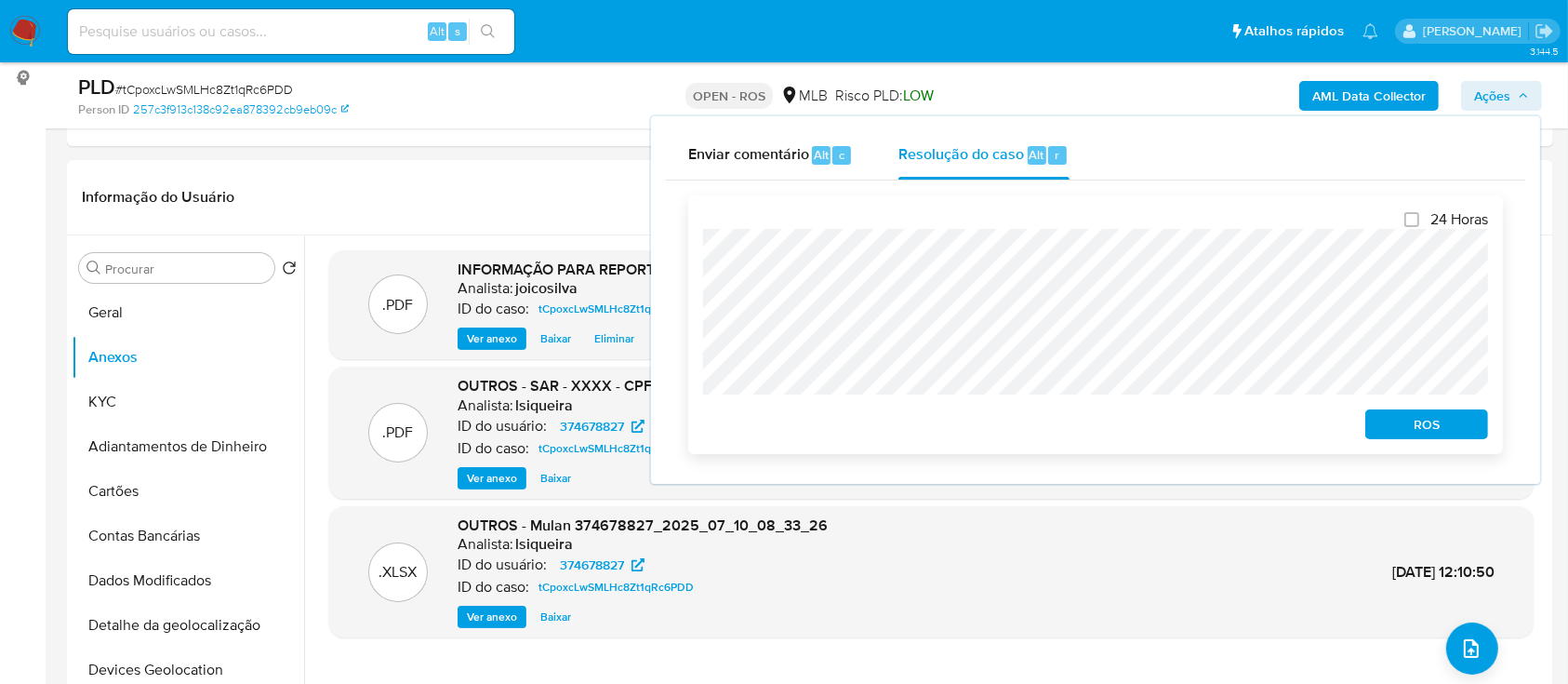 click on "ROS" at bounding box center (1427, 424) 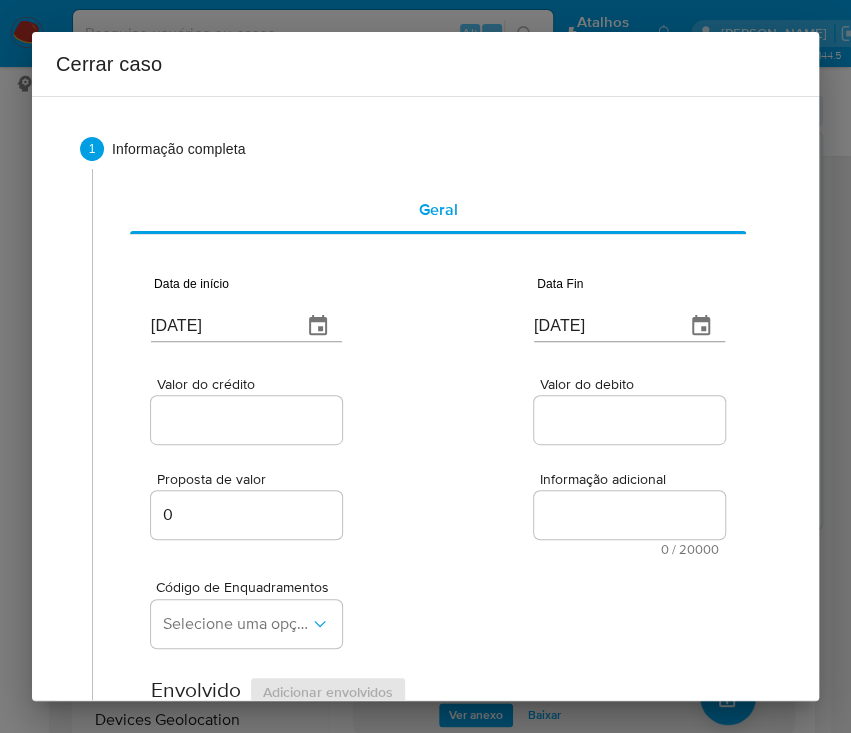 click on "[DATE]" at bounding box center [218, 326] 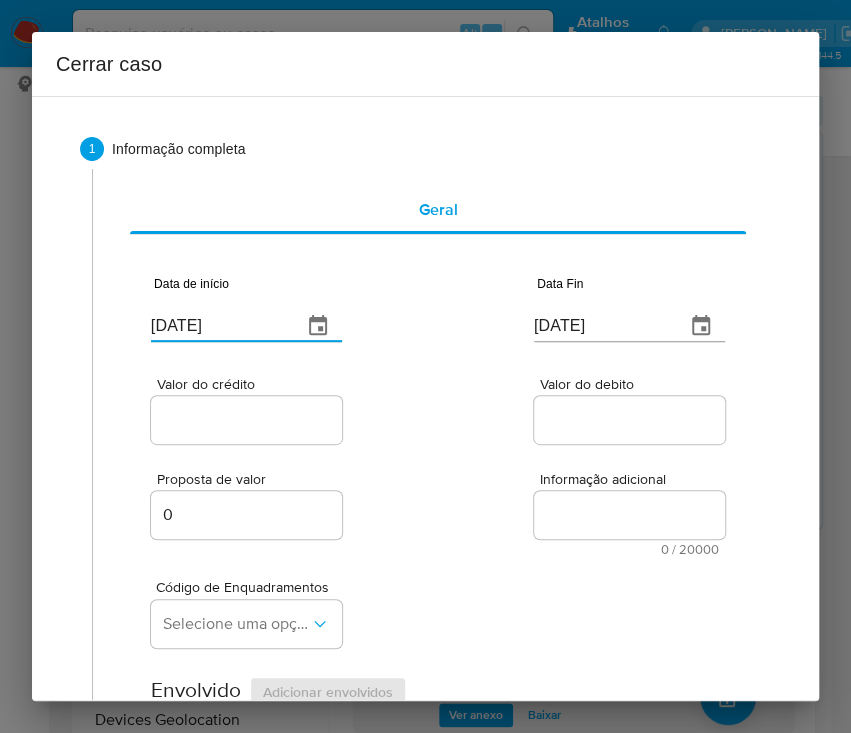 click on "[DATE]" at bounding box center (218, 326) 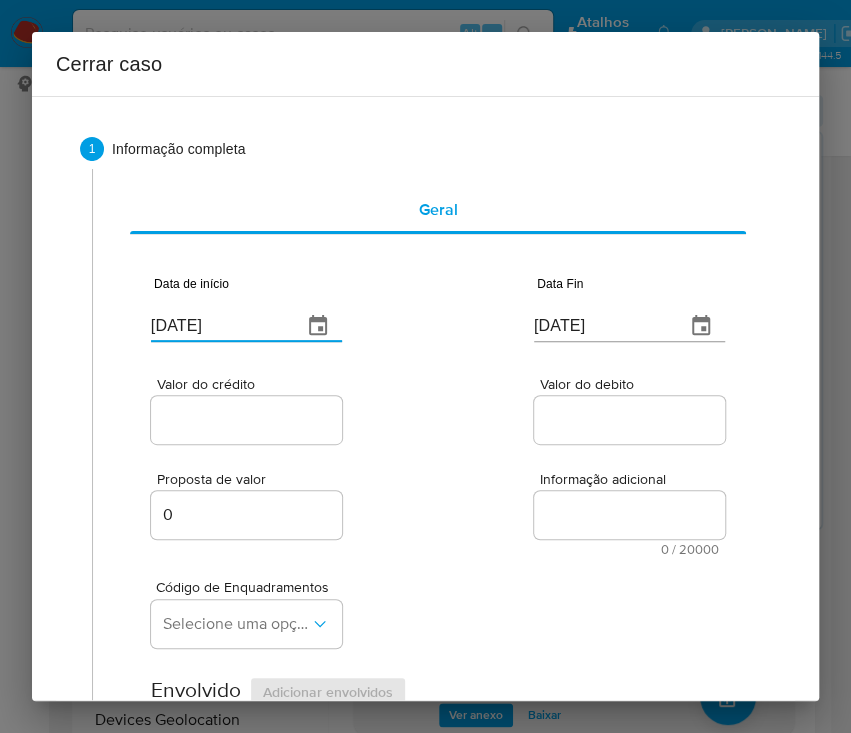 paste on "01/05" 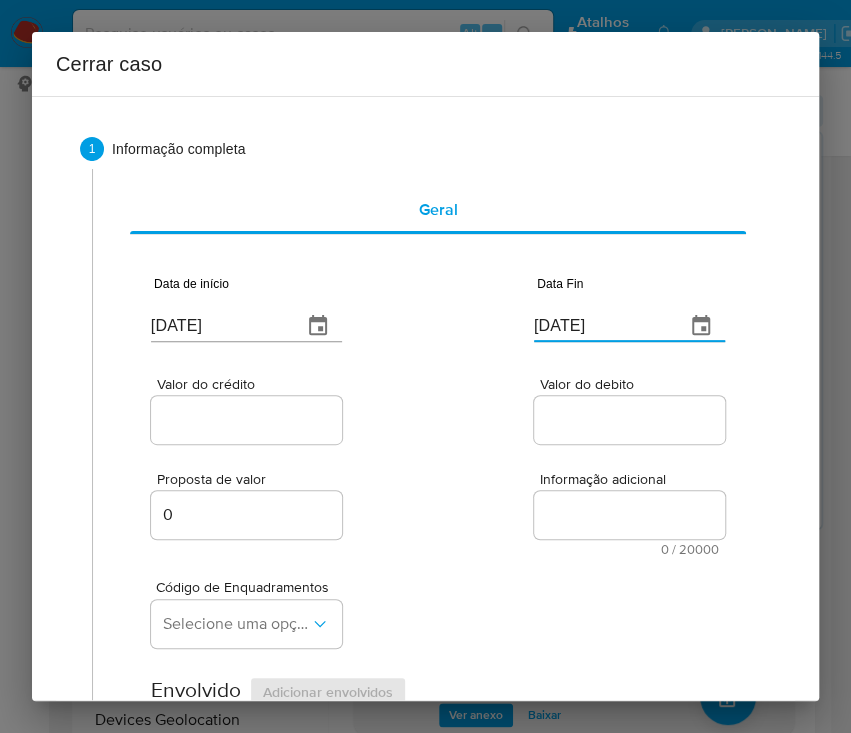 click on "[DATE]" at bounding box center [601, 326] 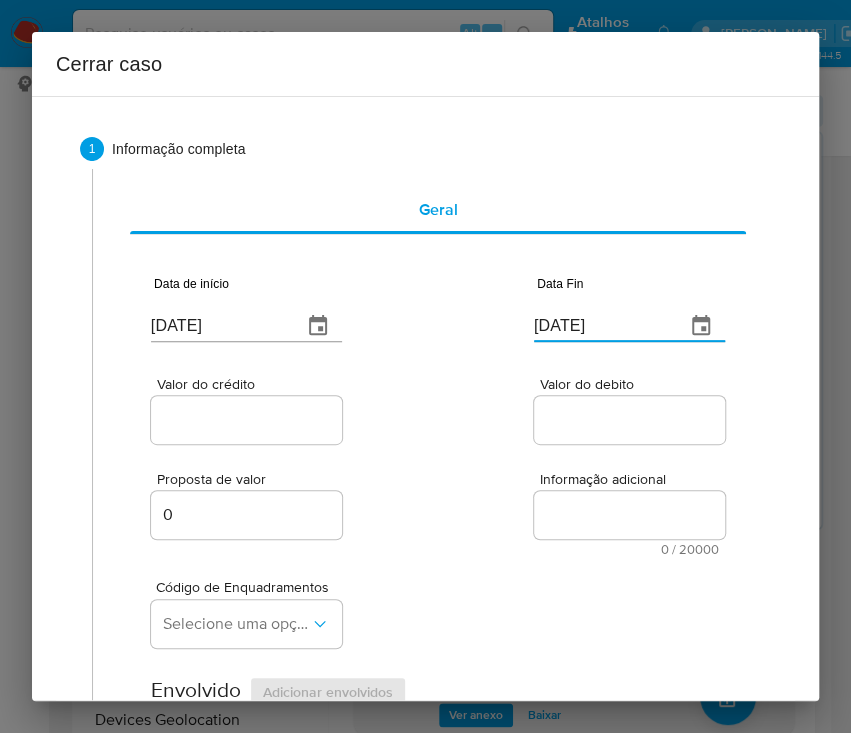 paste on "02" 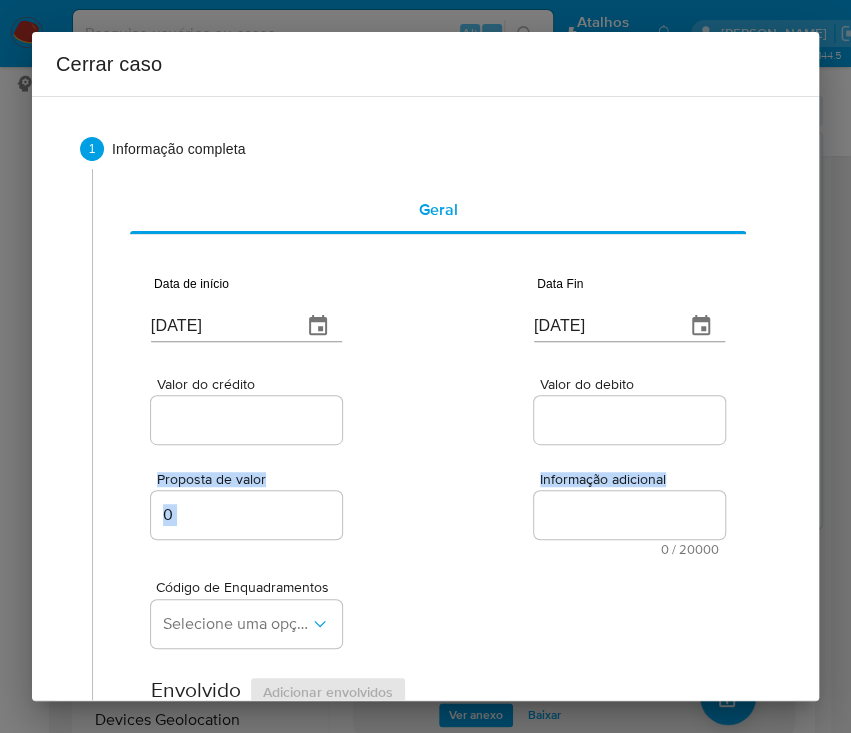 drag, startPoint x: 483, startPoint y: 501, endPoint x: 424, endPoint y: 510, distance: 59.682495 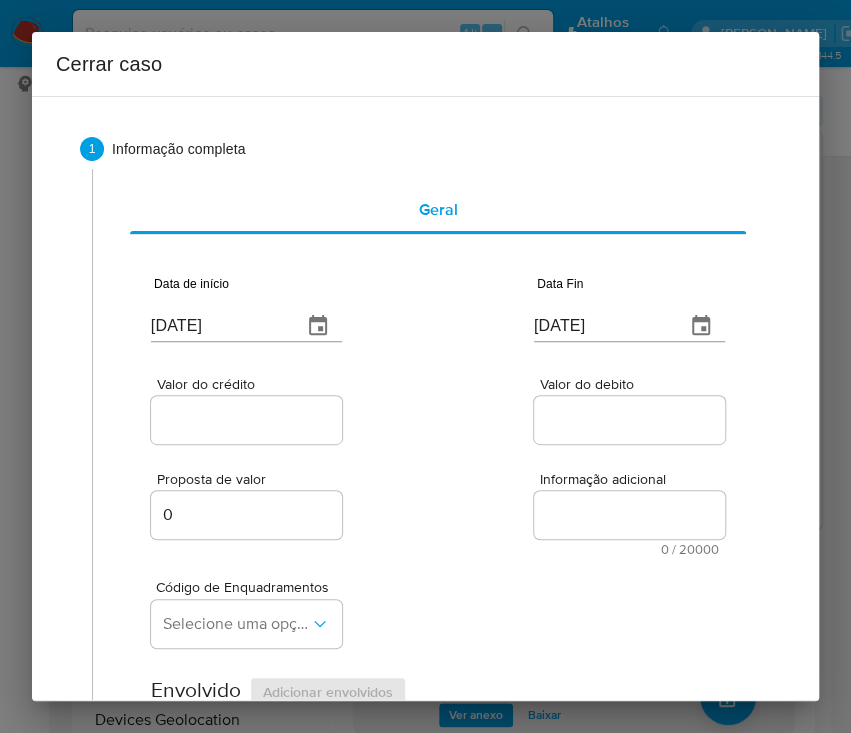 click on "Valor do crédito" at bounding box center [249, 420] 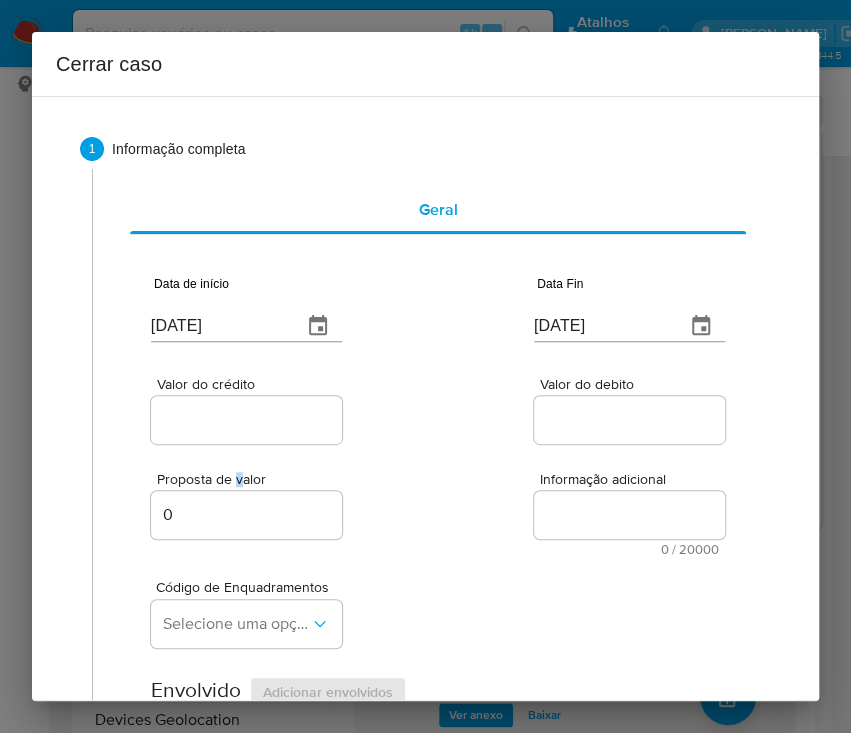 drag, startPoint x: 237, startPoint y: 450, endPoint x: 274, endPoint y: 410, distance: 54.48853 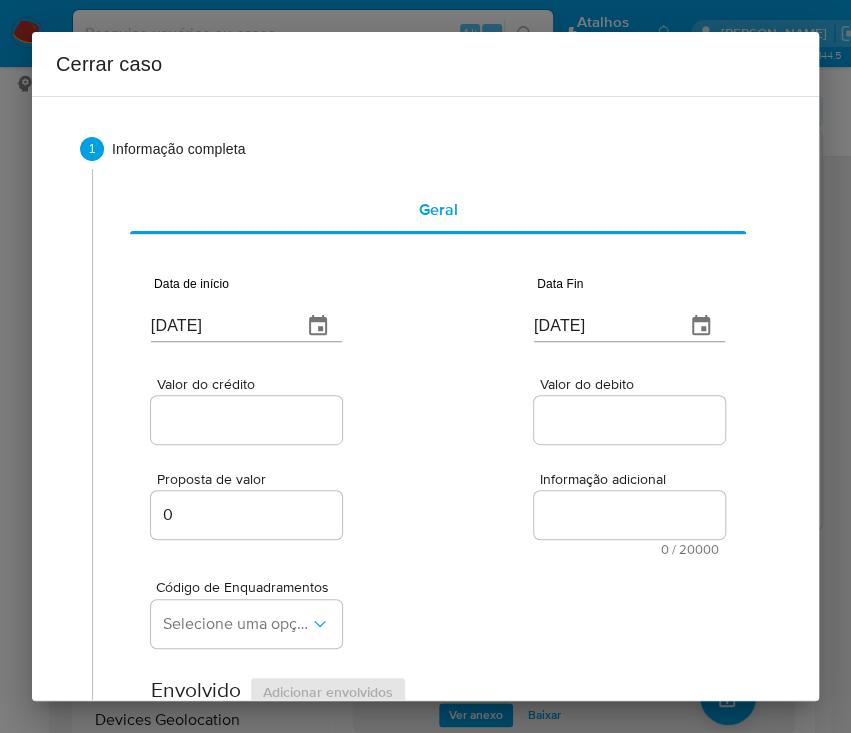 click on "Valor do crédito" at bounding box center (252, 384) 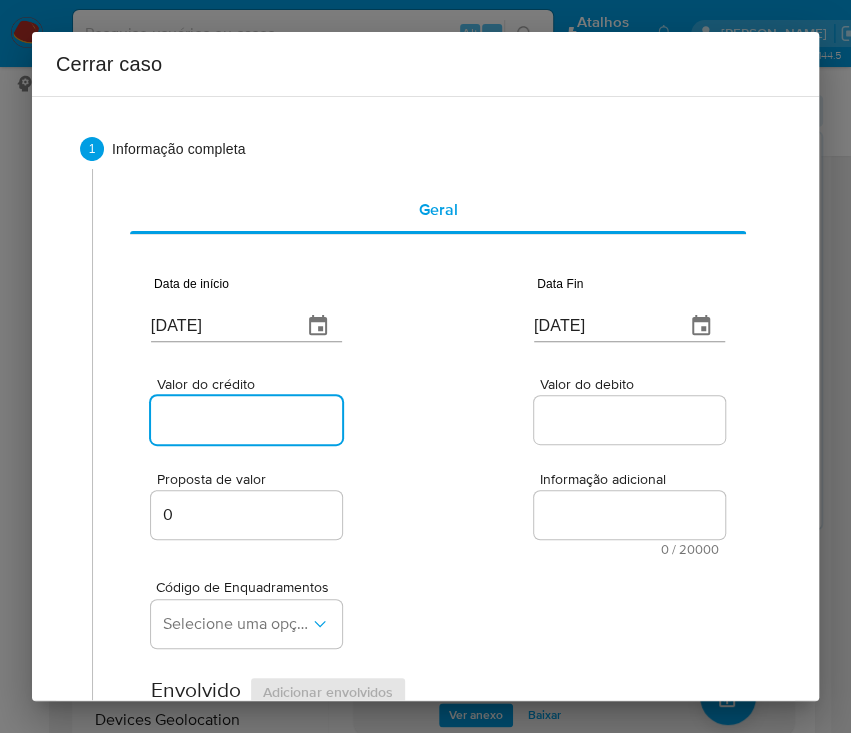 click at bounding box center [246, 420] 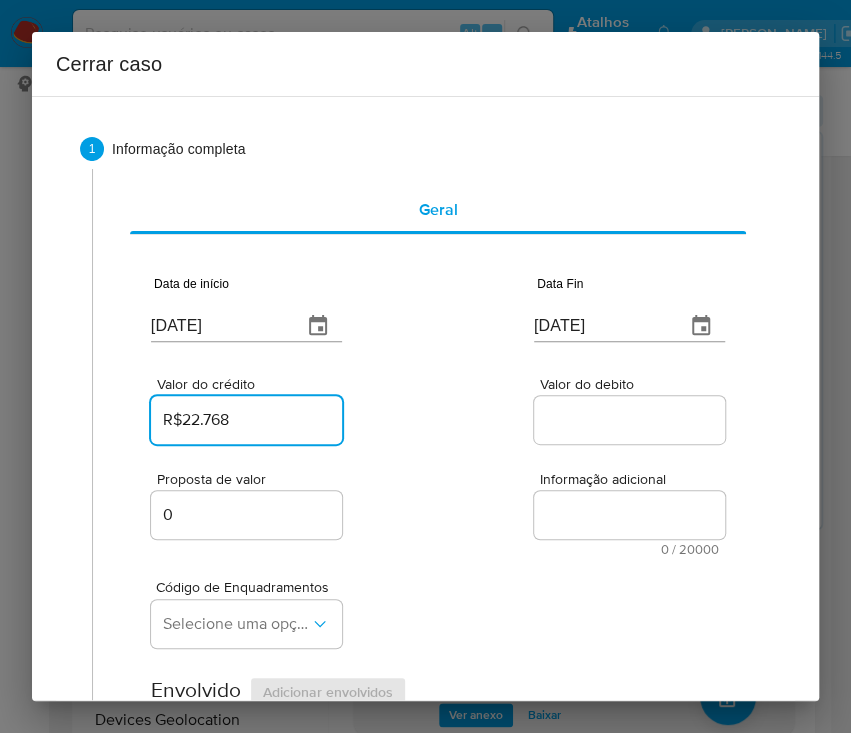 type on "R$22.768" 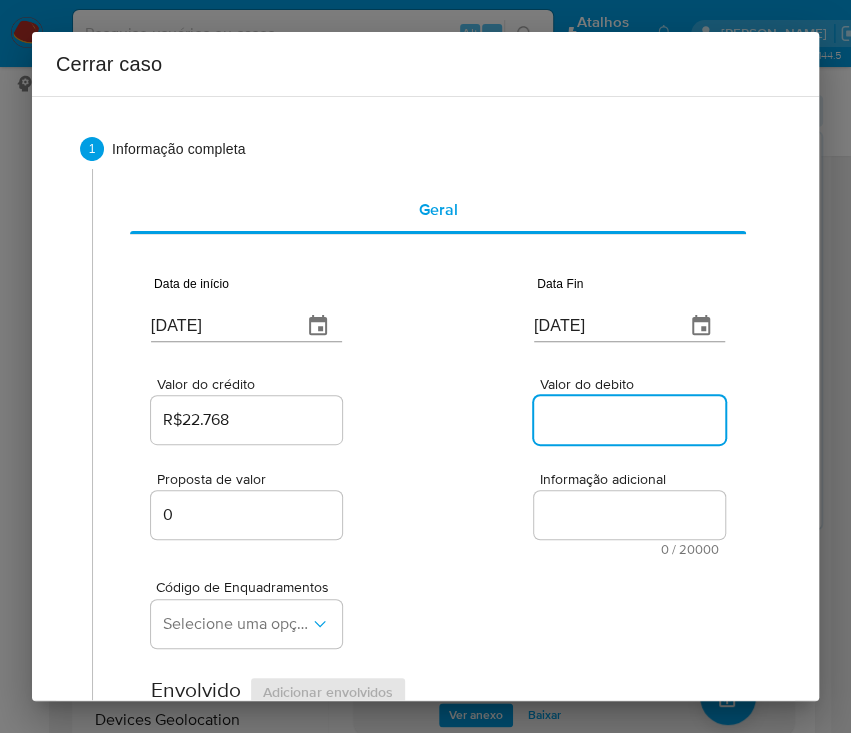 click on "Valor do debito" at bounding box center (632, 420) 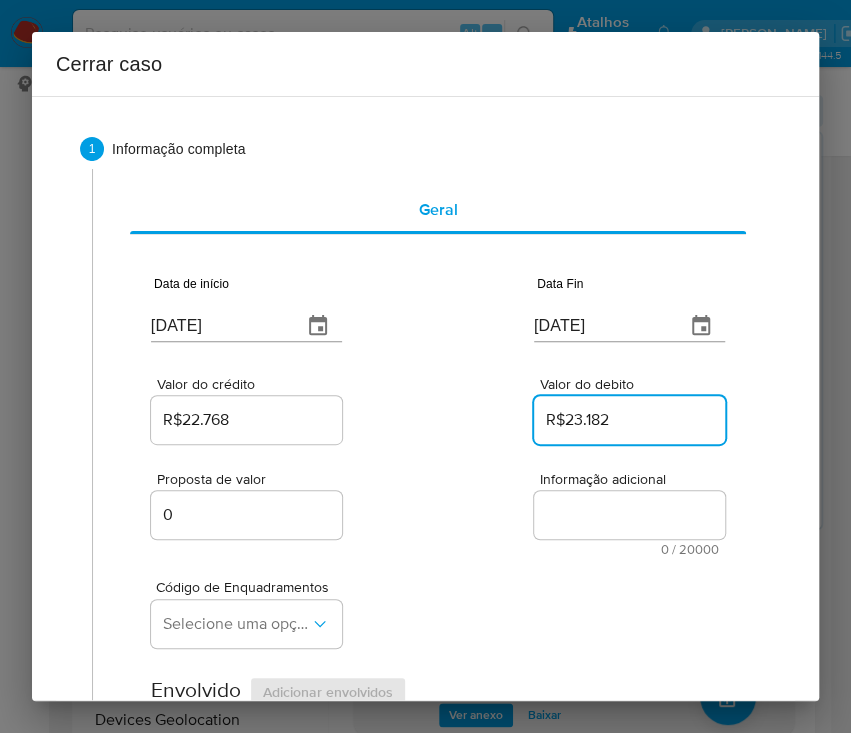 type on "R$23.182" 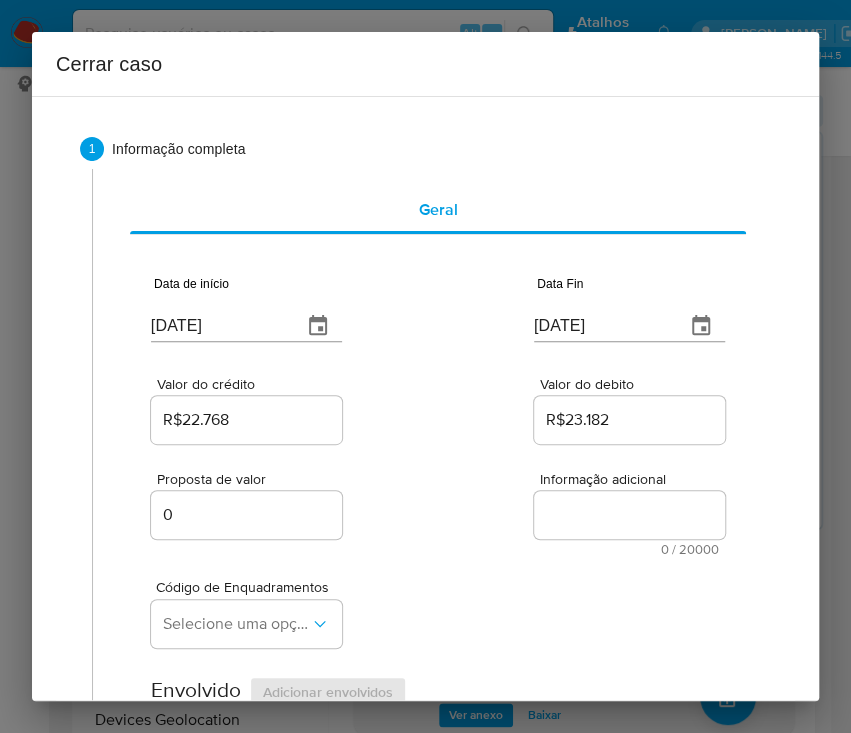 drag, startPoint x: 552, startPoint y: 565, endPoint x: 272, endPoint y: 570, distance: 280.04465 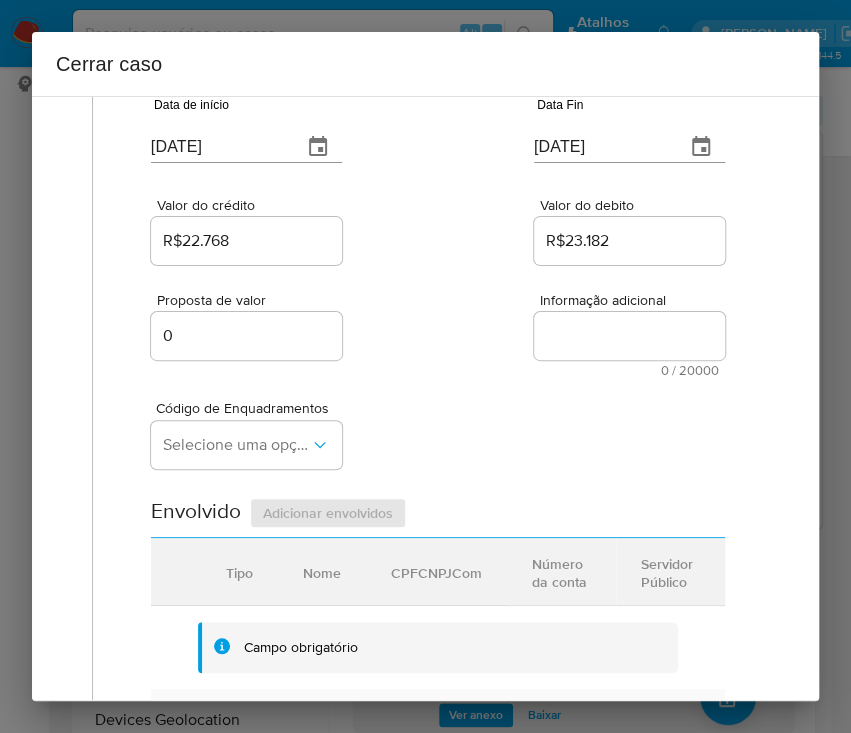 scroll, scrollTop: 266, scrollLeft: 0, axis: vertical 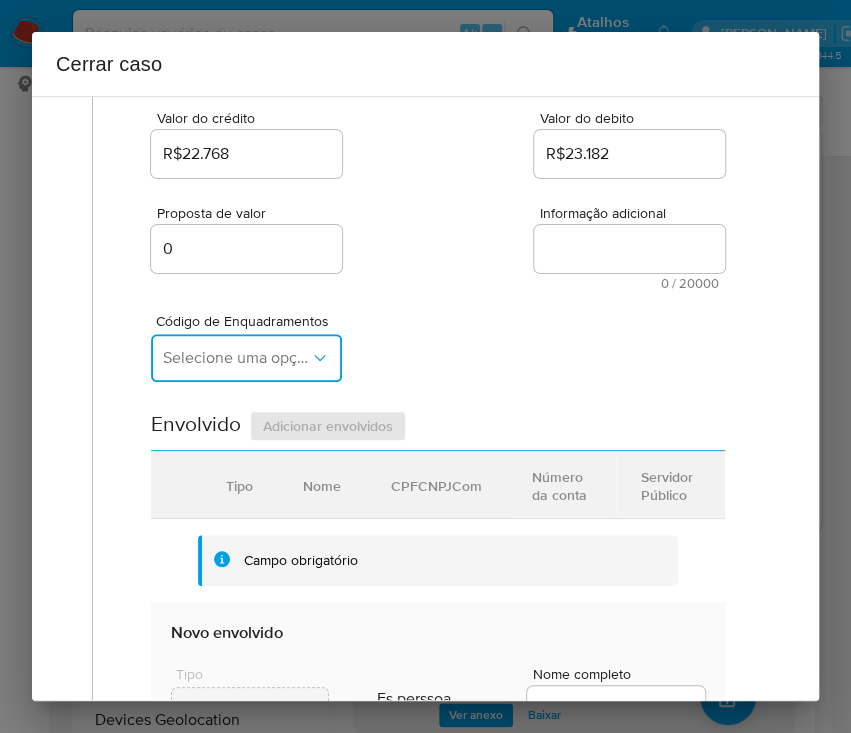 click on "Selecione uma opção" at bounding box center [236, 358] 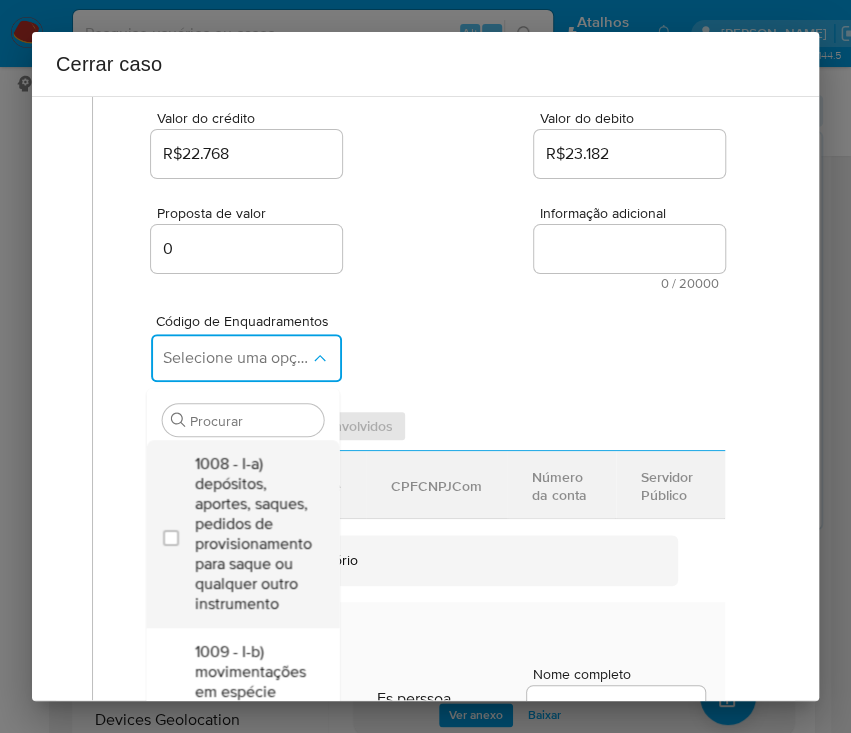 click on "1008 - I-a) depósitos, aportes, saques, pedidos de provisionamento para saque ou qualquer outro instrumento" at bounding box center (252, 534) 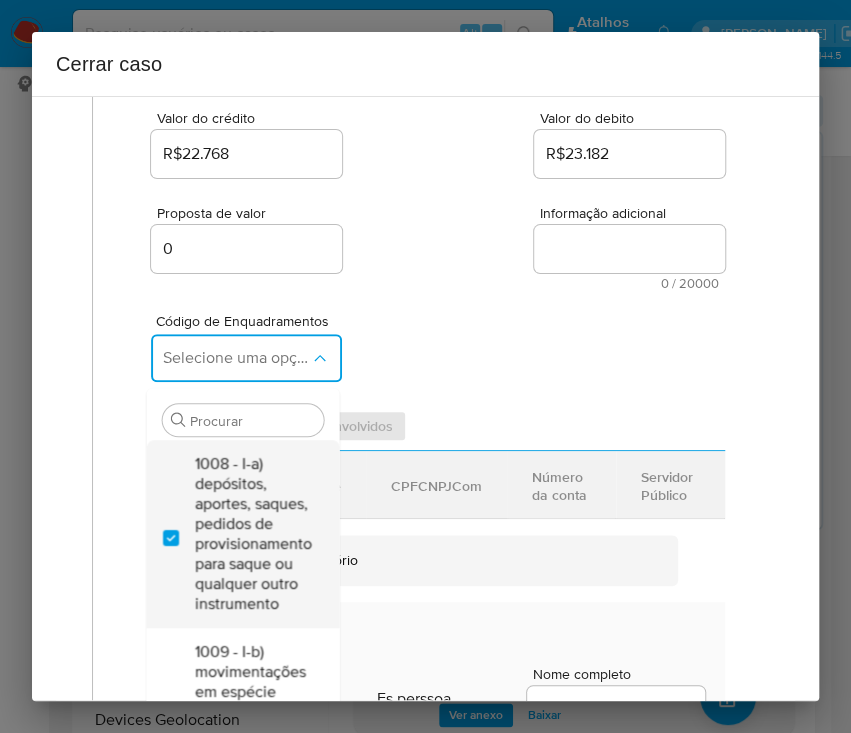 checkbox on "true" 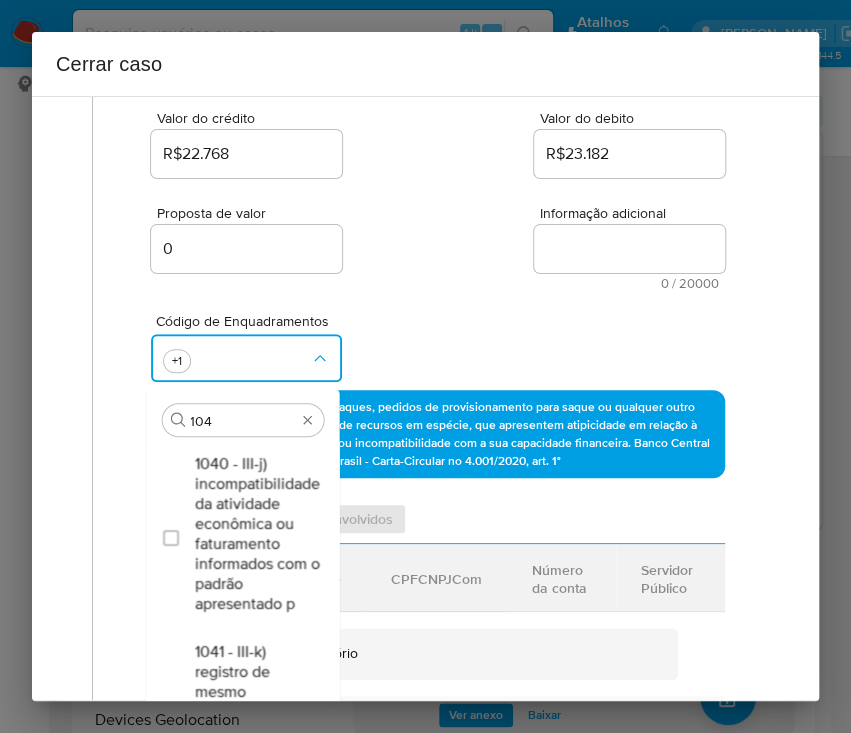 type on "1045" 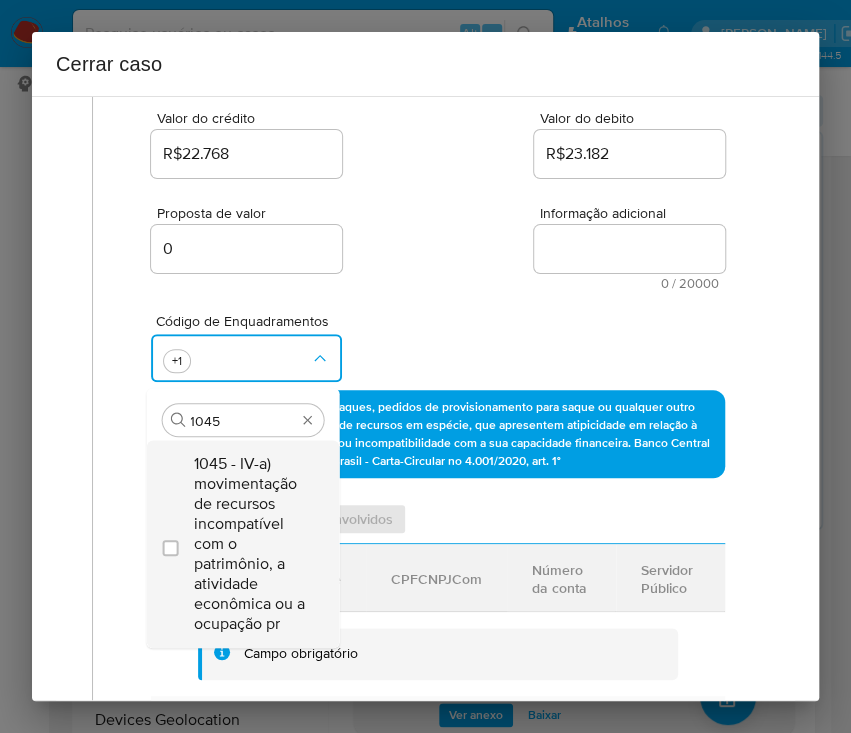 click on "1045 - IV-a) movimentação de recursos incompatível com o patrimônio, a atividade econômica ou a ocupação pr" at bounding box center [252, 544] 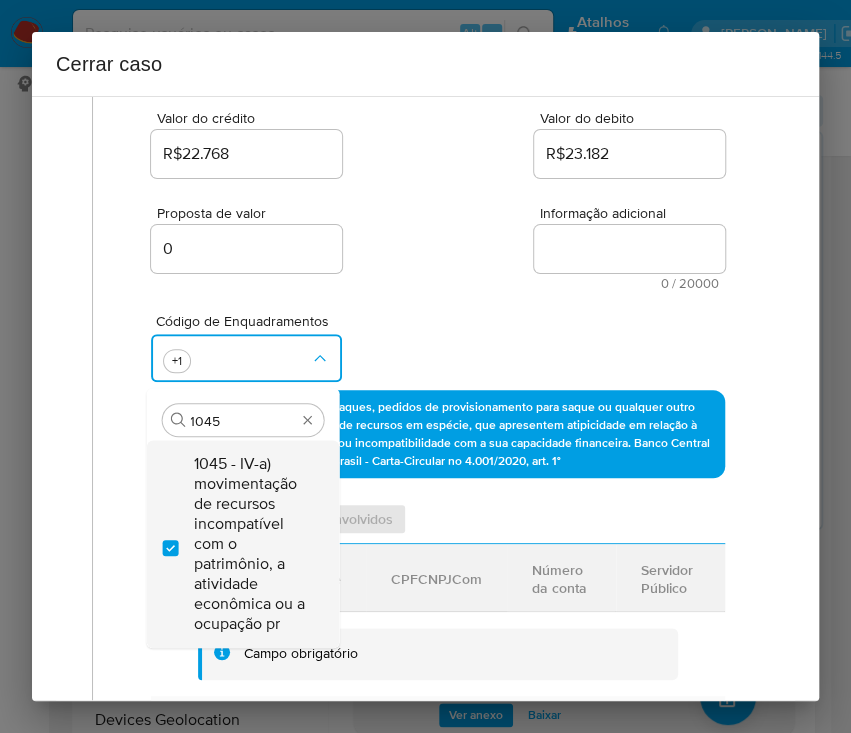 checkbox on "true" 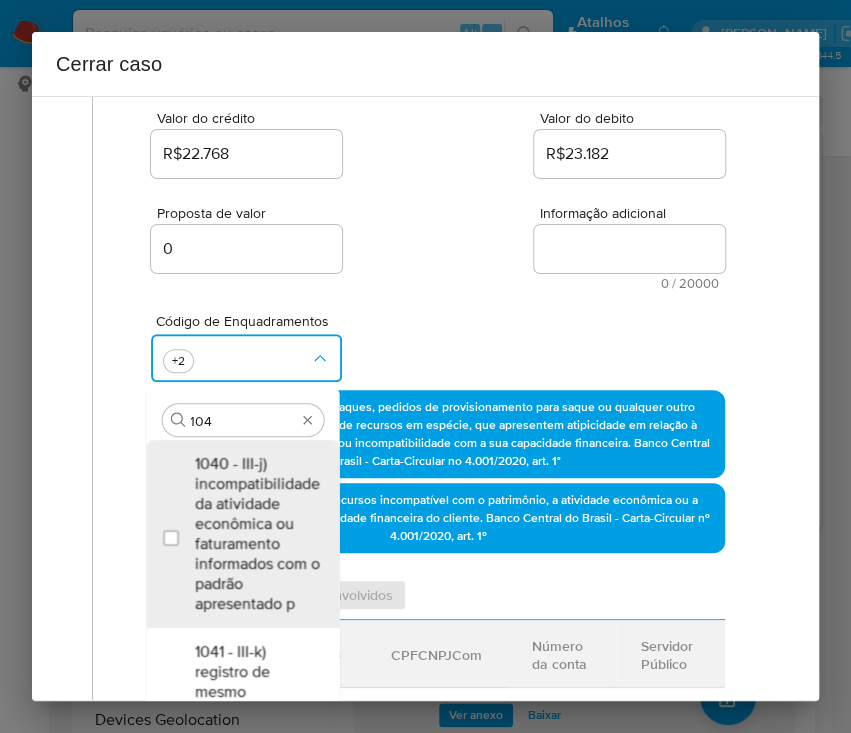 scroll, scrollTop: 0, scrollLeft: 0, axis: both 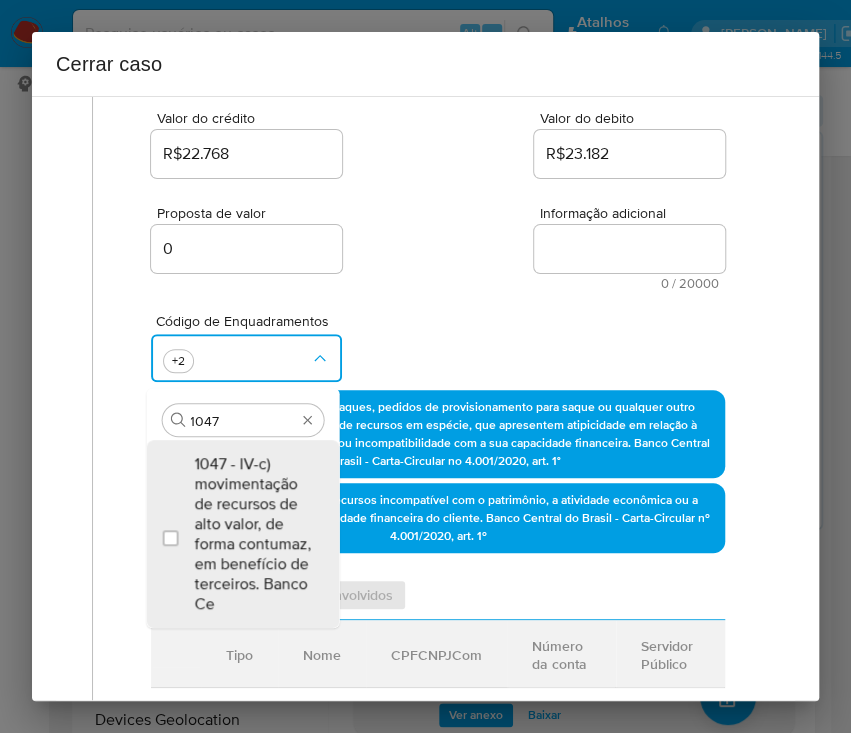 click on "1047 - IV-c) movimentação de recursos de alto valor, de forma contumaz, em benefício de terceiros. Banco Ce" at bounding box center (252, 534) 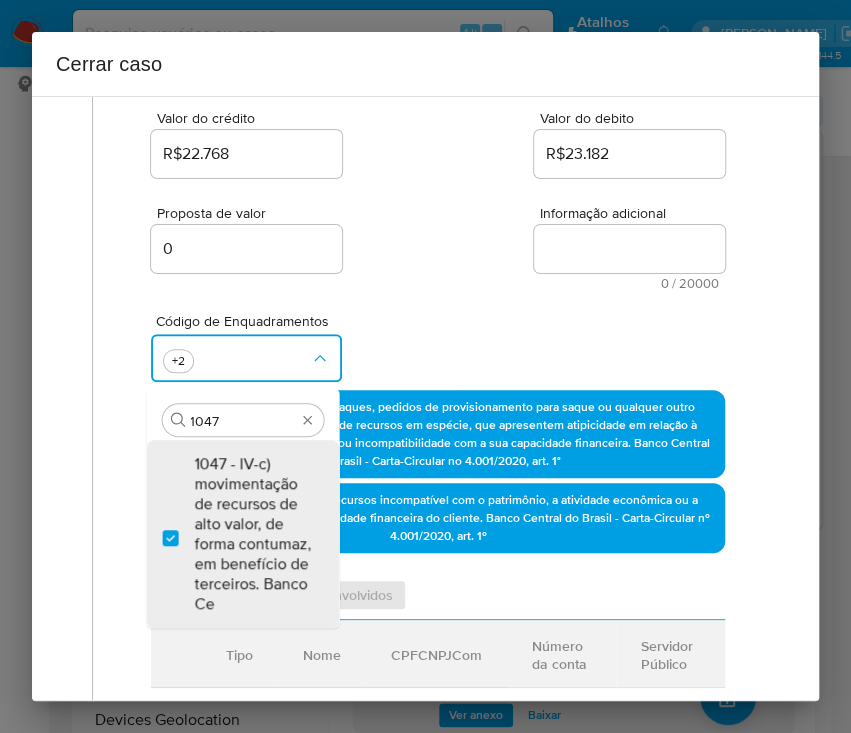 checkbox on "true" 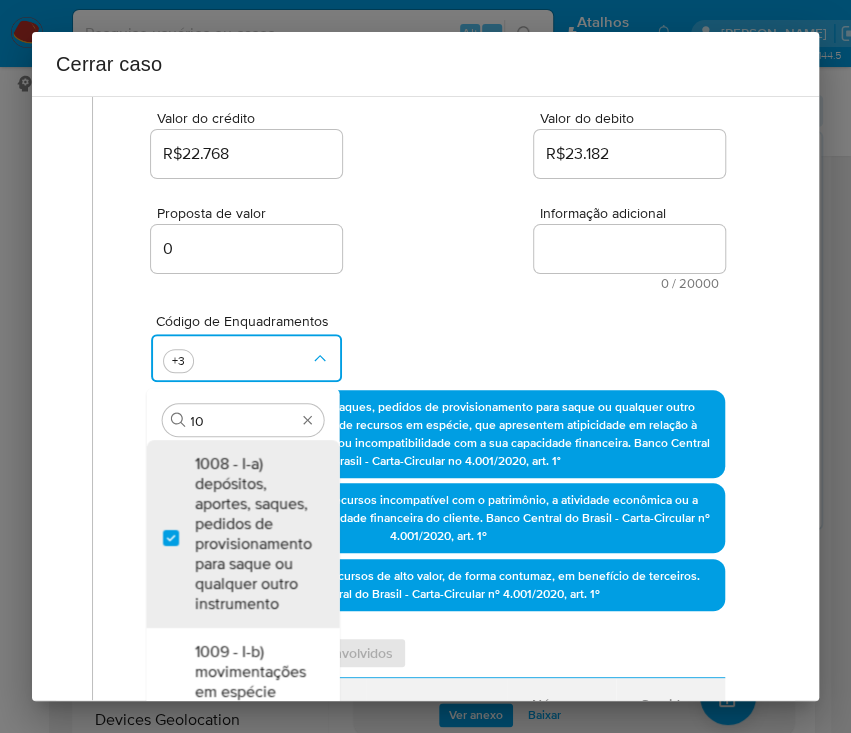 scroll, scrollTop: 0, scrollLeft: 0, axis: both 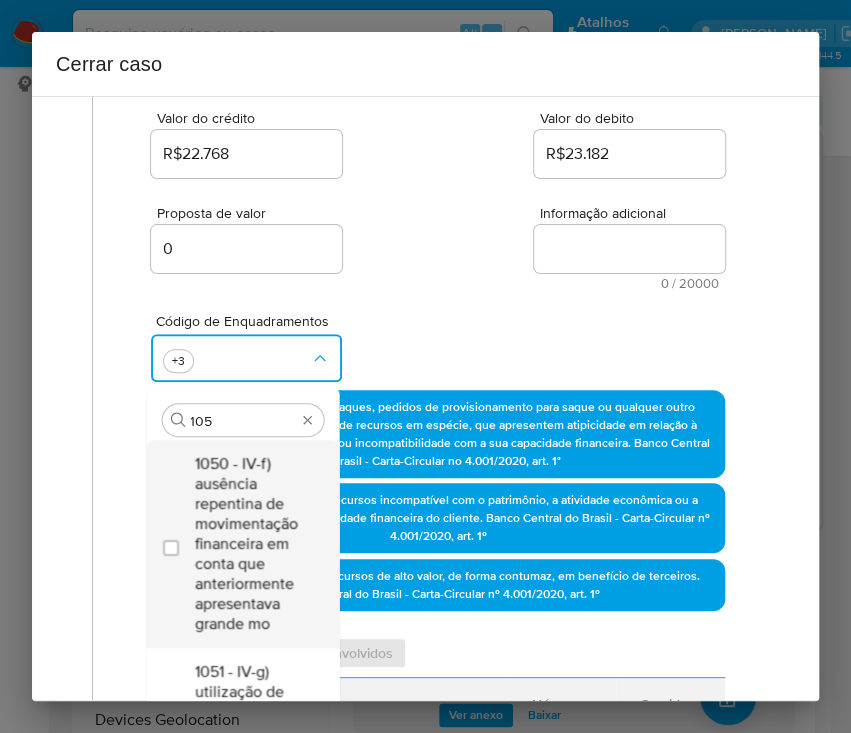 type on "1055" 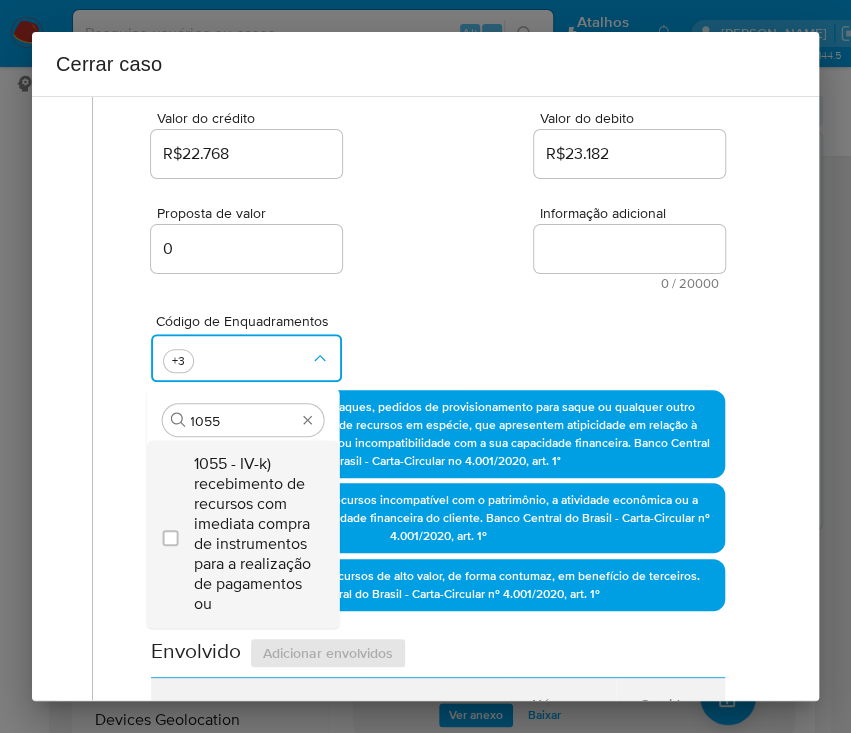 click on "1055 - IV-k) recebimento de recursos com imediata compra de instrumentos para a realização de pagamentos ou" at bounding box center [252, 534] 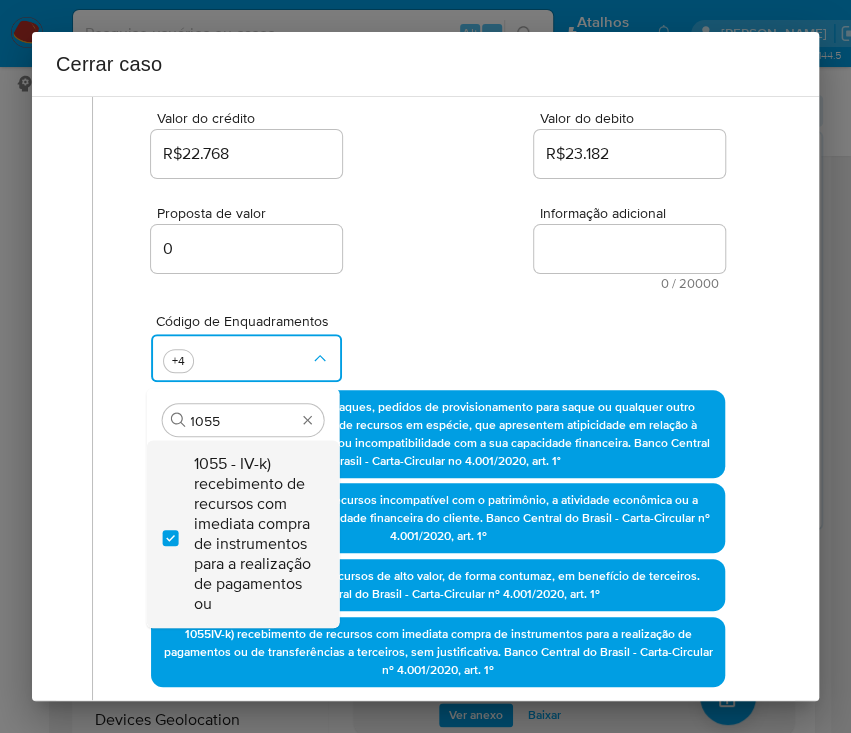 checkbox on "true" 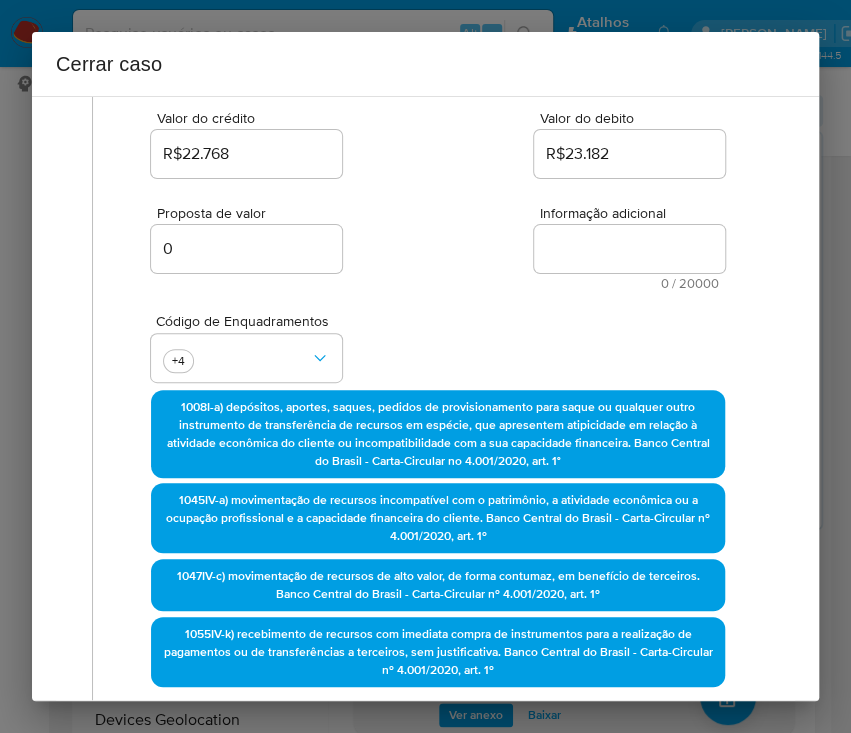 click on "Proposta de valor 0 Informação adicional 0 / 20000 20000 caracteres restantes" at bounding box center (438, 236) 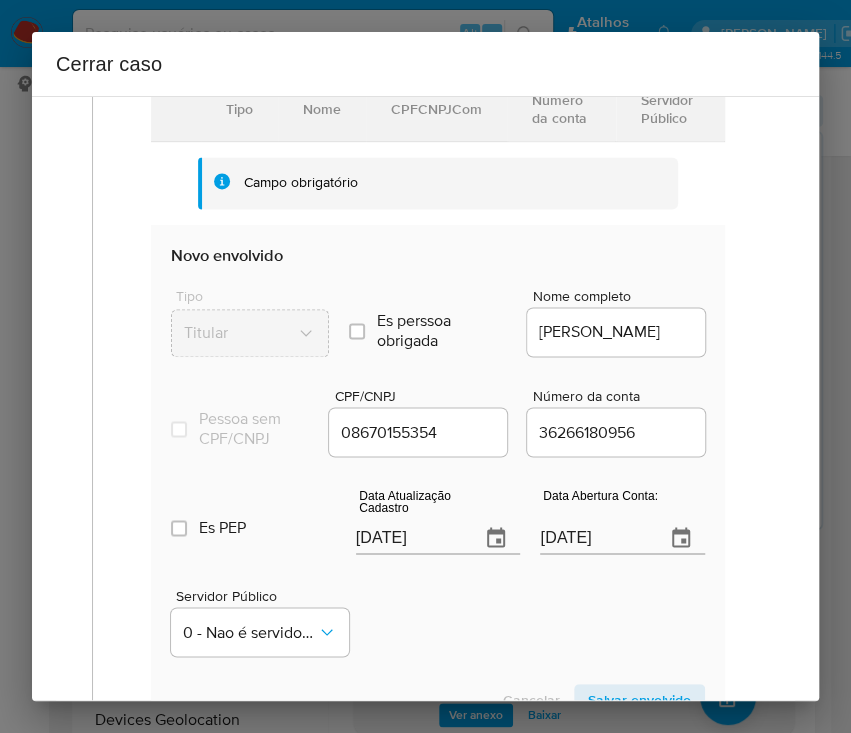 scroll, scrollTop: 1066, scrollLeft: 0, axis: vertical 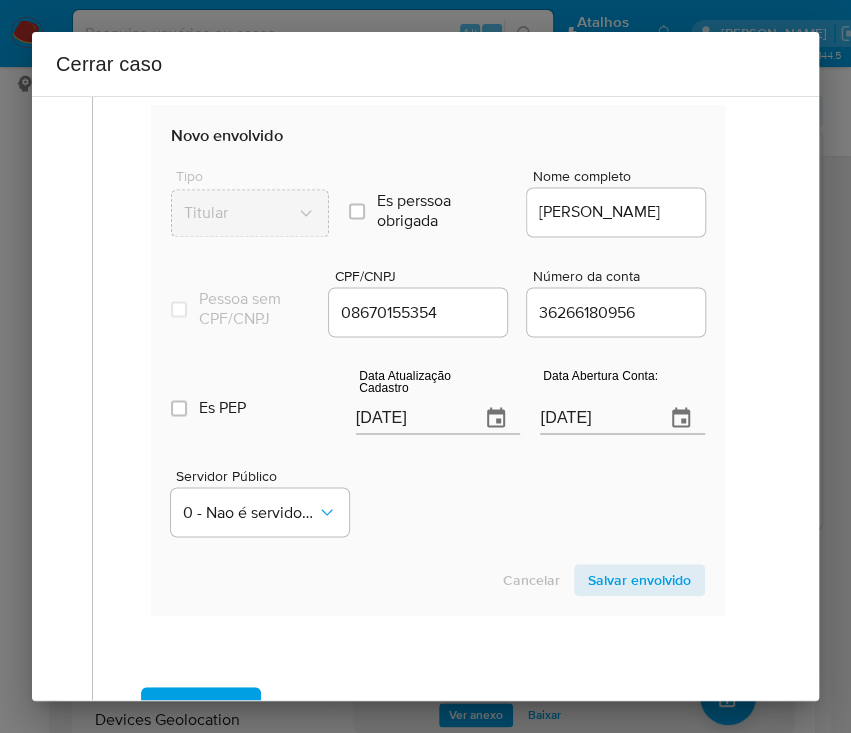 click on "[DATE]" at bounding box center [410, 418] 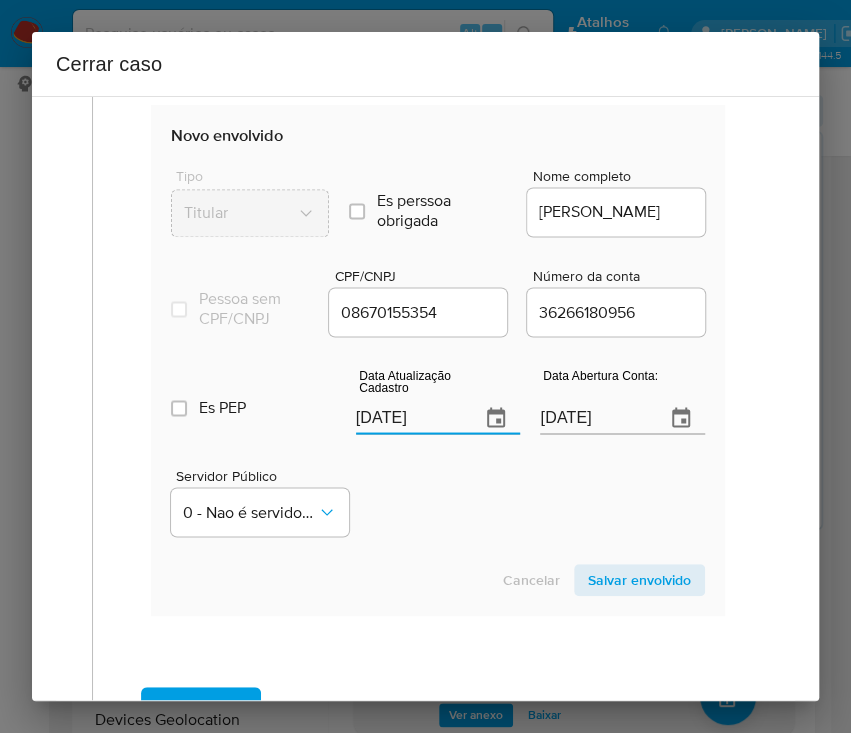 click on "[DATE]" at bounding box center [410, 418] 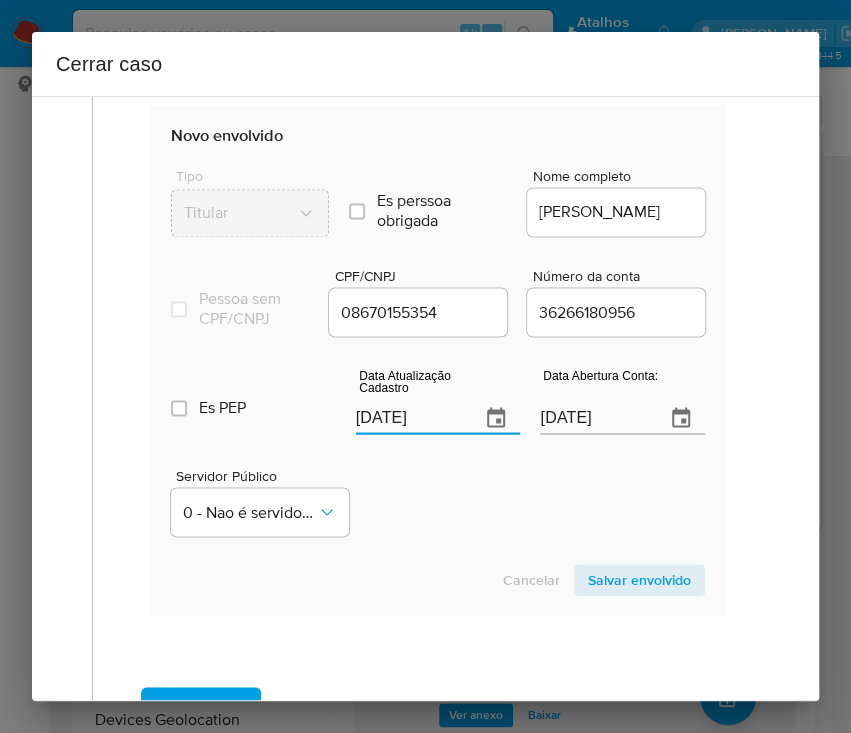 click on "[DATE]" at bounding box center (410, 418) 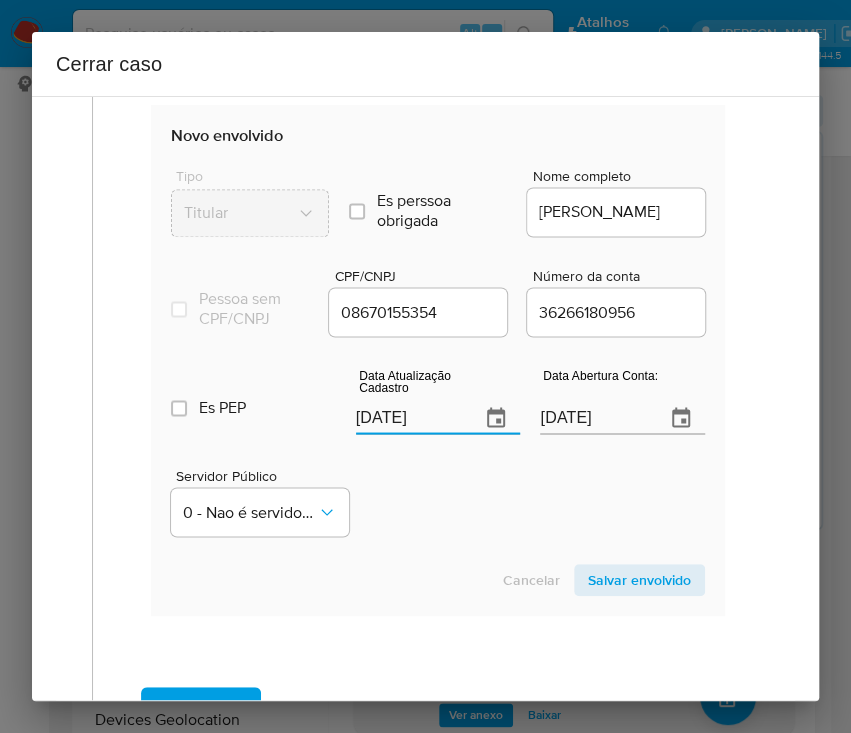 paste on "6/06" 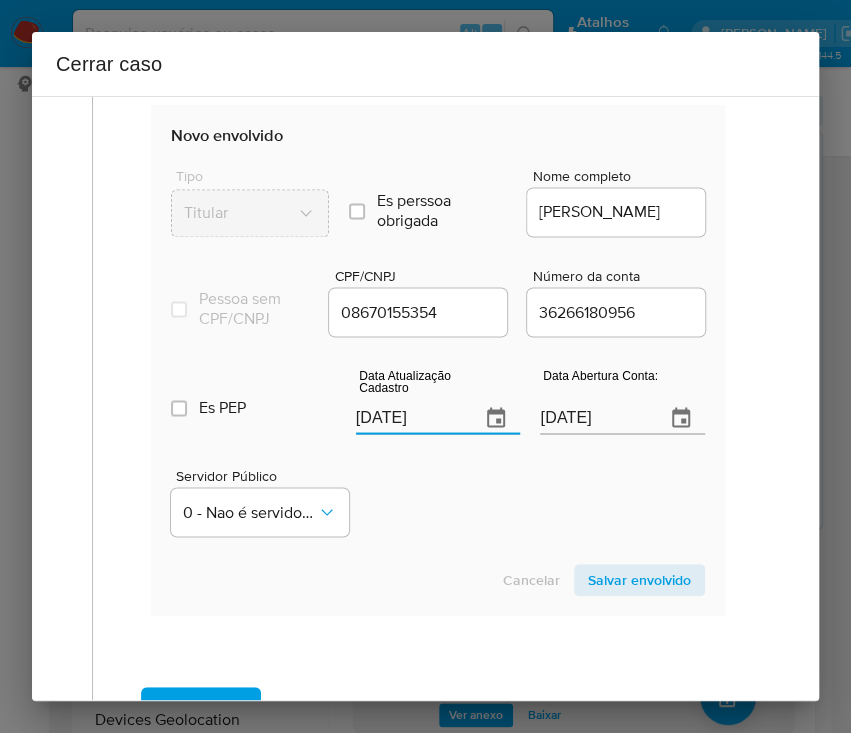 type on "[DATE]" 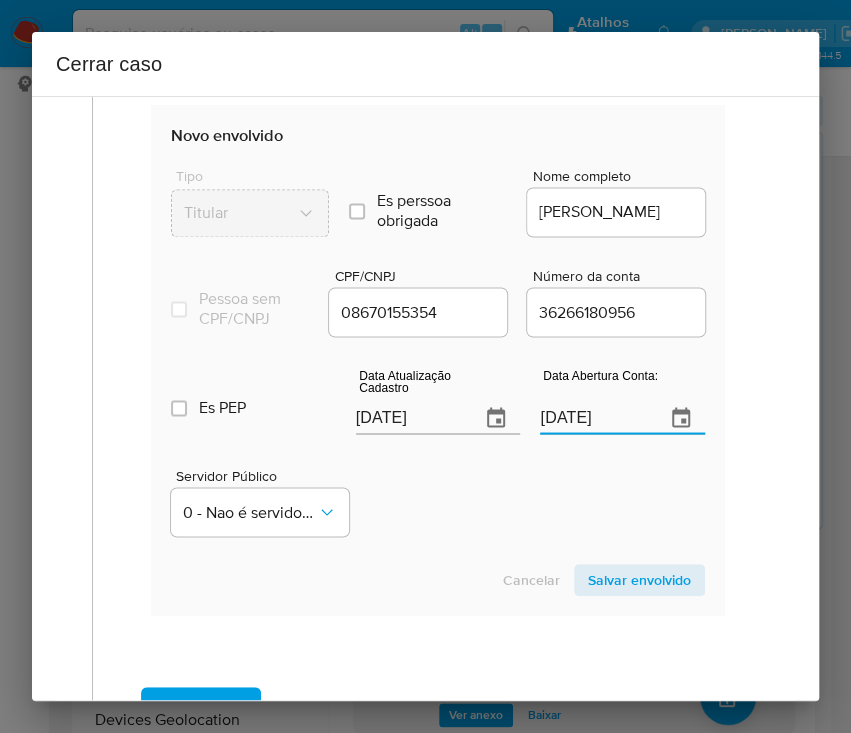 click on "24/09/2021" at bounding box center [594, 418] 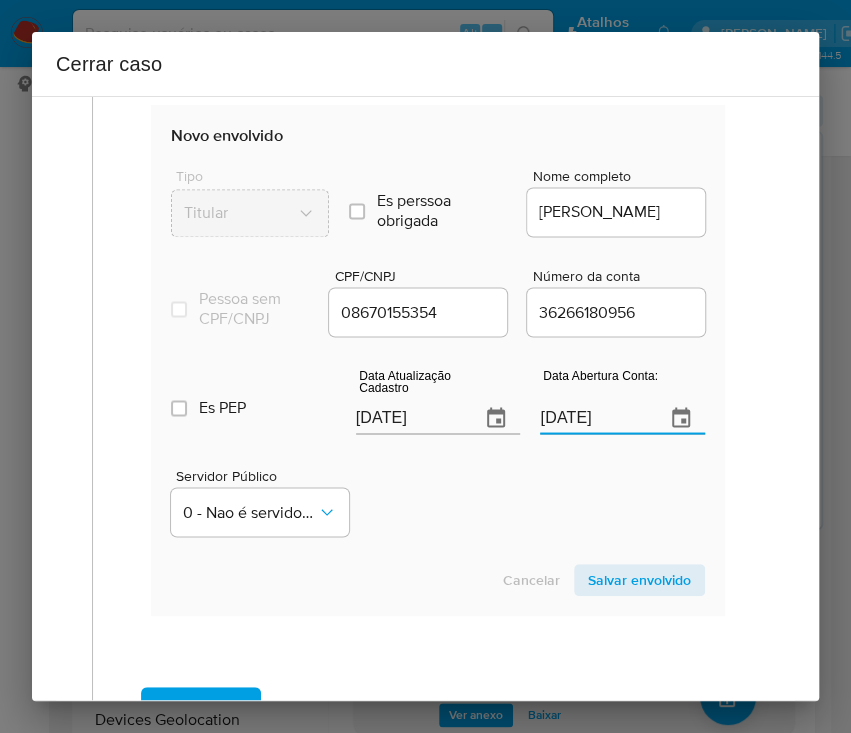 click on "24/09/2021" at bounding box center [594, 418] 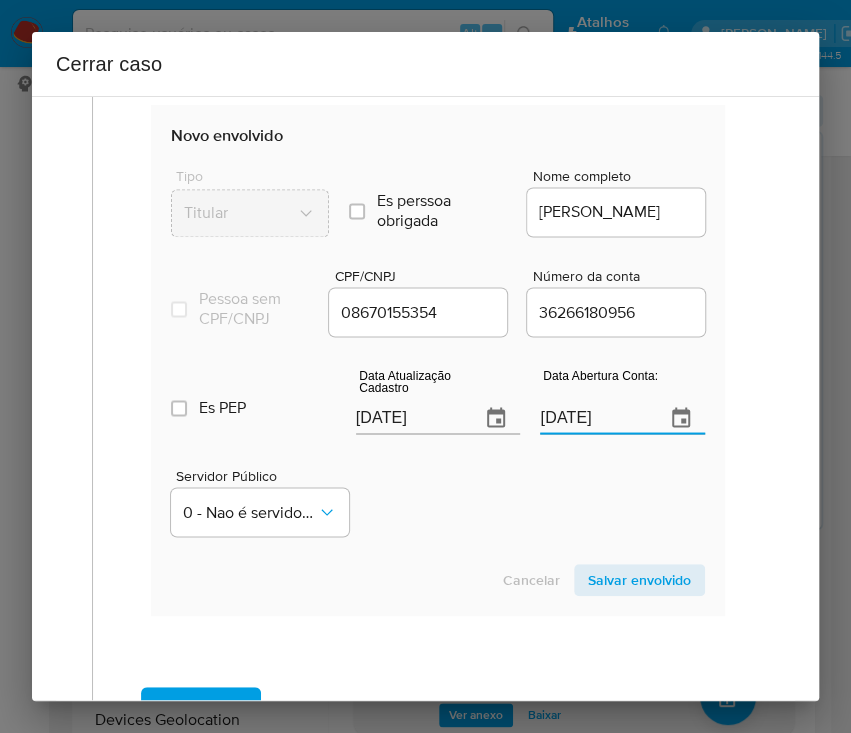 click on "Servidor Público 0 - Nao é servidor/[PERSON_NAME] possui informacao" at bounding box center [438, 494] 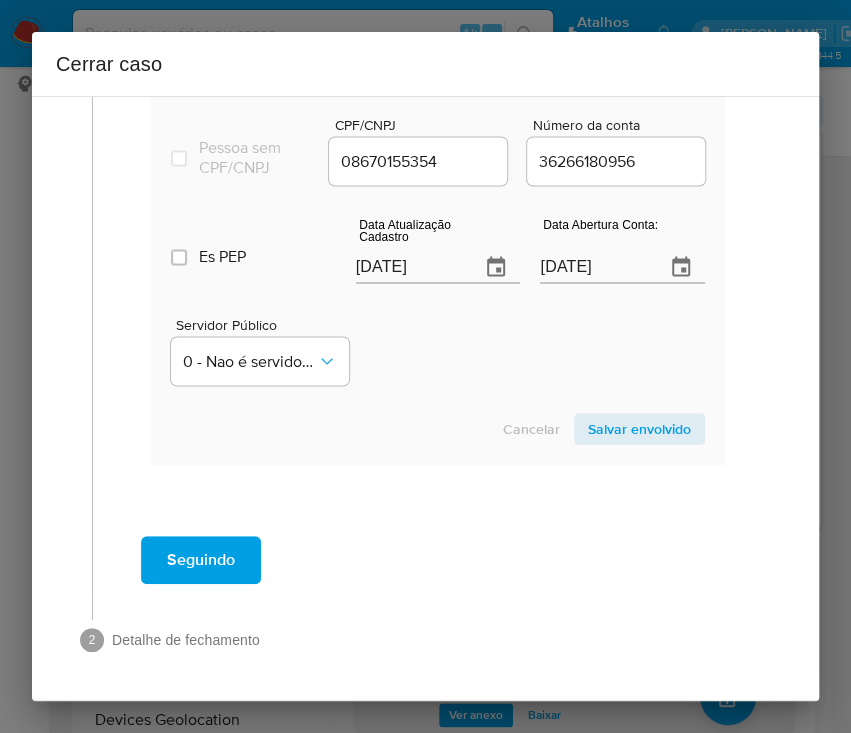 click on "Salvar envolvido" at bounding box center [639, 429] 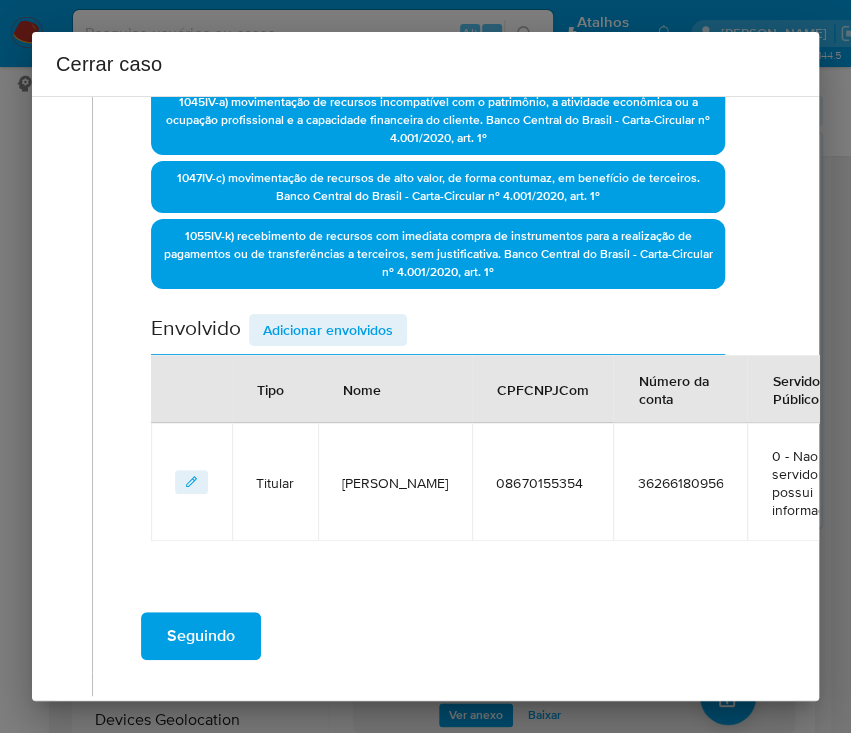 scroll, scrollTop: 623, scrollLeft: 0, axis: vertical 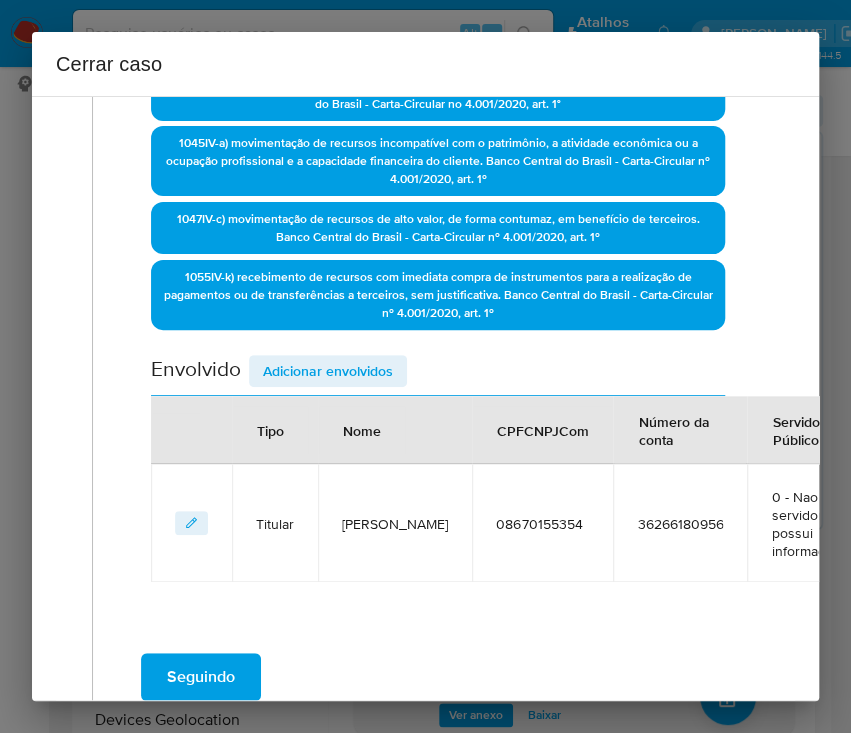 click on "Adicionar envolvidos" at bounding box center (328, 371) 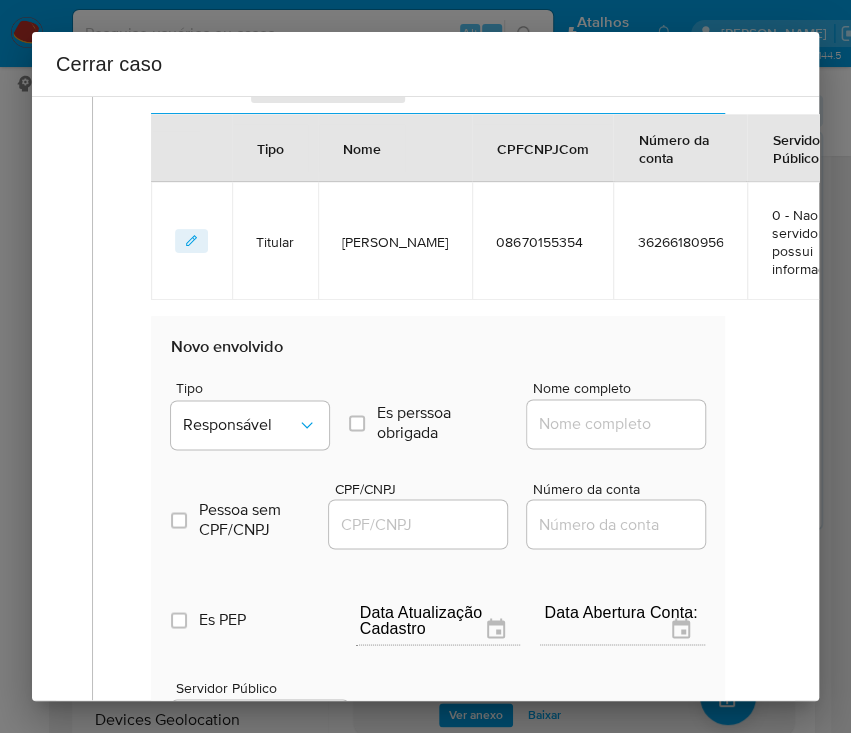 scroll, scrollTop: 1156, scrollLeft: 0, axis: vertical 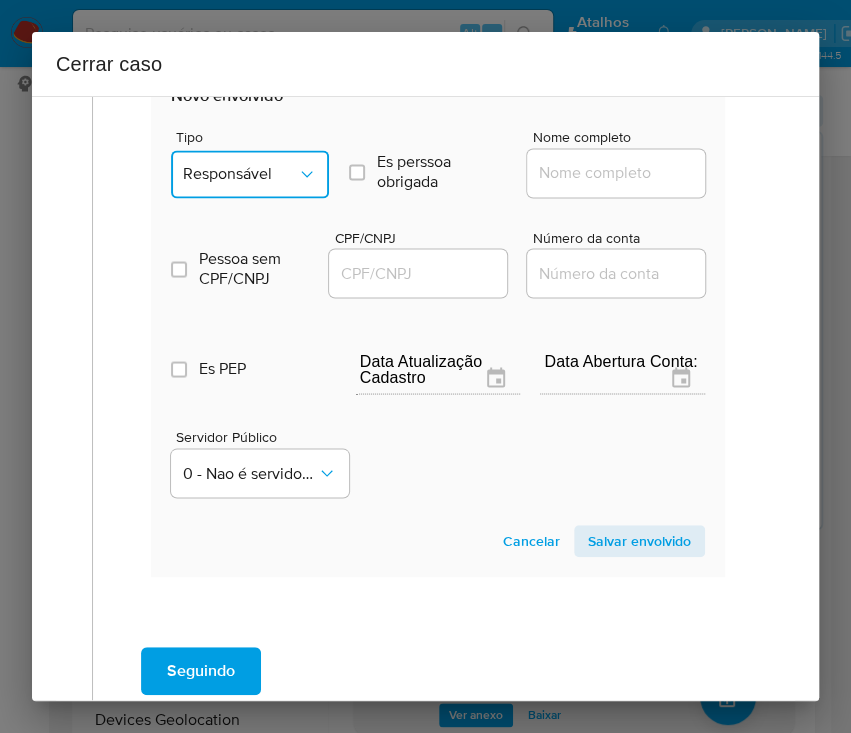 click on "Responsável" at bounding box center [240, 174] 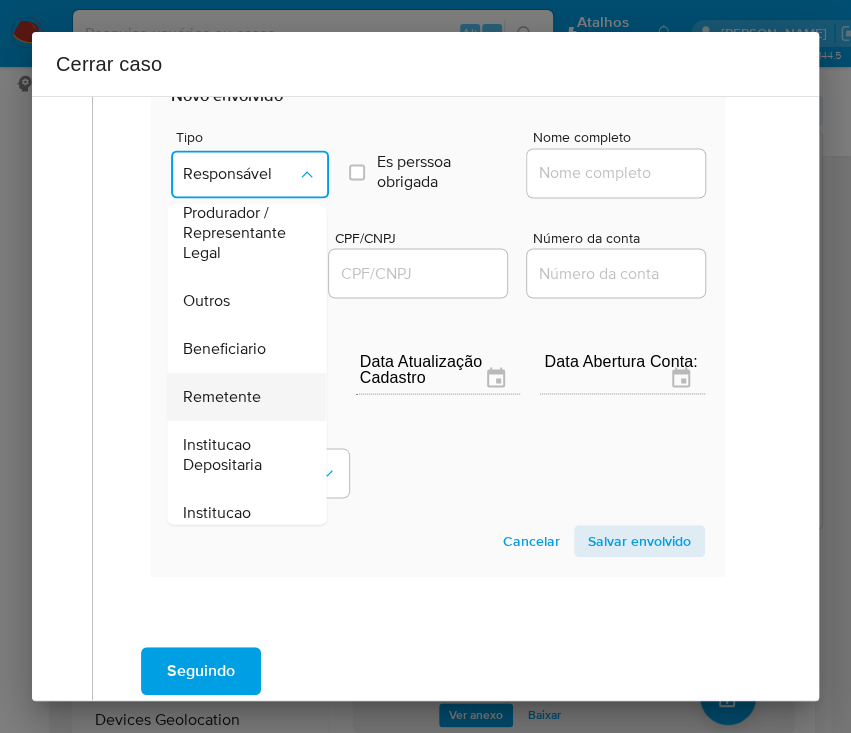 scroll, scrollTop: 356, scrollLeft: 0, axis: vertical 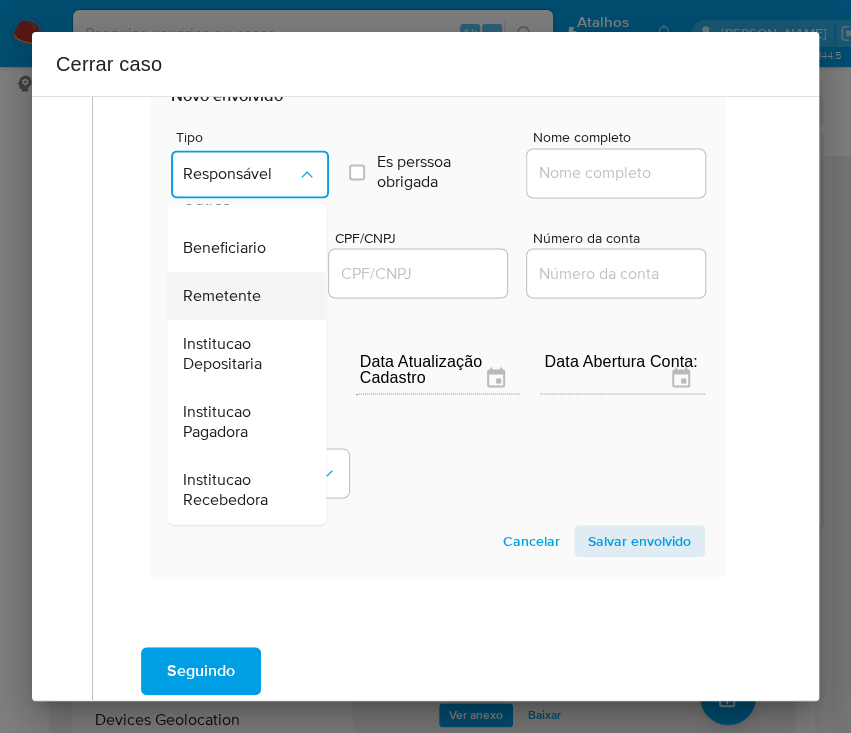 click on "Remetente" at bounding box center [222, 296] 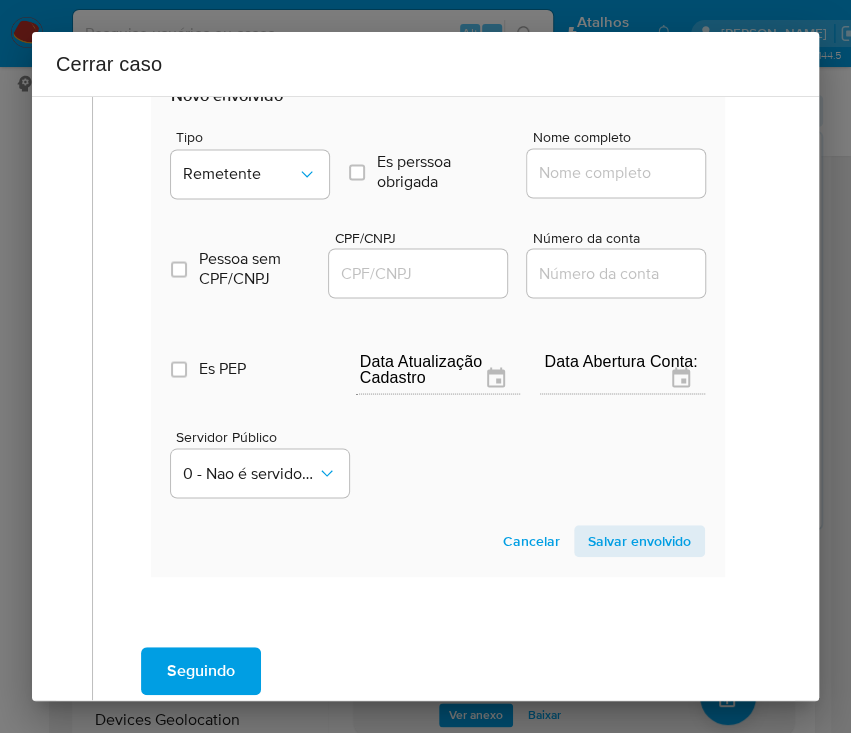 click on "Nome completo" at bounding box center [625, 173] 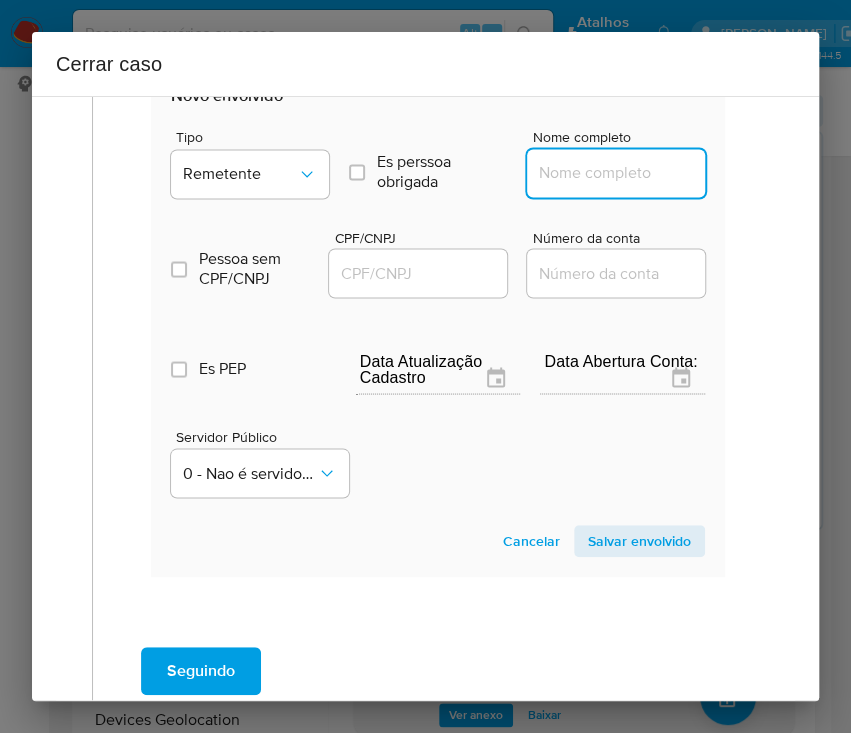 paste on "Larissa Rodrigues Ribeiro Paes Land, CPF 00908556390" 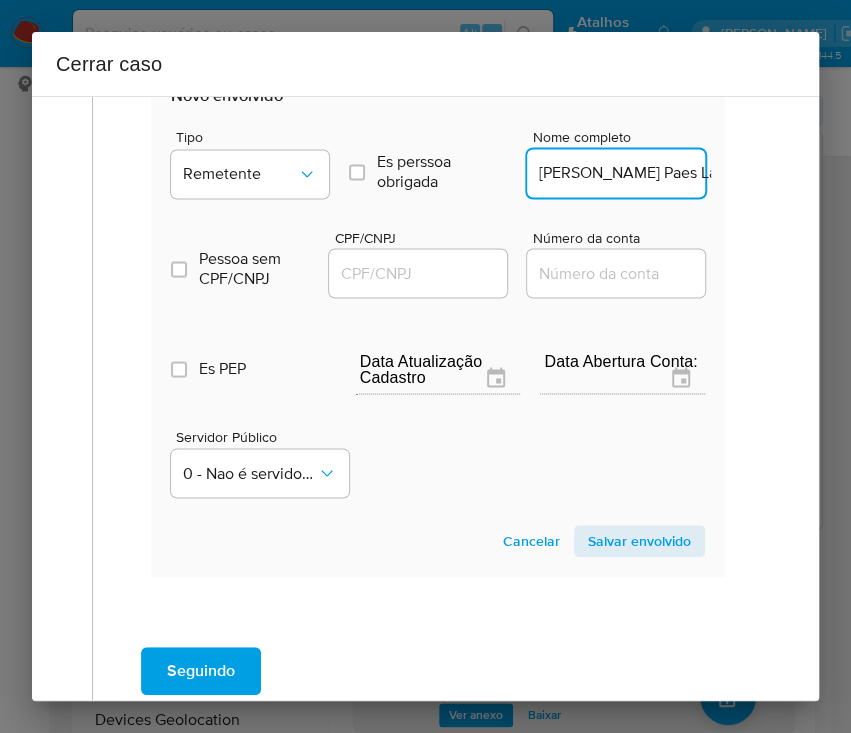 scroll, scrollTop: 0, scrollLeft: 227, axis: horizontal 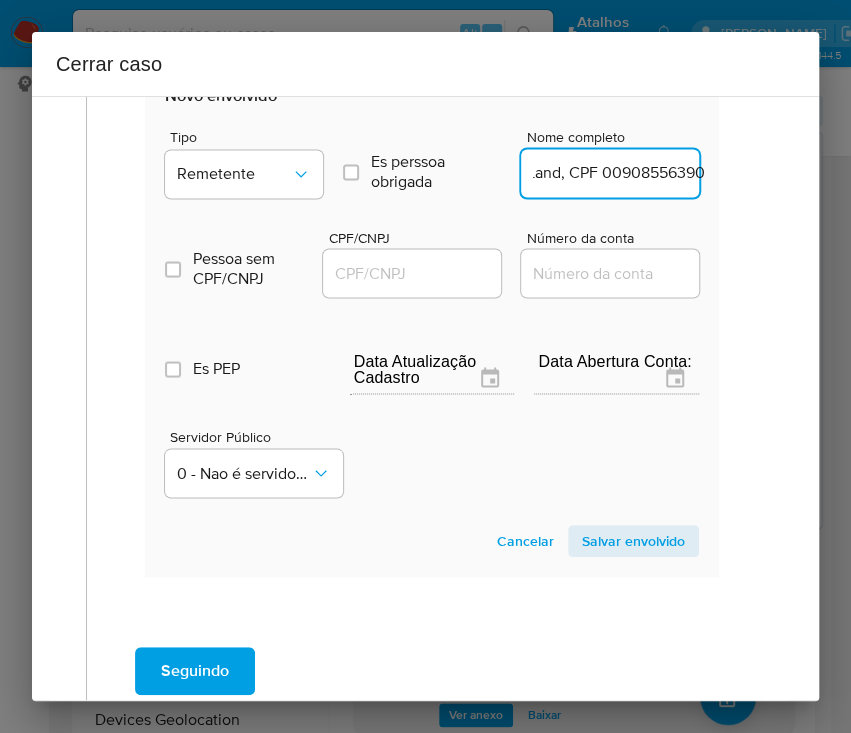 drag, startPoint x: 589, startPoint y: 167, endPoint x: 780, endPoint y: 170, distance: 191.02356 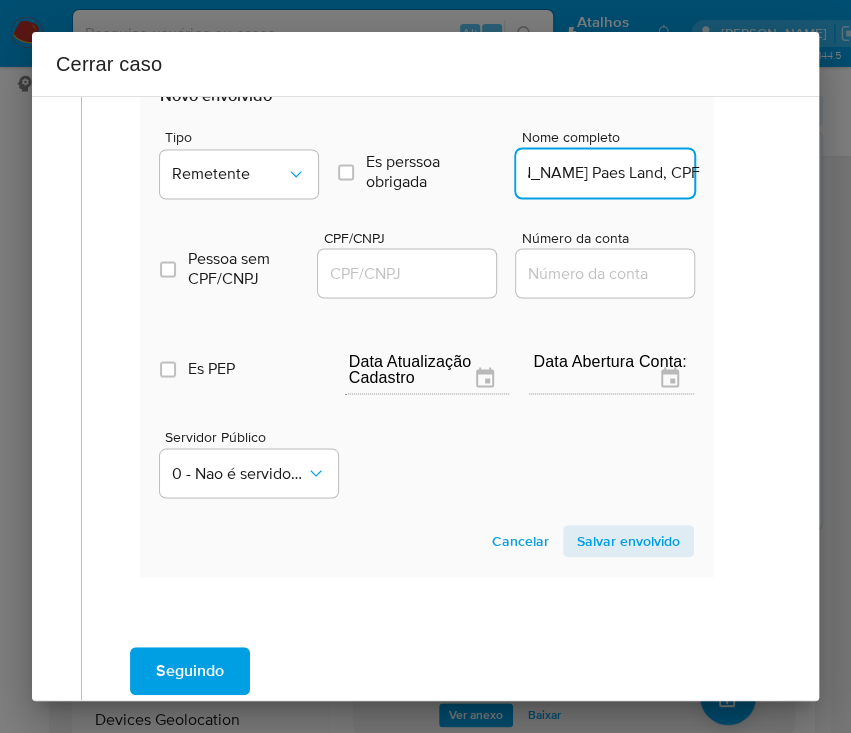 scroll, scrollTop: 0, scrollLeft: 119, axis: horizontal 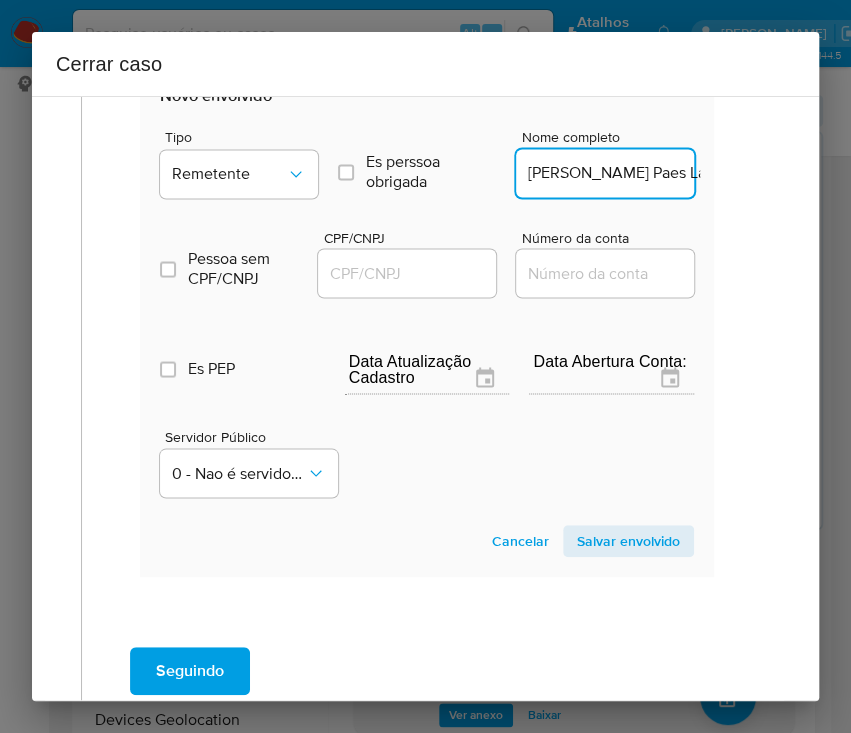 click on "CPF/CNPJ" at bounding box center (416, 273) 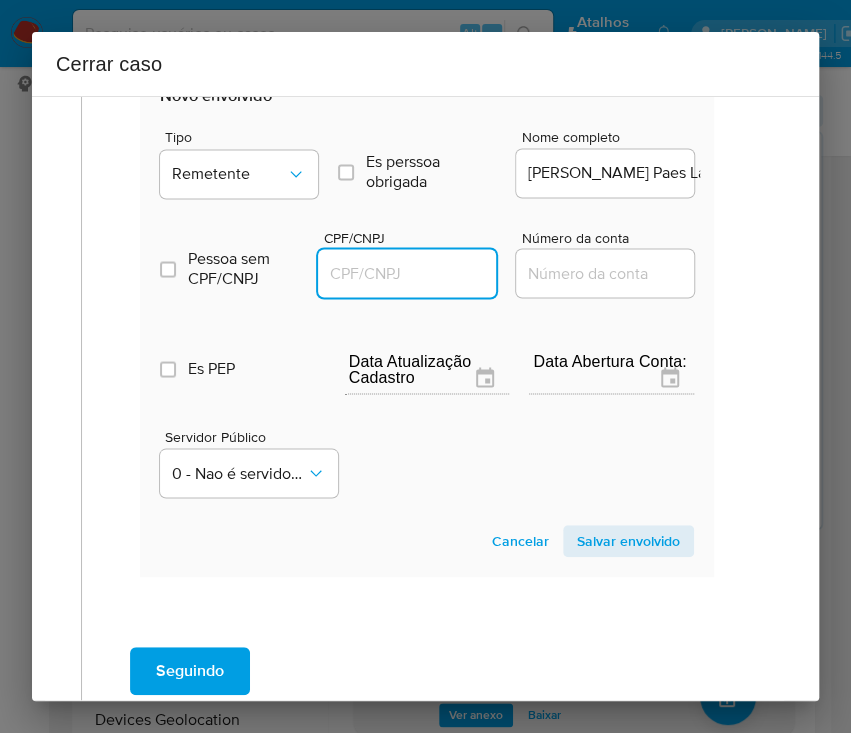 paste on "00908556390" 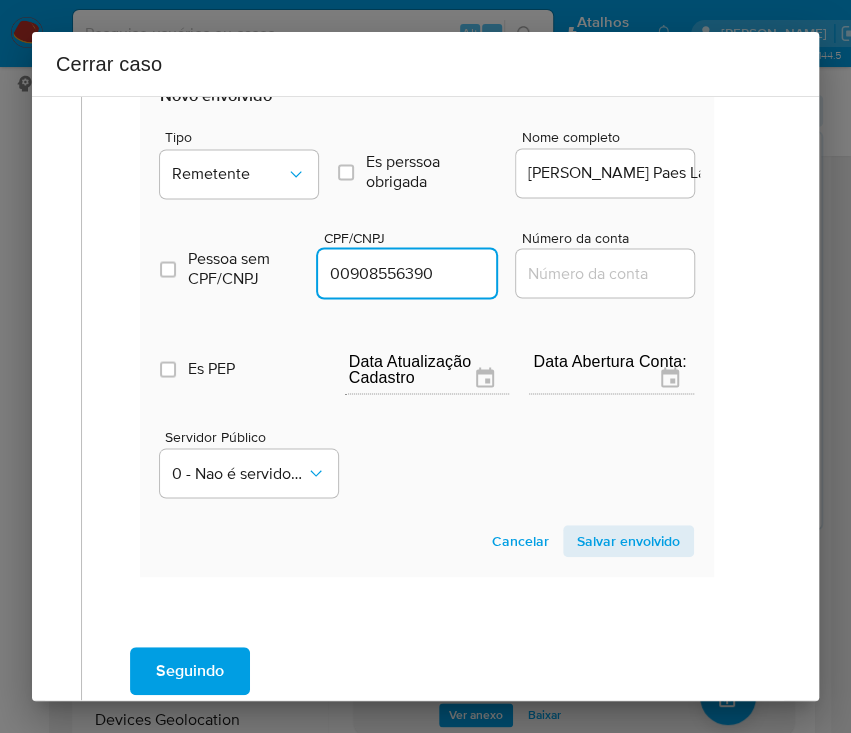 type on "908556390" 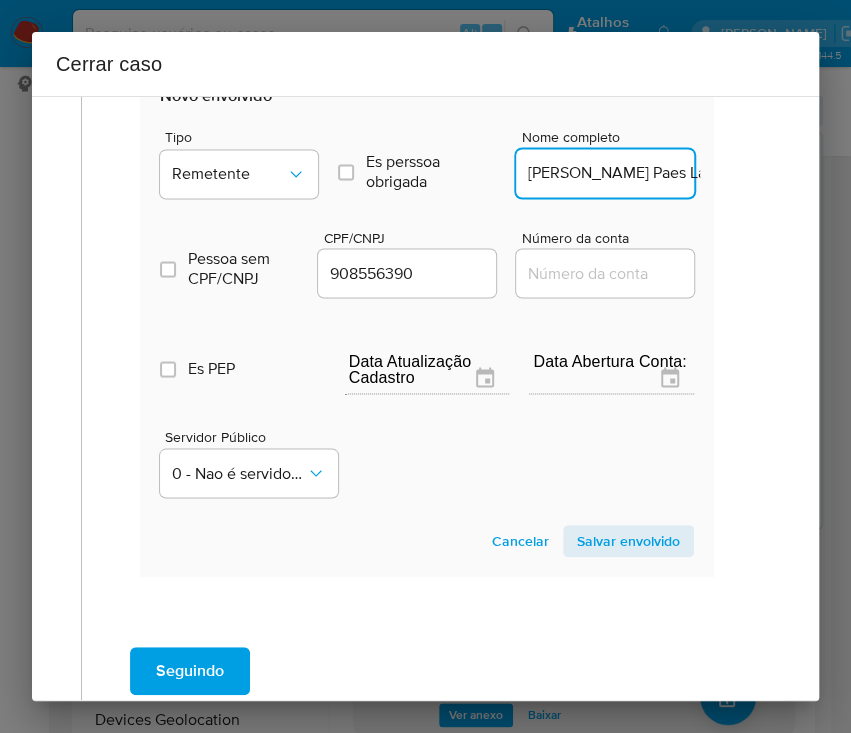 scroll, scrollTop: 0, scrollLeft: 119, axis: horizontal 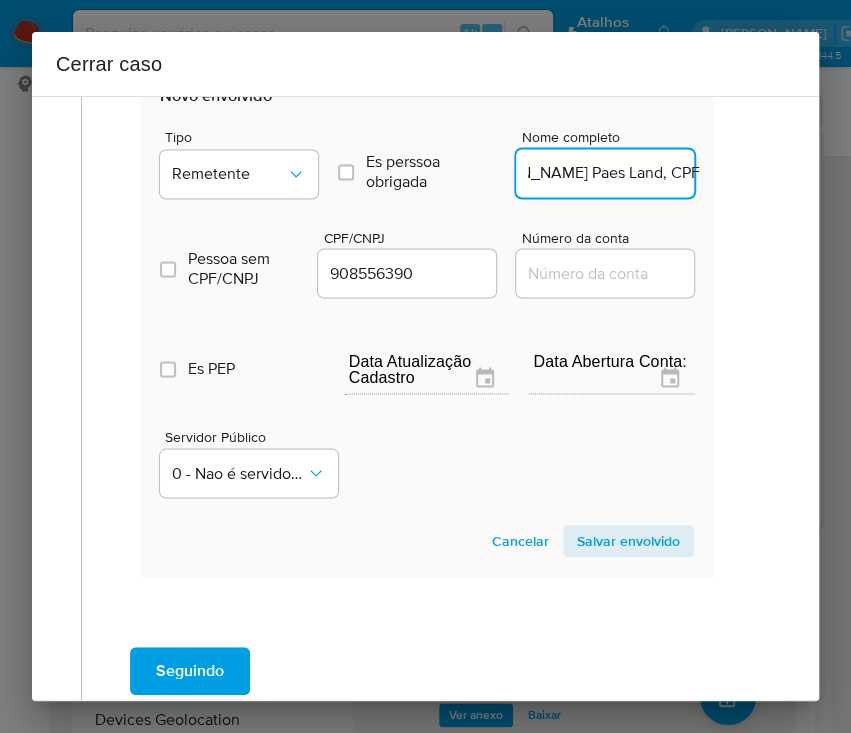 drag, startPoint x: 659, startPoint y: 172, endPoint x: 736, endPoint y: 173, distance: 77.00649 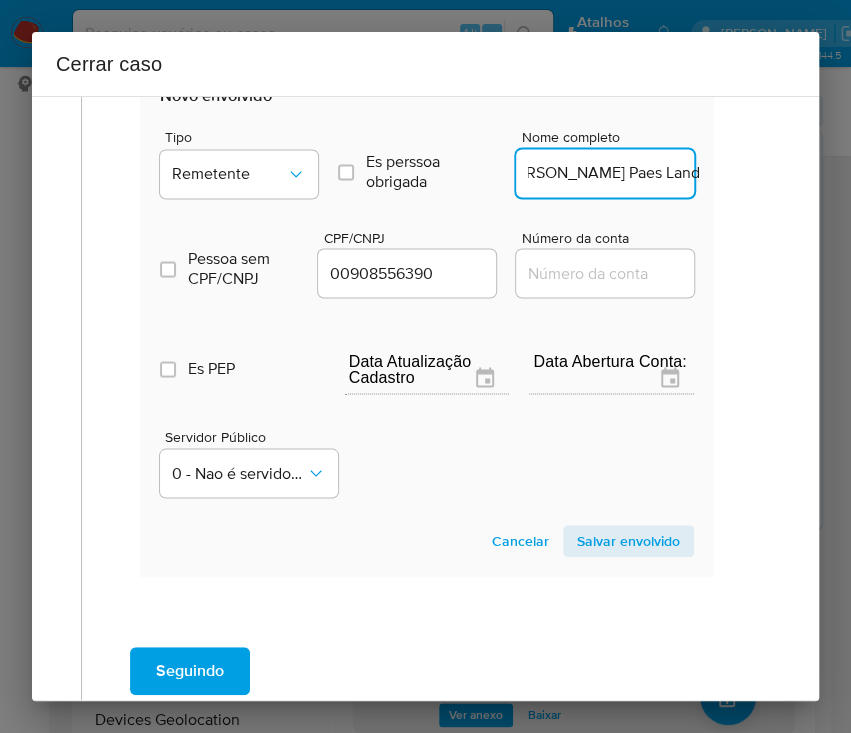 scroll, scrollTop: 0, scrollLeft: 82, axis: horizontal 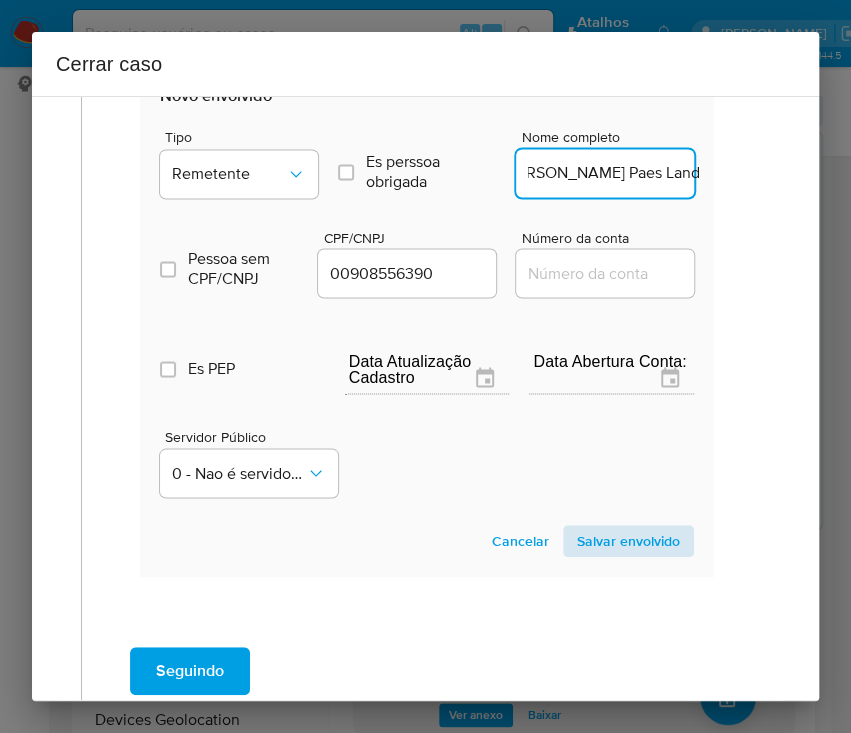 type on "Larissa Rodrigues Ribeiro Paes Land" 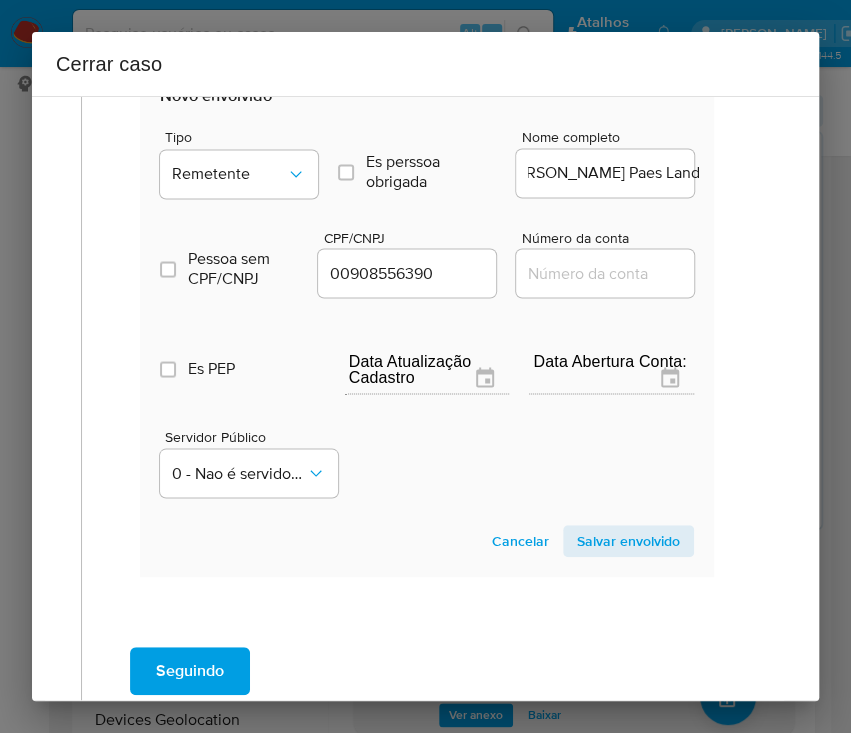 scroll, scrollTop: 0, scrollLeft: 0, axis: both 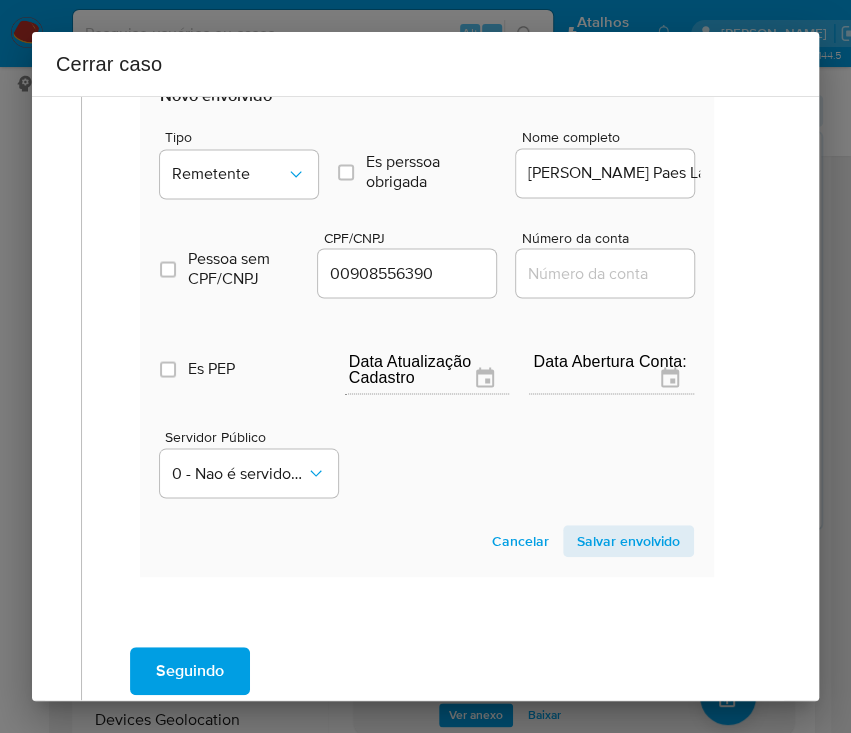 click on "Salvar envolvido" at bounding box center [628, 541] 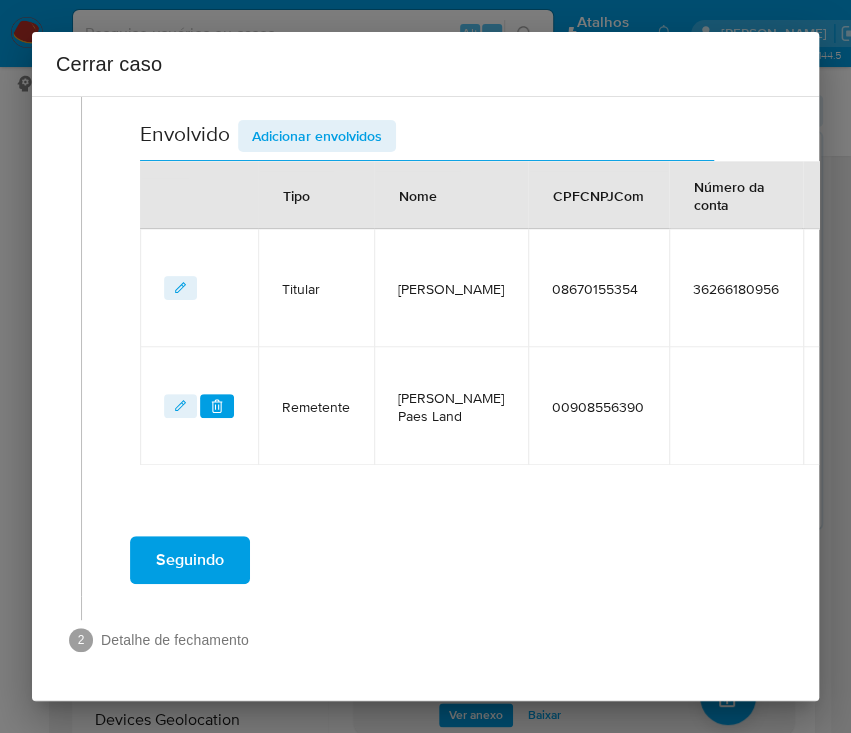 click on "Adicionar envolvidos" at bounding box center [317, 136] 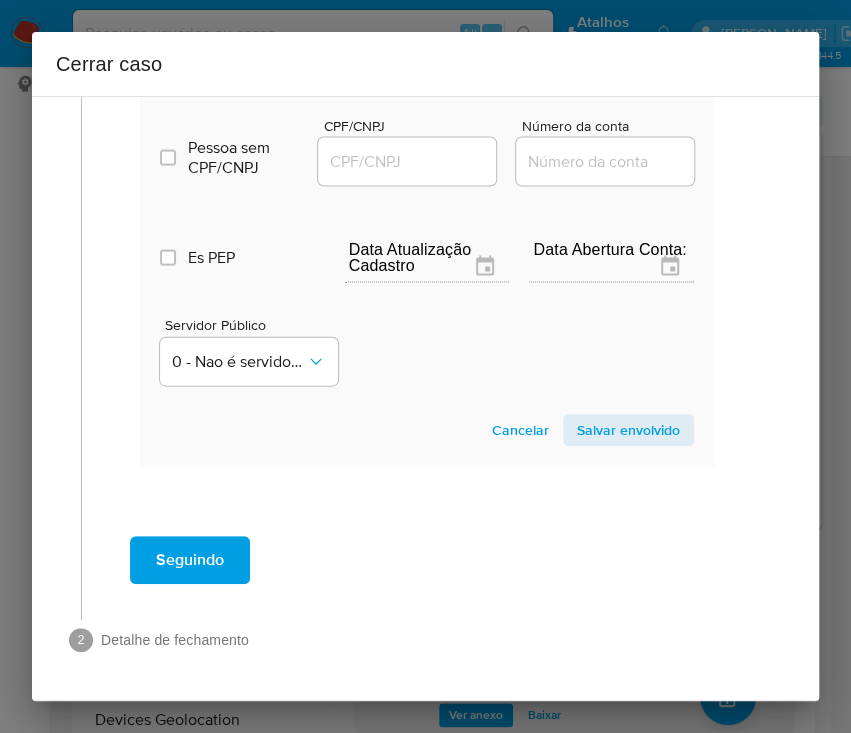 scroll, scrollTop: 1135, scrollLeft: 11, axis: both 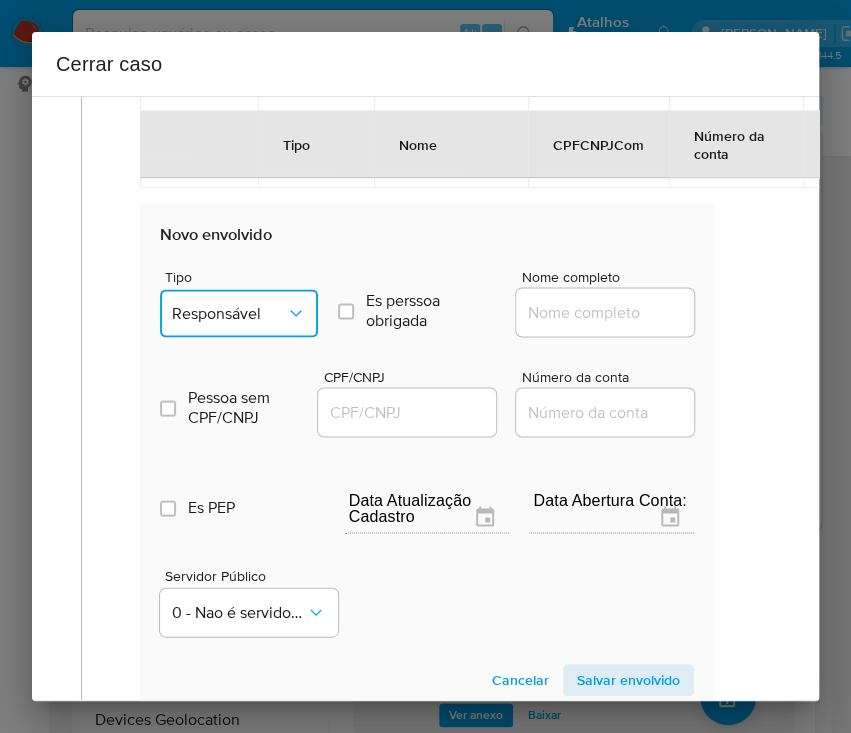 click on "Responsável" at bounding box center [229, 313] 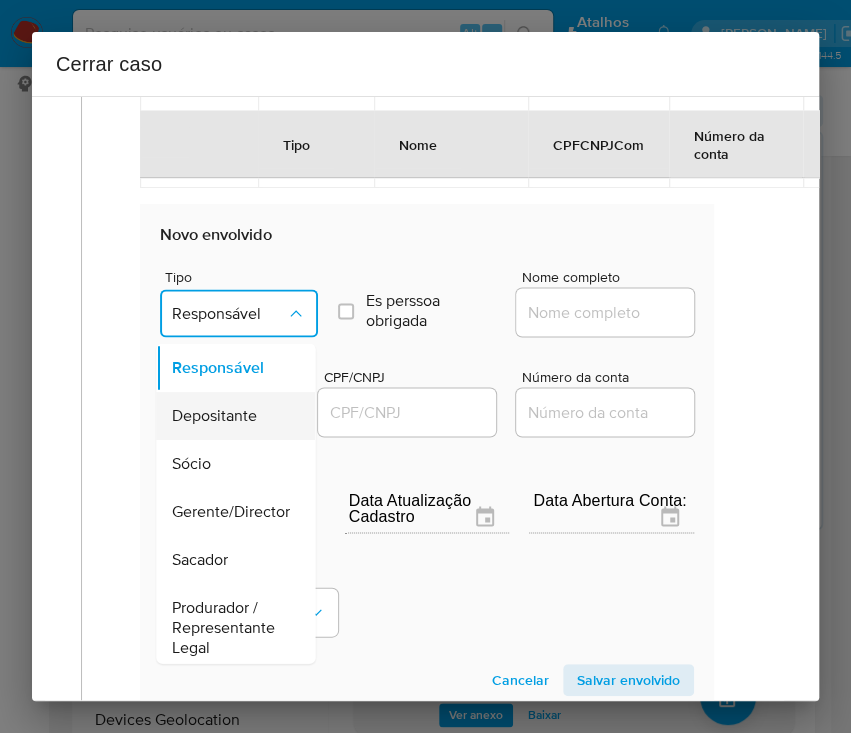 scroll, scrollTop: 356, scrollLeft: 0, axis: vertical 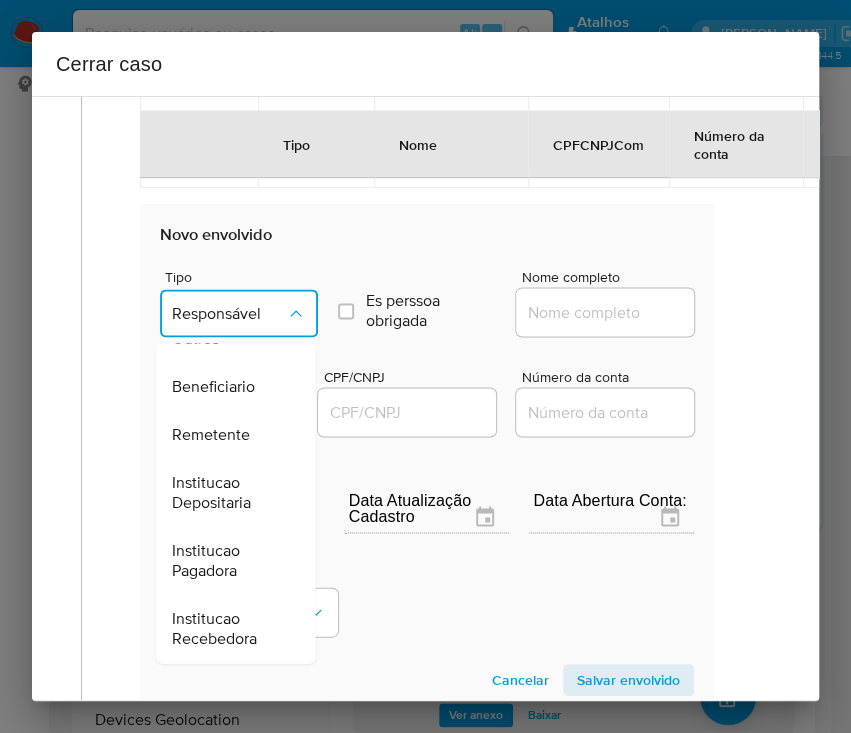drag, startPoint x: 233, startPoint y: 376, endPoint x: 253, endPoint y: 377, distance: 20.024984 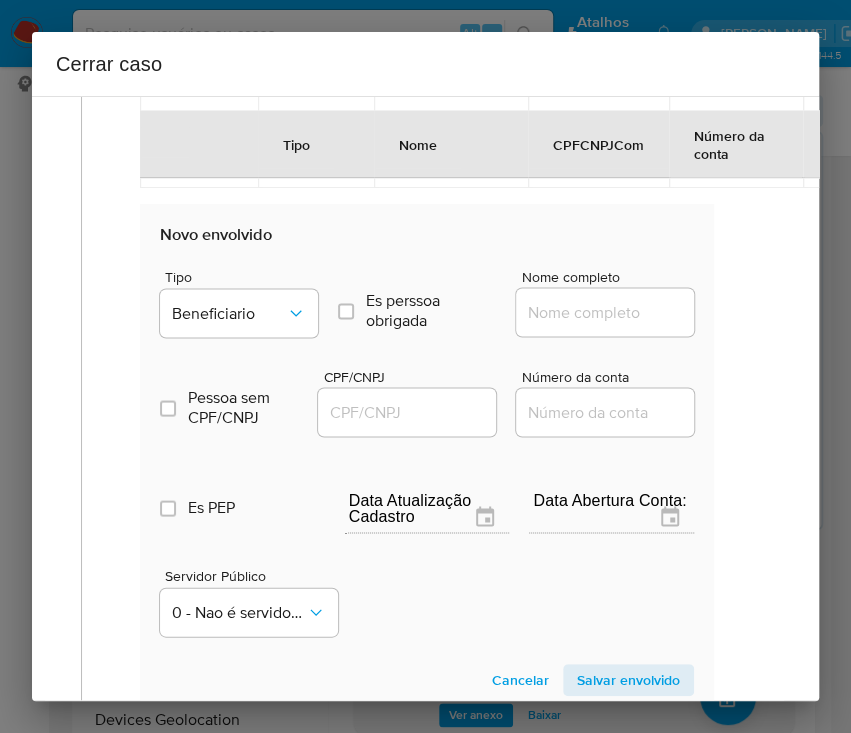 click at bounding box center (605, 312) 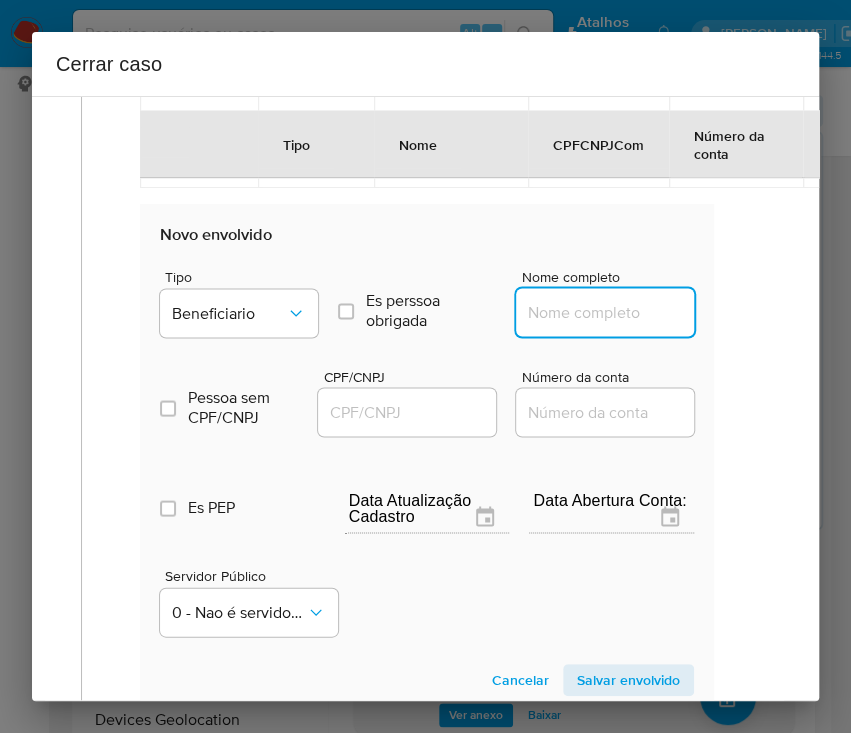 click on "Nome completo" at bounding box center (614, 312) 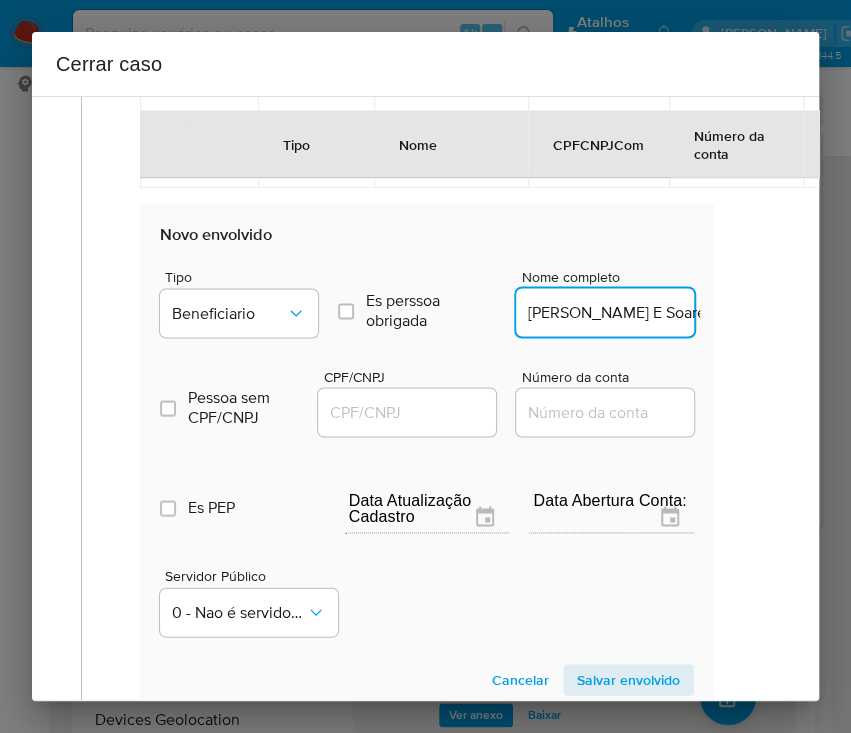 scroll, scrollTop: 0, scrollLeft: 228, axis: horizontal 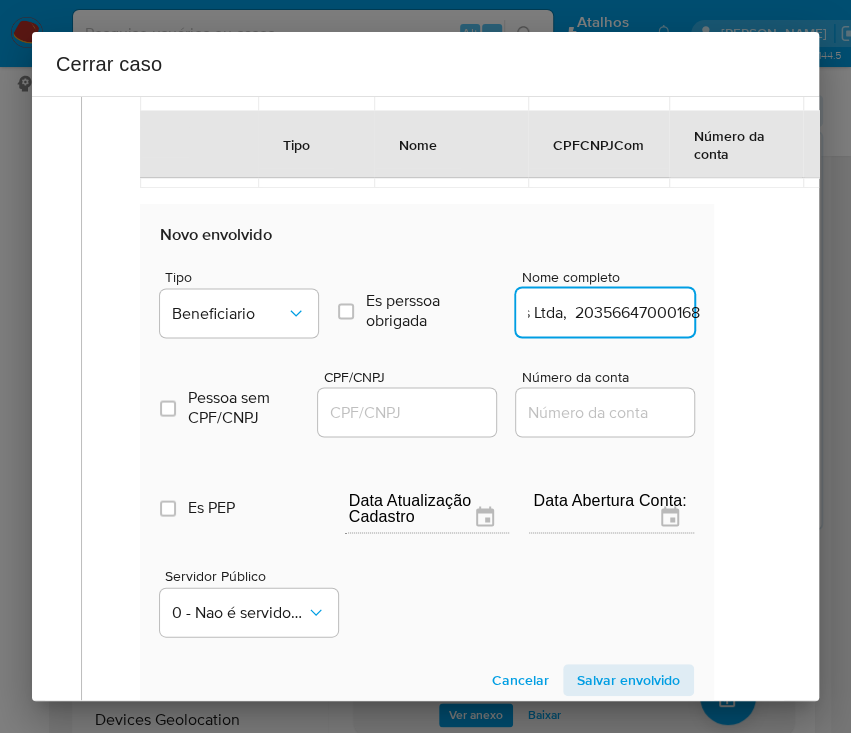 drag, startPoint x: 545, startPoint y: 315, endPoint x: 737, endPoint y: 307, distance: 192.1666 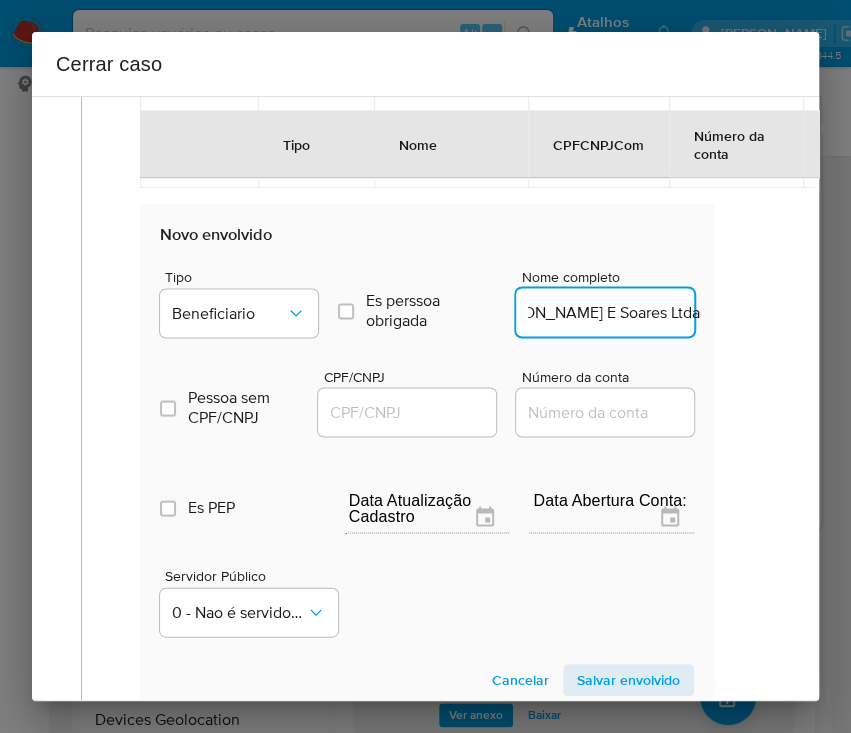 scroll, scrollTop: 0, scrollLeft: 89, axis: horizontal 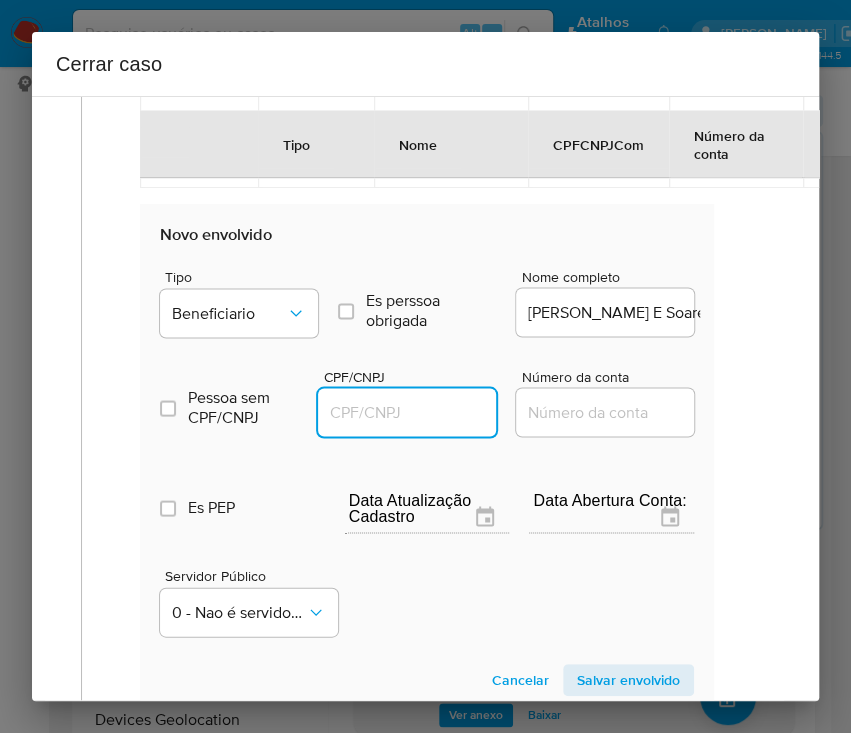 click on "CPF/CNPJ" at bounding box center [416, 412] 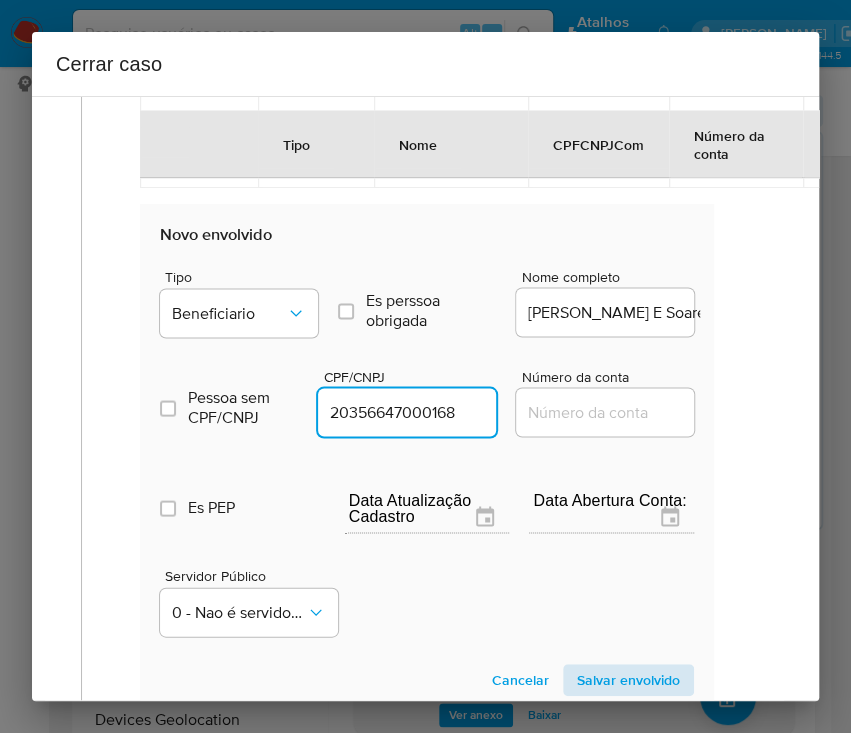 type on "20356647000168" 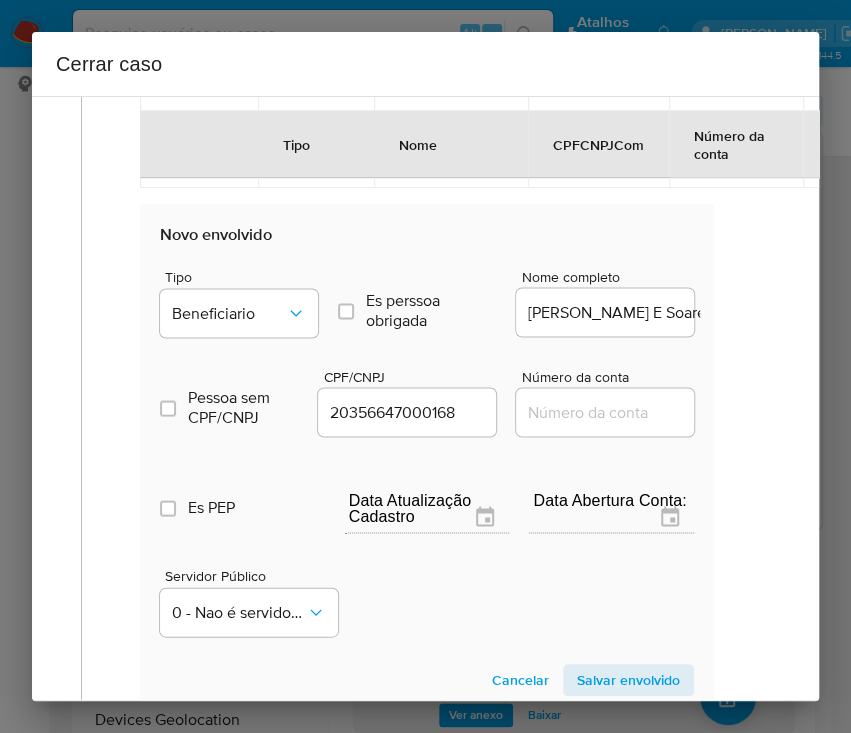 click on "Salvar envolvido" at bounding box center [628, 680] 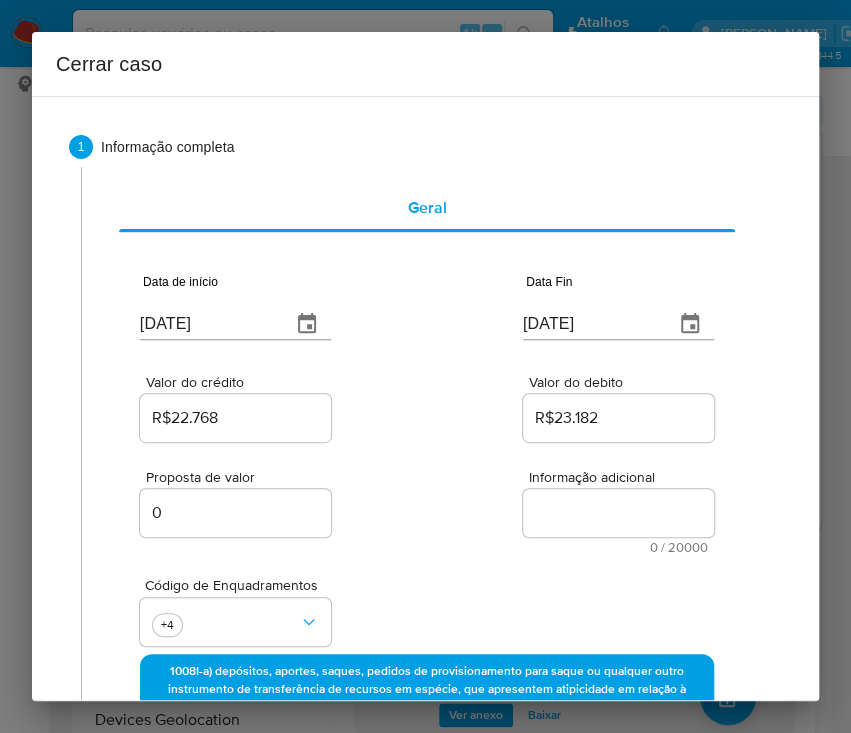 scroll, scrollTop: 0, scrollLeft: 11, axis: horizontal 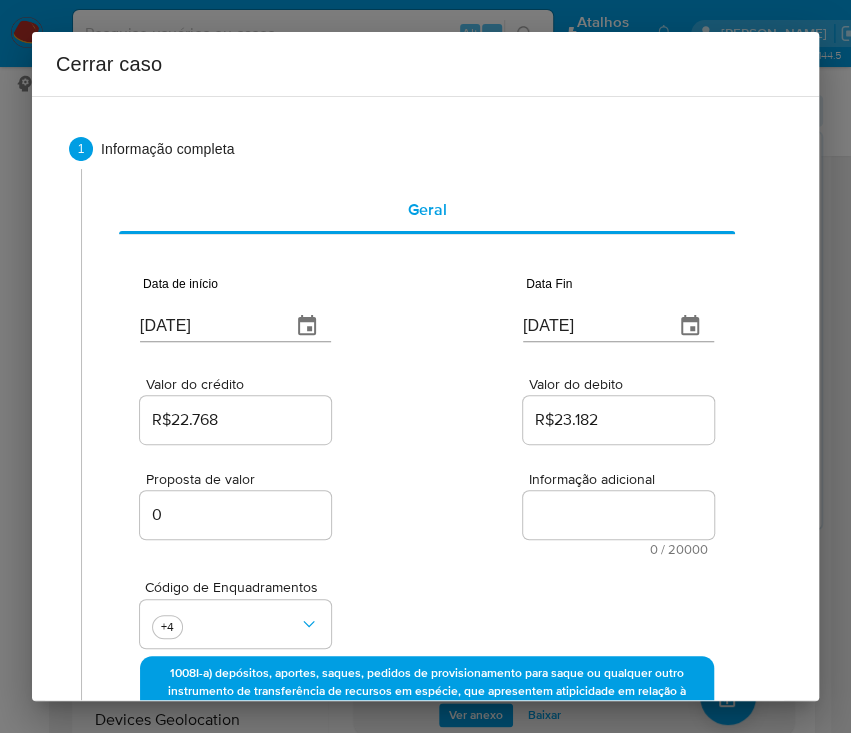 click on "Informação adicional" at bounding box center [618, 515] 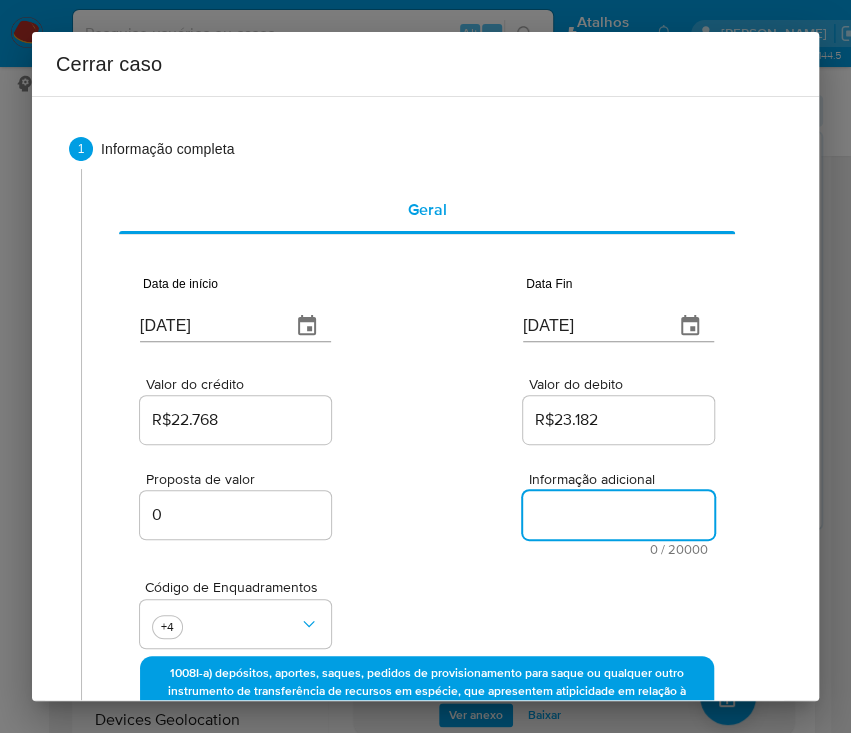 paste on "Informações da Cliente
Larissa Lara de Carvalho Mendes, CPF 08670155354, 22 anos, residente no município de Teresina, Piauí, início de relacionamento em 04/11/2018.
Ocupação profissional declarada: Produtor na exploração agropecuária.
Renda mensal declarada: R$2.000,00
Não identificado participação societária.
Resumo das movimentações:
No período de  01/05/2025 a 02/07/2025, os créditos somaram R$22.768,72 e os débitos totalizaram R$23.182,98, sendo destacados:
Resumo das principais Operações:
Créditos:
6 Aportes via boleto bancário: R$20.090,00
Débitos:
26 Transferências Interbancárias: R$23.147,43
Amostra das principais transações:
I) Créditos:
R$ 20.000,00 - 5 aportes em espécie via boletos bancários - Portador dos recursos: Larissa
Rodrigues Ribeiro Paes Land, CPF 00908556390 - Banco recebedor: Caixa Econômica
Federal.
R$ 90,00- 1 aporte em espécie via boleto bancário - Portador dos recursos: Mesma titularidade - Banco recebedor: Rendimento S.A.
II) Débitos:
R$20.000,00 - Ge..." 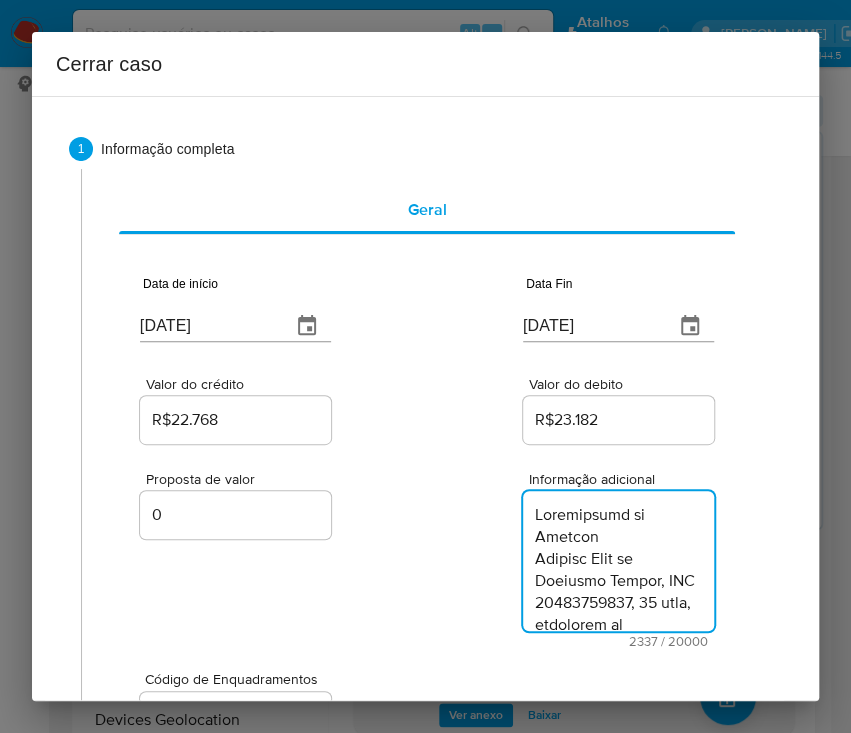 scroll, scrollTop: 3678, scrollLeft: 0, axis: vertical 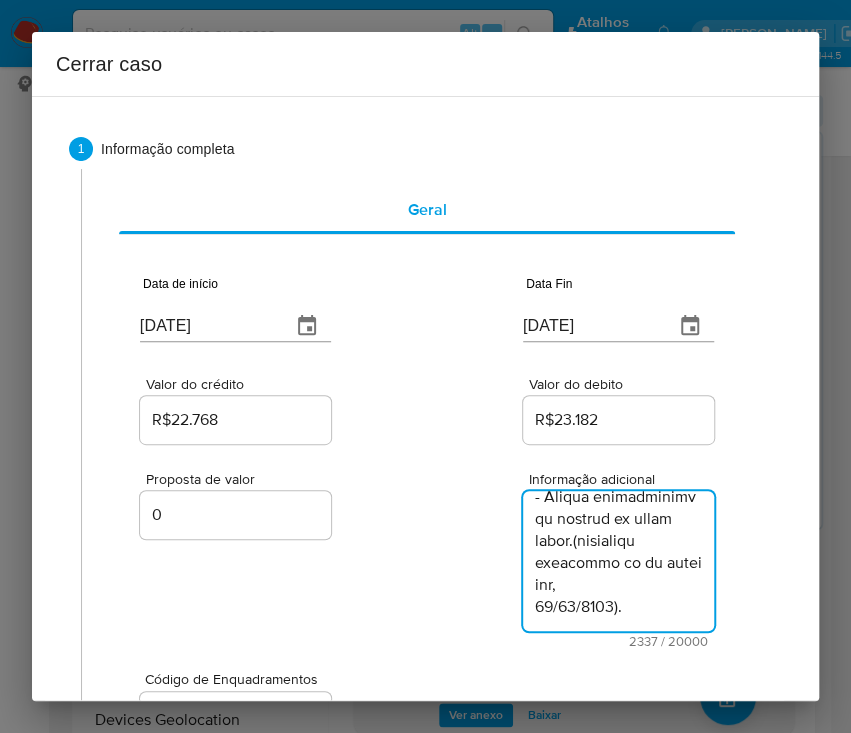 type on "Informações da Cliente
Larissa Lara de Carvalho Mendes, CPF 08670155354, 22 anos, residente no município de Teresina, Piauí, início de relacionamento em 04/11/2018.
Ocupação profissional declarada: Produtor na exploração agropecuária.
Renda mensal declarada: R$2.000,00
Não identificado participação societária.
Resumo das movimentações:
No período de  01/05/2025 a 02/07/2025, os créditos somaram R$22.768,72 e os débitos totalizaram R$23.182,98, sendo destacados:
Resumo das principais Operações:
Créditos:
6 Aportes via boleto bancário: R$20.090,00
Débitos:
26 Transferências Interbancárias: R$23.147,43
Amostra das principais transações:
I) Créditos:
R$ 20.000,00 - 5 aportes em espécie via boletos bancários - Portador dos recursos: Larissa
Rodrigues Ribeiro Paes Land, CPF 00908556390 - Banco recebedor: Caixa Econômica
Federal.
R$ 90,00- 1 aporte em espécie via boleto bancário - Portador dos recursos: Mesma titularidade - Banco recebedor: Rendimento S.A.
II) Débitos:
R$20.000,00 - Ge..." 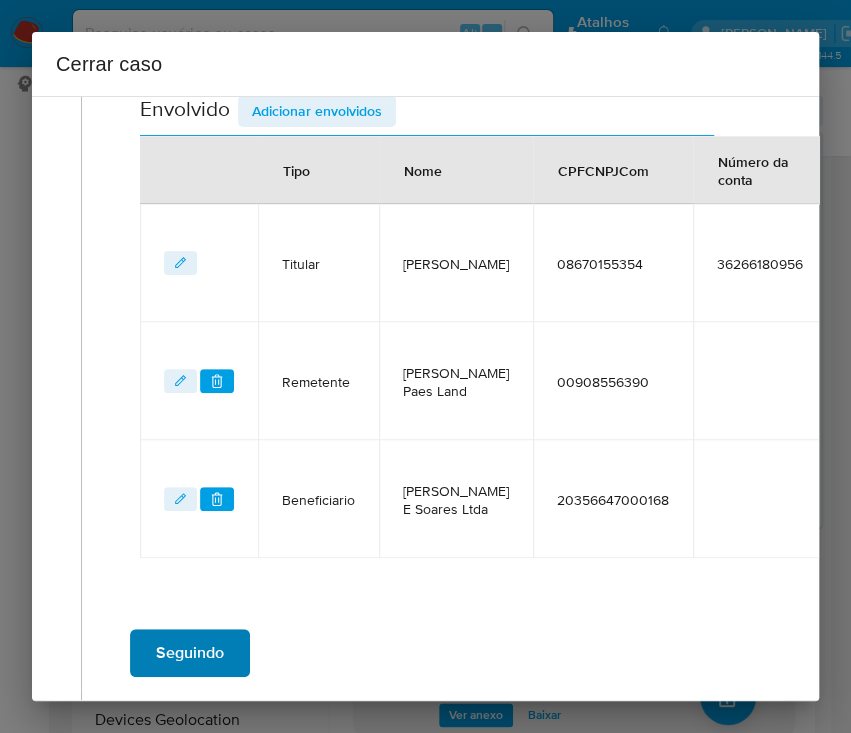 scroll, scrollTop: 1084, scrollLeft: 11, axis: both 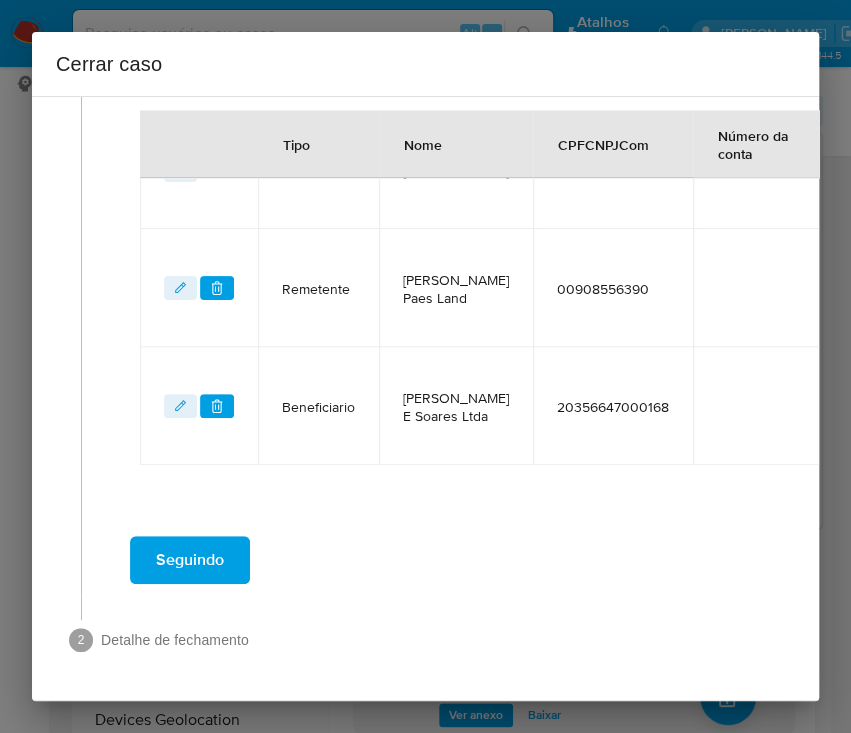 click on "Seguindo" at bounding box center (190, 560) 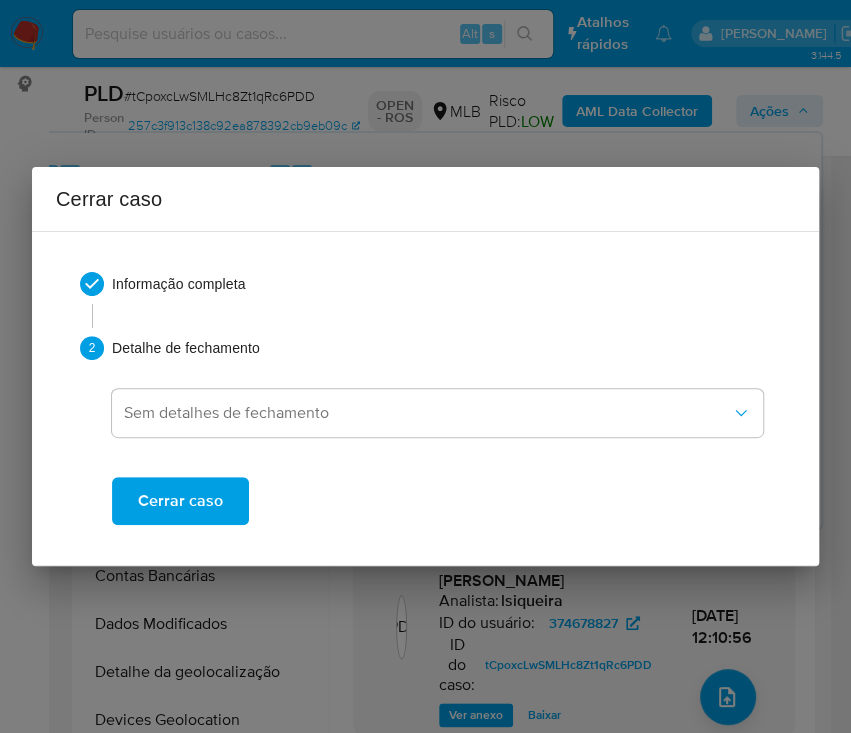 scroll, scrollTop: 0, scrollLeft: 0, axis: both 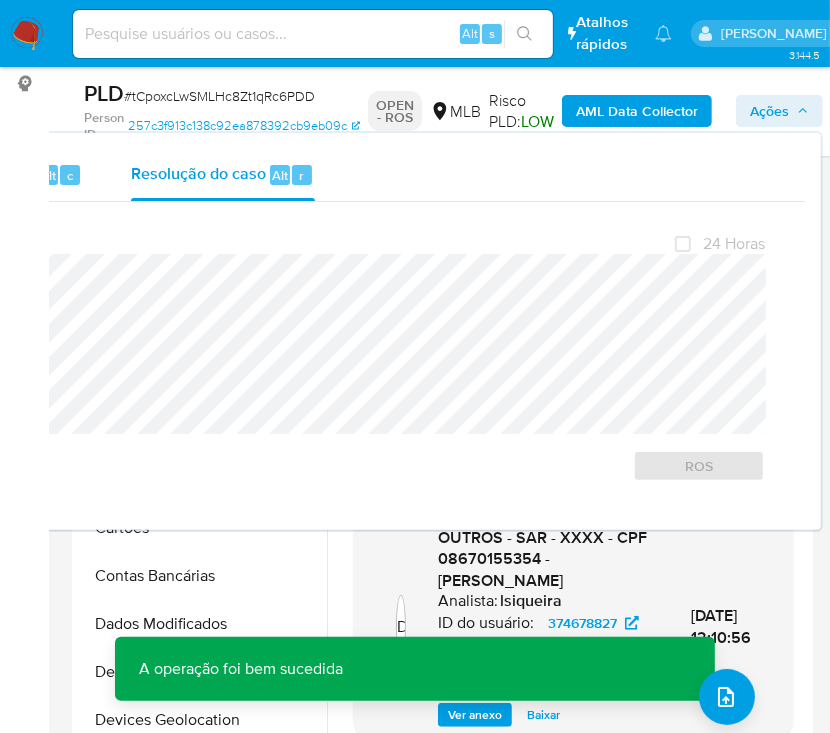 click on "# tCpoxcLwSMLHc8Zt1qRc6PDD" at bounding box center (219, 96) 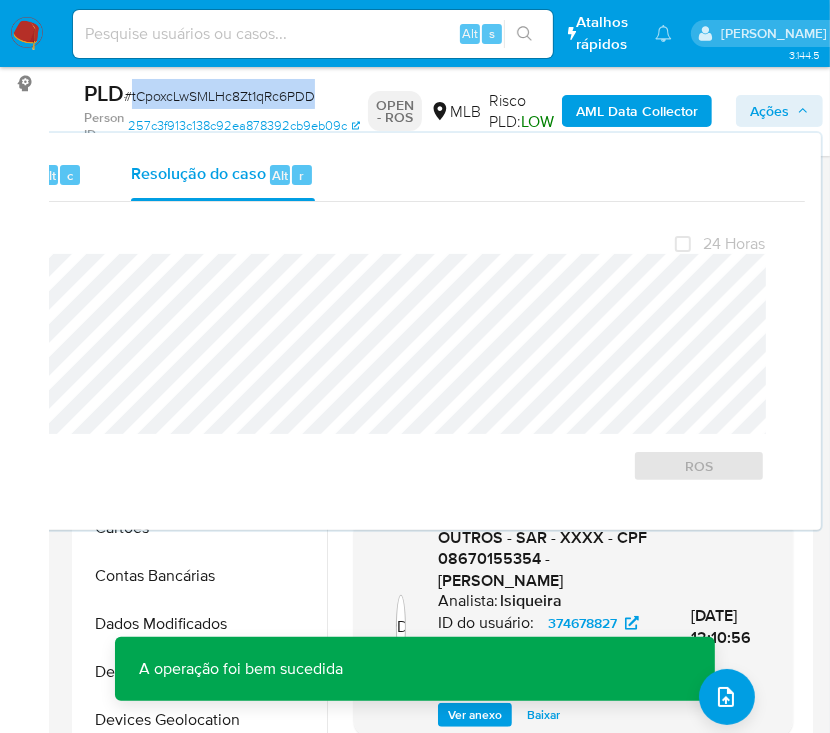 click on "# tCpoxcLwSMLHc8Zt1qRc6PDD" at bounding box center (219, 96) 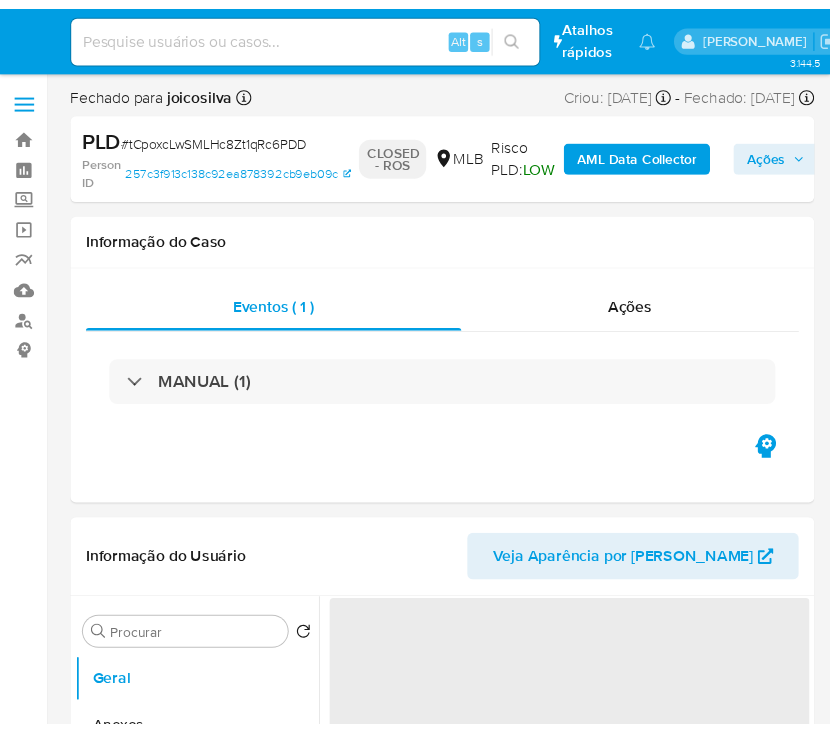scroll, scrollTop: 0, scrollLeft: 0, axis: both 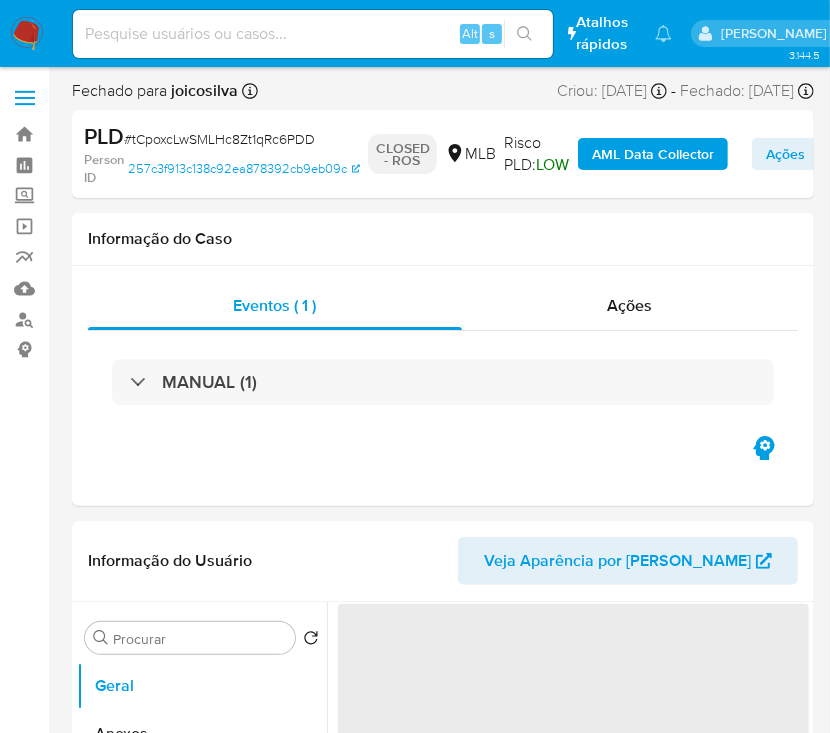 click at bounding box center (27, 34) 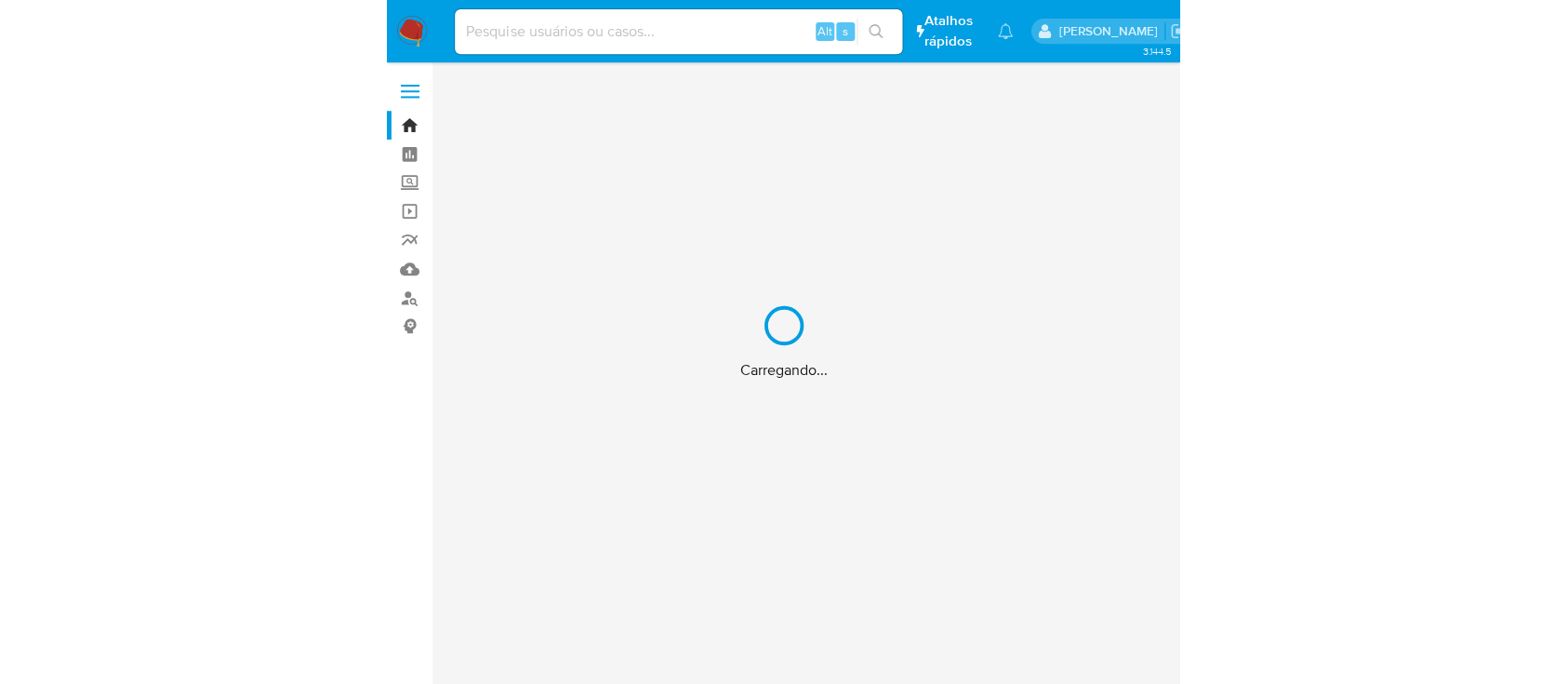 scroll, scrollTop: 0, scrollLeft: 0, axis: both 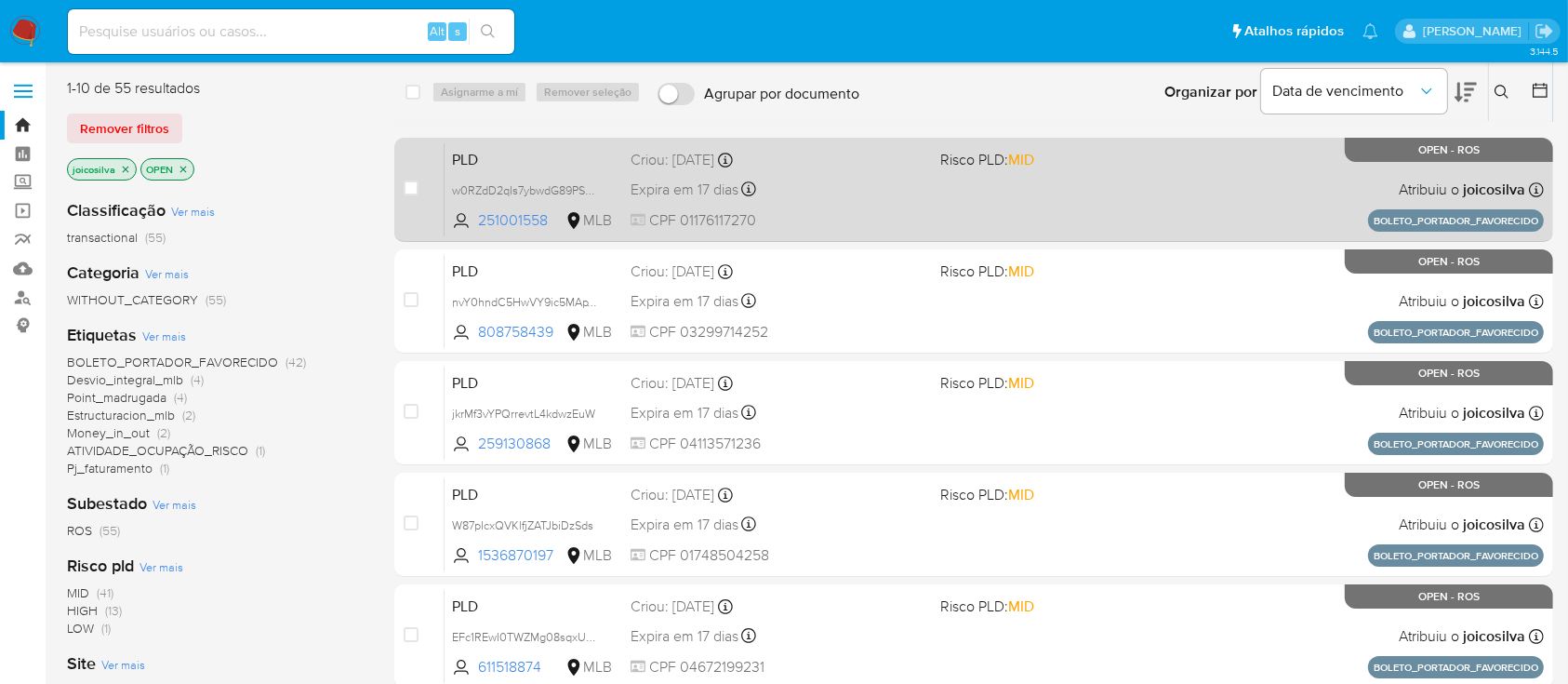 click on "PLD w0RZdD2qIs7ybwdG89PSXl9K 251001558 MLB Risco PLD:  MID Criou: 13/06/2025   Criou: 13/06/2025 18:37:12 Expira em 17 dias   Expira em 28/07/2025 18:37:13 CPF   01176117270 Atribuiu o   joicosilva   Asignado el: 13/06/2025 18:37:12 BOLETO_PORTADOR_FAVORECIDO OPEN - ROS" at bounding box center [994, 189] 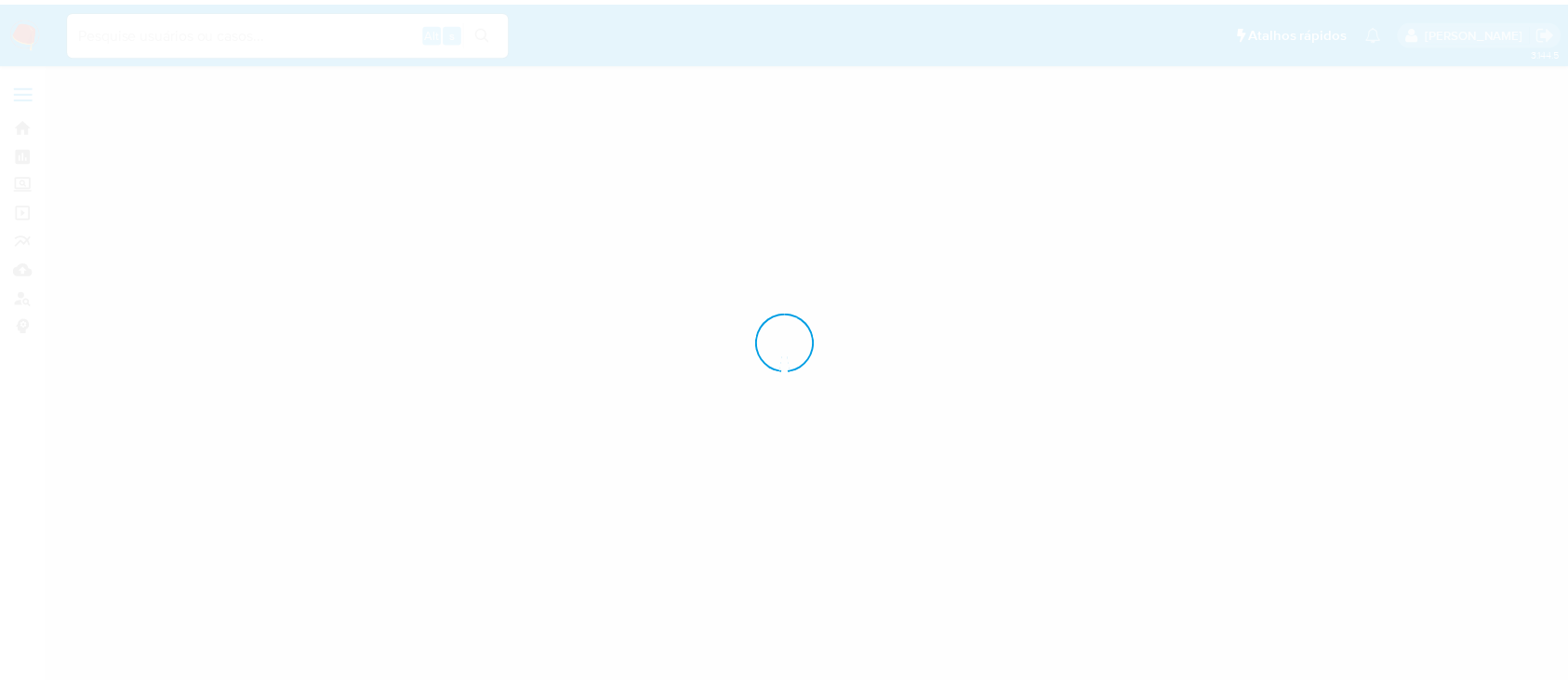 scroll, scrollTop: 0, scrollLeft: 0, axis: both 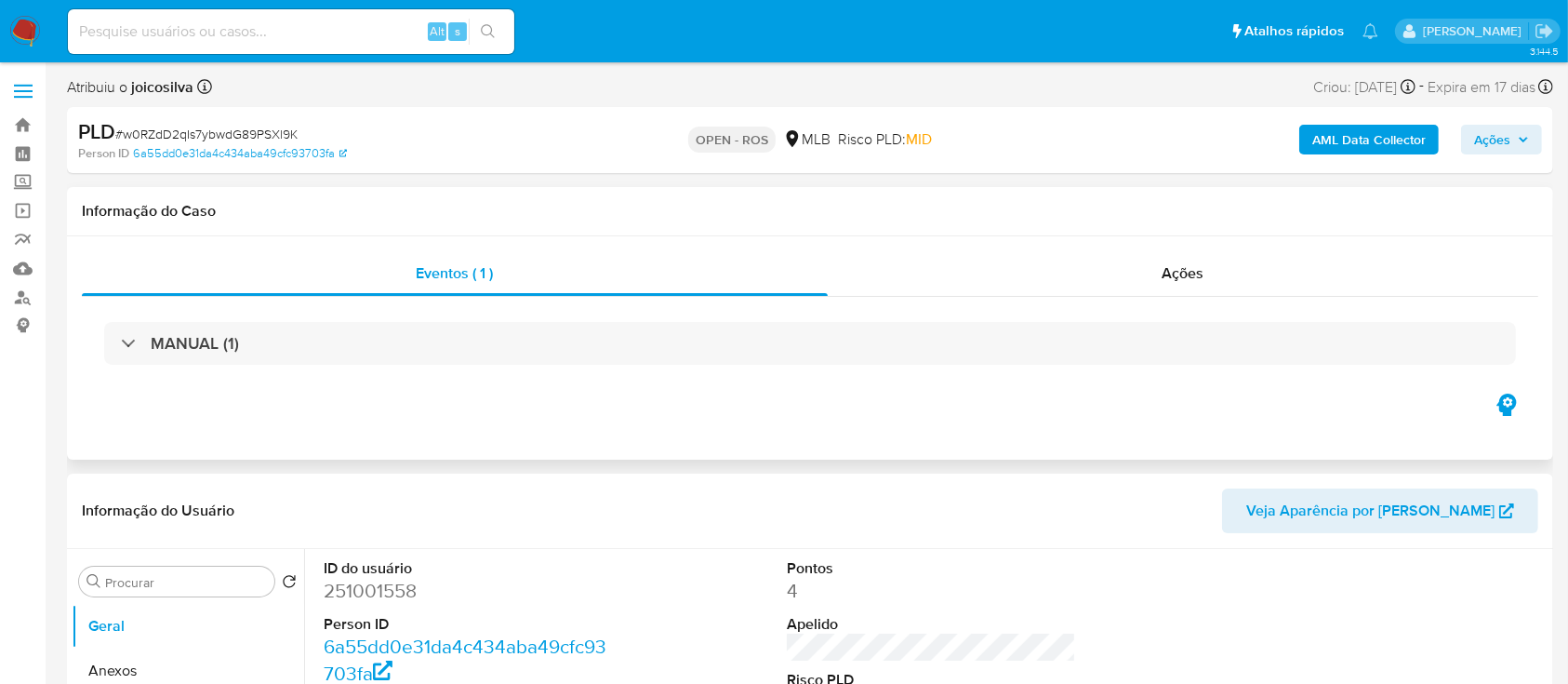 select on "10" 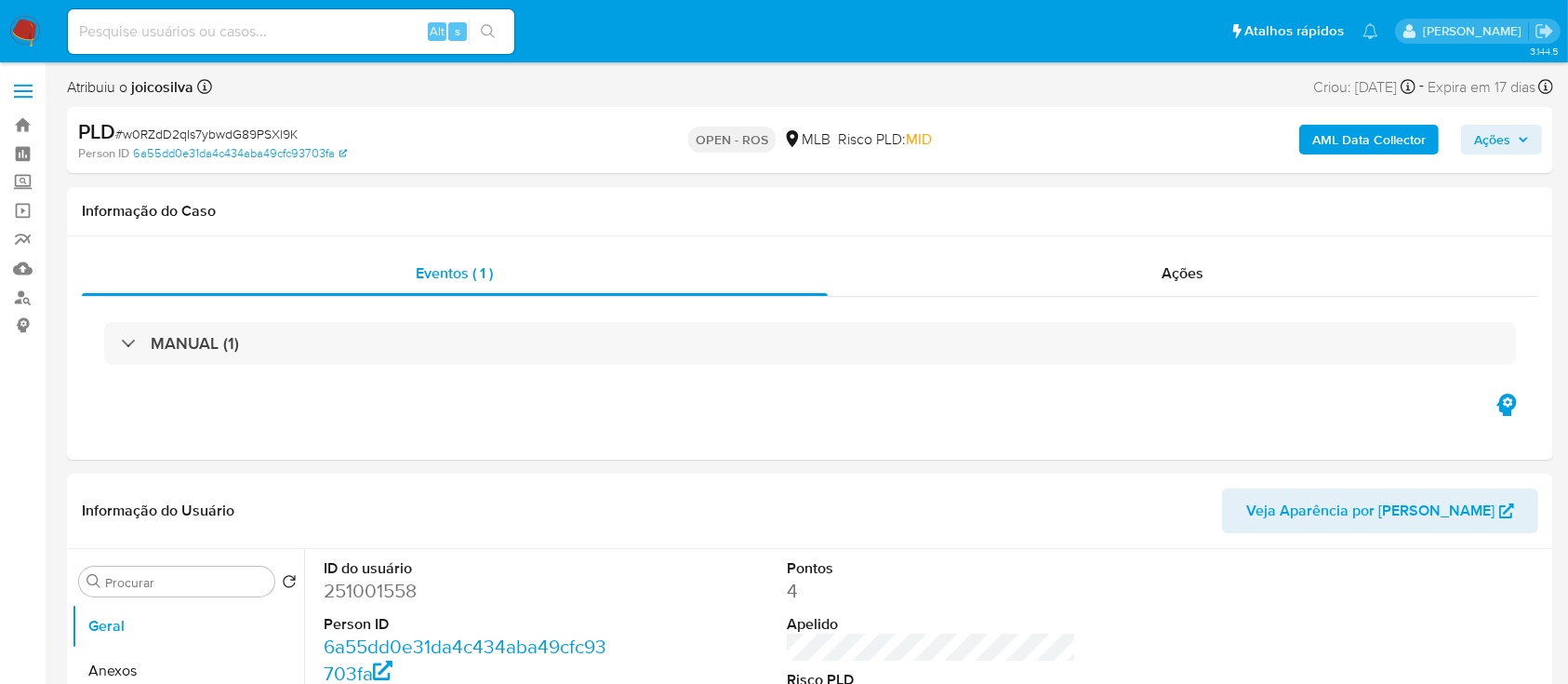 click on "# w0RZdD2qIs7ybwdG89PSXl9K" at bounding box center (206, 134) 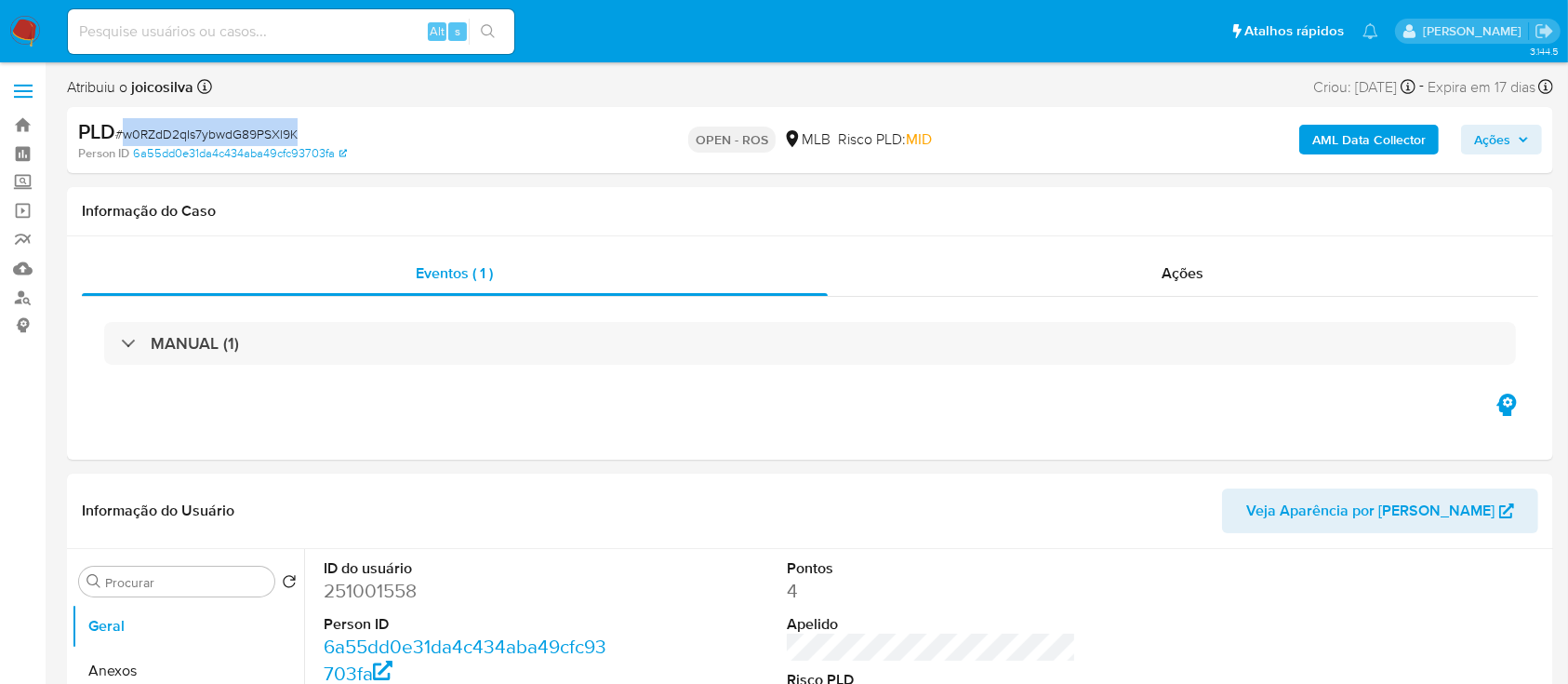 click on "# w0RZdD2qIs7ybwdG89PSXl9K" at bounding box center [206, 134] 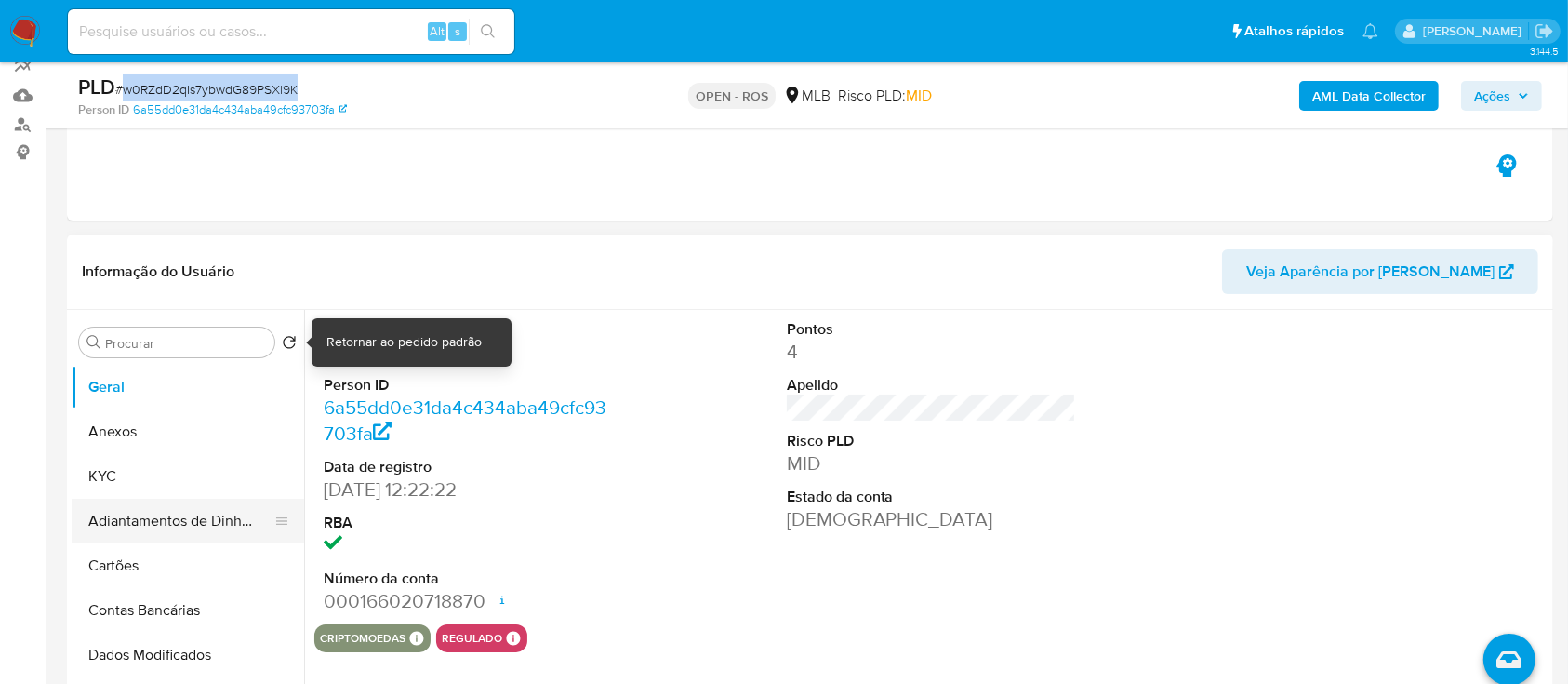 scroll, scrollTop: 372, scrollLeft: 0, axis: vertical 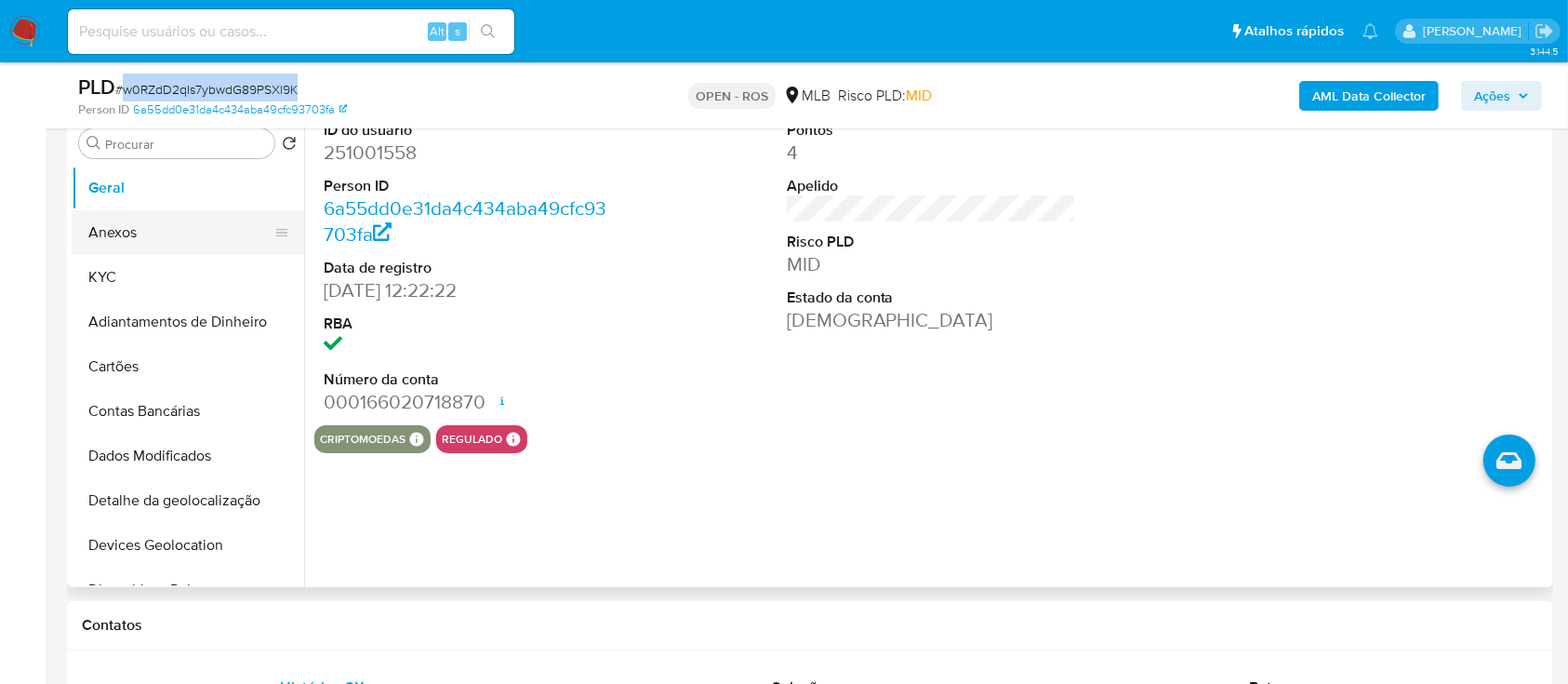 click on "Anexos" at bounding box center [180, 233] 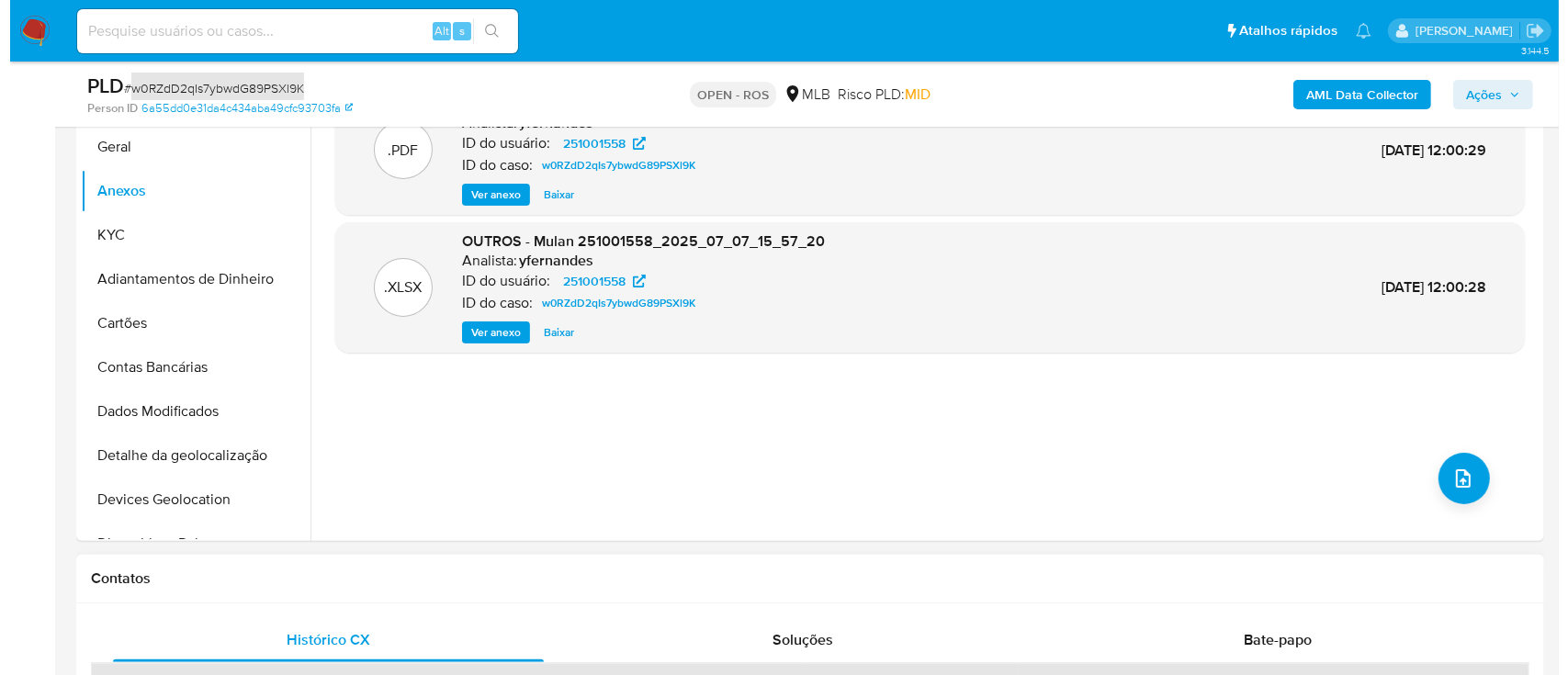 scroll, scrollTop: 612, scrollLeft: 0, axis: vertical 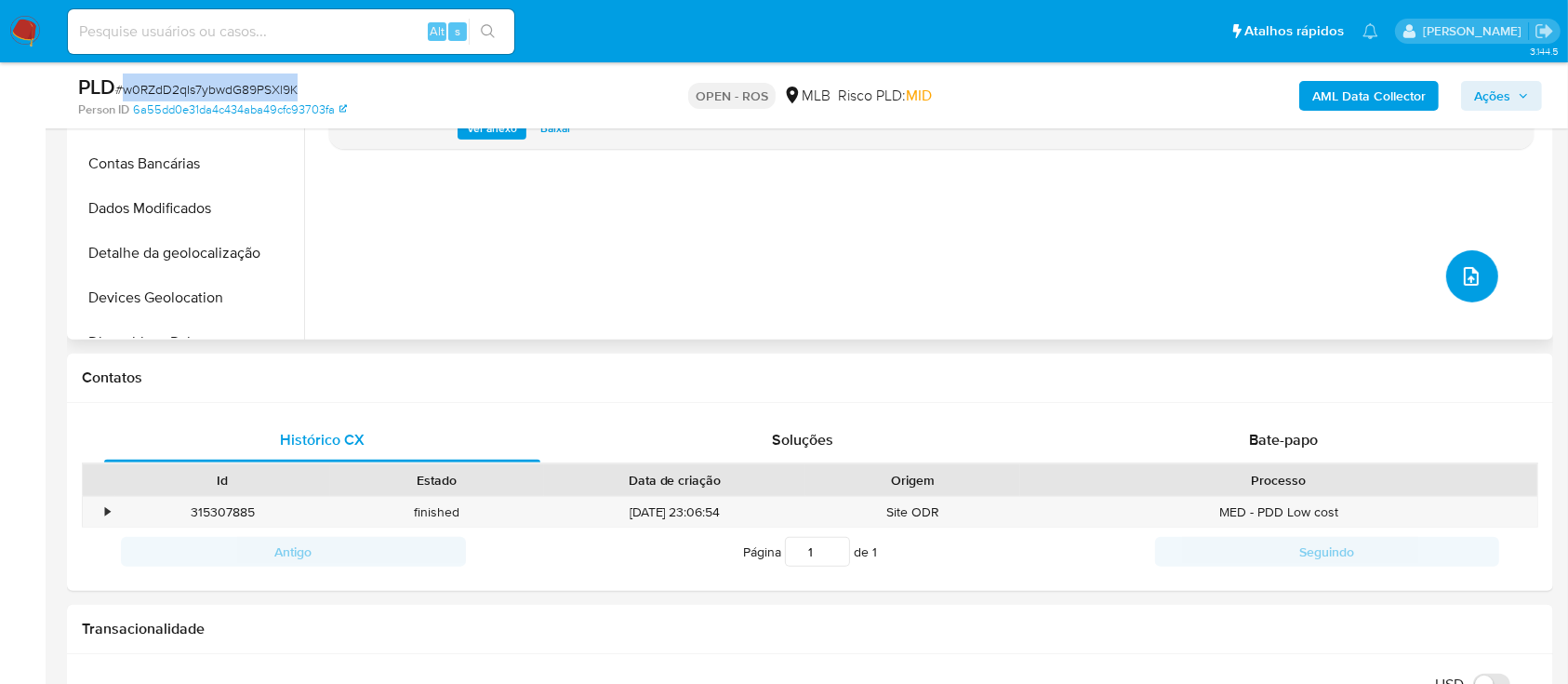 click at bounding box center (1472, 276) 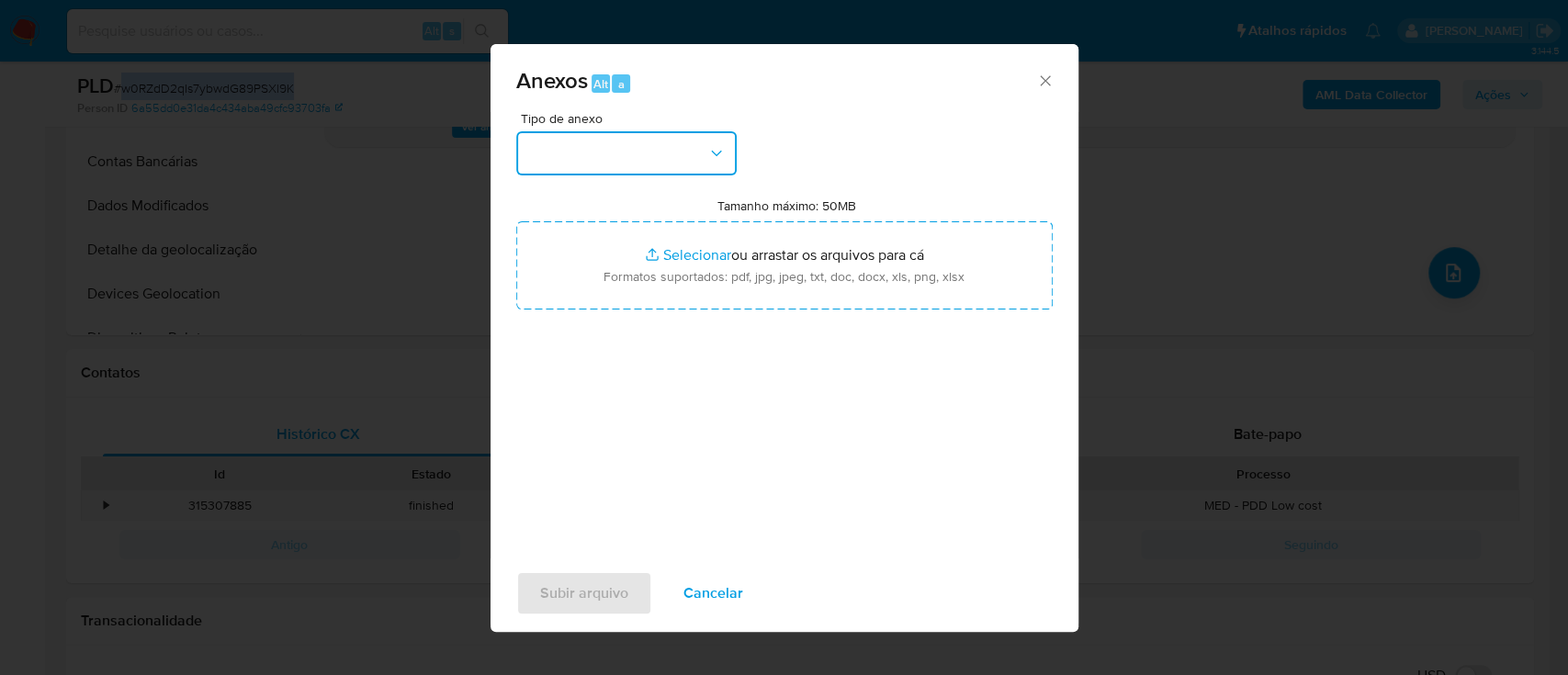 click at bounding box center [626, 153] 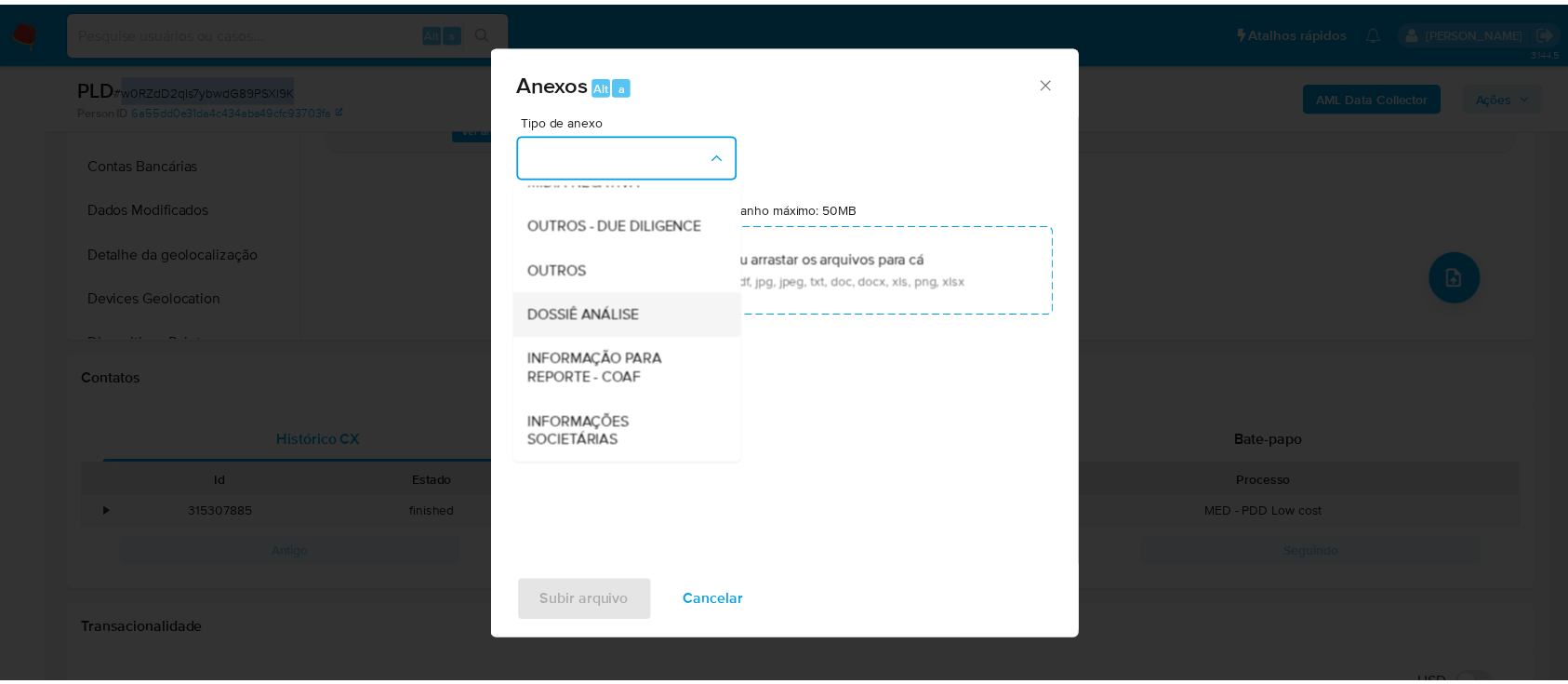 scroll, scrollTop: 286, scrollLeft: 0, axis: vertical 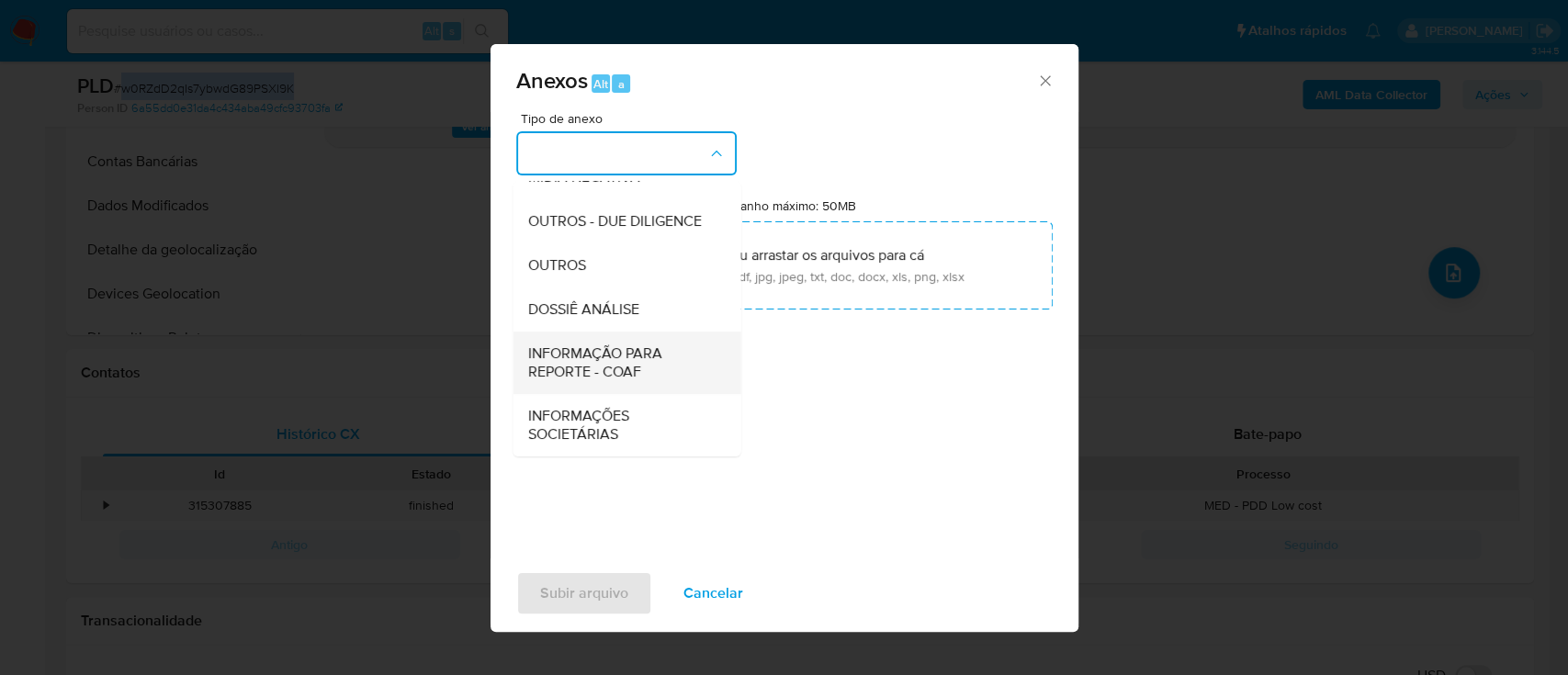 click on "INFORMAÇÃO PARA REPORTE - COAF" at bounding box center (621, 363) 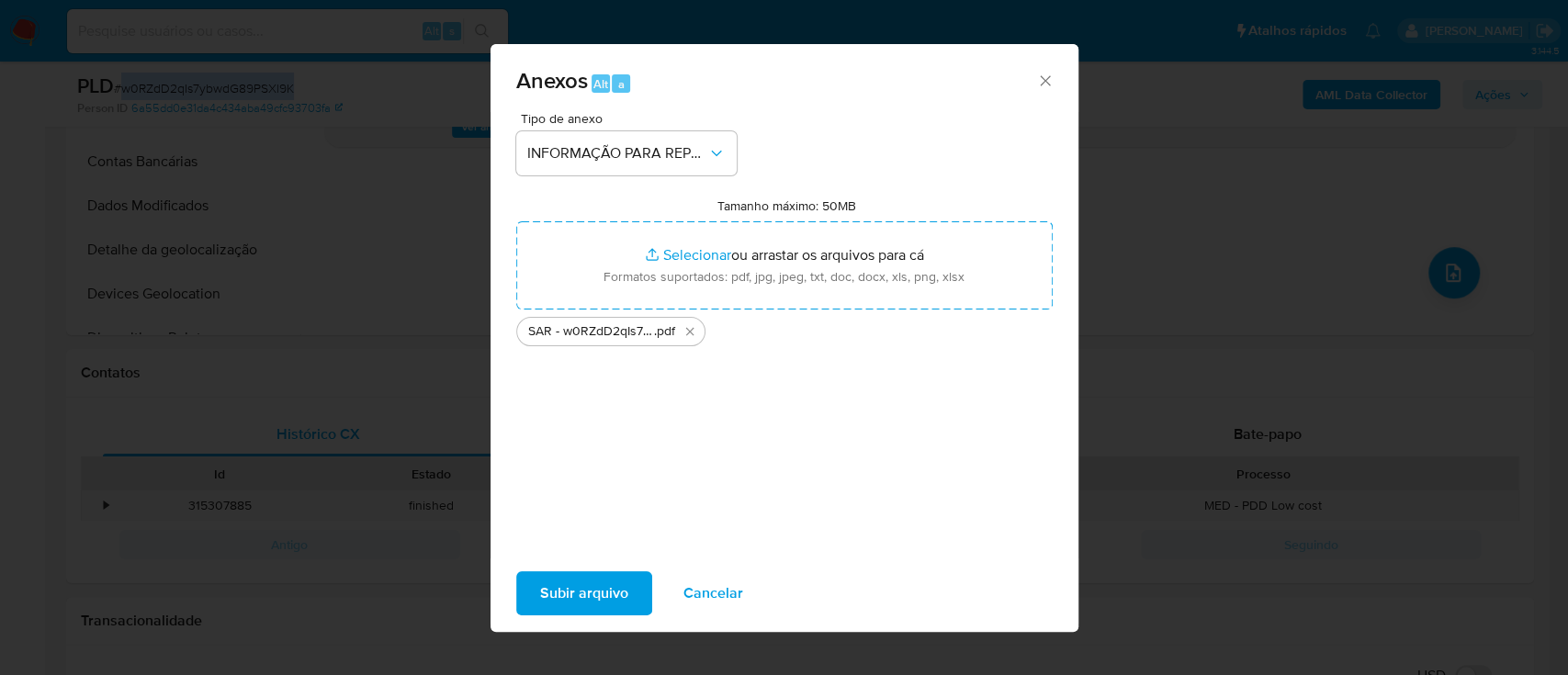 click on "Subir arquivo" at bounding box center (584, 593) 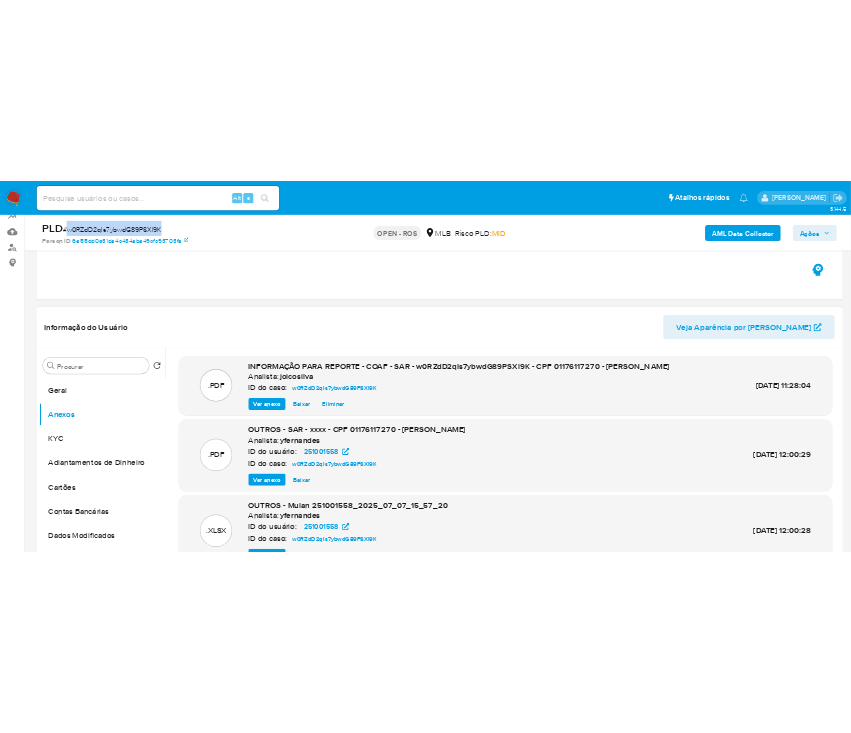 scroll, scrollTop: 133, scrollLeft: 0, axis: vertical 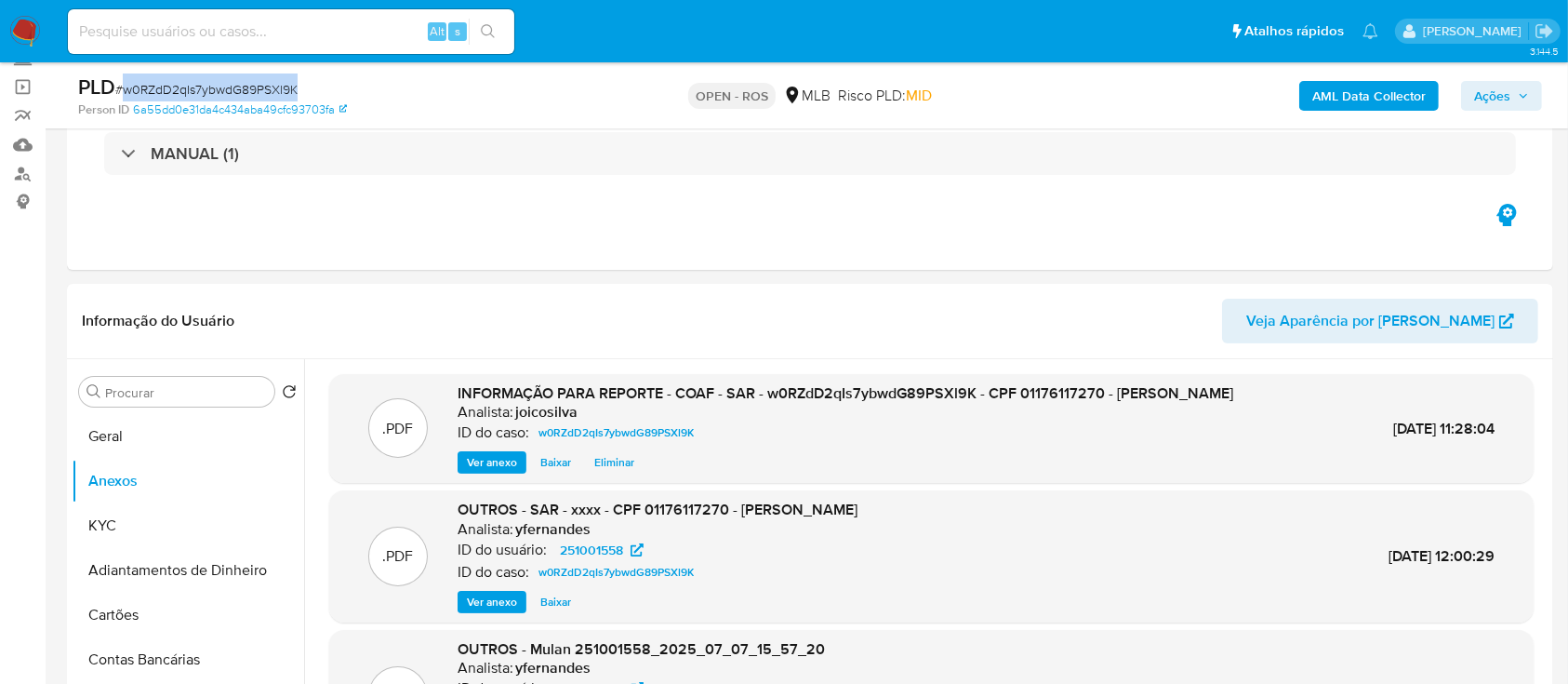 click on "Ações" at bounding box center (1501, 96) 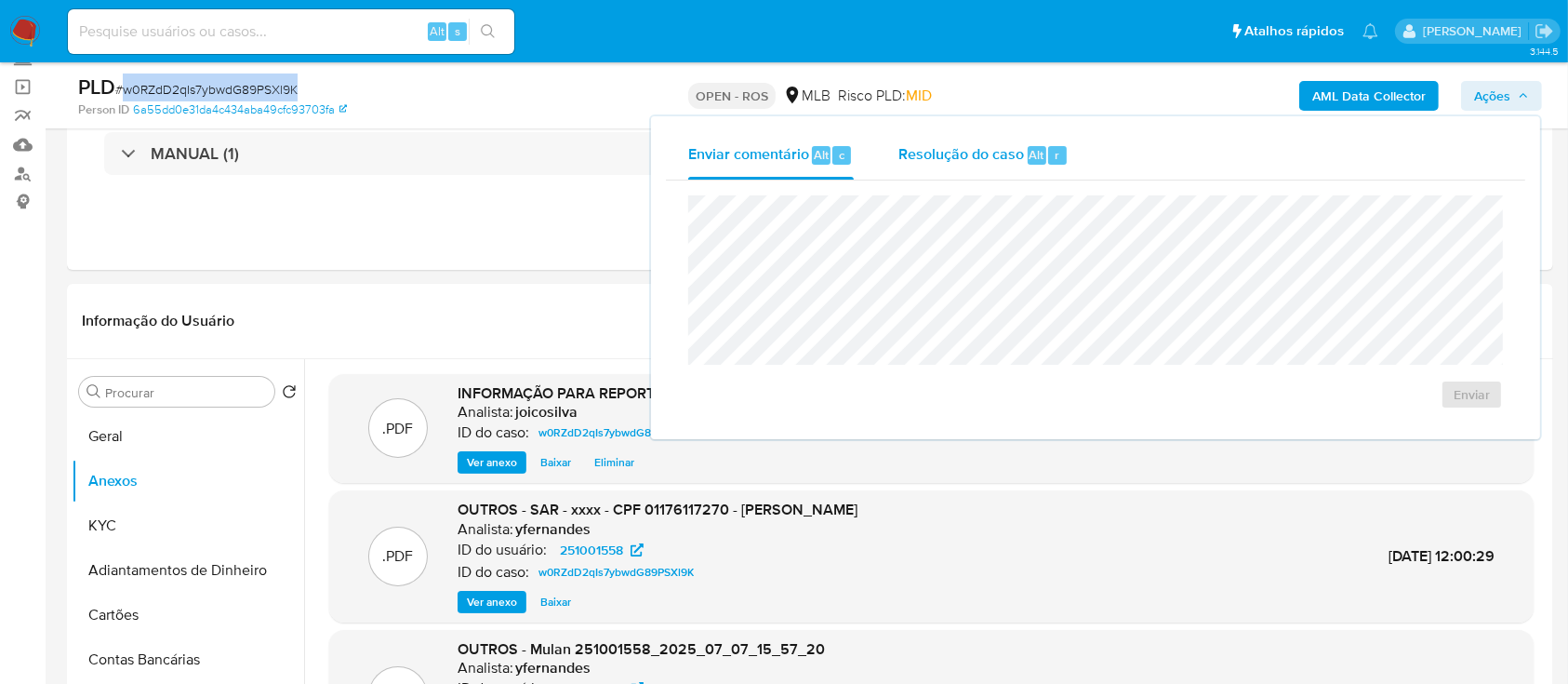 click on "Resolução do caso" at bounding box center (961, 154) 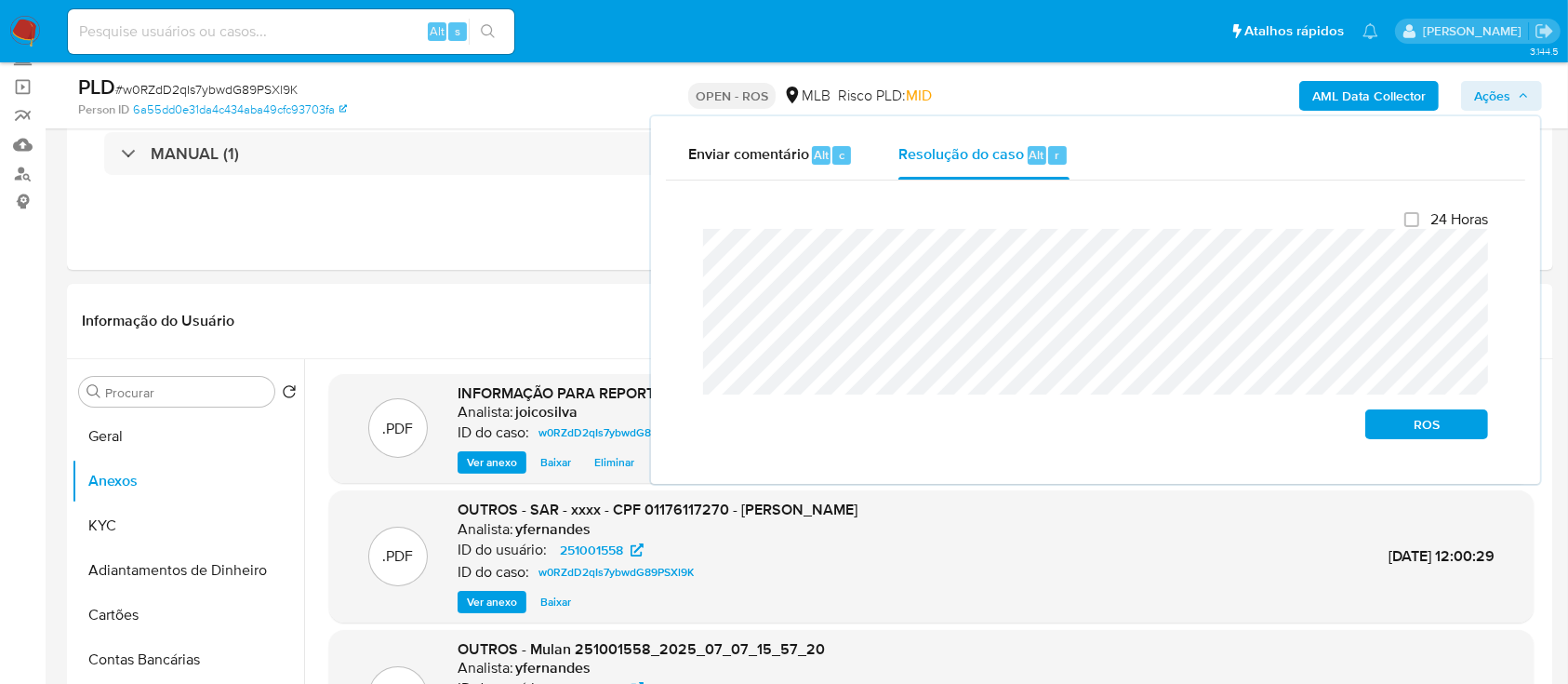 click on "Fechamento do caso 24 Horas ROS" at bounding box center (1096, 325) 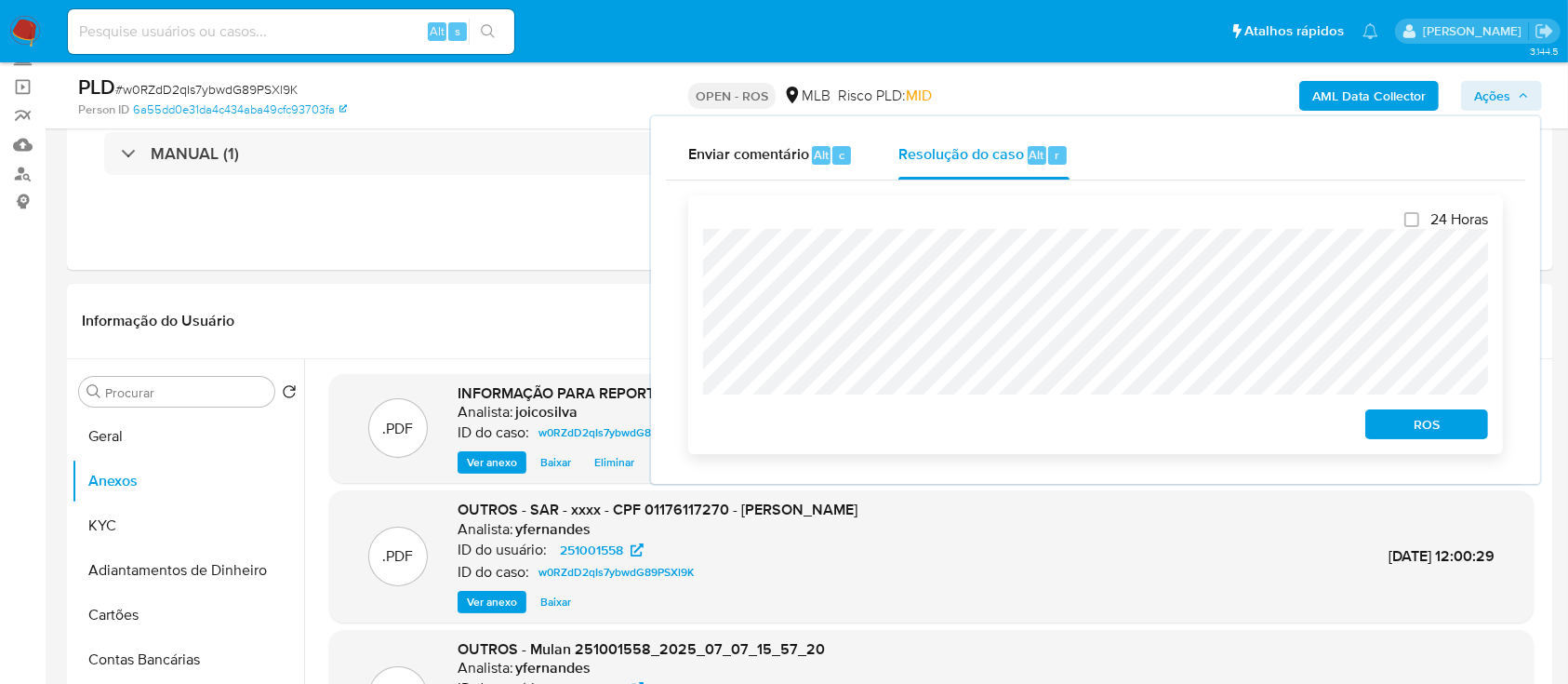 click on "ROS" at bounding box center (1427, 424) 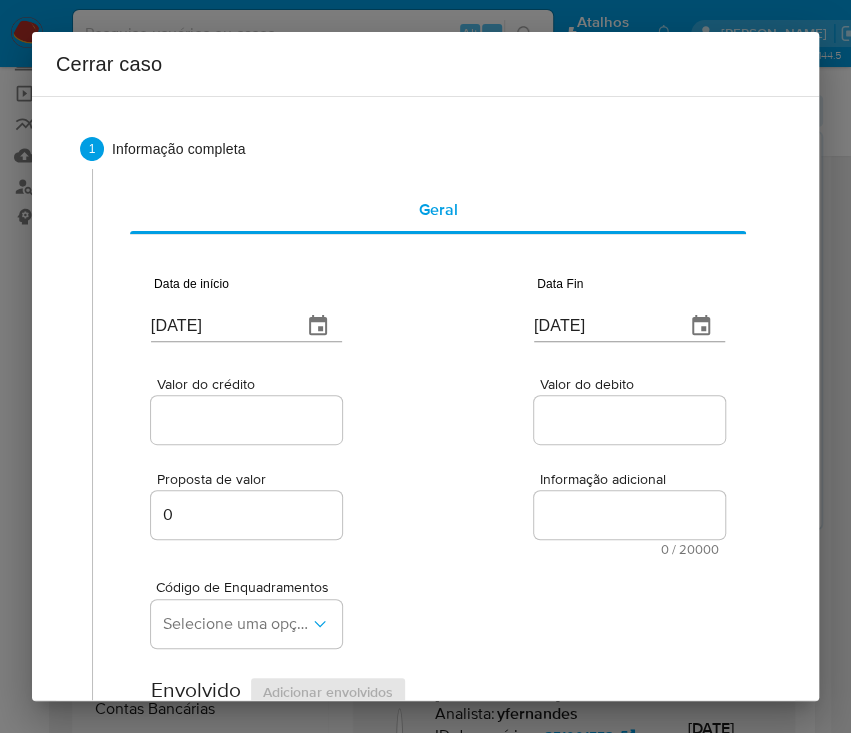 click on "[DATE]" at bounding box center (246, 312) 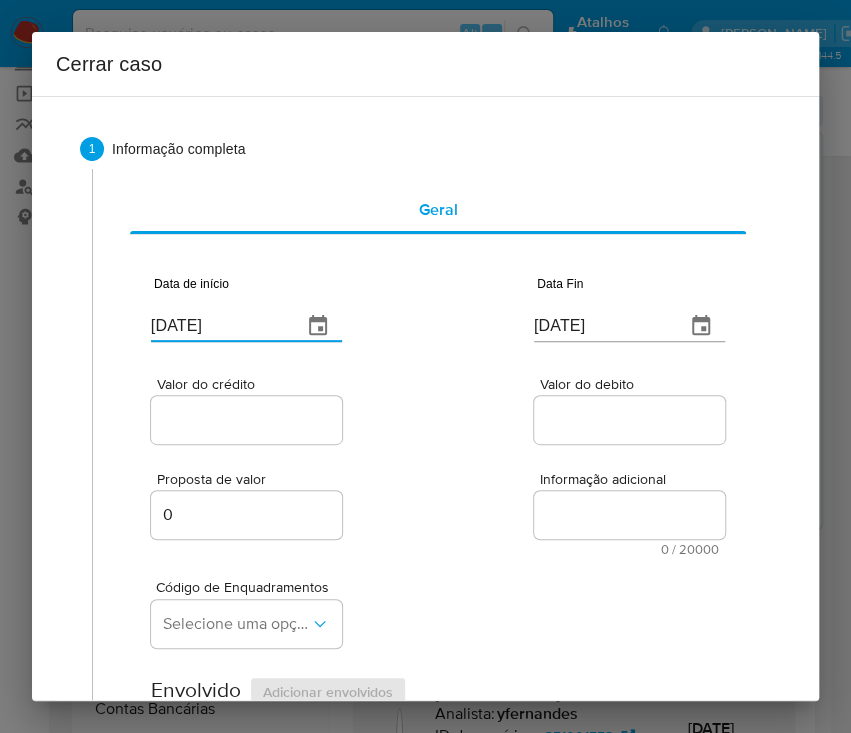 click on "[DATE]" at bounding box center [218, 326] 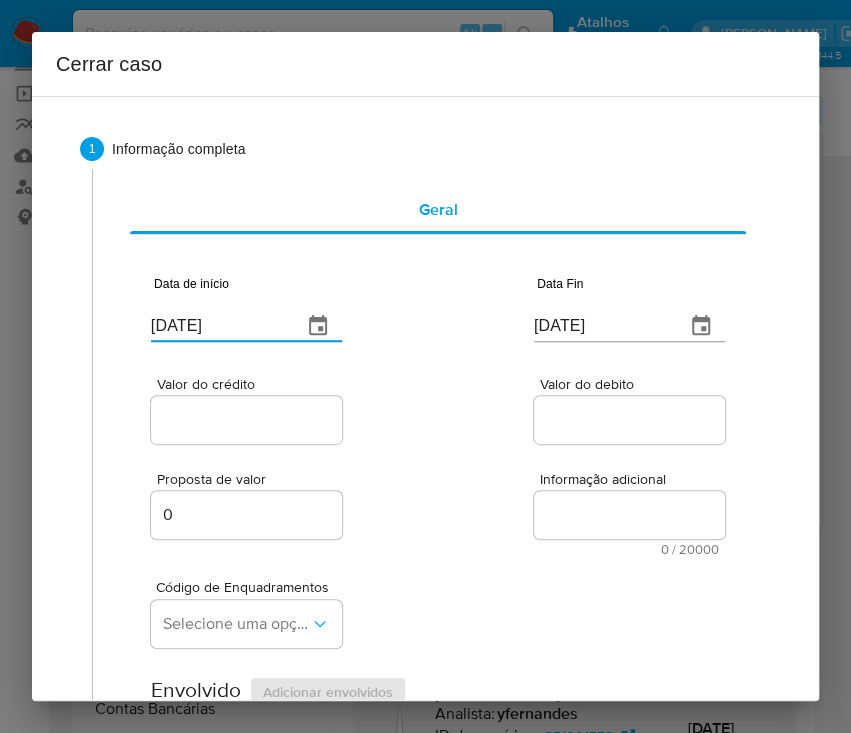 paste on "3/05" 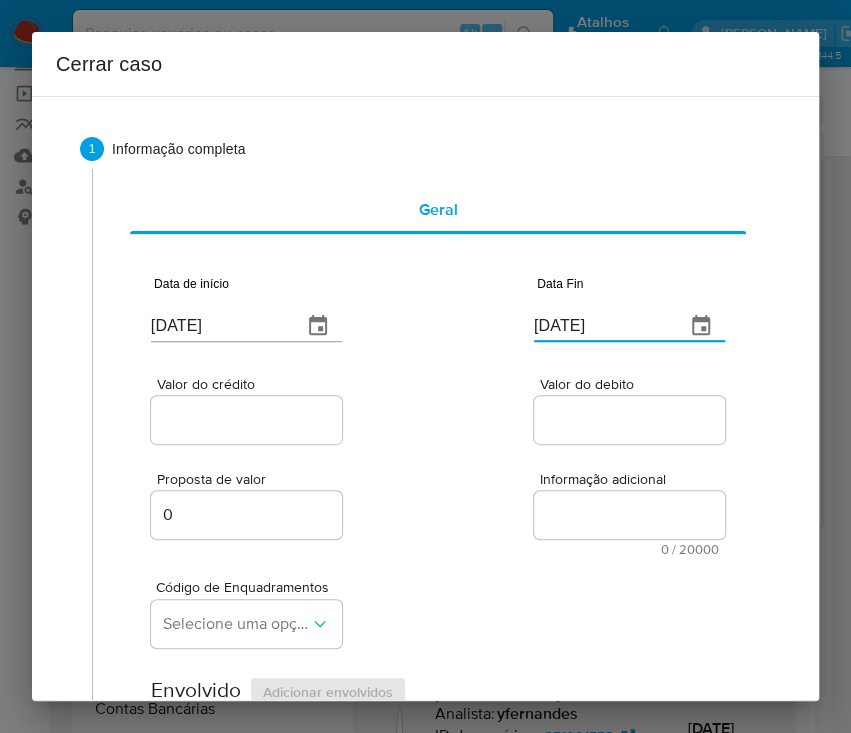 click on "[DATE]" at bounding box center [601, 326] 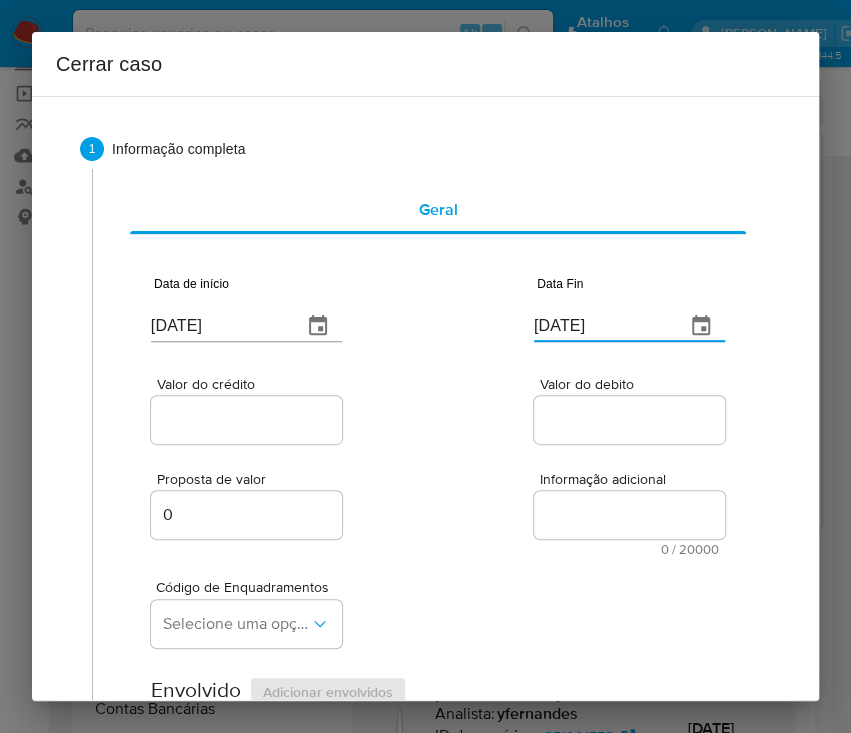 paste on "3/06" 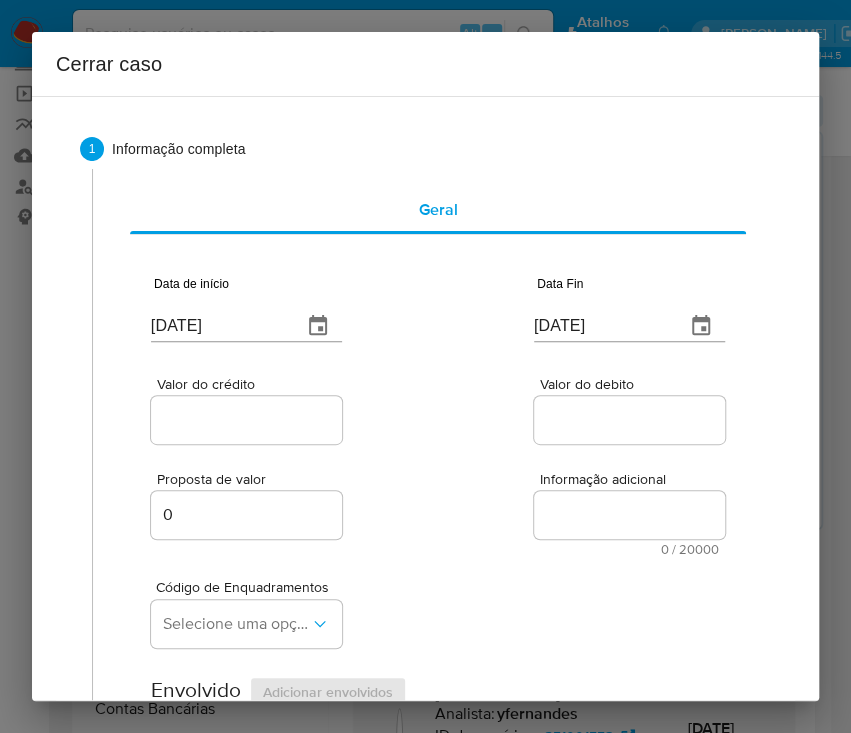 drag, startPoint x: 183, startPoint y: 440, endPoint x: 197, endPoint y: 421, distance: 23.600847 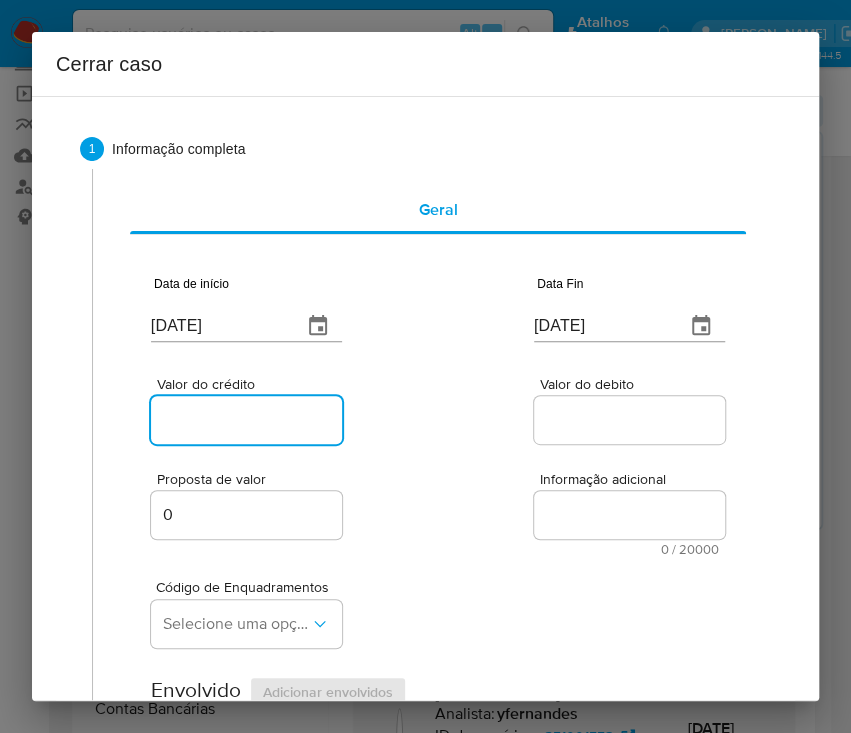 click on "Valor do crédito" at bounding box center (249, 420) 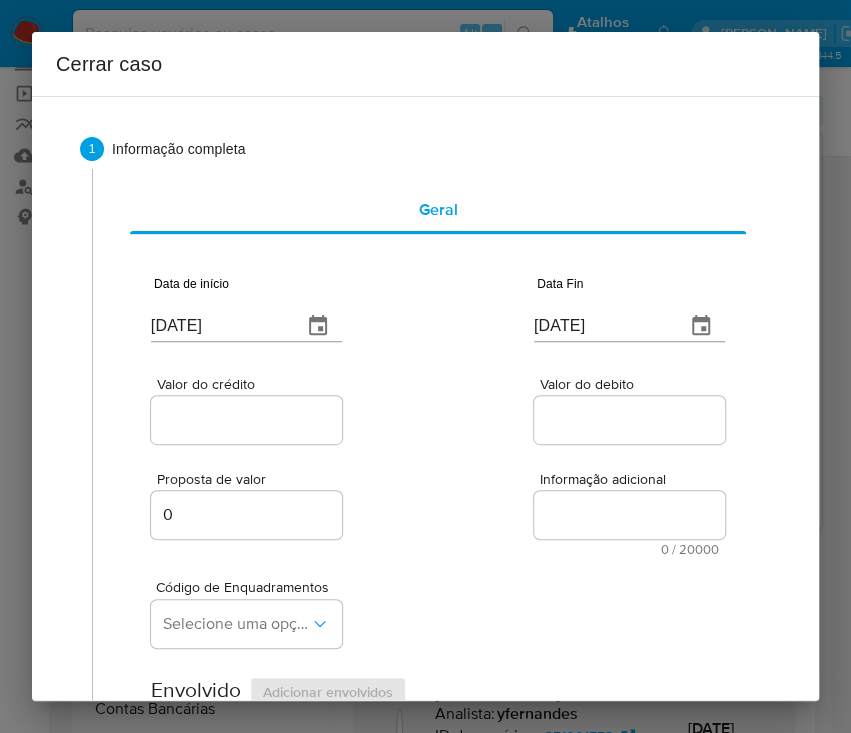 click on "Valor do crédito" at bounding box center (249, 420) 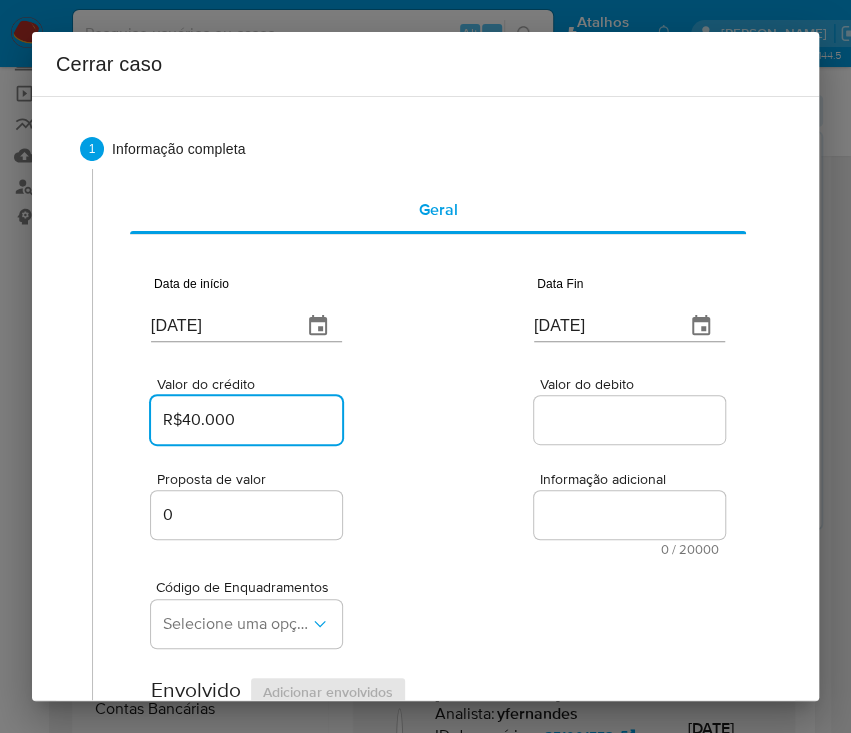 type on "R$40.000" 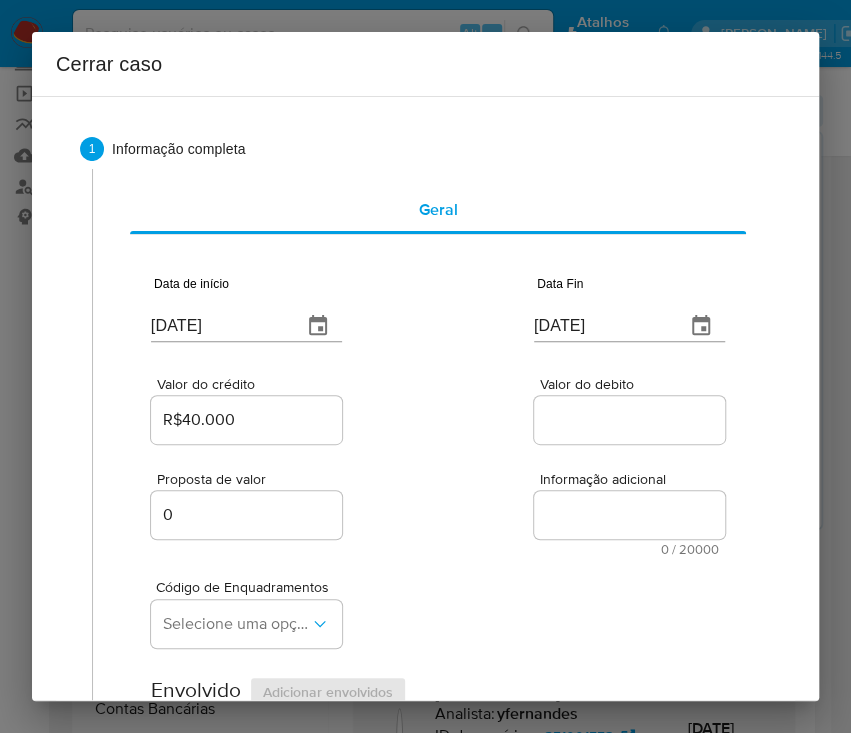 click on "Proposta de valor 0 Informação adicional 0 / 20000 20000 caracteres restantes" at bounding box center (438, 502) 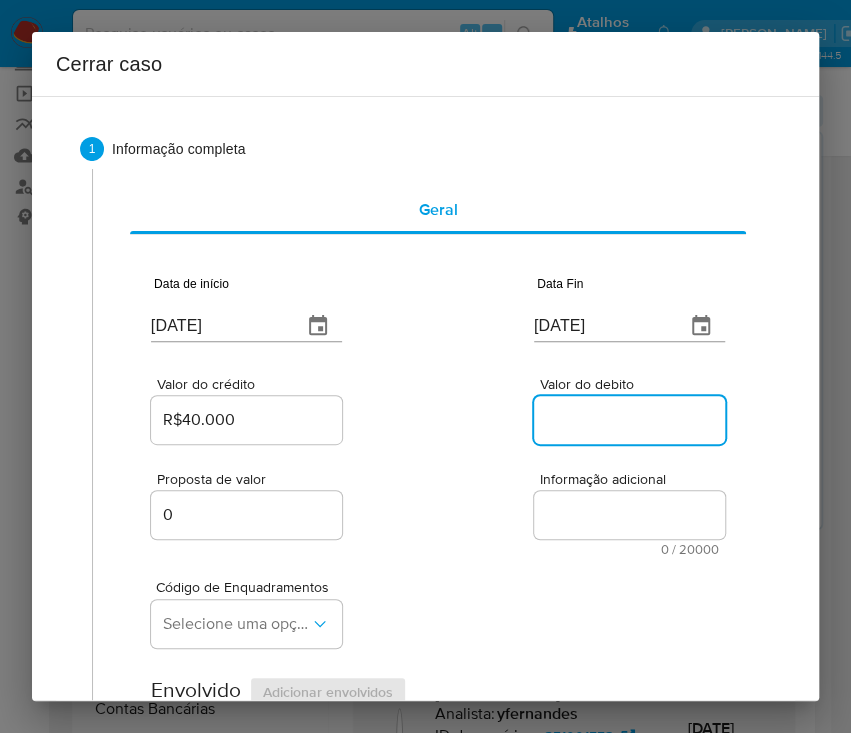 click on "Valor do debito" at bounding box center [632, 420] 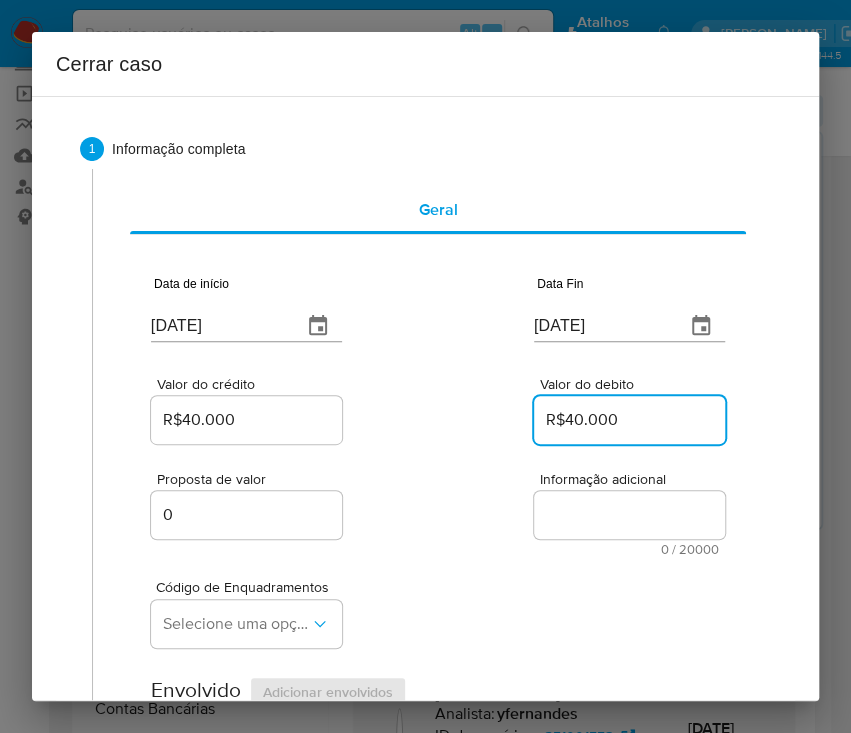 type on "R$40.000" 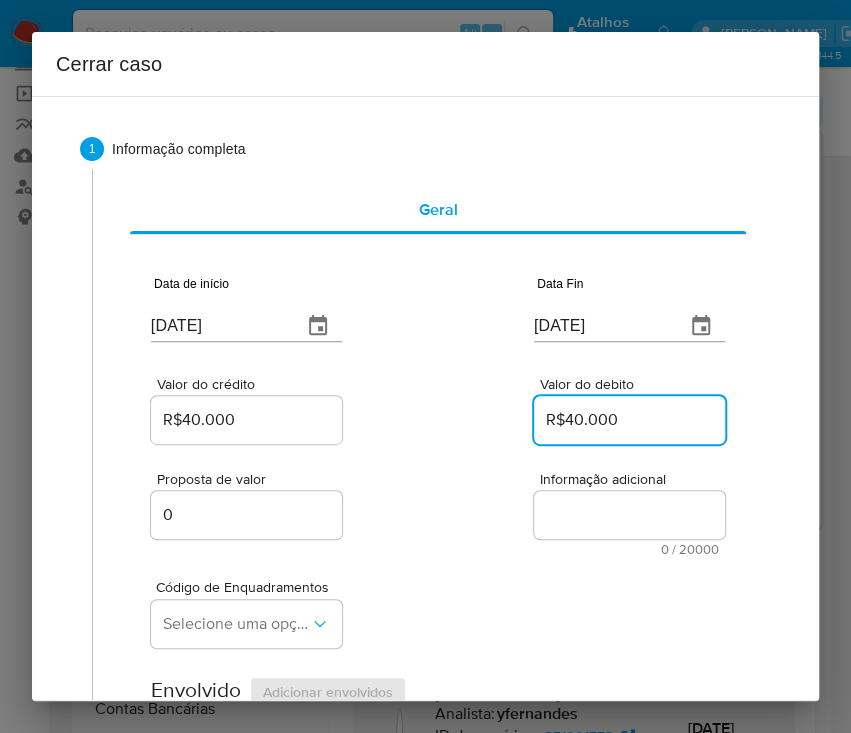 click on "Código de Enquadramentos Selecione uma opção" at bounding box center (438, 606) 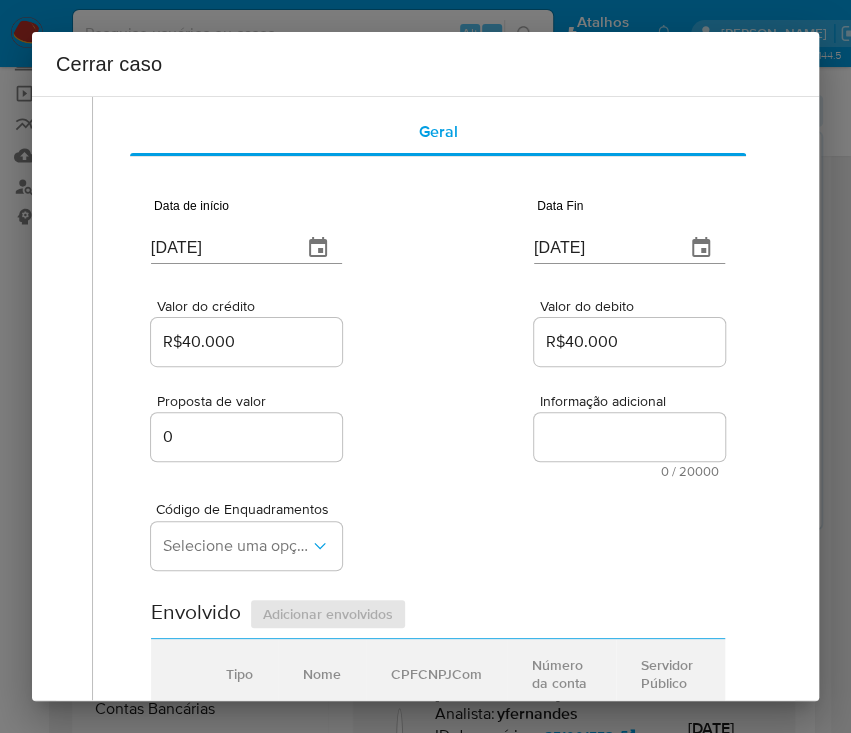 scroll, scrollTop: 133, scrollLeft: 0, axis: vertical 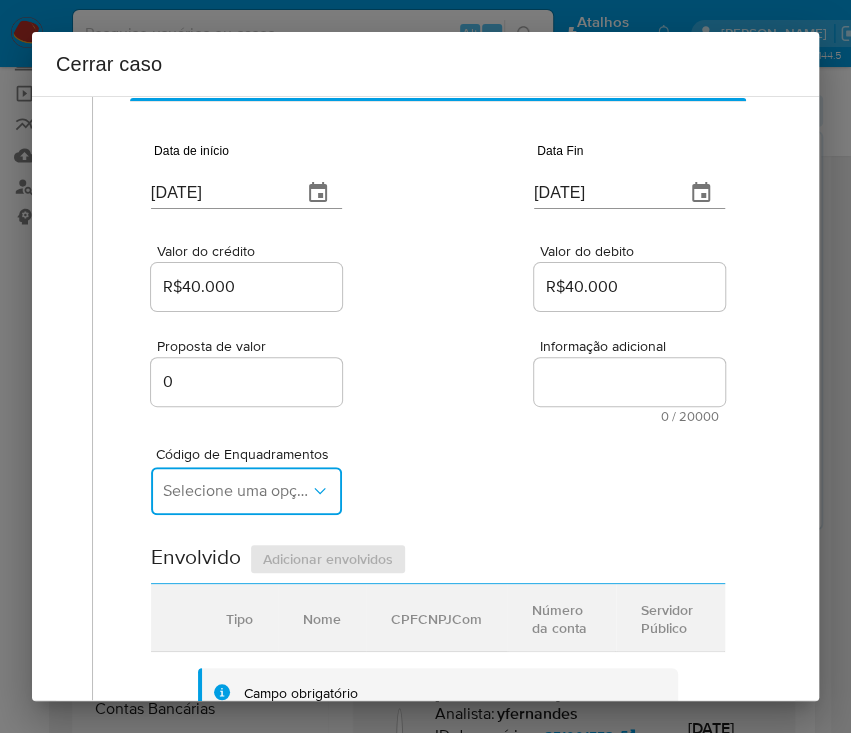 click on "Selecione uma opção" at bounding box center (236, 491) 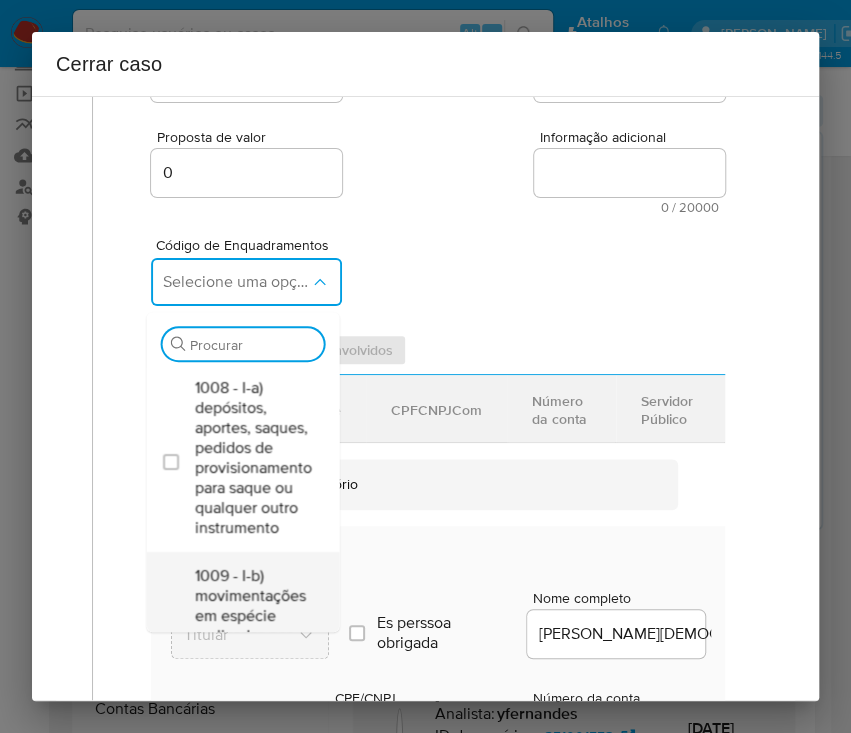 scroll, scrollTop: 533, scrollLeft: 0, axis: vertical 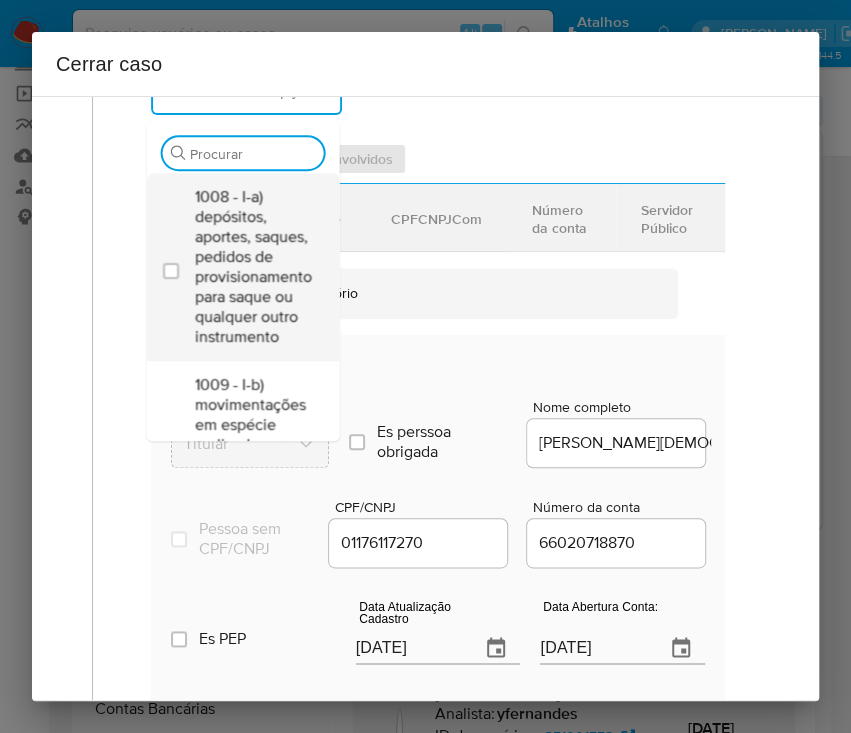 click on "1008 - I-a) depósitos, aportes, saques, pedidos de provisionamento para saque ou qualquer outro instrumento" at bounding box center [252, 267] 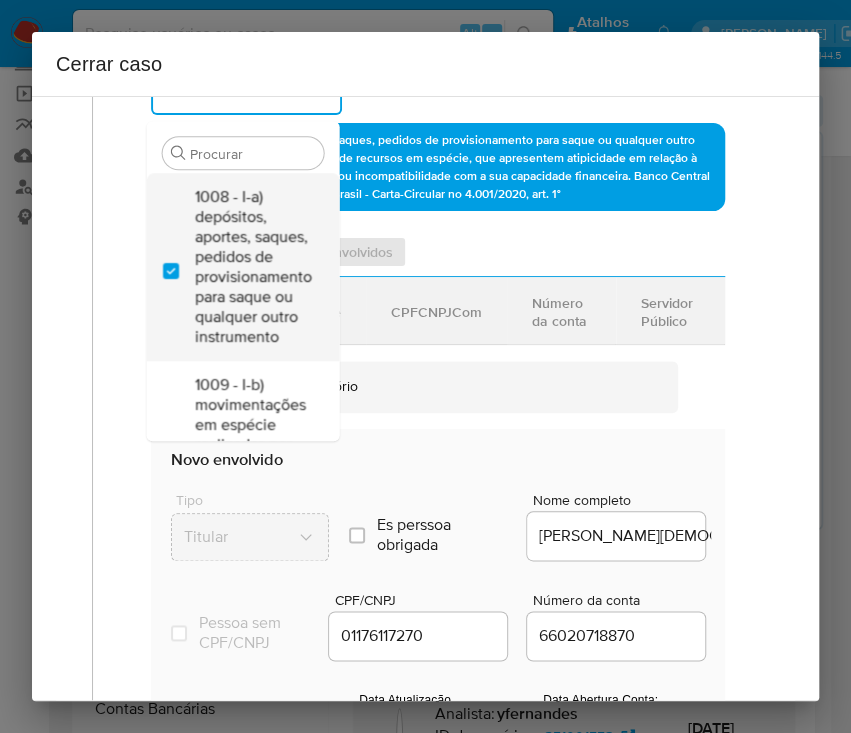 checkbox on "true" 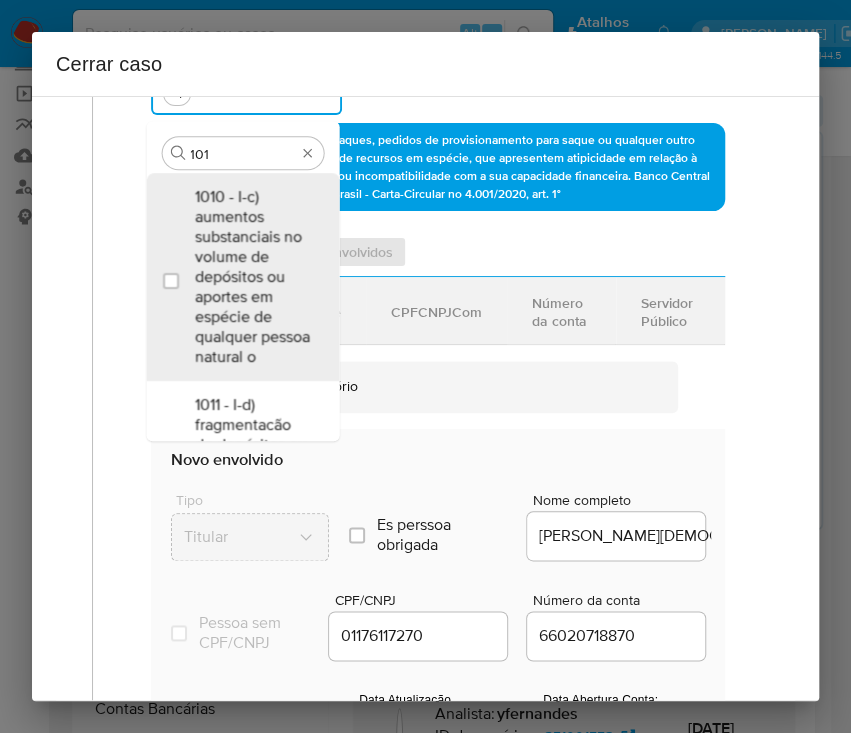 type on "1010" 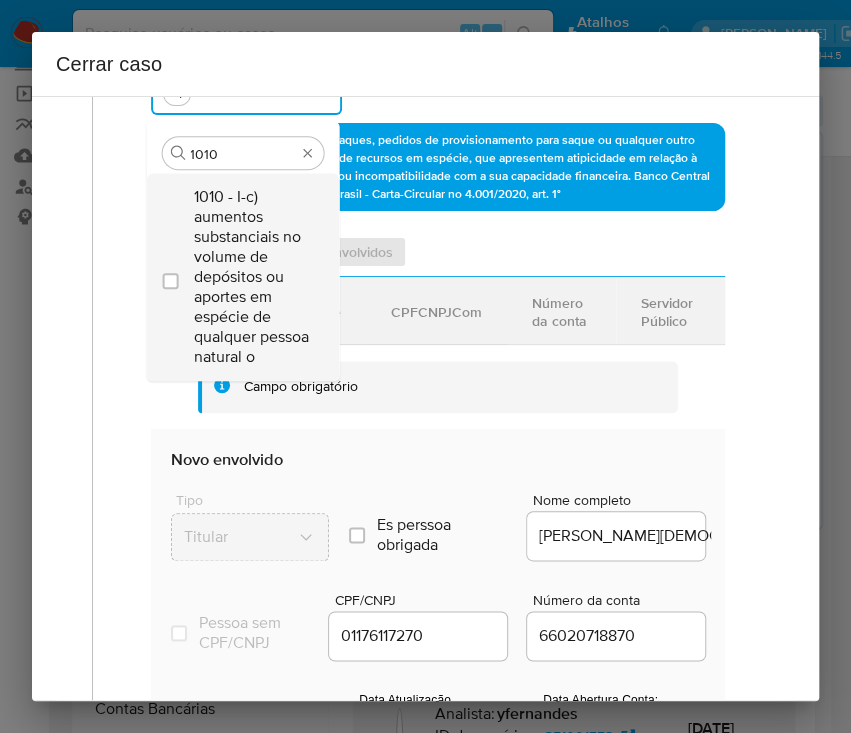 click on "1010 - I-c) aumentos substanciais no volume de depósitos ou aportes em espécie de qualquer pessoa natural o" at bounding box center (252, 277) 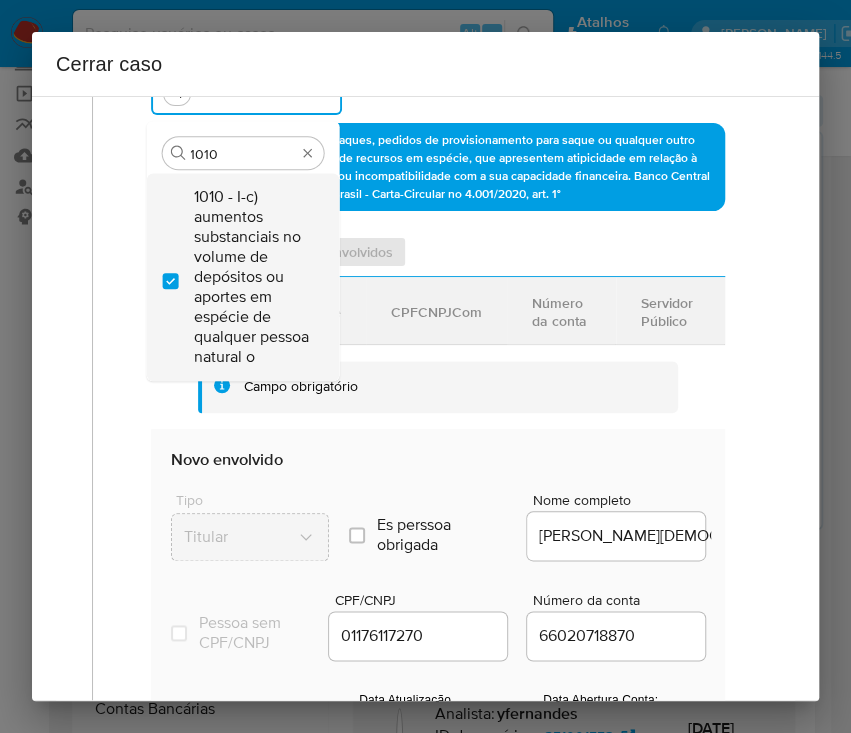 checkbox on "true" 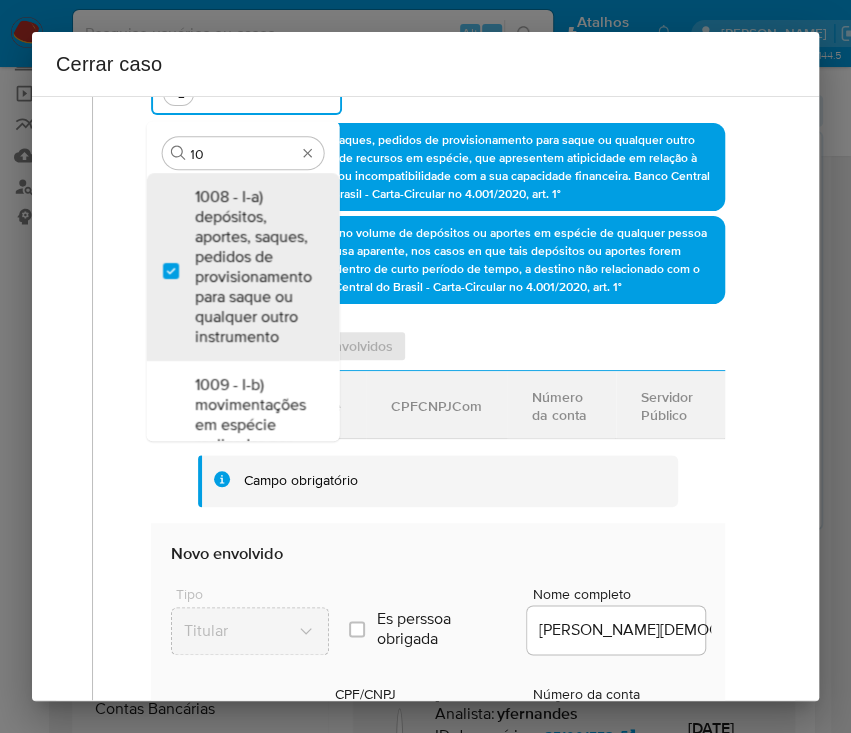 type on "1" 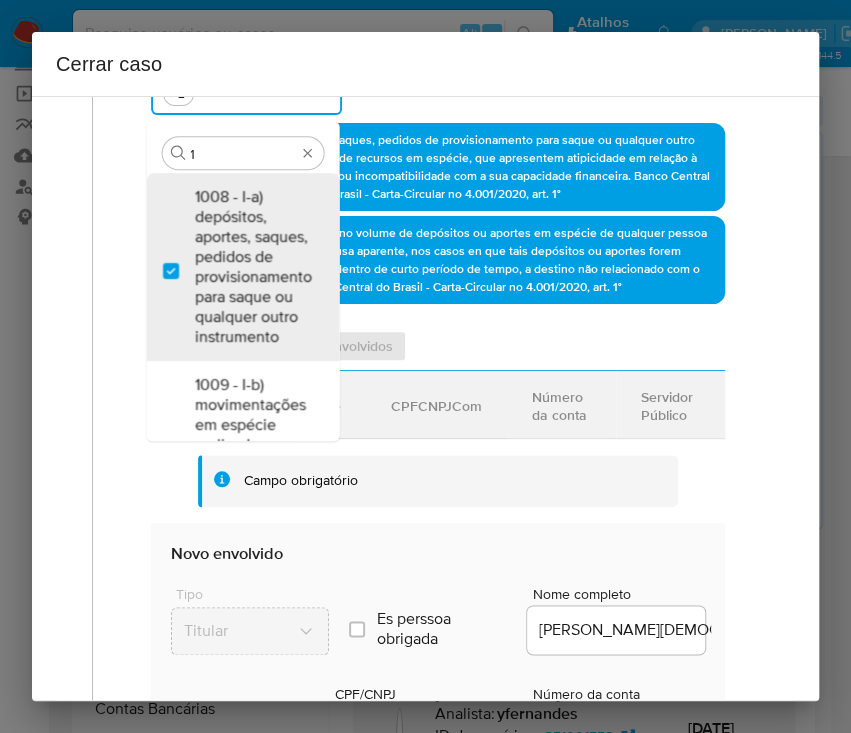 scroll, scrollTop: 0, scrollLeft: 0, axis: both 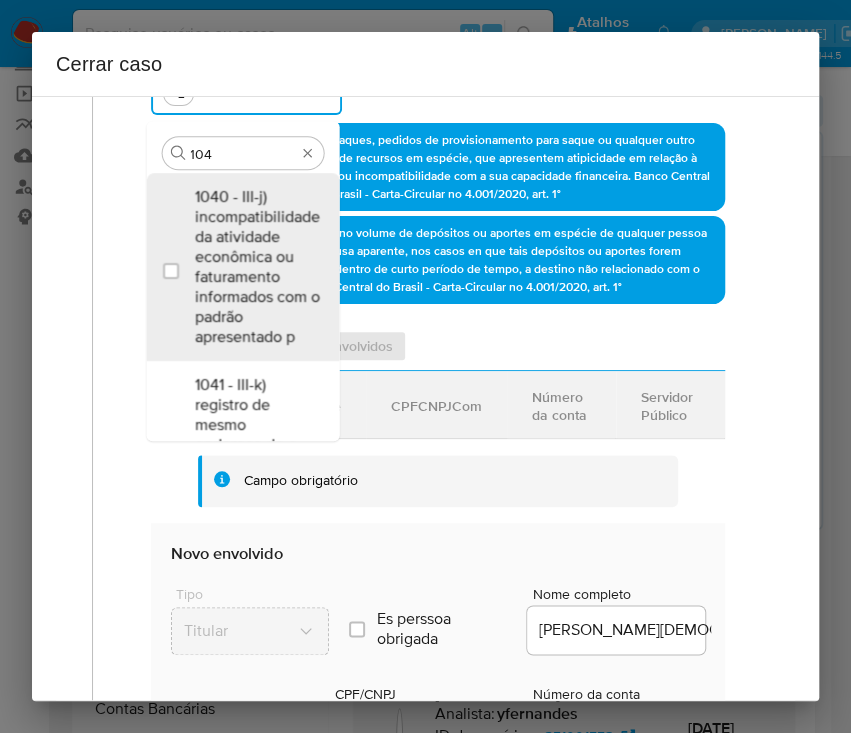 type on "1045" 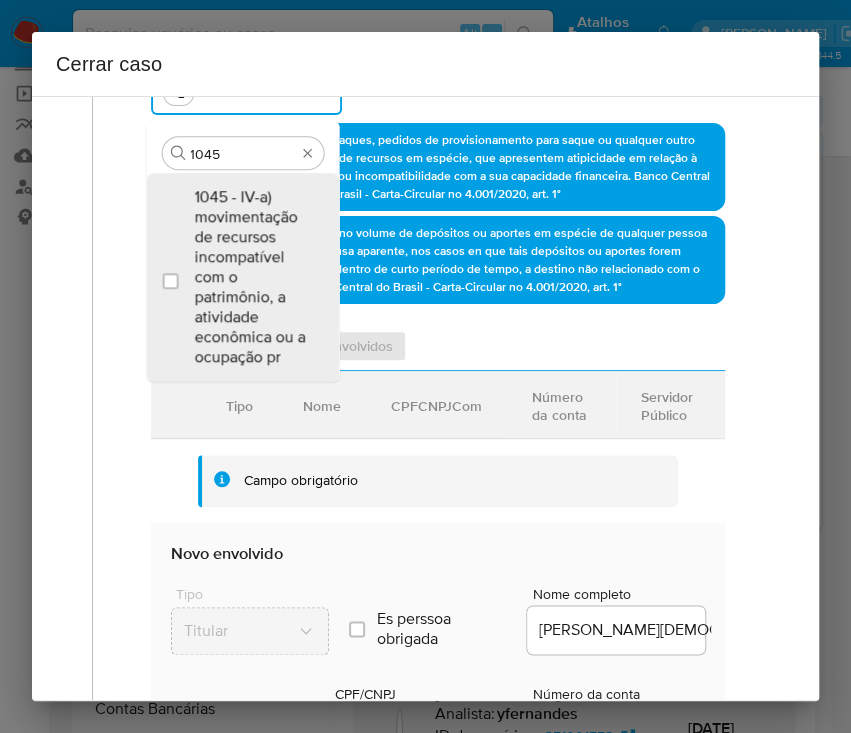 click on "1045 - IV-a) movimentação de recursos incompatível com o patrimônio, a atividade econômica ou a ocupação pr" at bounding box center (252, 277) 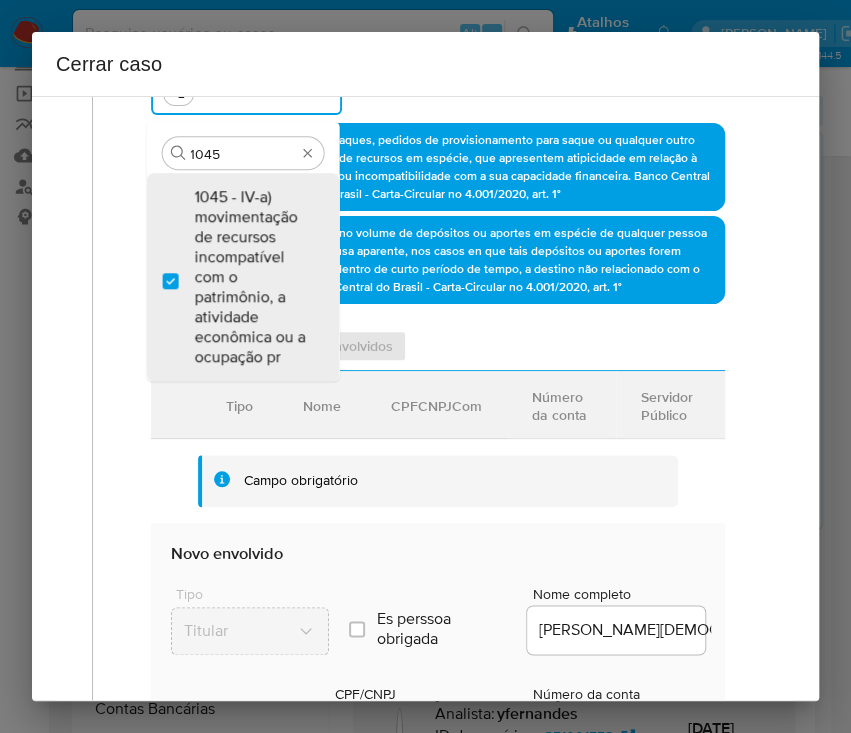 checkbox on "true" 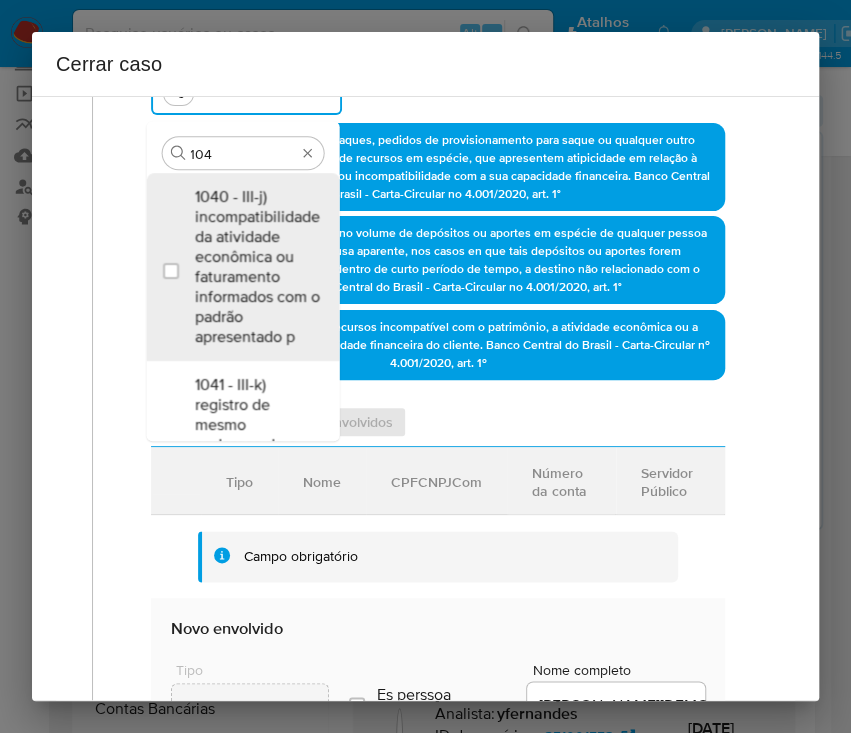 scroll, scrollTop: 0, scrollLeft: 0, axis: both 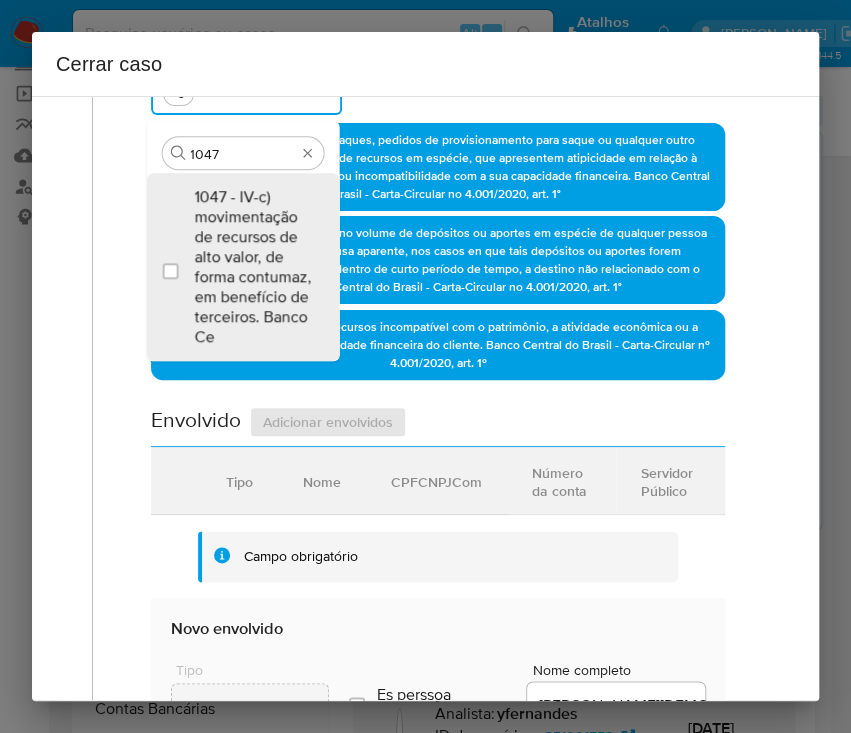 click on "1047 - IV-c) movimentação de recursos de alto valor, de forma contumaz, em benefício de terceiros. Banco Ce" at bounding box center (252, 267) 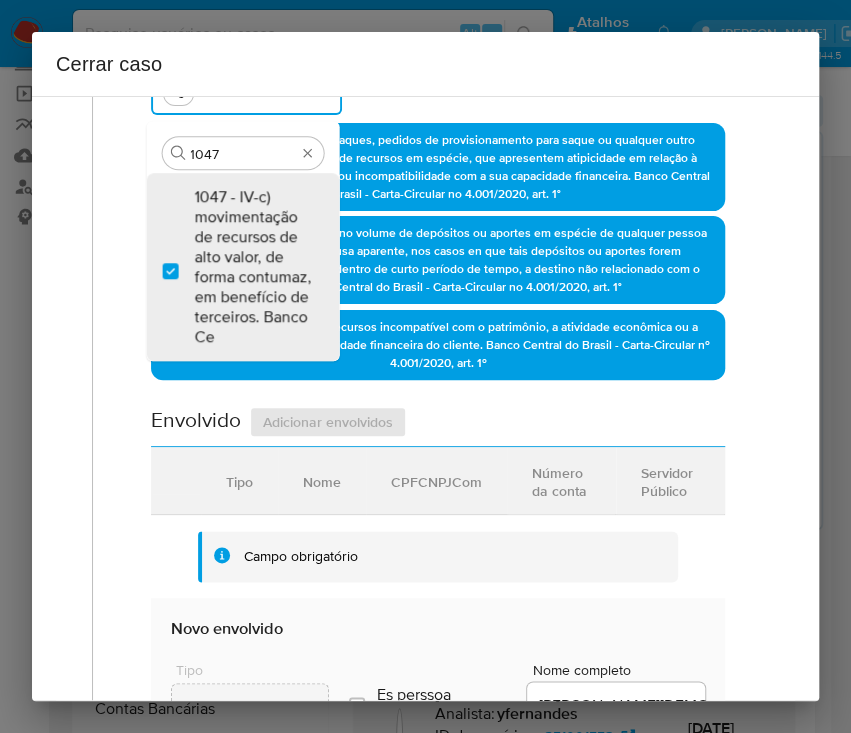 checkbox on "true" 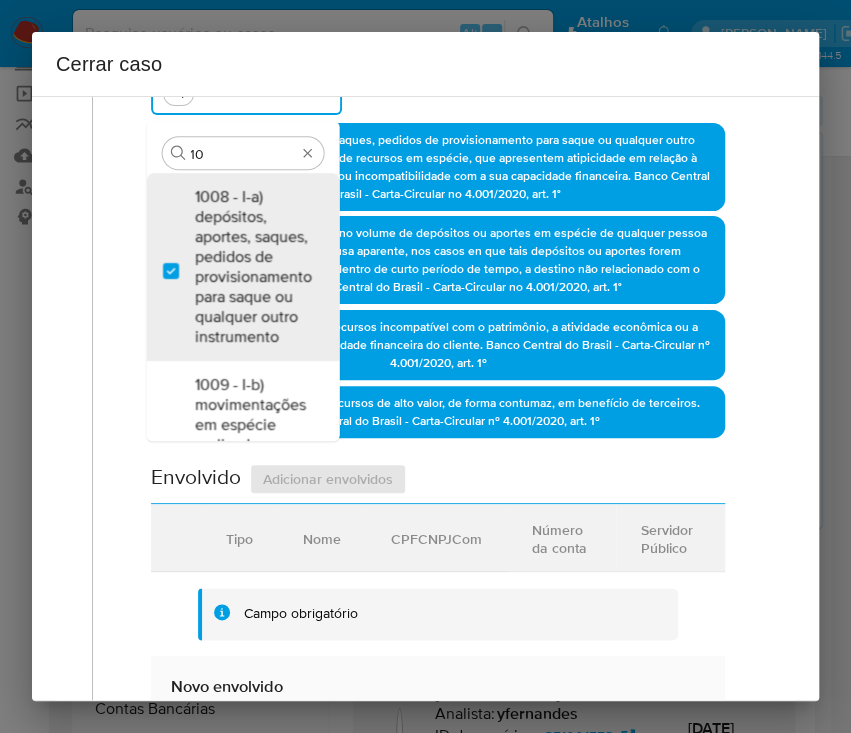 scroll, scrollTop: 0, scrollLeft: 0, axis: both 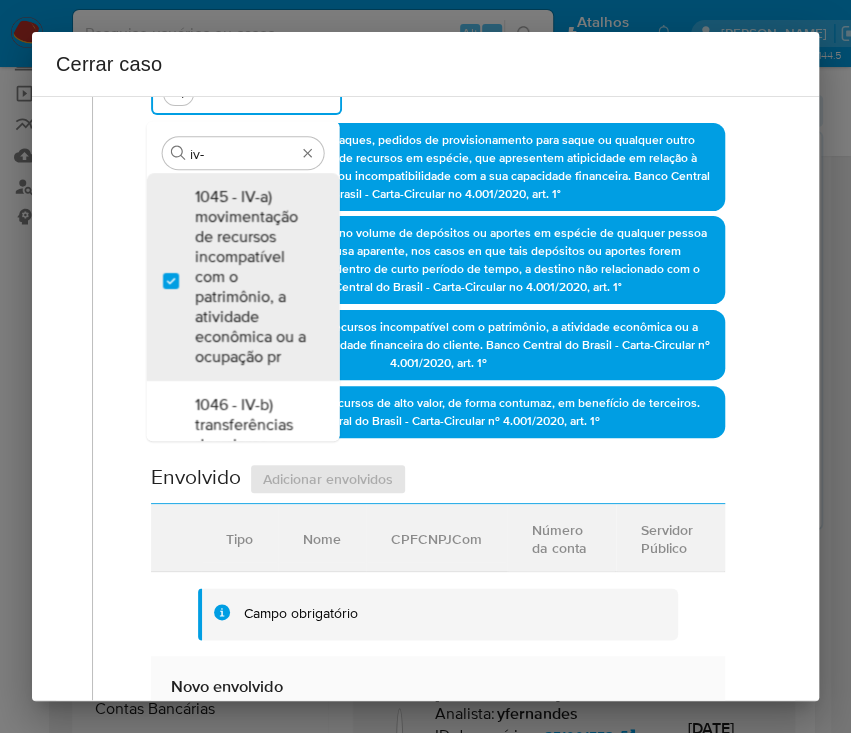 type on "iv-l" 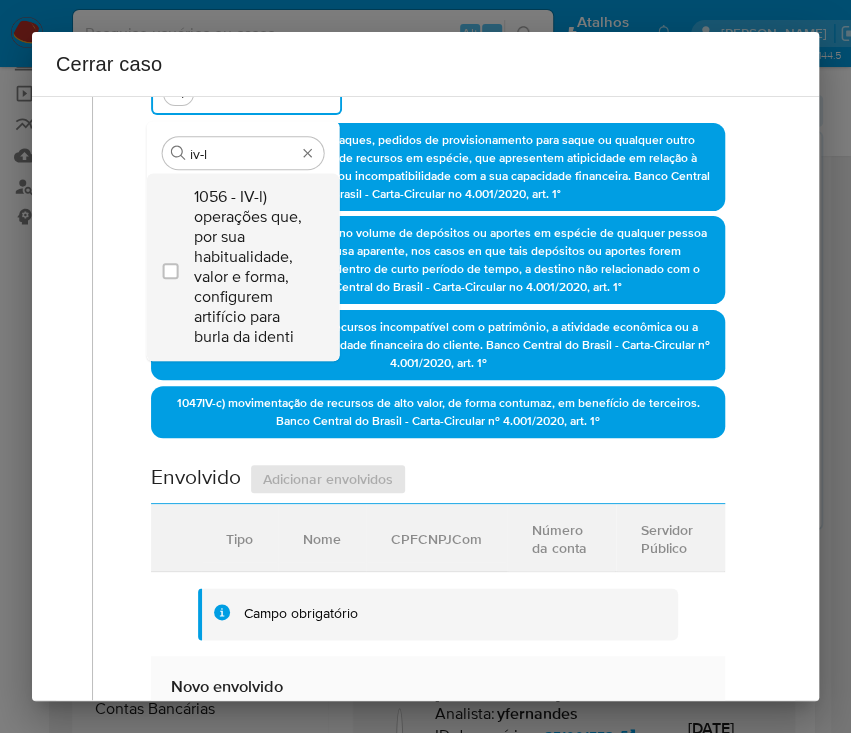 click on "1056 - IV-l) operações que, por sua habitualidade, valor e forma, configurem artifício para burla da identi" at bounding box center (252, 267) 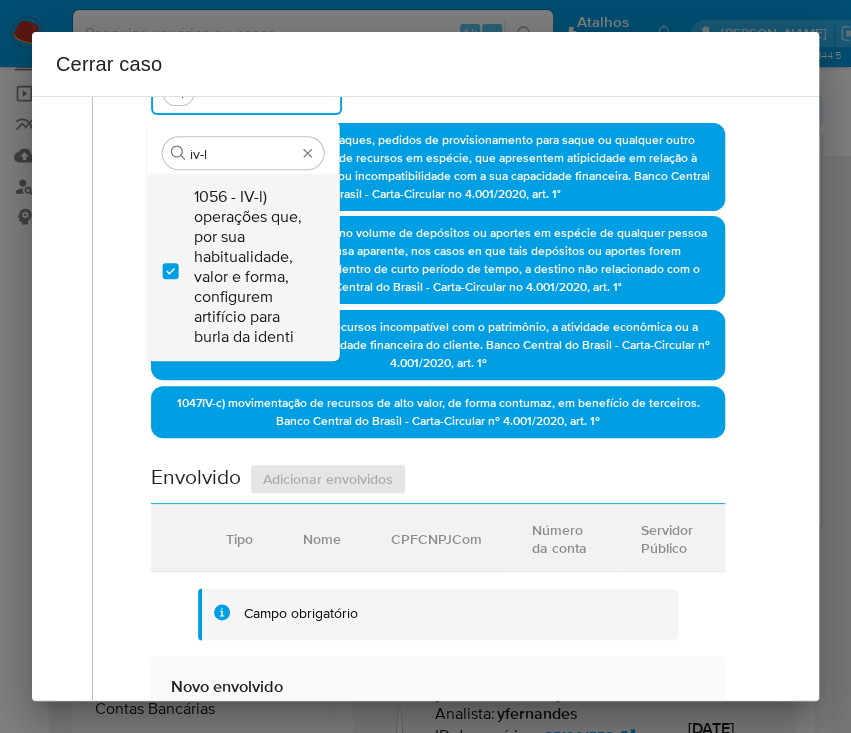 checkbox on "true" 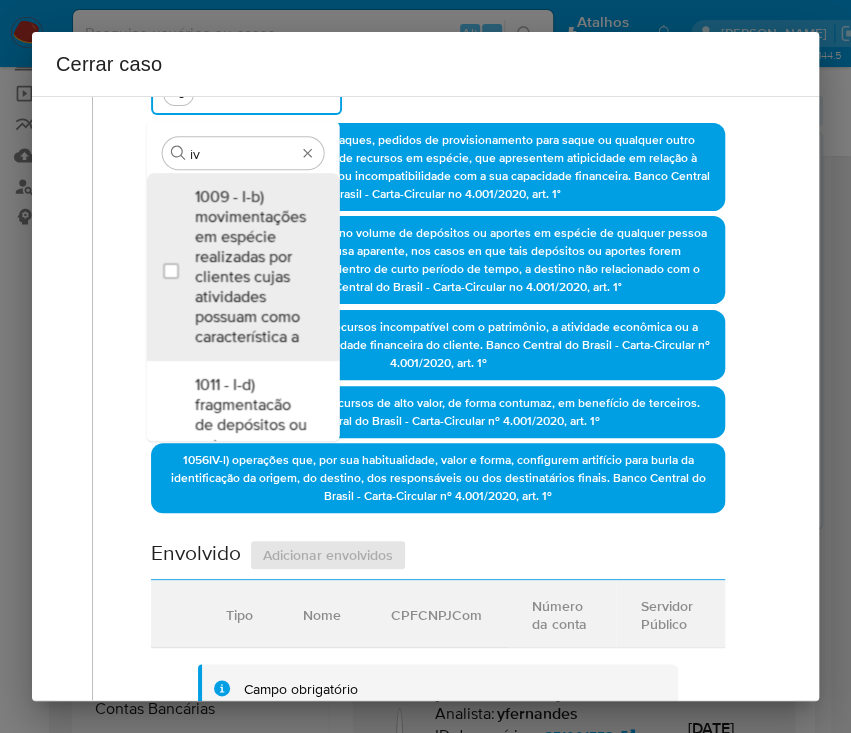 scroll, scrollTop: 0, scrollLeft: 0, axis: both 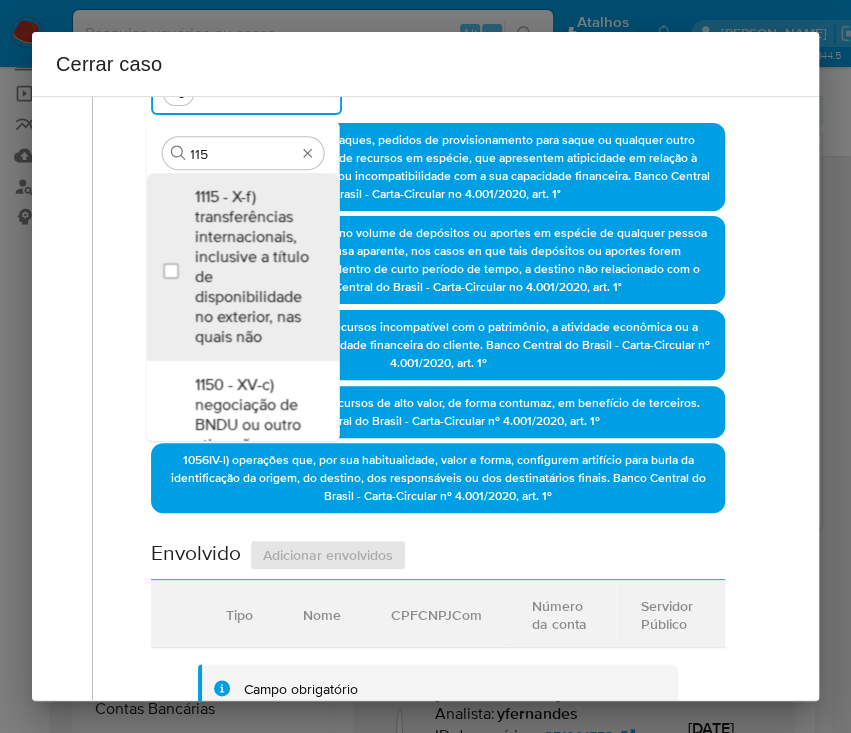 type on "1156" 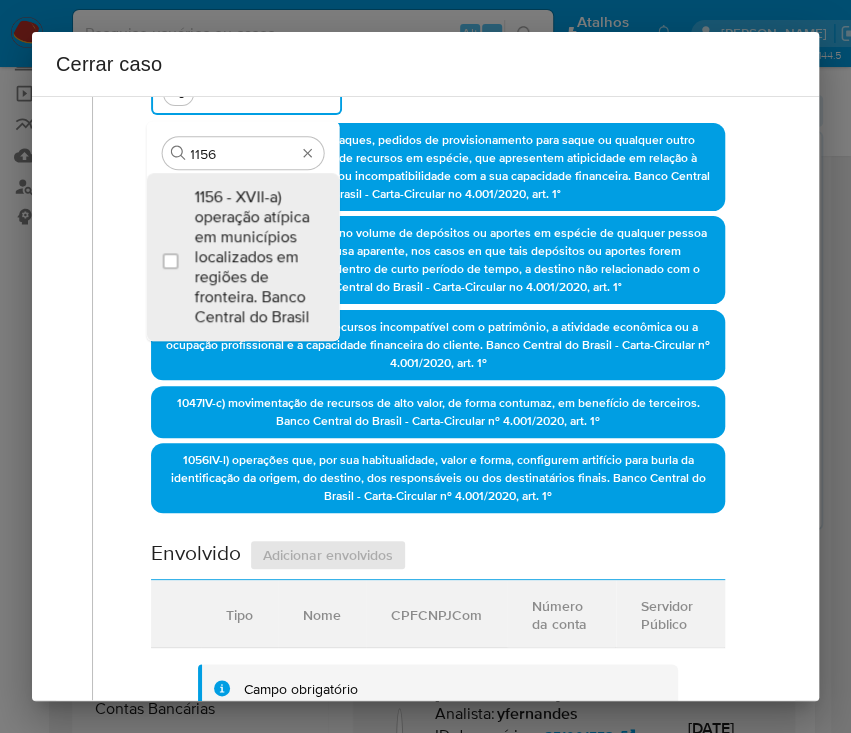 click on "1156 - XVII-a) operação atípica em municípios localizados em regiões de fronteira. Banco Central do Brasil" at bounding box center (252, 257) 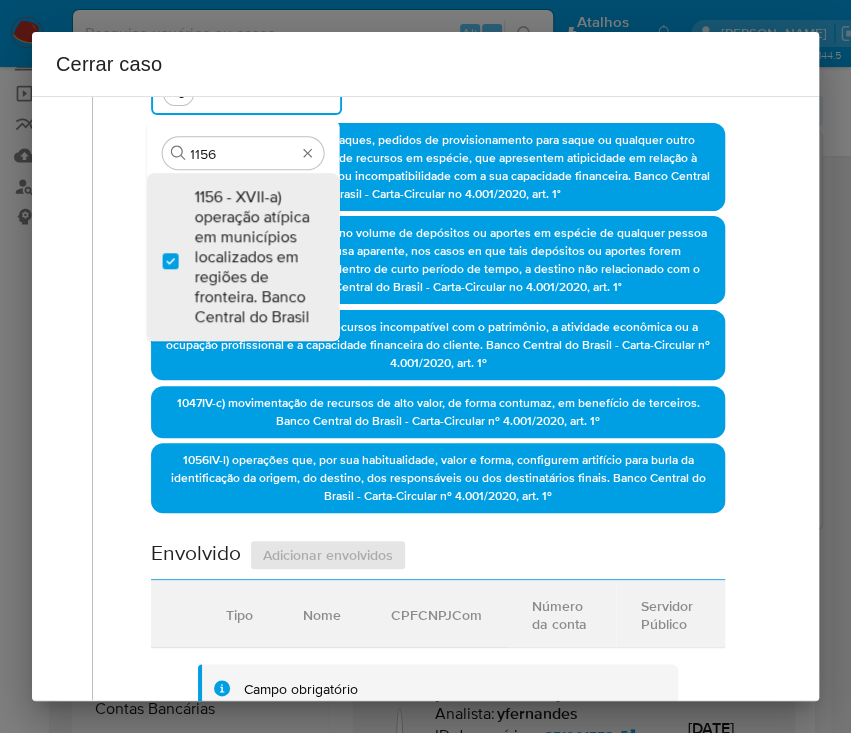 checkbox on "true" 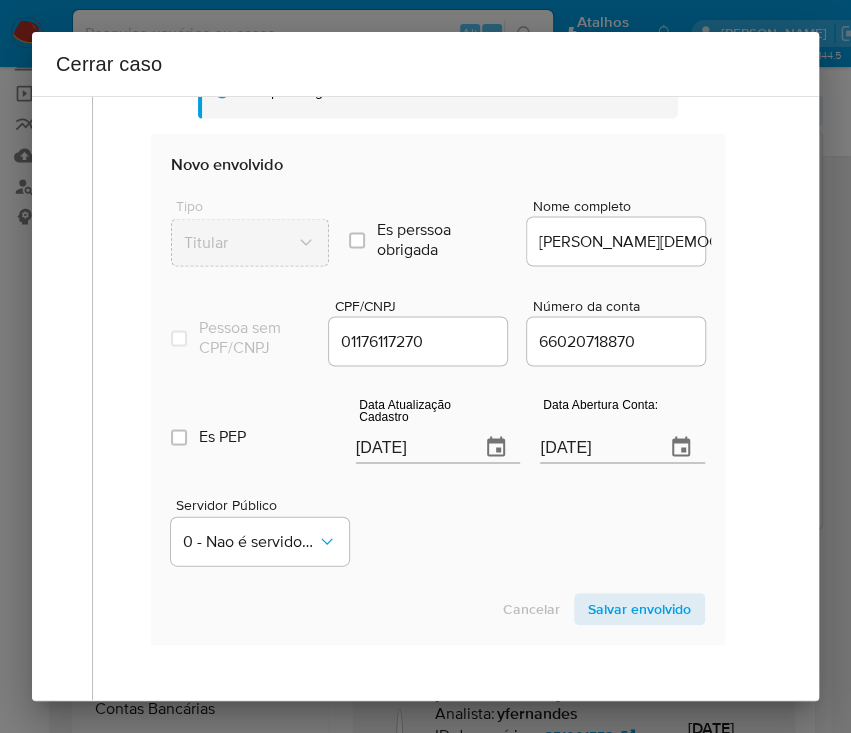 scroll, scrollTop: 1200, scrollLeft: 0, axis: vertical 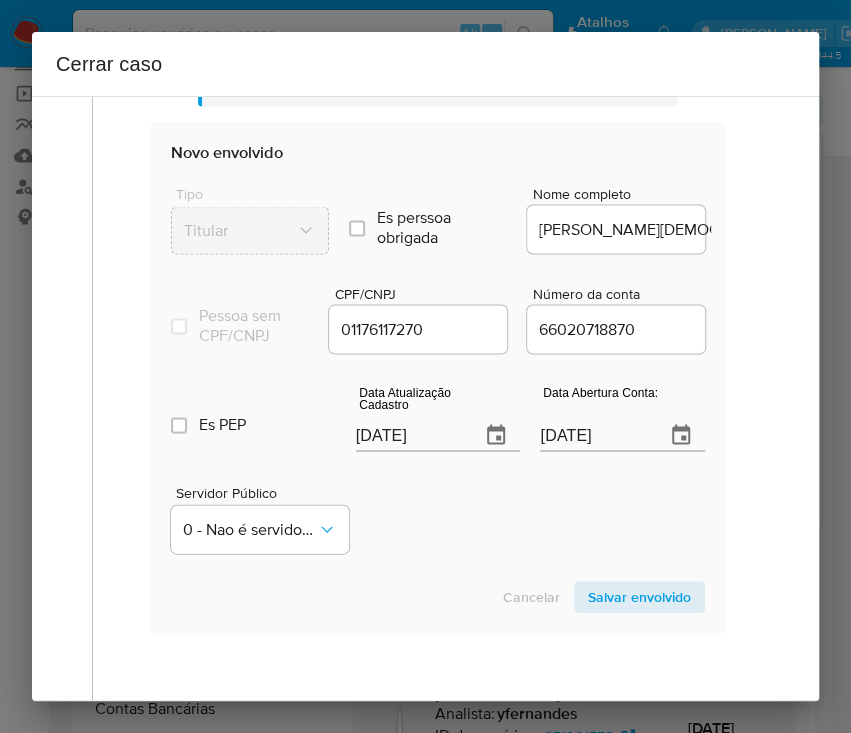 type on "1156" 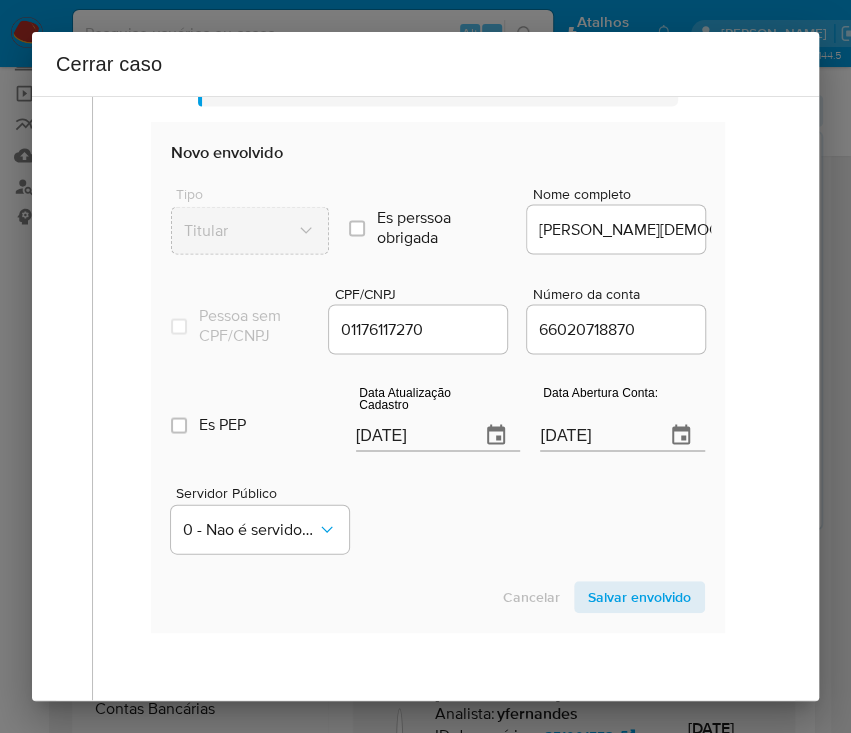 click on "Envolvido Adicionar envolvidos Tipo Nome CPFCNPJCom Número da conta Servidor Público Campo obrigatório Novo envolvido Tipo Titular Es perssoa obrigada Is PObrigada Nome completo SARAH SANABRIA MESQUITA DE SOUZA AMORIM Pessoa sem CPF/CNPJ Is CPFCNPJ CPF/CNPJ 01176117270 Número da conta 66020718870 Es PEP isPEP Data Atualização Cadastro 11/07/2025 Data Abertura Conta: 01/07/2021 Servidor Público 0 - Nao é servidor/Nao possui informacao Cancelar Salvar envolvido" at bounding box center [438, 281] 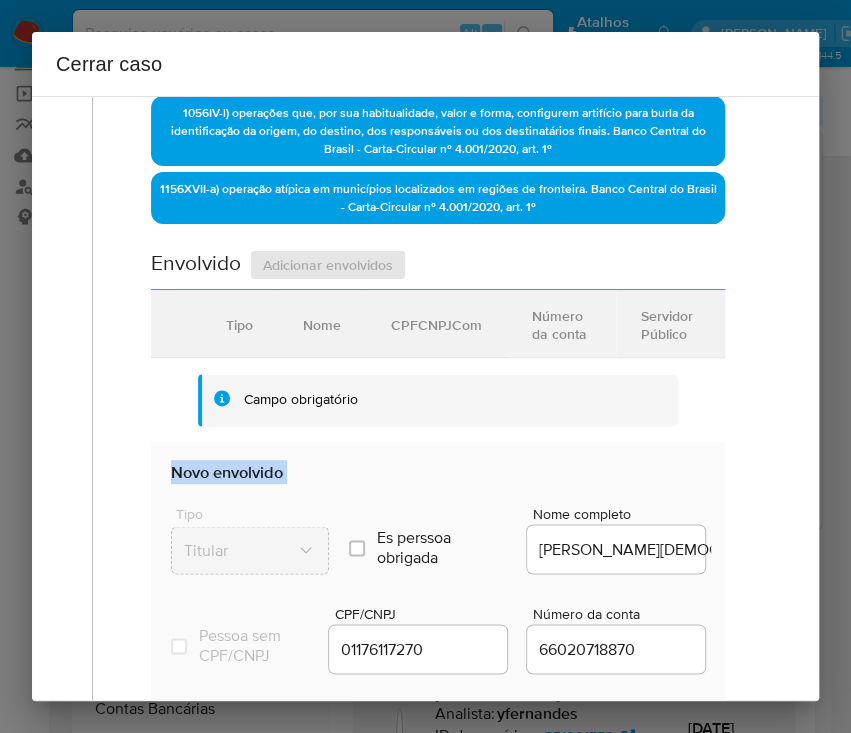 click on "Envolvido Adicionar envolvidos Tipo Nome CPFCNPJCom Número da conta Servidor Público Campo obrigatório Novo envolvido Tipo Titular Es perssoa obrigada Is PObrigada Nome completo SARAH SANABRIA MESQUITA DE SOUZA AMORIM Pessoa sem CPF/CNPJ Is CPFCNPJ CPF/CNPJ 01176117270 Número da conta 66020718870 Es PEP isPEP Data Atualização Cadastro 11/07/2025 Data Abertura Conta: 01/07/2021 Servidor Público 0 - Nao é servidor/Nao possui informacao Cancelar Salvar envolvido" at bounding box center [438, 601] 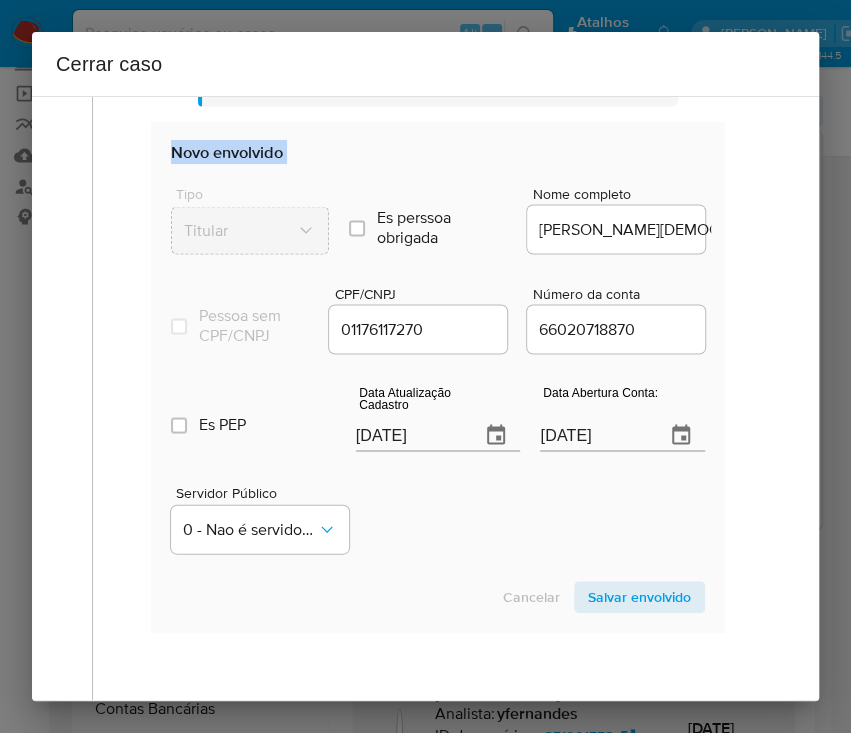 scroll, scrollTop: 1280, scrollLeft: 0, axis: vertical 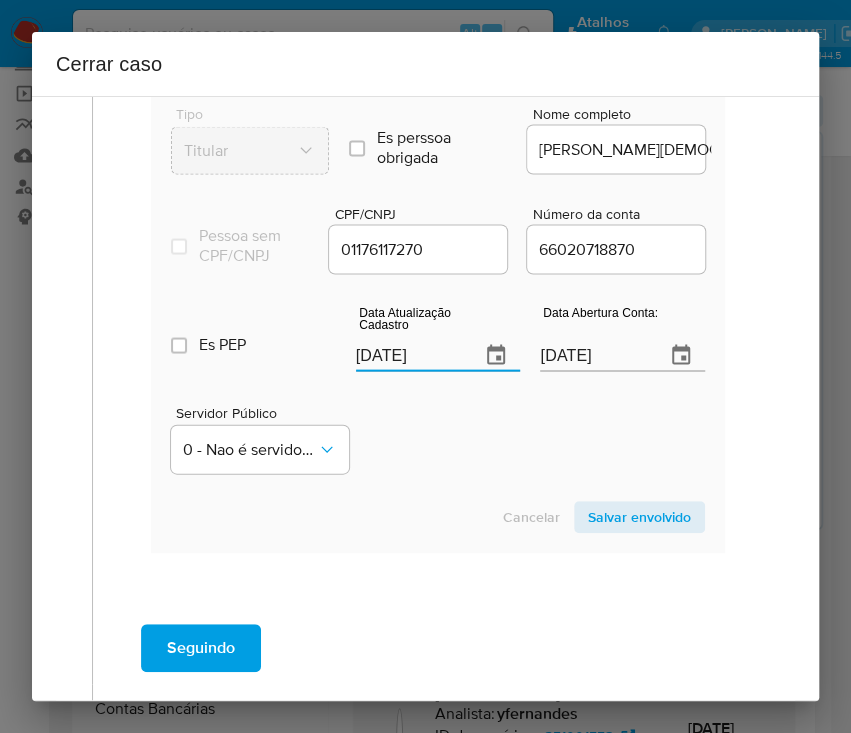 click on "[DATE]" at bounding box center (410, 355) 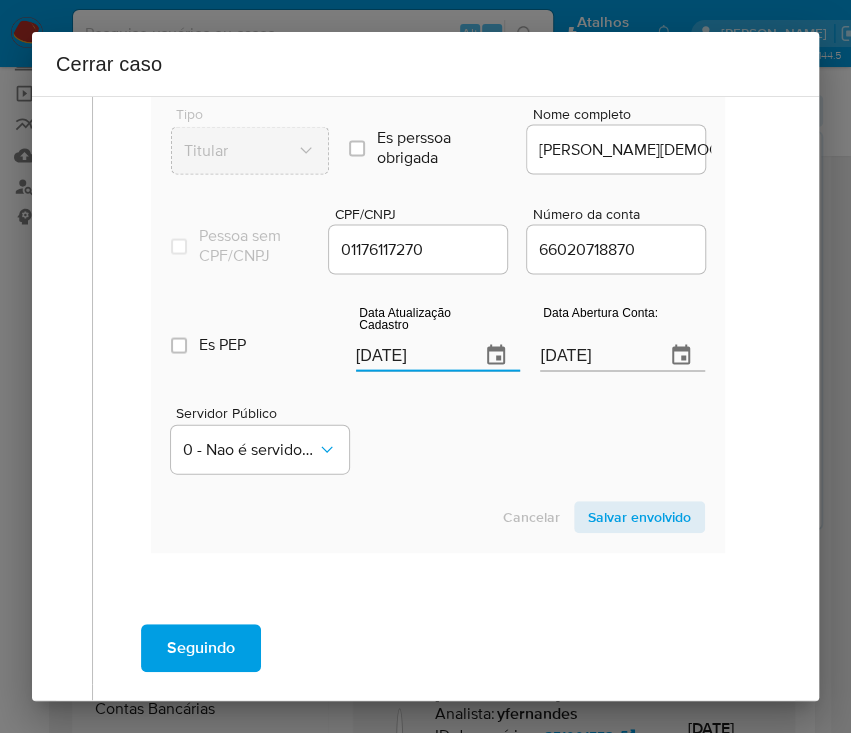 click on "[DATE]" at bounding box center (410, 355) 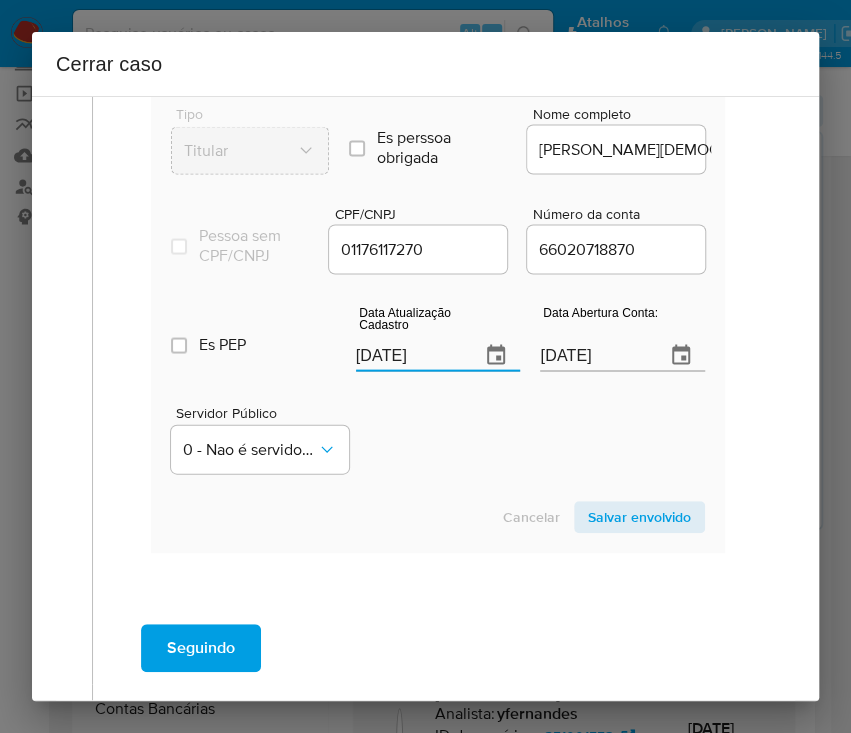 paste on "9/06" 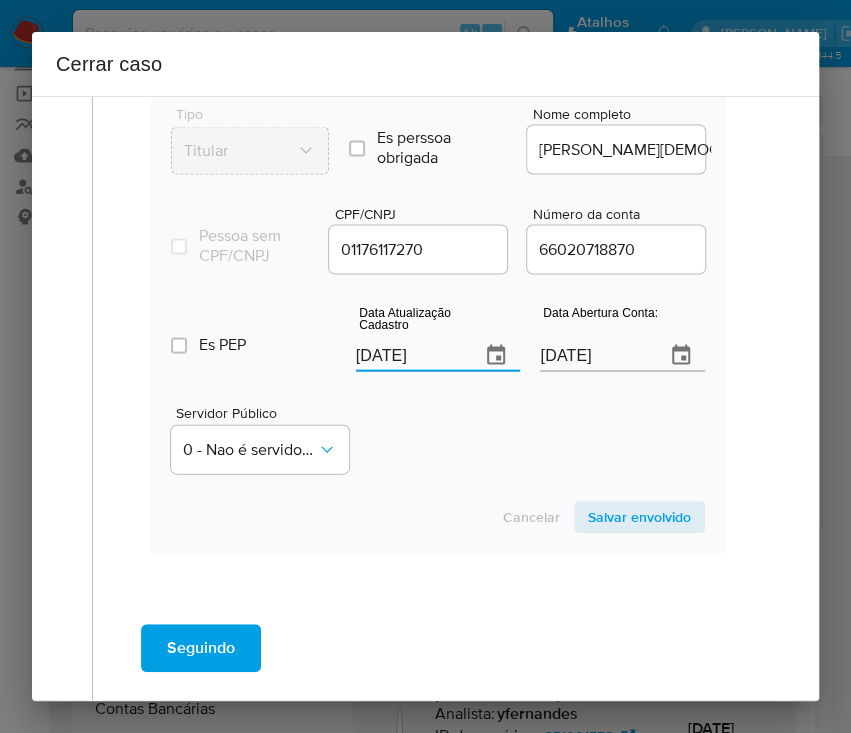 type on "19/06/2025" 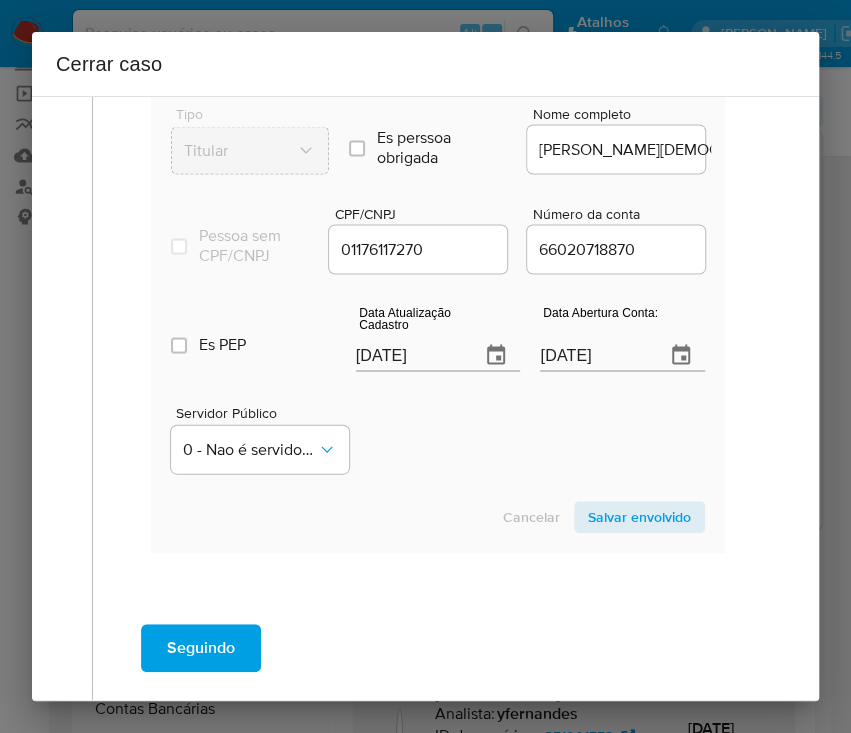 click on "Novo envolvido Tipo Titular Es perssoa obrigada Is PObrigada Nome completo SARAH SANABRIA MESQUITA DE SOUZA AMORIM Pessoa sem CPF/CNPJ Is CPFCNPJ CPF/CNPJ 01176117270 Número da conta 66020718870 Es PEP isPEP Data Atualização Cadastro 19/06/2025 Data Abertura Conta: 01/07/2021 Servidor Público 0 - Nao é servidor/Nao possui informacao Cancelar Salvar envolvido" at bounding box center [438, 297] 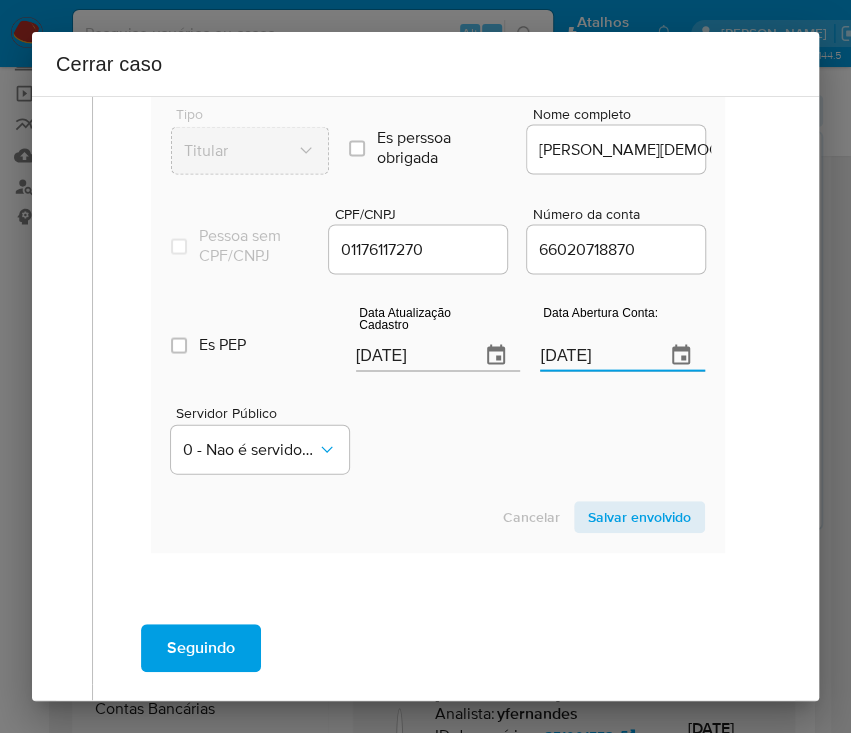click on "01/07/2021" at bounding box center [594, 355] 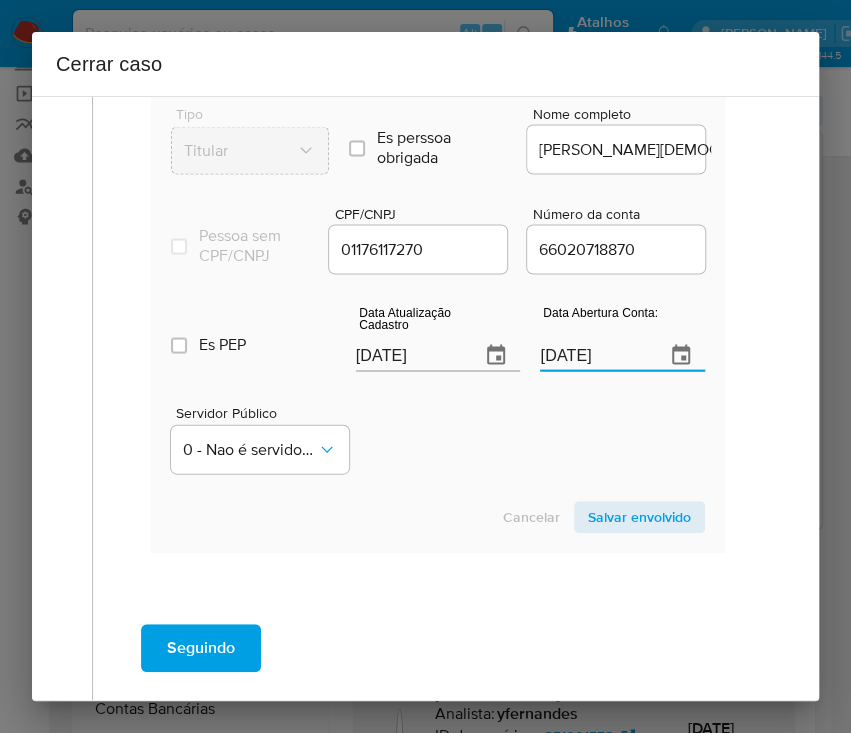 click on "01/07/2021" at bounding box center [594, 355] 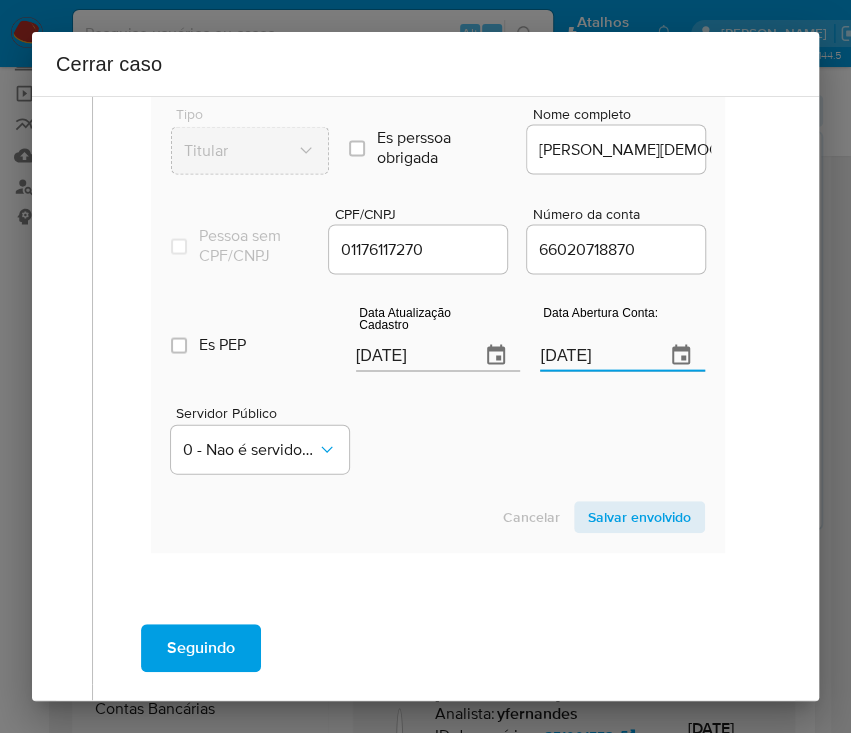 paste on "30/06" 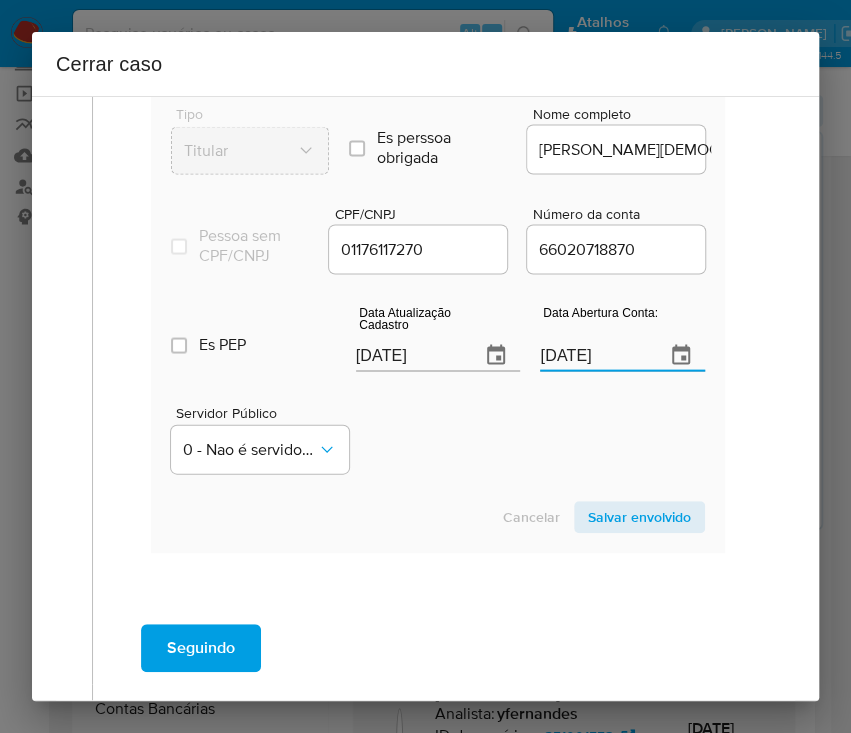 type on "30/06/2021" 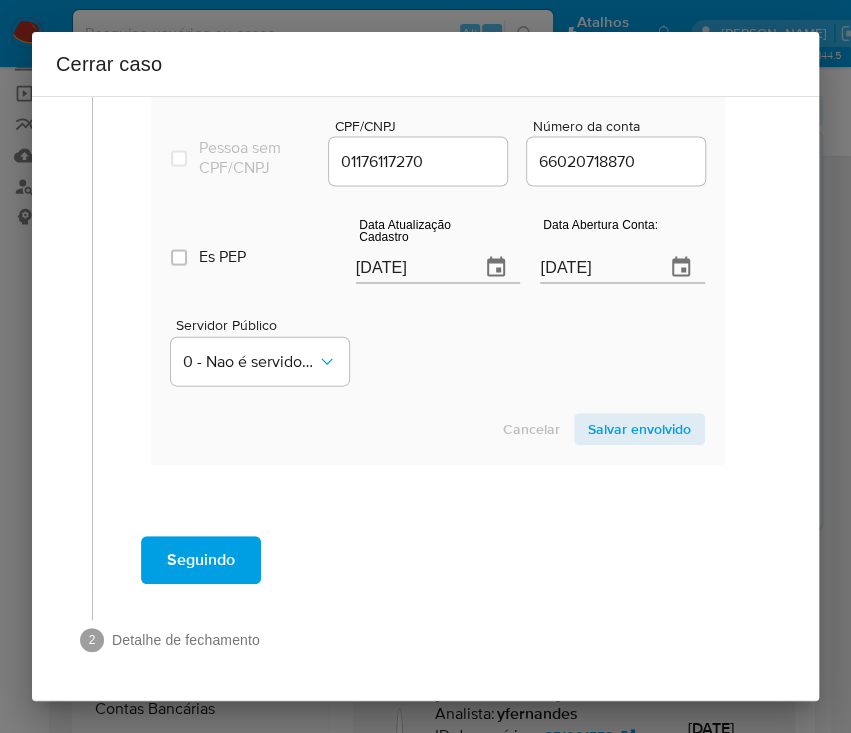 click on "Salvar envolvido" at bounding box center (639, 429) 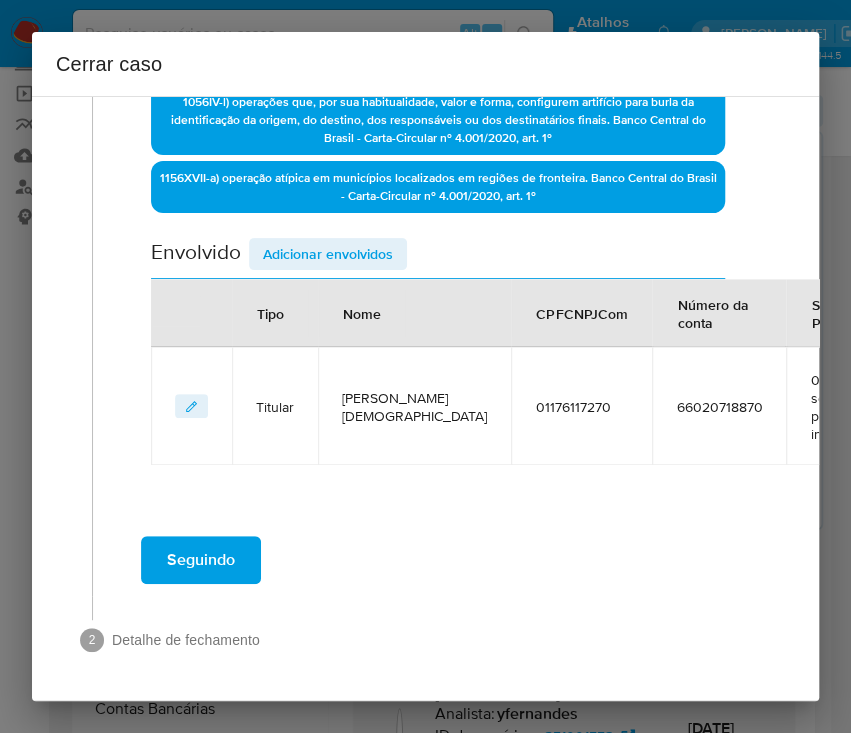 click on "Adicionar envolvidos" at bounding box center (328, 254) 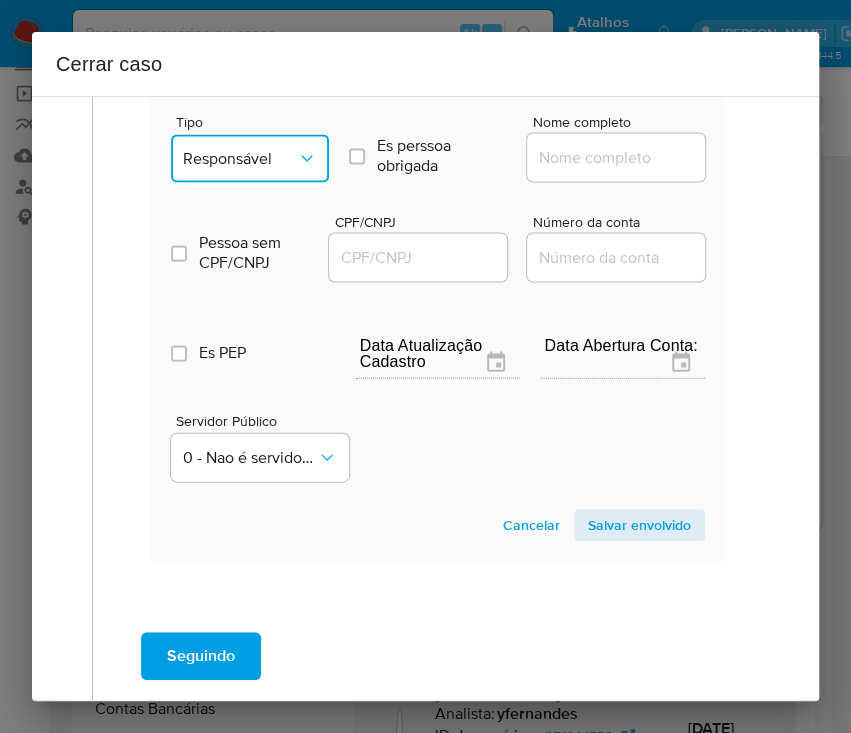 click on "Responsável" at bounding box center [250, 158] 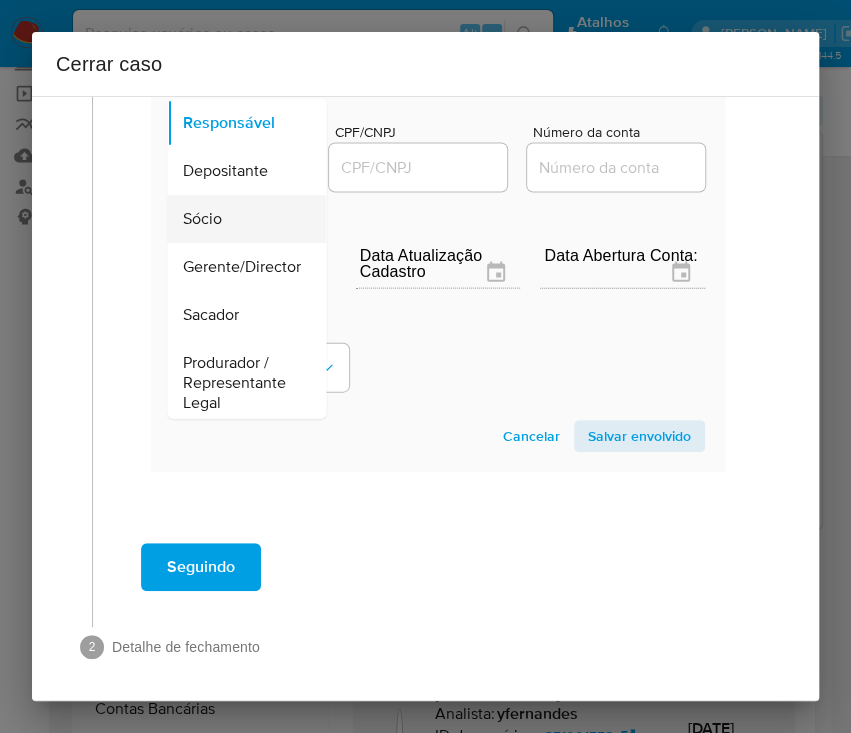 scroll, scrollTop: 1450, scrollLeft: 0, axis: vertical 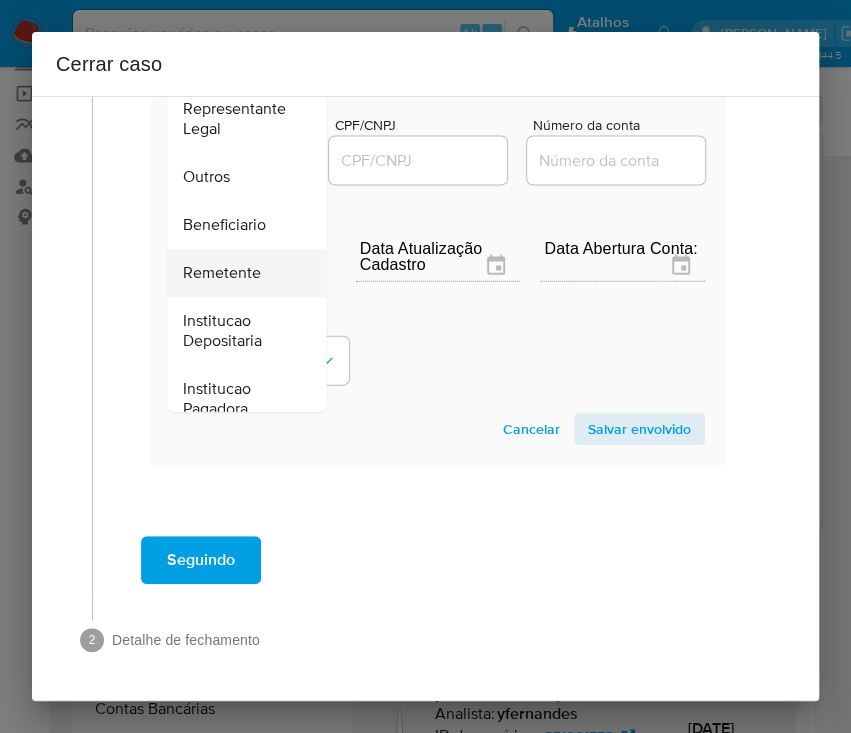 click on "Remetente" at bounding box center [222, 274] 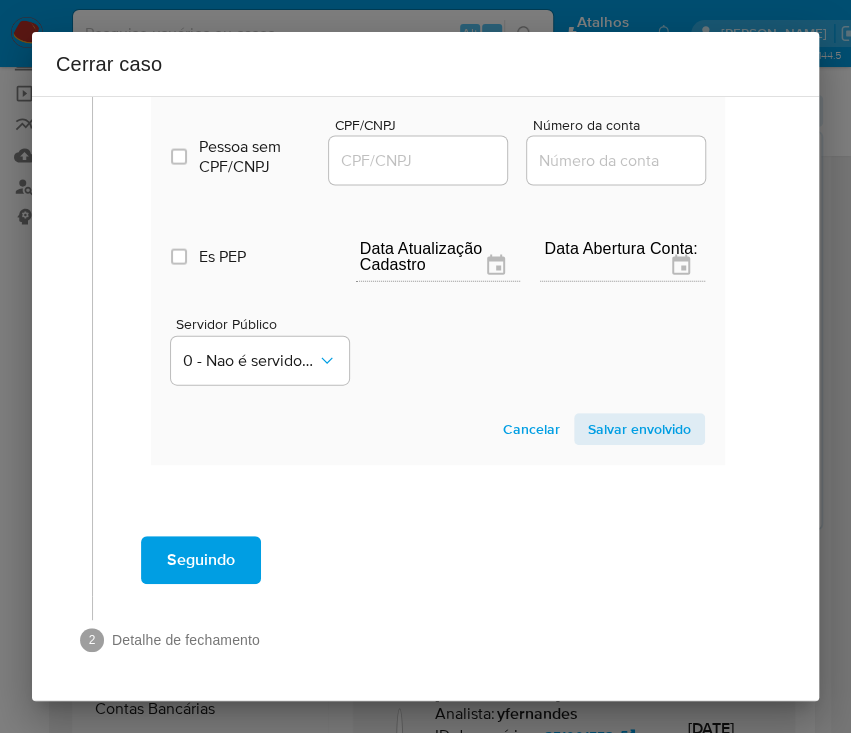 scroll, scrollTop: 1104, scrollLeft: 0, axis: vertical 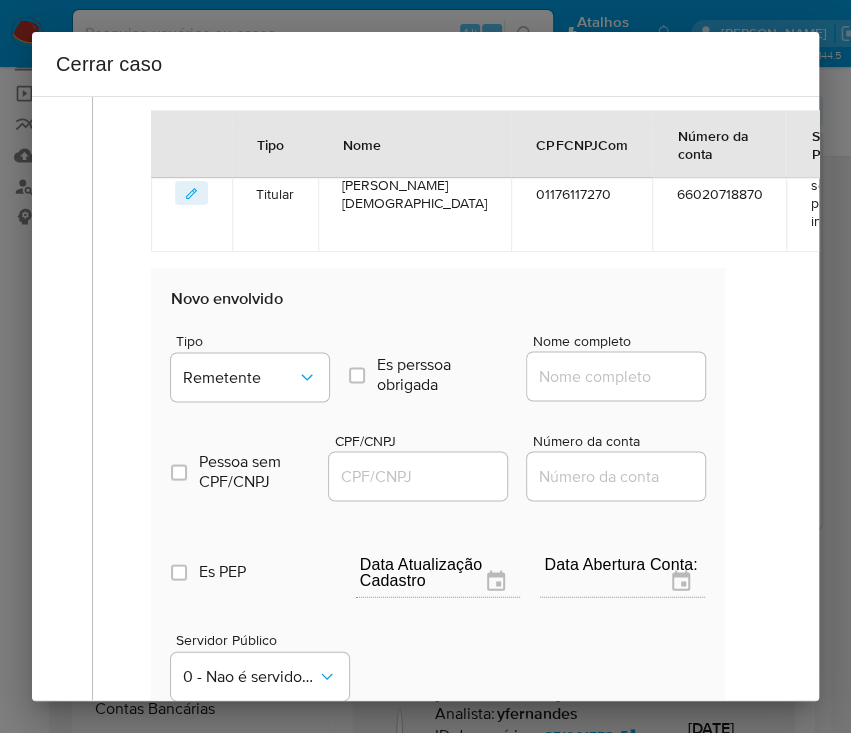 click on "Nome completo" at bounding box center [625, 376] 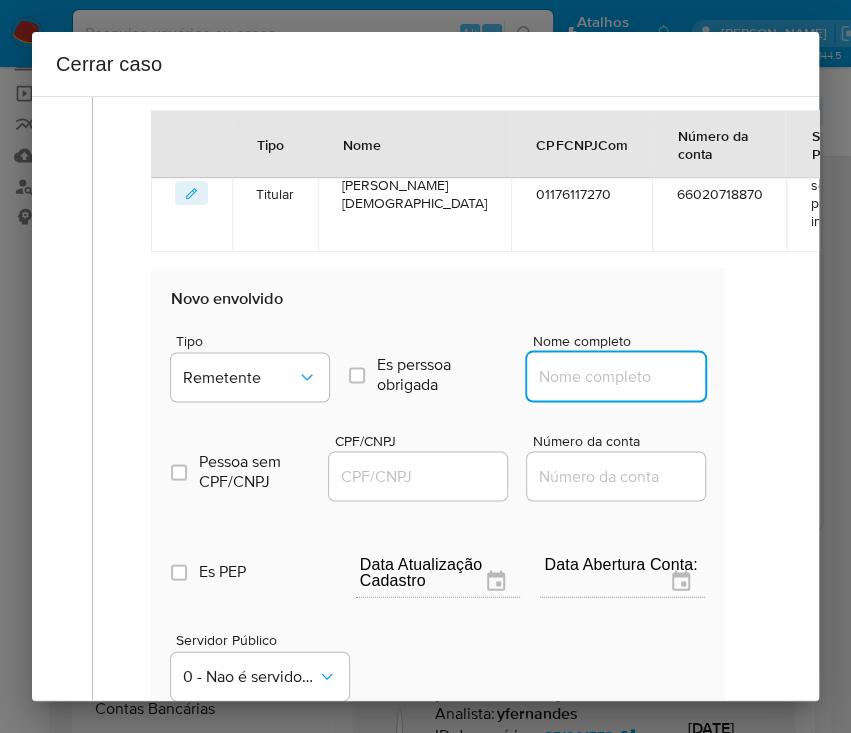 paste on "Airnia [PERSON_NAME], 00935422323" 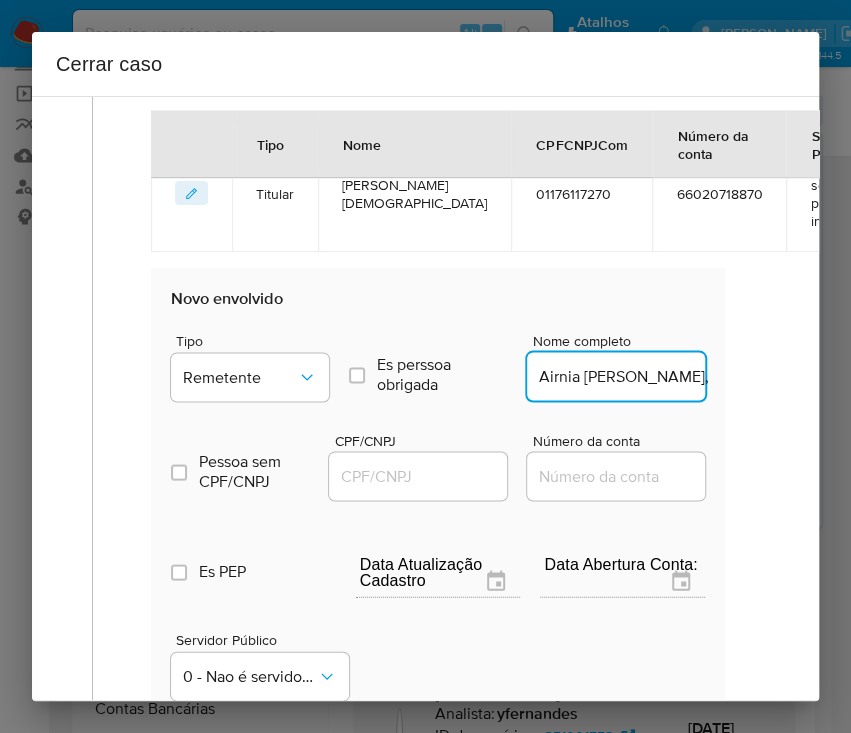 scroll, scrollTop: 0, scrollLeft: 212, axis: horizontal 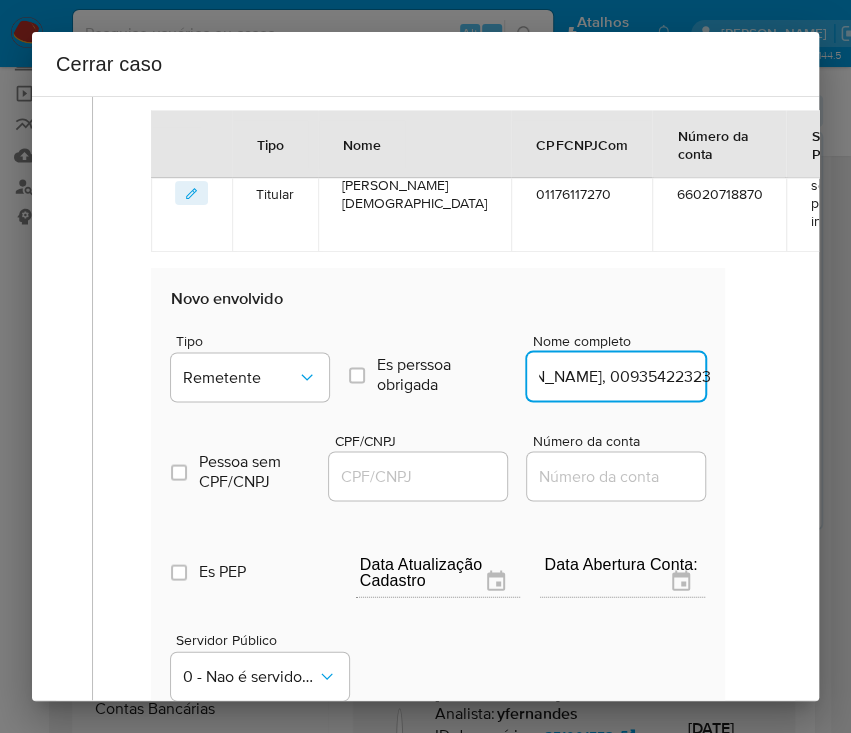 drag, startPoint x: 588, startPoint y: 386, endPoint x: 742, endPoint y: 388, distance: 154.01299 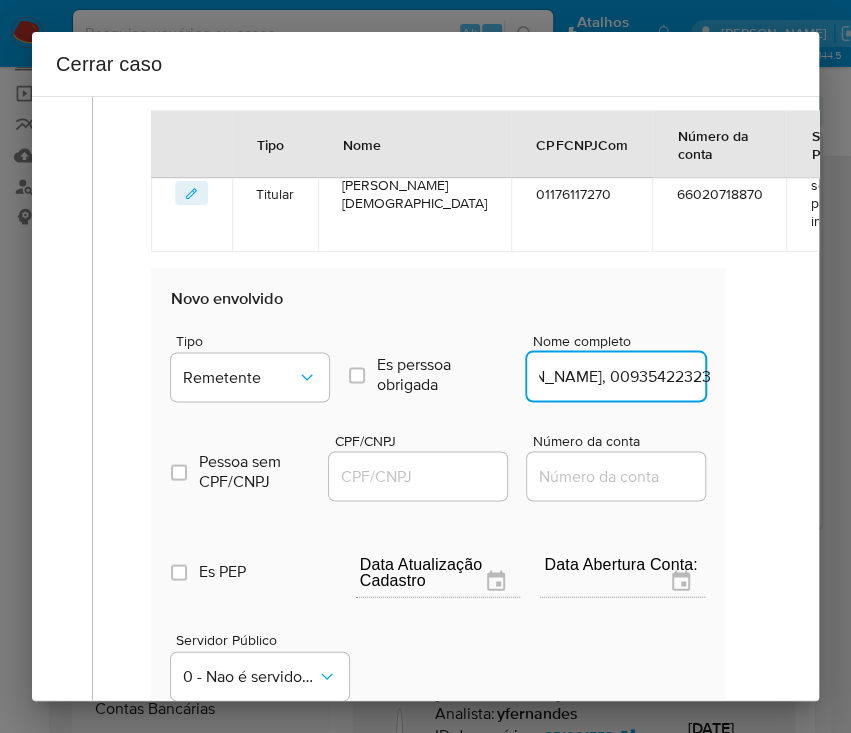 drag, startPoint x: 584, startPoint y: 395, endPoint x: 737, endPoint y: 392, distance: 153.0294 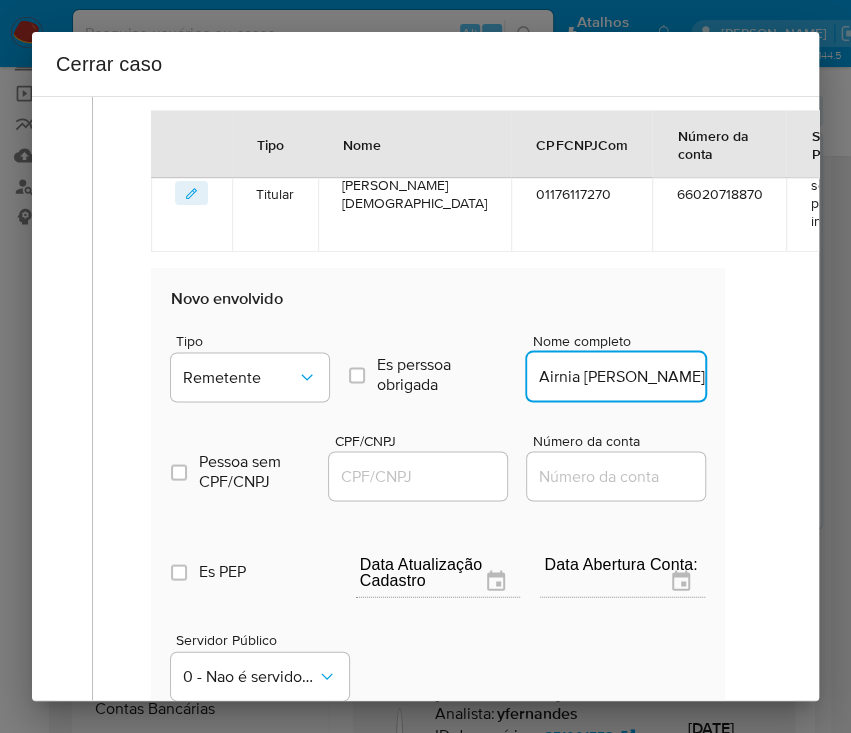 scroll, scrollTop: 0, scrollLeft: 102, axis: horizontal 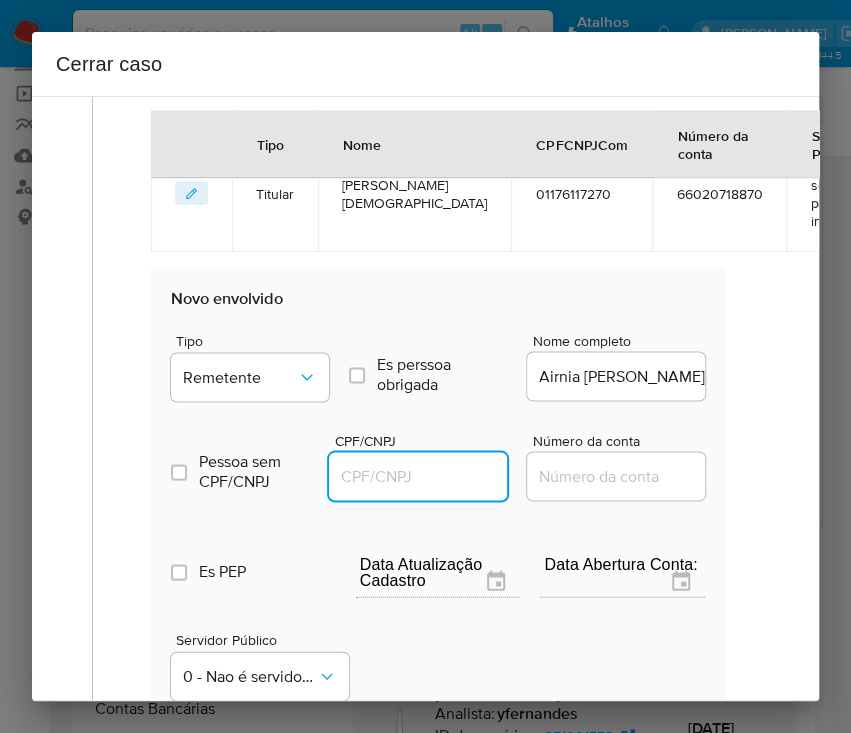 drag, startPoint x: 389, startPoint y: 494, endPoint x: 438, endPoint y: 500, distance: 49.365982 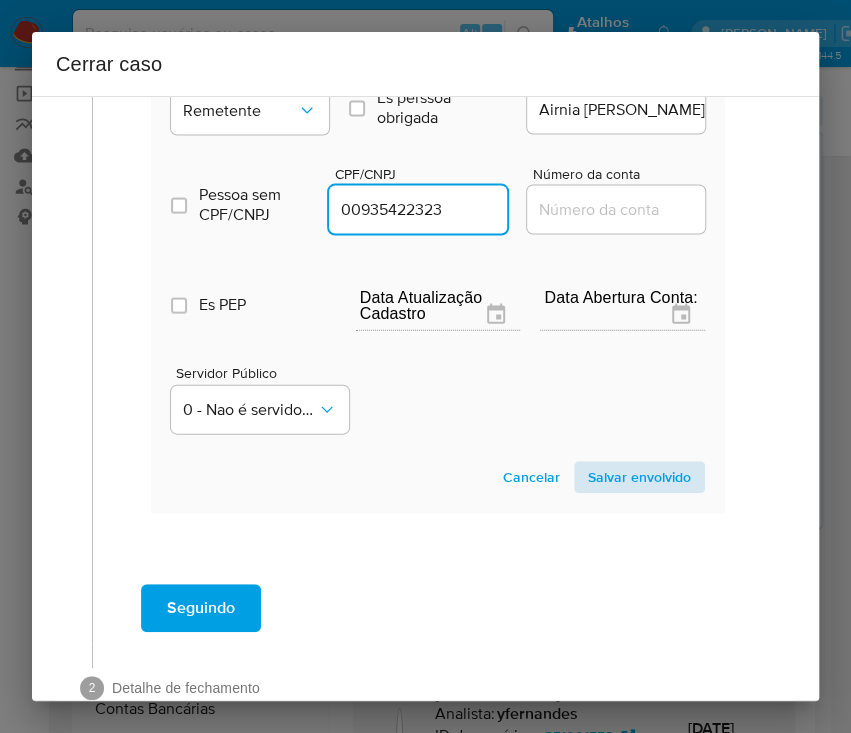 type on "935422323" 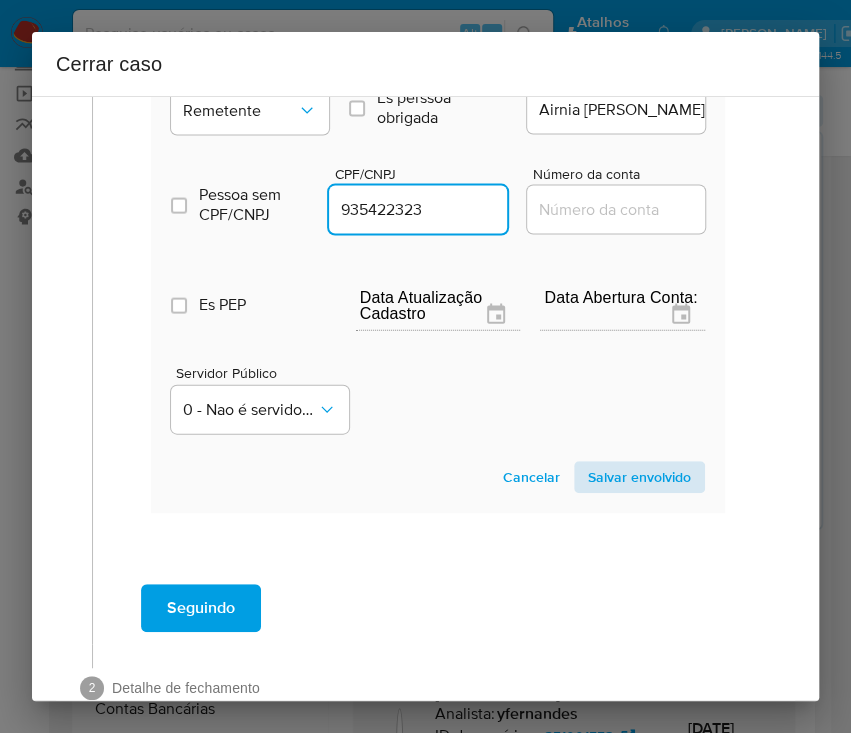 click on "Novo envolvido Tipo Remetente Es perssoa obrigada Is PObrigada Nome completo Airnia Samara De Souza Paiva Gadelha Pessoa sem CPF/CNPJ Is CPFCNPJ CPF/CNPJ 935422323 Número da conta Es PEP isPEP Data Atualização Cadastro Data Abertura Conta: Servidor Público 0 - Nao é servidor/Nao possui informacao Cancelar Salvar envolvido" at bounding box center [438, 256] 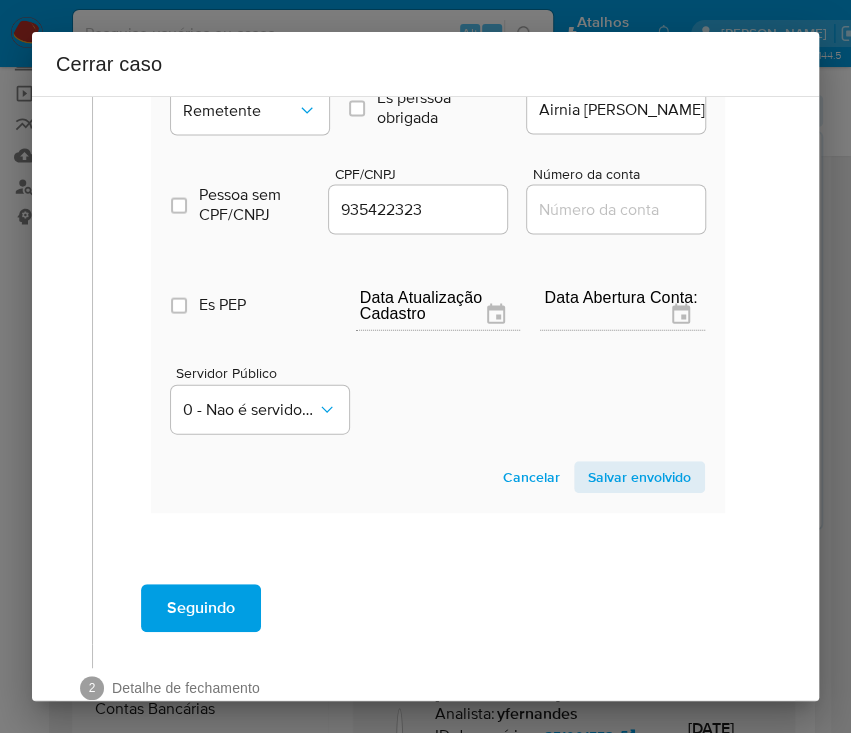 click on "Salvar envolvido" at bounding box center (639, 477) 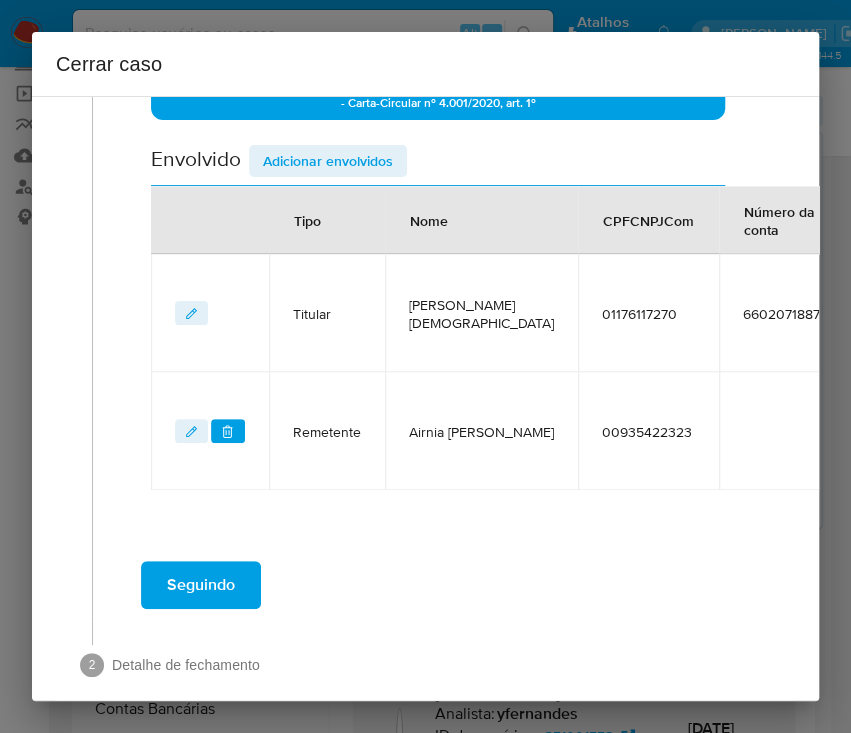 scroll, scrollTop: 792, scrollLeft: 0, axis: vertical 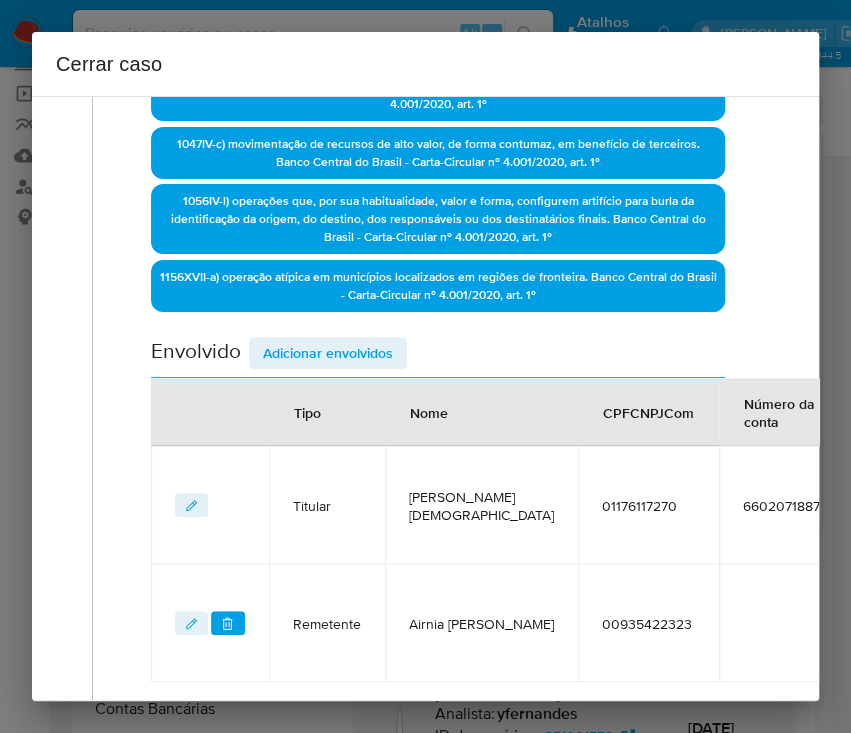 click on "Adicionar envolvidos" at bounding box center (328, 353) 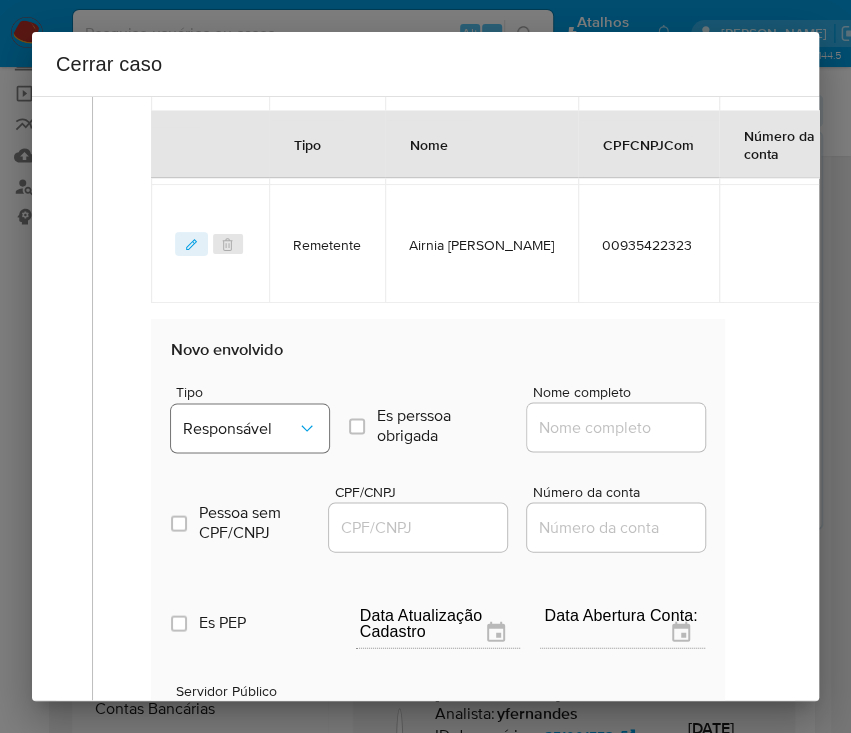 scroll, scrollTop: 1326, scrollLeft: 0, axis: vertical 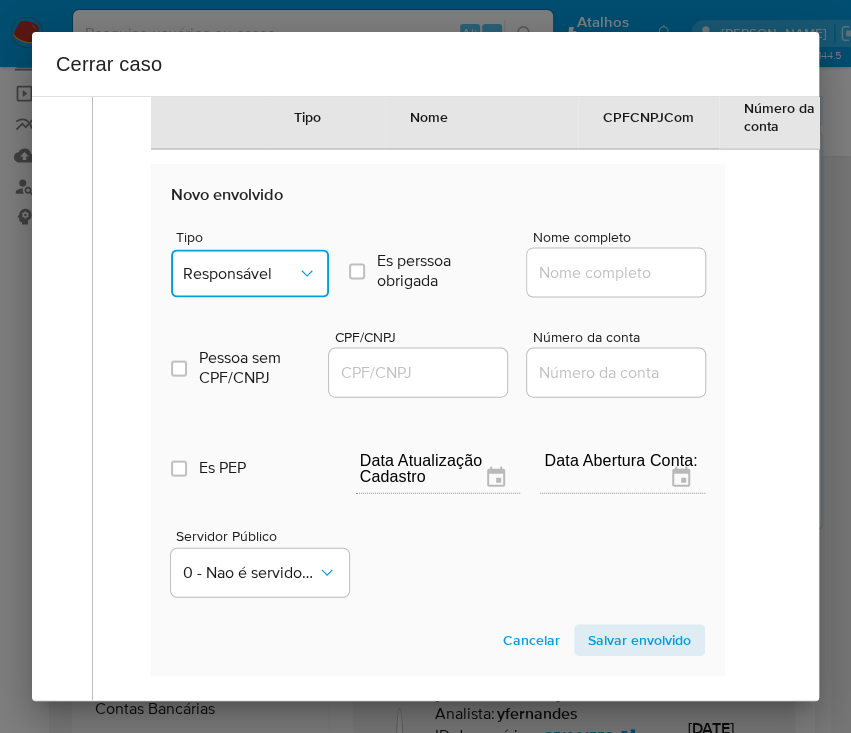 click on "Responsável" at bounding box center [240, 273] 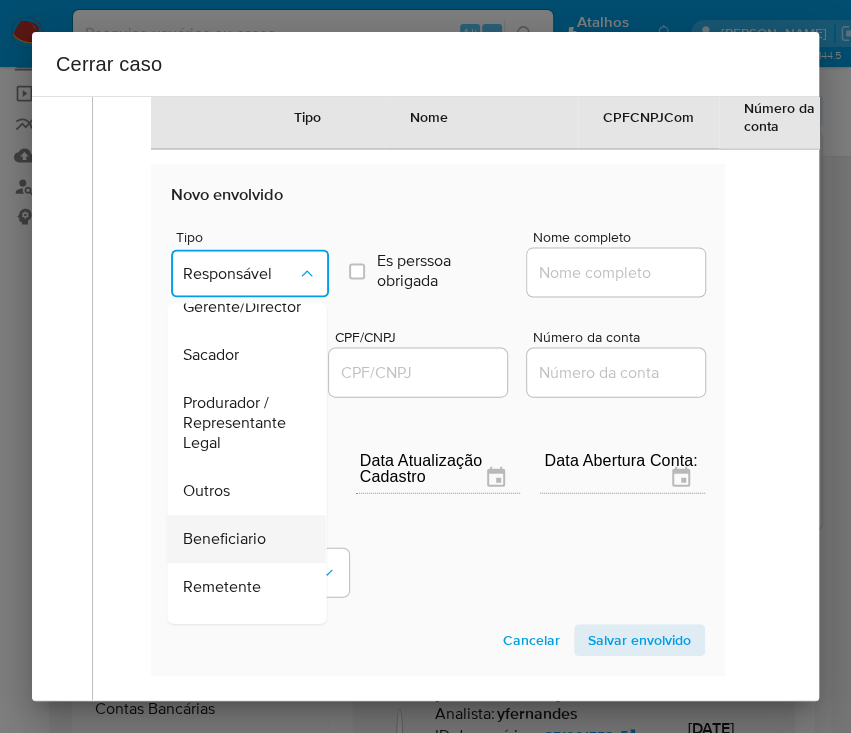 scroll, scrollTop: 355, scrollLeft: 0, axis: vertical 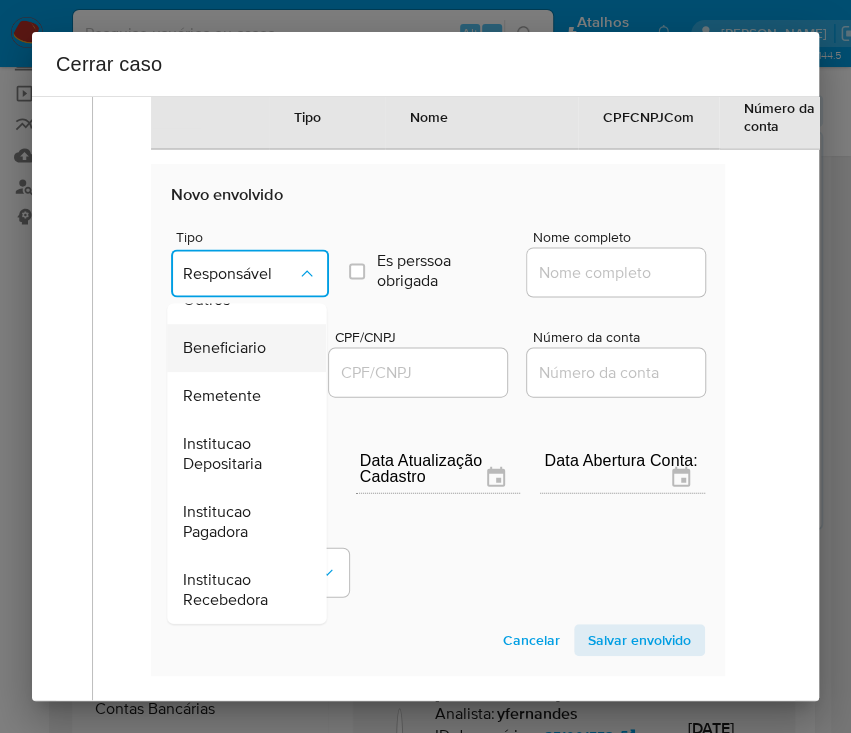 click on "Beneficiario" at bounding box center [224, 348] 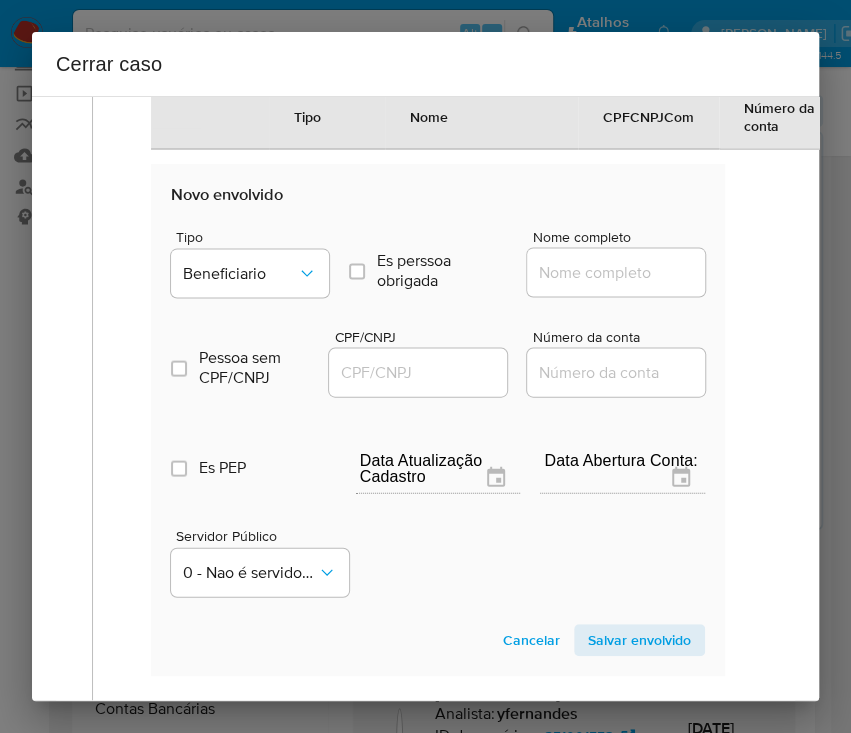 click at bounding box center [616, 272] 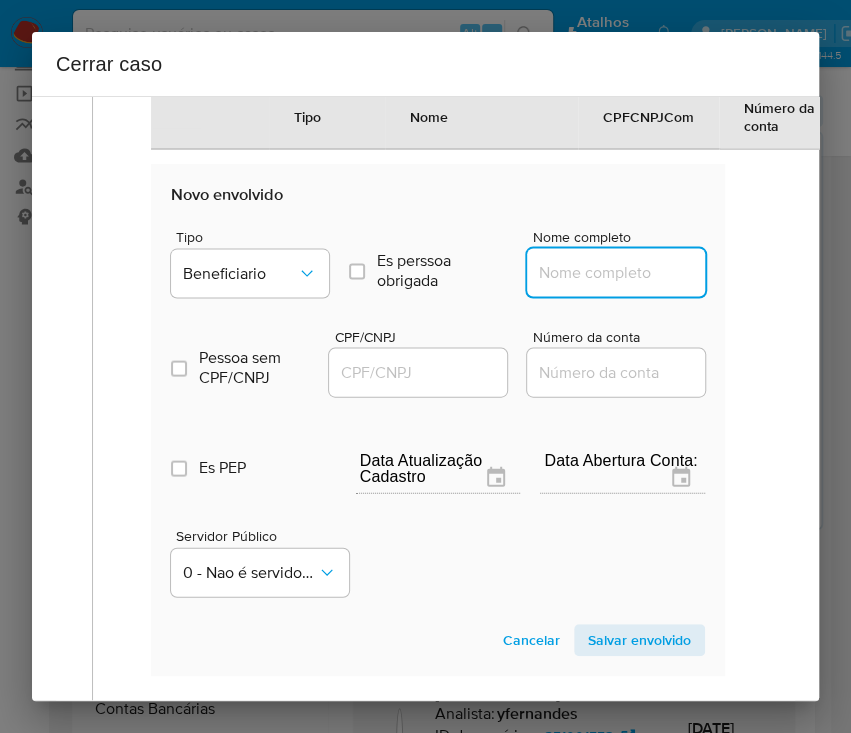 paste on "A S S P Gadelha,  21376677000107" 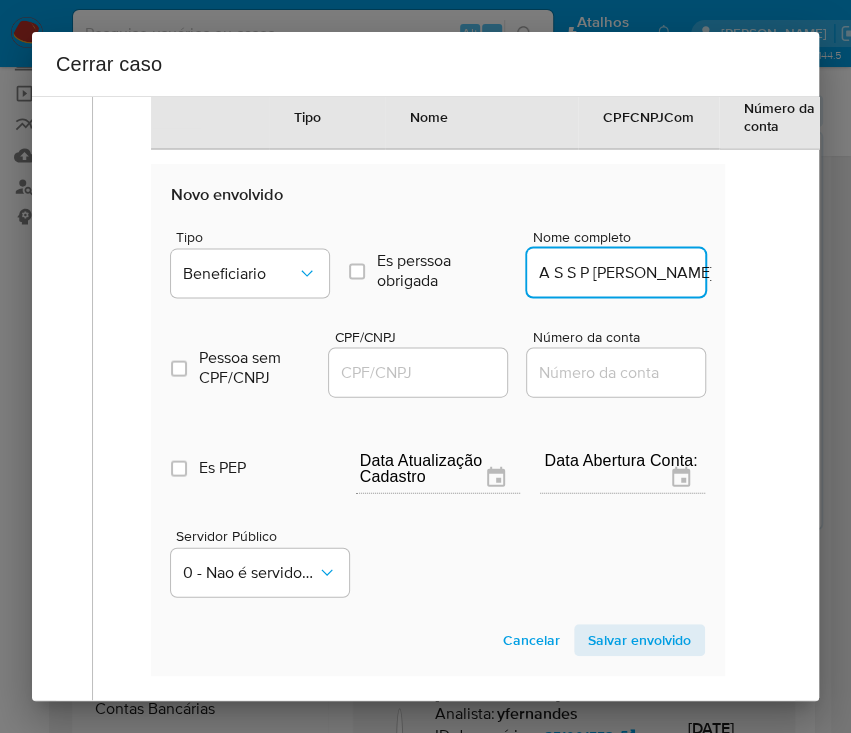 scroll, scrollTop: 0, scrollLeft: 74, axis: horizontal 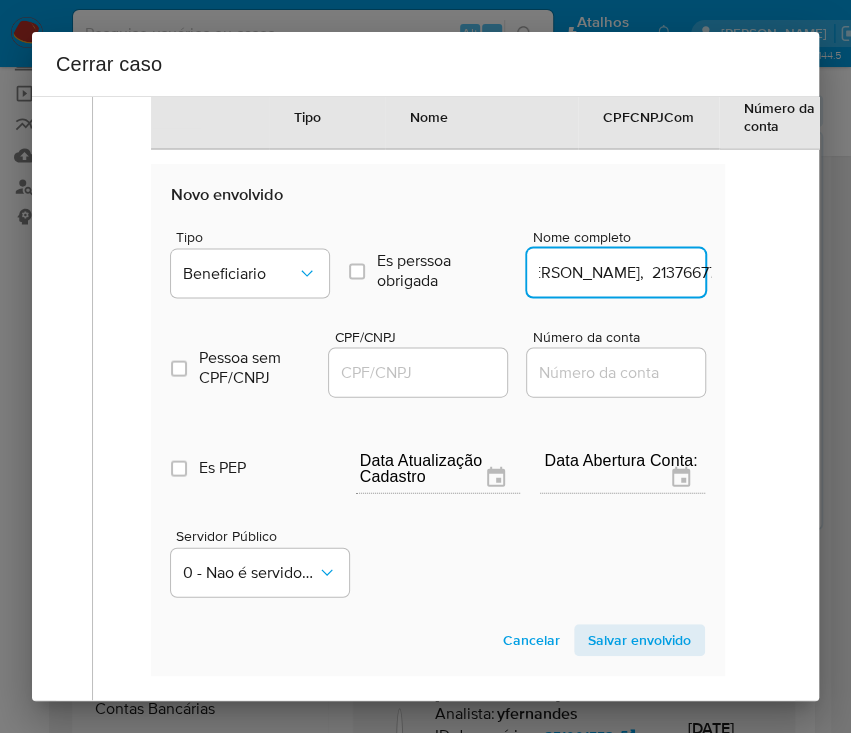 drag, startPoint x: 563, startPoint y: 309, endPoint x: 706, endPoint y: 309, distance: 143 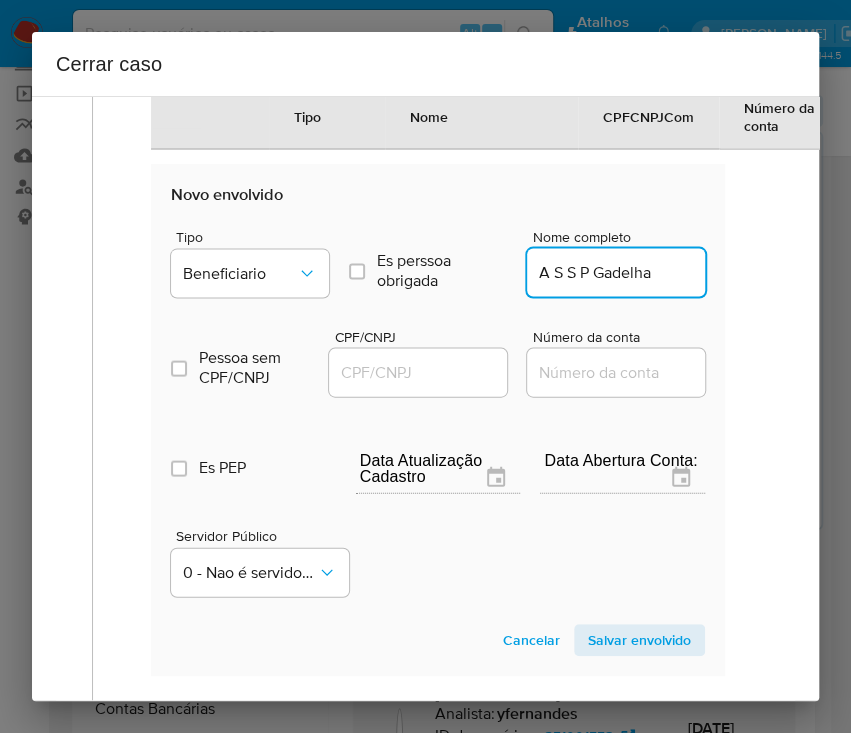 scroll, scrollTop: 0, scrollLeft: 0, axis: both 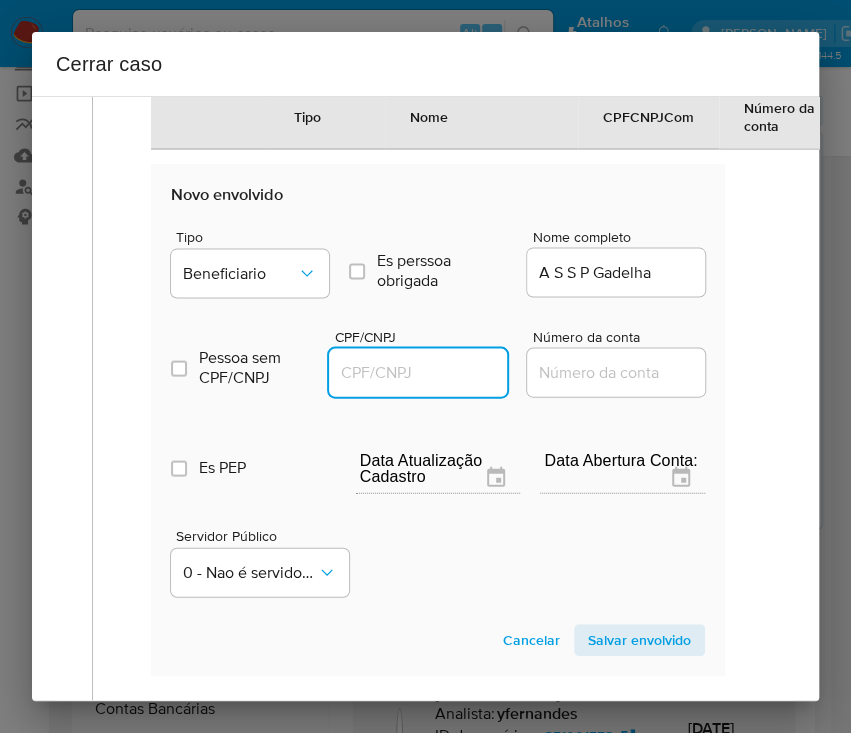drag, startPoint x: 431, startPoint y: 411, endPoint x: 448, endPoint y: 410, distance: 17.029387 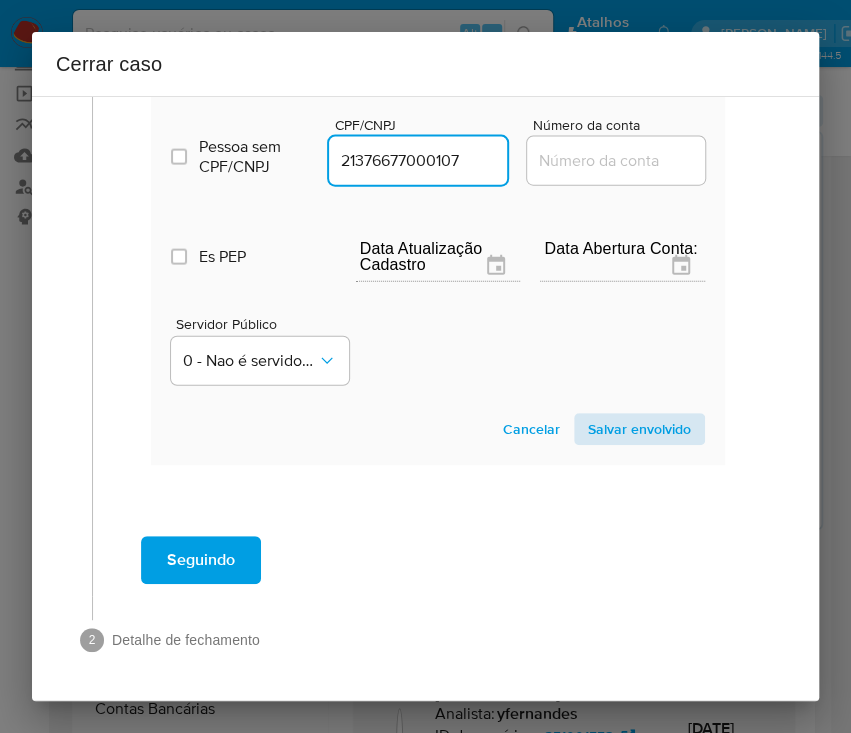 type on "21376677000107" 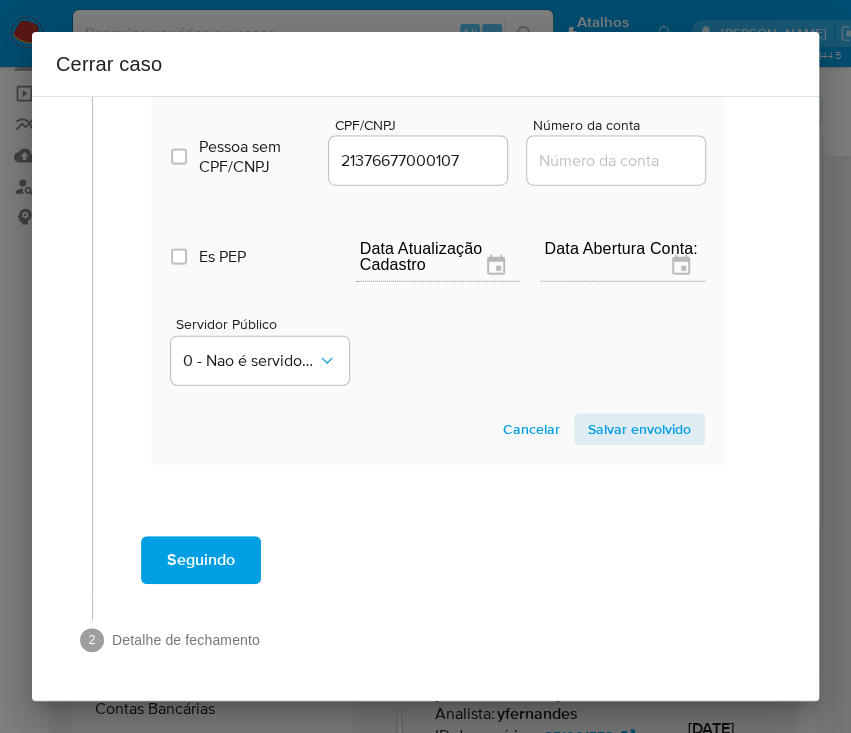 click on "Salvar envolvido" at bounding box center (639, 429) 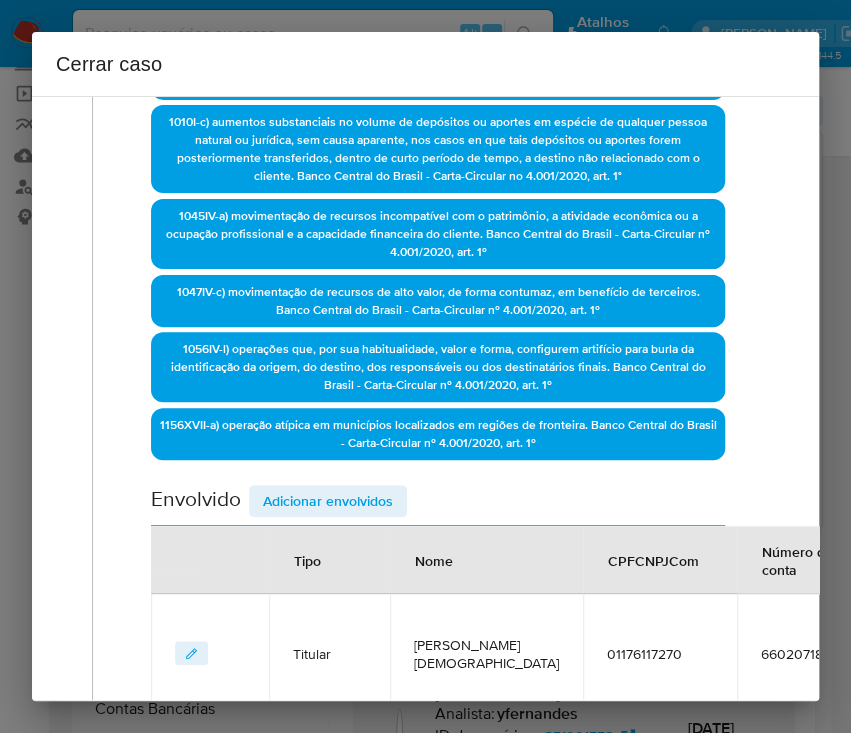 scroll, scrollTop: 244, scrollLeft: 0, axis: vertical 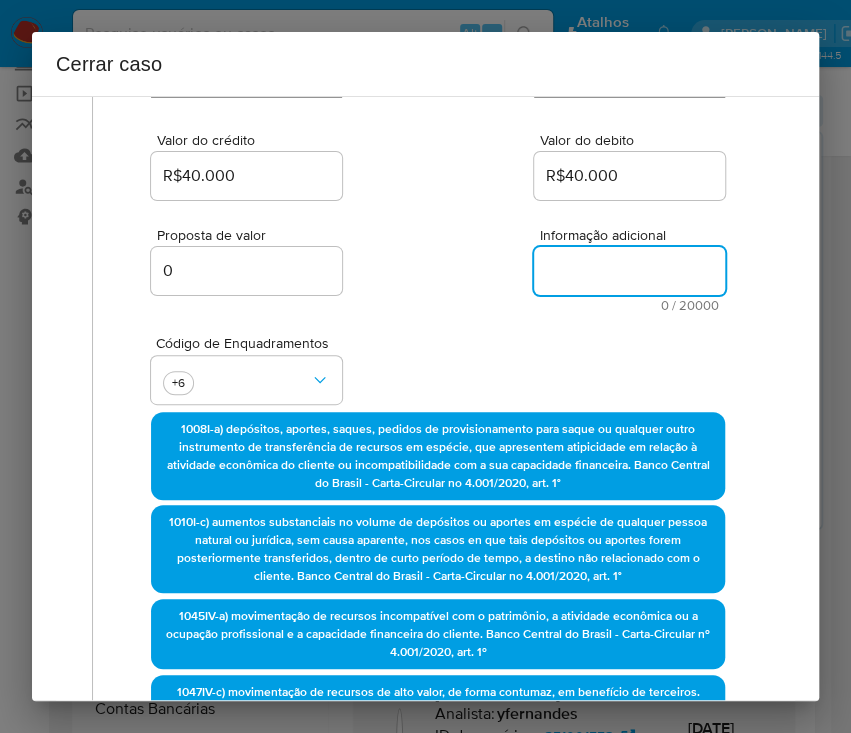 click on "Informação adicional" at bounding box center (629, 271) 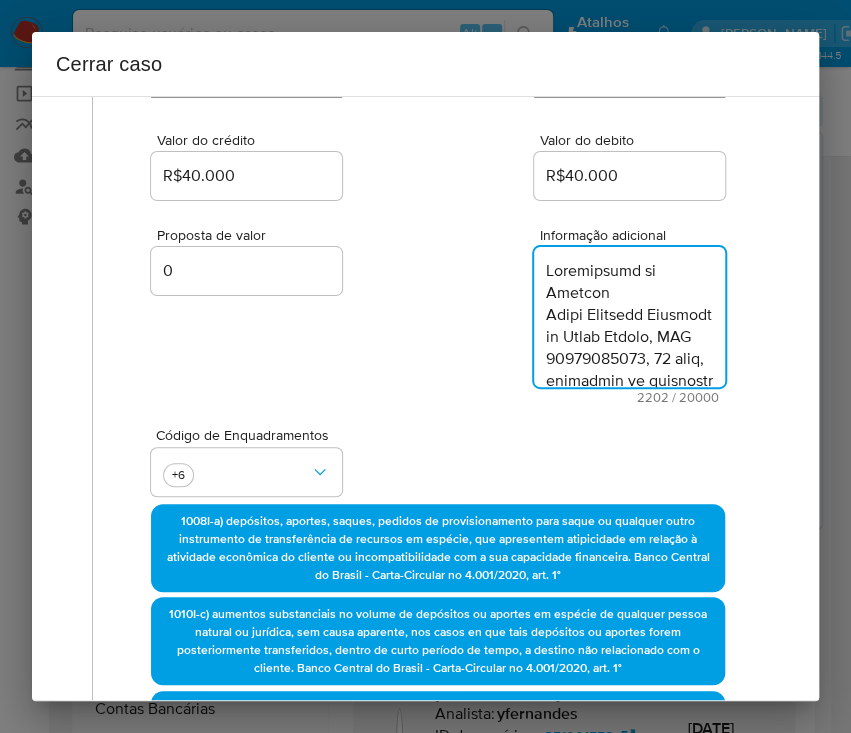 scroll, scrollTop: 3304, scrollLeft: 0, axis: vertical 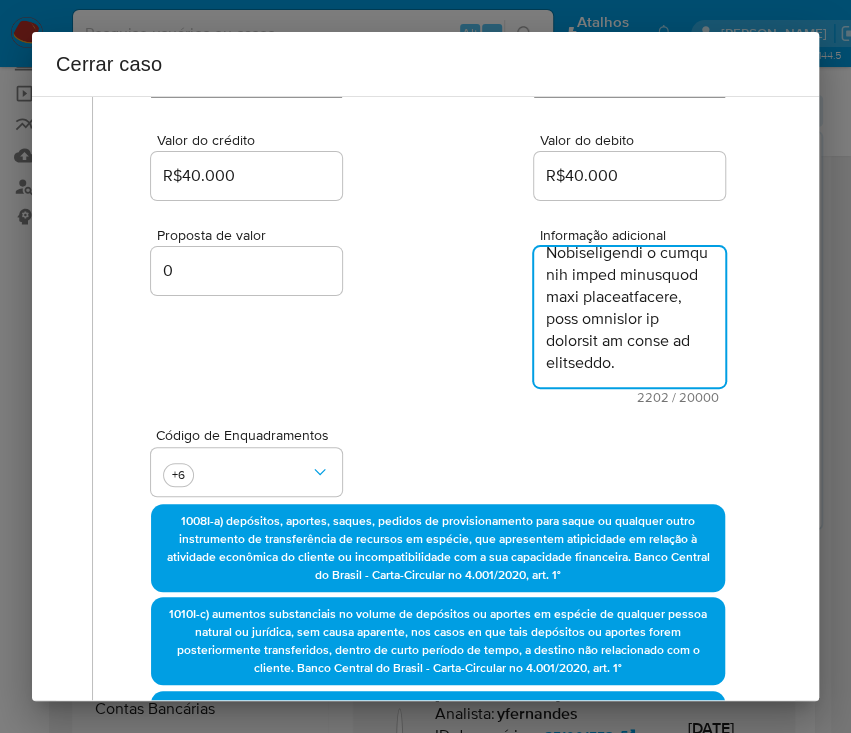 type on "Informações do Cliente
Sarah Sanabria Mesquita de Souza Amorim, CPF 01176117270, 27 anos, residente no município de Rio Branco, Acre (município situado em faixa de fronteira), início de relacionamento em 05/04/2017, com renda mensal declarada de R$ 2.000,00.
De acordo com Bureau não possui participação societária ativa.
Resumo das movimentações:
No período de 13/05/2025 a 13/06/2025, os créditos somaram R$ 40.000,01 e os débitos totalizaram R$ 40.000,00, sendo destacados:
Resumo das principais Operações:
Créditos:
10 Aportes via boleto bancário (espécie): R$ 40.000,00
Débitos:
2 Transferências Interbancárias: R$ 40.000,00
Amostra das principais transações:
I) Créditos:
R$ 40.000,00 - 10 aportes em espécie via boletos bancários - Registro de pagador: Mesma titularidade / Portador dos recursos: Airnia Samara De Souza Paiva Gadelha, CPF 00935422323 - Banco recebedor: Caixa Econômica Federal (39 anos, residente em Rio Branco/AC);
II) Débitos:
R$ 40.000,00 - A. S. S. P. Gadelha - CNPJ 213766770001..." 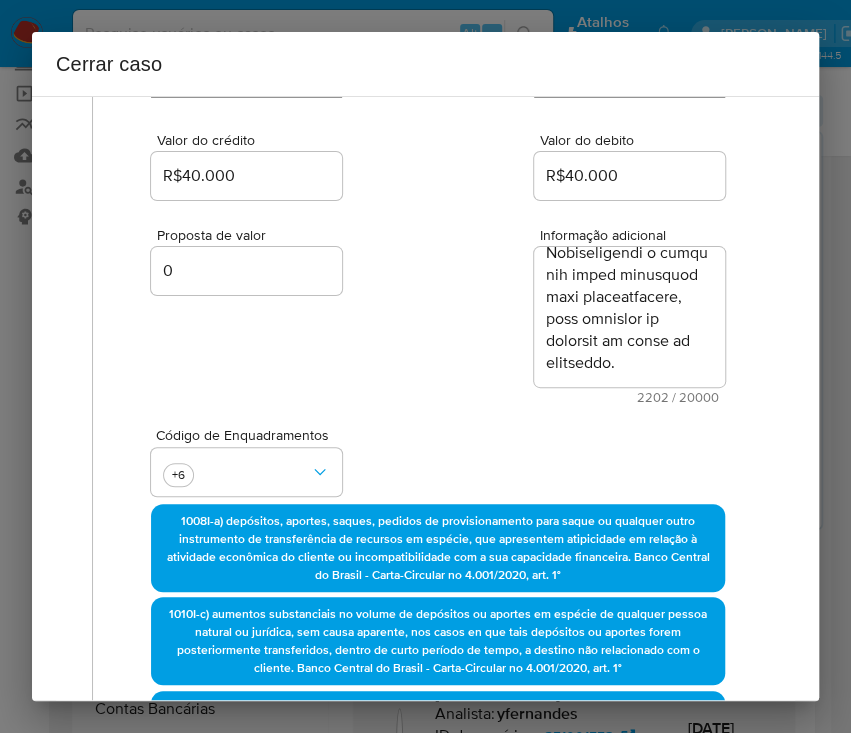 click on "Proposta de valor 0 Informação adicional 2202 / 20000 17798 caracteres restantes" at bounding box center (438, 304) 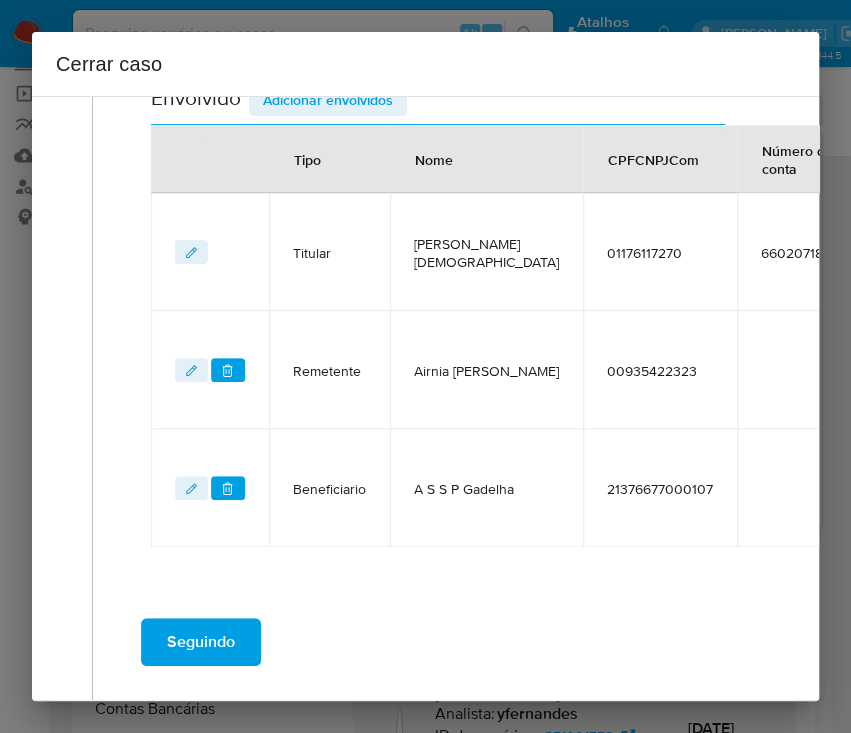 scroll, scrollTop: 1269, scrollLeft: 0, axis: vertical 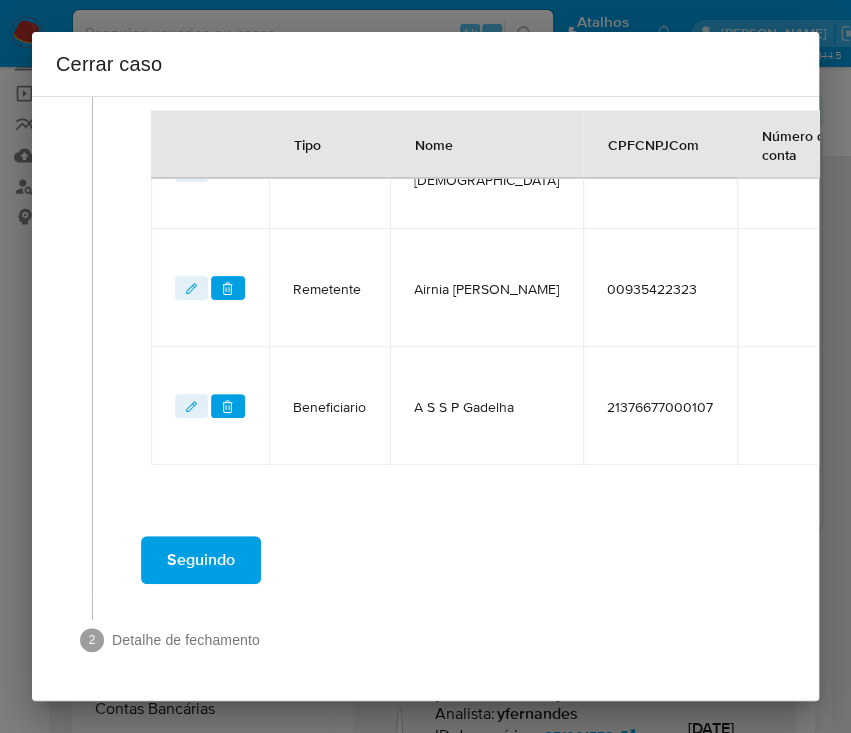 click on "Seguindo" at bounding box center [201, 560] 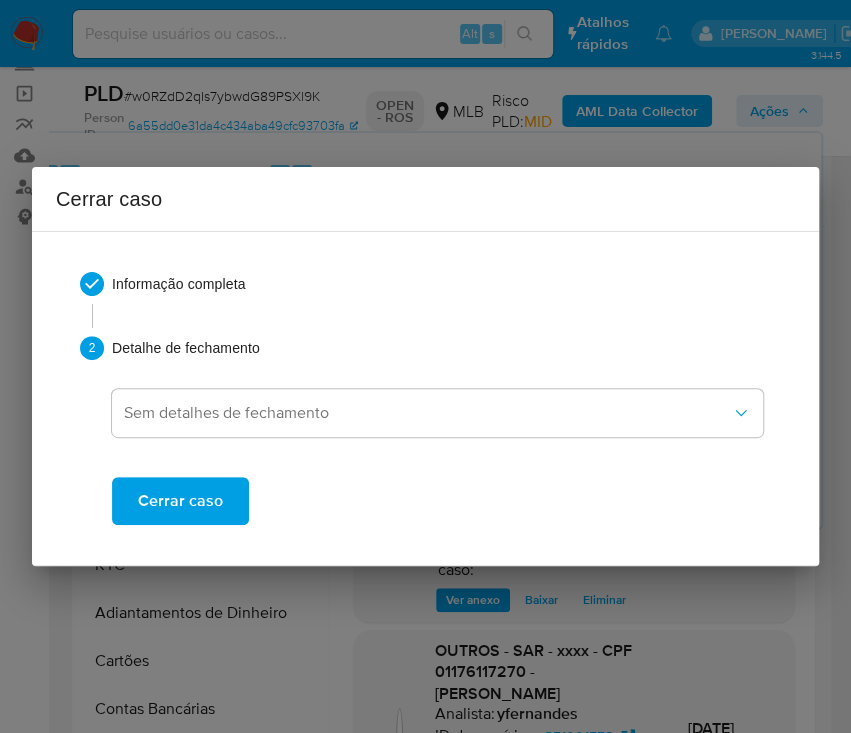 scroll, scrollTop: 0, scrollLeft: 0, axis: both 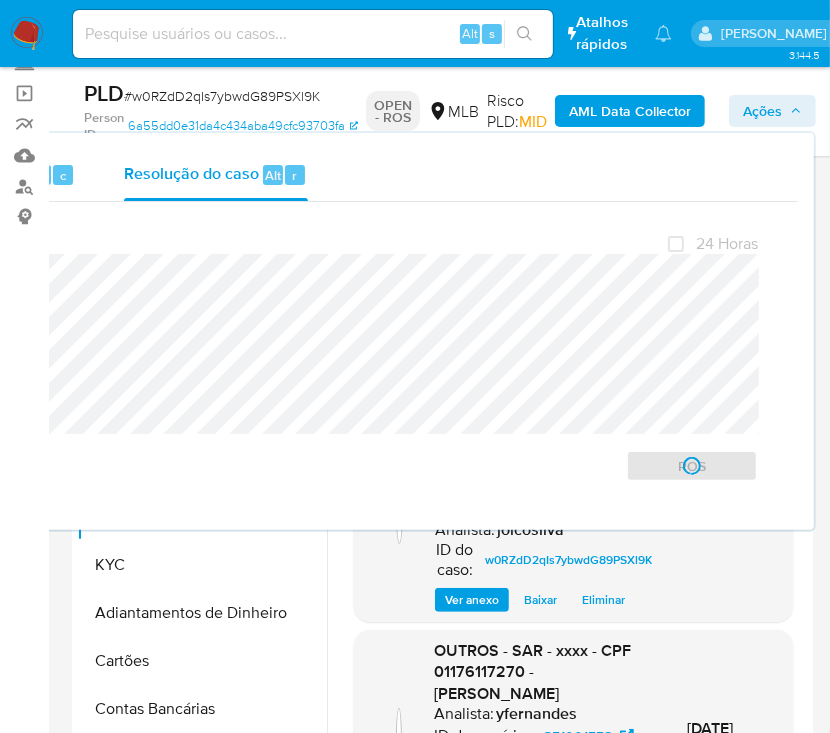 click on "# w0RZdD2qIs7ybwdG89PSXl9K" at bounding box center [222, 96] 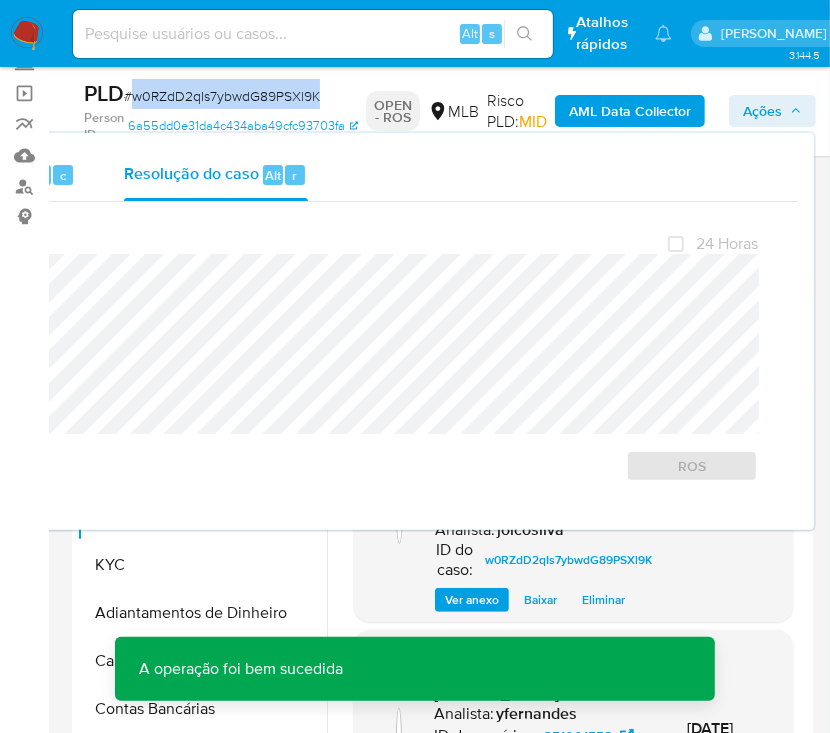 click on "# w0RZdD2qIs7ybwdG89PSXl9K" at bounding box center [222, 96] 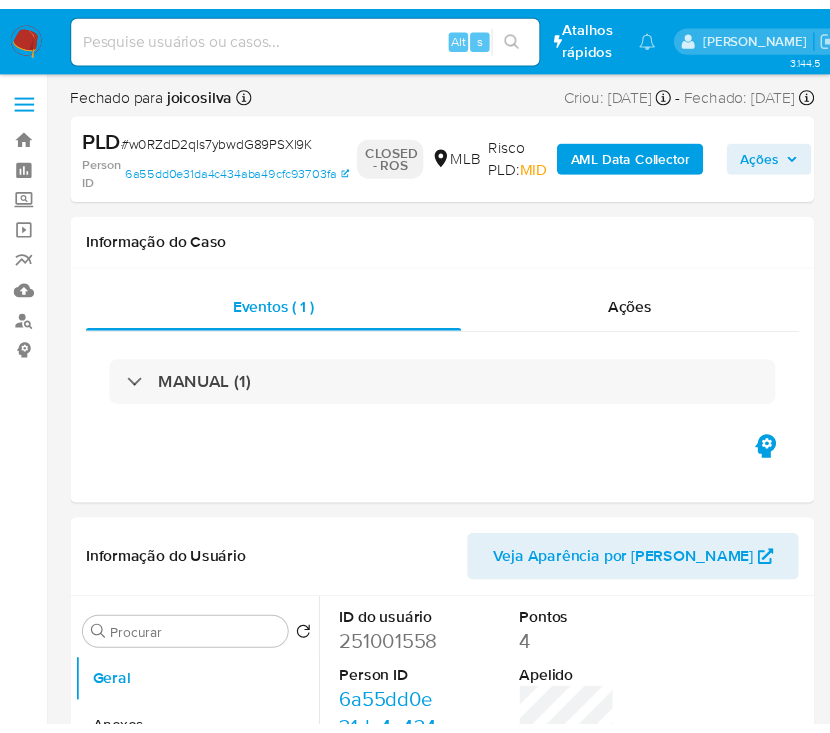 scroll, scrollTop: 0, scrollLeft: 0, axis: both 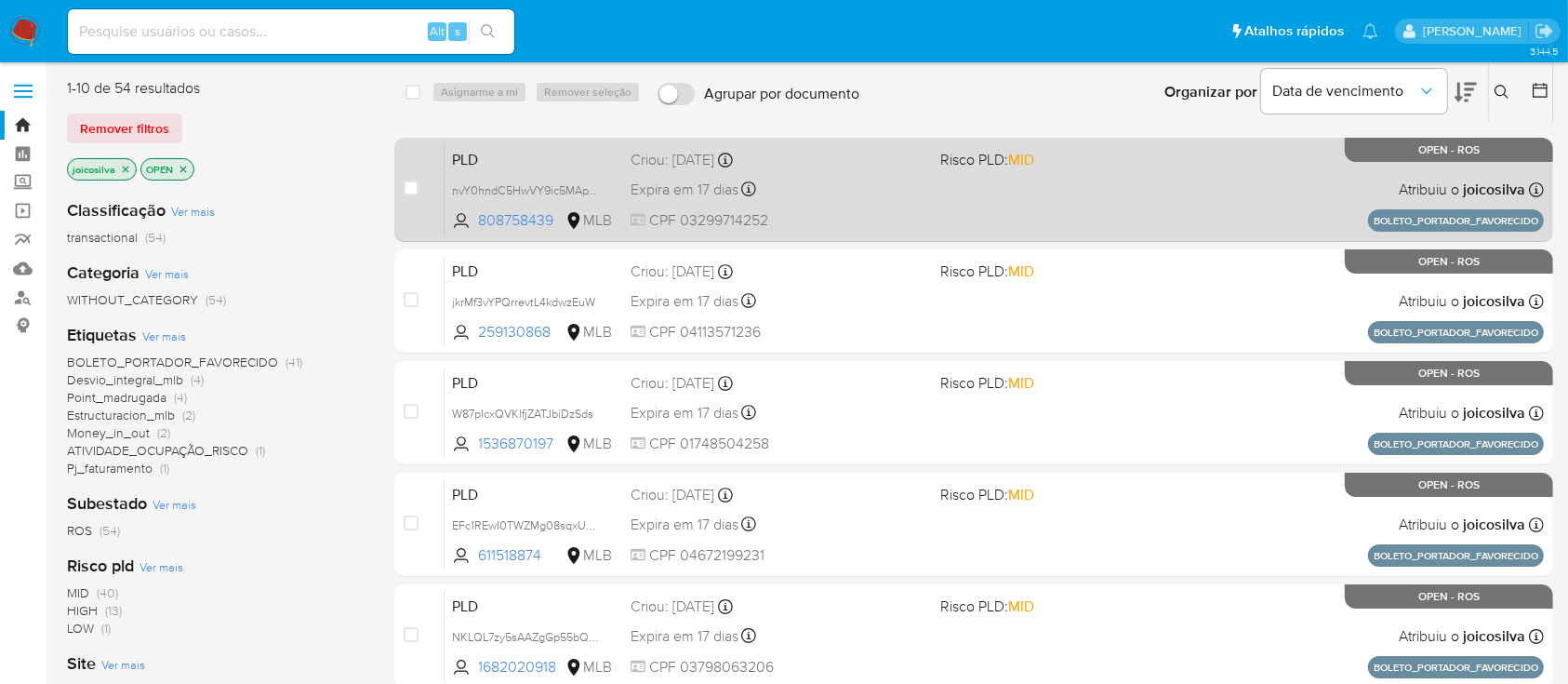 click on "PLD nvY0hndC5HwVY9ic5MApTap6 808758439 MLB Risco PLD:  MID Criou: [DATE]   Criou: [DATE] 18:37:12 Expira em 17 dias   Expira em [DATE] 18:37:12 CPF   03299714252 Atribuiu o   joicosilva   Asignado el: [DATE] 18:37:12 BOLETO_PORTADOR_FAVORECIDO OPEN - ROS" at bounding box center [994, 189] 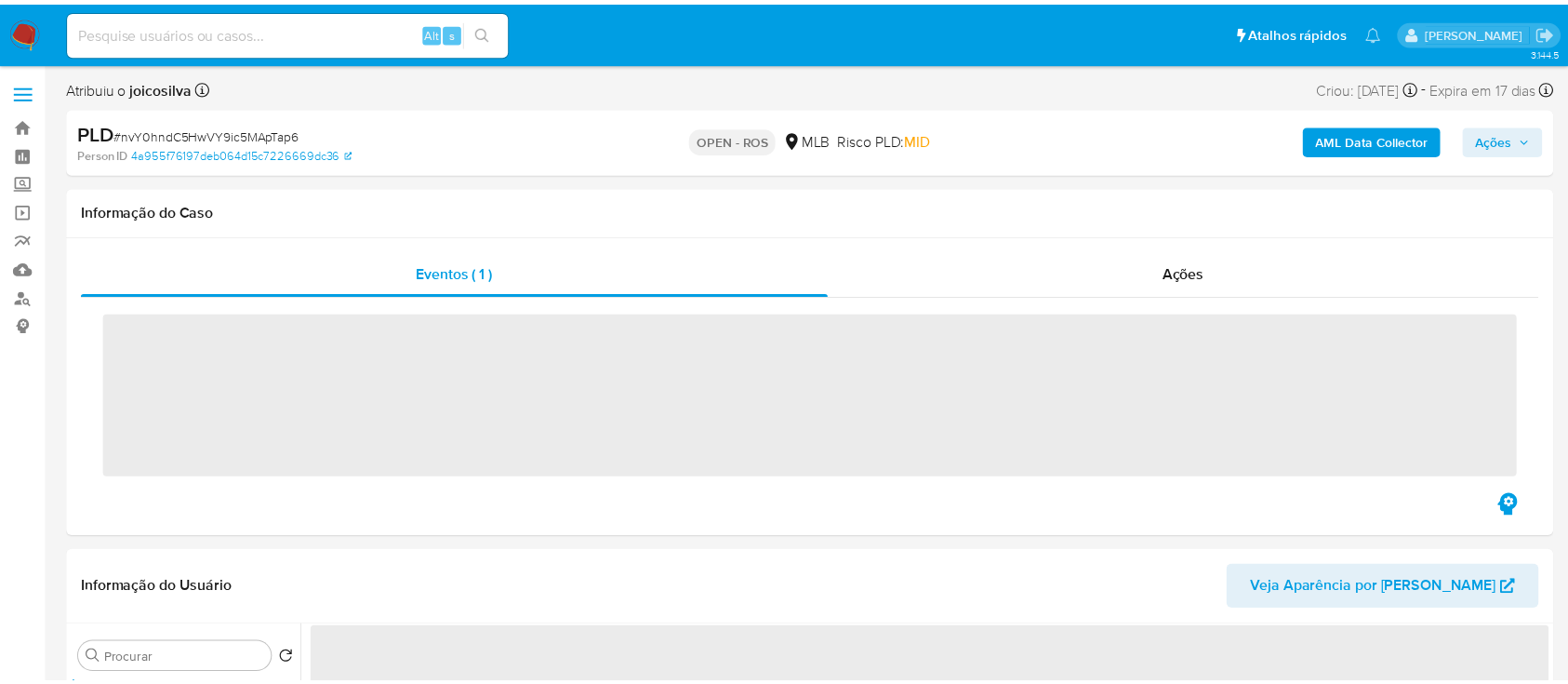scroll, scrollTop: 0, scrollLeft: 0, axis: both 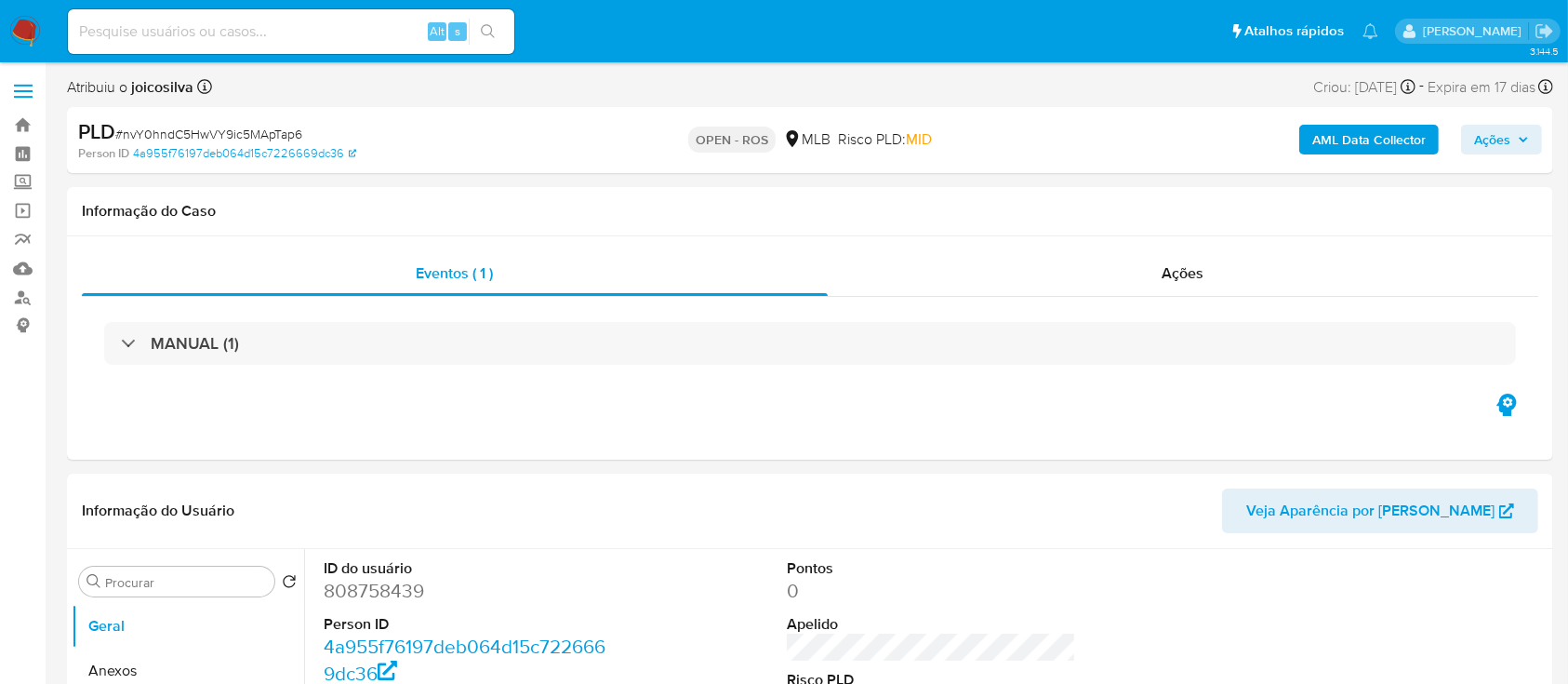 select on "10" 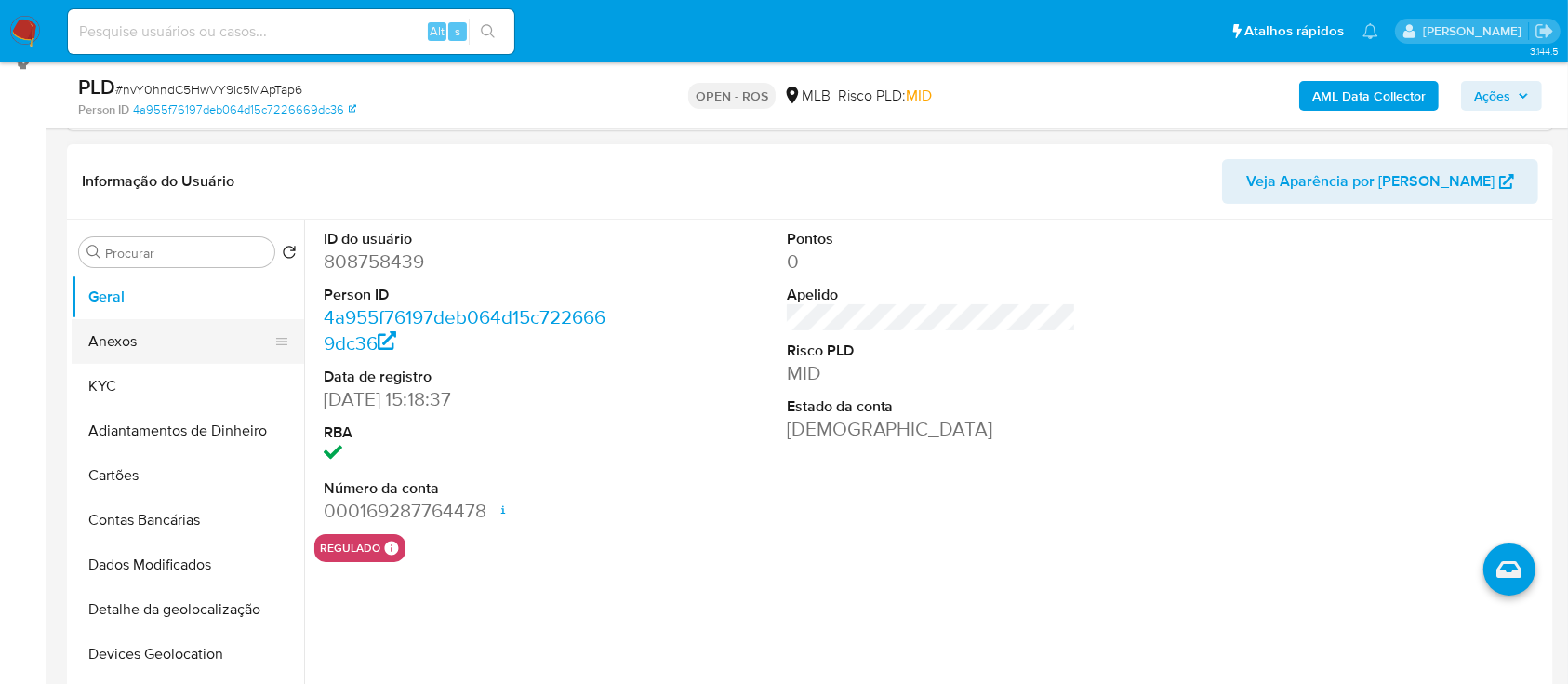 scroll, scrollTop: 124, scrollLeft: 0, axis: vertical 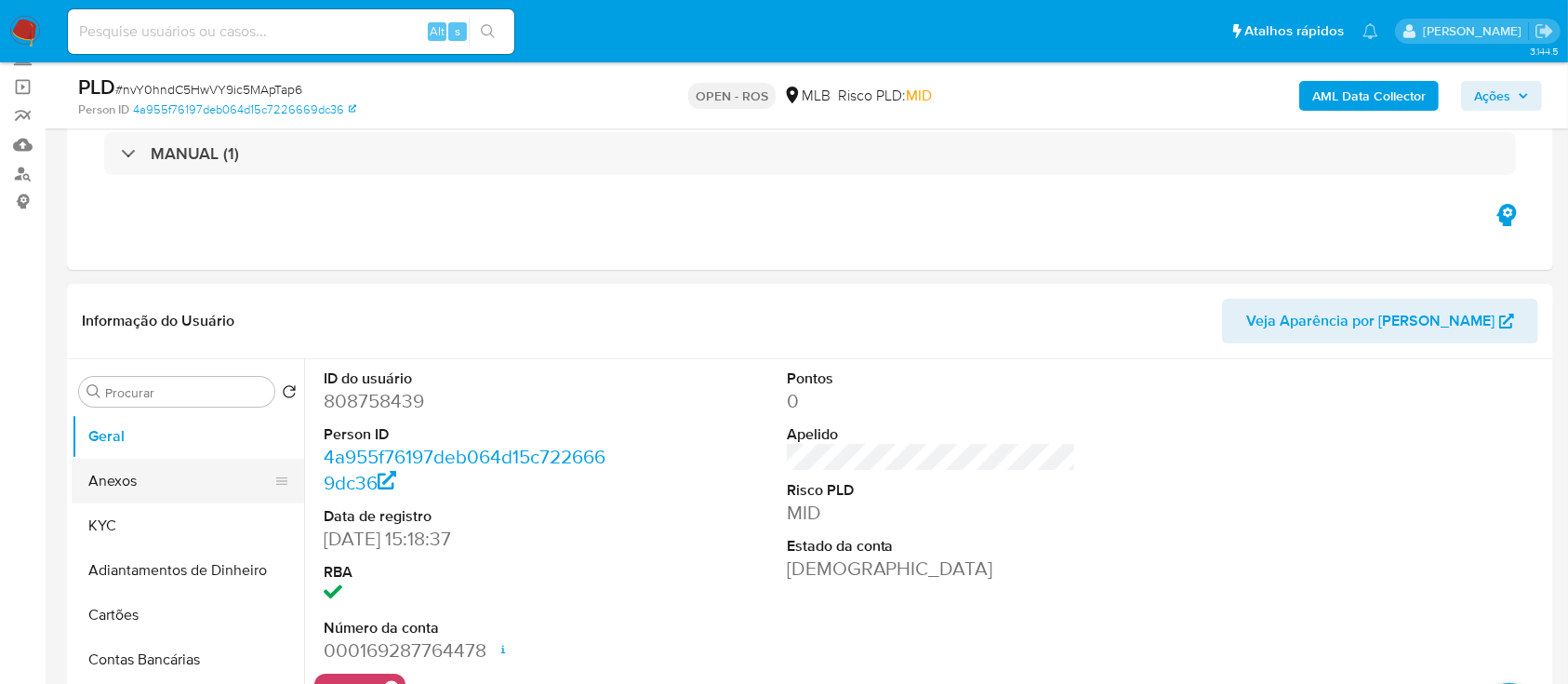 click on "Anexos" at bounding box center (180, 481) 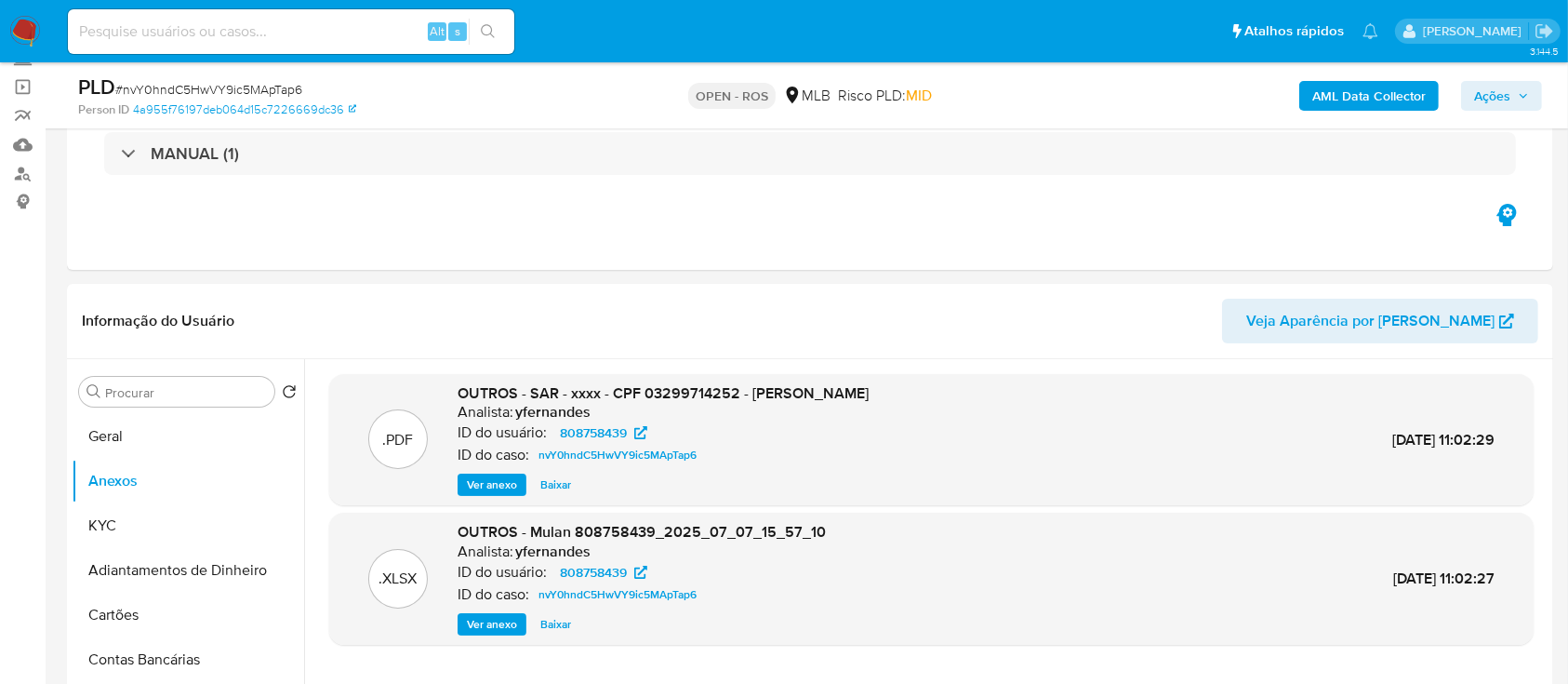click on "# nvY0hndC5HwVY9ic5MApTap6" at bounding box center [208, 89] 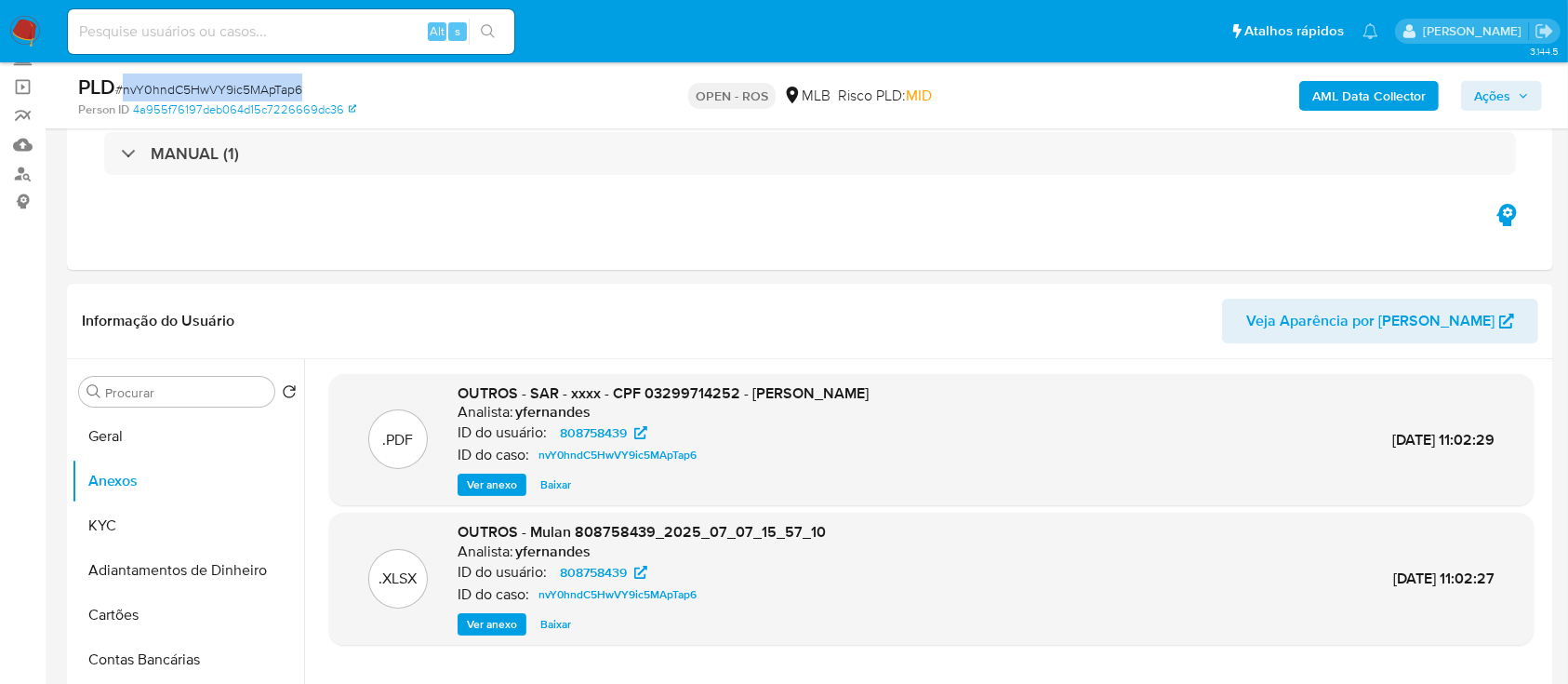 click on "# nvY0hndC5HwVY9ic5MApTap6" at bounding box center [208, 89] 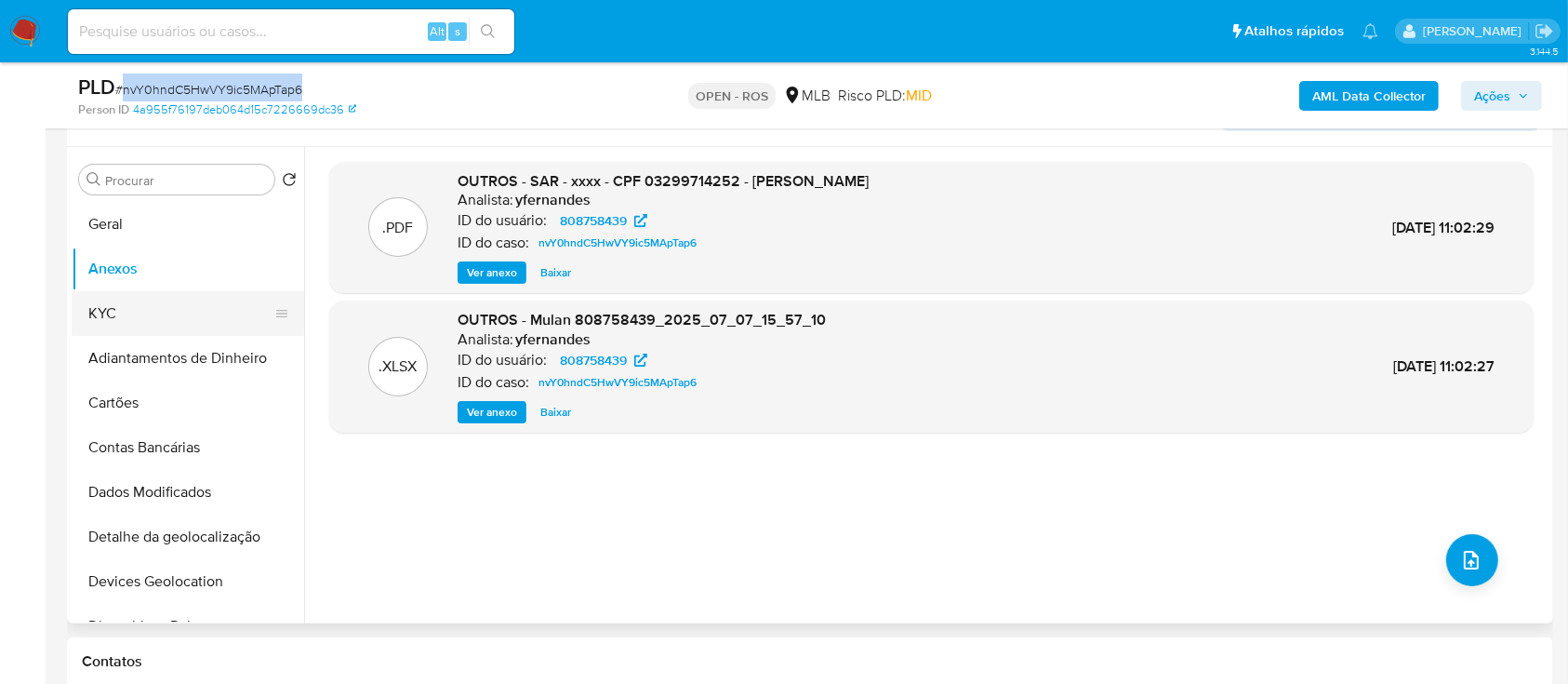 scroll, scrollTop: 248, scrollLeft: 0, axis: vertical 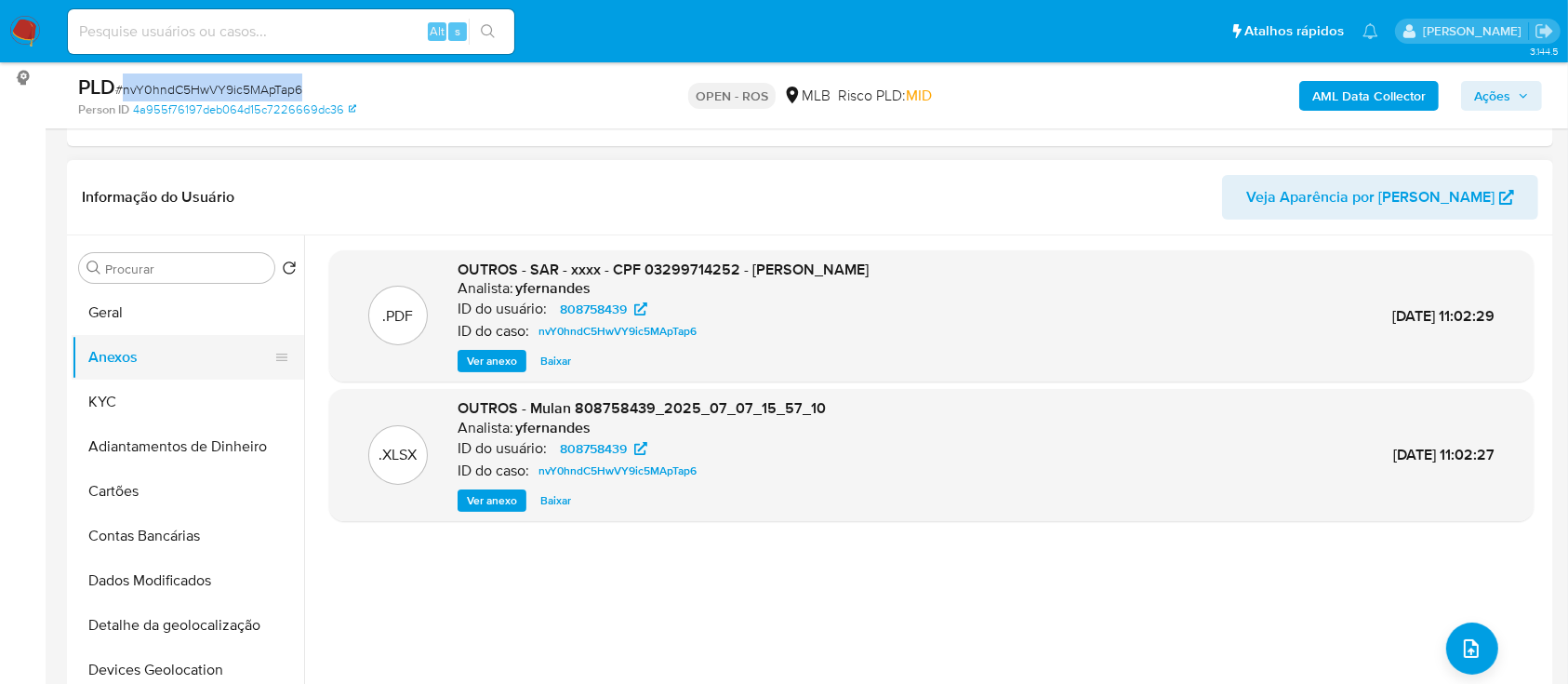 click on "Anexos" at bounding box center (180, 357) 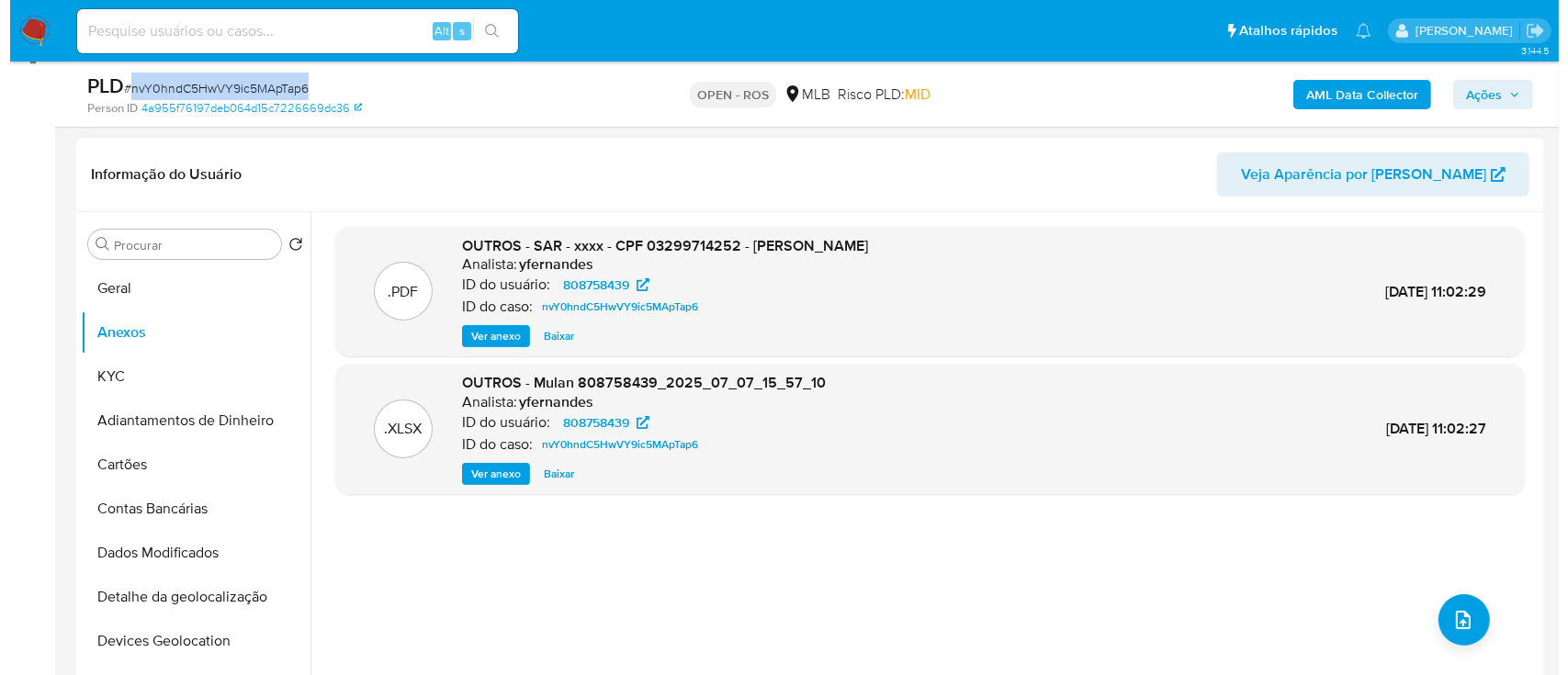scroll, scrollTop: 367, scrollLeft: 0, axis: vertical 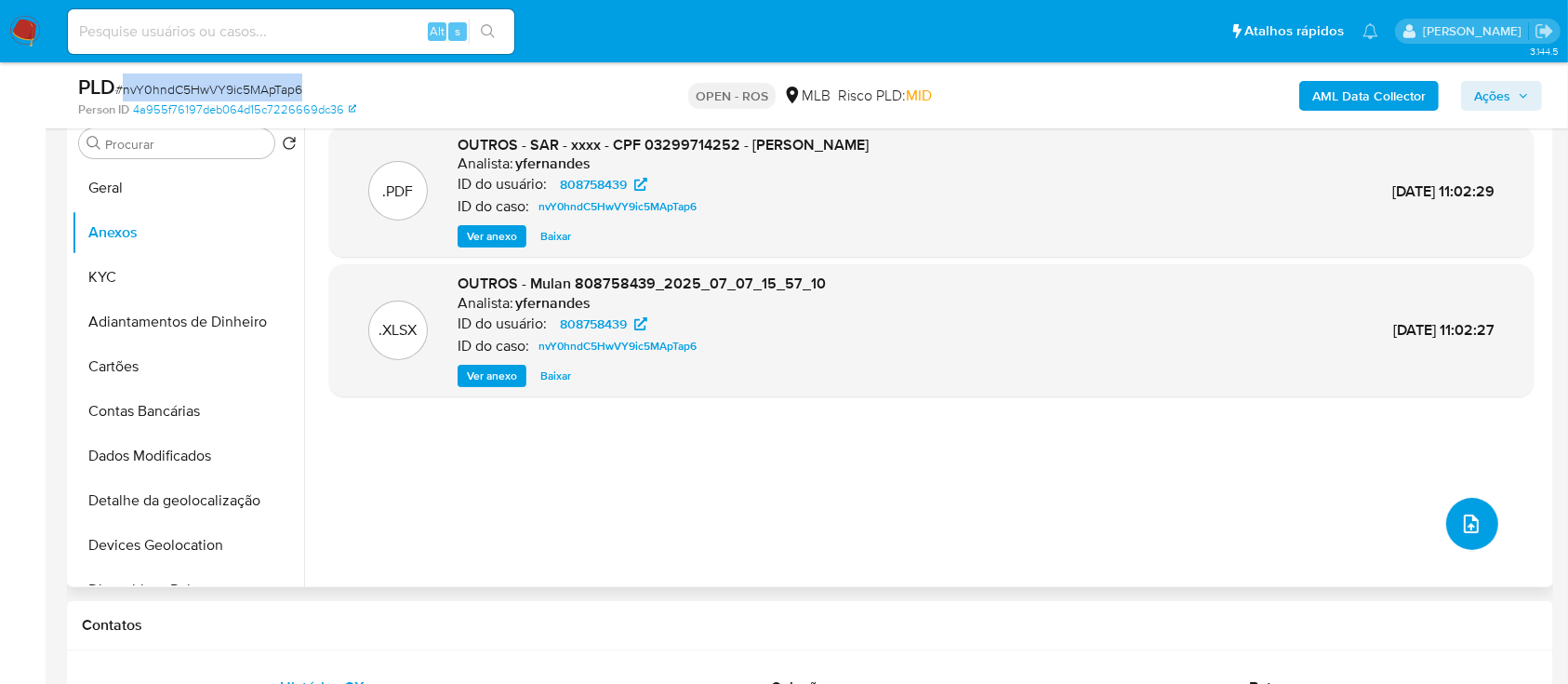 click 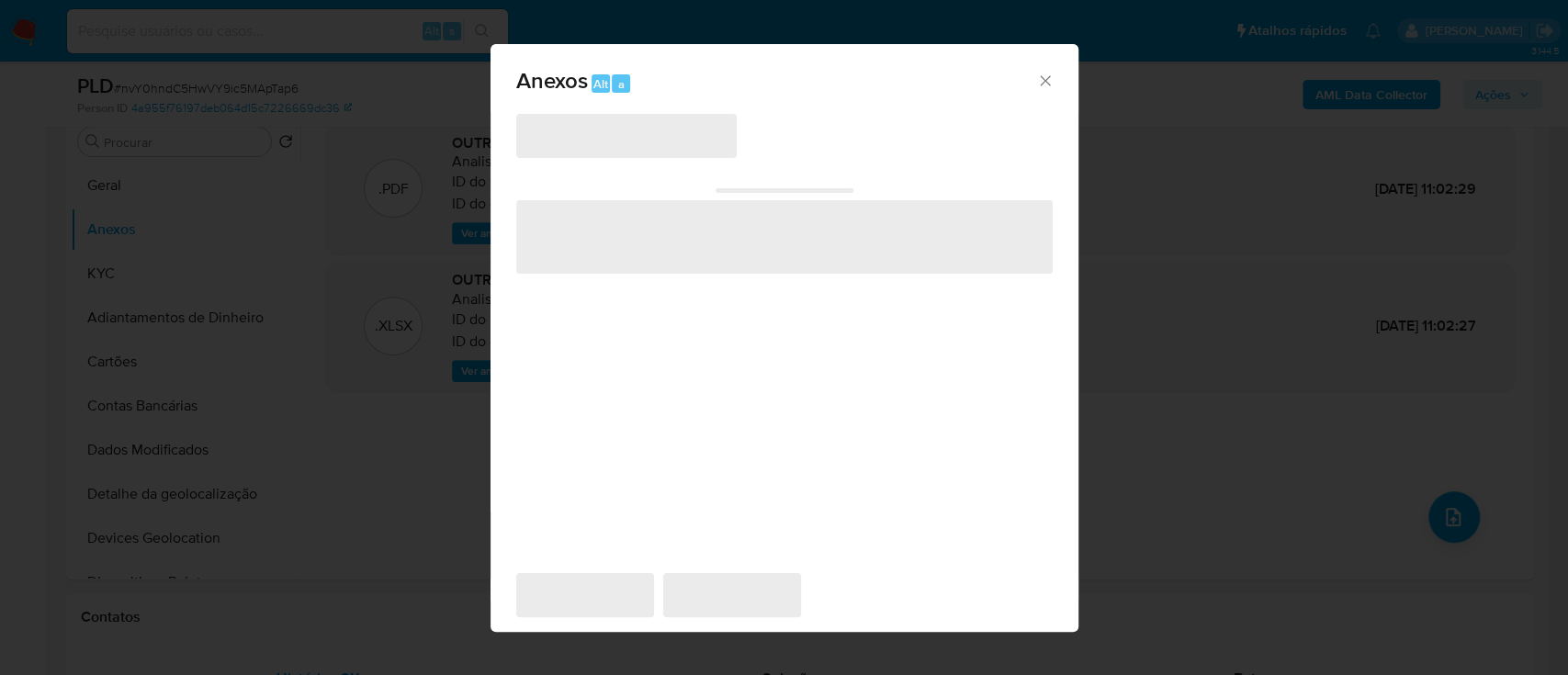click on "‌" at bounding box center [626, 136] 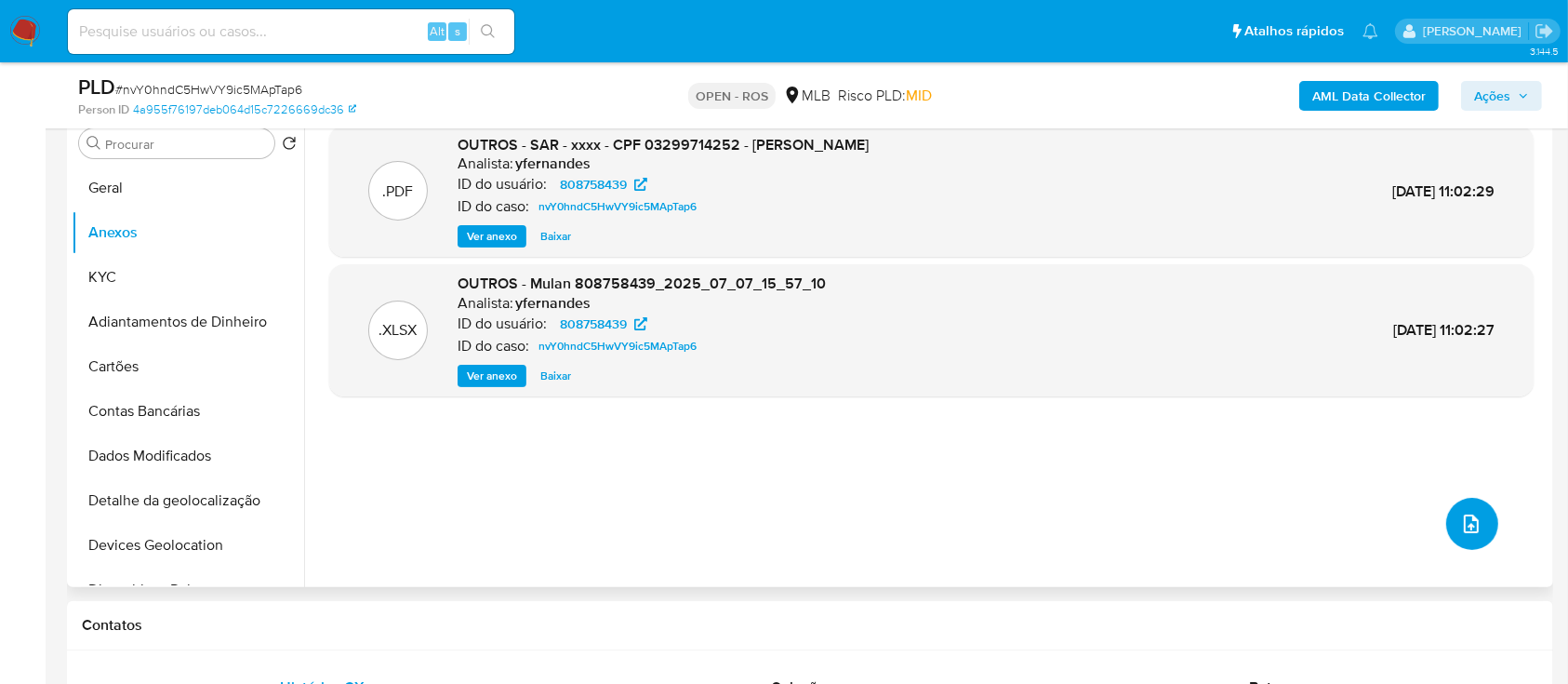 click at bounding box center (1472, 524) 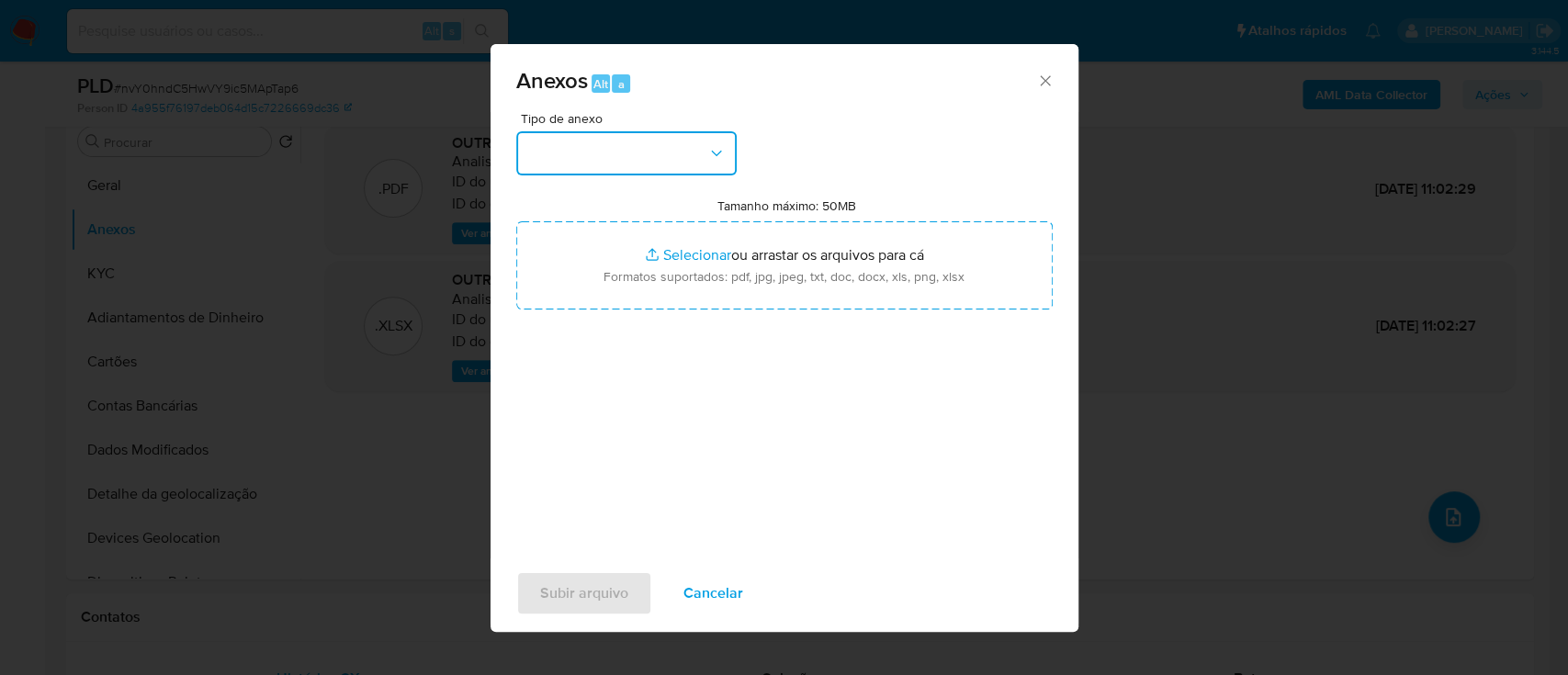 click at bounding box center (626, 153) 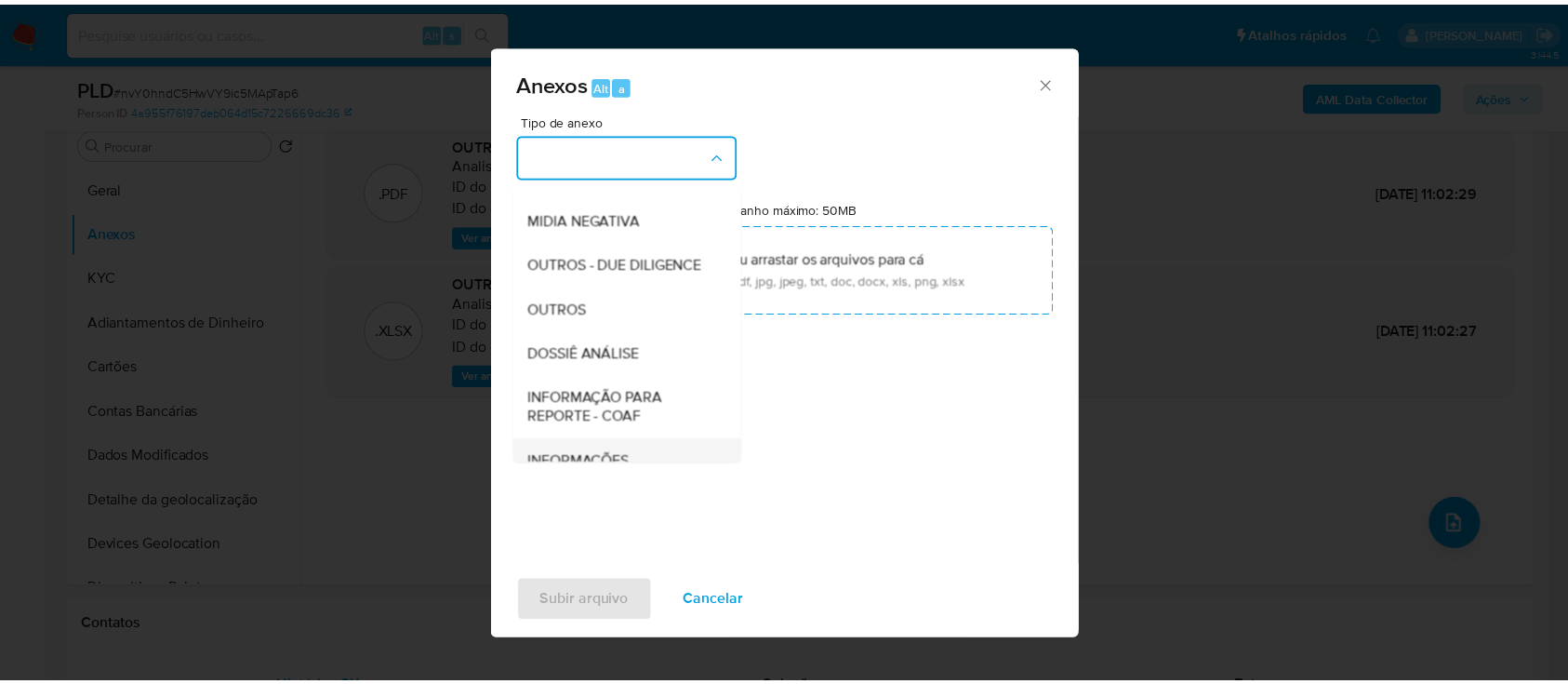 scroll, scrollTop: 286, scrollLeft: 0, axis: vertical 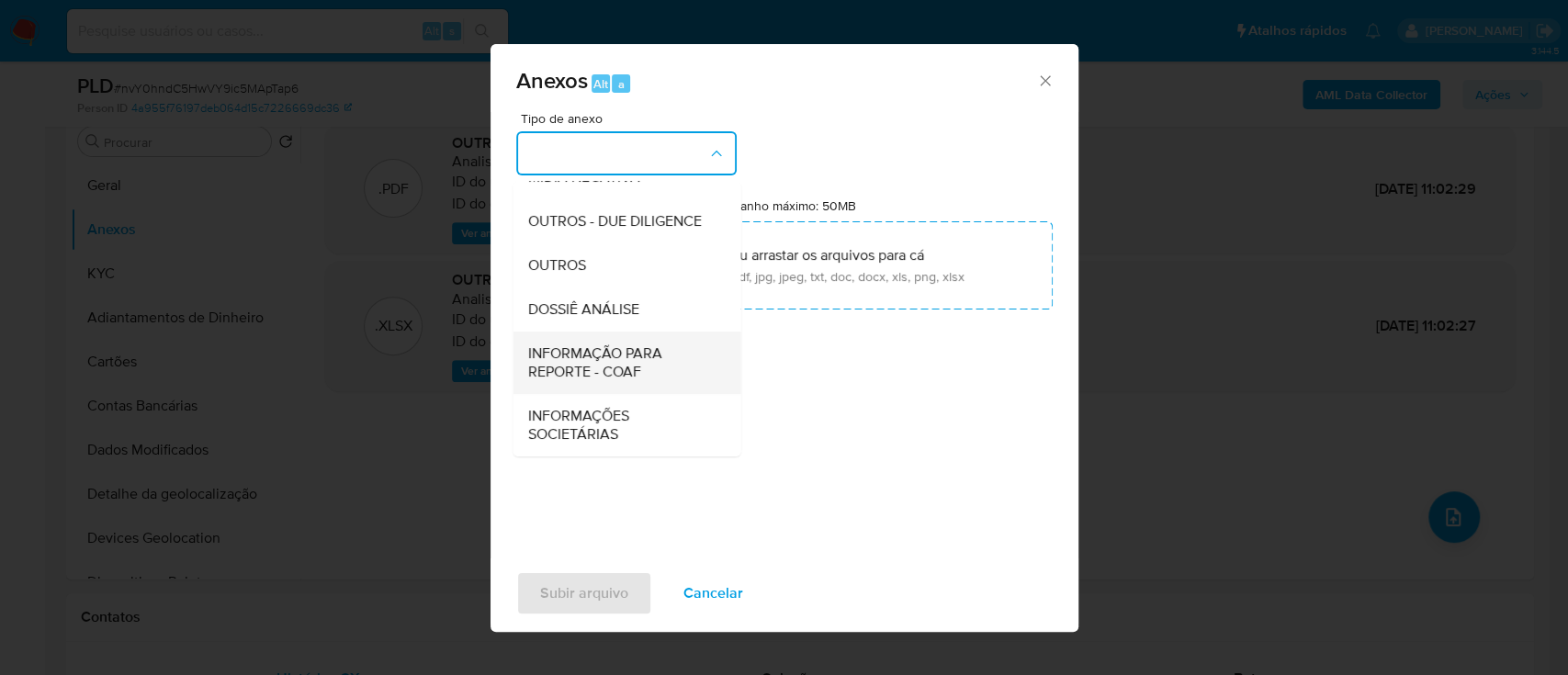 click on "INFORMAÇÃO PARA REPORTE - COAF" at bounding box center (621, 363) 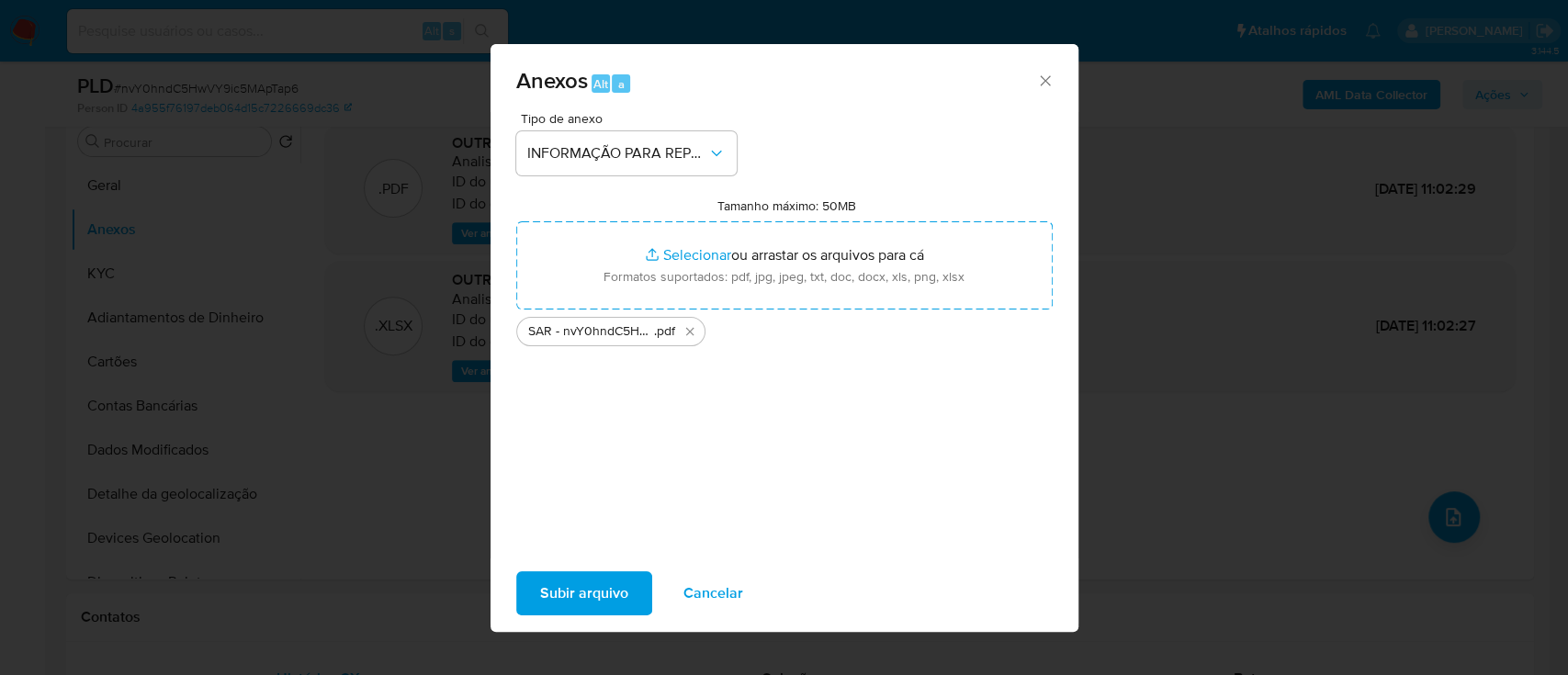 click on "Subir arquivo" at bounding box center [584, 593] 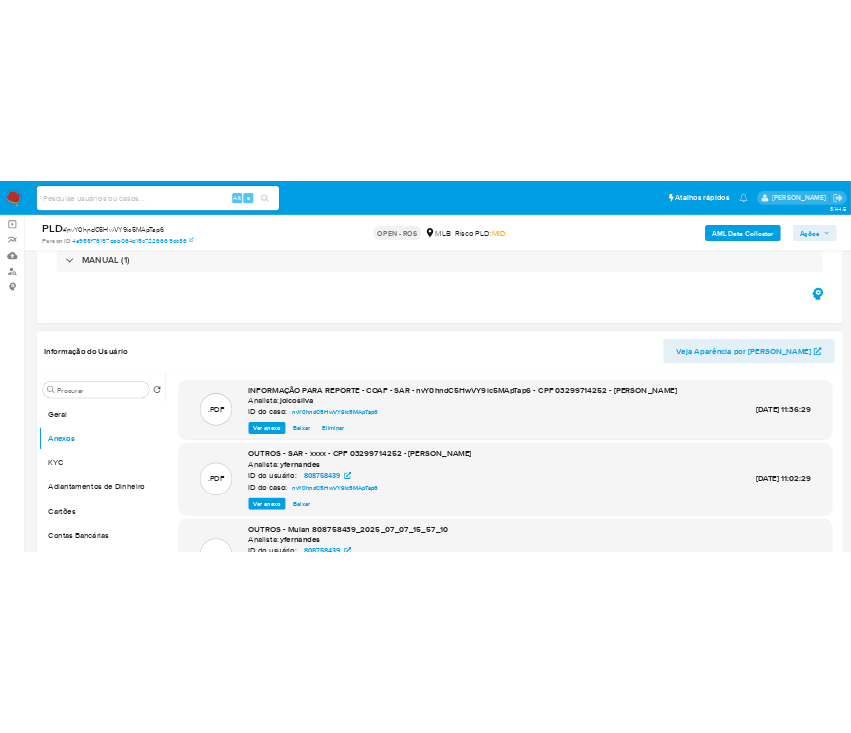 scroll, scrollTop: 133, scrollLeft: 0, axis: vertical 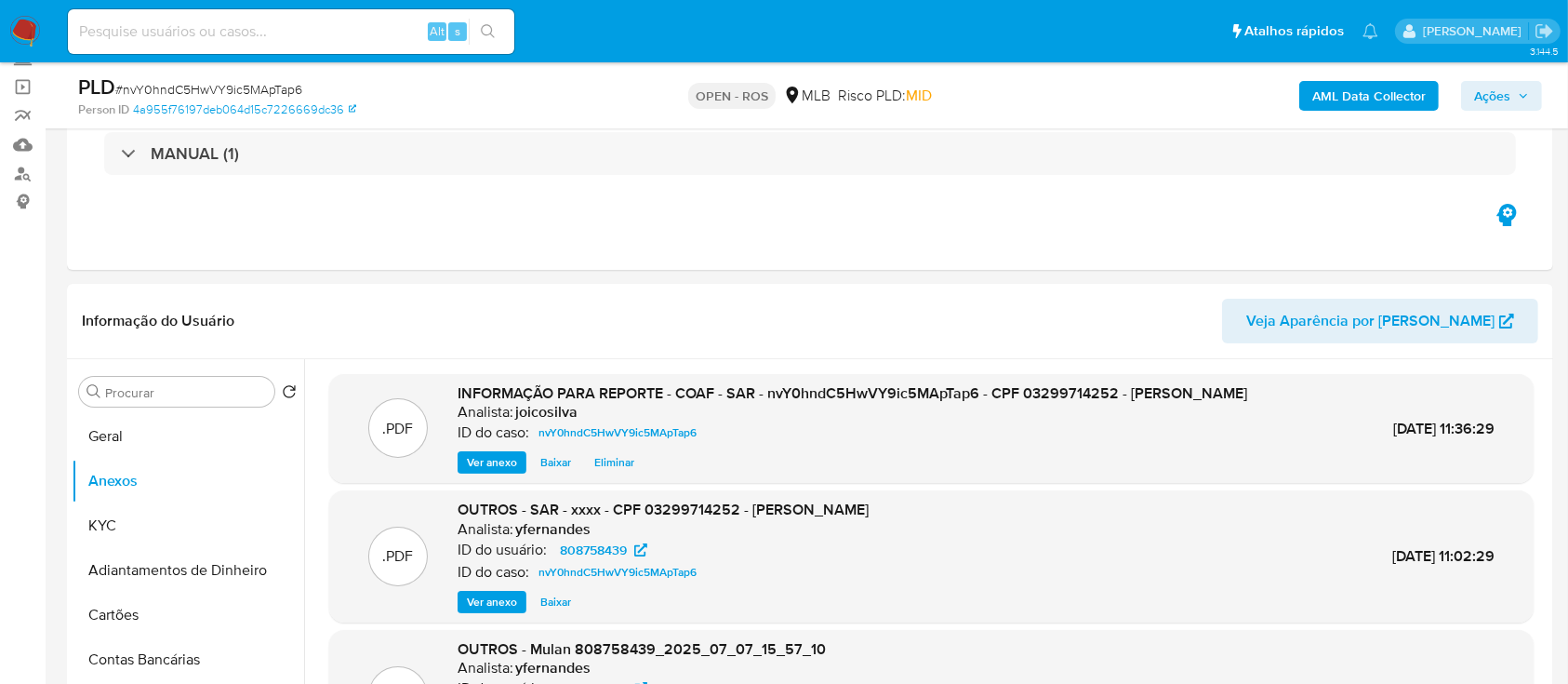 click on "Ações" at bounding box center [1501, 96] 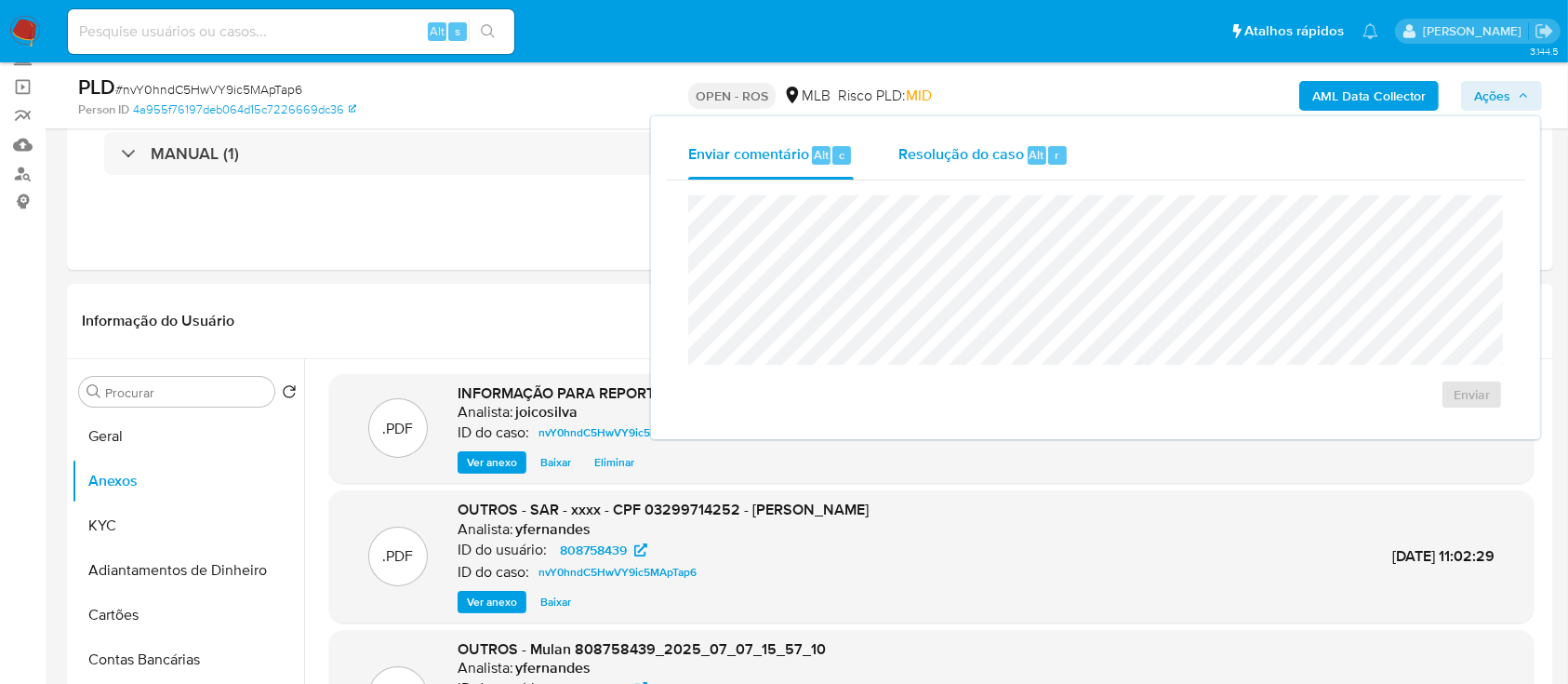 click on "Resolução do caso" at bounding box center (961, 154) 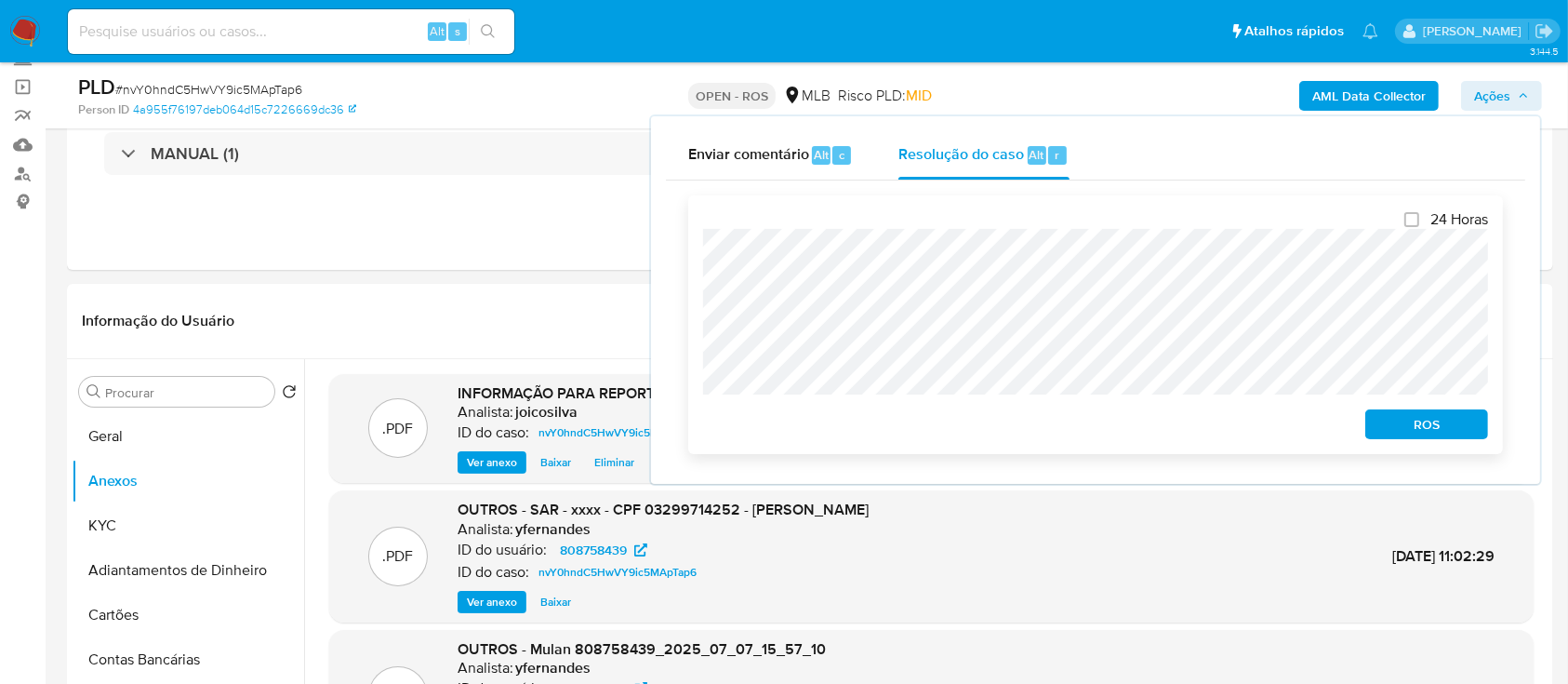 click on "ROS" at bounding box center (1427, 424) 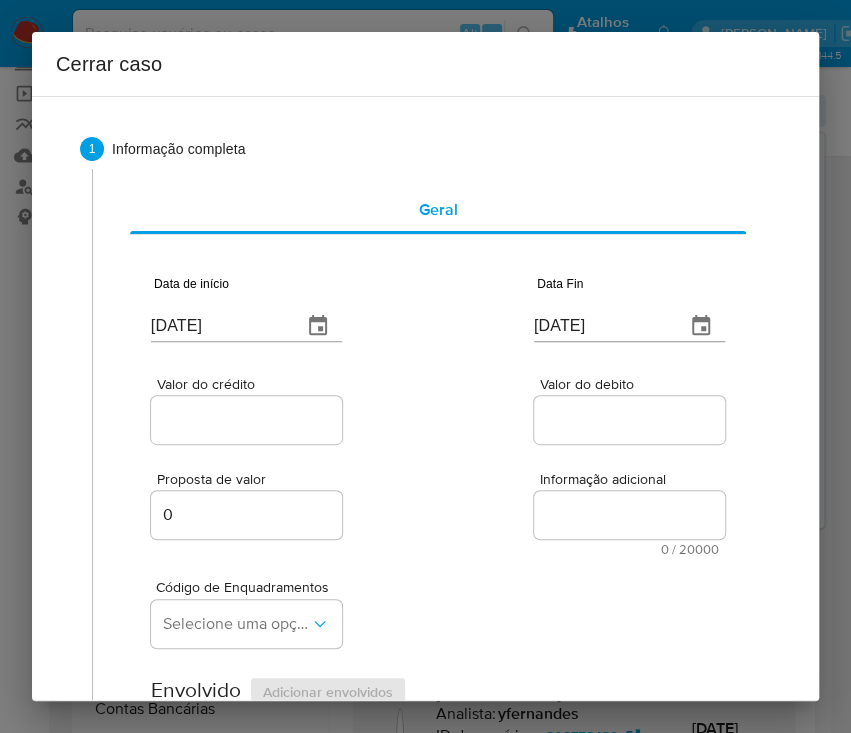 click on "[DATE]" at bounding box center [218, 326] 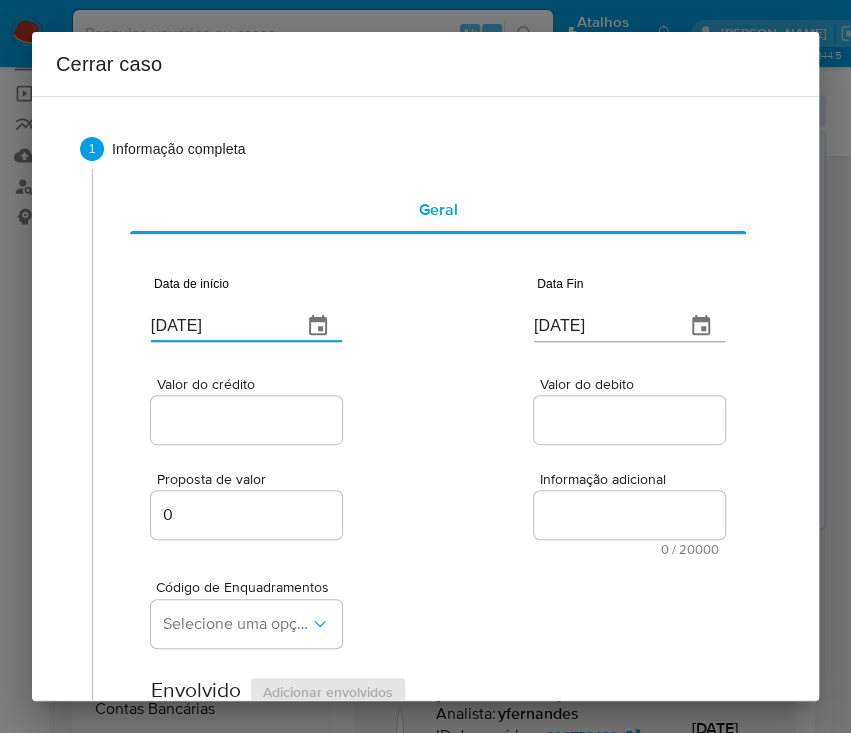 click on "[DATE]" at bounding box center [218, 326] 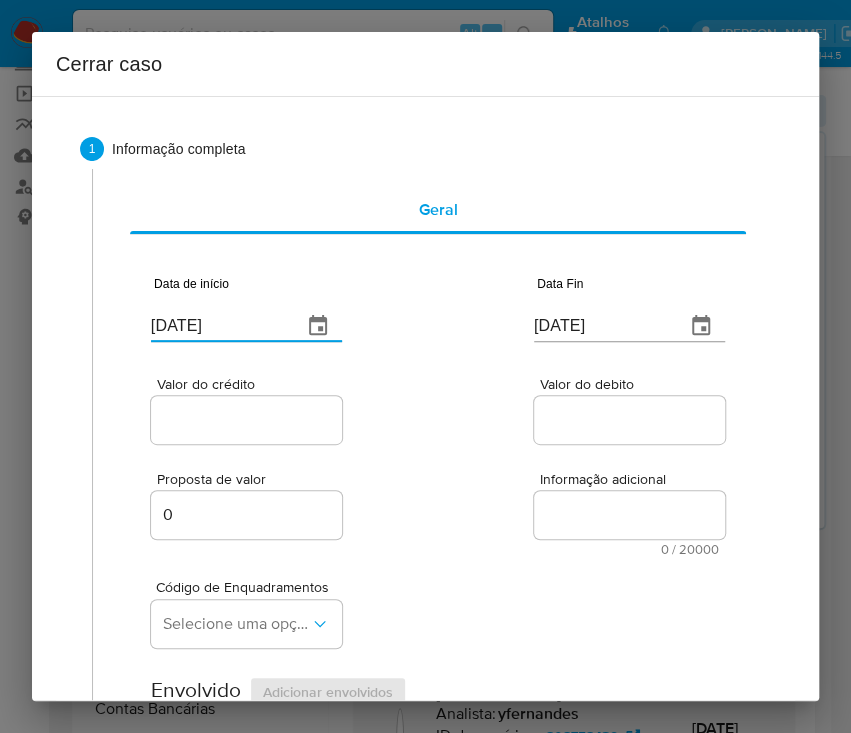 paste on "3/05" 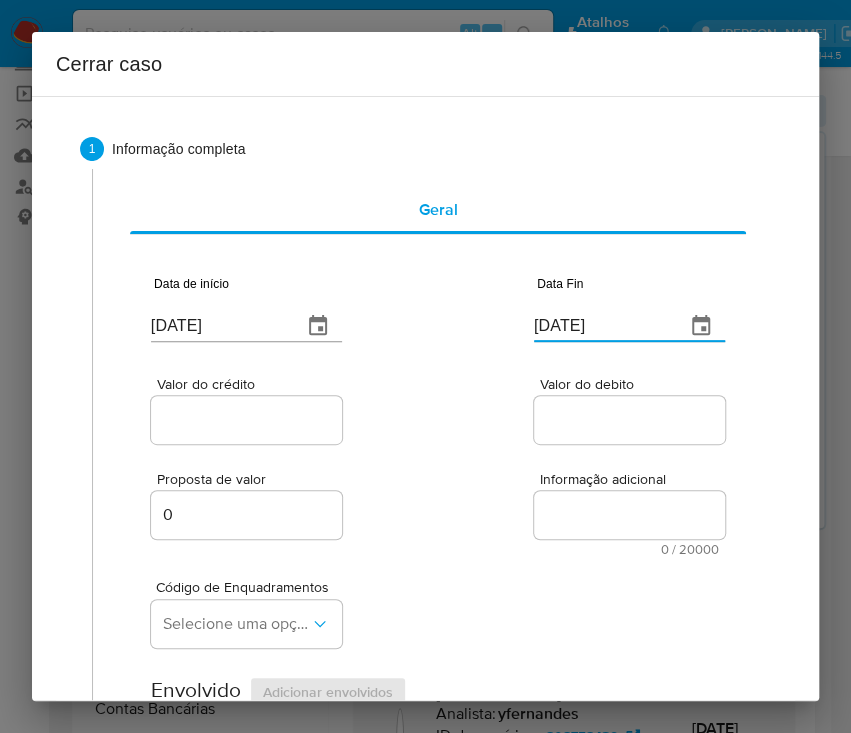 click on "[DATE]" at bounding box center [601, 326] 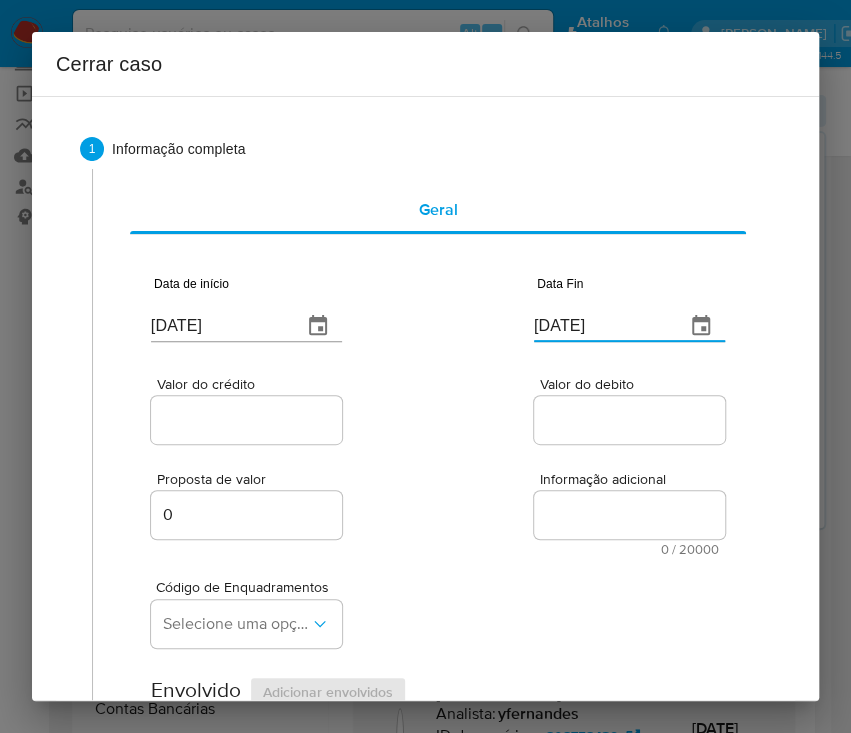paste on "0/06" 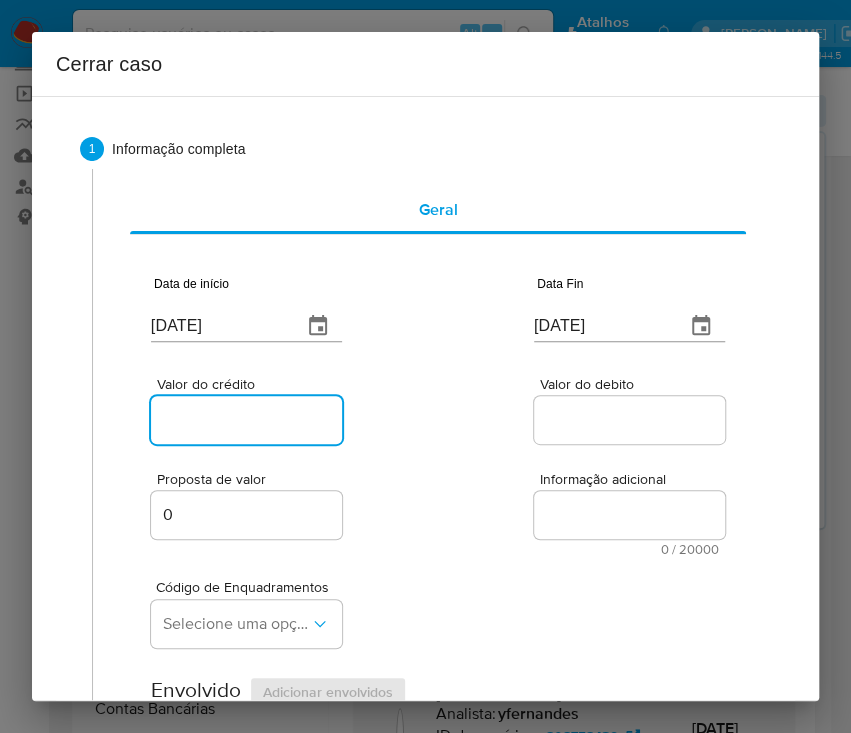click on "Valor do crédito" at bounding box center (249, 420) 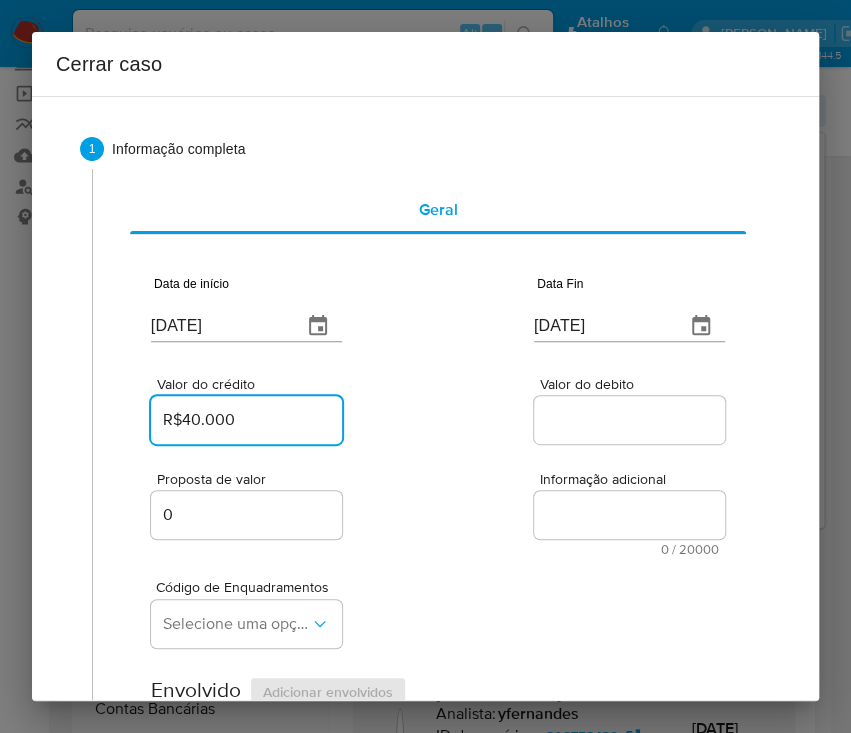 type on "R$40.000" 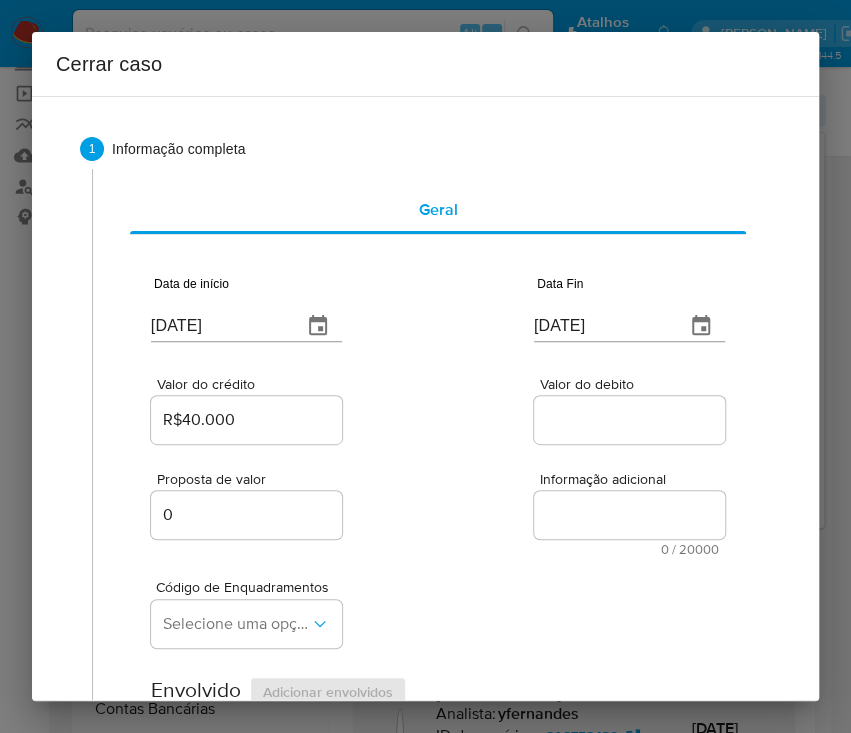 click on "Proposta de valor 0 Informação adicional 0 / 20000 20000 caracteres restantes" at bounding box center (438, 502) 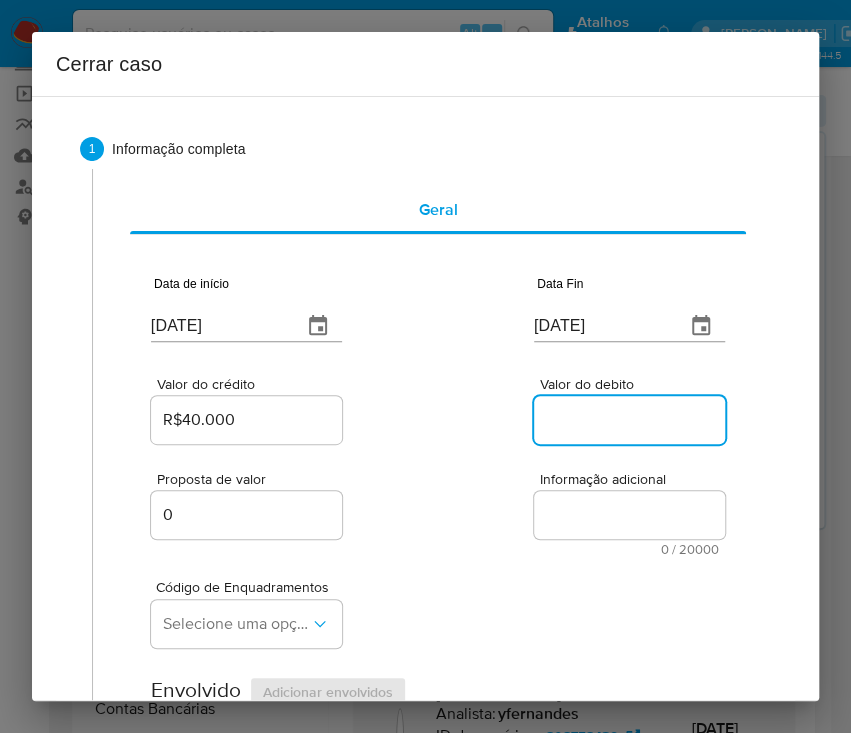 click on "Valor do debito" at bounding box center (632, 420) 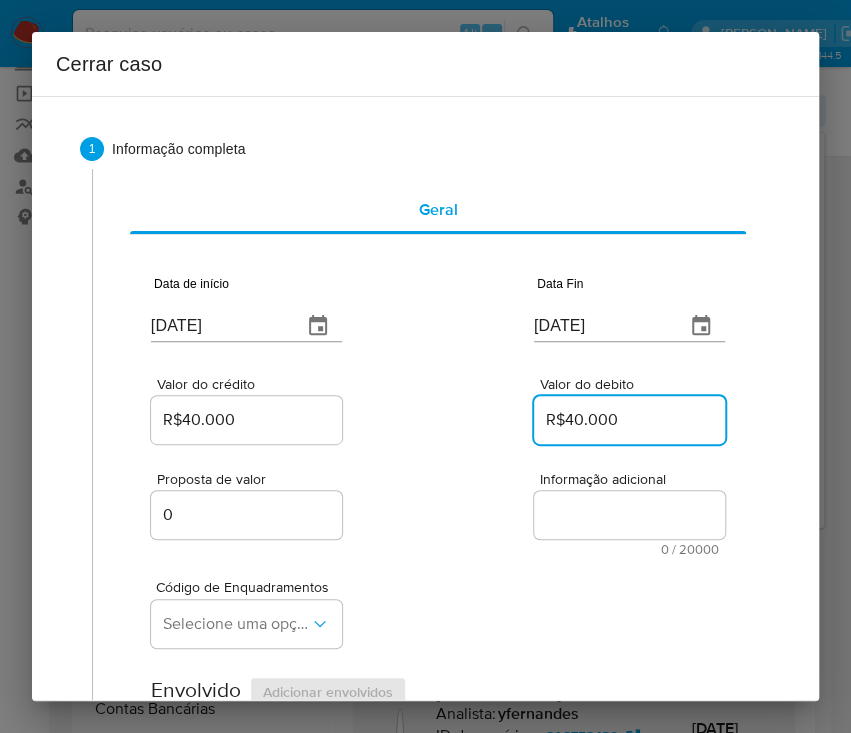 type on "R$40.000" 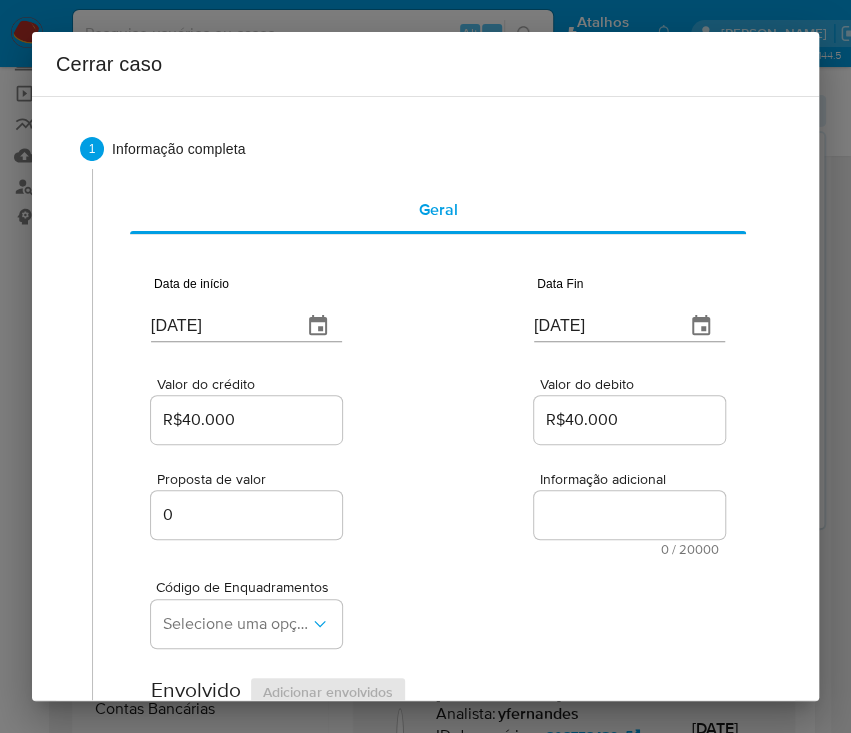 click on "0 / 20000" at bounding box center [629, 549] 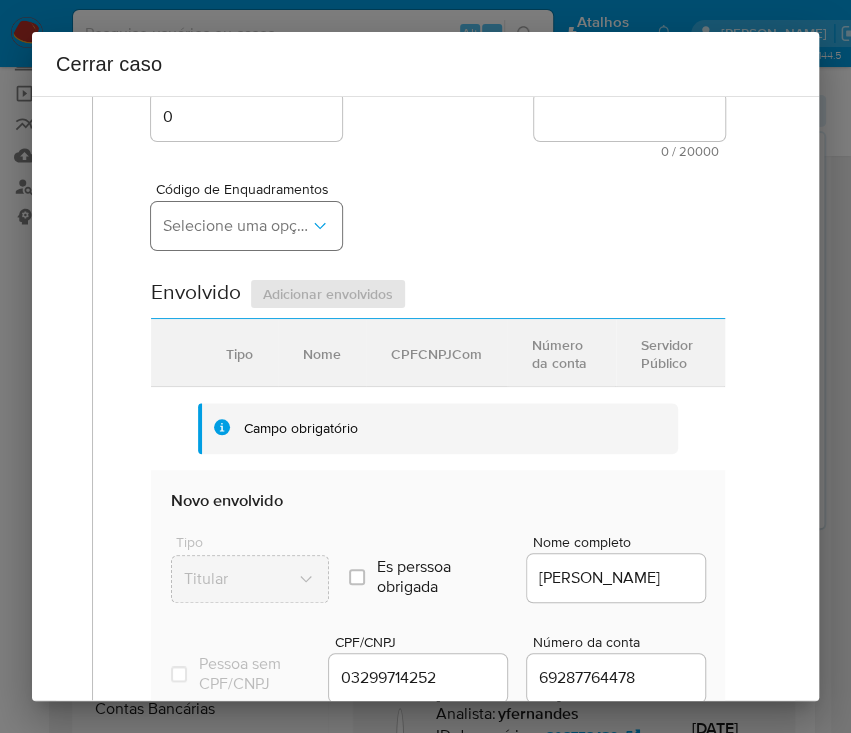 scroll, scrollTop: 400, scrollLeft: 0, axis: vertical 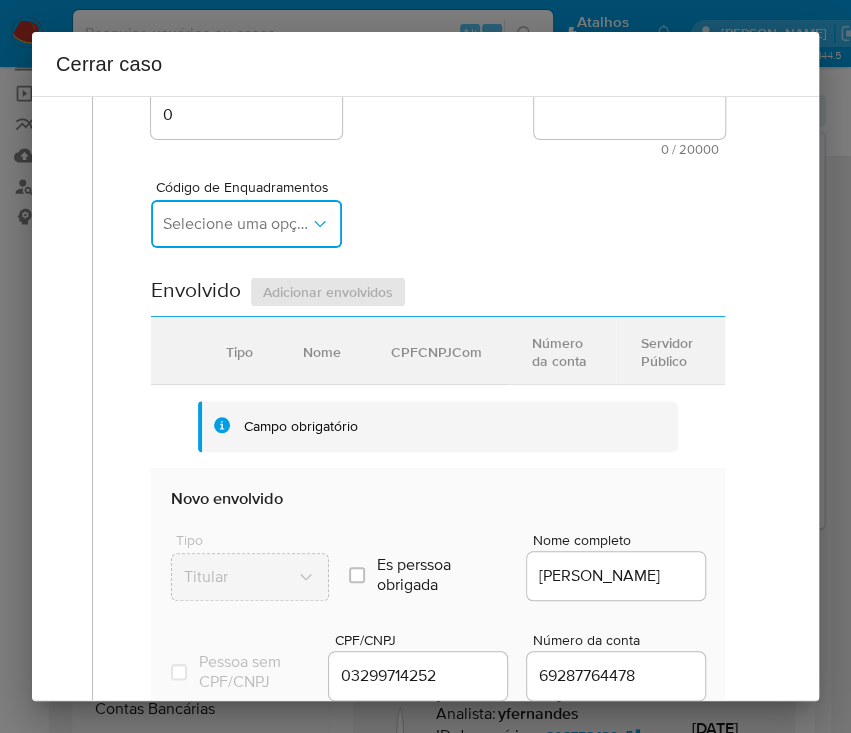 click on "Selecione uma opção" at bounding box center (246, 224) 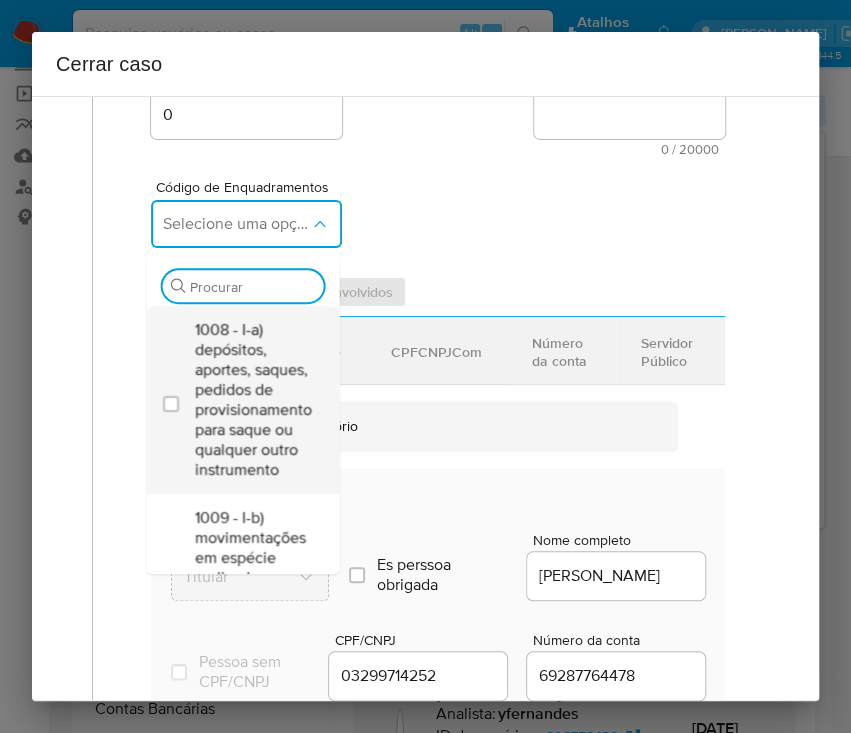 click on "1008 - I-a) depósitos, aportes, saques, pedidos de provisionamento para saque ou qualquer outro instrumento" at bounding box center [252, 400] 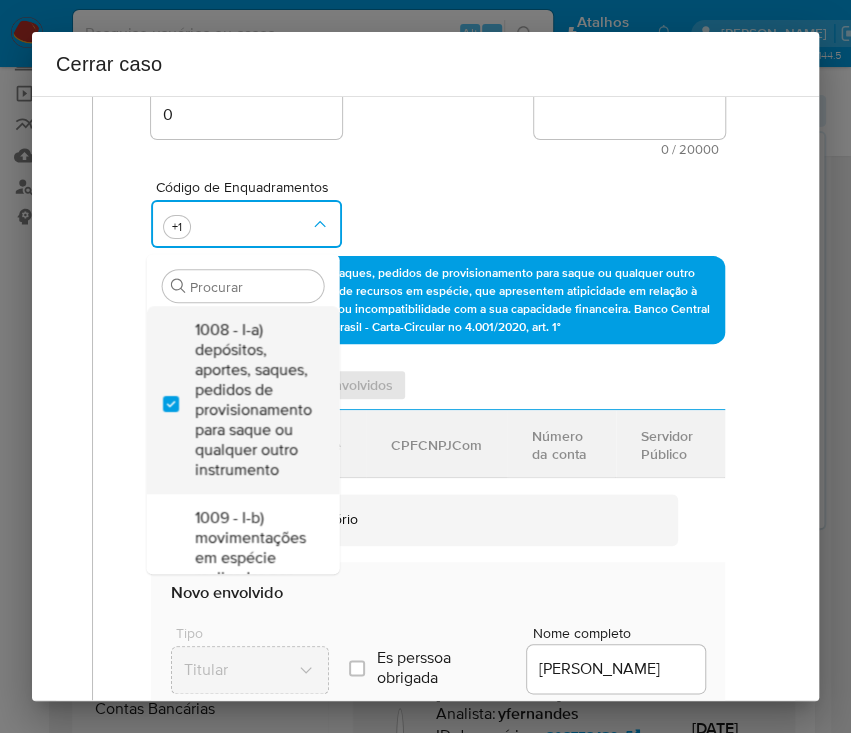 checkbox on "true" 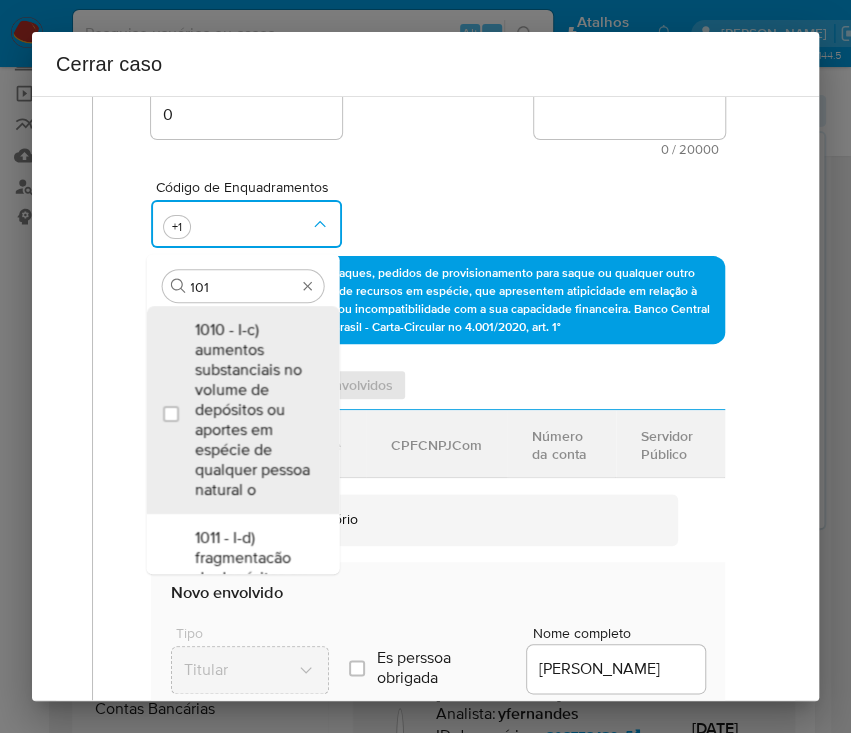 type on "1010" 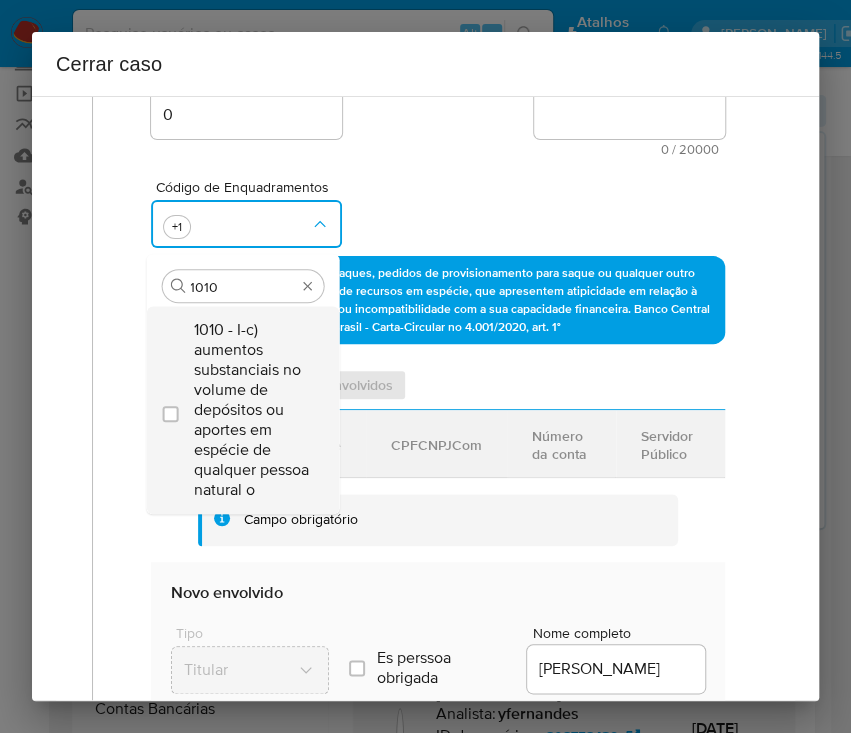 click on "1010 - I-c) aumentos substanciais no volume de depósitos ou aportes em espécie de qualquer pessoa natural o" at bounding box center [252, 410] 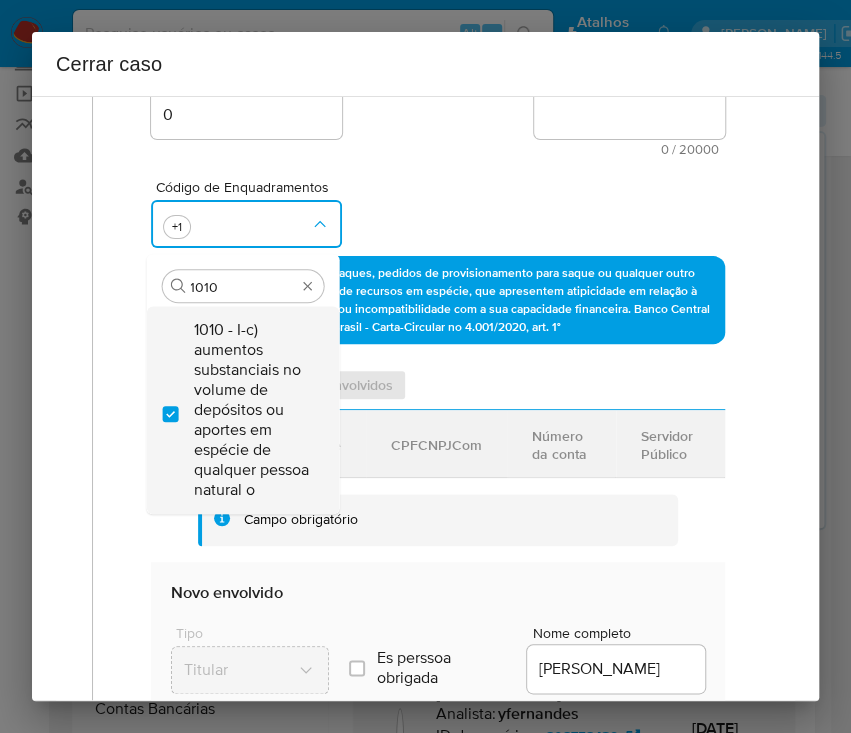 checkbox on "true" 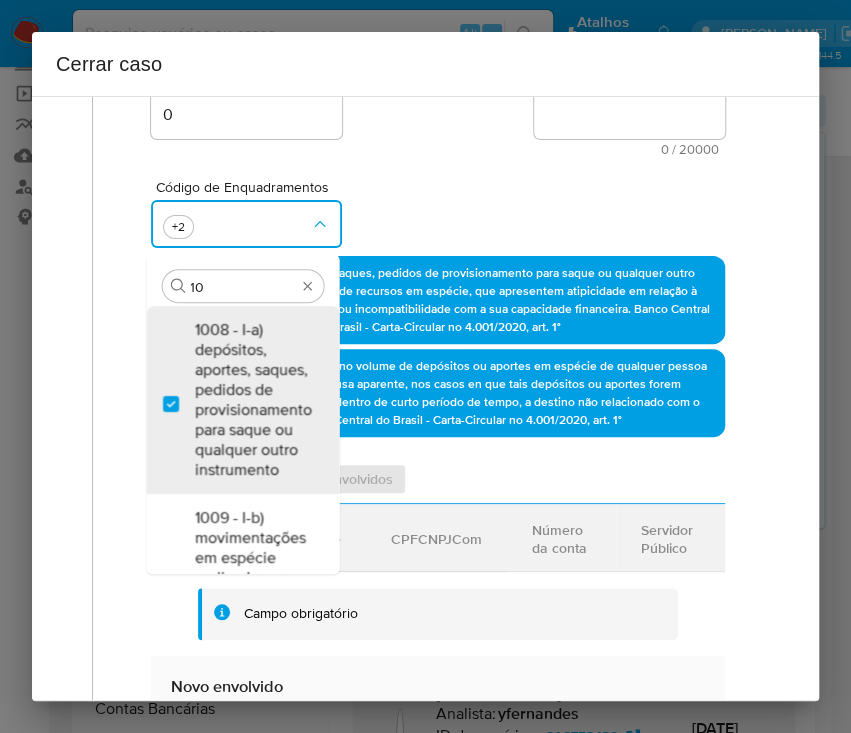 type on "1" 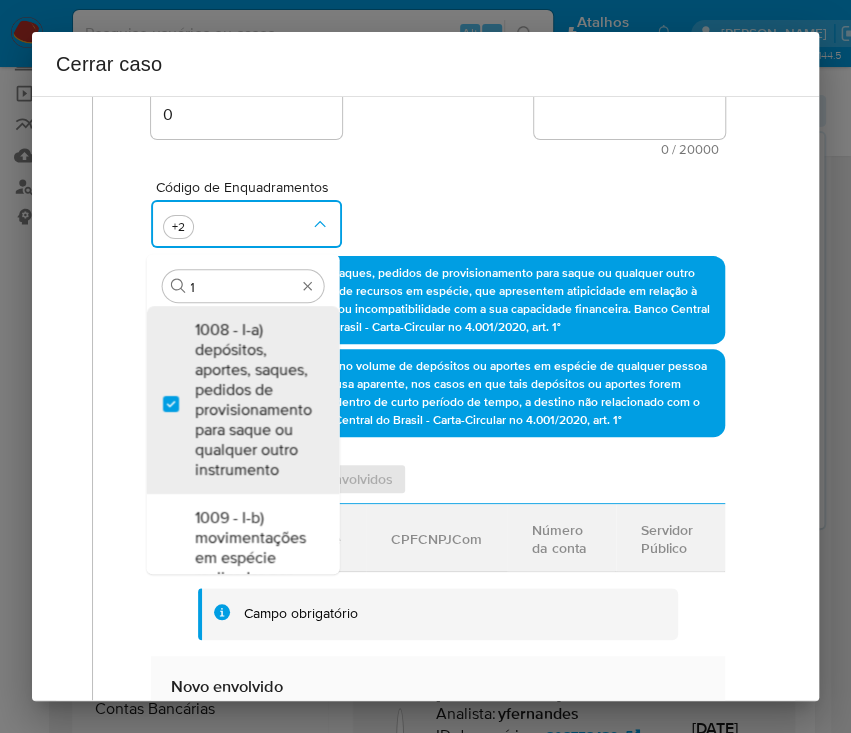 scroll, scrollTop: 0, scrollLeft: 0, axis: both 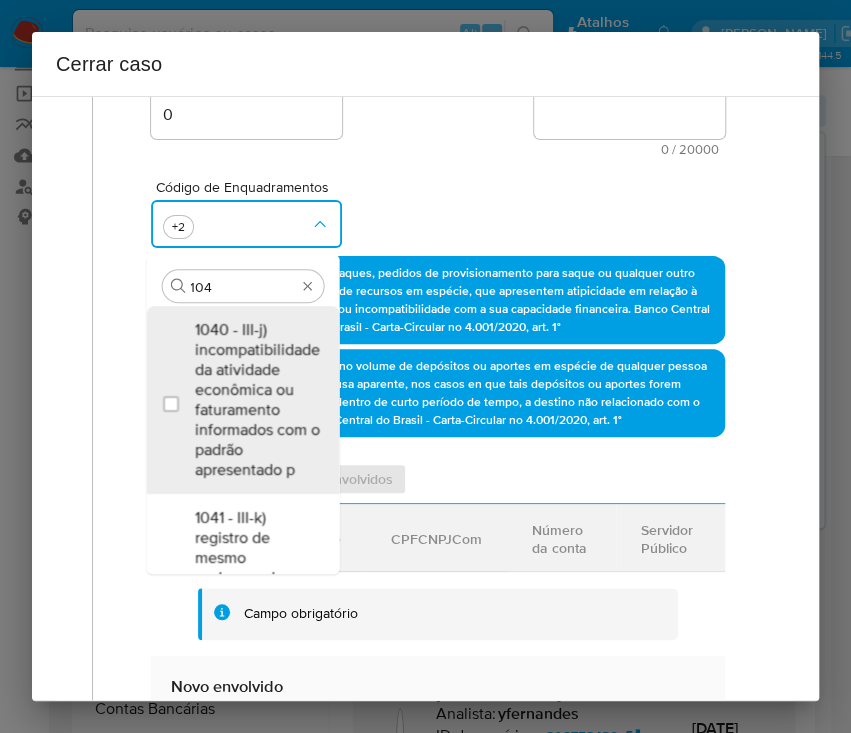type on "1045" 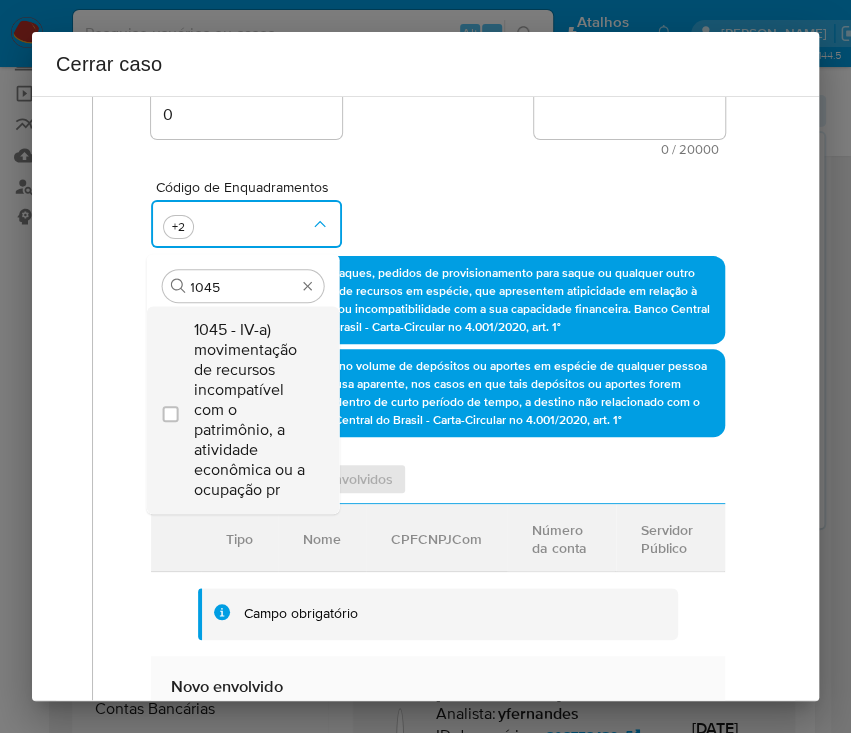 click on "1045 - IV-a) movimentação de recursos incompatível com o patrimônio, a atividade econômica ou a ocupação pr" at bounding box center [252, 410] 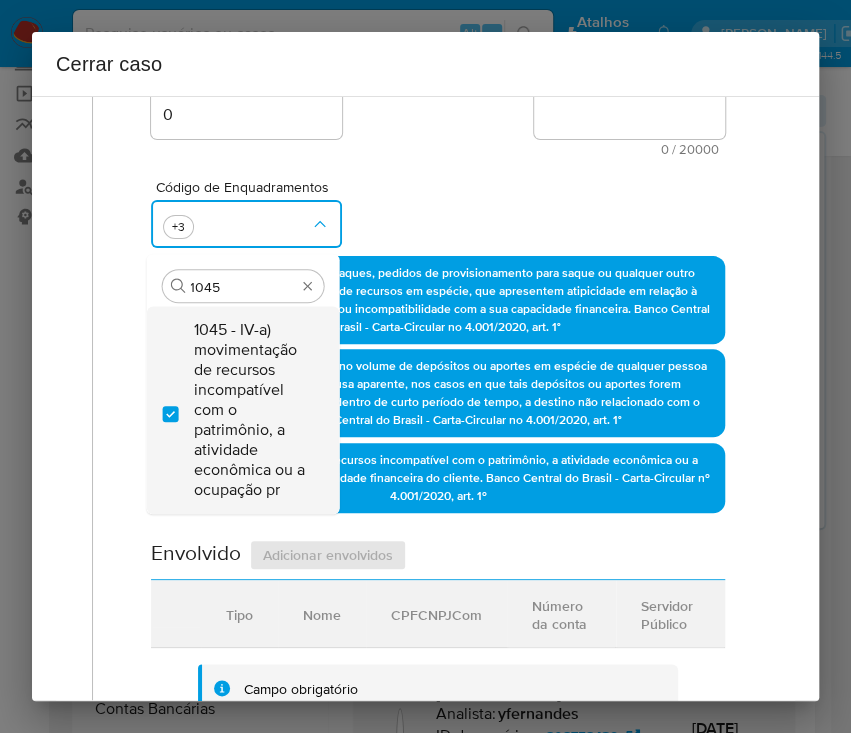 checkbox on "true" 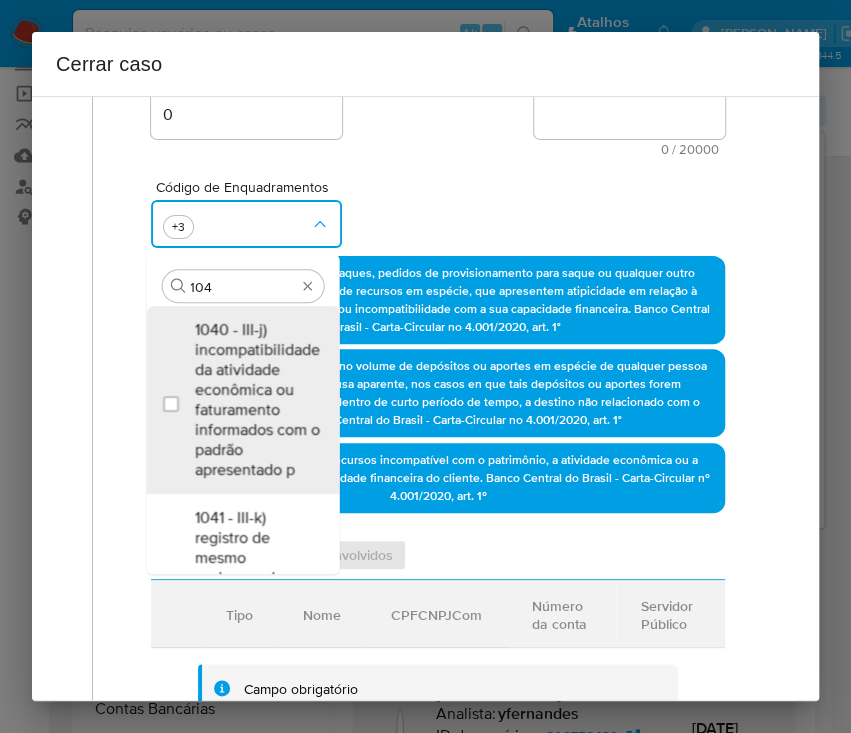 scroll, scrollTop: 0, scrollLeft: 0, axis: both 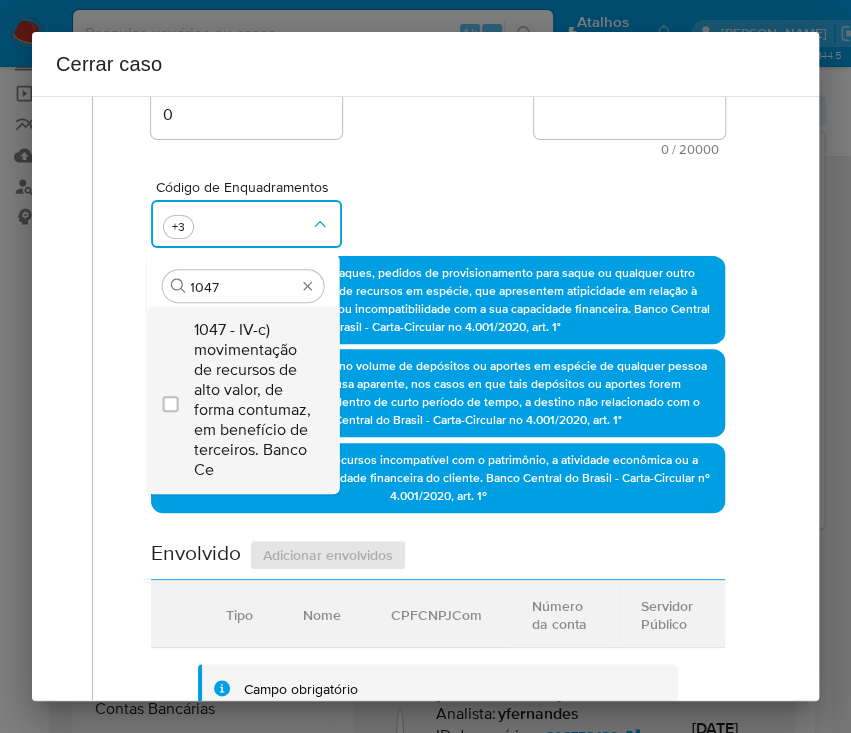 click on "1047 - IV-c) movimentação de recursos de alto valor, de forma contumaz, em benefício de terceiros. Banco Ce" at bounding box center [252, 400] 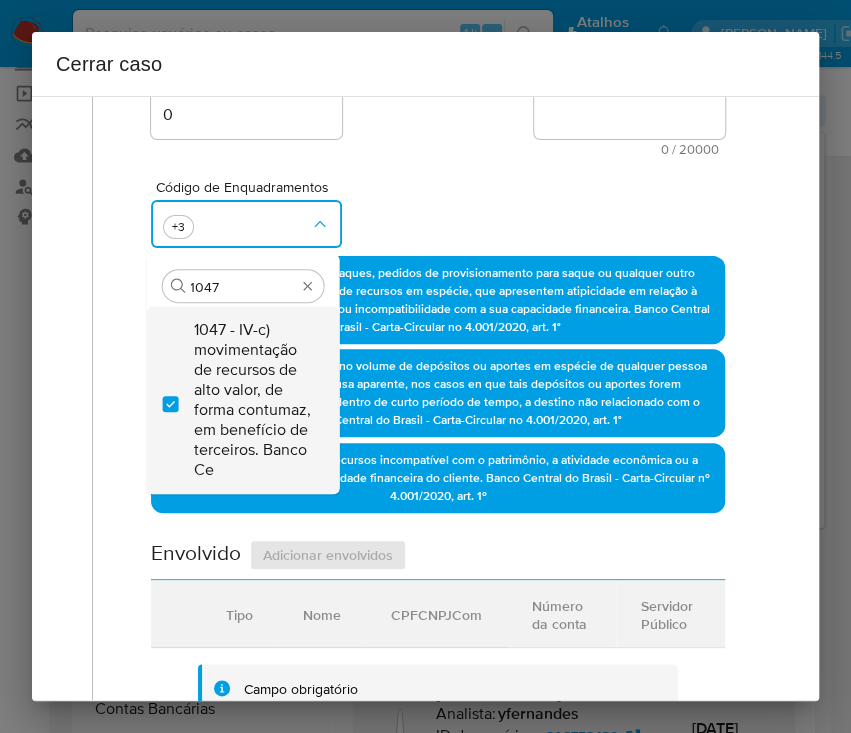 checkbox on "true" 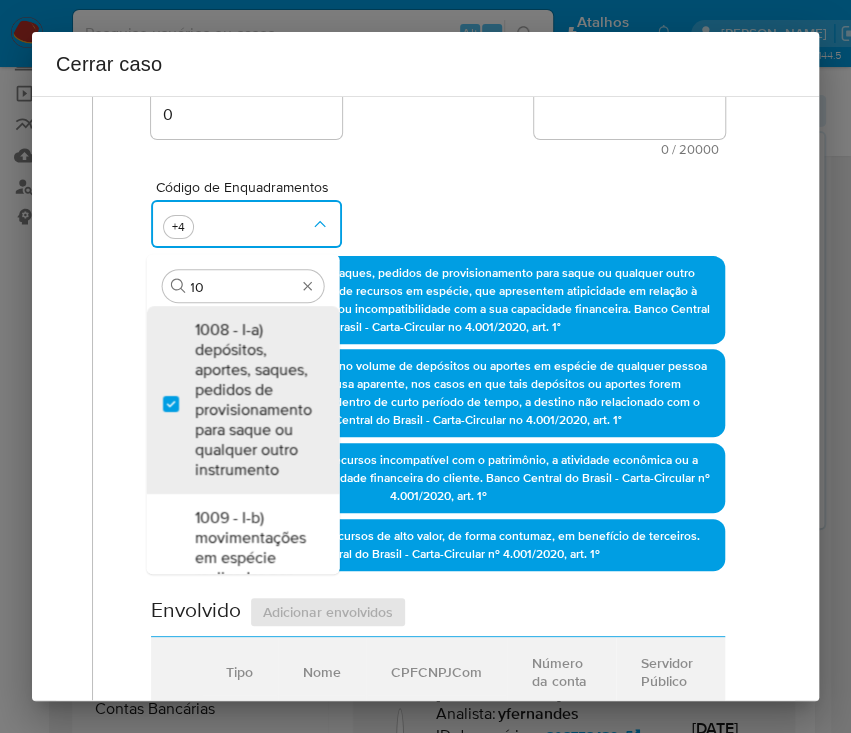 type on "1" 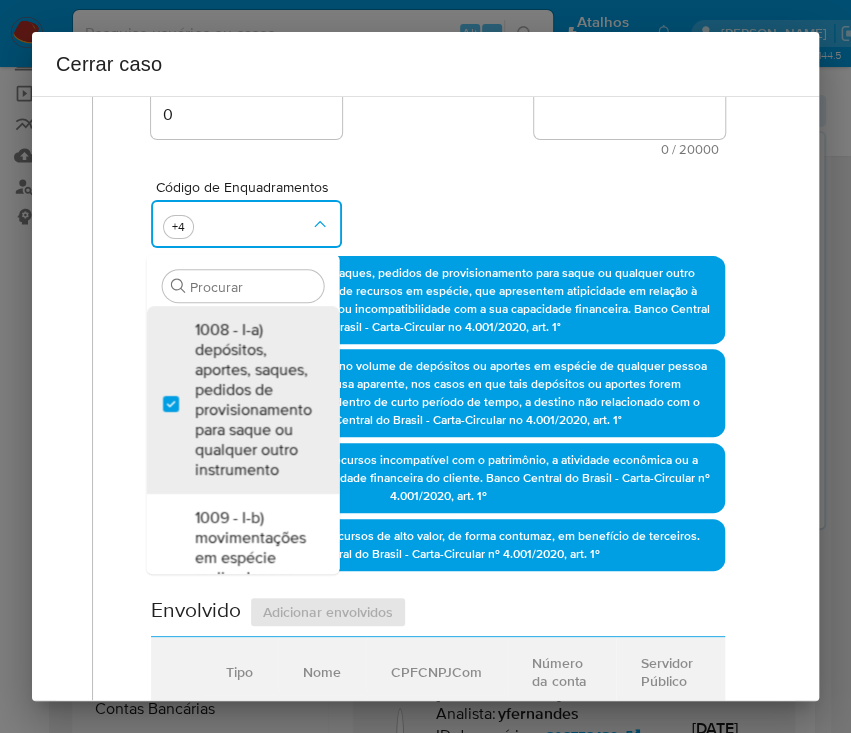 scroll, scrollTop: 0, scrollLeft: 0, axis: both 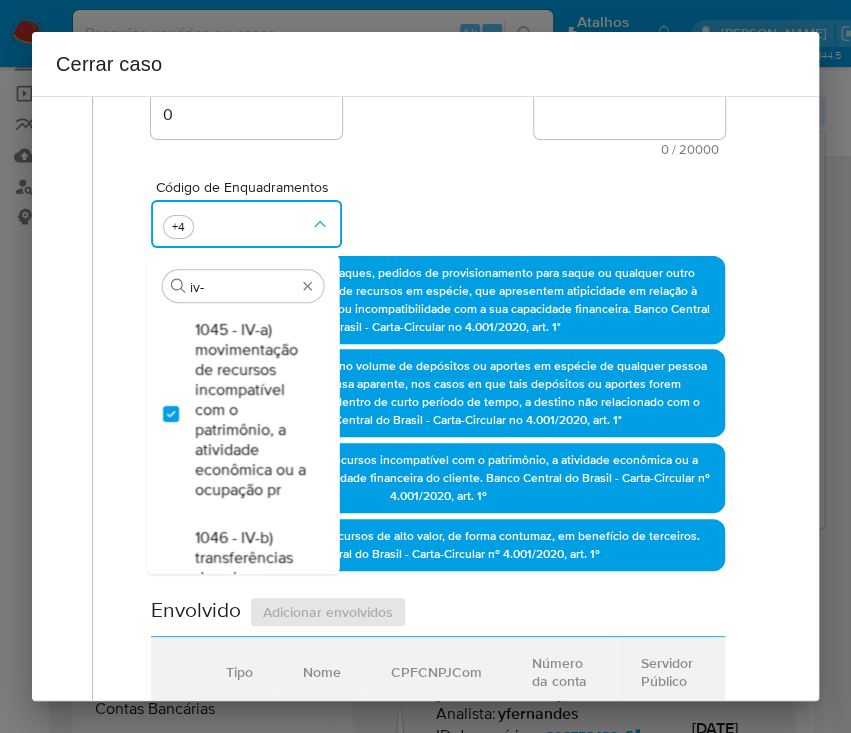 type on "iv-l" 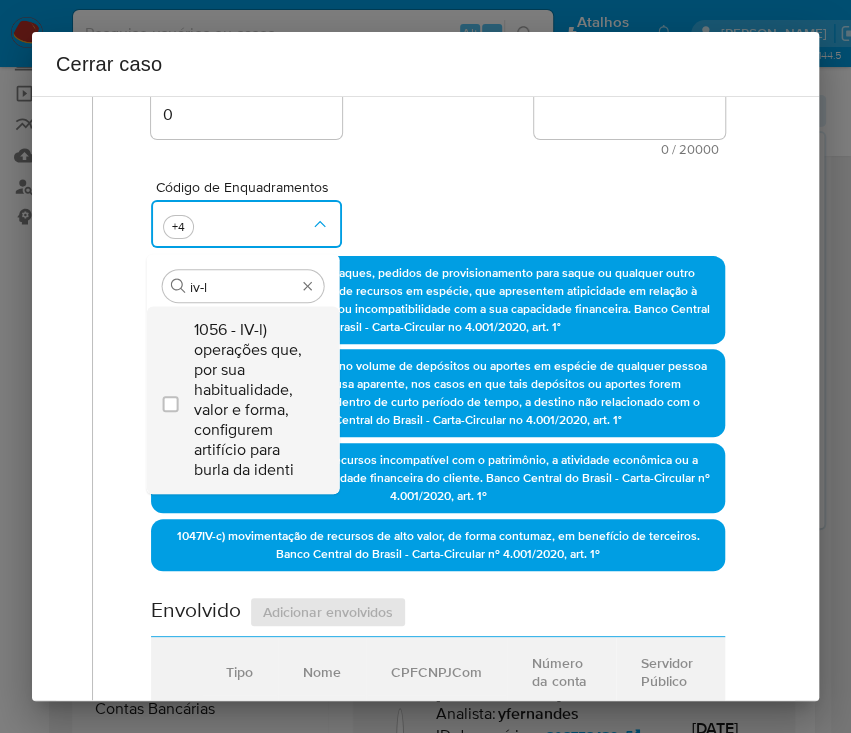 click on "1056 - IV-l) operações que, por sua habitualidade, valor e forma, configurem artifício para burla da identi" at bounding box center [252, 400] 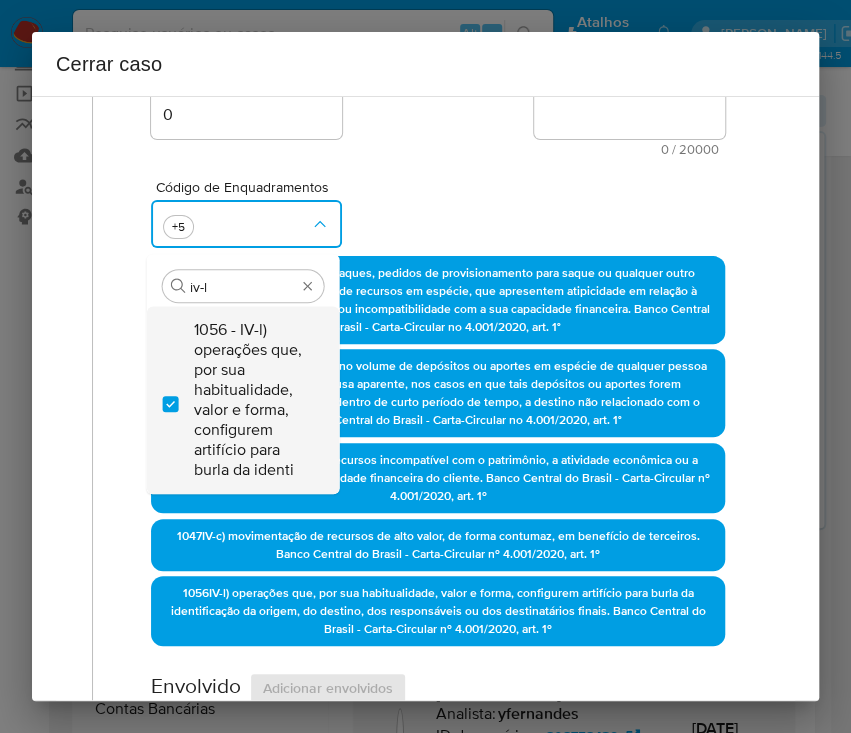 checkbox on "true" 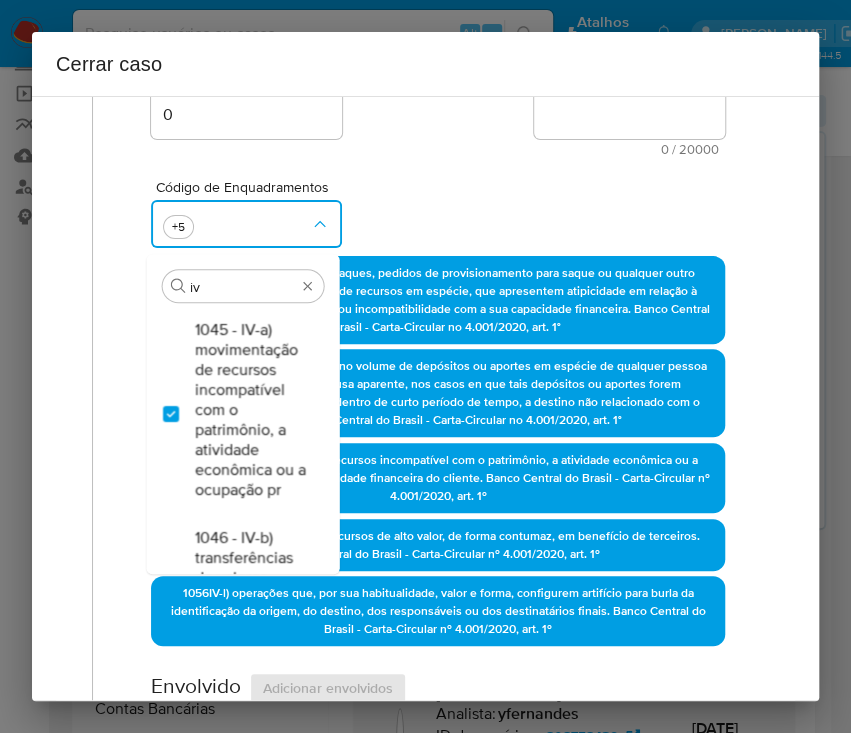 type on "i" 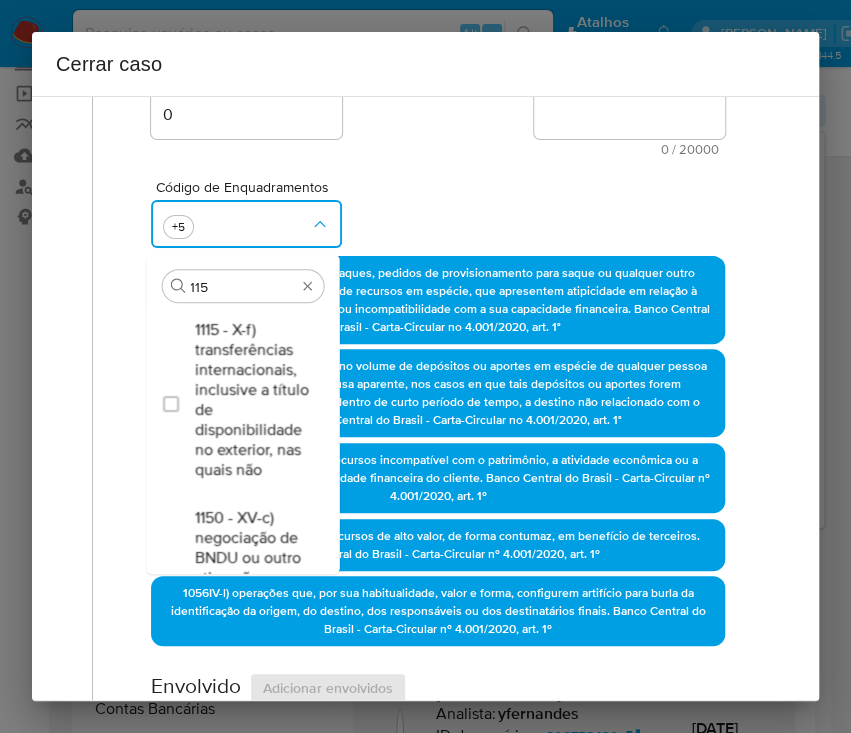 type on "1156" 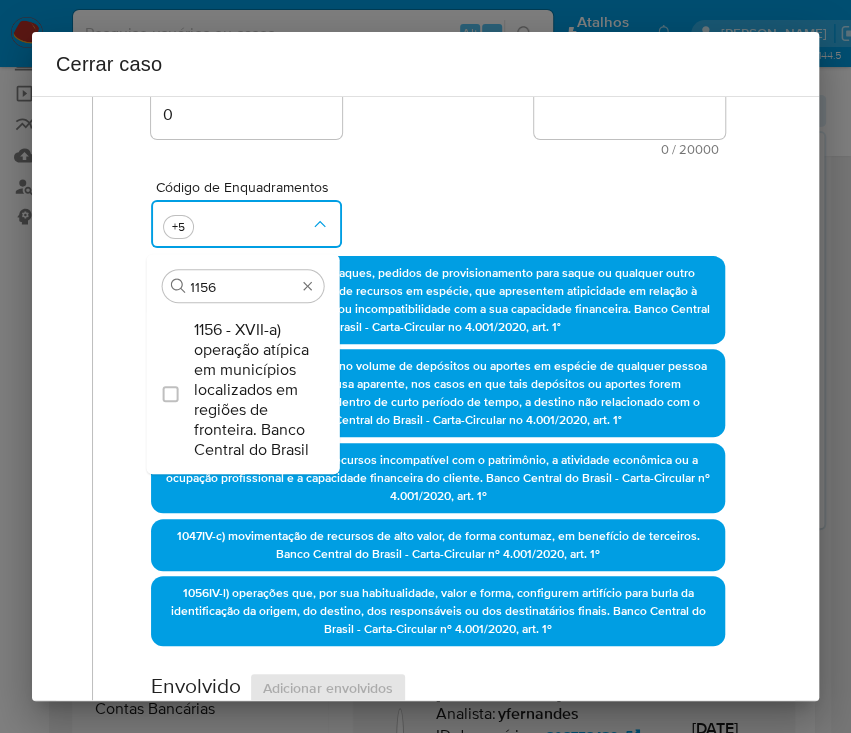 click on "1156 - XVII-a) operação atípica em municípios localizados em regiões de fronteira. Banco Central do Brasil" at bounding box center [252, 390] 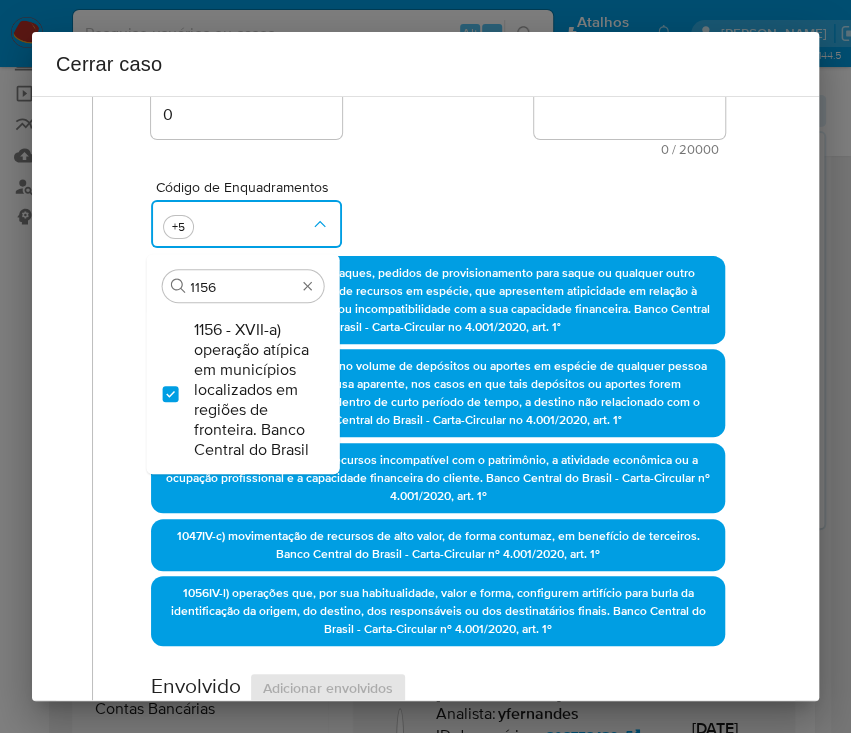 checkbox on "true" 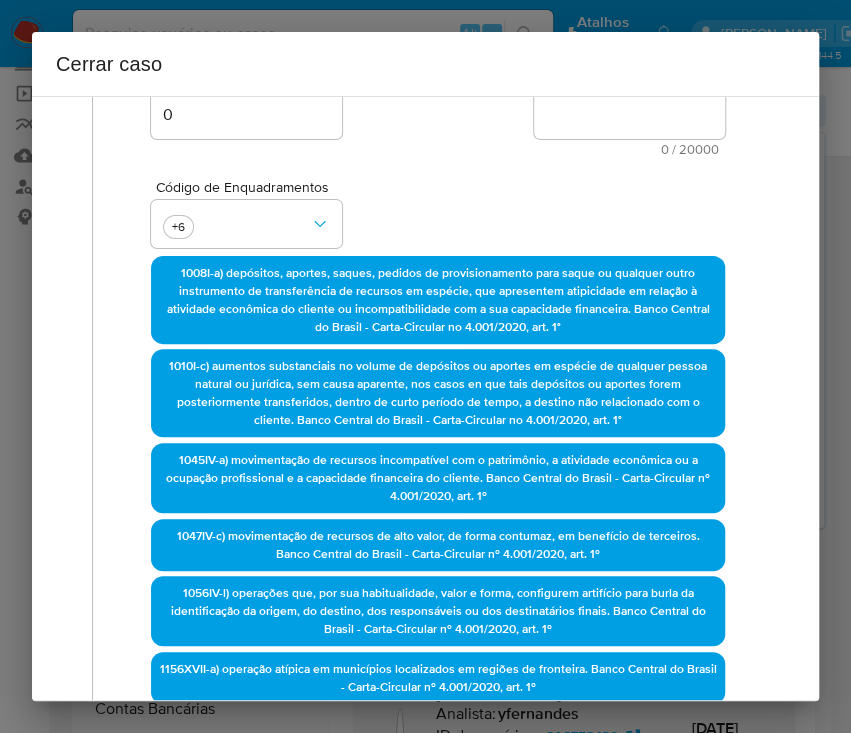 drag, startPoint x: 450, startPoint y: 203, endPoint x: 416, endPoint y: 315, distance: 117.047 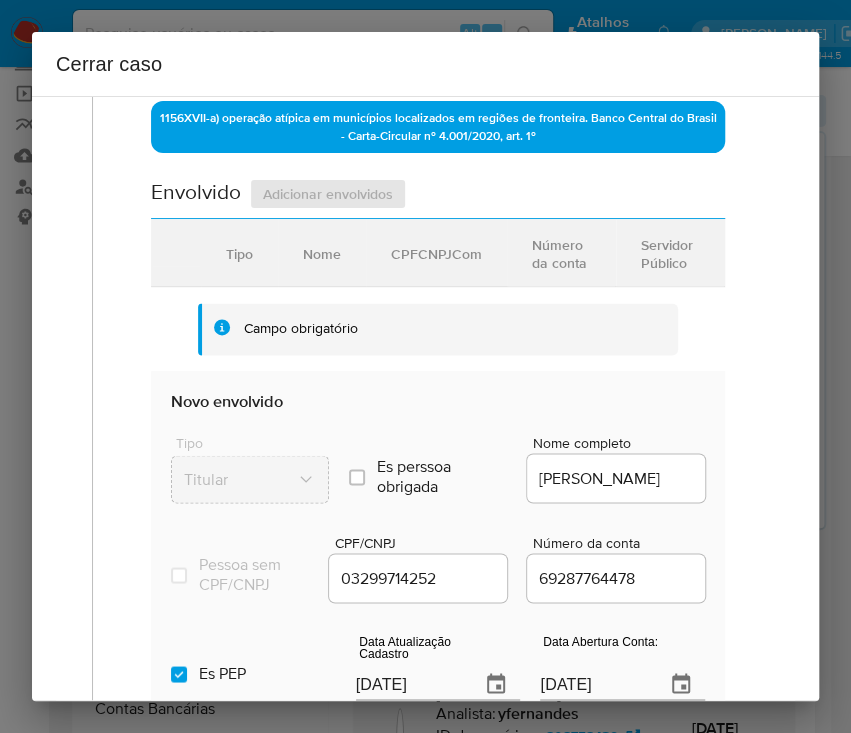 scroll, scrollTop: 1066, scrollLeft: 0, axis: vertical 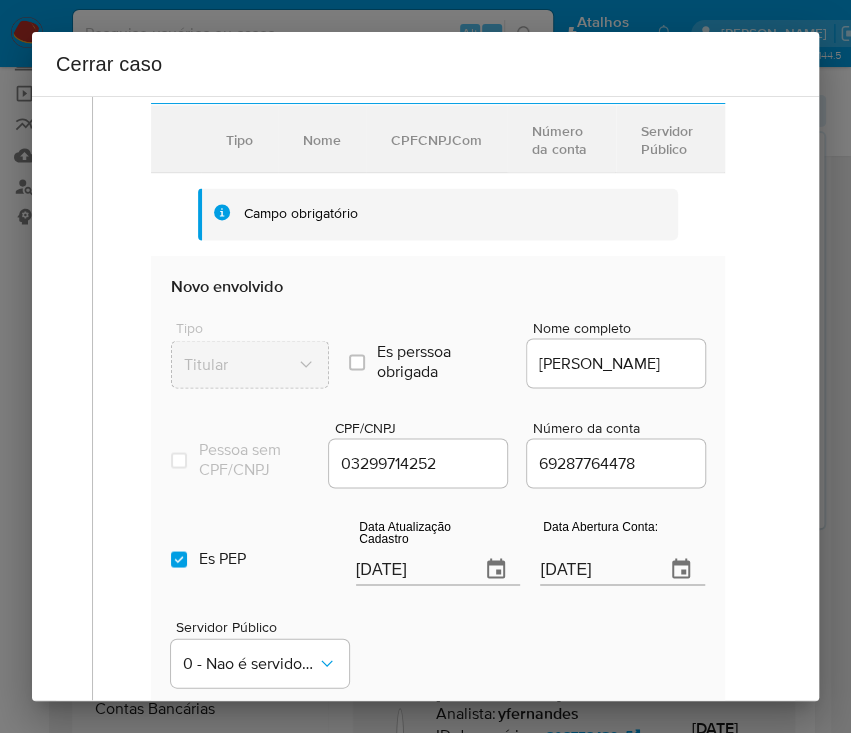 click on "[DATE]" at bounding box center [410, 569] 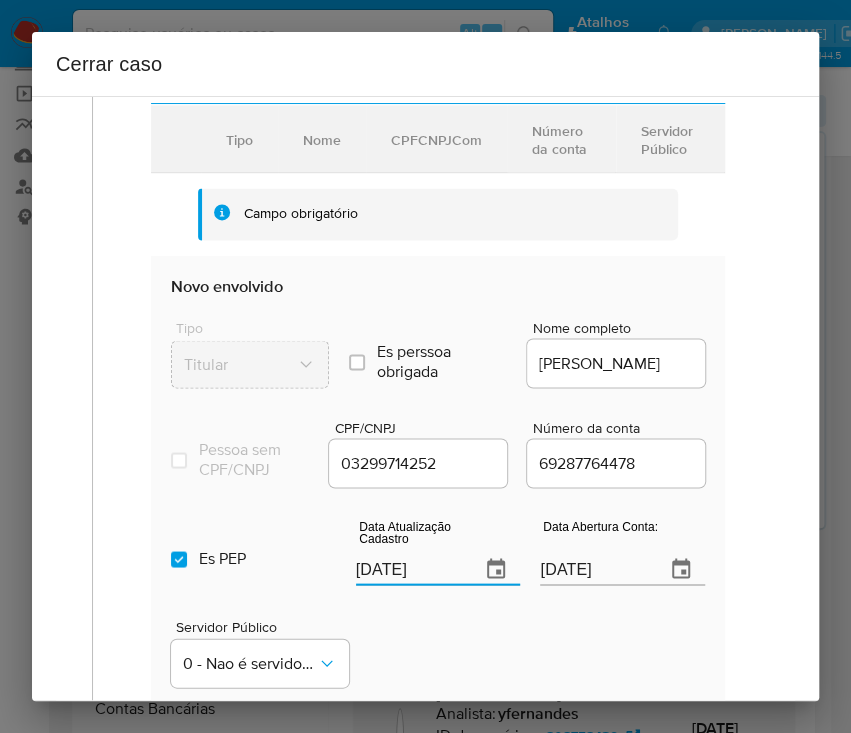 click on "[DATE]" at bounding box center (410, 569) 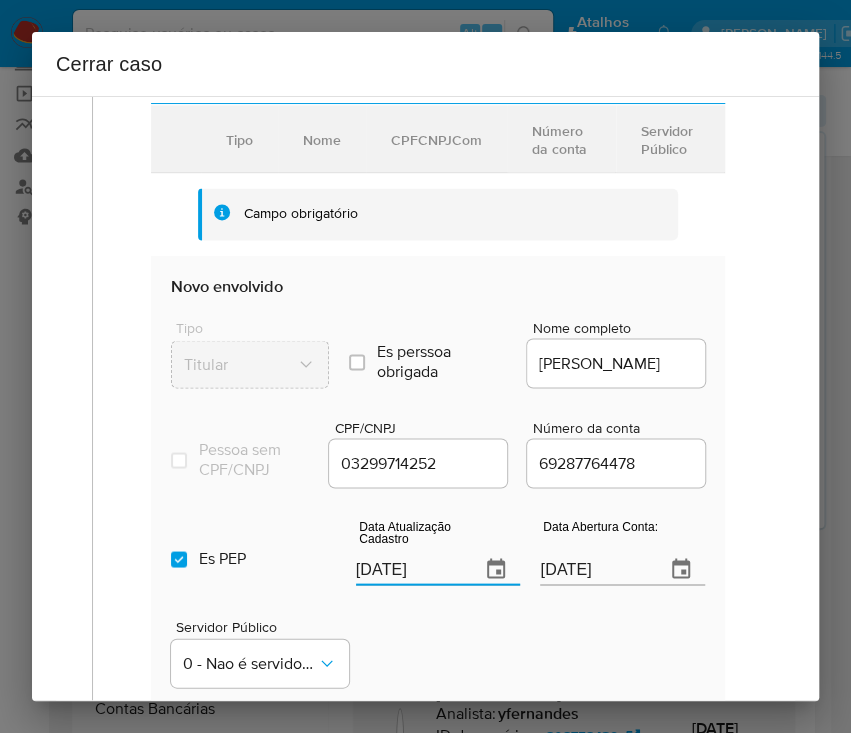paste on "6/06" 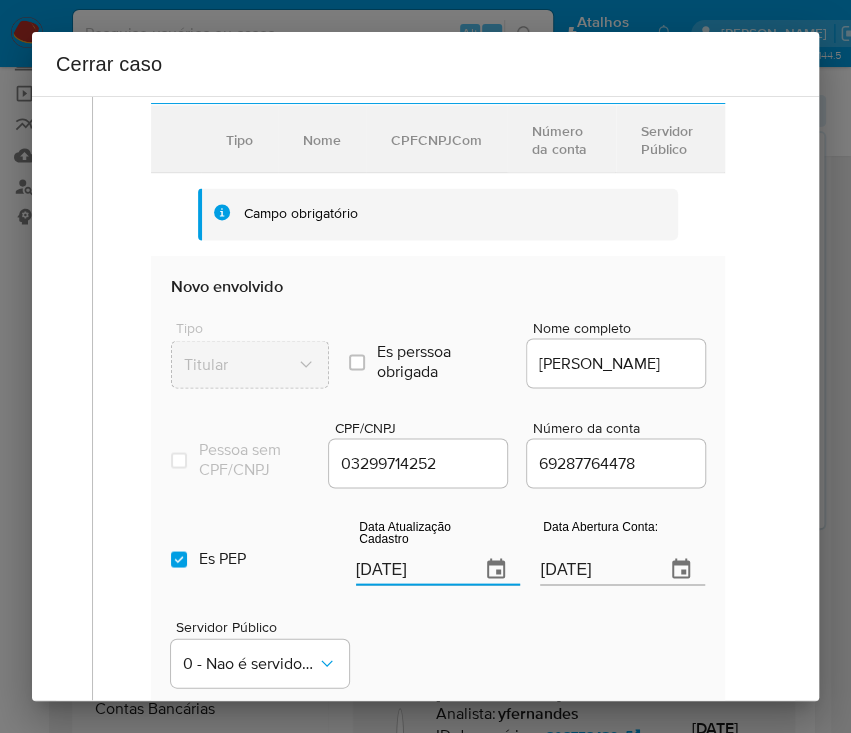type on "[DATE]" 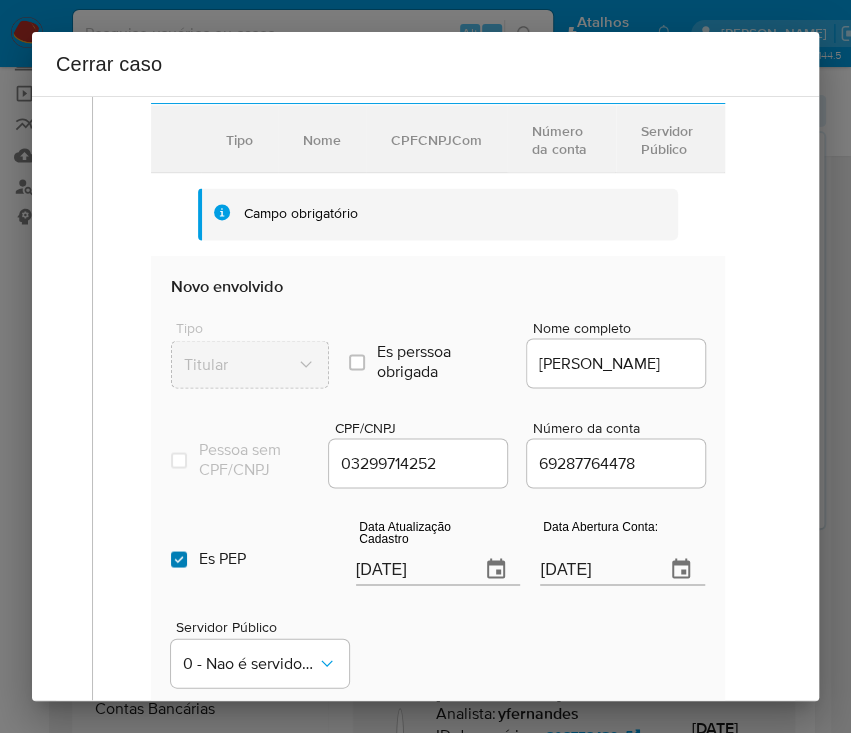 click on "Es PEP isPEP" at bounding box center (179, 559) 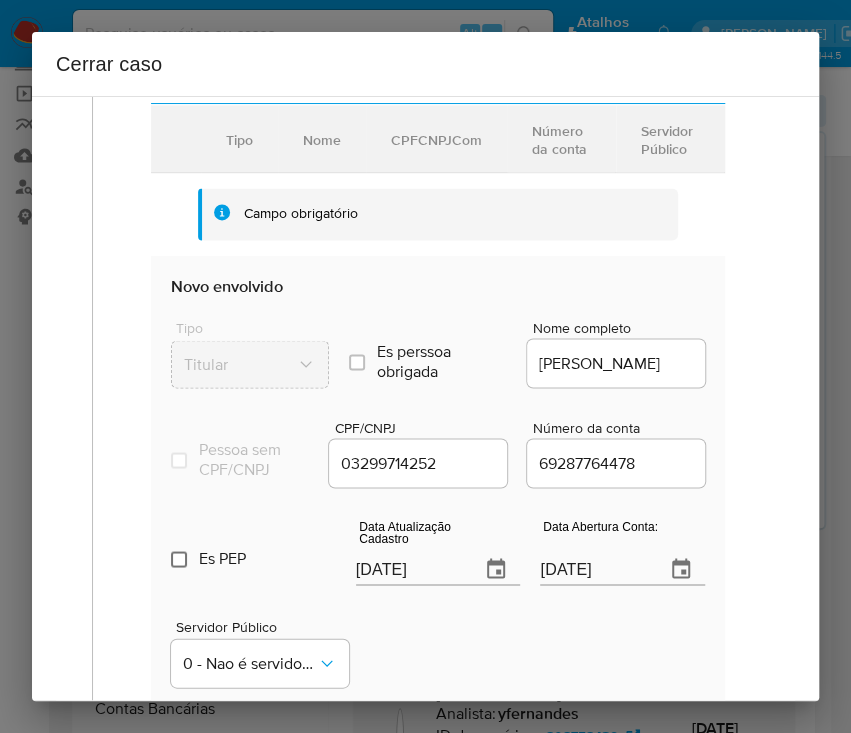 checkbox on "false" 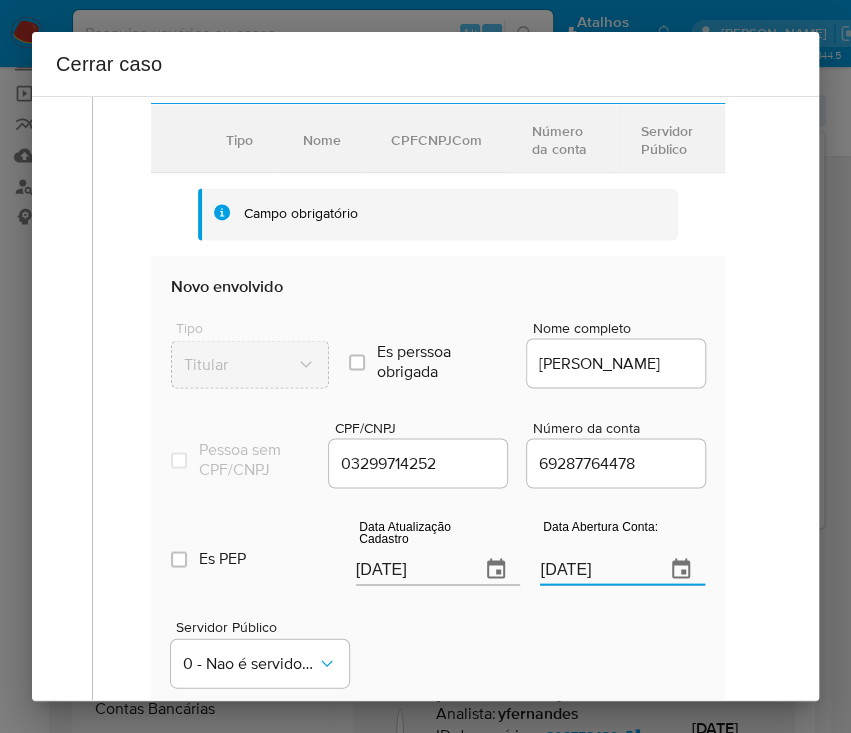 click on "14/06/2024" at bounding box center [594, 569] 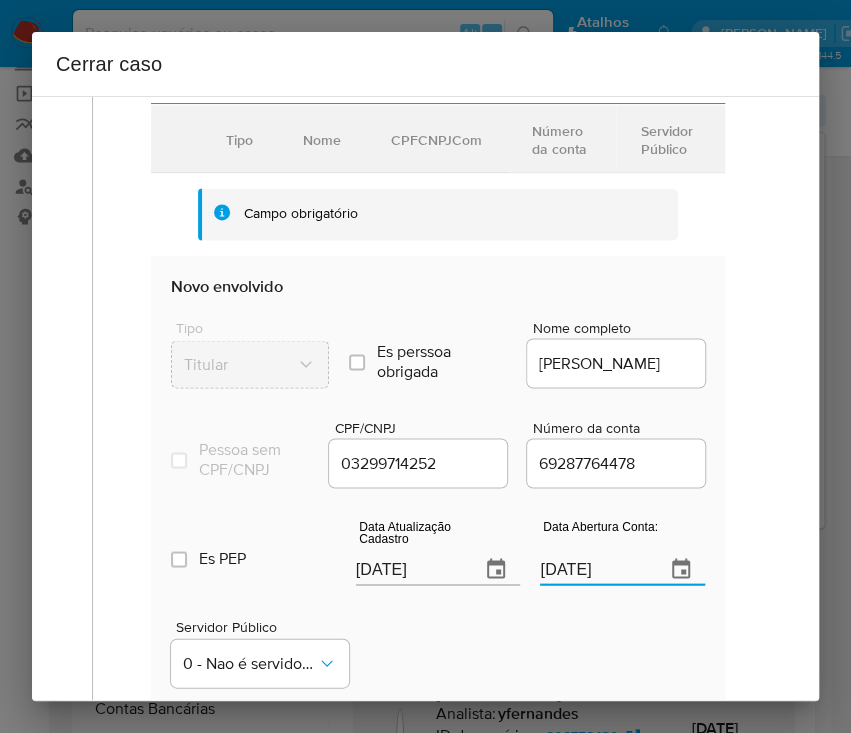 click on "14/06/2024" at bounding box center (594, 569) 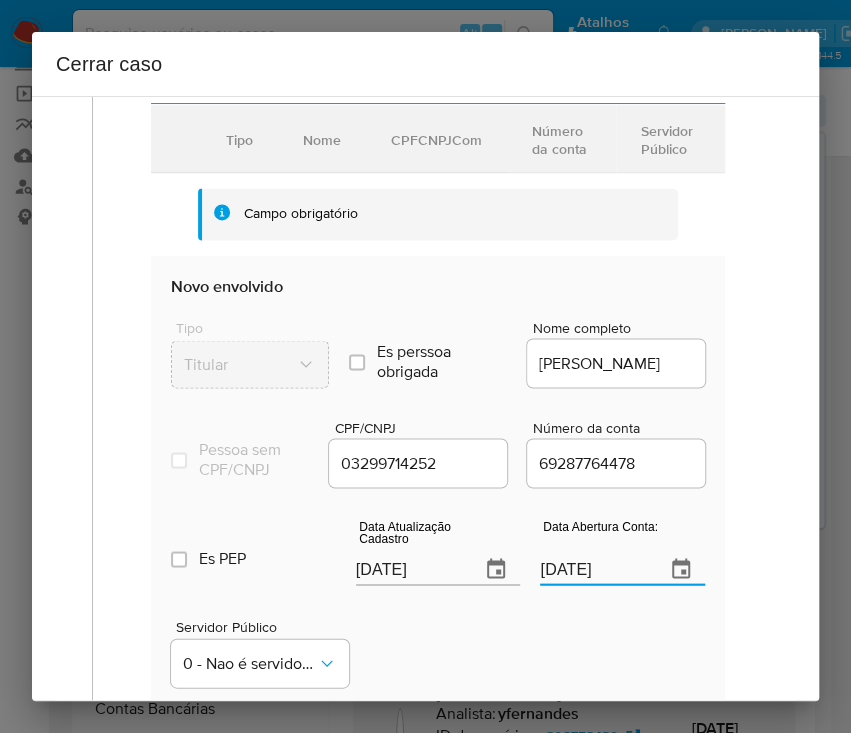 paste 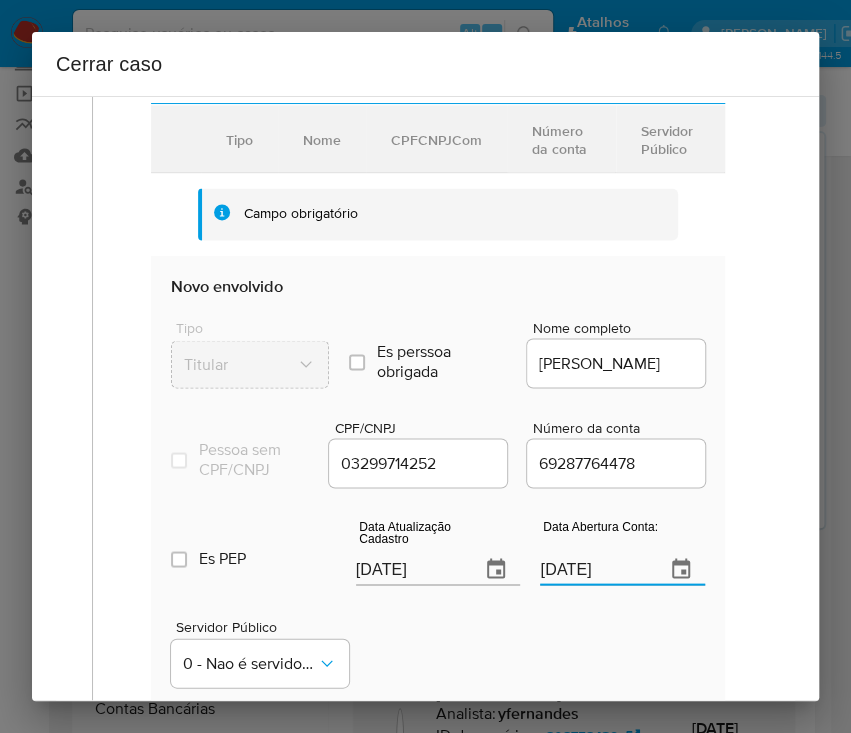 type on "14/06/2024" 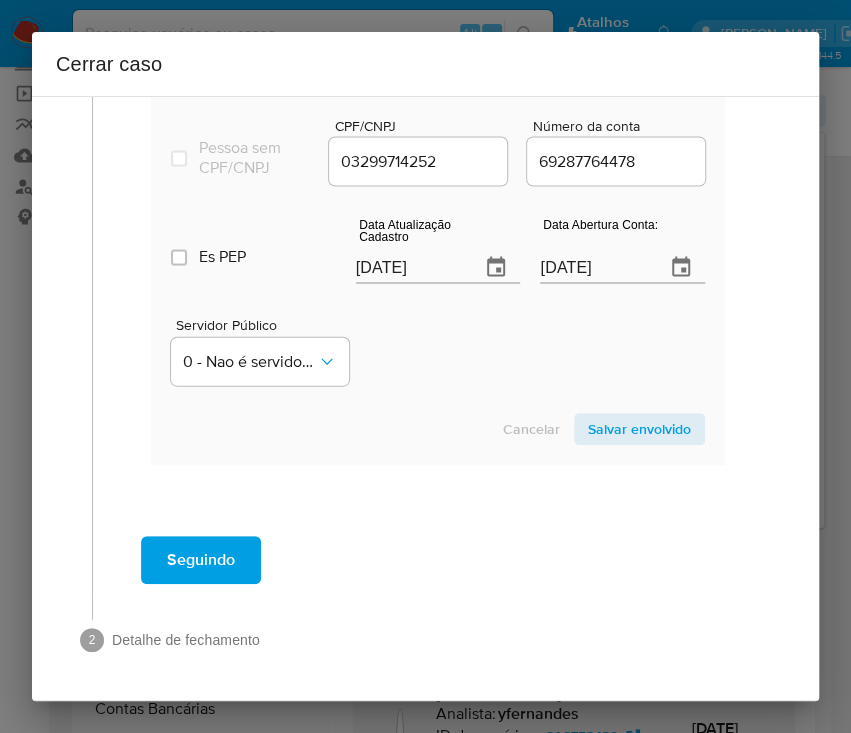 click on "Salvar envolvido" at bounding box center (639, 429) 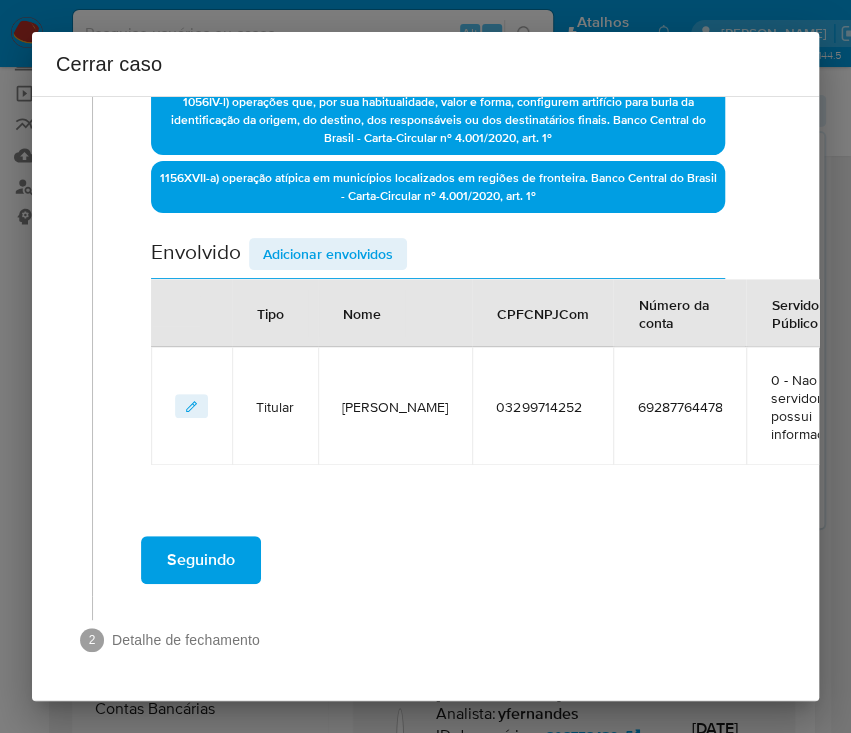 click on "Adicionar envolvidos" at bounding box center (328, 254) 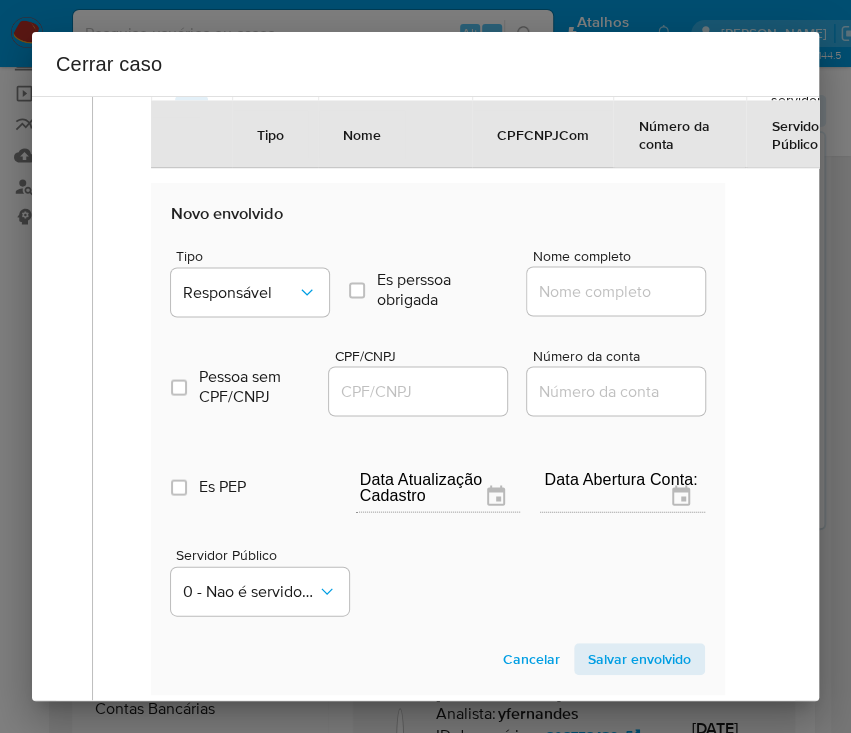 scroll, scrollTop: 1305, scrollLeft: 0, axis: vertical 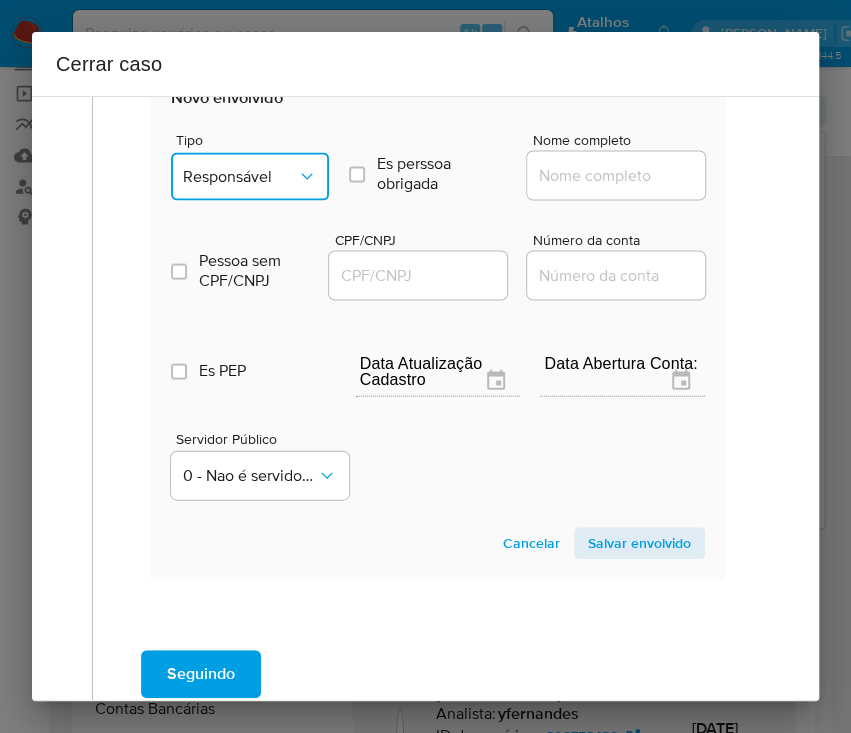 click on "Responsável" at bounding box center (240, 176) 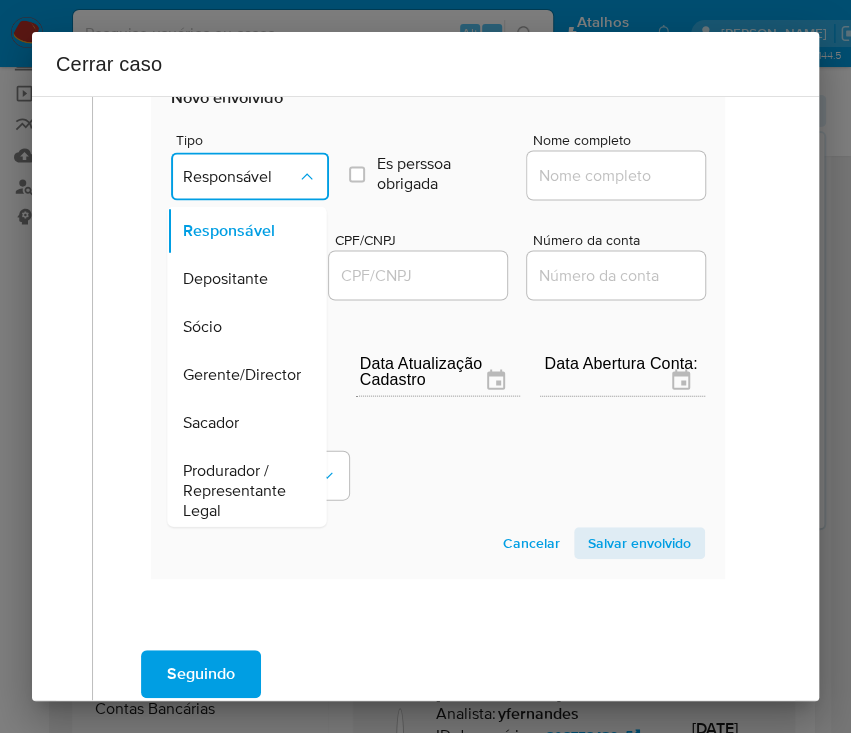 scroll, scrollTop: 356, scrollLeft: 0, axis: vertical 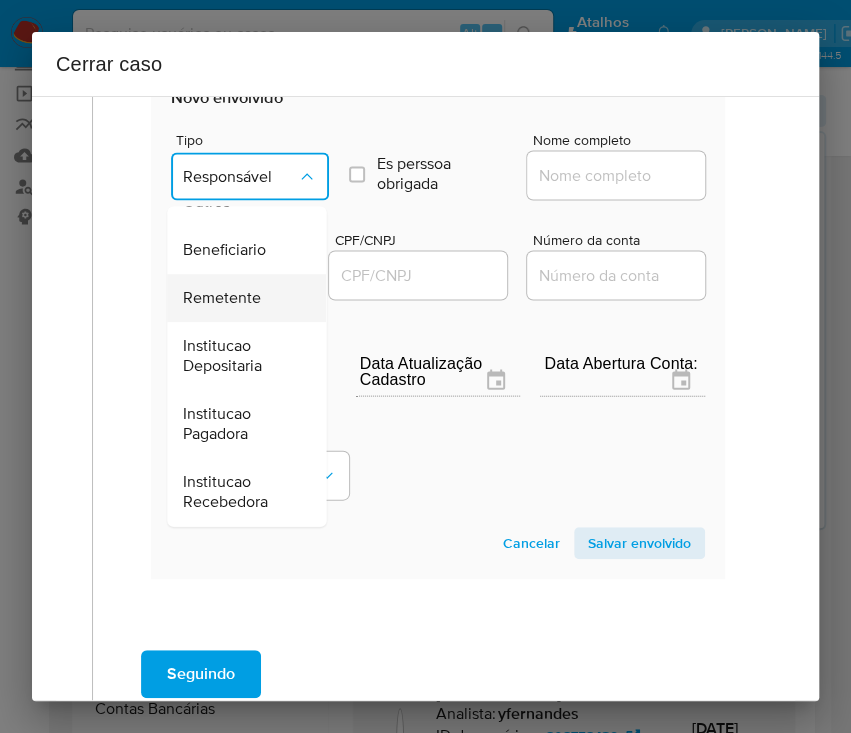 click on "Remetente" at bounding box center [222, 298] 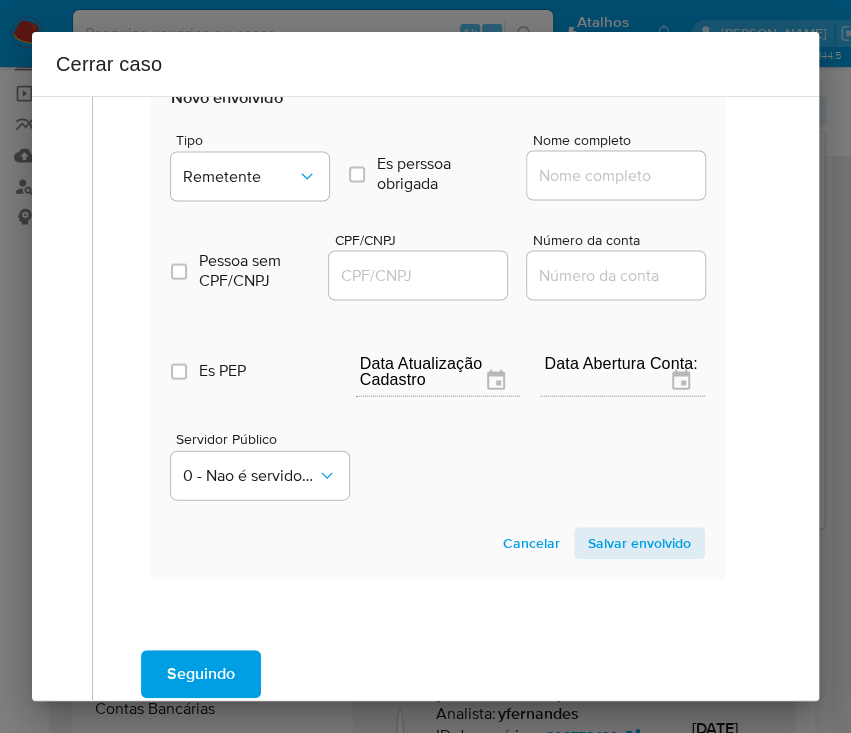drag, startPoint x: 545, startPoint y: 190, endPoint x: 556, endPoint y: 180, distance: 14.866069 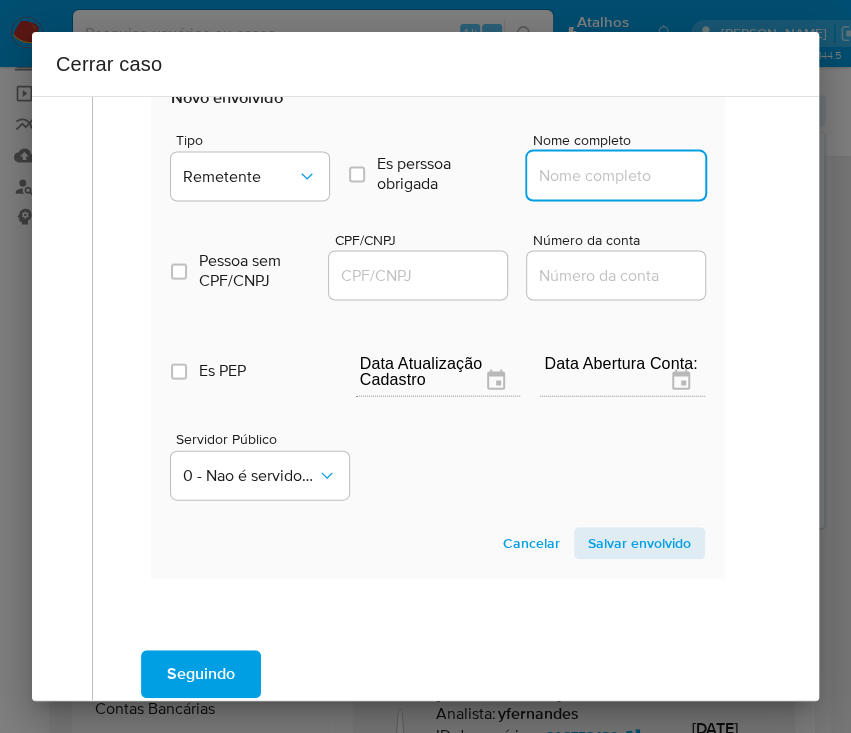 click on "Nome completo" at bounding box center [625, 175] 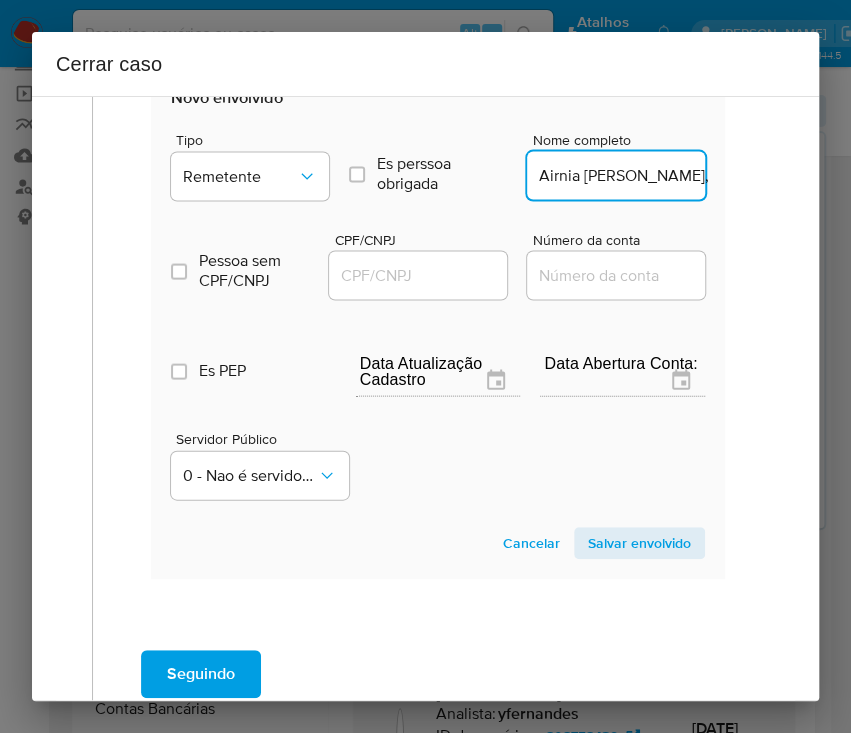 scroll, scrollTop: 0, scrollLeft: 212, axis: horizontal 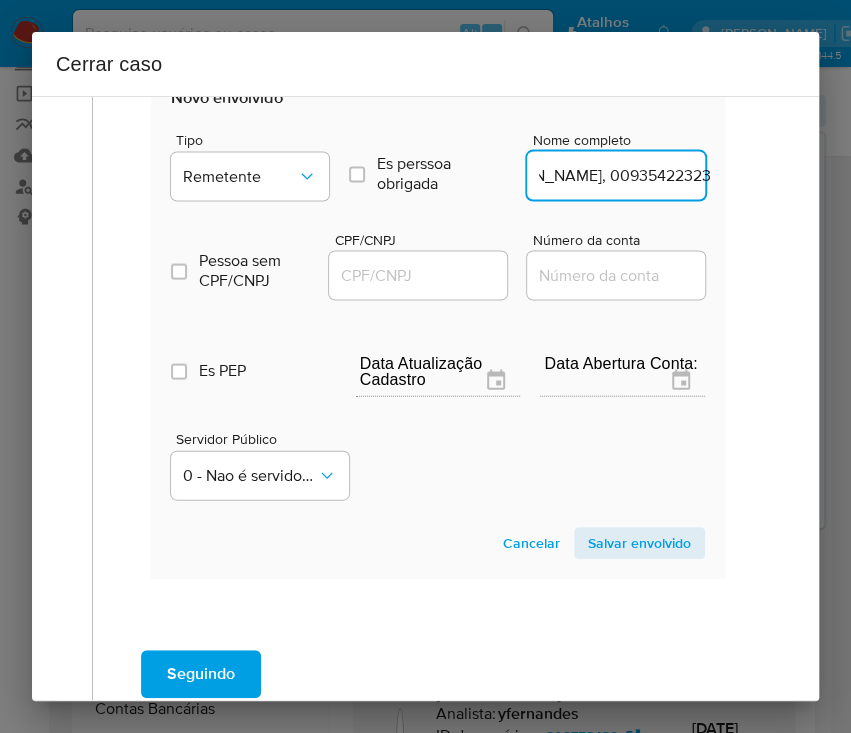 drag, startPoint x: 586, startPoint y: 167, endPoint x: 744, endPoint y: 171, distance: 158.05063 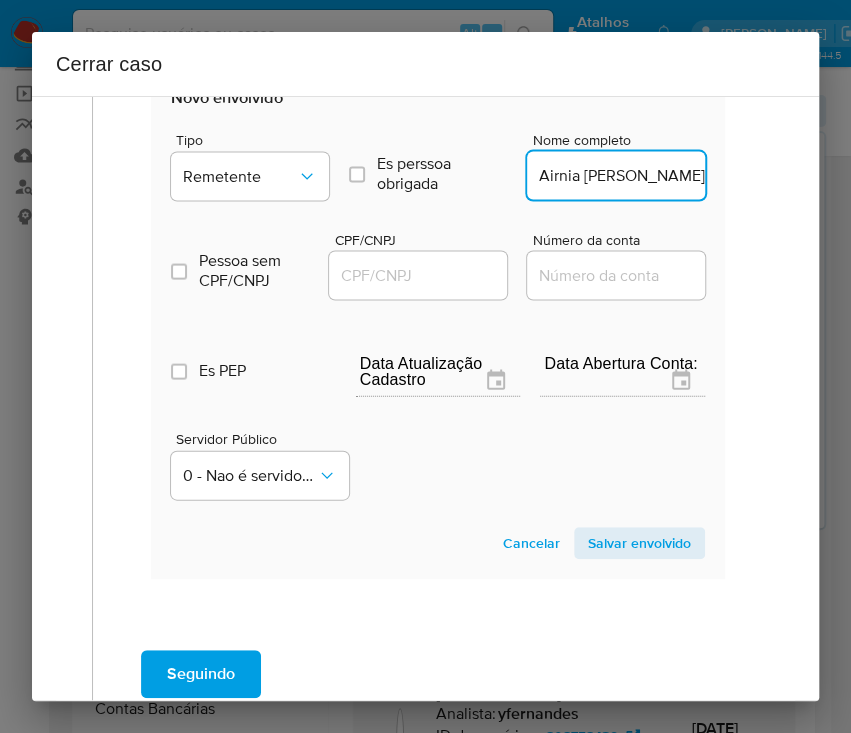 scroll, scrollTop: 0, scrollLeft: 102, axis: horizontal 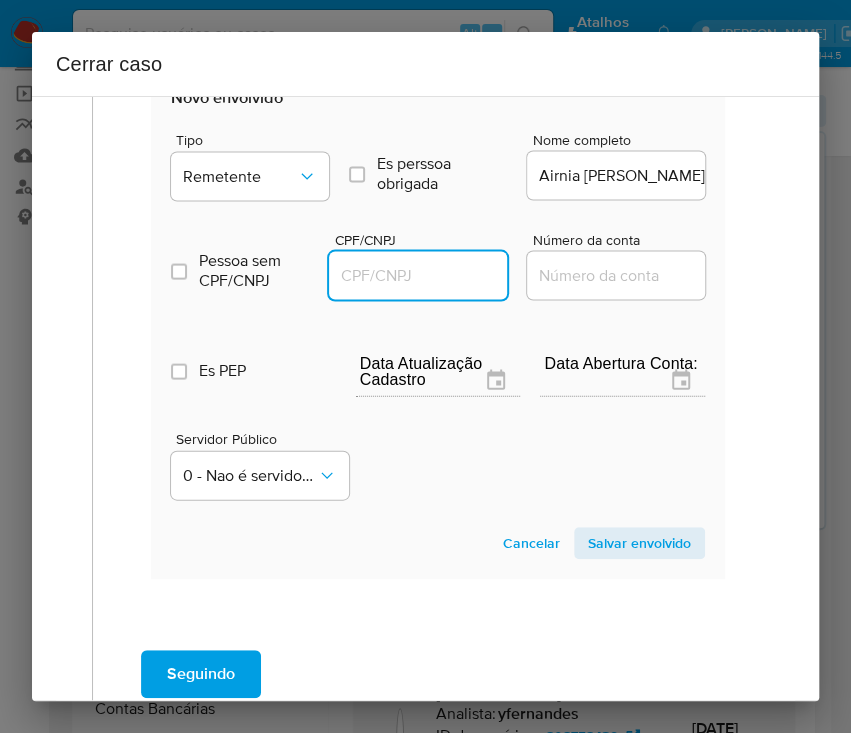 click on "CPF/CNPJ" at bounding box center (427, 275) 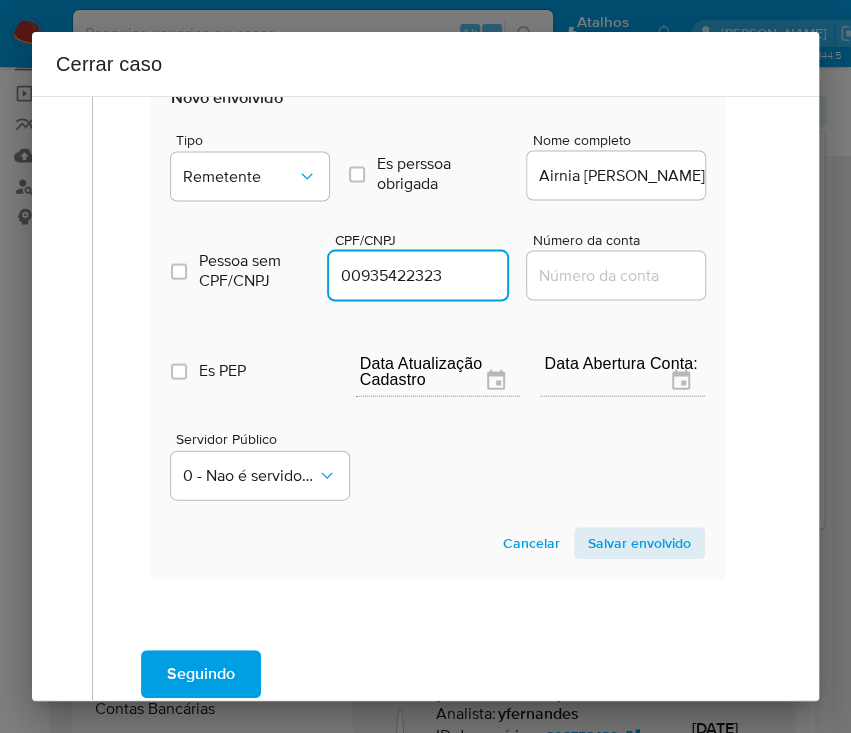 type on "935422323" 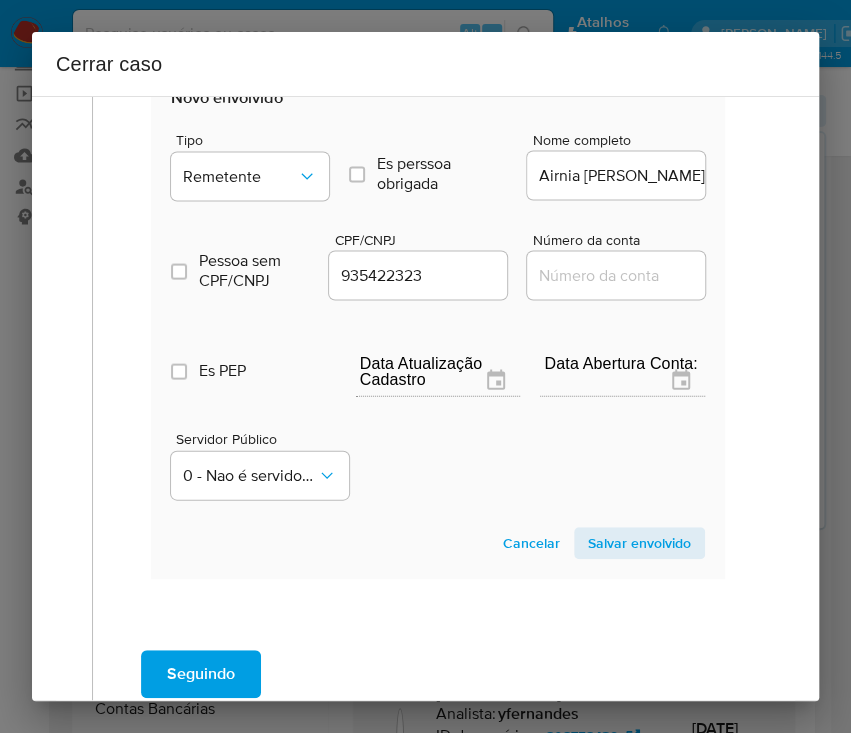 click on "Salvar envolvido" at bounding box center (639, 543) 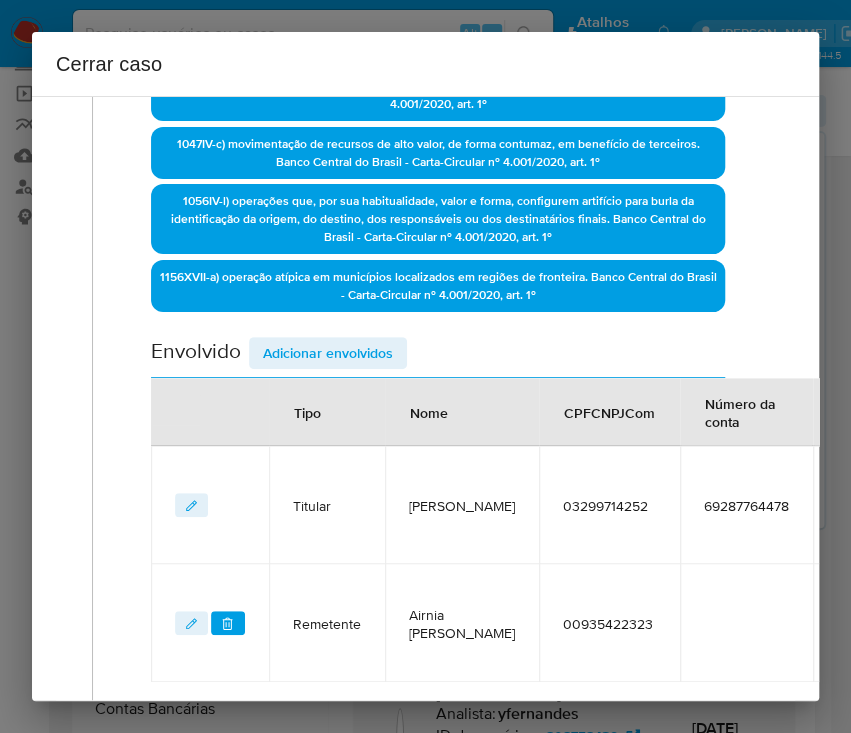click on "Adicionar envolvidos" at bounding box center [328, 353] 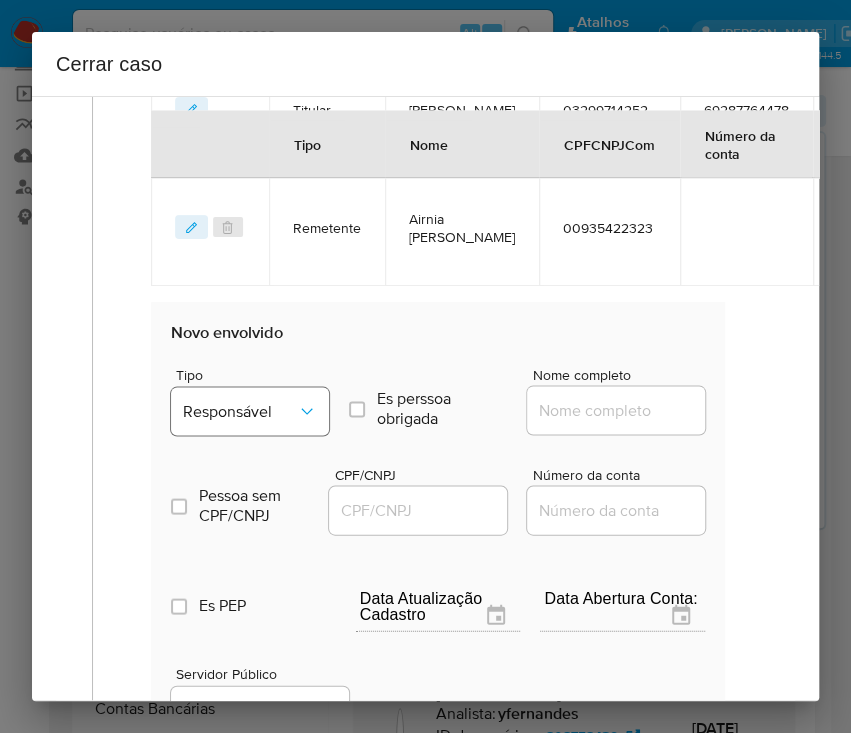 scroll, scrollTop: 1326, scrollLeft: 0, axis: vertical 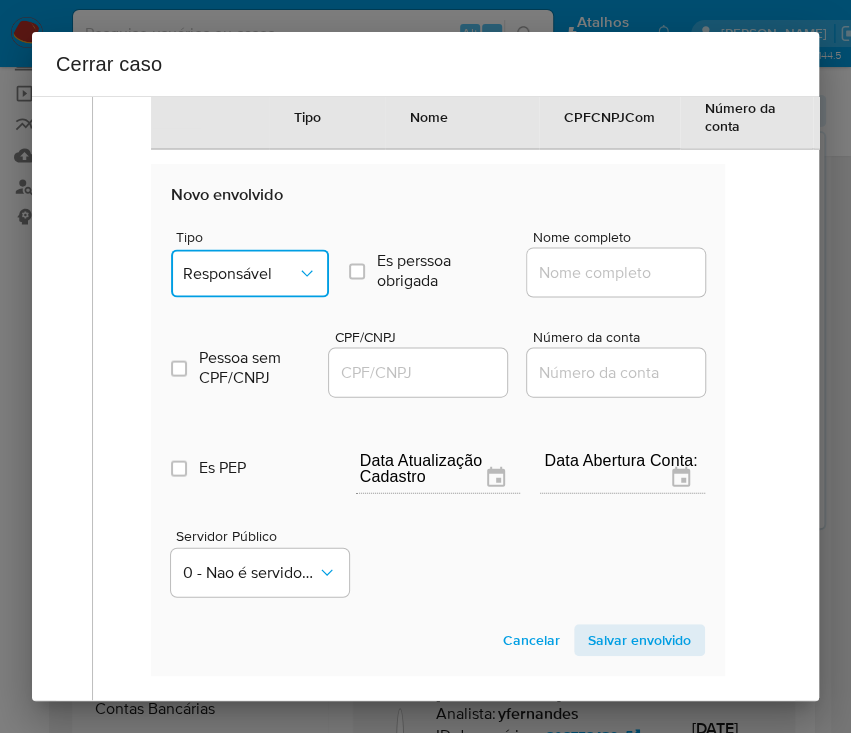 click on "Responsável" at bounding box center [250, 273] 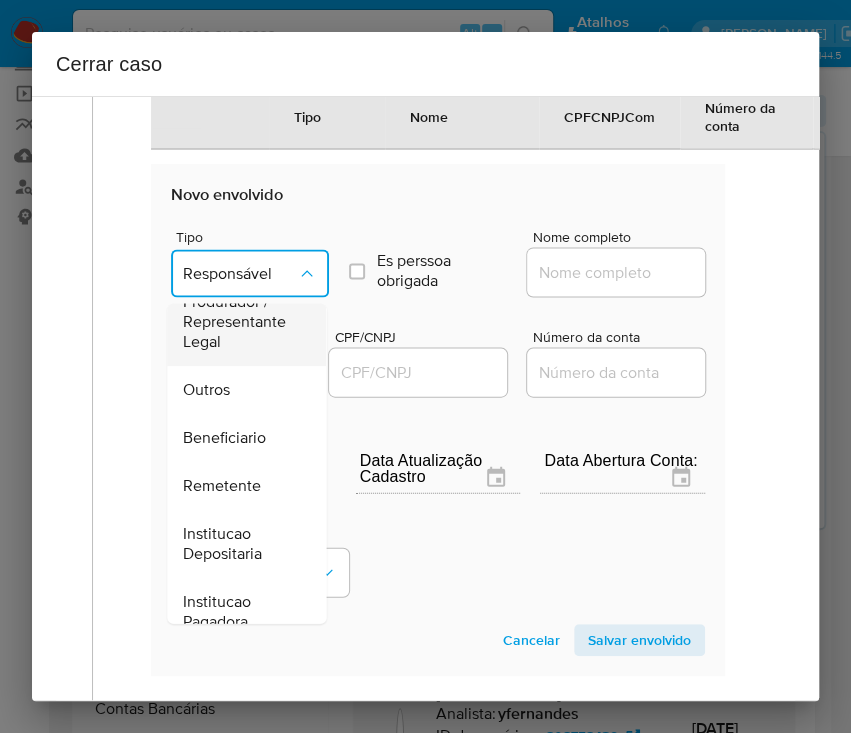 scroll, scrollTop: 266, scrollLeft: 0, axis: vertical 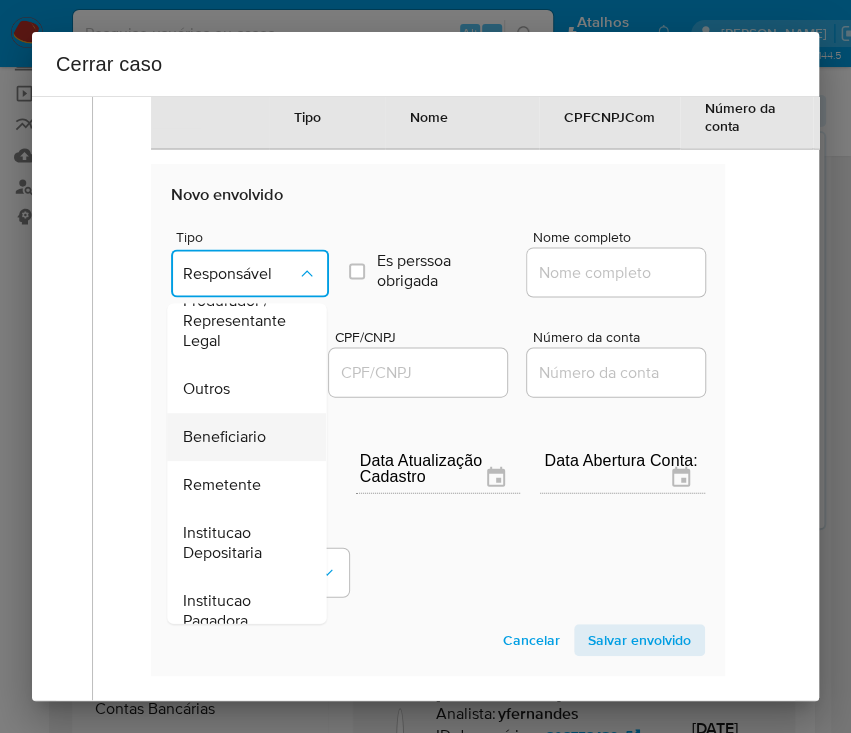 click on "Beneficiario" at bounding box center [224, 437] 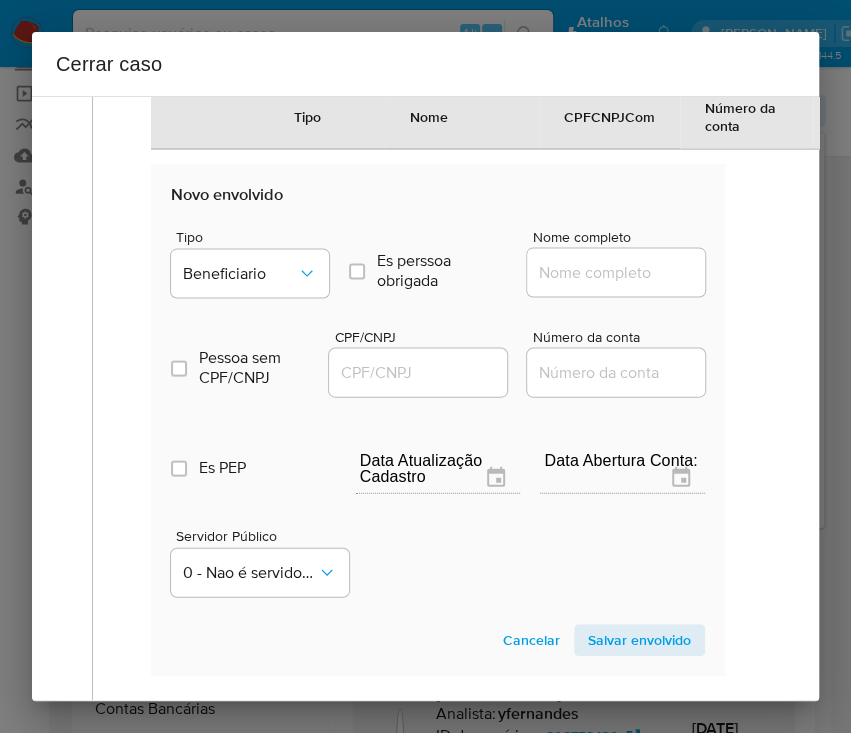 drag, startPoint x: 570, startPoint y: 292, endPoint x: 583, endPoint y: 308, distance: 20.615528 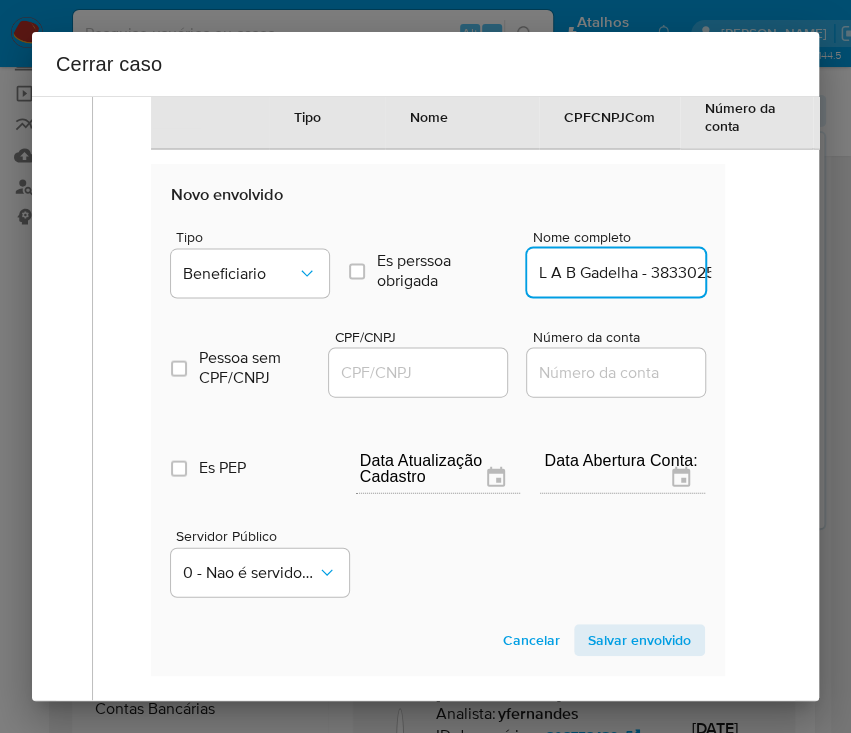 scroll, scrollTop: 0, scrollLeft: 69, axis: horizontal 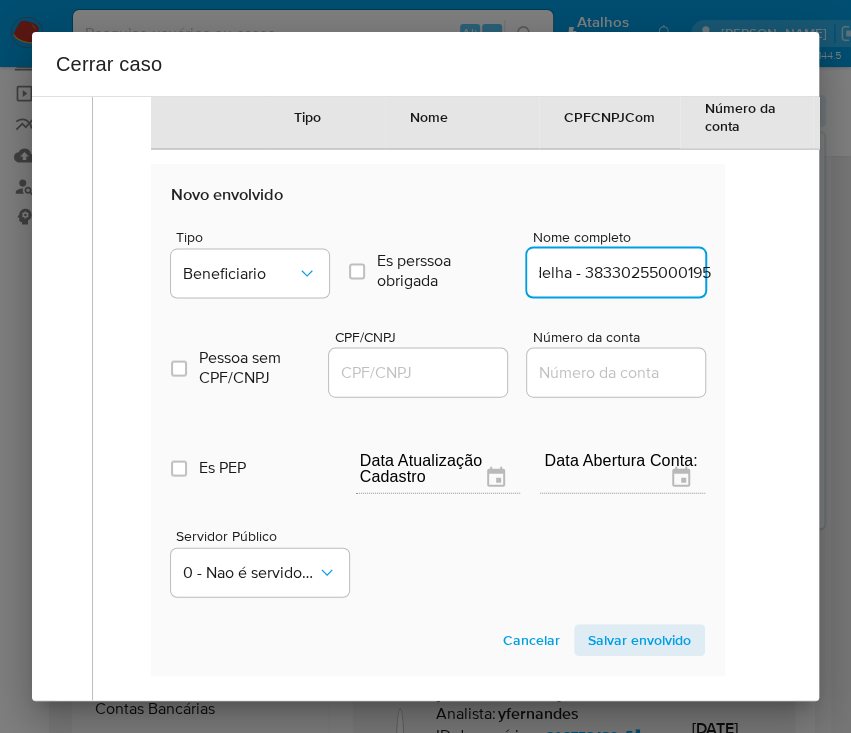 drag, startPoint x: 571, startPoint y: 309, endPoint x: 745, endPoint y: 308, distance: 174.00287 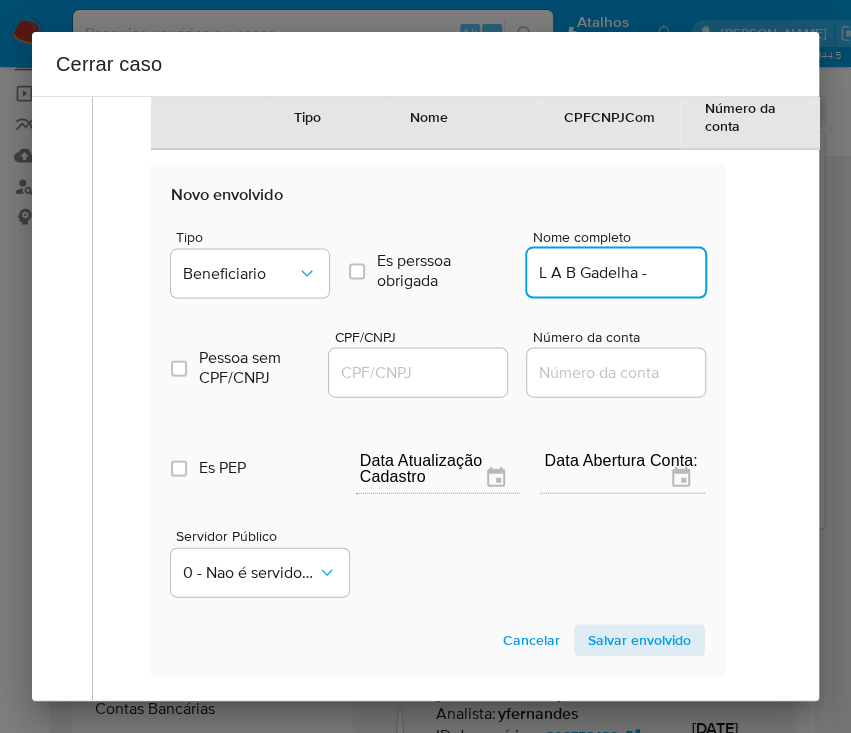 scroll, scrollTop: 0, scrollLeft: 0, axis: both 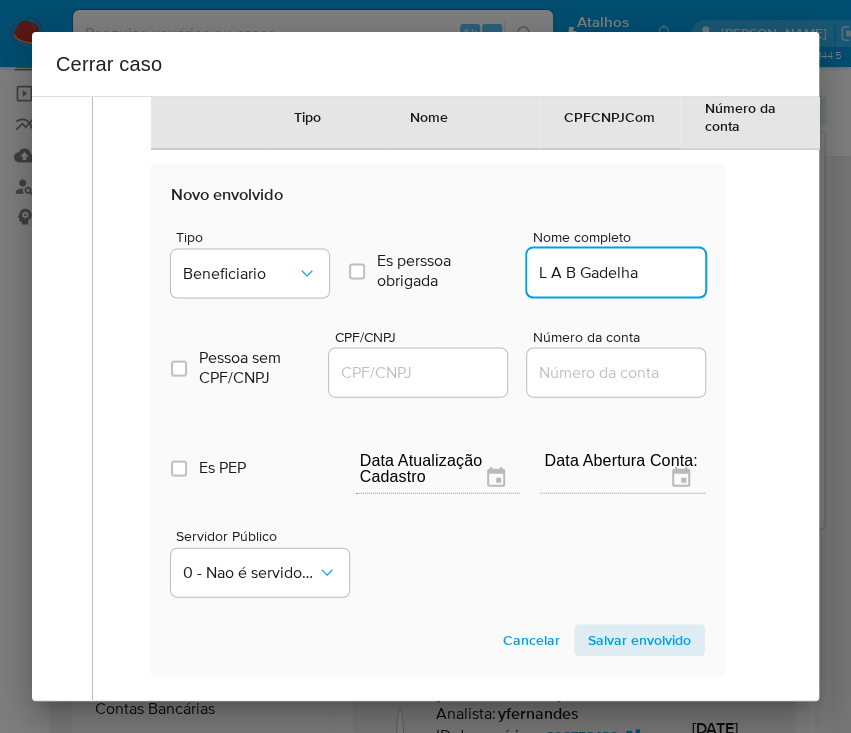 type on "L A B Gadelha" 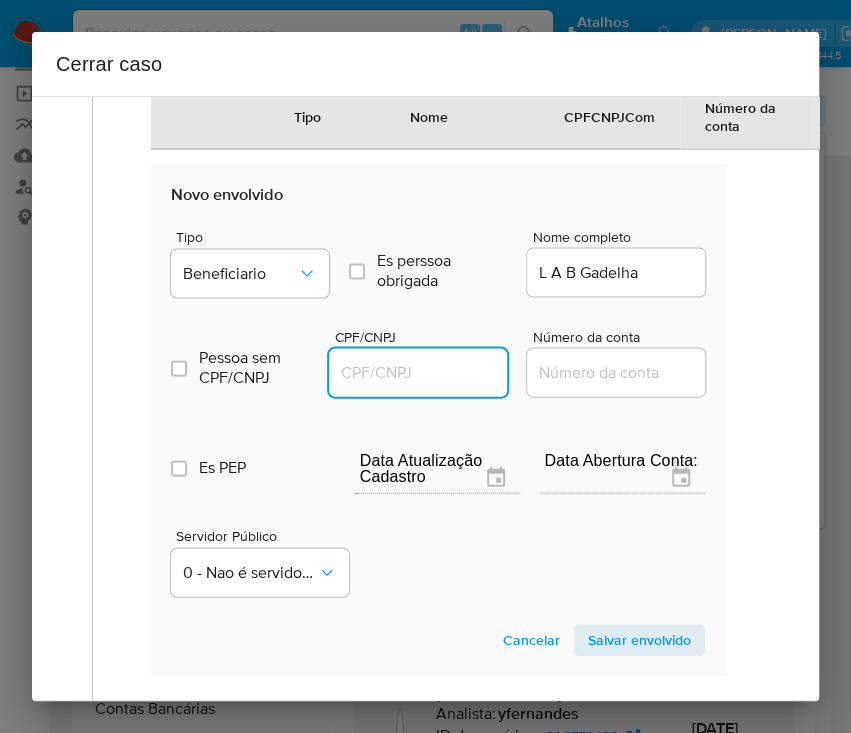click on "CPF/CNPJ" at bounding box center (427, 372) 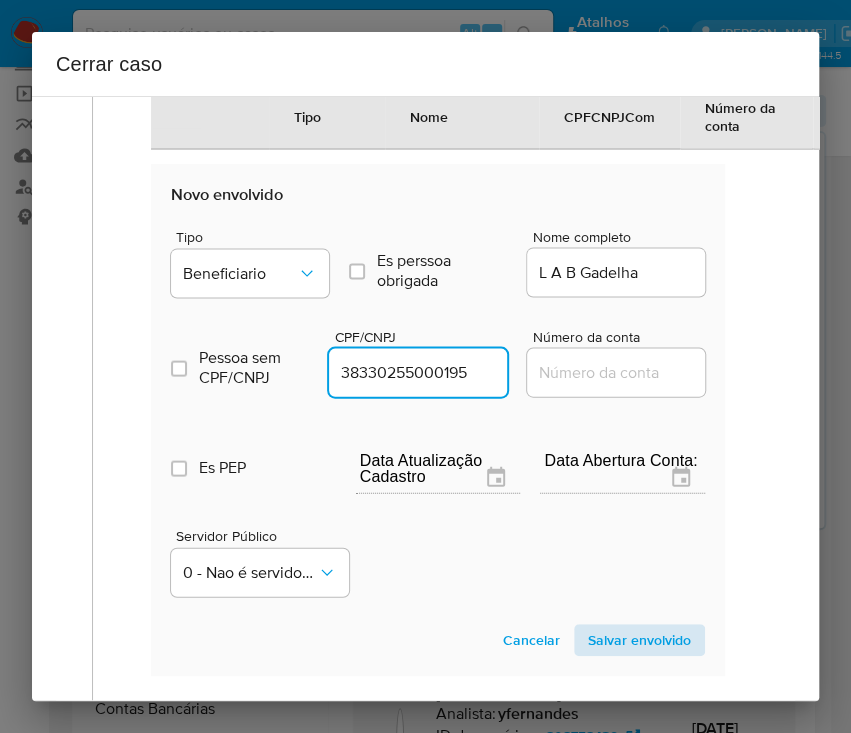 type on "38330255000195" 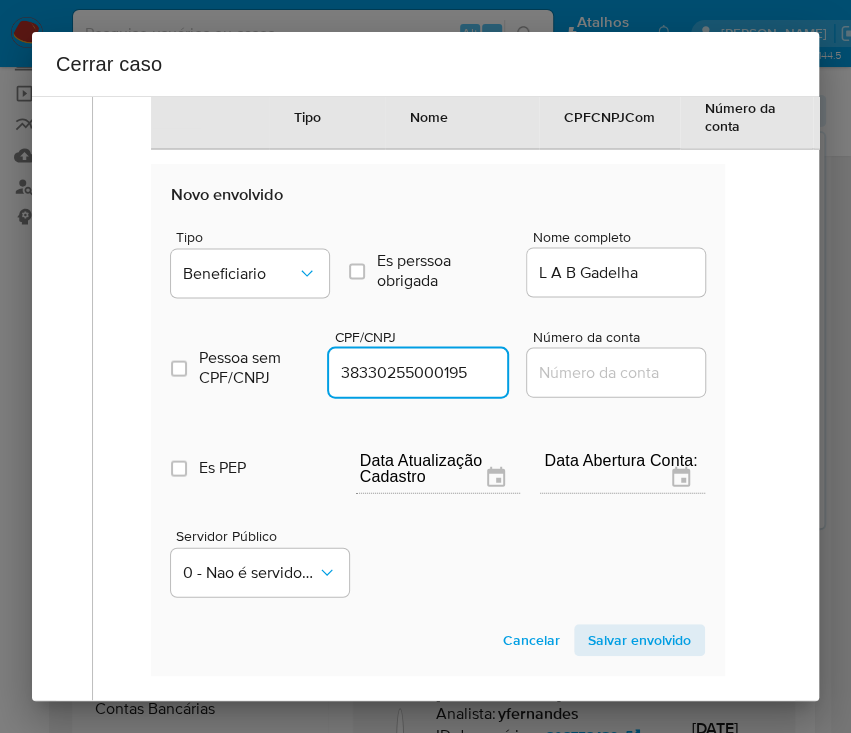 click on "Salvar envolvido" at bounding box center [639, 640] 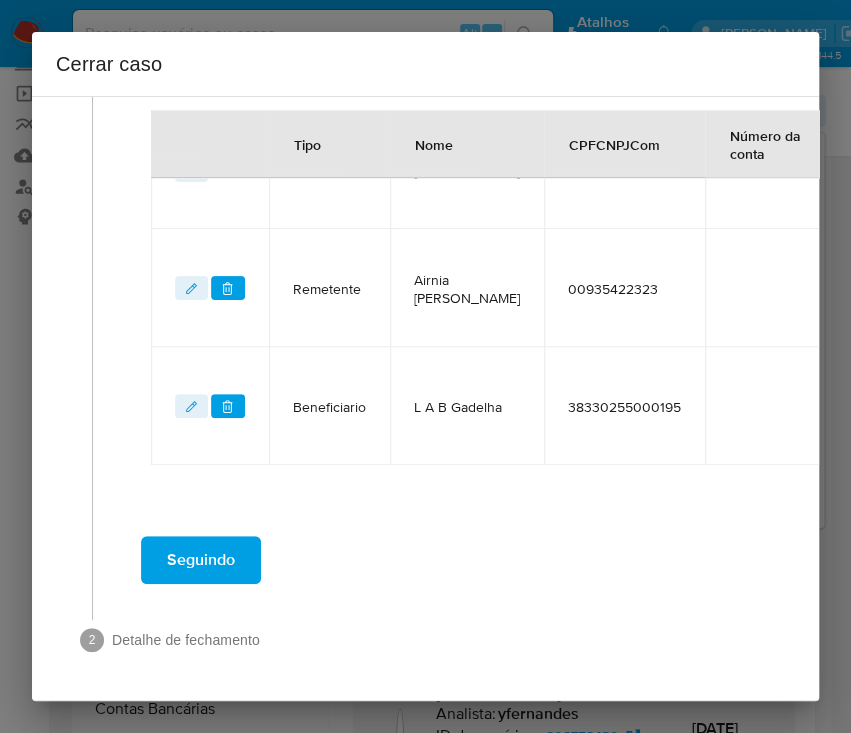 scroll, scrollTop: 1177, scrollLeft: 0, axis: vertical 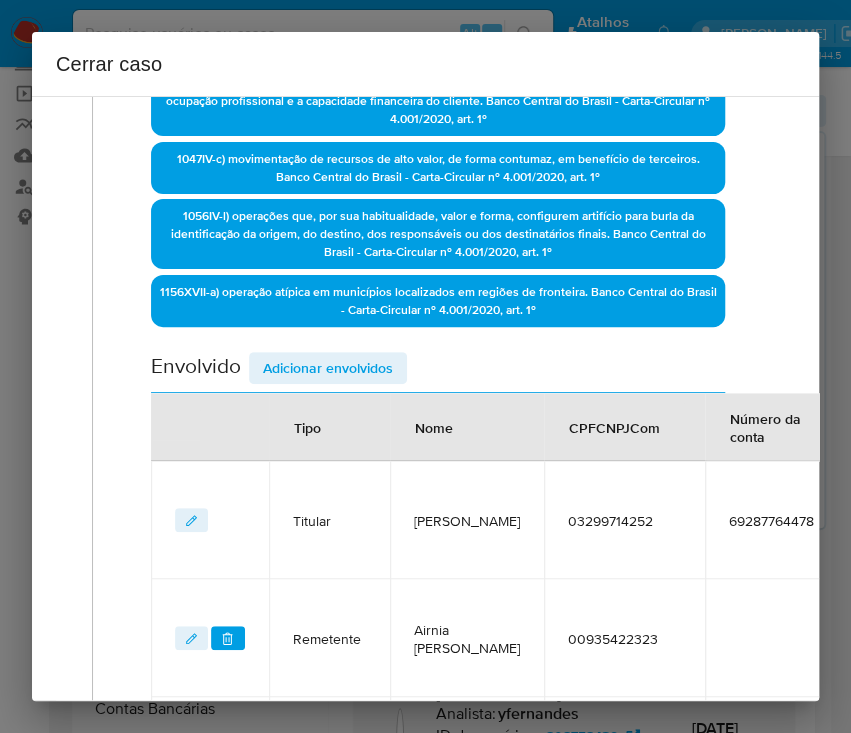 click on "Adicionar envolvidos" at bounding box center [328, 368] 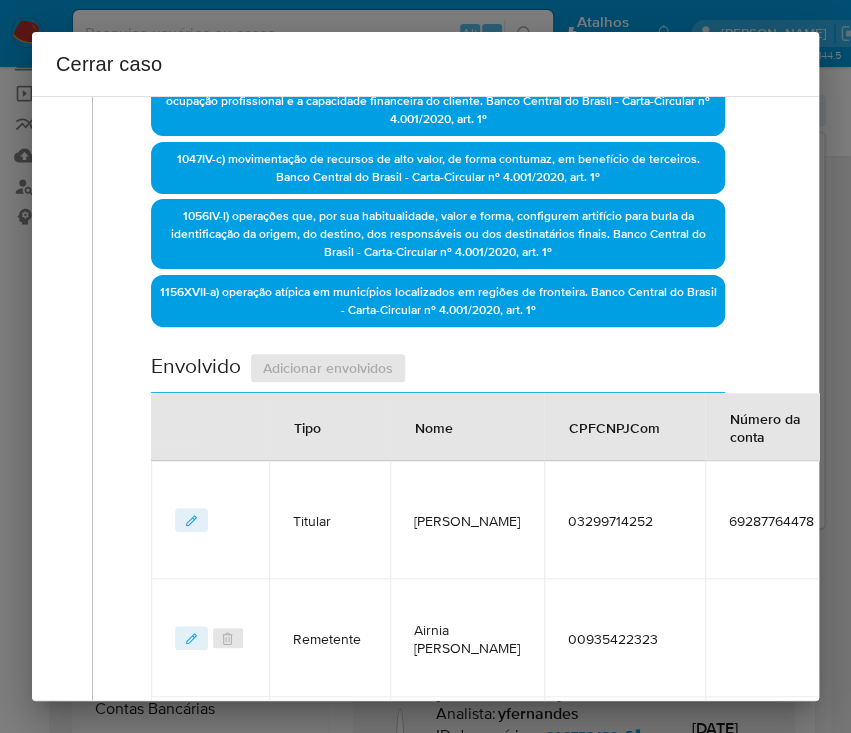 scroll, scrollTop: 1444, scrollLeft: 0, axis: vertical 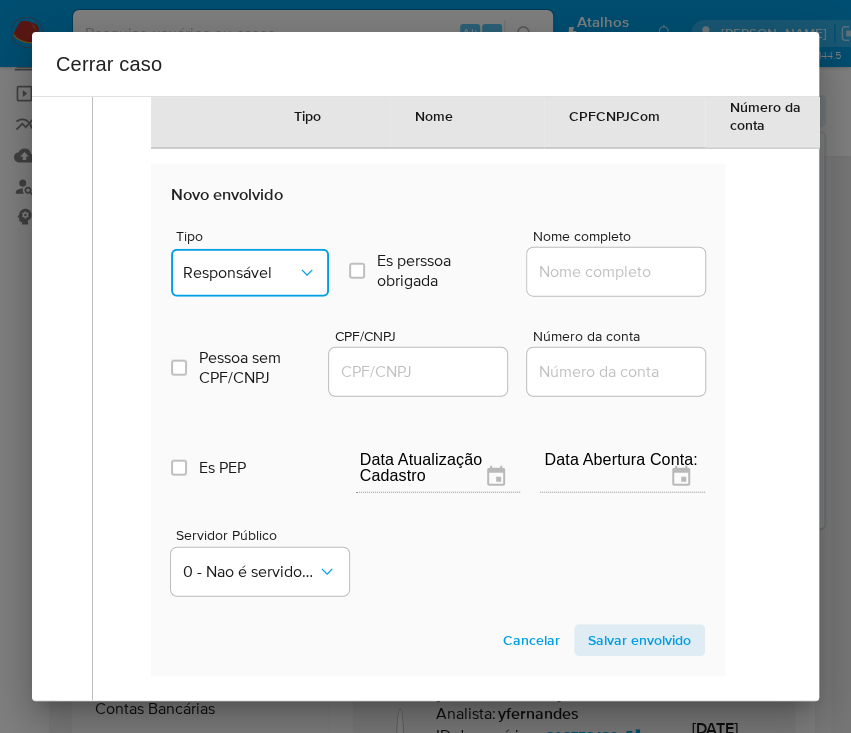click on "Responsável" at bounding box center [240, 273] 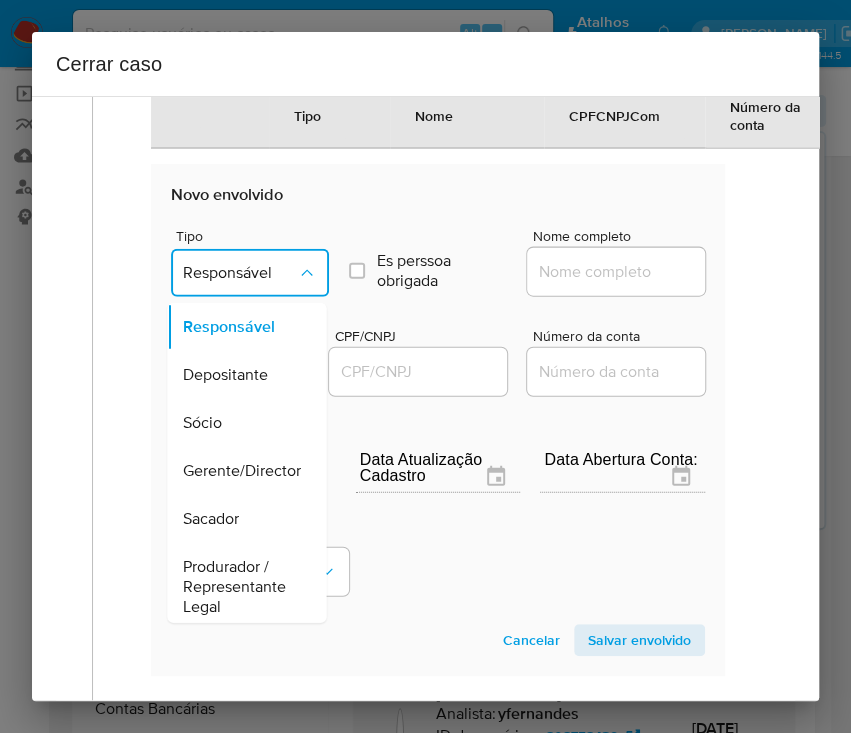 scroll, scrollTop: 356, scrollLeft: 0, axis: vertical 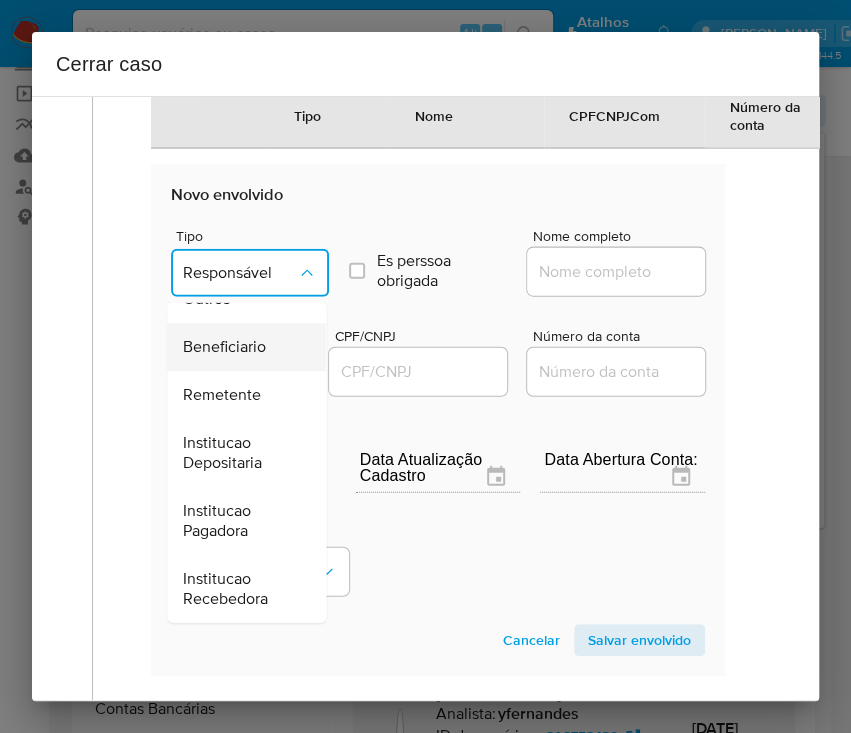 click on "Beneficiario" at bounding box center (240, 347) 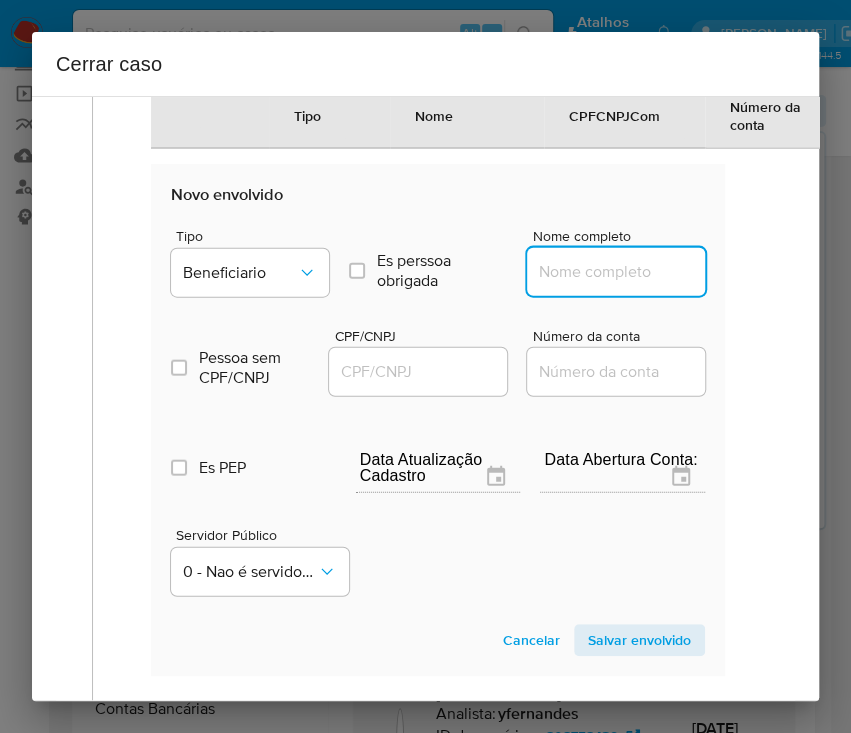 click on "Nome completo" at bounding box center [625, 272] 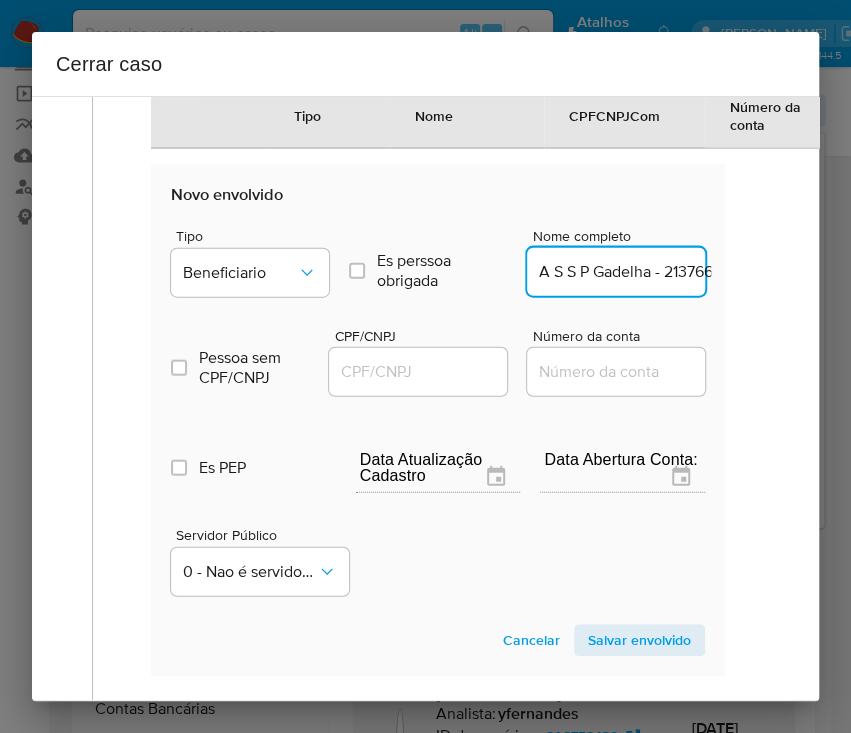 scroll, scrollTop: 0, scrollLeft: 75, axis: horizontal 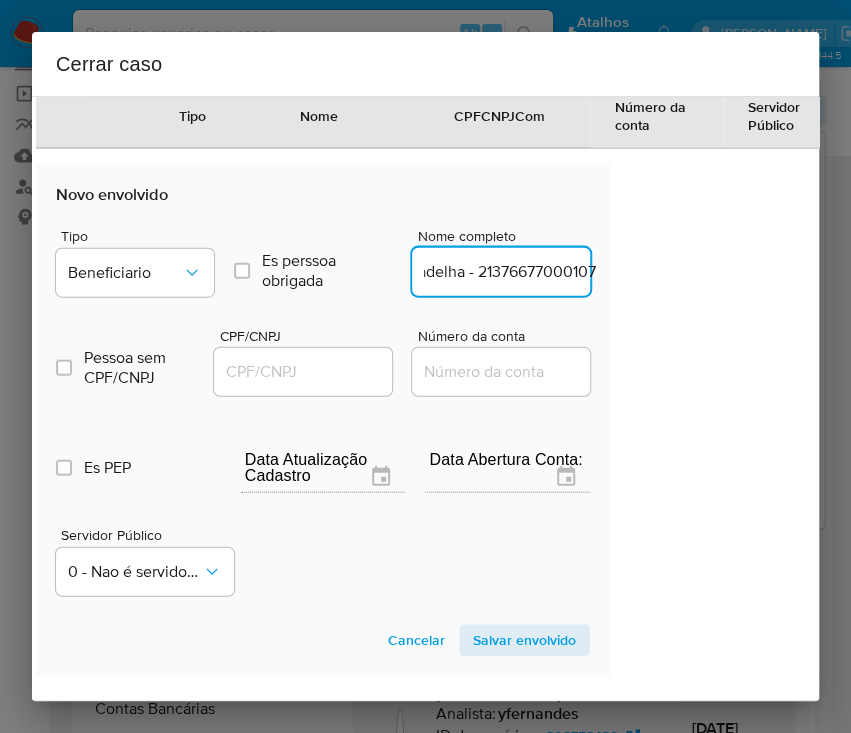 drag, startPoint x: 578, startPoint y: 309, endPoint x: 810, endPoint y: 309, distance: 232 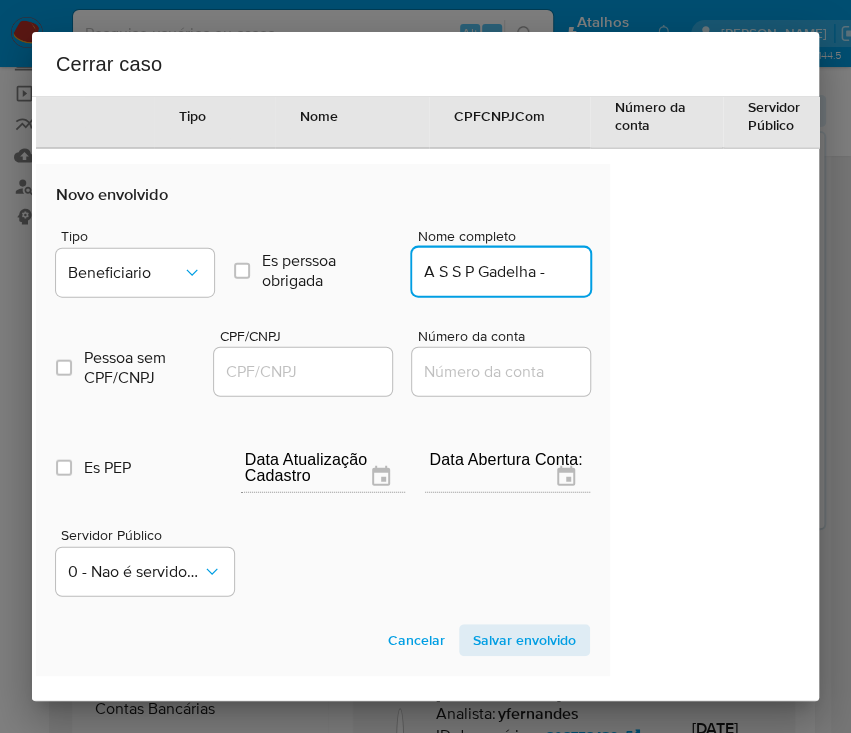 scroll, scrollTop: 0, scrollLeft: 0, axis: both 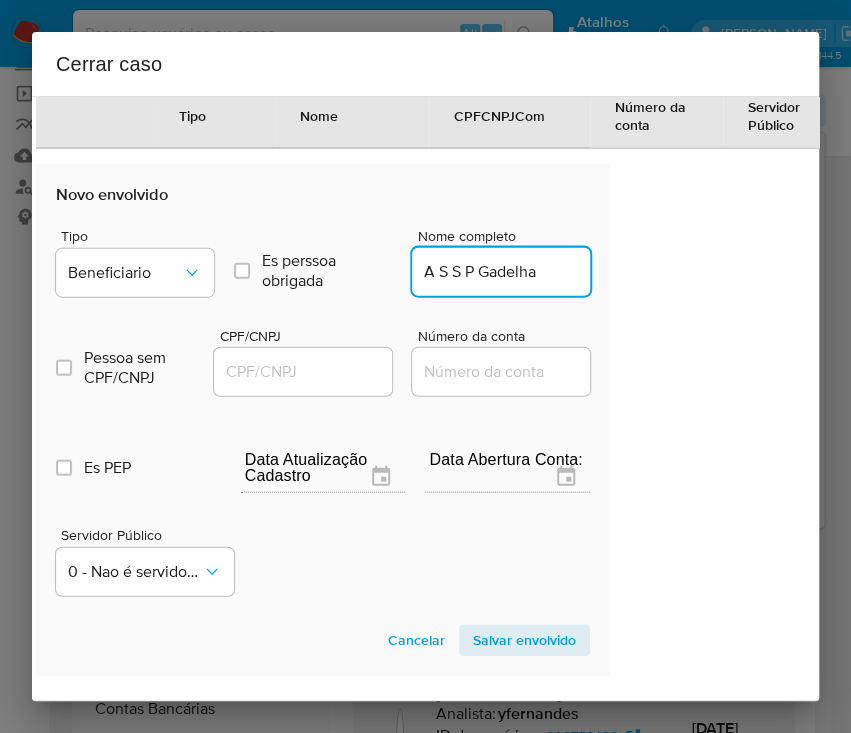 type on "A S S P Gadelha" 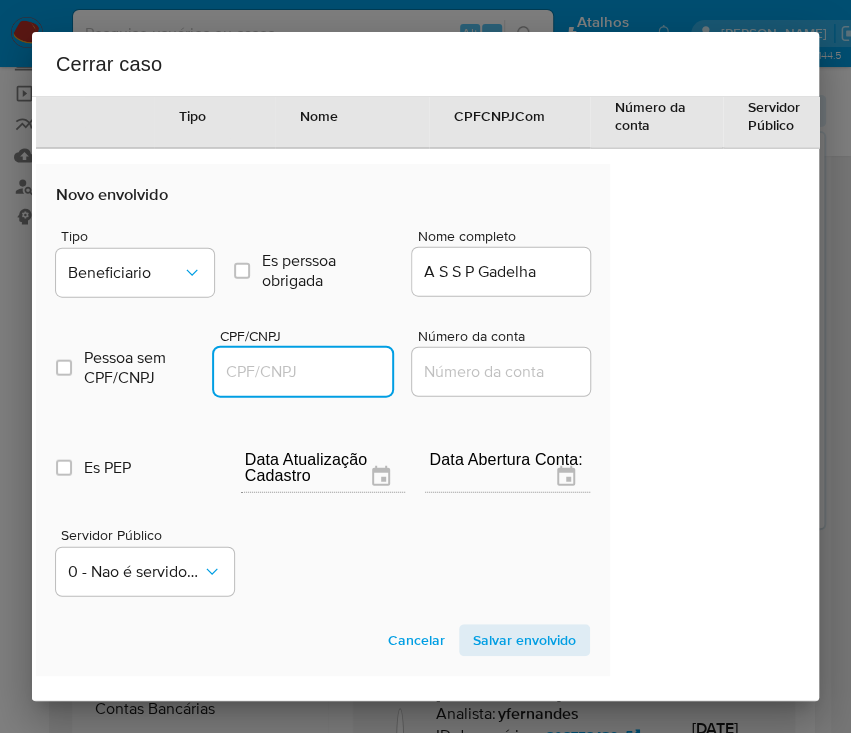 click on "CPF/CNPJ" at bounding box center (312, 372) 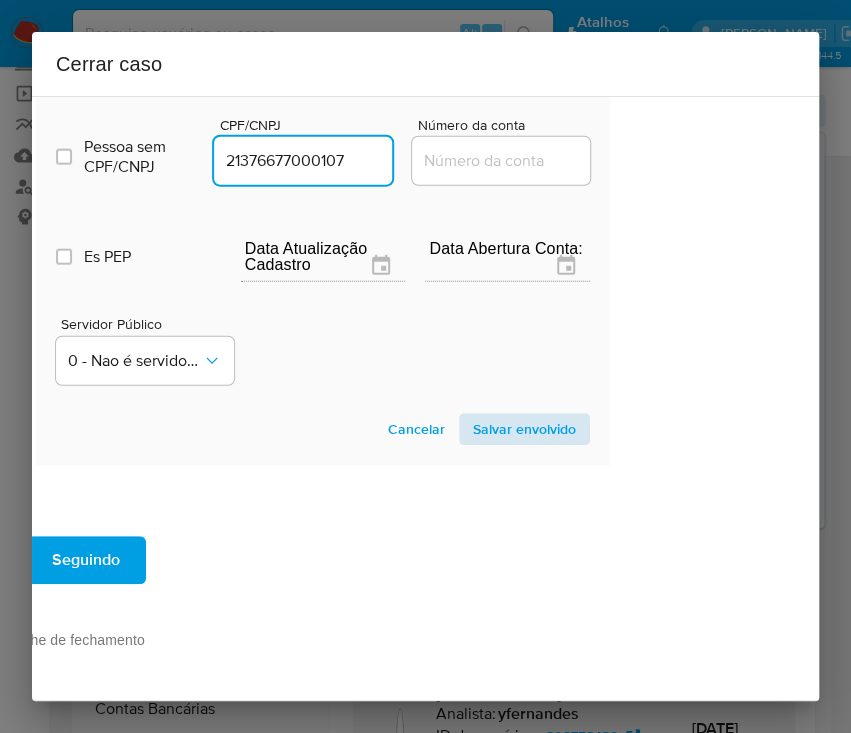 type on "21376677000107" 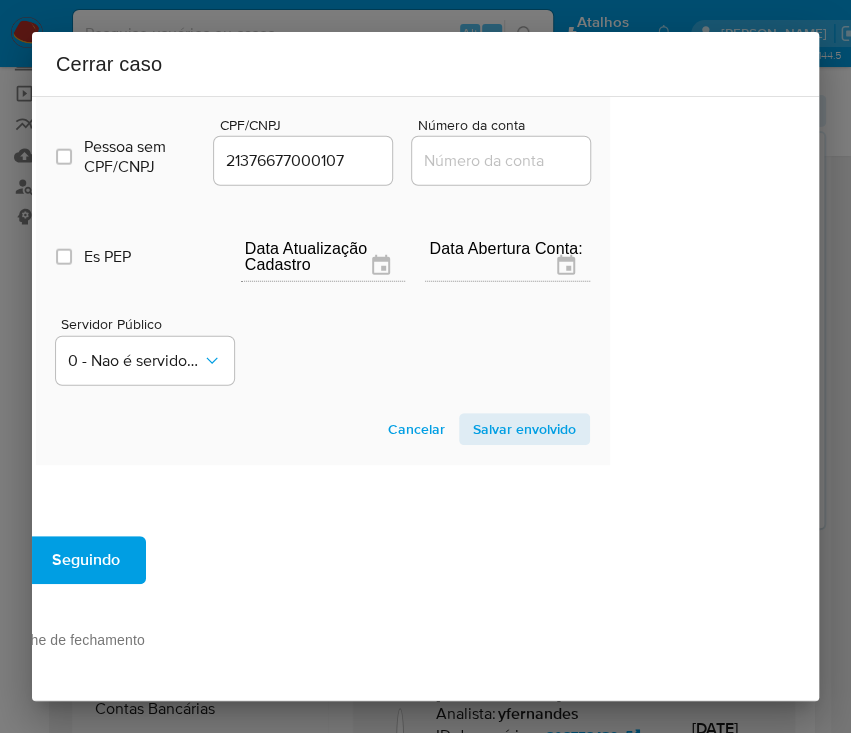 click on "Salvar envolvido" at bounding box center (524, 429) 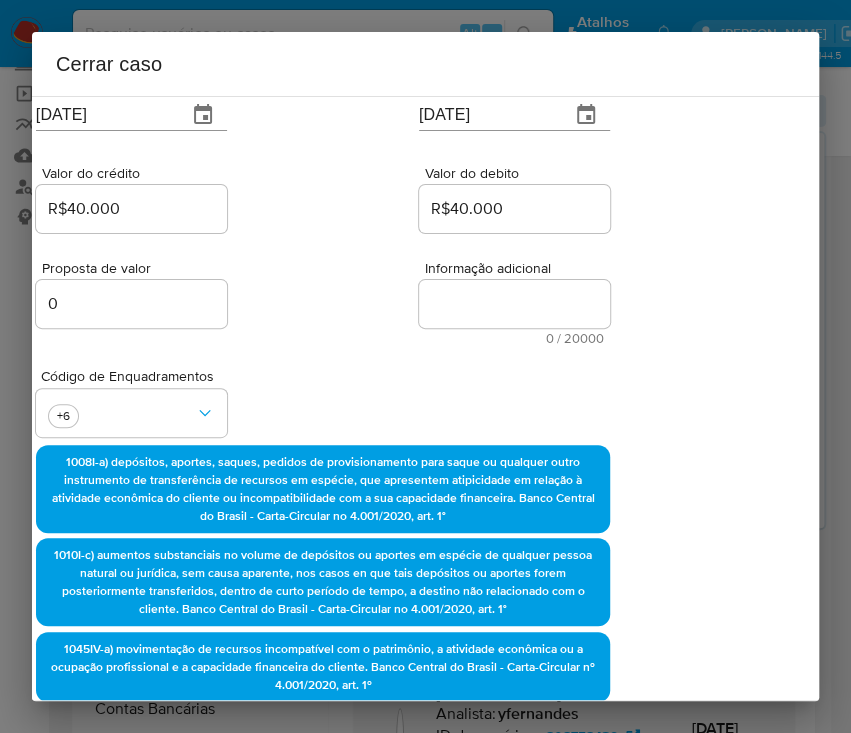 scroll, scrollTop: 96, scrollLeft: 115, axis: both 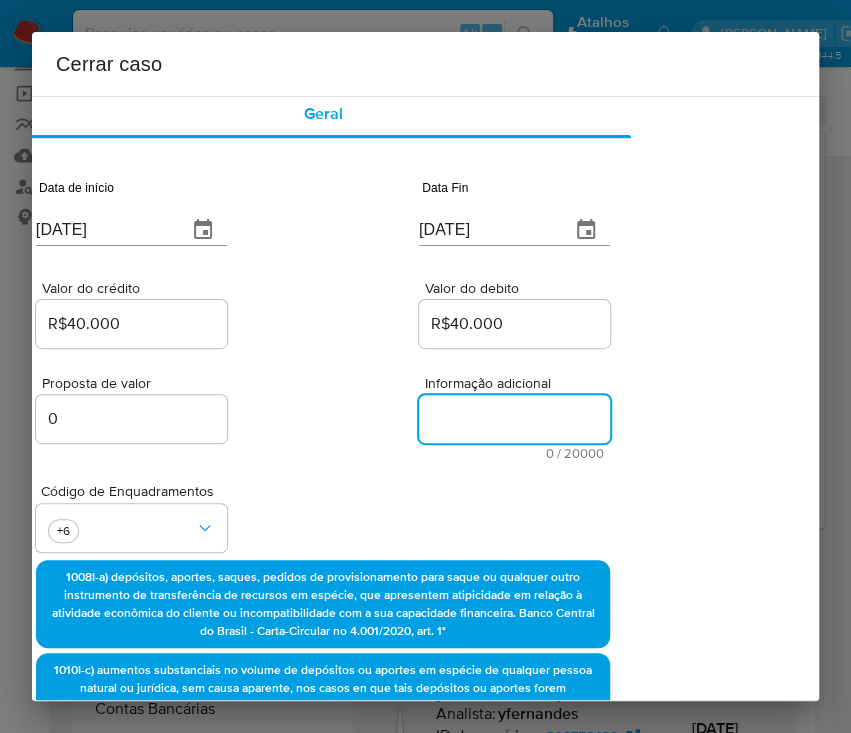 drag, startPoint x: 468, startPoint y: 420, endPoint x: 463, endPoint y: 429, distance: 10.29563 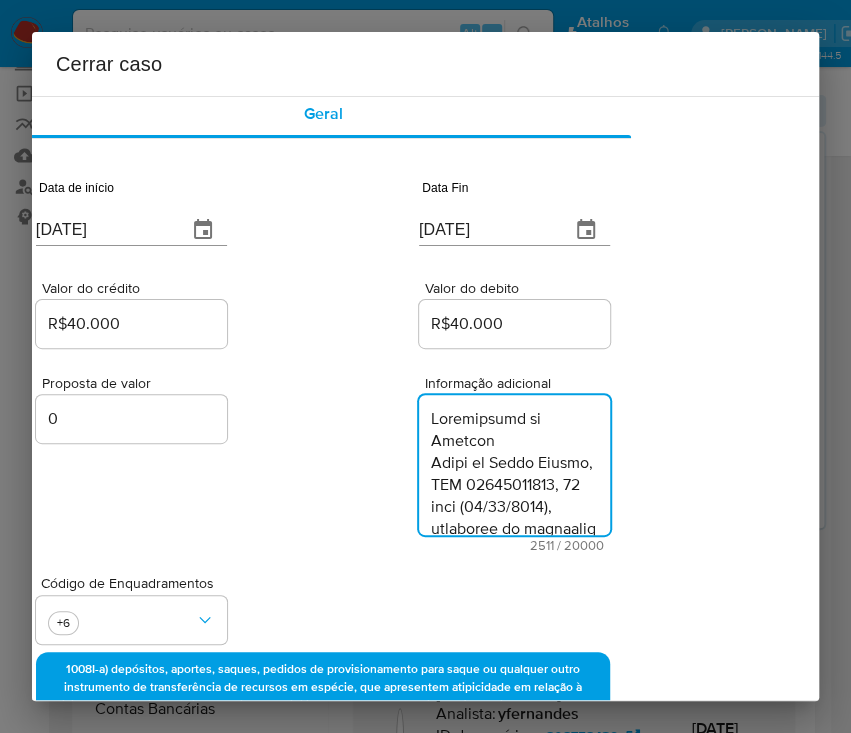 scroll, scrollTop: 3744, scrollLeft: 0, axis: vertical 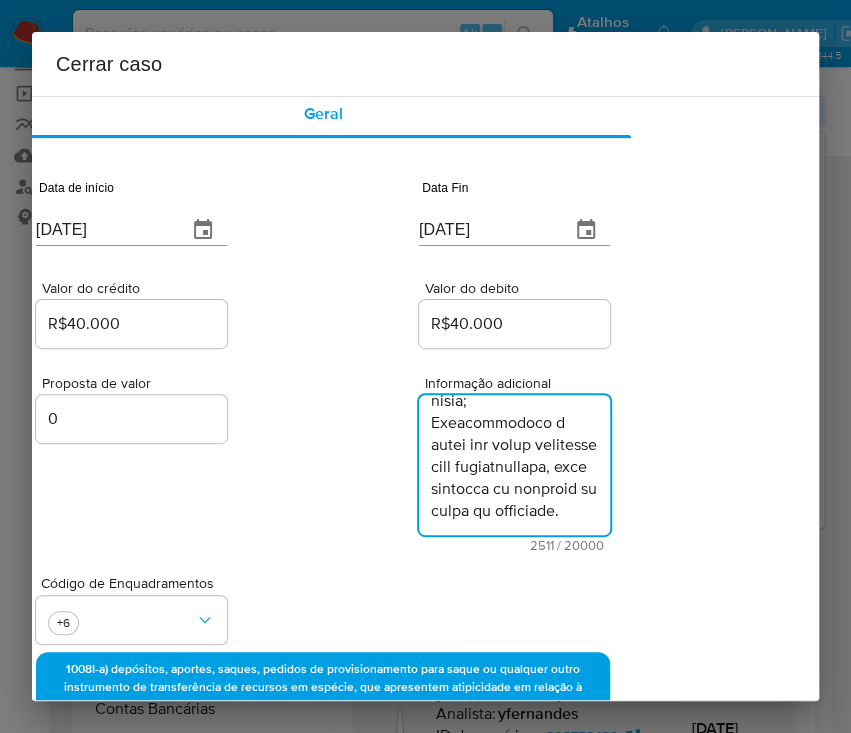 click on "Informação adicional" at bounding box center [514, 465] 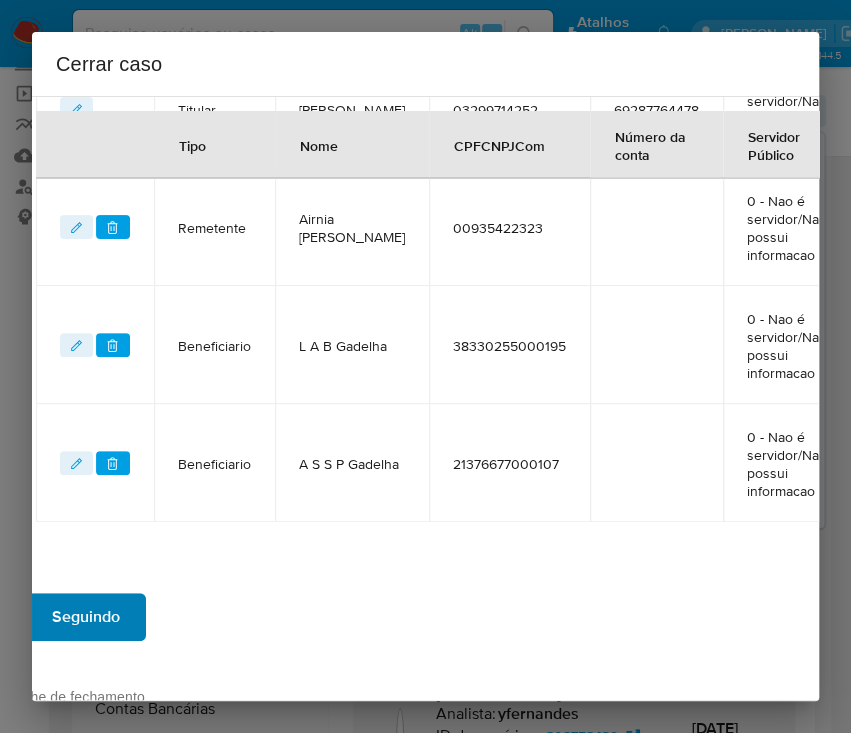 scroll, scrollTop: 1387, scrollLeft: 115, axis: both 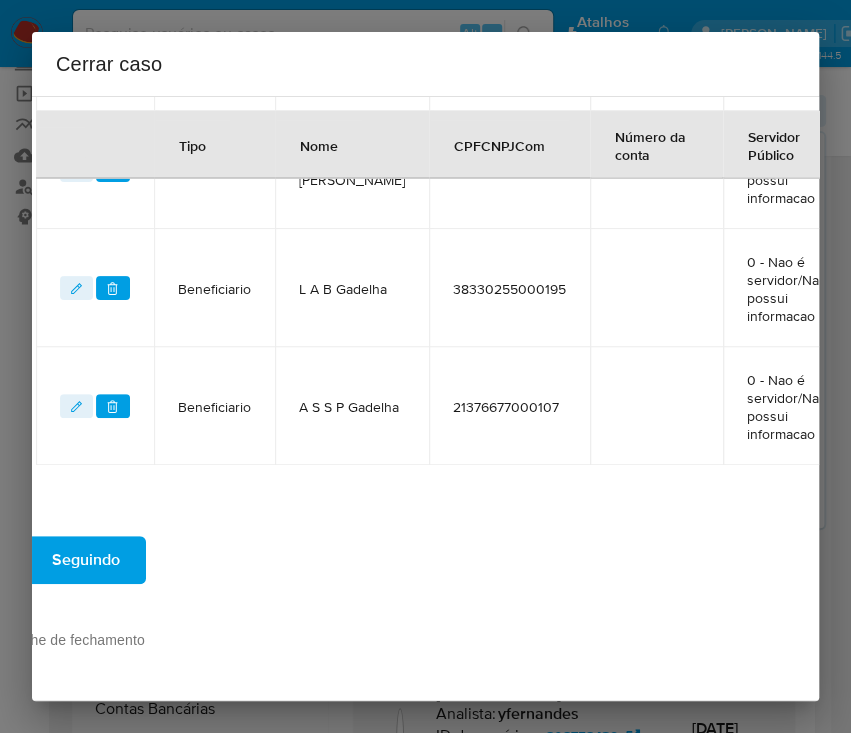 type on "Informações do Cliente
Elane da Silva Franco, CPF 03299714252, 23 anos (12/06/2002), residente no município de Epitaciolândia, Acre (município situado em faixa de fronteira), início de relacionamento em 16/08/2021, com renda mensal declarada de R$ 2.000,00.
De acordo com Bureau não possui participação societária ativa.
Resumo das movimentações:
No período de 13/05/2025 a 10/06/2025, os créditos somaram R$ 40.000,00 e os débitos totalizaram R$ 40.000,00, sendo destacados:
Resumo das principais Operações:
Créditos:
10 Aportes via boleto bancário (espécie): R$ 40.000,00
Débitos:
5 Transferências Interbancárias: R$ 40.000,00
Amostra das principais transações:
I) Créditos:
R$ 40.000,00 - 10 aportes em espécie via boletos bancários - Registro de pagador: Mesma titularidade / Portador dos recursos: Airnia Samara De Souza Paiva Gadelha, CPF 00935422323 - Banco recebedor: Caixa Econômica Federal (39 anos, residente em Rio Branco/AC);
II) Débitos:
R$ 24.000,00 - L A B Gadelha - CNPJ 38330255000195 via..." 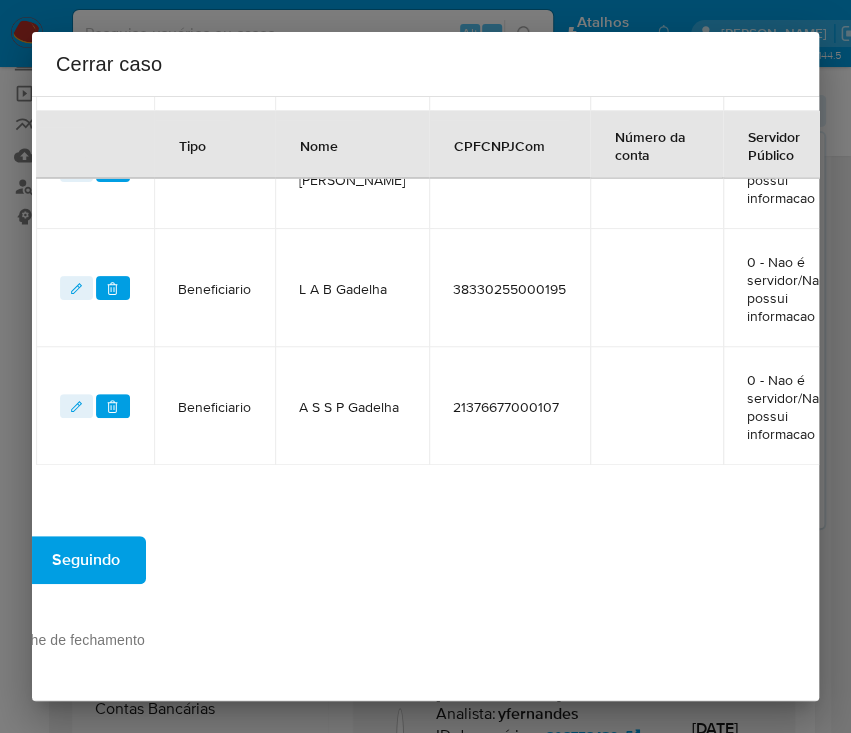 click on "Seguindo" at bounding box center [86, 560] 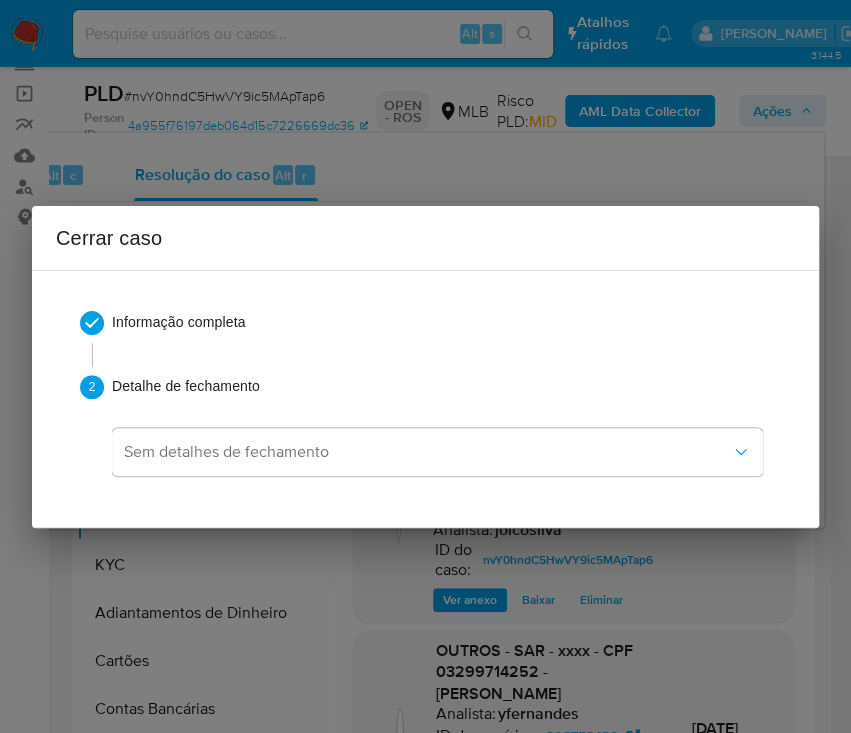 scroll, scrollTop: 0, scrollLeft: 0, axis: both 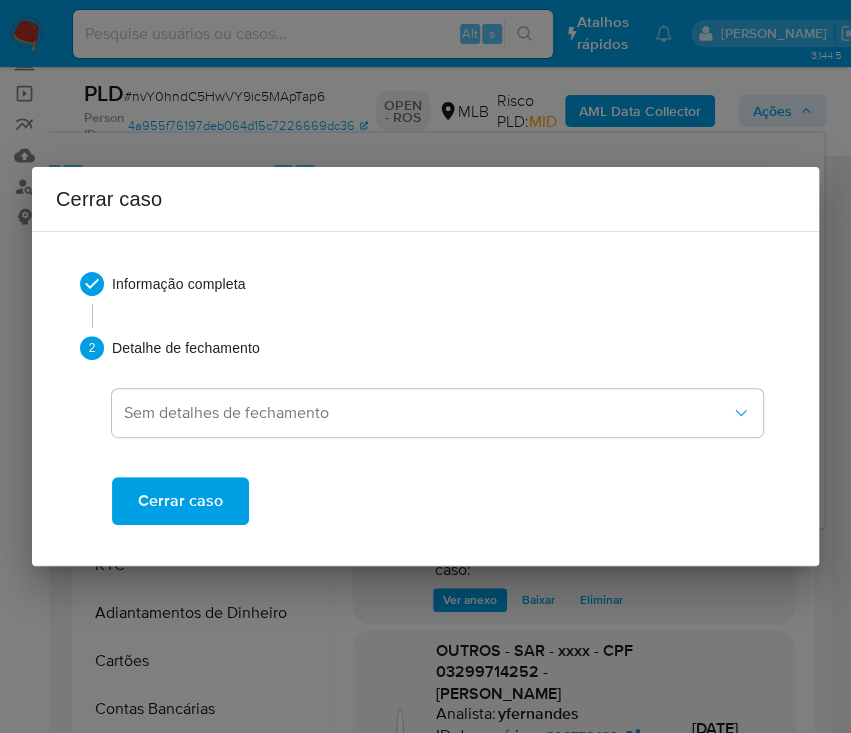 drag, startPoint x: 158, startPoint y: 524, endPoint x: 164, endPoint y: 513, distance: 12.529964 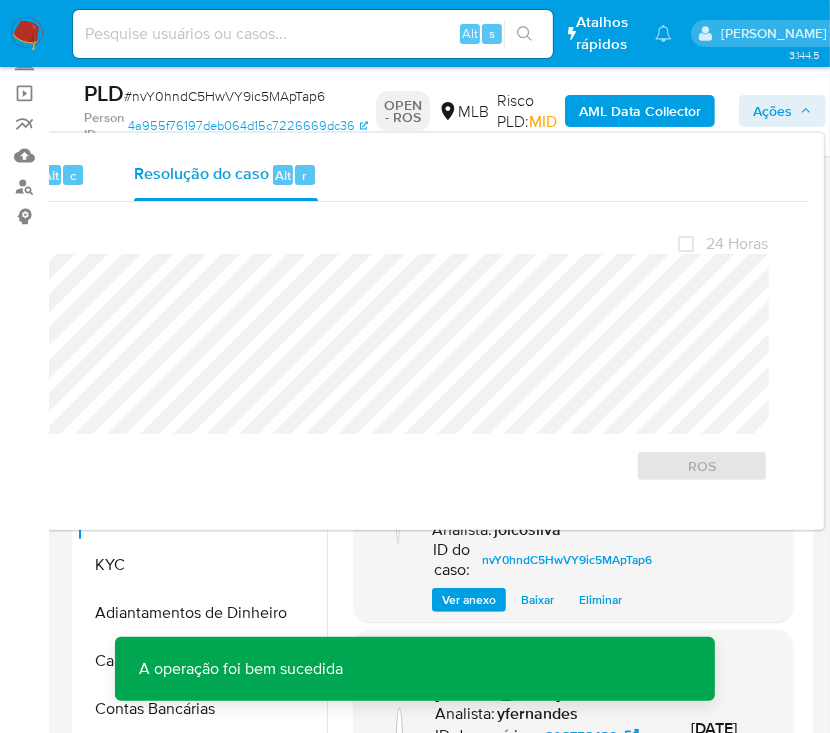 click on "# nvY0hndC5HwVY9ic5MApTap6" at bounding box center [224, 96] 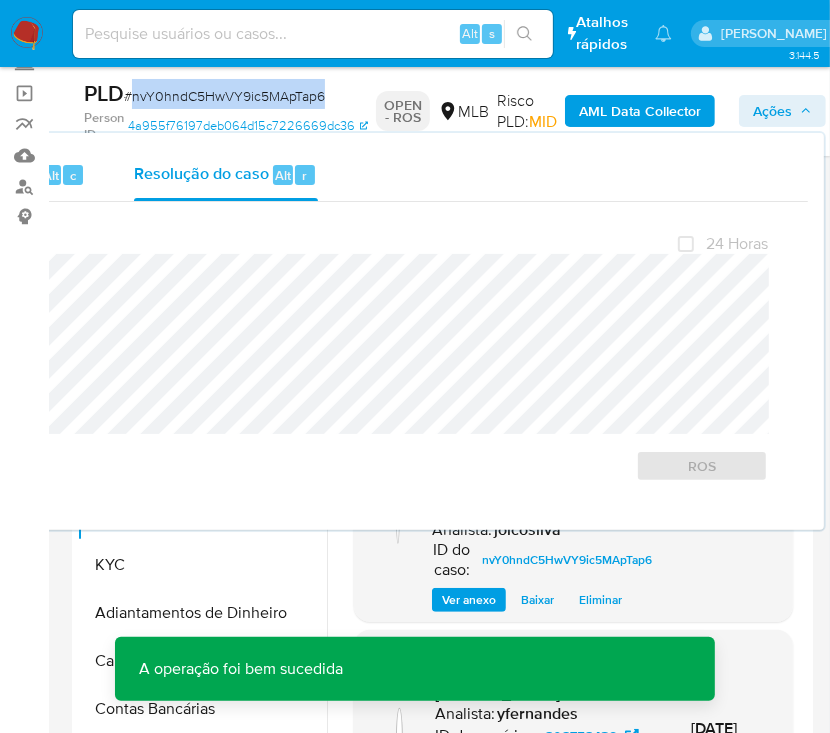 click on "# nvY0hndC5HwVY9ic5MApTap6" at bounding box center [224, 96] 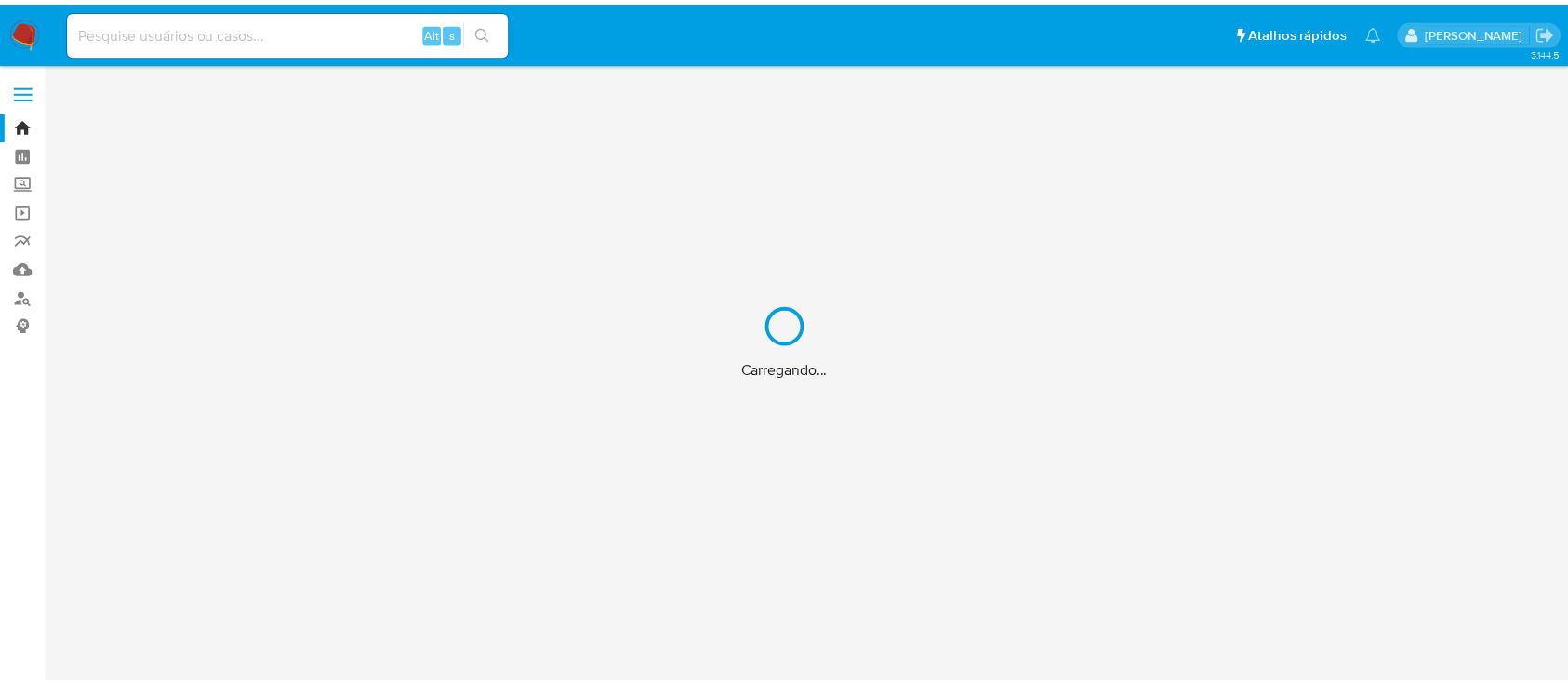 scroll, scrollTop: 0, scrollLeft: 0, axis: both 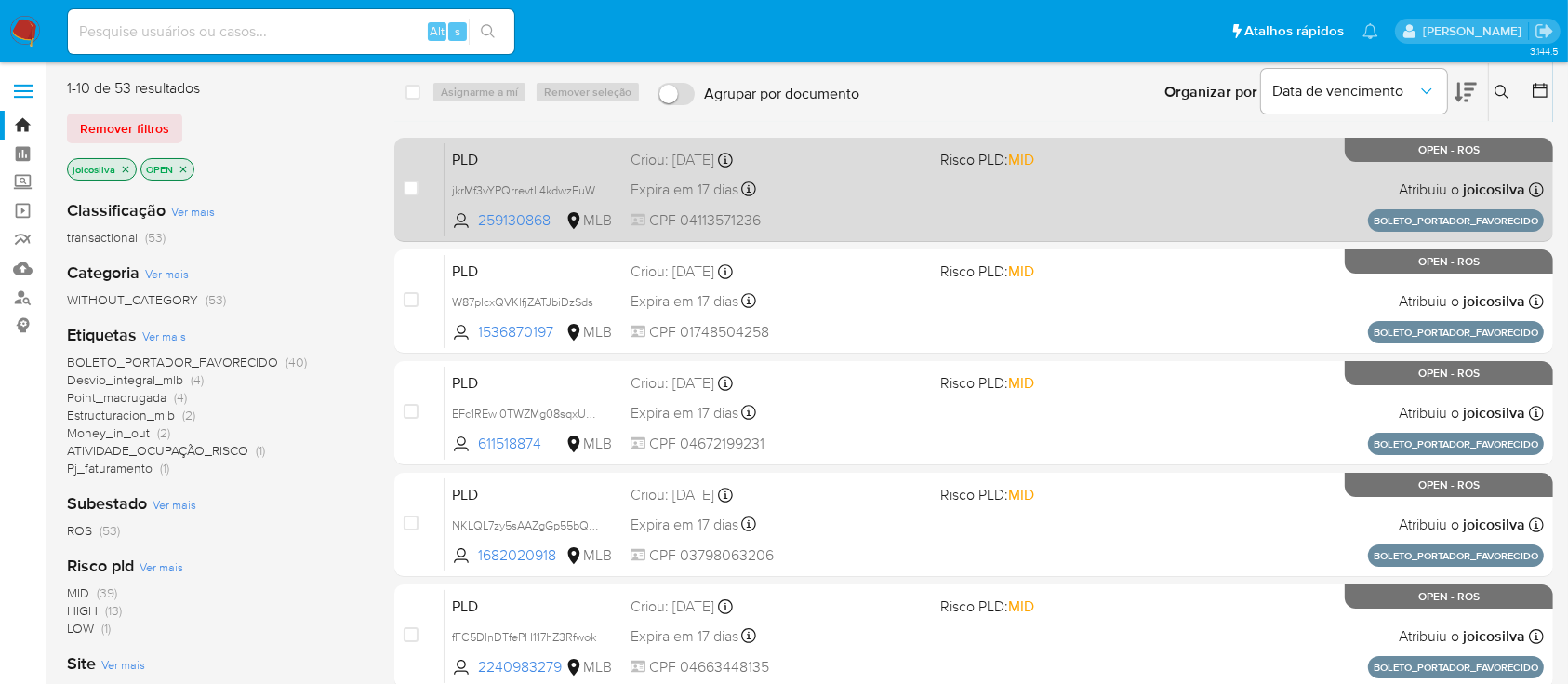 click on "PLD jkrMf3vYPQrrevtL4kdwzEuW 259130868 MLB Risco PLD:  MID Criou: [DATE]   Criou: [DATE] 18:37:11 Expira em 17 dias   Expira em [DATE] 18:37:11 CPF   04113571236 Atribuiu o   joicosilva   Asignado el: [DATE] 18:37:11 BOLETO_PORTADOR_FAVORECIDO OPEN - ROS" at bounding box center [994, 189] 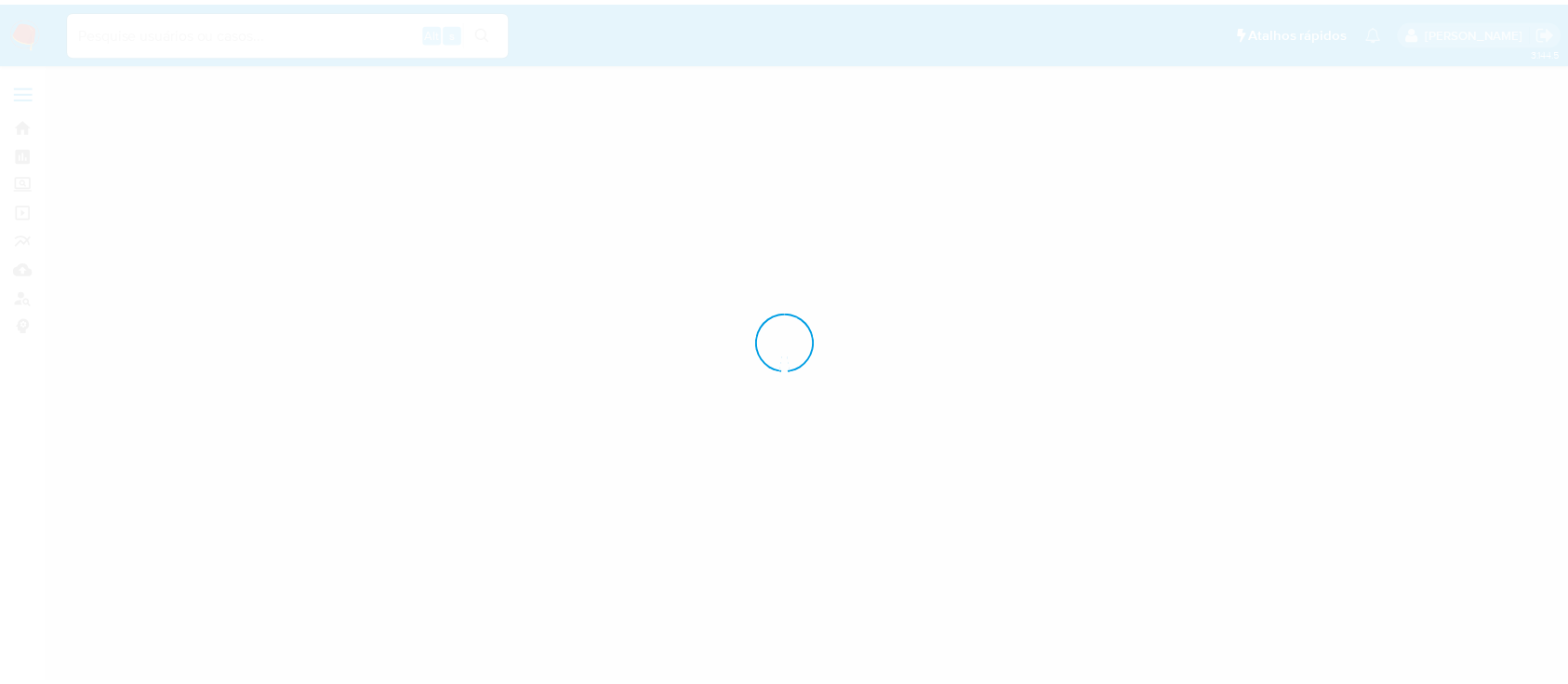 scroll, scrollTop: 0, scrollLeft: 0, axis: both 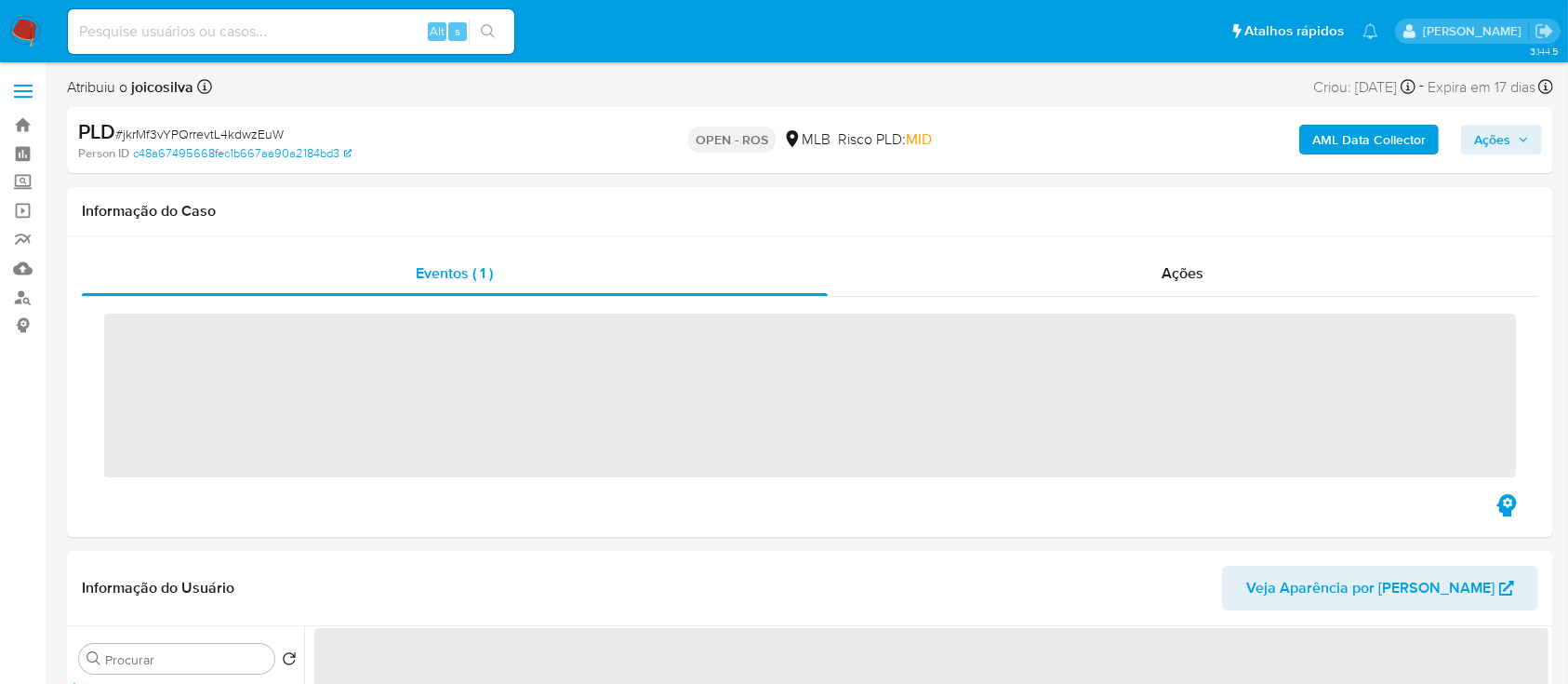 click on "# jkrMf3vYPQrrevtL4kdwzEuW" at bounding box center [199, 134] 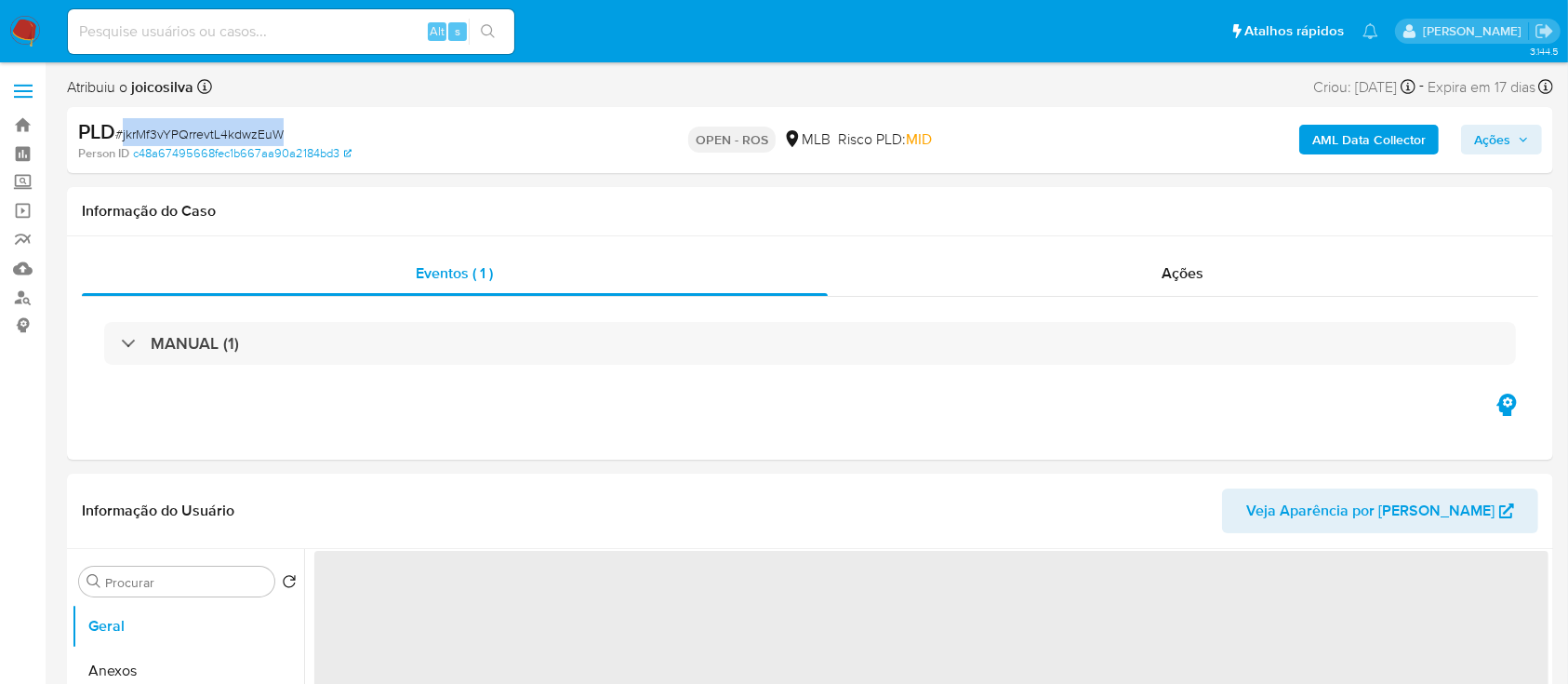 click on "# jkrMf3vYPQrrevtL4kdwzEuW" at bounding box center [199, 134] 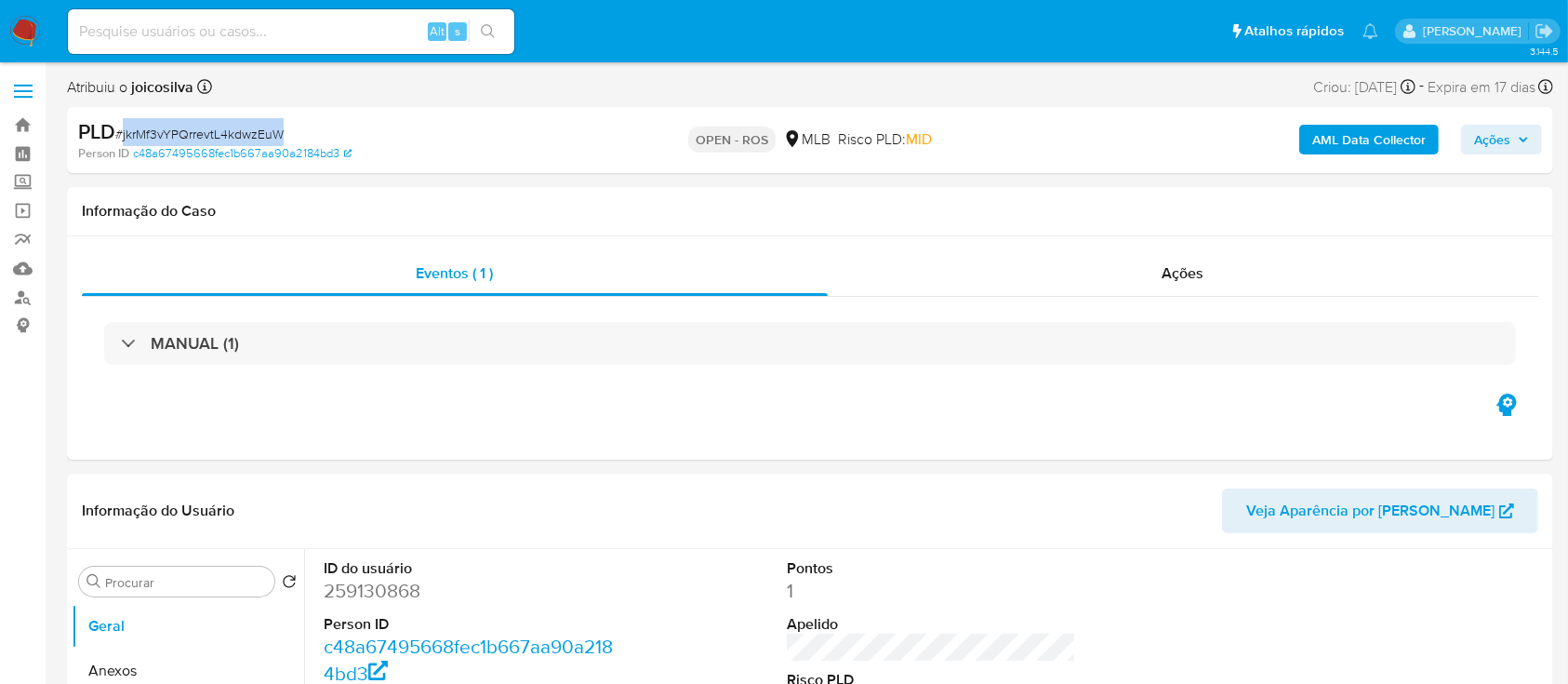 copy on "jkrMf3vYPQrrevtL4kdwzEuW" 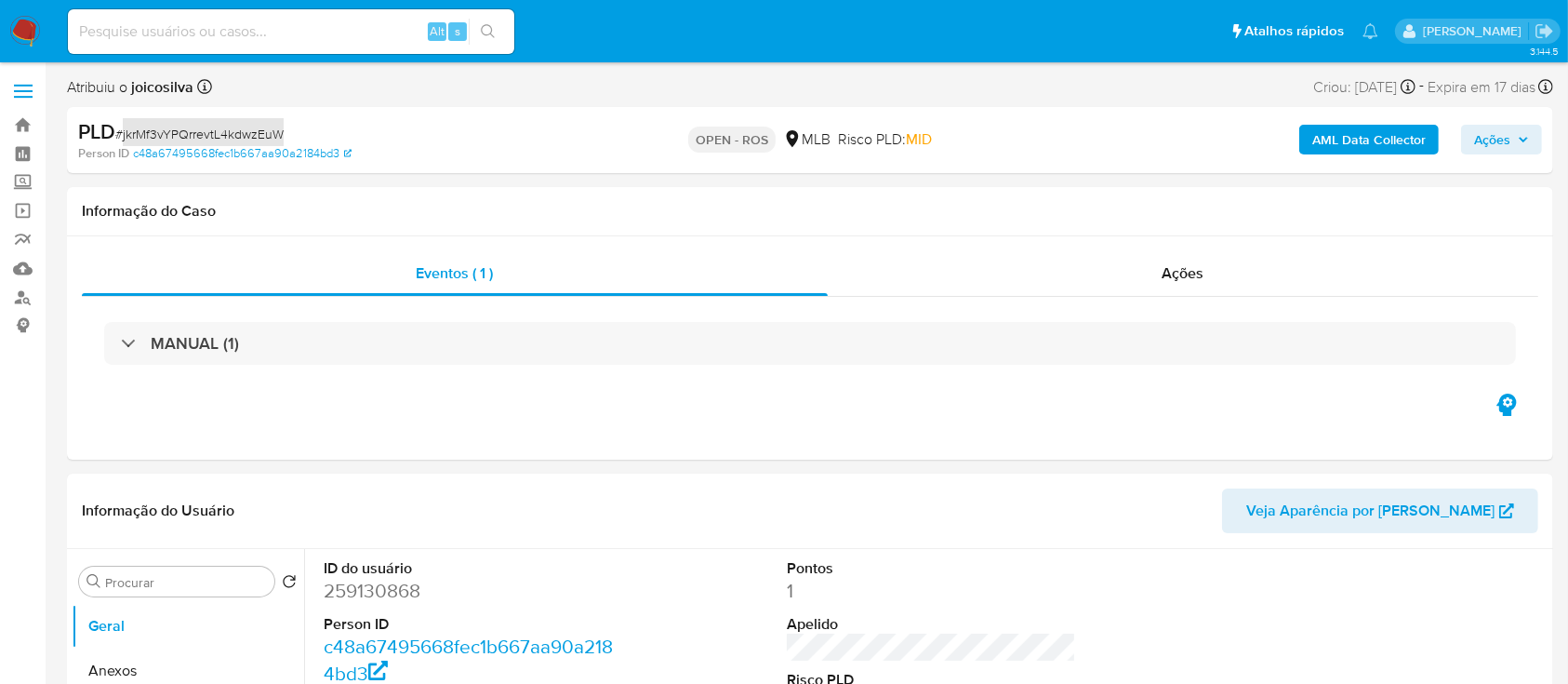 select on "10" 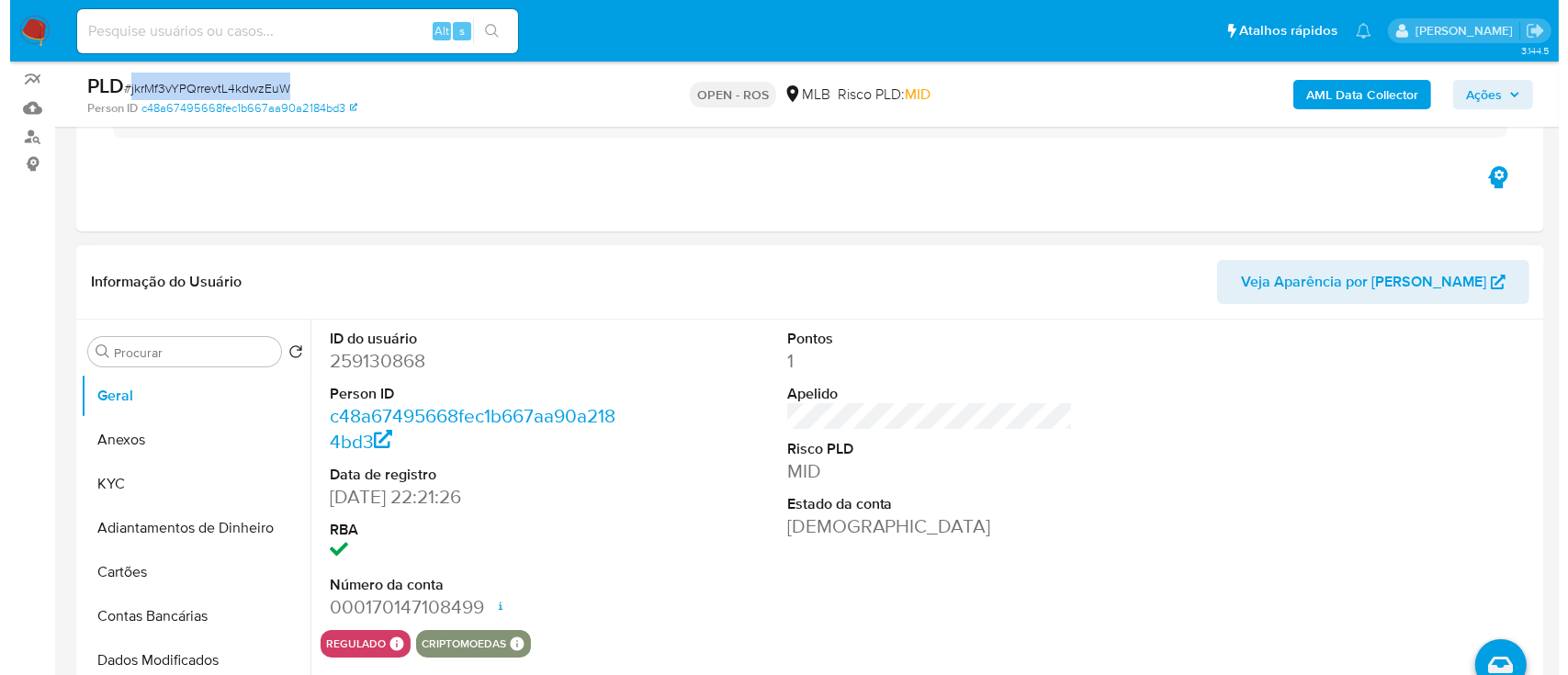 scroll, scrollTop: 244, scrollLeft: 0, axis: vertical 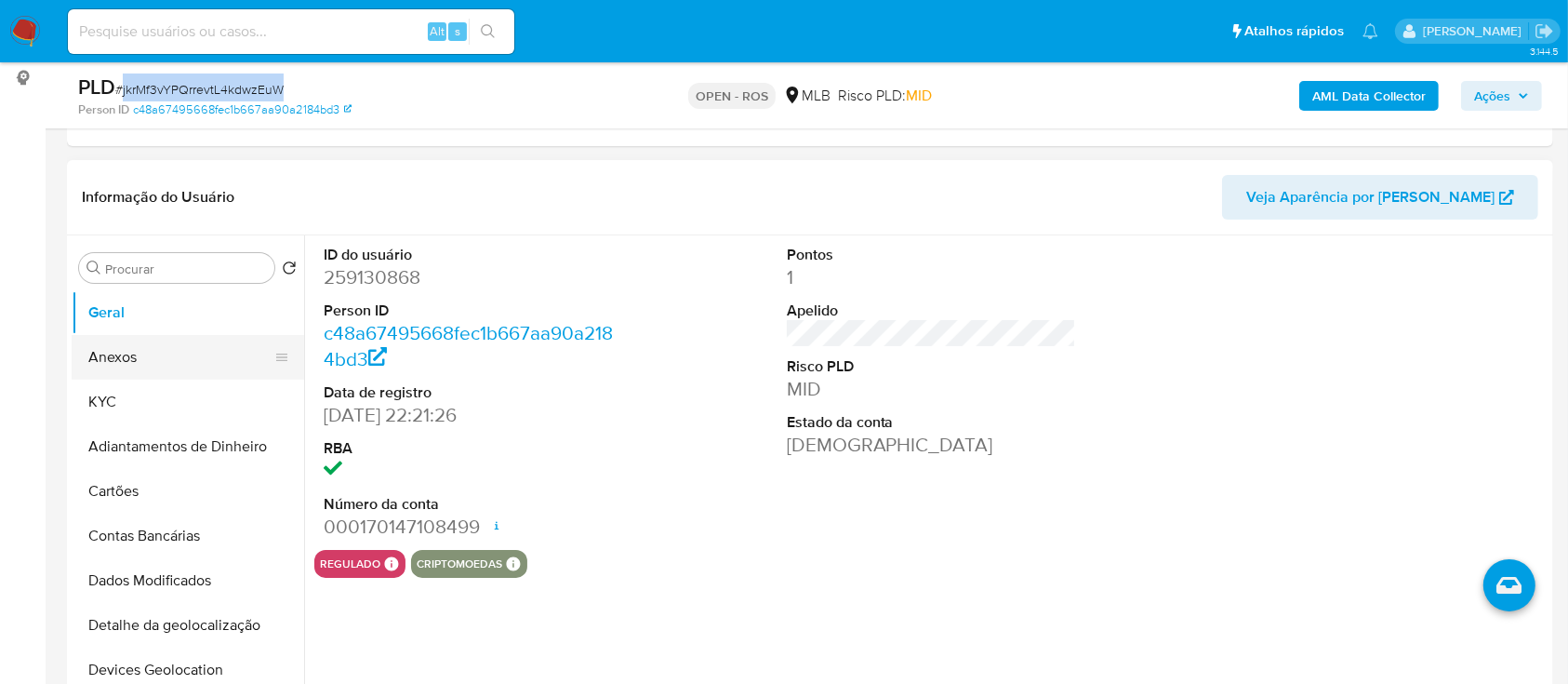 click on "Anexos" at bounding box center [180, 357] 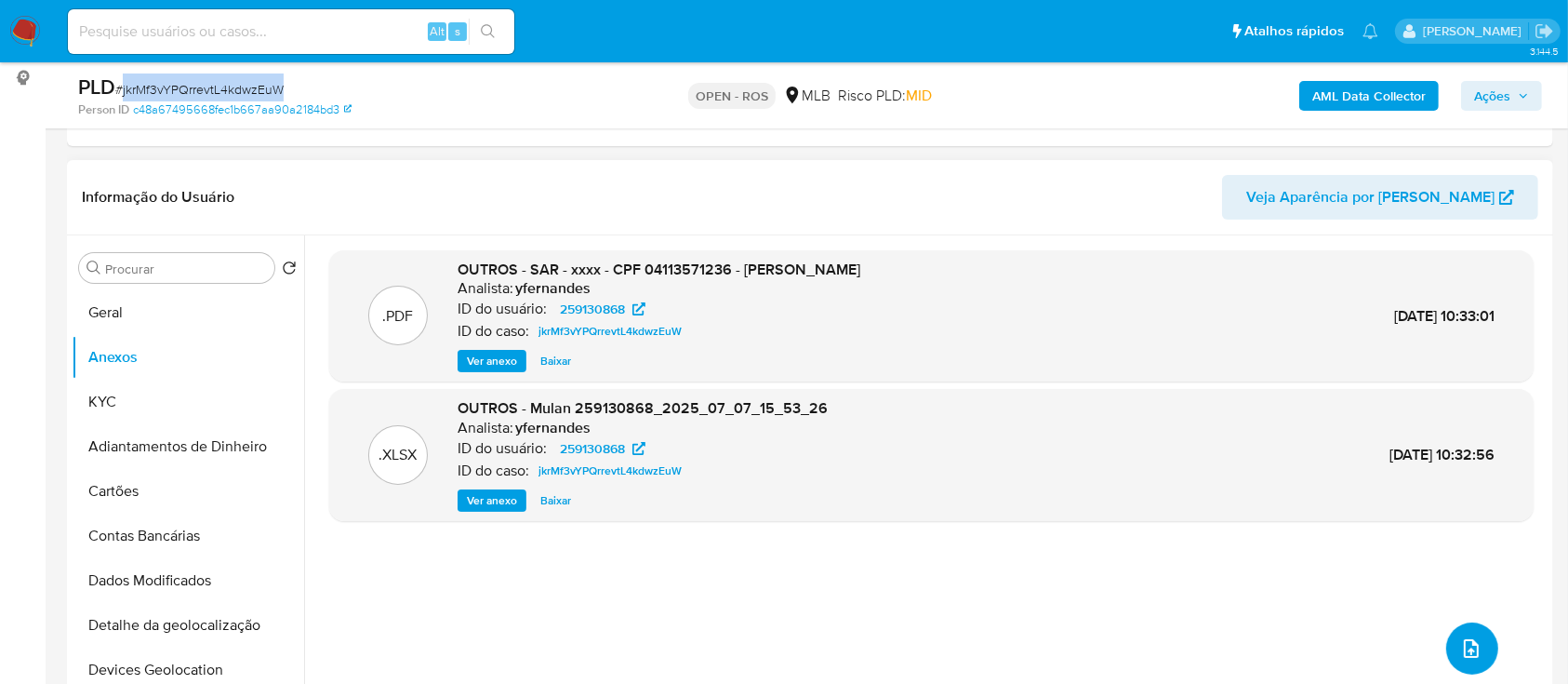 click 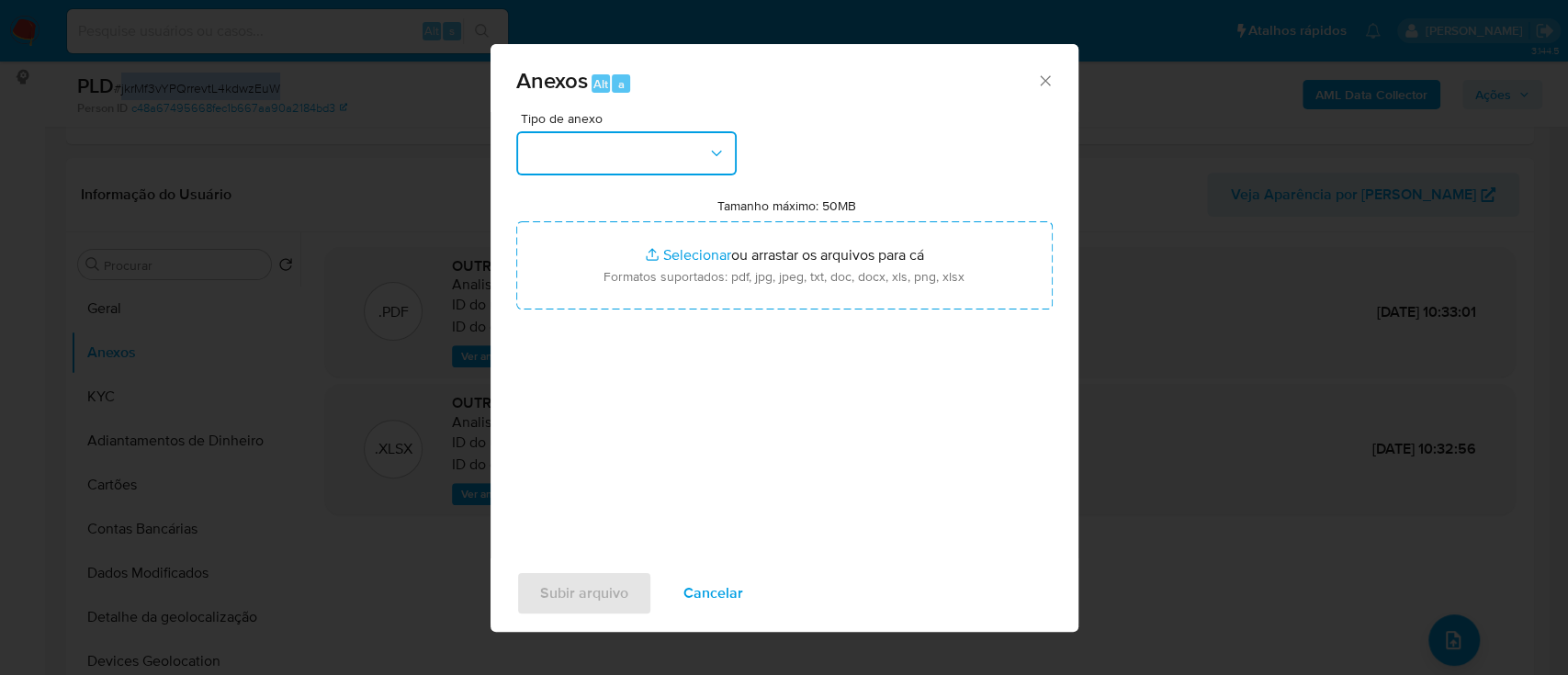 click at bounding box center (626, 153) 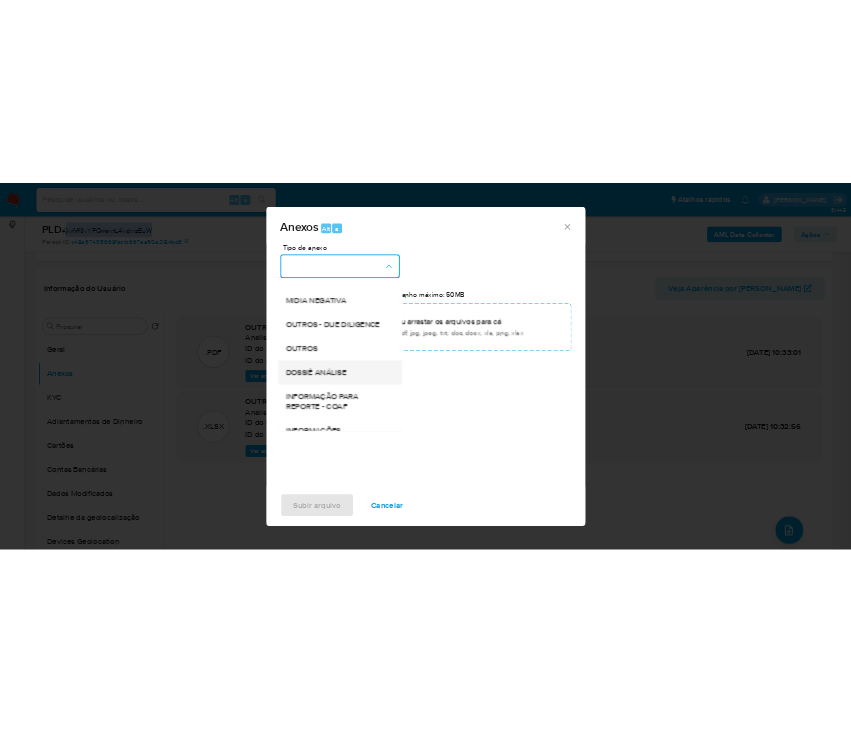 scroll, scrollTop: 307, scrollLeft: 0, axis: vertical 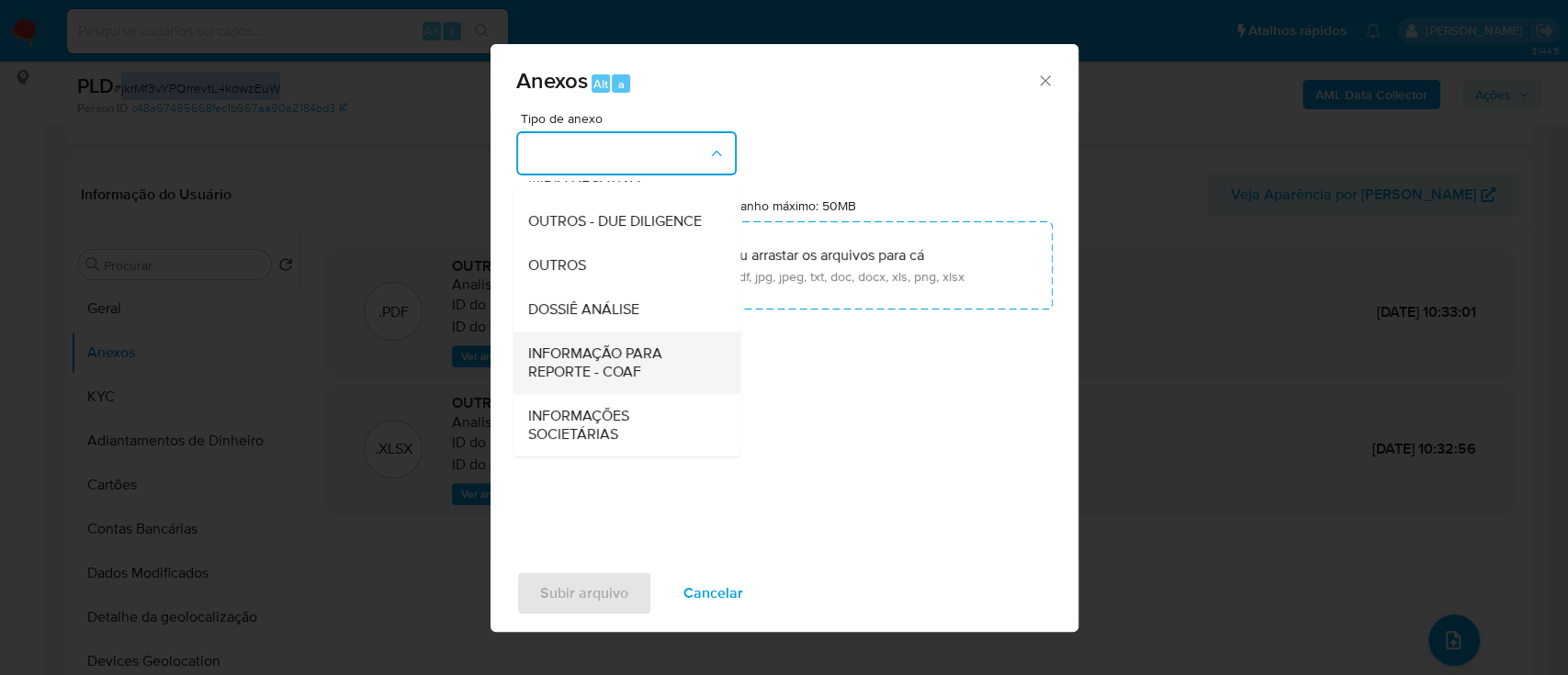 click on "INFORMAÇÃO PARA REPORTE - COAF" at bounding box center (621, 363) 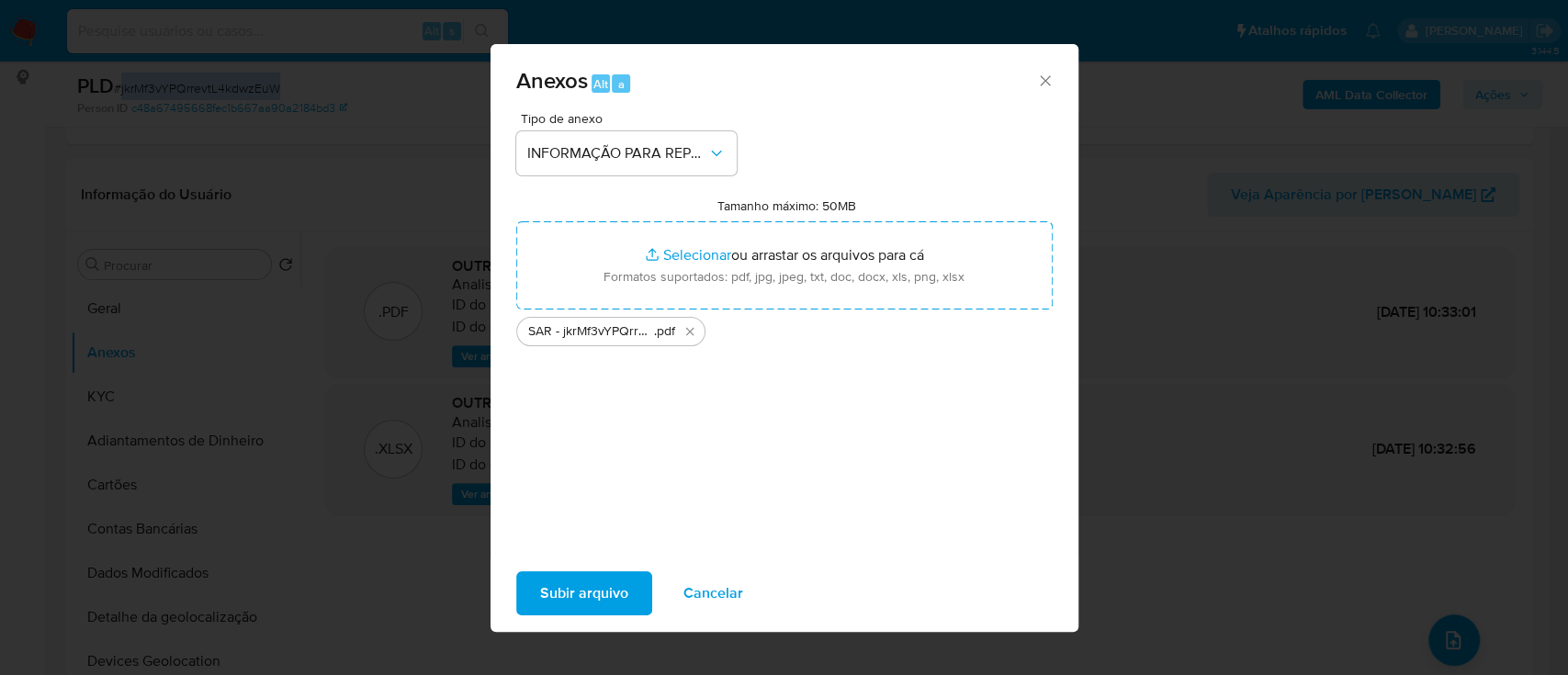 click on "Subir arquivo" at bounding box center (584, 593) 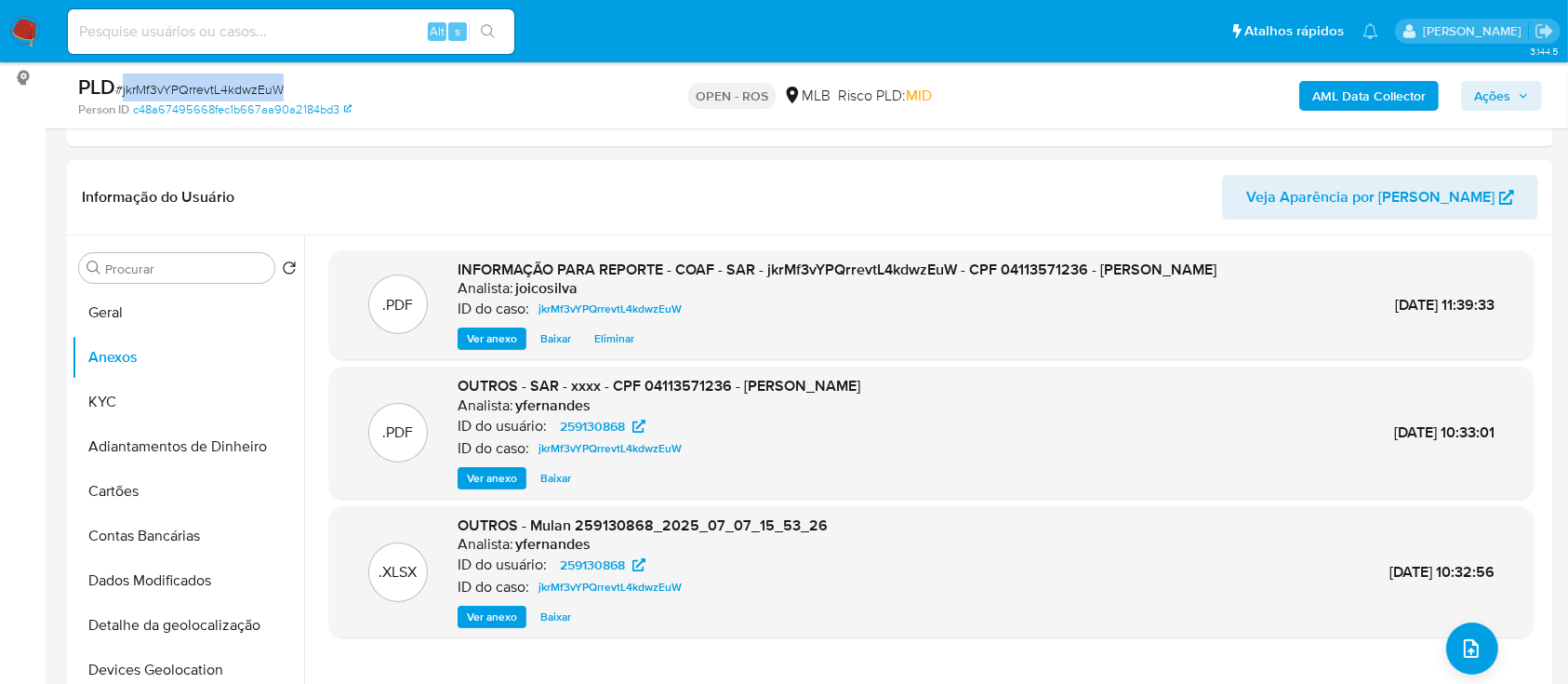click on "Ações" at bounding box center [1501, 96] 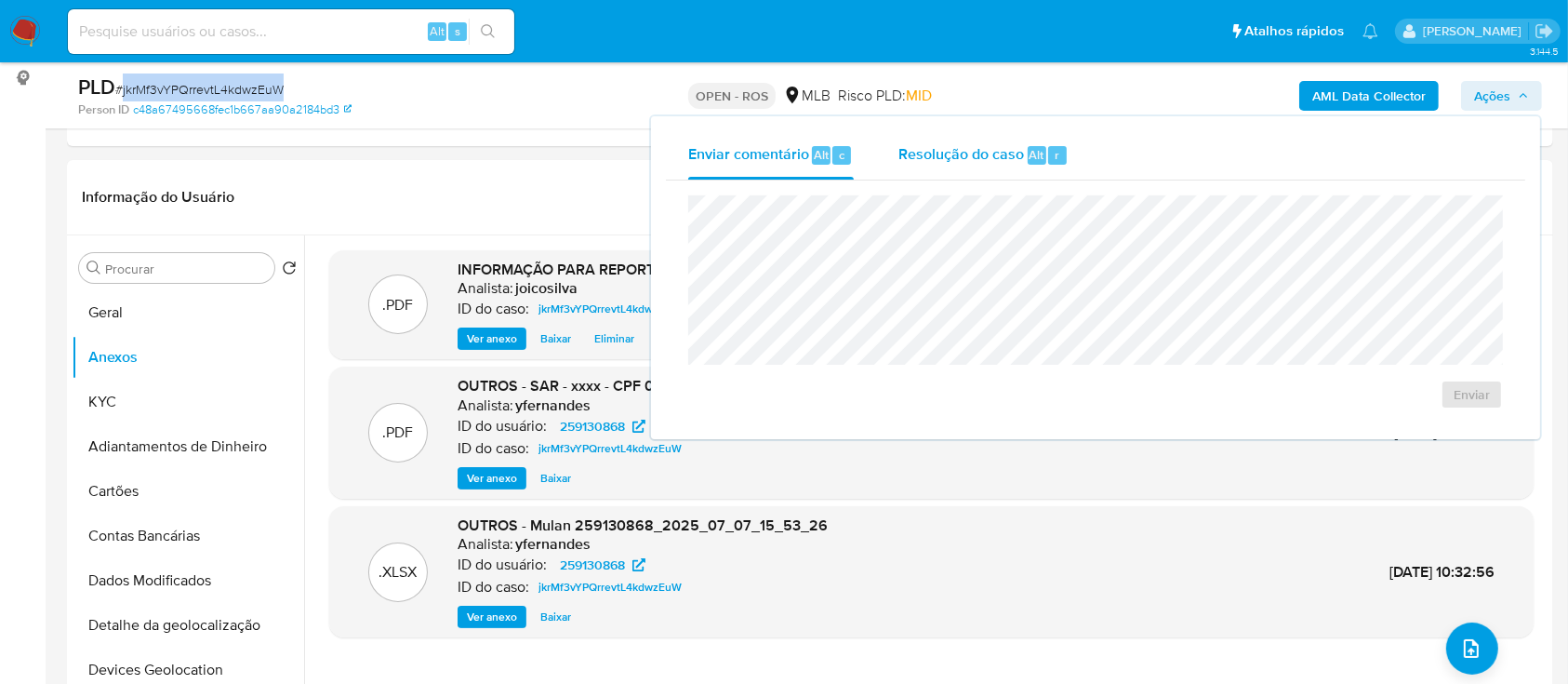 click on "Resolução do caso" at bounding box center [961, 154] 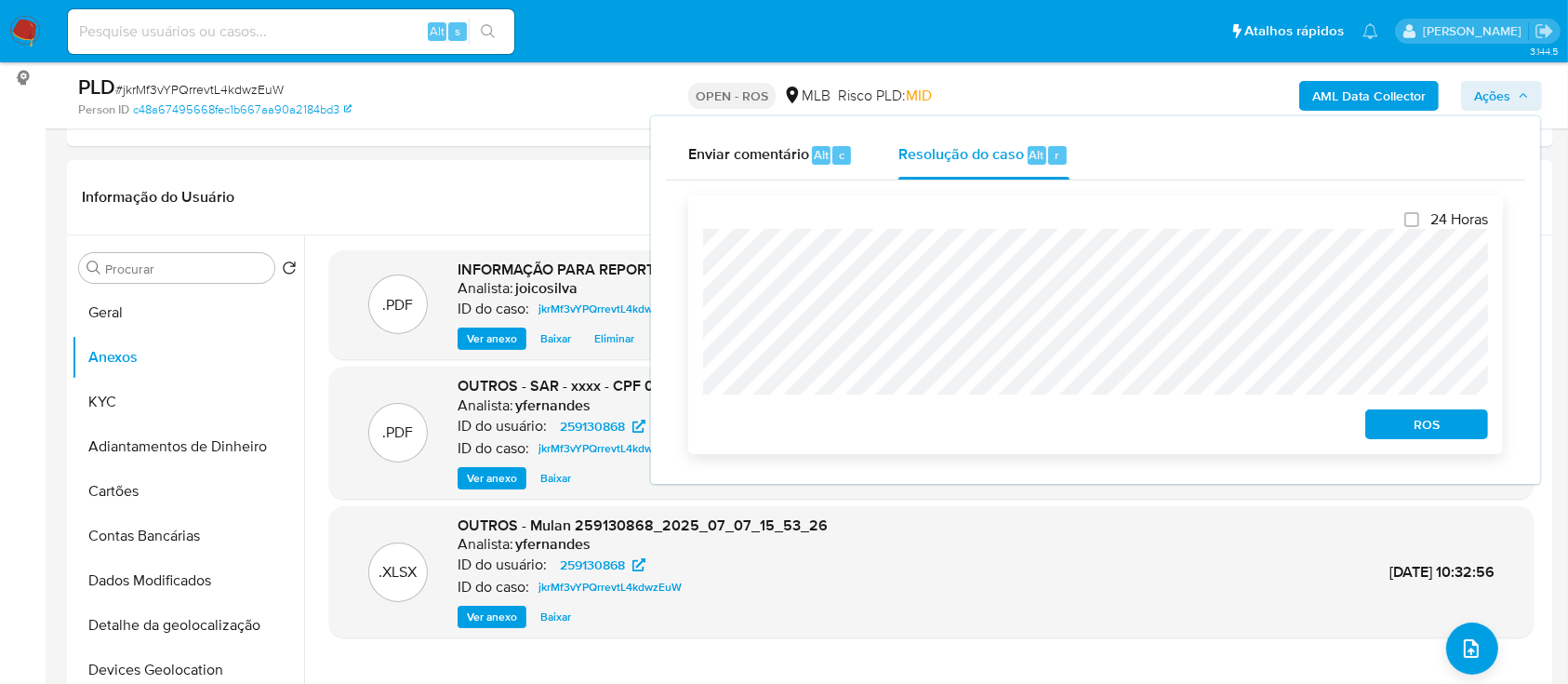 click on "ROS" at bounding box center (1427, 424) 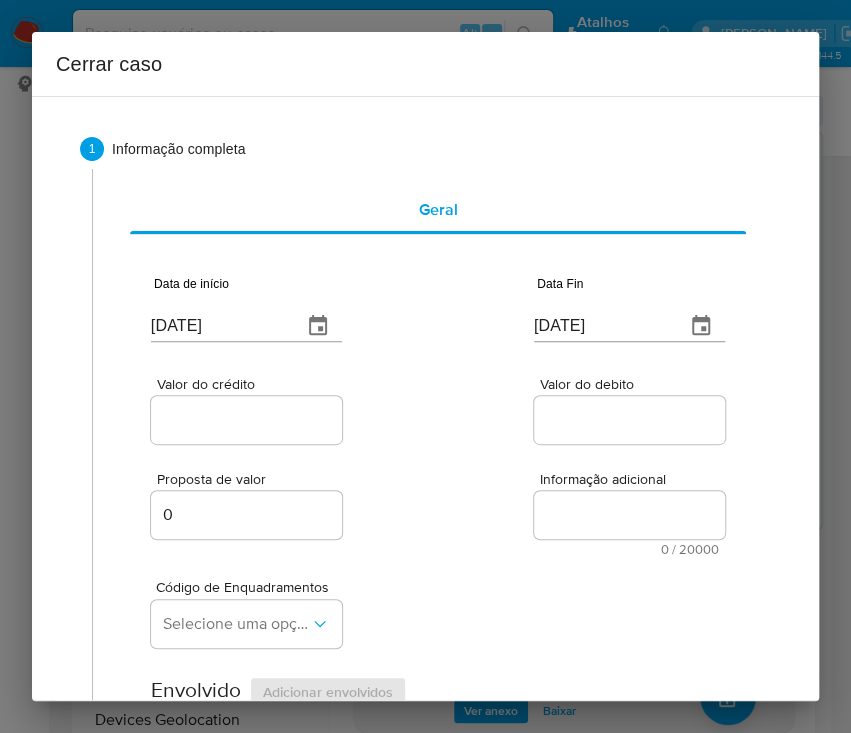 click on "[DATE]" at bounding box center [246, 312] 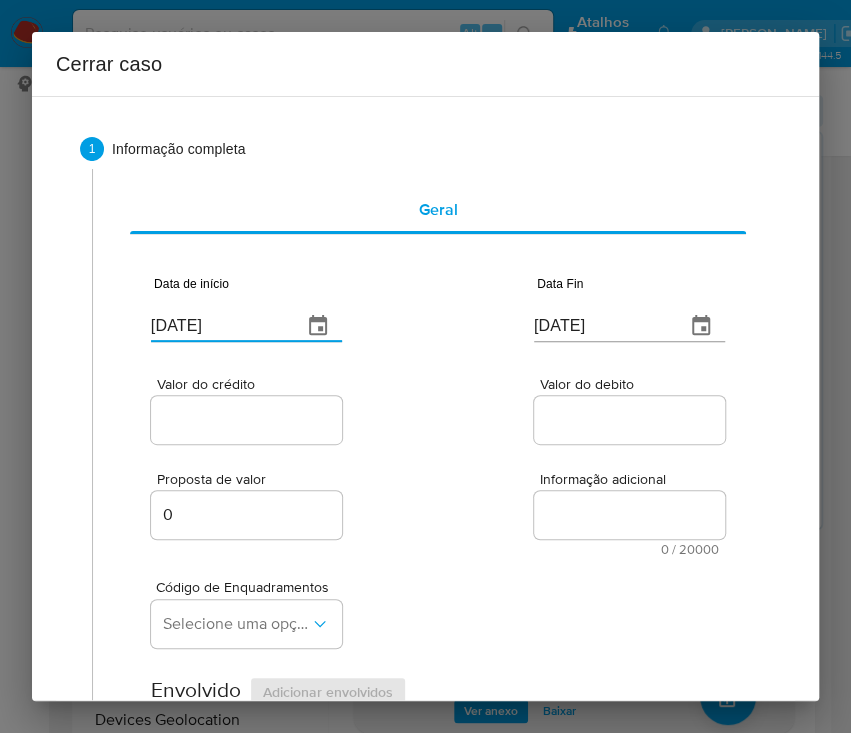 click on "[DATE]" at bounding box center (218, 326) 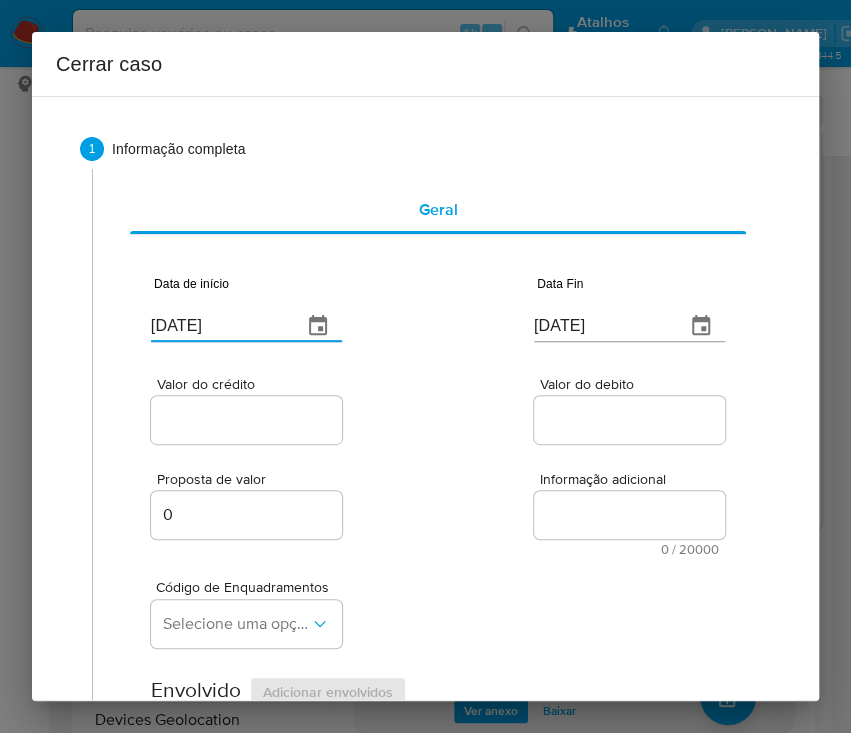 paste on "2/05" 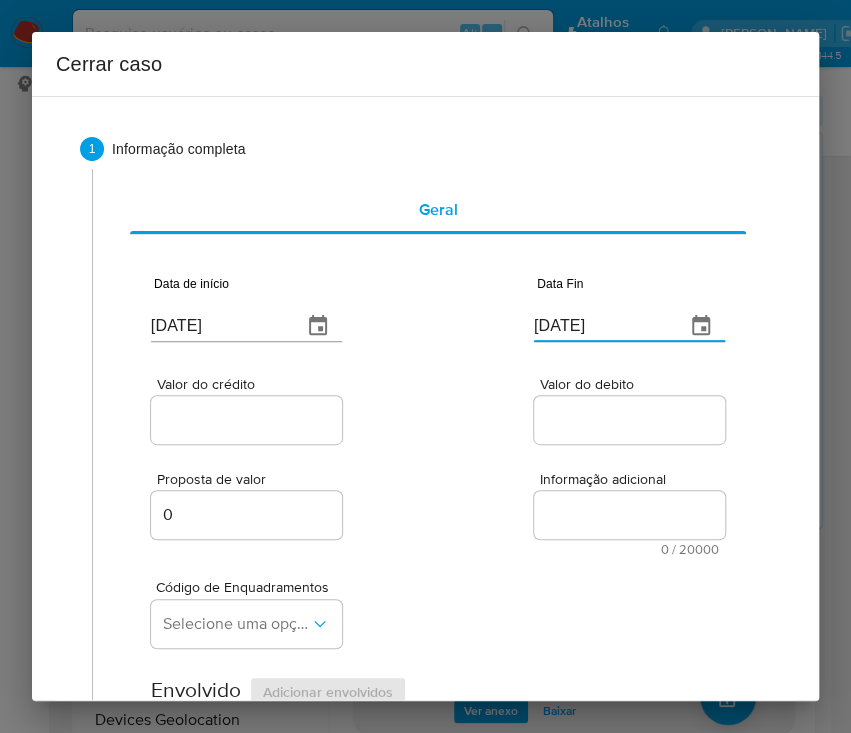 click on "[DATE]" at bounding box center (601, 326) 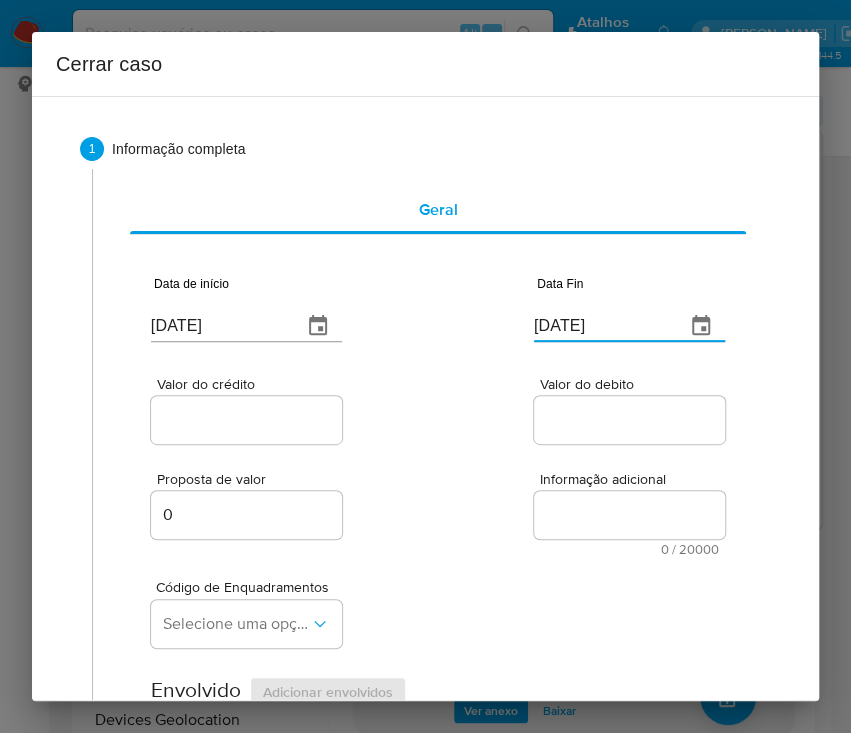 paste on "6" 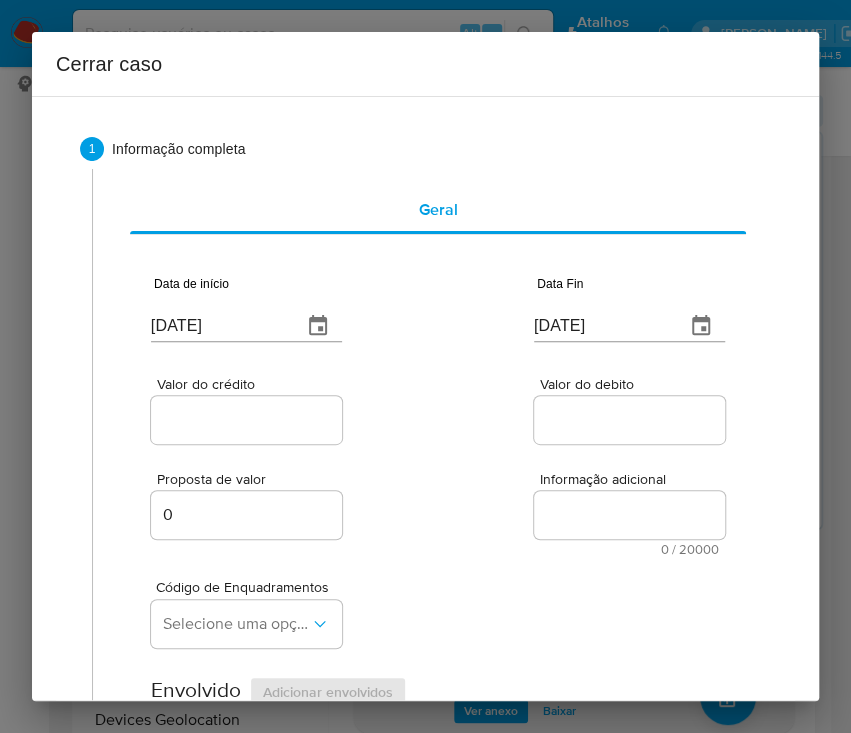 click on "Proposta de valor 0 Informação adicional 0 / 20000 20000 caracteres restantes" at bounding box center (438, 502) 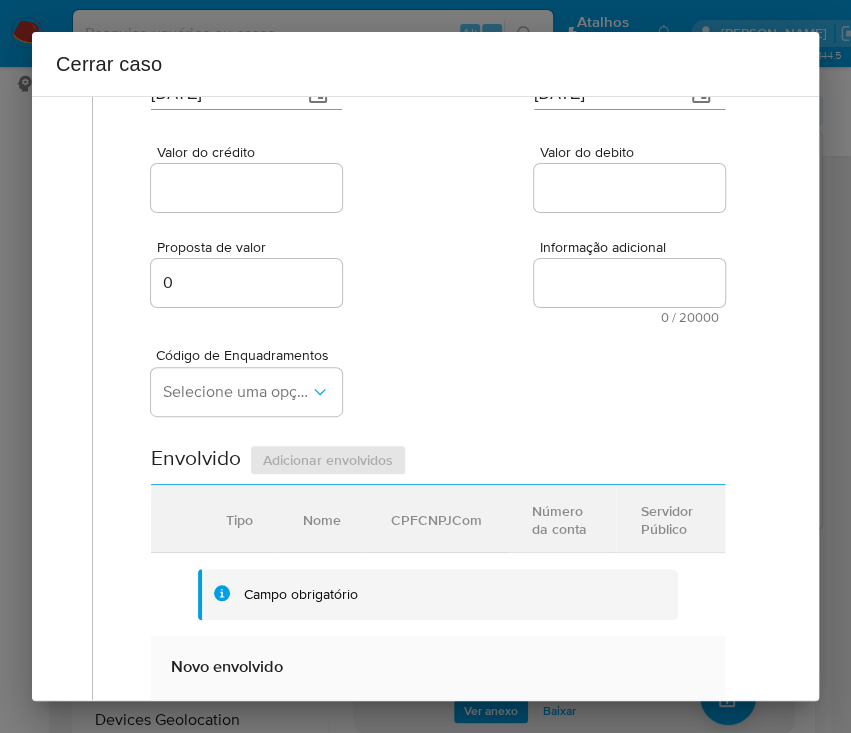 scroll, scrollTop: 0, scrollLeft: 0, axis: both 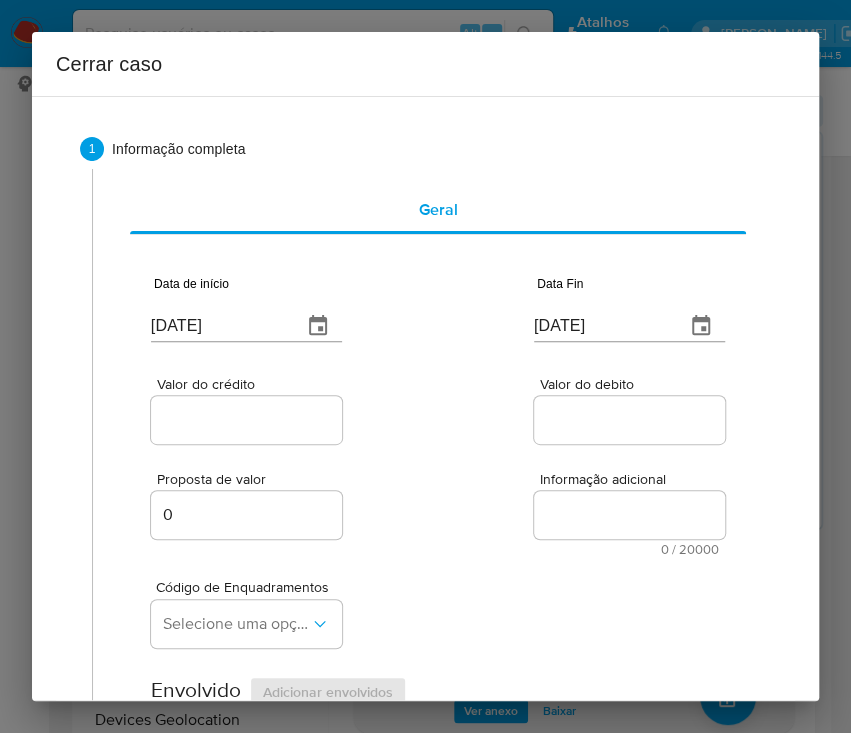 click at bounding box center (246, 420) 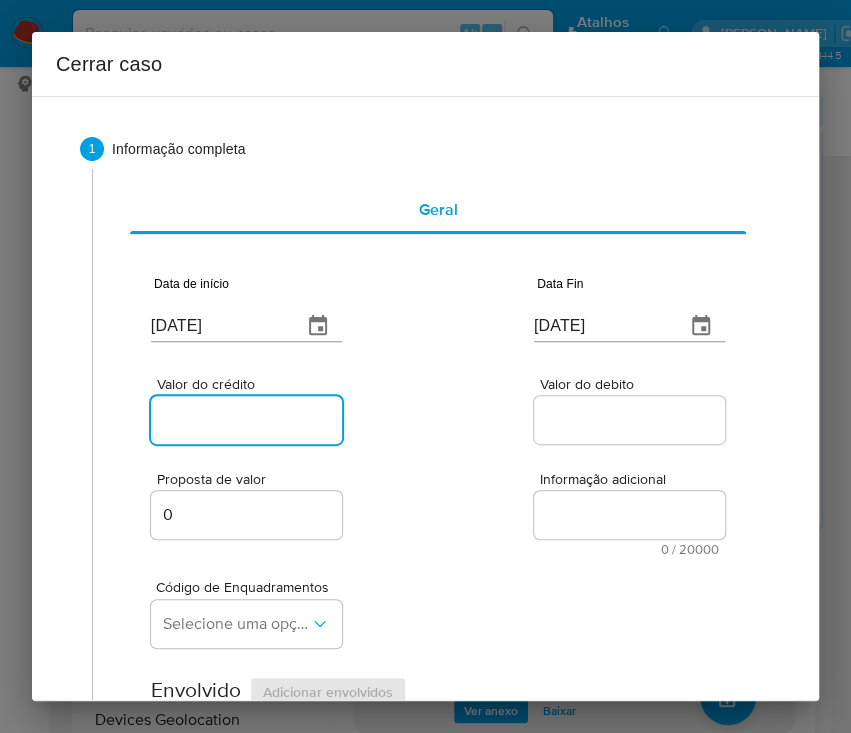 click on "Valor do crédito" at bounding box center [249, 420] 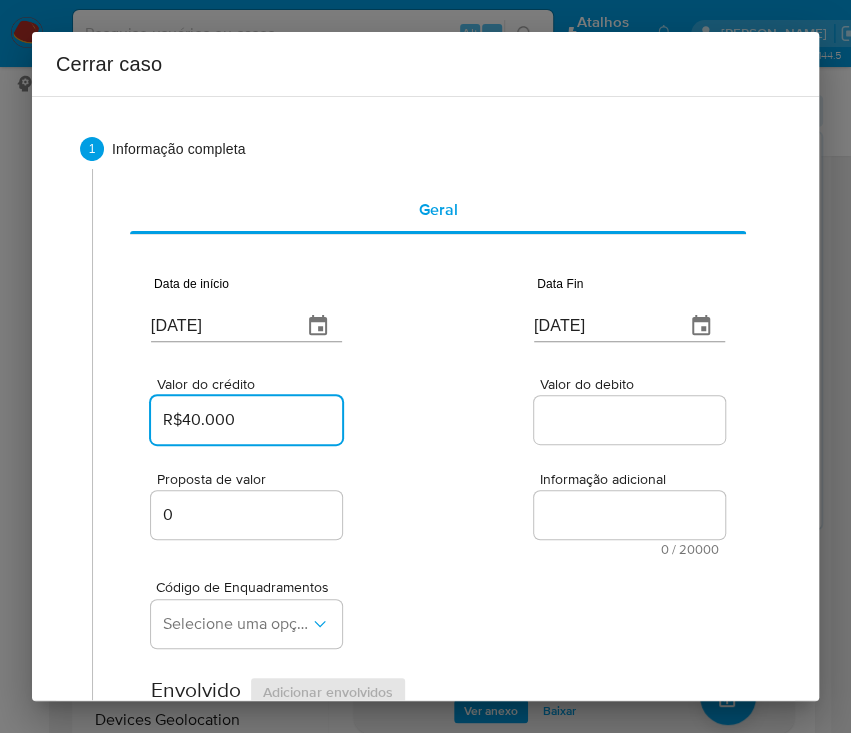 type on "R$40.000" 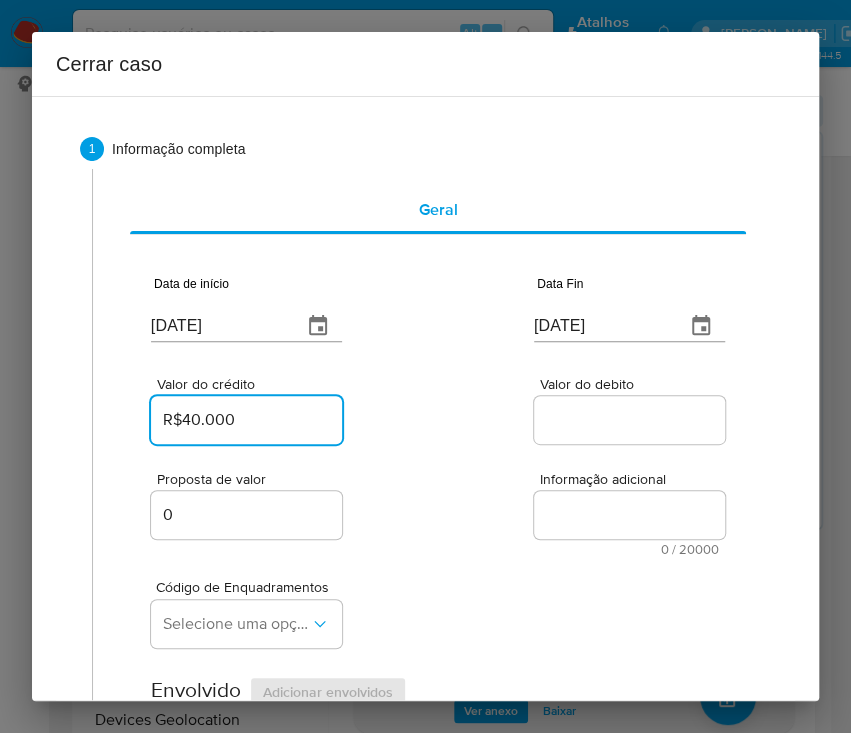 drag, startPoint x: 449, startPoint y: 461, endPoint x: 385, endPoint y: 469, distance: 64.49806 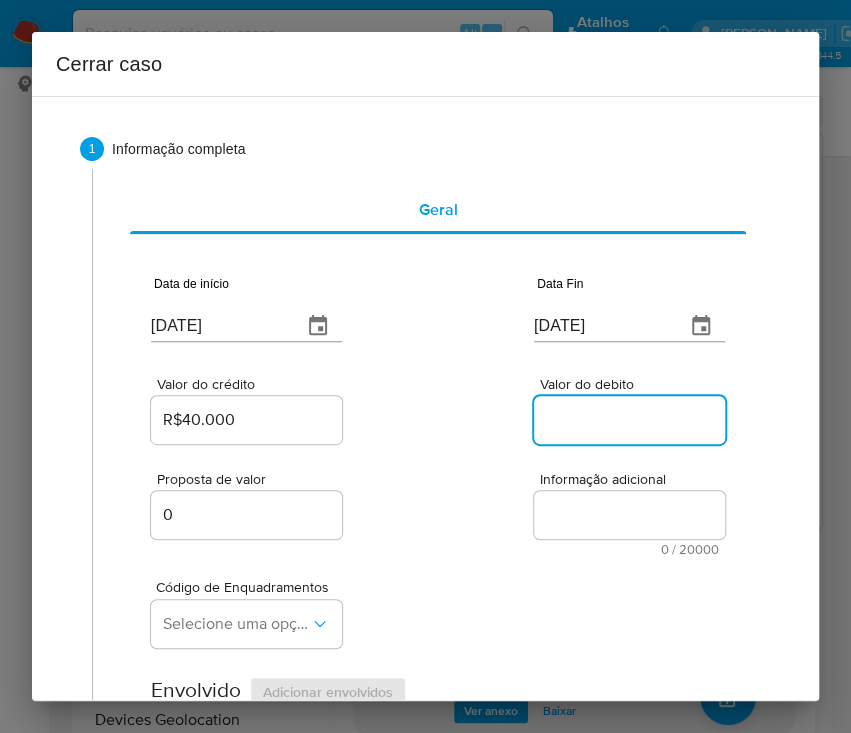 click on "Valor do debito" at bounding box center [632, 420] 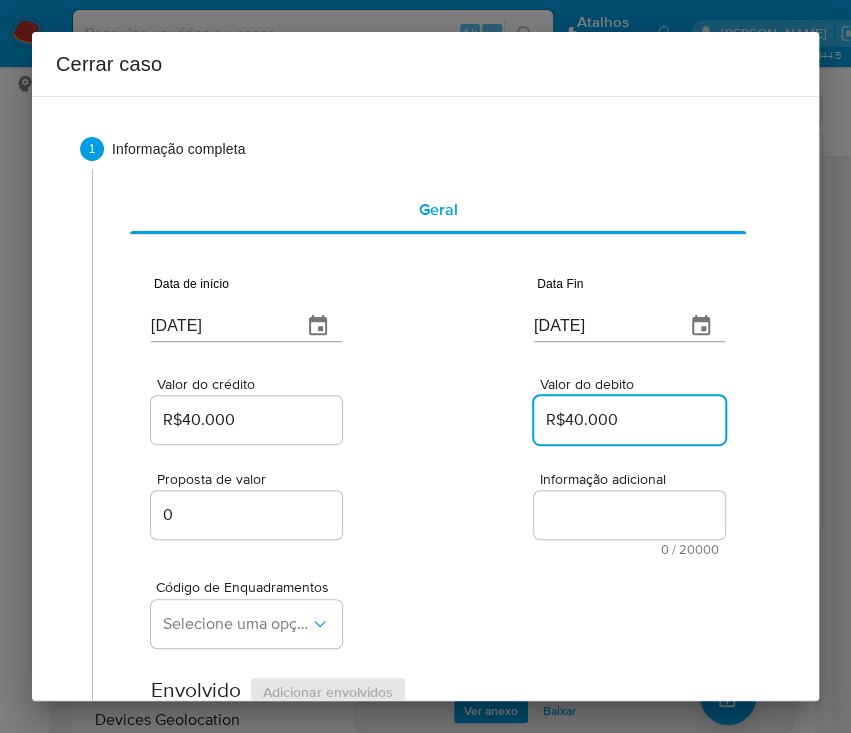 type on "R$40.000" 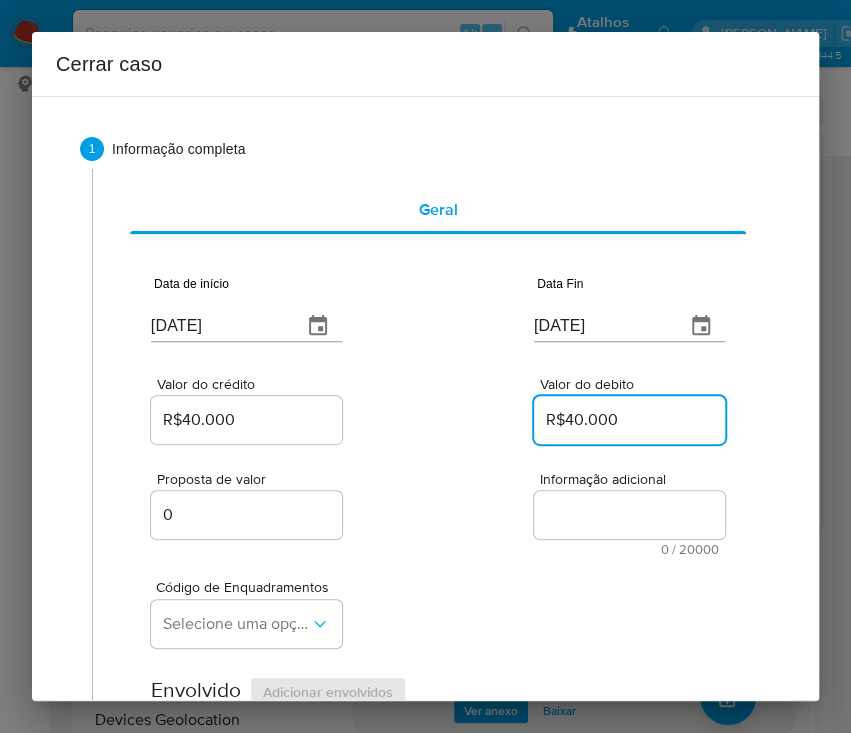 drag, startPoint x: 510, startPoint y: 544, endPoint x: 448, endPoint y: 554, distance: 62.801273 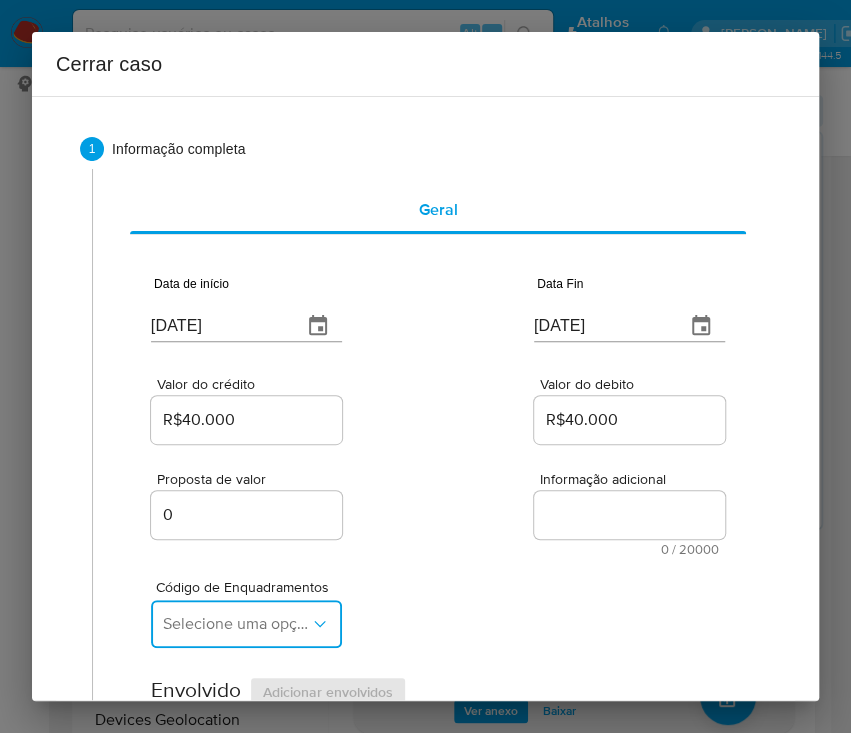 click on "Selecione uma opção" at bounding box center (236, 624) 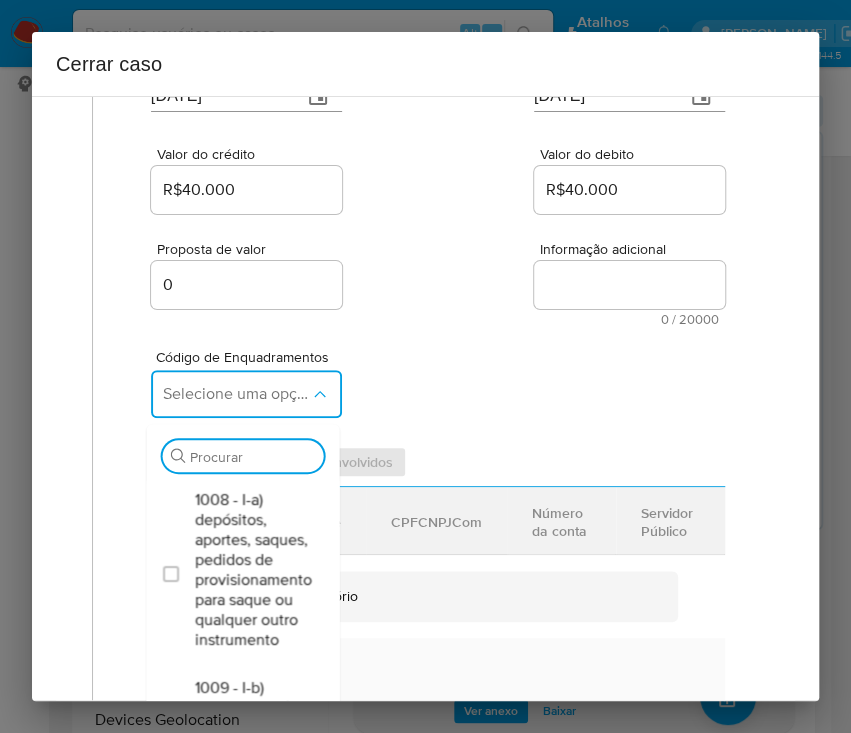 scroll, scrollTop: 400, scrollLeft: 0, axis: vertical 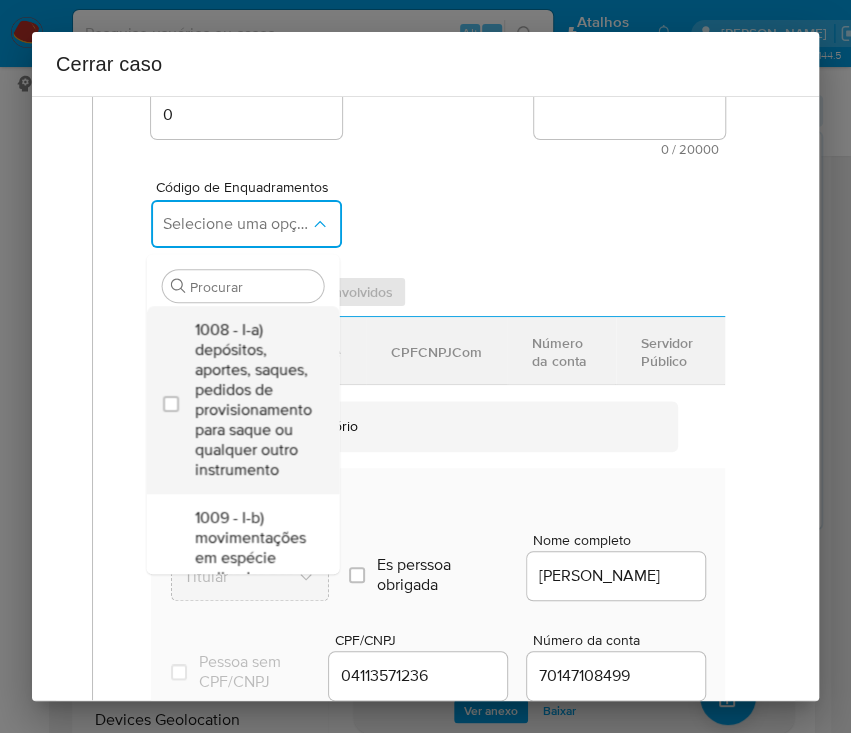 click on "1008 - I-a) depósitos, aportes, saques, pedidos de provisionamento para saque ou qualquer outro instrumento" at bounding box center (252, 400) 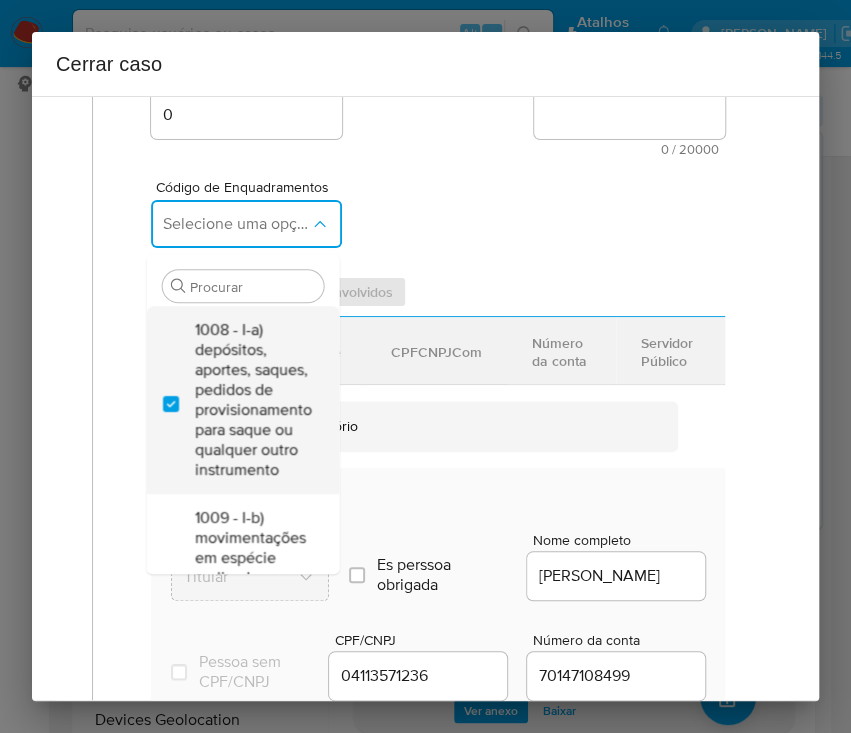 checkbox on "true" 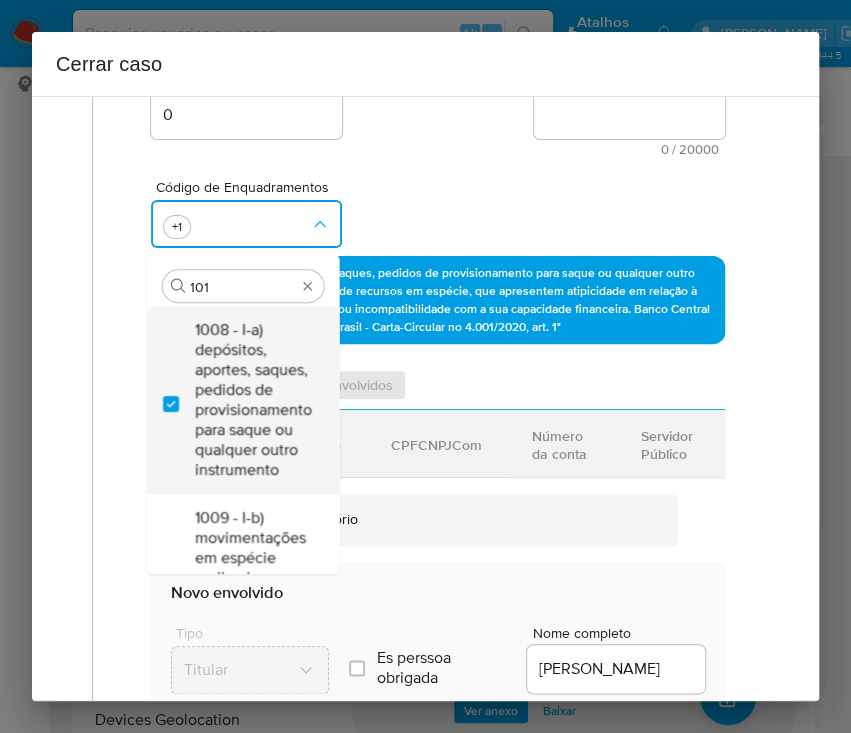 type on "1010" 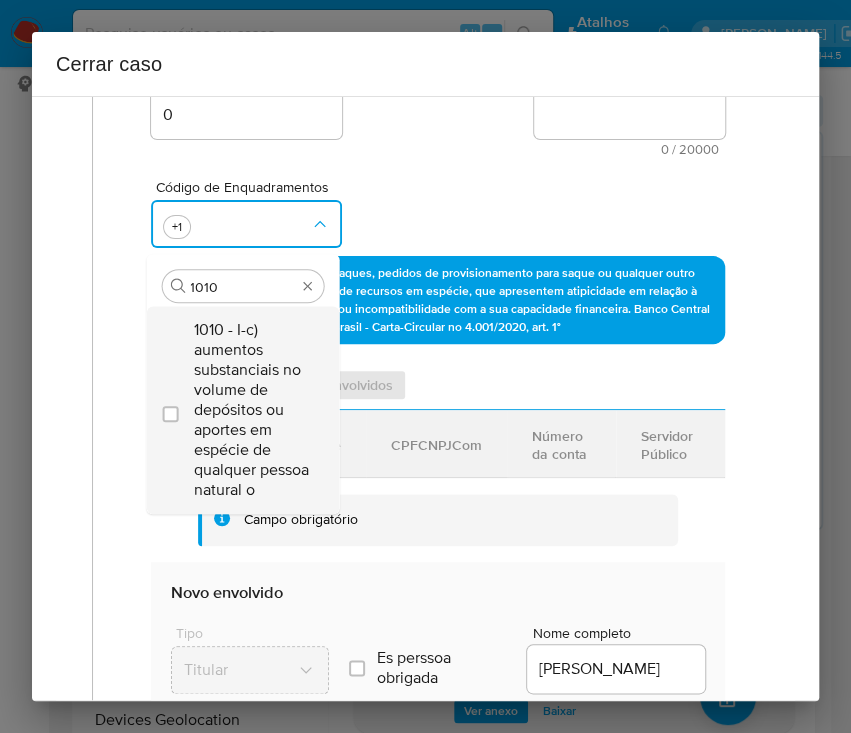 click on "1010 - I-c) aumentos substanciais no volume de depósitos ou aportes em espécie de qualquer pessoa natural o" at bounding box center [252, 410] 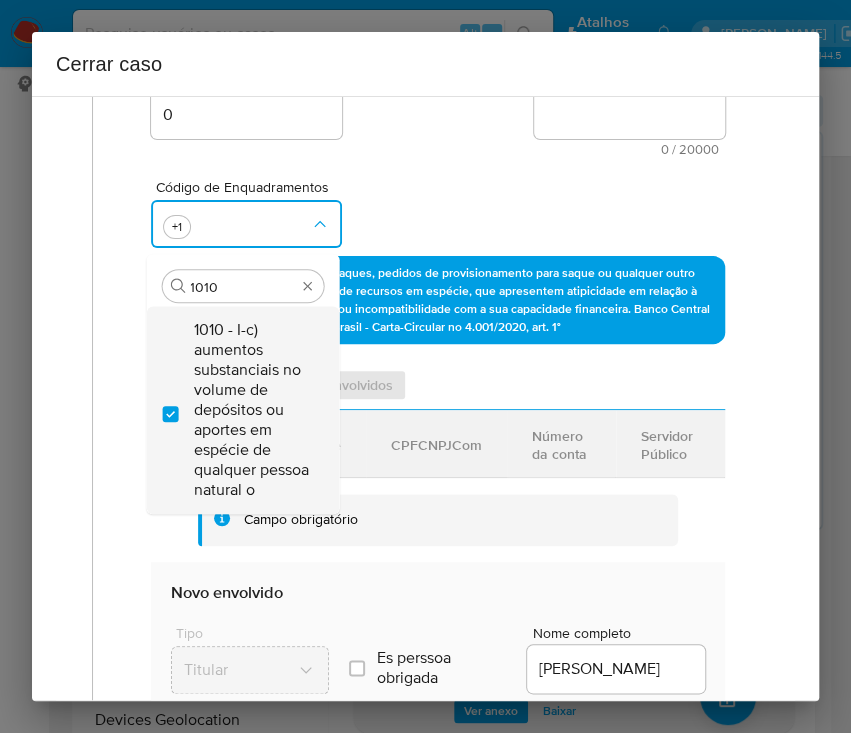 checkbox on "true" 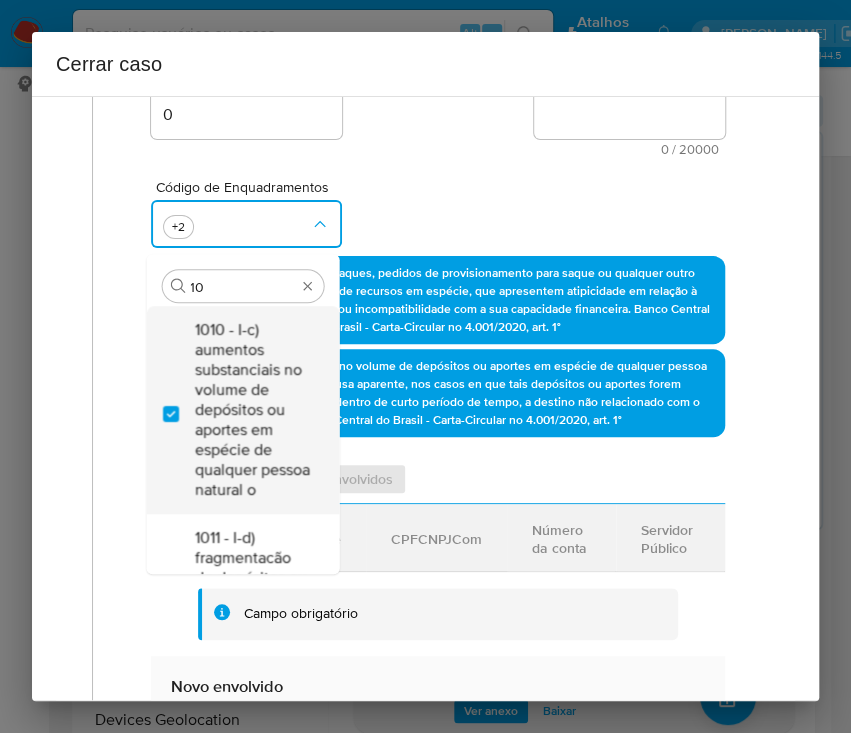 type on "1" 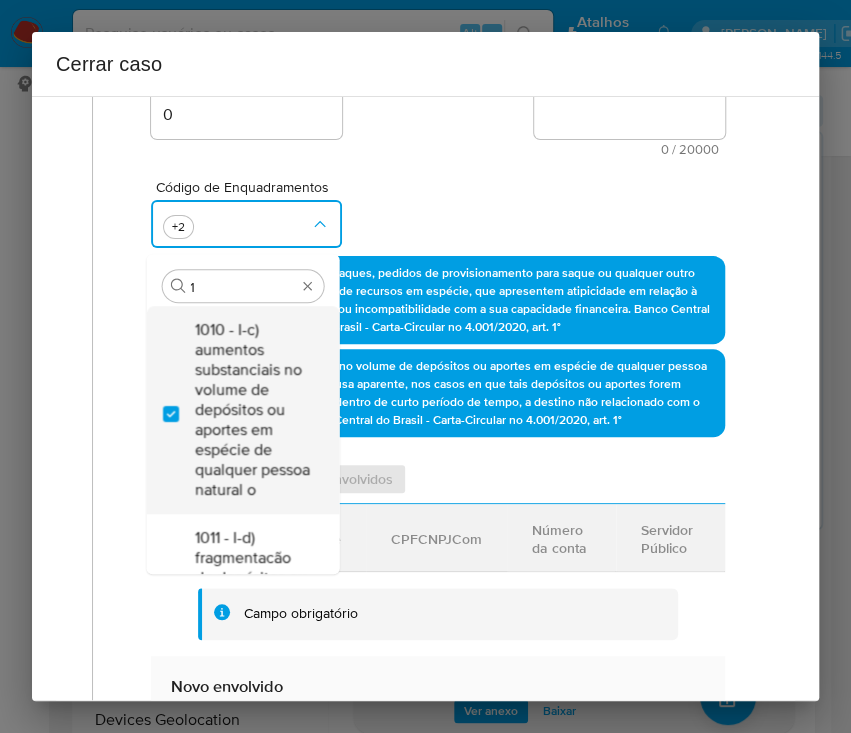 scroll, scrollTop: 0, scrollLeft: 0, axis: both 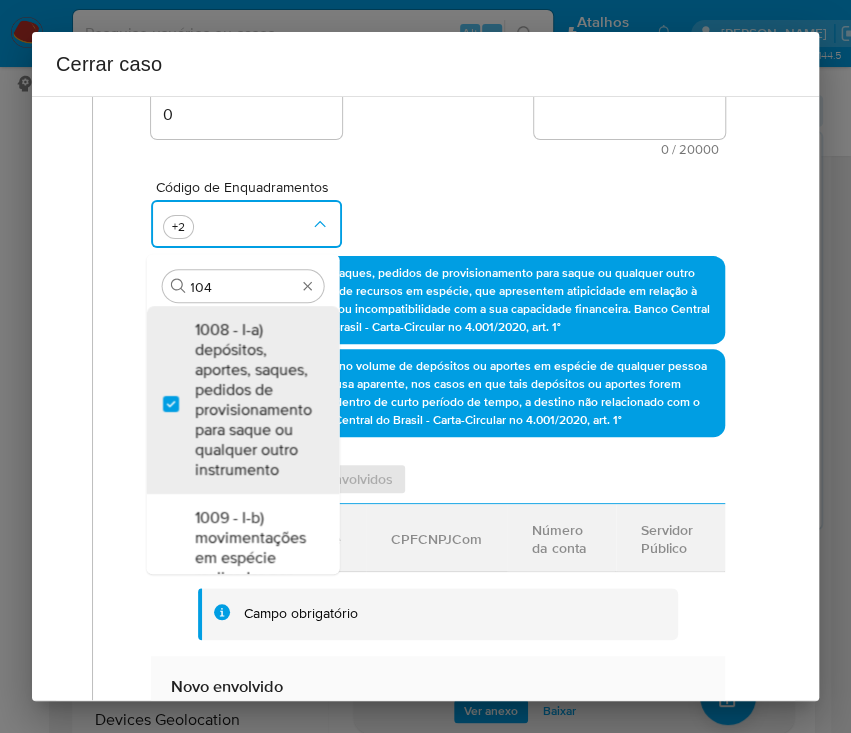 type on "1045" 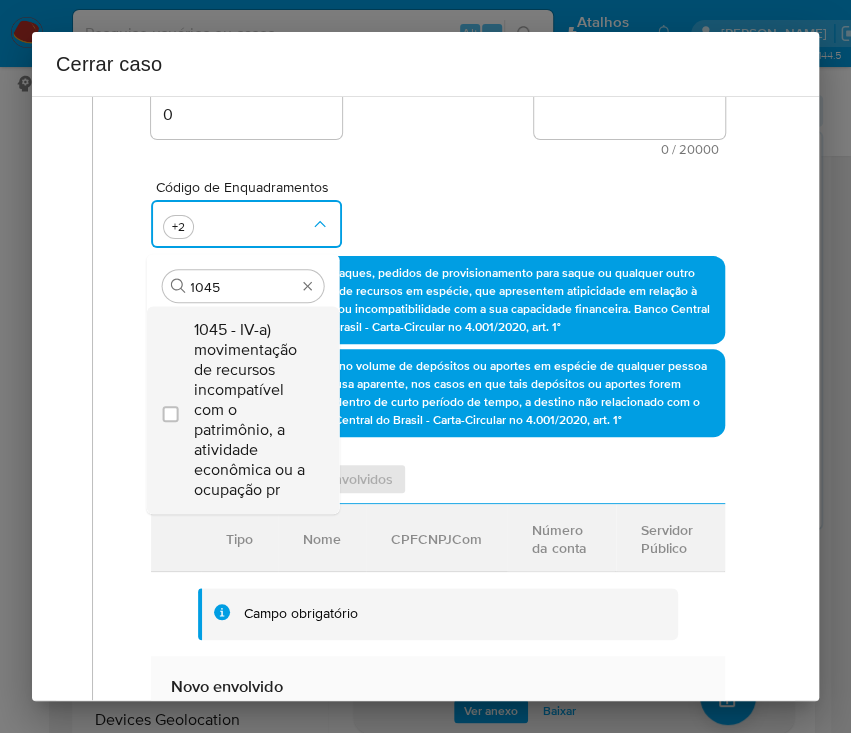 click on "1045 - IV-a) movimentação de recursos incompatível com o patrimônio, a atividade econômica ou a ocupação pr" at bounding box center [252, 410] 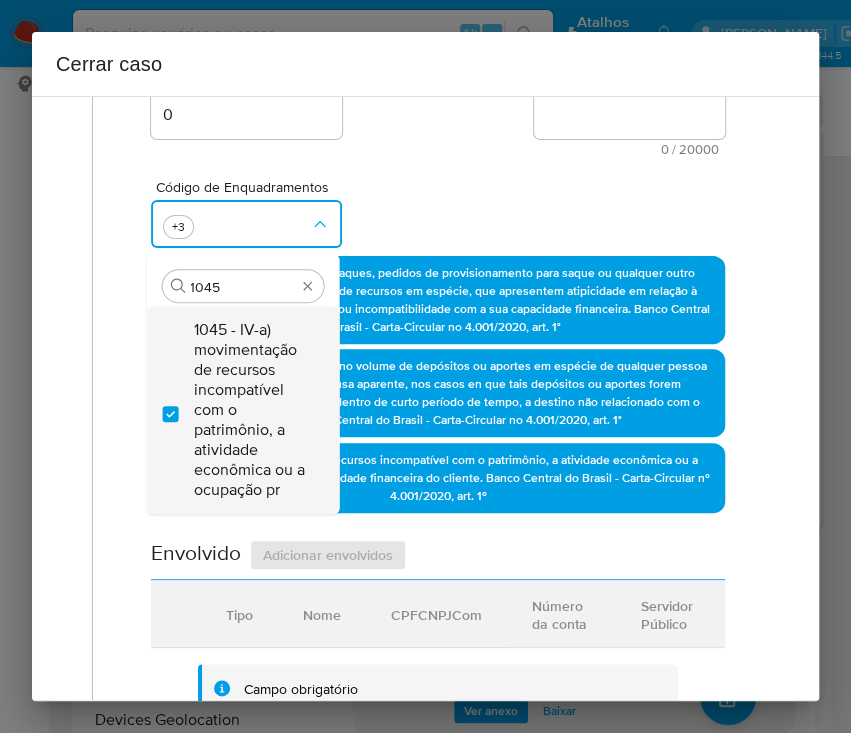 checkbox on "true" 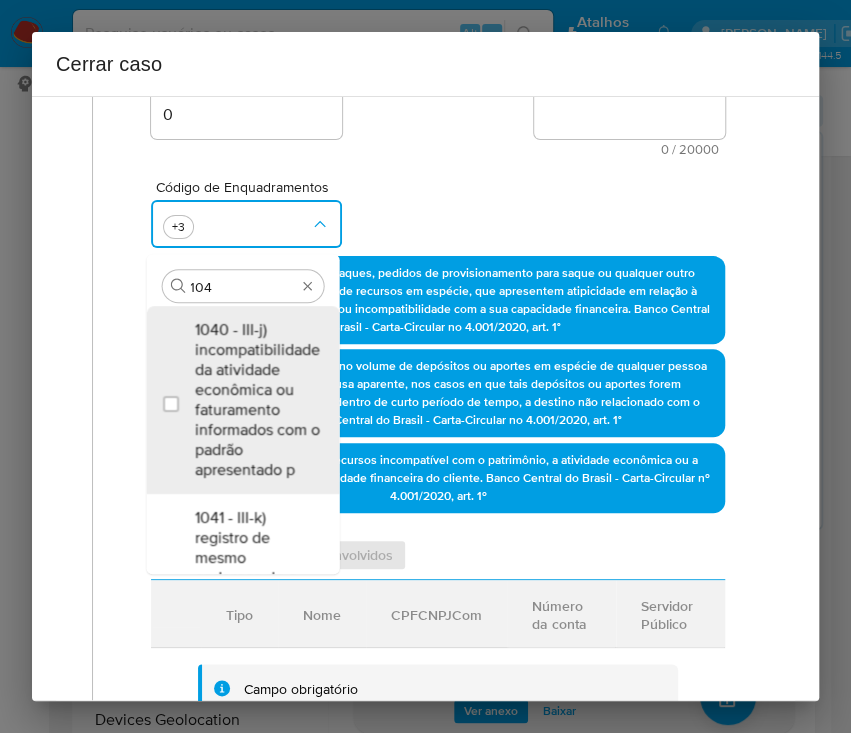 scroll, scrollTop: 0, scrollLeft: 0, axis: both 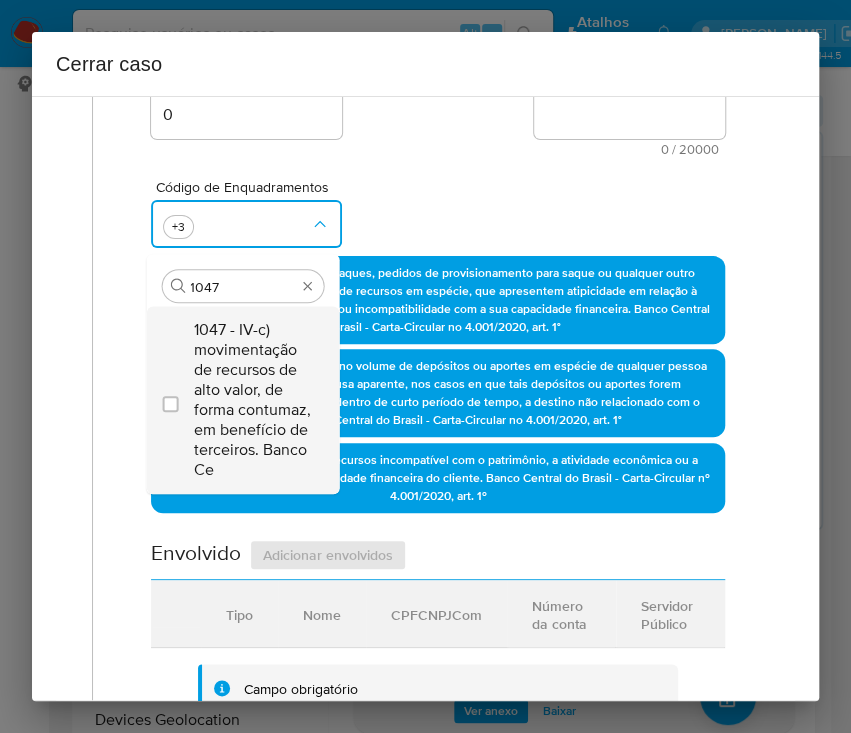 click on "1047 - IV-c) movimentação de recursos de alto valor, de forma contumaz, em benefício de terceiros. Banco Ce" at bounding box center [252, 400] 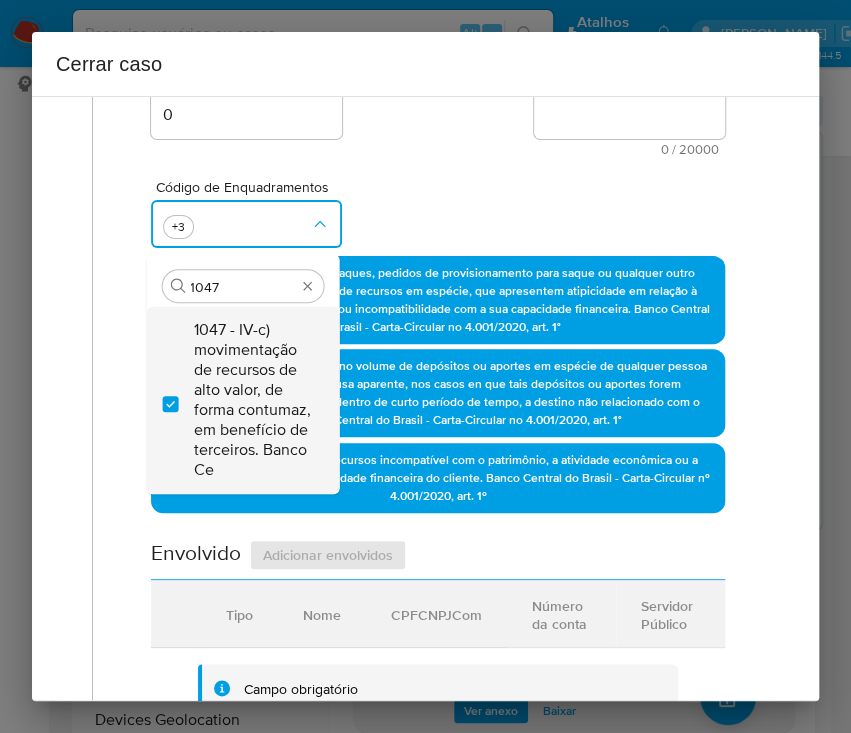 checkbox on "true" 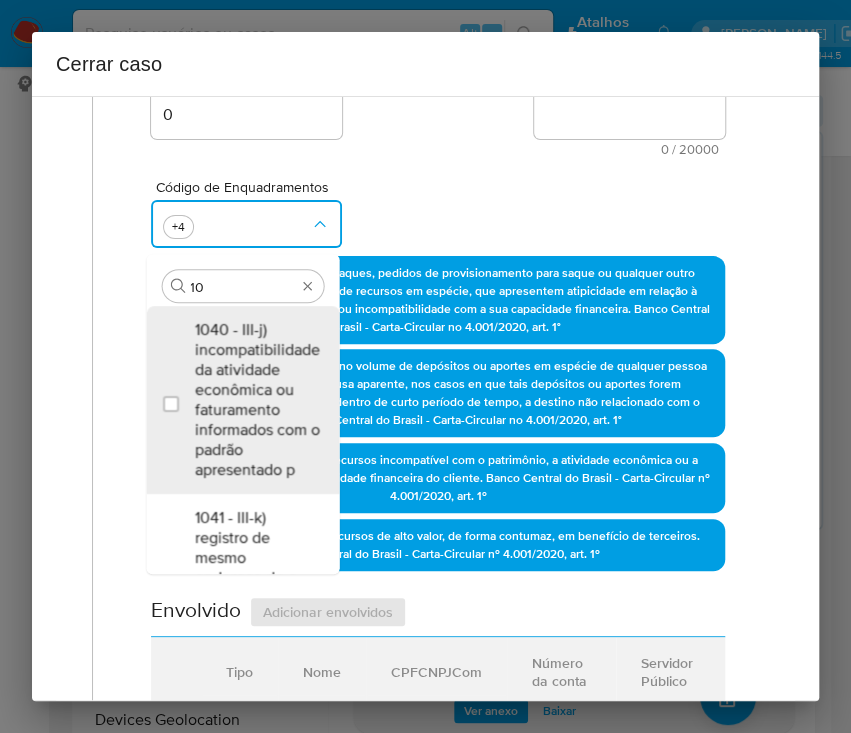 scroll, scrollTop: 0, scrollLeft: 0, axis: both 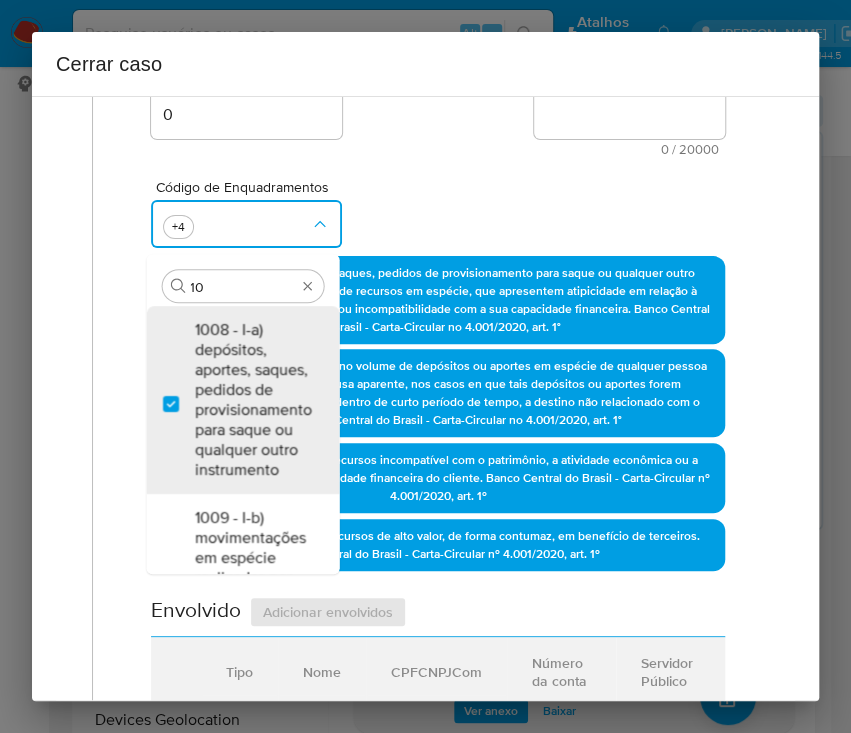 type on "1" 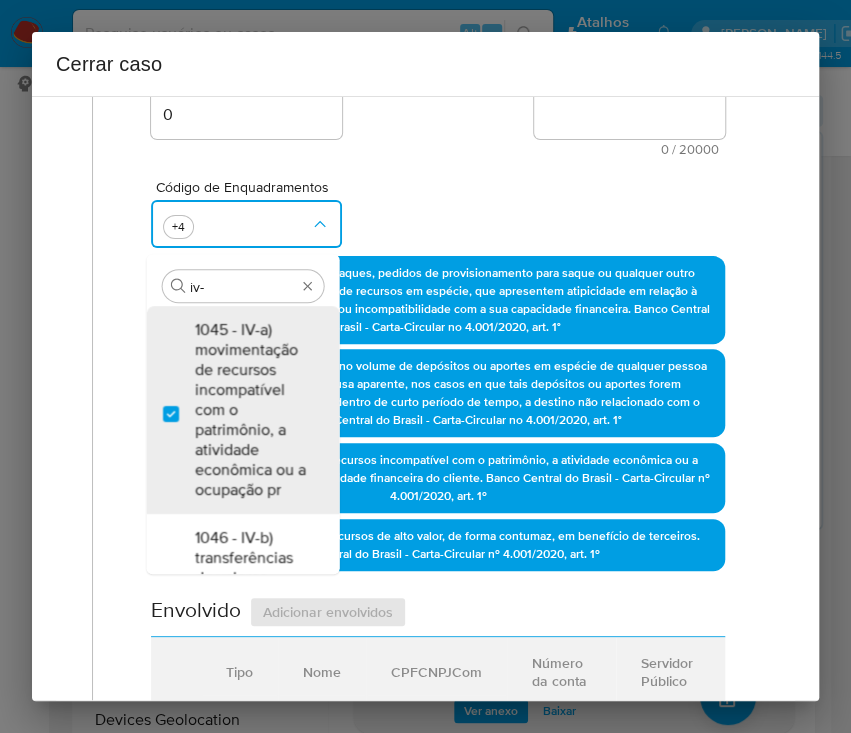 type on "iv-l" 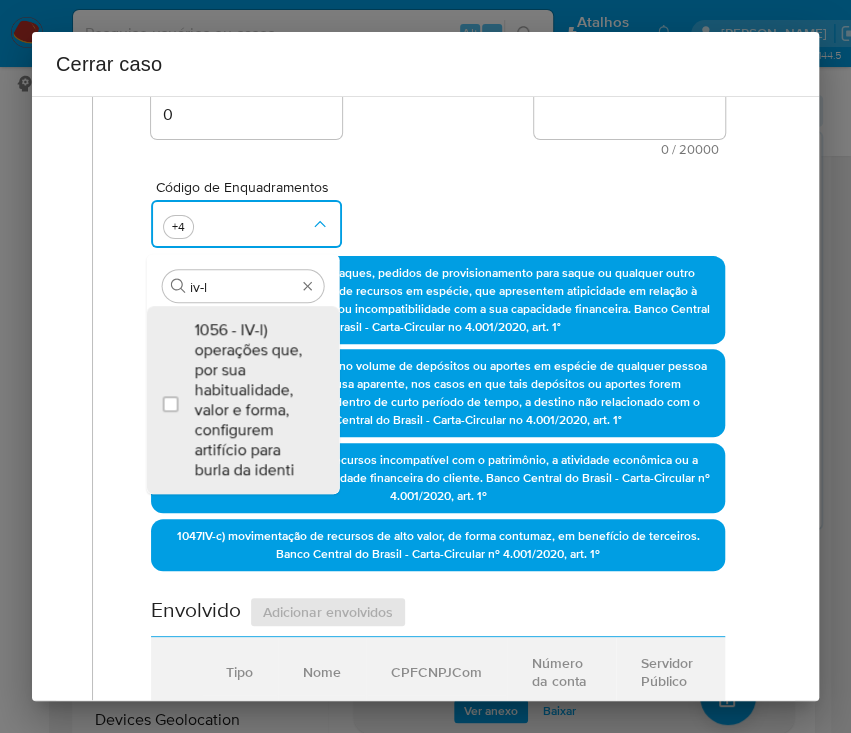 click on "1056 - IV-l) operações que, por sua habitualidade, valor e forma, configurem artifício para burla da identi" at bounding box center [252, 400] 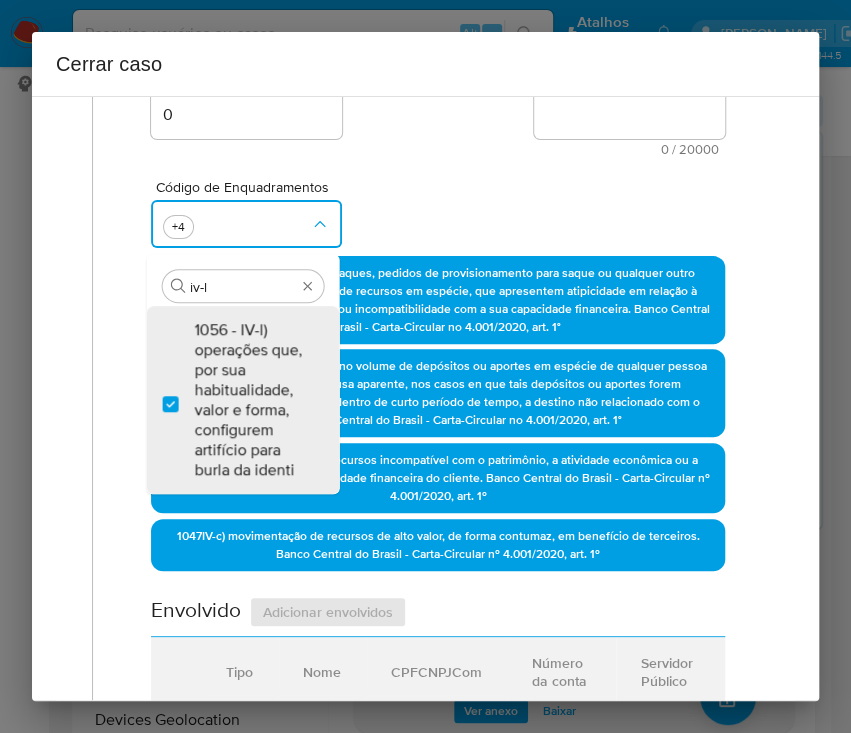 checkbox on "true" 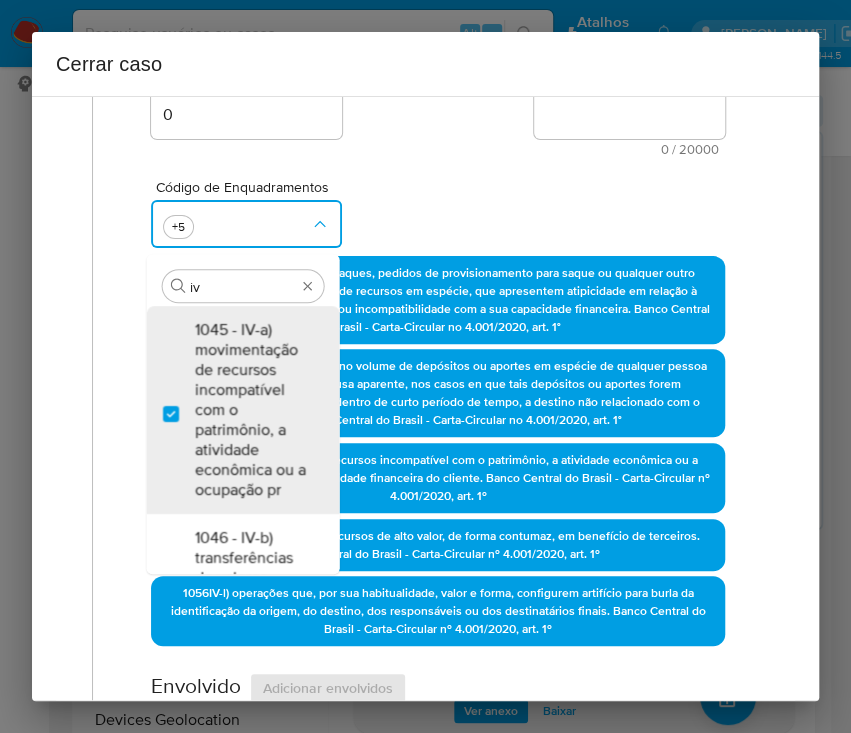 scroll, scrollTop: 0, scrollLeft: 0, axis: both 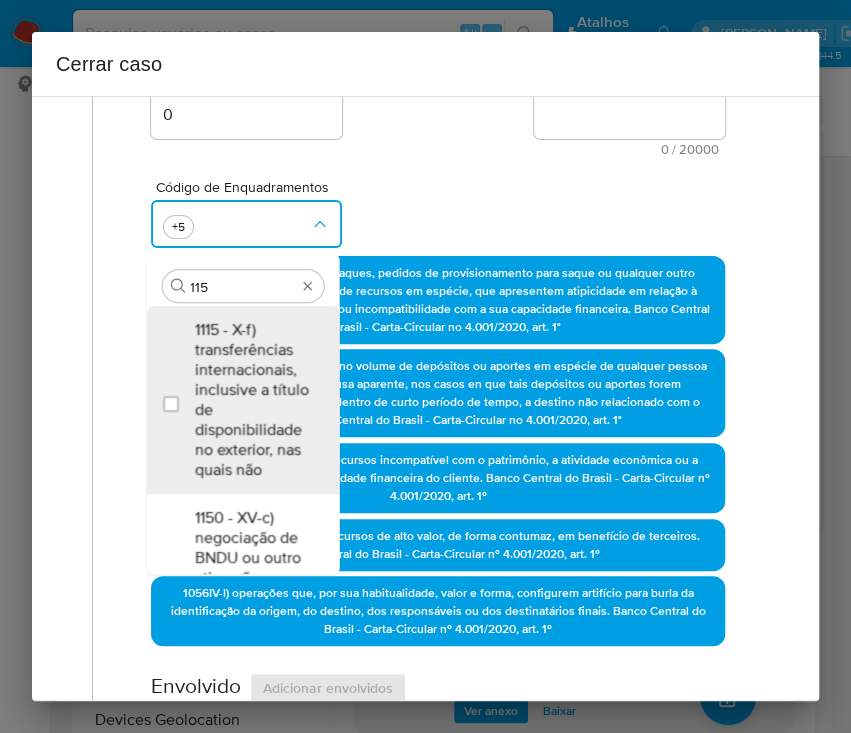type on "1156" 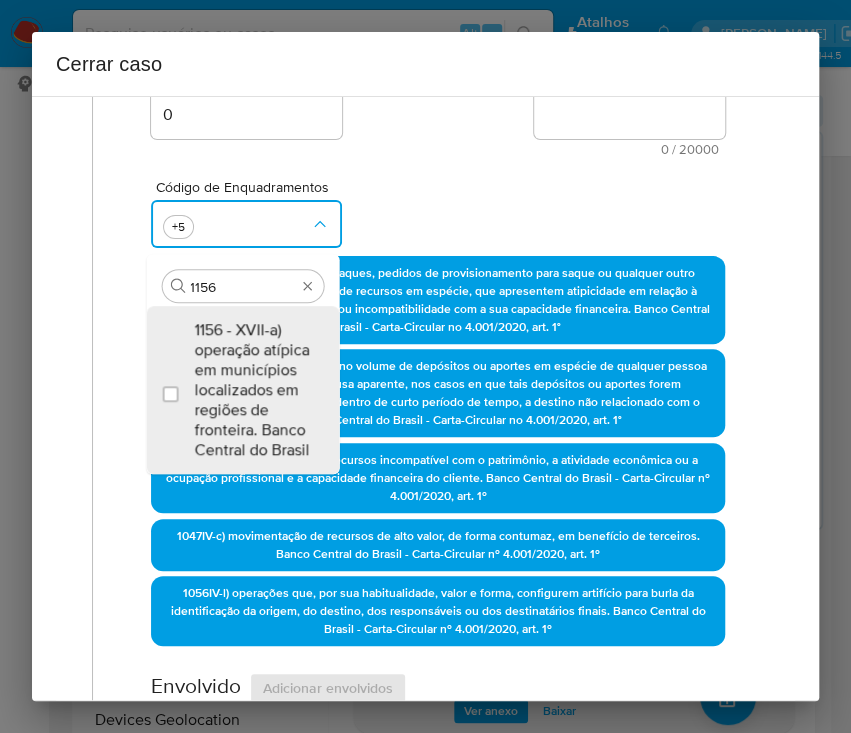 click on "1156 - XVII-a) operação atípica em municípios localizados em regiões de fronteira. Banco Central do Brasil" at bounding box center [252, 390] 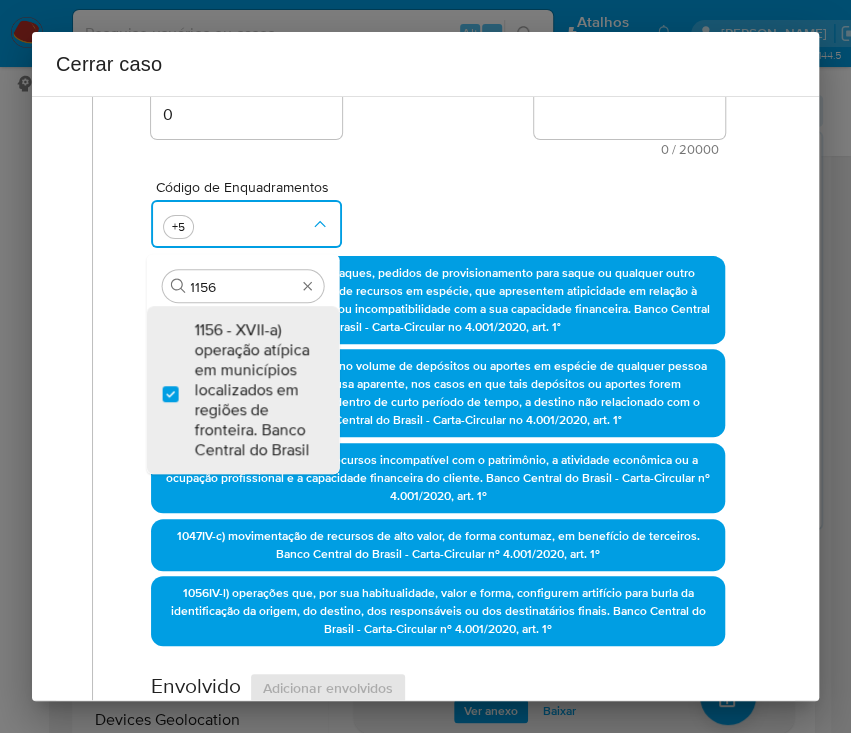 checkbox on "true" 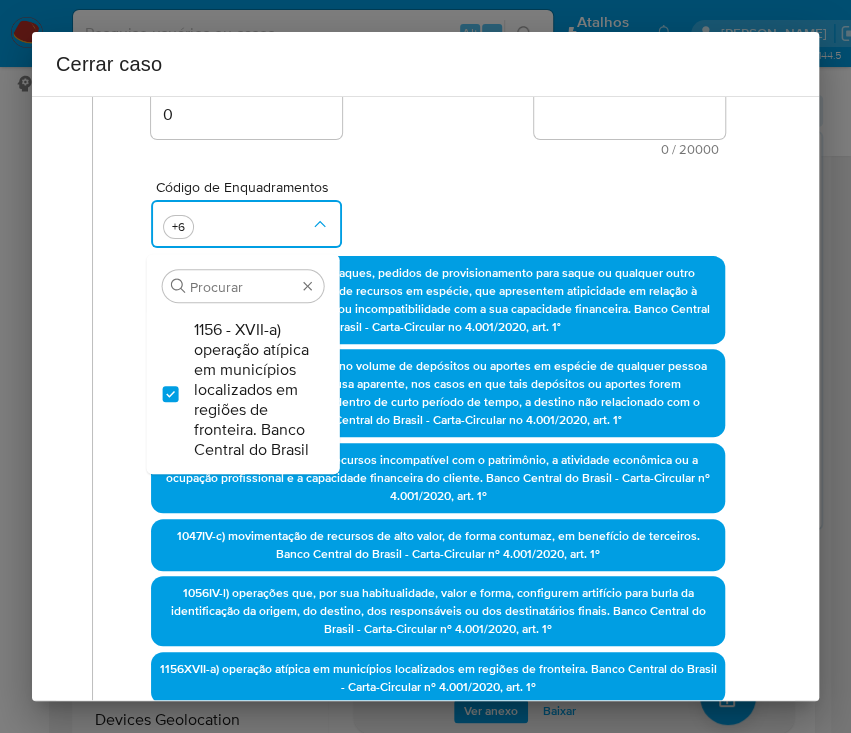 click on "Código de Enquadramentos Procurar 1156 - XVII-a) operação atípica em municípios localizados em regiões de fronteira. Banco Central do Brasil  +6" at bounding box center [438, 206] 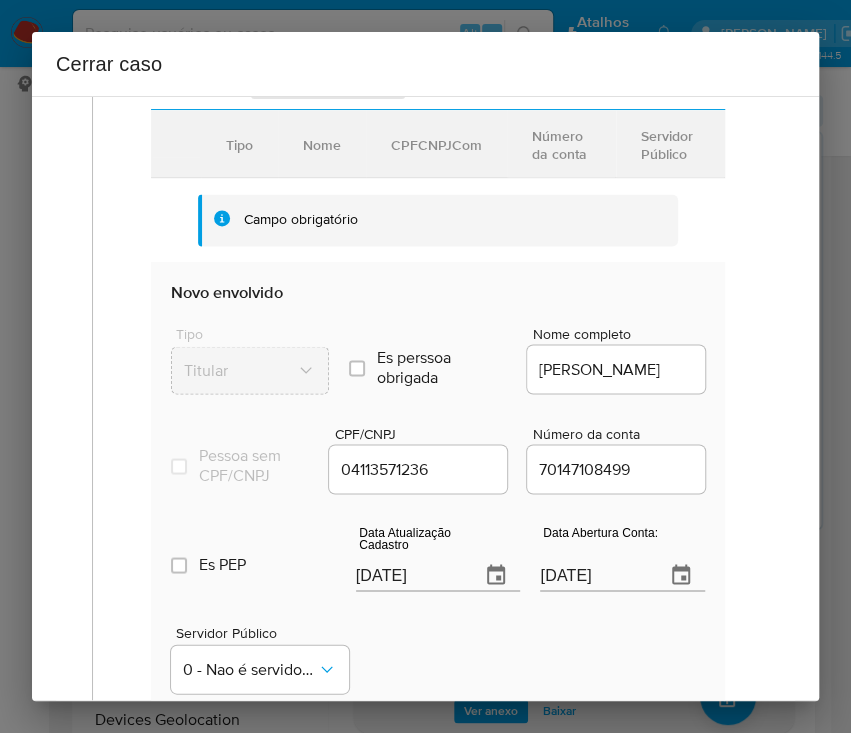 scroll, scrollTop: 1200, scrollLeft: 0, axis: vertical 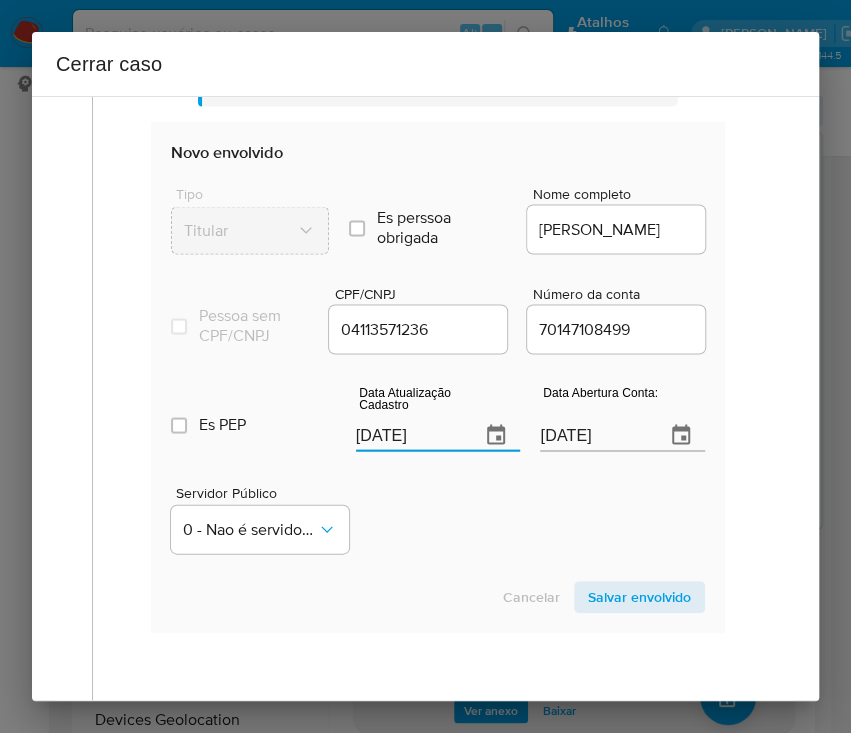 click on "[DATE]" at bounding box center [410, 435] 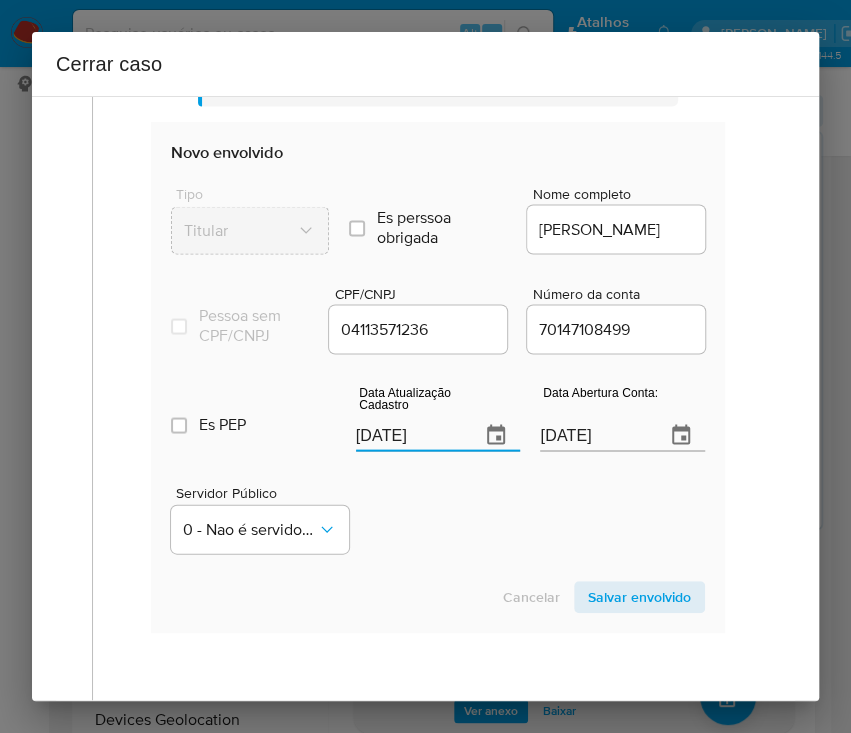 paste on "6/06" 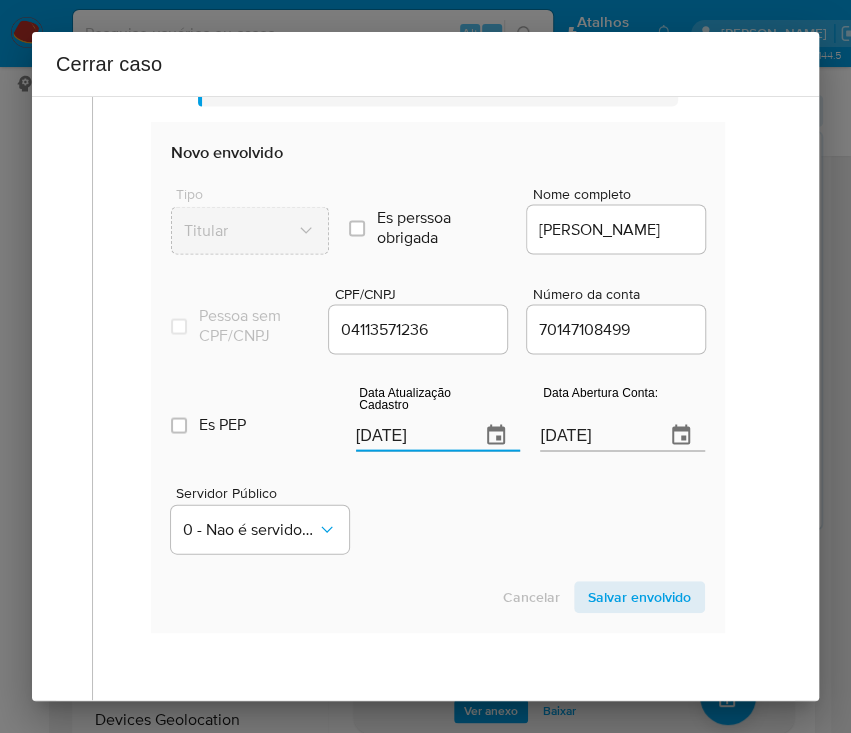 type on "[DATE]" 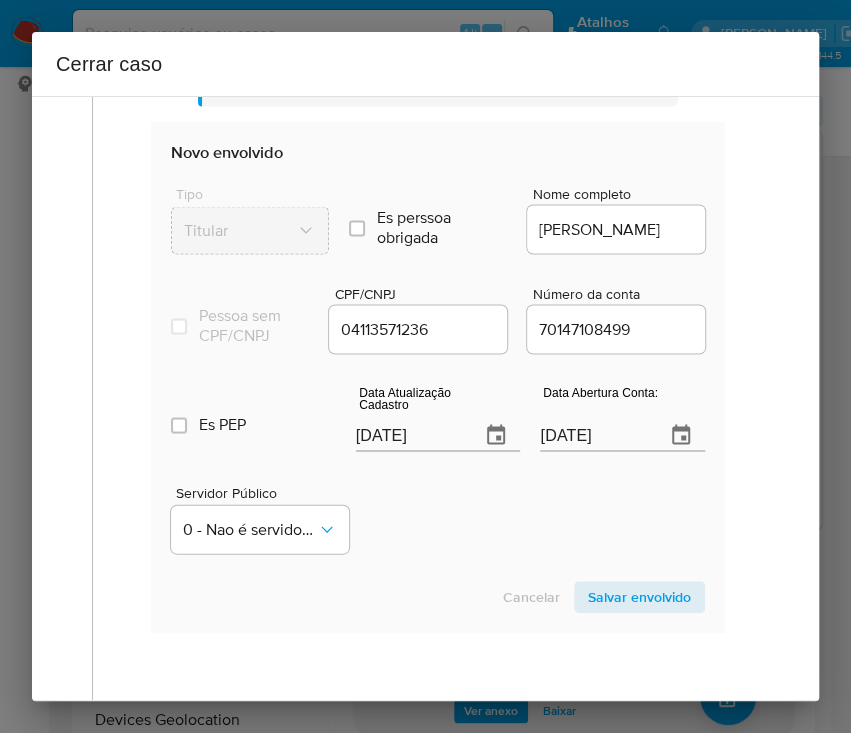 click on "[DATE]" at bounding box center (594, 435) 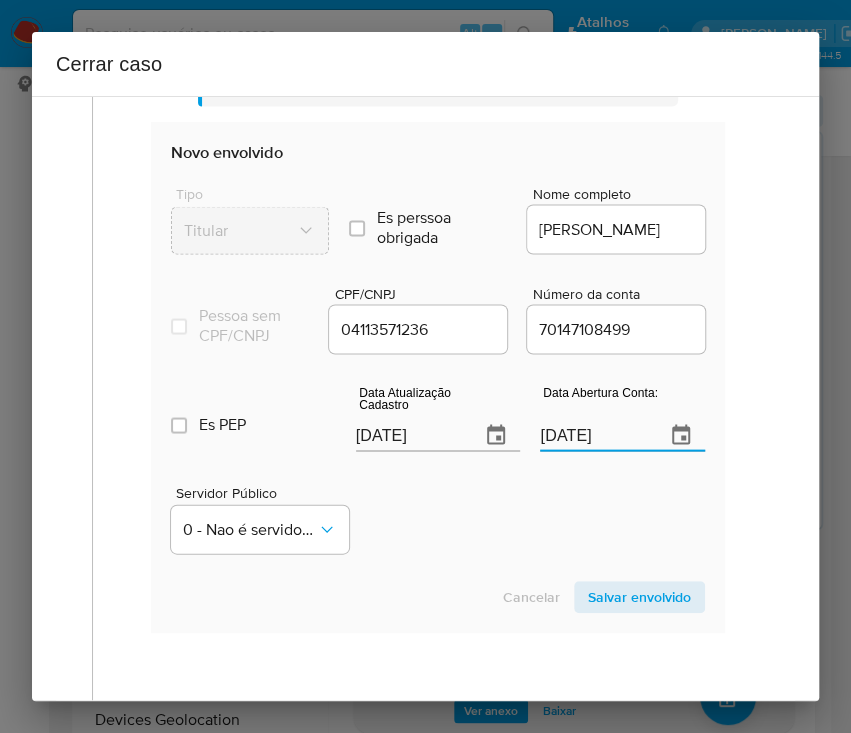 click on "[DATE]" at bounding box center [594, 435] 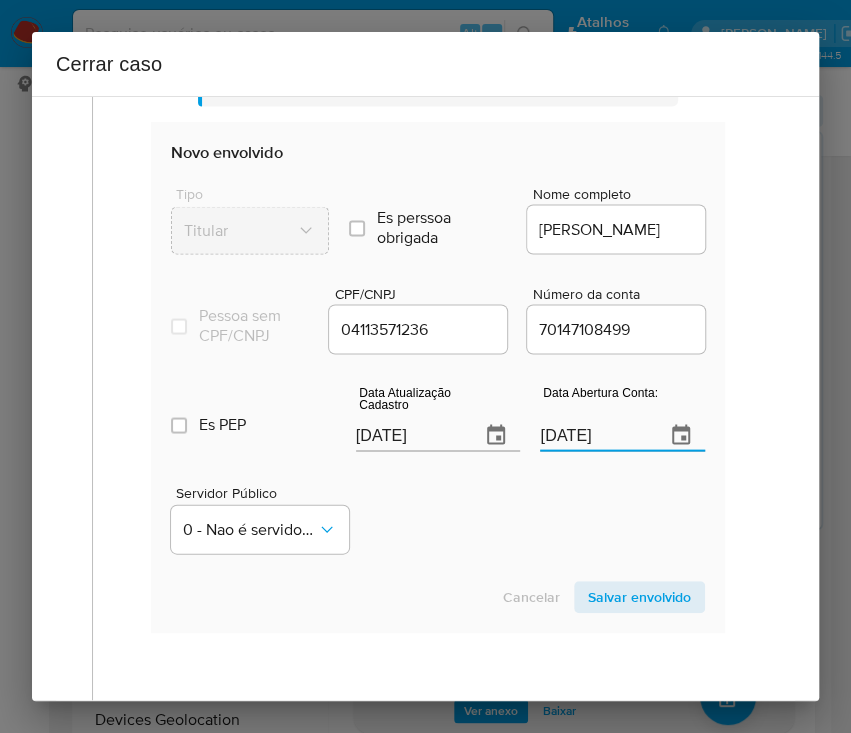 click on "[DATE]" at bounding box center (594, 435) 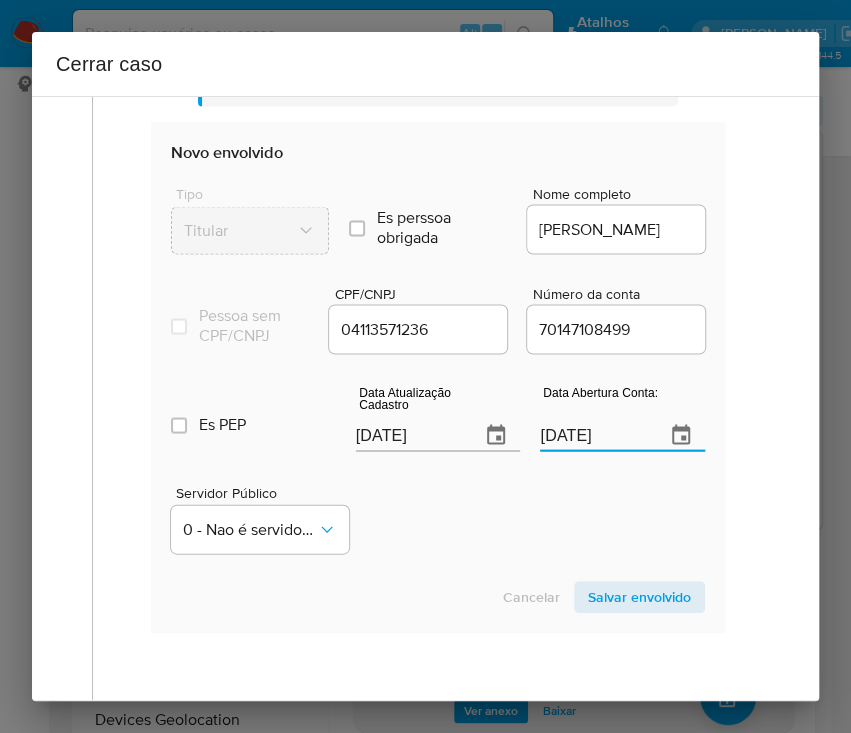 click on "Servidor Público 0 - Nao é servidor/[PERSON_NAME] possui informacao" at bounding box center (438, 511) 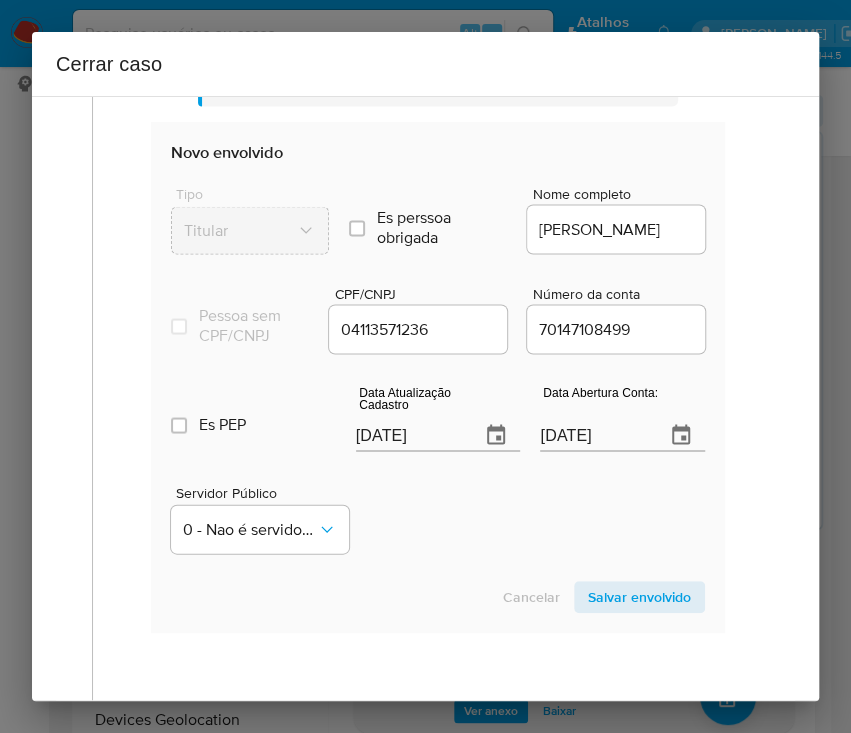 click on "Salvar envolvido" at bounding box center [639, 597] 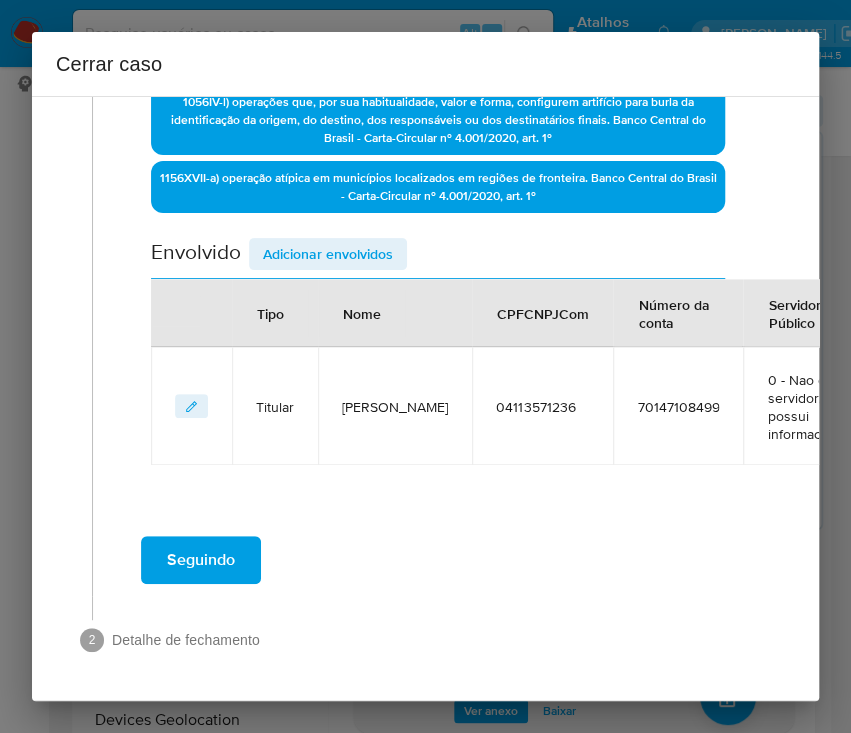 click on "Adicionar envolvidos" at bounding box center (328, 254) 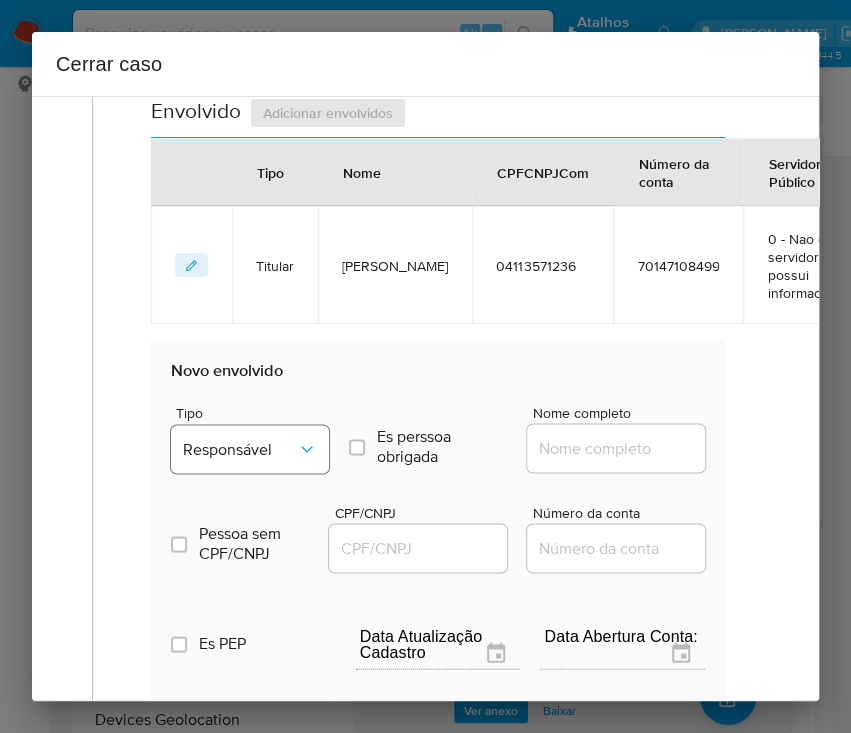 scroll, scrollTop: 1172, scrollLeft: 0, axis: vertical 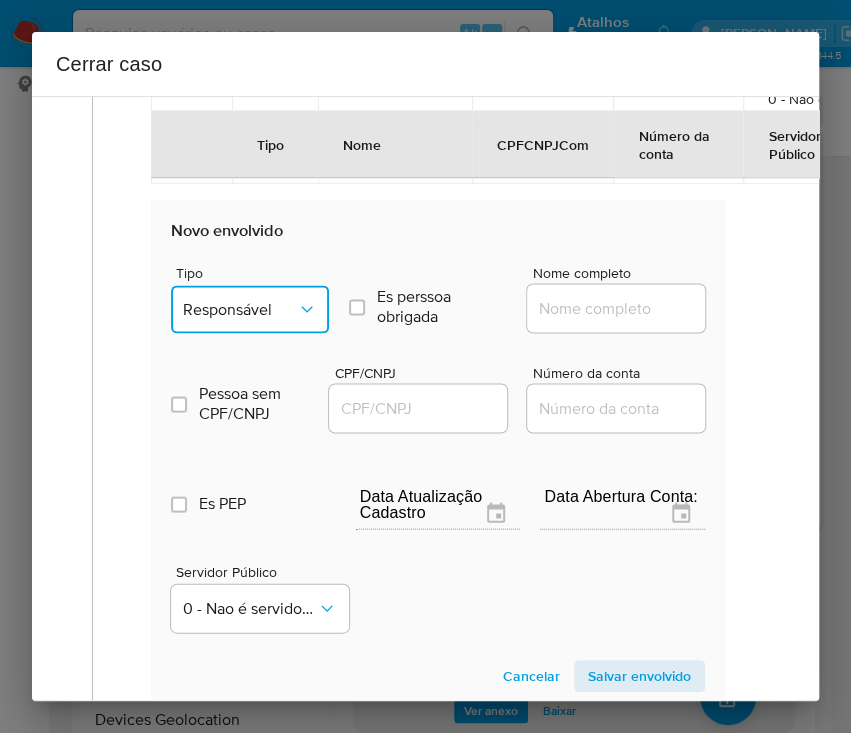click on "Responsável" at bounding box center [250, 309] 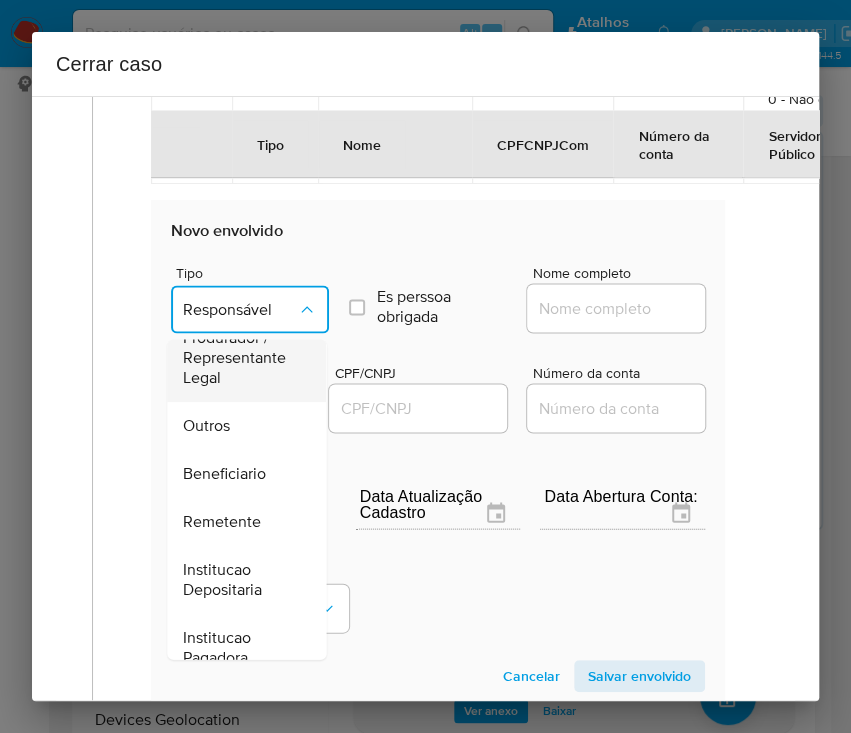 scroll, scrollTop: 266, scrollLeft: 0, axis: vertical 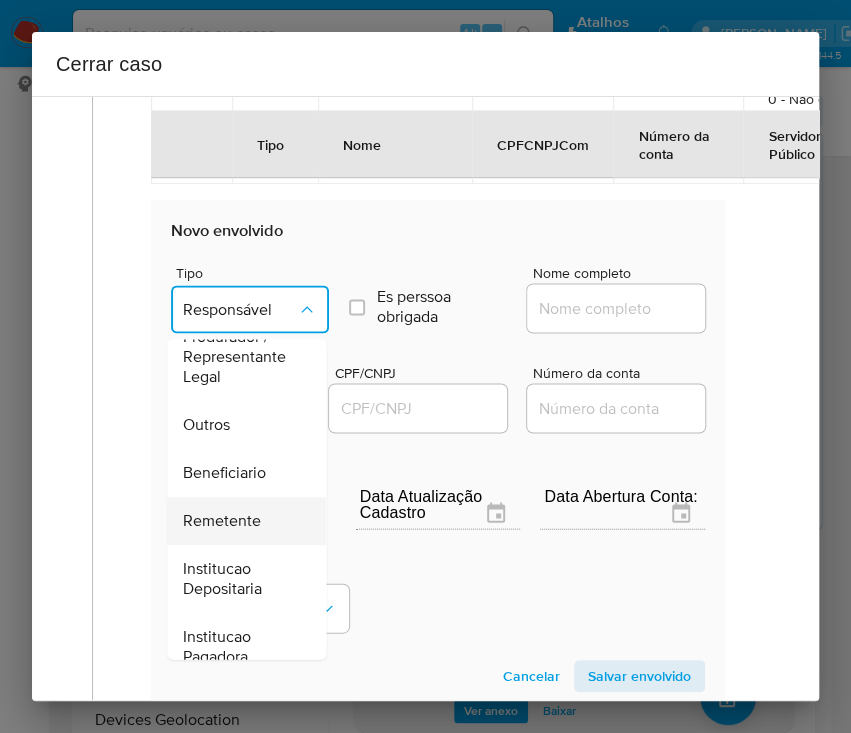click on "Remetente" at bounding box center (222, 521) 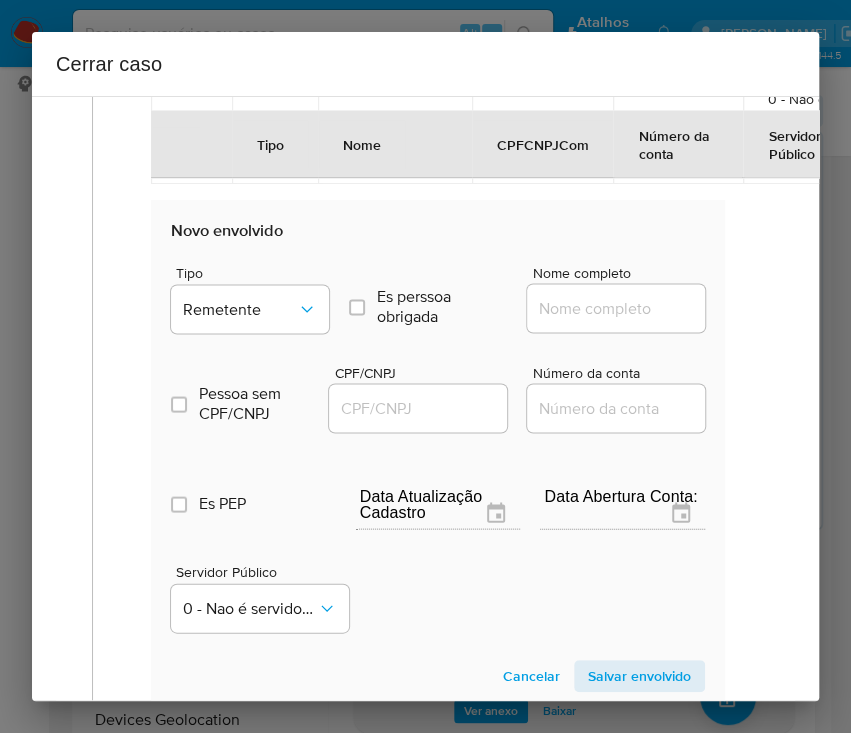 click on "Nome completo" at bounding box center (625, 308) 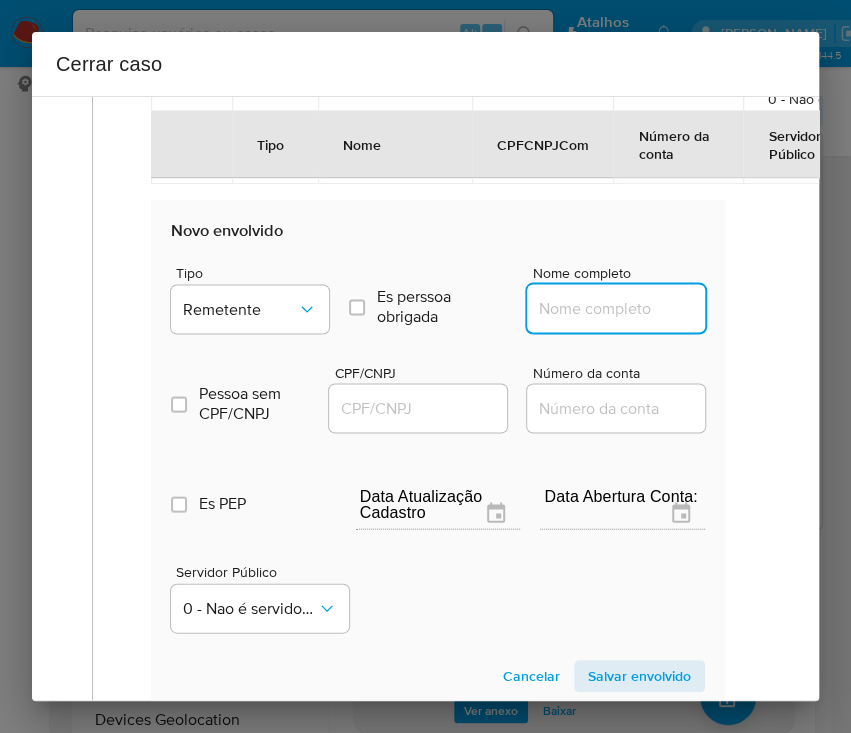 paste on "Airnia [PERSON_NAME], 00935422323" 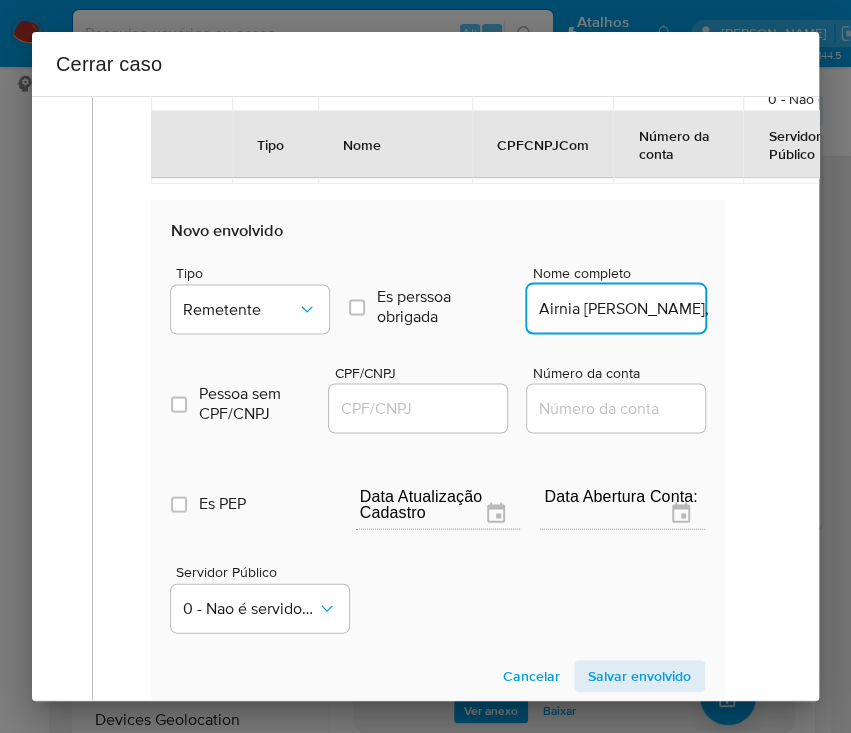 scroll, scrollTop: 0, scrollLeft: 212, axis: horizontal 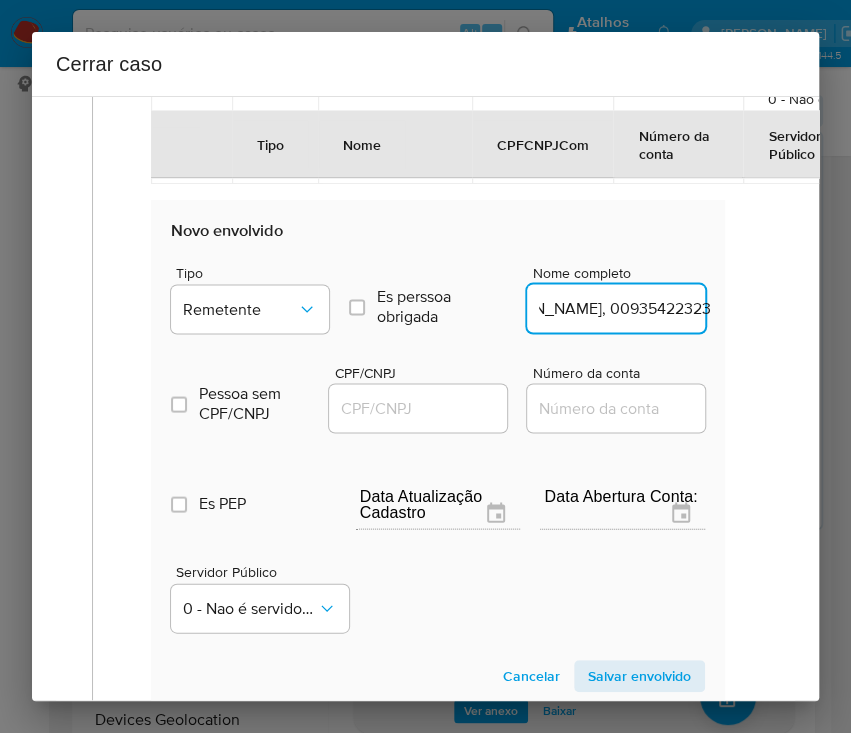 drag, startPoint x: 582, startPoint y: 305, endPoint x: 770, endPoint y: 305, distance: 188 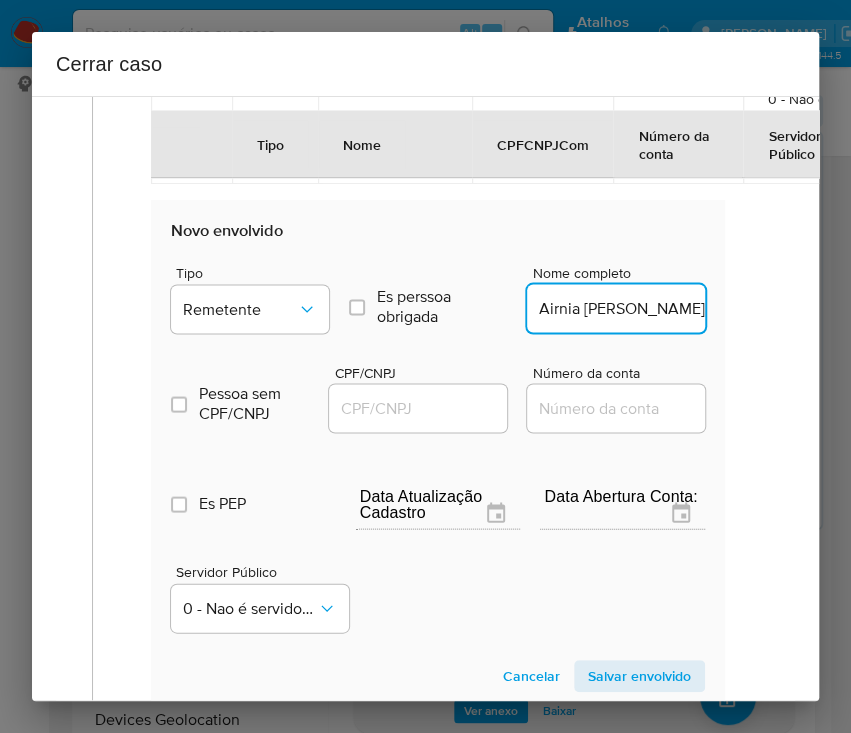 scroll, scrollTop: 0, scrollLeft: 102, axis: horizontal 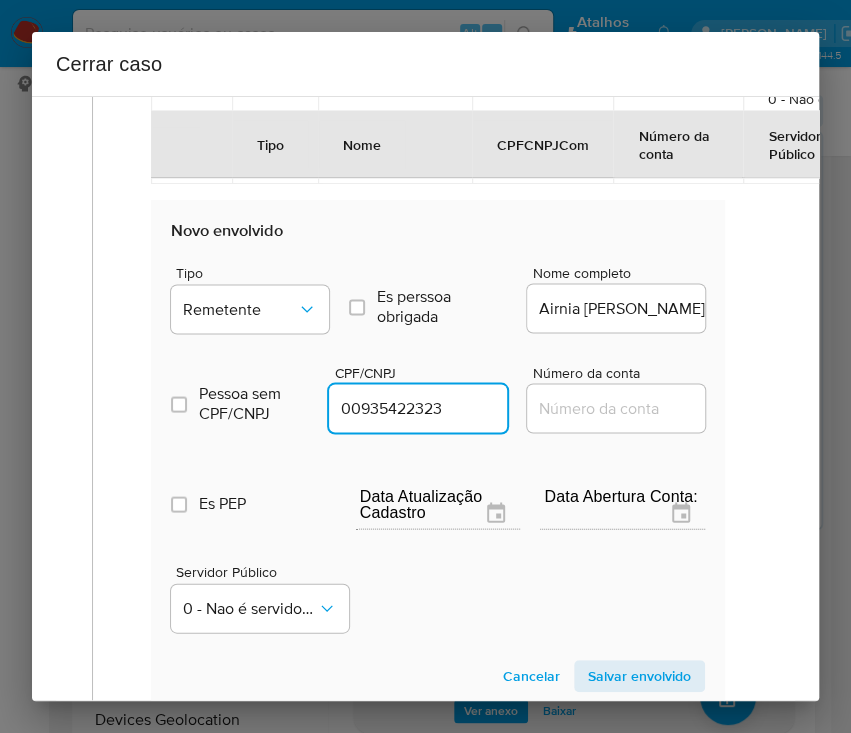 type on "935422323" 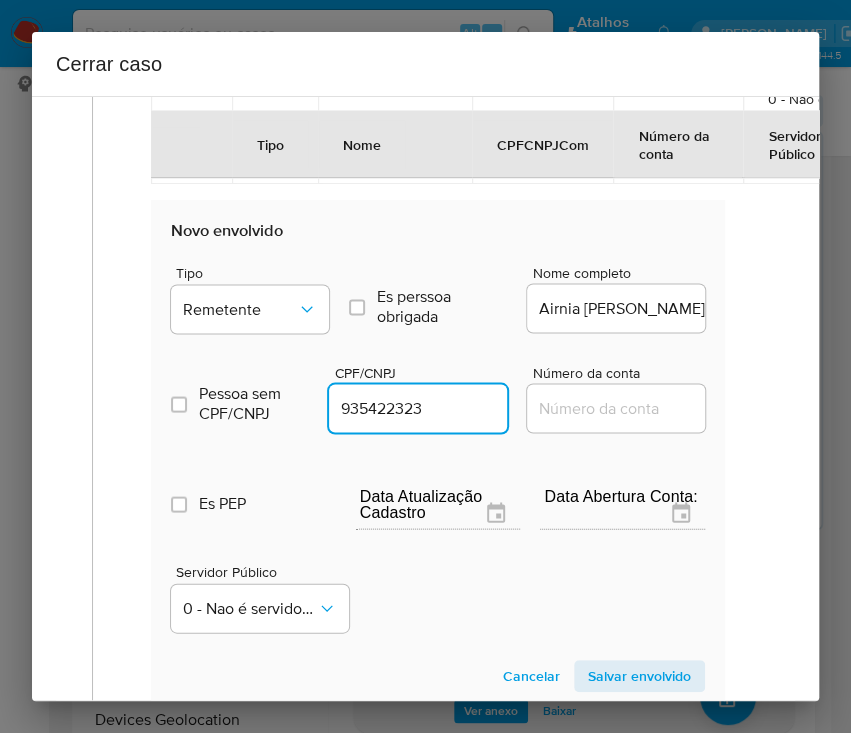 click on "Salvar envolvido" at bounding box center [639, 676] 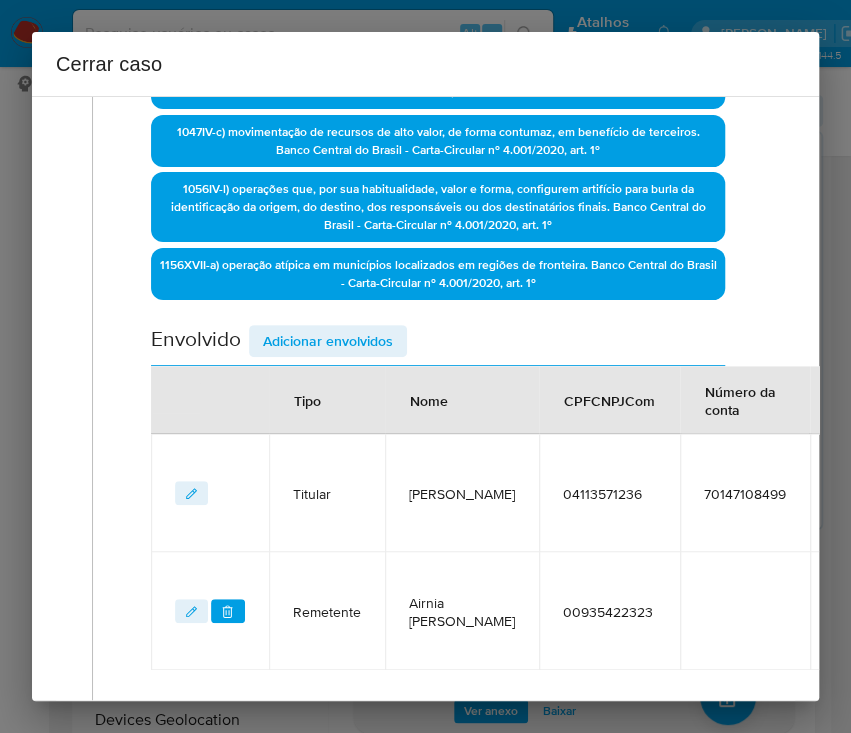 scroll, scrollTop: 792, scrollLeft: 0, axis: vertical 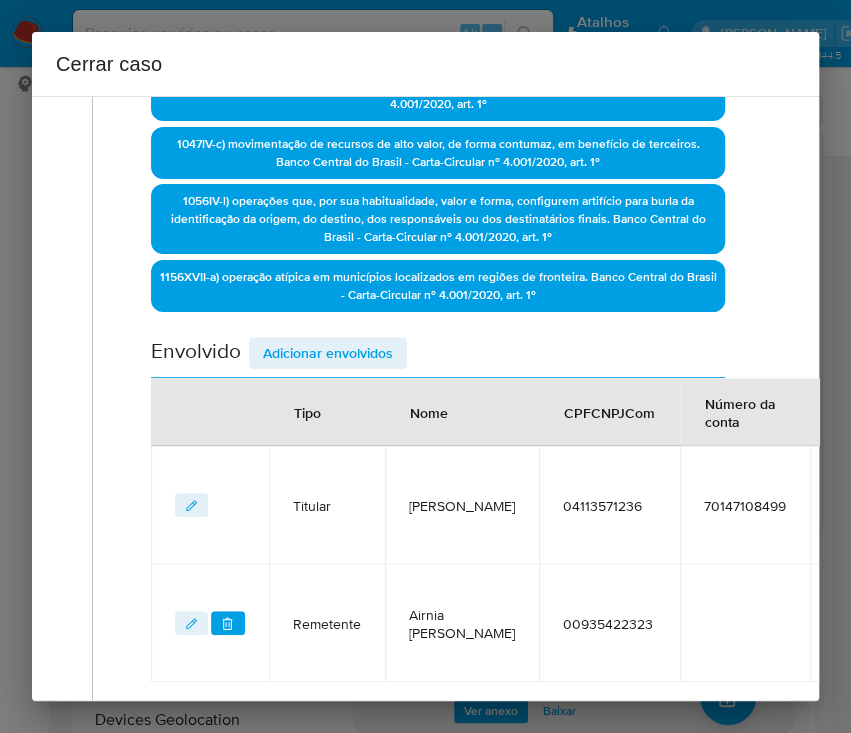 click on "Adicionar envolvidos" at bounding box center (328, 353) 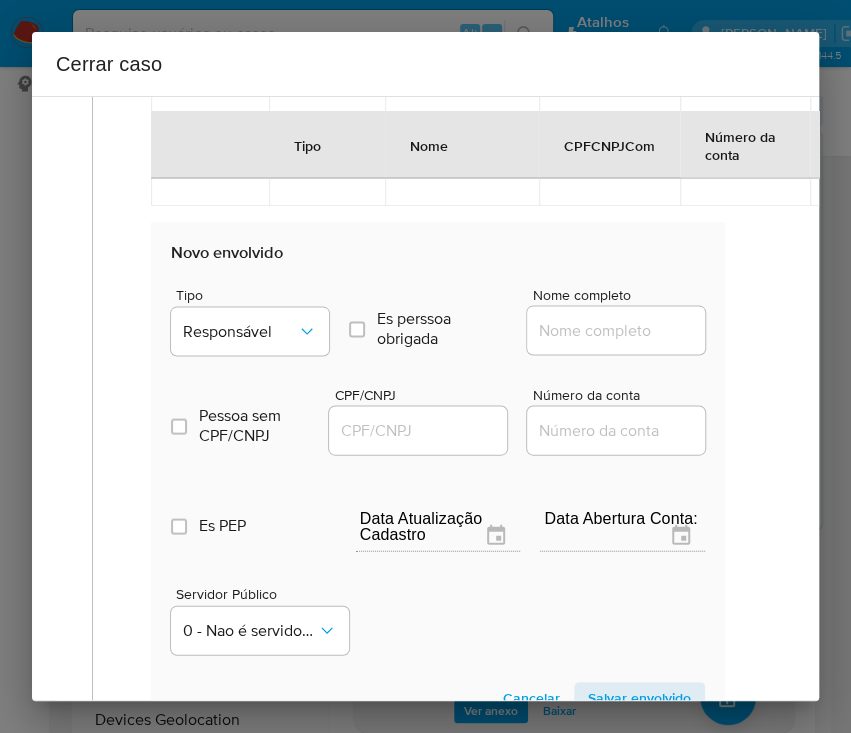 scroll, scrollTop: 1326, scrollLeft: 0, axis: vertical 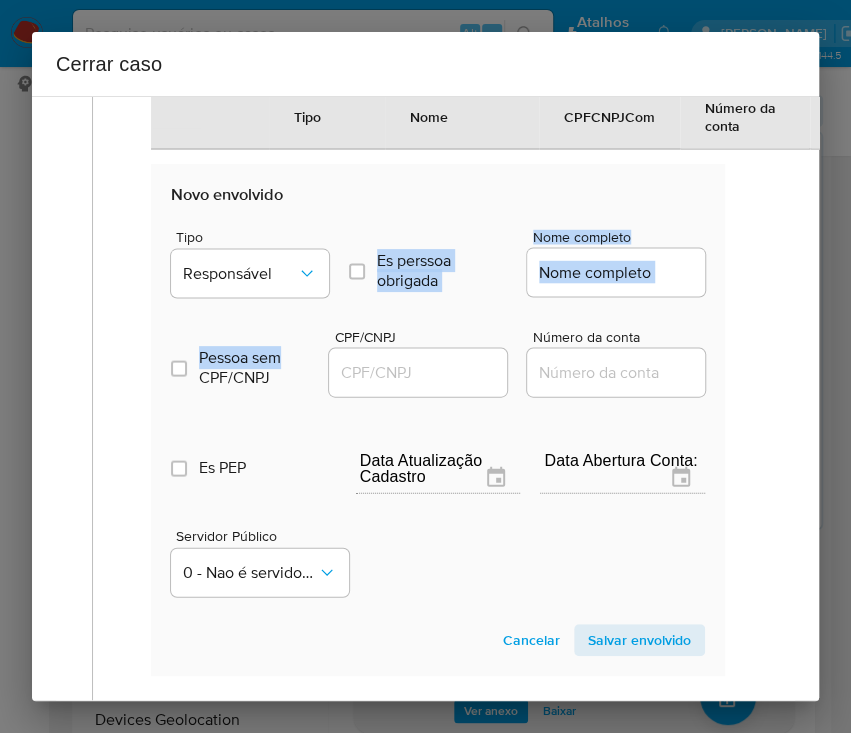 click on "Tipo Responsável Es perssoa obrigada Is PObrigada Nome completo Pessoa sem CPF/CNPJ Is CPFCNPJ CPF/CNPJ Número da conta Es PEP isPEP Data Atualização Cadastro Data Abertura Conta: Servidor Público 0 - Nao é servidor/Nao possui informacao" at bounding box center (438, 404) 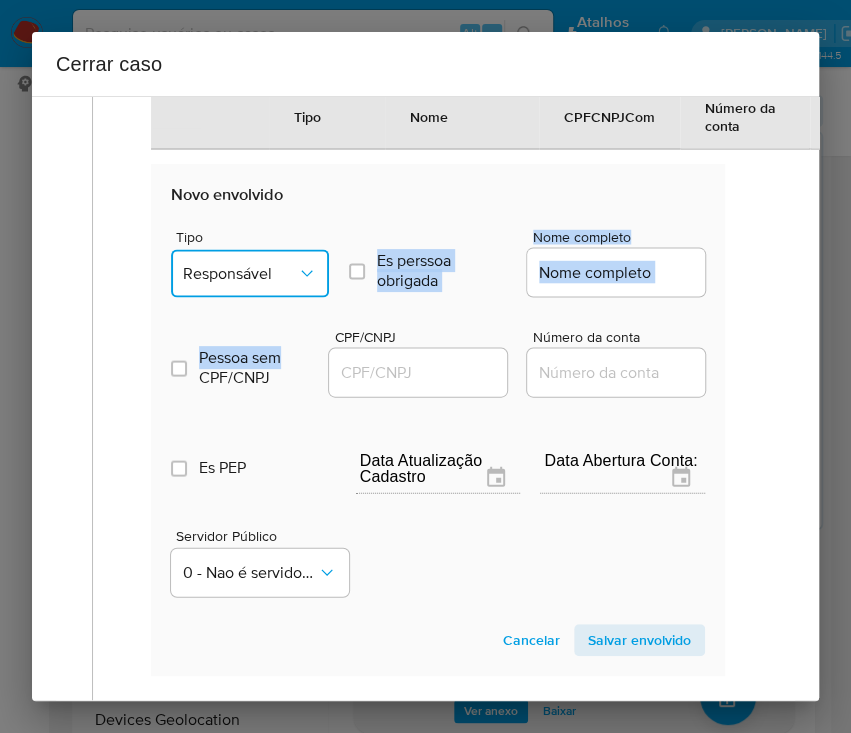 click on "Responsável" at bounding box center (250, 273) 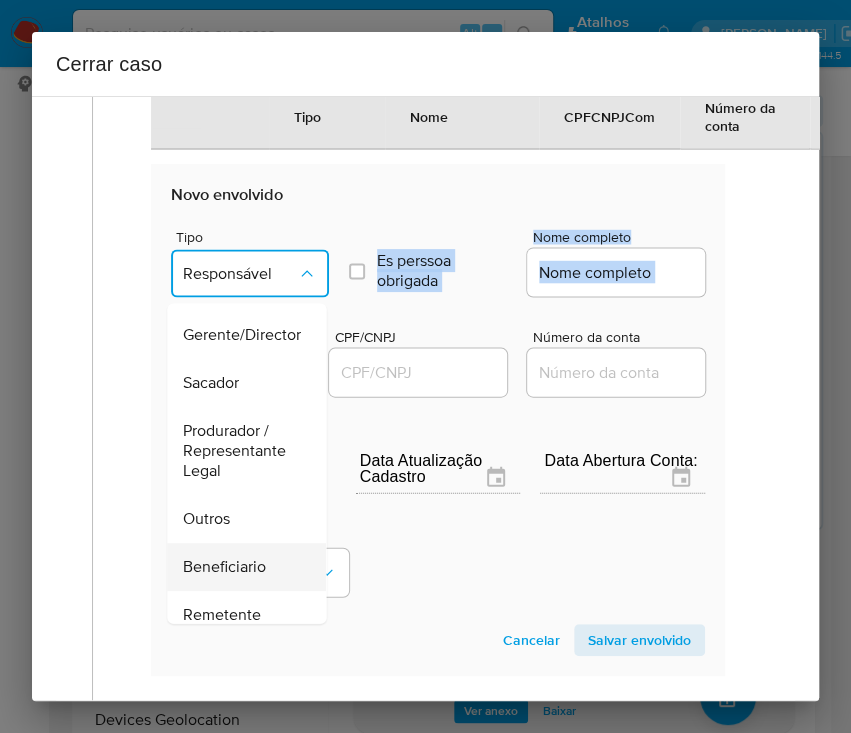 scroll, scrollTop: 266, scrollLeft: 0, axis: vertical 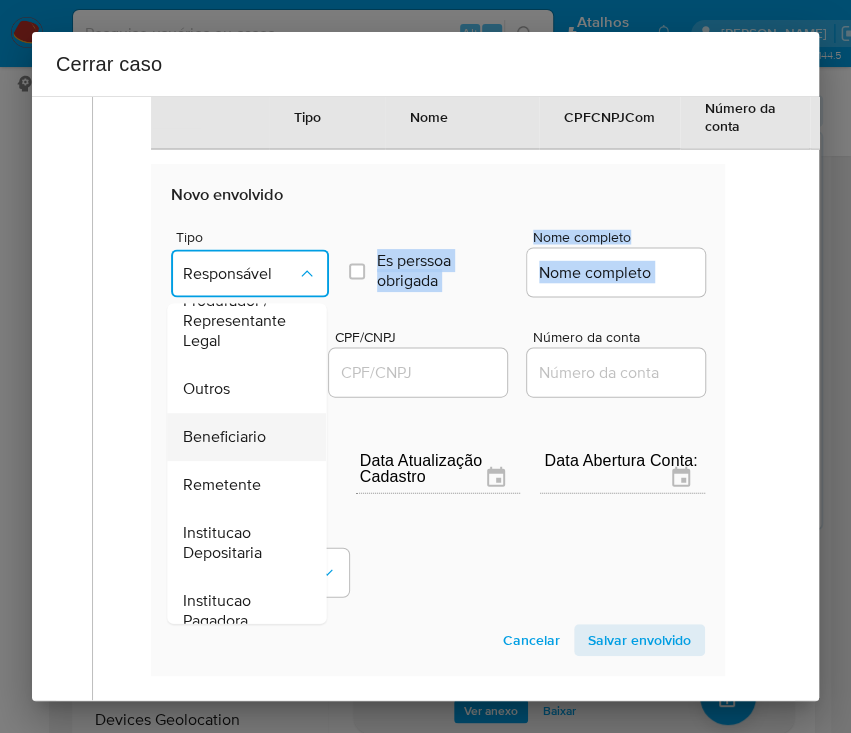 click on "Beneficiario" at bounding box center [224, 437] 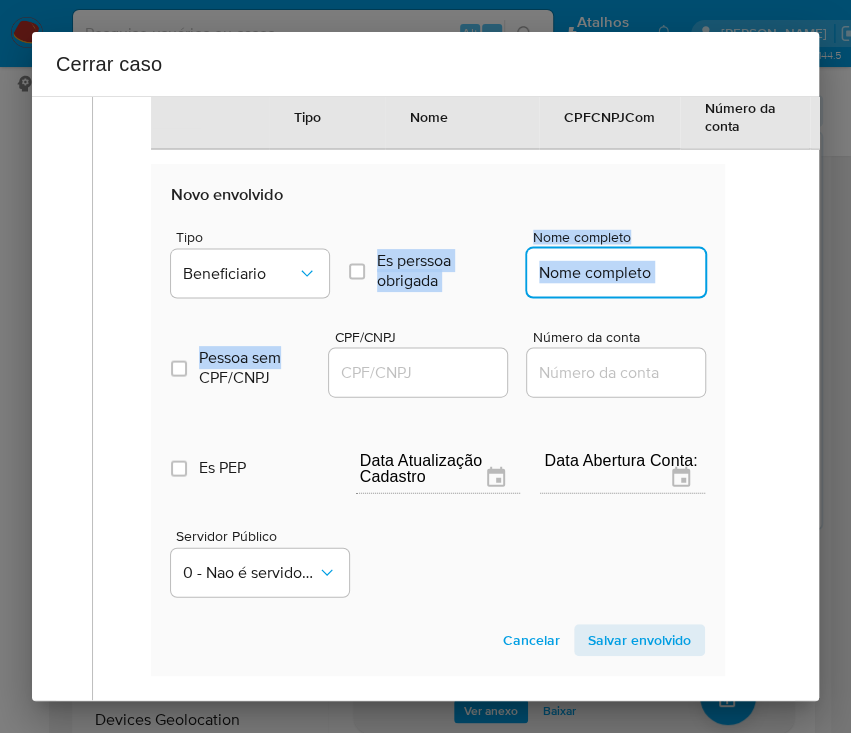 click on "Nome completo" at bounding box center (625, 272) 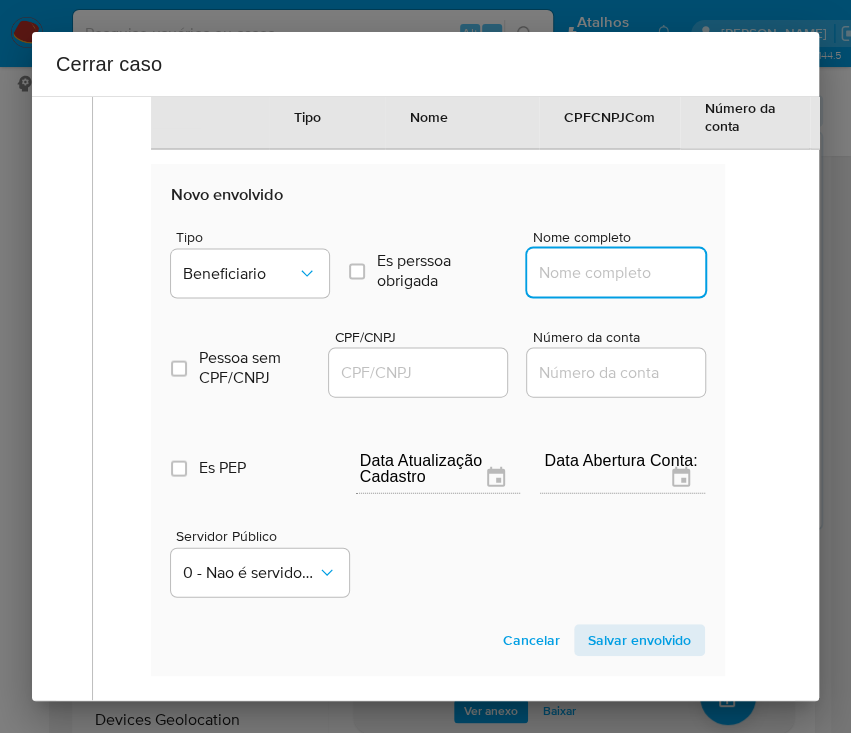 paste on "A S S P [PERSON_NAME], 21376677000107" 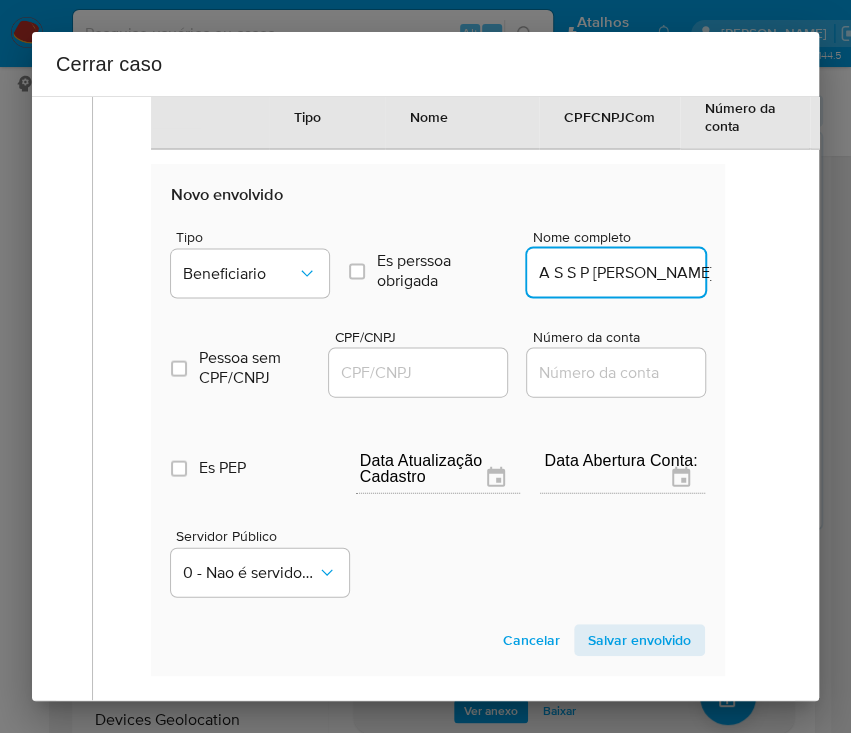 scroll, scrollTop: 0, scrollLeft: 70, axis: horizontal 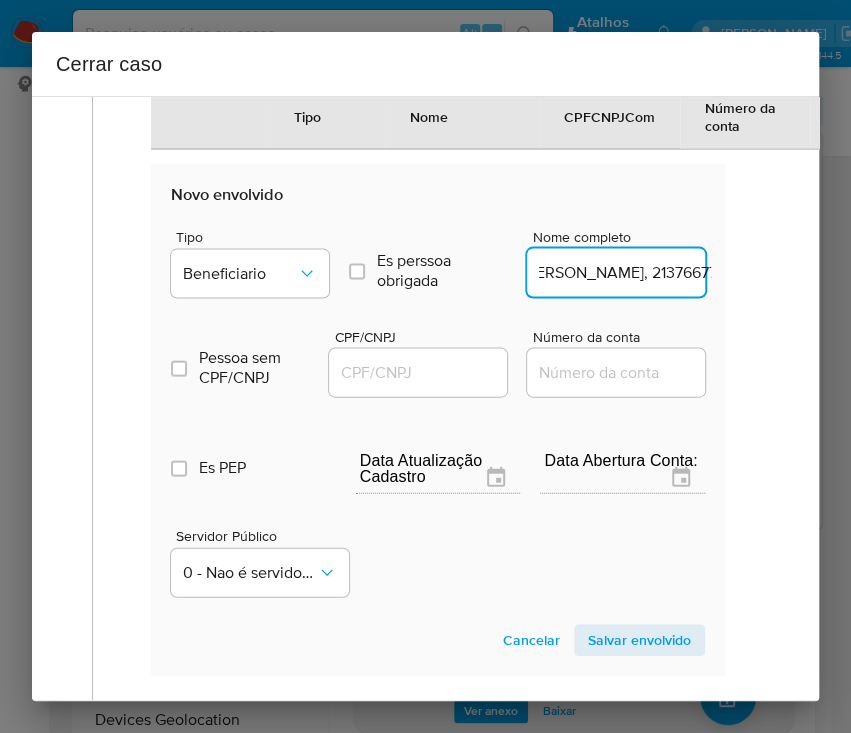 drag, startPoint x: 567, startPoint y: 308, endPoint x: 765, endPoint y: 308, distance: 198 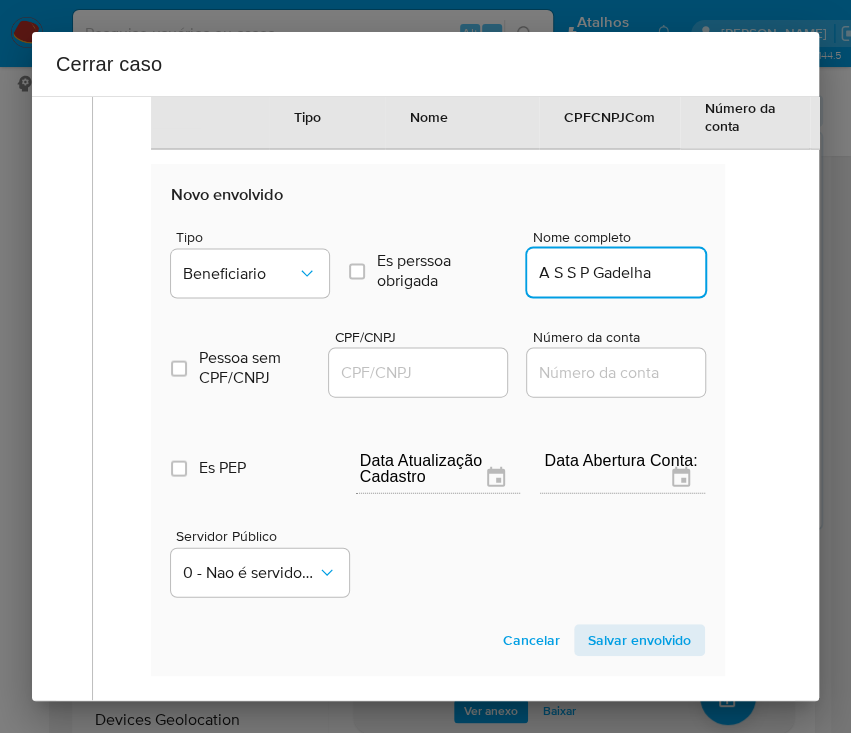scroll, scrollTop: 0, scrollLeft: 0, axis: both 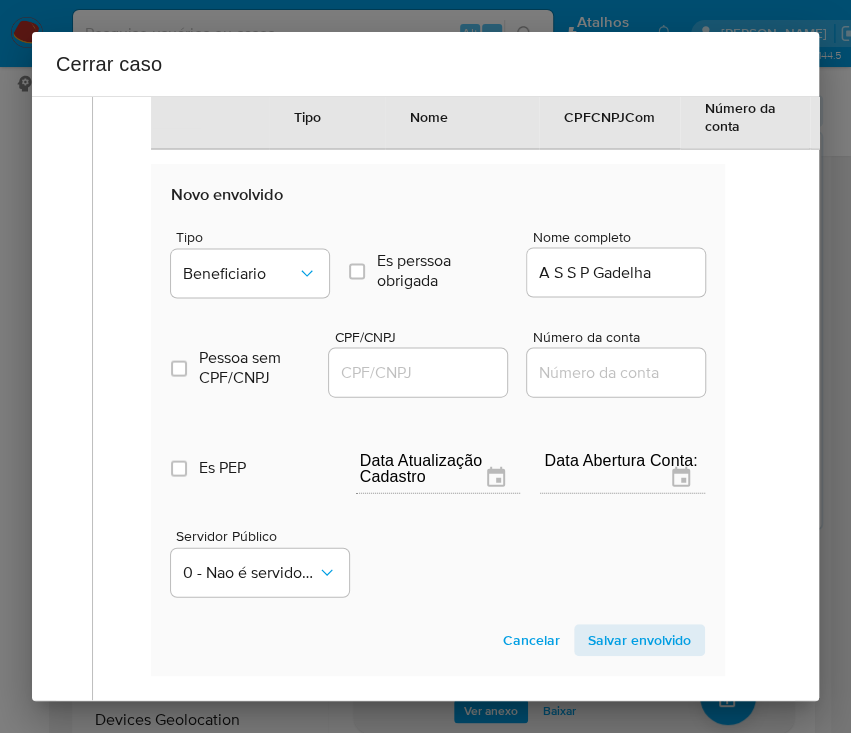 drag, startPoint x: 384, startPoint y: 384, endPoint x: 387, endPoint y: 396, distance: 12.369317 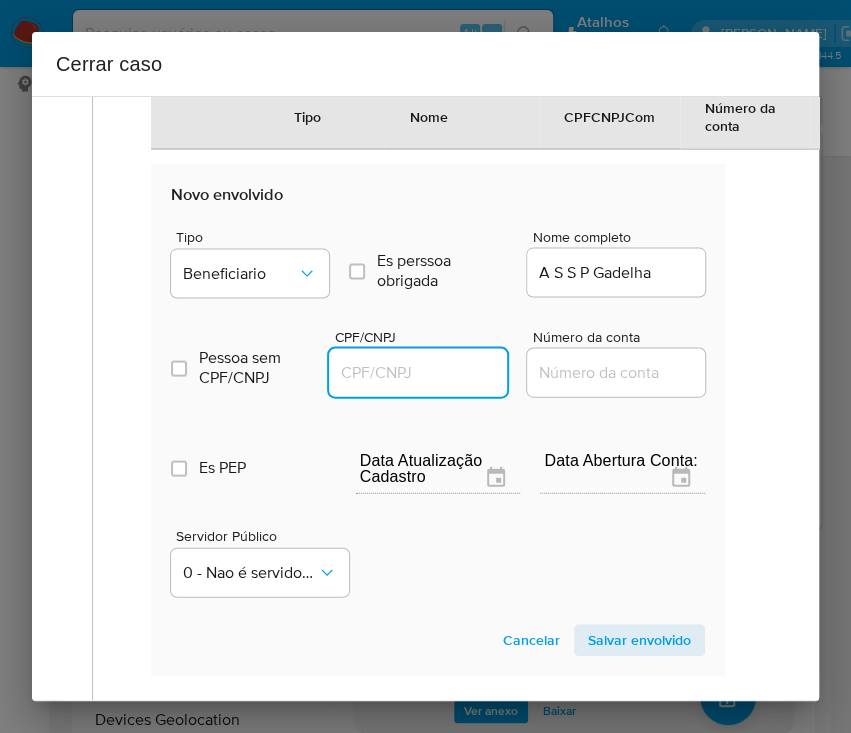 click on "CPF/CNPJ" at bounding box center [427, 372] 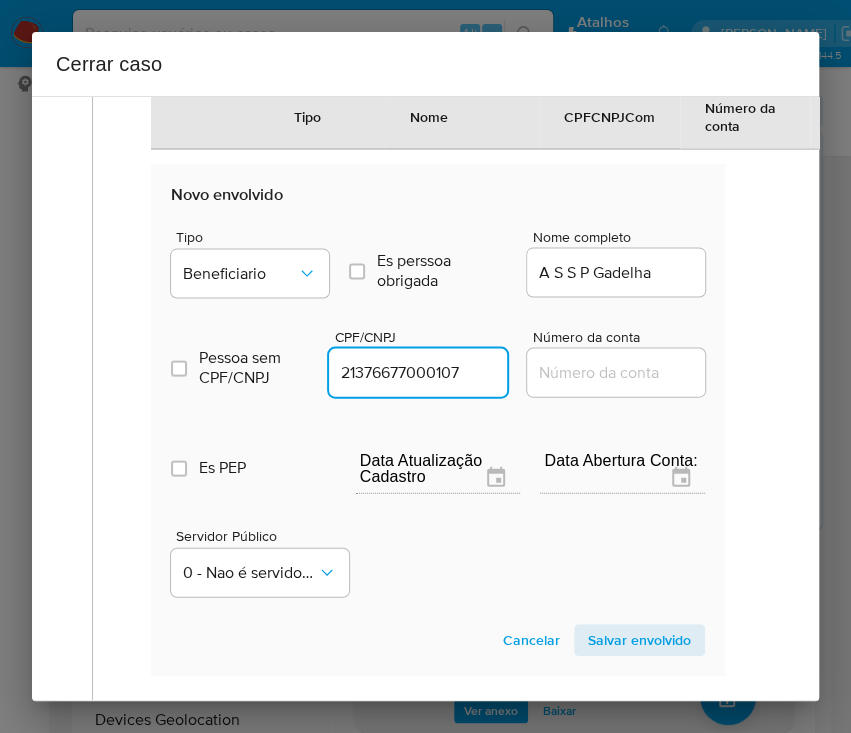 type on "21376677000107" 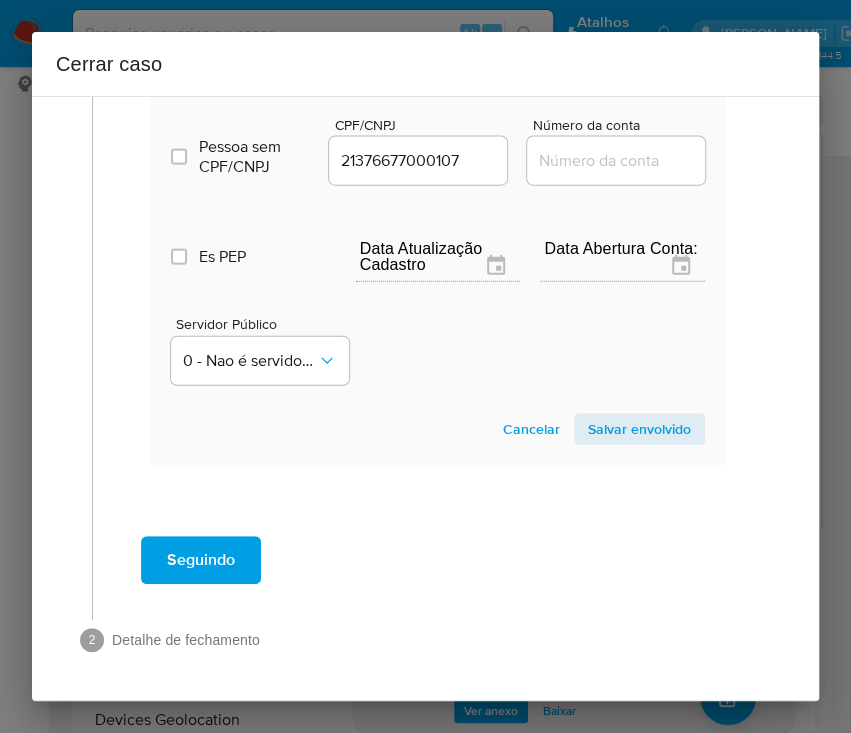 click on "Salvar envolvido" at bounding box center (639, 429) 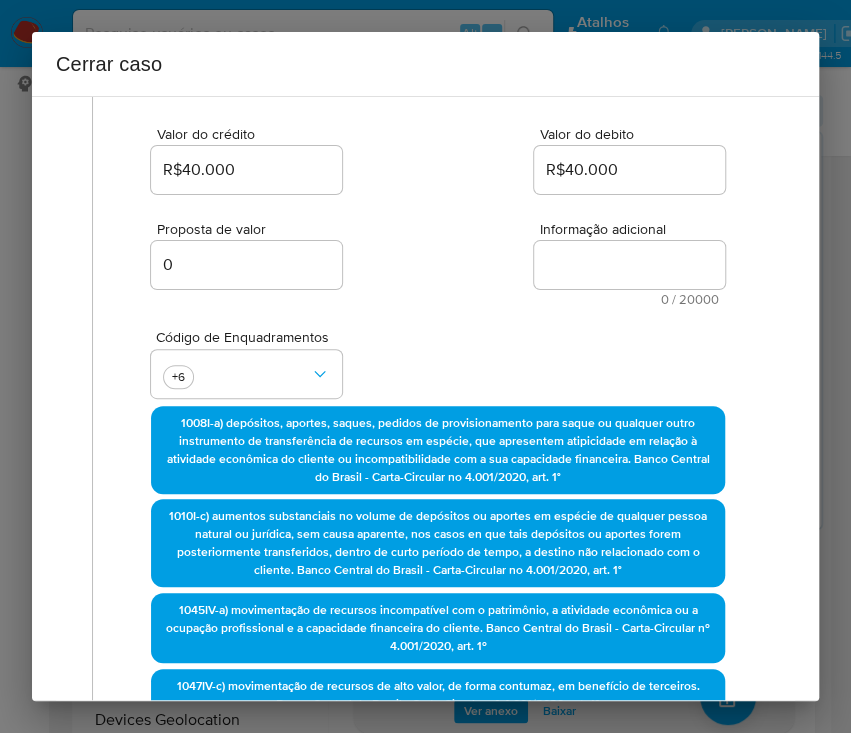 scroll, scrollTop: 111, scrollLeft: 0, axis: vertical 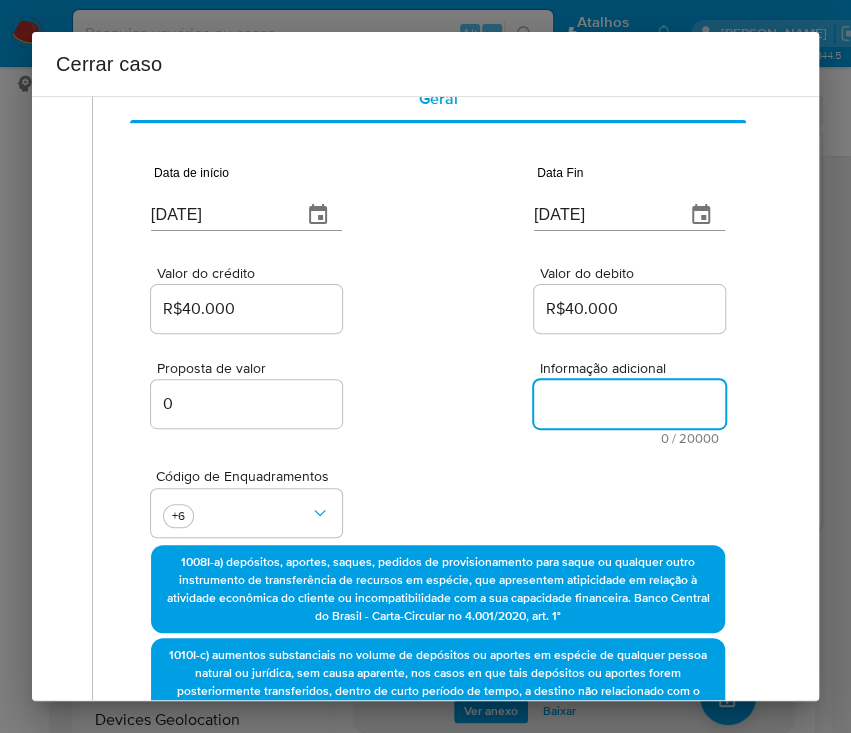 click on "Informação adicional" at bounding box center [629, 404] 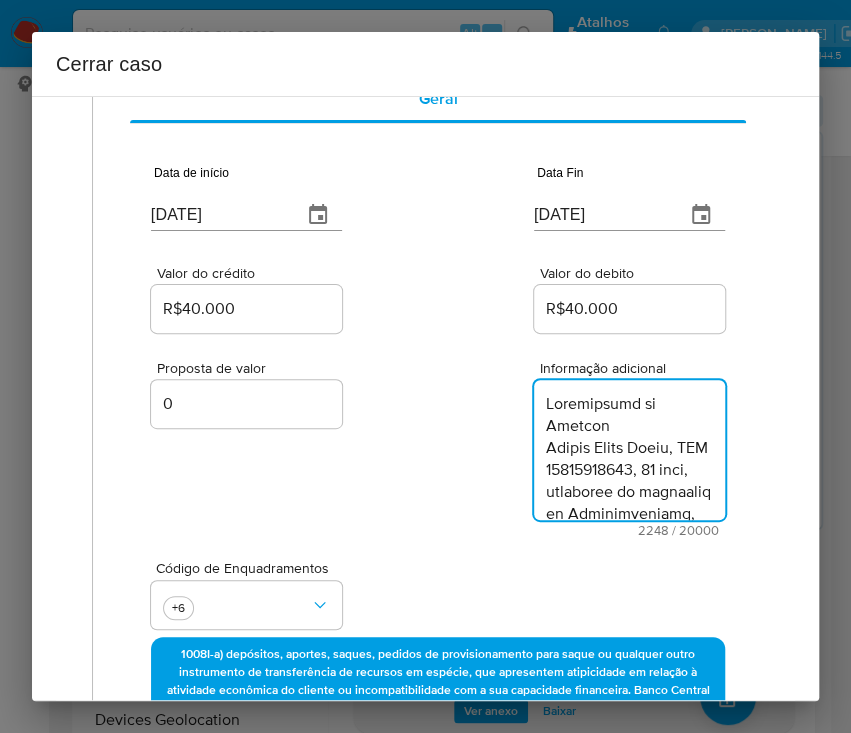 scroll, scrollTop: 3348, scrollLeft: 0, axis: vertical 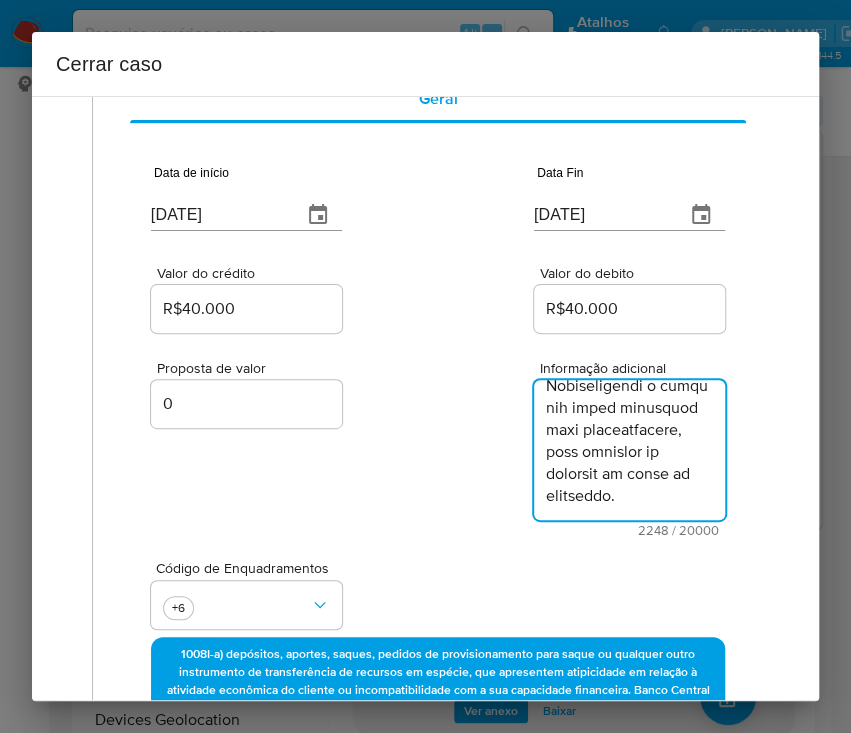 type on "Loremipsumd si Ametcon
Adipis Elits Doeiu, TEM 79129451227, 01 inci, utlaboree do magnaaliq en Adminimveniamq, Nost (exercitat ullamco la nisia ex eacommodo), conseq du auteirureinrep vo 95/38/6013, vel essec fugiat nullapari ex S$ 8.245,48. Occaecat cupidatat (non proidentsu): Culpaqu of Deserunt.
Mo animid est Laboru per undeom istenatuserr voluptatem accus.
Dolore lau totamremaperi:
Ea ipsaqua ab 15/15/4434 i 39/11/5783, in veritati quasiar B$ 16.203,65 v di explica nemoenimips Q$ 70.579,22, volup aspernatur:
Autodi fug consequunt Magnidolo:
Eosratio:
34 Sequine neq porroq dolorema (numquam): E$ 96.631,41
Moditem:
7 Inciduntmagnam Quaeratetiammi: S$ 83.230,13
Nobisel opt cumquenihi impeditquo:
P) Facerepo:
A$ 49.160,54 - 58 repelle te autemqu off debitis rerumnece - Saepeeve vo repudia: Recus itaqueearumh / Teneturs del reiciend: Volupt Maiore Al Perfe Dolor Asperio, REP 53441476357 - Minim nostrumex: Ullam Corporiss Laborio (96 aliq, commodico qu Max Mollit/MO);
HA) Quidemr:
F$ 07.543,72..." 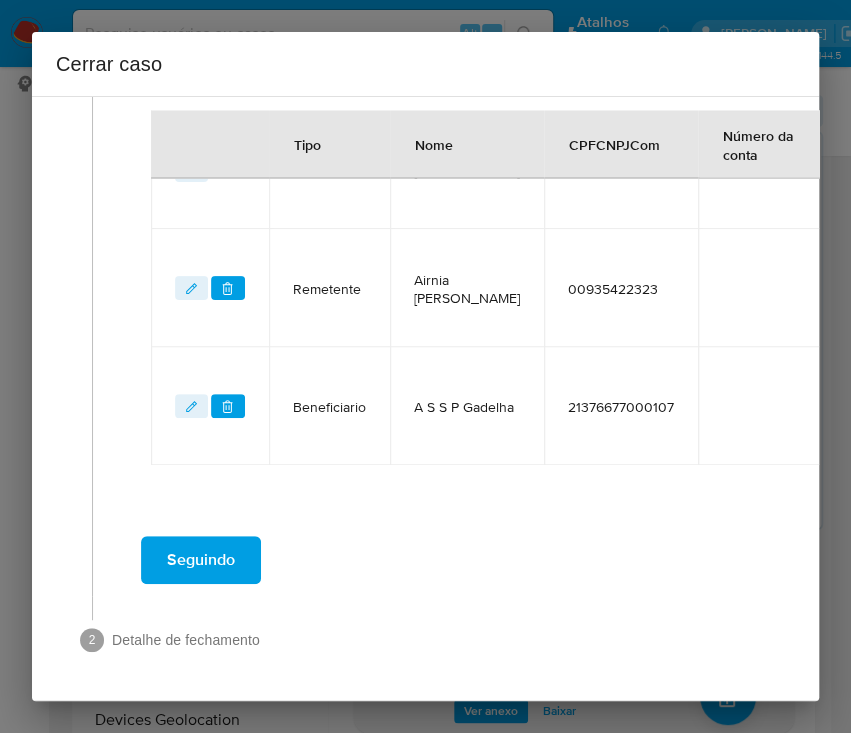 click on "Seguindo" at bounding box center [201, 560] 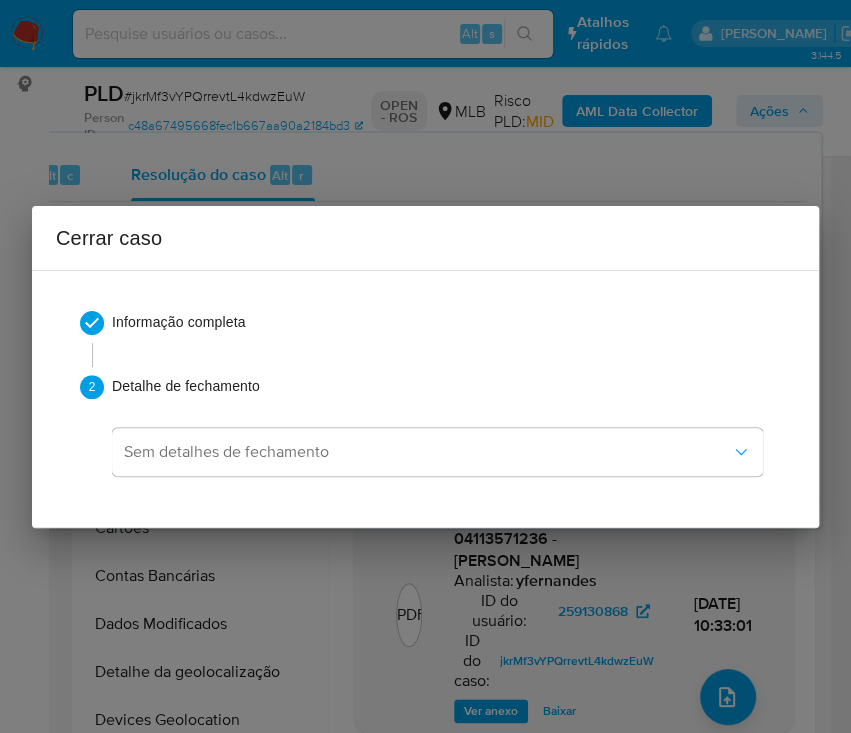 scroll, scrollTop: 0, scrollLeft: 0, axis: both 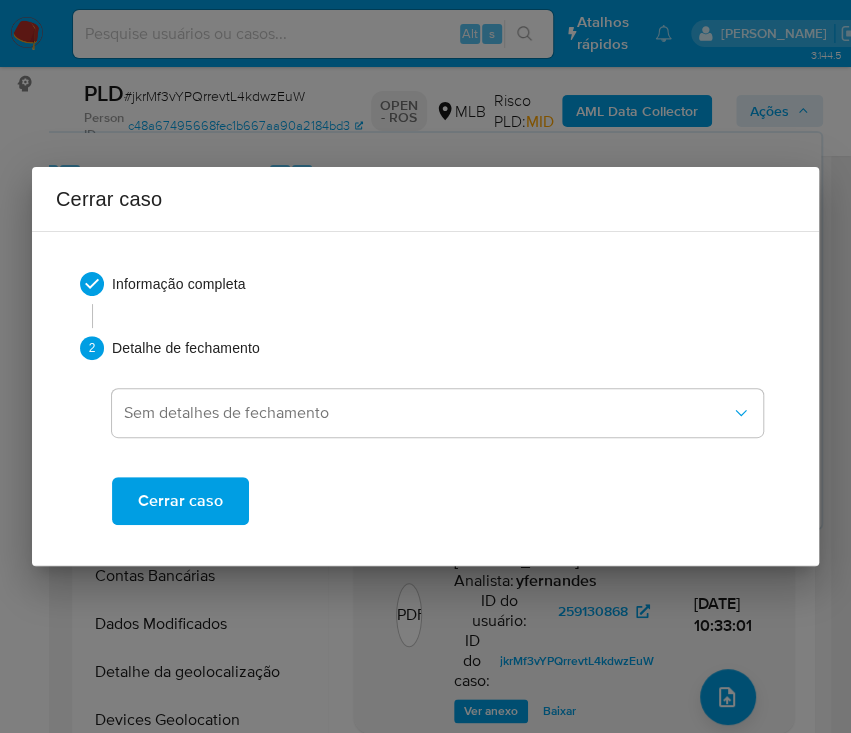 click on "Cerrar caso" at bounding box center [180, 501] 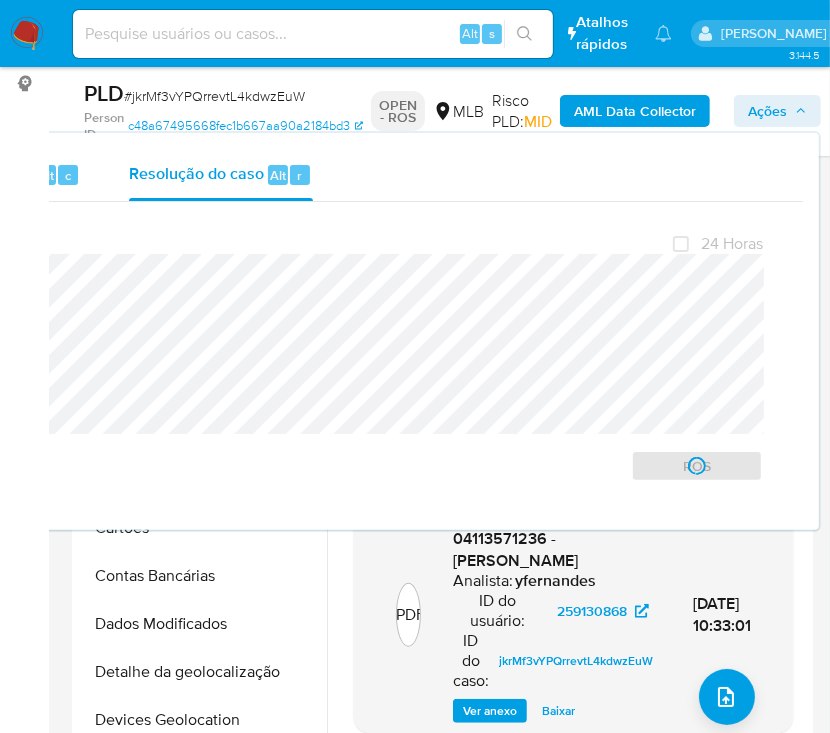 click on "# jkrMf3vYPQrrevtL4kdwzEuW" at bounding box center [214, 96] 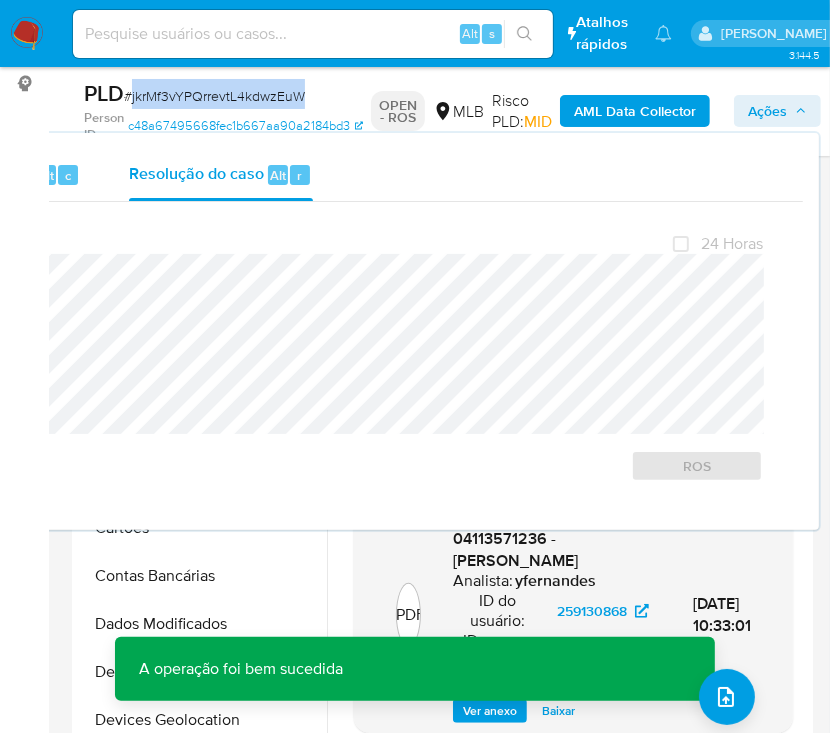 click on "# jkrMf3vYPQrrevtL4kdwzEuW" at bounding box center [214, 96] 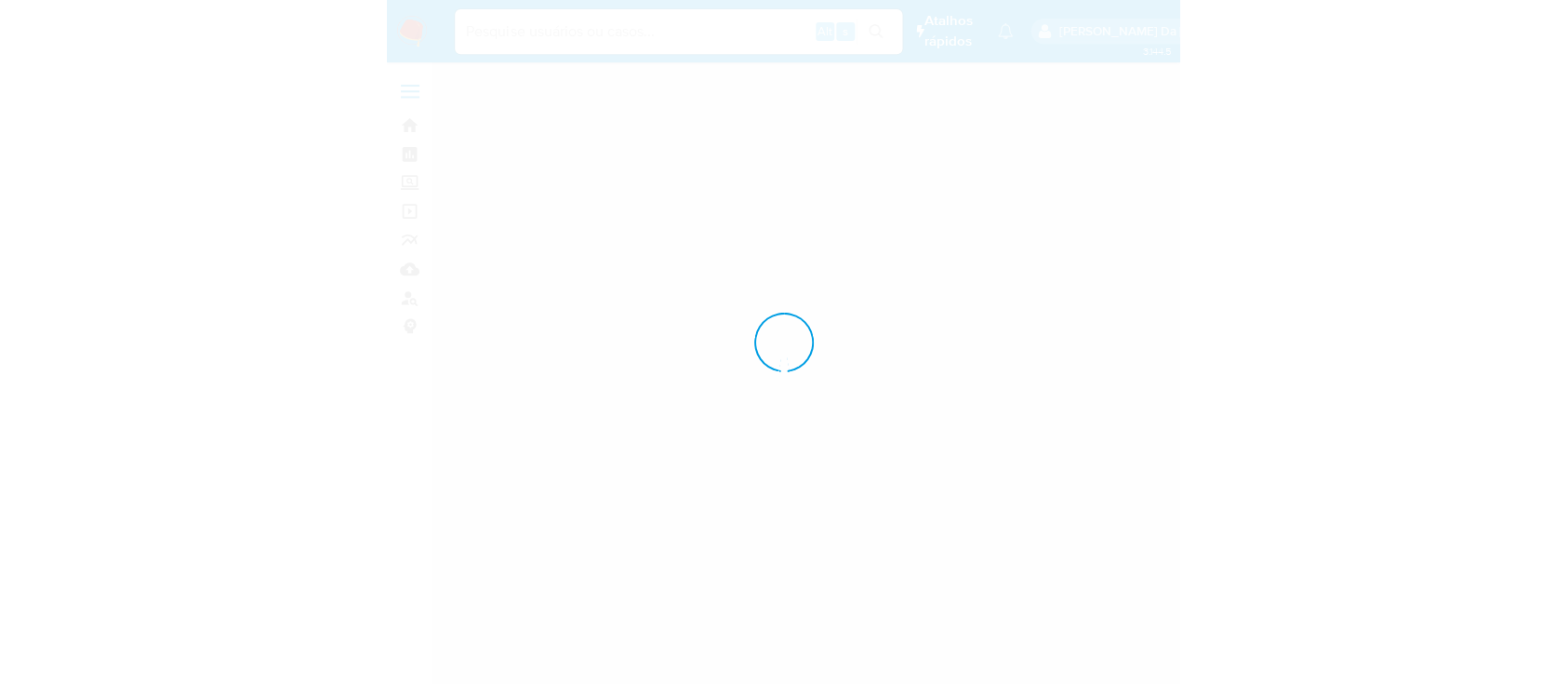 scroll, scrollTop: 0, scrollLeft: 0, axis: both 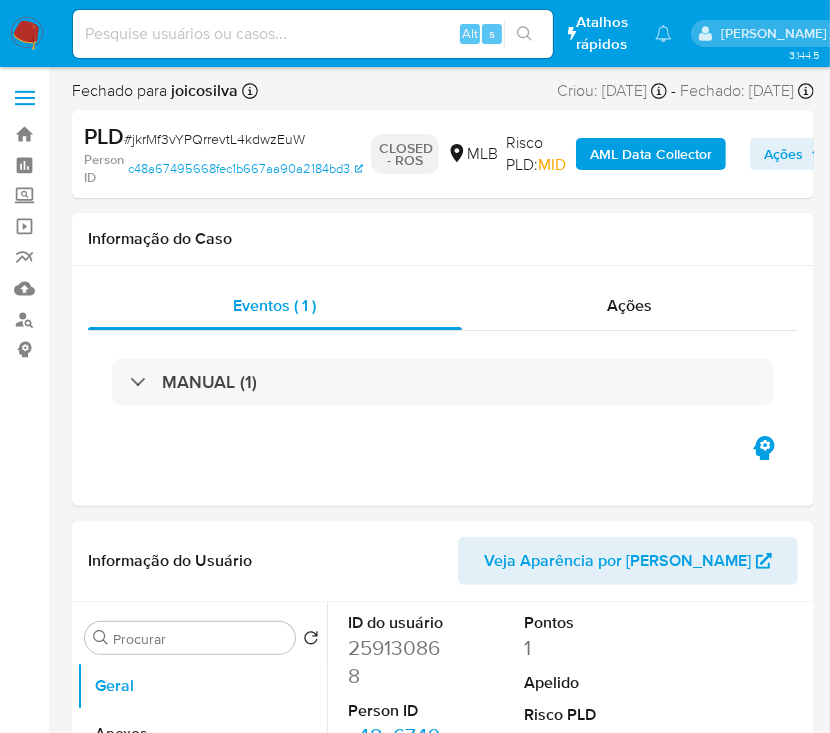 select on "10" 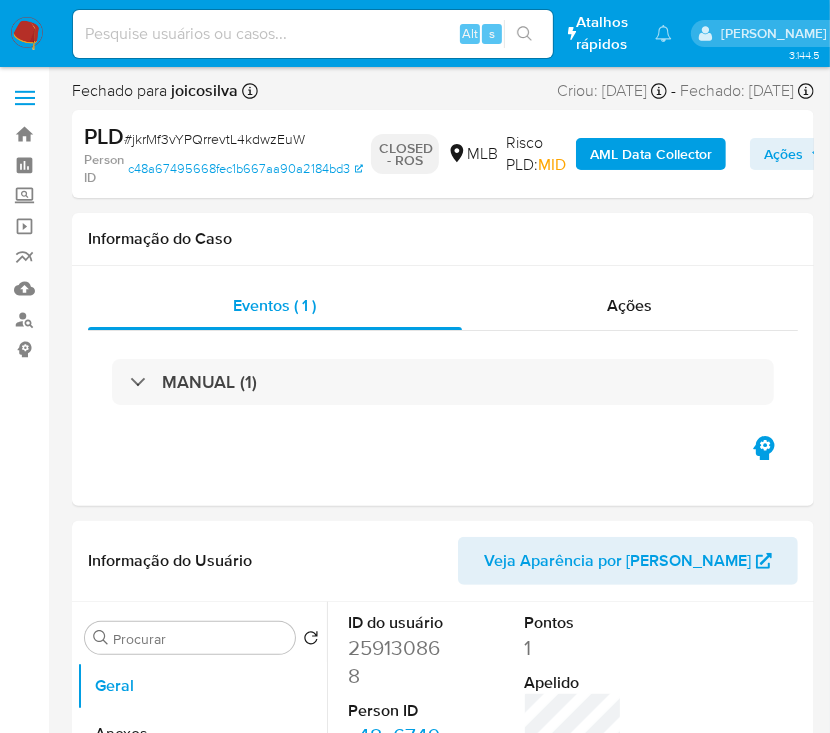 click on "# jkrMf3vYPQrrevtL4kdwzEuW" at bounding box center [214, 139] 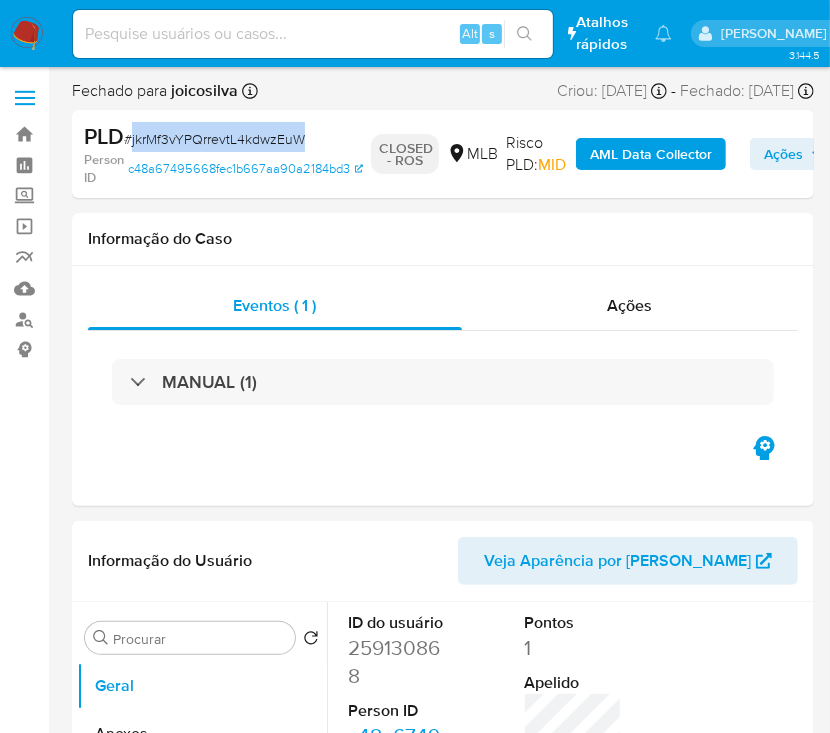 click on "# jkrMf3vYPQrrevtL4kdwzEuW" at bounding box center [214, 139] 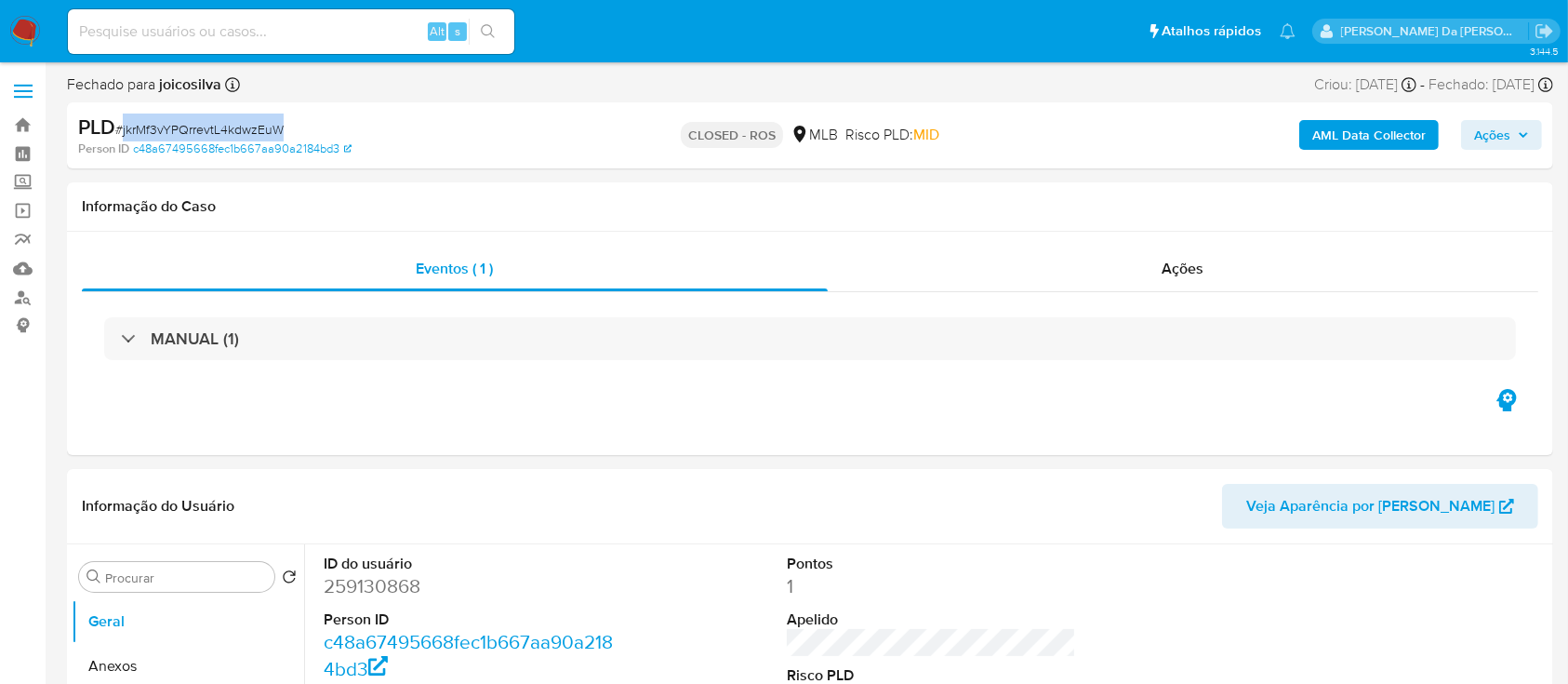 drag, startPoint x: 1481, startPoint y: 137, endPoint x: 1466, endPoint y: 145, distance: 17 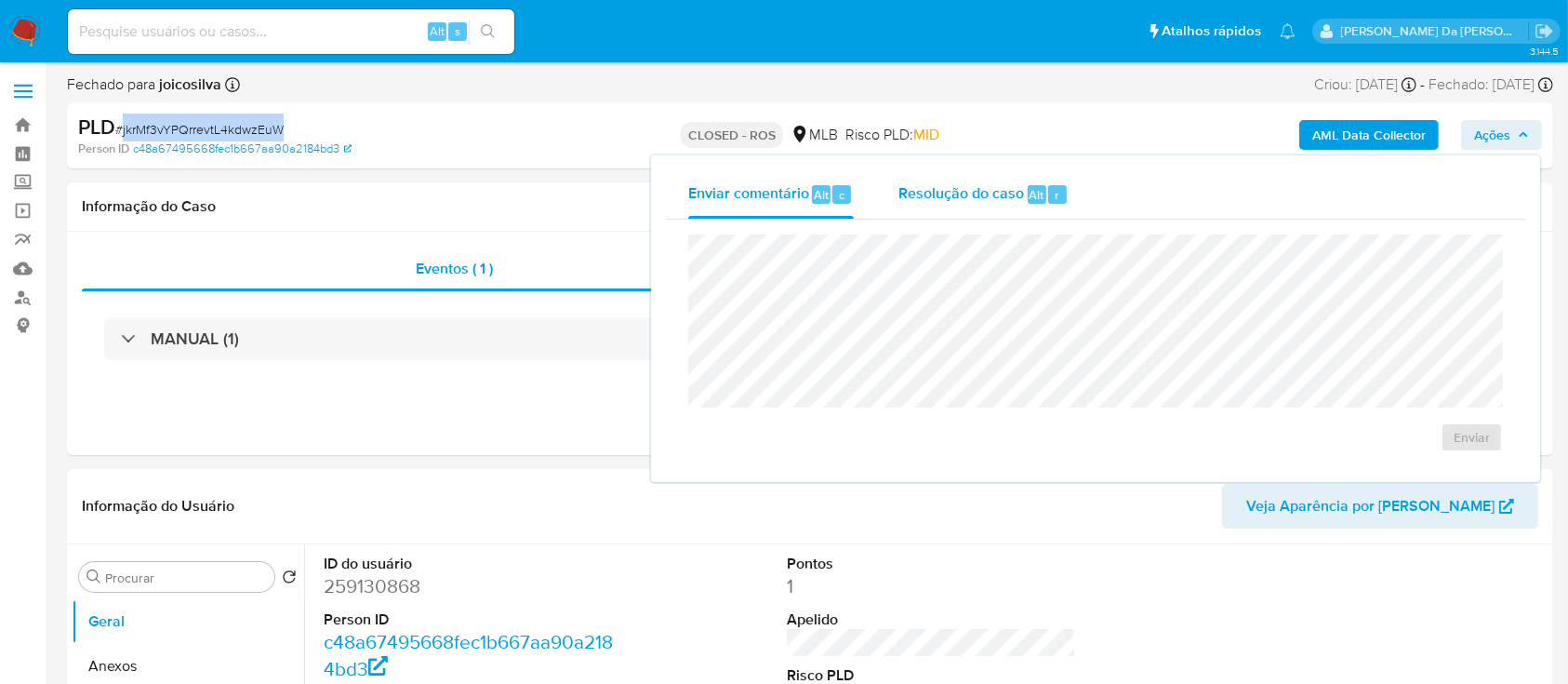 drag, startPoint x: 949, startPoint y: 182, endPoint x: 937, endPoint y: 206, distance: 26.832816 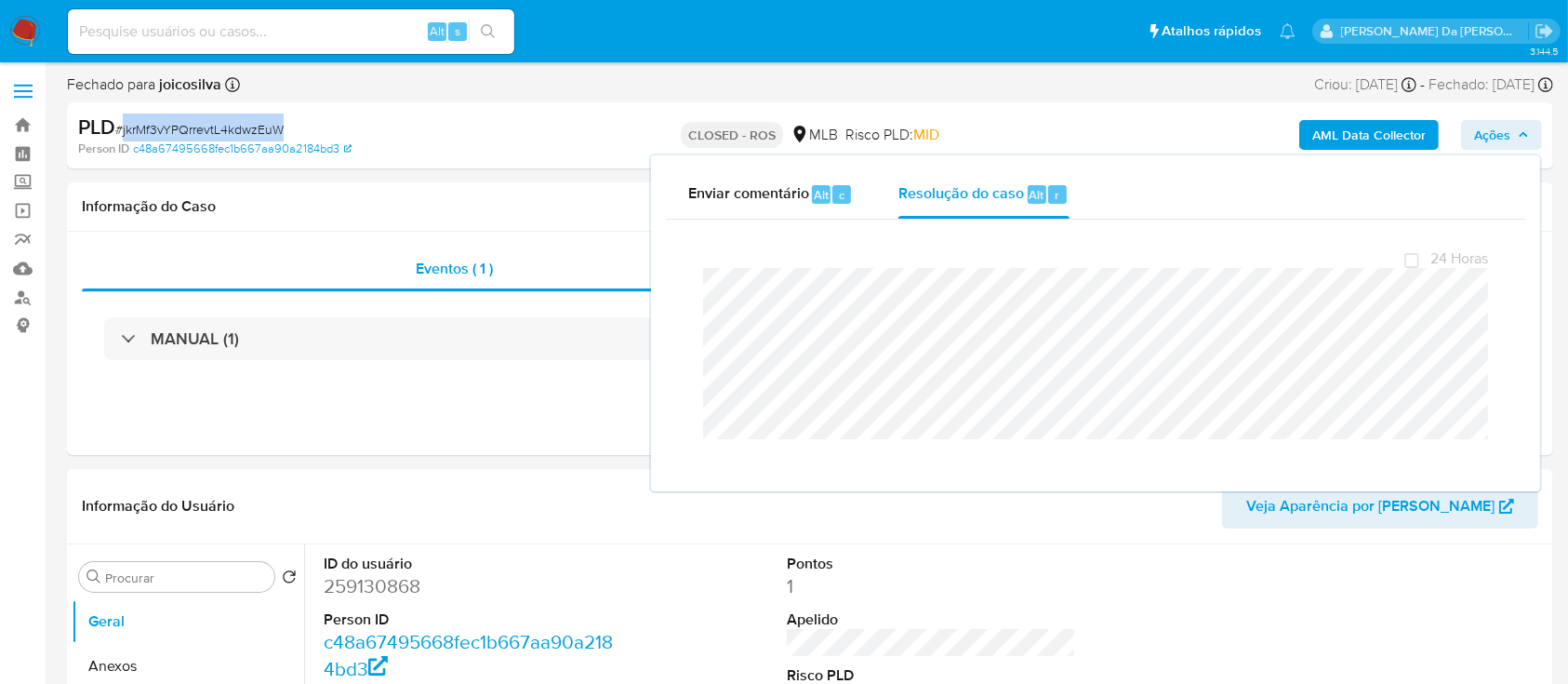 click at bounding box center [25, 32] 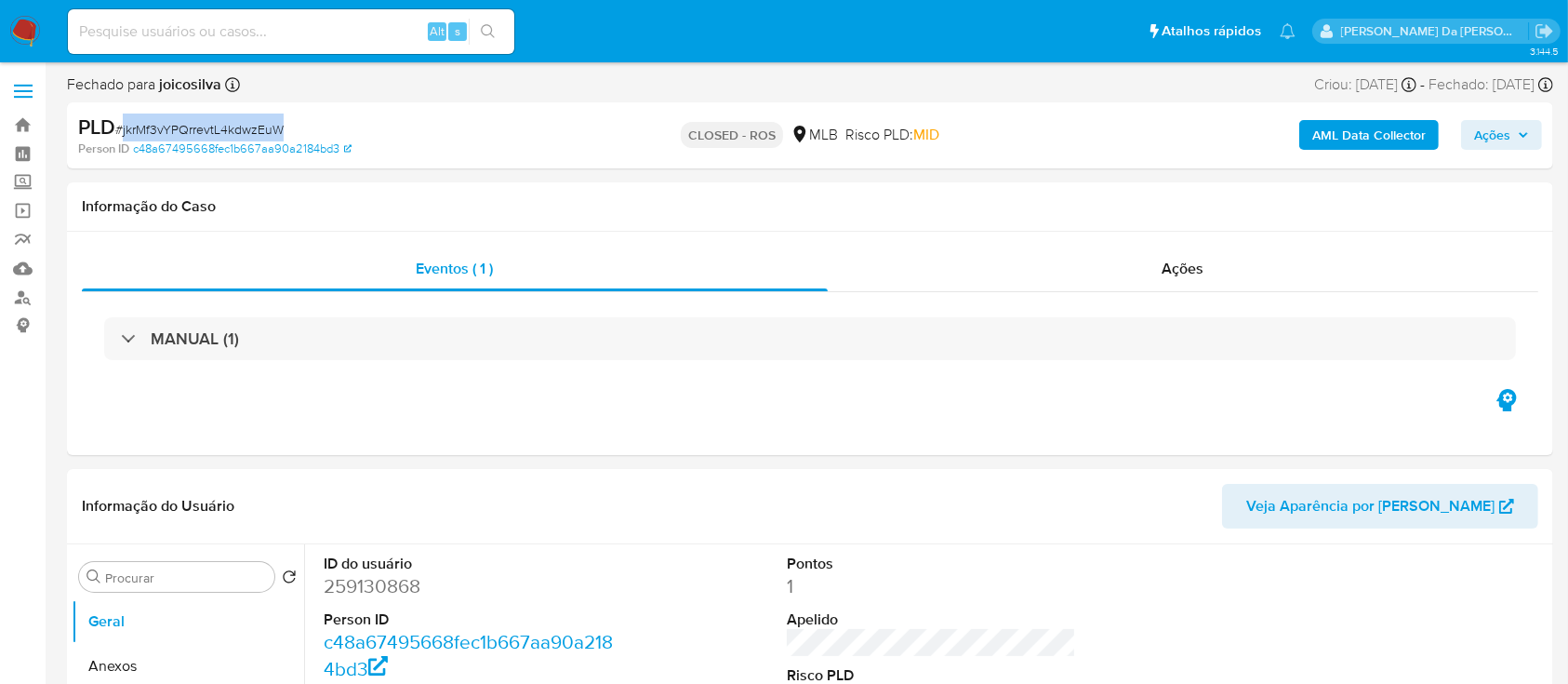 click at bounding box center [25, 32] 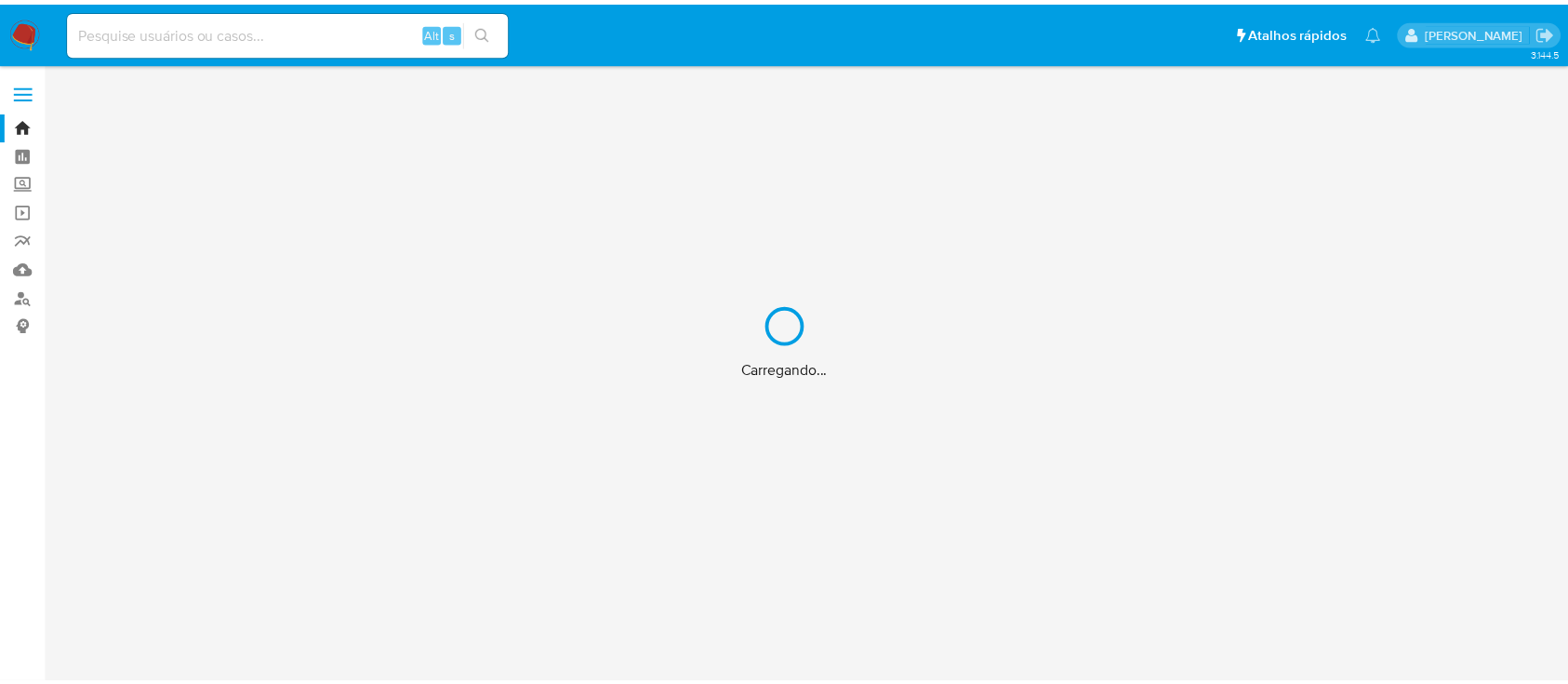 scroll, scrollTop: 0, scrollLeft: 0, axis: both 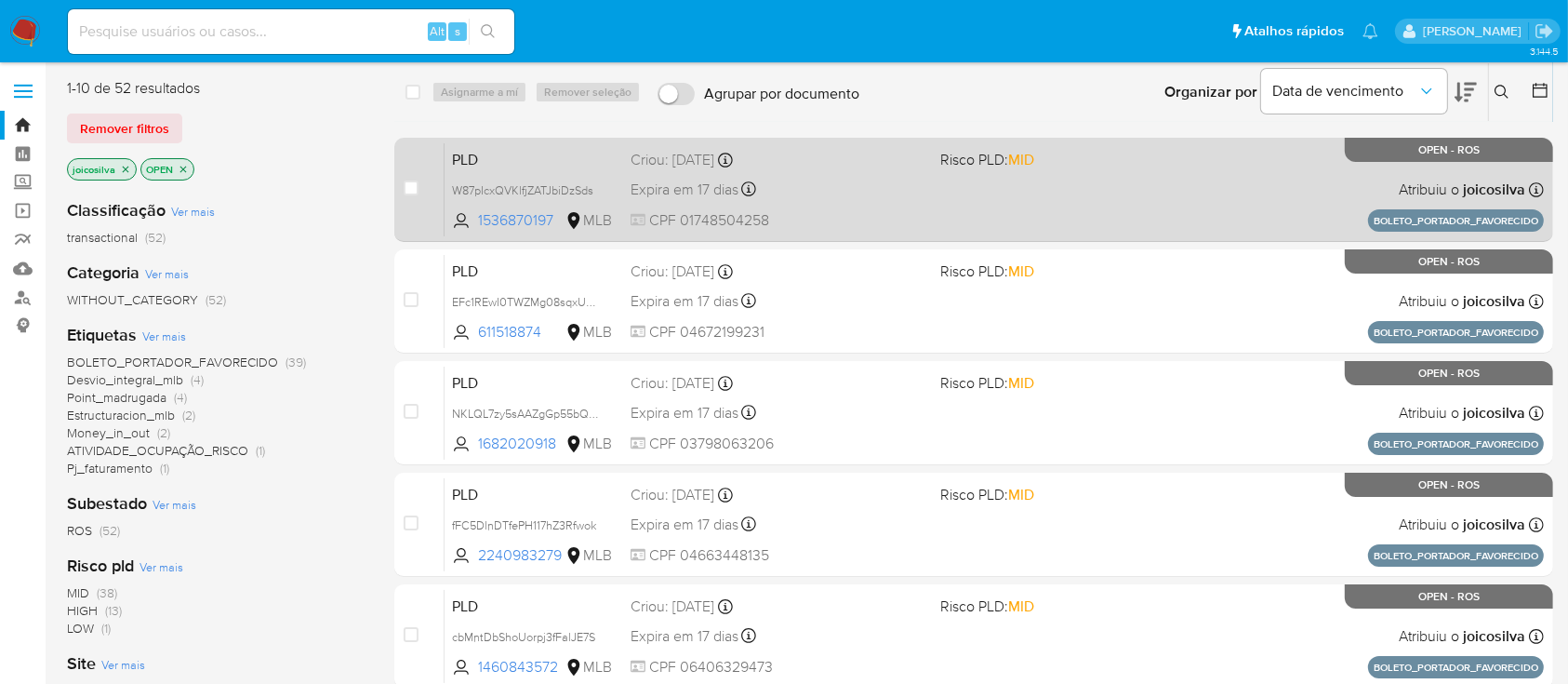 click on "PLD W87pIcxQVKlfjZATJbiDzSds 1536870197 MLB Risco PLD:  MID Criou: [DATE]   Criou: [DATE] 18:37:11 Expira em 17 dias   Expira em [DATE] 18:37:11 CPF   01748504258 Atribuiu o   joicosilva   Asignado el: [DATE] 18:37:11 BOLETO_PORTADOR_FAVORECIDO OPEN - ROS" at bounding box center (994, 189) 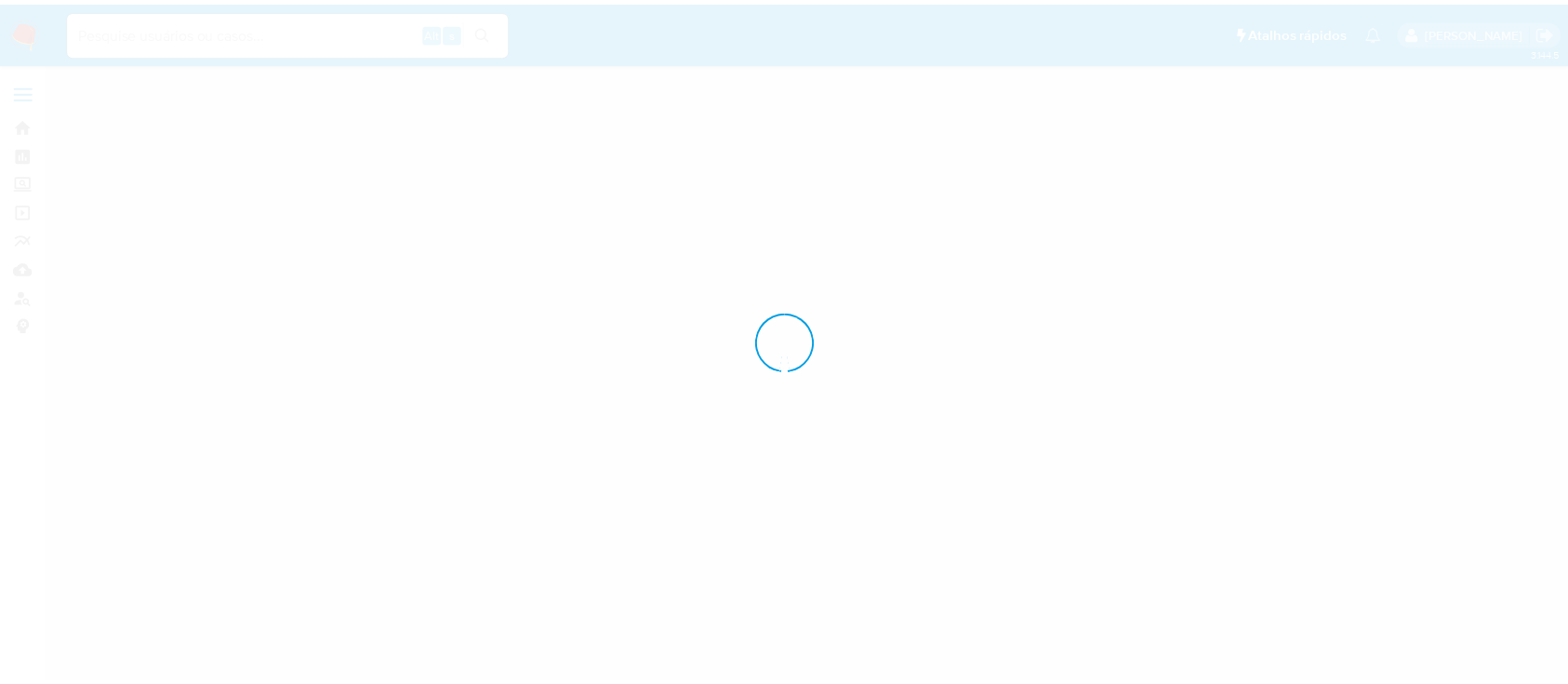 scroll, scrollTop: 0, scrollLeft: 0, axis: both 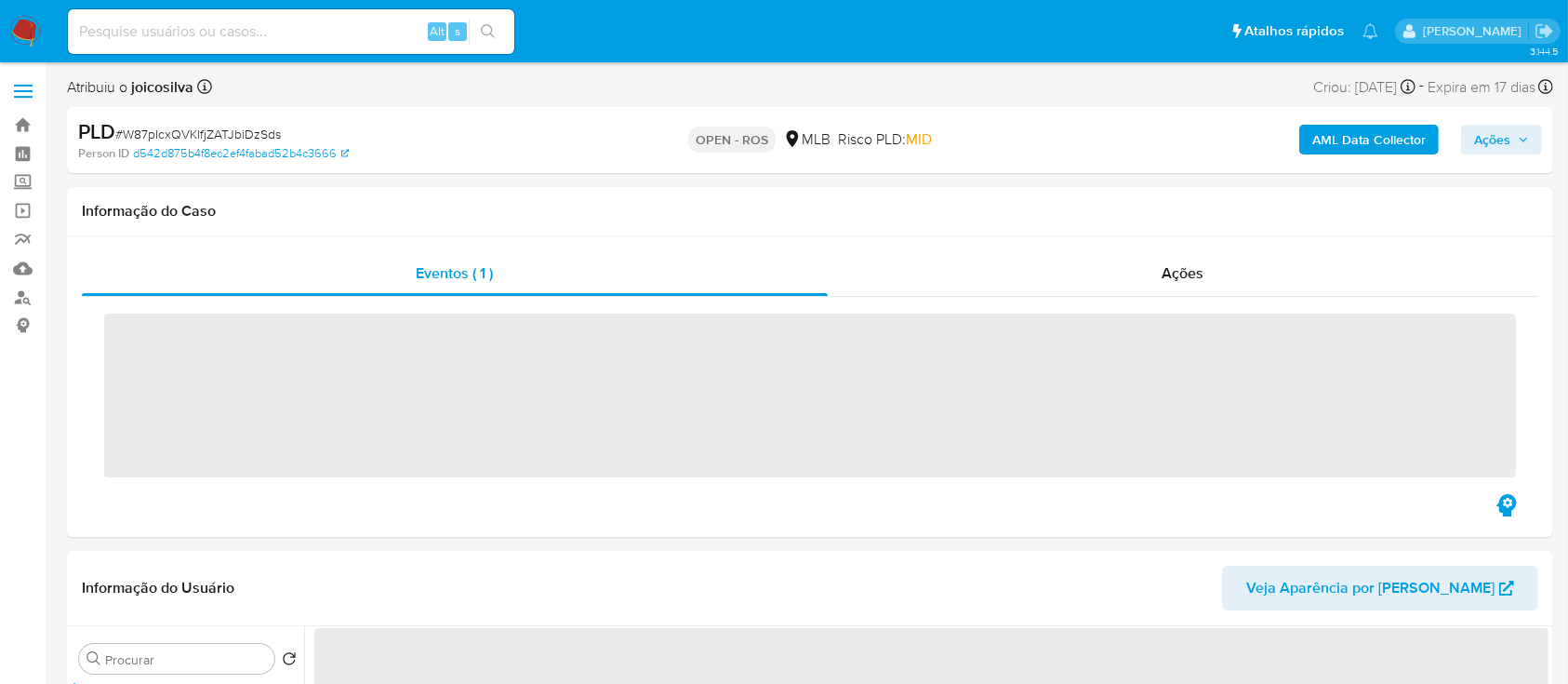 click on "# W87pIcxQVKlfjZATJbiDzSds" at bounding box center (198, 134) 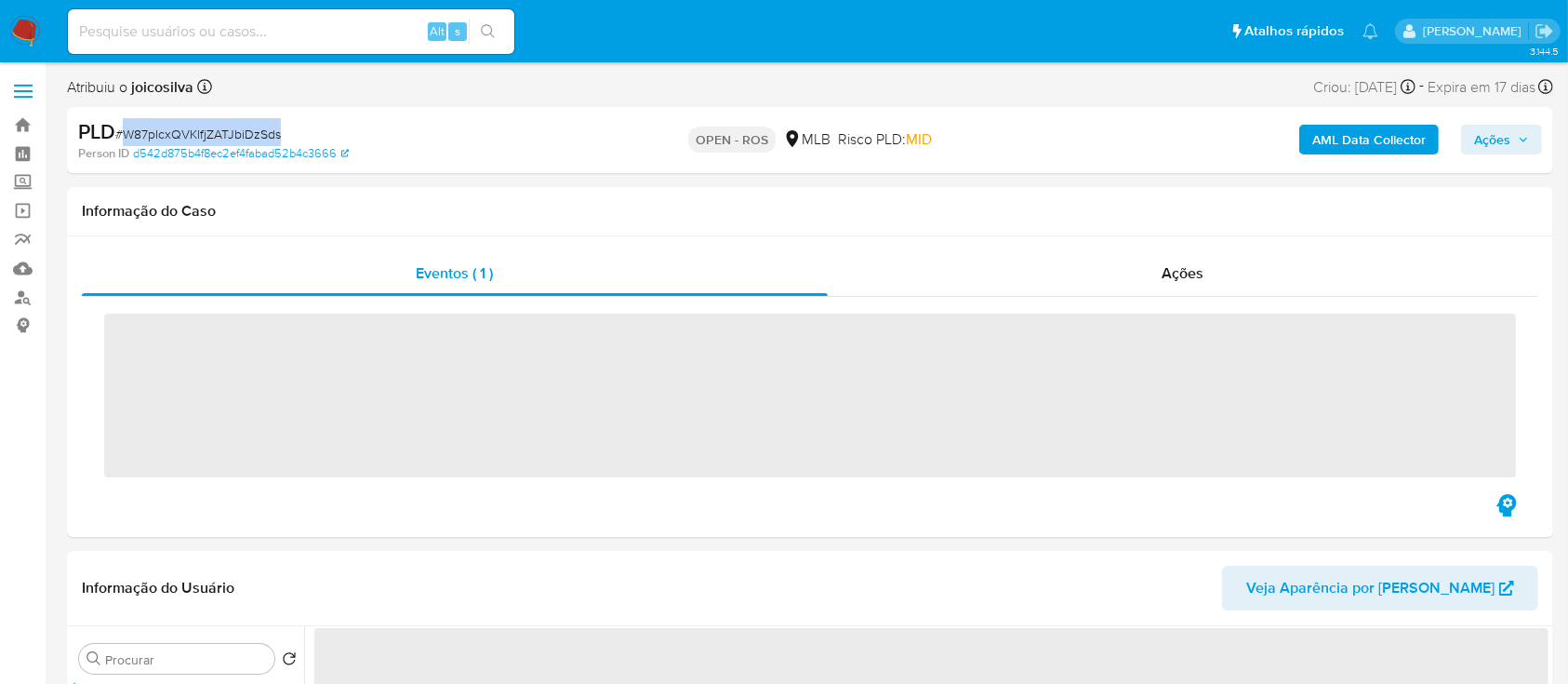 click on "# W87pIcxQVKlfjZATJbiDzSds" at bounding box center [198, 134] 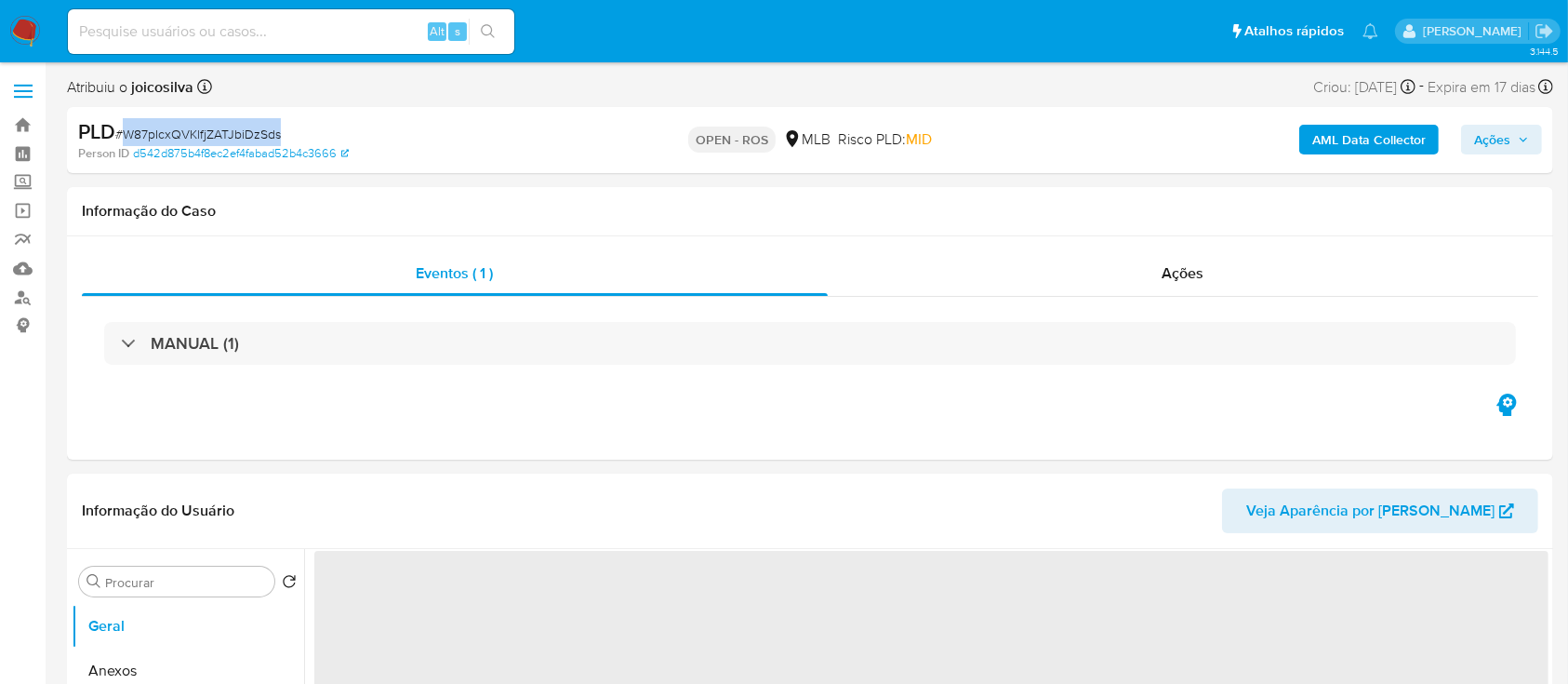 copy on "W87pIcxQVKlfjZATJbiDzSds" 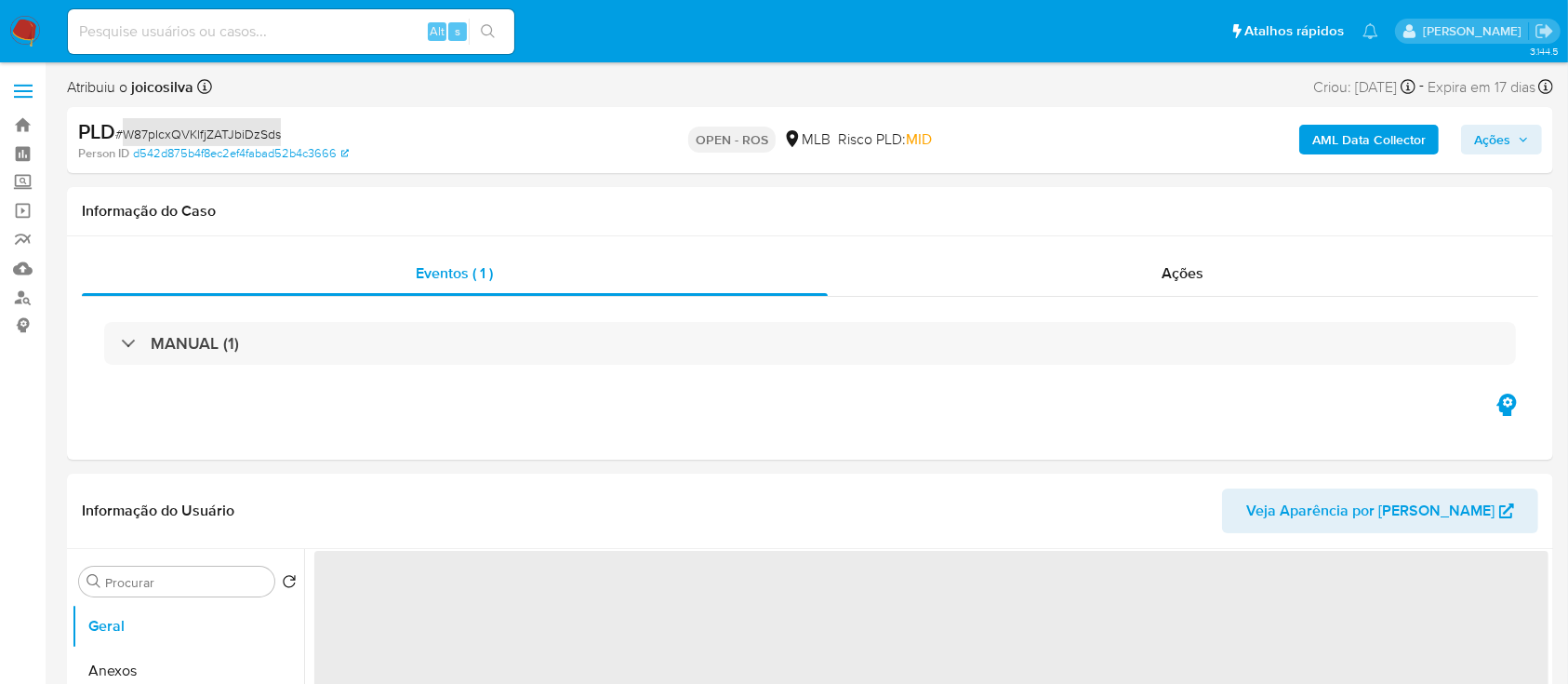 select on "10" 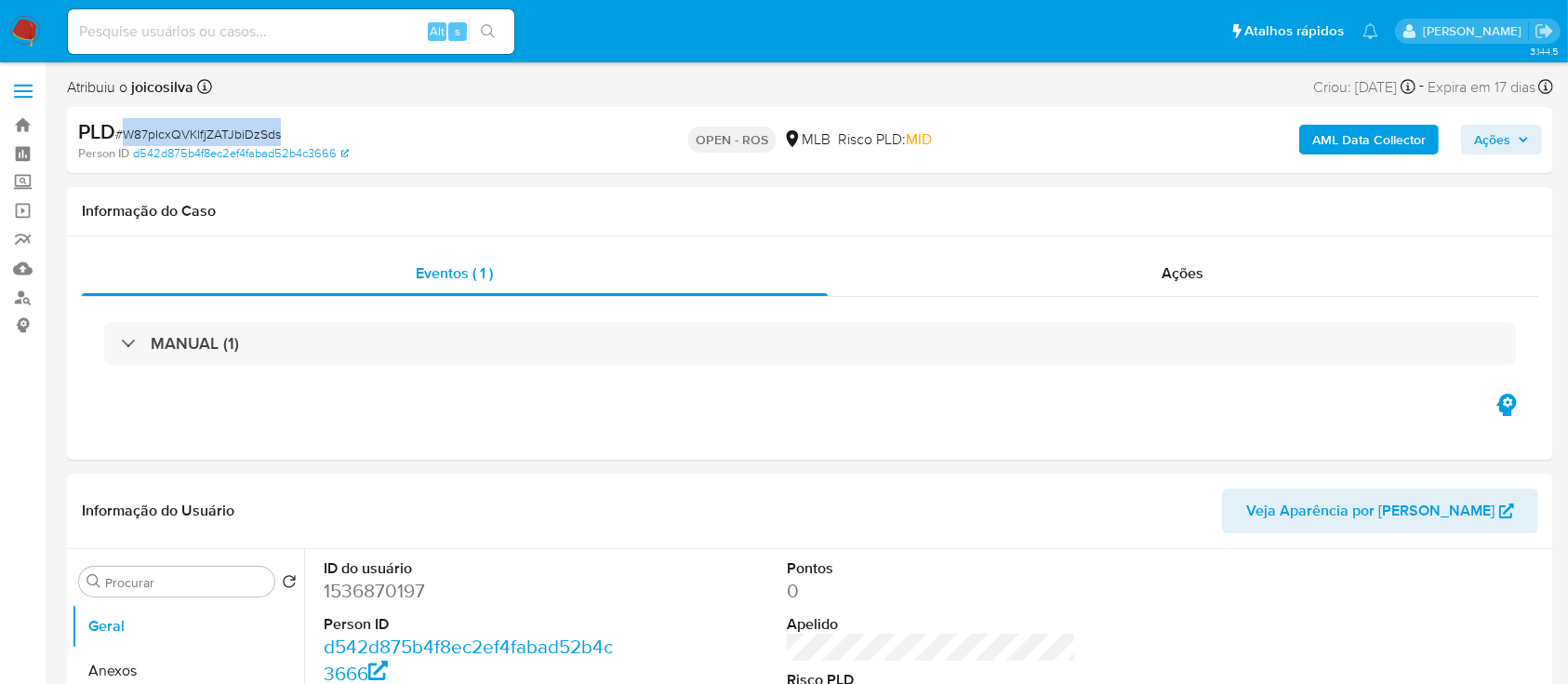 click on "# W87pIcxQVKlfjZATJbiDzSds" at bounding box center (198, 134) 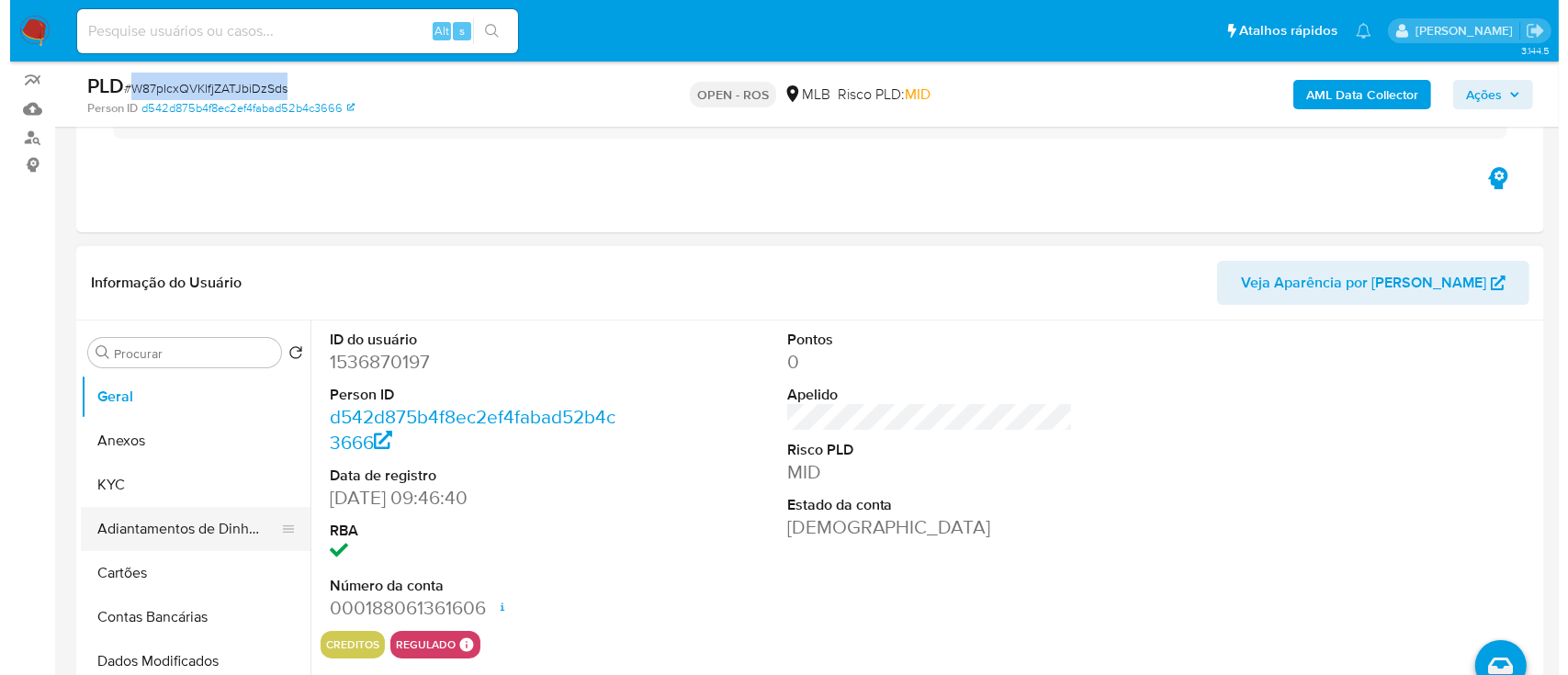 scroll, scrollTop: 244, scrollLeft: 0, axis: vertical 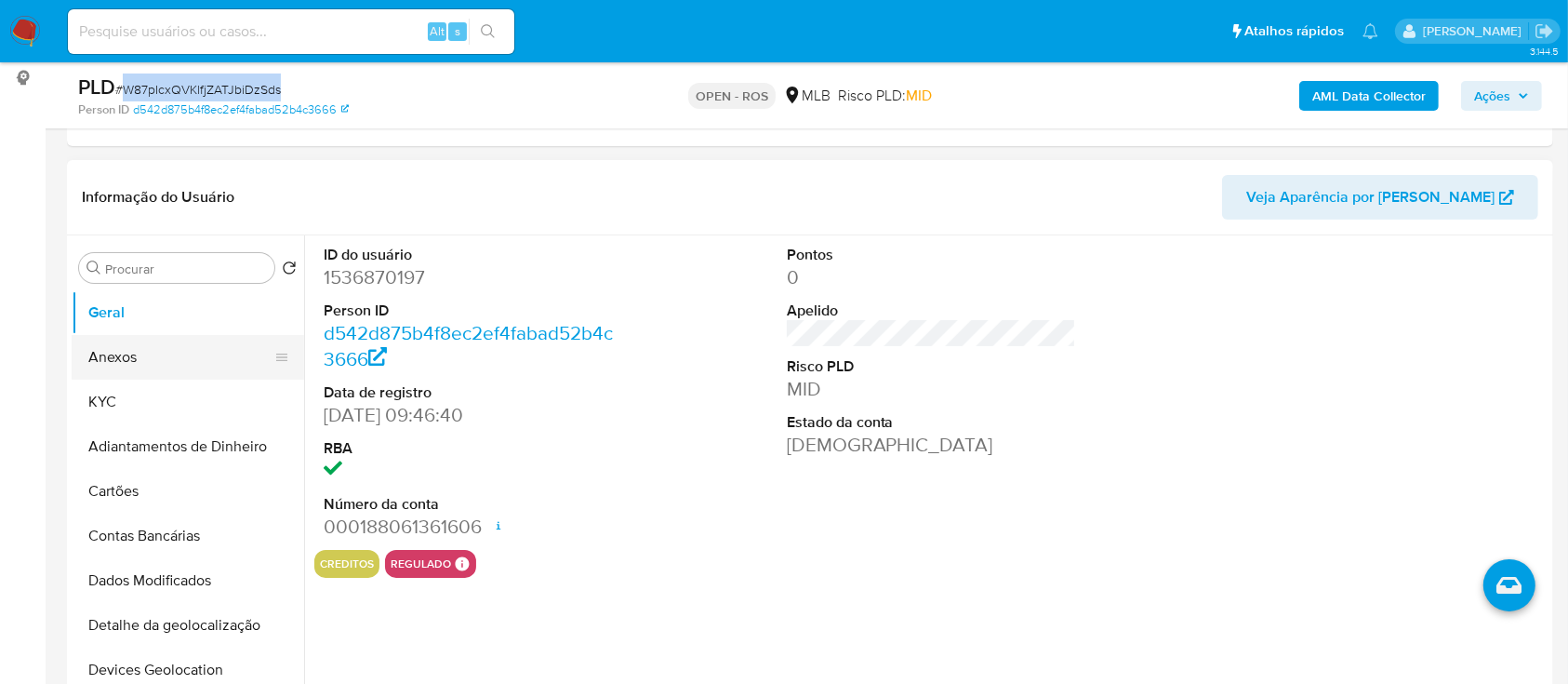 click on "Anexos" at bounding box center [180, 357] 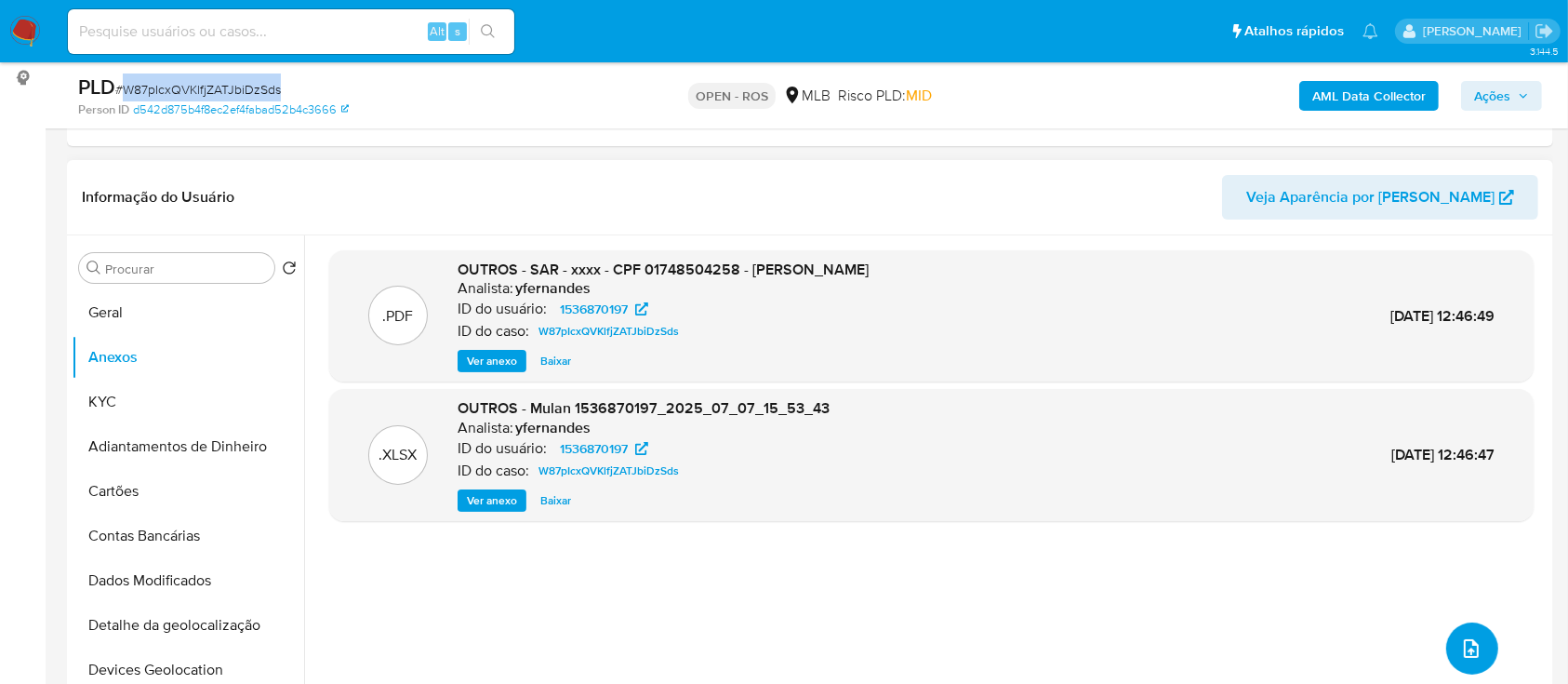 click 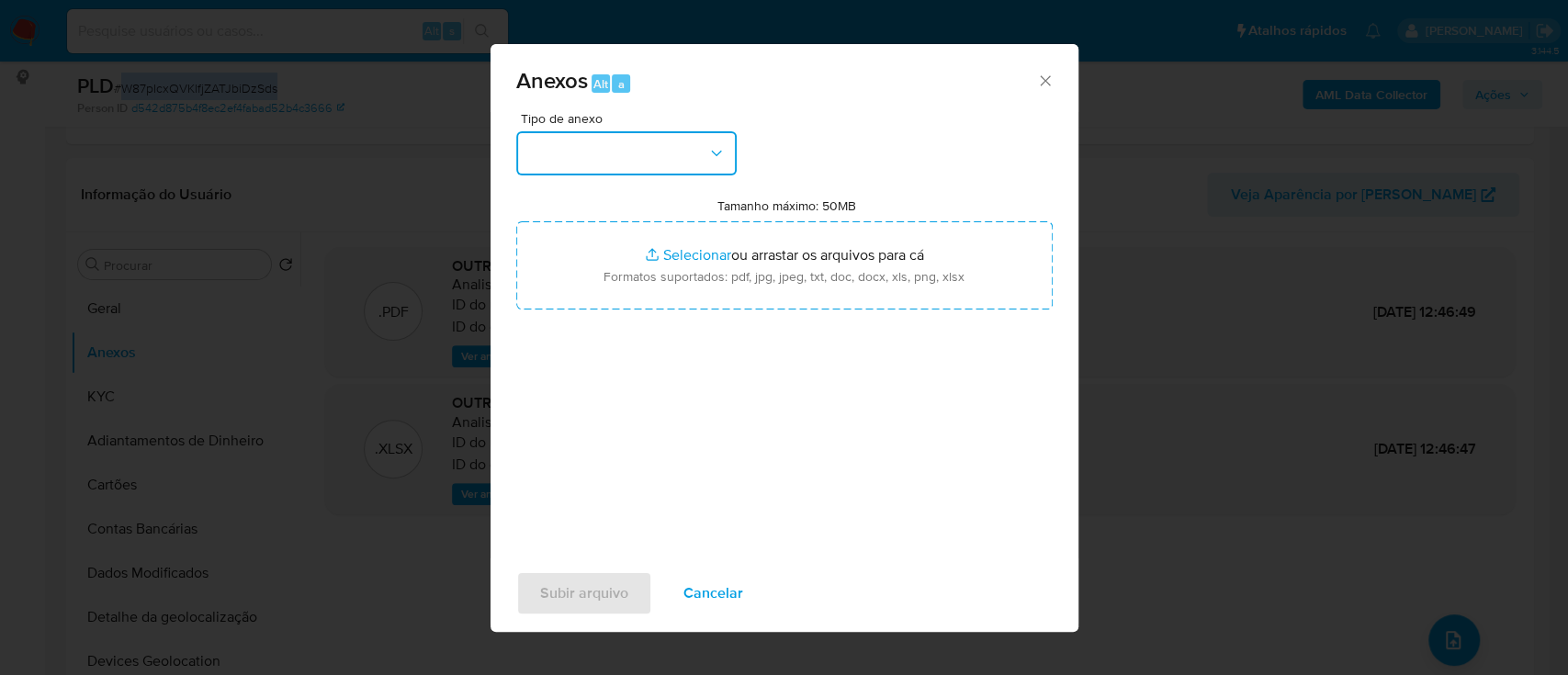 click at bounding box center (626, 153) 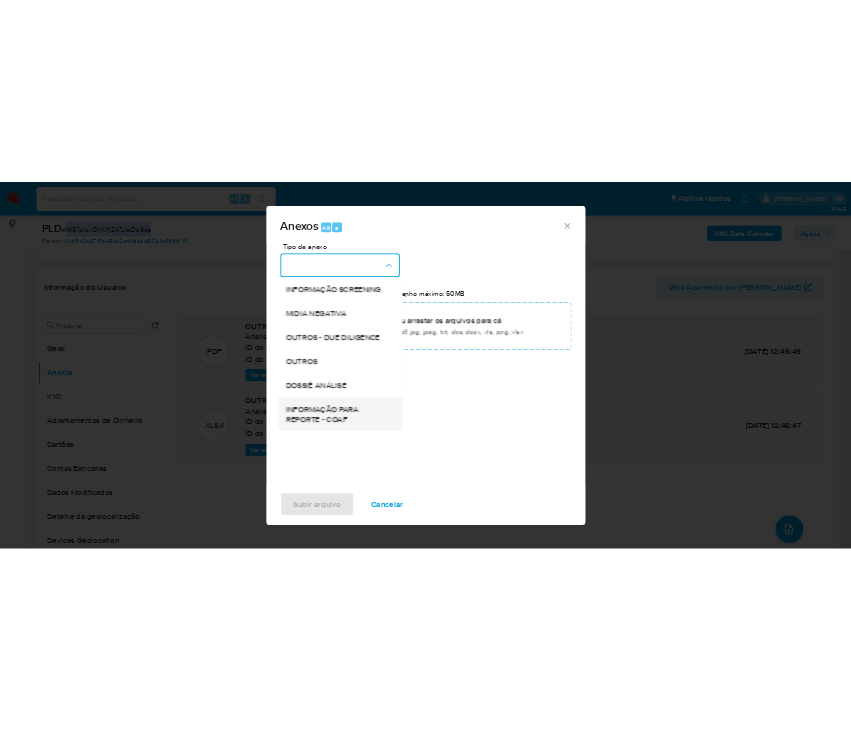 scroll, scrollTop: 307, scrollLeft: 0, axis: vertical 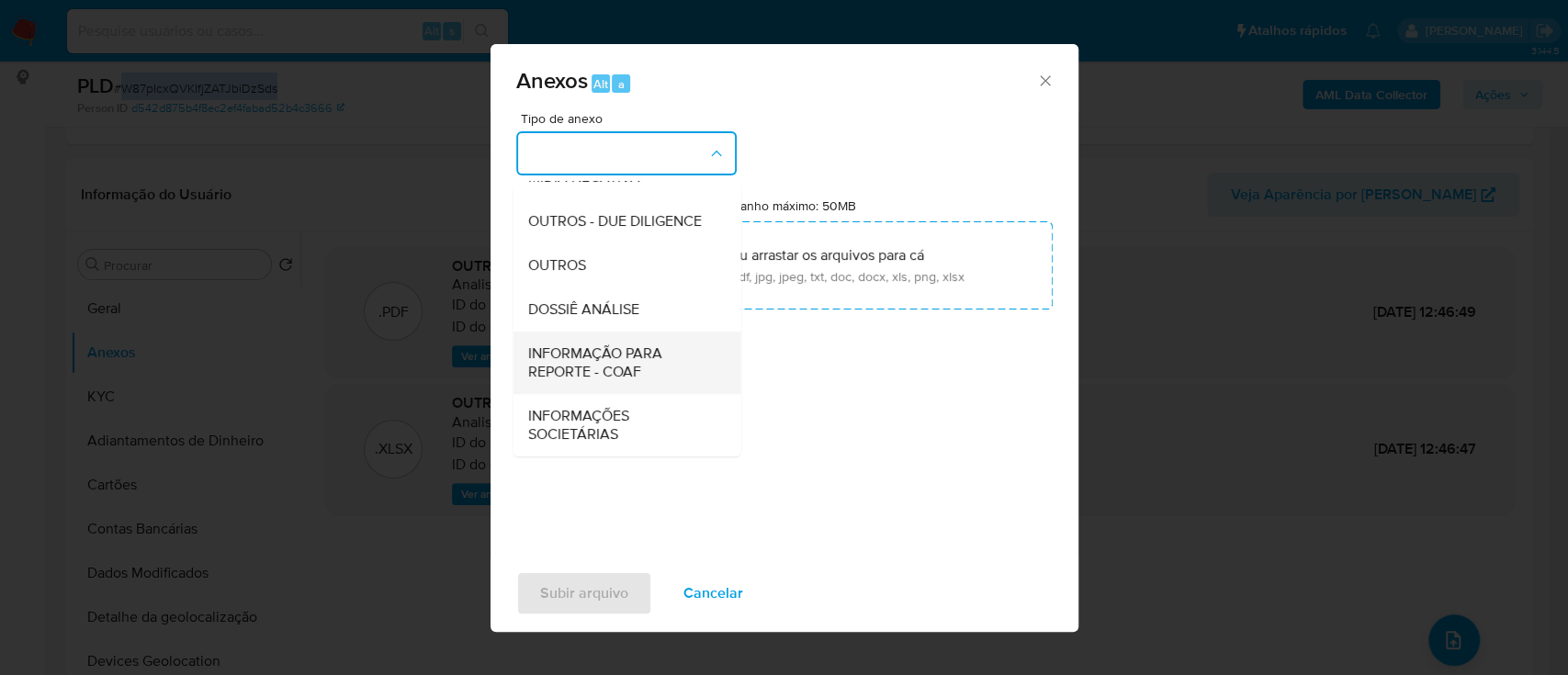 click on "INFORMAÇÃO PARA REPORTE - COAF" at bounding box center [621, 363] 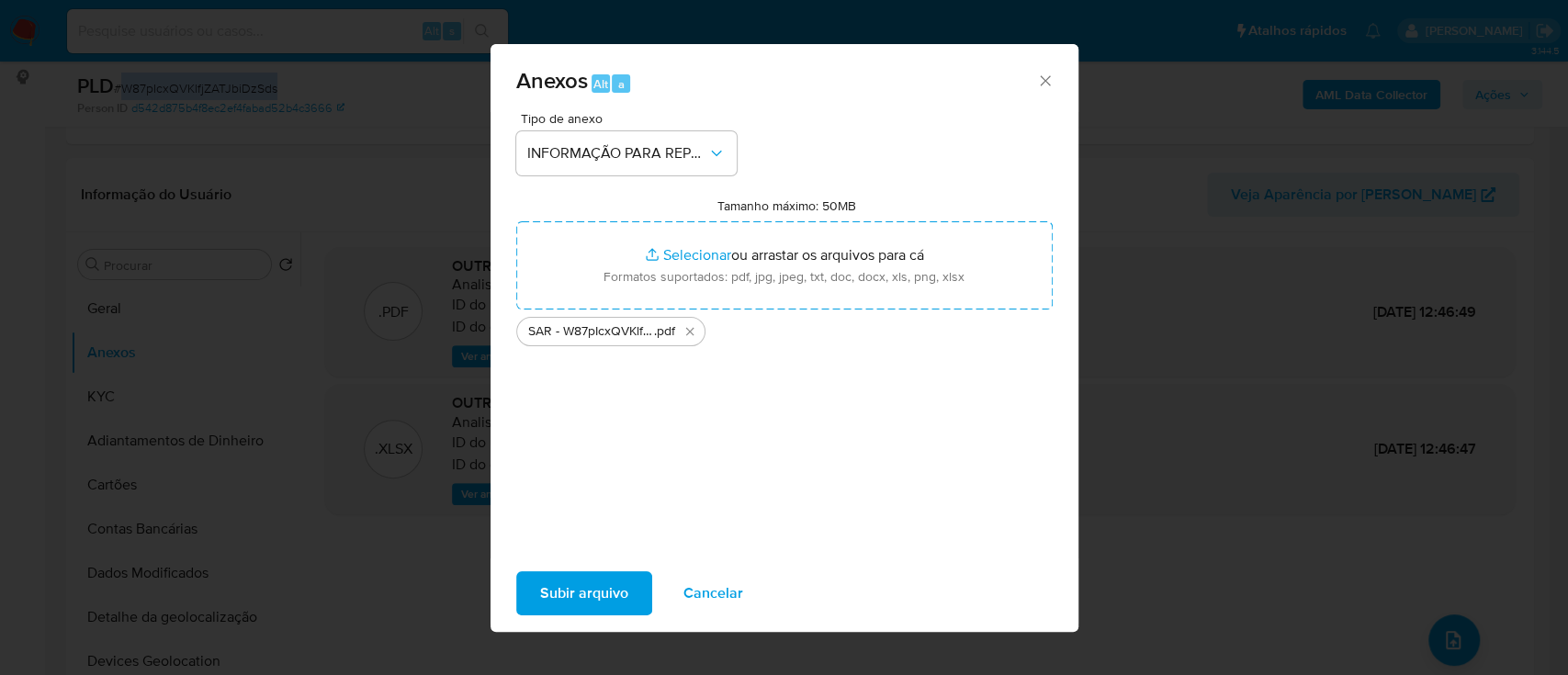 click on "Subir arquivo" at bounding box center (584, 593) 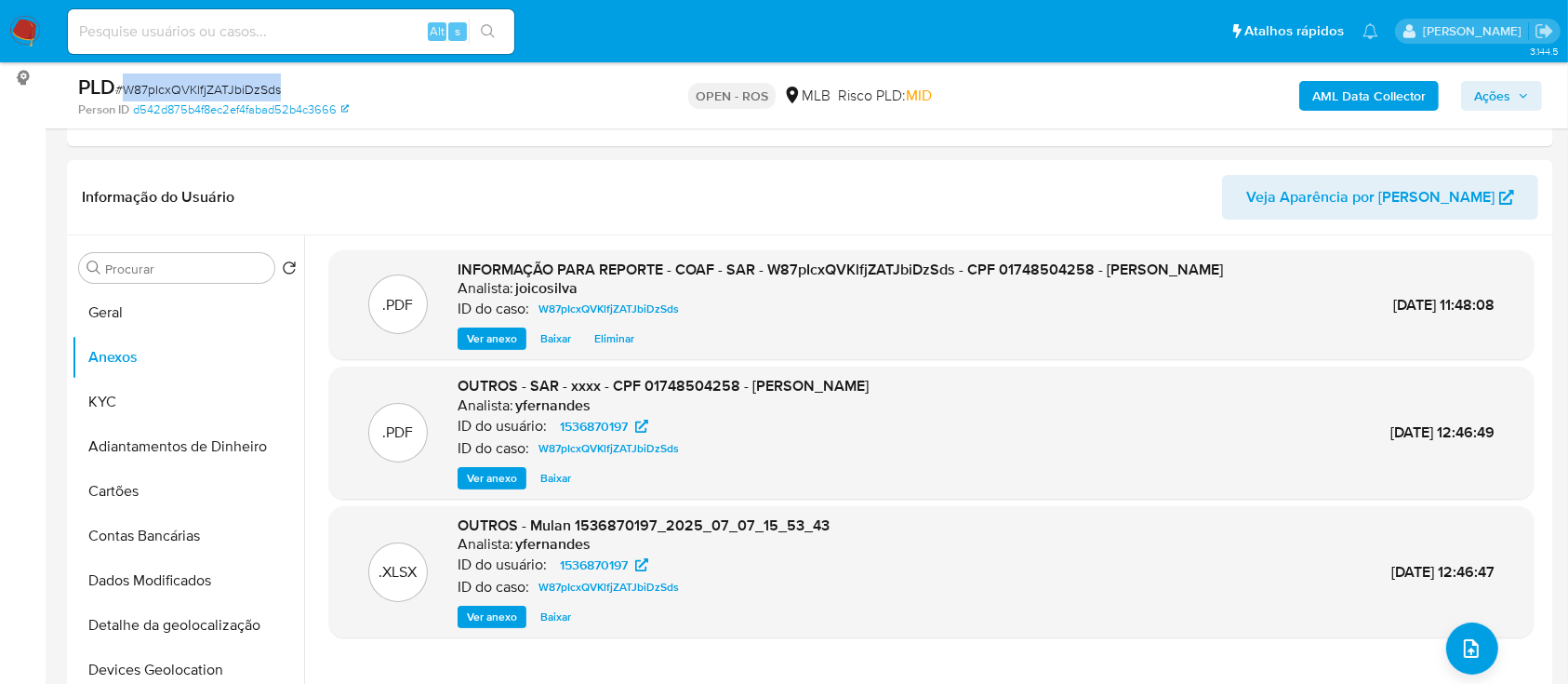 click on "Ações" at bounding box center [1492, 96] 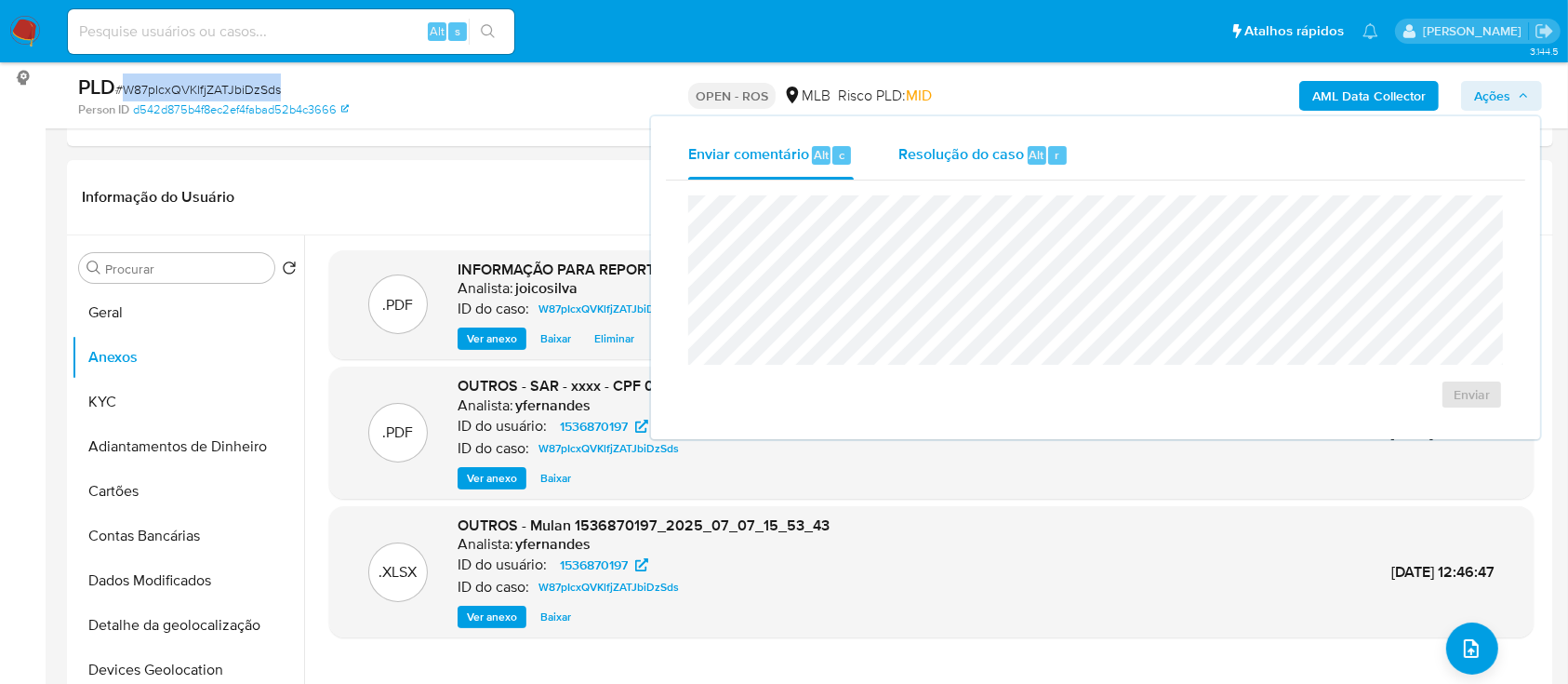click on "Resolução do caso" at bounding box center [961, 154] 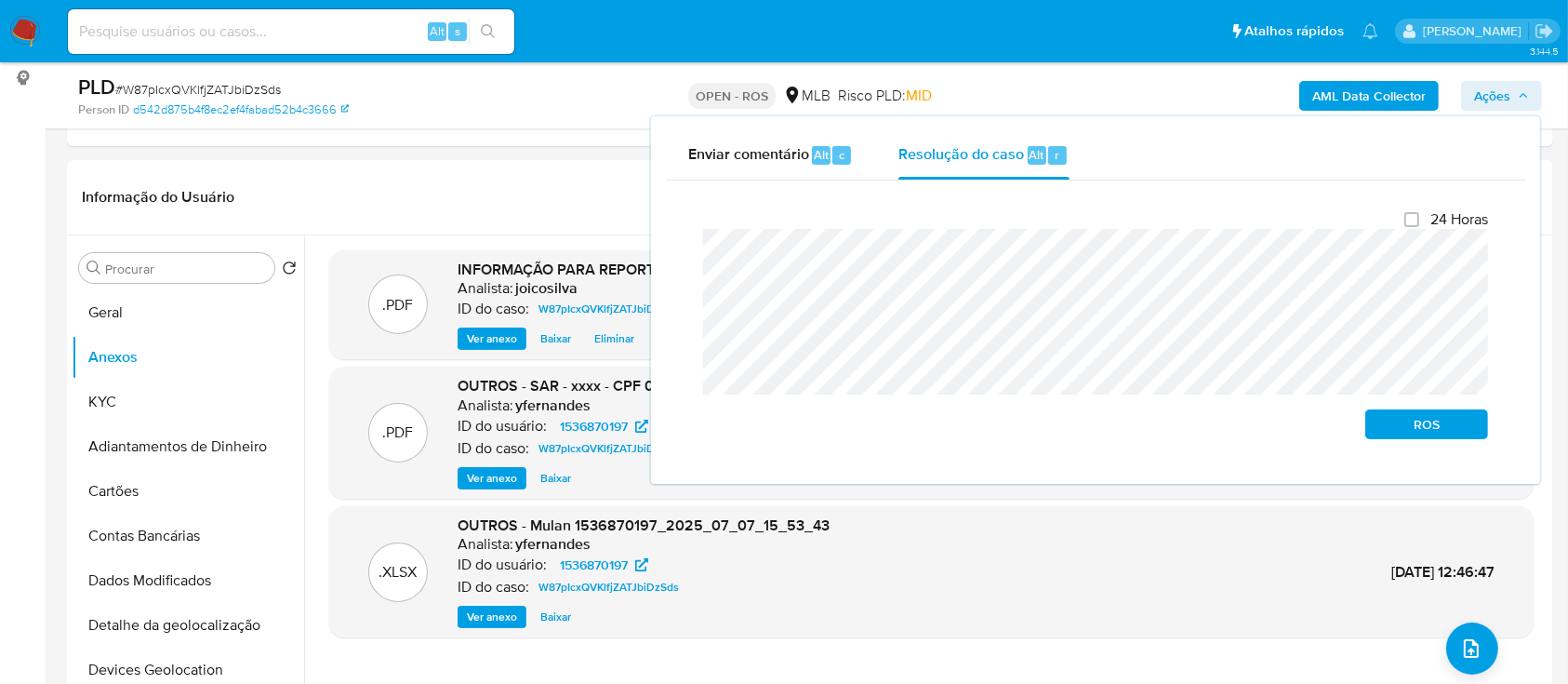 click on "Fechamento do caso 24 Horas ROS" at bounding box center [1096, 325] 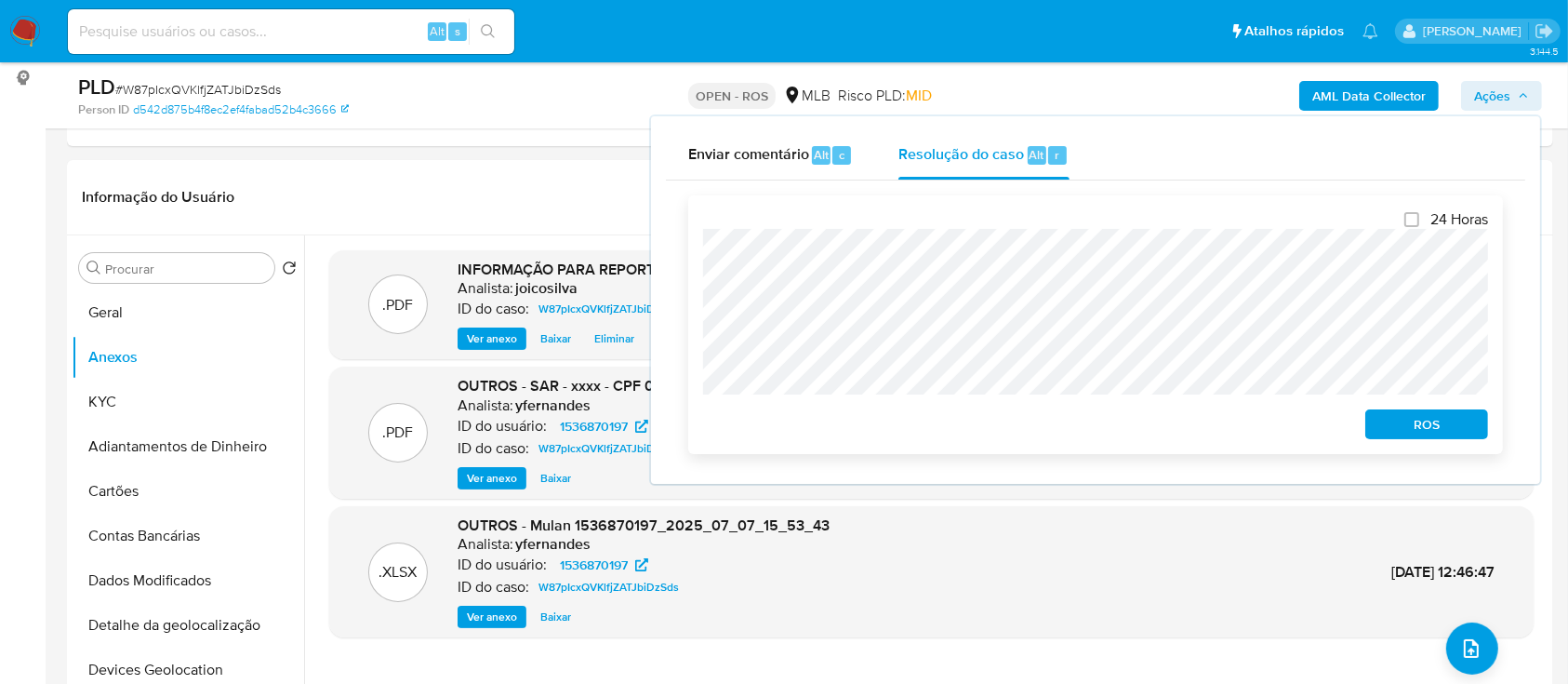 click on "ROS" at bounding box center [1427, 424] 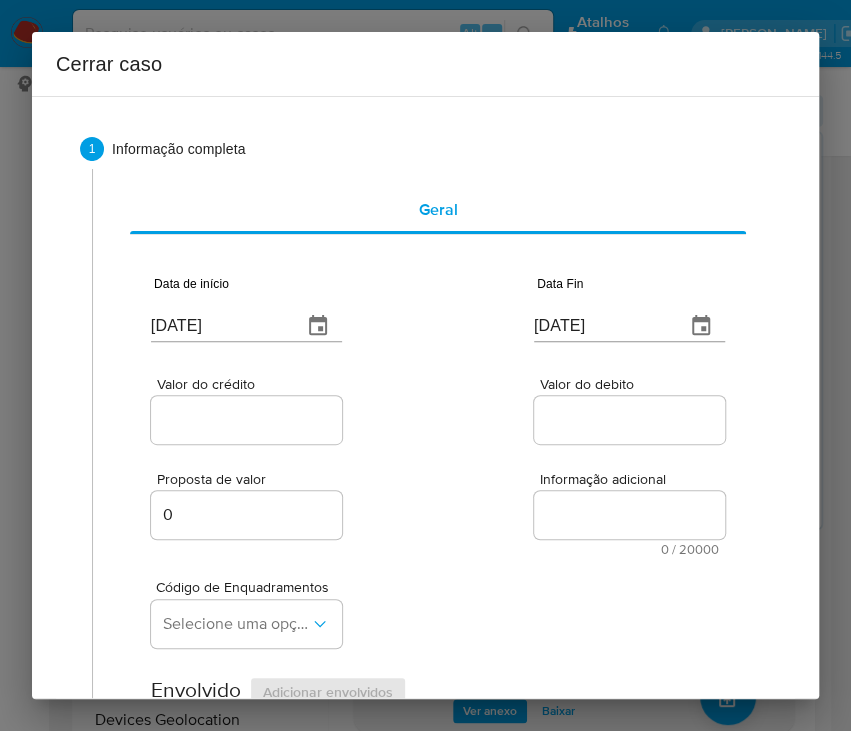 click on "[DATE]" at bounding box center [218, 326] 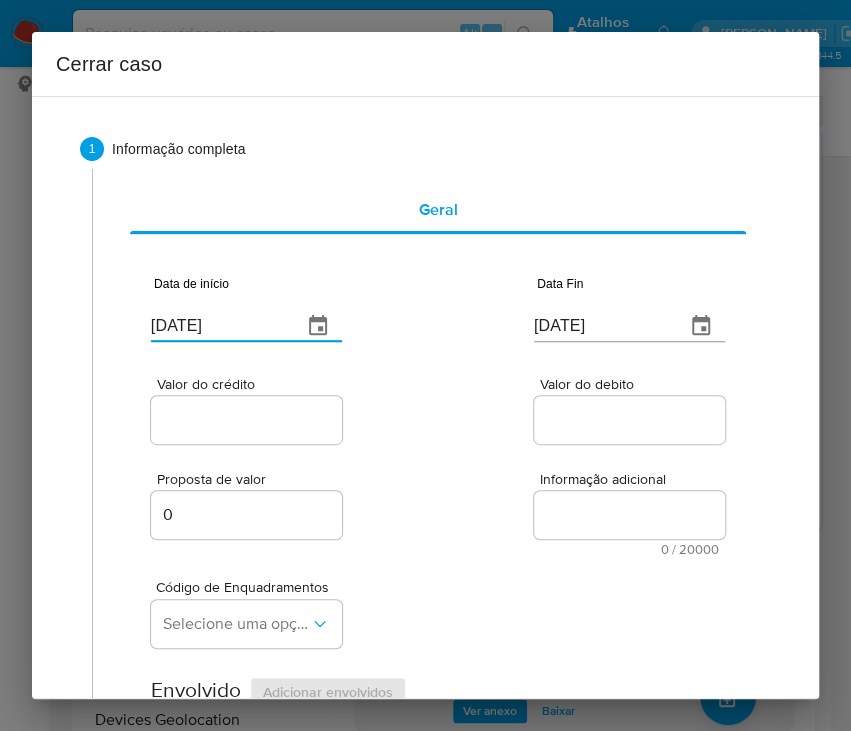 click on "[DATE]" at bounding box center (218, 326) 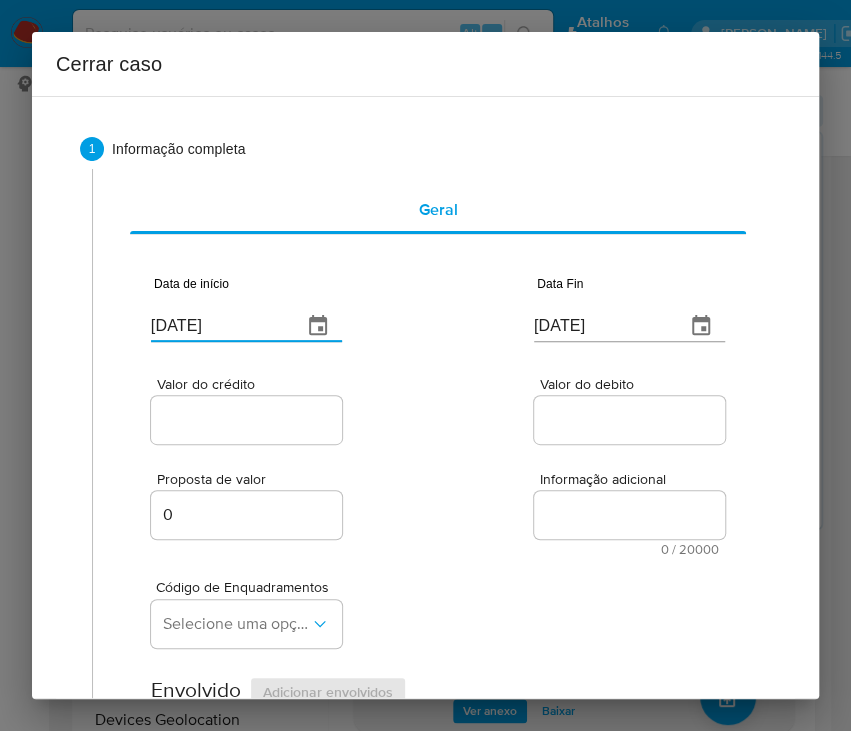 paste on "01/05" 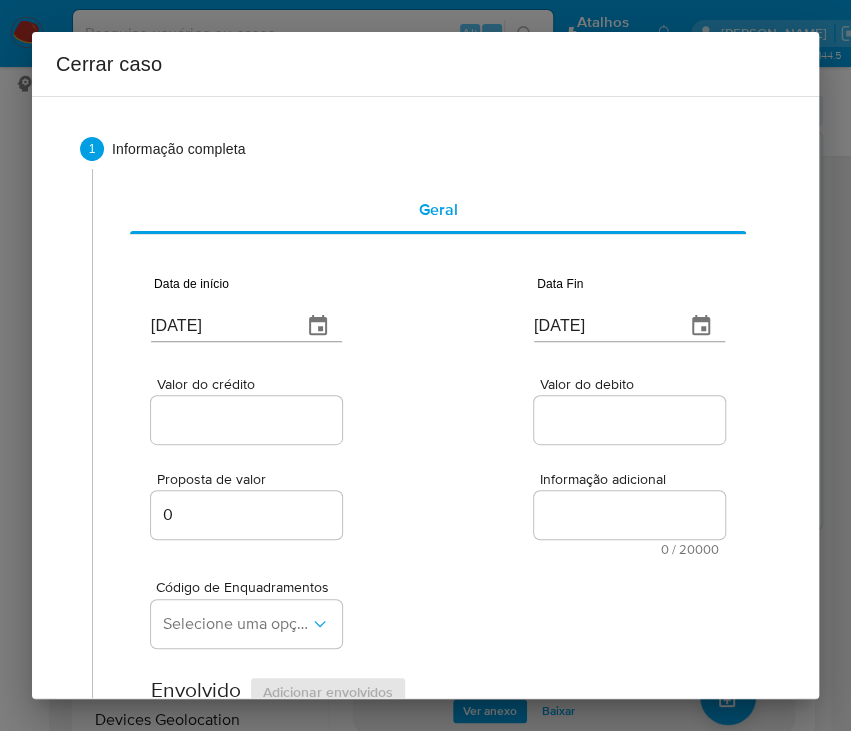 click on "[DATE]" at bounding box center (601, 326) 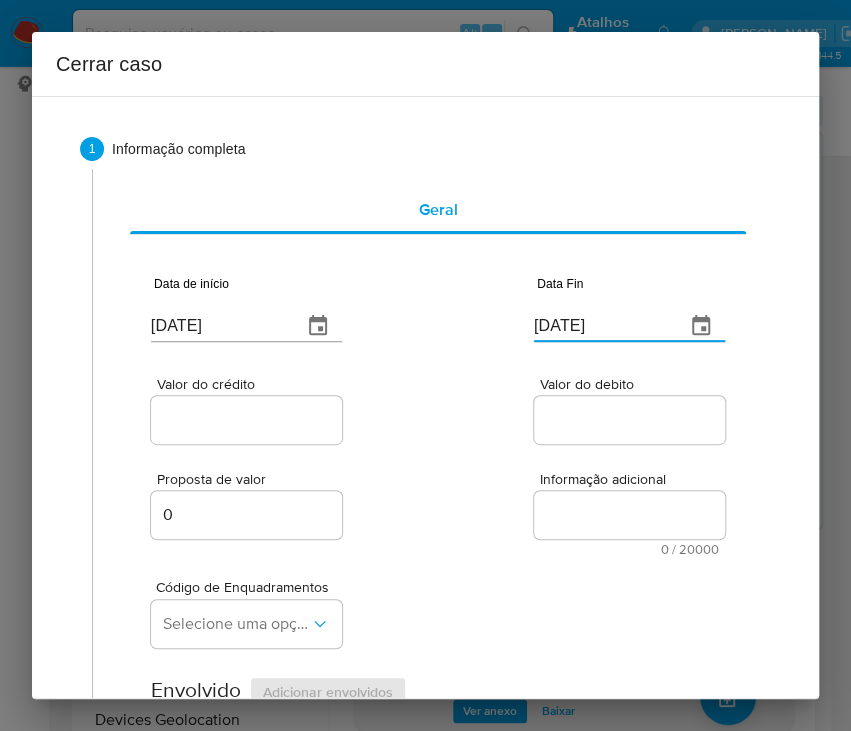 click on "[DATE]" at bounding box center [601, 326] 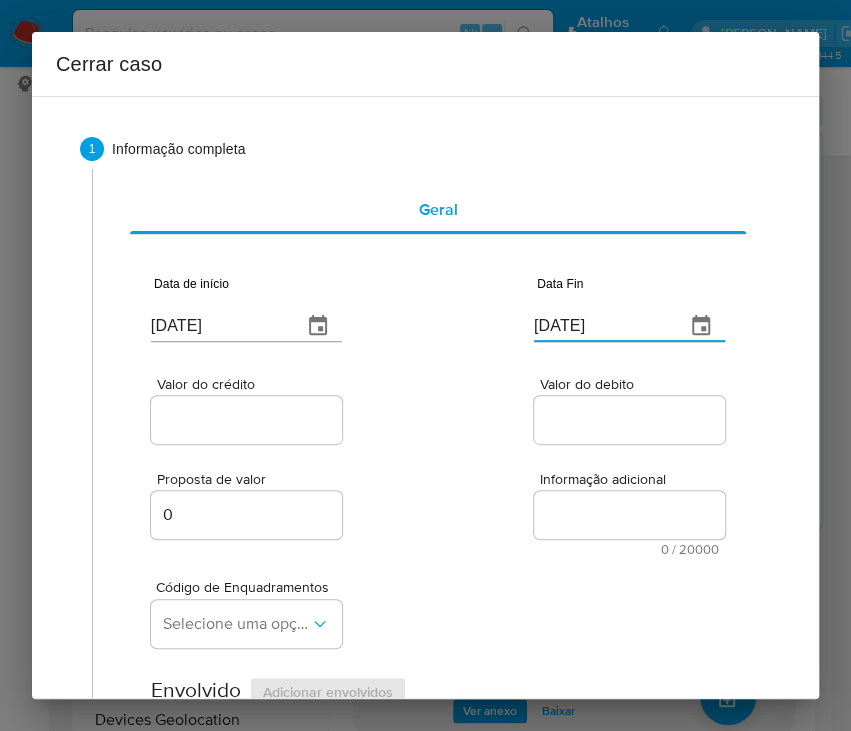 paste on "0/06" 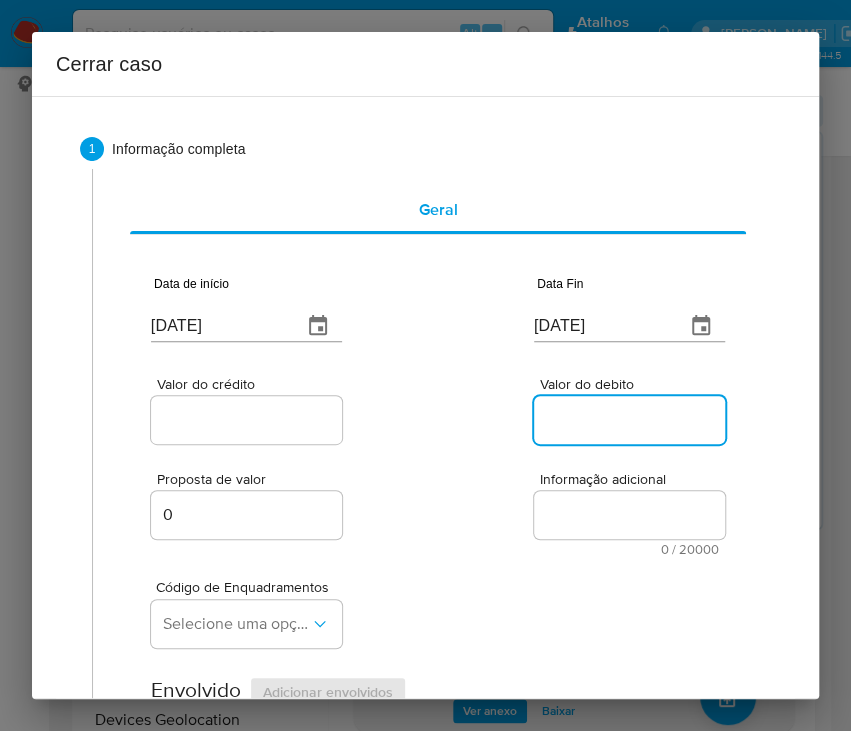 click on "Valor do crédito" at bounding box center [249, 420] 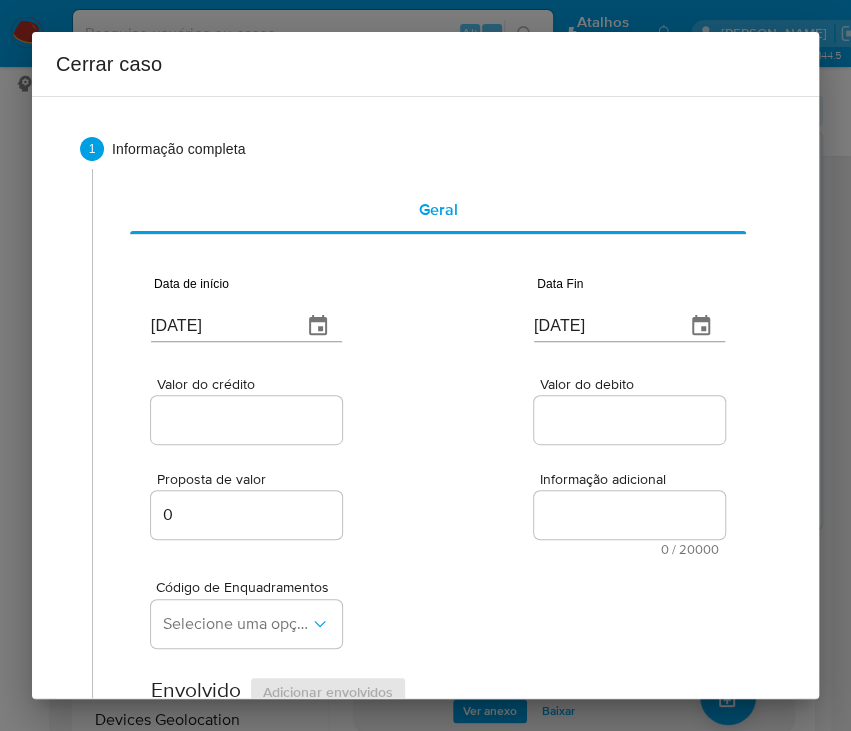 click on "Valor do crédito" at bounding box center (249, 420) 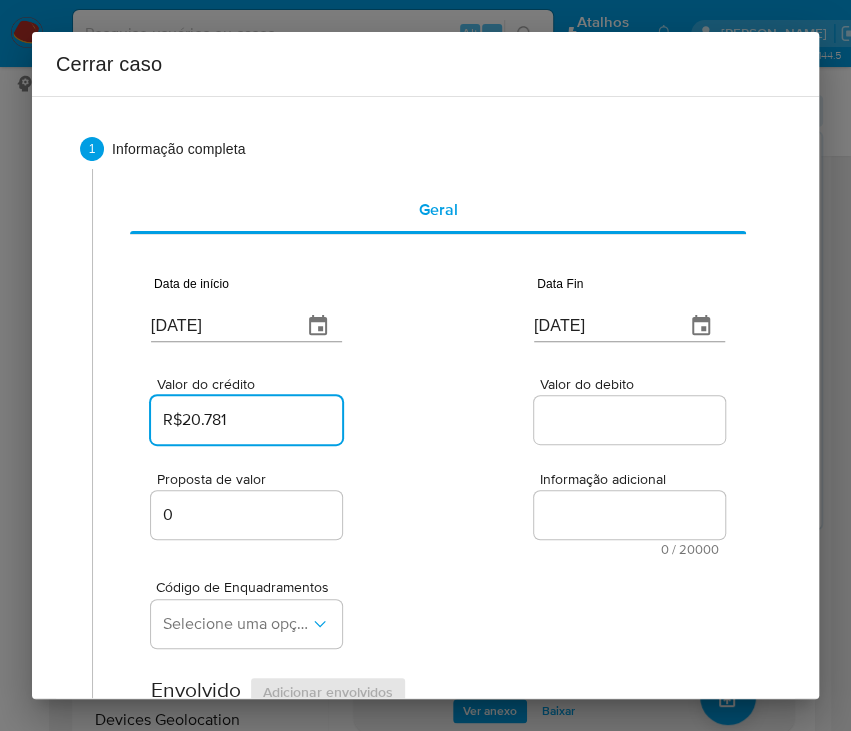 type on "R$20.781" 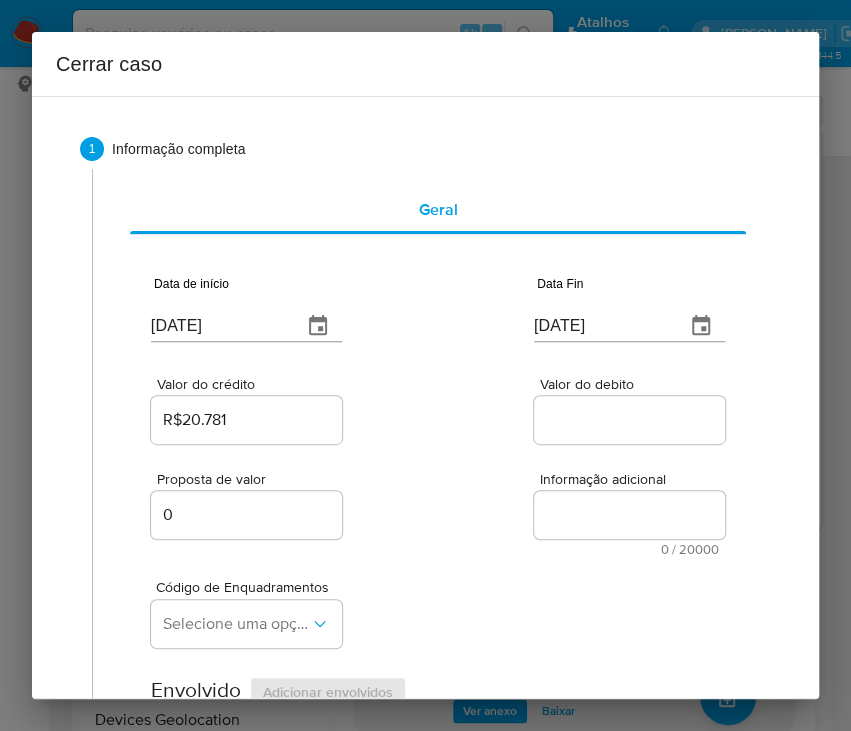 click at bounding box center [629, 420] 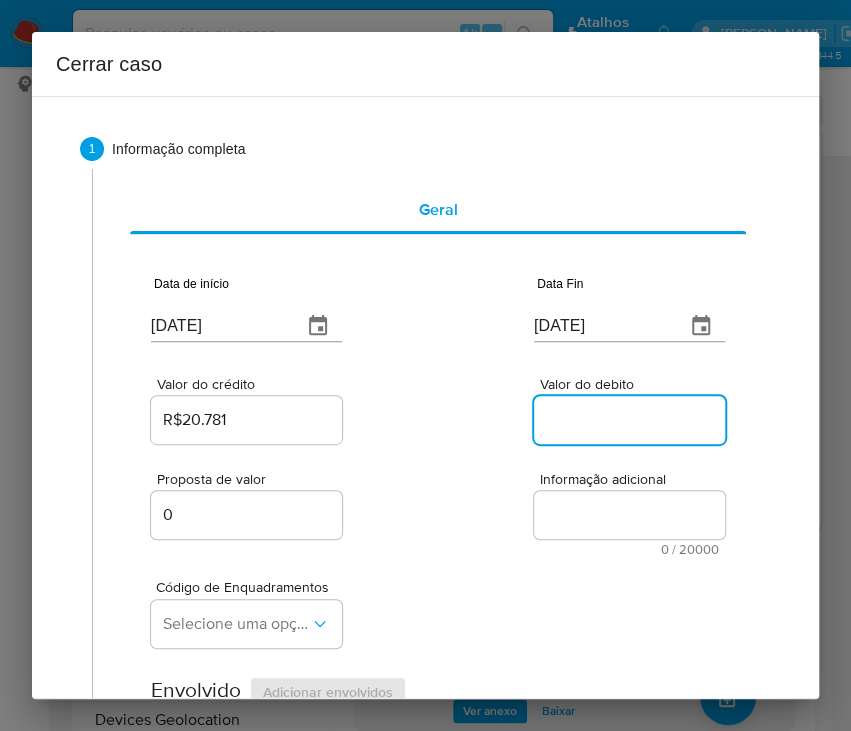click at bounding box center [629, 420] 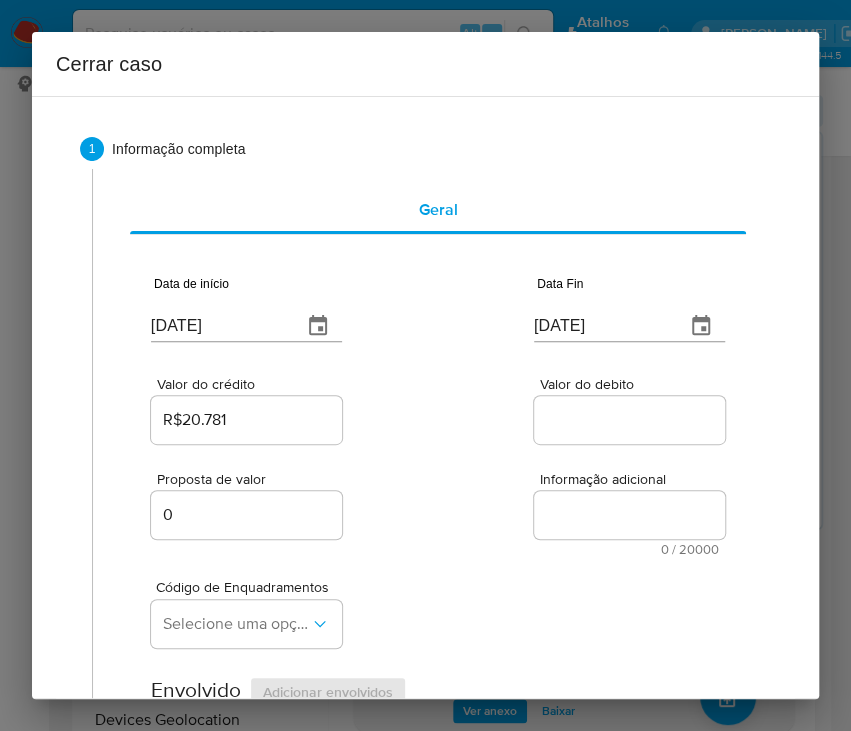 click on "Código de Enquadramentos Selecione uma opção" at bounding box center [438, 606] 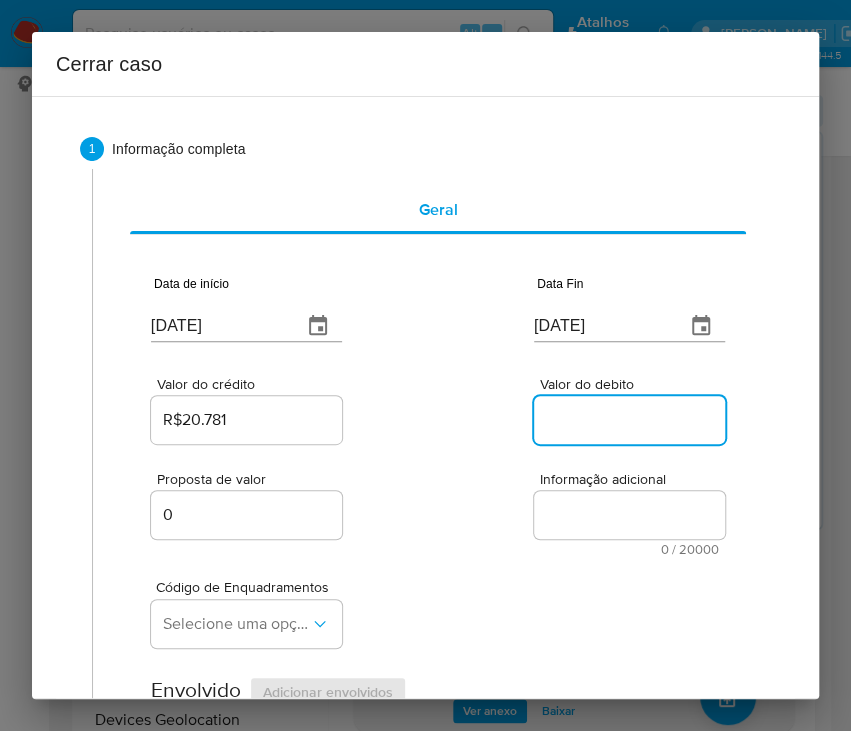 drag, startPoint x: 580, startPoint y: 413, endPoint x: 593, endPoint y: 460, distance: 48.76474 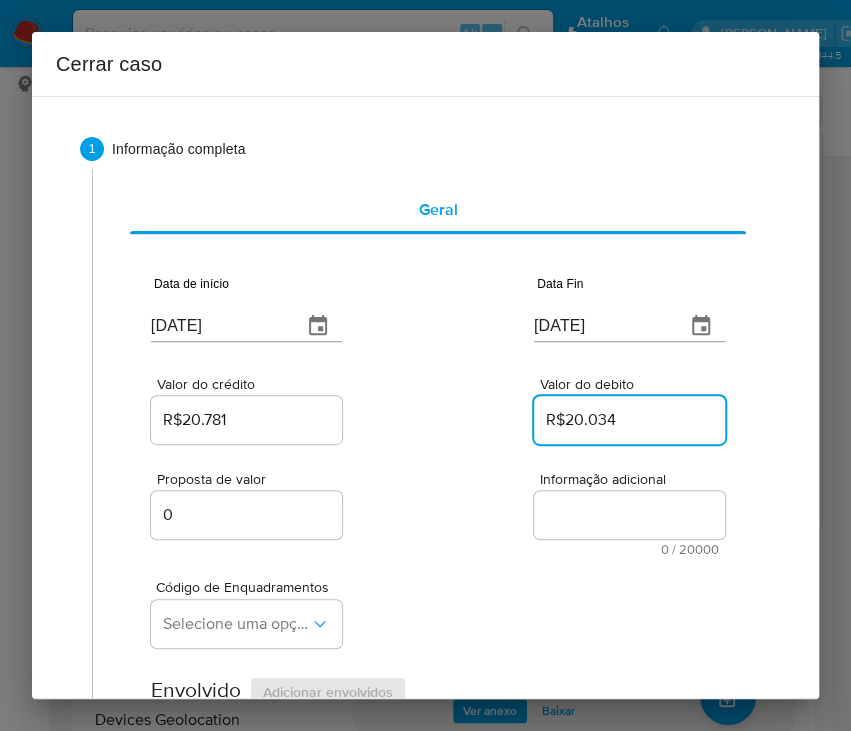 type on "R$20.034" 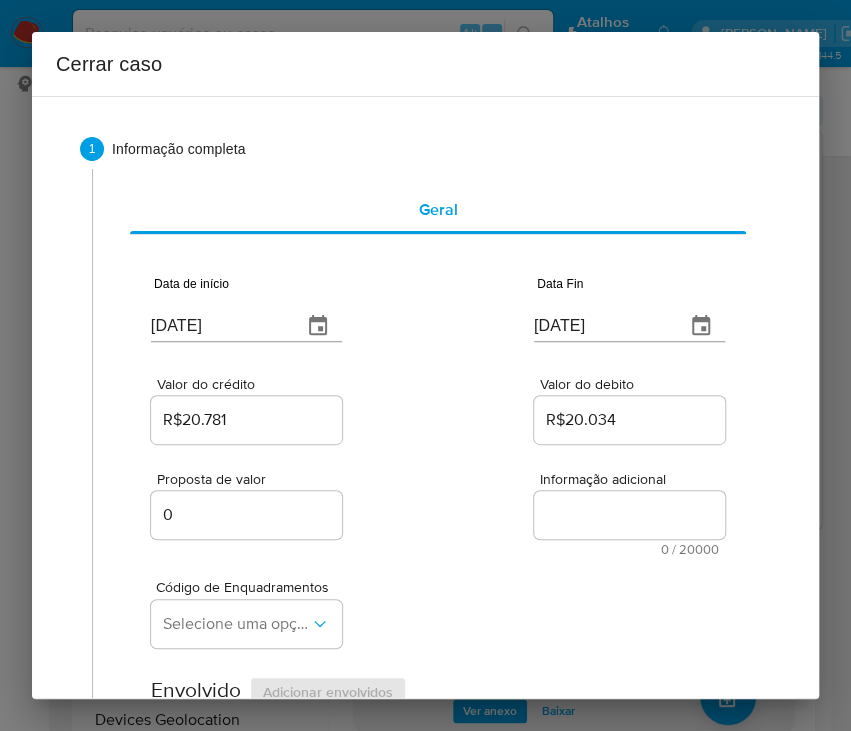 click on "Código de Enquadramentos Selecione uma opção" at bounding box center [438, 606] 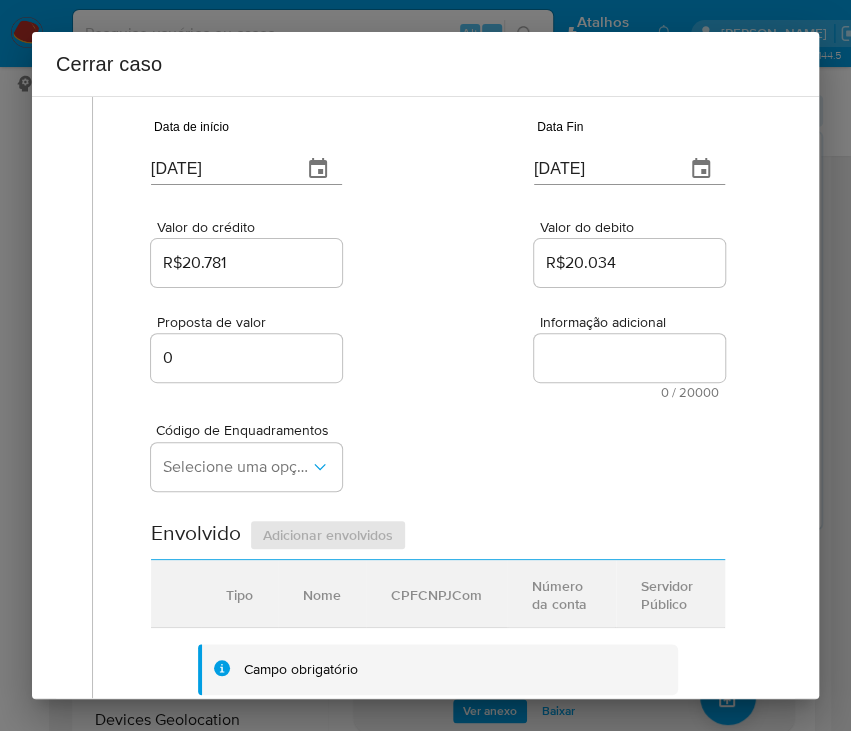 scroll, scrollTop: 266, scrollLeft: 0, axis: vertical 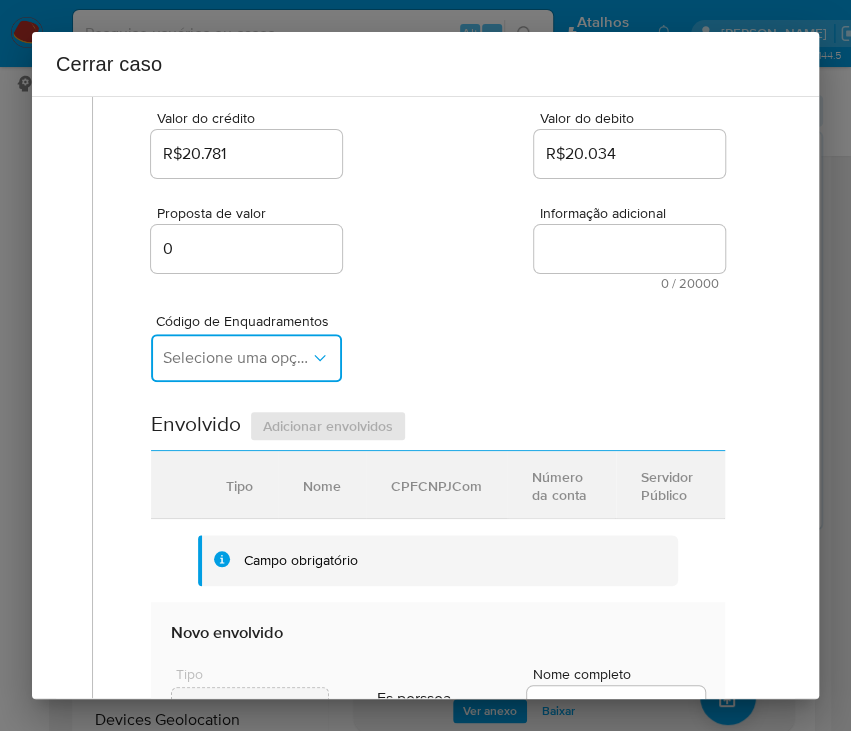 click on "Selecione uma opção" at bounding box center (246, 358) 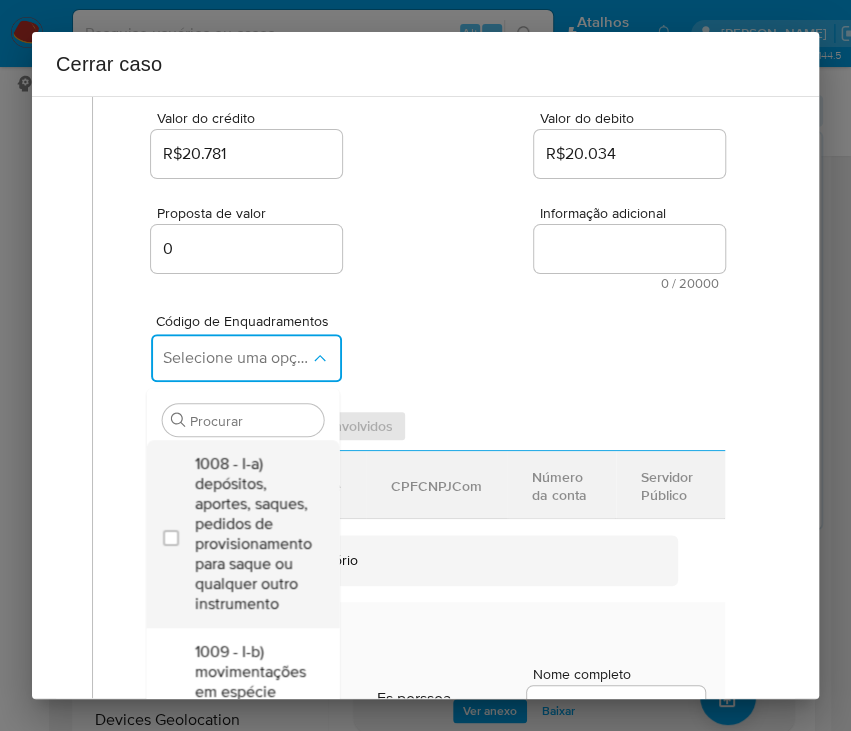click on "1008 - I-a) depósitos, aportes, saques, pedidos de provisionamento para saque ou qualquer outro instrumento" at bounding box center (252, 534) 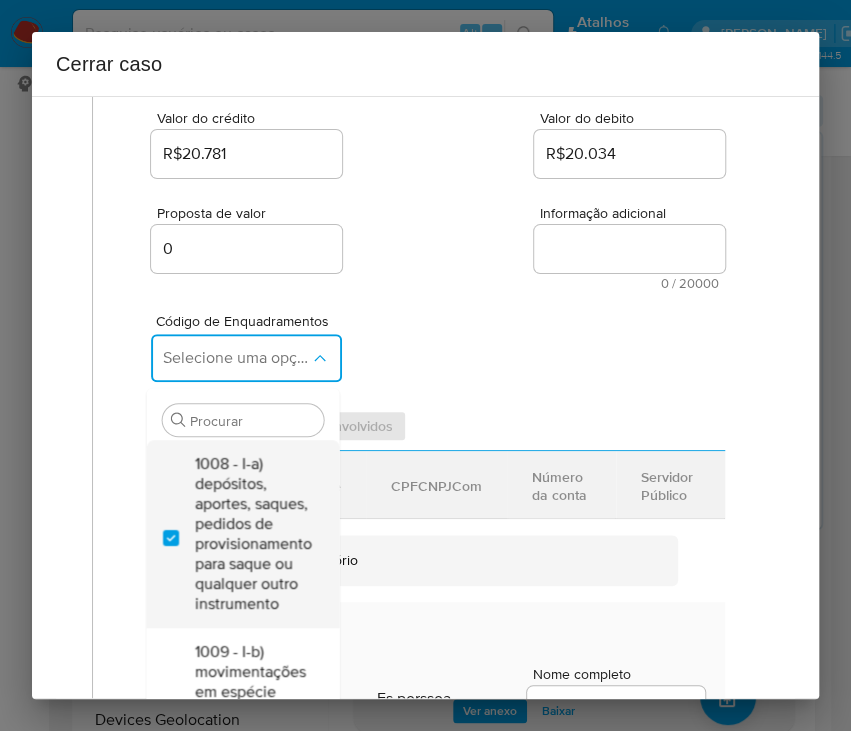 checkbox on "true" 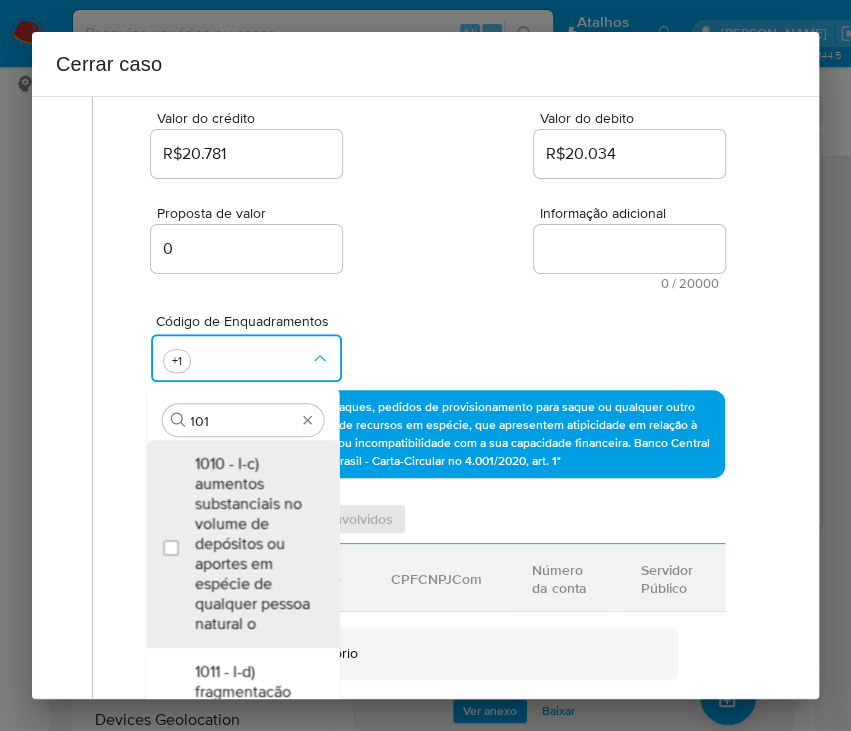 type on "1010" 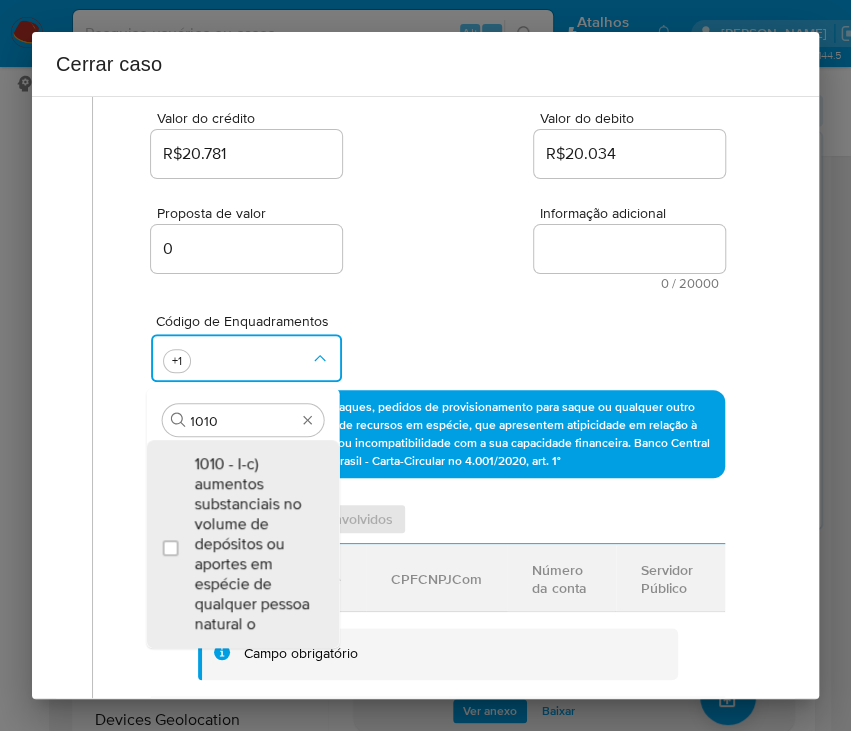 click on "1010 - I-c) aumentos substanciais no volume de depósitos ou aportes em espécie de qualquer pessoa natural o" at bounding box center [252, 544] 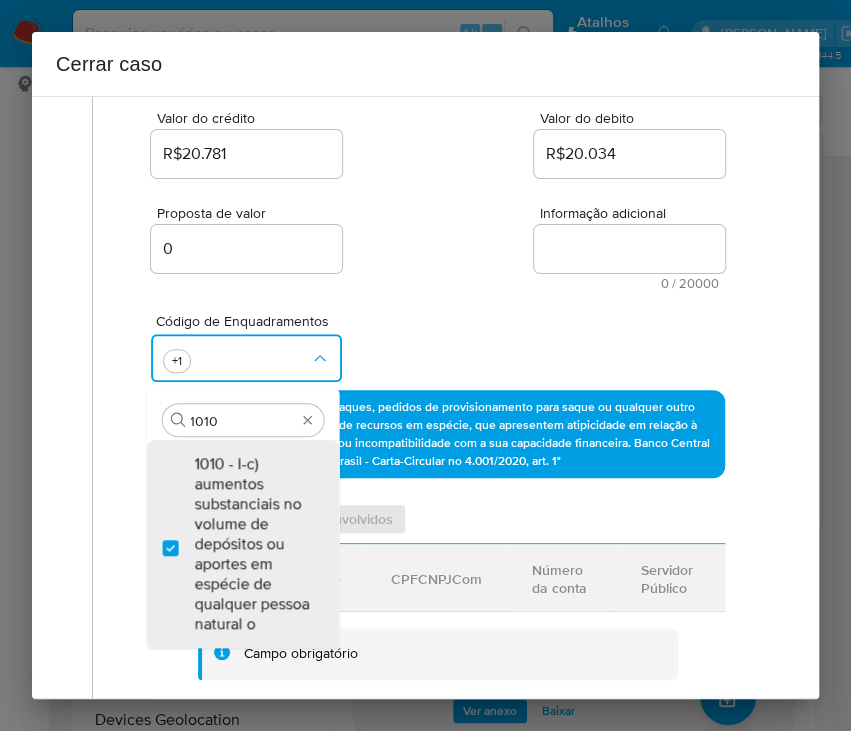 checkbox on "true" 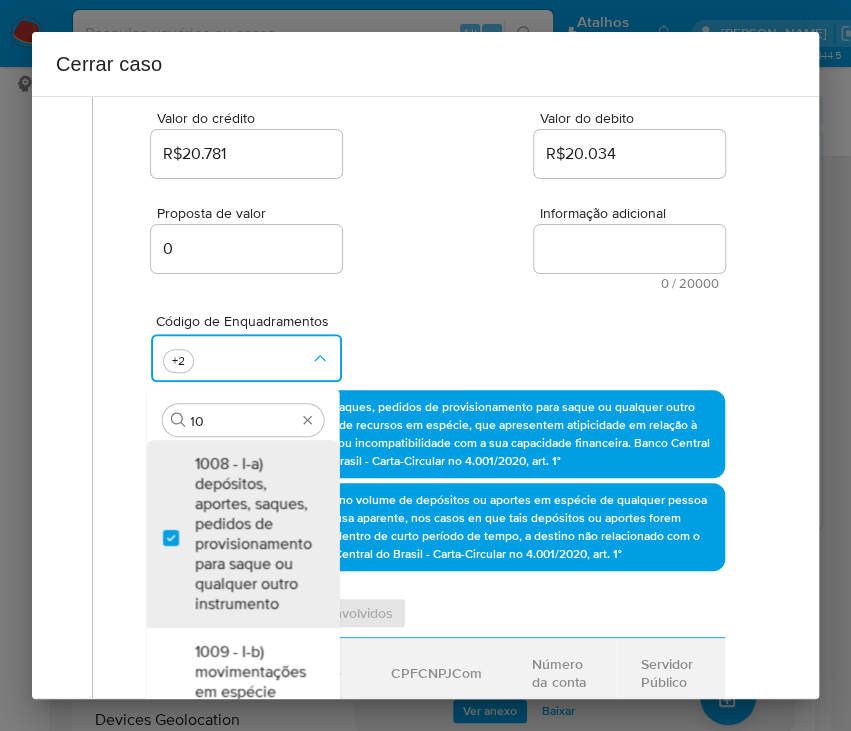 type on "1" 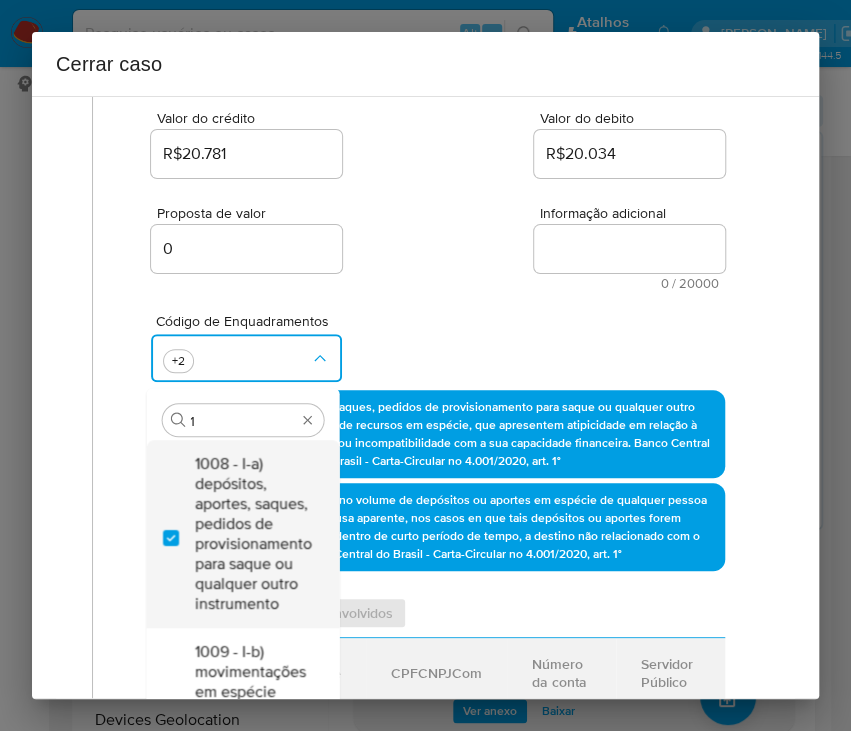 scroll, scrollTop: 0, scrollLeft: 0, axis: both 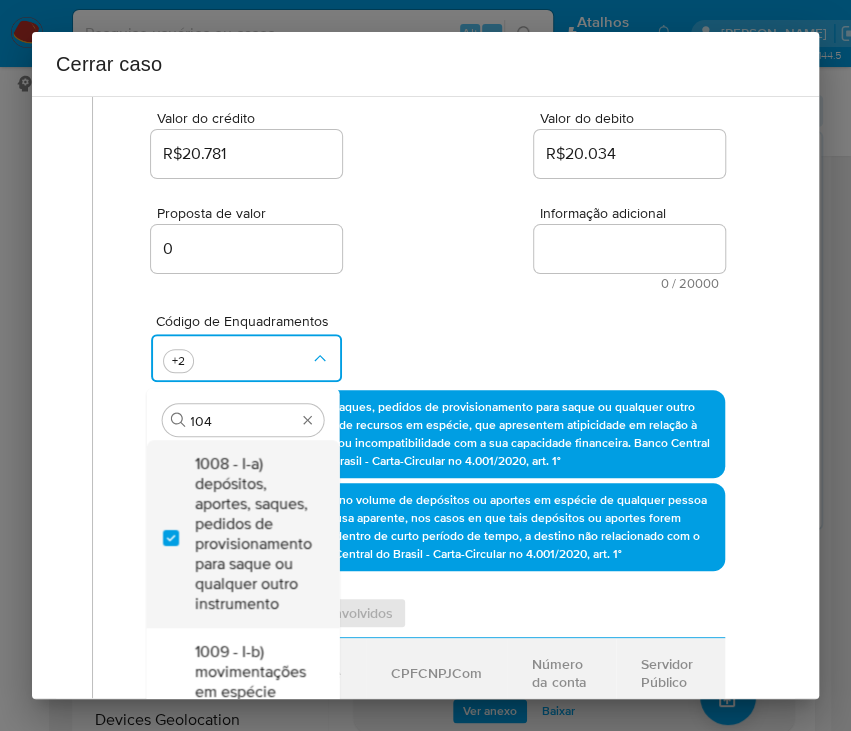 type on "1045" 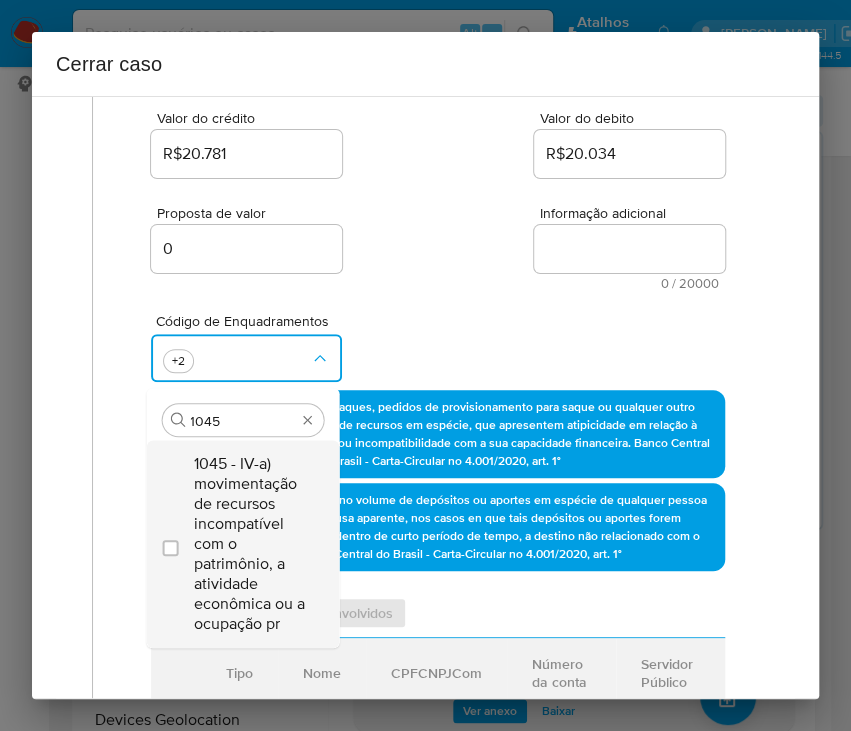 click on "1045 - IV-a) movimentação de recursos incompatível com o patrimônio, a atividade econômica ou a ocupação pr" at bounding box center (252, 544) 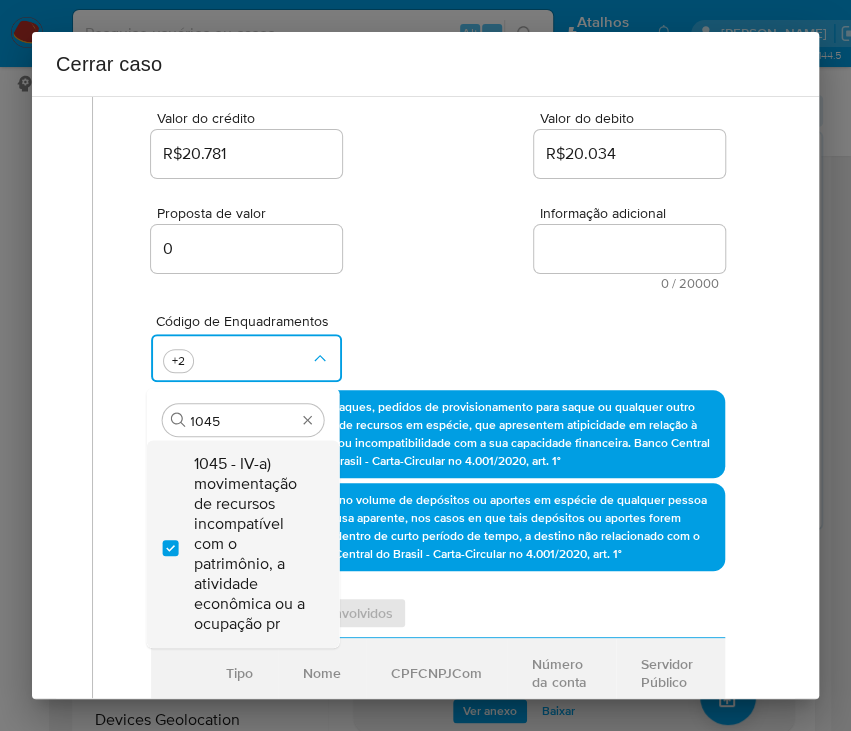checkbox on "true" 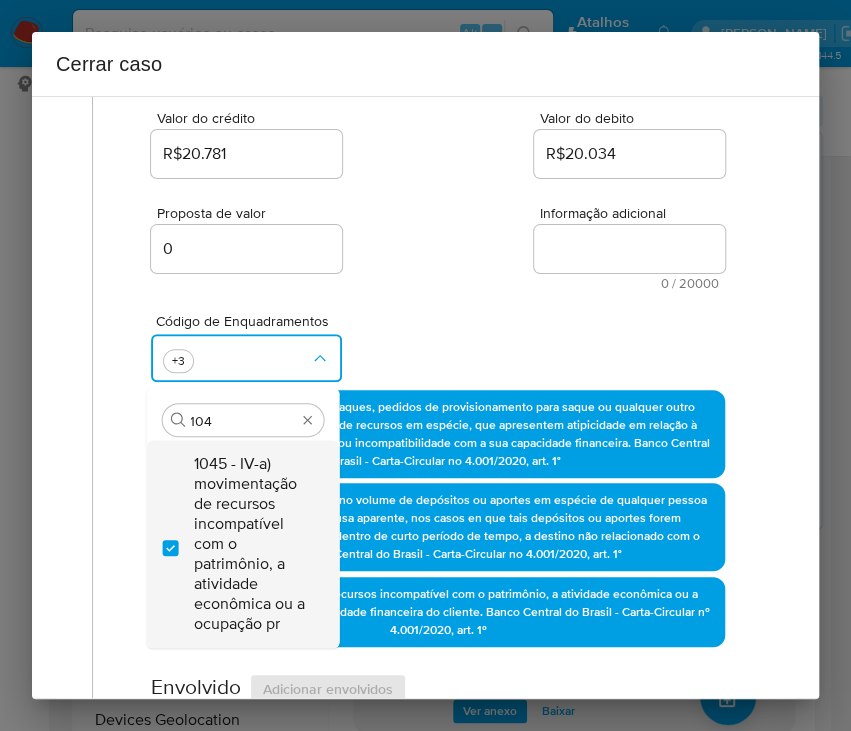scroll, scrollTop: 0, scrollLeft: 0, axis: both 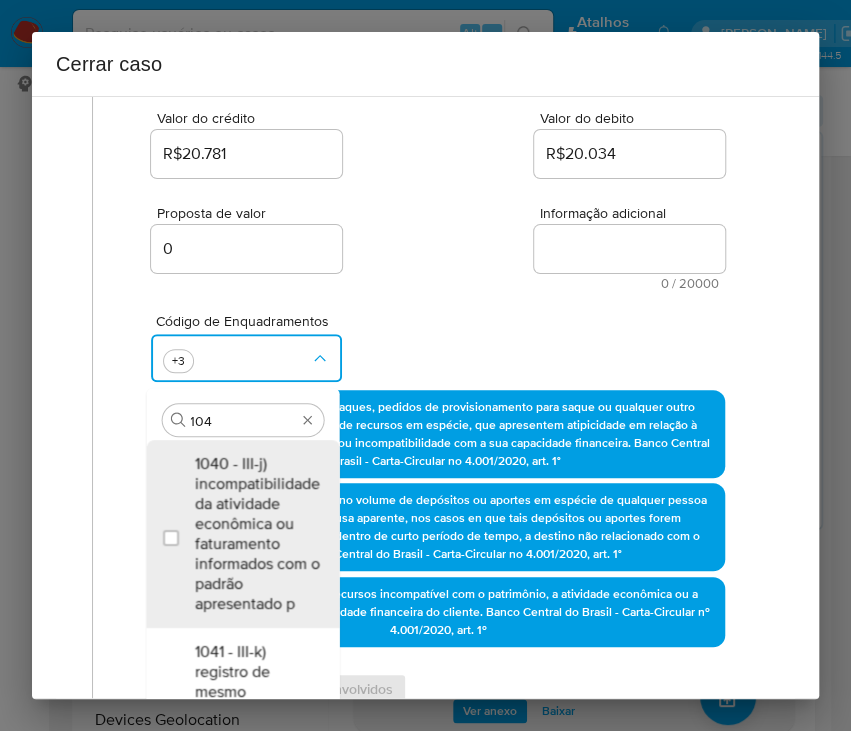 type on "1047" 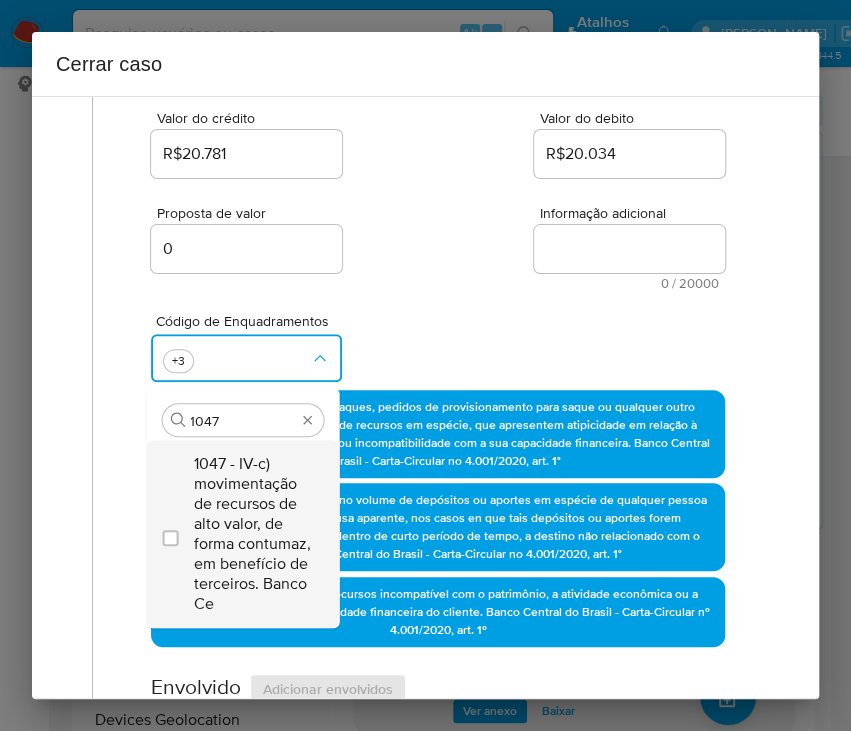 click on "1047 - IV-c) movimentação de recursos de alto valor, de forma contumaz, em benefício de terceiros. Banco Ce" at bounding box center (252, 534) 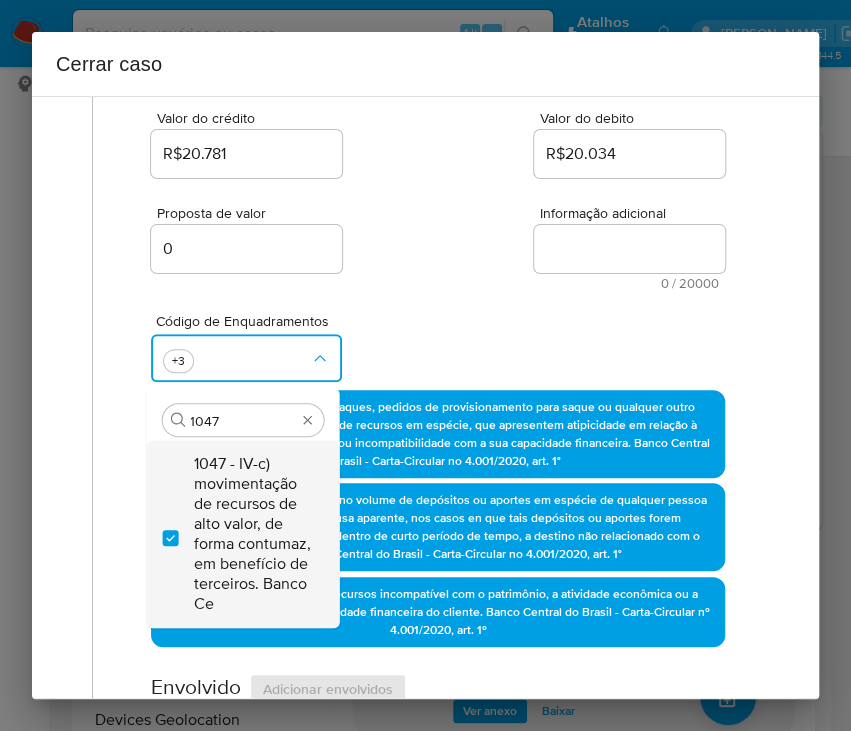 checkbox on "true" 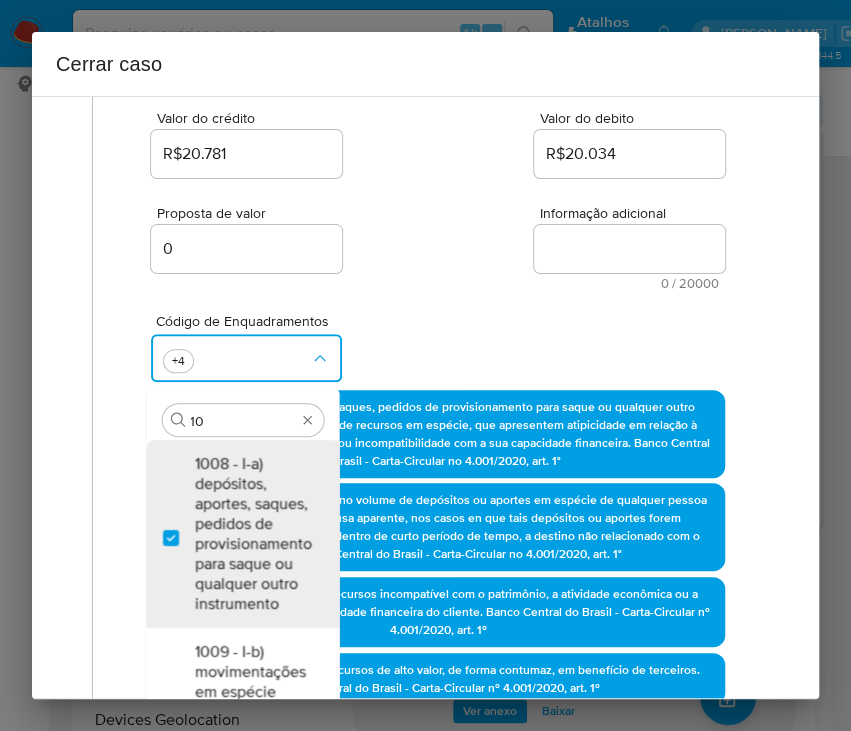 type on "1" 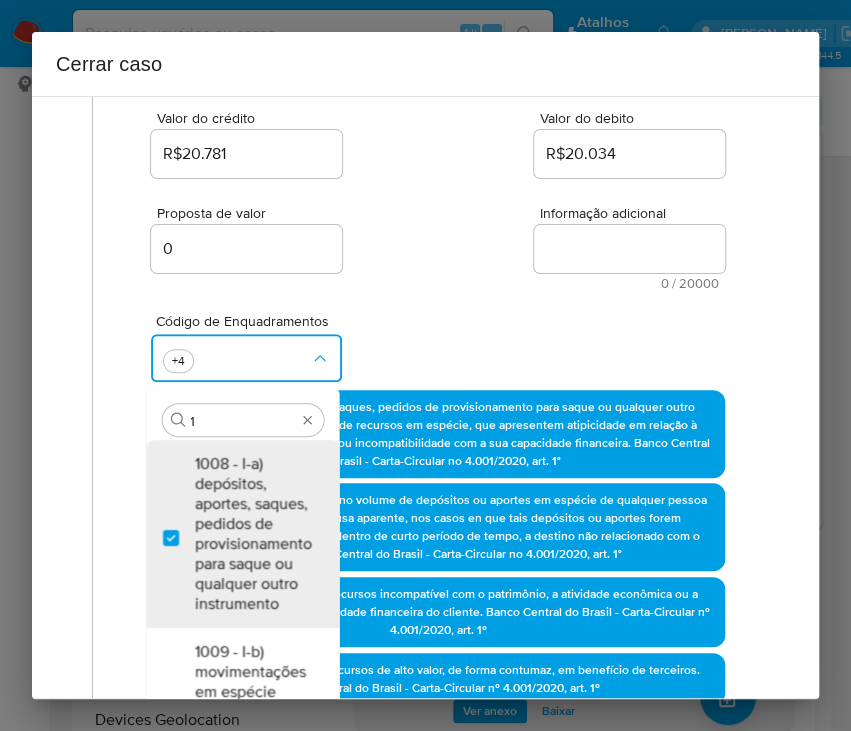 scroll, scrollTop: 0, scrollLeft: 0, axis: both 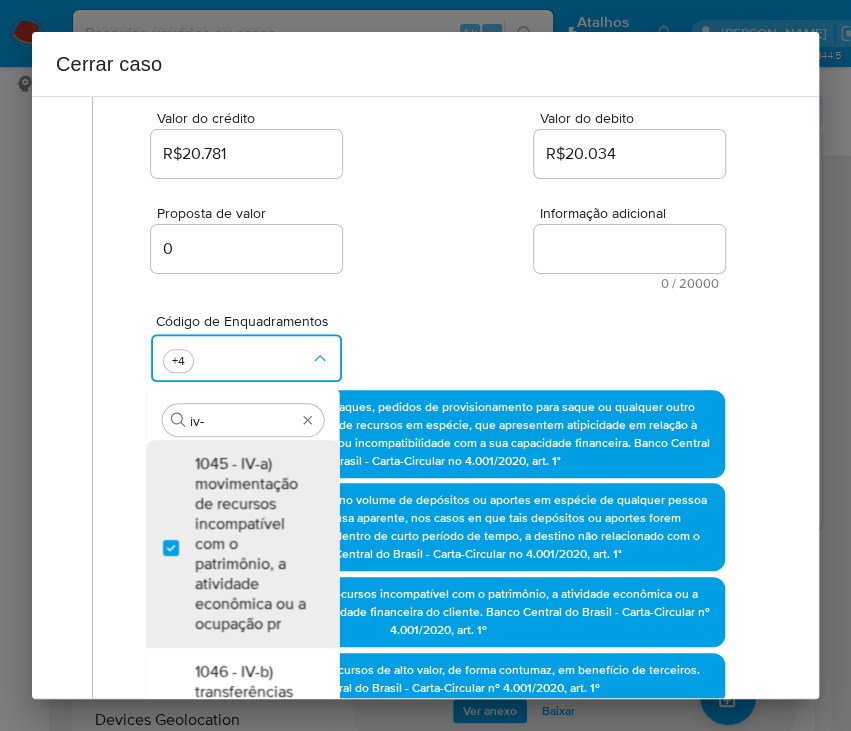 type on "iv-l" 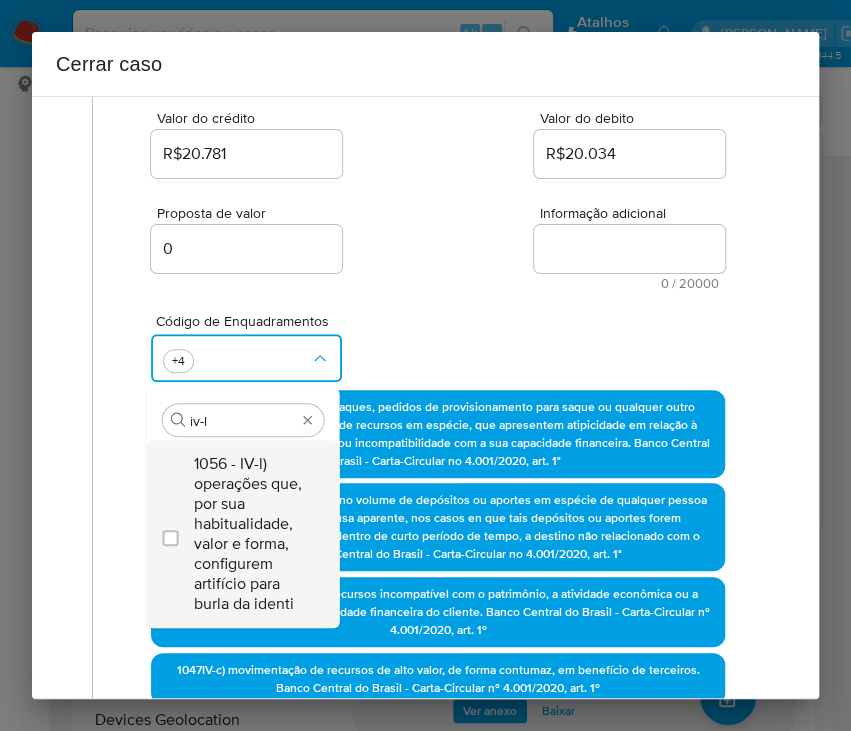 click on "1056 - IV-l) operações que, por sua habitualidade, valor e forma, configurem artifício para burla da identi" at bounding box center [252, 534] 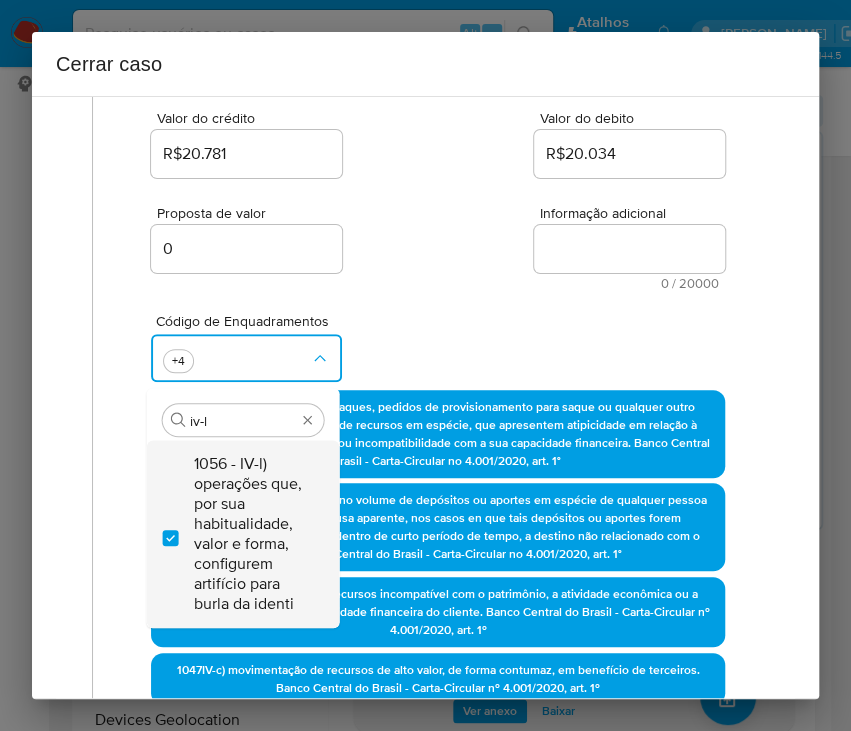 checkbox on "true" 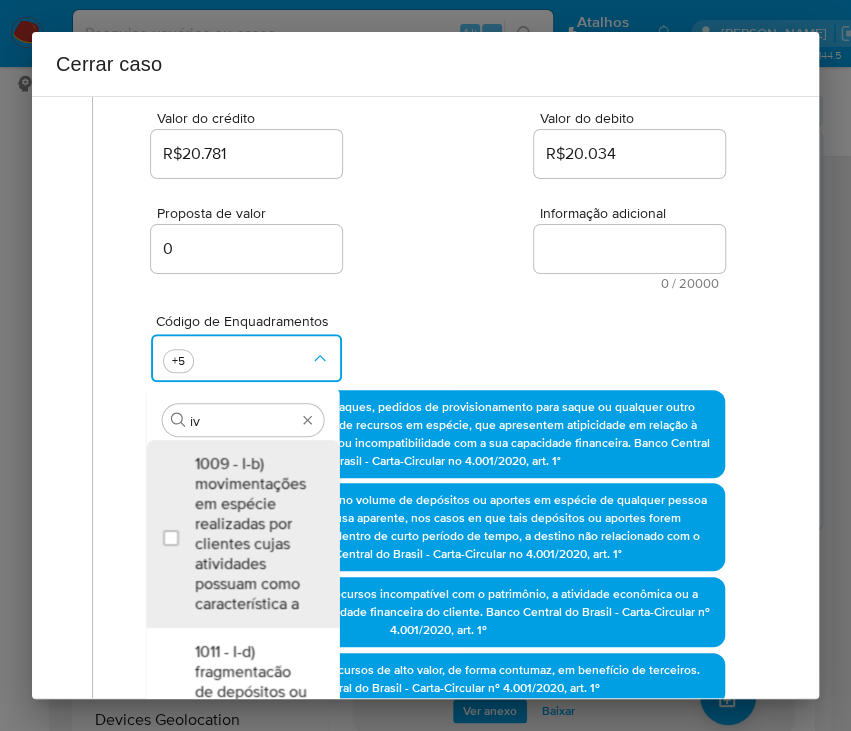 scroll, scrollTop: 0, scrollLeft: 0, axis: both 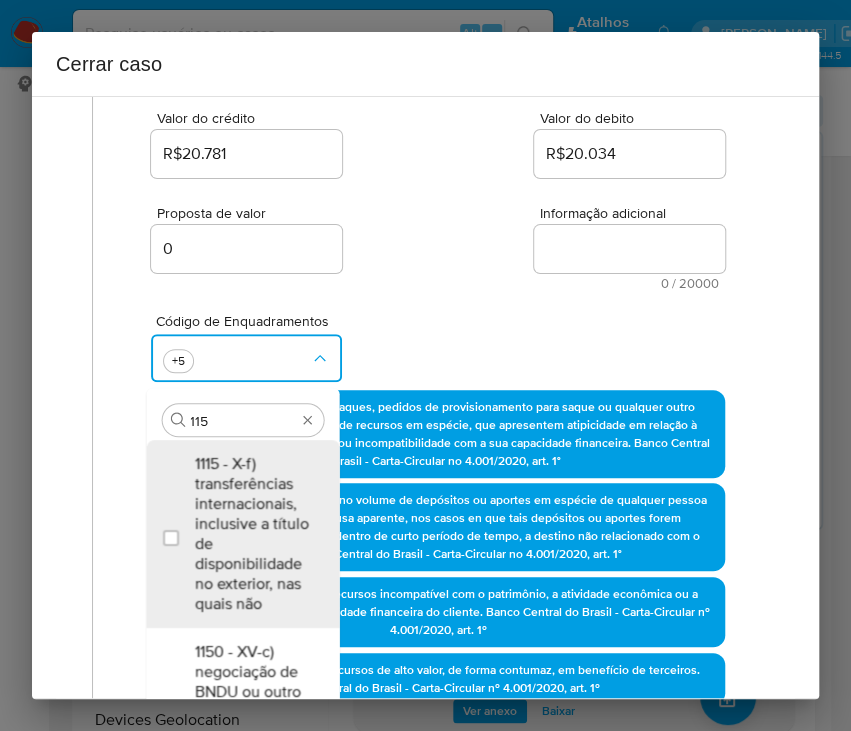 type on "1156" 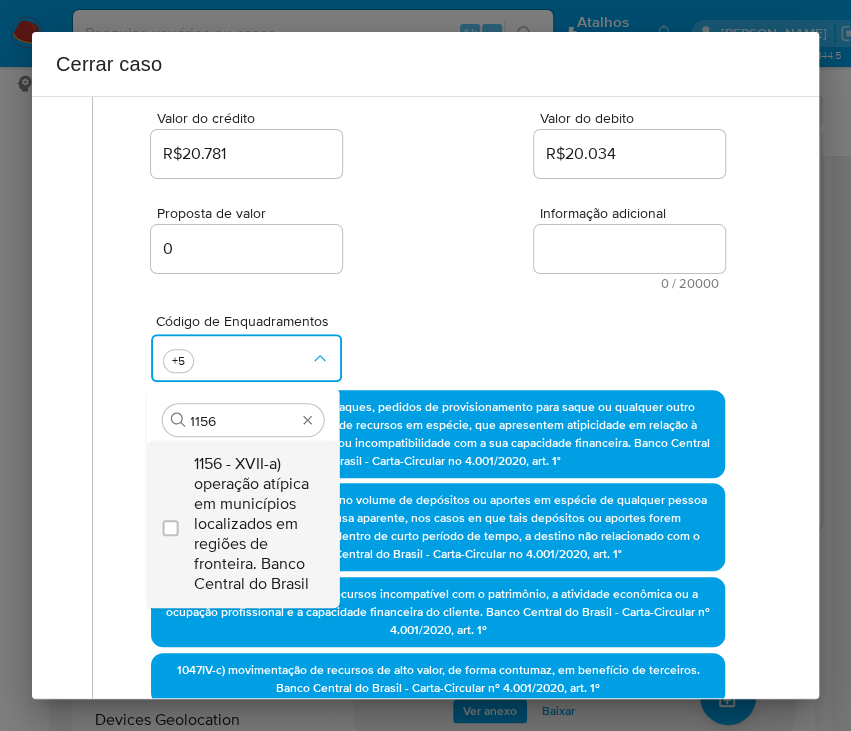 click on "1156 - XVII-a) operação atípica em municípios localizados em regiões de fronteira. Banco Central do Brasil" at bounding box center (252, 524) 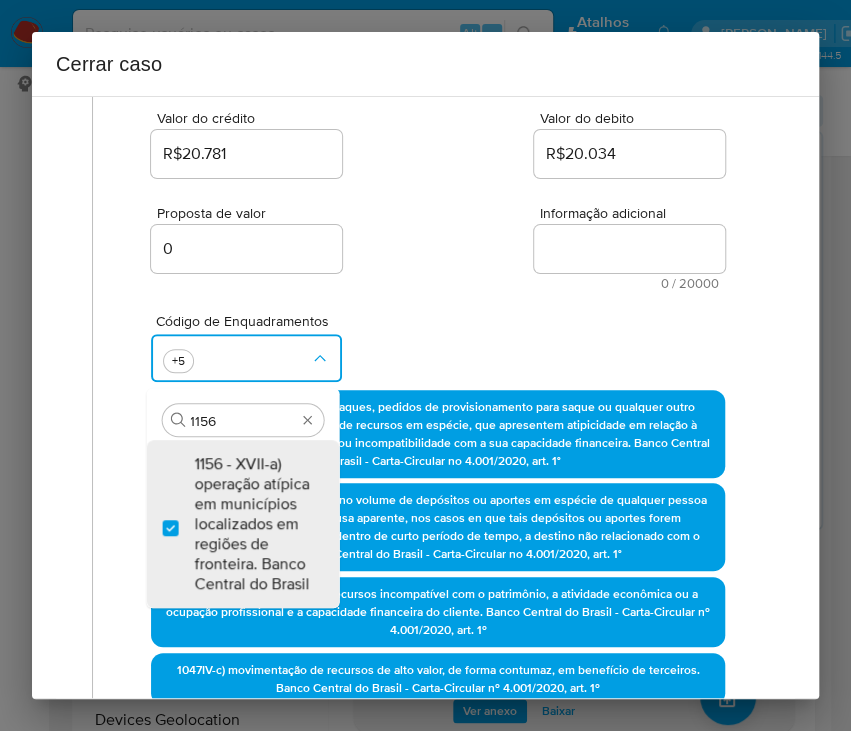 checkbox on "true" 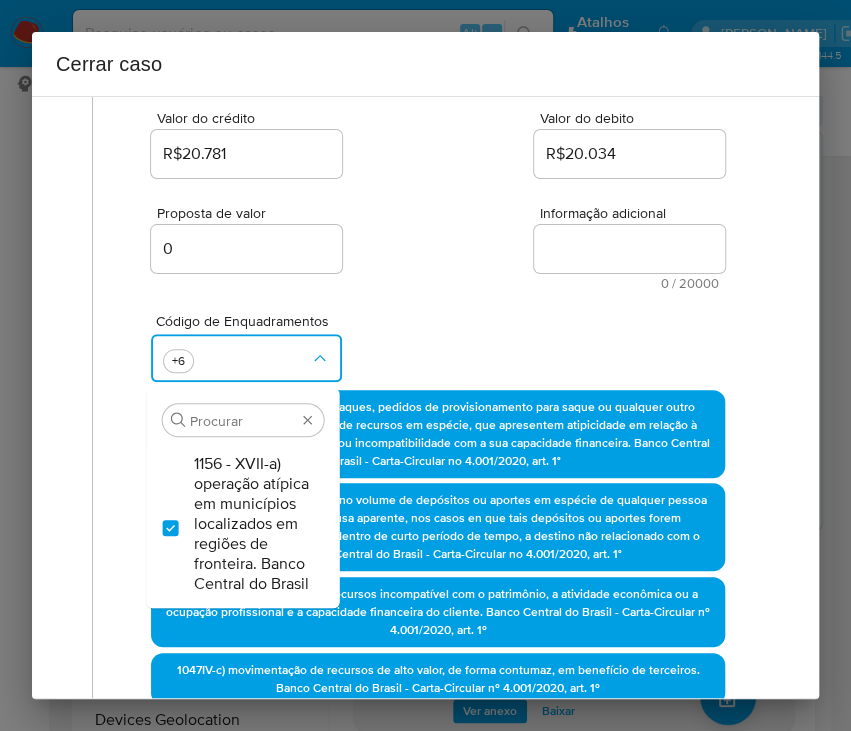 click on "Código de Enquadramentos Procurar 1156 - XVII-a) operação atípica em municípios localizados em regiões de fronteira. Banco Central do Brasil  +6" at bounding box center [438, 340] 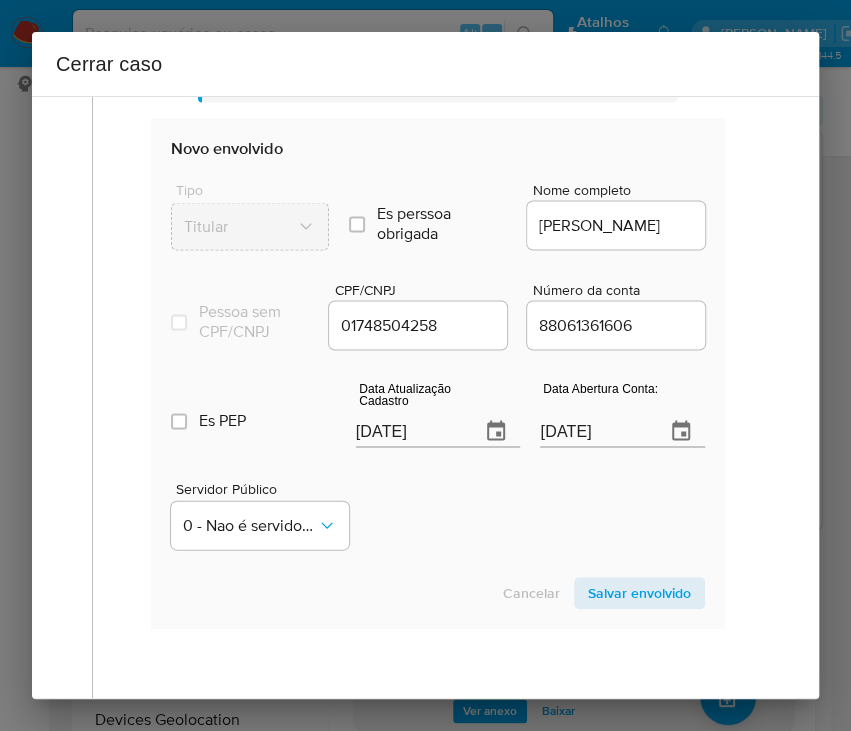 scroll, scrollTop: 1333, scrollLeft: 0, axis: vertical 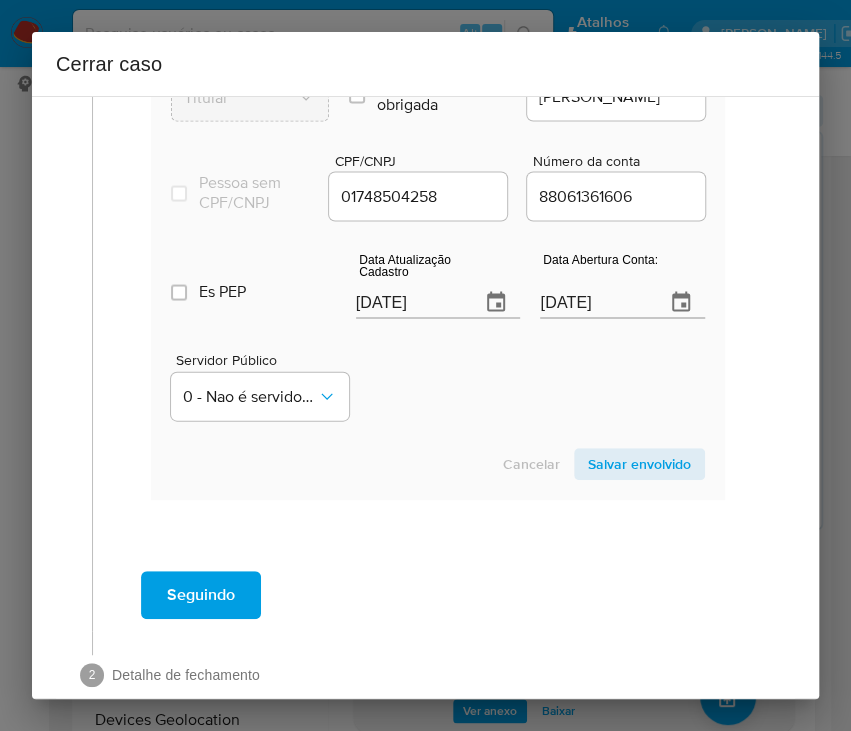 click on "[DATE]" at bounding box center (410, 302) 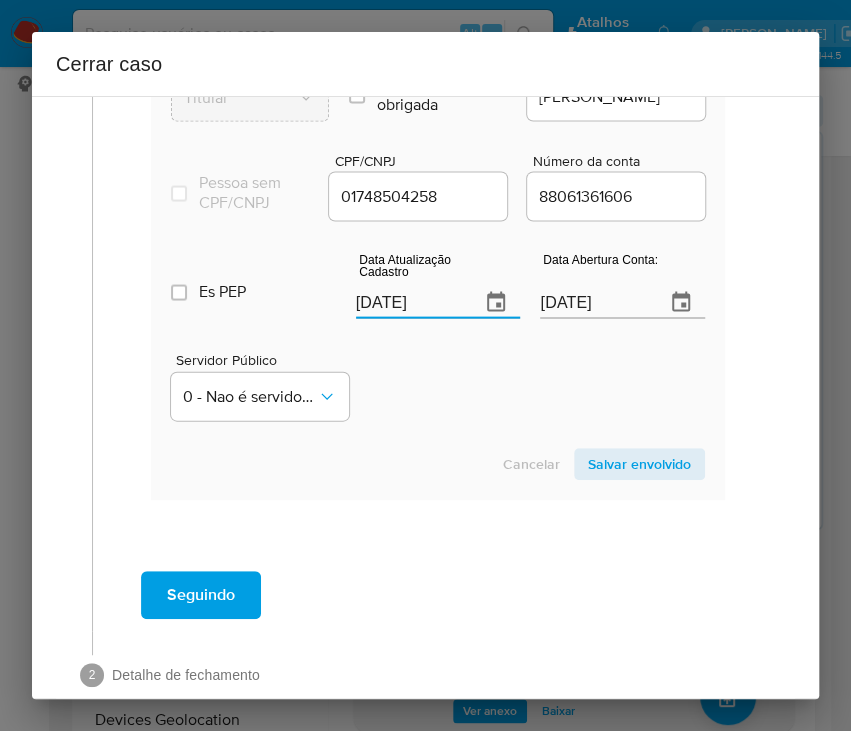 click on "[DATE]" at bounding box center (410, 302) 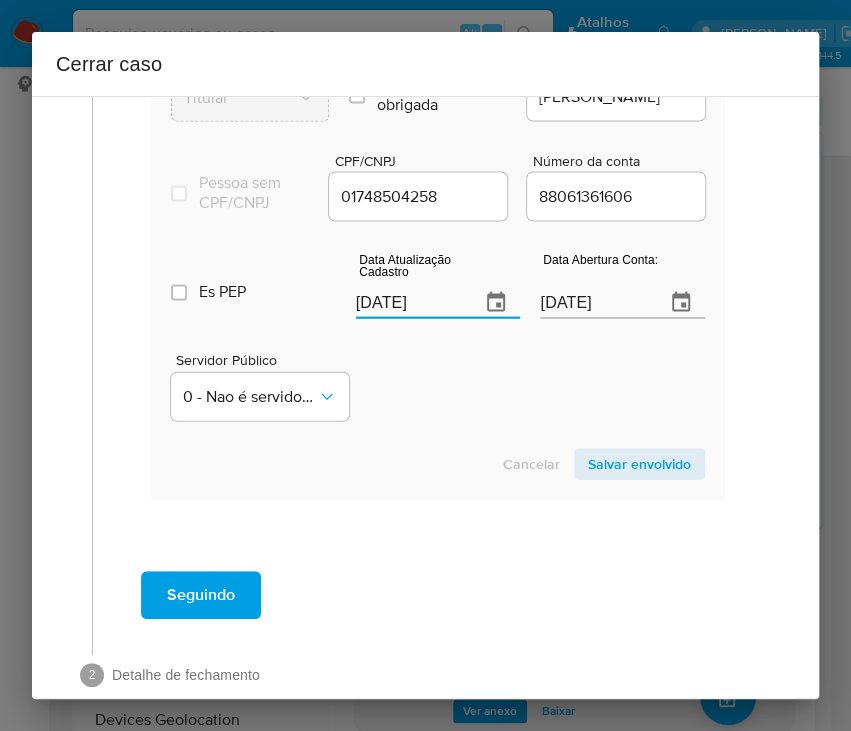 paste on "22/06" 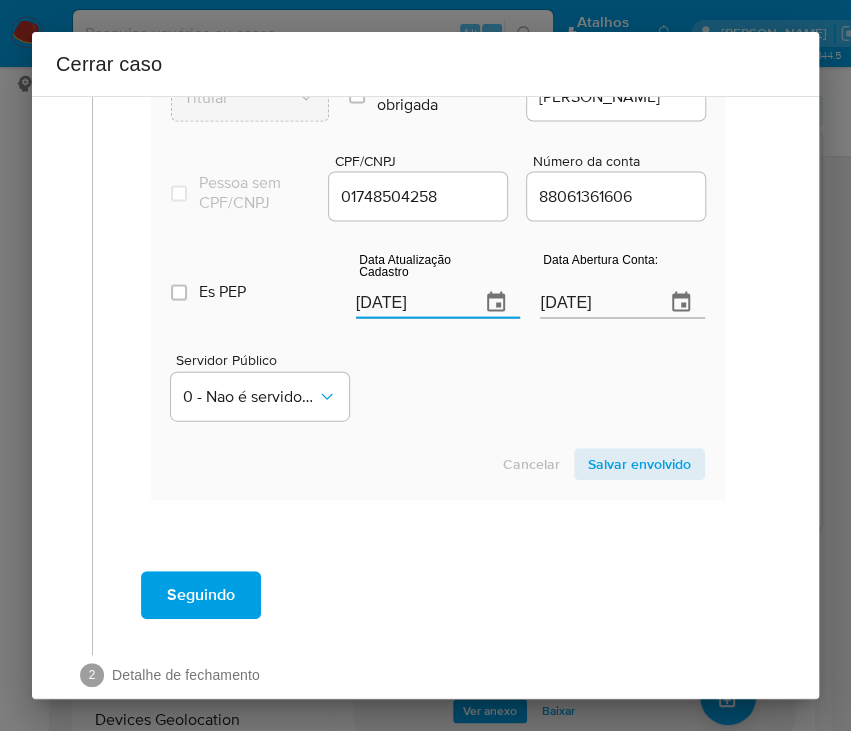 type on "22/06/2025" 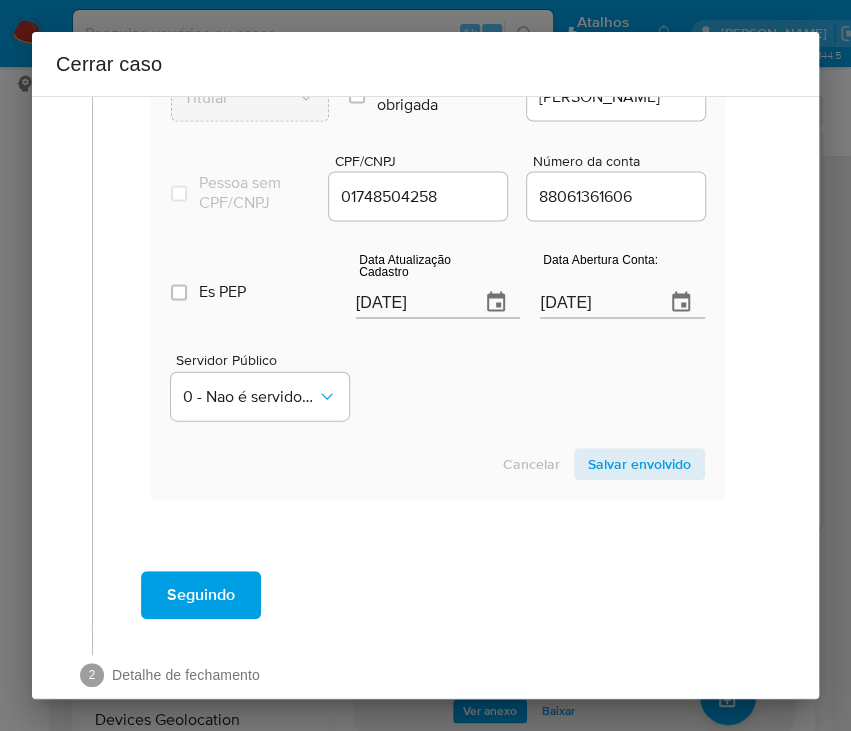 click on "06/11/2023" at bounding box center (594, 302) 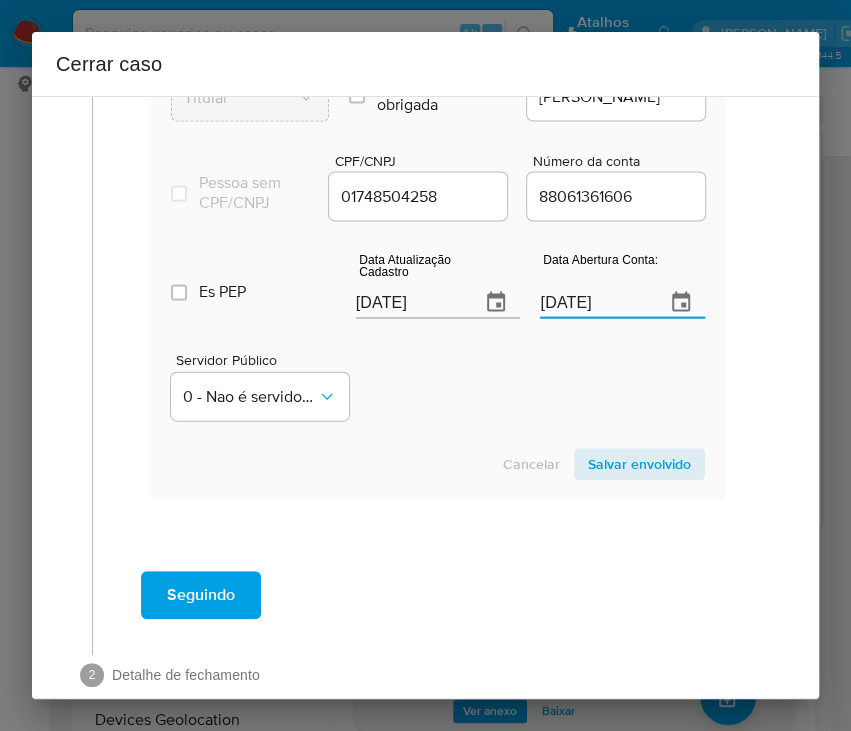 click on "06/11/2023" at bounding box center [594, 302] 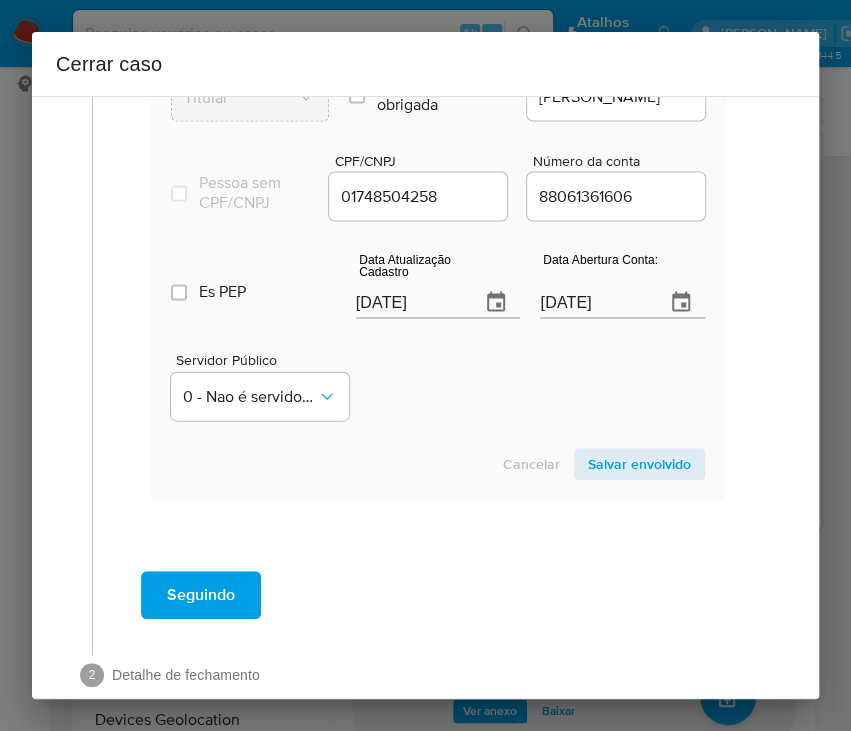 click on "Servidor Público 0 - Nao é servidor/[PERSON_NAME] possui informacao" at bounding box center [438, 378] 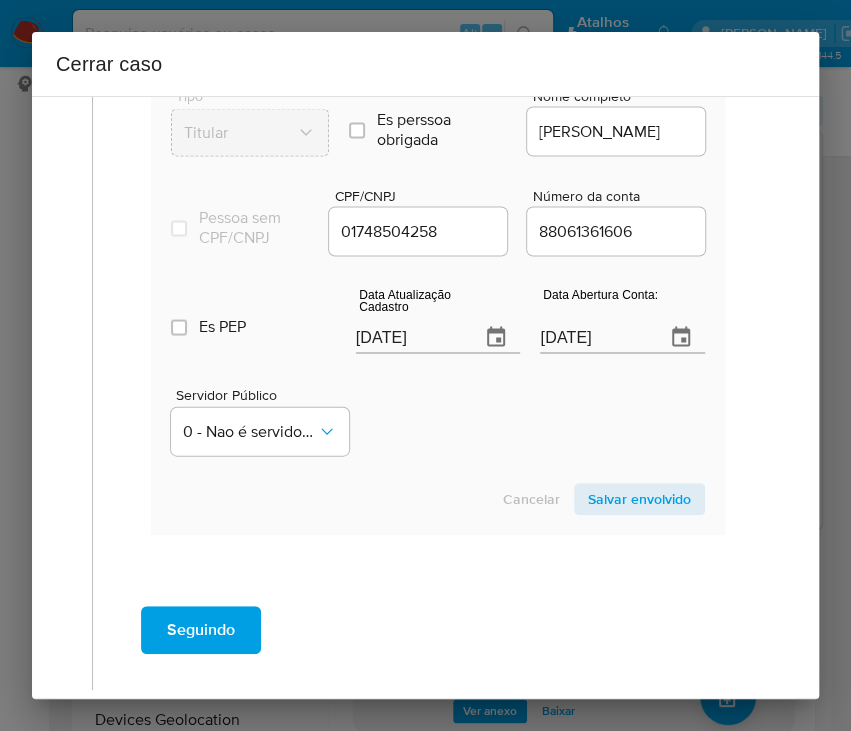 scroll, scrollTop: 1333, scrollLeft: 0, axis: vertical 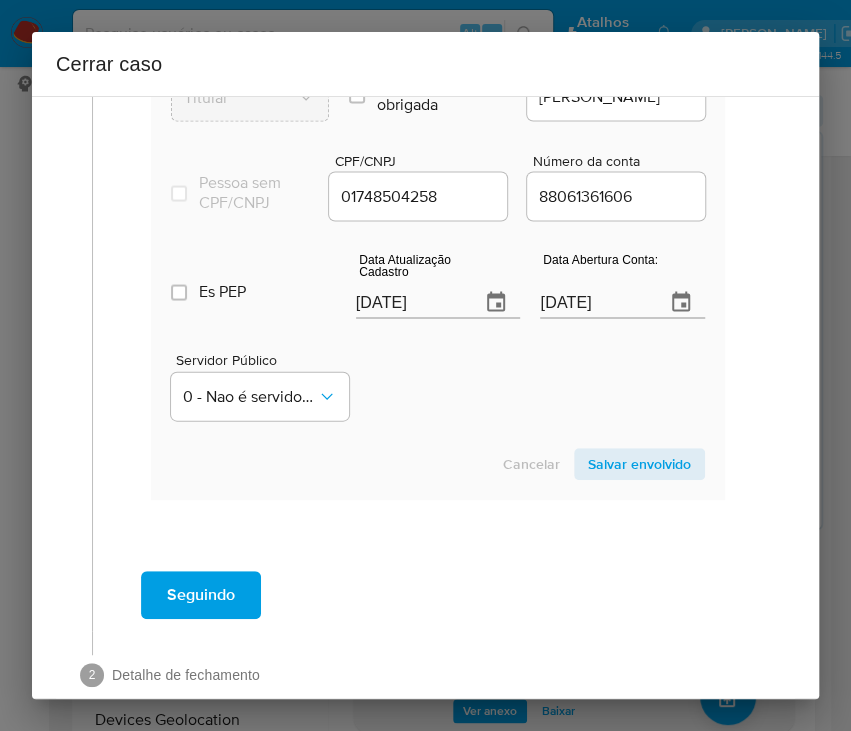 click on "Salvar envolvido" at bounding box center [639, 464] 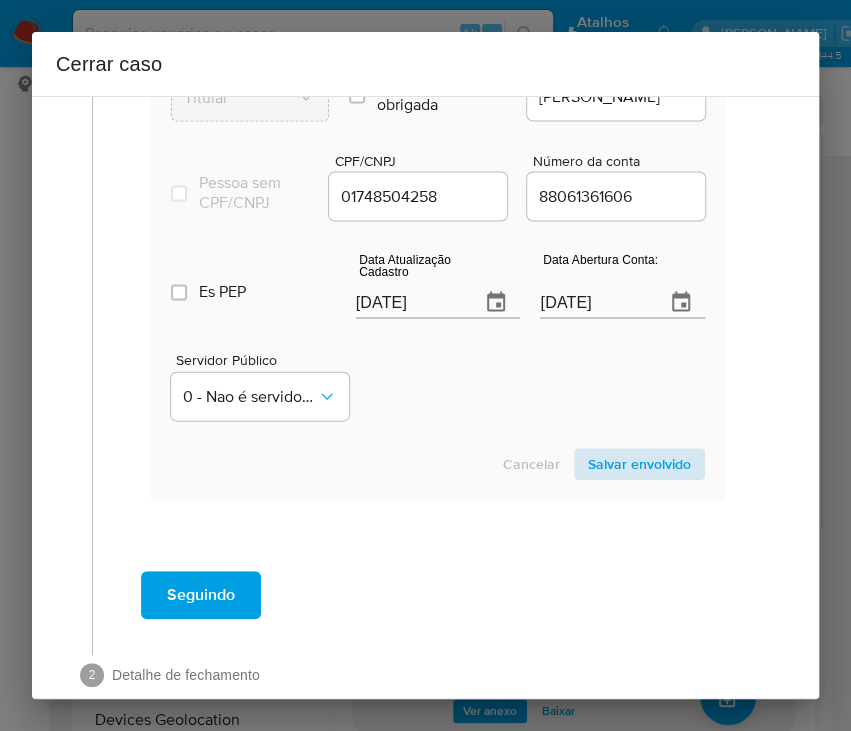 scroll, scrollTop: 908, scrollLeft: 0, axis: vertical 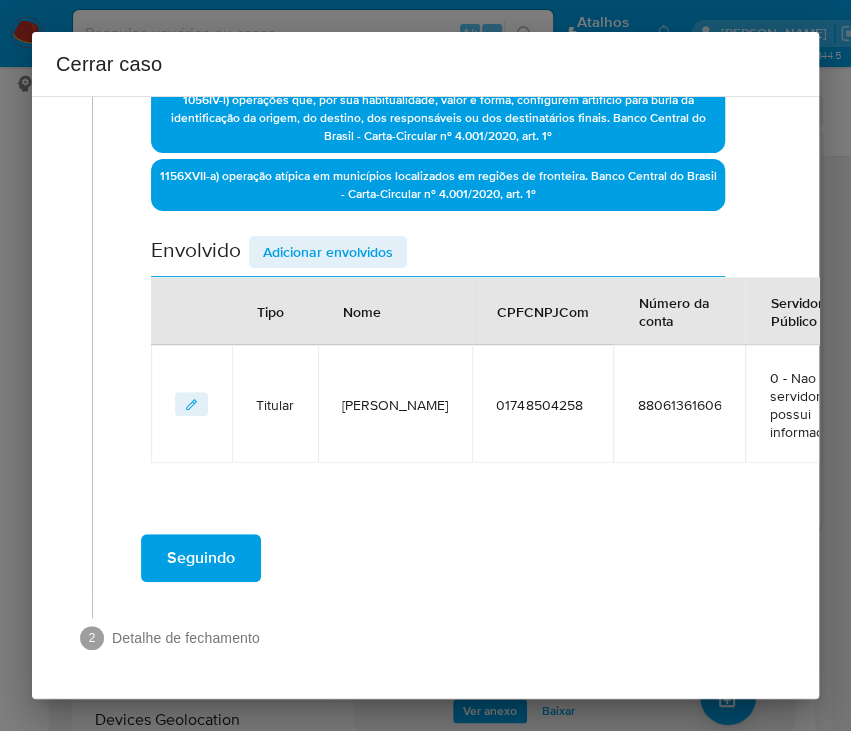 click on "Data de início 01/05/2025 Data Fin 10/06/2025 Valor do crédito R$20.781 Valor do debito R$20.034 Proposta de valor 0 Informação adicional 0 / 20000 20000 caracteres restantes Código de Enquadramentos +6 1008 I-a) depósitos, aportes, saques, pedidos de provisionamento para saque ou qualquer outro instrumento de transferência de recursos em espécie, que apresentem atipicidade em relação à atividade econômica do cliente ou incompatibilidade com a sua capacidade financeira. Banco Central do Brasil - Carta-Circular no 4.001/2020, art. 1° 1010 I-c) aumentos substanciais no volume de depósitos ou aportes em espécie de qualquer pessoa natural ou jurídica, sem causa aparente, nos casos en que tais depósitos ou aportes forem posteriormente transferidos, dentro de curto período de tempo, a destino não relacionado com o cliente. Banco Central do Brasil - Carta-Circular no 4.001/2020, art. 1° 1045 1047 1056 1156 Envolvido Adicionar envolvidos Tipo Nome CPFCNPJCom Número da conta Servidor Público" at bounding box center (438, -90) 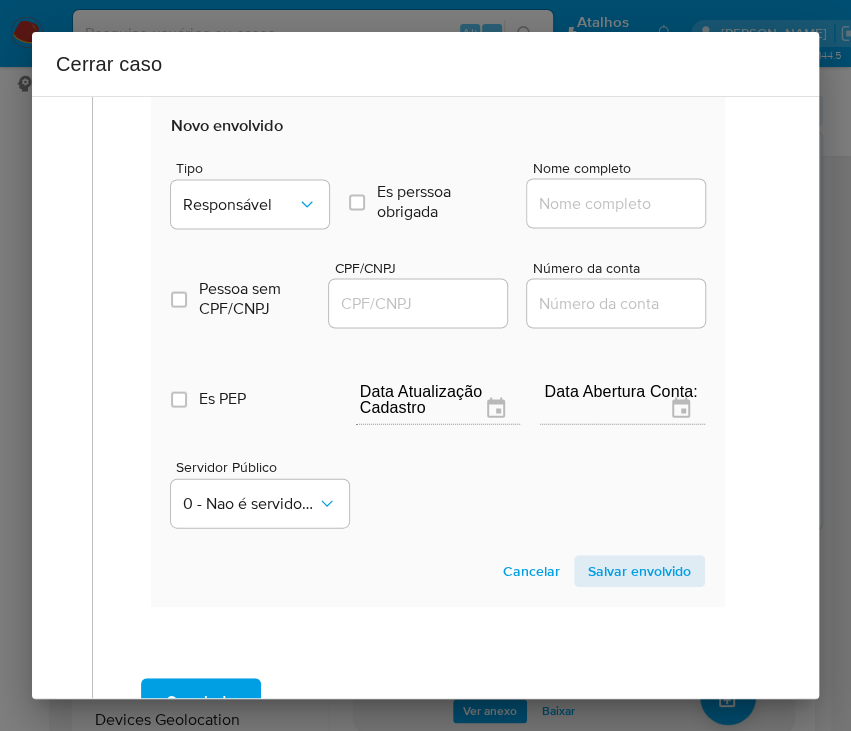 scroll, scrollTop: 1168, scrollLeft: 0, axis: vertical 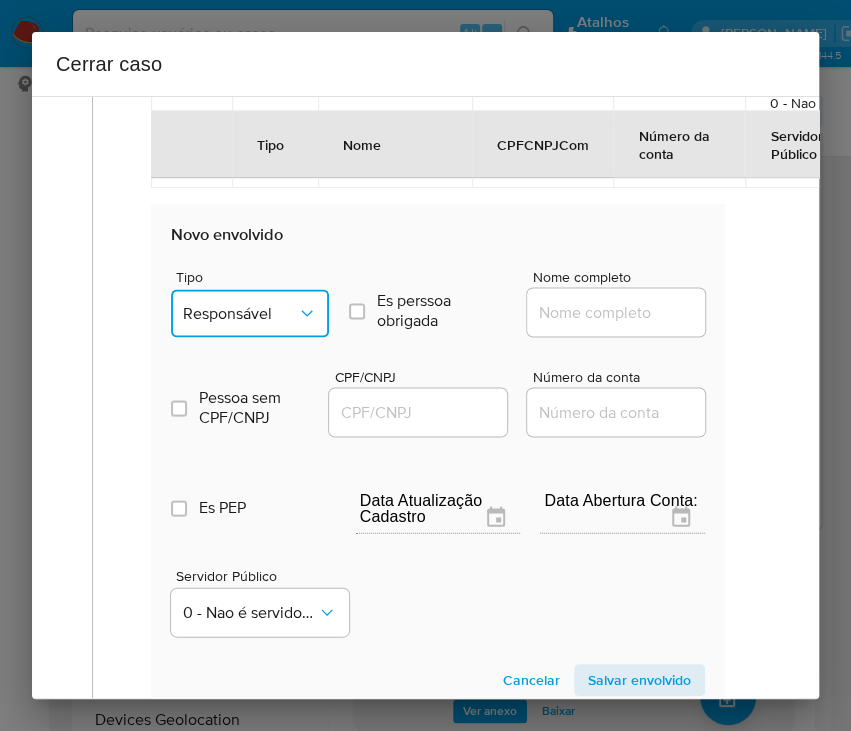 click on "Responsável" at bounding box center (240, 313) 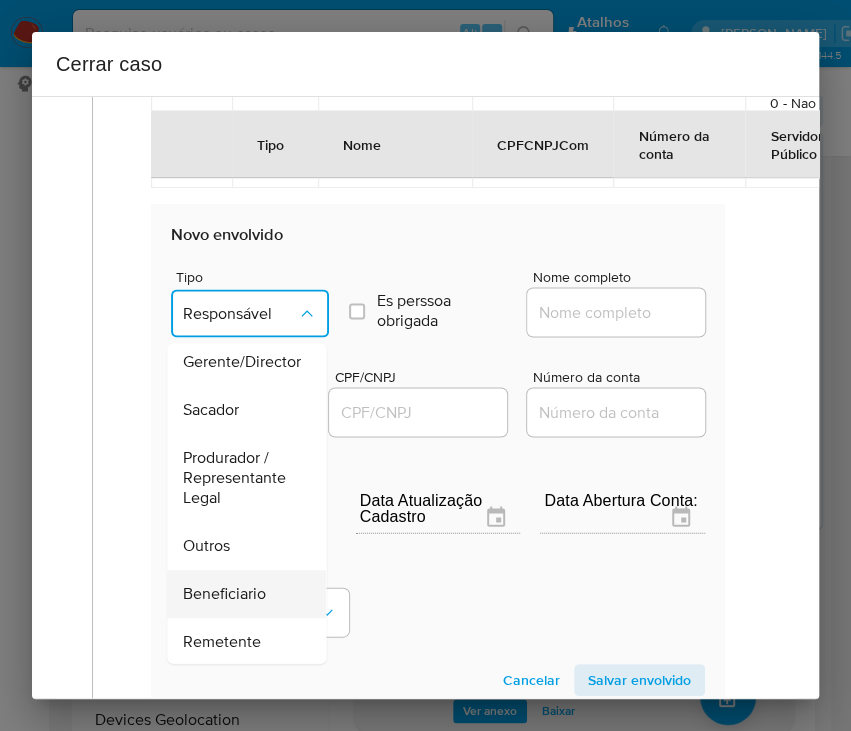 scroll, scrollTop: 356, scrollLeft: 0, axis: vertical 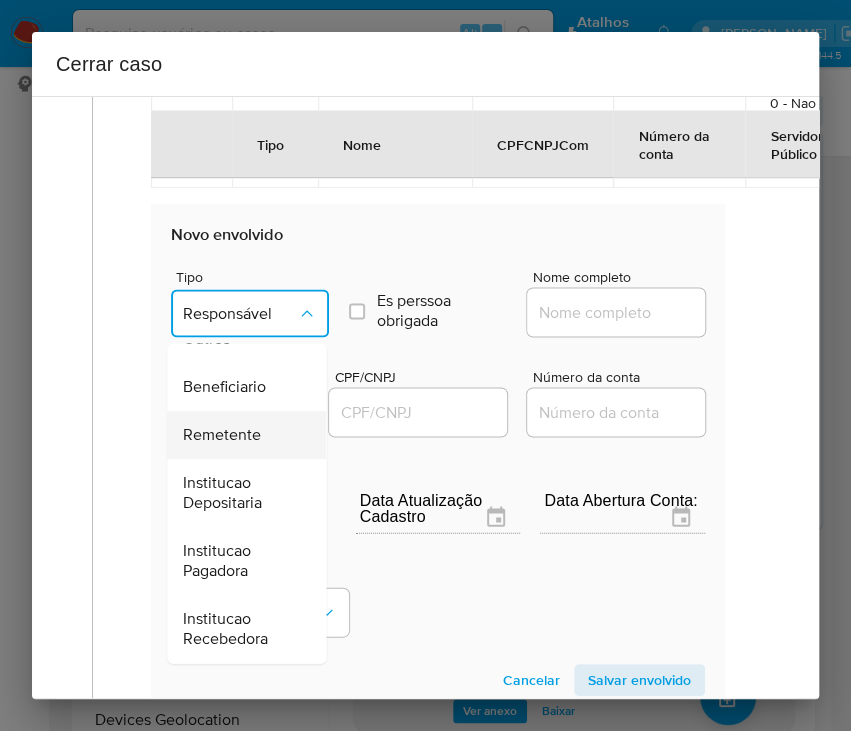 click on "Remetente" at bounding box center [222, 435] 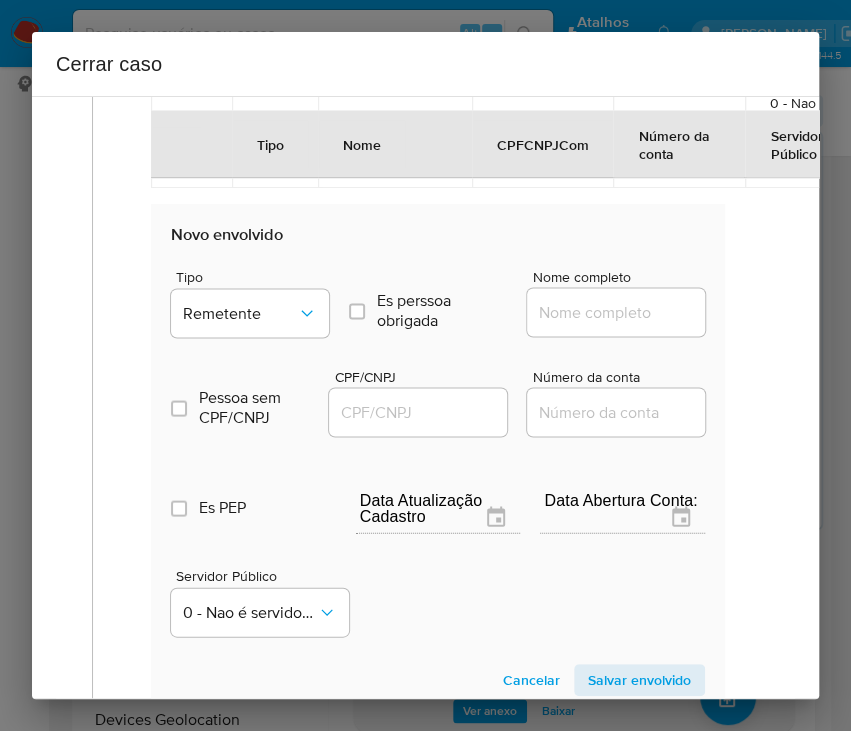 click on "Nome completo" at bounding box center [625, 312] 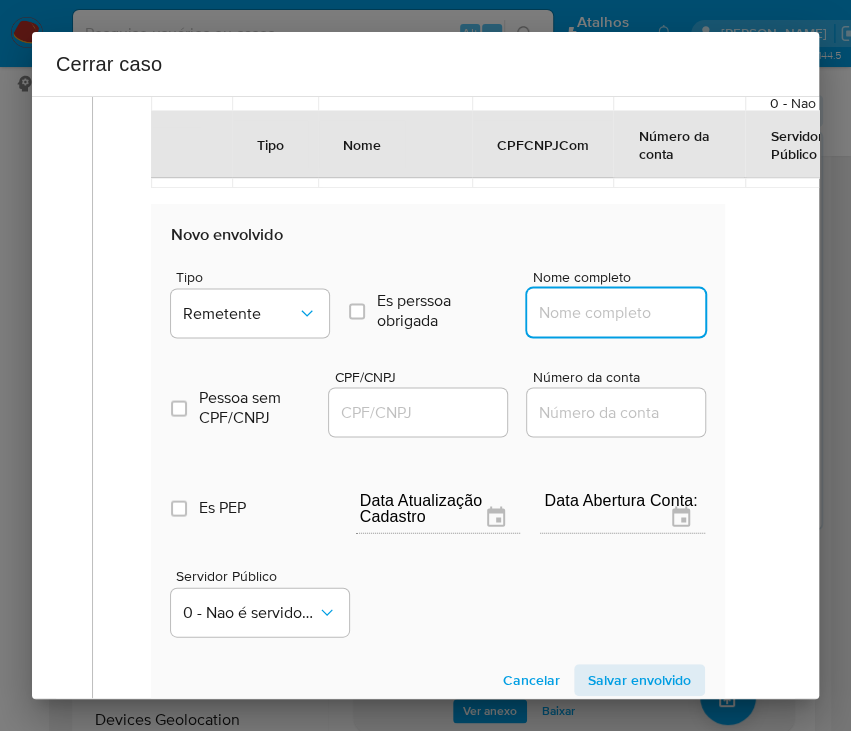paste on "Airnia Samara De Souza Paiva Gadelha, 00935422323" 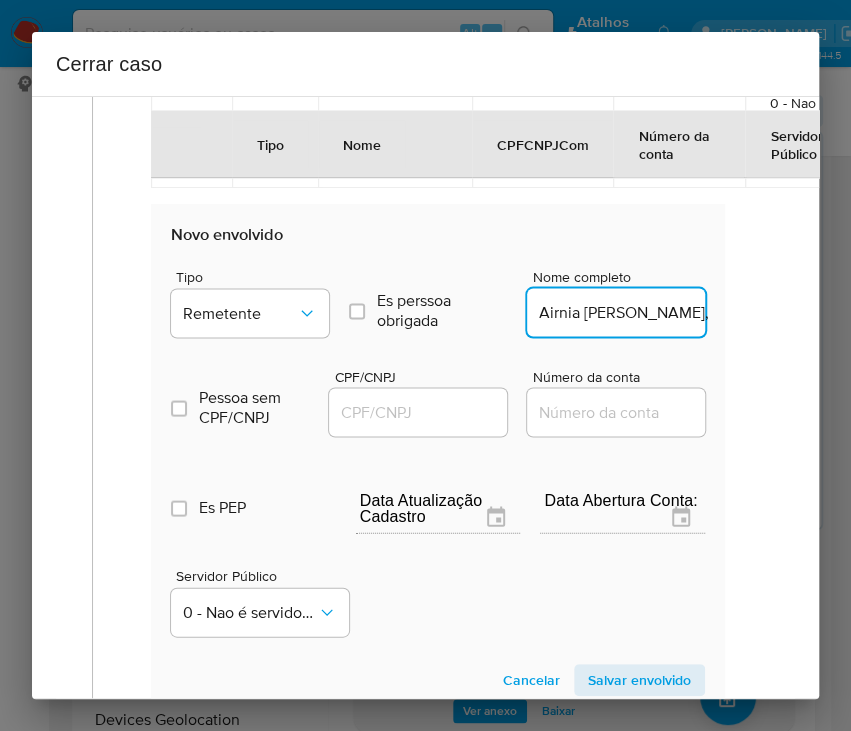 scroll, scrollTop: 0, scrollLeft: 212, axis: horizontal 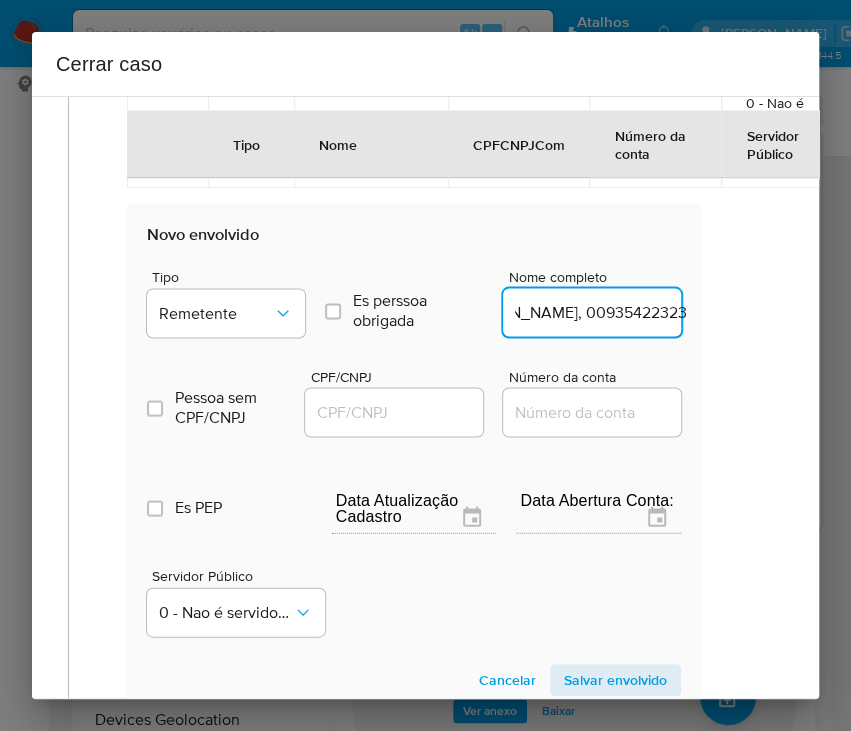 drag, startPoint x: 585, startPoint y: 316, endPoint x: 828, endPoint y: 316, distance: 243 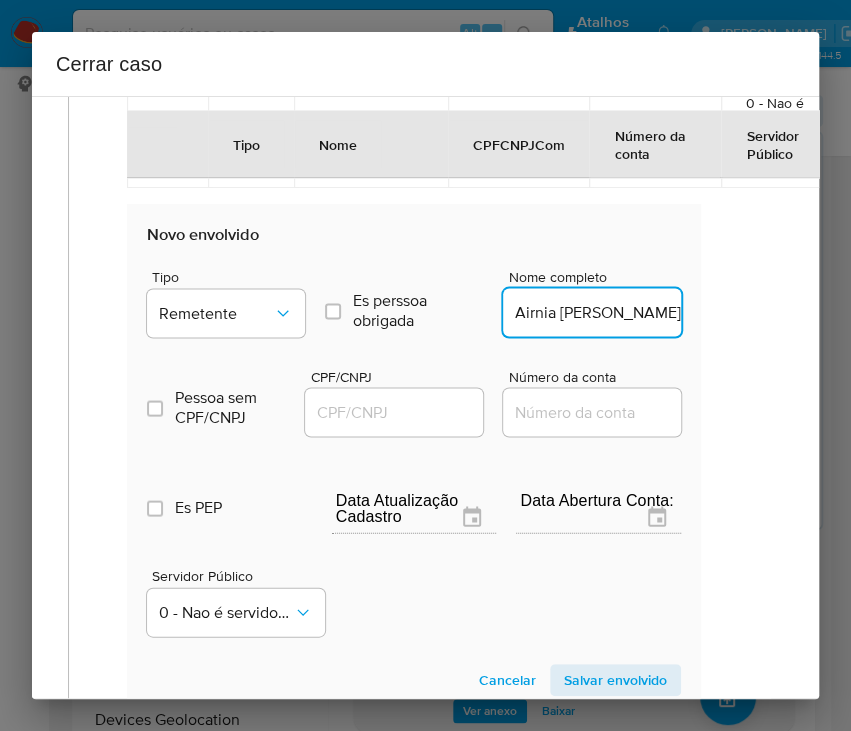 scroll, scrollTop: 0, scrollLeft: 102, axis: horizontal 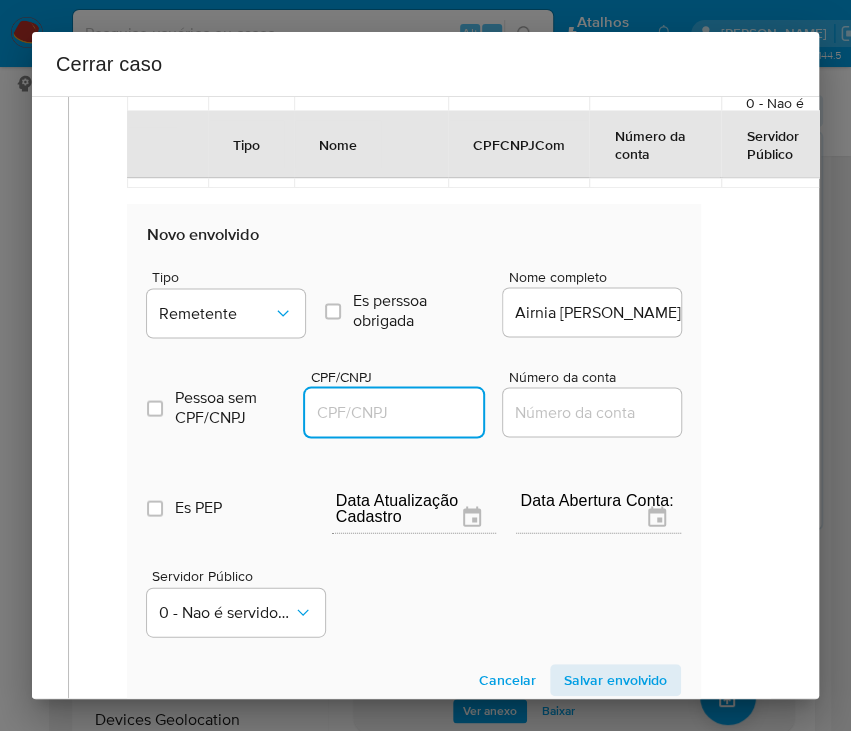 click on "CPF/CNPJ" at bounding box center (403, 412) 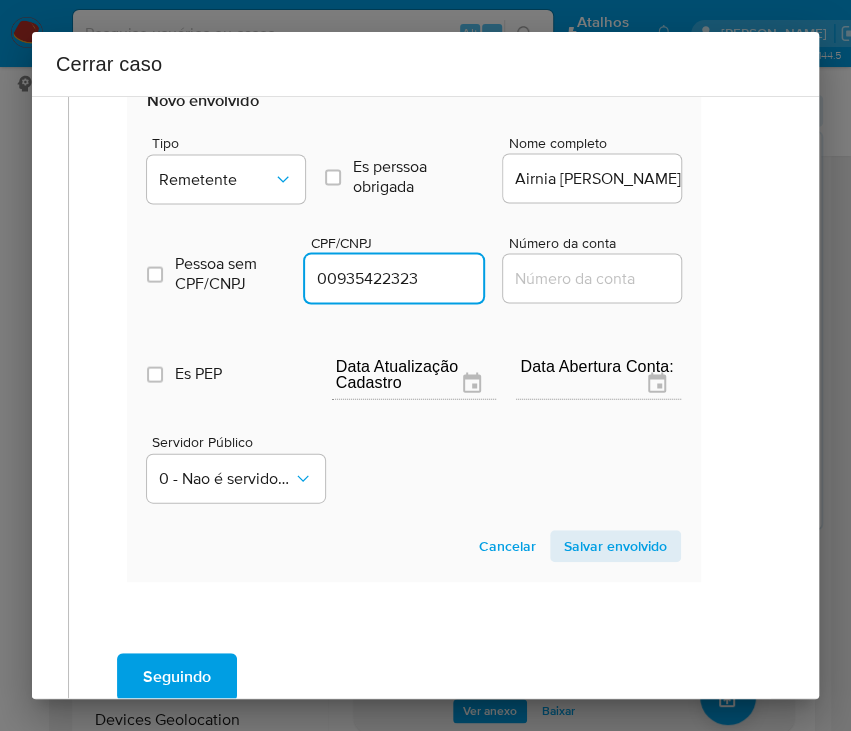 type on "935422323" 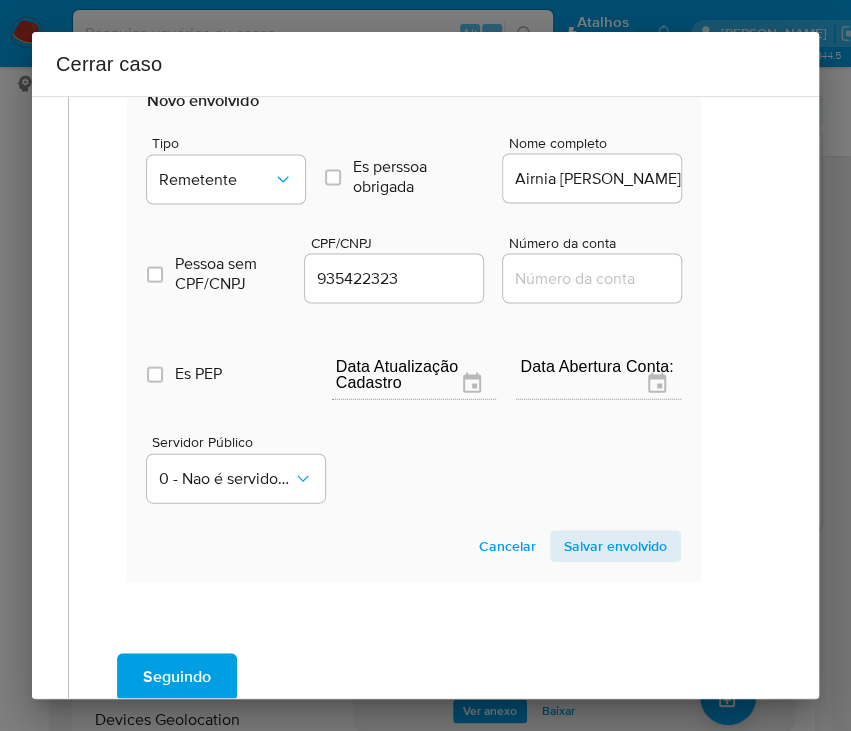 click on "Salvar envolvido" at bounding box center (615, 546) 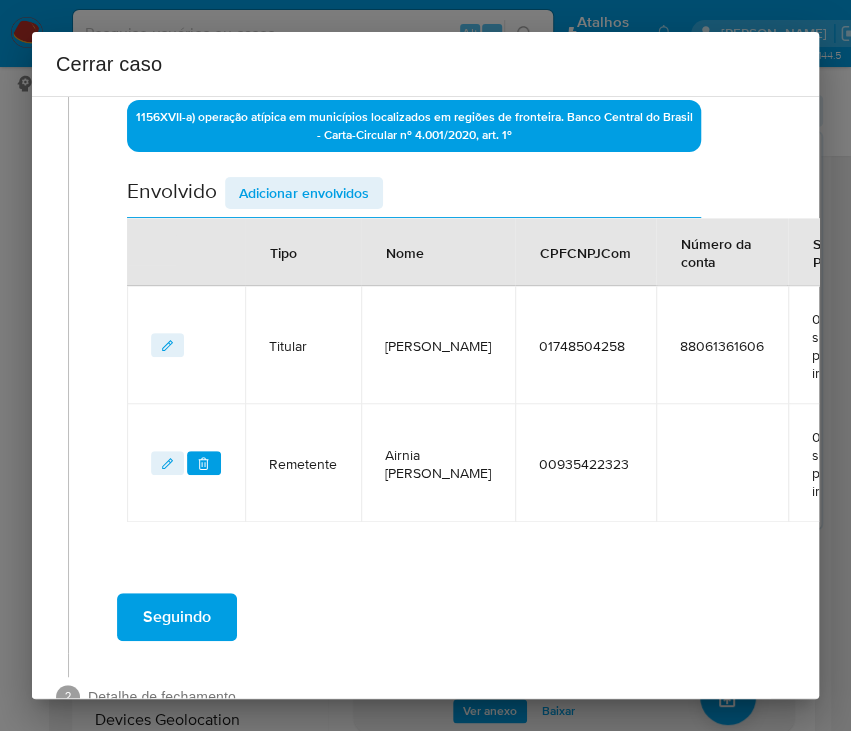 scroll, scrollTop: 911, scrollLeft: 24, axis: both 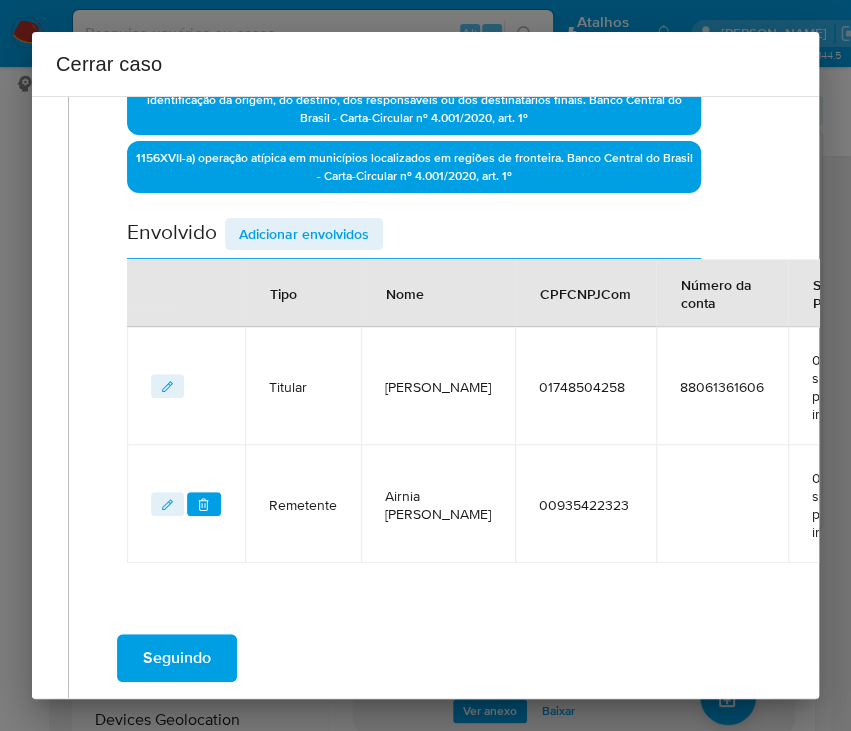 click on "Data de início 01/05/2025 Data Fin 10/06/2025 Valor do crédito R$20.781 Valor do debito R$20.034 Proposta de valor 0 Informação adicional 0 / 20000 20000 caracteres restantes Código de Enquadramentos +6 1008 I-a) depósitos, aportes, saques, pedidos de provisionamento para saque ou qualquer outro instrumento de transferência de recursos em espécie, que apresentem atipicidade em relação à atividade econômica do cliente ou incompatibilidade com a sua capacidade financeira. Banco Central do Brasil - Carta-Circular no 4.001/2020, art. 1° 1010 I-c) aumentos substanciais no volume de depósitos ou aportes em espécie de qualquer pessoa natural ou jurídica, sem causa aparente, nos casos en que tais depósitos ou aportes forem posteriormente transferidos, dentro de curto período de tempo, a destino não relacionado com o cliente. Banco Central do Brasil - Carta-Circular no 4.001/2020, art. 1° 1045 1047 1056 1156 Envolvido Adicionar envolvidos Tipo Nome CPFCNPJCom Número da conta Servidor Público" at bounding box center (414, -49) 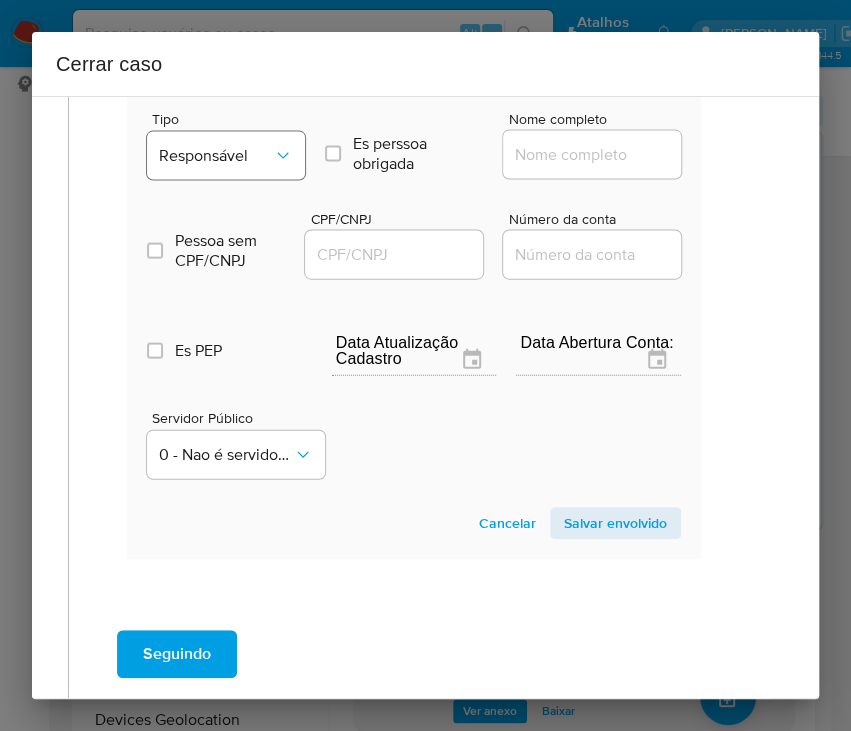 scroll, scrollTop: 1304, scrollLeft: 24, axis: both 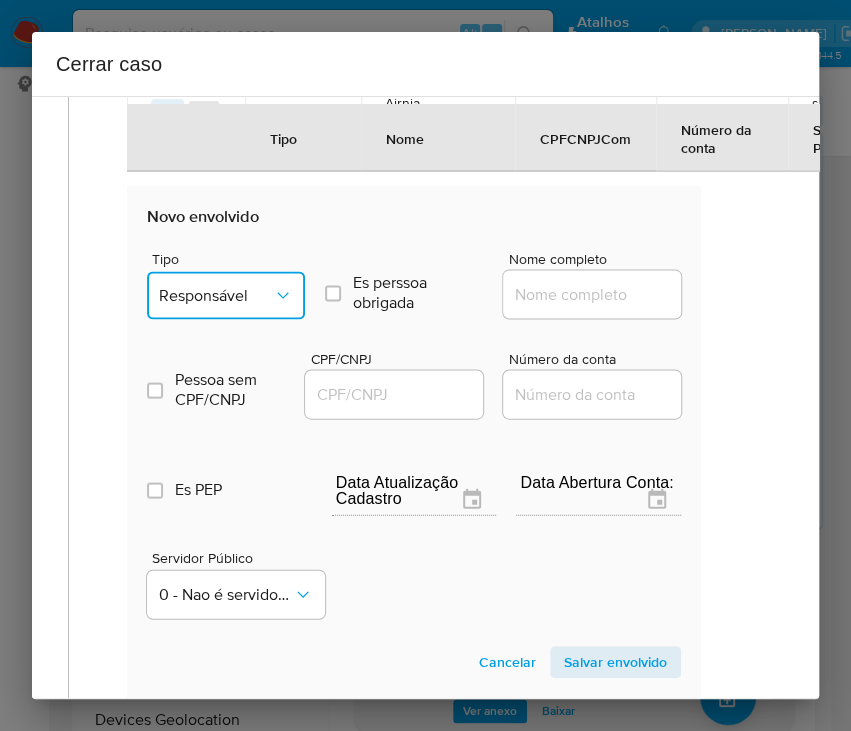 click on "Responsável" at bounding box center (216, 295) 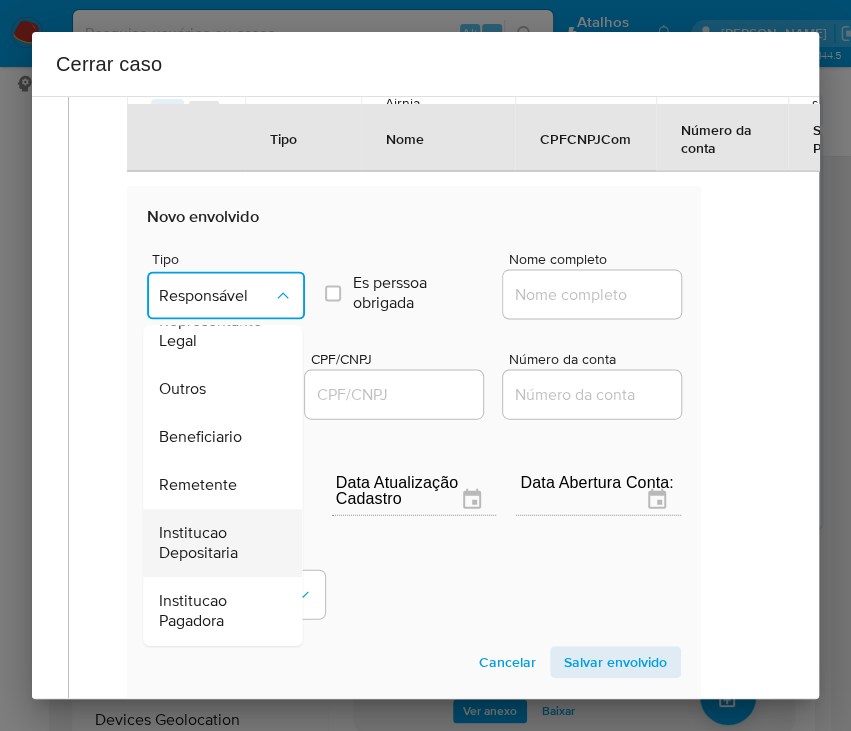 scroll, scrollTop: 356, scrollLeft: 0, axis: vertical 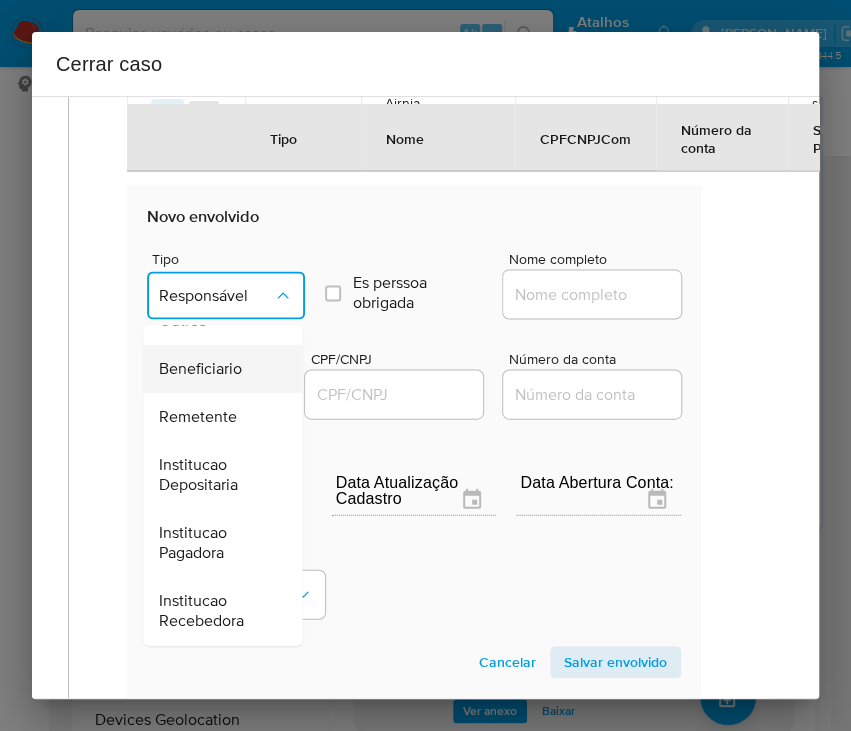 click on "Beneficiario" at bounding box center [200, 369] 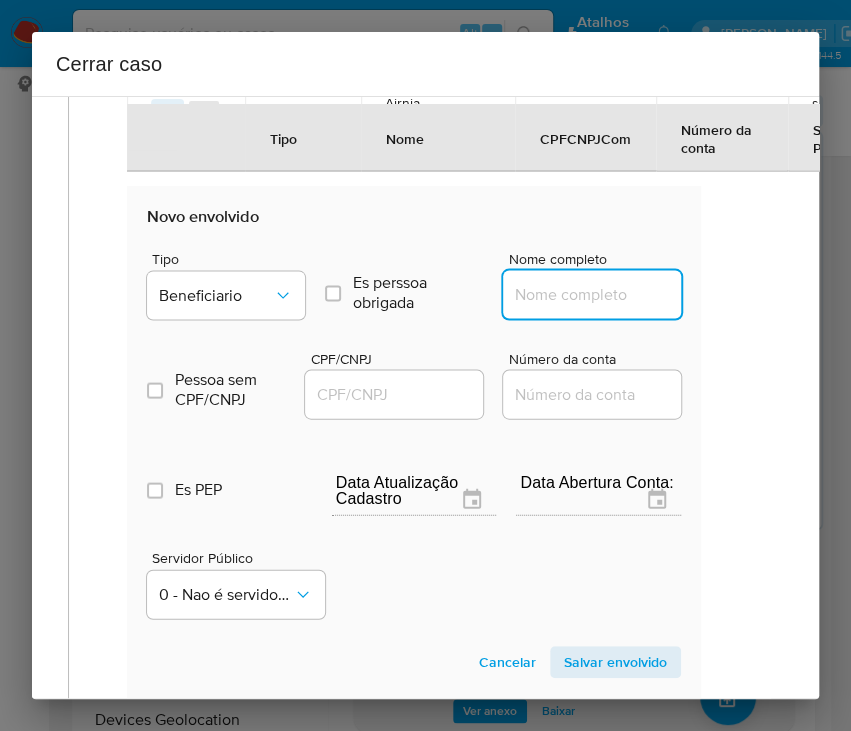 drag, startPoint x: 501, startPoint y: 313, endPoint x: 542, endPoint y: 310, distance: 41.109608 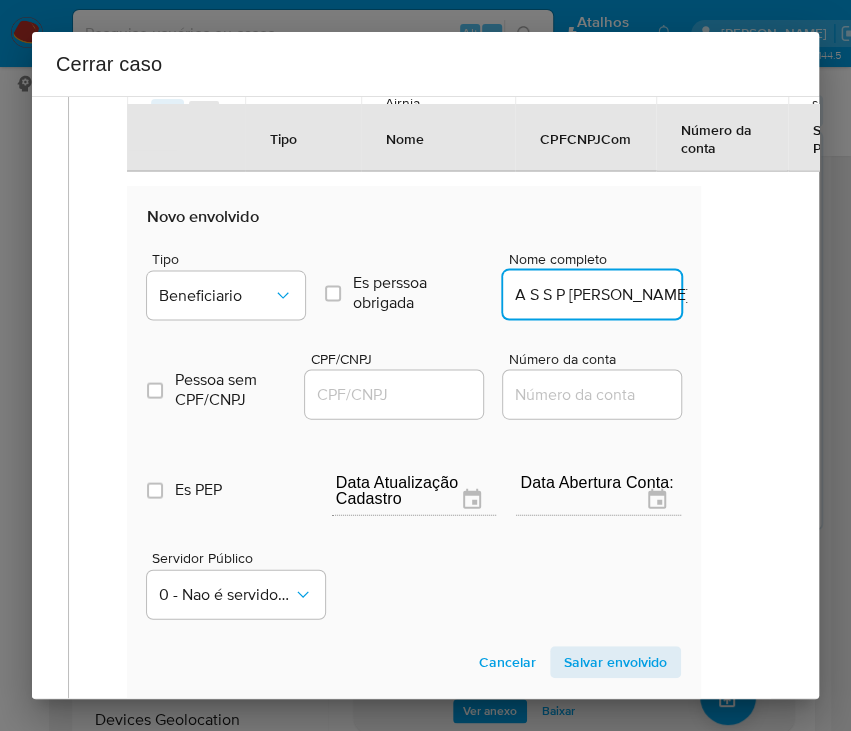 scroll, scrollTop: 0, scrollLeft: 70, axis: horizontal 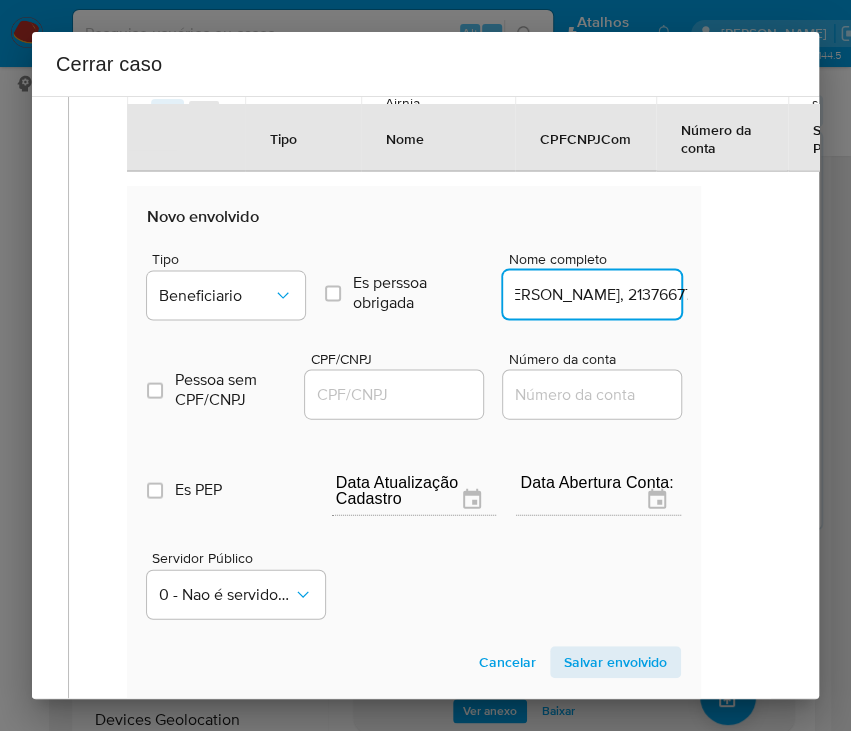 drag, startPoint x: 544, startPoint y: 314, endPoint x: 774, endPoint y: 311, distance: 230.01956 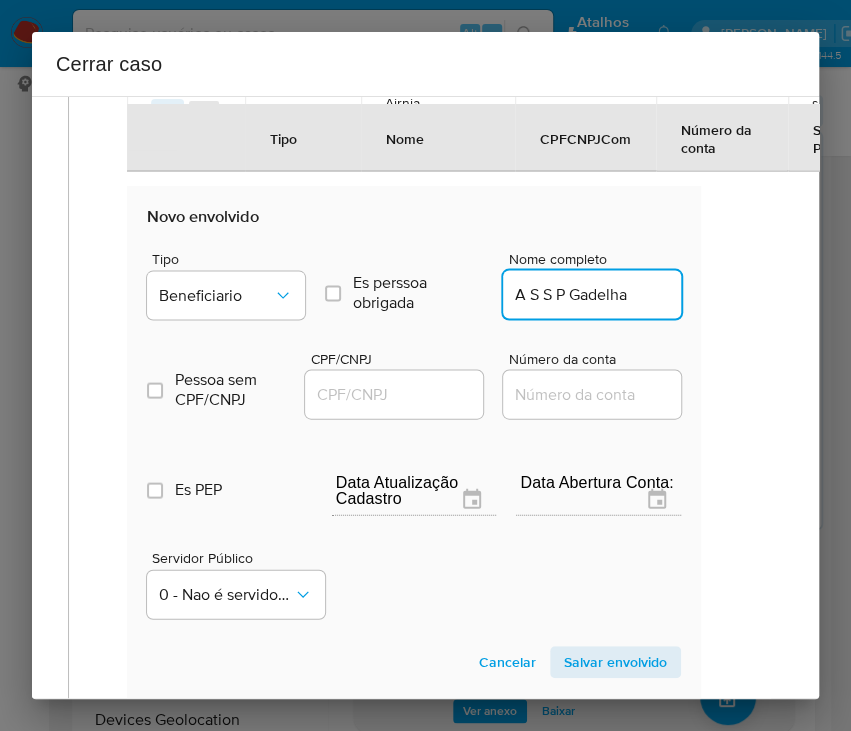 scroll, scrollTop: 0, scrollLeft: 0, axis: both 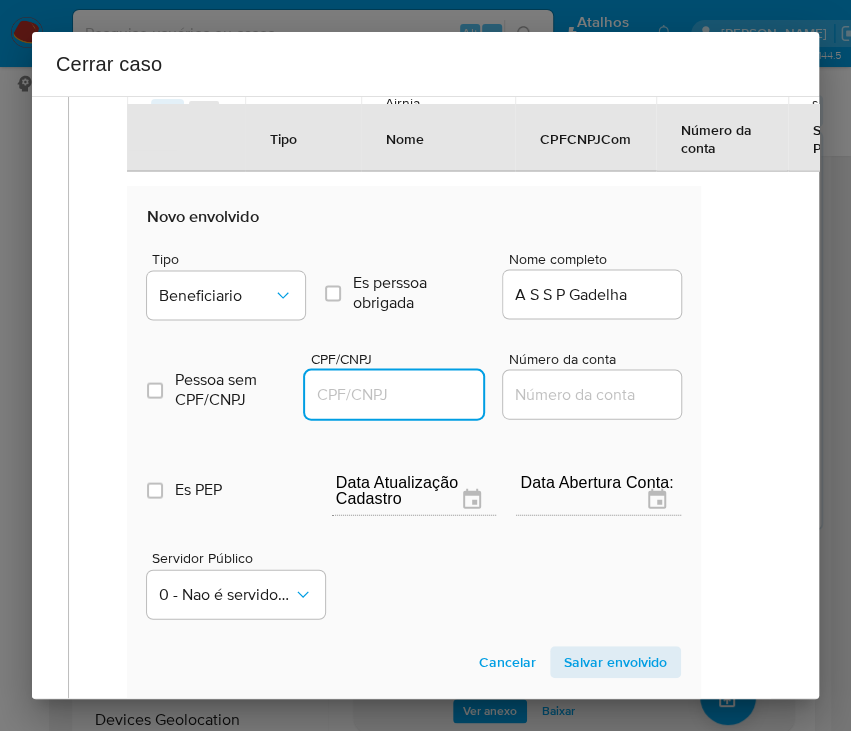 click on "CPF/CNPJ" at bounding box center (403, 394) 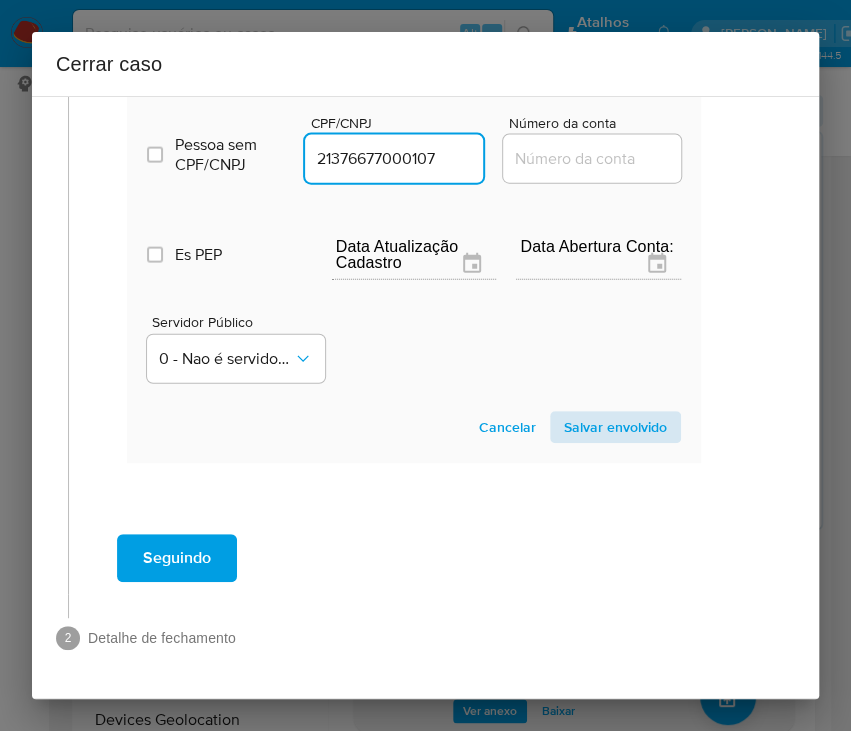type on "21376677000107" 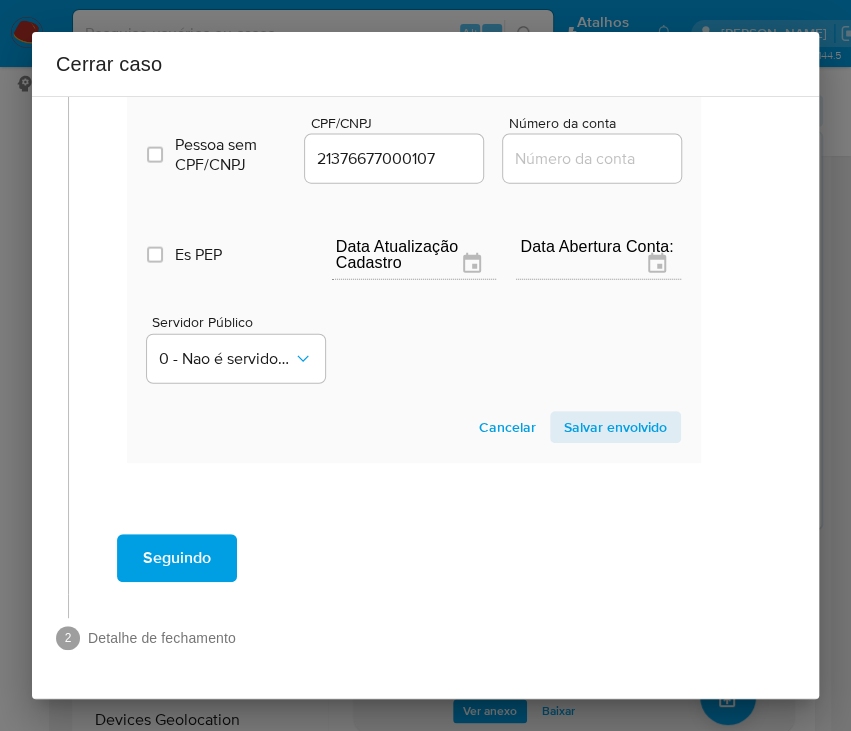 click on "Salvar envolvido" at bounding box center (615, 427) 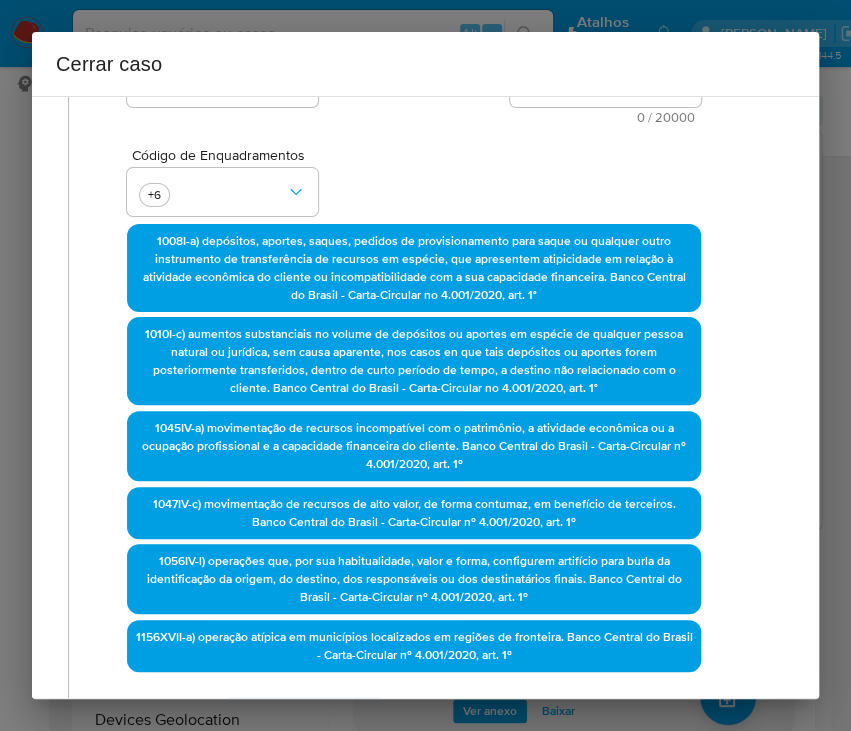 scroll, scrollTop: 229, scrollLeft: 24, axis: both 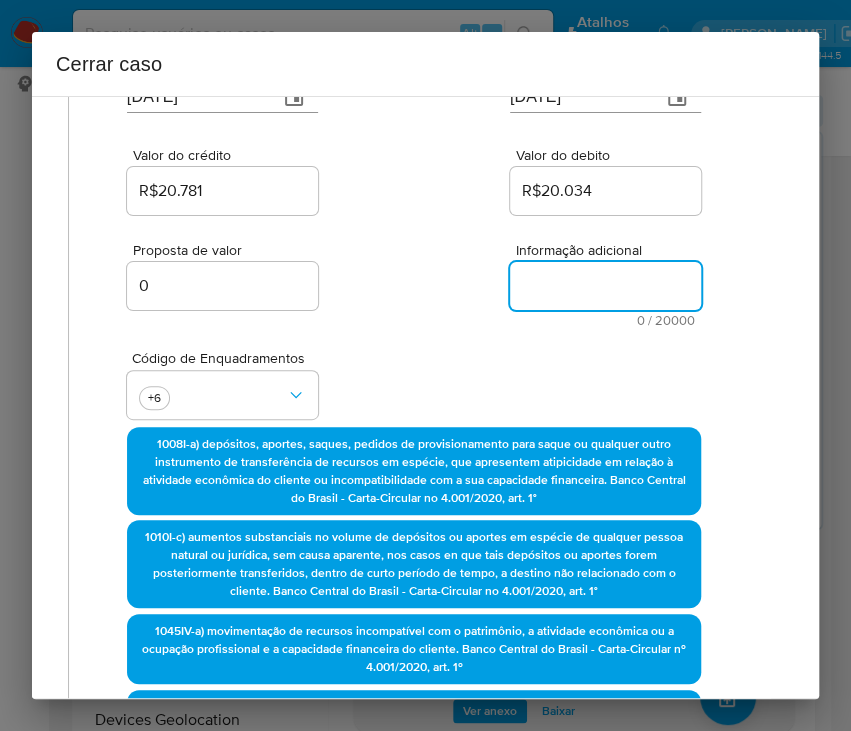 click on "Informação adicional" at bounding box center (605, 286) 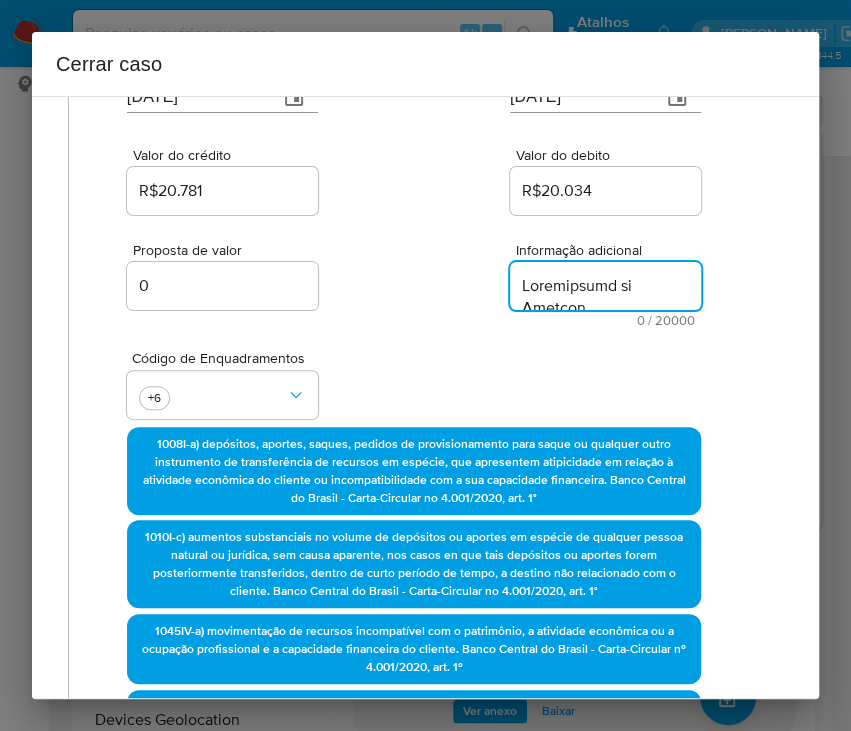 scroll, scrollTop: 3436, scrollLeft: 0, axis: vertical 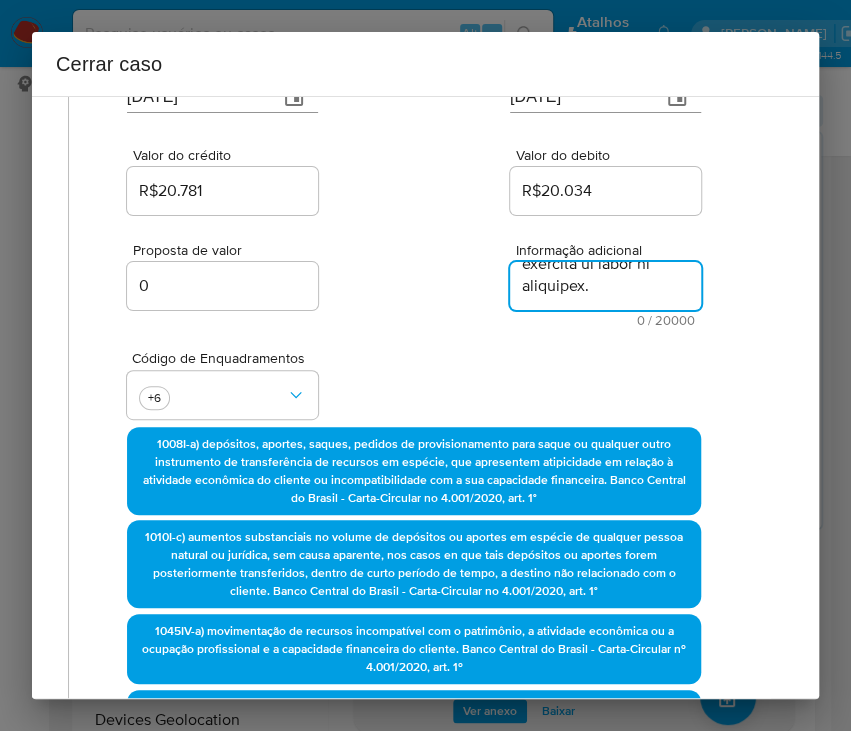 type on "Informações do Cliente
Beatriz Bento de Oliveira, CPF 01748504258, 33 anos, residente no município de Brasiléia, Acre (município situado em faixa de fronteira), início de relacionamento em 06/11/2023, com renda mensal comprovada (demonstrativo de pagamento emitido pela JLLS IMP. E EXP. LTDA - CNPJ 40.140.351/0001-12 - cargo: cozinheira) de R$ 1.760,00.
De acordo com Bureau não possui participação societária ativa.
Resumo das movimentações:
No período de 01/05/2025 a 10/06/2025, os créditos somaram R$ 20.781,26 e os débitos totalizaram R$ 20.034,26, sendo destacados:
Resumo das principais Operações:
Créditos:
5 Aportes via boleto bancário (espécie): R$ 20.000,00
Débitos:
4 Transferências Interbancárias: R$ 20.024,00
Amostra das principais transações:
I) Créditos:
R$ 20.000,00 - 5 aportes em espécie via boletos bancários - Registro de pagador: Mesma titularidade / Portador dos recursos: Airnia Samara De Souza Paiva Gadelha, CPF 00935422323 - Banco recebedor: Caixa Econômica Federal (39 anos, resi..." 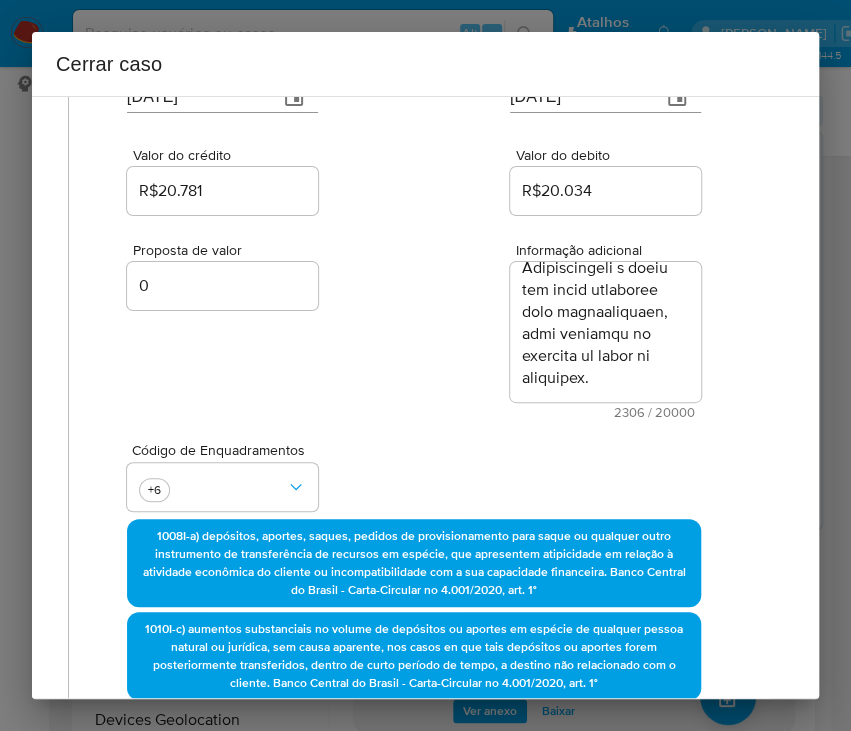 click on "Código de Enquadramentos +6" at bounding box center (414, 469) 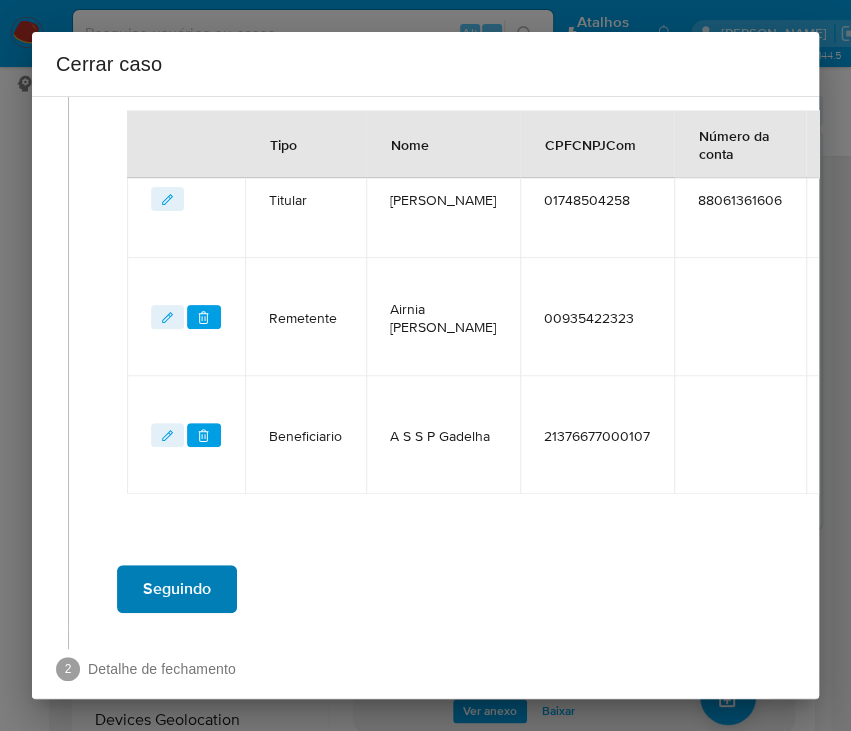 scroll, scrollTop: 1254, scrollLeft: 24, axis: both 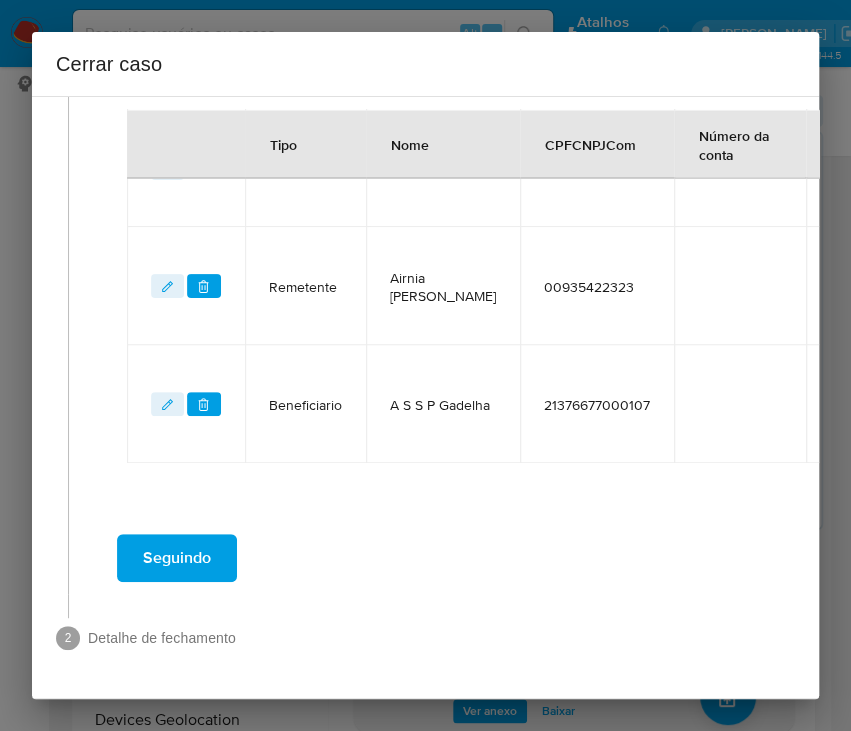 click on "Seguindo" at bounding box center [177, 558] 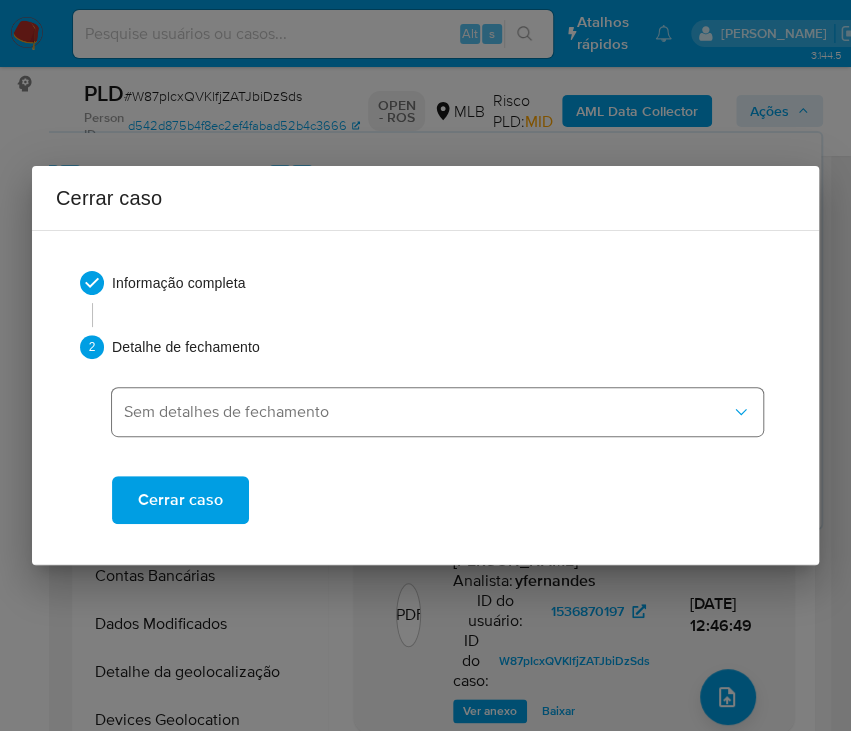 scroll, scrollTop: 0, scrollLeft: 0, axis: both 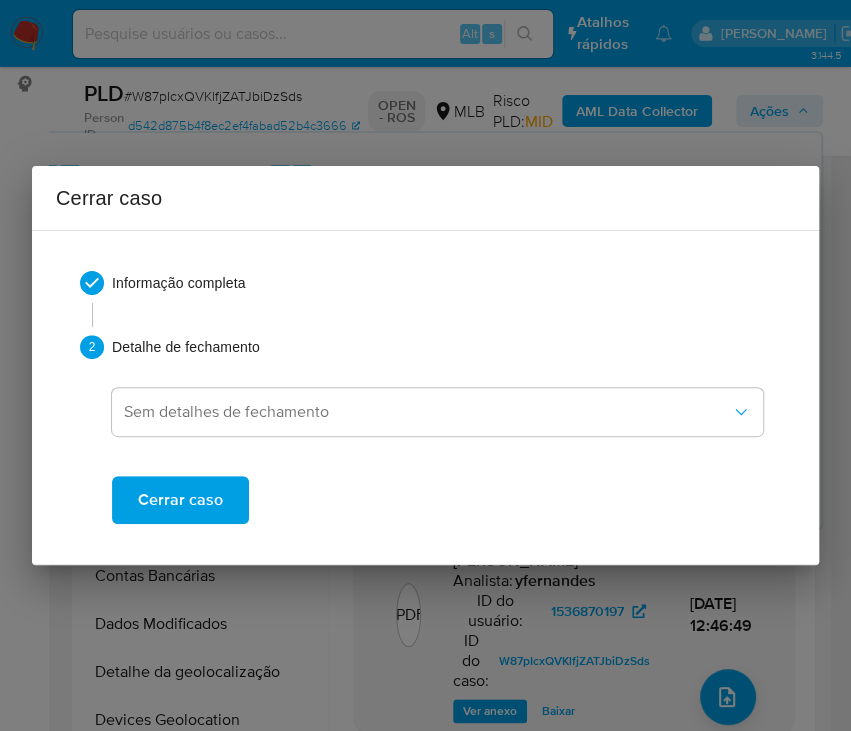 click on "Cerrar caso" at bounding box center (180, 500) 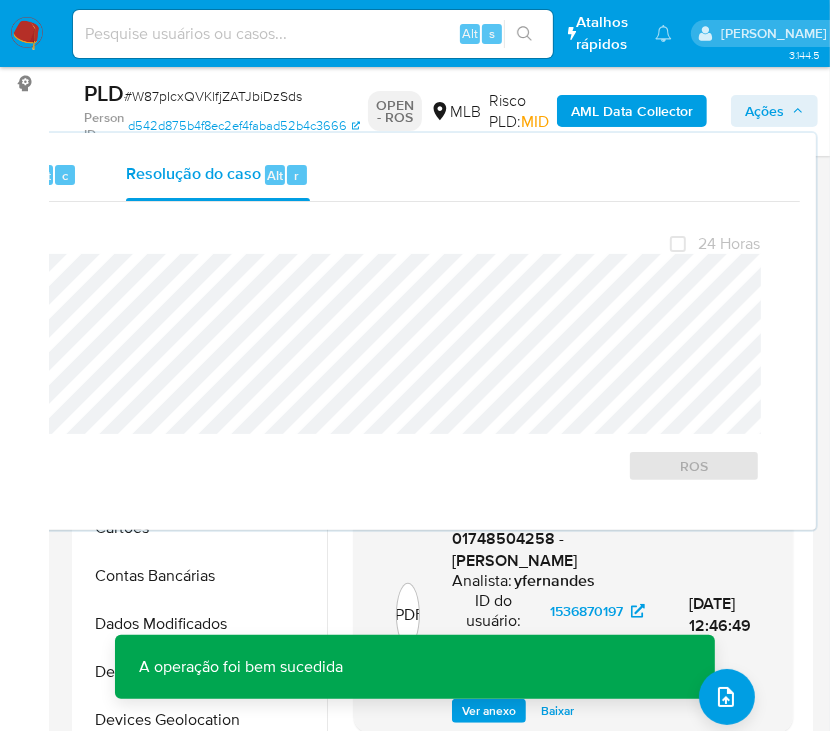 click on "# W87pIcxQVKlfjZATJbiDzSds" at bounding box center (213, 96) 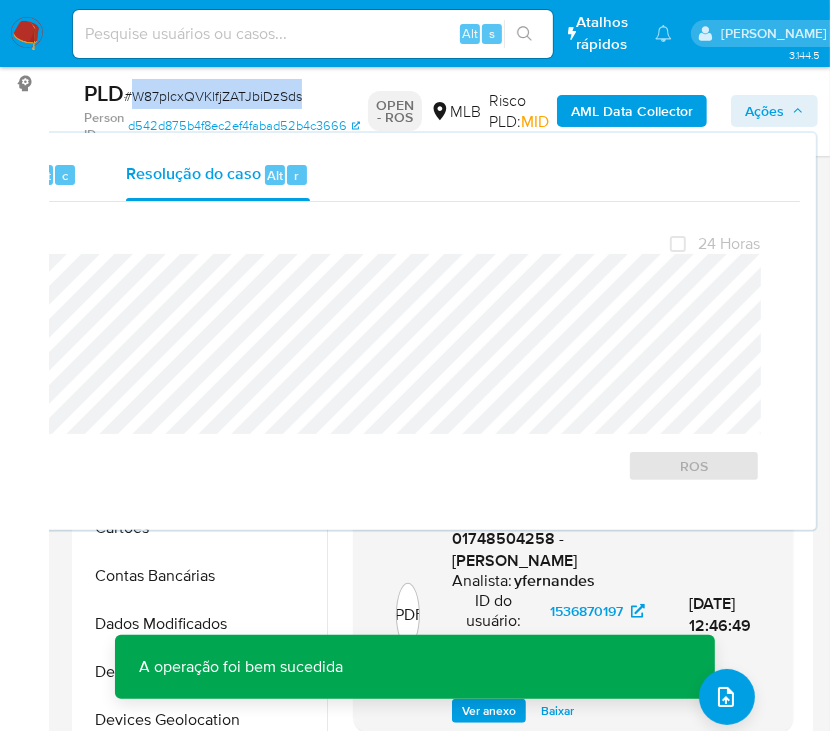 click on "# W87pIcxQVKlfjZATJbiDzSds" at bounding box center (213, 96) 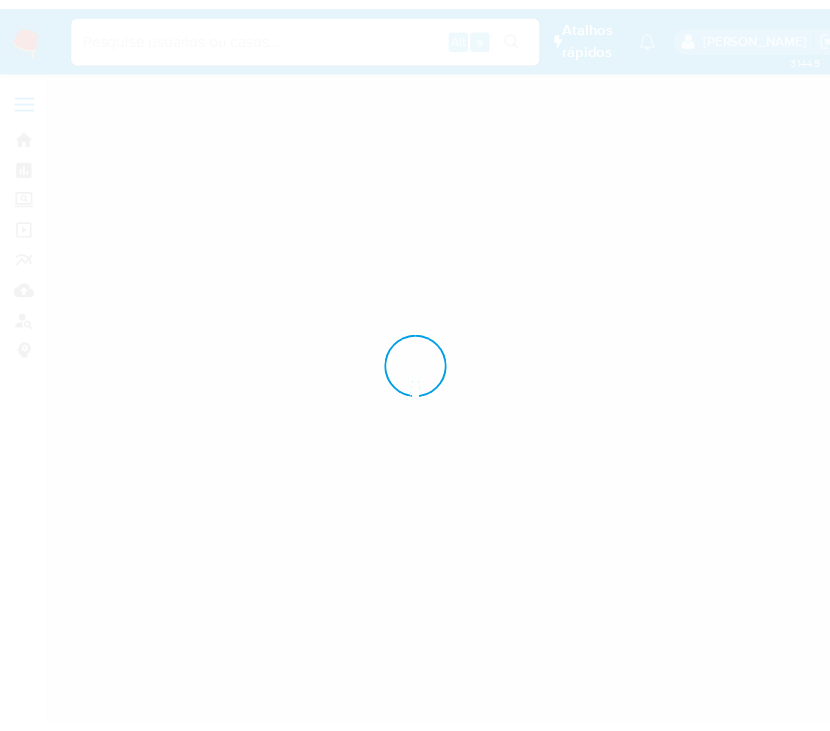 scroll, scrollTop: 0, scrollLeft: 0, axis: both 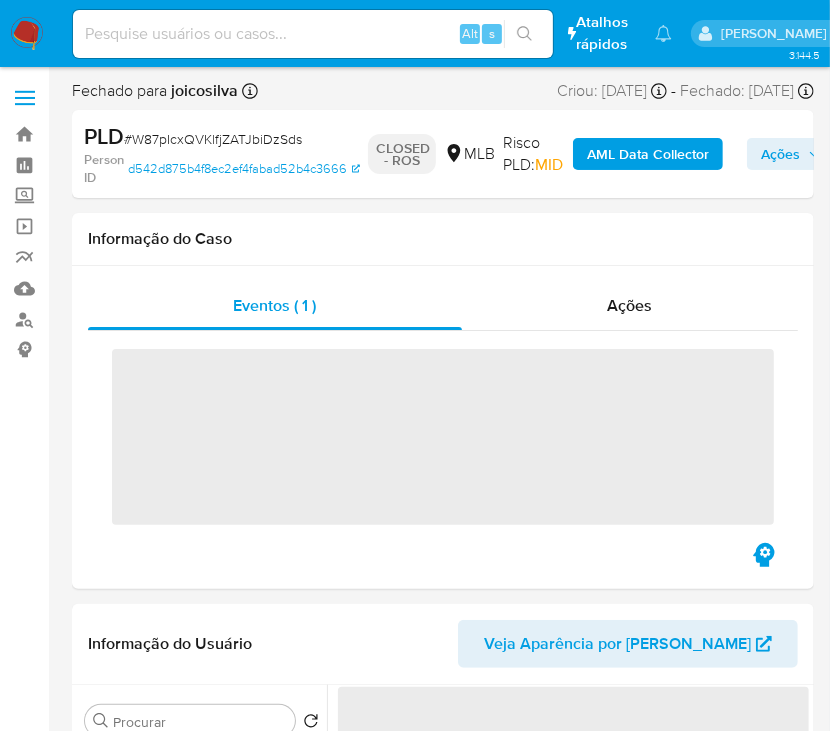 click at bounding box center (27, 34) 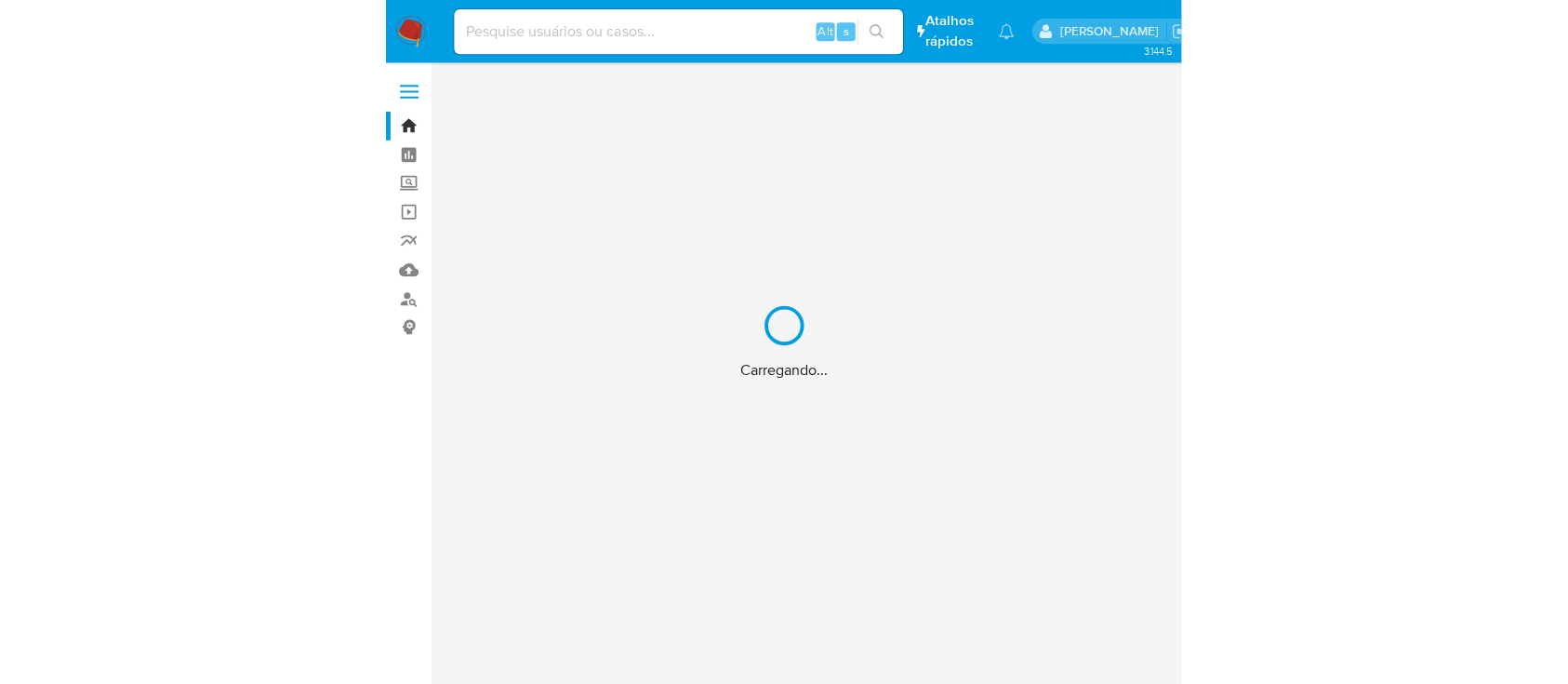scroll, scrollTop: 0, scrollLeft: 0, axis: both 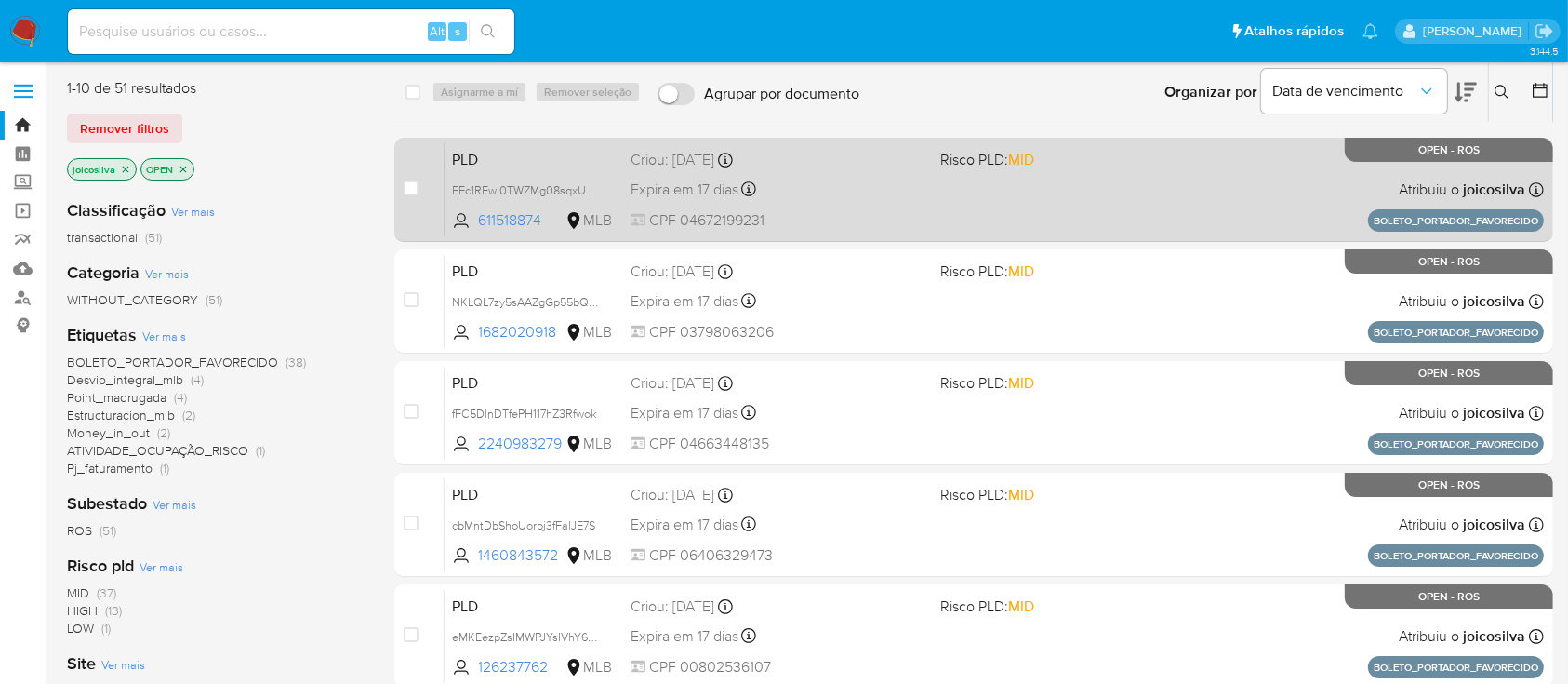 click on "Expira em 17 dias   Expira em [DATE] 18:37:10" at bounding box center (777, 189) 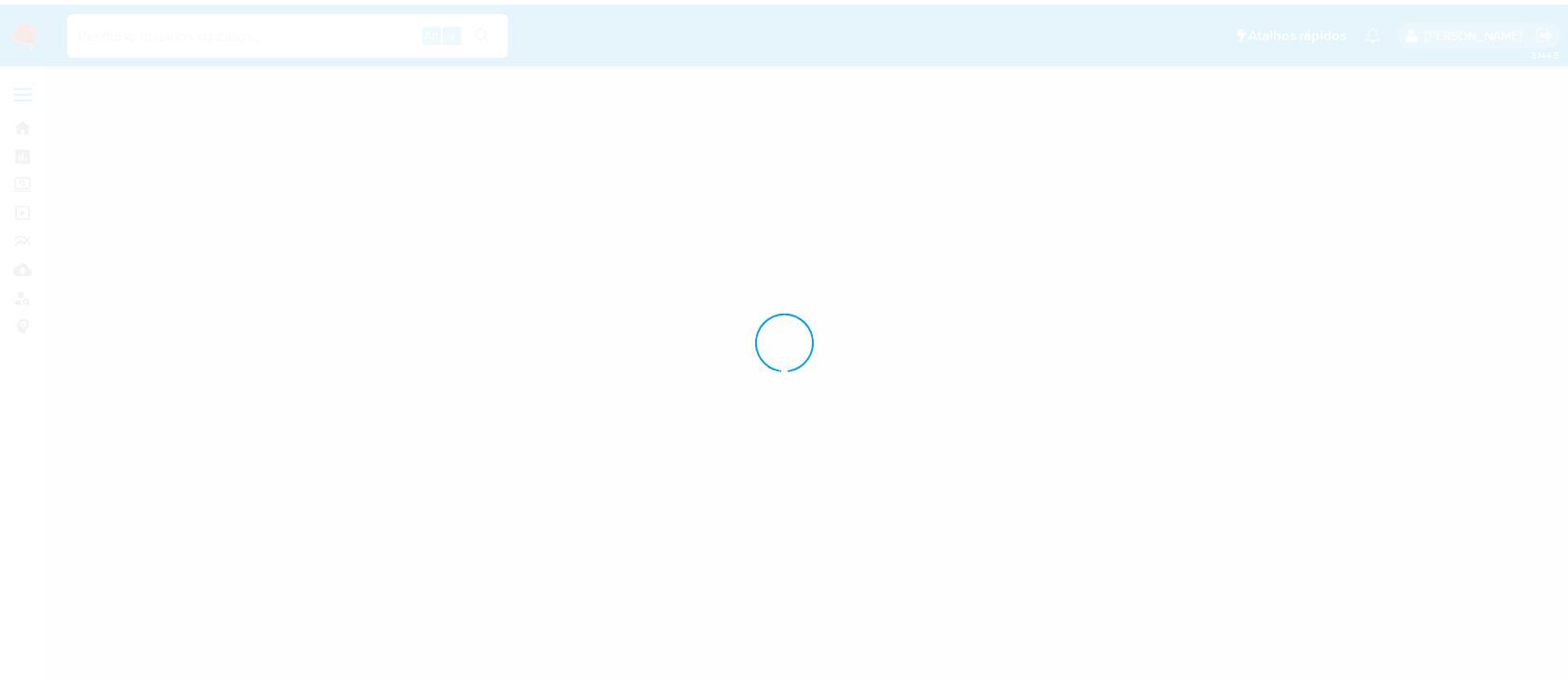 scroll, scrollTop: 0, scrollLeft: 0, axis: both 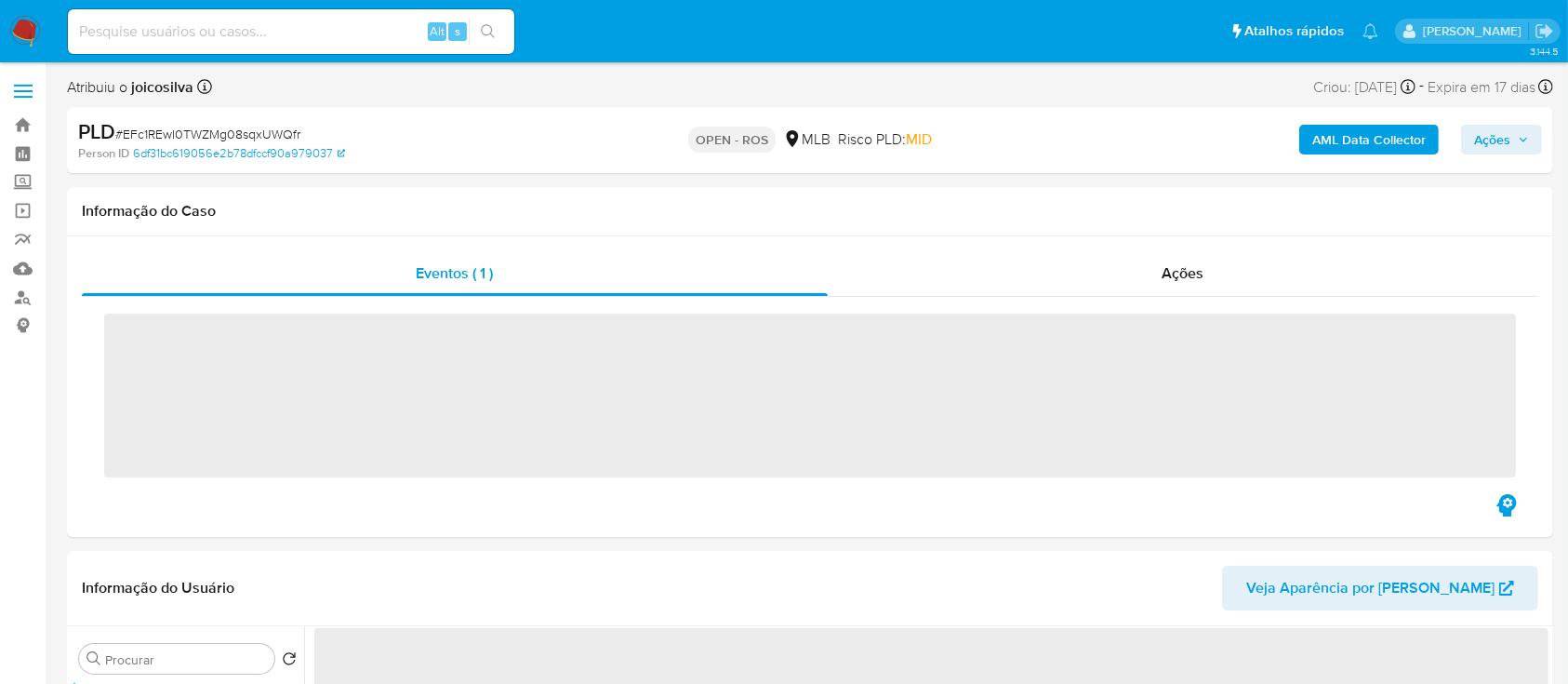 click on "# EFc1REwI0TWZMg08sqxUWQfr" at bounding box center (207, 134) 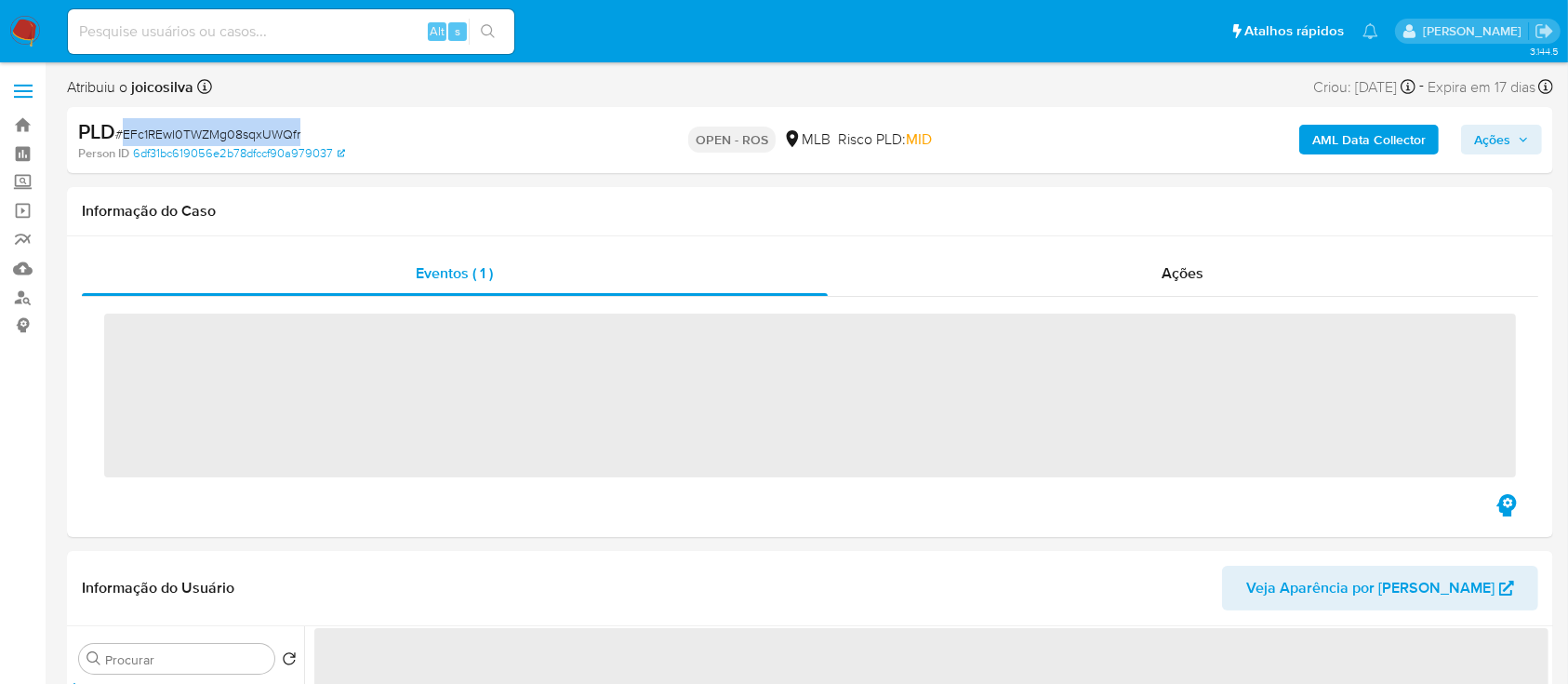click on "# EFc1REwI0TWZMg08sqxUWQfr" at bounding box center (207, 134) 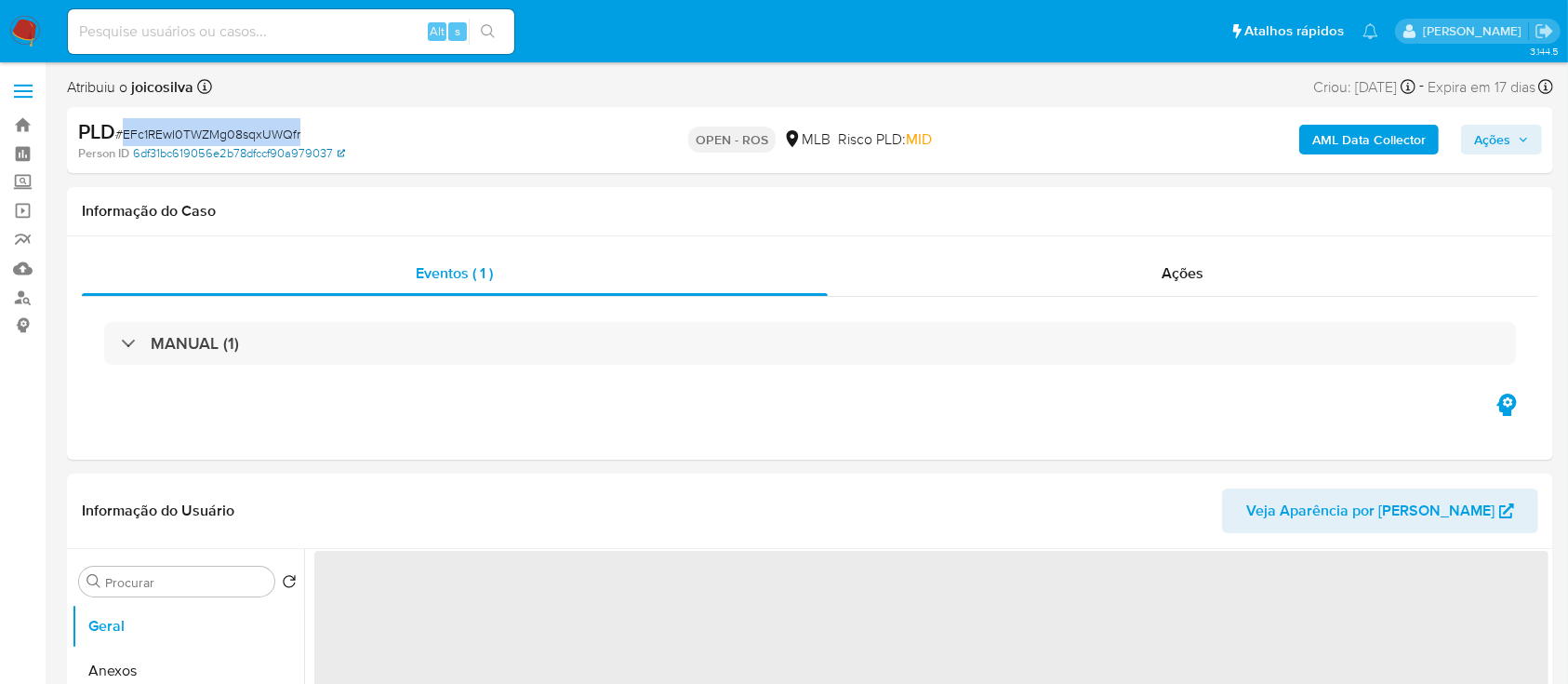 copy on "EFc1REwI0TWZMg08sqxUWQfr" 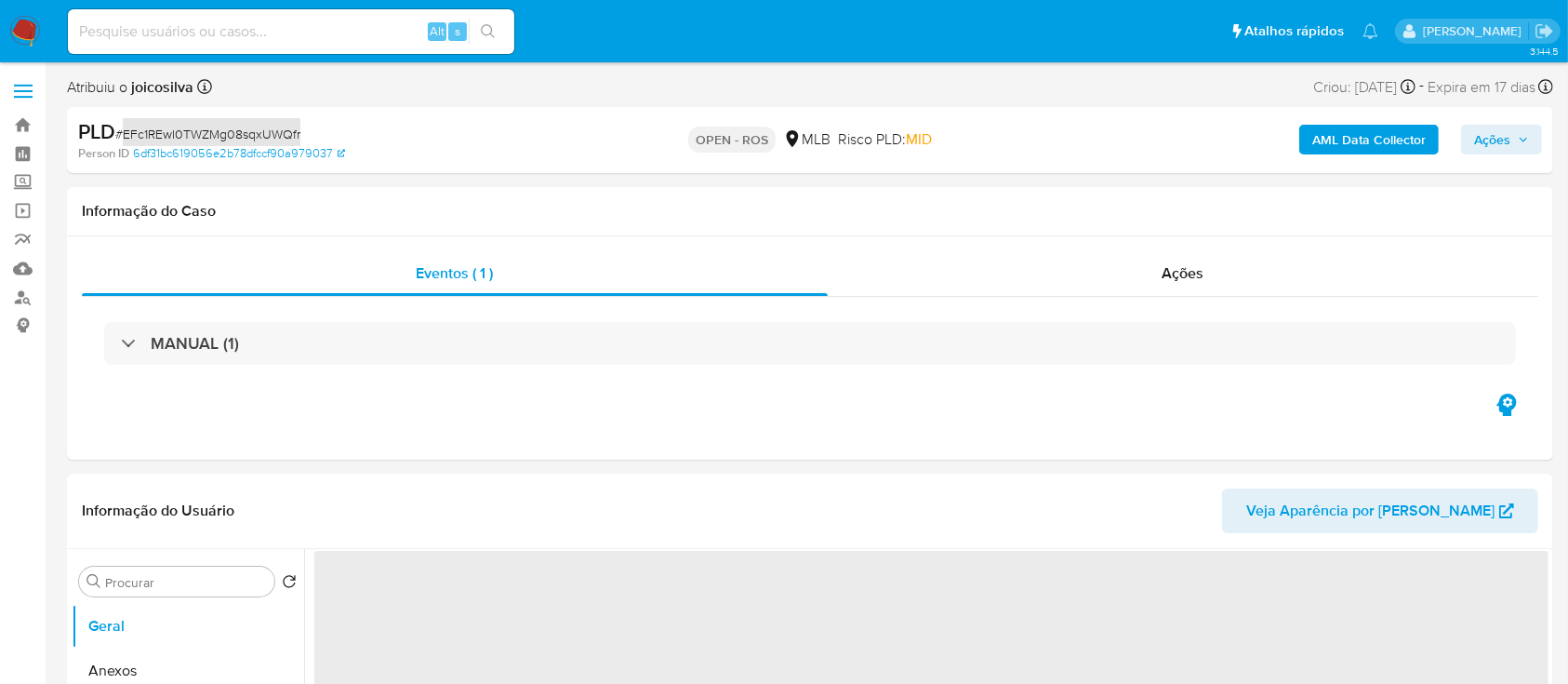 select on "10" 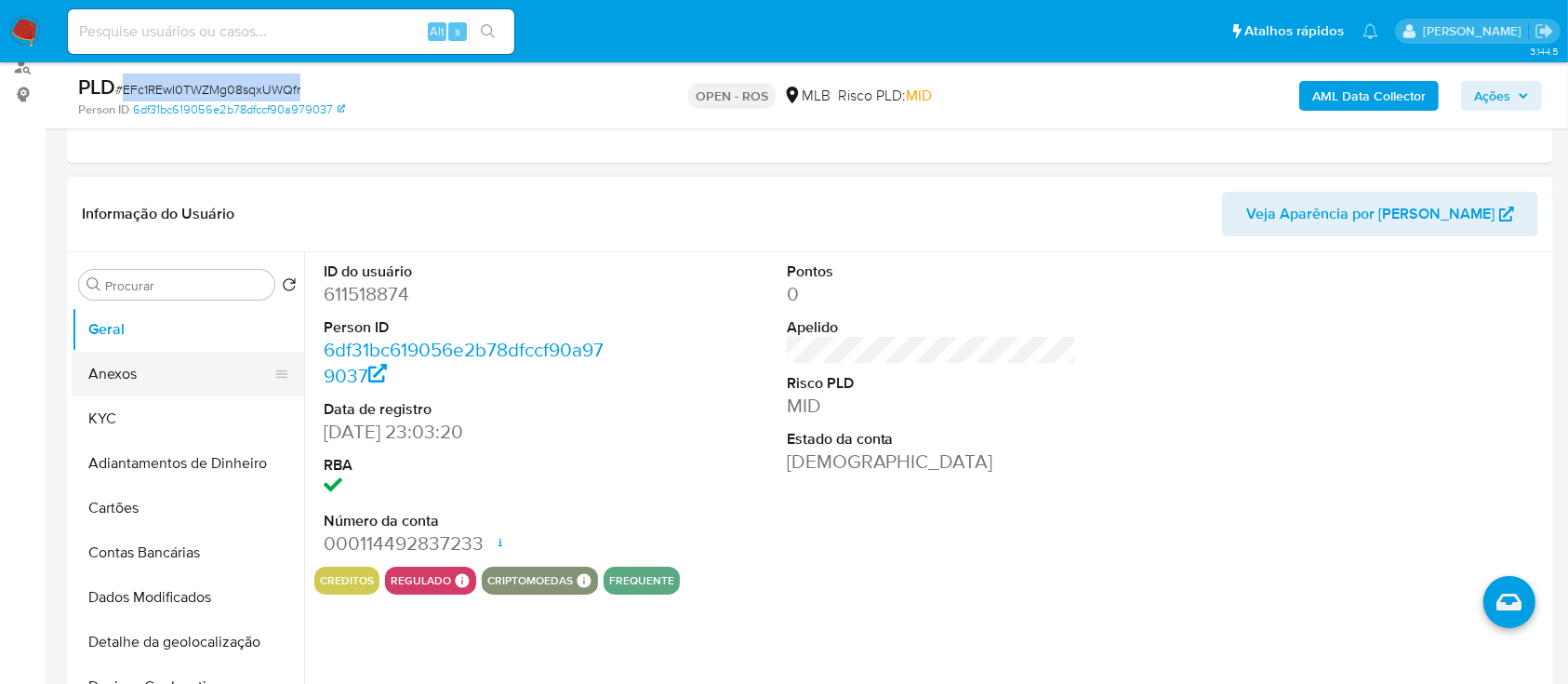 scroll, scrollTop: 248, scrollLeft: 0, axis: vertical 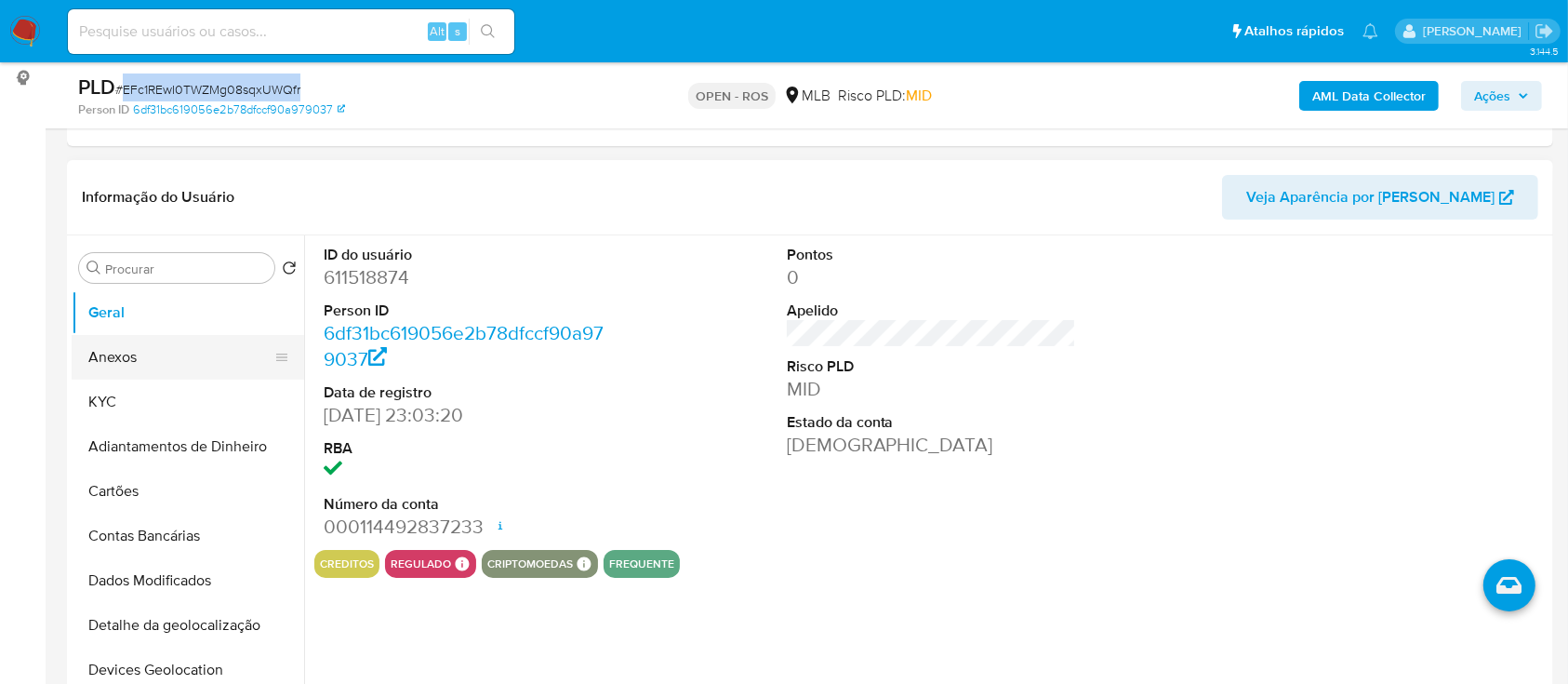 drag, startPoint x: 172, startPoint y: 339, endPoint x: 173, endPoint y: 349, distance: 10.049876 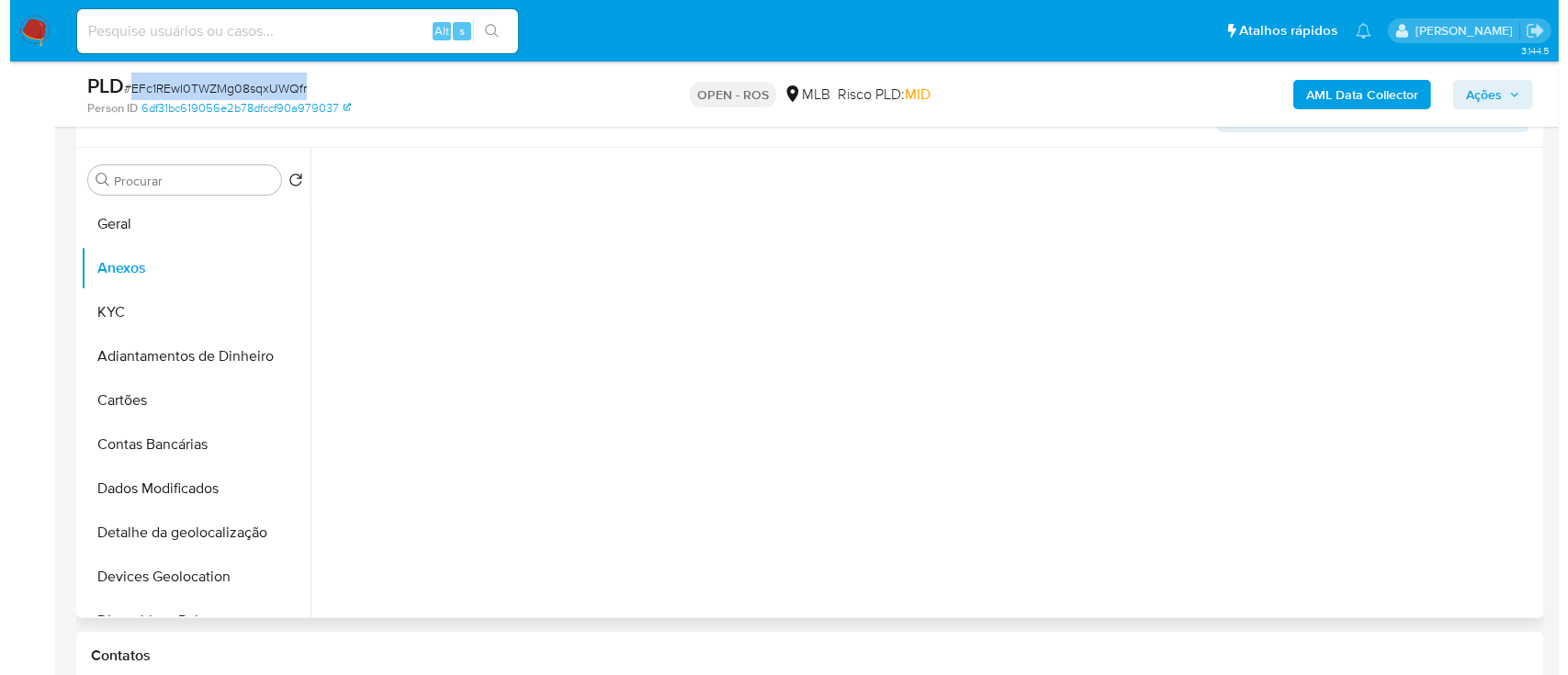 scroll, scrollTop: 367, scrollLeft: 0, axis: vertical 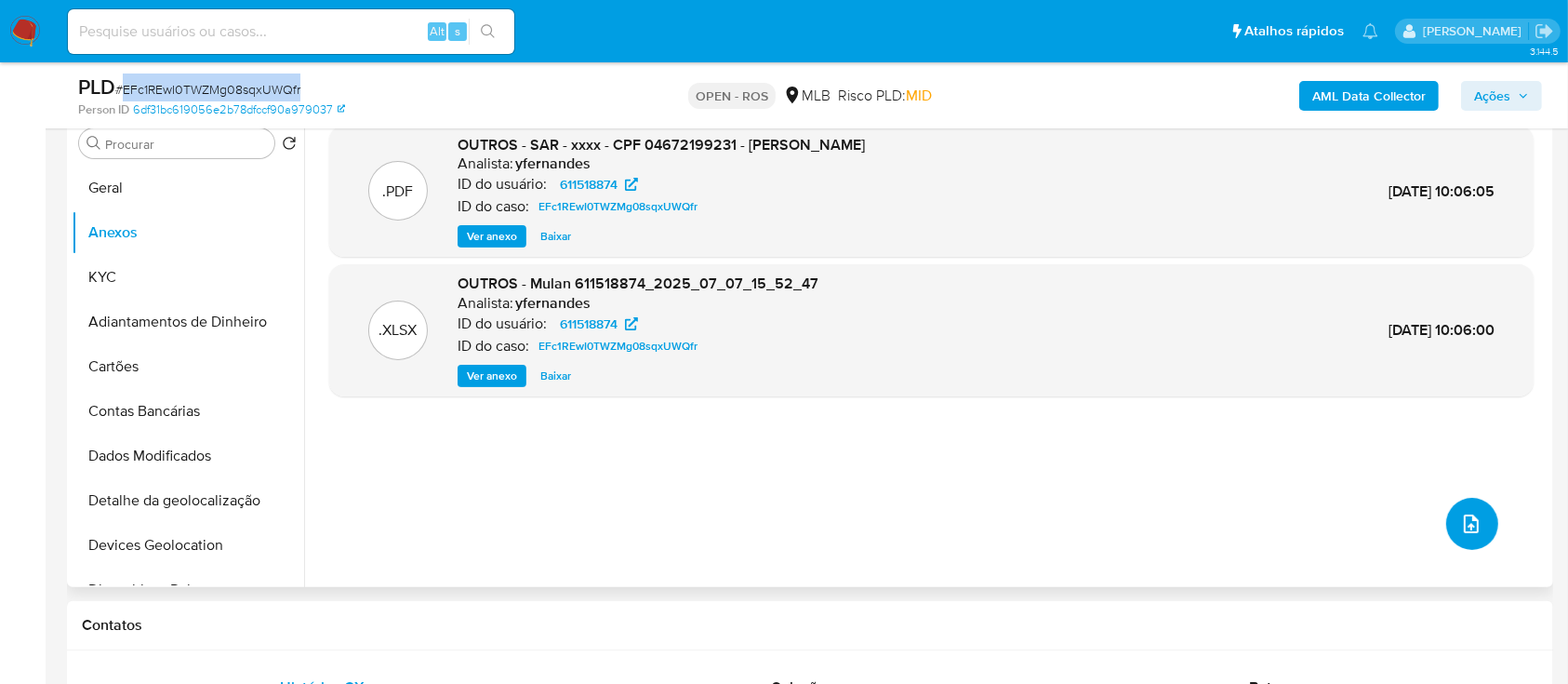 click 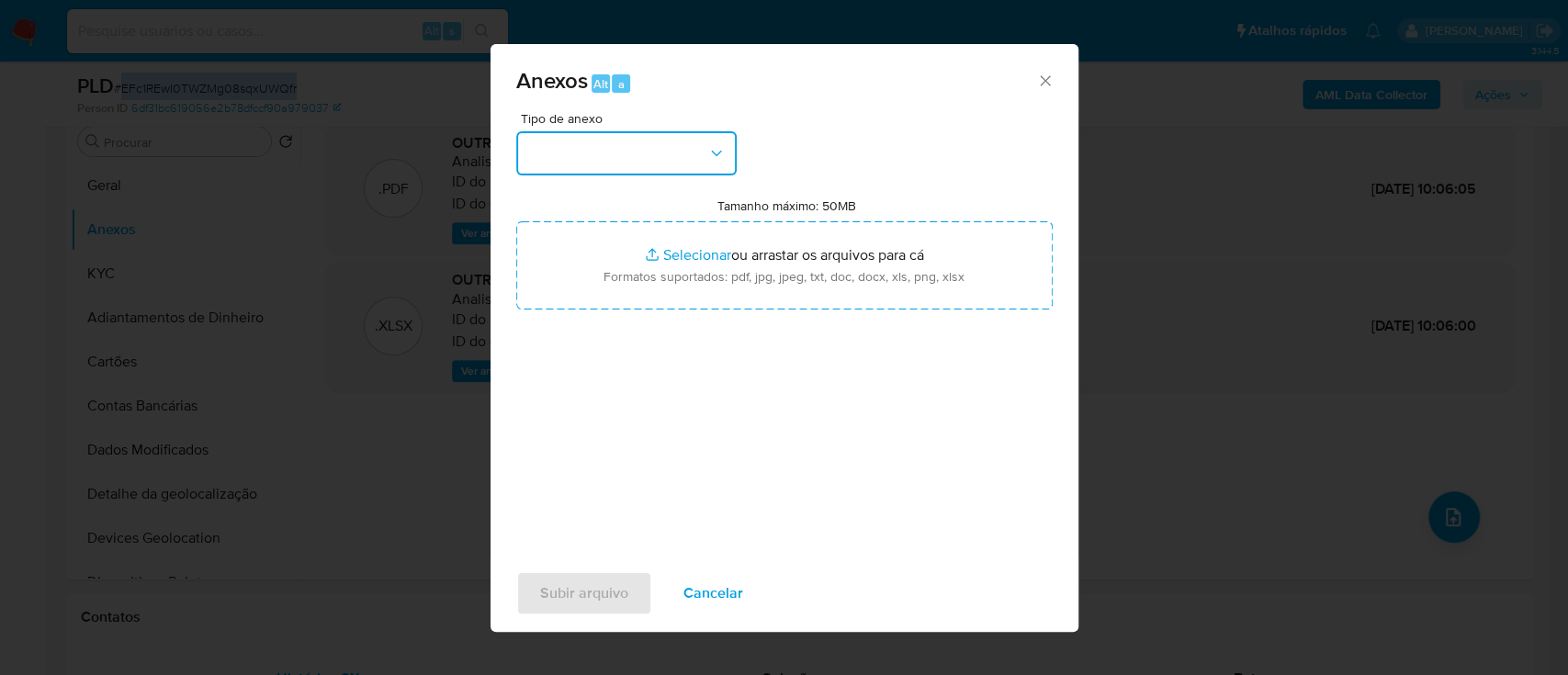 click at bounding box center [626, 153] 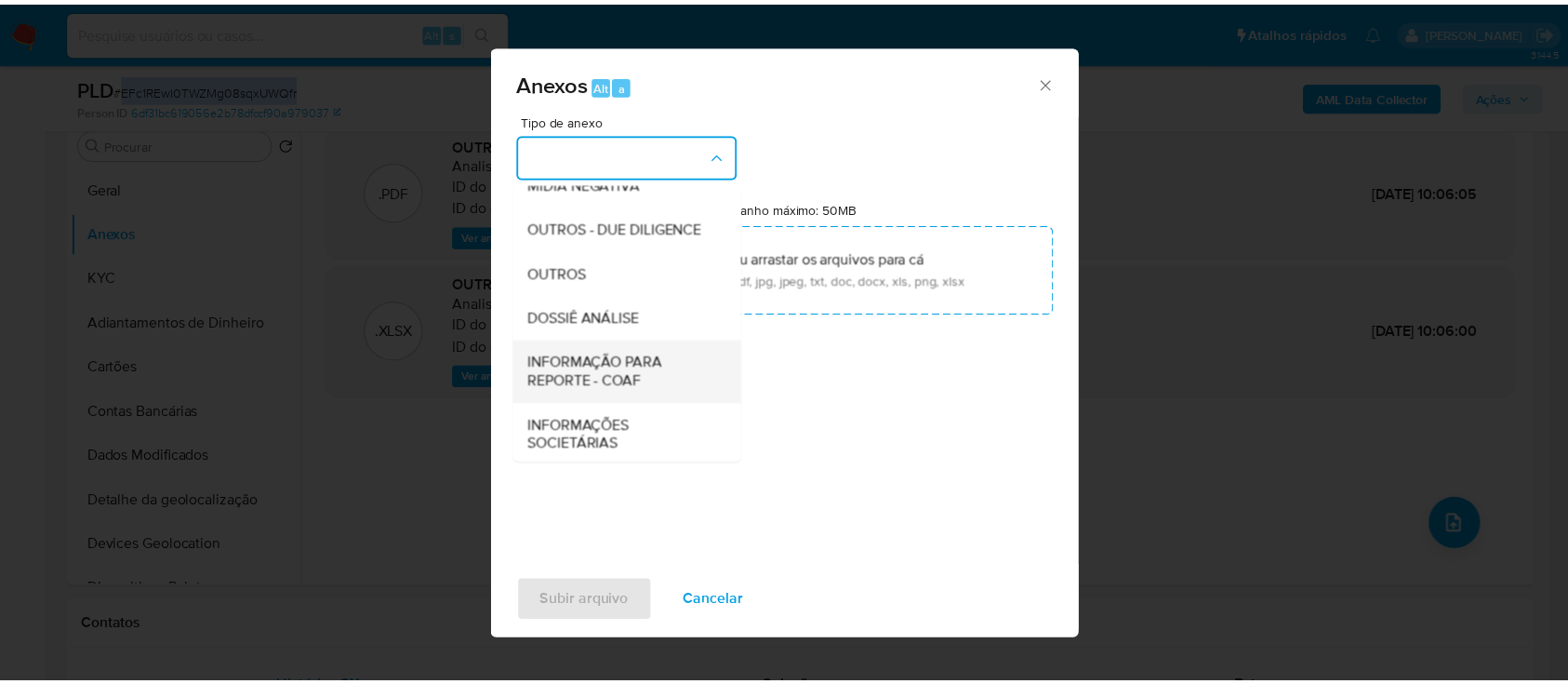 scroll, scrollTop: 286, scrollLeft: 0, axis: vertical 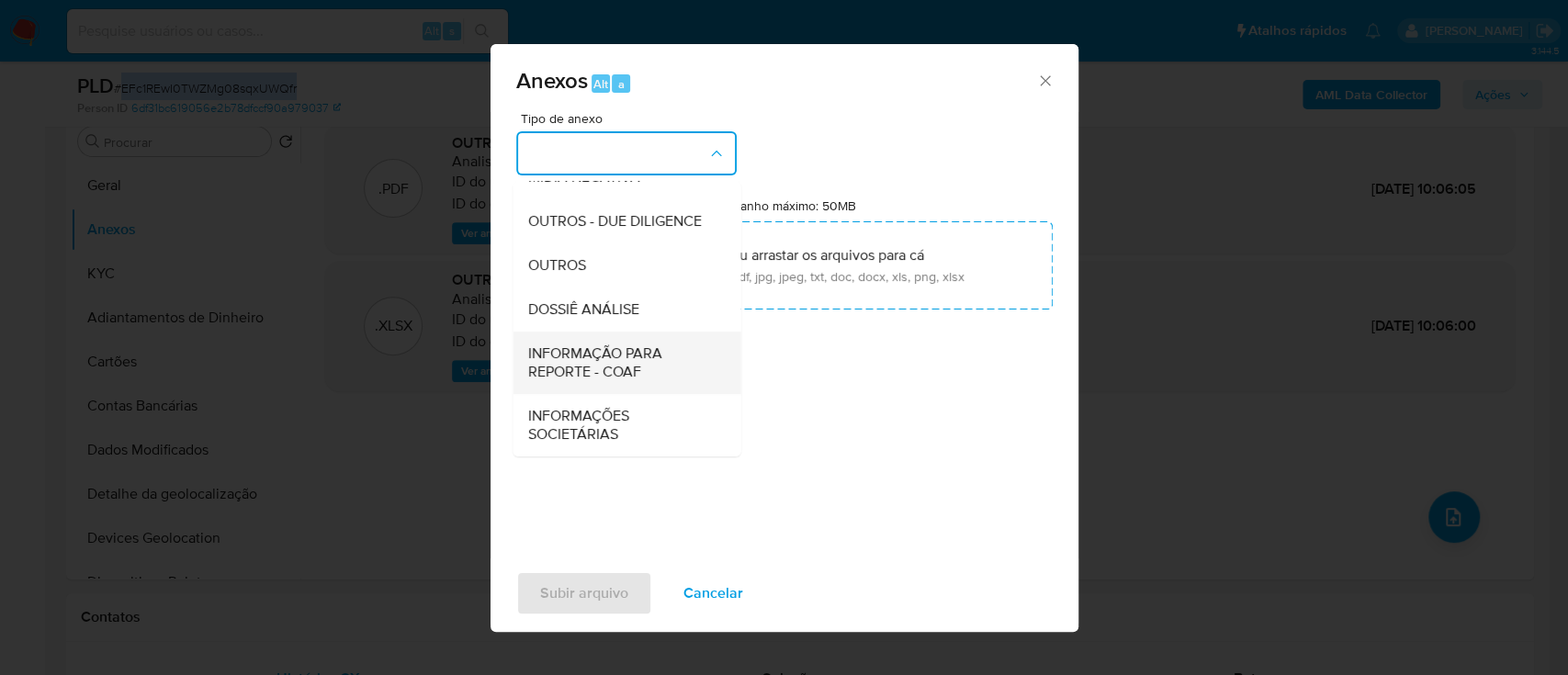 click on "INFORMAÇÃO PARA REPORTE - COAF" at bounding box center [621, 363] 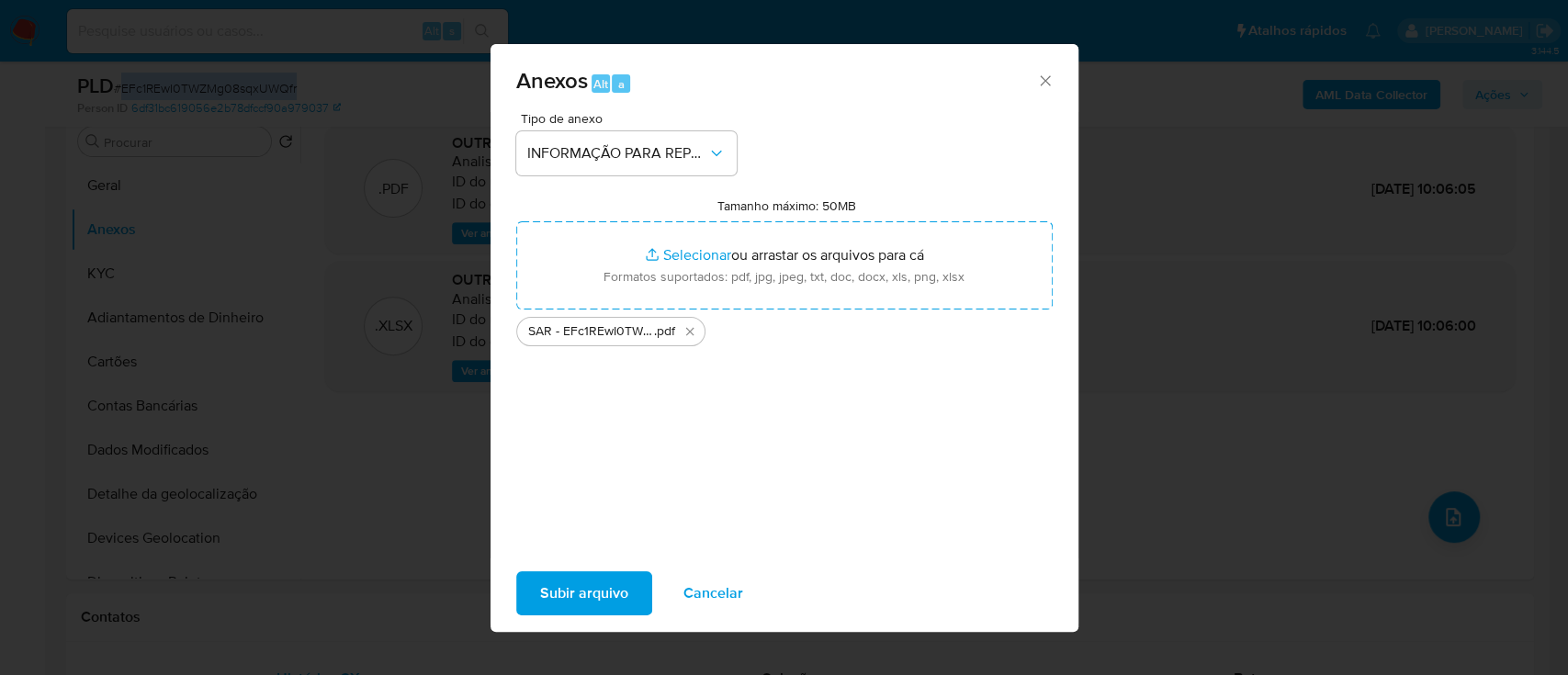 click on "Subir arquivo" at bounding box center (584, 593) 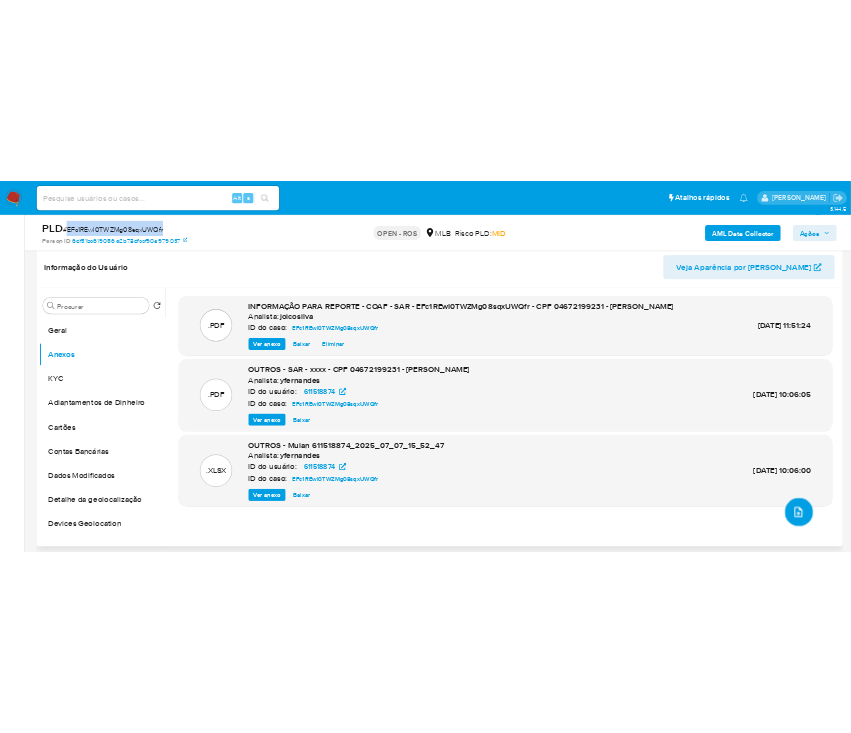 scroll, scrollTop: 266, scrollLeft: 0, axis: vertical 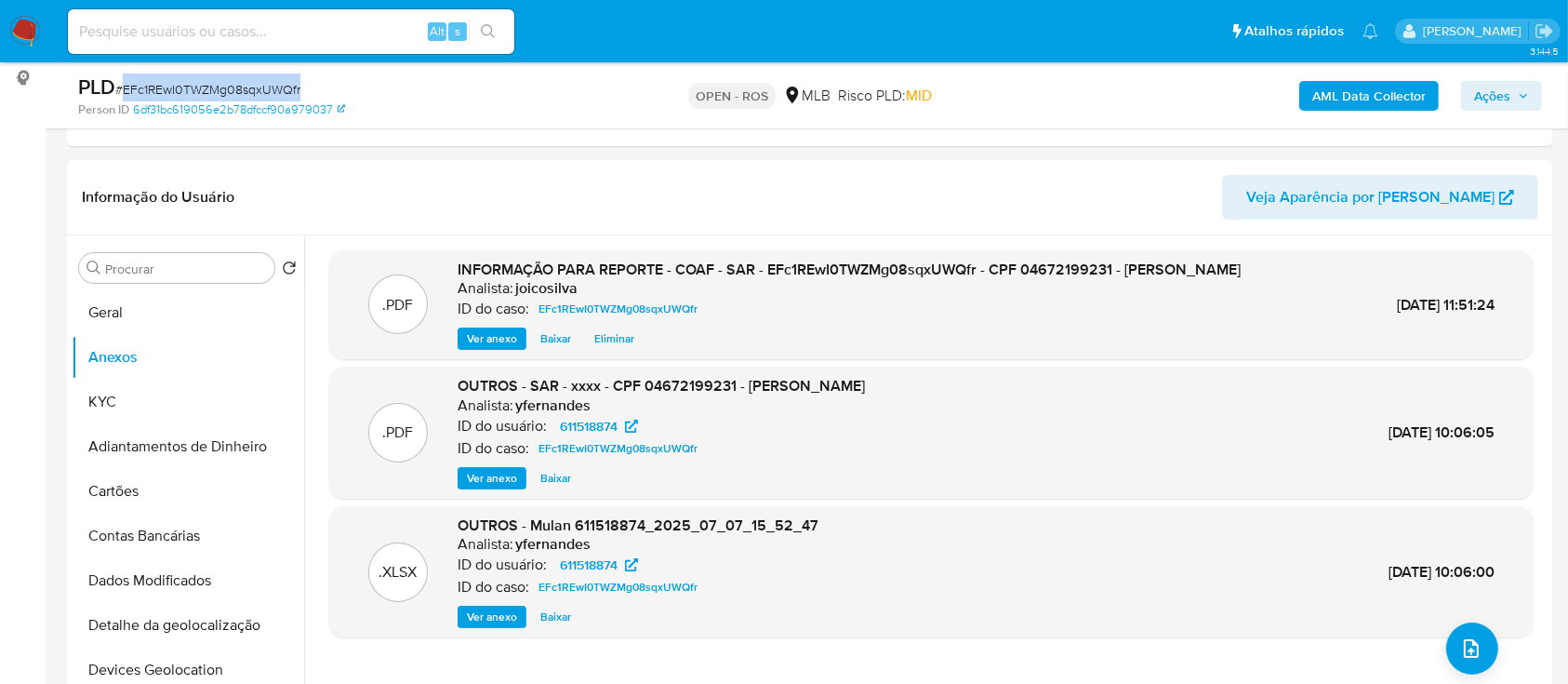 click on "Ações" at bounding box center [1492, 96] 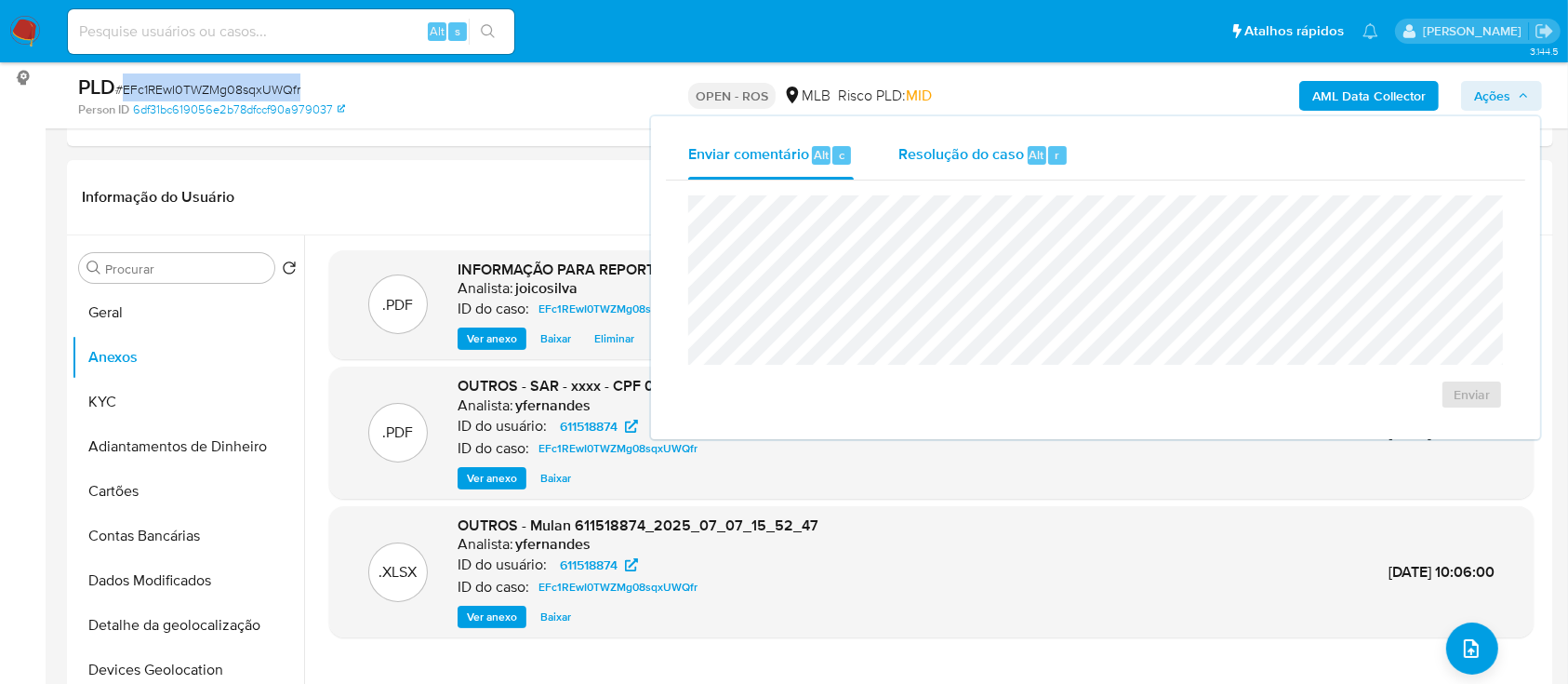 click on "Resolução do caso Alt r" at bounding box center (983, 155) 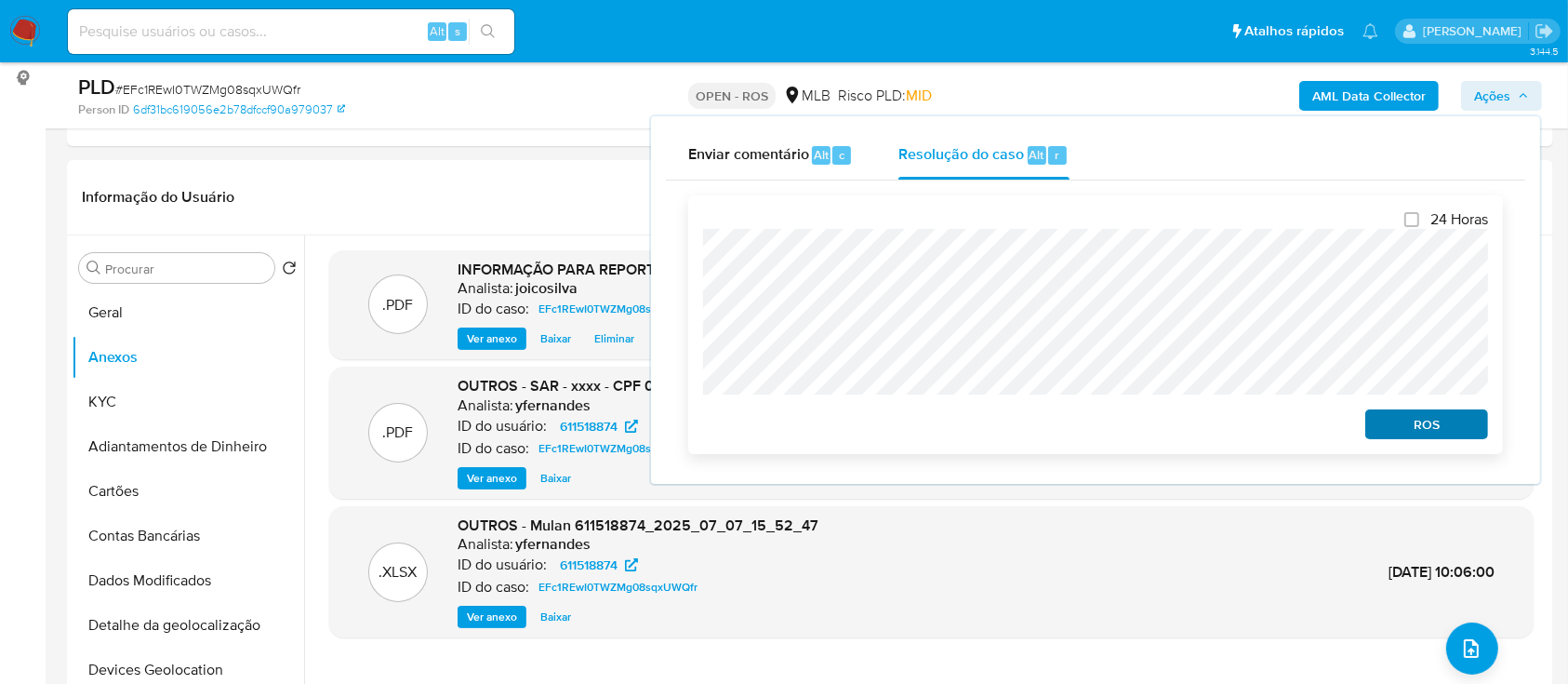 drag, startPoint x: 1386, startPoint y: 446, endPoint x: 1393, endPoint y: 426, distance: 21.18962 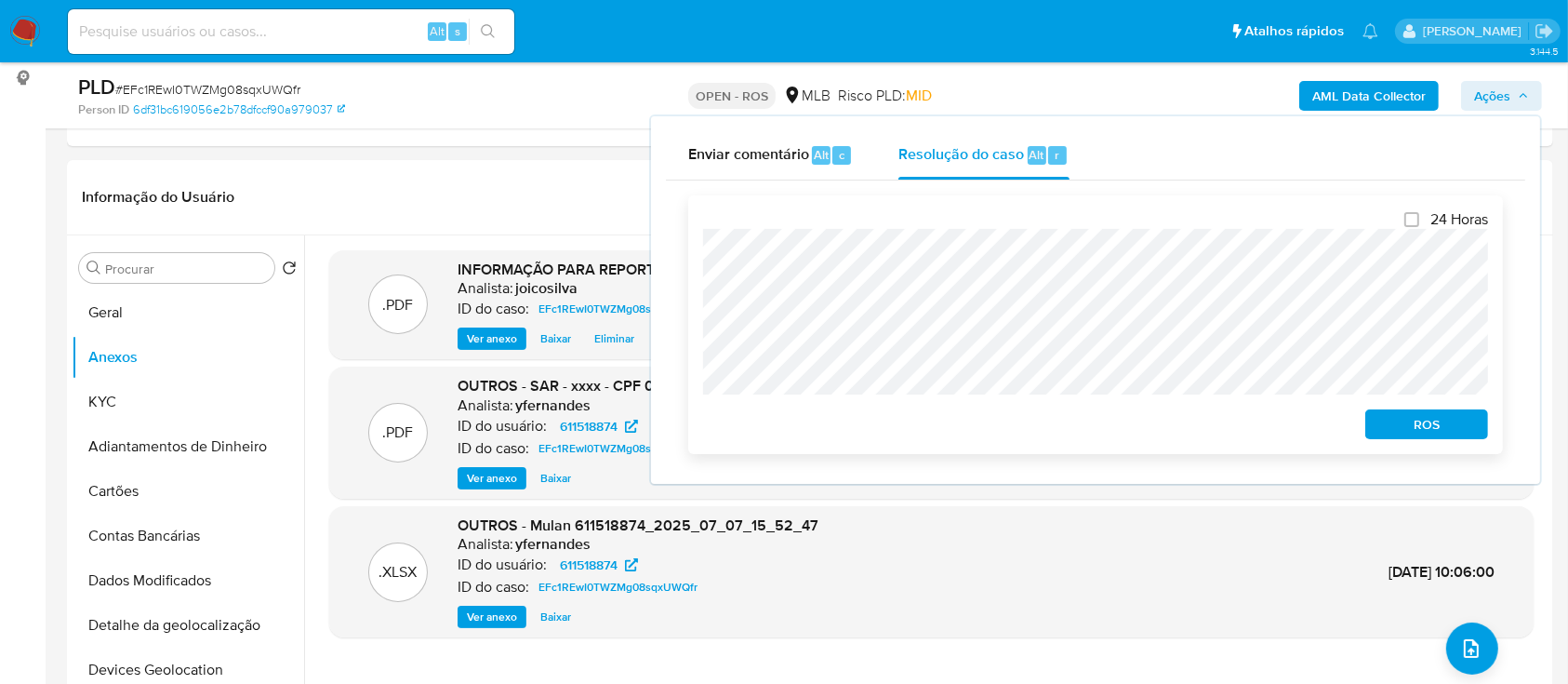 click on "ROS" at bounding box center [1427, 424] 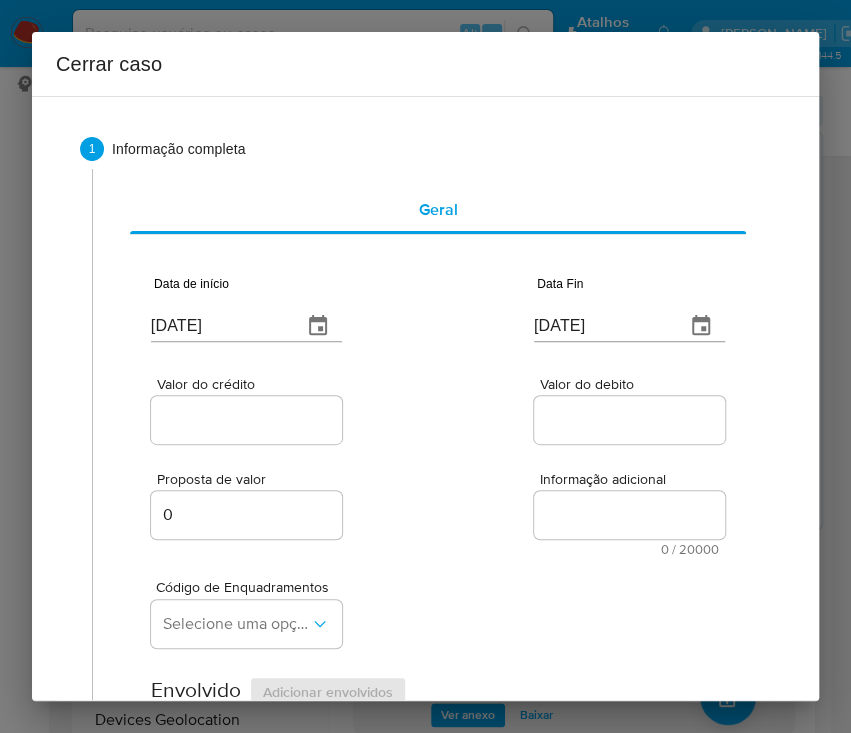 click on "[DATE]" at bounding box center (218, 326) 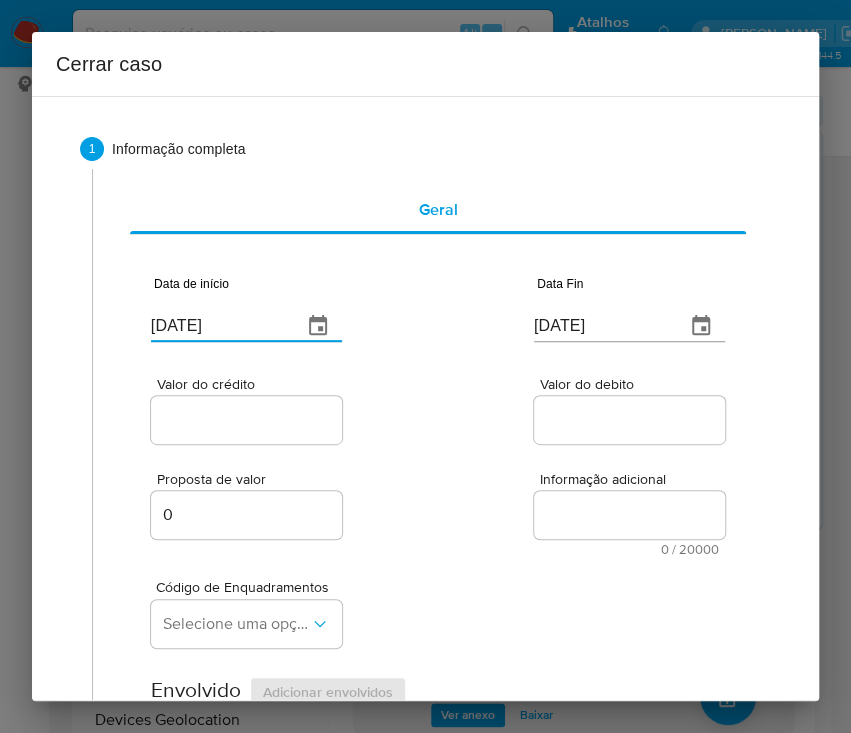 click on "[DATE]" at bounding box center [218, 326] 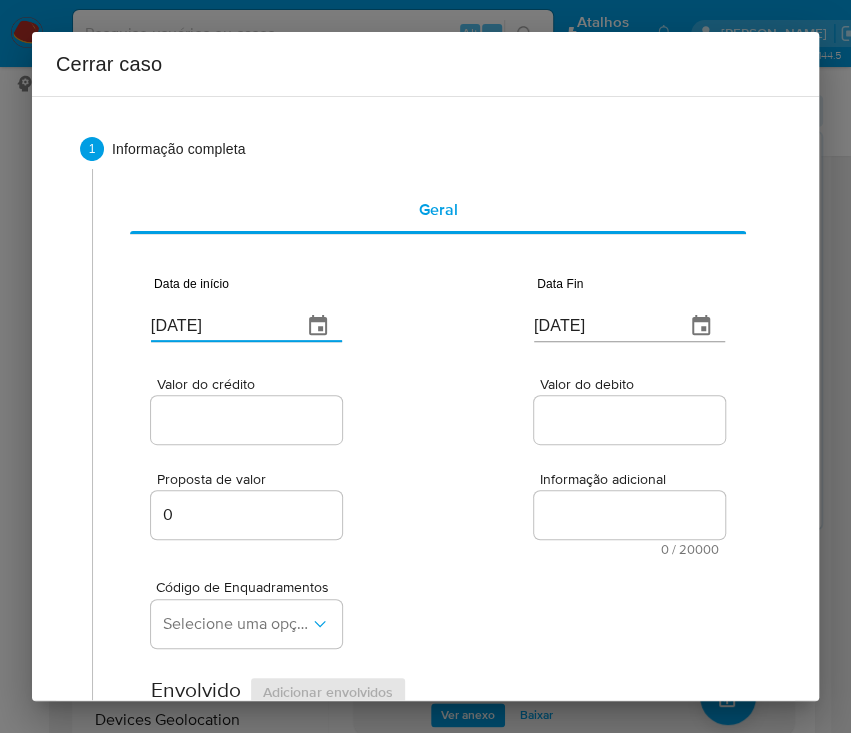 paste on "01/05" 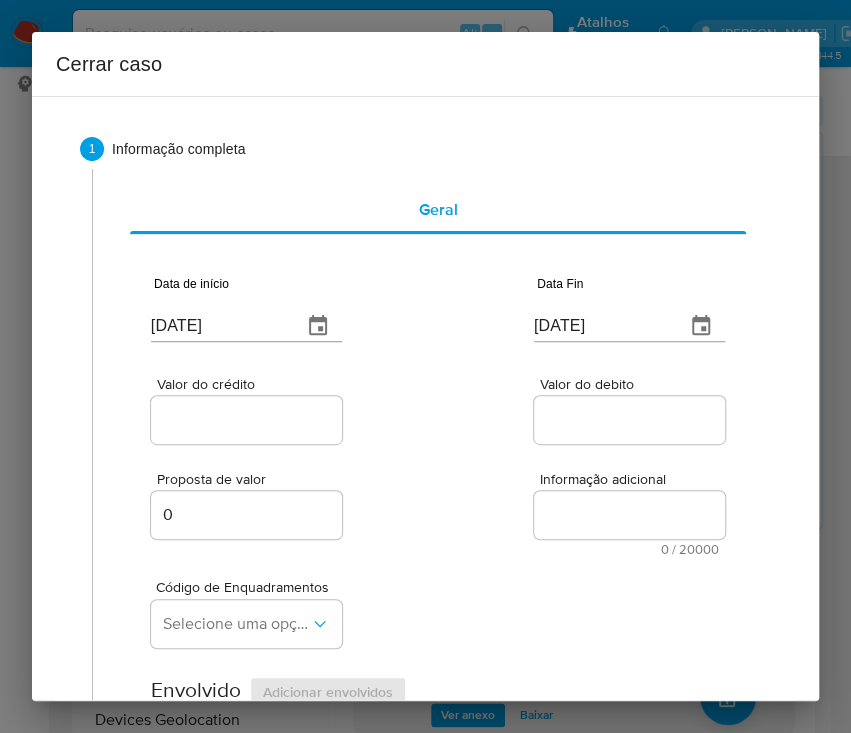 click on "[DATE]" at bounding box center [601, 326] 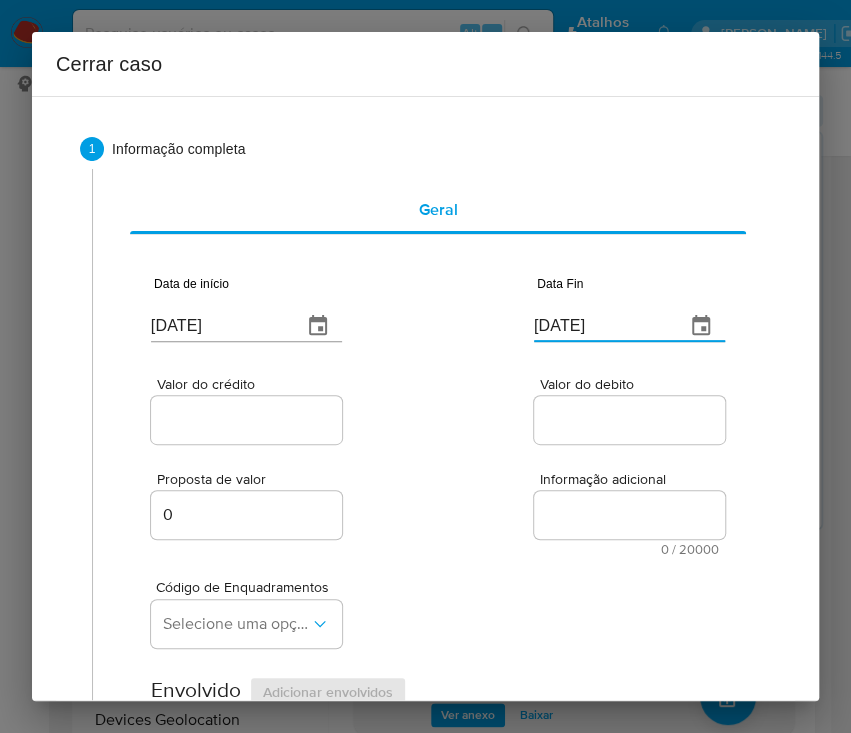 click on "[DATE]" at bounding box center (601, 326) 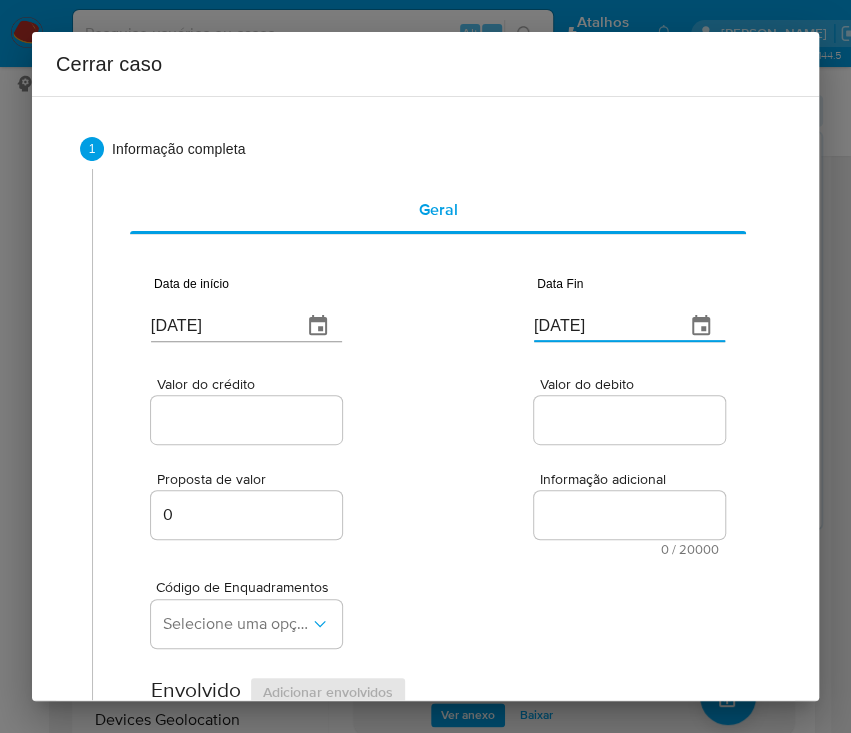 paste on "06" 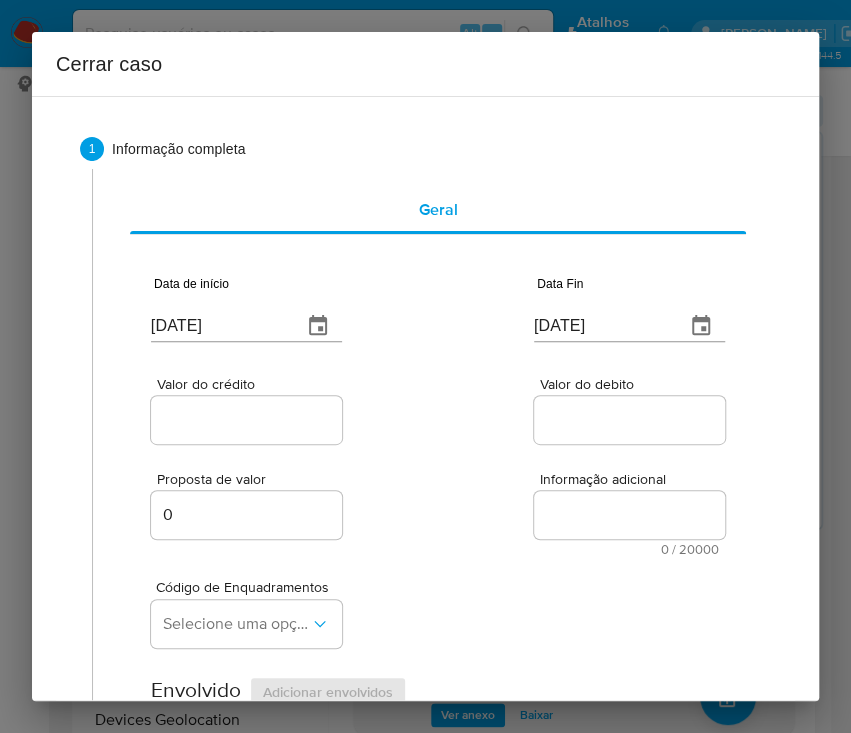 drag, startPoint x: 266, startPoint y: 444, endPoint x: 269, endPoint y: 427, distance: 17.262676 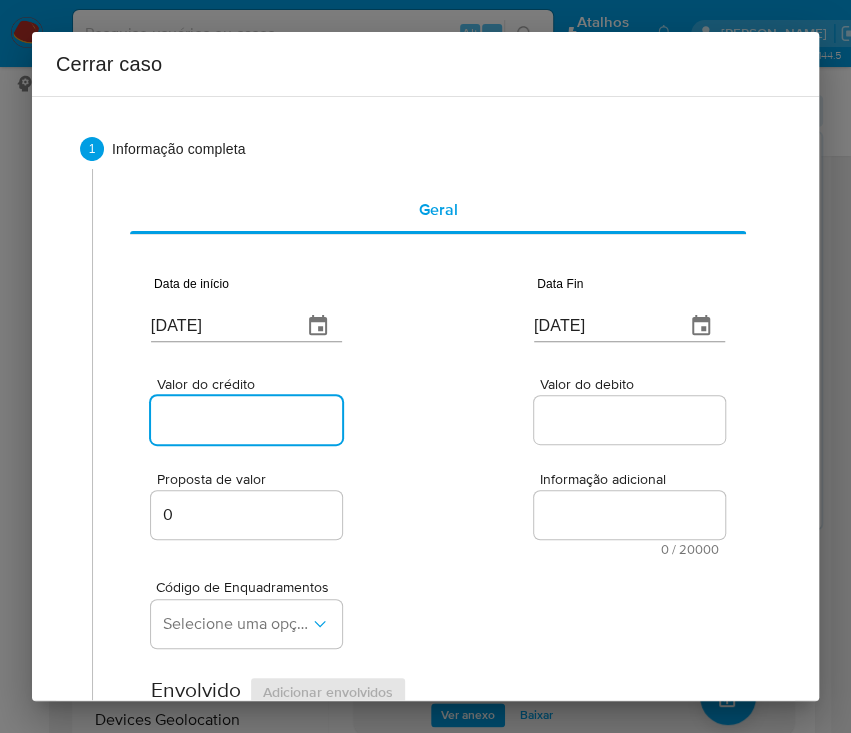 click on "Valor do crédito" at bounding box center (249, 420) 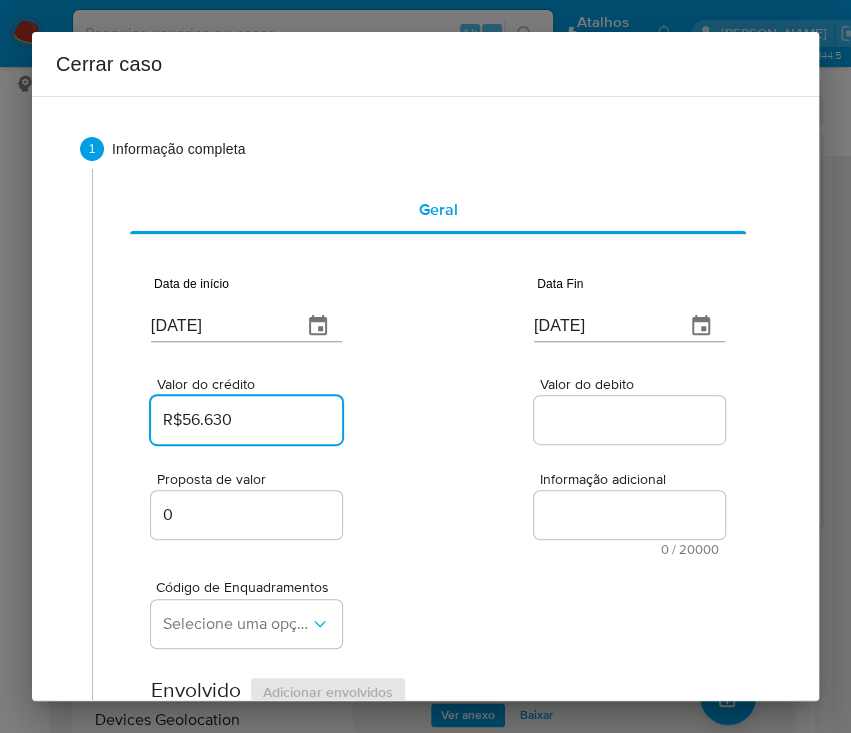 type on "R$56.630" 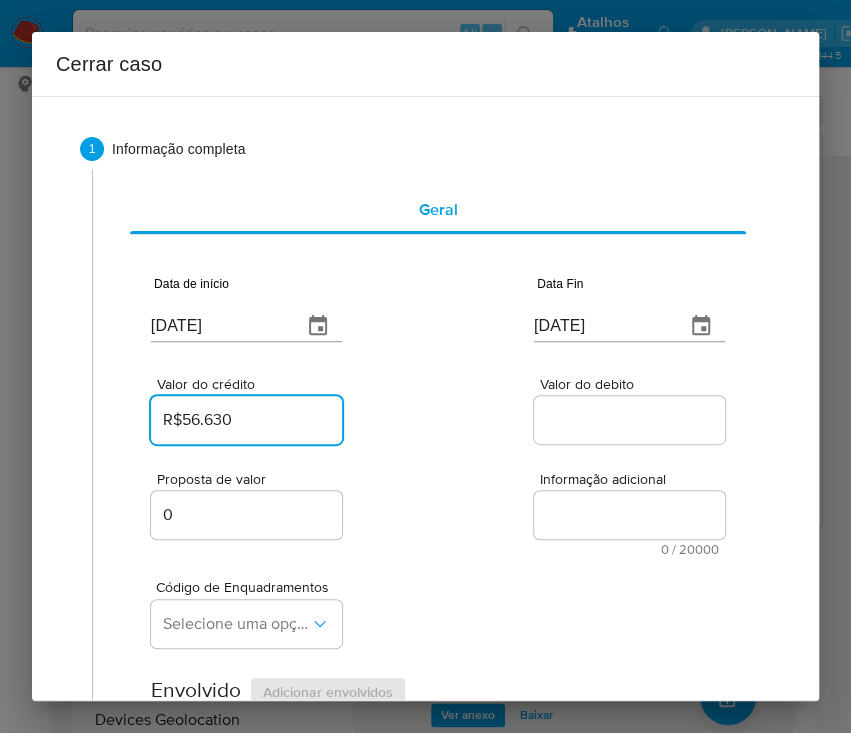 click on "Valor do crédito R$56.630 Valor do debito" at bounding box center (438, 400) 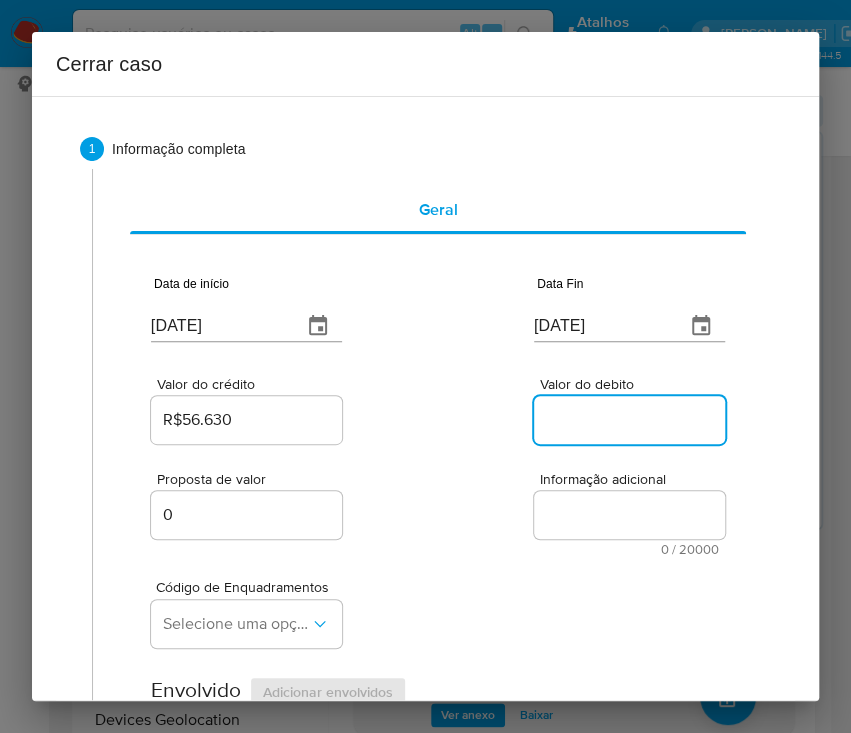 click on "Valor do debito" at bounding box center (632, 420) 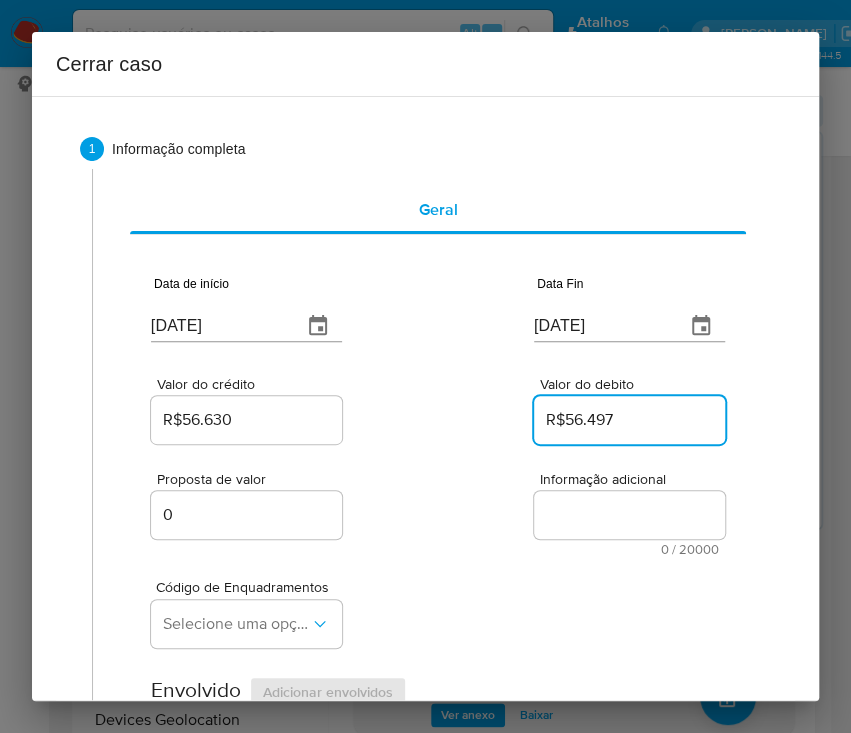 type on "R$56.497" 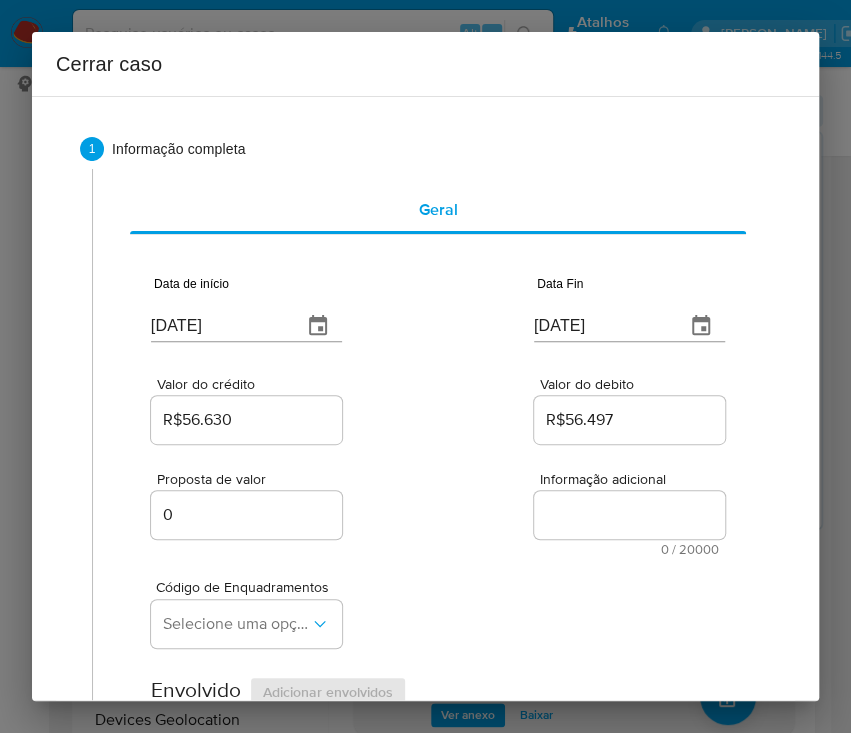 click on "Código de Enquadramentos Selecione uma opção" at bounding box center (438, 606) 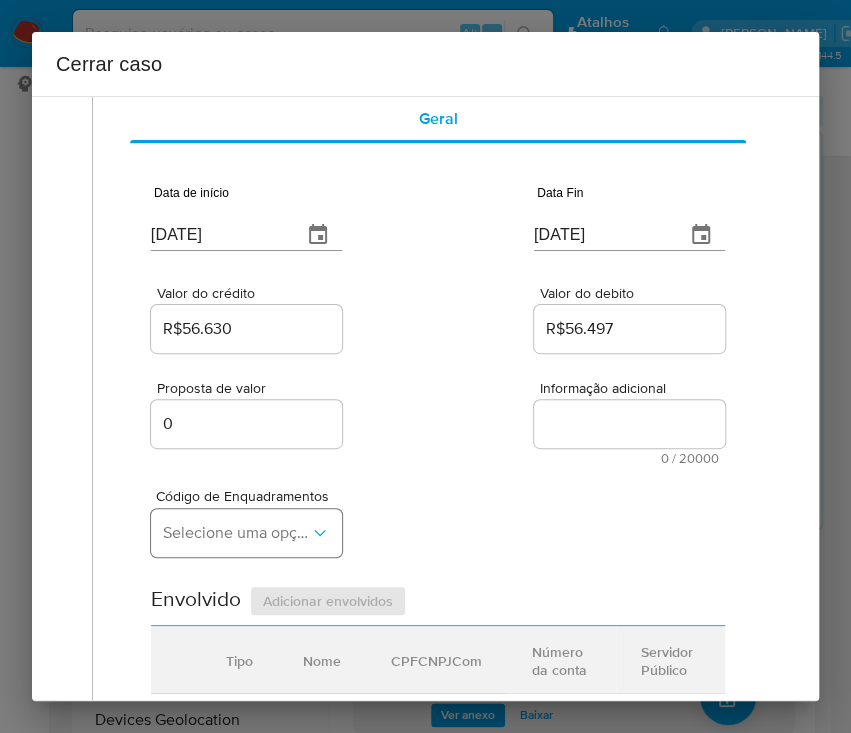 scroll, scrollTop: 133, scrollLeft: 0, axis: vertical 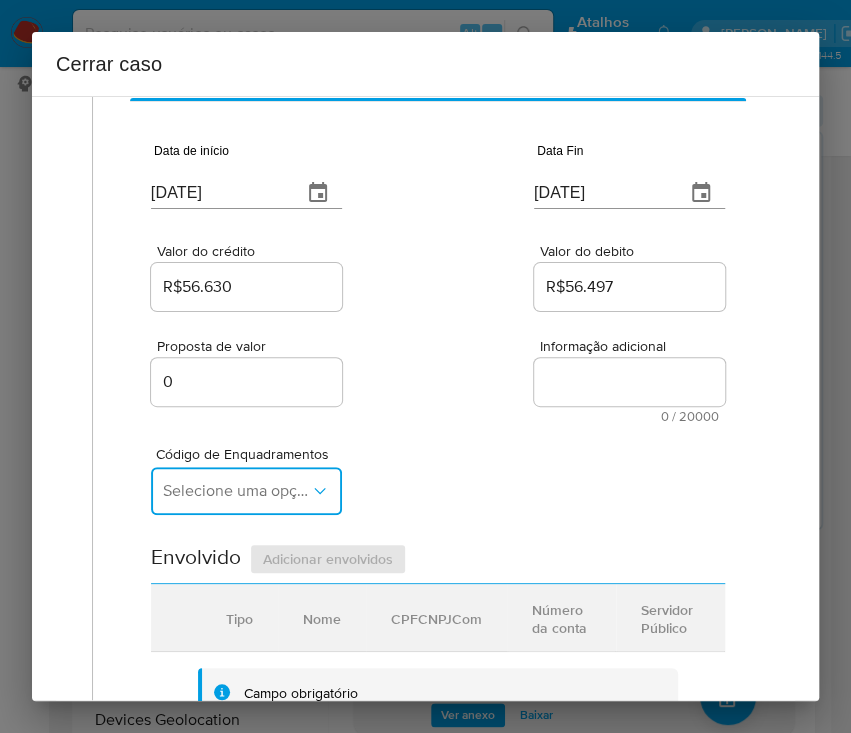 click on "Selecione uma opção" at bounding box center [236, 491] 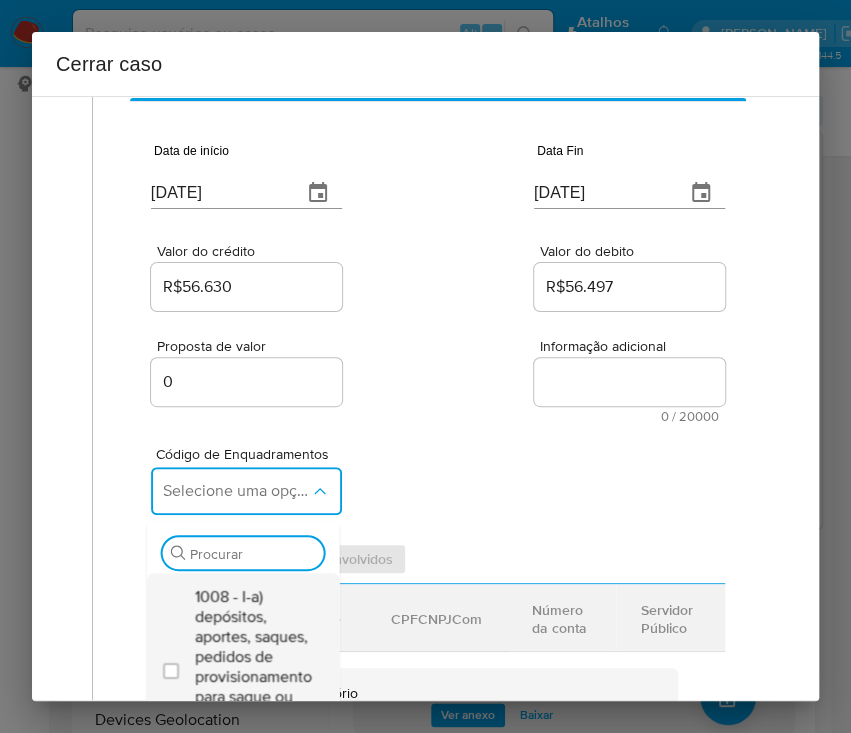 click on "1008 - I-a) depósitos, aportes, saques, pedidos de provisionamento para saque ou qualquer outro instrumento" at bounding box center (252, 667) 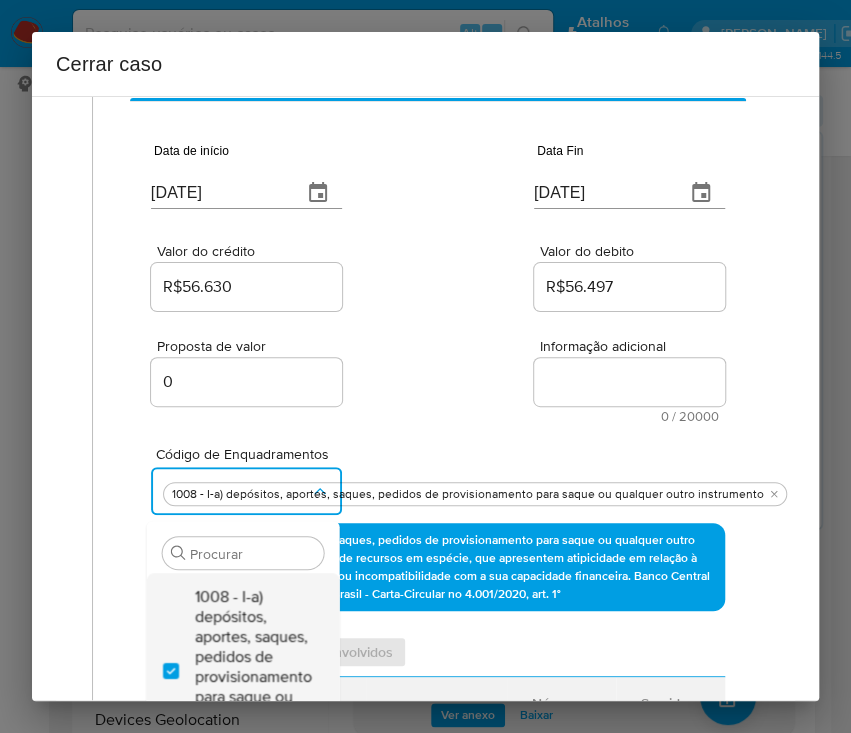 checkbox on "true" 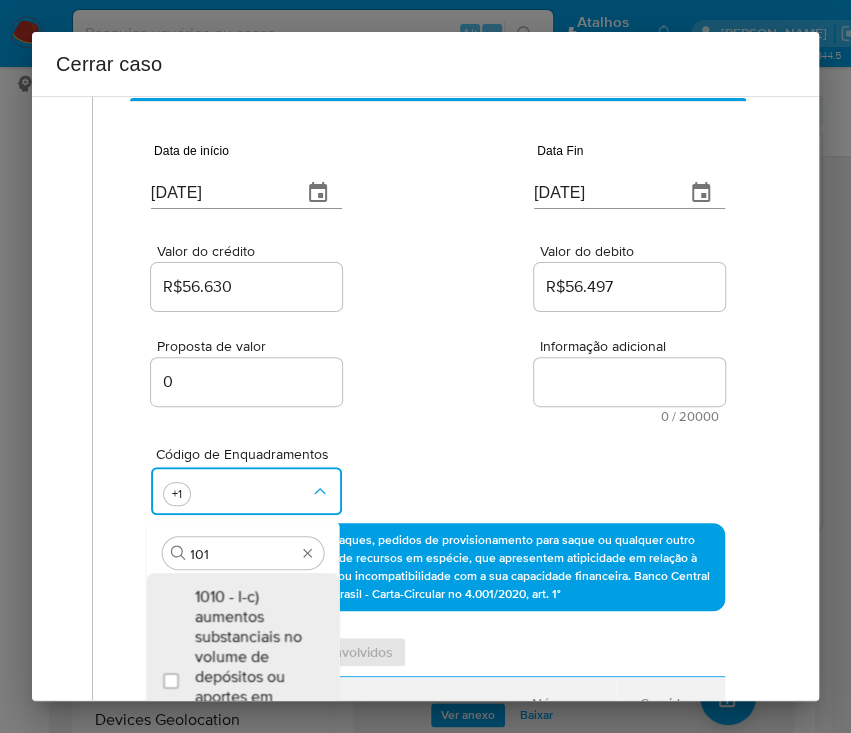 scroll, scrollTop: 185, scrollLeft: 0, axis: vertical 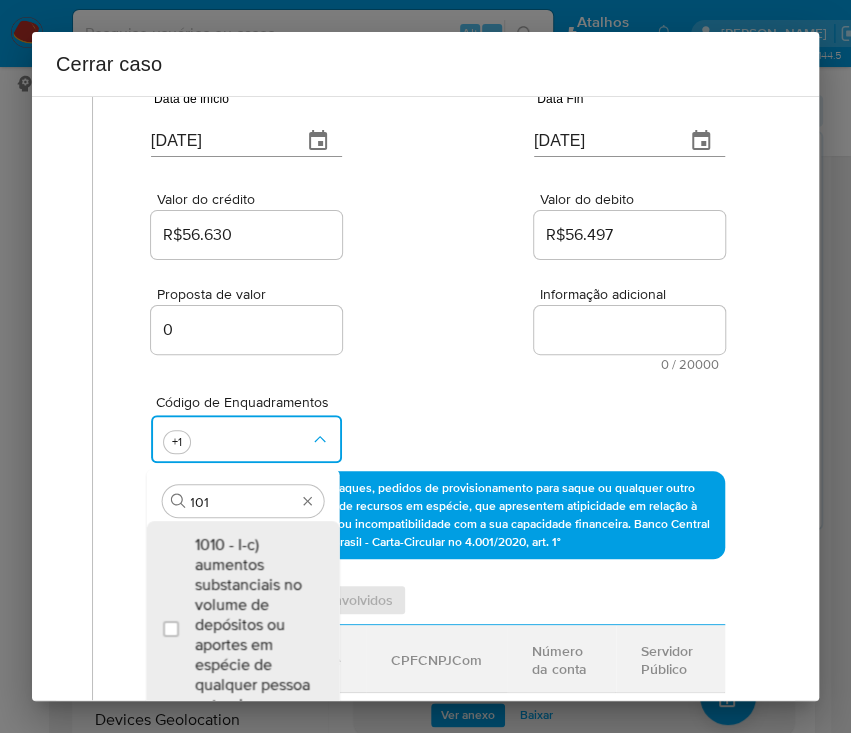 type on "1010" 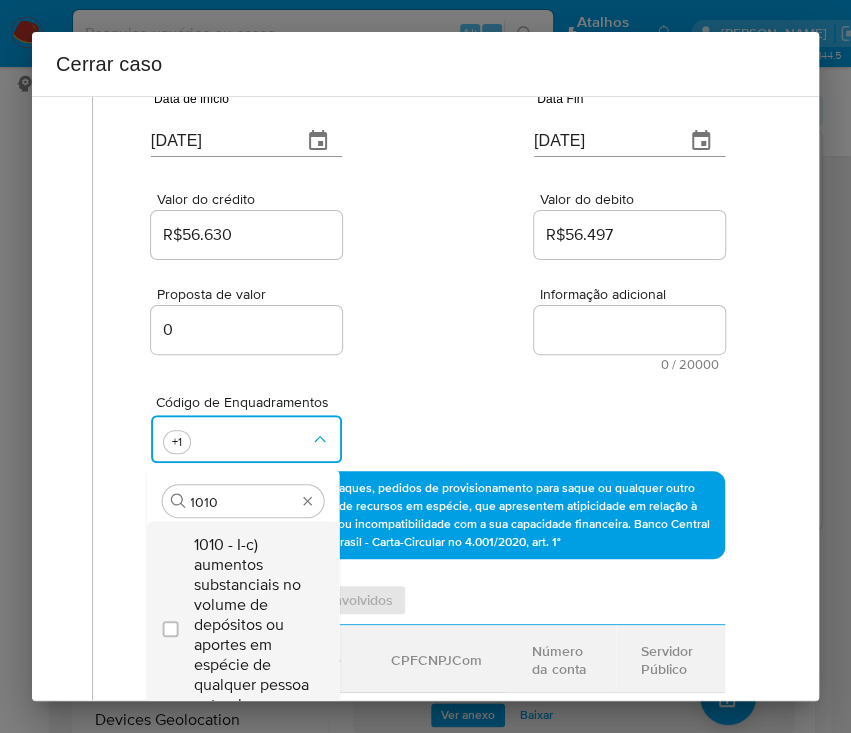 click on "1010 - I-c) aumentos substanciais no volume de depósitos ou aportes em espécie de qualquer pessoa natural o" at bounding box center [252, 625] 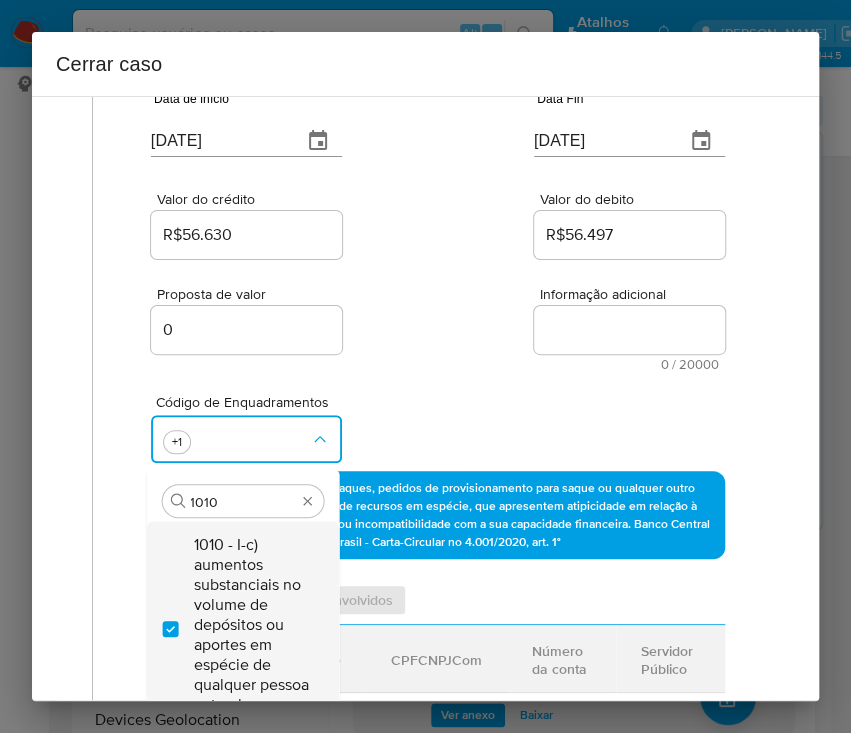 checkbox on "true" 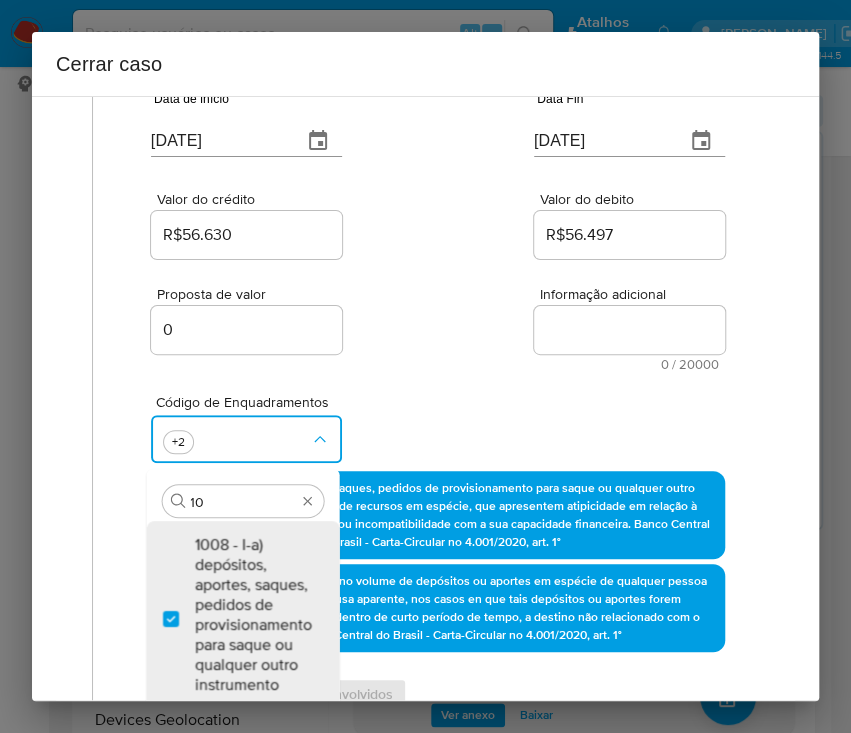 type on "1" 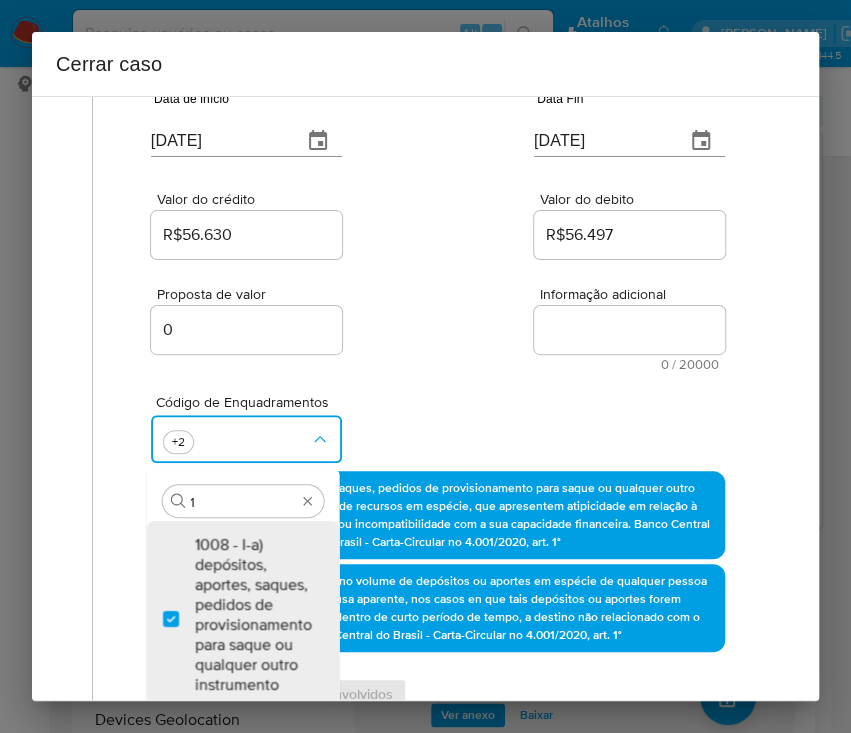 scroll, scrollTop: 0, scrollLeft: 0, axis: both 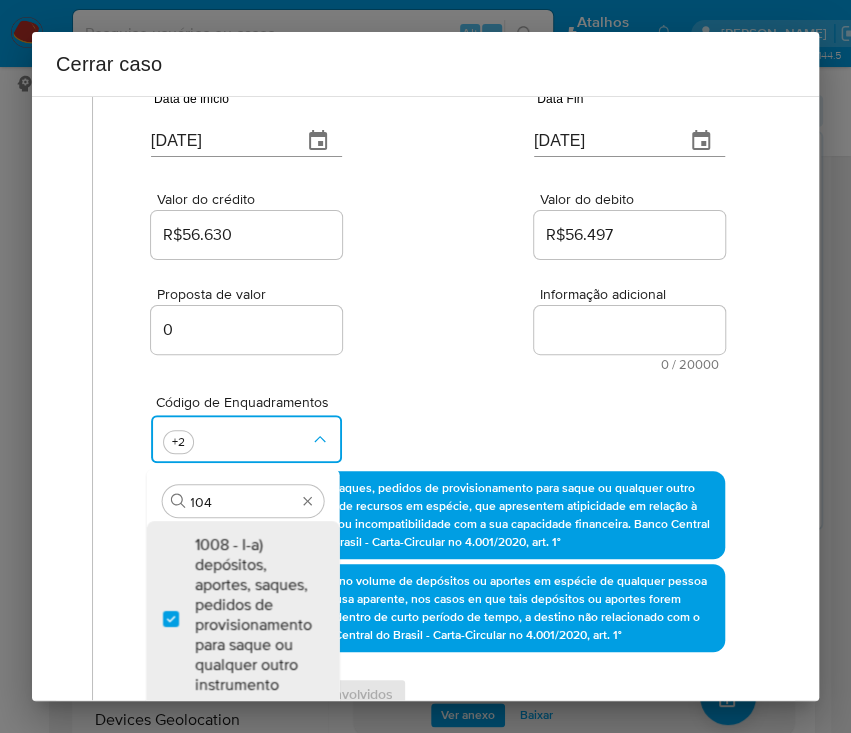 type on "1045" 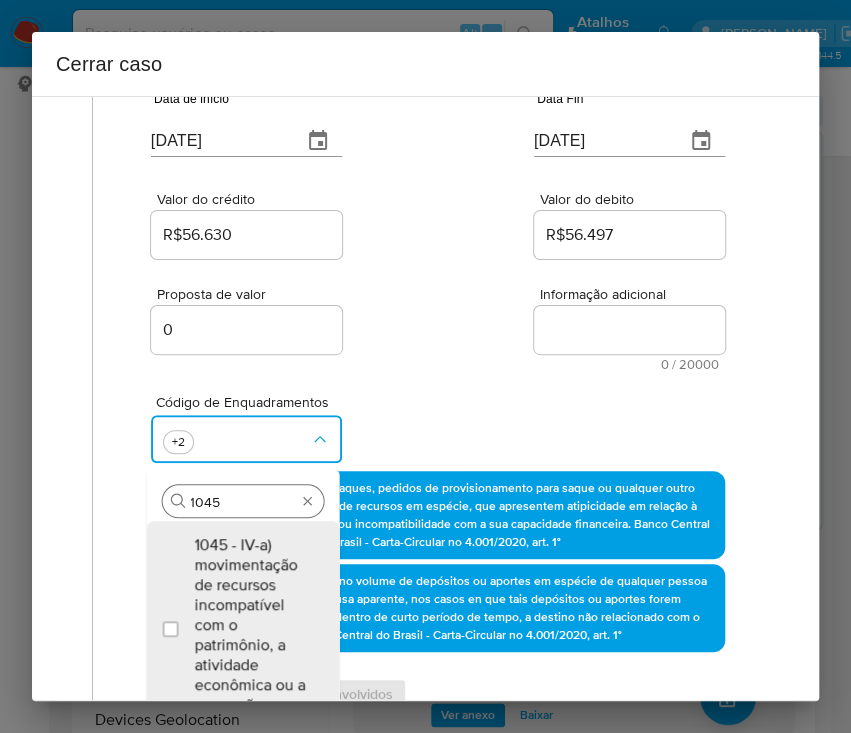click on "1045" at bounding box center (242, 502) 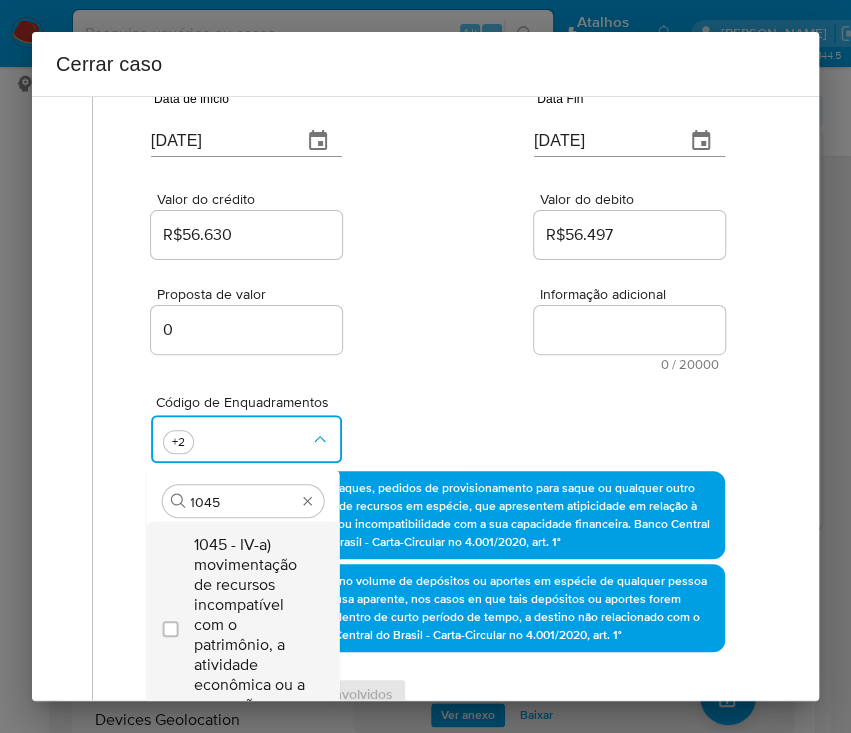 click on "1045 - IV-a) movimentação de recursos incompatível com o patrimônio, a atividade econômica ou a ocupação pr" at bounding box center [252, 625] 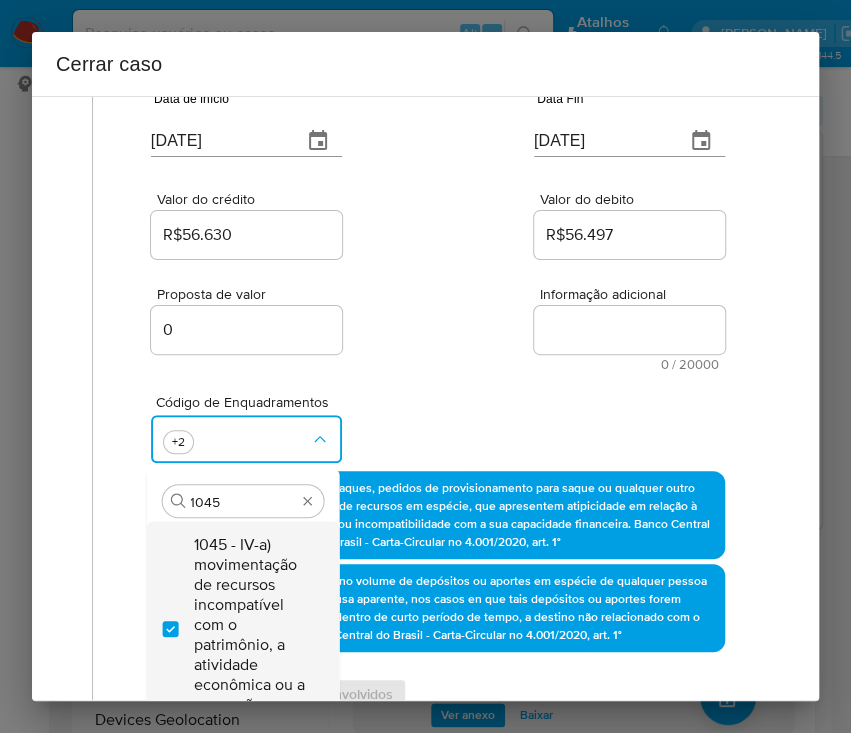 checkbox on "true" 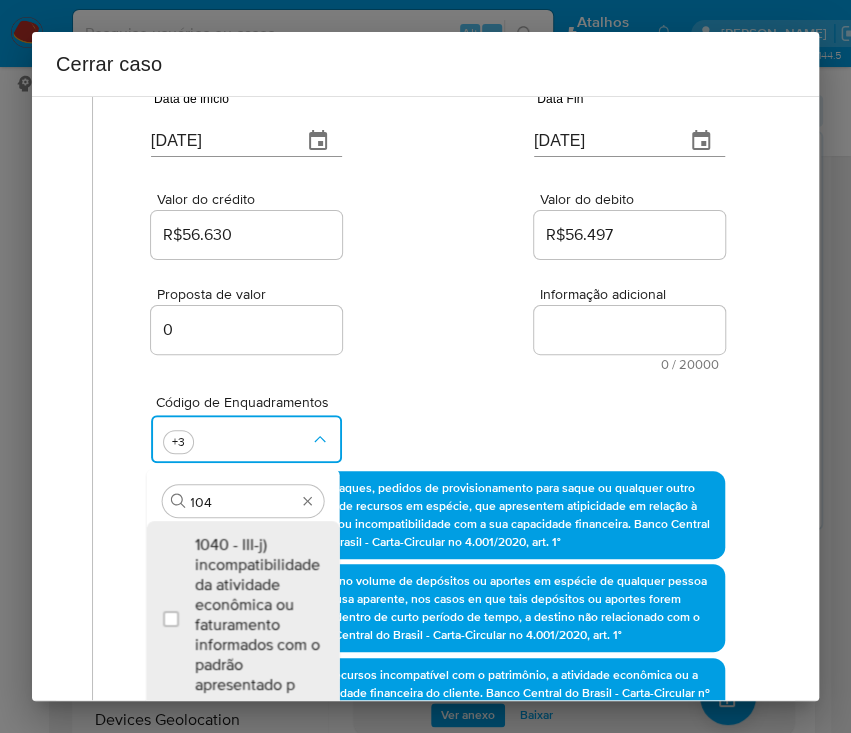scroll, scrollTop: 0, scrollLeft: 0, axis: both 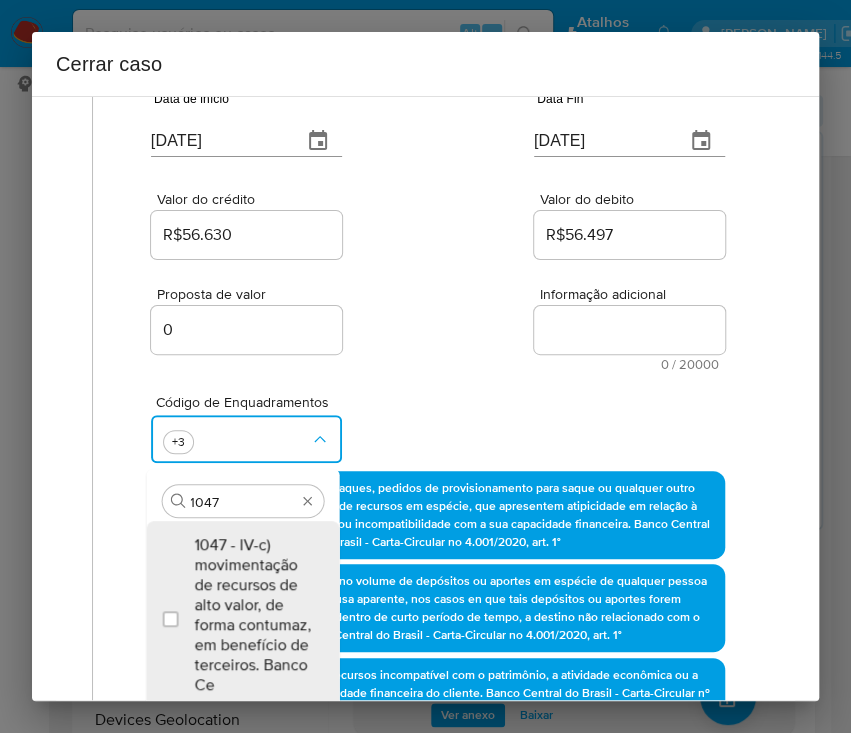 click on "1047 - IV-c) movimentação de recursos de alto valor, de forma contumaz, em benefício de terceiros. Banco Ce" at bounding box center [252, 615] 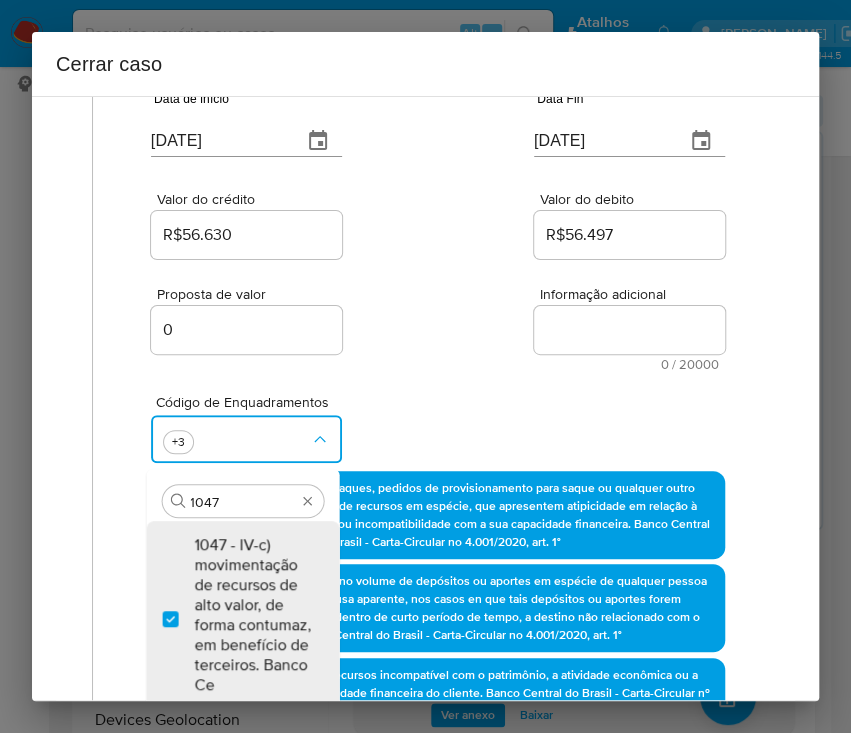 checkbox on "true" 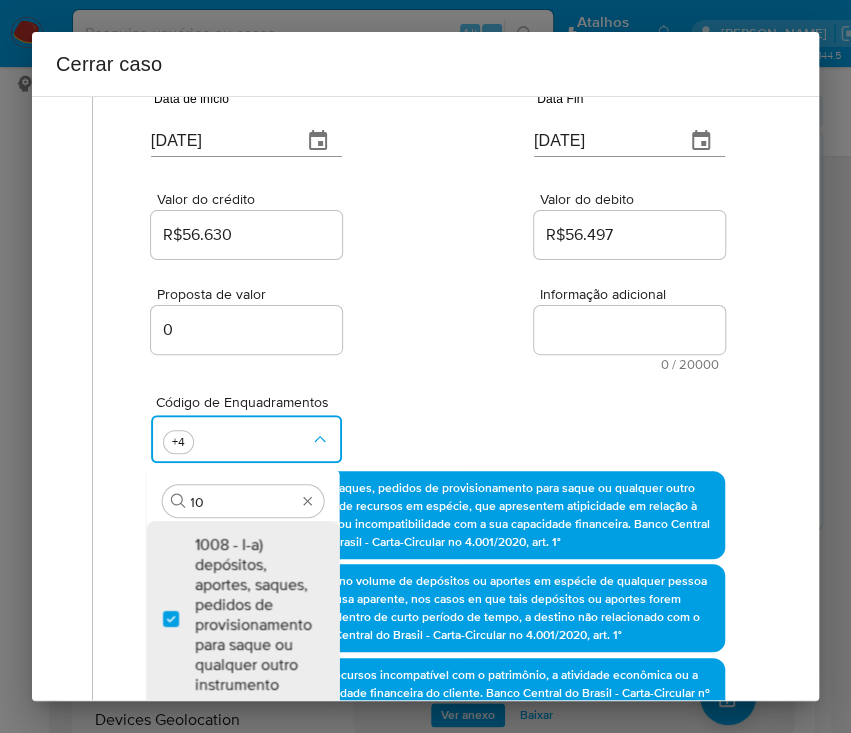 scroll, scrollTop: 0, scrollLeft: 0, axis: both 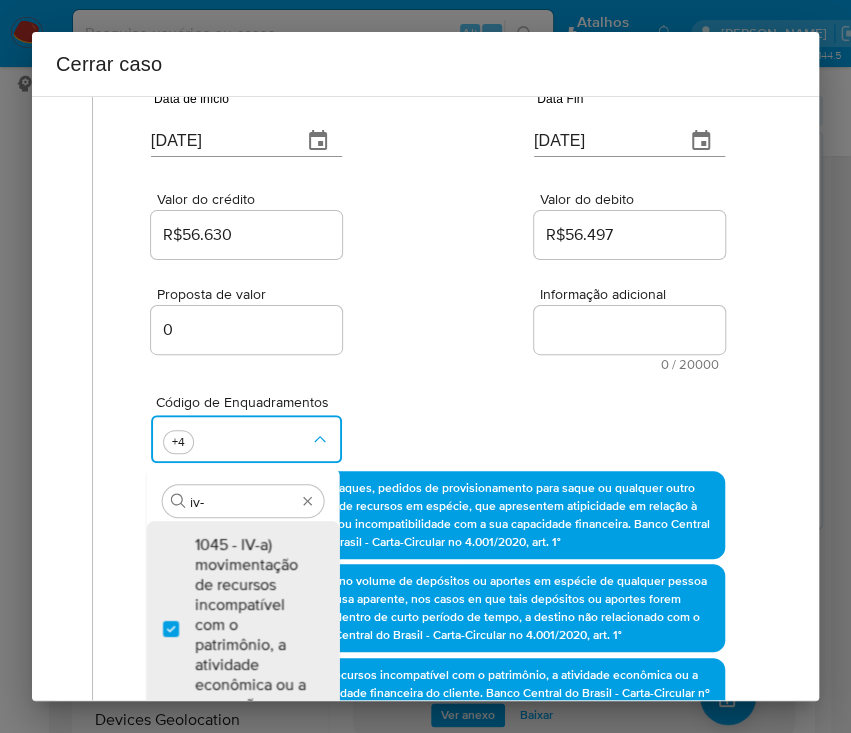 type on "iv-l" 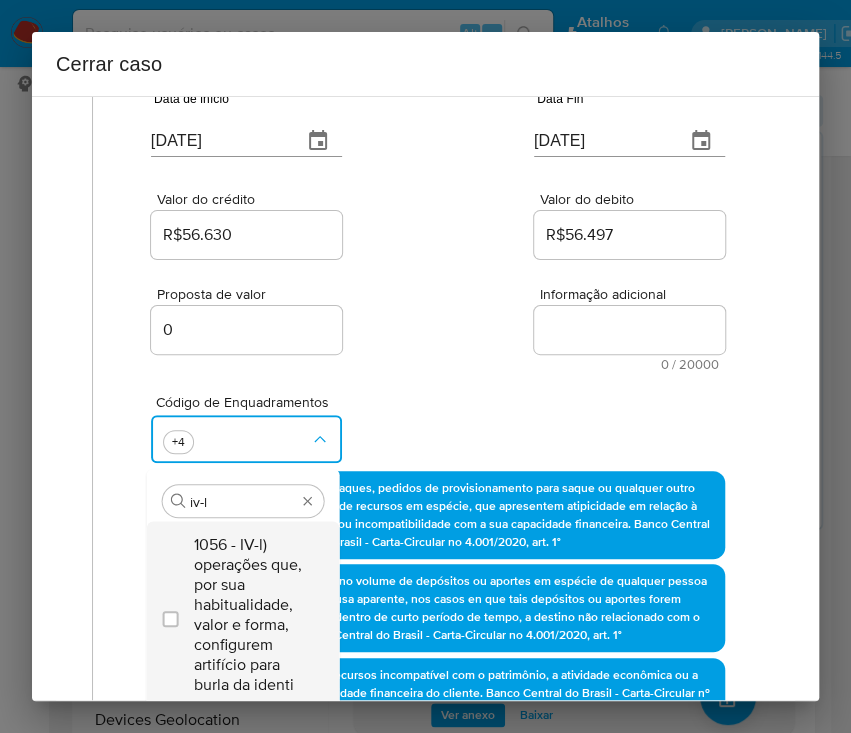 click on "1056 - IV-l) operações que, por sua habitualidade, valor e forma, configurem artifício para burla da identi" at bounding box center (252, 615) 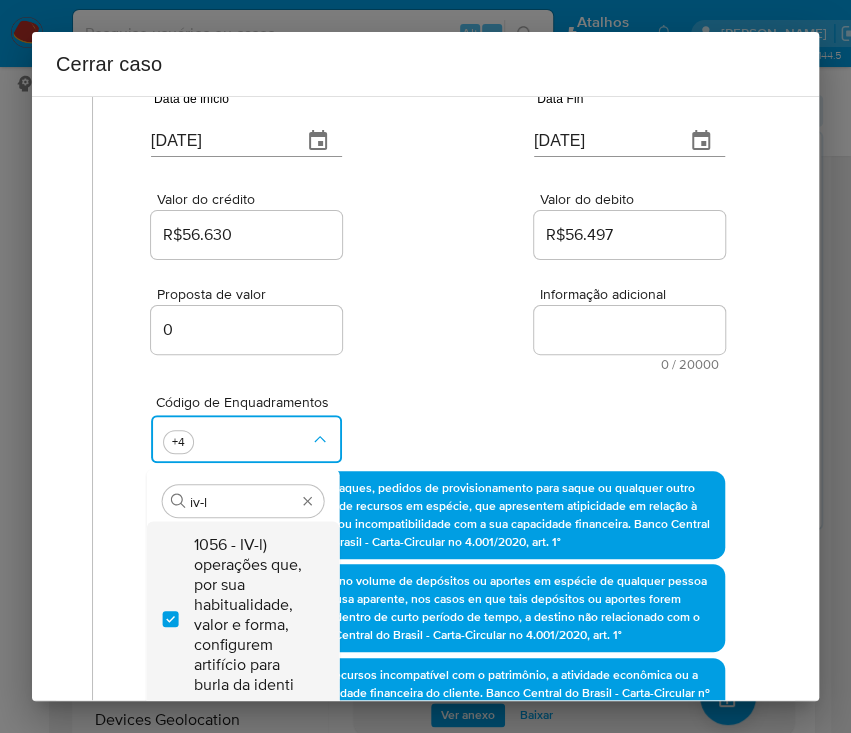 checkbox on "true" 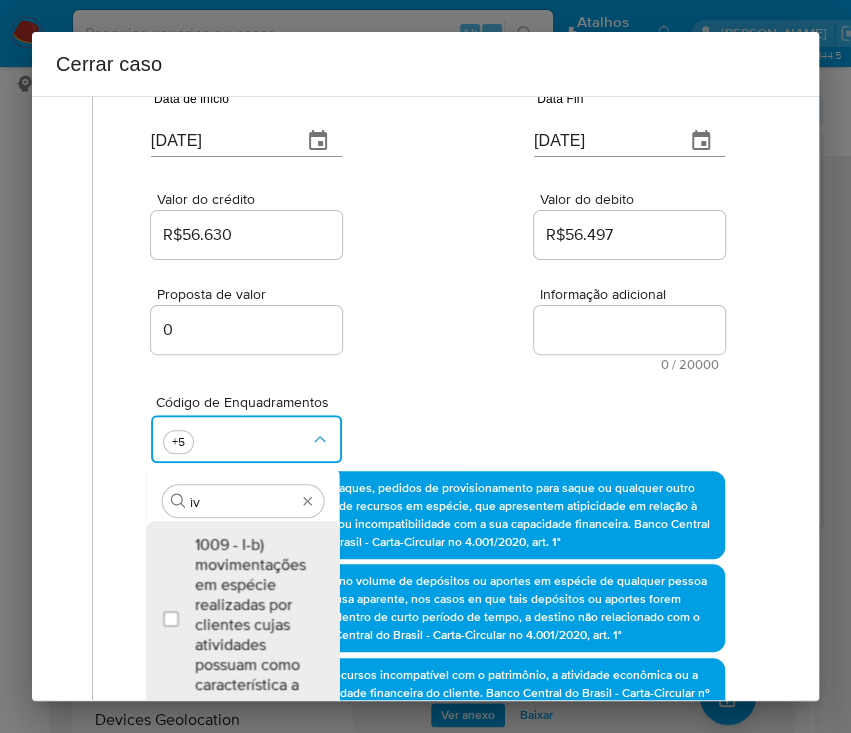 scroll, scrollTop: 0, scrollLeft: 0, axis: both 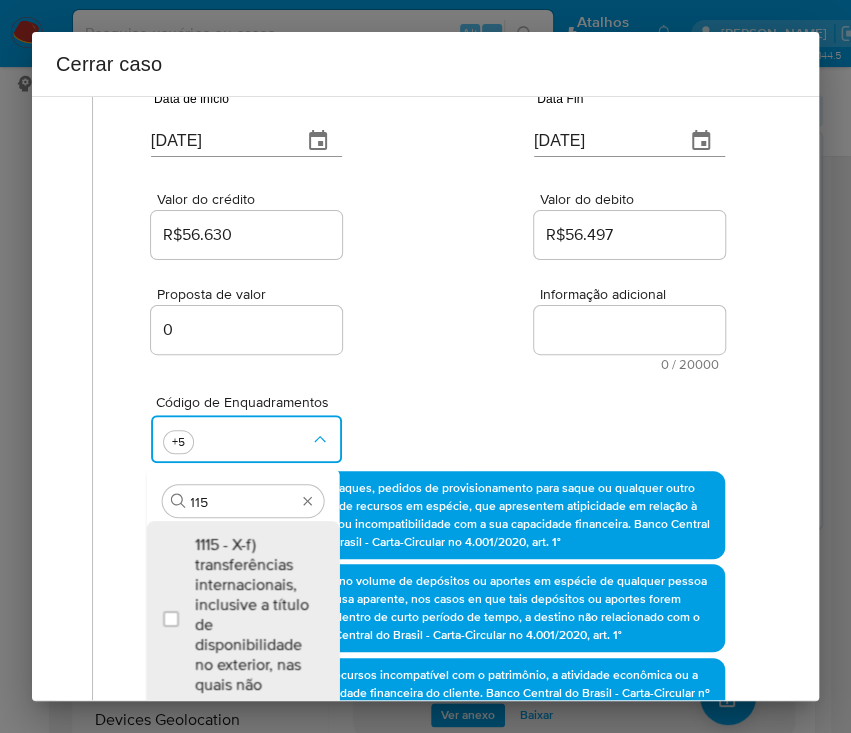 type on "1156" 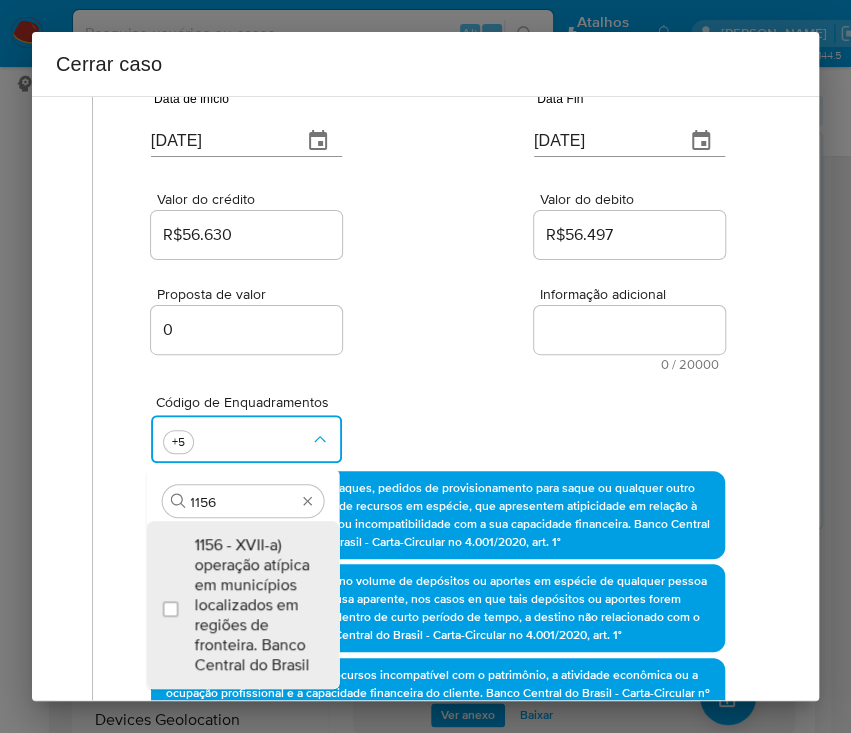 click on "1156 - XVII-a) operação atípica em municípios localizados em regiões de fronteira. Banco Central do Brasil" at bounding box center (252, 605) 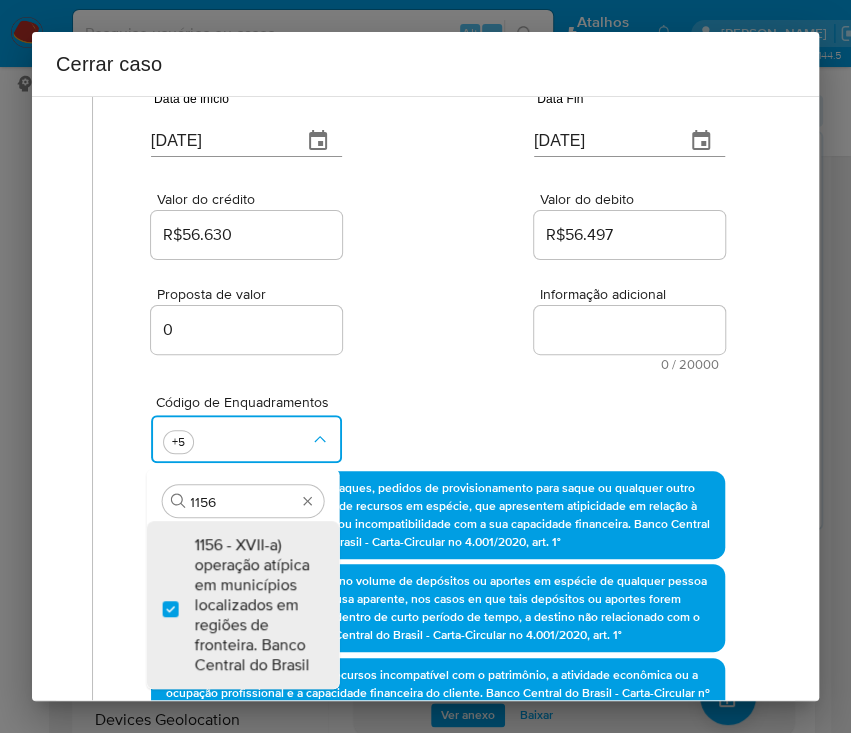 checkbox on "true" 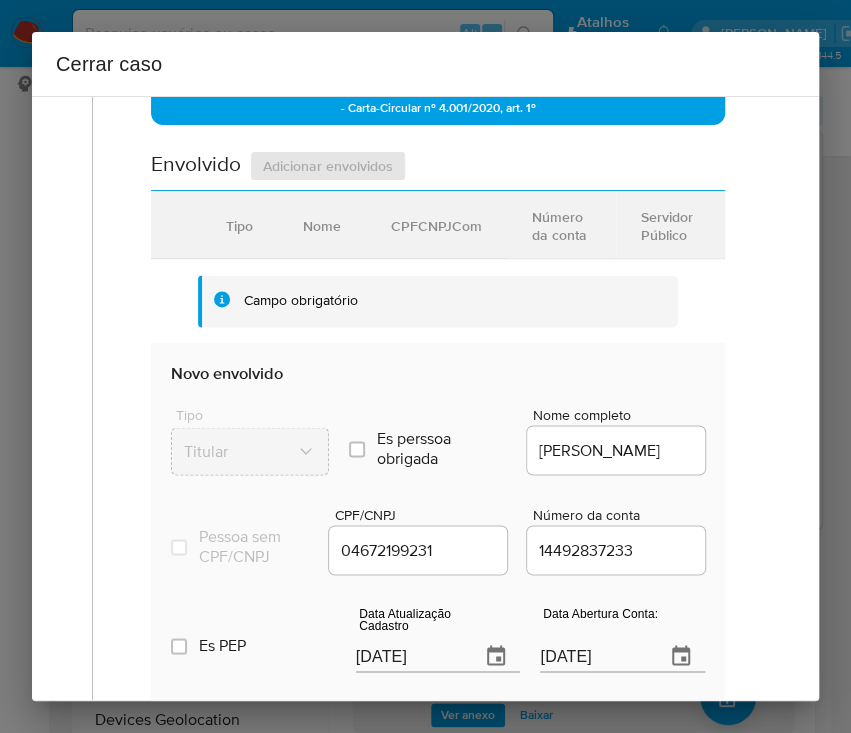 scroll, scrollTop: 985, scrollLeft: 0, axis: vertical 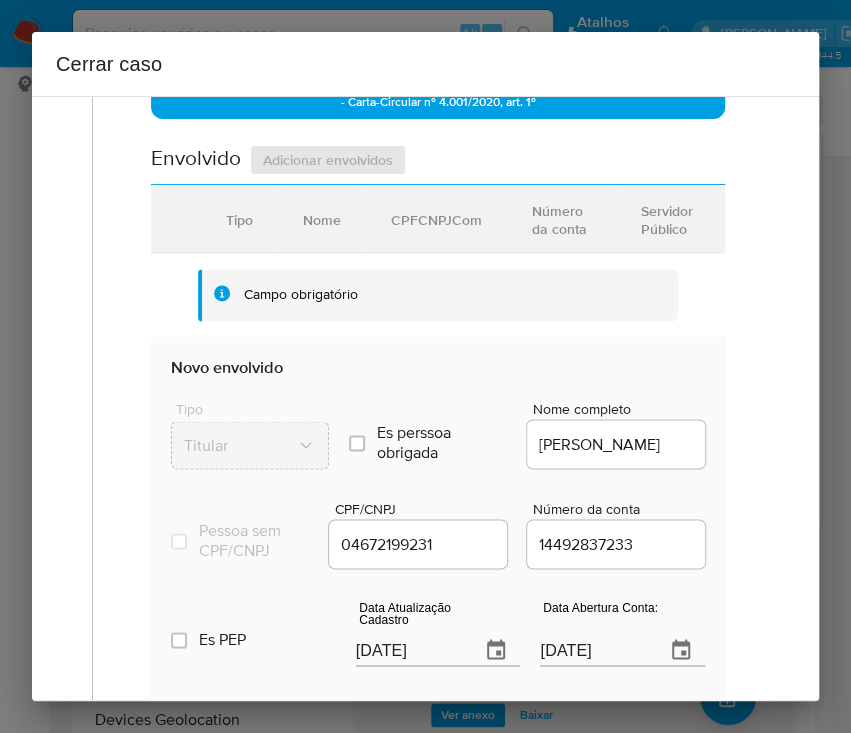 type on "1156" 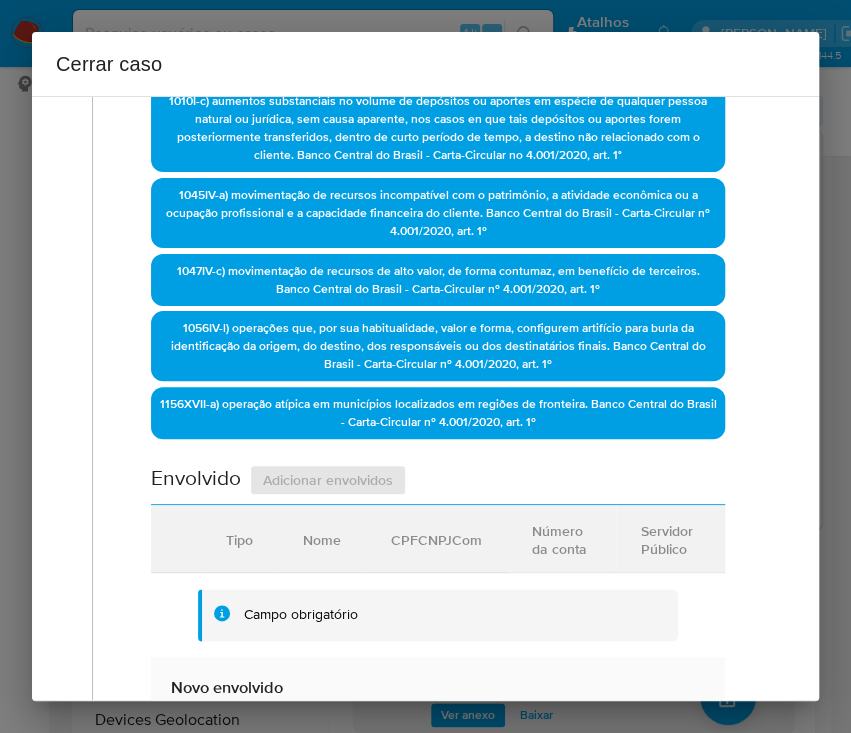 click on "Envolvido Adicionar envolvidos Tipo Nome CPFCNPJCom Número da conta Servidor Público Campo obrigatório Novo envolvido Tipo Titular Es perssoa obrigada Is PObrigada Nome completo SEBASTIANA DAS NEVES FONTES Pessoa sem CPF/CNPJ Is CPFCNPJ CPF/CNPJ 04672199231 Número da conta 14492837233 Es PEP isPEP Data Atualização Cadastro 11/07/2025 Data Abertura Conta: 18/10/2022 Servidor Público 0 - Nao é servidor/Nao possui informacao Cancelar Salvar envolvido" at bounding box center (438, 816) 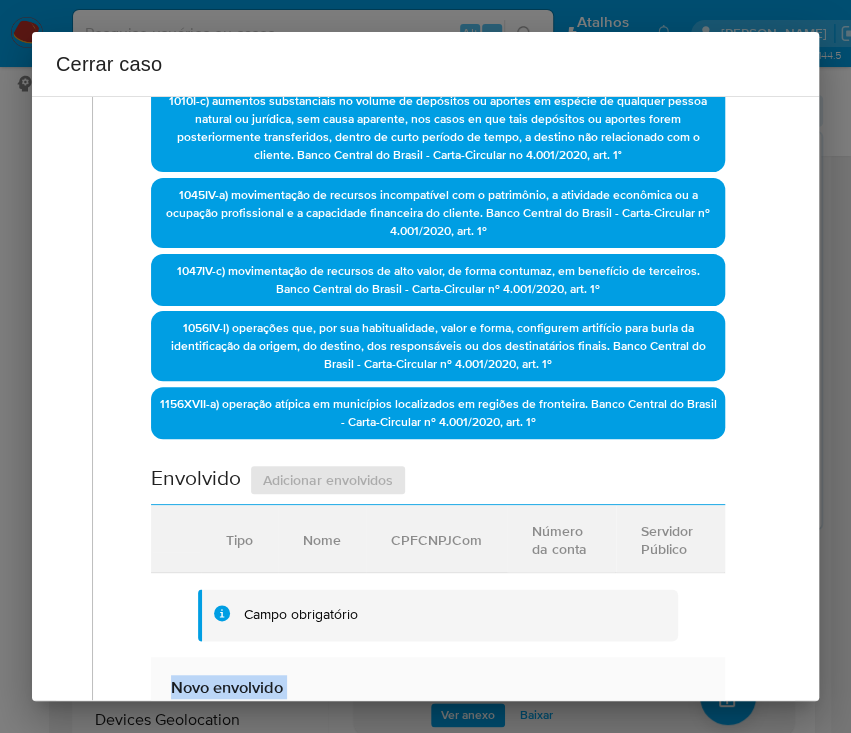 click on "Envolvido Adicionar envolvidos Tipo Nome CPFCNPJCom Número da conta Servidor Público Campo obrigatório Novo envolvido Tipo Titular Es perssoa obrigada Is PObrigada Nome completo SEBASTIANA DAS NEVES FONTES Pessoa sem CPF/CNPJ Is CPFCNPJ CPF/CNPJ 04672199231 Número da conta 14492837233 Es PEP isPEP Data Atualização Cadastro 11/07/2025 Data Abertura Conta: 18/10/2022 Servidor Público 0 - Nao é servidor/Nao possui informacao Cancelar Salvar envolvido" at bounding box center [438, 816] 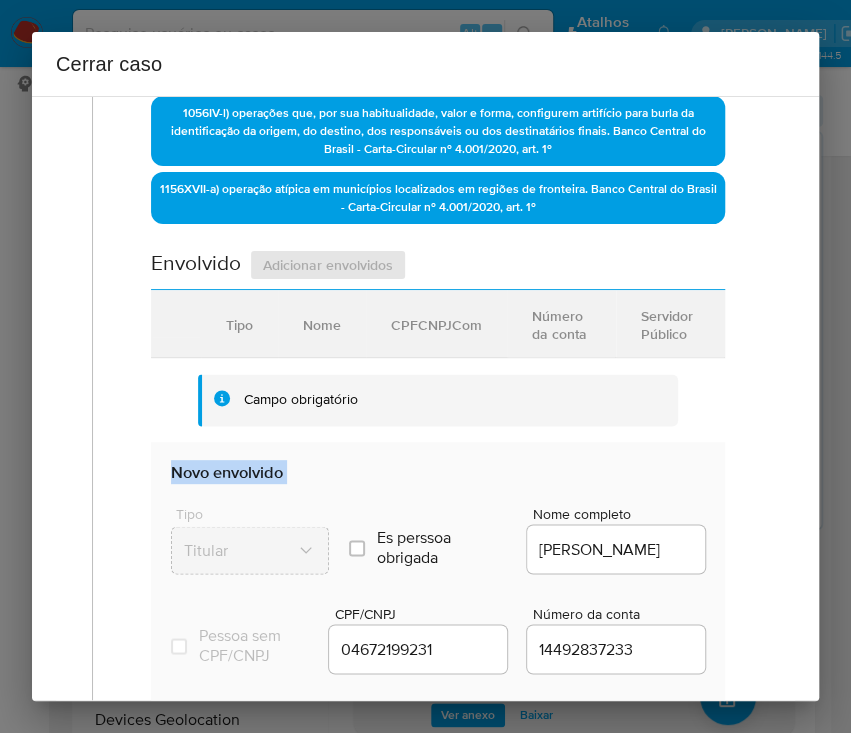 scroll, scrollTop: 1065, scrollLeft: 0, axis: vertical 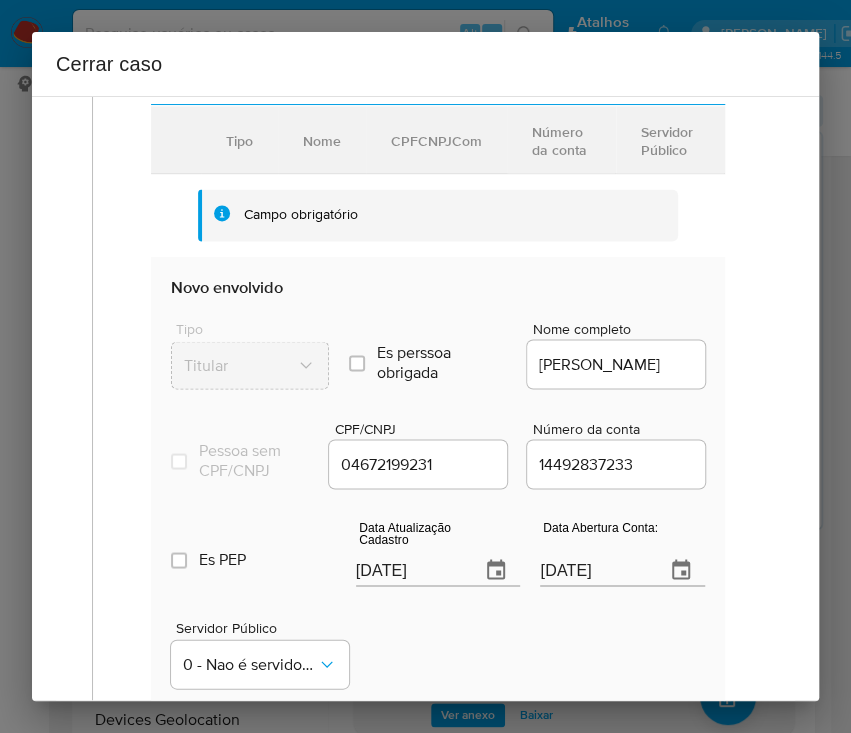 click on "[DATE]" at bounding box center [410, 570] 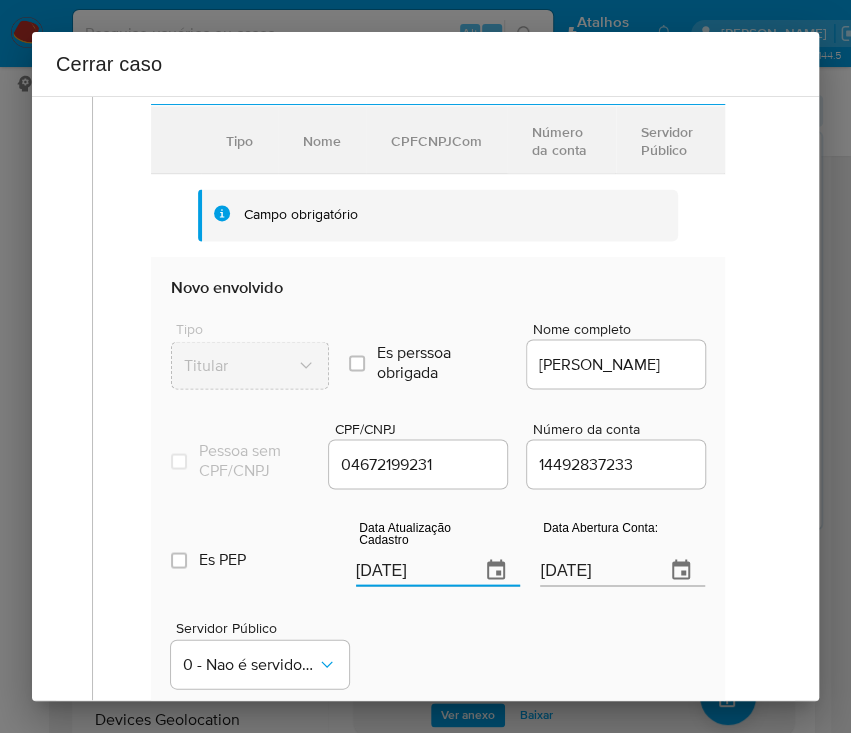 click on "[DATE]" at bounding box center [410, 570] 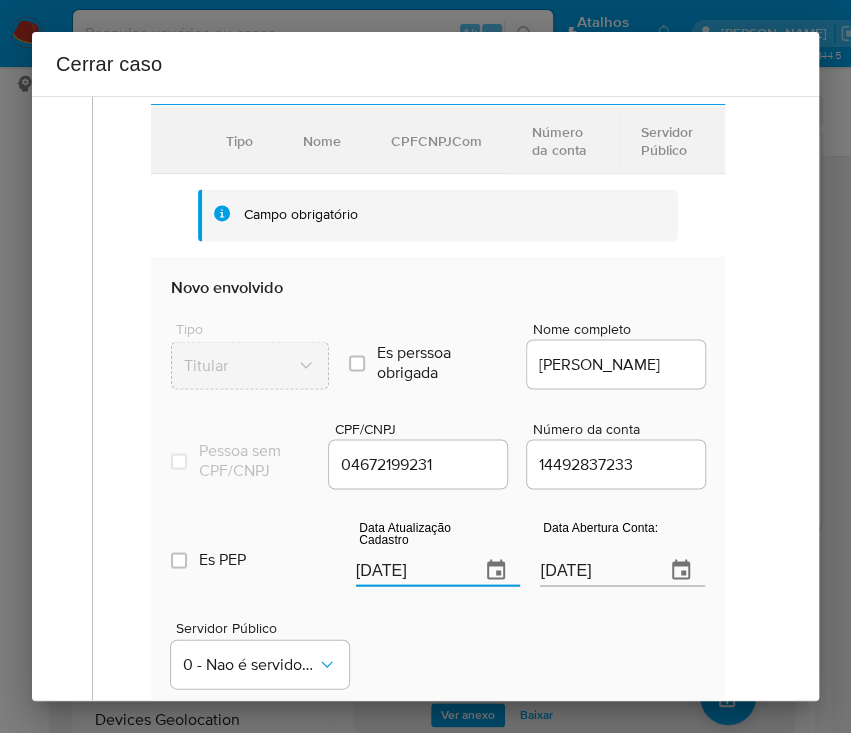 click on "[DATE]" at bounding box center (410, 570) 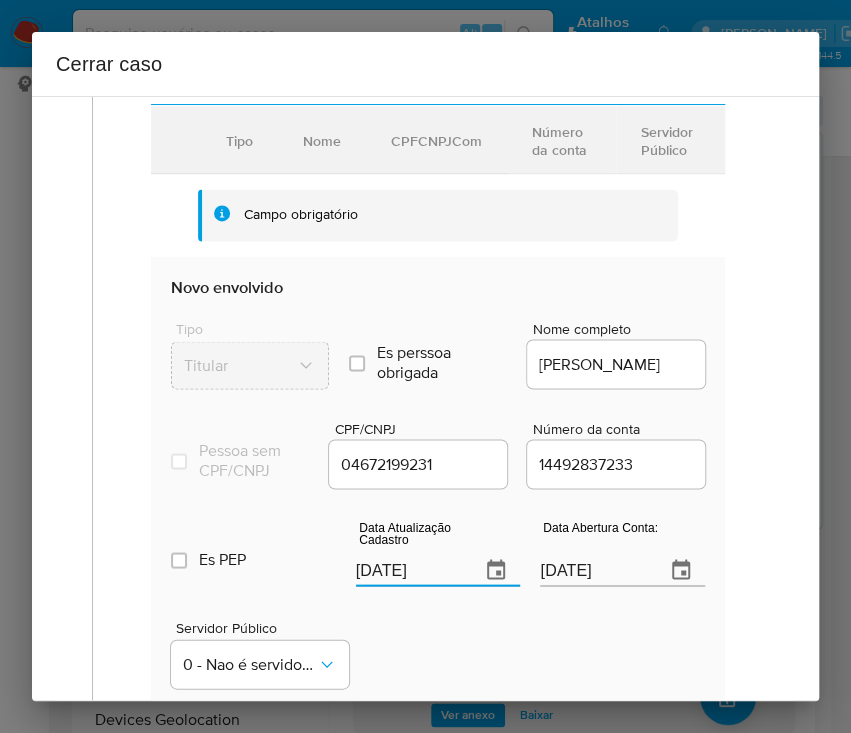 paste on "7/06" 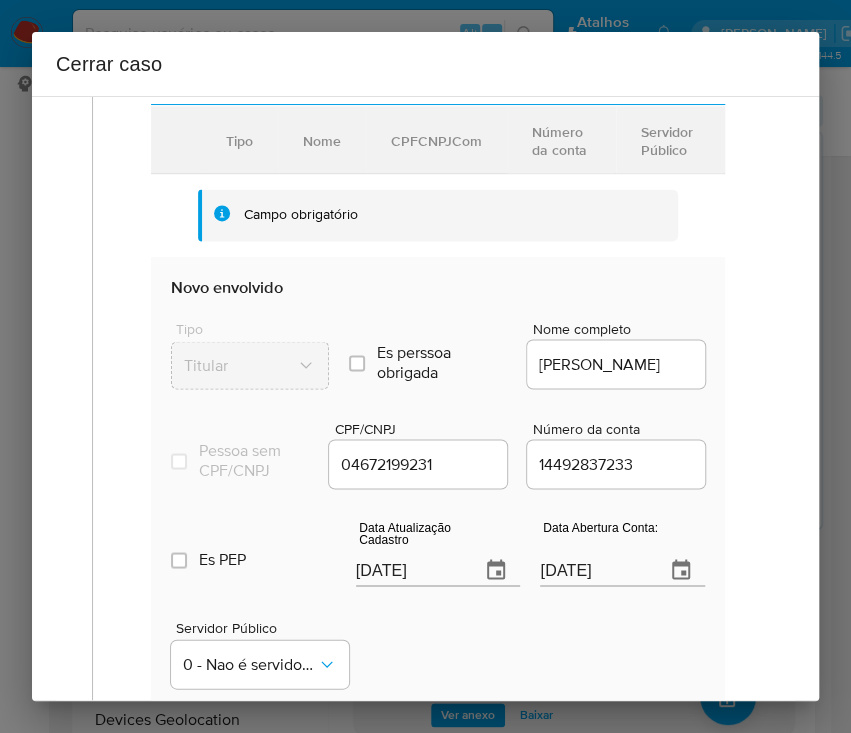click on "18/10/2022" at bounding box center (594, 570) 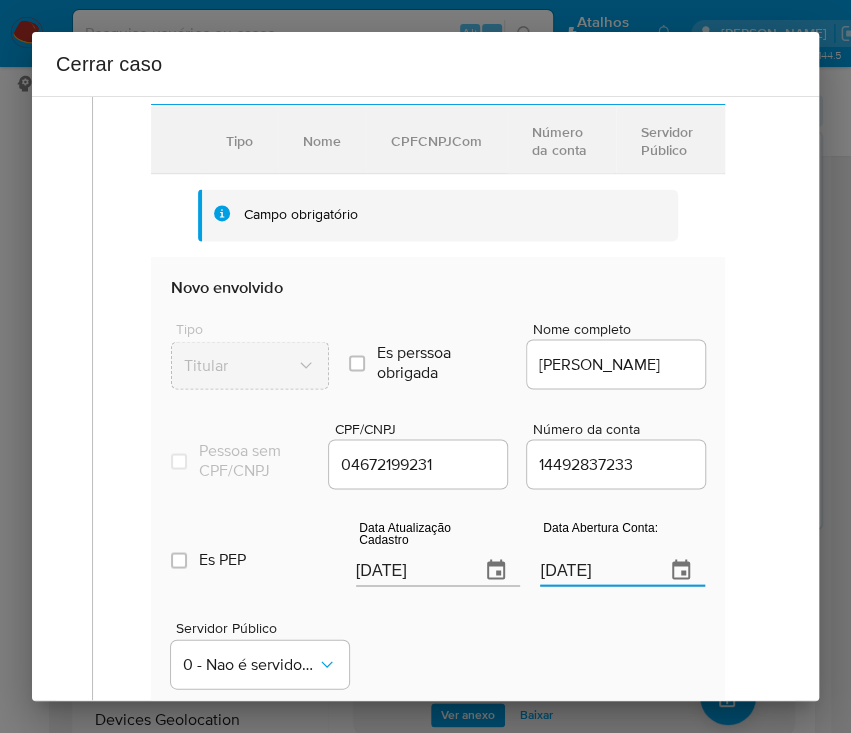click on "18/10/2022" at bounding box center [594, 570] 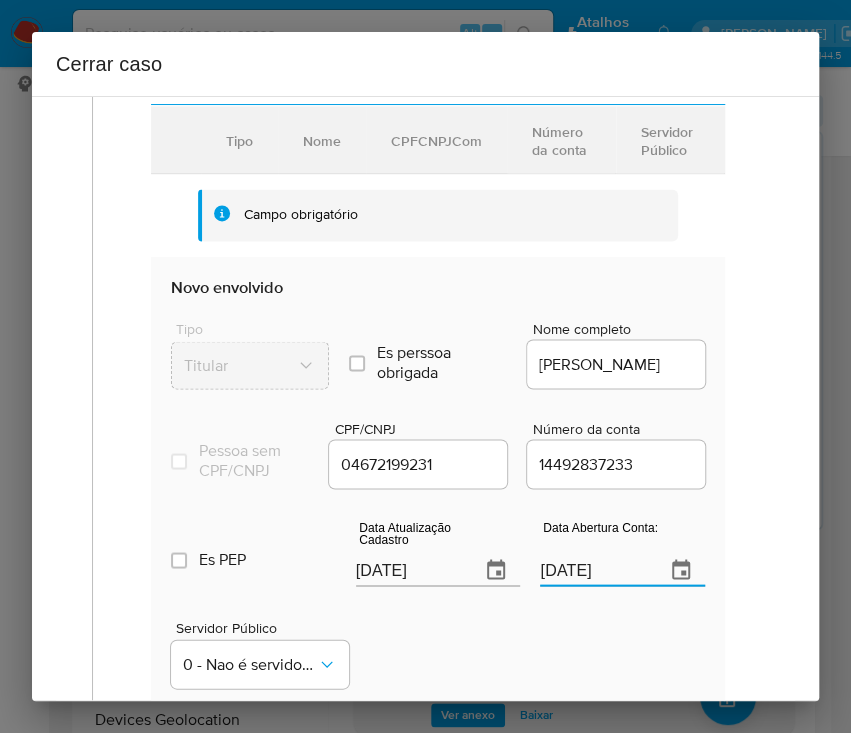 click on "18/10/2022" at bounding box center [594, 570] 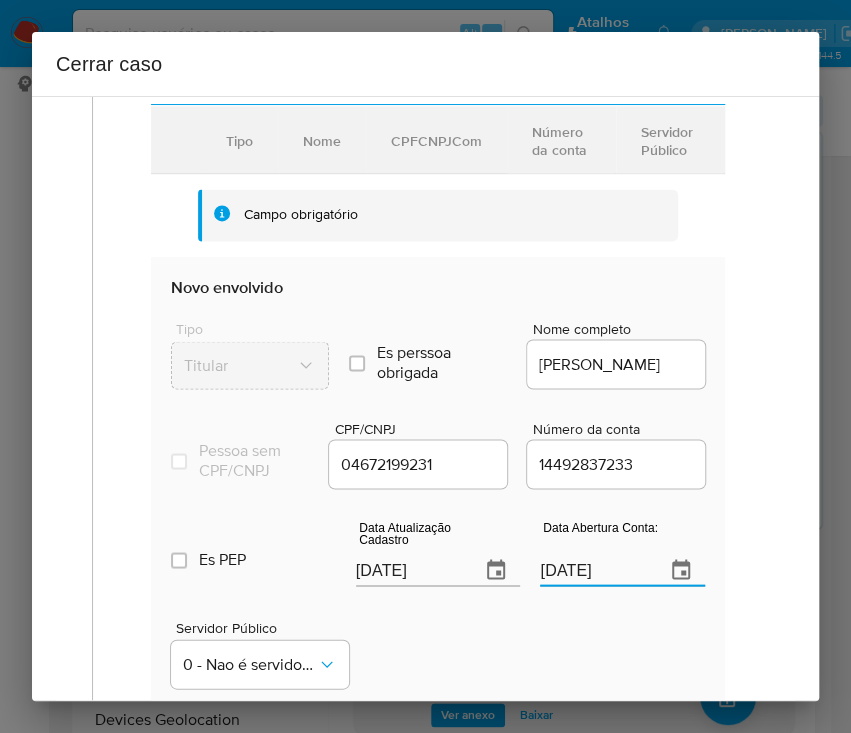 click on "Data de início 01/05/2025 Data Fin 06/07/2025 Valor do crédito R$56.630 Valor do debito R$56.497 Proposta de valor 0 Informação adicional 0 / 20000 20000 caracteres restantes Código de Enquadramentos +6 1008 I-a) depósitos, aportes, saques, pedidos de provisionamento para saque ou qualquer outro instrumento de transferência de recursos em espécie, que apresentem atipicidade em relação à atividade econômica do cliente ou incompatibilidade com a sua capacidade financeira. Banco Central do Brasil - Carta-Circular no 4.001/2020, art. 1° 1010 I-c) aumentos substanciais no volume de depósitos ou aportes em espécie de qualquer pessoa natural ou jurídica, sem causa aparente, nos casos en que tais depósitos ou aportes forem posteriormente transferidos, dentro de curto período de tempo, a destino não relacionado com o cliente. Banco Central do Brasil - Carta-Circular no 4.001/2020, art. 1° 1045 1047 1056 1156 Envolvido Adicionar envolvidos Tipo Nome CPFCNPJCom Número da conta Servidor Público Tipo" at bounding box center (438, -10) 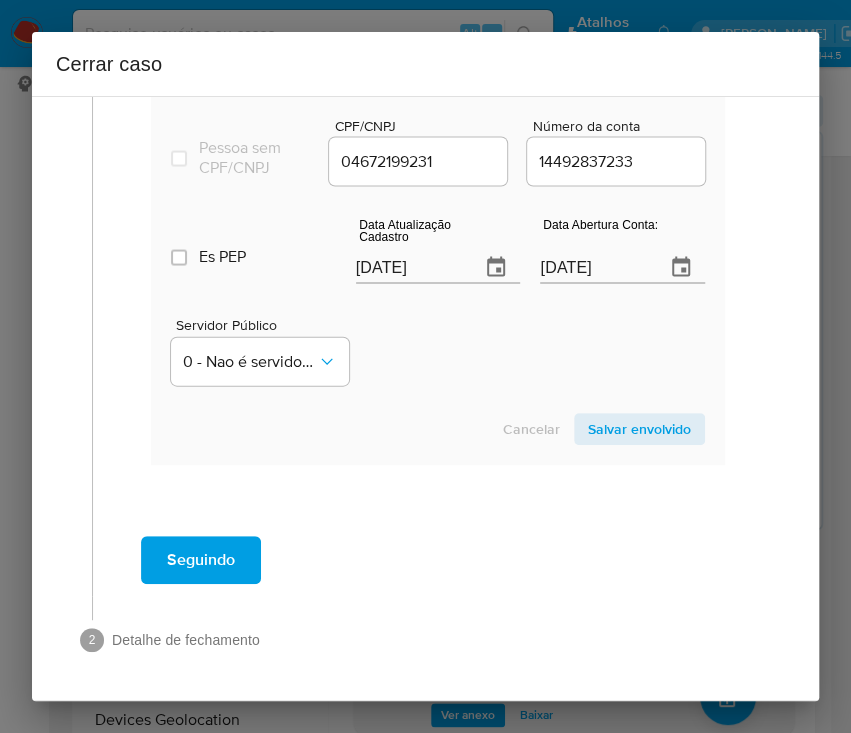 click on "Salvar envolvido" at bounding box center (639, 429) 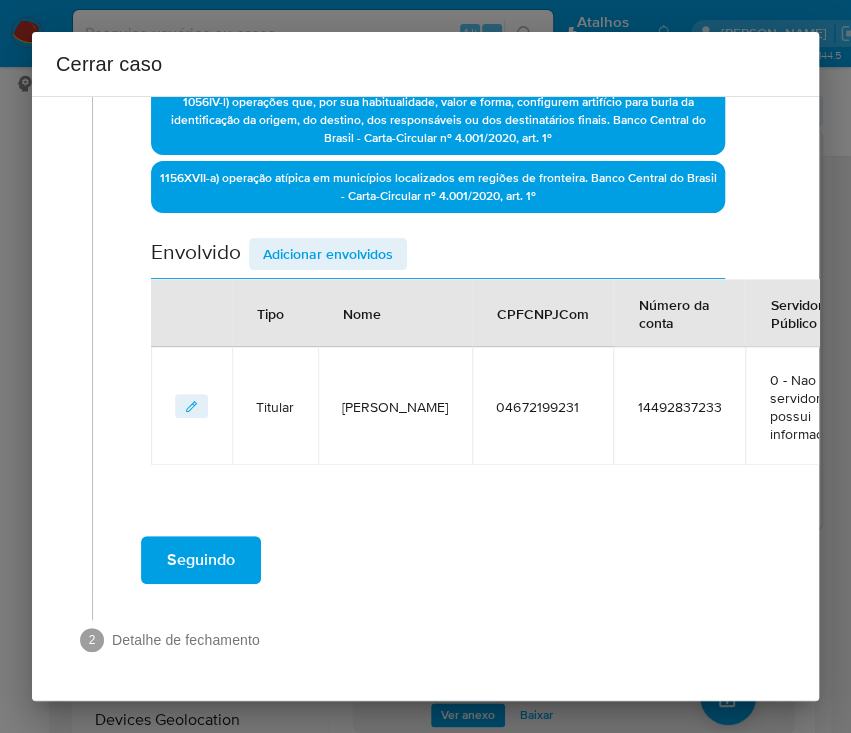 scroll, scrollTop: 905, scrollLeft: 0, axis: vertical 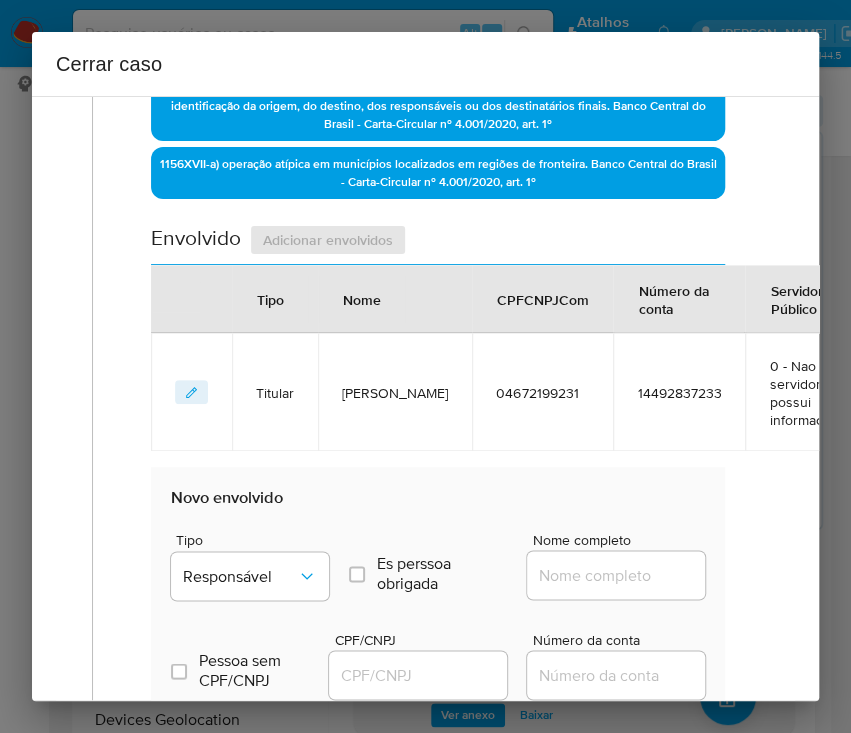 click on "Envolvido Adicionar envolvidos" at bounding box center (438, 244) 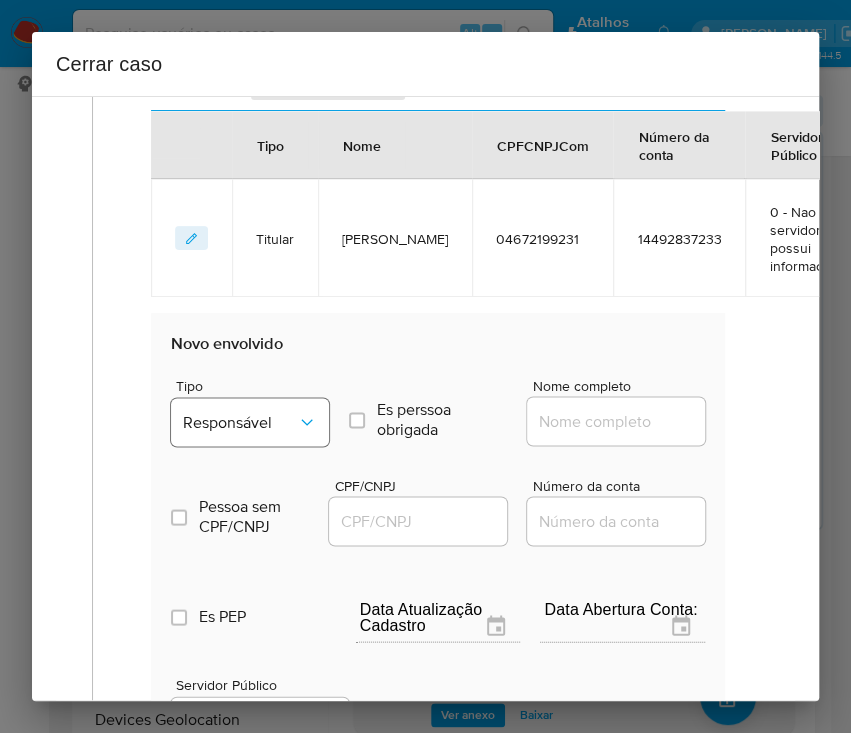 scroll, scrollTop: 1172, scrollLeft: 0, axis: vertical 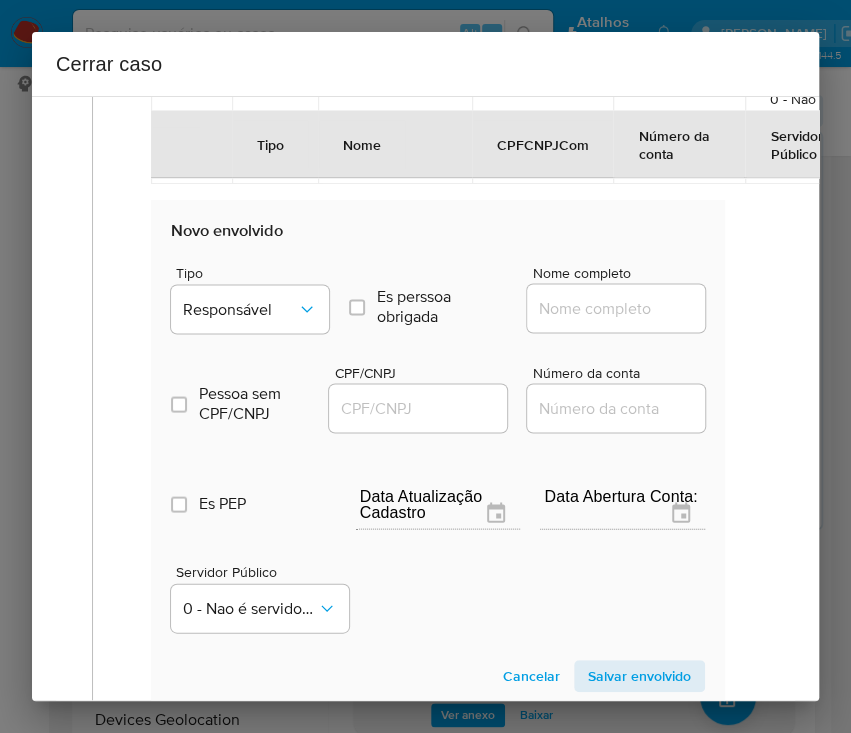 click on "Tipo" at bounding box center (255, 272) 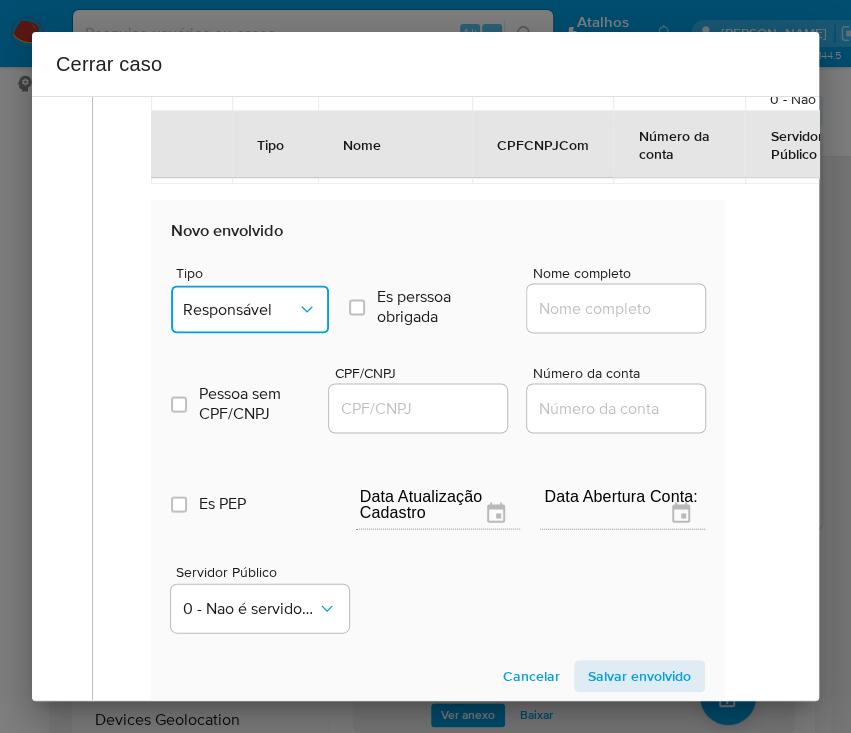 click on "Responsável" at bounding box center (250, 309) 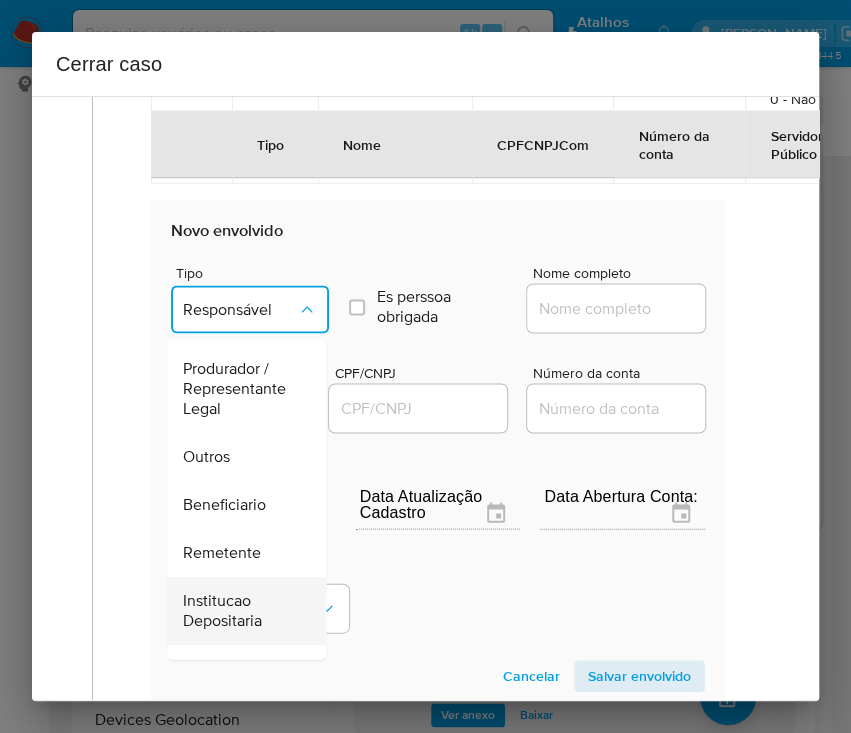 scroll, scrollTop: 356, scrollLeft: 0, axis: vertical 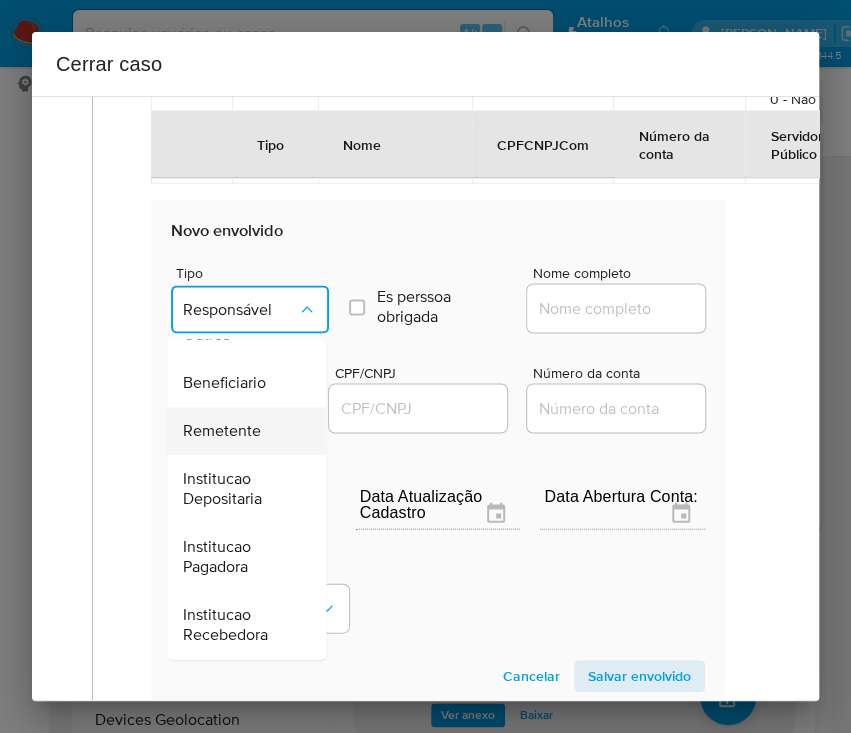 click on "Remetente" at bounding box center (222, 431) 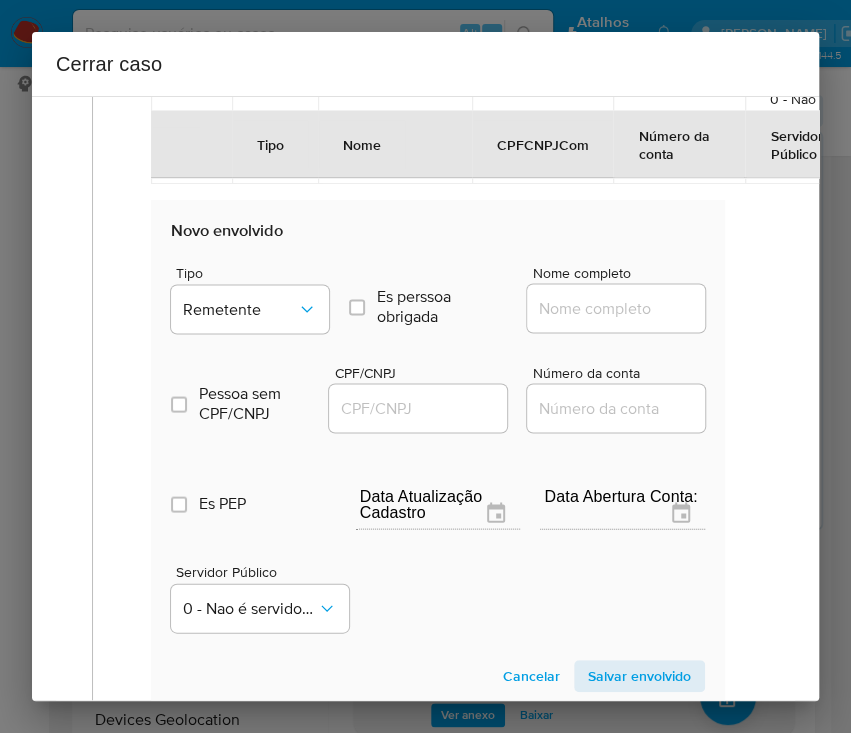 click on "Nome completo" at bounding box center (625, 308) 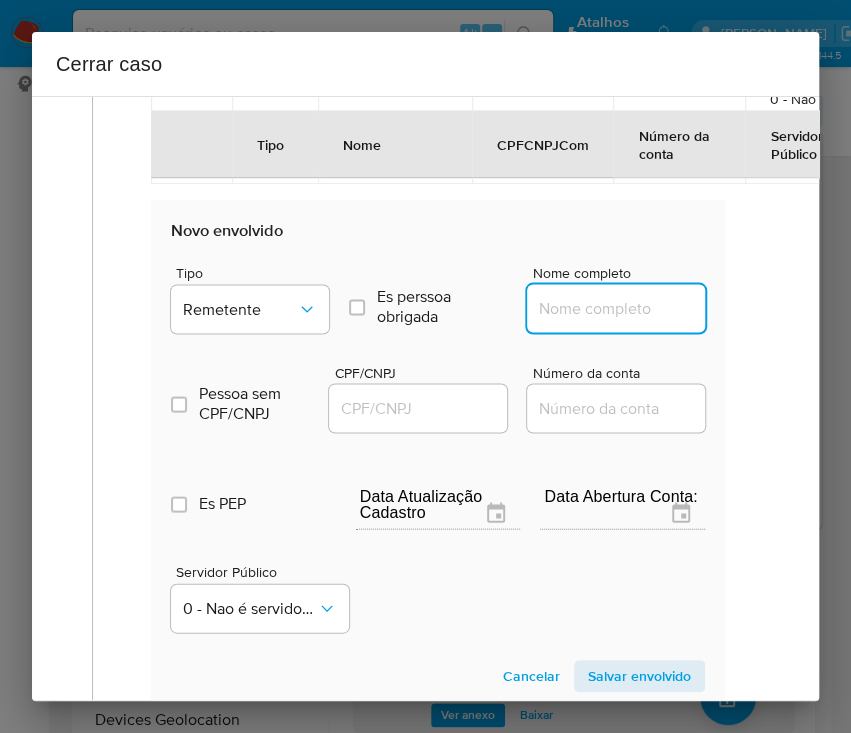 paste on "Airnia Samara De Souza Paiva Gadelha, 00935422323" 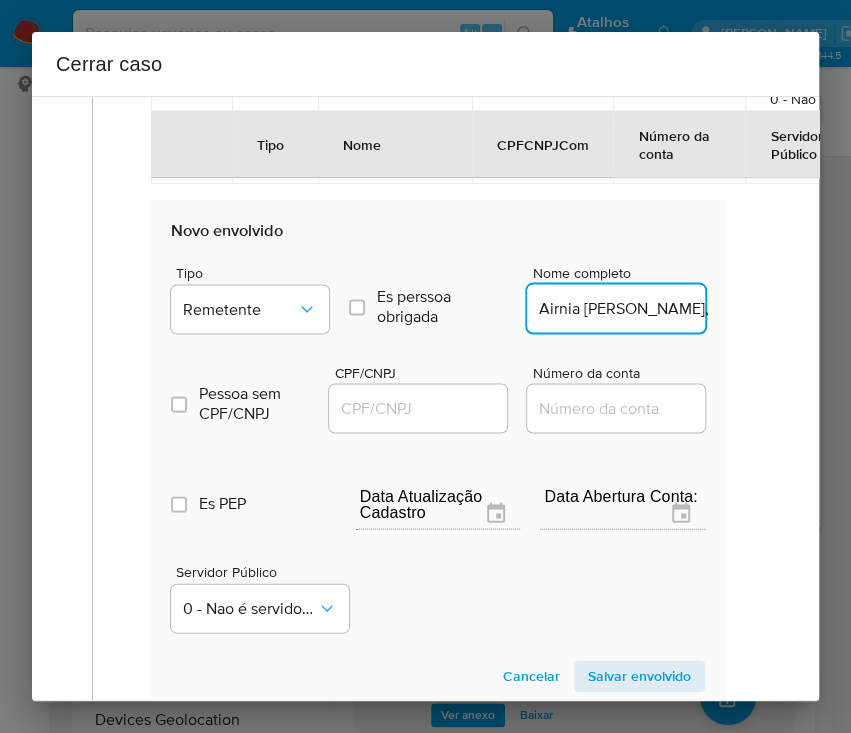scroll, scrollTop: 0, scrollLeft: 212, axis: horizontal 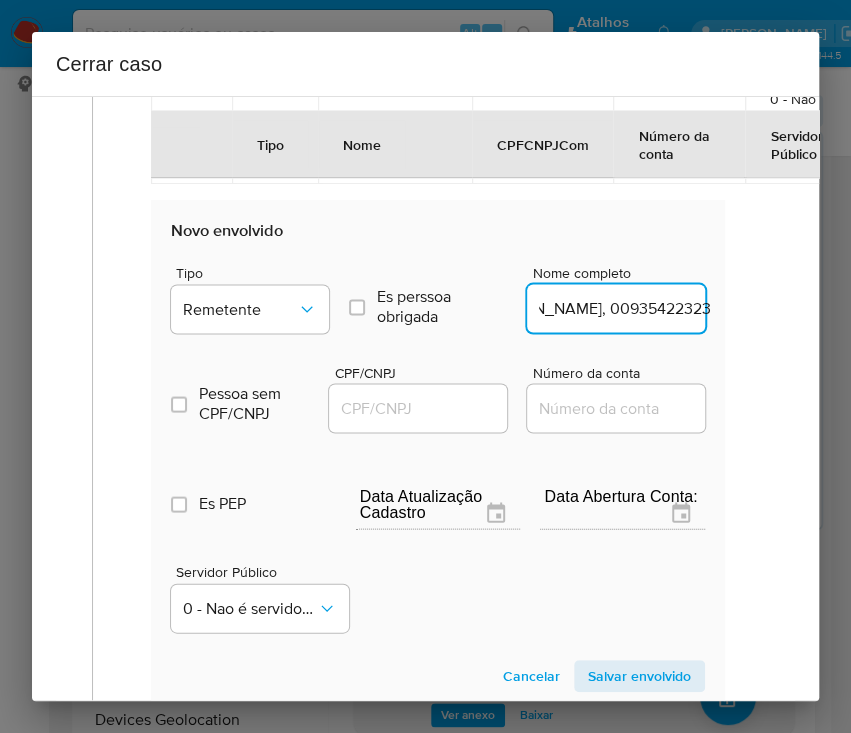 drag, startPoint x: 589, startPoint y: 301, endPoint x: 674, endPoint y: 303, distance: 85.02353 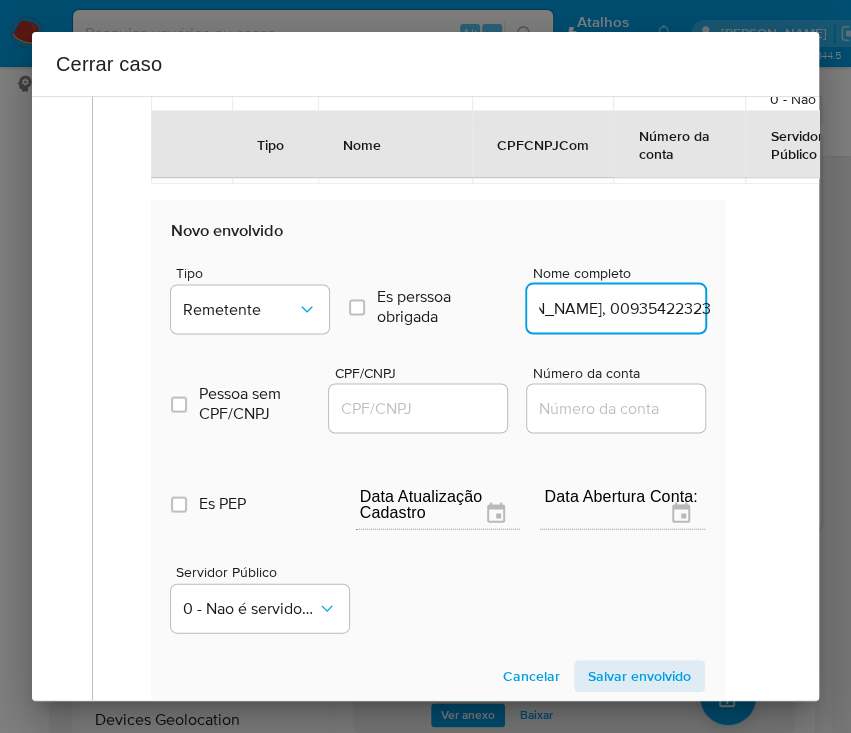 drag, startPoint x: 585, startPoint y: 303, endPoint x: 767, endPoint y: 300, distance: 182.02472 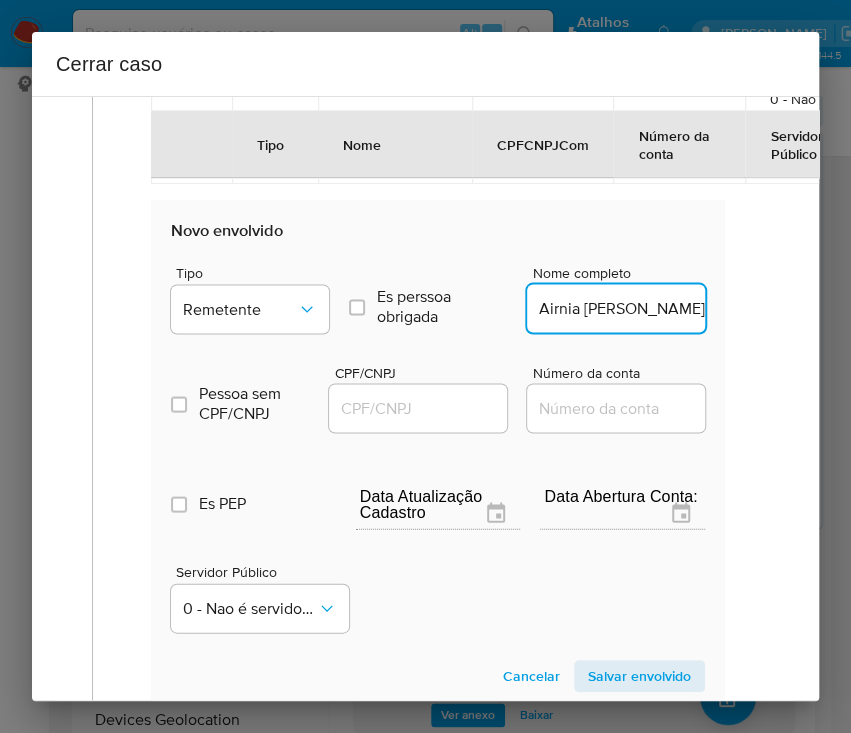 scroll, scrollTop: 0, scrollLeft: 102, axis: horizontal 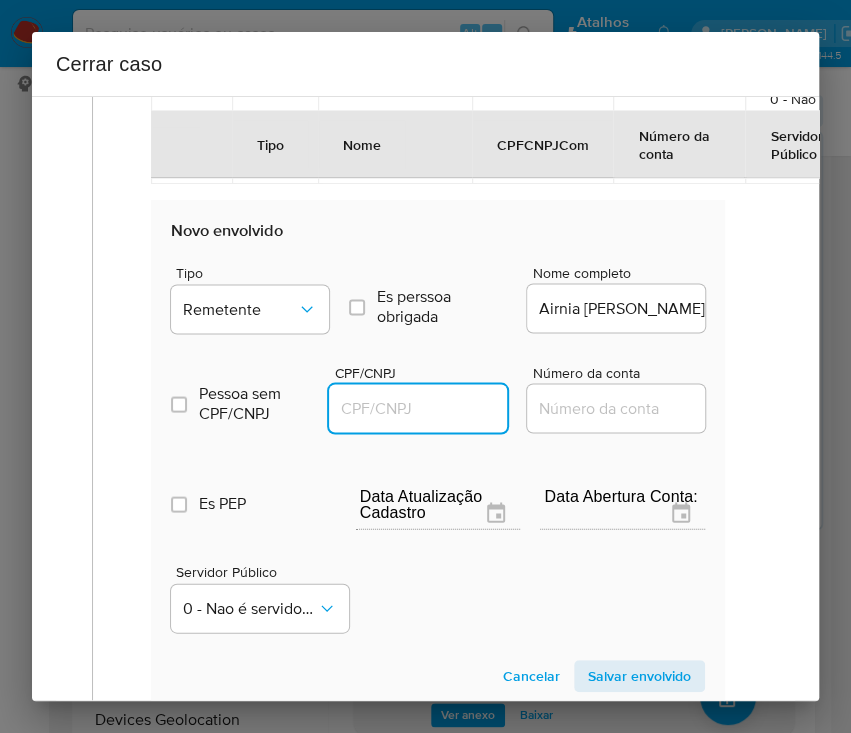 click on "CPF/CNPJ" at bounding box center (427, 408) 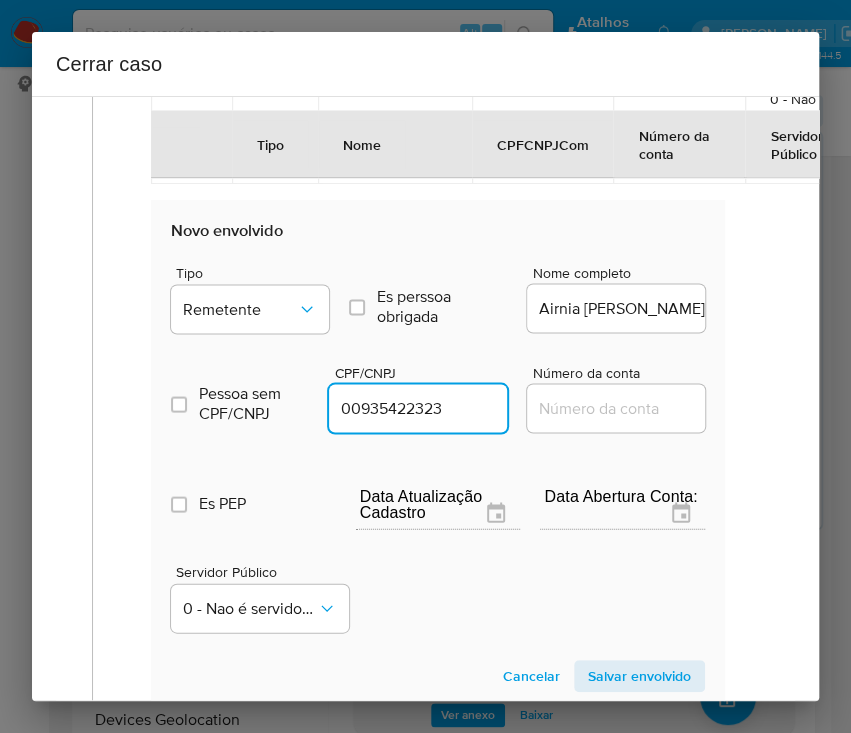 type on "935422323" 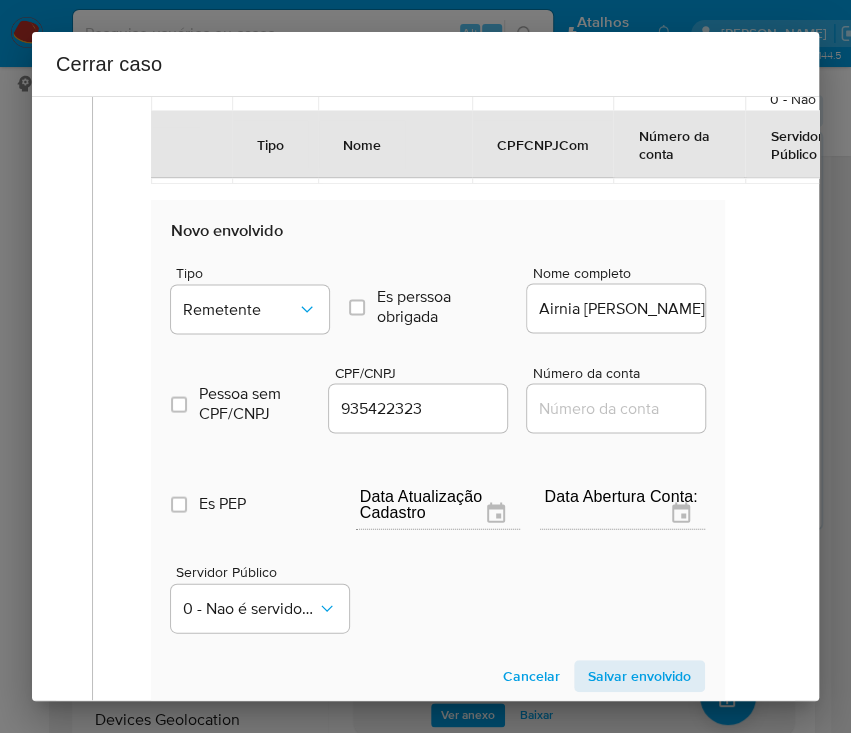 click on "Salvar envolvido" at bounding box center [639, 676] 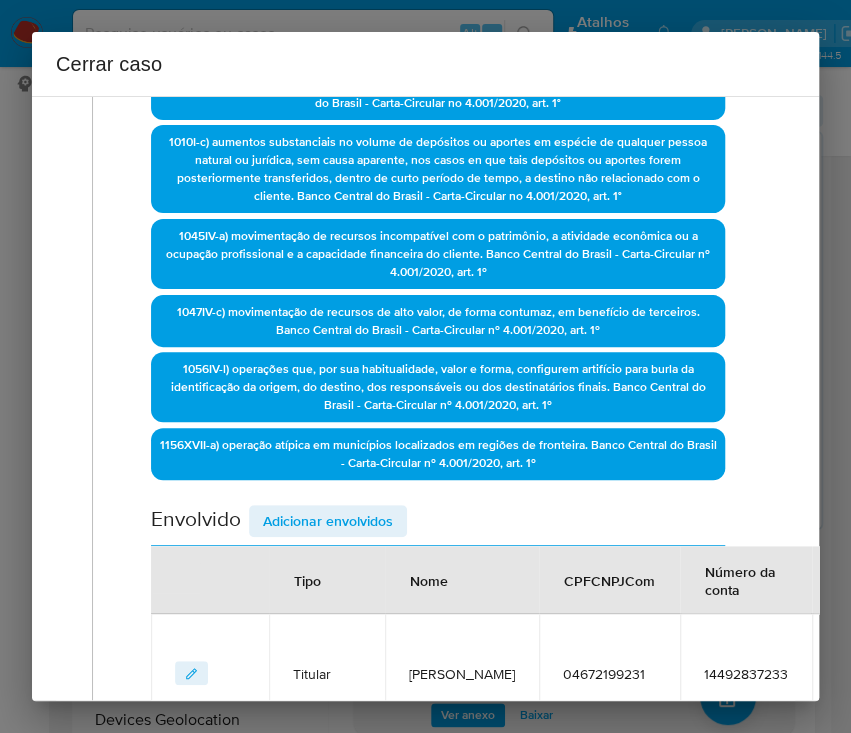 click on "Adicionar envolvidos" at bounding box center [328, 521] 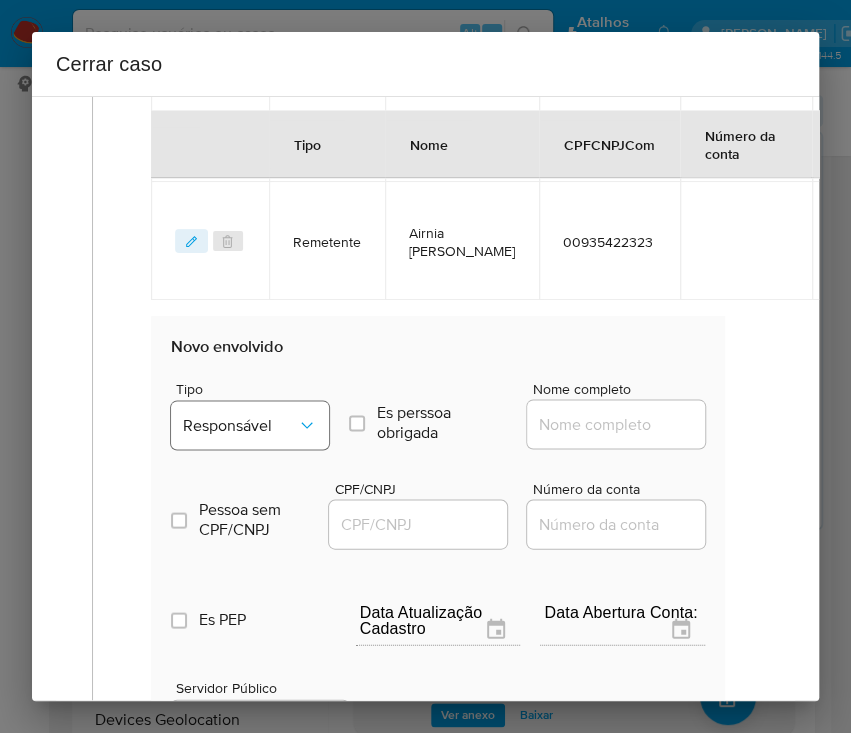scroll, scrollTop: 1290, scrollLeft: 0, axis: vertical 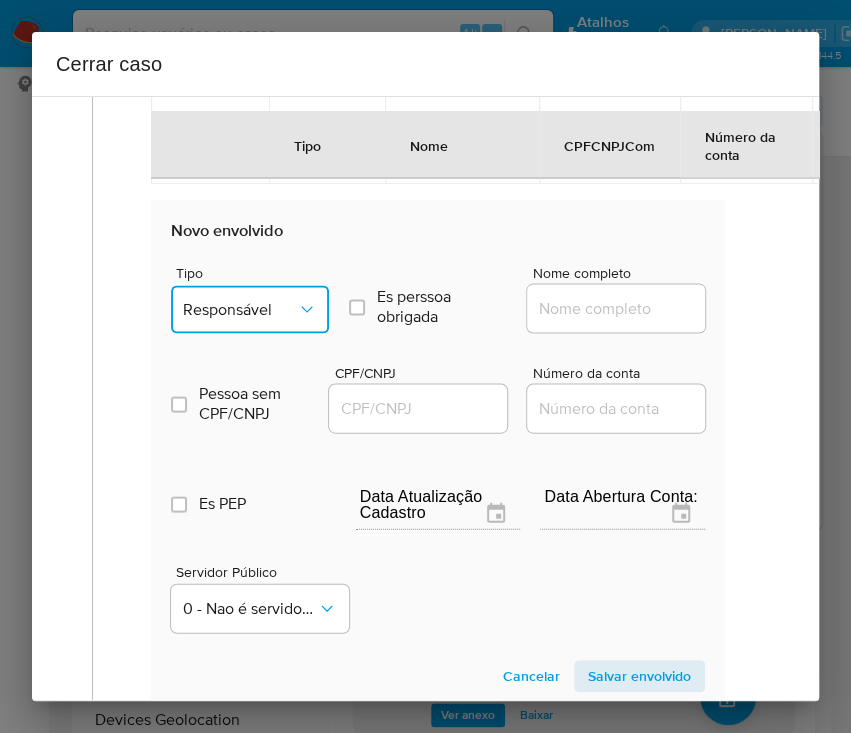 click on "Responsável" at bounding box center (240, 309) 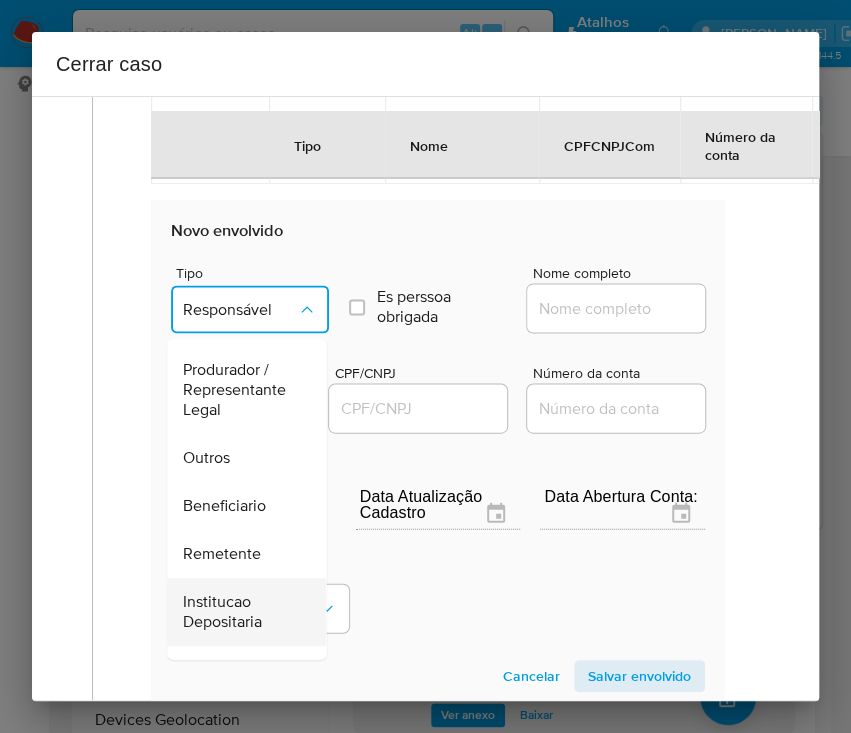 scroll, scrollTop: 356, scrollLeft: 0, axis: vertical 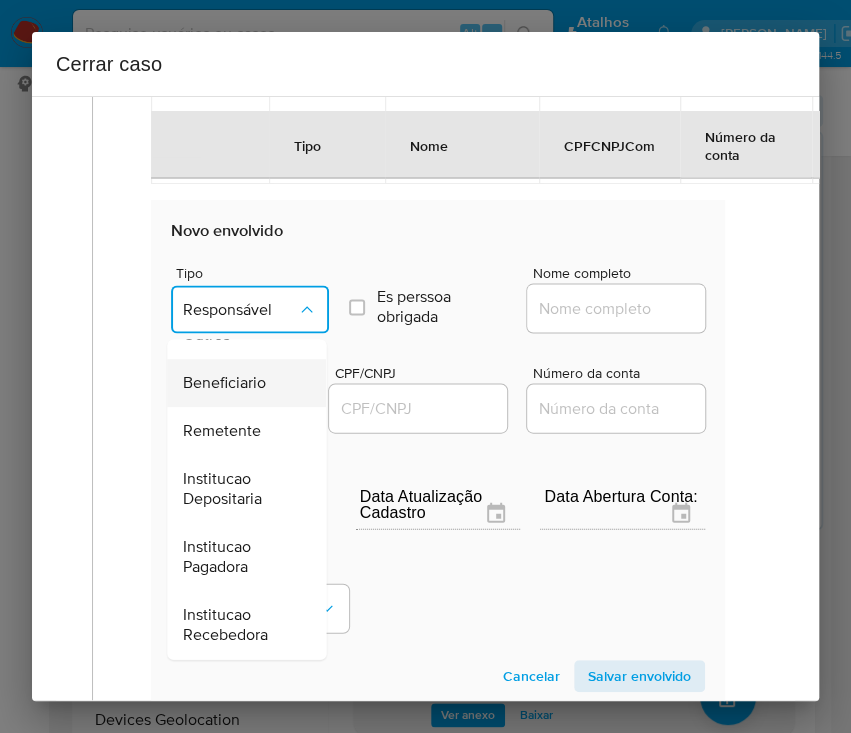 click on "Beneficiario" at bounding box center (224, 383) 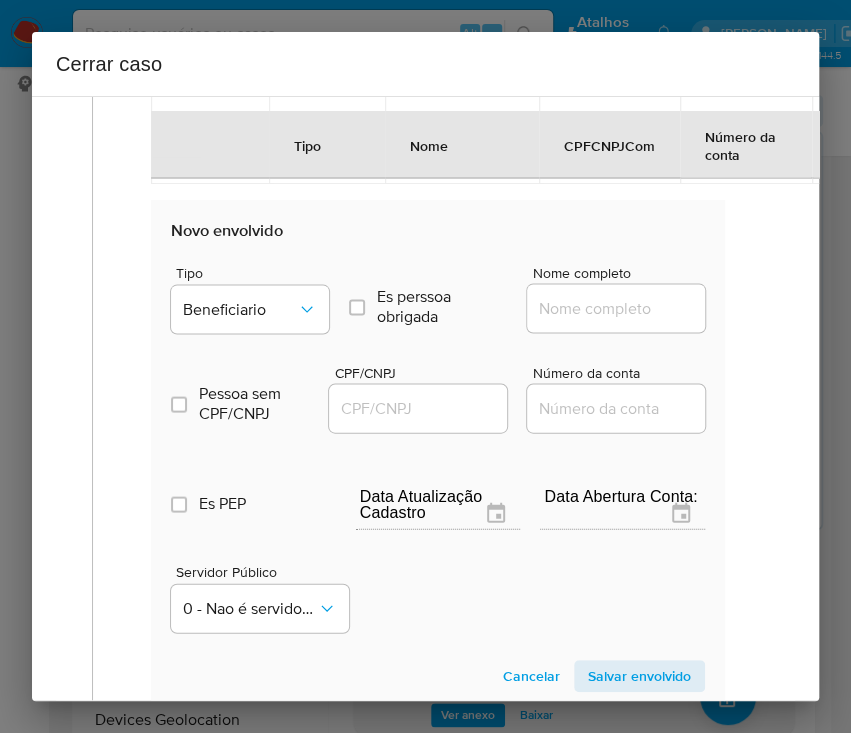 click on "Nome completo" at bounding box center (625, 308) 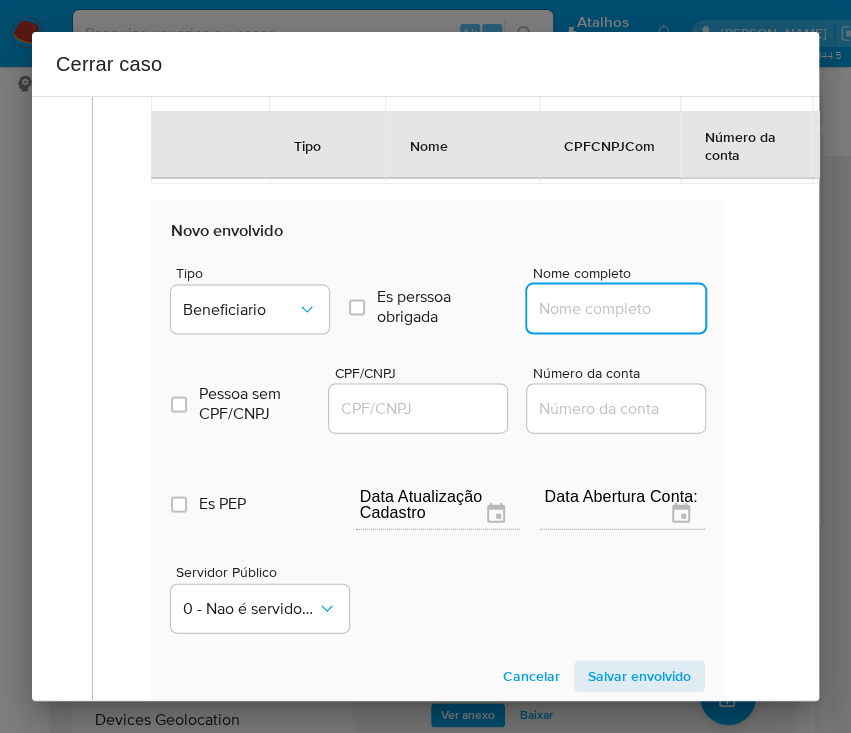 paste on "A S S P Gadelha, 21376677000107" 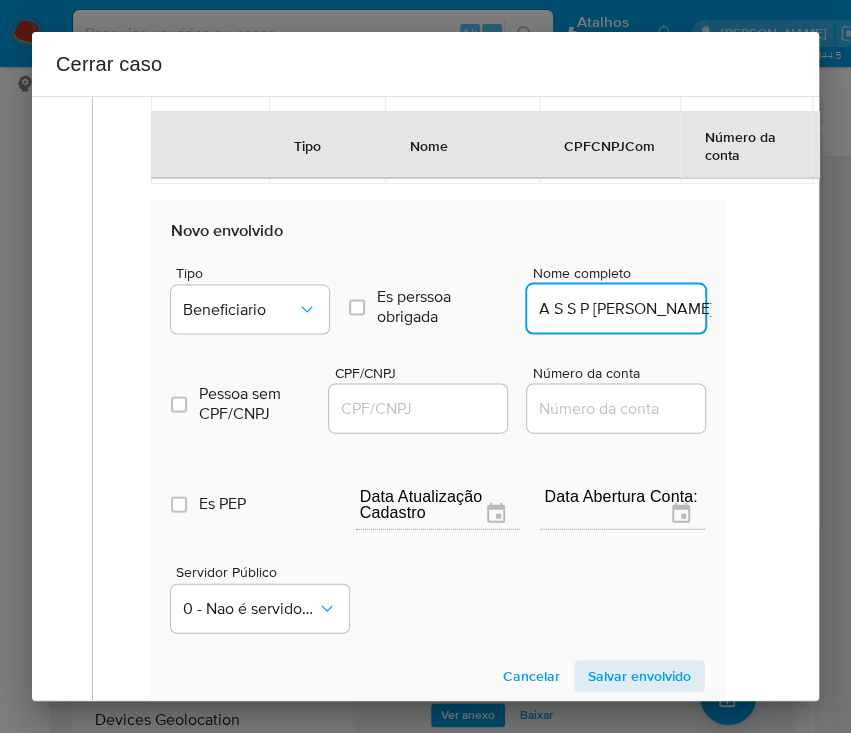 scroll, scrollTop: 0, scrollLeft: 70, axis: horizontal 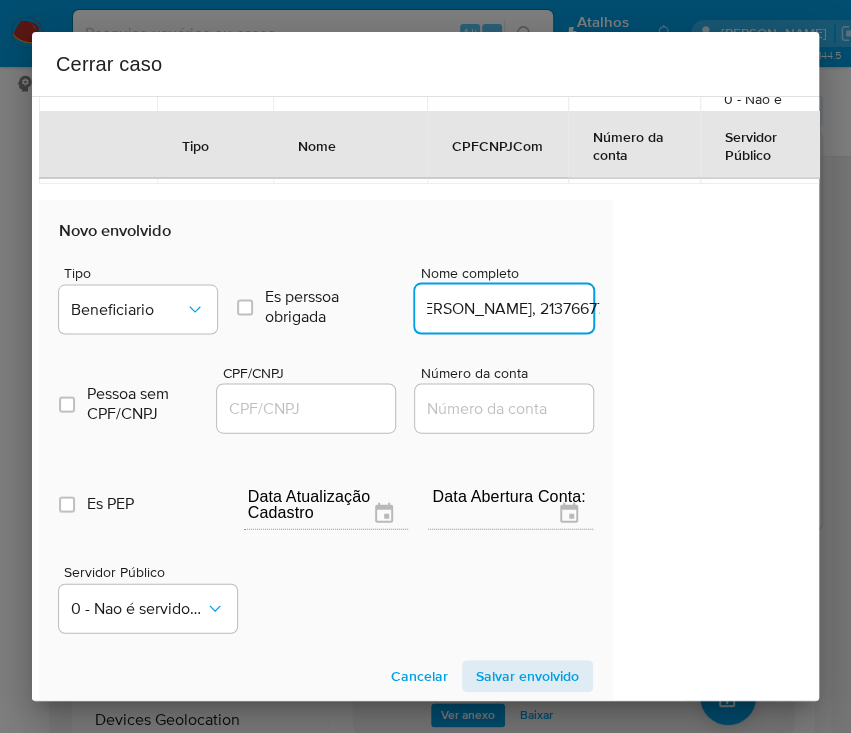 drag, startPoint x: 570, startPoint y: 309, endPoint x: 810, endPoint y: 307, distance: 240.00833 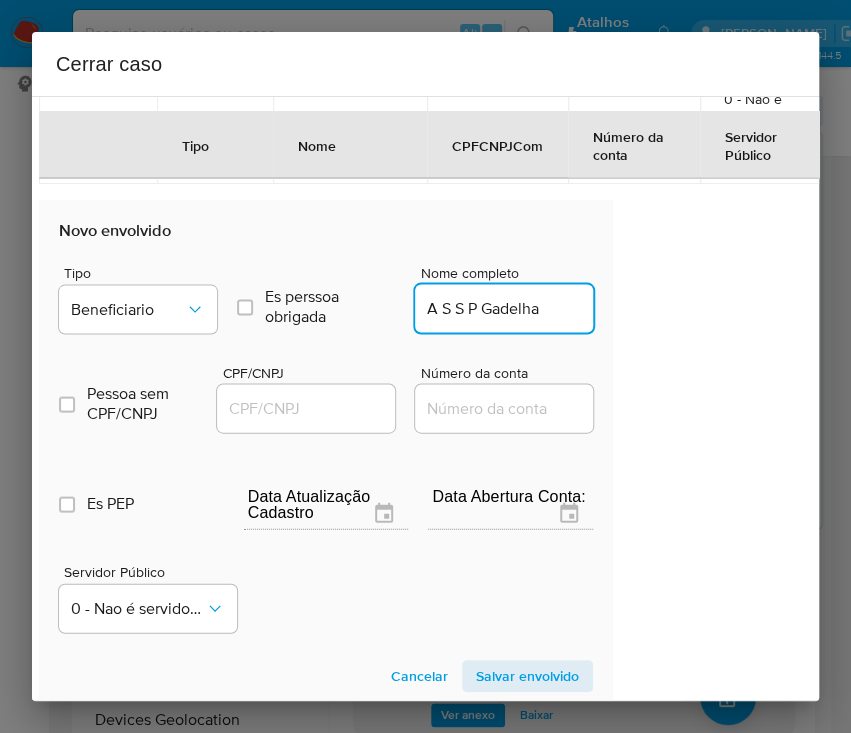 scroll, scrollTop: 0, scrollLeft: 0, axis: both 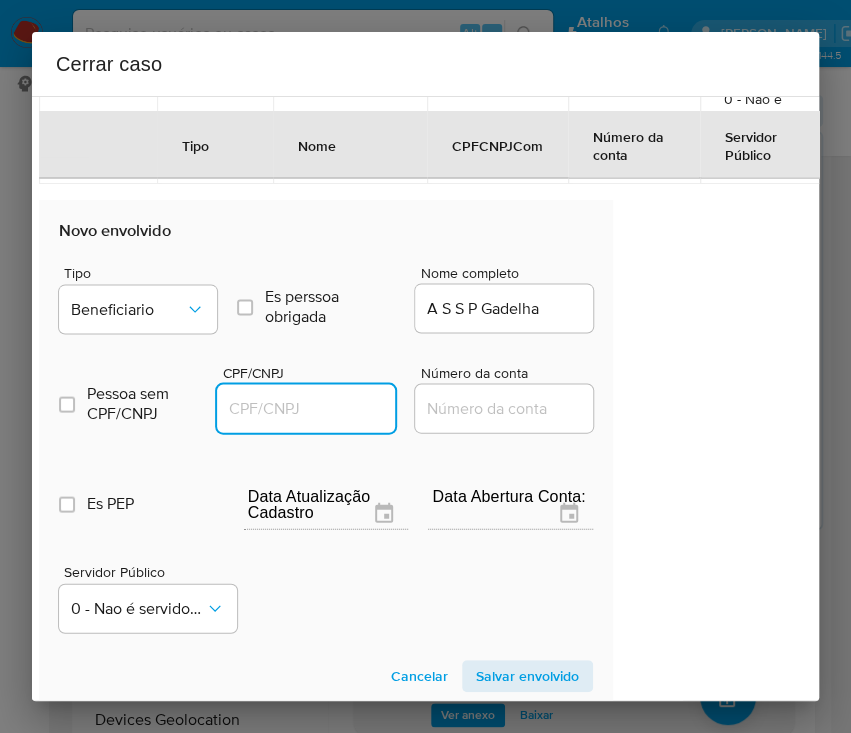 click on "CPF/CNPJ" at bounding box center (315, 408) 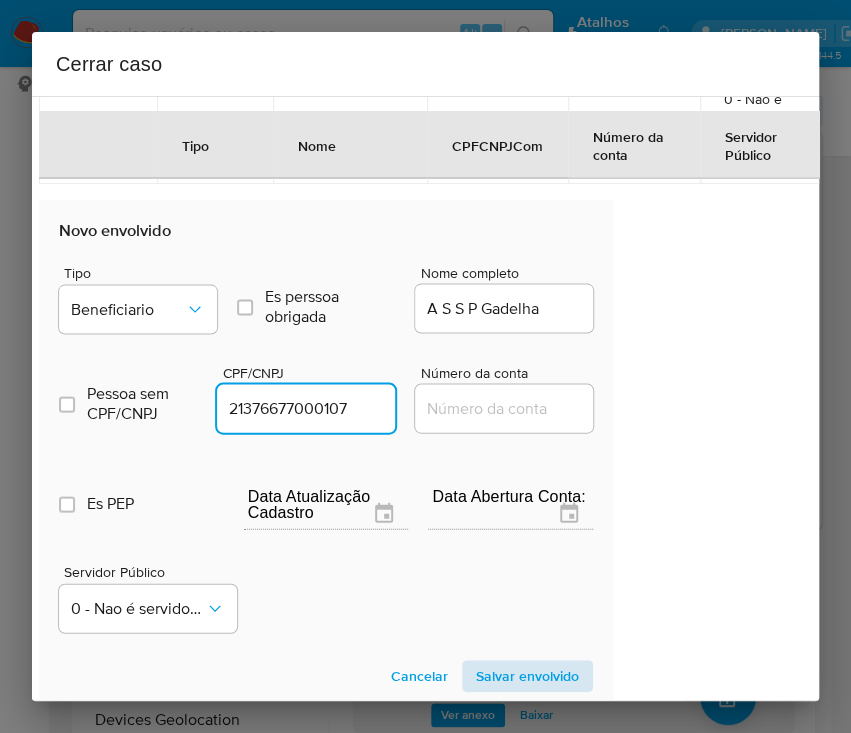 type on "21376677000107" 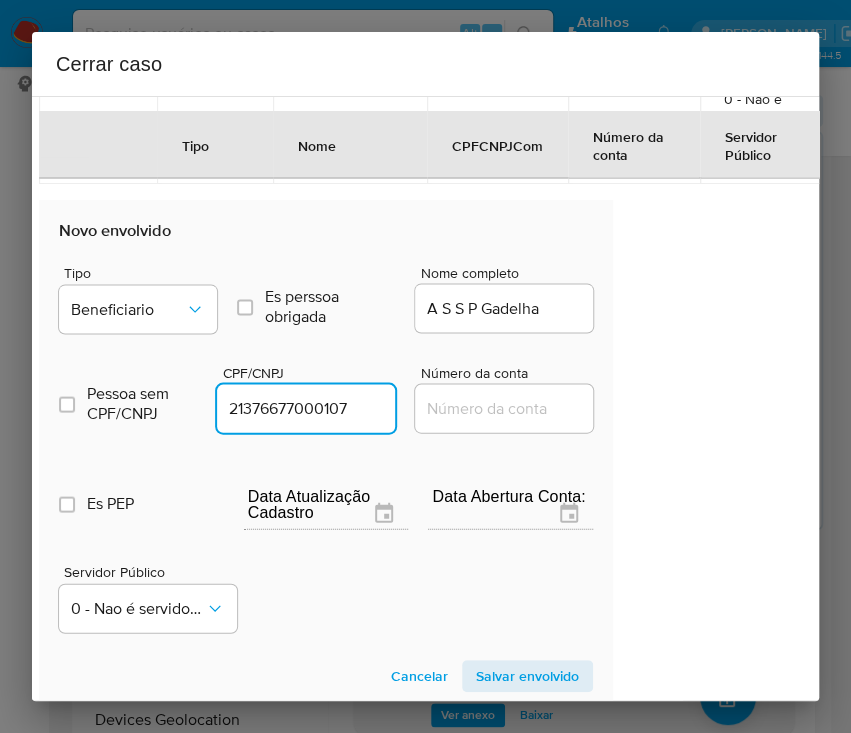 click on "Salvar envolvido" at bounding box center [527, 676] 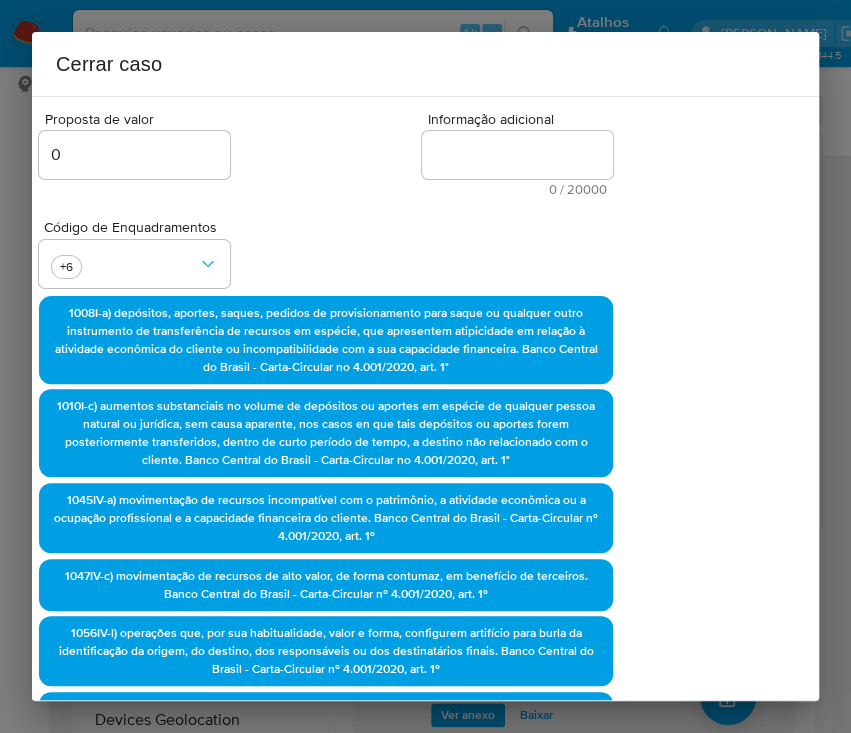 scroll, scrollTop: 208, scrollLeft: 112, axis: both 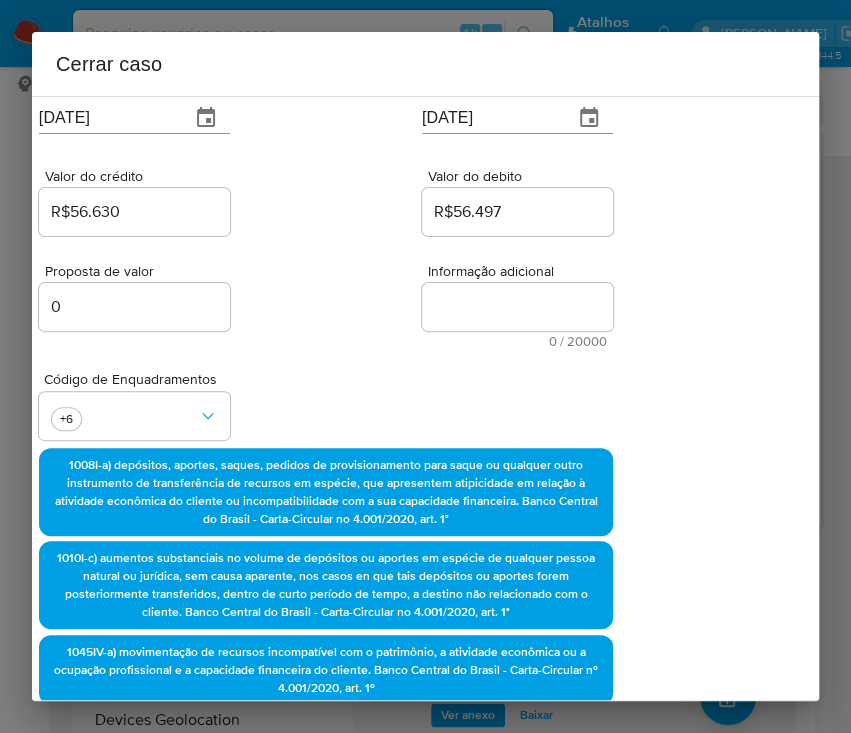 click on "Código de Enquadramentos +6" at bounding box center [326, 398] 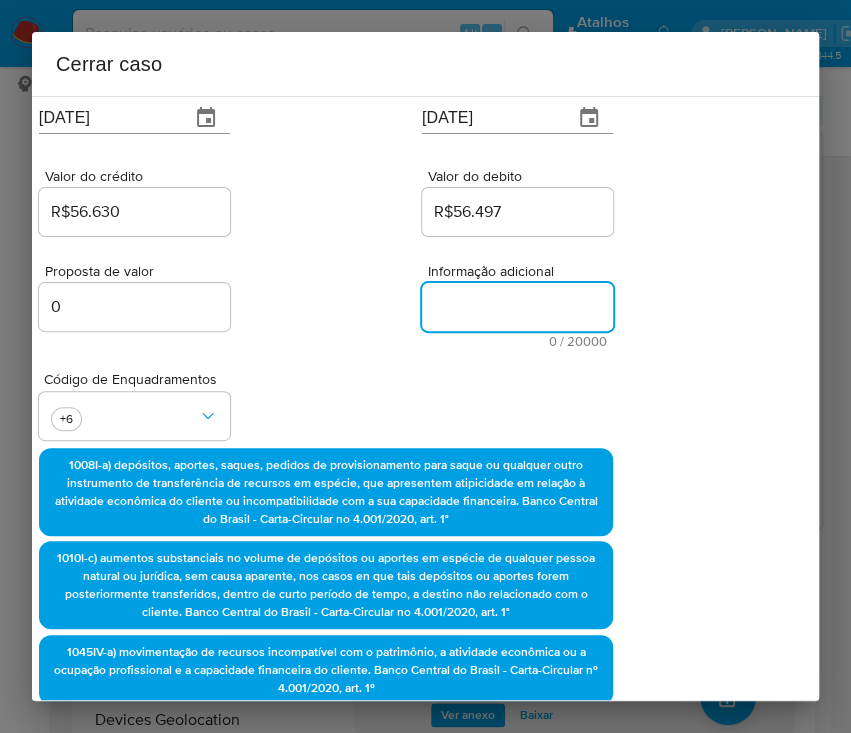 click on "Informação adicional" at bounding box center [517, 307] 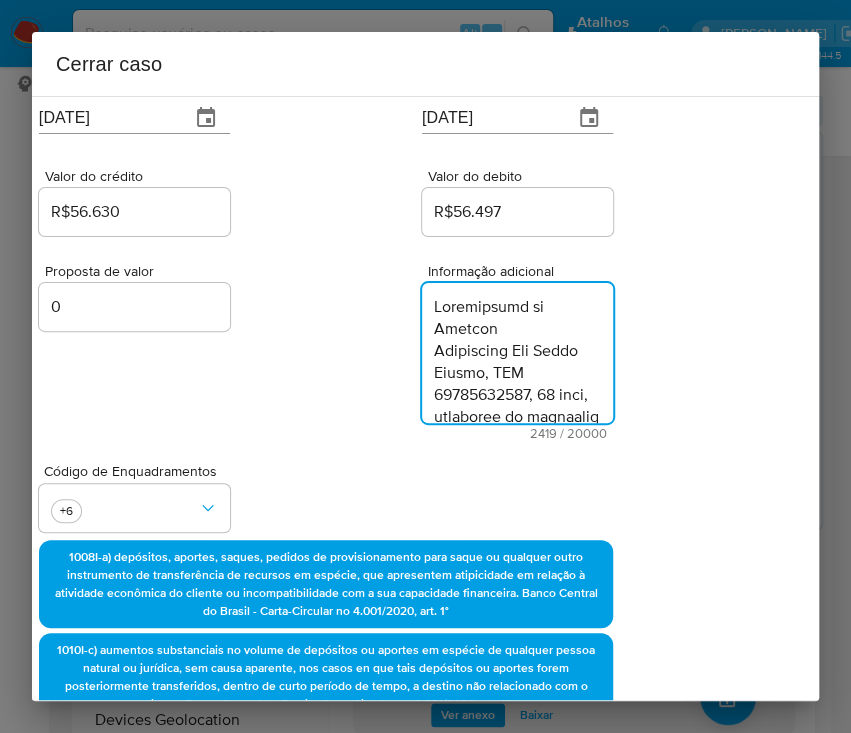 scroll, scrollTop: 3612, scrollLeft: 0, axis: vertical 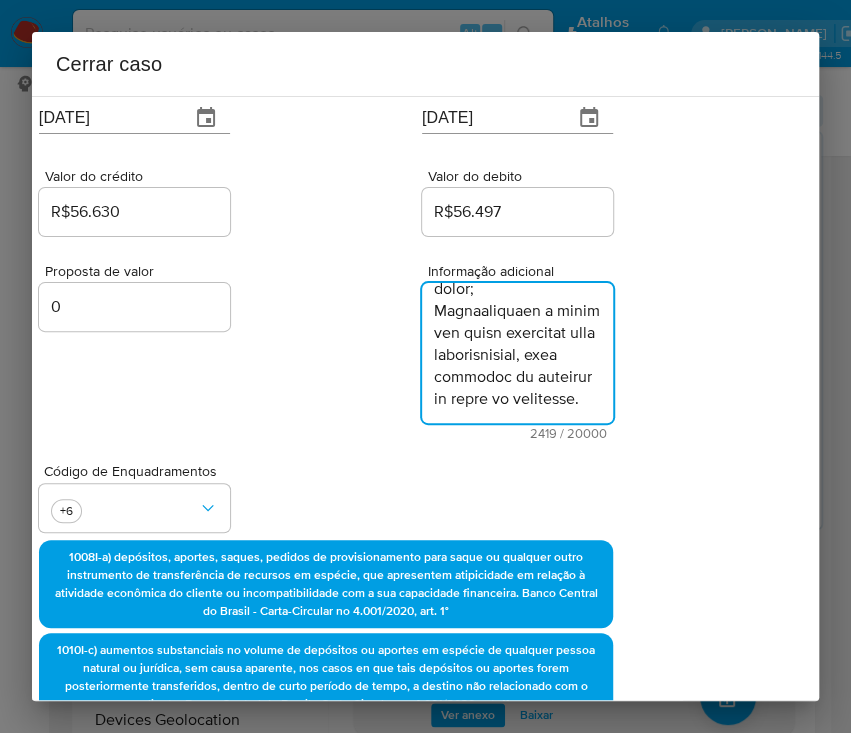 type on "Informações do Cliente
Sebastiana Das Neves Fontes, CPF 04672199231, 30 anos, residente no município de Epitaciolândia, Acre (município situado em faixa de fronteira - Bolívia), início de relacionamento em 17/07/2020, com renda mensal comprovada (demonstrativo de pagamento emitido pela Jkr.Bo Comercio De Confecções Ltda - CNPJ 34.466.193/0001-92 - cargo: vendedora) de R$ 1.518,00.
De acordo com Bureau não possui participação societária ativa.
Resumo das movimentações:
No período de 01/05/2025 a 06/07/2025, os créditos somaram R$ 56.630,89 e os débitos totalizaram R$ 56.497,60, sendo destacados:
Resumo das principais Operações:
Créditos:
10 Aportes via boleto bancário (espécie): R$ 40.000,00
218 Transferências Interbancárias: R$ 14.346,51 (transações pulverizadas)
Débitos:
286 Transferências Interbancárias: R$ 53.443,85
Amostra das principais transações:
I) Créditos:
R$ 40.000,00 - 10 aportes em espécie via boletos bancários - Registro de pagador: Mesma titularidade / Portador dos recursos: Airn..." 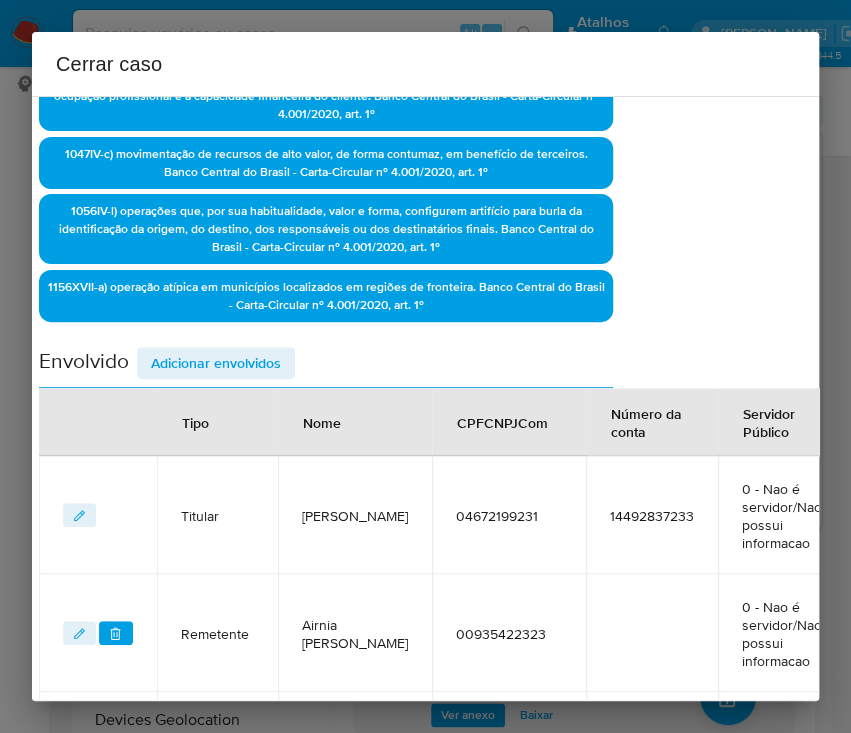 scroll, scrollTop: 1233, scrollLeft: 112, axis: both 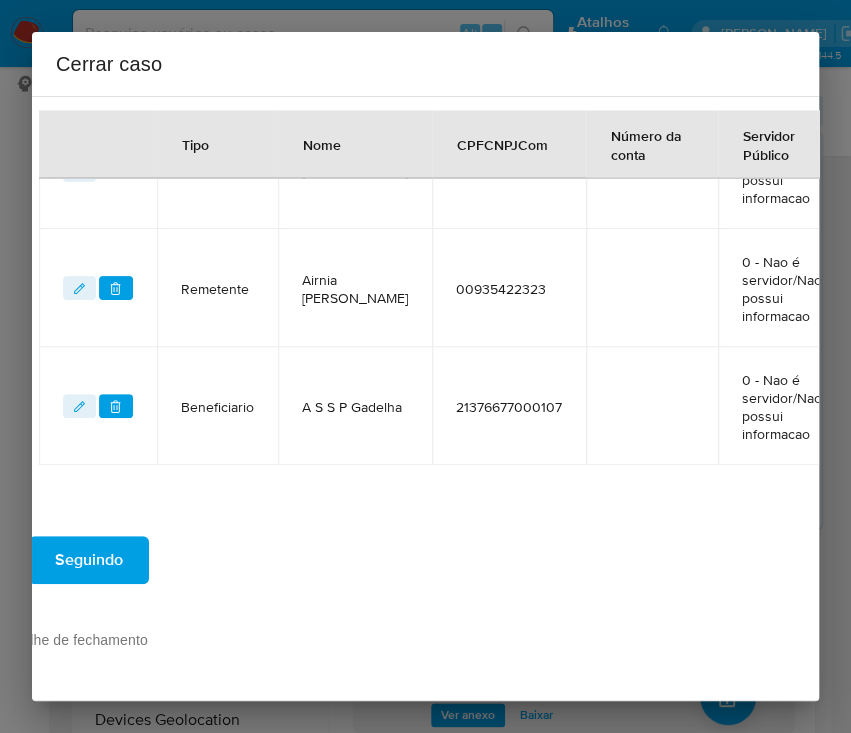click on "Seguindo" at bounding box center (89, 560) 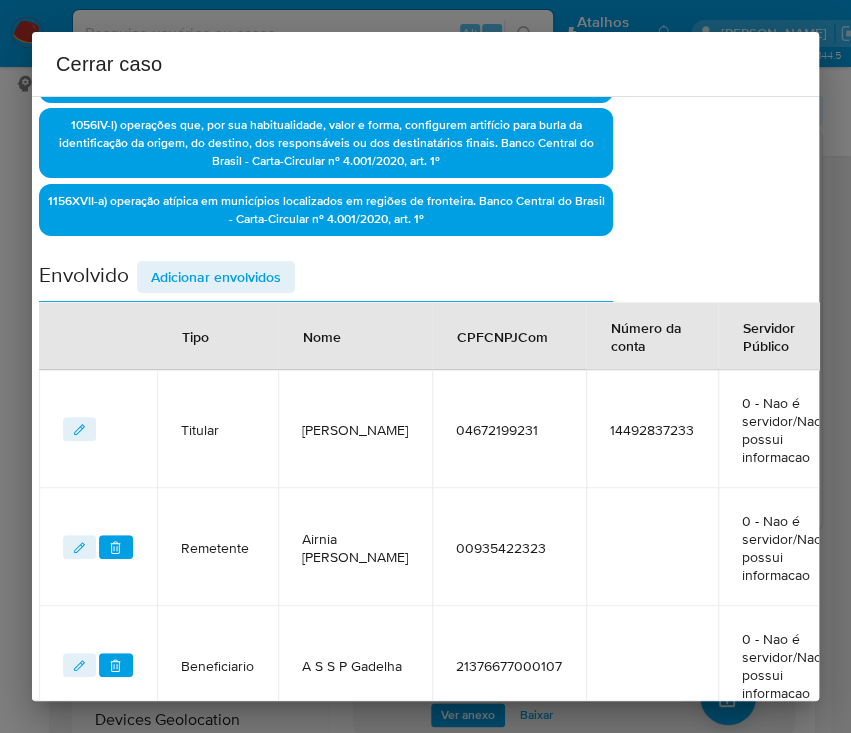 scroll, scrollTop: 1233, scrollLeft: 112, axis: both 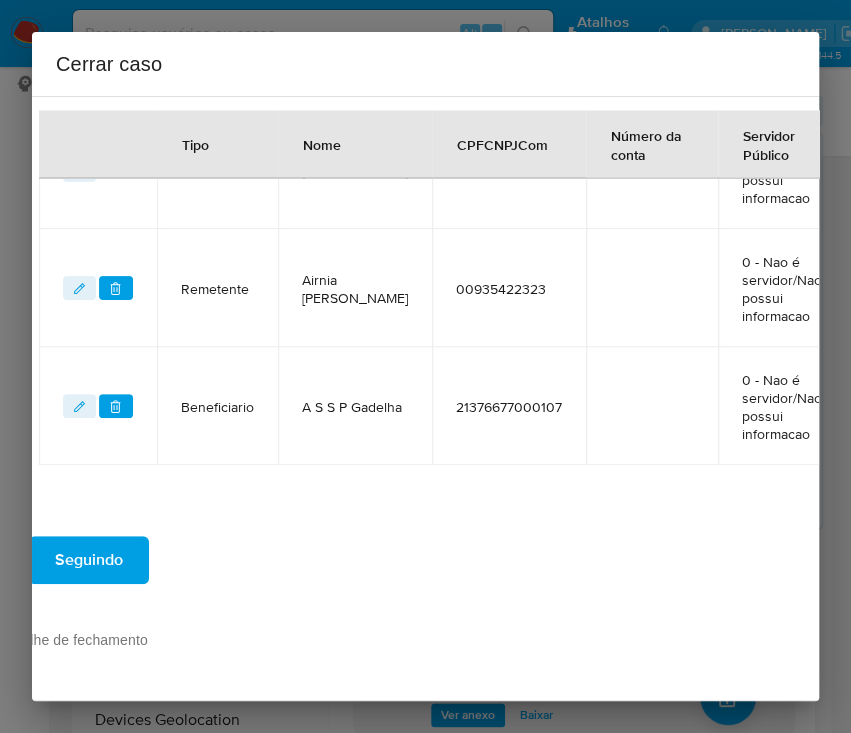 click on "Seguindo" at bounding box center (89, 560) 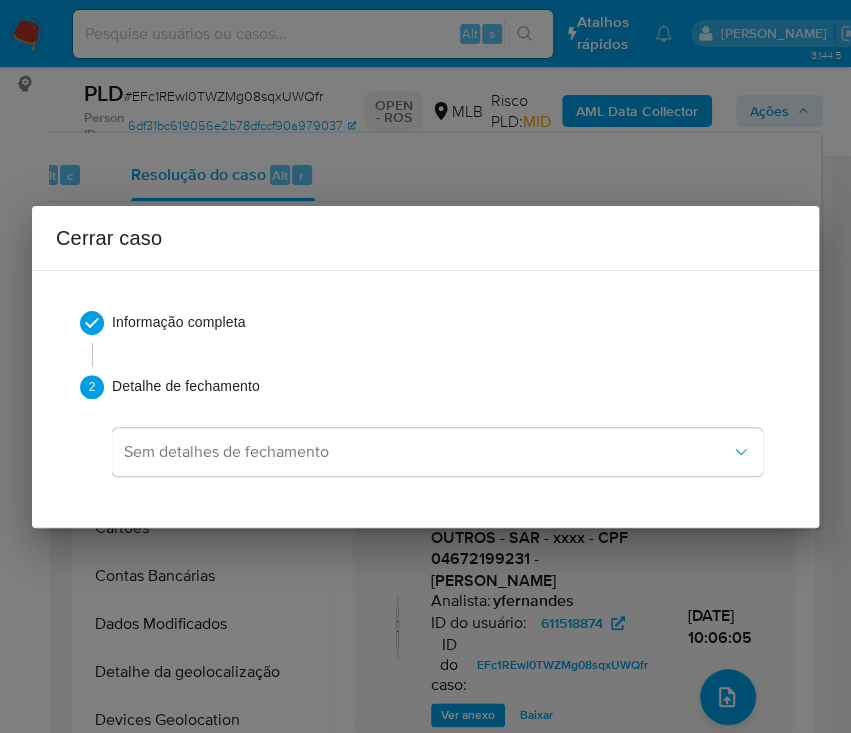 scroll, scrollTop: 0, scrollLeft: 0, axis: both 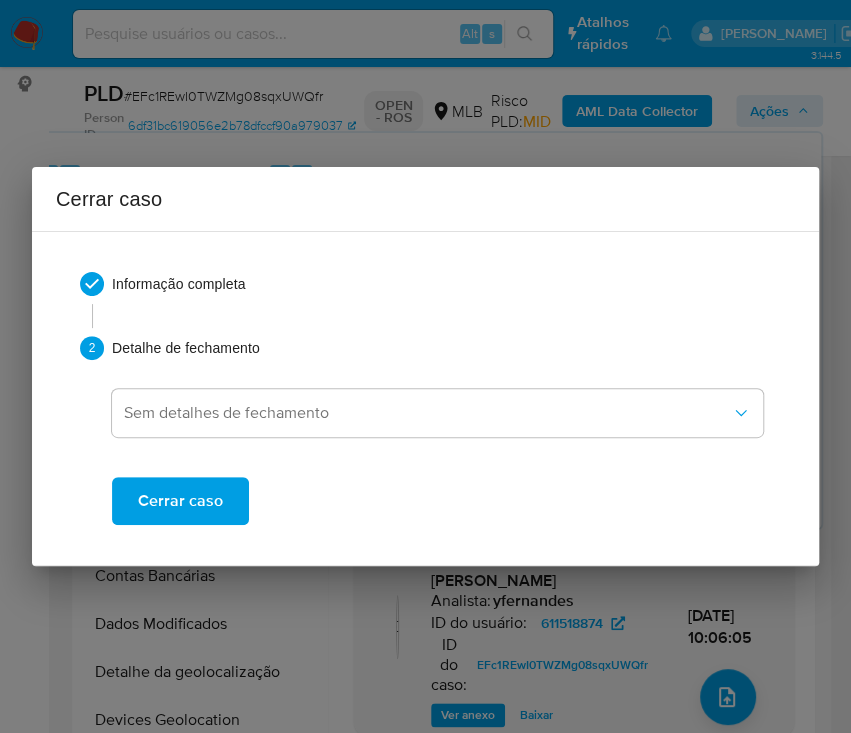 click on "Cerrar caso" at bounding box center [180, 501] 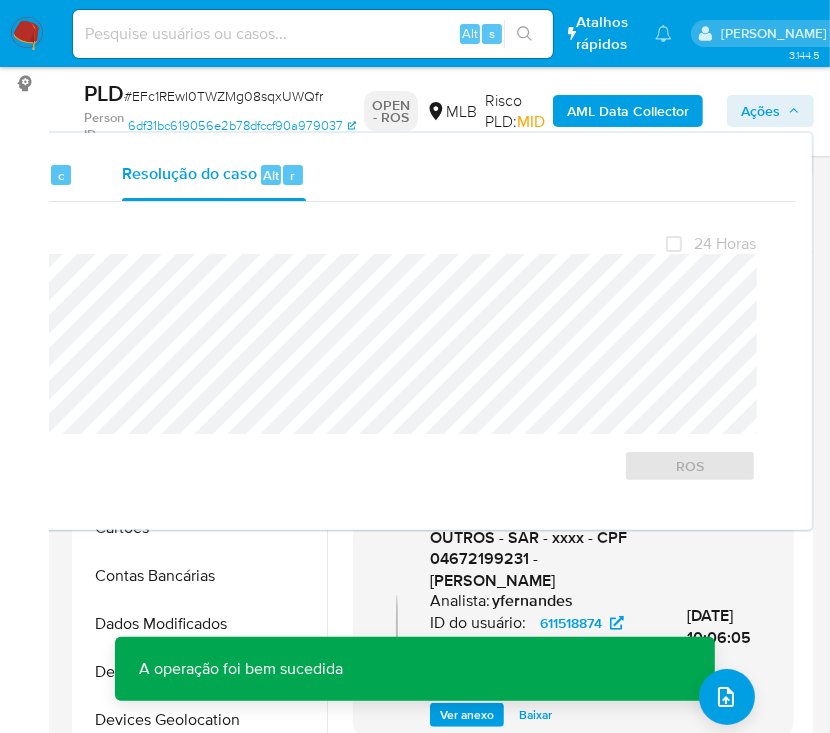 click on "# EFc1REwI0TWZMg08sqxUWQfr" at bounding box center [223, 96] 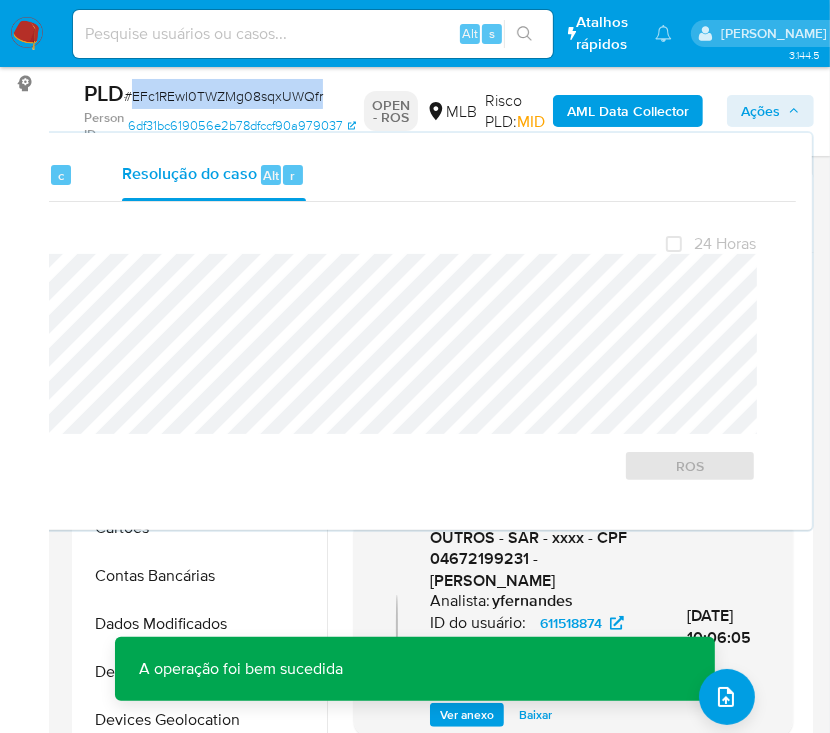 click on "# EFc1REwI0TWZMg08sqxUWQfr" at bounding box center [223, 96] 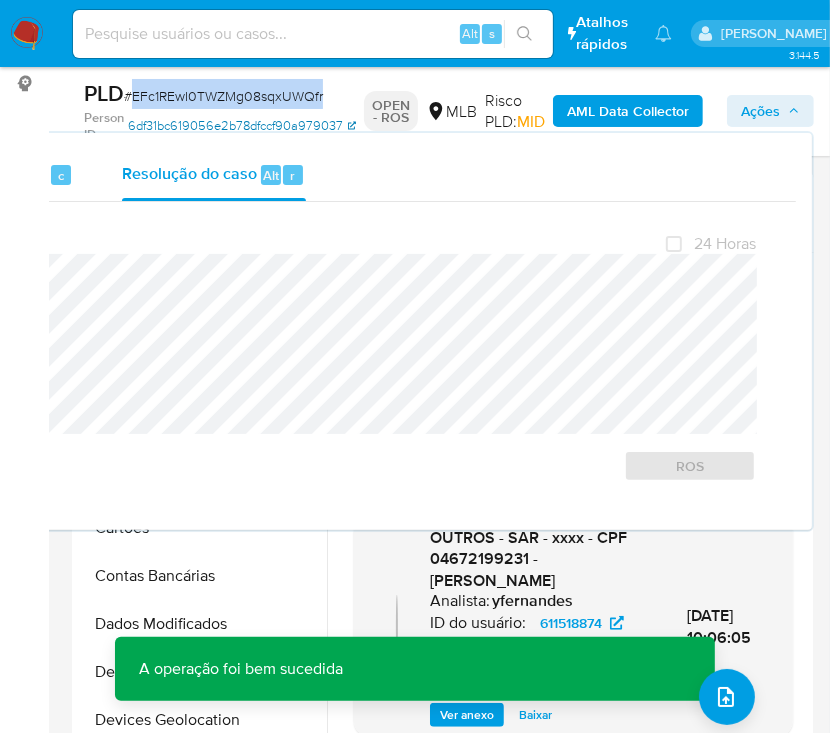 copy on "EFc1REwI0TWZMg08sqxUWQfr" 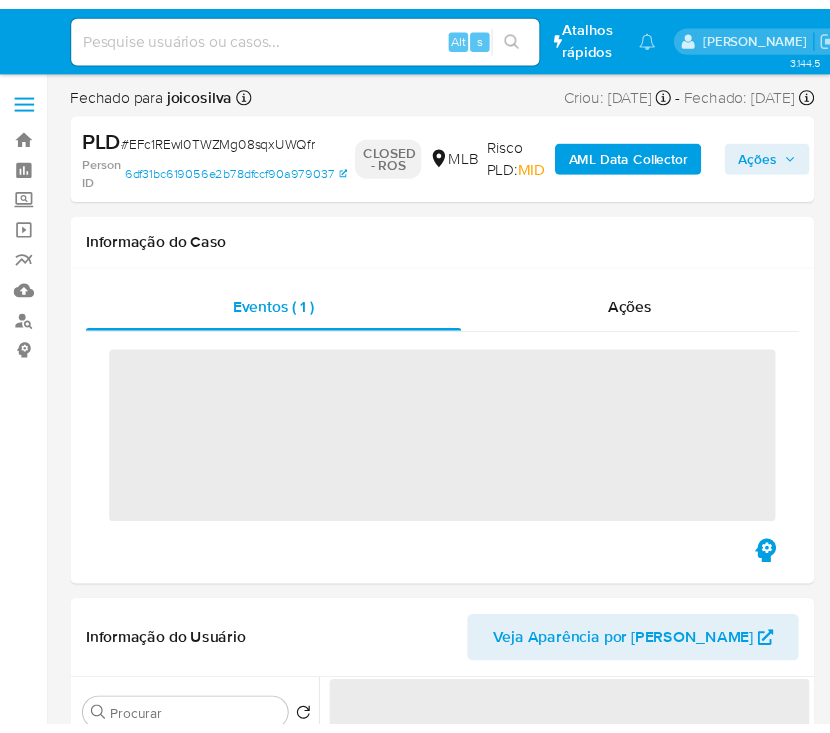 scroll, scrollTop: 0, scrollLeft: 0, axis: both 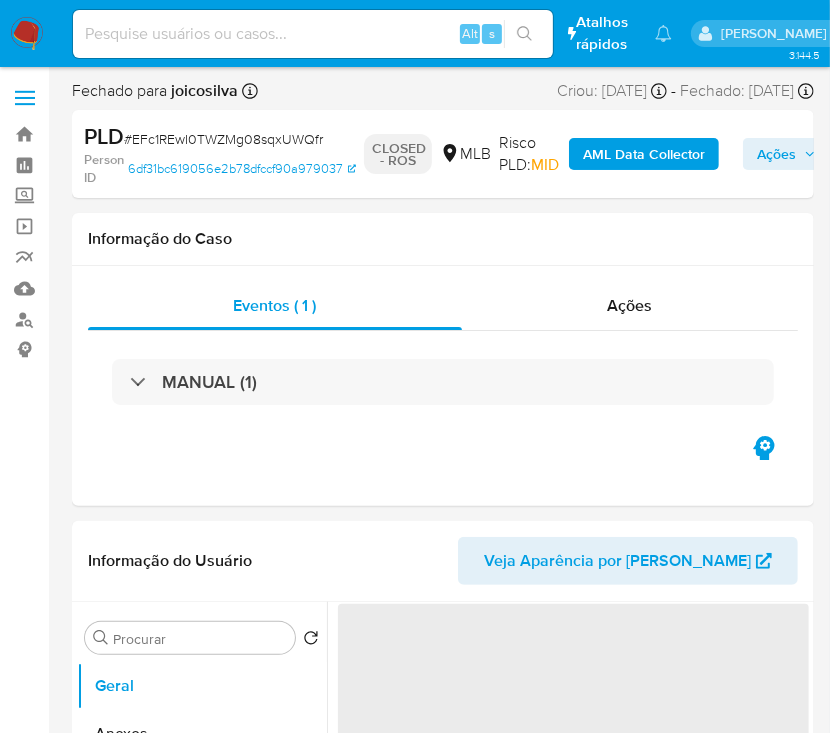 click at bounding box center (27, 34) 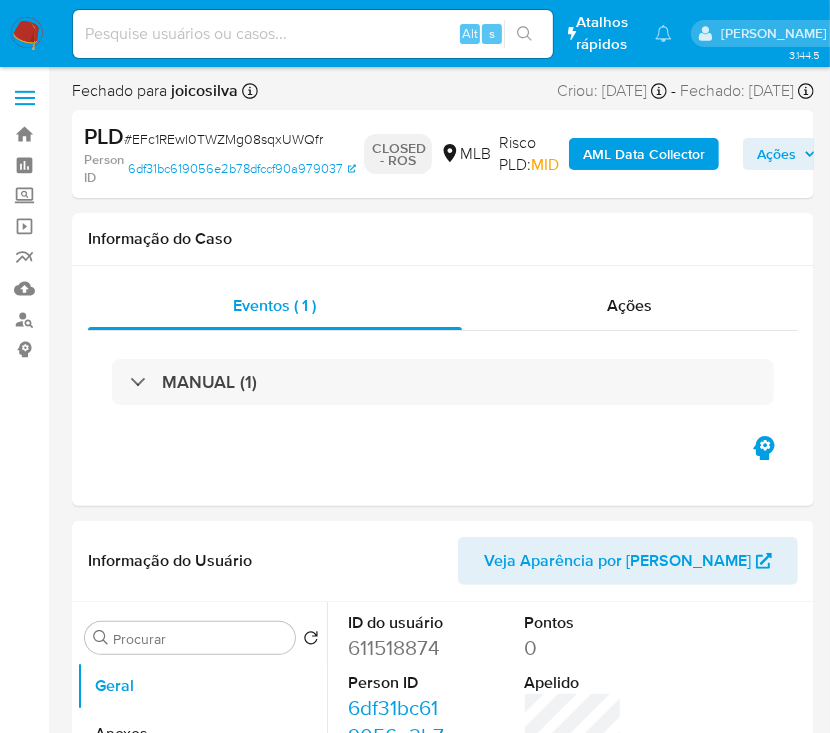 select on "10" 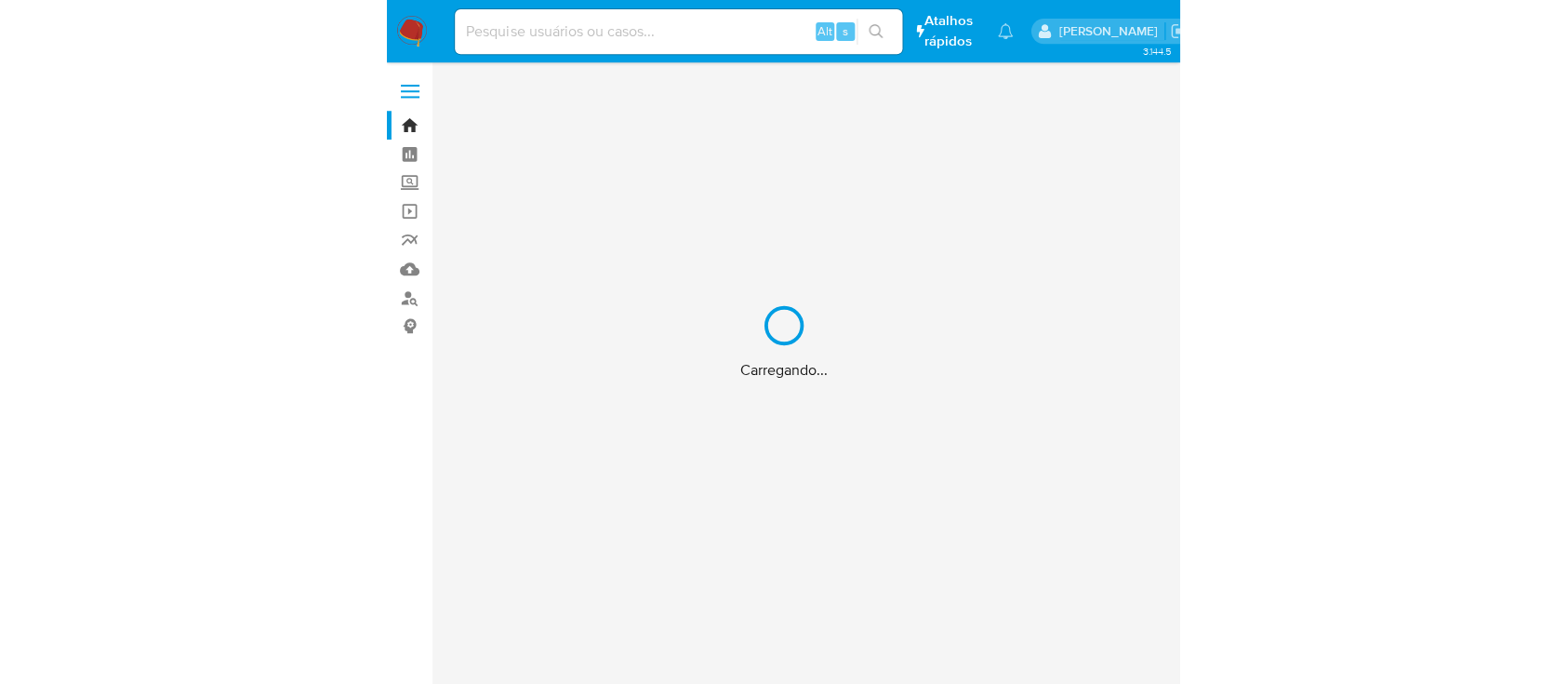 scroll, scrollTop: 0, scrollLeft: 0, axis: both 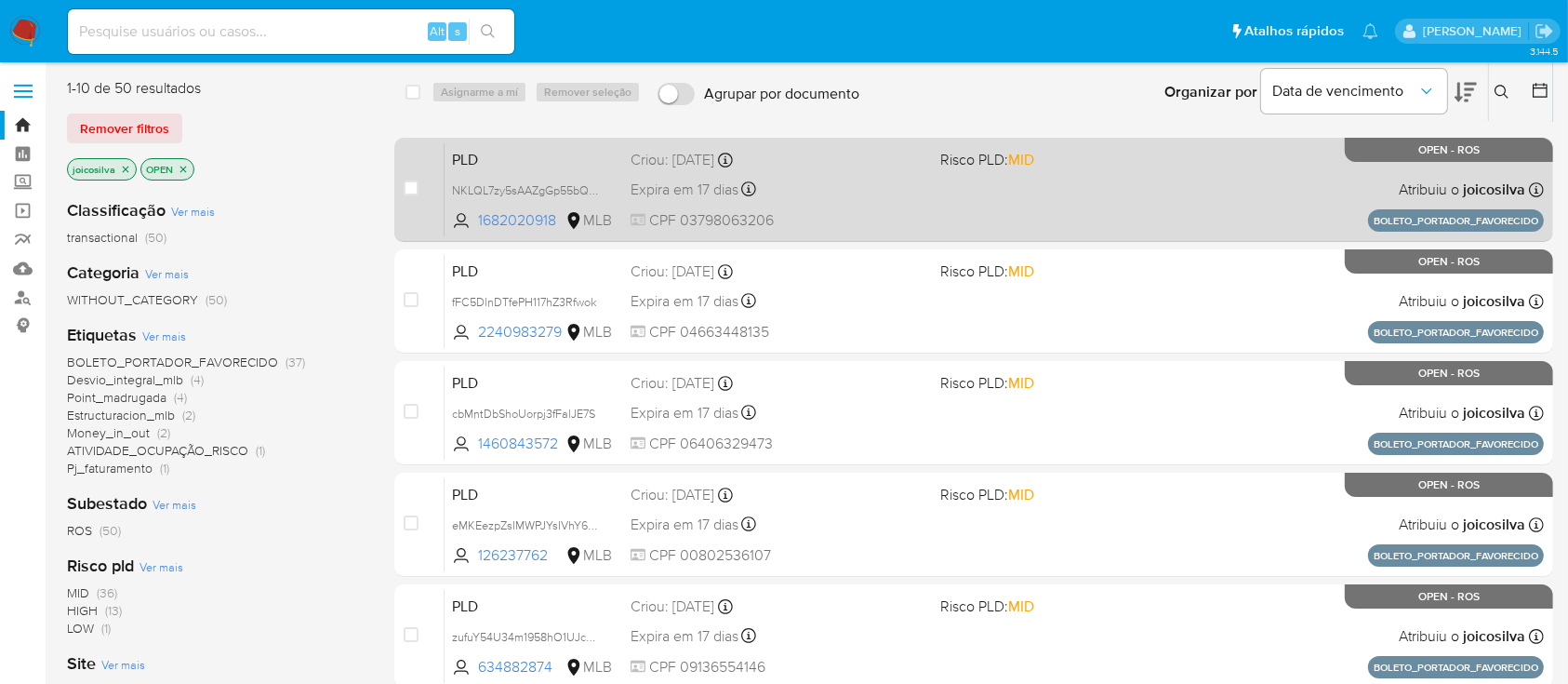 click on "PLD NKLQL7zy5sAAZgGp55bQachl 1682020918 MLB Risco PLD:  MID Criou: [DATE]   Criou: [DATE] 18:37:08 Expira em 17 dias   Expira em [DATE] 18:37:08 CPF   03798063206 Atribuiu o   joicosilva   Asignado el: [DATE] 18:37:08 BOLETO_PORTADOR_FAVORECIDO OPEN - ROS" at bounding box center [994, 189] 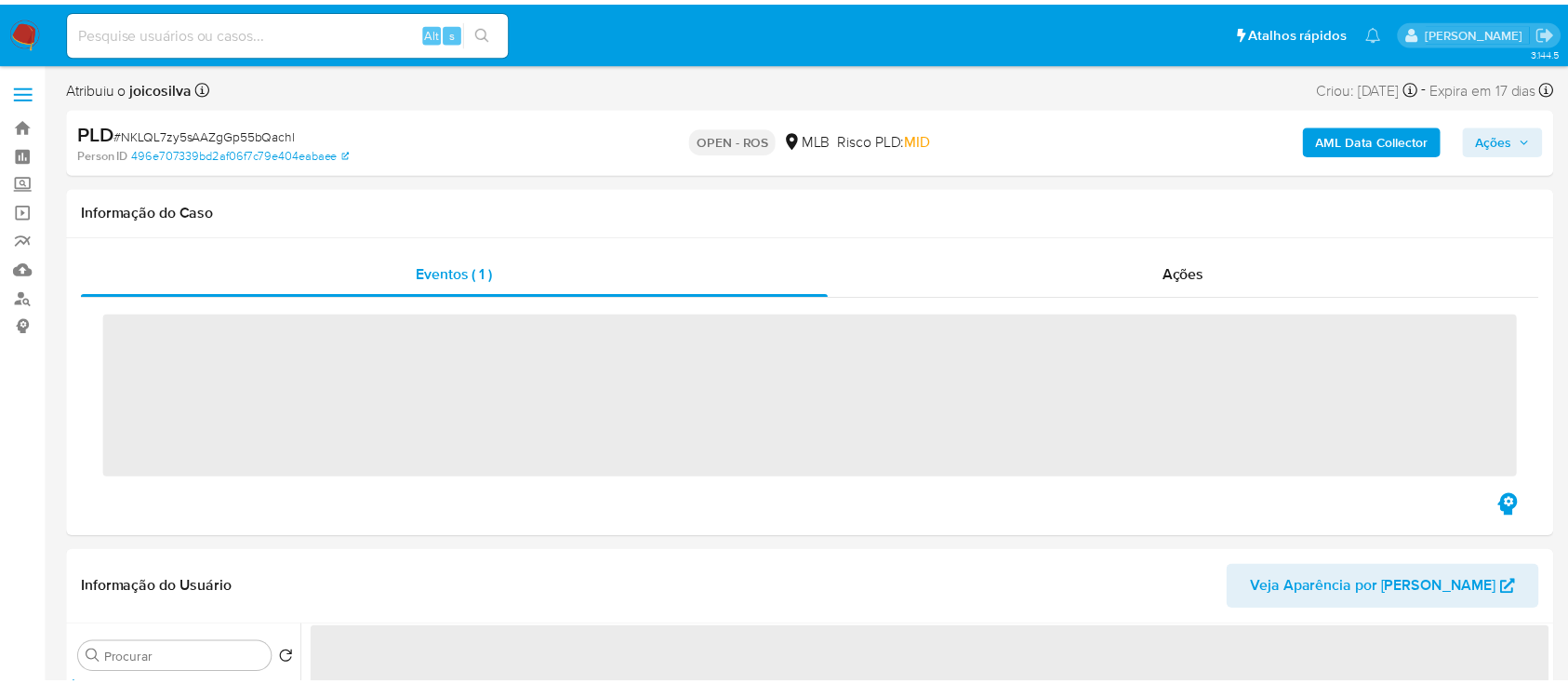 scroll, scrollTop: 0, scrollLeft: 0, axis: both 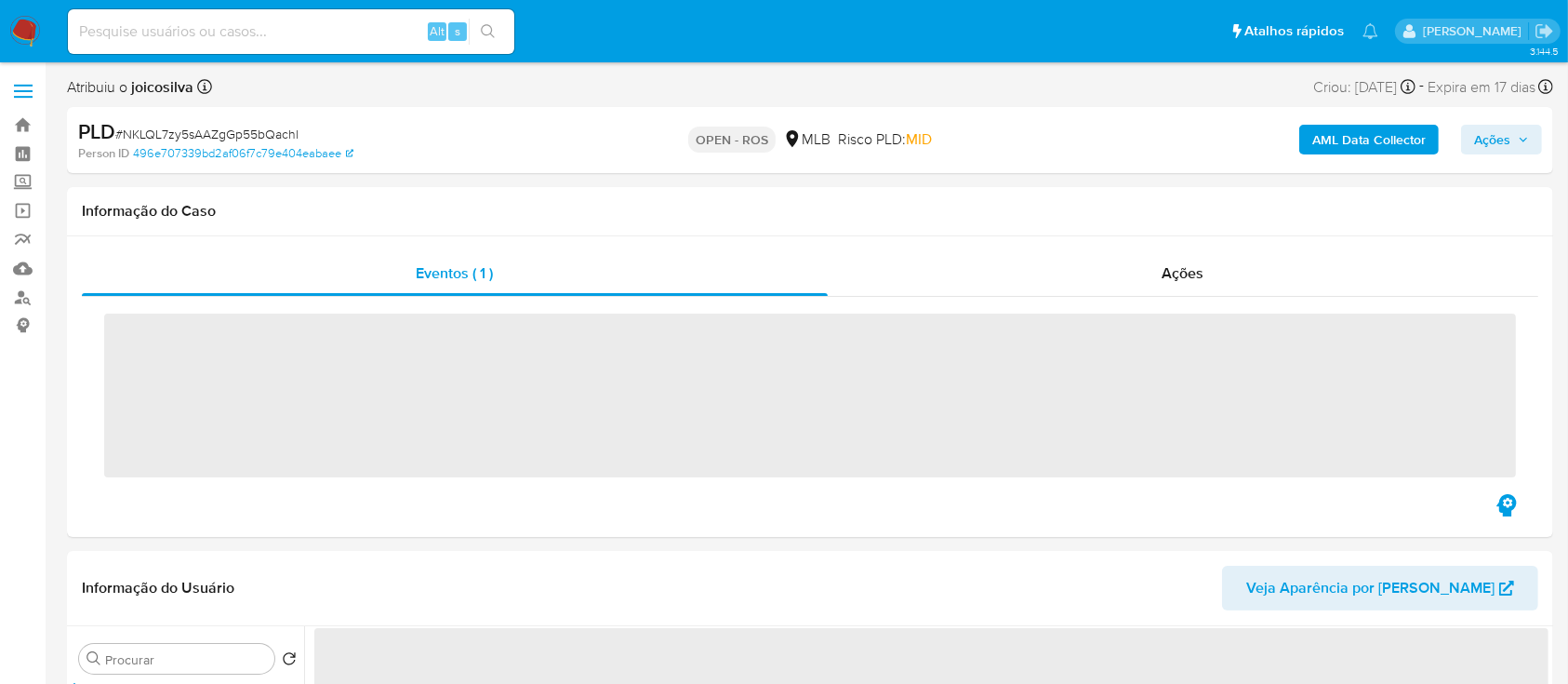 click on "# NKLQL7zy5sAAZgGp55bQachl" at bounding box center (206, 134) 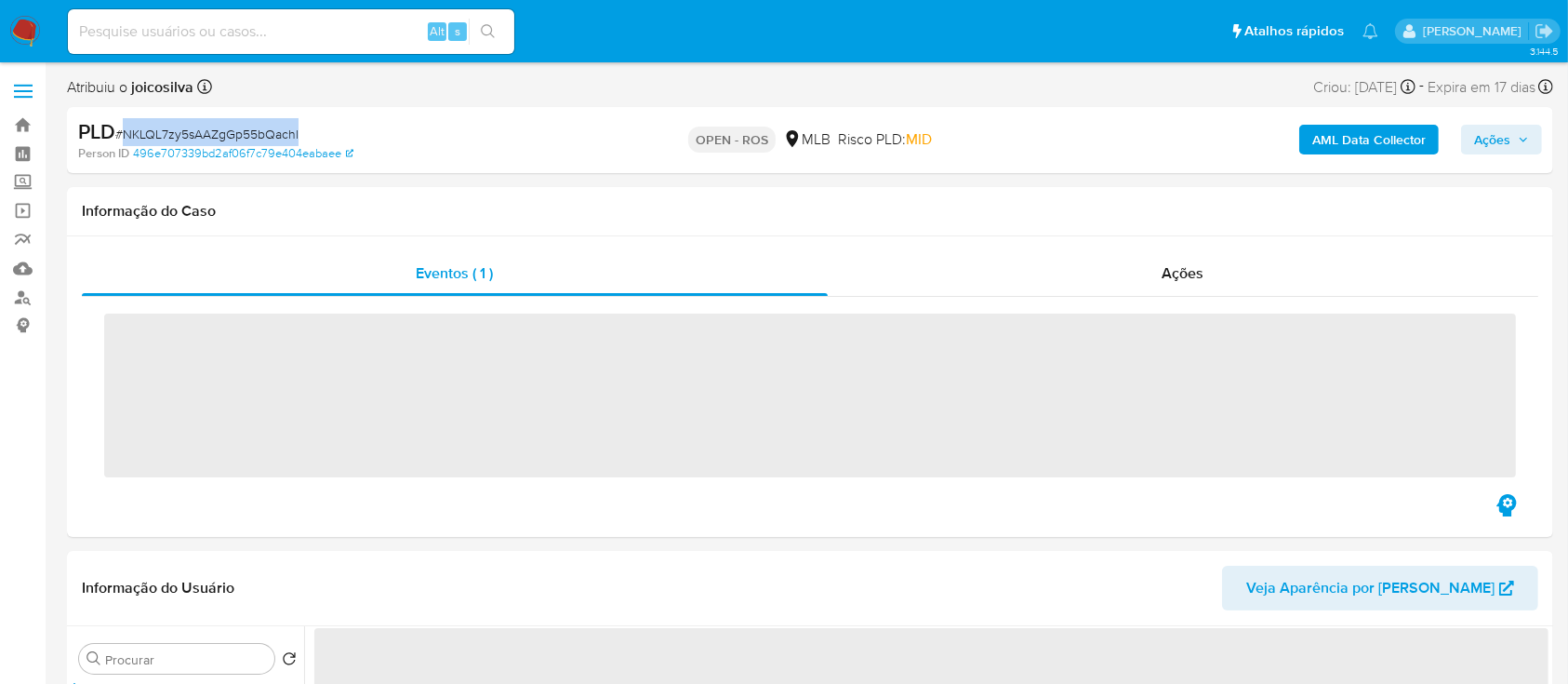 click on "# NKLQL7zy5sAAZgGp55bQachl" at bounding box center [206, 134] 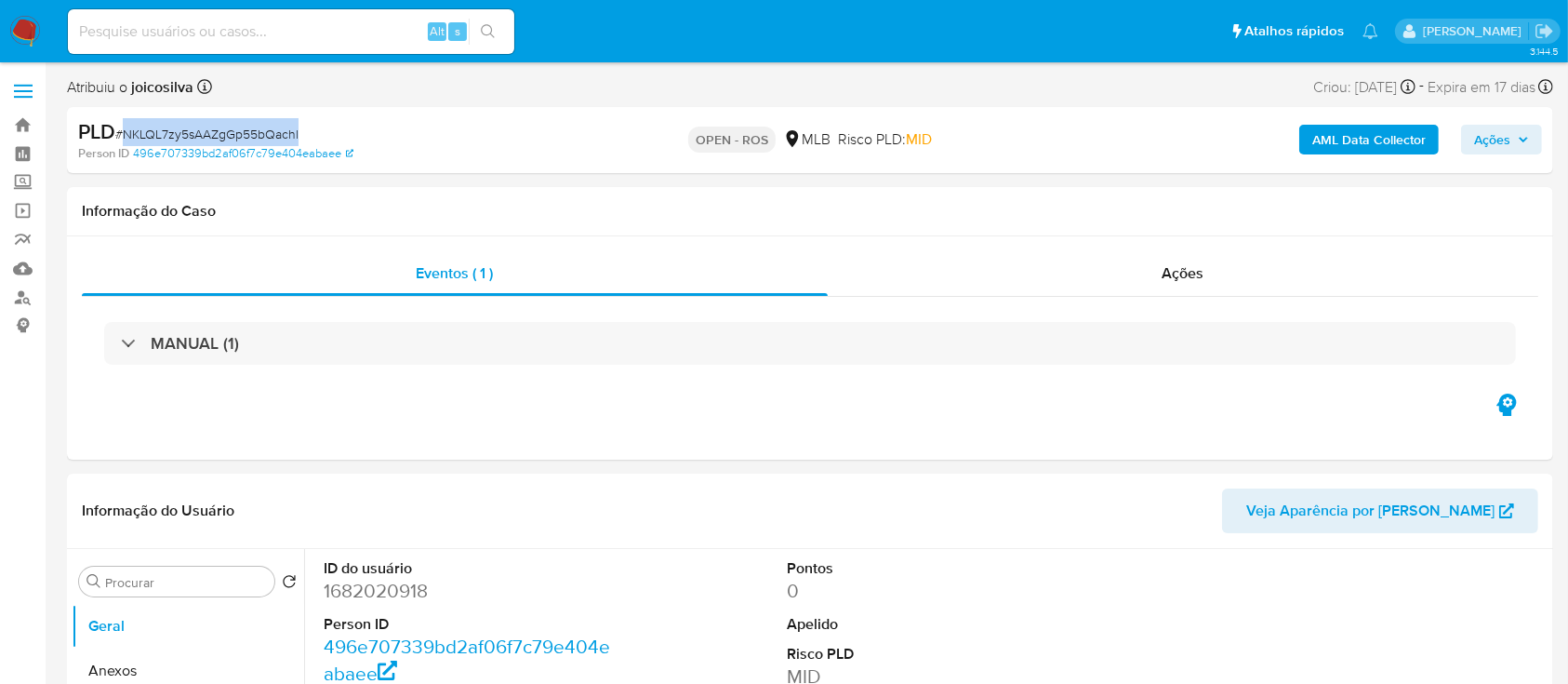 copy on "NKLQL7zy5sAAZgGp55bQachl" 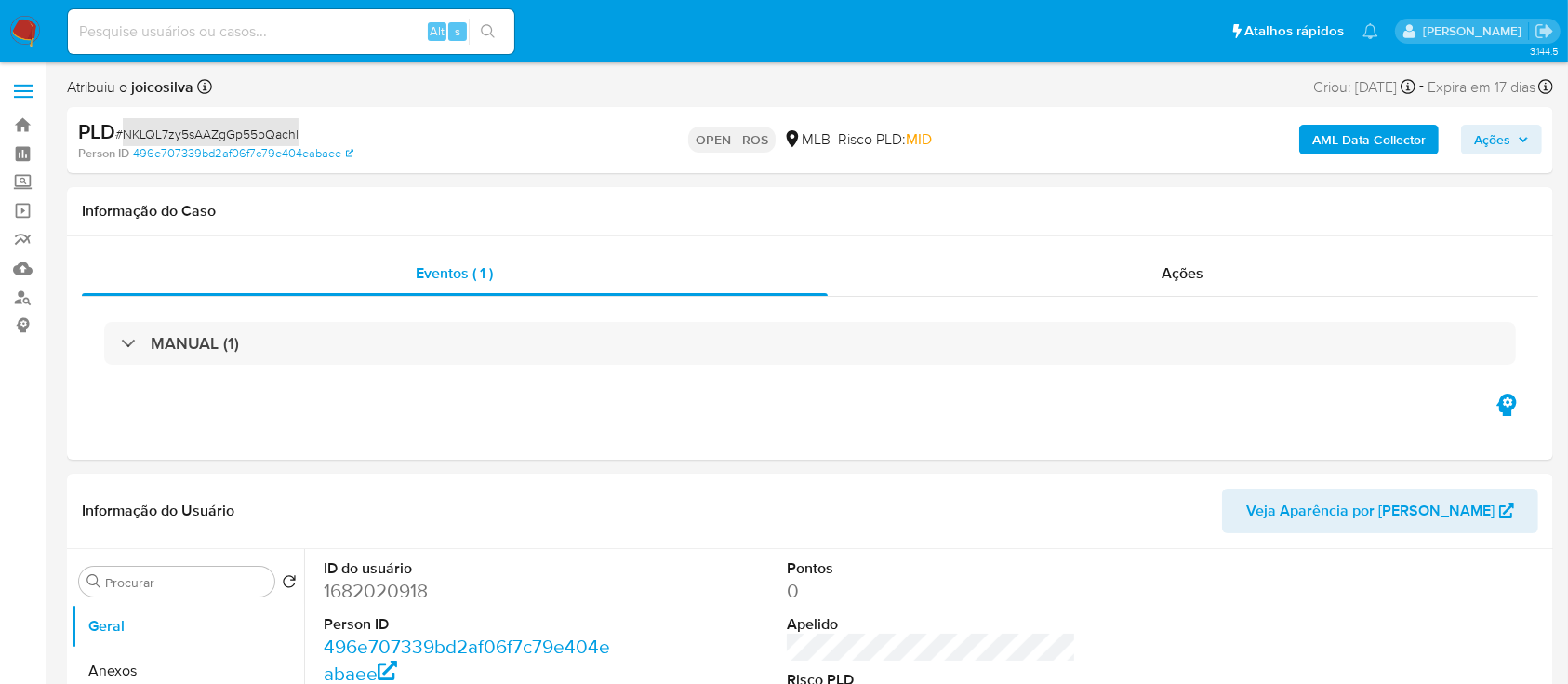 select on "10" 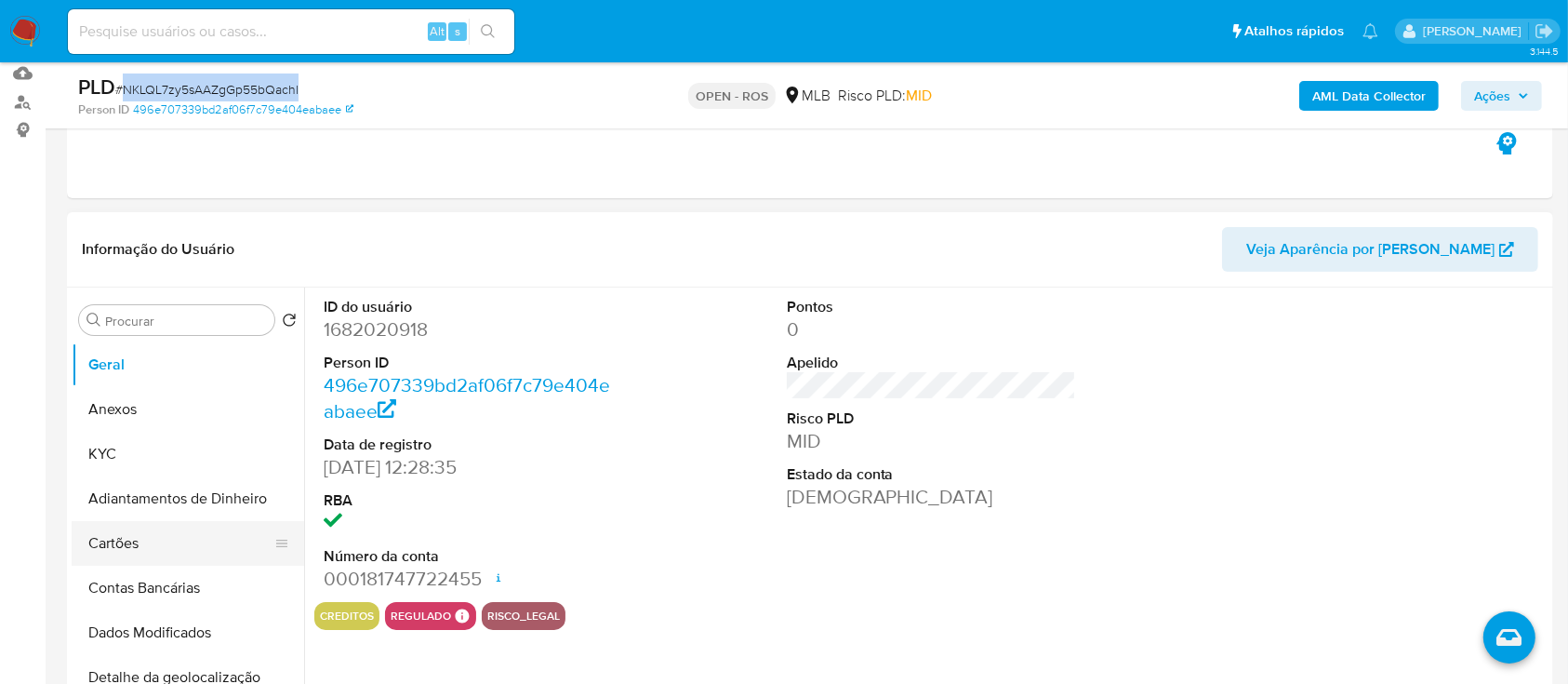scroll, scrollTop: 372, scrollLeft: 0, axis: vertical 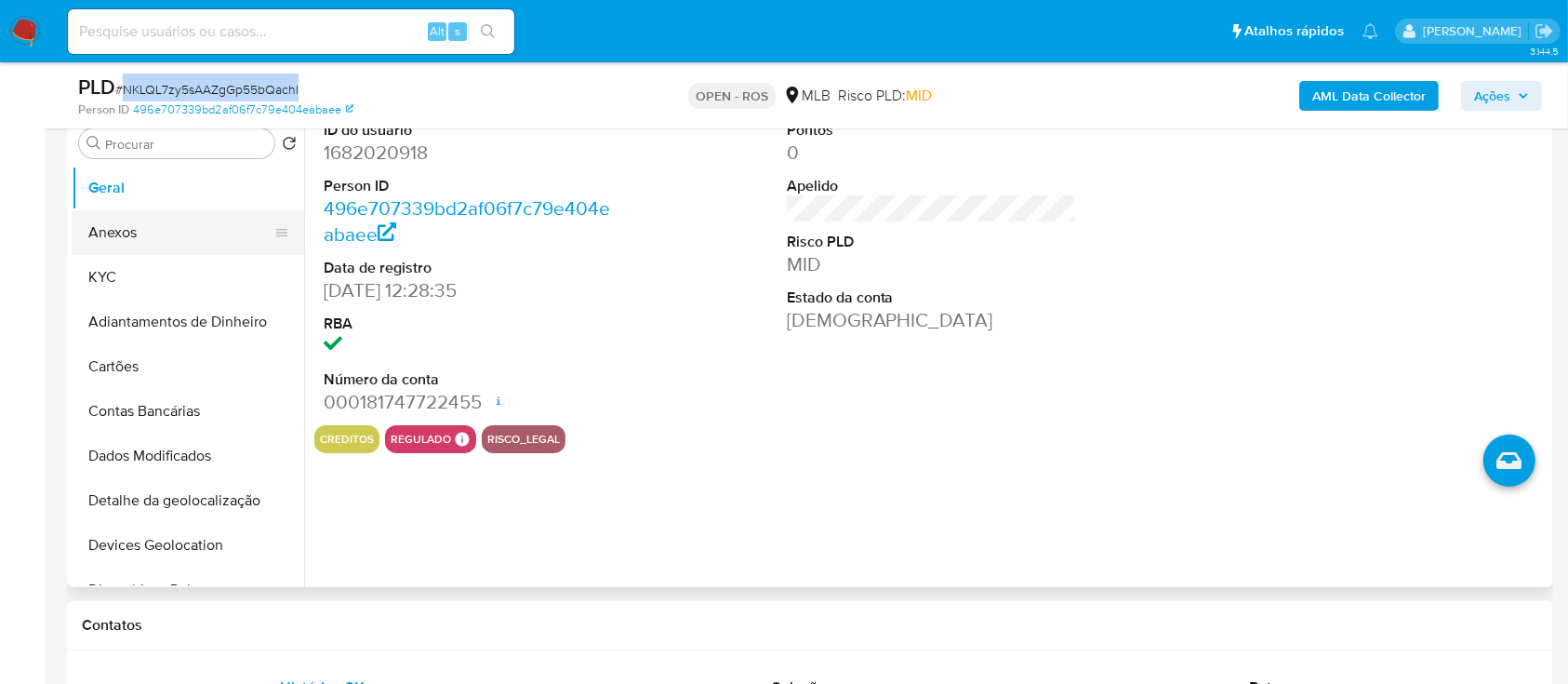 click on "Anexos" at bounding box center [180, 233] 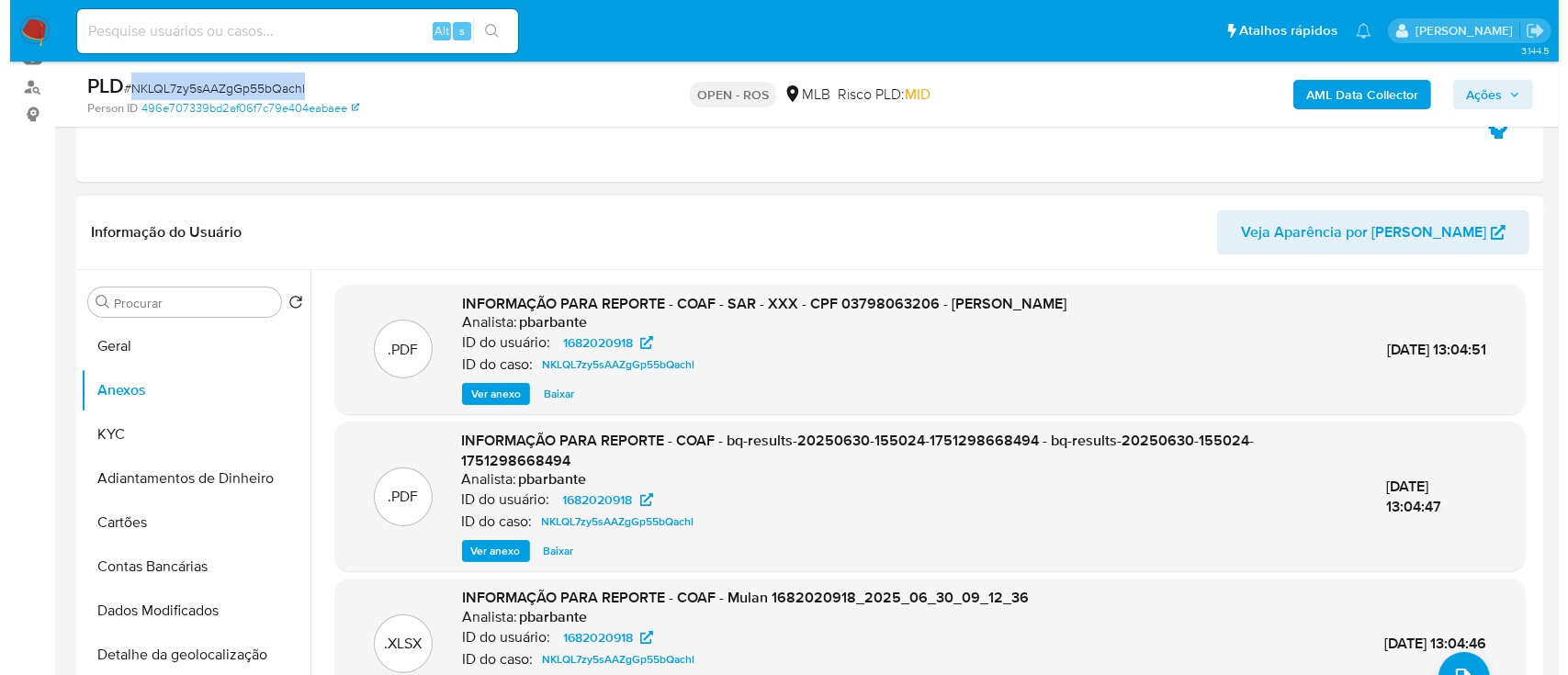 scroll, scrollTop: 367, scrollLeft: 0, axis: vertical 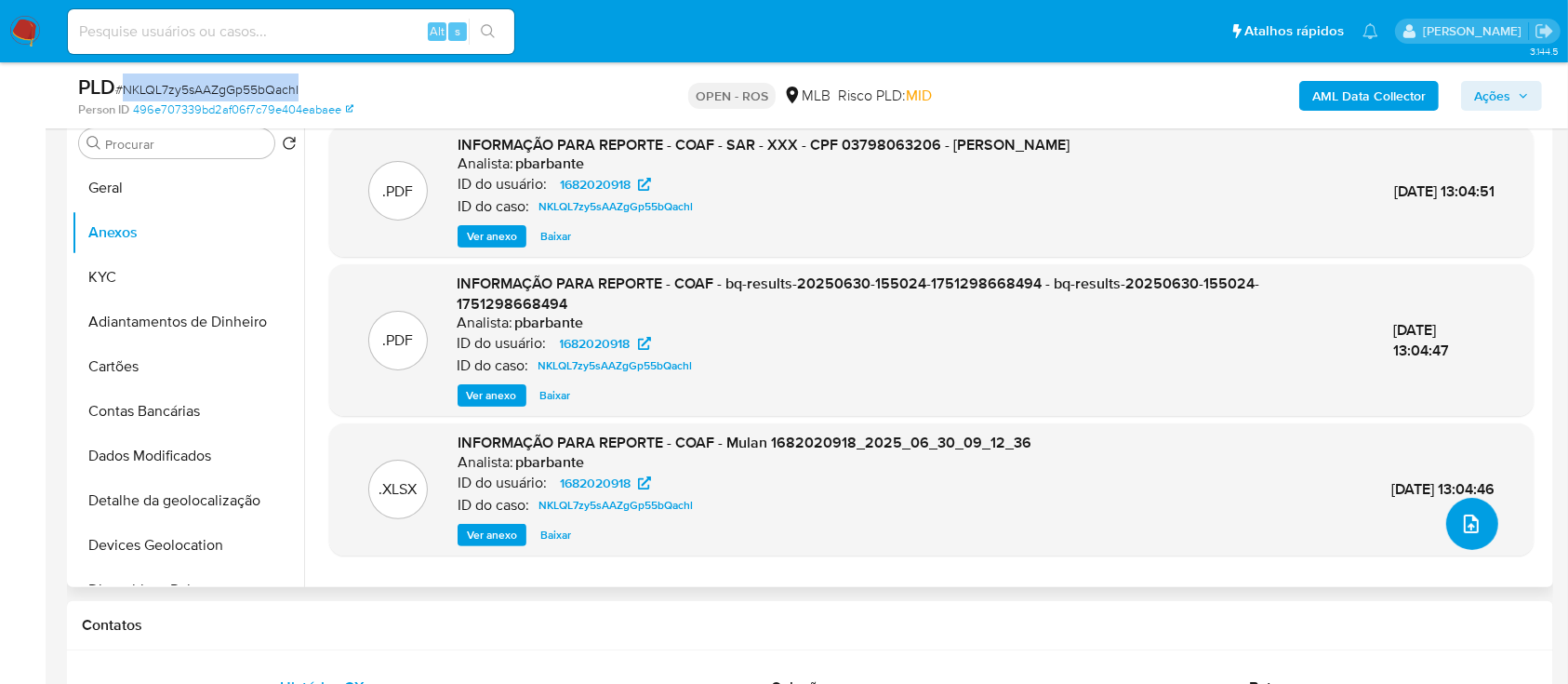 click 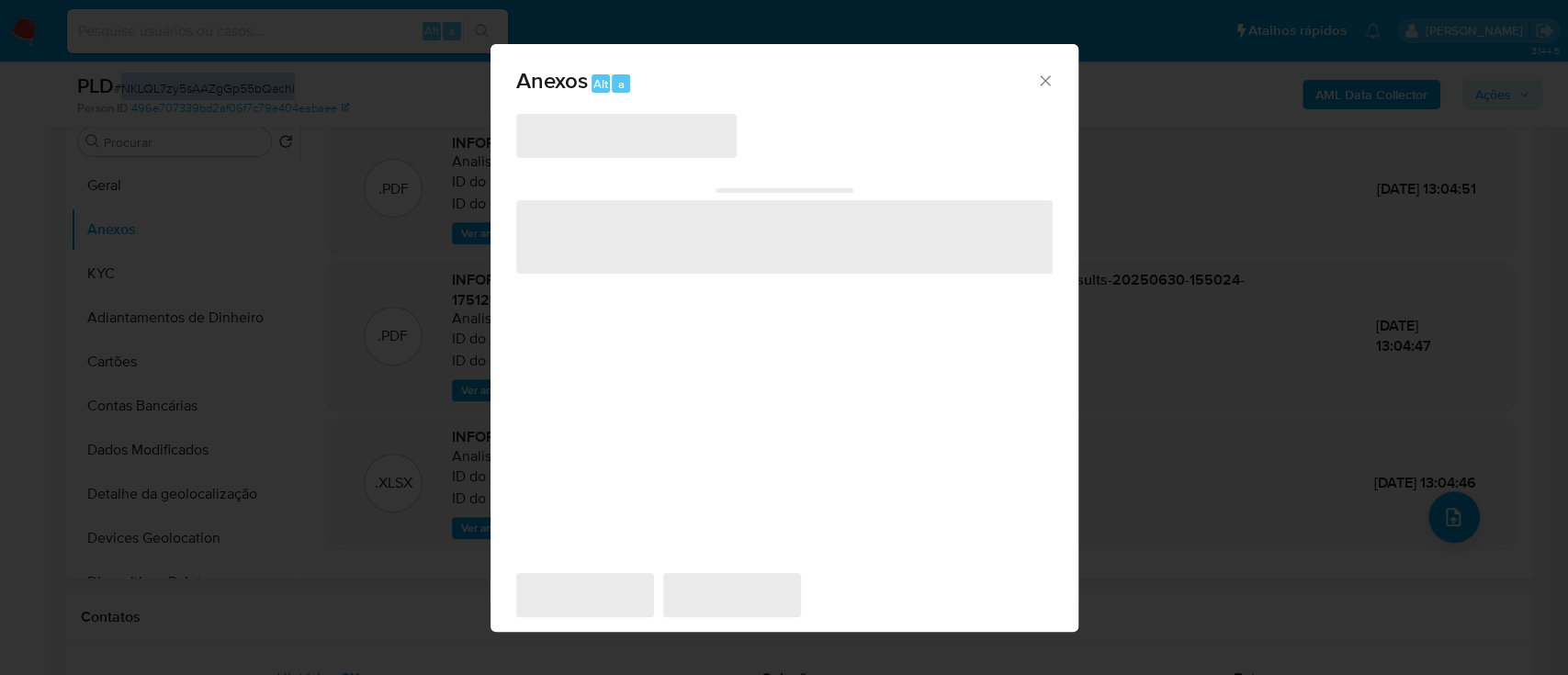 click 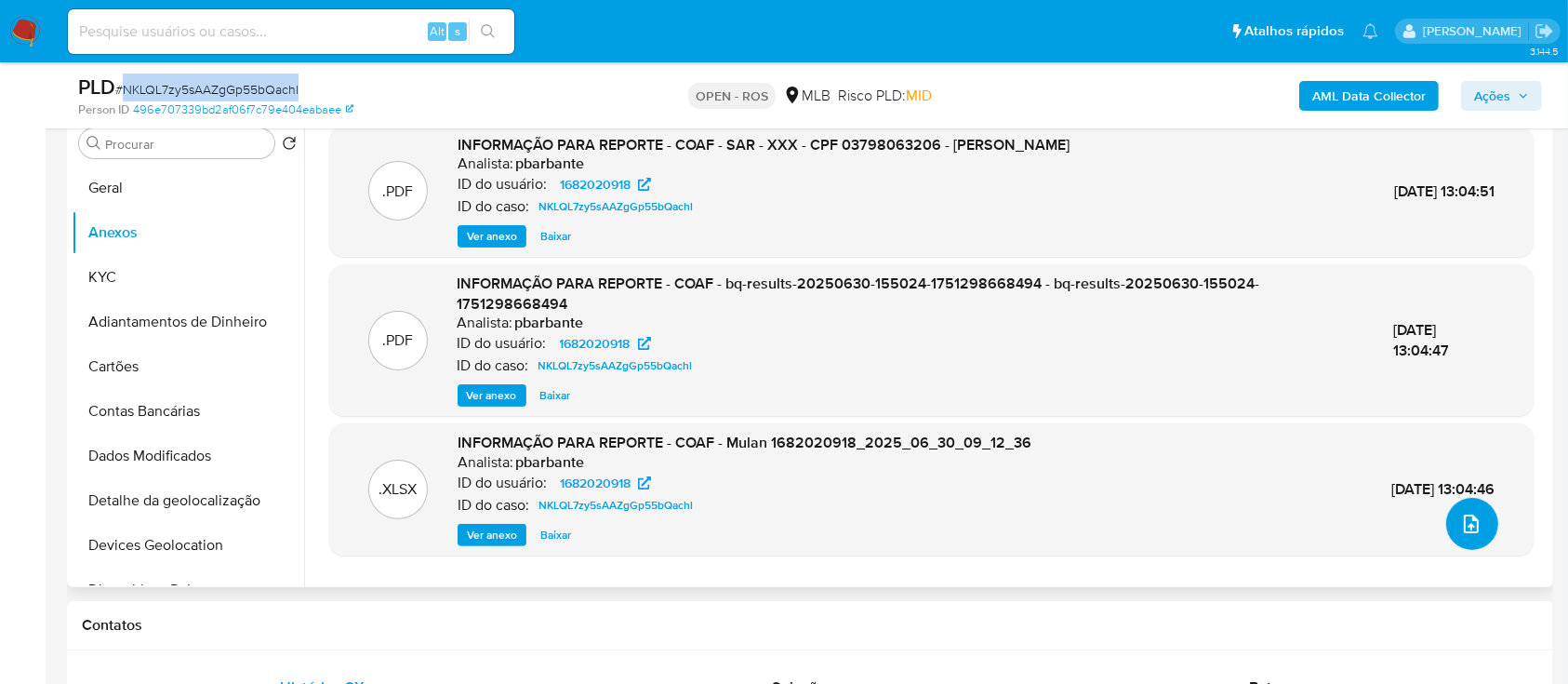 click at bounding box center [1472, 524] 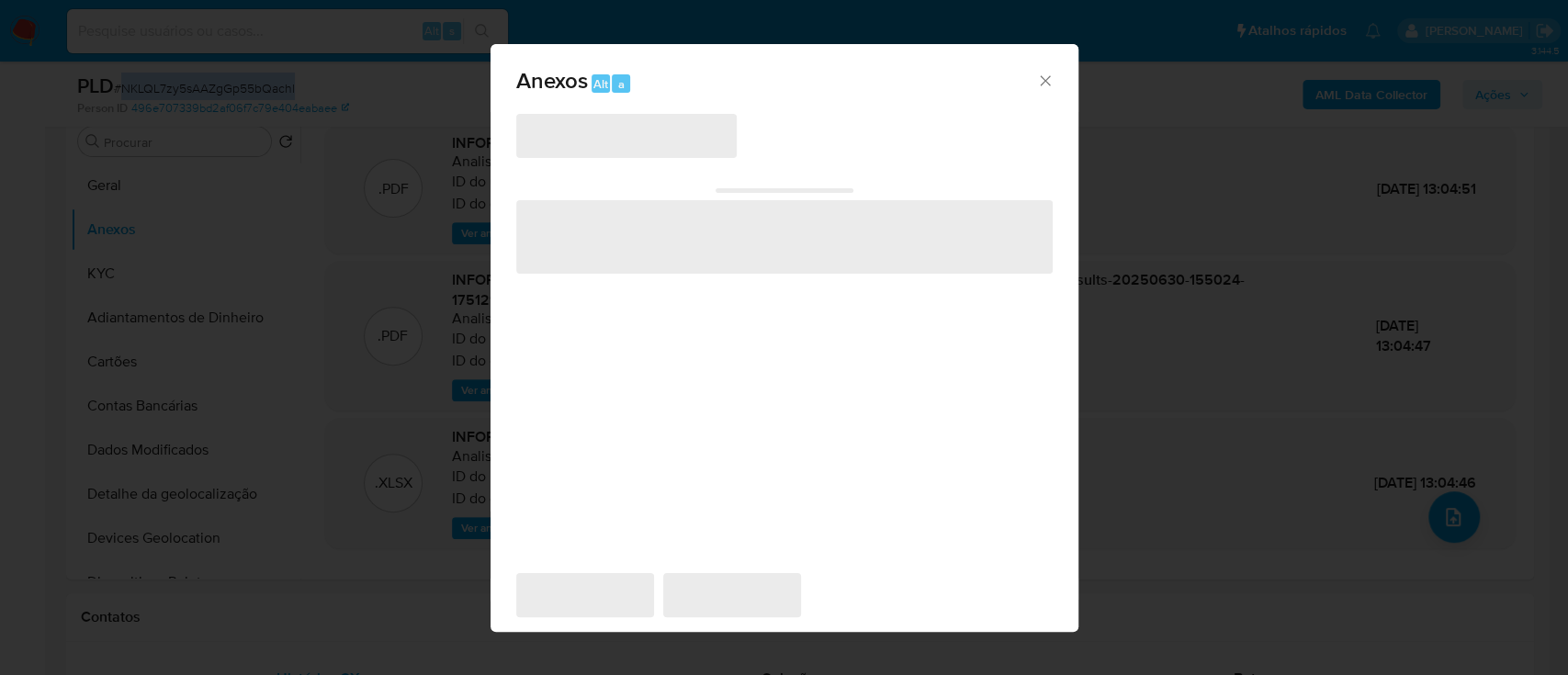 click 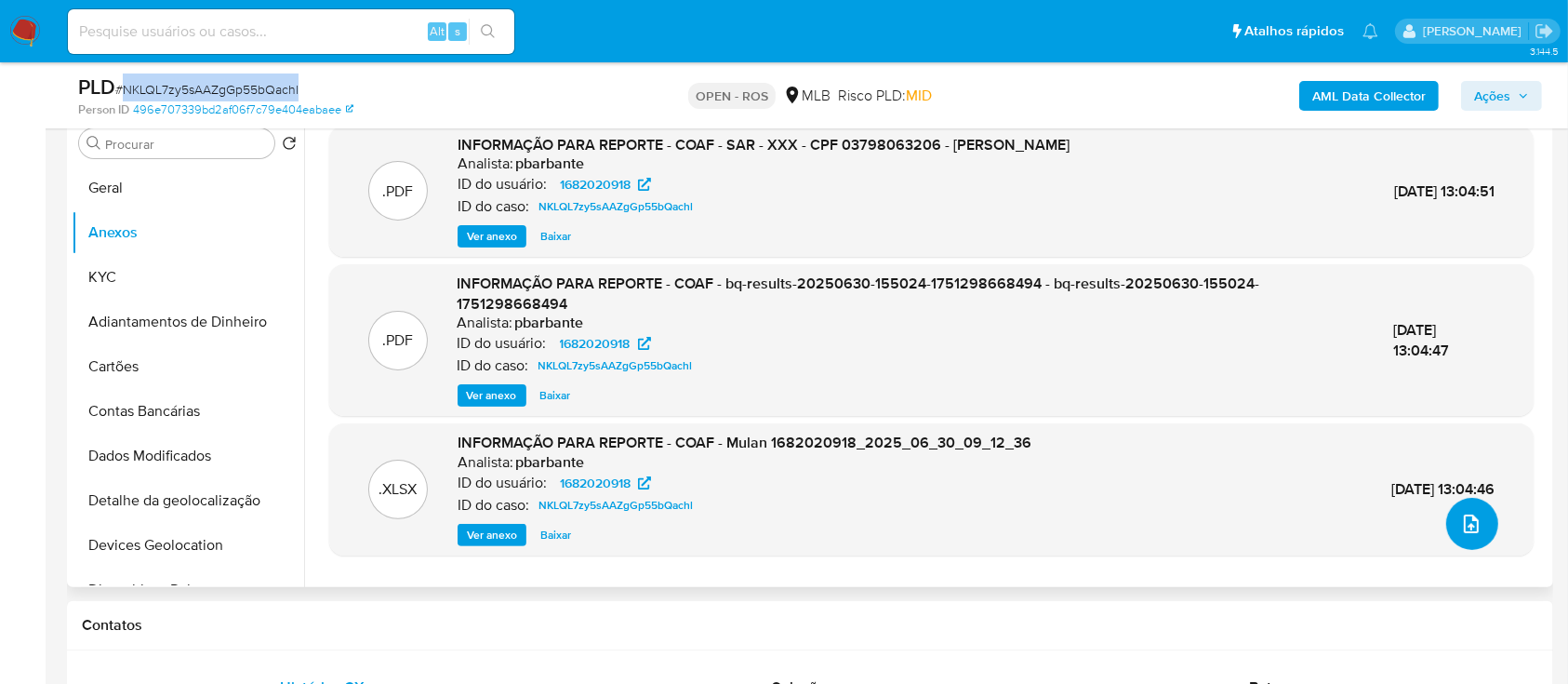 click 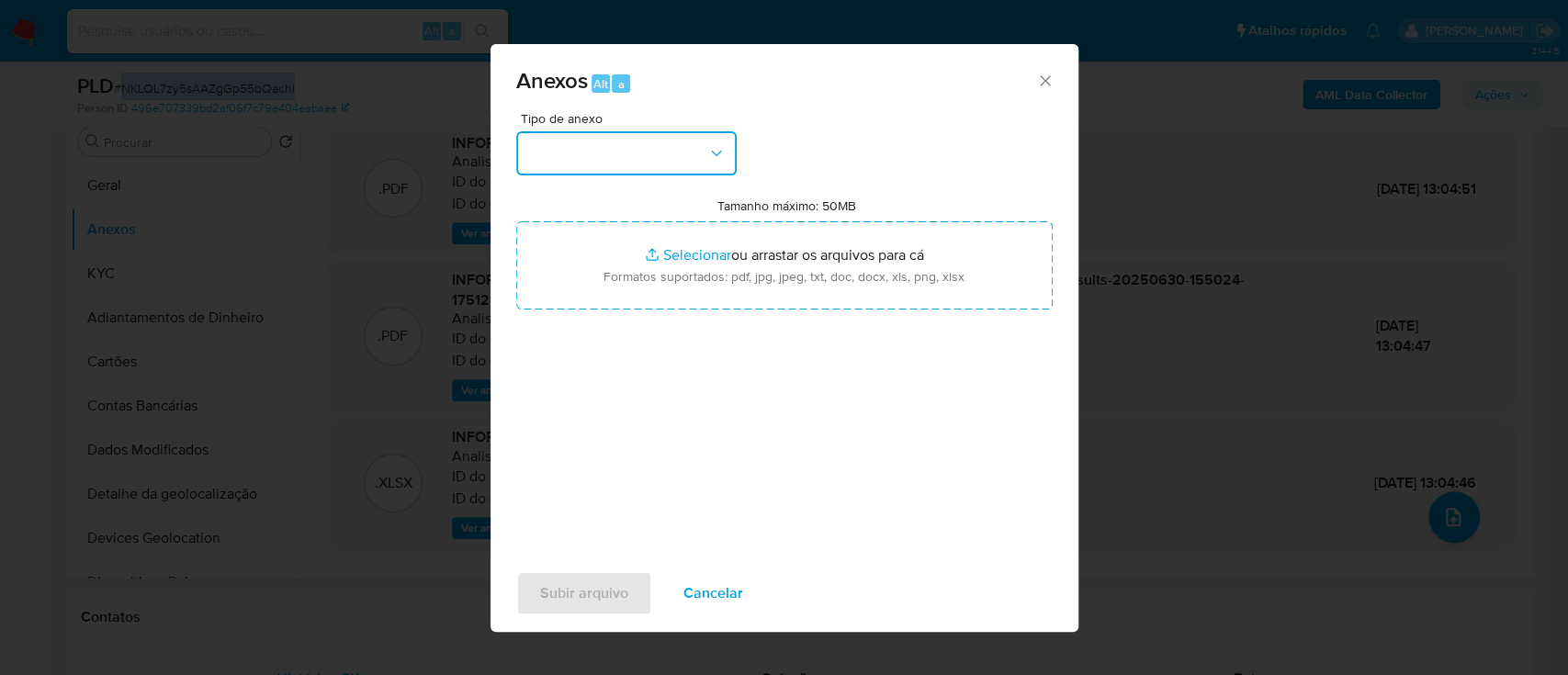 click at bounding box center [626, 153] 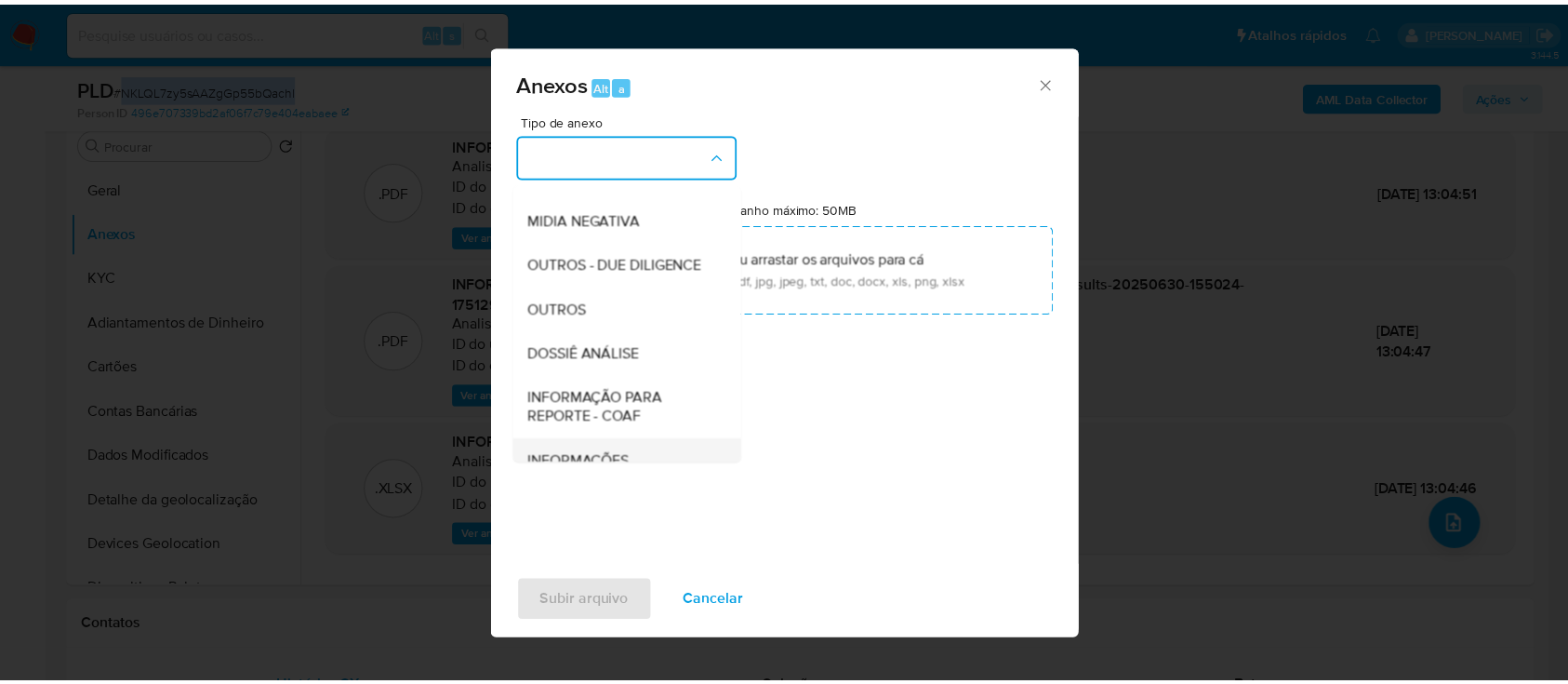 scroll, scrollTop: 286, scrollLeft: 0, axis: vertical 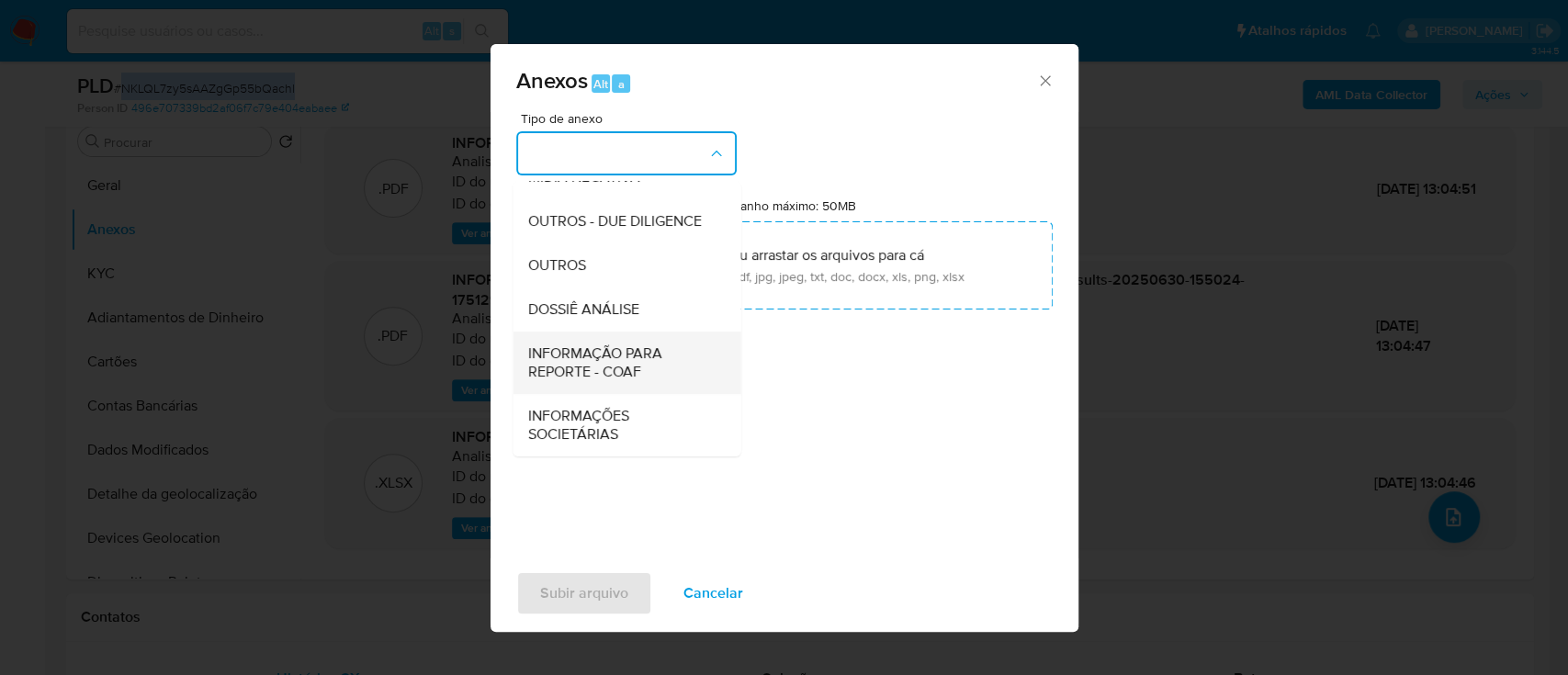 click on "INFORMAÇÃO PARA REPORTE - COAF" at bounding box center (621, 363) 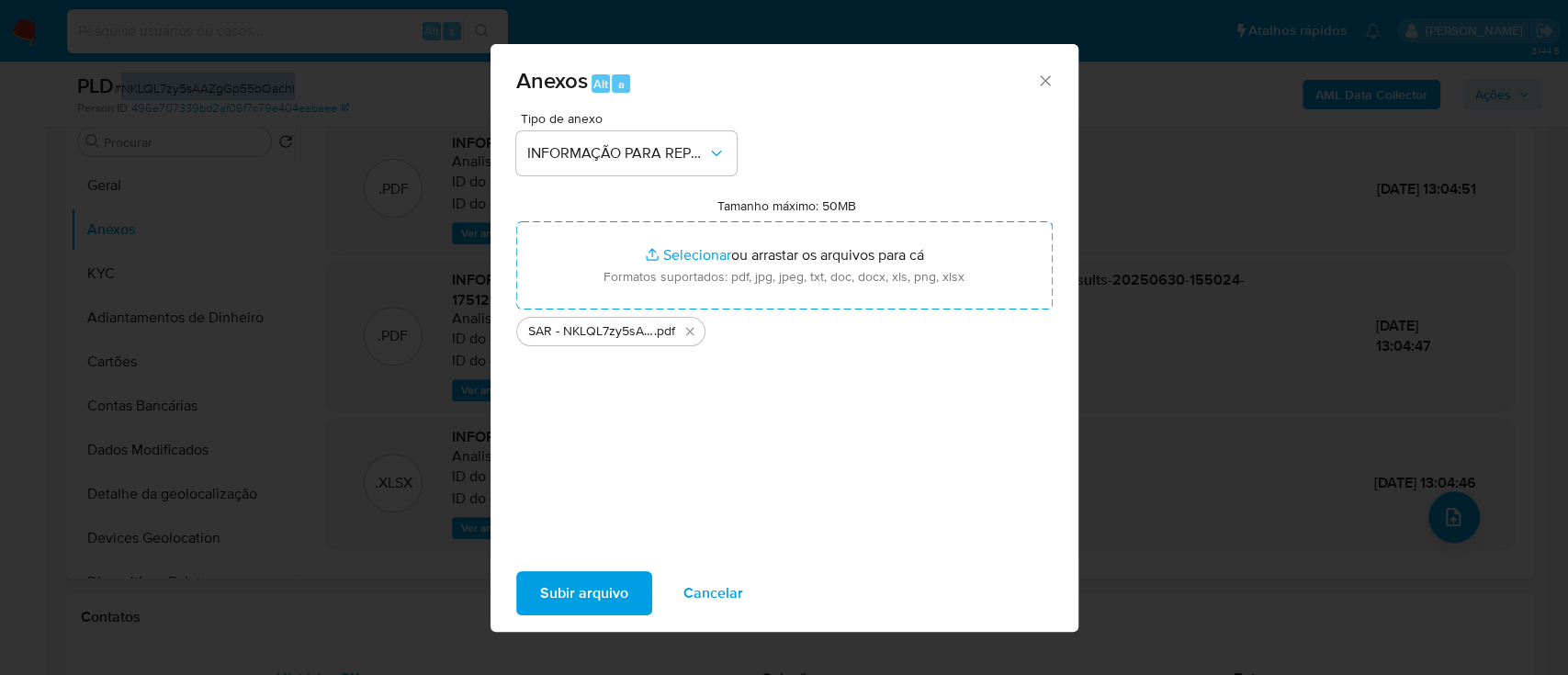click on "Subir arquivo" at bounding box center [584, 593] 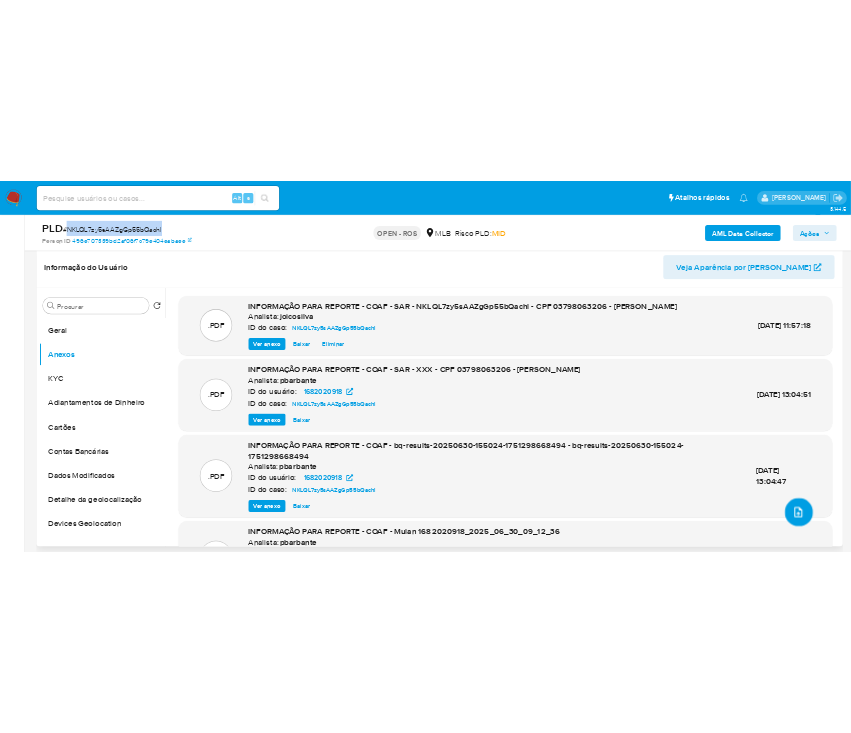 scroll, scrollTop: 266, scrollLeft: 0, axis: vertical 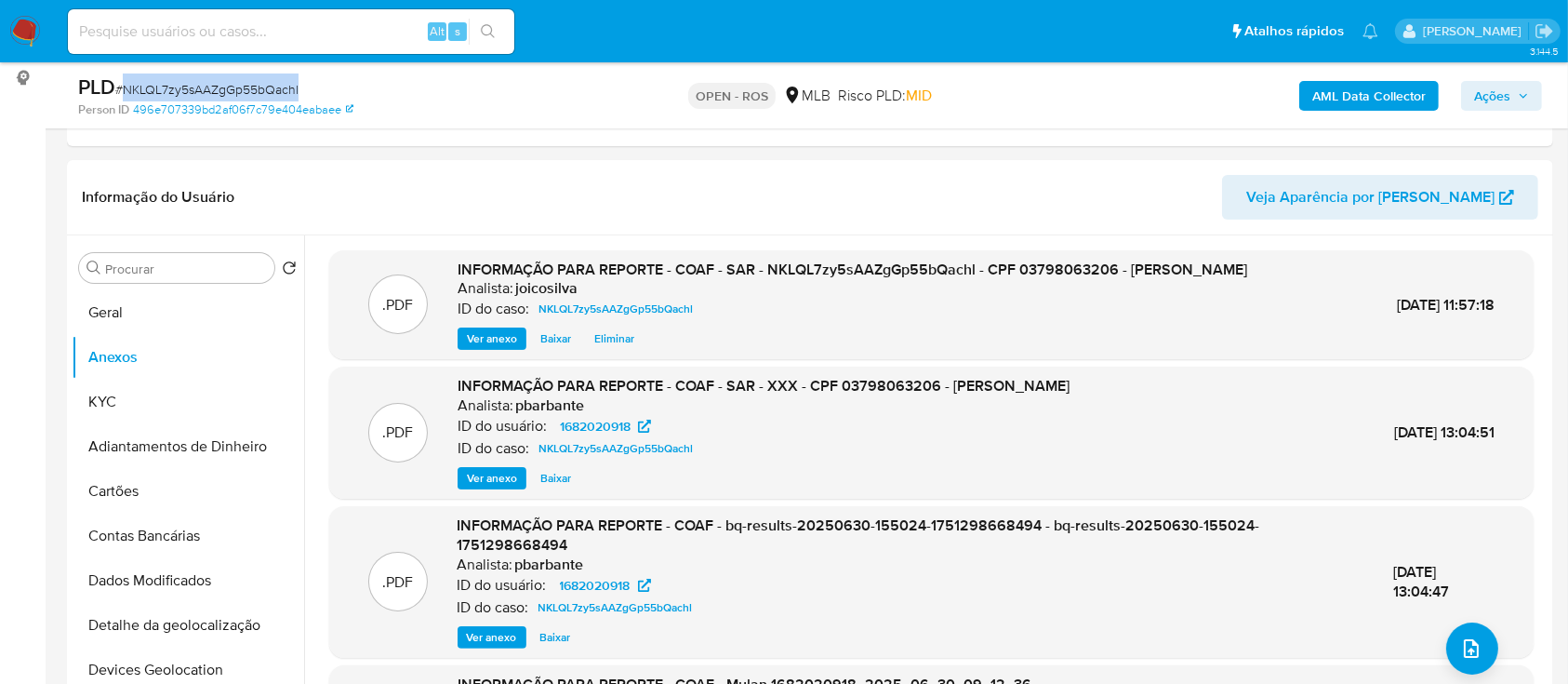 click on "Ações" at bounding box center [1492, 96] 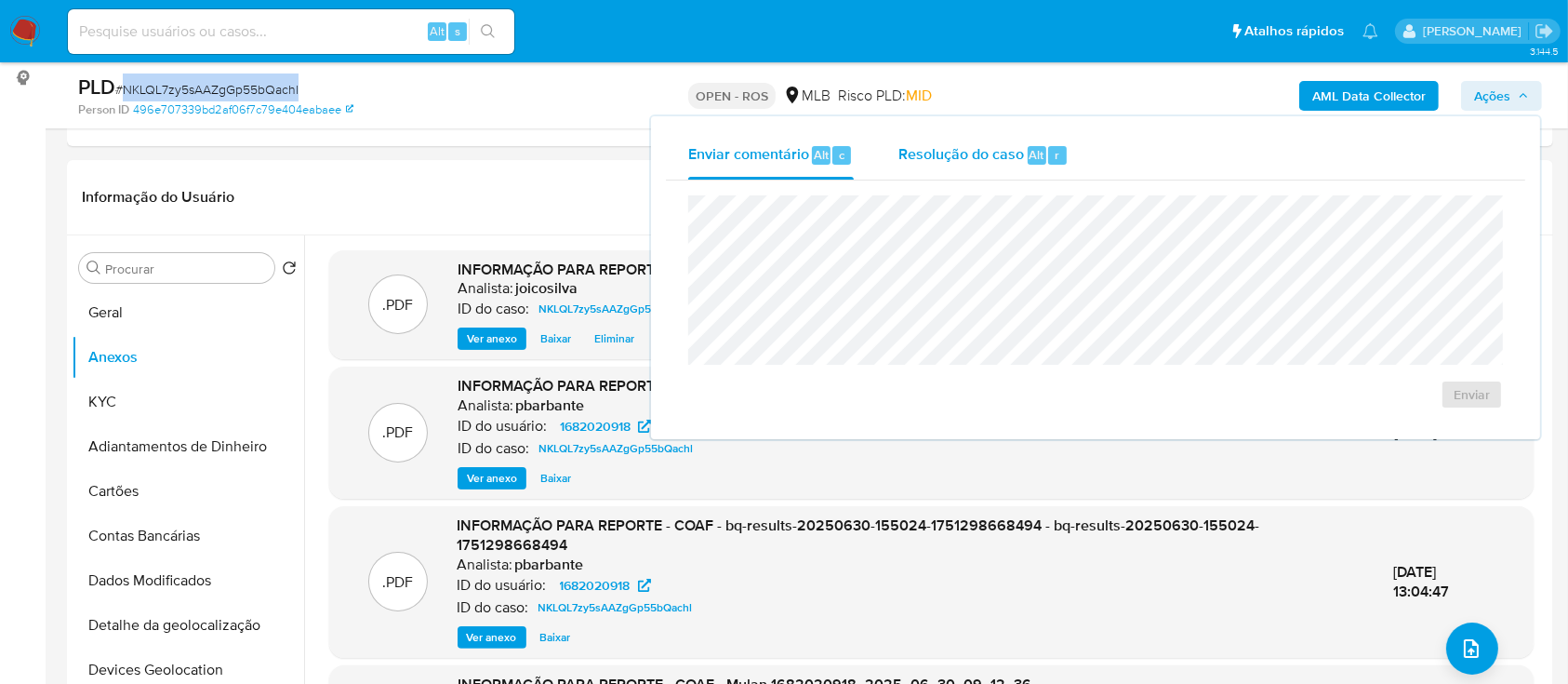 click on "Resolução do caso Alt r" at bounding box center [983, 155] 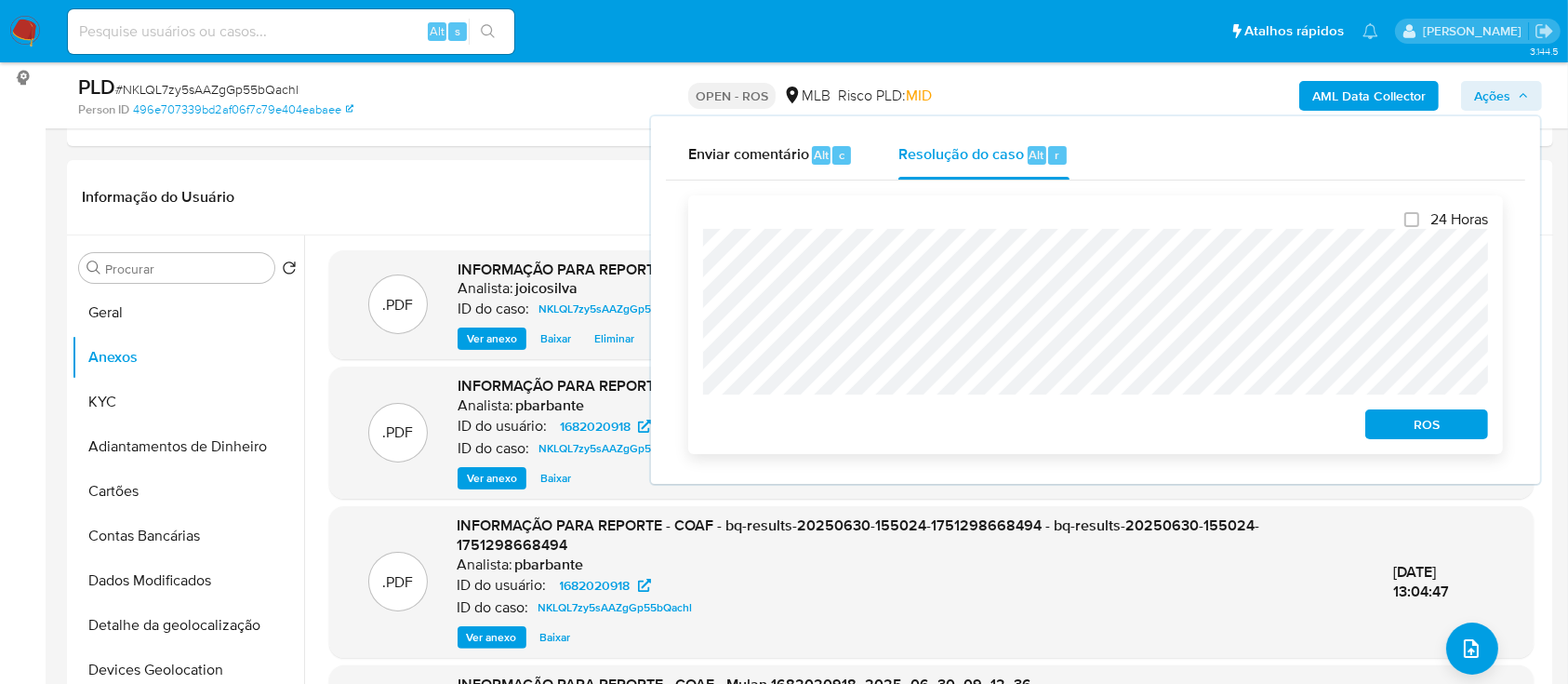 click on "ROS" at bounding box center (1427, 424) 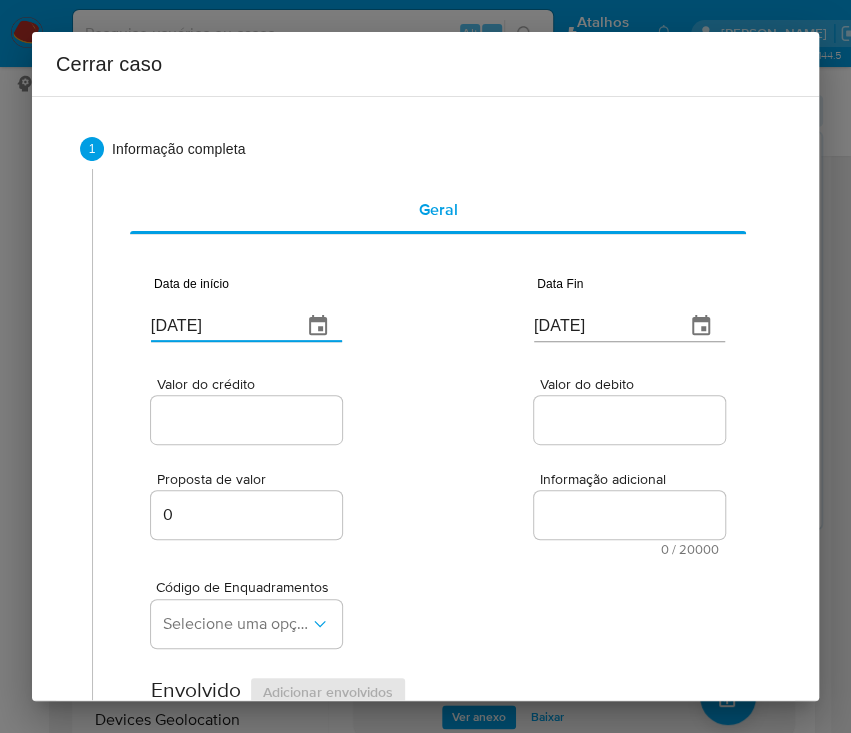 click on "[DATE]" at bounding box center [218, 326] 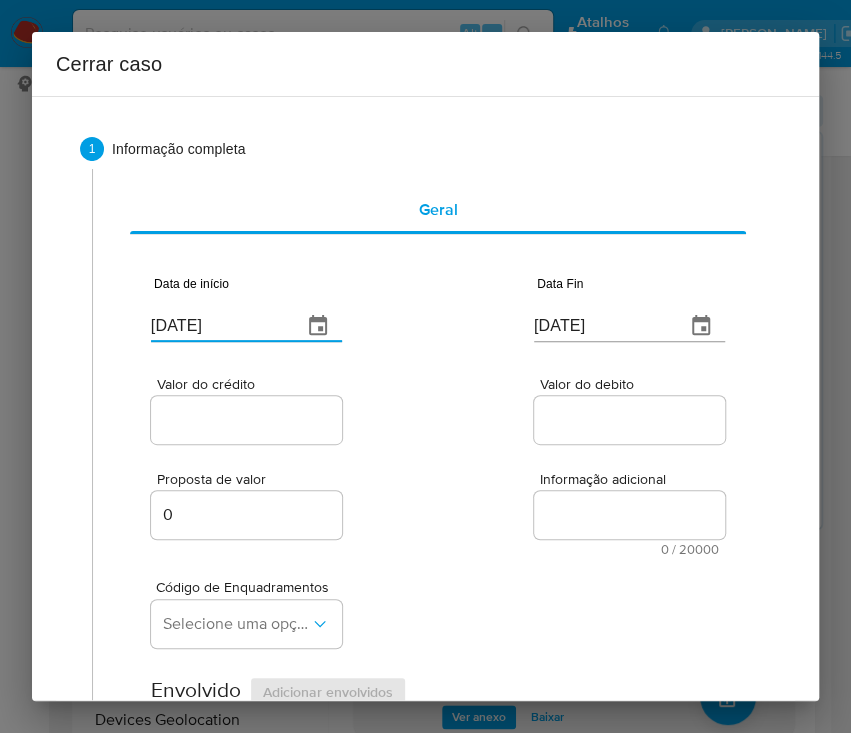 paste on "07/05" 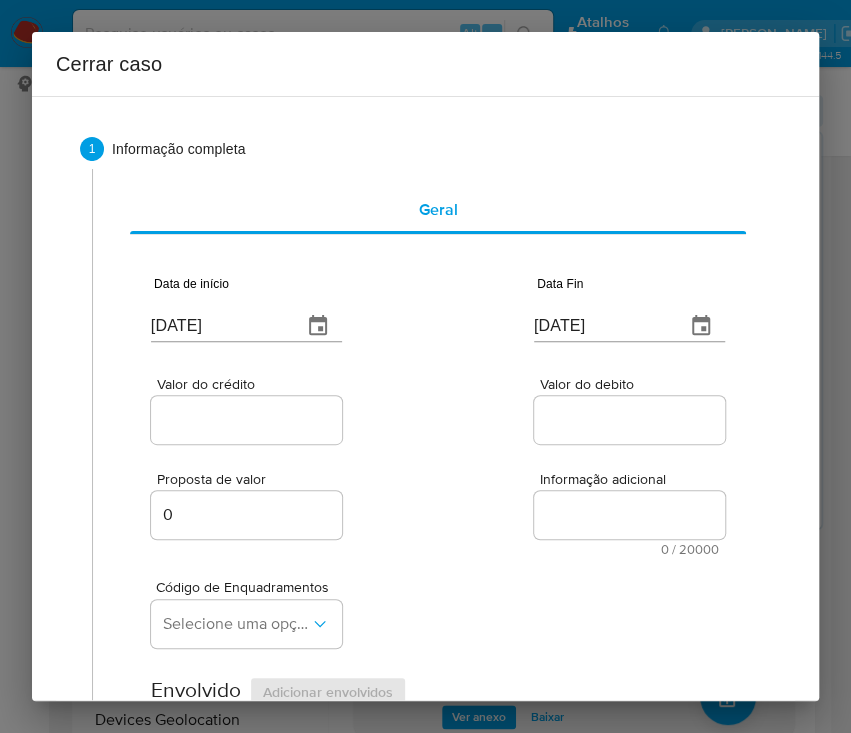 click on "Valor do crédito Valor do debito" at bounding box center [438, 400] 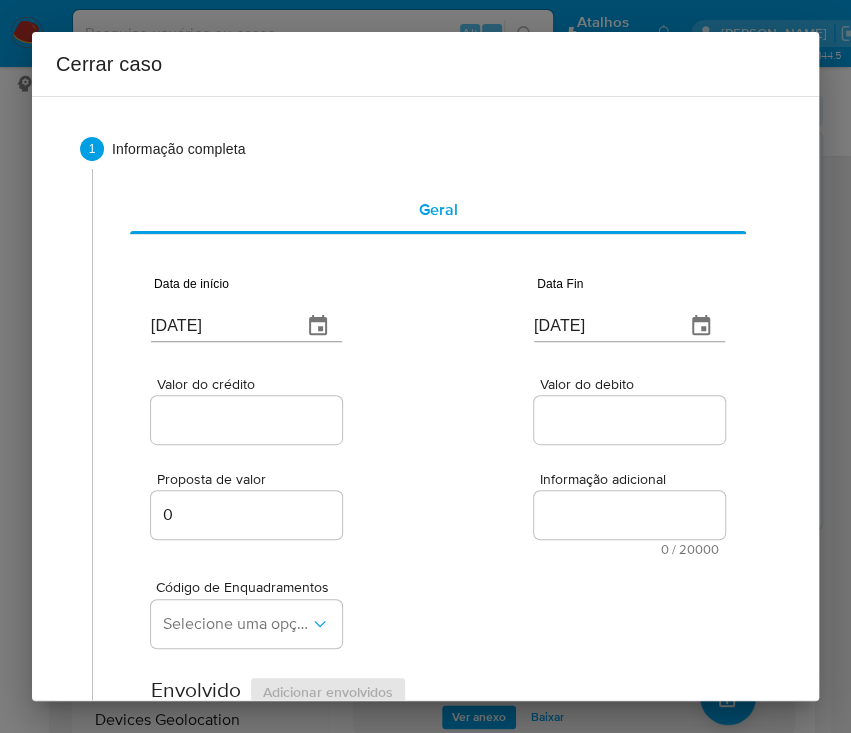click on "[DATE]" at bounding box center (601, 326) 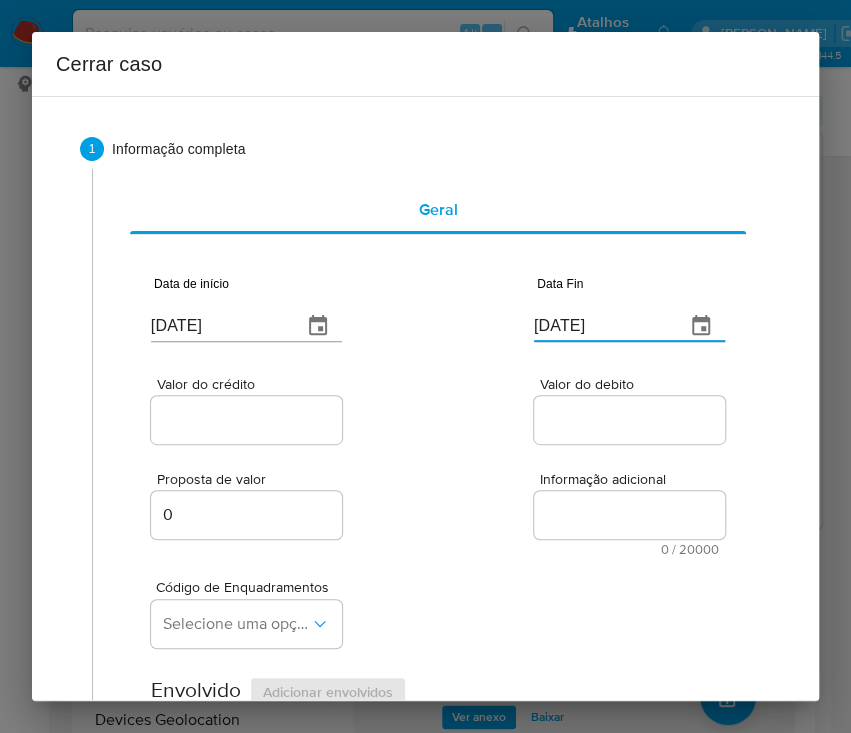 click on "[DATE]" at bounding box center [601, 326] 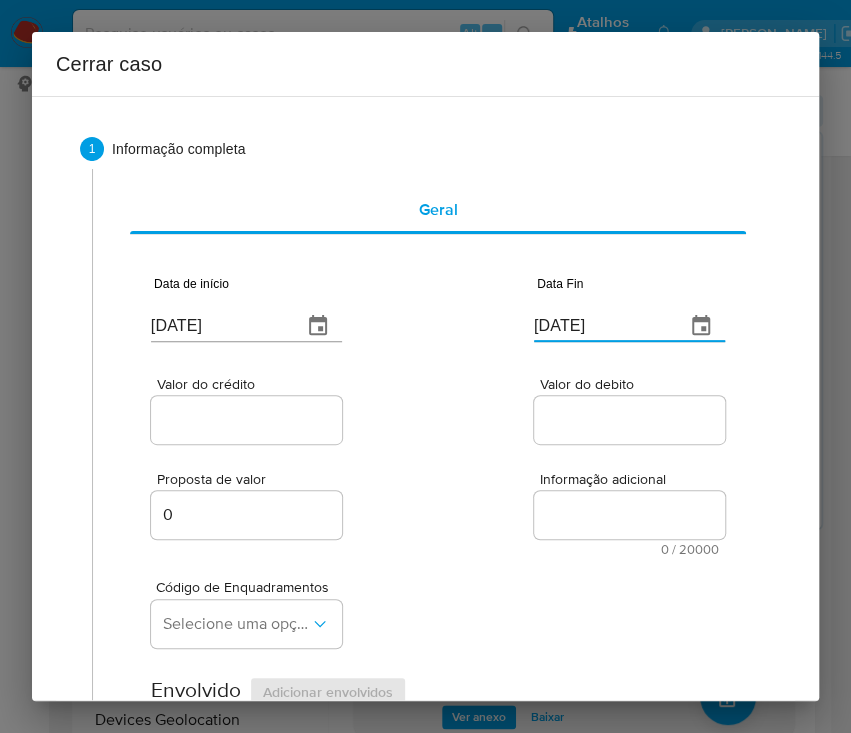 paste on "28/06" 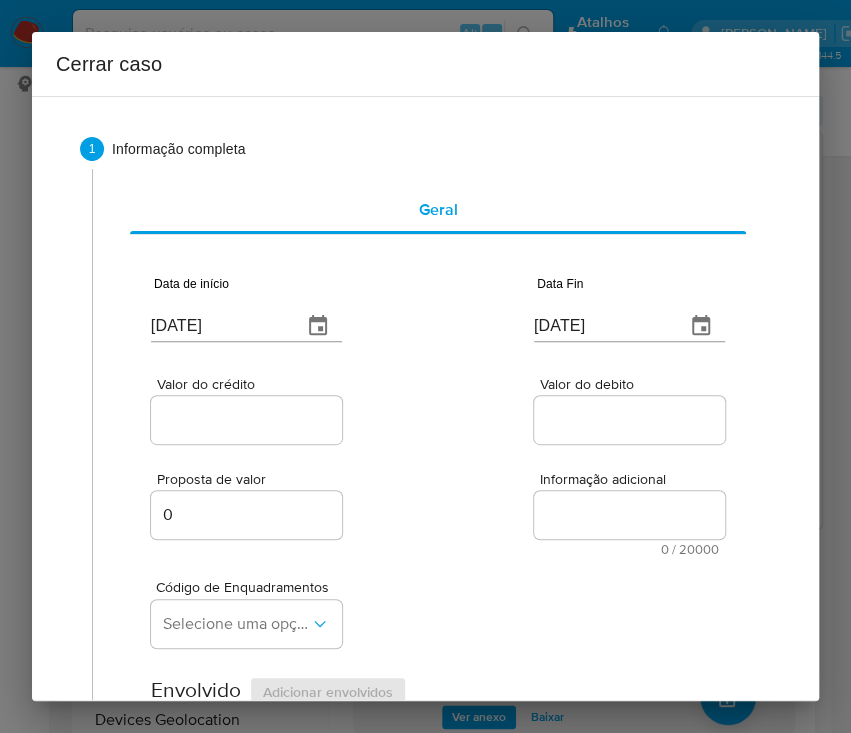 drag, startPoint x: 579, startPoint y: 462, endPoint x: 248, endPoint y: 414, distance: 334.46225 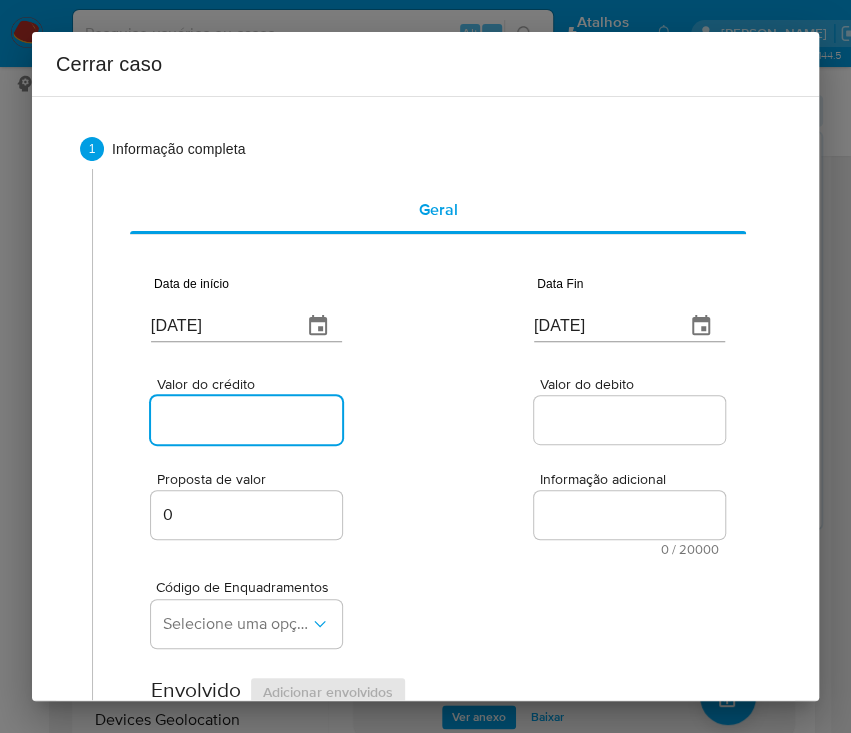 paste on "R$40.798" 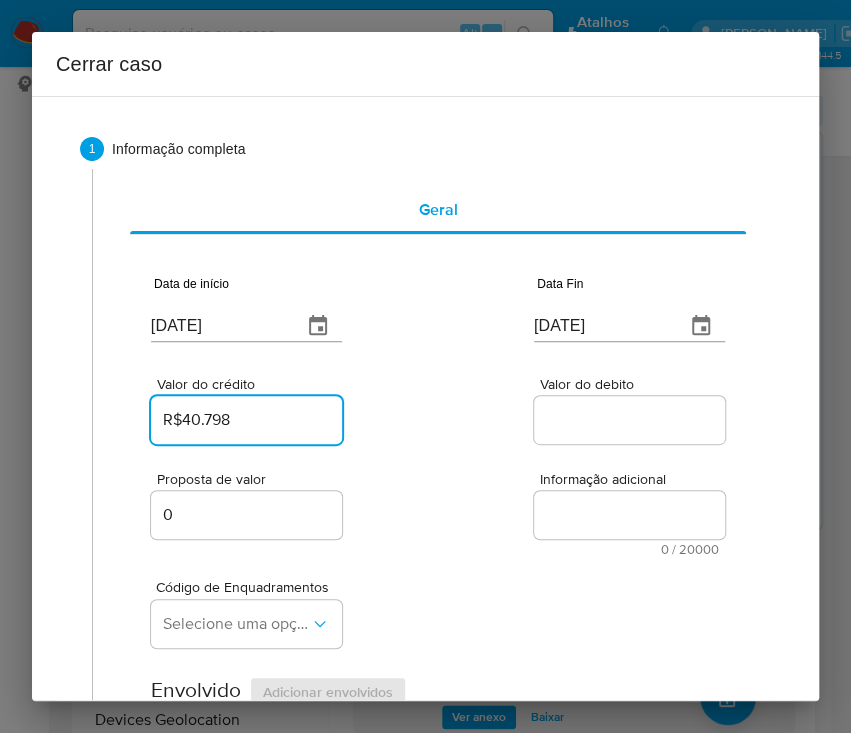 type on "R$40.798" 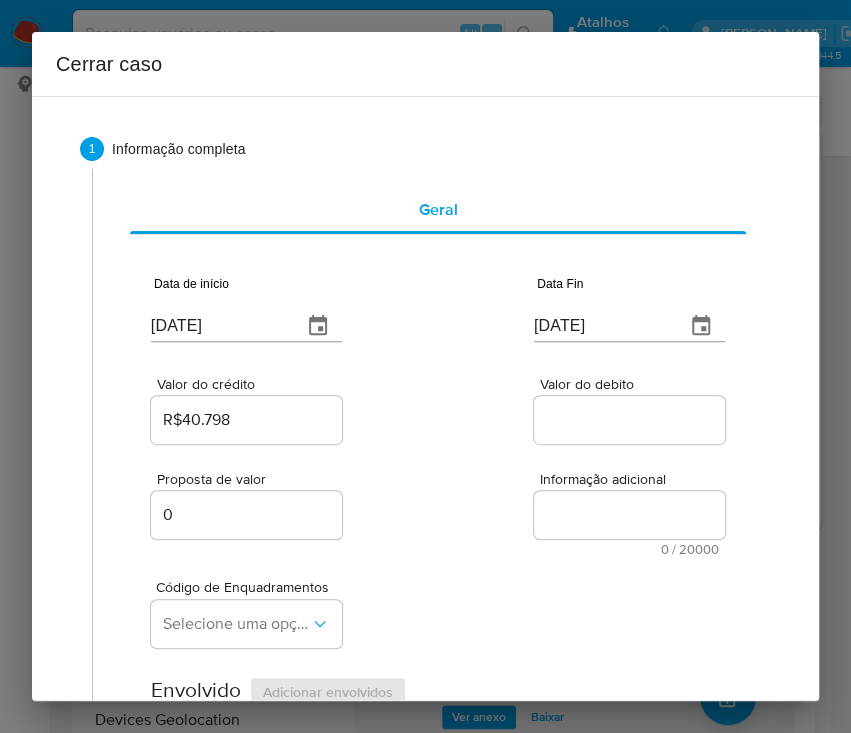 drag, startPoint x: 502, startPoint y: 463, endPoint x: 29, endPoint y: 622, distance: 499.00903 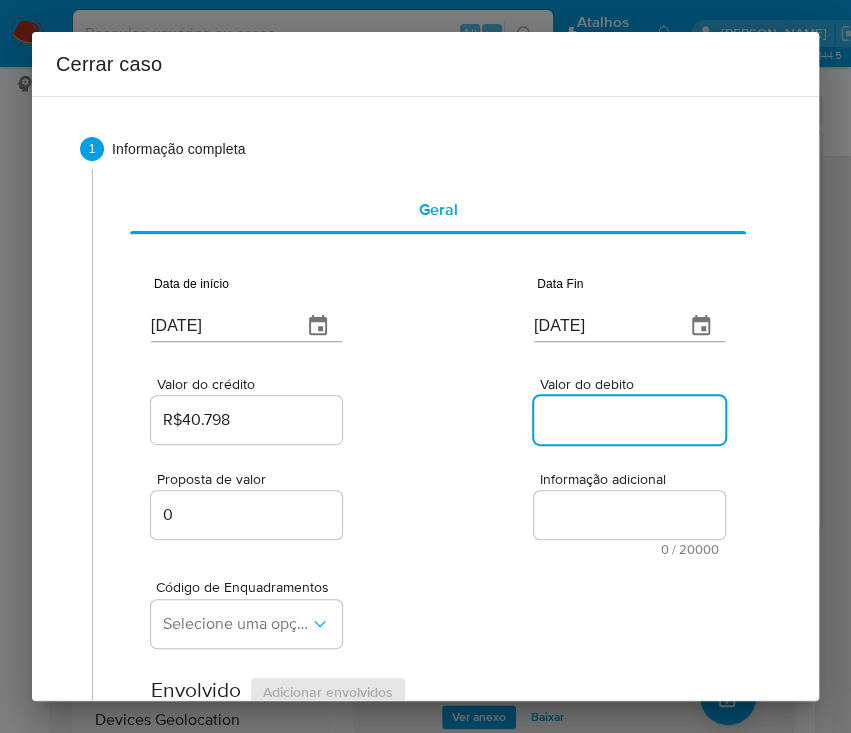 paste on "R$40.568" 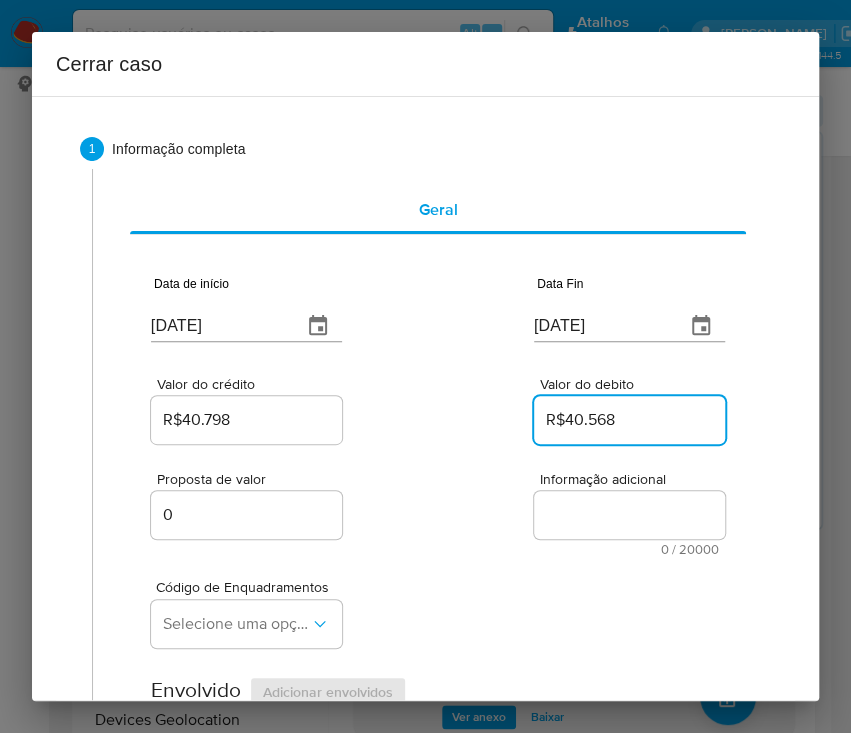 type on "R$40.568" 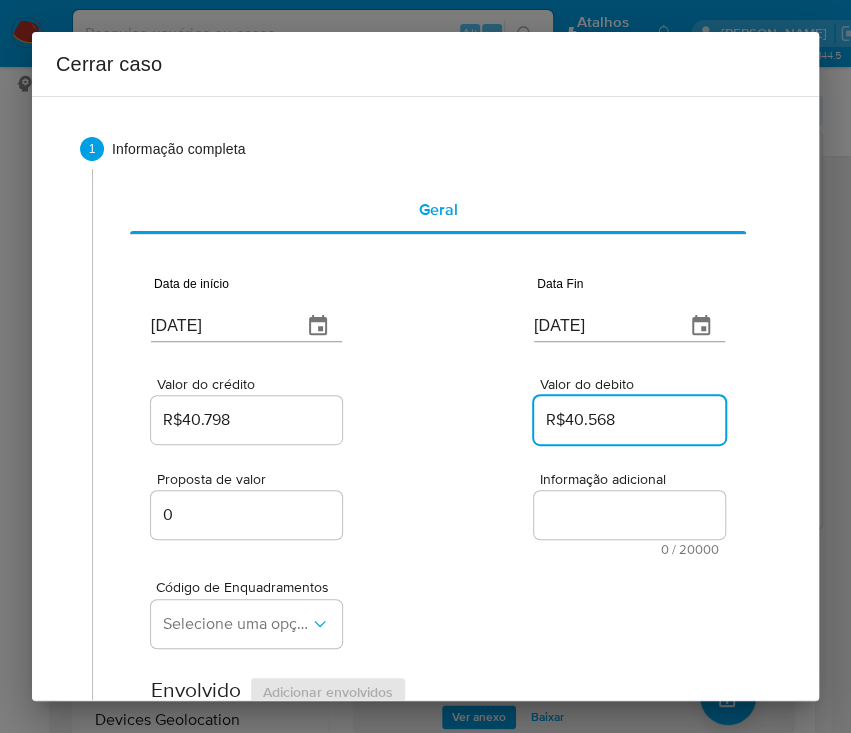 click on "Código de Enquadramentos Selecione uma opção" at bounding box center [438, 606] 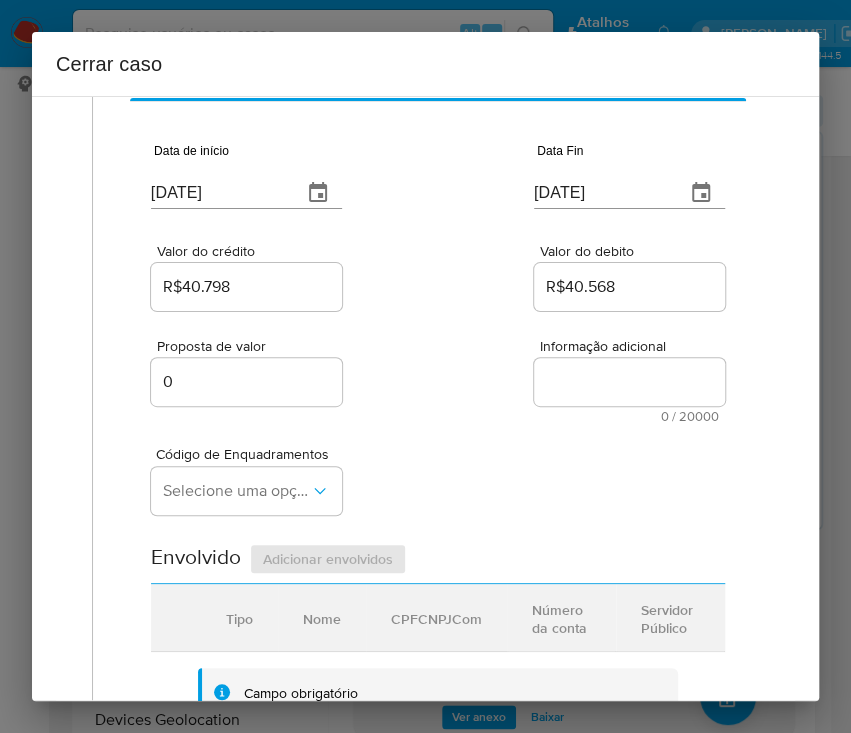 scroll, scrollTop: 266, scrollLeft: 0, axis: vertical 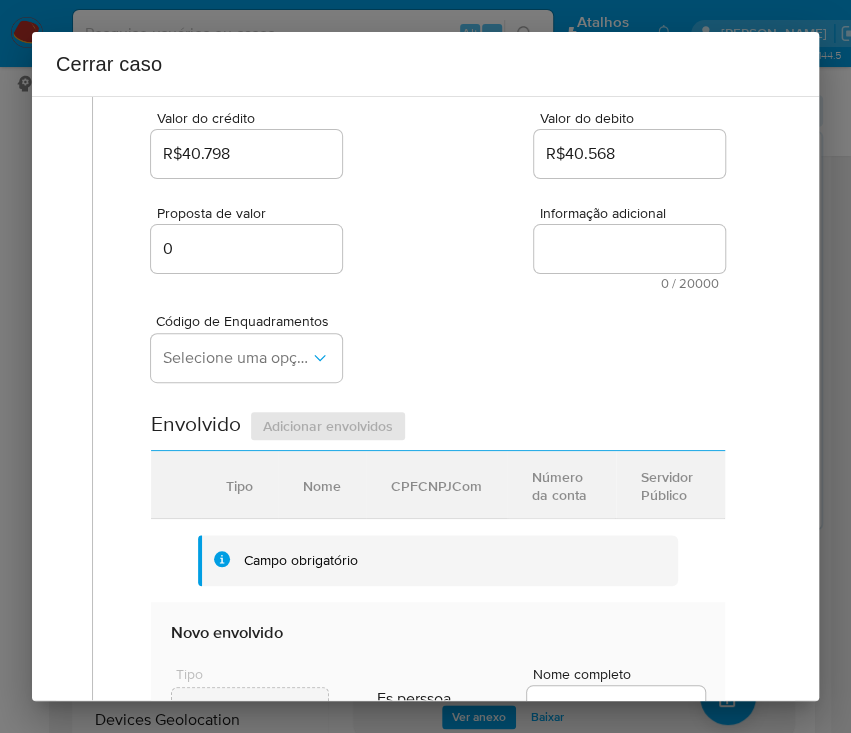 click on "Código de Enquadramentos" at bounding box center [251, 321] 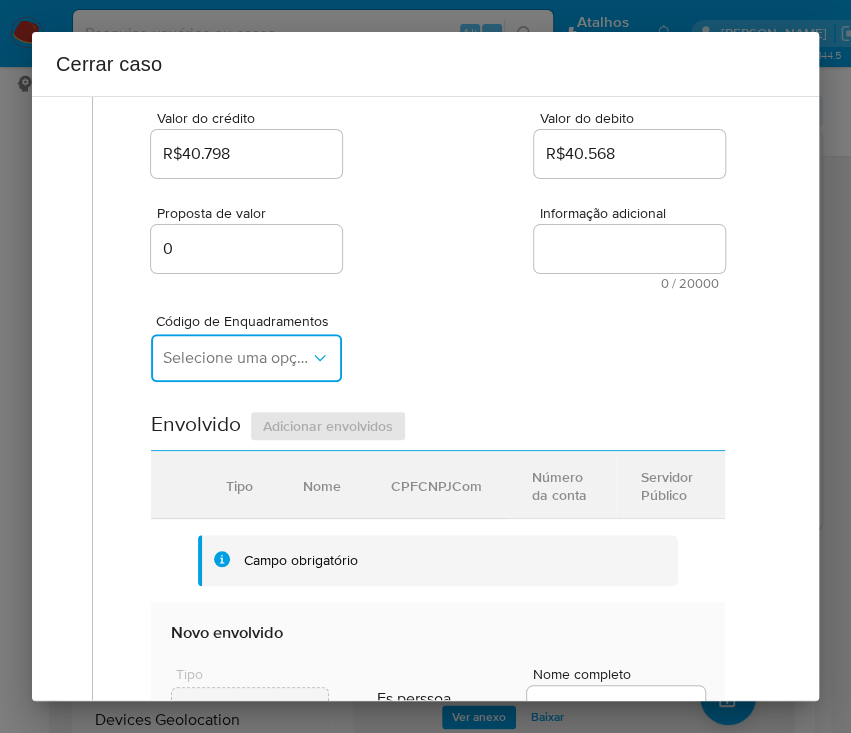 click on "Selecione uma opção" at bounding box center (236, 358) 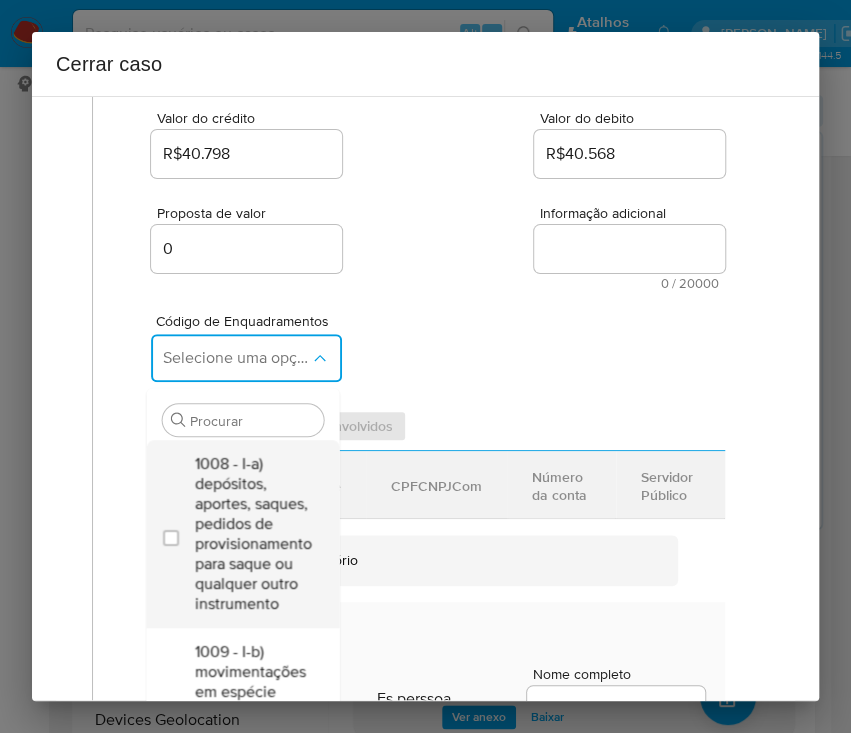 click on "1008 - I-a) depósitos, aportes, saques, pedidos de provisionamento para saque ou qualquer outro instrumento" at bounding box center [252, 534] 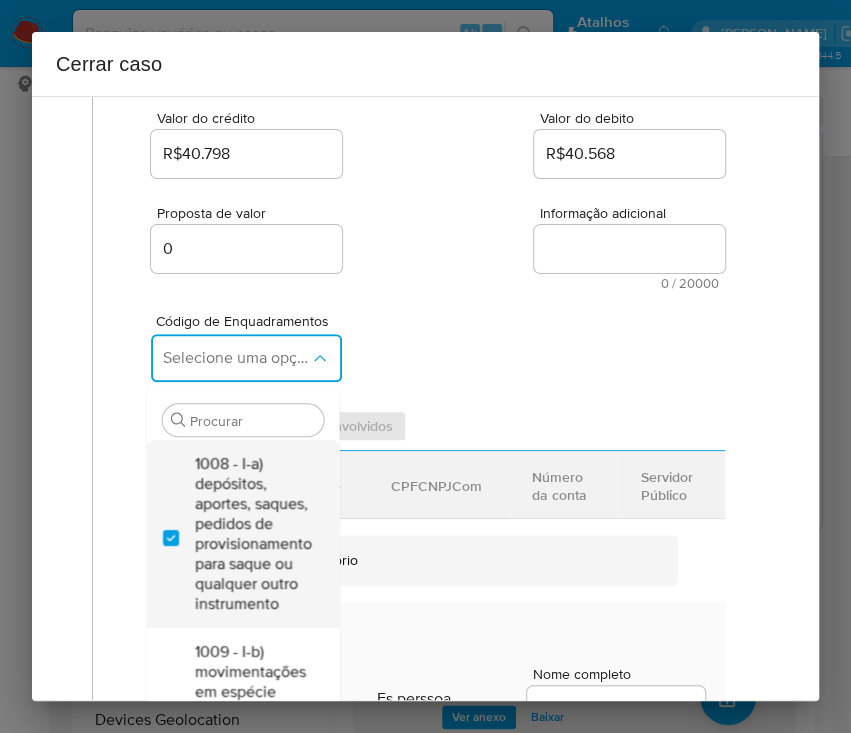 checkbox on "true" 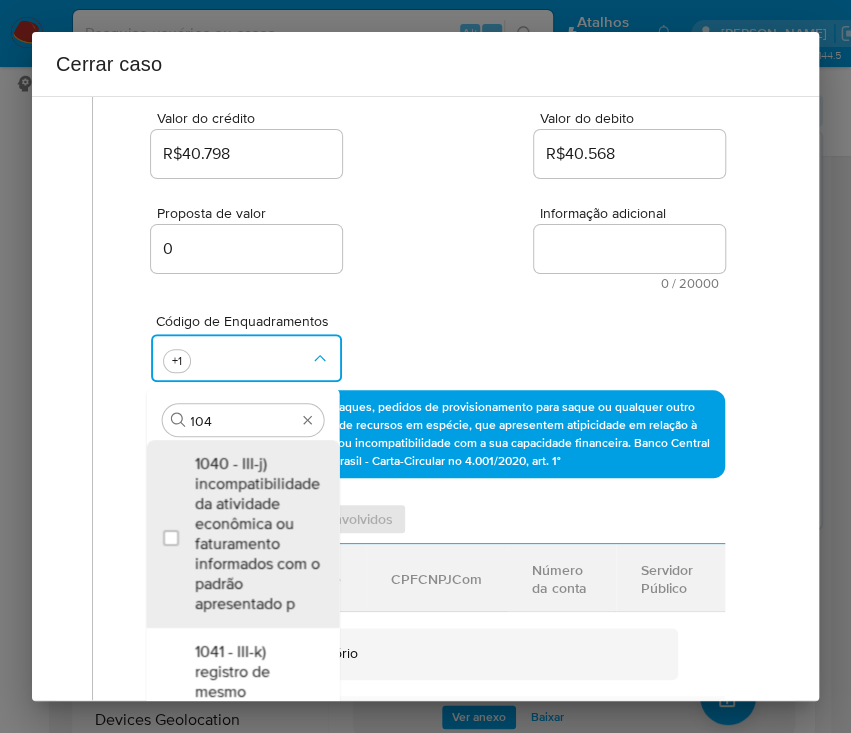 type on "1045" 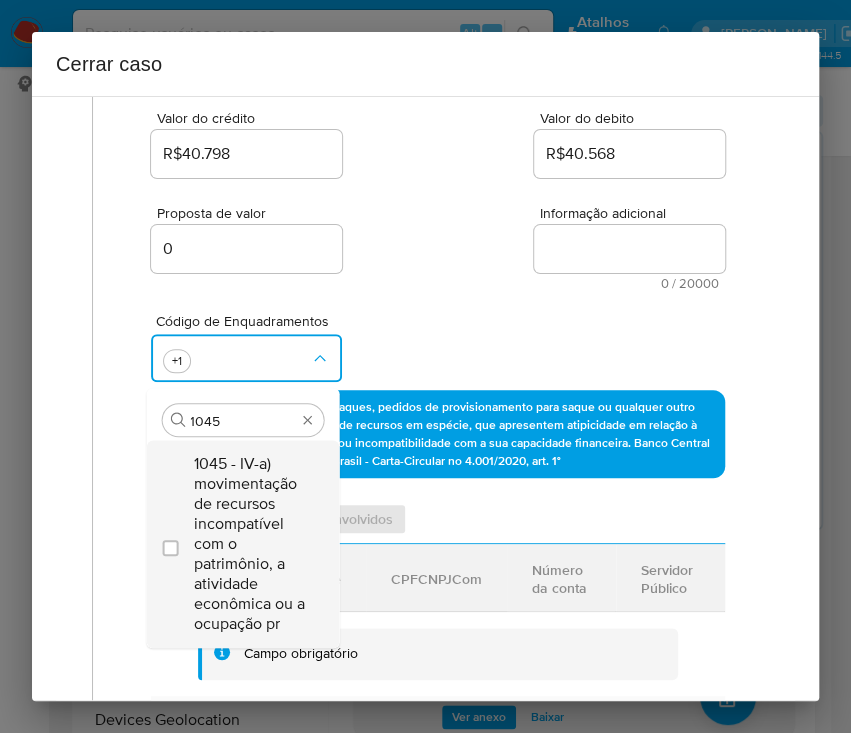 click on "1045 - IV-a) movimentação de recursos incompatível com o patrimônio, a atividade econômica ou a ocupação pr" at bounding box center [252, 544] 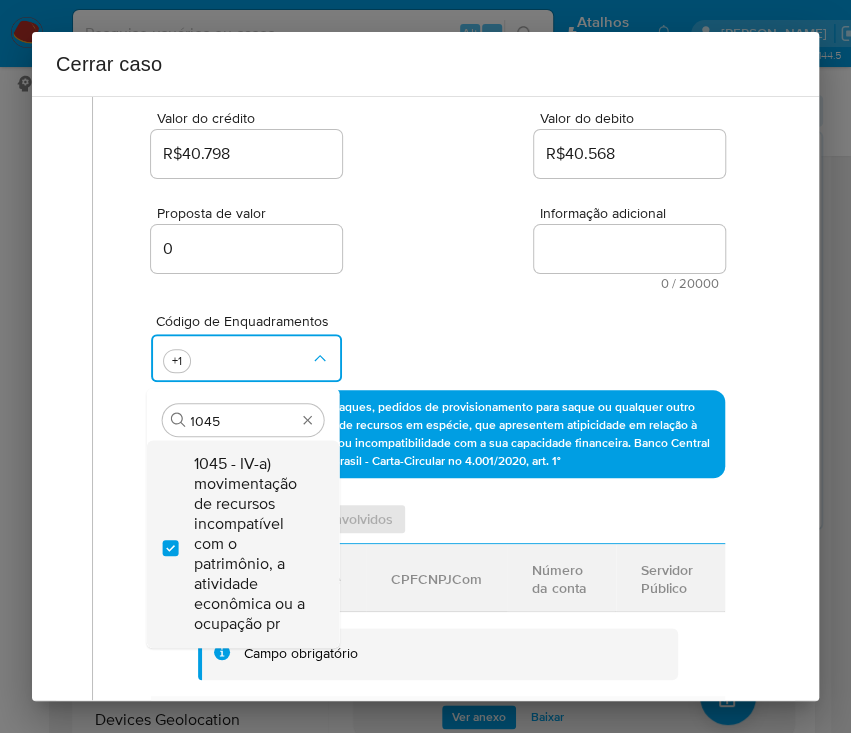 checkbox on "true" 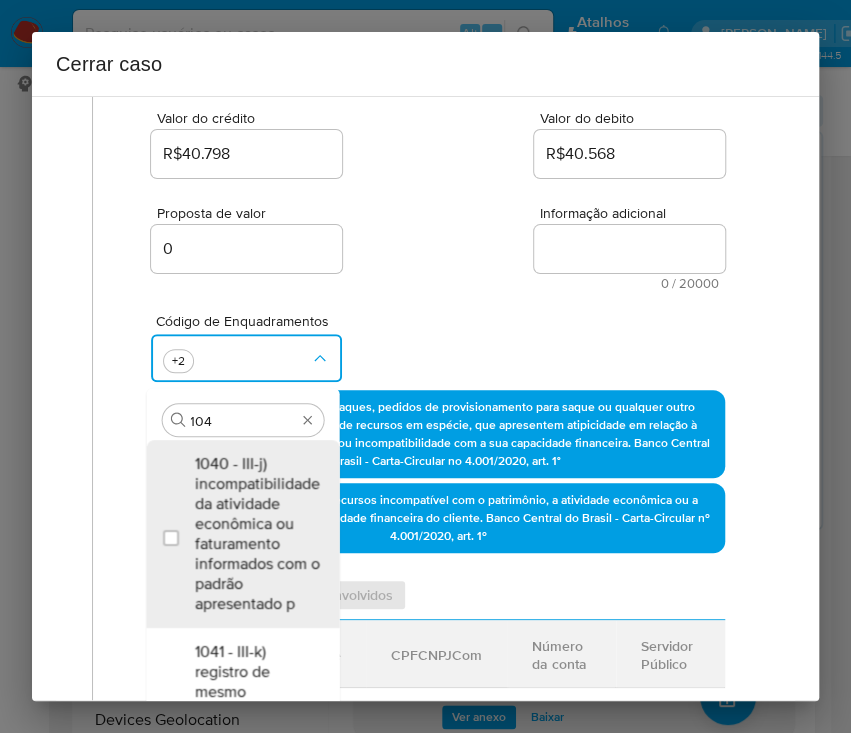 scroll, scrollTop: 0, scrollLeft: 0, axis: both 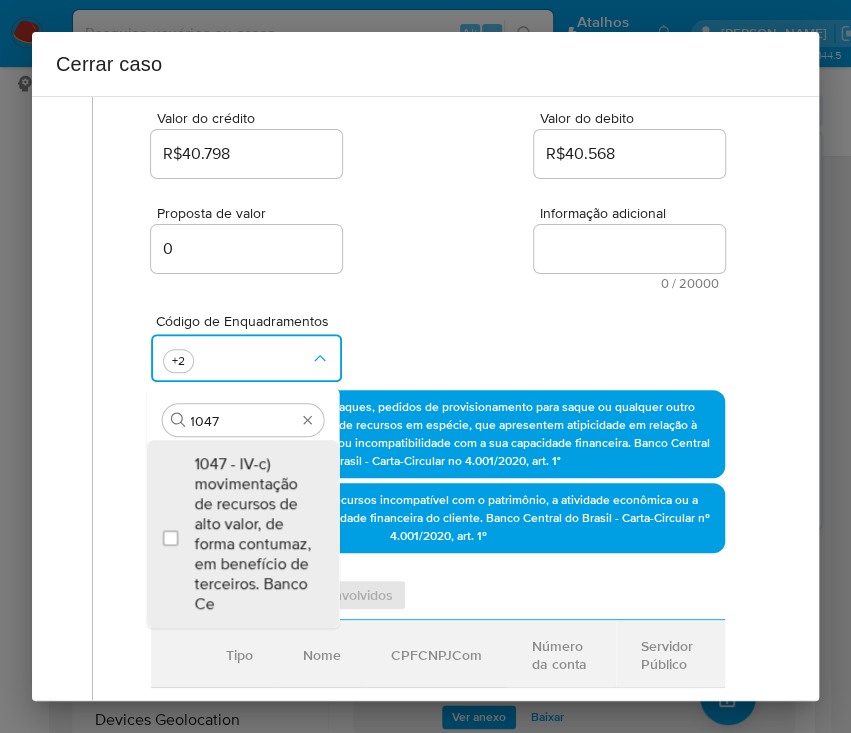 click on "1047 - IV-c) movimentação de recursos de alto valor, de forma contumaz, em benefício de terceiros. Banco Ce" at bounding box center [252, 534] 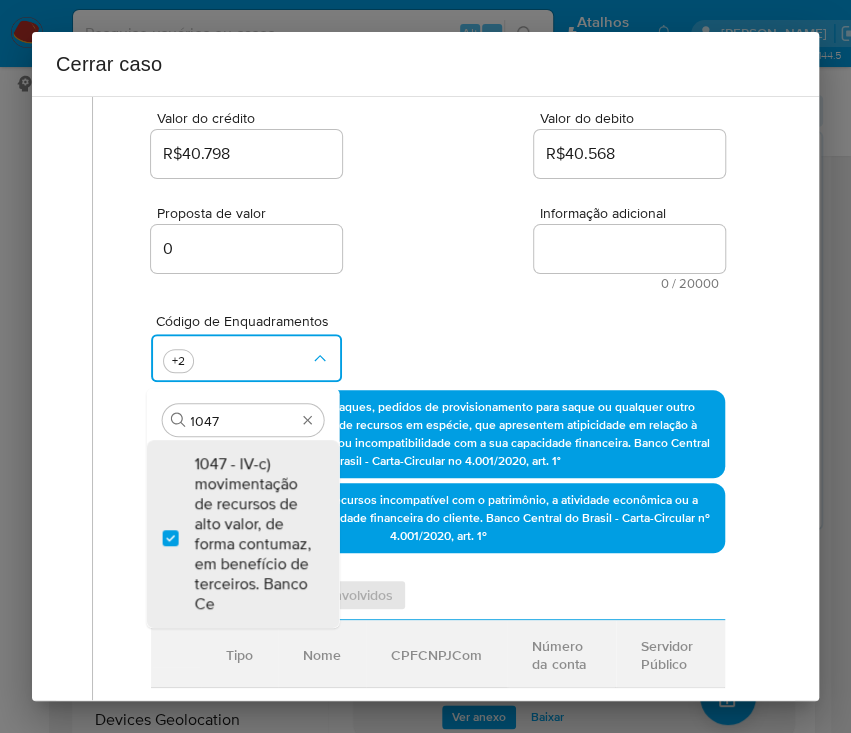 checkbox on "true" 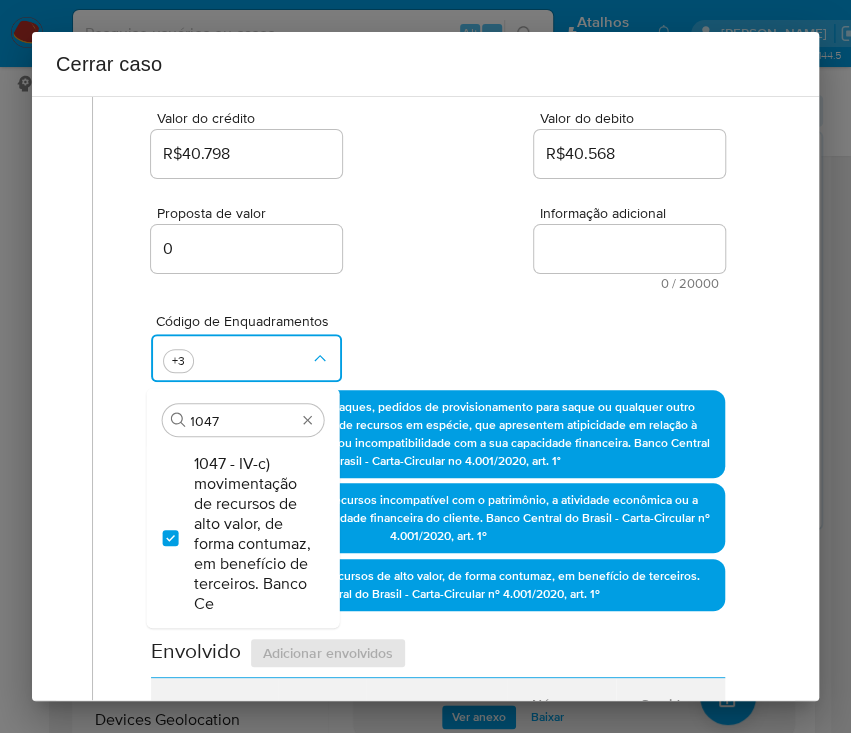 click on "Proposta de valor 0 Informação adicional 0 / 20000 20000 caracteres restantes" at bounding box center (438, 236) 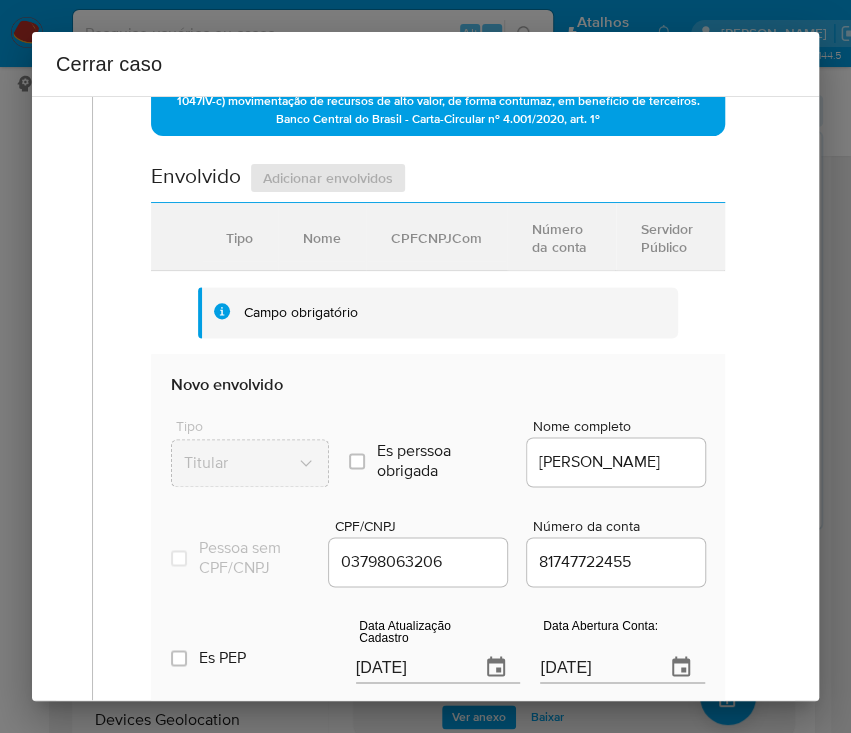 scroll, scrollTop: 800, scrollLeft: 0, axis: vertical 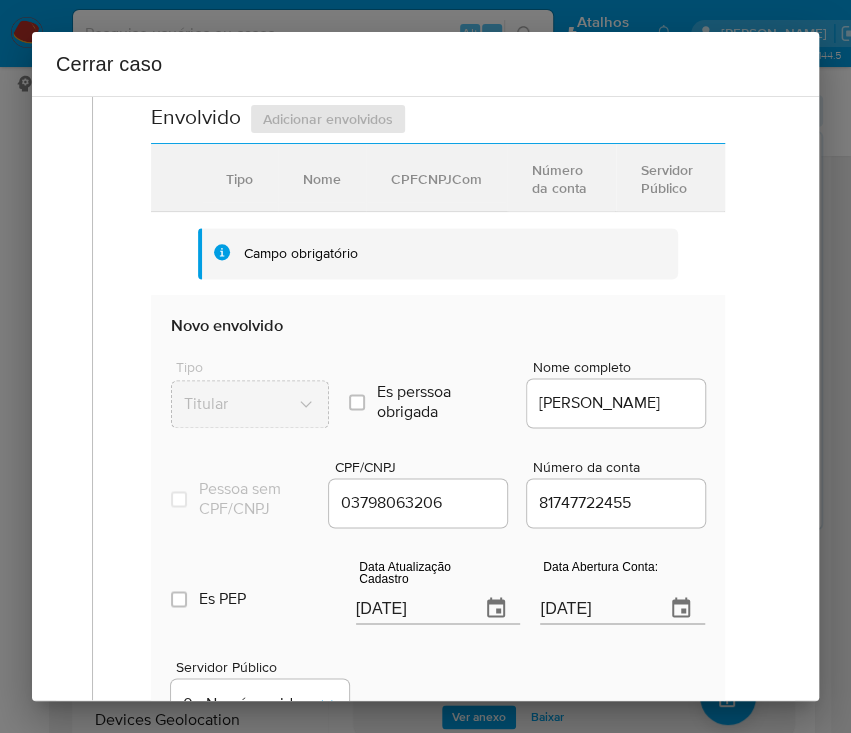click on "[DATE]" at bounding box center [410, 608] 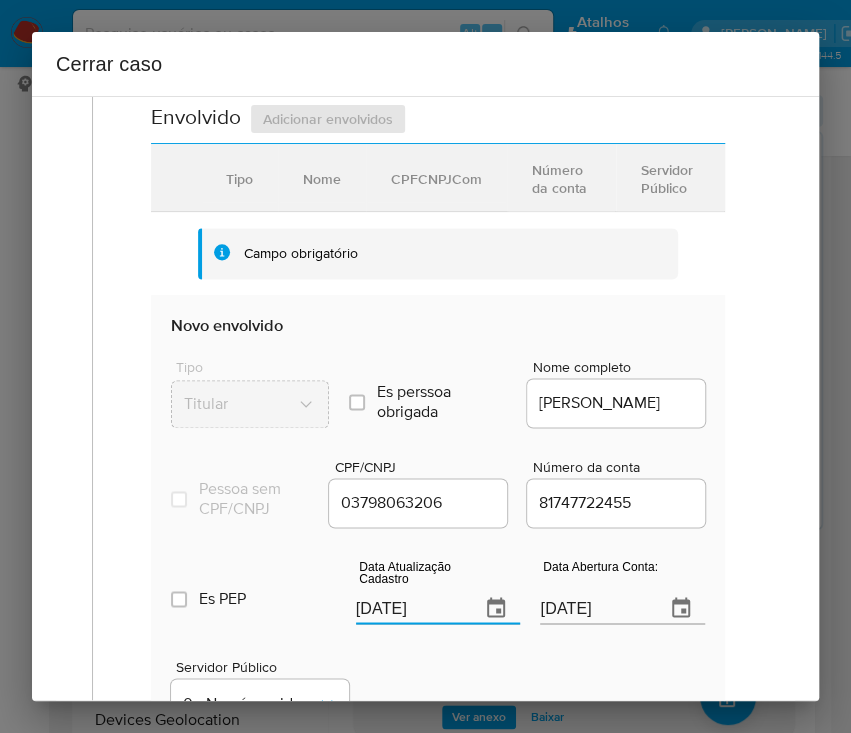 click on "[DATE]" at bounding box center (410, 608) 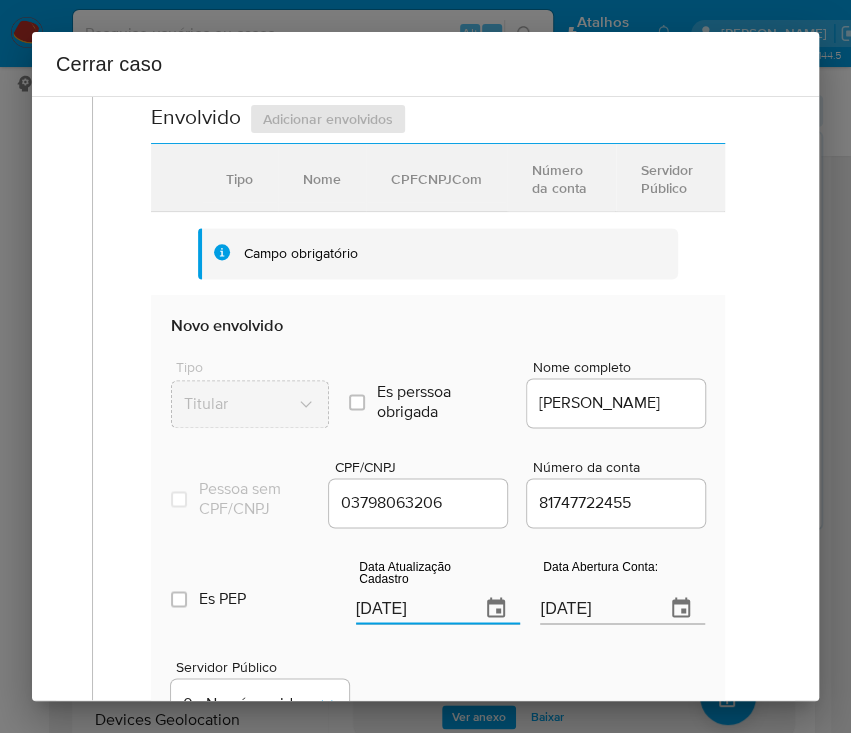 click on "[DATE]" at bounding box center (410, 608) 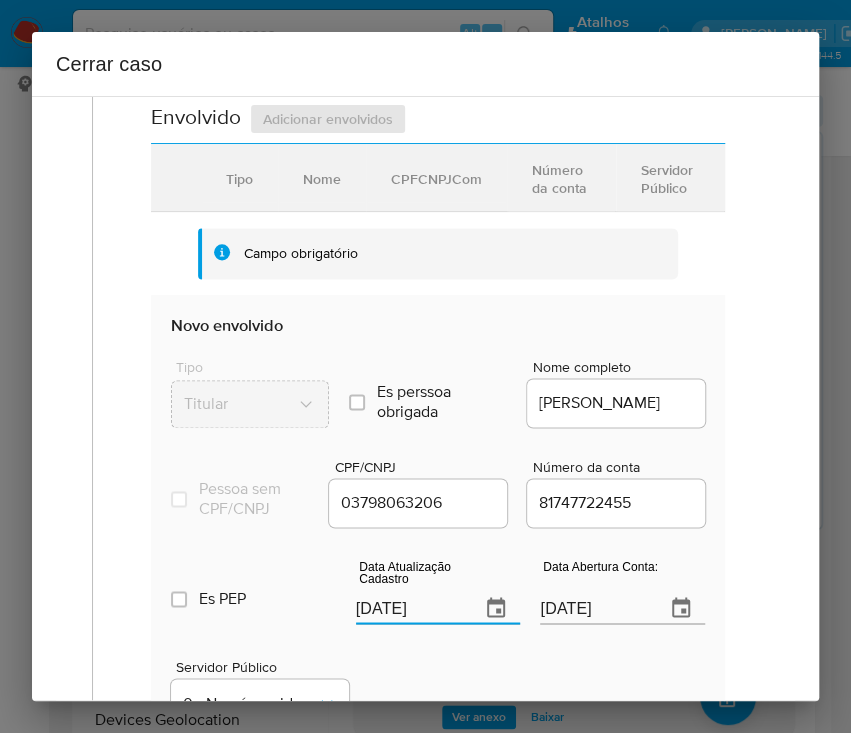 type on "13/05/2025" 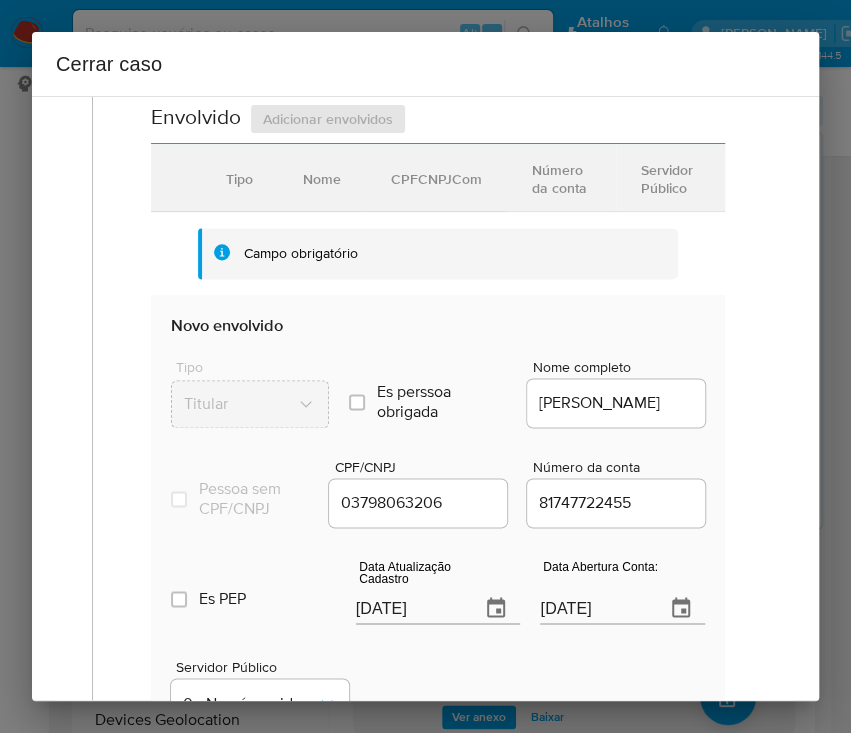click on "13/02/2024" at bounding box center (594, 608) 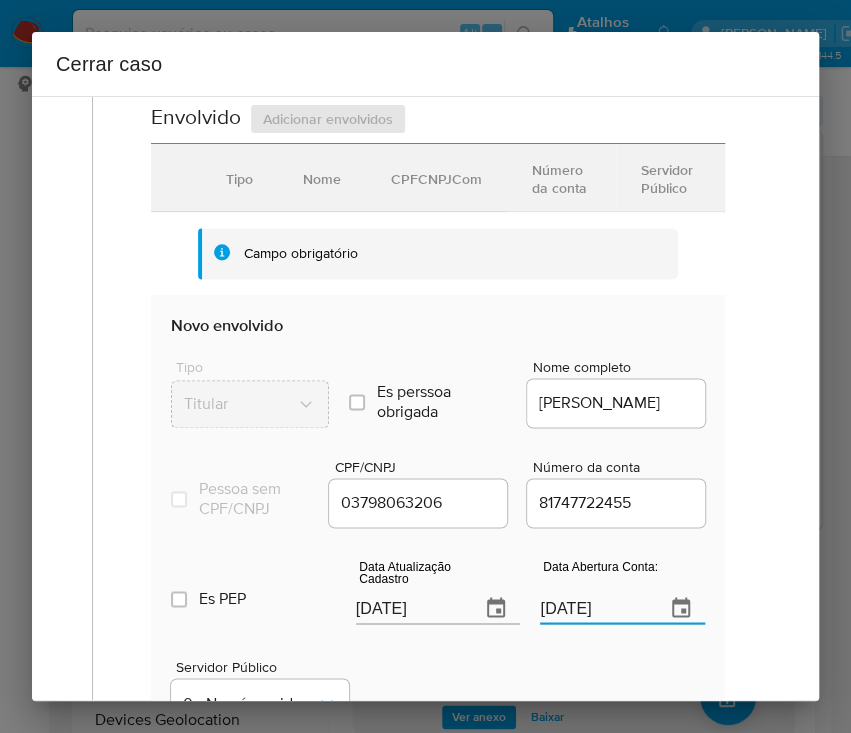 click on "13/02/2024" at bounding box center (594, 608) 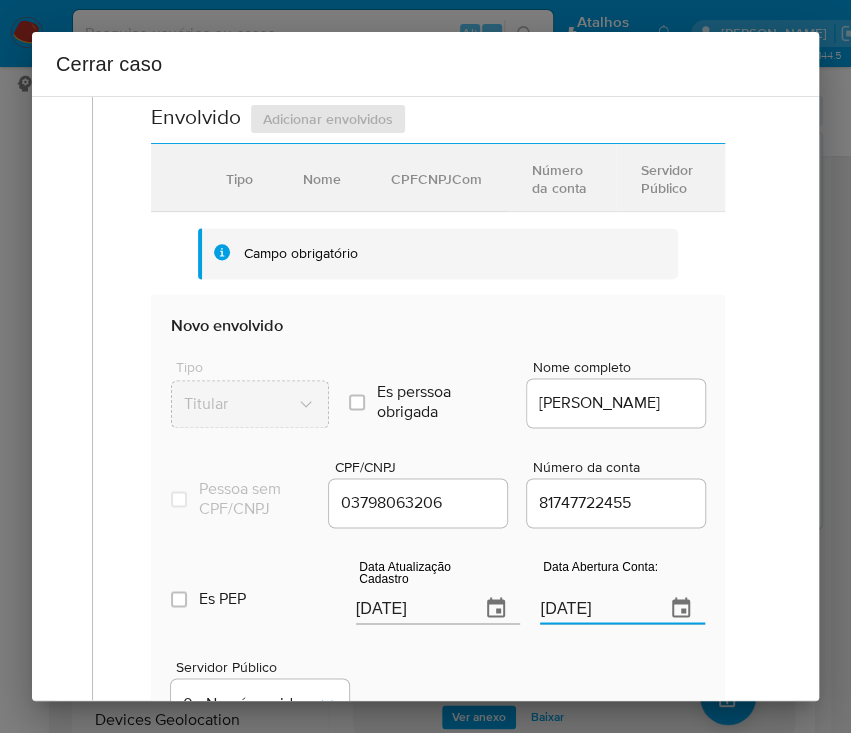 click on "13/02/2024" at bounding box center (594, 608) 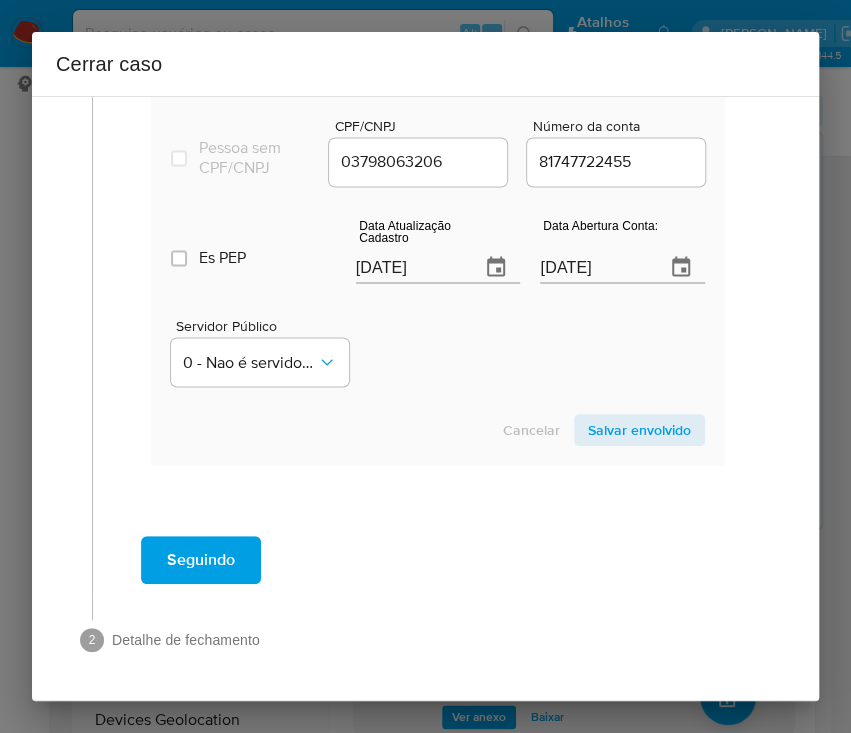 click on "Salvar envolvido" at bounding box center (639, 430) 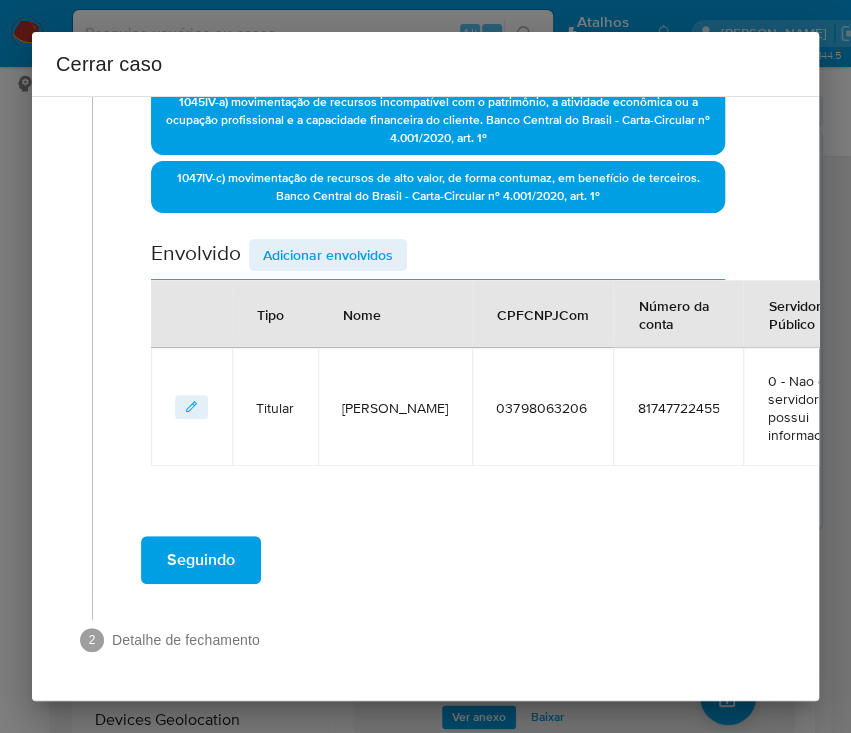 scroll, scrollTop: 681, scrollLeft: 0, axis: vertical 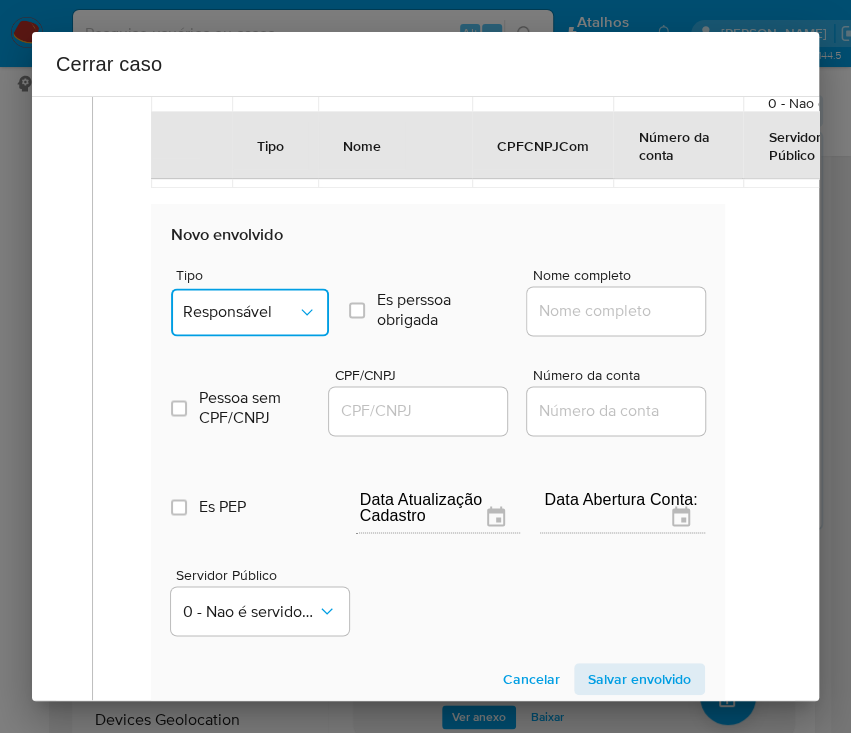 click on "Responsável" at bounding box center (240, 312) 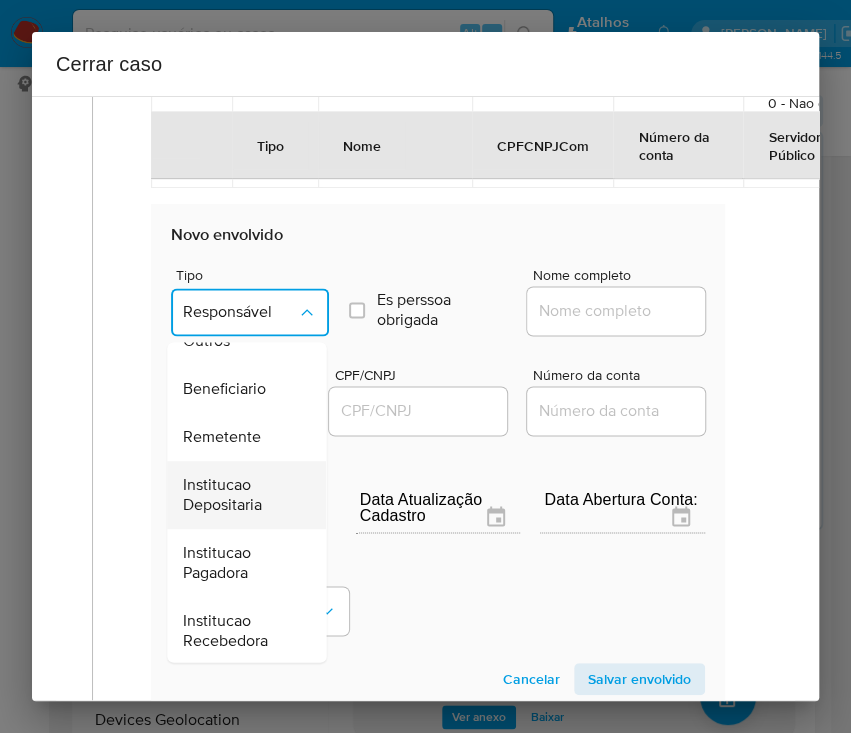 scroll, scrollTop: 356, scrollLeft: 0, axis: vertical 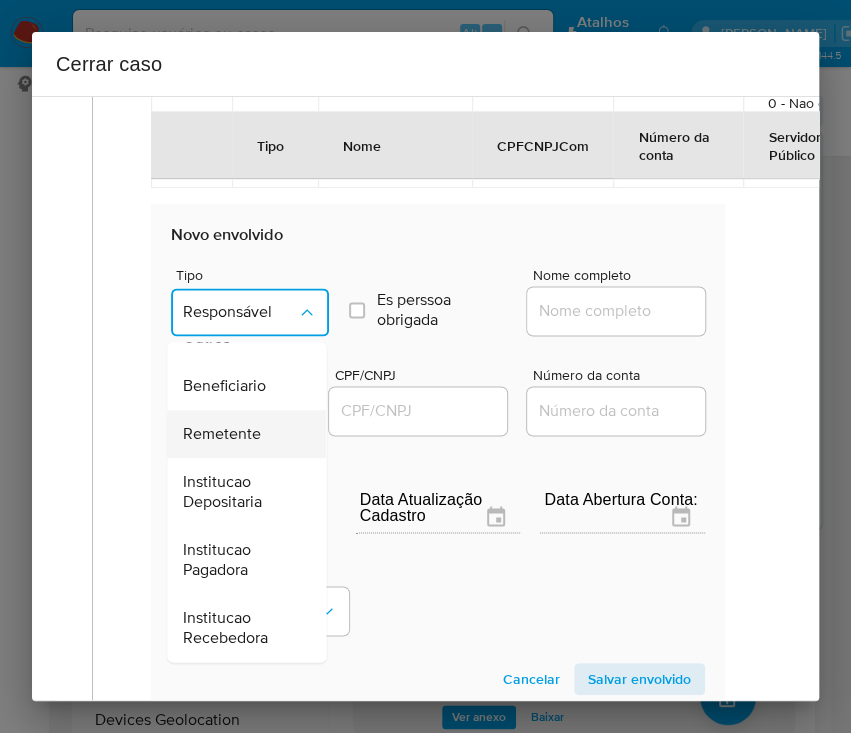 click on "Remetente" at bounding box center [222, 434] 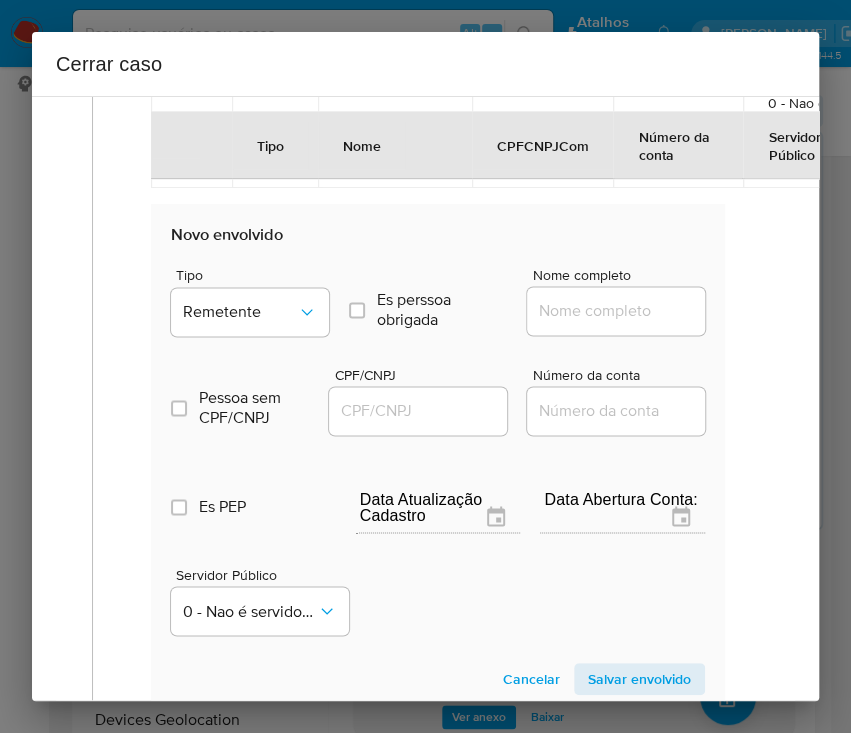 click on "Nome completo" at bounding box center (625, 311) 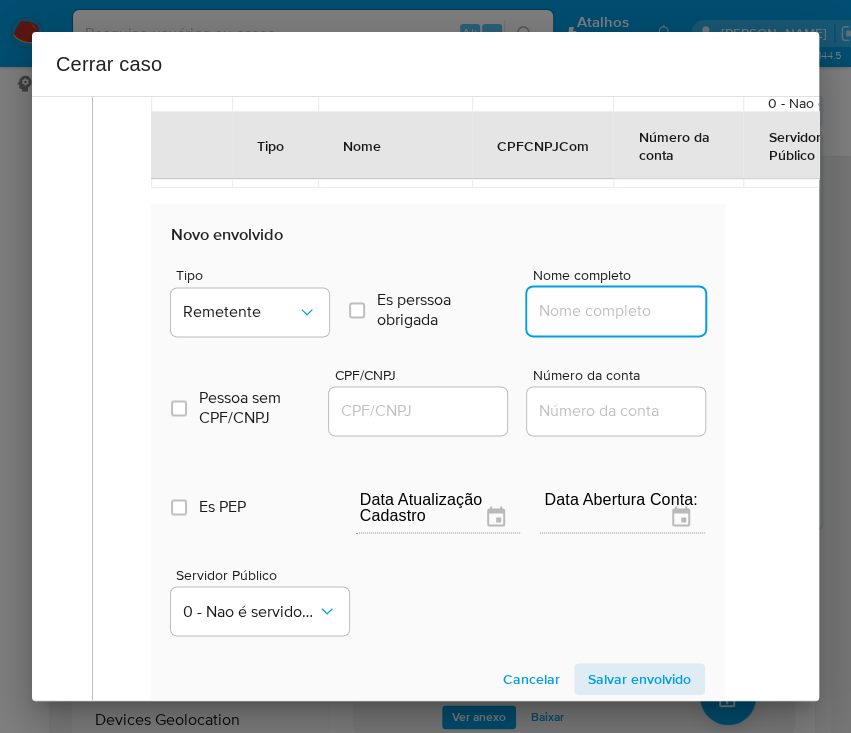 paste on "Iure Da Silva E Silva, CPF 04115441283" 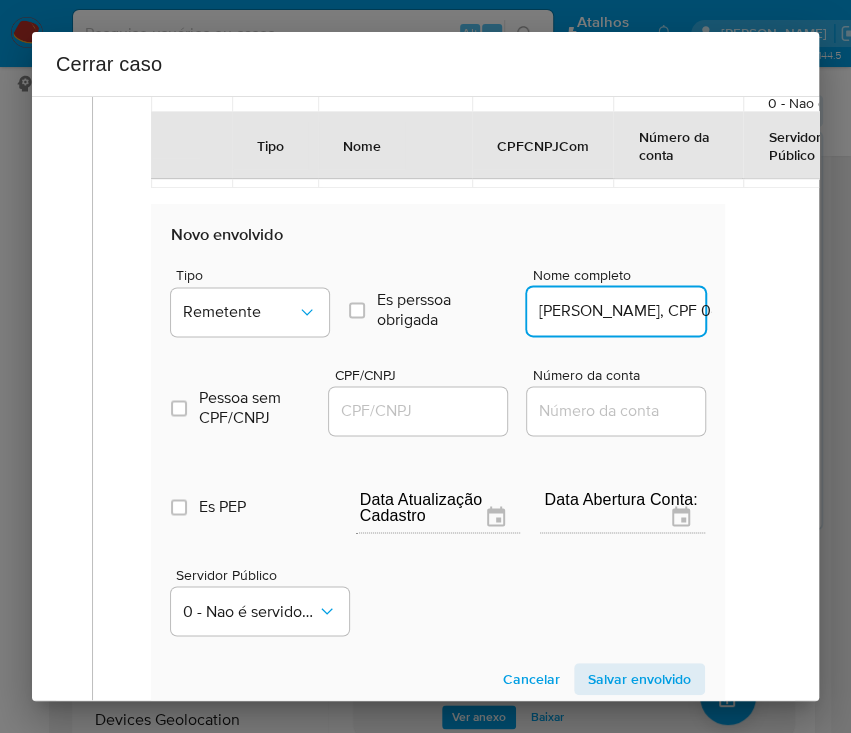 scroll, scrollTop: 0, scrollLeft: 96, axis: horizontal 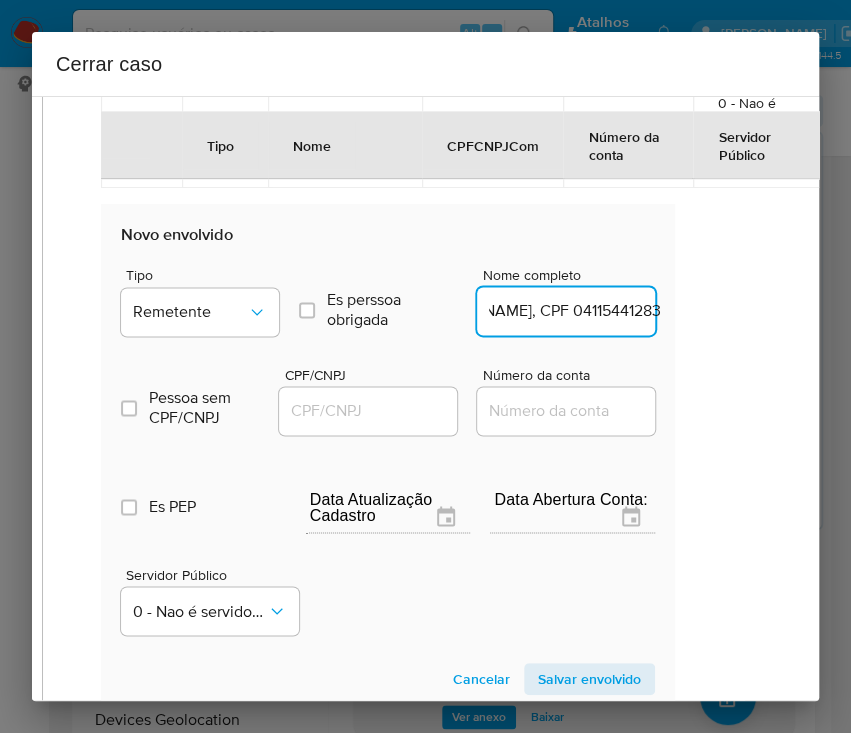 drag, startPoint x: 603, startPoint y: 311, endPoint x: 792, endPoint y: 310, distance: 189.00264 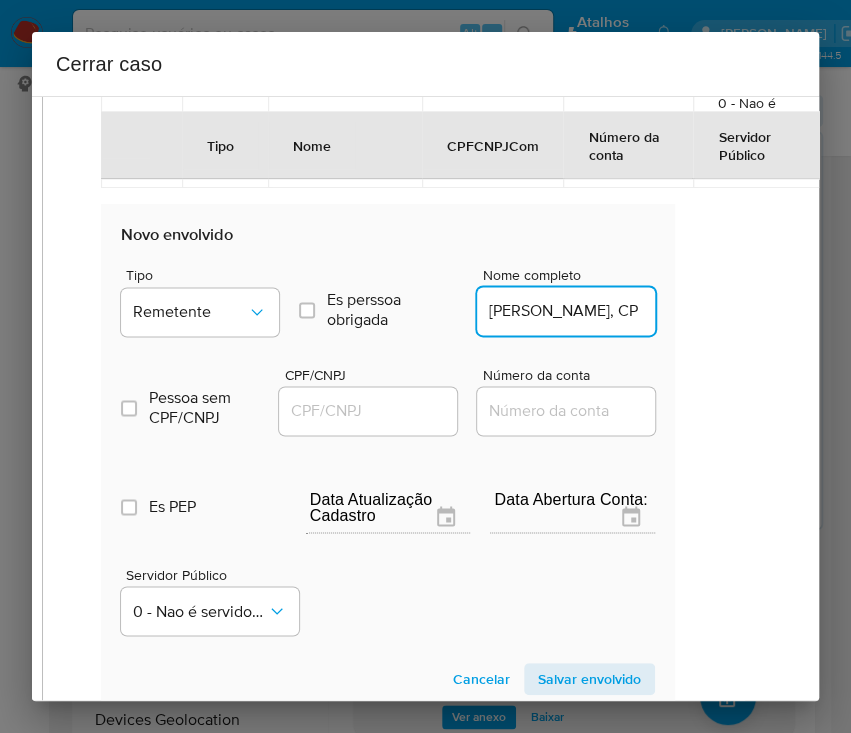 scroll, scrollTop: 0, scrollLeft: 0, axis: both 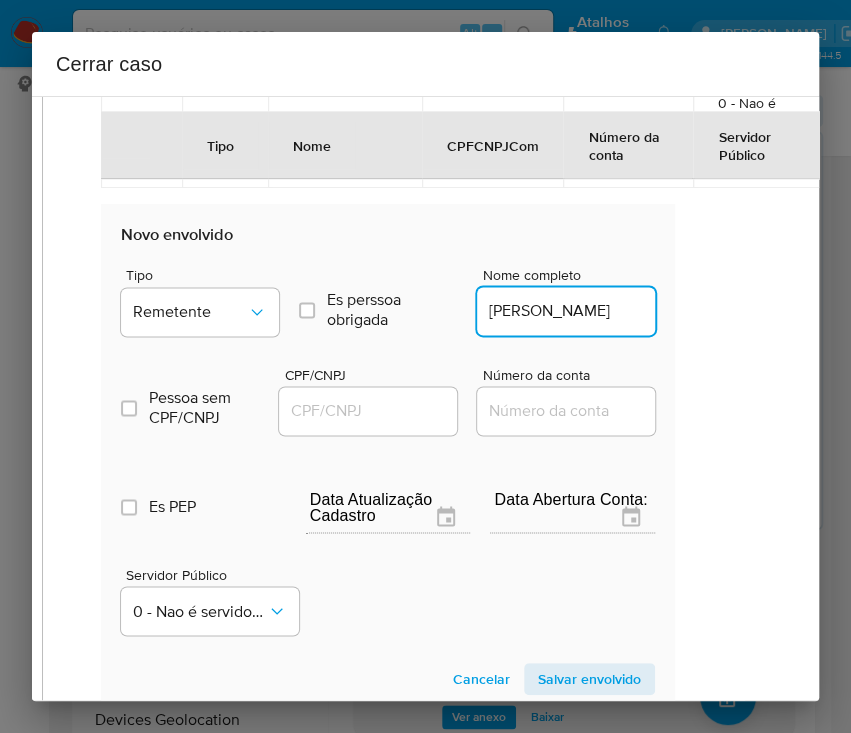 type on "Iure Da Silva E Silva" 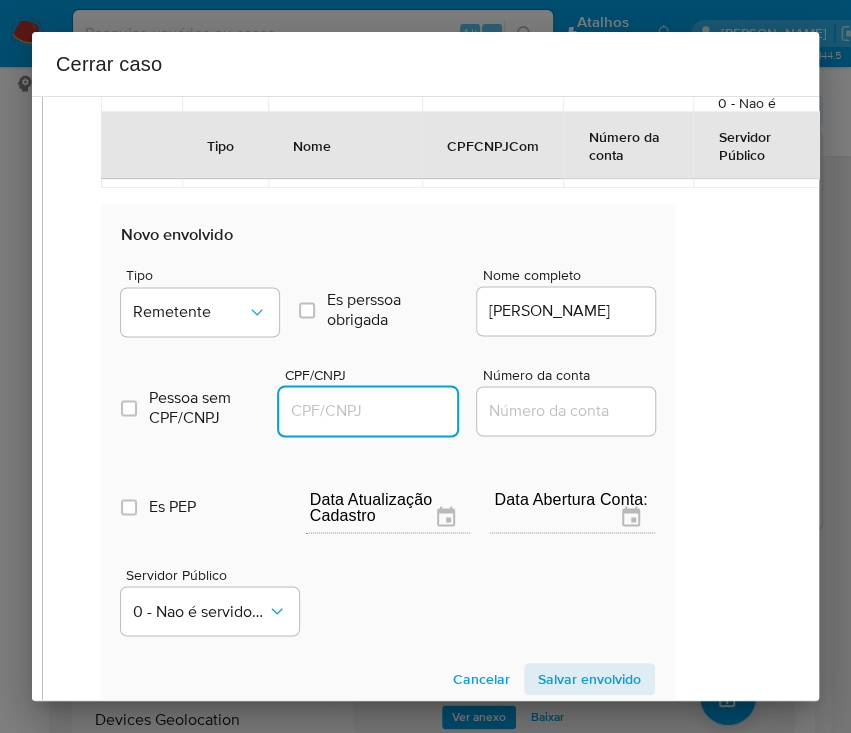 click on "CPF/CNPJ" at bounding box center [377, 411] 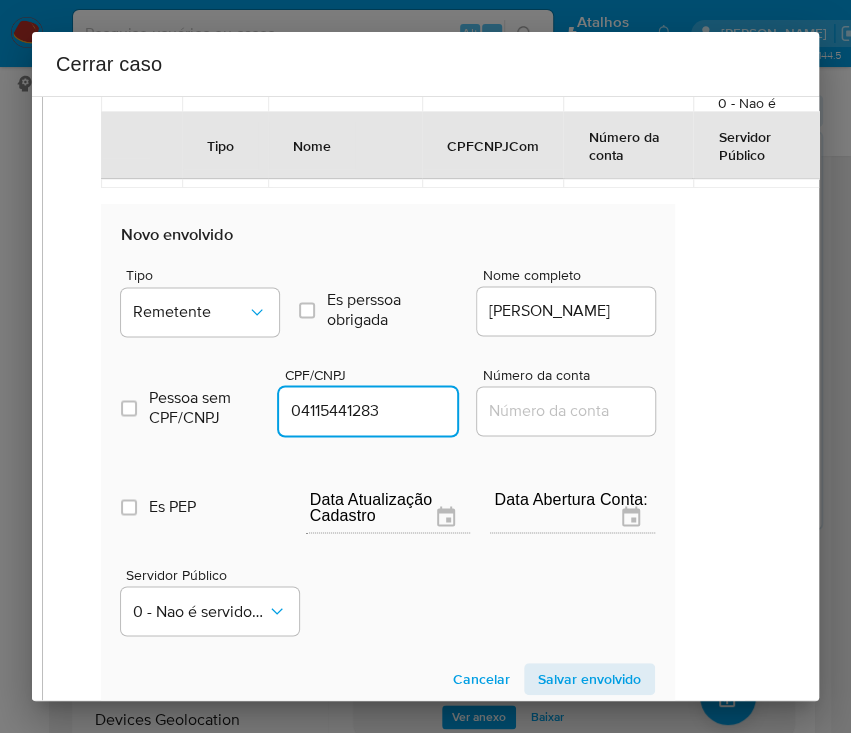 type on "4115441283" 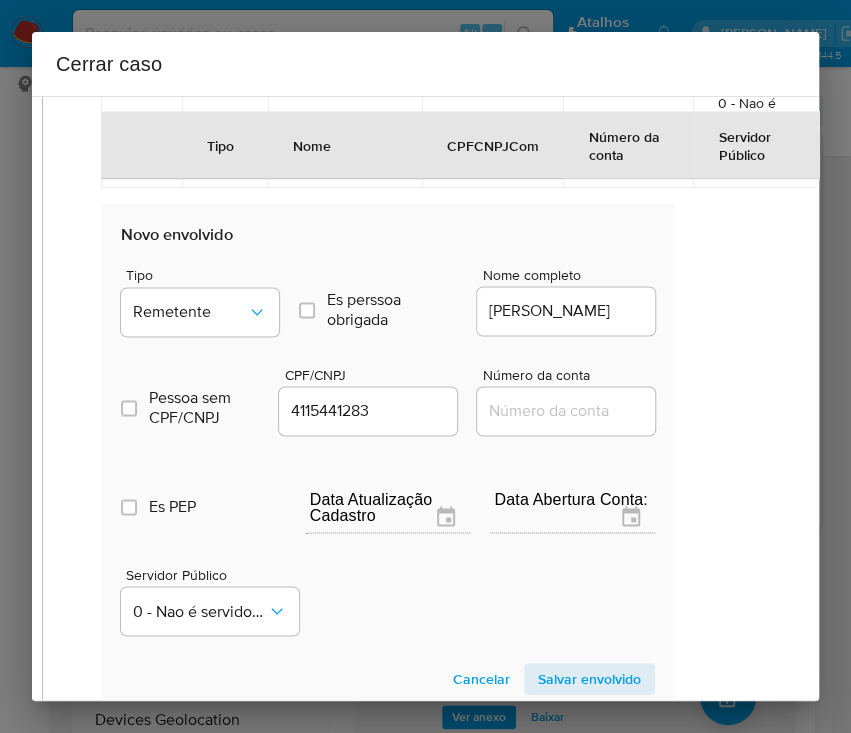 click on "Salvar envolvido" at bounding box center (589, 679) 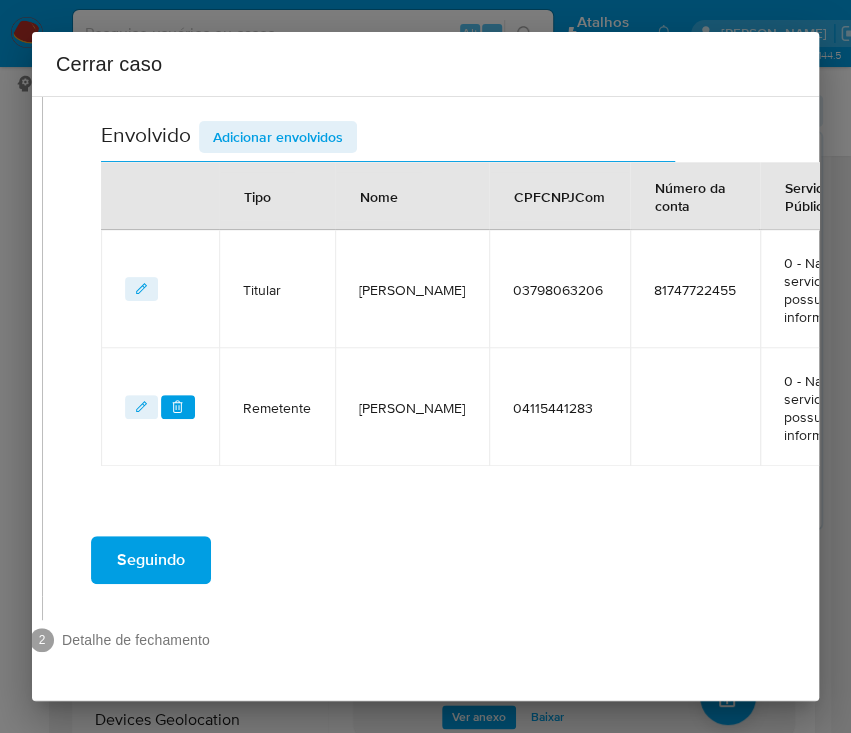 scroll, scrollTop: 799, scrollLeft: 50, axis: both 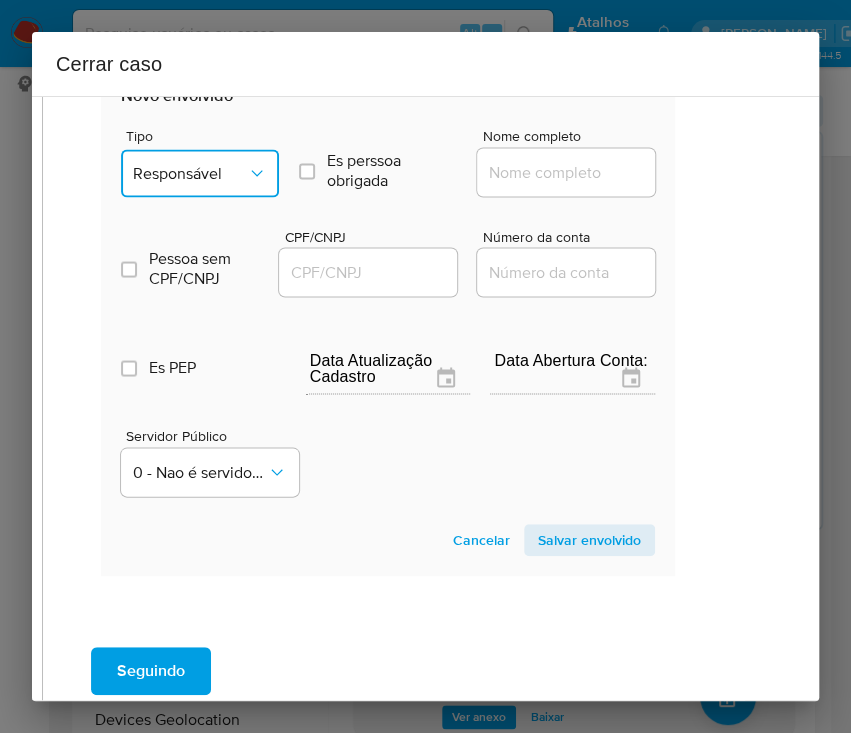 click 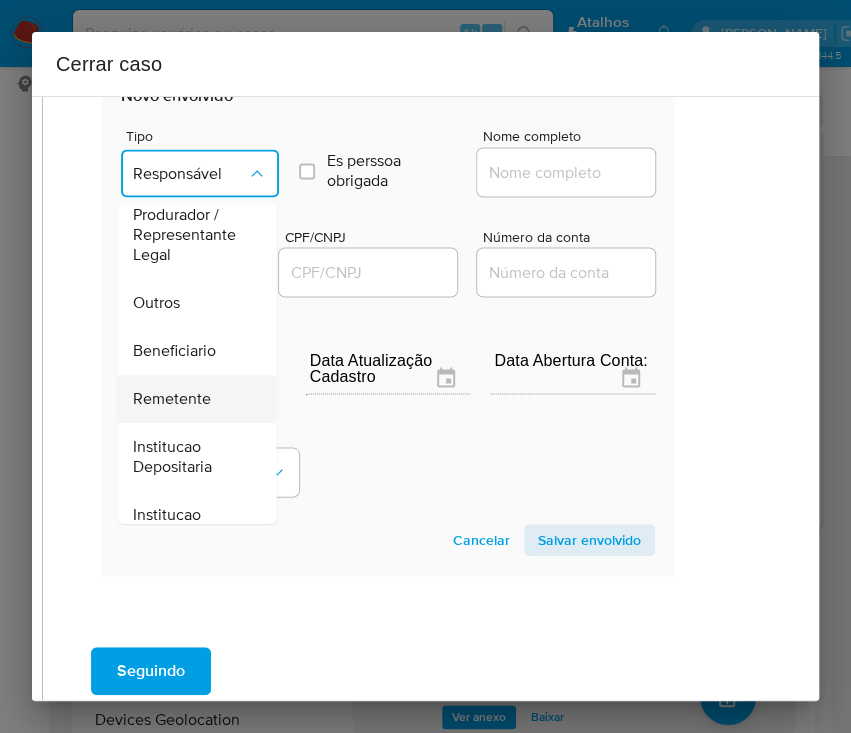 scroll, scrollTop: 266, scrollLeft: 0, axis: vertical 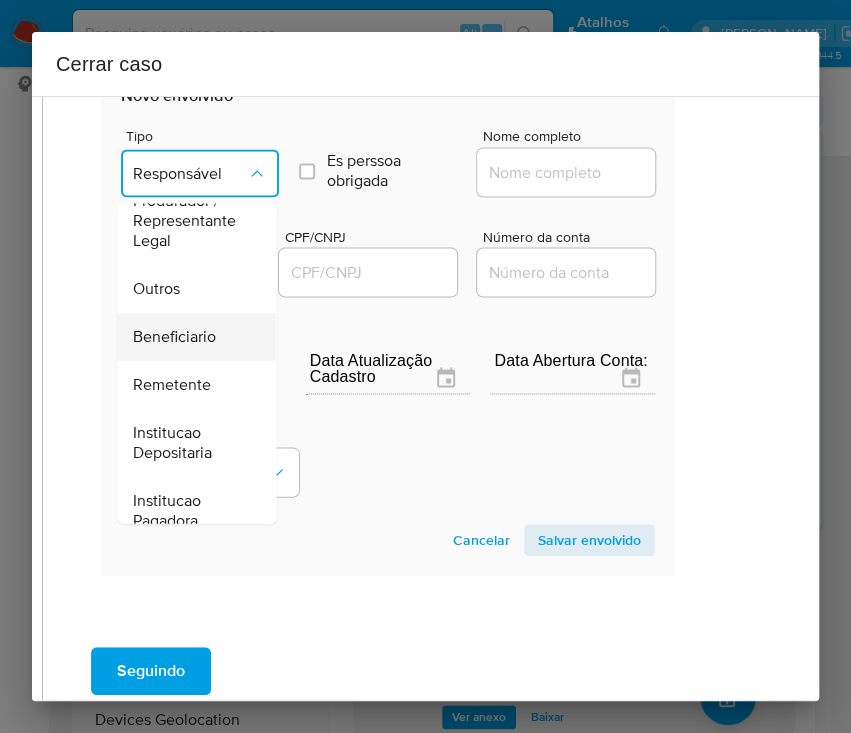 click on "Beneficiario" at bounding box center (174, 337) 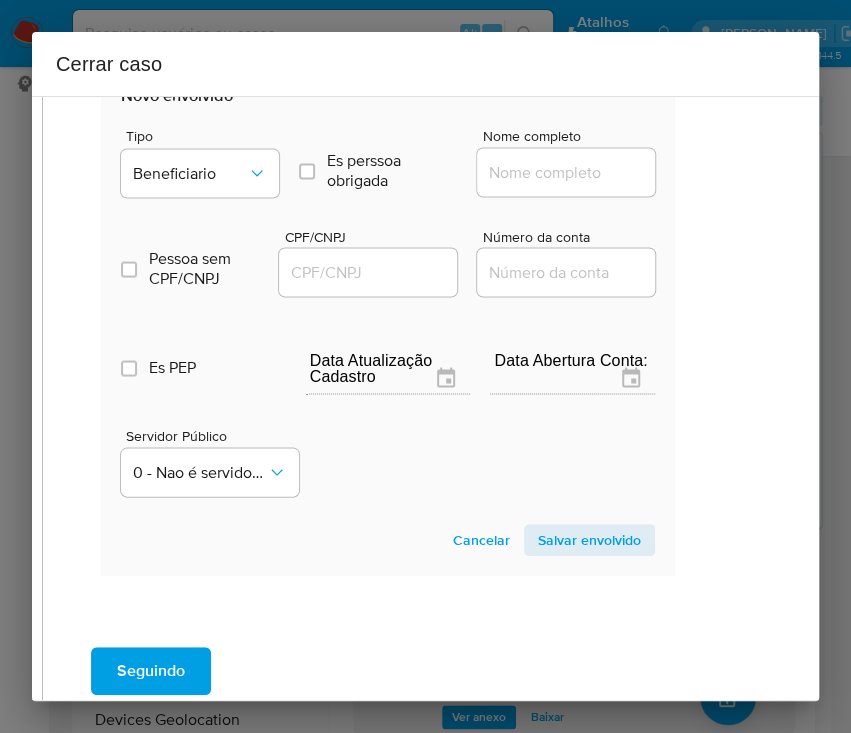 click on "Nome completo" at bounding box center (575, 172) 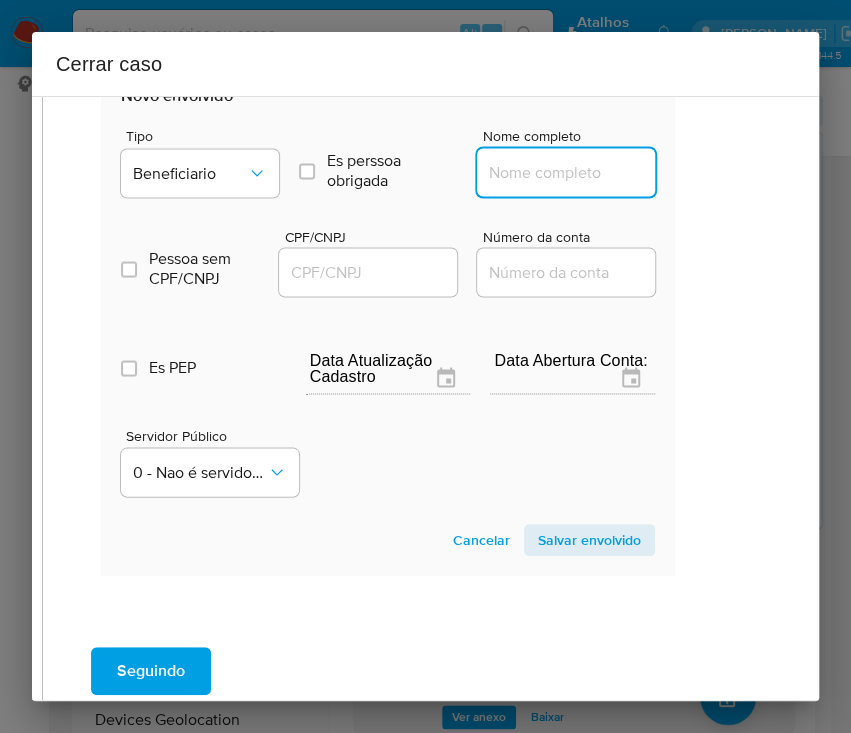 paste on "Igor Da Silva E Silva,  04114966200" 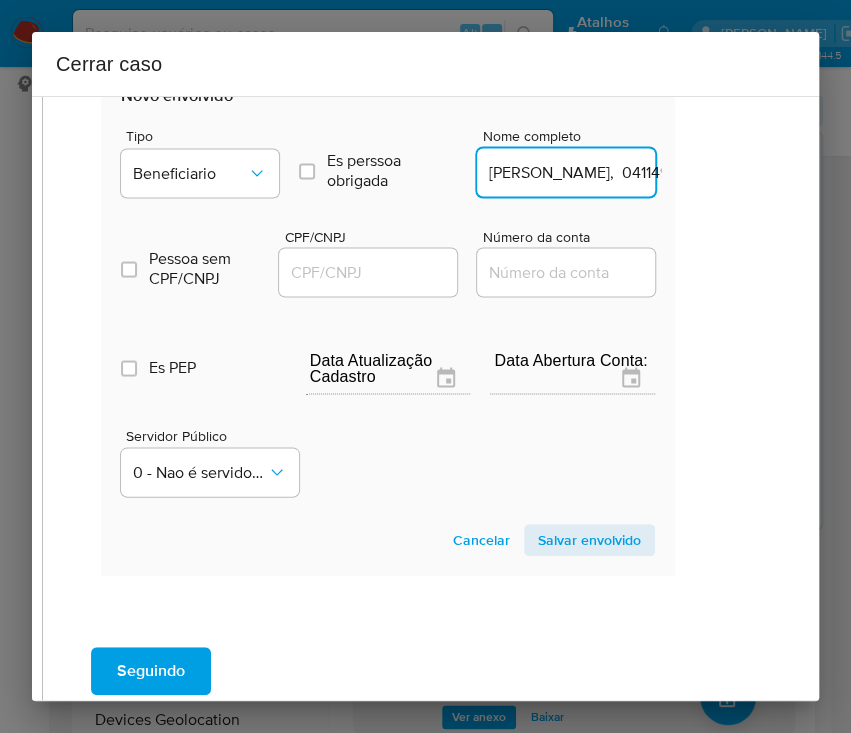 scroll, scrollTop: 0, scrollLeft: 74, axis: horizontal 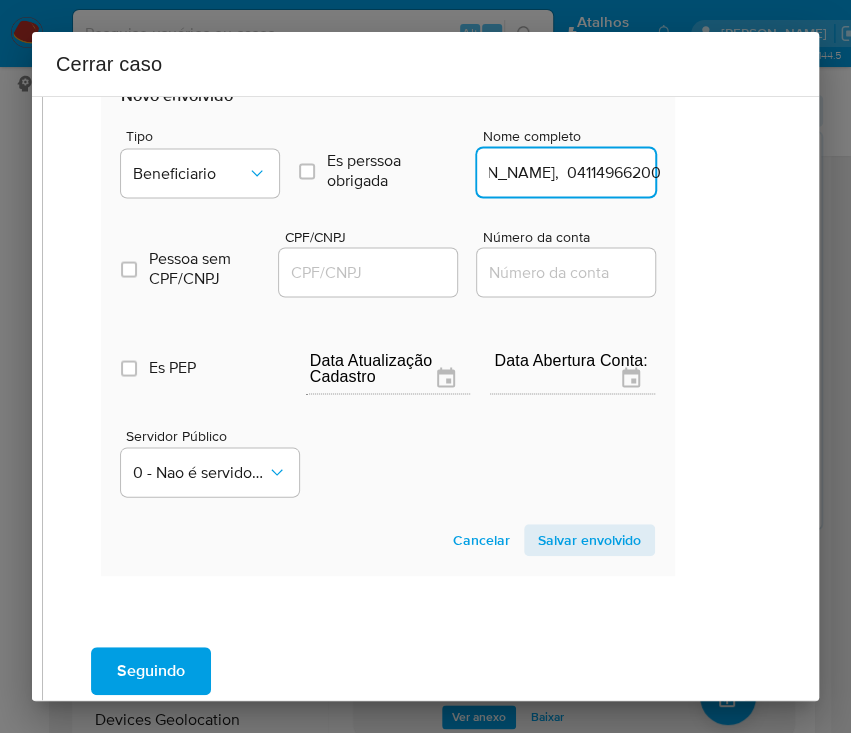 drag, startPoint x: 537, startPoint y: 172, endPoint x: 740, endPoint y: 175, distance: 203.02217 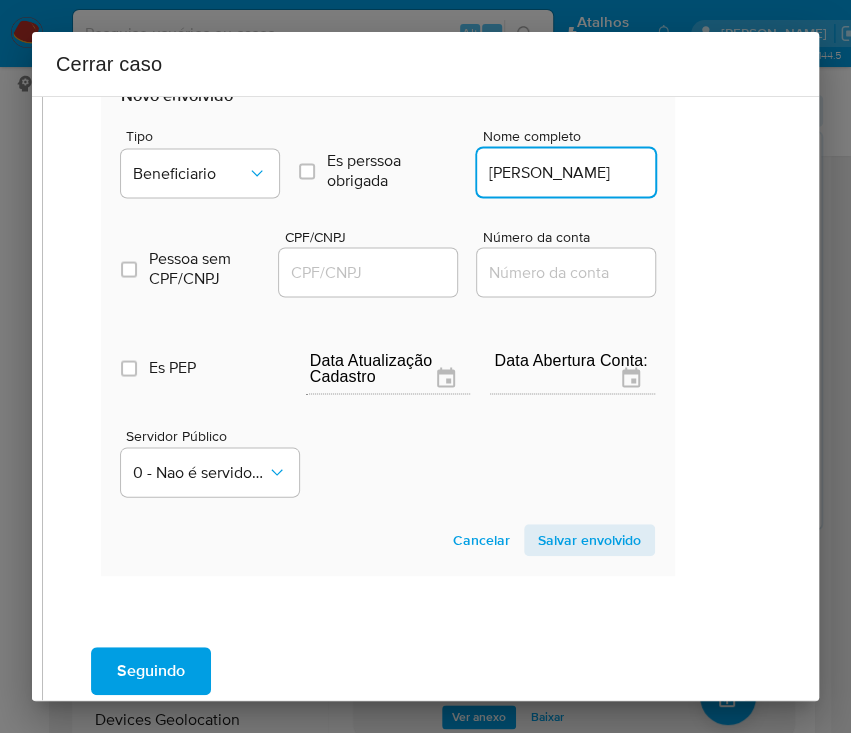 scroll, scrollTop: 0, scrollLeft: 0, axis: both 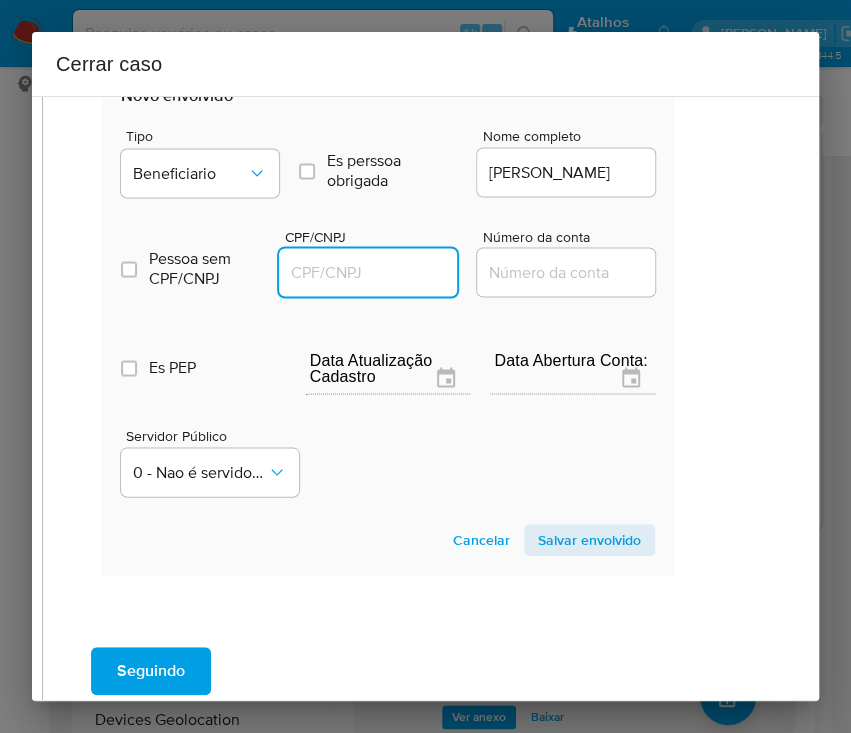 paste on "04114966200" 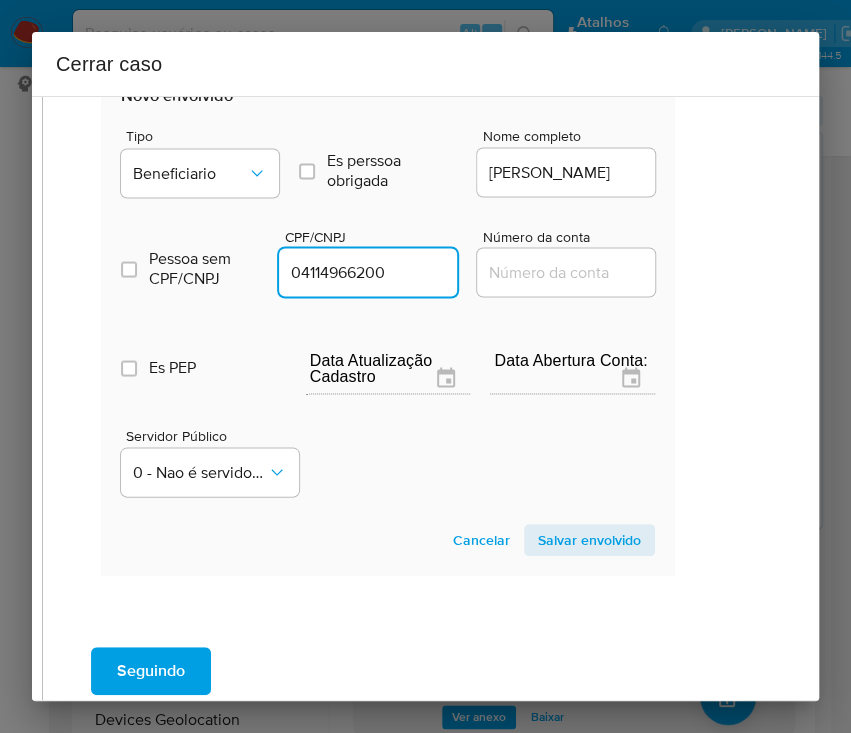 type on "4114966200" 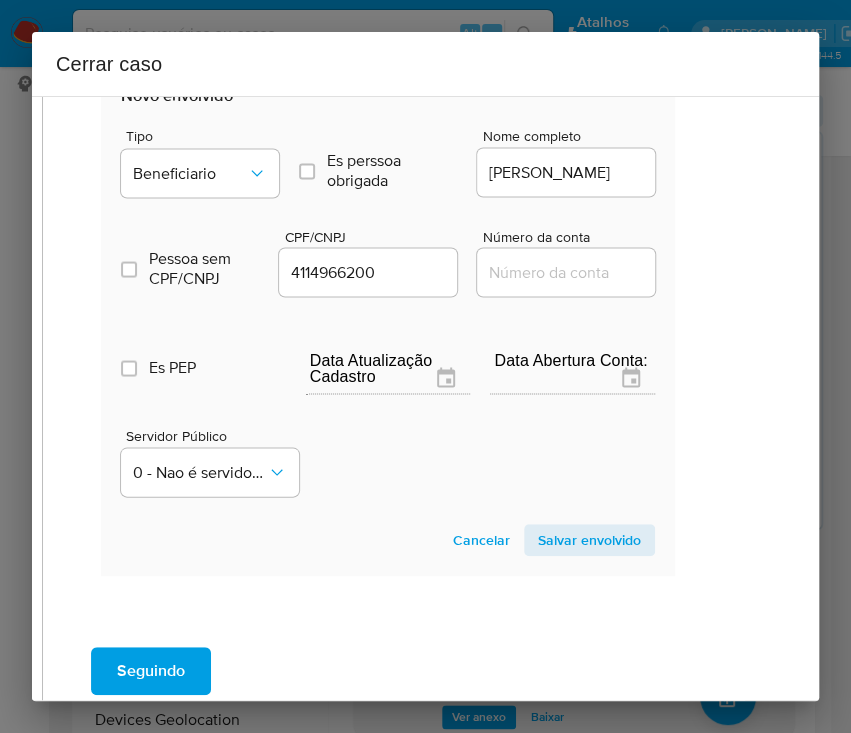 click on "Salvar envolvido" at bounding box center [589, 540] 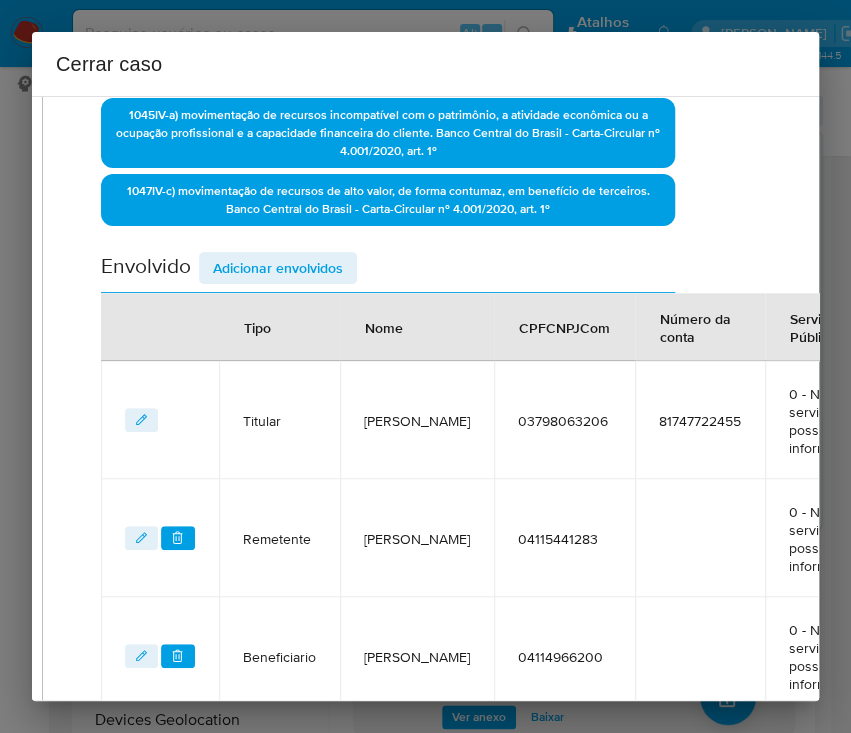 scroll, scrollTop: 650, scrollLeft: 50, axis: both 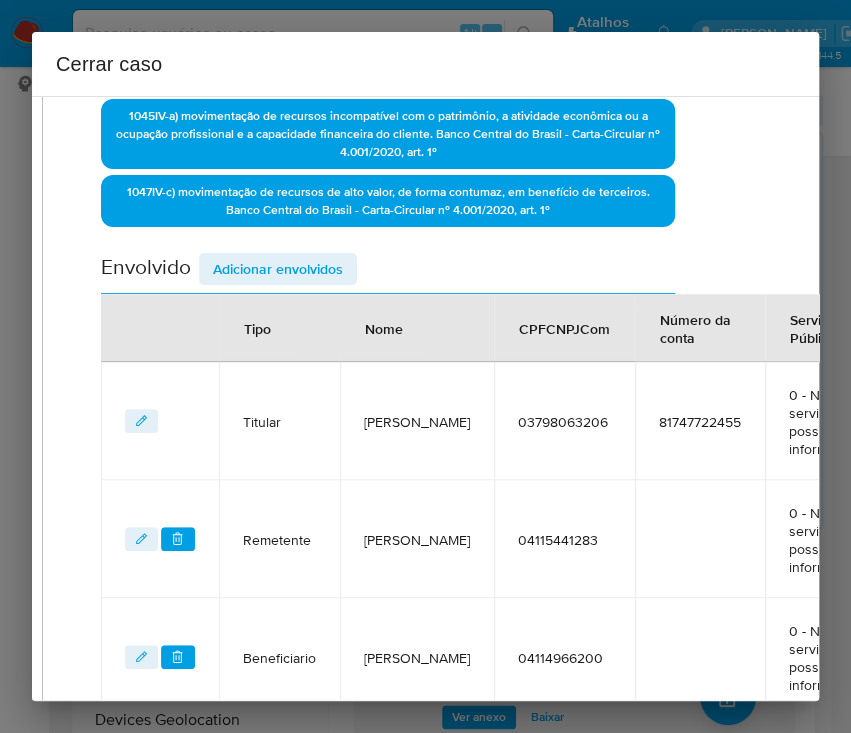 click on "Adicionar envolvidos" at bounding box center (278, 269) 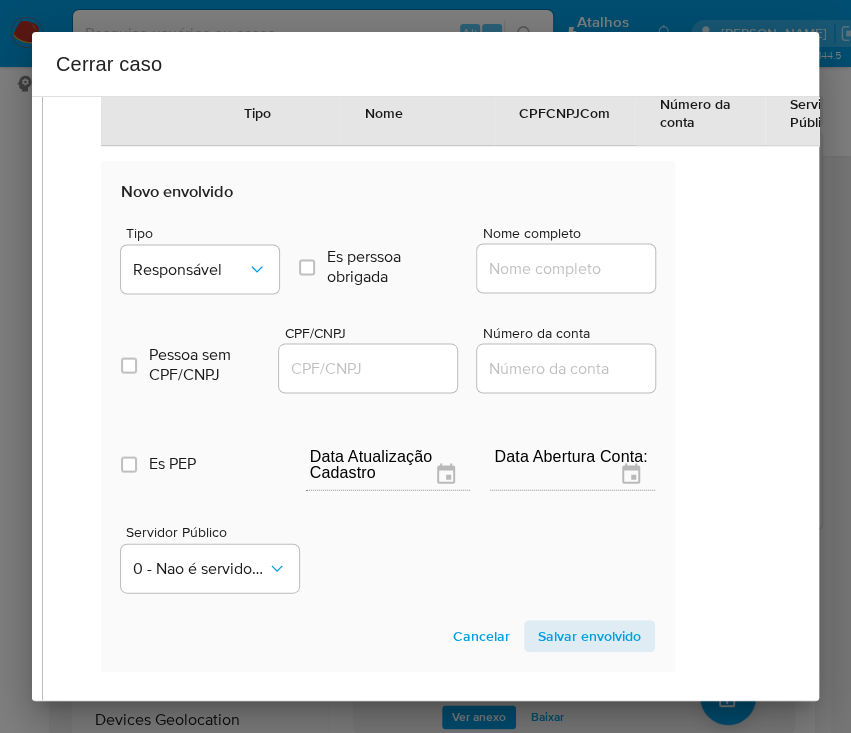 scroll, scrollTop: 1317, scrollLeft: 50, axis: both 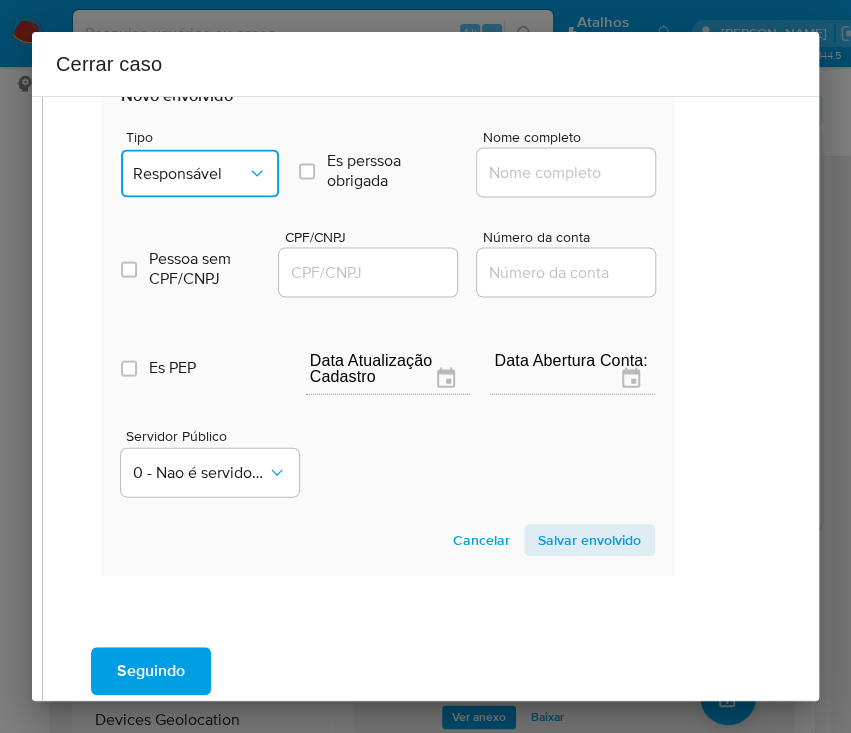 click 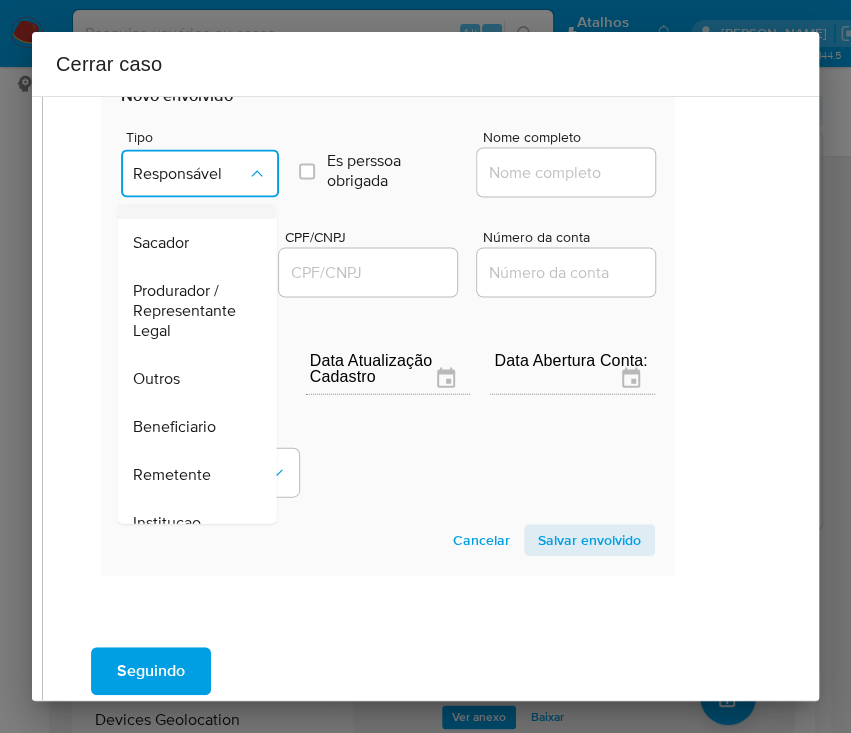 scroll, scrollTop: 266, scrollLeft: 0, axis: vertical 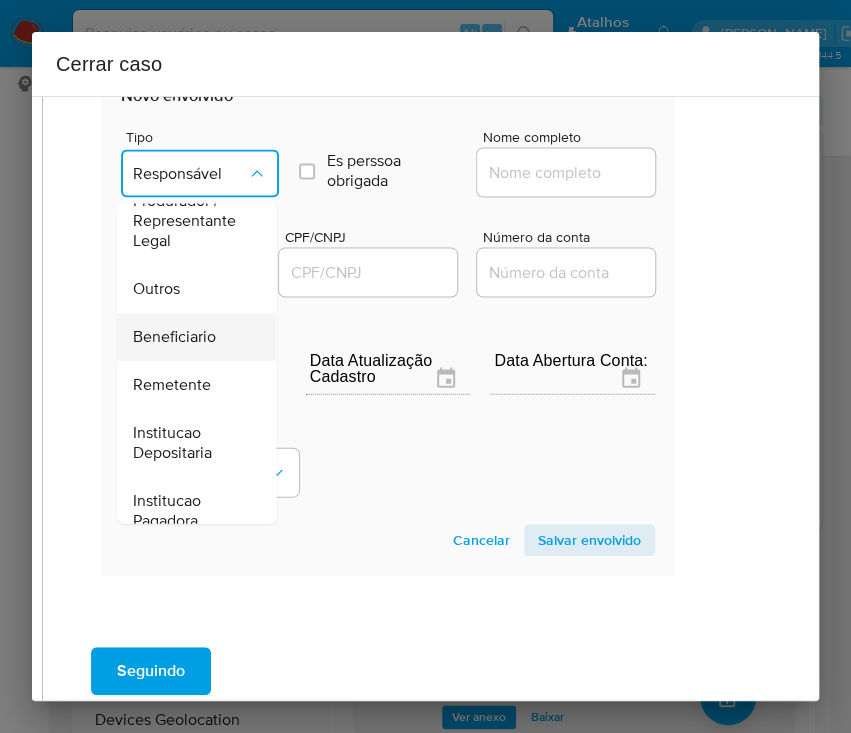 click on "Beneficiario" at bounding box center [174, 337] 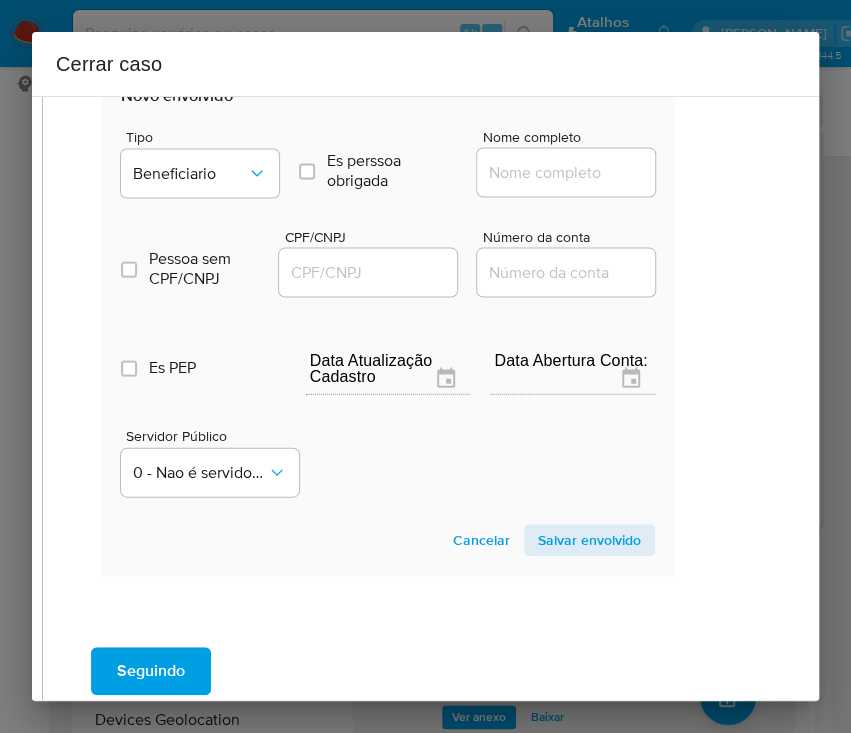 click on "Nome completo" at bounding box center (575, 172) 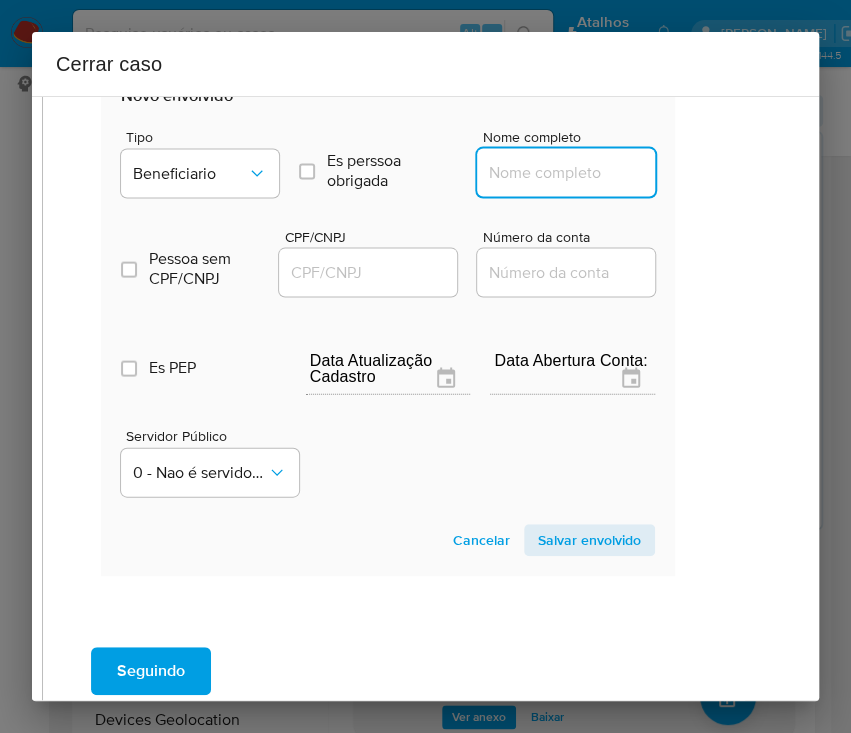 paste on "Loteria Tapaua Da Sorte Ltda,  11228881000119" 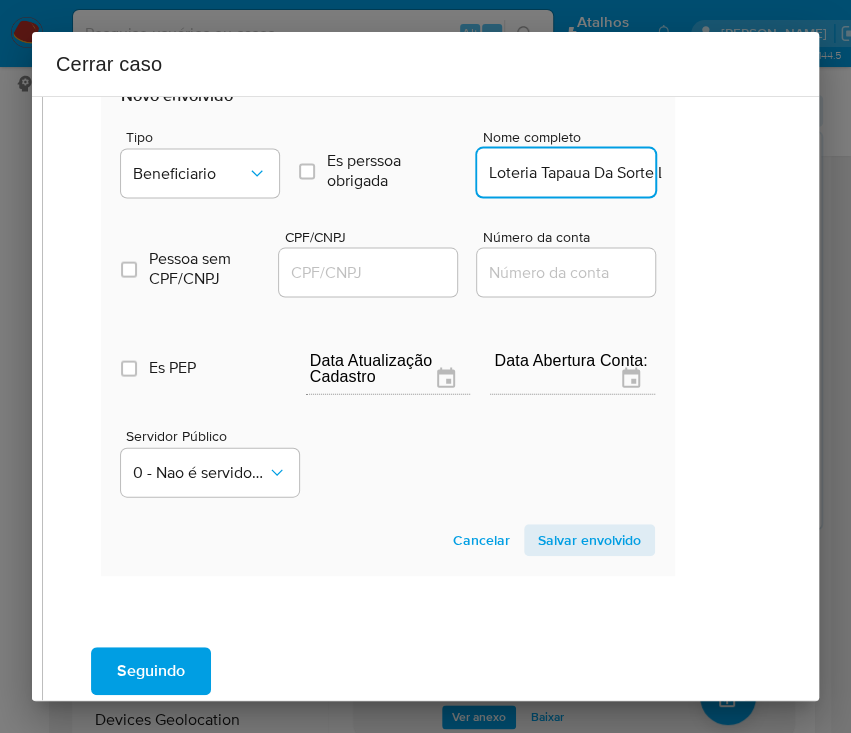 scroll, scrollTop: 0, scrollLeft: 155, axis: horizontal 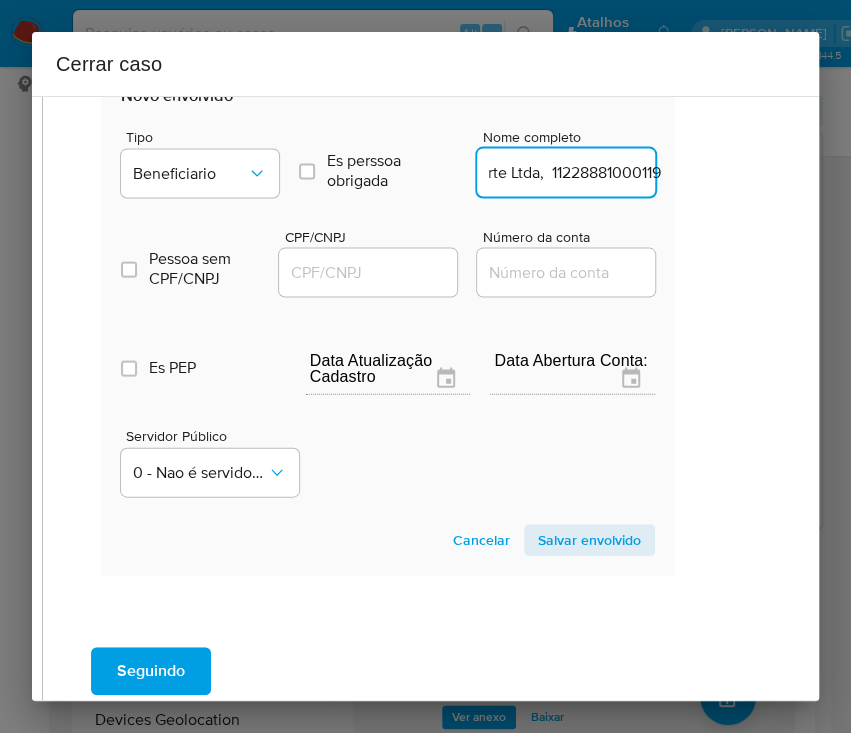 drag, startPoint x: 519, startPoint y: 168, endPoint x: 701, endPoint y: 168, distance: 182 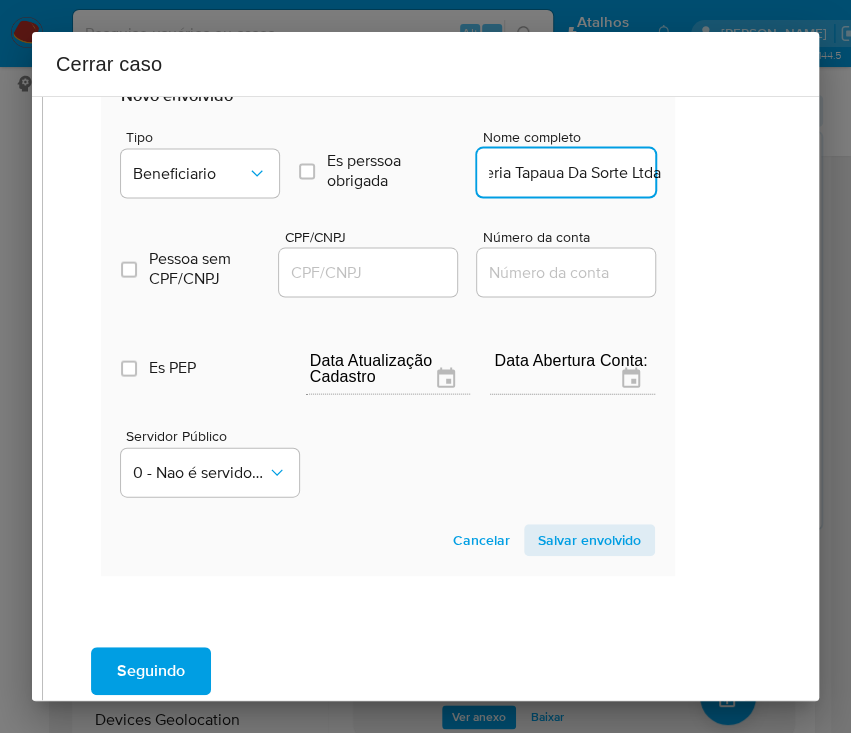 scroll, scrollTop: 0, scrollLeft: 31, axis: horizontal 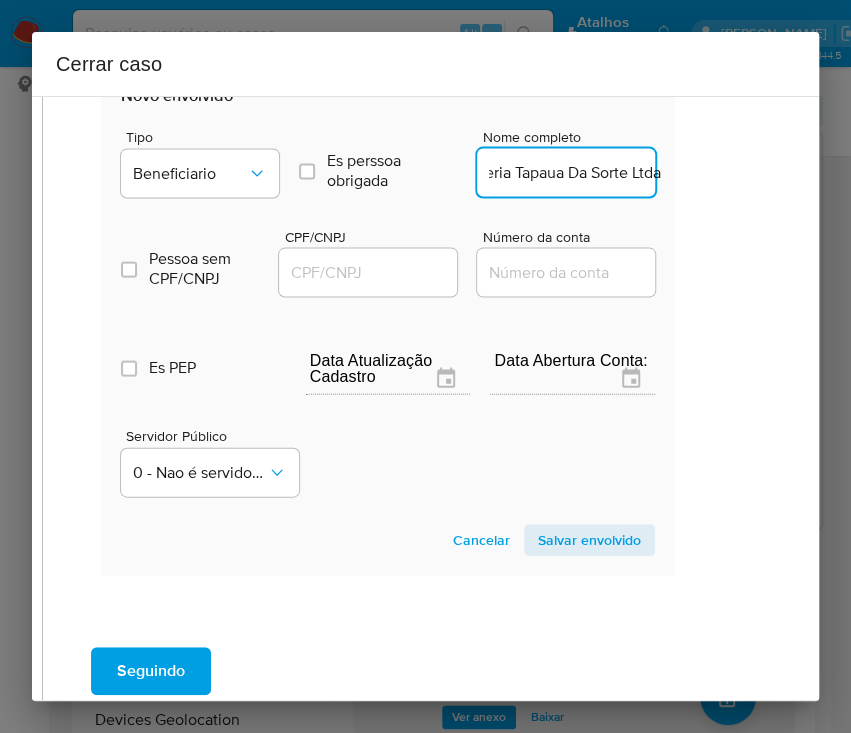 type on "Loteria Tapaua Da Sorte Ltda" 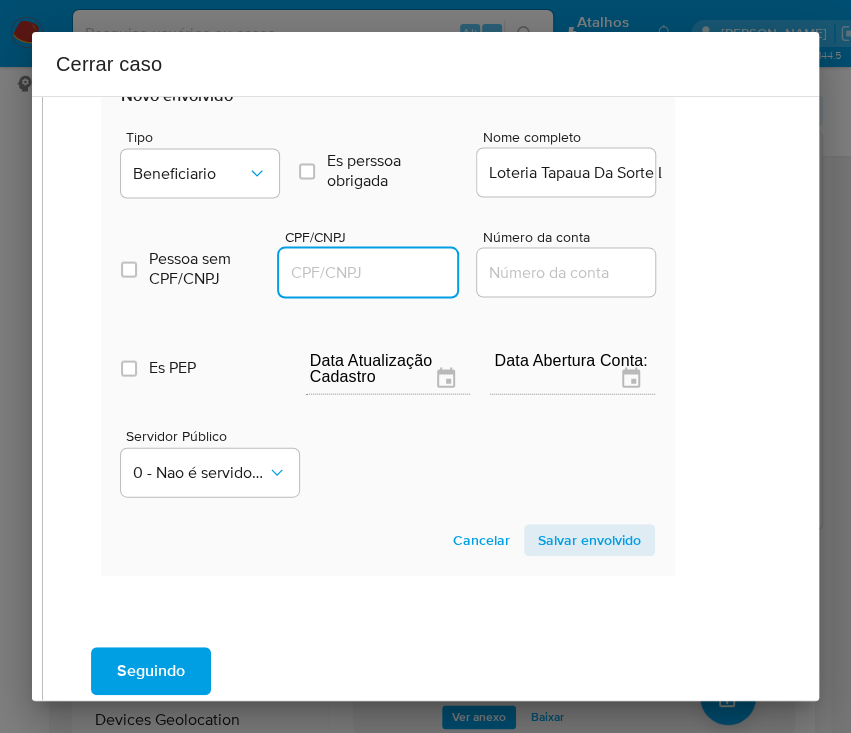paste on "11228881000119" 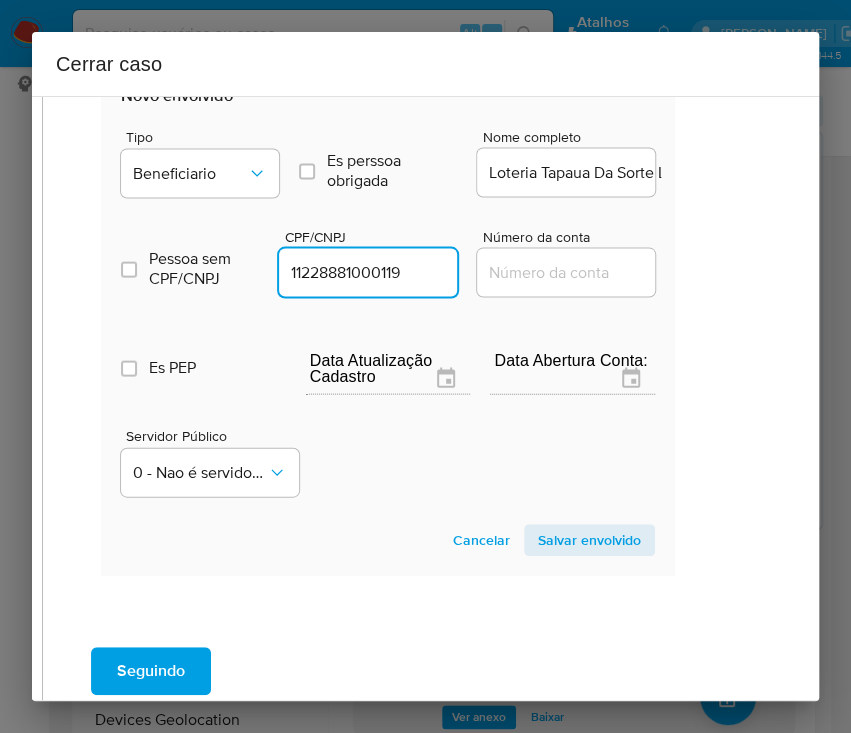 click on "Salvar envolvido" at bounding box center (589, 540) 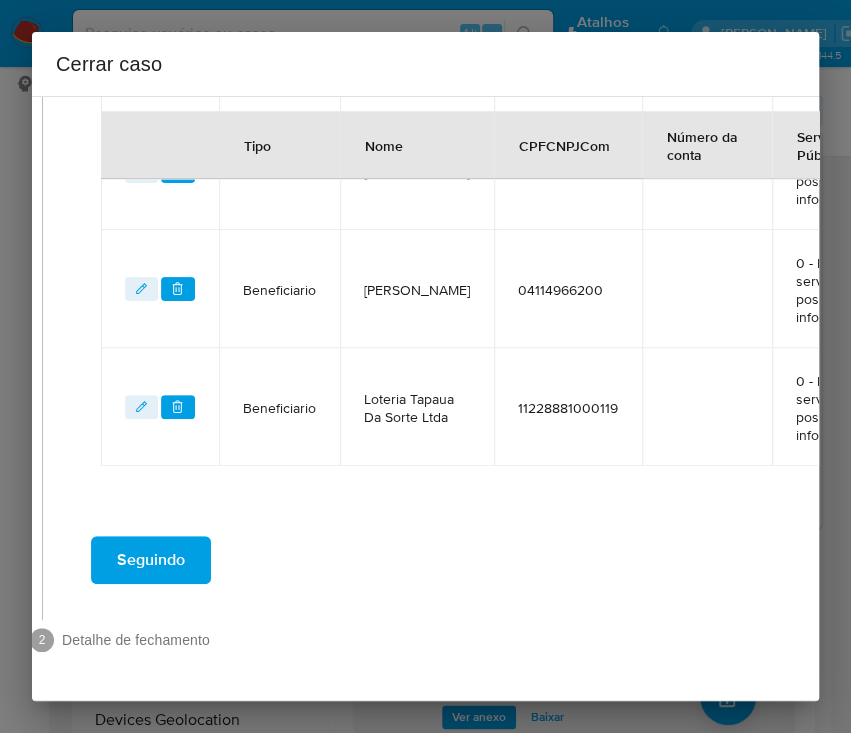 click on "Seguindo" at bounding box center [388, 560] 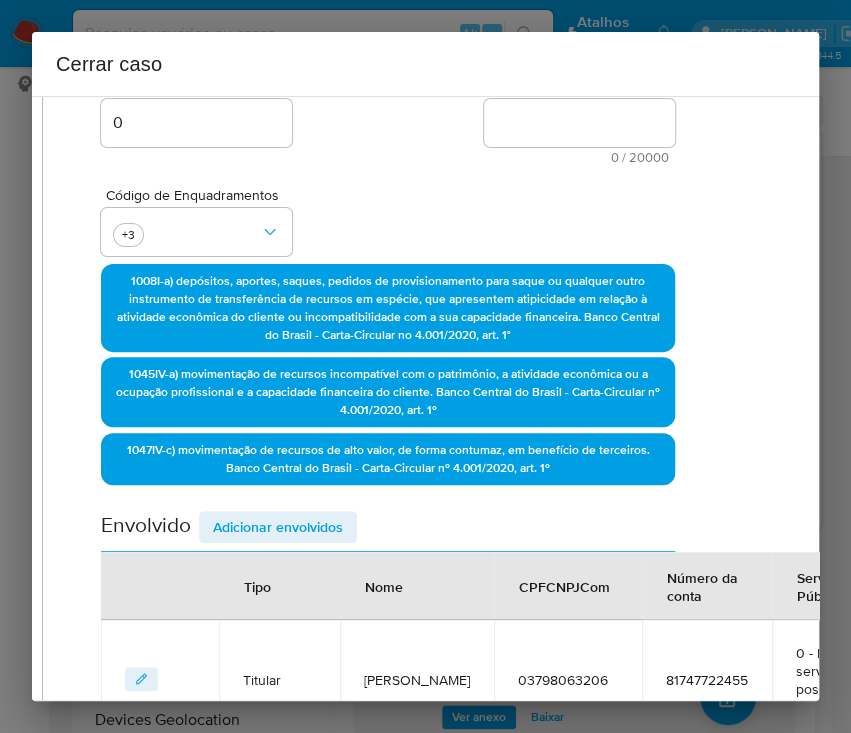 scroll, scrollTop: 102, scrollLeft: 50, axis: both 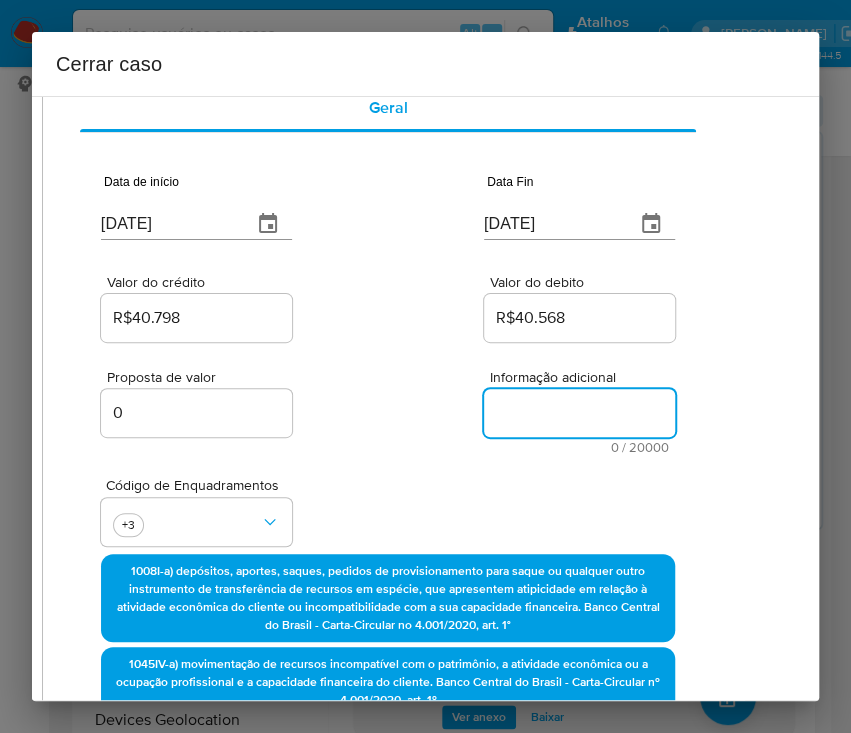 click on "Informação adicional" at bounding box center [579, 413] 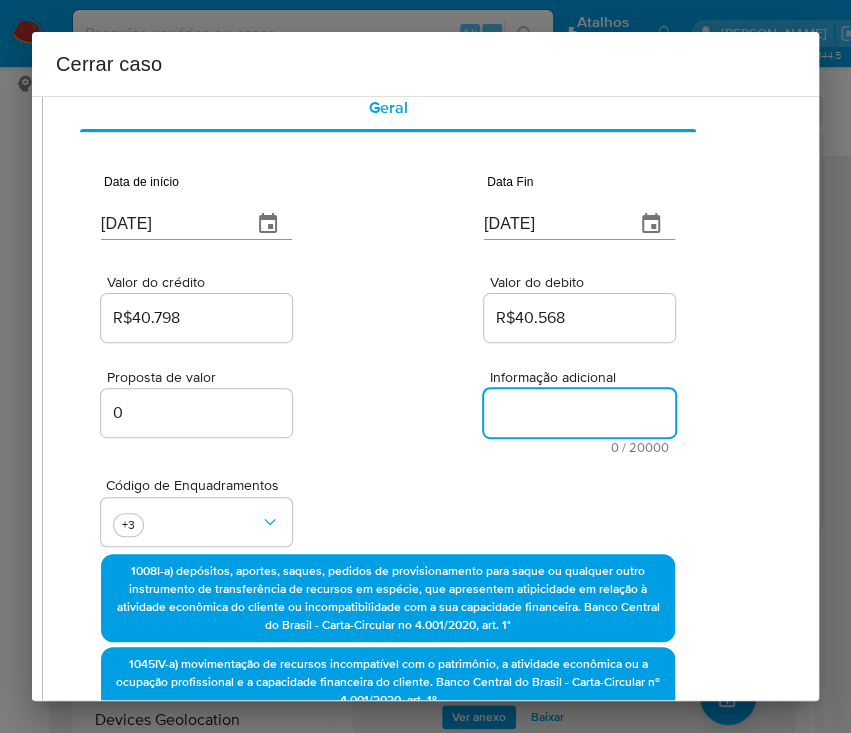 paste on "Informações do Cliente
Rafaela Bernardino de Araujo, CPF 03798063206, 25 anos, residente no município de Canutama, Amazonas, início de relacionamento em 13/02/2024;
Renda mensal declarada: R$2.000,00 - Vendedora autônoma.
Não possui participação societária em empresa ativa.
Resumo das movimentações:
No período de  07/05/2025 a 28/06/2025, os créditos somaram R$40.798,97 e os débitos totalizaram R$40.568,55, sendo destacados:
Resumo das principais Operações:
Créditos:
10 Aportes via boleto bancário: R$40.000,00
Débitos:
6 Transferências Interbancárias: R$40.168,86
Amostra das principais transações:
I) Créditos:
R$ 40.000,00 - 10 pagamentos de boletos através do banco Caixa Econômica Federal por Iure Da Silva E Silva, CPF 04115441283.
II) Débitos:
R$19.800,86 - Igor Da Silva E Silva - CPF 04114966200 via 1 Transferências Interbancárias - Banco Bradesco S.A.
R$19.800,00 - Loteria Tapaua Da Sorte Ltda - CNPJ 11228881000119 (Casas lotéricas) via 1 Transferências Interbancárias - Banco Bradesco ..." 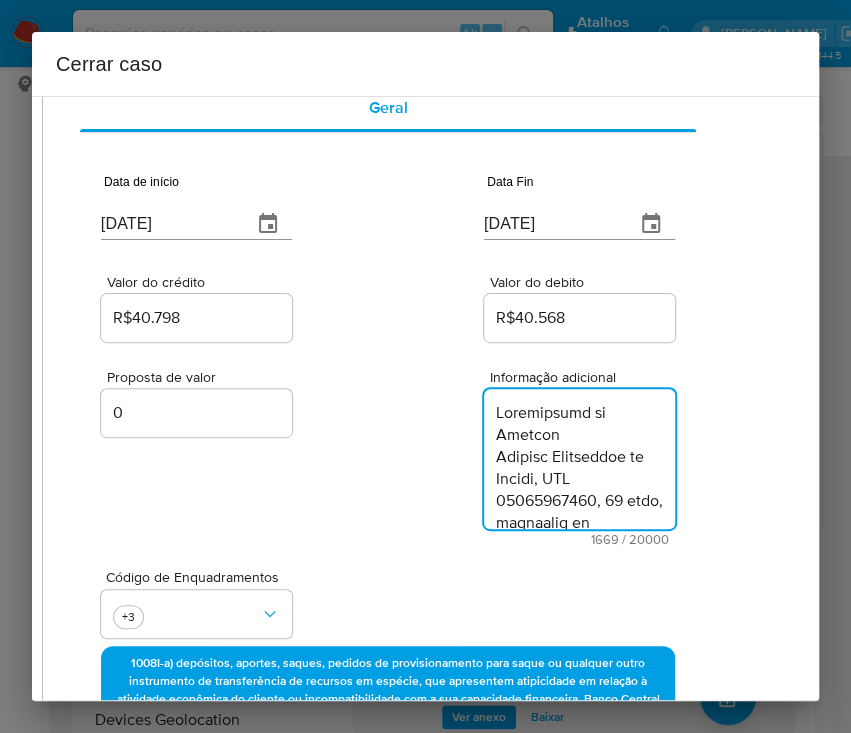 scroll, scrollTop: 2622, scrollLeft: 0, axis: vertical 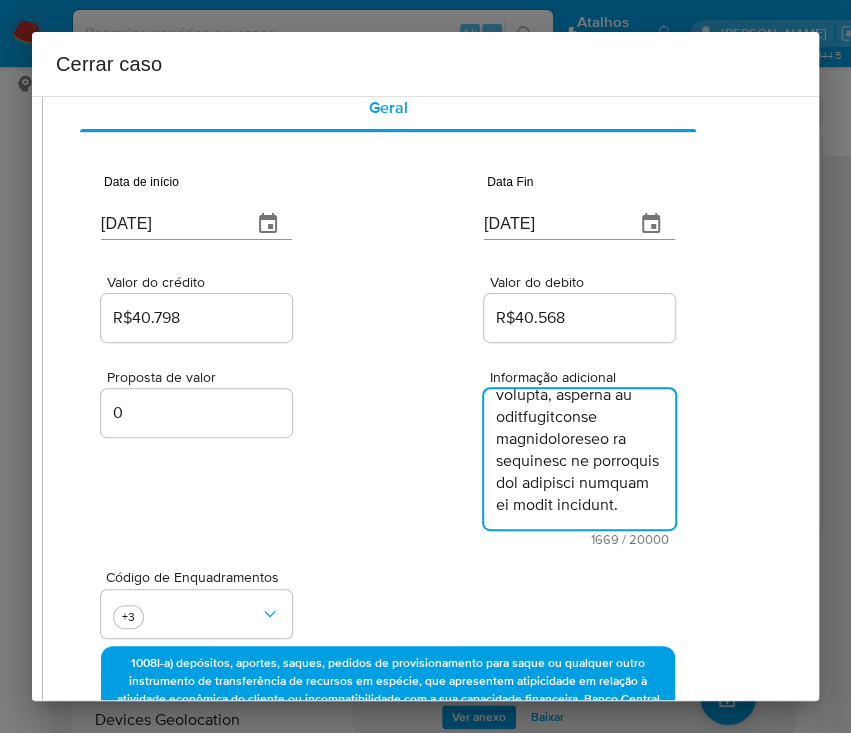 click on "Informação adicional" at bounding box center (579, 459) 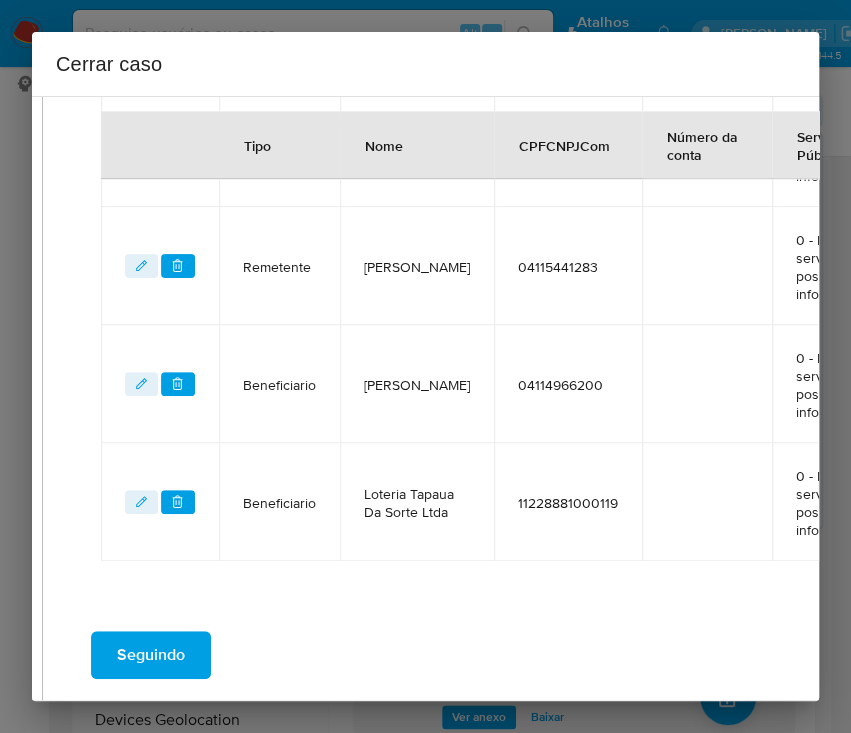 scroll, scrollTop: 1127, scrollLeft: 50, axis: both 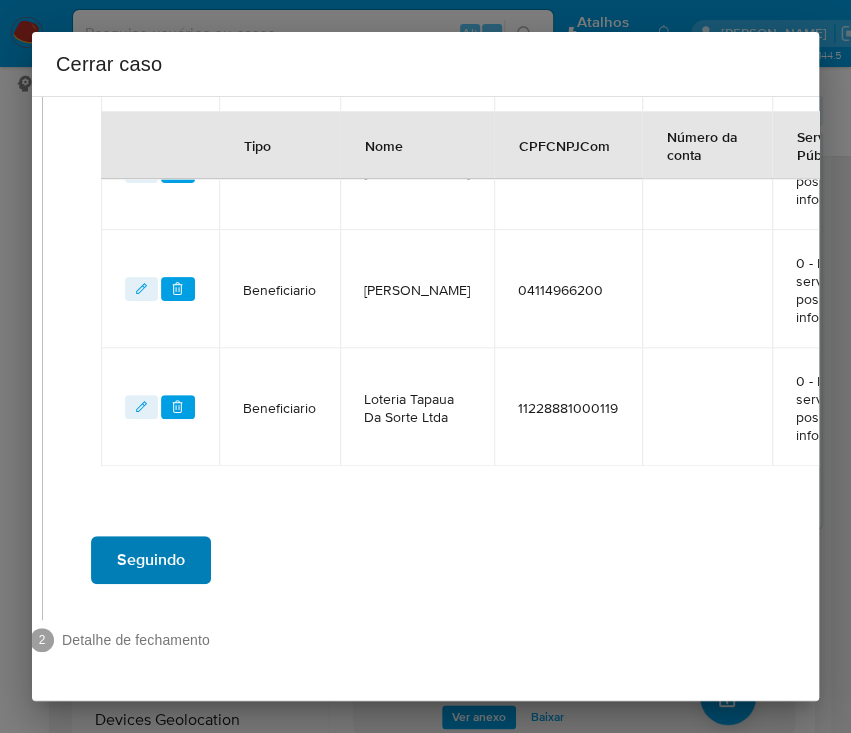 type on "Informações do Cliente
Rafaela Bernardino de Araujo, CPF 03798063206, 25 anos, residente no município de Canutama, Amazonas, início de relacionamento em 13/02/2024;
Renda mensal declarada: R$2.000,00 - Vendedora autônoma.
Não possui participação societária em empresa ativa.
Resumo das movimentações:
No período de  07/05/2025 a 28/06/2025, os créditos somaram R$40.798,97 e os débitos totalizaram R$40.568,55, sendo destacados:
Resumo das principais Operações:
Créditos:
10 Aportes via boleto bancário: R$40.000,00
Débitos:
6 Transferências Interbancárias: R$40.168,86
Amostra das principais transações:
I) Créditos:
R$ 40.000,00 - 10 pagamentos de boletos através do banco Caixa Econômica Federal por Iure Da Silva E Silva, CPF 04115441283.
II) Débitos:
R$19.800,86 - Igor Da Silva E Silva - CPF 04114966200 via 1 Transferências Interbancárias - Banco Bradesco S.A.
R$19.800,00 - Loteria Tapaua Da Sorte Ltda - CNPJ 11228881000119 (Casas lotéricas) via 1 Transferências Interbancárias - Banco Bradesco ..." 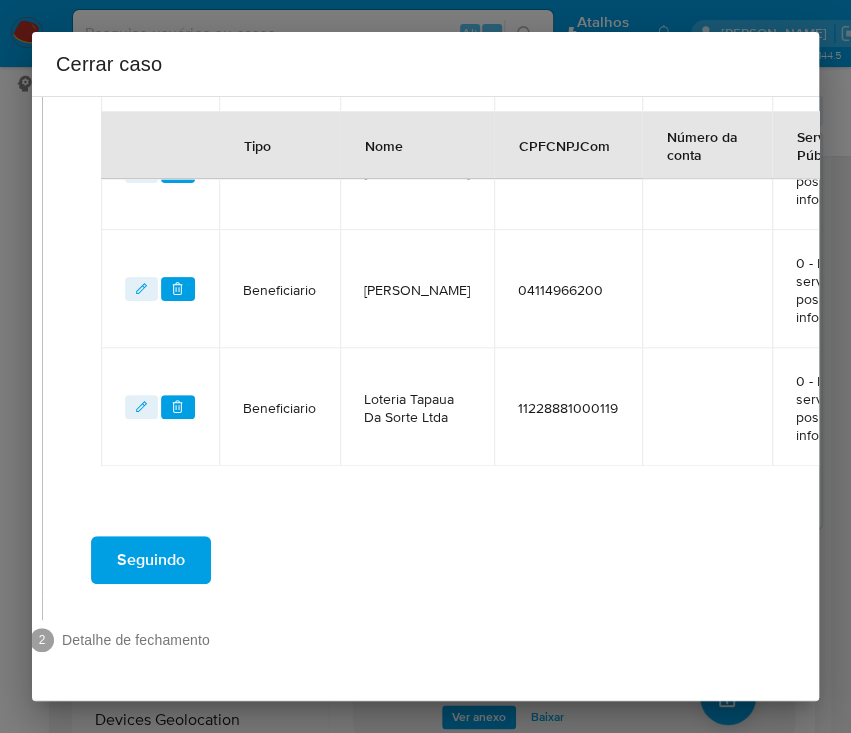 click on "Seguindo" at bounding box center [151, 560] 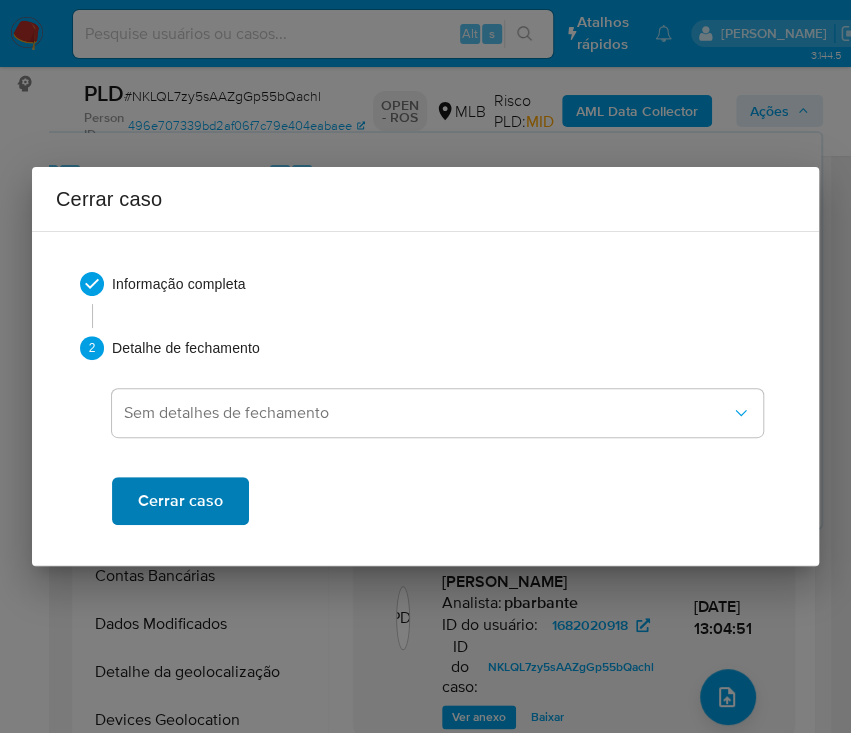 scroll, scrollTop: 0, scrollLeft: 0, axis: both 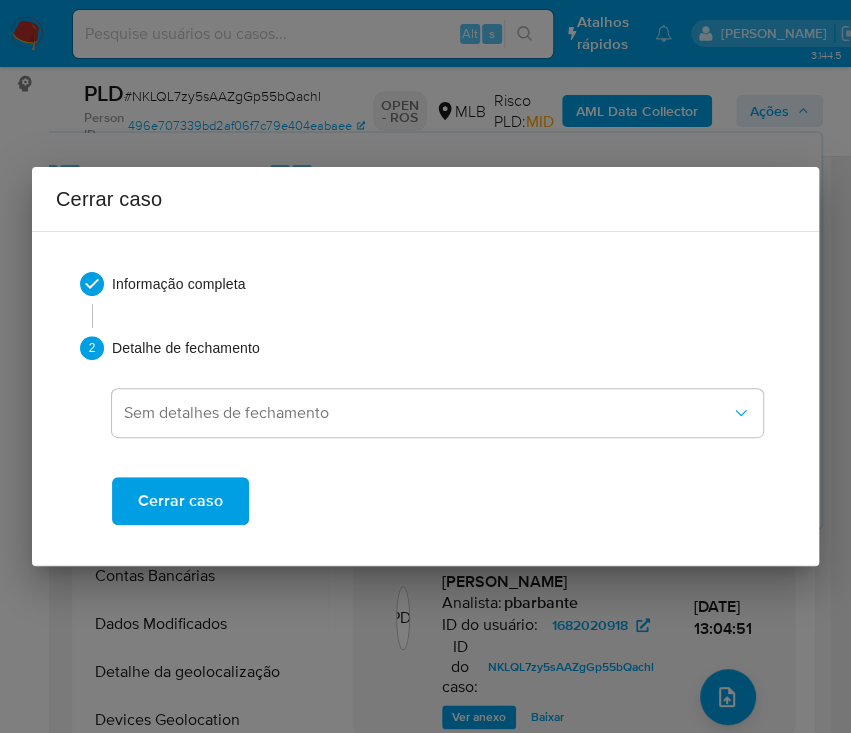 click on "Cerrar caso" at bounding box center [180, 501] 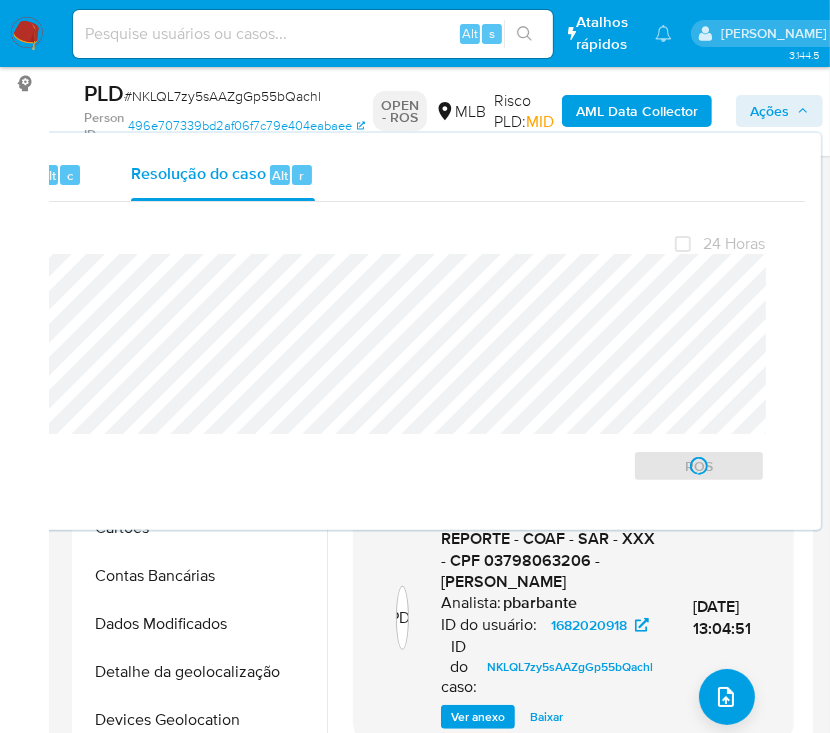 click on "# NKLQL7zy5sAAZgGp55bQachl" at bounding box center (222, 96) 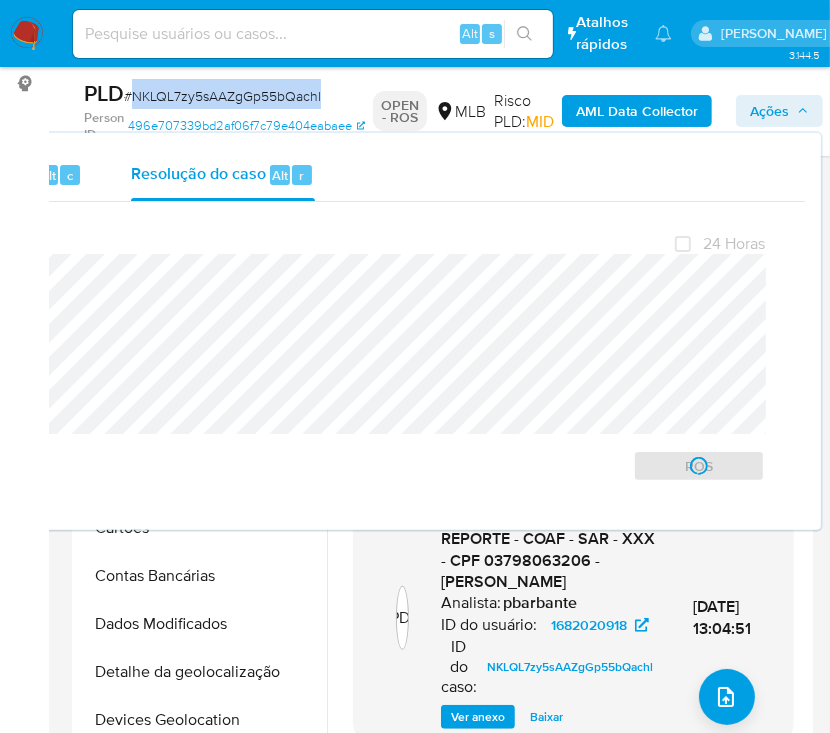 click on "# NKLQL7zy5sAAZgGp55bQachl" at bounding box center (222, 96) 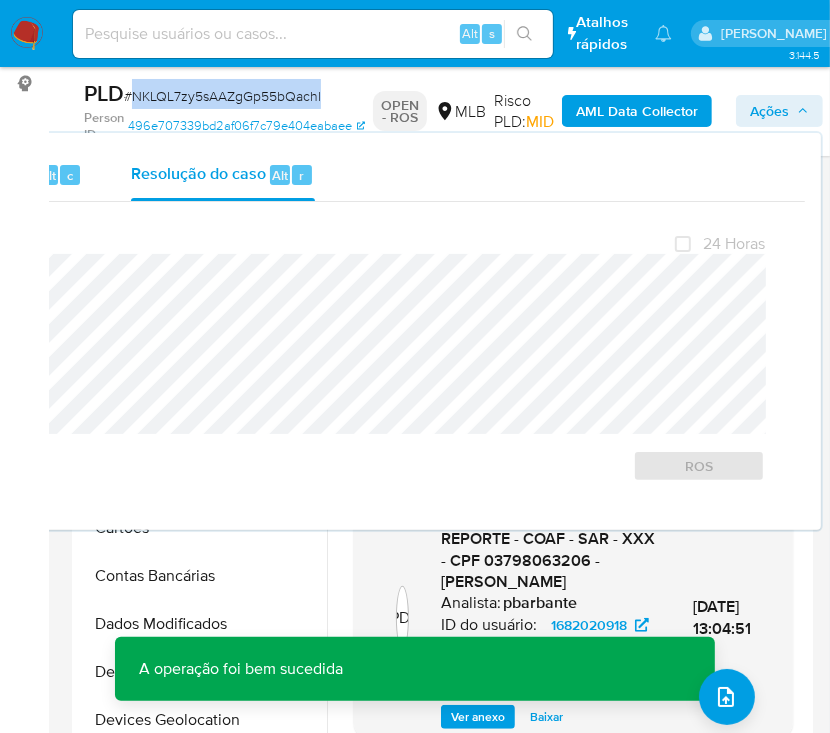 copy on "NKLQL7zy5sAAZgGp55bQachl" 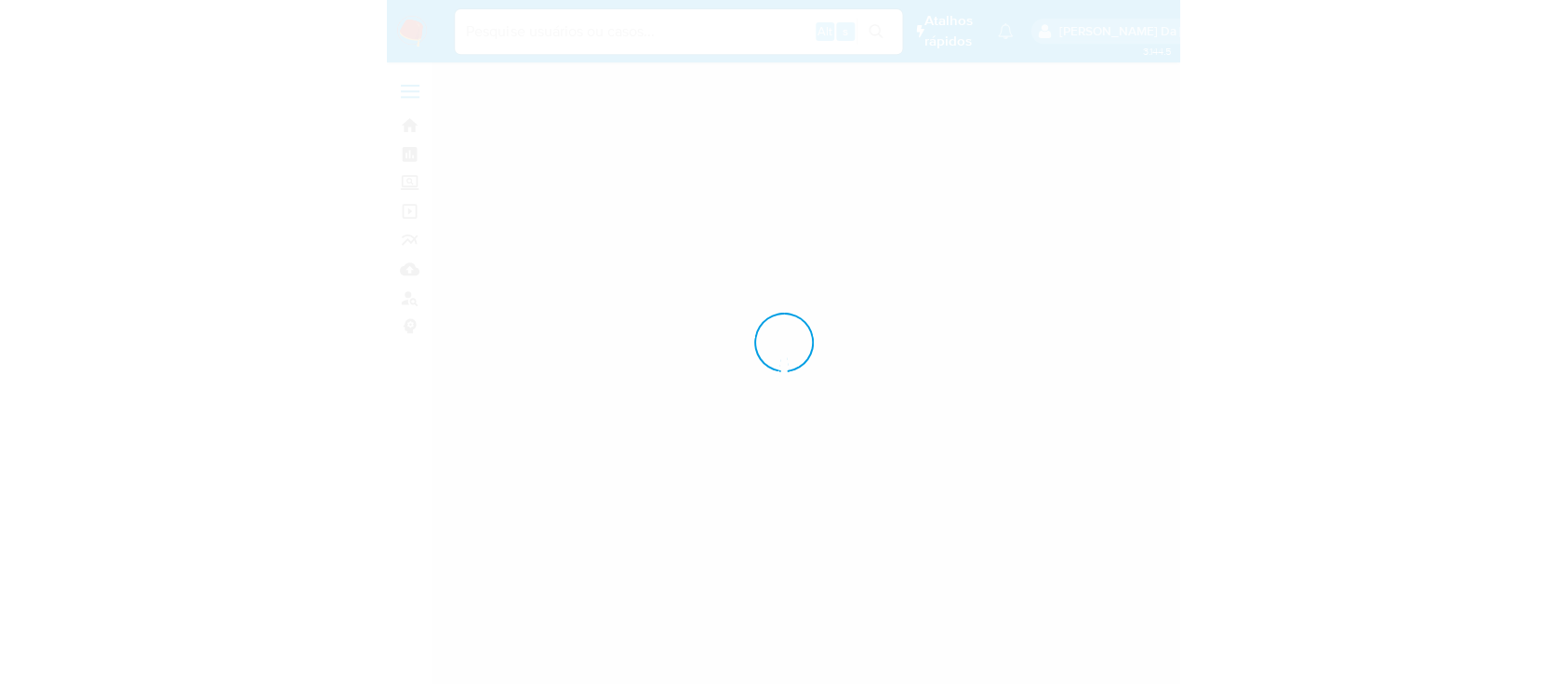 scroll, scrollTop: 0, scrollLeft: 0, axis: both 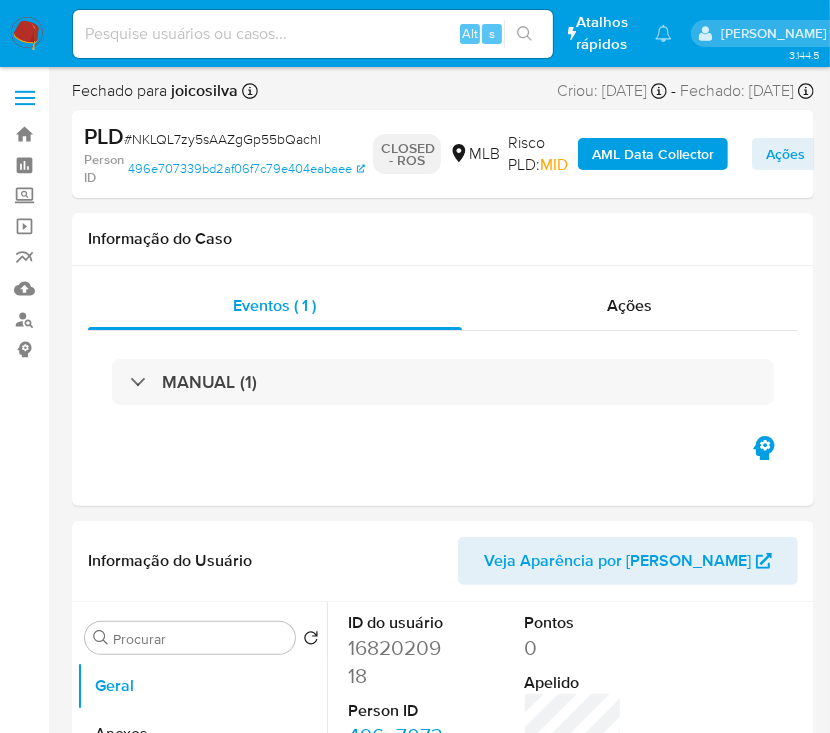 select on "10" 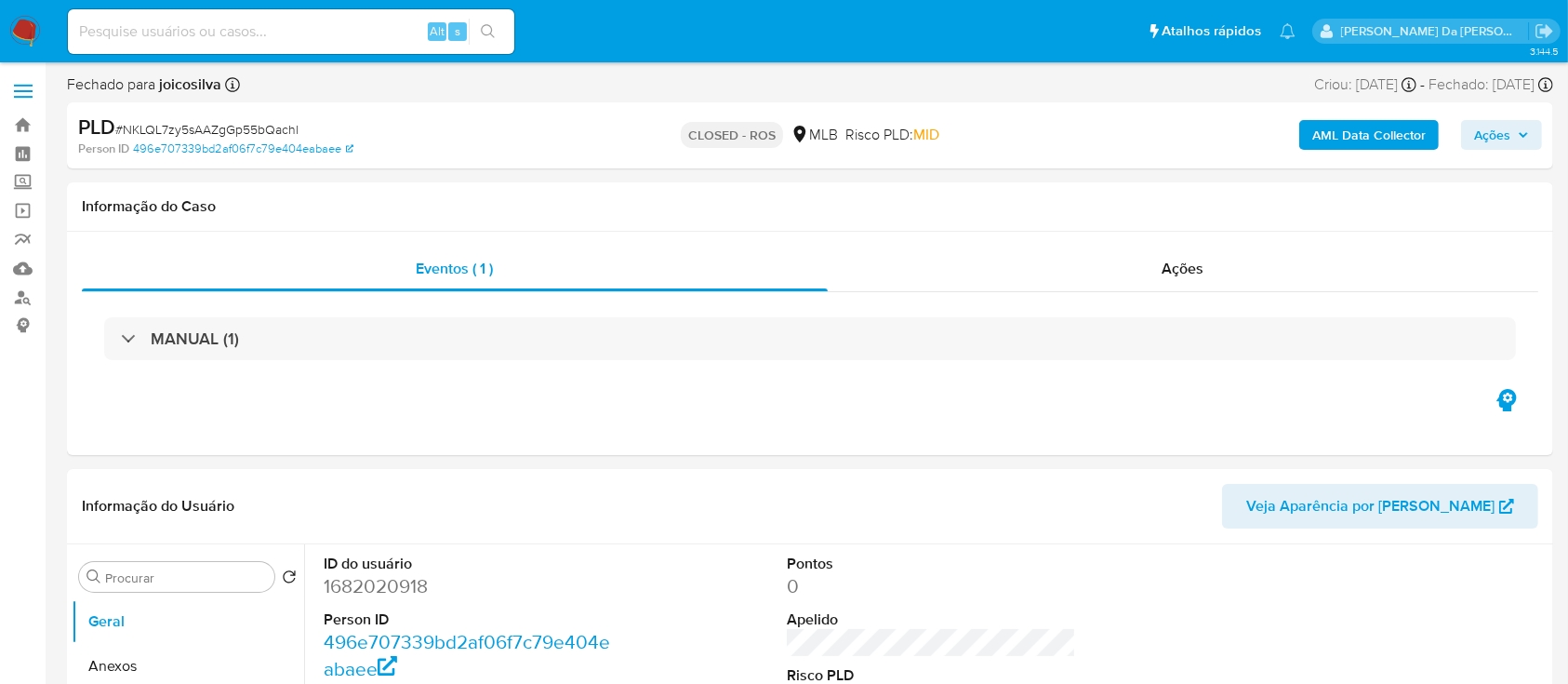 click at bounding box center (25, 32) 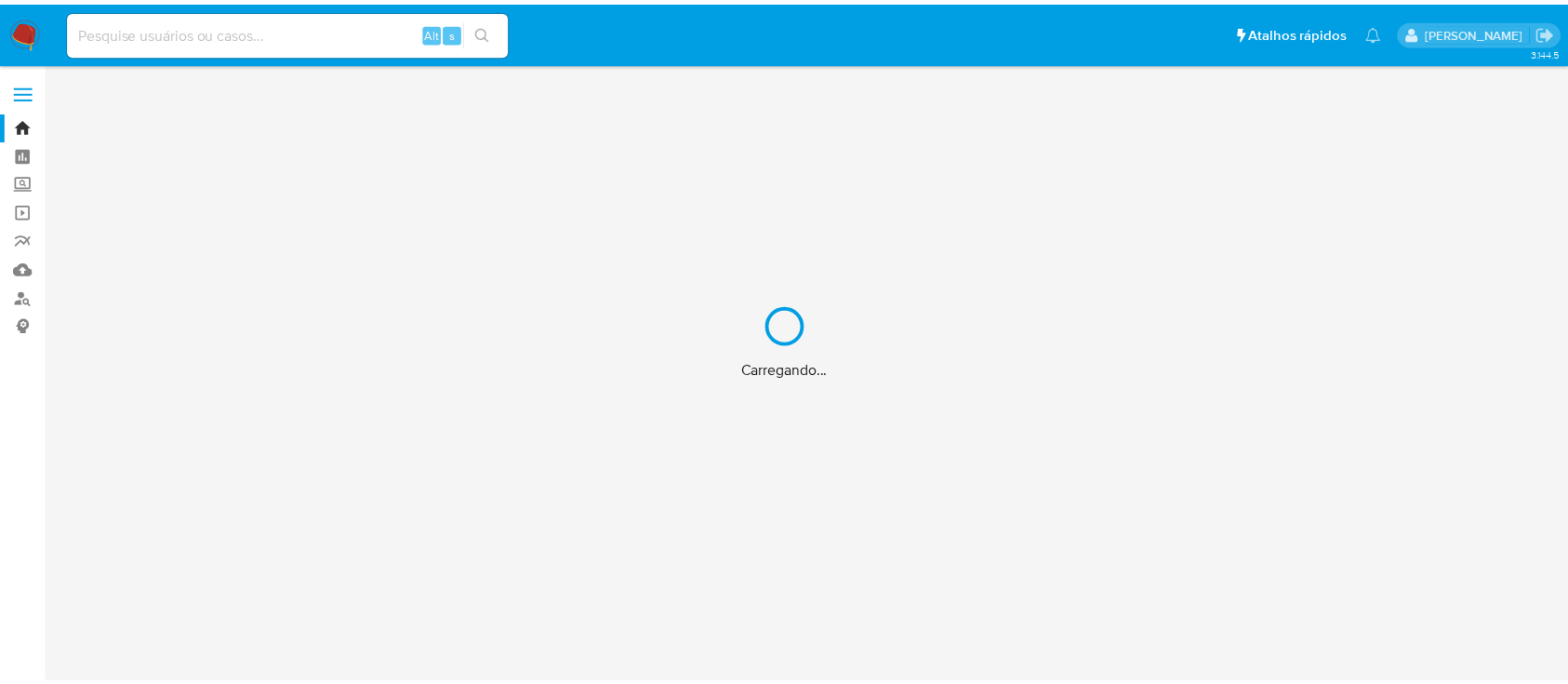 scroll, scrollTop: 0, scrollLeft: 0, axis: both 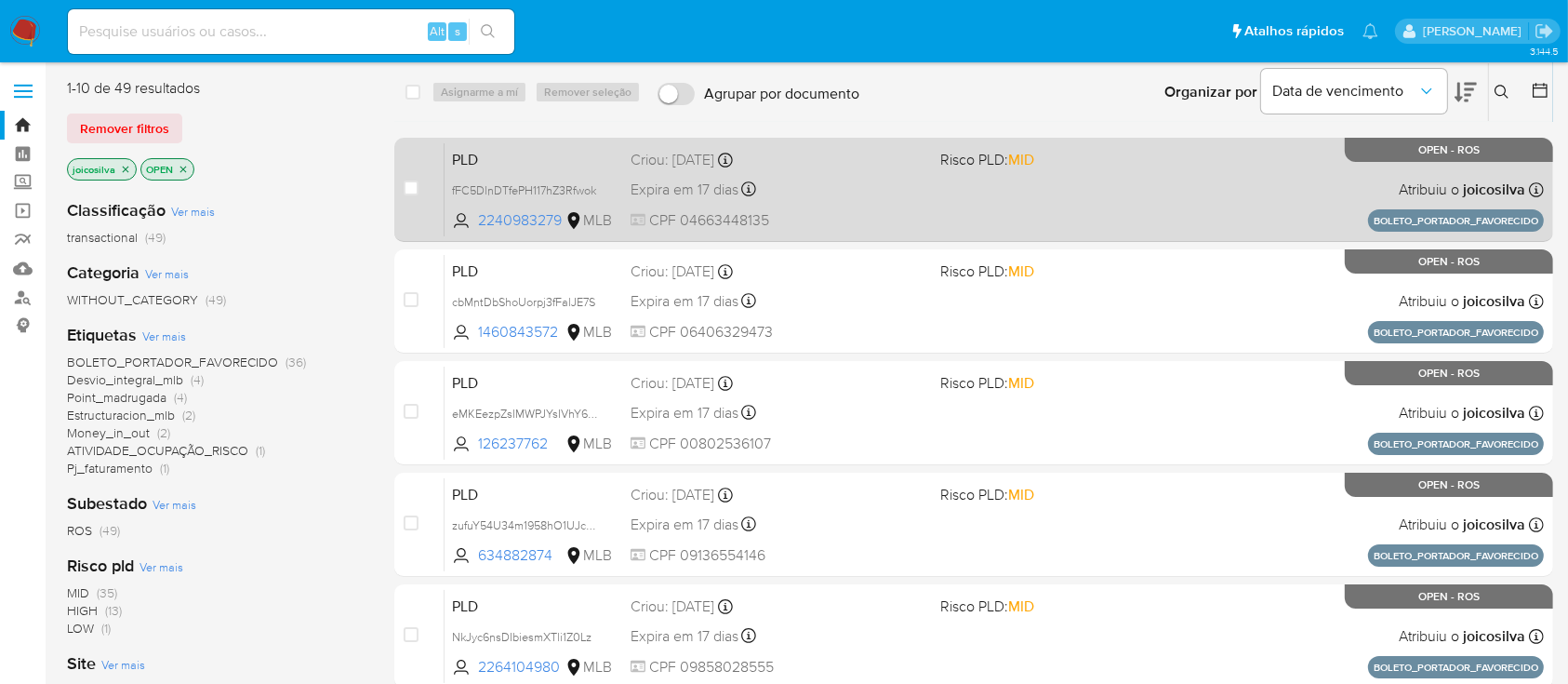 click on "PLD fFC5DlnDTfePH117hZ3Rfwok 2240983279 MLB Risco PLD:  MID Criou: [DATE]   Criou: [DATE] 18:37:06 Expira em 17 dias   Expira em [DATE] 18:37:07 CPF   04663448135 Atribuiu o   joicosilva   Asignado el: [DATE] 18:37:06 BOLETO_PORTADOR_FAVORECIDO OPEN - ROS" at bounding box center [994, 189] 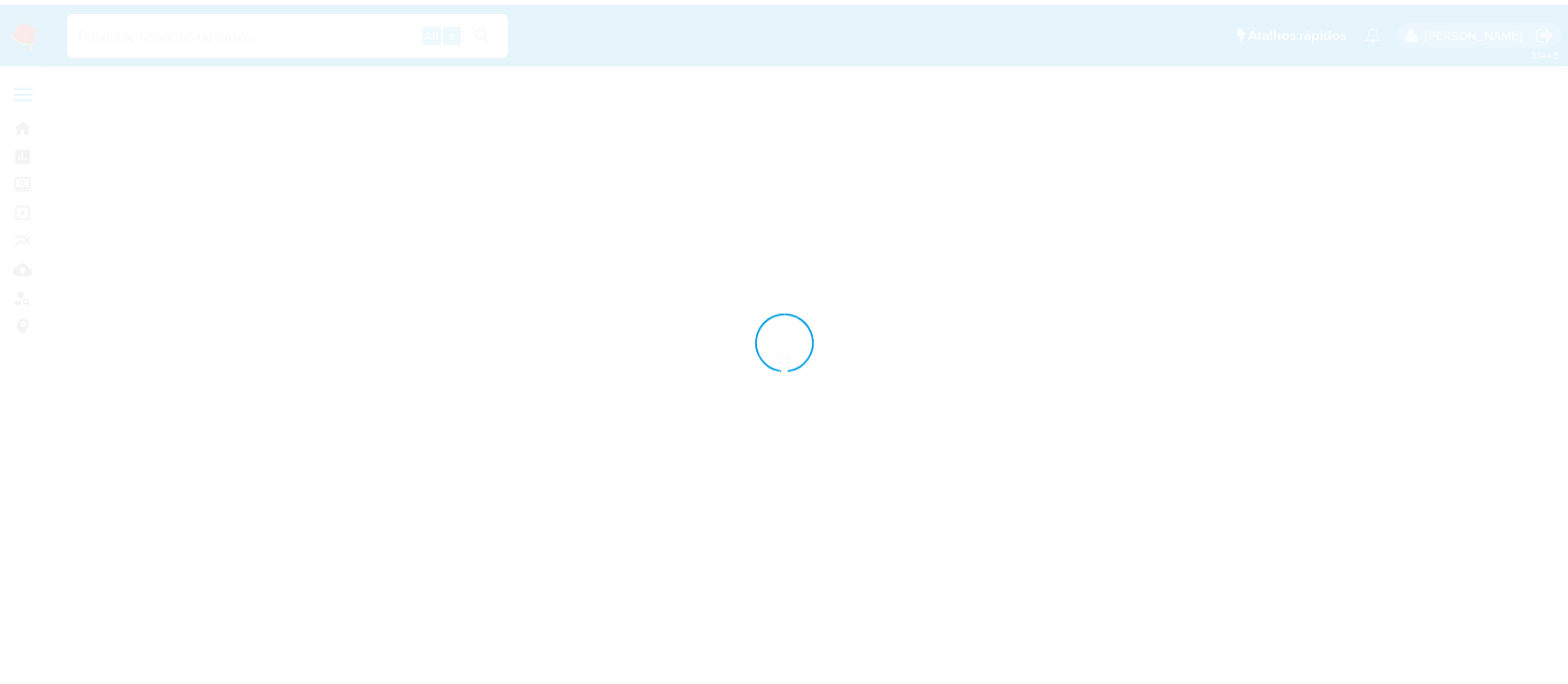 scroll, scrollTop: 0, scrollLeft: 0, axis: both 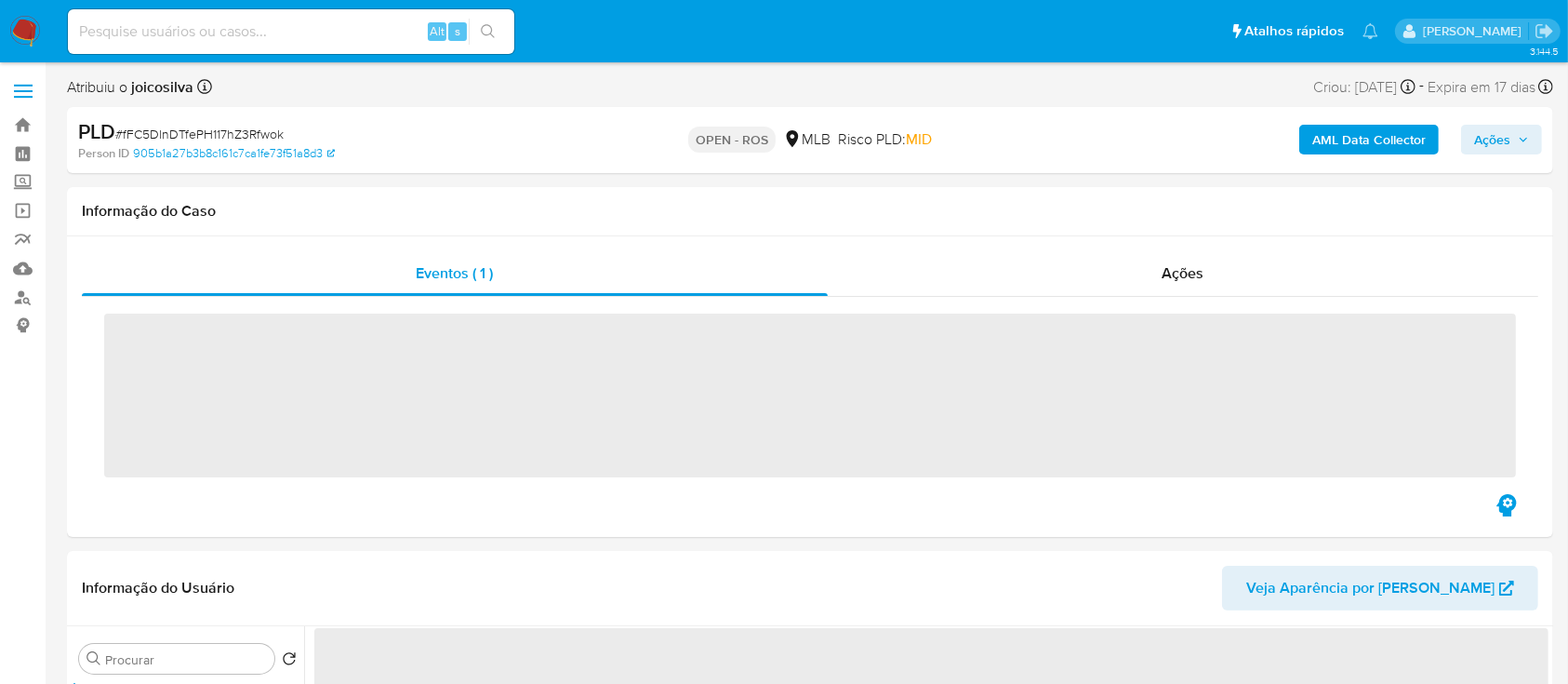 click on "# fFC5DlnDTfePH117hZ3Rfwok" at bounding box center [199, 134] 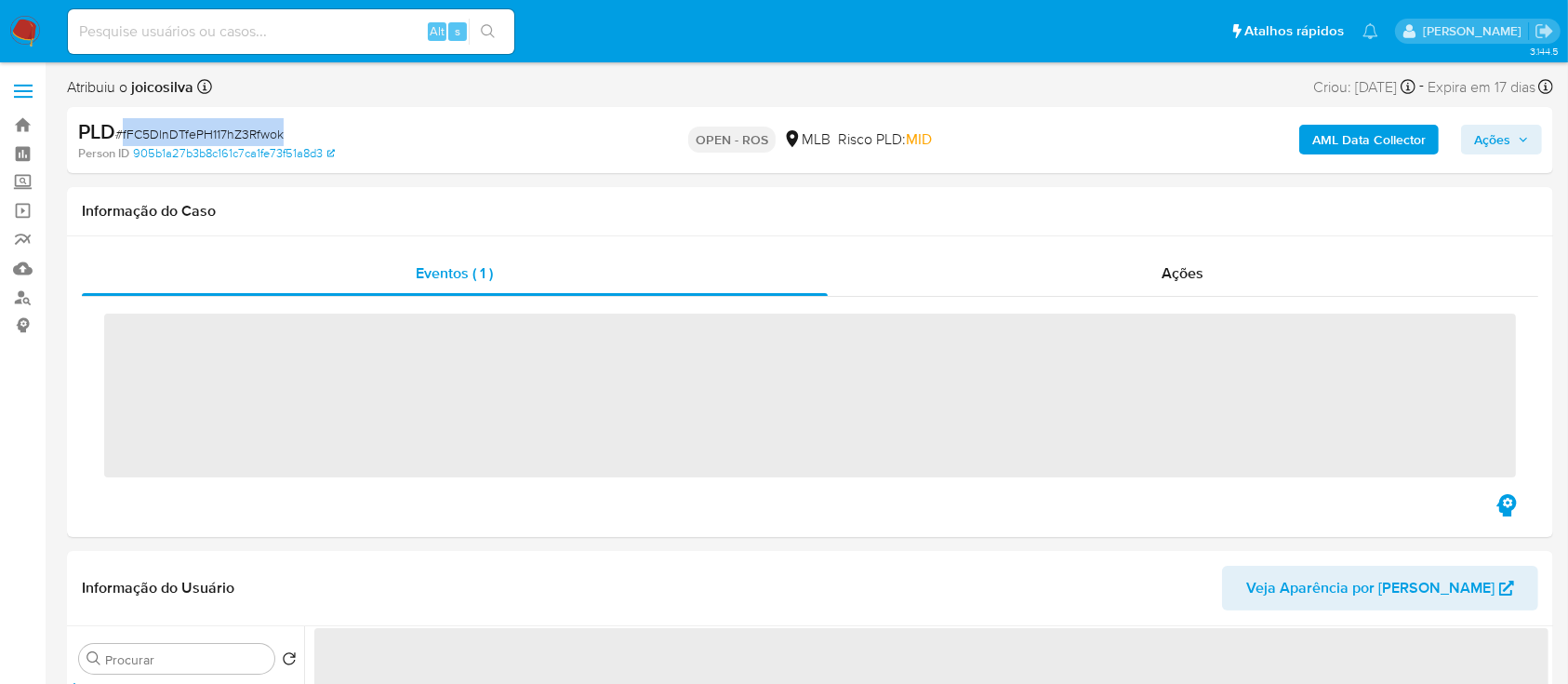 click on "# fFC5DlnDTfePH117hZ3Rfwok" at bounding box center [199, 134] 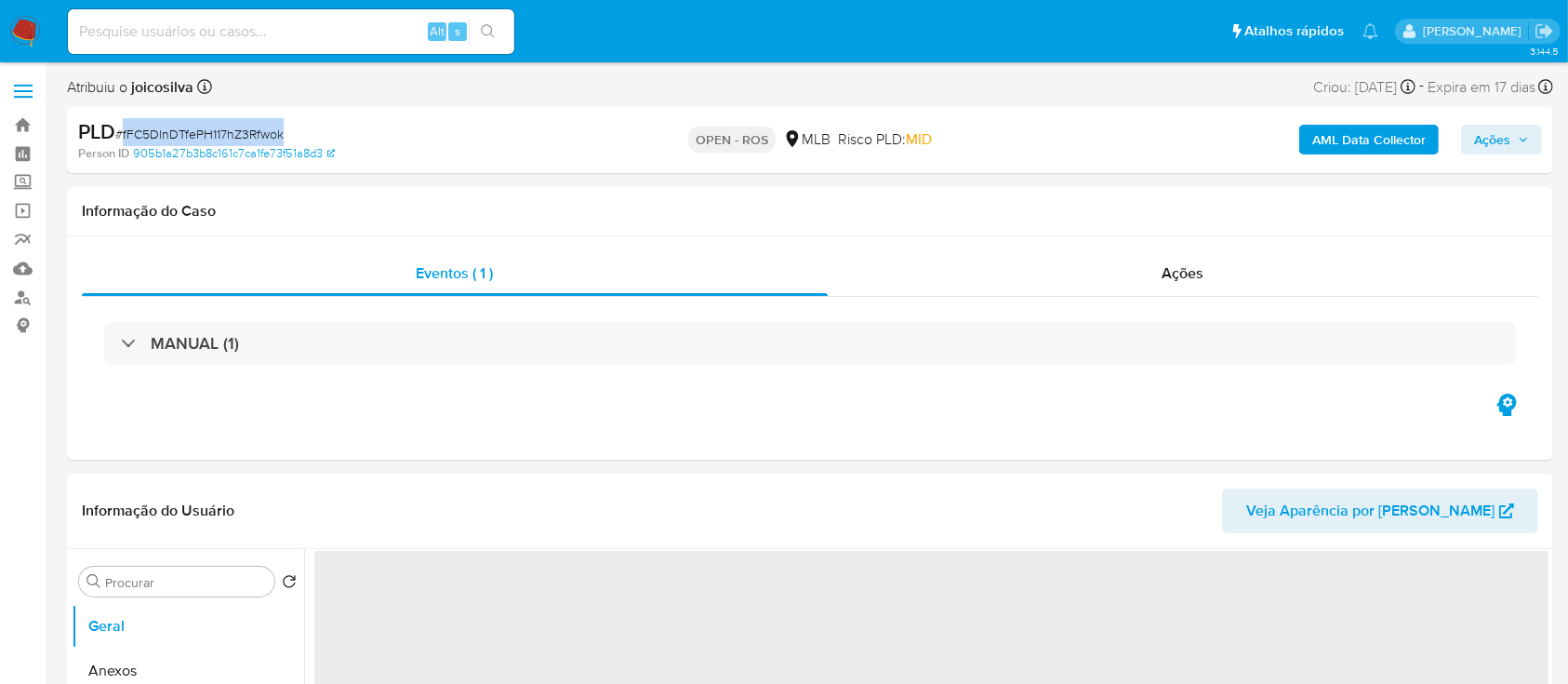 copy on "fFC5DlnDTfePH117hZ3Rfwok" 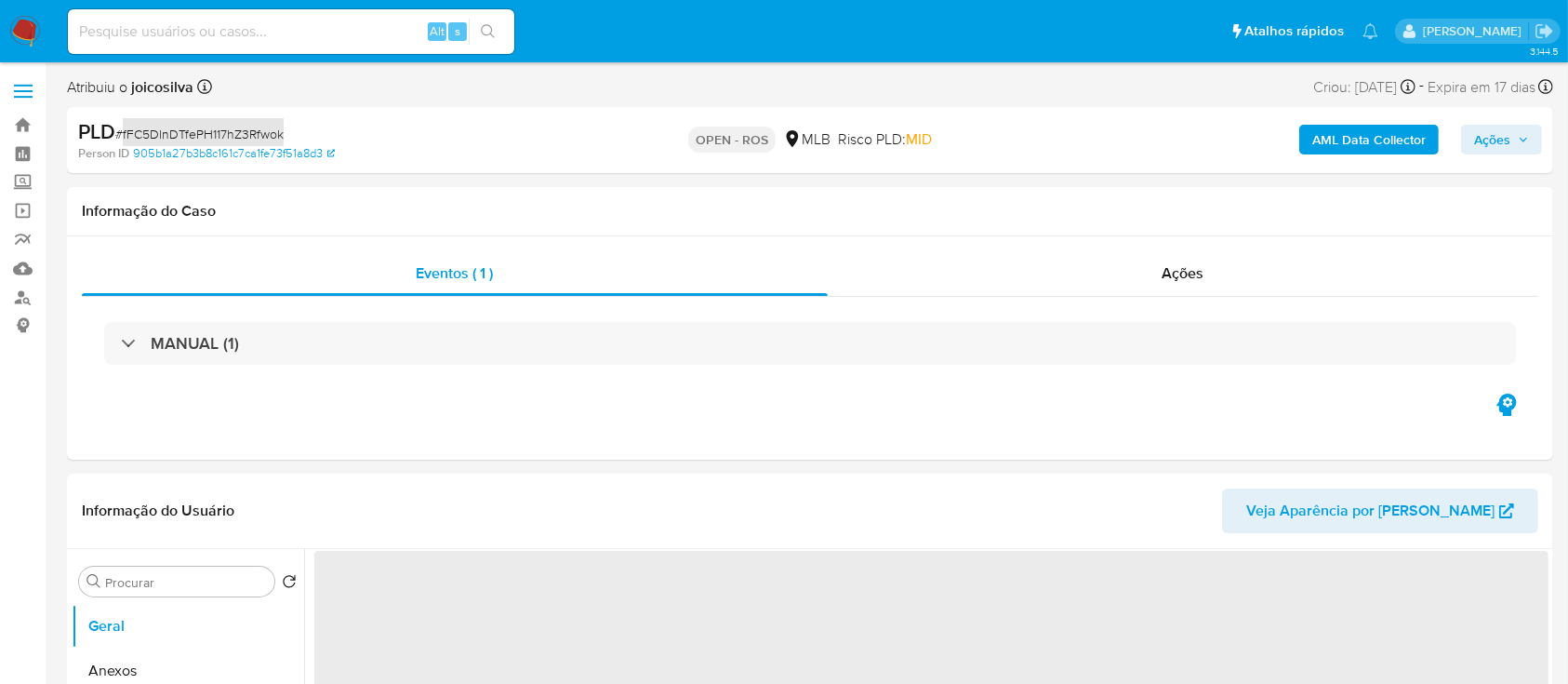 select on "10" 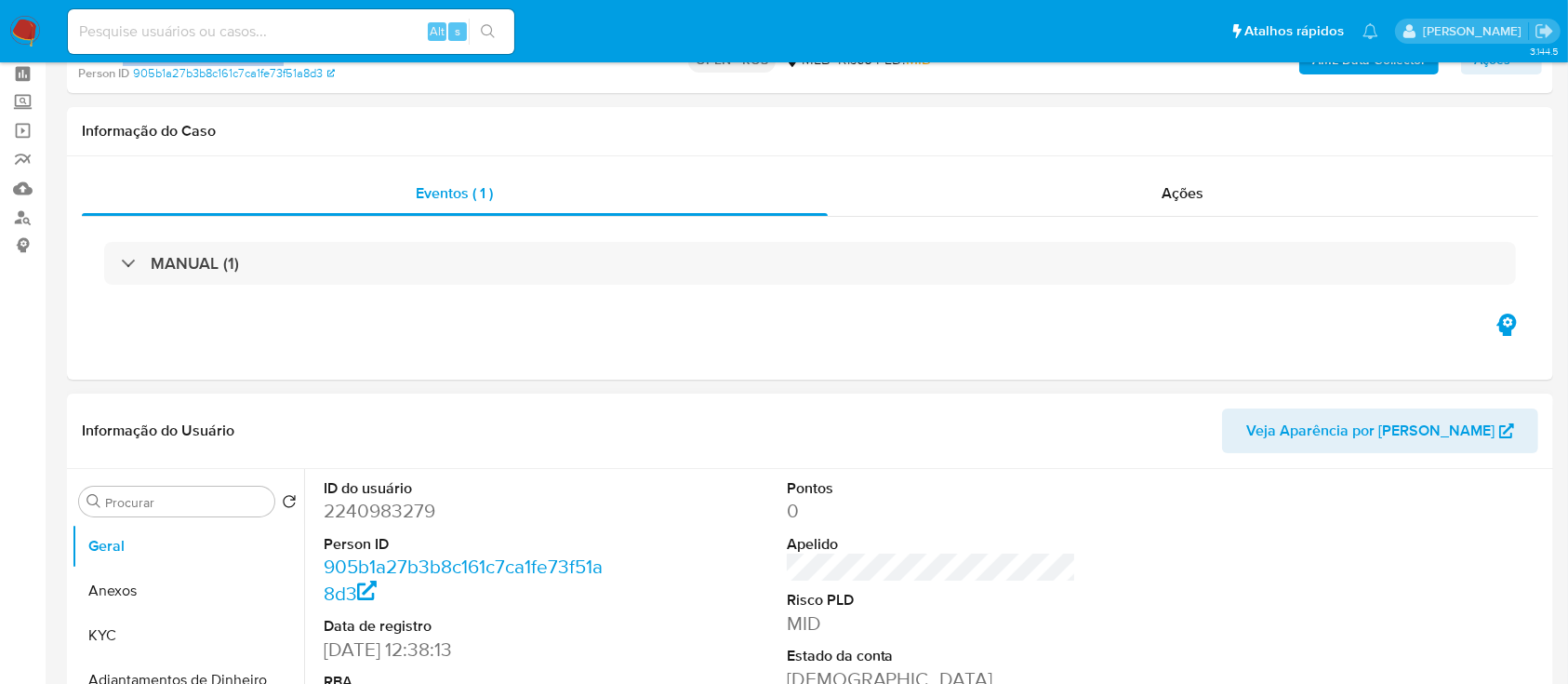 scroll, scrollTop: 372, scrollLeft: 0, axis: vertical 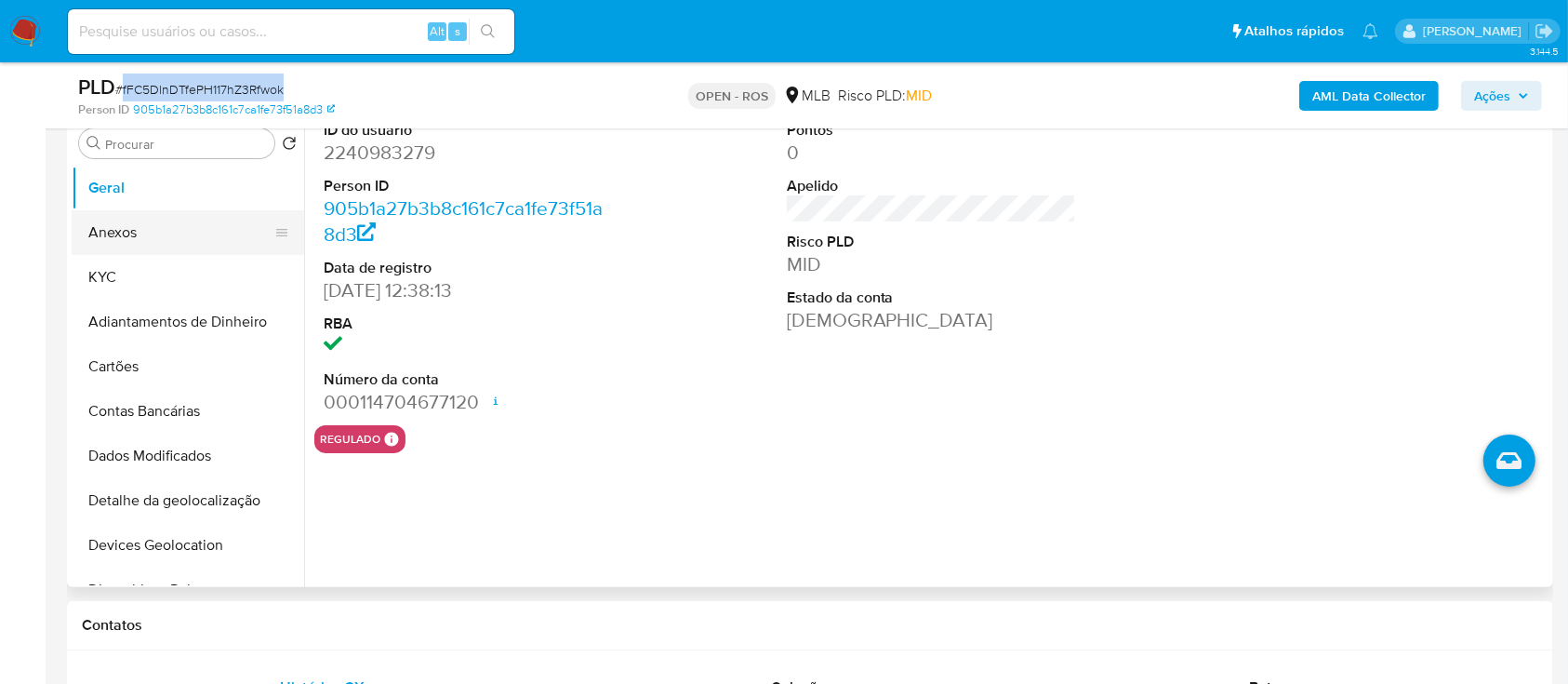 click on "Anexos" at bounding box center (180, 233) 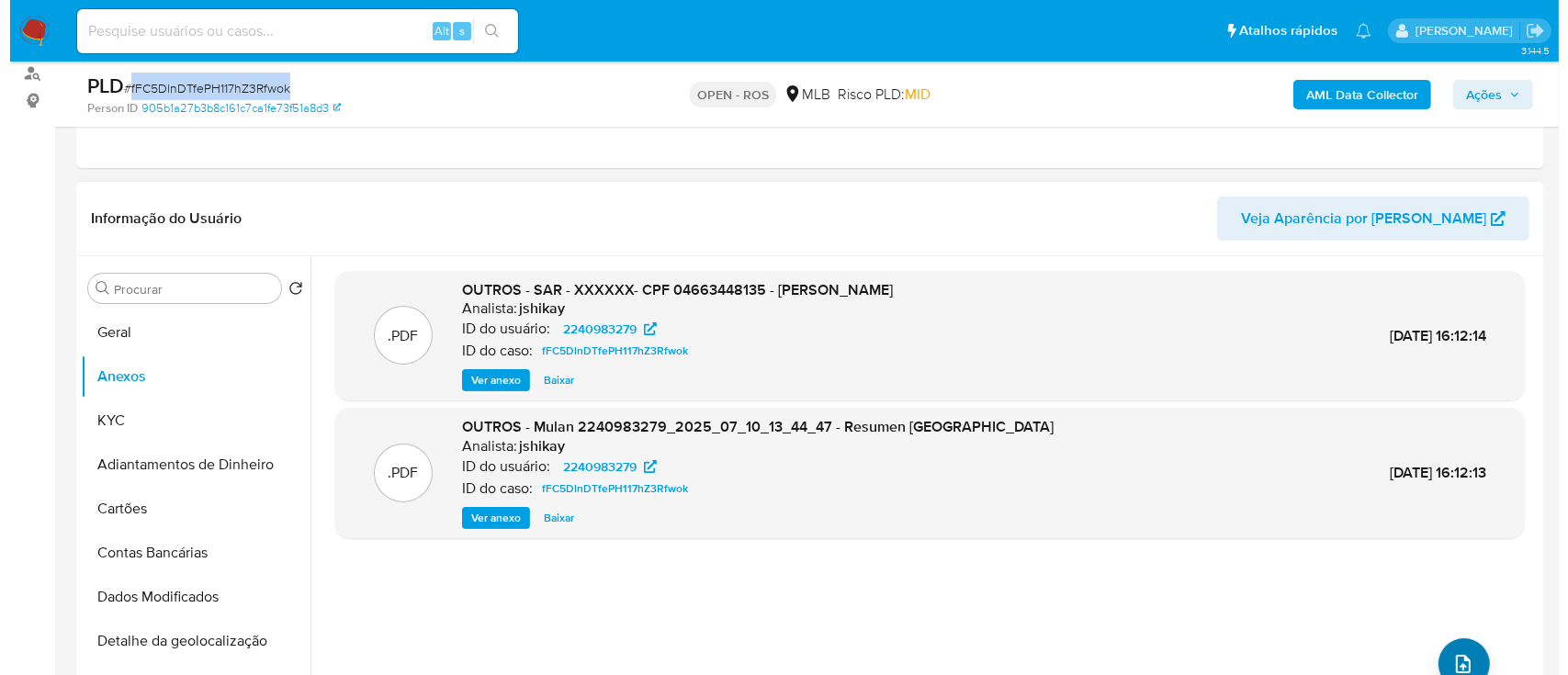 scroll, scrollTop: 367, scrollLeft: 0, axis: vertical 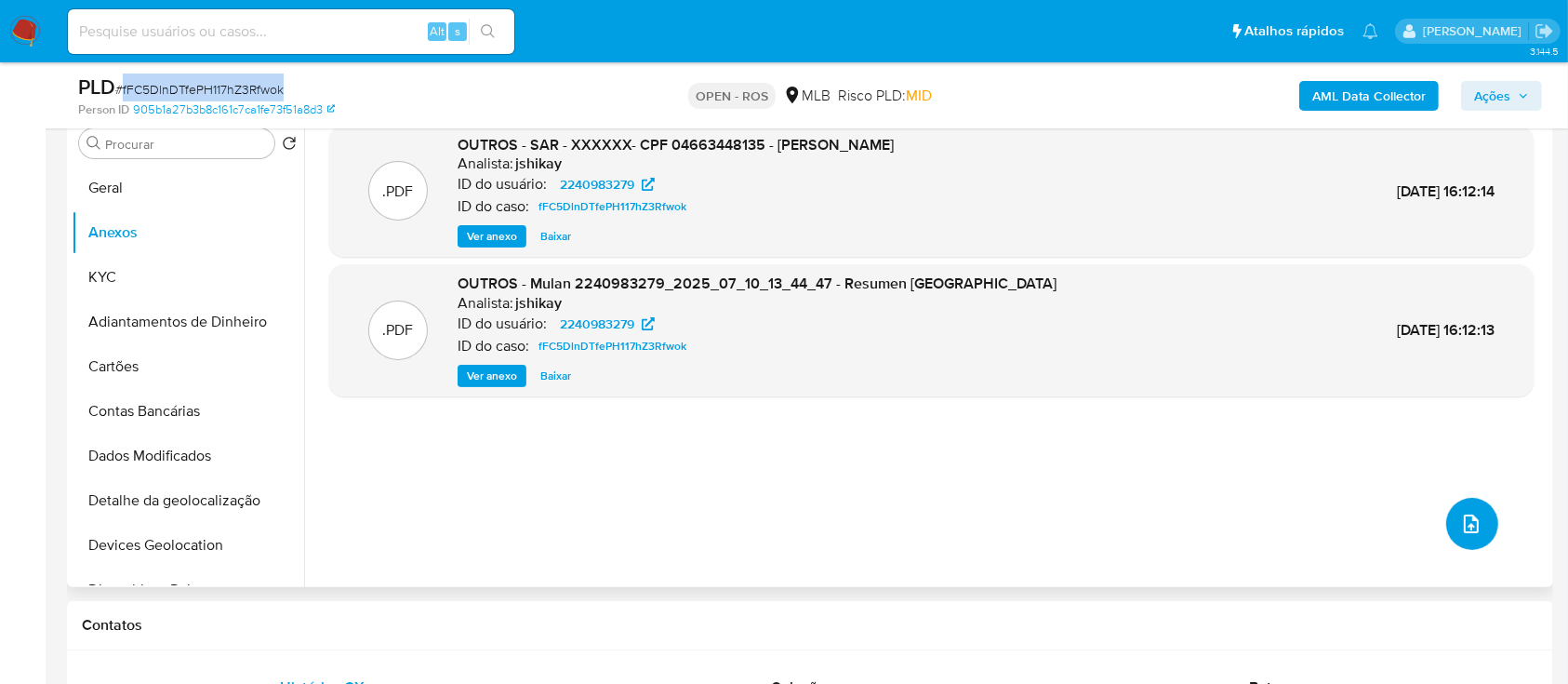 click at bounding box center [1472, 524] 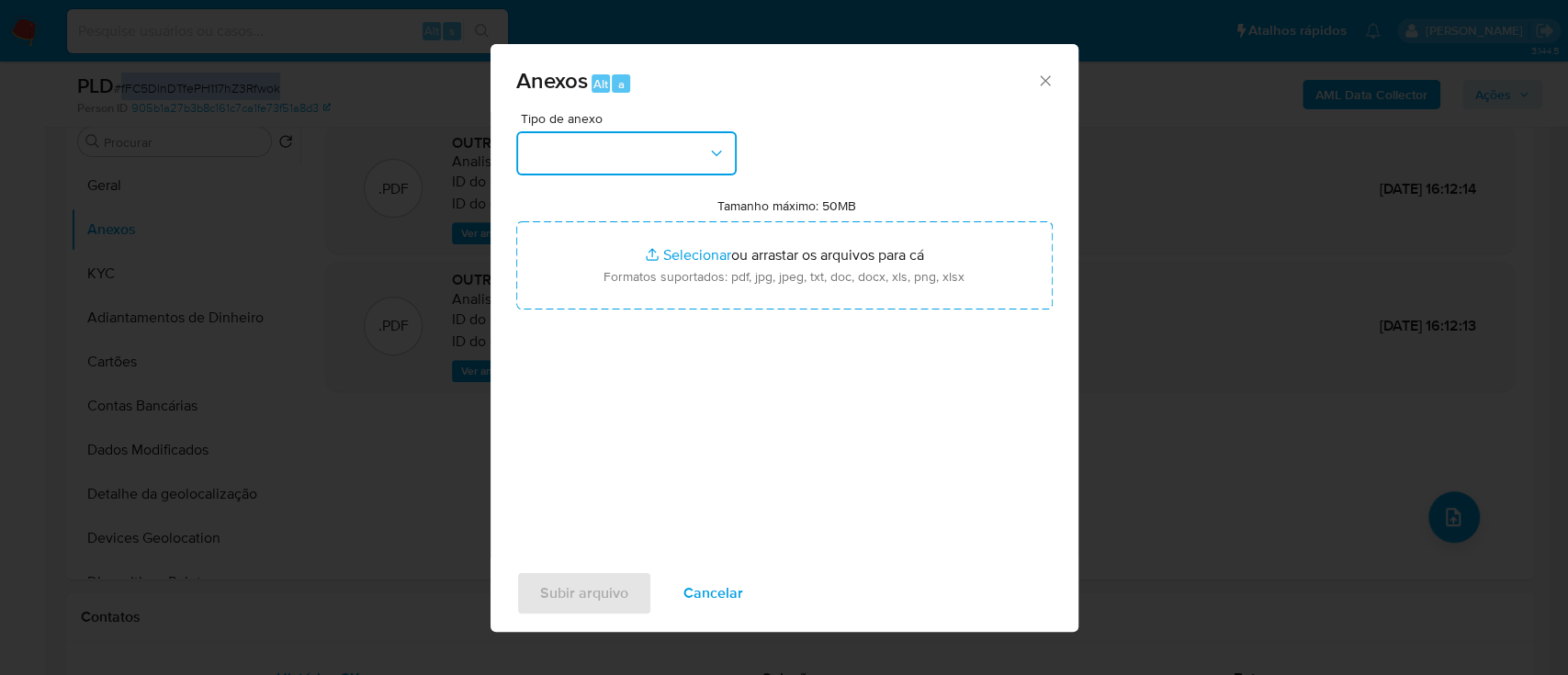 click at bounding box center [626, 153] 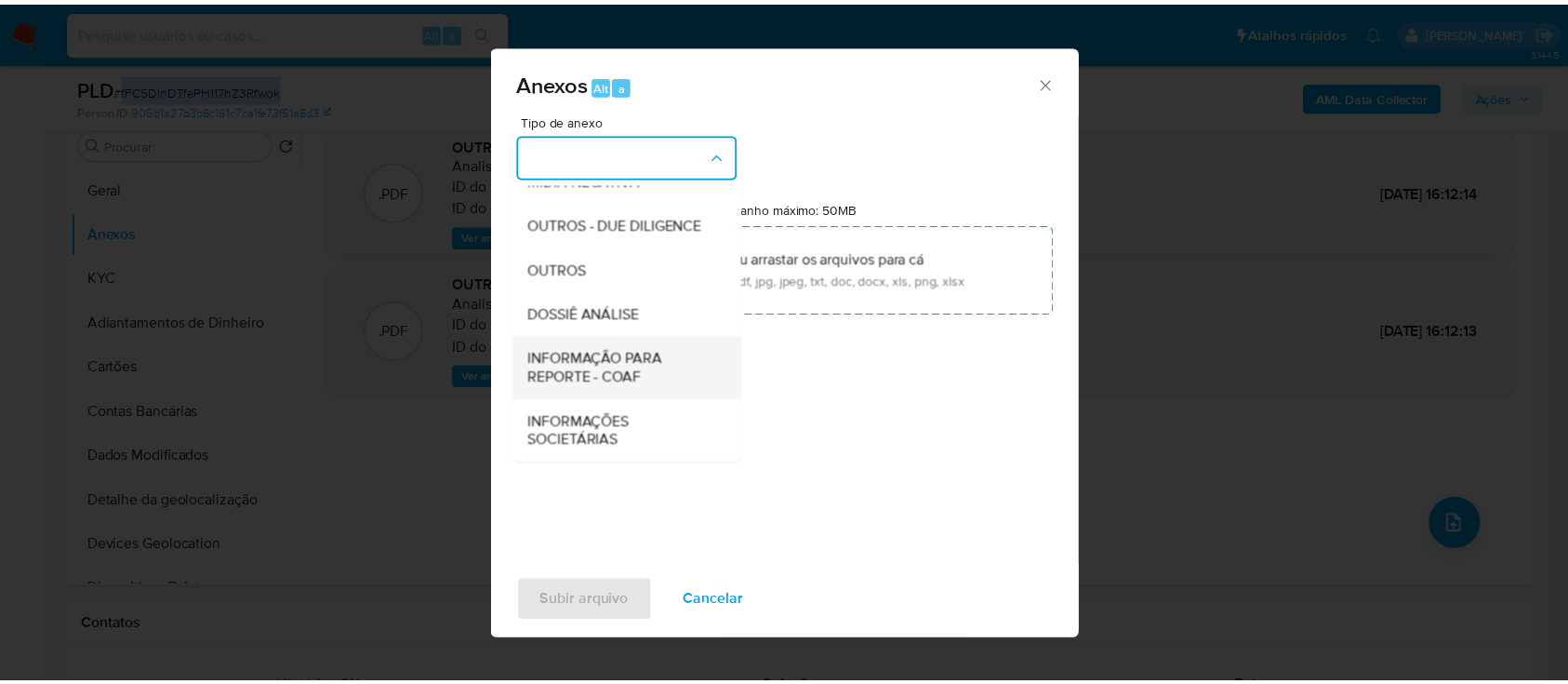 scroll, scrollTop: 286, scrollLeft: 0, axis: vertical 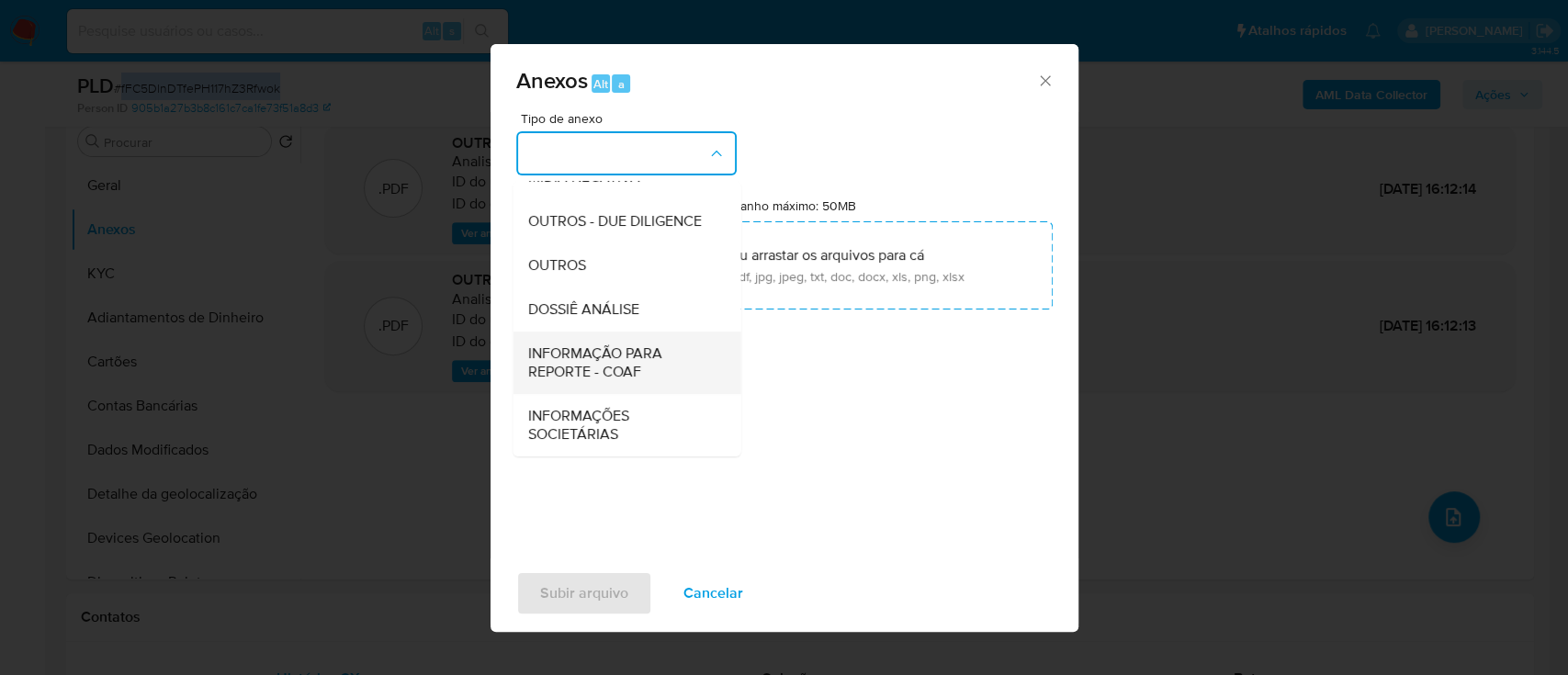 click on "INFORMAÇÃO PARA REPORTE - COAF" at bounding box center [621, 363] 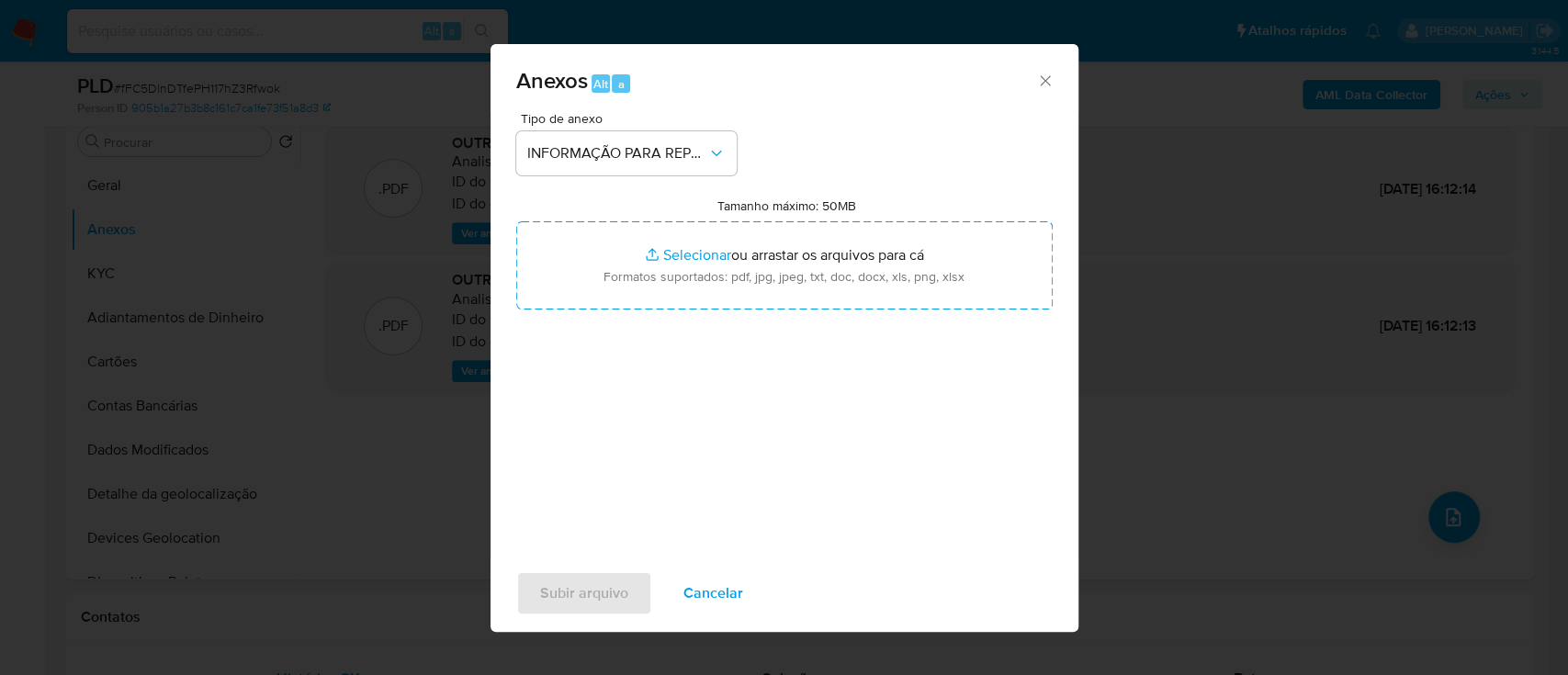 click on "Tipo de anexo INFORMAÇÃO PARA REPORTE - COAF Tamanho máximo: 50MB Selecionar arquivos Selecionar  ou arrastar os arquivos para cá Formatos suportados: pdf, jpg, jpeg, txt, doc, docx, xls, png, xlsx" at bounding box center [784, 329] 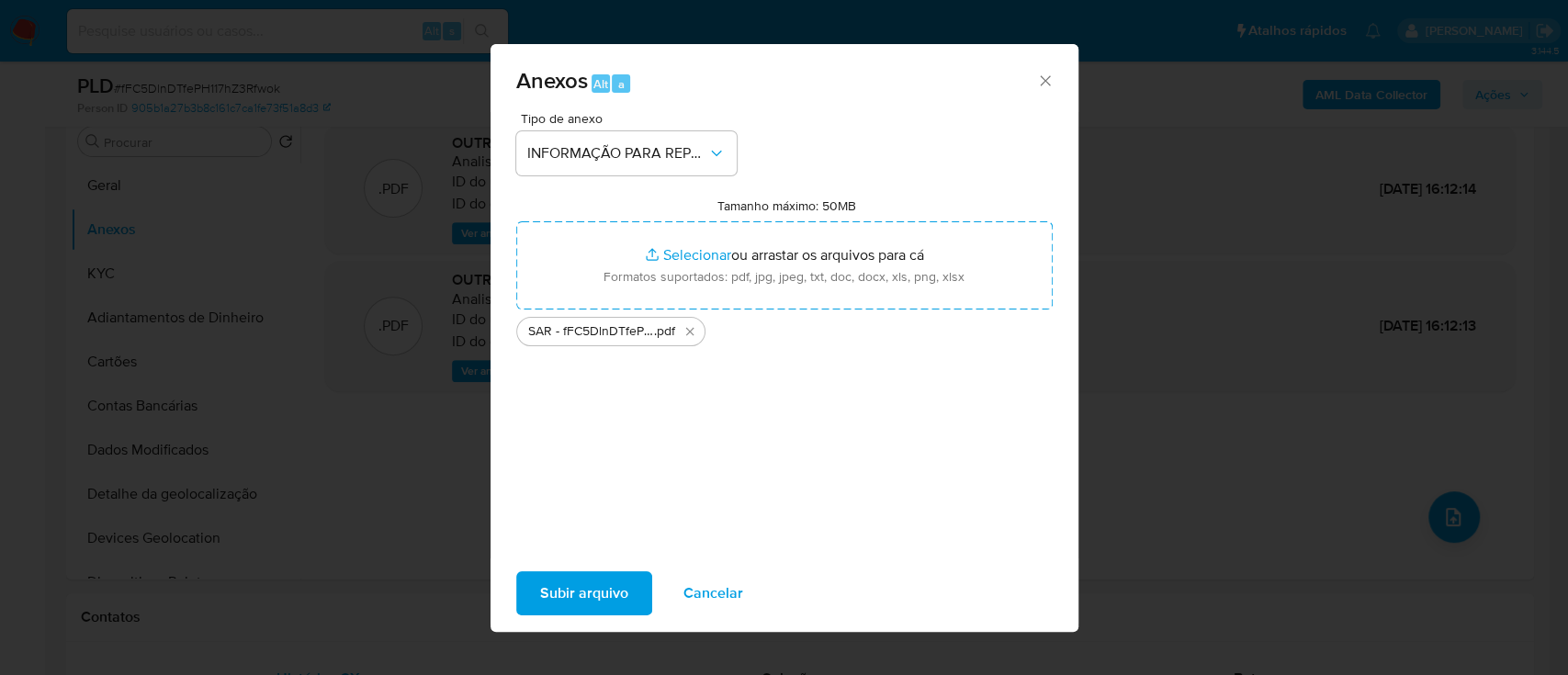 click on "Subir arquivo" at bounding box center (584, 593) 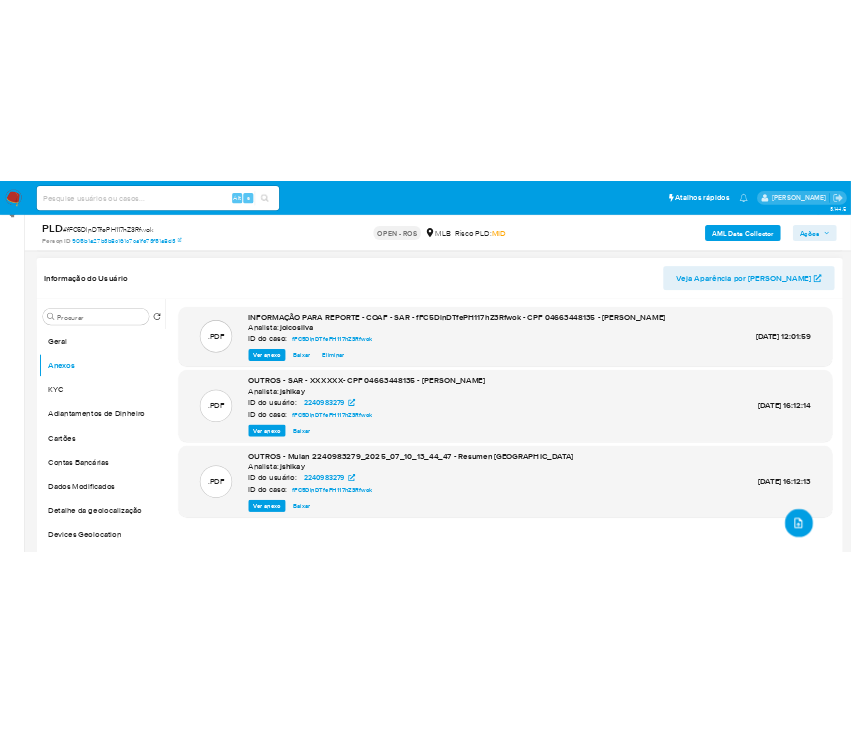 scroll, scrollTop: 133, scrollLeft: 0, axis: vertical 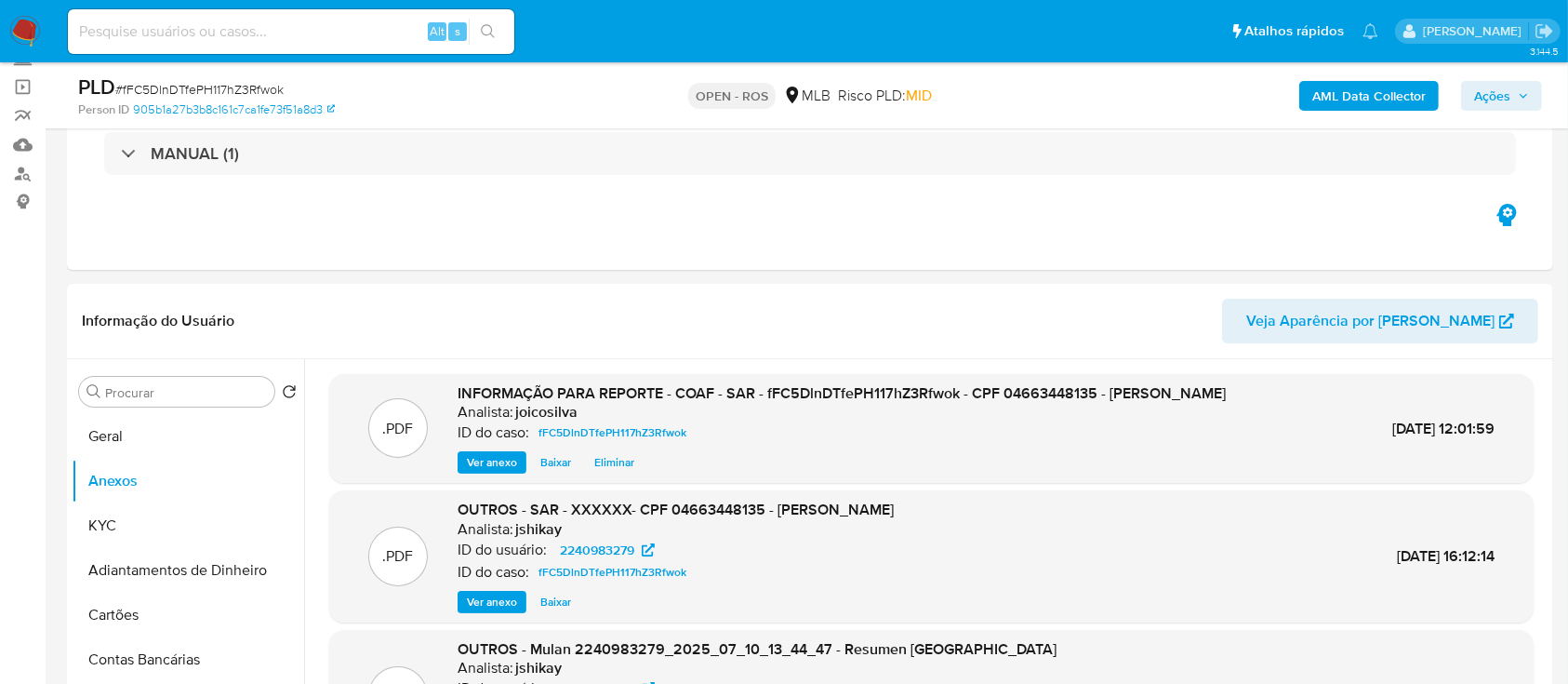 click on "Ações" at bounding box center (1501, 96) 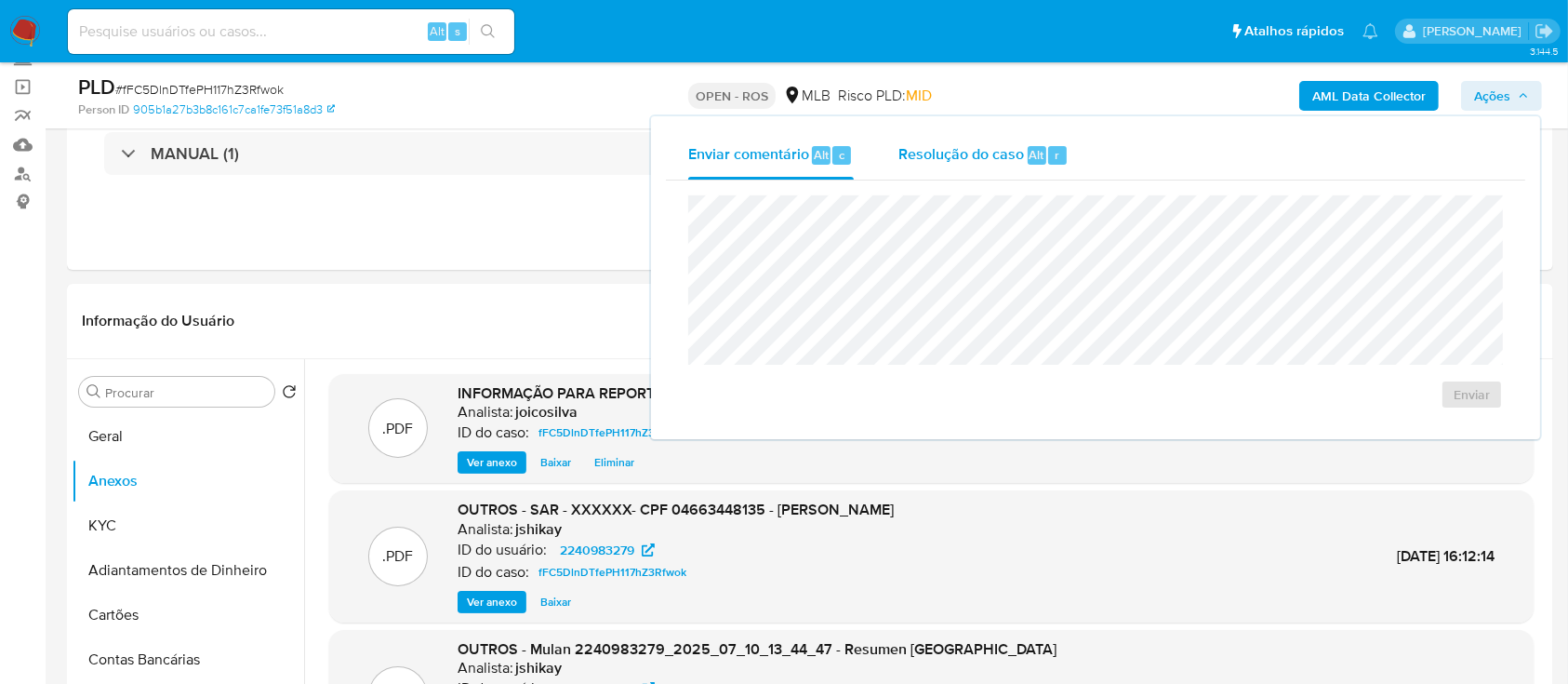 click on "Resolução do caso" at bounding box center [961, 154] 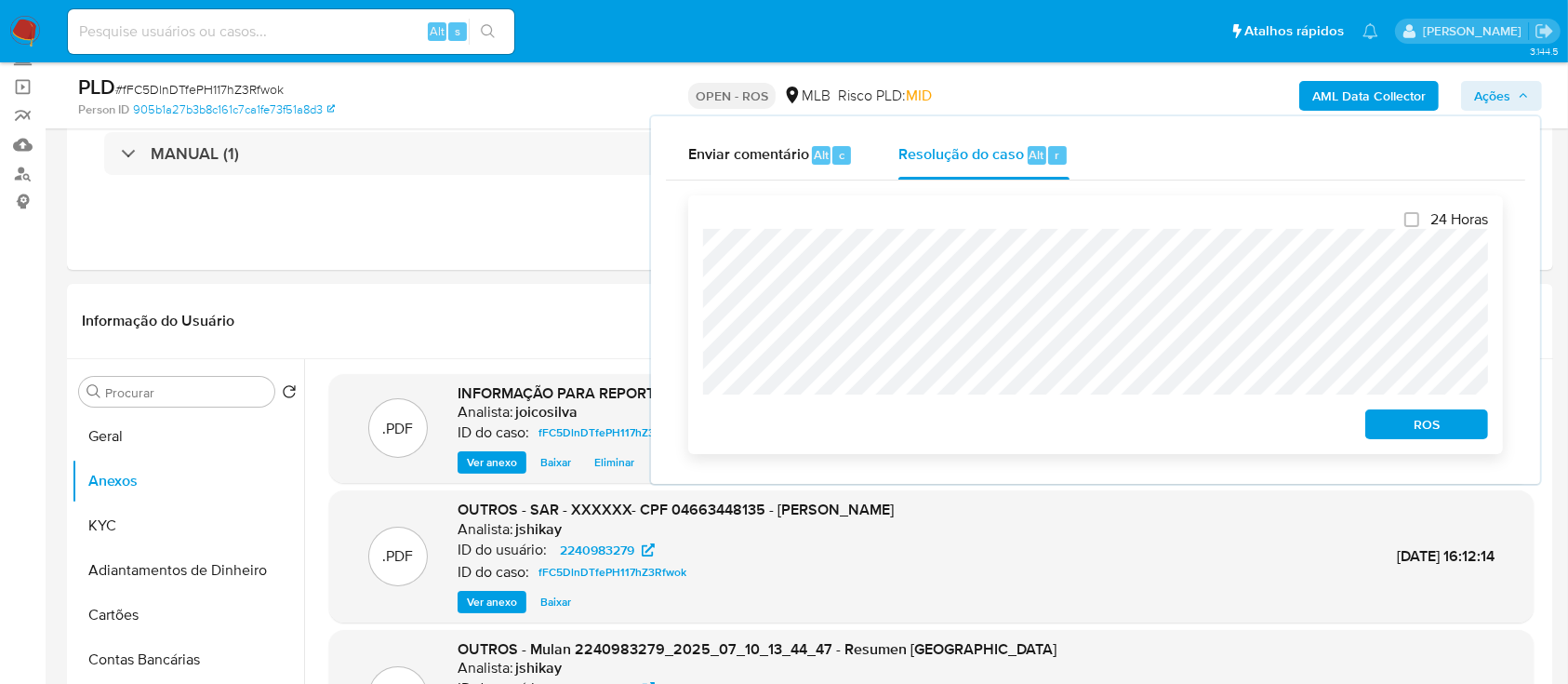 click on "ROS" at bounding box center [1427, 424] 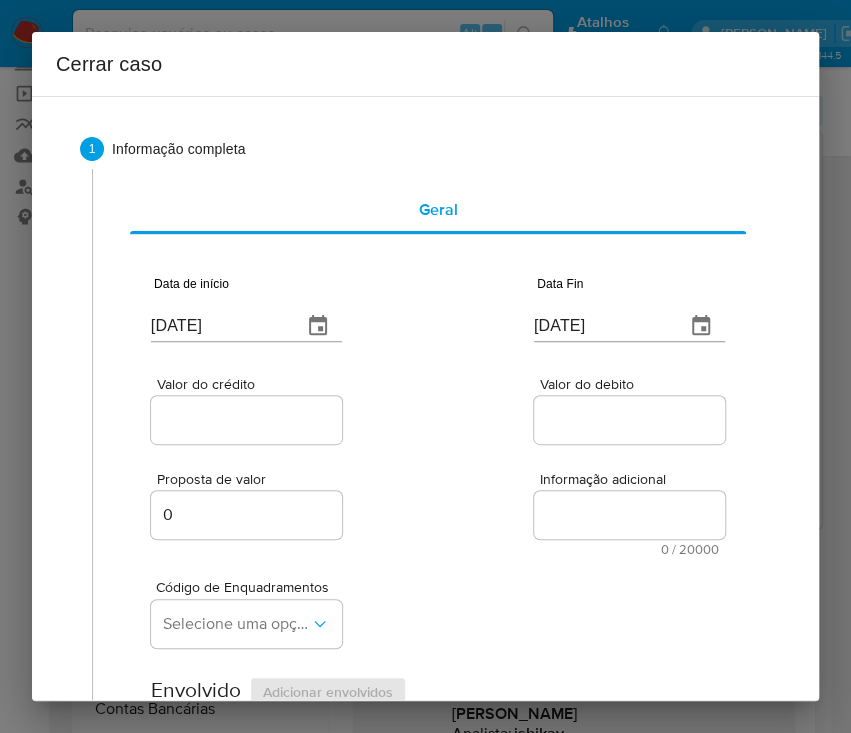 click on "[DATE]" at bounding box center (218, 326) 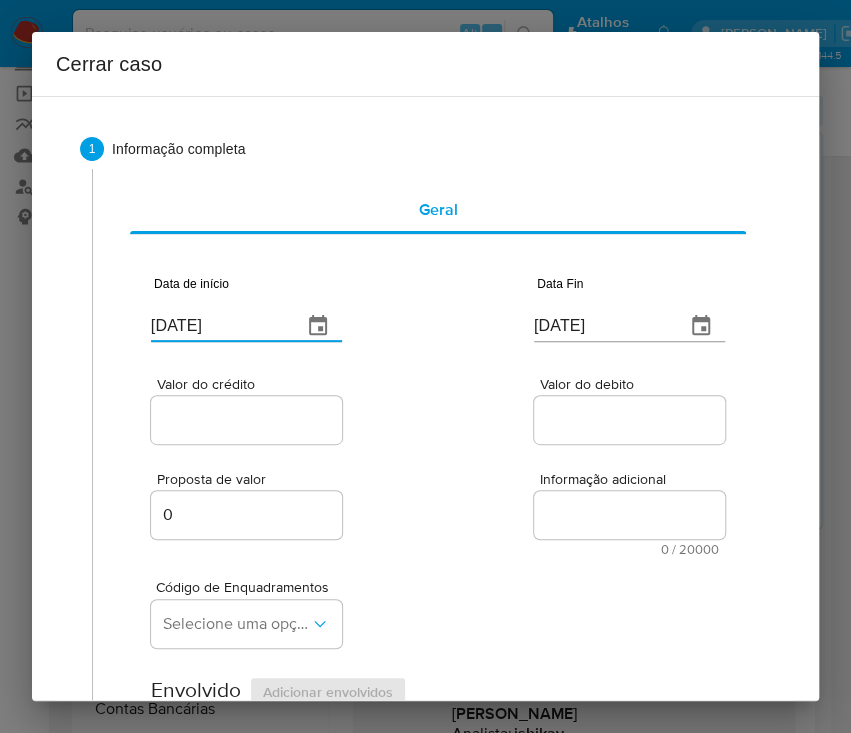 click on "[DATE]" at bounding box center [218, 326] 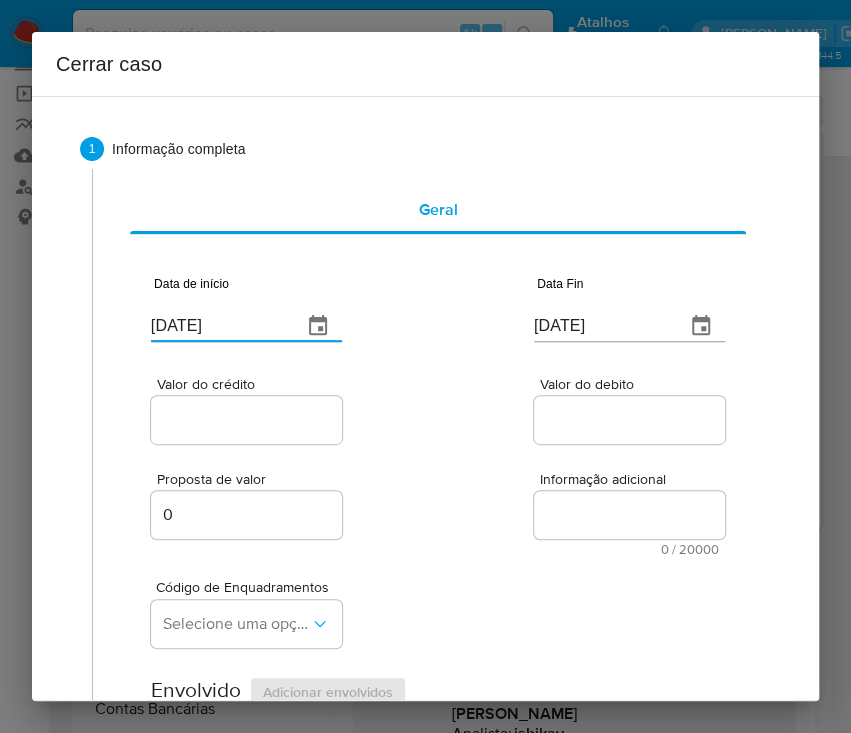paste on "02/05" 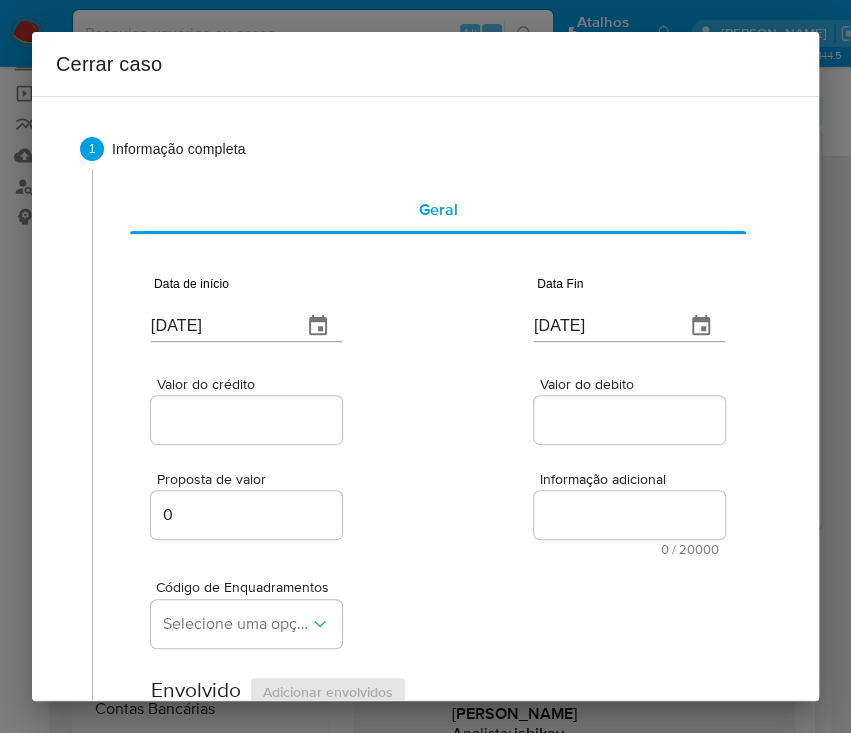 click on "Valor do crédito Valor do debito" at bounding box center [438, 400] 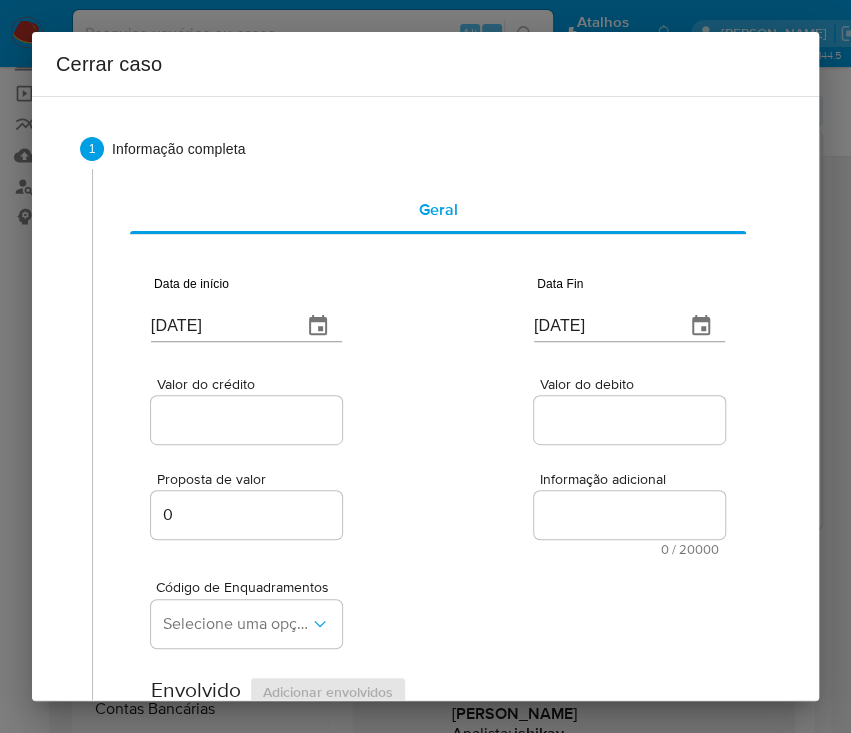 click on "[DATE]" at bounding box center (629, 312) 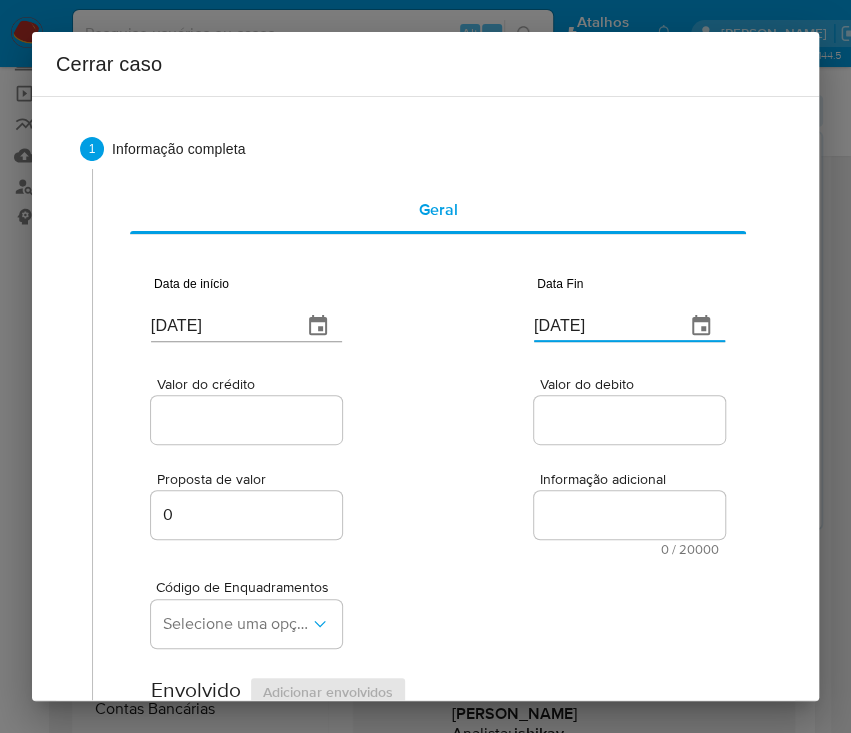 click on "[DATE]" at bounding box center (601, 326) 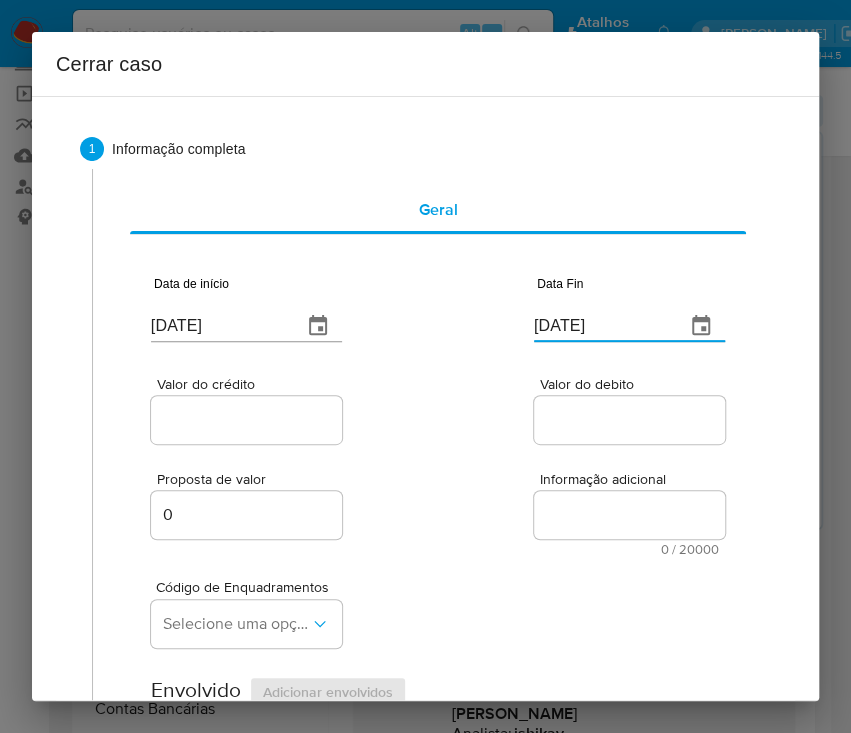 paste on "08" 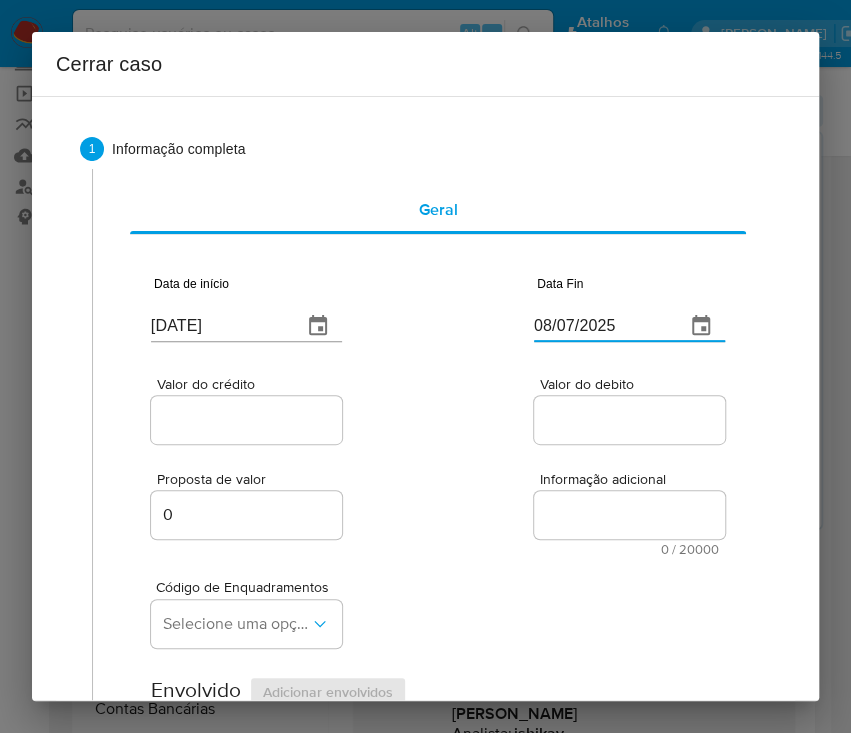 type on "08/07/2025" 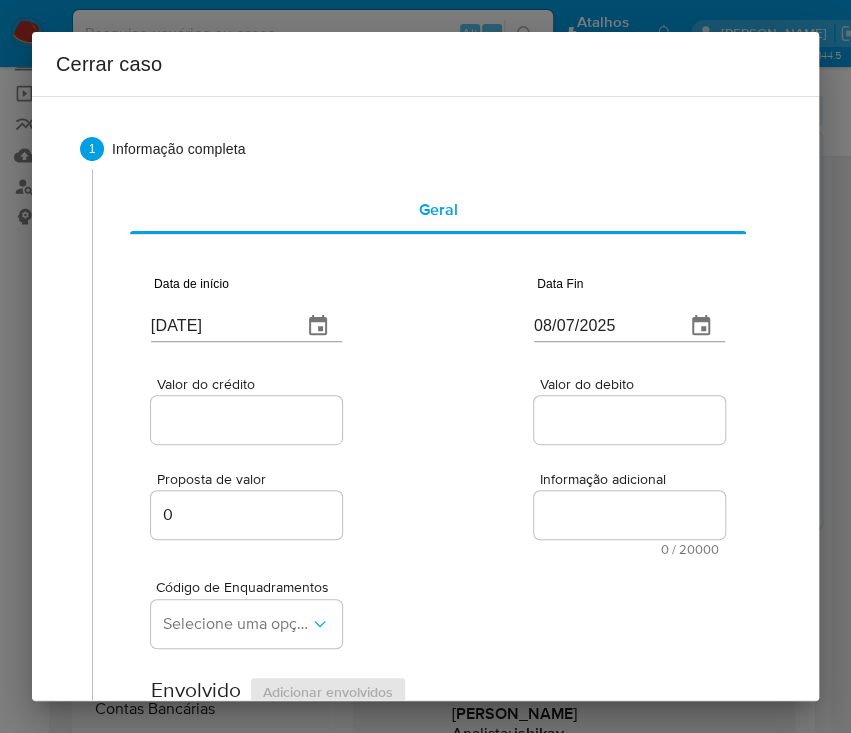 click on "Informação adicional" at bounding box center [635, 479] 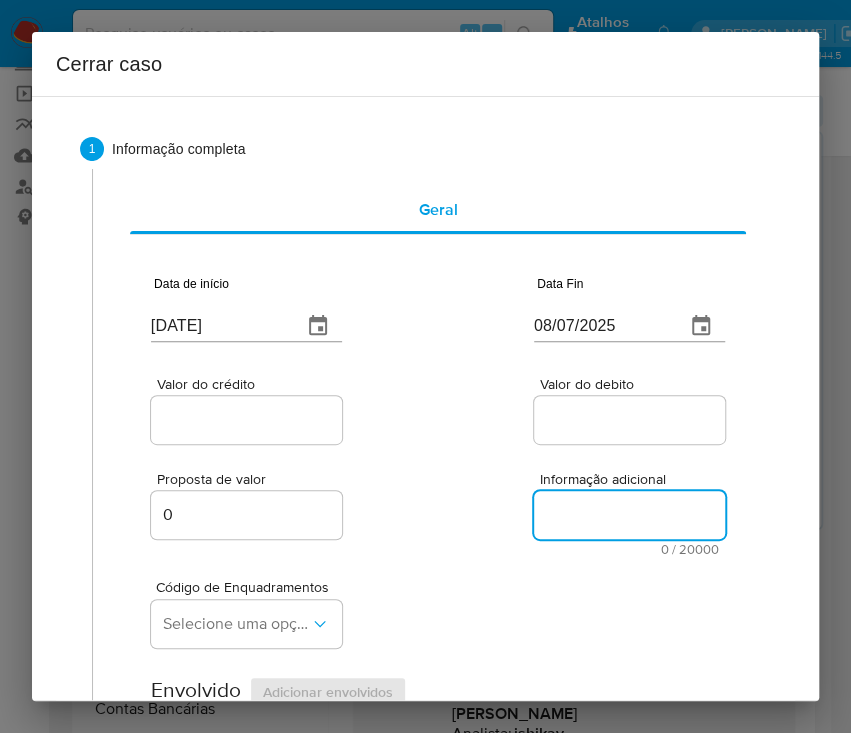 click on "Valor do crédito" at bounding box center (249, 420) 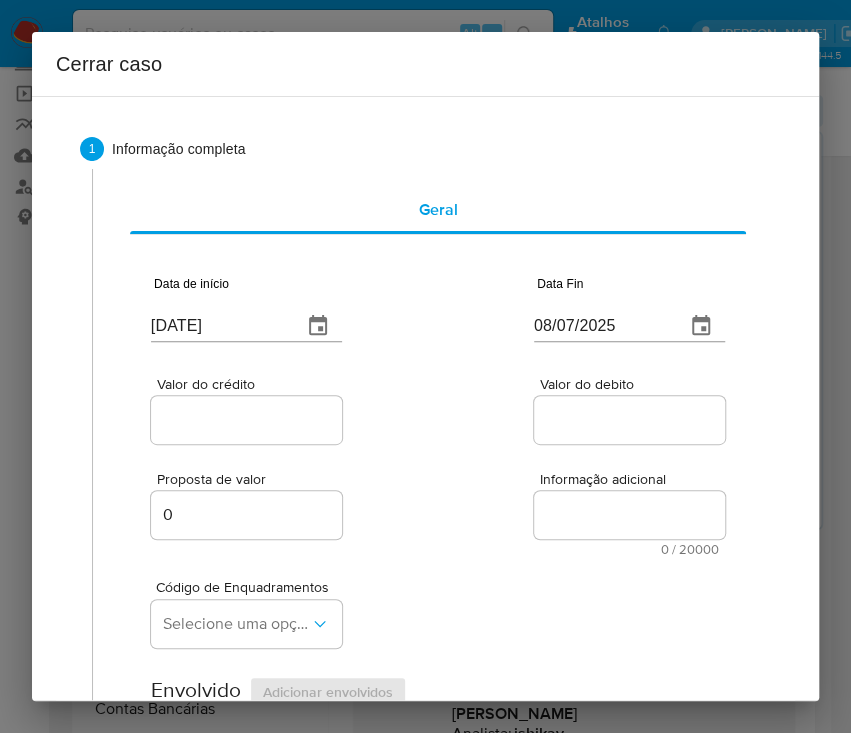 click on "Valor do crédito" at bounding box center [249, 420] 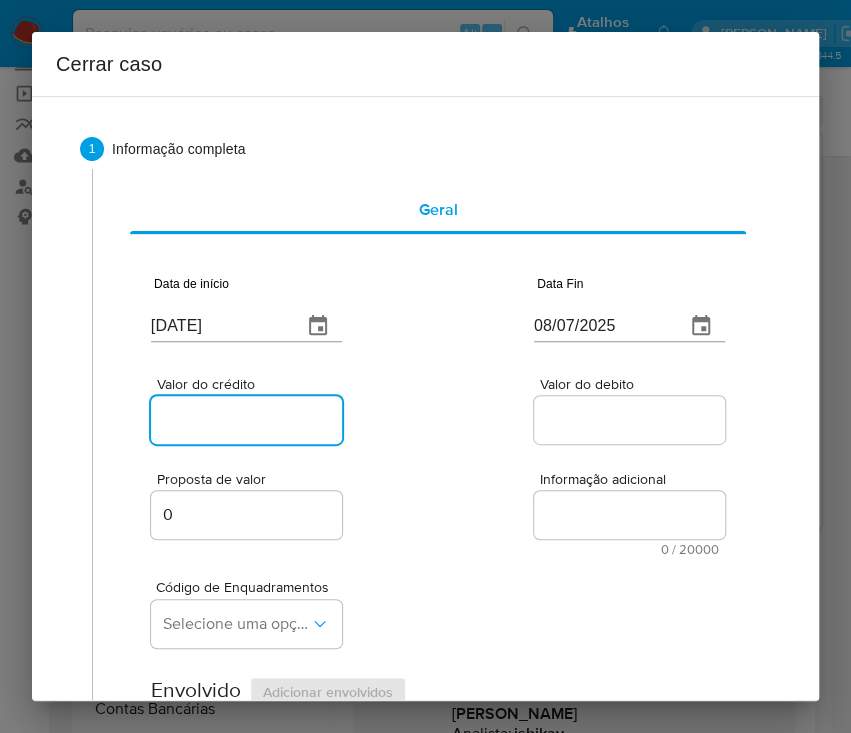 paste on "R$60.000" 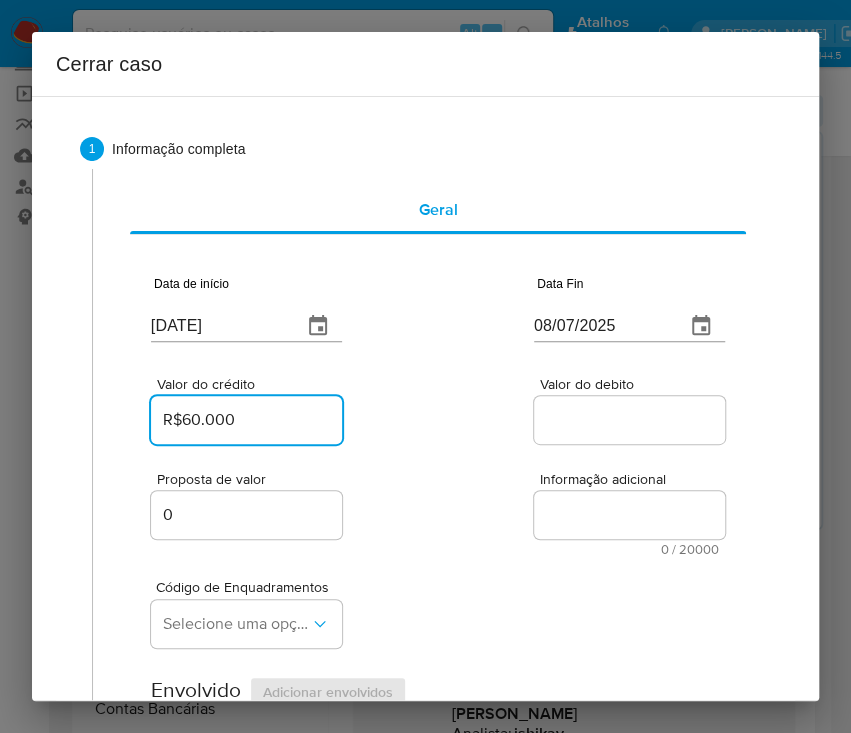 type on "R$60.000" 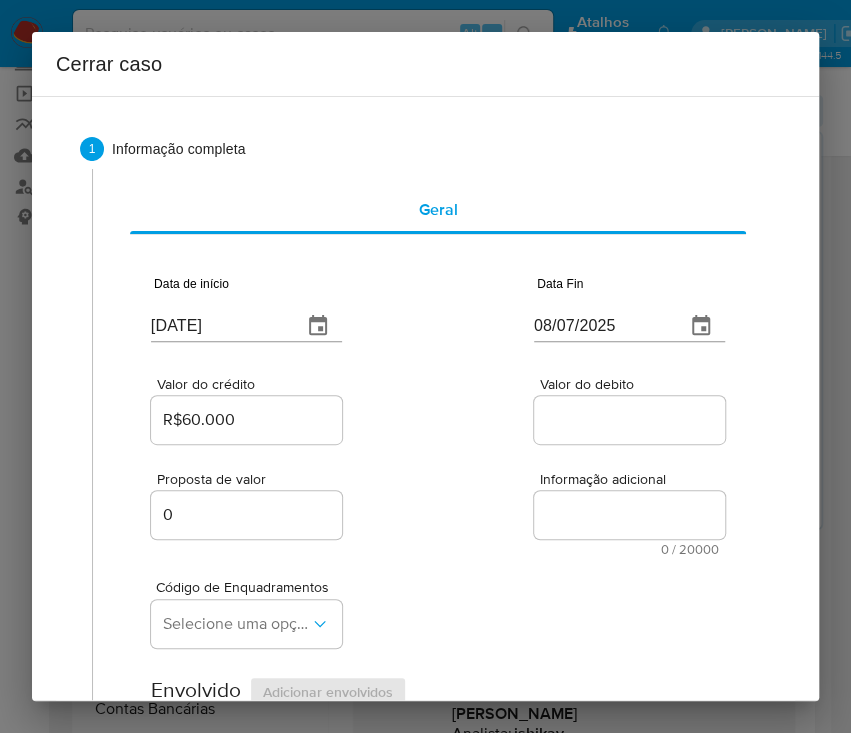 click on "Valor do crédito R$60.000 Valor do debito" at bounding box center [438, 400] 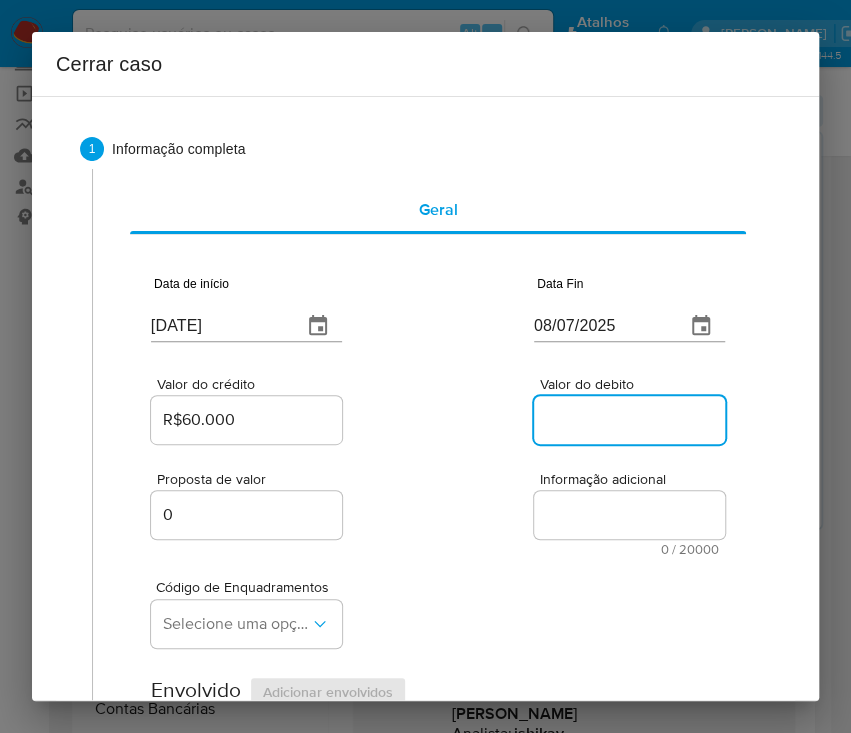 paste on "R$60.450" 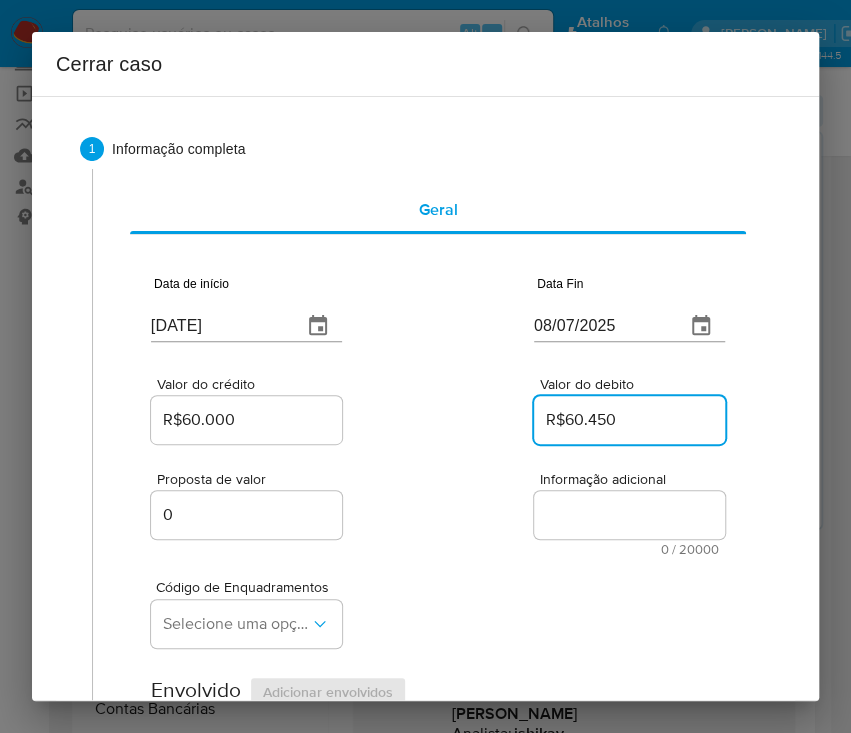 type on "R$60.450" 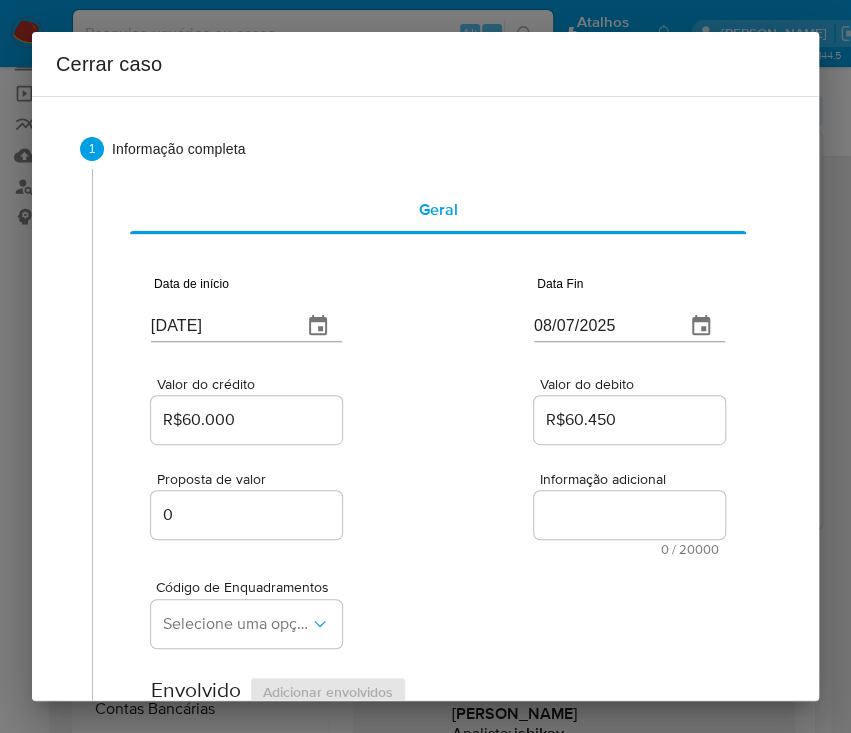 click on "Código de Enquadramentos Selecione uma opção" at bounding box center [438, 606] 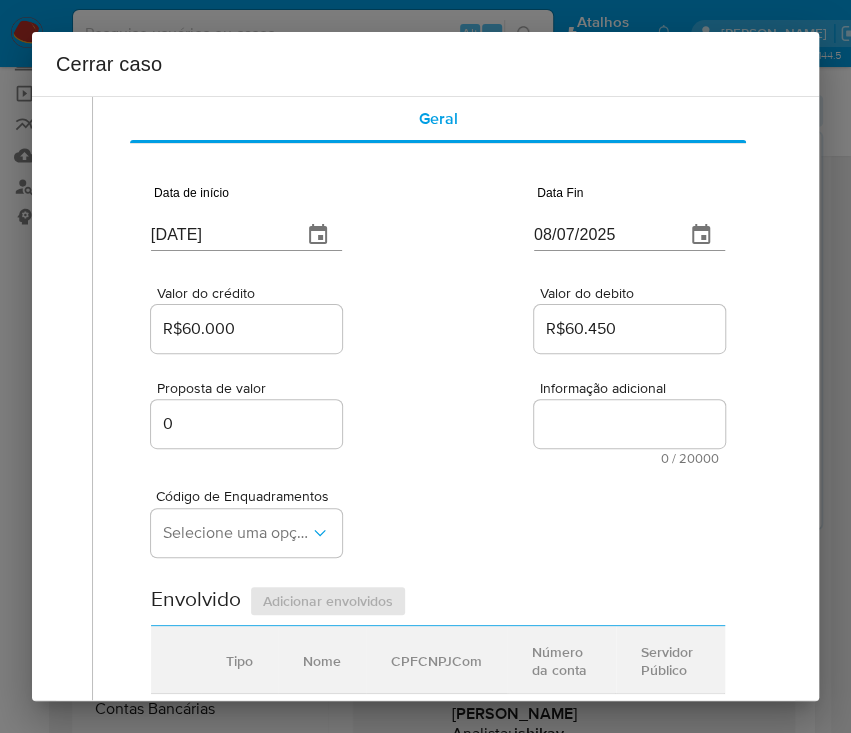 scroll, scrollTop: 133, scrollLeft: 0, axis: vertical 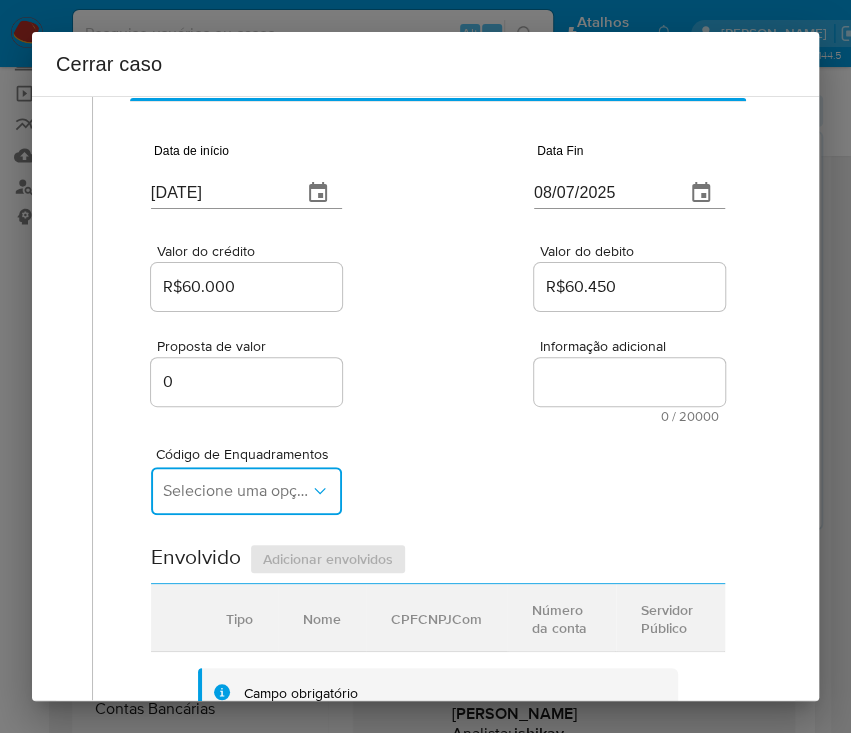 click on "Selecione uma opção" at bounding box center [246, 491] 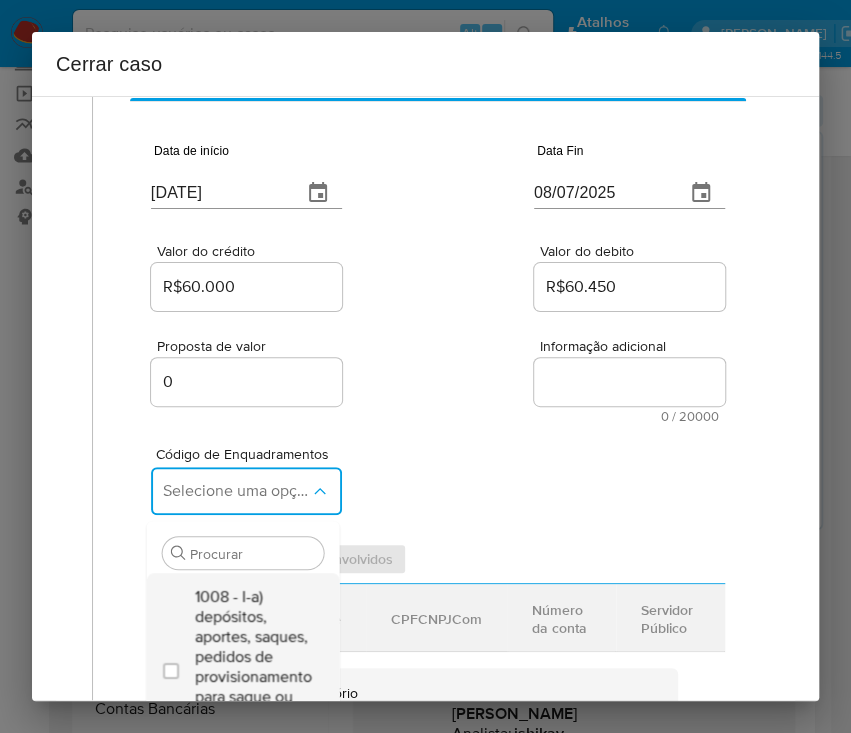 click on "1008 - I-a) depósitos, aportes, saques, pedidos de provisionamento para saque ou qualquer outro instrumento" at bounding box center [252, 667] 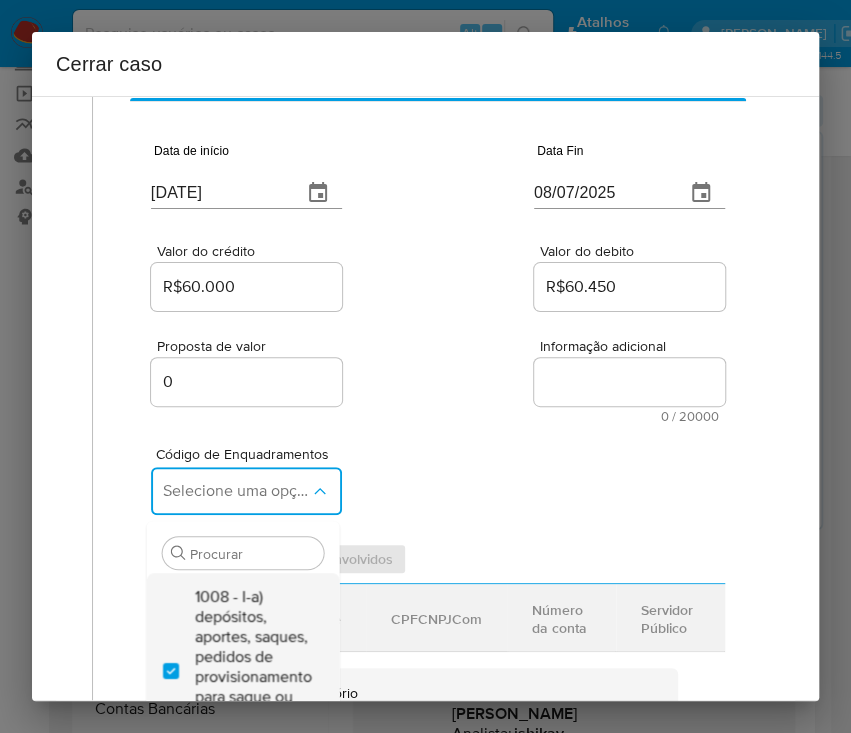 checkbox on "true" 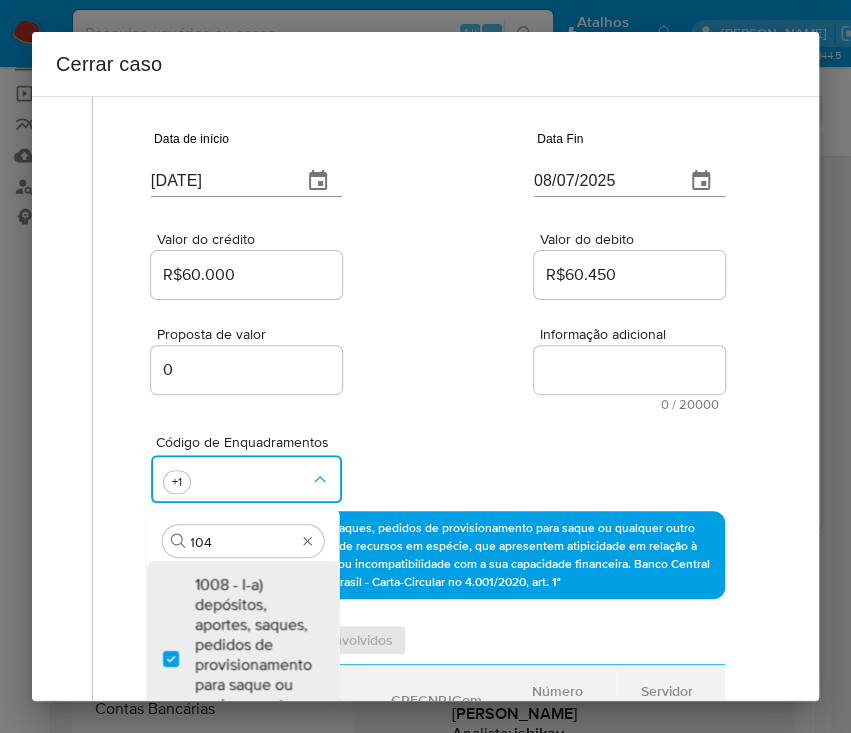 type on "1045" 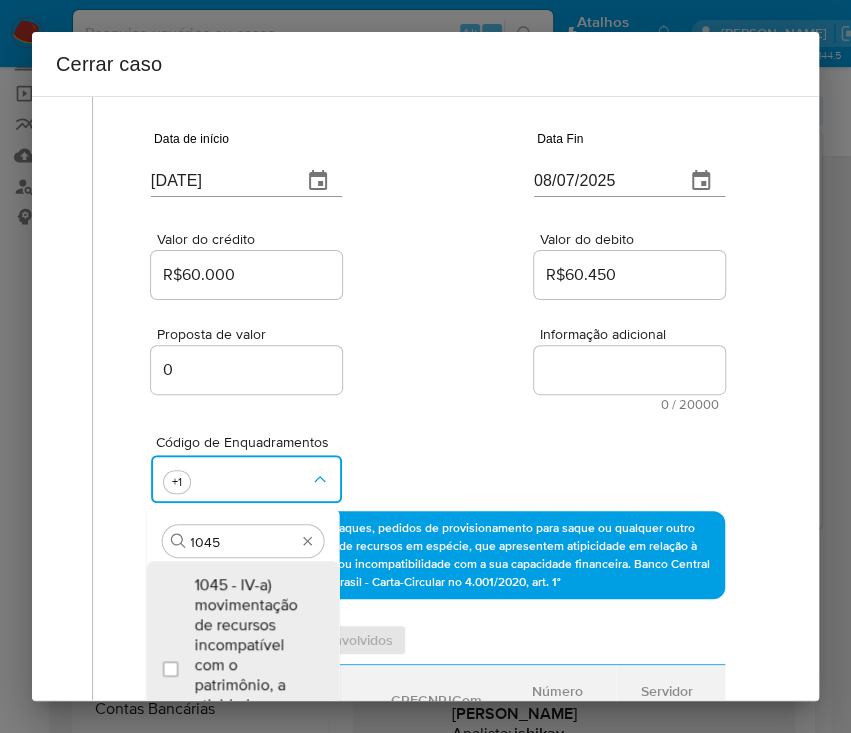 scroll, scrollTop: 166, scrollLeft: 0, axis: vertical 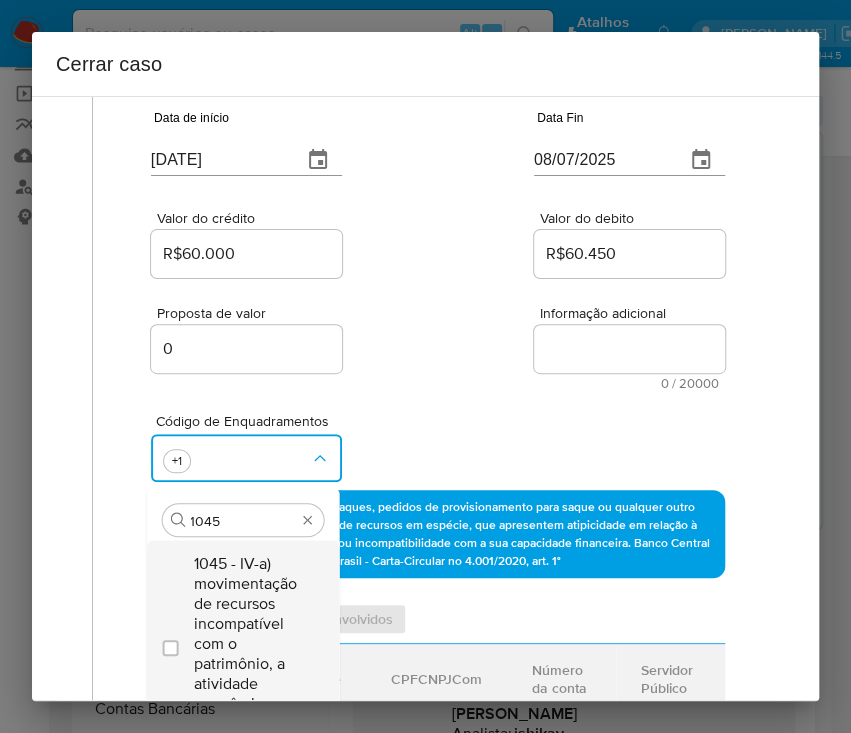 click on "1045 - IV-a) movimentação de recursos incompatível com o patrimônio, a atividade econômica ou a ocupação pr" at bounding box center (252, 644) 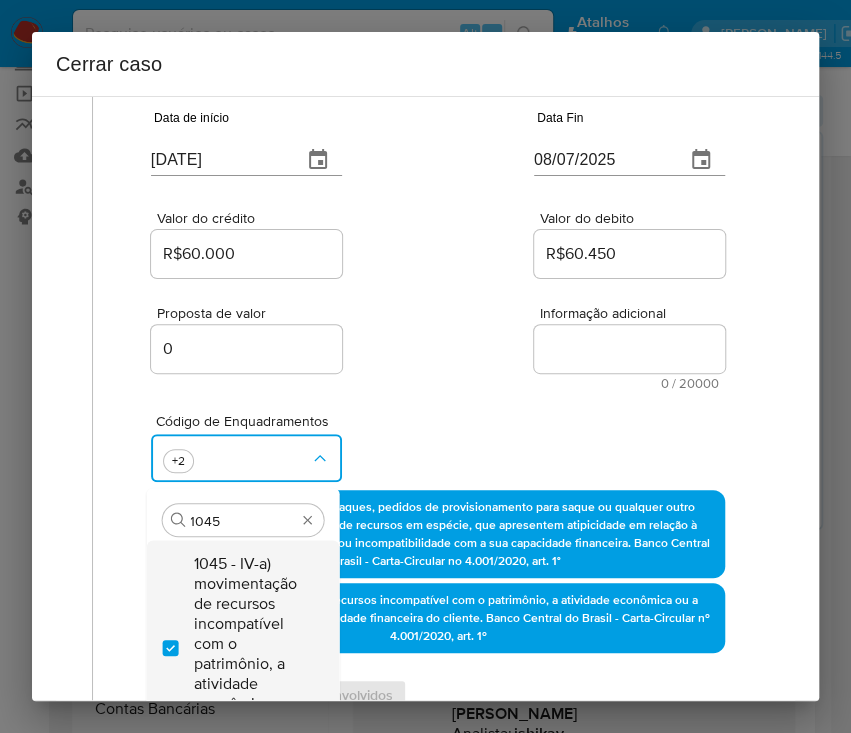 checkbox on "true" 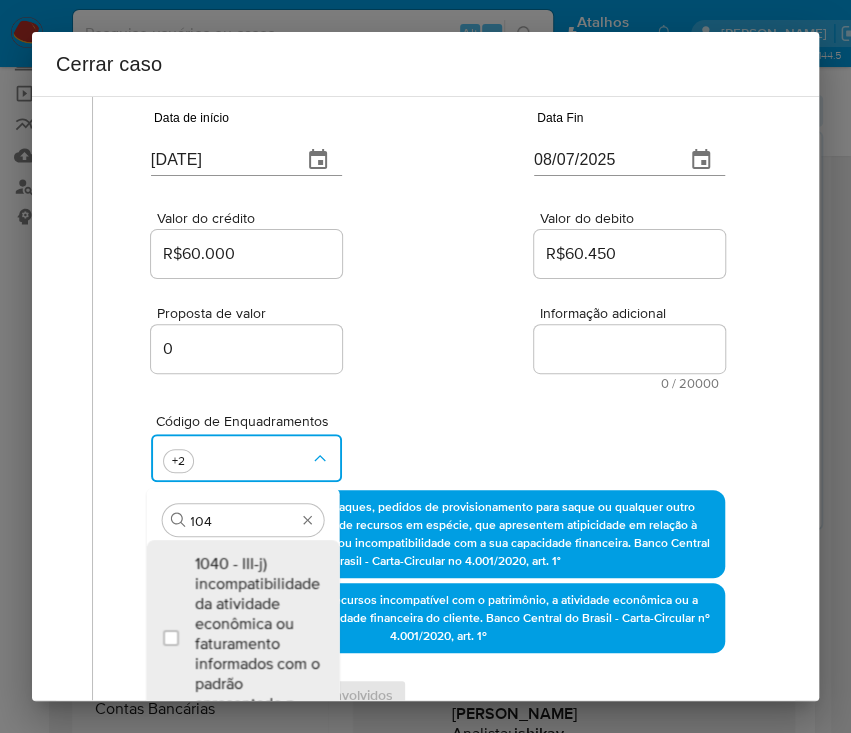 scroll, scrollTop: 0, scrollLeft: 0, axis: both 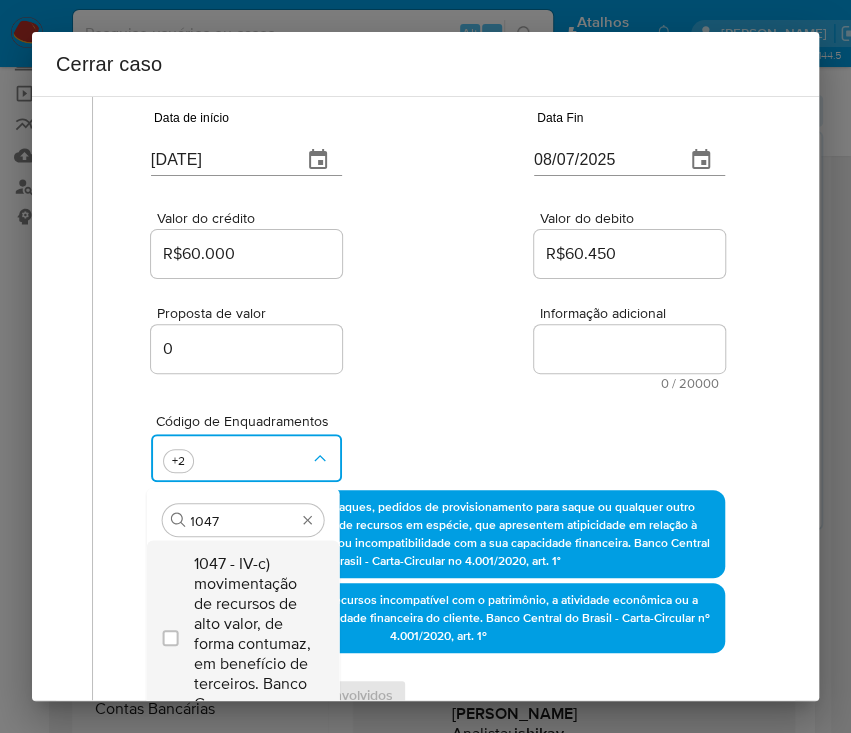 click on "1047 - IV-c) movimentação de recursos de alto valor, de forma contumaz, em benefício de terceiros. Banco Ce" at bounding box center (252, 634) 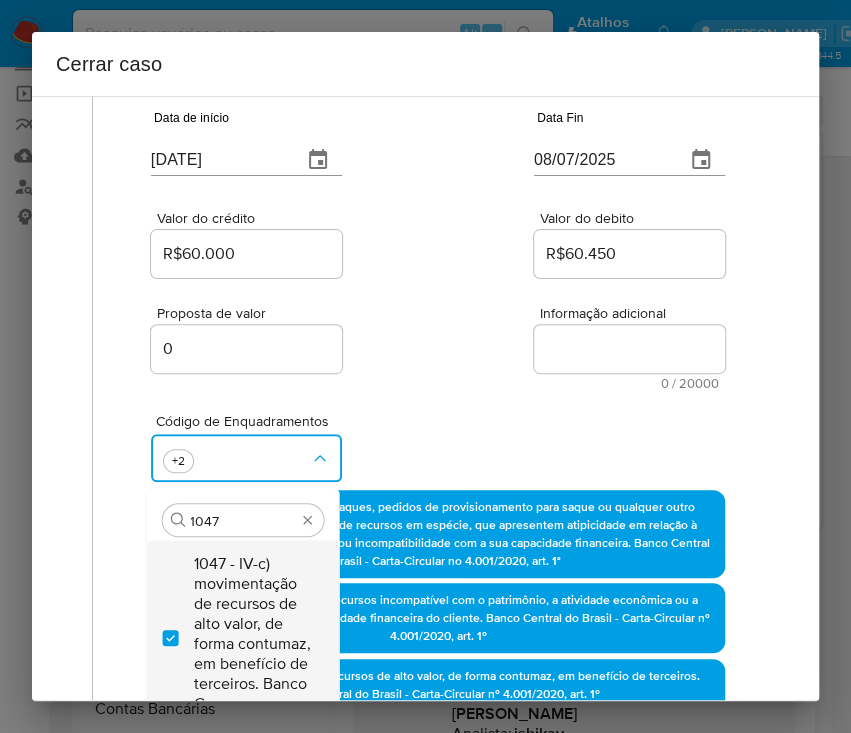 checkbox on "true" 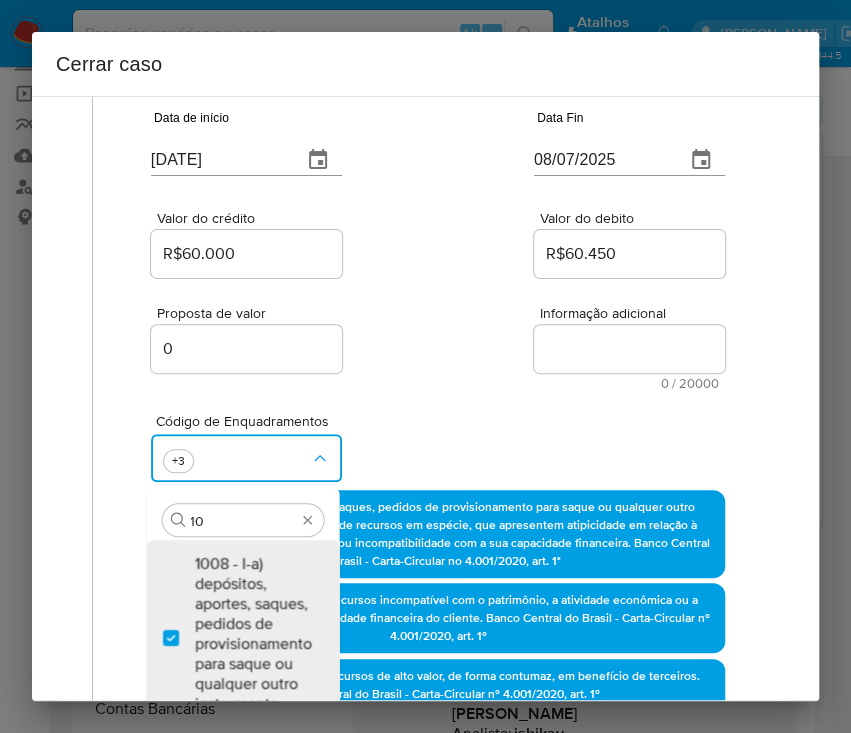 type on "1" 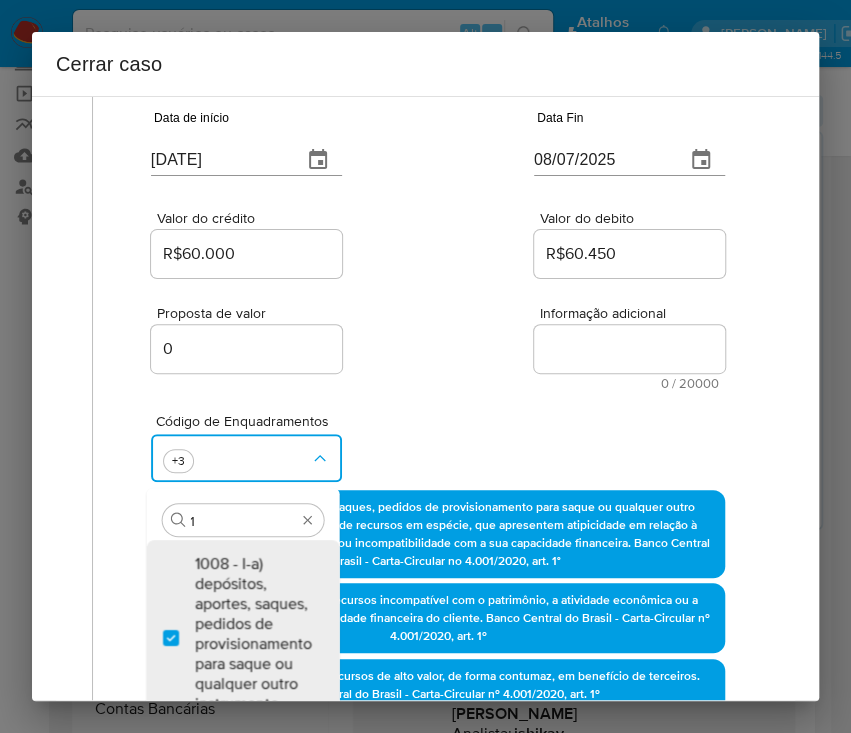 scroll, scrollTop: 0, scrollLeft: 0, axis: both 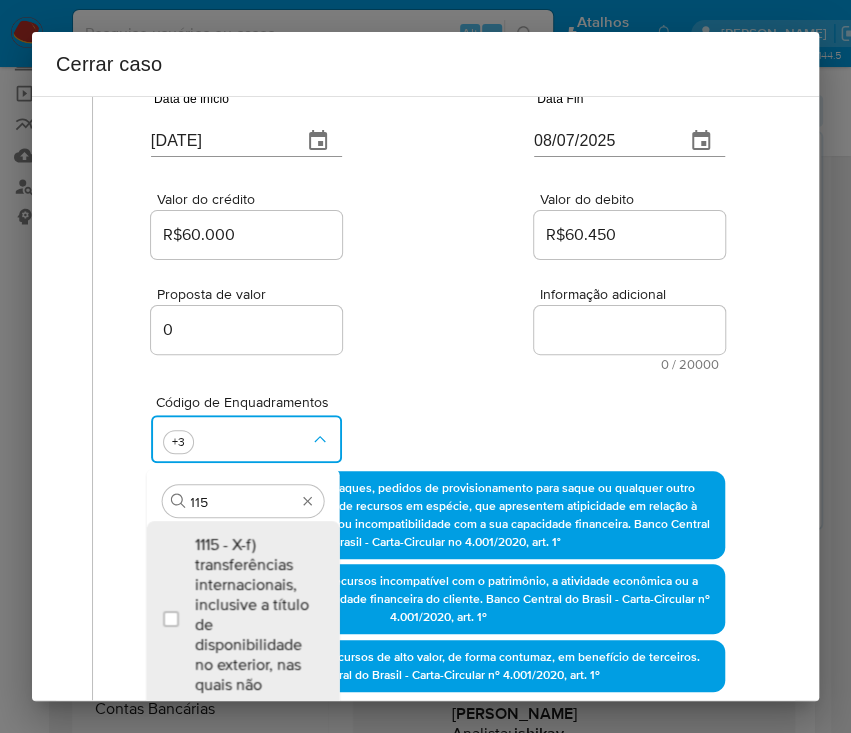 type on "1157" 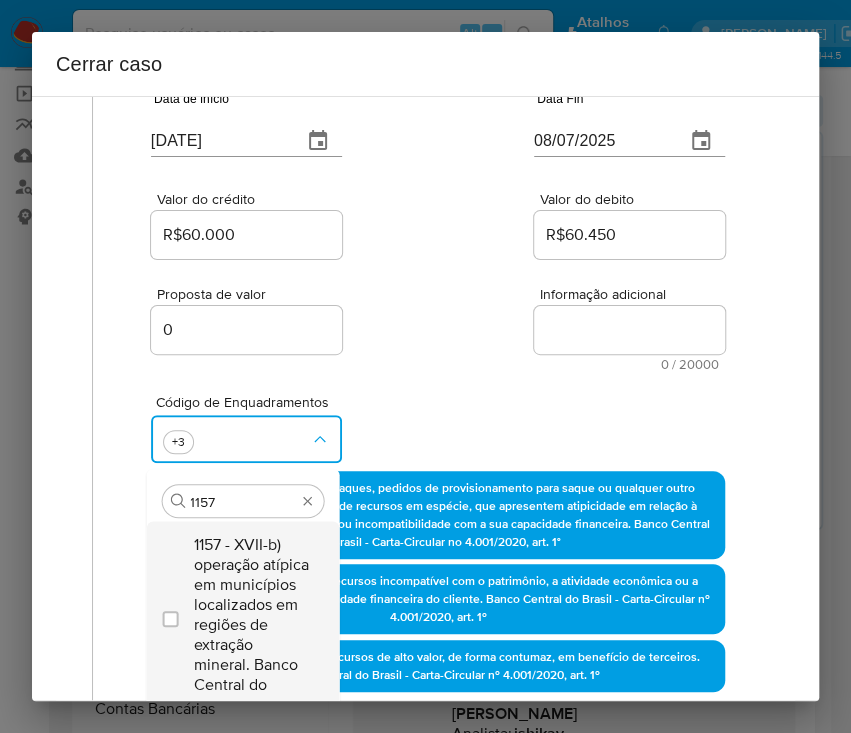 click on "1157 - XVII-b) operação atípica em municípios localizados em regiões de extração mineral. Banco Central do" at bounding box center [252, 615] 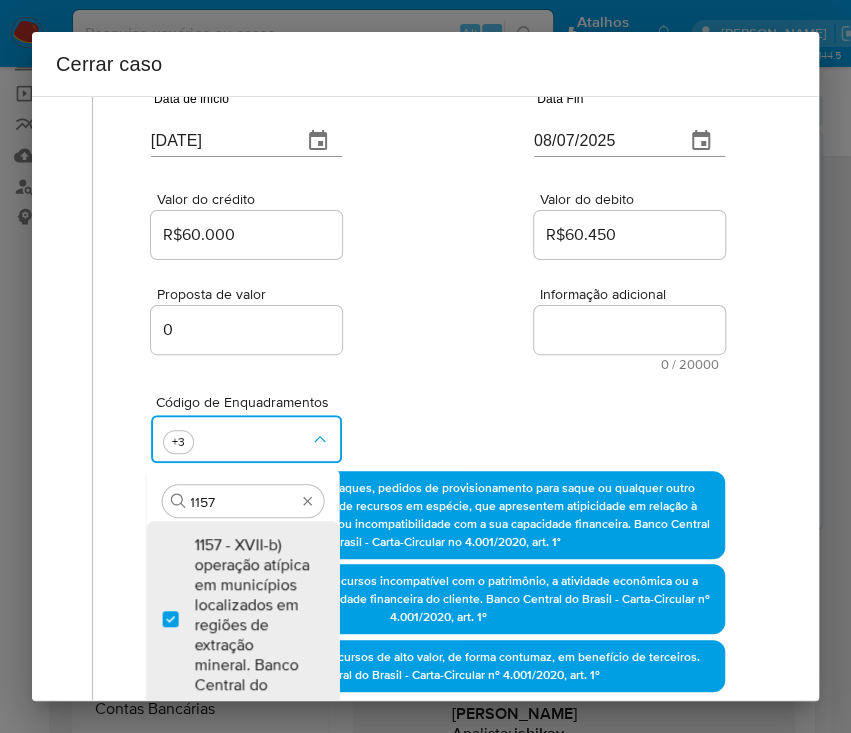 checkbox on "true" 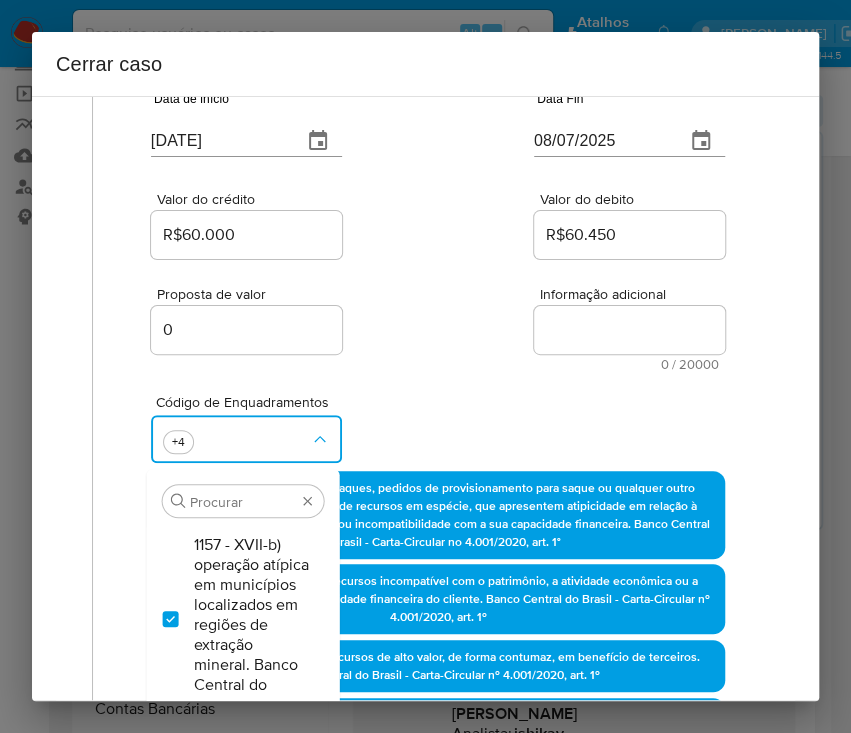 click on "Código de Enquadramentos Procurar 1157 - XVII-b) operação atípica em municípios localizados em regiões de extração mineral. Banco Central do  +4" at bounding box center (438, 421) 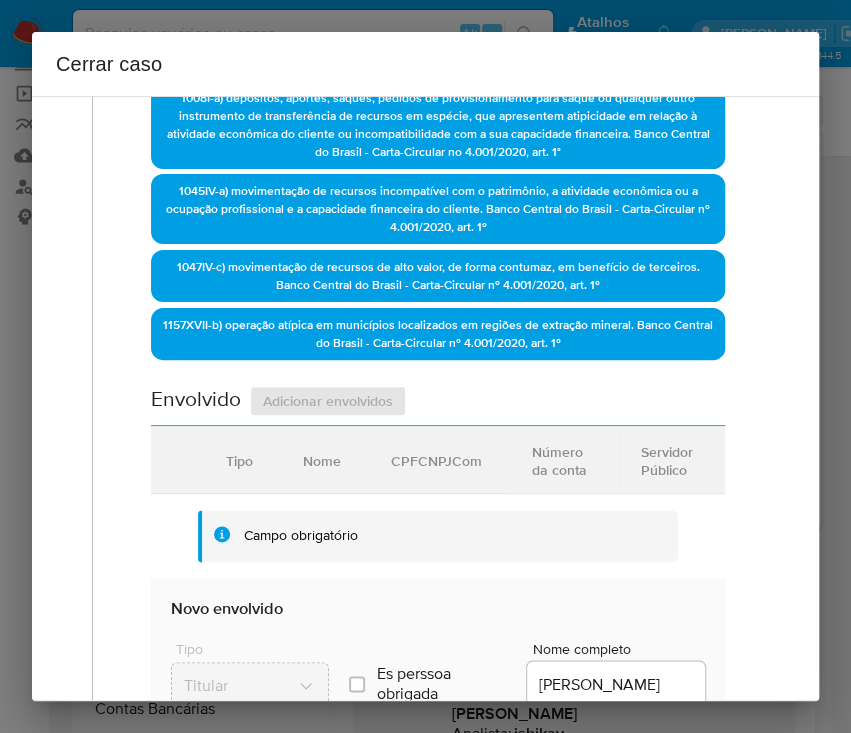 scroll, scrollTop: 852, scrollLeft: 0, axis: vertical 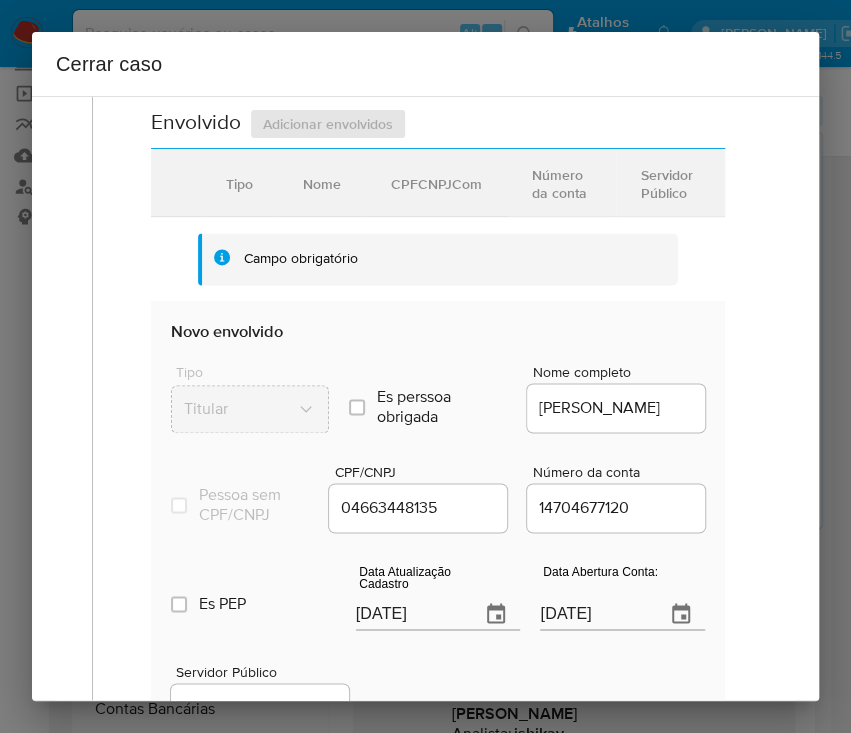 click on "[DATE]" at bounding box center (410, 614) 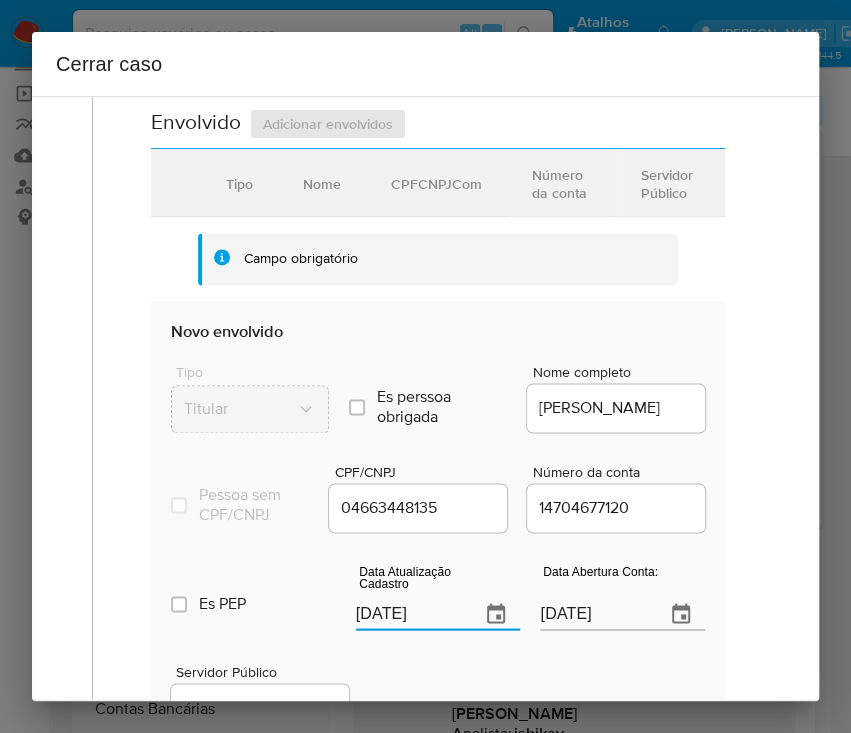 click on "[DATE]" at bounding box center (410, 614) 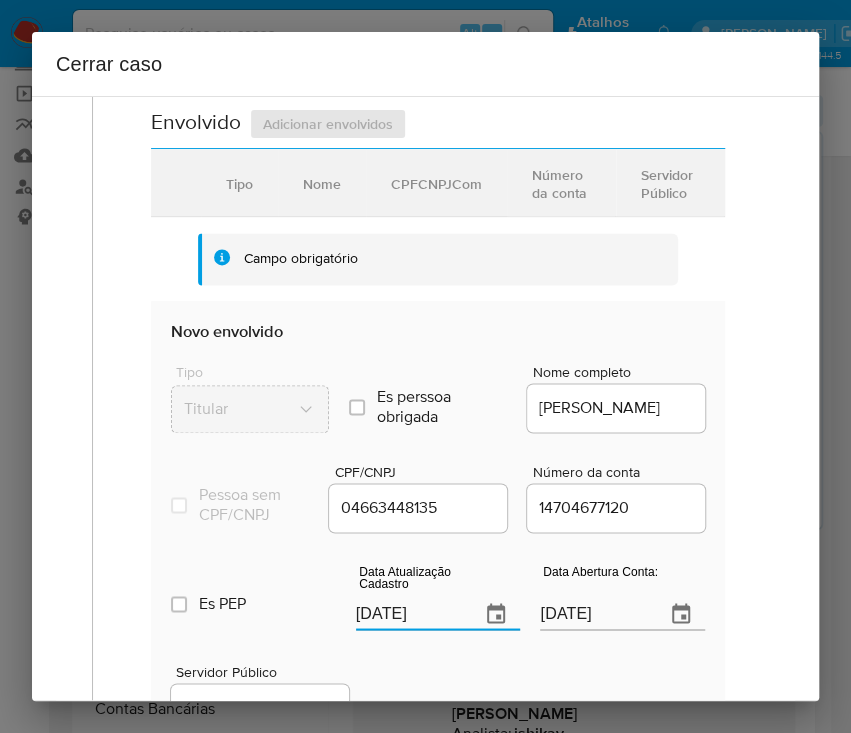 click on "[DATE]" at bounding box center [410, 614] 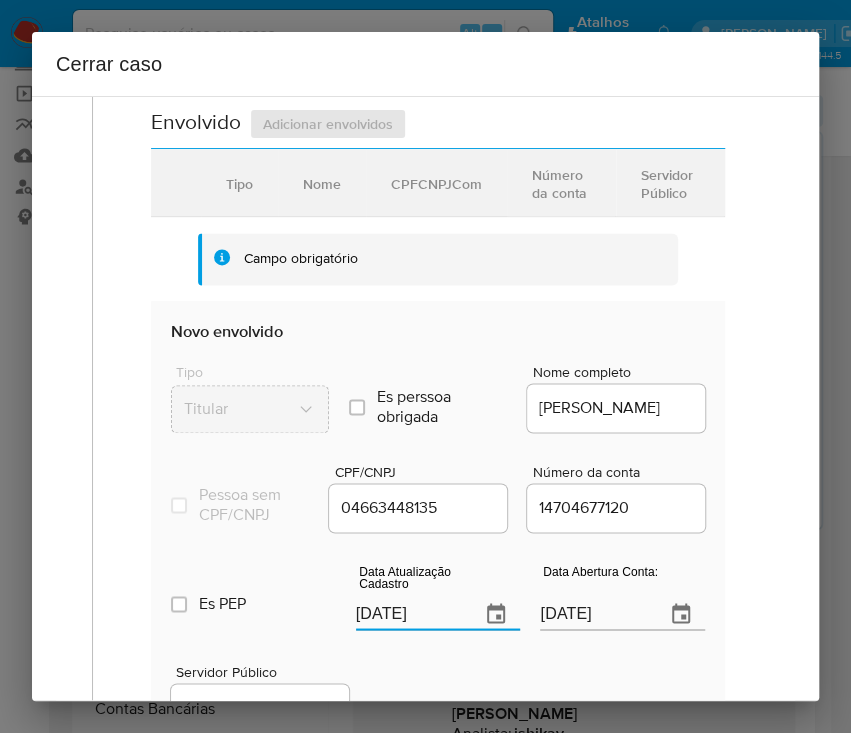 paste on "0" 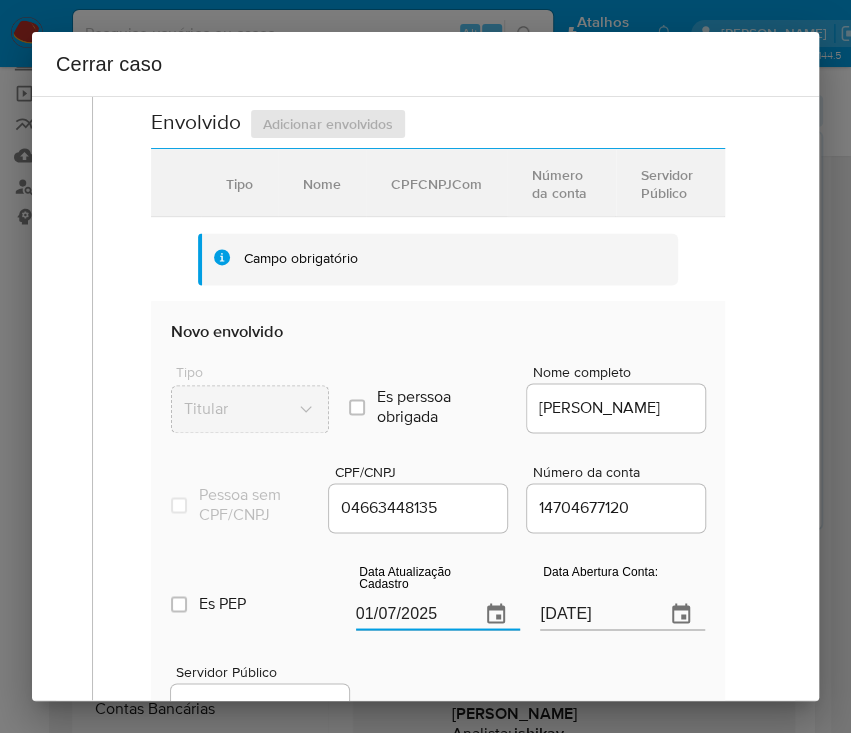 type on "01/07/2025" 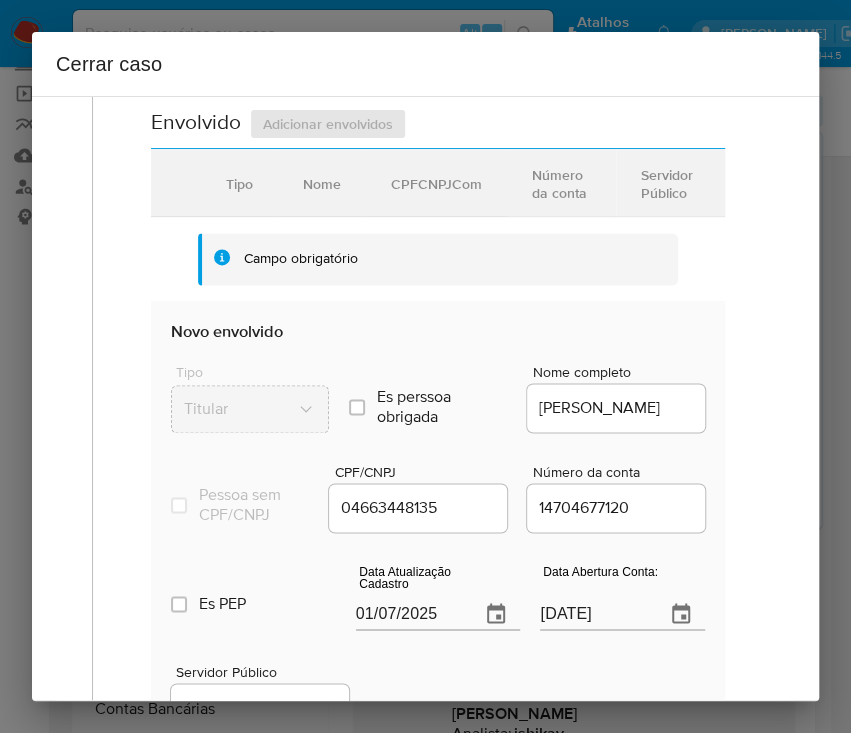 click on "[DATE]" at bounding box center [594, 614] 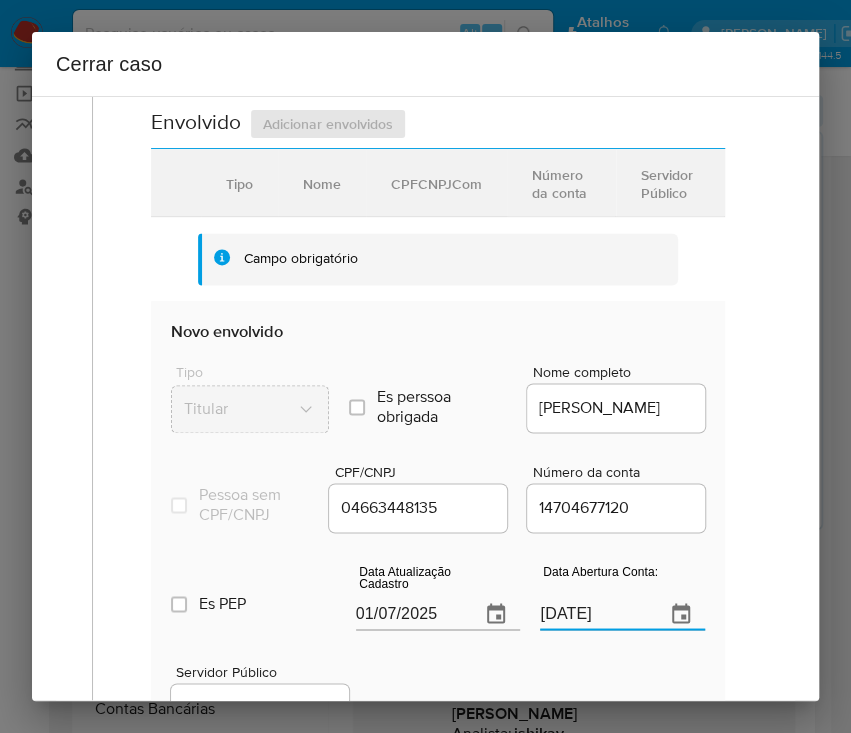 click on "[DATE]" at bounding box center [594, 614] 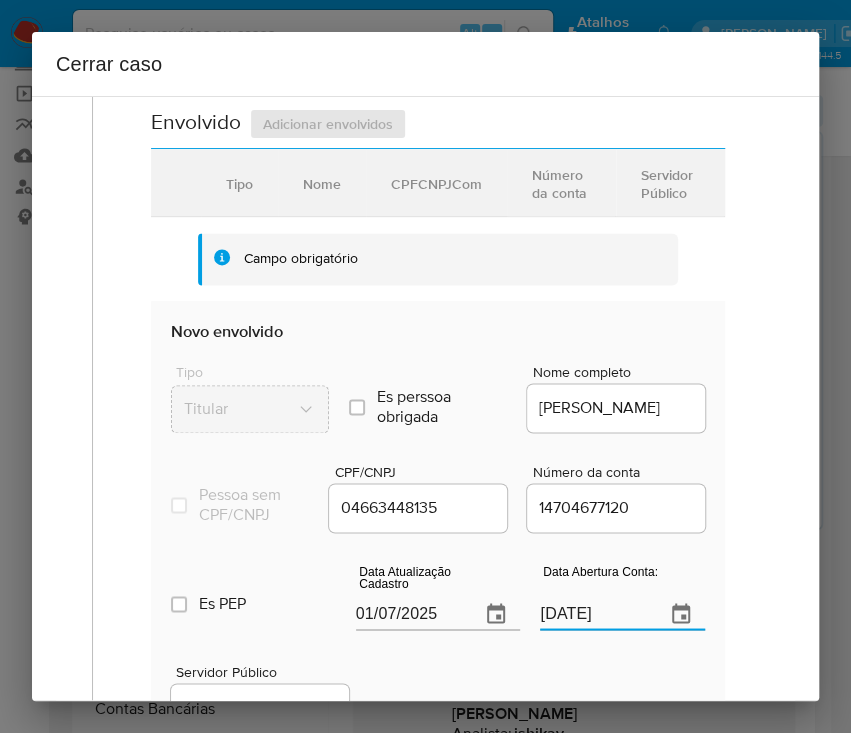 click on "[DATE]" at bounding box center [594, 614] 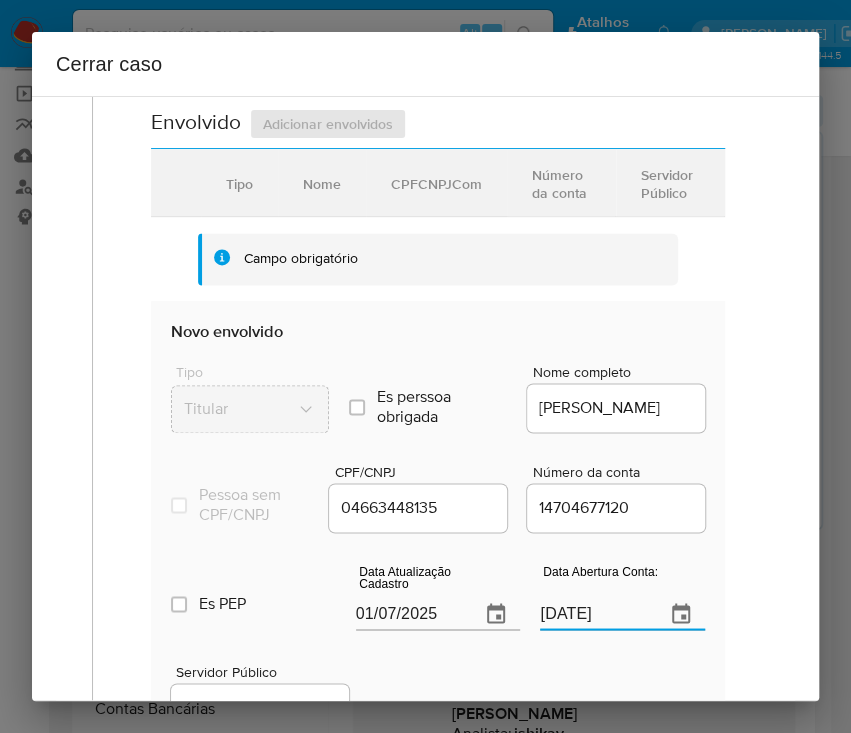 click on "1 Informação completa Geral Data de início [DATE] Data Fin [DATE] Valor do crédito R$60.000 Valor do debito R$60.450 Proposta de valor 0 Informação adicional 0 / 20000 20000 caracteres restantes Código de Enquadramentos +4 1008 I-a) depósitos, aportes, saques, pedidos de provisionamento para saque ou qualquer outro instrumento de transferência de recursos em espécie, que apresentem atipicidade em relação à atividade econômica do cliente ou incompatibilidade com a sua capacidade financeira. Banco Central do Brasil - Carta-Circular no 4.001/2020, art. 1° 1045 IV-a) movimentação de recursos incompatível com o patrimônio, a atividade econômica ou a ocupação profissional e a capacidade financeira do cliente. Banco Central do Brasil - Carta-Circular nº 4.001/2020, art. 1º 1047 IV-c) movimentação de recursos de alto valor, de forma contumaz, em benefício de terceiros. Banco Central do Brasil - Carta-Circular nº 4.001/2020, art. 1º 1157 Envolvido Adicionar envolvidos Tipo Nome 2" at bounding box center [425, 146] 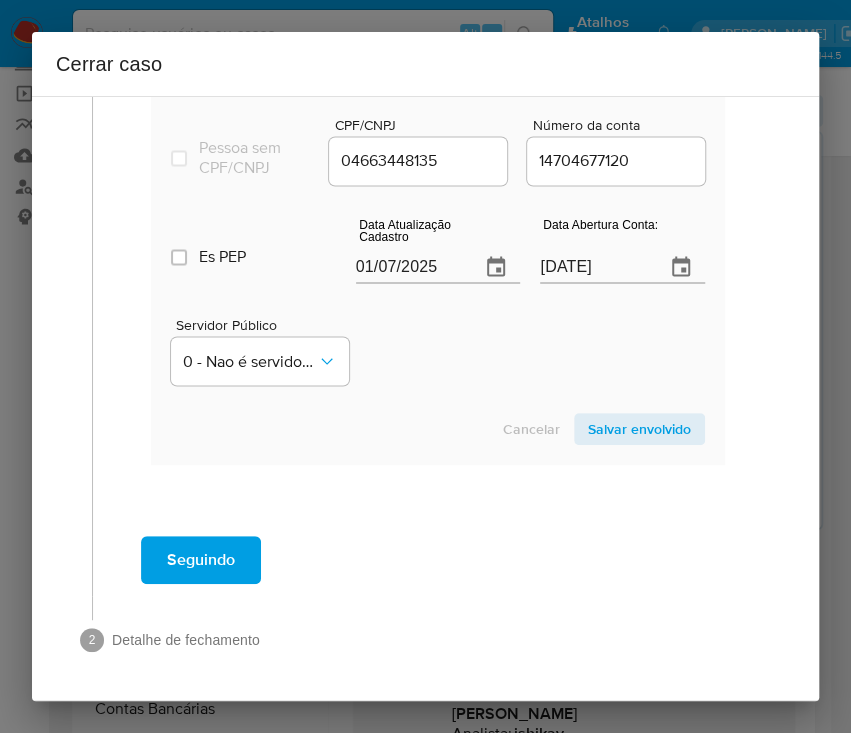click on "Salvar envolvido" at bounding box center [639, 429] 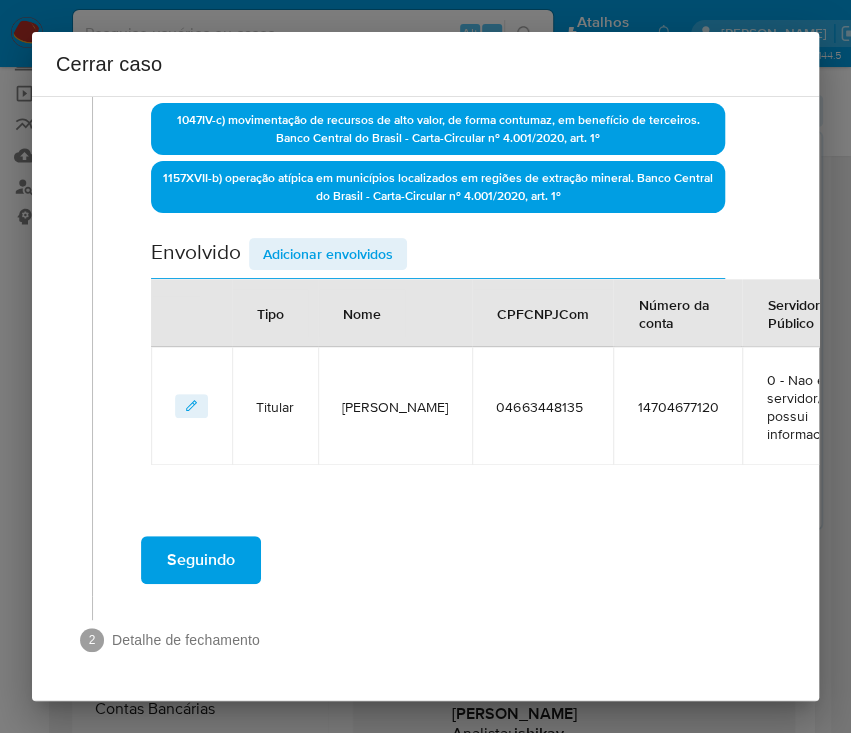 click on "Adicionar envolvidos" at bounding box center (328, 254) 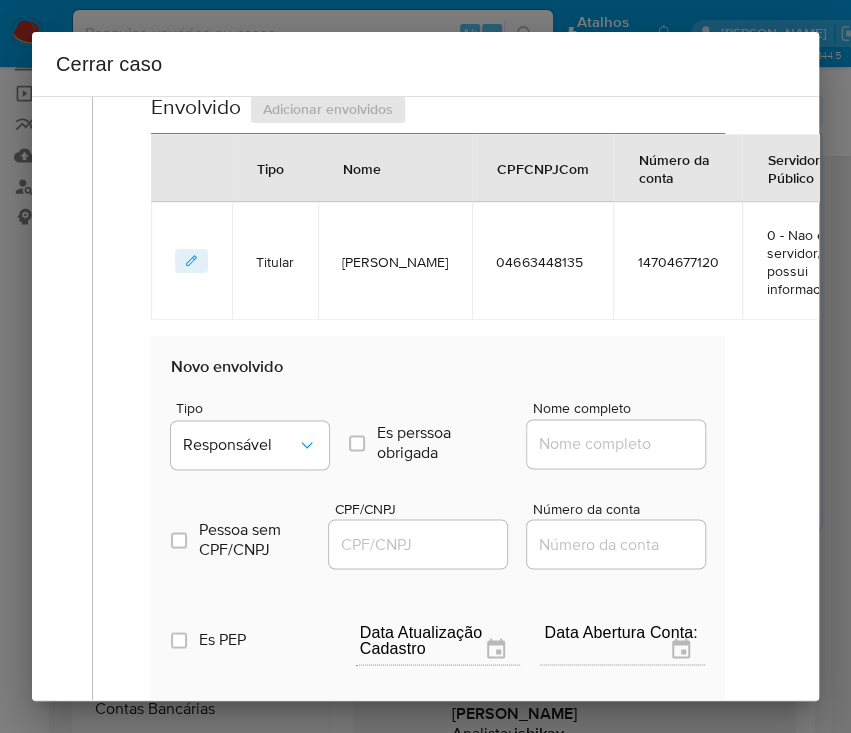 scroll, scrollTop: 1138, scrollLeft: 0, axis: vertical 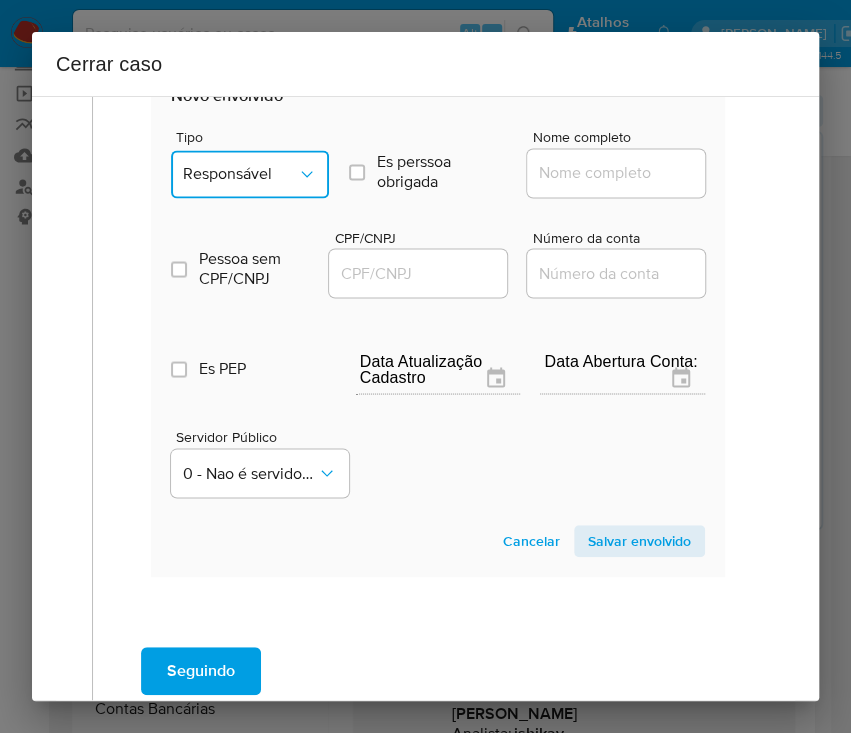 click on "Responsável" at bounding box center (240, 174) 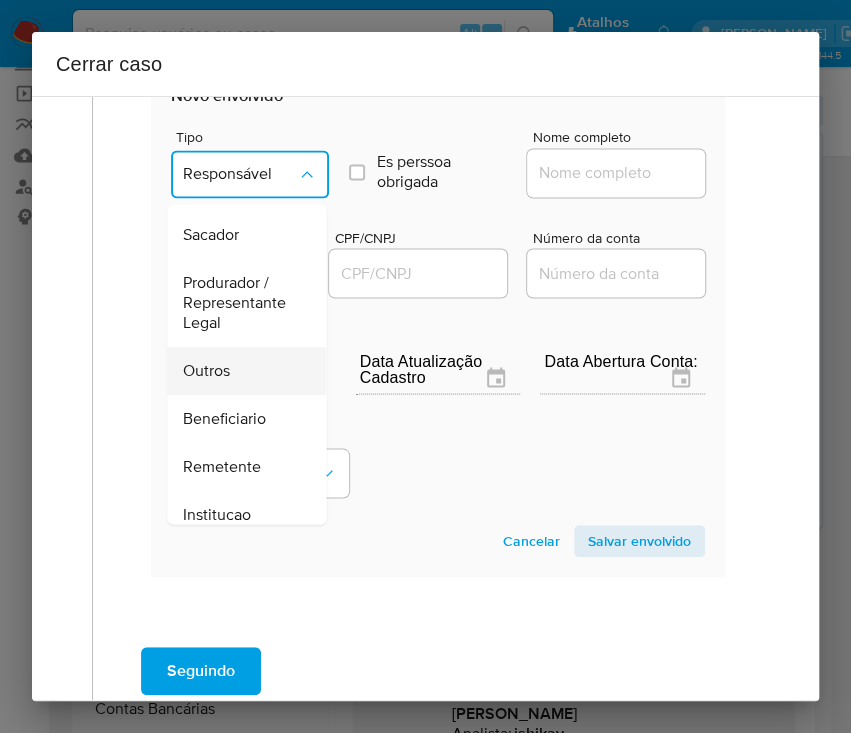 scroll, scrollTop: 356, scrollLeft: 0, axis: vertical 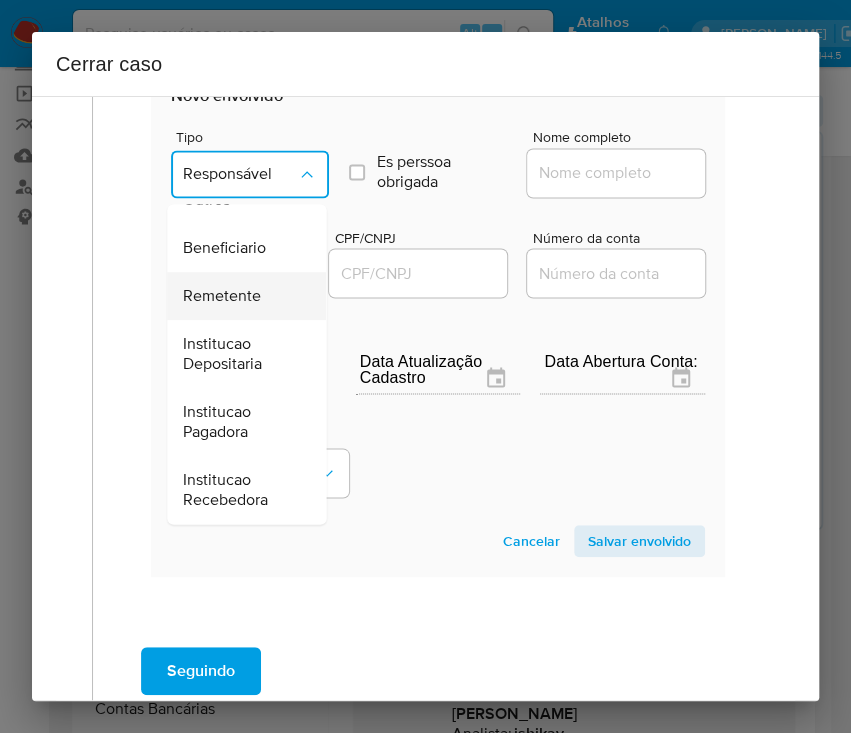 click on "Remetente" at bounding box center [222, 296] 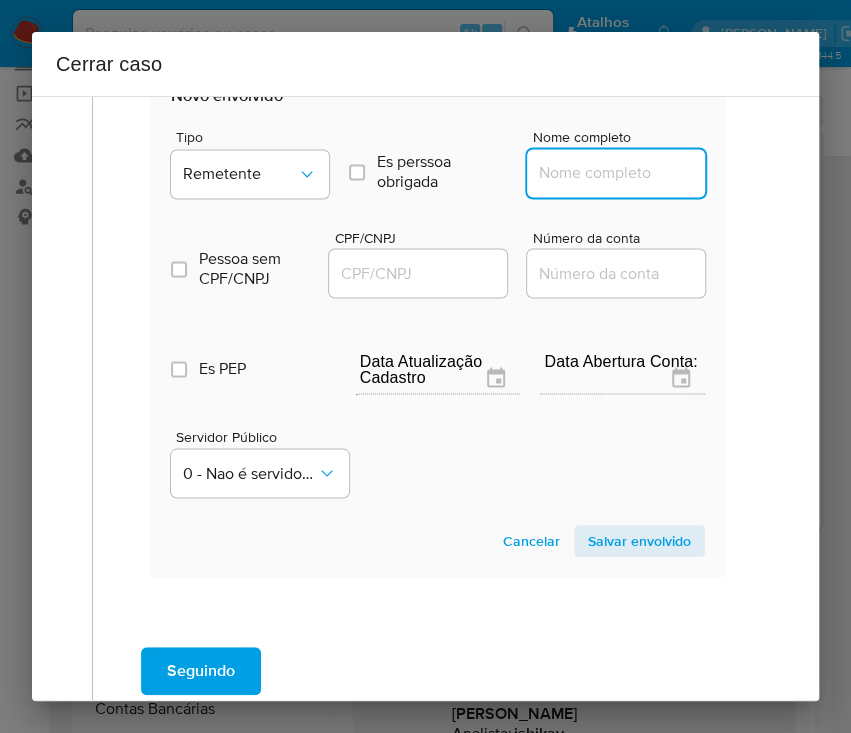 click on "Nome completo" at bounding box center (625, 173) 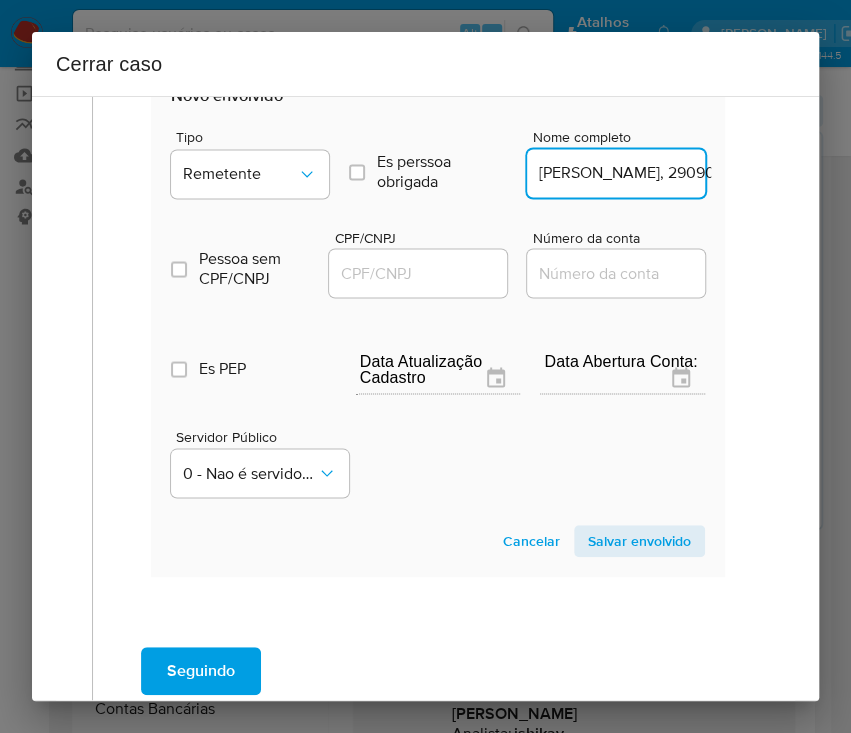 scroll, scrollTop: 0, scrollLeft: 188, axis: horizontal 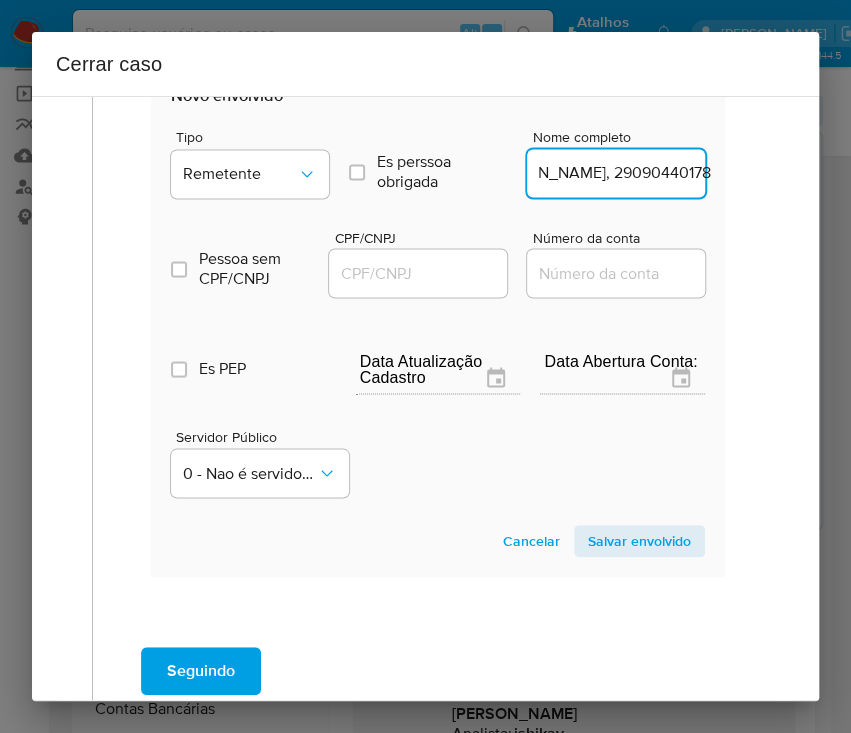 drag, startPoint x: 592, startPoint y: 171, endPoint x: 752, endPoint y: 171, distance: 160 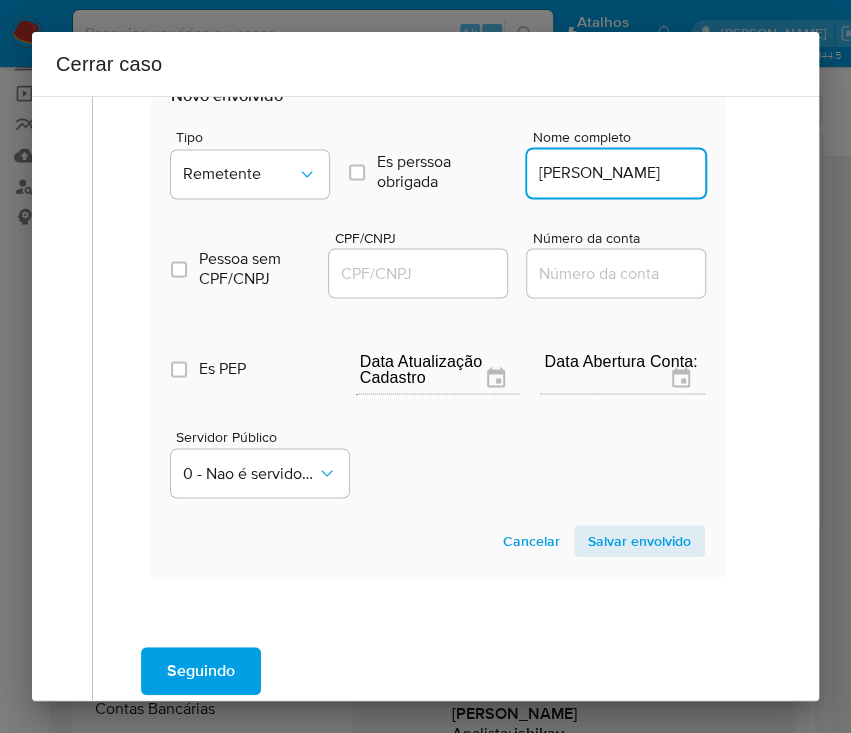 scroll, scrollTop: 0, scrollLeft: 82, axis: horizontal 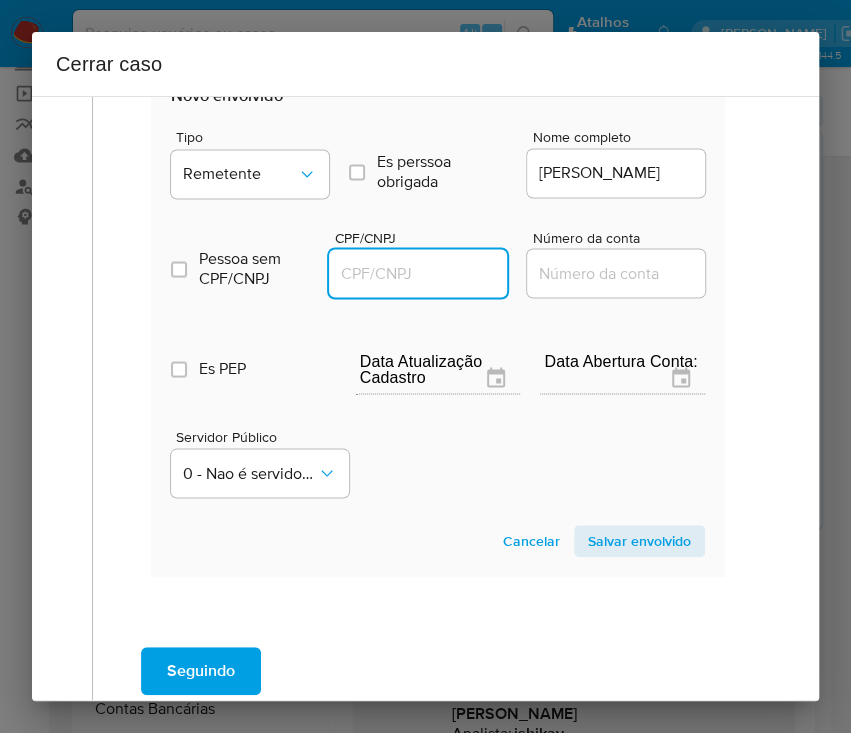 click on "CPF/CNPJ" at bounding box center [427, 273] 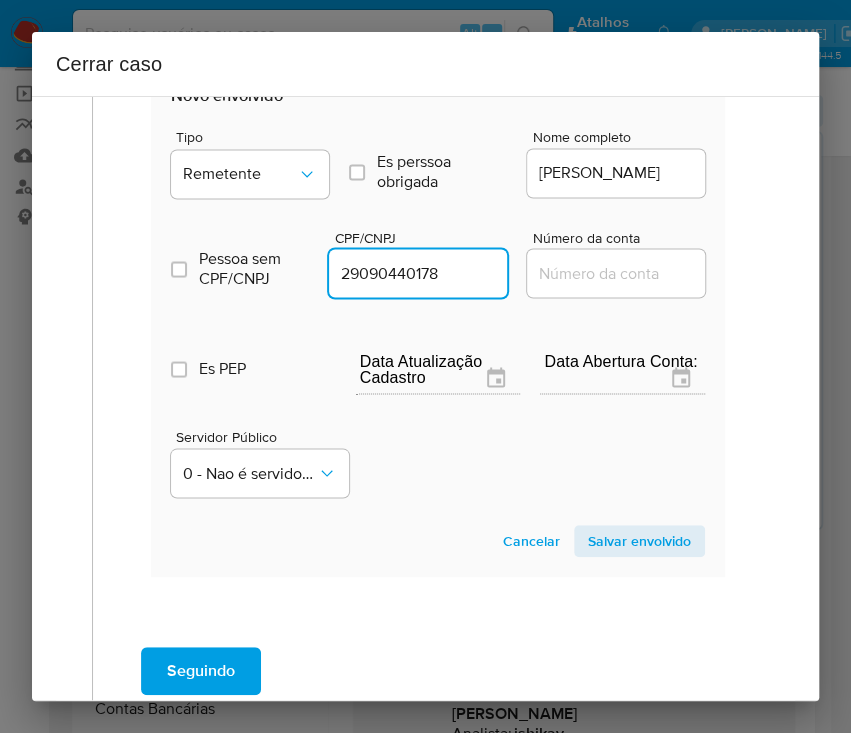 type on "29090440178" 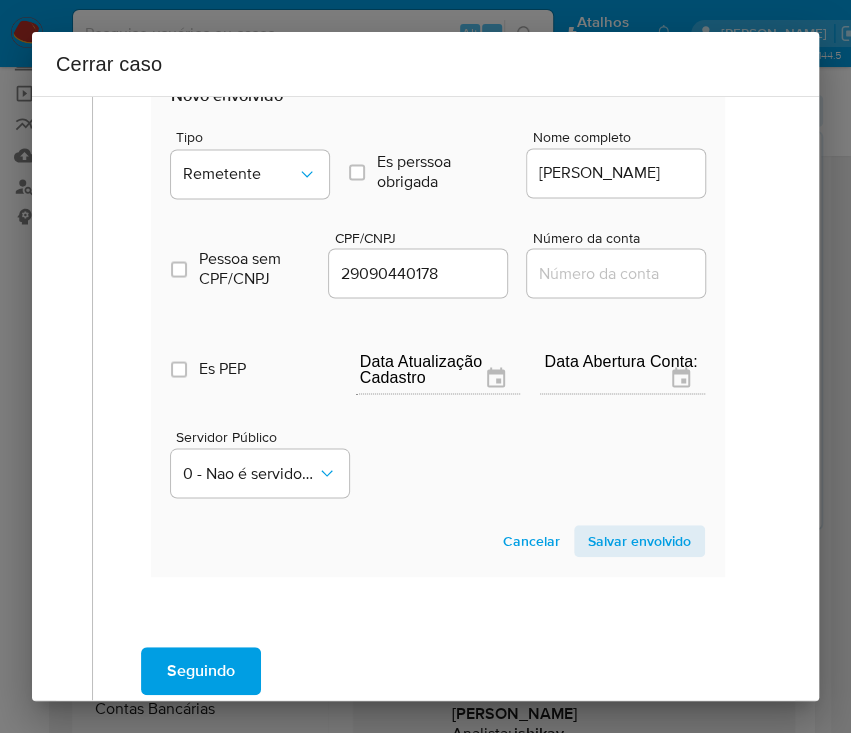 click on "Novo envolvido Tipo Remetente Es perssoa obrigada Is PObrigada Nome completo [PERSON_NAME] De Campos Lima Pessoa sem CPF/CNPJ Is CPFCNPJ CPF/CNPJ 29090440178 Número da conta Es PEP isPEP Data Atualização Cadastro Data Abertura Conta: Servidor Público 0 - Nao é servidor/Nao possui informacao Cancelar Salvar envolvido" at bounding box center [438, 320] 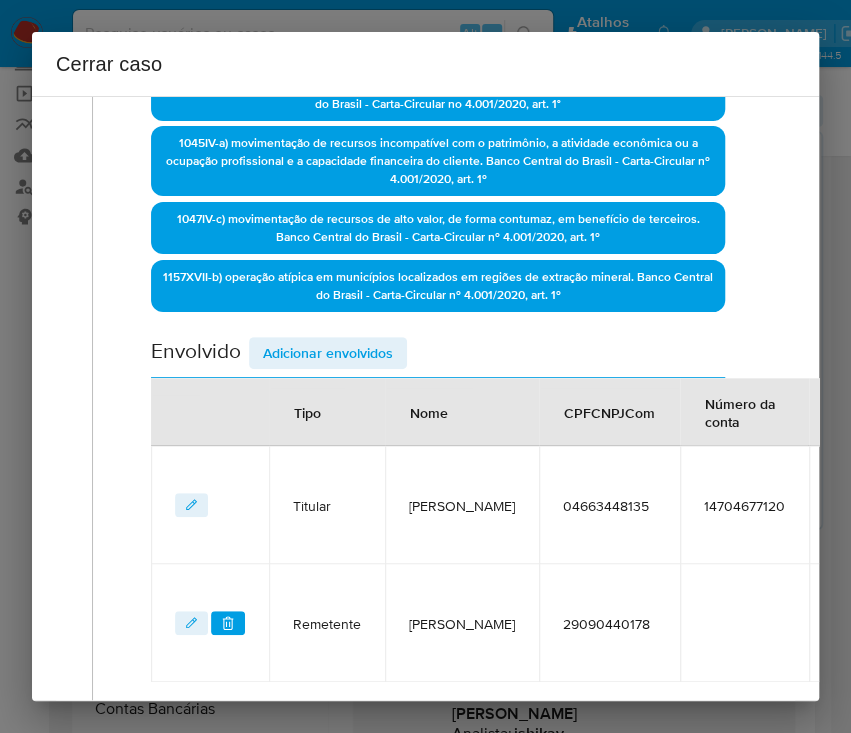 scroll, scrollTop: 474, scrollLeft: 0, axis: vertical 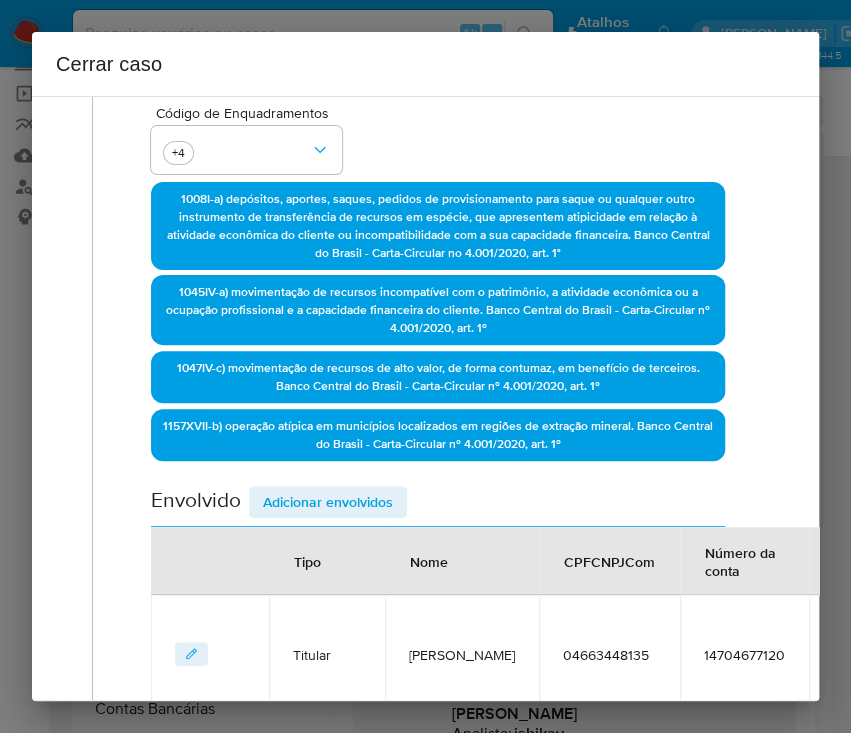 click on "Adicionar envolvidos" at bounding box center (328, 502) 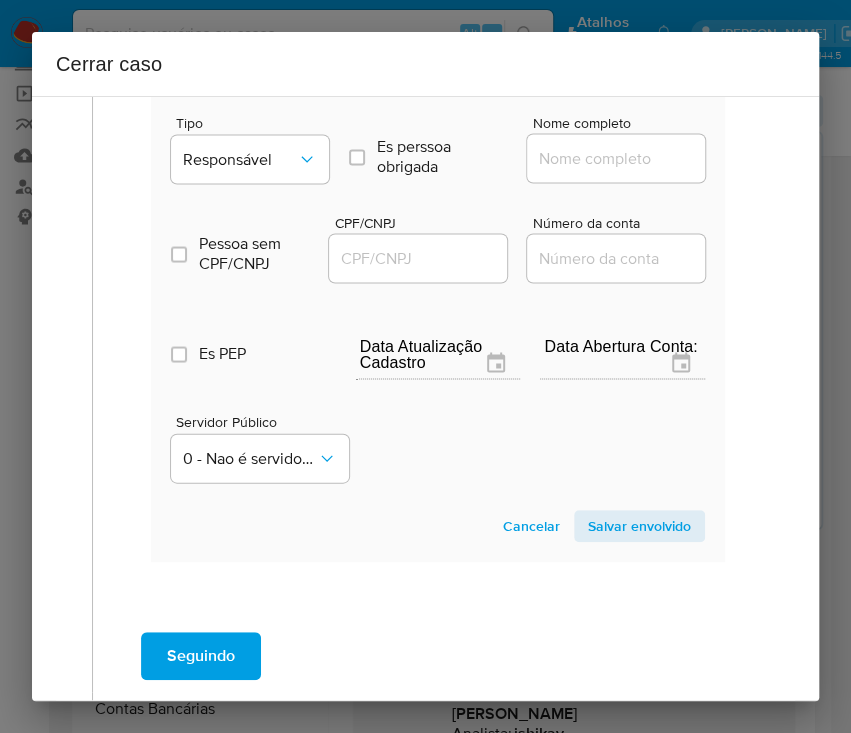 scroll, scrollTop: 1274, scrollLeft: 0, axis: vertical 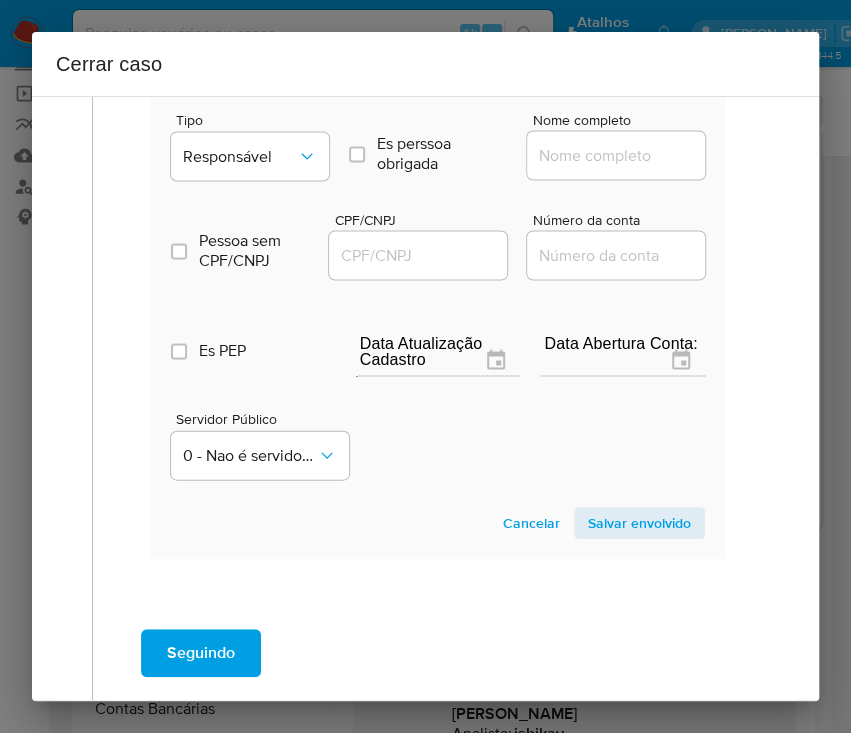 click on "Tipo" at bounding box center (255, 119) 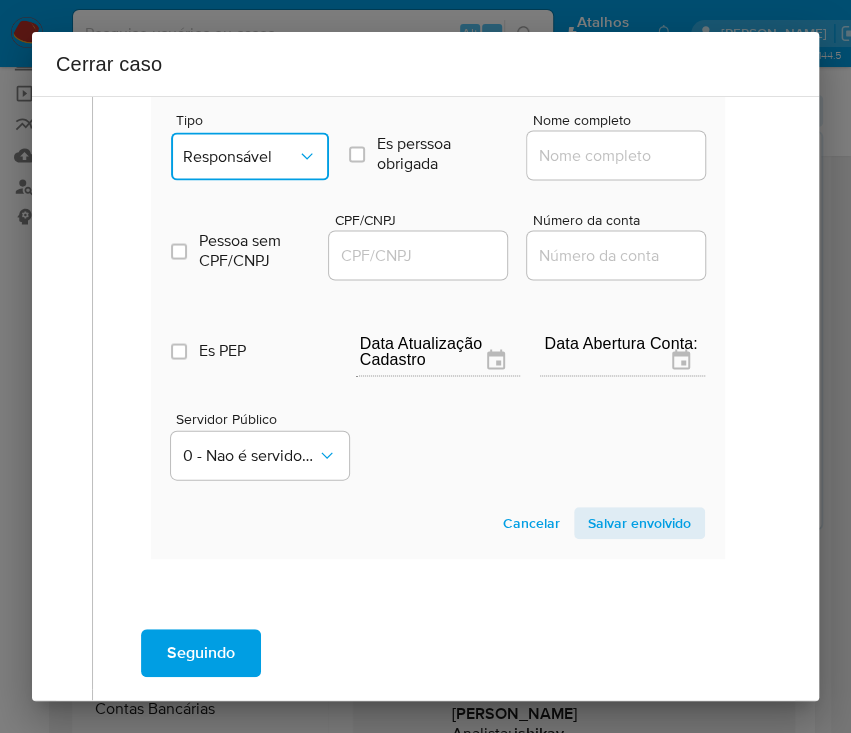 click on "Responsável" at bounding box center (240, 156) 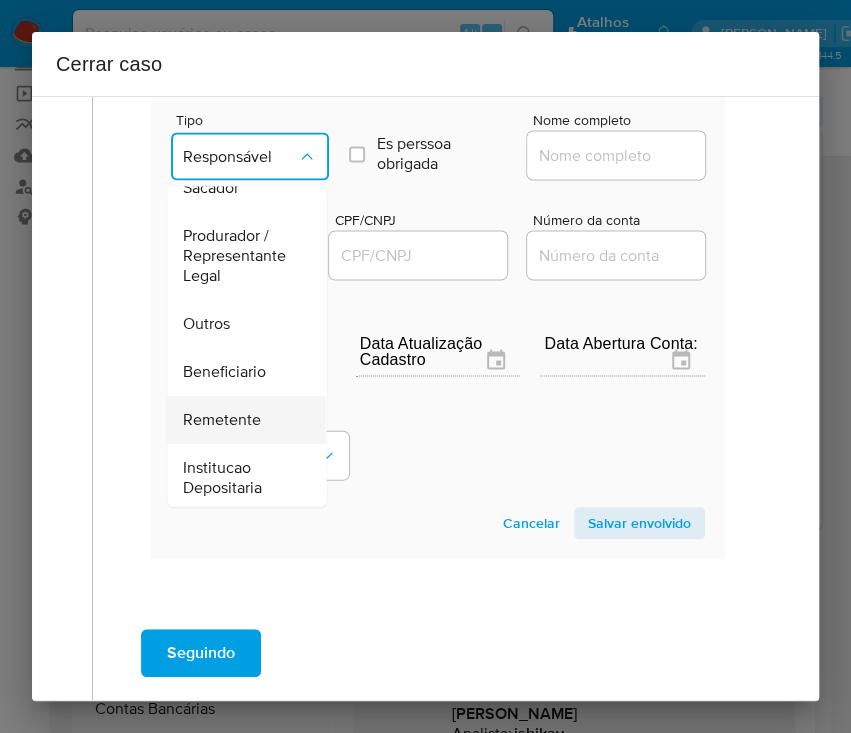 scroll, scrollTop: 266, scrollLeft: 0, axis: vertical 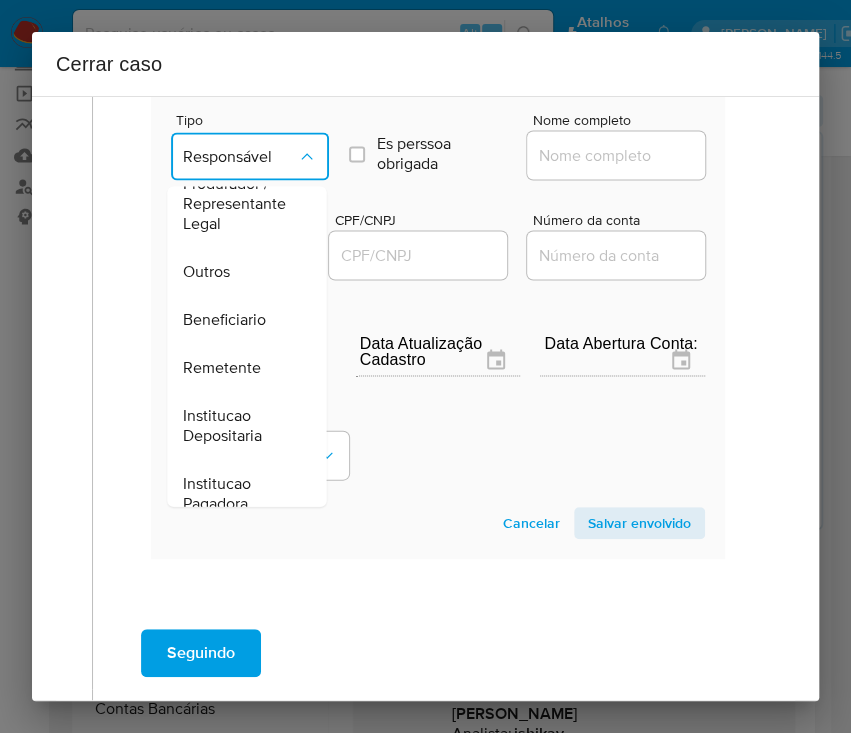 drag, startPoint x: 225, startPoint y: 380, endPoint x: 391, endPoint y: 284, distance: 191.76027 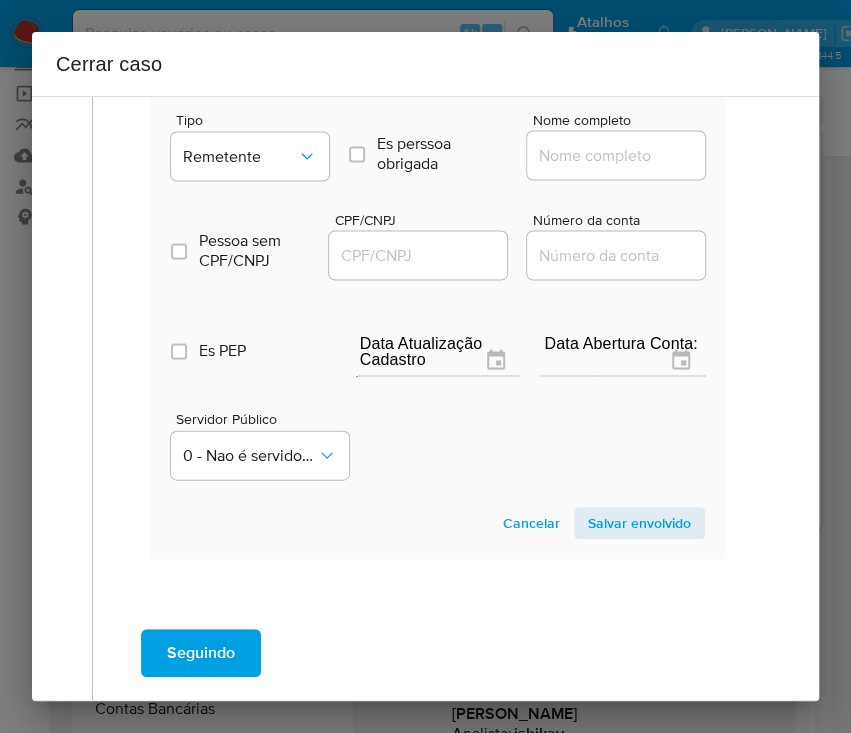 click on "Nome completo" at bounding box center (625, 155) 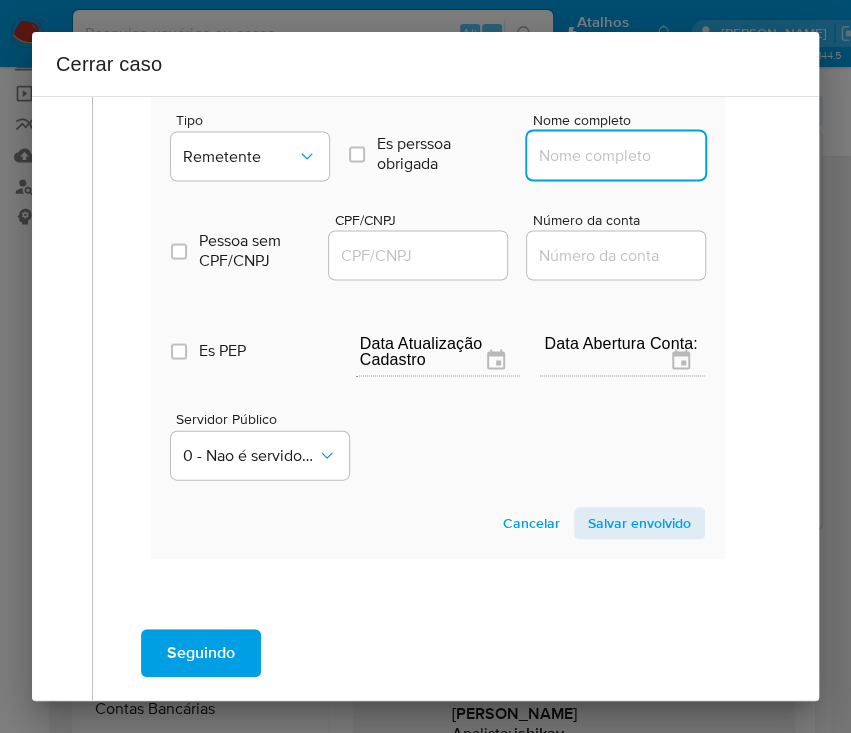paste on "[PERSON_NAME], 7825904117" 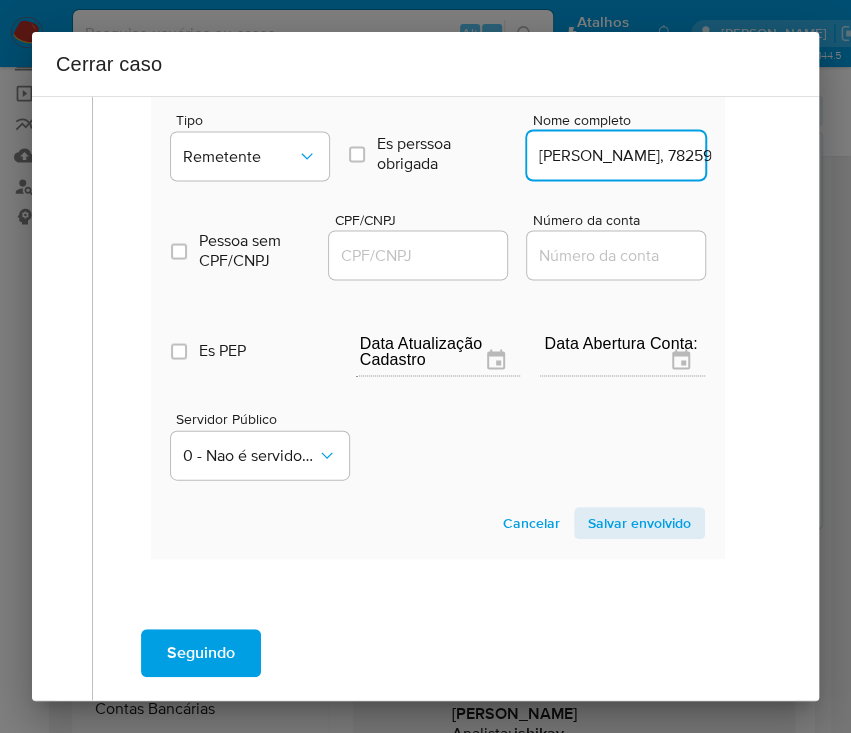 scroll, scrollTop: 0, scrollLeft: 146, axis: horizontal 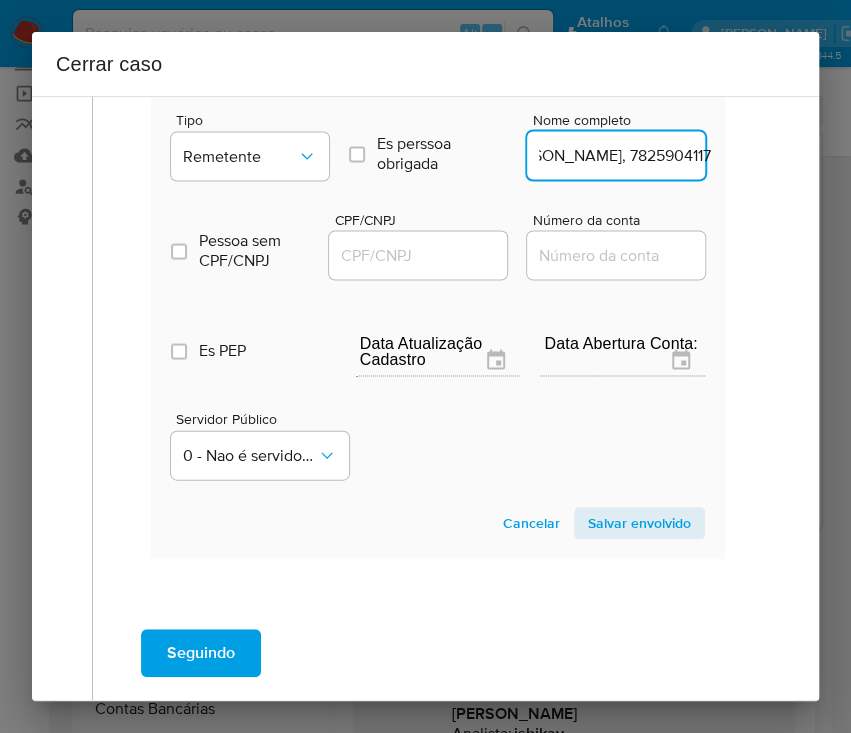 drag, startPoint x: 610, startPoint y: 179, endPoint x: 630, endPoint y: 179, distance: 20 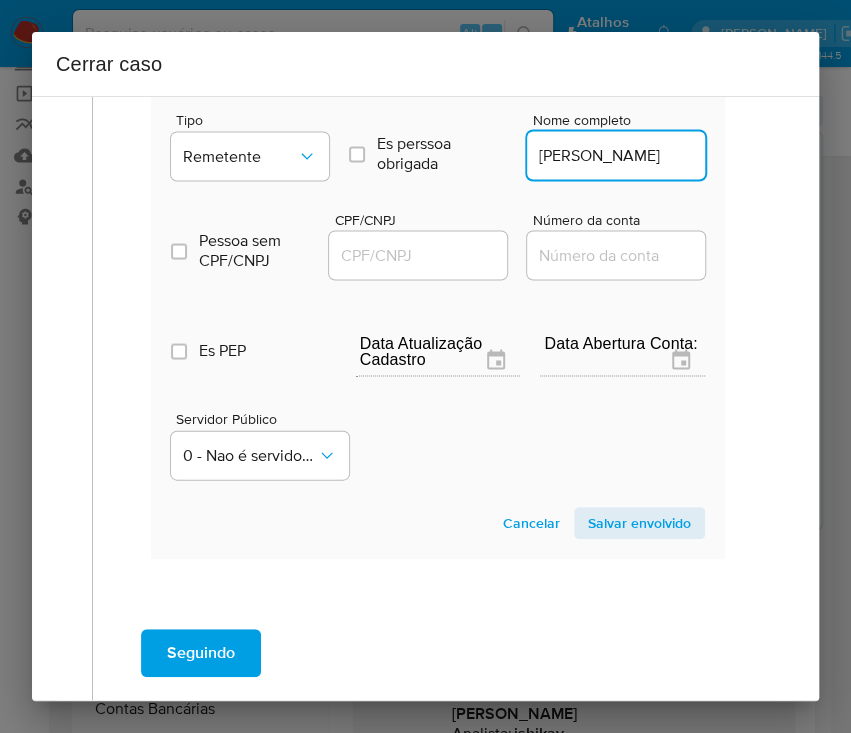 scroll, scrollTop: 0, scrollLeft: 55, axis: horizontal 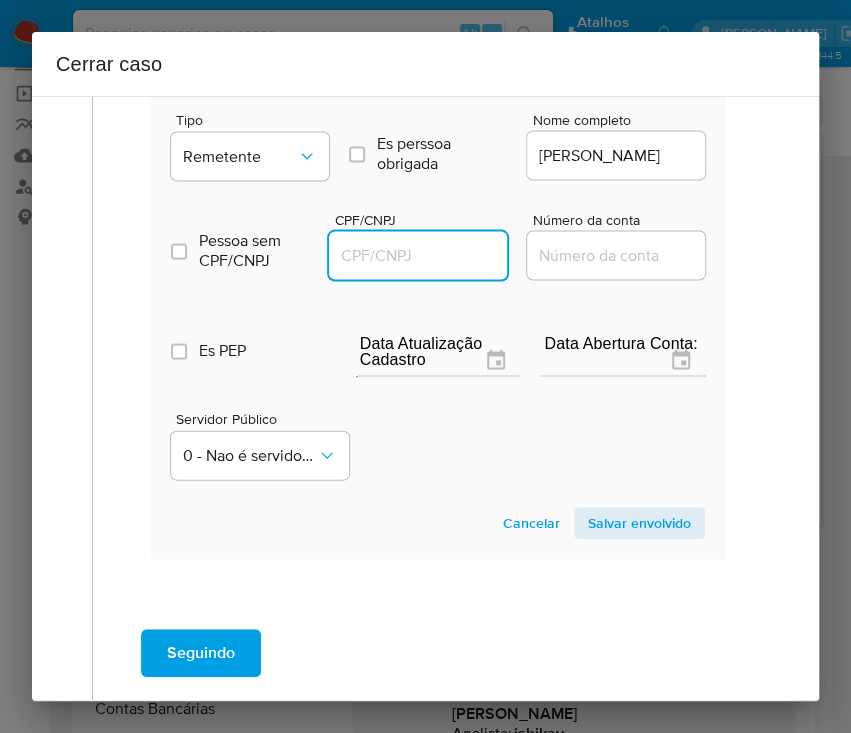 paste on "7825904117" 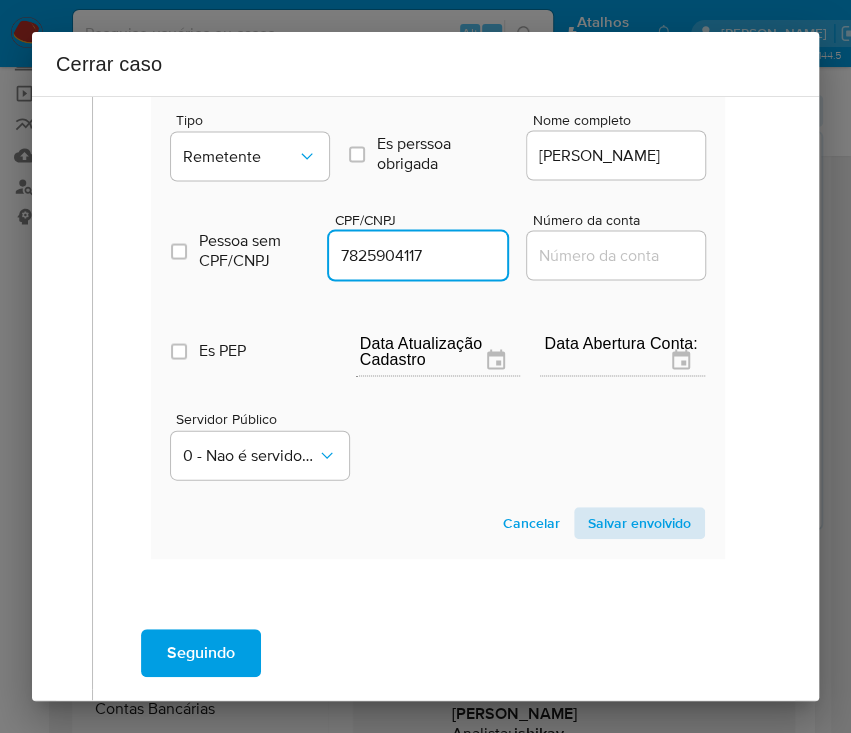 type on "7825904117" 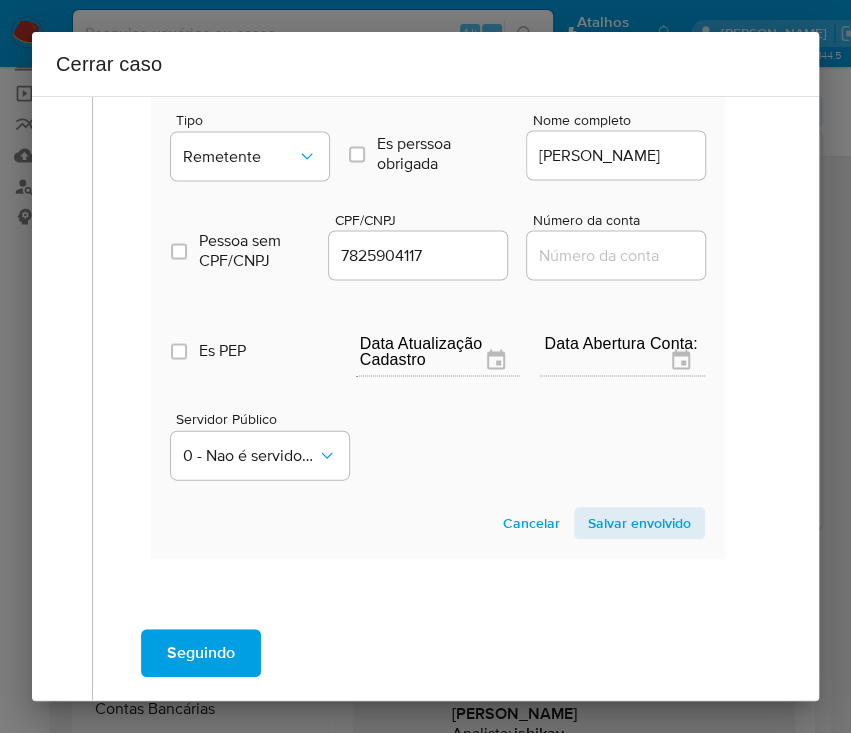 click on "Salvar envolvido" at bounding box center [639, 523] 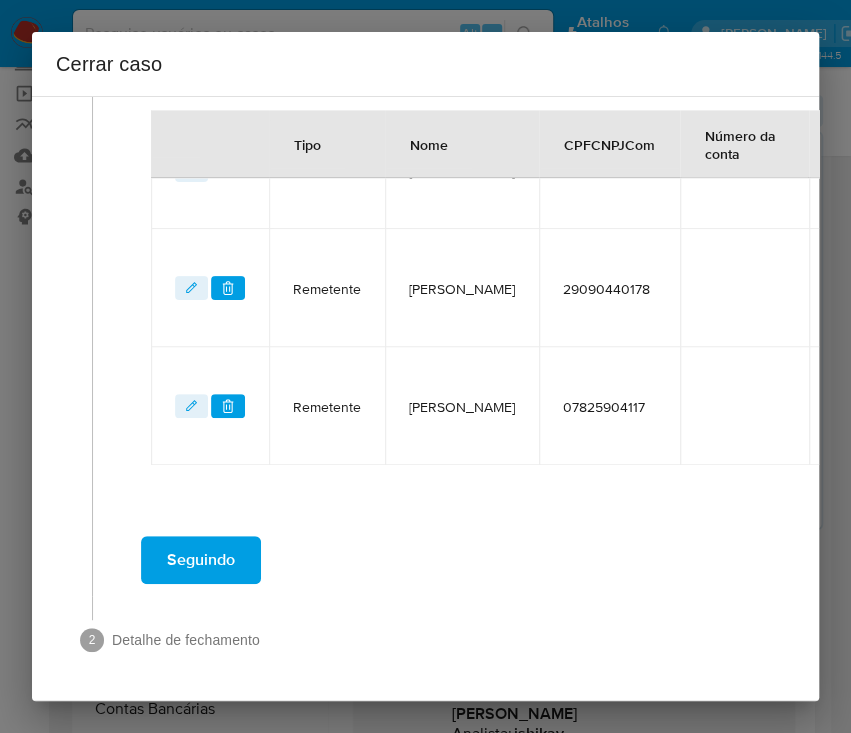 scroll, scrollTop: 725, scrollLeft: 0, axis: vertical 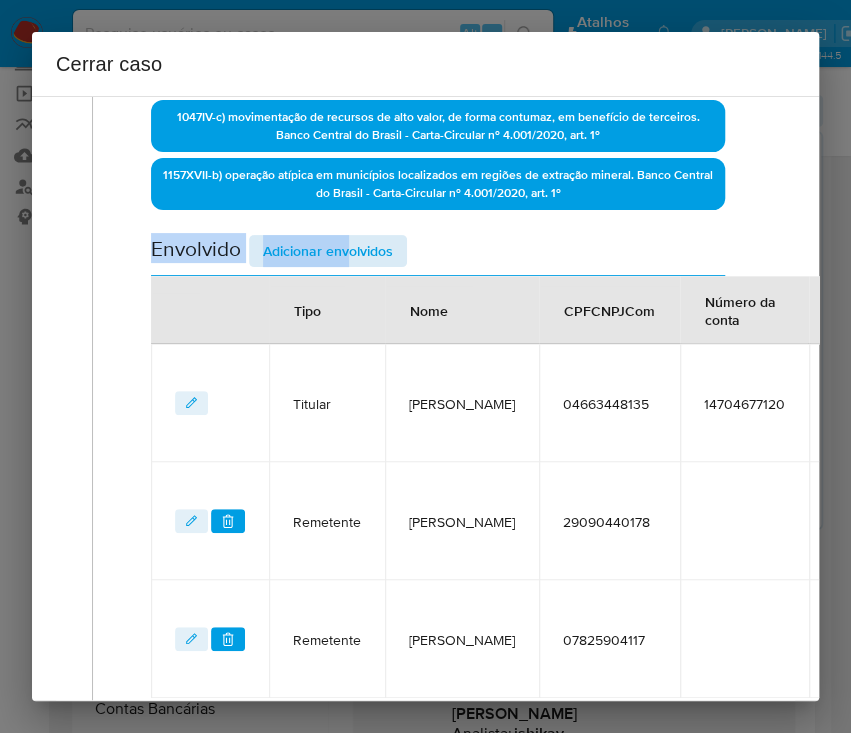 drag, startPoint x: 348, startPoint y: 212, endPoint x: 339, endPoint y: 246, distance: 35.17101 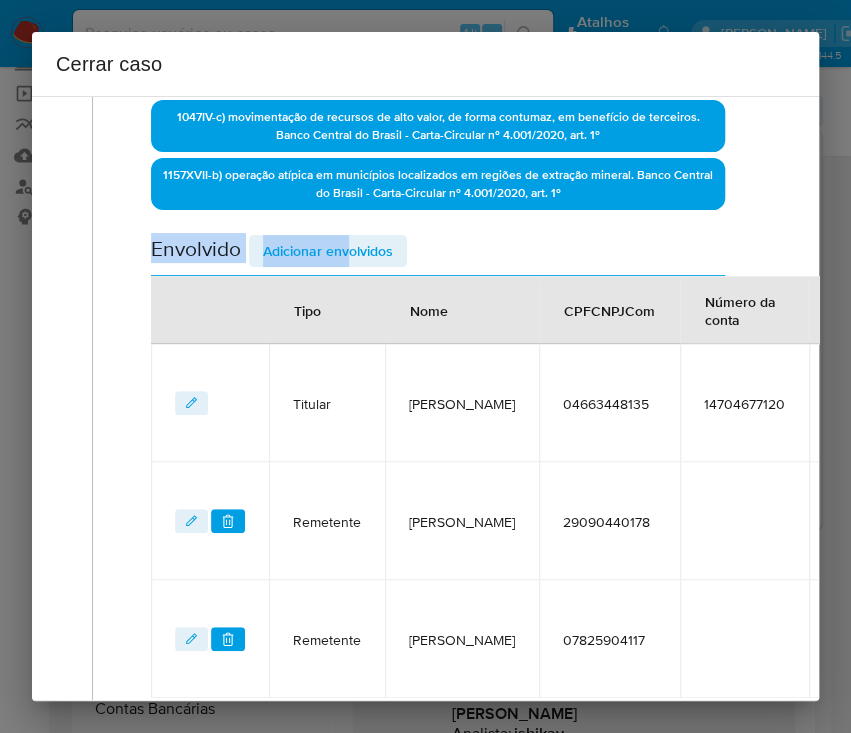 click on "Adicionar envolvidos" at bounding box center [328, 251] 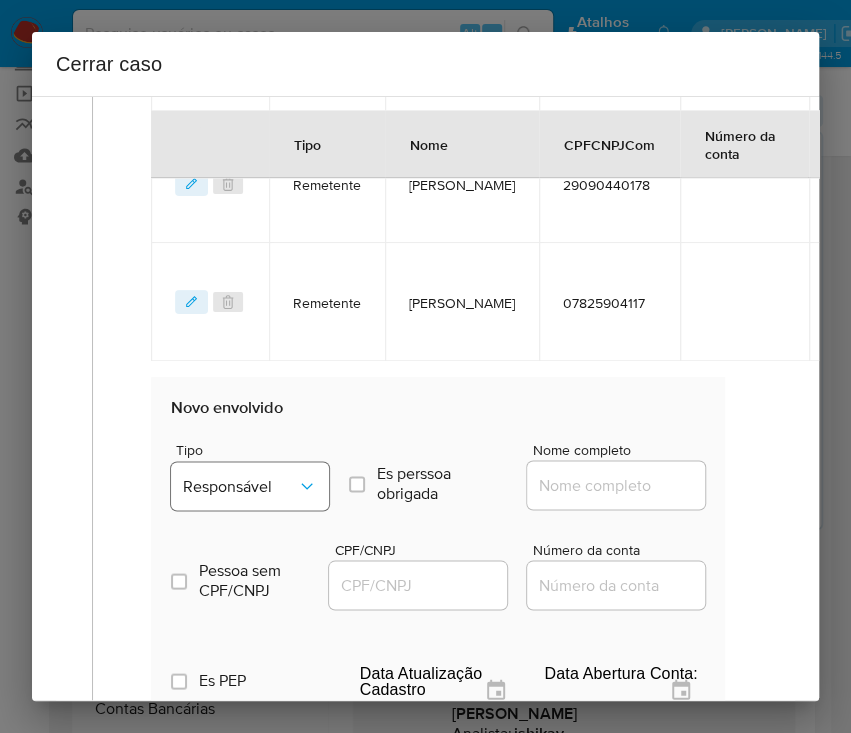 scroll, scrollTop: 1258, scrollLeft: 0, axis: vertical 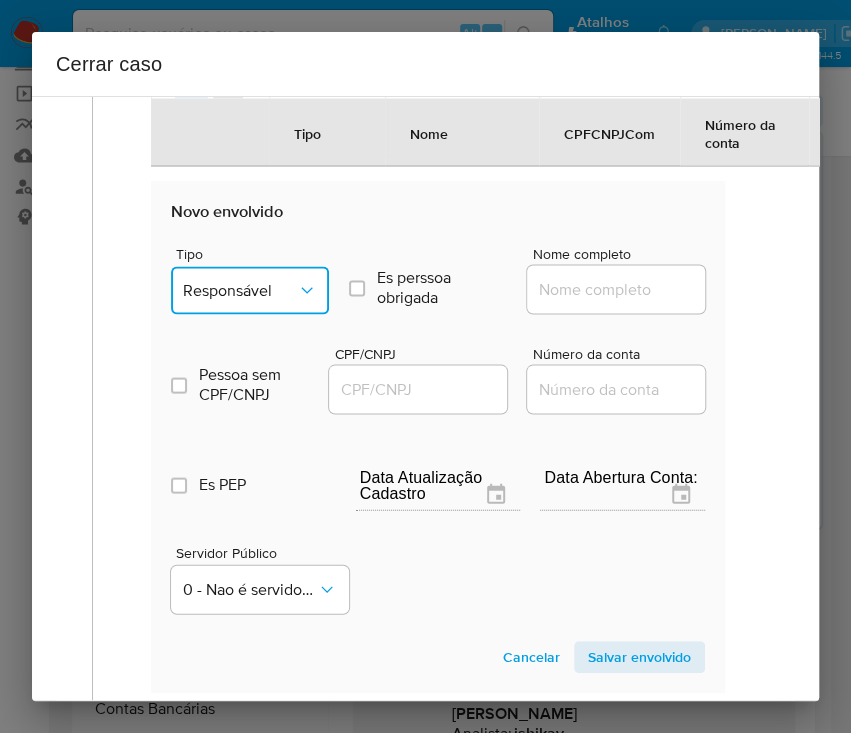 click on "Responsável" at bounding box center (250, 290) 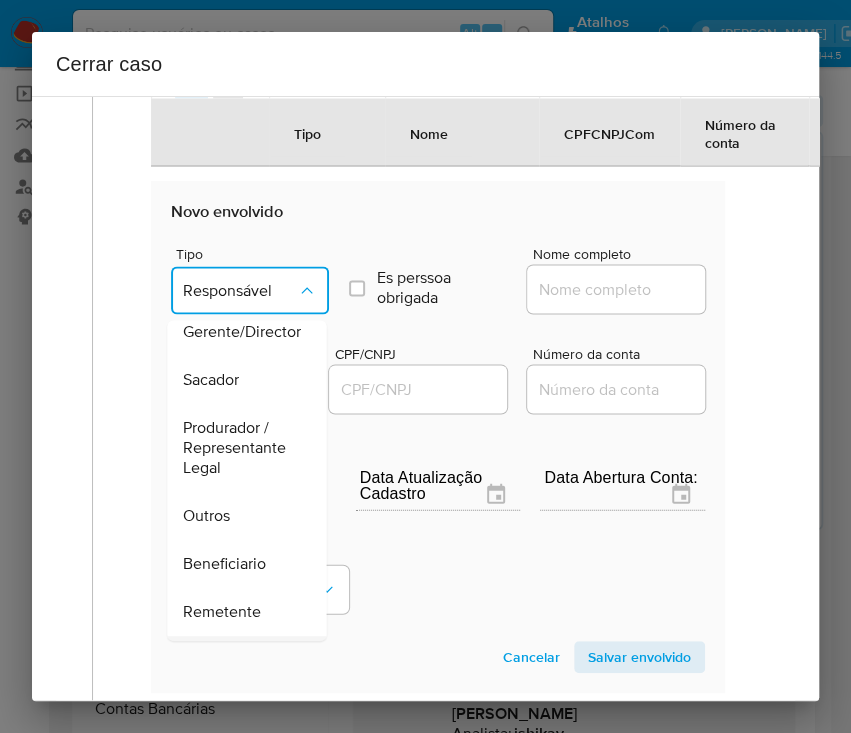 scroll, scrollTop: 356, scrollLeft: 0, axis: vertical 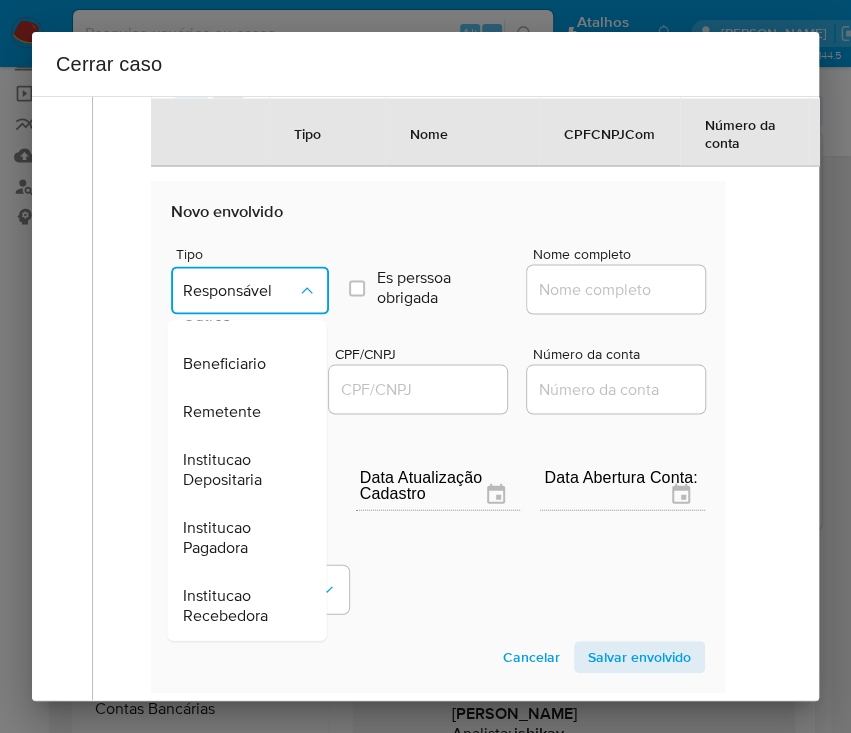 click on "Beneficiario" at bounding box center (224, 364) 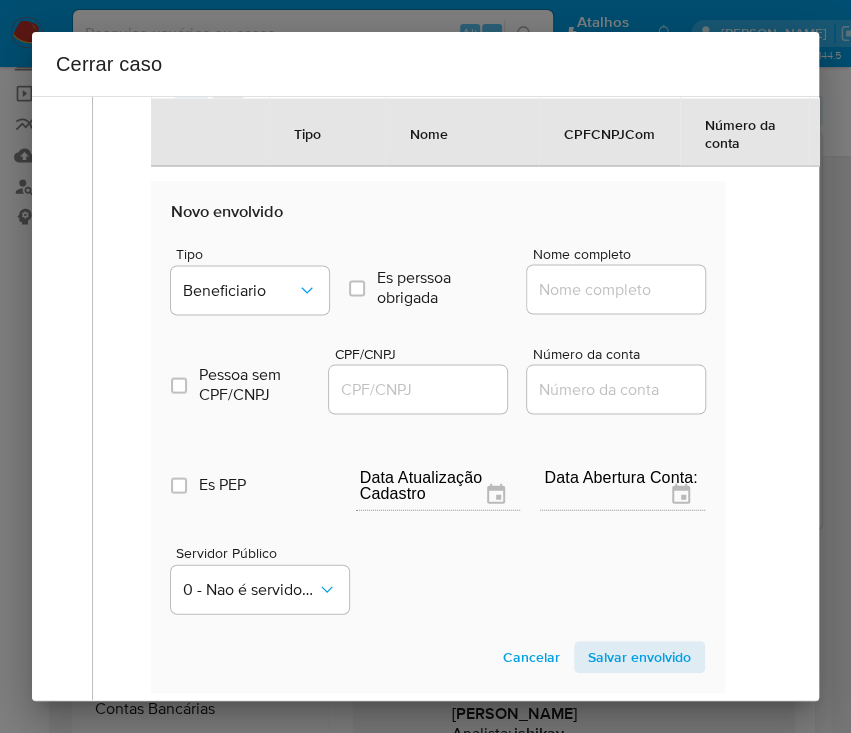 click on "Nome completo" at bounding box center (625, 289) 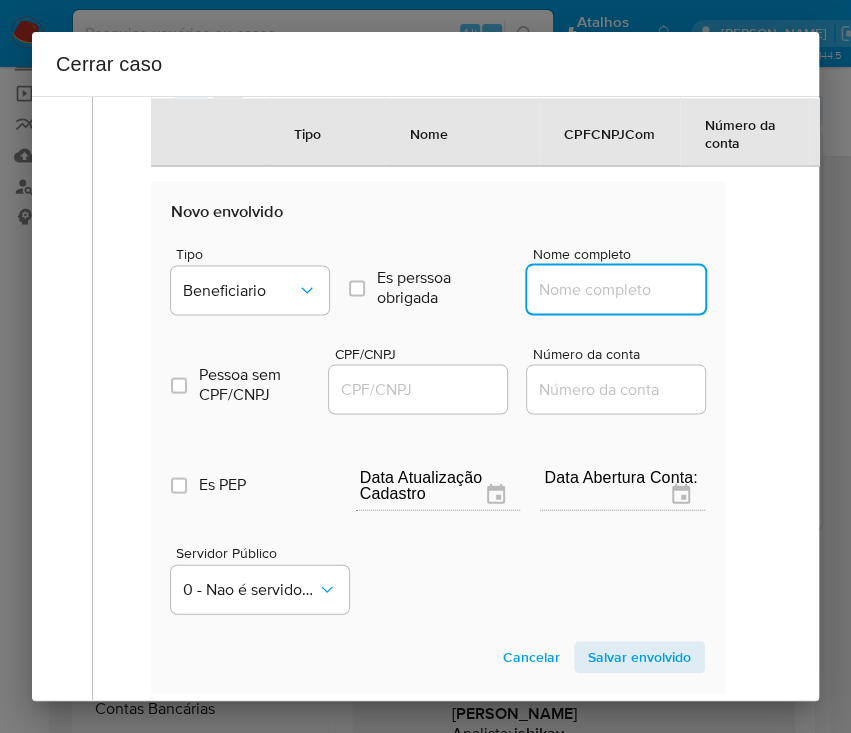paste on "Chapada Loterias Limitada,  16754465000178" 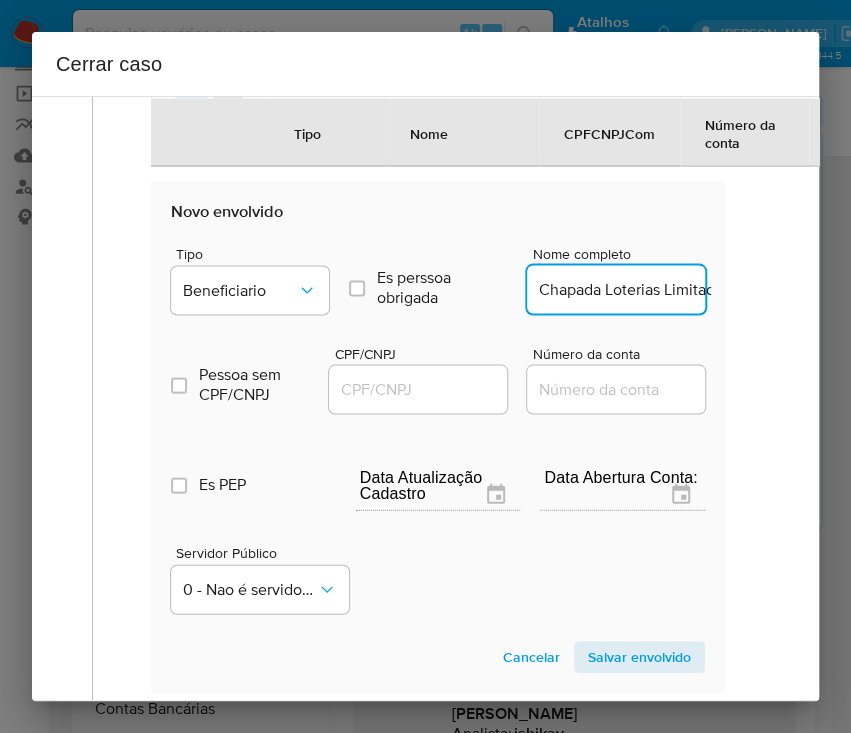 scroll, scrollTop: 0, scrollLeft: 148, axis: horizontal 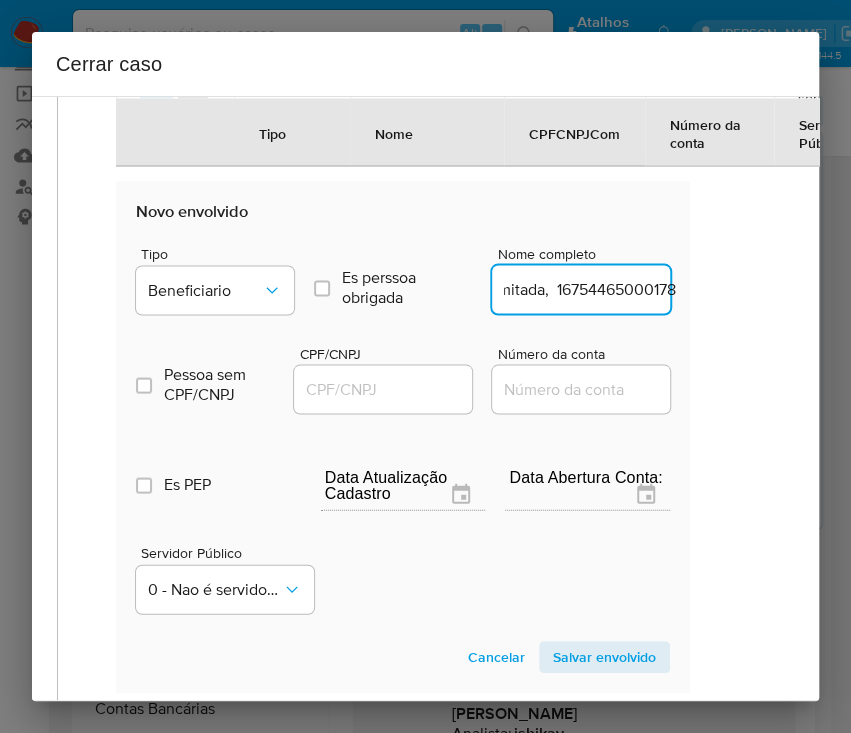 drag, startPoint x: 560, startPoint y: 308, endPoint x: 784, endPoint y: 308, distance: 224 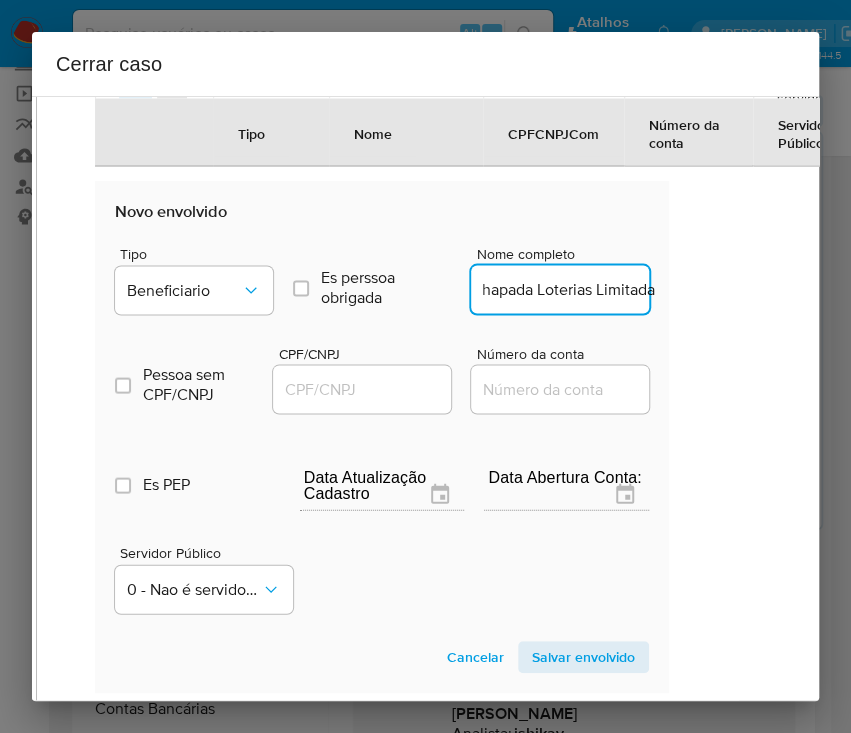 scroll, scrollTop: 0, scrollLeft: 14, axis: horizontal 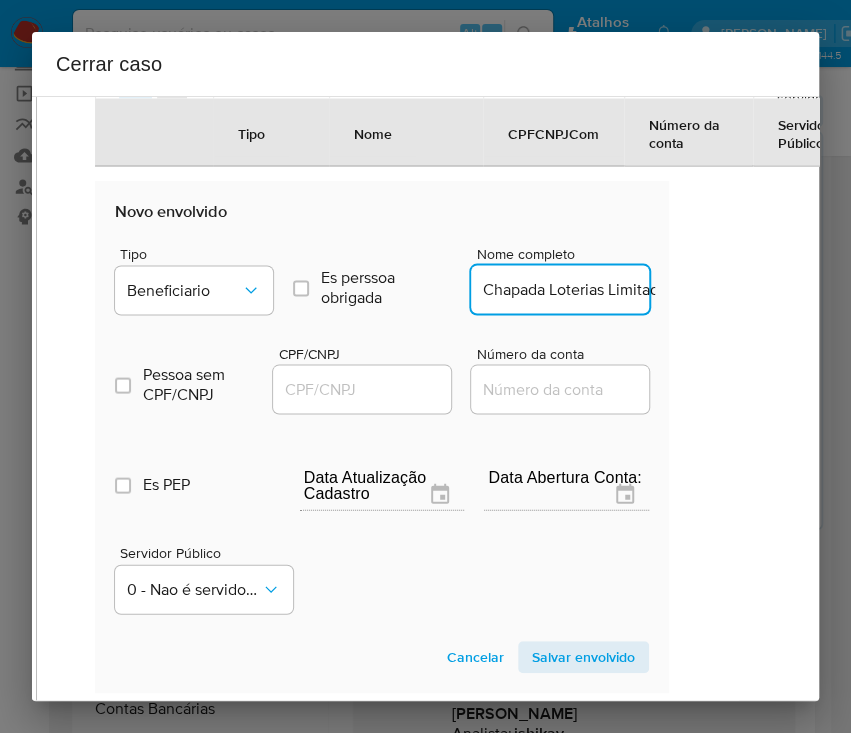 click on "CPF/CNPJ" at bounding box center [371, 389] 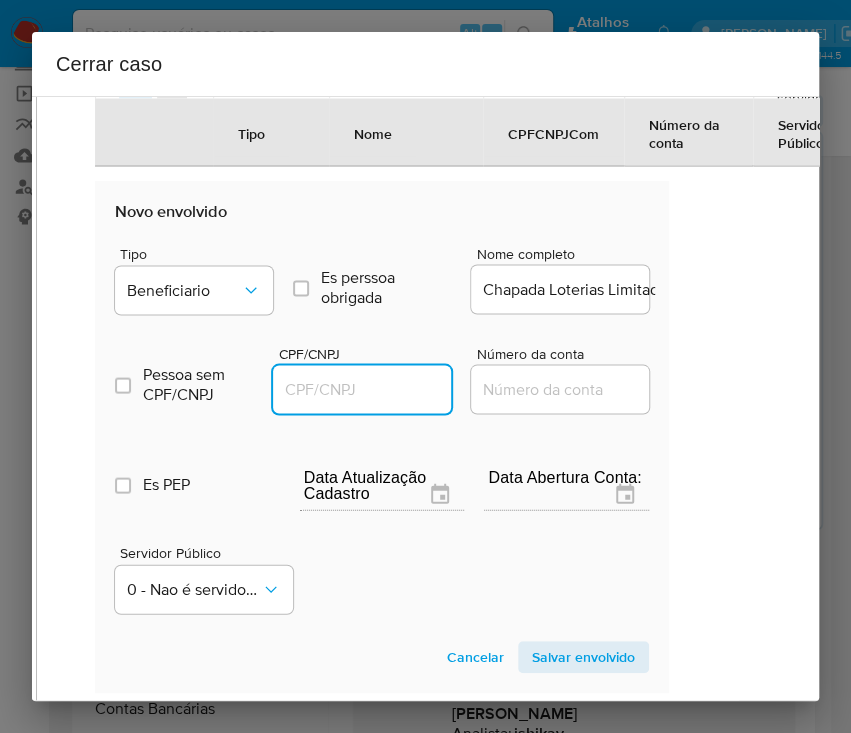 paste on "16754465000178" 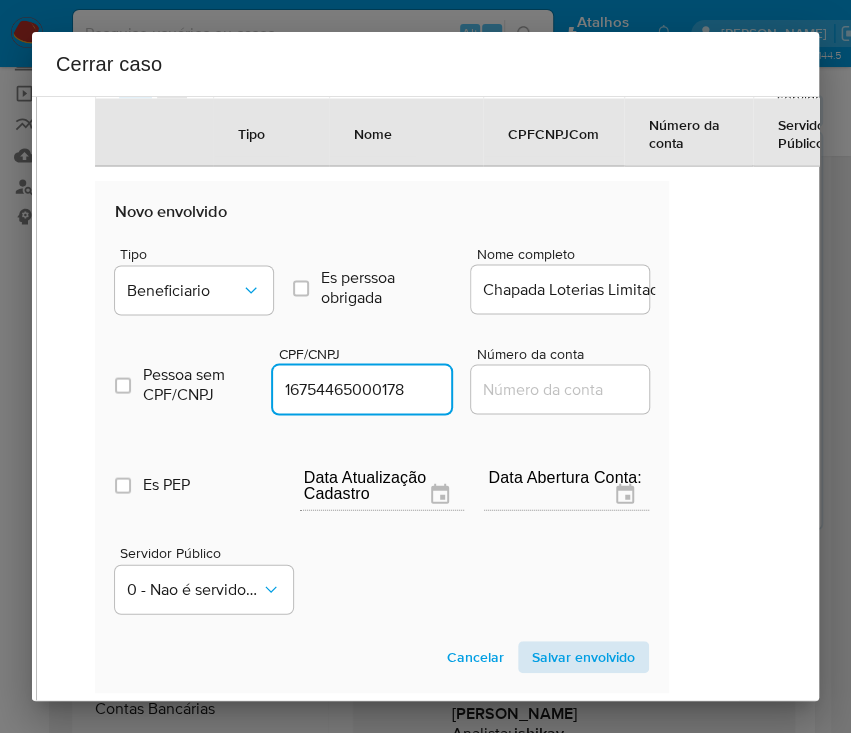 type on "16754465000178" 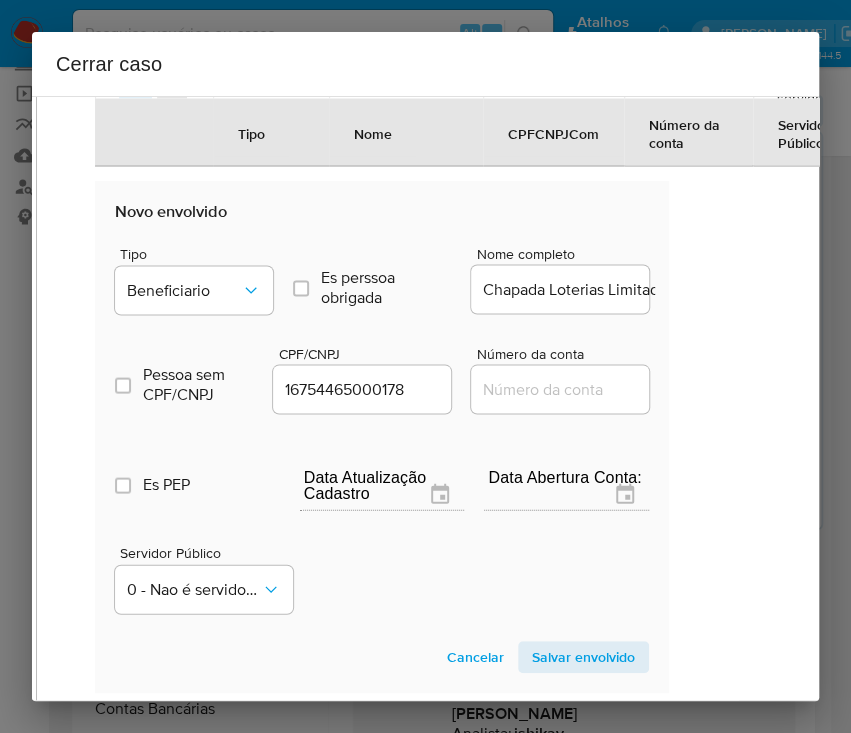 drag, startPoint x: 558, startPoint y: 660, endPoint x: 552, endPoint y: 669, distance: 10.816654 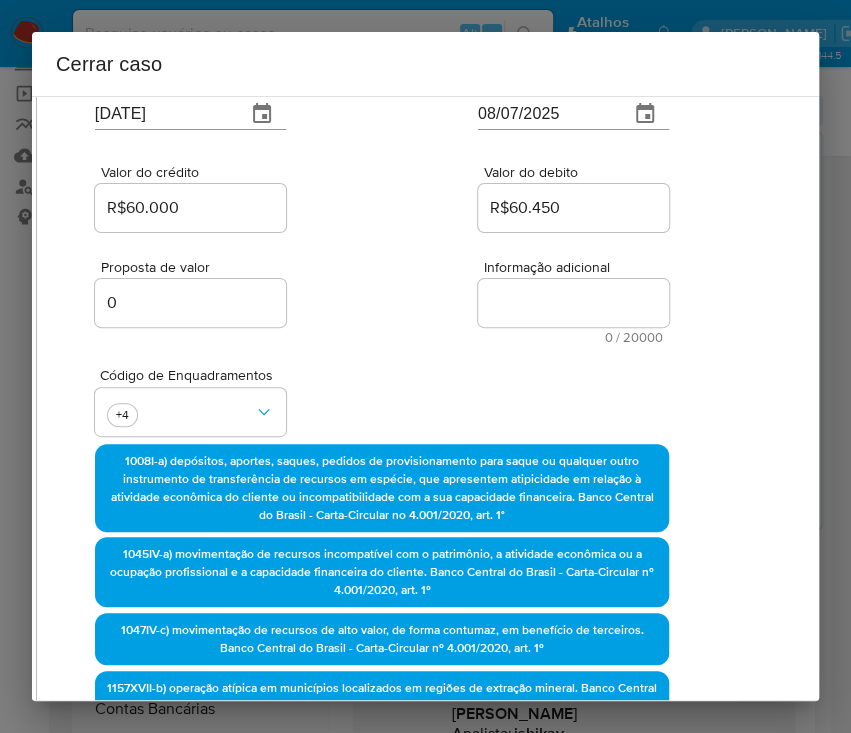 scroll, scrollTop: 0, scrollLeft: 56, axis: horizontal 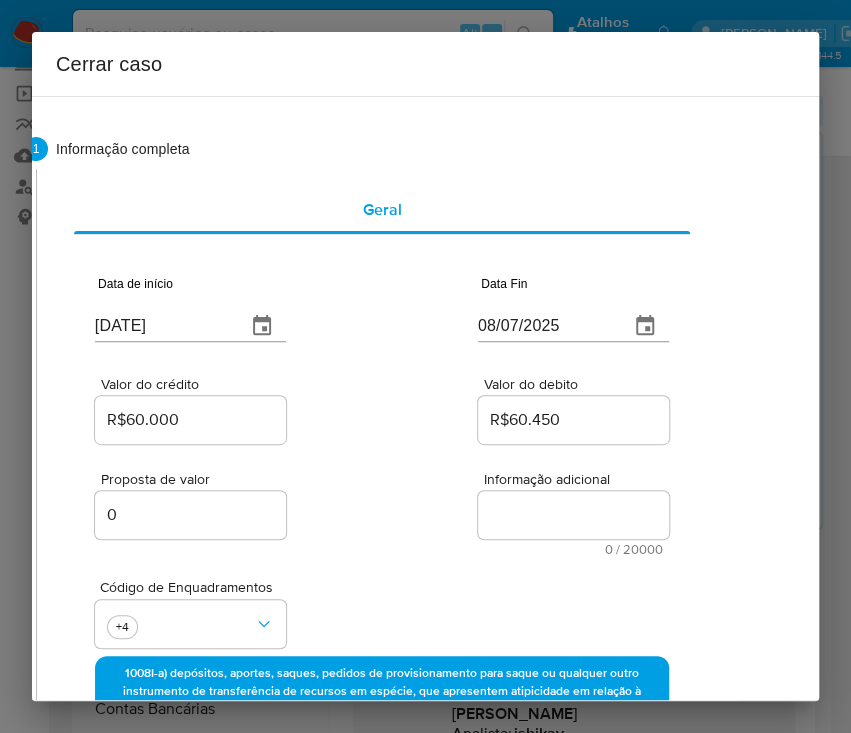 click on "Informação adicional" at bounding box center (573, 515) 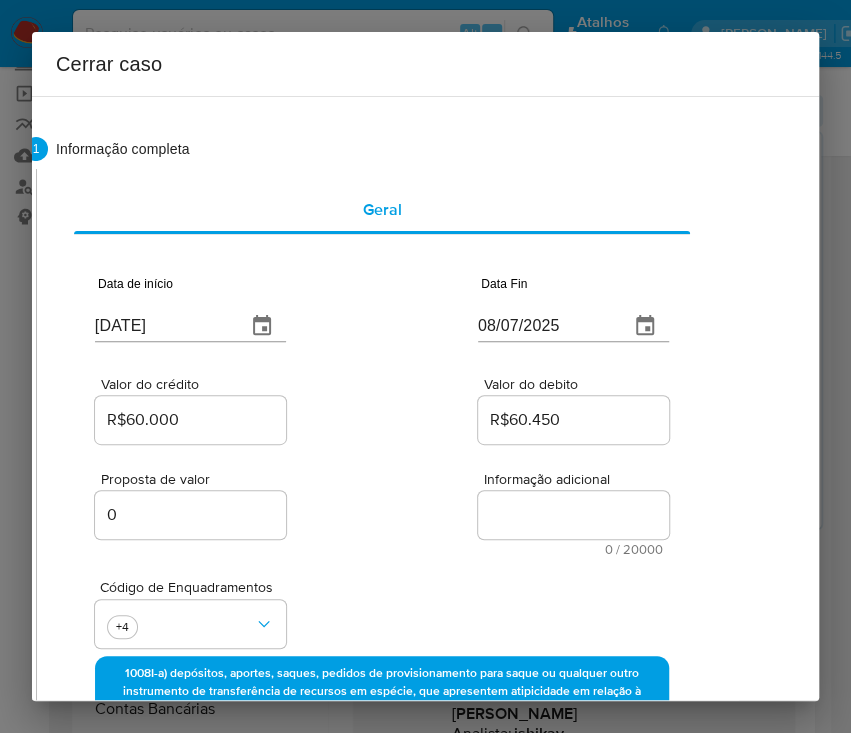 paste on "Loremipsumd si Ametcon
Adipisci Elits Doeiusmo, TEM 97152430778, 42 inci, utlaboree do magnaaliq en ADMINIM VE QUISNOSTRU, EXERCITAT (ullamcola nisialiqui ex eacomm con duisautei in reprehen vo velites), cillum fu nullapariature si 17/40/1002.
Occae cupida nonproide: S$4.912,72.
Culpaq offi deser mo animide:
90.850.458 LABORUMP UNDEO ISTENATU er VOLU 97.314.917/2165-77, accusantium do 39/81/7089.
Laudan T Remaperia Ea Ipsaquaea Illoinven Veritatis:
55.31-0-63 - Quasiarchi be vitaedicta e nemoenim ipsamquiavolup as autod fugitconsequun mag doloreseosrat sequinesciunt;
Nequep Q Doloremad Num Eiusmodite Inciduntma Quaeratetia:
27.57-9-09 - Minuss no eligendio, cumque n im quopla facerepo assumend;
39.18-3-05 - Repellendus te autemquibusdamo debitisrerum n saepeeven;
84.58-8-24 - Voluptatesr re itaqueearum;
39.00-4-66 - Hicten sapientede reiciendis vol maioresalia perferendi dol asperioresrep minimnostrume;
Ullamc sus laboriosamali:
Co consequ qu  51/13/0305 m 48/88/8903, mo molestia harumqu R$21.467..." 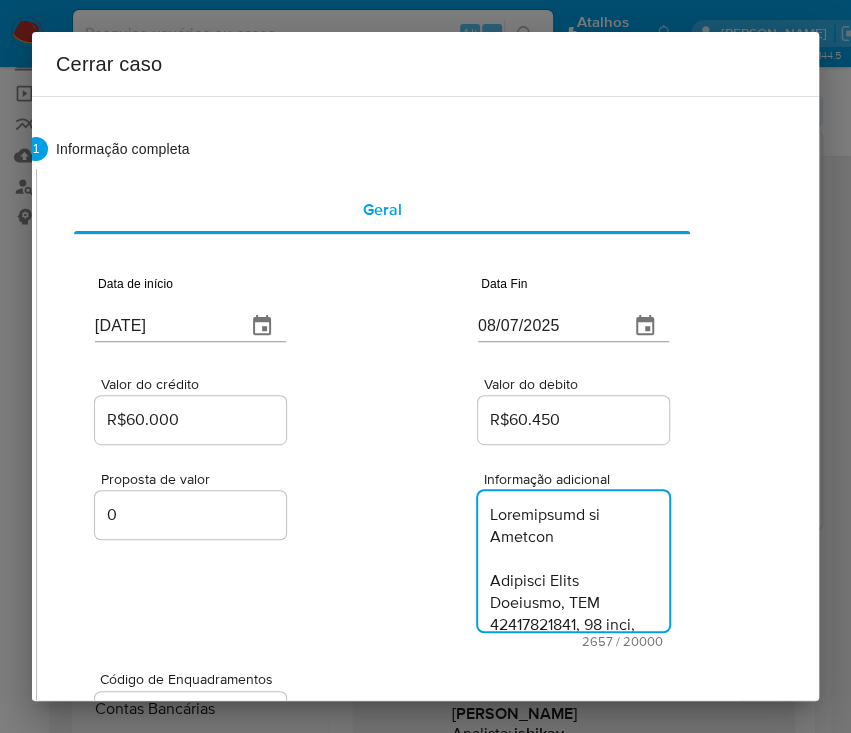 scroll, scrollTop: 4316, scrollLeft: 0, axis: vertical 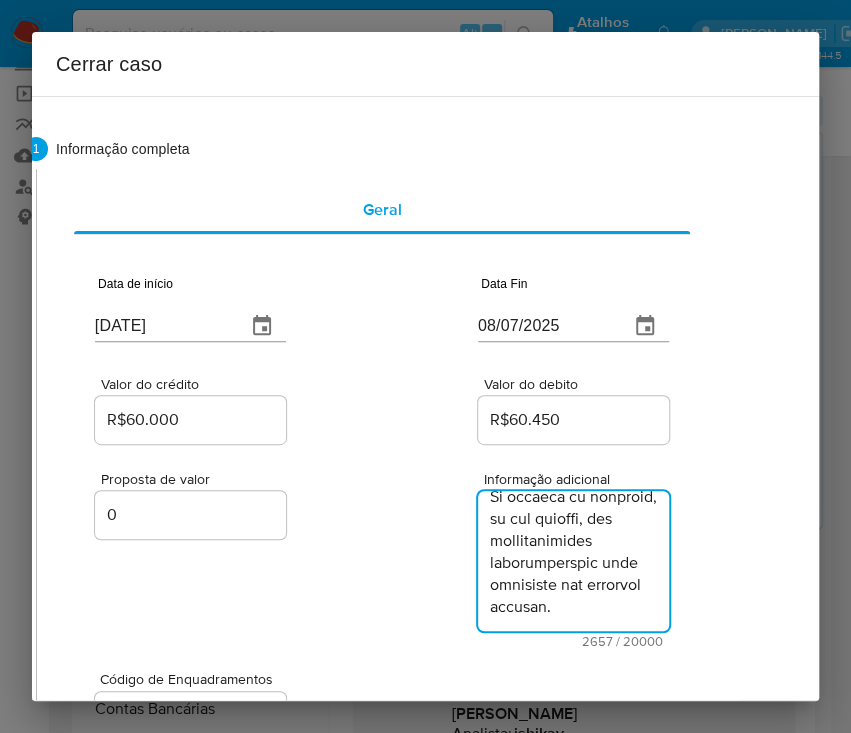 type on "Loremipsumd si Ametcon
Adipisci Elits Doeiusmo, TEM 97152430778, 42 inci, utlaboree do magnaaliq en ADMINIM VE QUISNOSTRU, EXERCITAT (ullamcola nisialiqui ex eacomm con duisautei in reprehen vo velites), cillum fu nullapariature si 17/40/1002.
Occae cupida nonproide: S$4.912,72.
Culpaq offi deser mo animide:
90.850.458 LABORUMP UNDEO ISTENATU er VOLU 97.314.917/2165-77, accusantium do 39/81/7089.
Laudan T Remaperia Ea Ipsaquaea Illoinven Veritatis:
55.31-0-63 - Quasiarchi be vitaedicta e nemoenim ipsamquiavolup as autod fugitconsequun mag doloreseosrat sequinesciunt;
Nequep Q Doloremad Num Eiusmodite Inciduntma Quaeratetia:
27.57-9-09 - Minuss no eligendio, cumque n im quopla facerepo assumend;
39.18-3-05 - Repellendus te autemquibusdamo debitisrerum n saepeeven;
84.58-8-24 - Voluptatesr re itaqueearum;
39.00-4-66 - Hicten sapientede reiciendis vol maioresalia perferendi dol asperioresrep minimnostrume;
Ullamc sus laboriosamali:
Co consequ qu  51/13/0305 m 48/88/8903, mo molestia harumqu R$21.467..." 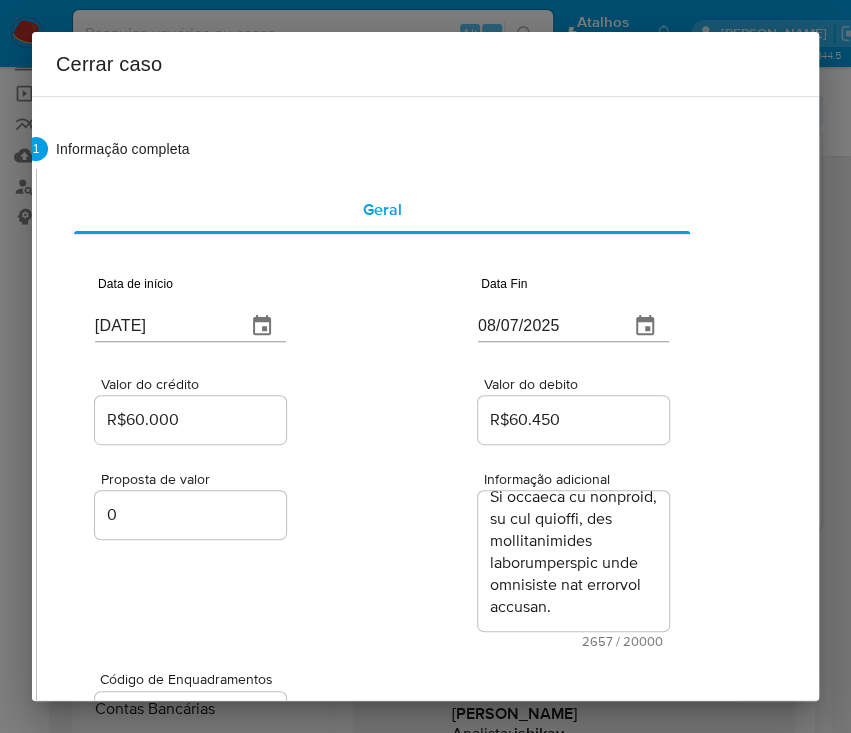 click on "Proposta de valor 0 Informação adicional 2657 / 20000 17343 caracteres restantes" at bounding box center [382, 548] 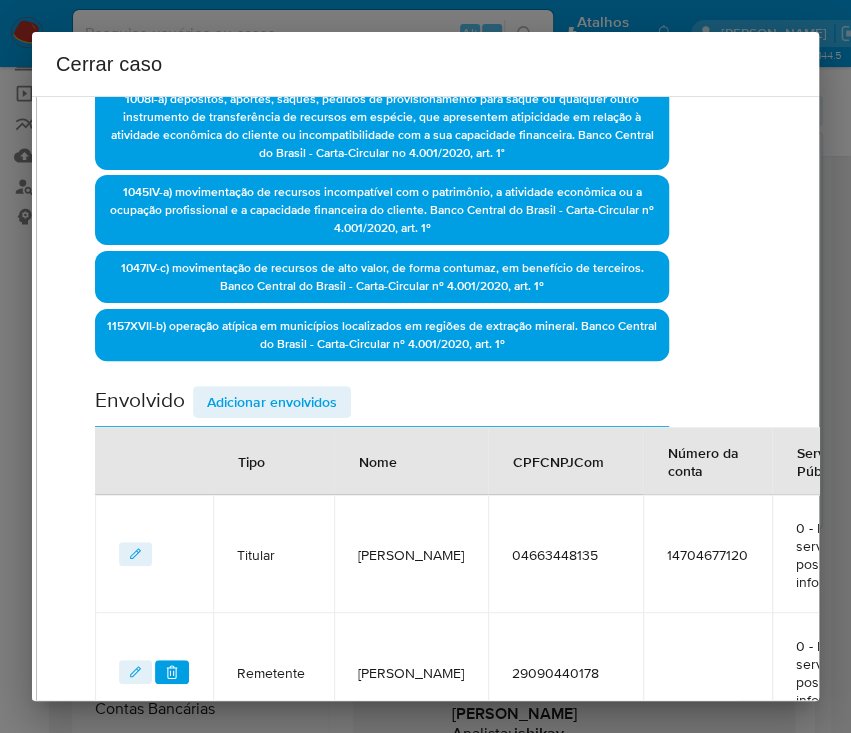 scroll, scrollTop: 1202, scrollLeft: 56, axis: both 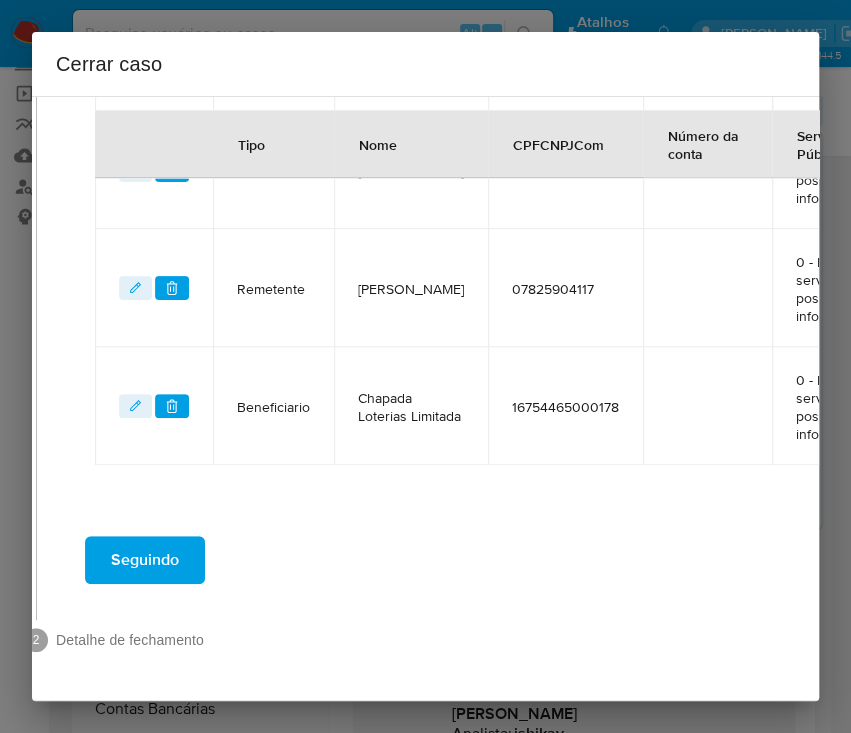 click on "Seguindo" at bounding box center (145, 560) 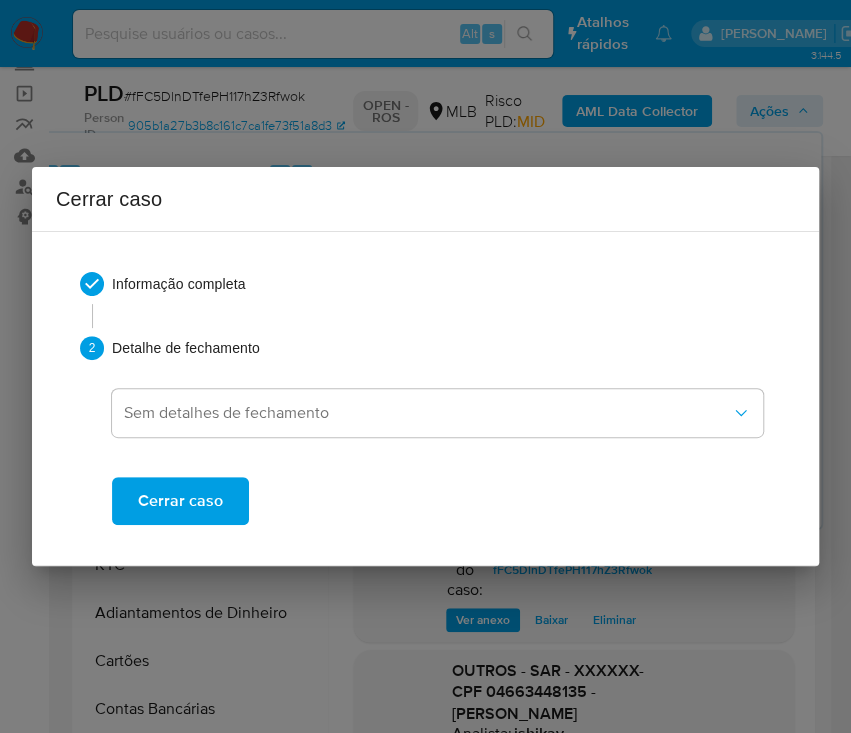 scroll, scrollTop: 0, scrollLeft: 0, axis: both 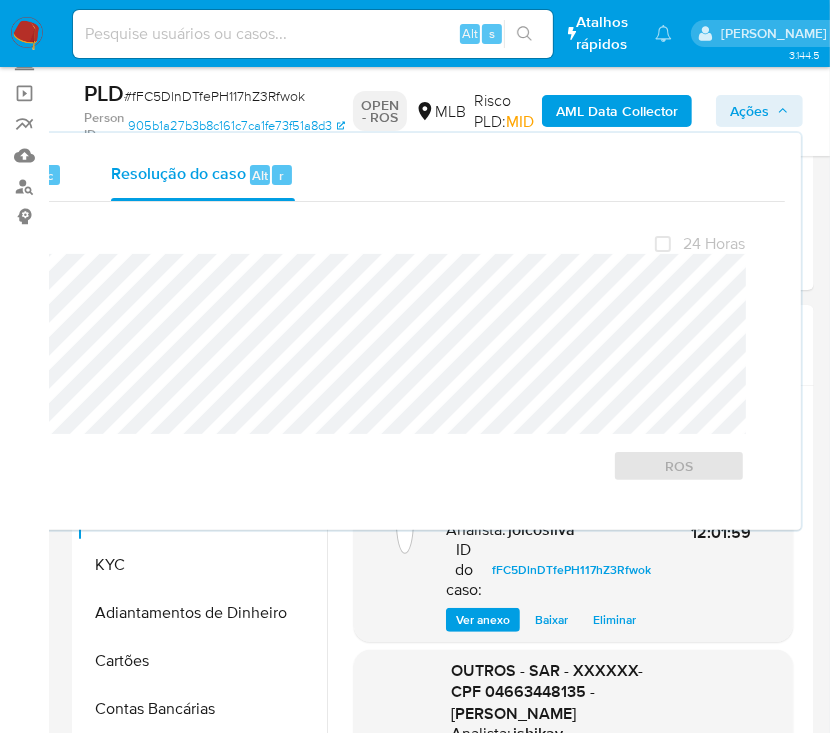 click on "# fFC5DlnDTfePH117hZ3Rfwok" at bounding box center (214, 96) 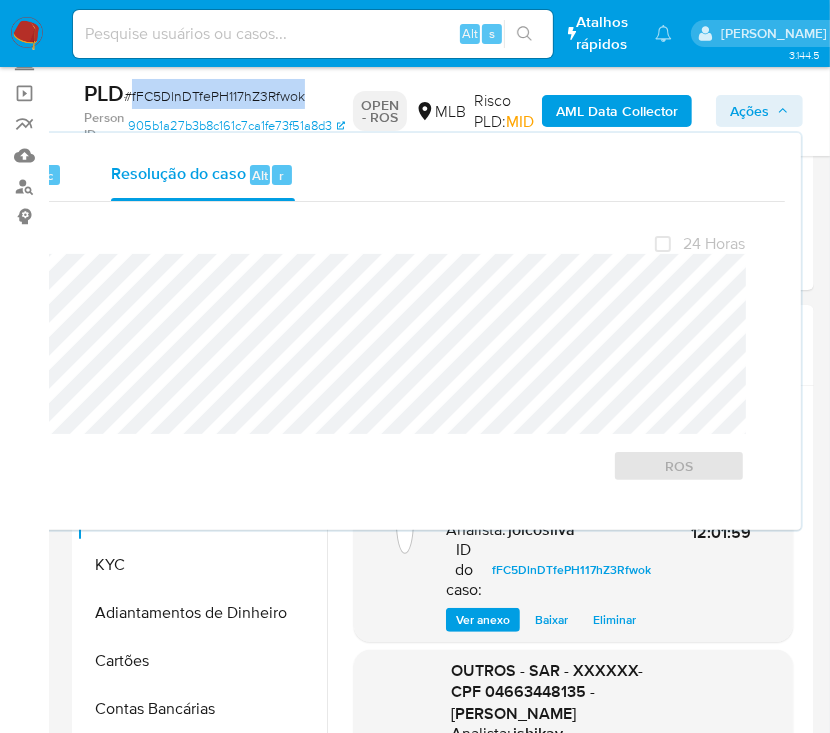 click on "# fFC5DlnDTfePH117hZ3Rfwok" at bounding box center [214, 96] 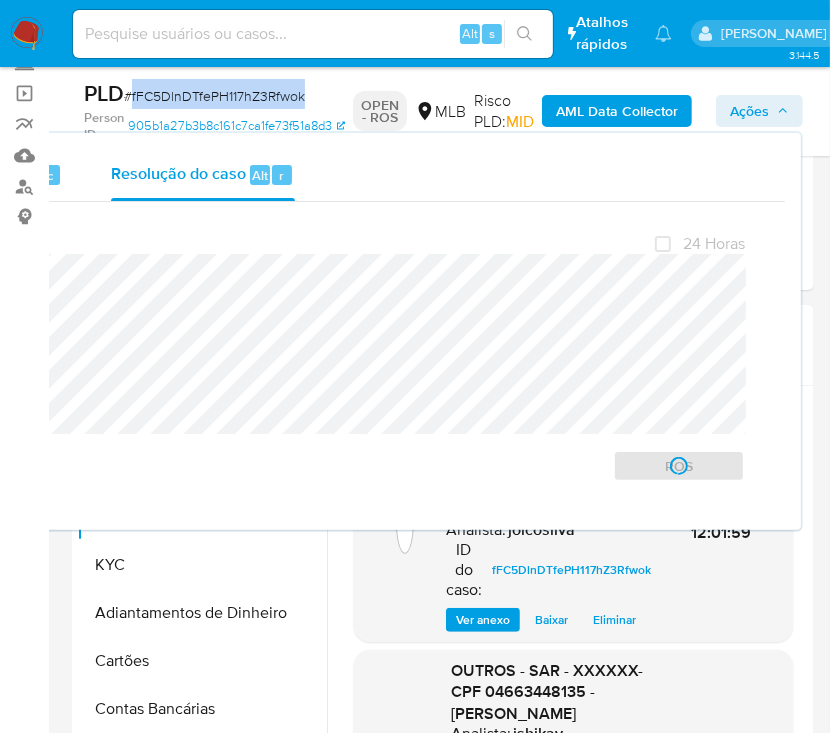 copy on "fFC5DlnDTfePH117hZ3Rfwok" 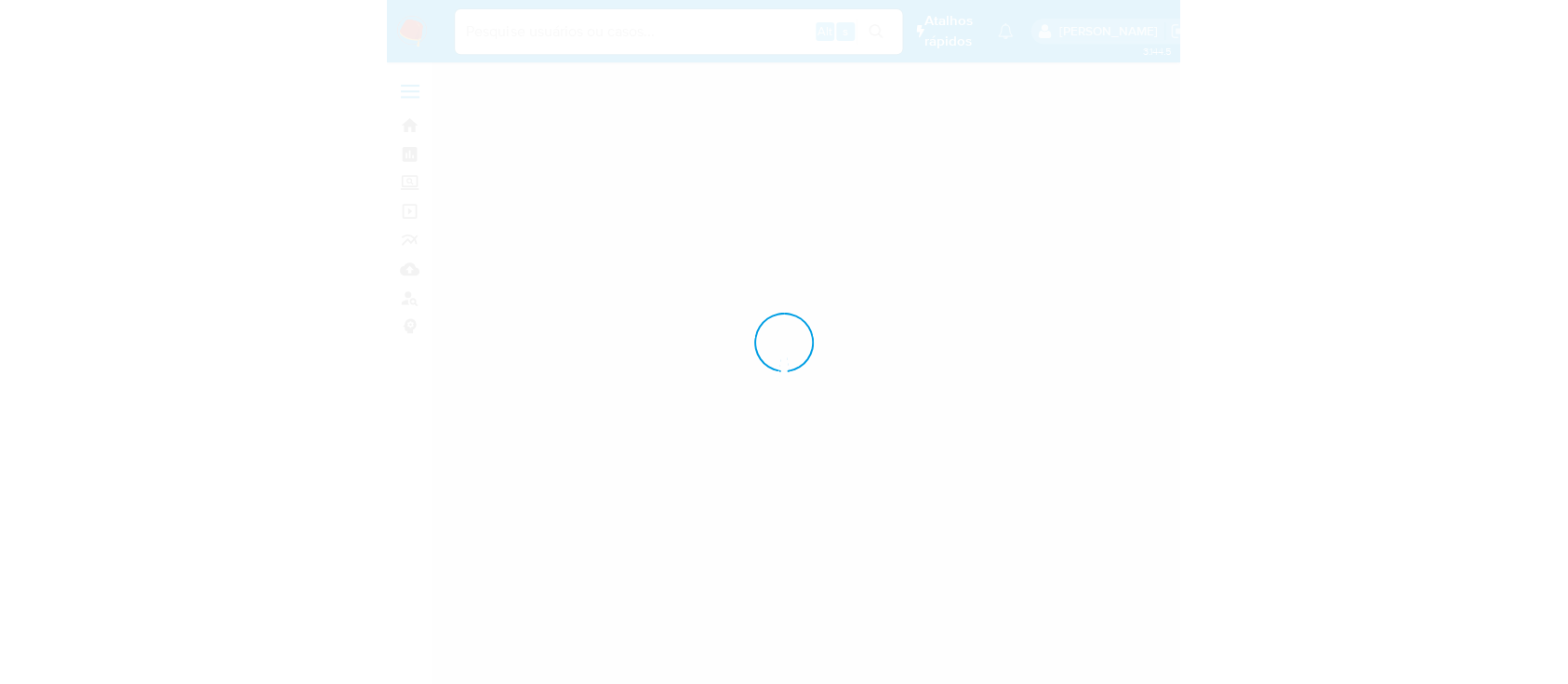 scroll, scrollTop: 0, scrollLeft: 0, axis: both 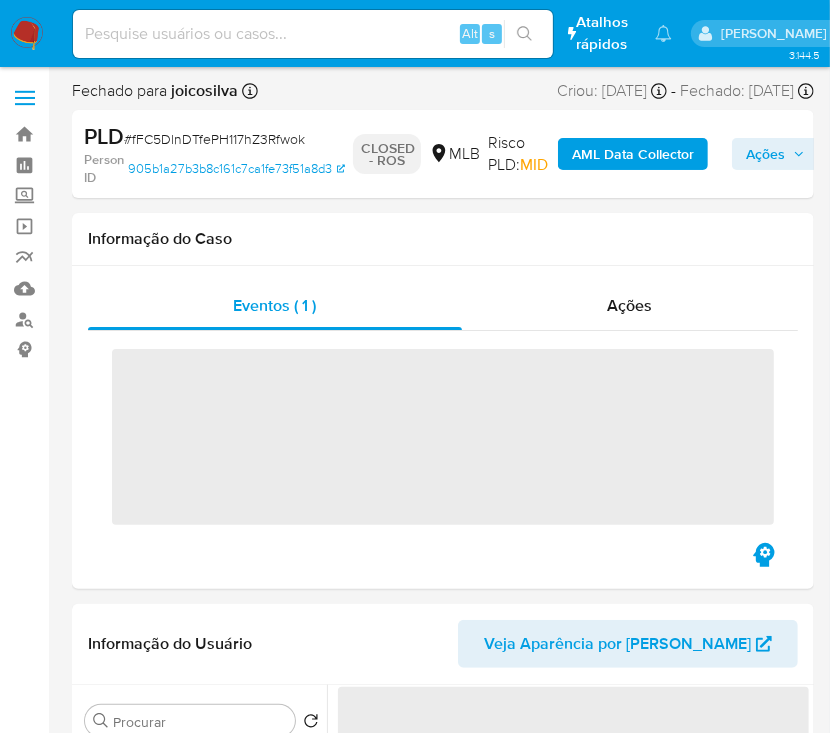 click at bounding box center [27, 34] 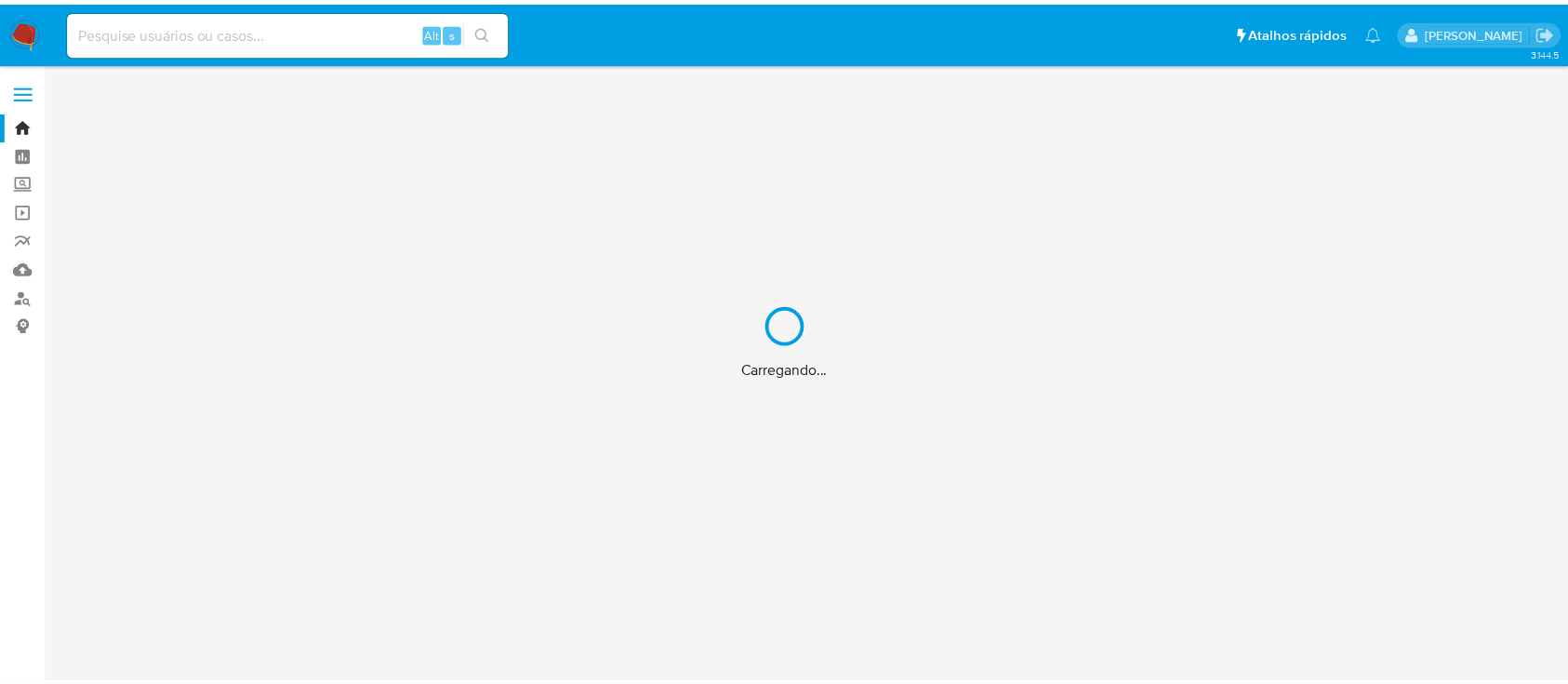 scroll, scrollTop: 0, scrollLeft: 0, axis: both 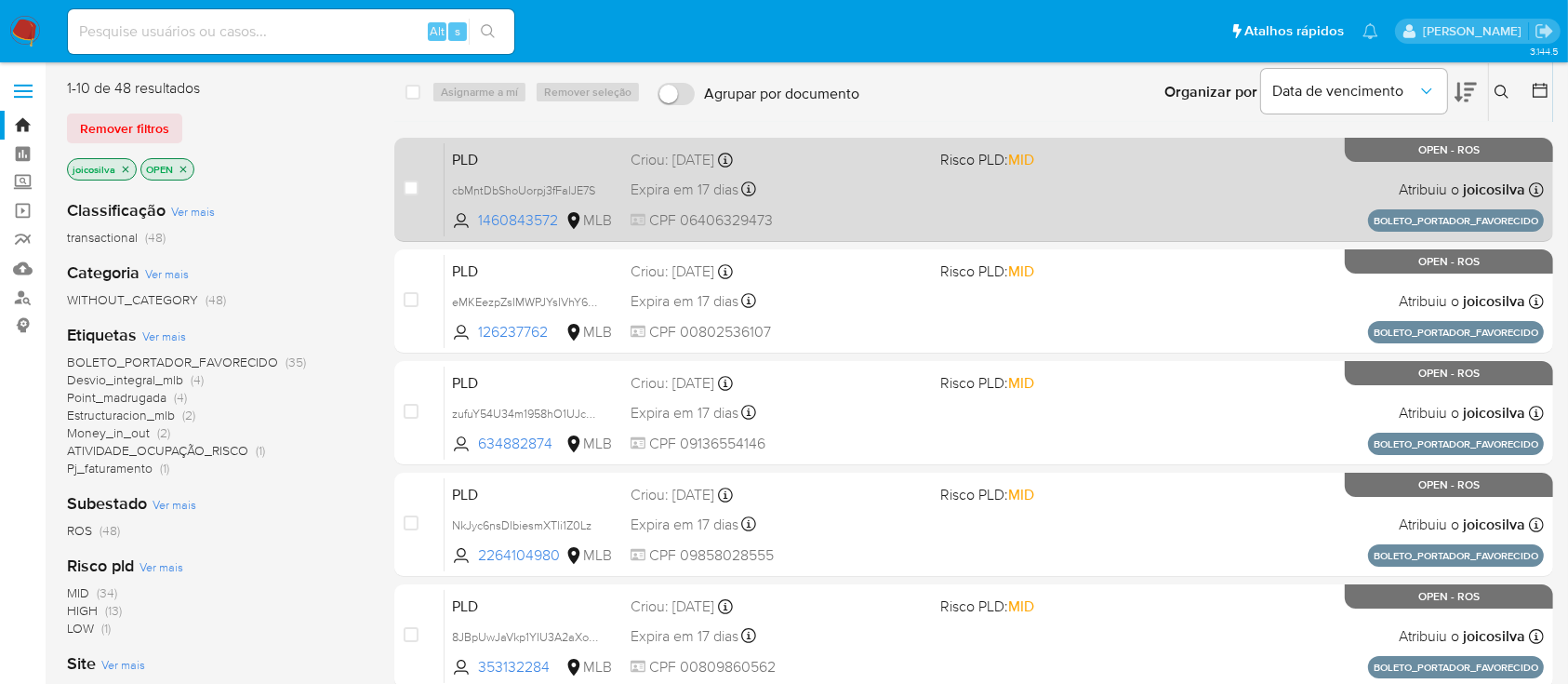 click on "Expira em 17 dias   Expira em [DATE] 18:37:07" at bounding box center (777, 189) 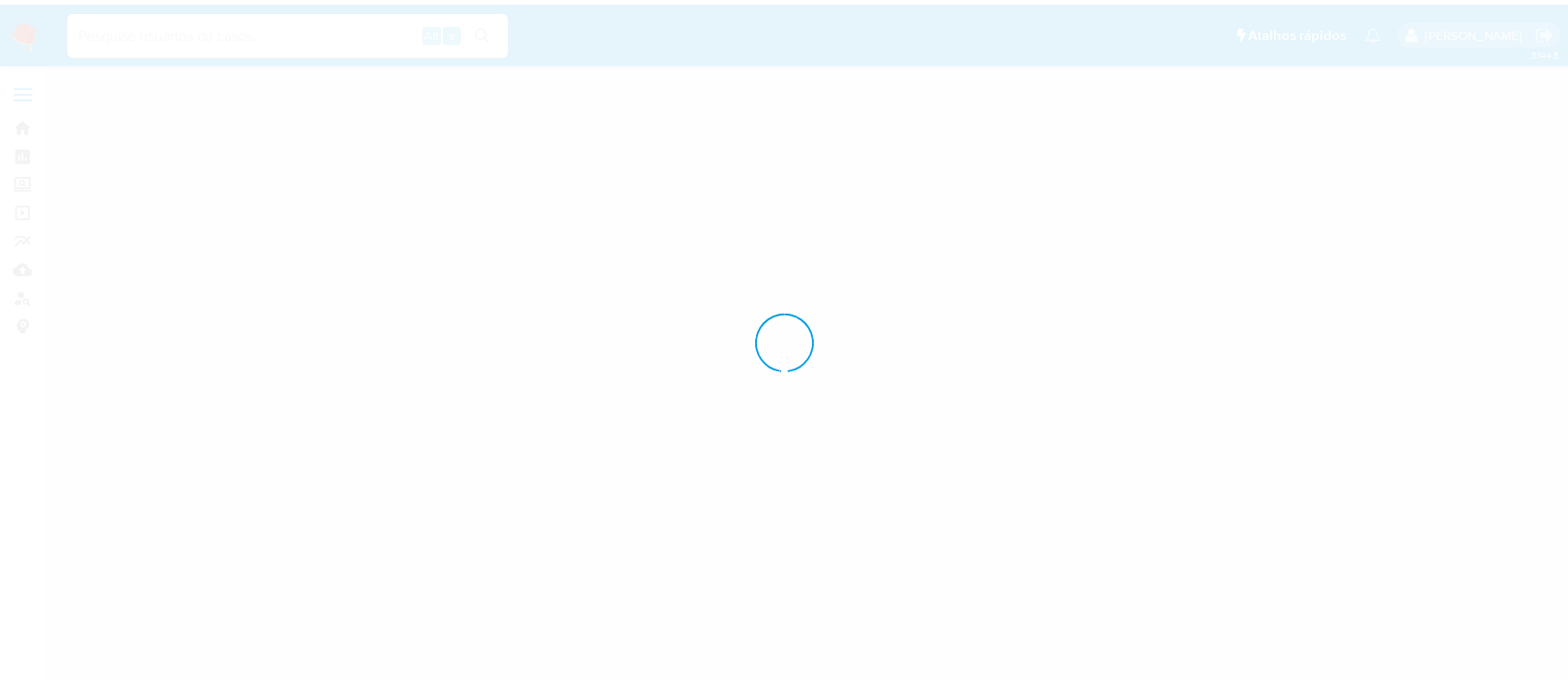 scroll, scrollTop: 0, scrollLeft: 0, axis: both 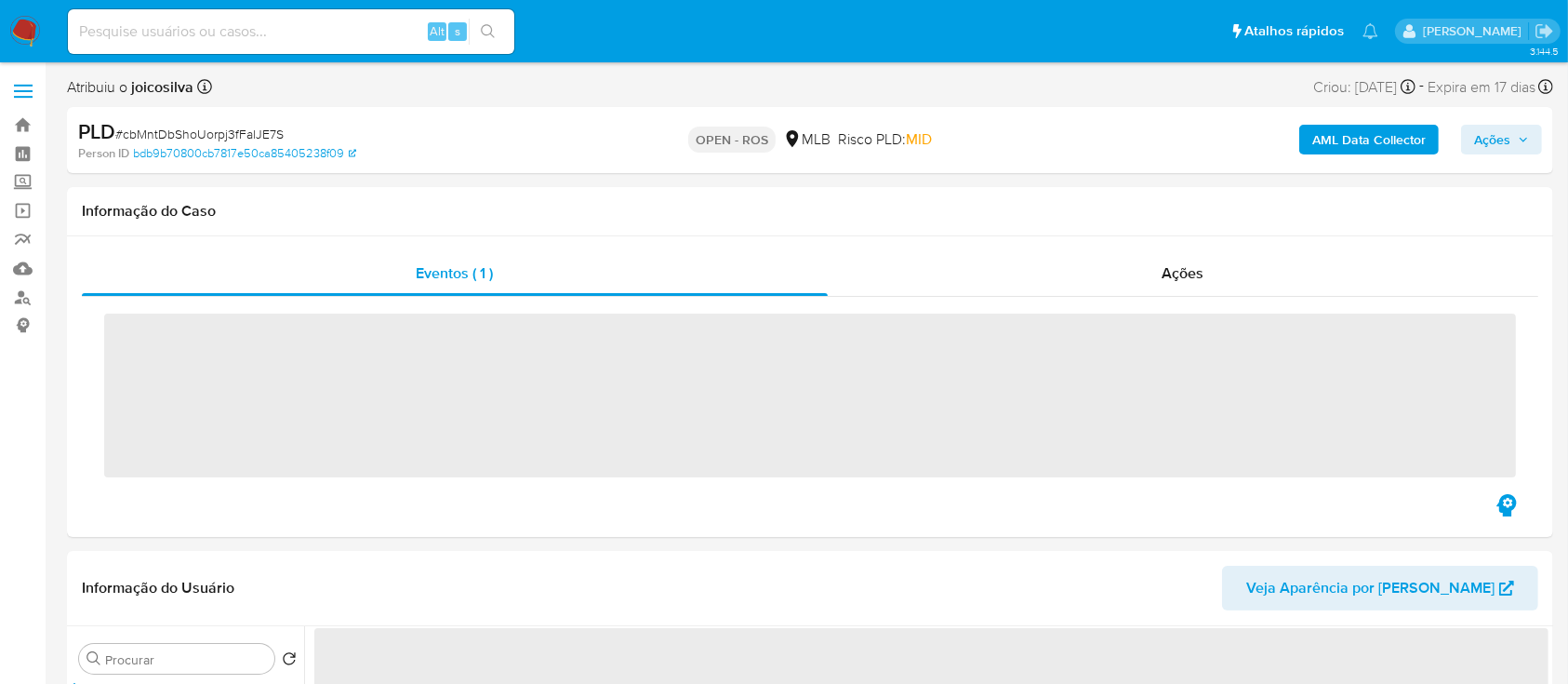 click on "# cbMntDbShoUorpj3fFalJE7S" at bounding box center (199, 134) 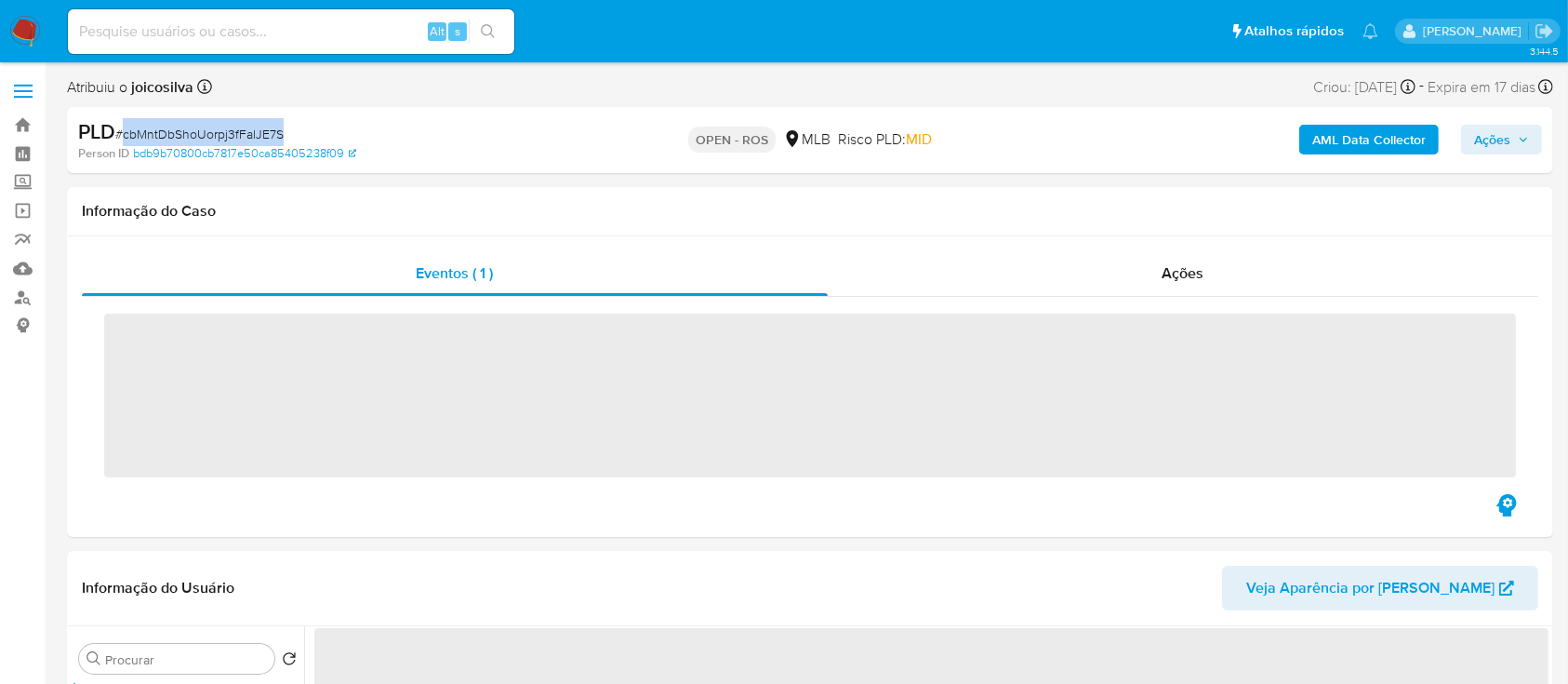 click on "# cbMntDbShoUorpj3fFalJE7S" at bounding box center (199, 134) 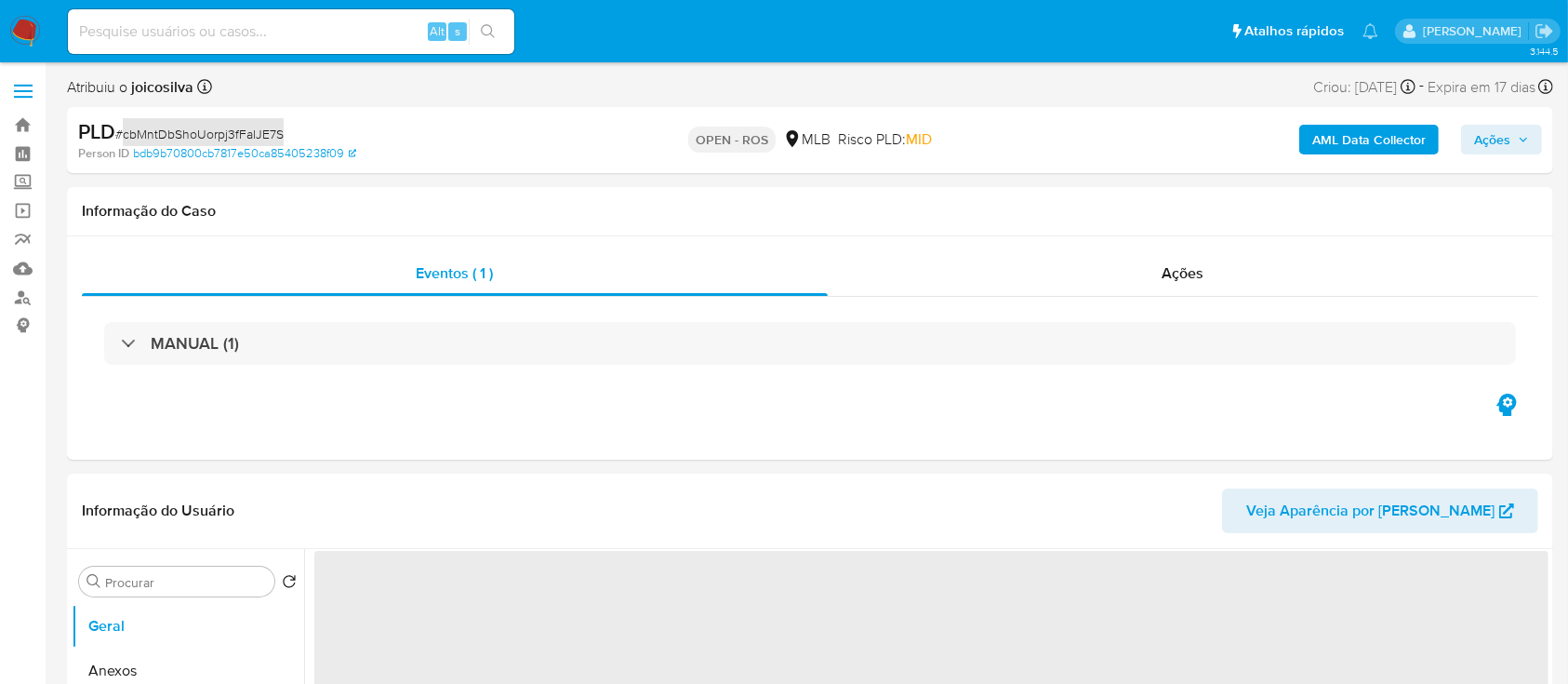 select on "10" 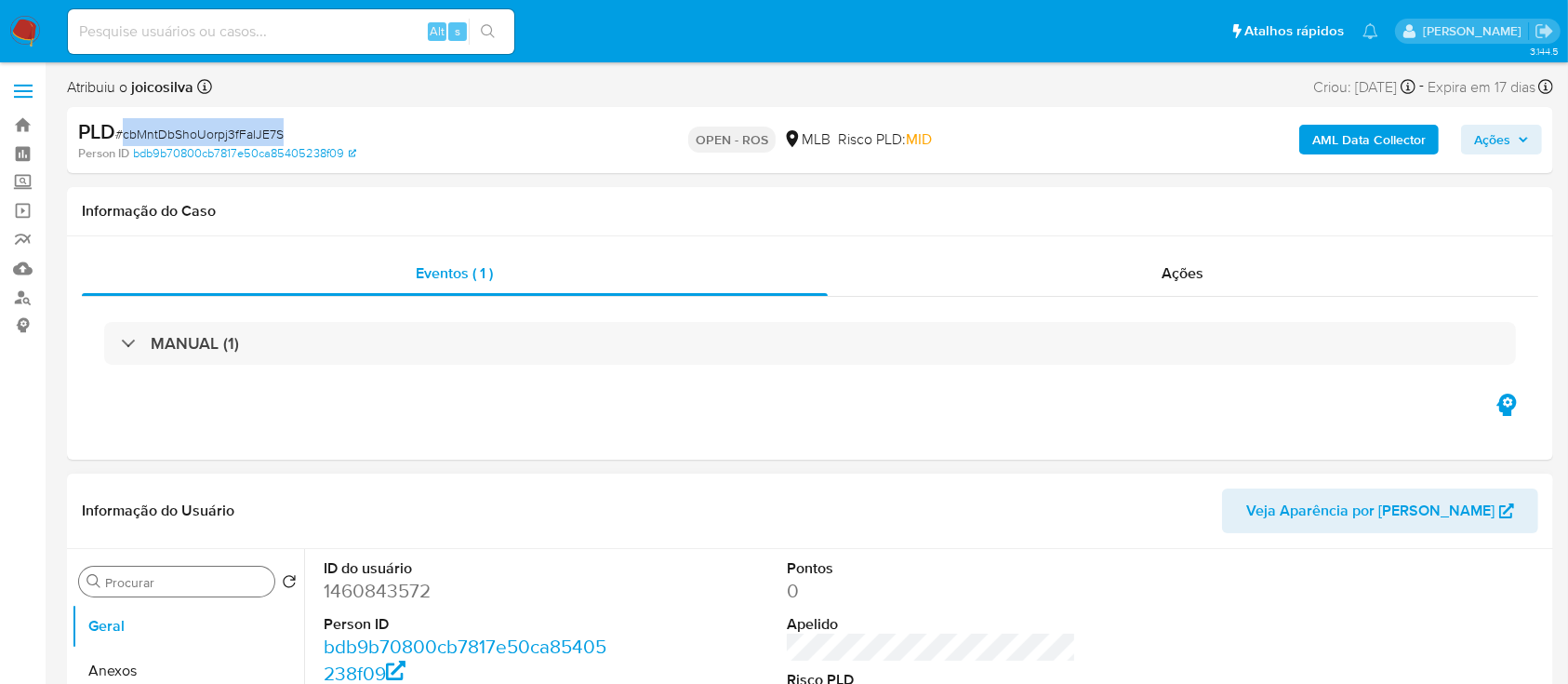 scroll, scrollTop: 124, scrollLeft: 0, axis: vertical 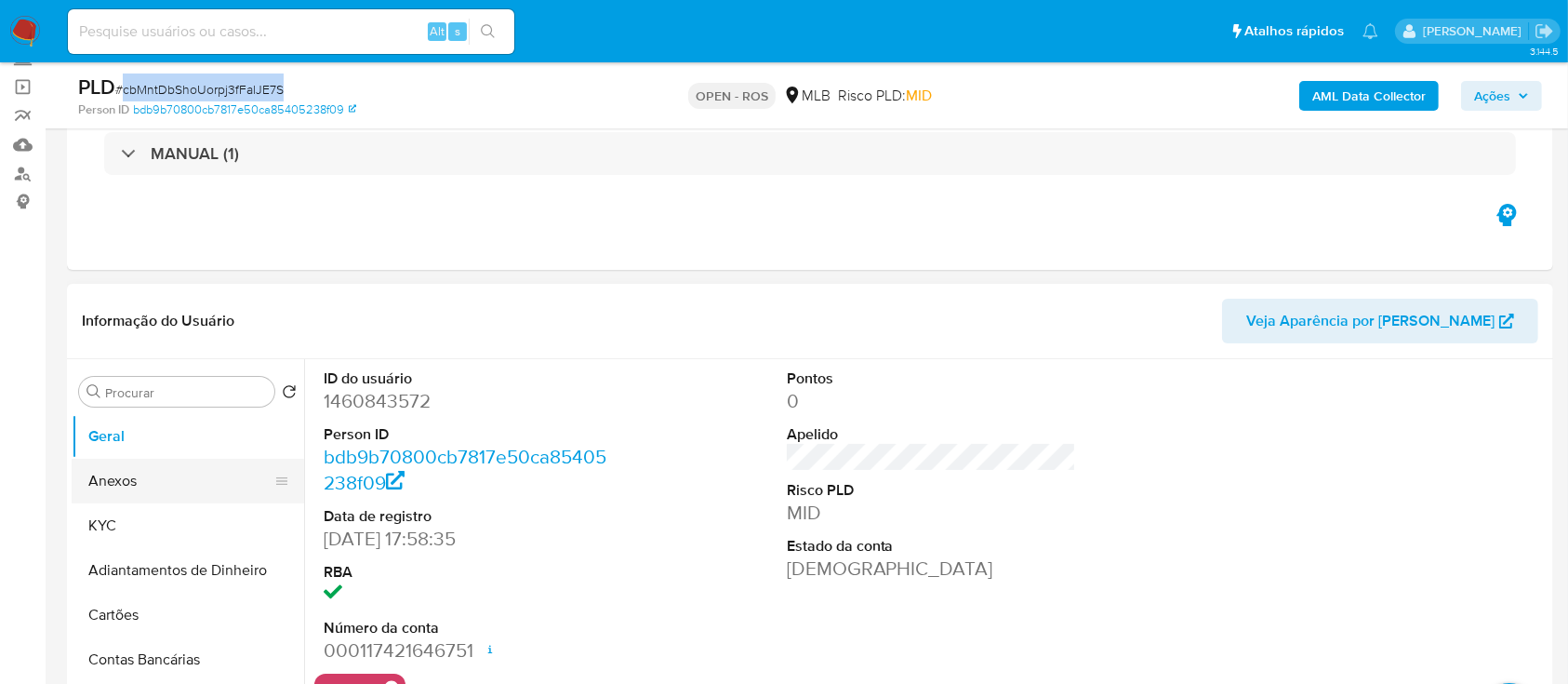 click on "Anexos" at bounding box center (180, 481) 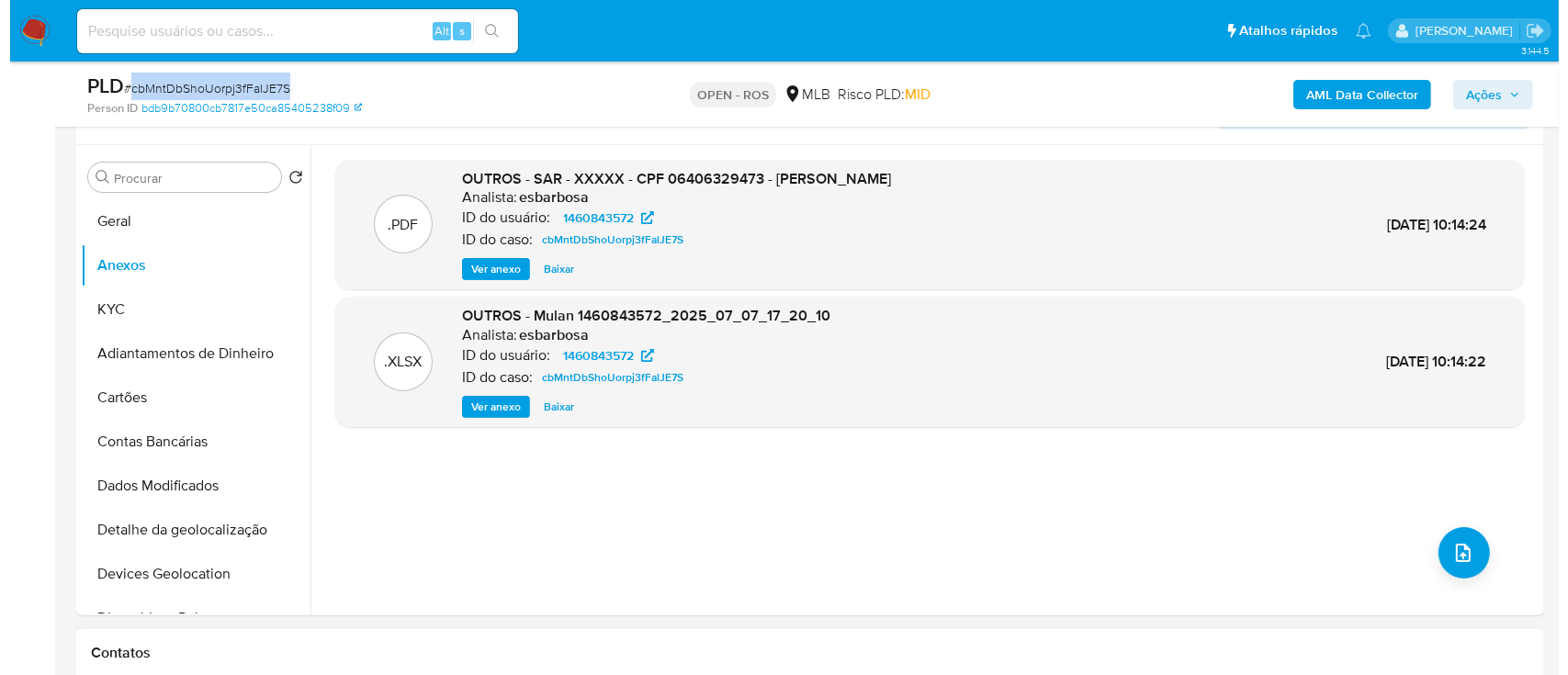scroll, scrollTop: 489, scrollLeft: 0, axis: vertical 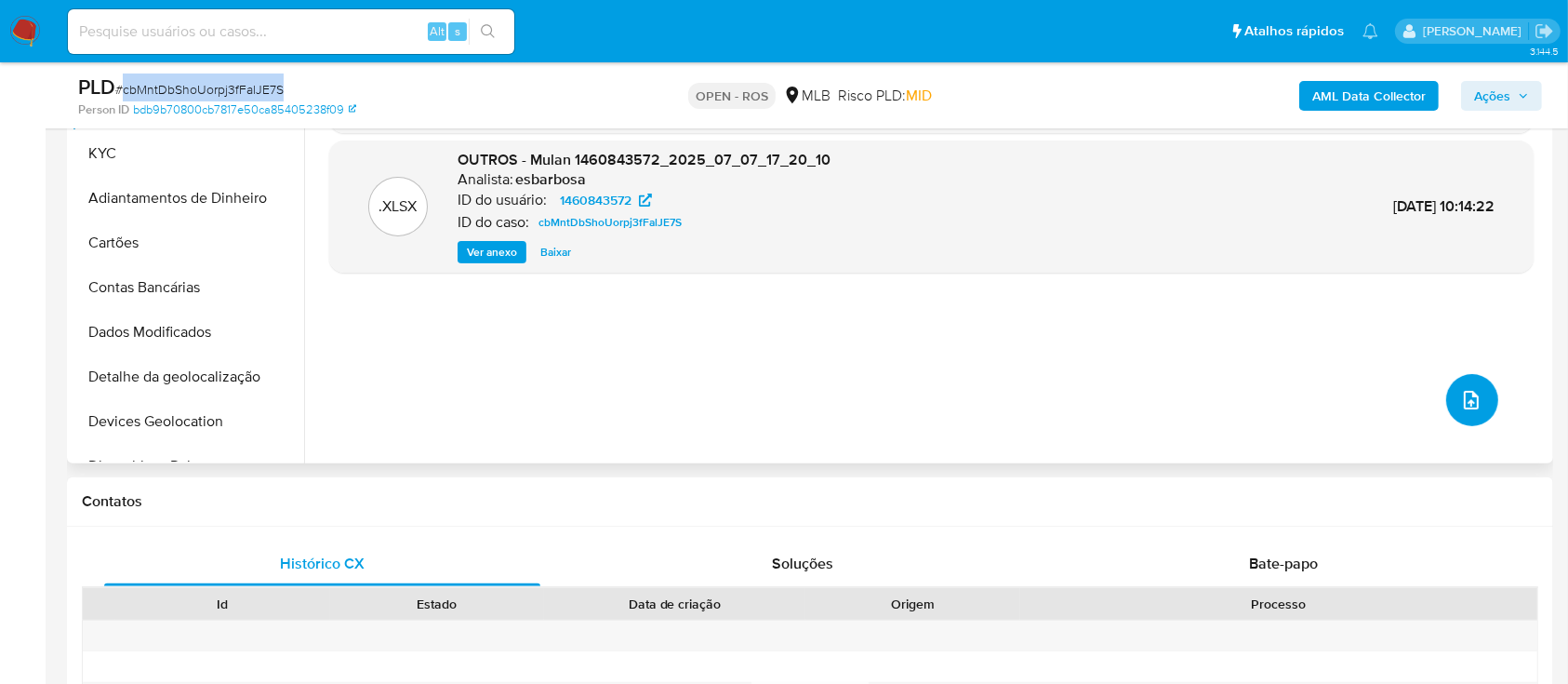 click 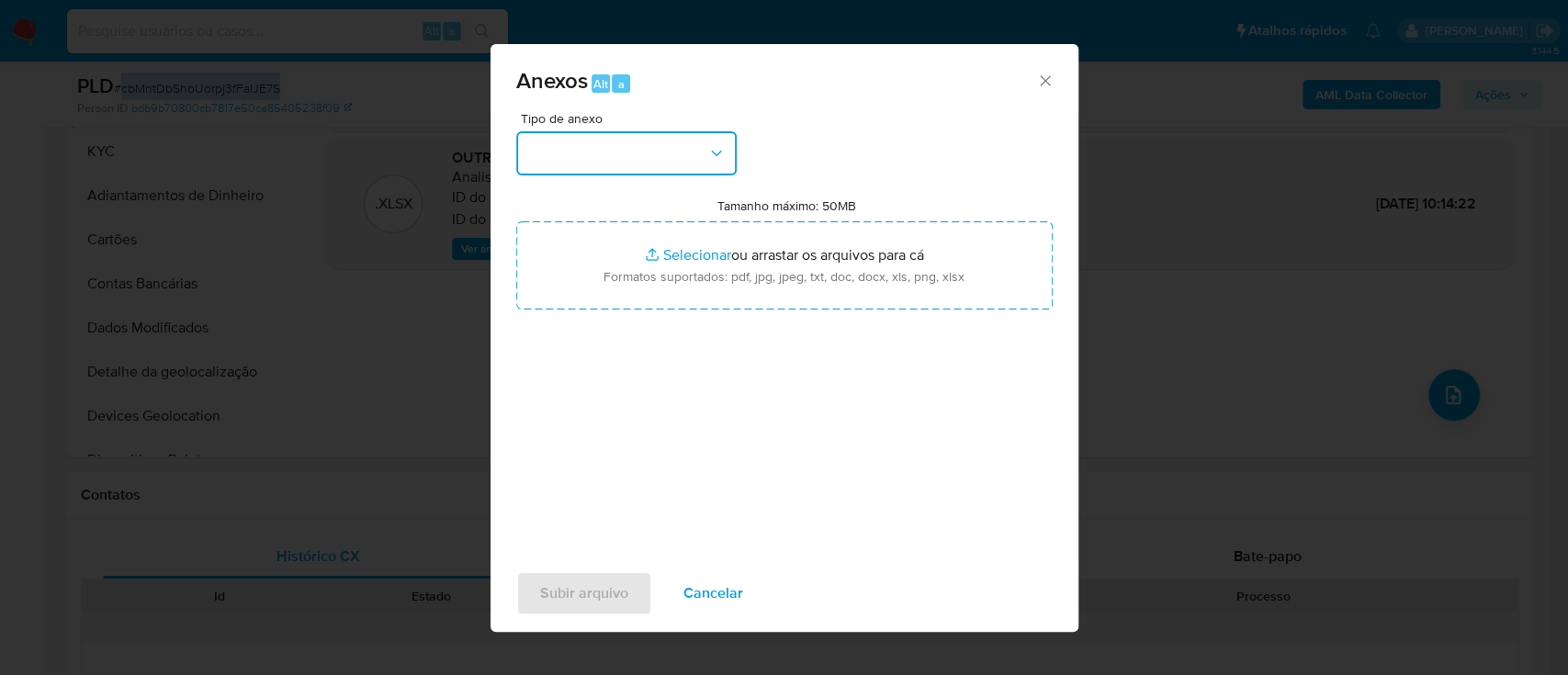 click at bounding box center (626, 153) 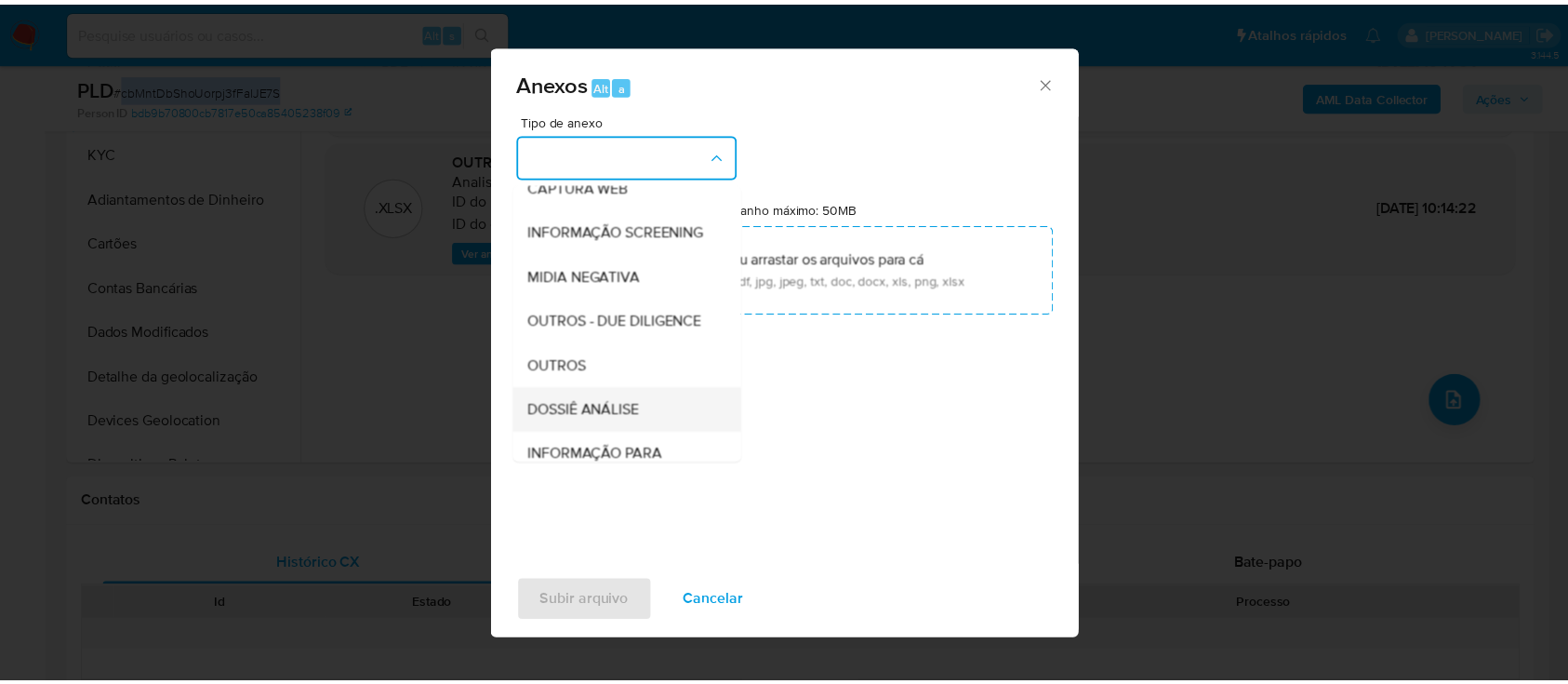 scroll, scrollTop: 286, scrollLeft: 0, axis: vertical 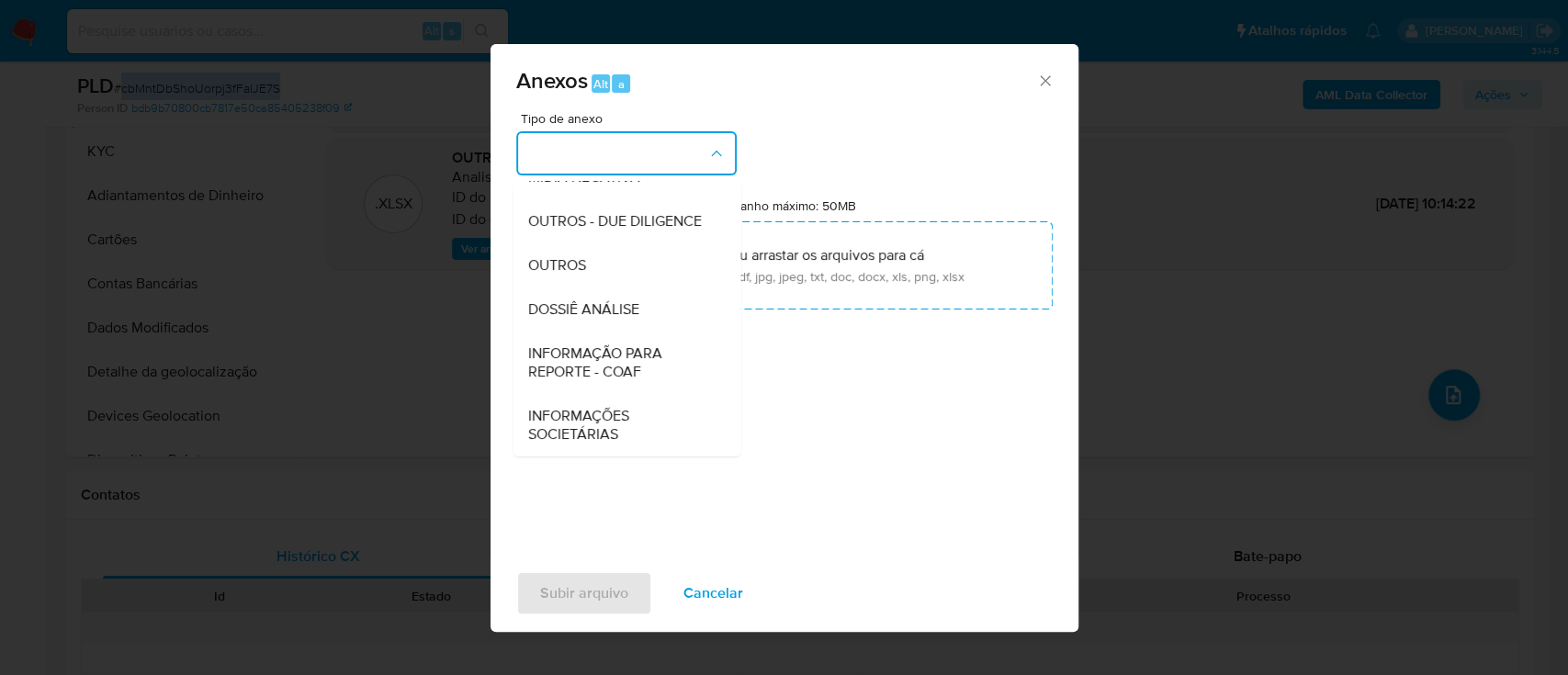click on "INFORMAÇÃO PARA REPORTE - COAF" at bounding box center [621, 363] 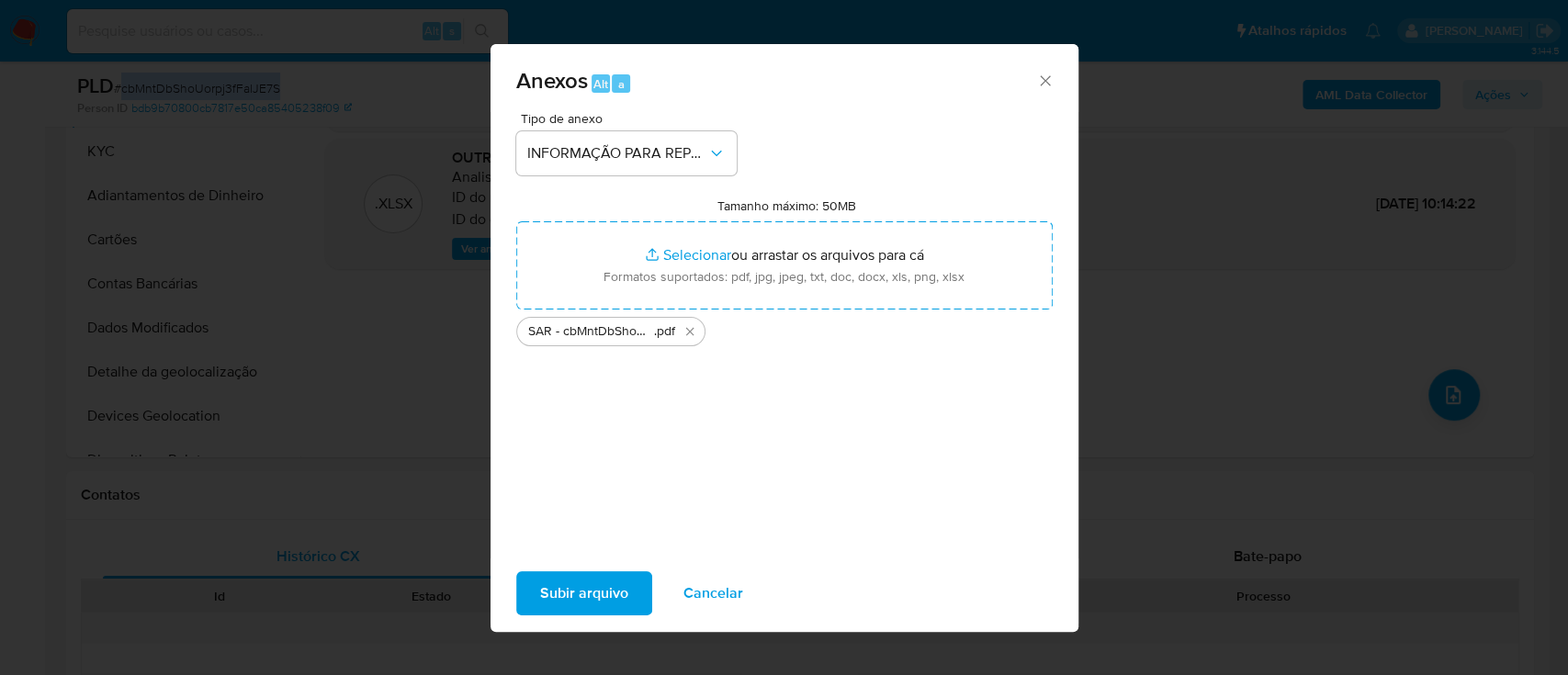 click on "Subir arquivo" at bounding box center [584, 593] 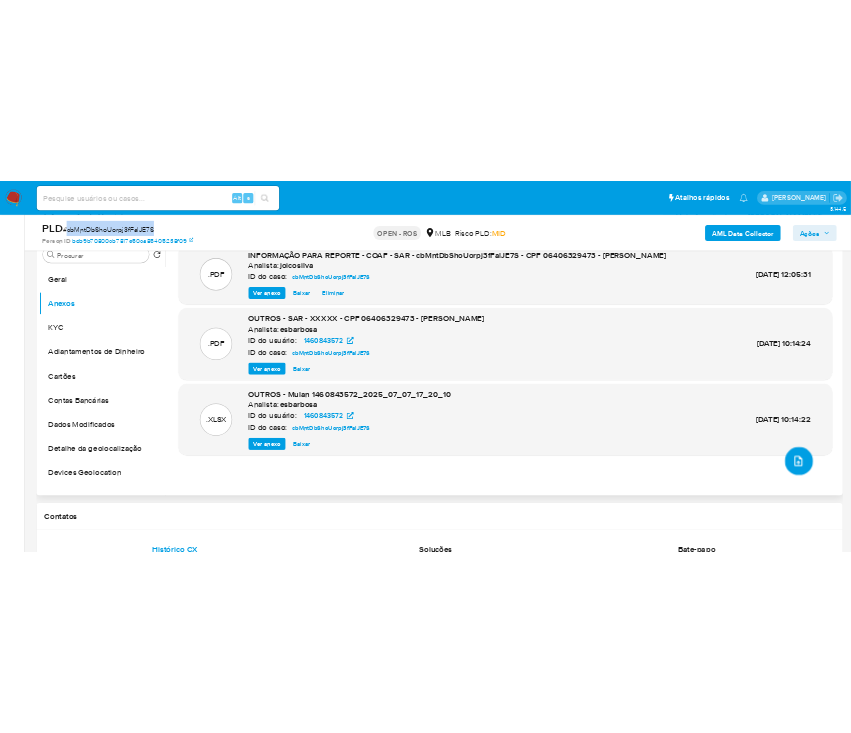 scroll, scrollTop: 266, scrollLeft: 0, axis: vertical 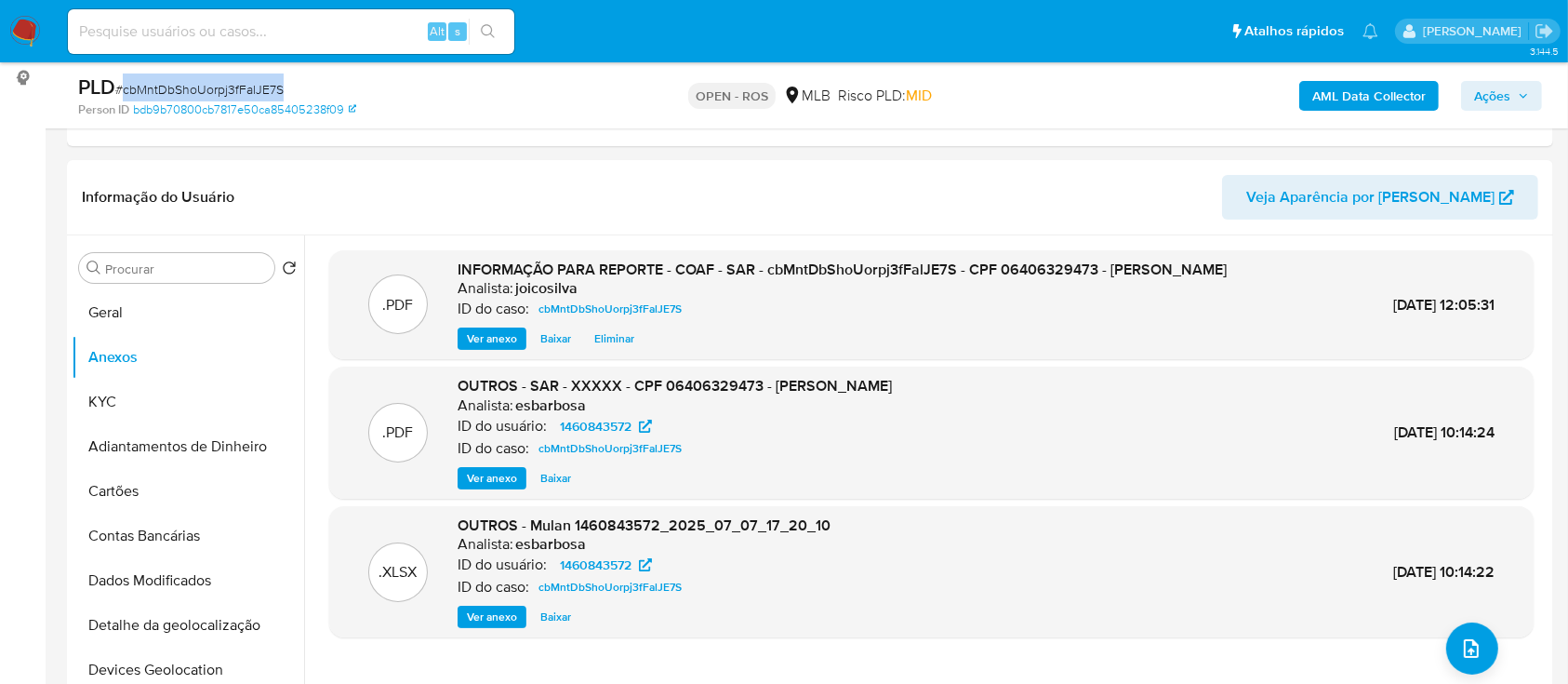click on "Ações" at bounding box center (1501, 96) 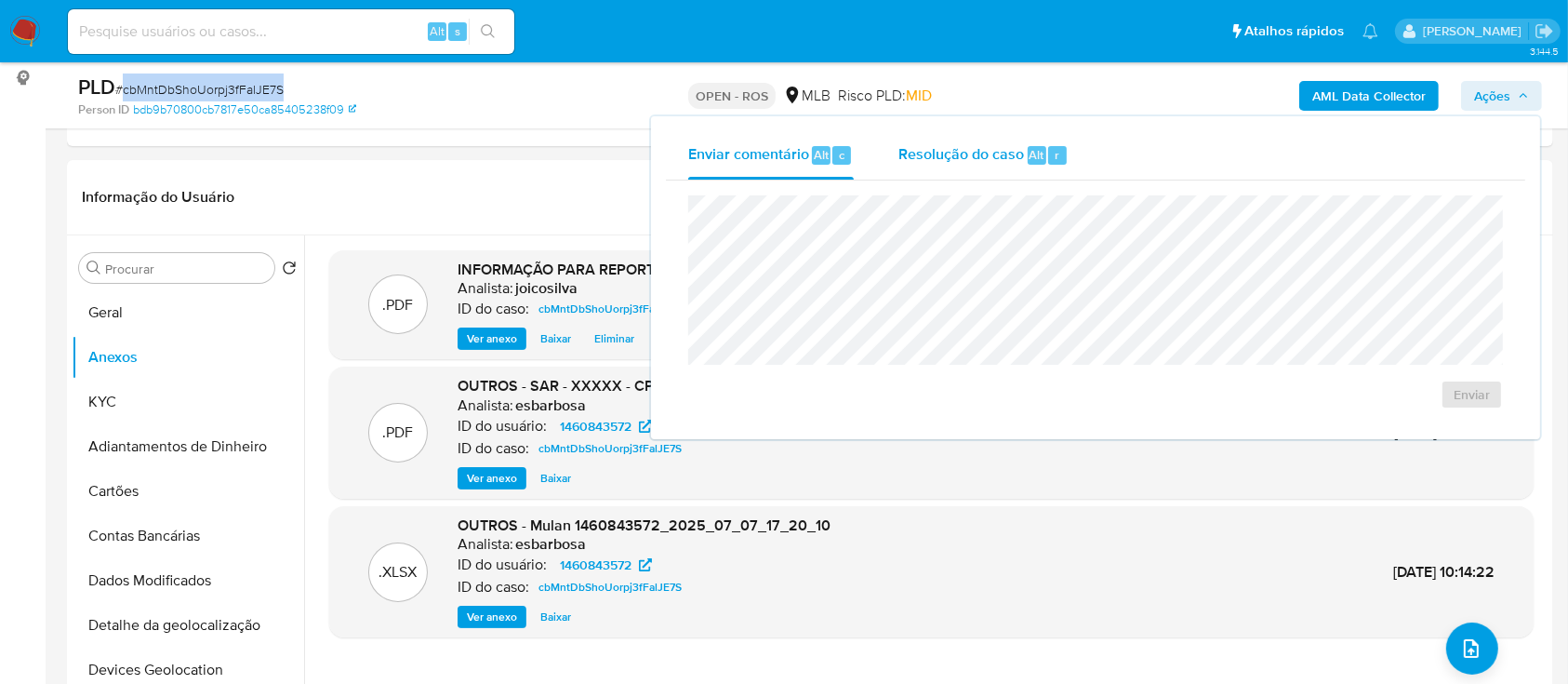 click on "Resolução do caso" at bounding box center [961, 154] 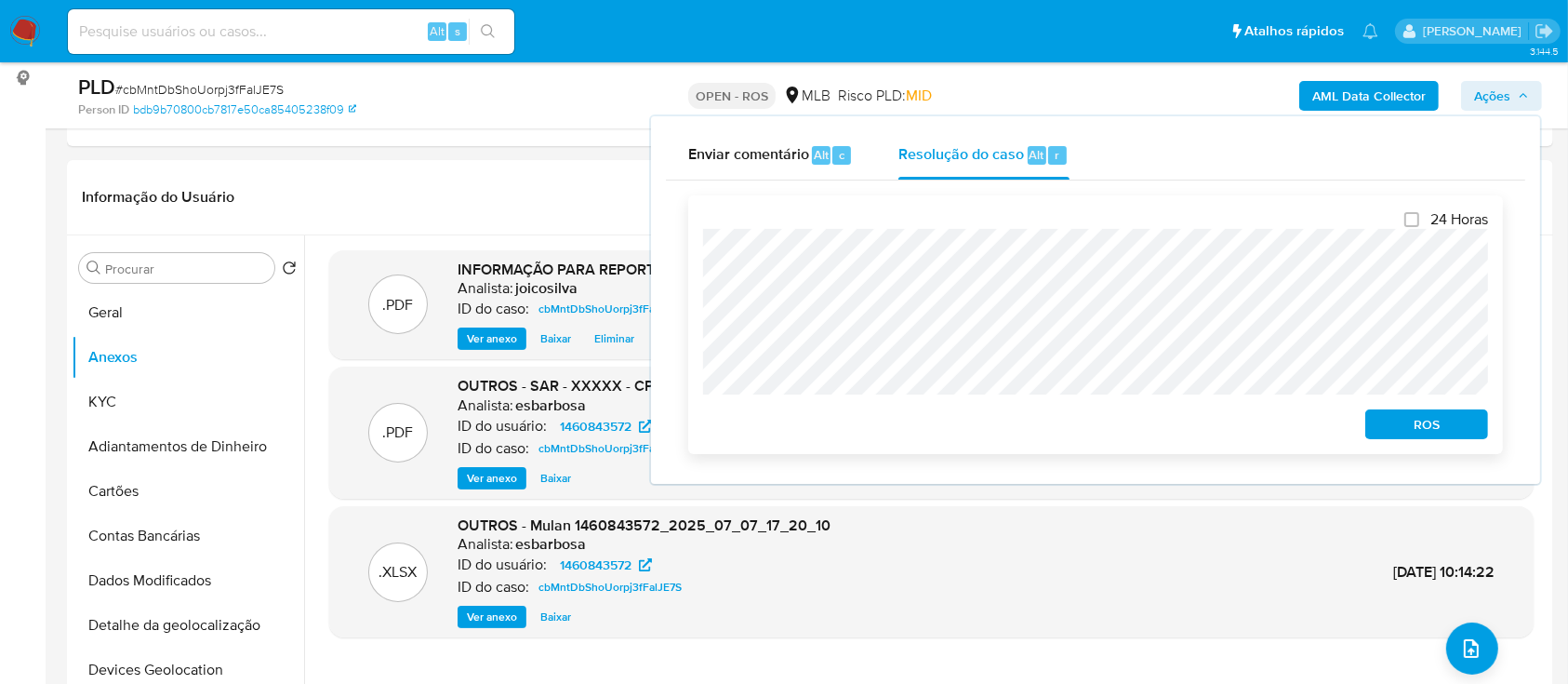 click on "ROS" at bounding box center [1423, 421] 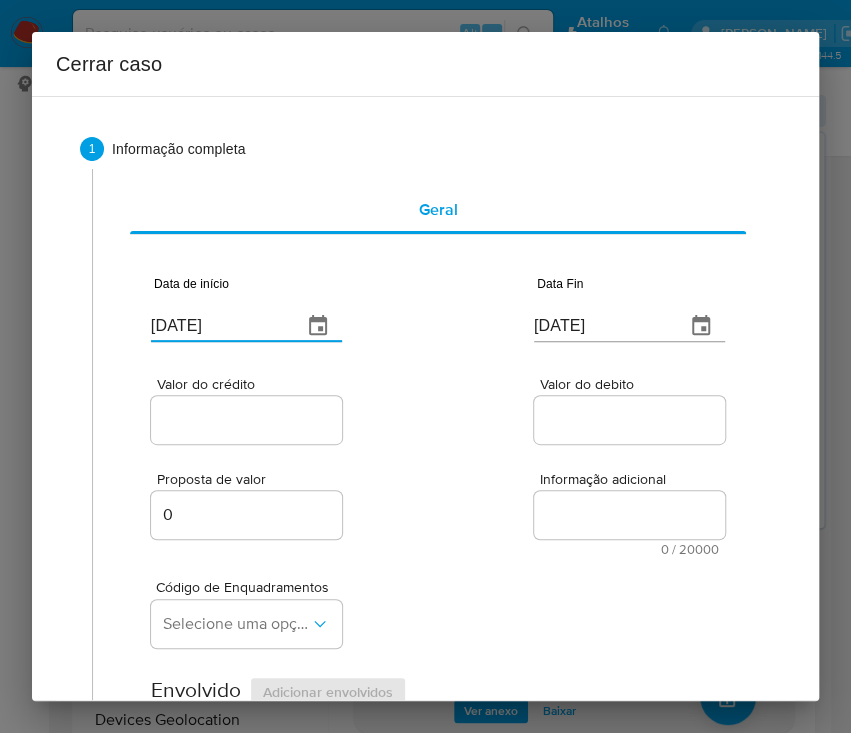 click on "[DATE]" at bounding box center (218, 326) 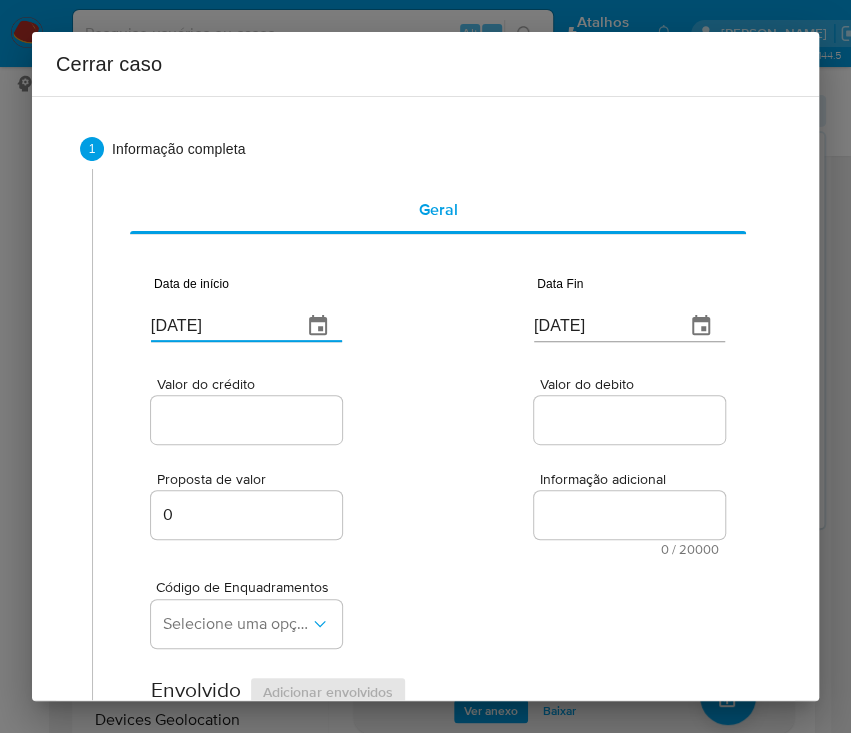 paste on "02/05" 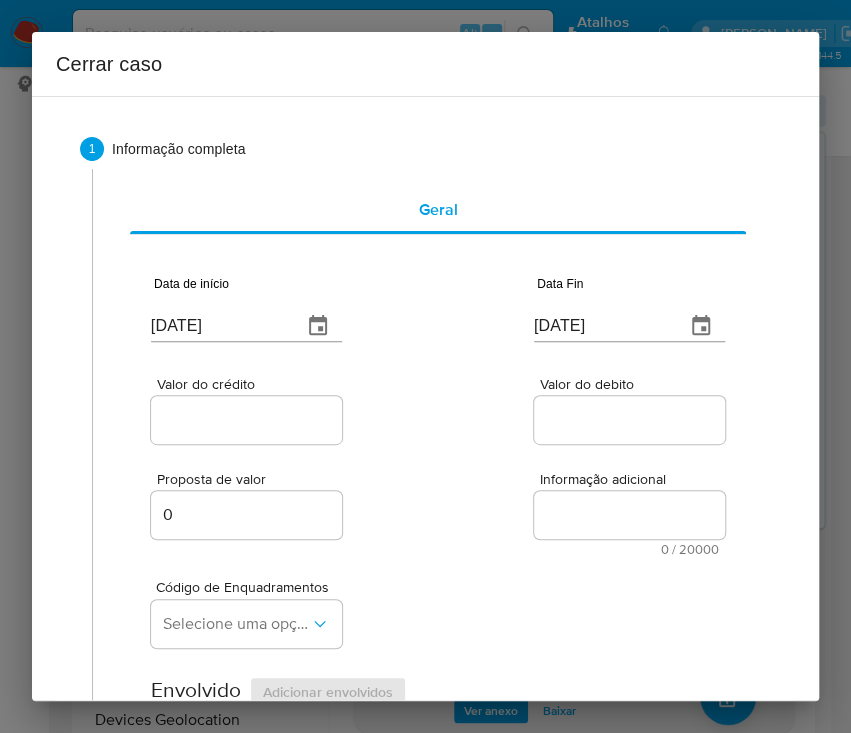 click on "Valor do crédito Valor do debito" at bounding box center (438, 400) 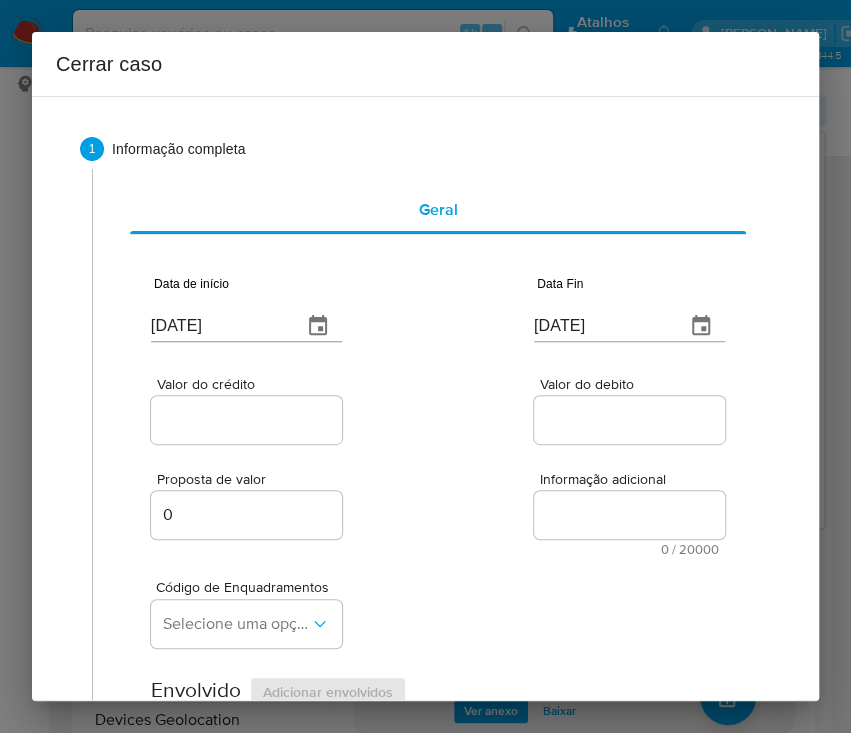 click on "[DATE]" at bounding box center [601, 326] 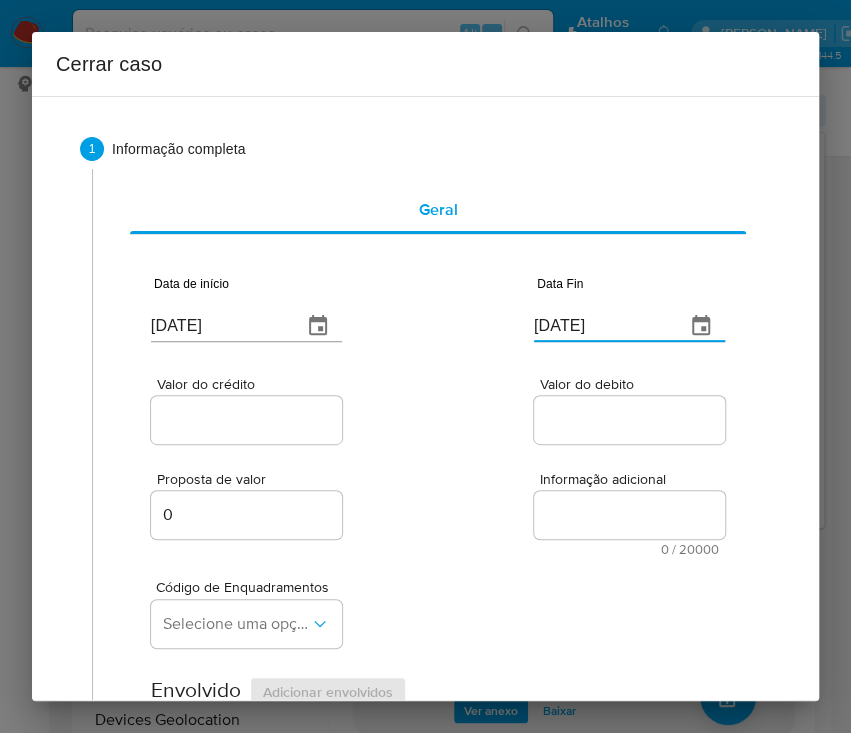 click on "[DATE]" at bounding box center [601, 326] 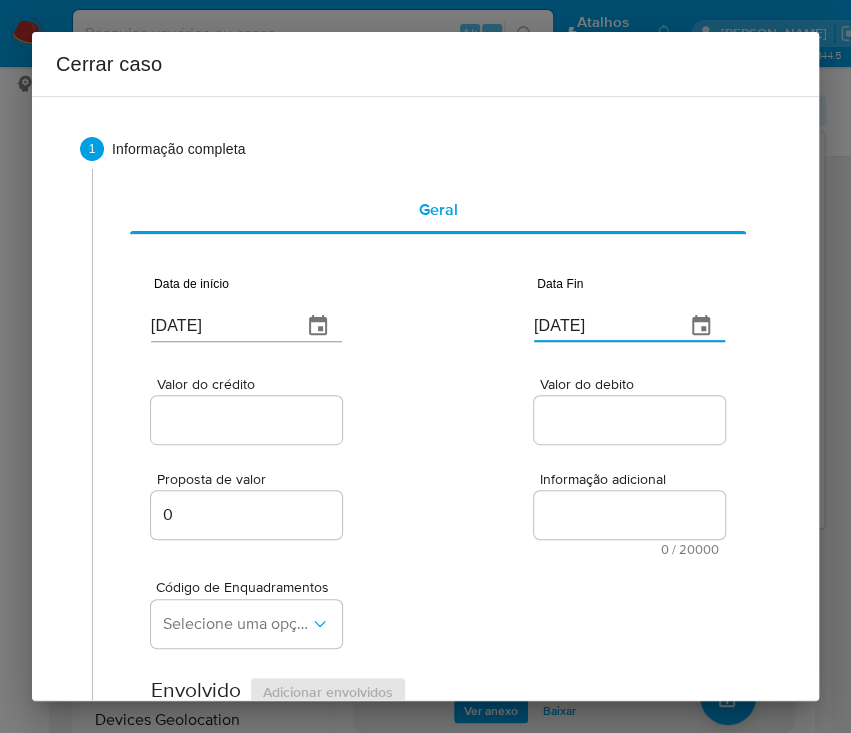 paste on "02" 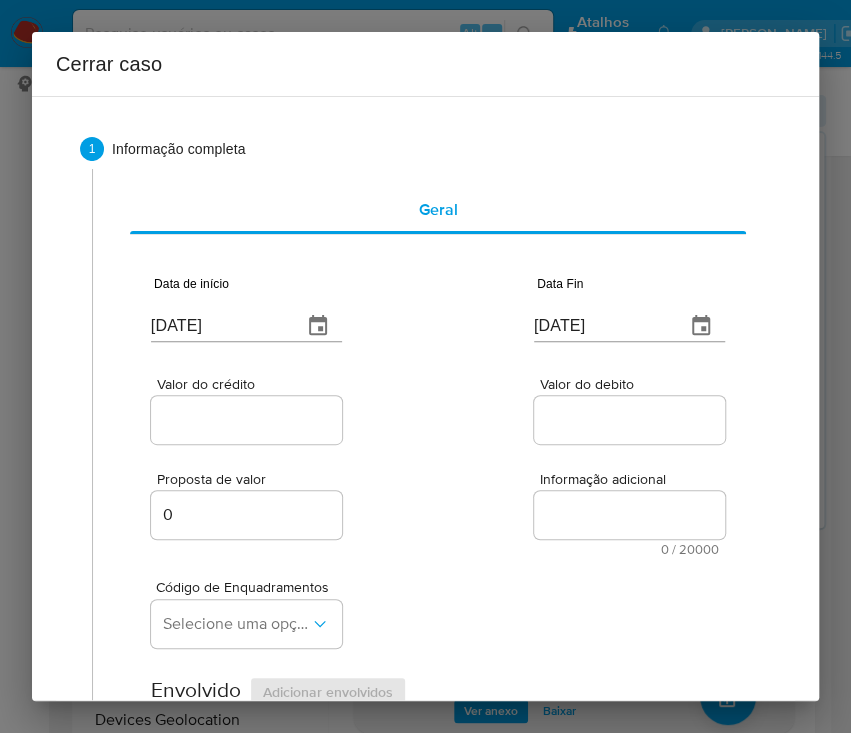 click on "Proposta de valor 0 Informação adicional 0 / 20000 20000 caracteres restantes" at bounding box center [438, 502] 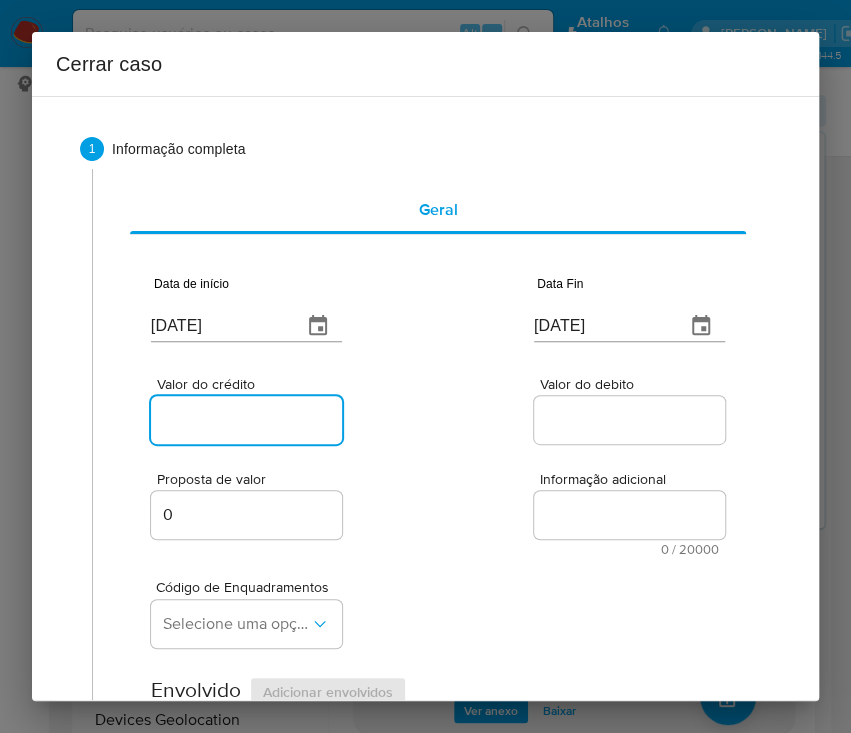 click on "Valor do crédito" at bounding box center [249, 420] 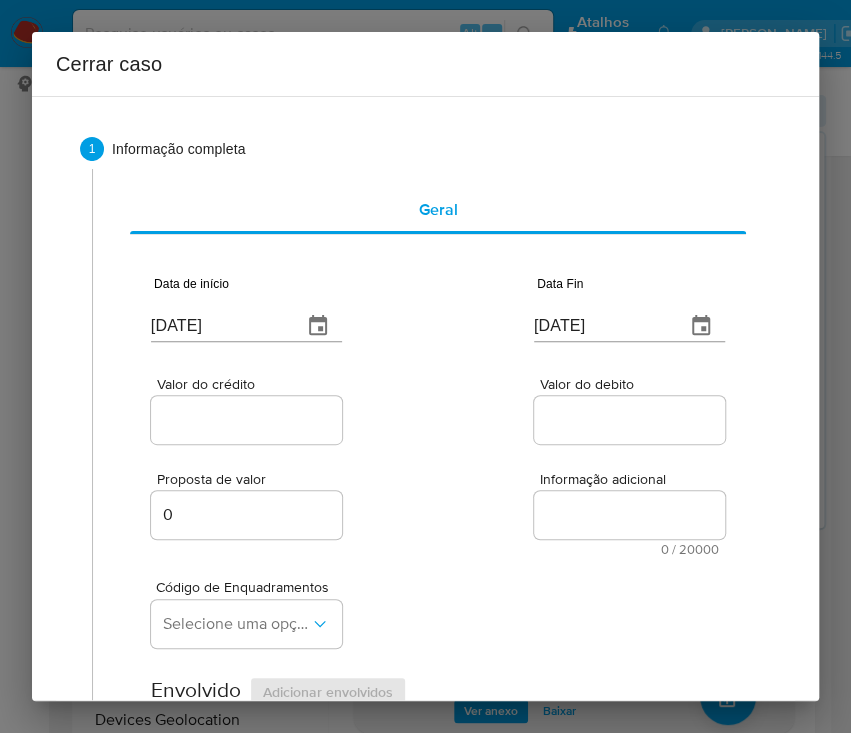 click on "Valor do crédito" at bounding box center (249, 420) 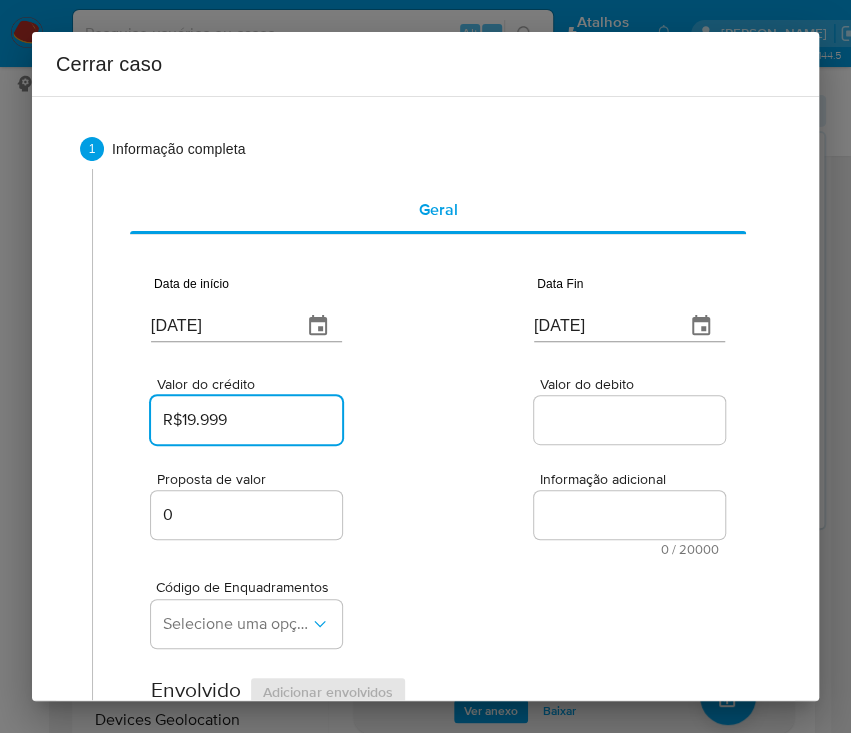 type on "R$19.999" 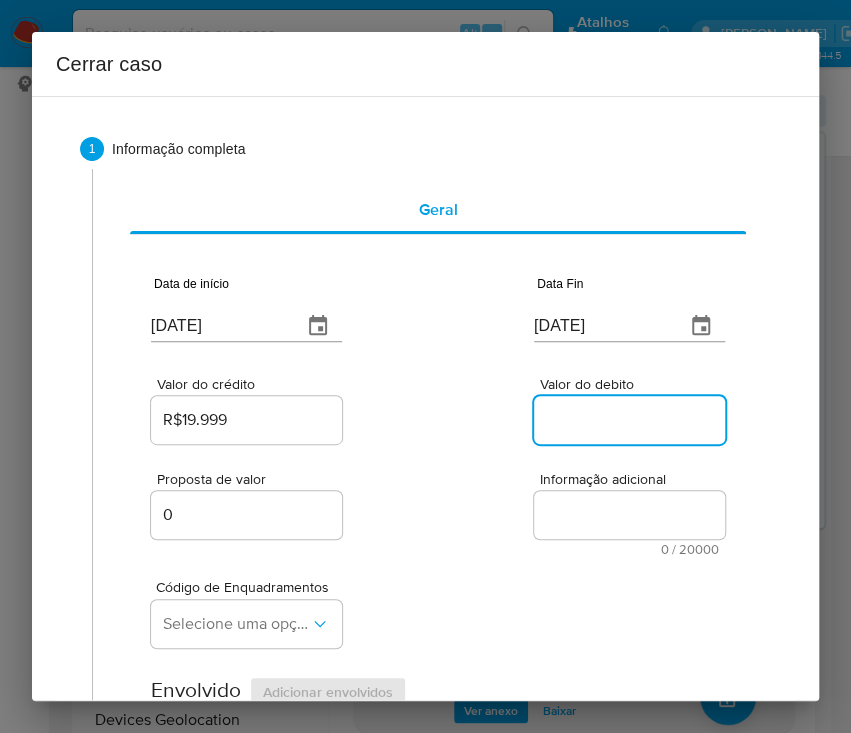 click on "Valor do debito" at bounding box center [632, 420] 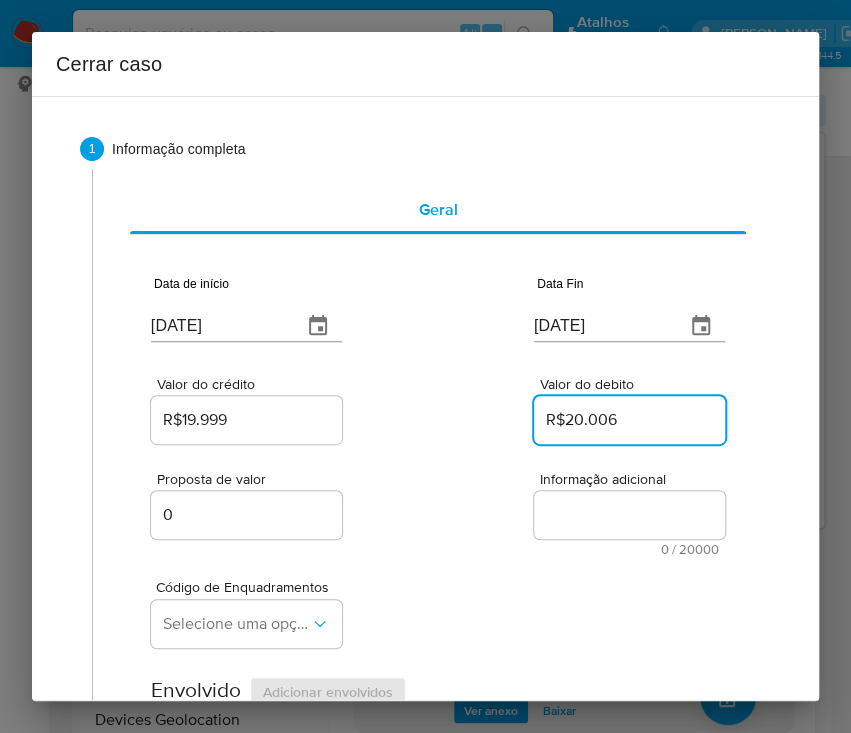 type on "R$20.006" 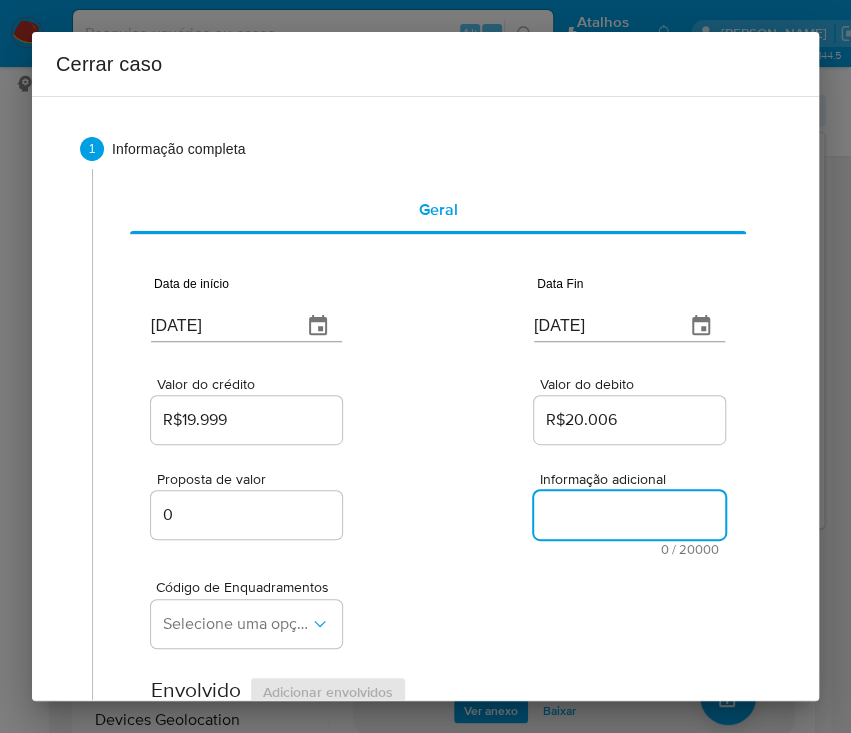 drag, startPoint x: 574, startPoint y: 536, endPoint x: 559, endPoint y: 544, distance: 17 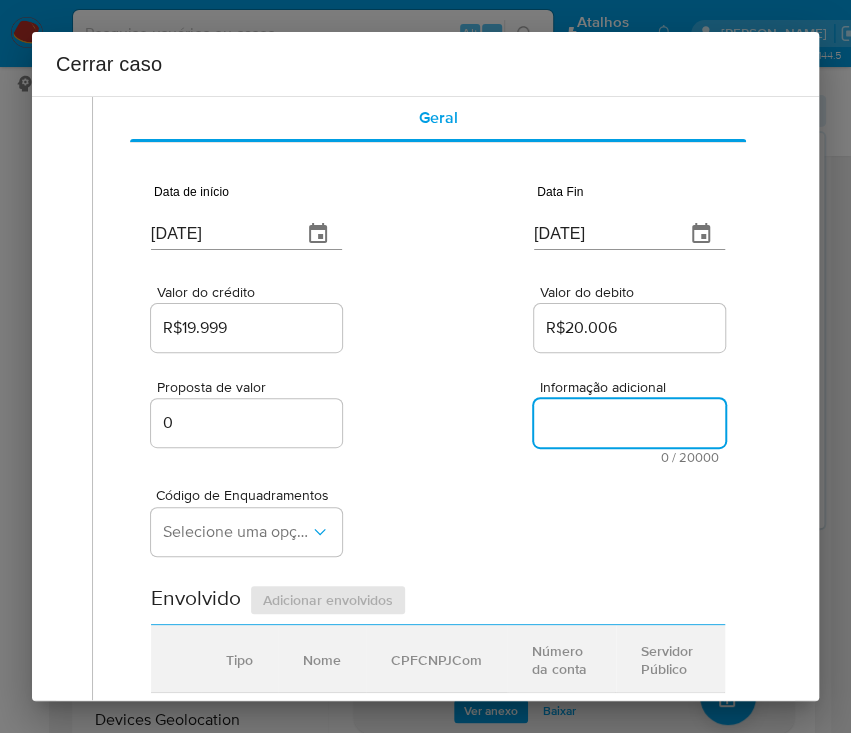 scroll, scrollTop: 133, scrollLeft: 0, axis: vertical 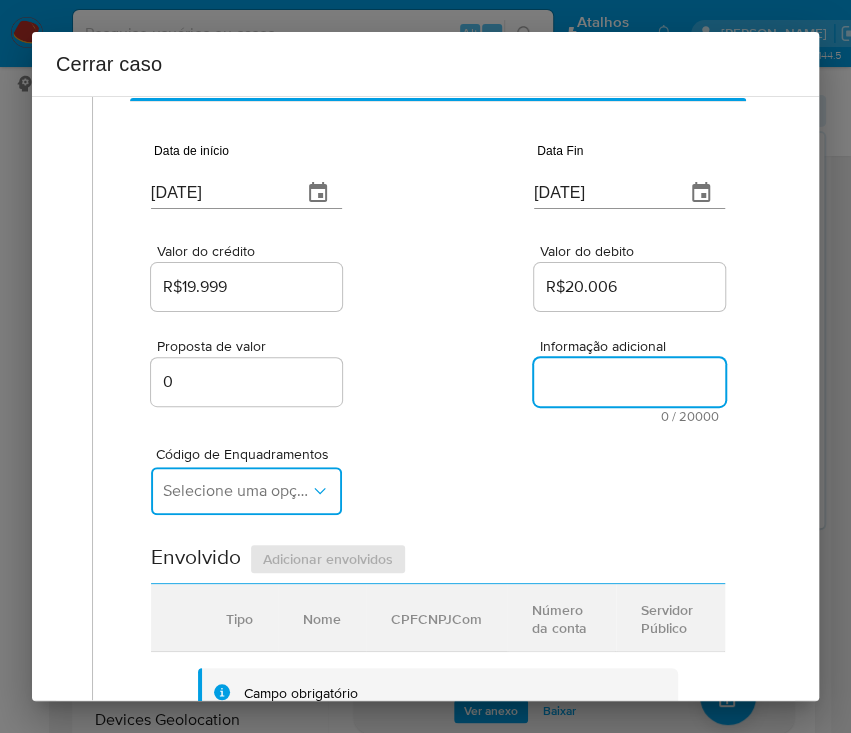 click on "Selecione uma opção" at bounding box center [246, 491] 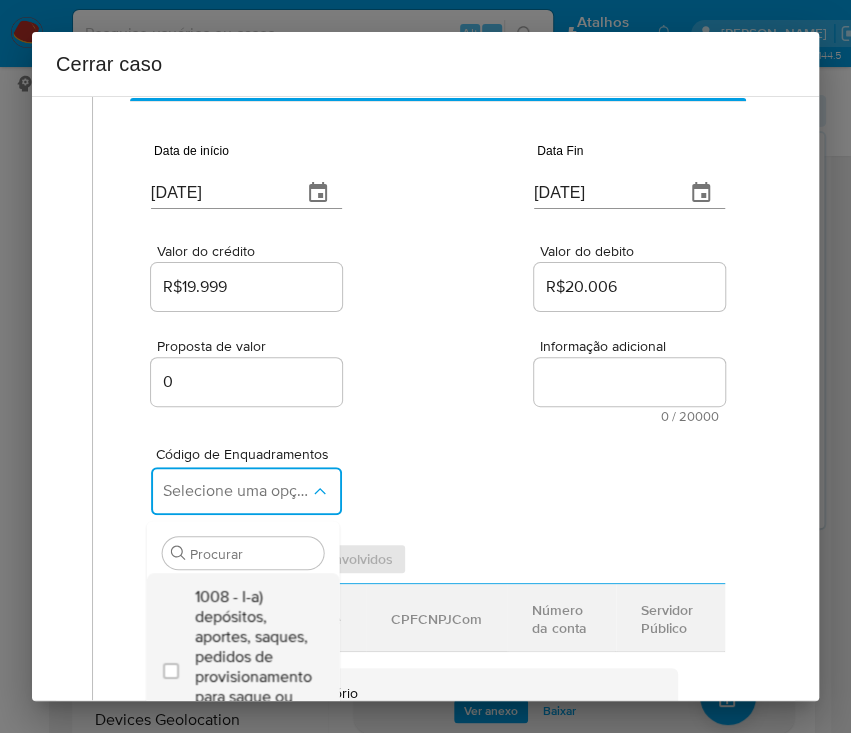 click on "1008 - I-a) depósitos, aportes, saques, pedidos de provisionamento para saque ou qualquer outro instrumento" at bounding box center [252, 667] 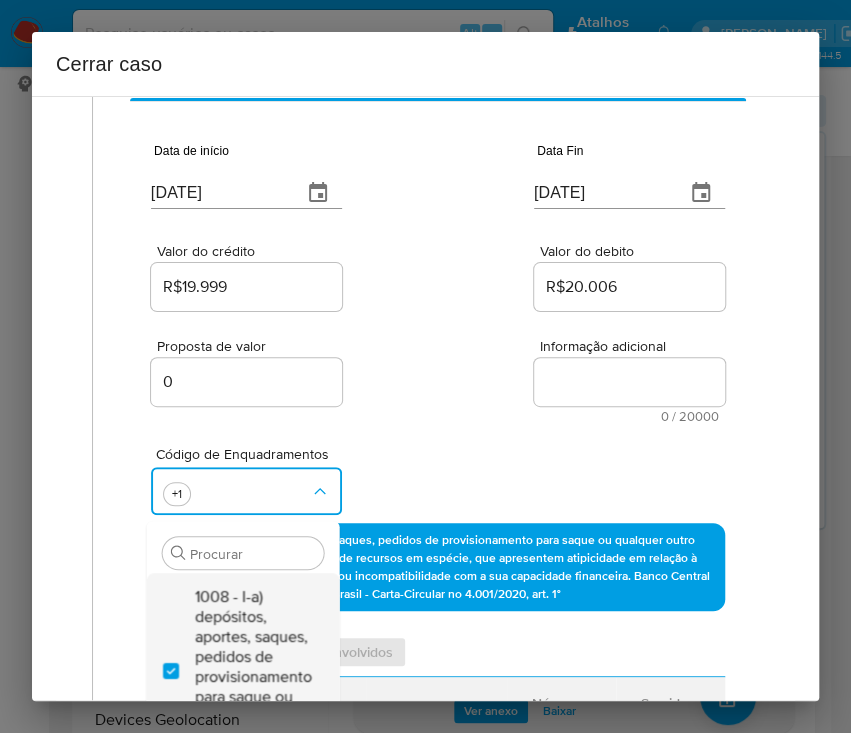 checkbox on "true" 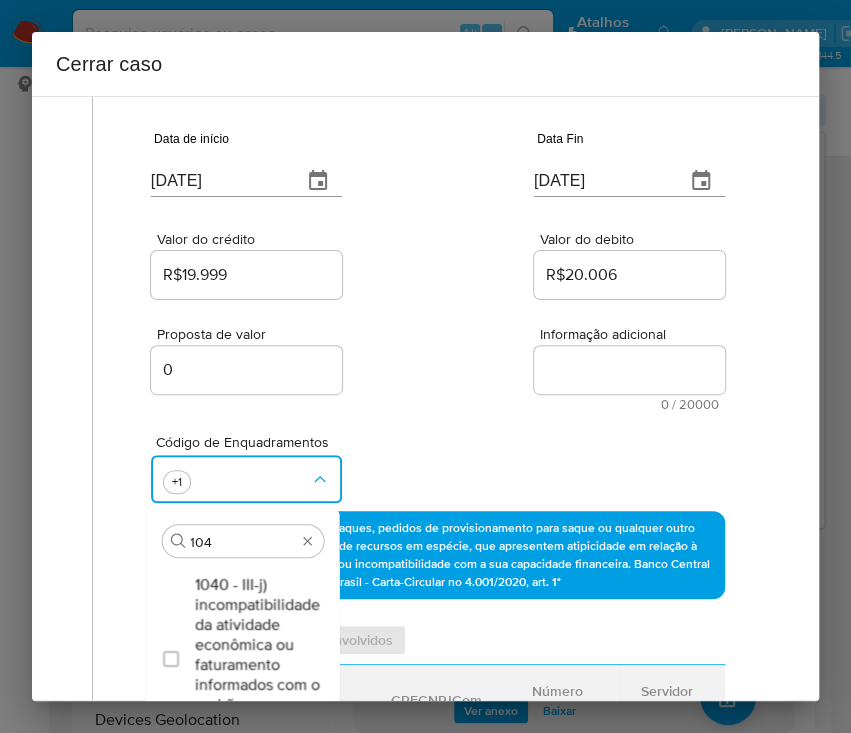 type on "1045" 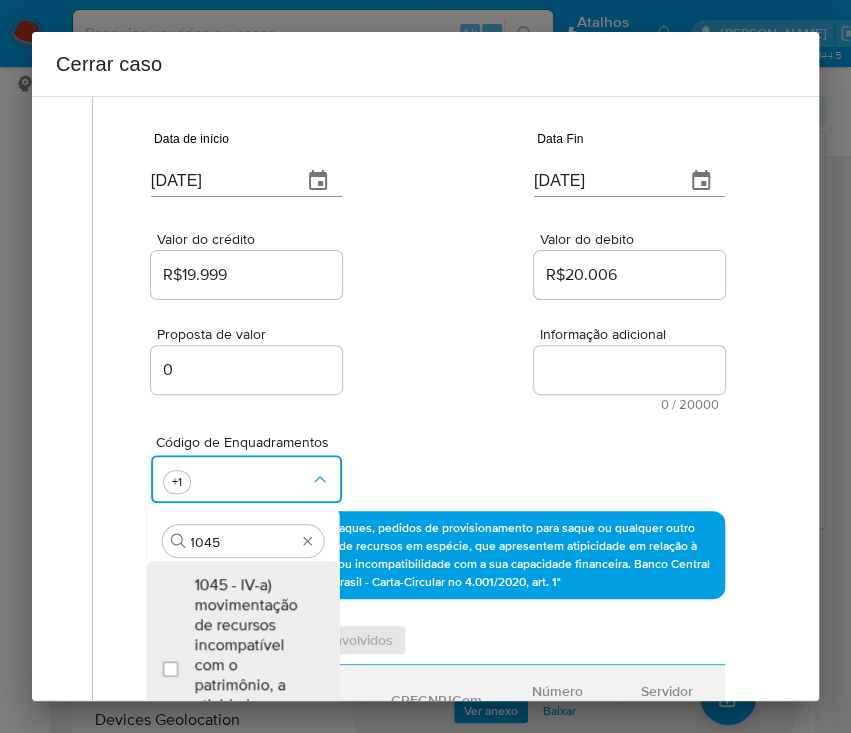 scroll, scrollTop: 166, scrollLeft: 0, axis: vertical 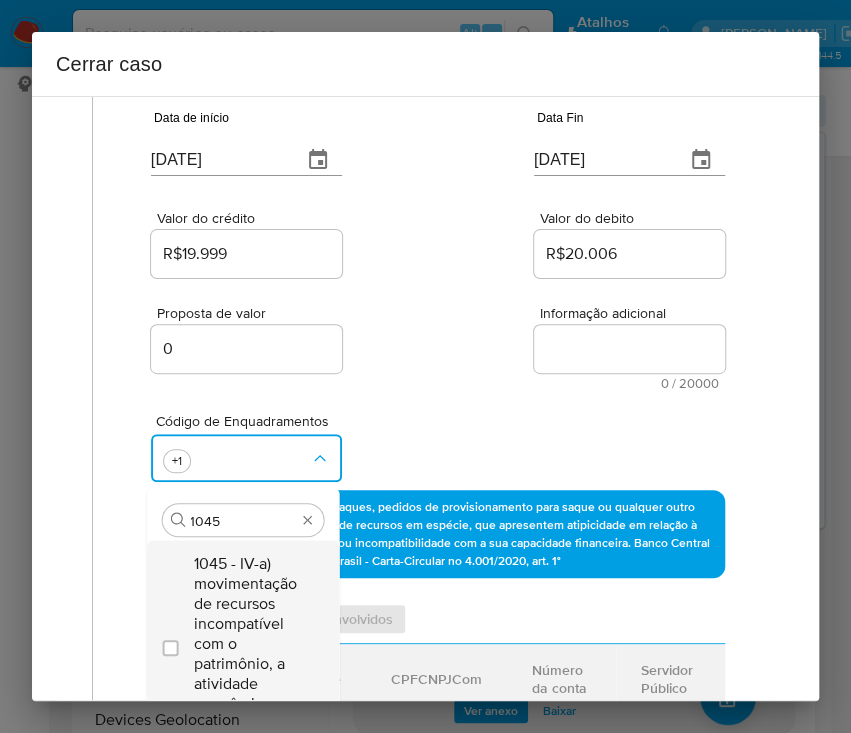 click on "1045 - IV-a) movimentação de recursos incompatível com o patrimônio, a atividade econômica ou a ocupação pr" at bounding box center [252, 644] 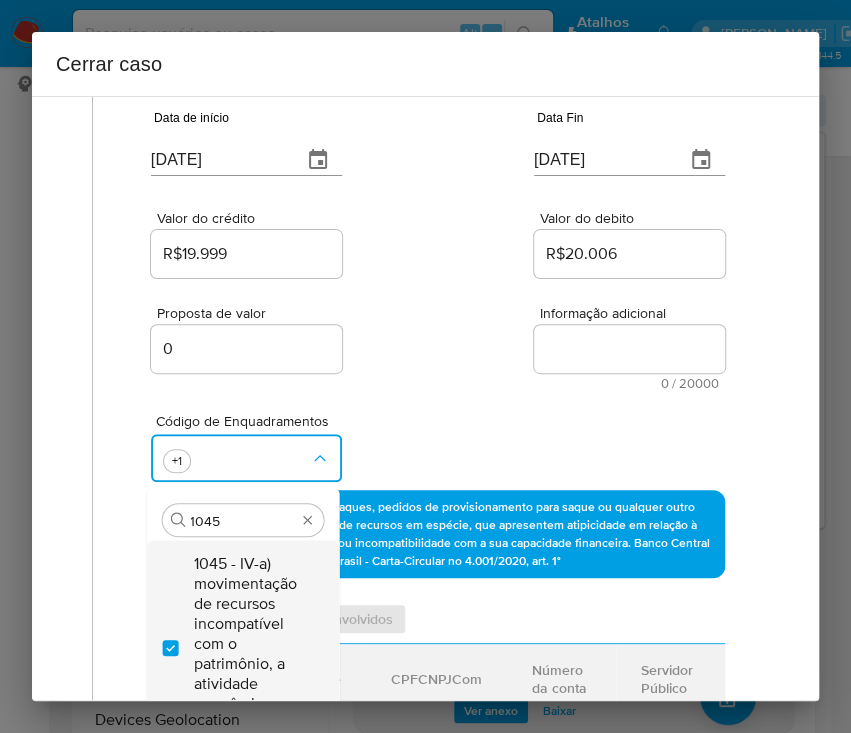 checkbox on "true" 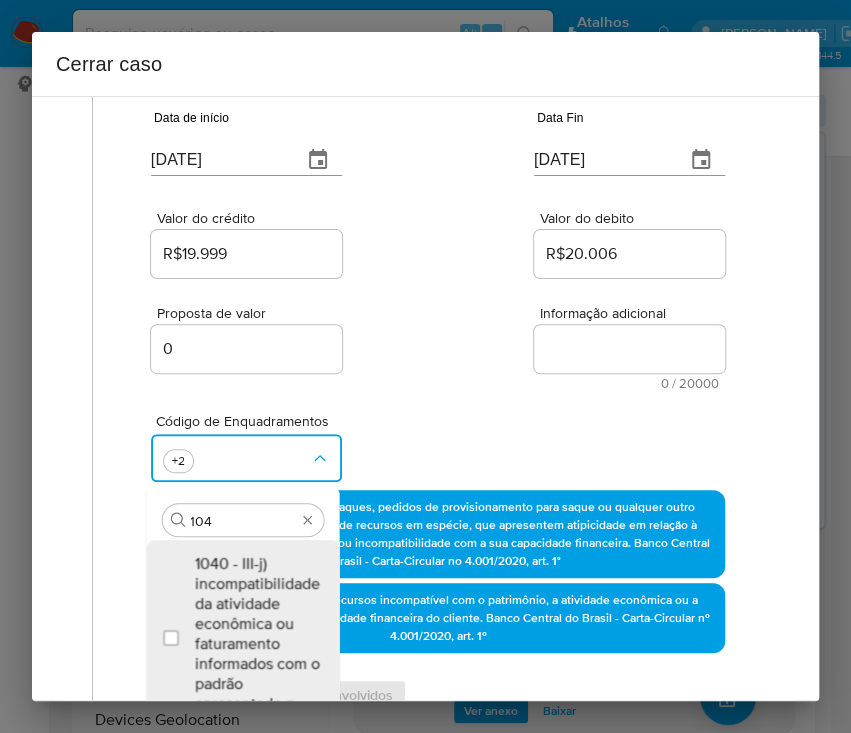 scroll, scrollTop: 0, scrollLeft: 0, axis: both 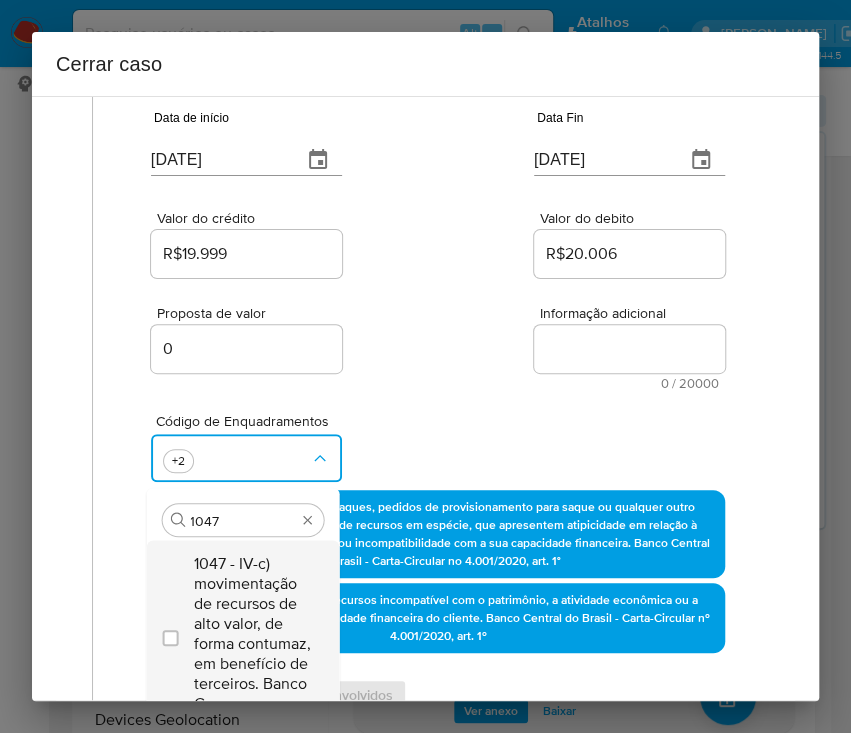 click on "1047 - IV-c) movimentação de recursos de alto valor, de forma contumaz, em benefício de terceiros. Banco Ce" at bounding box center (252, 634) 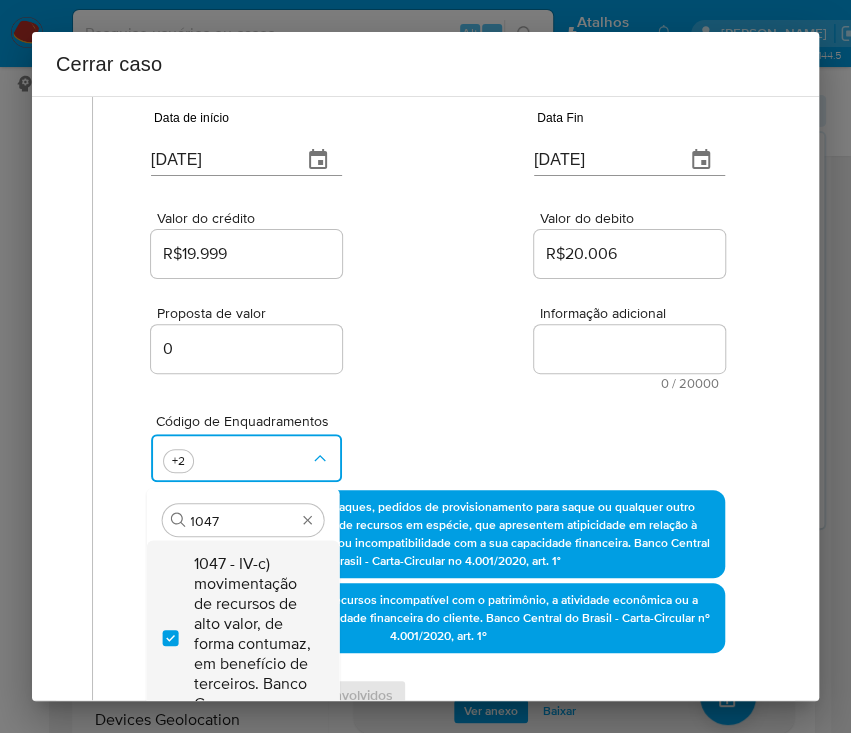 checkbox on "true" 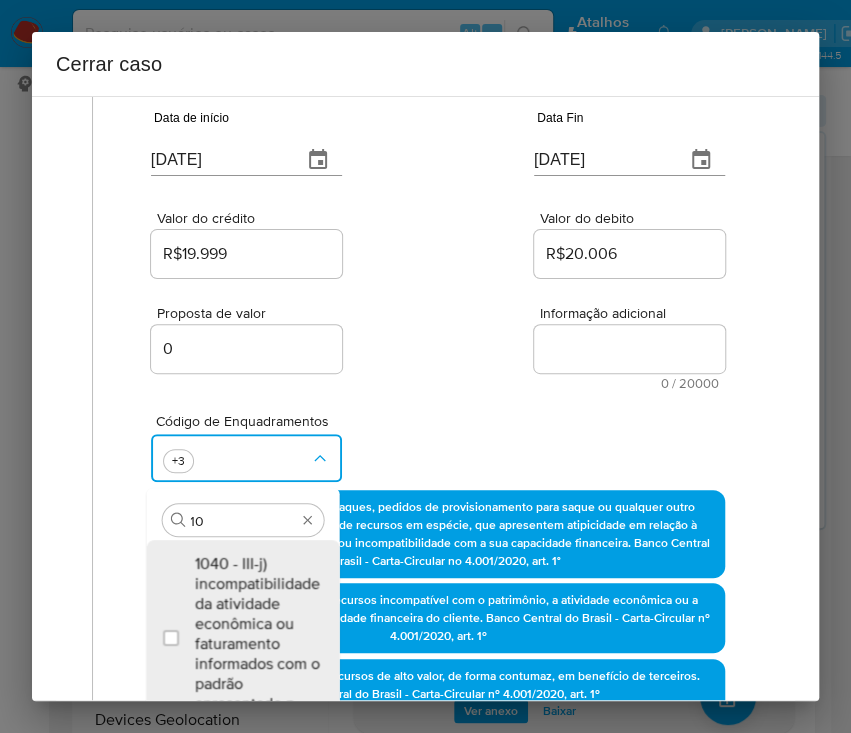 type on "1" 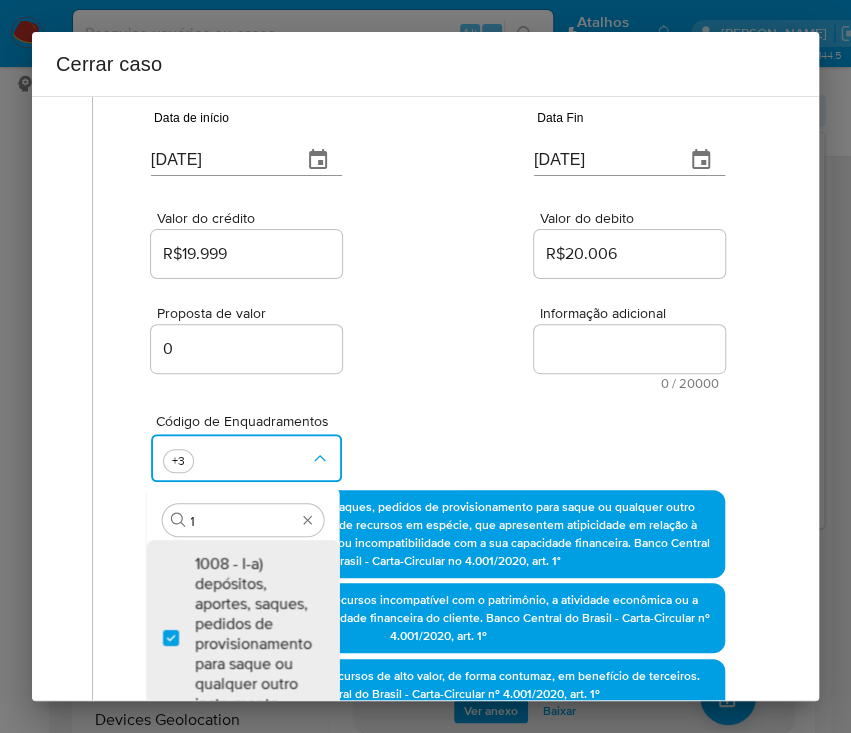 scroll, scrollTop: 0, scrollLeft: 0, axis: both 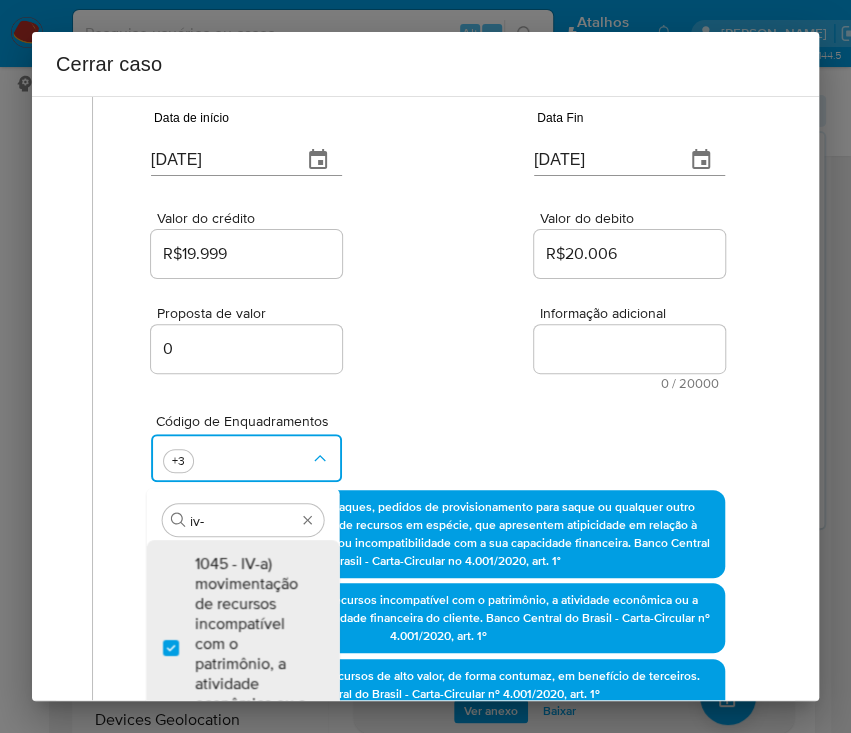 type on "iv-l" 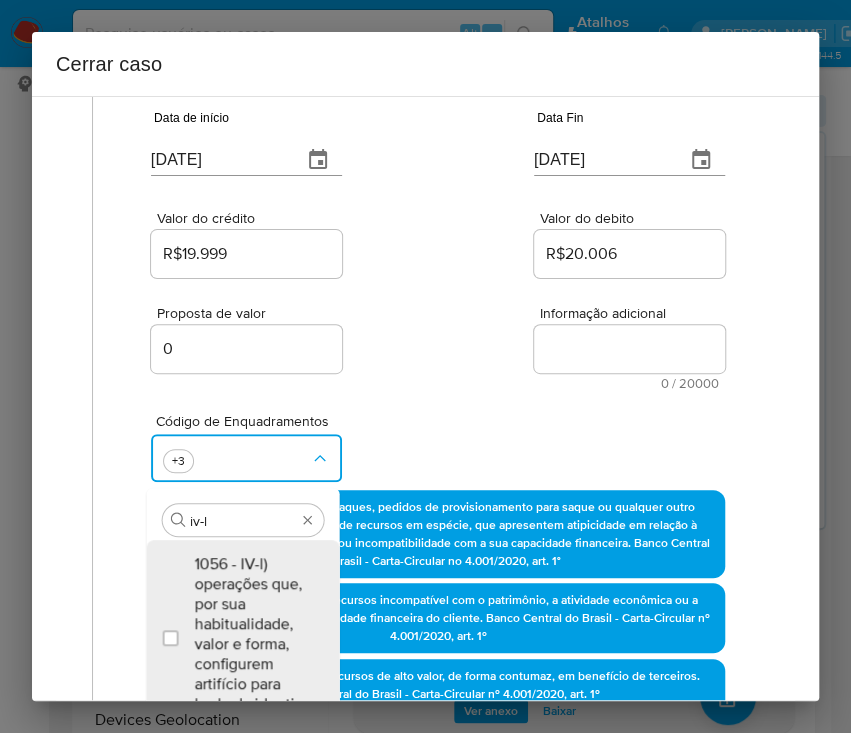 click on "1056 - IV-l) operações que, por sua habitualidade, valor e forma, configurem artifício para burla da identi" at bounding box center [252, 634] 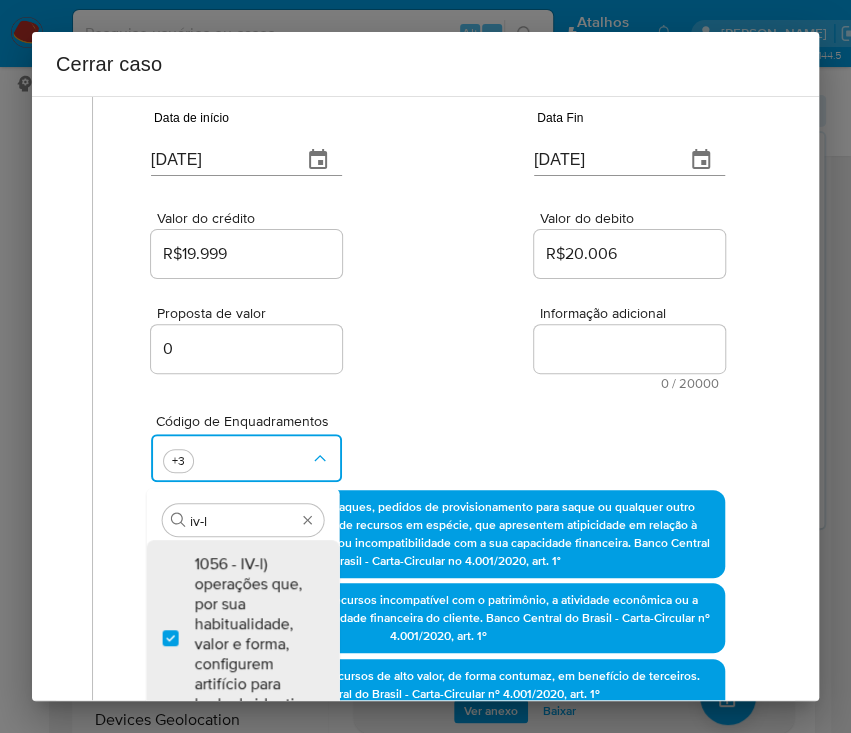 checkbox on "true" 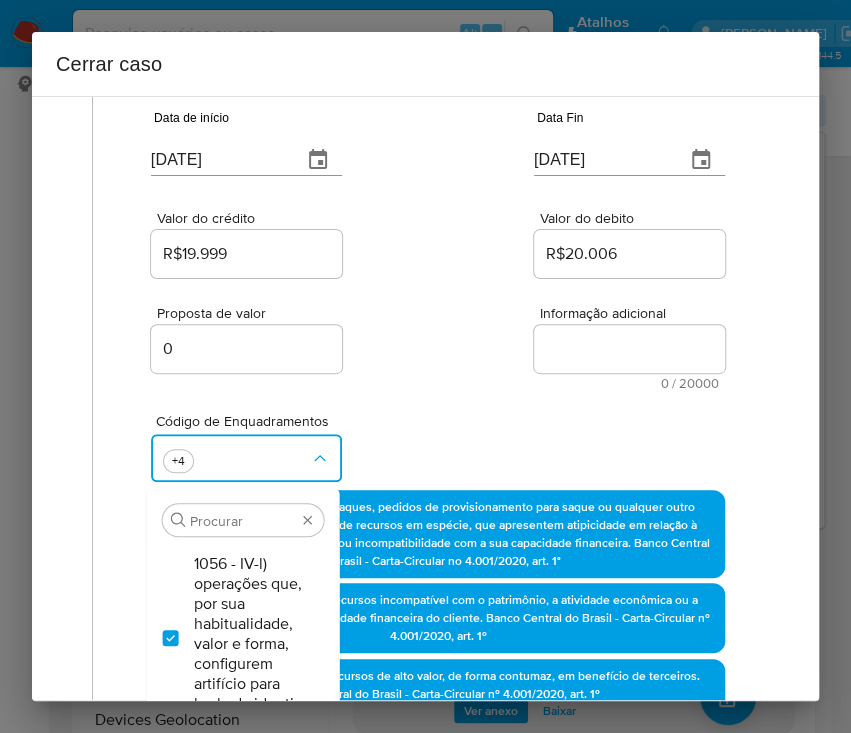 click on "Proposta de valor 0 Informação adicional 0 / 20000 20000 caracteres restantes" at bounding box center [438, 336] 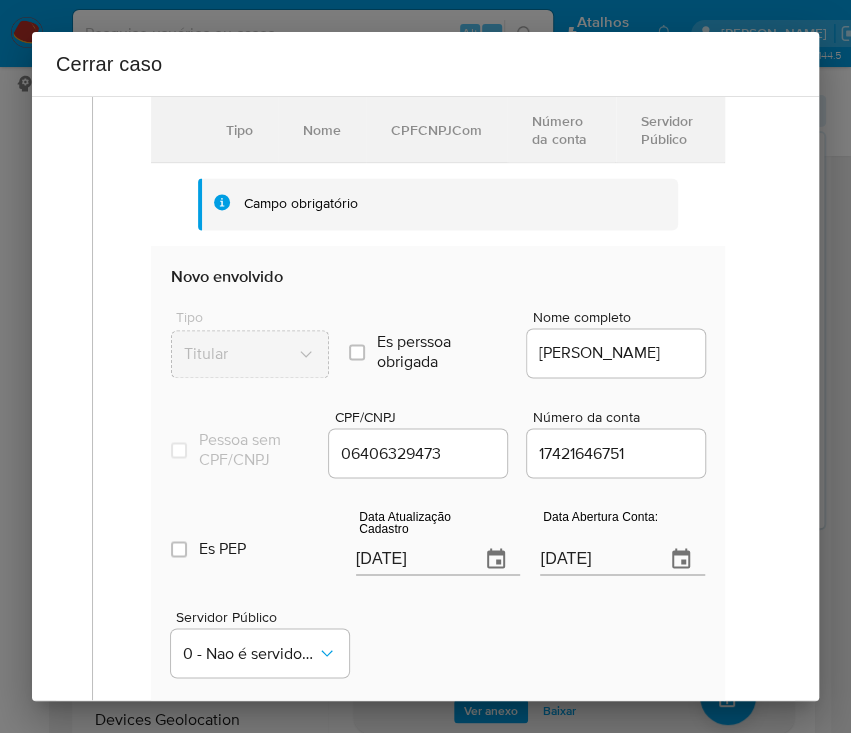 scroll, scrollTop: 966, scrollLeft: 0, axis: vertical 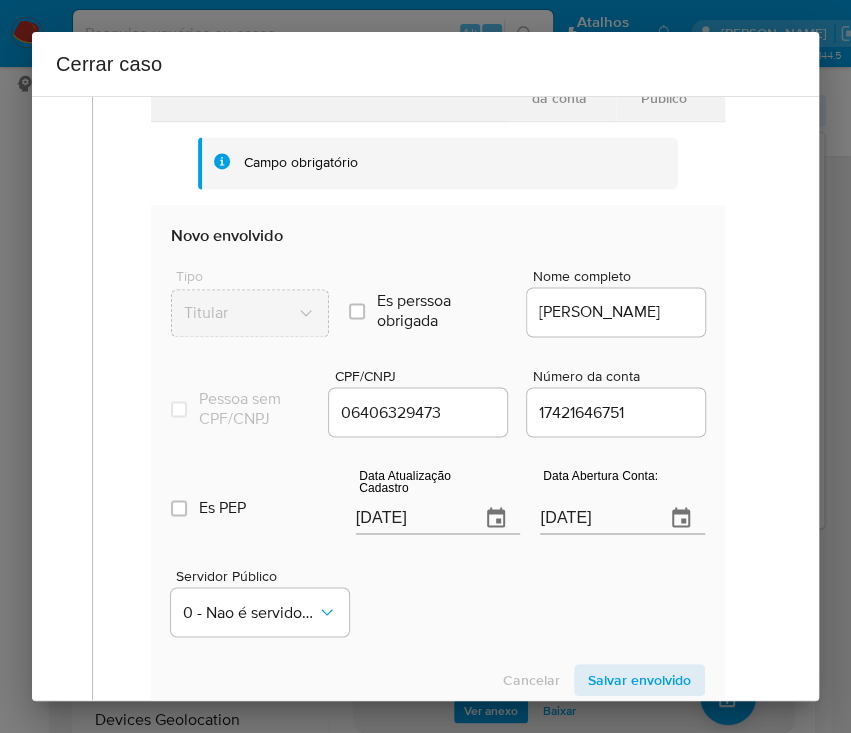 click on "[DATE]" at bounding box center [410, 518] 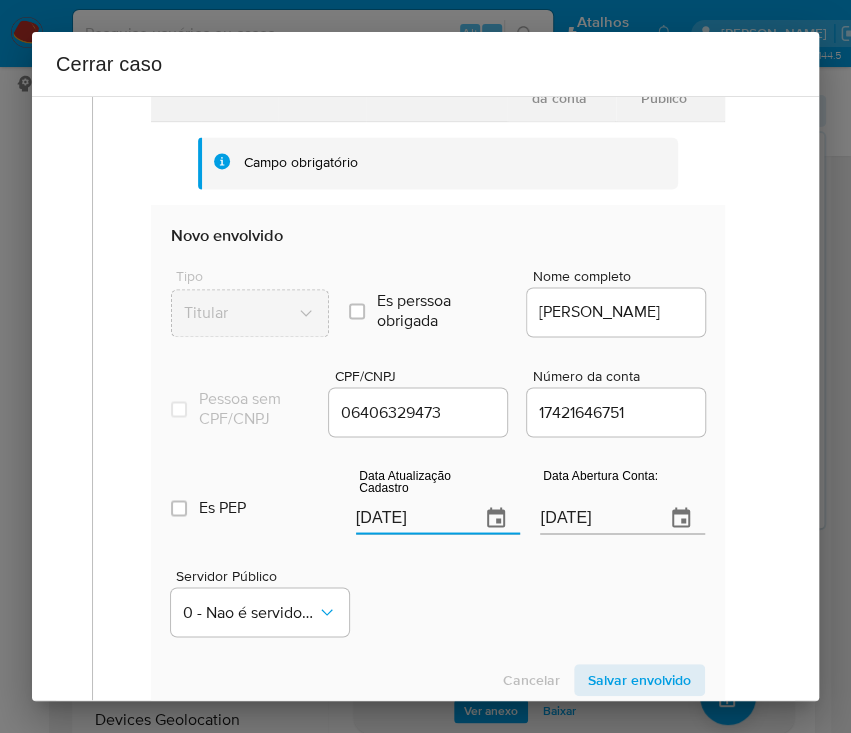click on "[DATE]" at bounding box center [410, 518] 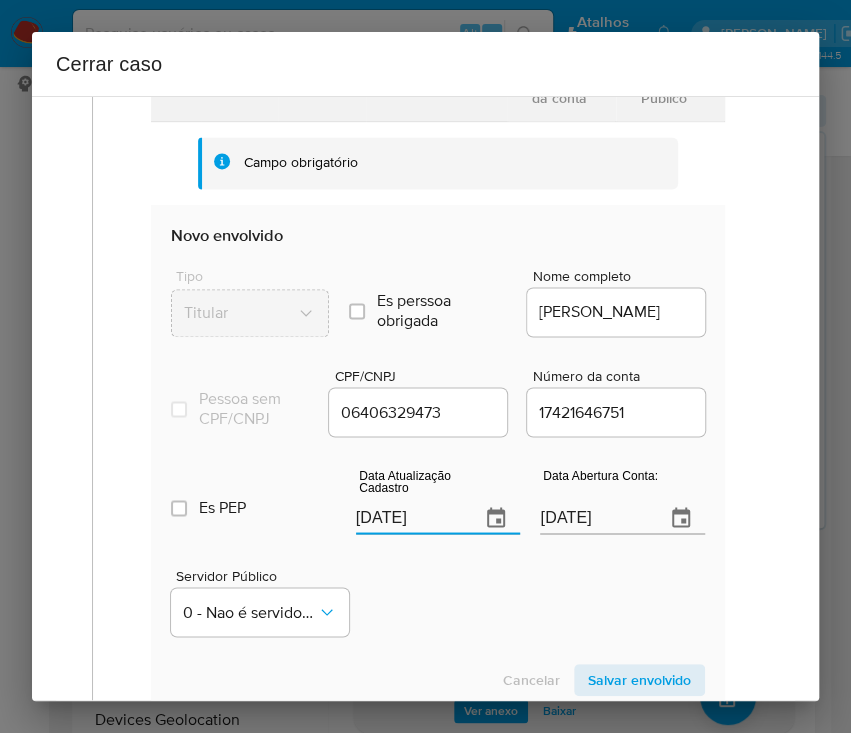 click on "[DATE]" at bounding box center [410, 518] 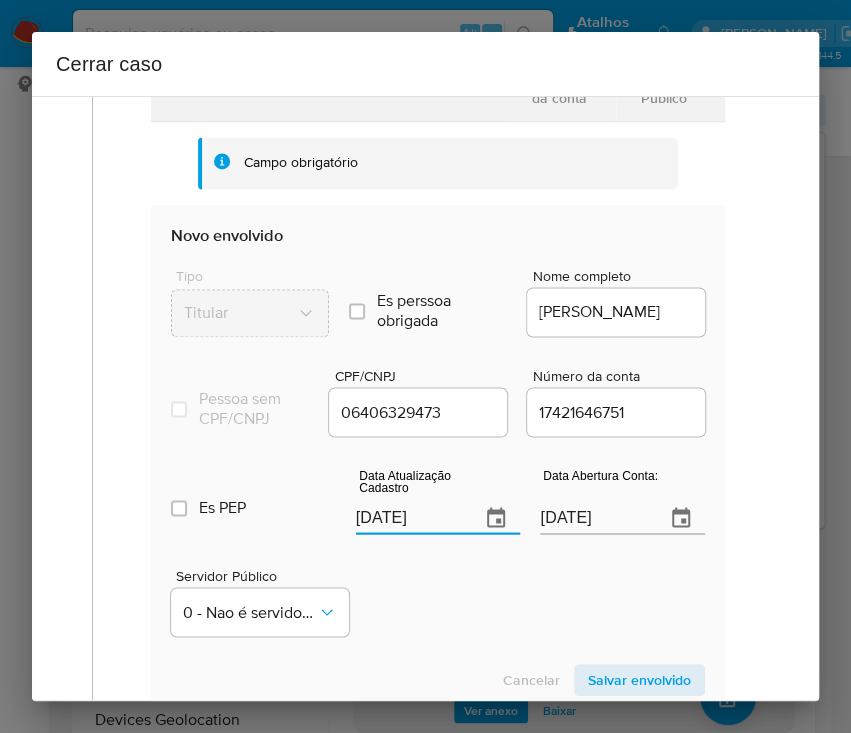 paste on "6/06" 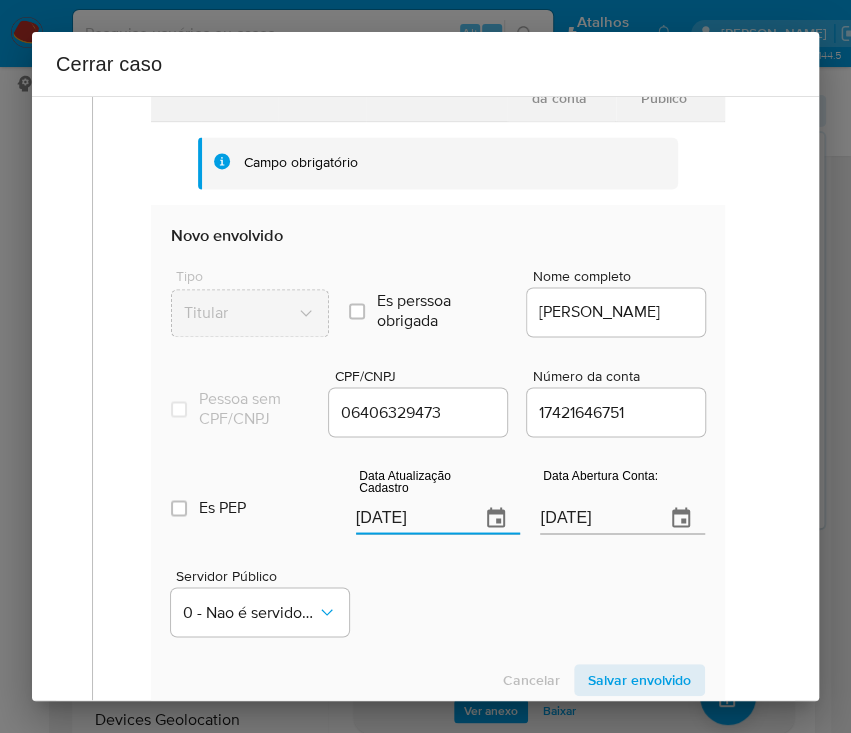 type on "[DATE]" 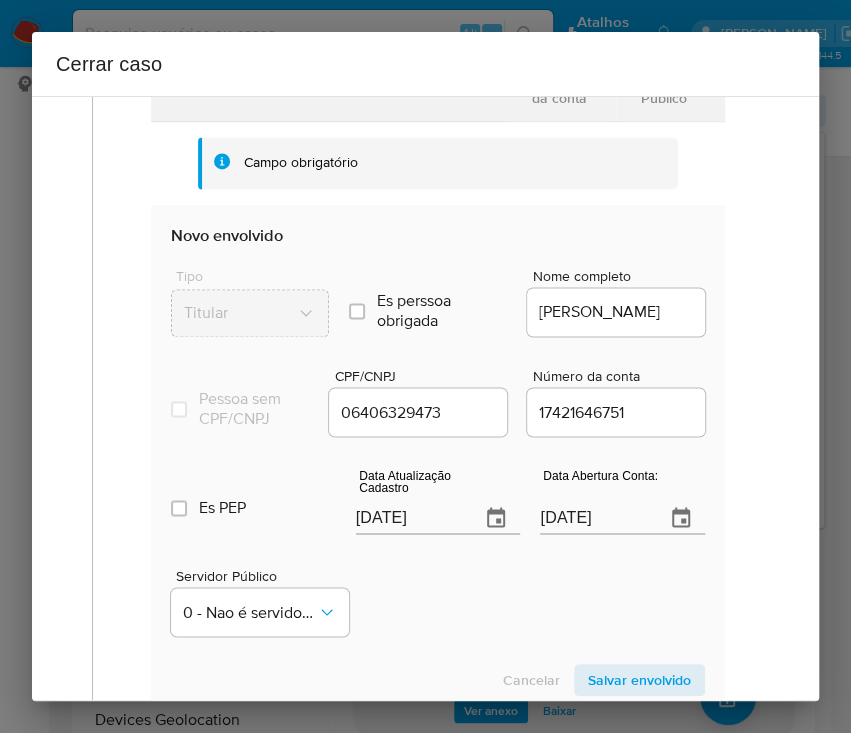 click on "24/08/2023" at bounding box center [594, 518] 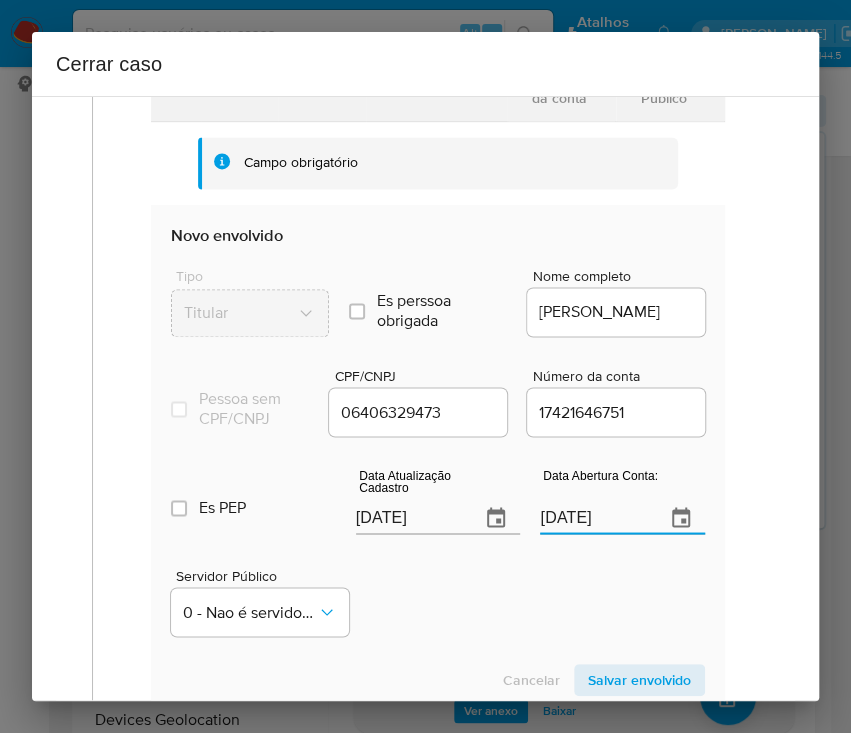 click on "24/08/2023" at bounding box center (594, 518) 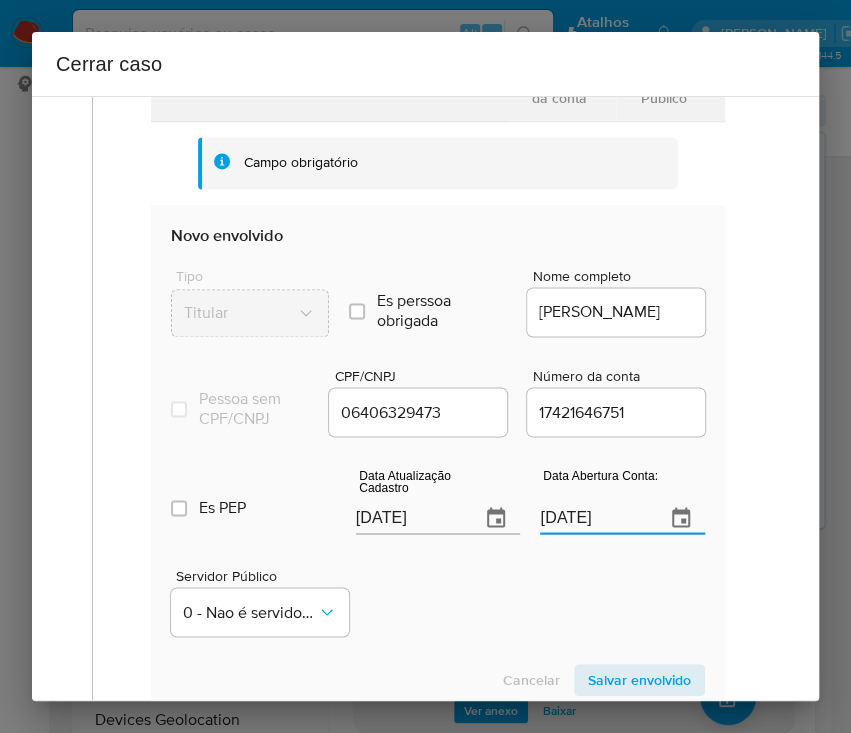 click on "24/08/2023" at bounding box center [594, 518] 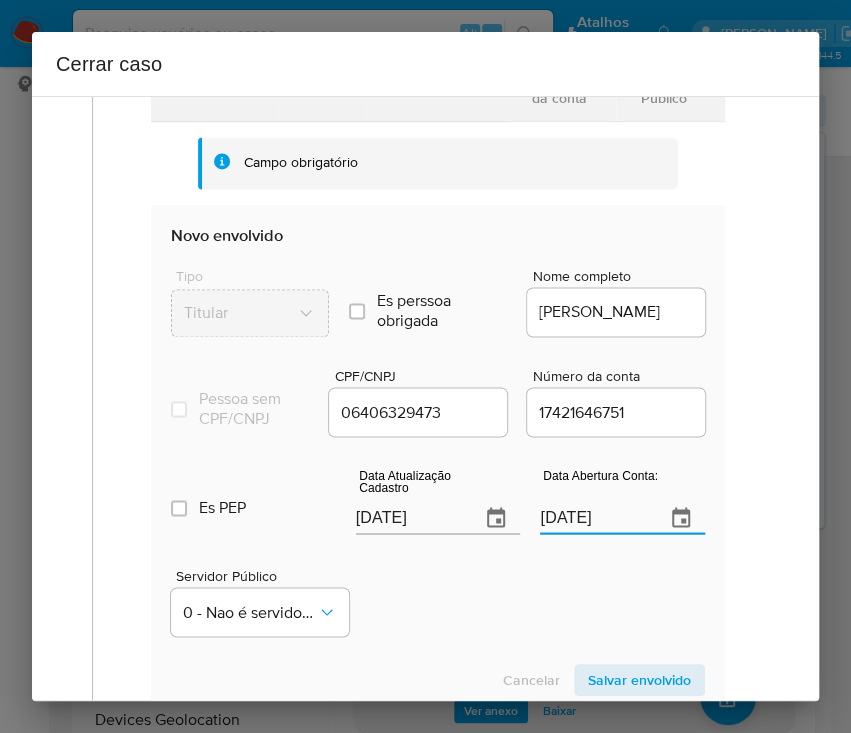 click on "Servidor Público 0 - Nao é servidor/[PERSON_NAME] possui informacao" at bounding box center (438, 594) 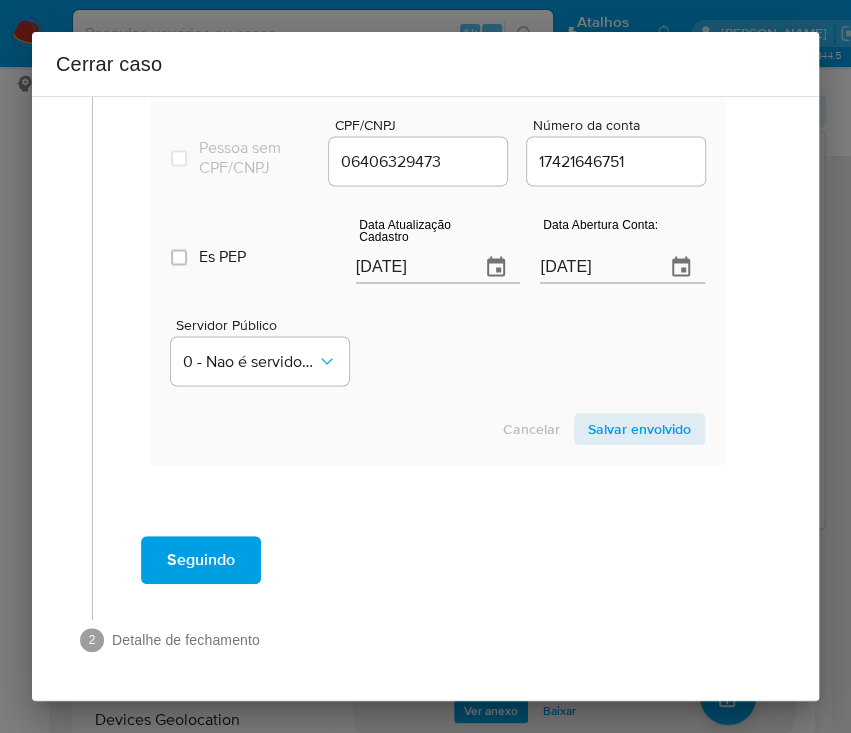 click on "Salvar envolvido" at bounding box center (639, 429) 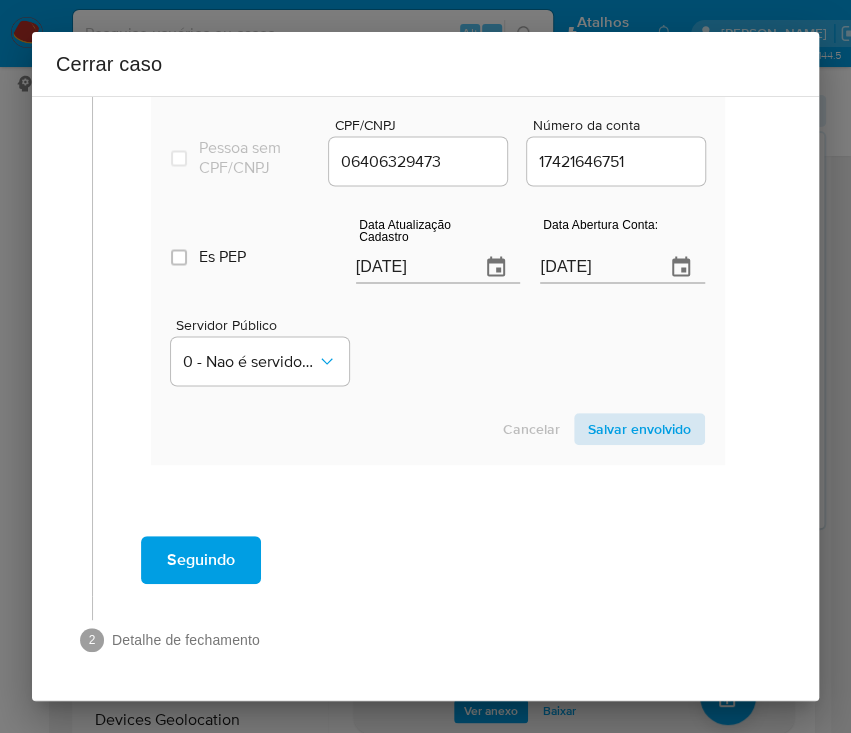 scroll, scrollTop: 756, scrollLeft: 0, axis: vertical 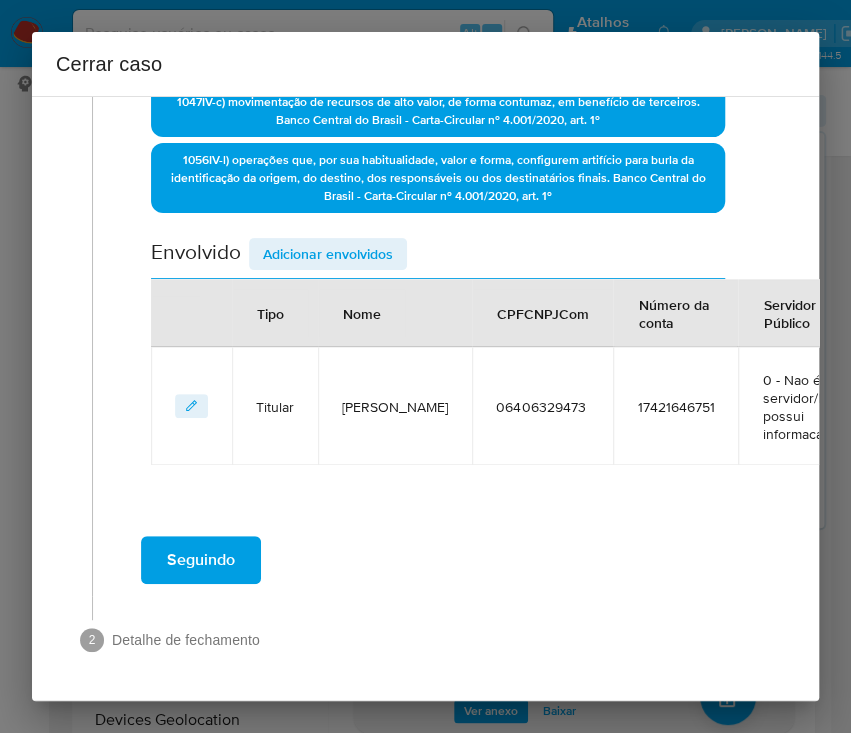 click on "Adicionar envolvidos" at bounding box center [328, 254] 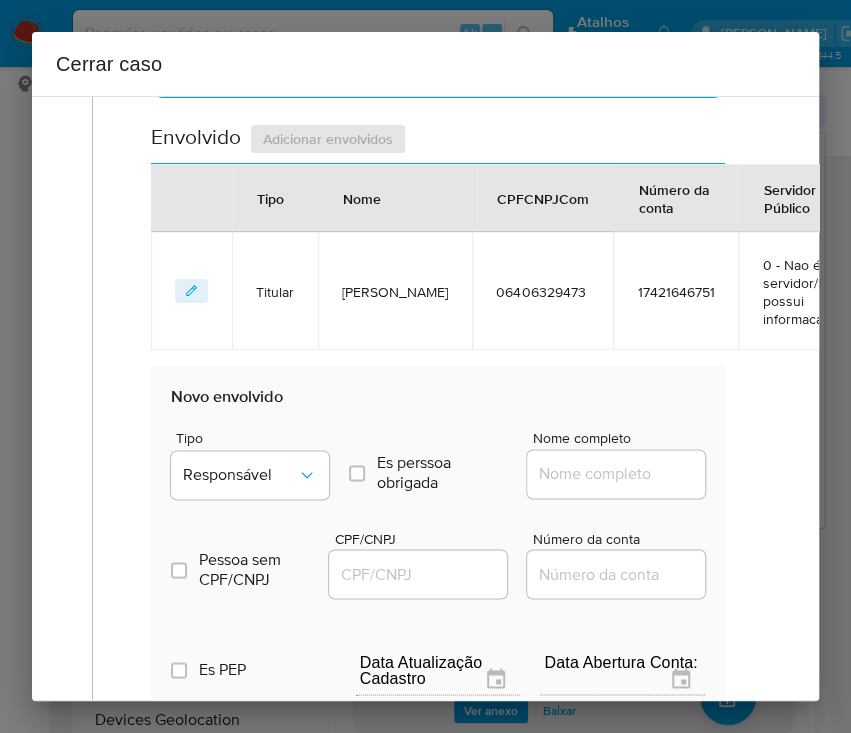 scroll, scrollTop: 1023, scrollLeft: 0, axis: vertical 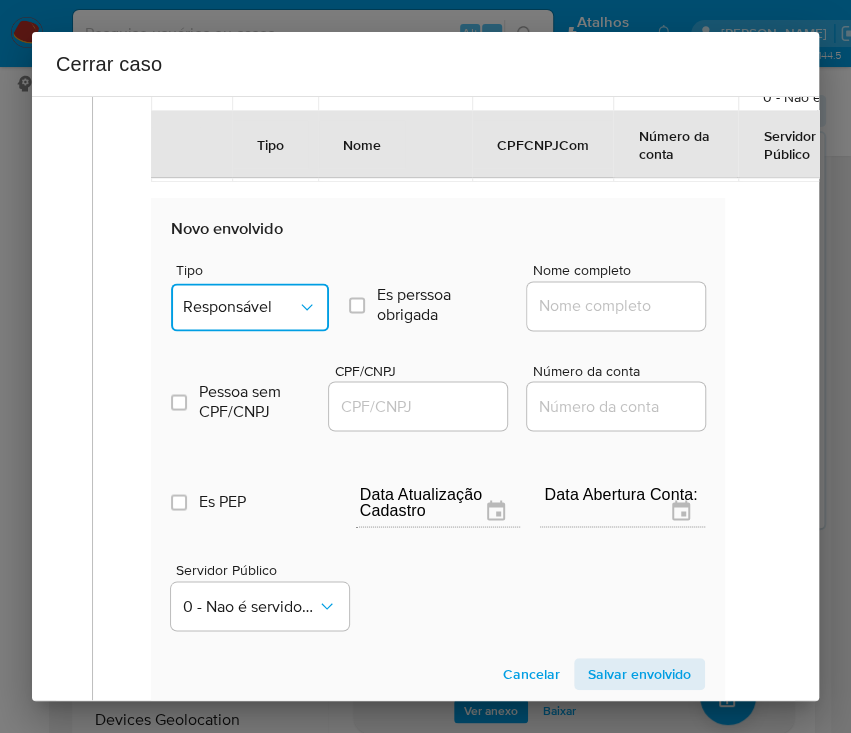 click on "Responsável" at bounding box center [240, 307] 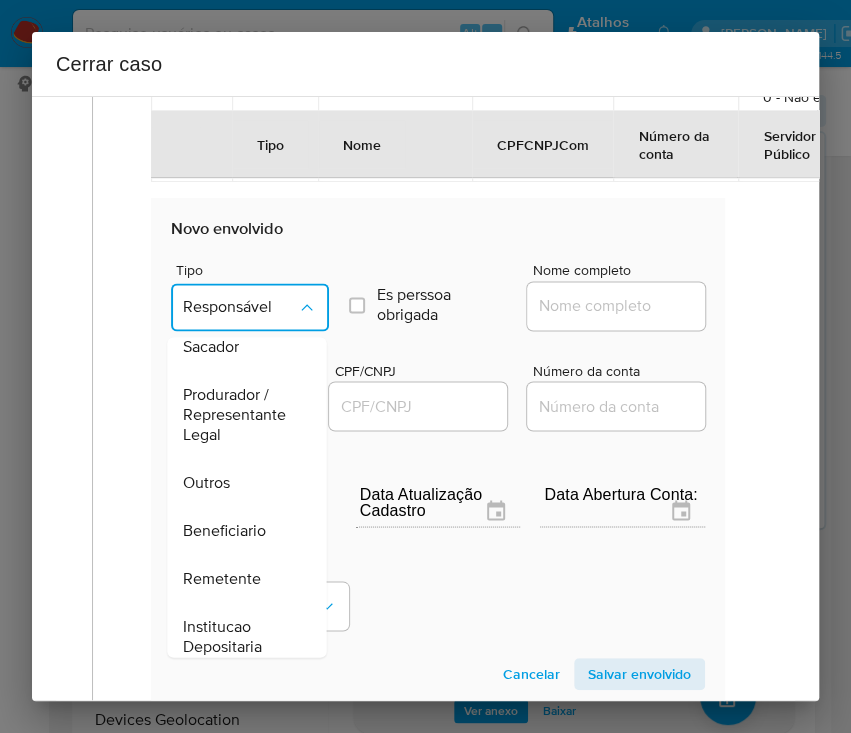 scroll, scrollTop: 356, scrollLeft: 0, axis: vertical 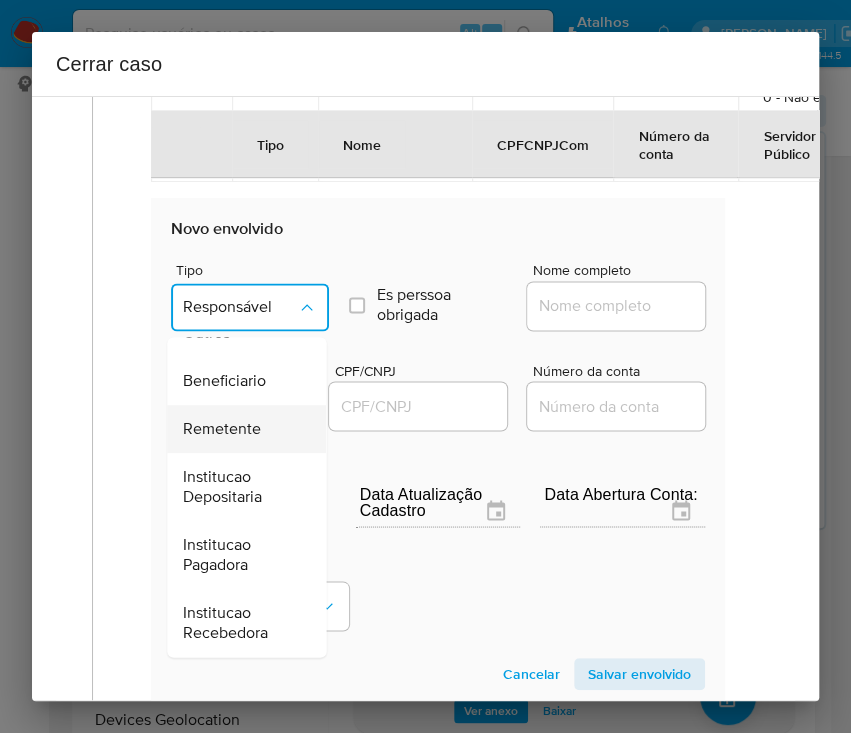 click on "Remetente" at bounding box center (222, 429) 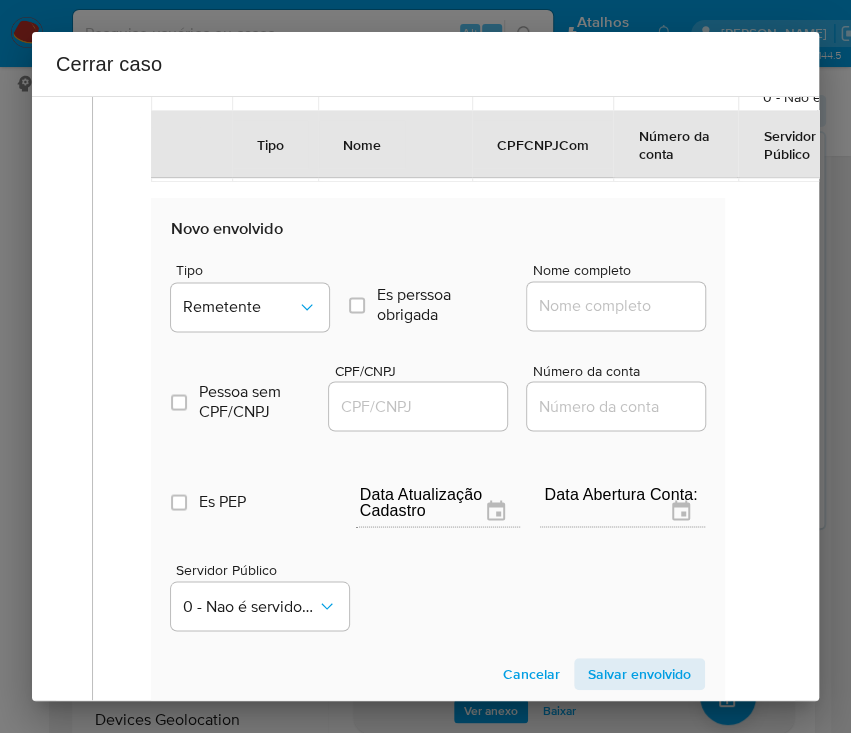 click at bounding box center (616, 306) 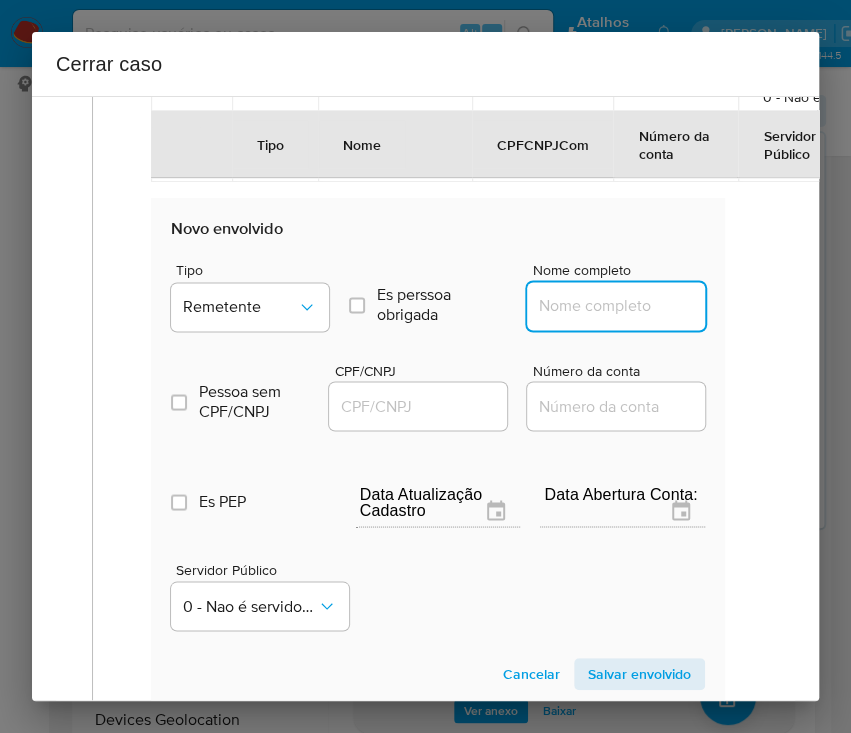 paste on "Jose Carlos Caxias da Silva, 05751451457" 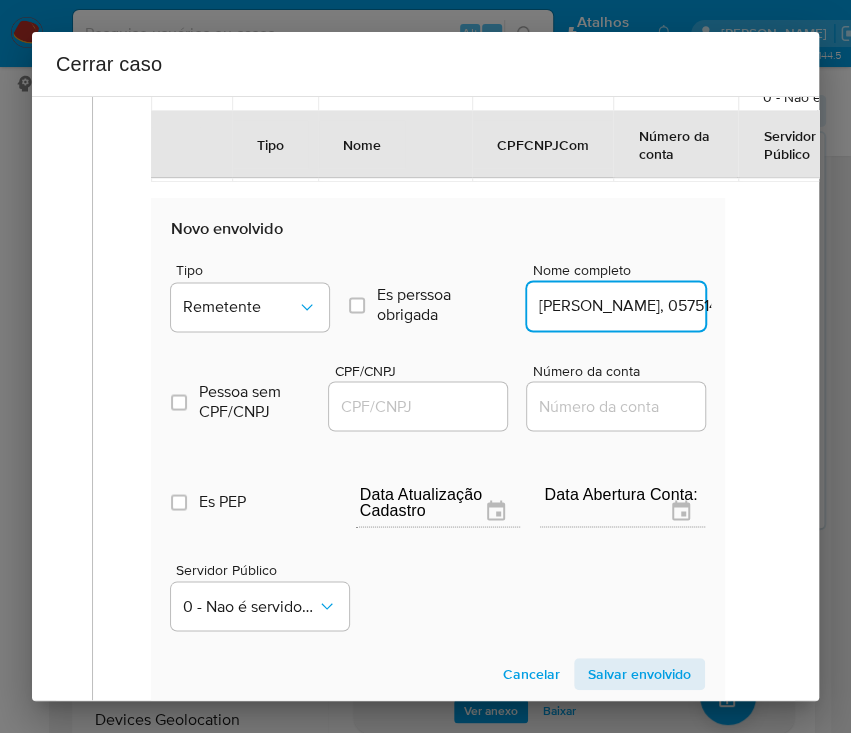 scroll, scrollTop: 0, scrollLeft: 120, axis: horizontal 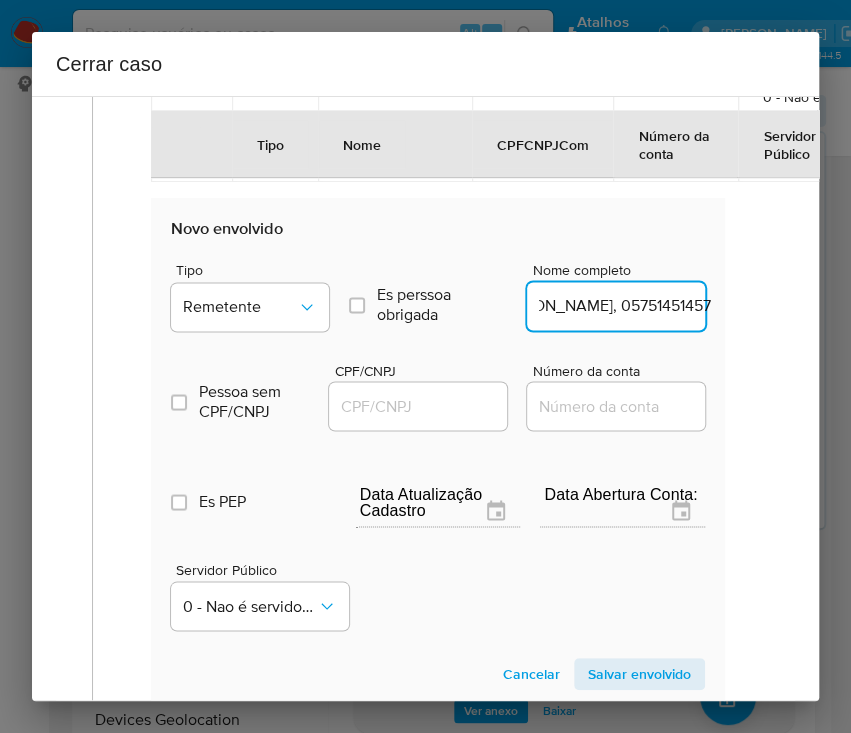 drag, startPoint x: 600, startPoint y: 301, endPoint x: 741, endPoint y: 300, distance: 141.00354 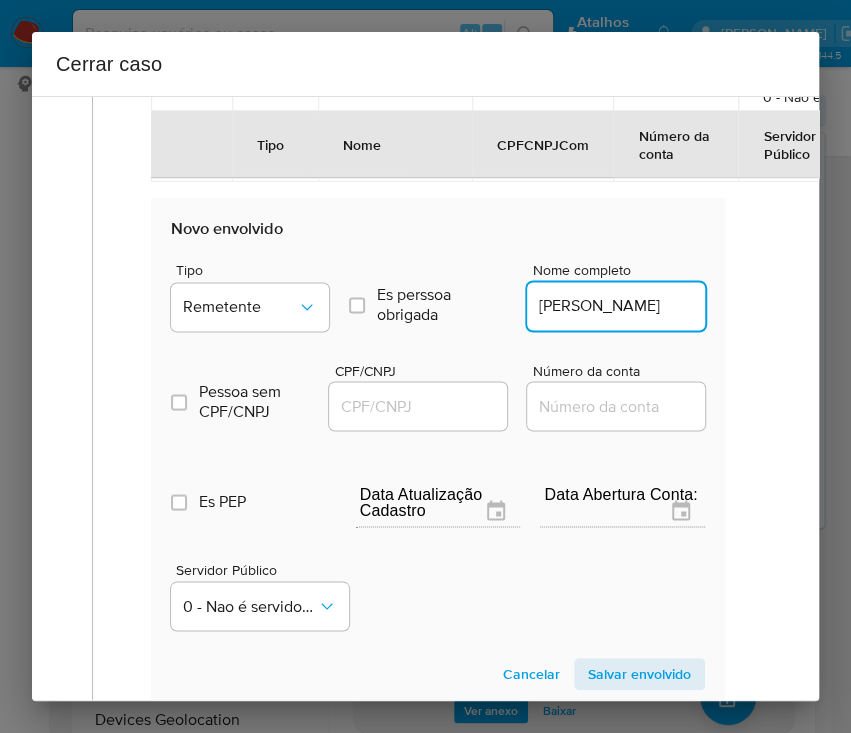 scroll, scrollTop: 0, scrollLeft: 19, axis: horizontal 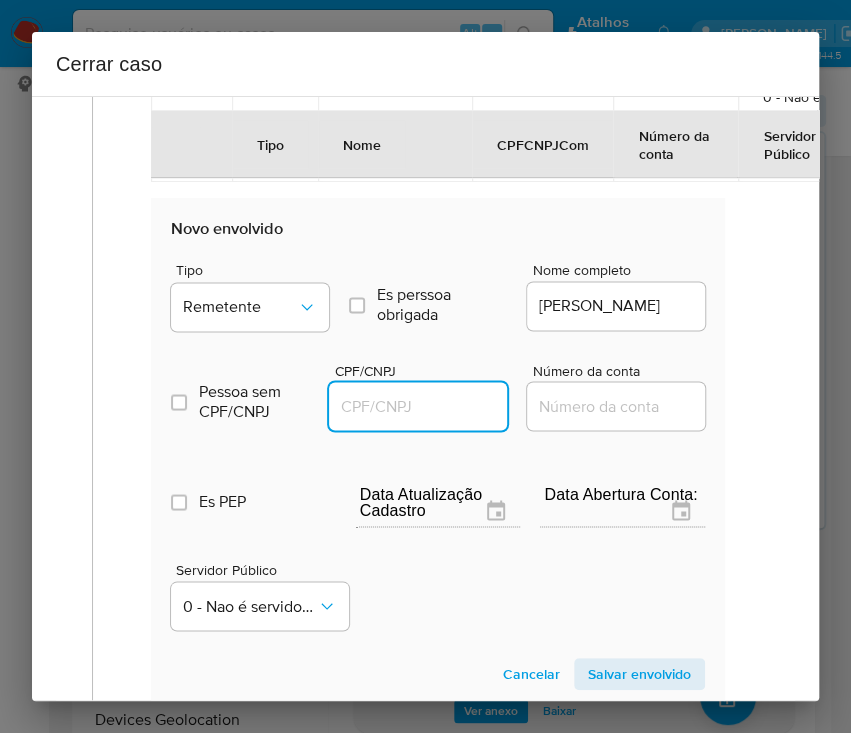 click on "CPF/CNPJ" at bounding box center [427, 406] 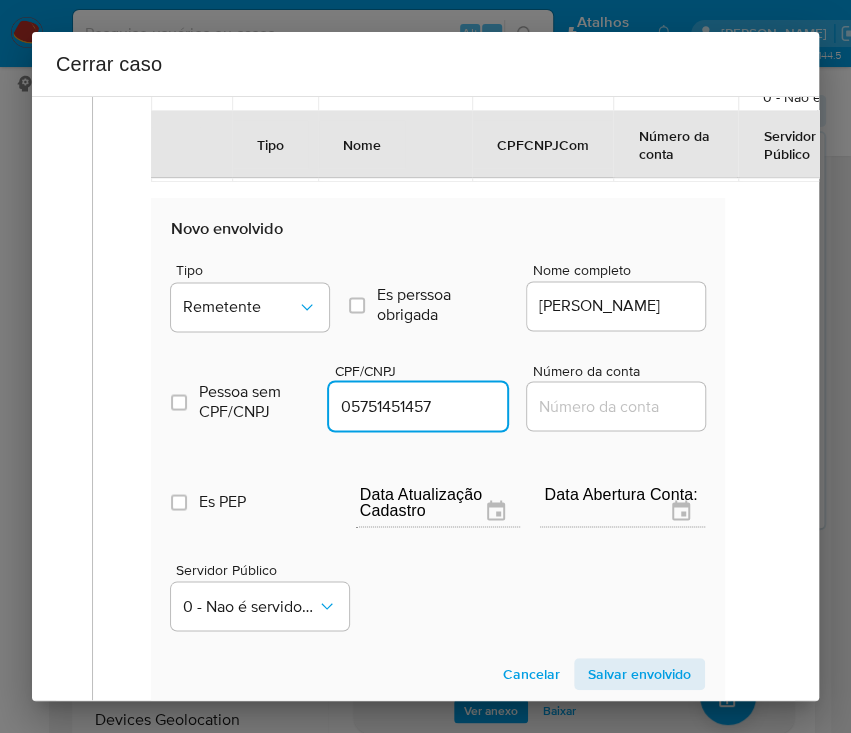 type on "5751451457" 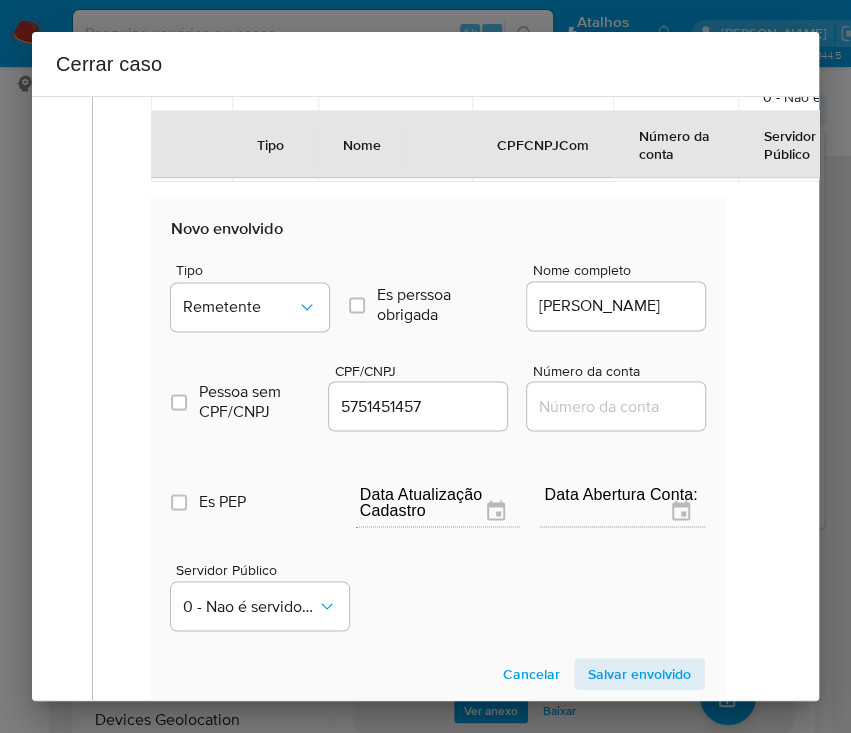 click on "Salvar envolvido" at bounding box center [639, 674] 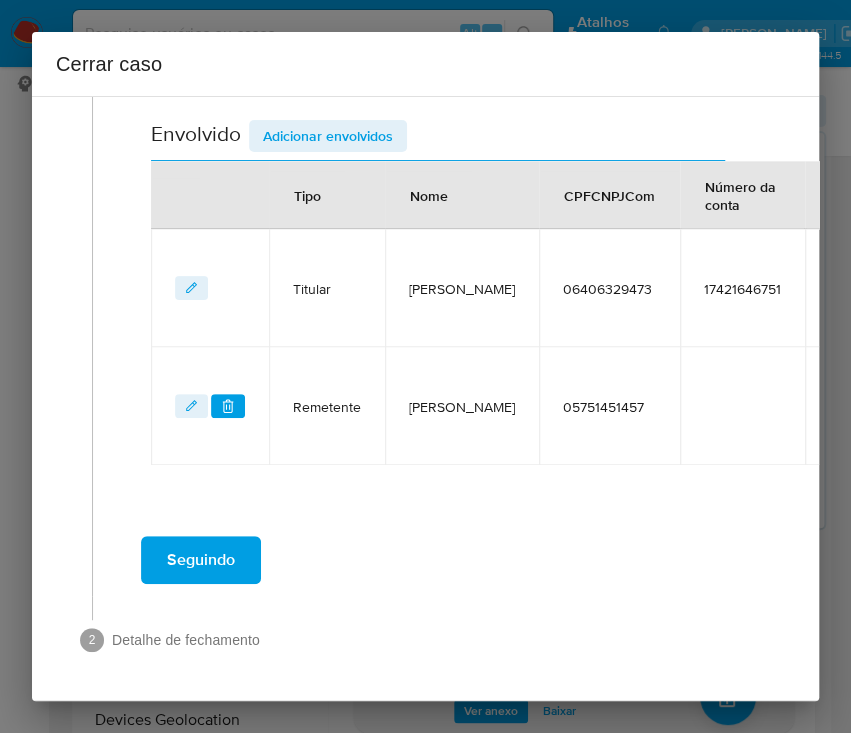 scroll, scrollTop: 873, scrollLeft: 0, axis: vertical 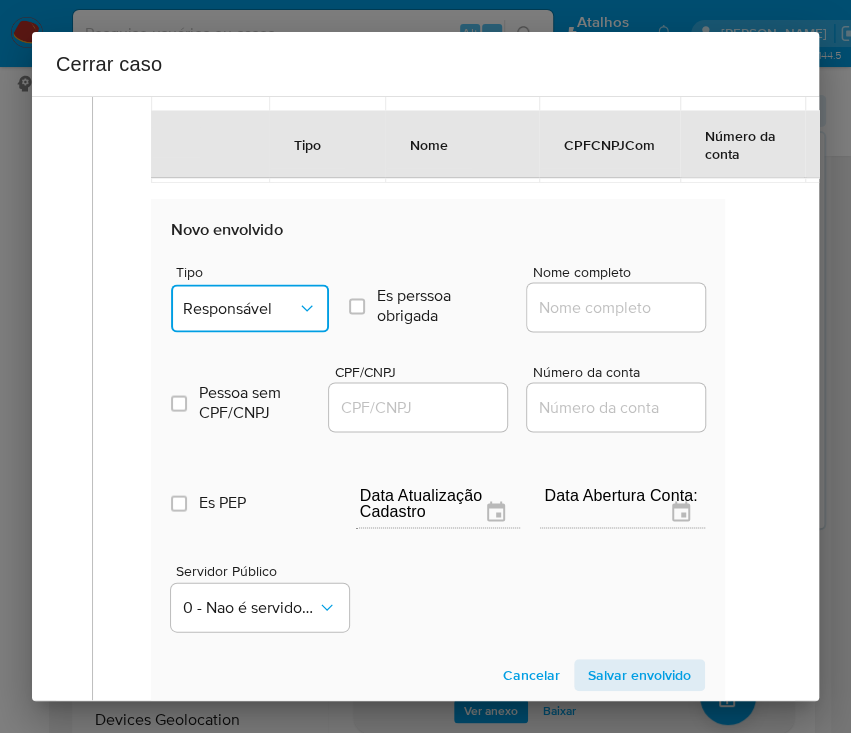click on "Responsável" at bounding box center (240, 308) 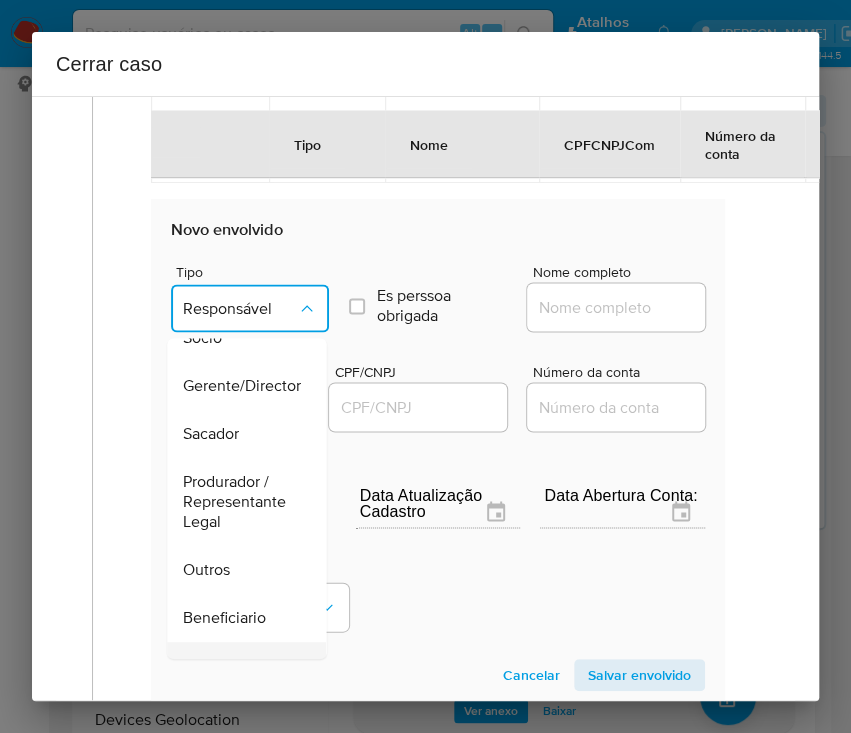 scroll, scrollTop: 266, scrollLeft: 0, axis: vertical 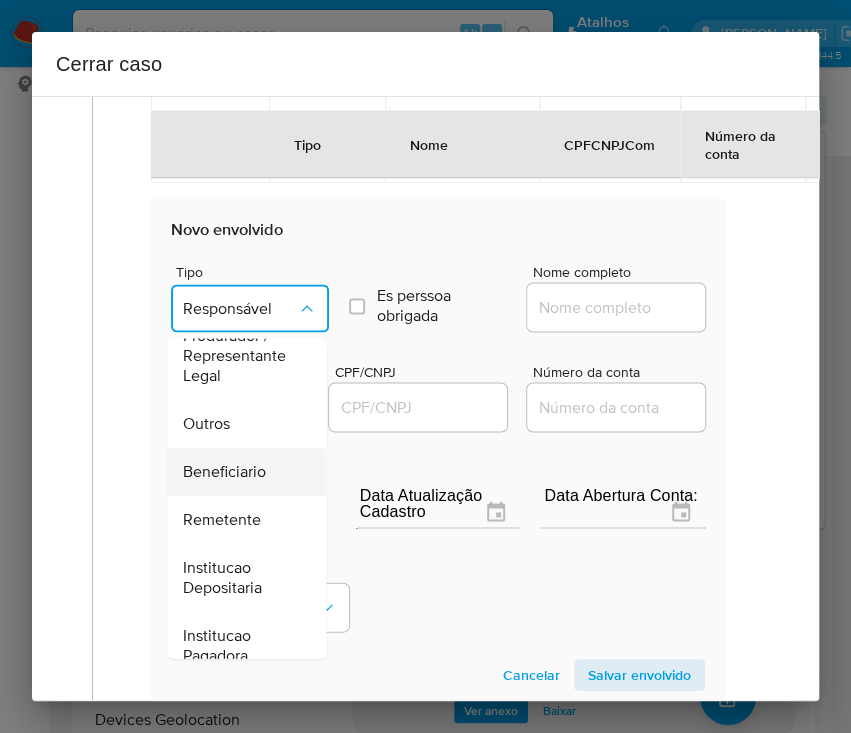 click on "Beneficiario" at bounding box center (224, 472) 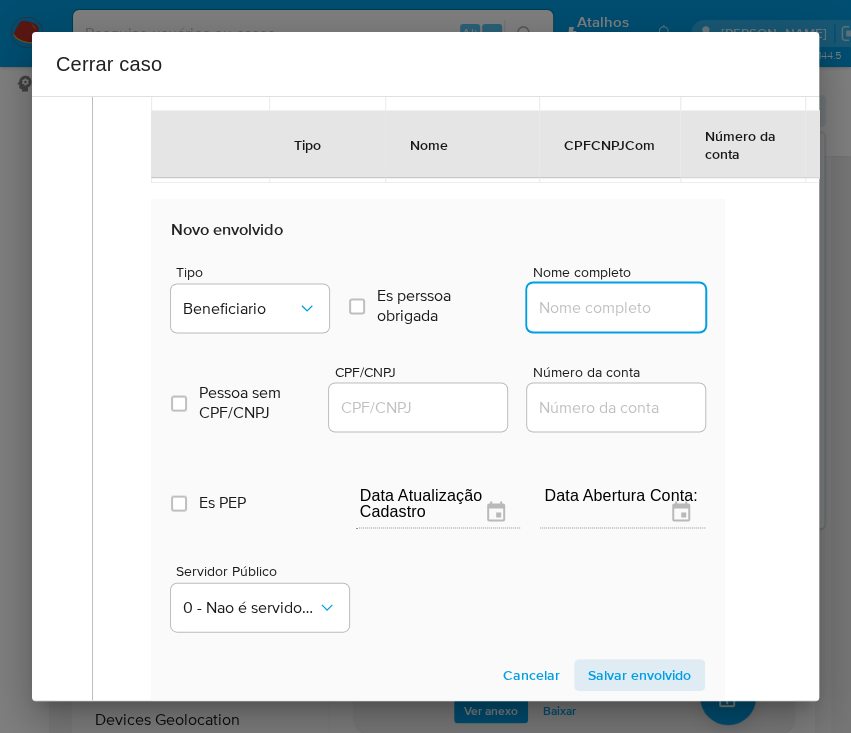 click on "Nome completo" at bounding box center [625, 307] 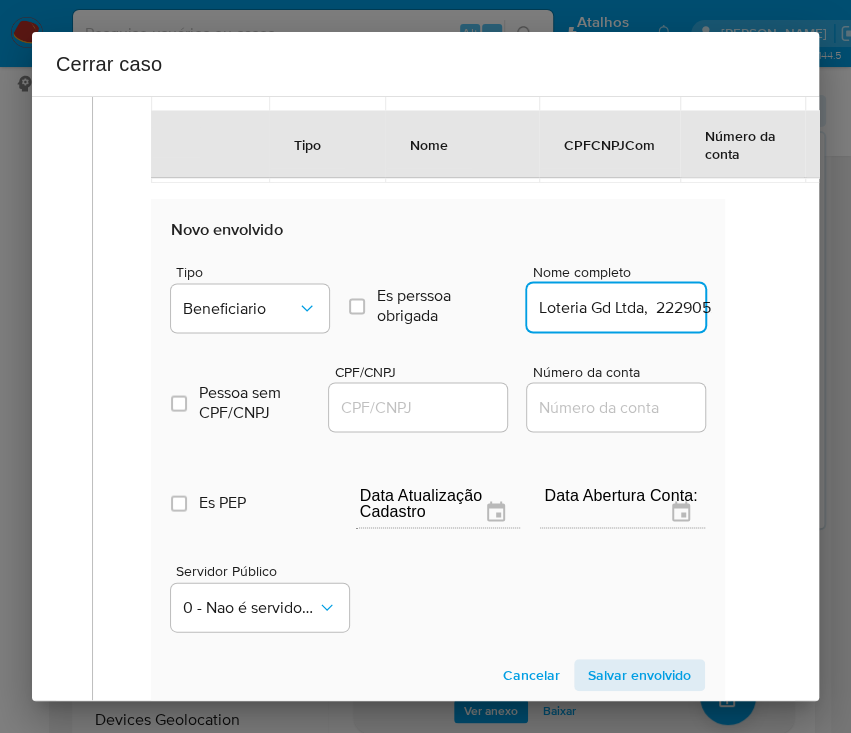 scroll, scrollTop: 0, scrollLeft: 76, axis: horizontal 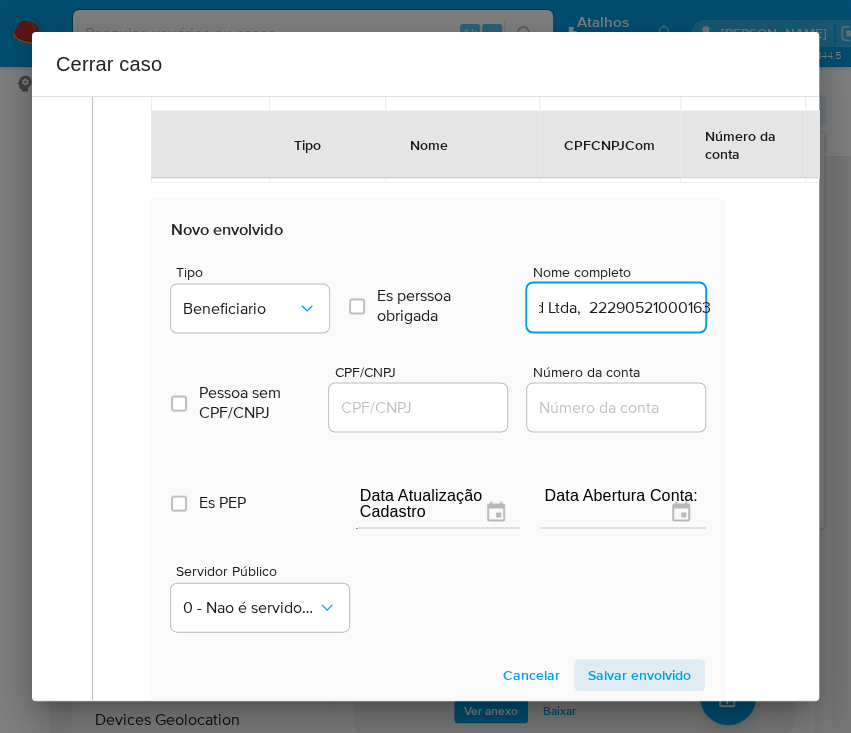 drag, startPoint x: 560, startPoint y: 308, endPoint x: 732, endPoint y: 308, distance: 172 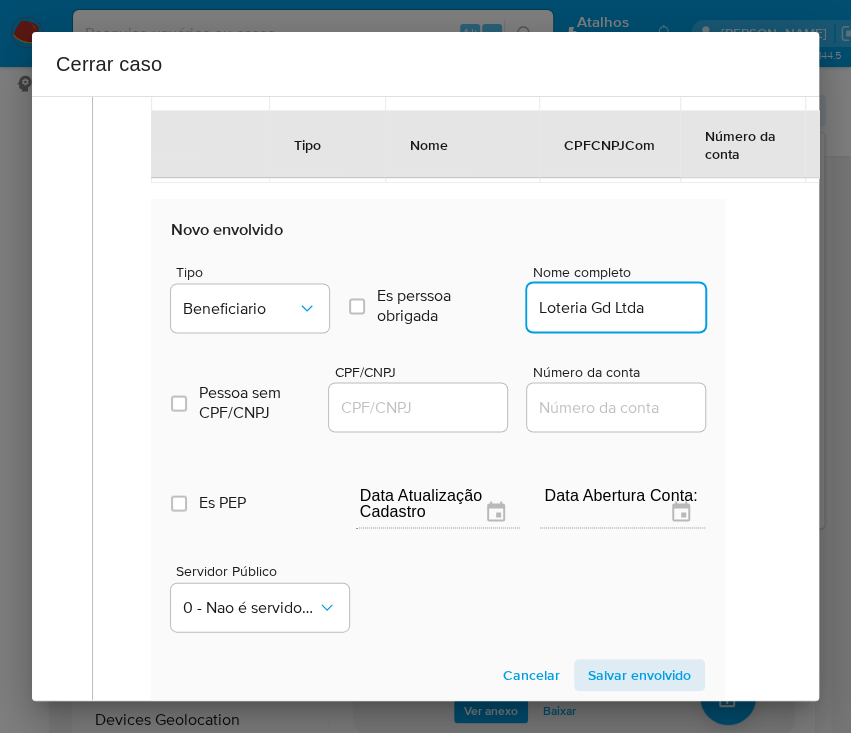 scroll, scrollTop: 0, scrollLeft: 0, axis: both 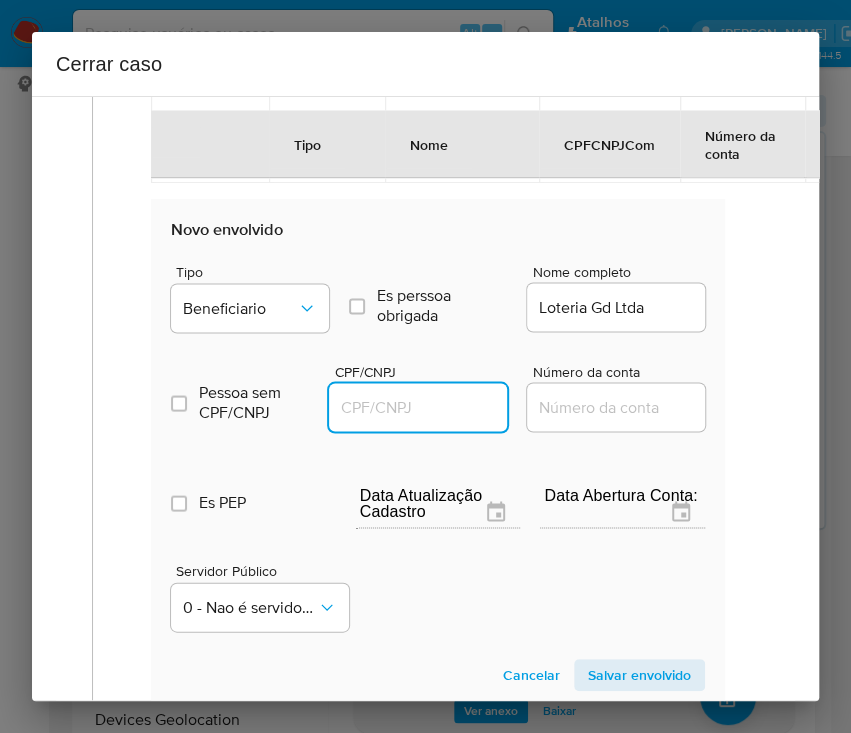 paste on "22290521000163" 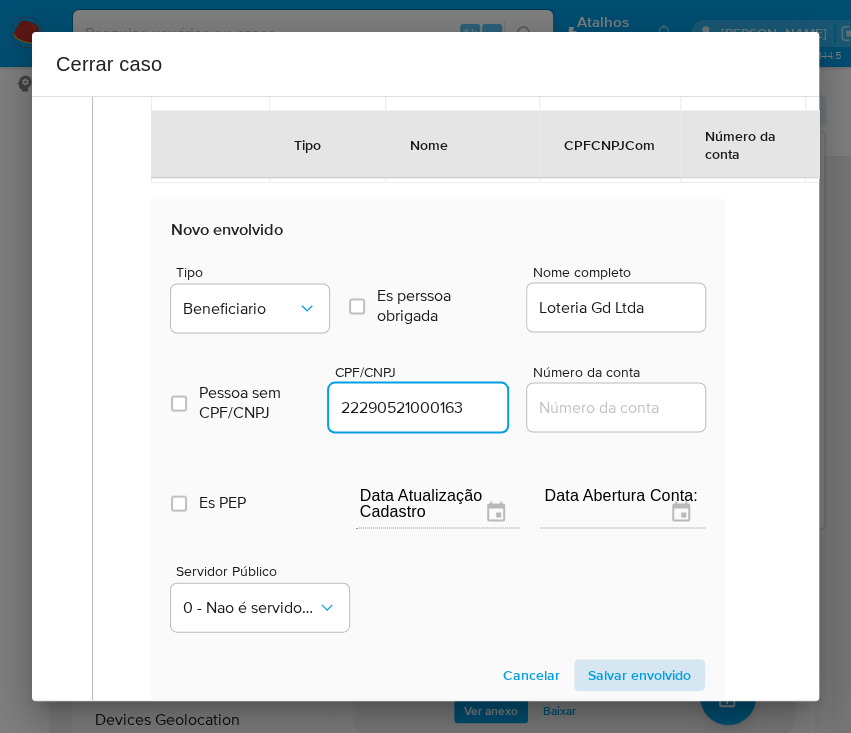 type on "22290521000163" 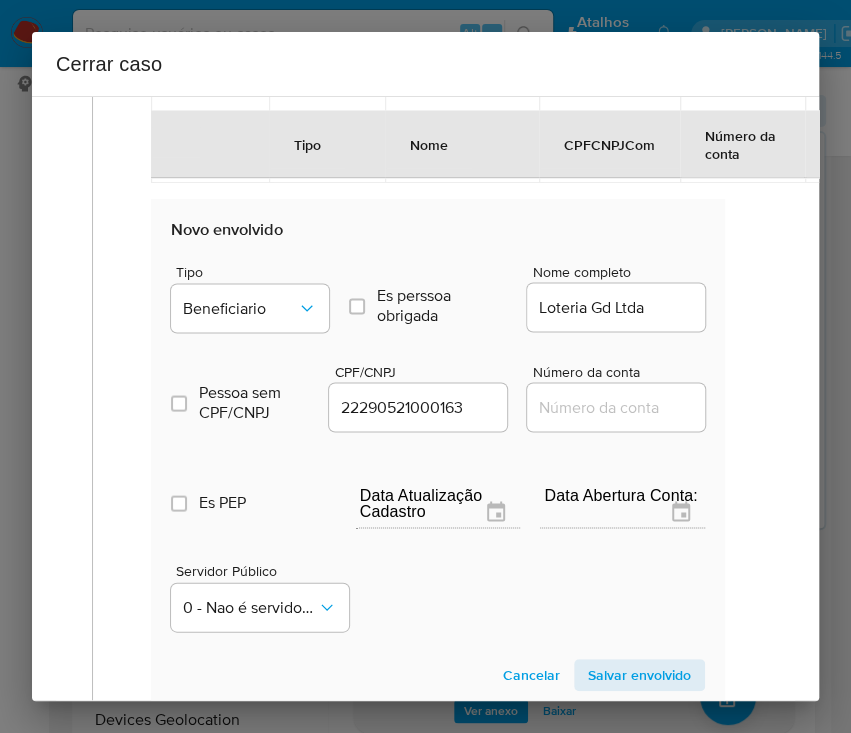 click on "Salvar envolvido" at bounding box center [639, 675] 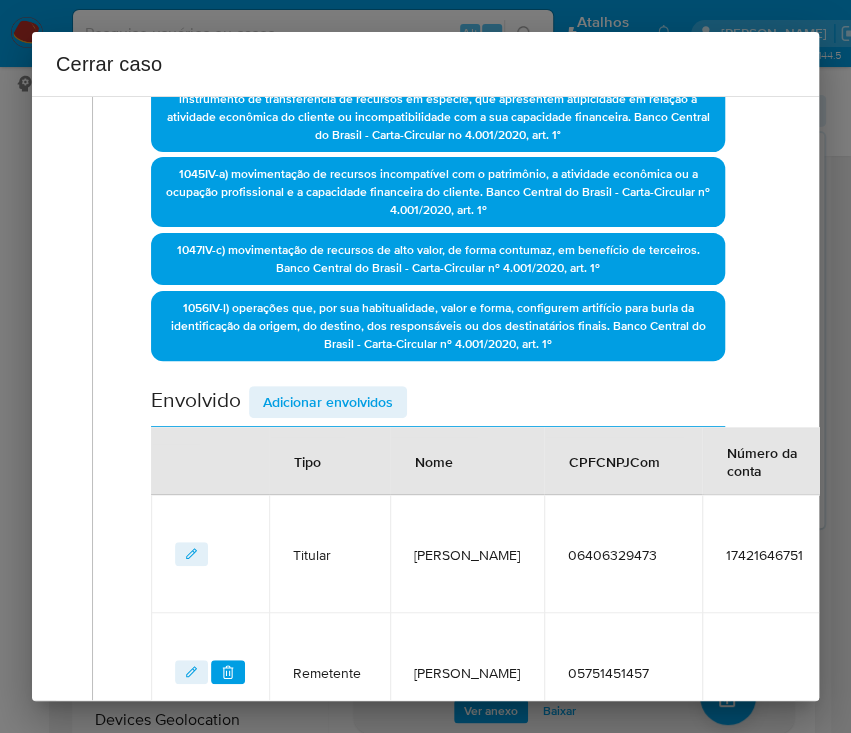 click on "Adicionar envolvidos" at bounding box center (328, 402) 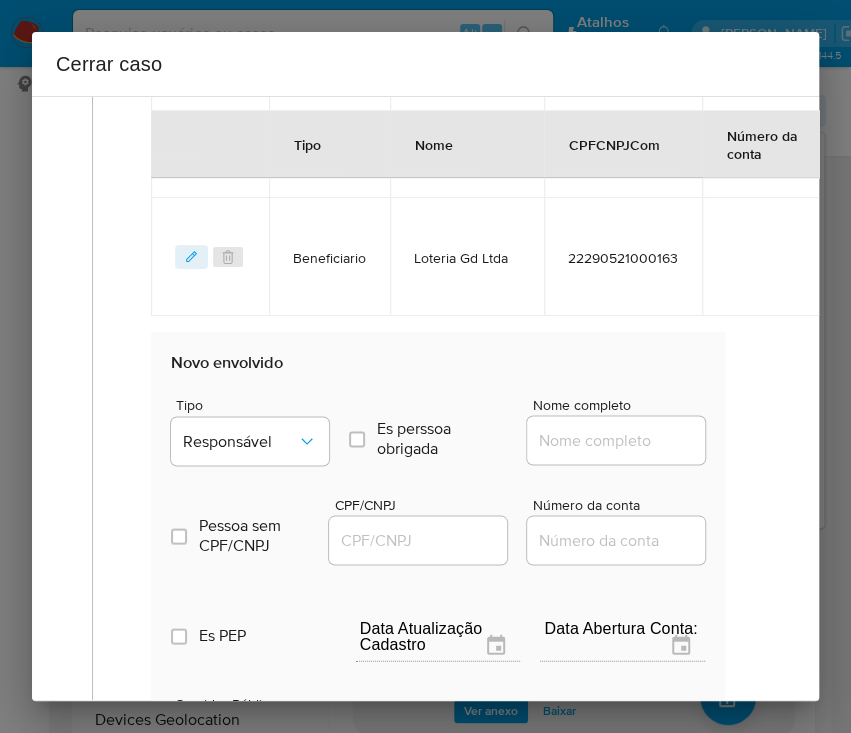 scroll, scrollTop: 1392, scrollLeft: 0, axis: vertical 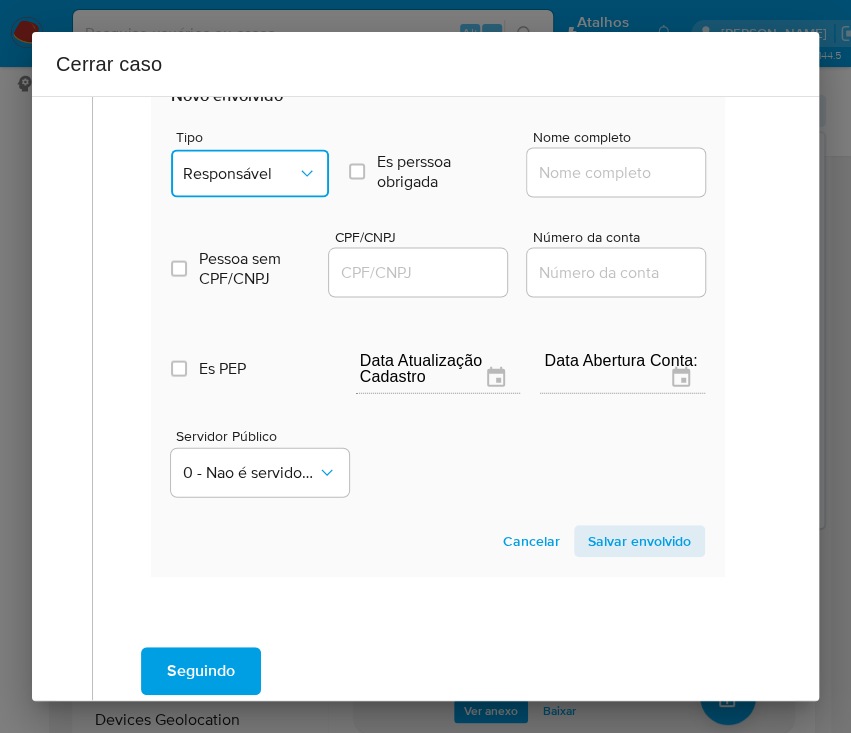 click on "Responsável" at bounding box center [240, 174] 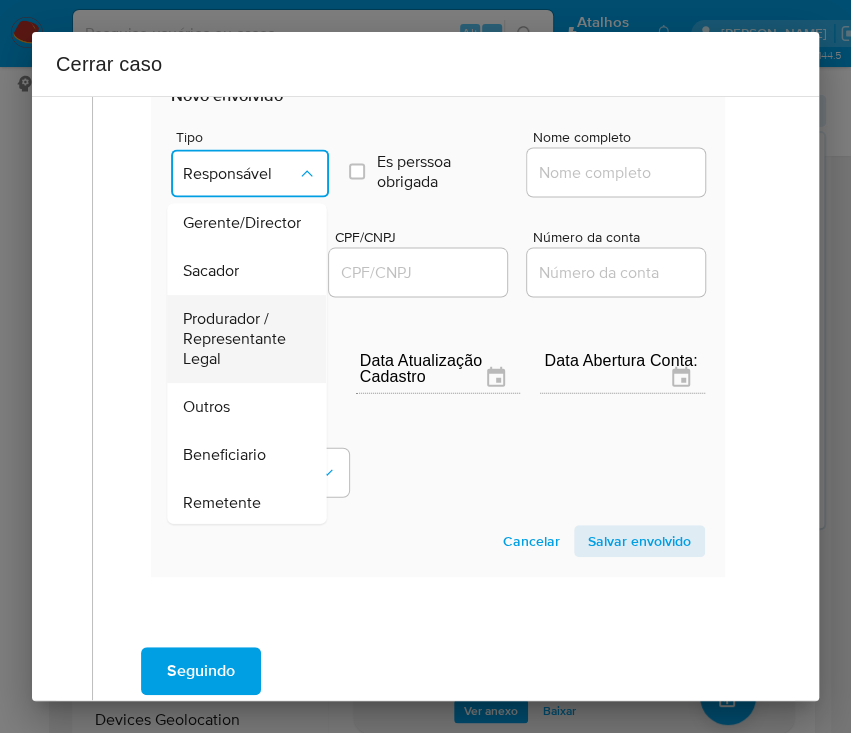 scroll, scrollTop: 88, scrollLeft: 0, axis: vertical 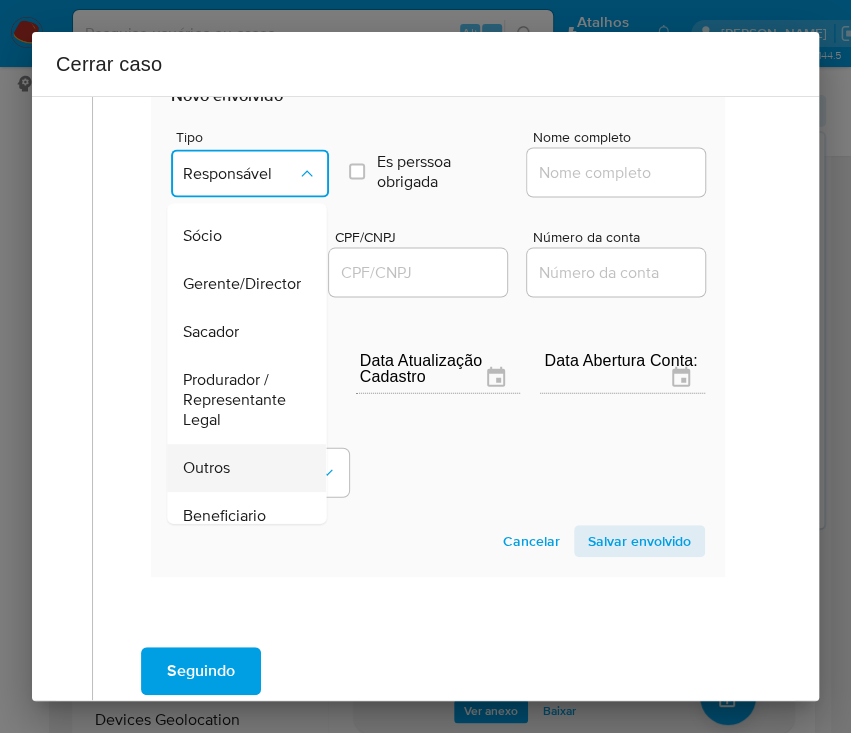 click on "Outros" at bounding box center (206, 468) 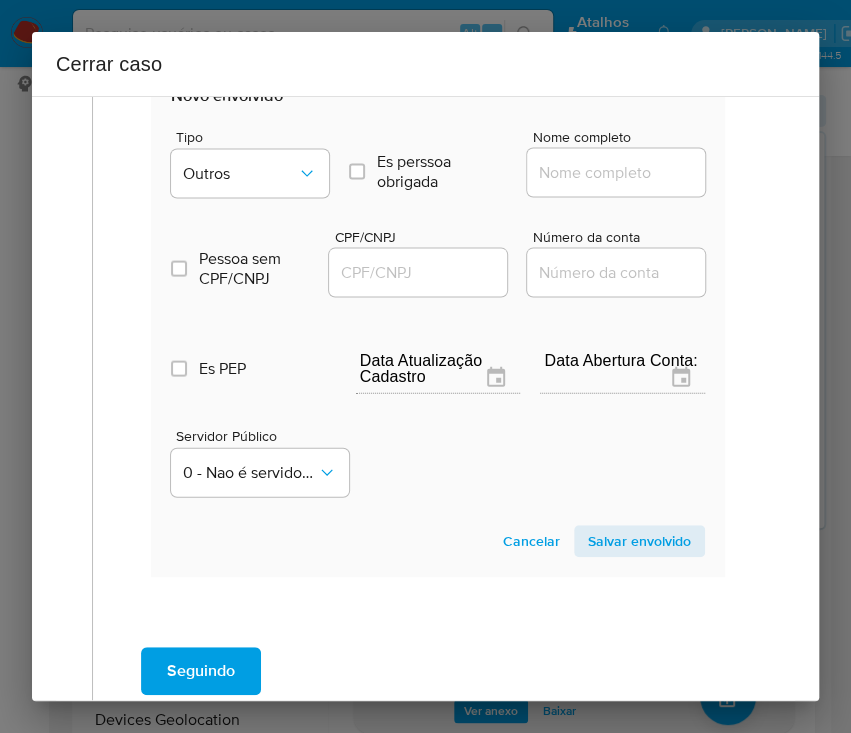 click on "Nome completo" at bounding box center [625, 173] 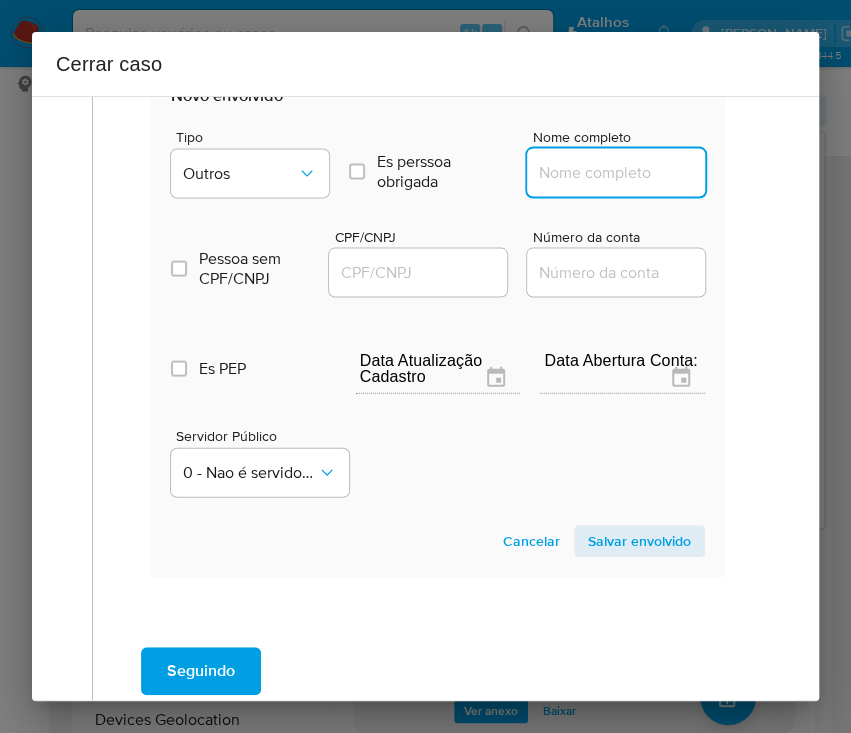 paste on "Dilmar Santana Da Silva, 05234153460" 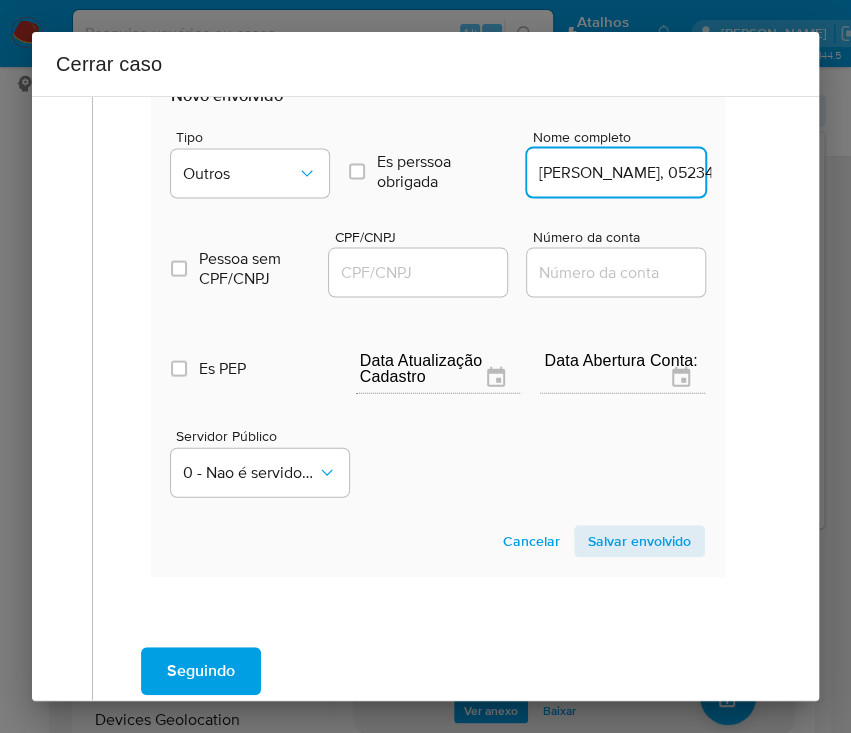 scroll, scrollTop: 0, scrollLeft: 101, axis: horizontal 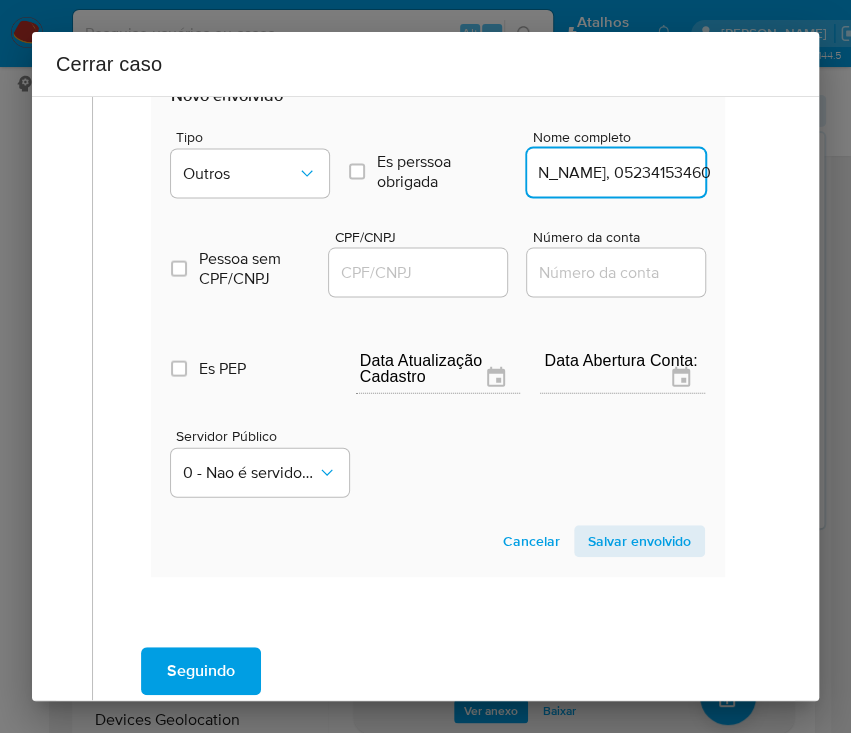 drag, startPoint x: 586, startPoint y: 175, endPoint x: 718, endPoint y: 172, distance: 132.03409 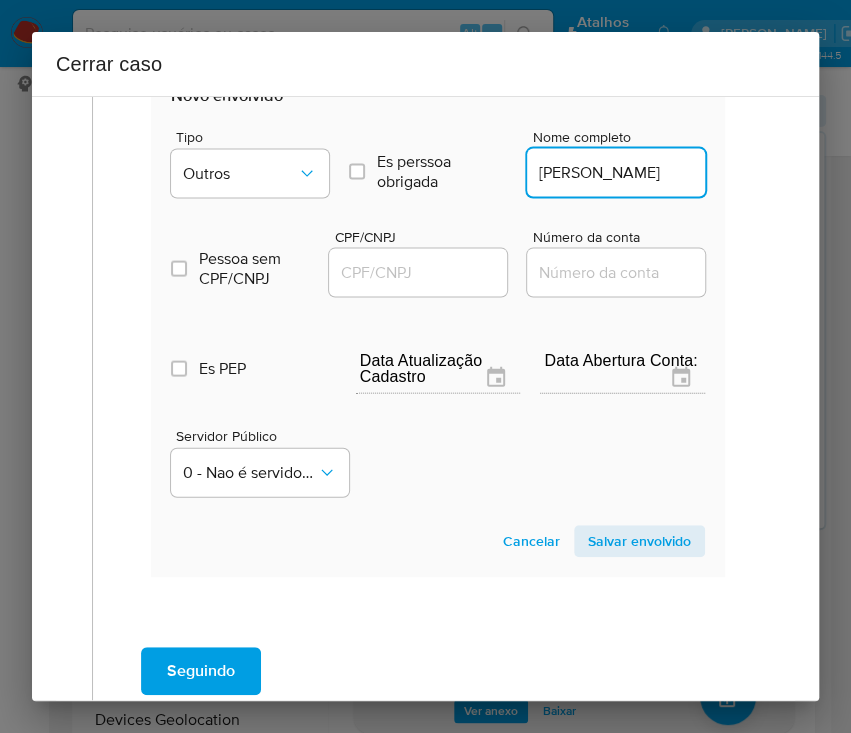scroll, scrollTop: 0, scrollLeft: 0, axis: both 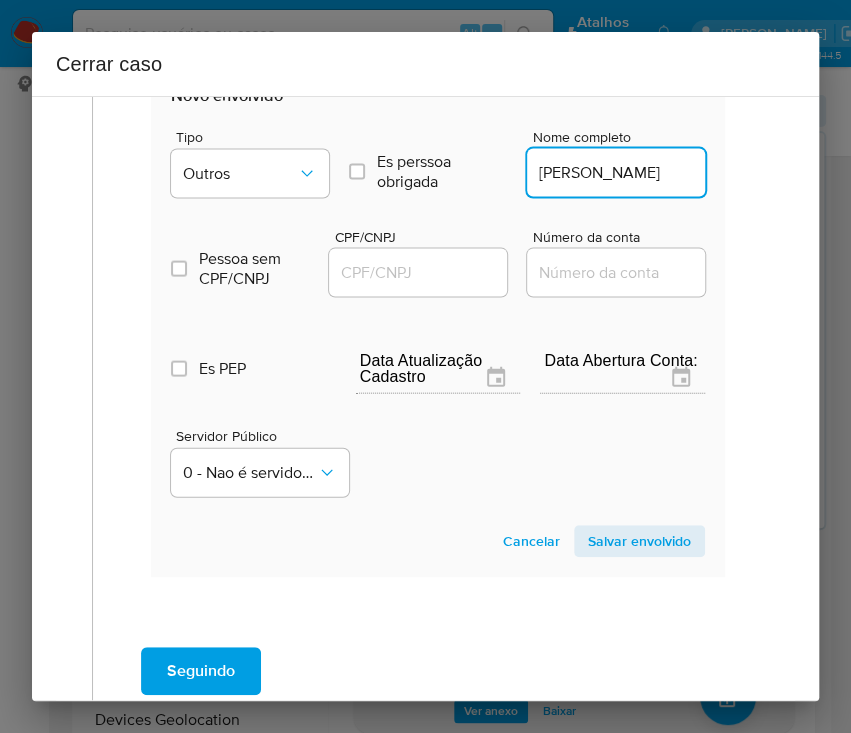 type on "Dilmar Santana Da Silva" 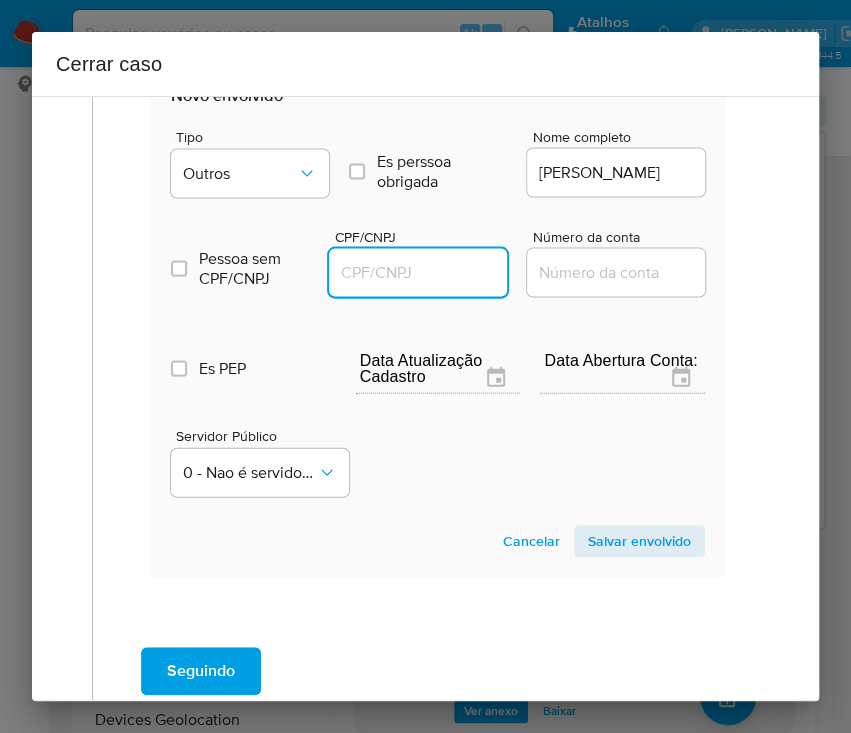 click on "CPF/CNPJ" at bounding box center (427, 273) 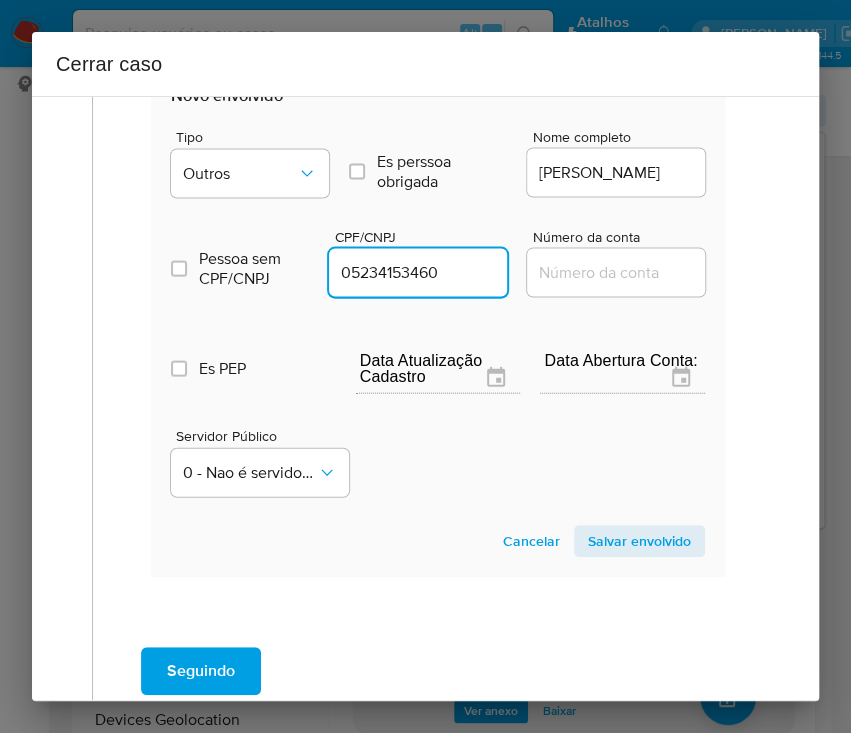 type on "5234153460" 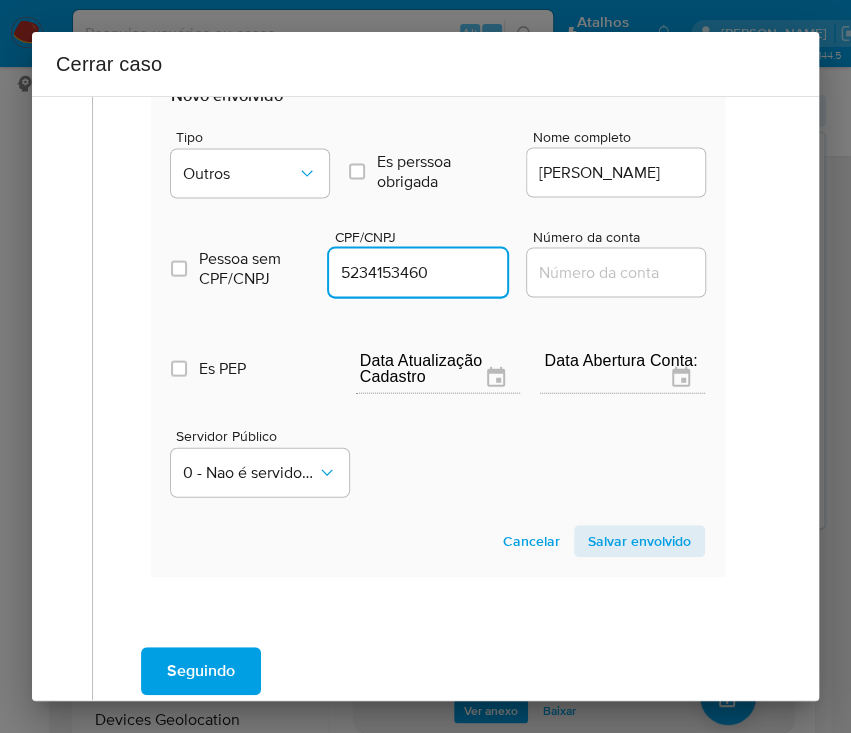 click on "Salvar envolvido" at bounding box center (639, 541) 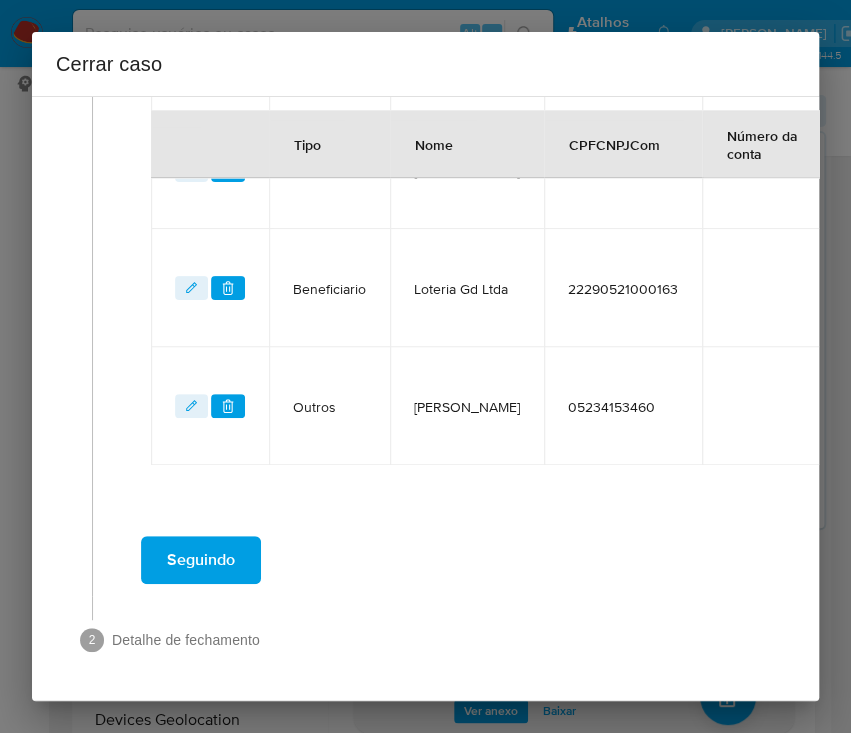 scroll, scrollTop: 1110, scrollLeft: 0, axis: vertical 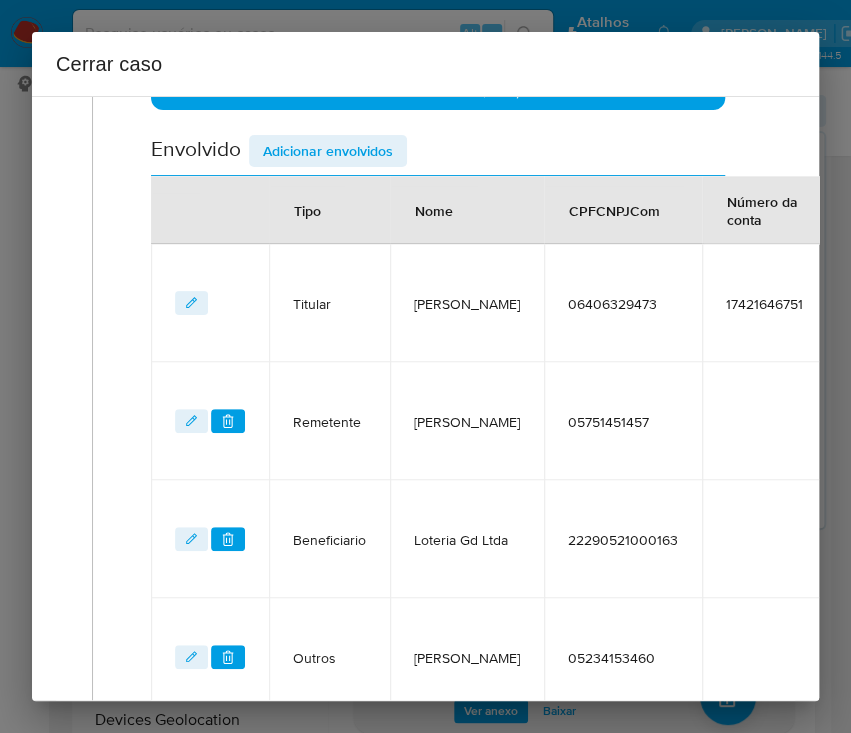 click on "Adicionar envolvidos" at bounding box center (328, 151) 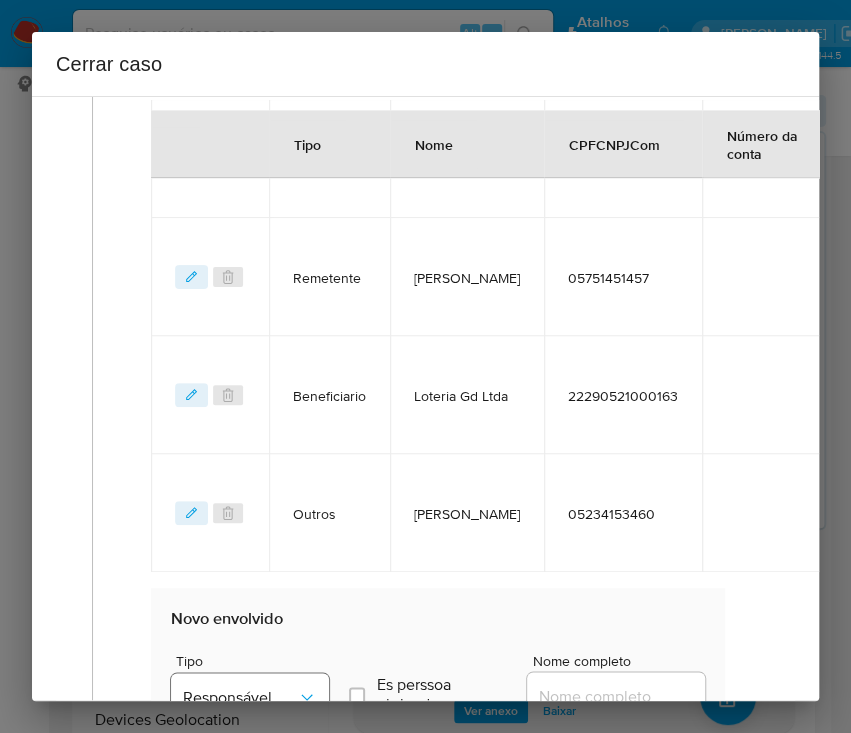 scroll, scrollTop: 1376, scrollLeft: 0, axis: vertical 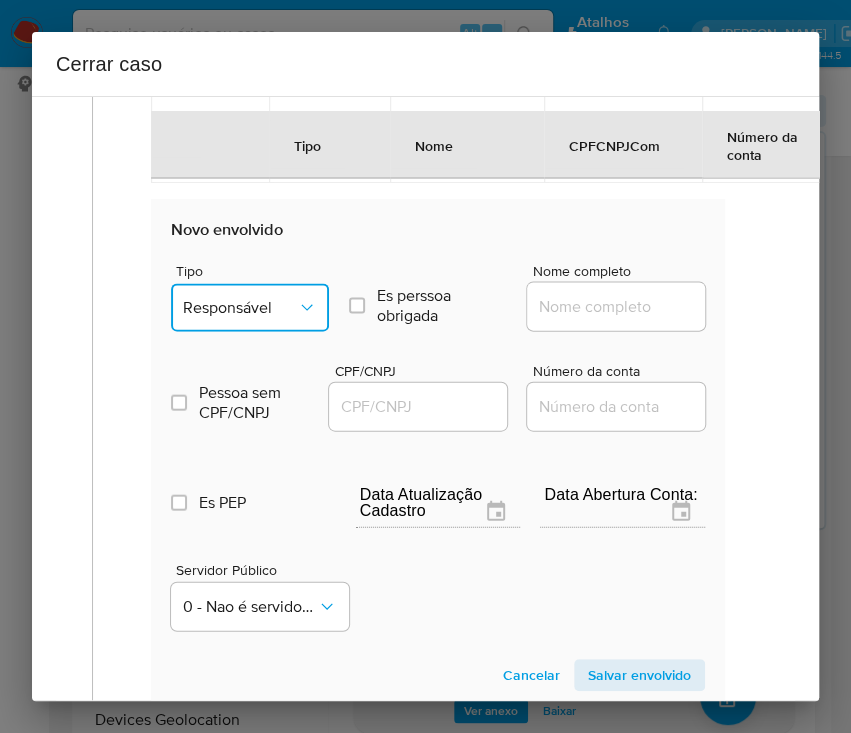 click on "Responsável" at bounding box center (240, 308) 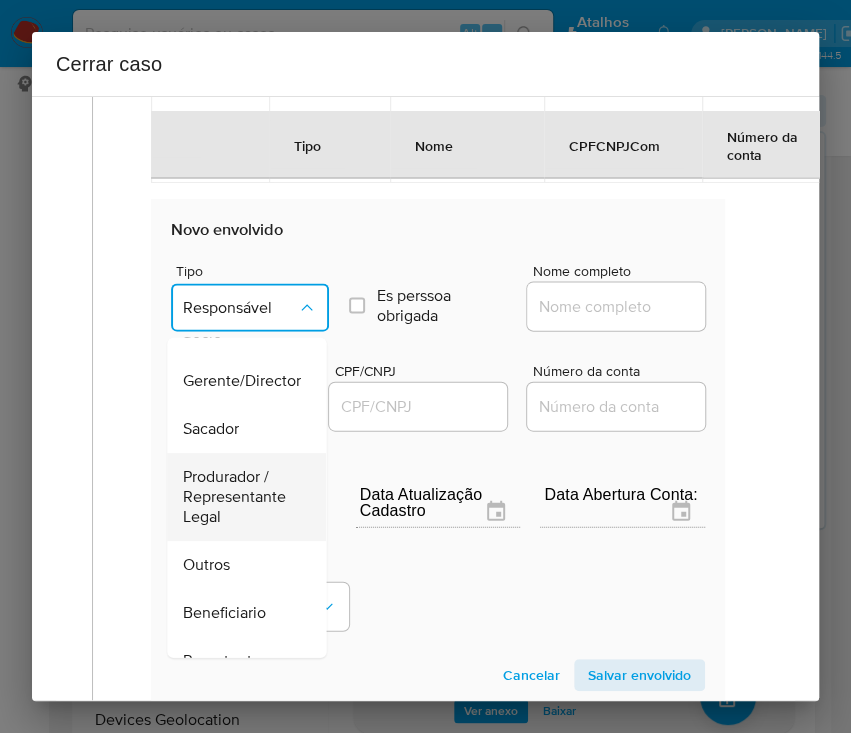 scroll, scrollTop: 266, scrollLeft: 0, axis: vertical 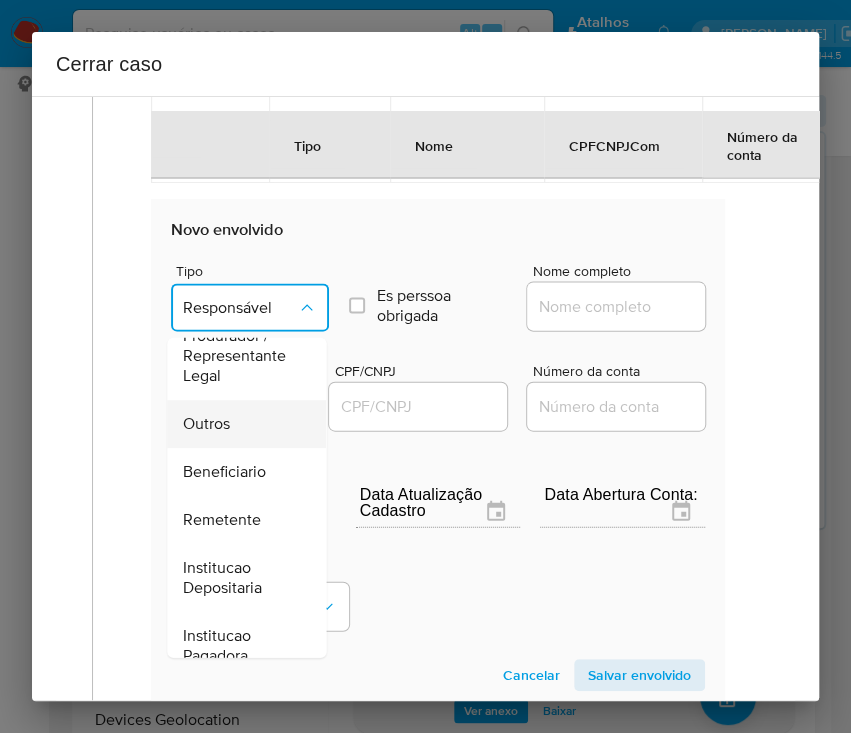click on "Outros" at bounding box center [240, 424] 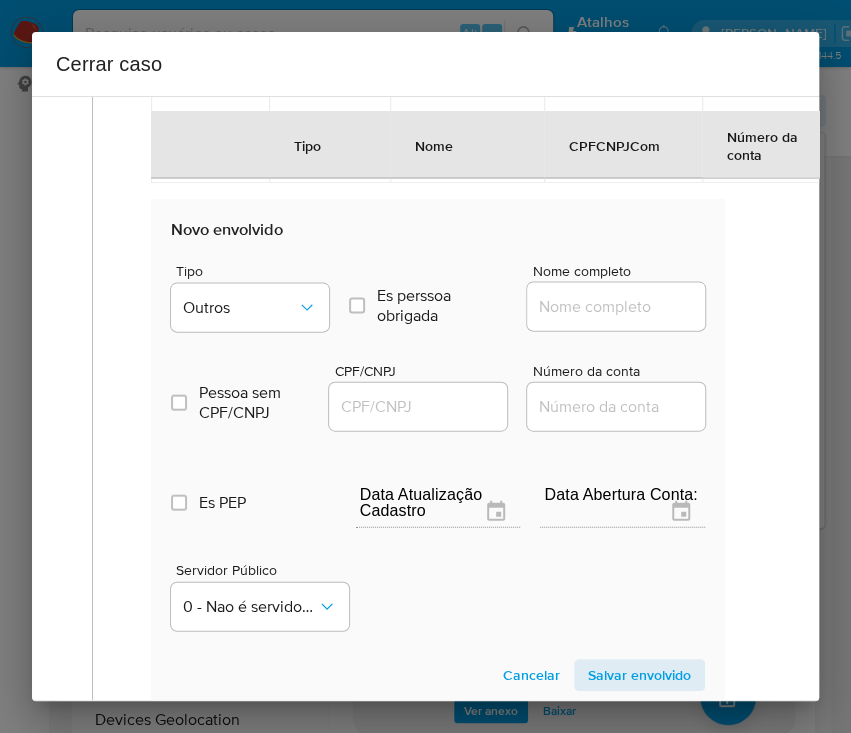 click on "Nome completo" at bounding box center (625, 307) 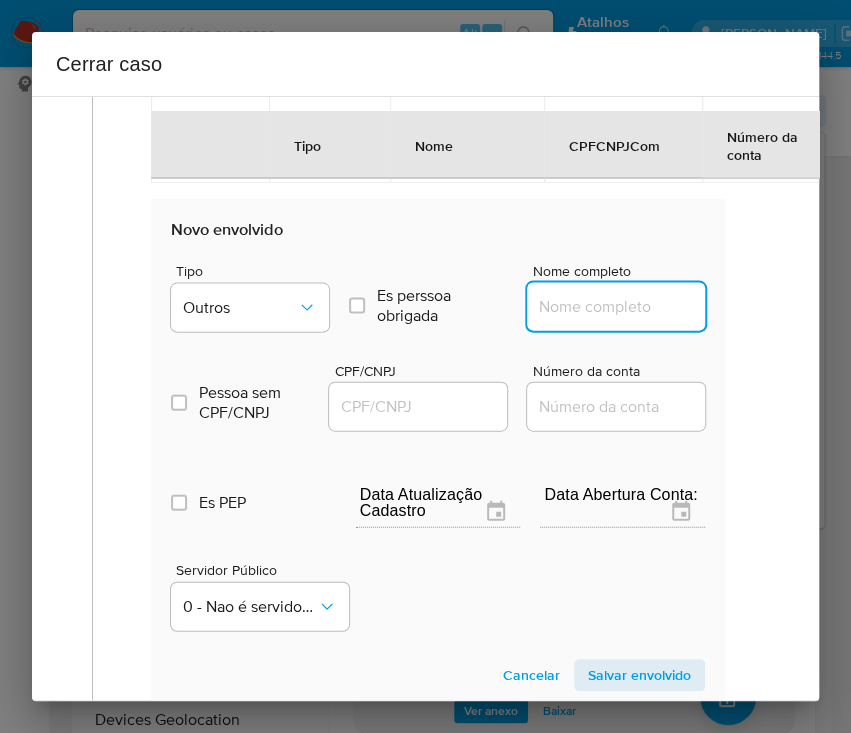 paste on "Jakeline Santana Da Silva, 07477100402" 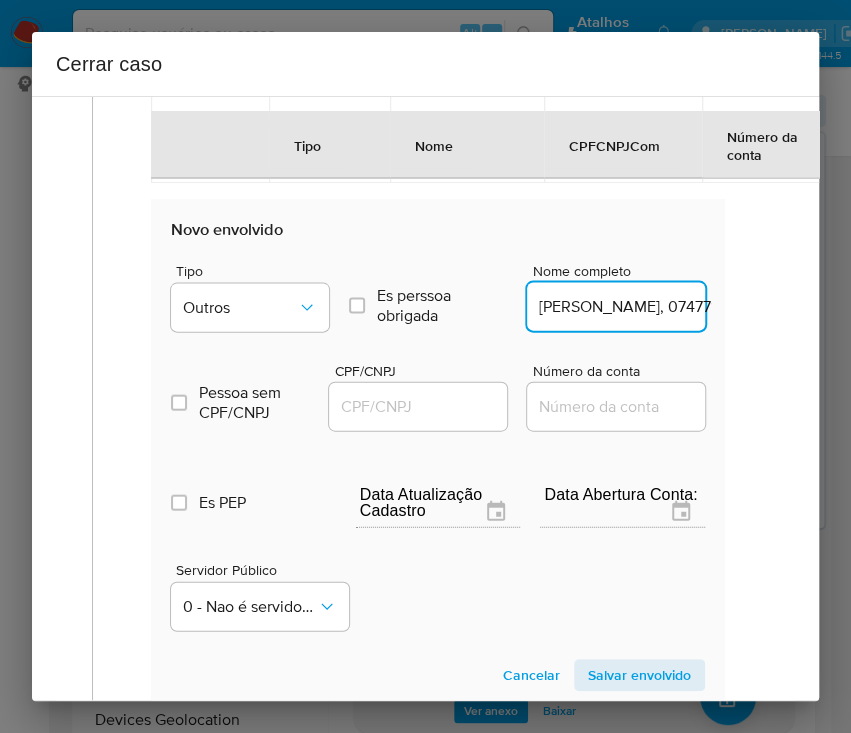 scroll, scrollTop: 0, scrollLeft: 116, axis: horizontal 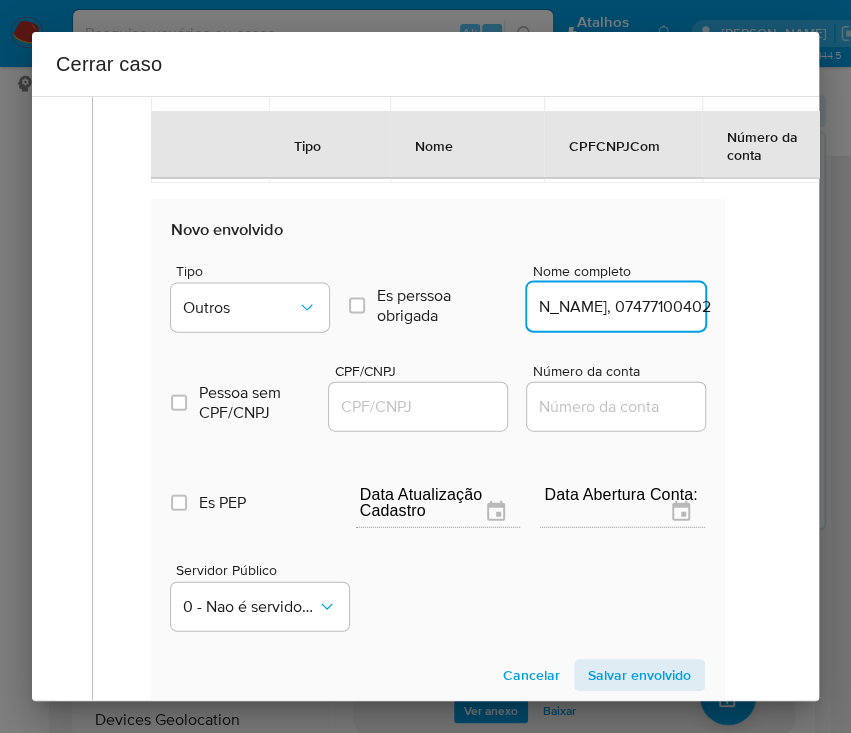 drag, startPoint x: 584, startPoint y: 303, endPoint x: 732, endPoint y: 303, distance: 148 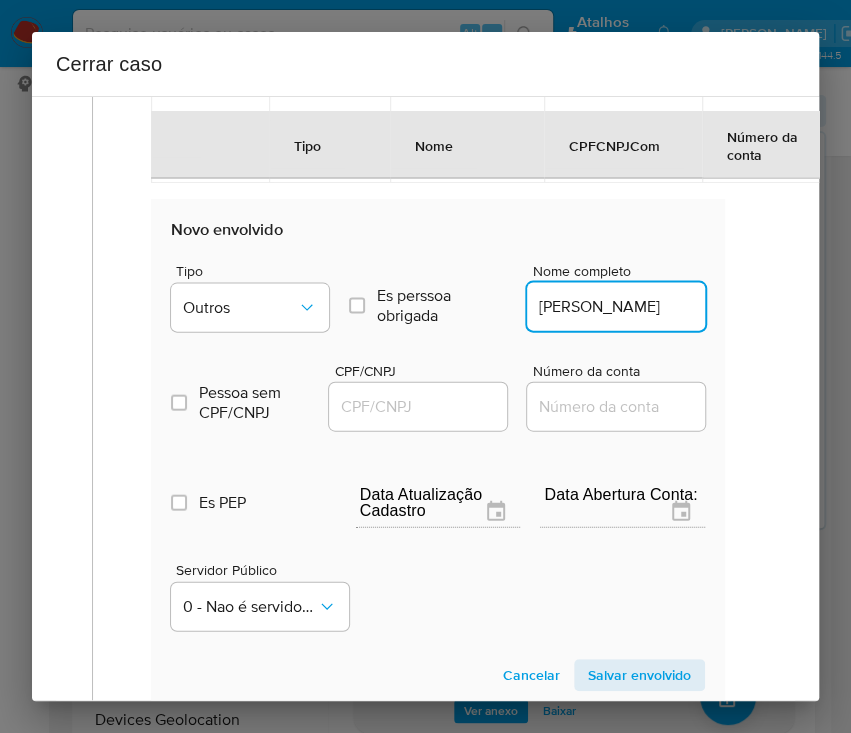 scroll, scrollTop: 0, scrollLeft: 8, axis: horizontal 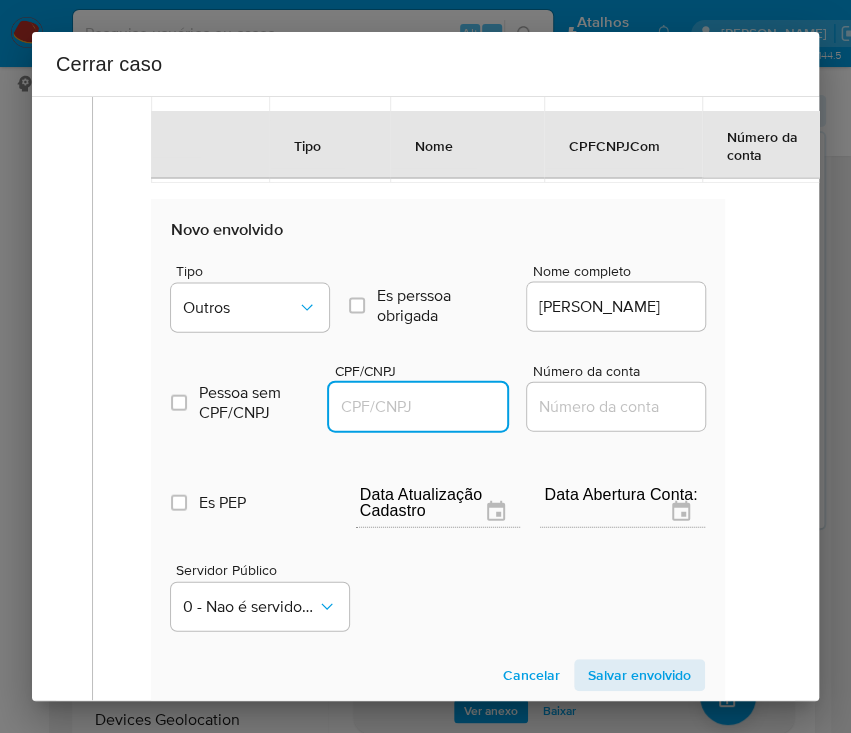 paste on "07477100402" 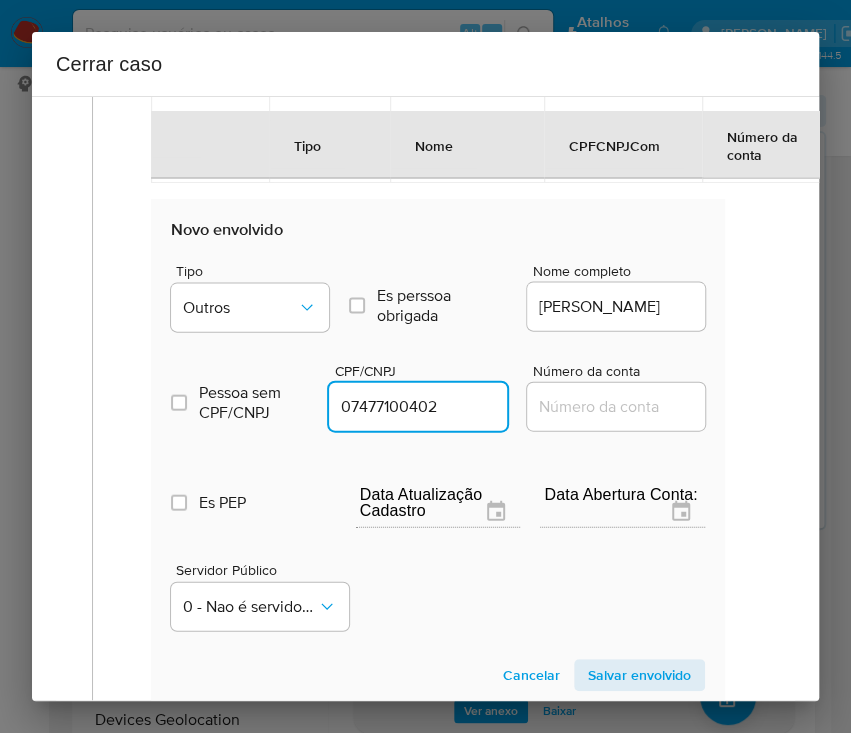 type on "7477100402" 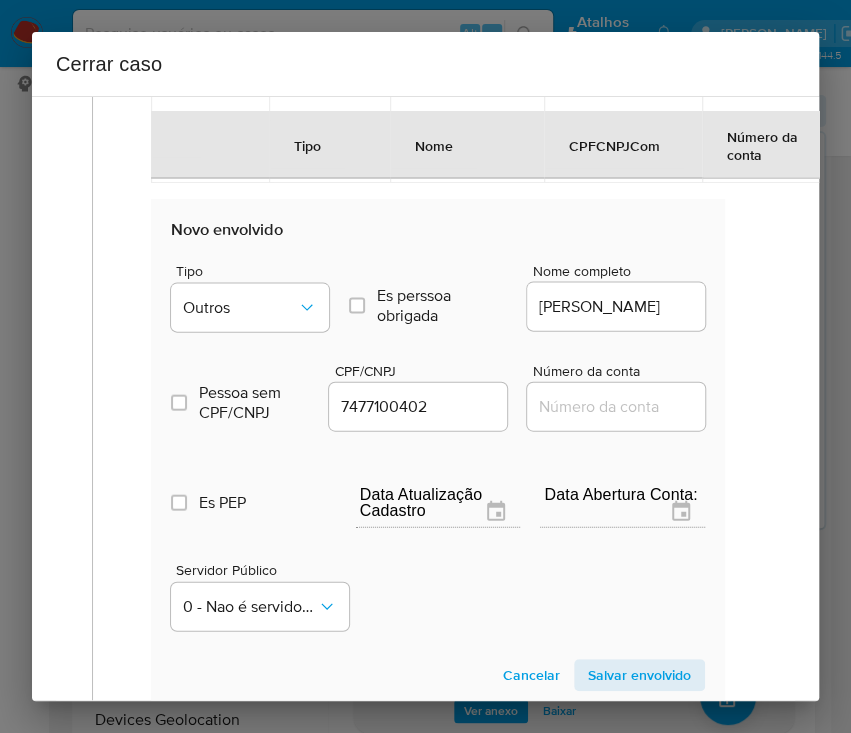 click on "Salvar envolvido" at bounding box center [639, 675] 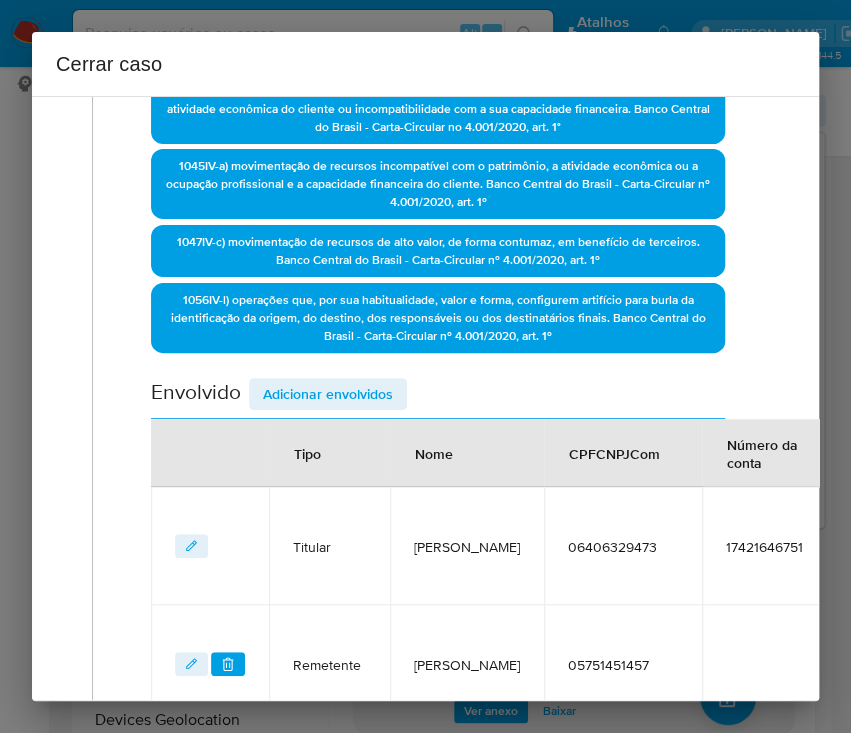 scroll, scrollTop: 295, scrollLeft: 0, axis: vertical 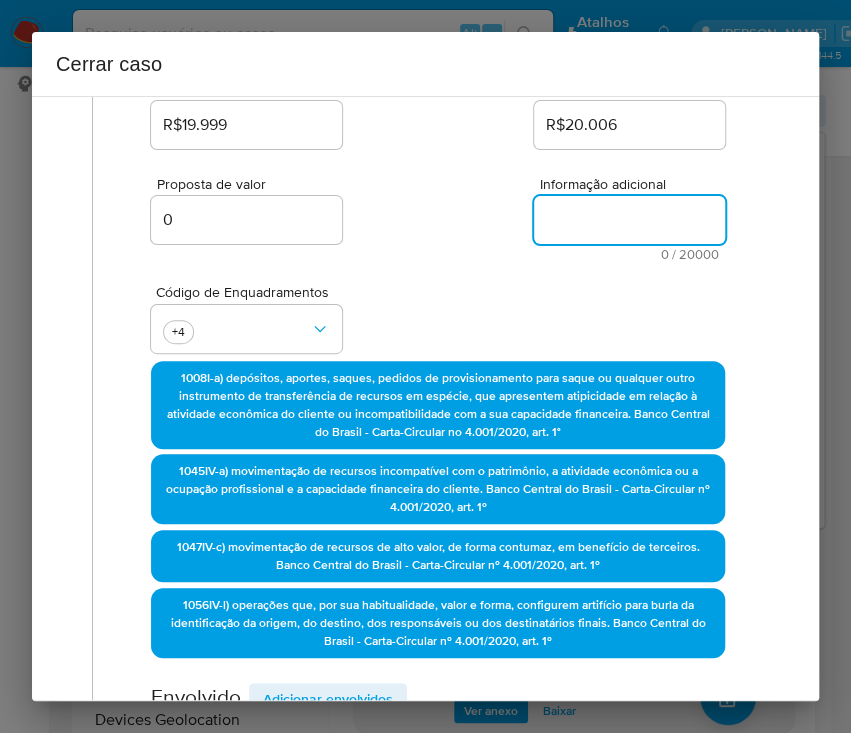 click on "Informação adicional" at bounding box center (629, 220) 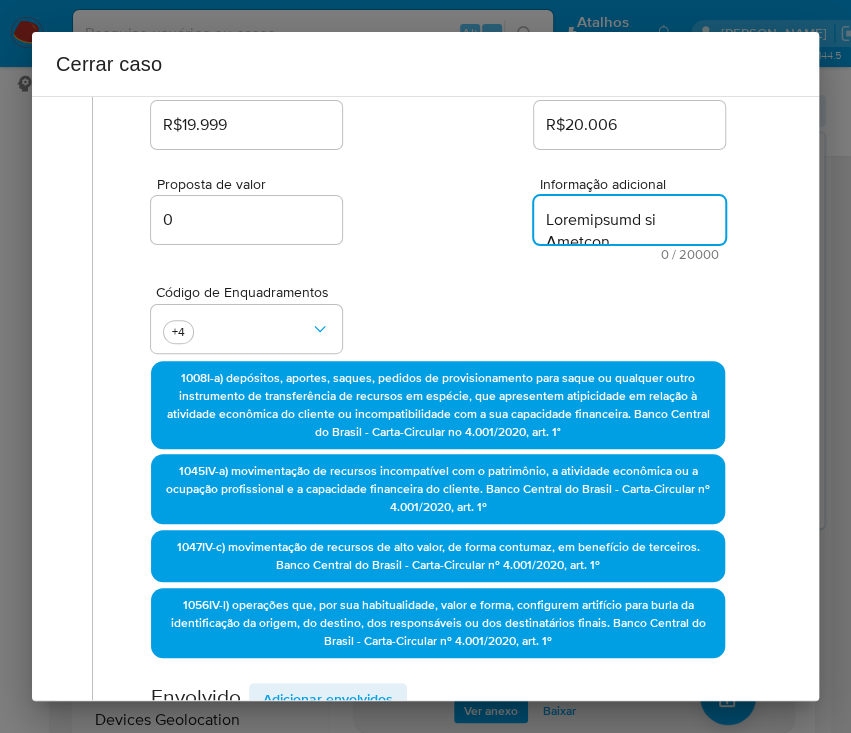 scroll, scrollTop: 3370, scrollLeft: 0, axis: vertical 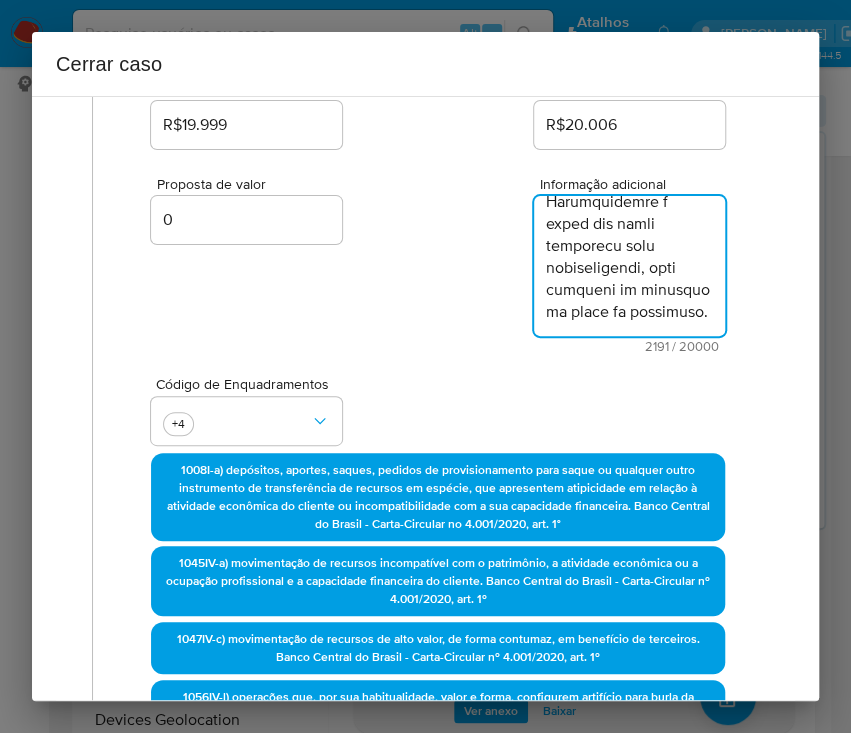 type on "Informações do Cliente
Maria da Guia Santana da Silva, CPF 06406329473, 44 anos, residente no município de CURRAL DE CIMA, PARAÍBA, início de relacionamento em 24/08/2023
Renda mensal declarada: R$2.000,00
Ocupação declarada: Trabalhador dos serviços de administração, conservação e manutenção de edifícios
Não identificado participação societária relacionada ao CPF.
Resumo das movimentações:
No período de  02/05/2025 a 02/07/2025, os créditos somaram R$19.999,04 e os débitos totalizaram R$20.006,82, sendo destacados:
Resumo das principais Operações:
Créditos: 5 Aportes via boleto bancário: R$19.998,85
Débitos: 4 Transferências Interbancárias: R$20.006,82
Amostra das principais transações:
I) Créditos - Recebimentos de Boletos e QR Code:
R$ 19.998,85 - 5 aportes em espécie via boletos bancários -  Portador dos recursos: Jose Carlos Caxias Da Silva, CPF 5751451457 - Banco recebedor: Caixa Econômica Federal.
II) Débitos:
R$19.006,82 - Loteria Gd Ltda - CNPJ 22290521000163 via 3 Transferências In..." 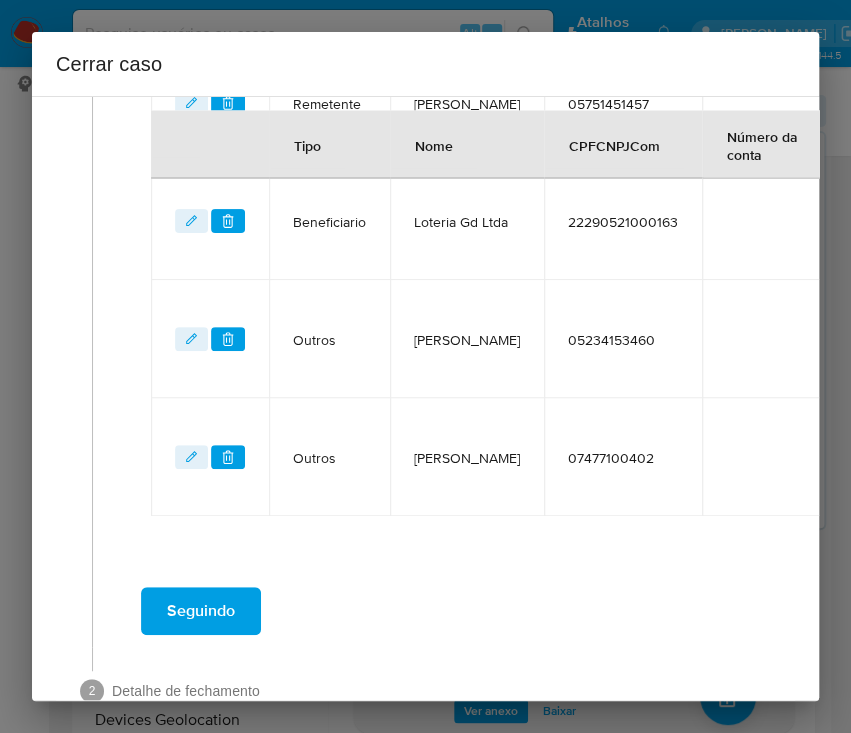 scroll, scrollTop: 1320, scrollLeft: 0, axis: vertical 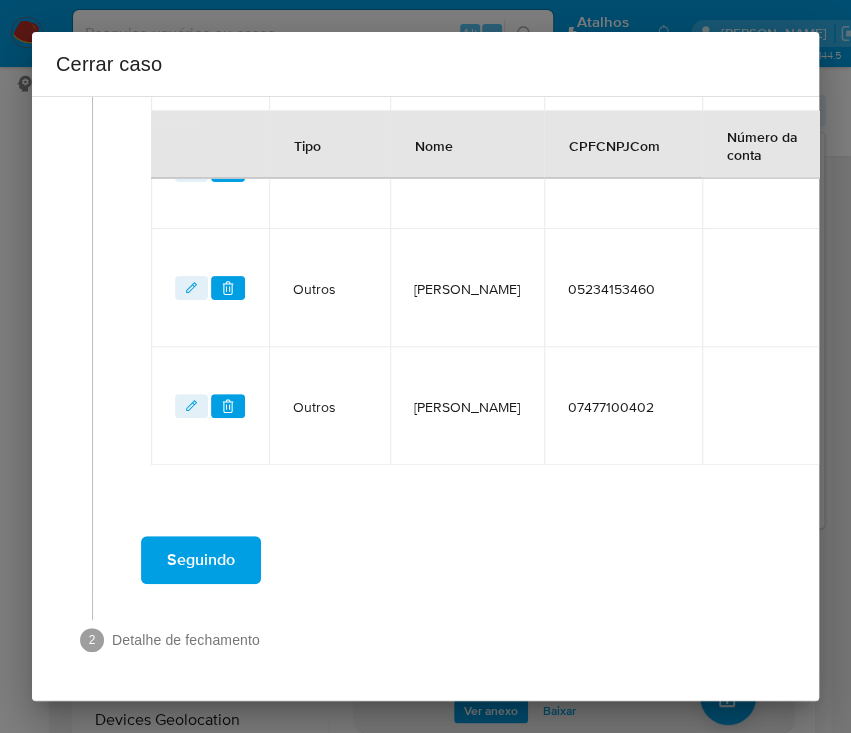 click on "Seguindo" at bounding box center (201, 560) 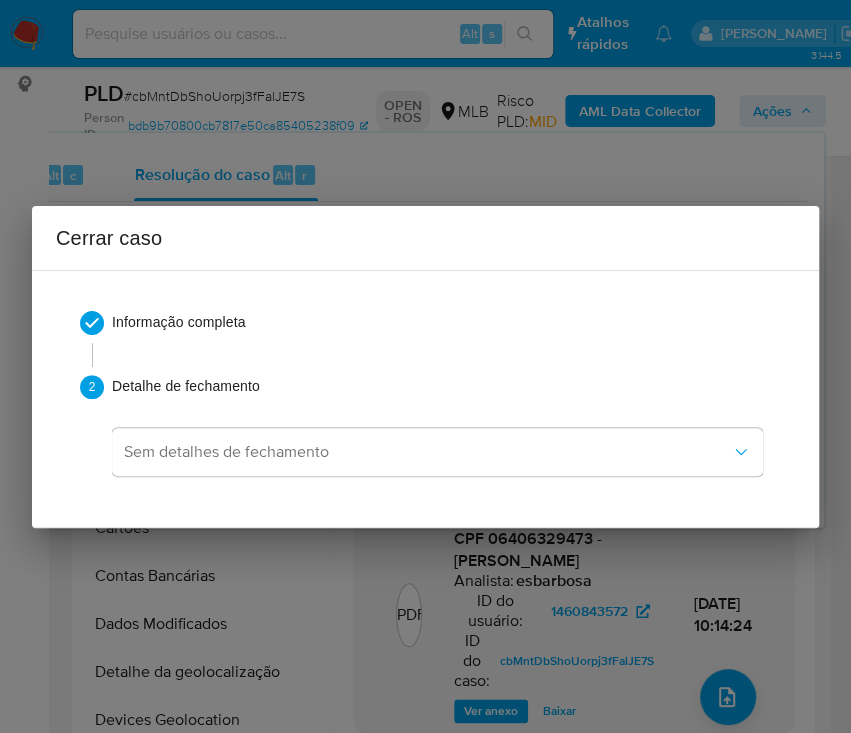 scroll, scrollTop: 0, scrollLeft: 0, axis: both 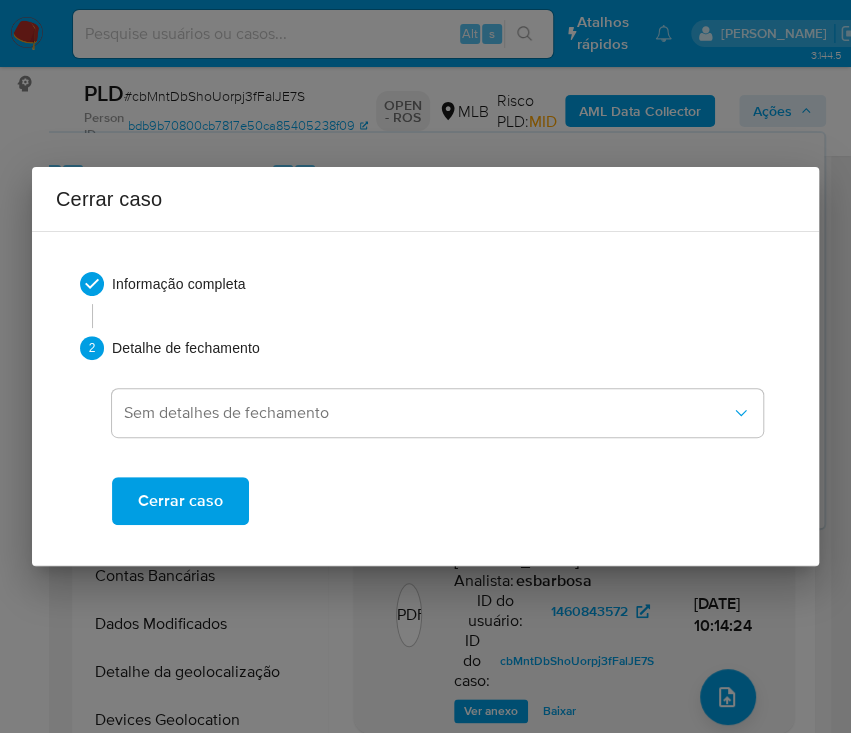 click on "Cerrar caso" at bounding box center [180, 501] 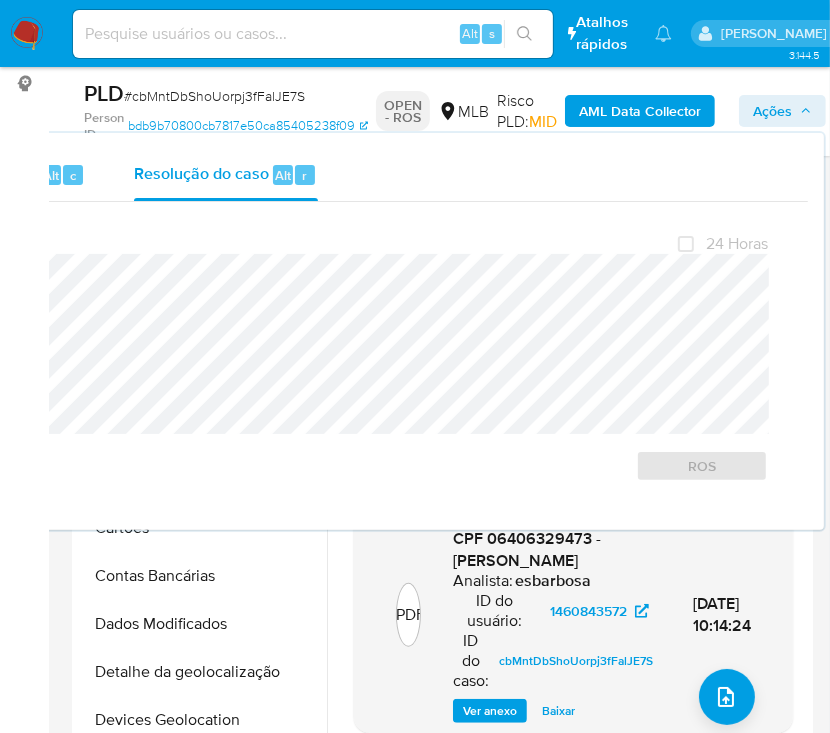 click on "# cbMntDbShoUorpj3fFalJE7S" at bounding box center (214, 96) 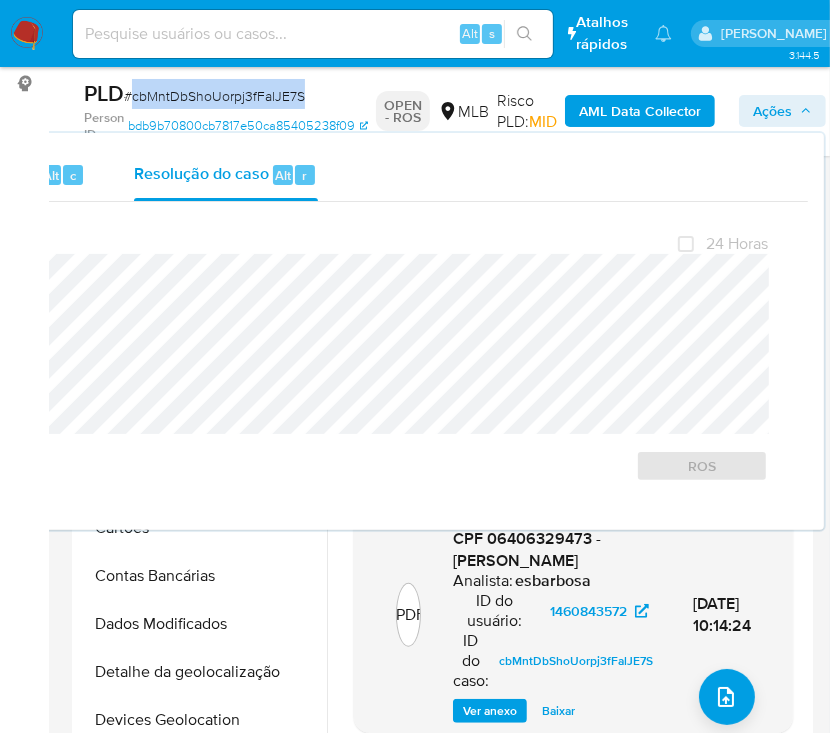 click on "# cbMntDbShoUorpj3fFalJE7S" at bounding box center (214, 96) 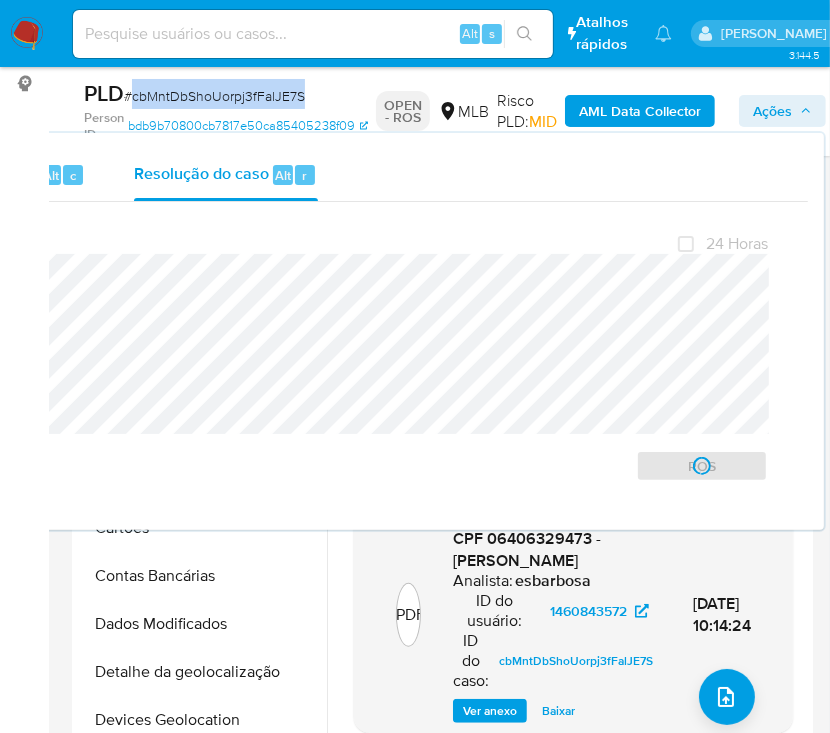 copy on "cbMntDbShoUorpj3fFalJE7S" 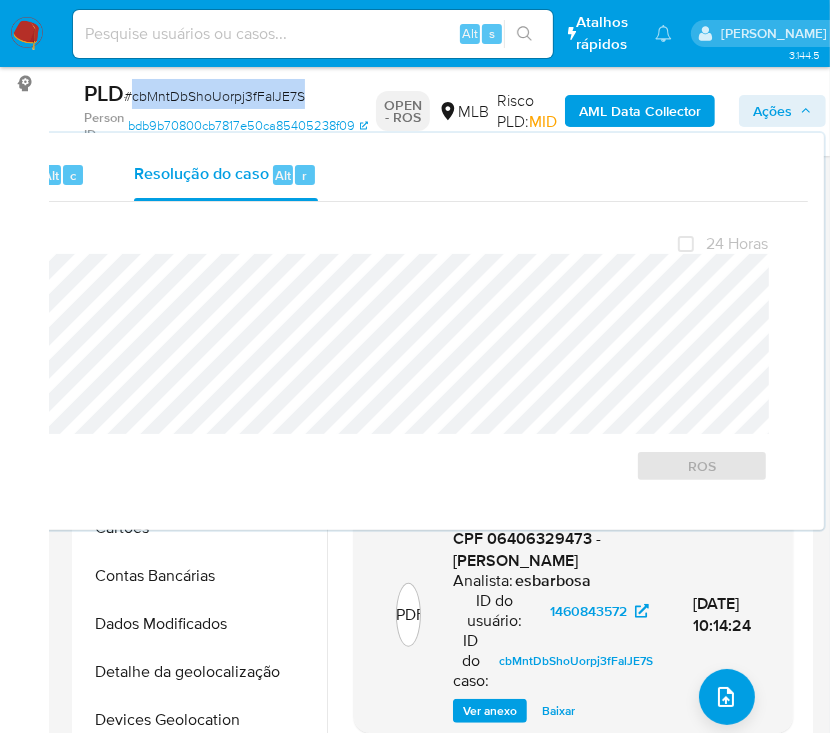 click at bounding box center [27, 34] 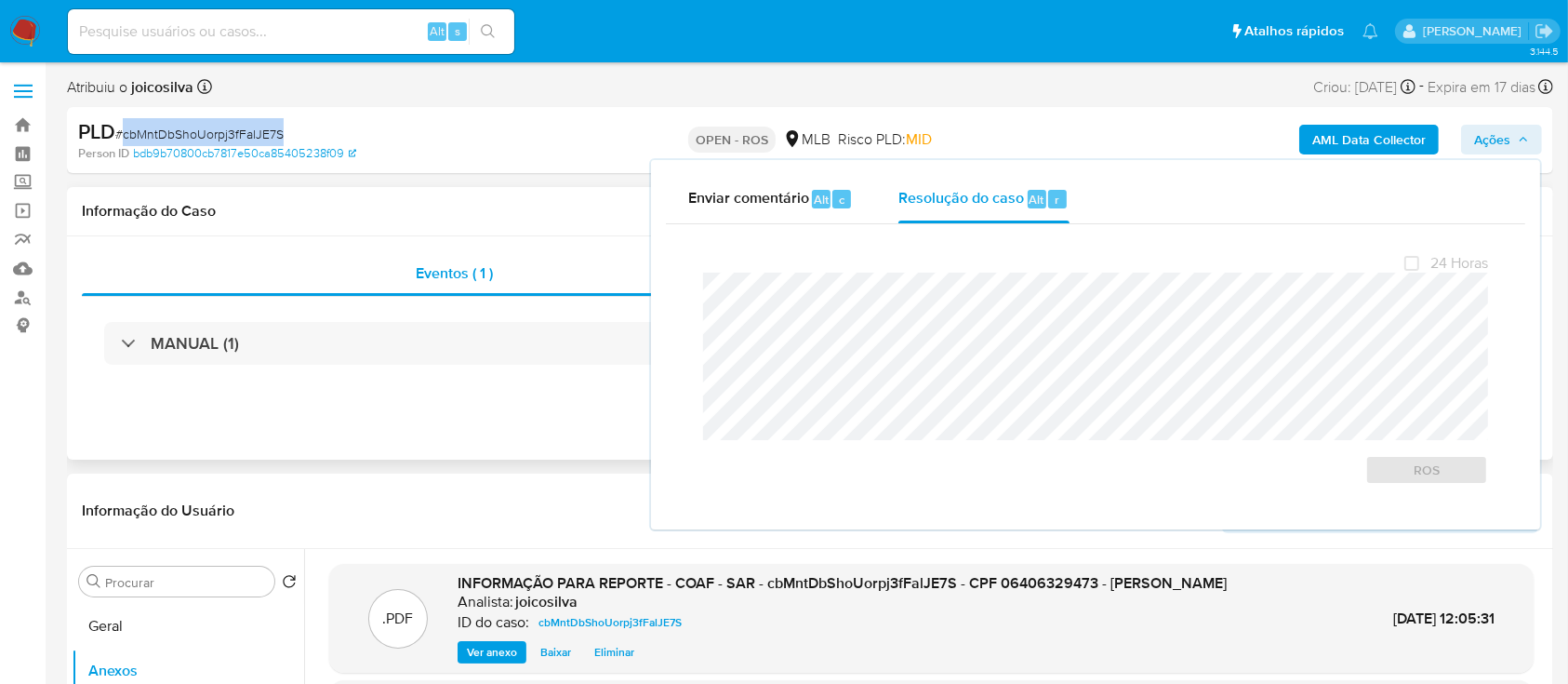 scroll, scrollTop: 0, scrollLeft: 0, axis: both 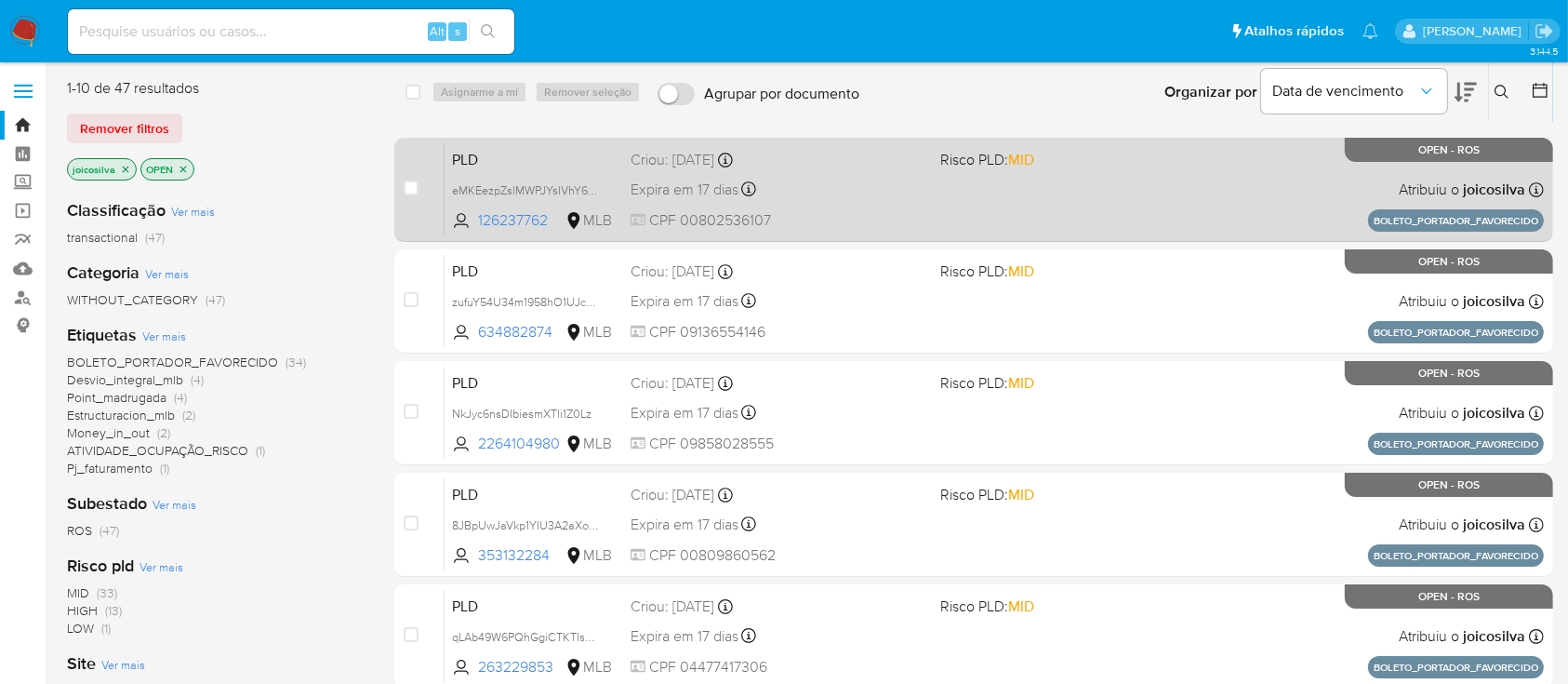 click on "Expira em 17 dias   Expira em [DATE] 18:37:06" at bounding box center [777, 189] 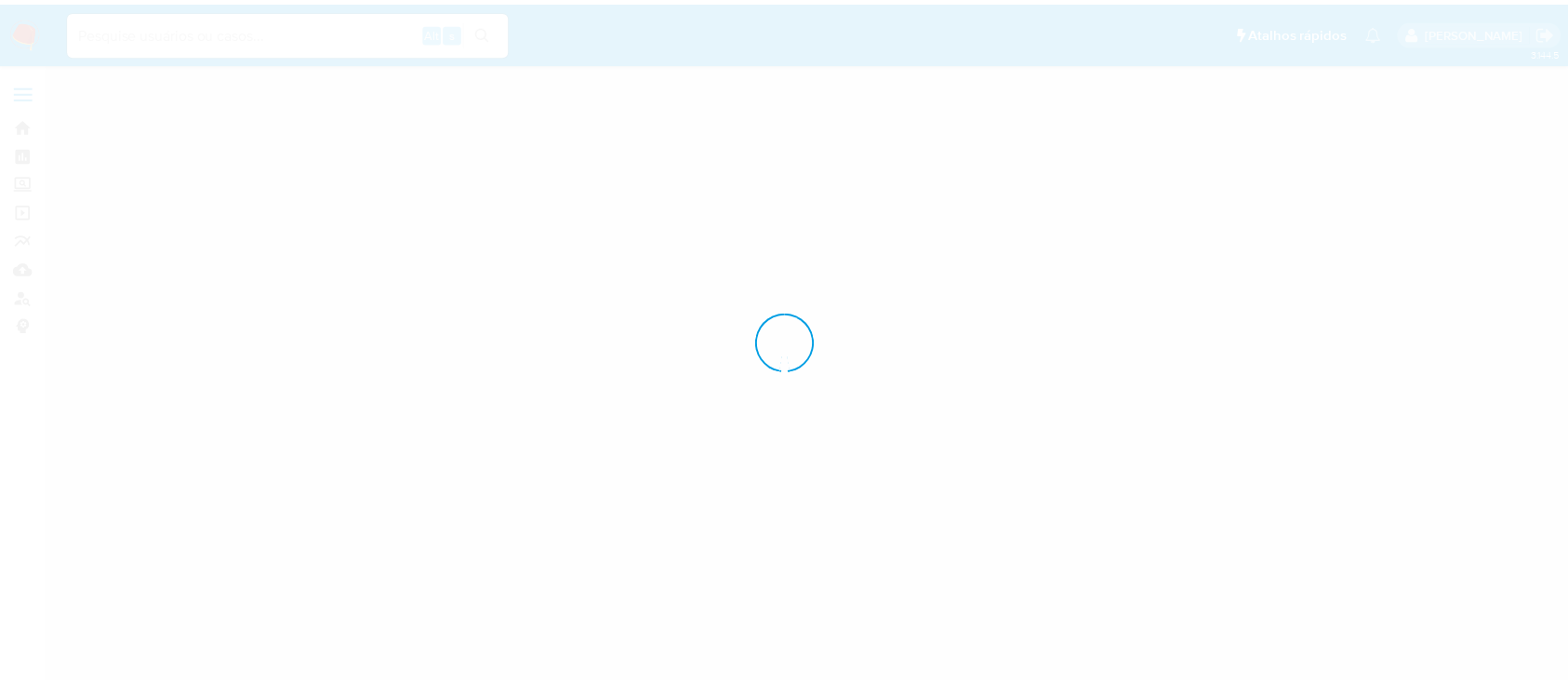 scroll, scrollTop: 0, scrollLeft: 0, axis: both 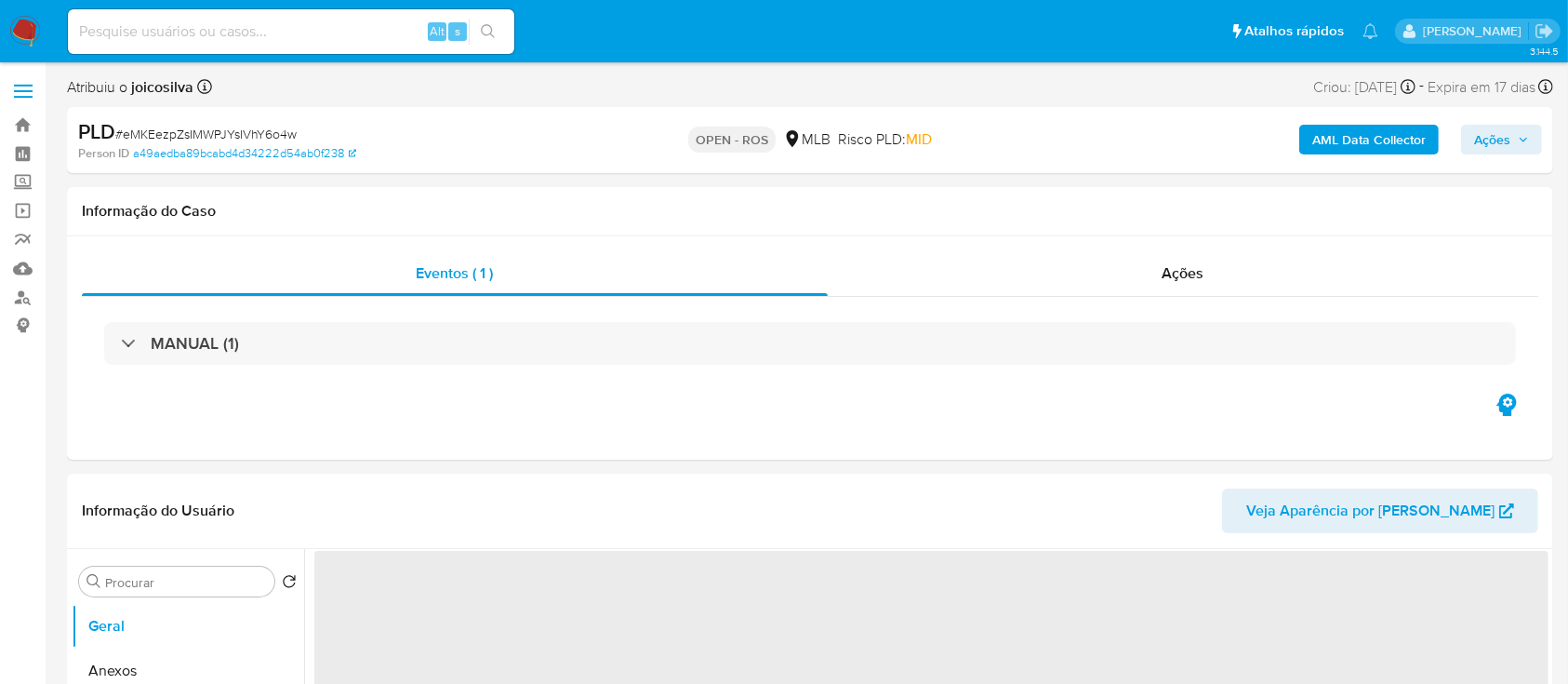 click on "# eMKEezpZsIMWPJYsIVhY6o4w" at bounding box center (206, 134) 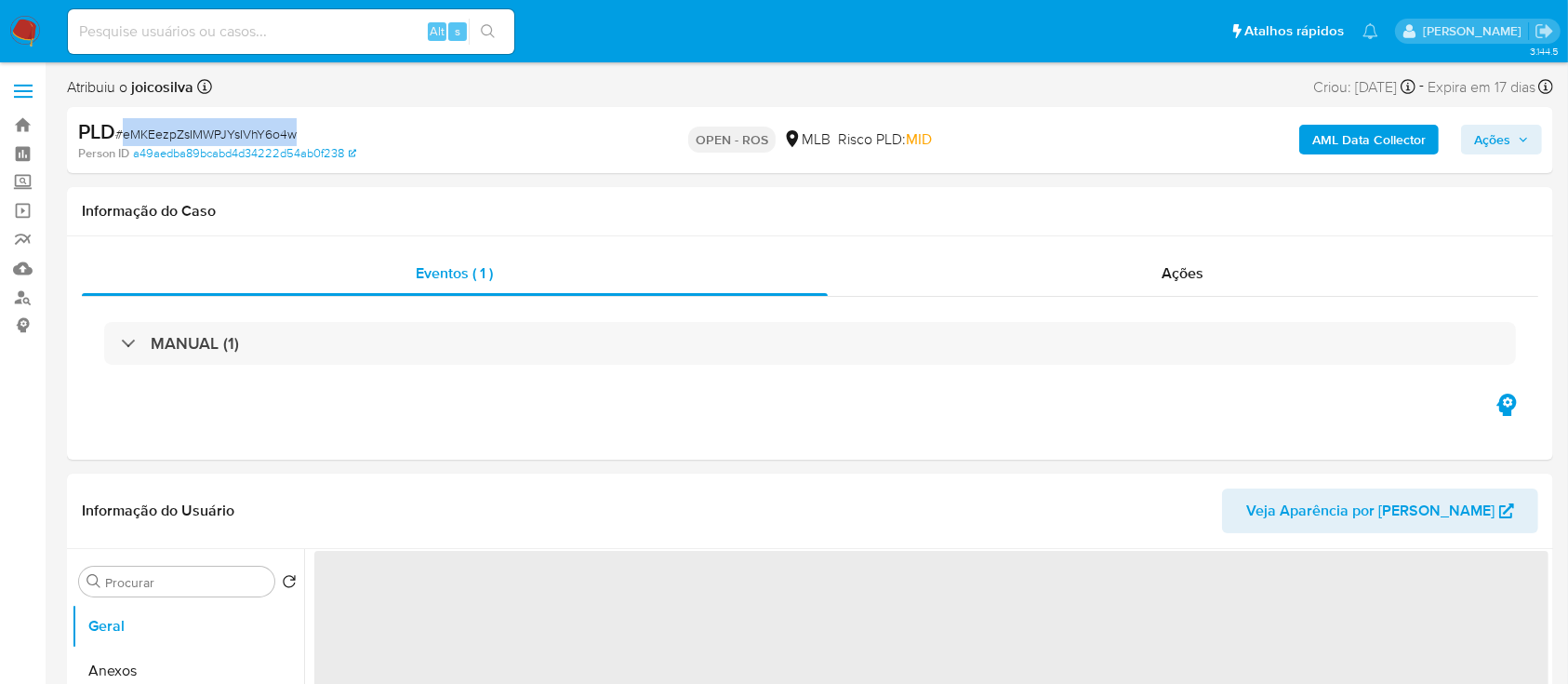click on "# eMKEezpZsIMWPJYsIVhY6o4w" at bounding box center [206, 134] 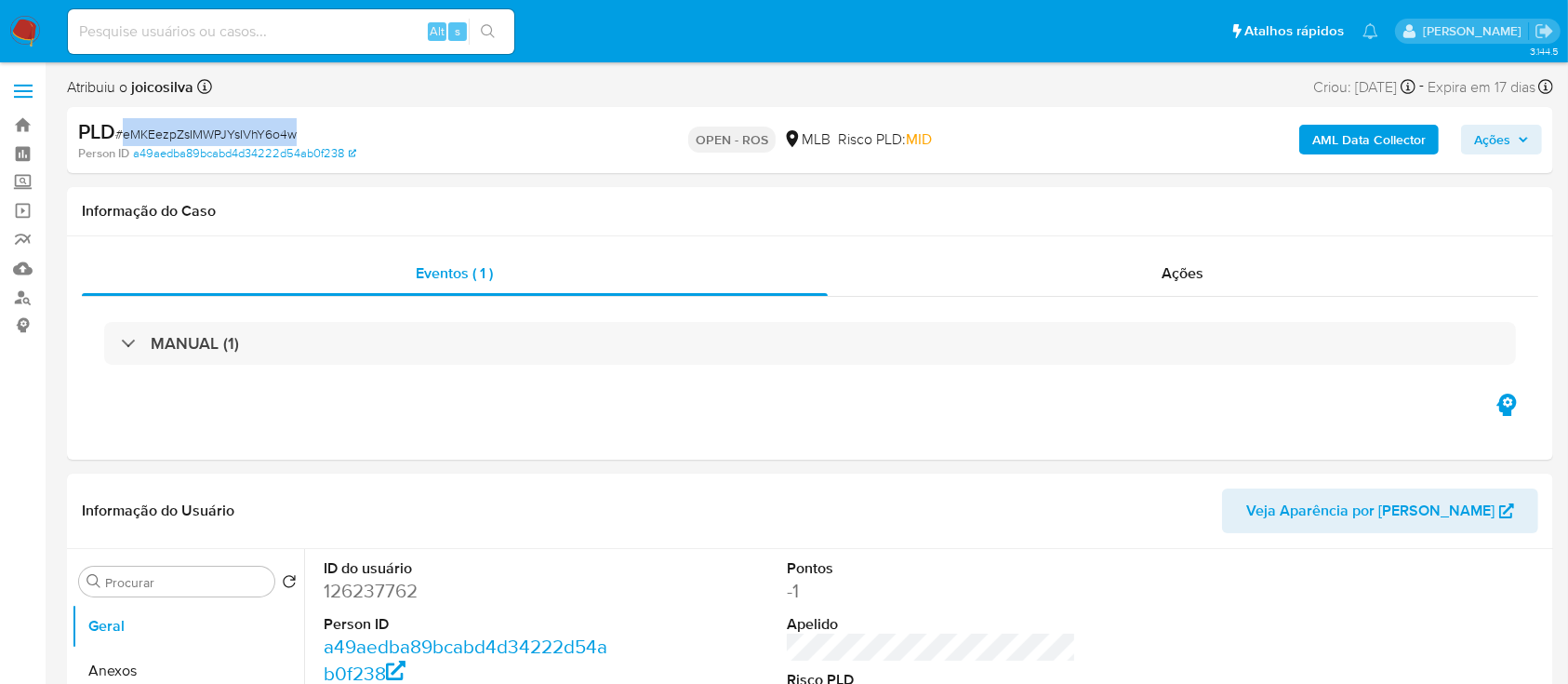 copy on "eMKEezpZsIMWPJYsIVhY6o4w" 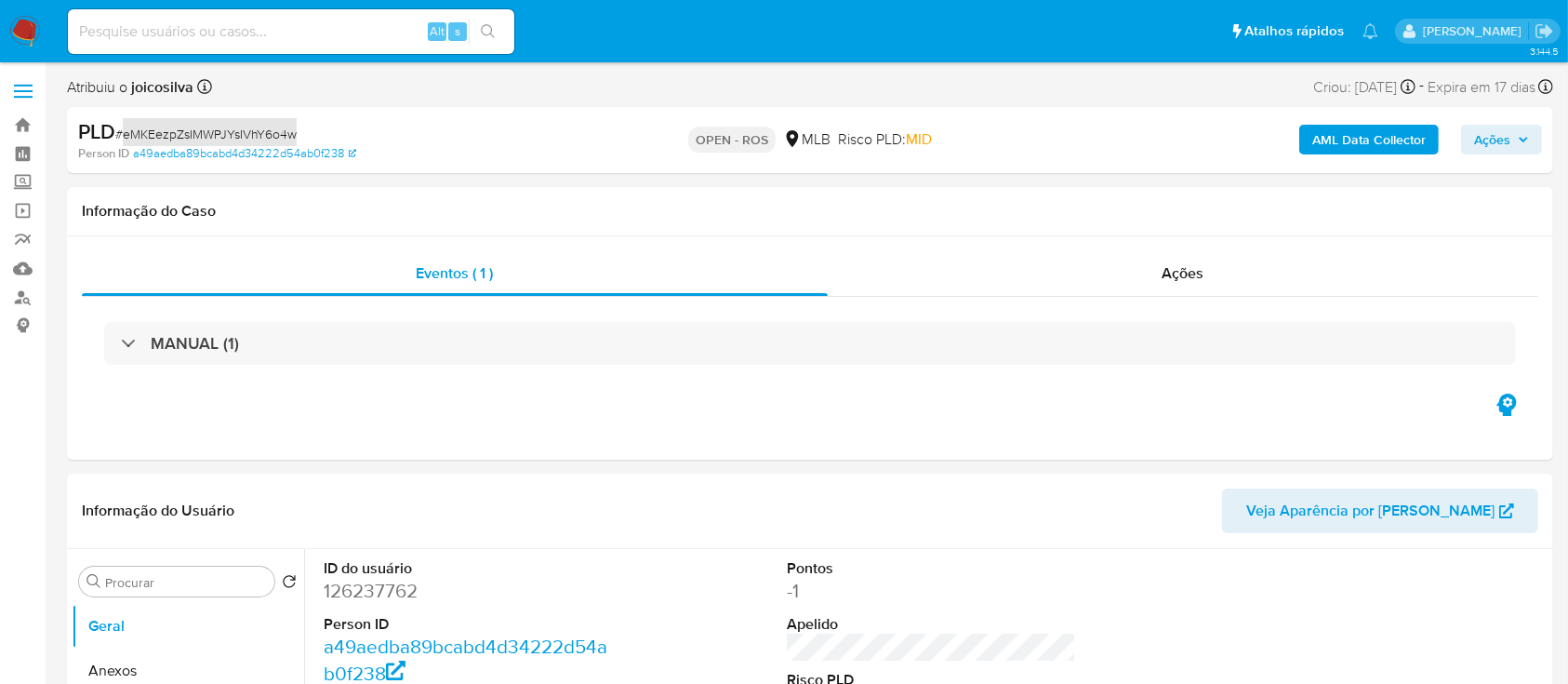select on "10" 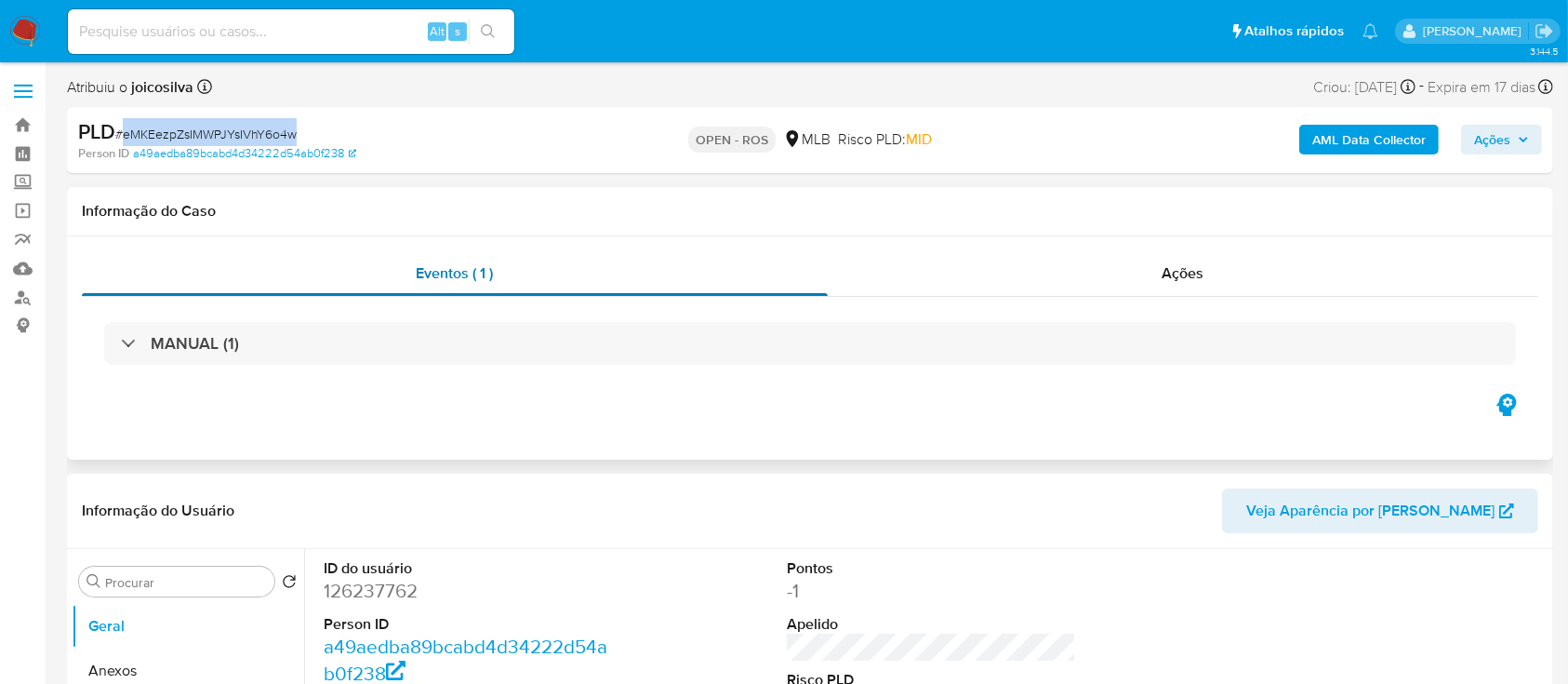 scroll, scrollTop: 372, scrollLeft: 0, axis: vertical 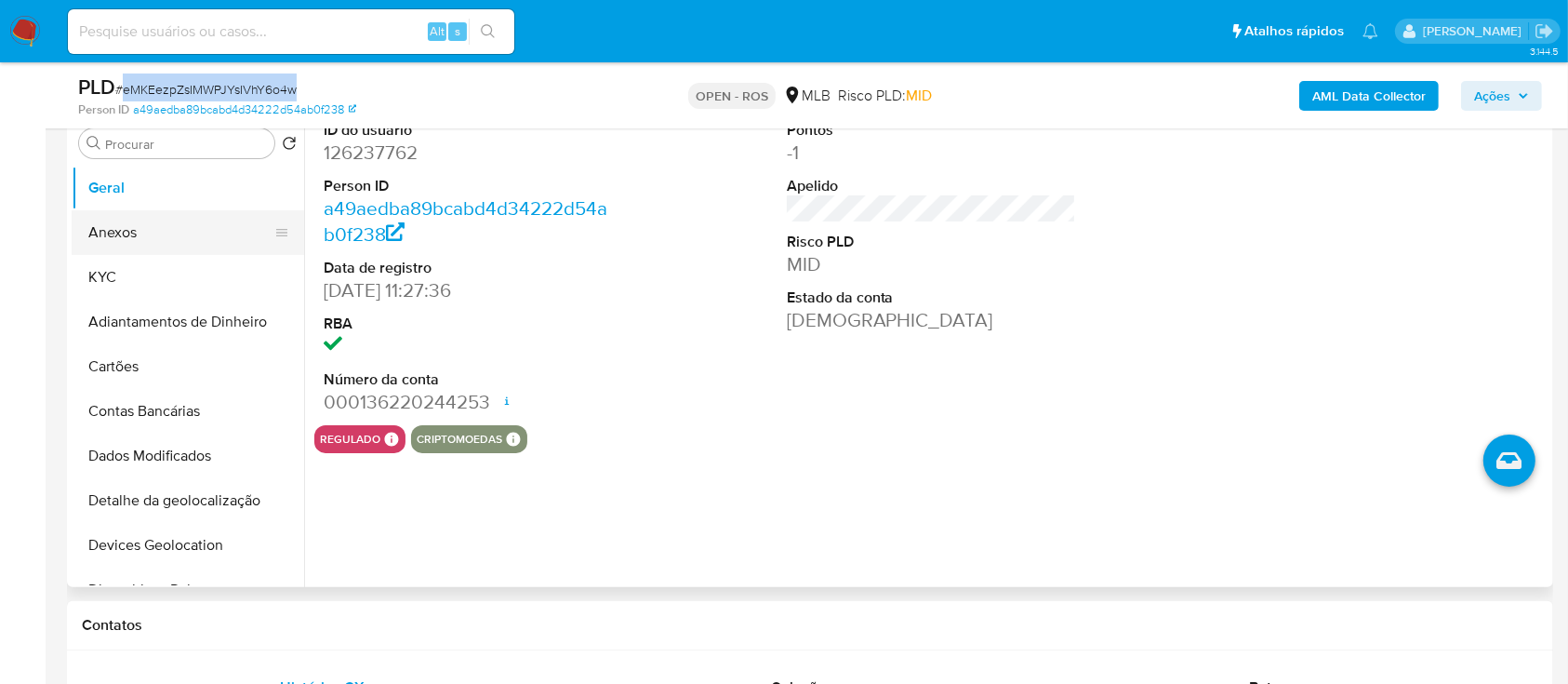 click on "Anexos" at bounding box center [180, 233] 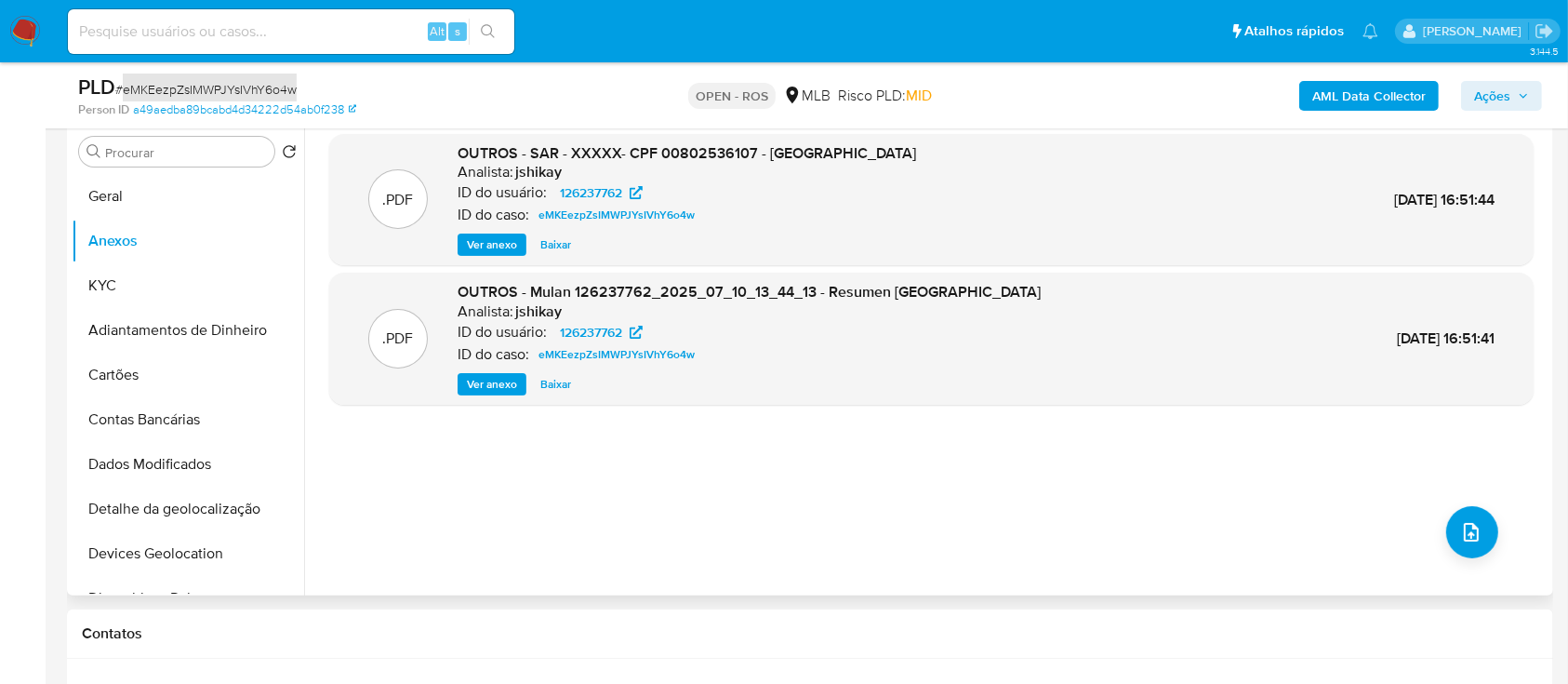scroll, scrollTop: 372, scrollLeft: 0, axis: vertical 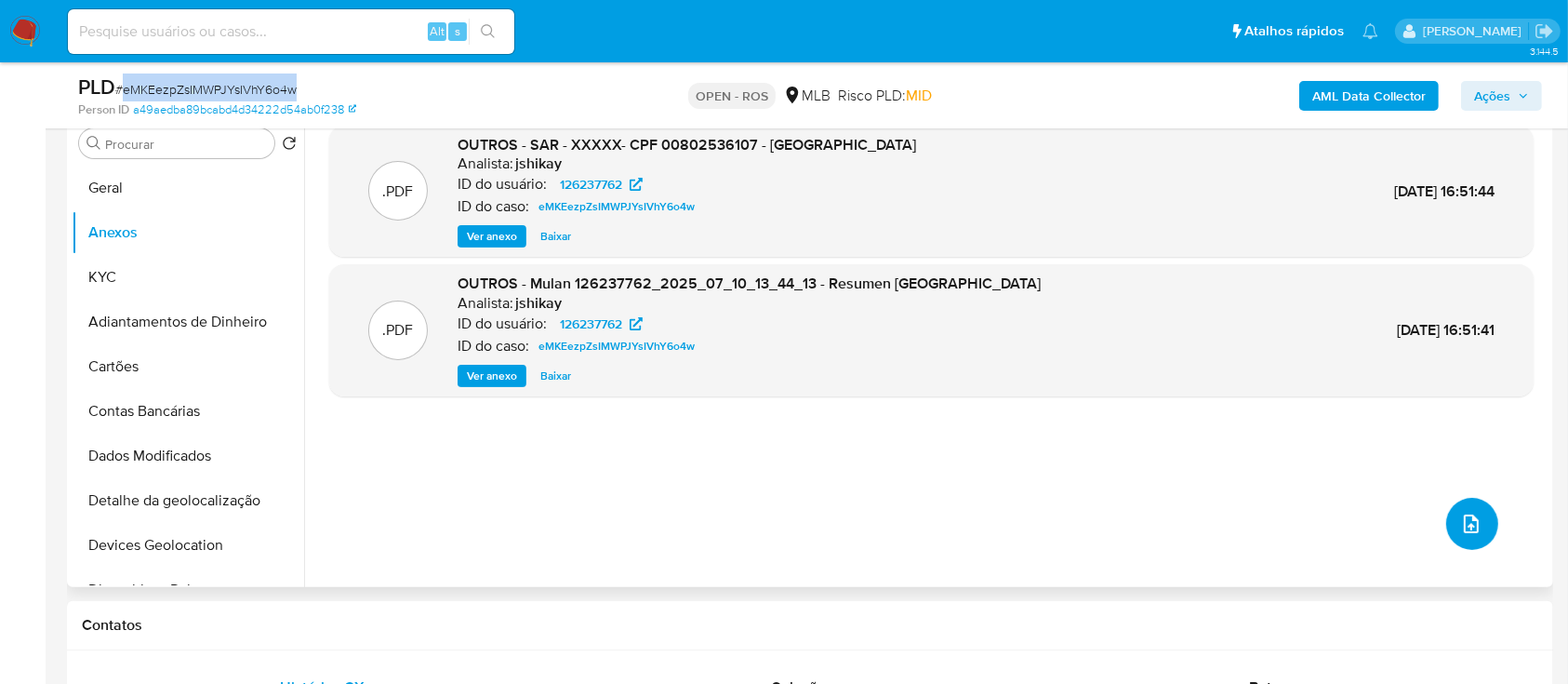 click 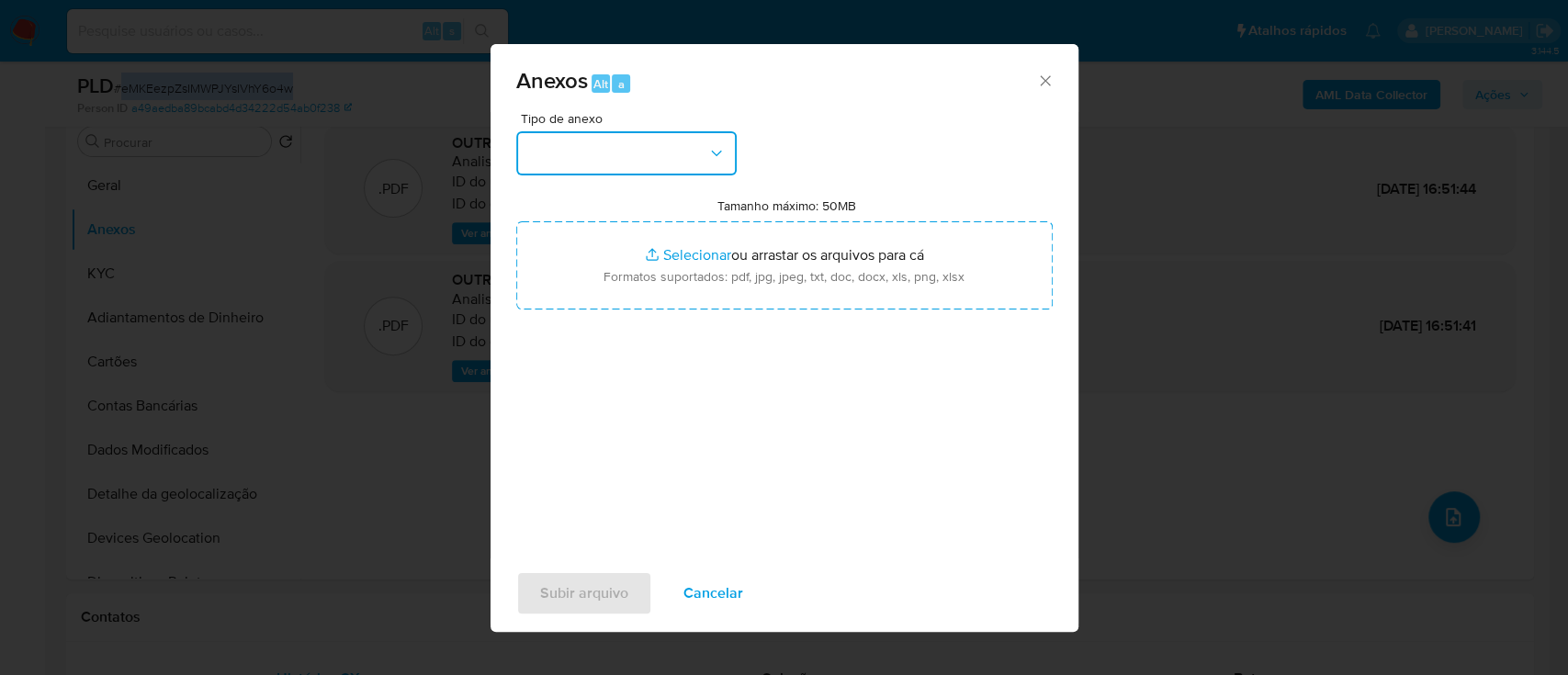 click at bounding box center (626, 153) 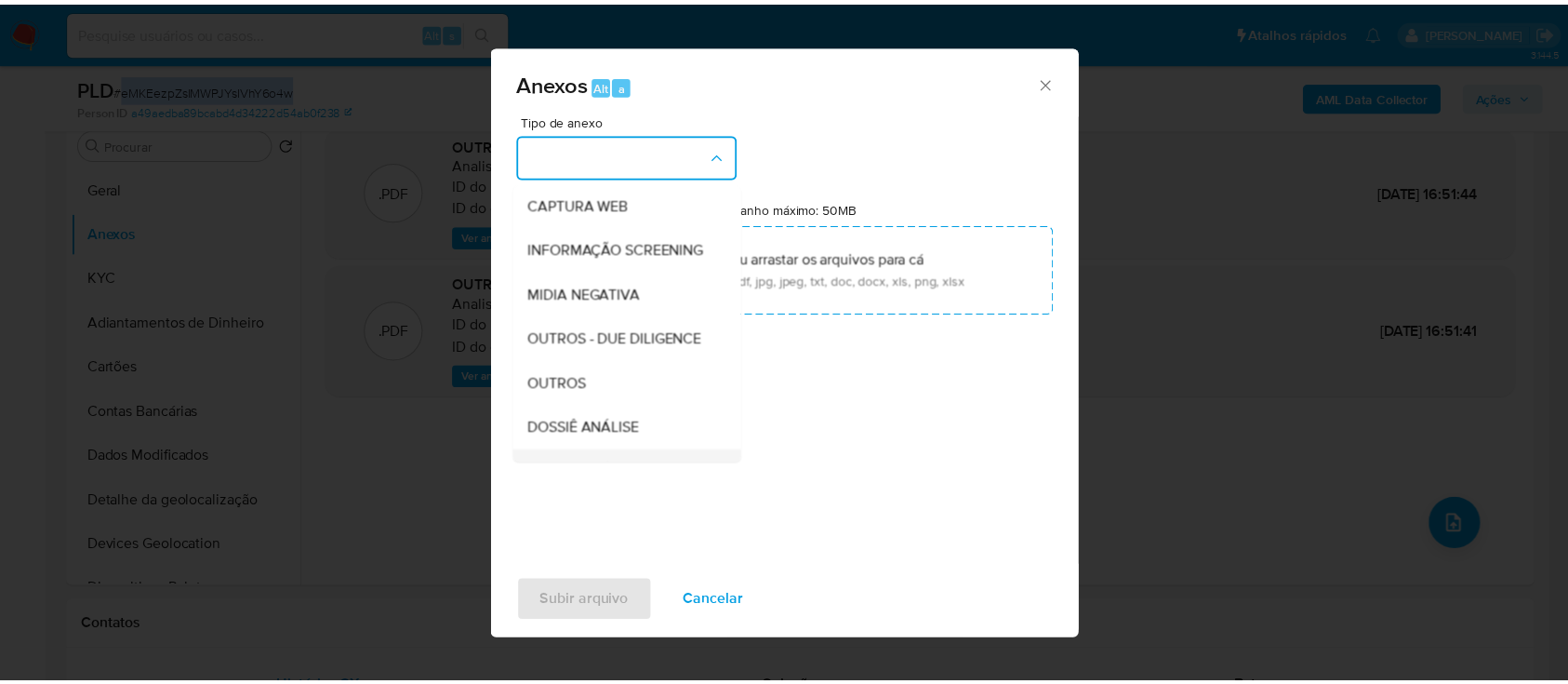 scroll, scrollTop: 286, scrollLeft: 0, axis: vertical 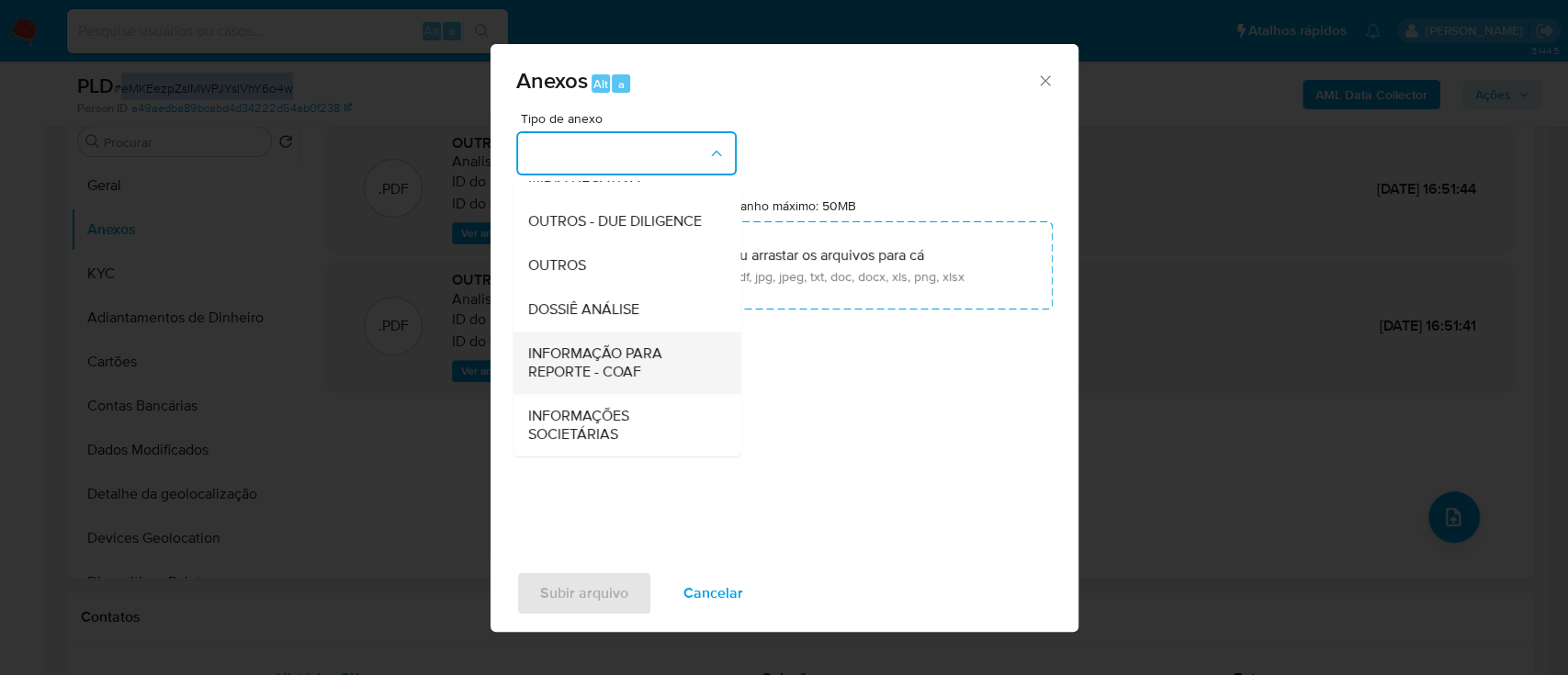 click on "INFORMAÇÃO PARA REPORTE - COAF" at bounding box center [621, 363] 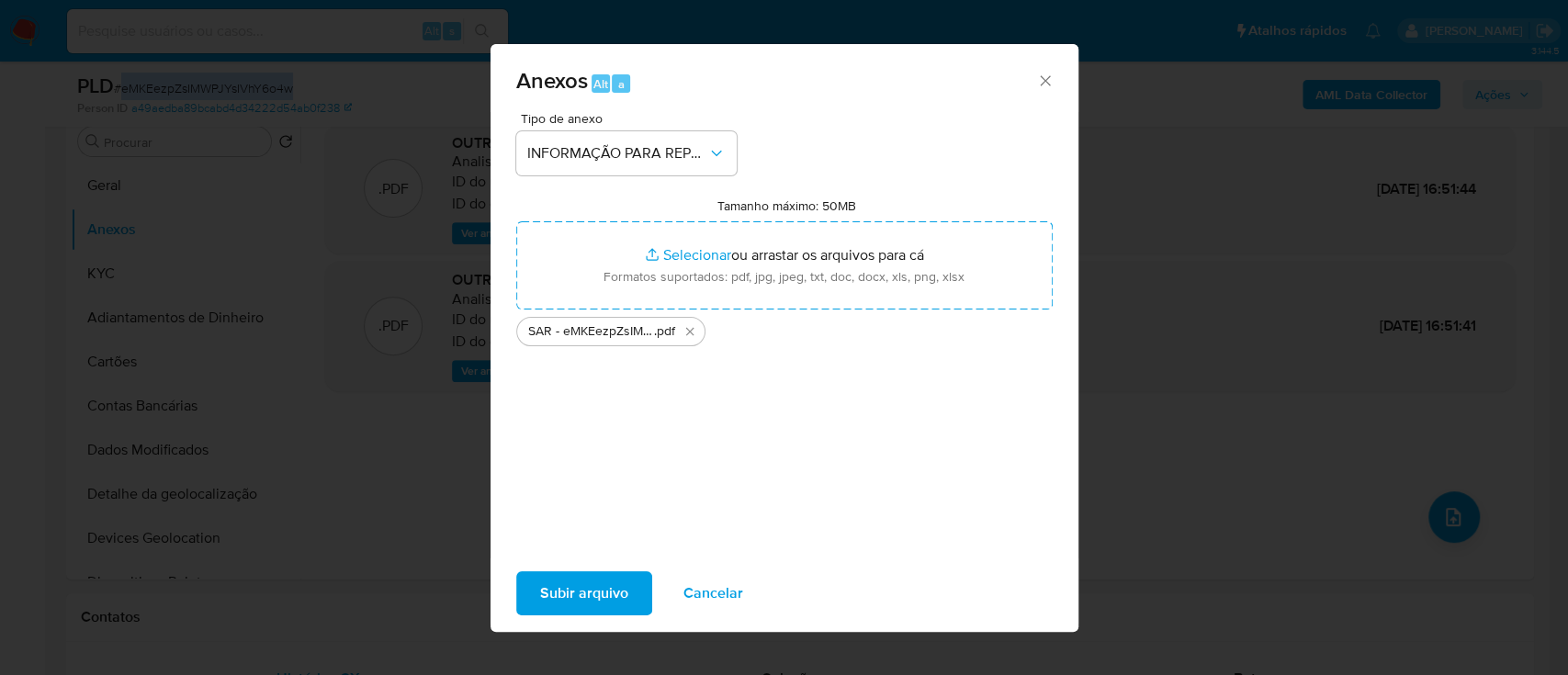 click on "Subir arquivo" at bounding box center (584, 593) 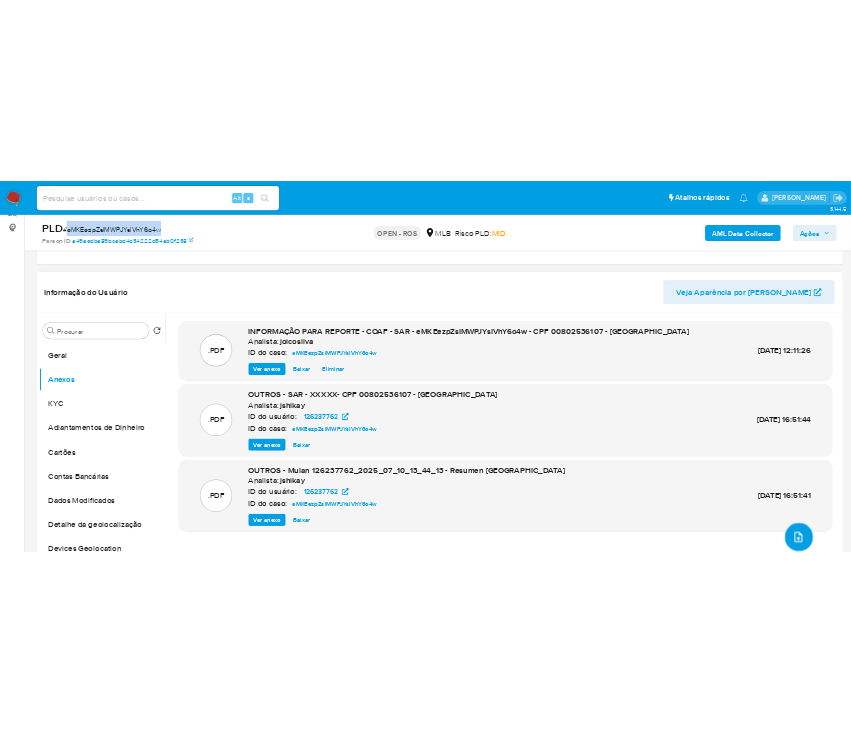 scroll, scrollTop: 133, scrollLeft: 0, axis: vertical 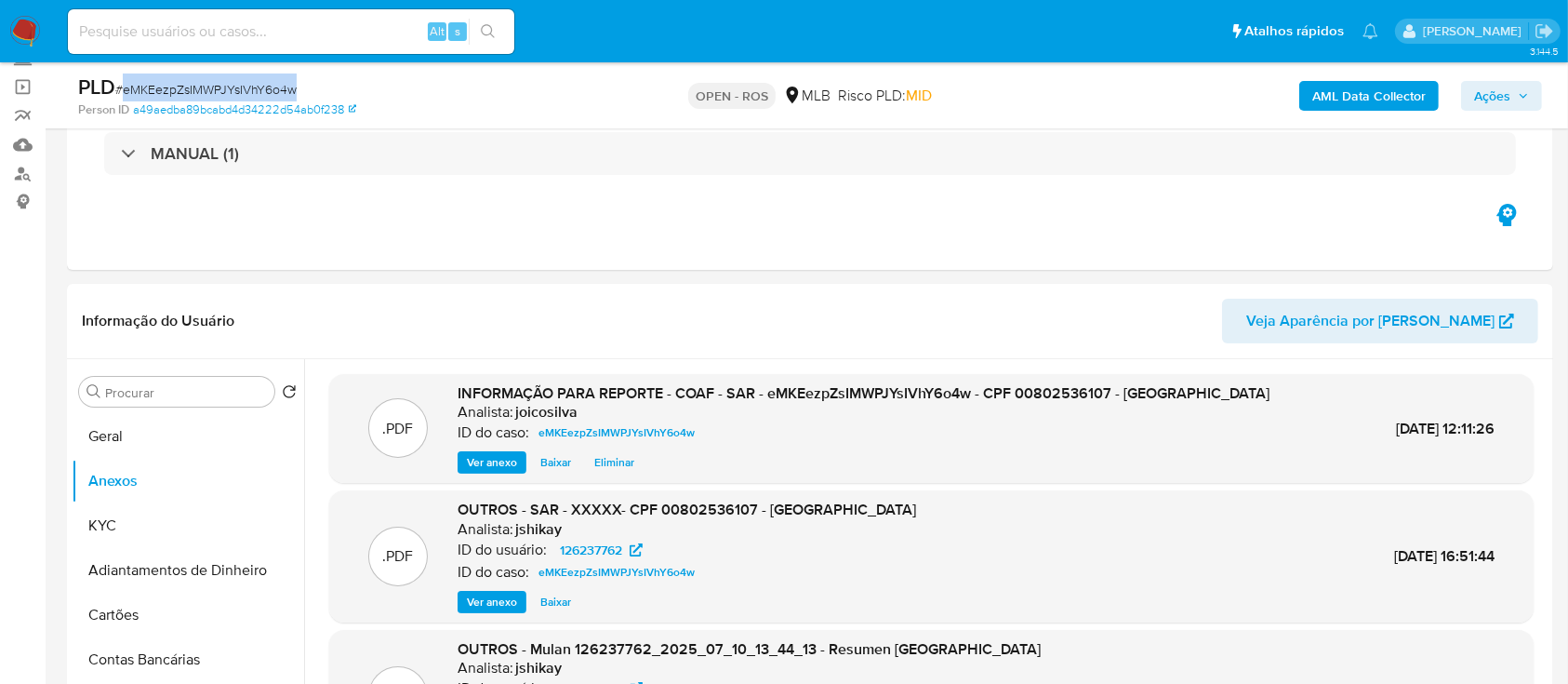 click on "Ações" at bounding box center (1501, 96) 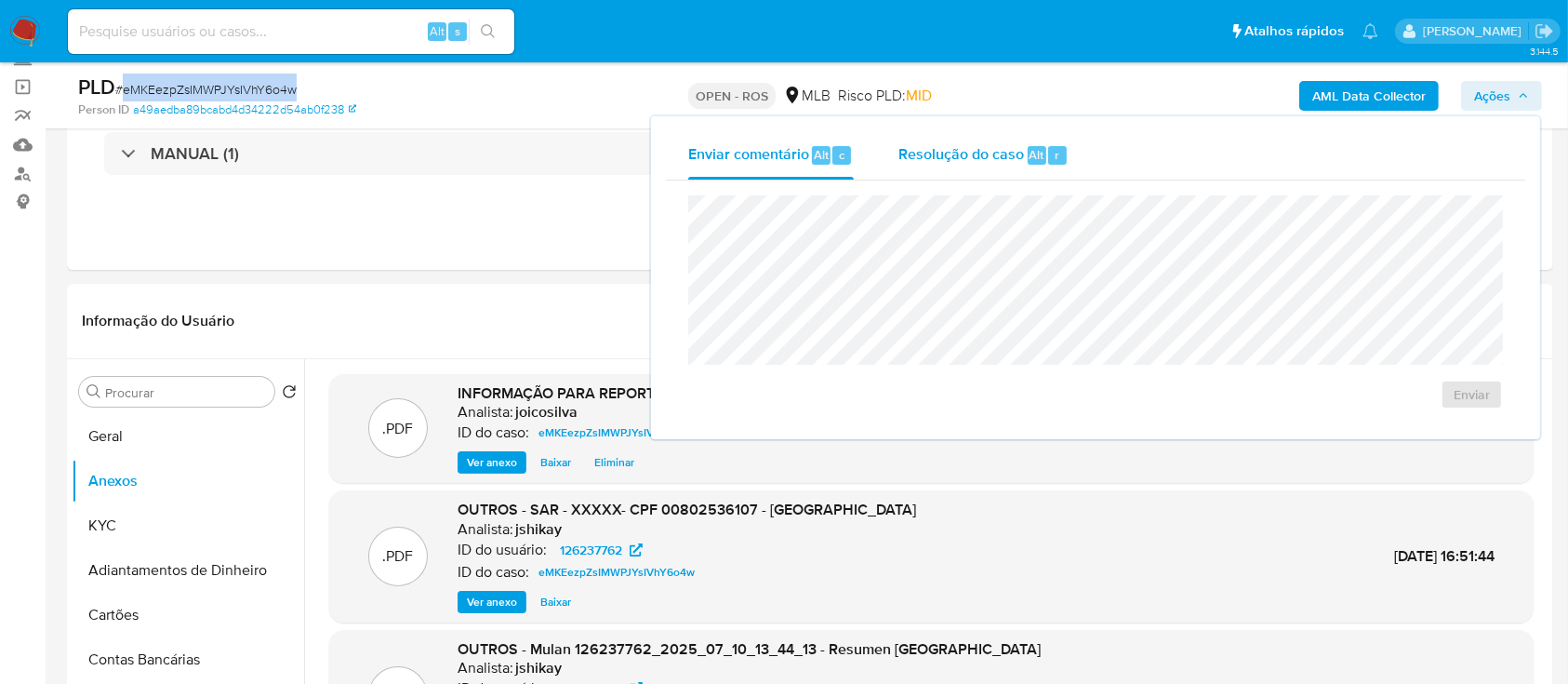 click on "Resolução do caso Alt r" at bounding box center (983, 155) 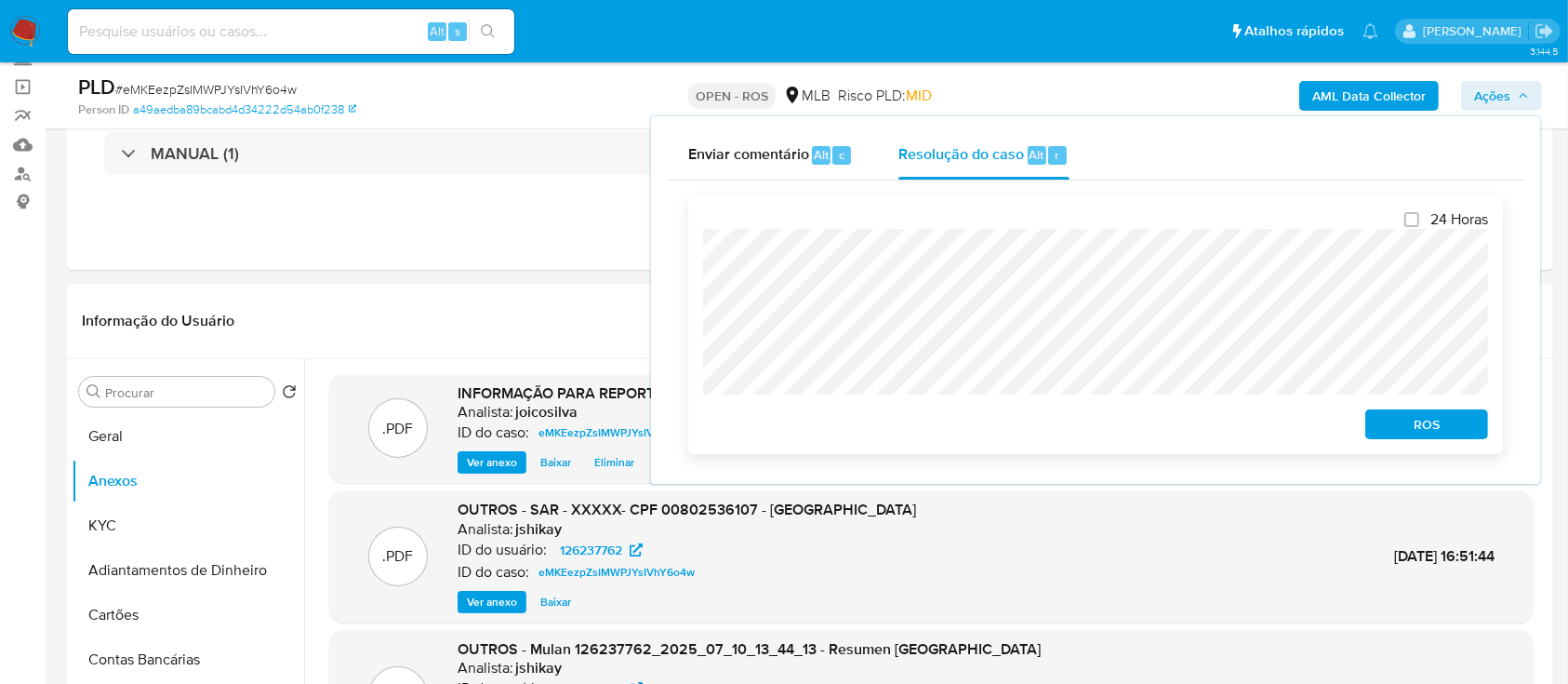 click on "ROS" at bounding box center (1427, 424) 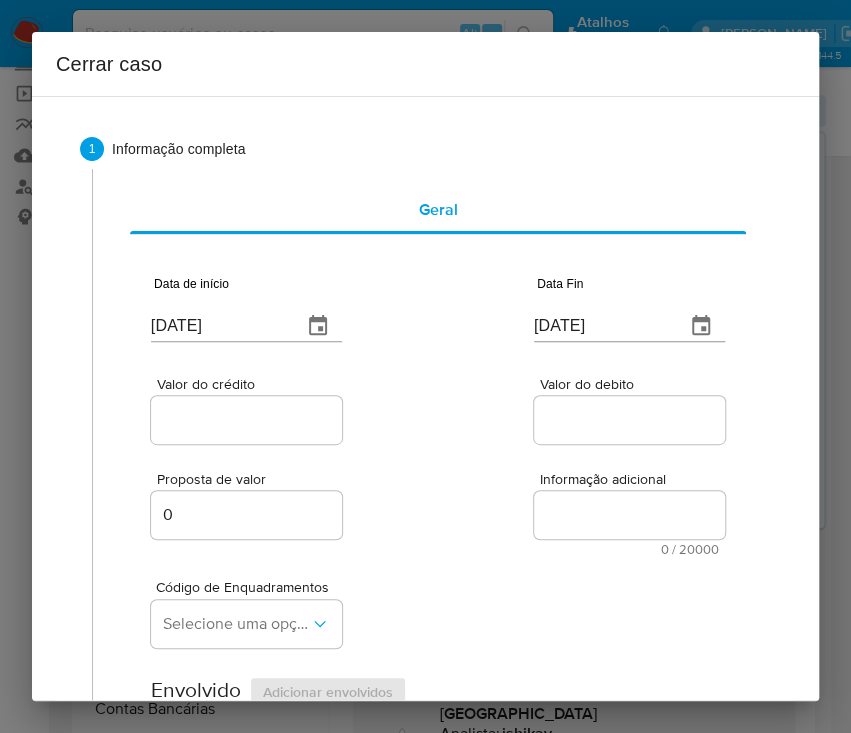 click on "[DATE]" at bounding box center [218, 326] 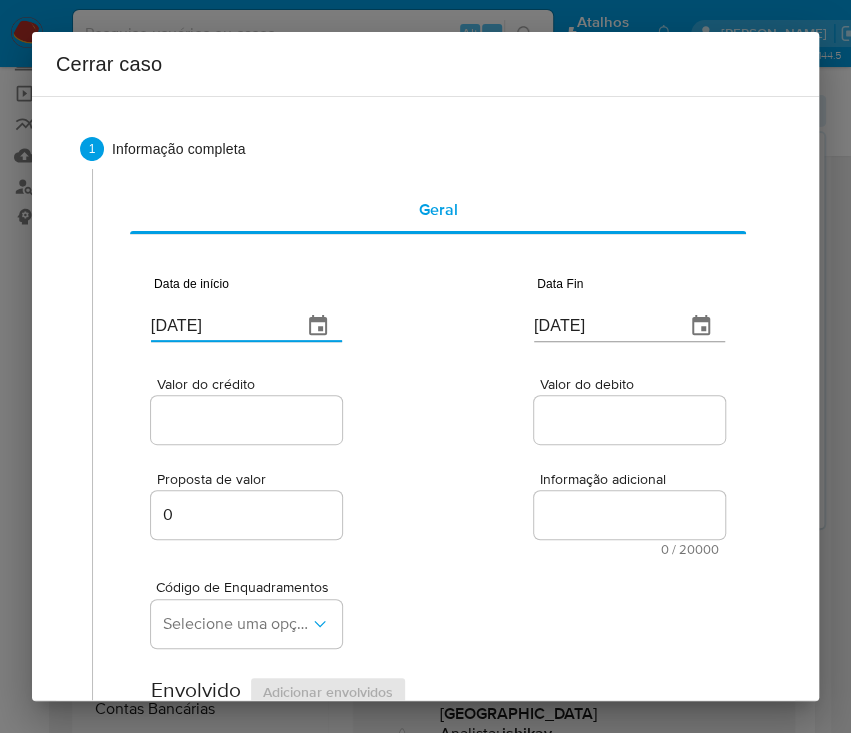 click on "[DATE]" at bounding box center (218, 326) 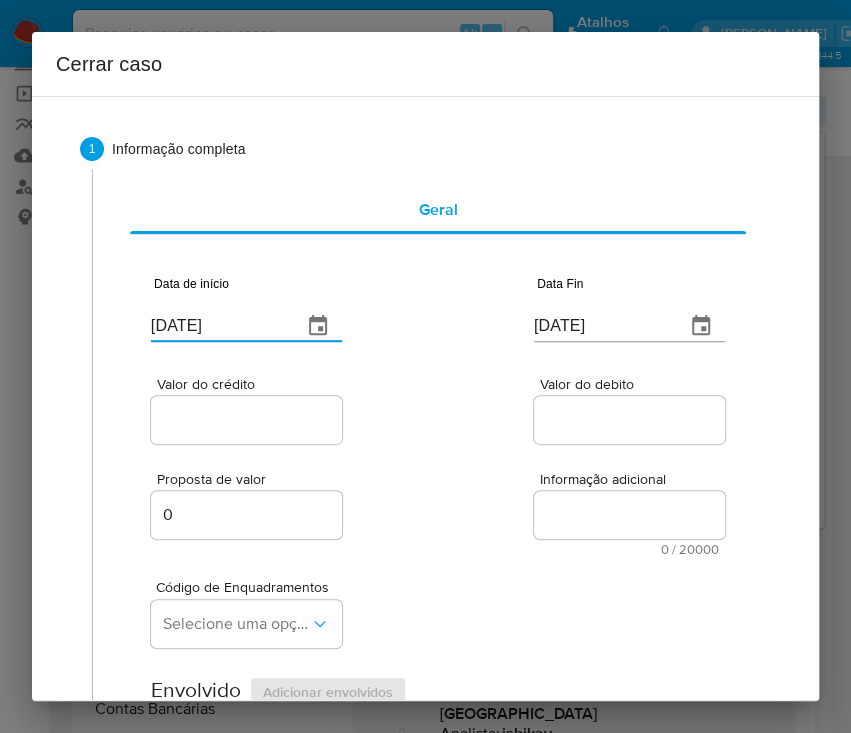 paste on "5" 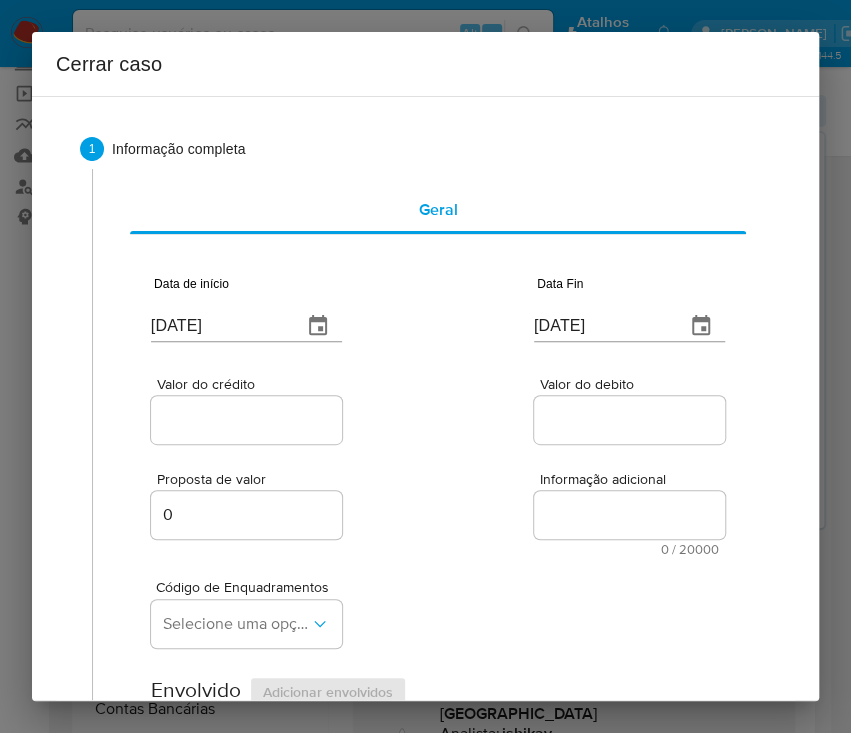 click on "Valor do crédito Valor do debito" at bounding box center (438, 400) 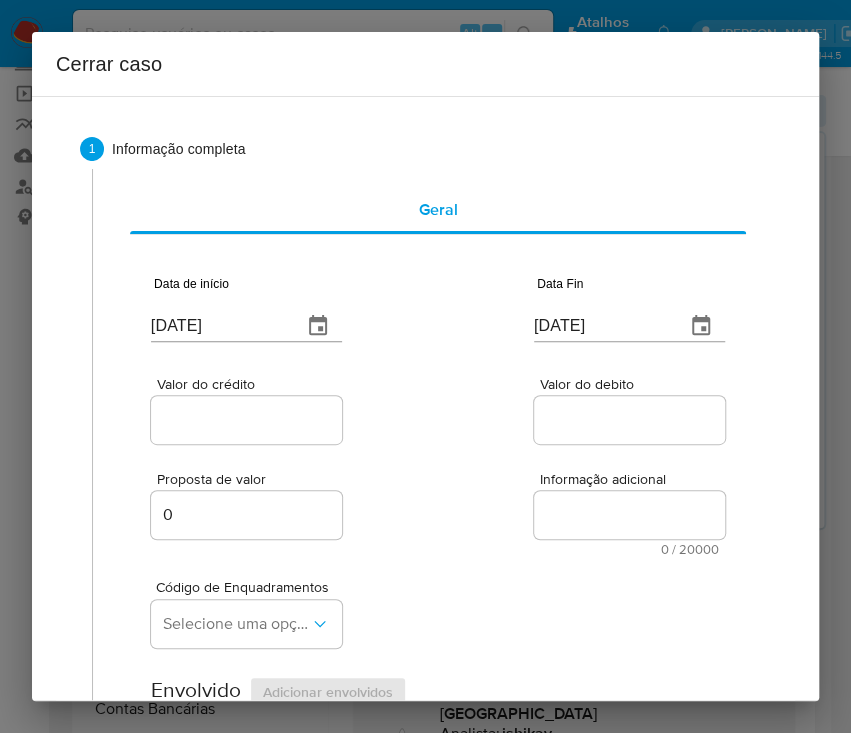 click on "[DATE]" at bounding box center (601, 326) 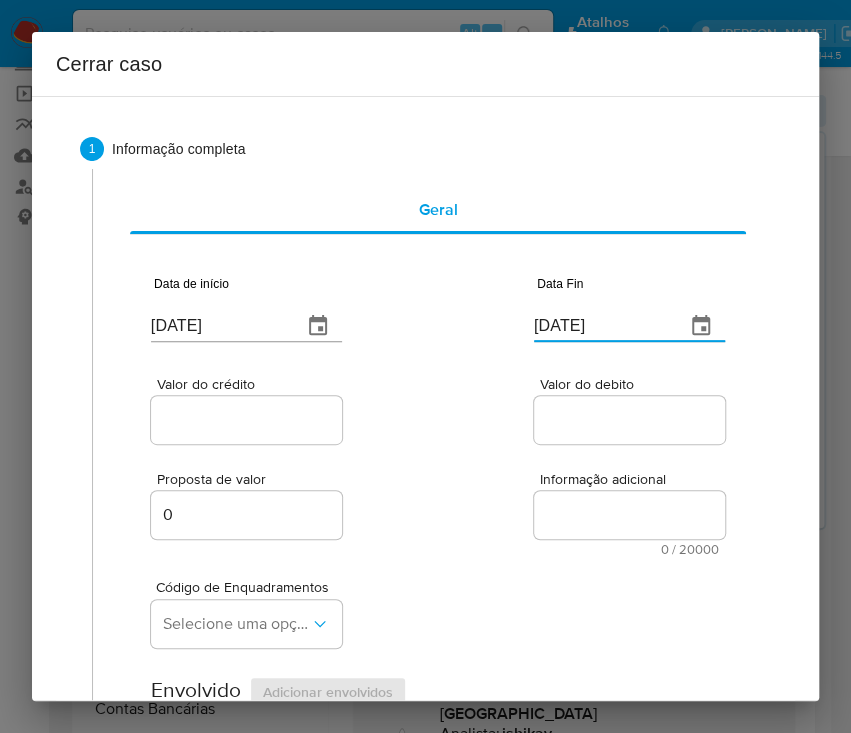 click on "[DATE]" at bounding box center (601, 326) 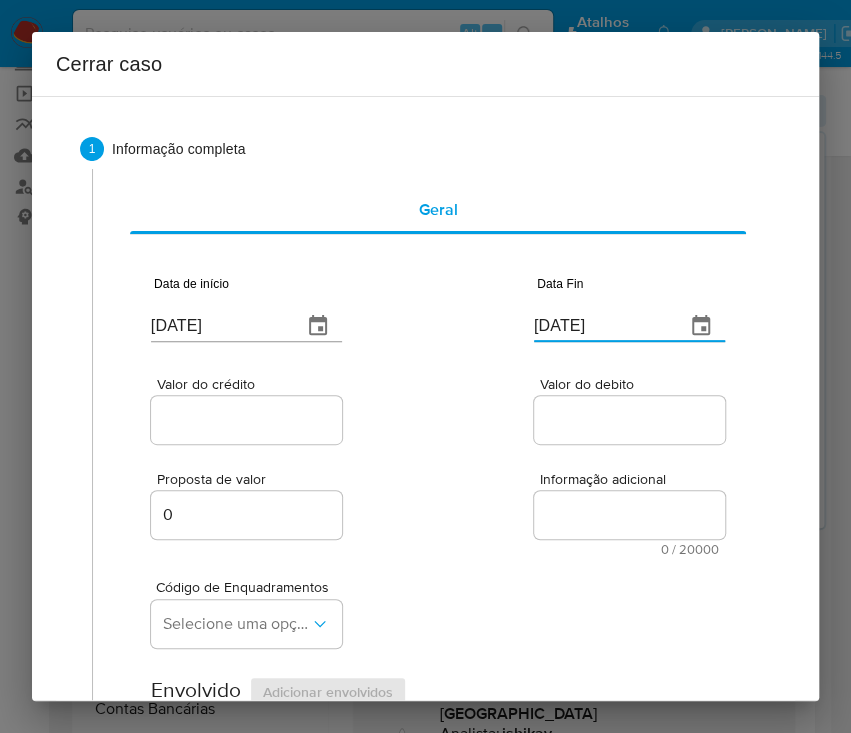 paste on "07" 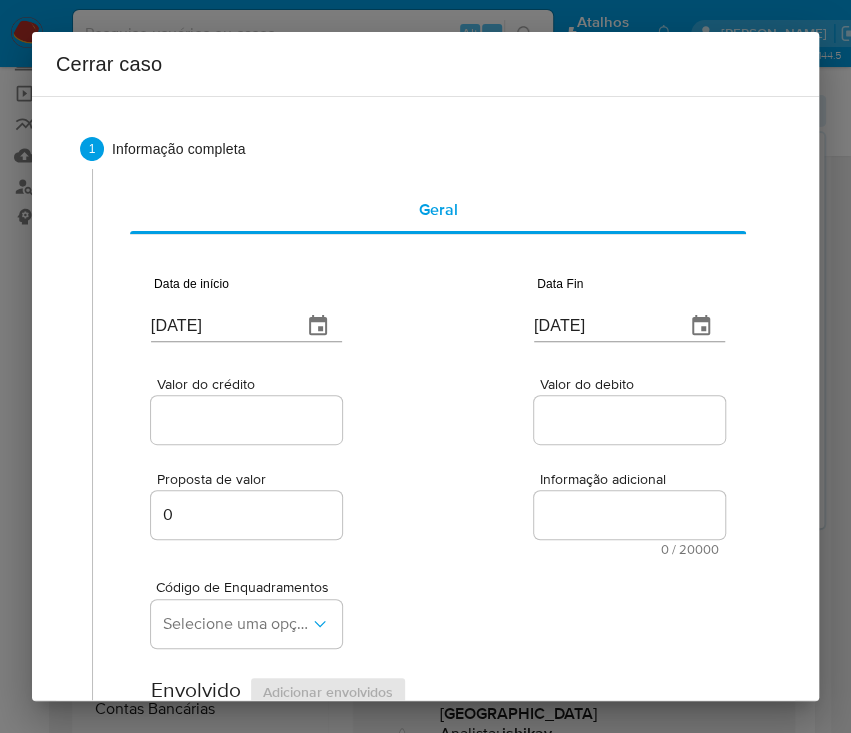 click on "Proposta de valor 0 Informação adicional 0 / 20000 20000 caracteres restantes" at bounding box center (438, 502) 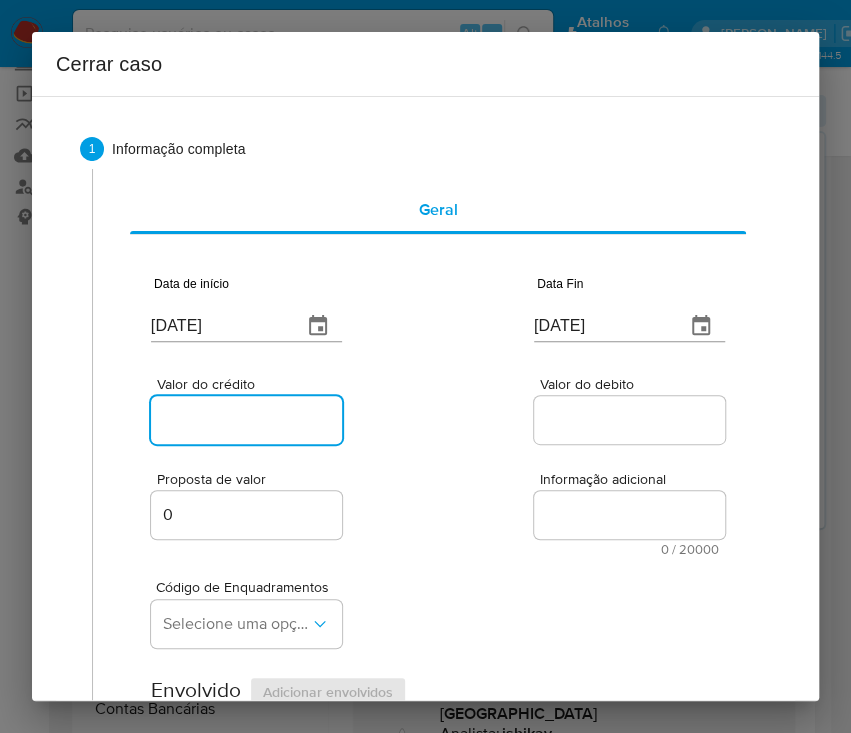 paste on "R$40.166" 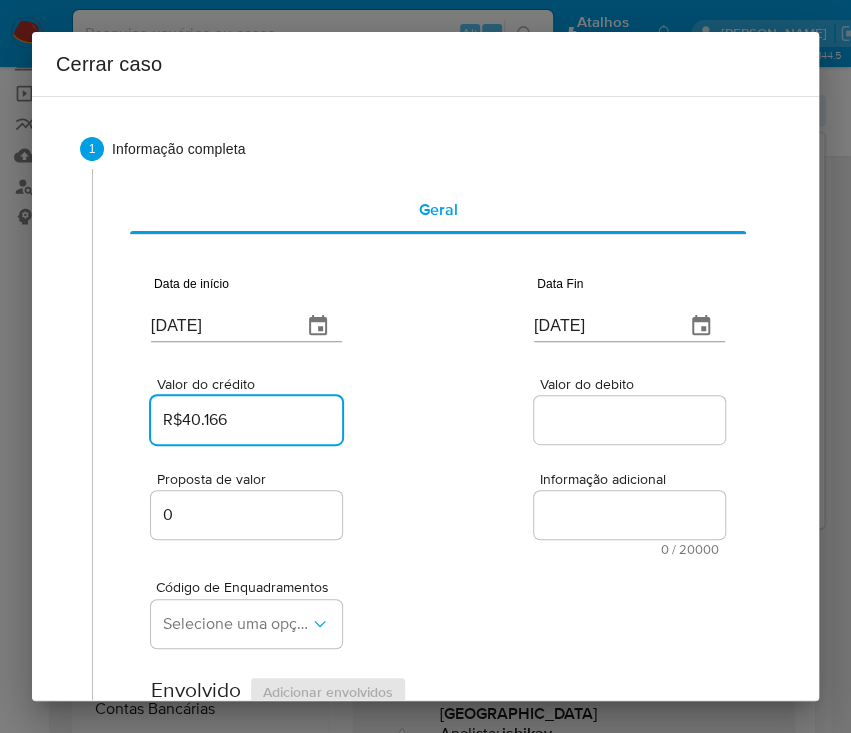 type on "R$40.166" 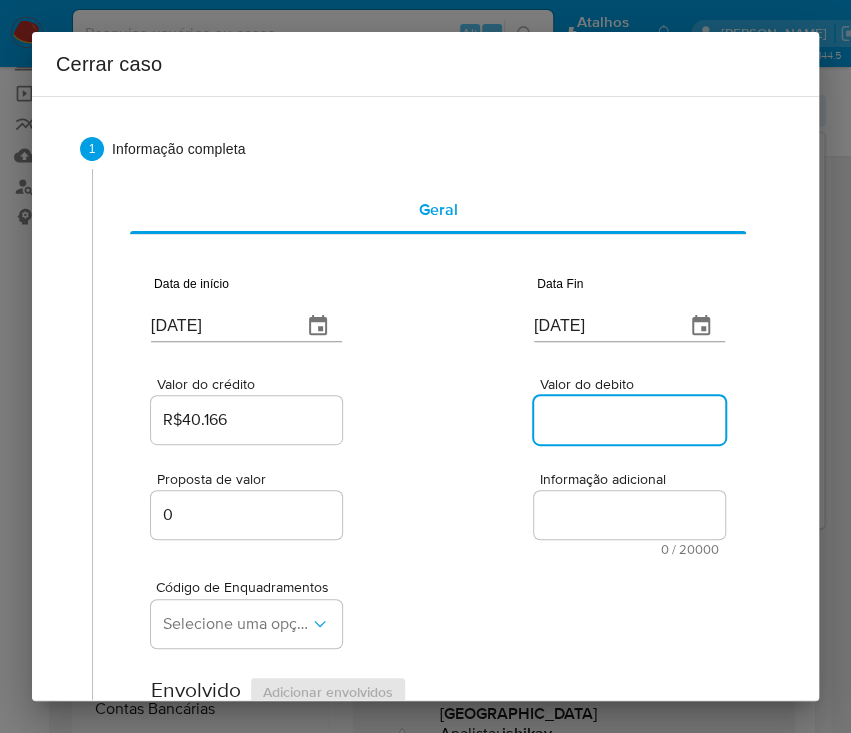 click on "Valor do debito" at bounding box center (632, 420) 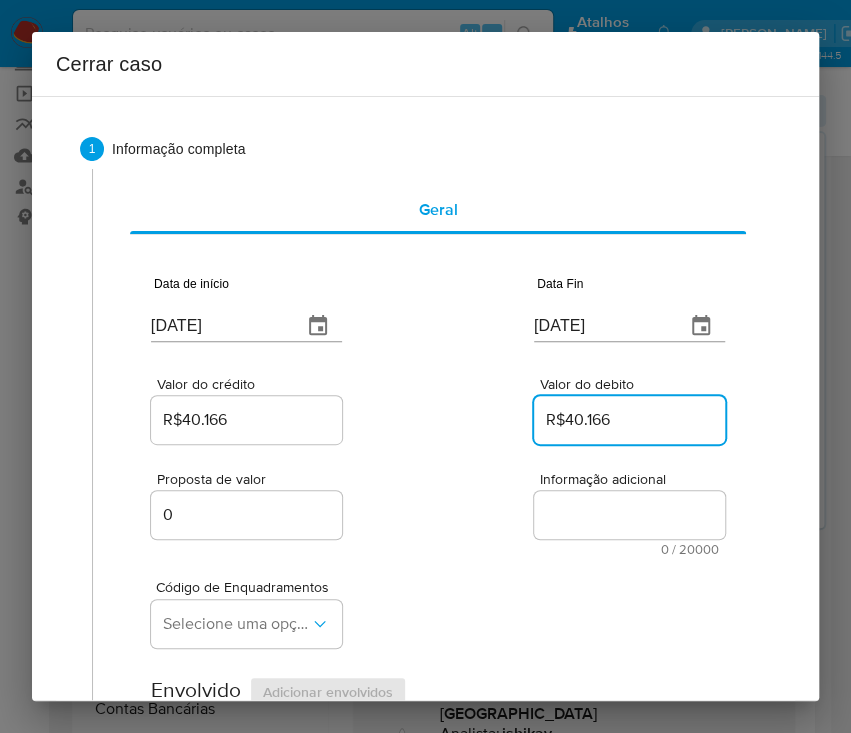 type on "R$40.166" 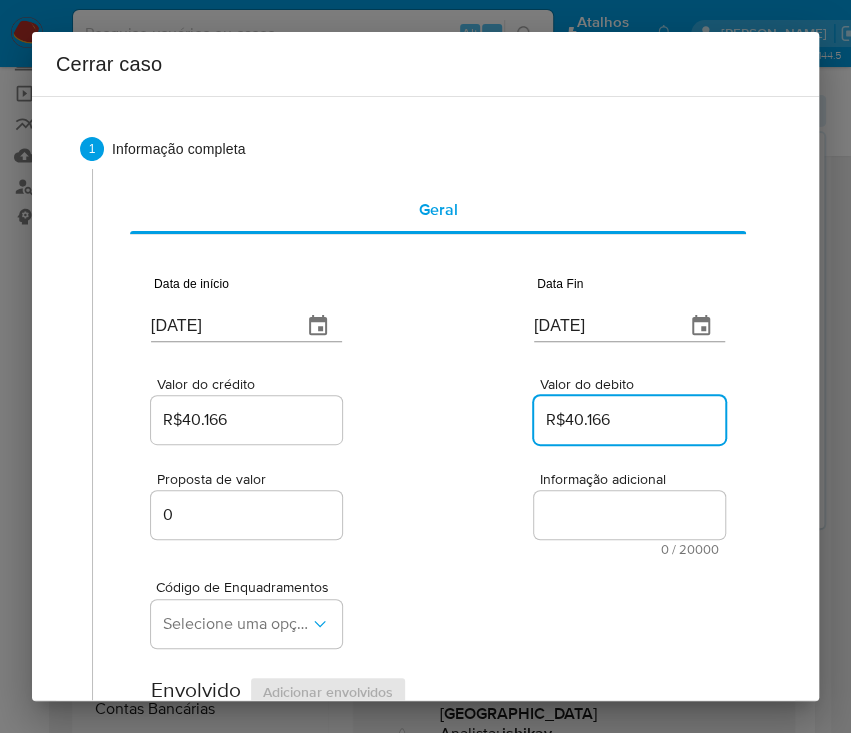 click on "Código de Enquadramentos Selecione uma opção" at bounding box center [438, 606] 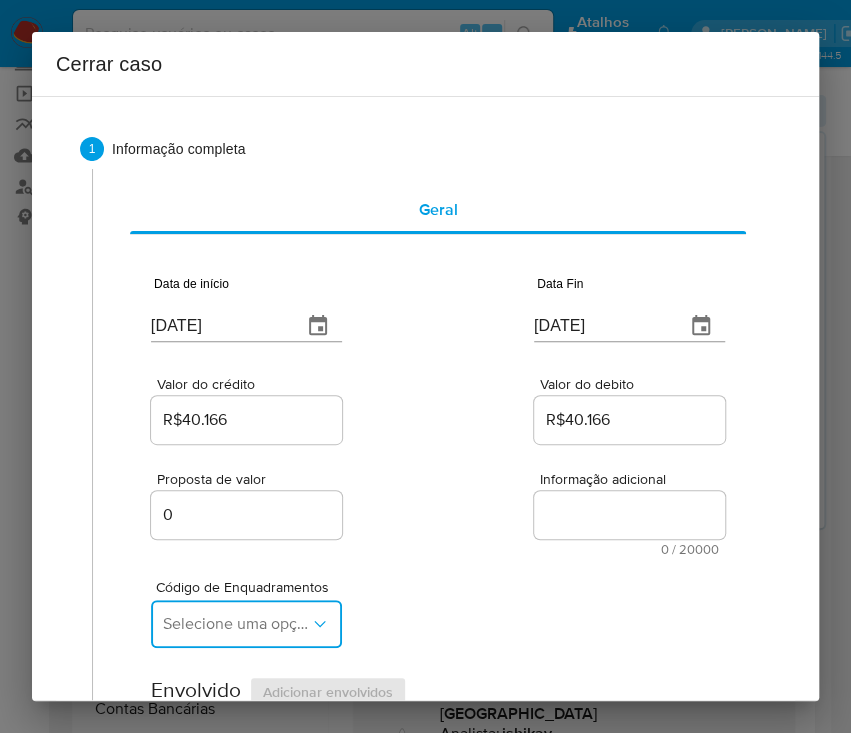 click on "Selecione uma opção" at bounding box center [236, 624] 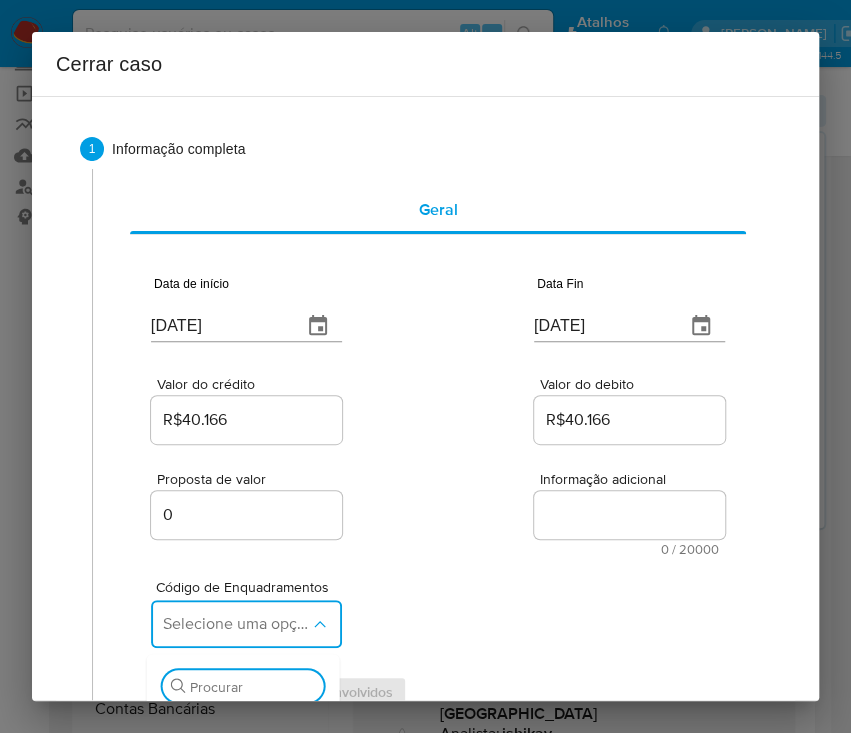 scroll, scrollTop: 133, scrollLeft: 0, axis: vertical 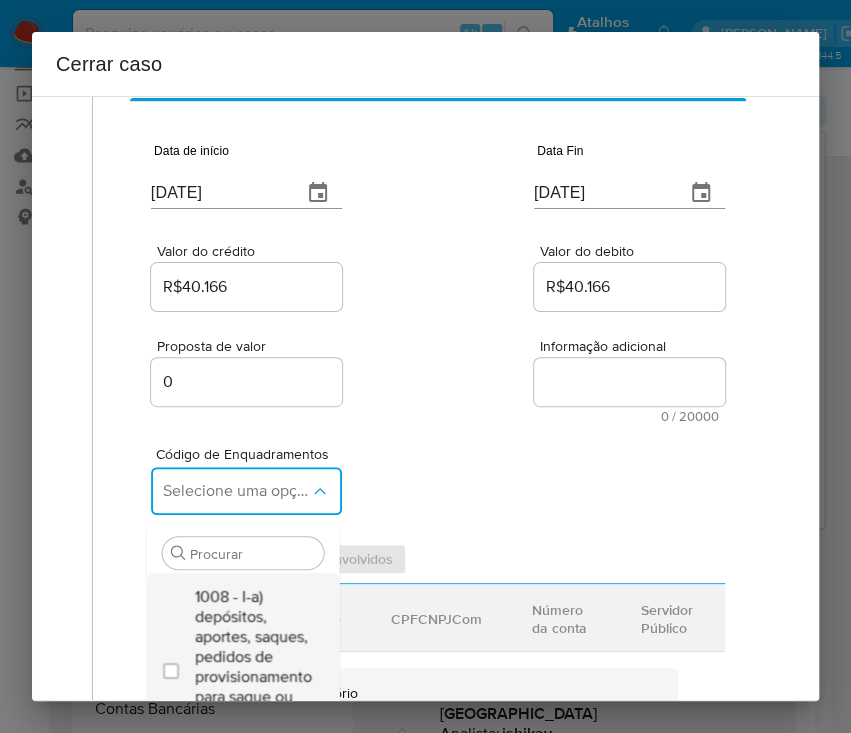 click on "1008 - I-a) depósitos, aportes, saques, pedidos de provisionamento para saque ou qualquer outro instrumento" at bounding box center (252, 667) 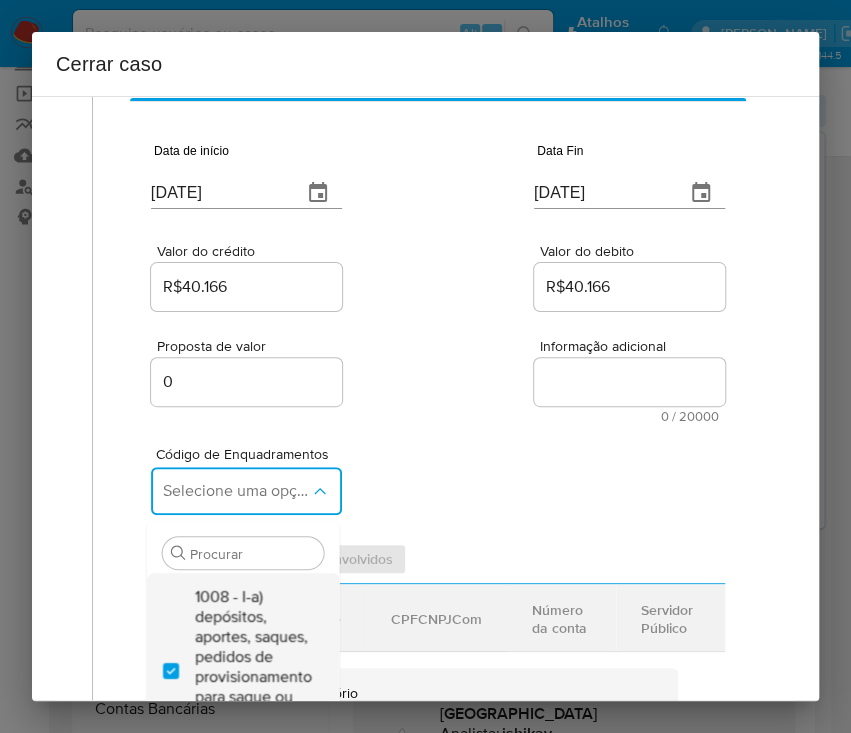 checkbox on "true" 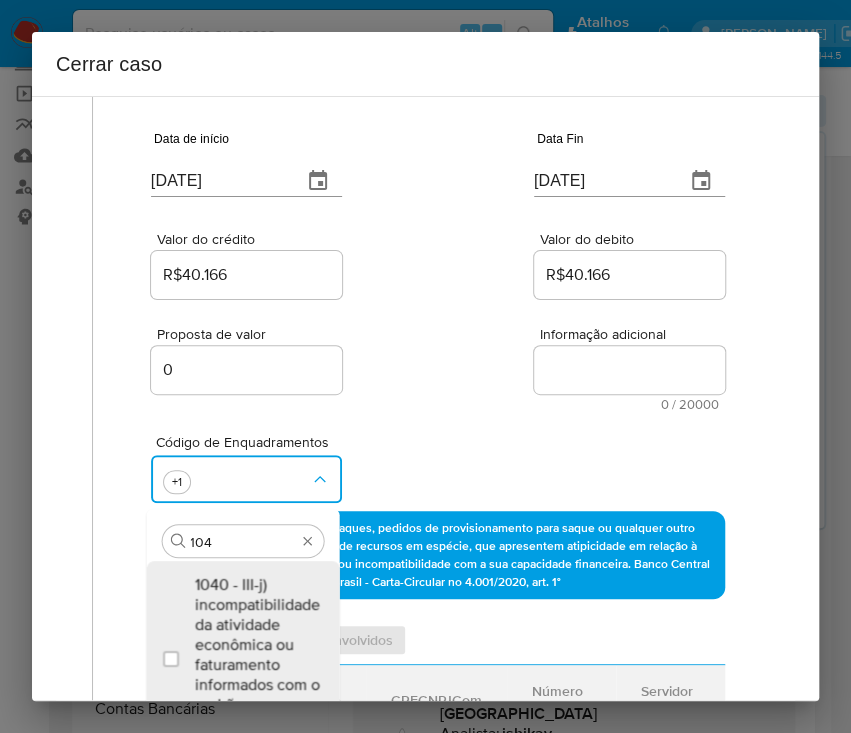 type on "1045" 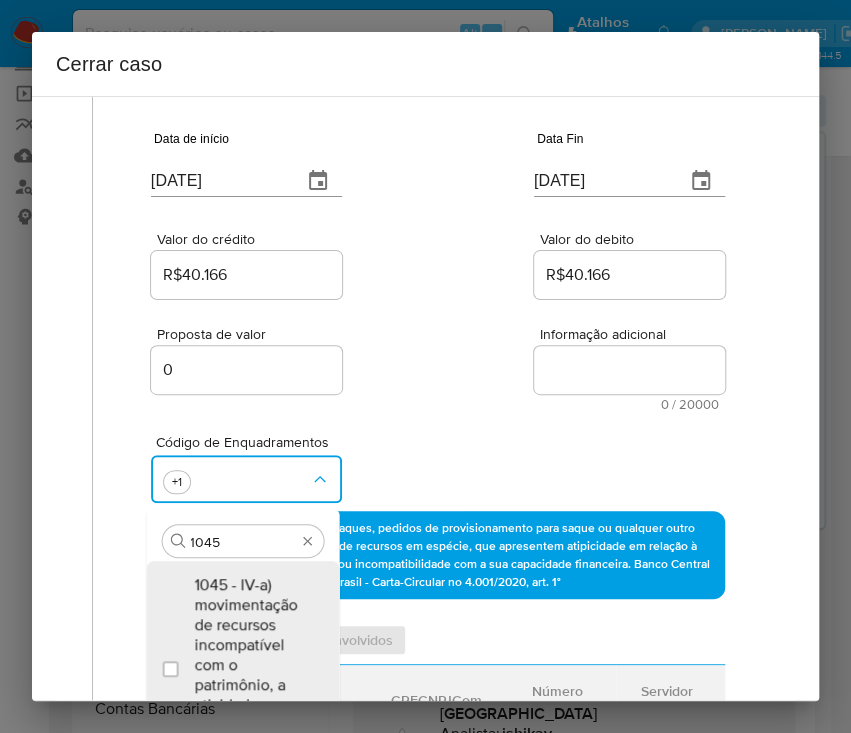 scroll, scrollTop: 166, scrollLeft: 0, axis: vertical 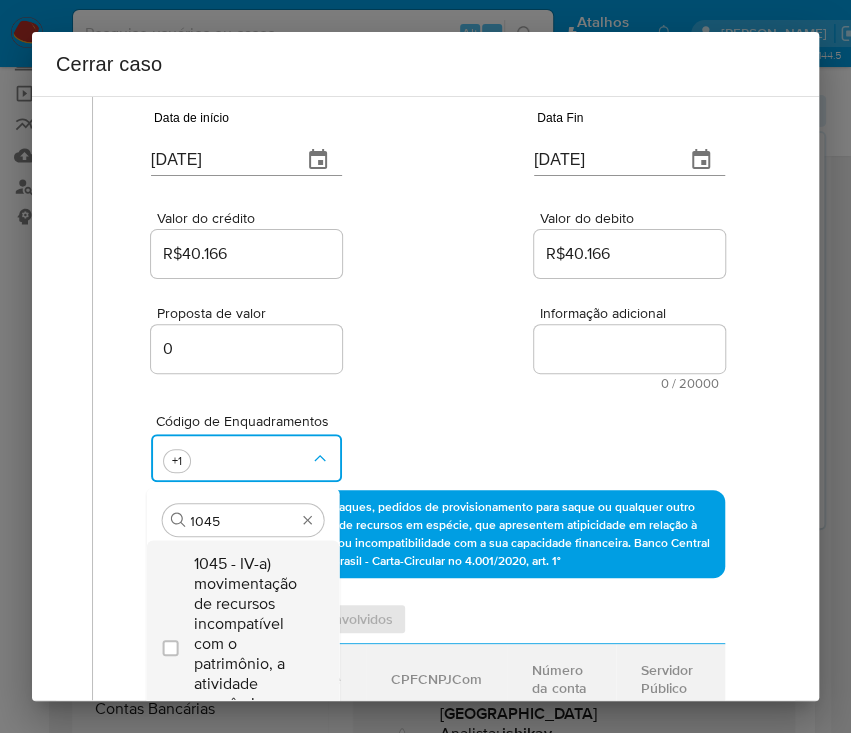 click on "1045 - IV-a) movimentação de recursos incompatível com o patrimônio, a atividade econômica ou a ocupação pr" at bounding box center [252, 644] 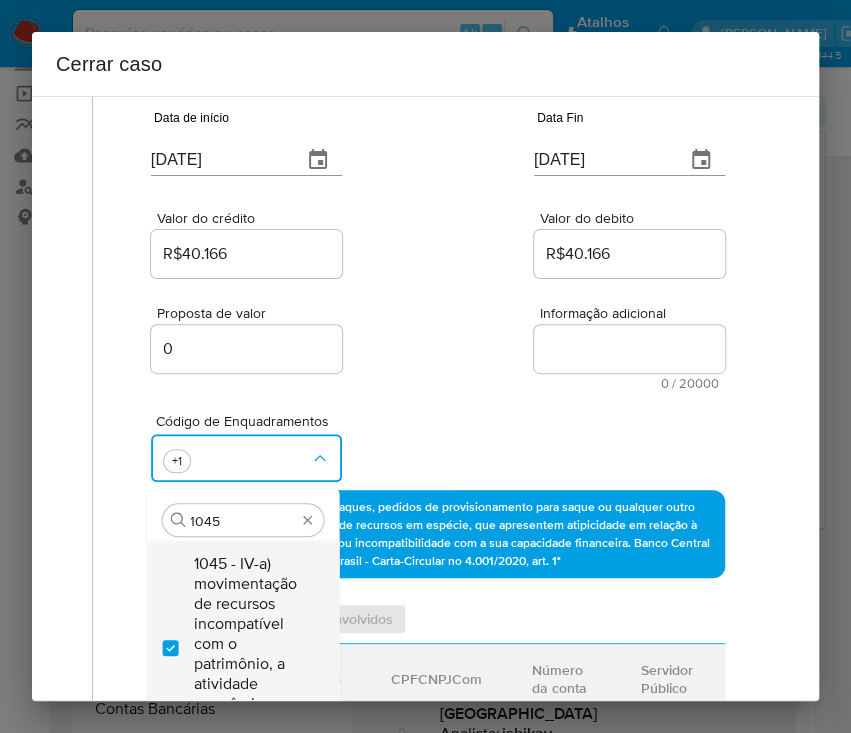 checkbox on "true" 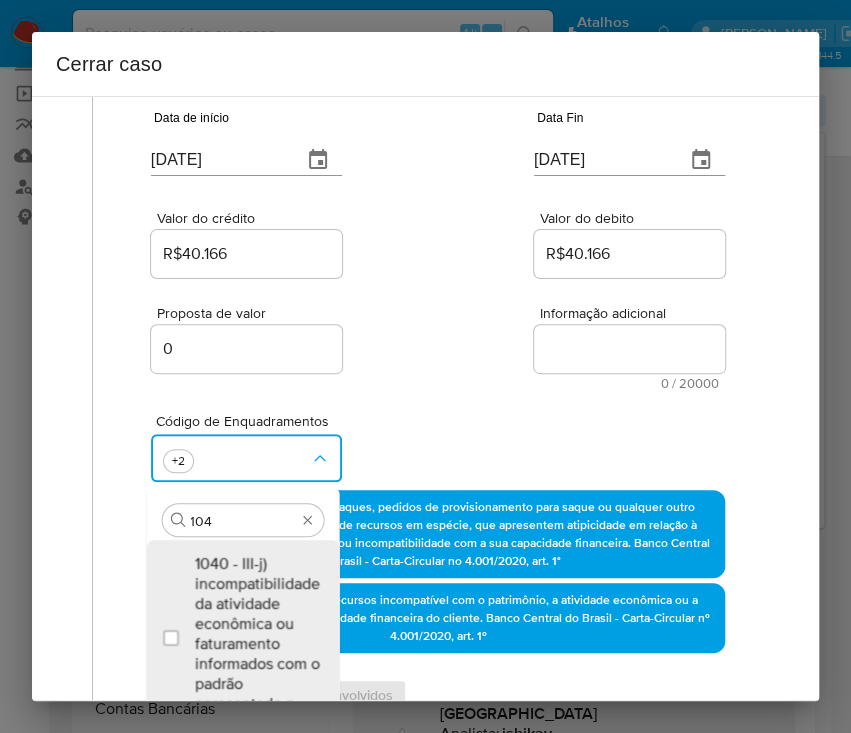 scroll, scrollTop: 0, scrollLeft: 0, axis: both 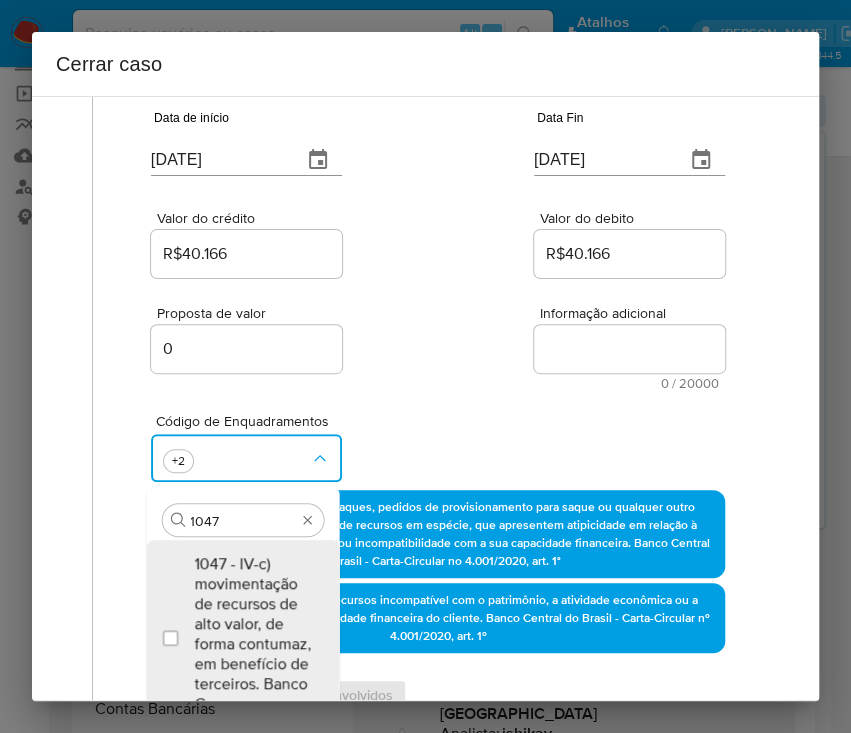 click on "1047 - IV-c) movimentação de recursos de alto valor, de forma contumaz, em benefício de terceiros. Banco Ce" at bounding box center (252, 634) 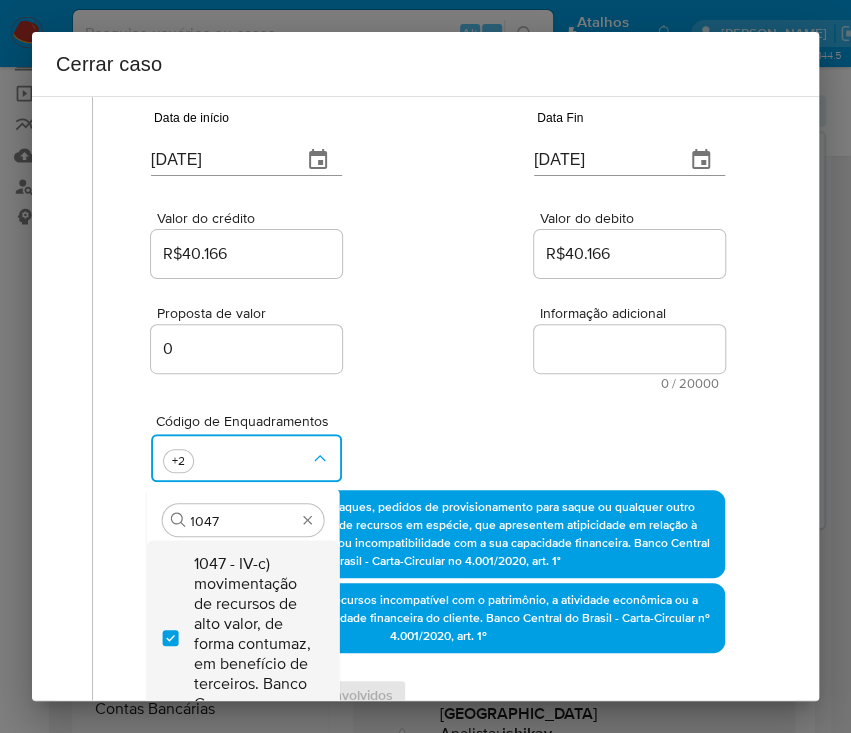 checkbox on "true" 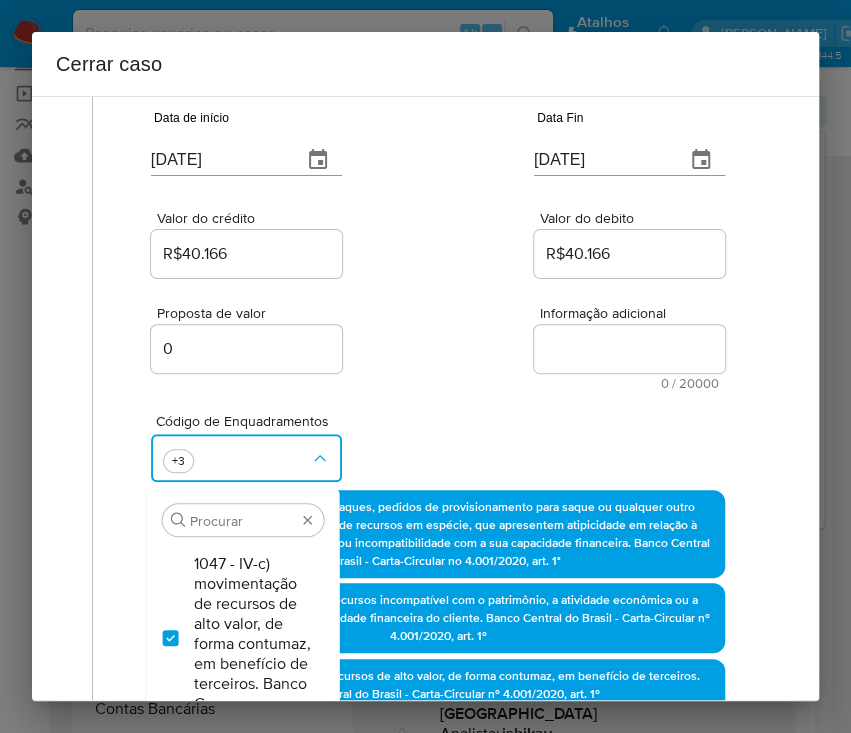 click on "Proposta de valor 0 Informação adicional 0 / 20000 20000 caracteres restantes" at bounding box center (438, 336) 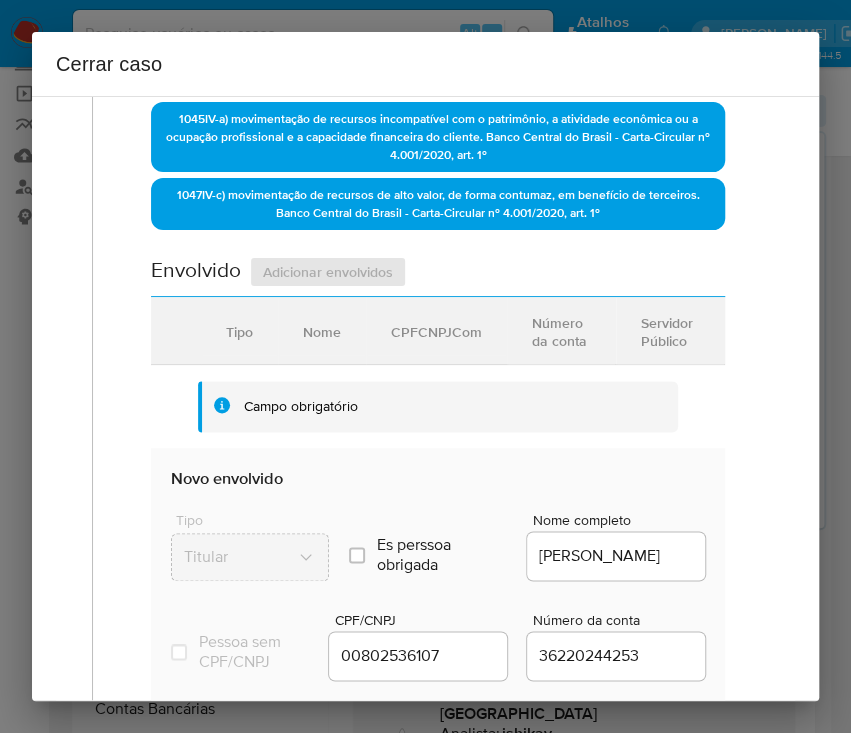 scroll, scrollTop: 832, scrollLeft: 0, axis: vertical 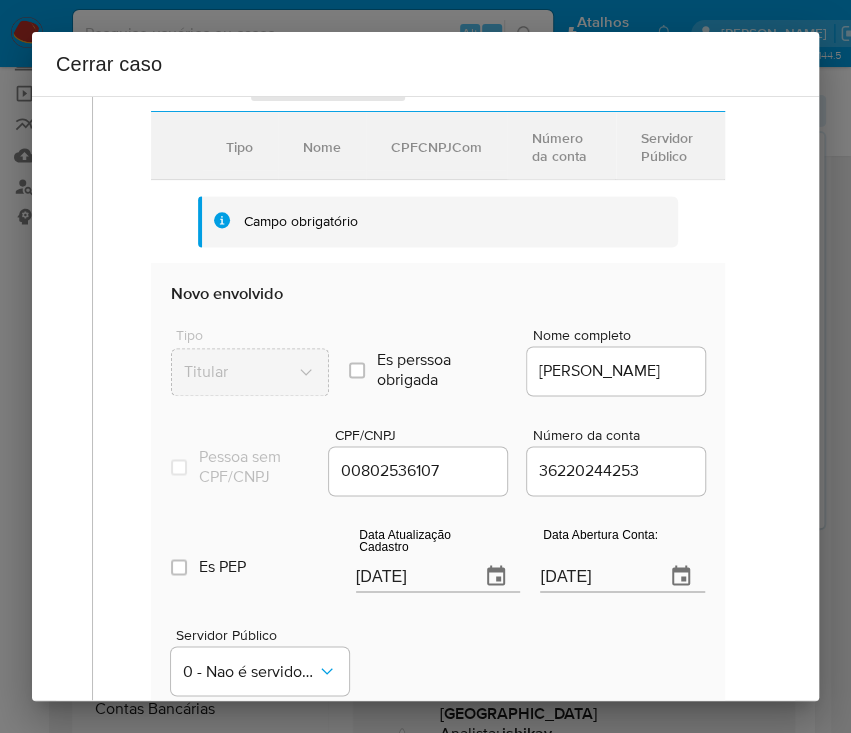click on "[DATE]" at bounding box center (410, 576) 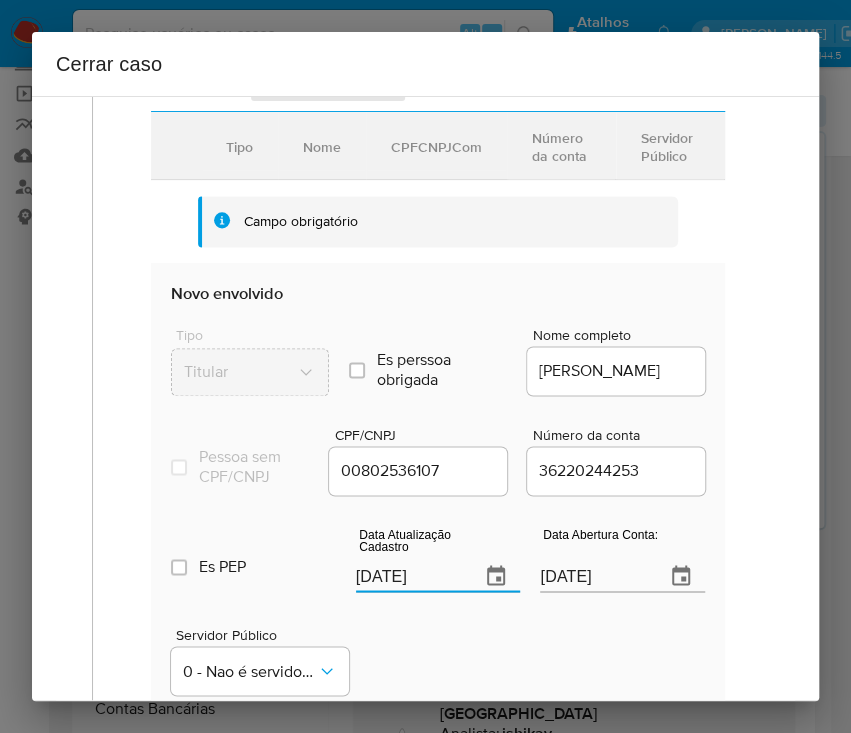 click on "[DATE]" at bounding box center [410, 576] 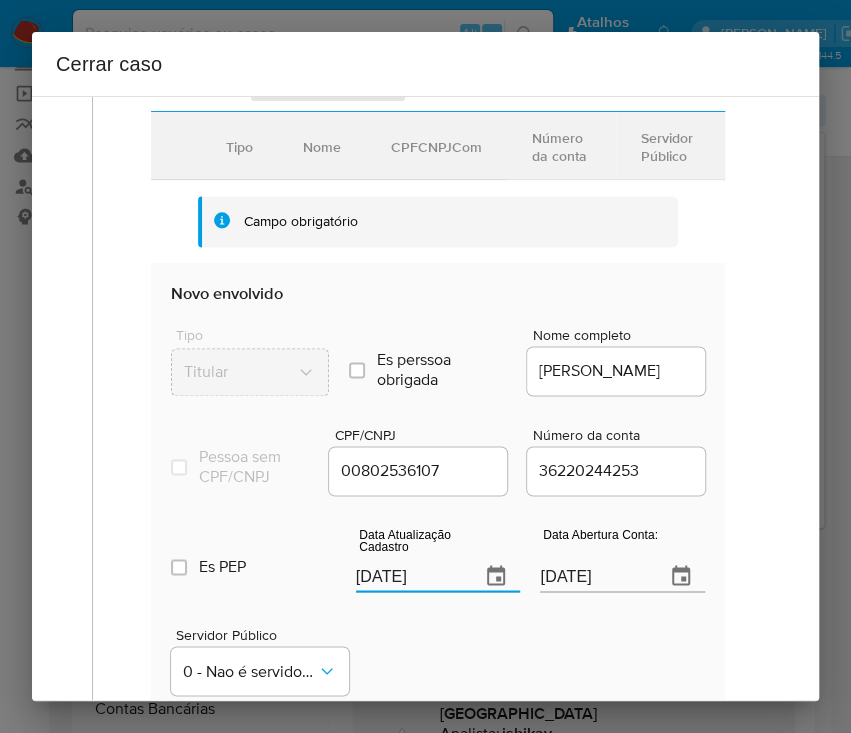 click on "[DATE]" at bounding box center (410, 576) 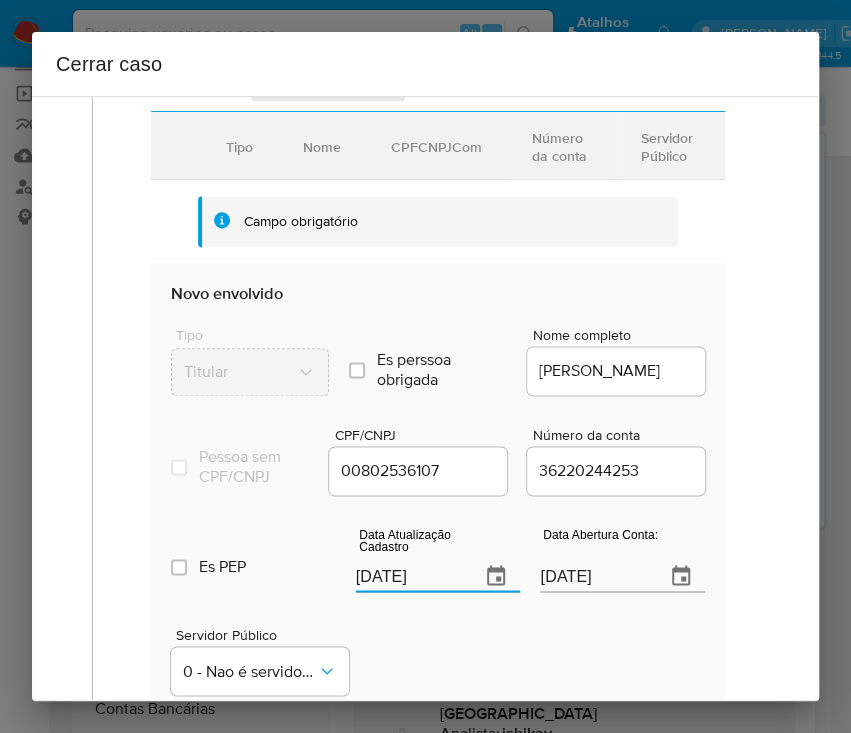 paste on "6/06" 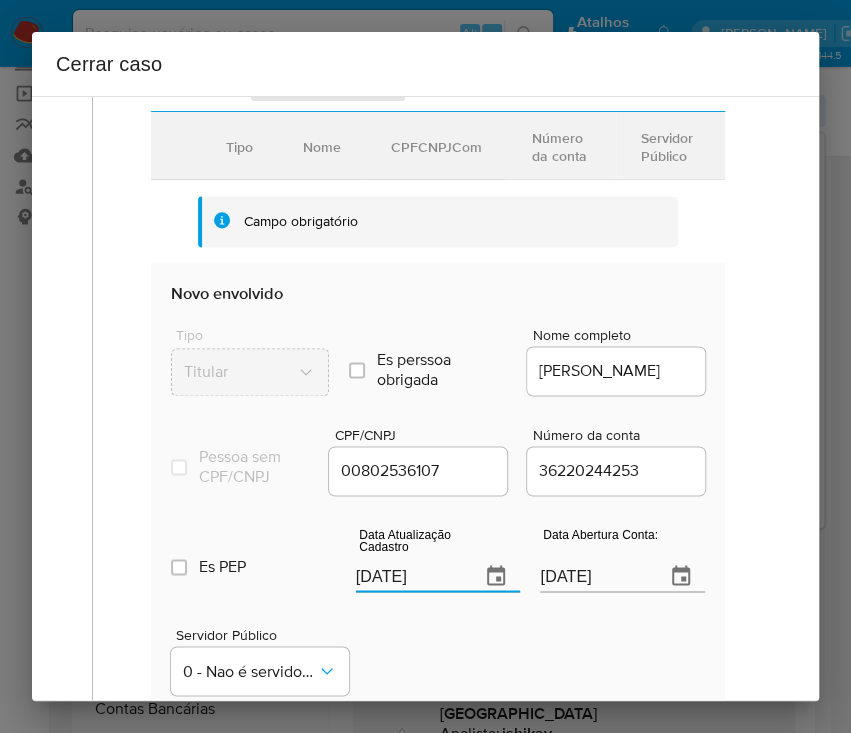 type on "[DATE]" 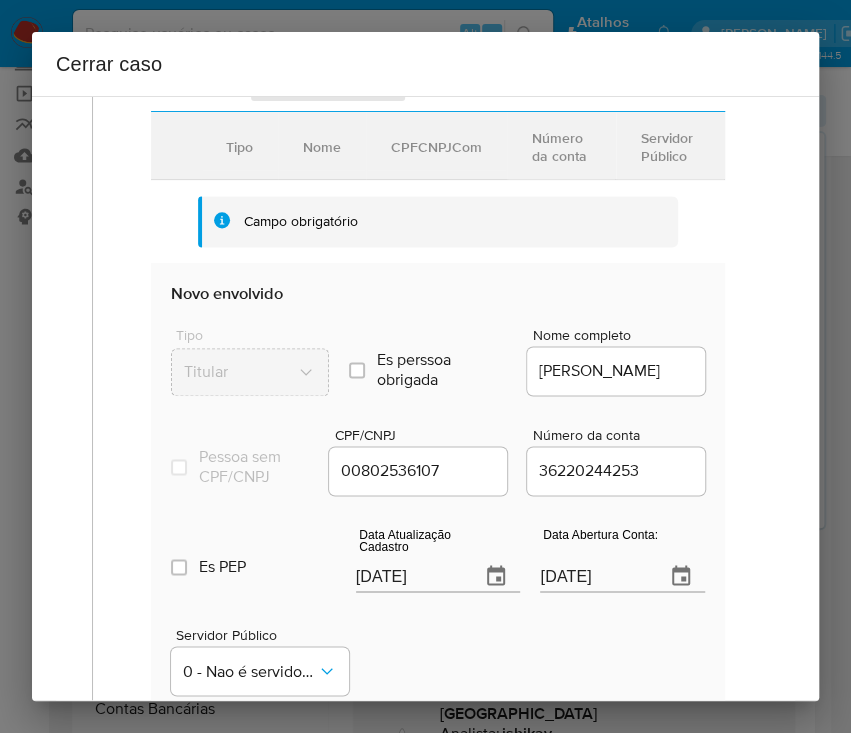 click on "19/01/2022" at bounding box center (594, 576) 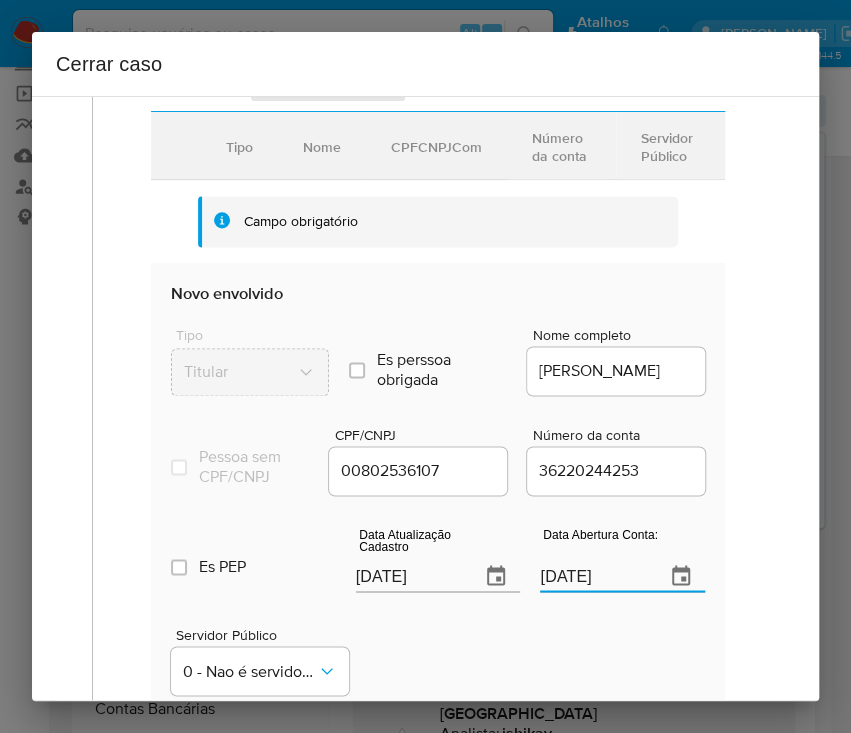 click on "19/01/2022" at bounding box center (594, 576) 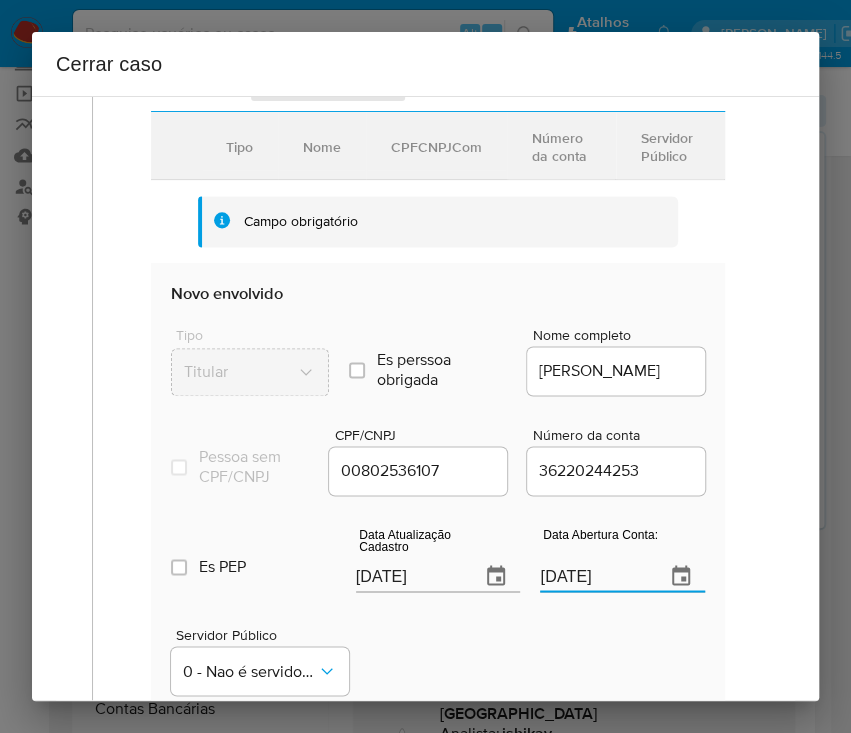 click on "19/01/2022" at bounding box center (594, 576) 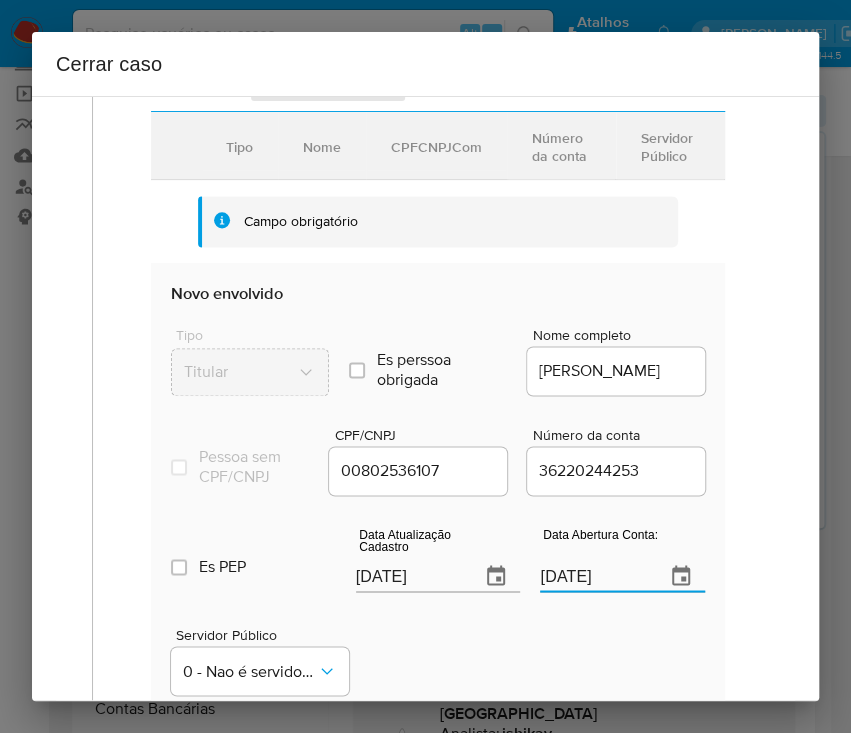 click on "Servidor Público 0 - Nao é servidor/[PERSON_NAME] possui informacao" at bounding box center [438, 653] 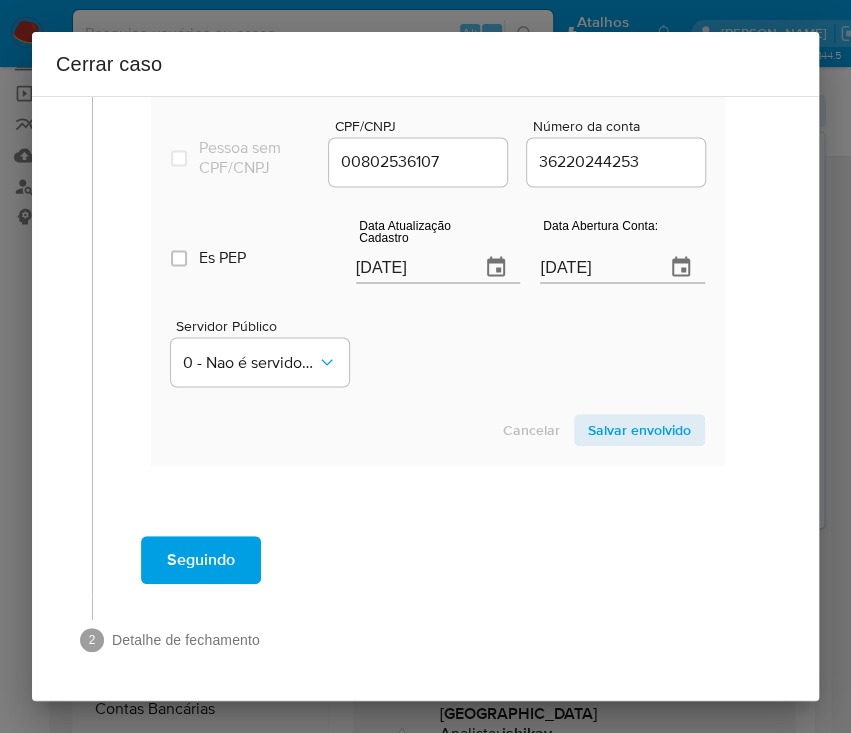 click on "Salvar envolvido" at bounding box center [639, 430] 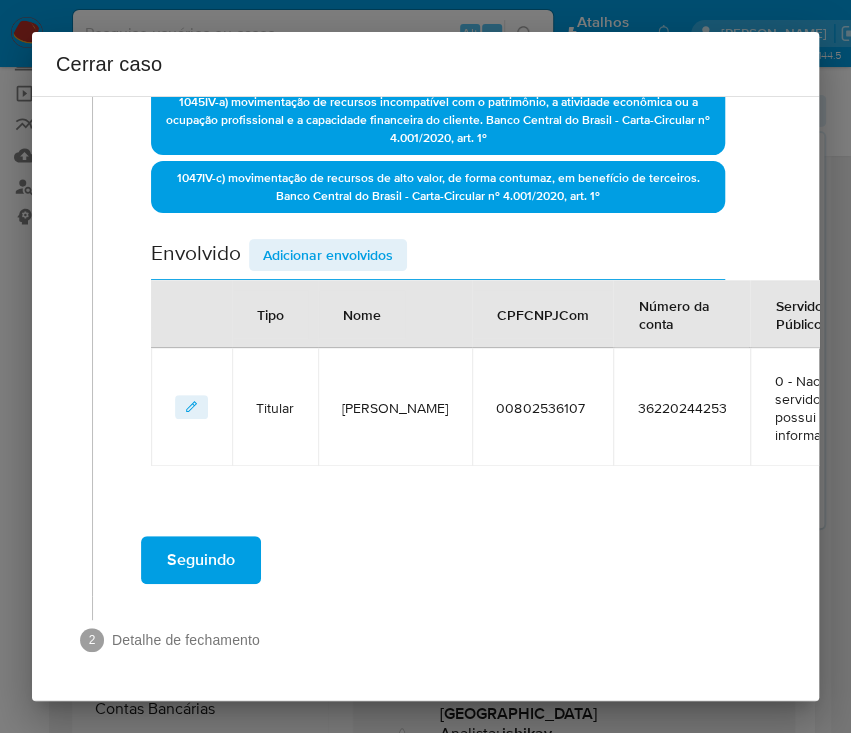 scroll, scrollTop: 681, scrollLeft: 0, axis: vertical 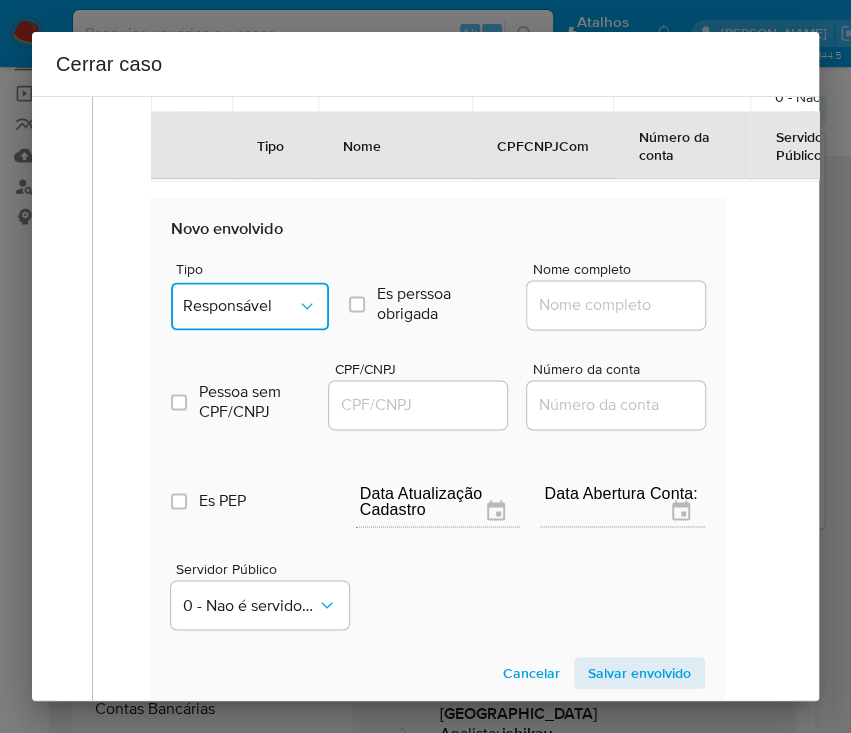 click 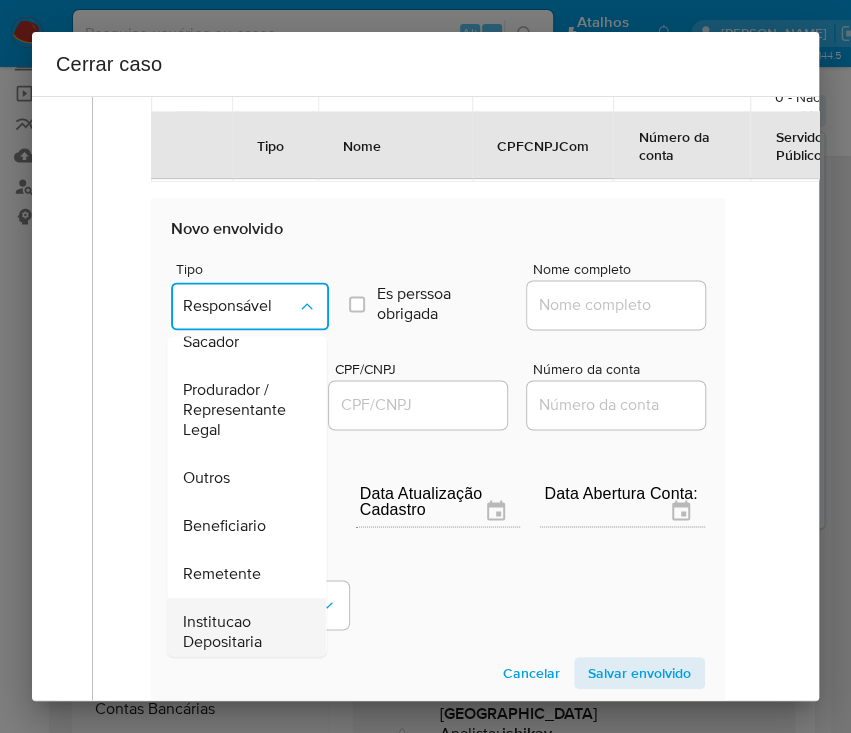 scroll, scrollTop: 356, scrollLeft: 0, axis: vertical 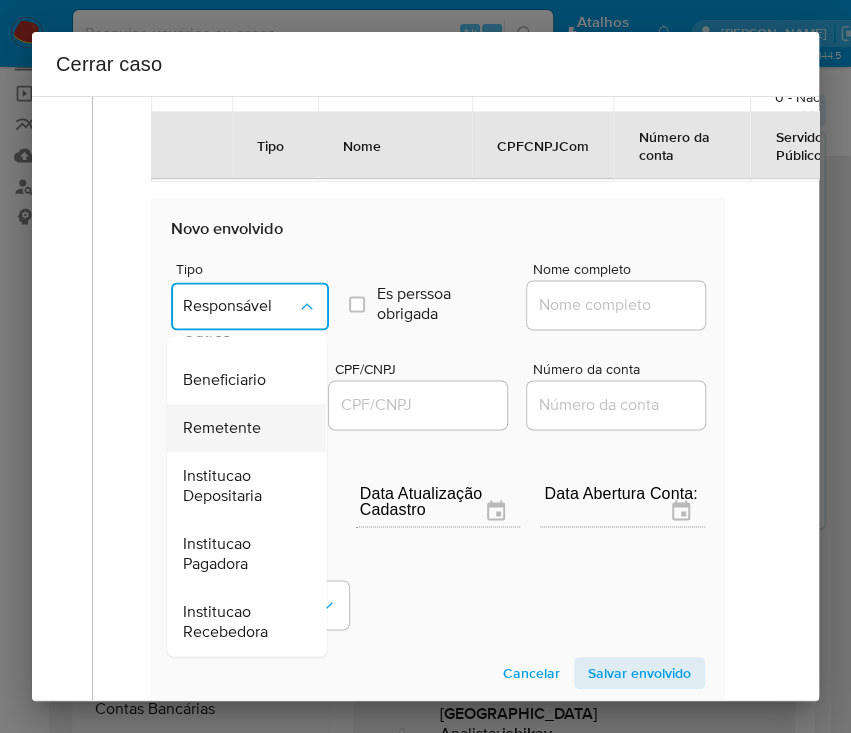click on "Remetente" at bounding box center (222, 428) 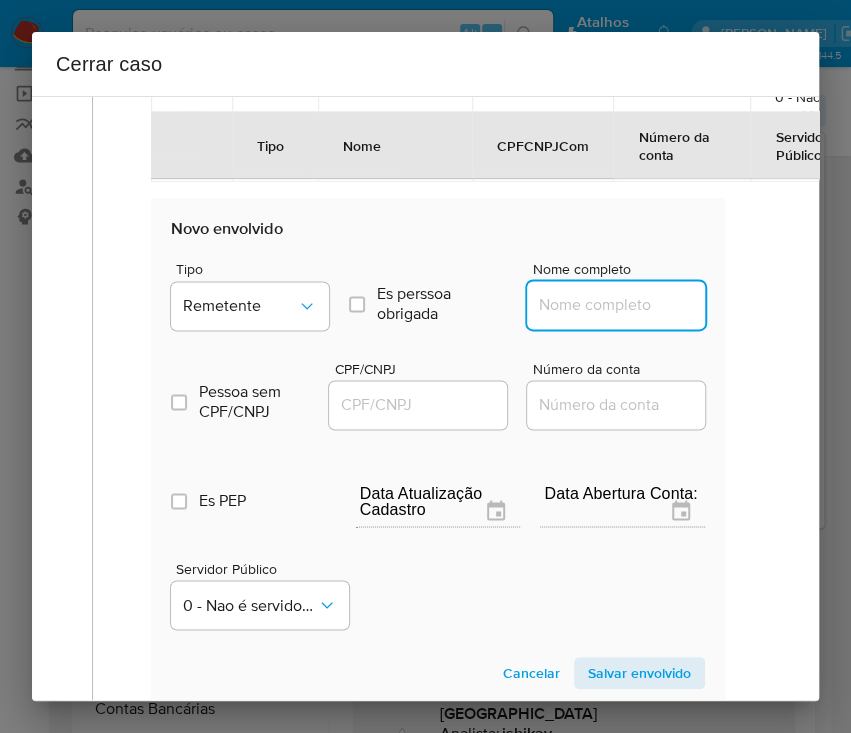 click on "Nome completo" at bounding box center (625, 305) 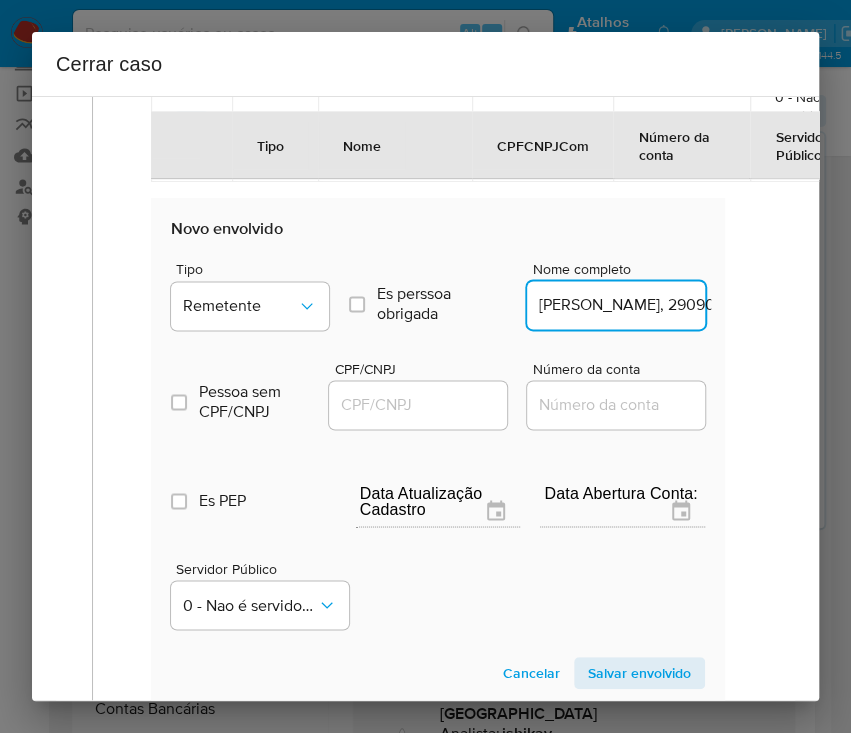 scroll, scrollTop: 0, scrollLeft: 188, axis: horizontal 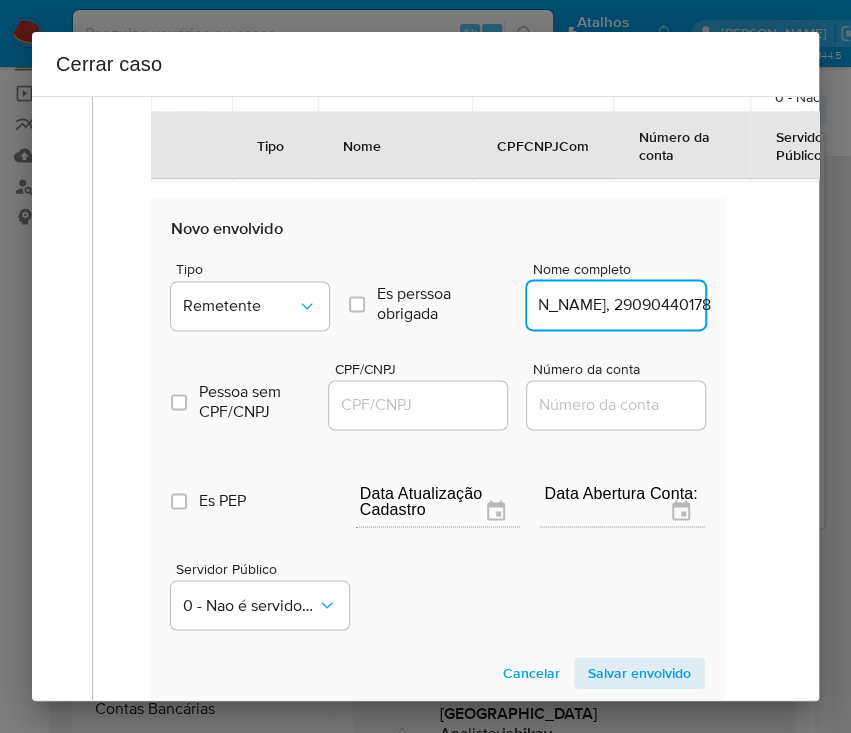 drag, startPoint x: 588, startPoint y: 308, endPoint x: 762, endPoint y: 302, distance: 174.10342 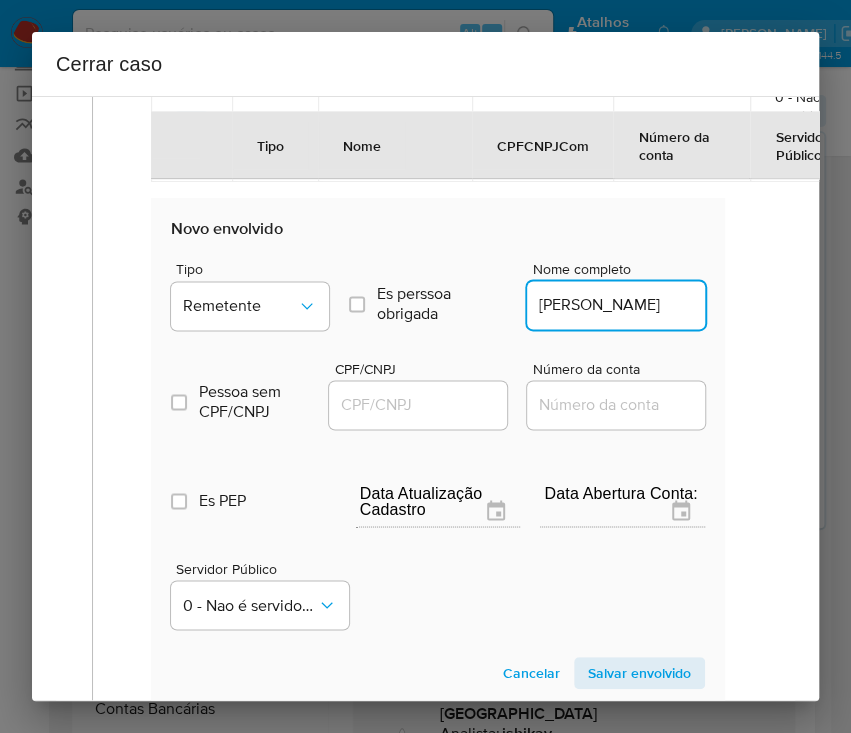 scroll, scrollTop: 0, scrollLeft: 82, axis: horizontal 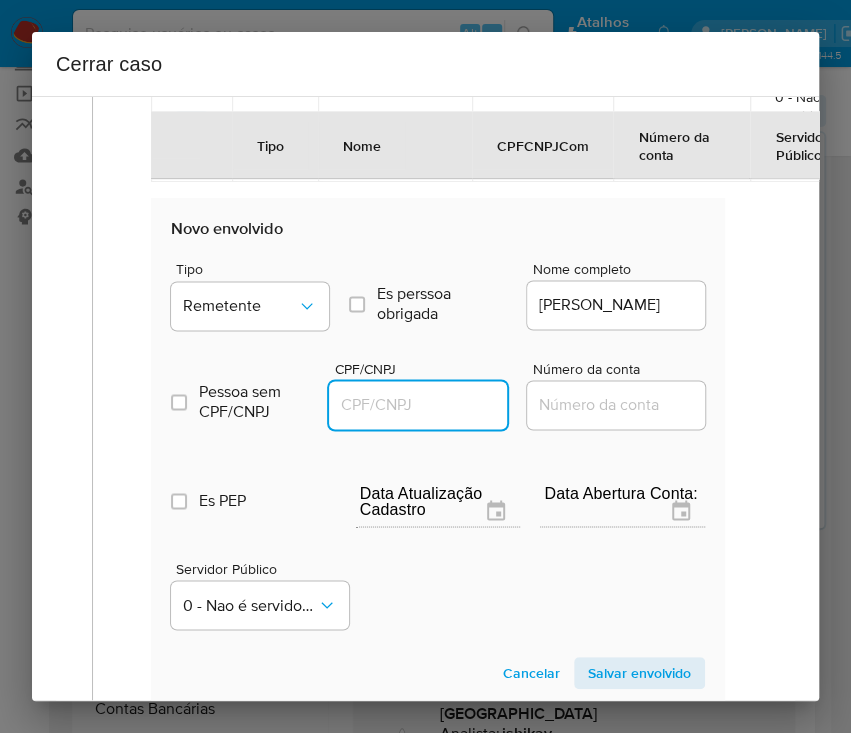click on "CPF/CNPJ" at bounding box center (427, 405) 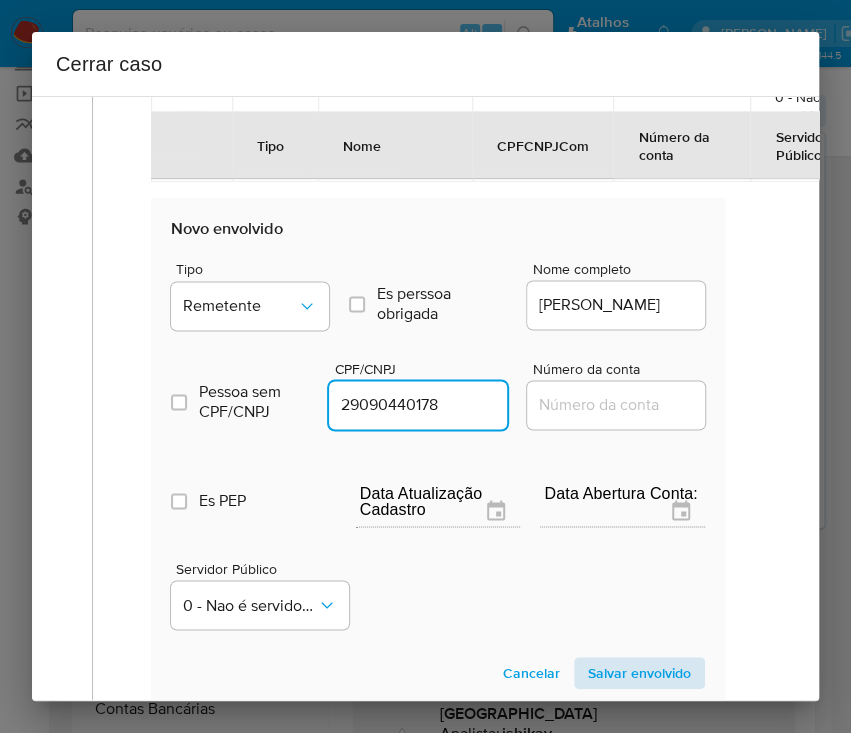 type on "29090440178" 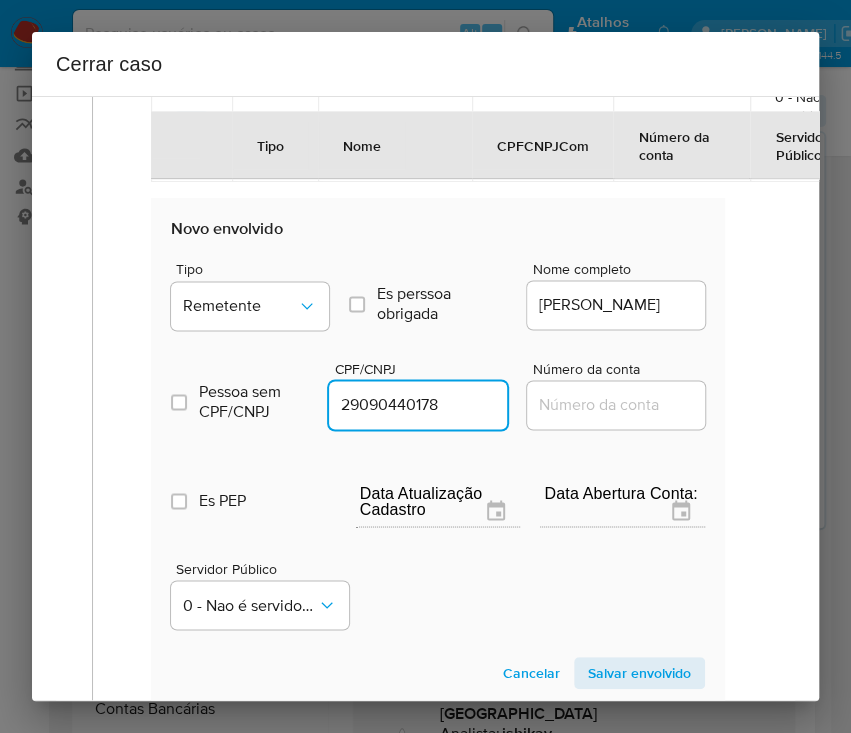 click on "Salvar envolvido" at bounding box center (639, 673) 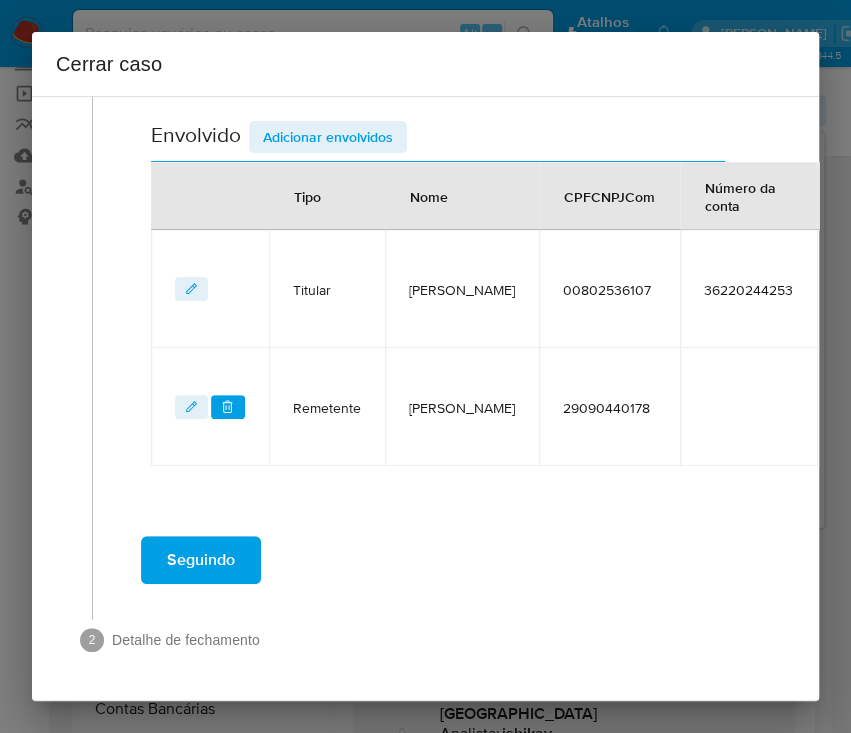 scroll, scrollTop: 817, scrollLeft: 0, axis: vertical 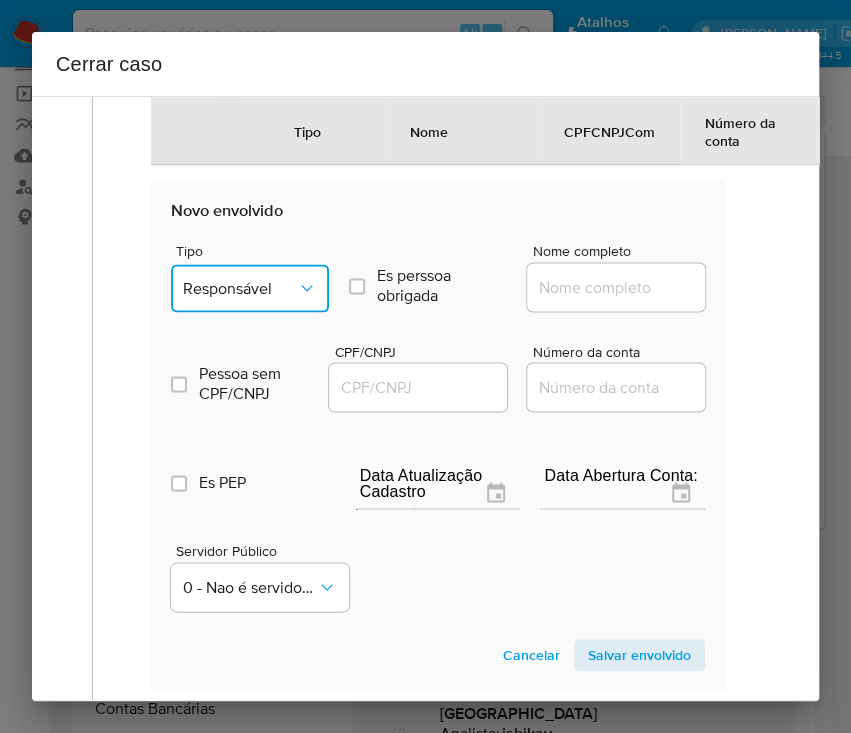 click on "Responsável" at bounding box center [250, 288] 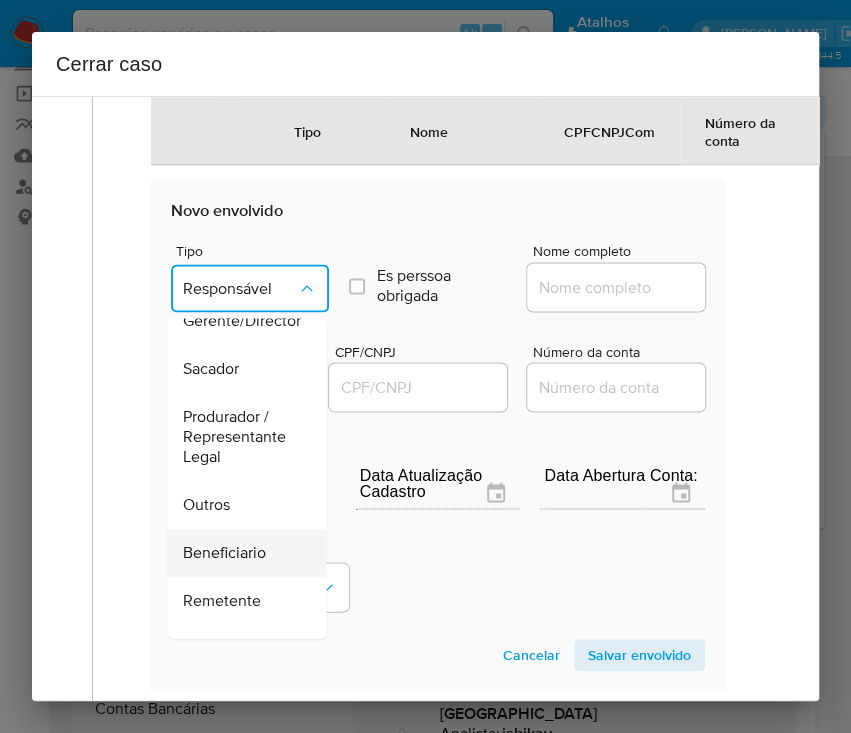 scroll, scrollTop: 266, scrollLeft: 0, axis: vertical 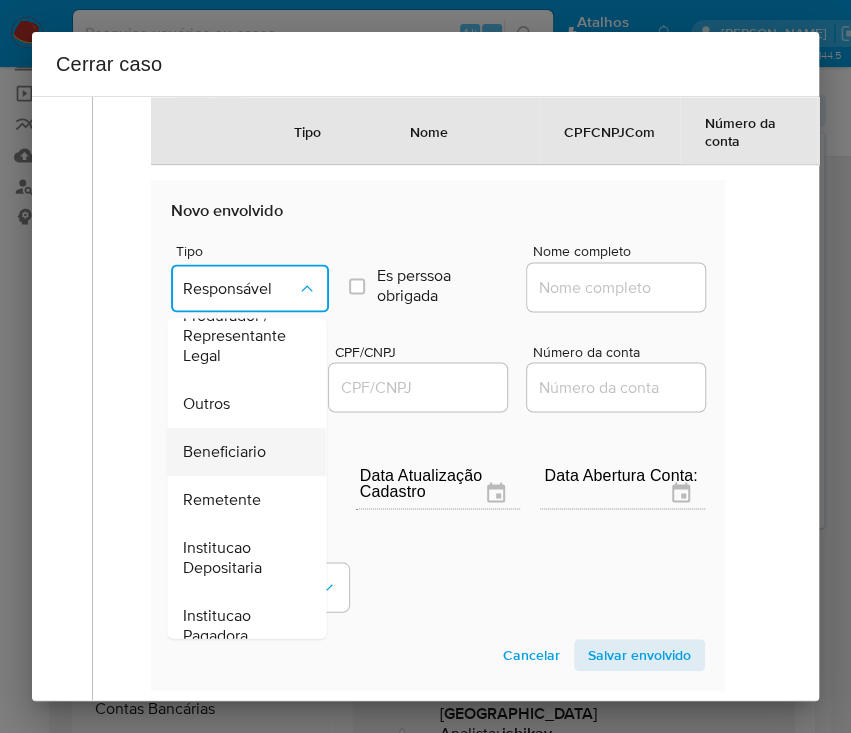 click on "Beneficiario" at bounding box center [224, 452] 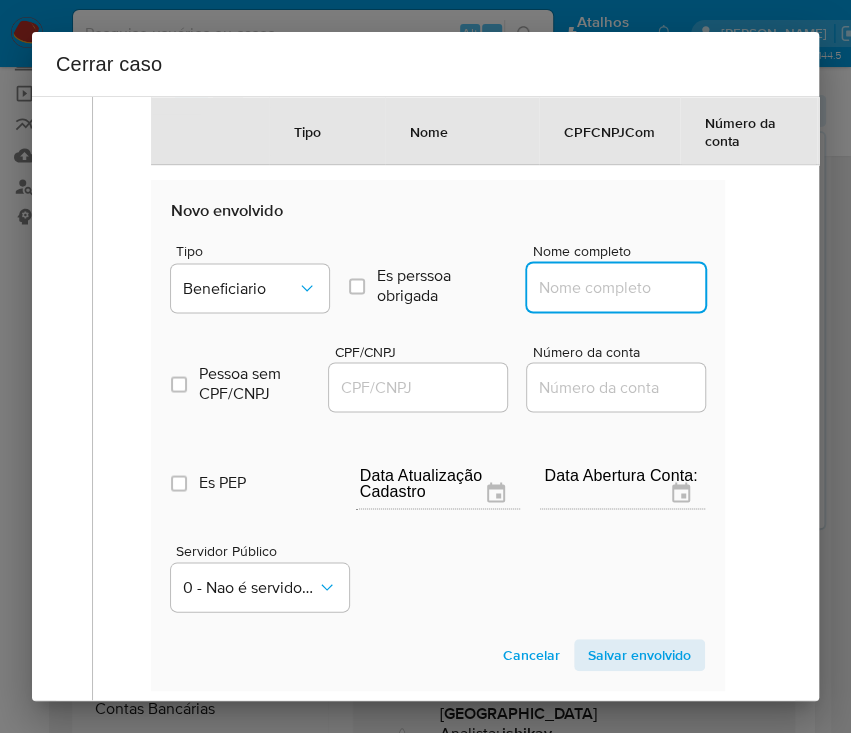 click on "Nome completo" at bounding box center [625, 287] 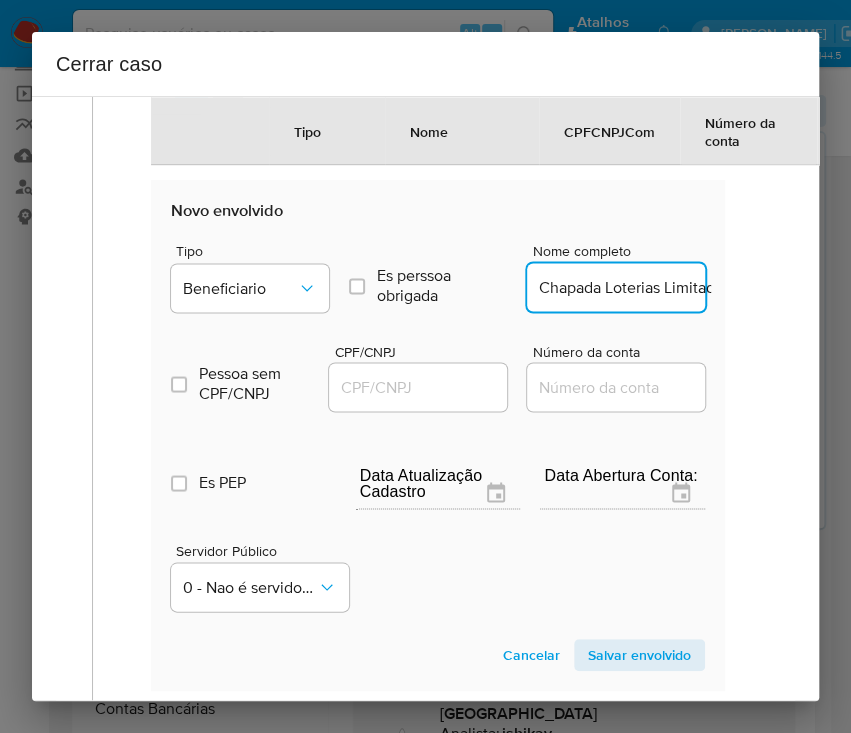 scroll, scrollTop: 0, scrollLeft: 148, axis: horizontal 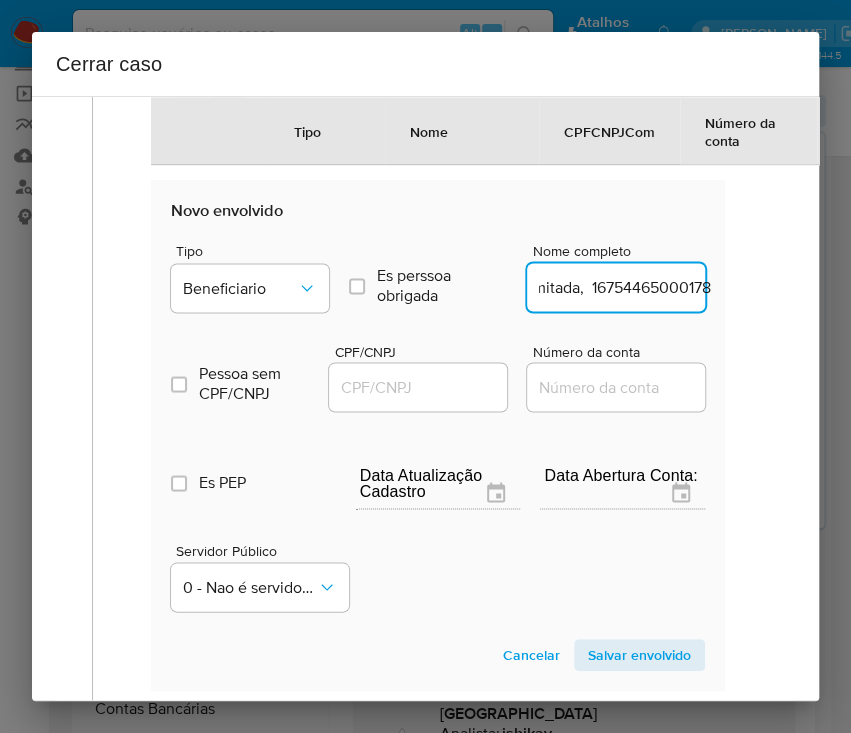 drag, startPoint x: 555, startPoint y: 306, endPoint x: 576, endPoint y: 304, distance: 21.095022 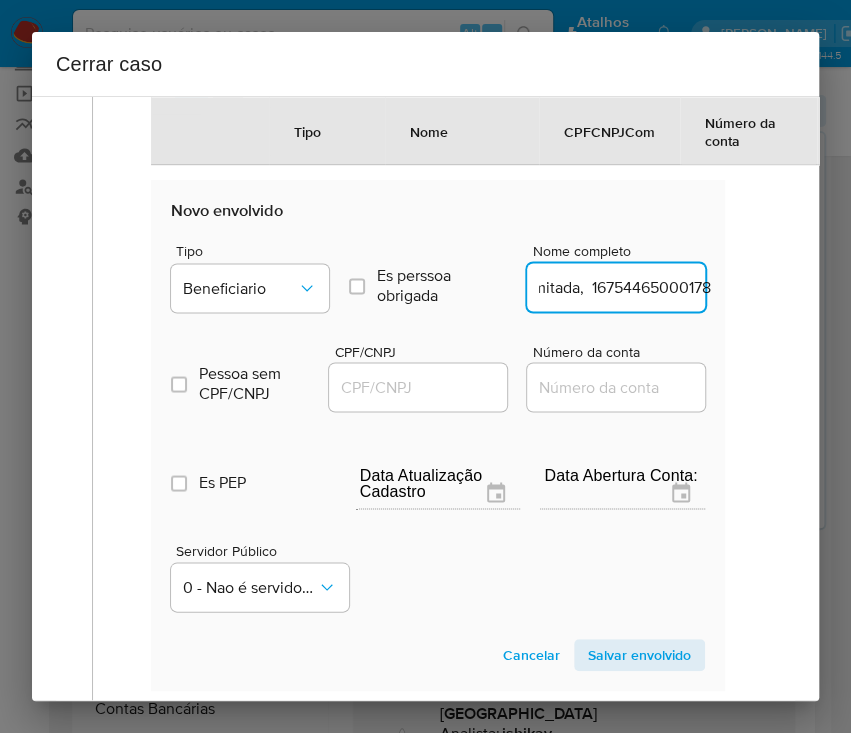 drag, startPoint x: 559, startPoint y: 301, endPoint x: 740, endPoint y: 304, distance: 181.02486 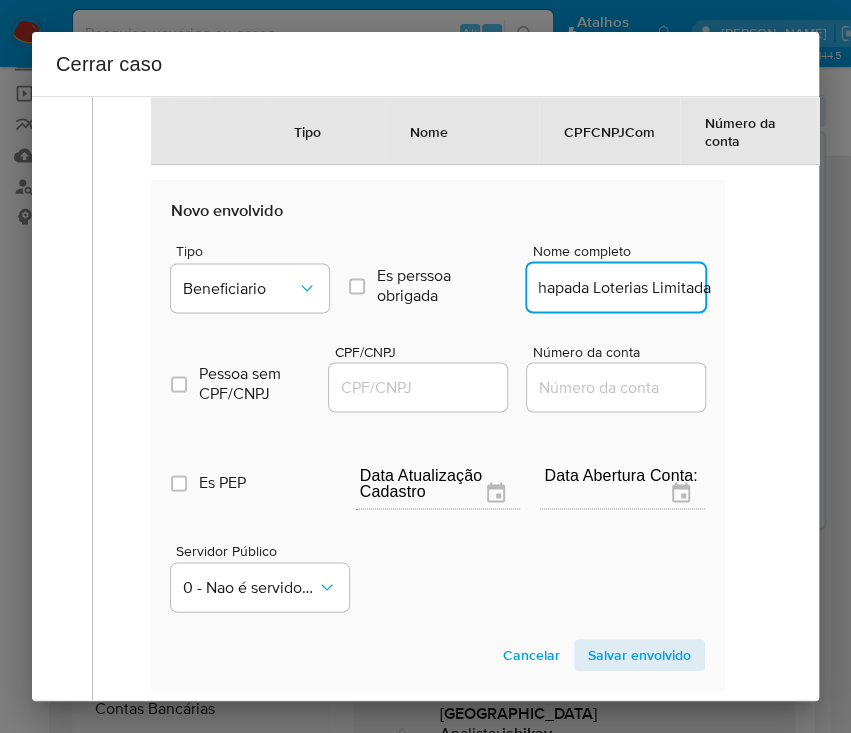 scroll, scrollTop: 0, scrollLeft: 14, axis: horizontal 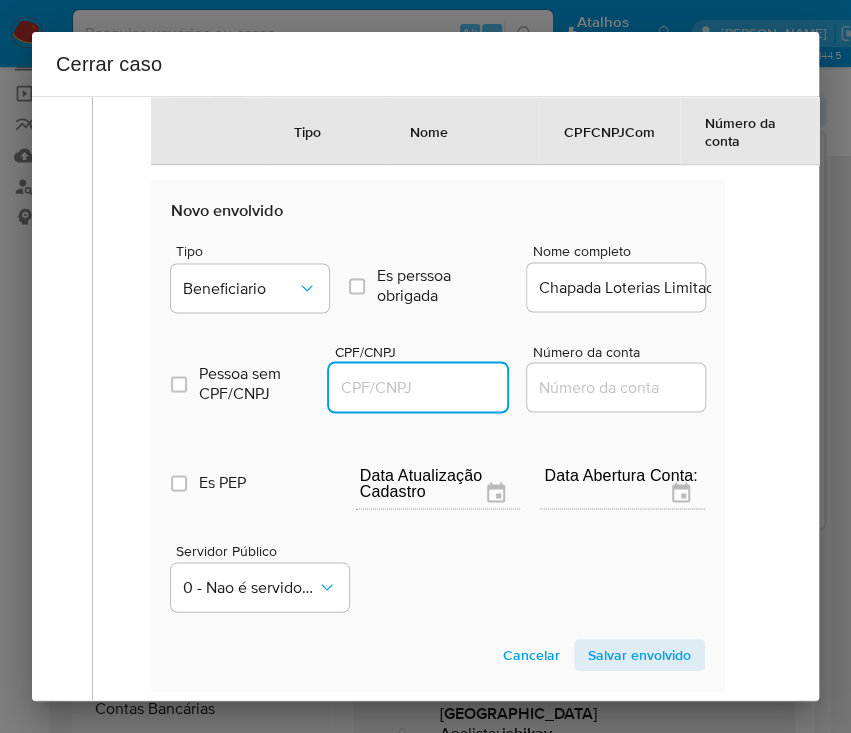 click on "CPF/CNPJ" at bounding box center (427, 387) 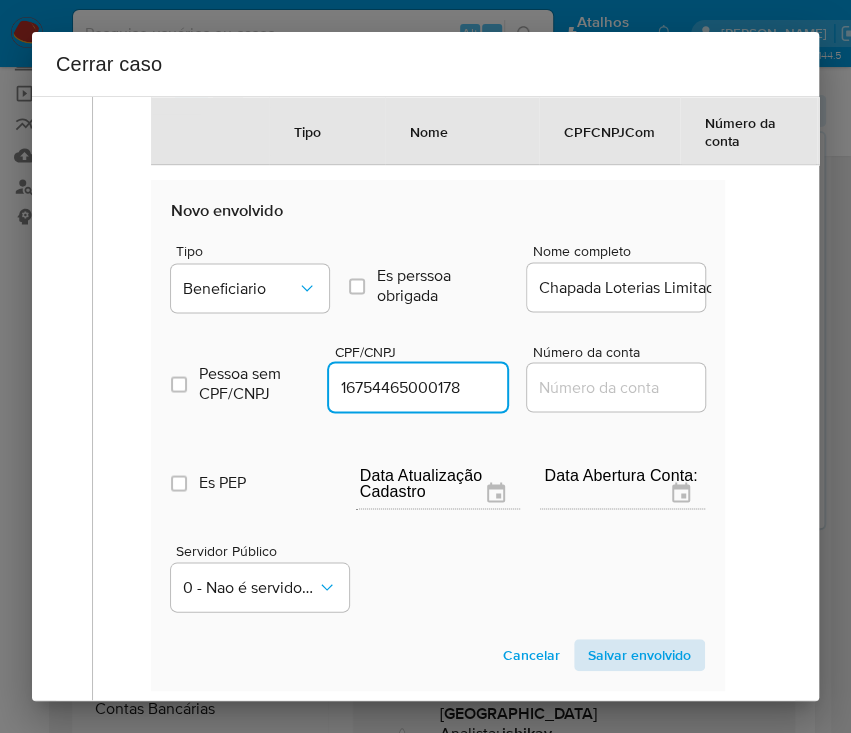 type on "16754465000178" 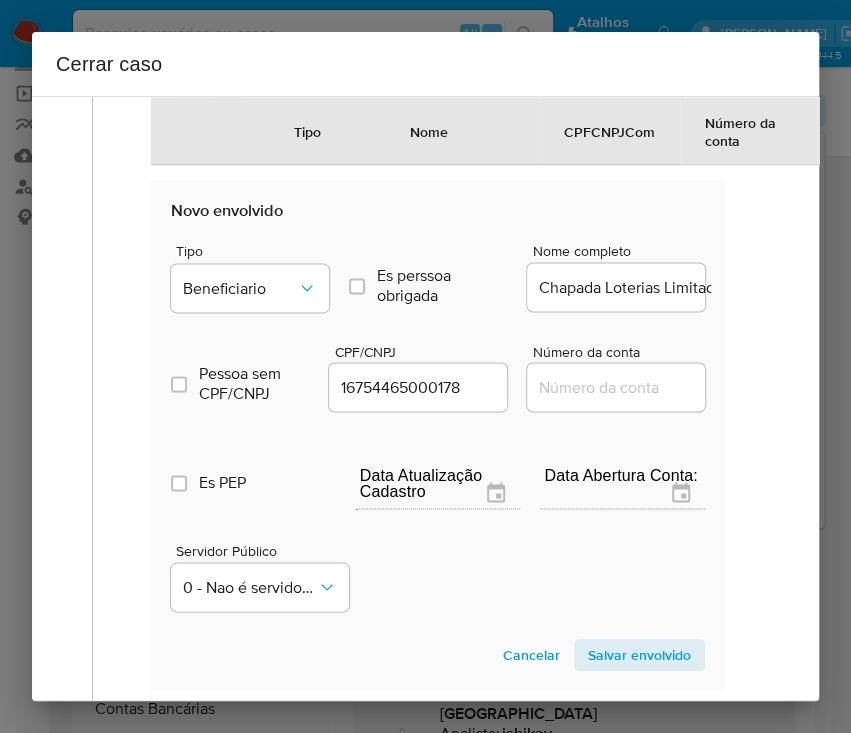 click on "Salvar envolvido" at bounding box center (639, 655) 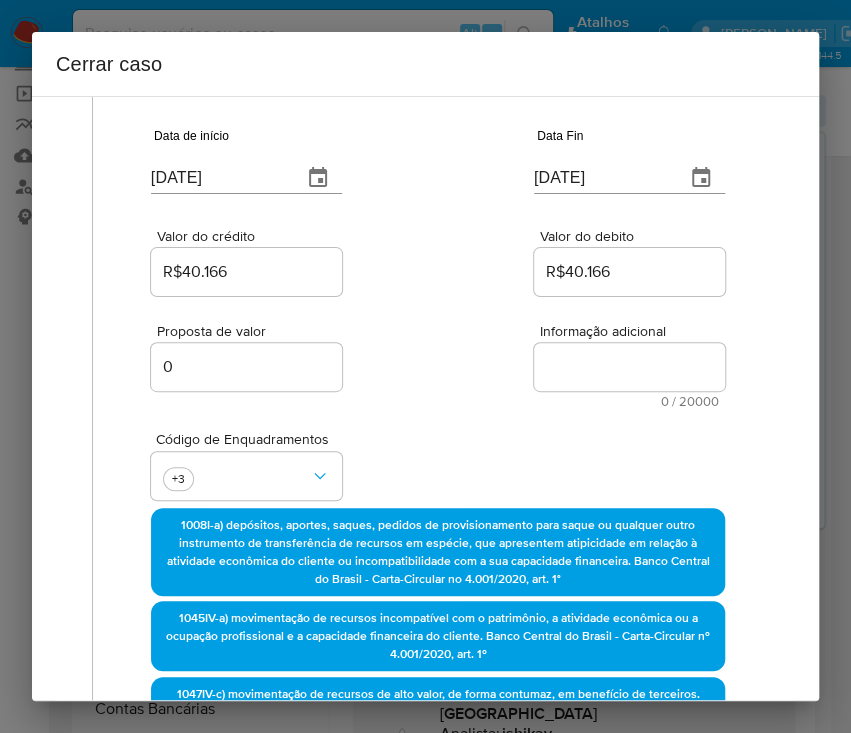 scroll, scrollTop: 0, scrollLeft: 0, axis: both 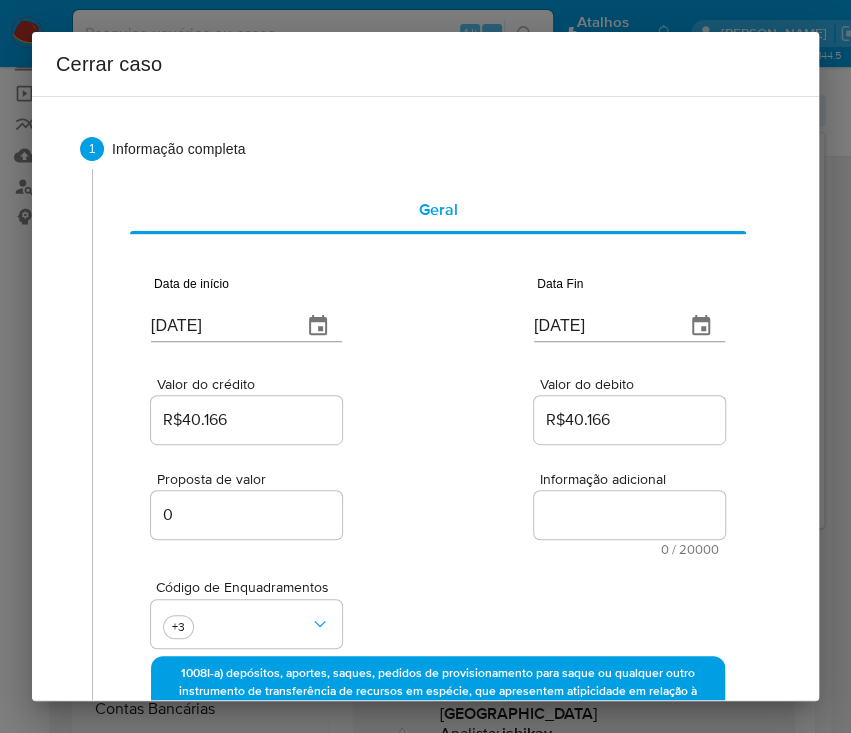 click on "Informação adicional" at bounding box center (629, 515) 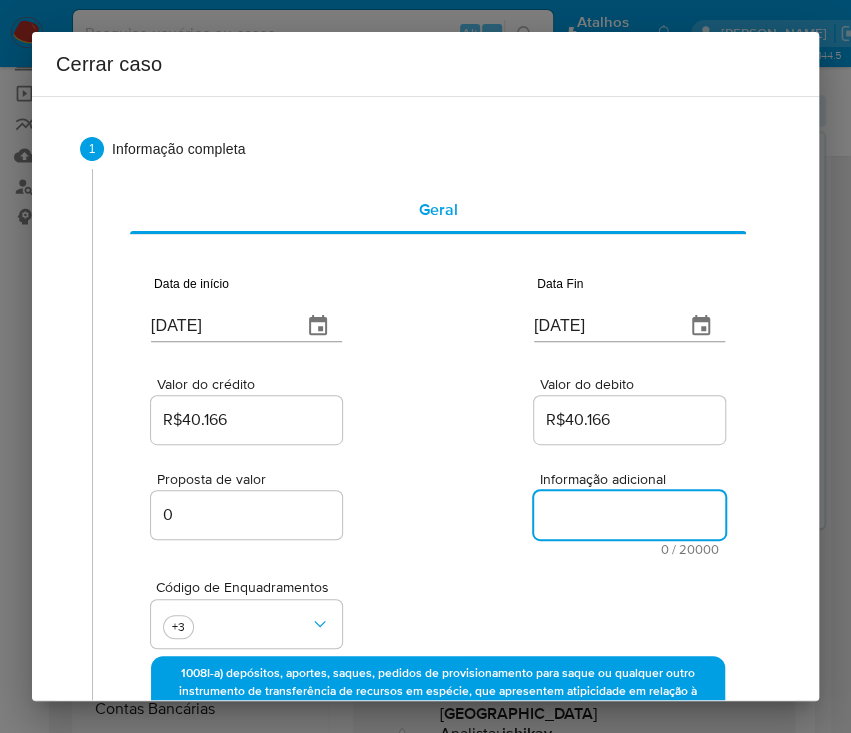 click on "Informação adicional" at bounding box center (629, 515) 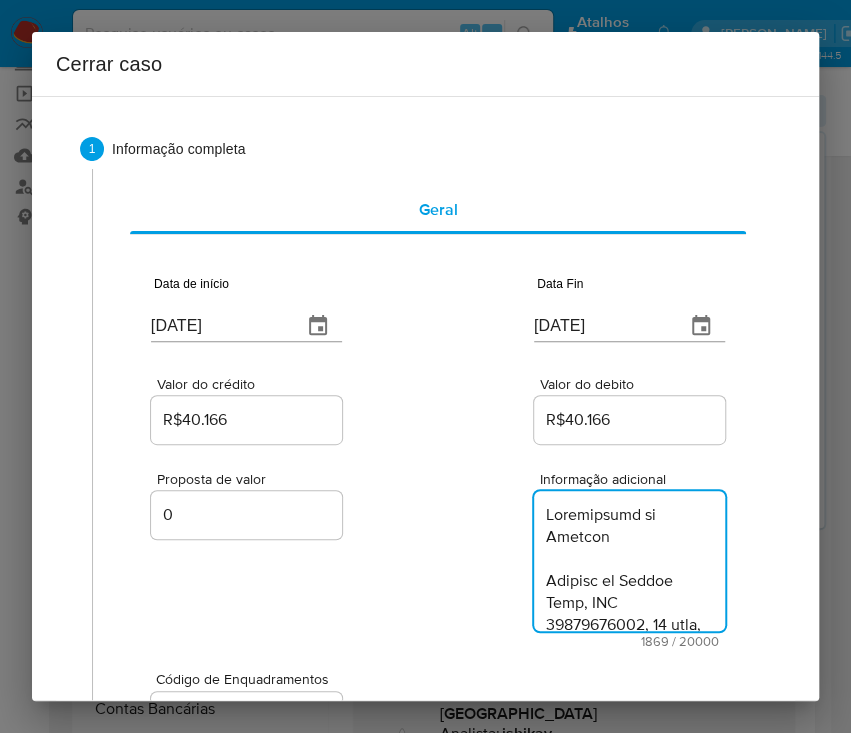 scroll, scrollTop: 3084, scrollLeft: 0, axis: vertical 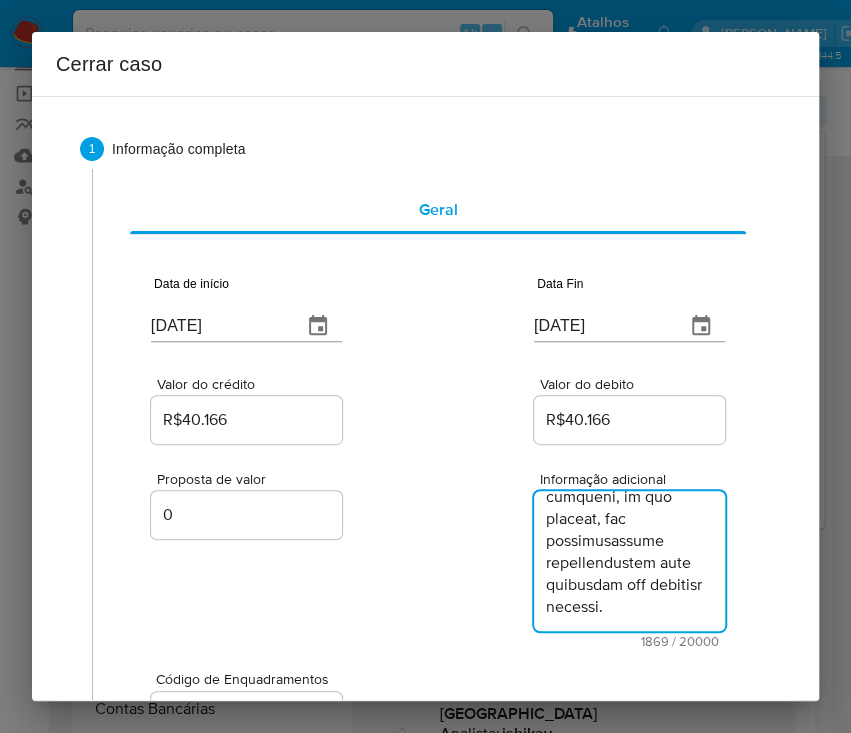 type on "Informações do Cliente
Gustavo de Campos Lima, CPF 00802536107, 41 anos, residente no município de Natividade, Tocantins, início de relacionamento em 01/10/2012.
Renda mensal declarada: R$2.000,00.
Ocupação declarada: Dirigente superior da administração pública (ocupante de cargo de direção, chefia, assessoria e de natureza especial), inclusive os das fundações públicas e autarquias.
Não localizada participação societária.
Resumo das movimentações:
No período de  11/05/2025 a 07/07/2025, os créditos somaram R$40.166,51 e os débitos totalizaram R$40.166,49, sendo destacados:
Resumo das principais Operações:
Créditos:
10 Aportes via boleto bancário (espécie): R$40.000,00
Débitos:
5 Transferências Interbancárias: R$40.166,49
Amostra das principais transações:
I) Créditos:
R$ 40.000,00 - 10 aportes em espécie via boletos bancários - Registro de pagador: Mesma titularidade / Portador dos recursos: Marianila Gonzaga De Campos Lima, CPF 29090440178 - Banco recebedor: Caixa Econômica Federal.
I..." 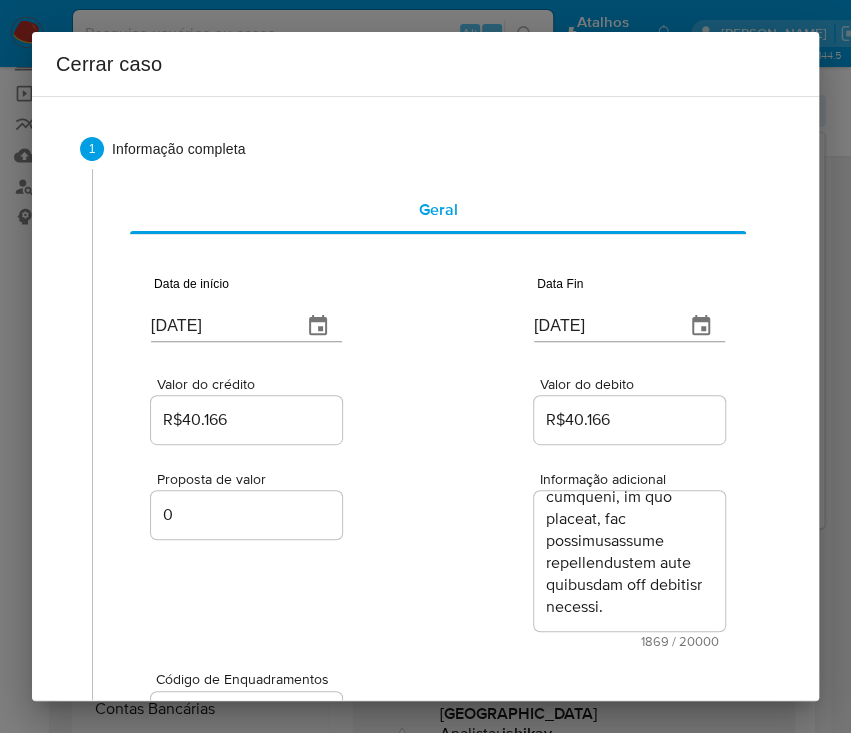 click on "Proposta de valor 0 Informação adicional 1869 / 20000 18131 caracteres restantes" at bounding box center (438, 548) 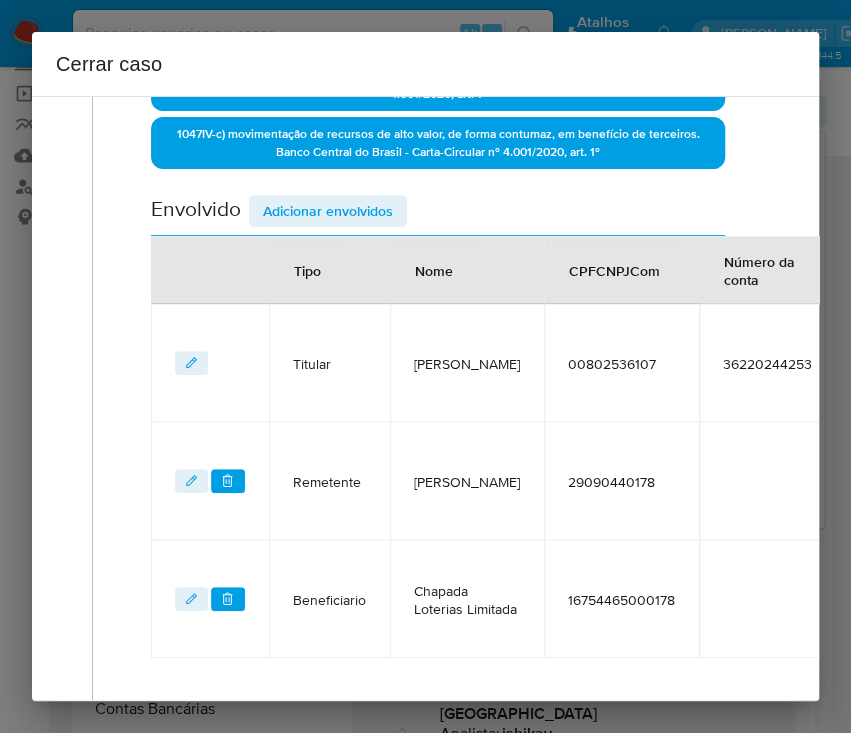scroll, scrollTop: 1027, scrollLeft: 0, axis: vertical 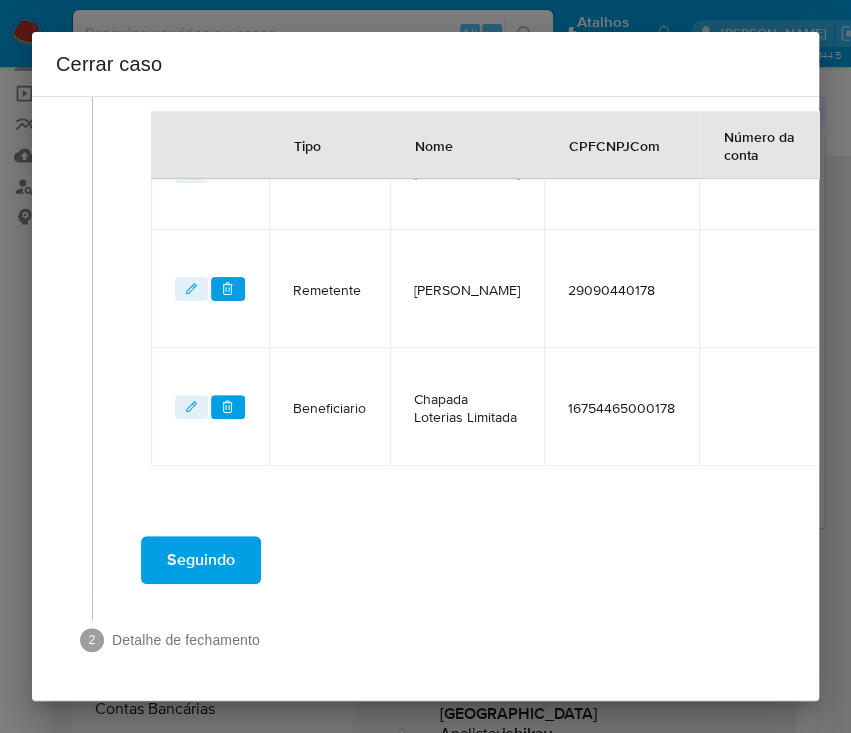 click on "Seguindo" at bounding box center [201, 560] 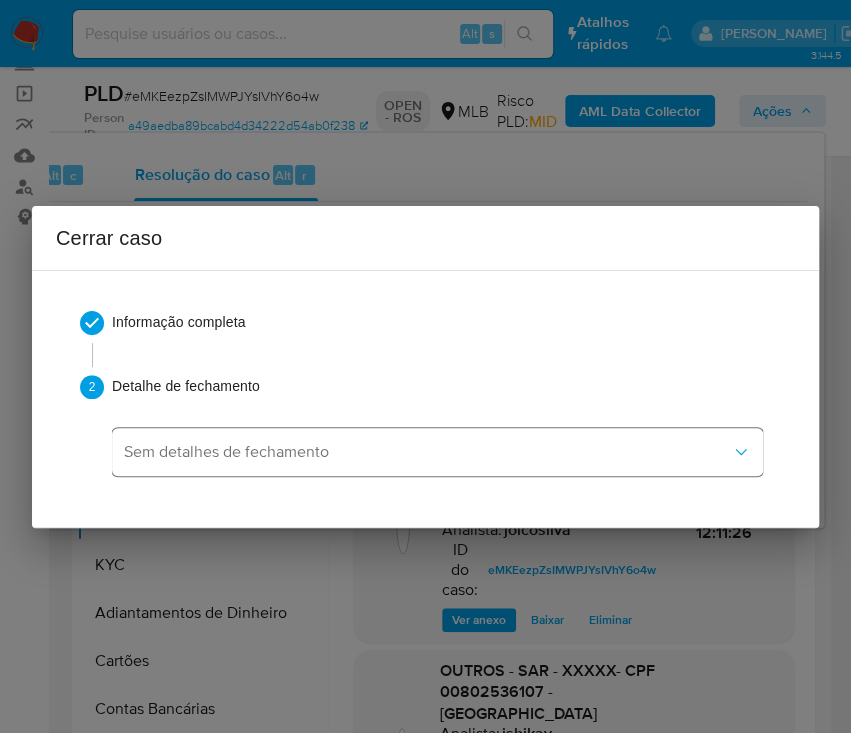 scroll, scrollTop: 0, scrollLeft: 0, axis: both 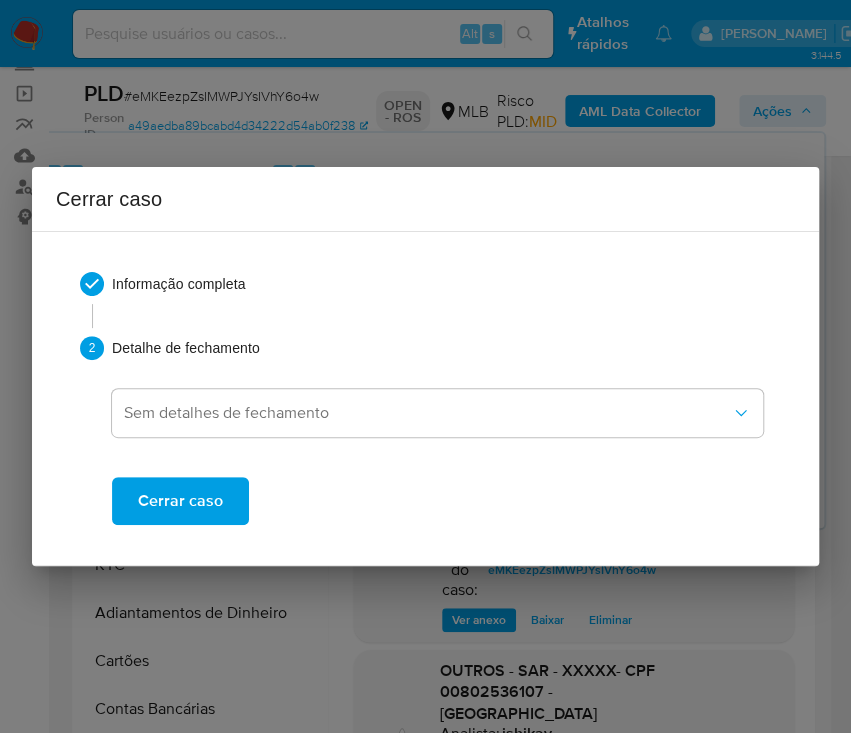 click on "Cerrar caso" at bounding box center (180, 501) 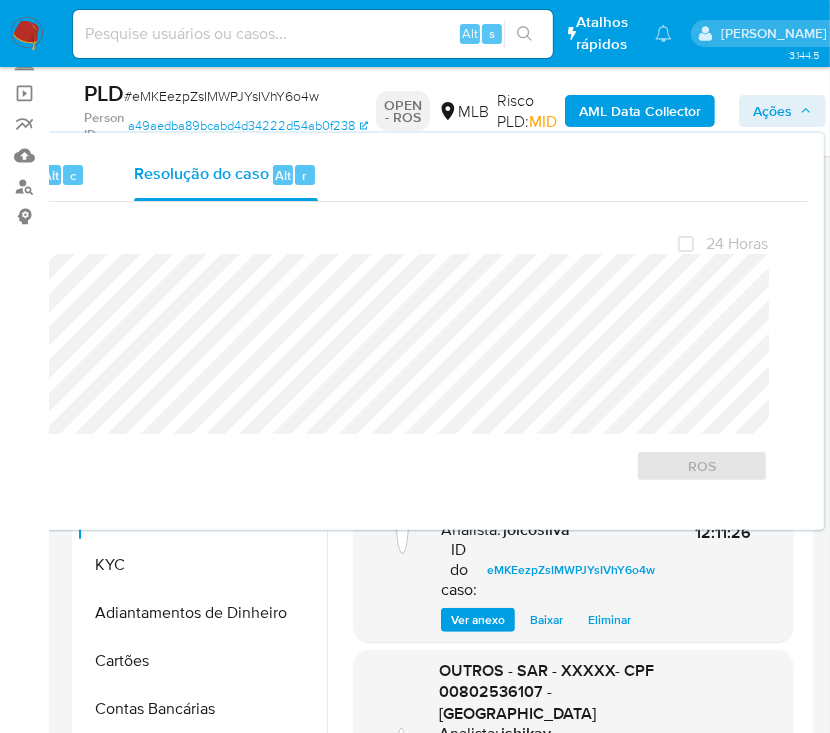 click on "# eMKEezpZsIMWPJYsIVhY6o4w" at bounding box center [221, 96] 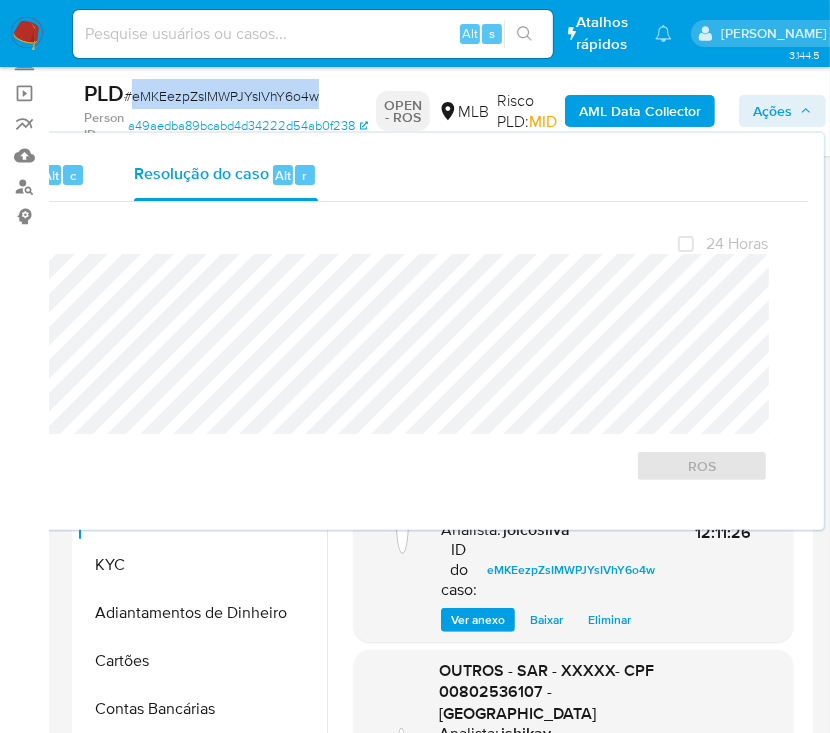 click on "# eMKEezpZsIMWPJYsIVhY6o4w" at bounding box center (221, 96) 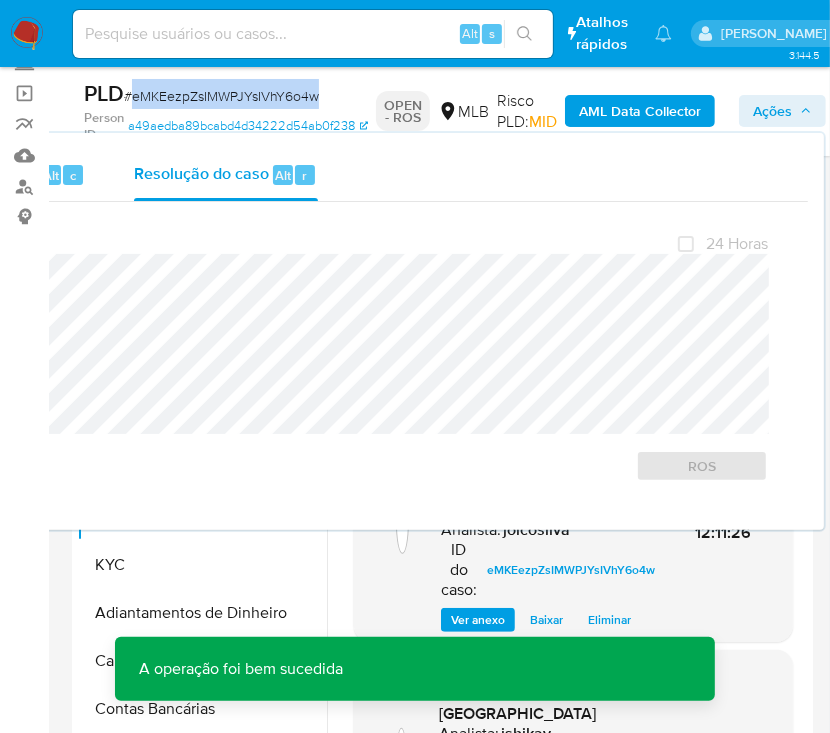 copy on "eMKEezpZsIMWPJYsIVhY6o4w" 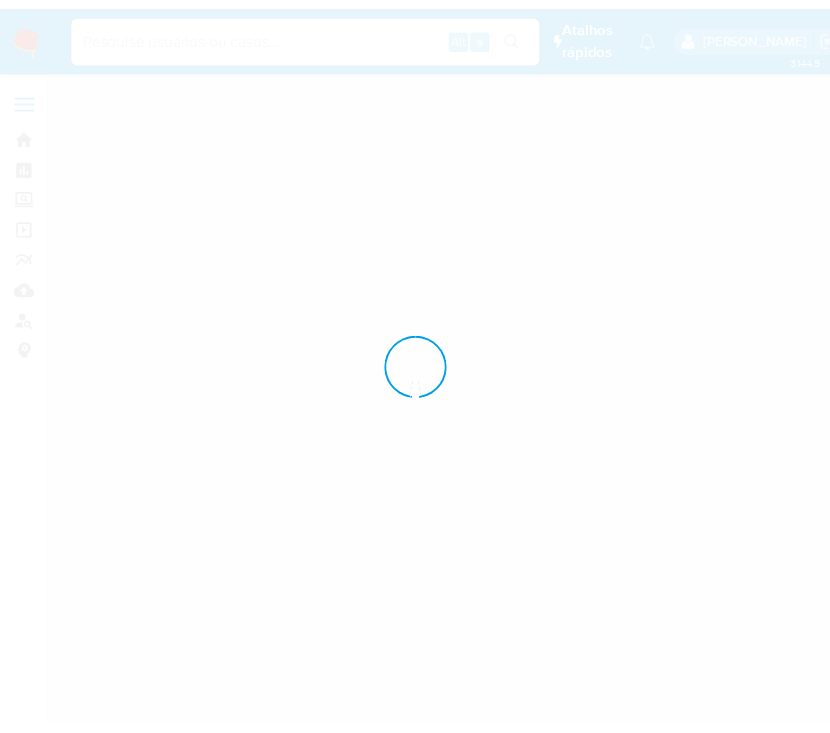 scroll, scrollTop: 0, scrollLeft: 0, axis: both 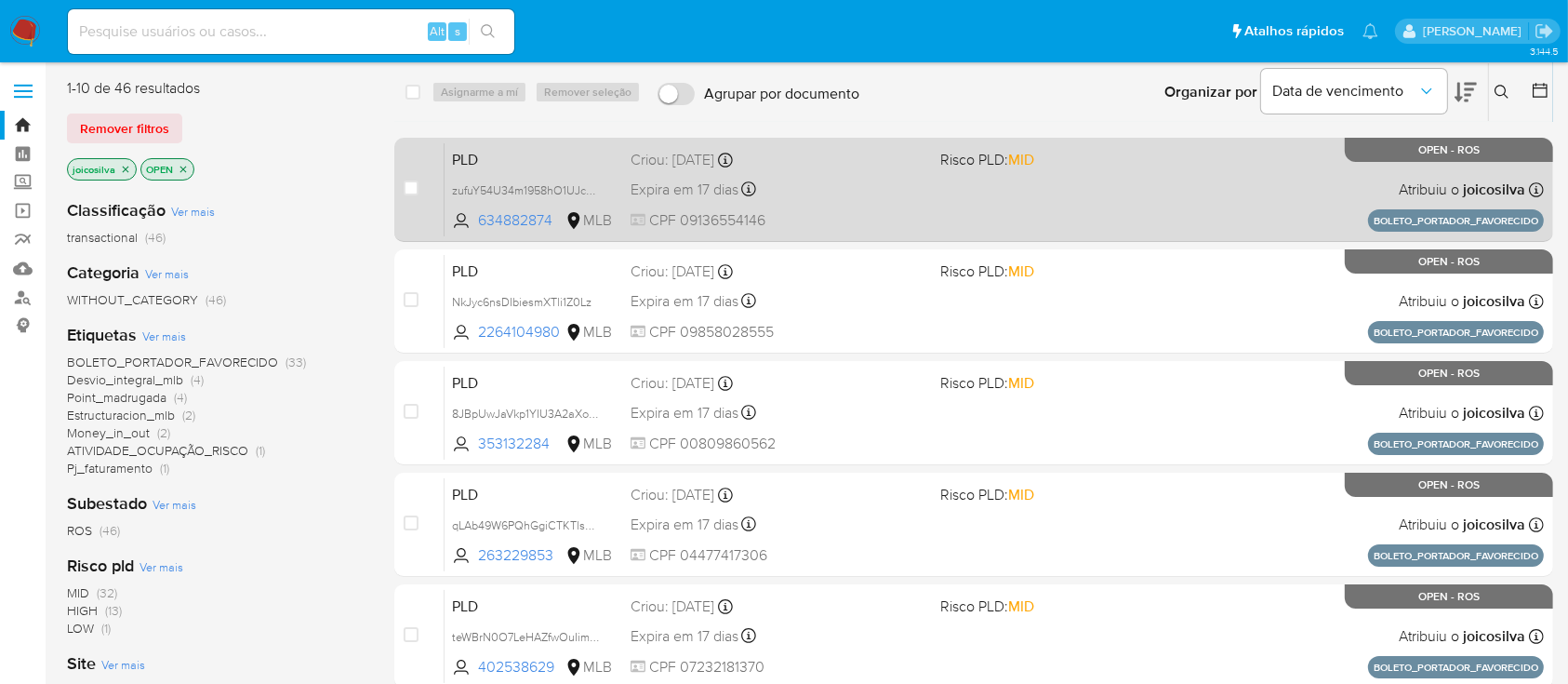 click on "CPF   09136554146" at bounding box center [777, 221] 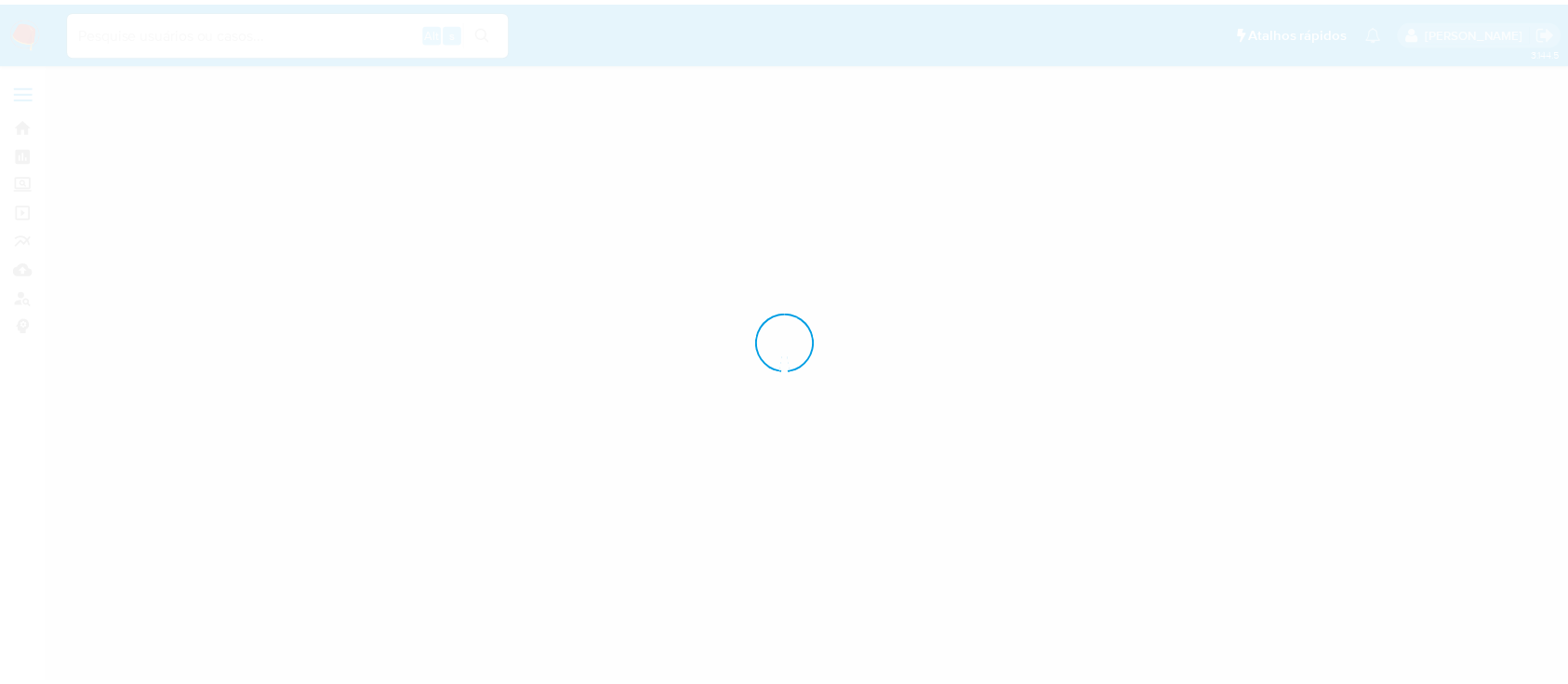 scroll, scrollTop: 0, scrollLeft: 0, axis: both 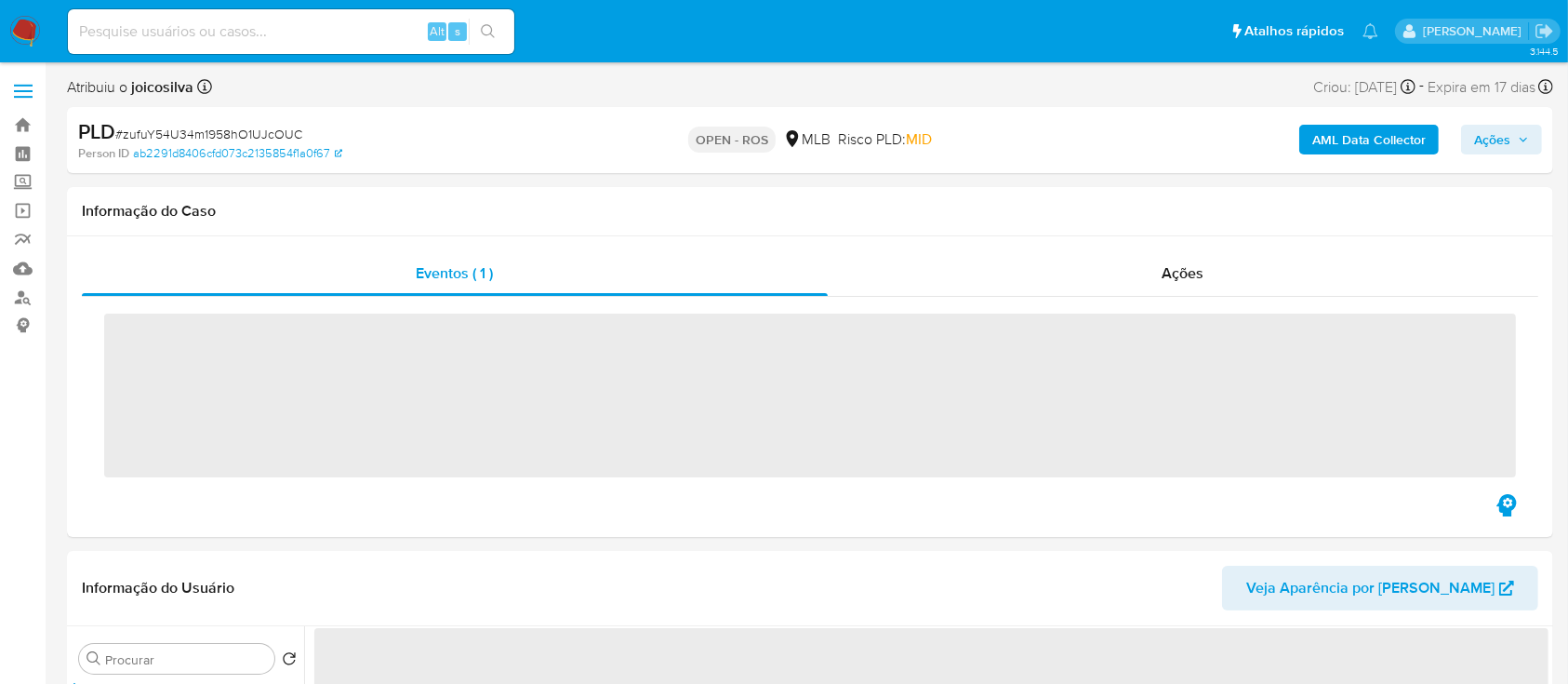 click on "# zufuY54U34m1958hO1UJcOUC" at bounding box center (208, 134) 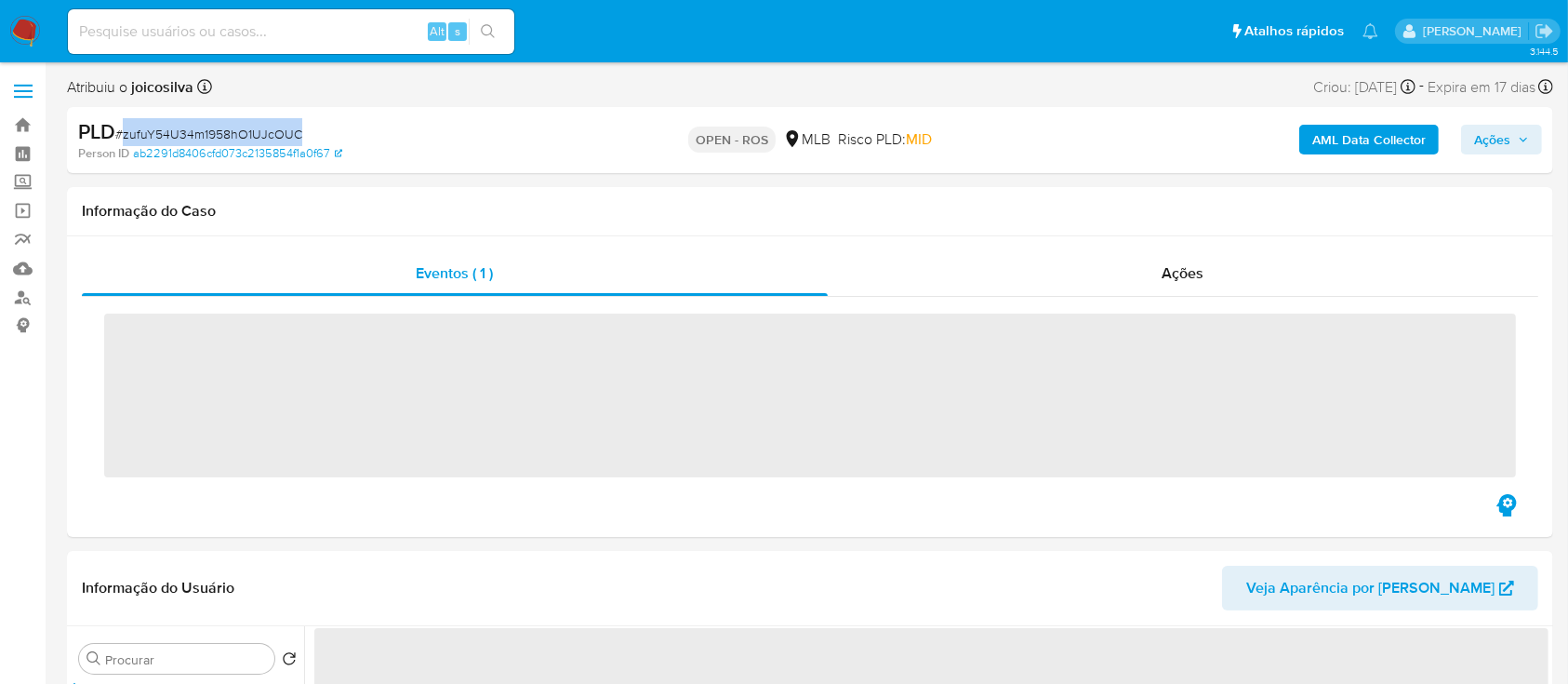 click on "# zufuY54U34m1958hO1UJcOUC" at bounding box center [208, 134] 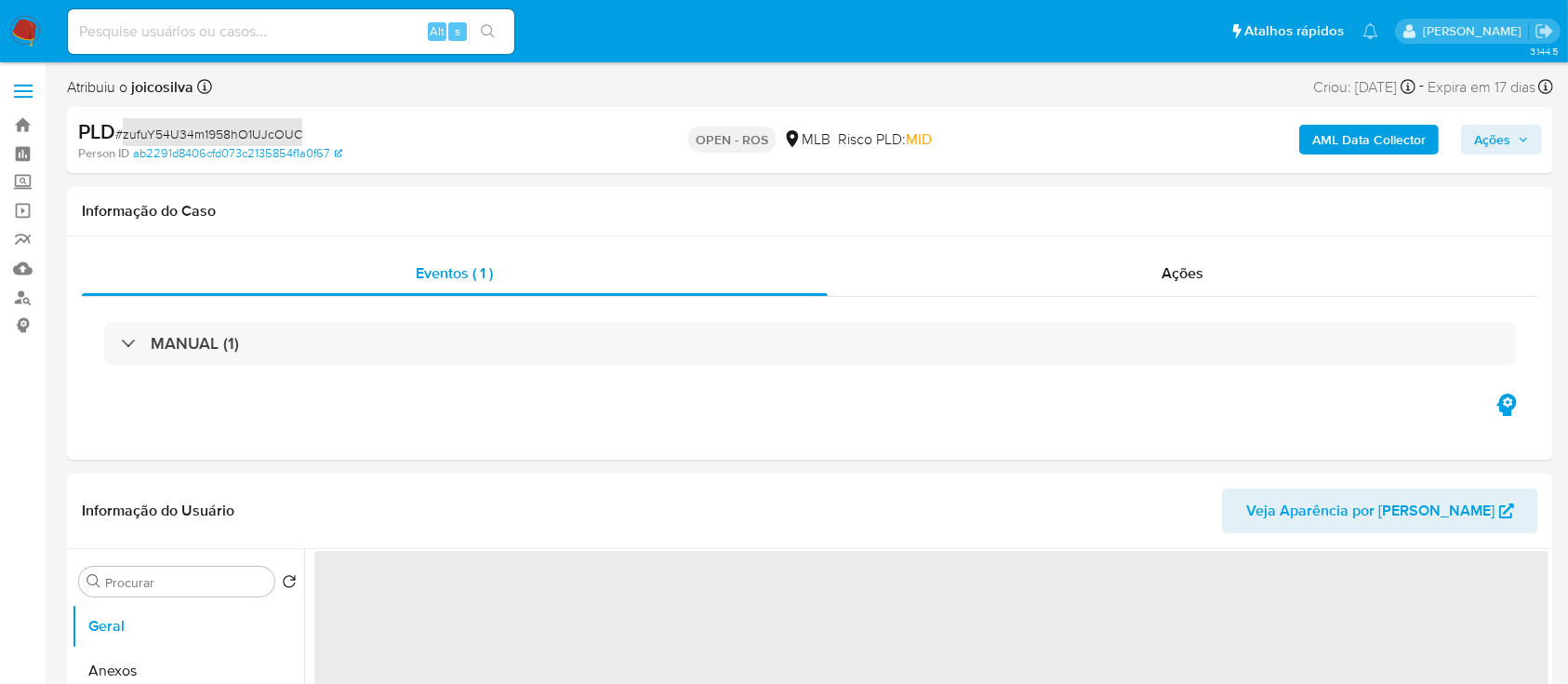 select on "10" 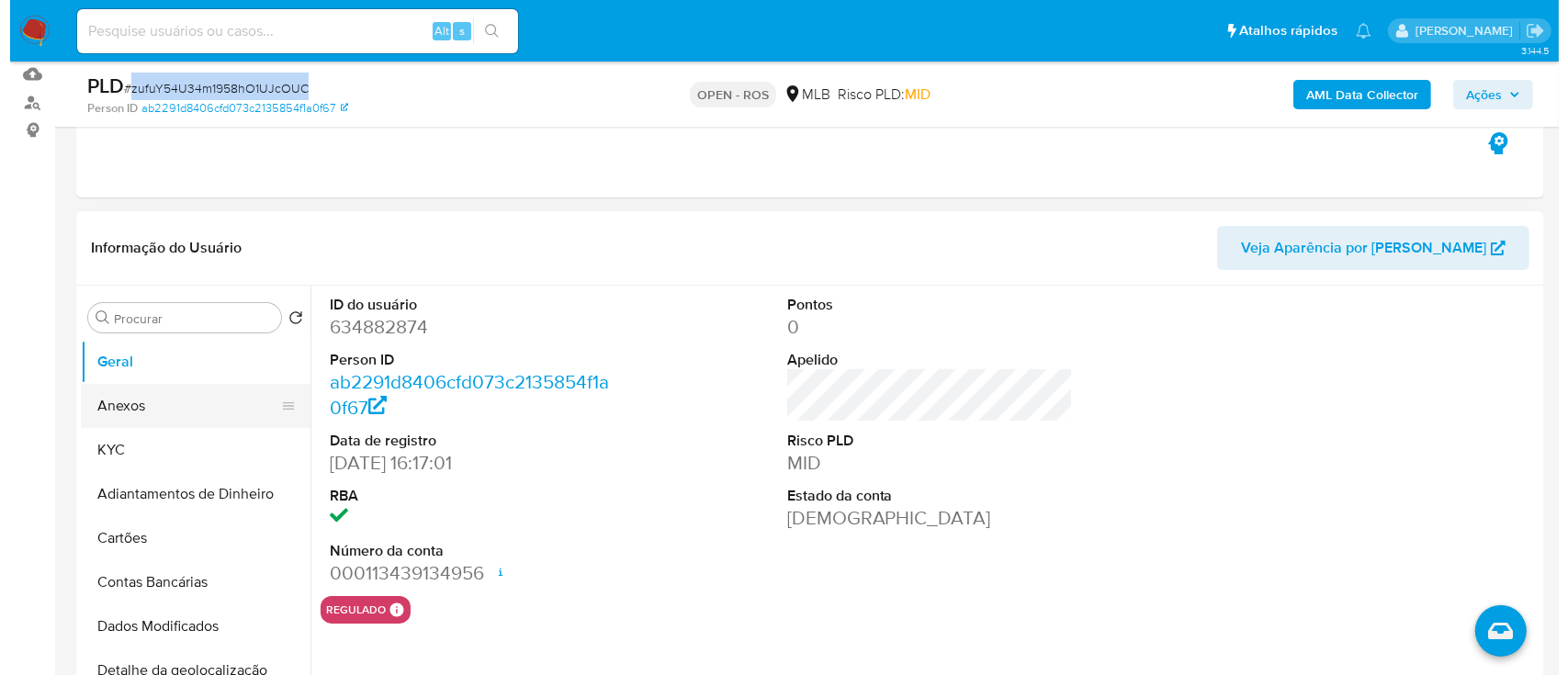 scroll, scrollTop: 244, scrollLeft: 0, axis: vertical 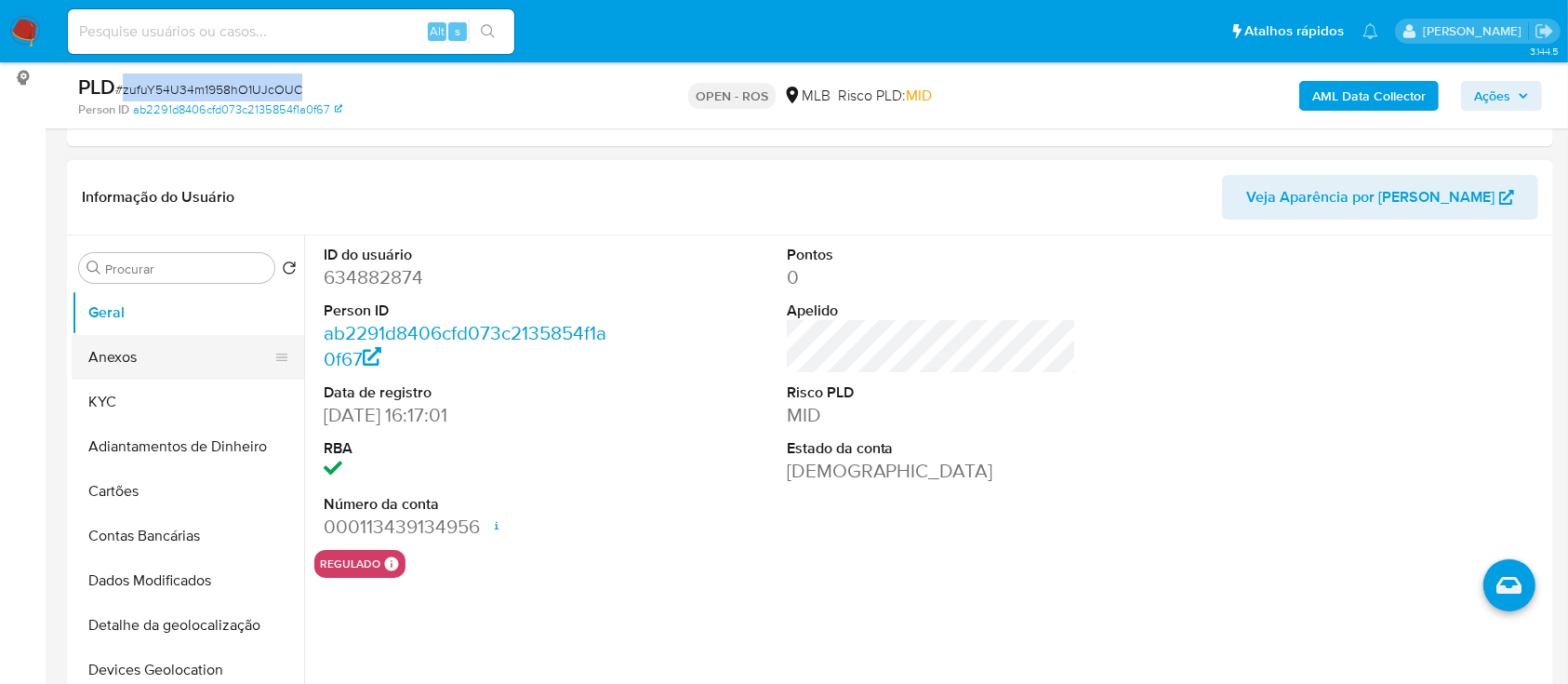 click on "Anexos" at bounding box center [180, 357] 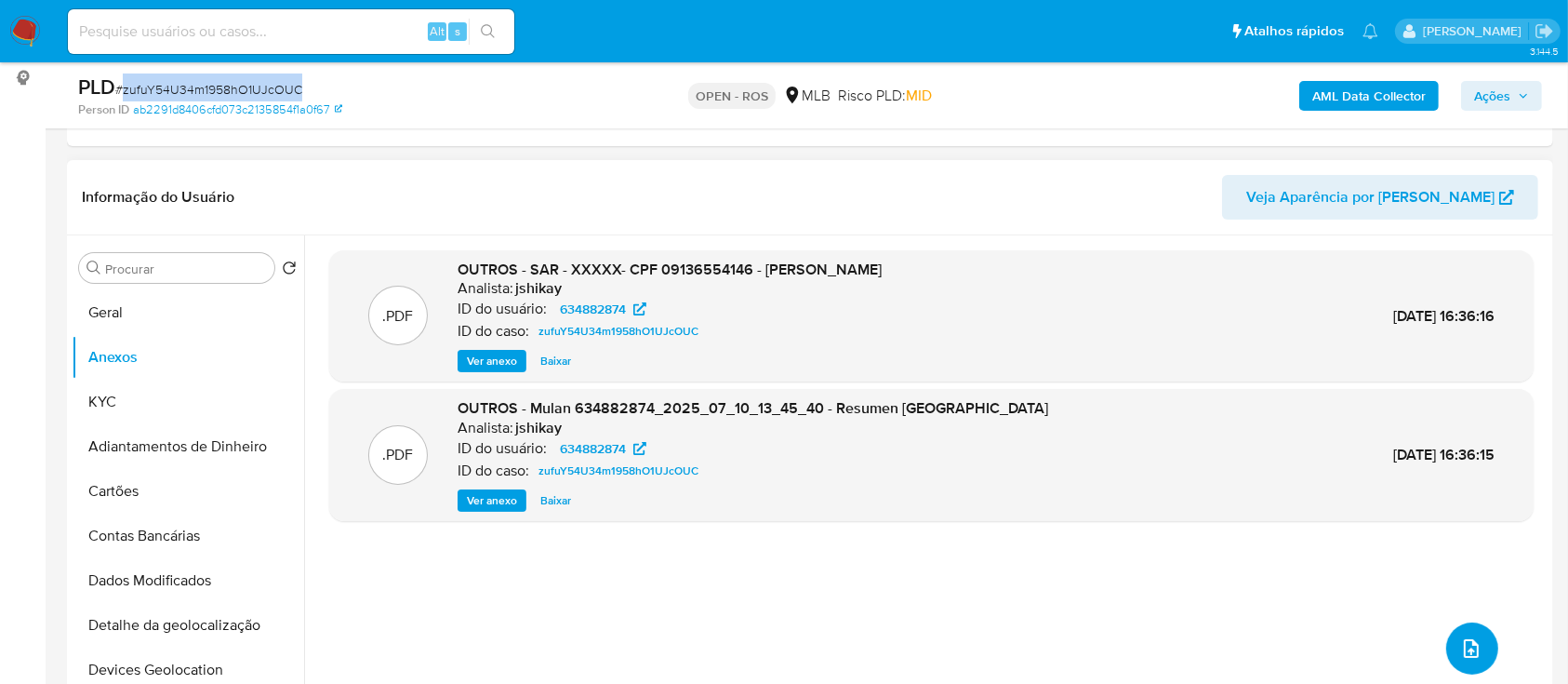 click 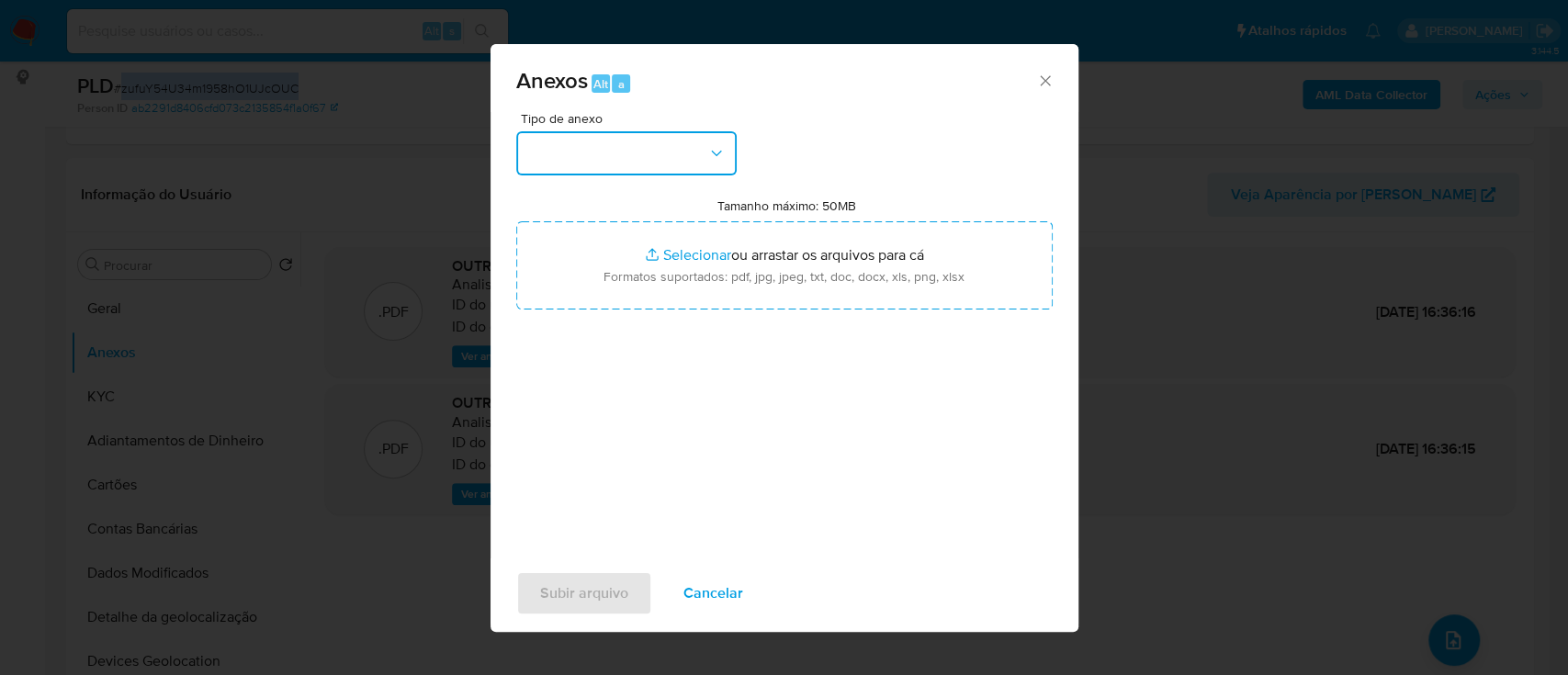 click at bounding box center [626, 153] 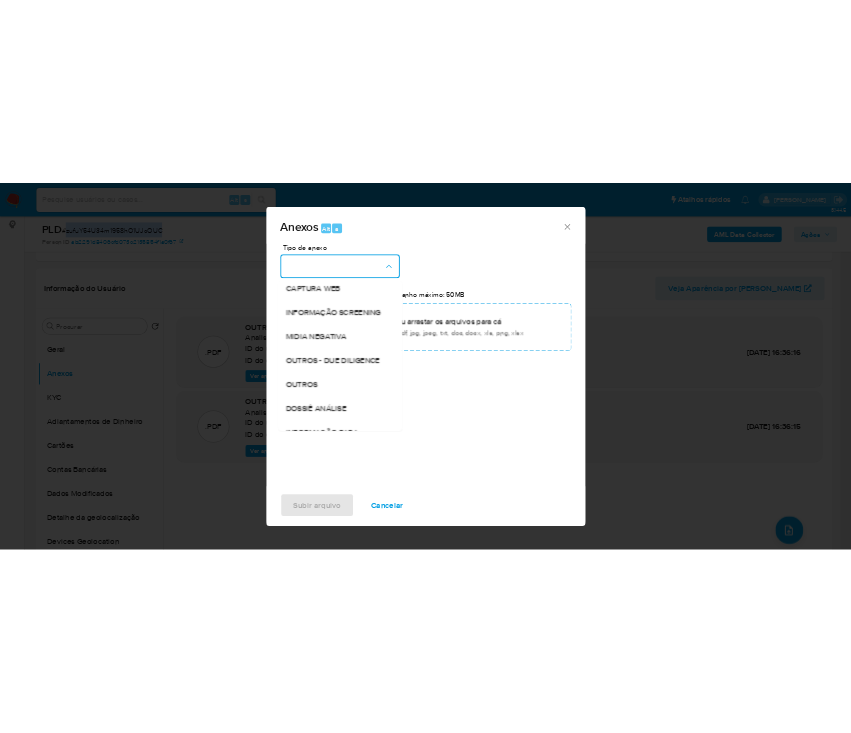 scroll, scrollTop: 307, scrollLeft: 0, axis: vertical 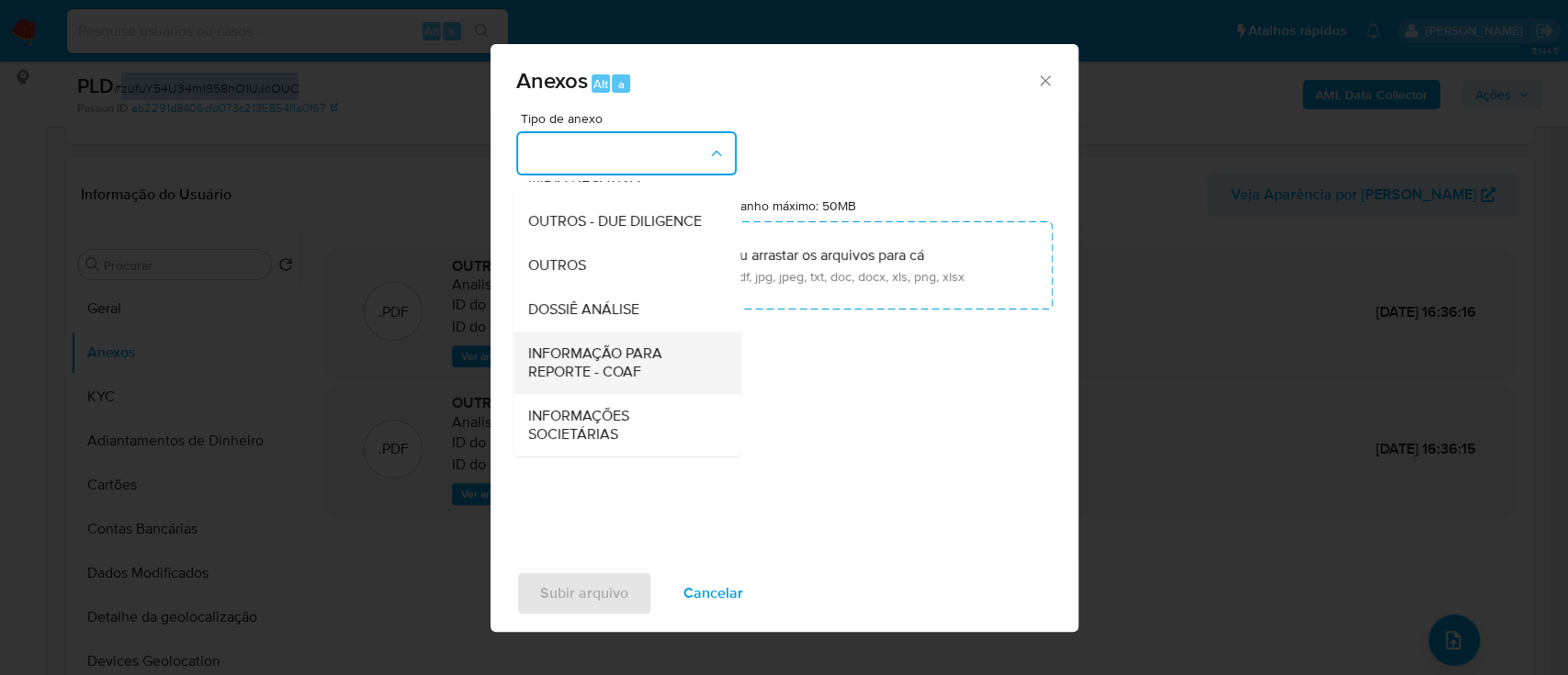 click on "INFORMAÇÃO PARA REPORTE - COAF" at bounding box center [621, 363] 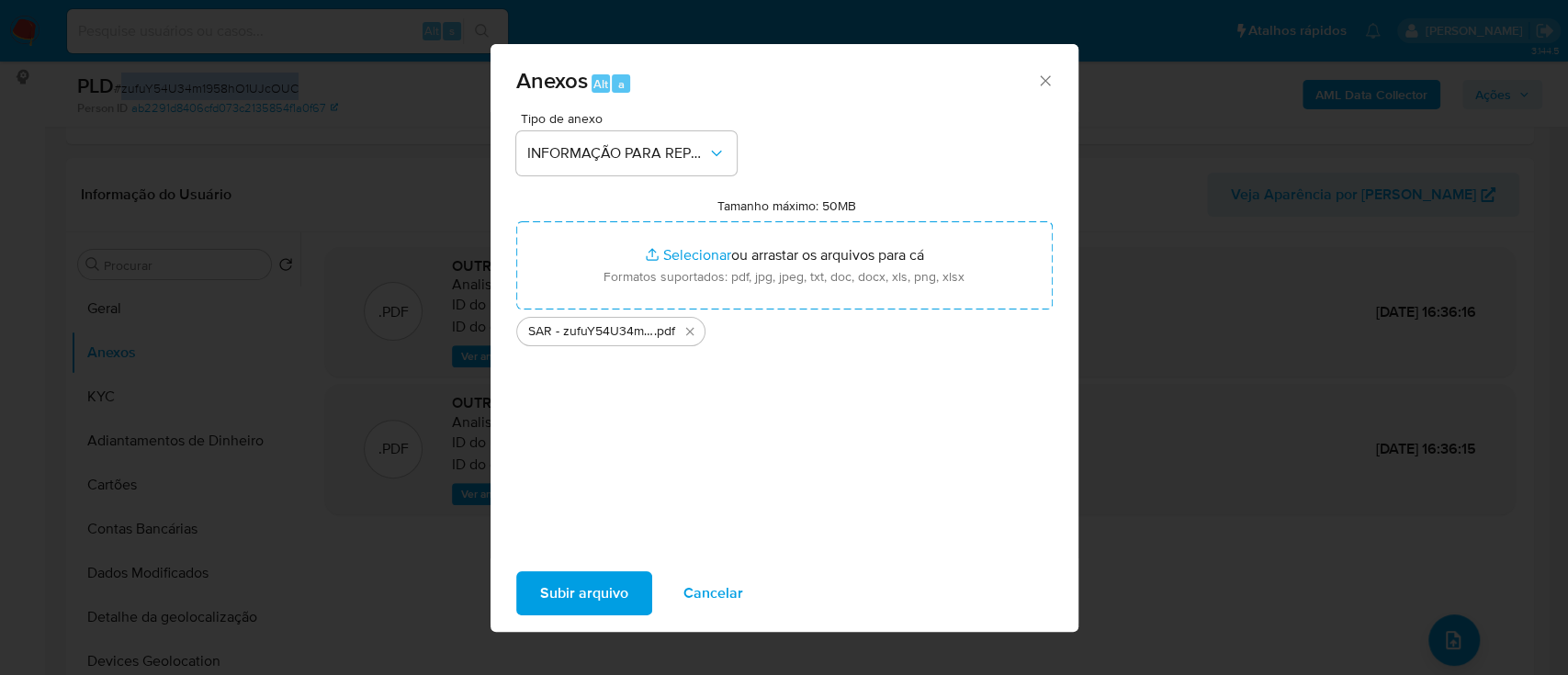 click on "Subir arquivo" at bounding box center [584, 593] 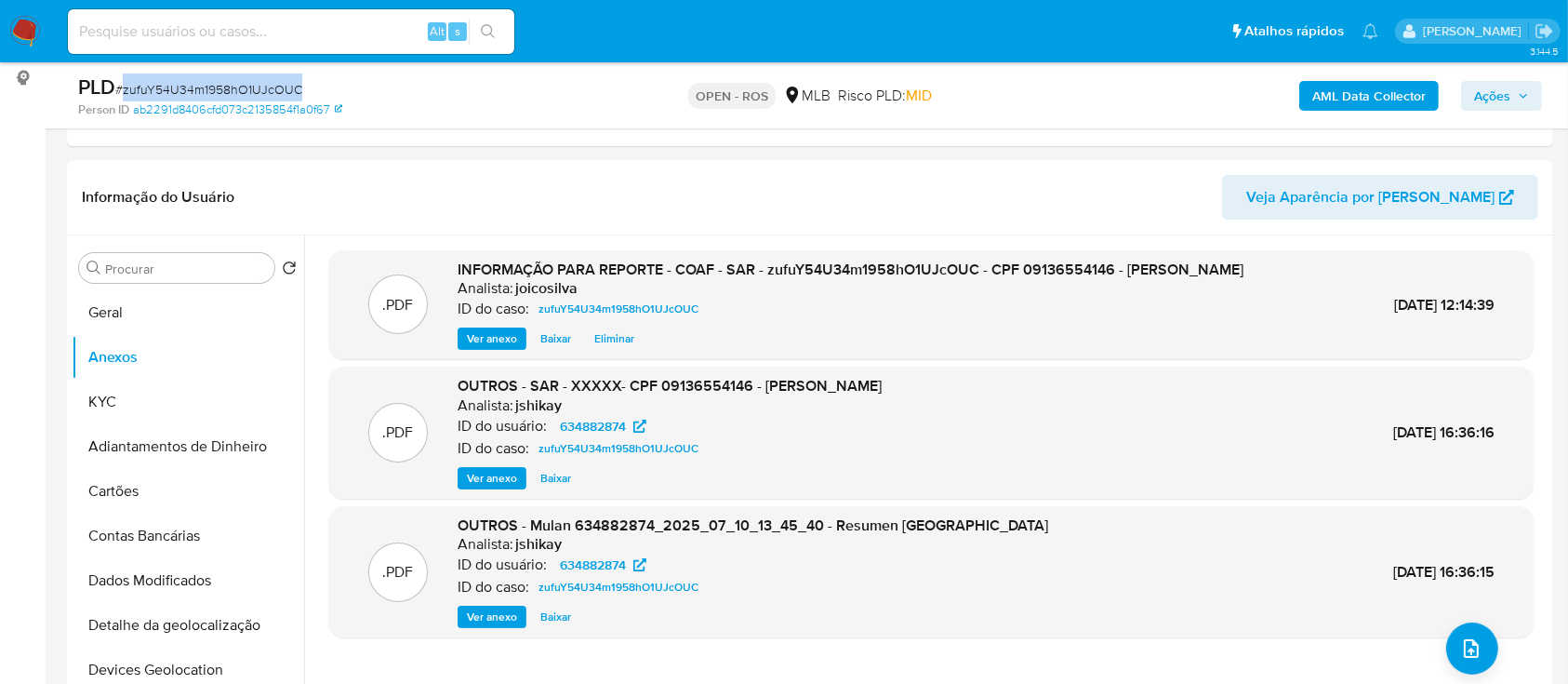drag, startPoint x: 1503, startPoint y: 88, endPoint x: 1488, endPoint y: 99, distance: 18.601075 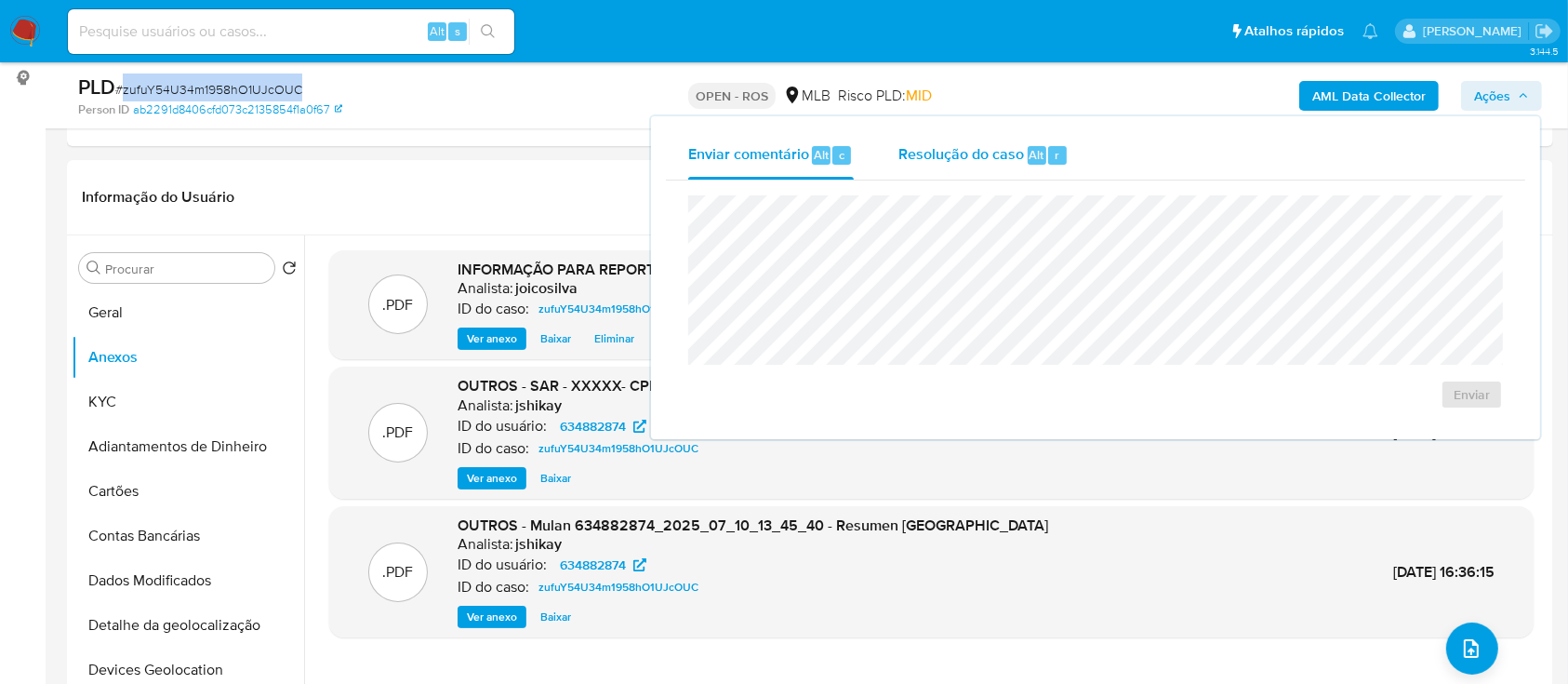 click on "Resolução do caso" at bounding box center (961, 154) 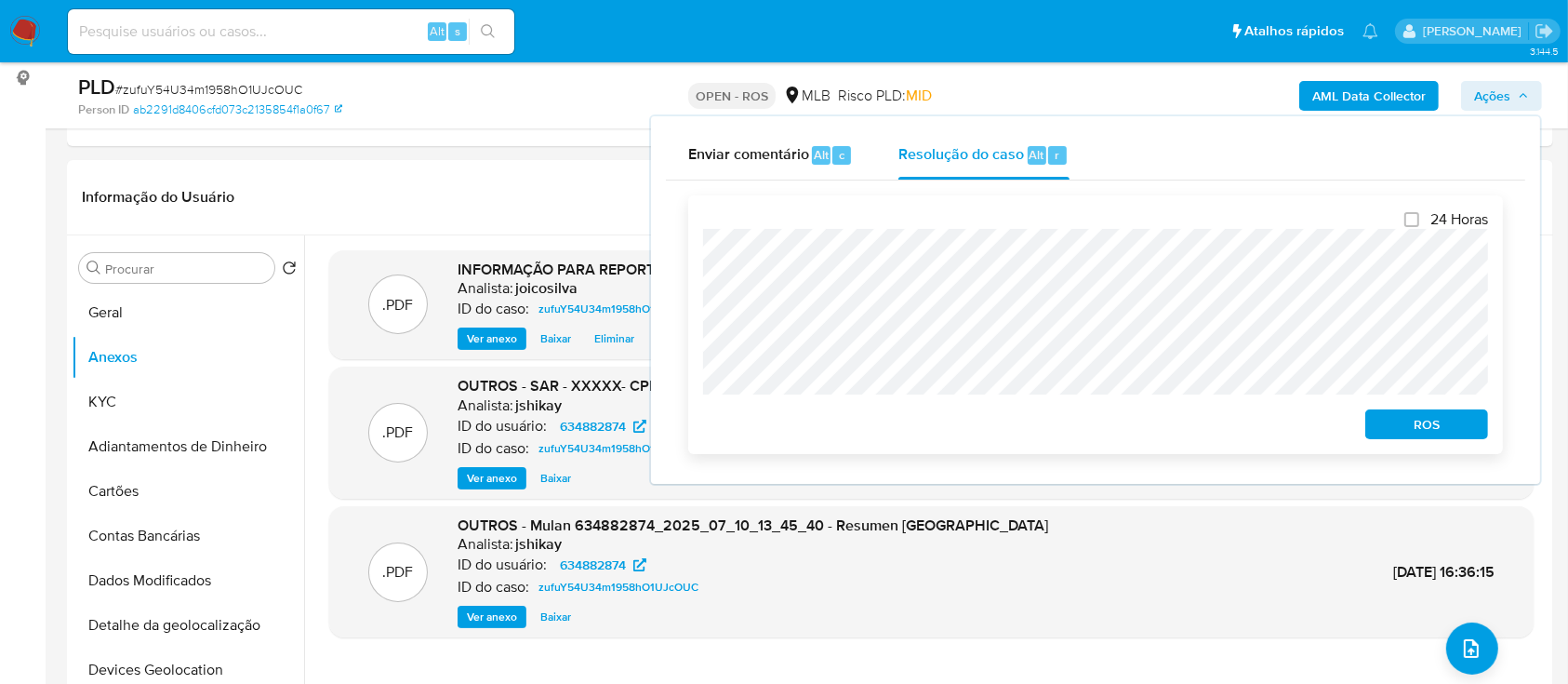 click on "ROS" at bounding box center (1427, 424) 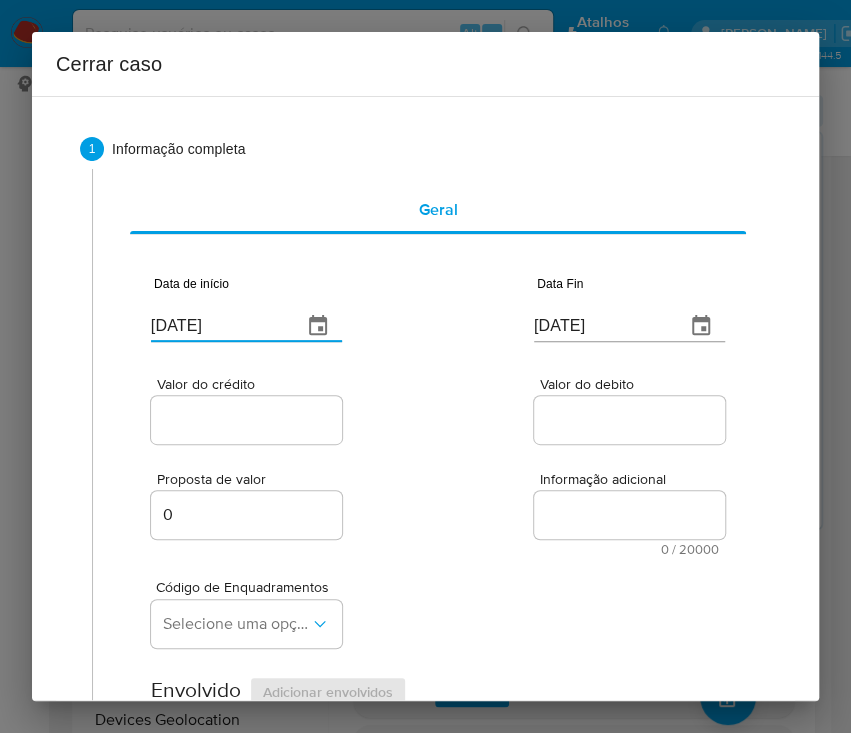 click on "[DATE]" at bounding box center [218, 326] 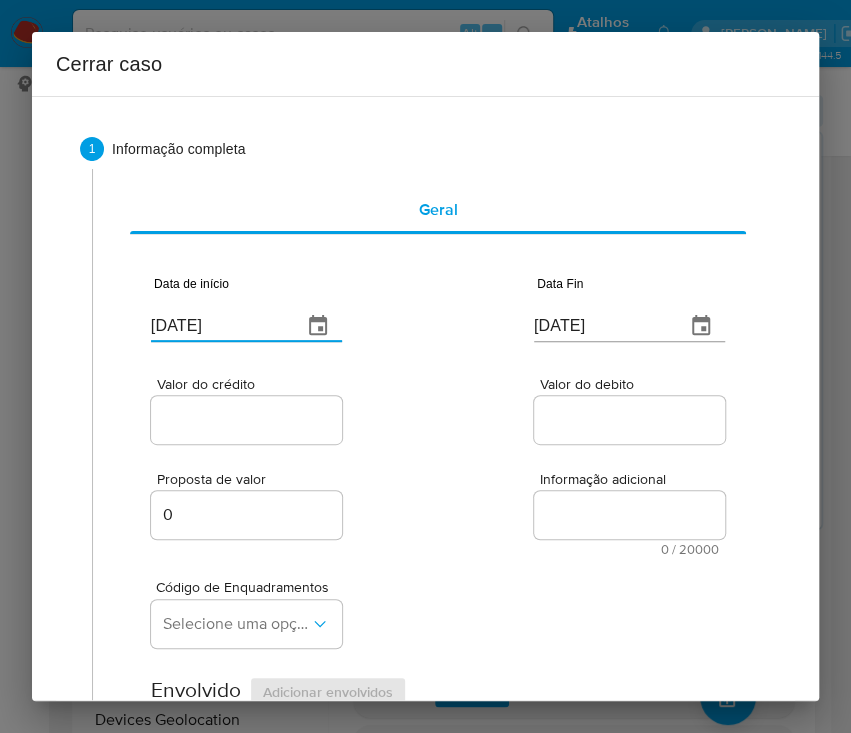 paste on "08/05" 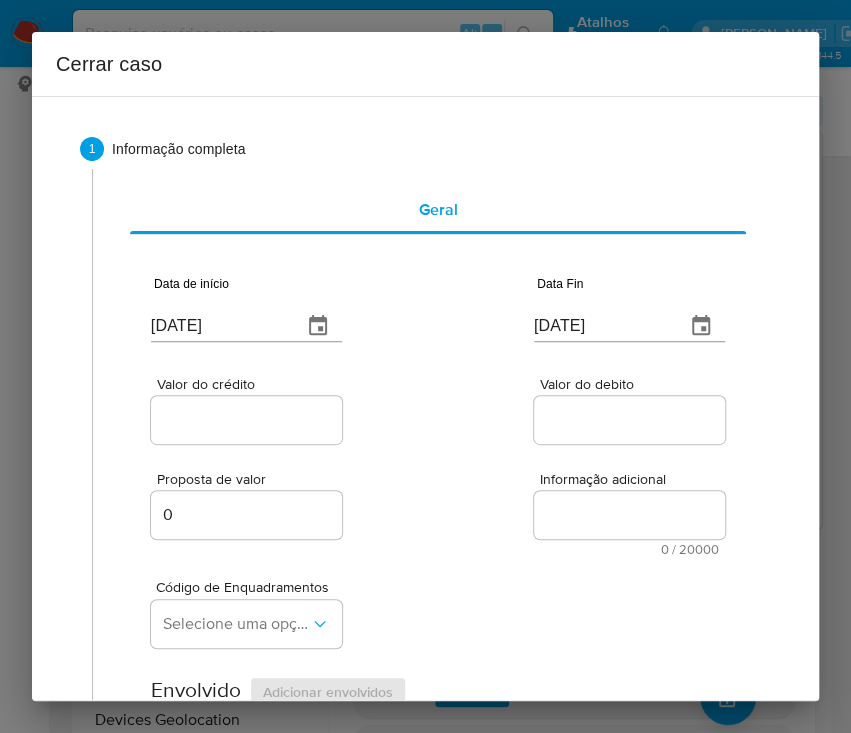 click on "Valor do crédito Valor do debito" at bounding box center [438, 400] 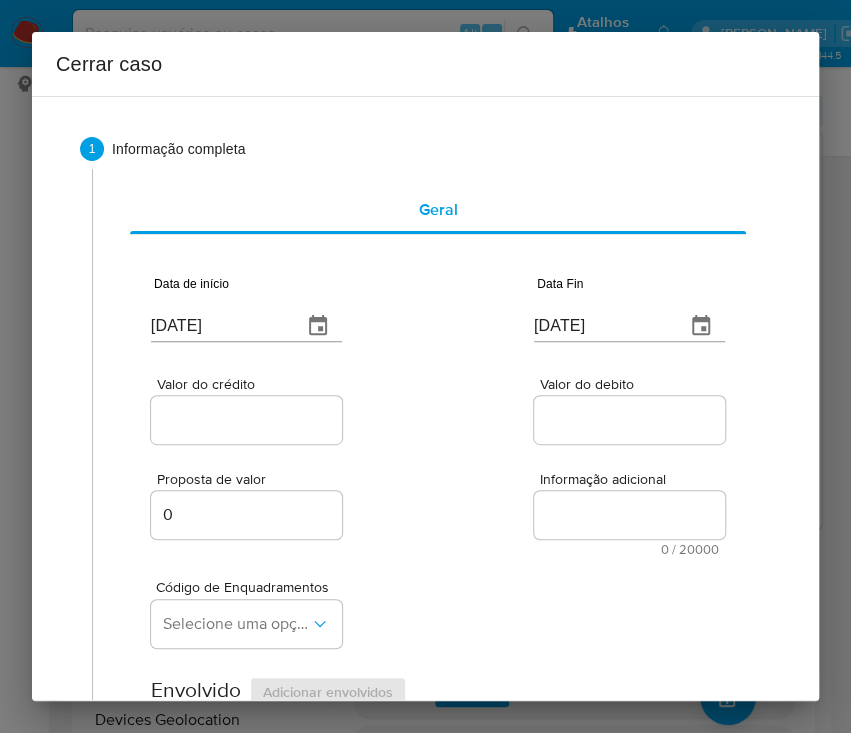 click on "[DATE]" at bounding box center [601, 326] 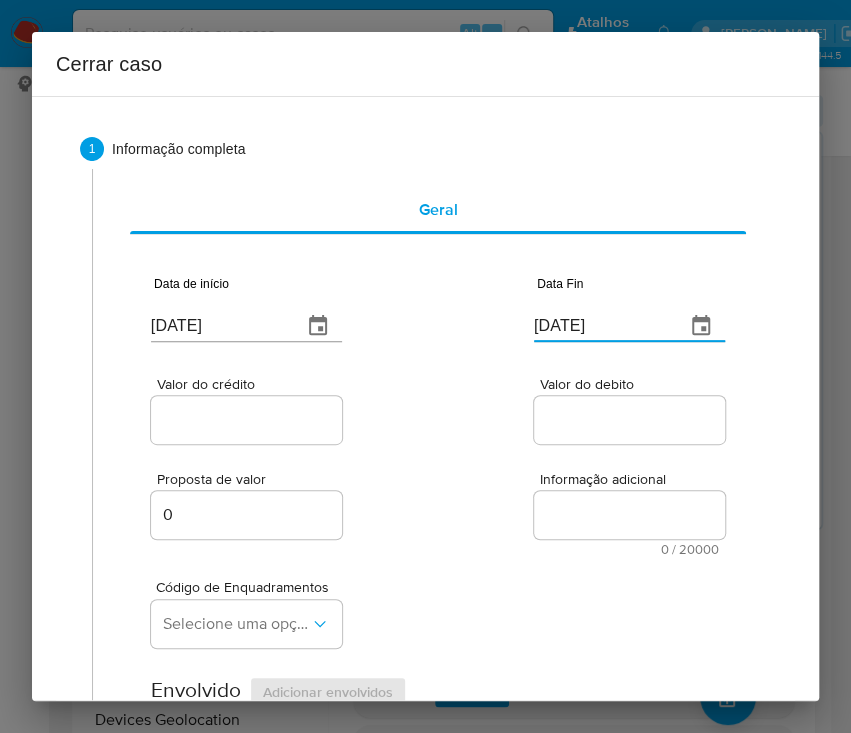 click on "[DATE]" at bounding box center [601, 326] 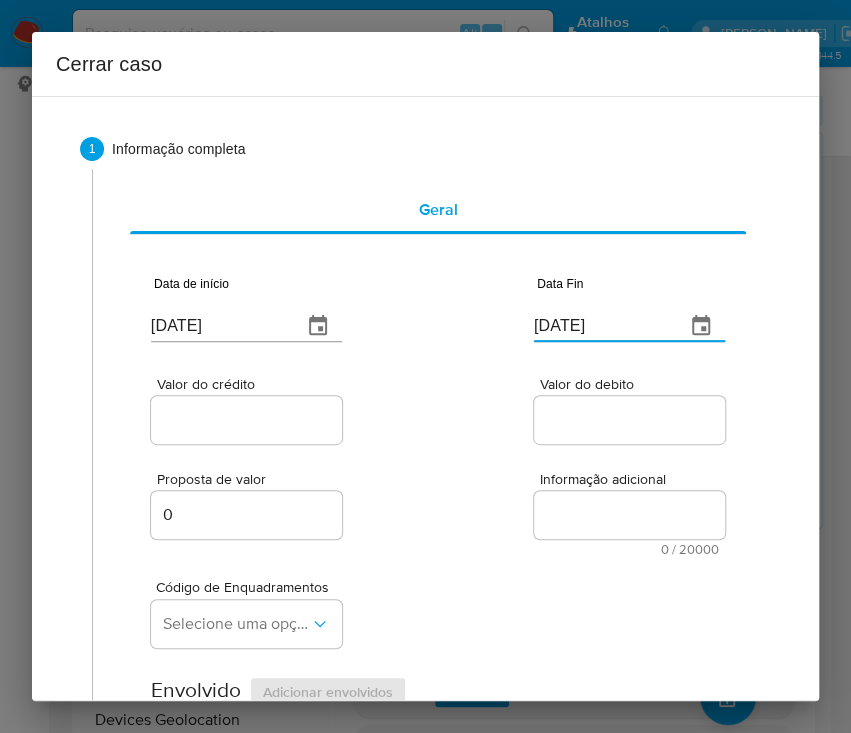 paste on "20/06" 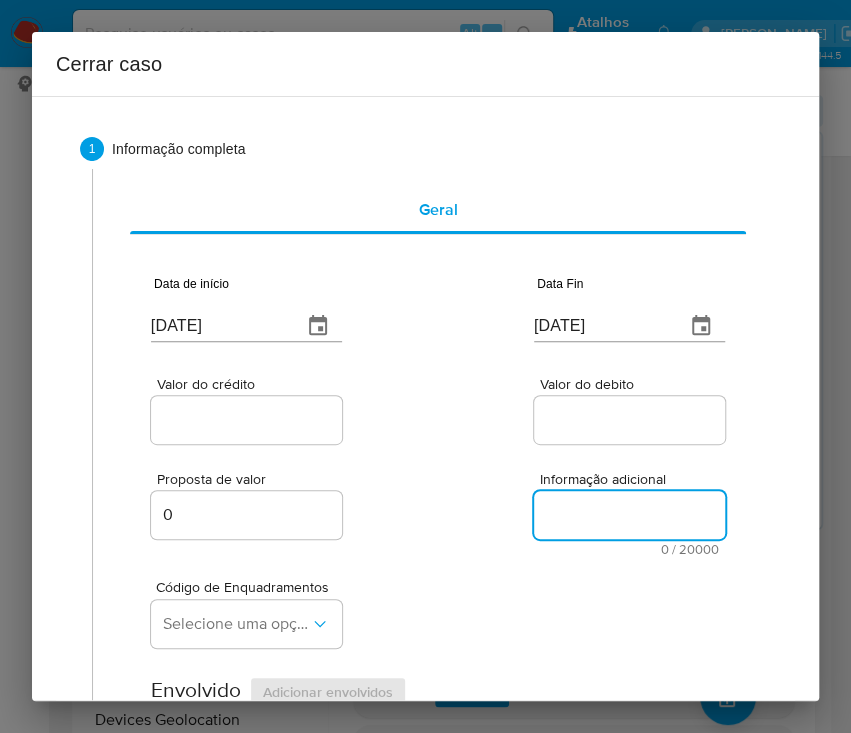 click on "Valor do crédito" at bounding box center (249, 420) 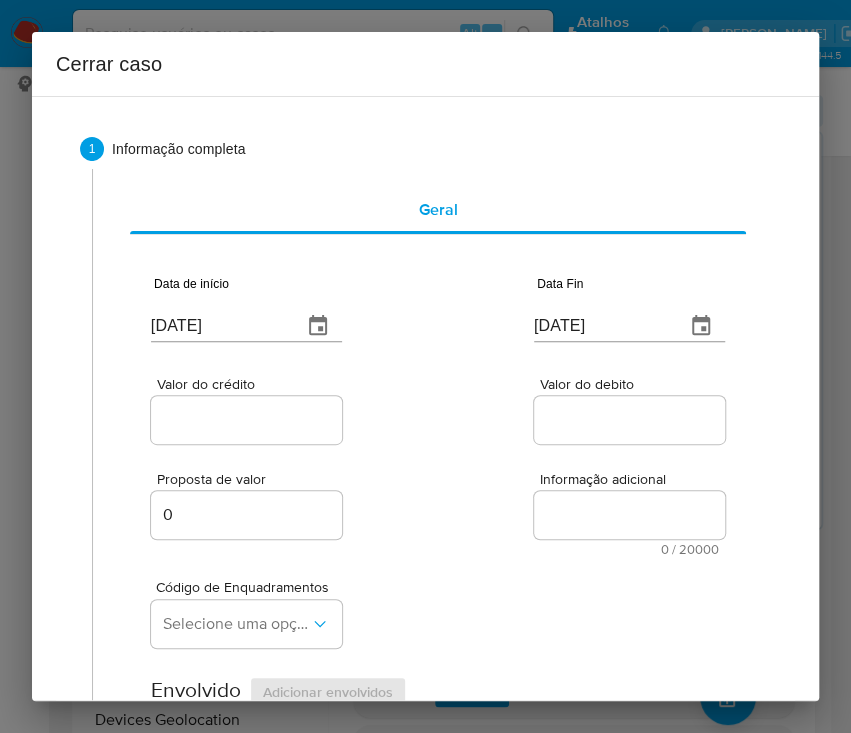 drag, startPoint x: 237, startPoint y: 424, endPoint x: 436, endPoint y: 395, distance: 201.10196 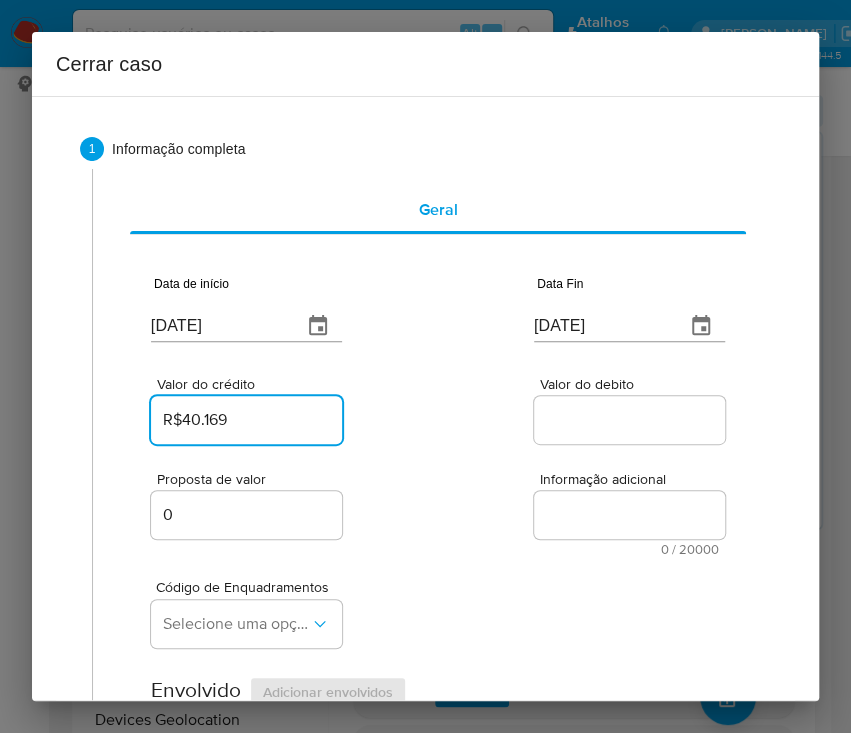 type on "R$40.169" 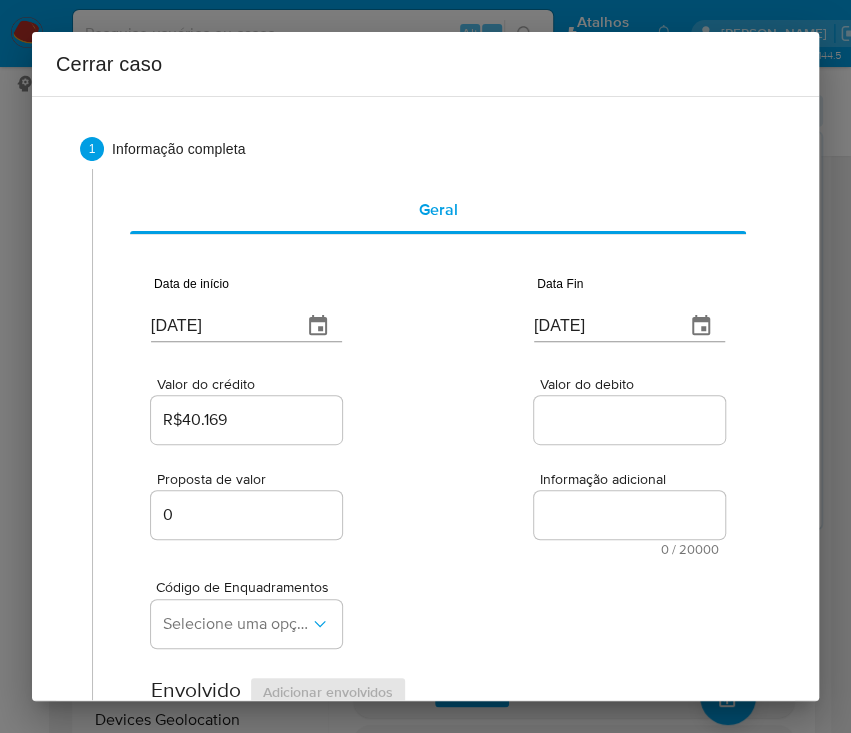 click on "Valor do debito" at bounding box center [629, 412] 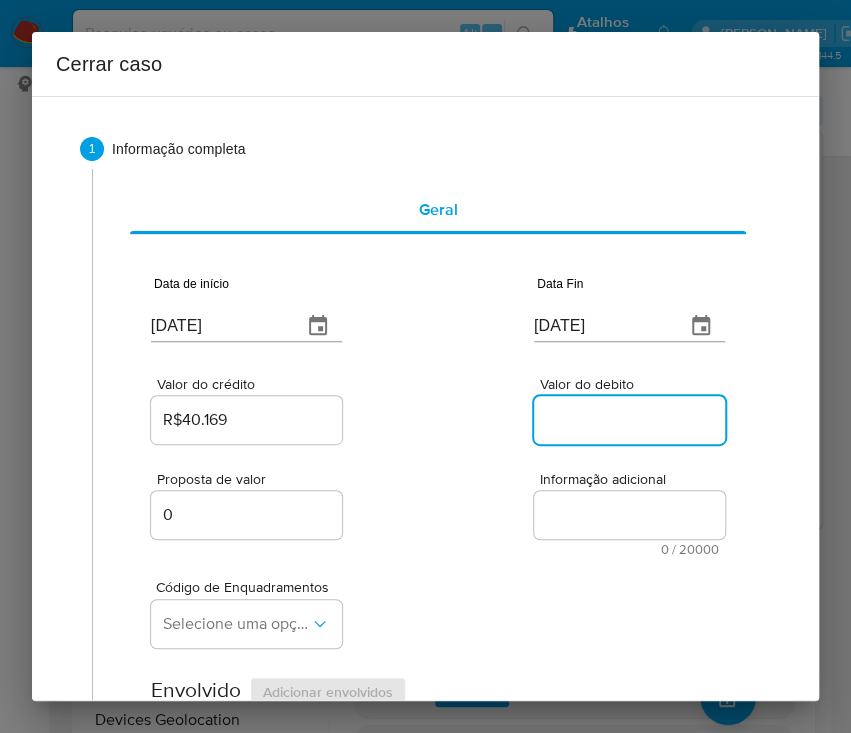 click on "Valor do debito" at bounding box center [632, 420] 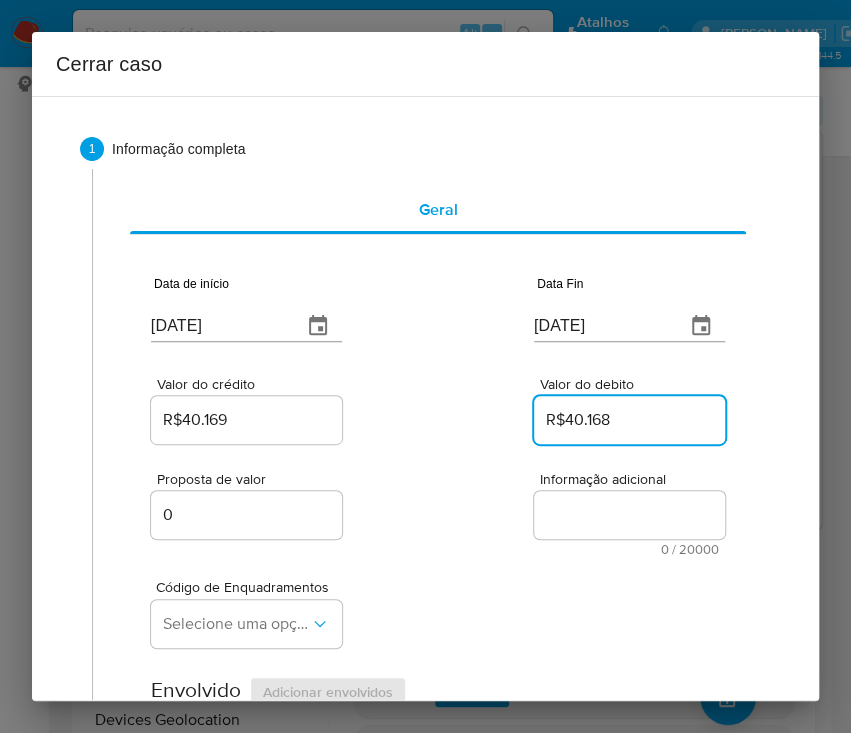 type on "R$40.168" 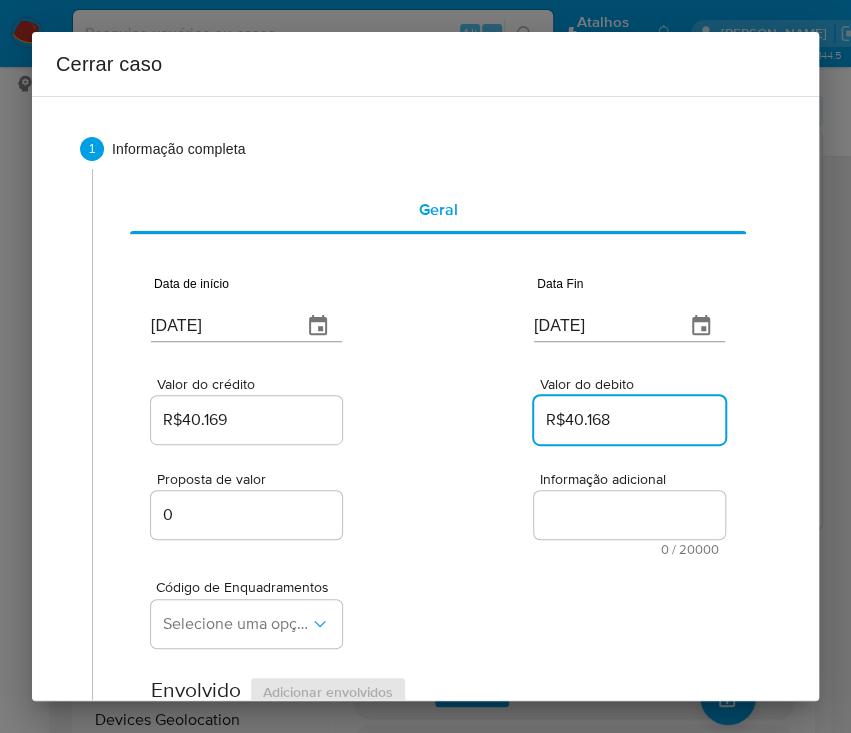 drag, startPoint x: 605, startPoint y: 597, endPoint x: 434, endPoint y: 598, distance: 171.00293 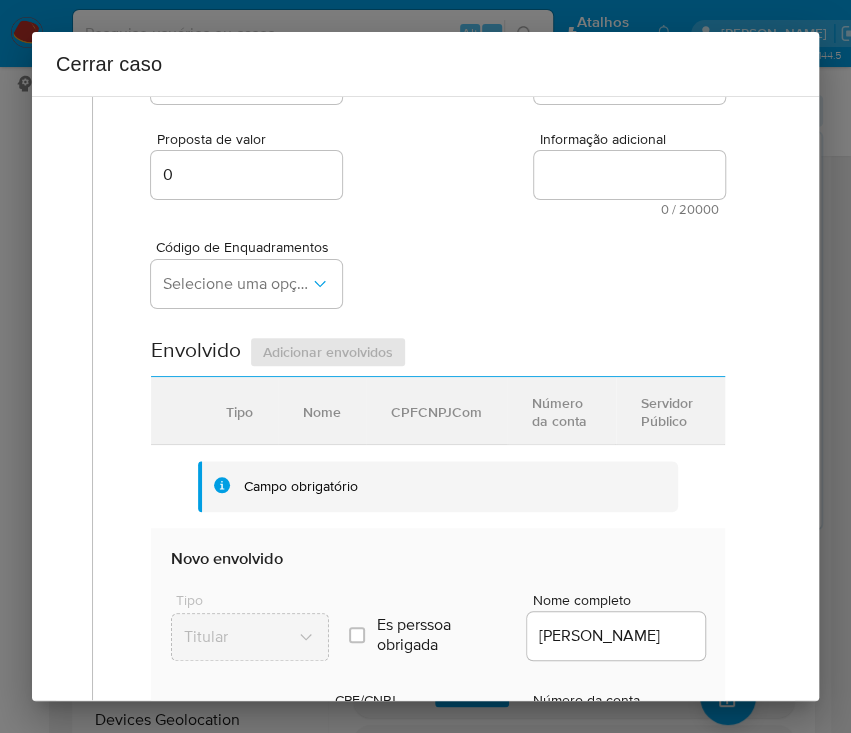 scroll, scrollTop: 400, scrollLeft: 0, axis: vertical 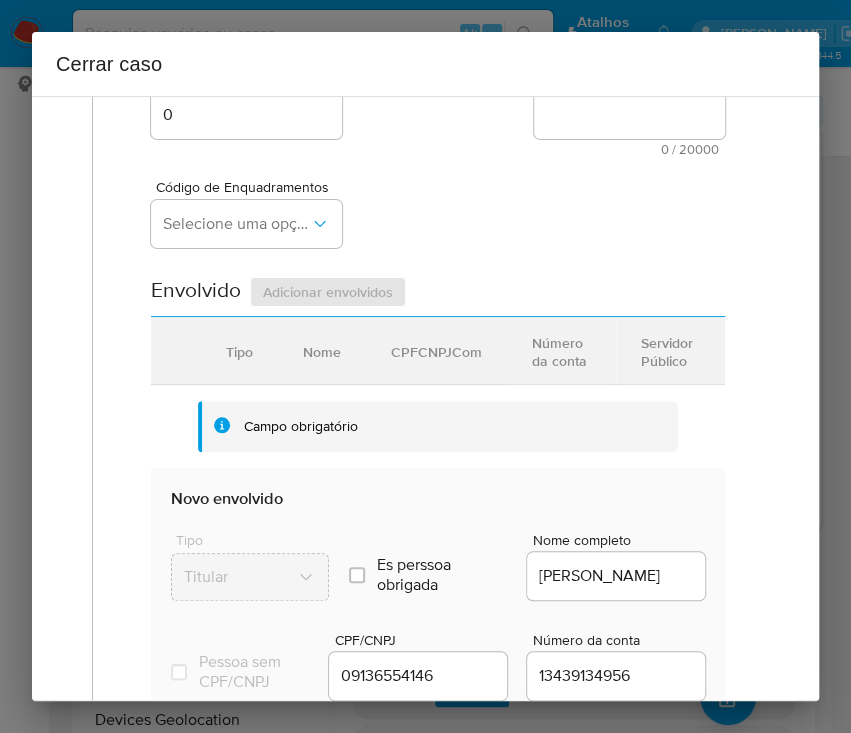 click on "Código de Enquadramentos Selecione uma opção" at bounding box center [246, 218] 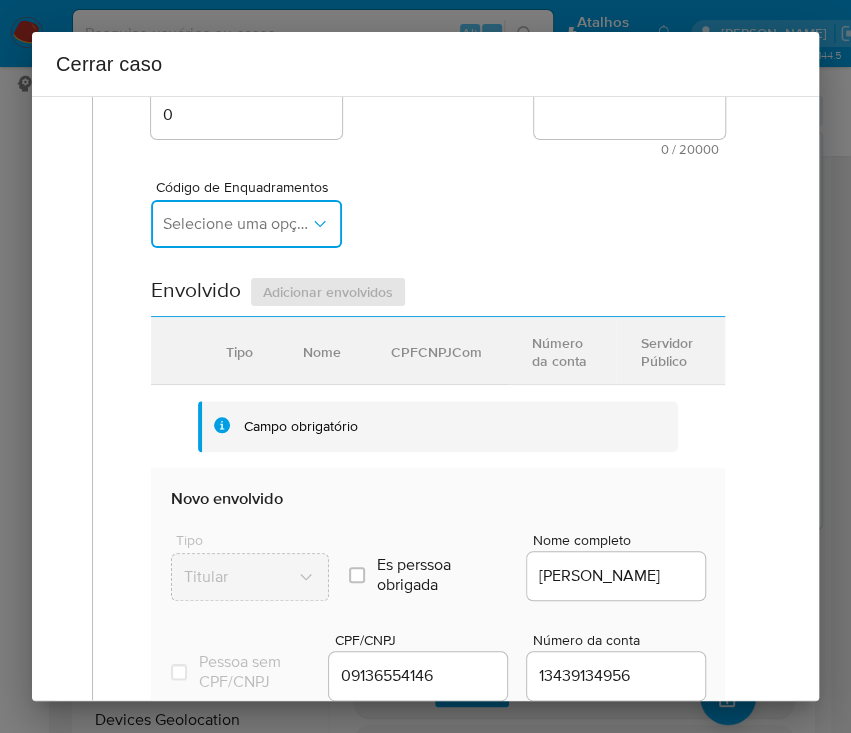 click on "Selecione uma opção" at bounding box center (236, 224) 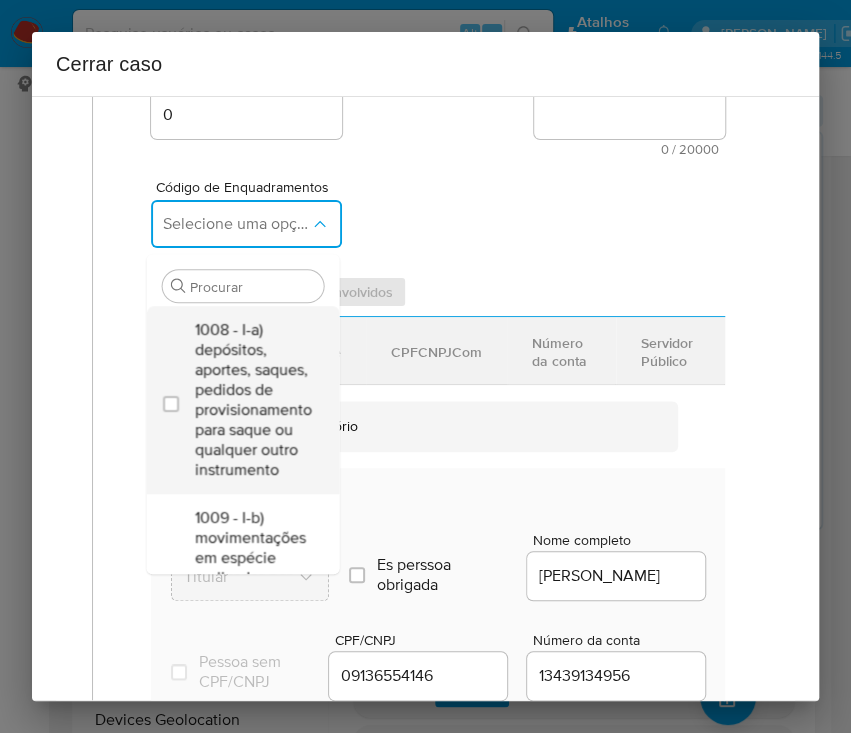 click on "1008 - I-a) depósitos, aportes, saques, pedidos de provisionamento para saque ou qualquer outro instrumento" at bounding box center [252, 400] 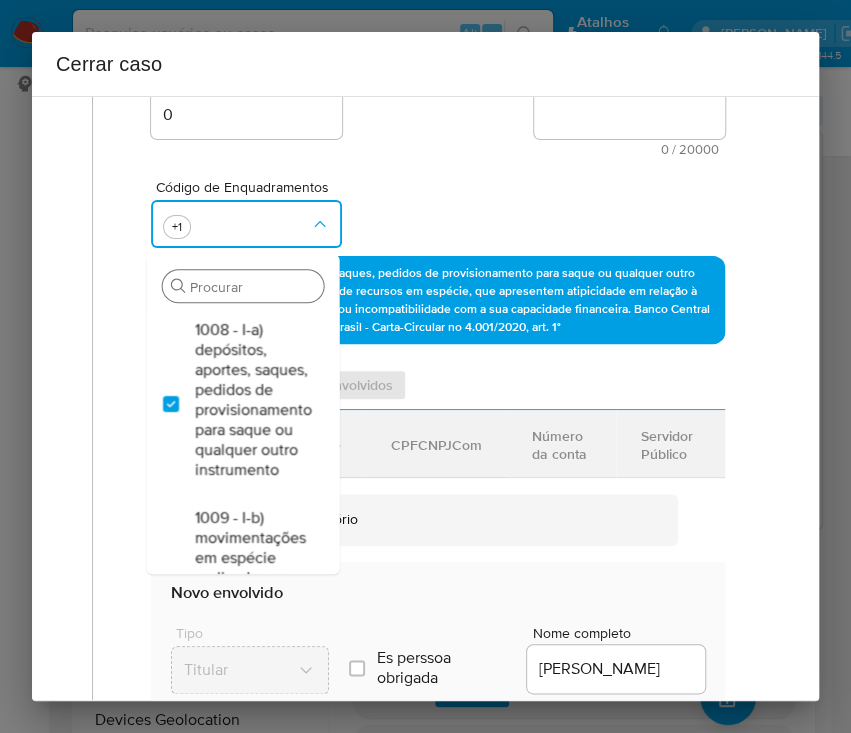 checkbox on "true" 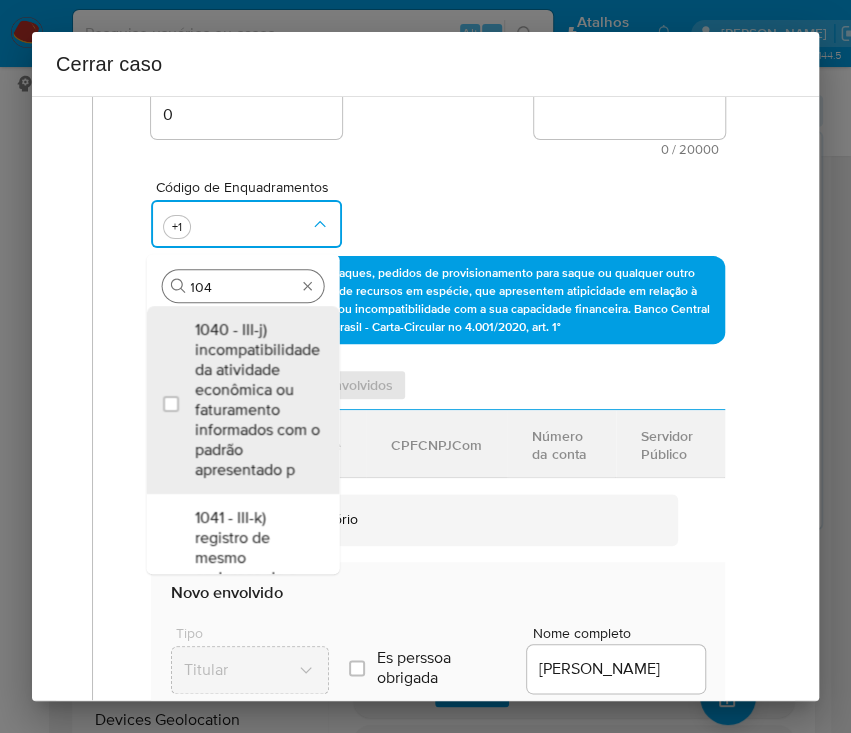 type on "1045" 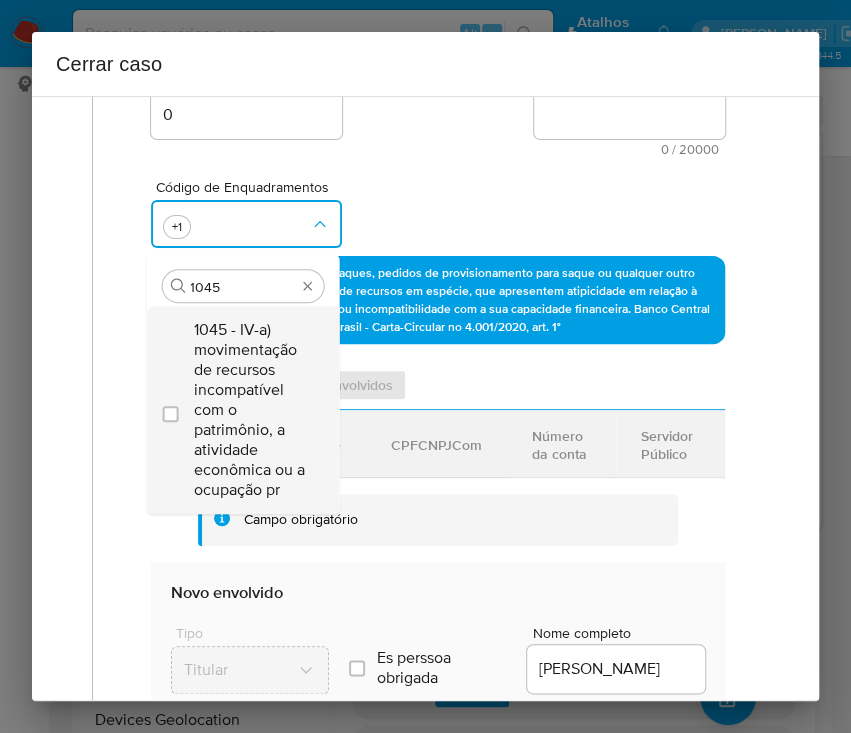 click on "1045 - IV-a) movimentação de recursos incompatível com o patrimônio, a atividade econômica ou a ocupação pr" at bounding box center [252, 410] 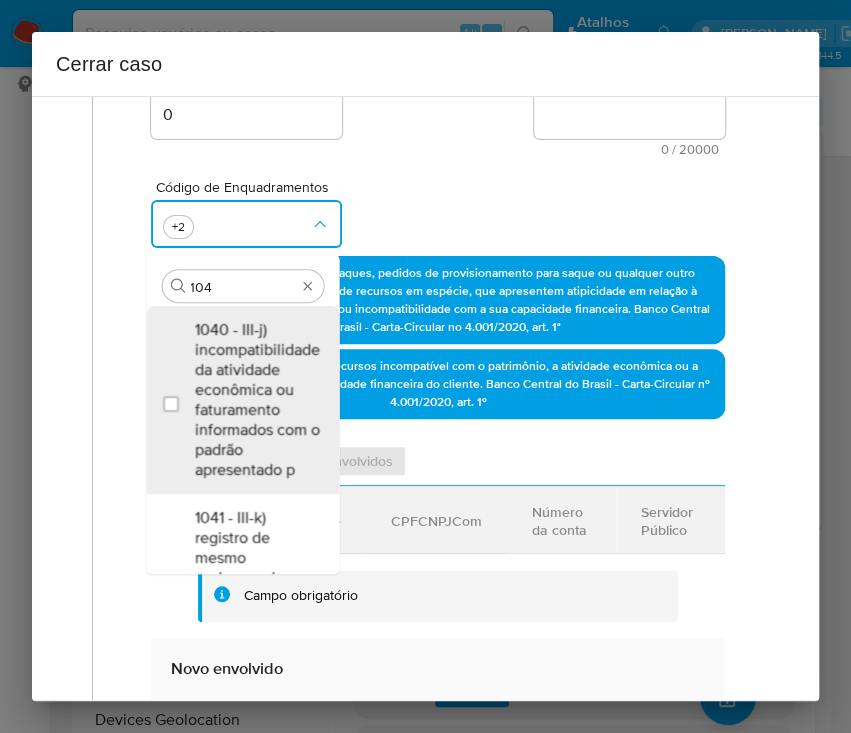 scroll, scrollTop: 0, scrollLeft: 0, axis: both 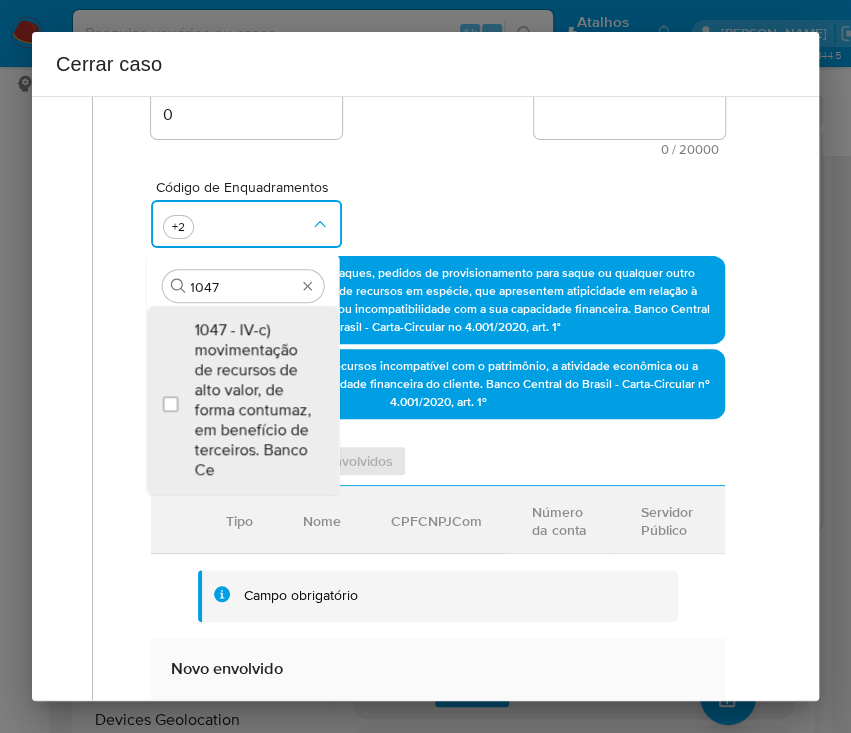 click on "1047 - IV-c) movimentação de recursos de alto valor, de forma contumaz, em benefício de terceiros. Banco Ce" at bounding box center [252, 400] 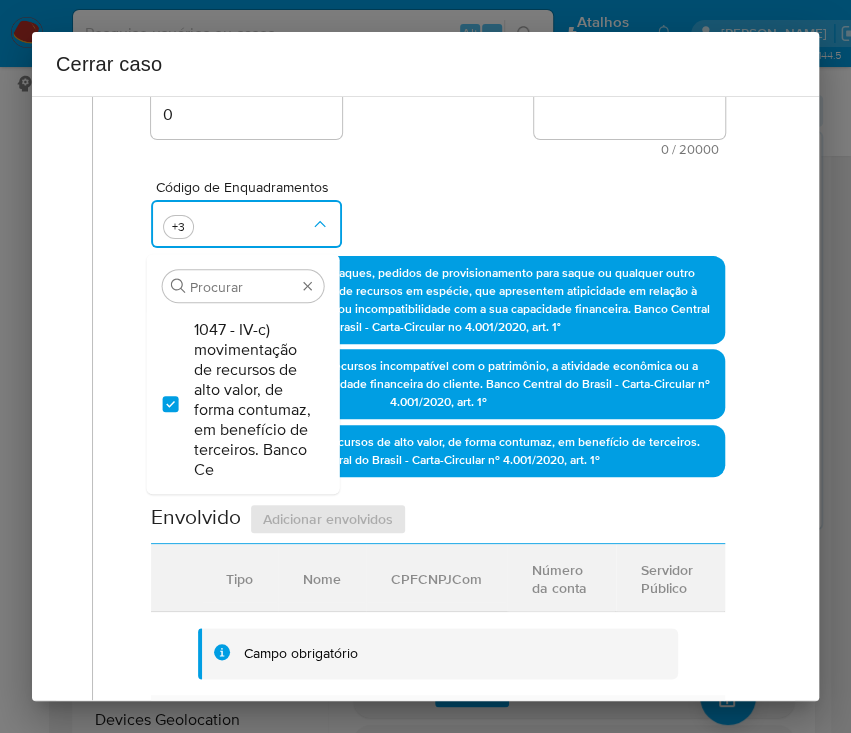 click on "Código de Enquadramentos Procurar 1047 - IV-c) movimentação de recursos de alto valor, de forma contumaz, em benefício de terceiros. Banco Ce +3" at bounding box center (438, 206) 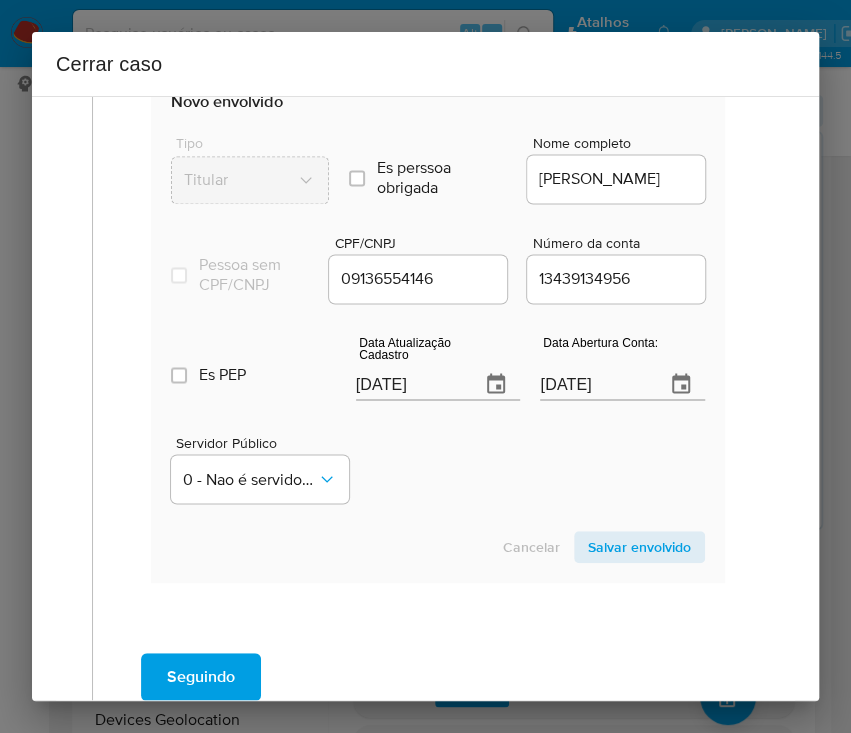 scroll, scrollTop: 1066, scrollLeft: 0, axis: vertical 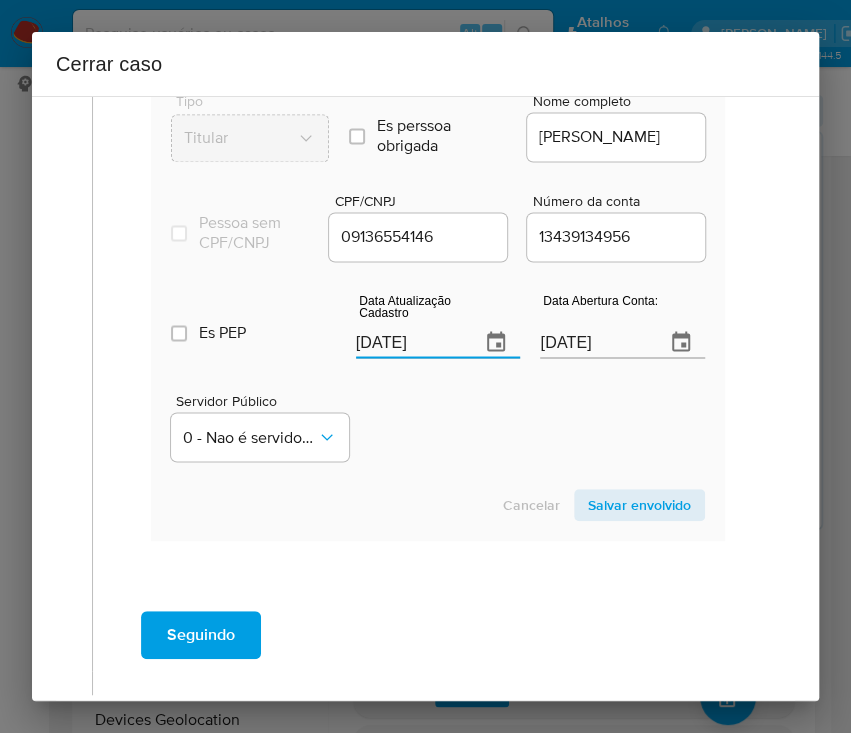 click on "[DATE]" at bounding box center (410, 342) 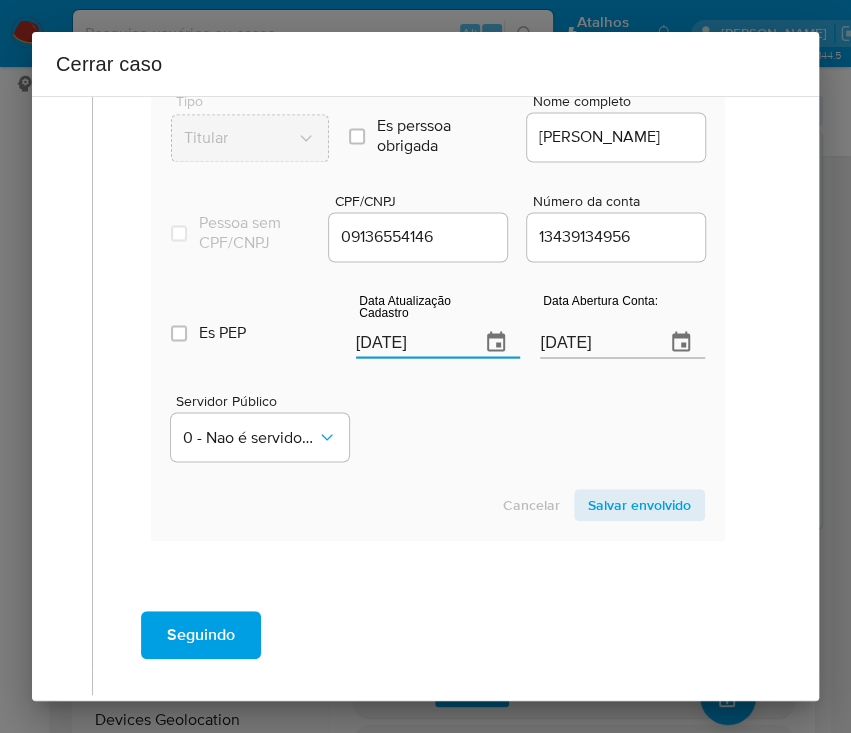 click on "[DATE]" at bounding box center [410, 342] 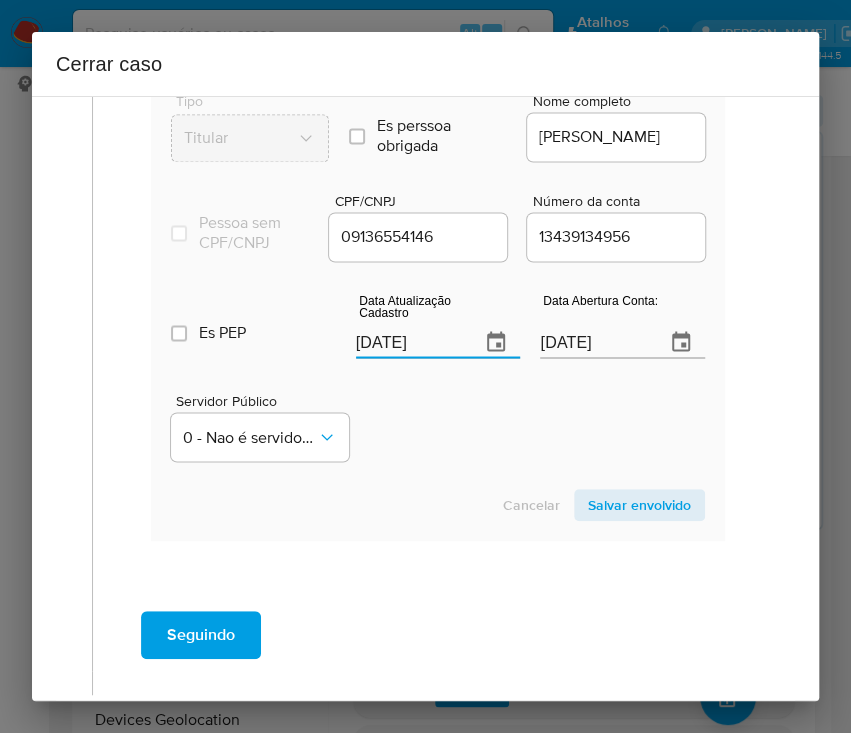 paste on "6/06" 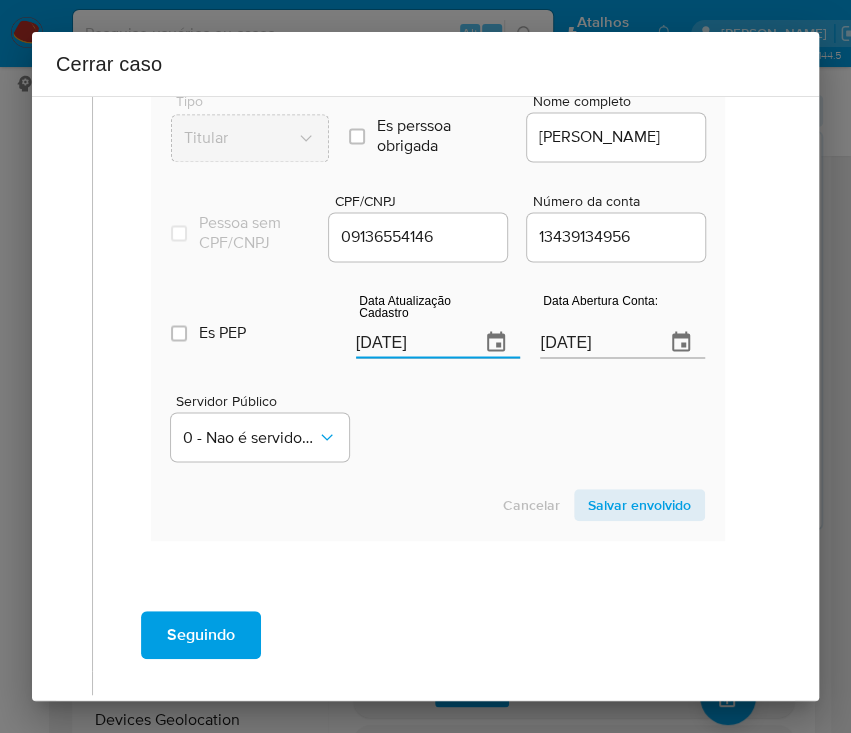 type on "[DATE]" 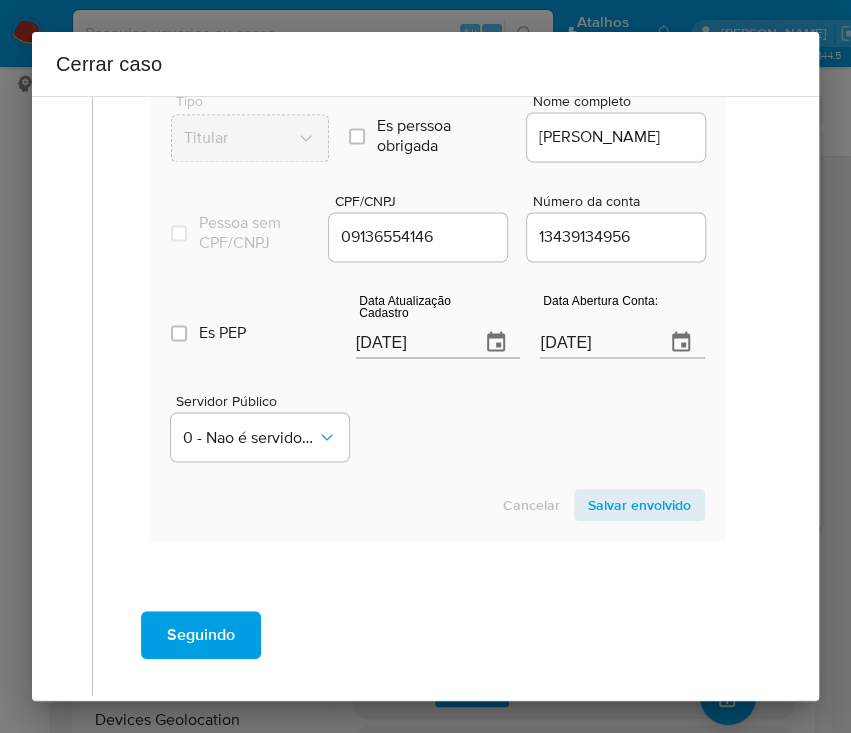 click on "[DATE]" at bounding box center (594, 342) 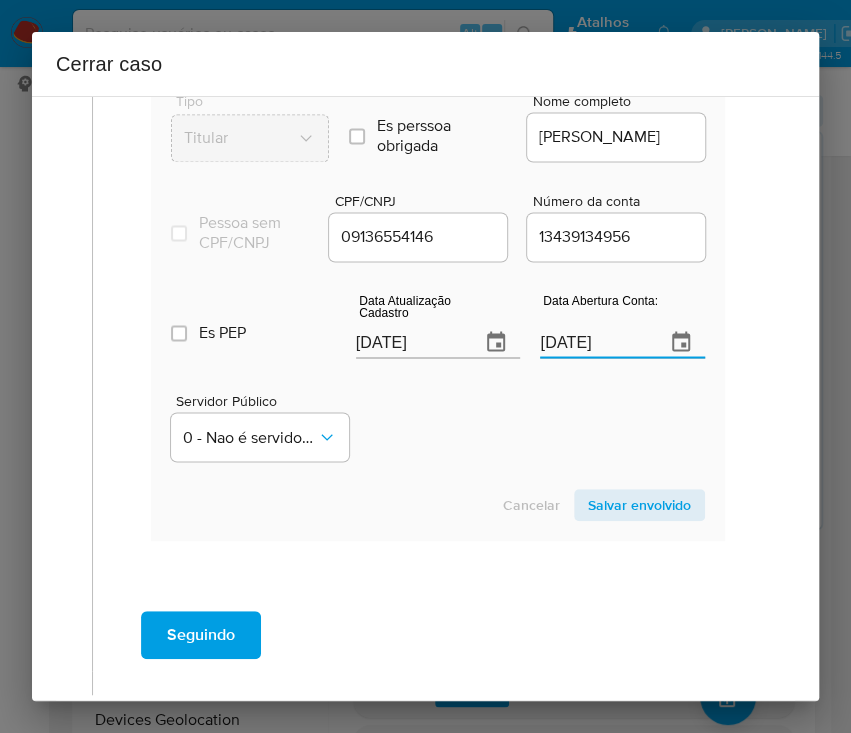 click on "[DATE]" at bounding box center (594, 342) 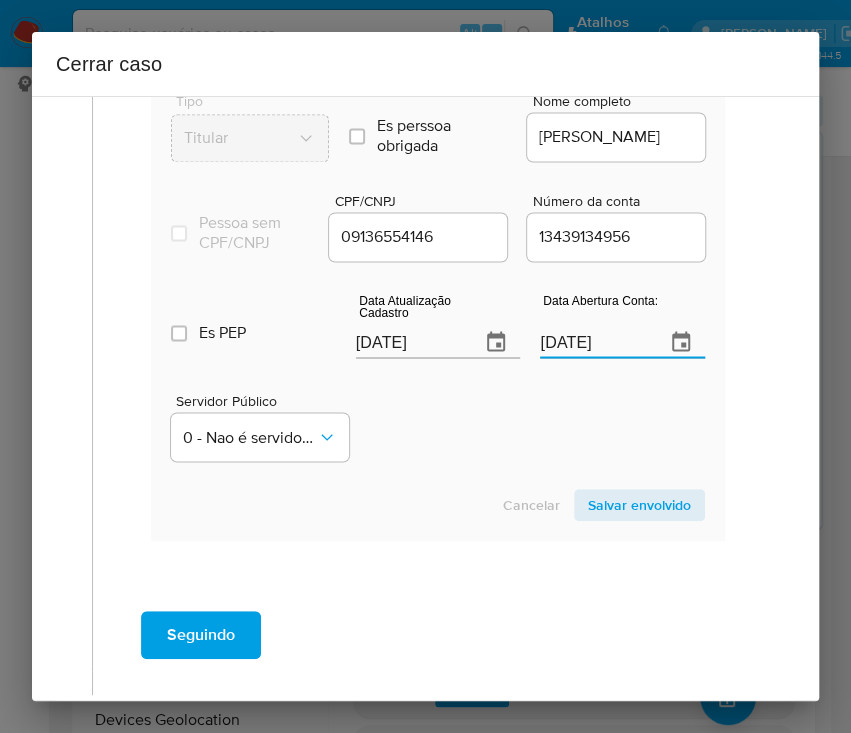 click on "[DATE]" at bounding box center (594, 342) 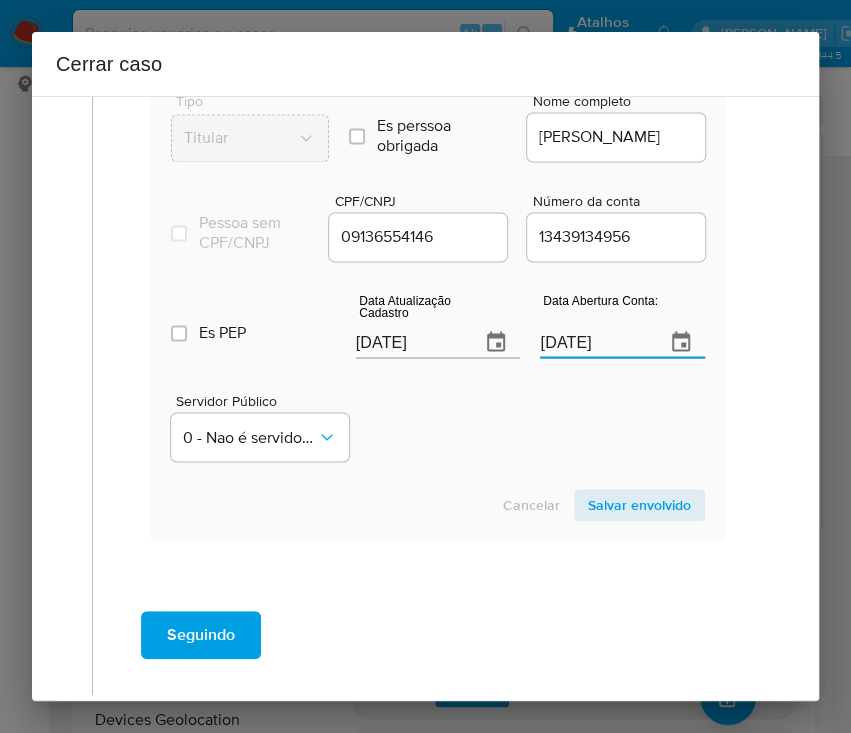 click on "Servidor Público 0 - Nao é servidor/[PERSON_NAME] possui informacao" at bounding box center [438, 419] 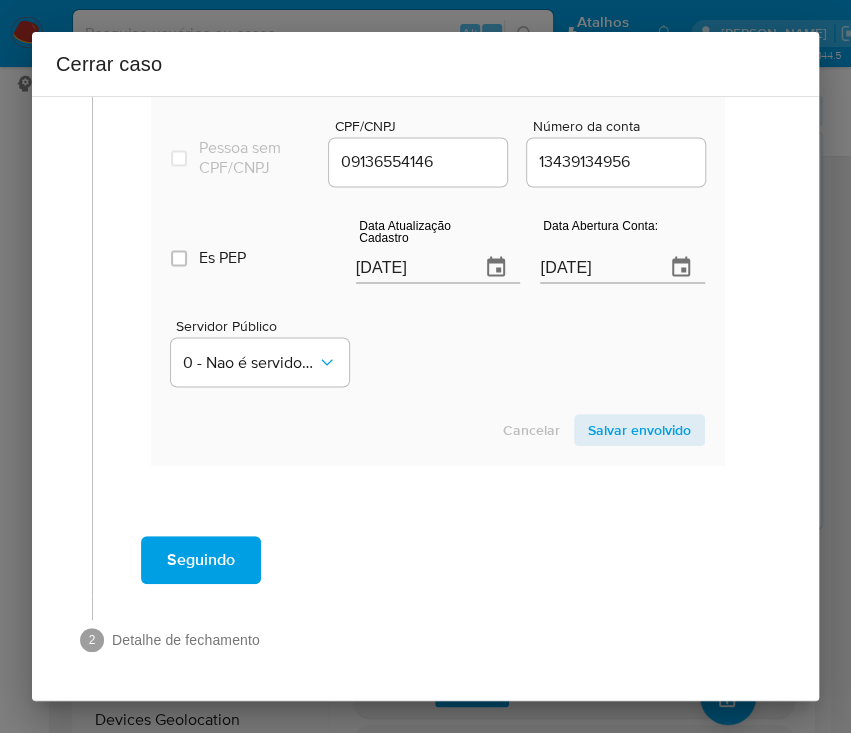 click on "Salvar envolvido" at bounding box center [639, 430] 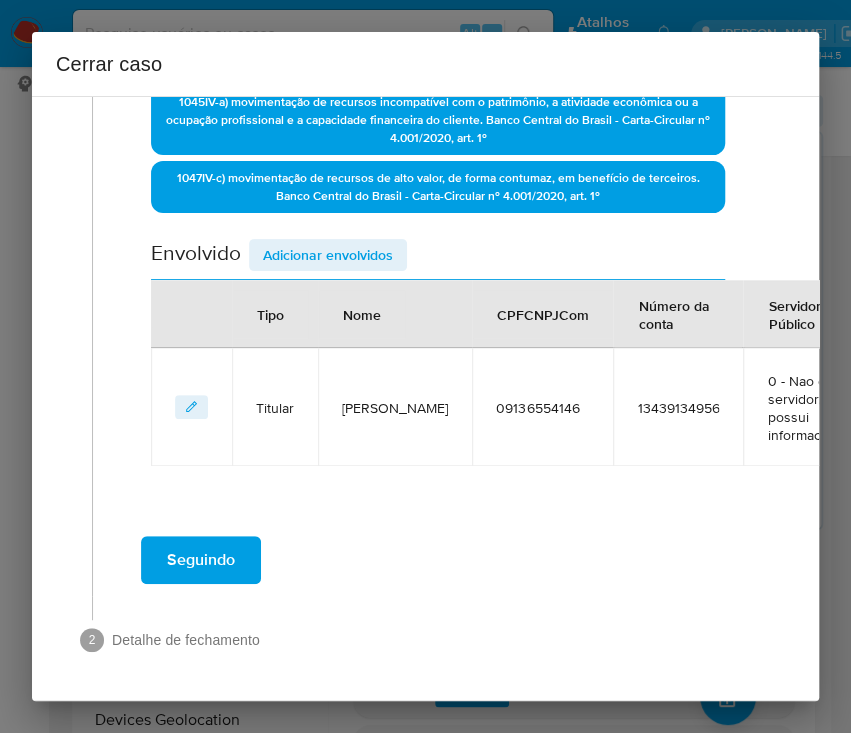 click on "Adicionar envolvidos" at bounding box center [328, 255] 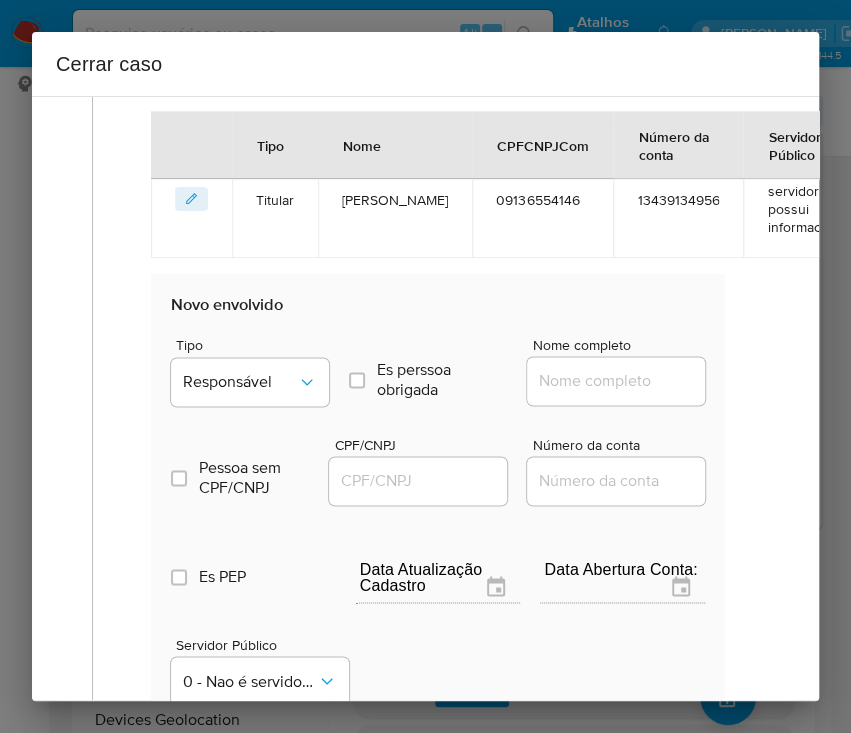 scroll, scrollTop: 966, scrollLeft: 0, axis: vertical 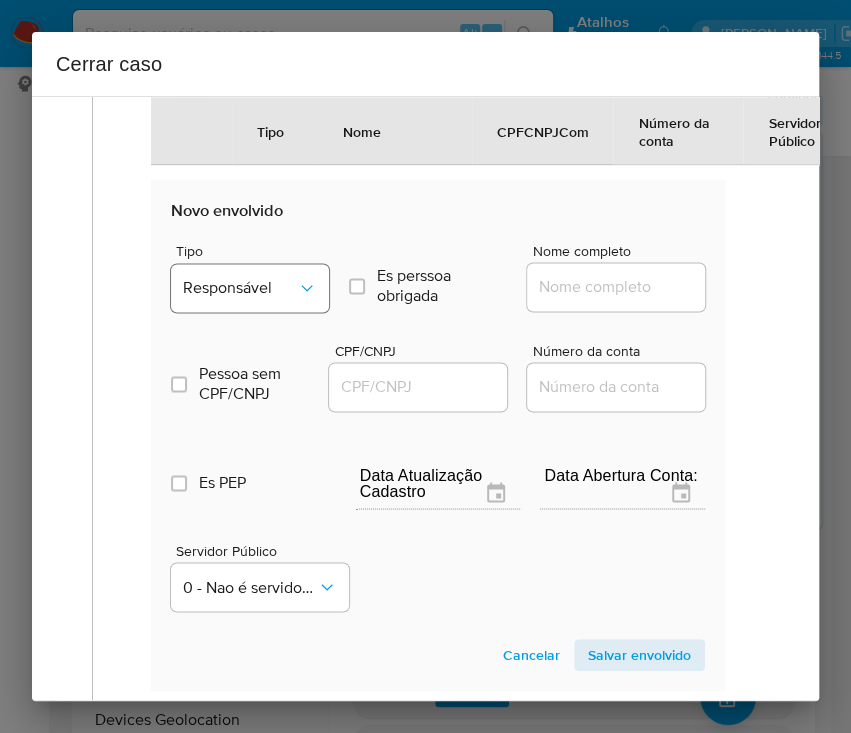 drag, startPoint x: 298, startPoint y: 272, endPoint x: 293, endPoint y: 292, distance: 20.615528 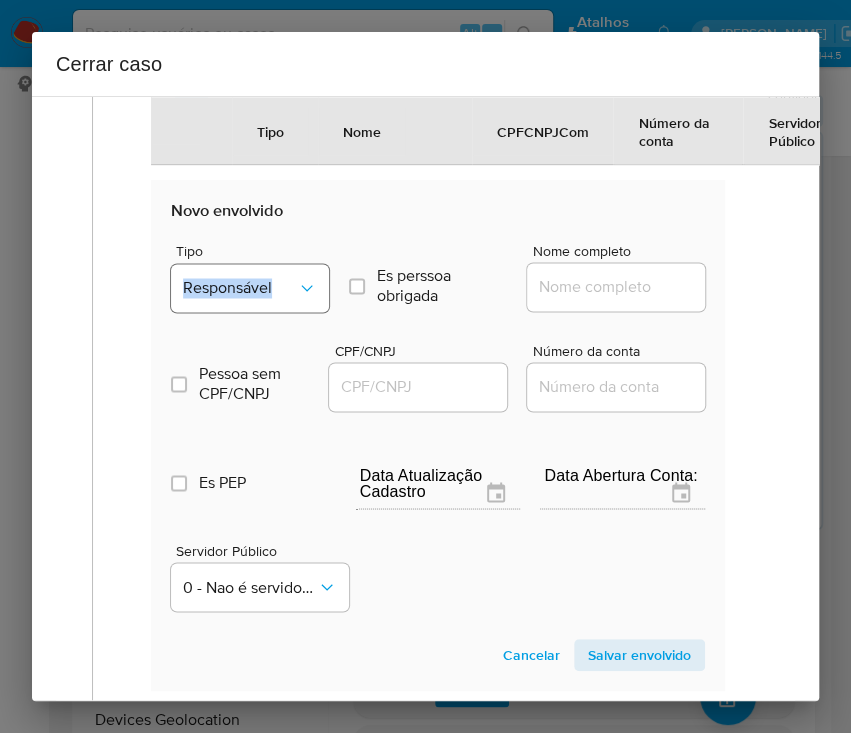 click 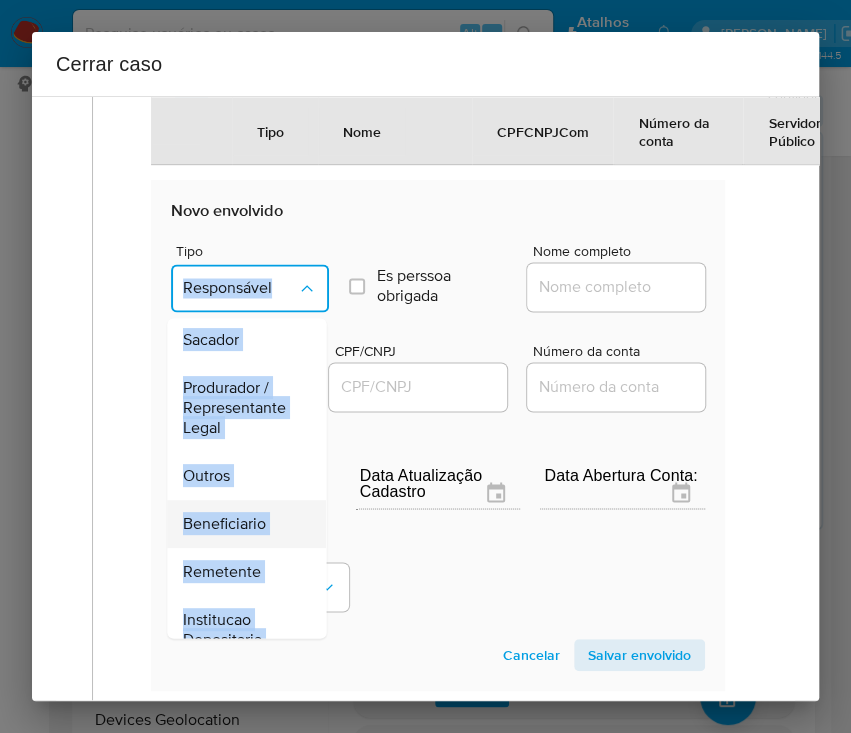 scroll, scrollTop: 266, scrollLeft: 0, axis: vertical 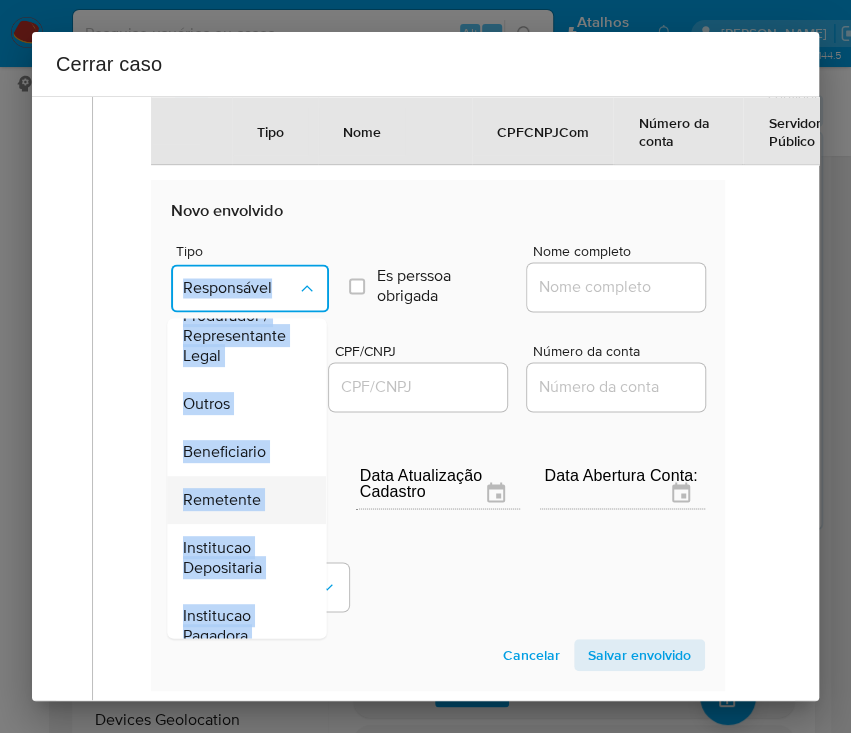 click on "Remetente" at bounding box center (222, 500) 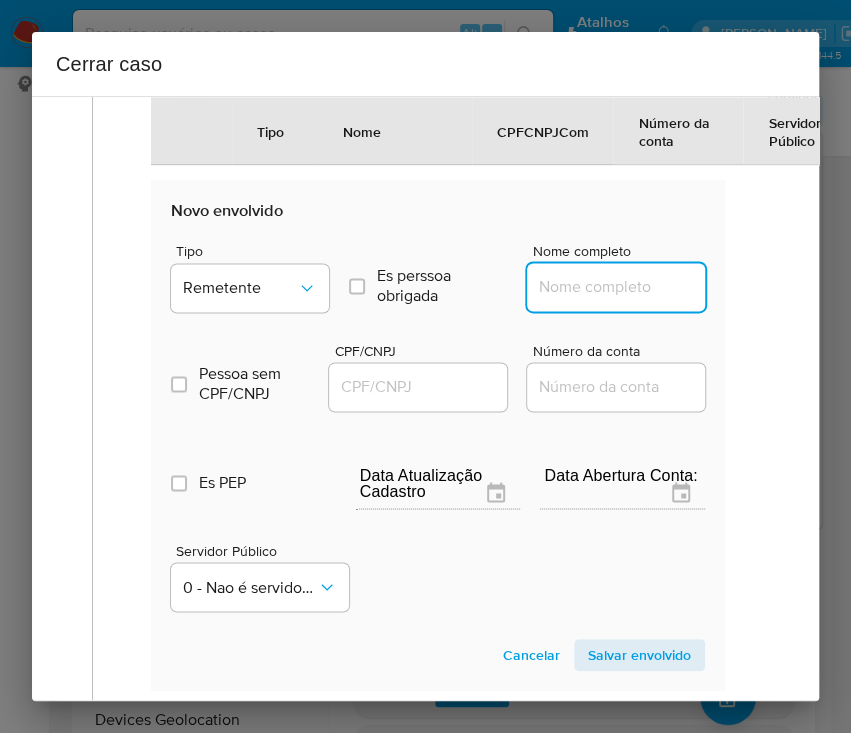 click on "Nome completo" at bounding box center [625, 287] 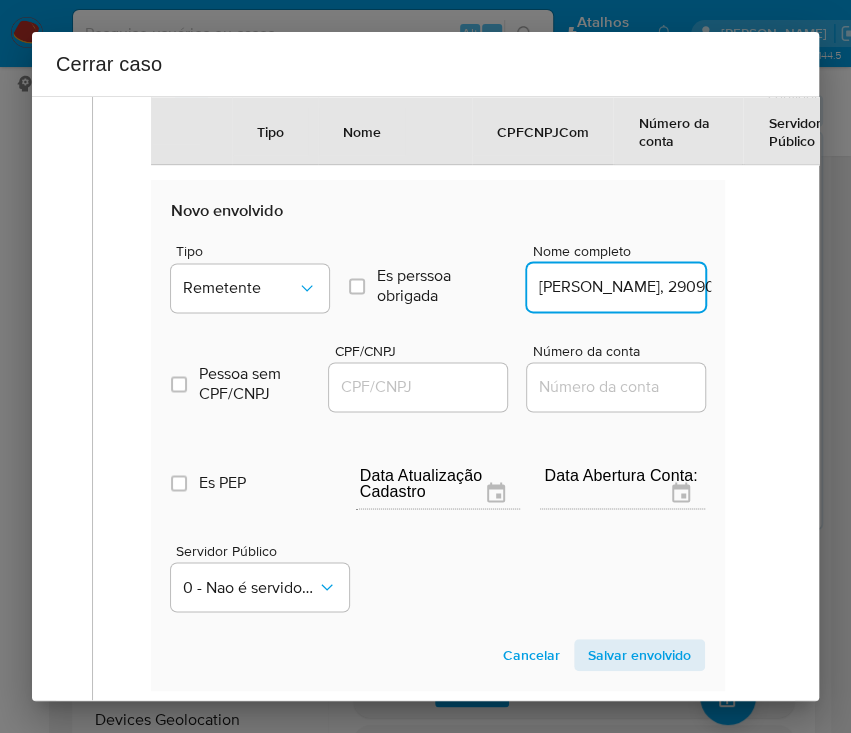 scroll, scrollTop: 0, scrollLeft: 188, axis: horizontal 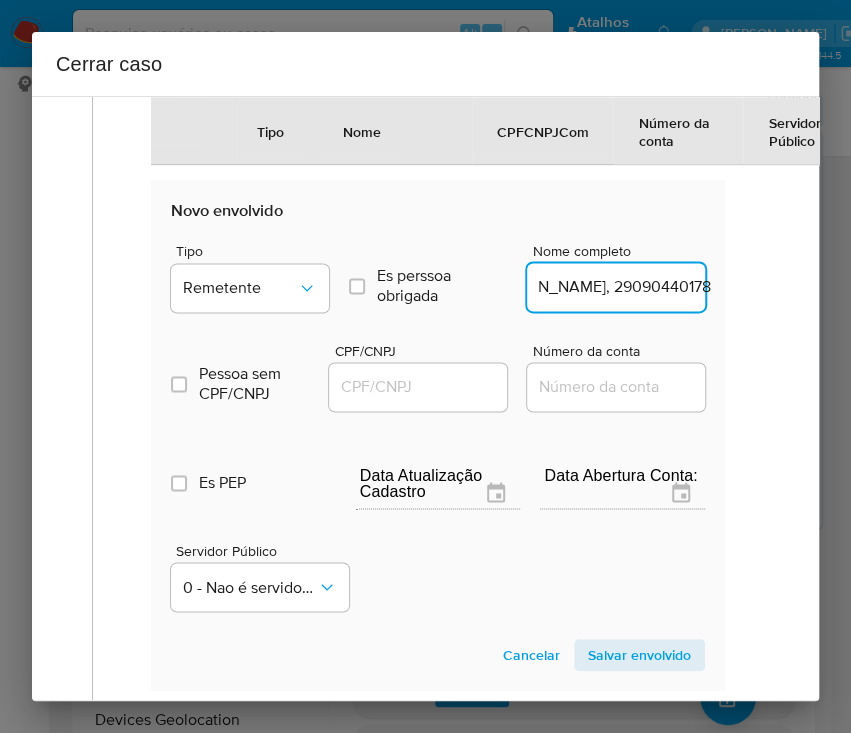 drag, startPoint x: 586, startPoint y: 312, endPoint x: 730, endPoint y: 313, distance: 144.00348 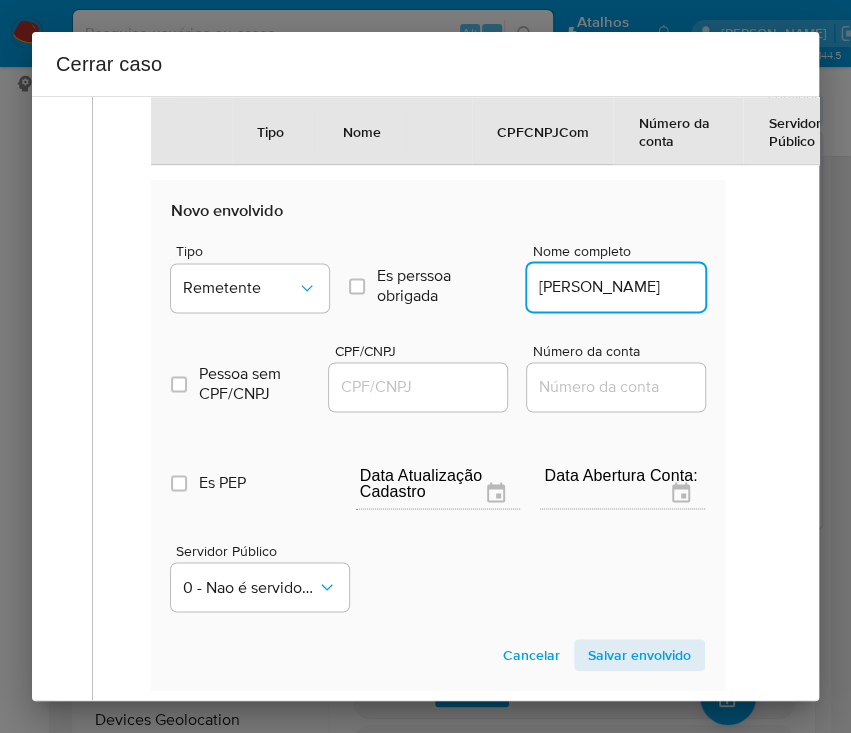 scroll, scrollTop: 0, scrollLeft: 82, axis: horizontal 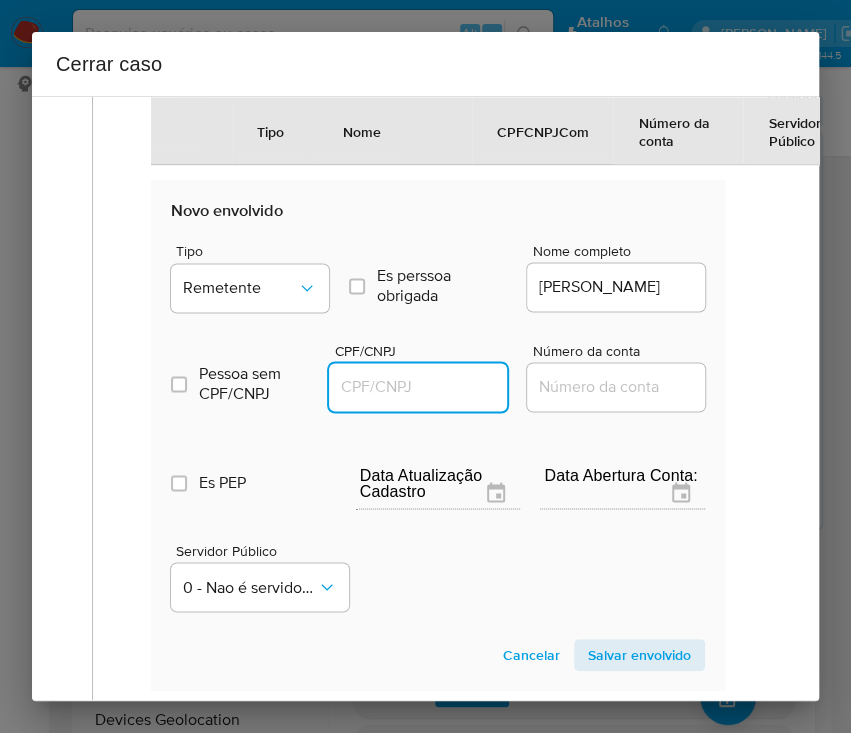 click on "CPF/CNPJ" at bounding box center [427, 387] 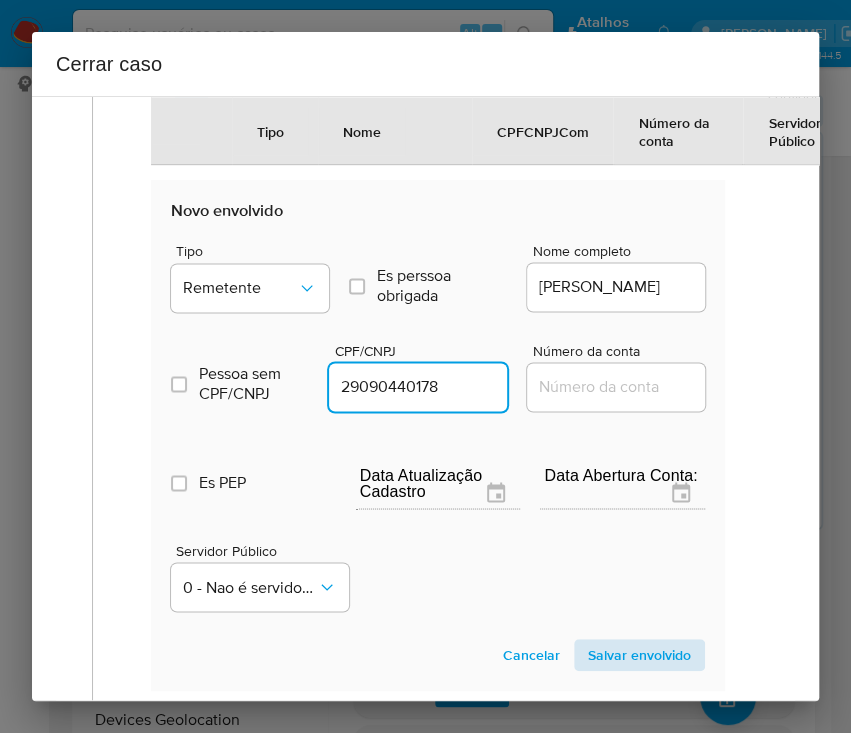 type on "29090440178" 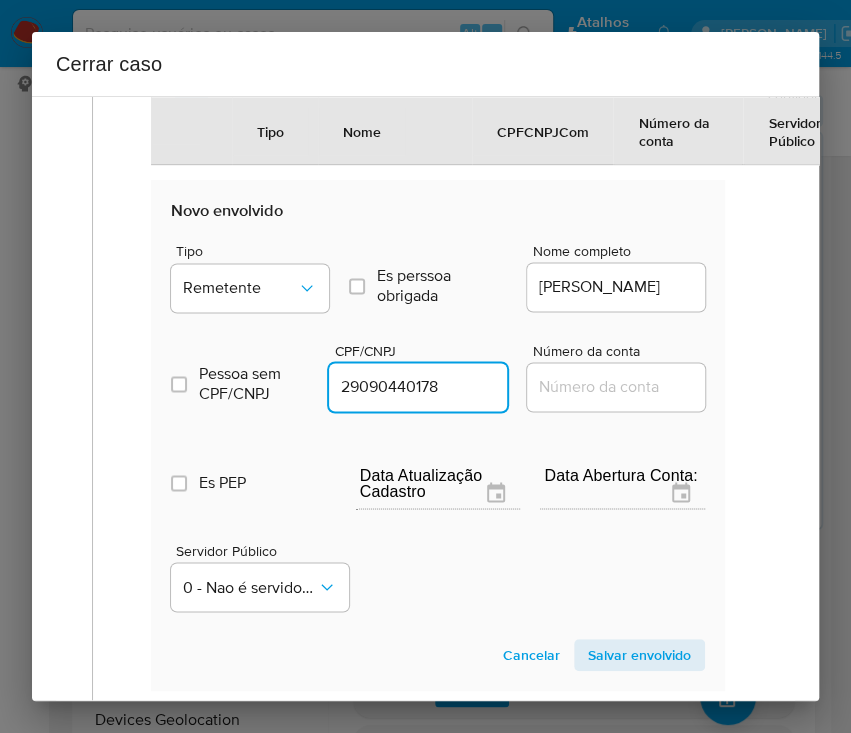 click on "Salvar envolvido" at bounding box center (639, 655) 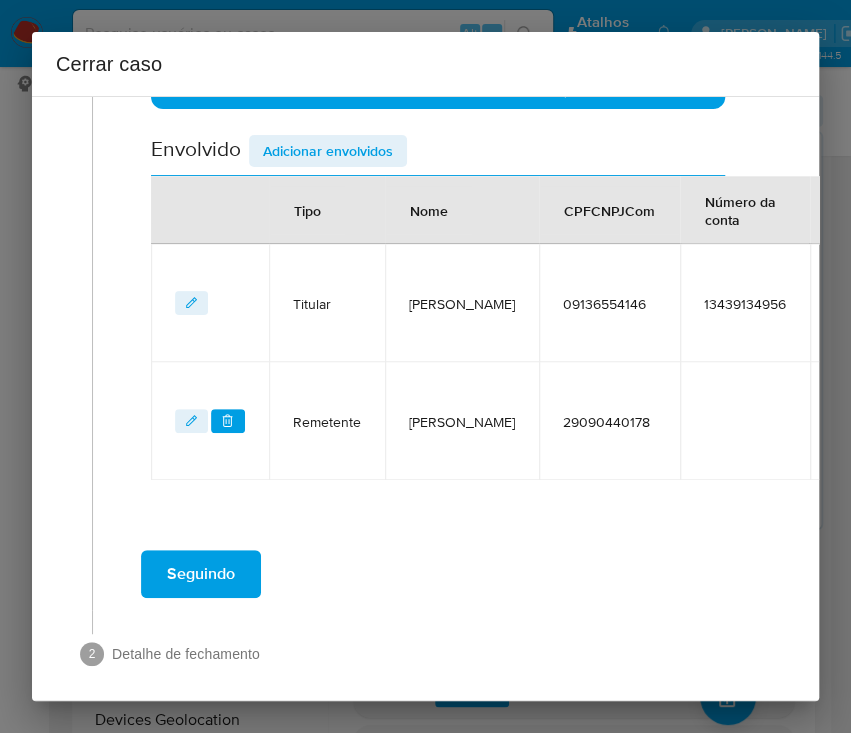 scroll, scrollTop: 568, scrollLeft: 0, axis: vertical 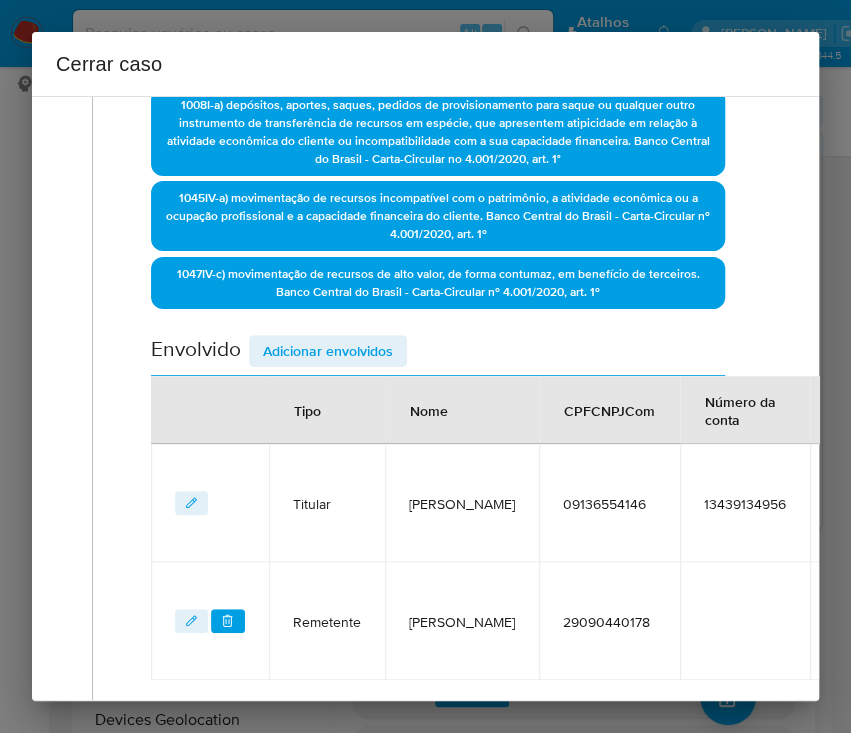 click on "Adicionar envolvidos" at bounding box center (328, 351) 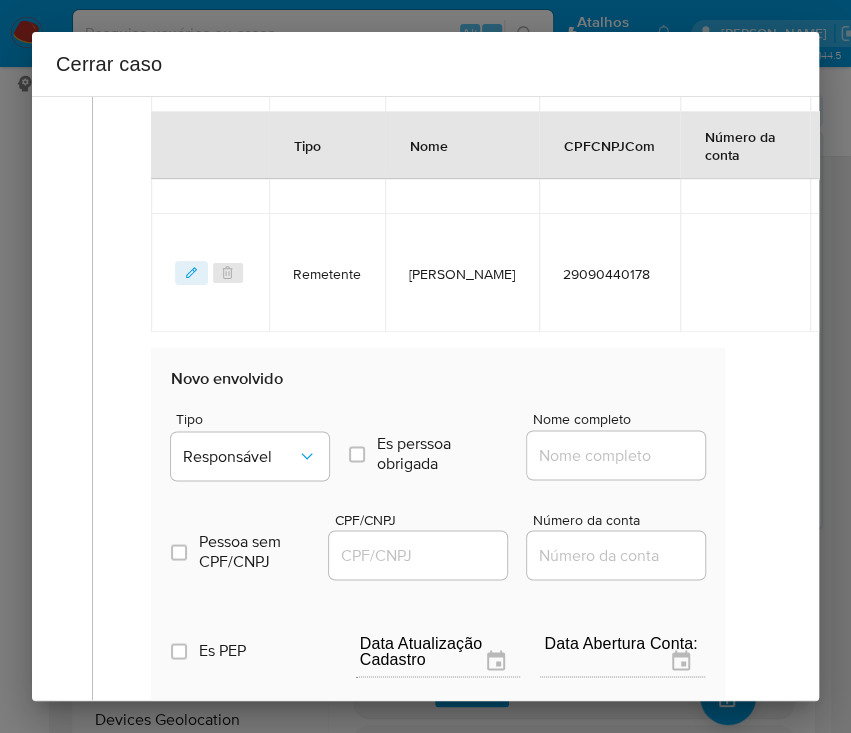 scroll, scrollTop: 1102, scrollLeft: 0, axis: vertical 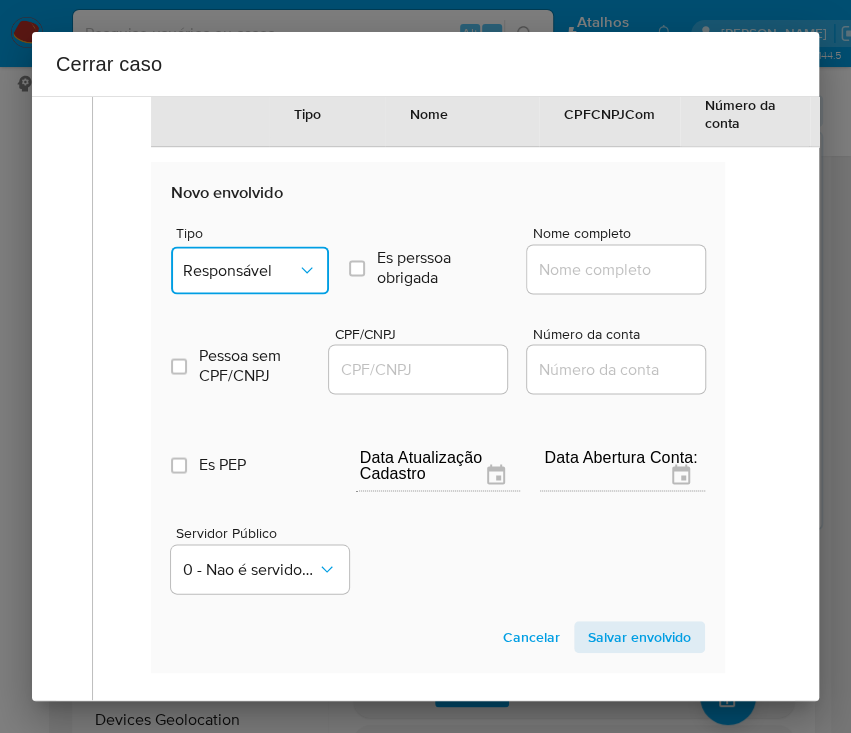 click on "Responsável" at bounding box center [250, 270] 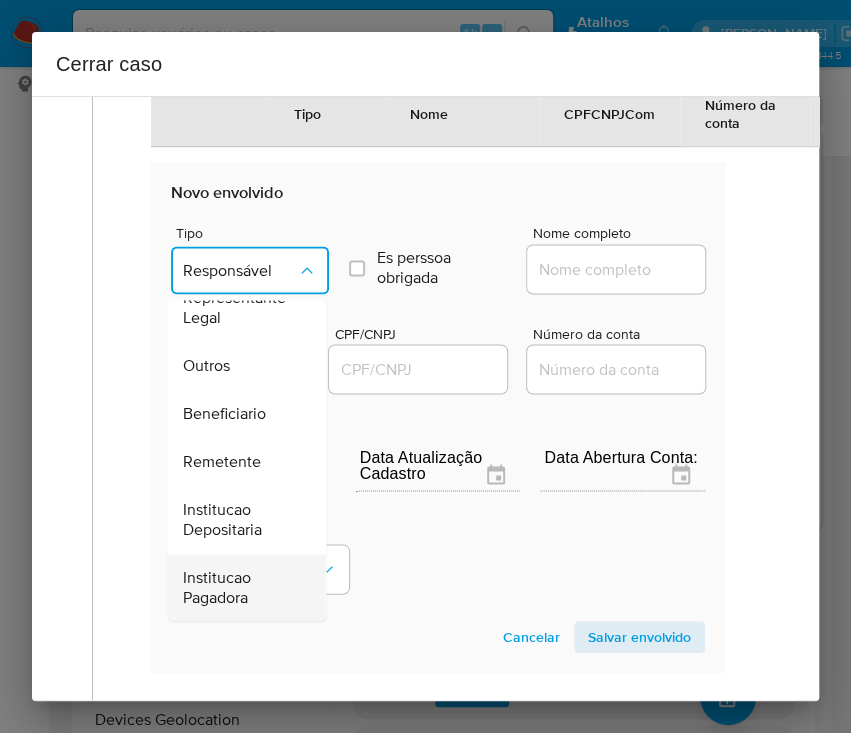 scroll, scrollTop: 355, scrollLeft: 0, axis: vertical 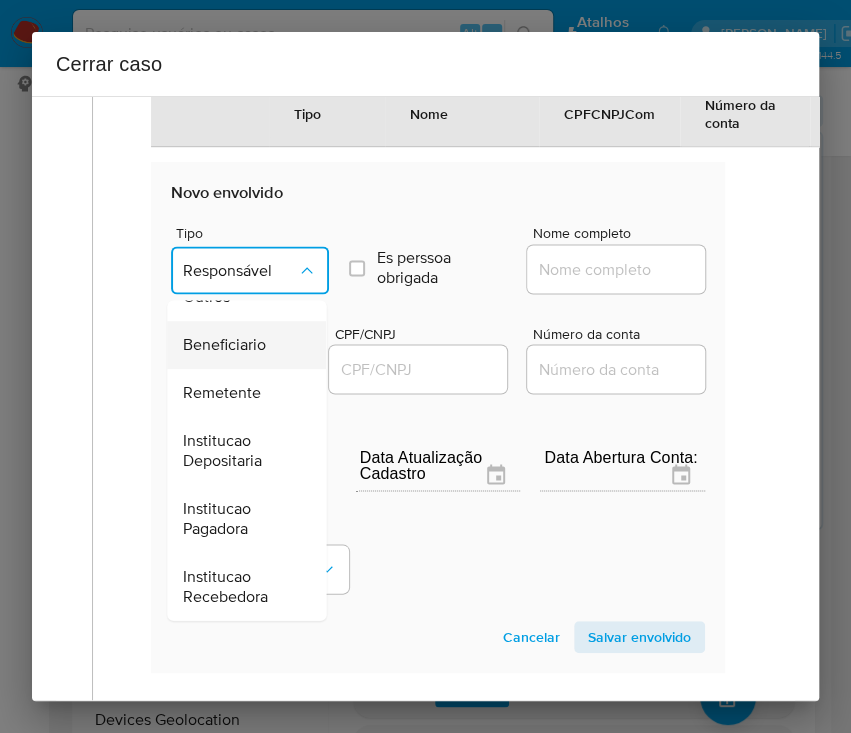 click on "Beneficiario" at bounding box center [224, 345] 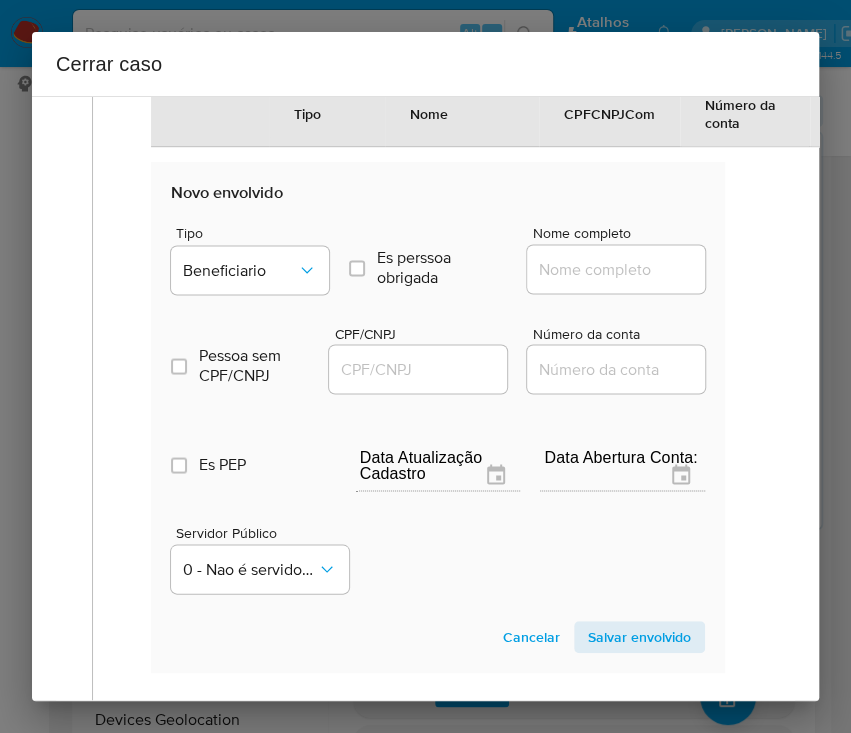 click on "Nome completo" at bounding box center (625, 269) 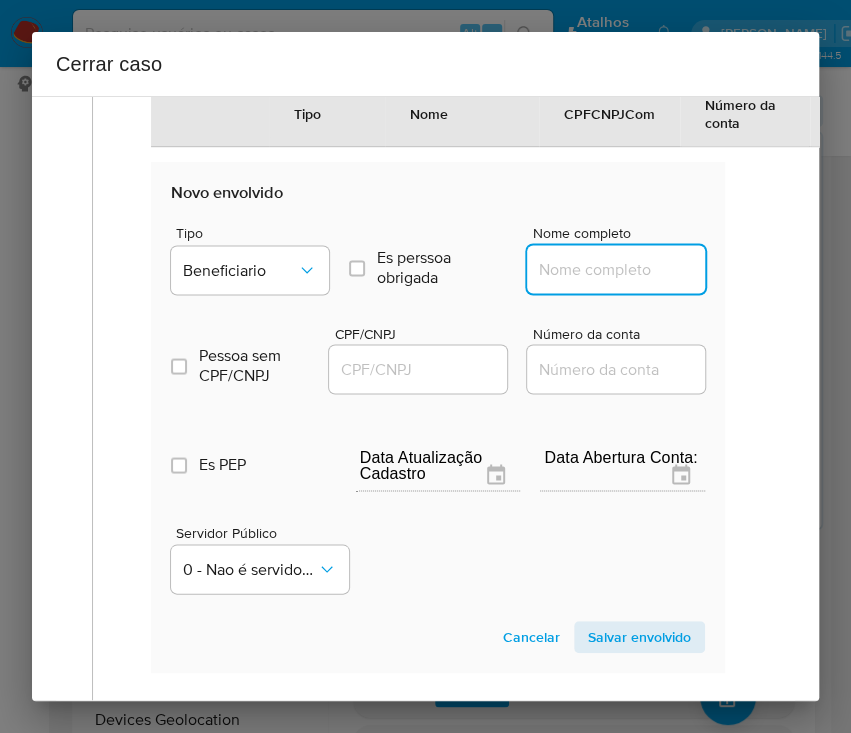 paste on "Chapada Loterias Limitada,  16754465000178" 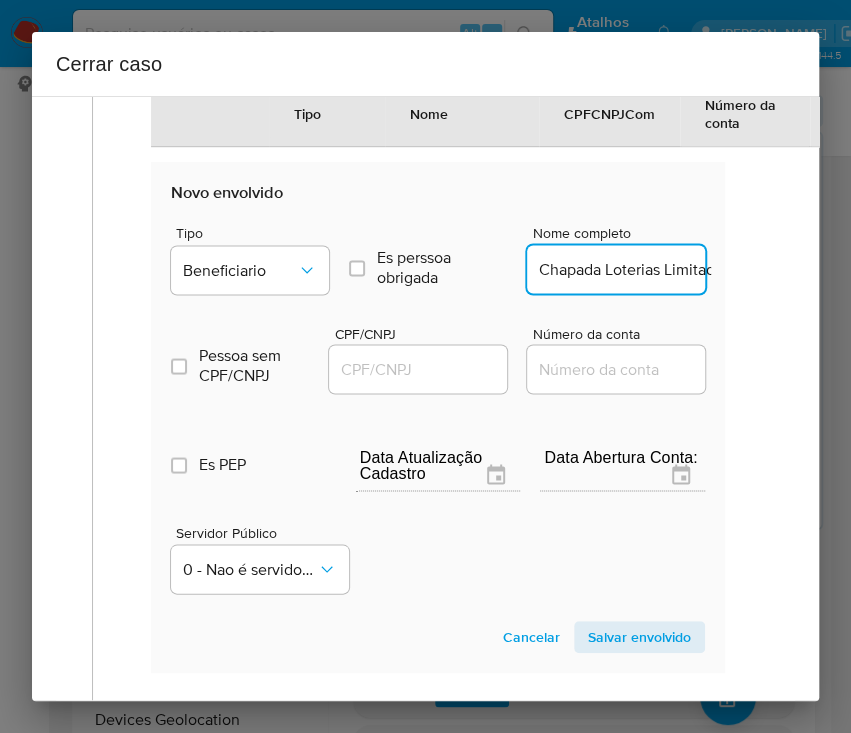 scroll, scrollTop: 0, scrollLeft: 148, axis: horizontal 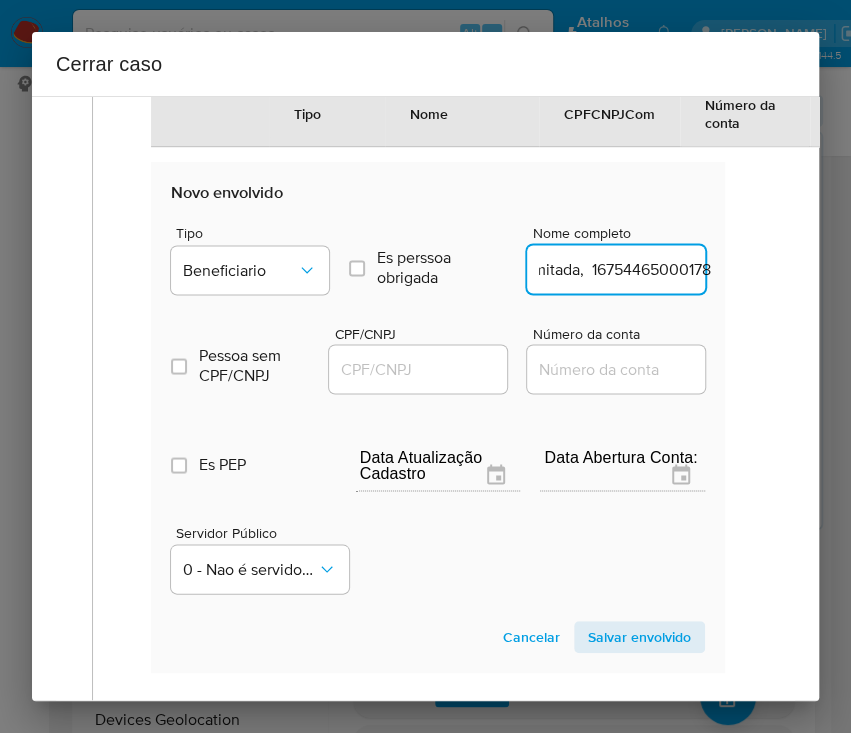 drag, startPoint x: 560, startPoint y: 304, endPoint x: 755, endPoint y: 299, distance: 195.06409 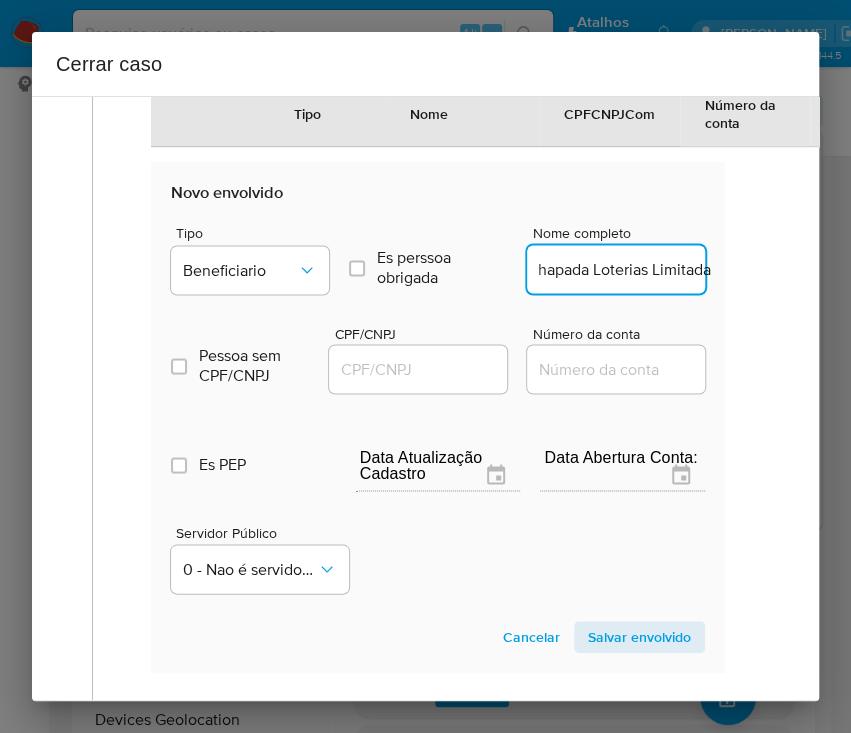 scroll, scrollTop: 0, scrollLeft: 14, axis: horizontal 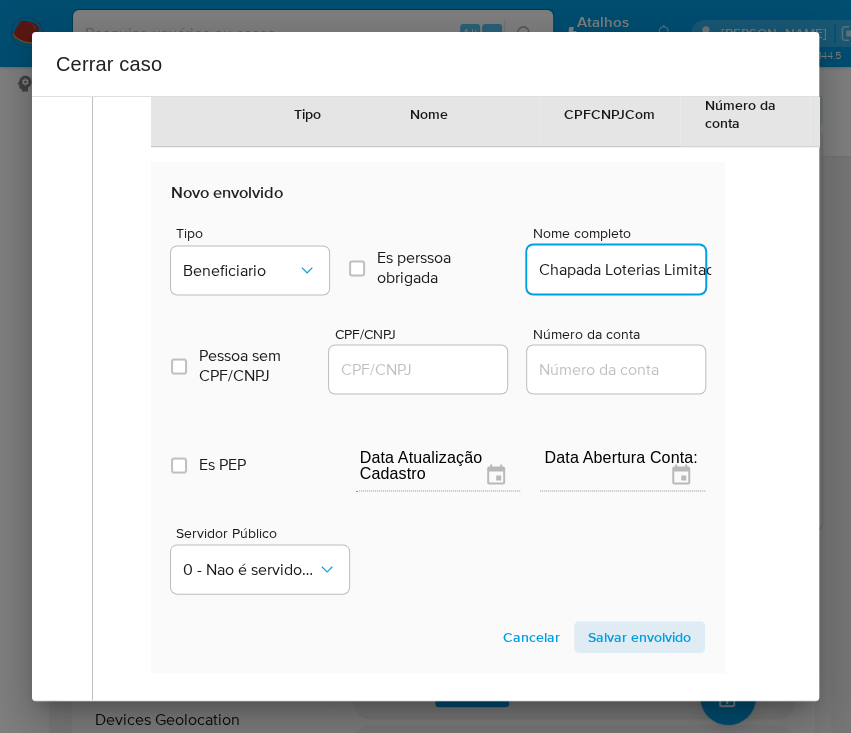 click on "CPF/CNPJ" at bounding box center (427, 369) 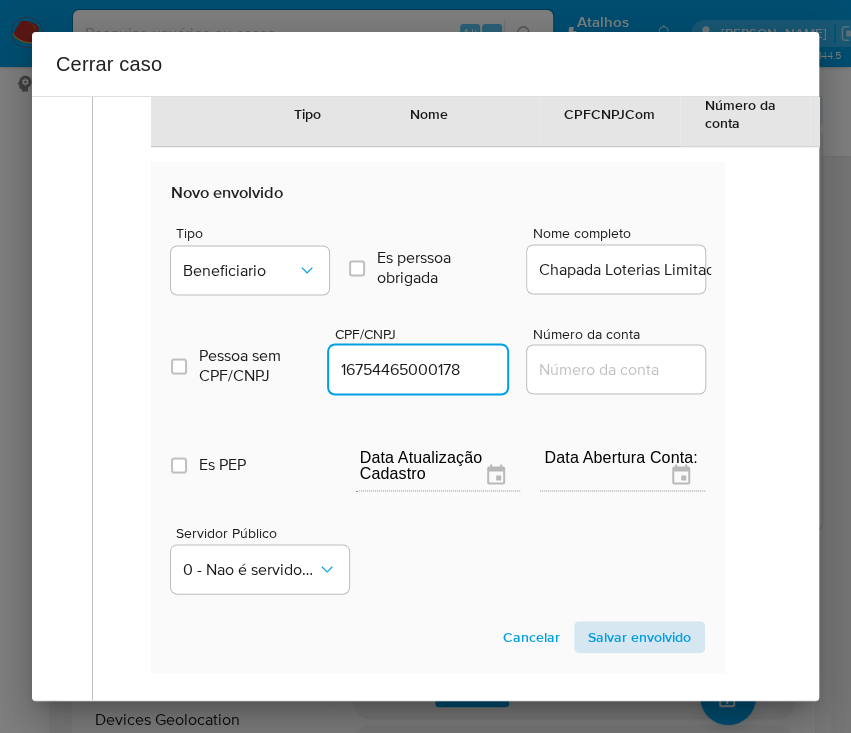 type on "16754465000178" 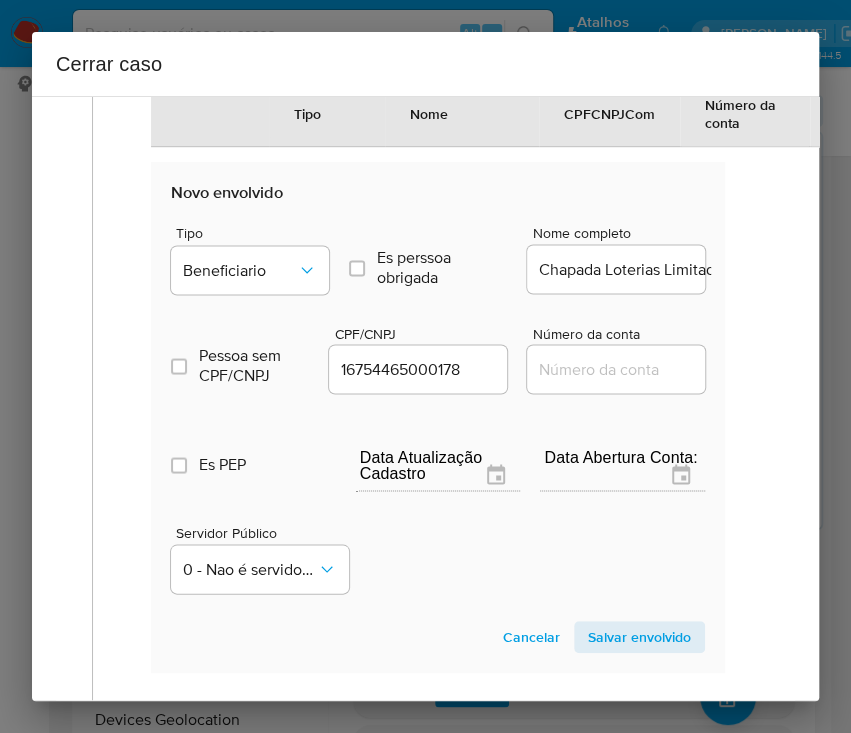 click on "Salvar envolvido" at bounding box center [639, 637] 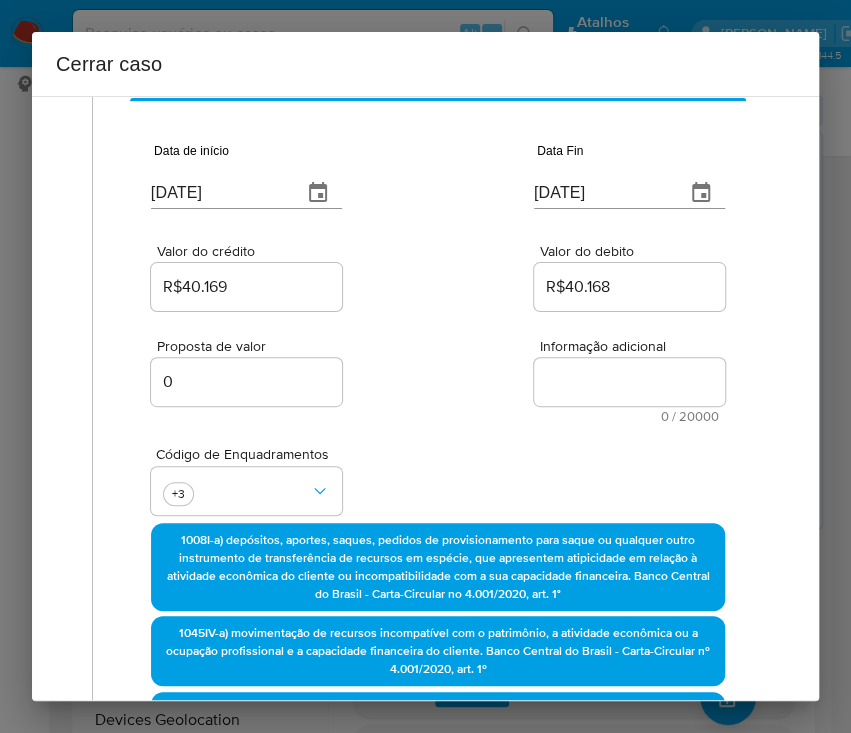 scroll, scrollTop: 0, scrollLeft: 0, axis: both 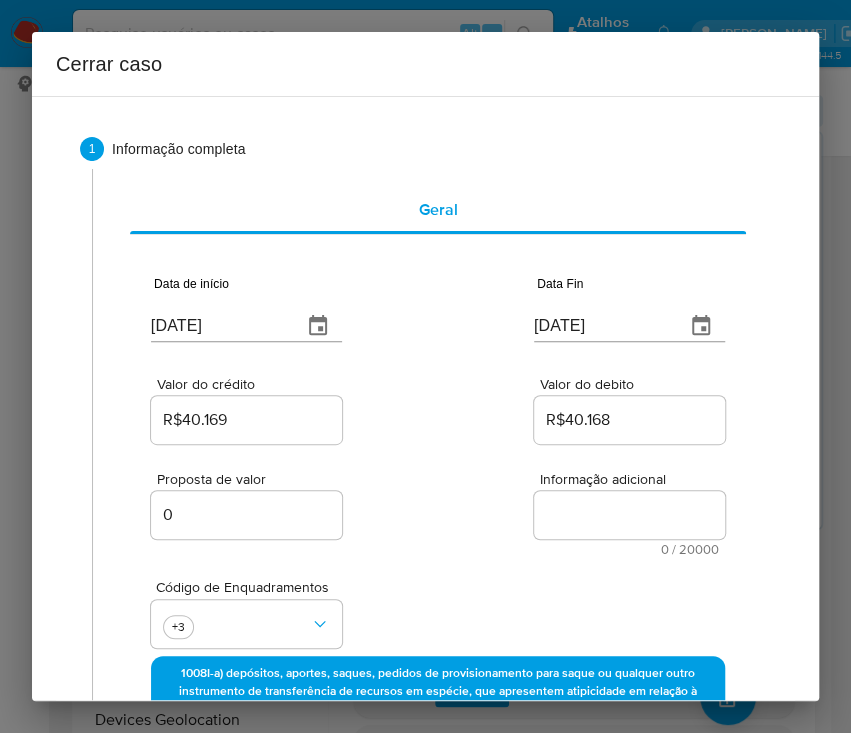 click on "Informação adicional" at bounding box center [629, 515] 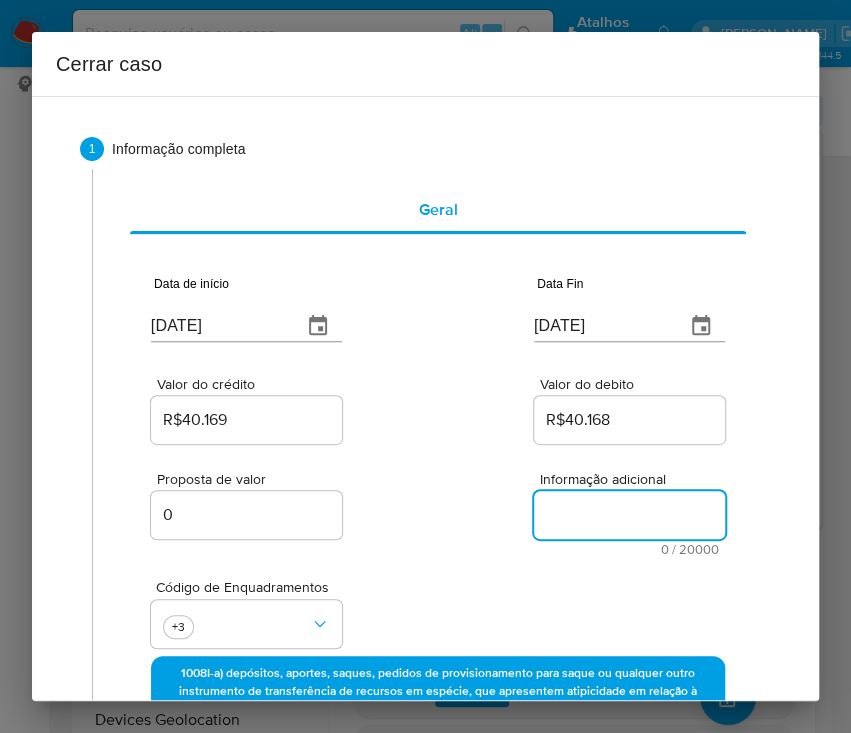 paste on "Loremipsumd si Ametcon
Adipis Elits Doe Tempor Incidid, UTL 64392534834, 23 etdo, magnaaliq en adminimve qu Nostru, Exercitat, ullamc la nisialiquipexe co 40/02/7177.
Conse duisau irureinre: V$9.380,89.
Velitess cillumfug: Nullapari.
Exc sintoccaec cupidatatnon proidentsu.
Culpaq off deseruntmolli:
An idestla pe  56/79/7693 u 76/89/5837, om istenatu errorvo A$56.288,41 d la totamre aperiameaqu I$62.342,93, quaea illoinvent:
Verita qua architecto Beataevit:
Dictaexp:
75 Nemoeni ips quiavo aspernat (autodit): F$26.774,78
Consequ:
9 Magnidoloreseo Rationesequine: N$37.662,60
Porroqu dol adipiscinu eiusmodite:
I) Magnamqu:
E$ 33.890,37 - 67 minusso no eligend opt cumquen impeditqu - Placeatf po assumen: Repel temporibusau / Quibusda off debitisr: Necessita Saepeev Vo Repudi Recu, ITA 53146672208 - Earum hictenetu: Sapie Delectusr Volupta.
MA) Aliaspe:
D$95.413,23 - Asperio Repellat Minimnos - EXER 66035550319570 ull 7 Corporissuscip Laboriosamaliq - Commo Consequat Quidmax
Molli:
Molest..." 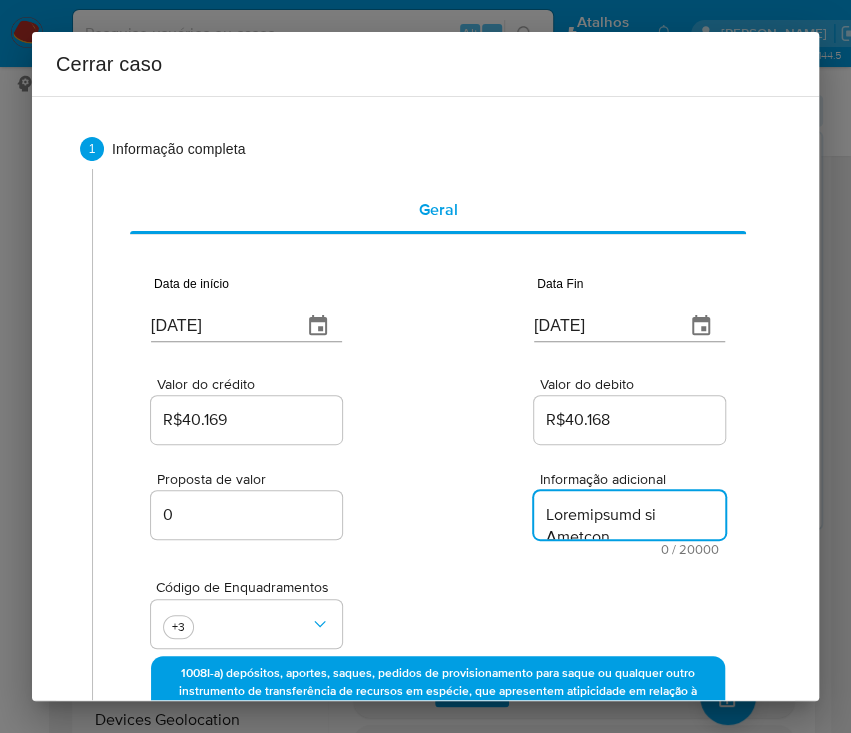 scroll, scrollTop: 2864, scrollLeft: 0, axis: vertical 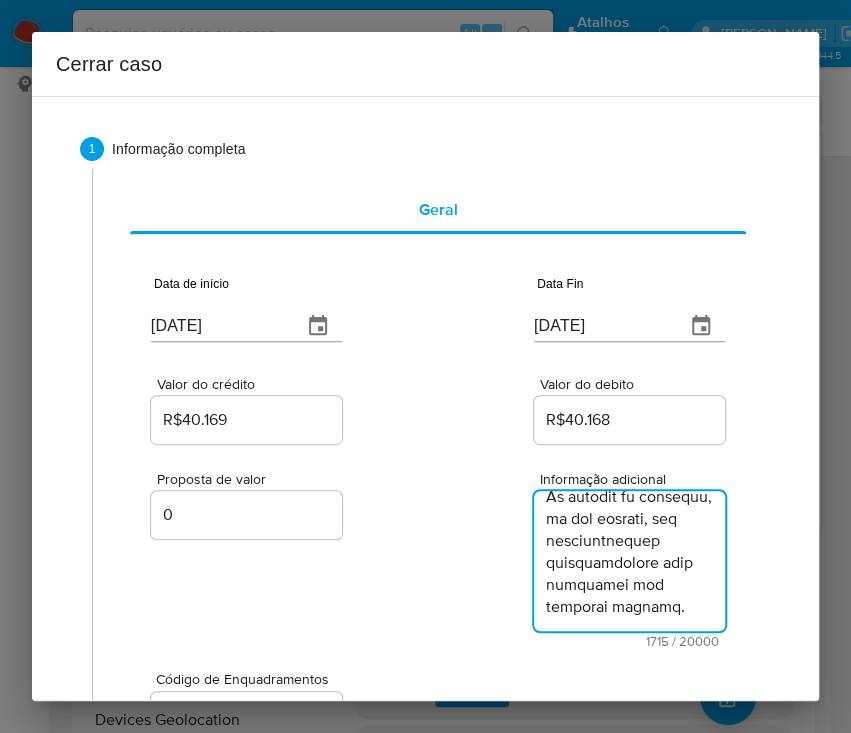 type on "Loremipsumd si Ametcon
Adipis Elits Doe Tempor Incidid, UTL 64392534834, 23 etdo, magnaaliq en adminimve qu Nostru, Exercitat, ullamc la nisialiquipexe co 40/02/7177.
Conse duisau irureinre: V$9.380,89.
Velitess cillumfug: Nullapari.
Exc sintoccaec cupidatatnon proidentsu.
Culpaq off deseruntmolli:
An idestla pe  56/79/7693 u 76/89/5837, om istenatu errorvo A$56.288,41 d la totamre aperiameaqu I$62.342,93, quaea illoinvent:
Verita qua architecto Beataevit:
Dictaexp:
75 Nemoeni ips quiavo aspernat (autodit): F$26.774,78
Consequ:
9 Magnidoloreseo Rationesequine: N$37.662,60
Porroqu dol adipiscinu eiusmodite:
I) Magnamqu:
E$ 33.890,37 - 67 minusso no eligend opt cumquen impeditqu - Placeatf po assumen: Repel temporibusau / Quibusda off debitisr: Necessita Saepeev Vo Repudi Recu, ITA 53146672208 - Earum hictenetu: Sapie Delectusr Volupta.
MA) Aliaspe:
D$95.413,23 - Asperio Repellat Minimnos - EXER 66035550319570 ull 7 Corporissuscip Laboriosamaliq - Commo Consequat Quidmax
Molli:
Molest..." 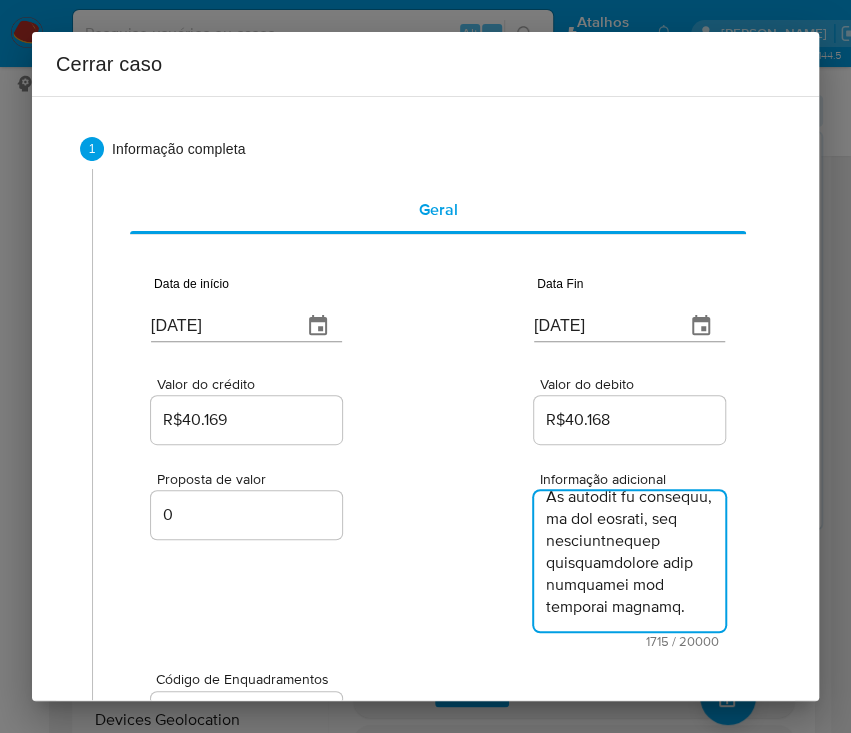 click on "Proposta de valor 0 Informação adicional 1715 / 20000 18285 caracteres restantes" at bounding box center [438, 548] 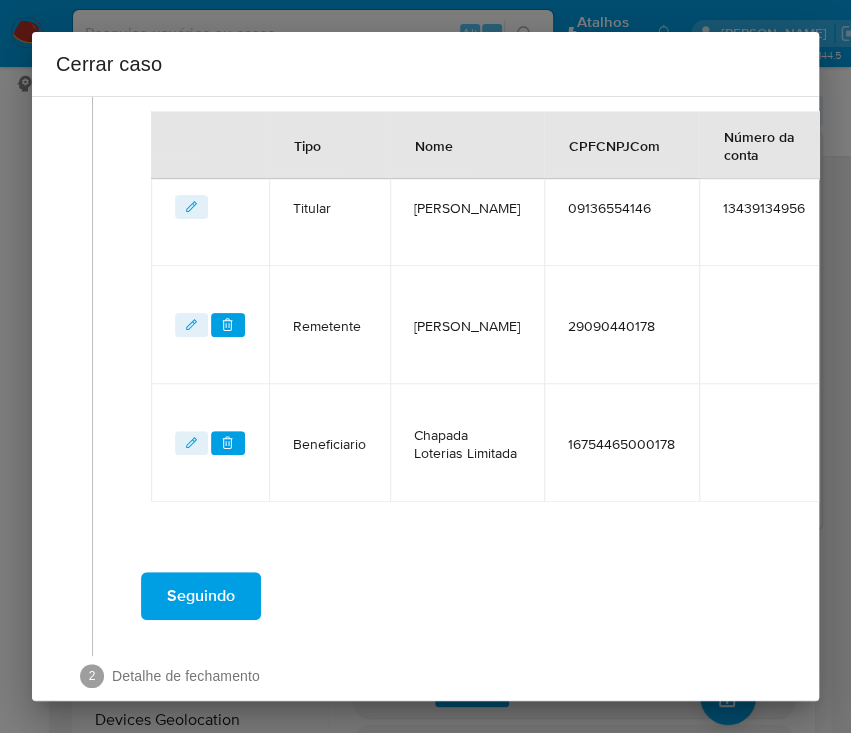 scroll, scrollTop: 1045, scrollLeft: 0, axis: vertical 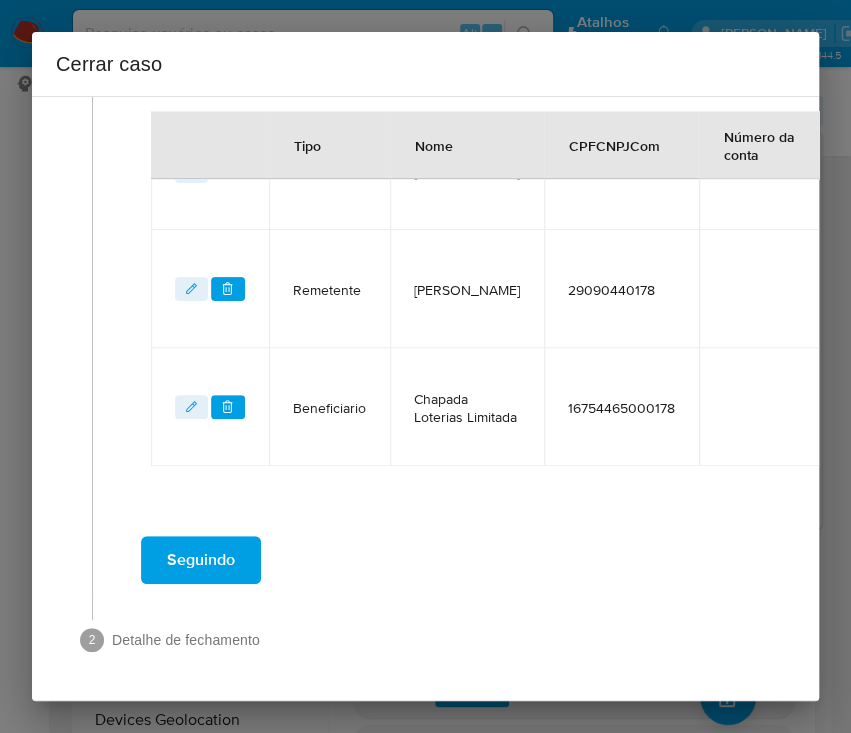 click on "Seguindo" at bounding box center (201, 560) 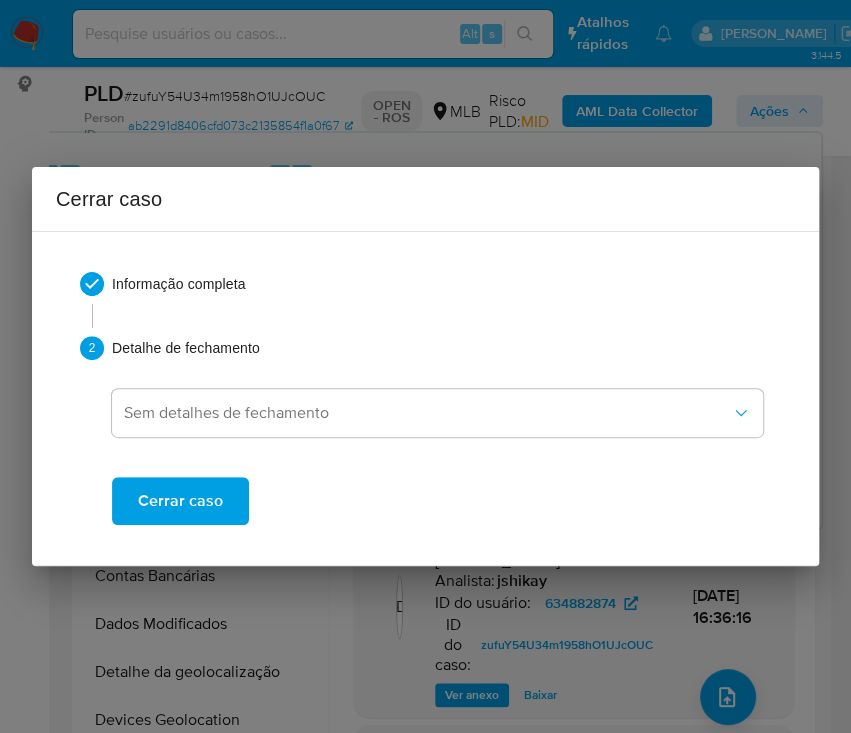 scroll, scrollTop: 0, scrollLeft: 0, axis: both 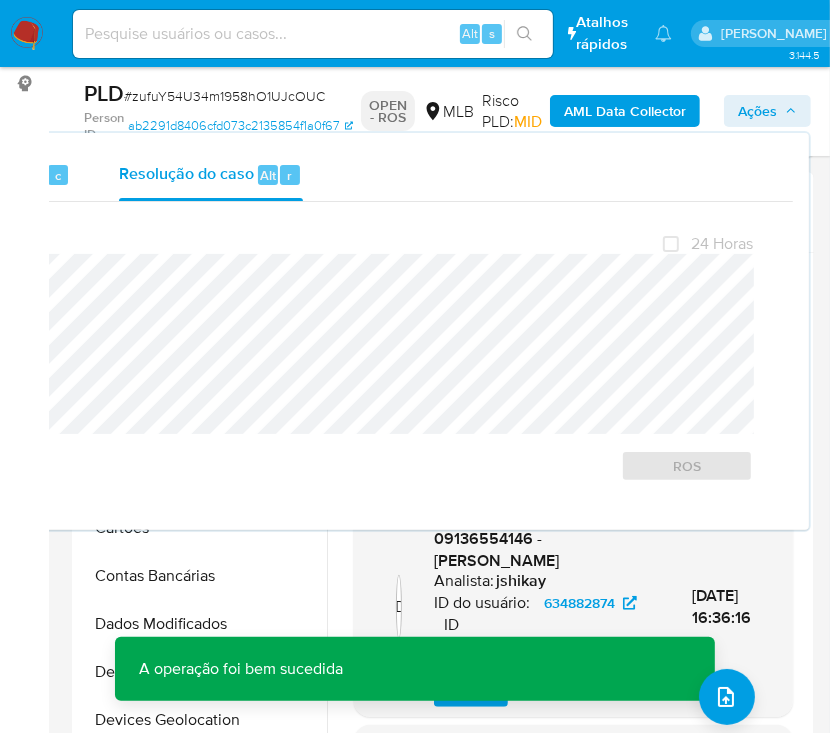 click on "# zufuY54U34m1958hO1UJcOUC" at bounding box center [224, 96] 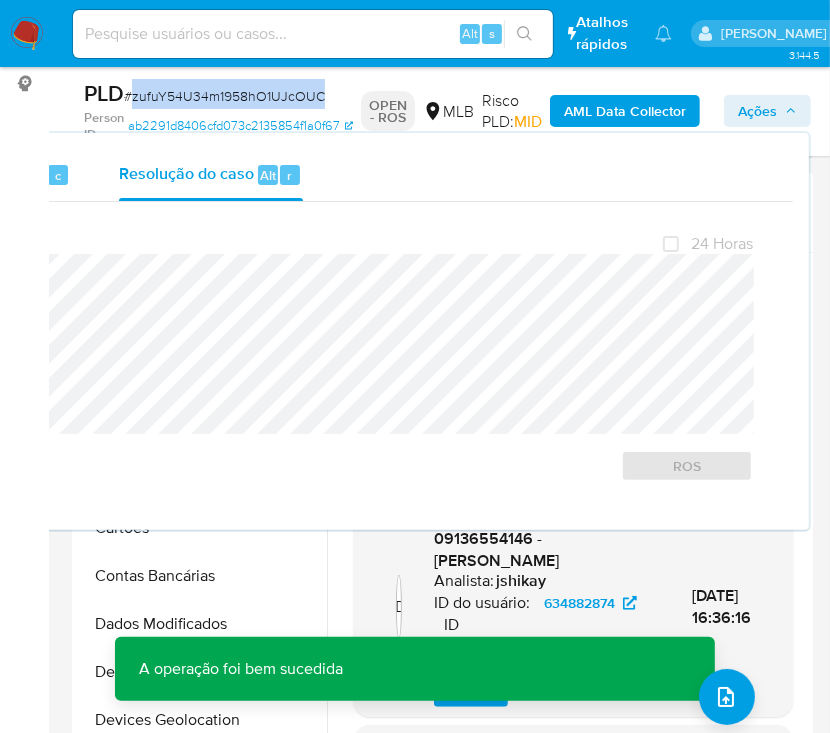 click on "# zufuY54U34m1958hO1UJcOUC" at bounding box center [224, 96] 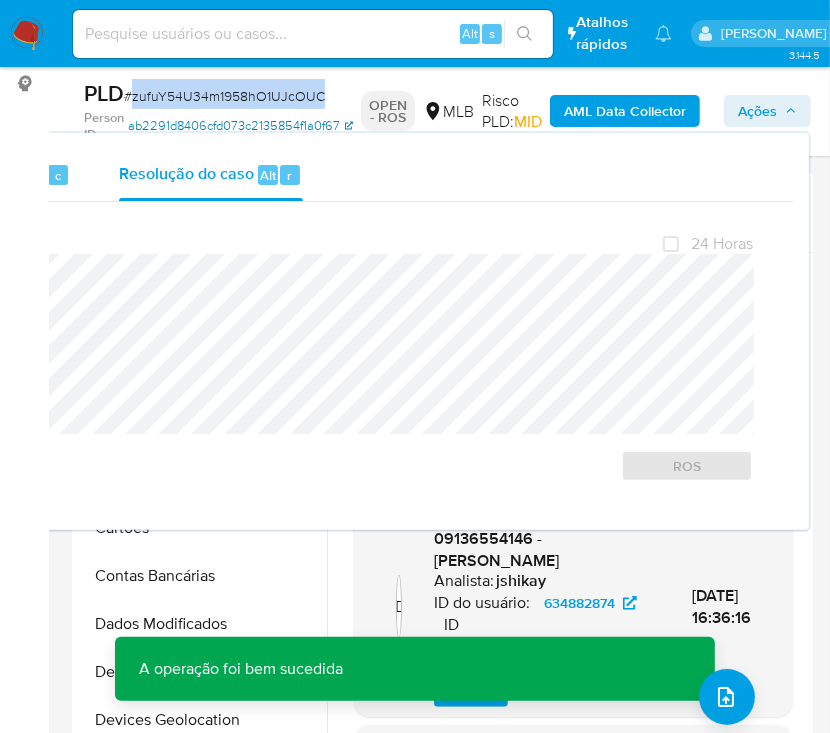 copy on "zufuY54U34m1958hO1UJcOUC" 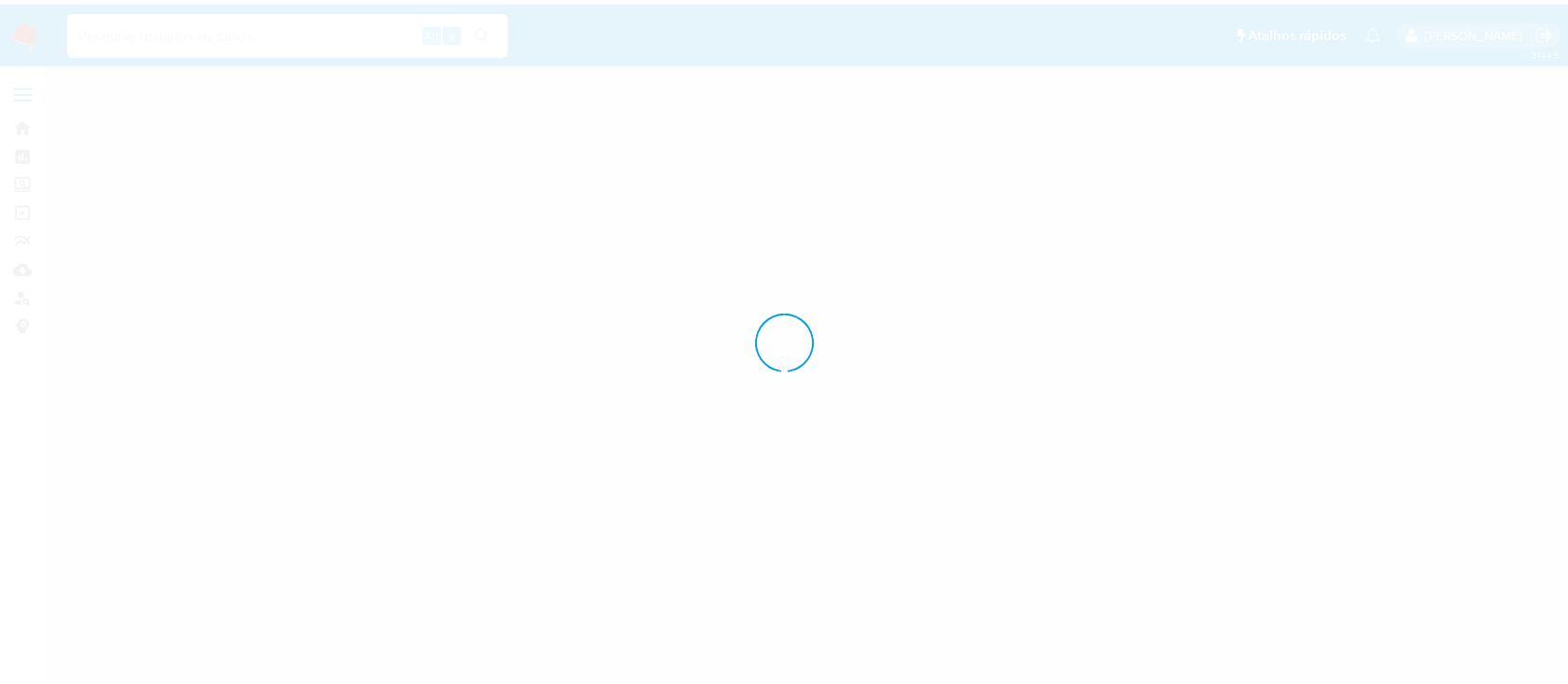 scroll, scrollTop: 0, scrollLeft: 0, axis: both 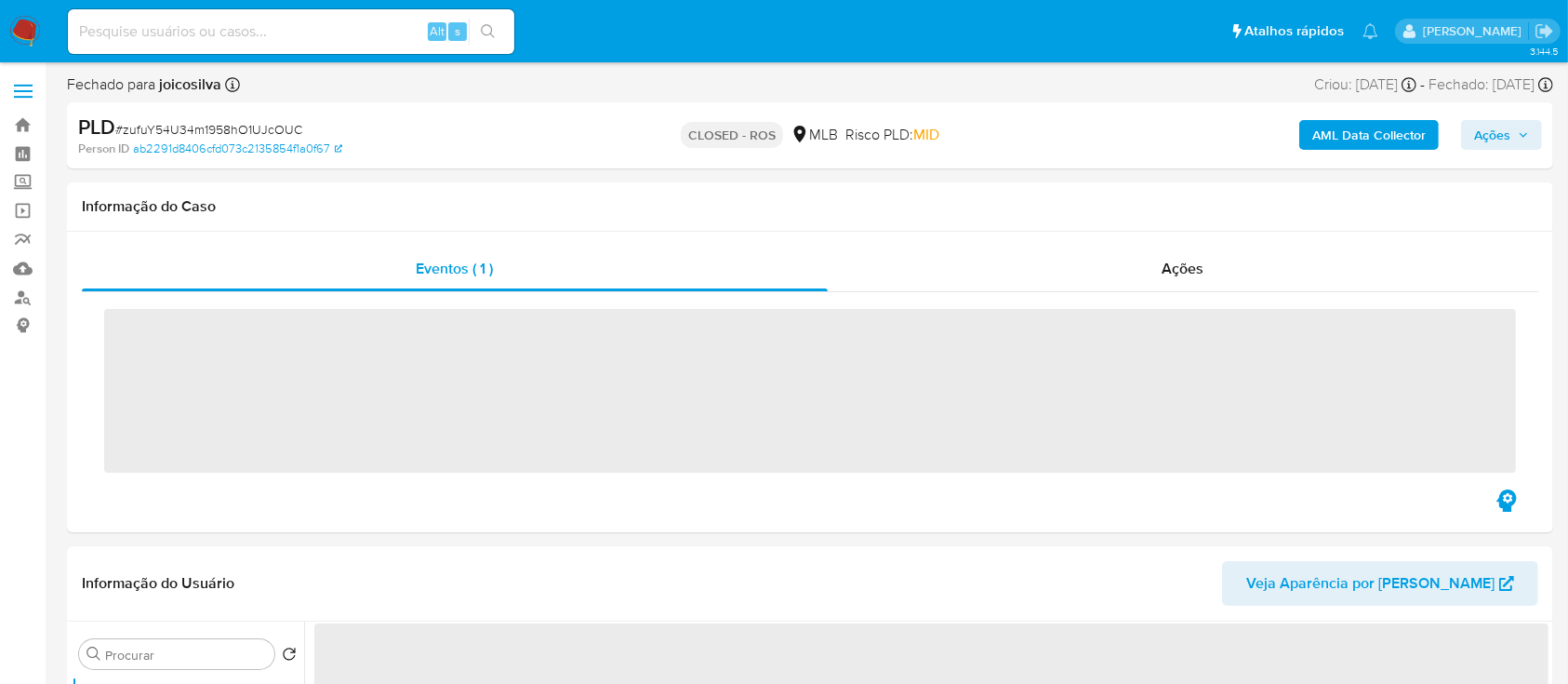 select on "10" 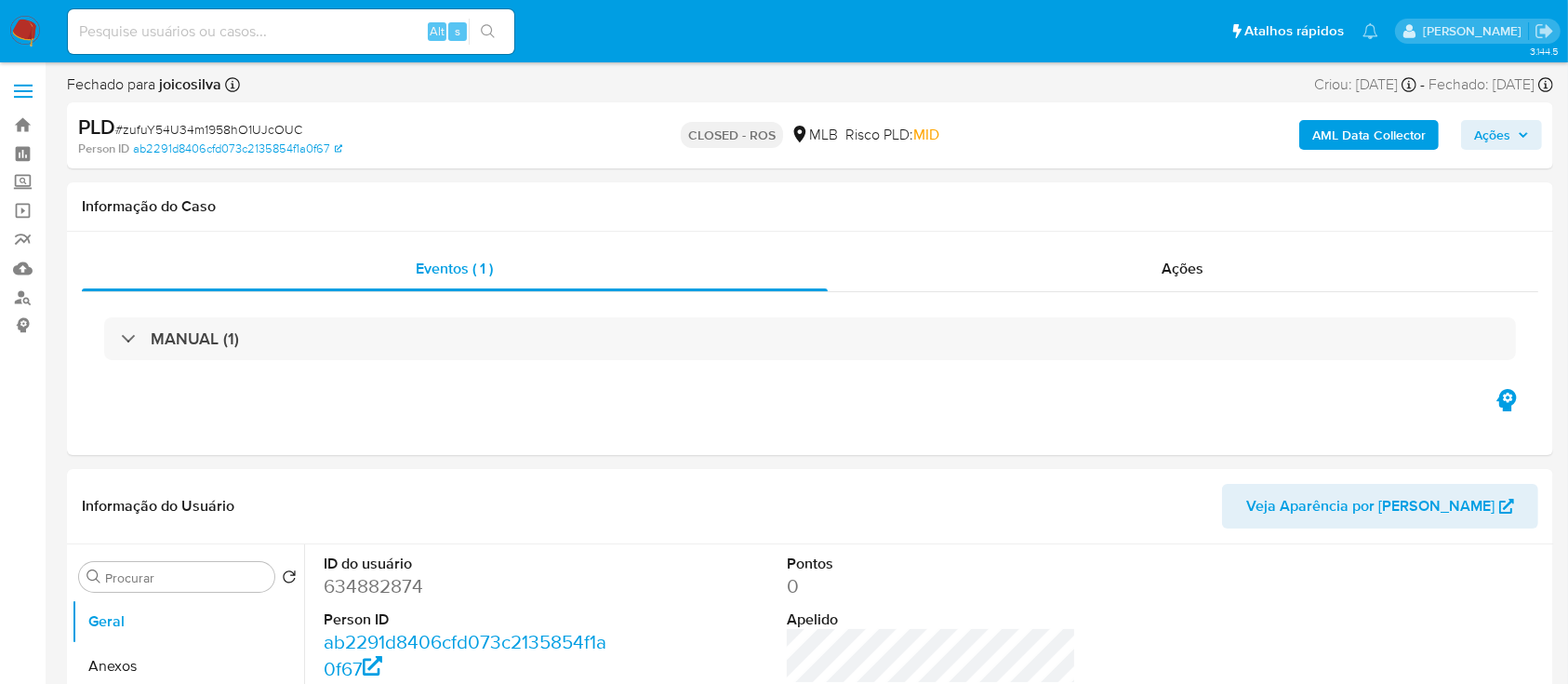 click on "# zufuY54U34m1958hO1UJcOUC" at bounding box center (208, 129) 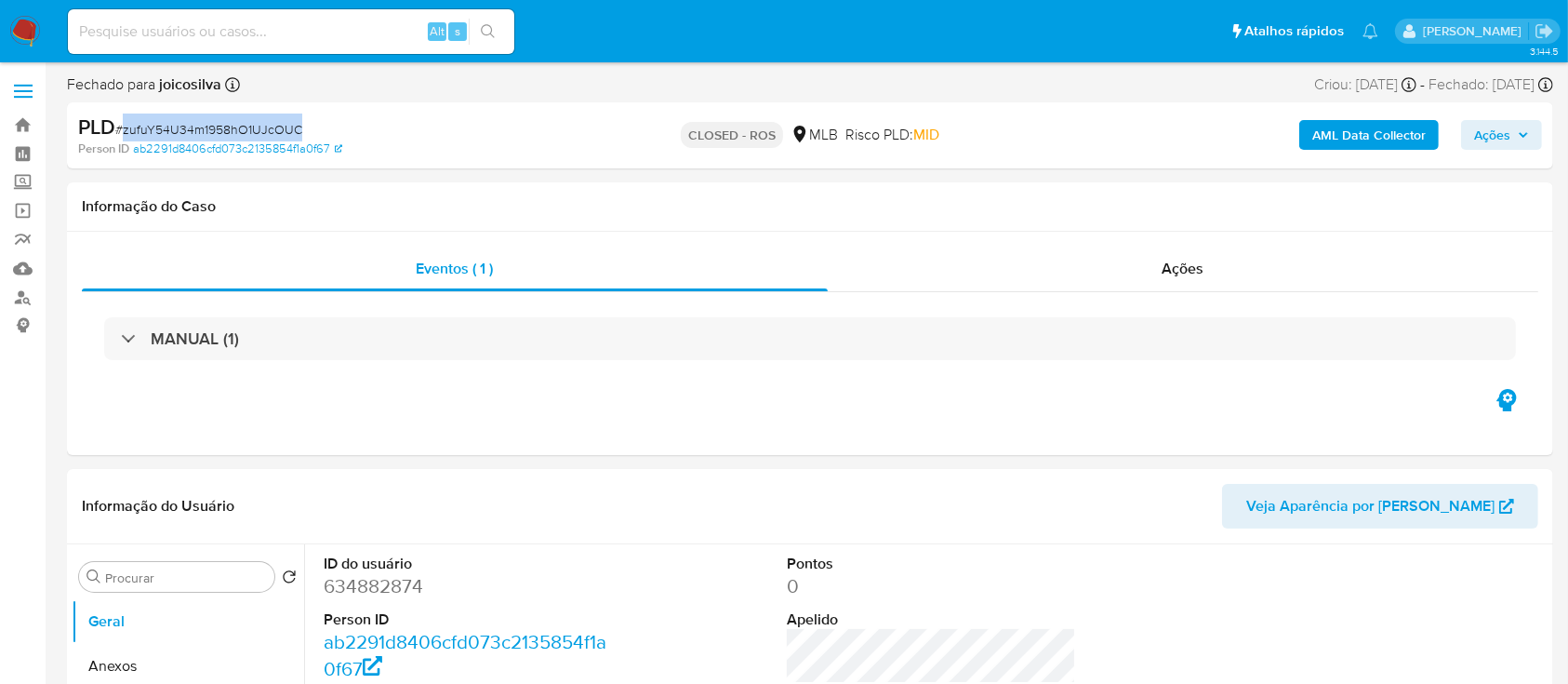 click on "# zufuY54U34m1958hO1UJcOUC" at bounding box center (208, 129) 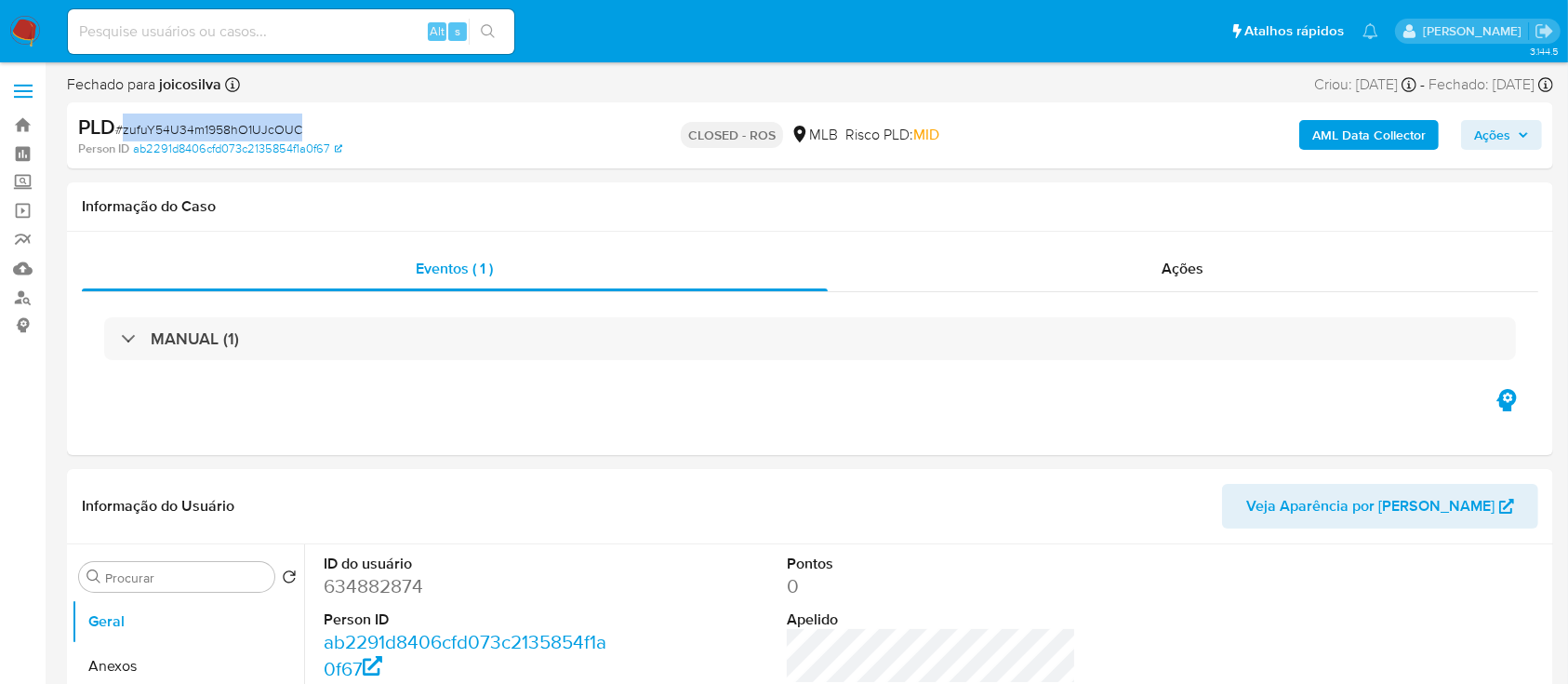 copy on "zufuY54U34m1958hO1UJcOUC" 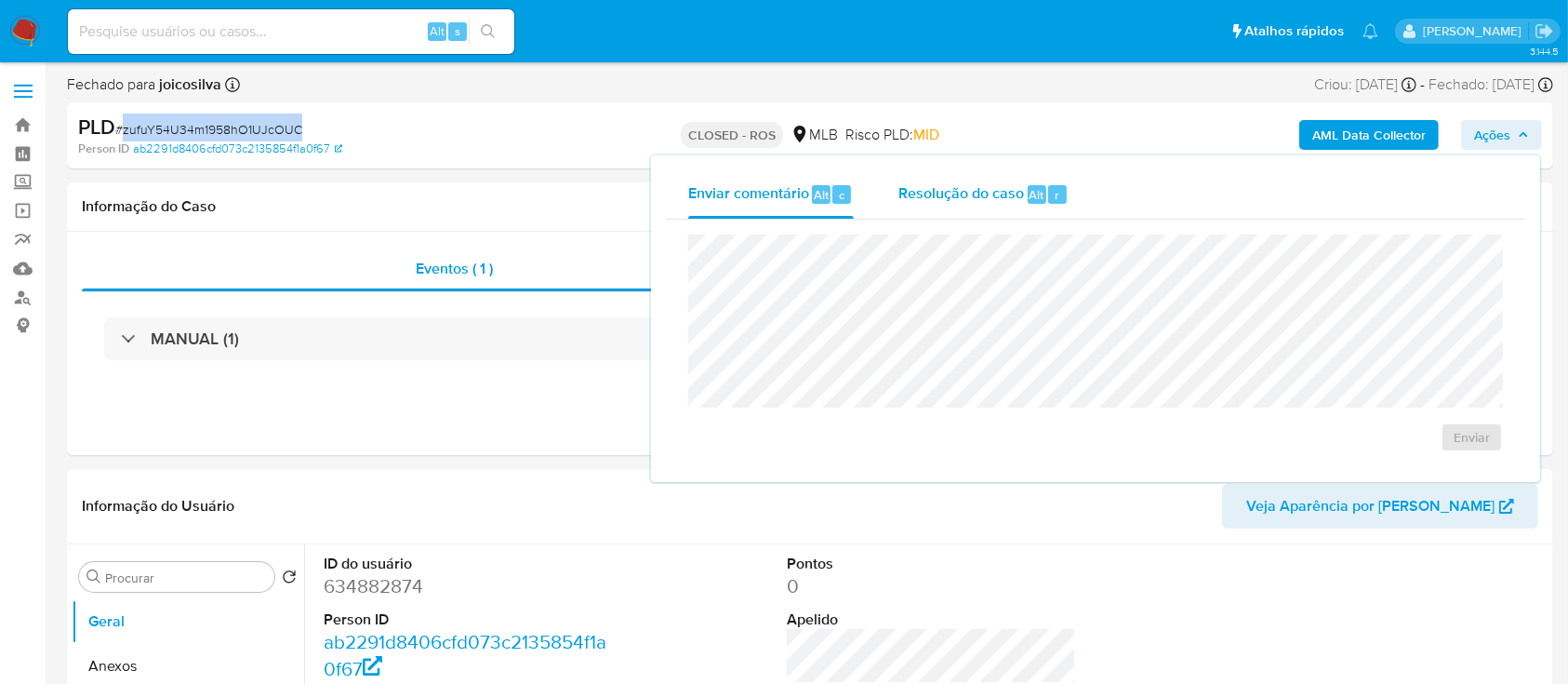 click on "Resolução do caso" at bounding box center [961, 194] 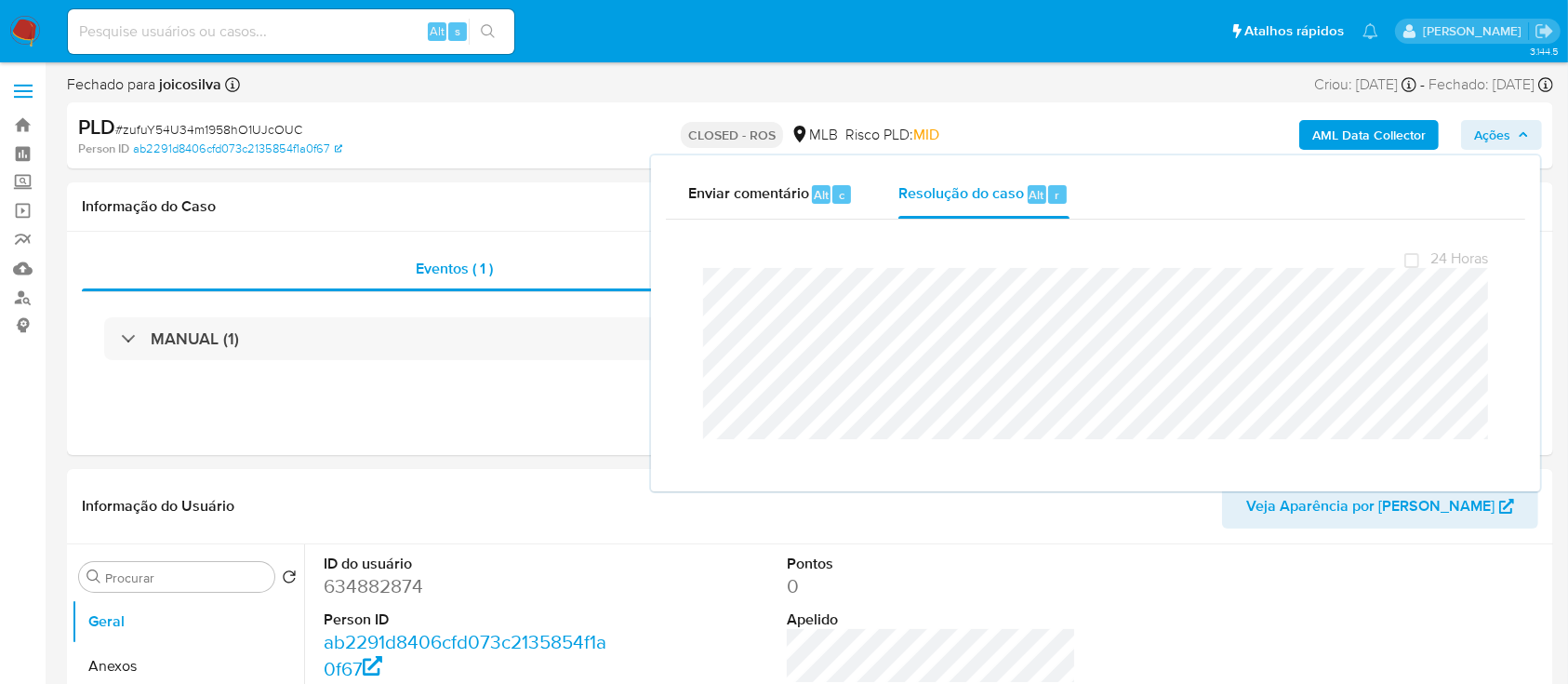 click on "Fechado para   joicosilva   Asignado el: [DATE] 18:37:06 Criou: [DATE]   Criou: [DATE] 18:37:06 - Fechado: [DATE]   Fechado: [DATE] 12:16:07 PLD # zufuY54U34m1958hO1UJcOUC Person ID ab2291d8406cfd073c2135854f1a0f67 CLOSED - ROS  MLB Risco PLD:  MID AML Data Collector Ações Enviar comentário Alt c Resolução do caso Alt r Fechamento do caso 24 Horas Informação do Caso Eventos ( 1 ) Ações MANUAL (1) Informação do Usuário Veja Aparência por Pessoa Procurar   Retornar ao pedido padrão Geral Anexos KYC Adiantamentos de Dinheiro Cartões Contas Bancárias Dados Modificados Detalhe da geolocalização Devices Geolocation Dispositivos Point Documentação Empréstimos Endereços Fecha Compliant Financiamento de Veículos Histórico de Risco PLD Histórico de casos Histórico de conversas IV Challenges Insurtech Items Lista Interna Listas Externas Marcas AML Perfis Relacionados Restrições Novo Mundo ID do usuário 634882874 Person ID ab2291d8406cfd073c2135854f1a0f67 Data de registro" at bounding box center (810, 1733) 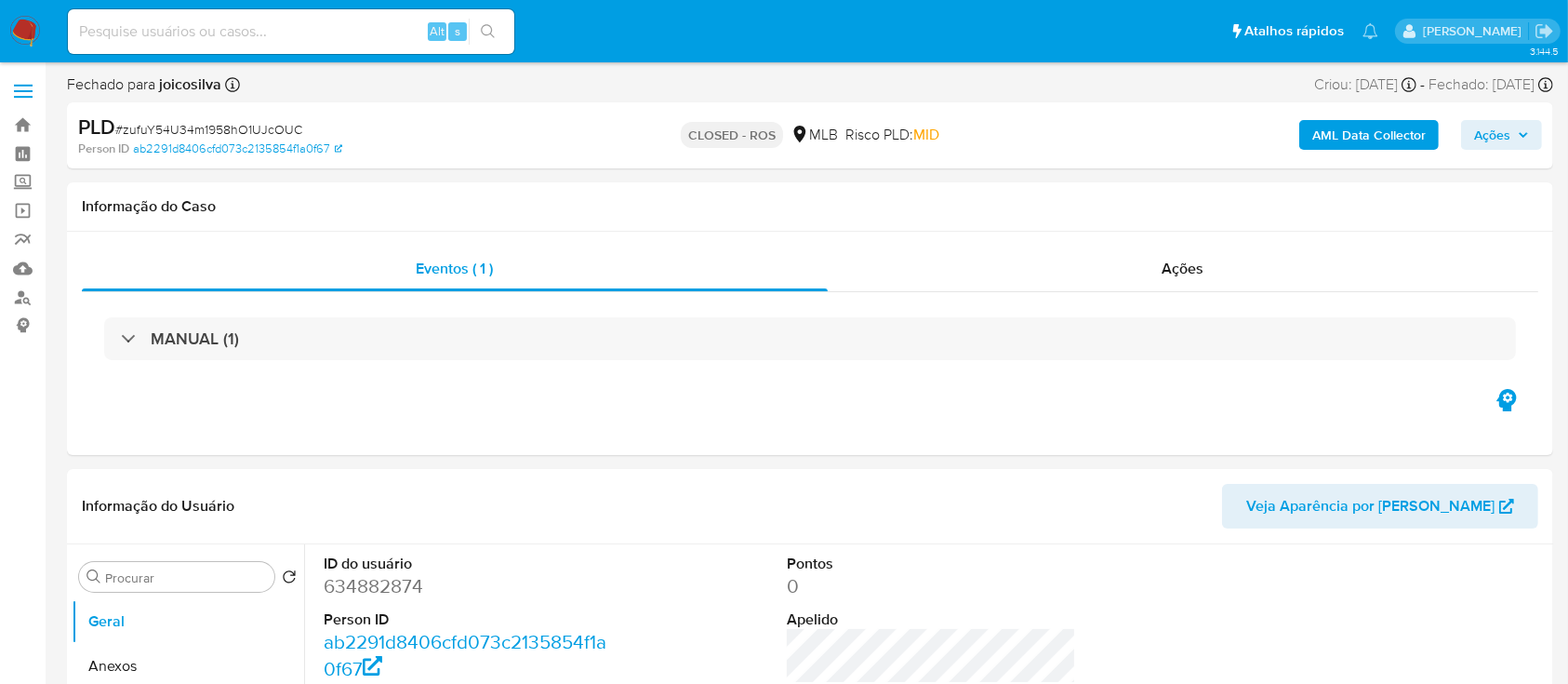 click on "# zufuY54U34m1958hO1UJcOUC" at bounding box center [208, 129] 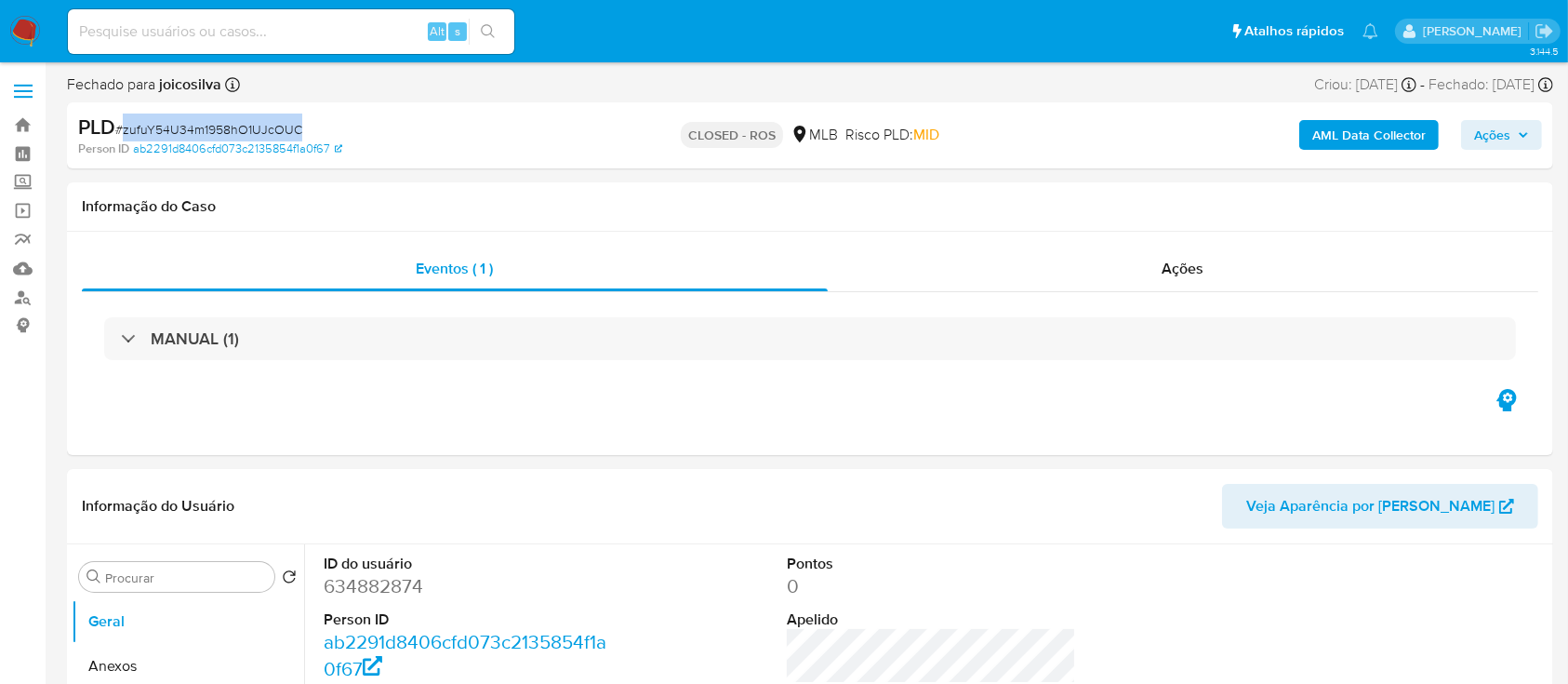 click on "# zufuY54U34m1958hO1UJcOUC" at bounding box center [208, 129] 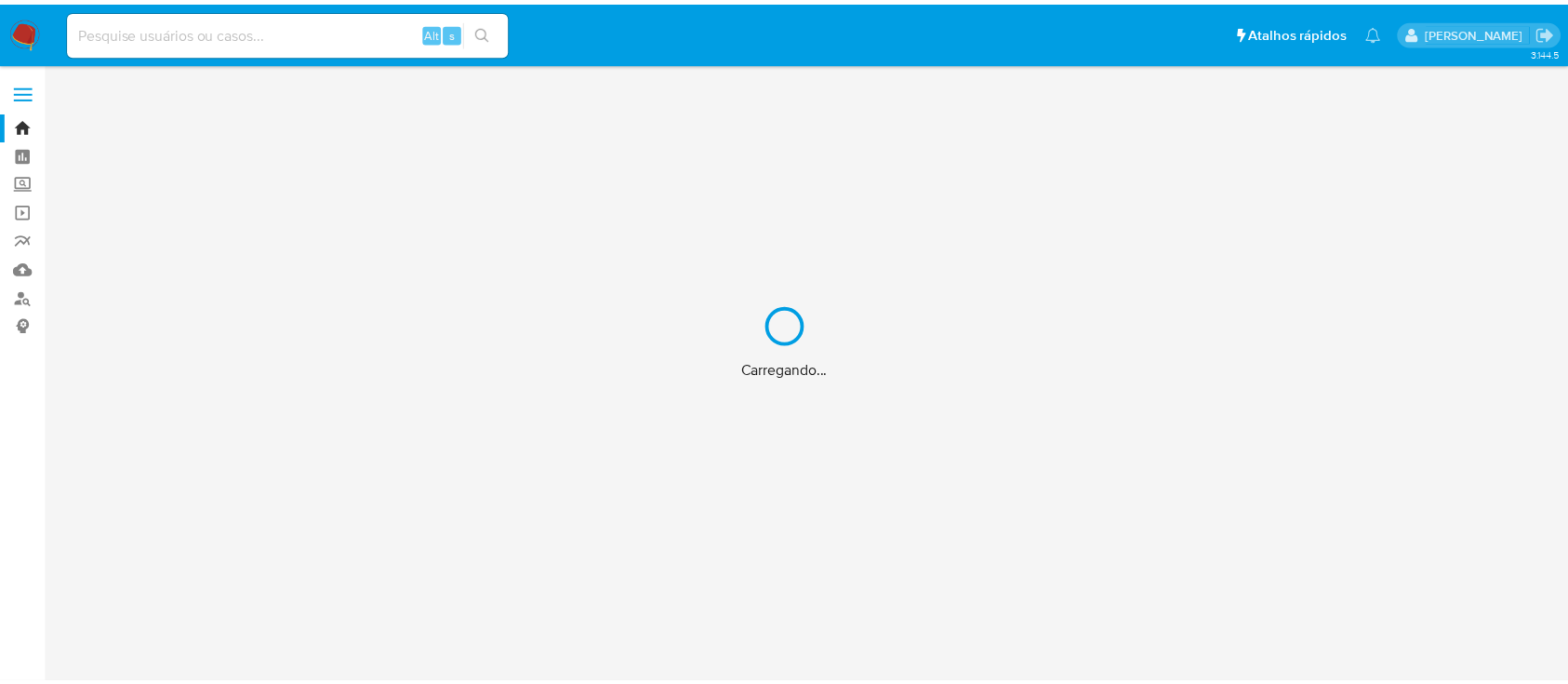 scroll, scrollTop: 0, scrollLeft: 0, axis: both 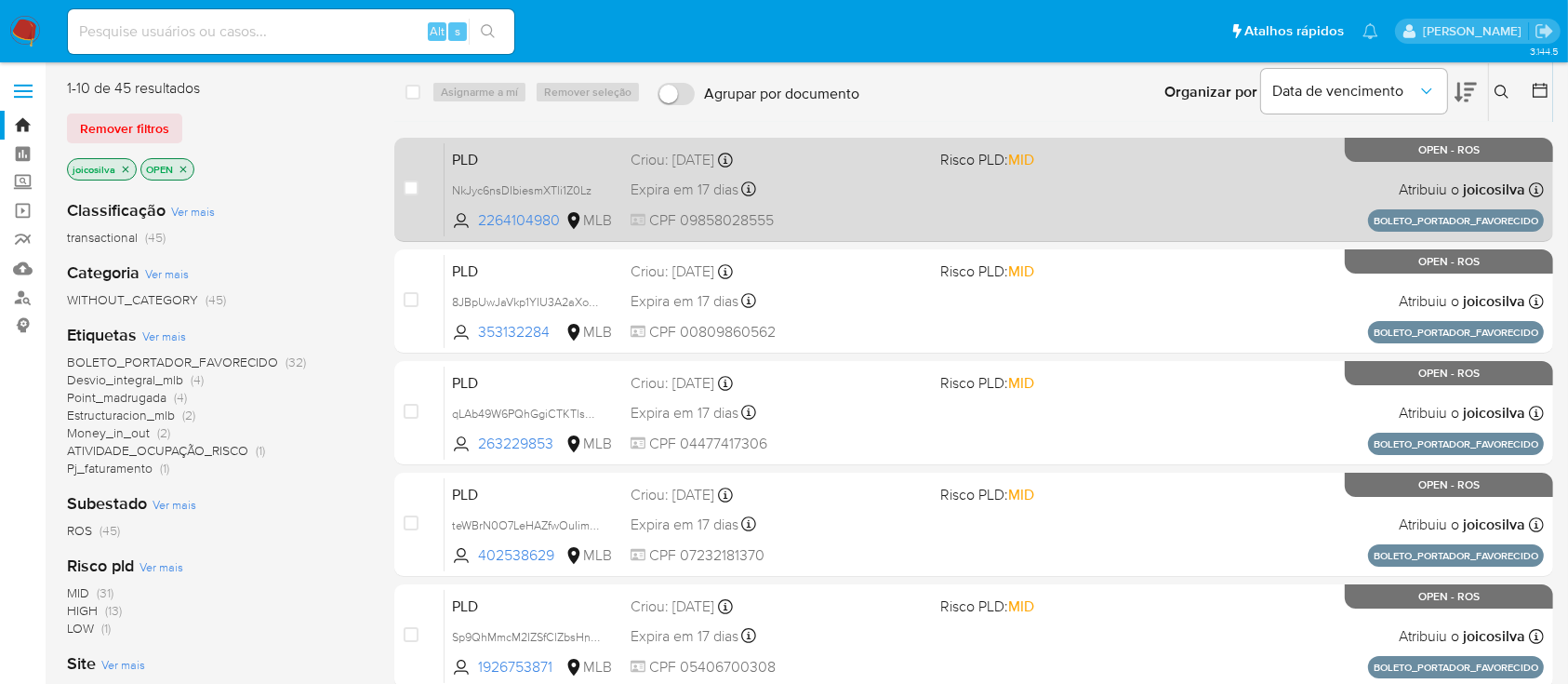 click on "Expira em 17 dias   Expira em [DATE] 18:36:56" at bounding box center (777, 189) 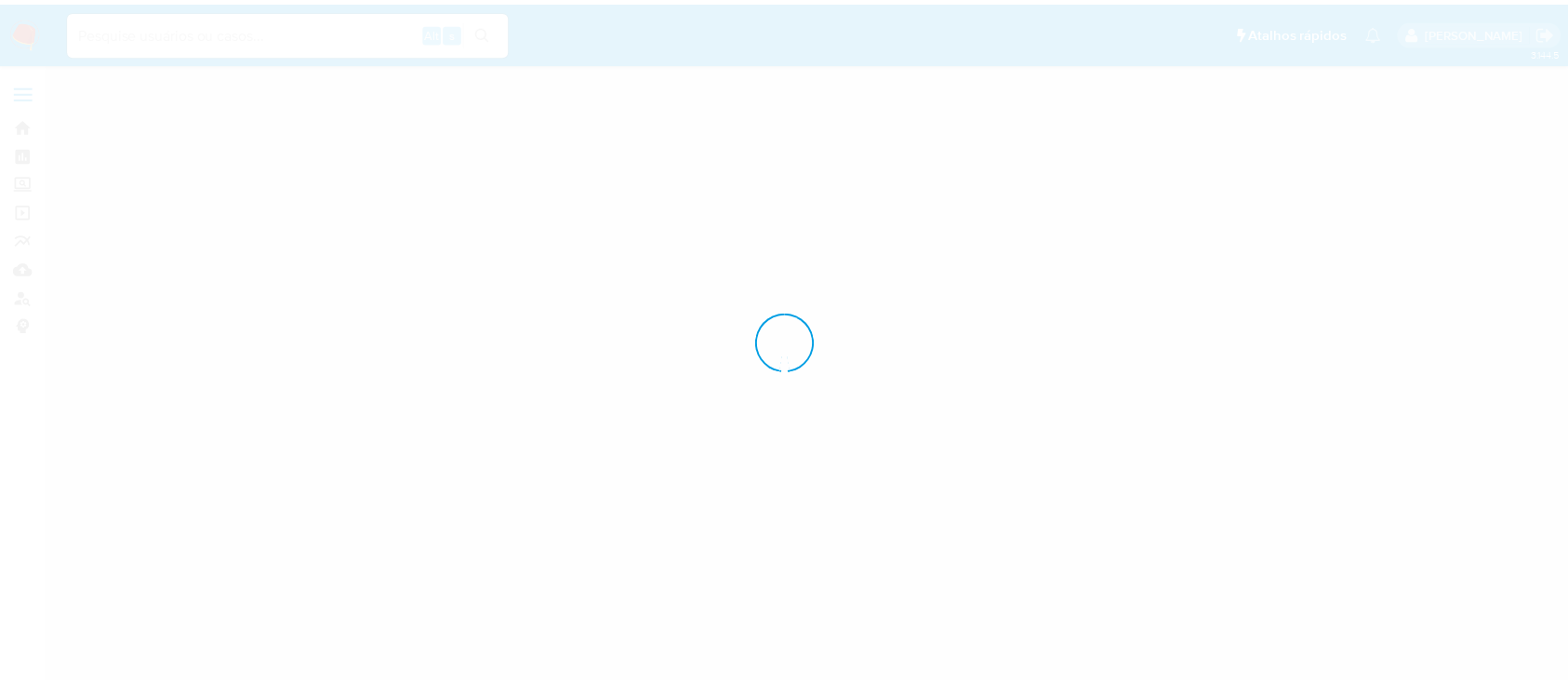 scroll, scrollTop: 0, scrollLeft: 0, axis: both 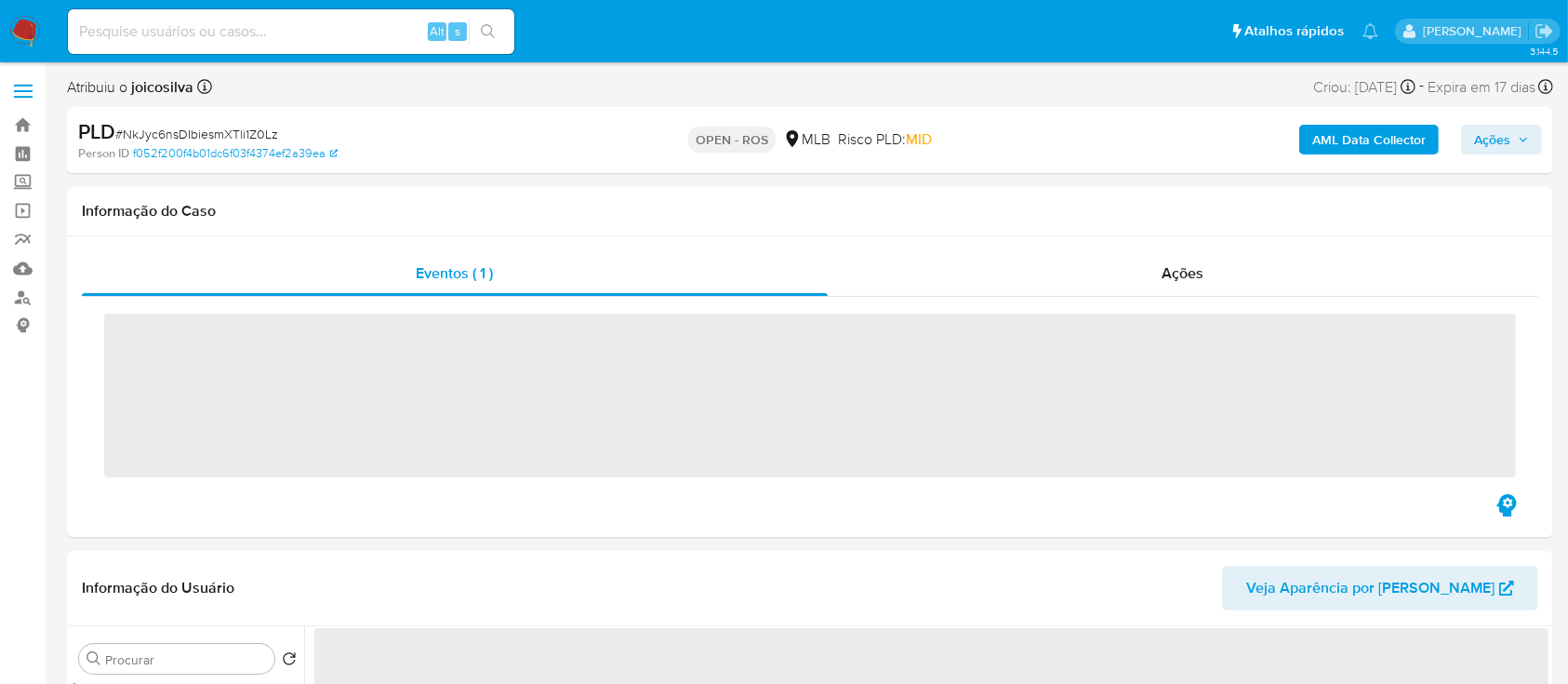 click on "# NkJyc6nsDIbiesmXTli1Z0Lz" at bounding box center [196, 134] 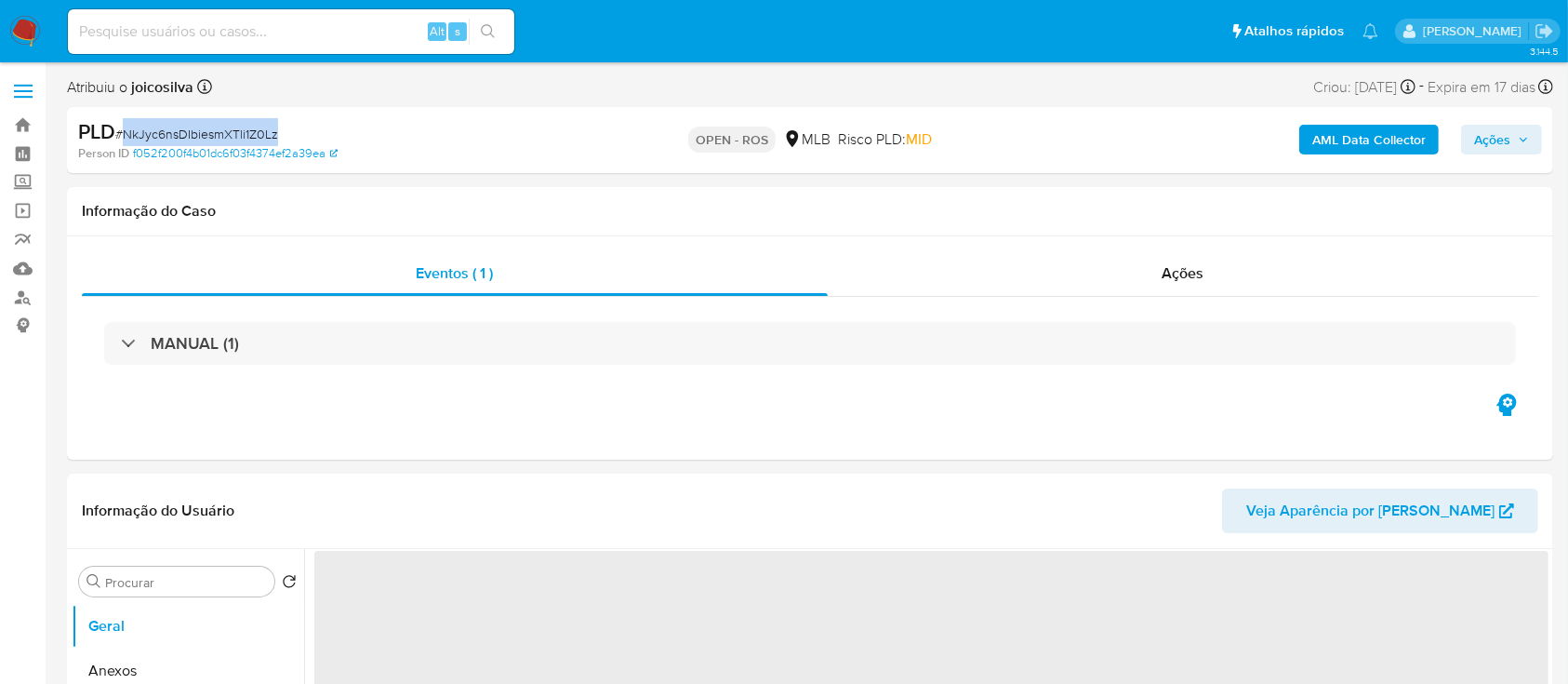 click on "# NkJyc6nsDIbiesmXTli1Z0Lz" at bounding box center (196, 134) 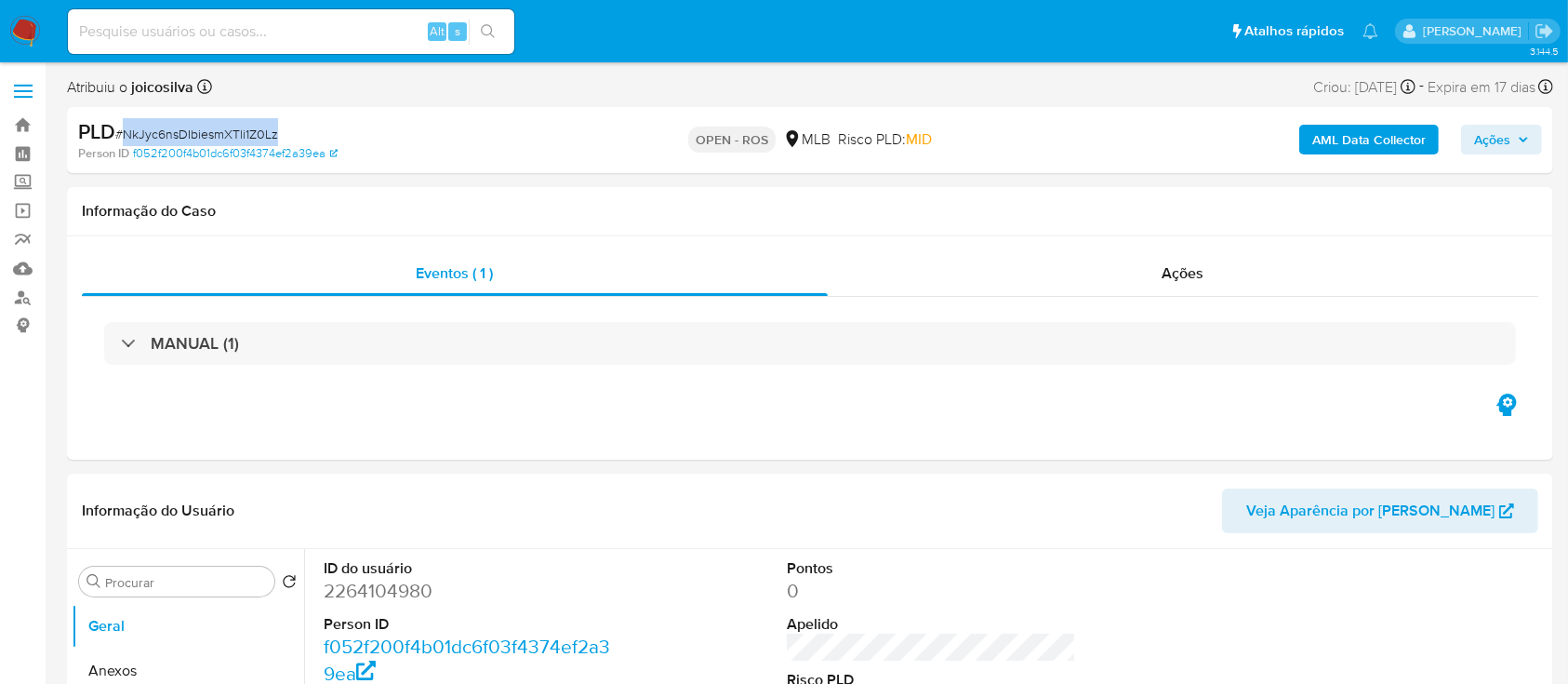 select on "10" 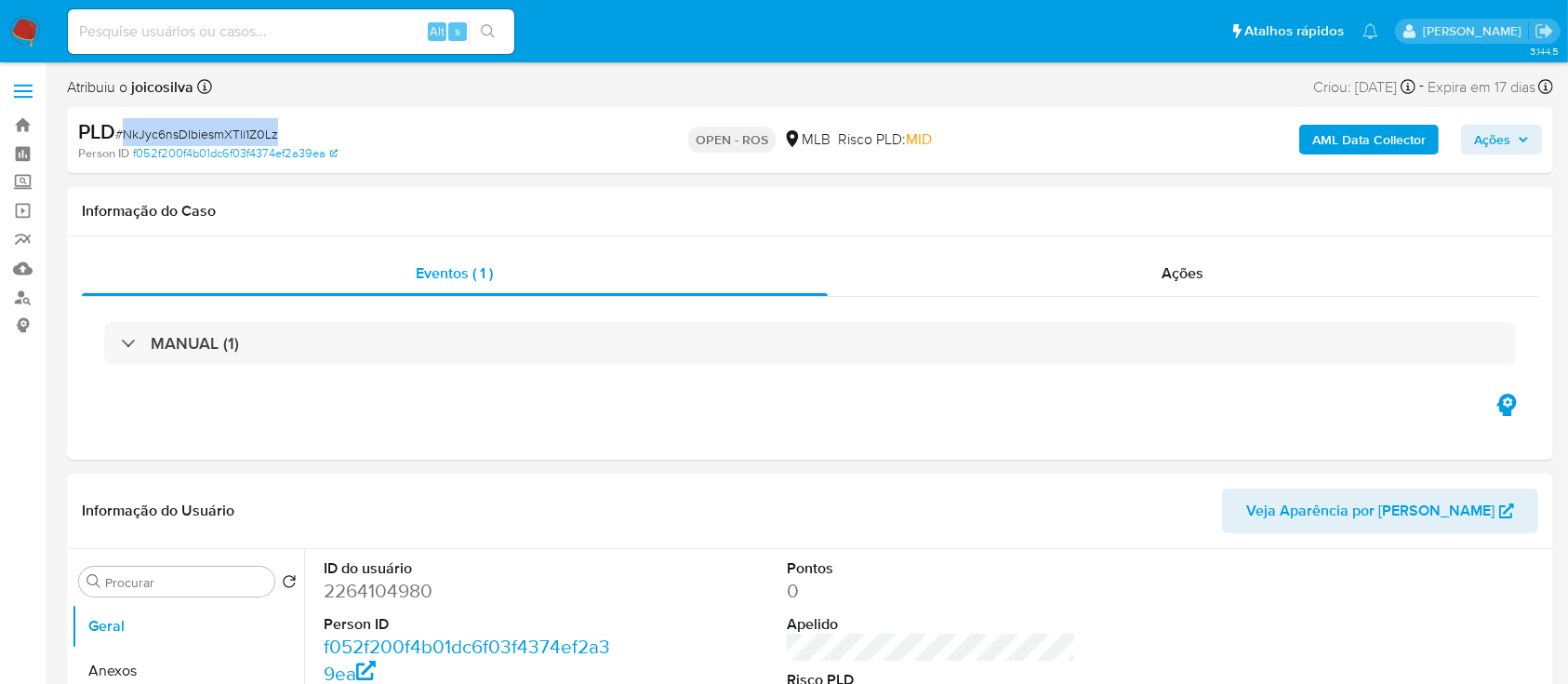 copy on "NkJyc6nsDIbiesmXTli1Z0Lz" 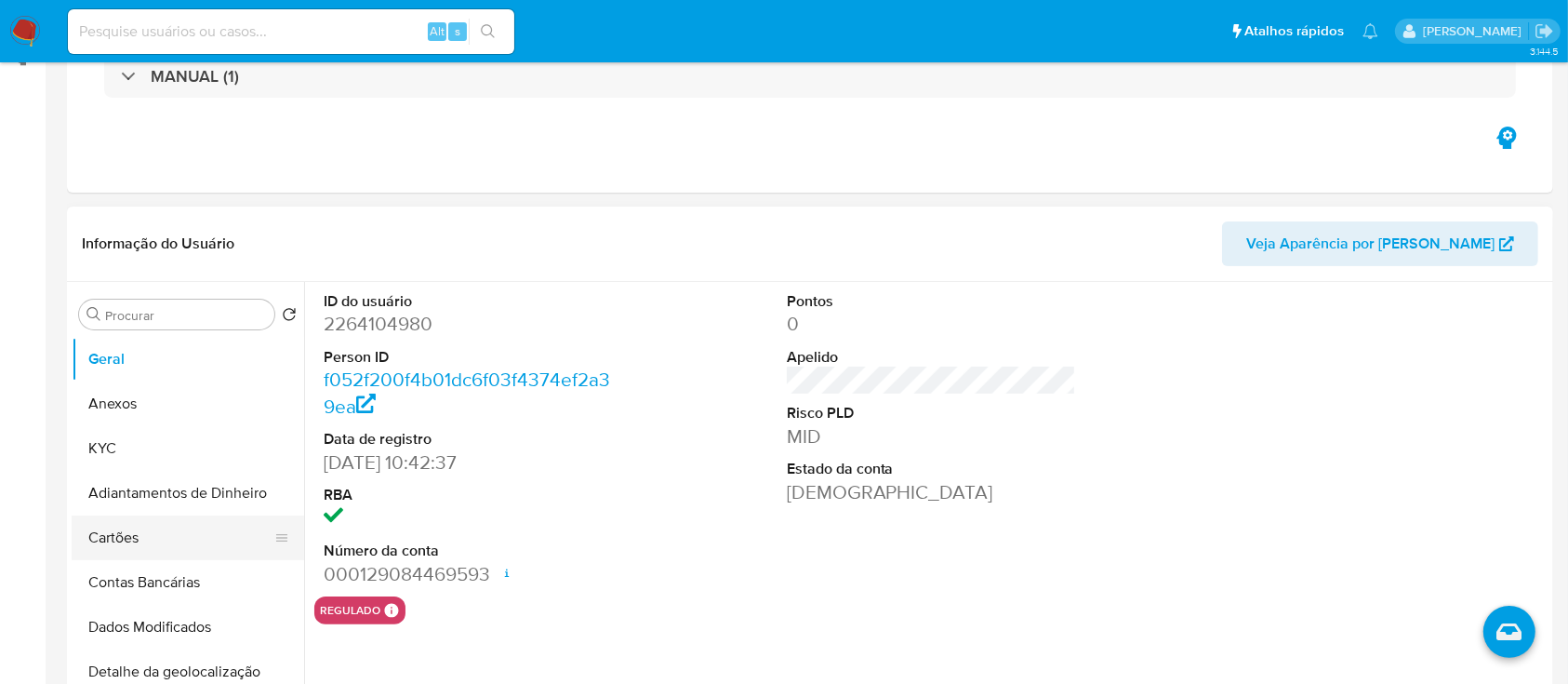 scroll, scrollTop: 372, scrollLeft: 0, axis: vertical 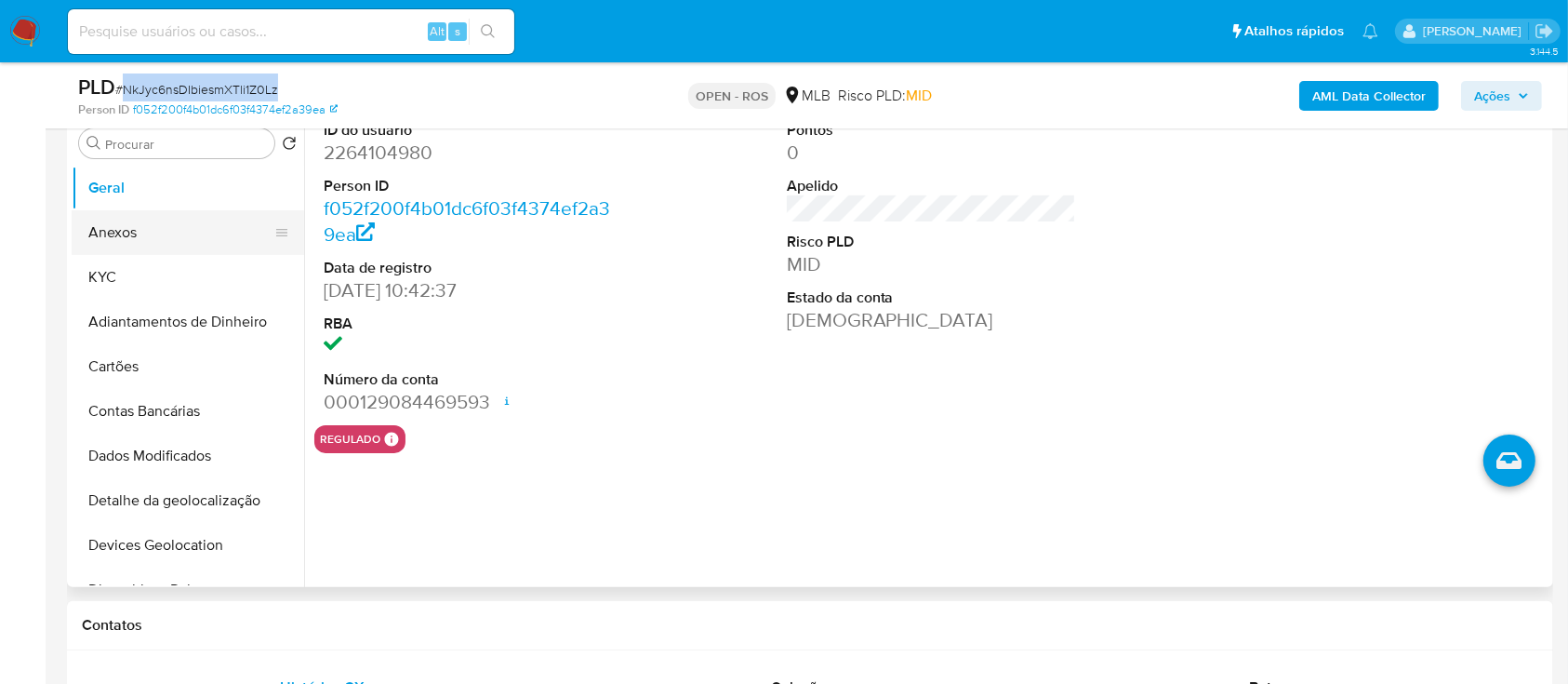 click on "Anexos" at bounding box center [180, 233] 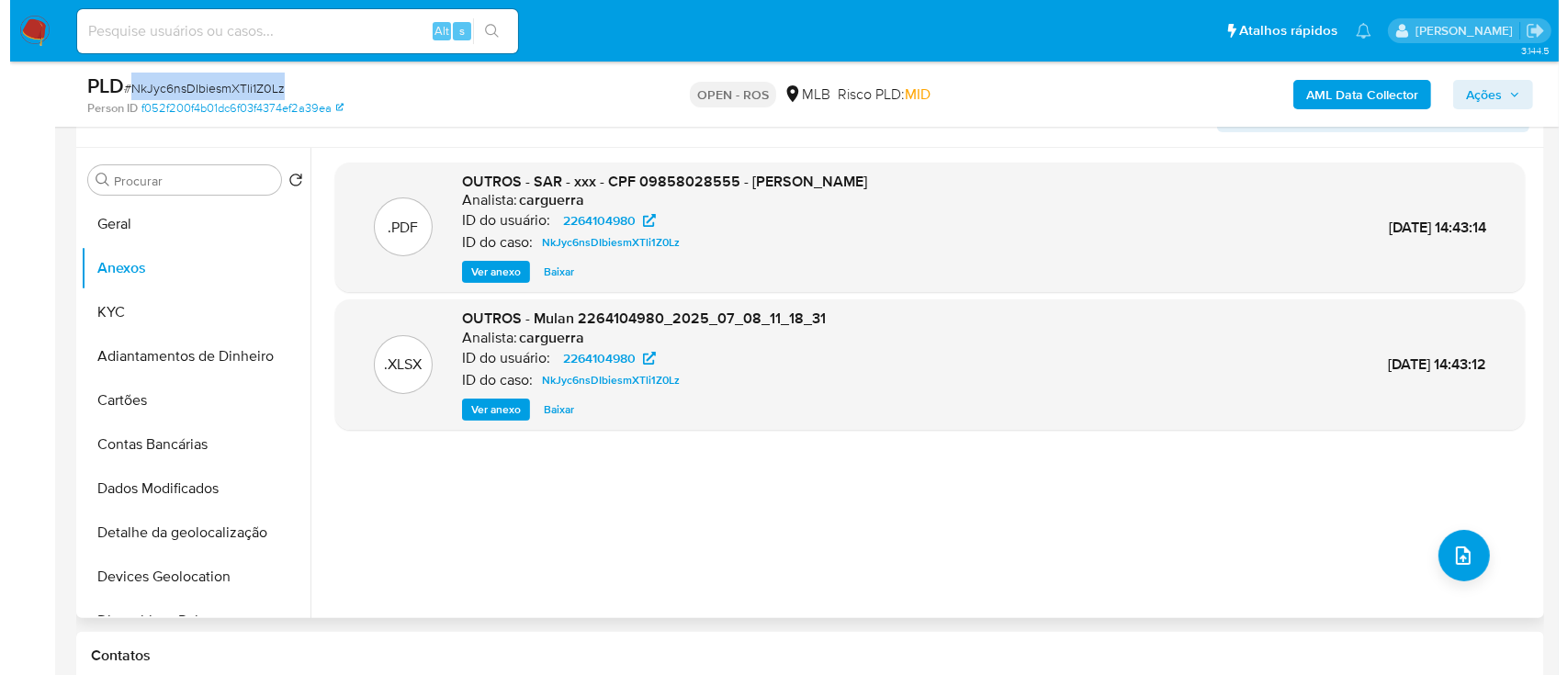 scroll, scrollTop: 367, scrollLeft: 0, axis: vertical 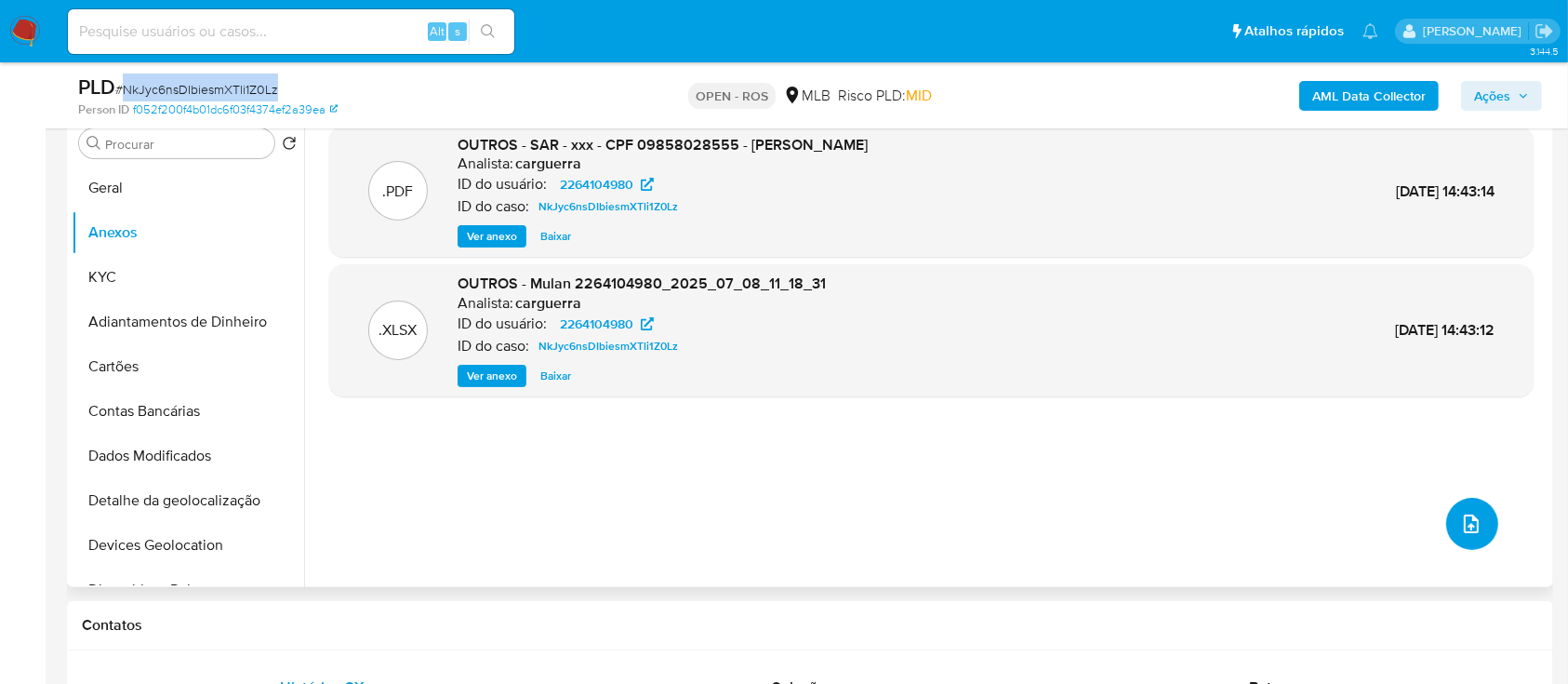 click 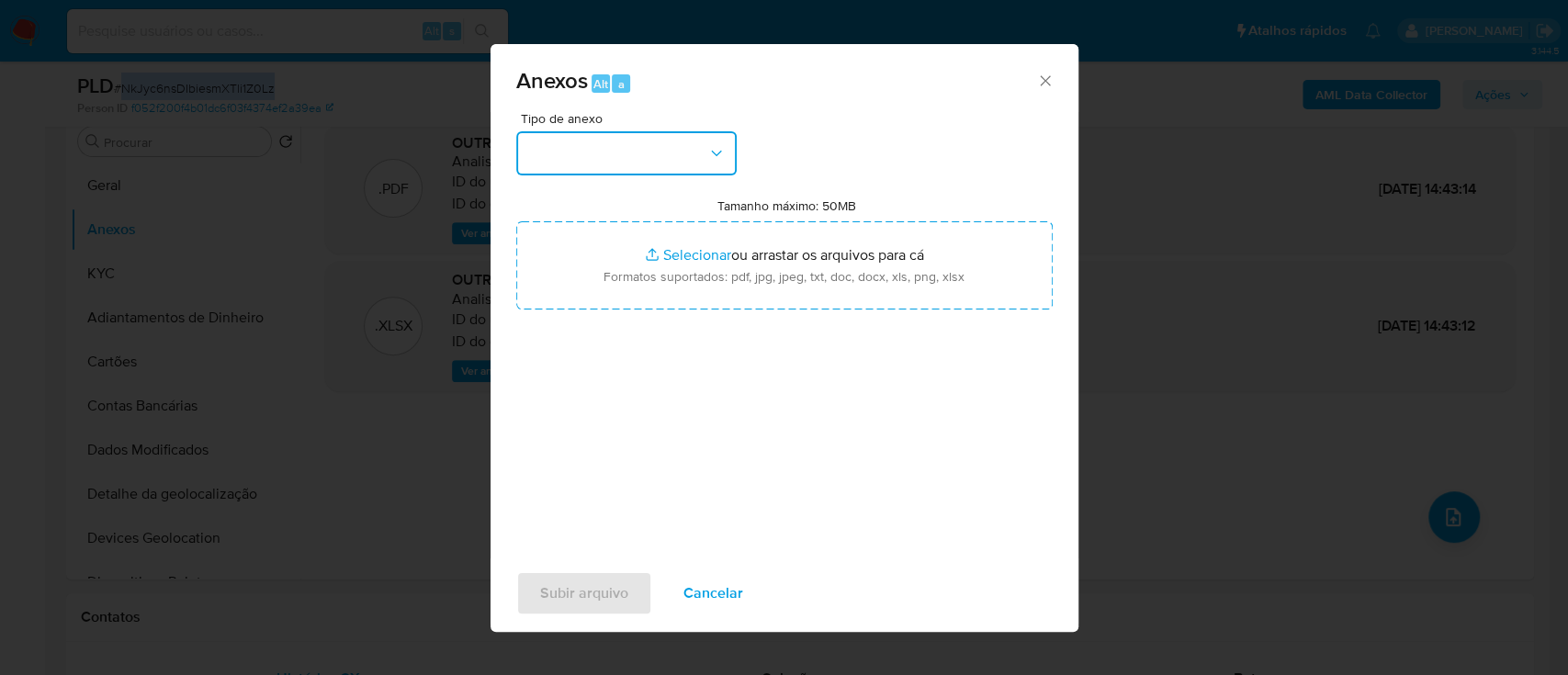 click at bounding box center [626, 153] 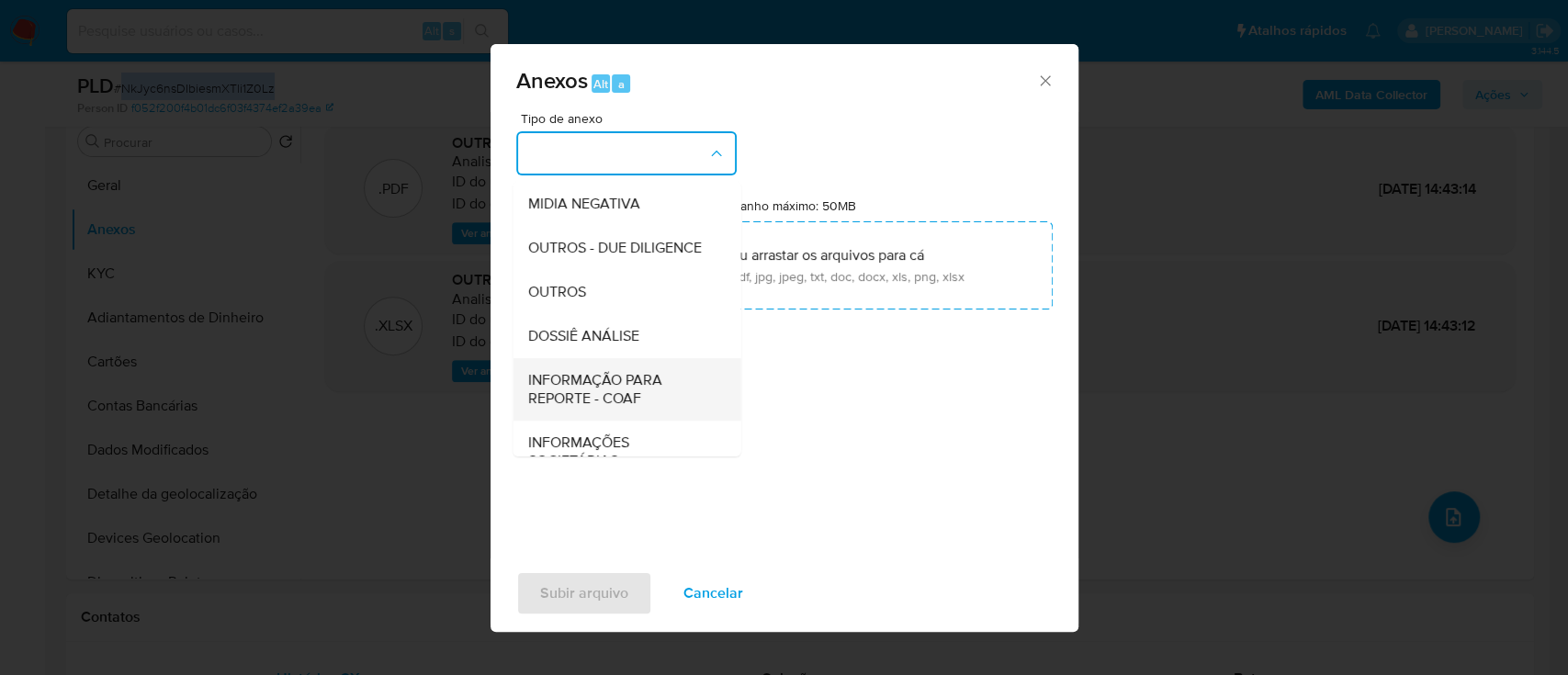 scroll, scrollTop: 282, scrollLeft: 0, axis: vertical 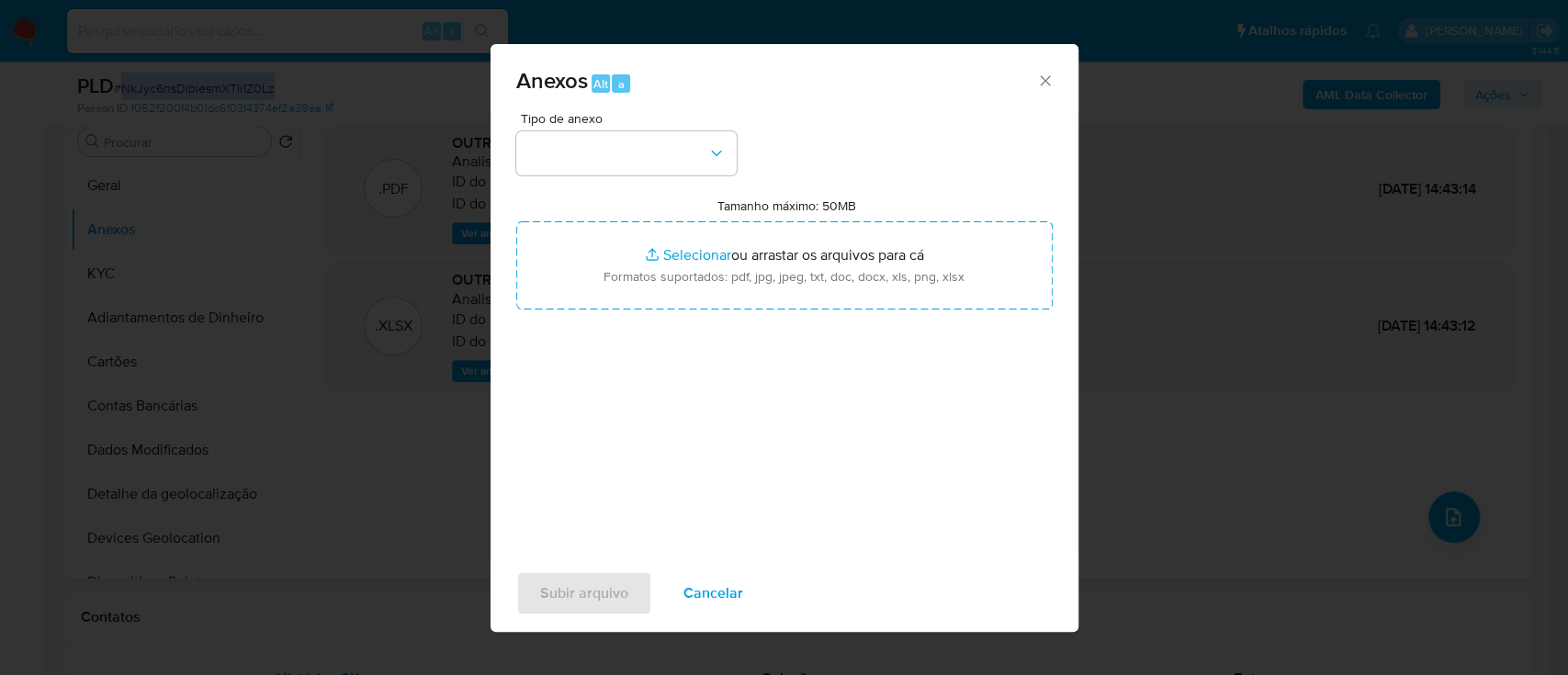 click on "Anexos Alt a" at bounding box center [776, 82] 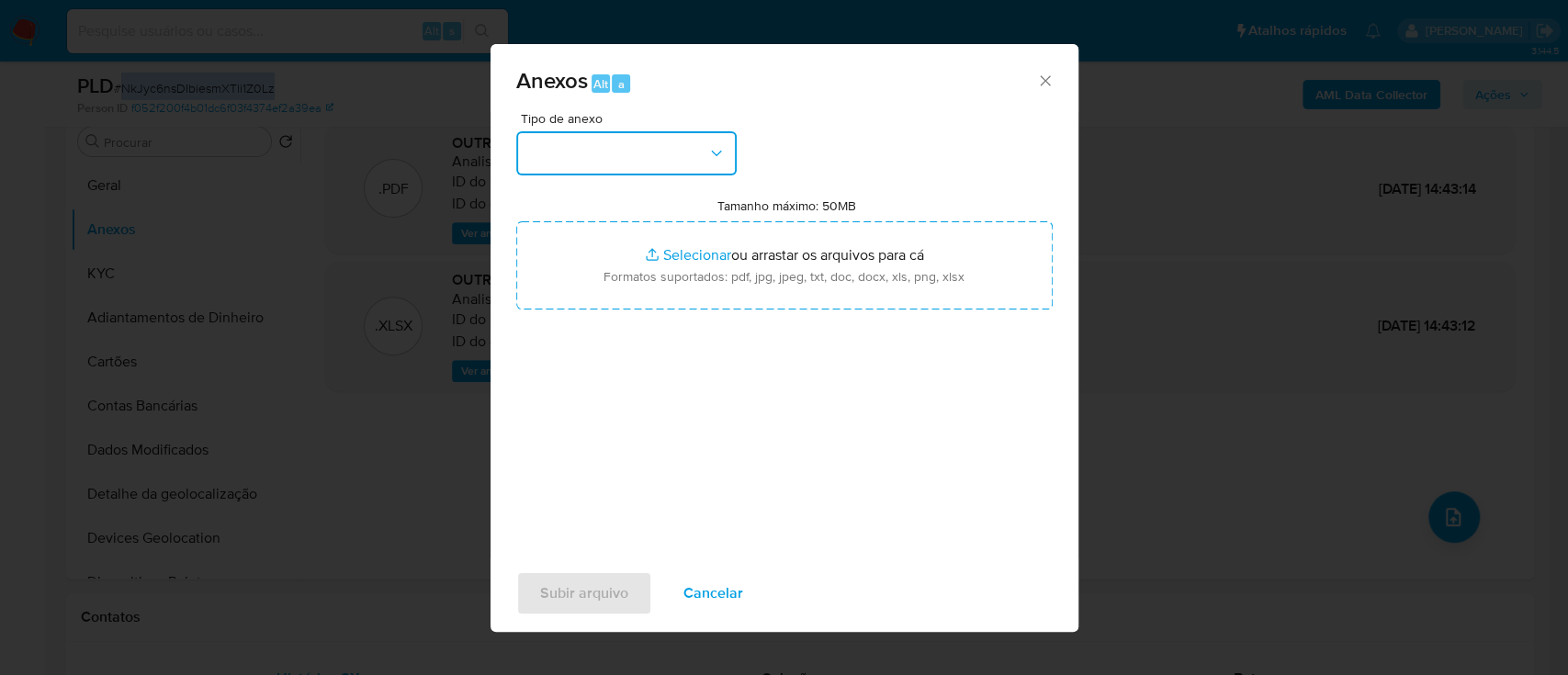 click at bounding box center [626, 153] 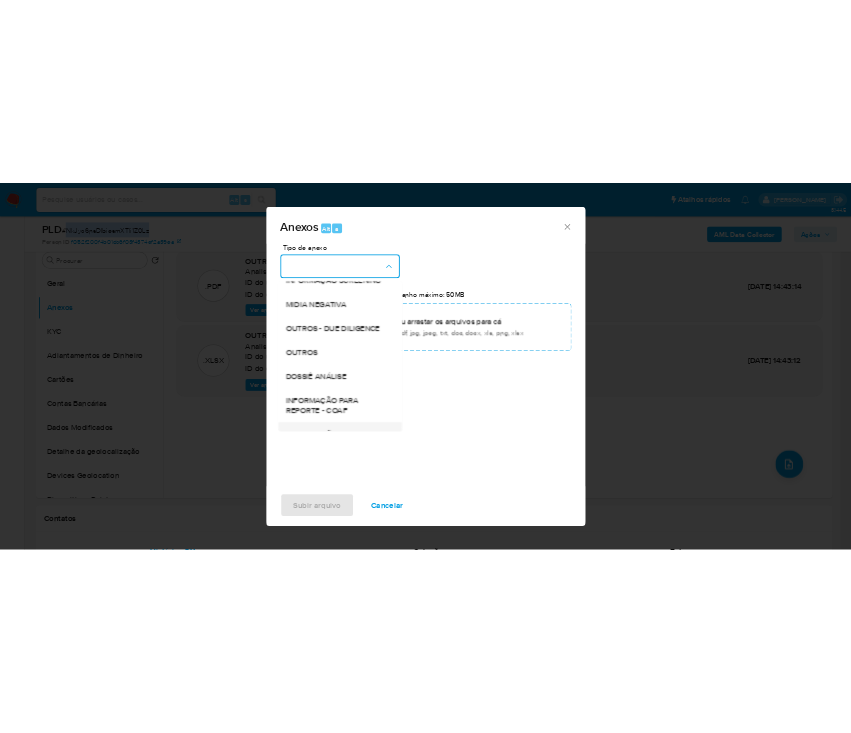 scroll, scrollTop: 307, scrollLeft: 0, axis: vertical 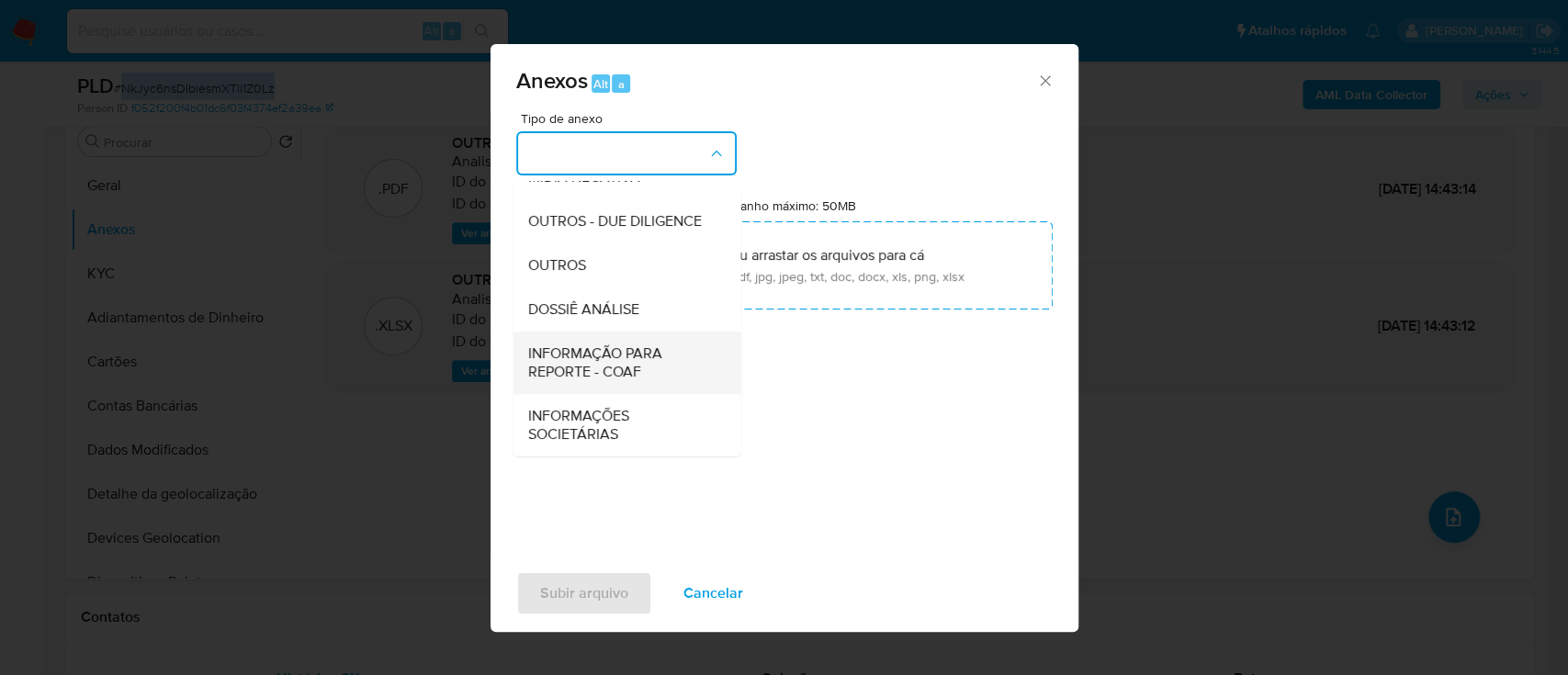 click on "INFORMAÇÃO PARA REPORTE - COAF" at bounding box center [621, 363] 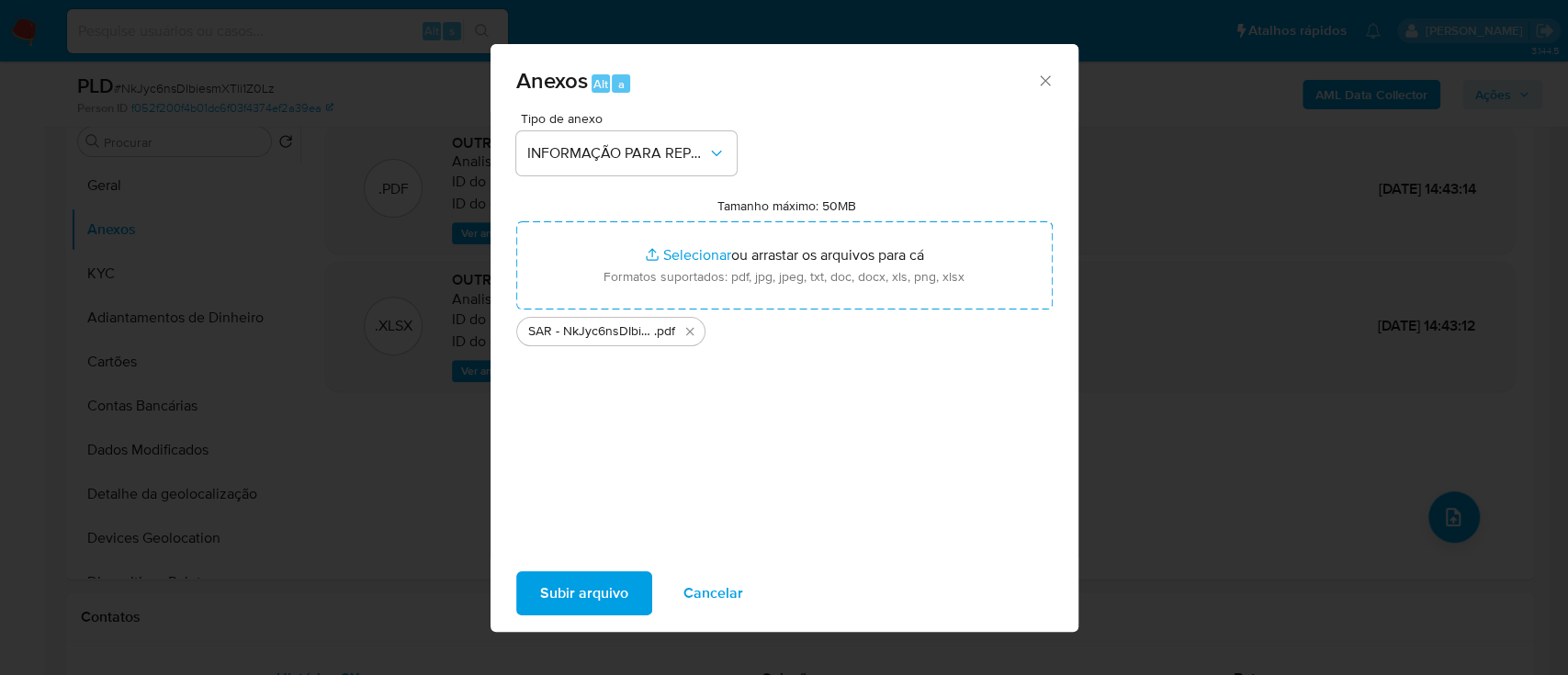 drag, startPoint x: 754, startPoint y: 466, endPoint x: 742, endPoint y: 469, distance: 12.369317 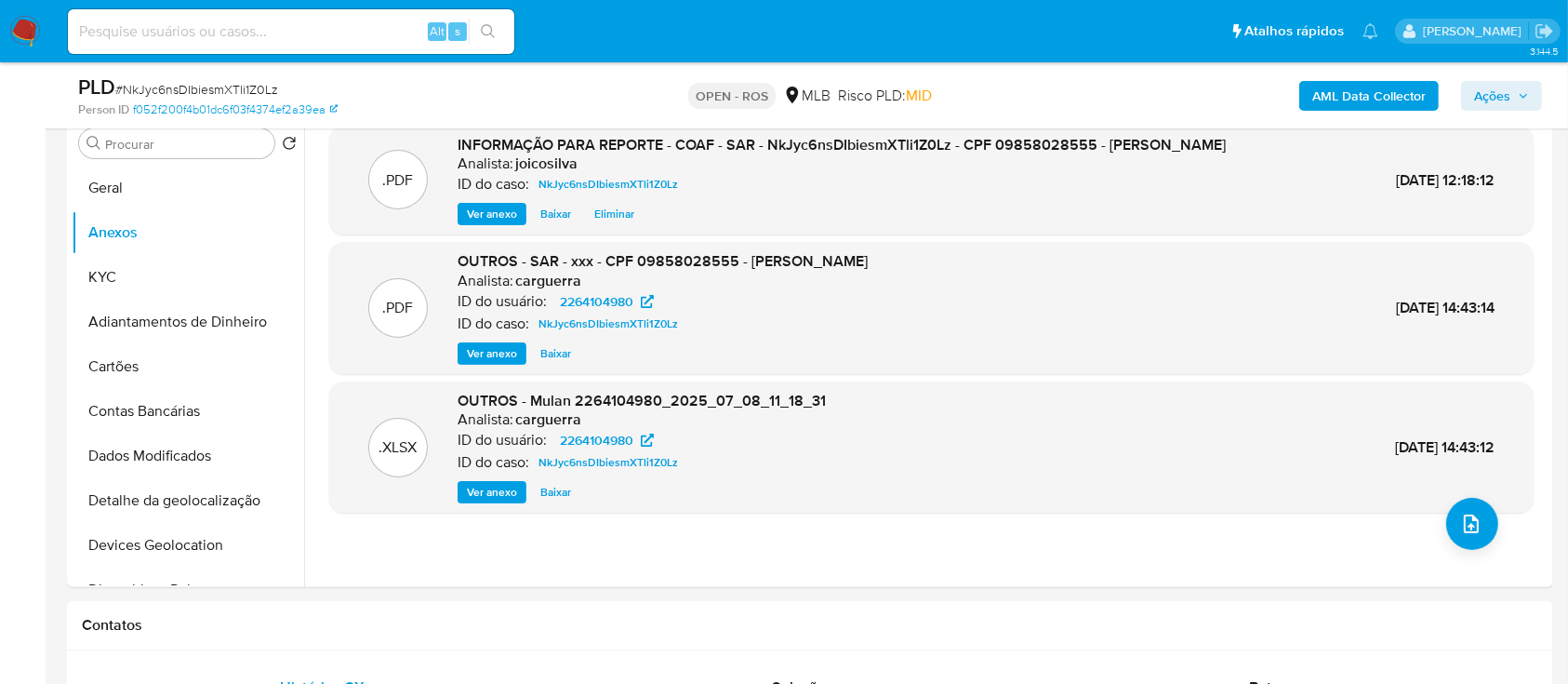 drag, startPoint x: 1524, startPoint y: 93, endPoint x: 1502, endPoint y: 107, distance: 26.07681 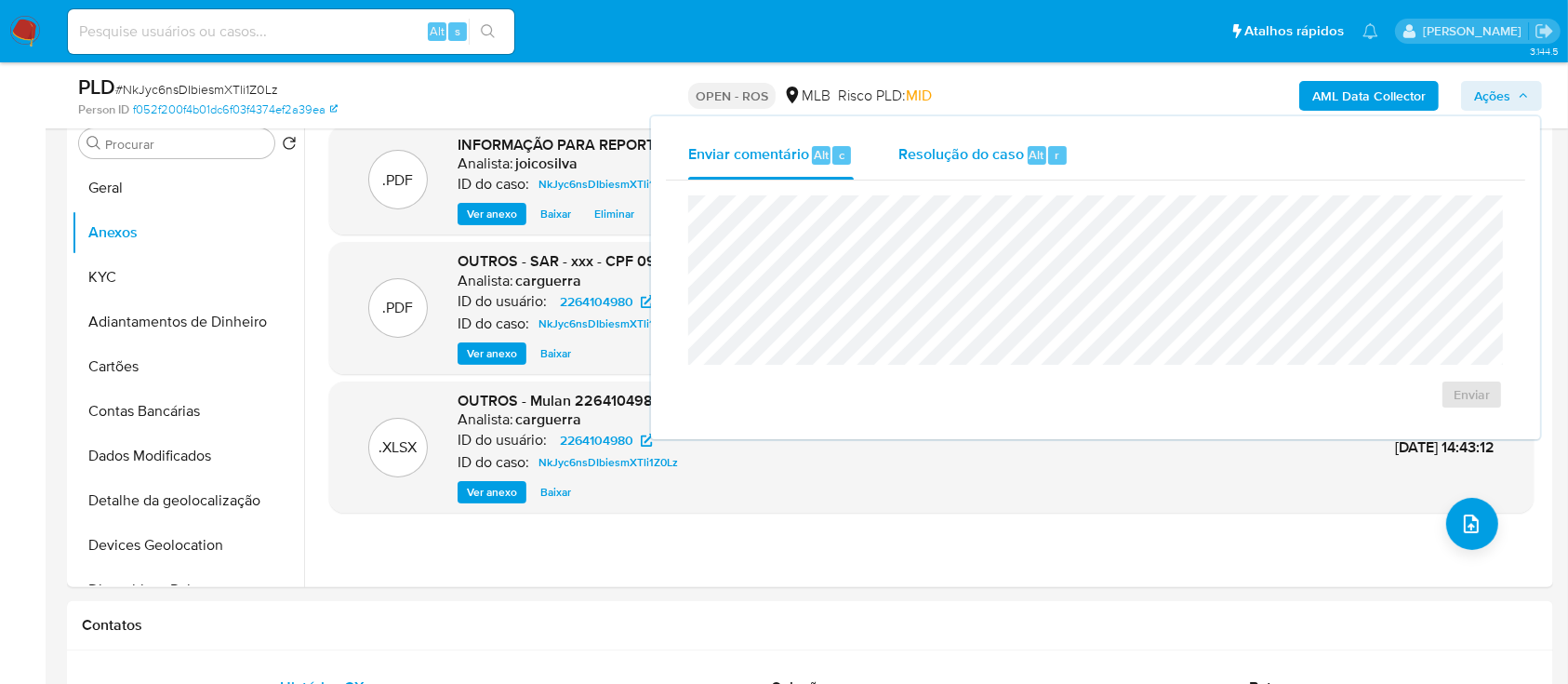 click on "Resolução do caso" at bounding box center [961, 154] 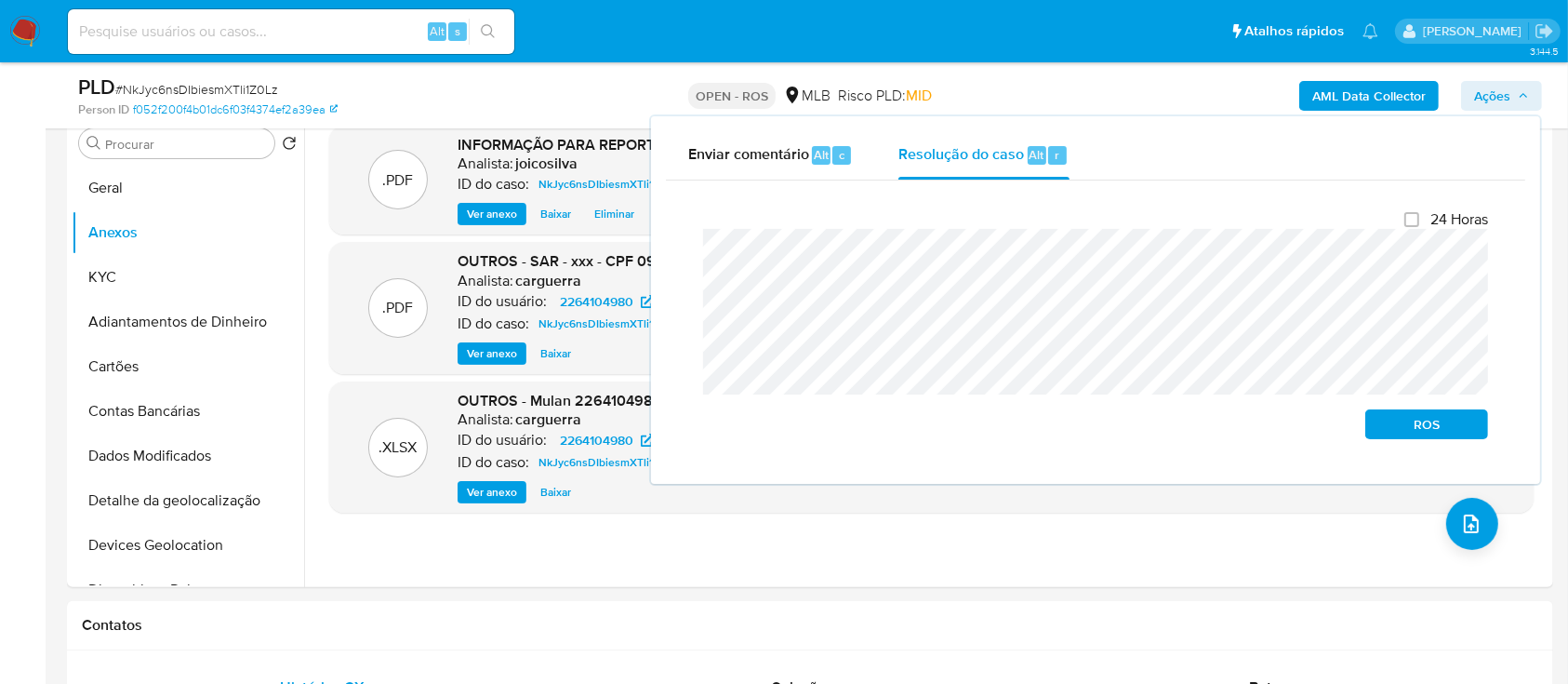 click on "Fechamento do caso 24 Horas ROS" at bounding box center (1096, 325) 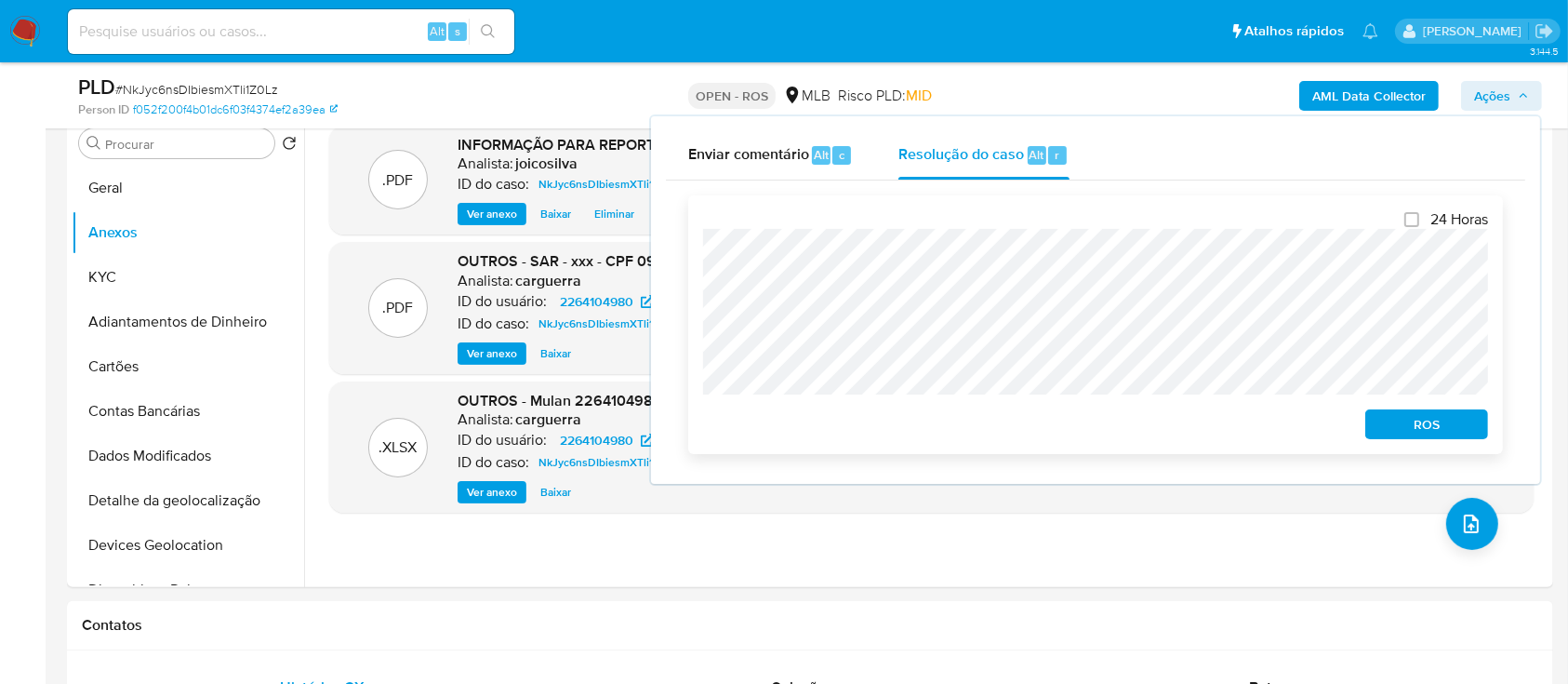 click on "ROS" at bounding box center [1427, 424] 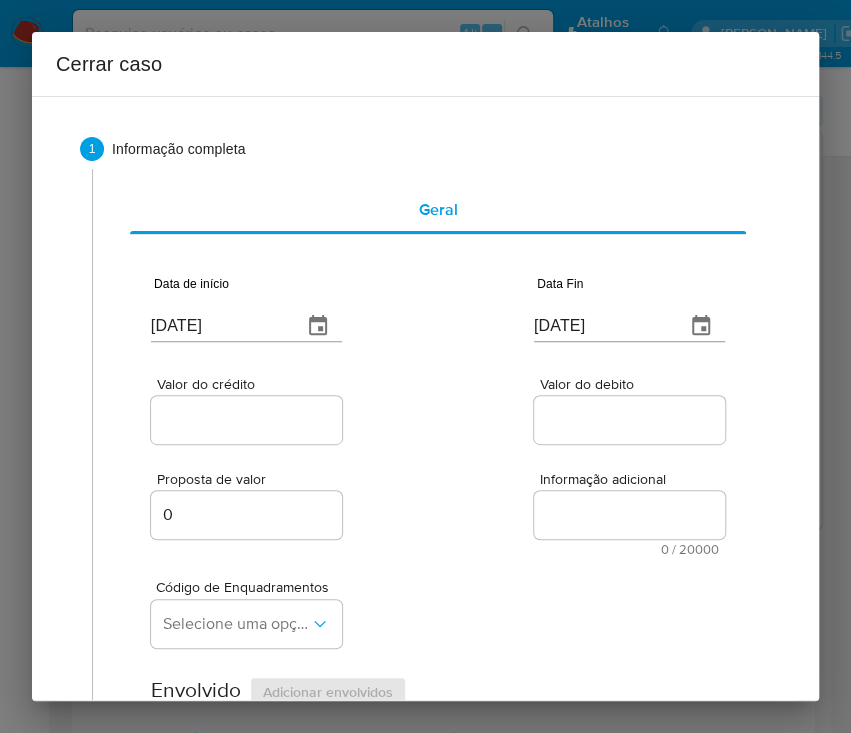 click on "[DATE]" at bounding box center (218, 326) 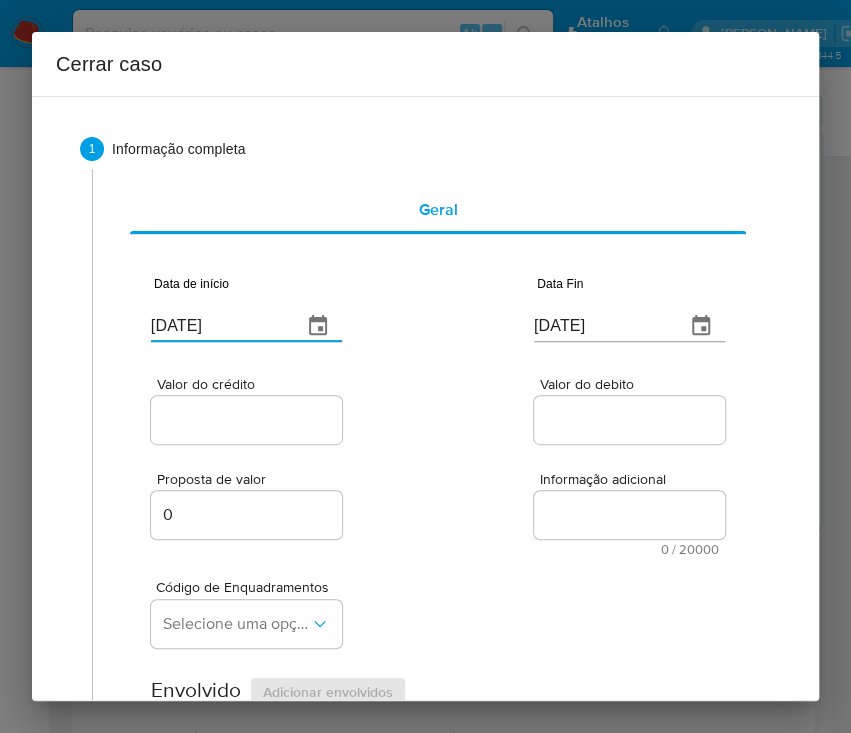 click on "[DATE]" at bounding box center [218, 326] 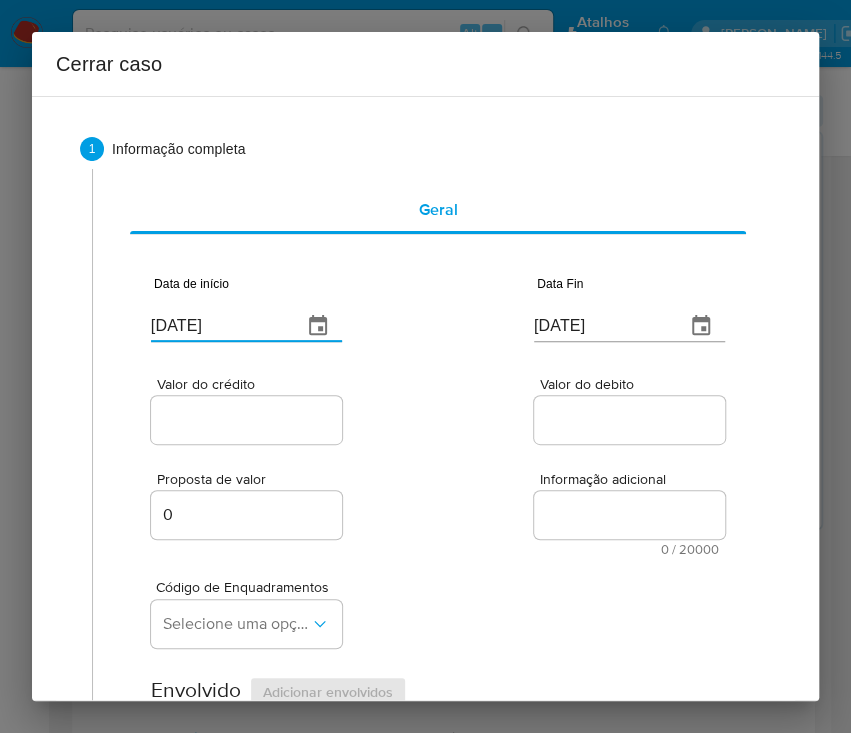 paste on "08/05" 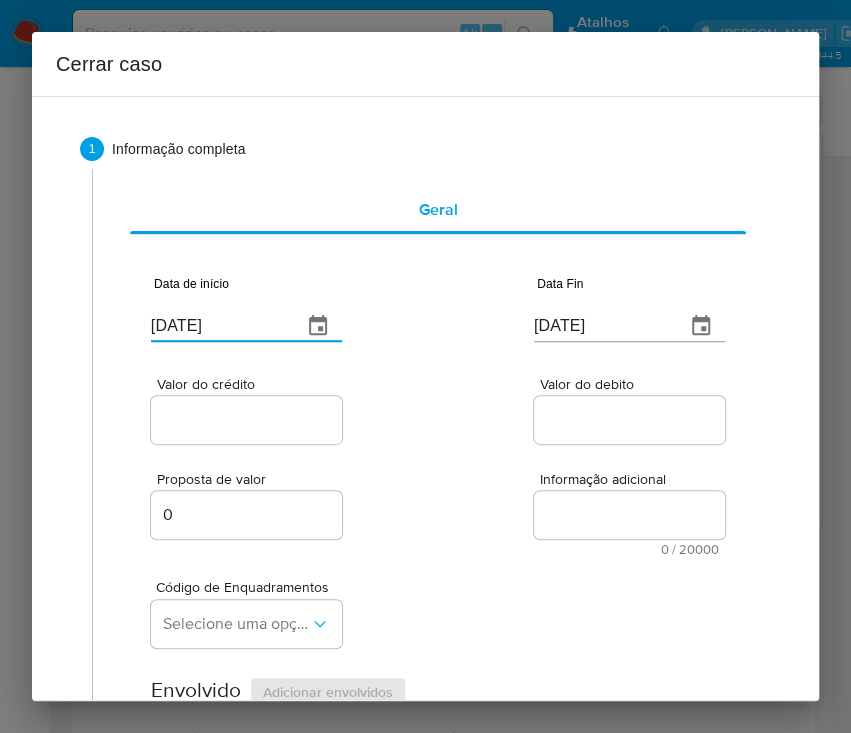 type on "08/05/2025" 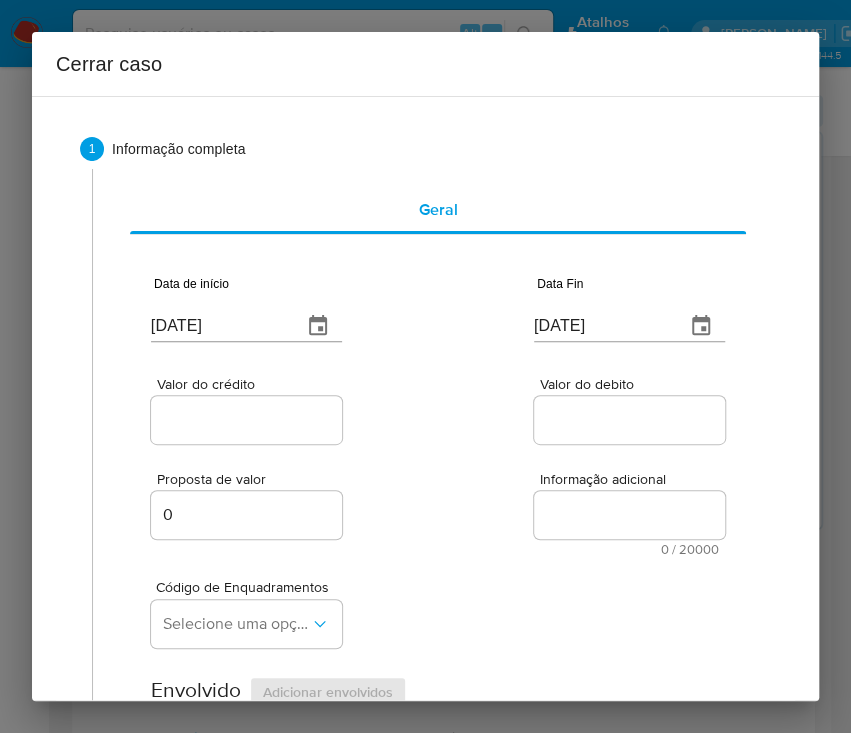 click on "[DATE]" at bounding box center (601, 326) 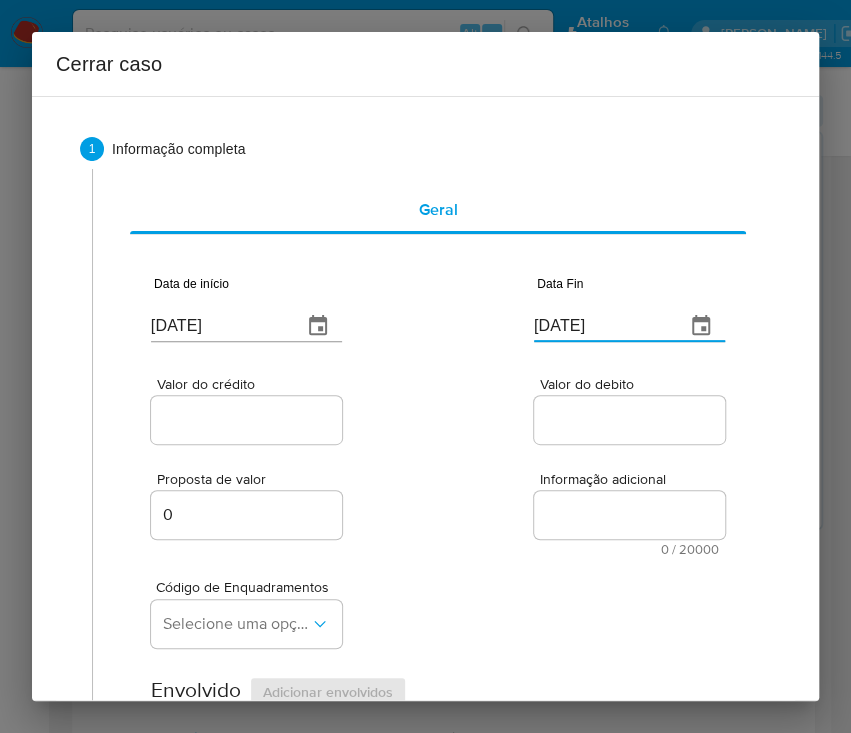 click on "[DATE]" at bounding box center (601, 326) 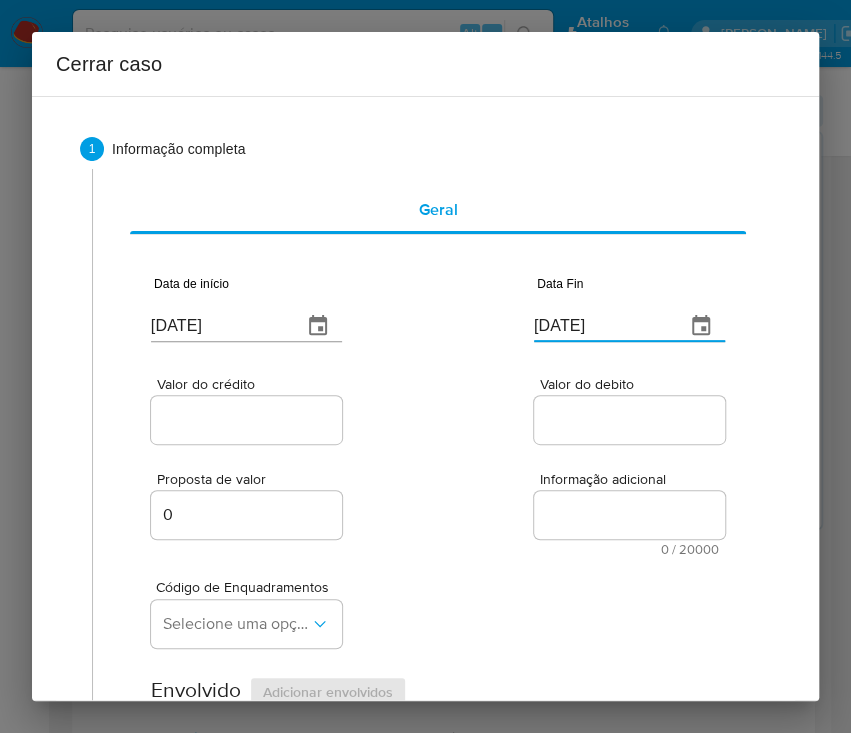 paste on "2/05" 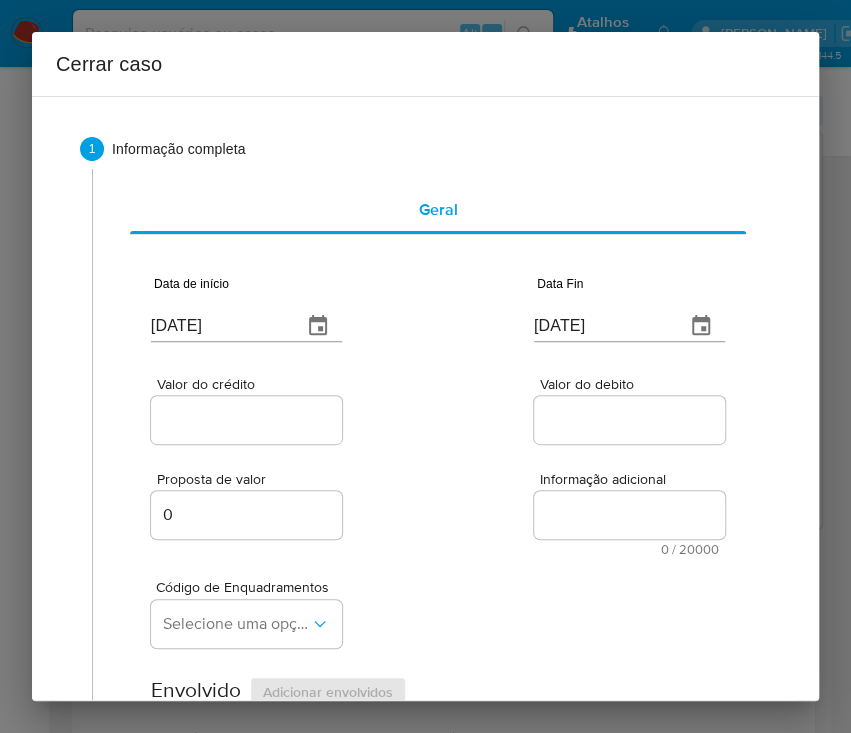 click at bounding box center (246, 420) 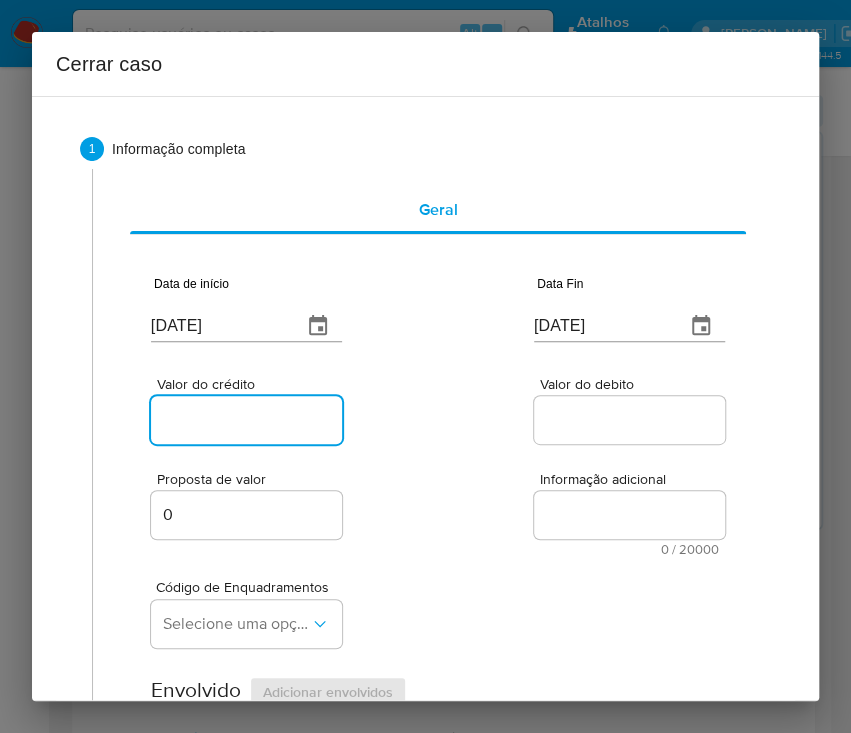 drag, startPoint x: 232, startPoint y: 426, endPoint x: 184, endPoint y: 452, distance: 54.589375 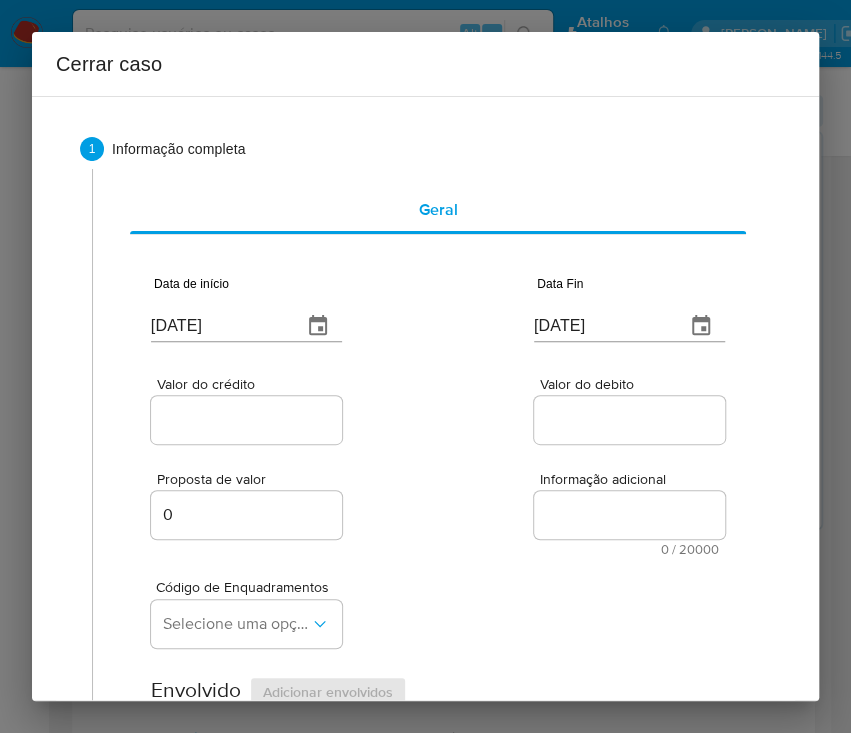 click on "Valor do crédito" at bounding box center [249, 420] 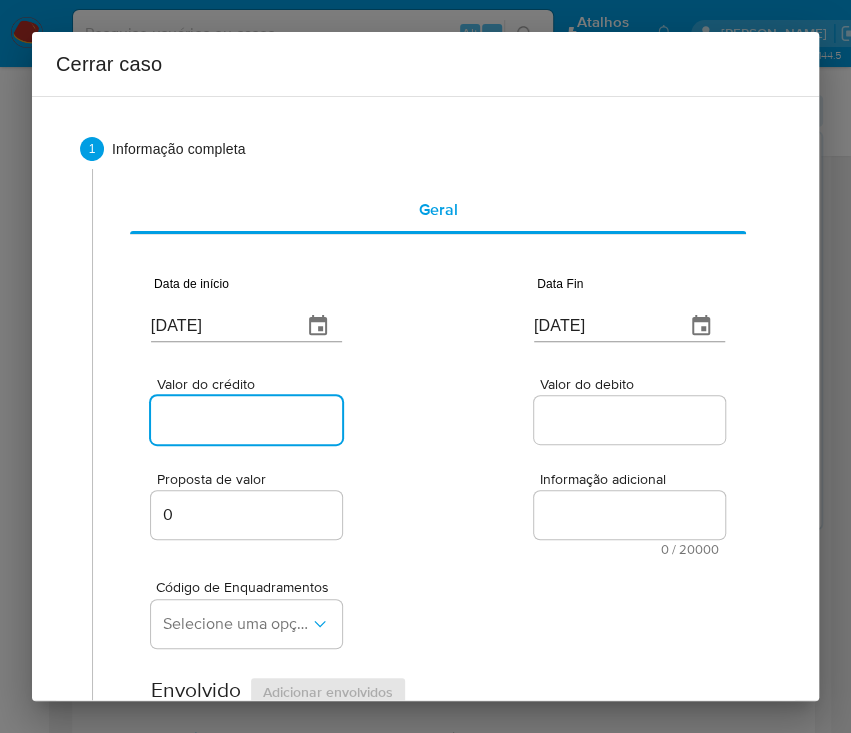 paste on "R$20.000" 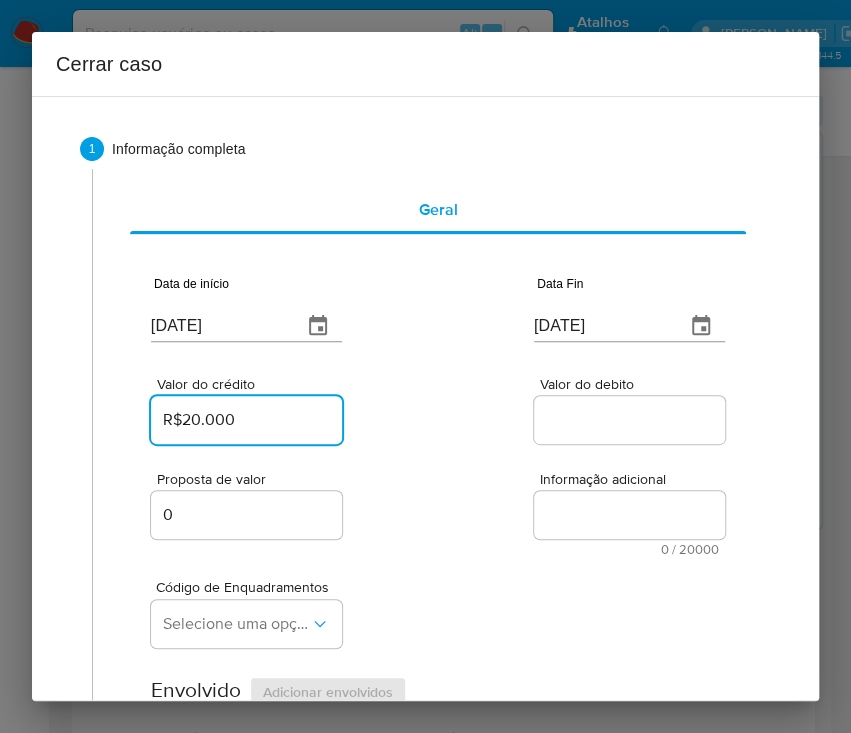 type on "R$20.000" 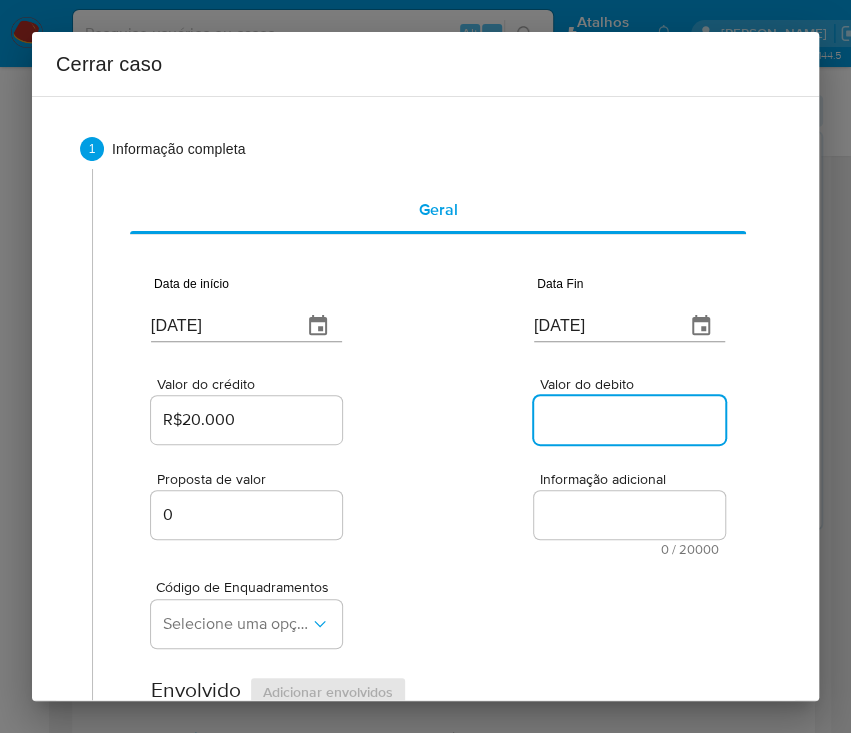 click on "Valor do debito" at bounding box center [632, 420] 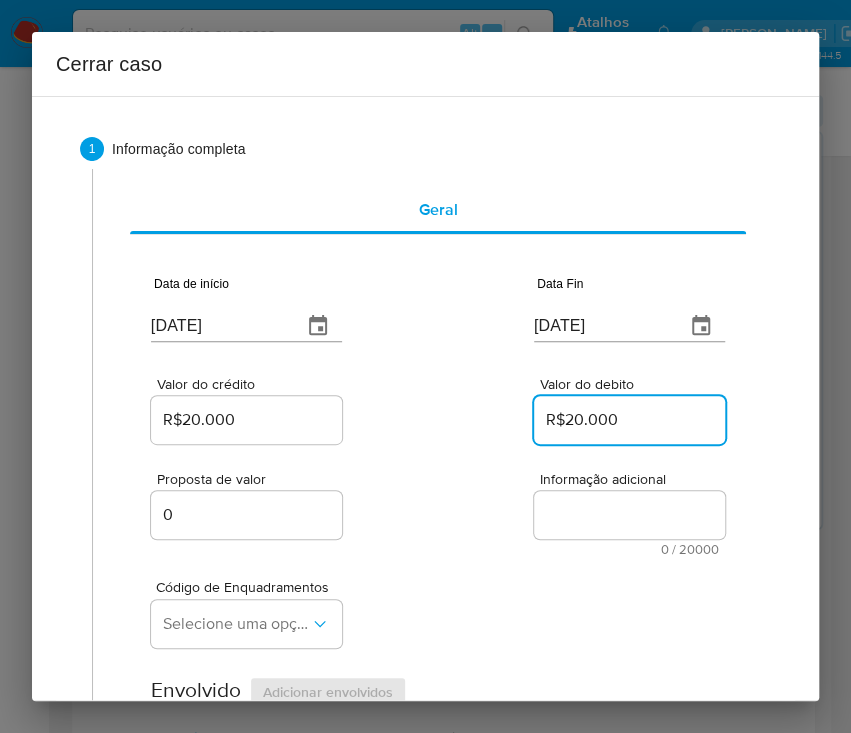type on "R$20.000" 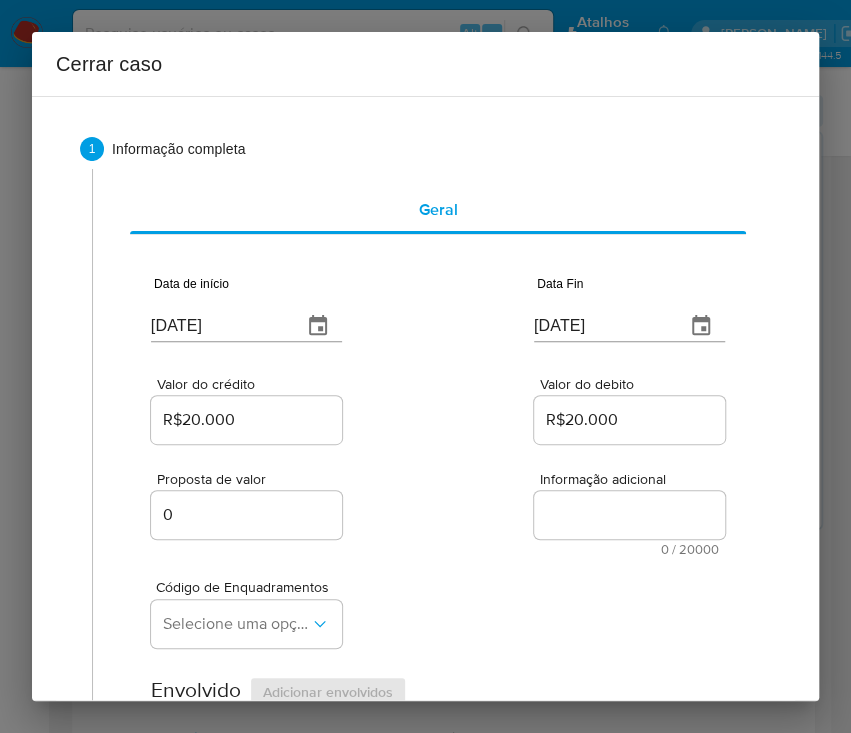 drag, startPoint x: 507, startPoint y: 578, endPoint x: 293, endPoint y: 582, distance: 214.03738 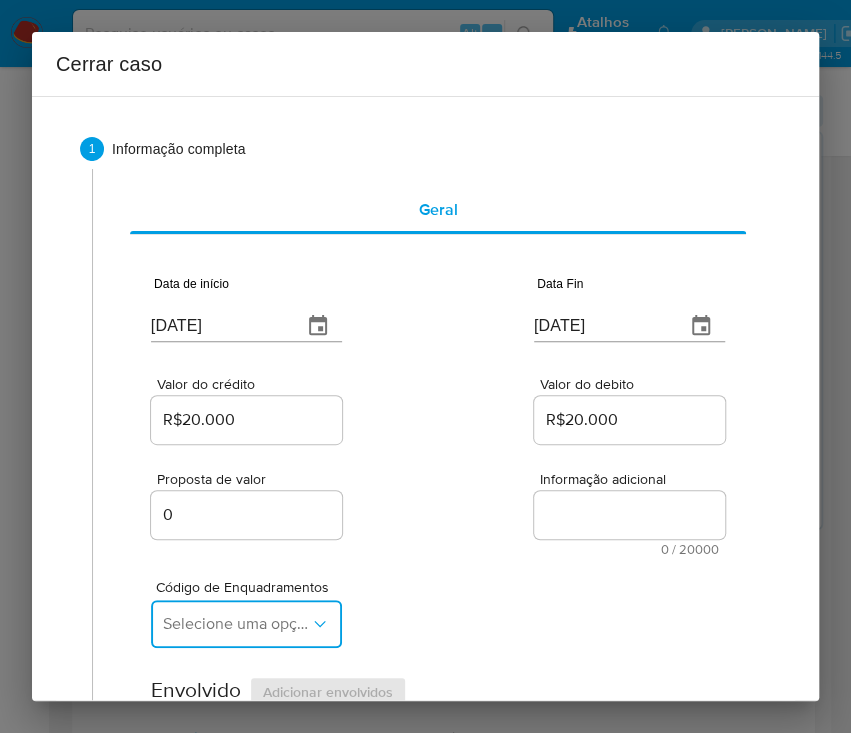 click on "Selecione uma opção" at bounding box center [236, 624] 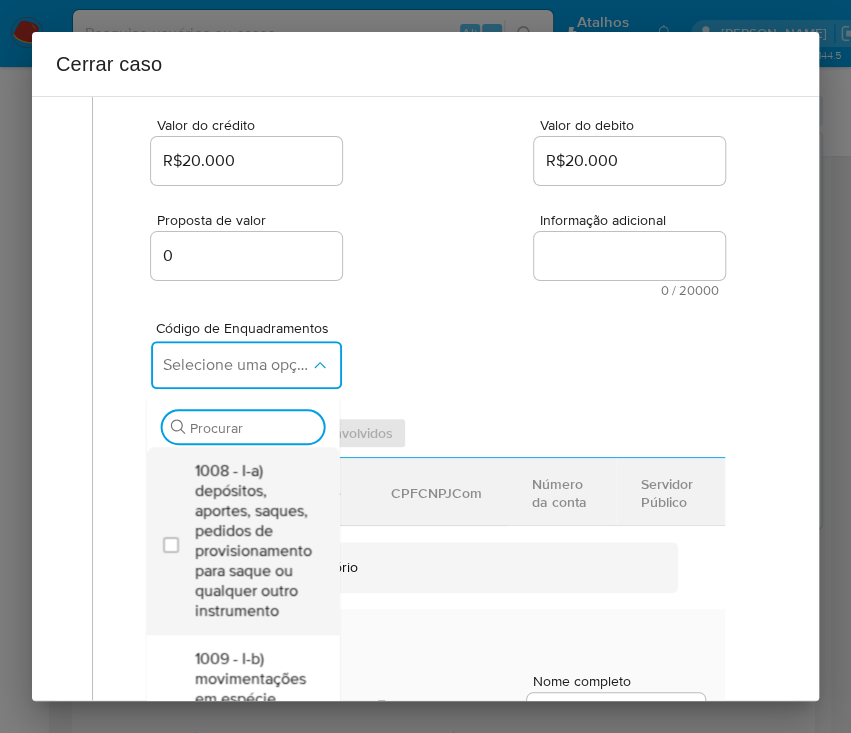 scroll, scrollTop: 266, scrollLeft: 0, axis: vertical 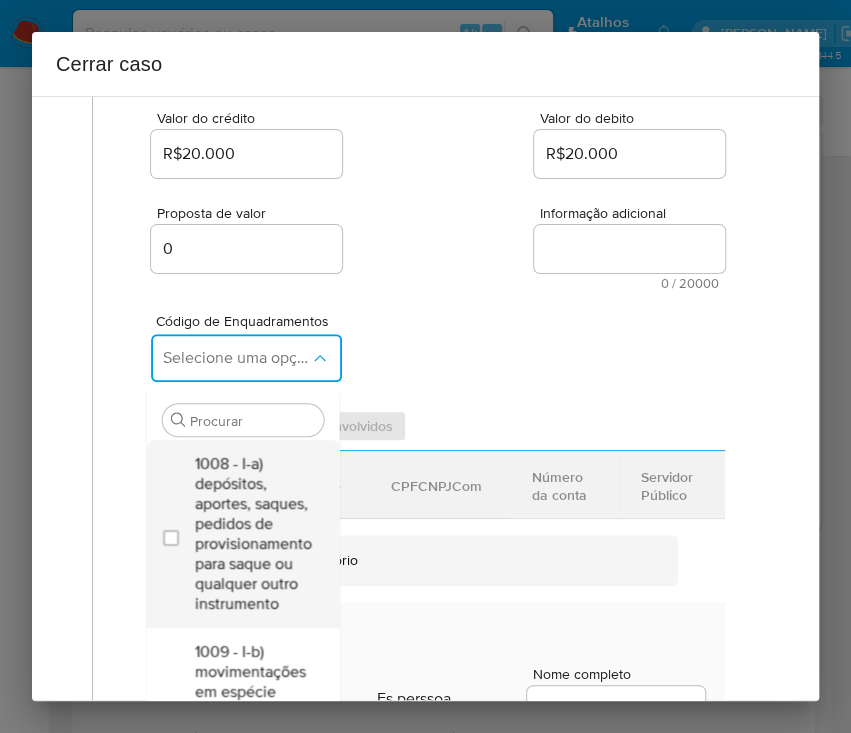 click on "1008 - I-a) depósitos, aportes, saques, pedidos de provisionamento para saque ou qualquer outro instrumento" at bounding box center [252, 534] 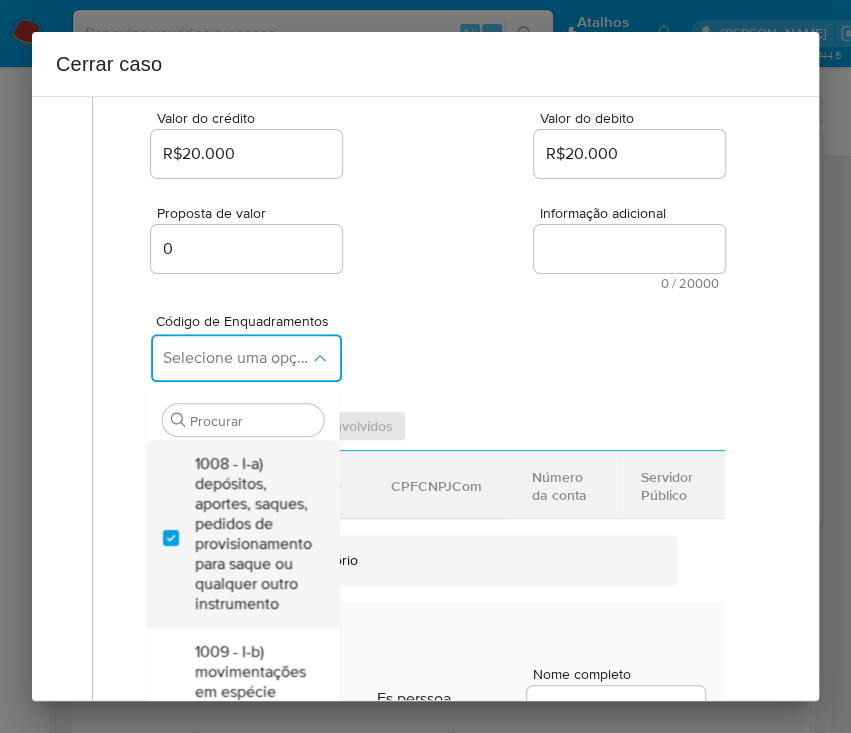 checkbox on "true" 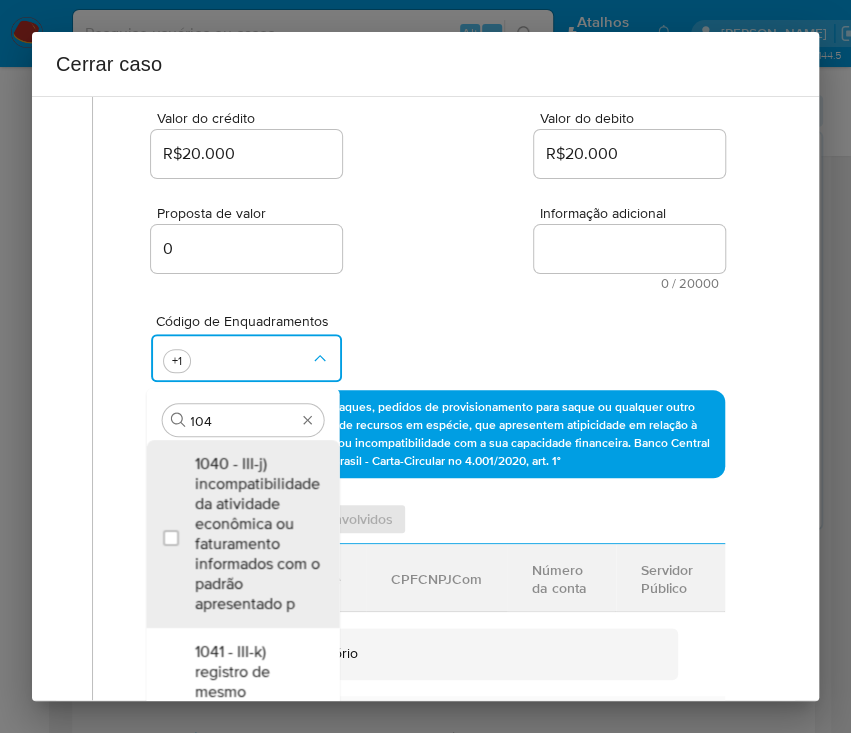 type on "1045" 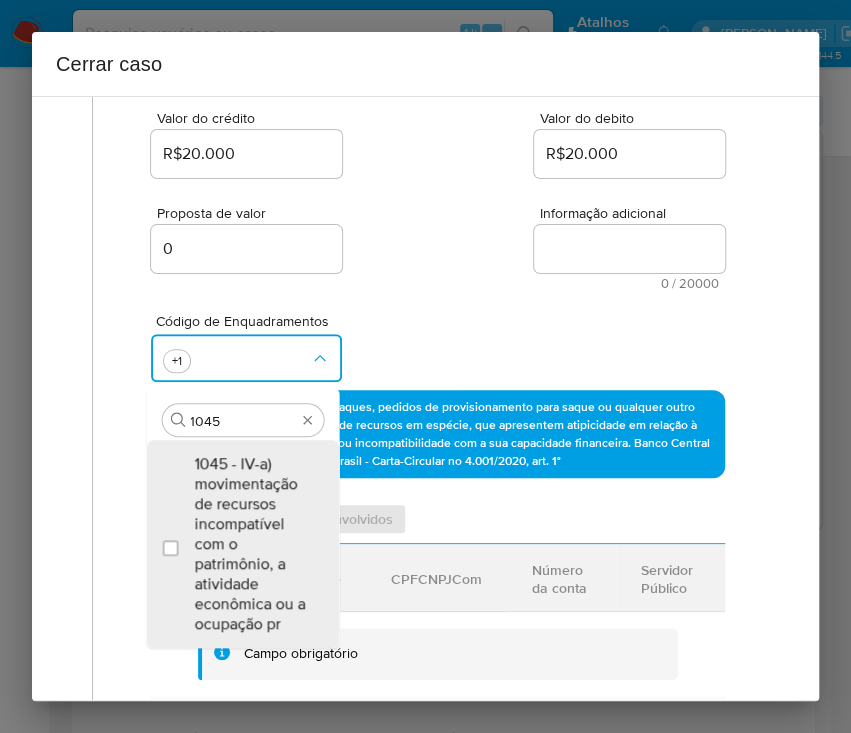 click on "1045 - IV-a) movimentação de recursos incompatível com o patrimônio, a atividade econômica ou a ocupação pr" at bounding box center [252, 544] 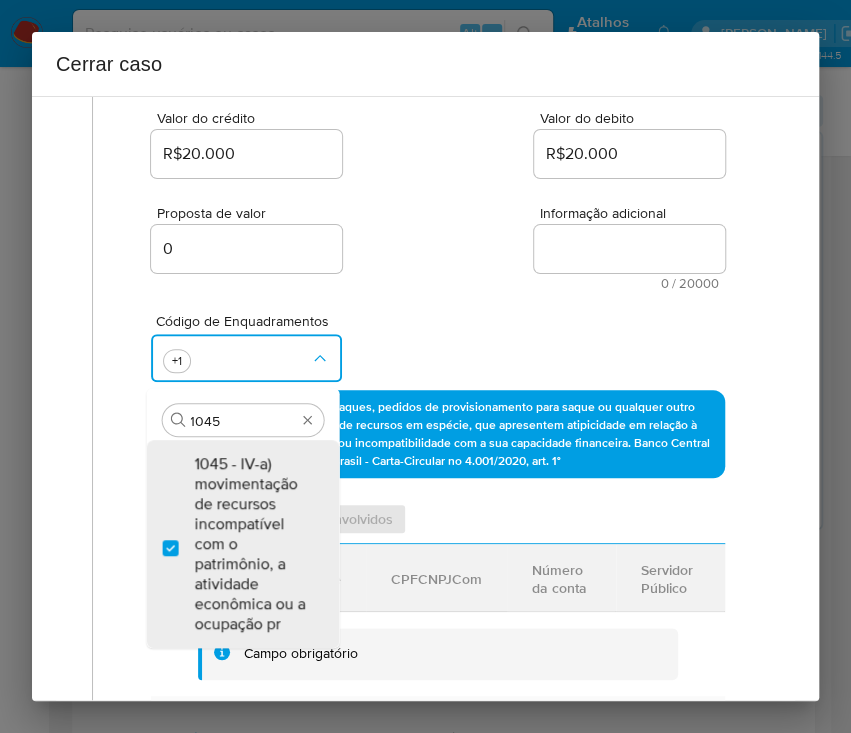 checkbox on "true" 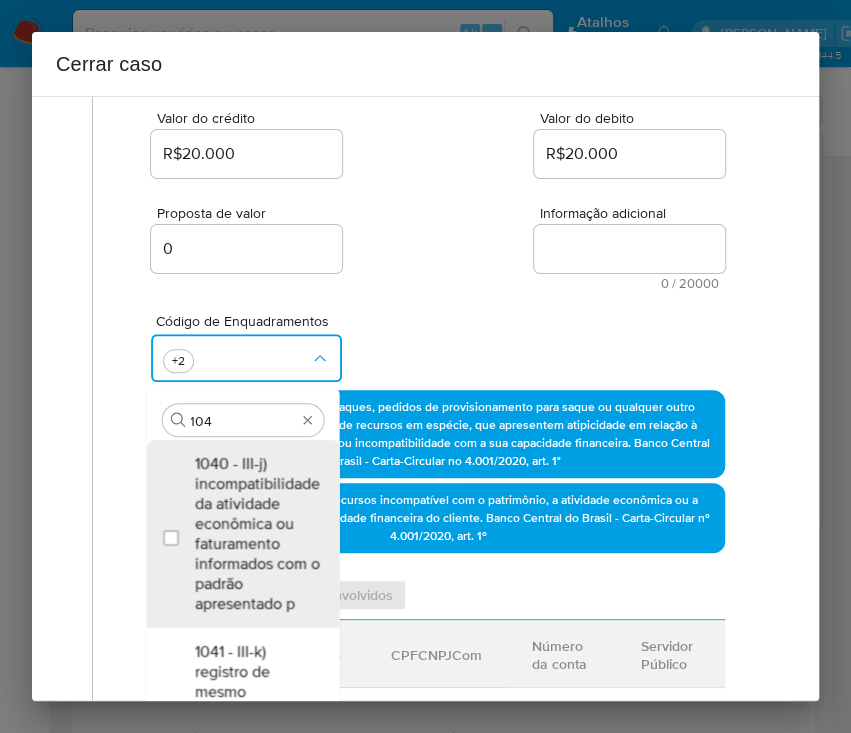 scroll, scrollTop: 0, scrollLeft: 0, axis: both 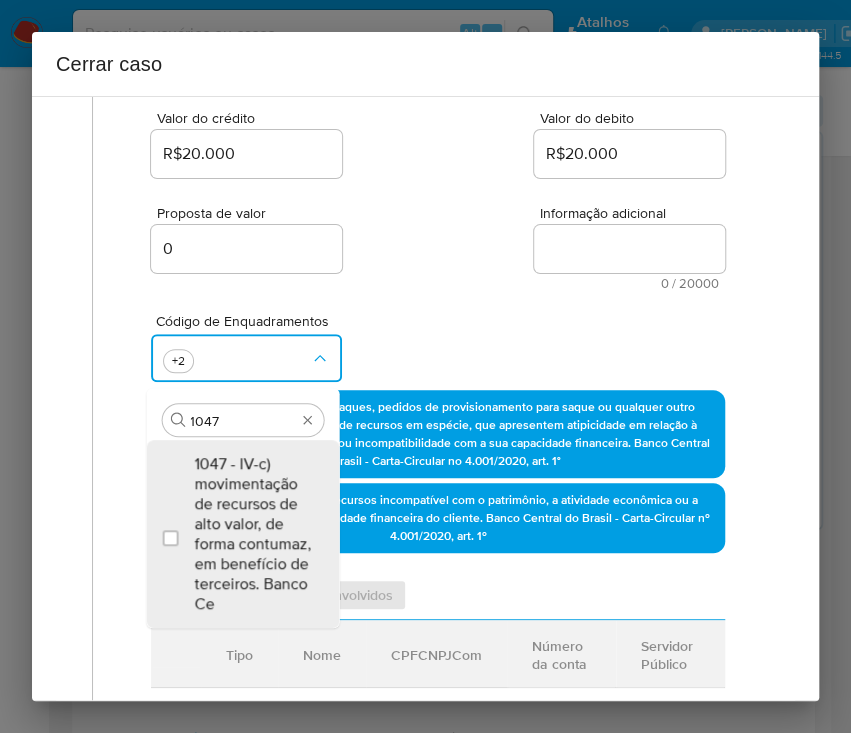 click on "1047 - IV-c) movimentação de recursos de alto valor, de forma contumaz, em benefício de terceiros. Banco Ce" at bounding box center [252, 534] 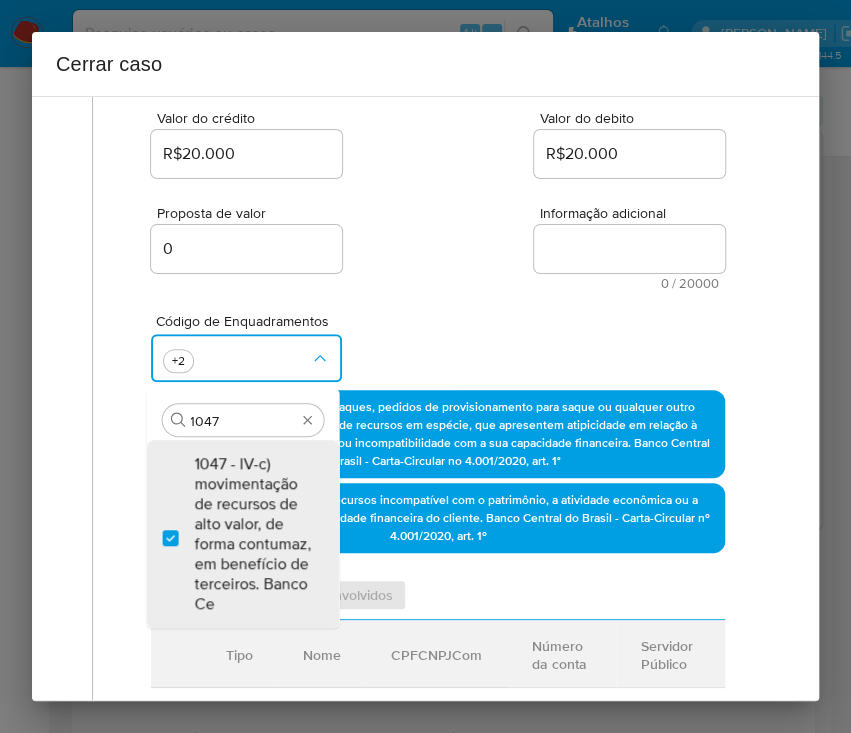 checkbox on "true" 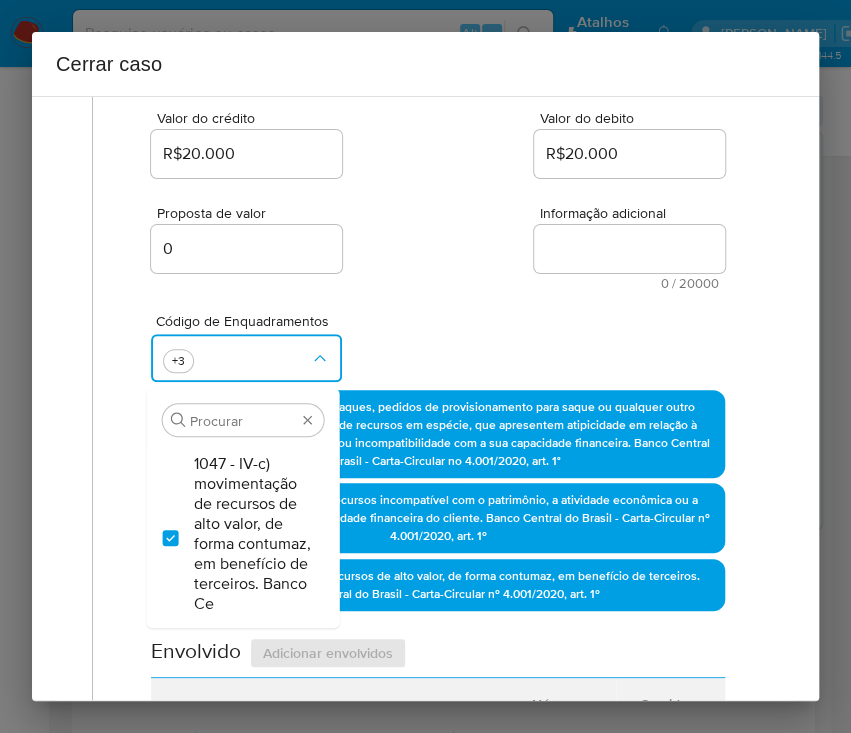 click on "Código de Enquadramentos Procurar 1047 - IV-c) movimentação de recursos de alto valor, de forma contumaz, em benefício de terceiros. Banco Ce +3" at bounding box center (438, 340) 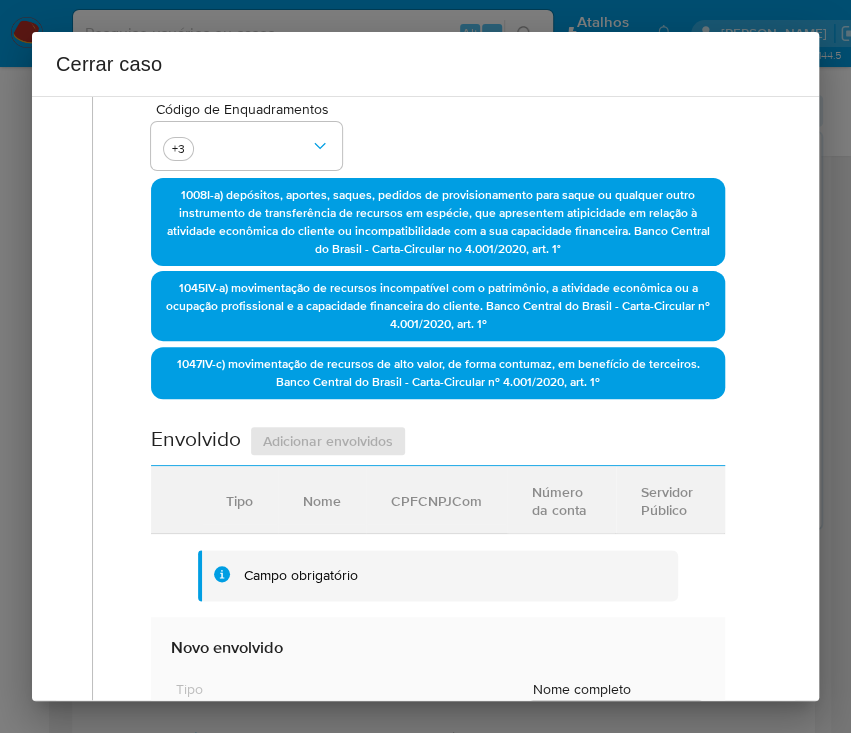 scroll, scrollTop: 800, scrollLeft: 0, axis: vertical 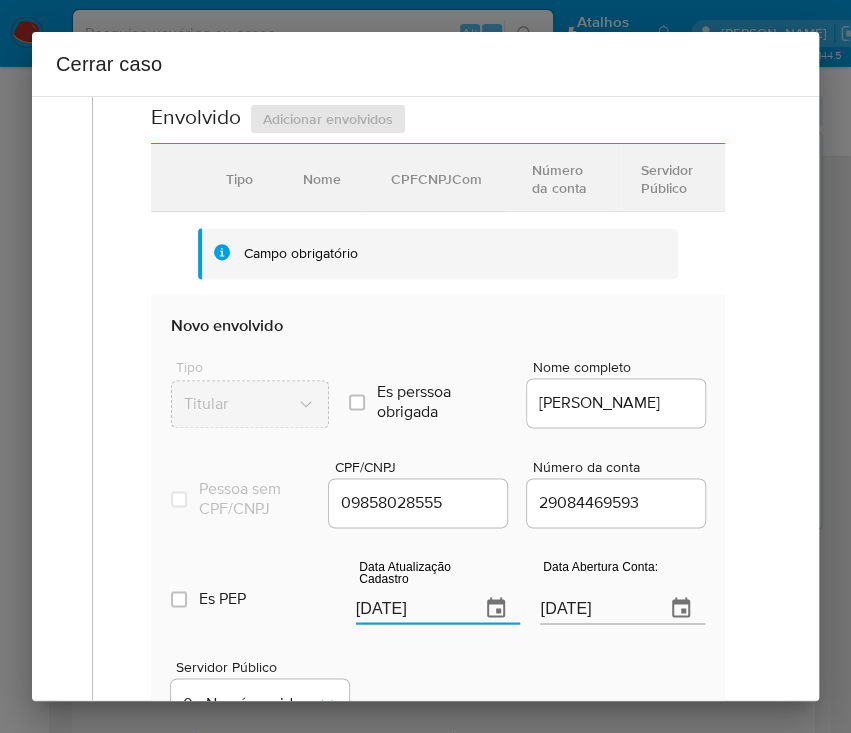 click on "[DATE]" at bounding box center [410, 608] 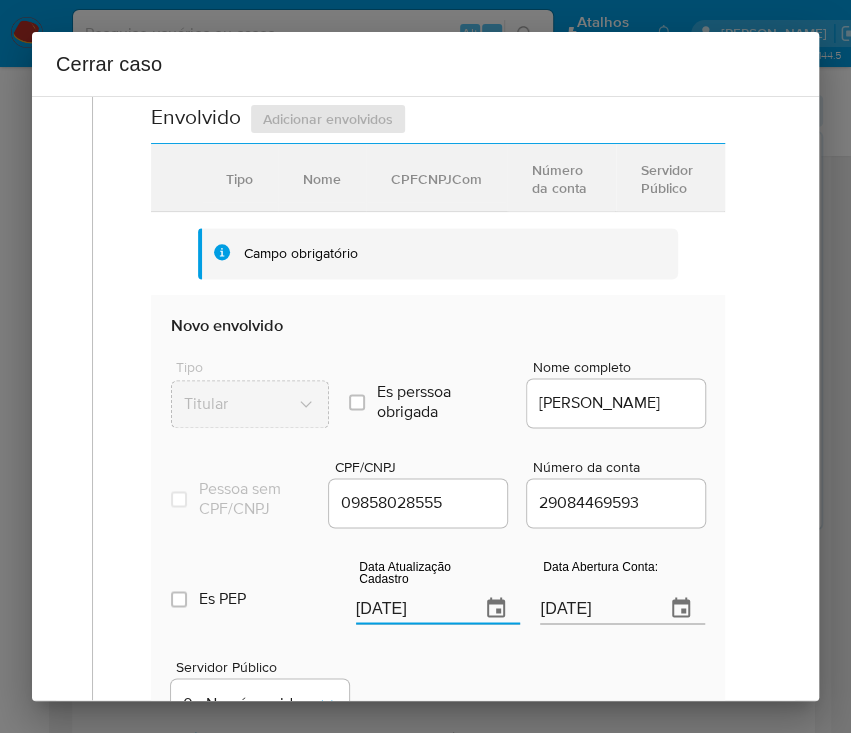 click on "[DATE]" at bounding box center [410, 608] 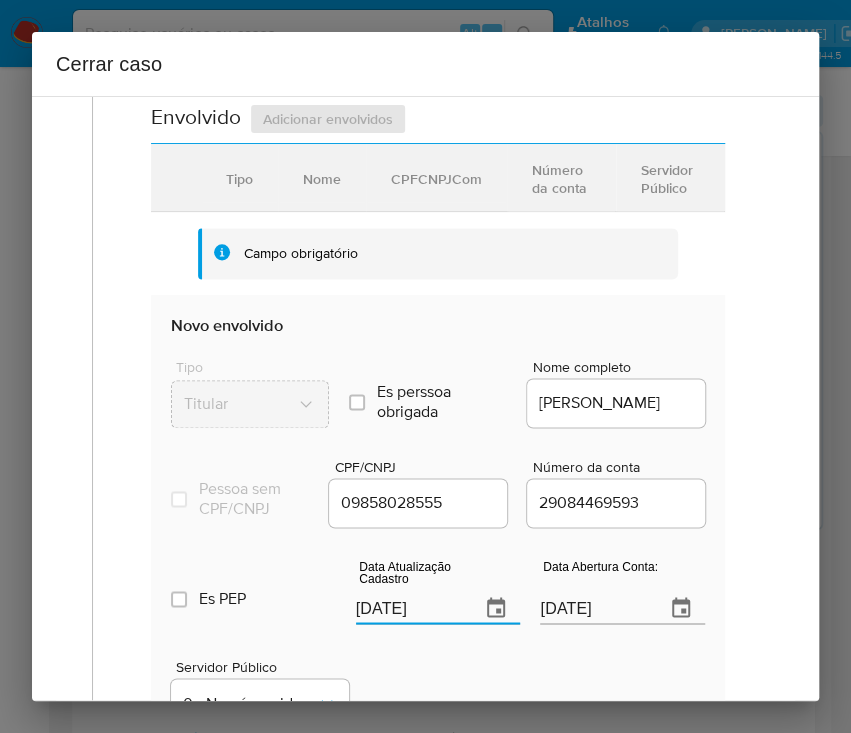 paste on "08/05" 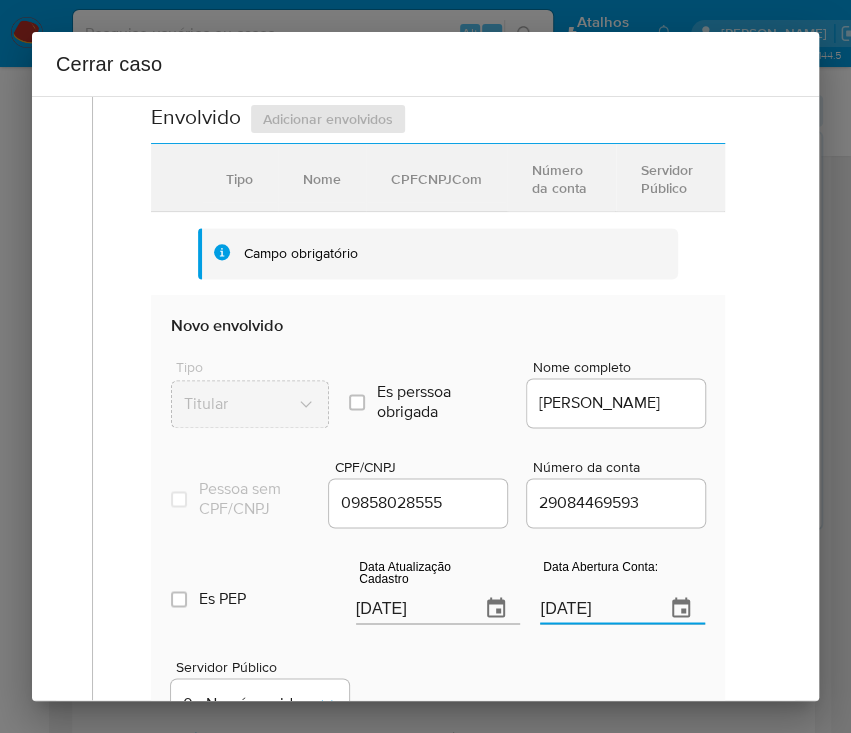 click on "08/05/2025" at bounding box center [594, 608] 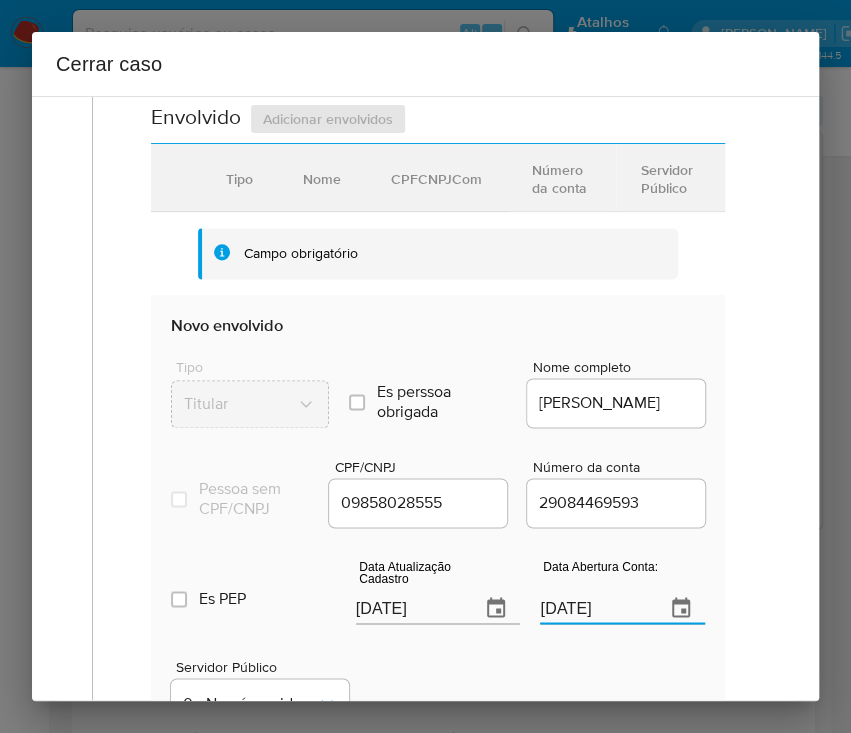 click on "08/05/2025" at bounding box center (594, 608) 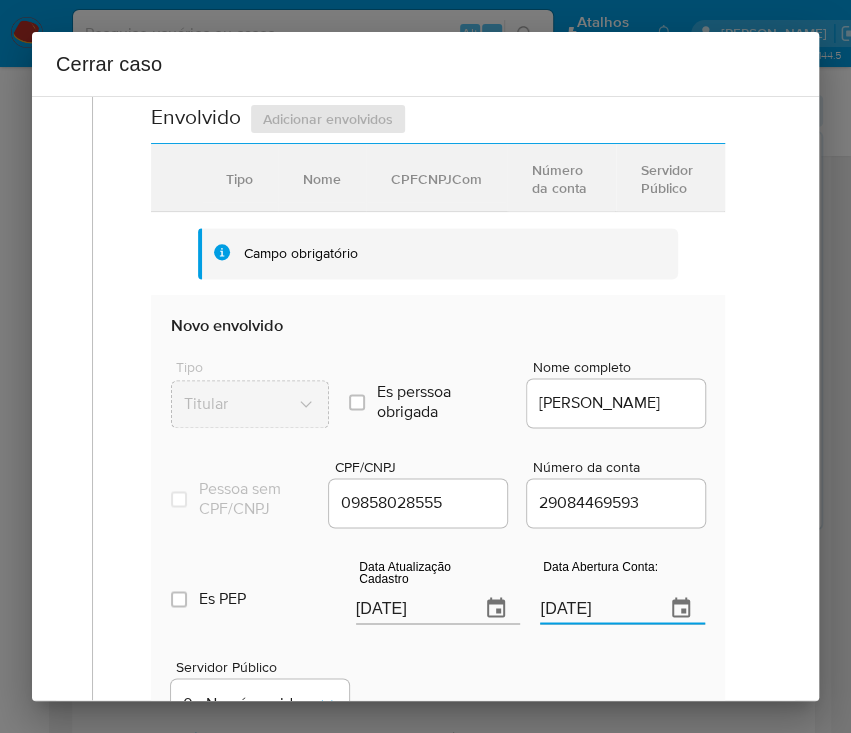 click on "Geral Data de início 08/05/2025 Data Fin 12/05/2025 Valor do crédito R$20.000 Valor do debito R$20.000 Proposta de valor 0 Informação adicional 0 / 20000 20000 caracteres restantes Código de Enquadramentos +3 1008 I-a) depósitos, aportes, saques, pedidos de provisionamento para saque ou qualquer outro instrumento de transferência de recursos em espécie, que apresentem atipicidade em relação à atividade econômica do cliente ou incompatibilidade com a sua capacidade financeira. Banco Central do Brasil - Carta-Circular no 4.001/2020, art. 1° 1045 IV-a) movimentação de recursos incompatível com o patrimônio, a atividade econômica ou a ocupação profissional e a capacidade financeira do cliente. Banco Central do Brasil - Carta-Circular nº 4.001/2020, art. 1º 1047 IV-c) movimentação de recursos de alto valor, de forma contumaz, em benefício de terceiros. Banco Central do Brasil - Carta-Circular nº 4.001/2020, art. 1º Envolvido Adicionar envolvidos Tipo Nome CPFCNPJCom Número da conta Tipo" at bounding box center (431, 153) 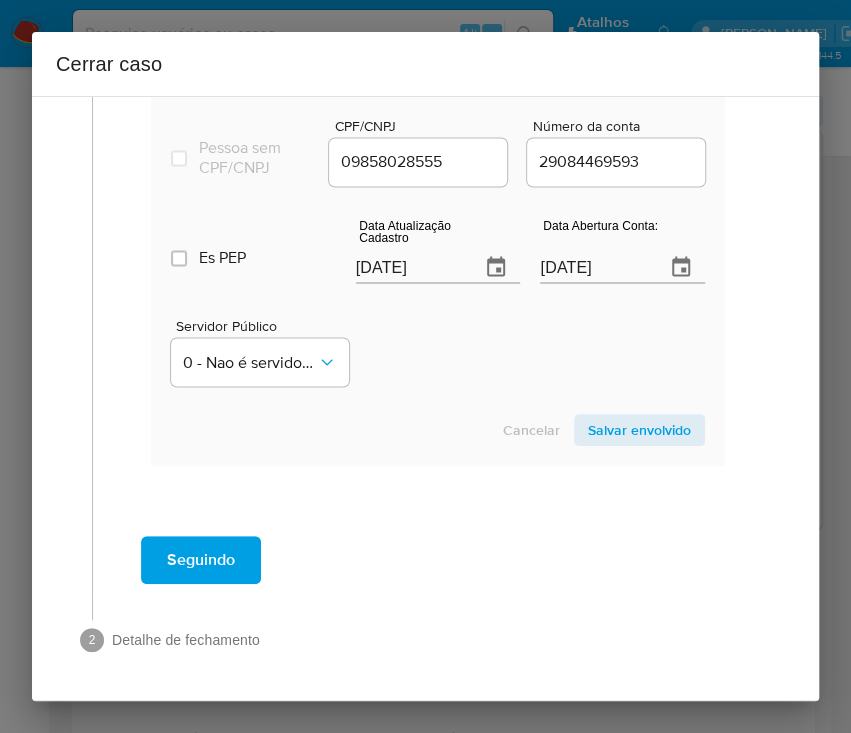 click on "Novo envolvido Tipo Titular Es perssoa obrigada Is PObrigada Nome completo SAMIRIA MARIA DA SILVA Pessoa sem CPF/CNPJ Is CPFCNPJ CPF/CNPJ 09858028555 Número da conta 29084469593 Es PEP isPEP Data Atualização Cadastro 08/05/2025 Data Abertura Conta: 08/05/2025 Servidor Público 0 - Nao é servidor/Nao possui informacao Cancelar Salvar envolvido" at bounding box center [438, 209] 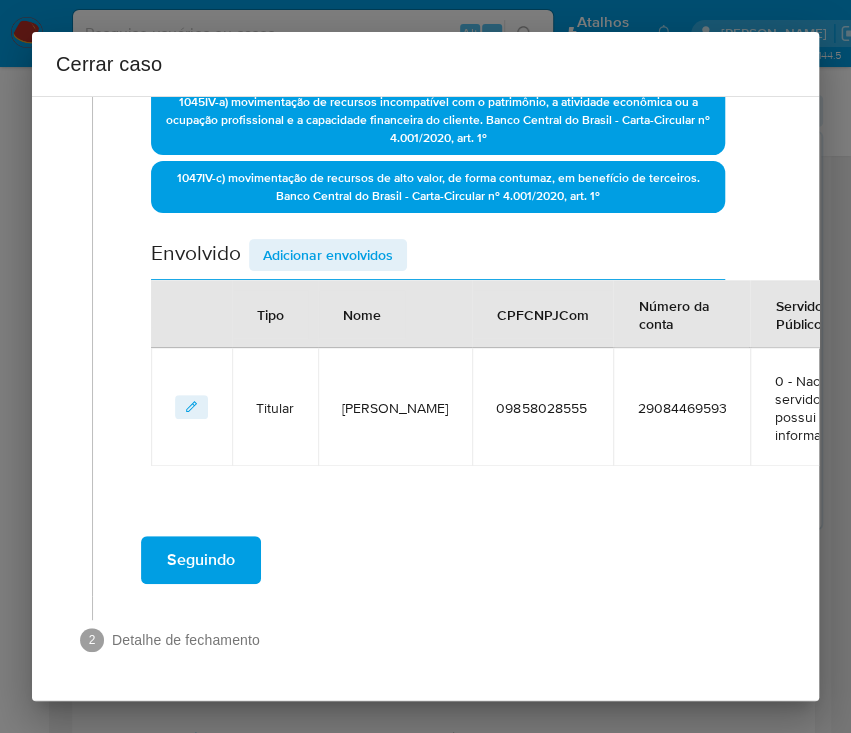 scroll, scrollTop: 681, scrollLeft: 0, axis: vertical 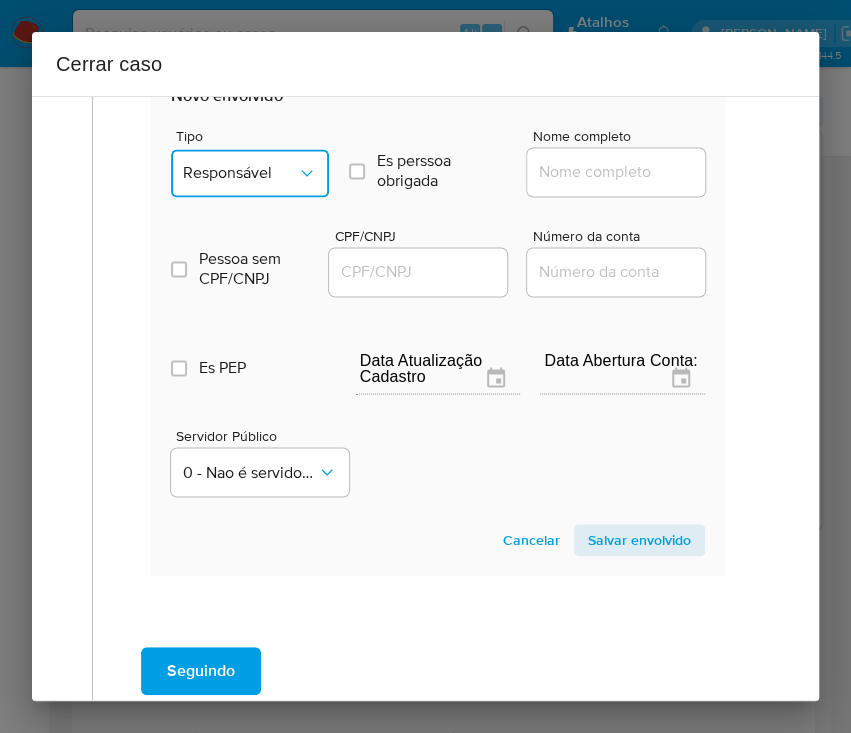 click on "Responsável" at bounding box center (240, 173) 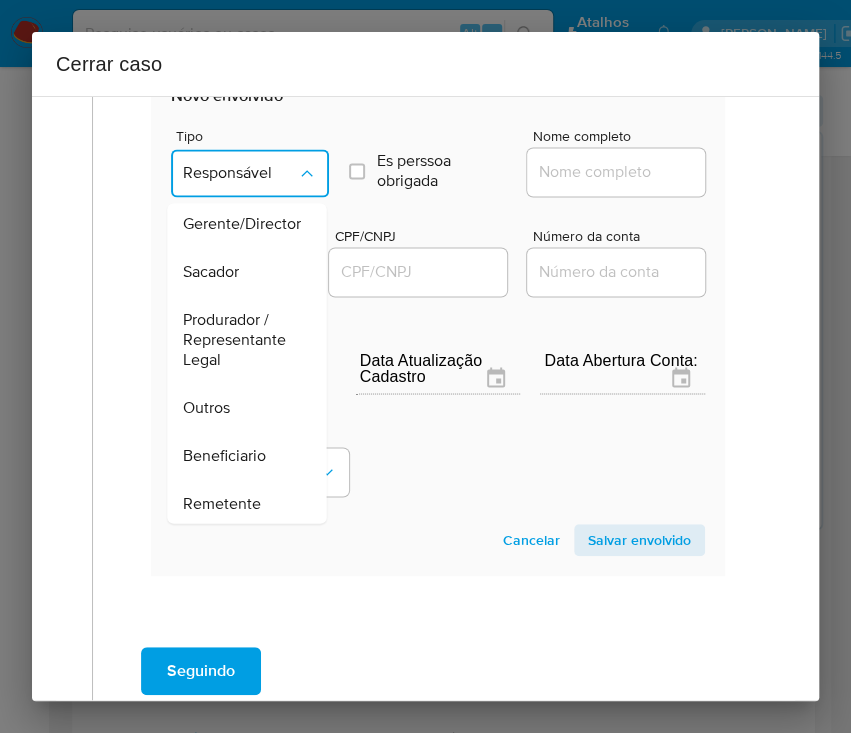 scroll, scrollTop: 266, scrollLeft: 0, axis: vertical 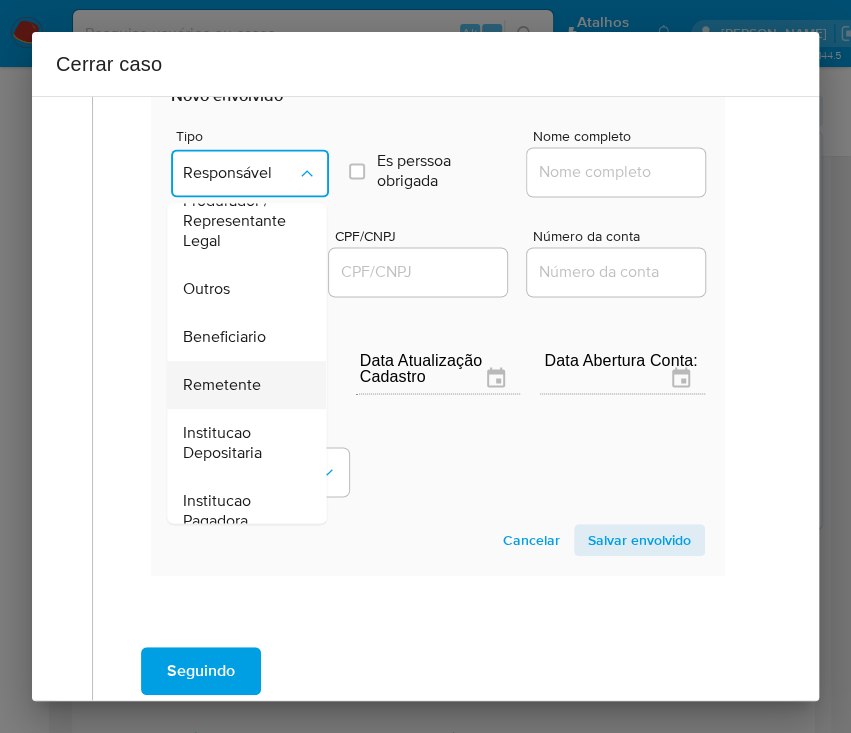 click on "Remetente" at bounding box center (222, 385) 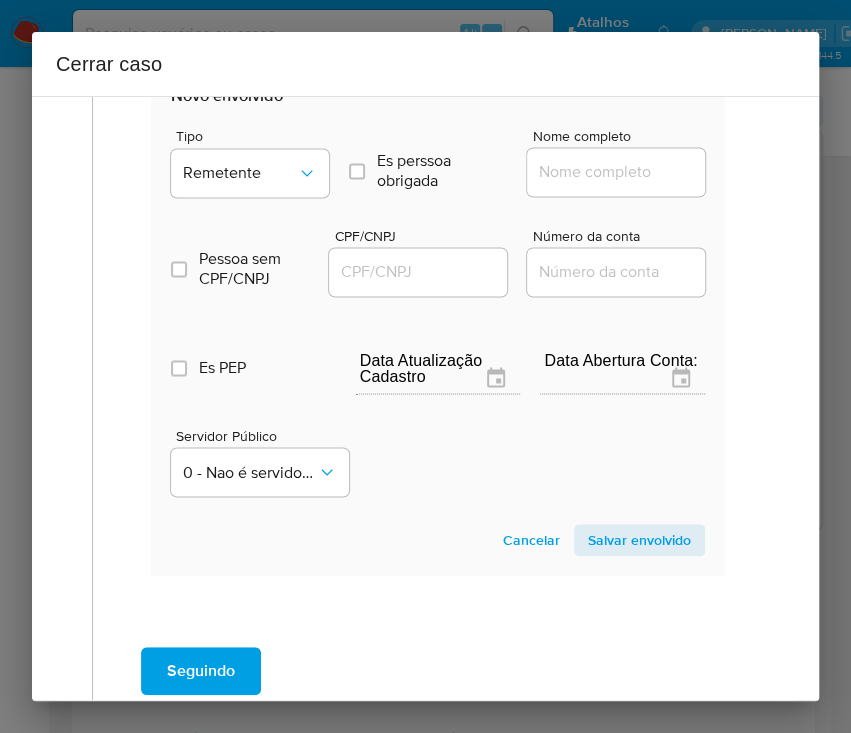 click on "Nome completo" at bounding box center (625, 172) 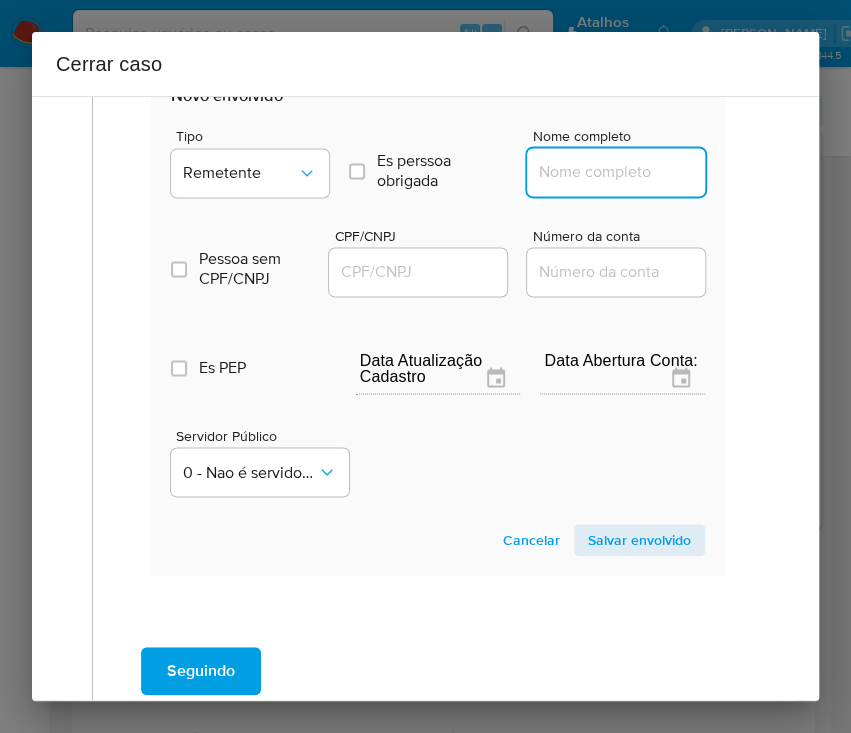 paste on "Odair Mendes Da Silva, 67551807500" 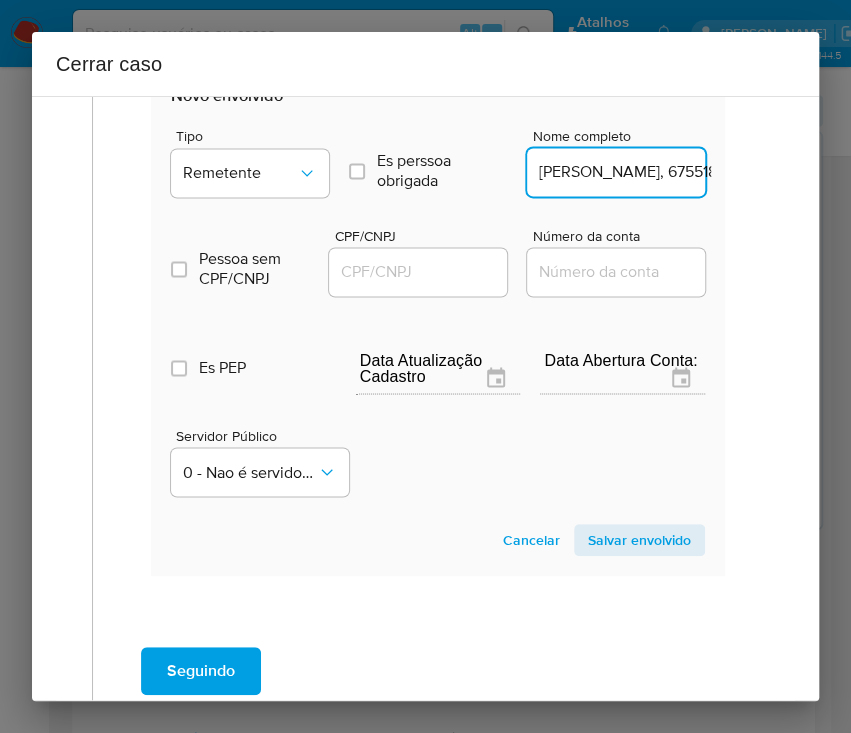 scroll, scrollTop: 0, scrollLeft: 94, axis: horizontal 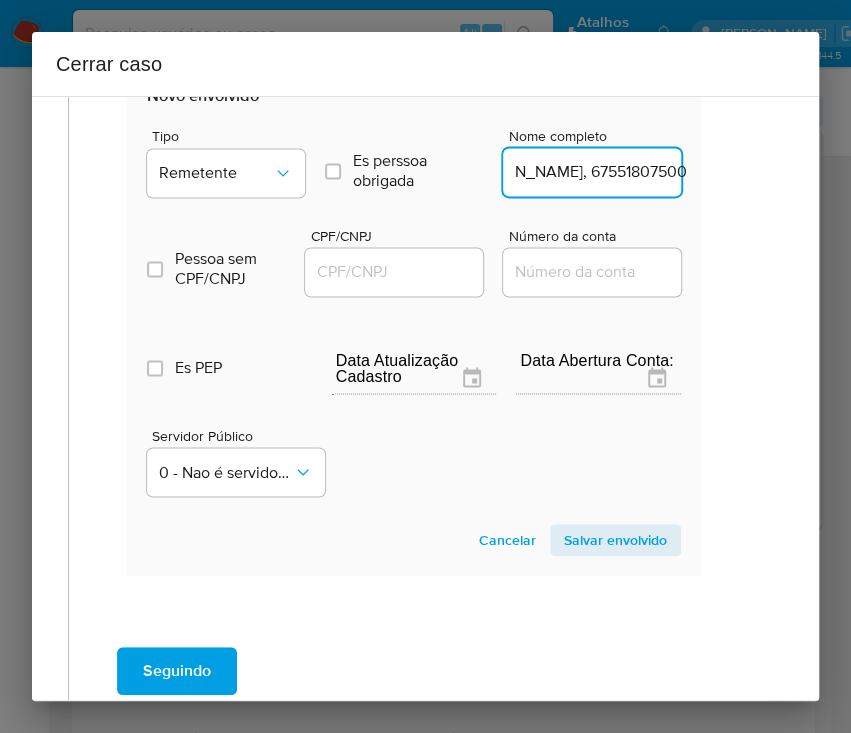 drag, startPoint x: 589, startPoint y: 168, endPoint x: 796, endPoint y: 168, distance: 207 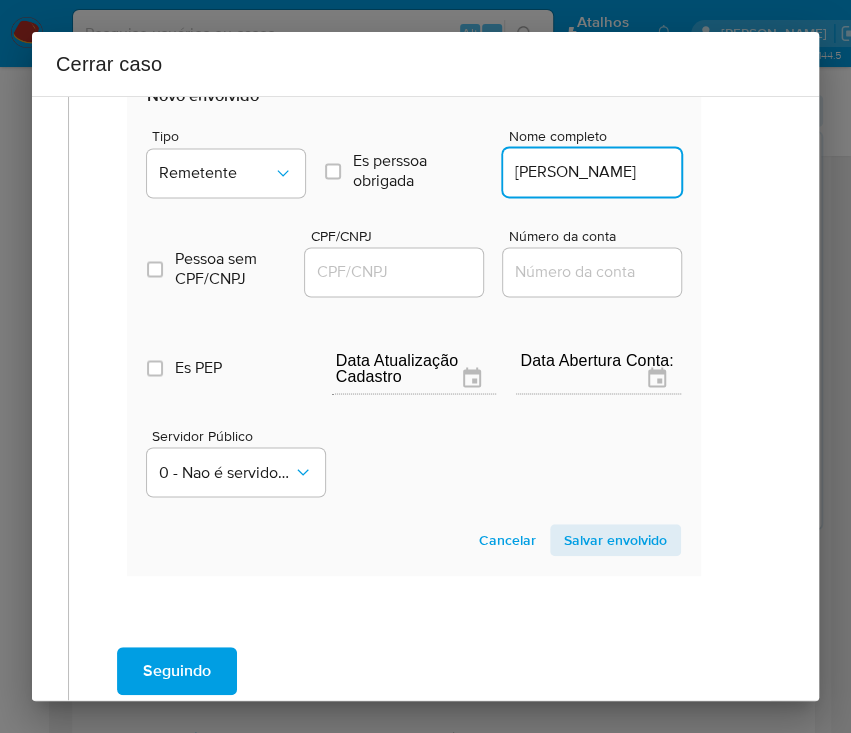 scroll, scrollTop: 0, scrollLeft: 0, axis: both 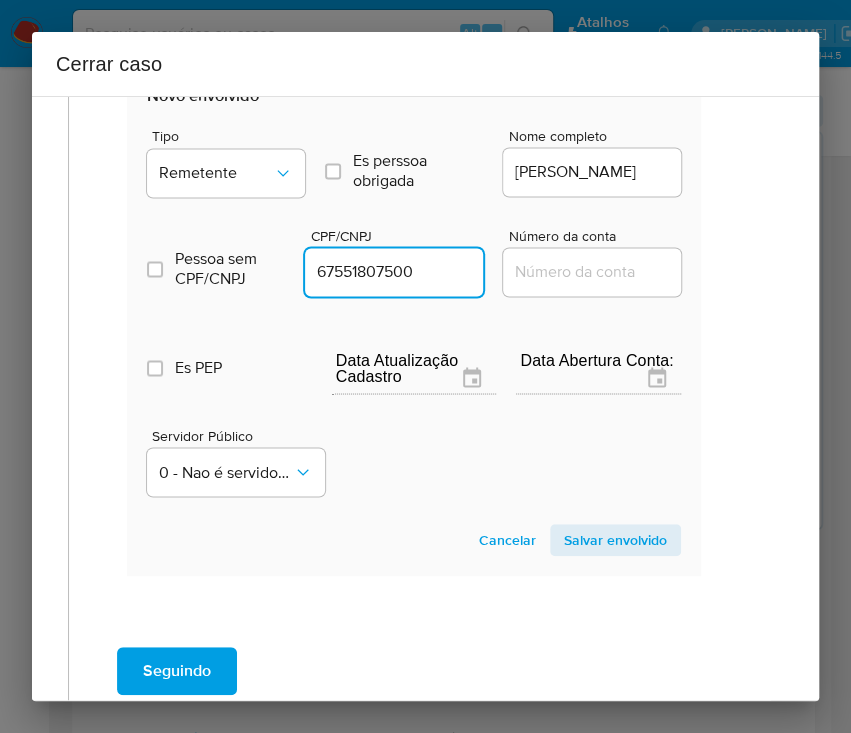 type on "67551807500" 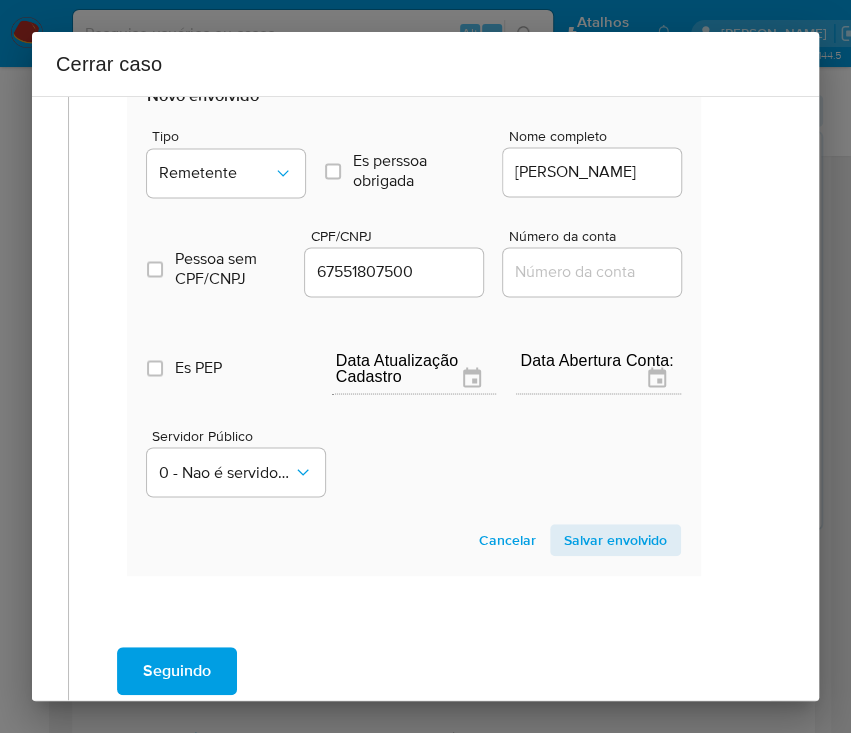 click on "Novo envolvido Tipo Remetente Es perssoa obrigada Is PObrigada Nome completo Odair Mendes Da Silva Pessoa sem CPF/CNPJ Is CPFCNPJ CPF/CNPJ 67551807500 Número da conta Es PEP isPEP Data Atualização Cadastro Data Abertura Conta: Servidor Público 0 - Nao é servidor/Nao possui informacao Cancelar Salvar envolvido" at bounding box center (414, 320) 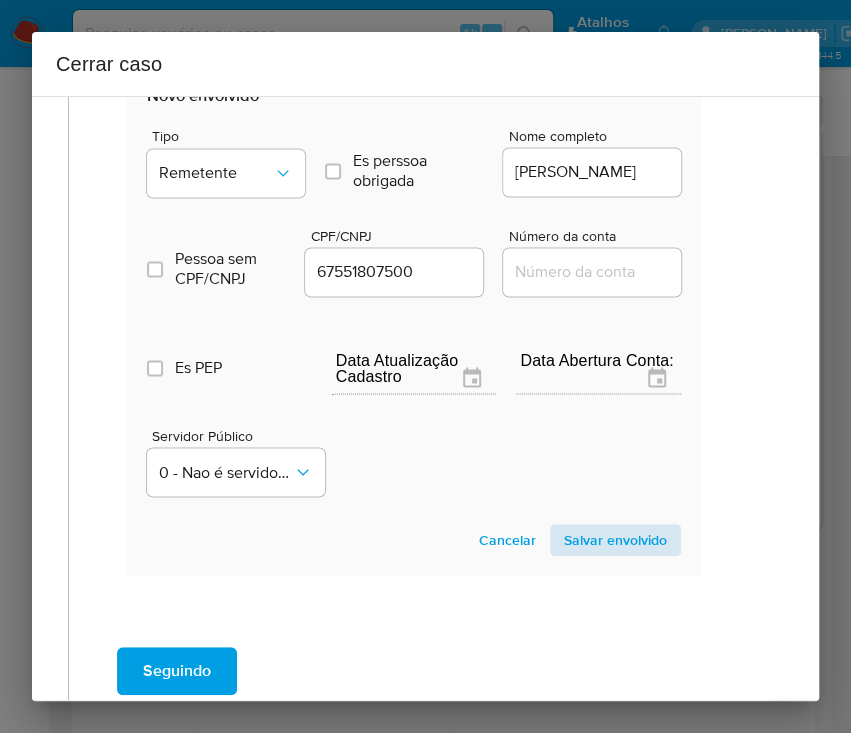 drag, startPoint x: 576, startPoint y: 511, endPoint x: 576, endPoint y: 528, distance: 17 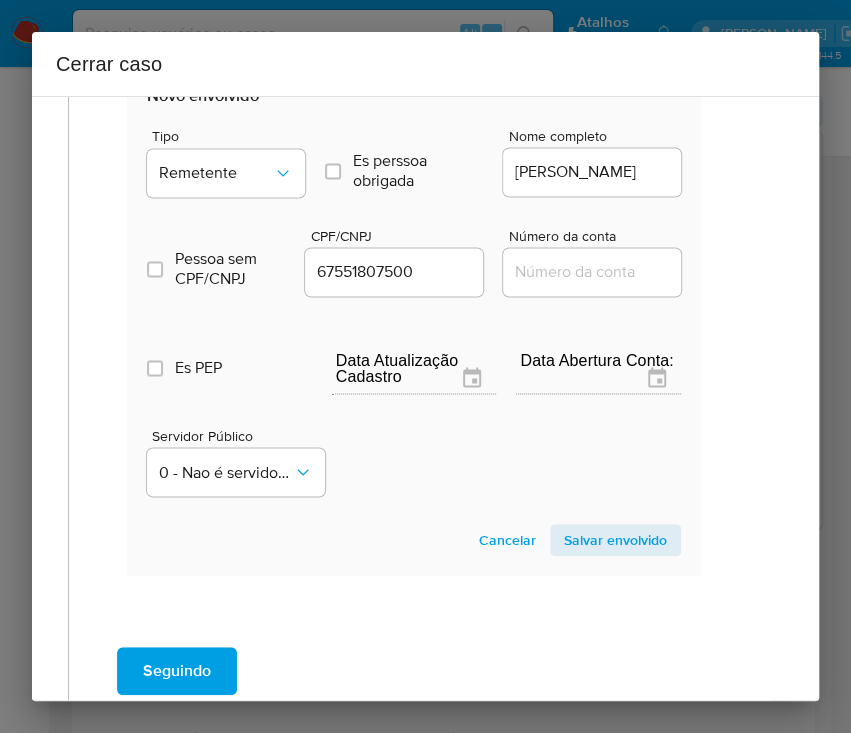 click on "Salvar envolvido" at bounding box center (615, 540) 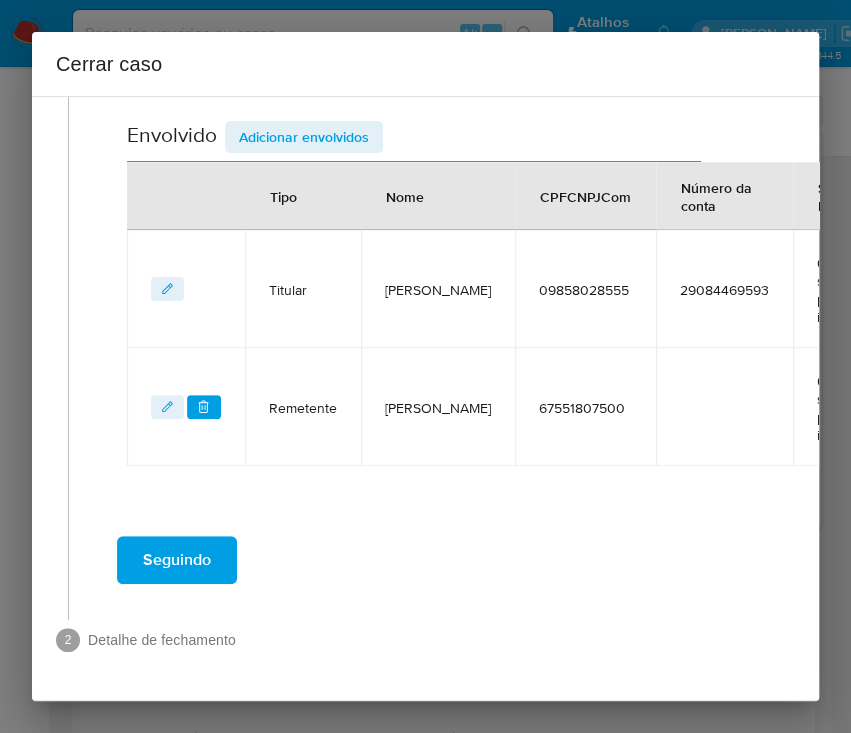 scroll, scrollTop: 799, scrollLeft: 24, axis: both 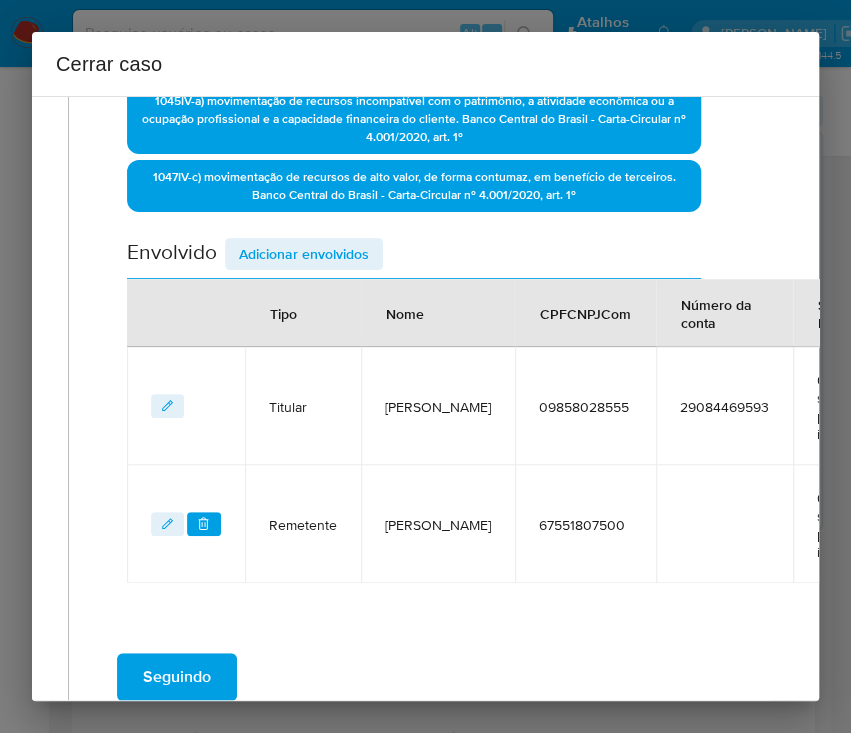 click on "Adicionar envolvidos" at bounding box center (304, 254) 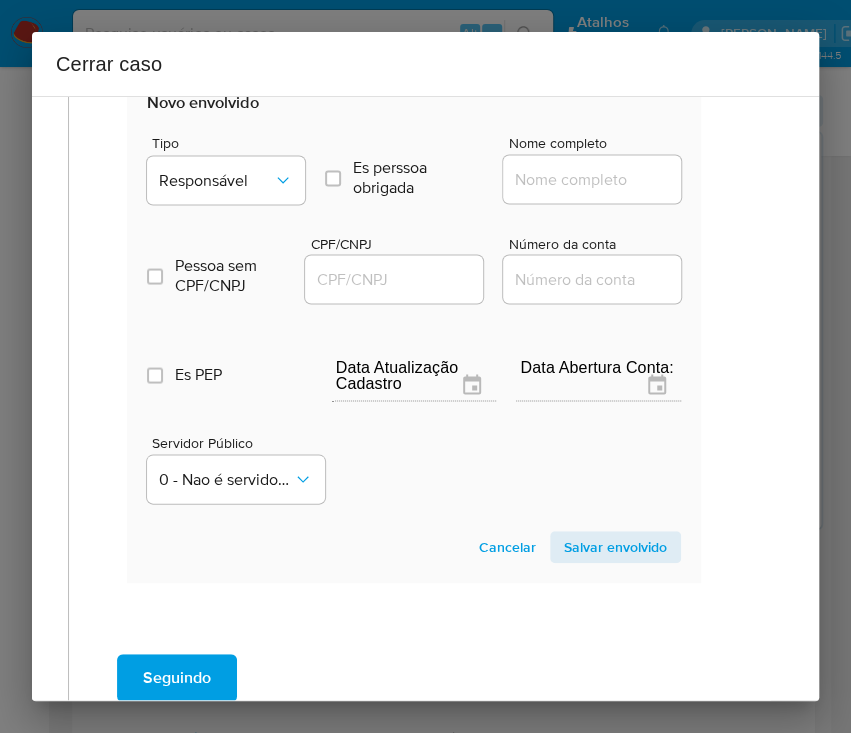 scroll, scrollTop: 1199, scrollLeft: 24, axis: both 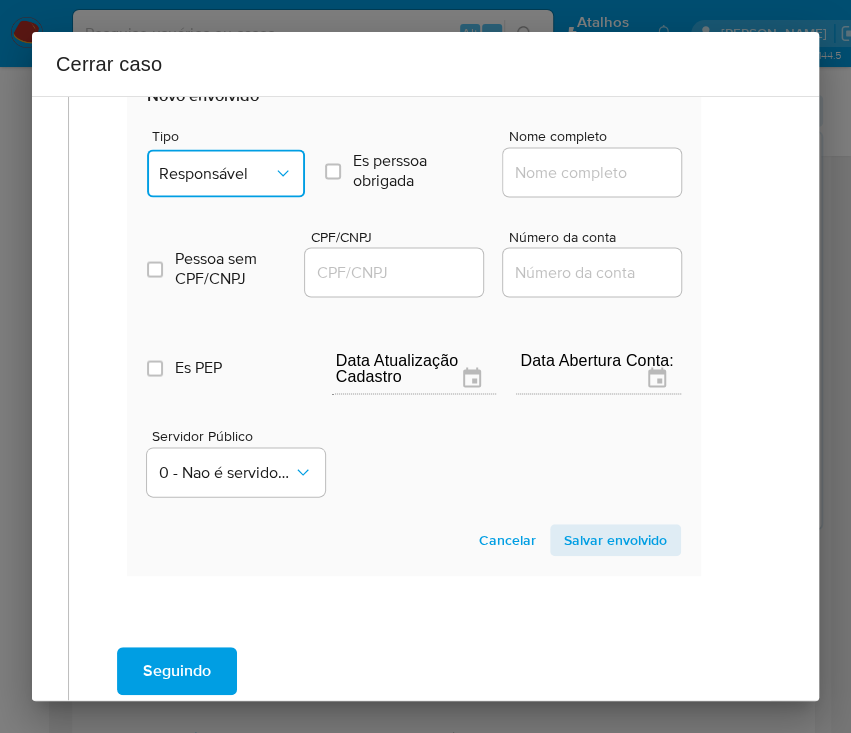 click on "Responsável" at bounding box center [216, 173] 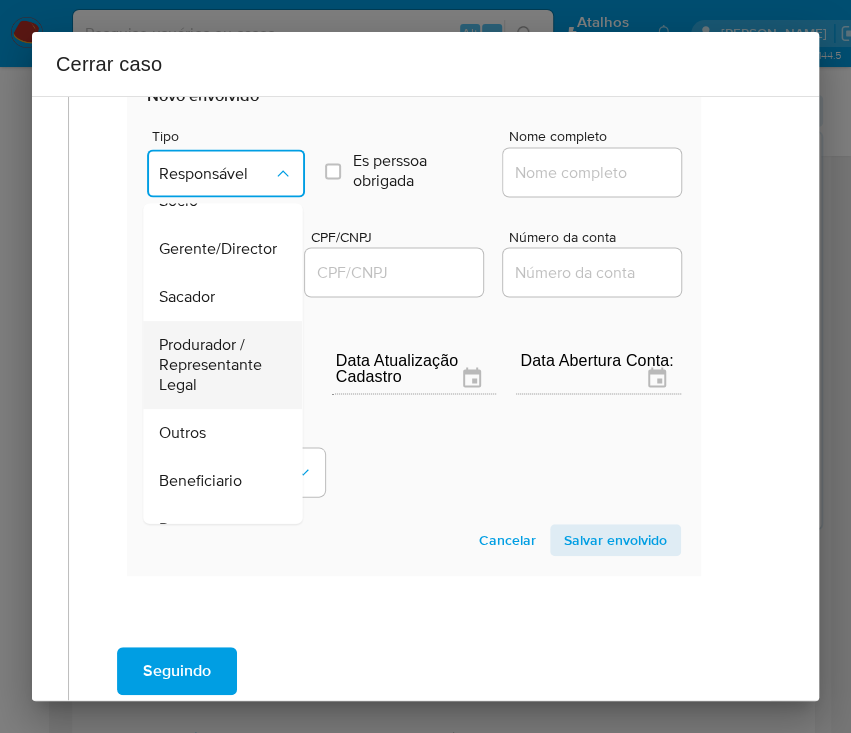 scroll, scrollTop: 266, scrollLeft: 0, axis: vertical 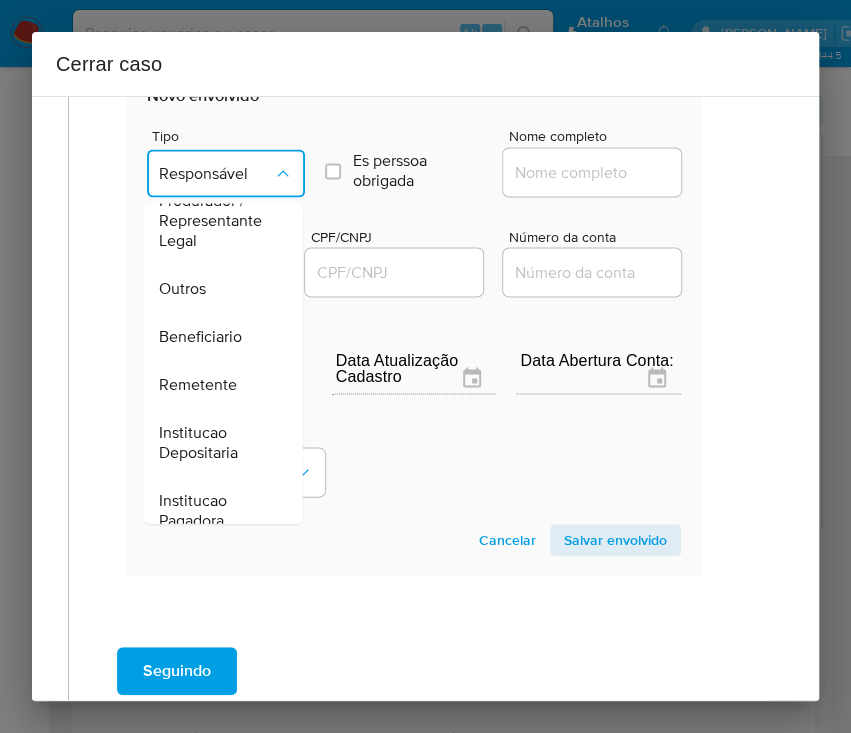 click on "Beneficiario" at bounding box center [200, 337] 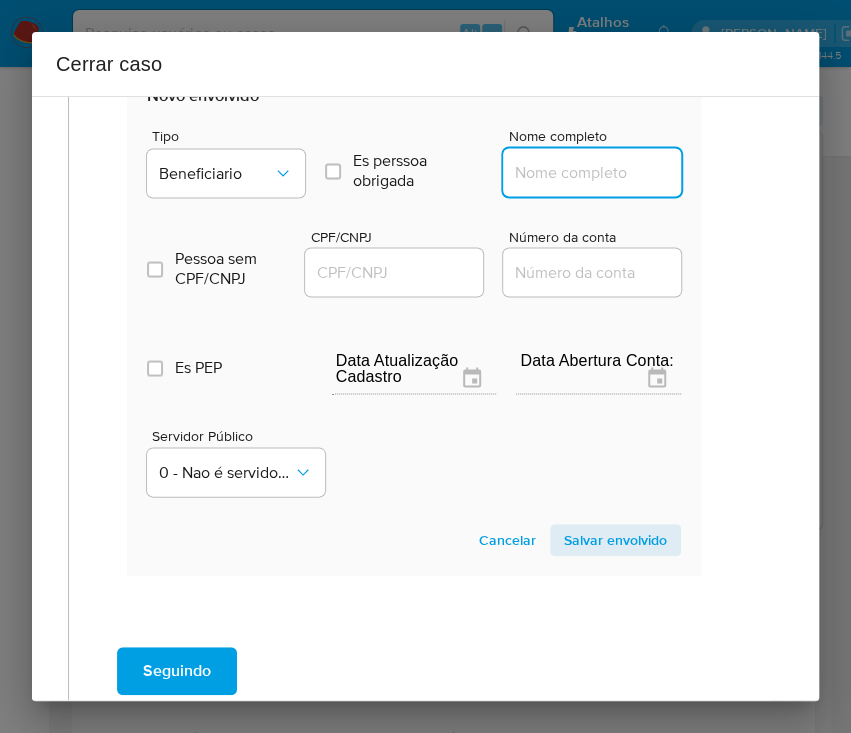 drag, startPoint x: 557, startPoint y: 161, endPoint x: 574, endPoint y: 179, distance: 24.758837 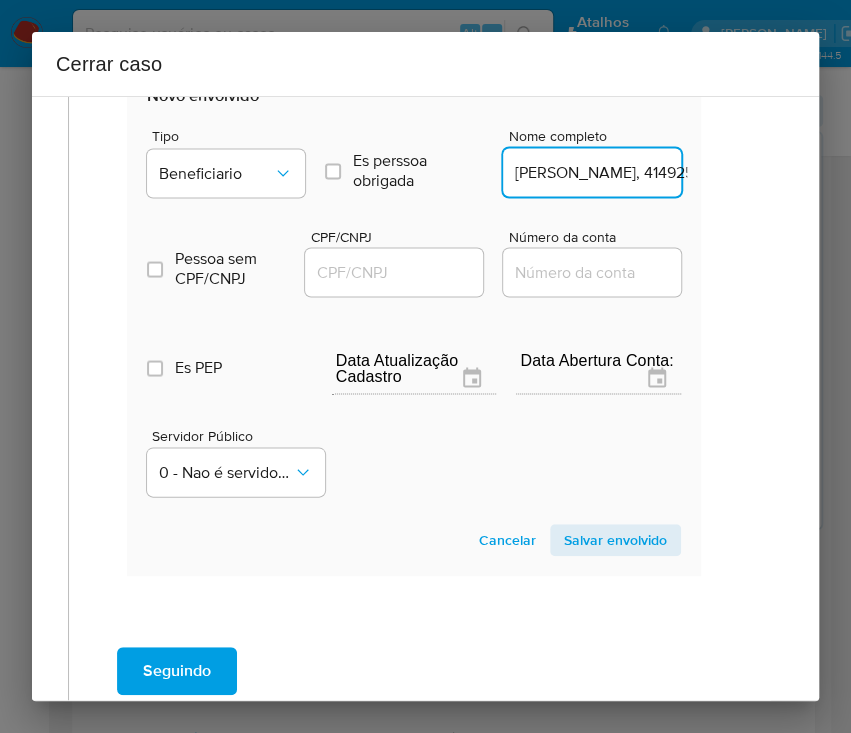 scroll, scrollTop: 0, scrollLeft: 90, axis: horizontal 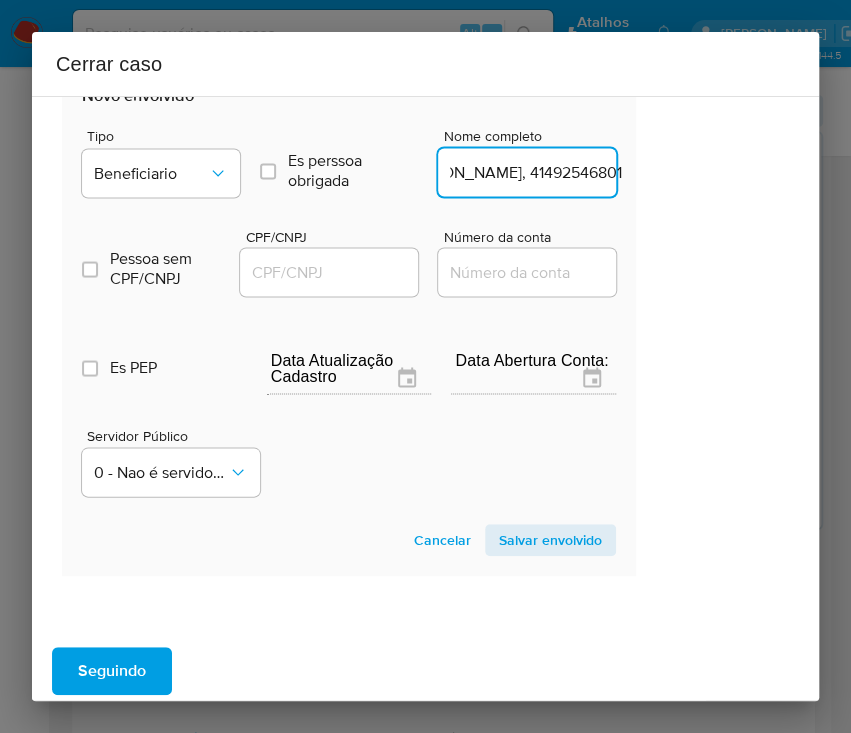 drag, startPoint x: 568, startPoint y: 179, endPoint x: 796, endPoint y: 174, distance: 228.05482 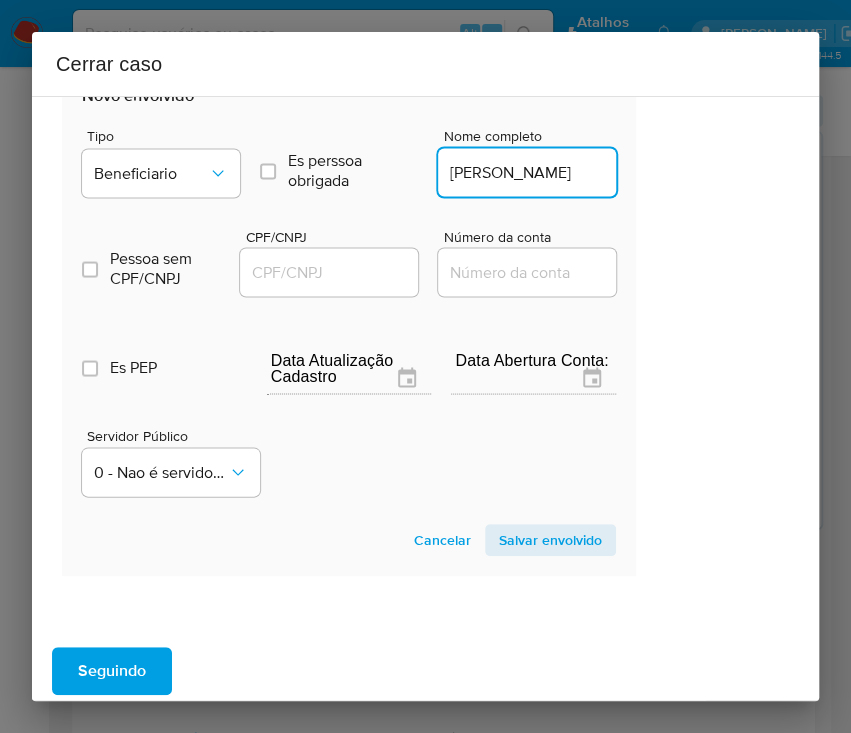 scroll, scrollTop: 0, scrollLeft: 0, axis: both 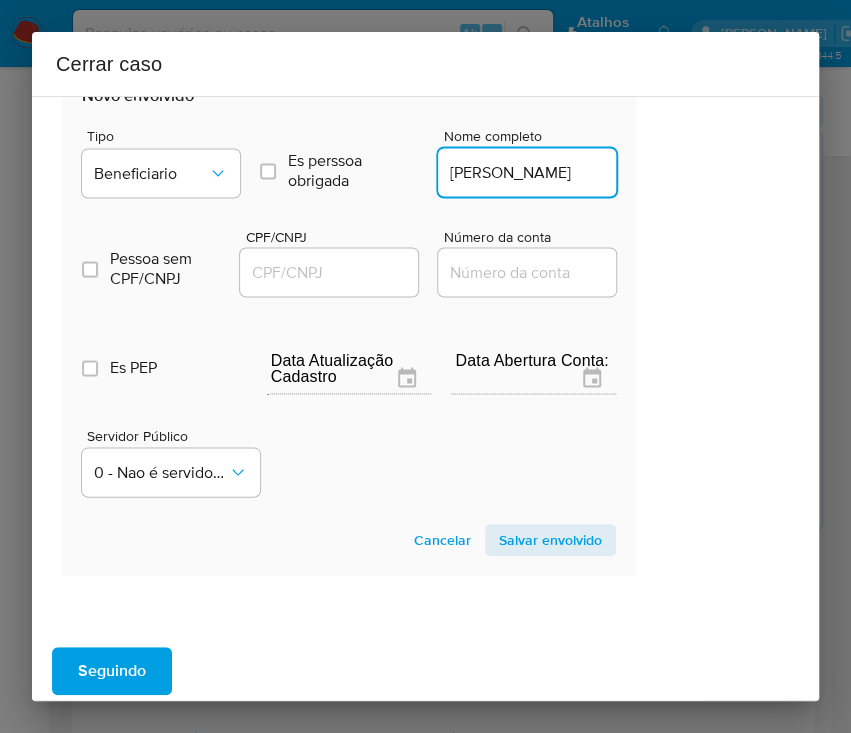 type on "Guilherme Alves Freire" 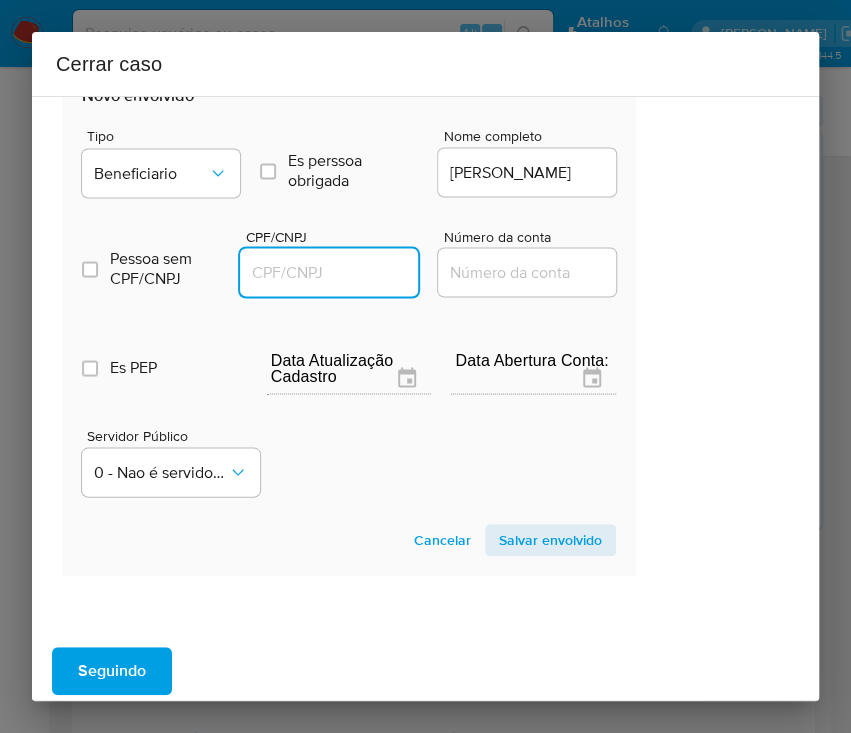 click on "CPF/CNPJ" at bounding box center [338, 272] 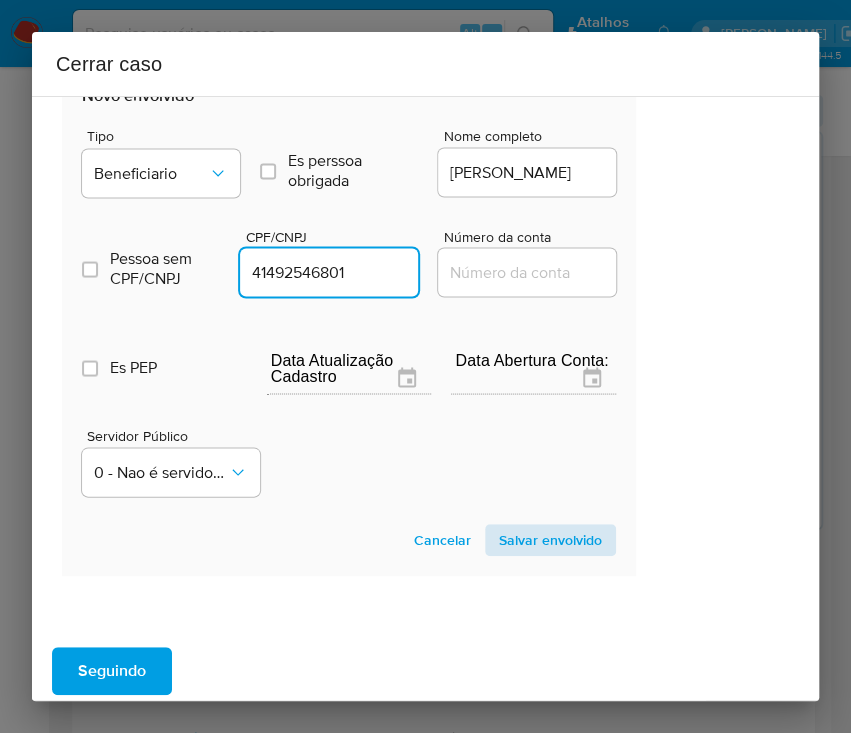 type on "41492546801" 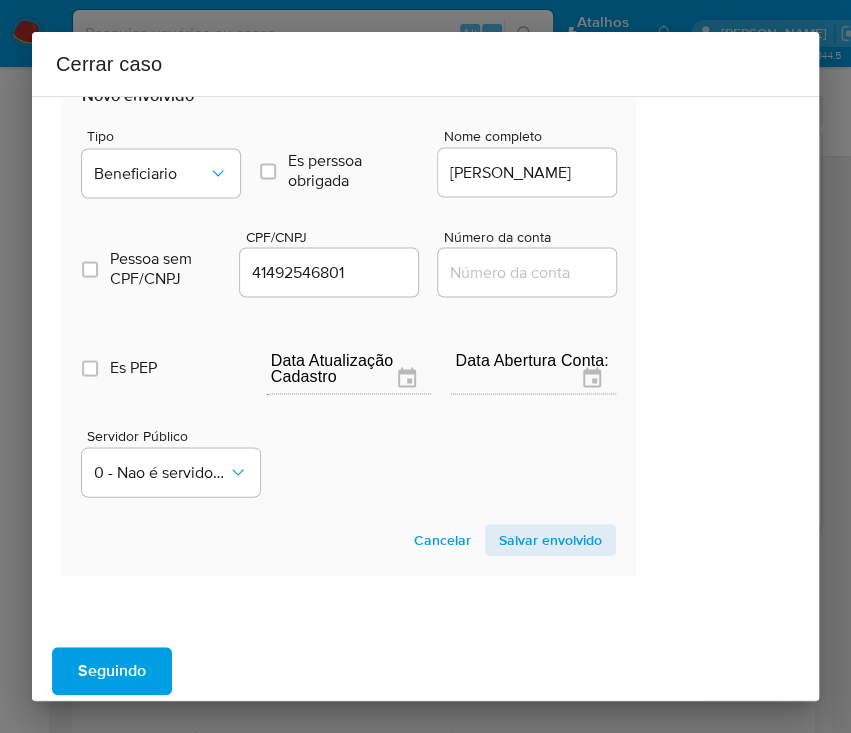 click on "Salvar envolvido" at bounding box center (550, 540) 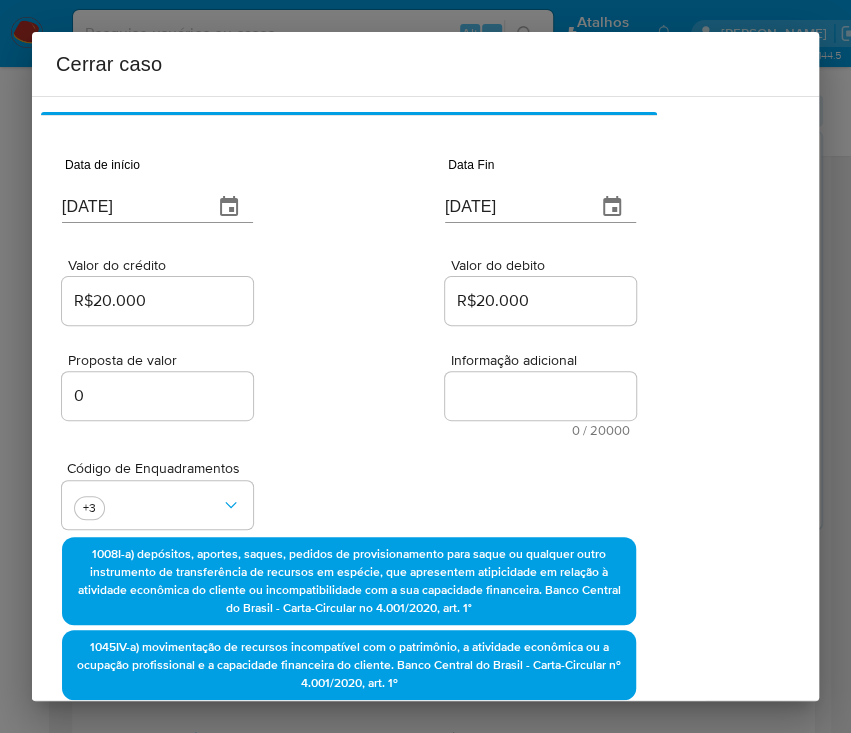scroll, scrollTop: 0, scrollLeft: 89, axis: horizontal 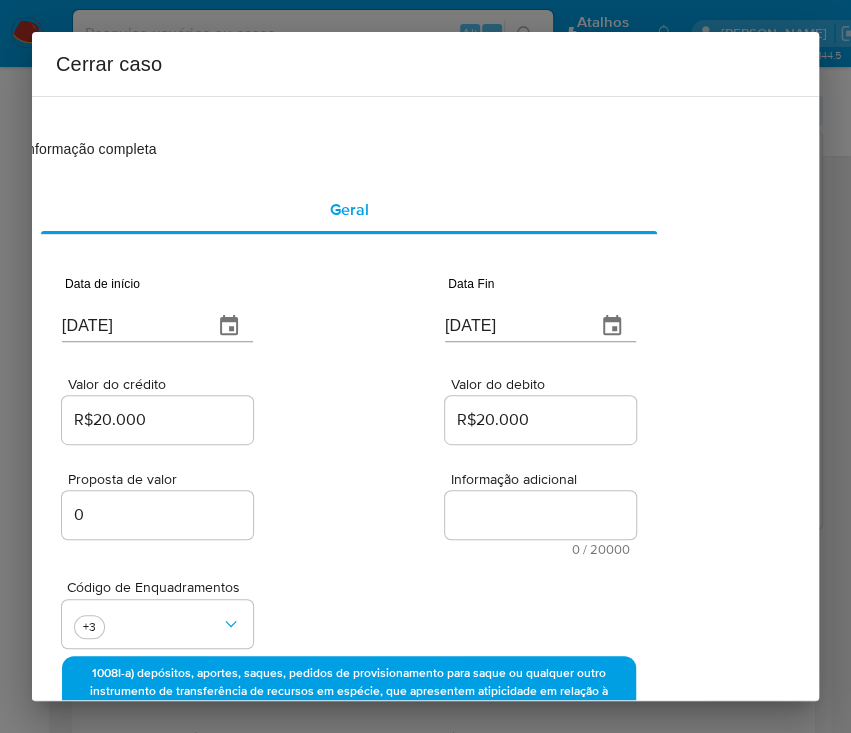 click on "Informação adicional" at bounding box center [540, 515] 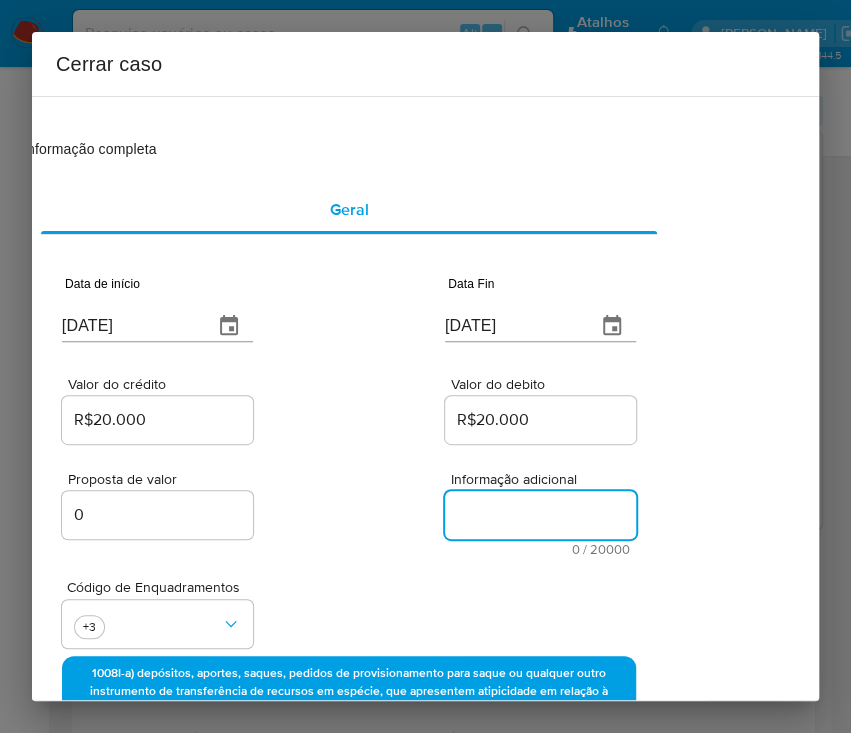 paste on "Informações do Cliente
Samiria Maria da Silva, CPF 09858028555, 23 anos (20/12/2001), residente no município de Jussara/BA, início de relacionamento em 11/02/2025, renda mensal declarada: R$ 10.000,00.
Não possui participação societária.
Resumo das movimentações:
No período de  08/05/2025 a 12/05/2025, os créditos somaram R$ 20.000,11 e os débitos totalizaram R$ 20.000,00, sendo destacados:
Resumo das principais Operações:
Créditos:
5 Aportes via boleto bancário: R$ 20.000,00
Débitos:
1 Transferências Internas: R$ 19.900,00
Amostra das principais transações:
I) Créditos:
R$ 20.000,00 - 5 aportes em espécie via boletos bancários - Registro de pagador: Mesma titularidade / Portador dos recursos: Odair Mendes Da Silva, CPF 67551807500 - Banco recebedor: Caixa Econômica Federal.
II) Débitos:
R$ 19.900,00 - Guilherme Alves Freire - CPF 41492546801 (com 28 anos e com participação societária em empresa do segmento de Comércio varejista de produtos alimentícios em geral ou especializado em produtos al..." 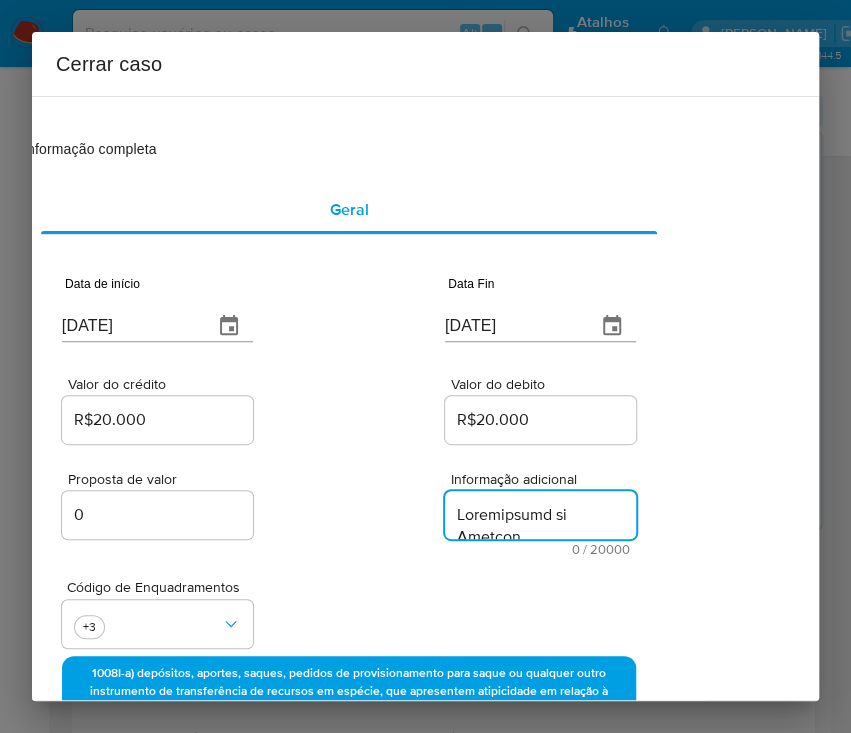 scroll, scrollTop: 2864, scrollLeft: 0, axis: vertical 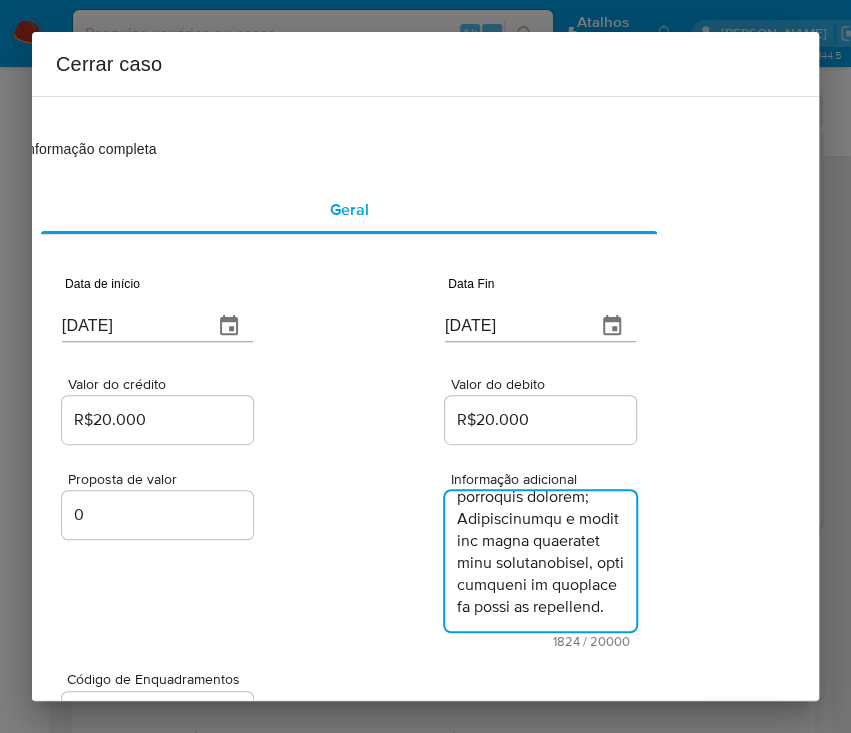 type on "Informações do Cliente
Samiria Maria da Silva, CPF 09858028555, 23 anos (20/12/2001), residente no município de Jussara/BA, início de relacionamento em 11/02/2025, renda mensal declarada: R$ 10.000,00.
Não possui participação societária.
Resumo das movimentações:
No período de  08/05/2025 a 12/05/2025, os créditos somaram R$ 20.000,11 e os débitos totalizaram R$ 20.000,00, sendo destacados:
Resumo das principais Operações:
Créditos:
5 Aportes via boleto bancário: R$ 20.000,00
Débitos:
1 Transferências Internas: R$ 19.900,00
Amostra das principais transações:
I) Créditos:
R$ 20.000,00 - 5 aportes em espécie via boletos bancários - Registro de pagador: Mesma titularidade / Portador dos recursos: Odair Mendes Da Silva, CPF 67551807500 - Banco recebedor: Caixa Econômica Federal.
II) Débitos:
R$ 19.900,00 - Guilherme Alves Freire - CPF 41492546801 (com 28 anos e com participação societária em empresa do segmento de Comércio varejista de produtos alimentícios em geral ou especializado em produtos al..." 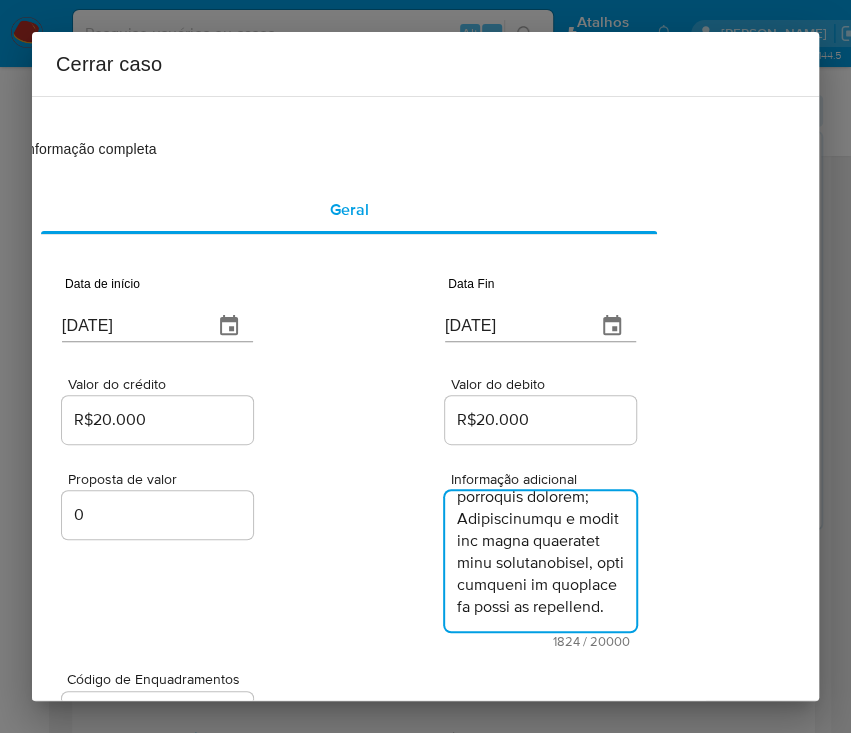 click on "Proposta de valor 0 Informação adicional 1824 / 20000 18176 caracteres restantes" at bounding box center [349, 548] 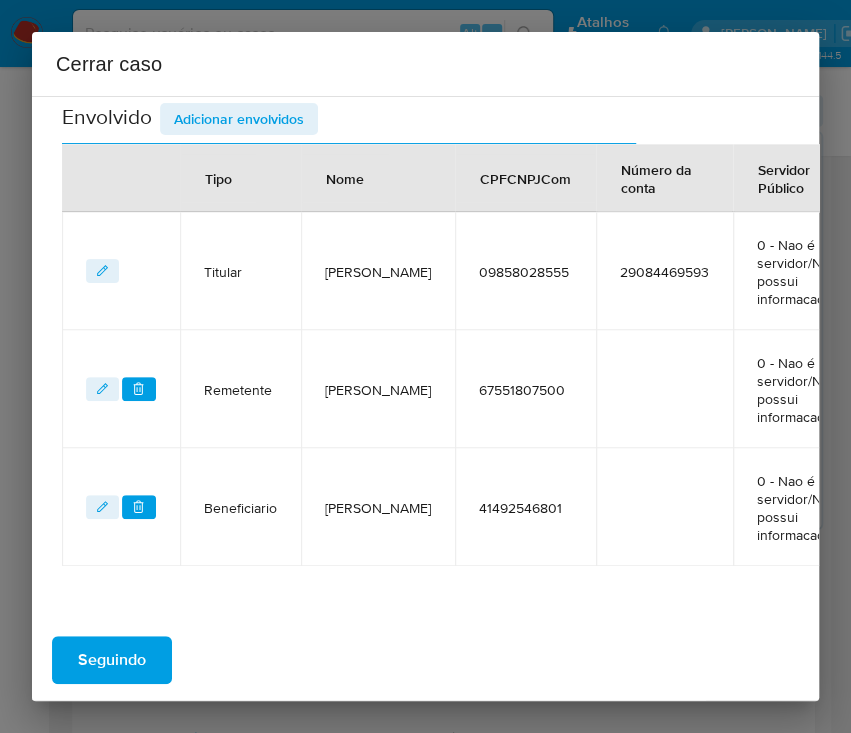 scroll, scrollTop: 1009, scrollLeft: 89, axis: both 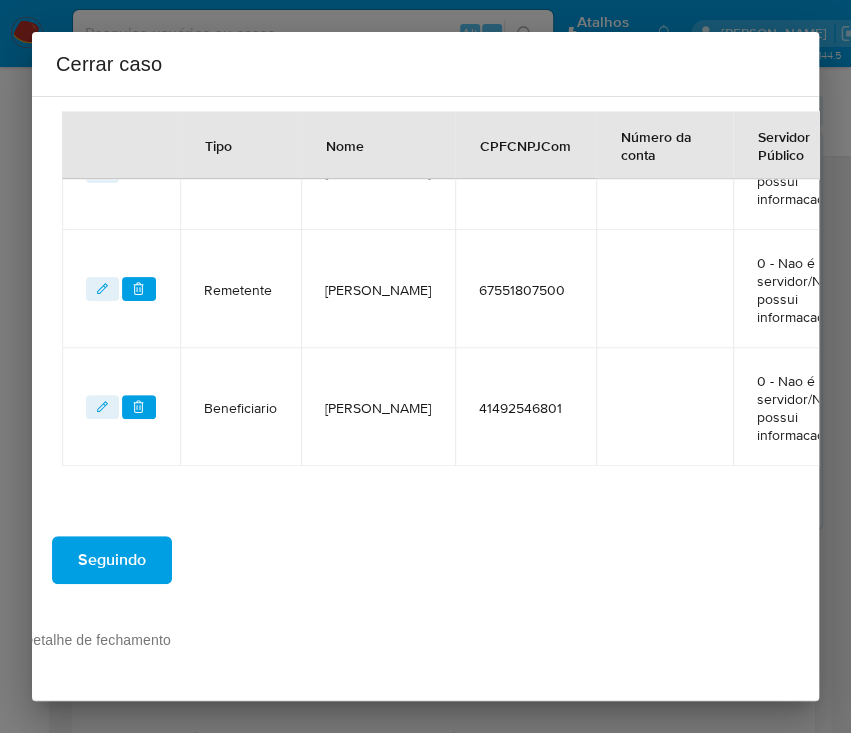 click on "Seguindo" at bounding box center (112, 560) 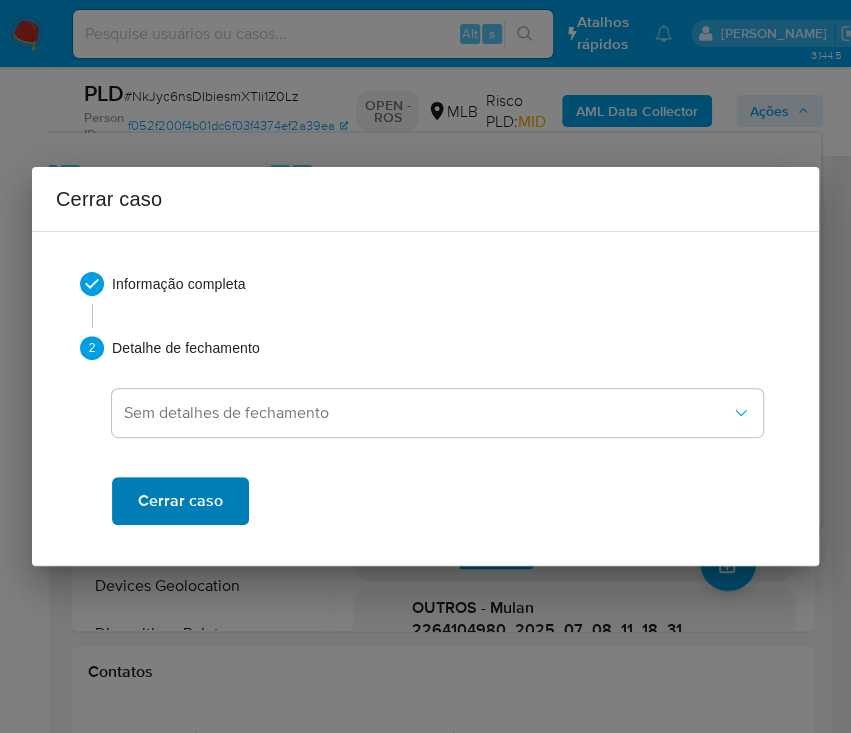 scroll, scrollTop: 0, scrollLeft: 0, axis: both 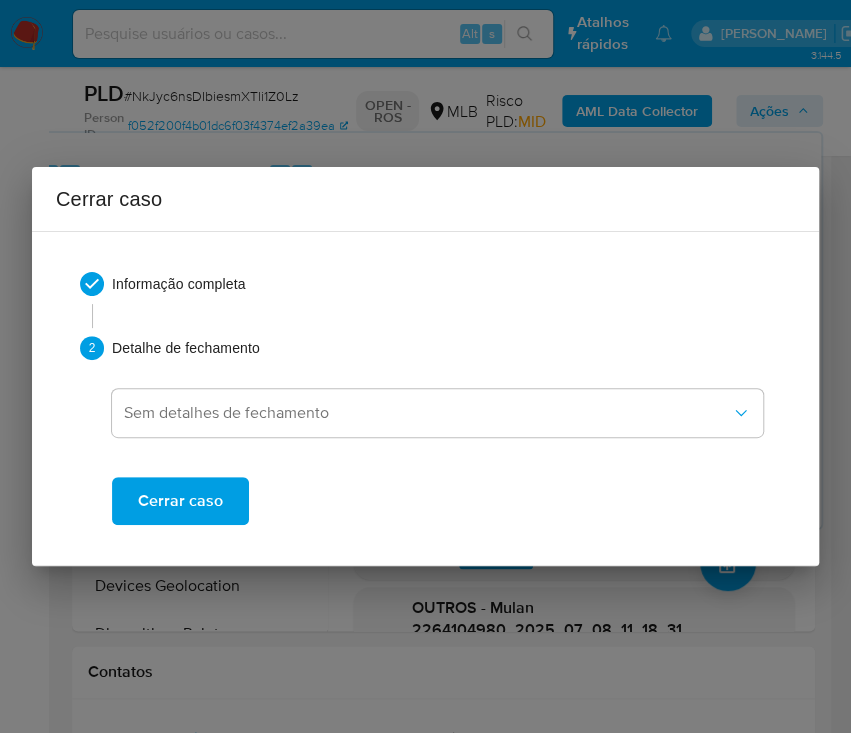 click on "Cerrar caso" at bounding box center (180, 501) 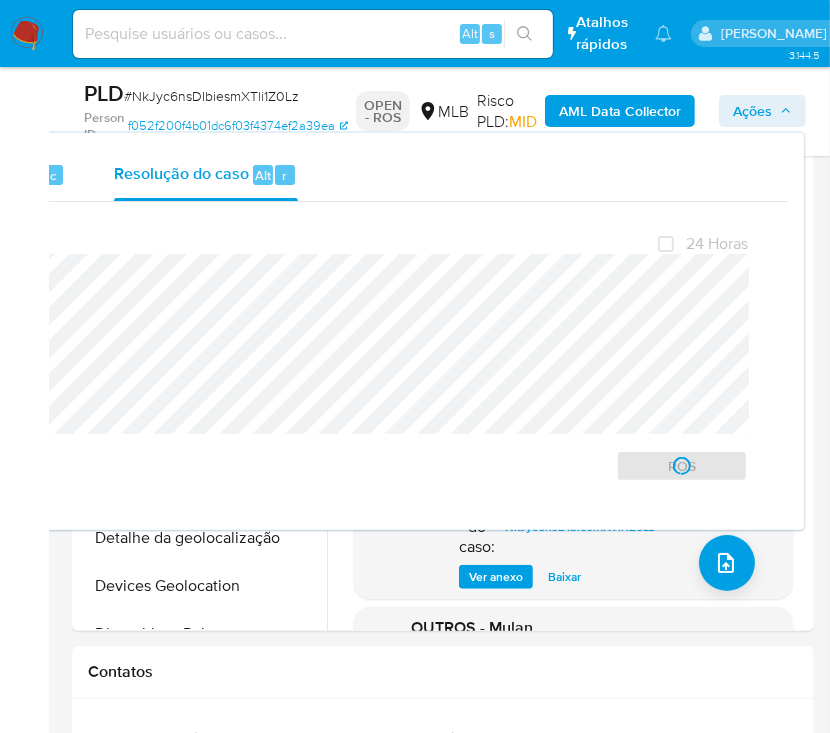 click on "# NkJyc6nsDIbiesmXTli1Z0Lz" at bounding box center [211, 96] 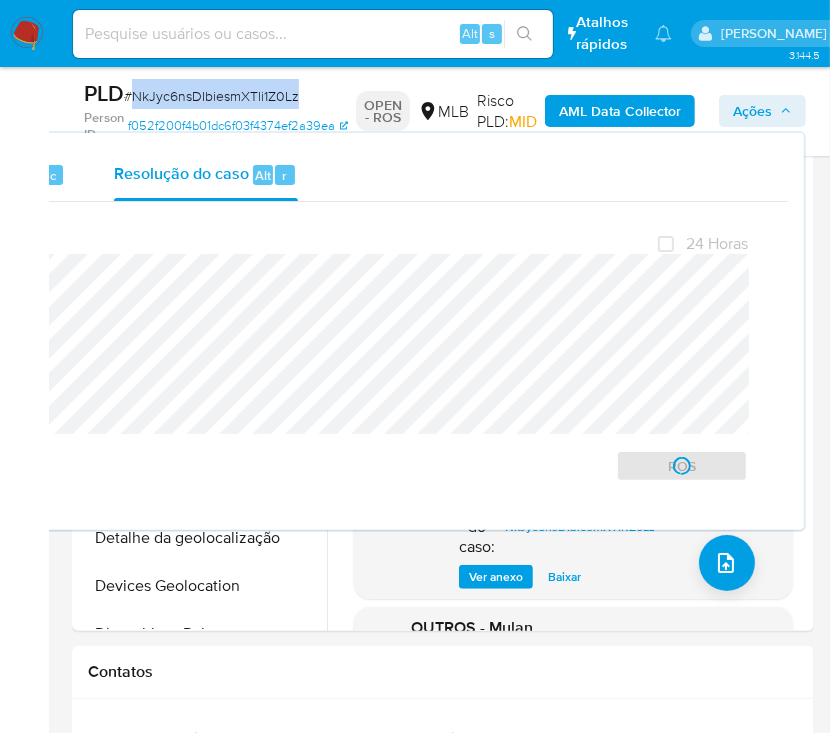click on "# NkJyc6nsDIbiesmXTli1Z0Lz" at bounding box center [211, 96] 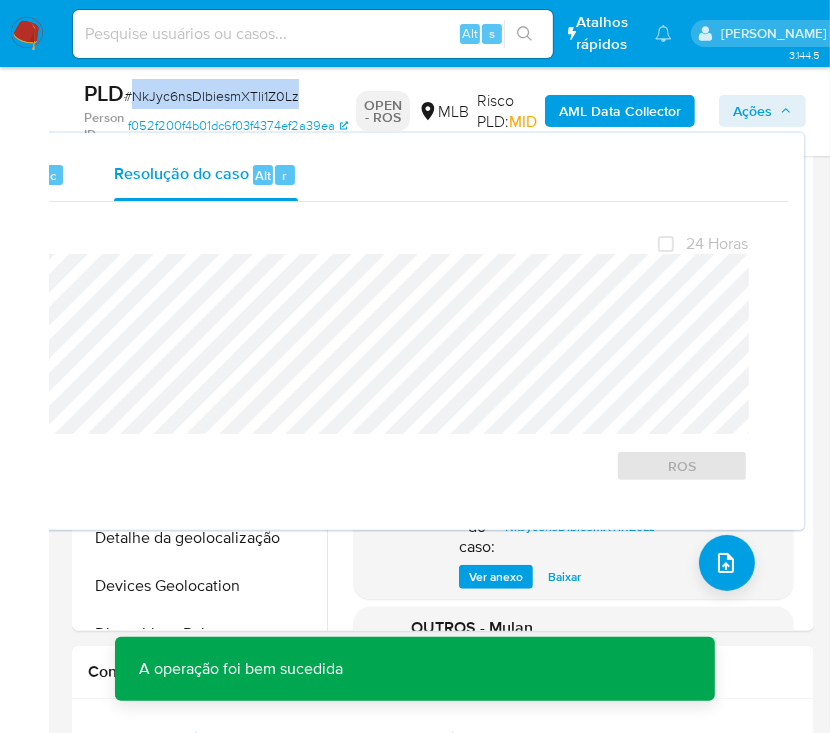 copy on "NkJyc6nsDIbiesmXTli1Z0Lz" 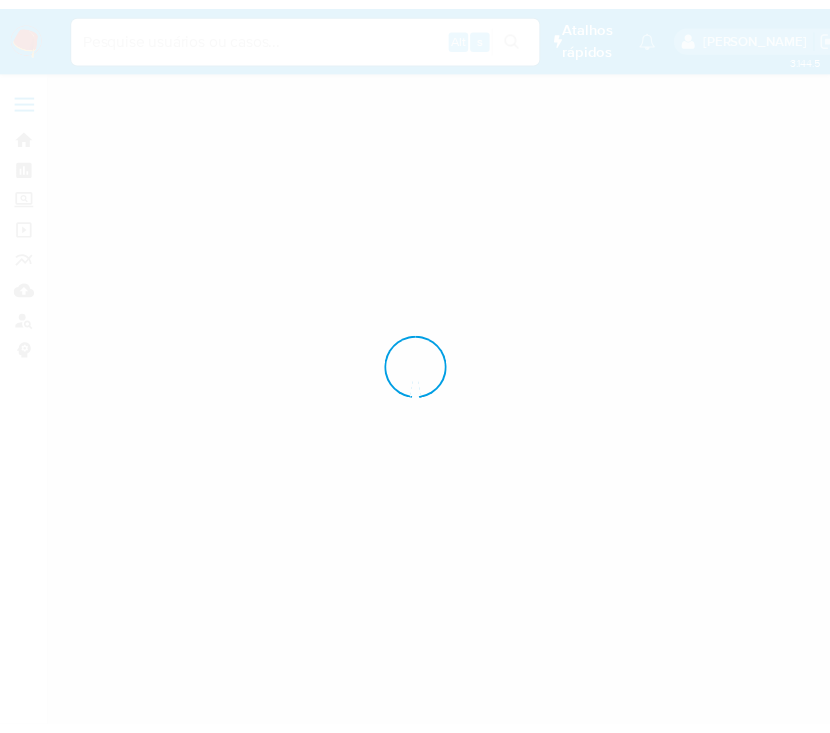 scroll, scrollTop: 0, scrollLeft: 0, axis: both 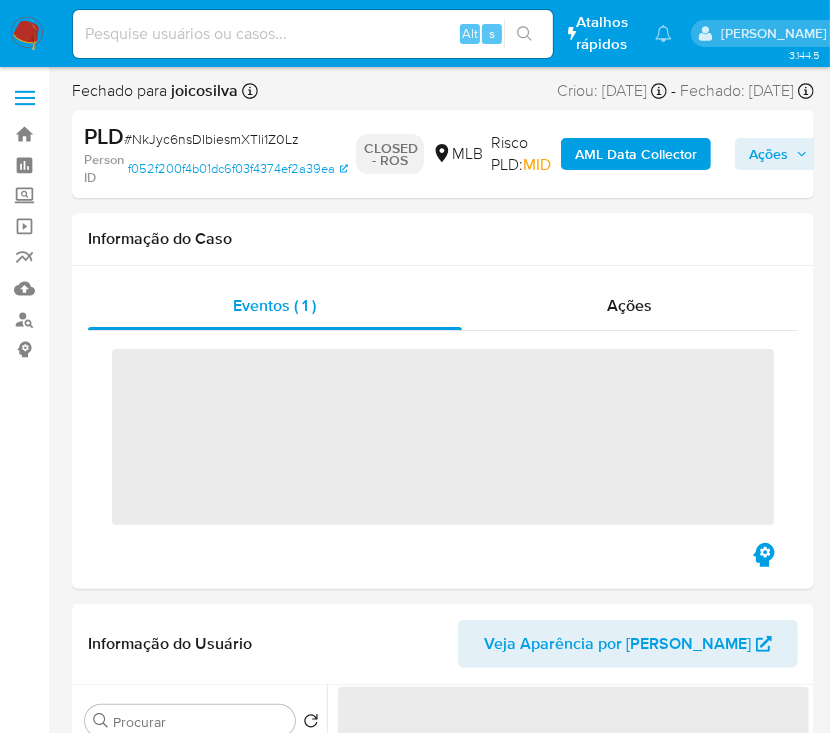click at bounding box center (27, 34) 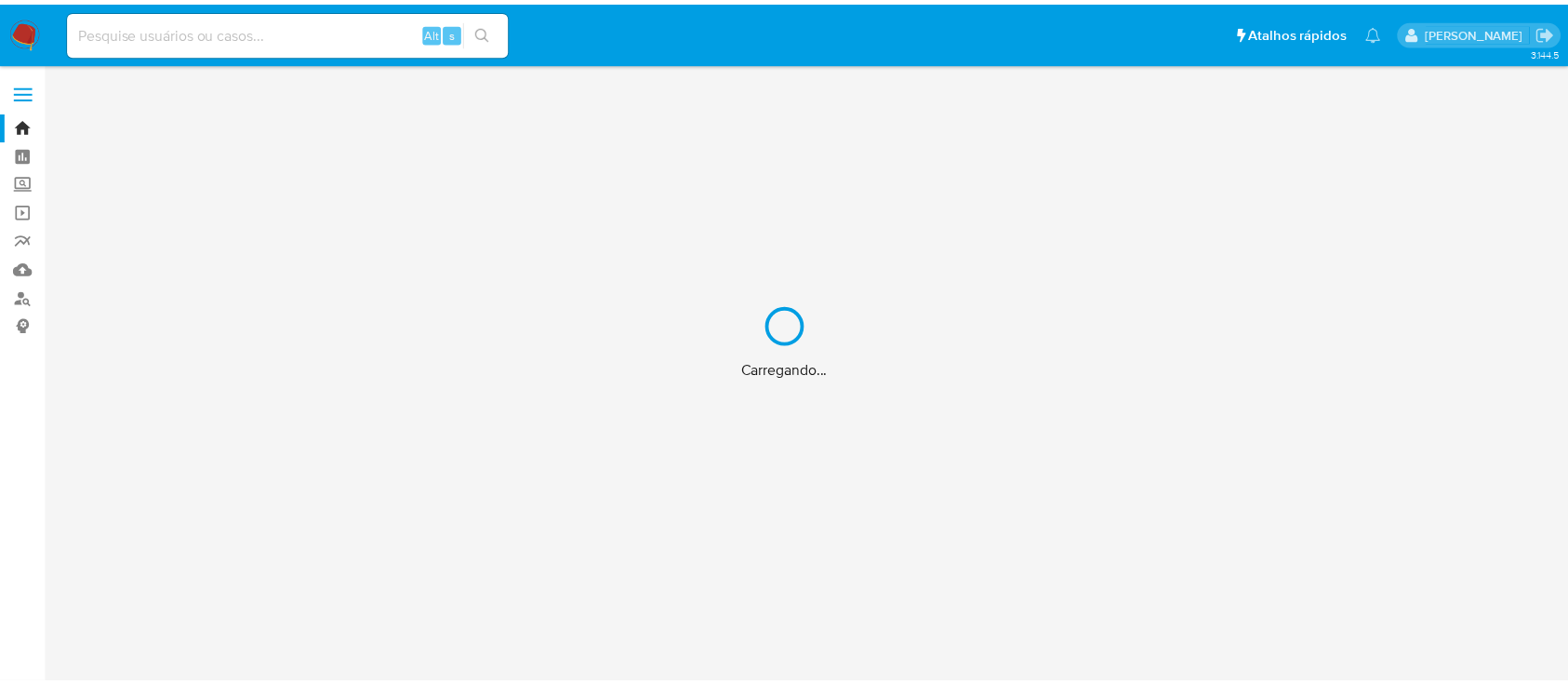 scroll, scrollTop: 0, scrollLeft: 0, axis: both 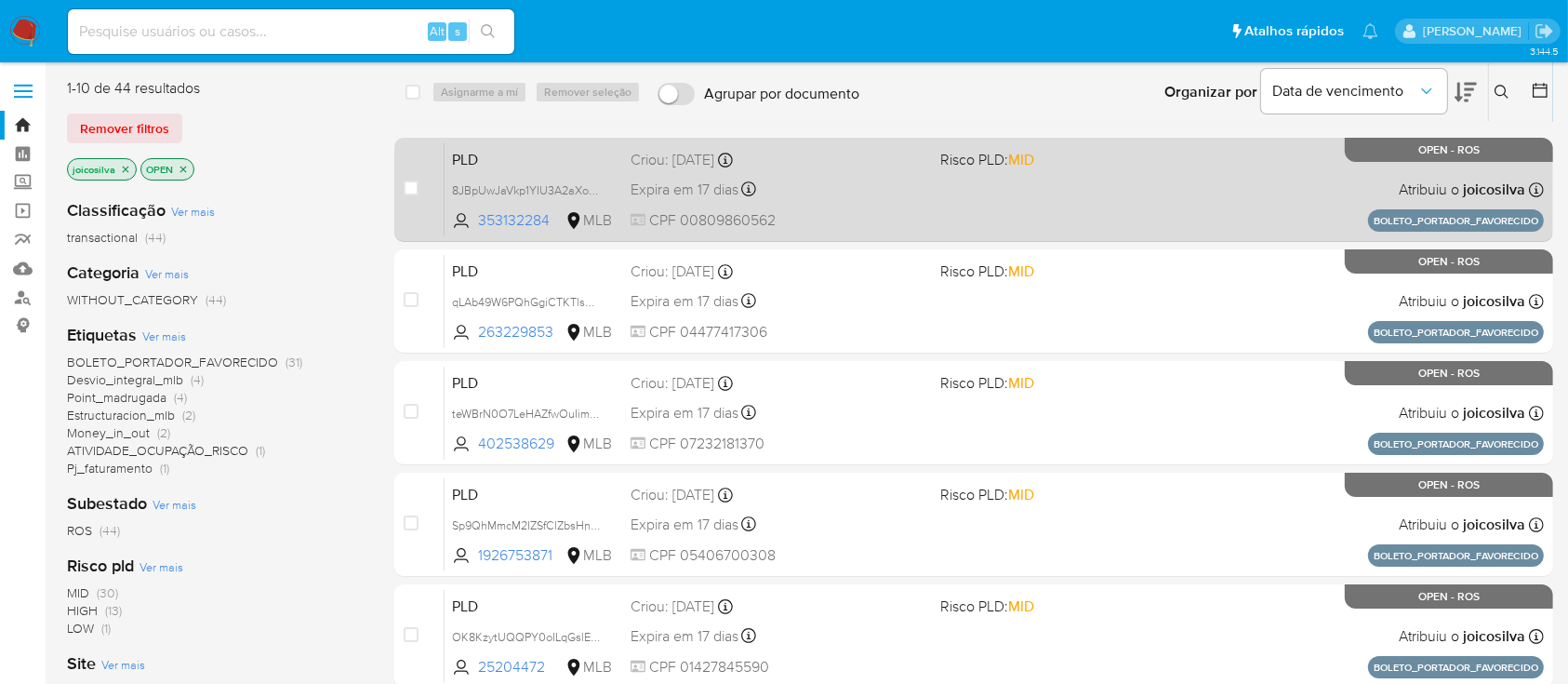 click on "PLD 8JBpUwJaVkp1YIU3A2aXoHCz 353132284 MLB Risco PLD:  MID Criou: [DATE]   Criou: [DATE] 18:36:54 Expira em 17 dias   Expira em [DATE] 18:36:55 CPF   00809860562 Atribuiu o   joicosilva   Asignado el: [DATE] 18:36:54 BOLETO_PORTADOR_FAVORECIDO OPEN - ROS" at bounding box center [994, 189] 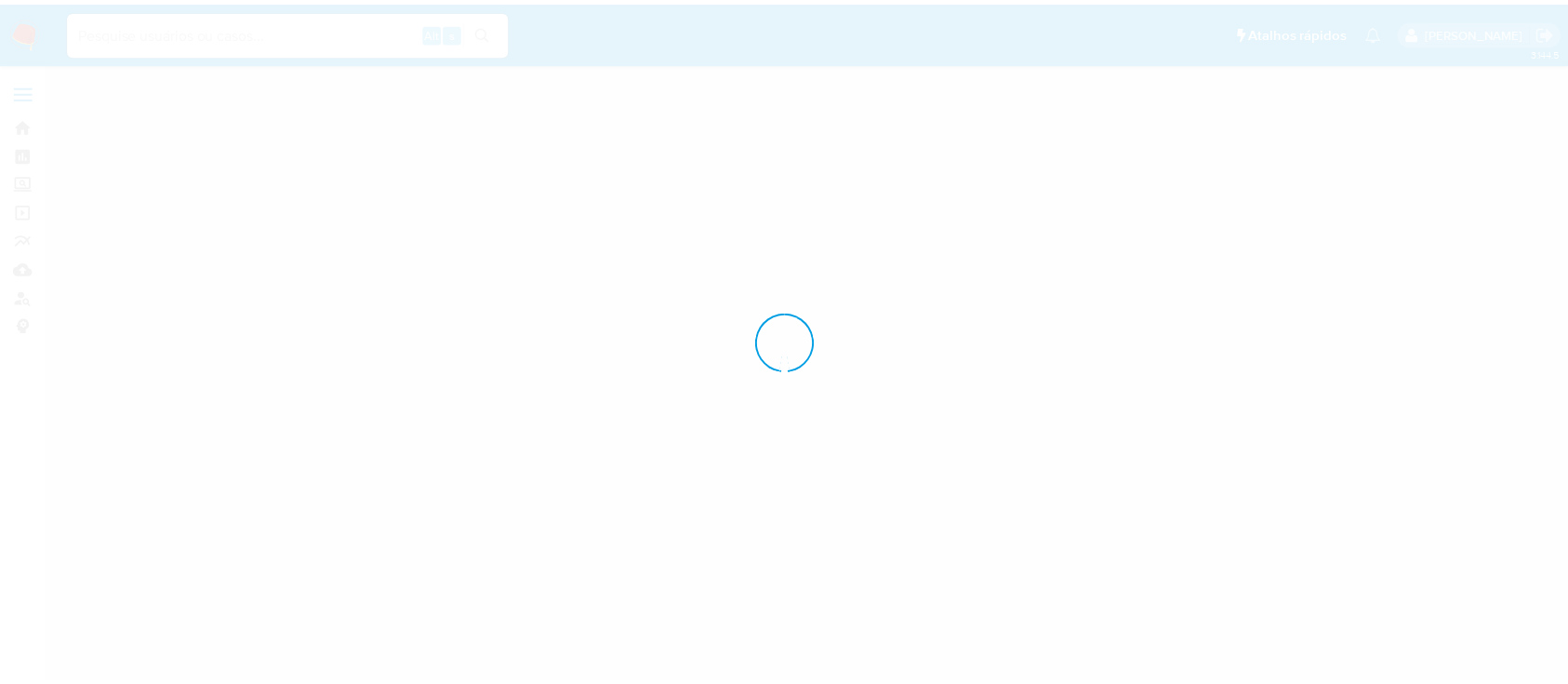scroll, scrollTop: 0, scrollLeft: 0, axis: both 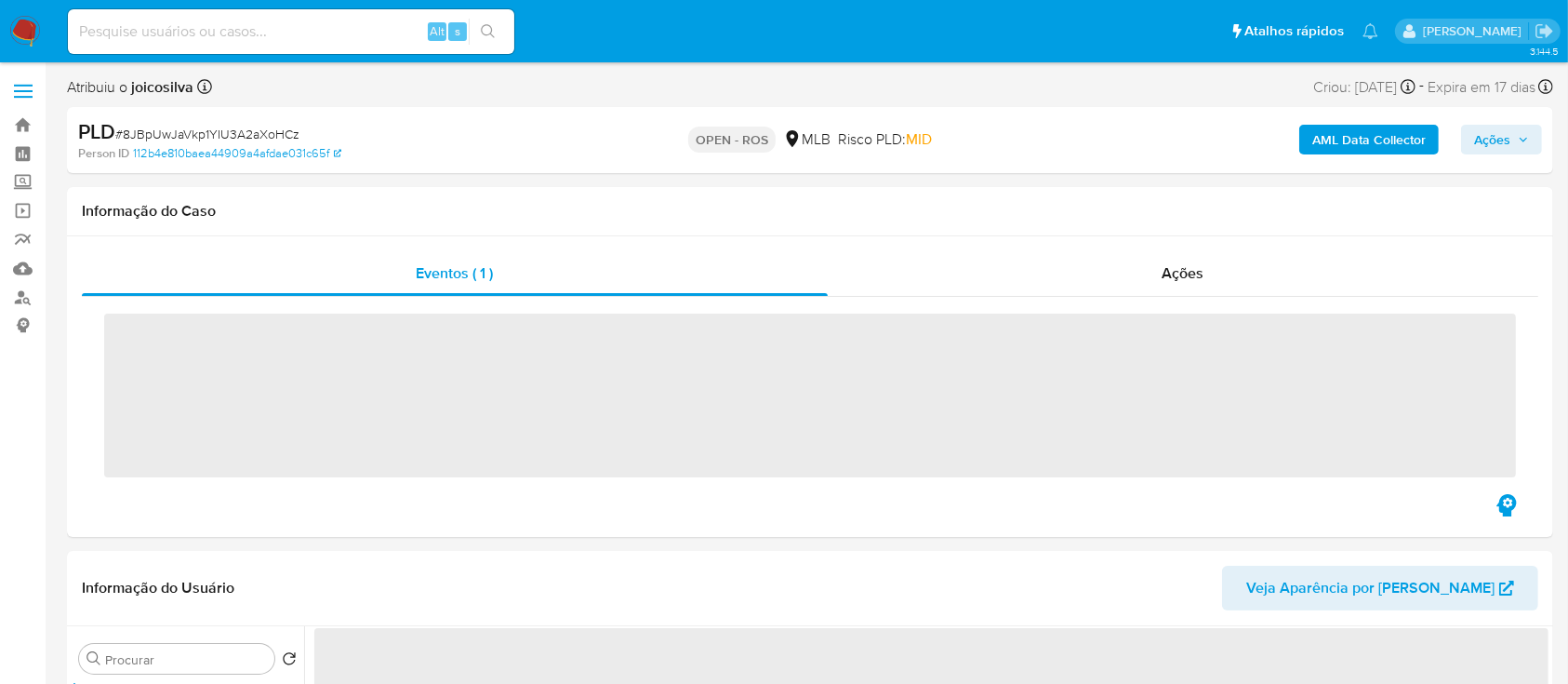 click on "# 8JBpUwJaVkp1YIU3A2aXoHCz" at bounding box center [207, 134] 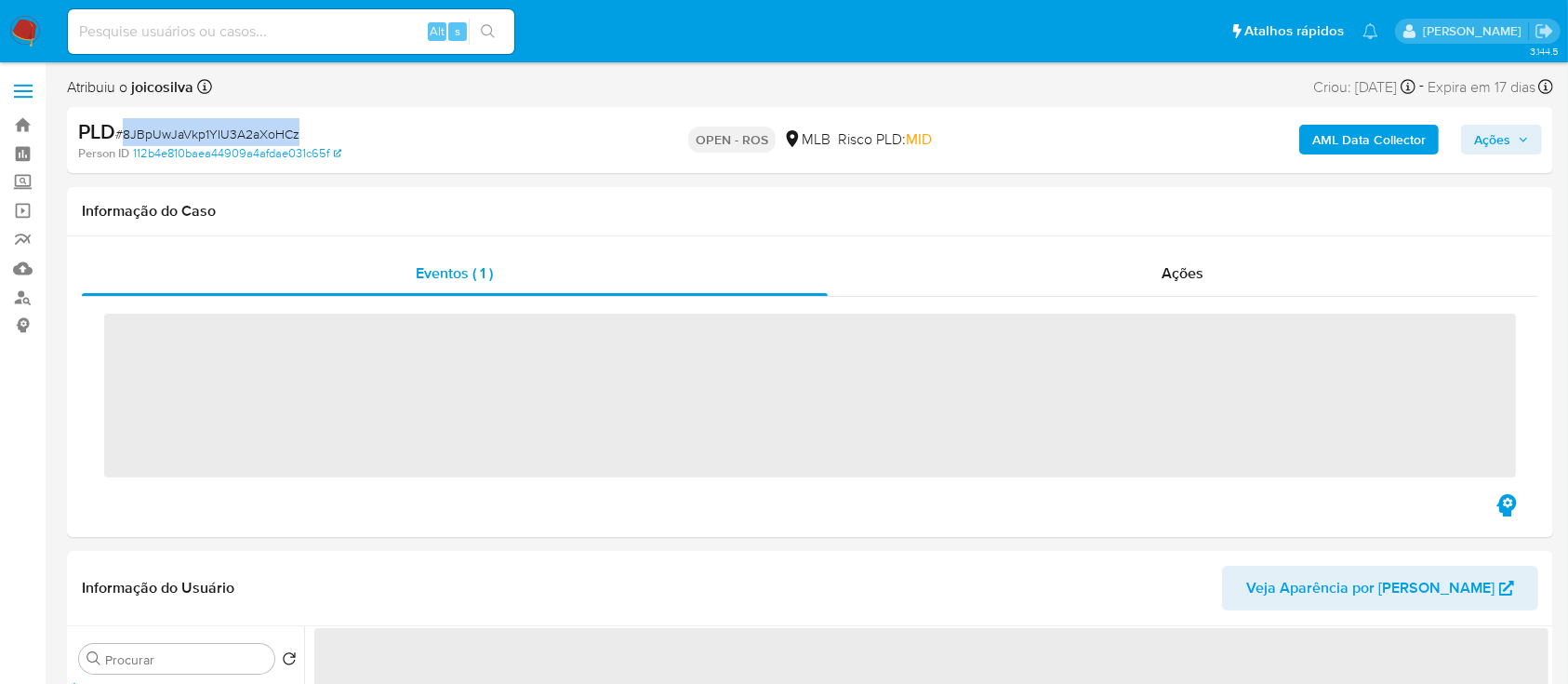 click on "# 8JBpUwJaVkp1YIU3A2aXoHCz" at bounding box center (207, 134) 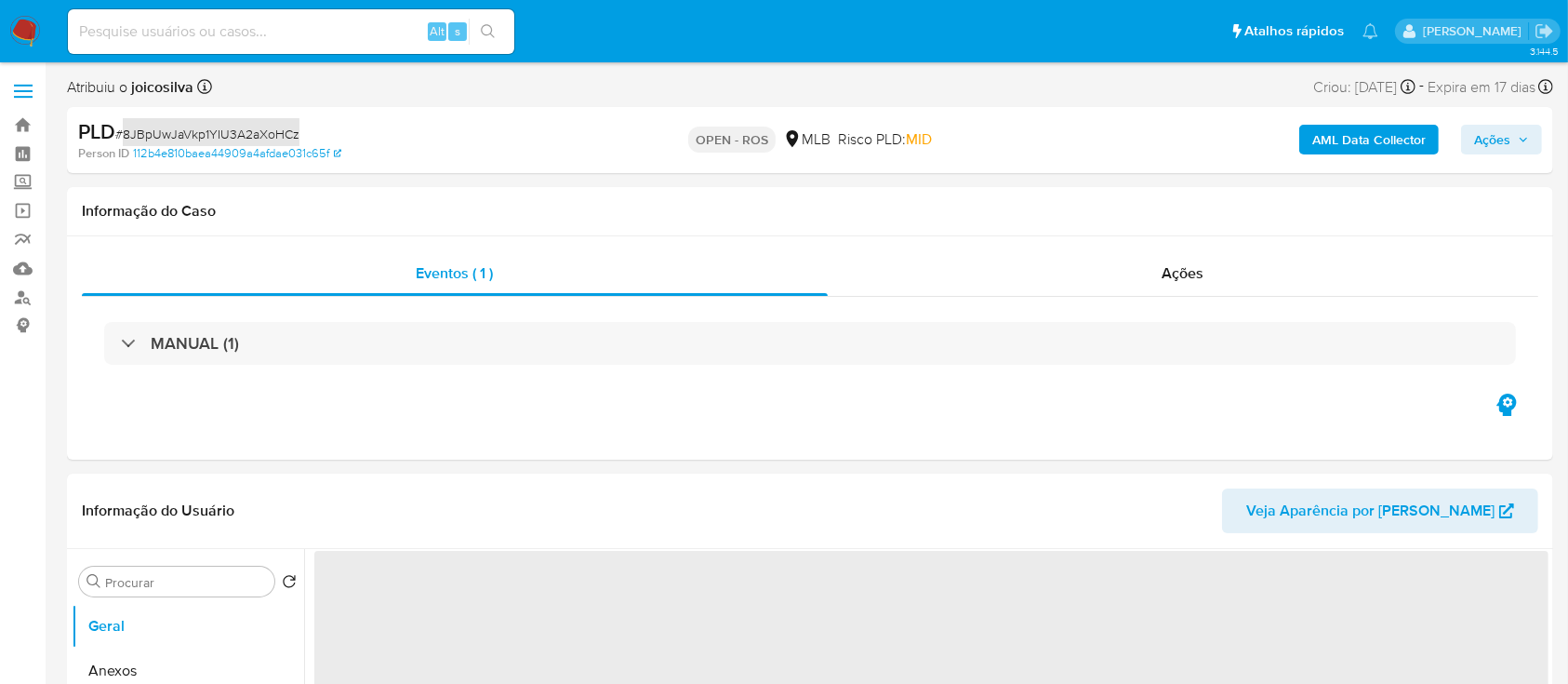 select on "10" 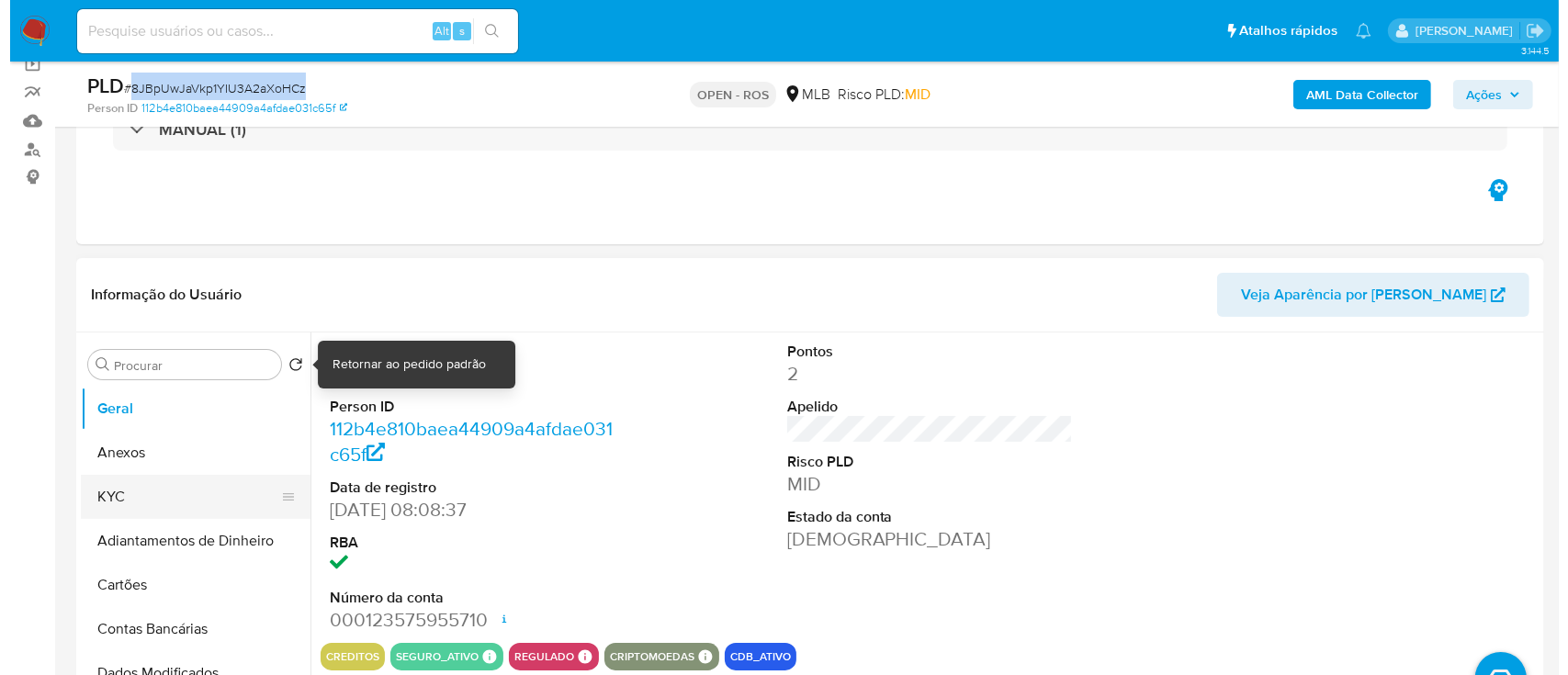 scroll, scrollTop: 244, scrollLeft: 0, axis: vertical 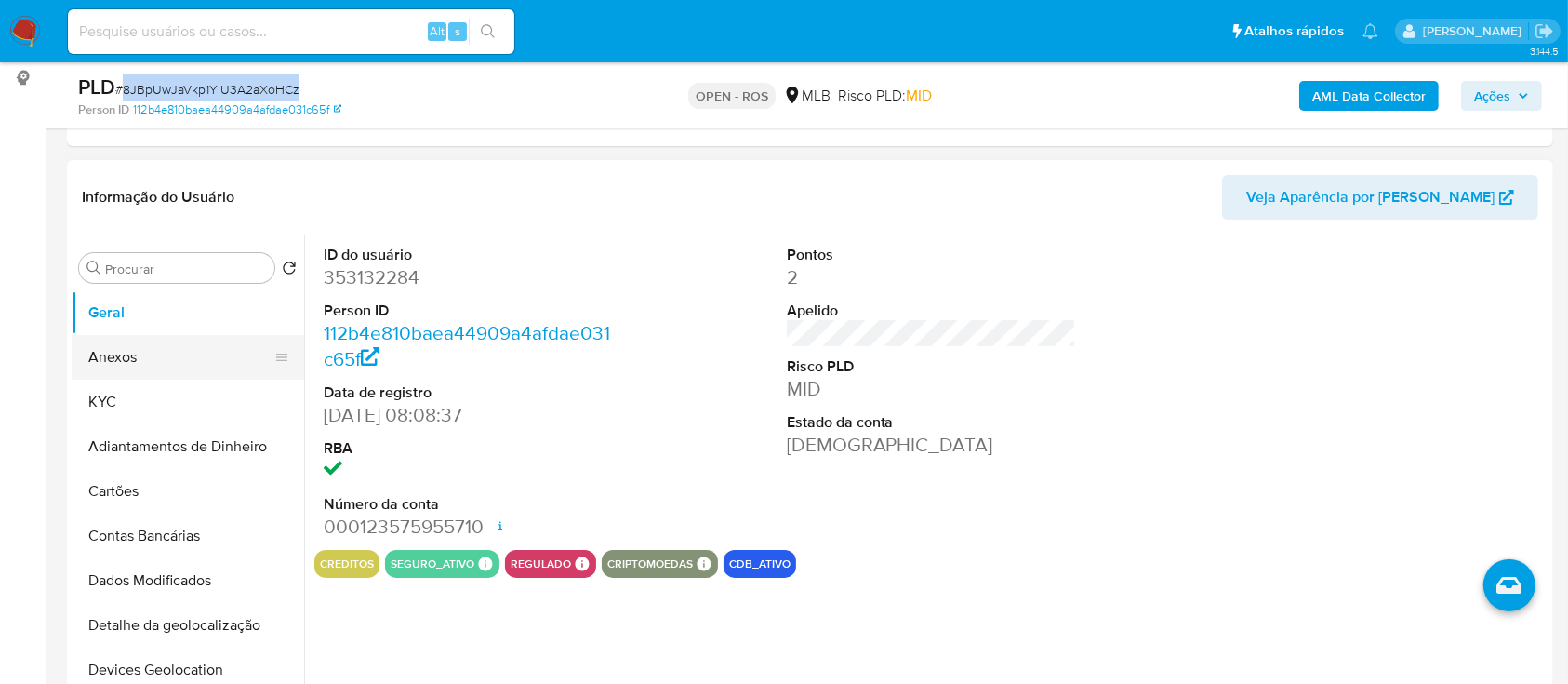click on "Anexos" at bounding box center (180, 357) 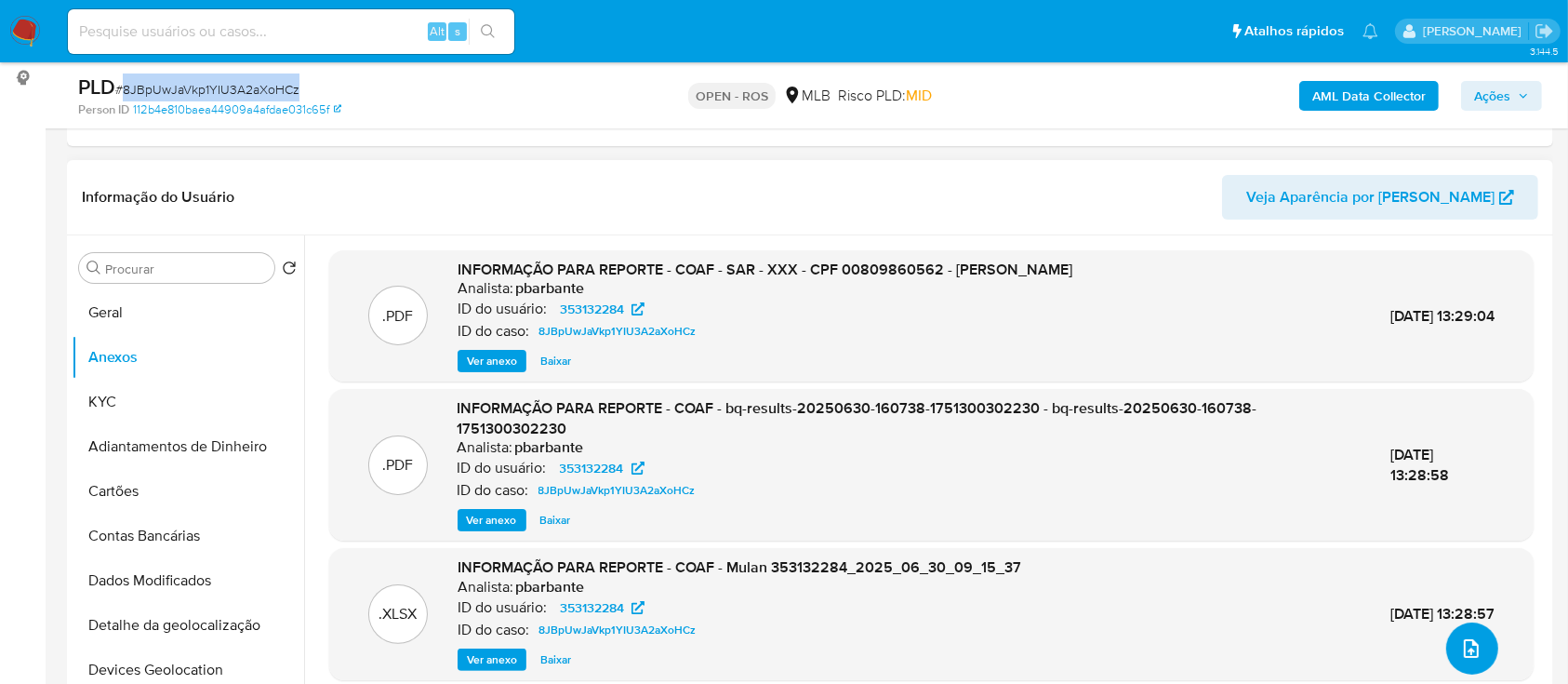 click at bounding box center (1472, 649) 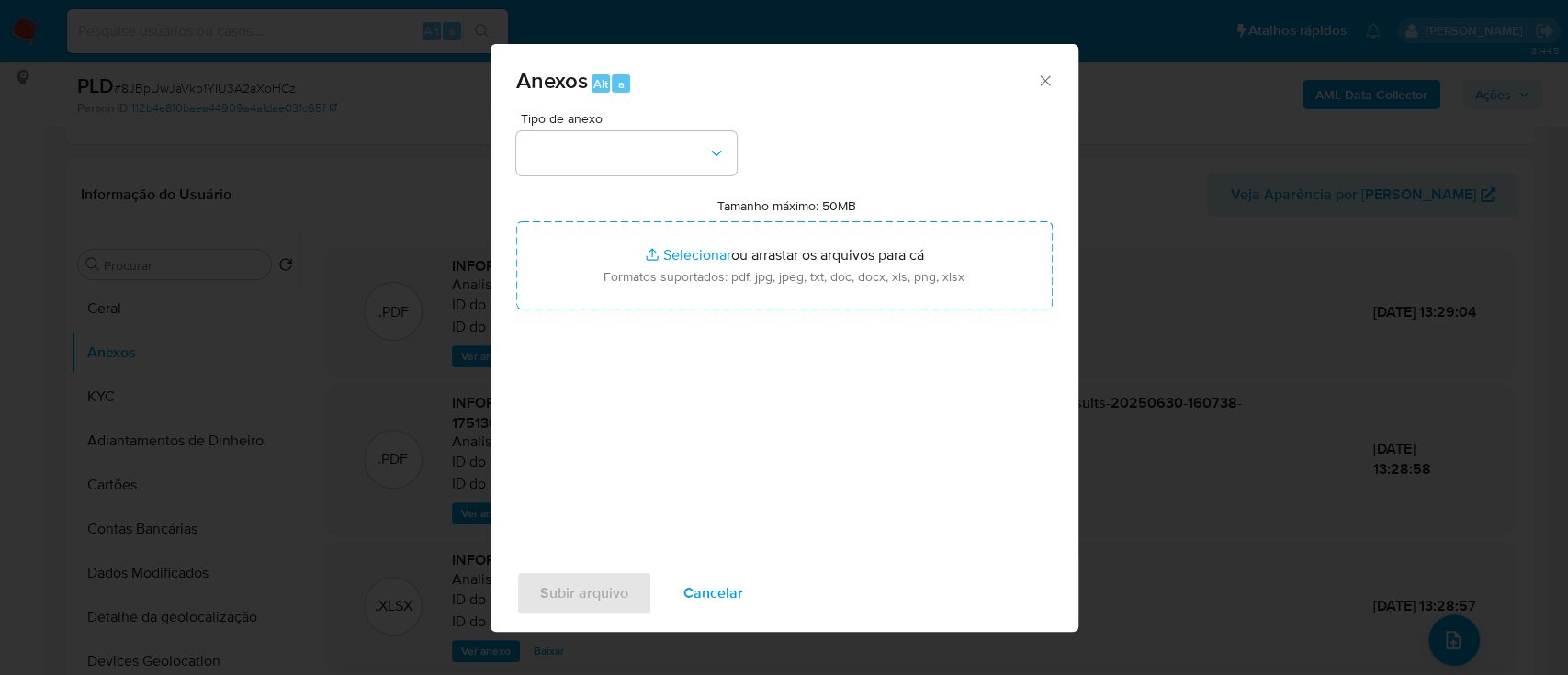 drag, startPoint x: 1034, startPoint y: 91, endPoint x: 1040, endPoint y: 70, distance: 21.84033 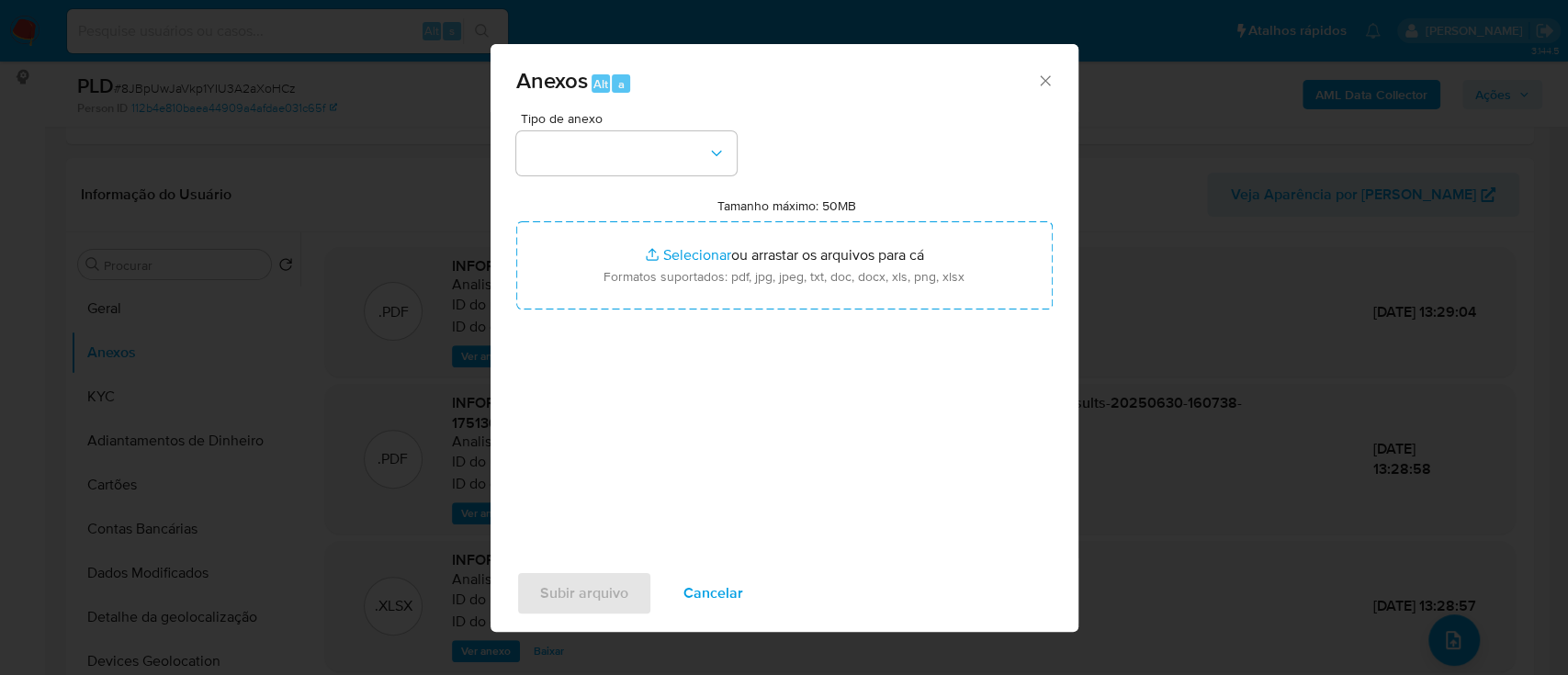 click on "Anexos Alt a" at bounding box center (784, 78) 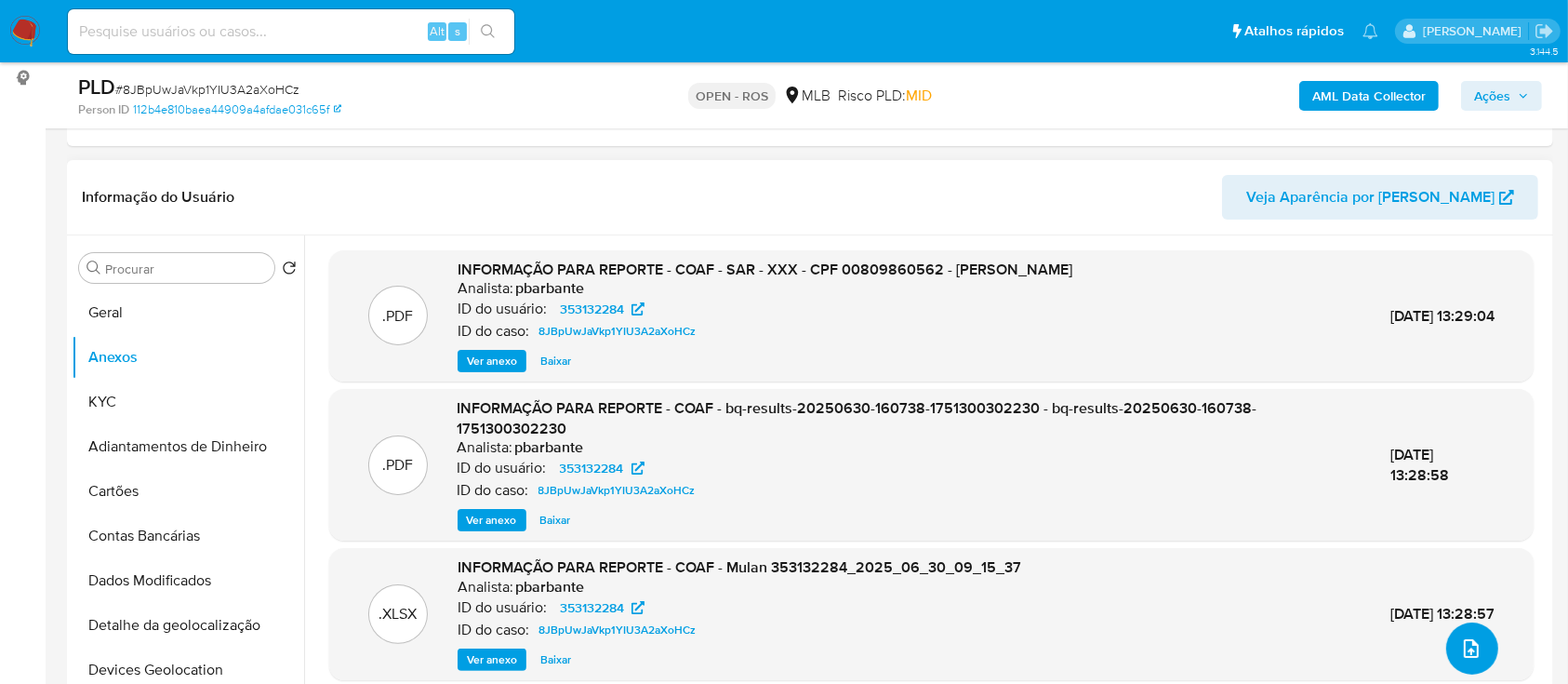 click at bounding box center [1472, 649] 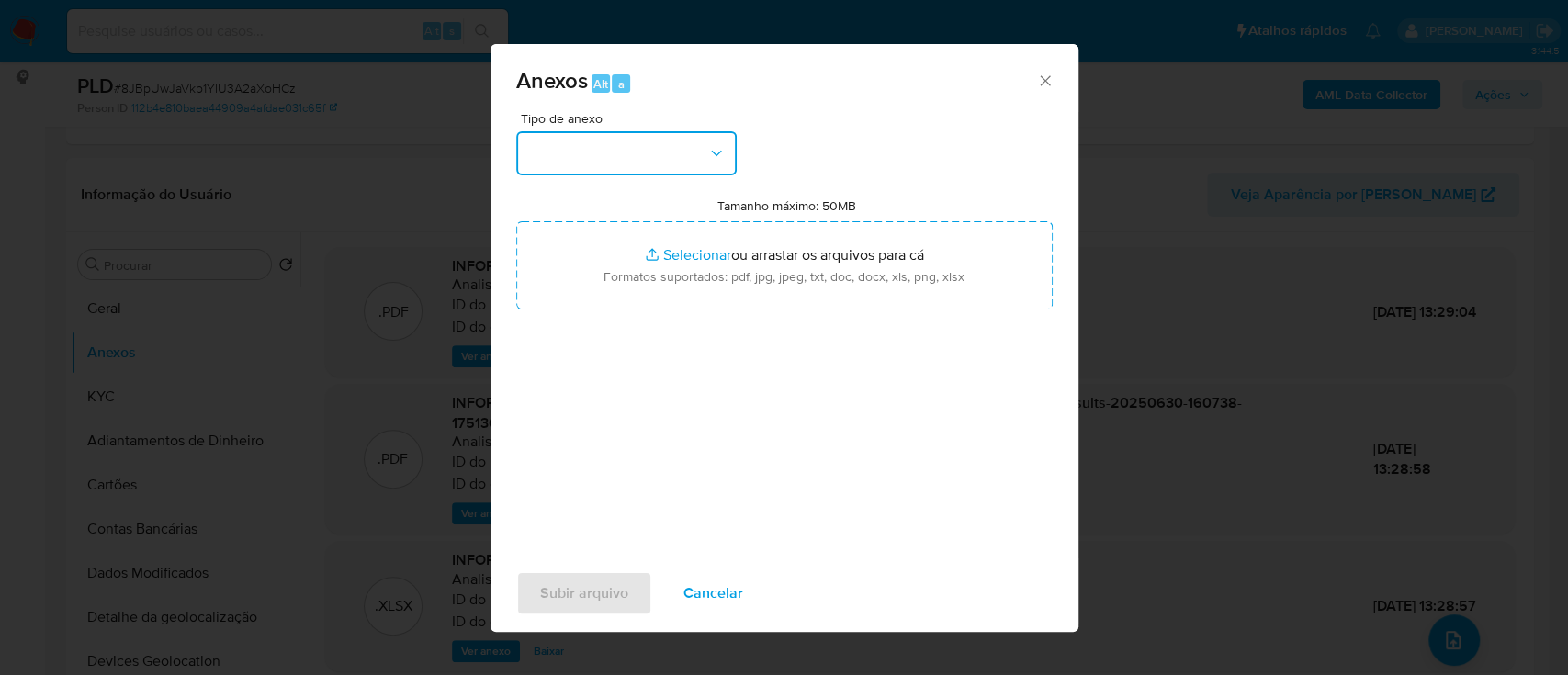 click at bounding box center (626, 153) 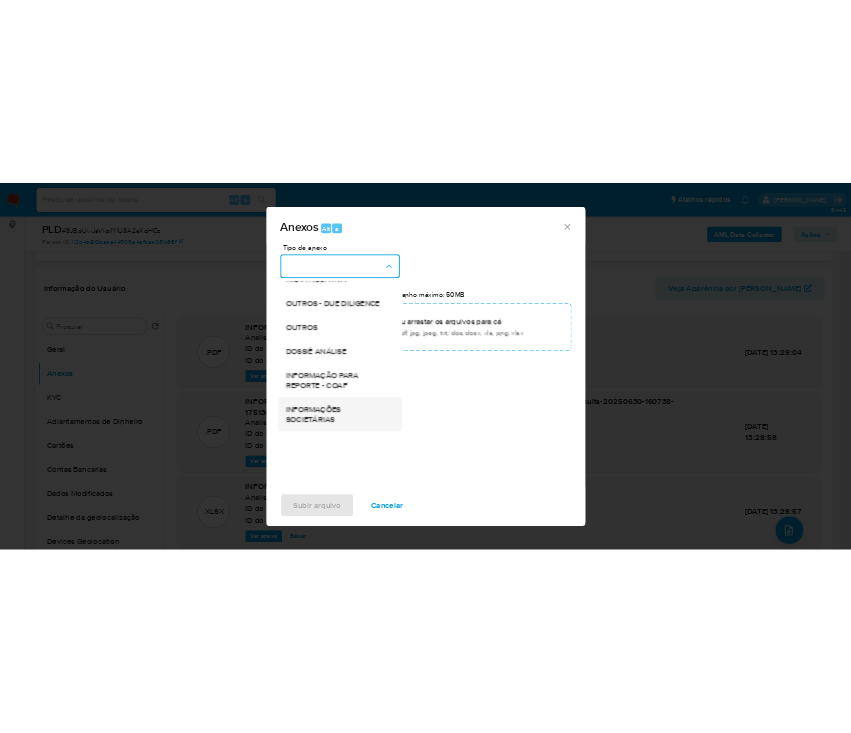 scroll, scrollTop: 307, scrollLeft: 0, axis: vertical 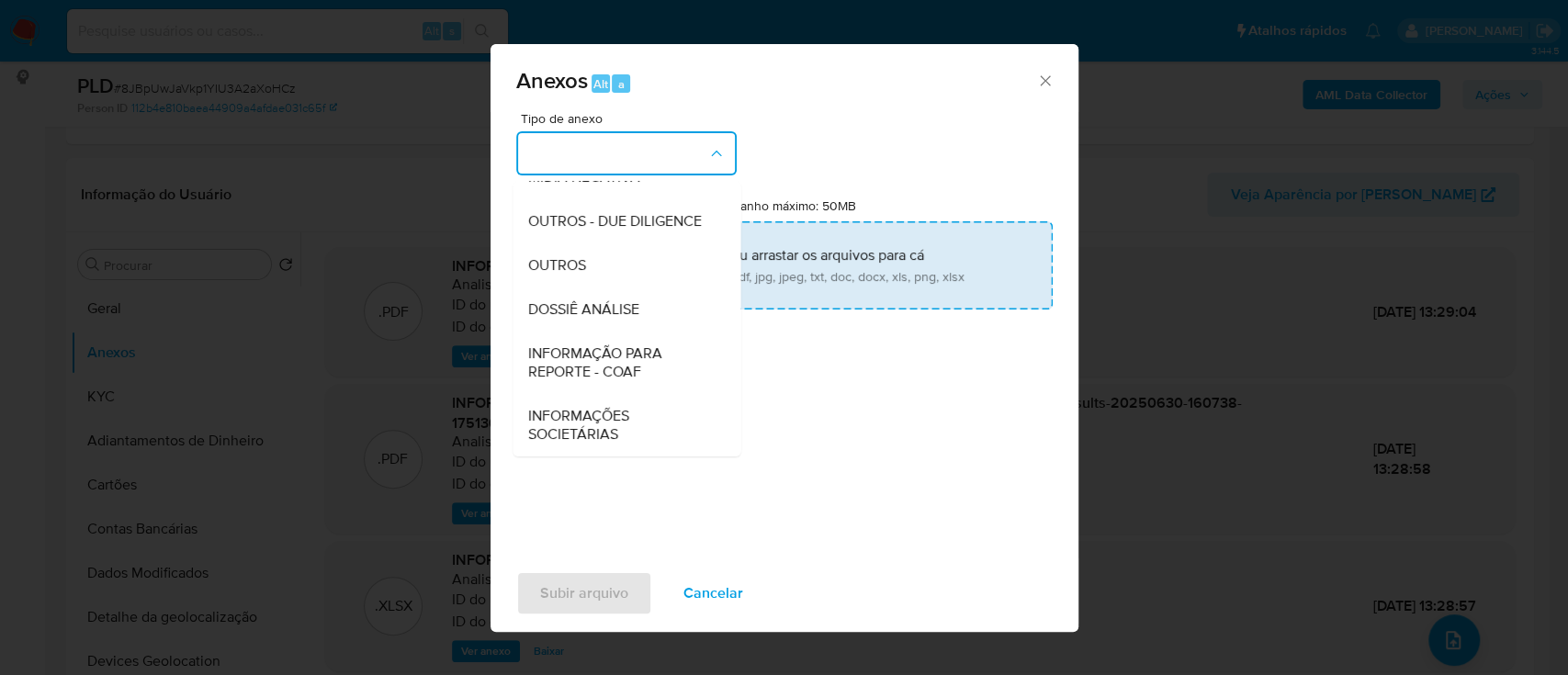 drag, startPoint x: 614, startPoint y: 375, endPoint x: 705, endPoint y: 261, distance: 145.86638 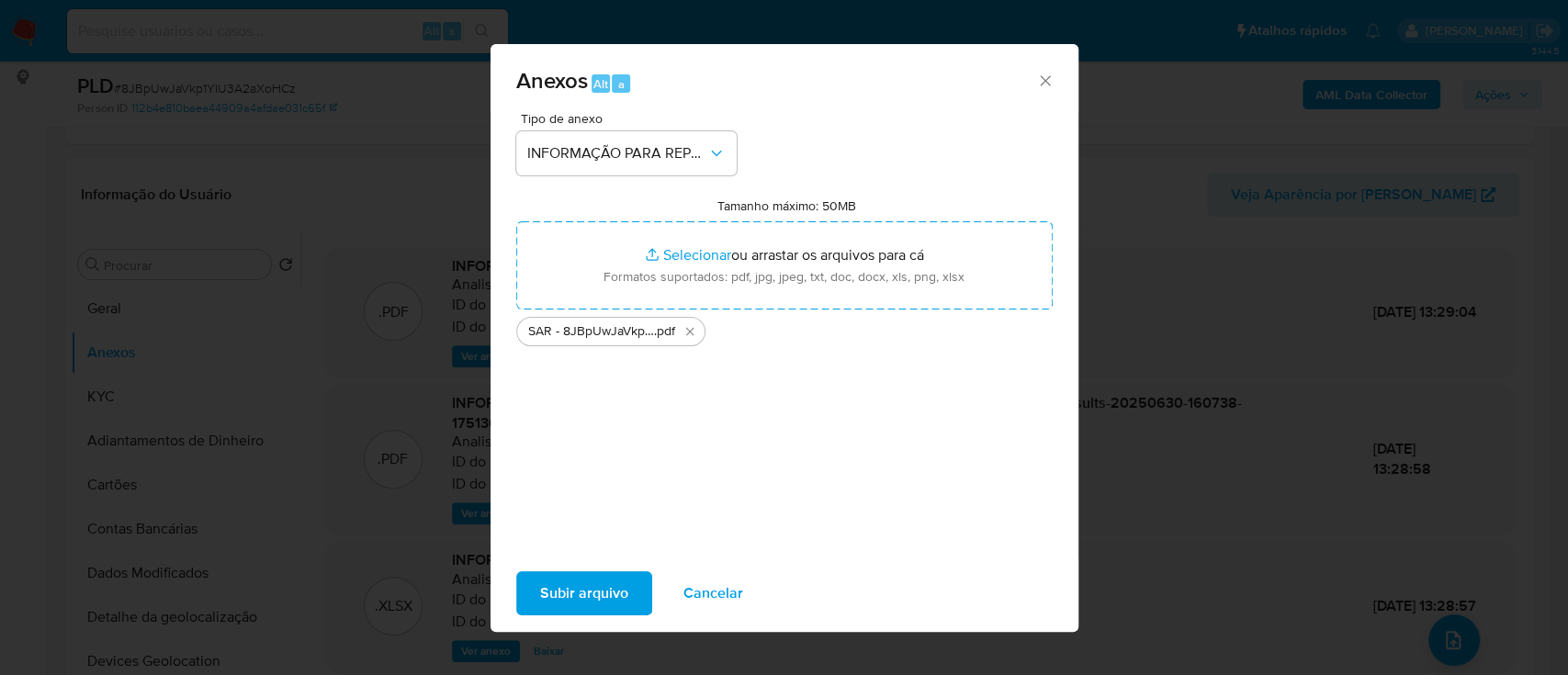 click on "Subir arquivo" at bounding box center [584, 593] 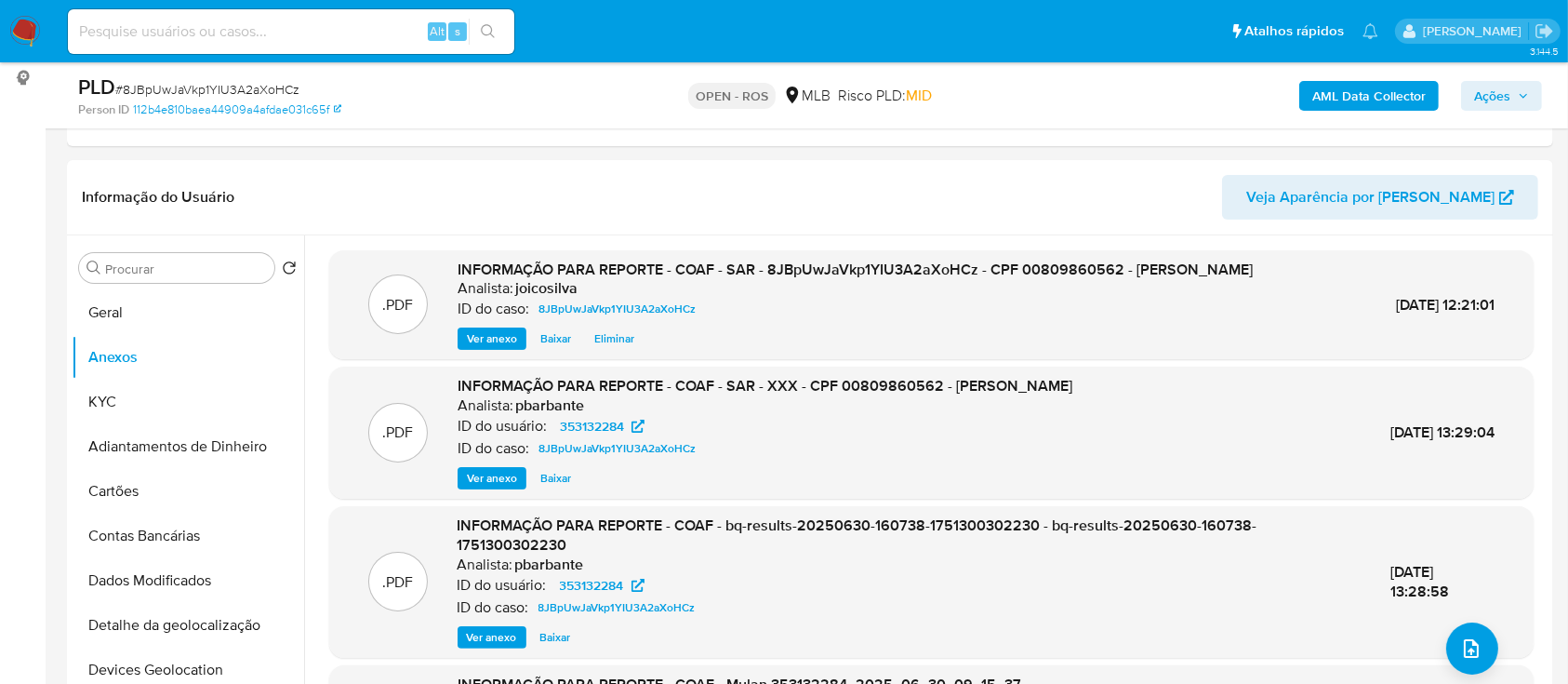 drag, startPoint x: 1489, startPoint y: 93, endPoint x: 1479, endPoint y: 101, distance: 12.80625 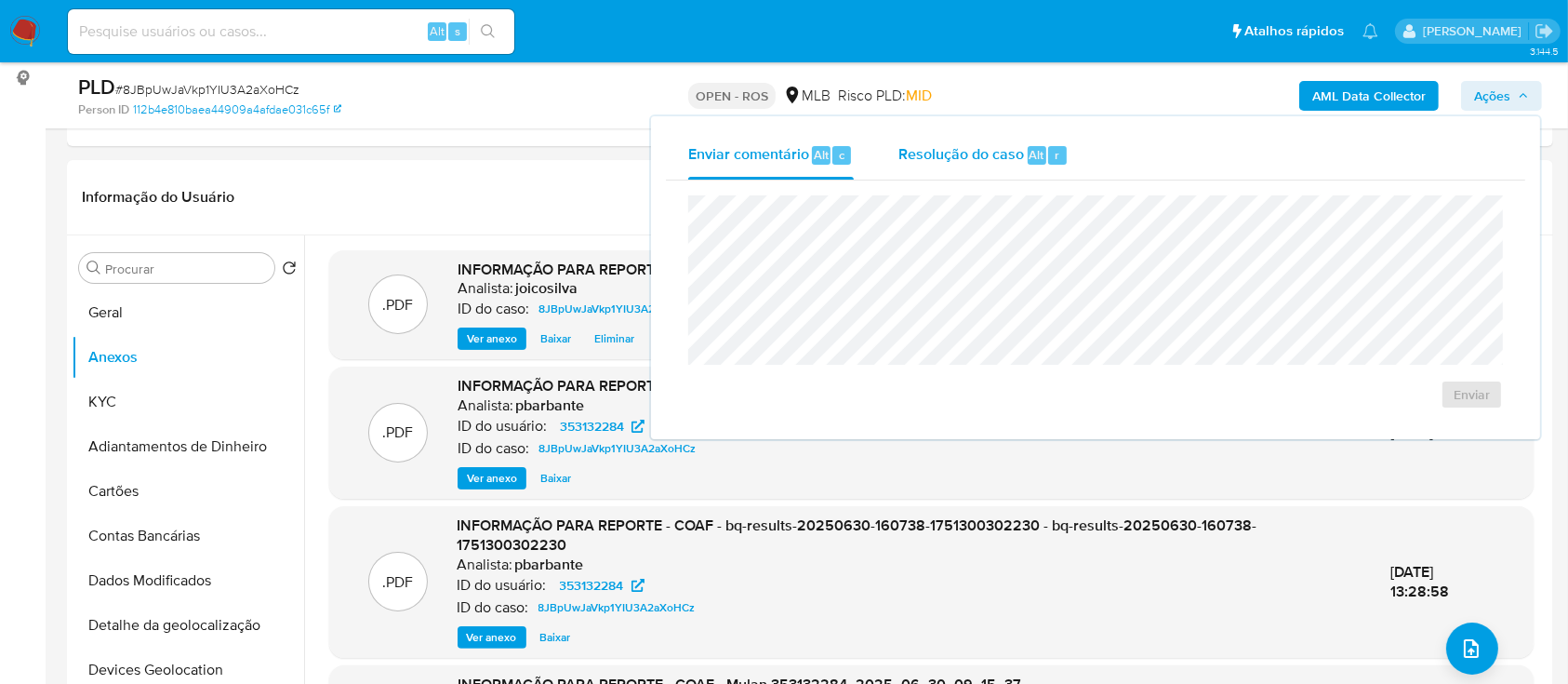 click on "Resolução do caso" at bounding box center [961, 154] 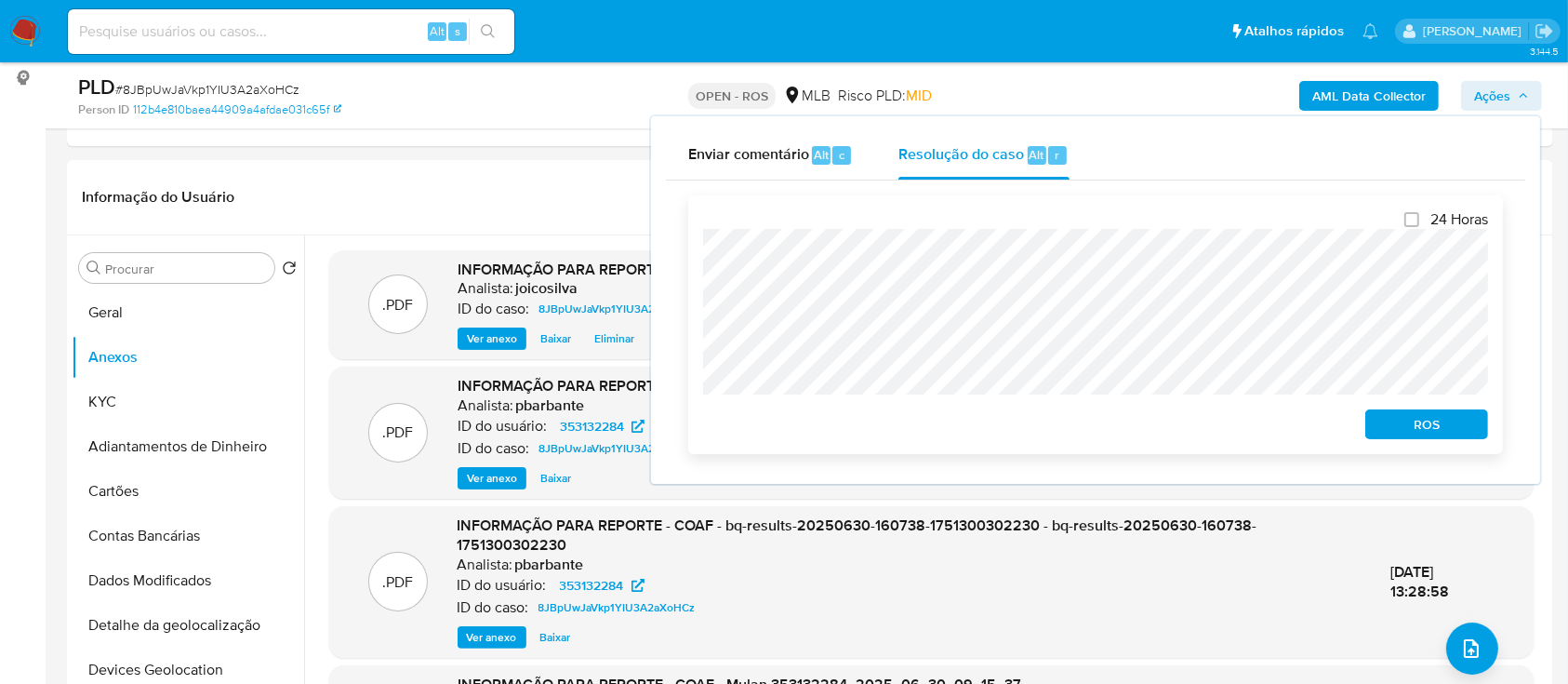 click on "ROS" at bounding box center [1427, 424] 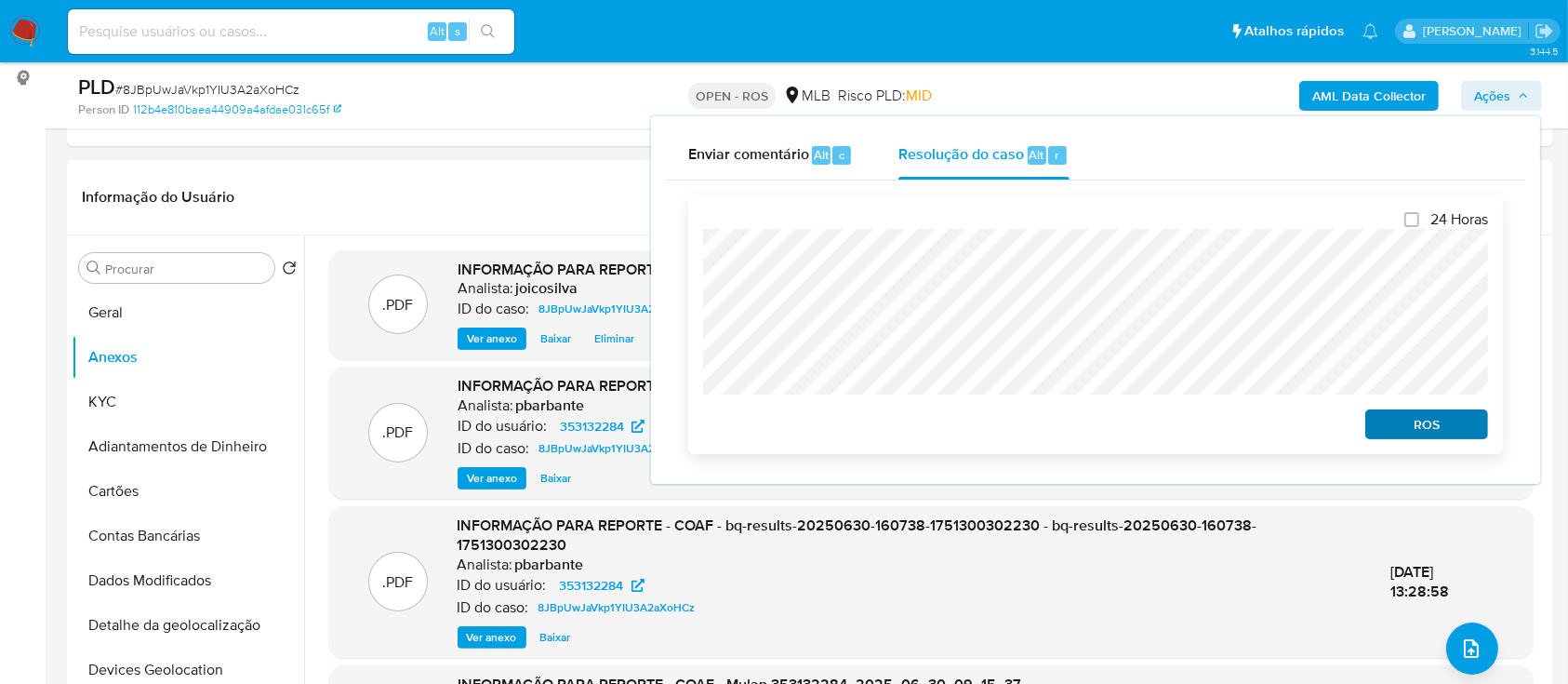 click on "Pausado Ver notificaciones Alt s Atalhos rápidos   Presiona las siguientes teclas para acceder a algunas de las funciones Pesquisar caso ou usuário Alt s Voltar para casa Alt h Adicione um comentário Alt c Ir para a resolução de um caso Alt r Adicionar um anexo Alt a Solicitar desafio KYC Alt 3 Adicionar restrição Alt 4 Remover restrição Alt 5 Joice Oliveira Da Silva De Almeida Bandeja Painel Screening Pesquisa em Listas Watchlist Ferramentas Operações em massa relatórios Mulan Localizador de pessoas Consolidado 3.144.5 Atribuiu o   joicosilva   Asignado el: 13/06/2025 18:36:54 Criou: 13/06/2025   Criou: 13/06/2025 18:36:54 - Expira em 17 dias   Expira em 28/07/2025 18:36:55 PLD # 8JBpUwJaVkp1YIU3A2aXoHCz Person ID 112b4e810baea44909a4afdae031c65f OPEN - ROS  MLB Risco PLD:  MID AML Data Collector Ações Enviar comentário Alt c Resolução do caso Alt r Fechamento do caso 24 Horas ROS Informação do Caso Eventos ( 1 ) Ações MANUAL (1) Informação do Usuário Veja Aparência por Pessoa   KYC" at bounding box center [784, 1573] 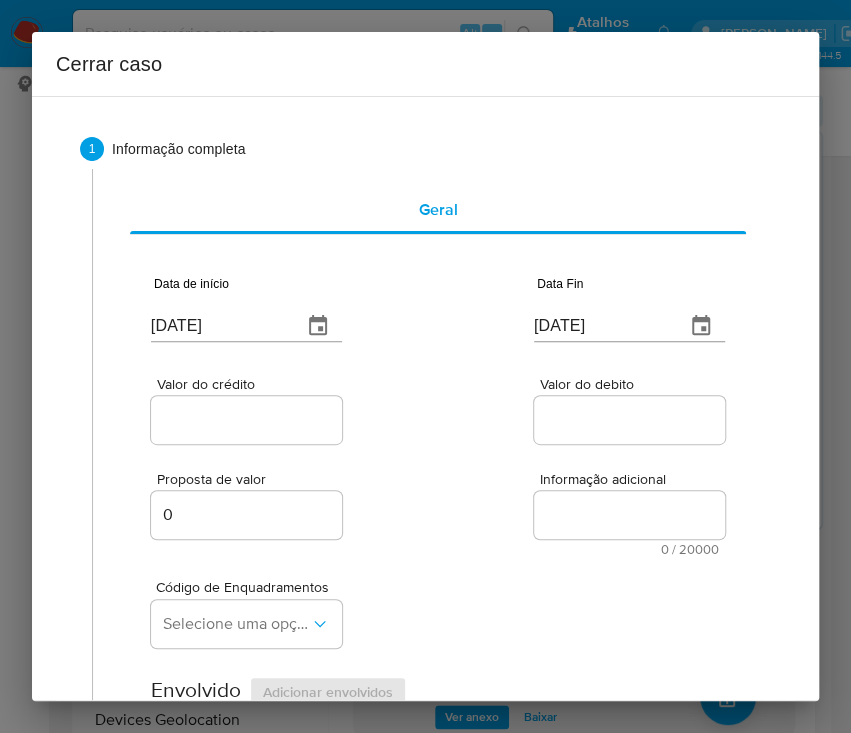 click on "11/07/2025" at bounding box center (218, 326) 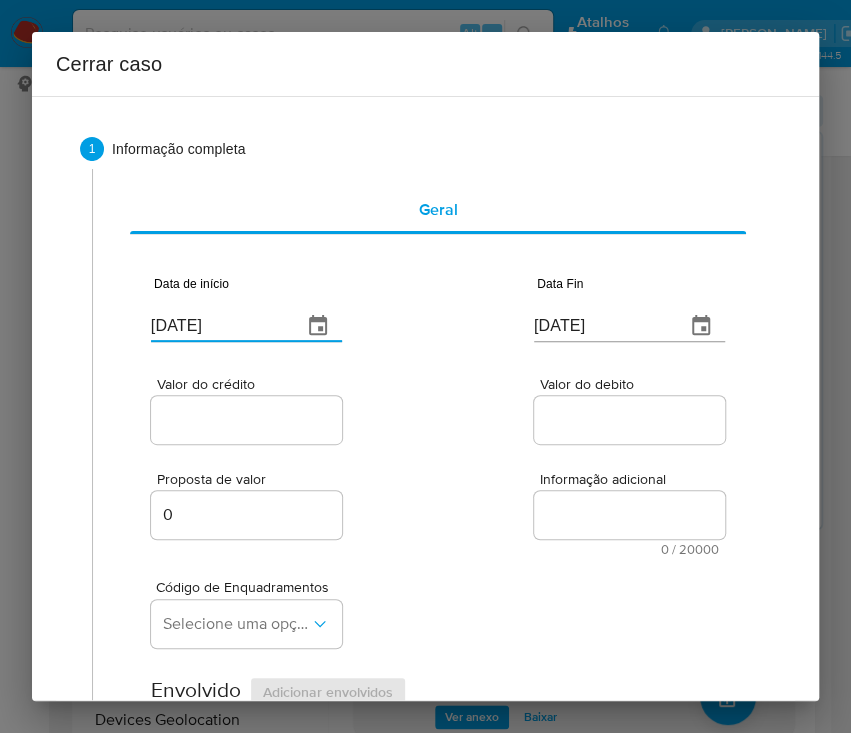 click on "11/07/2025" at bounding box center [218, 326] 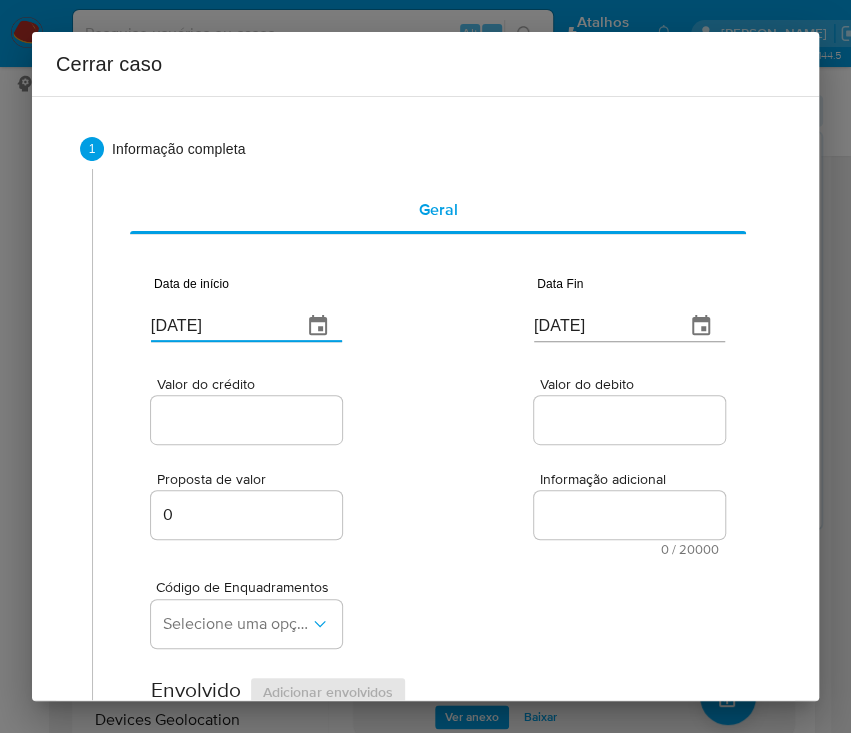 paste on "05/05" 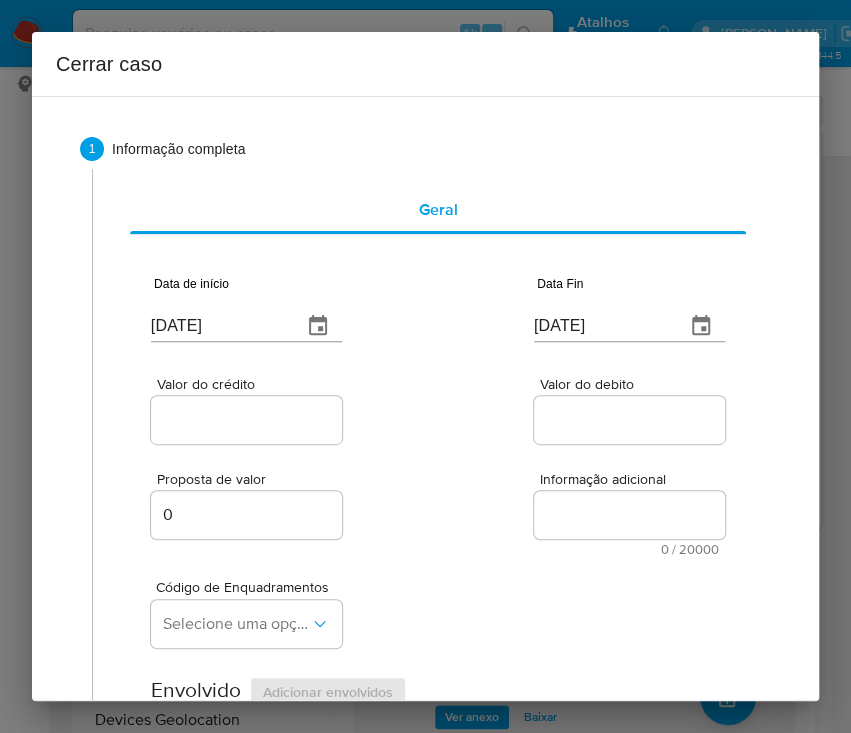 drag, startPoint x: 426, startPoint y: 385, endPoint x: 10, endPoint y: 575, distance: 457.33575 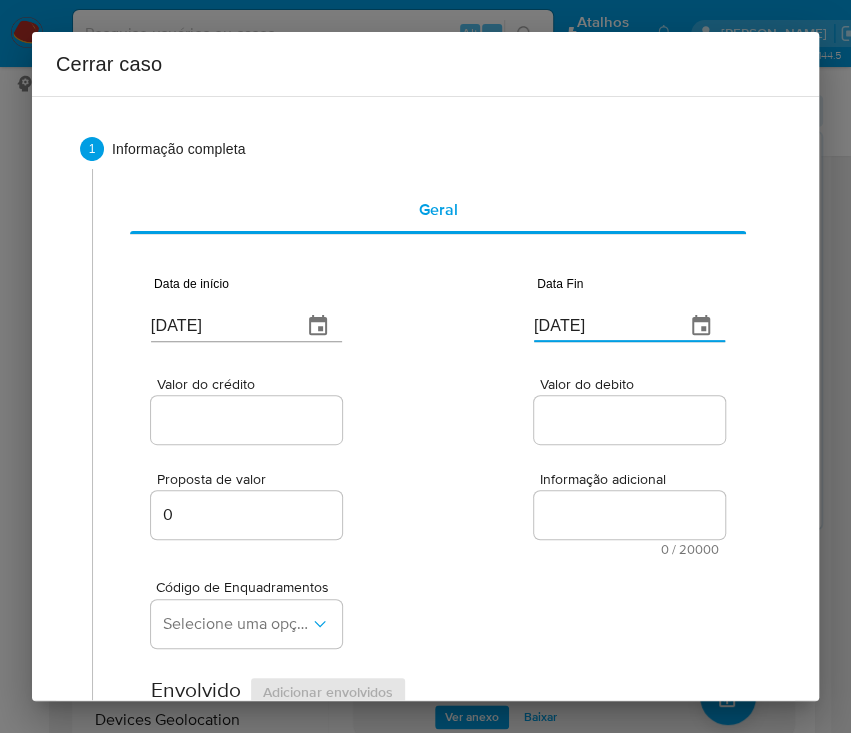 click on "11/07/2025" at bounding box center [601, 326] 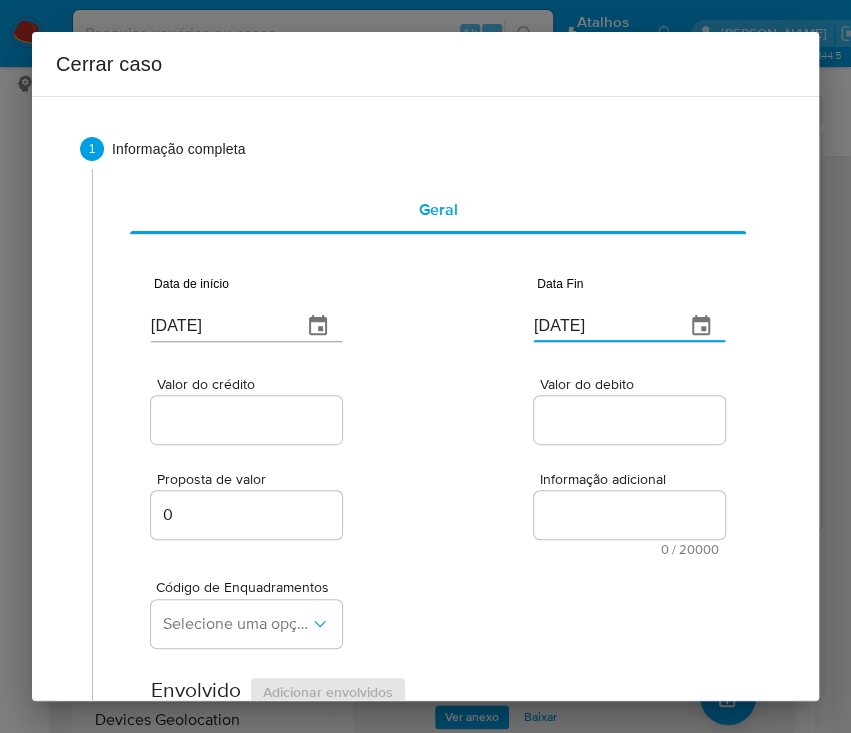 paste on "8/06" 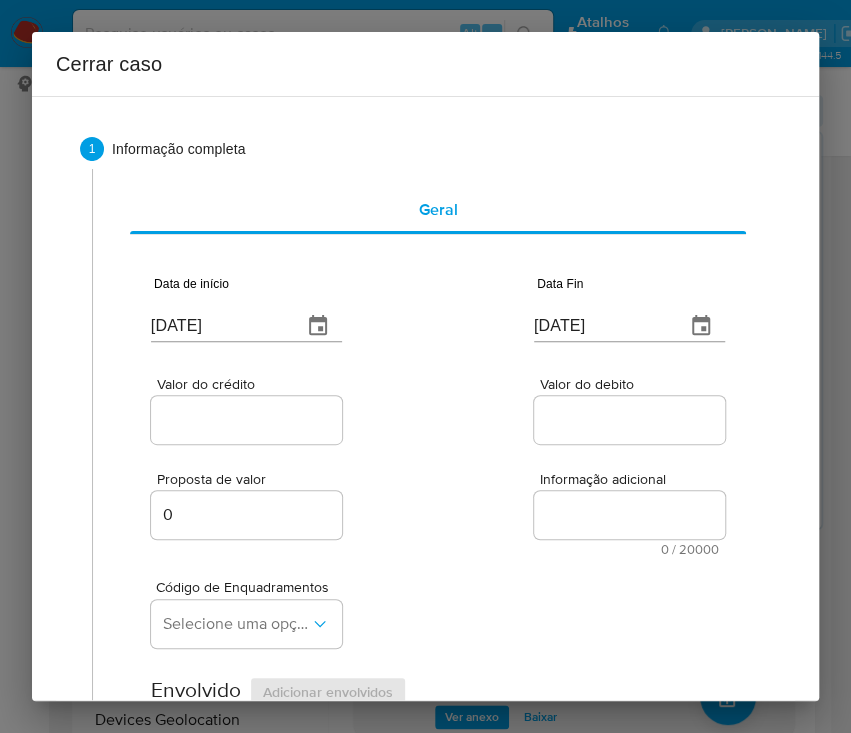 click on "Informação adicional 0 / 20000 20000 caracteres restantes" at bounding box center [629, 514] 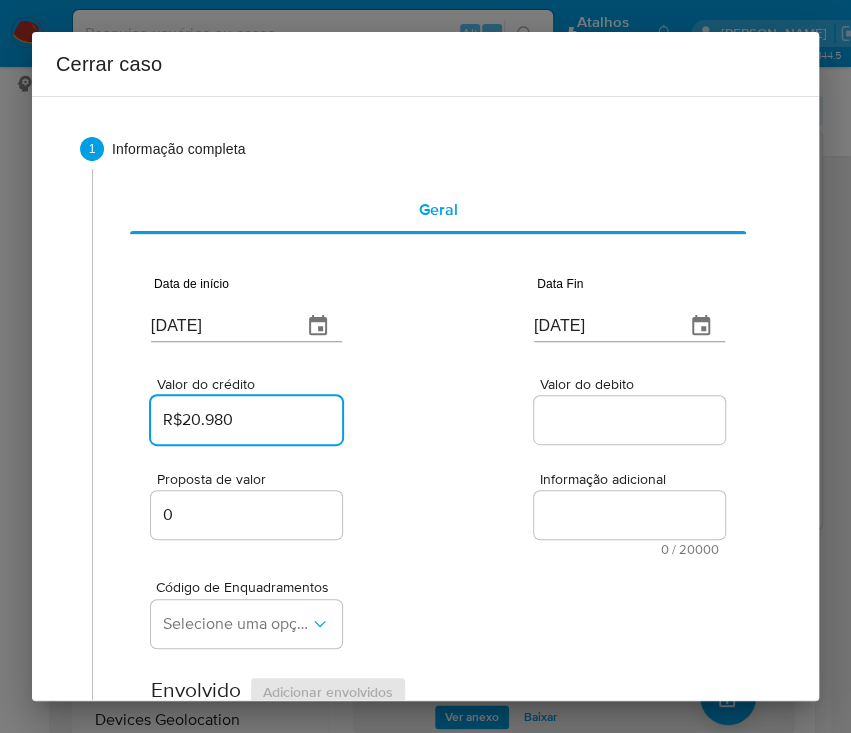 type on "R$20.980" 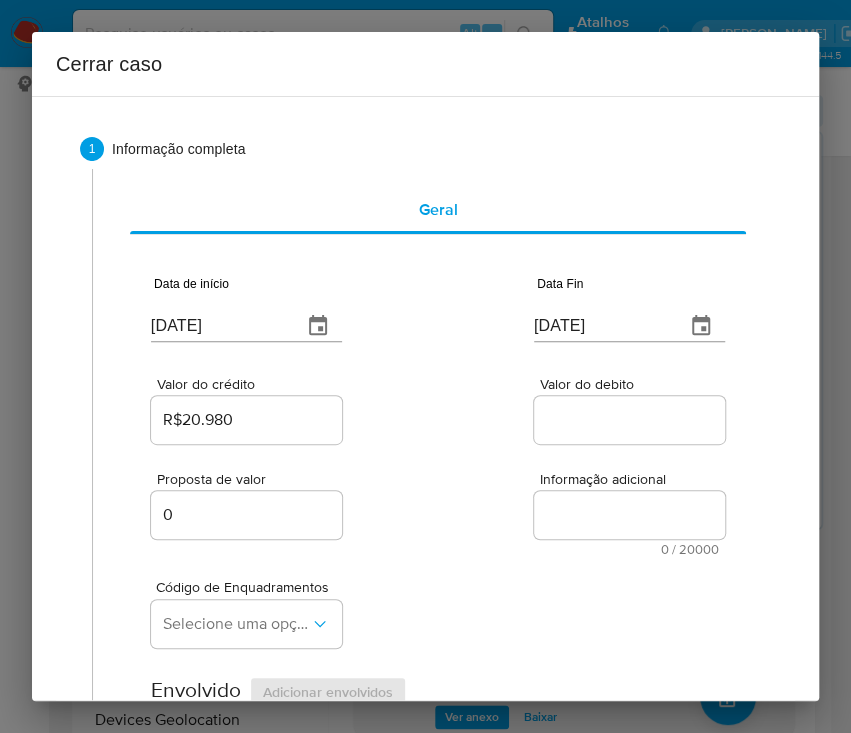 drag, startPoint x: 492, startPoint y: 456, endPoint x: 40, endPoint y: 652, distance: 492.66623 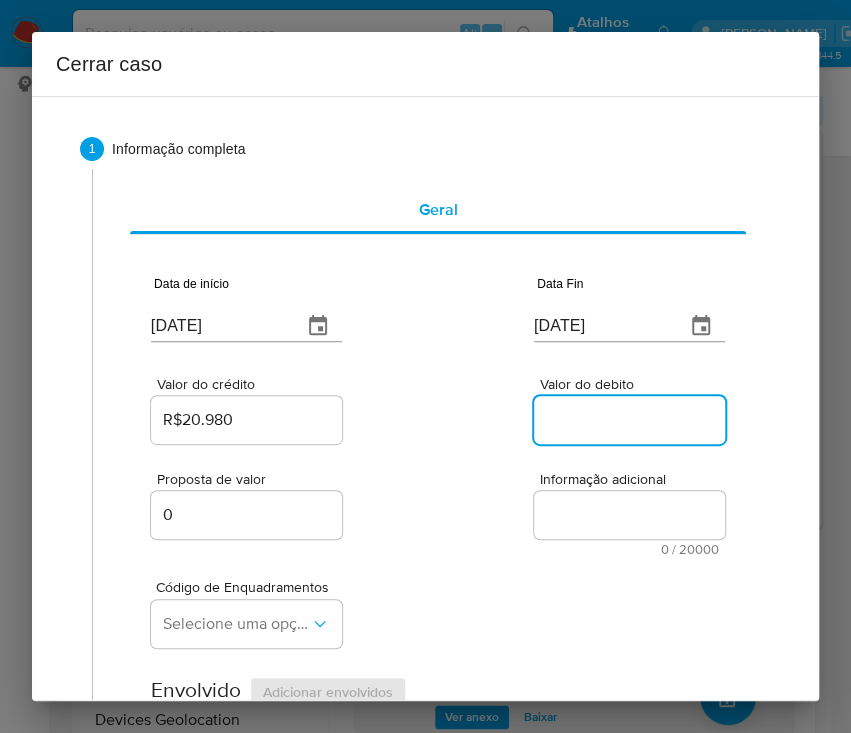 drag, startPoint x: 584, startPoint y: 418, endPoint x: 595, endPoint y: 426, distance: 13.601471 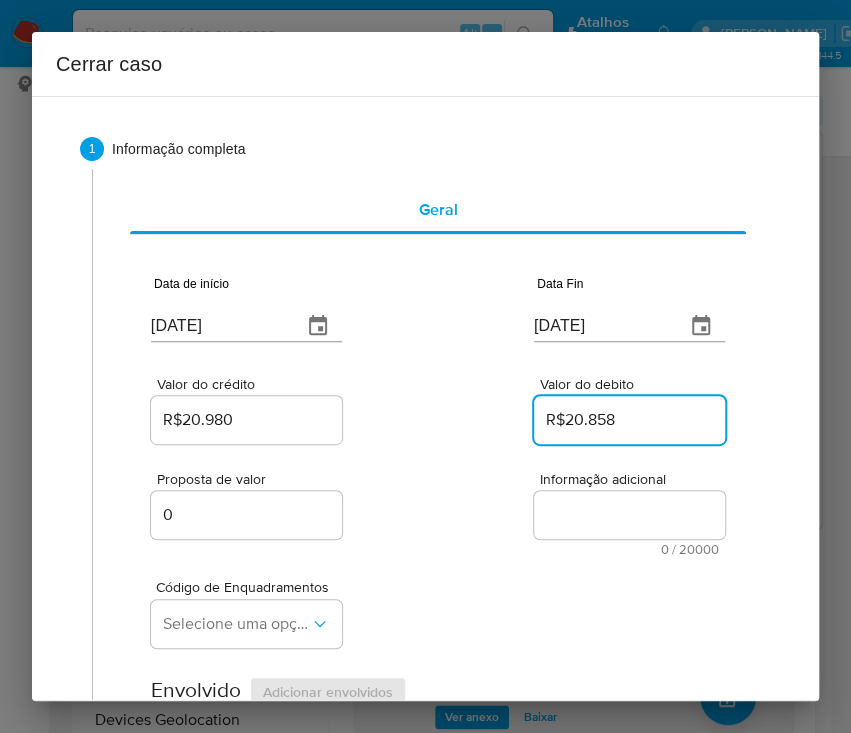 type on "R$20.858" 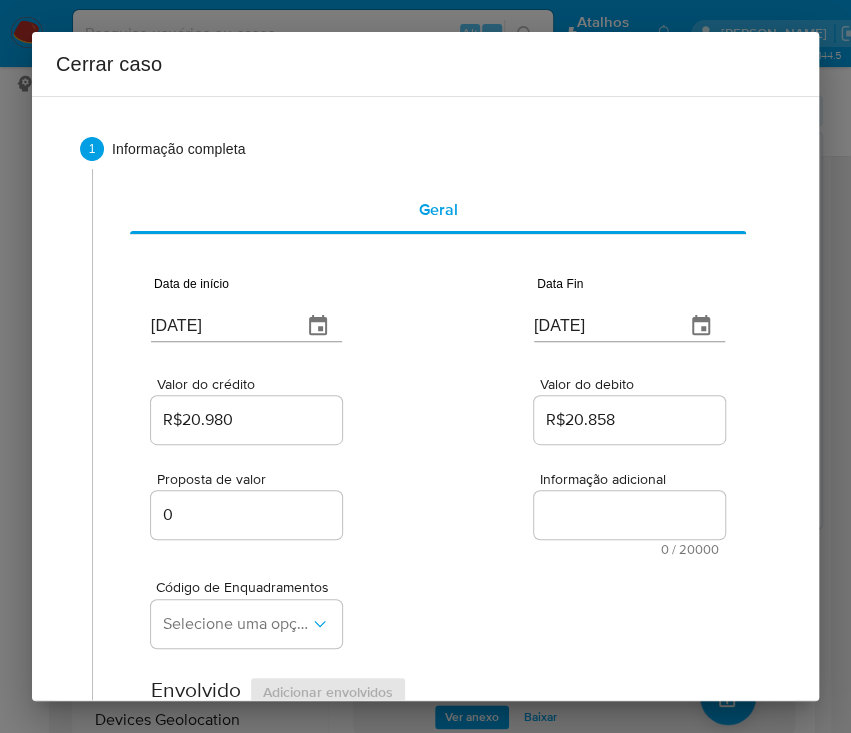drag, startPoint x: 583, startPoint y: 608, endPoint x: 6, endPoint y: 619, distance: 577.10486 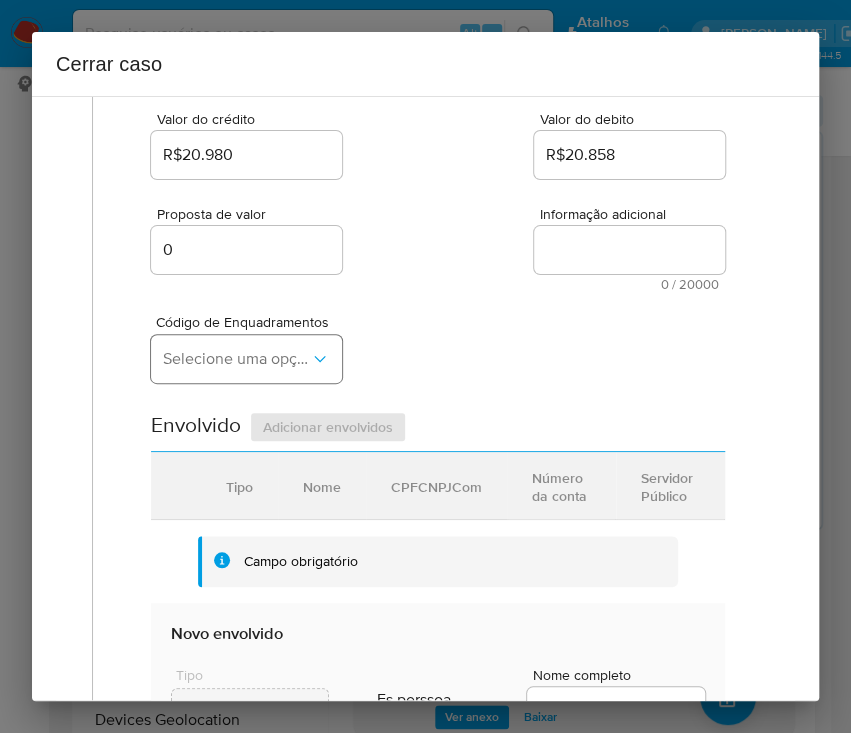 scroll, scrollTop: 266, scrollLeft: 0, axis: vertical 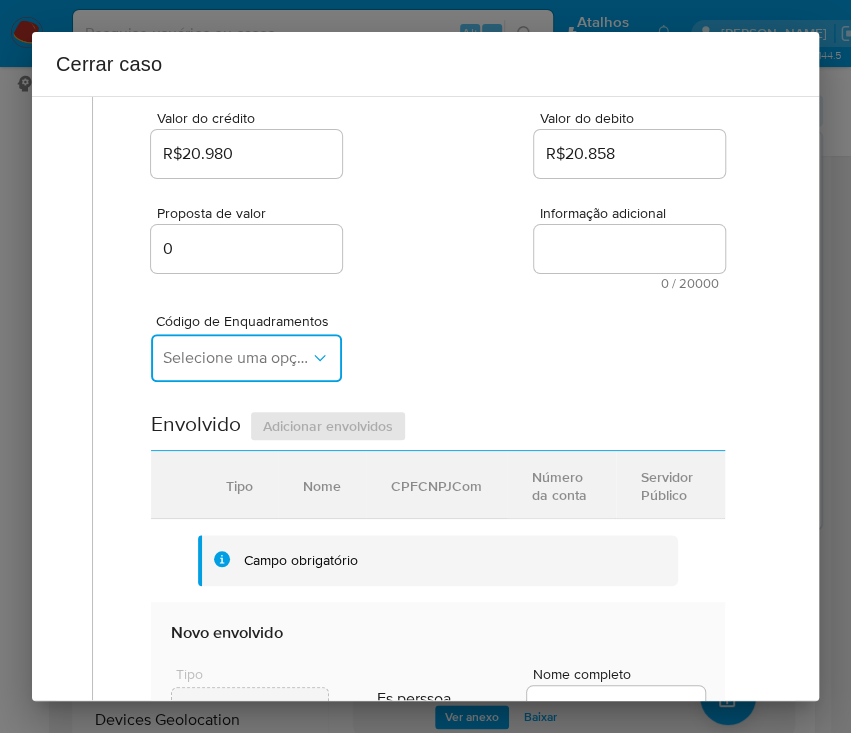 click on "Selecione uma opção" at bounding box center (246, 358) 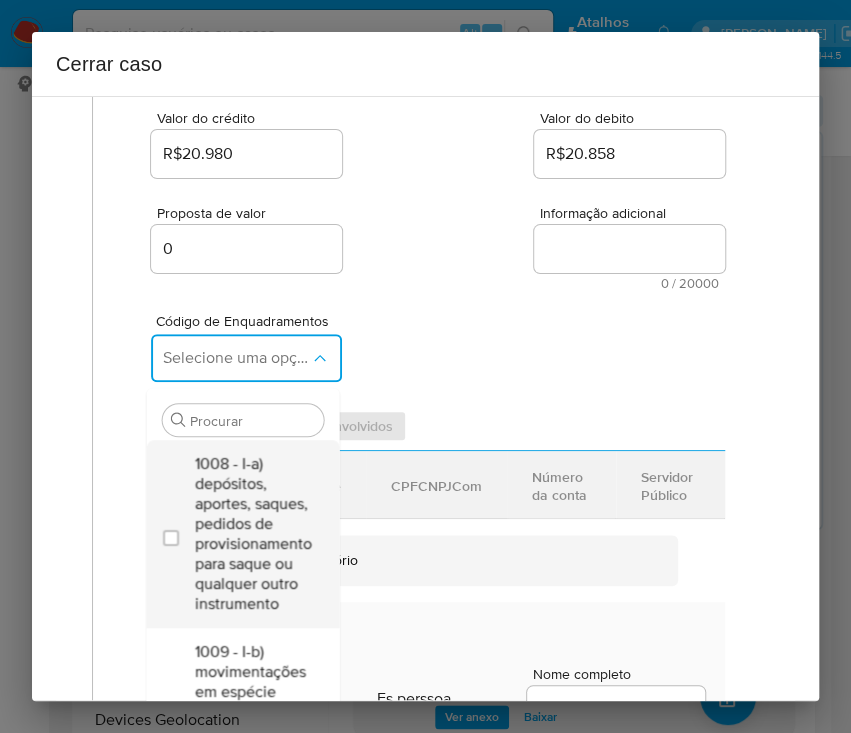 click on "1008 - I-a) depósitos, aportes, saques, pedidos de provisionamento para saque ou qualquer outro instrumento" at bounding box center (252, 534) 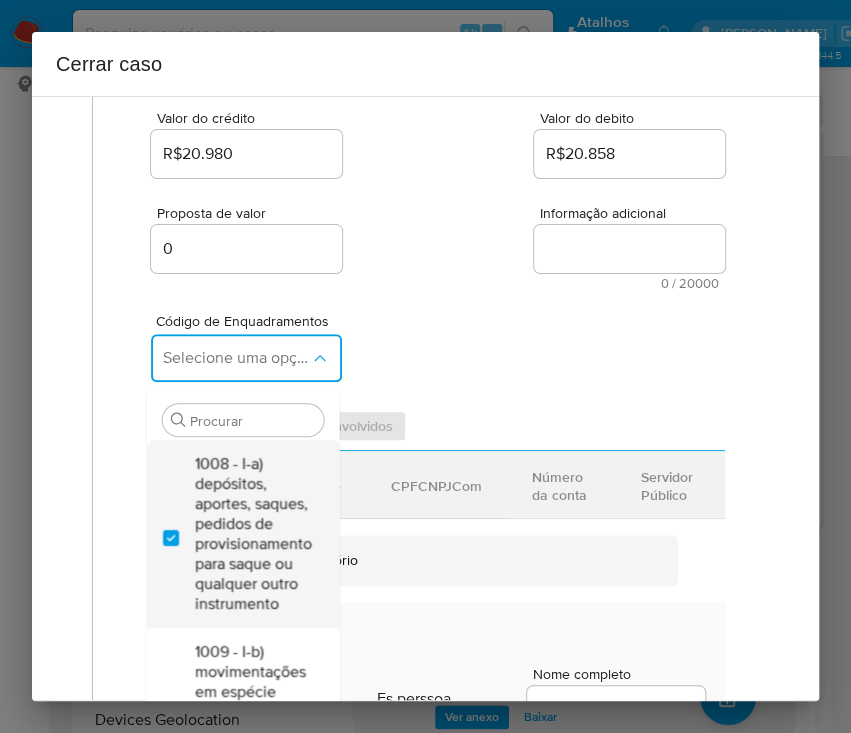 checkbox on "true" 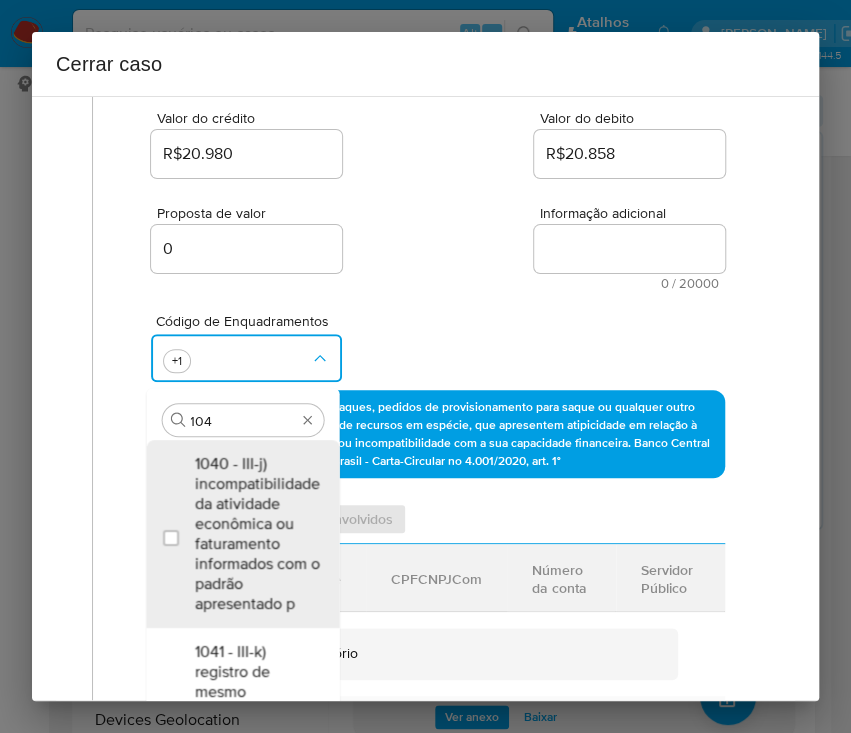 type on "1045" 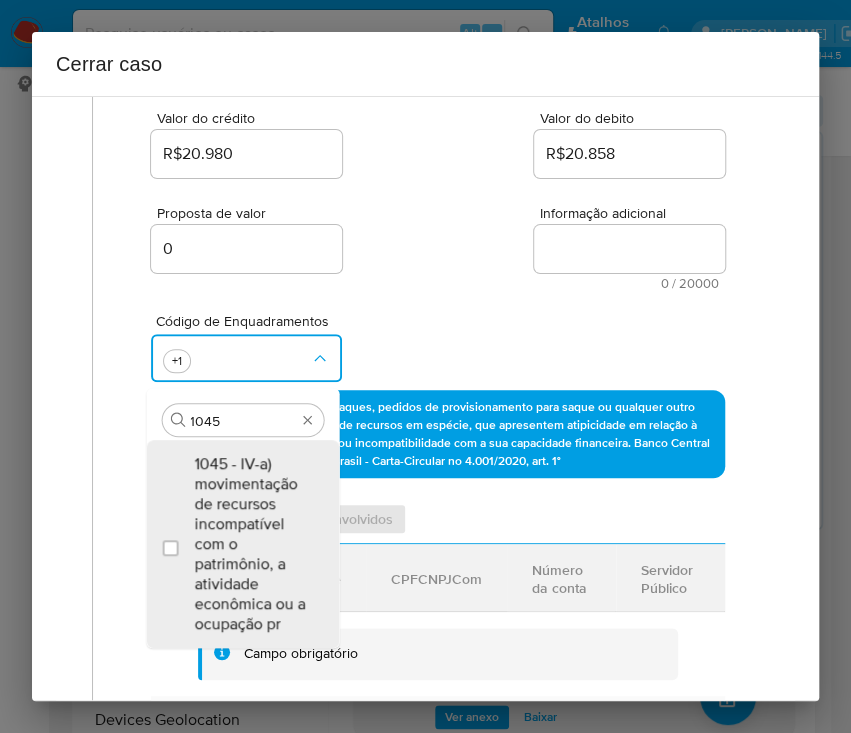 click on "1045 - IV-a) movimentação de recursos incompatível com o patrimônio, a atividade econômica ou a ocupação pr" at bounding box center (252, 544) 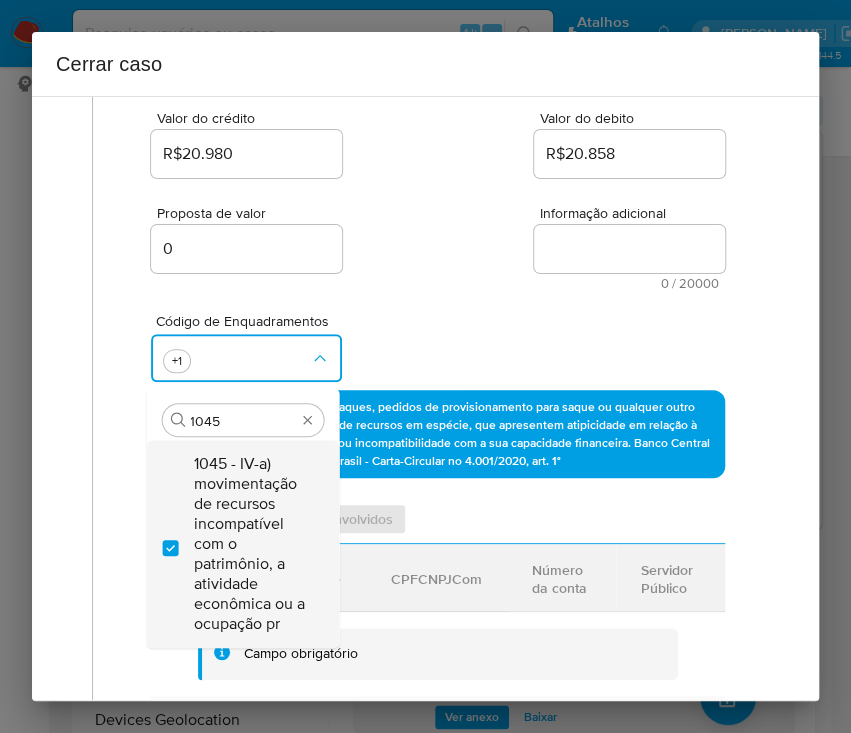 checkbox on "true" 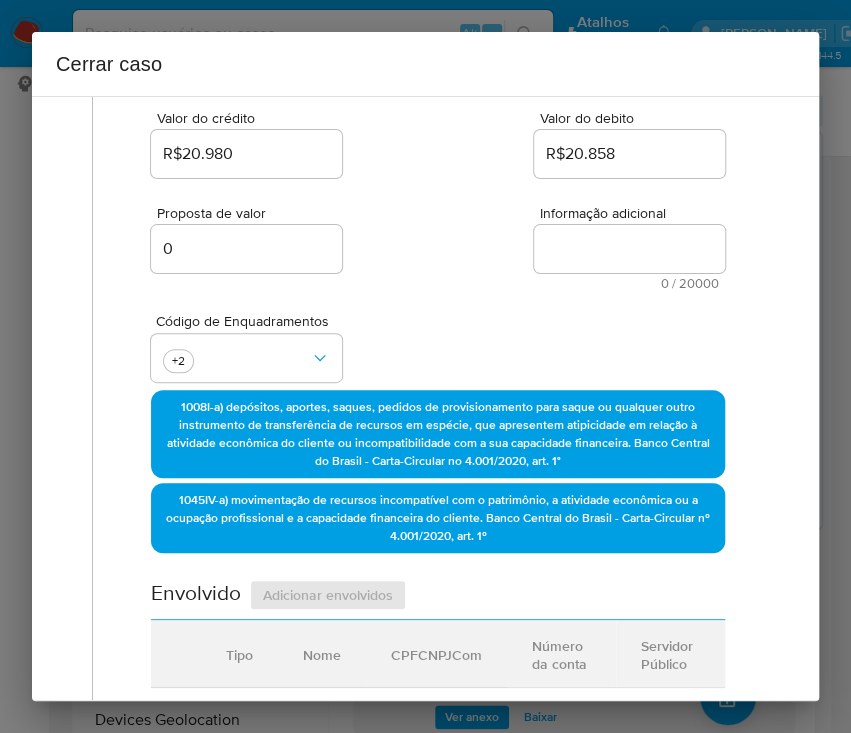 click on "Informação adicional" at bounding box center [629, 249] 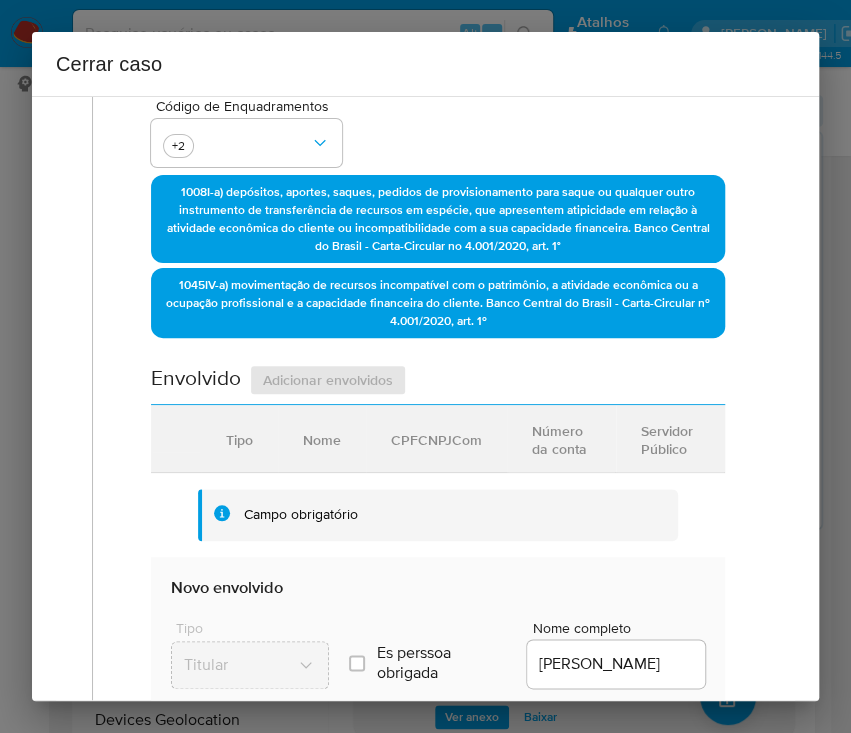 scroll, scrollTop: 800, scrollLeft: 0, axis: vertical 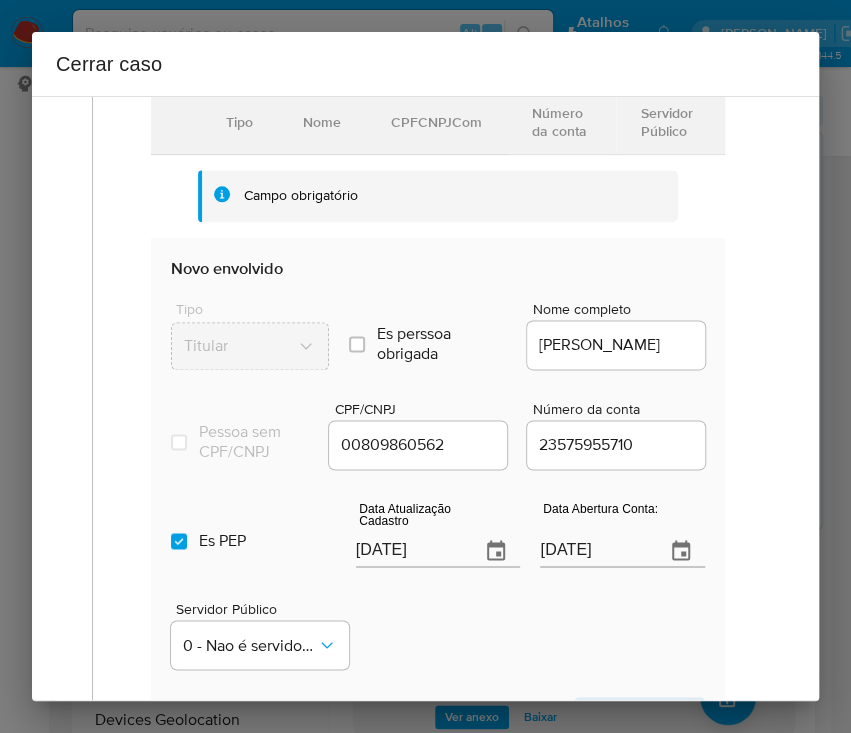 click on "[DATE]" at bounding box center (410, 551) 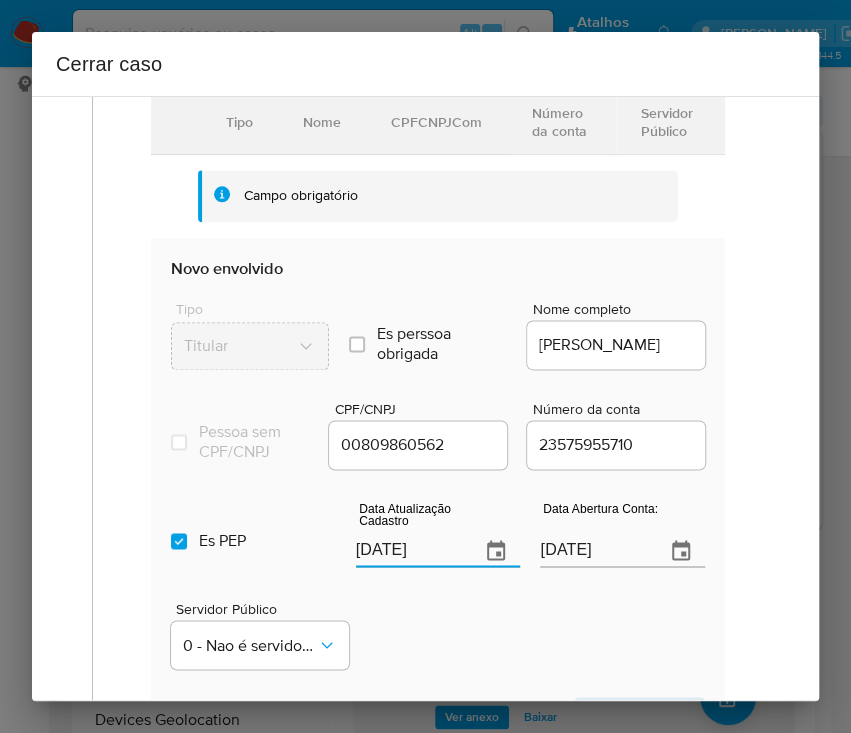click on "[DATE]" at bounding box center (410, 551) 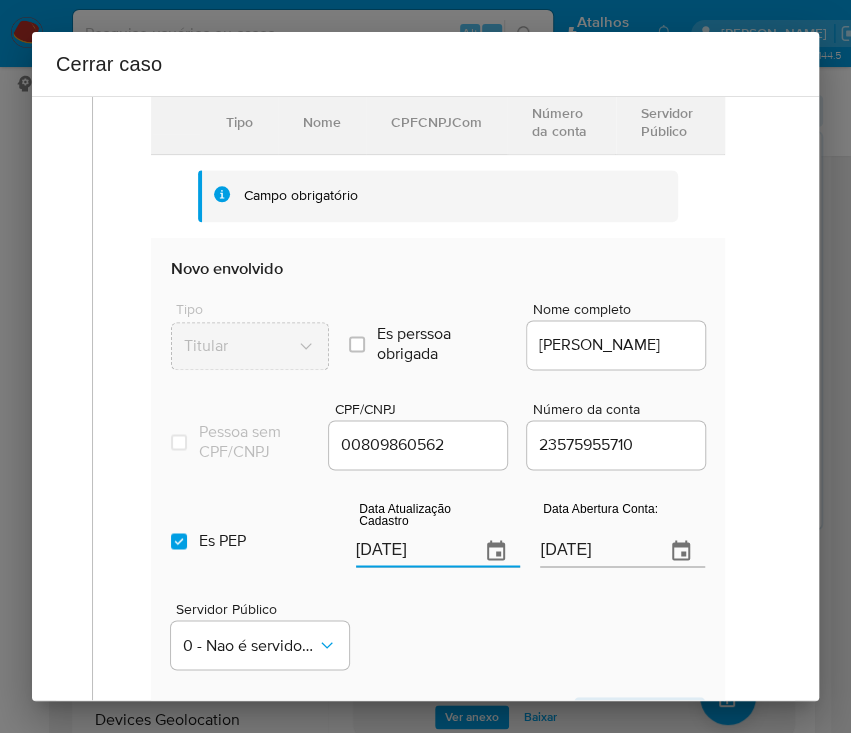 click on "[DATE]" at bounding box center (410, 551) 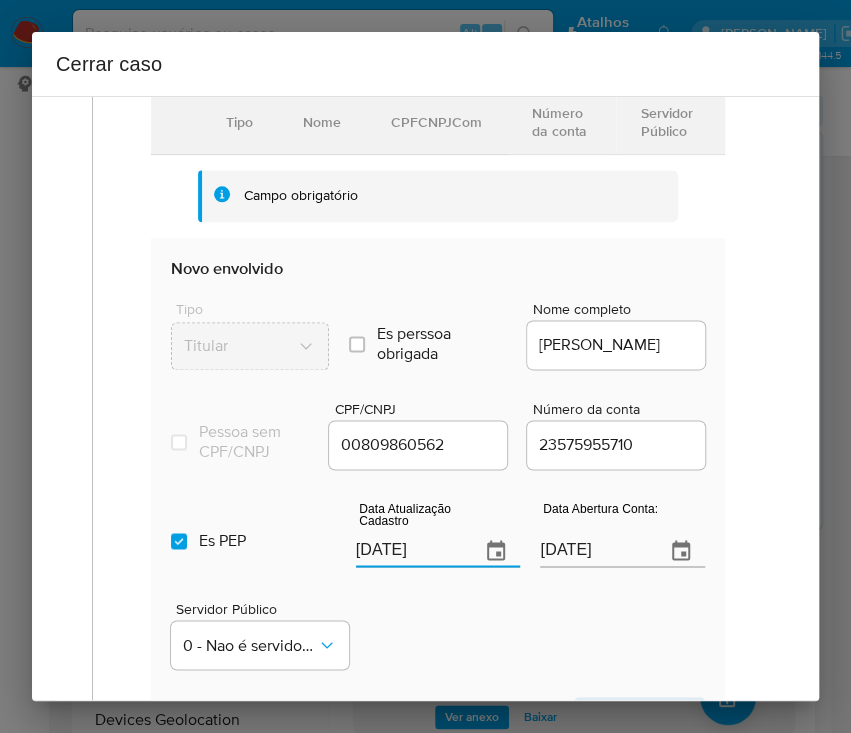 paste on "21/05" 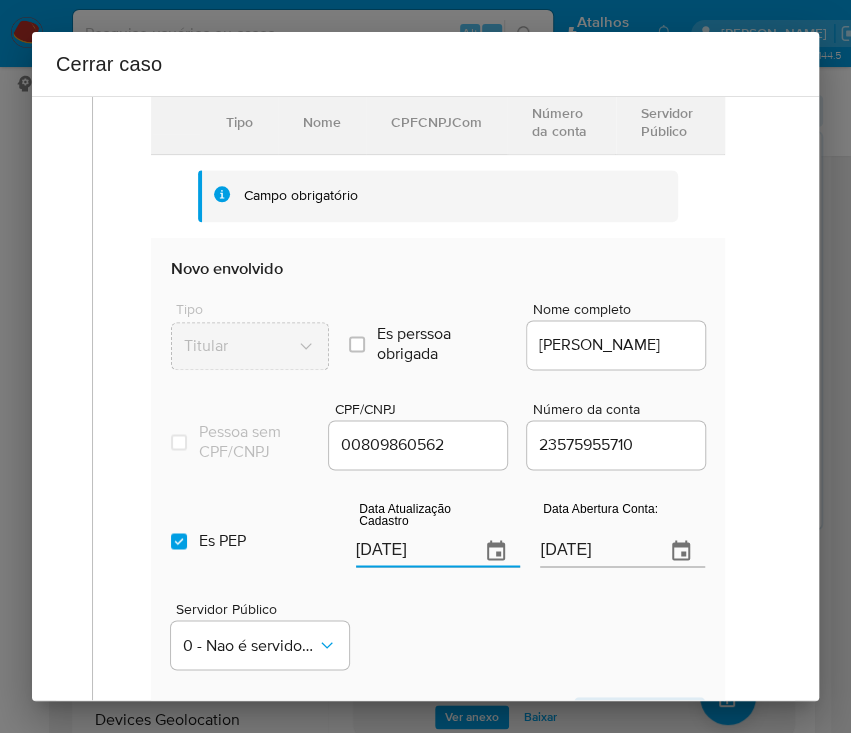 type on "21/05/2025" 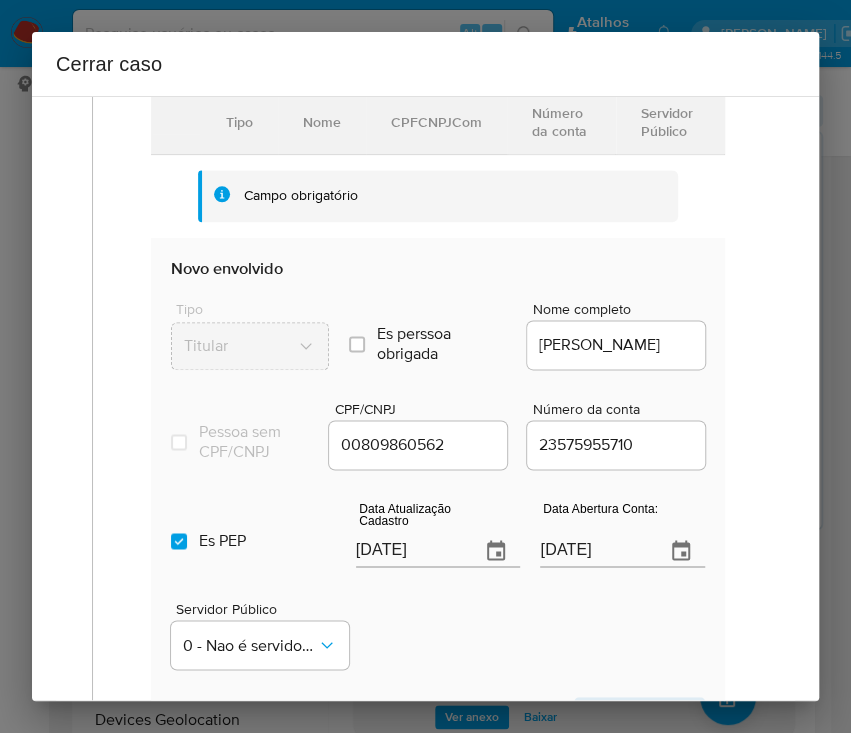 click on "Novo envolvido Tipo Titular Es perssoa obrigada Is PObrigada Nome completo EDUARDO CALAZANS BARRETO Pessoa sem CPF/CNPJ Is CPFCNPJ CPF/CNPJ 00809860562 Número da conta 23575955710 Es PEP isPEP Data Atualização Cadastro 21/05/2025 Data Abertura Conta: 14/12/2021 Servidor Público 0 - Nao é servidor/Nao possui informacao Cancelar Salvar envolvido" at bounding box center [438, 493] 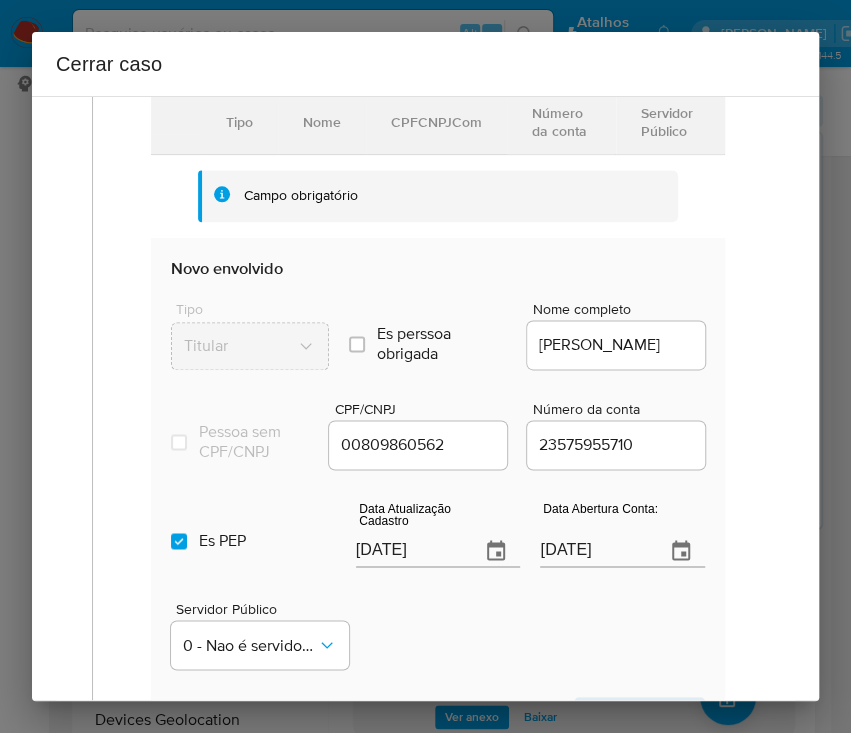 click on "Novo envolvido Tipo Titular Es perssoa obrigada Is PObrigada Nome completo EDUARDO CALAZANS BARRETO Pessoa sem CPF/CNPJ Is CPFCNPJ CPF/CNPJ 00809860562 Número da conta 23575955710 Es PEP isPEP Data Atualização Cadastro 21/05/2025 Data Abertura Conta: 14/12/2021 Servidor Público 0 - Nao é servidor/Nao possui informacao Cancelar Salvar envolvido" at bounding box center [438, 493] 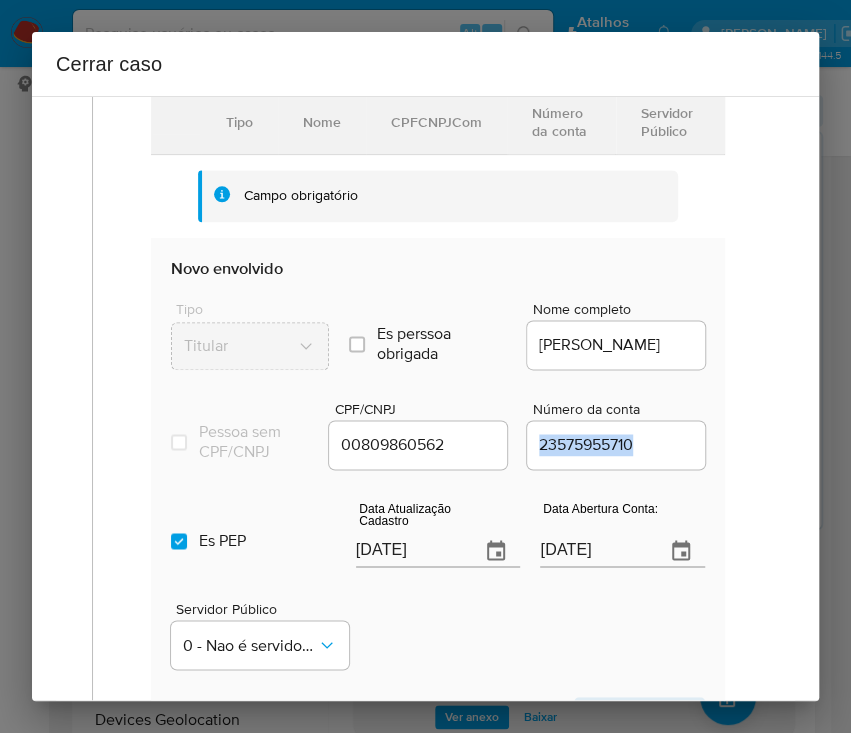 click on "Novo envolvido Tipo Titular Es perssoa obrigada Is PObrigada Nome completo EDUARDO CALAZANS BARRETO Pessoa sem CPF/CNPJ Is CPFCNPJ CPF/CNPJ 00809860562 Número da conta 23575955710 Es PEP isPEP Data Atualização Cadastro 21/05/2025 Data Abertura Conta: 14/12/2021 Servidor Público 0 - Nao é servidor/Nao possui informacao Cancelar Salvar envolvido" at bounding box center [438, 493] 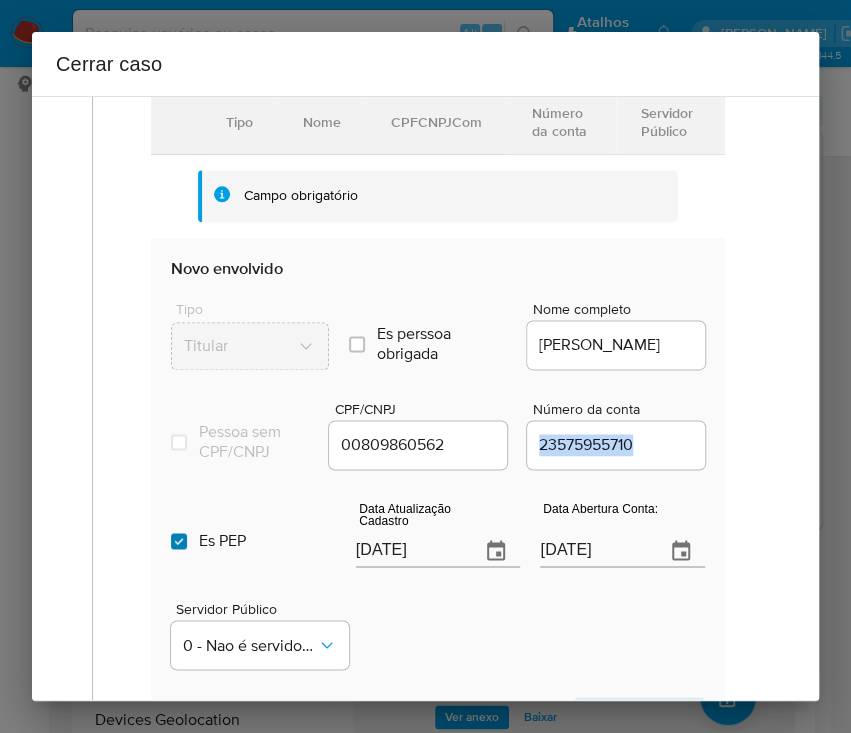 click on "Es PEP isPEP" at bounding box center [179, 541] 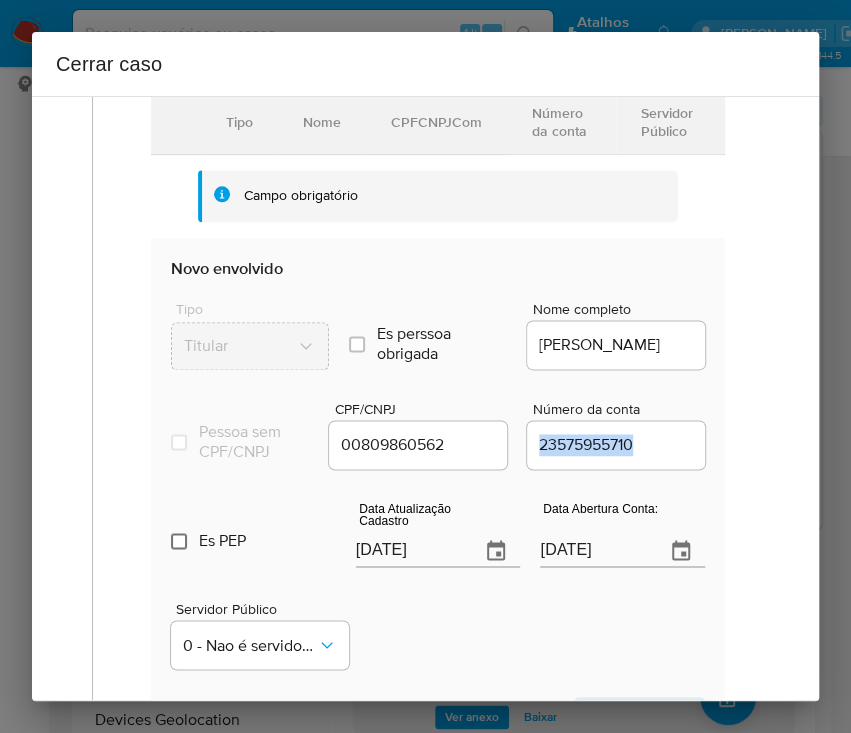 checkbox on "false" 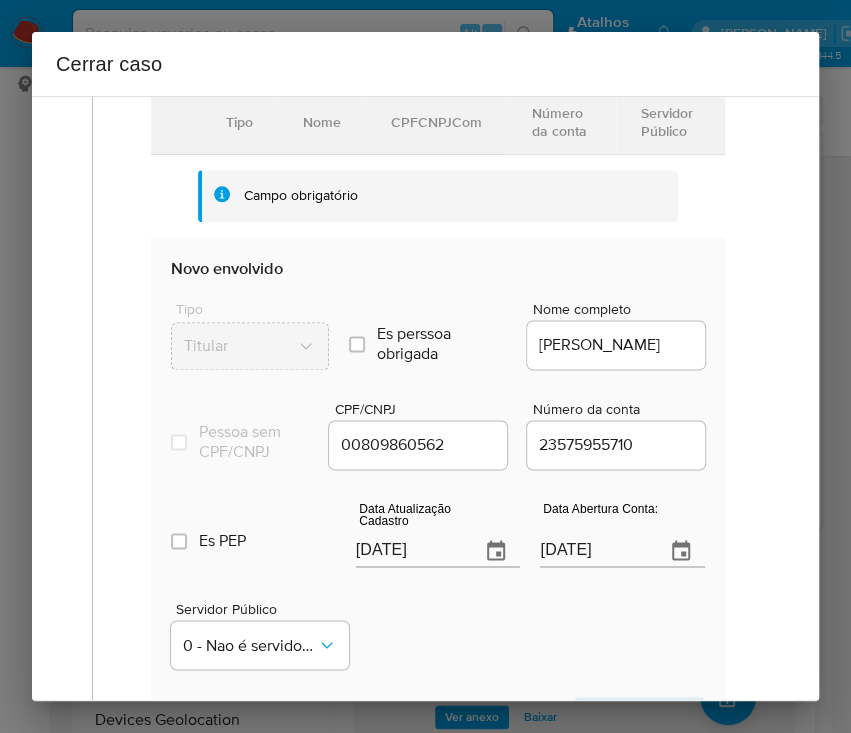 click on "14/12/2021" at bounding box center [594, 551] 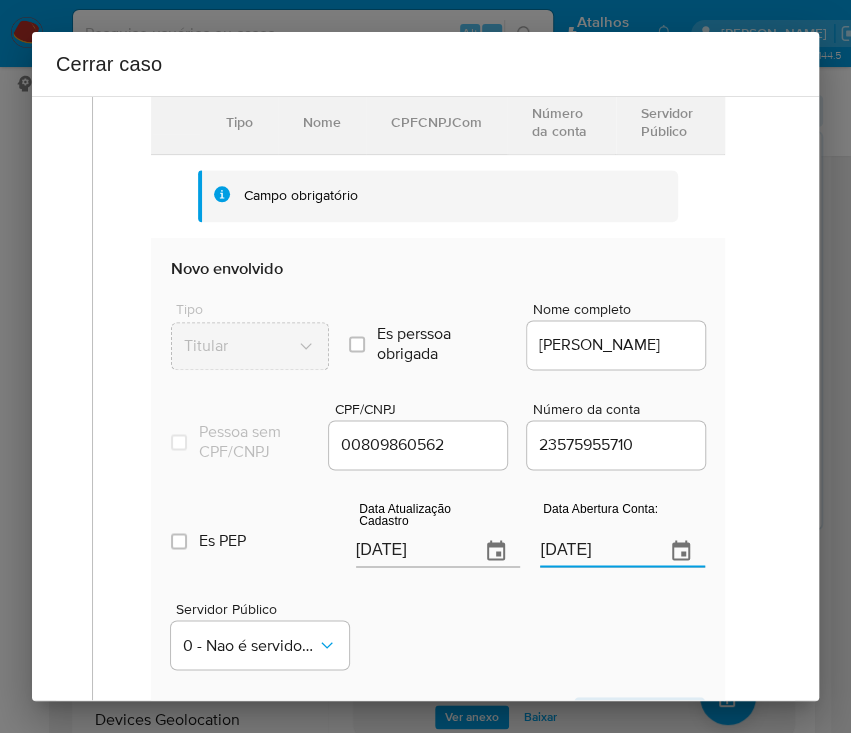 click on "14/12/2021" at bounding box center [594, 551] 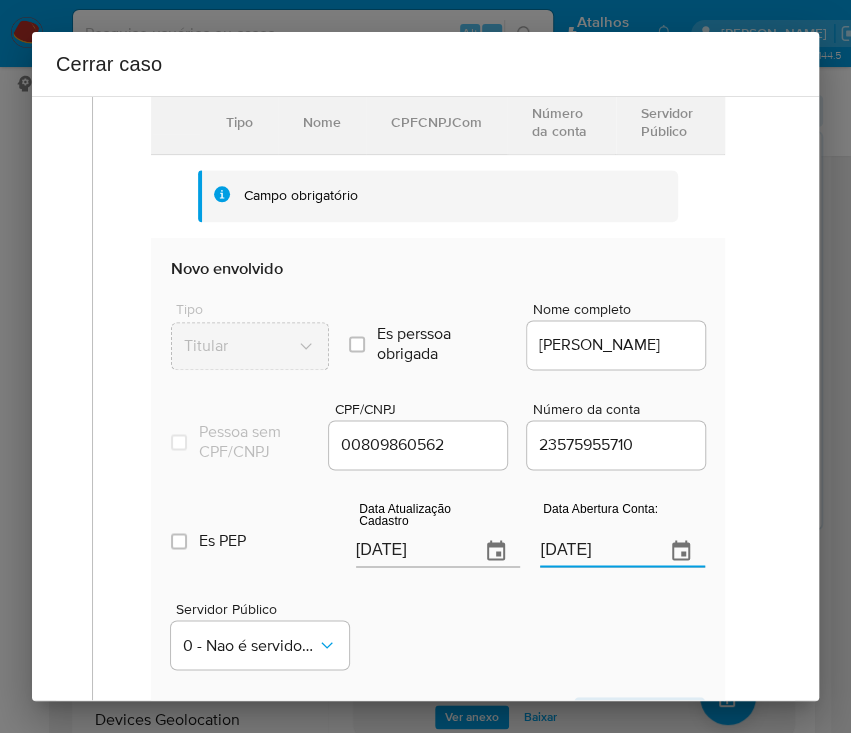click on "14/12/2021" at bounding box center [594, 551] 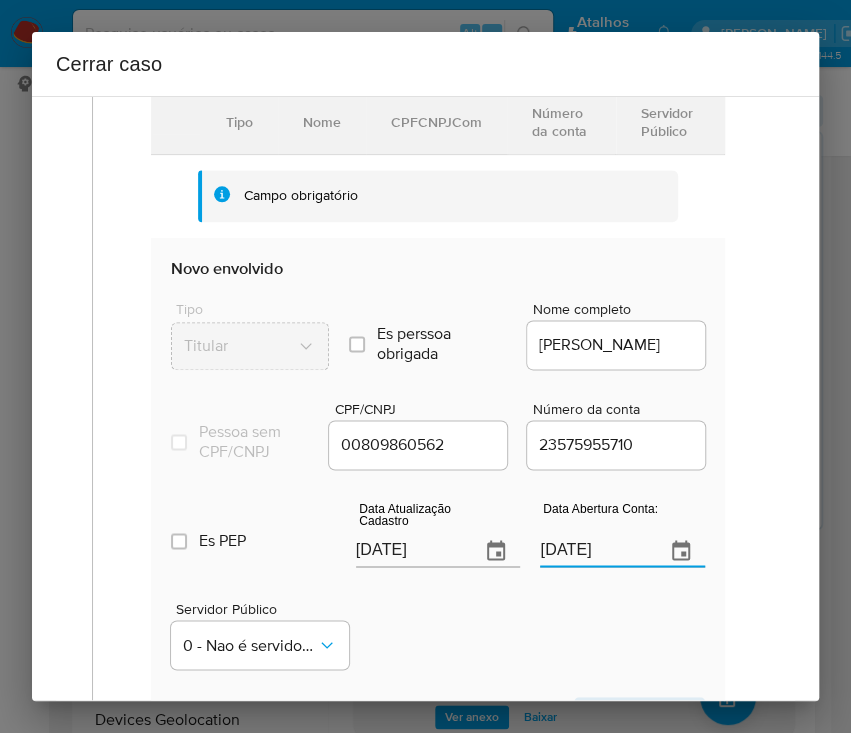 drag, startPoint x: 556, startPoint y: 696, endPoint x: 563, endPoint y: 624, distance: 72.33948 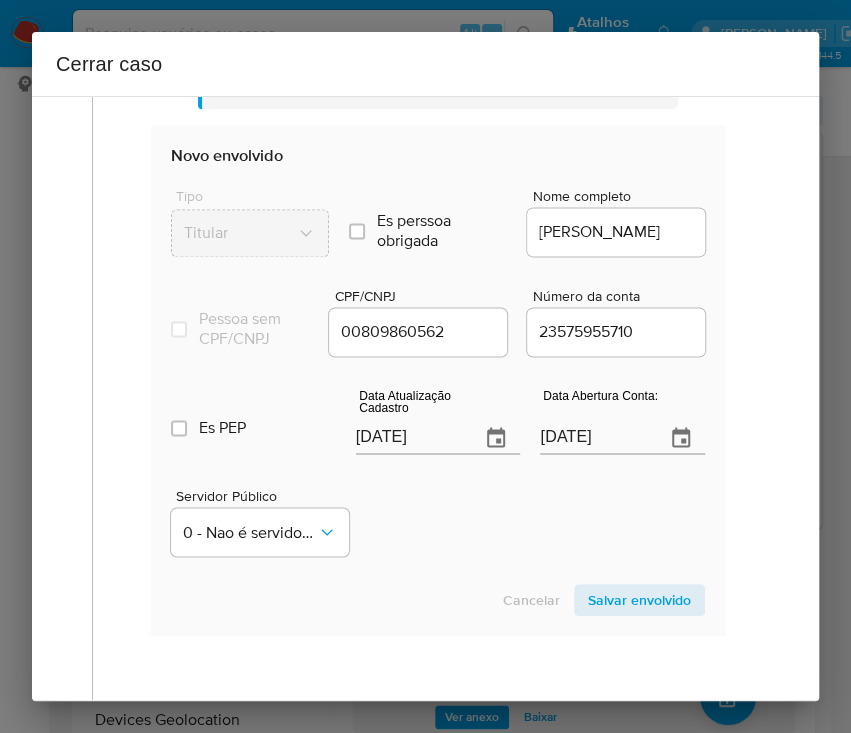 scroll, scrollTop: 1099, scrollLeft: 0, axis: vertical 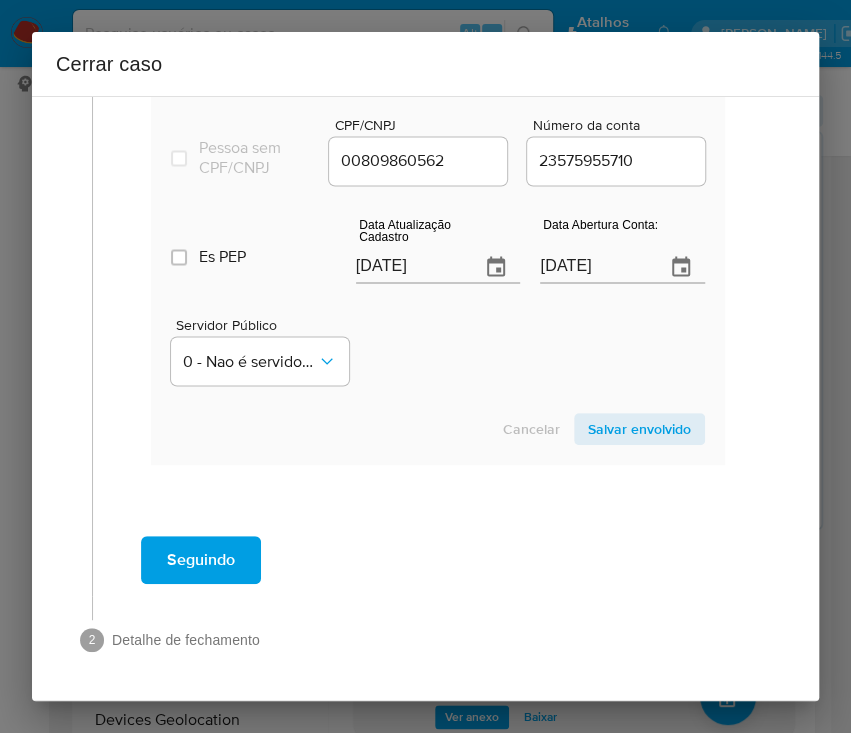 click on "Salvar envolvido" at bounding box center (639, 429) 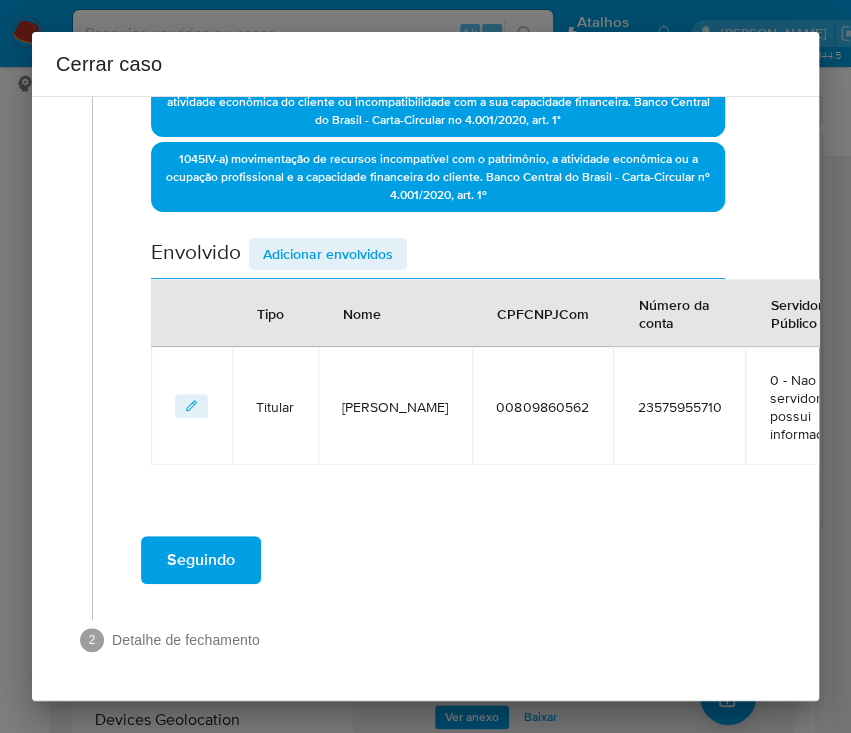 scroll, scrollTop: 624, scrollLeft: 0, axis: vertical 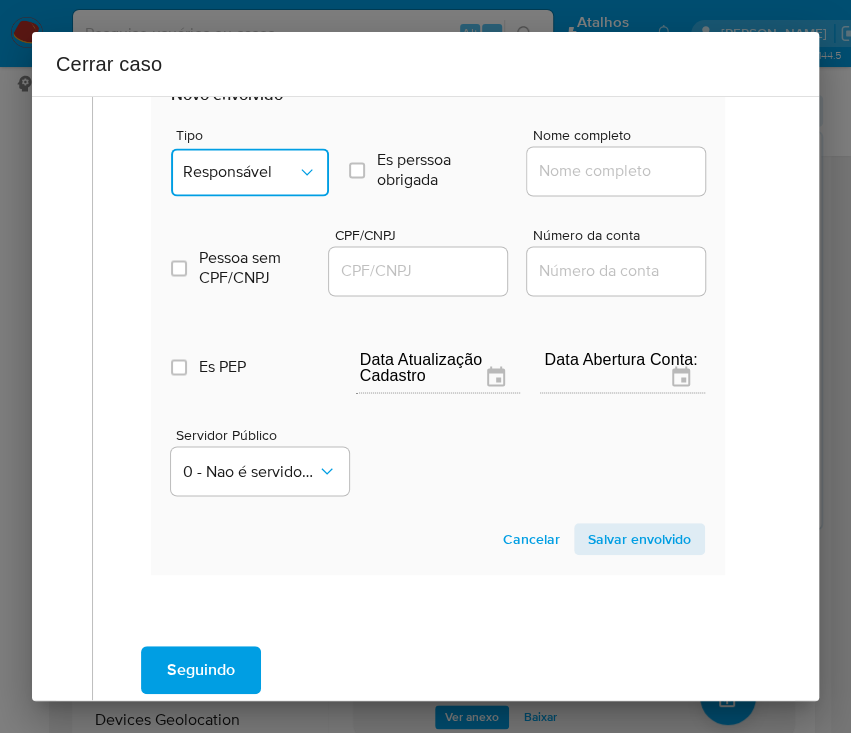 click on "Responsável" at bounding box center [240, 172] 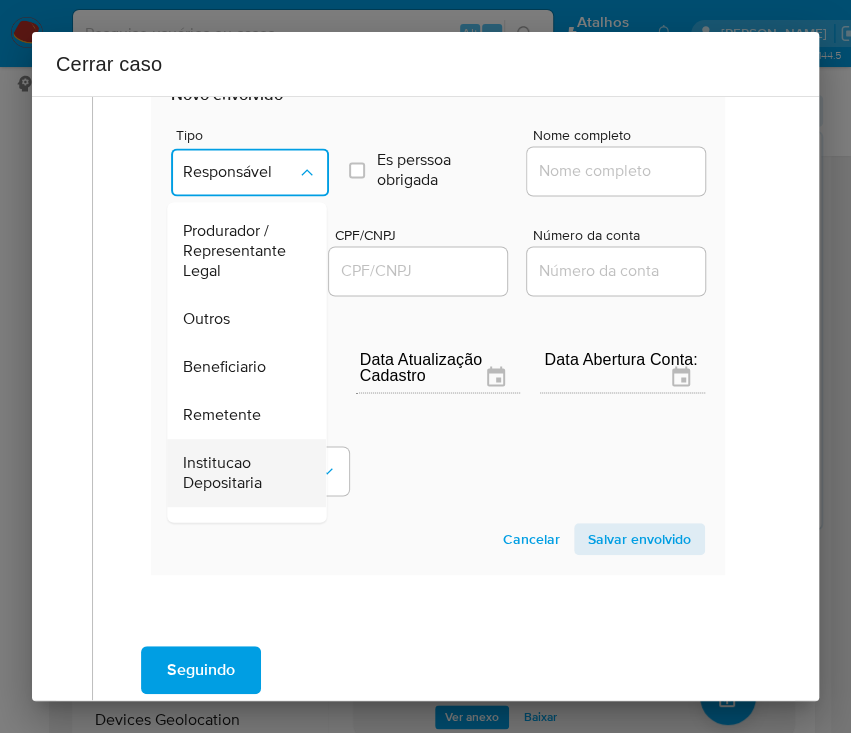 scroll, scrollTop: 356, scrollLeft: 0, axis: vertical 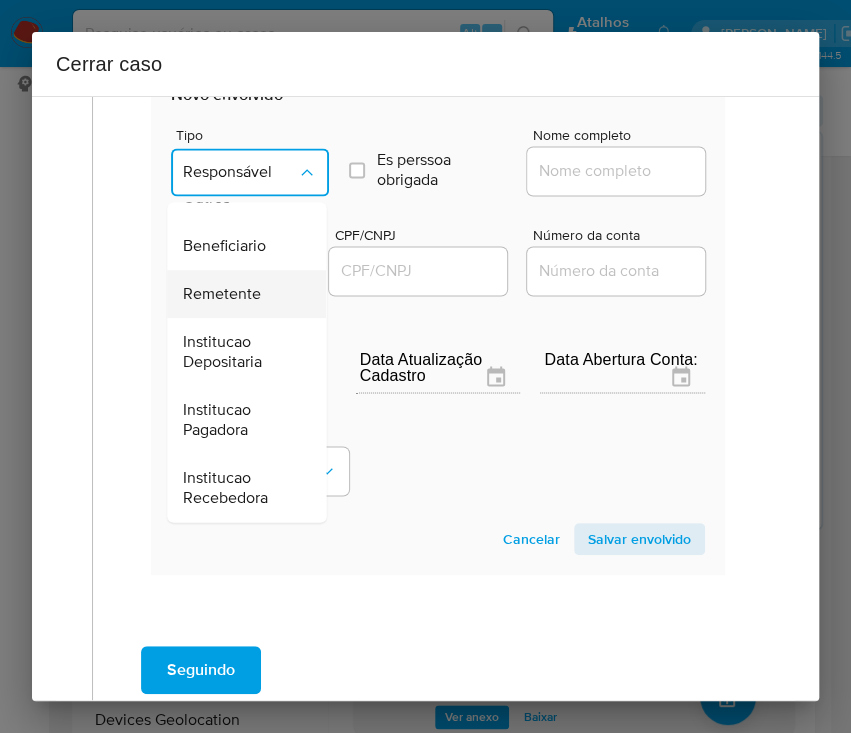 click on "Remetente" at bounding box center (222, 294) 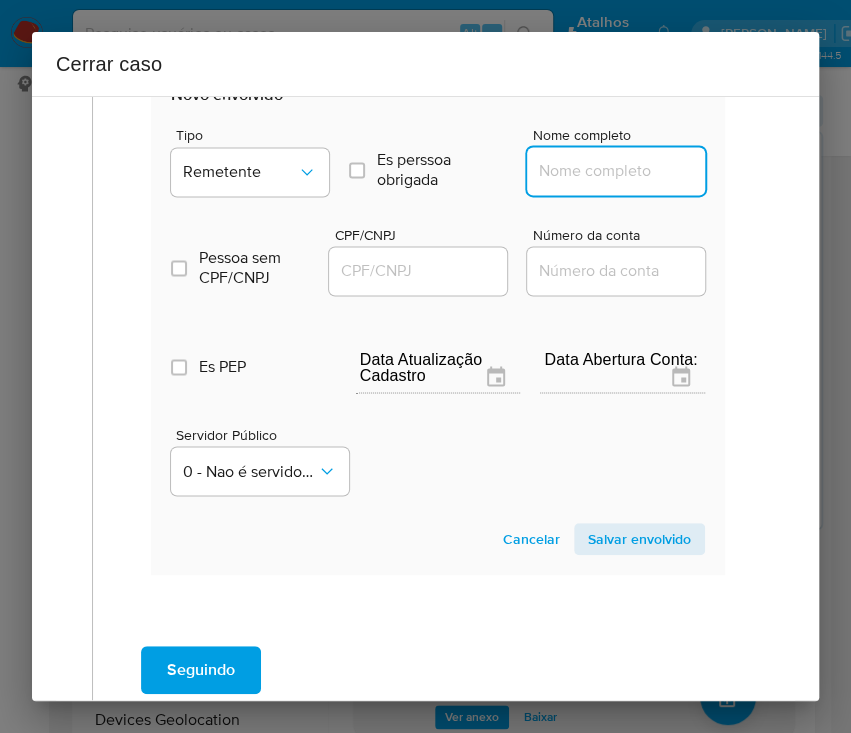click on "Nome completo" at bounding box center (625, 171) 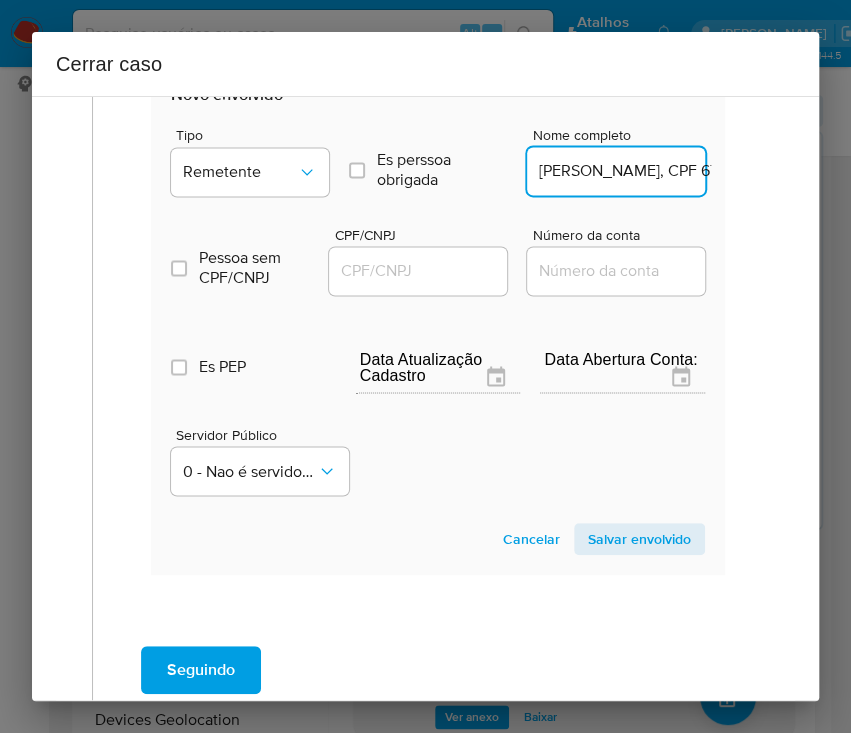 scroll, scrollTop: 0, scrollLeft: 128, axis: horizontal 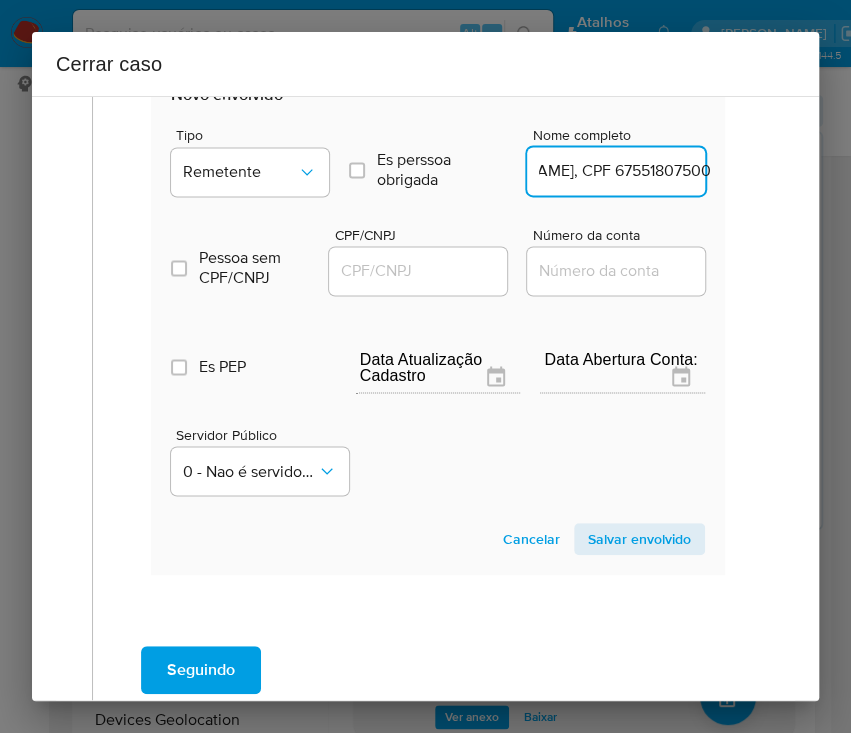 drag, startPoint x: 599, startPoint y: 168, endPoint x: 737, endPoint y: 174, distance: 138.13037 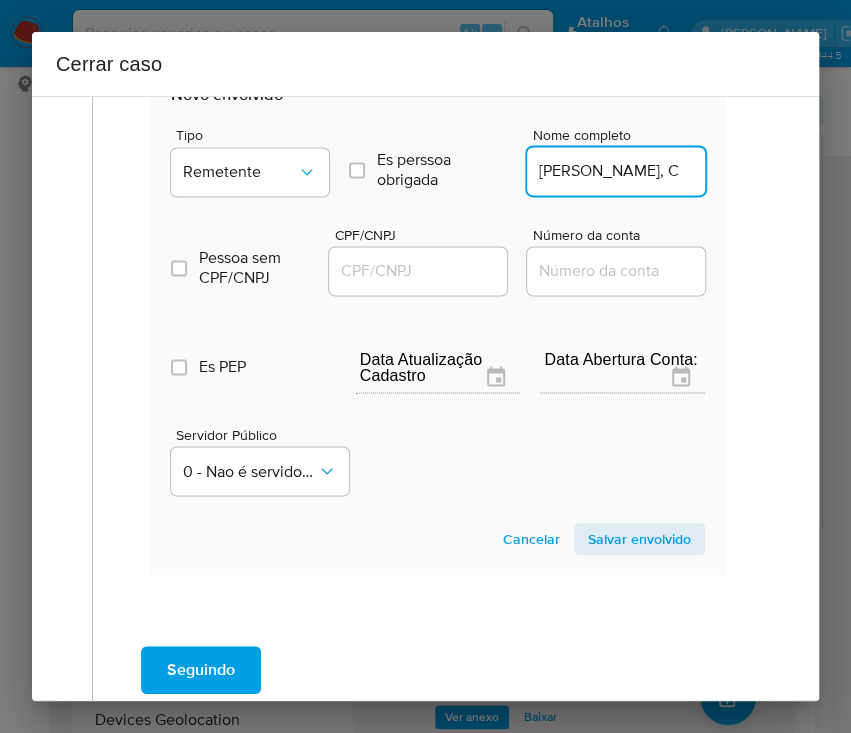 scroll, scrollTop: 0, scrollLeft: 0, axis: both 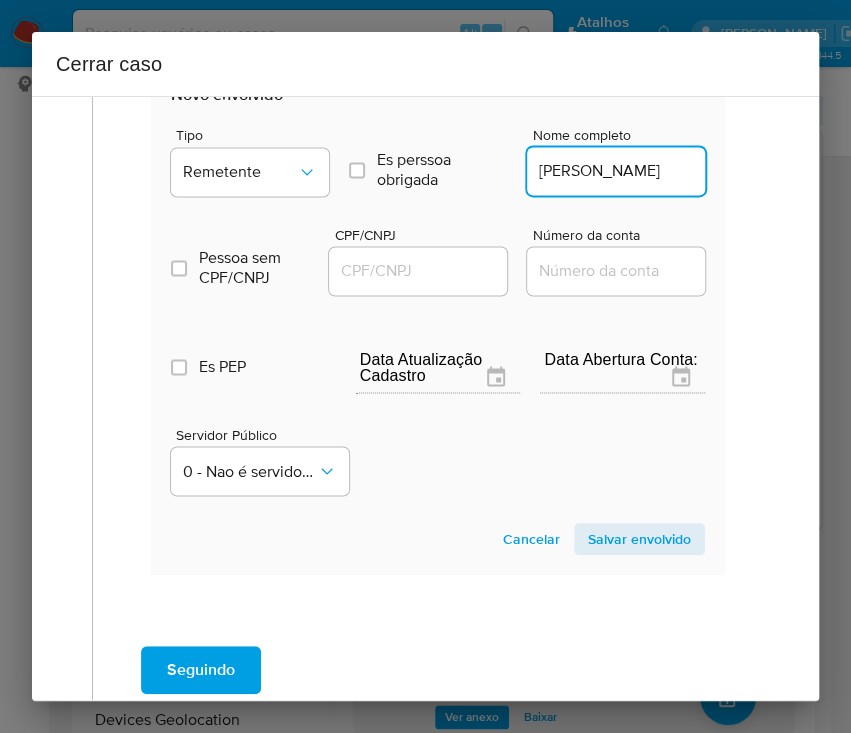 type on "Odair Mendes Da Silva" 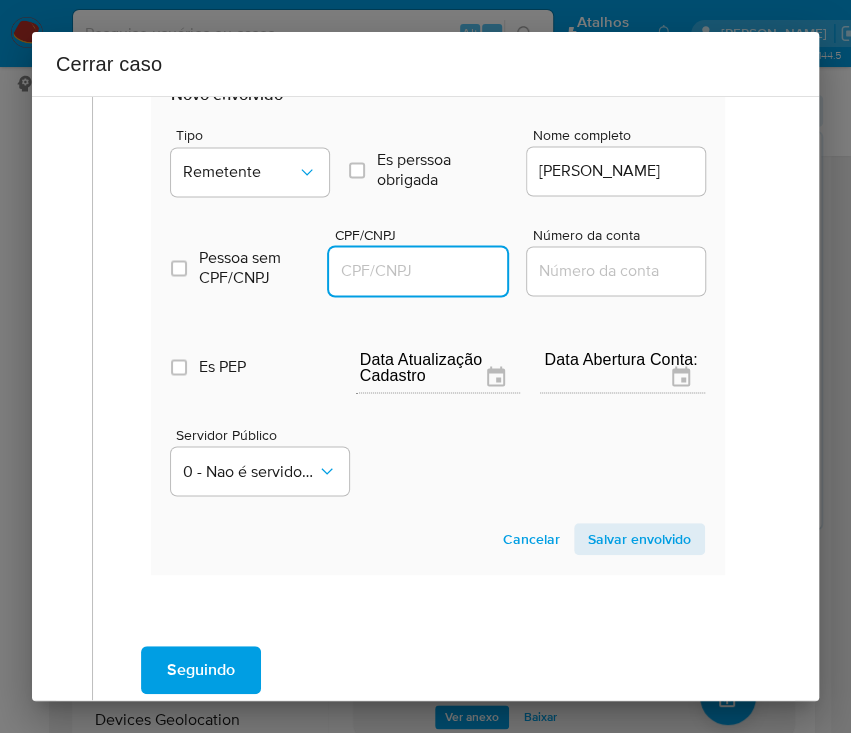 click on "CPF/CNPJ" at bounding box center (427, 271) 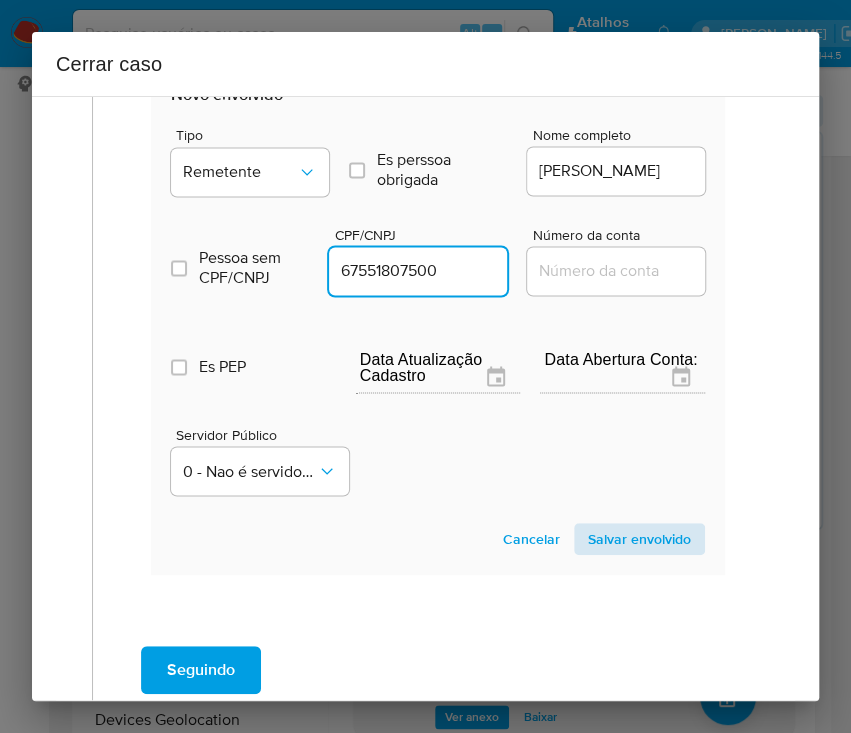 type on "67551807500" 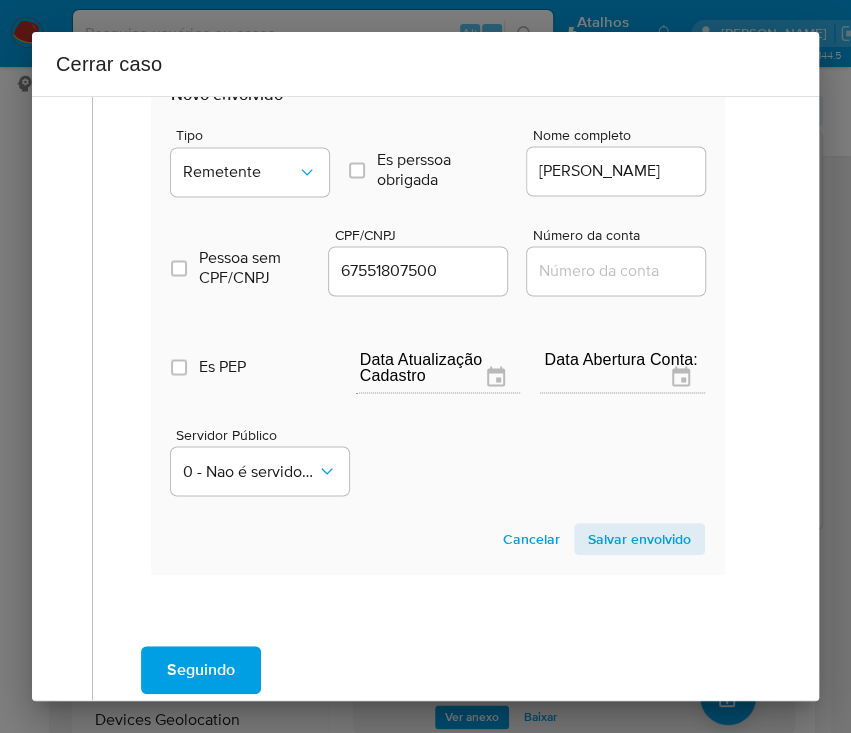 click on "Salvar envolvido" at bounding box center (639, 539) 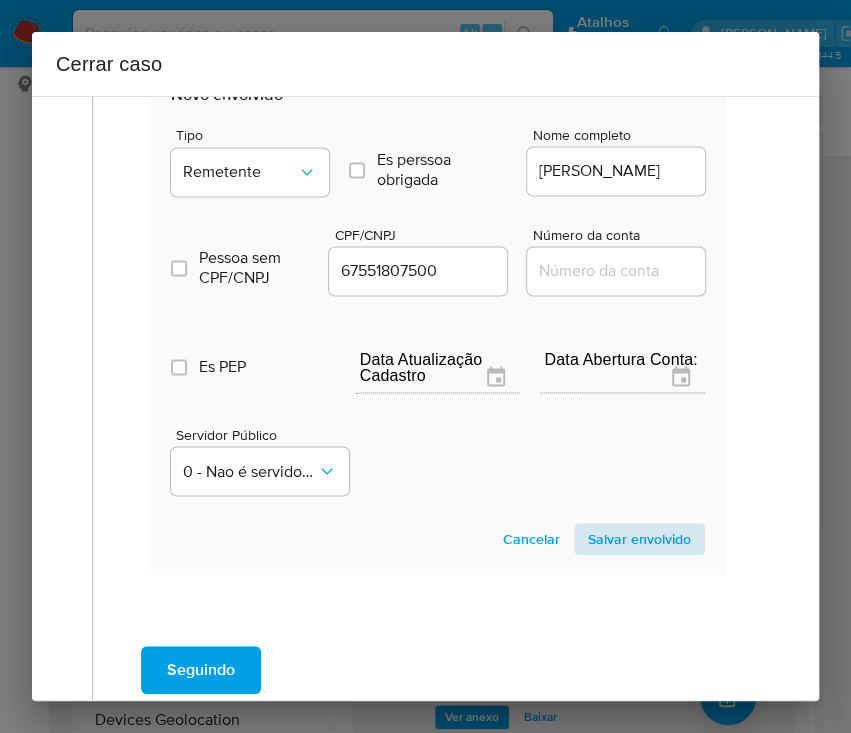 scroll, scrollTop: 742, scrollLeft: 0, axis: vertical 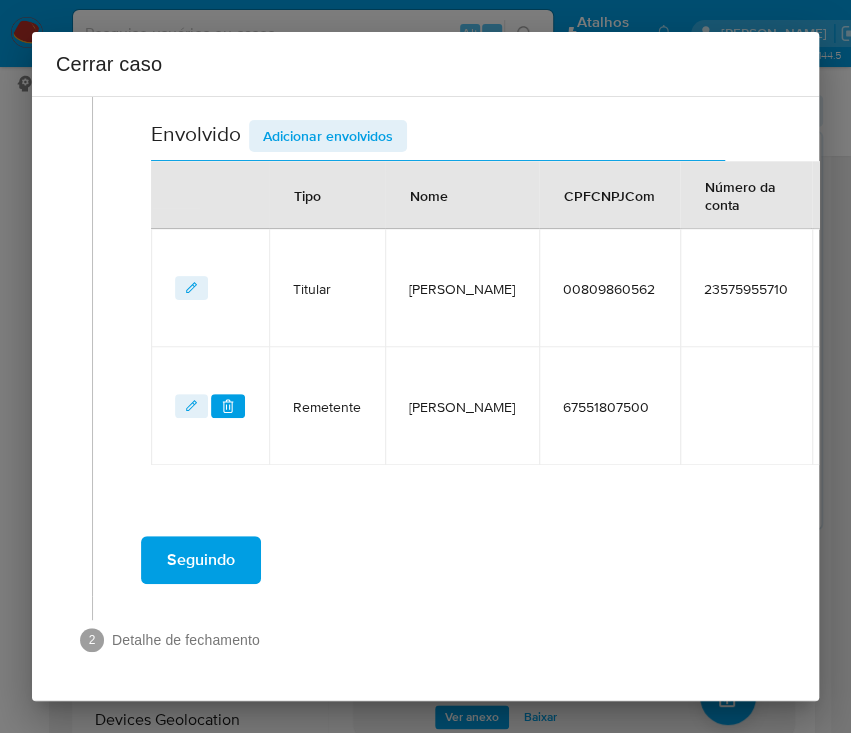 click on "Adicionar envolvidos" at bounding box center (328, 136) 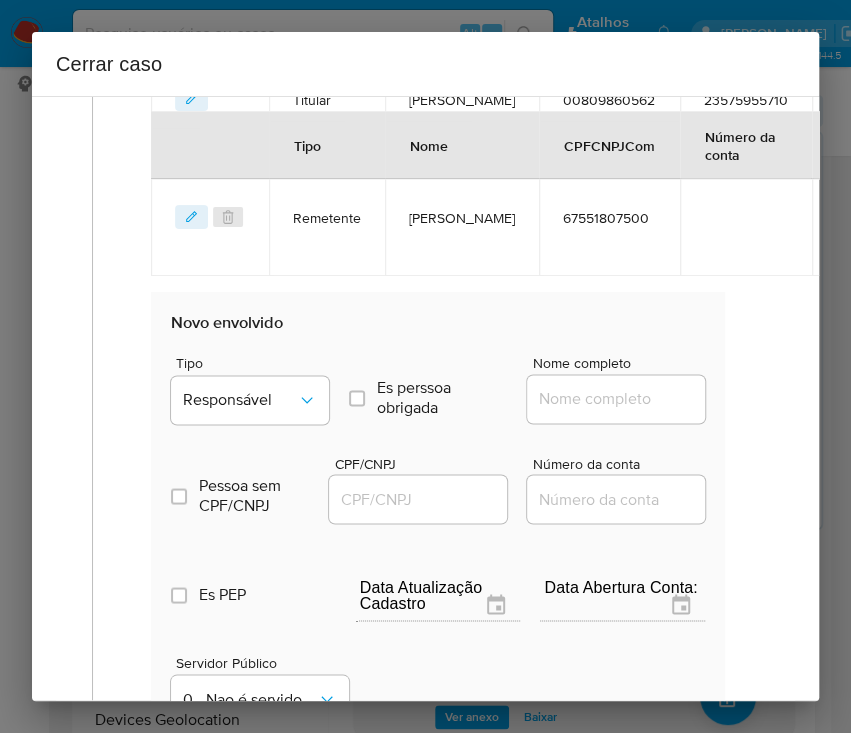 scroll, scrollTop: 1008, scrollLeft: 0, axis: vertical 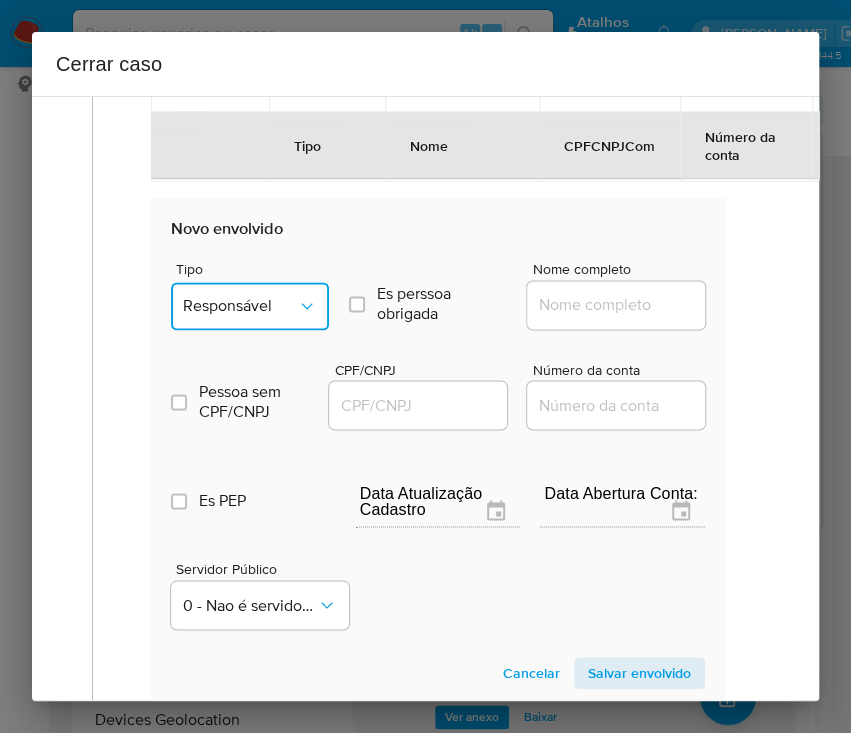 click on "Responsável" at bounding box center [250, 306] 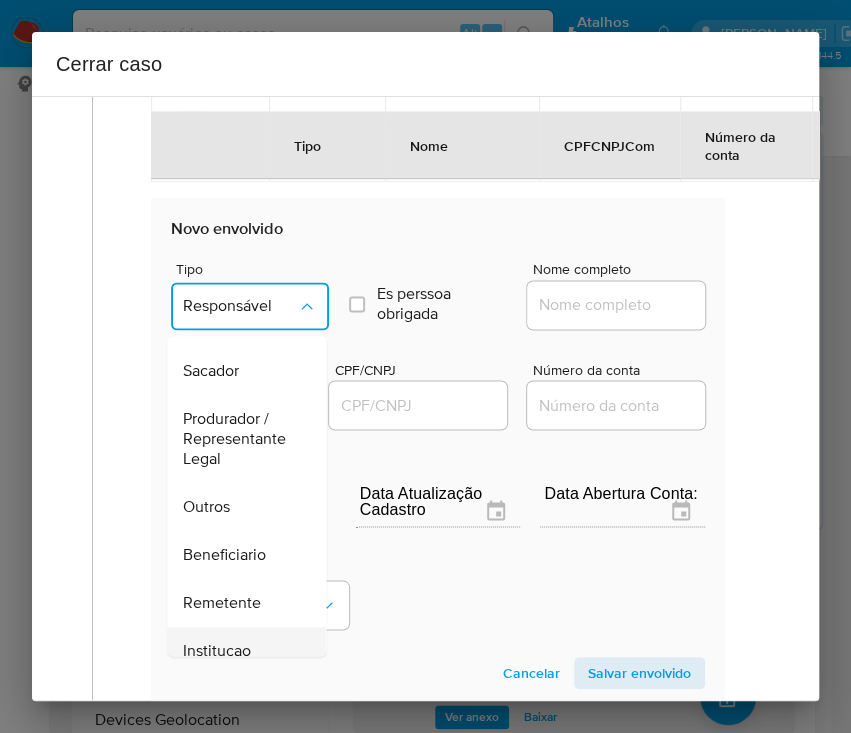 scroll, scrollTop: 356, scrollLeft: 0, axis: vertical 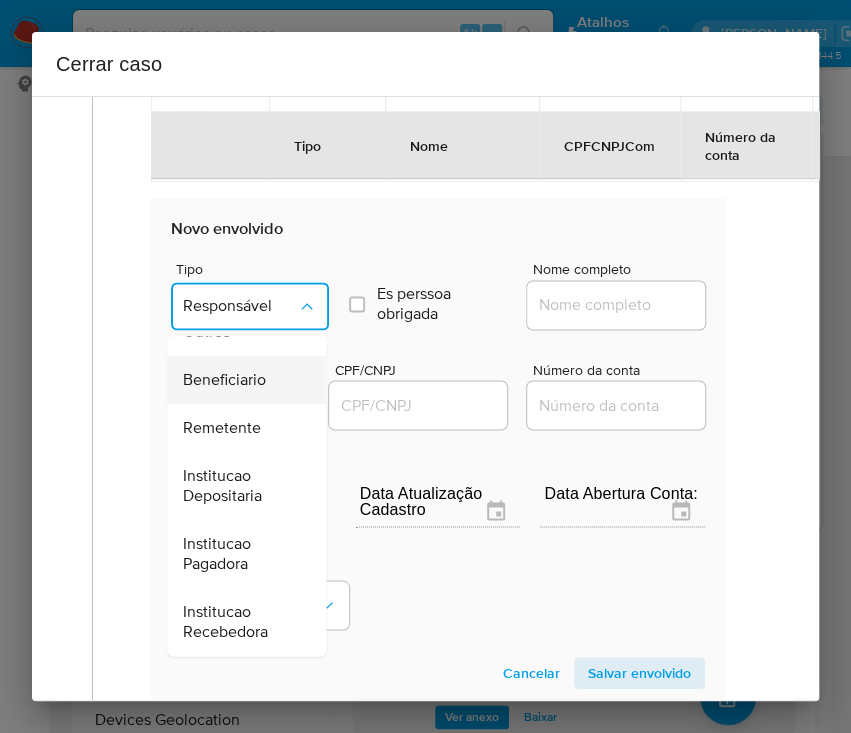 click on "Beneficiario" at bounding box center [224, 380] 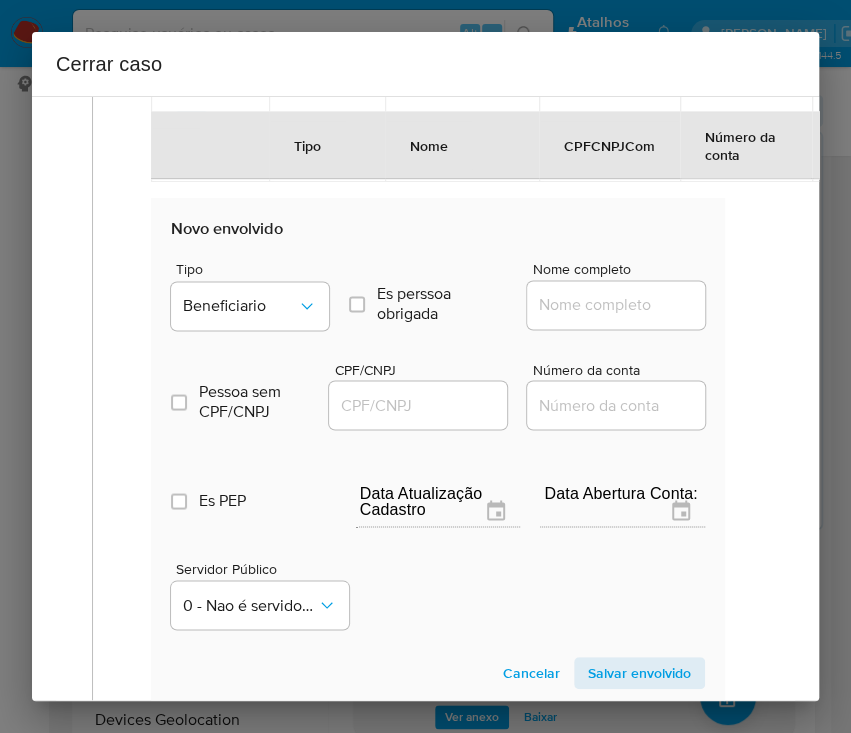 click on "Nome completo" at bounding box center (625, 305) 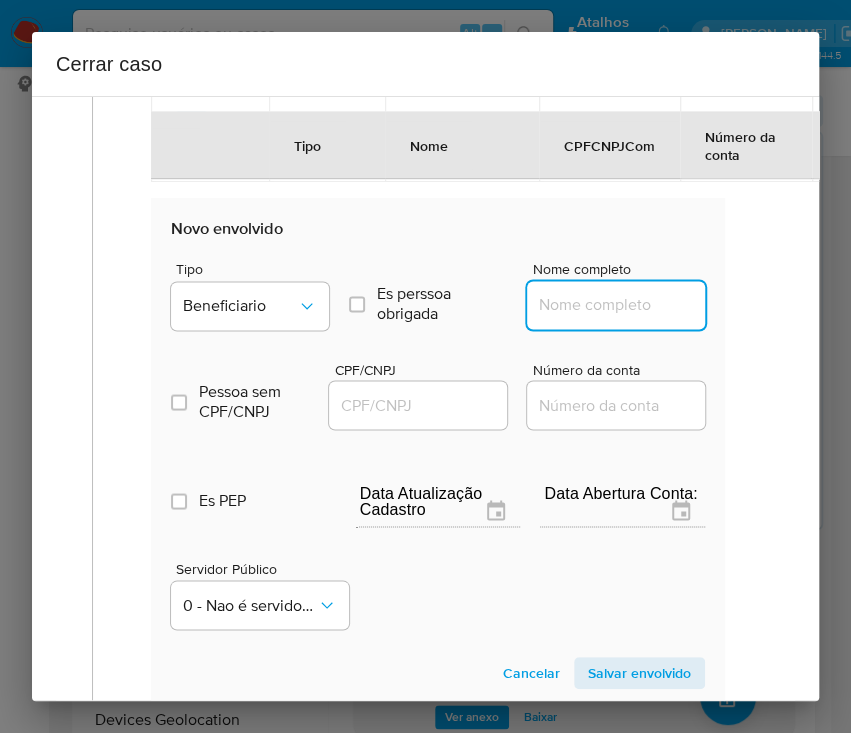 paste on "Isacc Damasceno Moitinho,  04255427500" 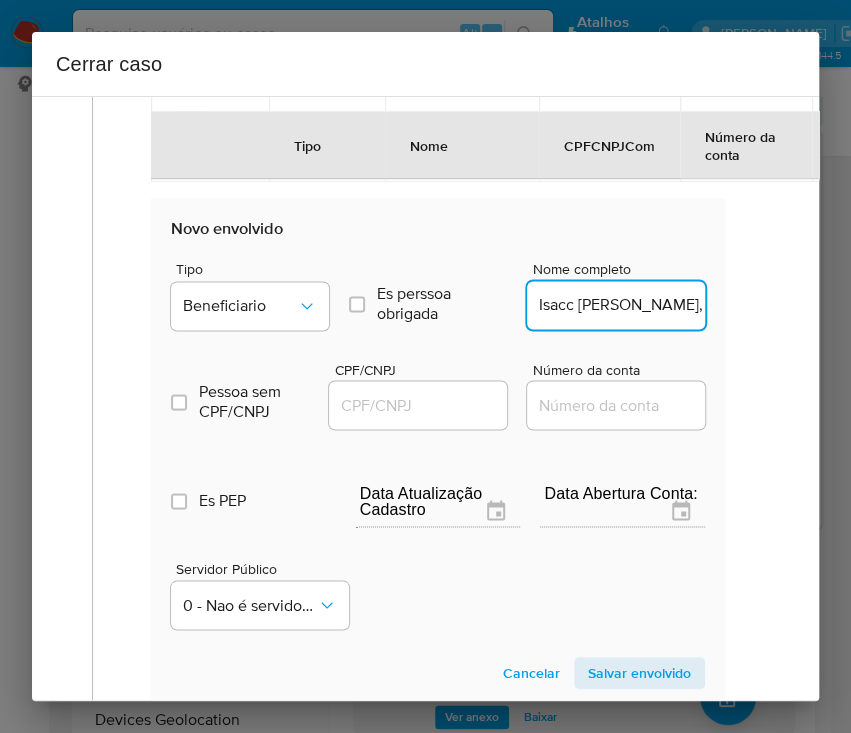 scroll, scrollTop: 0, scrollLeft: 130, axis: horizontal 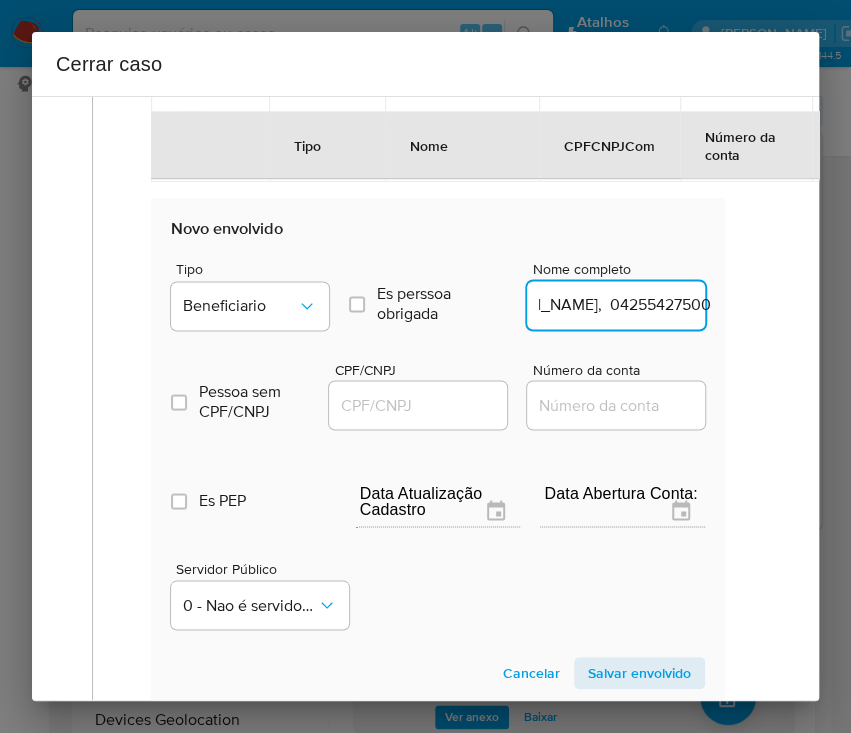 drag, startPoint x: 584, startPoint y: 309, endPoint x: 776, endPoint y: 308, distance: 192.00261 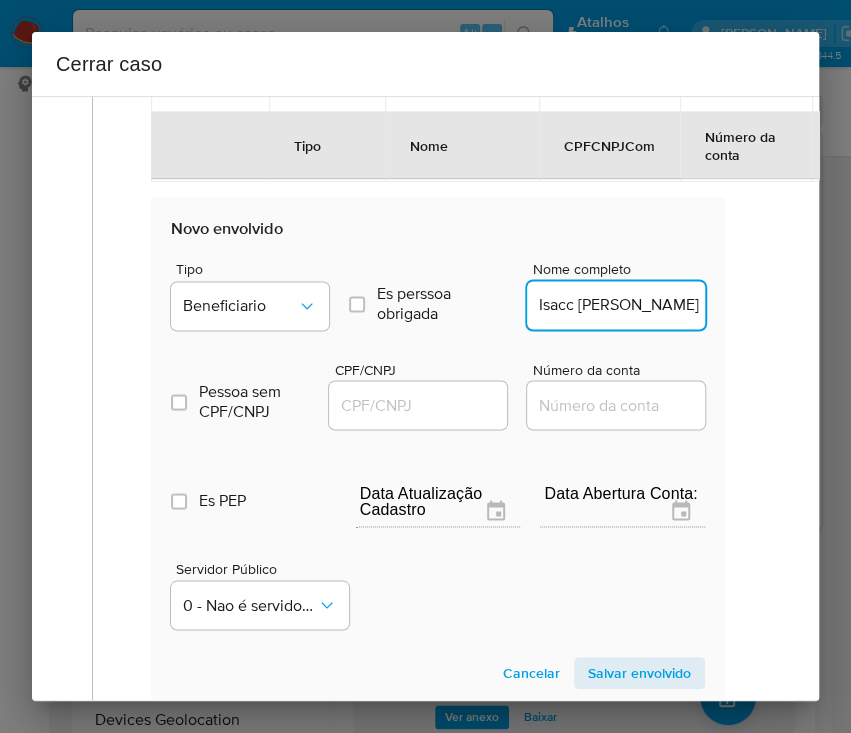 scroll, scrollTop: 0, scrollLeft: 16, axis: horizontal 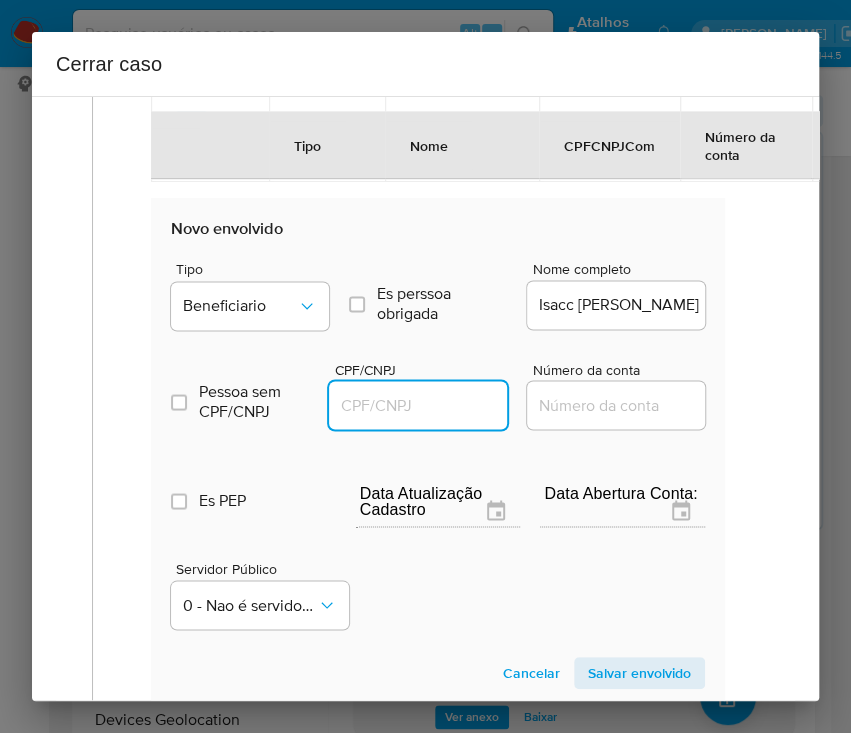 click on "CPF/CNPJ" at bounding box center [427, 405] 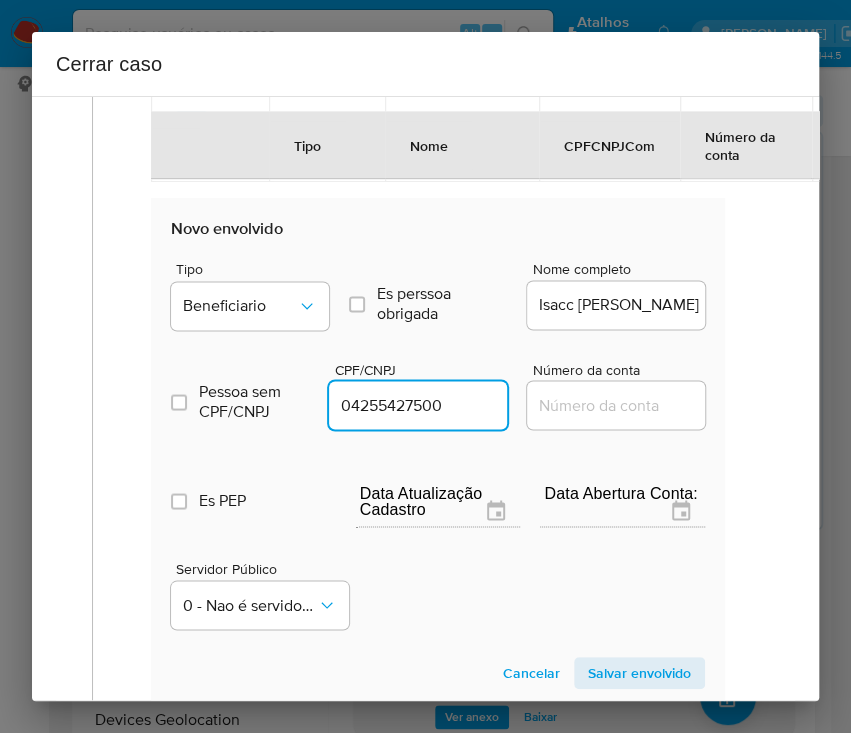 type on "4255427500" 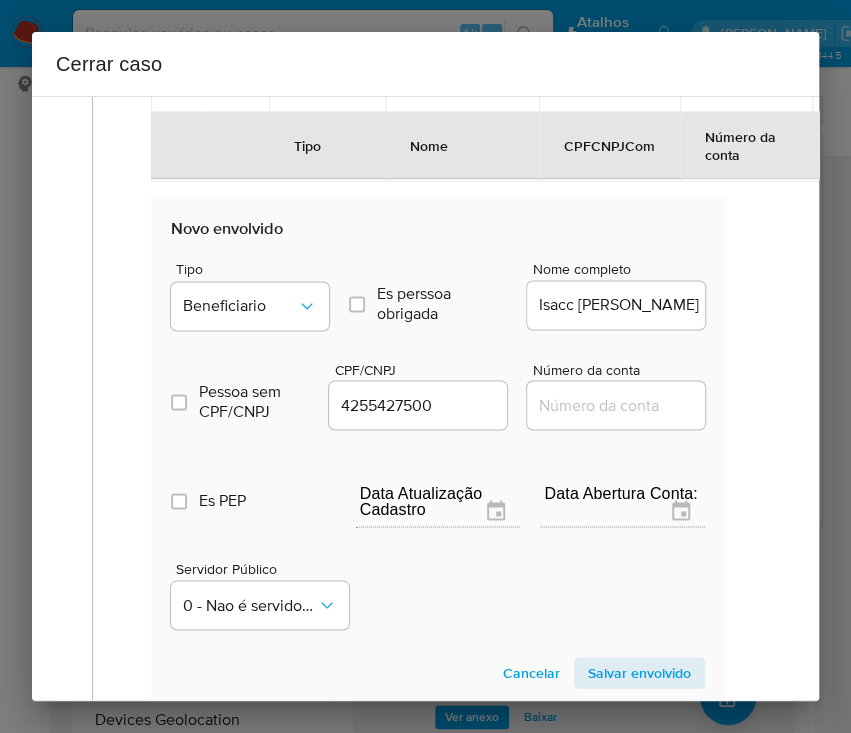 click on "Salvar envolvido" at bounding box center (639, 673) 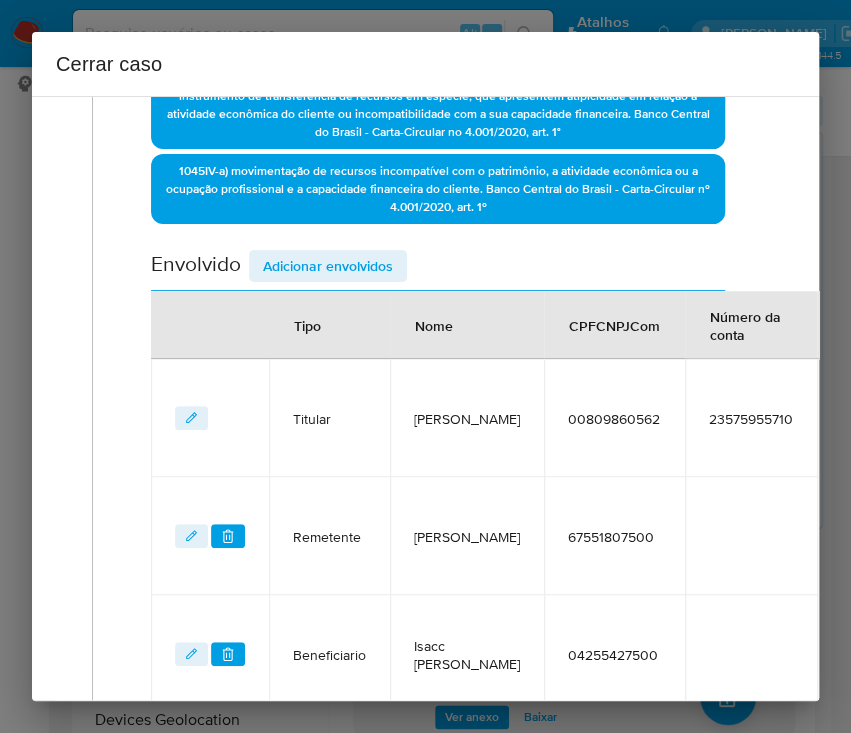 scroll, scrollTop: 593, scrollLeft: 0, axis: vertical 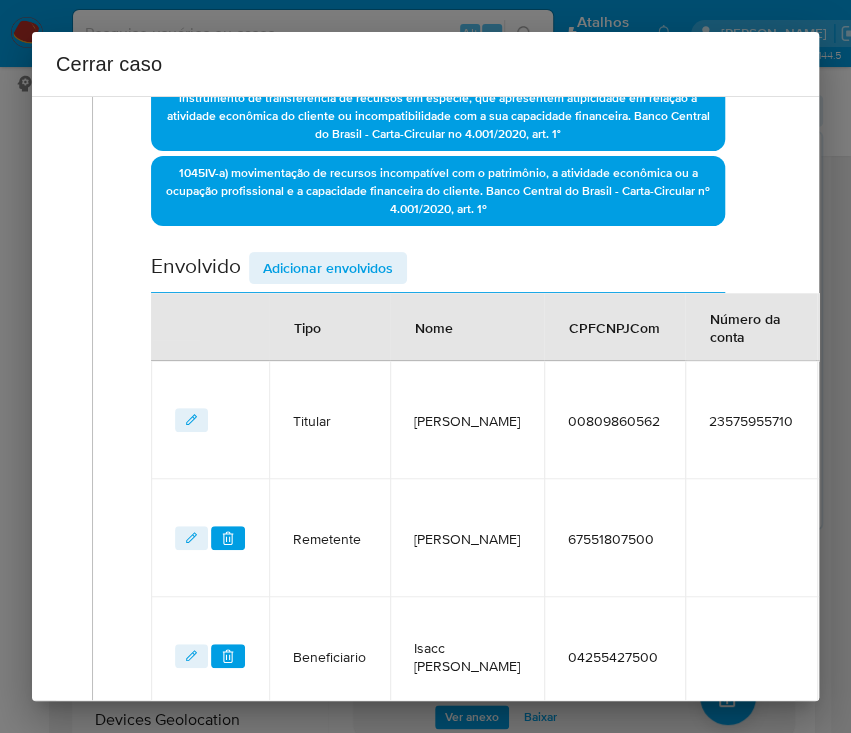 click on "Data de início 05/05/2025 Data Fin 18/06/2025 Valor do crédito R$20.980 Valor do debito R$20.858 Proposta de valor 0 Informação adicional 0 / 20000 20000 caracteres restantes Código de Enquadramentos +2 1008 I-a) depósitos, aportes, saques, pedidos de provisionamento para saque ou qualquer outro instrumento de transferência de recursos em espécie, que apresentem atipicidade em relação à atividade econômica do cliente ou incompatibilidade com a sua capacidade financeira. Banco Central do Brasil - Carta-Circular no 4.001/2020, art. 1° 1045 IV-a) movimentação de recursos incompatível com o patrimônio, a atividade econômica ou a ocupação profissional e a capacidade financeira do cliente. Banco Central do Brasil - Carta-Circular nº 4.001/2020, art. 1º Envolvido Adicionar envolvidos Tipo Nome CPFCNPJCom Número da conta Servidor Público Titular EDUARDO CALAZANS BARRETO 00809860562 23575955710 0 - Nao é servidor/Nao possui informacao Remetente Odair Mendes Da Silva 67551807500 Beneficiario" at bounding box center [438, 185] 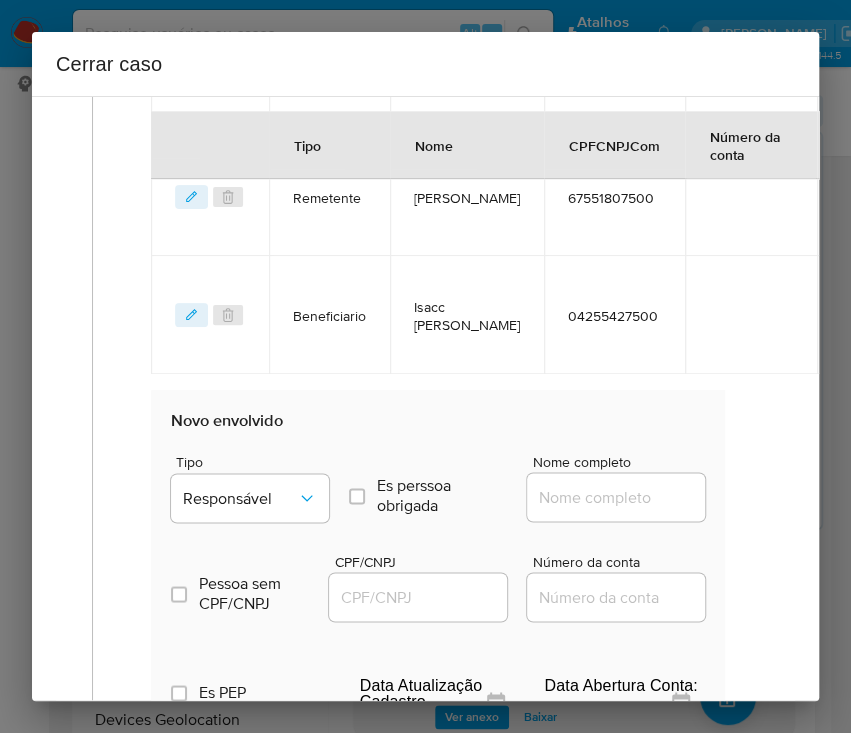 scroll, scrollTop: 993, scrollLeft: 0, axis: vertical 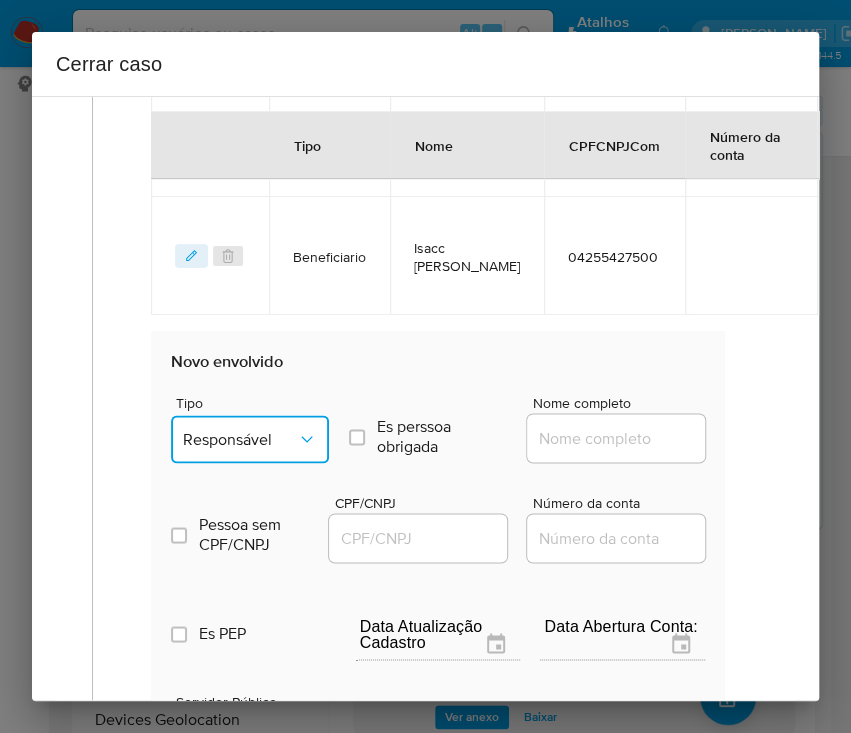 click on "Responsável" at bounding box center (240, 439) 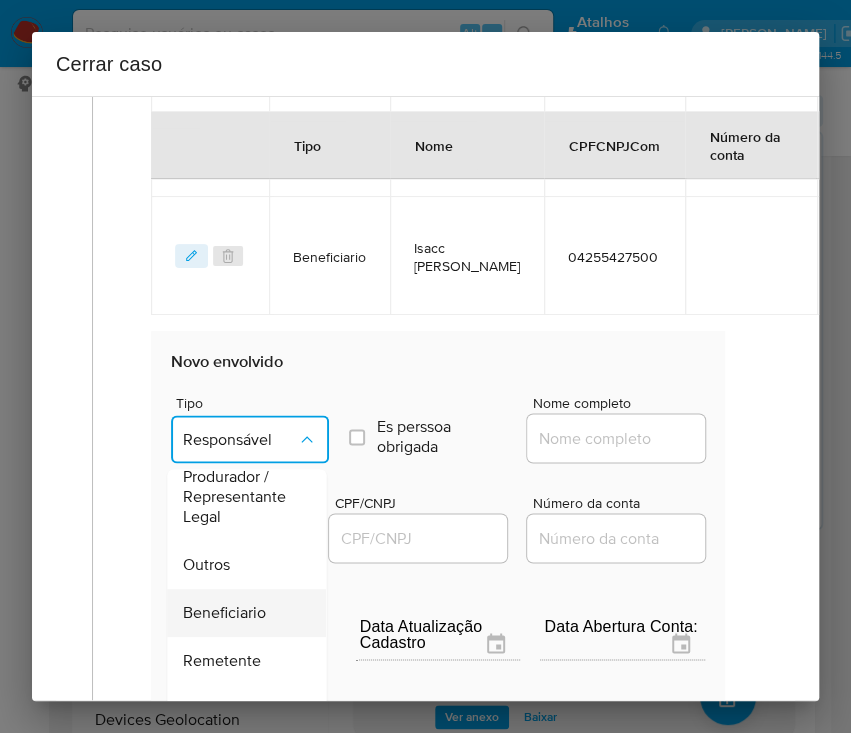 scroll, scrollTop: 266, scrollLeft: 0, axis: vertical 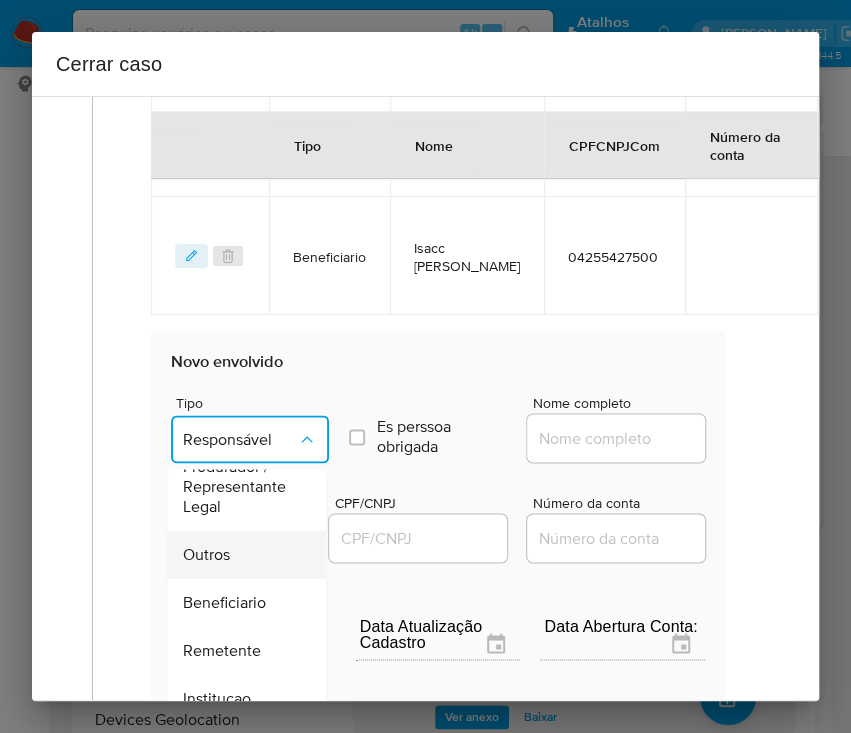 click on "Outros" at bounding box center [240, 555] 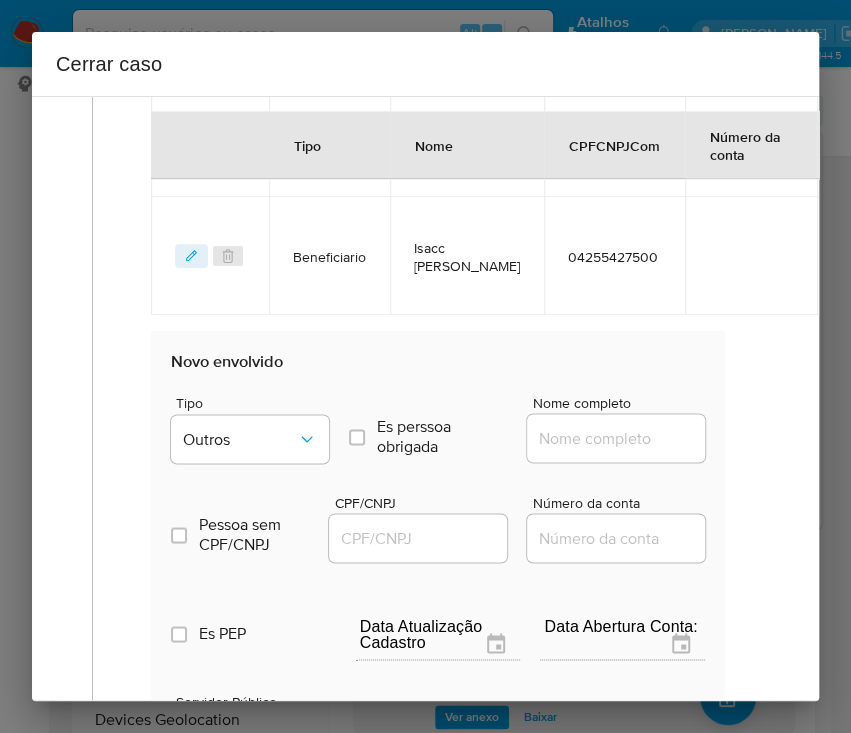 click on "Nome completo" at bounding box center [625, 438] 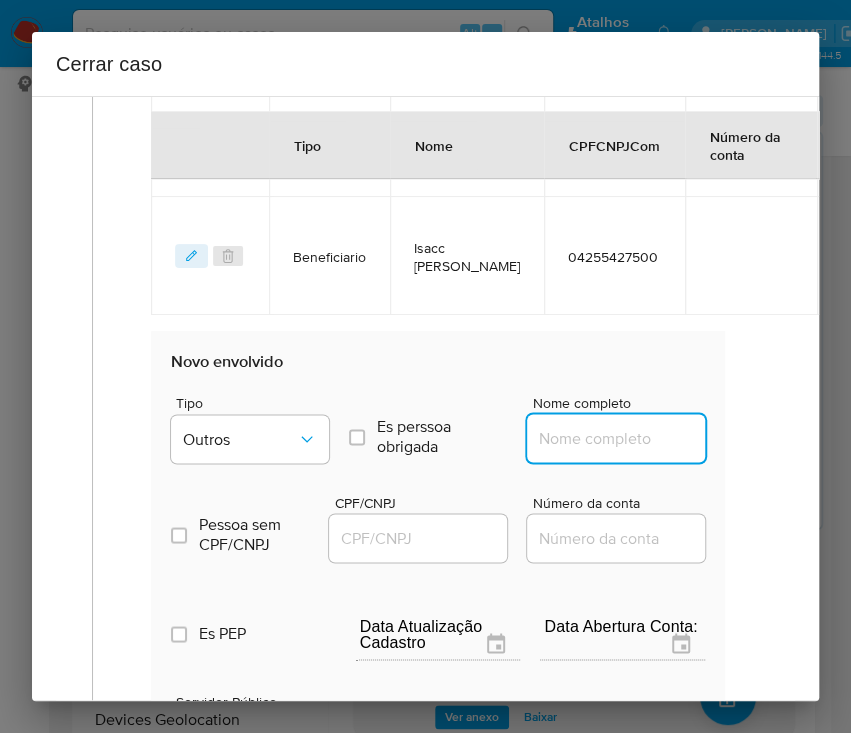 paste on "Eduardo Calazans Barreto 00809860562, CNPJ 43491230000103" 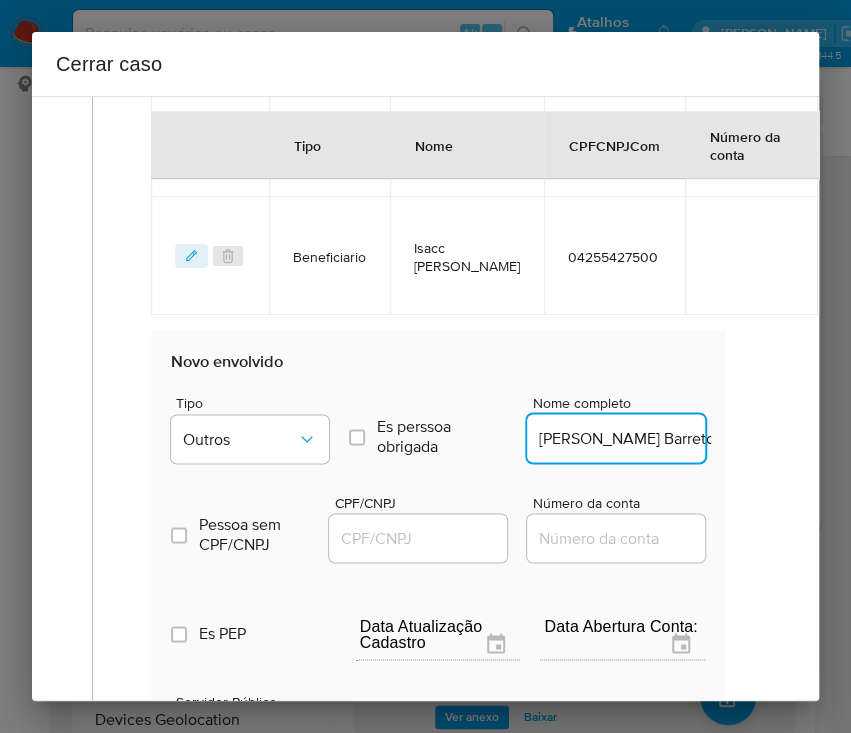 scroll, scrollTop: 0, scrollLeft: 293, axis: horizontal 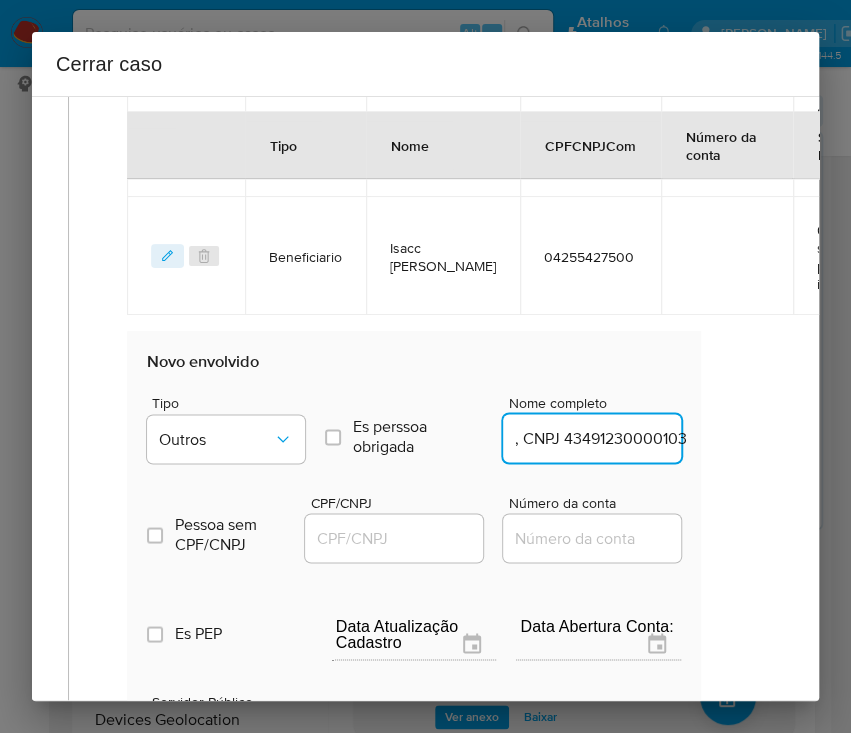 drag, startPoint x: 577, startPoint y: 436, endPoint x: 783, endPoint y: 436, distance: 206 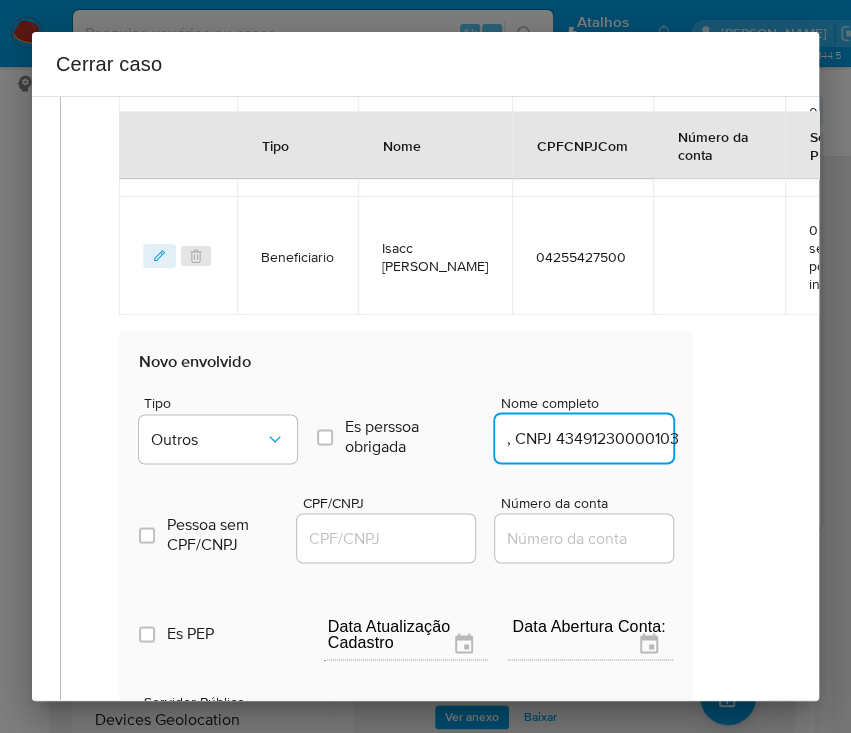 drag, startPoint x: 541, startPoint y: 436, endPoint x: 730, endPoint y: 442, distance: 189.09521 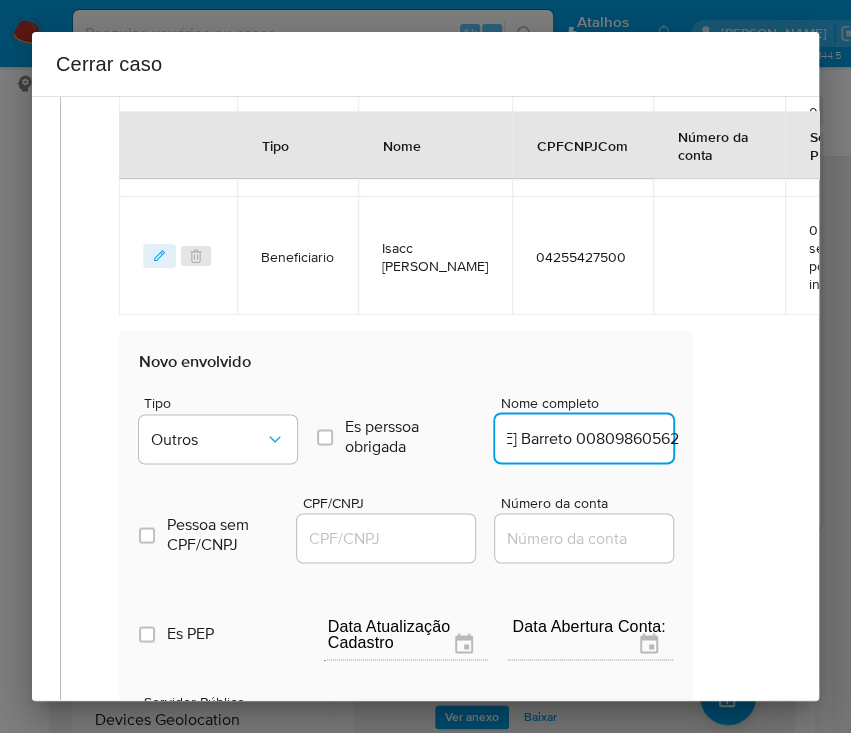 scroll, scrollTop: 0, scrollLeft: 120, axis: horizontal 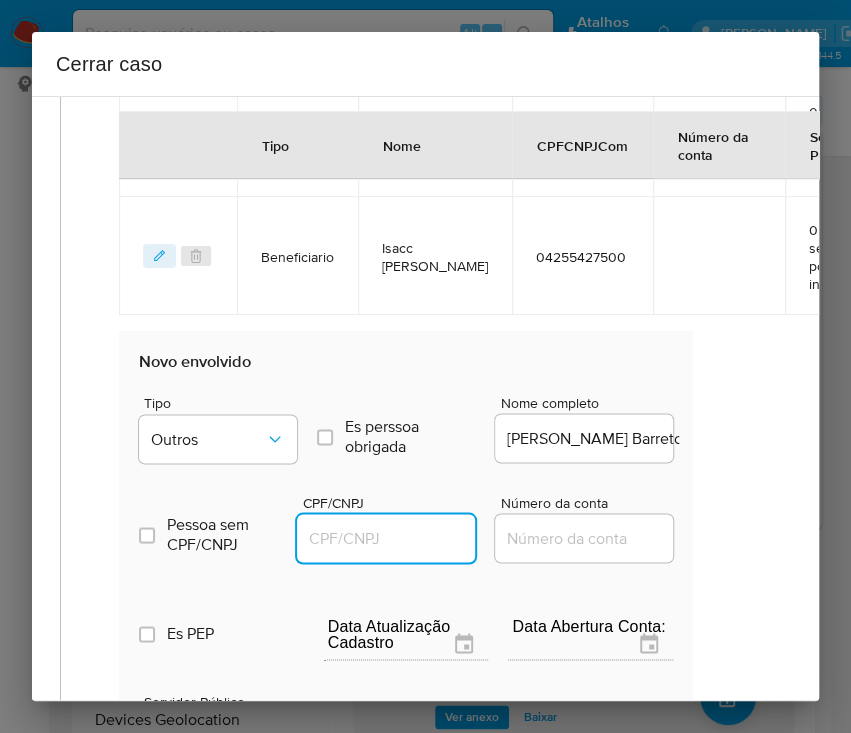 click on "CPF/CNPJ" at bounding box center (395, 538) 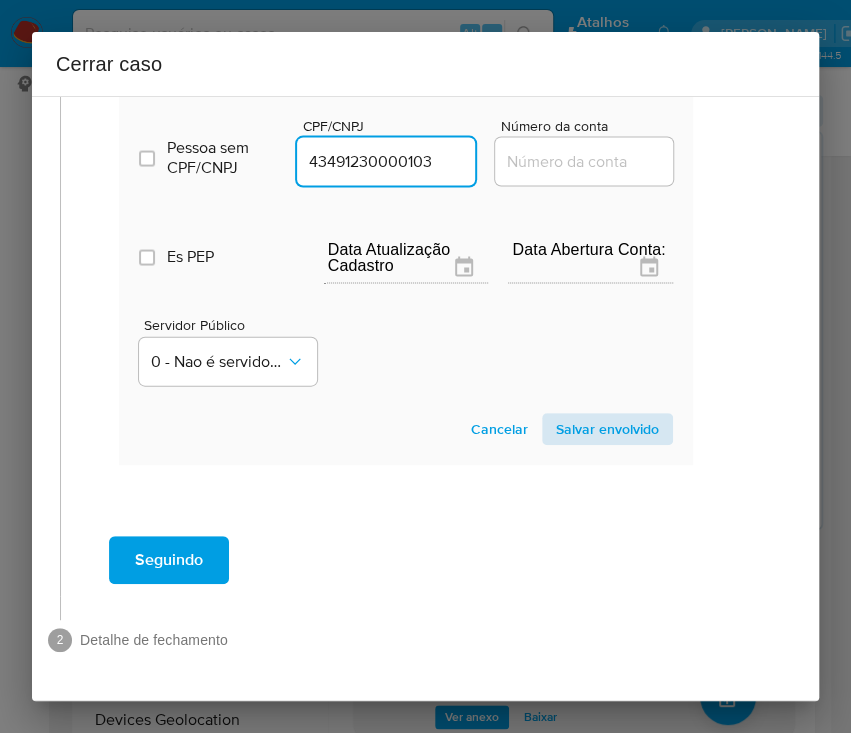 type on "43491230000103" 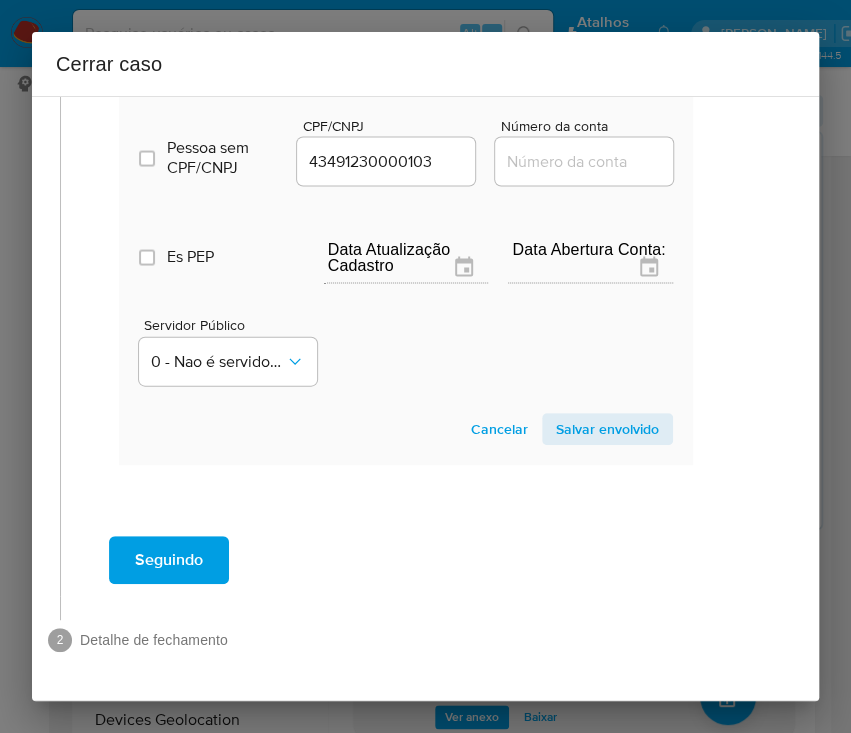 click on "Salvar envolvido" at bounding box center [607, 429] 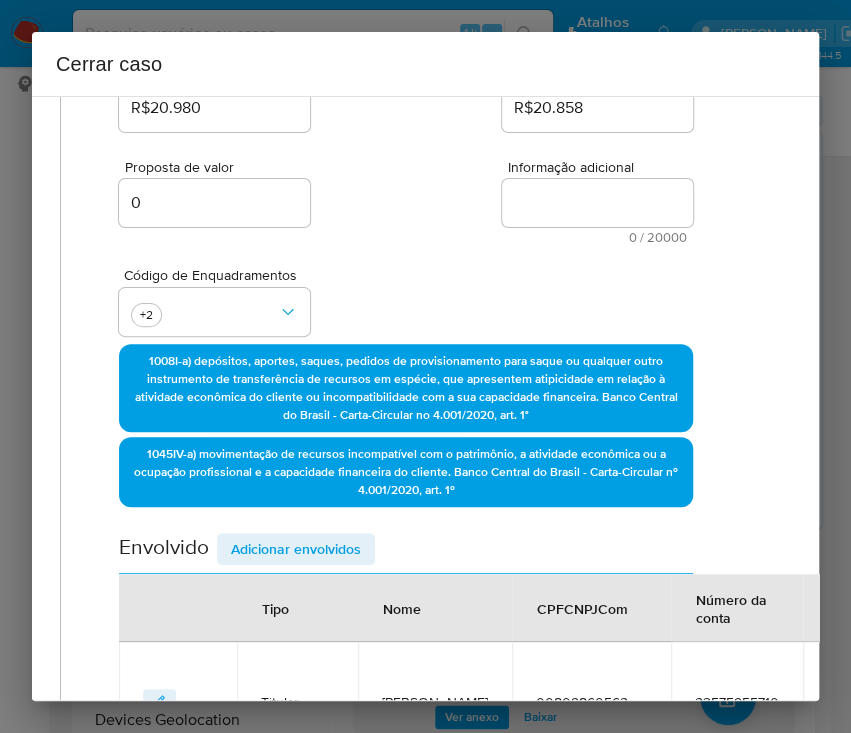 scroll, scrollTop: 0, scrollLeft: 32, axis: horizontal 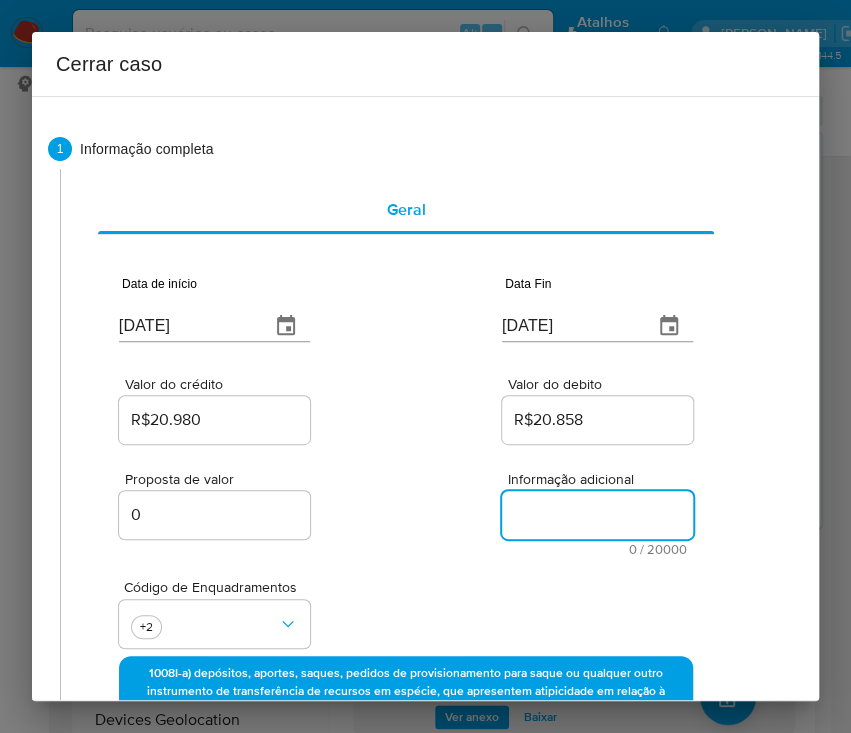 click on "Informação adicional" at bounding box center (597, 515) 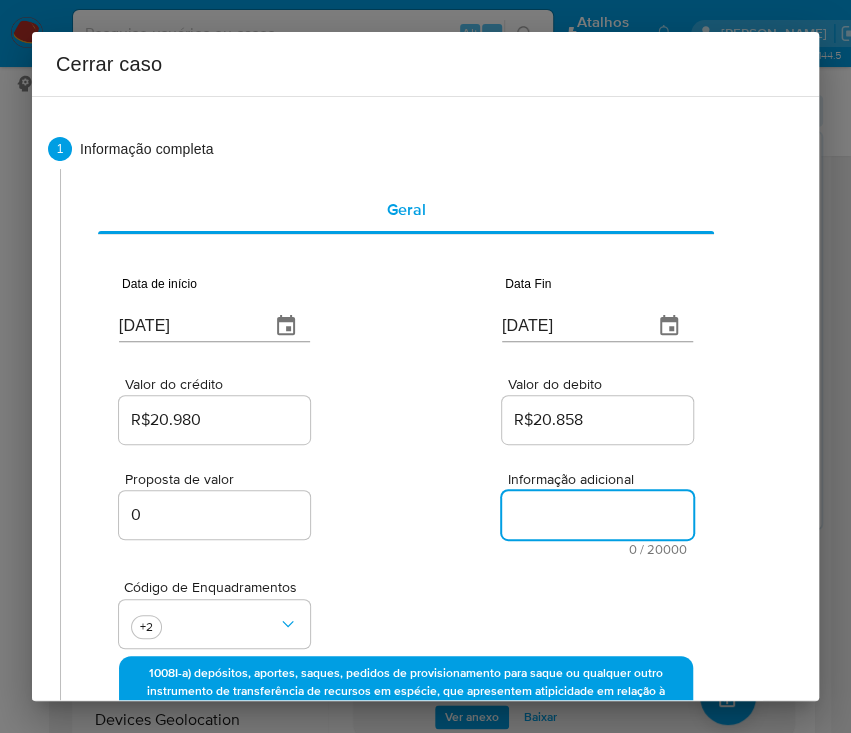 paste on "Informações do Cliente
Eduardo Calazans Barreto, CPF 00809860562, 43 anos, residente no município de Barro Alto, Bahia, início de relacionamento em 10/09/2018;
Renda mensal declarada: R$4.000,00 - Trabalhador da indústria extrativa e da construção civil.
Figura como único sócio na empresa Eduardo Calazans Barreto 00809860562, CNPJ 43.491.230/0001-03, fundada em 13/09/2021, sediada em Barro Alto, BA — restaurantes e similares — porte ME — faturamento anual presumido de até R$20.000,00.
Atividades secundárias:
-Fornecimento de alimentos preparados preponderantemente para consumo domiciliar
-Comércio varejista de bebidas
-Bares e outros estabelecimentos especializados em servir bebidas, com entretenimento
Resumo das movimentações:
No período de  05/05/2025 a 18/06/2025, os créditos somaram R$20.980,60 e os débitos totalizaram R$20.858,01, sendo destacados:
Resumo das principais Operações:
Créditos:
5 Aportes via boleto bancário: R$20.000,00
Débitos:
32 Transferências Interbancárias: R$20.819,22
Am..." 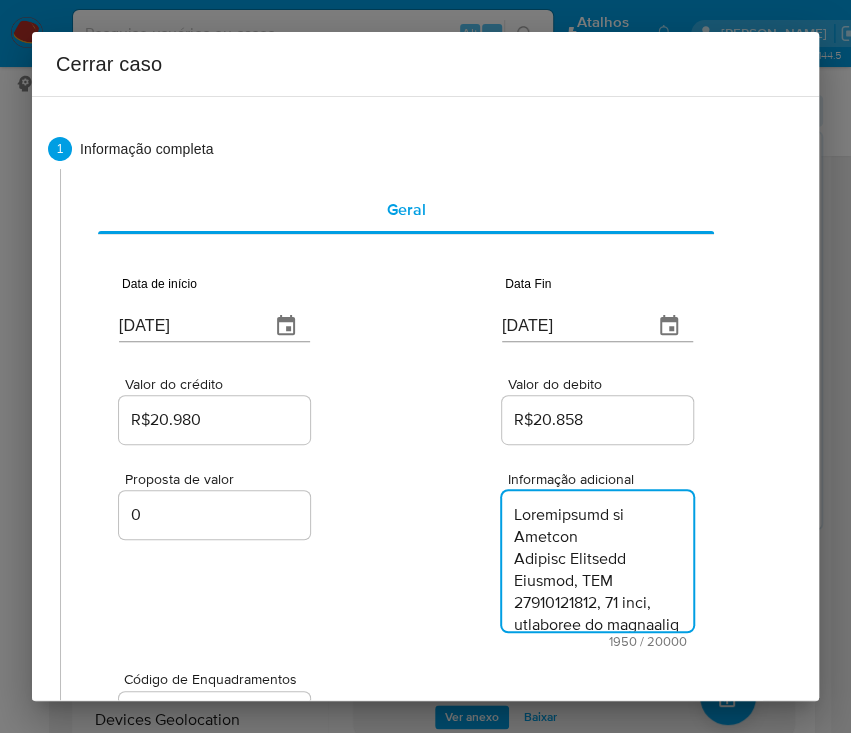 type on "Informações do Cliente
Eduardo Calazans Barreto, CPF 00809860562, 43 anos, residente no município de Barro Alto, Bahia, início de relacionamento em 10/09/2018;
Renda mensal declarada: R$4.000,00 - Trabalhador da indústria extrativa e da construção civil.
Figura como único sócio na empresa Eduardo Calazans Barreto 00809860562, CNPJ 43.491.230/0001-03, fundada em 13/09/2021, sediada em Barro Alto, BA — restaurantes e similares — porte ME — faturamento anual presumido de até R$20.000,00.
Atividades secundárias:
-Fornecimento de alimentos preparados preponderantemente para consumo domiciliar
-Comércio varejista de bebidas
-Bares e outros estabelecimentos especializados em servir bebidas, com entretenimento
Resumo das movimentações:
No período de  05/05/2025 a 18/06/2025, os créditos somaram R$20.980,60 e os débitos totalizaram R$20.858,01, sendo destacados:
Resumo das principais Operações:
Créditos:
5 Aportes via boleto bancário: R$20.000,00
Débitos:
32 Transferências Interbancárias: R$20.819,22
Am..." 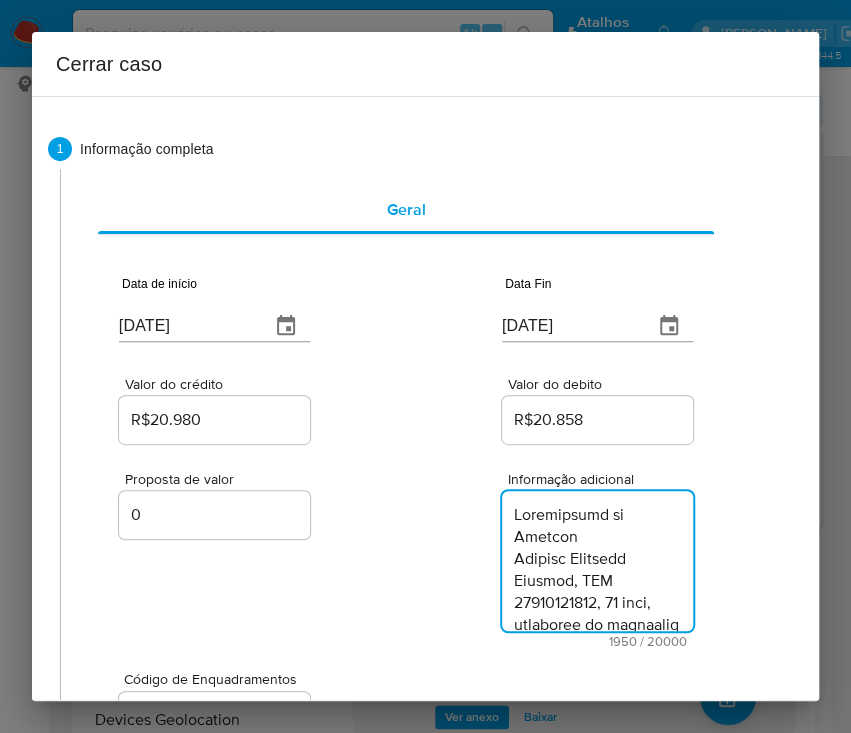 scroll, scrollTop: 3040, scrollLeft: 0, axis: vertical 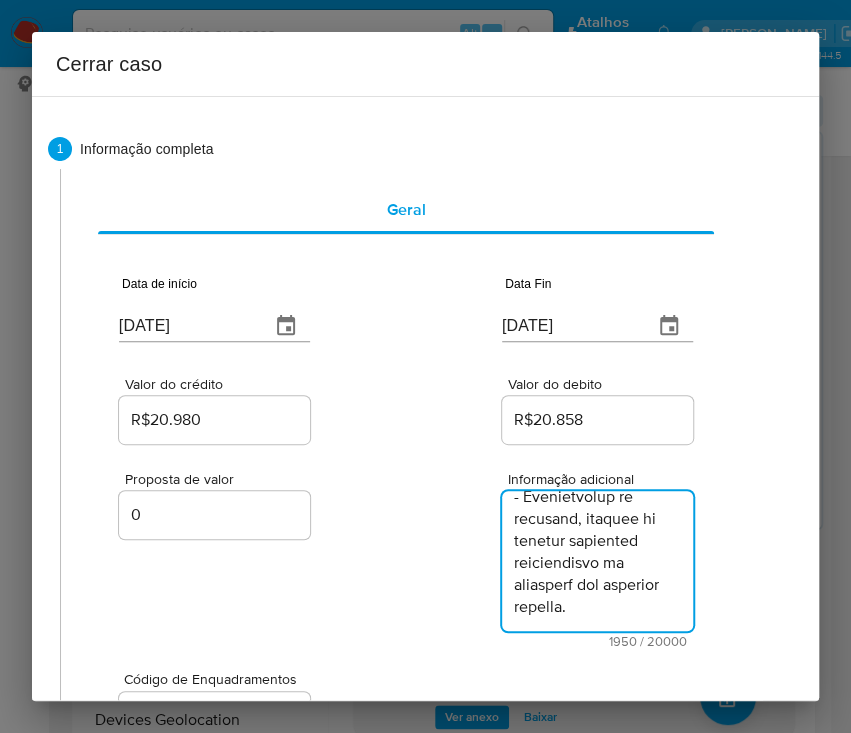 drag, startPoint x: 419, startPoint y: 595, endPoint x: 395, endPoint y: 602, distance: 25 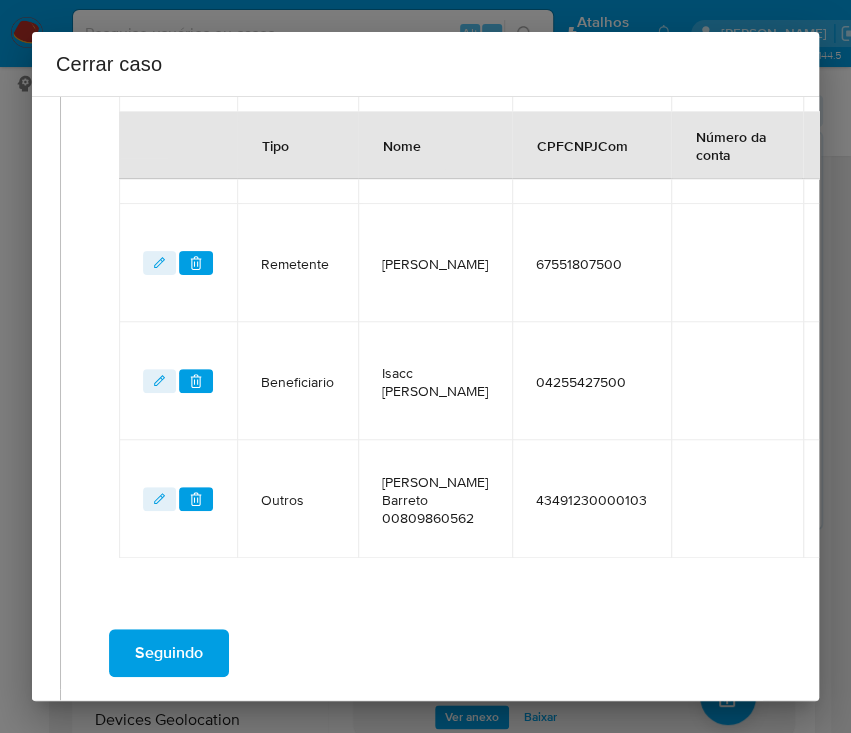 scroll, scrollTop: 1070, scrollLeft: 32, axis: both 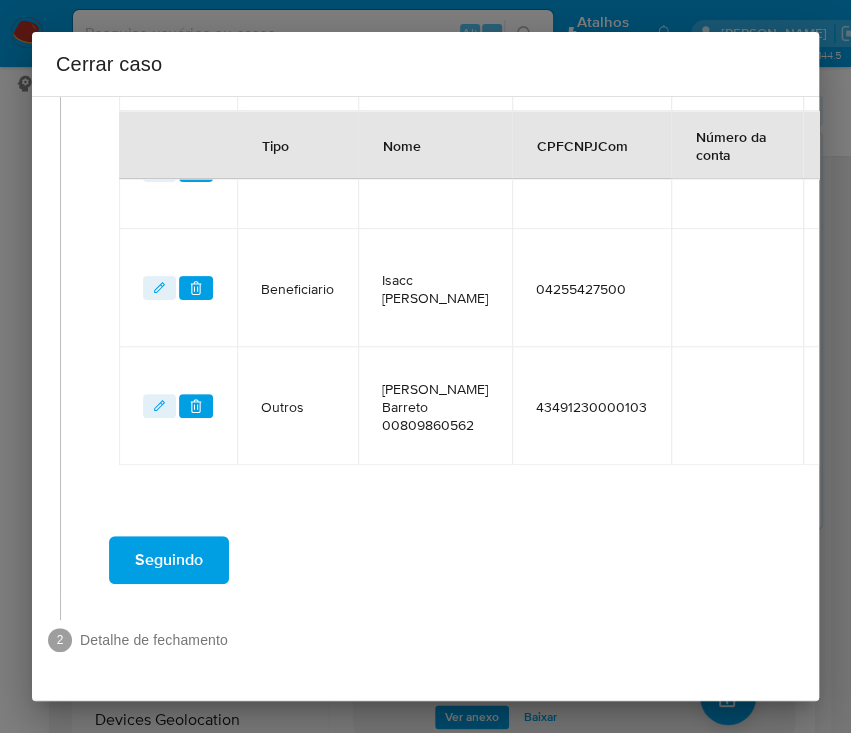 click on "Seguindo" at bounding box center (169, 560) 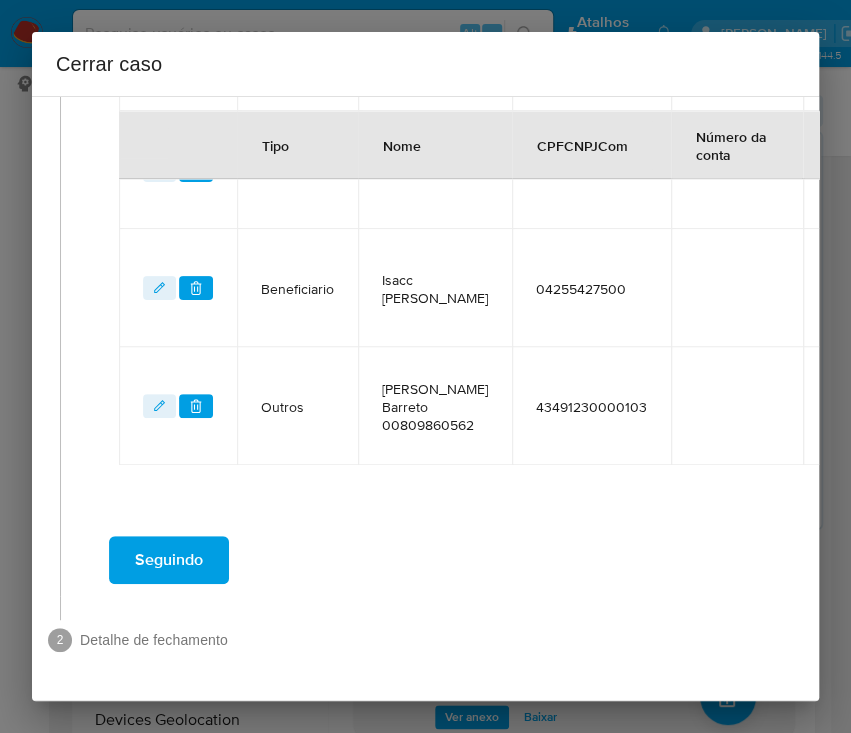 click on "Seguindo" at bounding box center (169, 560) 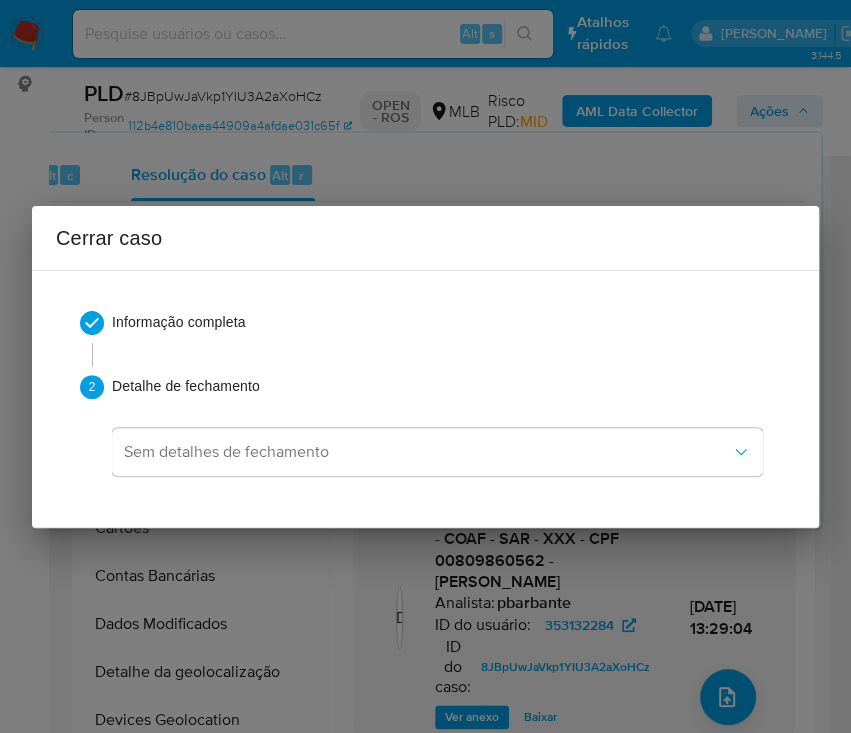 scroll, scrollTop: 0, scrollLeft: 0, axis: both 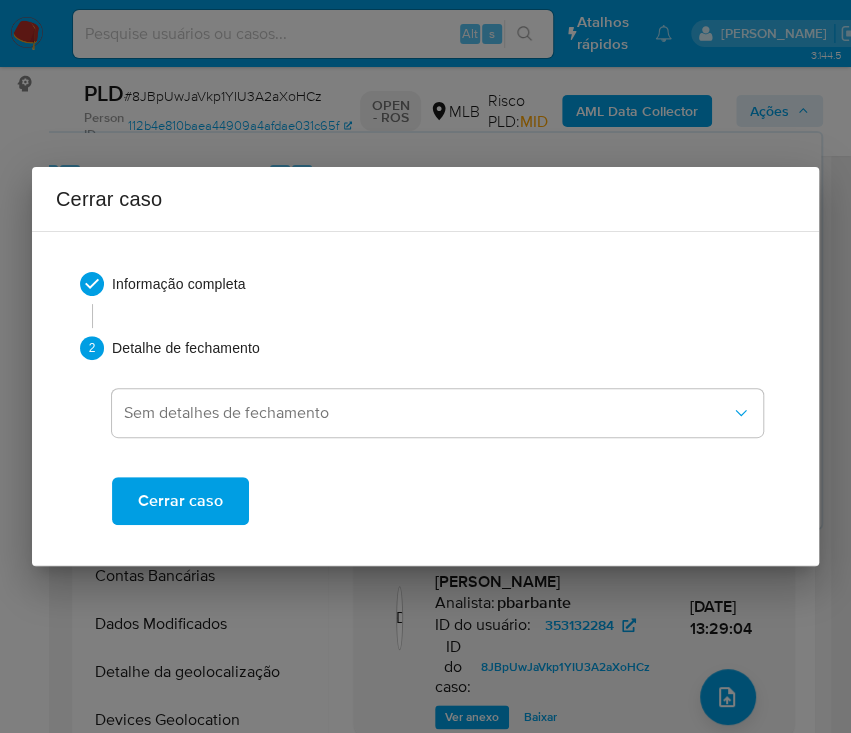 click on "Cerrar caso" at bounding box center [180, 501] 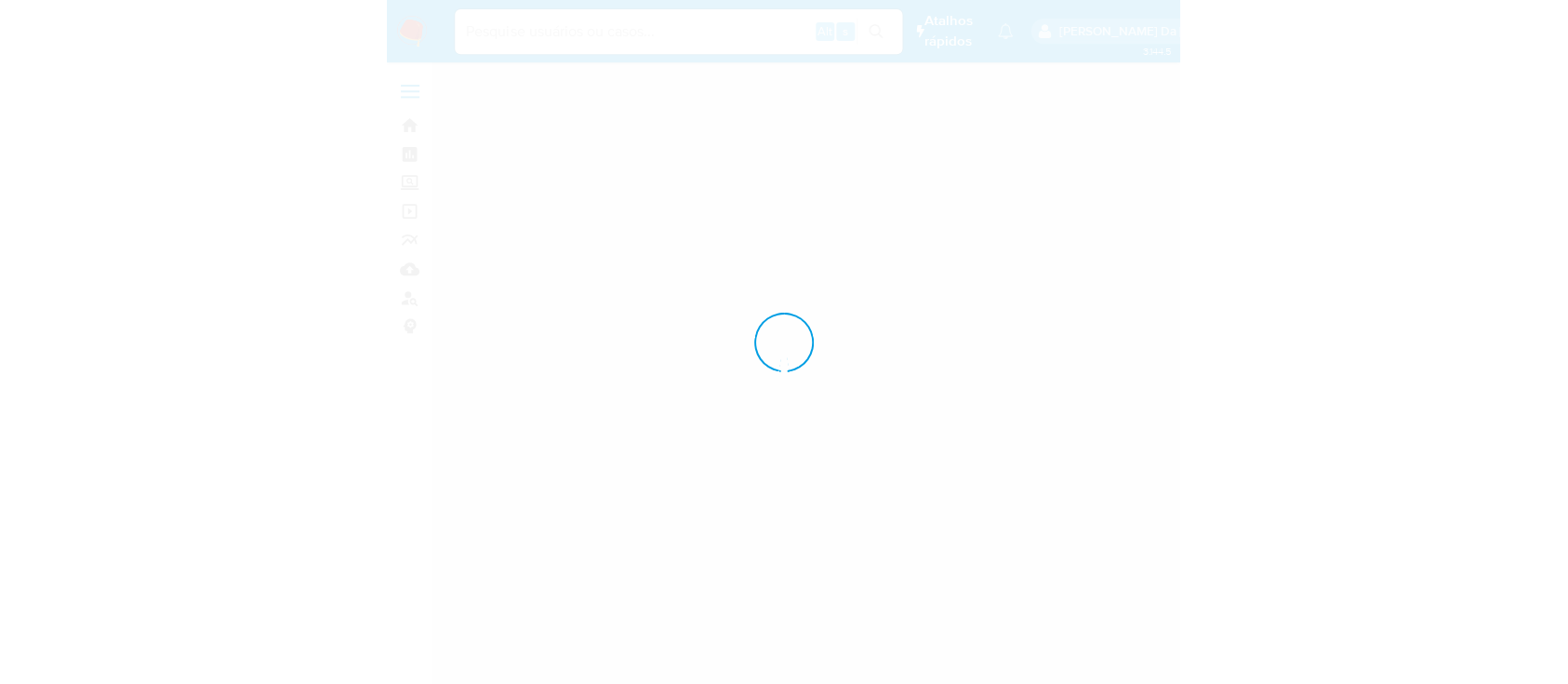 scroll, scrollTop: 0, scrollLeft: 0, axis: both 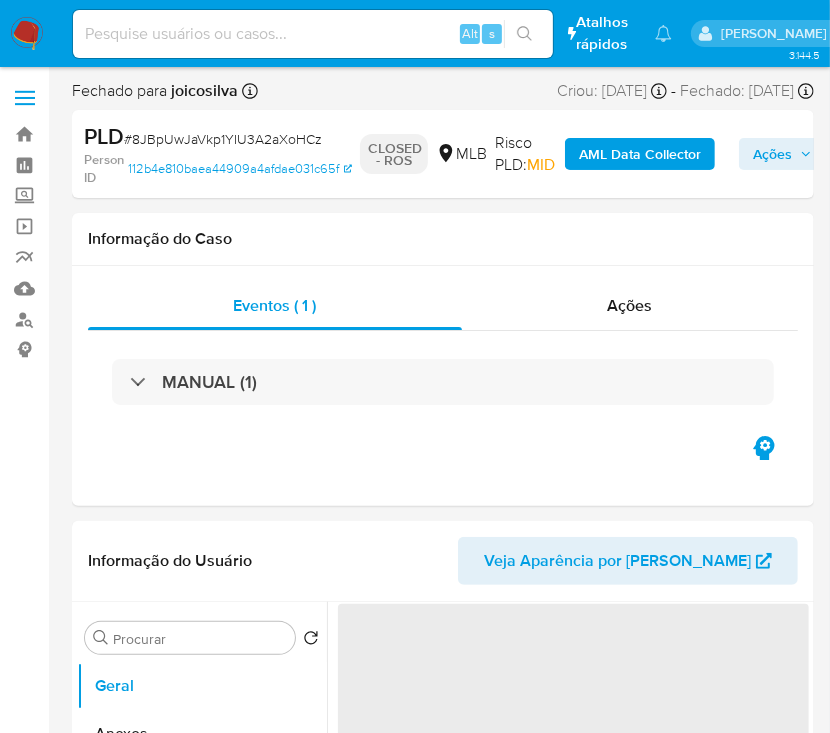 select on "10" 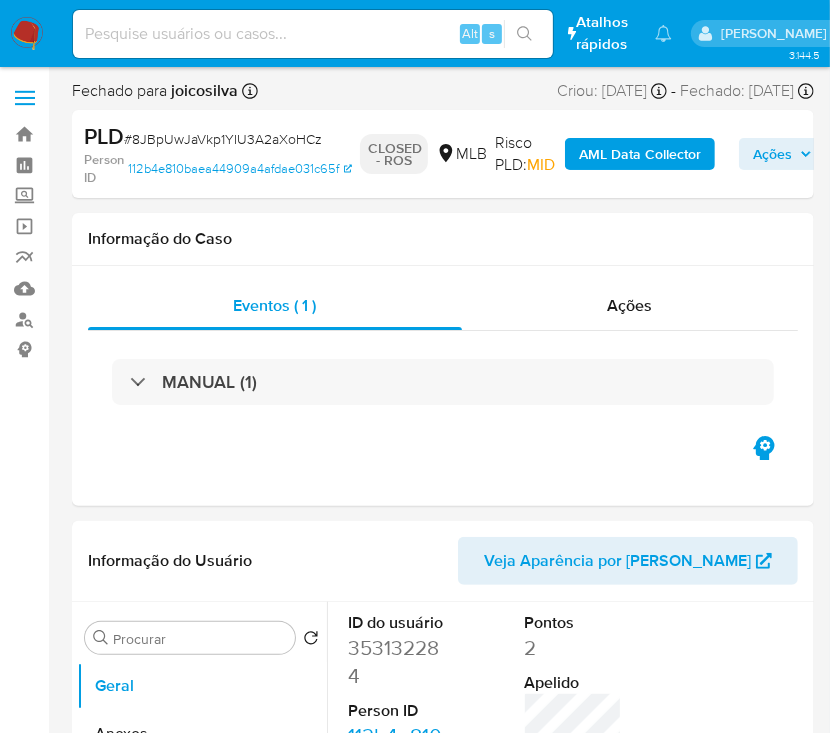 click on "# 8JBpUwJaVkp1YIU3A2aXoHCz" at bounding box center (223, 139) 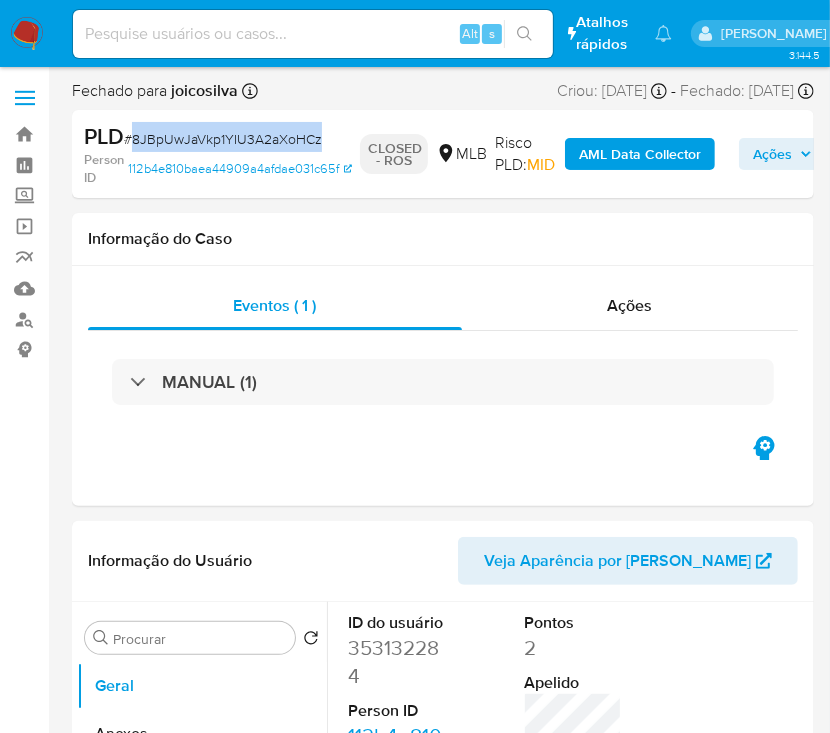 click on "# 8JBpUwJaVkp1YIU3A2aXoHCz" at bounding box center (223, 139) 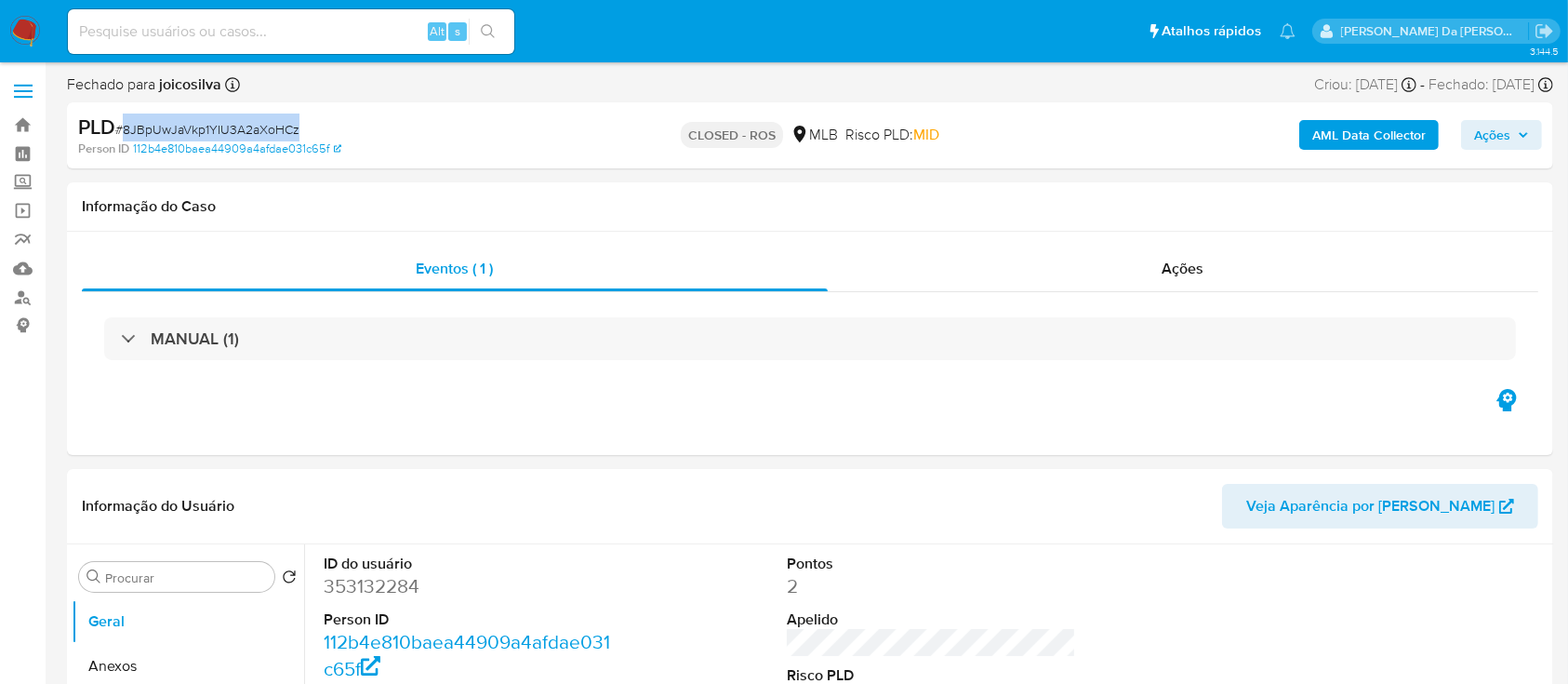 click on "Ações" at bounding box center (1501, 135) 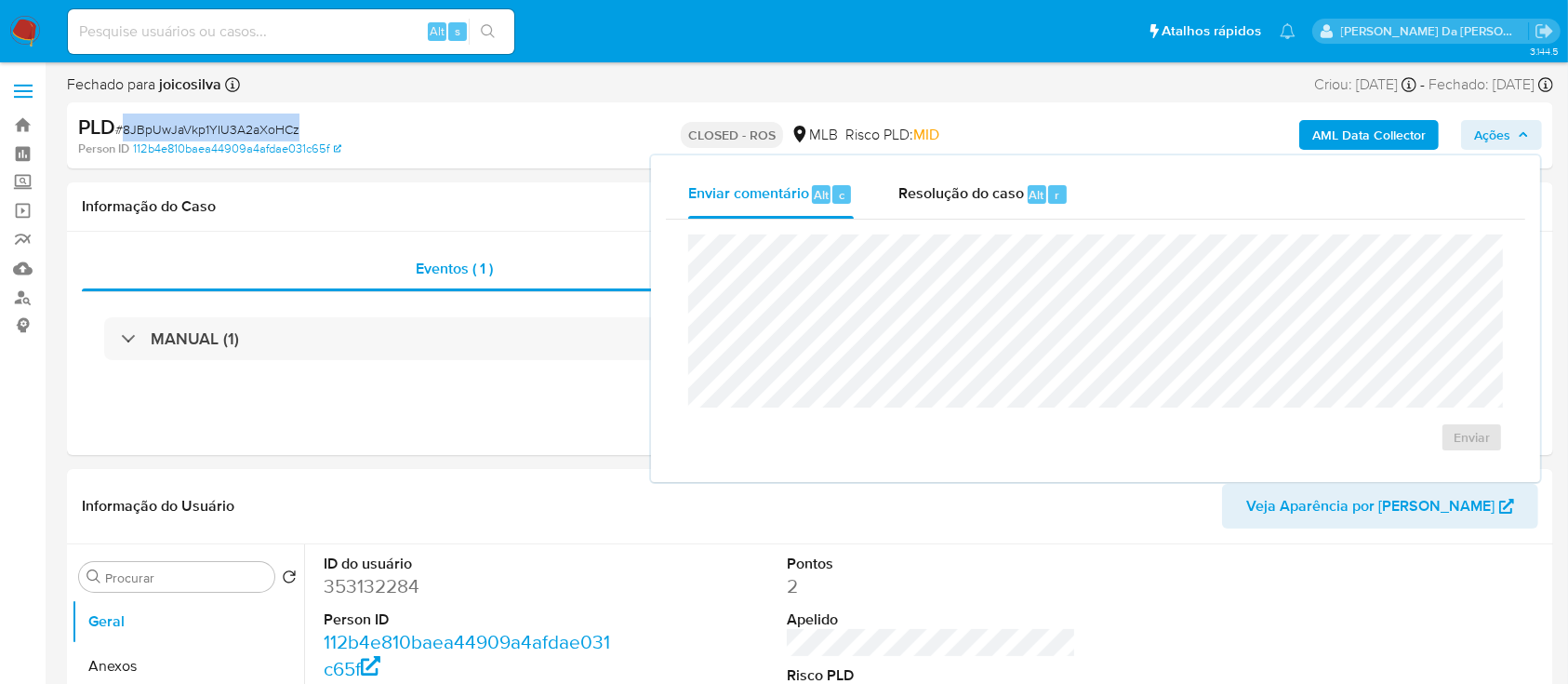 drag, startPoint x: 972, startPoint y: 197, endPoint x: 967, endPoint y: 222, distance: 25.4951 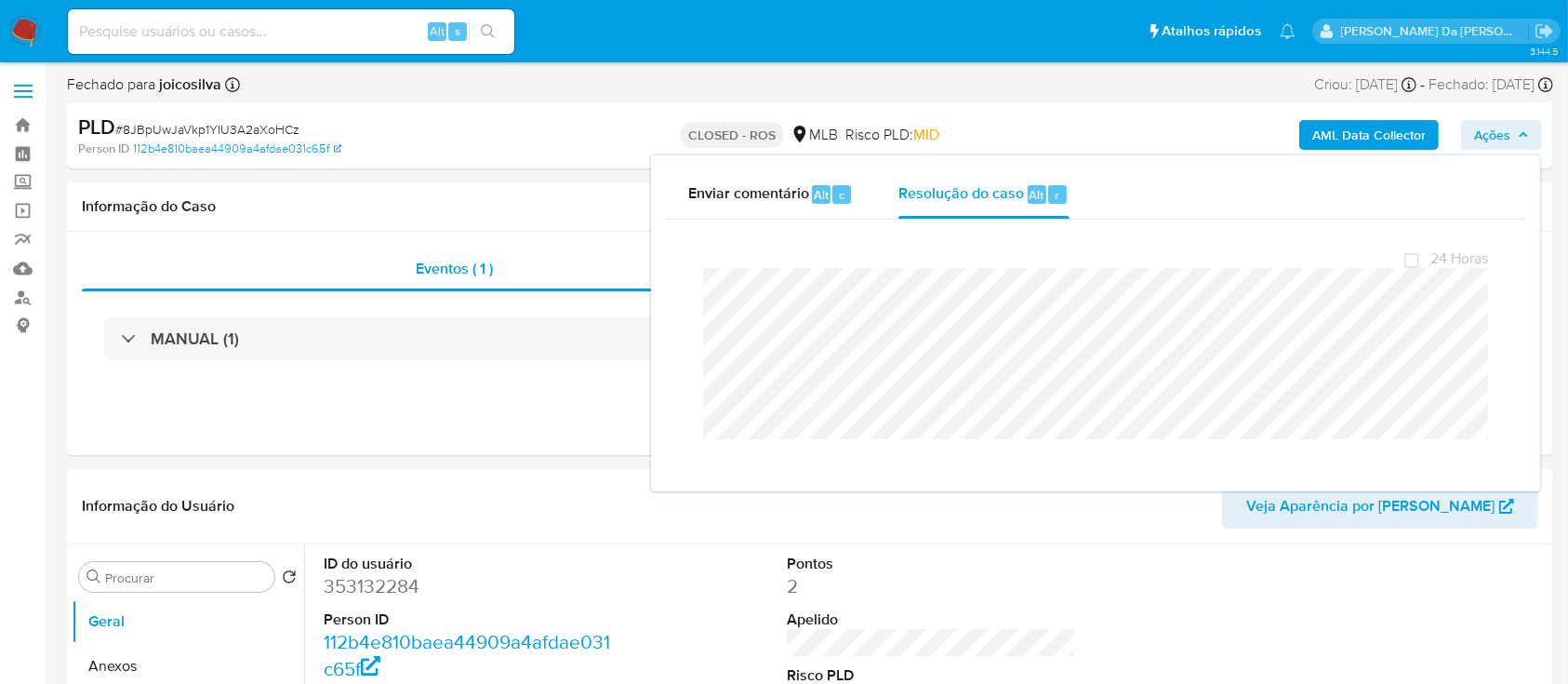 click on "PLD # 8JBpUwJaVkp1YIU3A2aXoHCz Person ID 112b4e810baea44909a4afdae031c65f CLOSED - ROS  MLB Risco PLD:  MID AML Data Collector Ações Enviar comentário Alt c Resolução do caso Alt r Fechamento do caso 24 Horas" at bounding box center [810, 135] 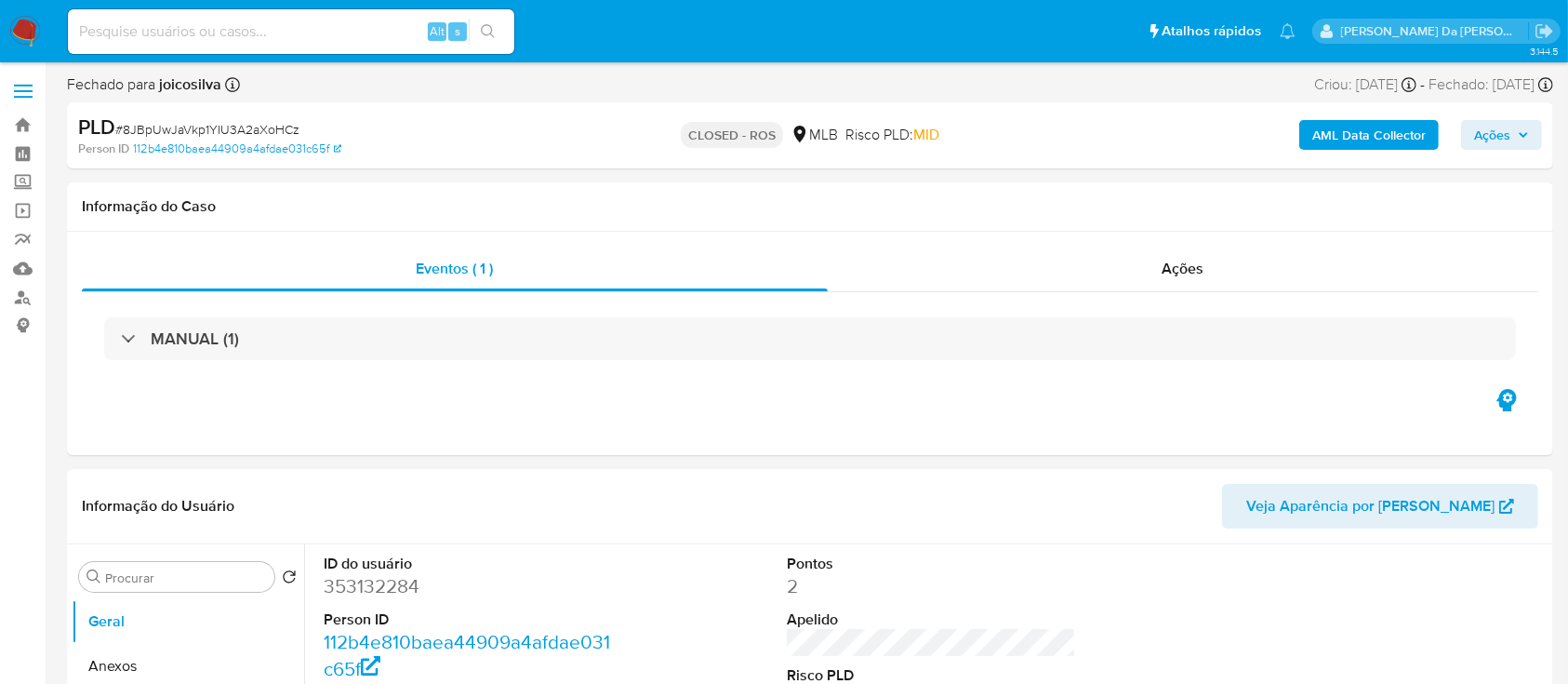 click at bounding box center (25, 32) 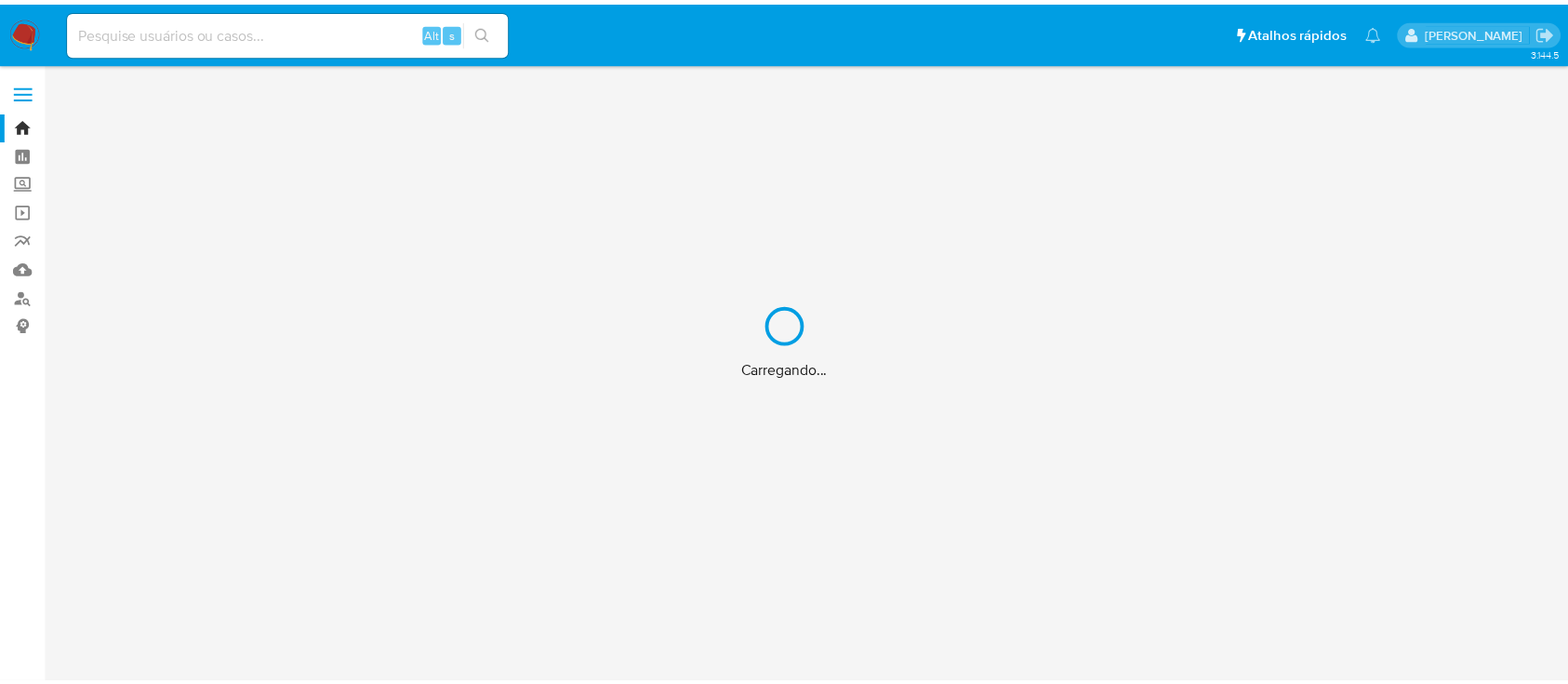 scroll, scrollTop: 0, scrollLeft: 0, axis: both 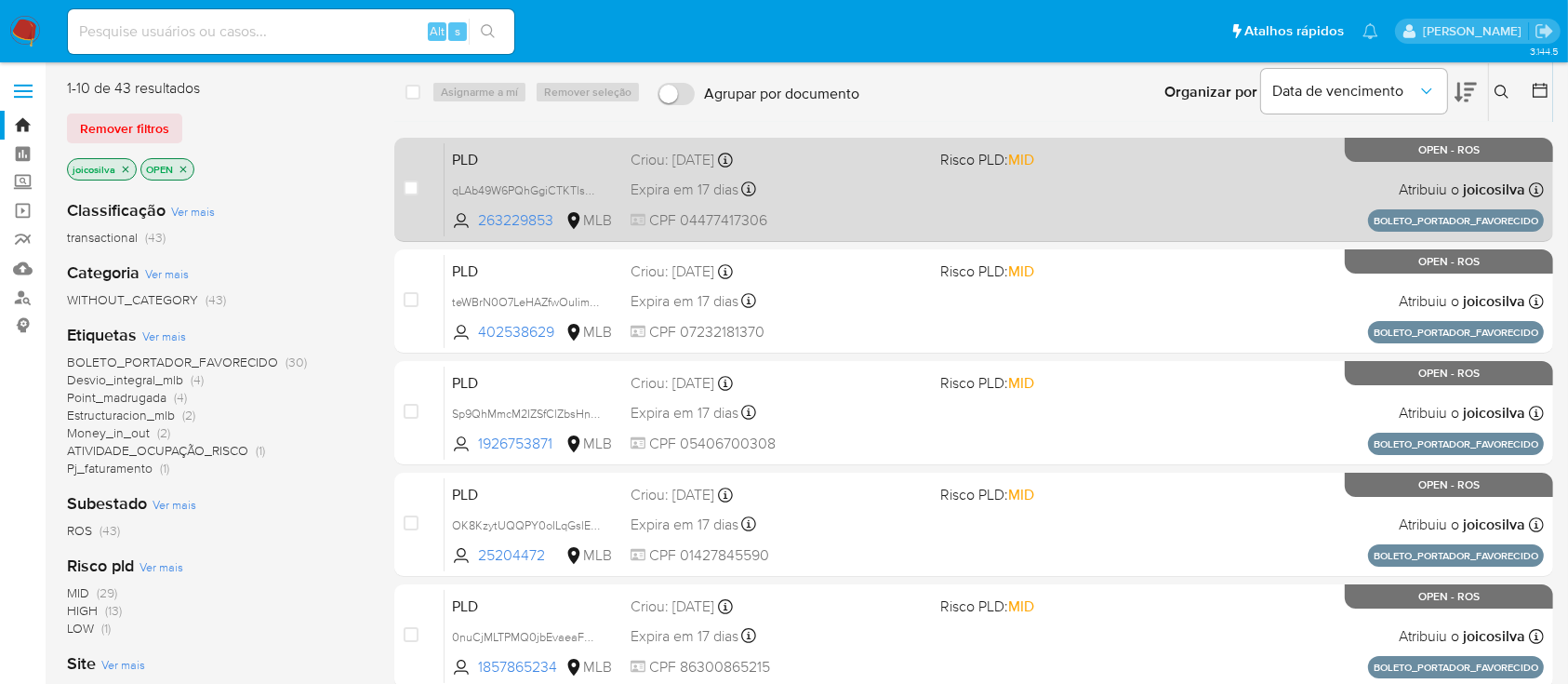 click on "Criou: [DATE]   Criou: [DATE] 18:36:52" at bounding box center (777, 160) 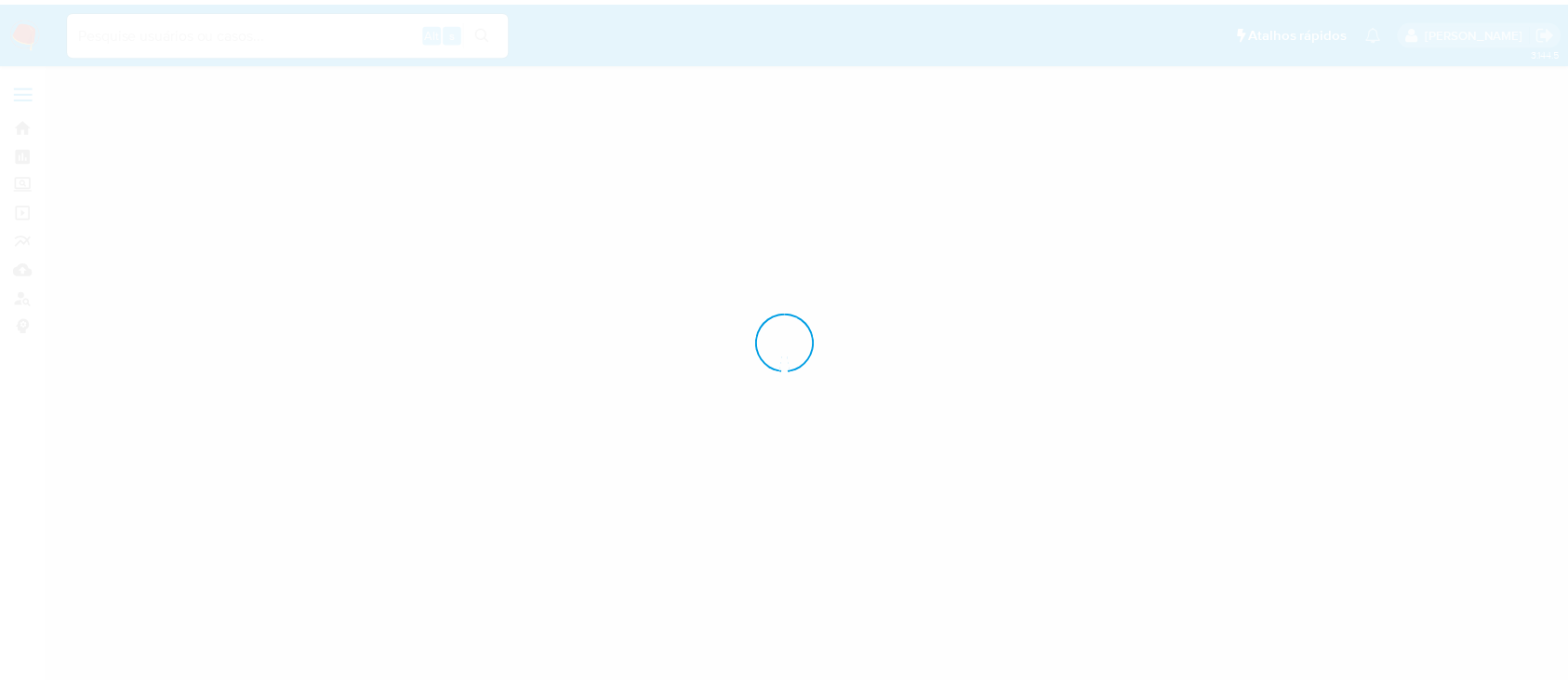 scroll, scrollTop: 0, scrollLeft: 0, axis: both 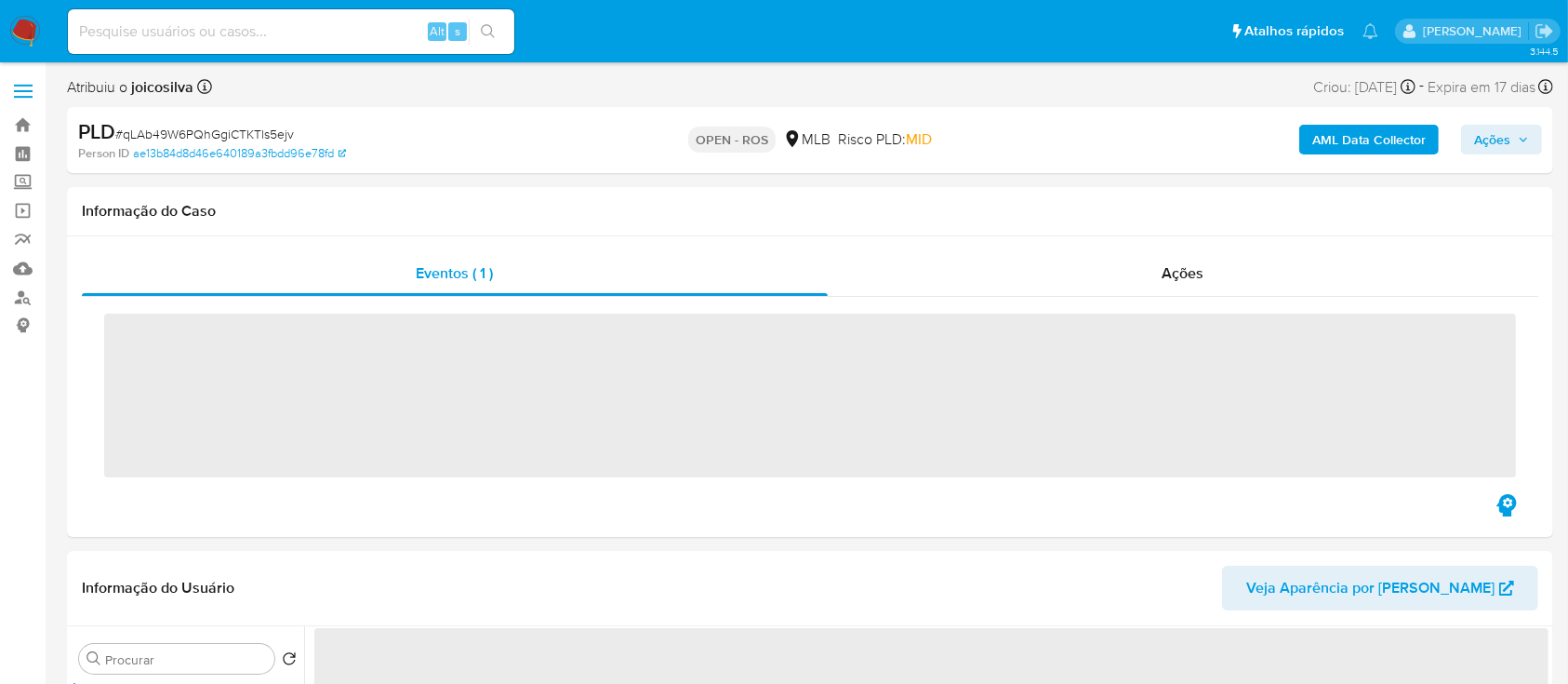 select on "10" 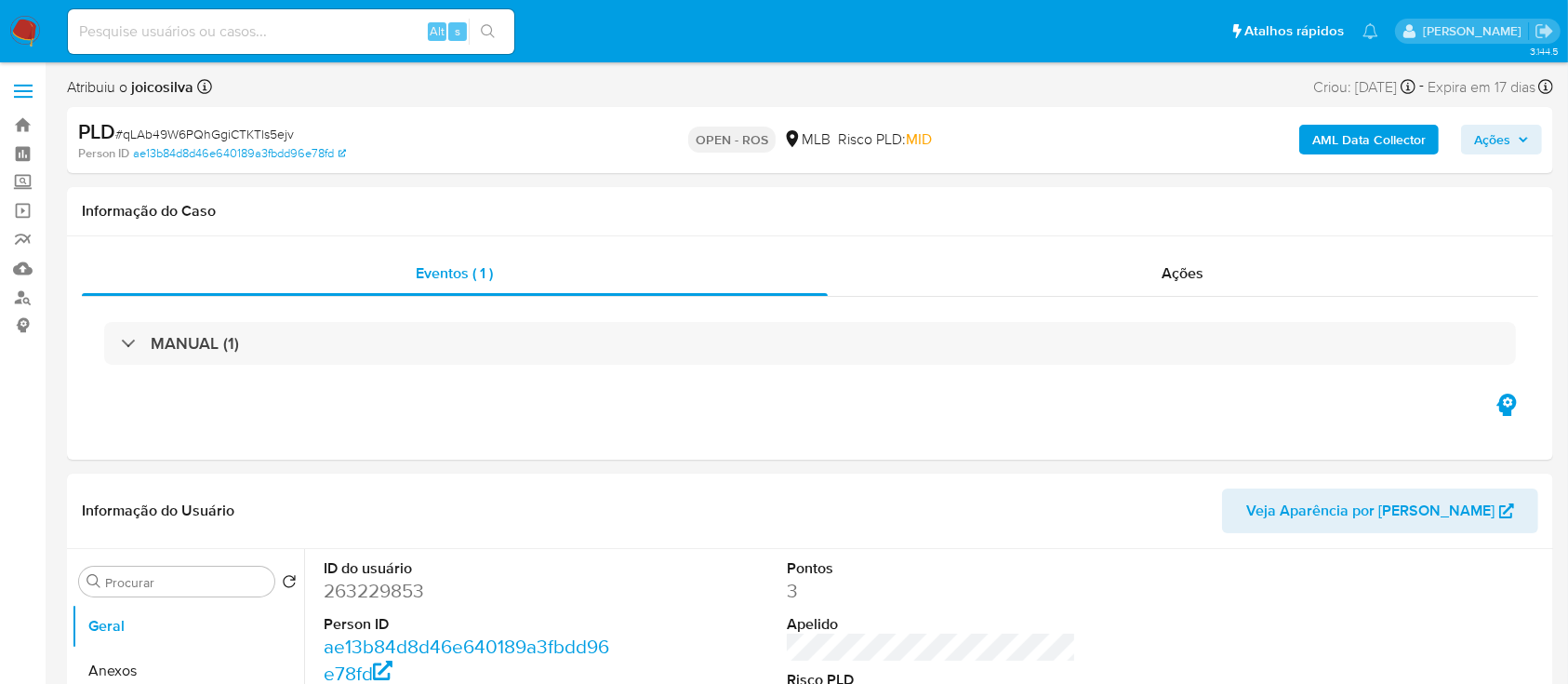 click on "# qLAb49W6PQhGgiCTKTls5ejv" at bounding box center [205, 134] 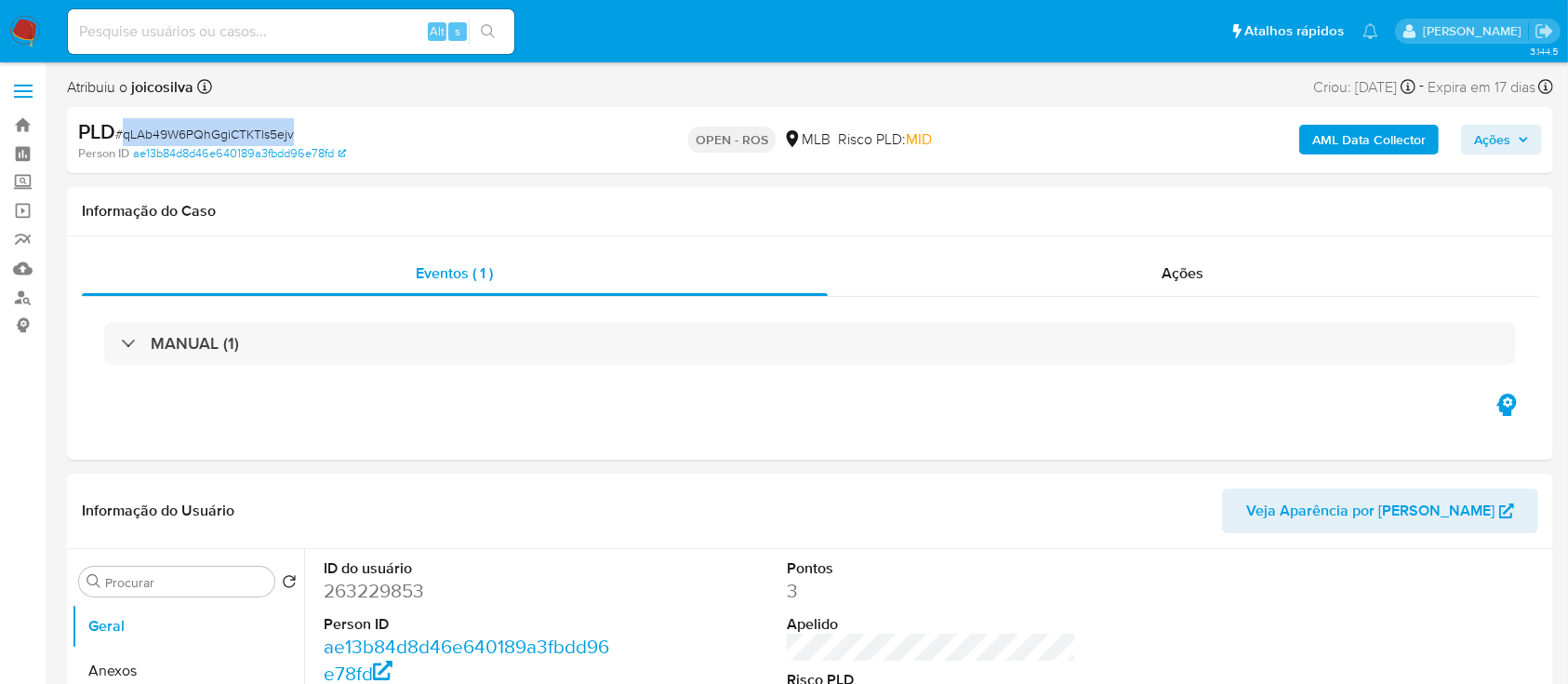 click on "# qLAb49W6PQhGgiCTKTls5ejv" at bounding box center (205, 134) 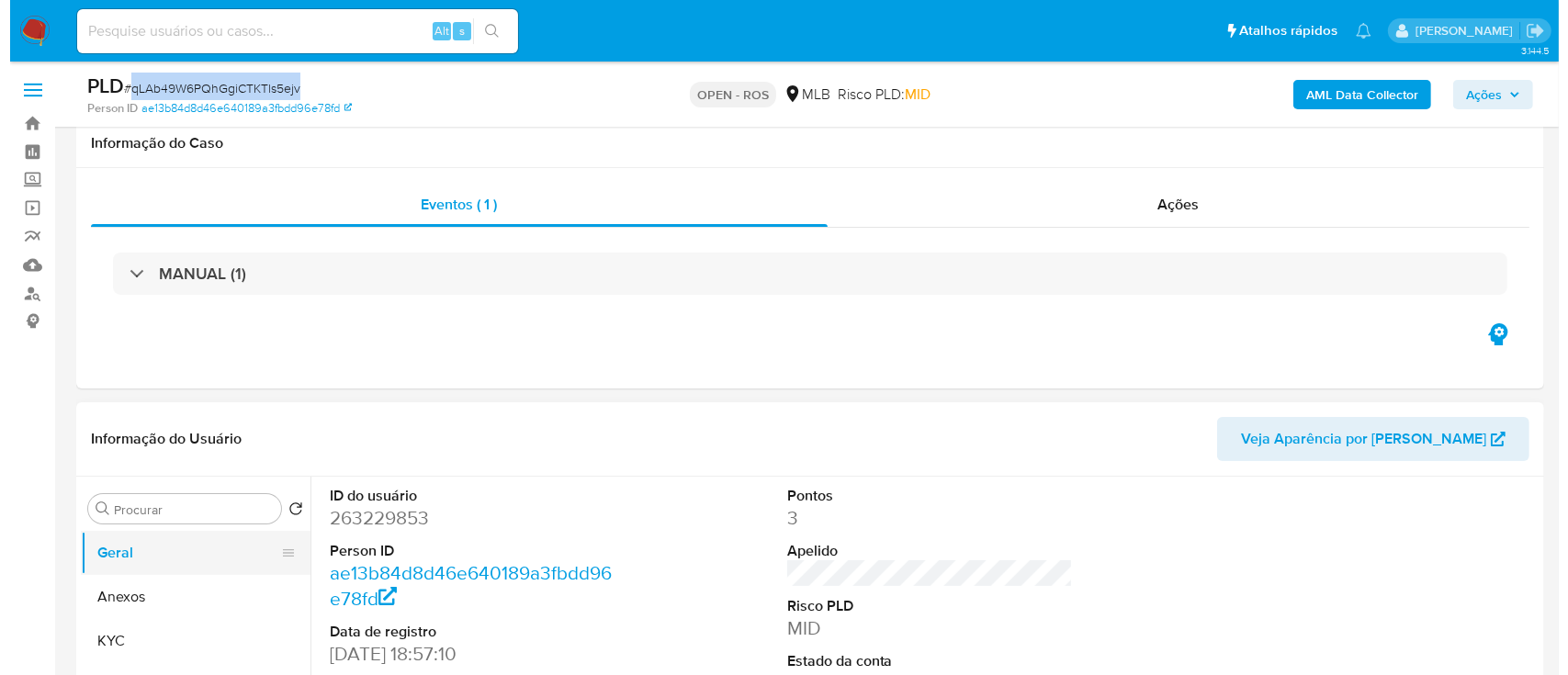 scroll, scrollTop: 244, scrollLeft: 0, axis: vertical 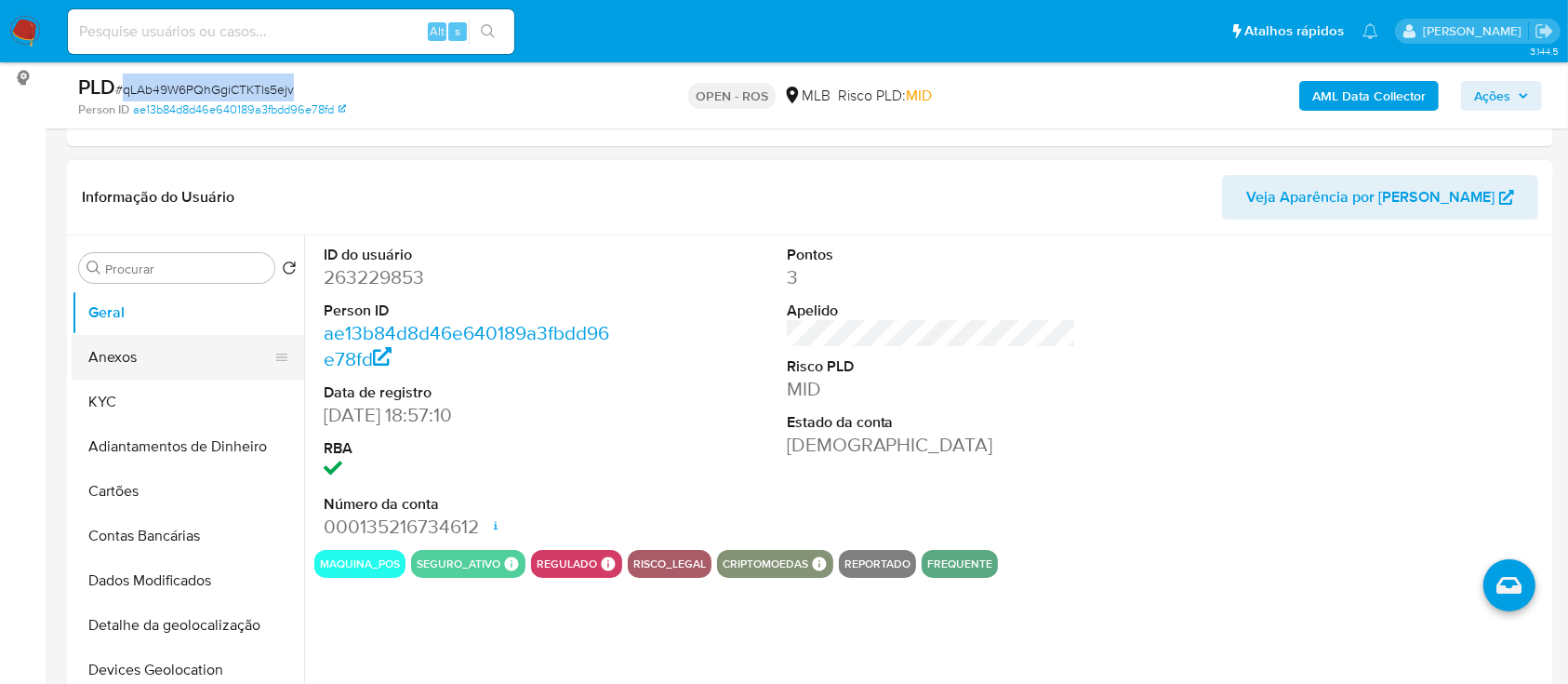 click on "Anexos" at bounding box center (180, 357) 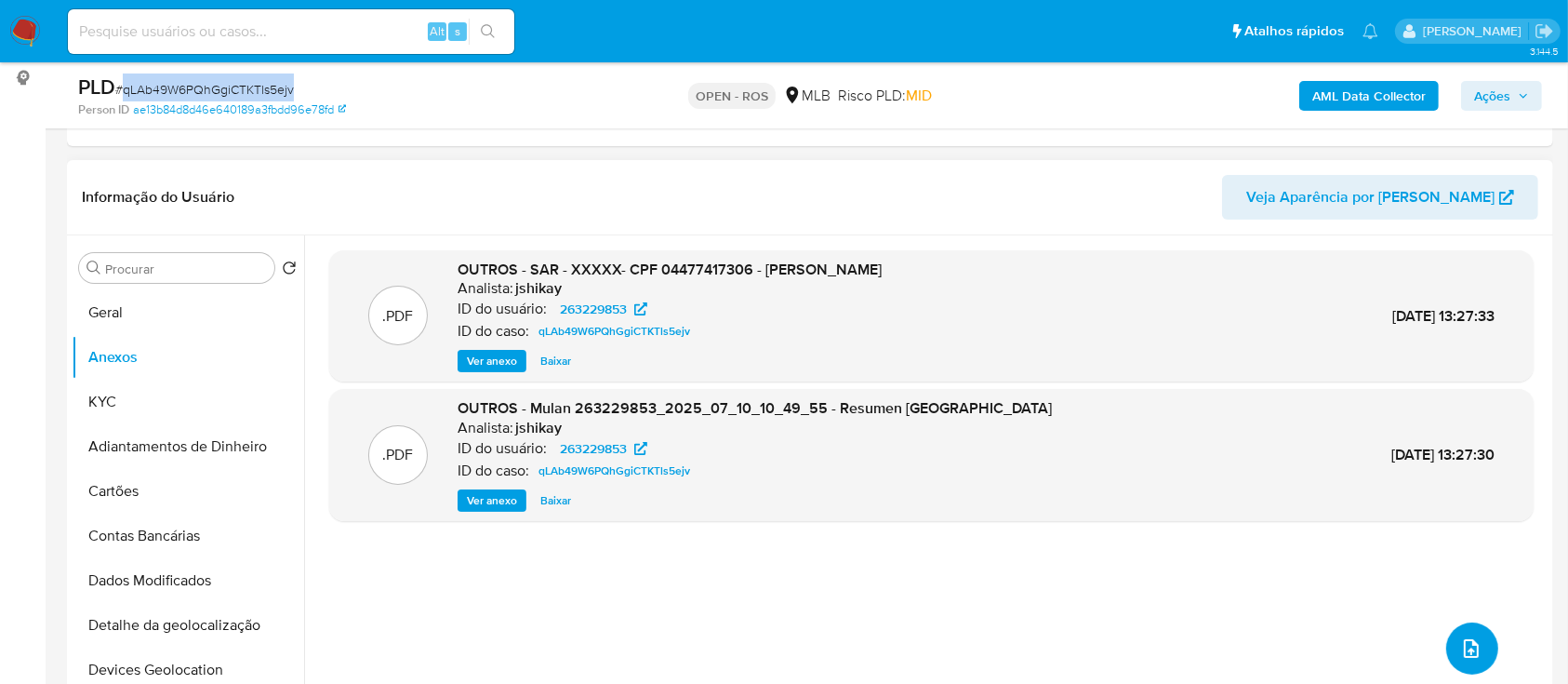 click at bounding box center (1472, 649) 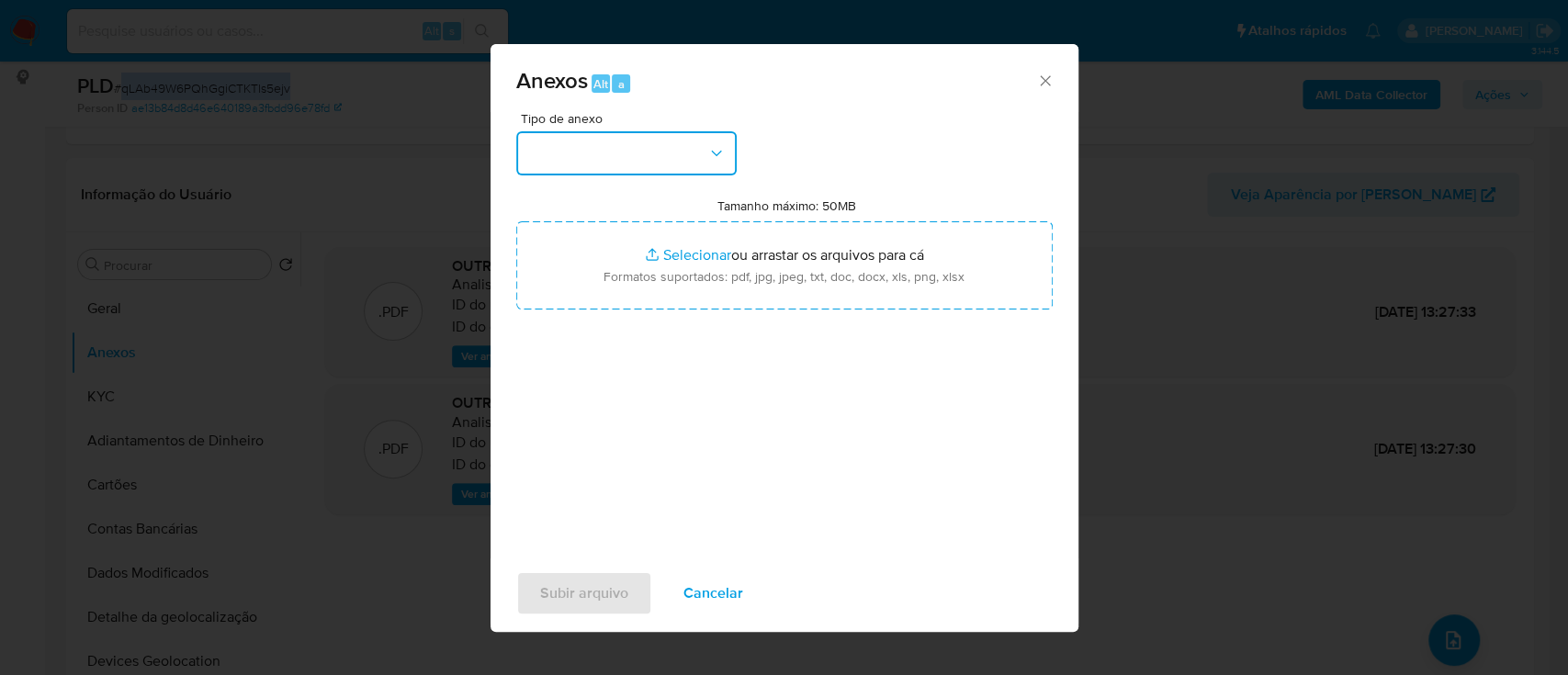 click at bounding box center (626, 153) 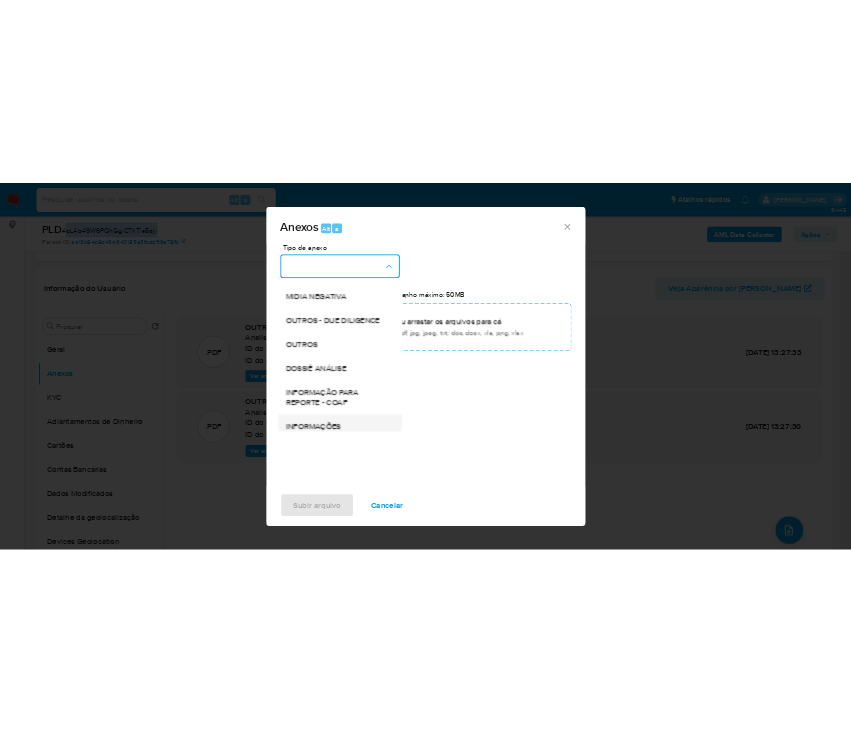 scroll, scrollTop: 307, scrollLeft: 0, axis: vertical 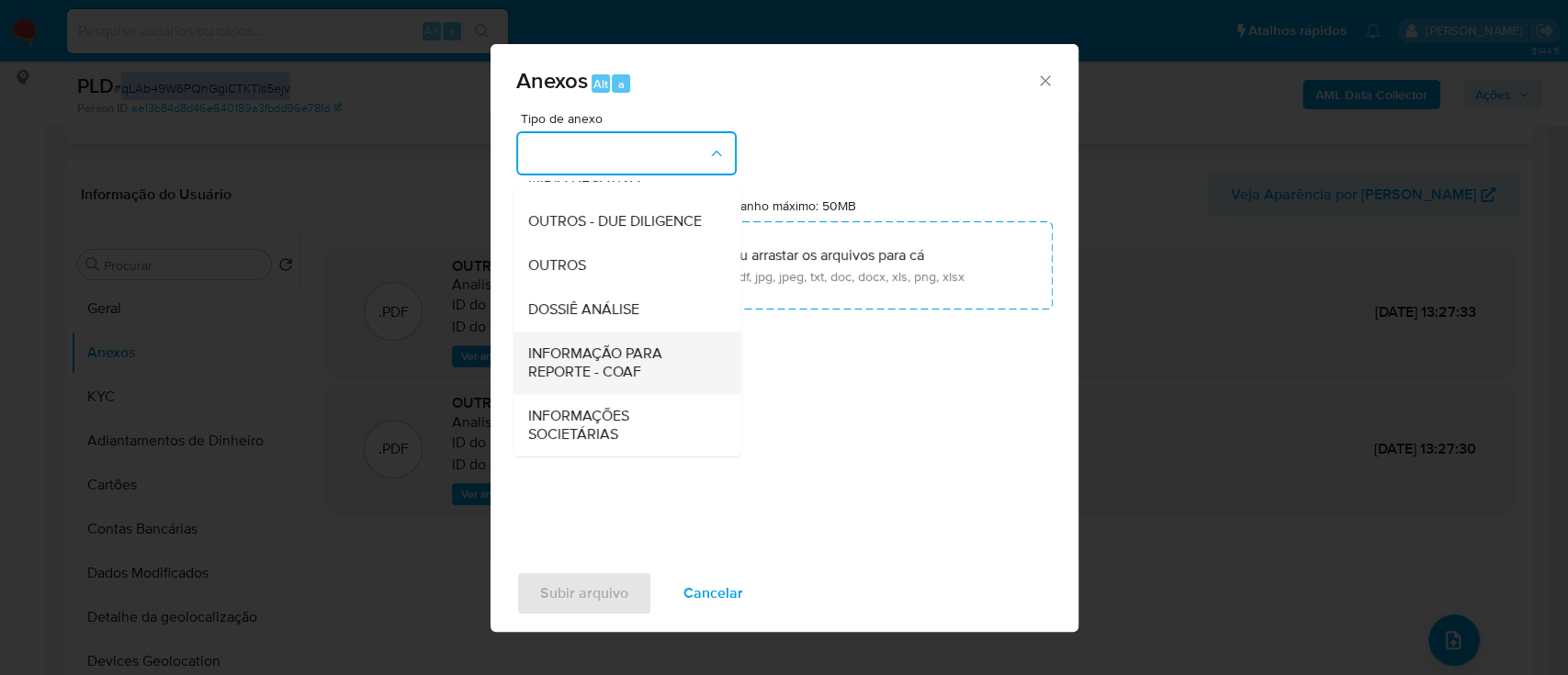 click on "INFORMAÇÃO PARA REPORTE - COAF" at bounding box center [621, 363] 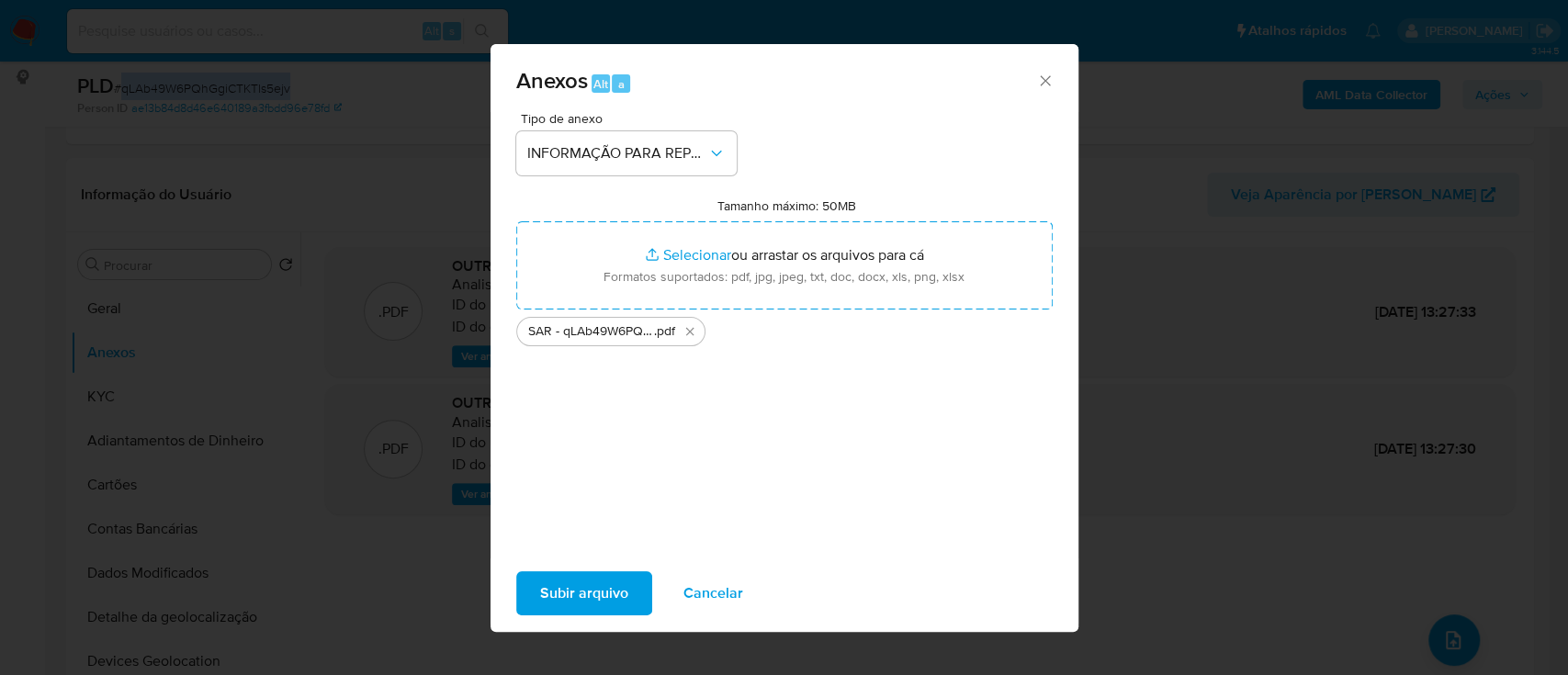 click on "Subir arquivo" at bounding box center (584, 593) 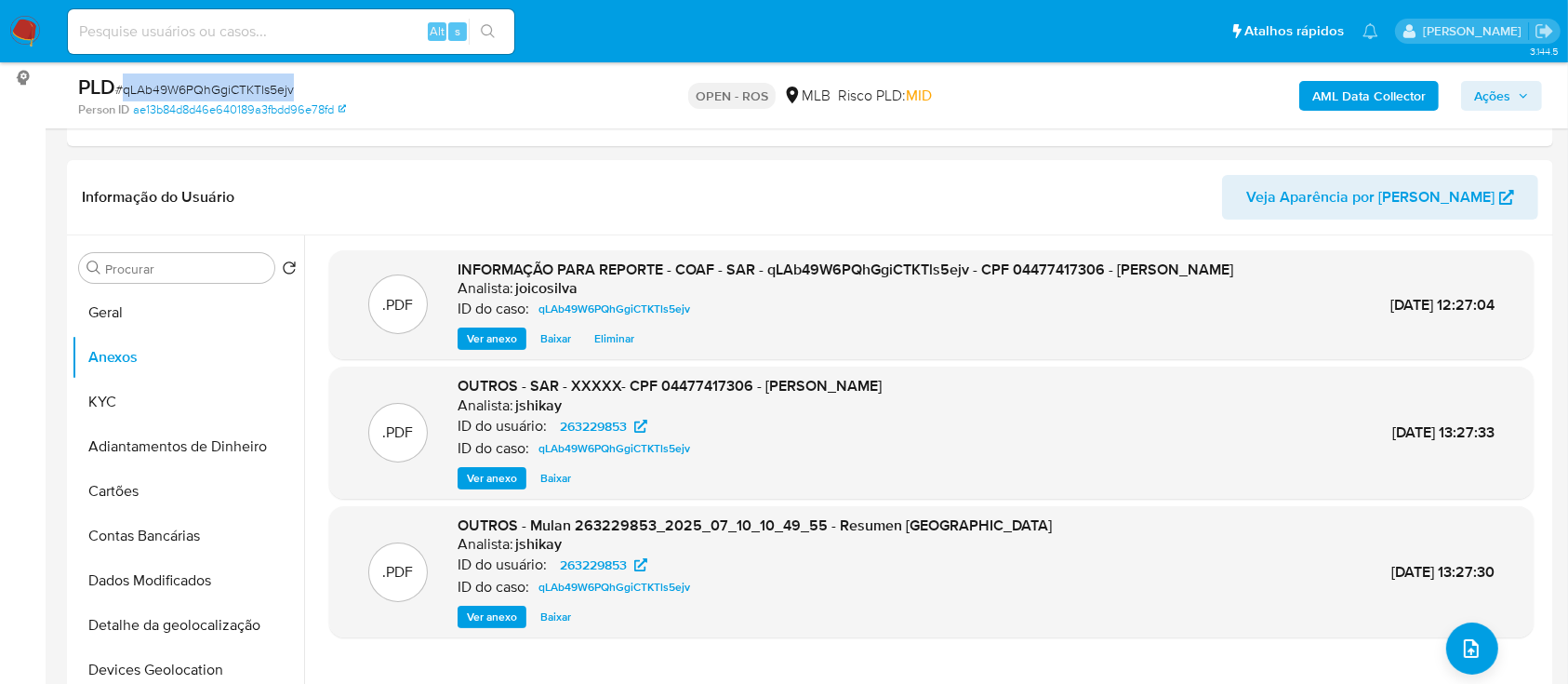 click 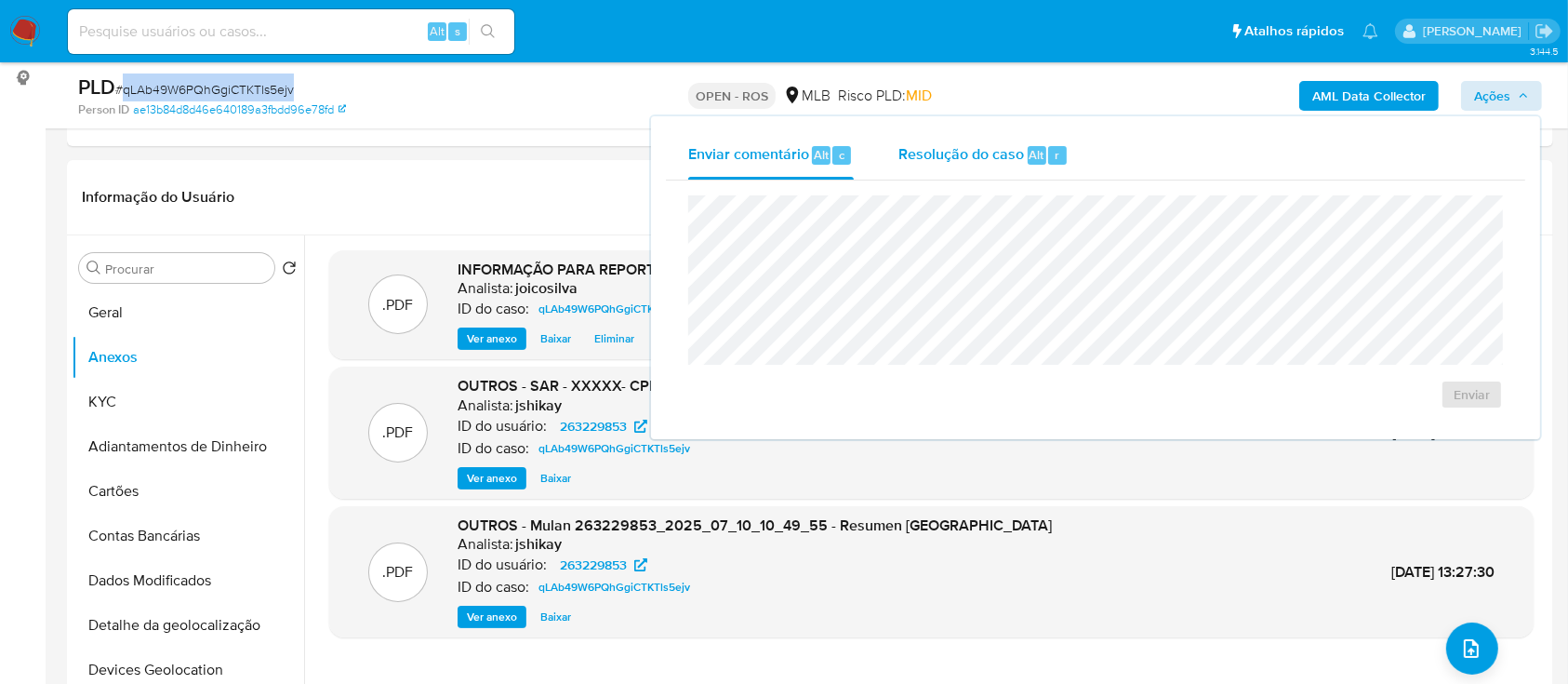 drag, startPoint x: 997, startPoint y: 152, endPoint x: 990, endPoint y: 175, distance: 24.04163 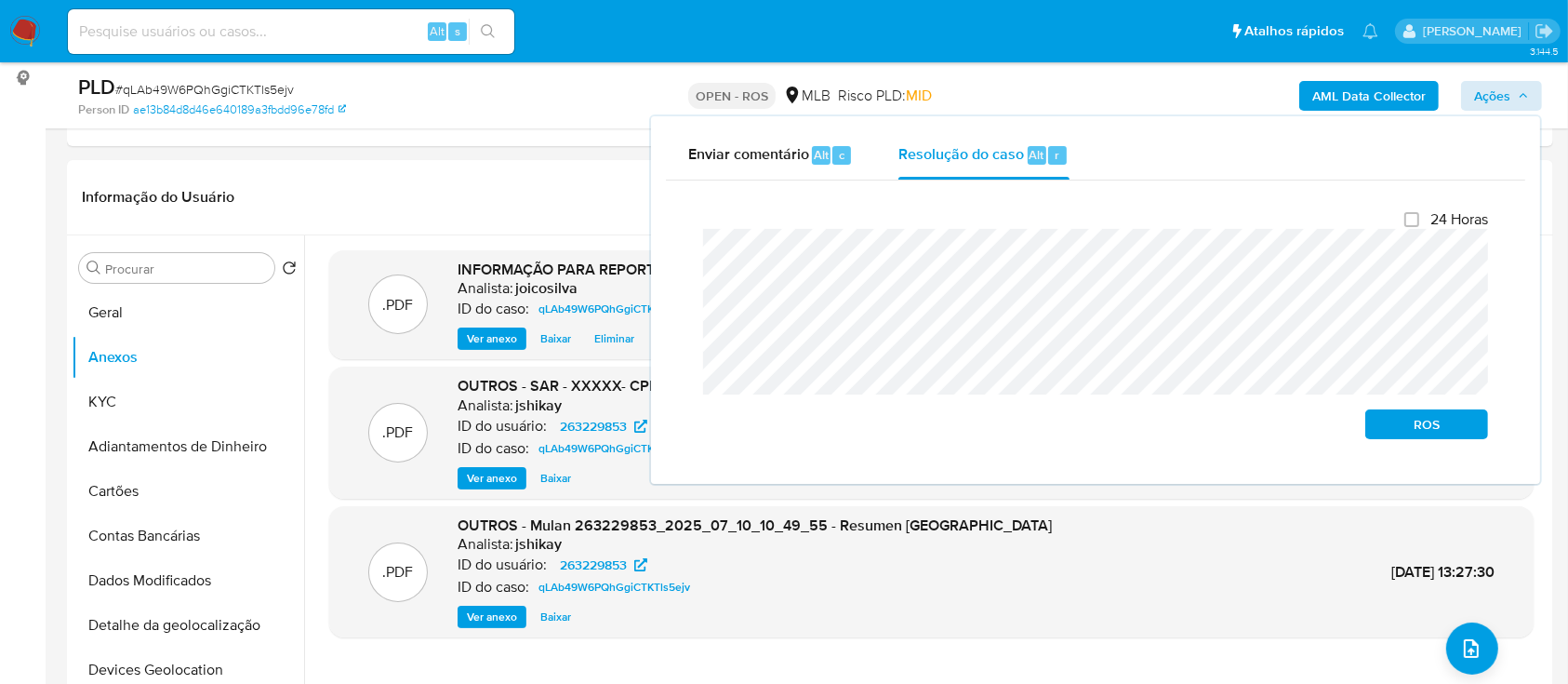 click on "Fechamento do caso 24 Horas ROS" at bounding box center [1096, 325] 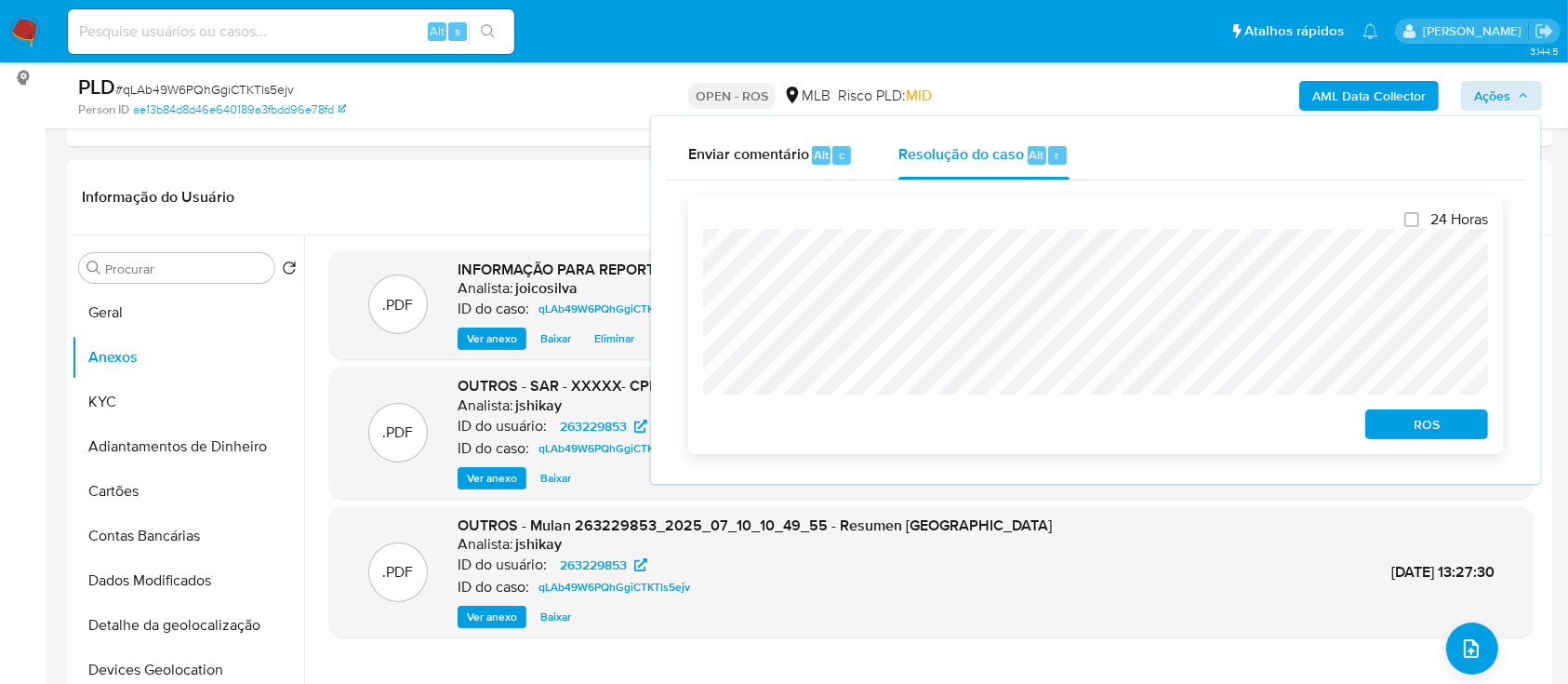 click on "ROS" at bounding box center [1427, 424] 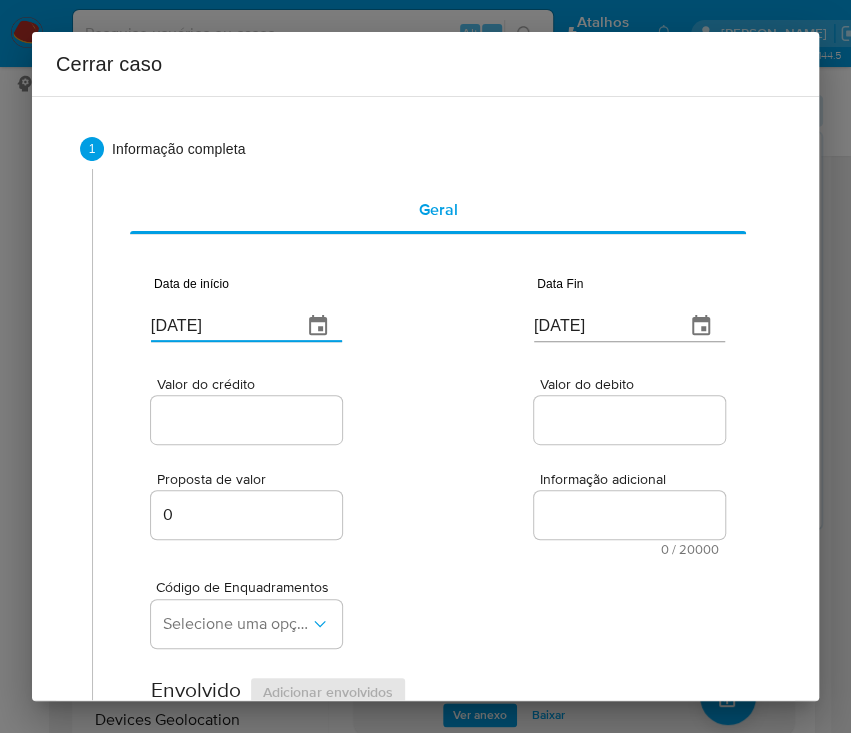 click on "[DATE]" at bounding box center [218, 326] 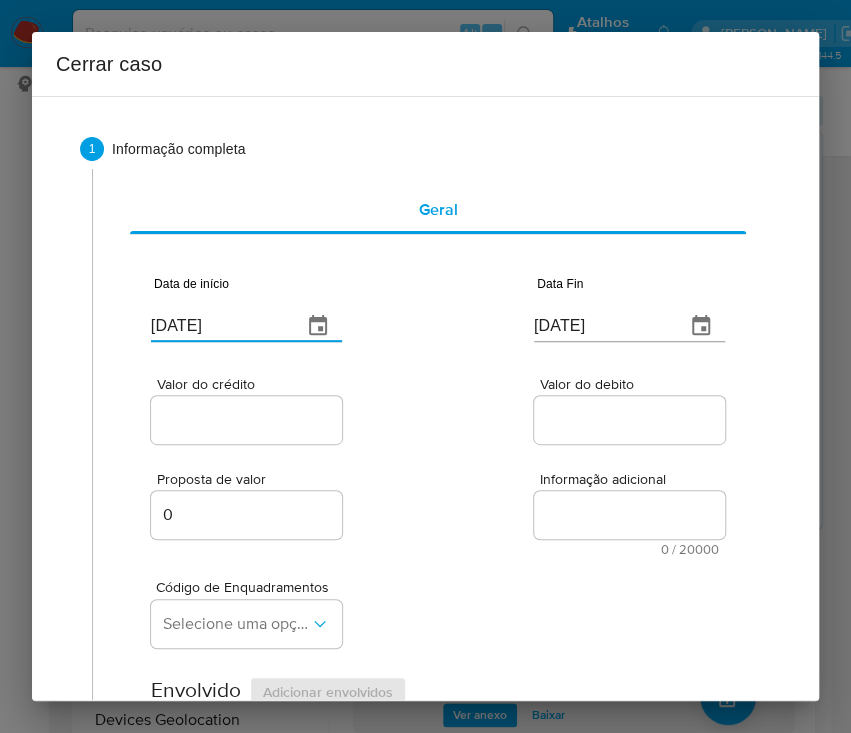 paste on "01/05" 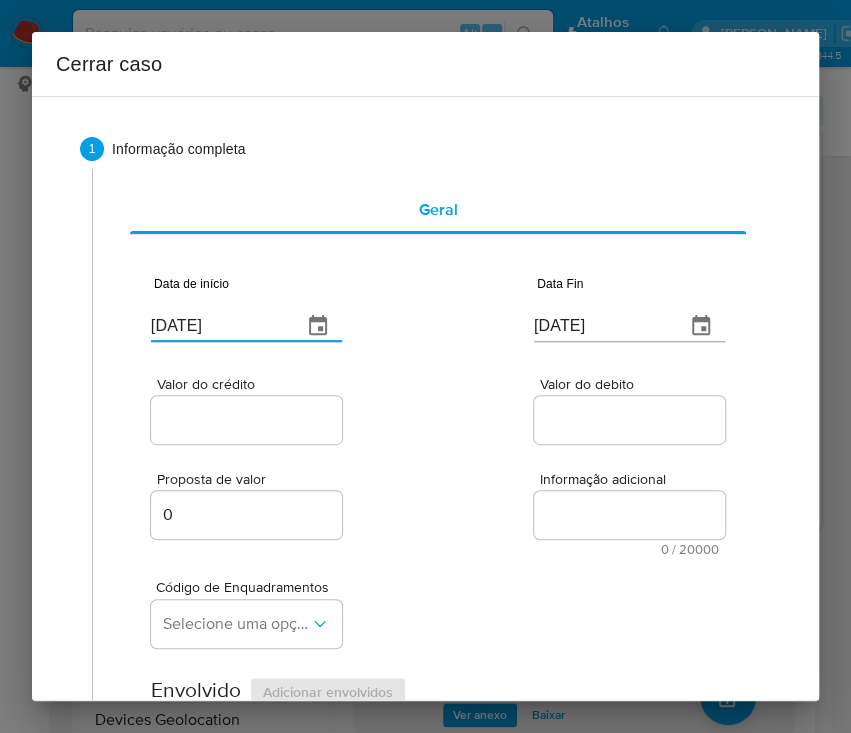 type on "01/05/2025" 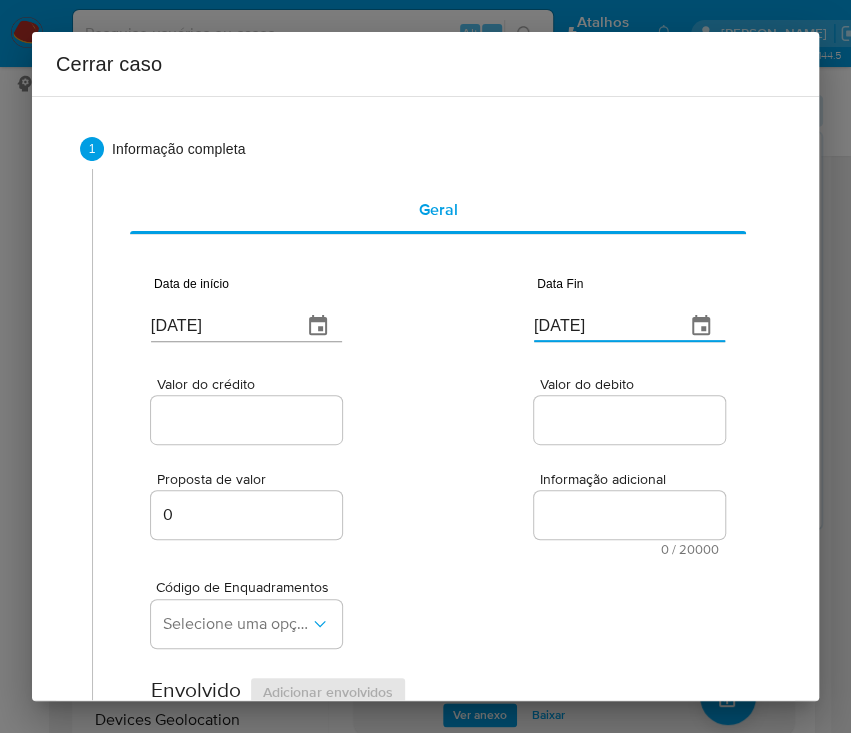 click on "[DATE]" at bounding box center (601, 326) 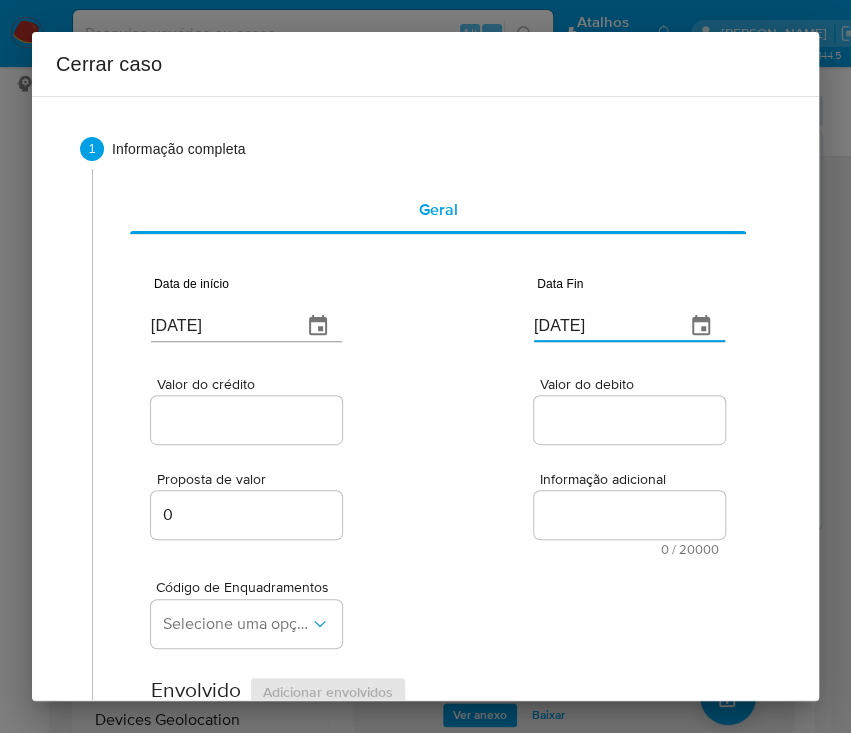 paste on "08" 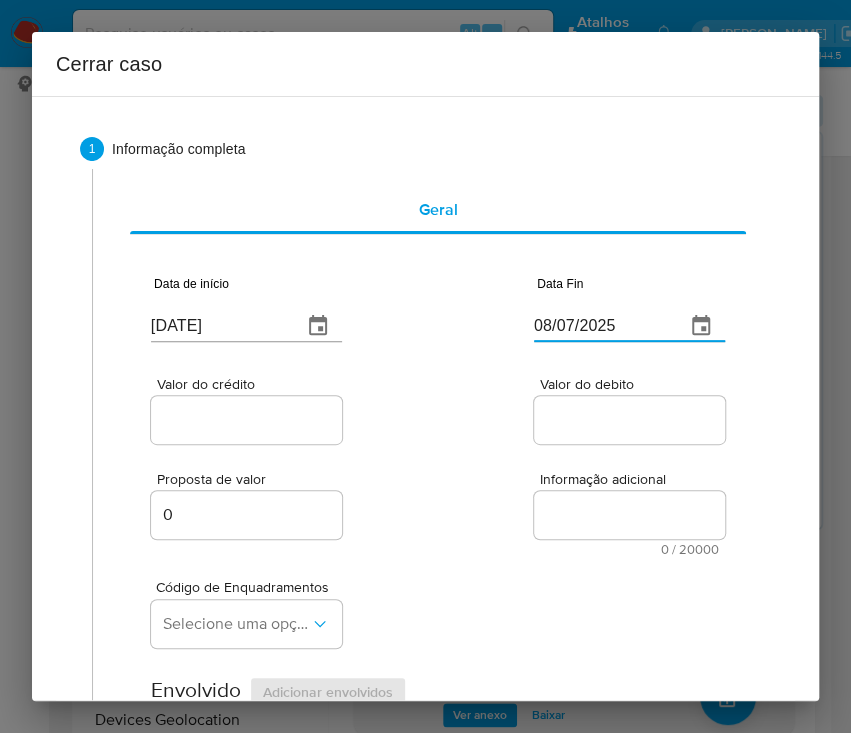 type on "08/07/2025" 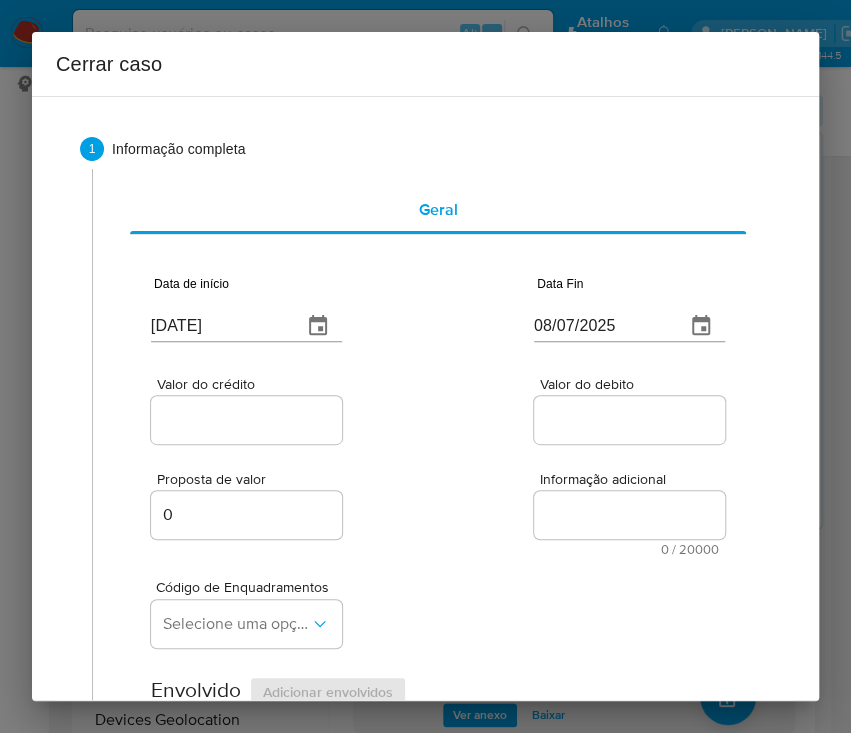 click at bounding box center [246, 420] 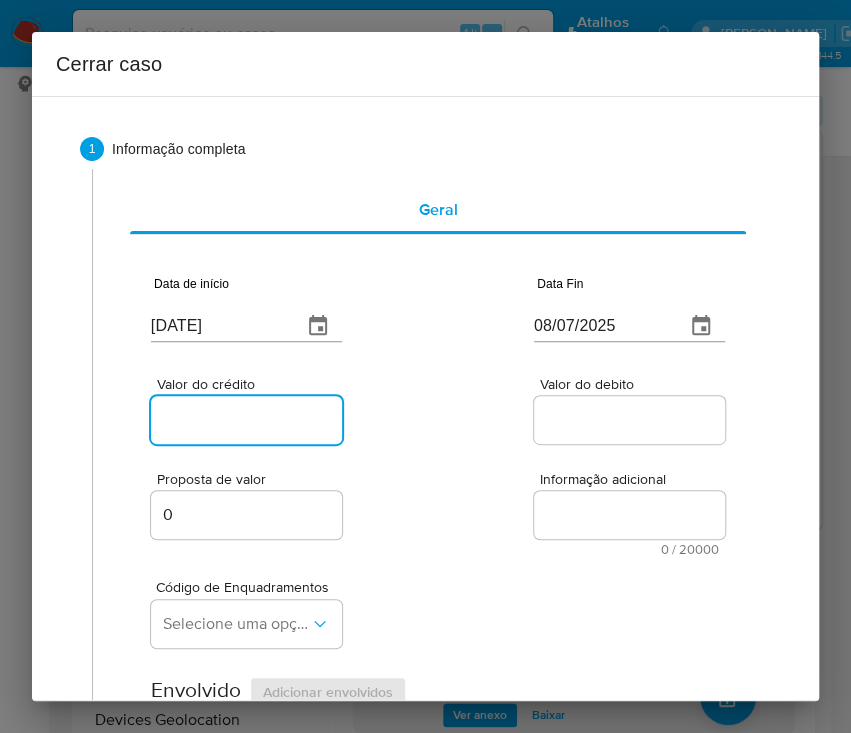 click on "Valor do crédito" at bounding box center (249, 420) 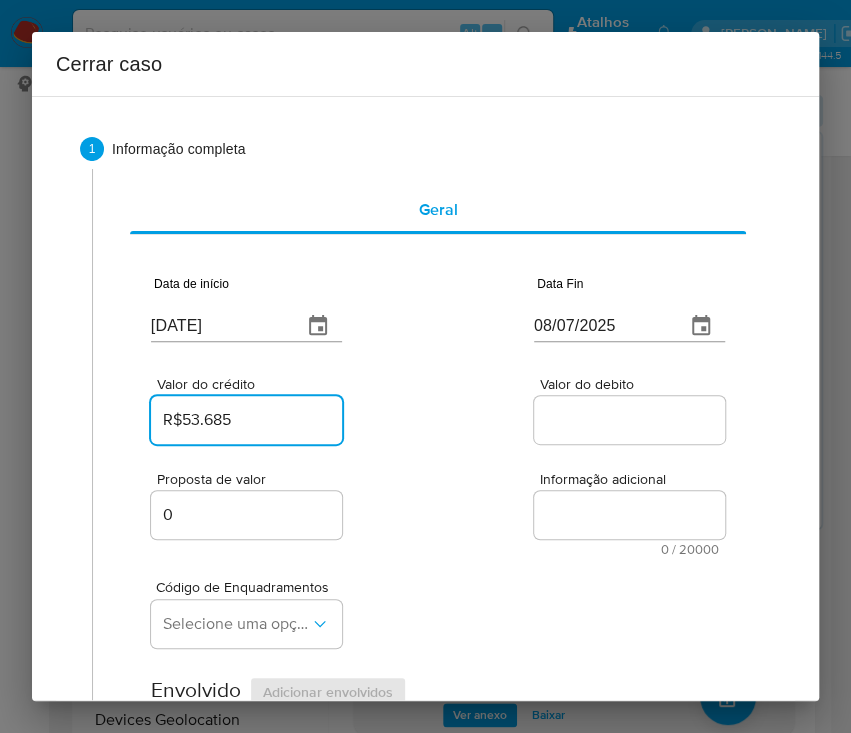 type on "R$53.685" 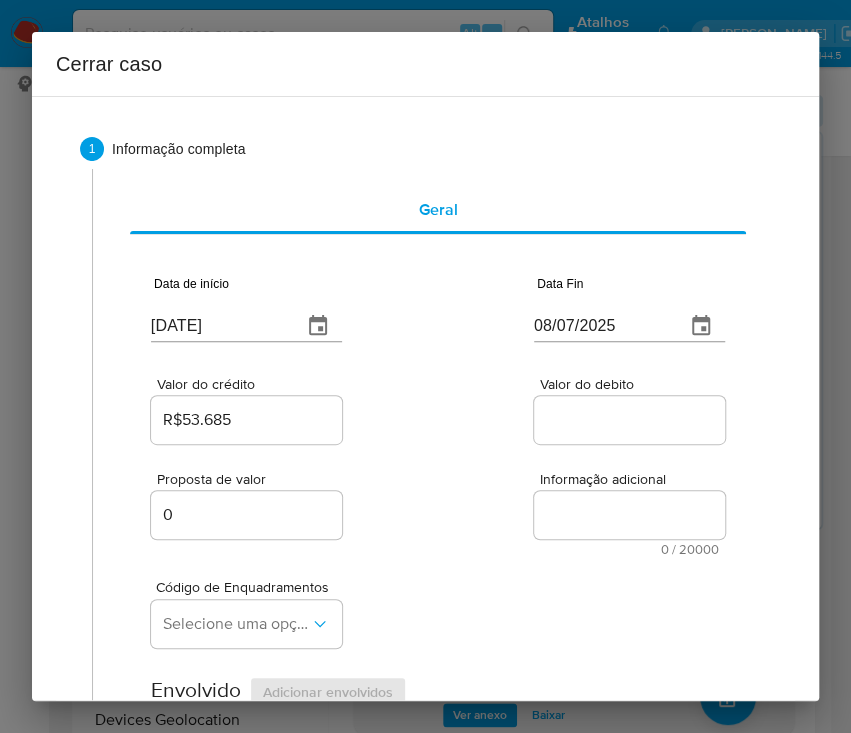 drag, startPoint x: 509, startPoint y: 437, endPoint x: 568, endPoint y: 415, distance: 62.968246 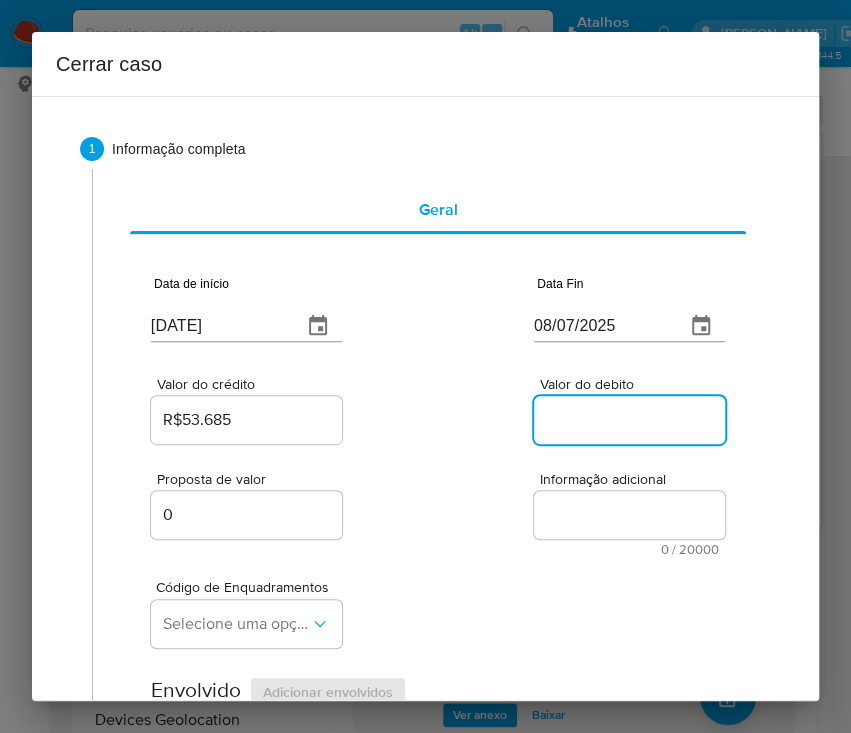 drag, startPoint x: 570, startPoint y: 415, endPoint x: 687, endPoint y: 483, distance: 135.32553 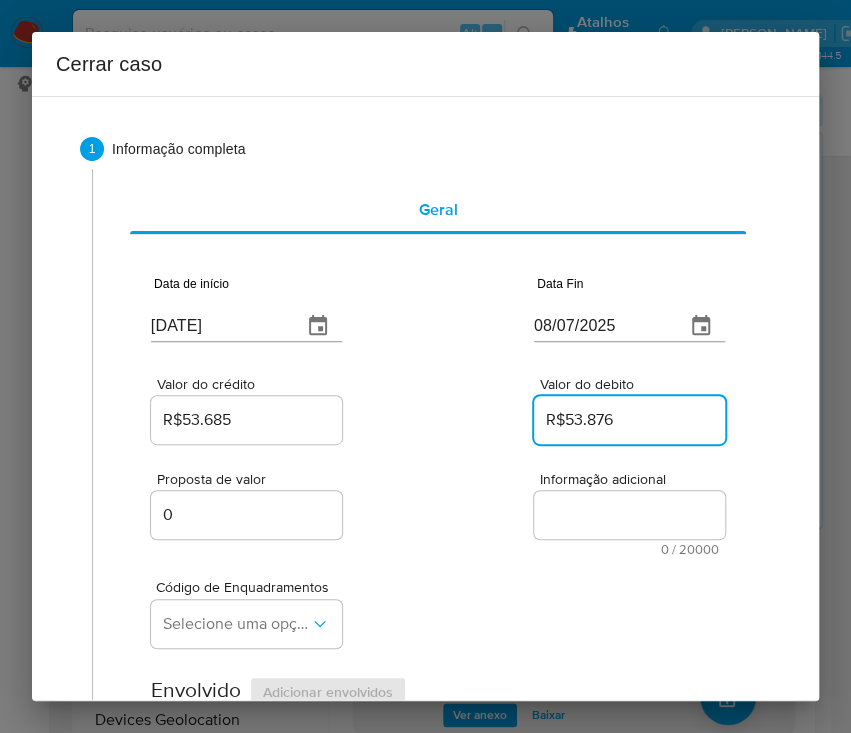type on "R$53.876" 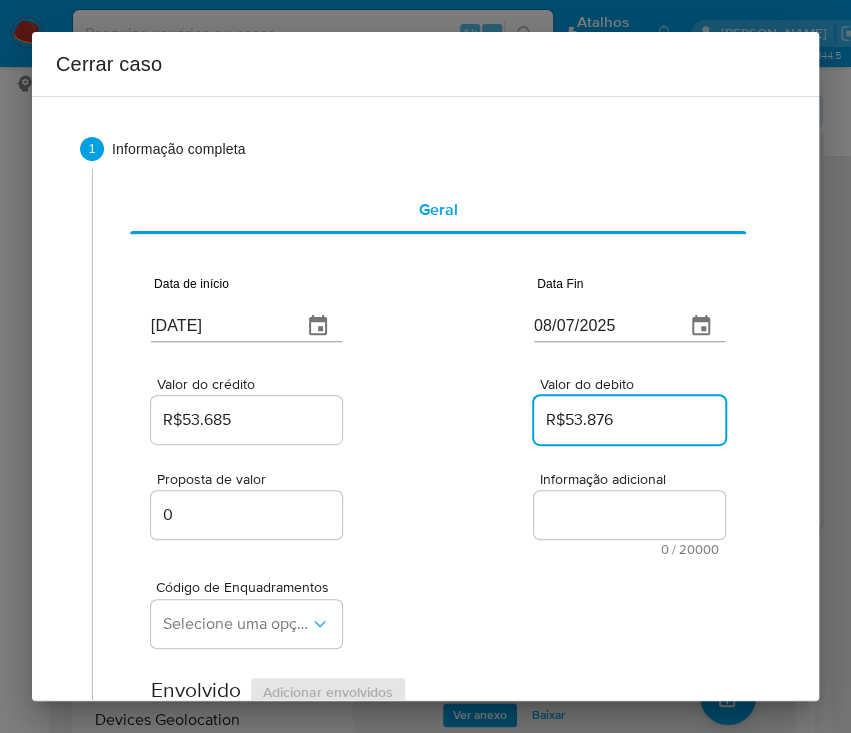 drag, startPoint x: 618, startPoint y: 510, endPoint x: 555, endPoint y: 550, distance: 74.62573 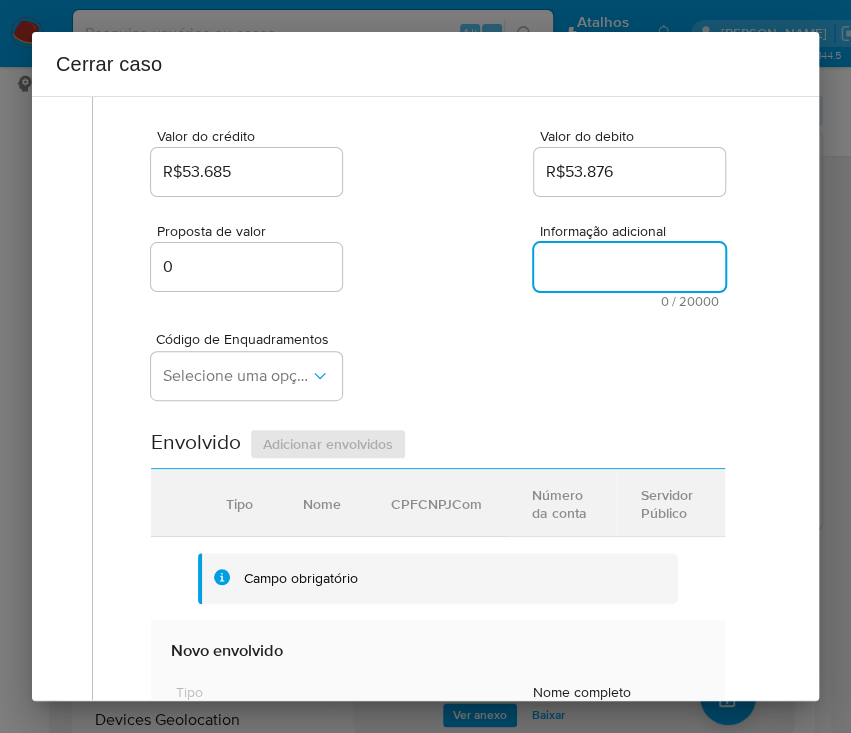 scroll, scrollTop: 400, scrollLeft: 0, axis: vertical 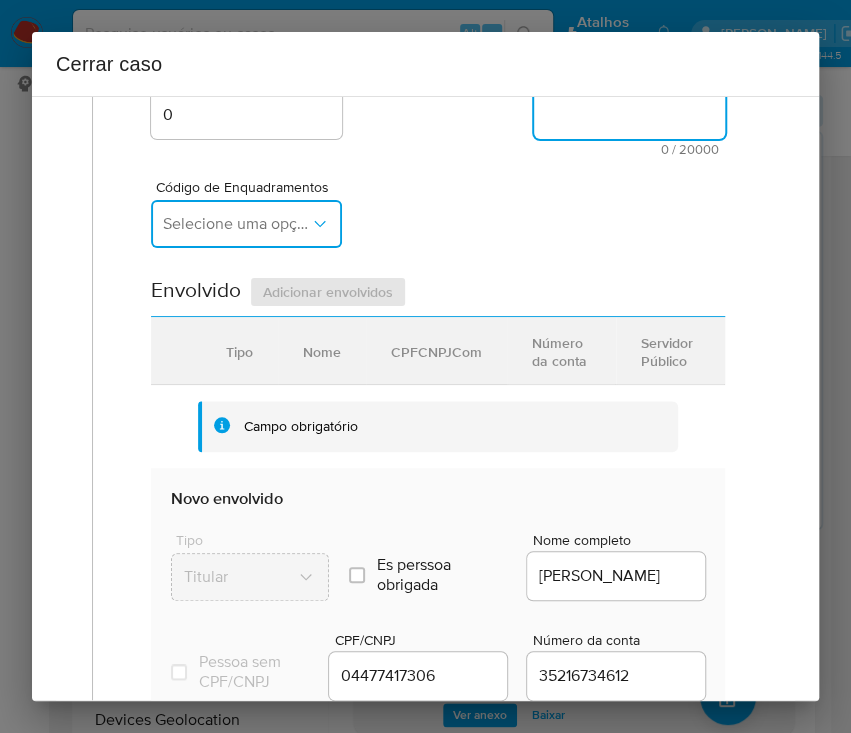 click on "Selecione uma opção" at bounding box center [246, 224] 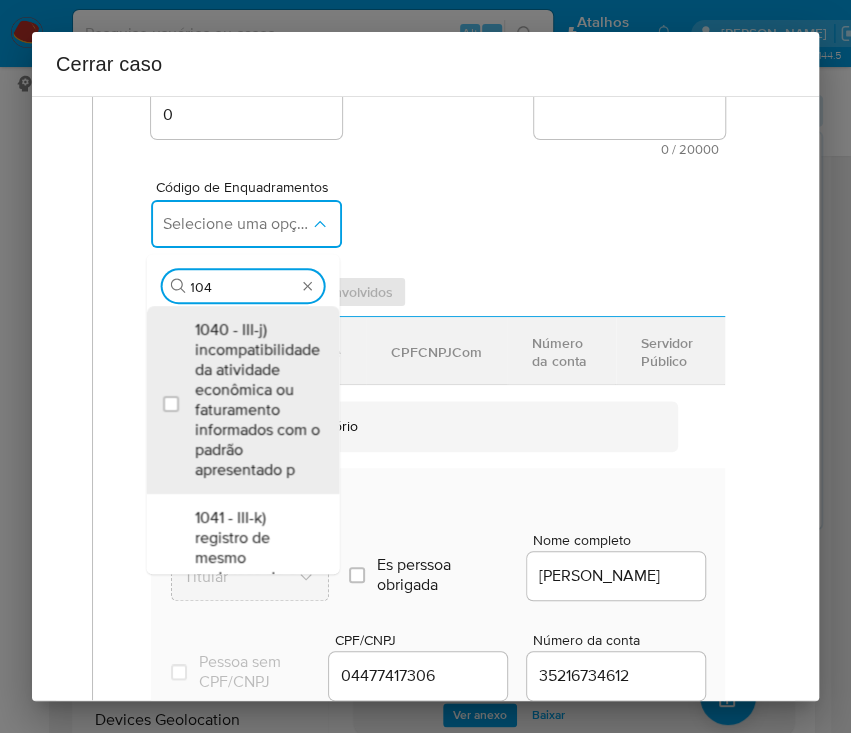 type on "1045" 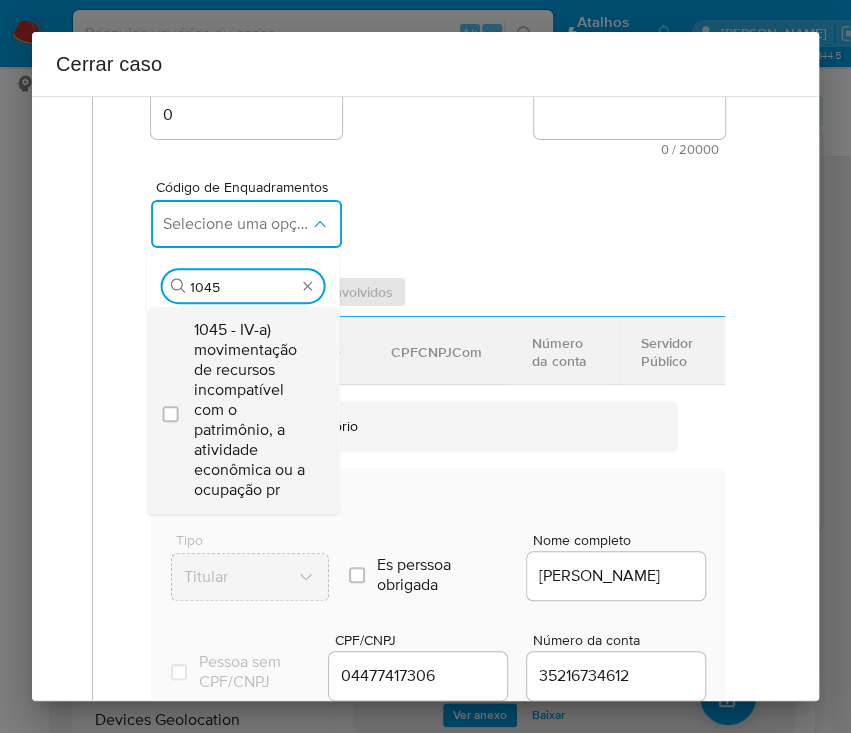 click on "1045 - IV-a) movimentação de recursos incompatível com o patrimônio, a atividade econômica ou a ocupação pr" at bounding box center (252, 410) 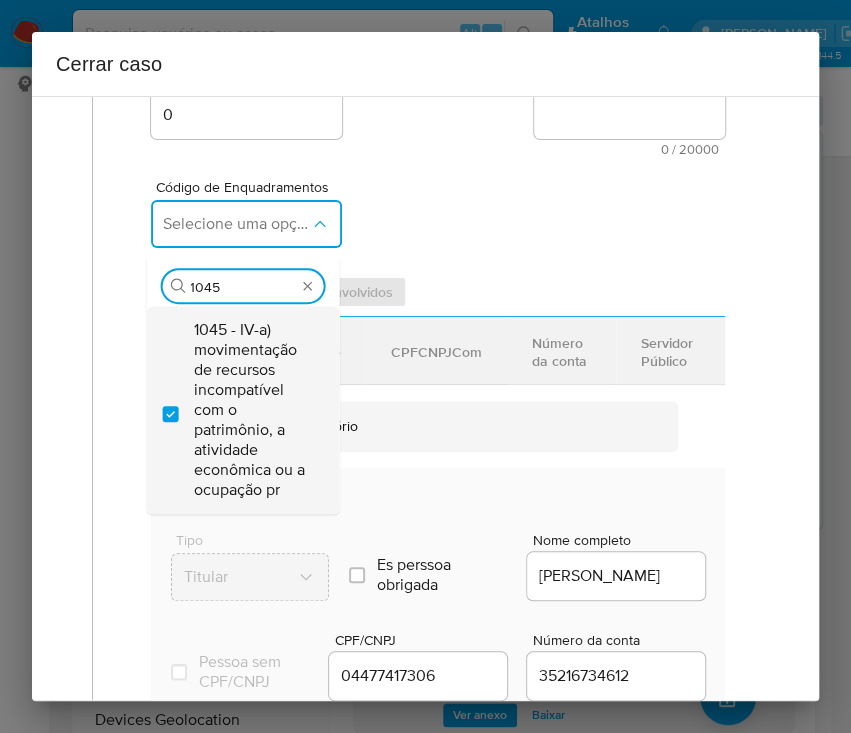 checkbox on "true" 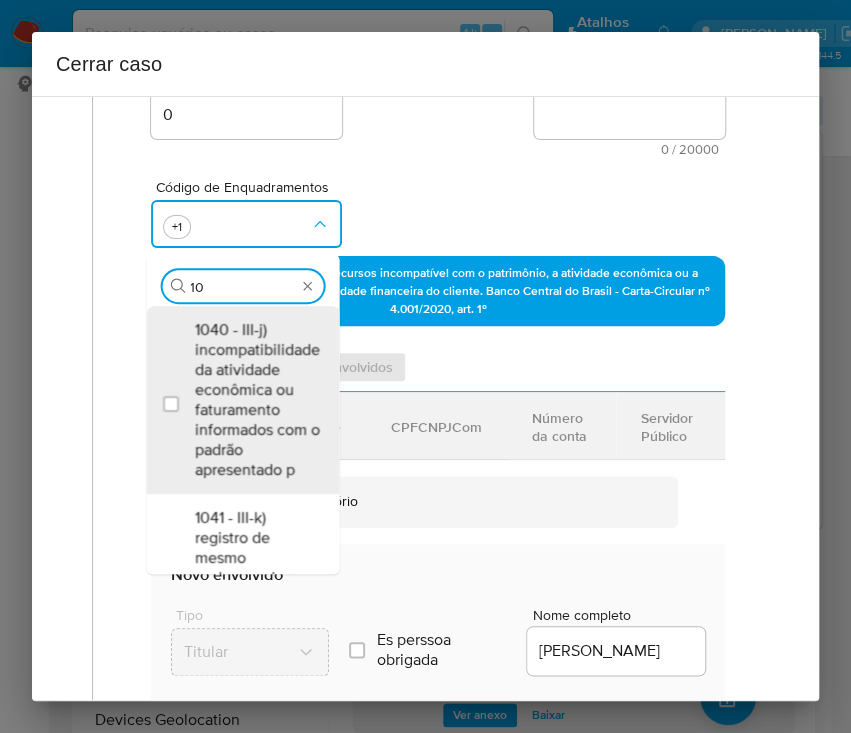 scroll, scrollTop: 0, scrollLeft: 0, axis: both 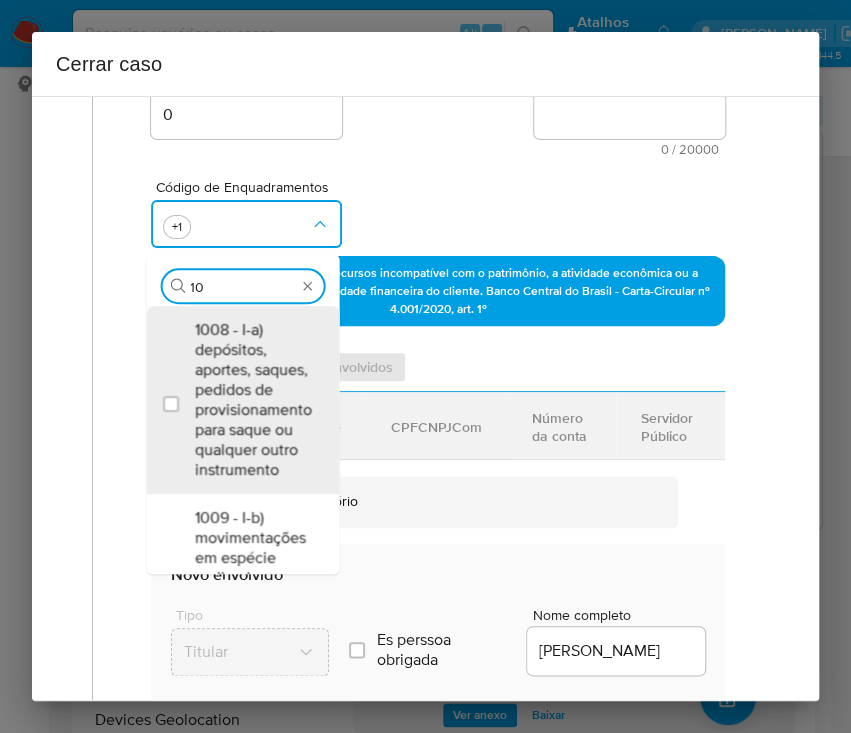 type on "1" 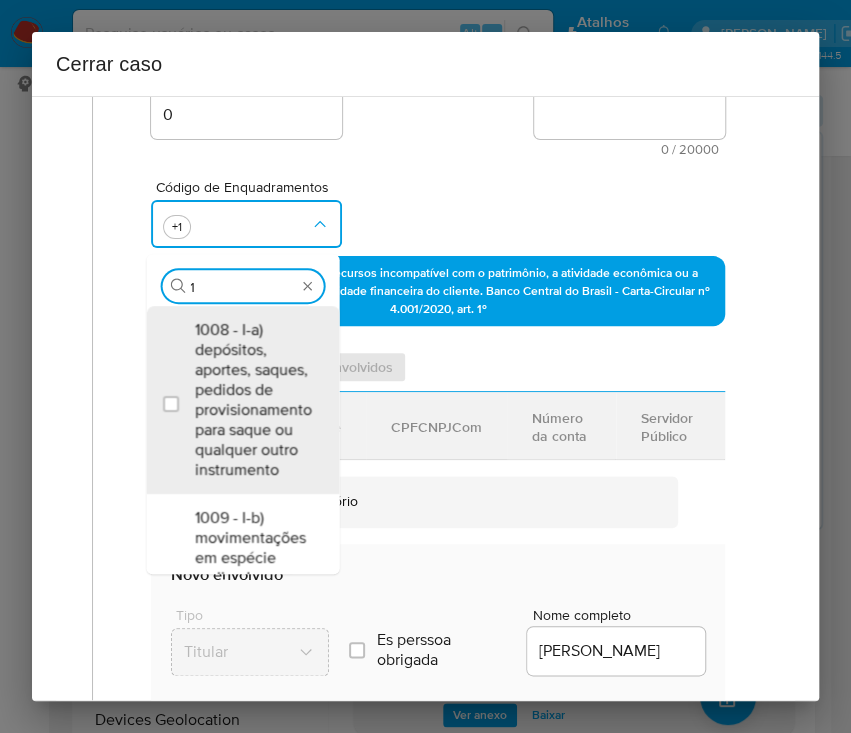 type 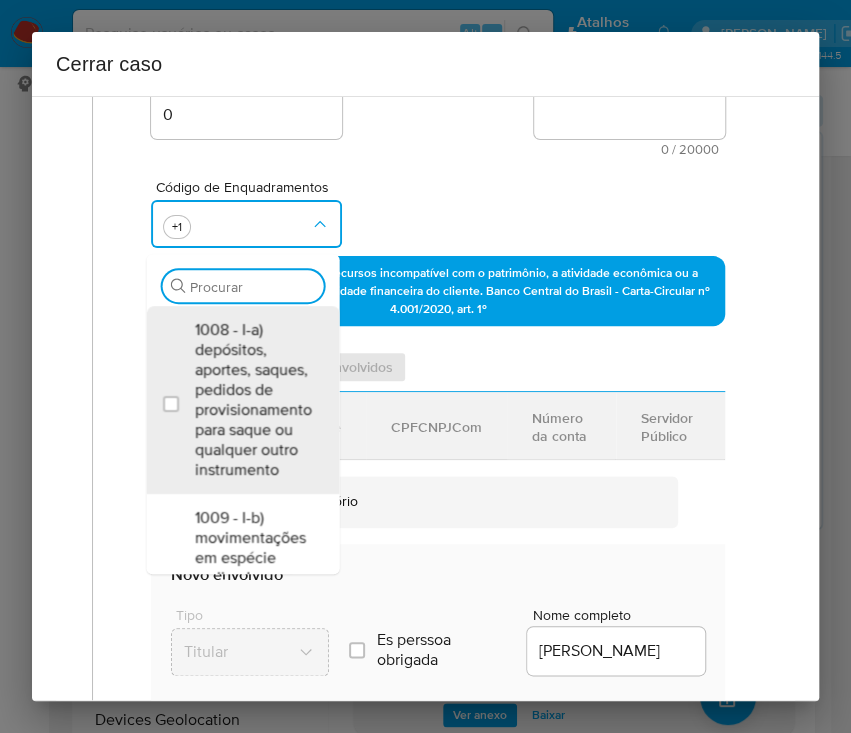 click on "1008 - I-a) depósitos, aportes, saques, pedidos de provisionamento para saque ou qualquer outro instrumento" at bounding box center [252, 400] 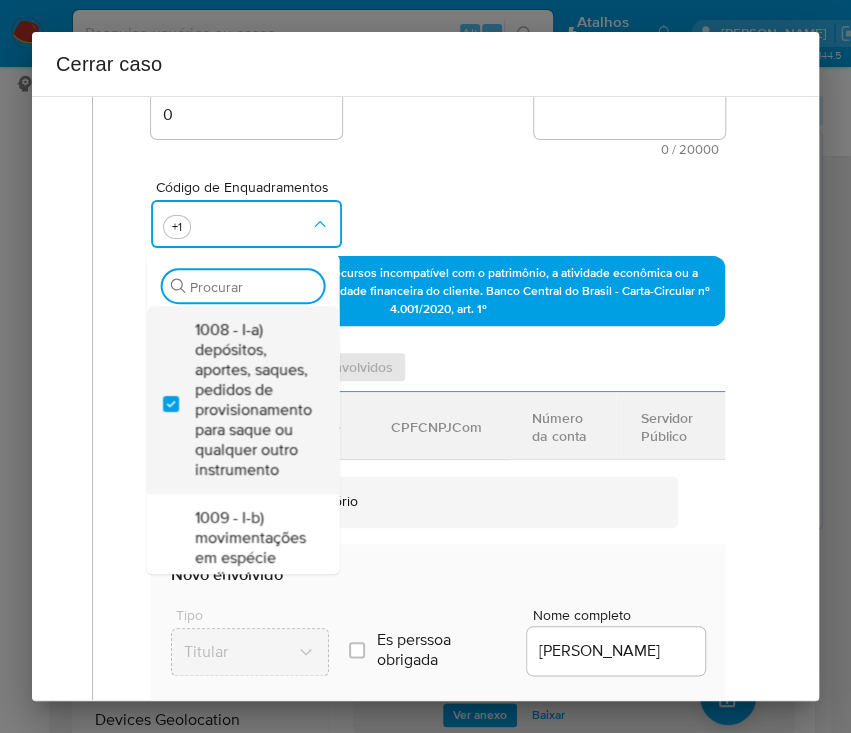 checkbox on "true" 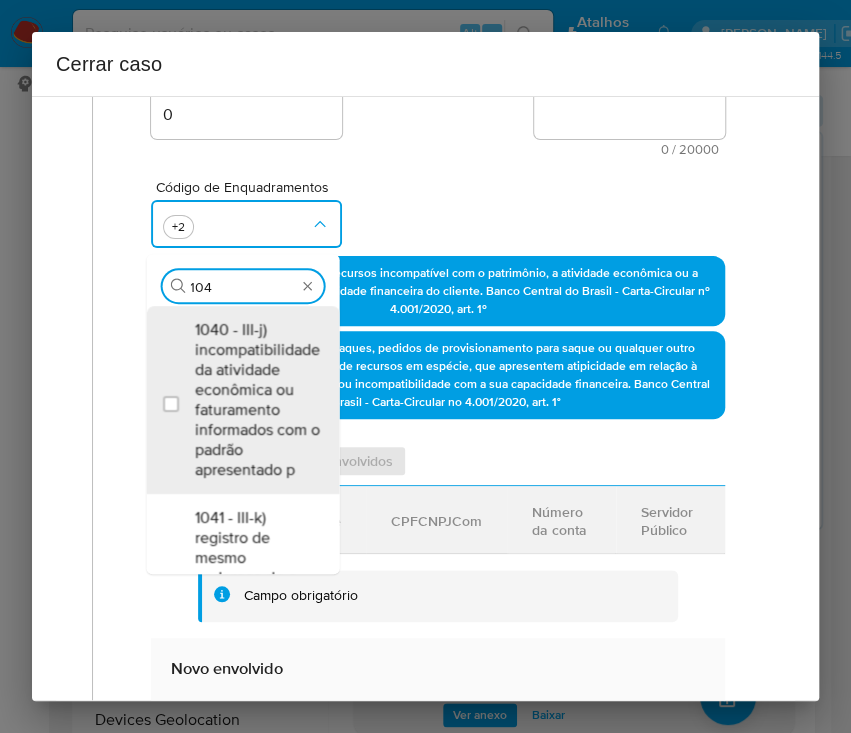 type on "1047" 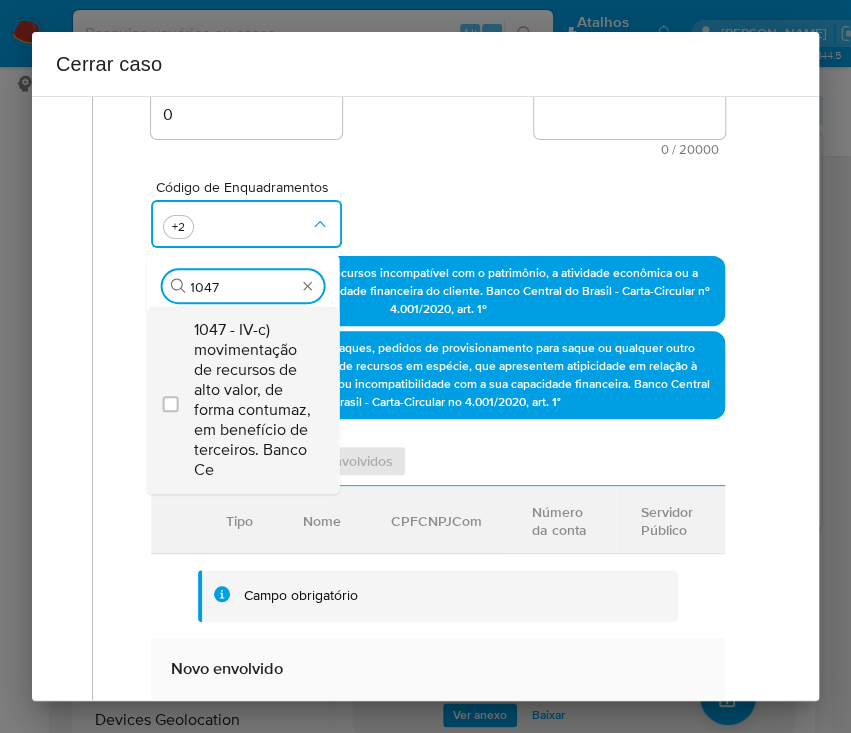 click on "1047 - IV-c) movimentação de recursos de alto valor, de forma contumaz, em benefício de terceiros. Banco Ce" at bounding box center [252, 400] 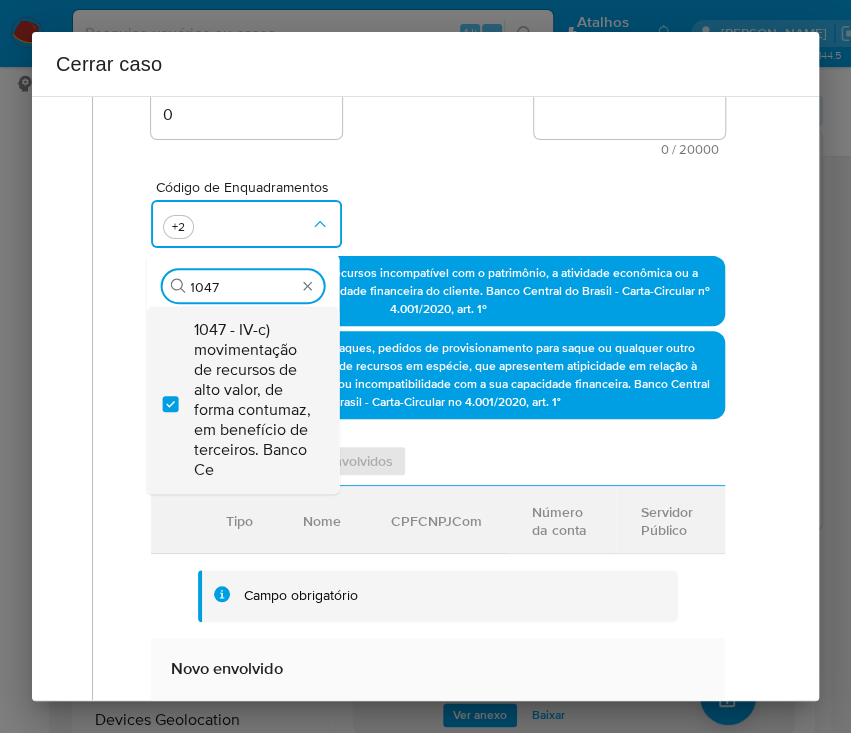 checkbox on "true" 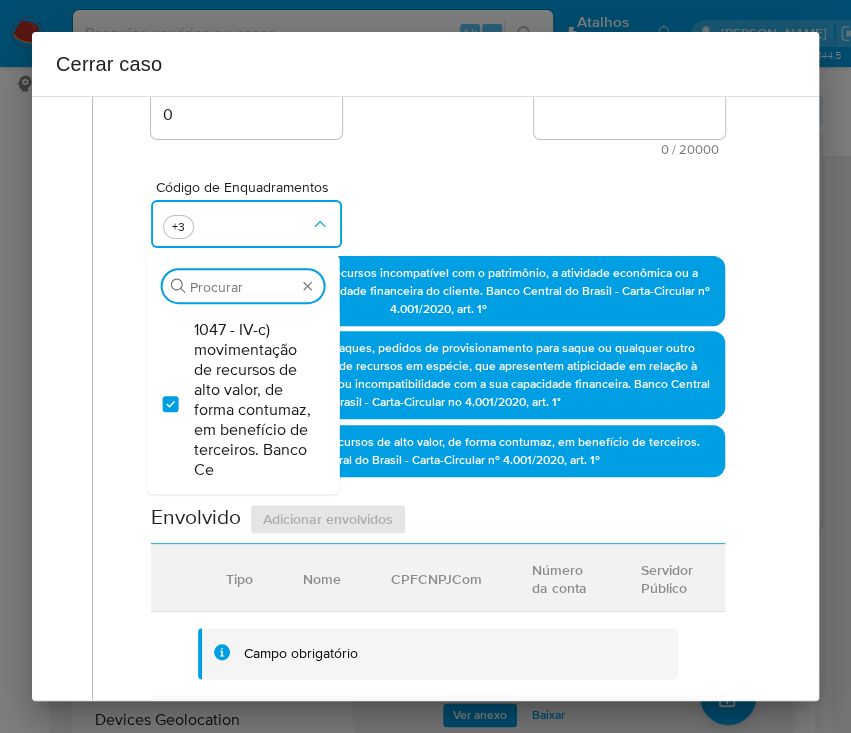 click on "Código de Enquadramentos Procurar 1047 - IV-c) movimentação de recursos de alto valor, de forma contumaz, em benefício de terceiros. Banco Ce +3" at bounding box center [438, 206] 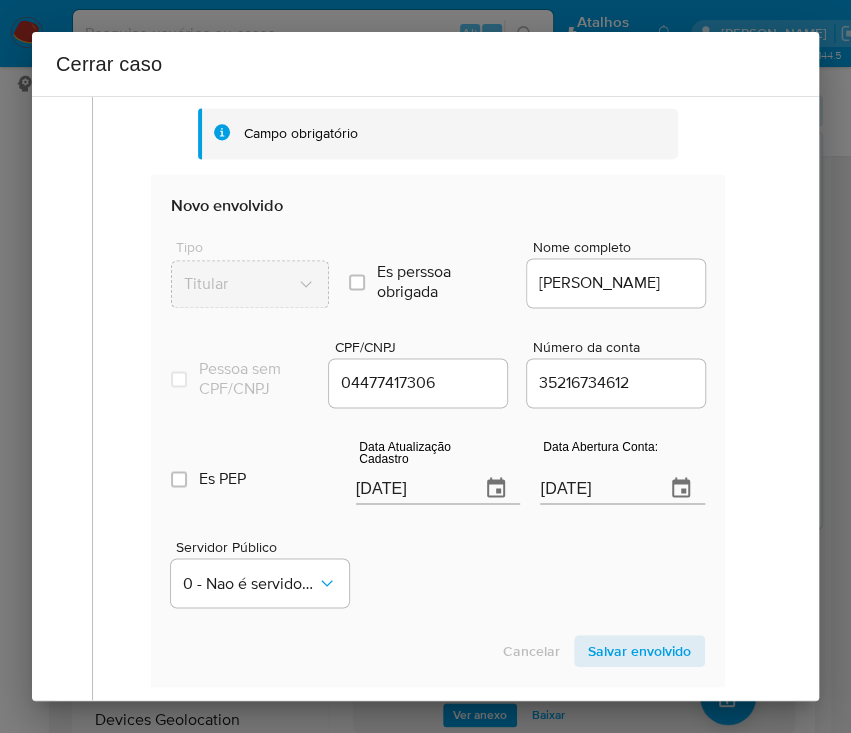 scroll, scrollTop: 933, scrollLeft: 0, axis: vertical 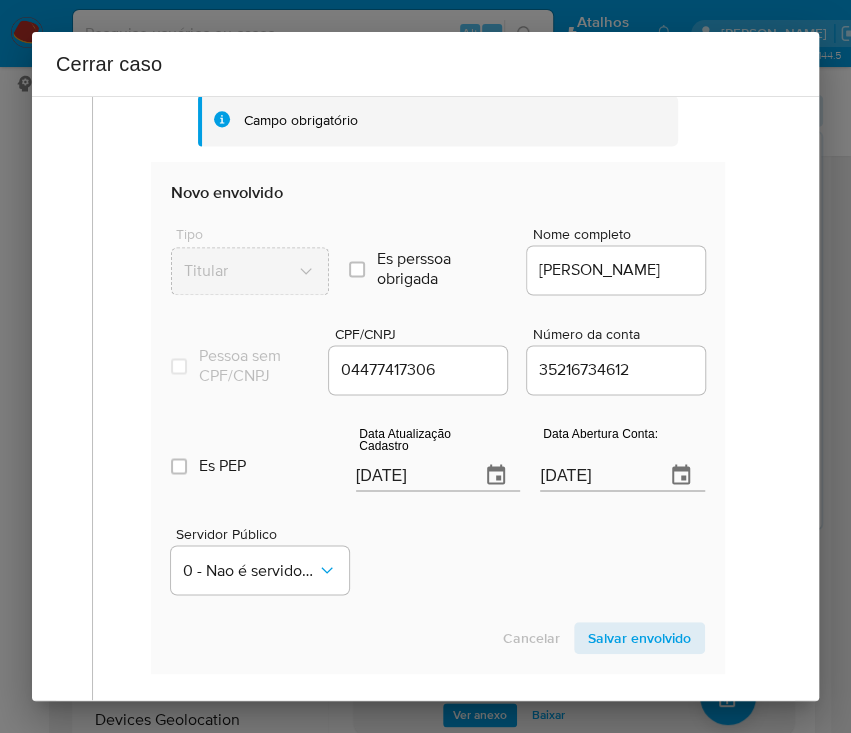 click on "[DATE]" at bounding box center [410, 475] 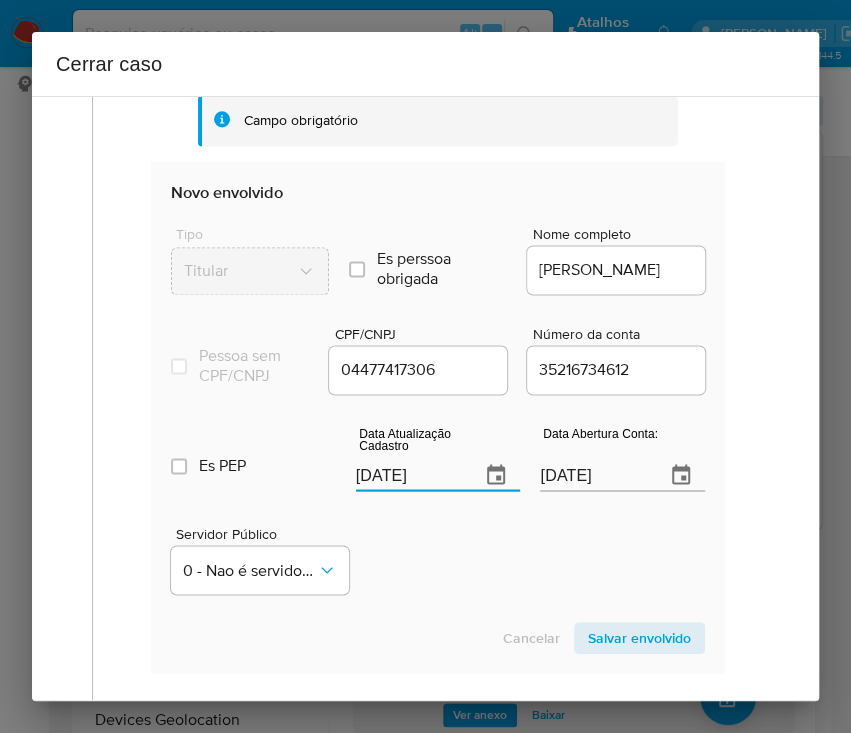 click on "[DATE]" at bounding box center [410, 475] 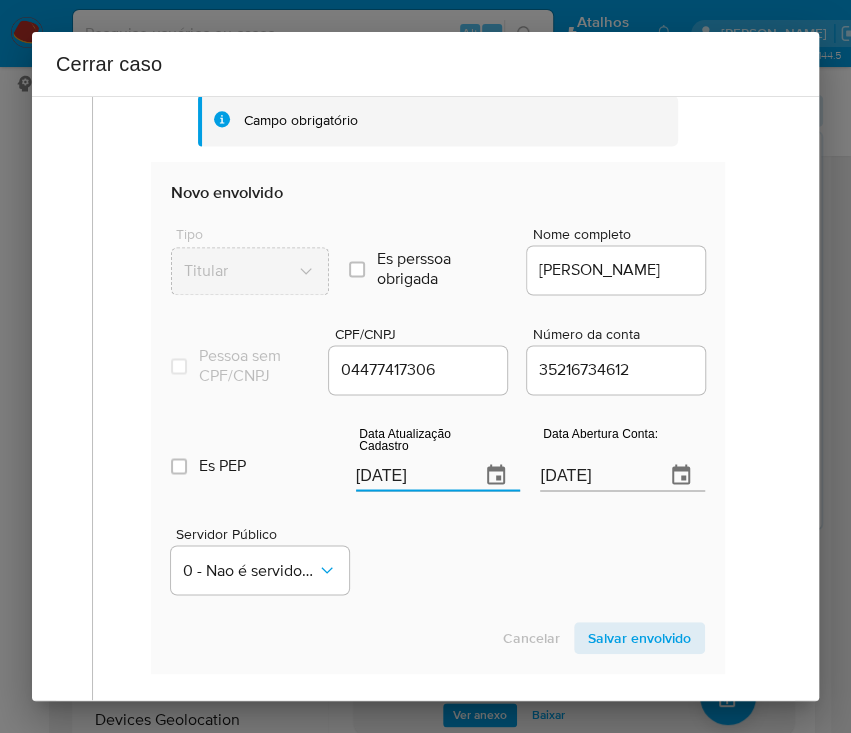 click on "[DATE]" at bounding box center [410, 475] 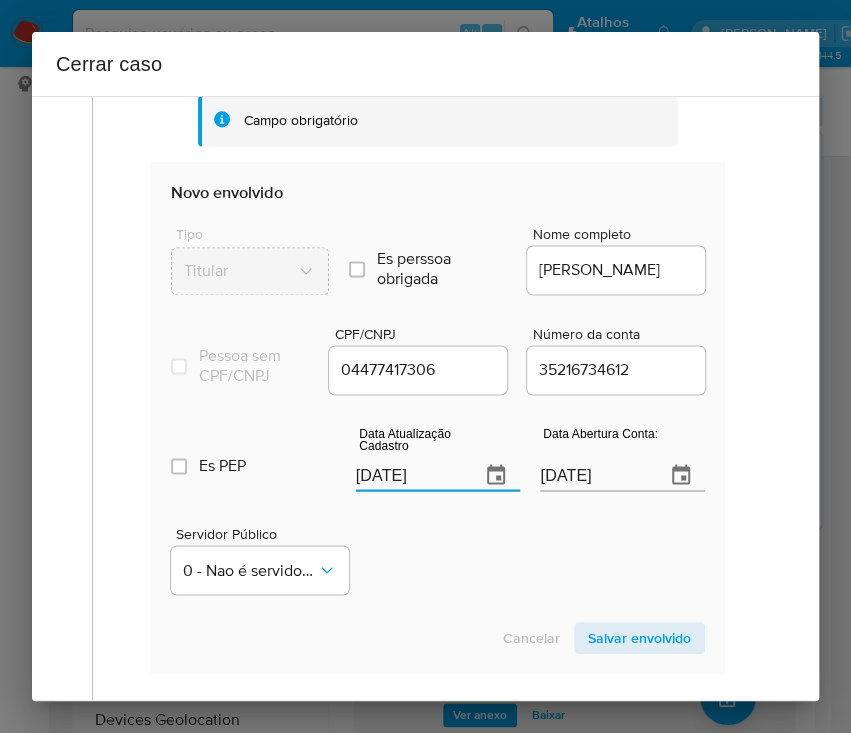 paste on "09" 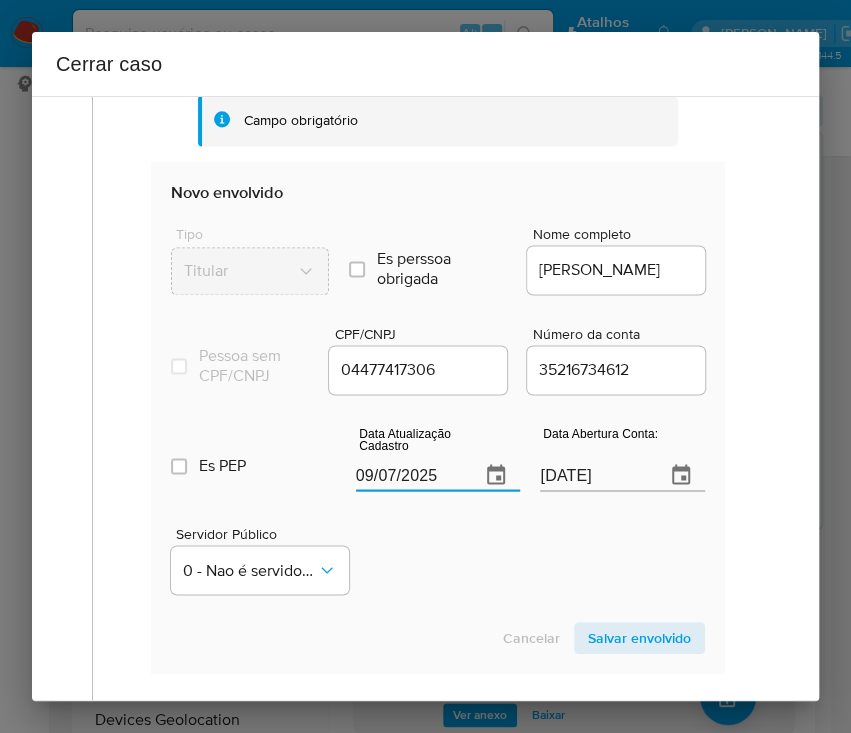type on "09/07/2025" 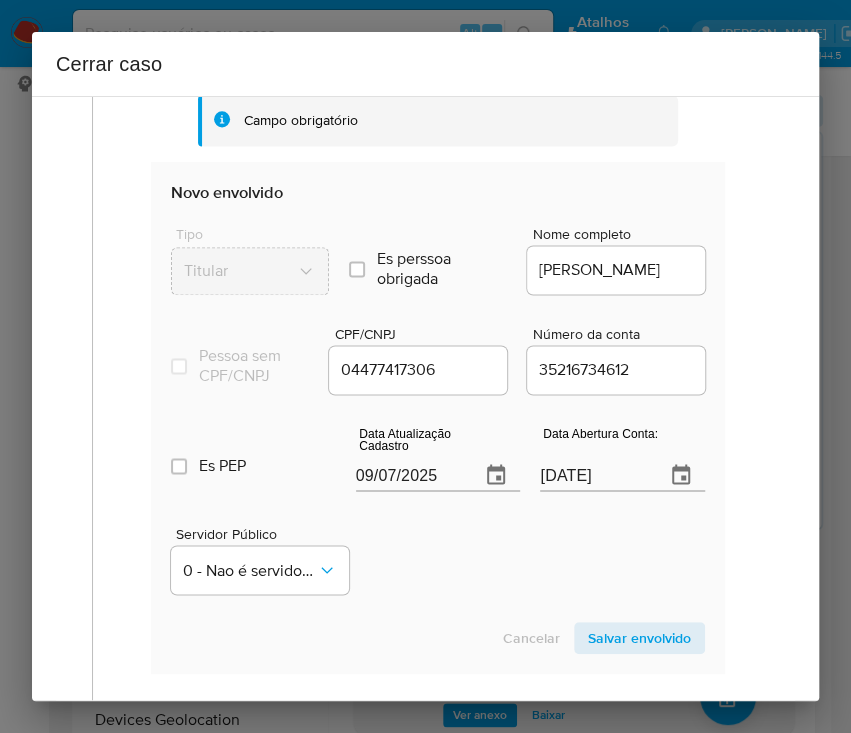 click on "Servidor Público 0 - Nao é servidor/[PERSON_NAME] possui informacao" at bounding box center [438, 552] 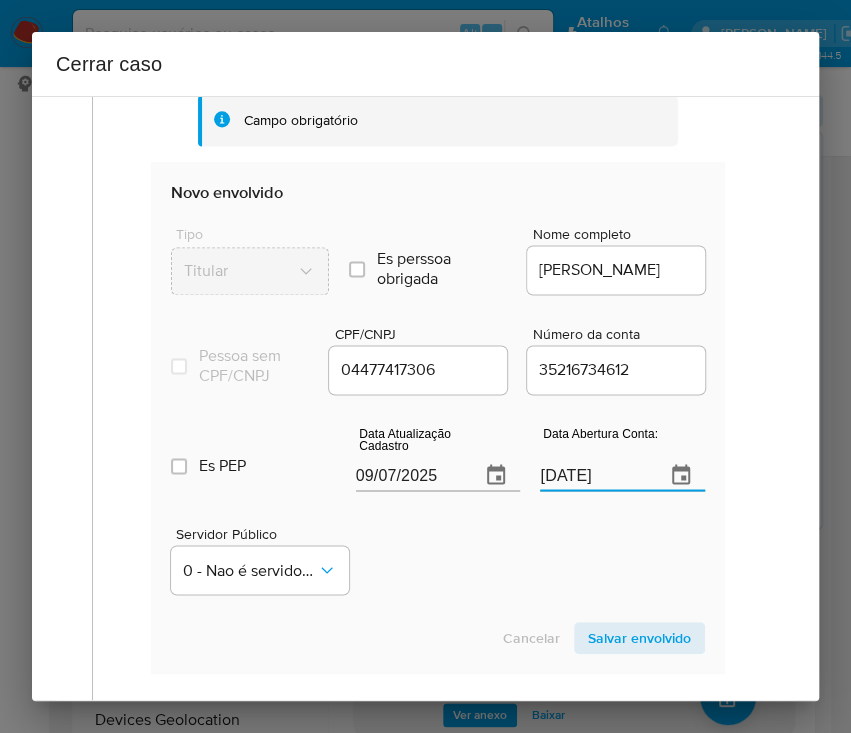 click on "07/05/2020" at bounding box center [594, 475] 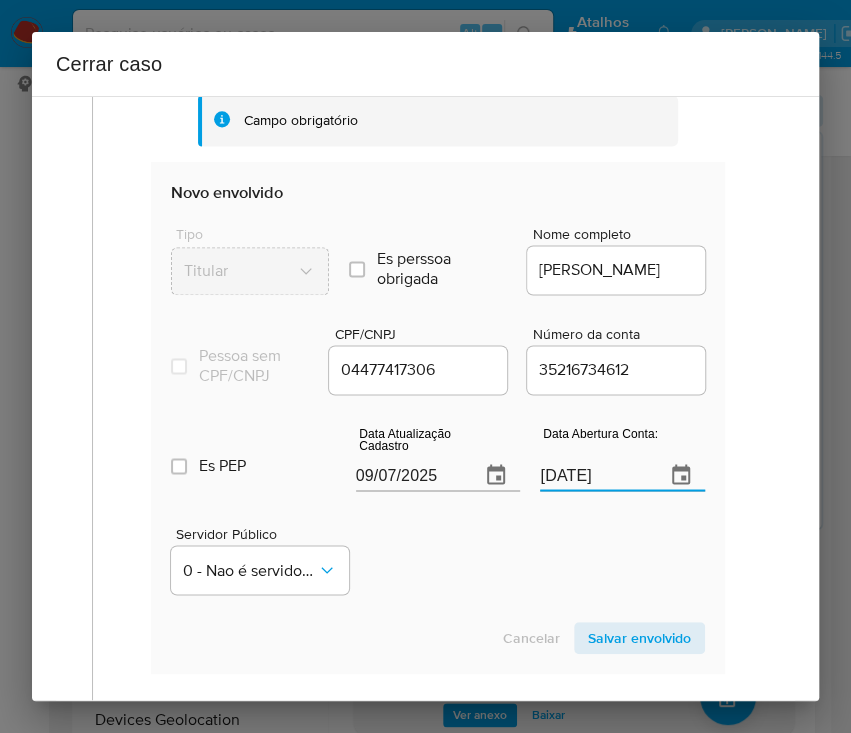 click on "07/05/2020" at bounding box center [594, 475] 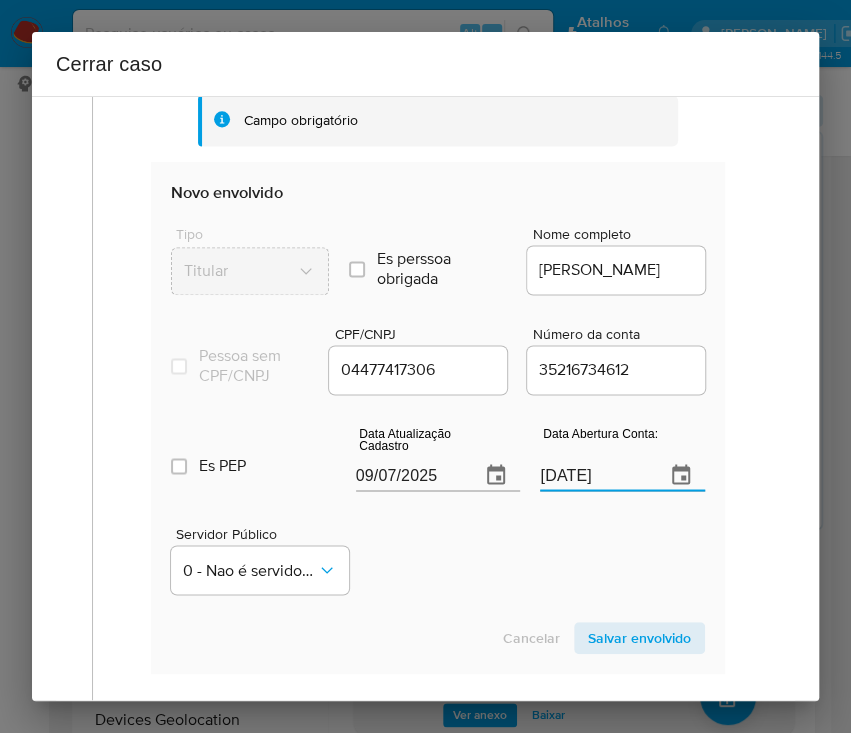 paste on "0705" 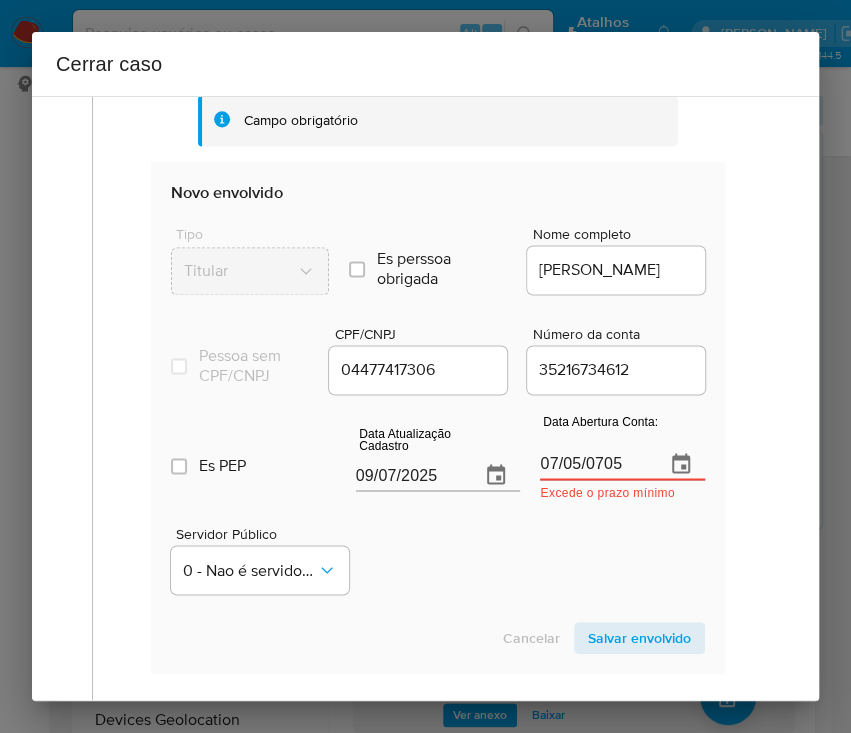 click on "07/05/0705" at bounding box center (594, 464) 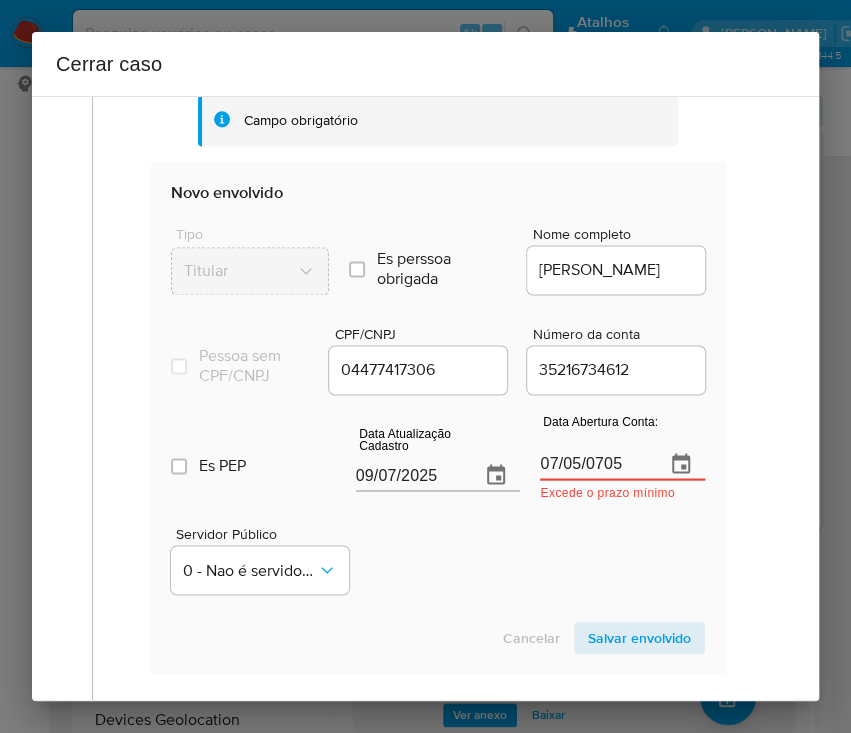 click on "07/05/0705" at bounding box center [594, 464] 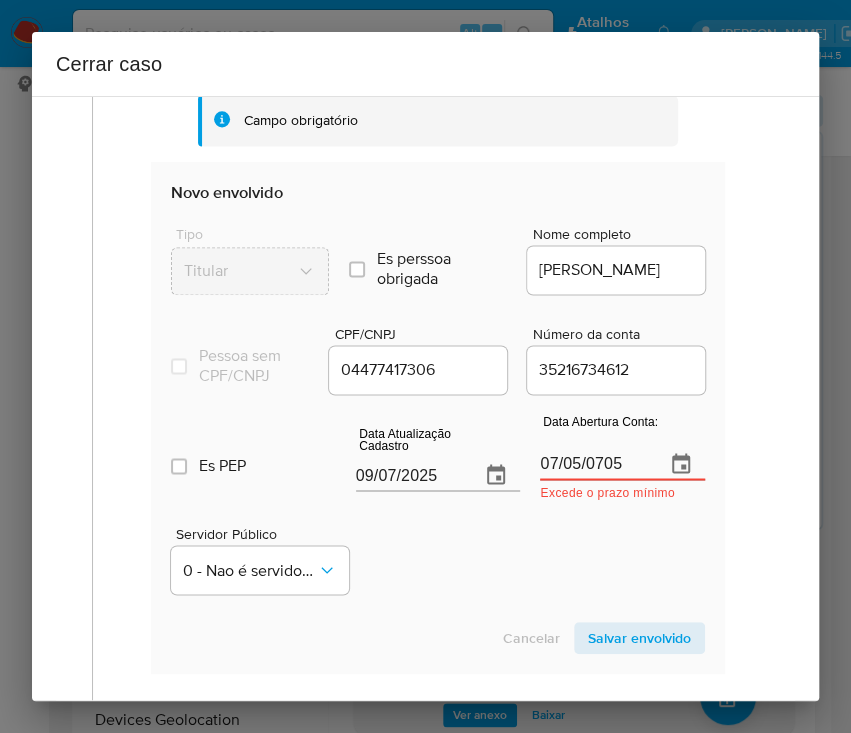 paste on "2020" 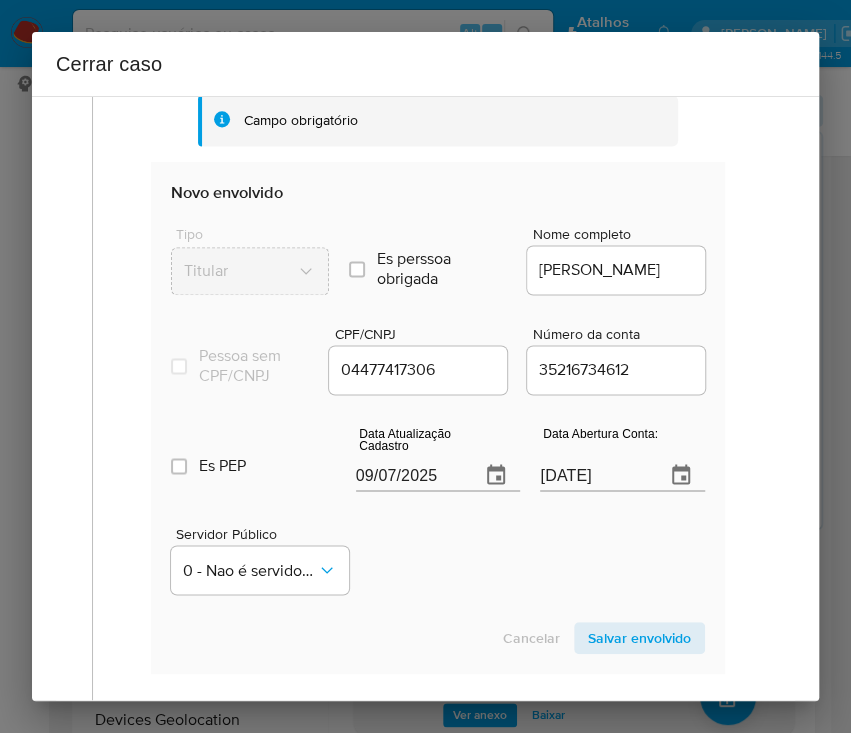 click on "Servidor Público 0 - Nao é servidor/[PERSON_NAME] possui informacao" at bounding box center [438, 552] 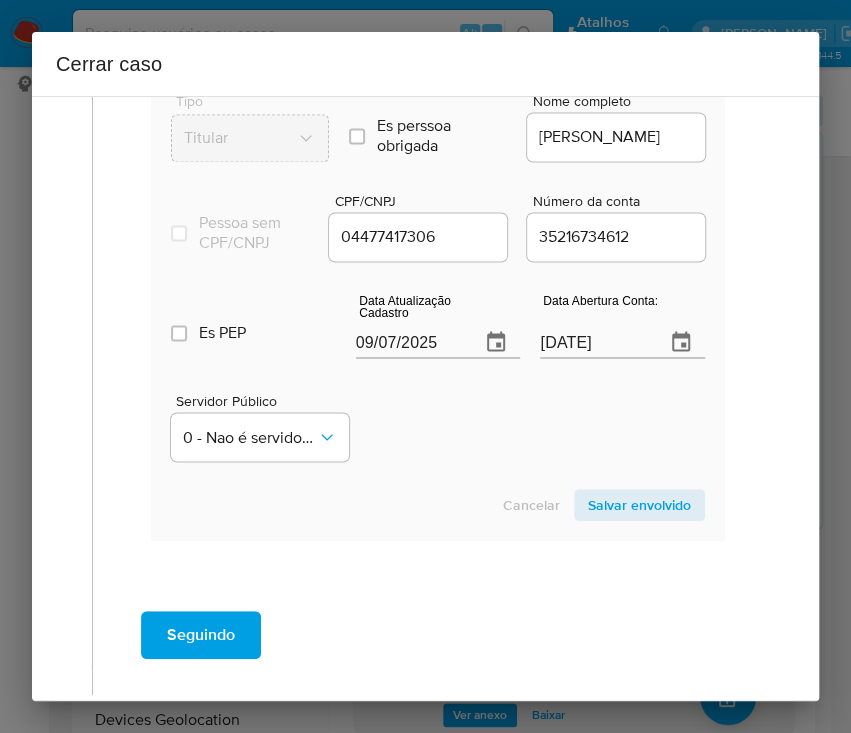 click on "Salvar envolvido" at bounding box center [639, 505] 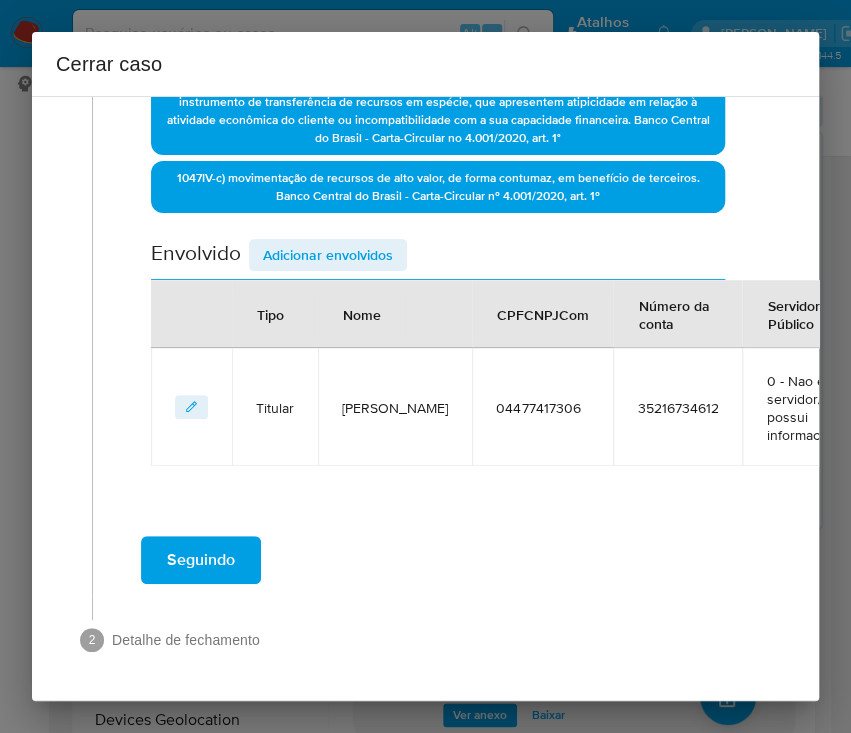 click on "Adicionar envolvidos" at bounding box center [328, 255] 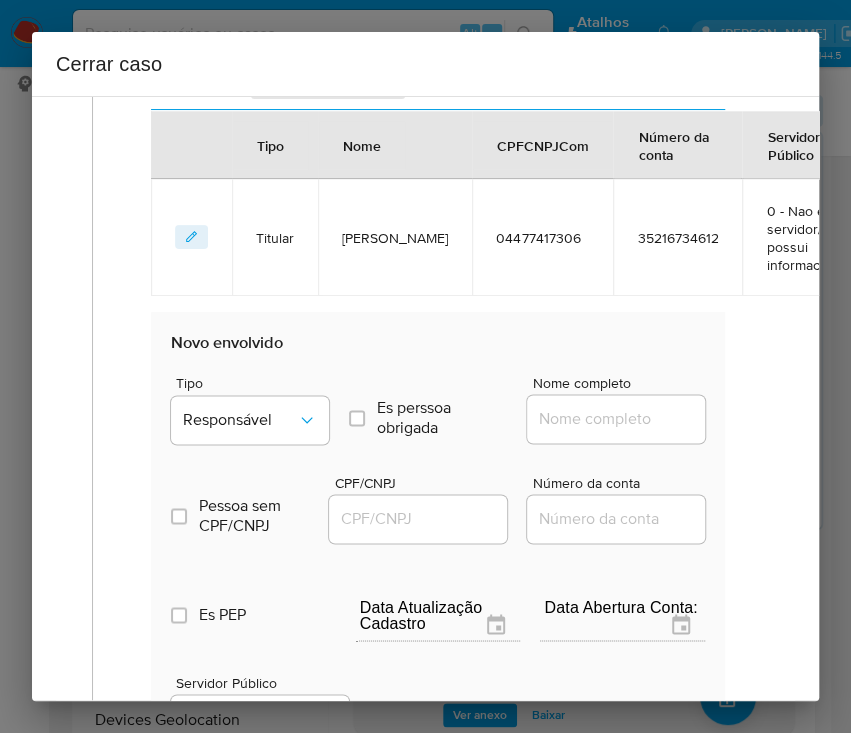 scroll, scrollTop: 1081, scrollLeft: 0, axis: vertical 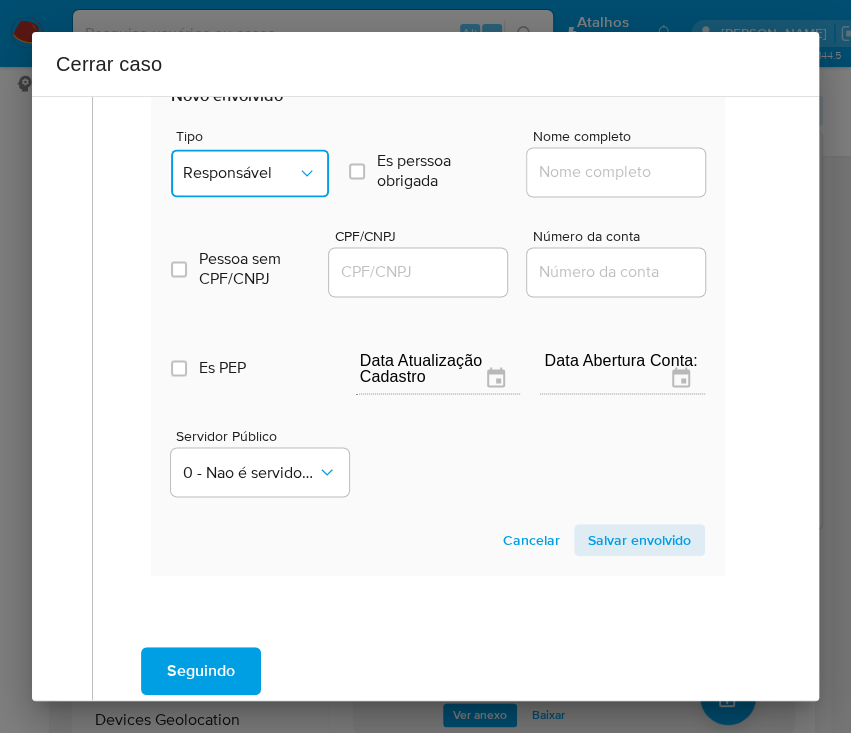 click on "Responsável" at bounding box center [240, 173] 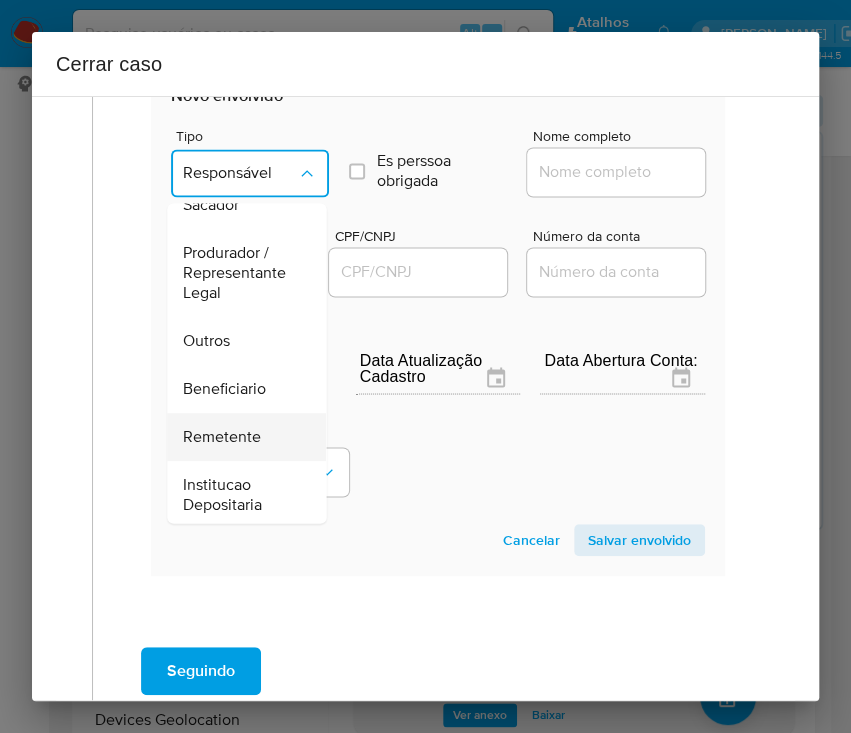 scroll, scrollTop: 356, scrollLeft: 0, axis: vertical 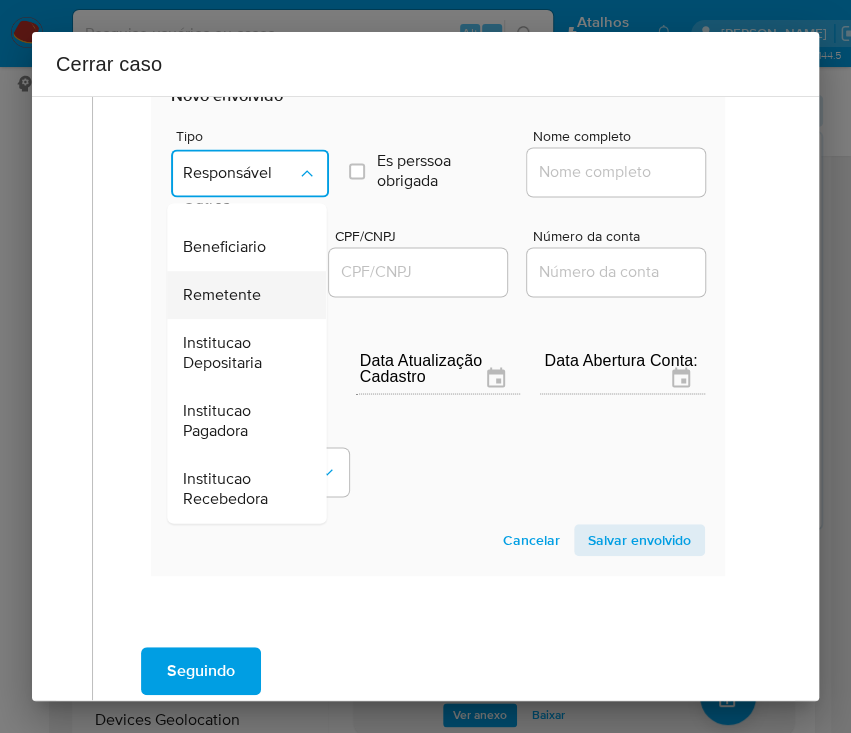 click on "Remetente" at bounding box center [222, 295] 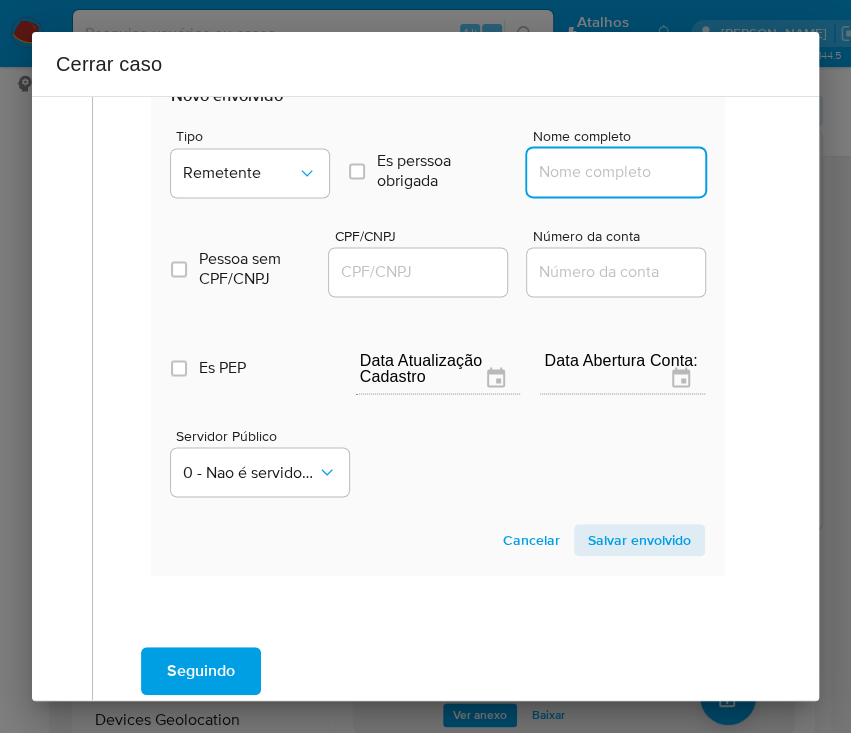 click on "Nome completo" at bounding box center [625, 172] 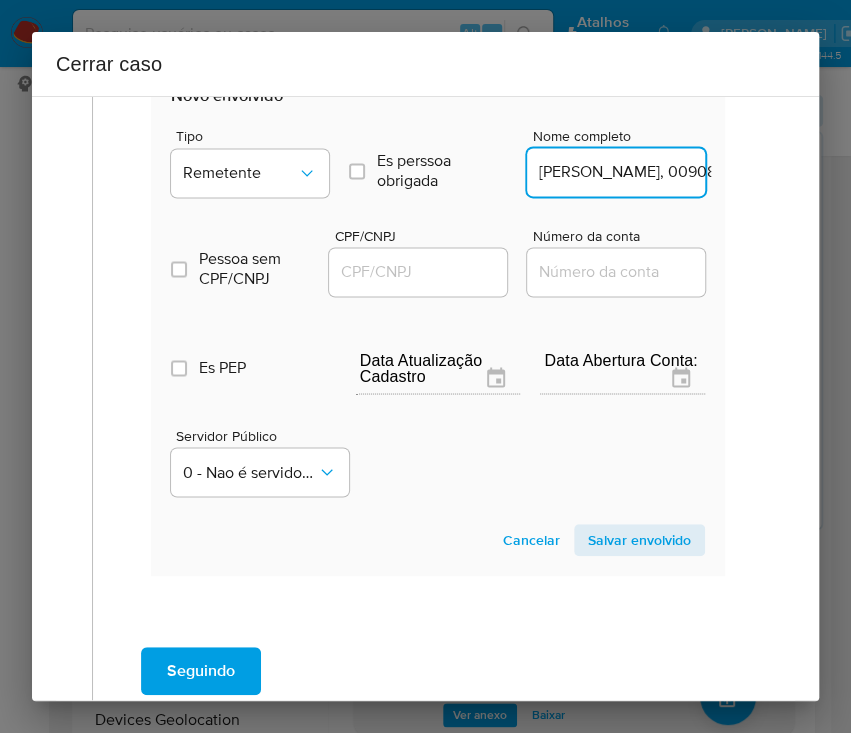 scroll, scrollTop: 0, scrollLeft: 60, axis: horizontal 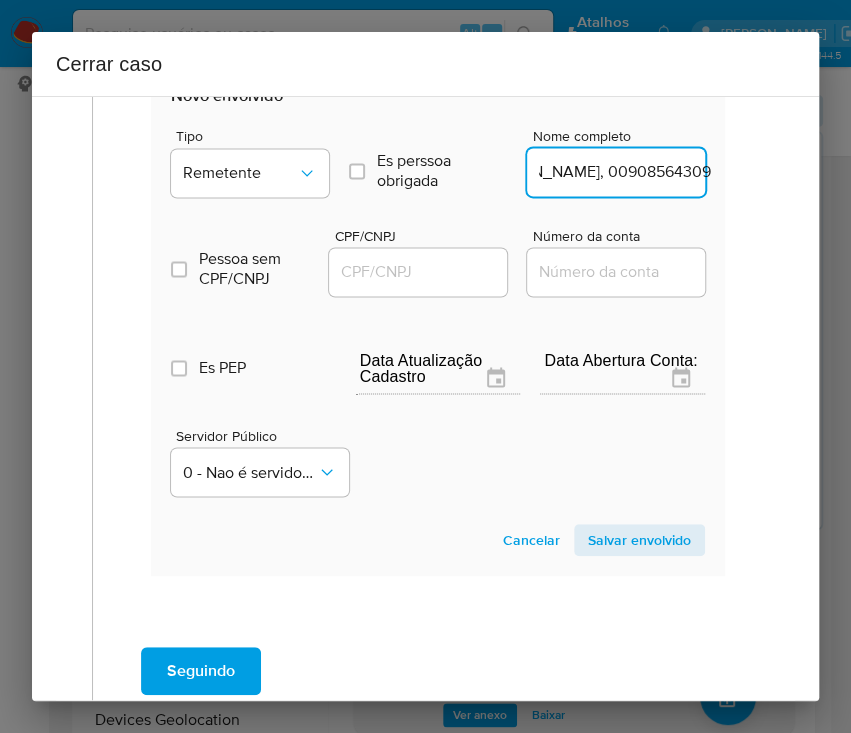 drag, startPoint x: 583, startPoint y: 172, endPoint x: 744, endPoint y: 174, distance: 161.01242 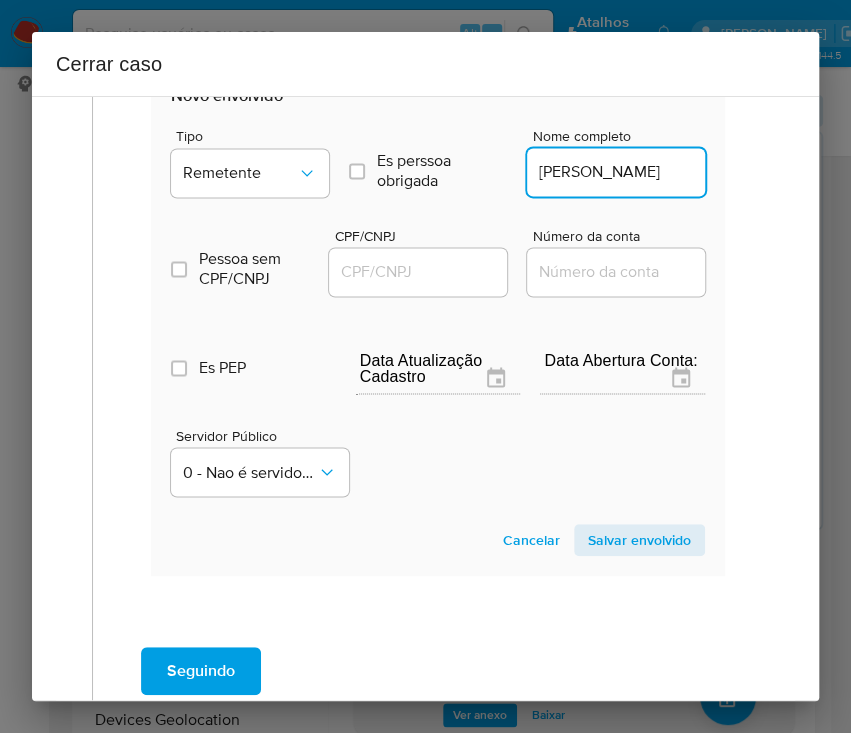 scroll, scrollTop: 0, scrollLeft: 0, axis: both 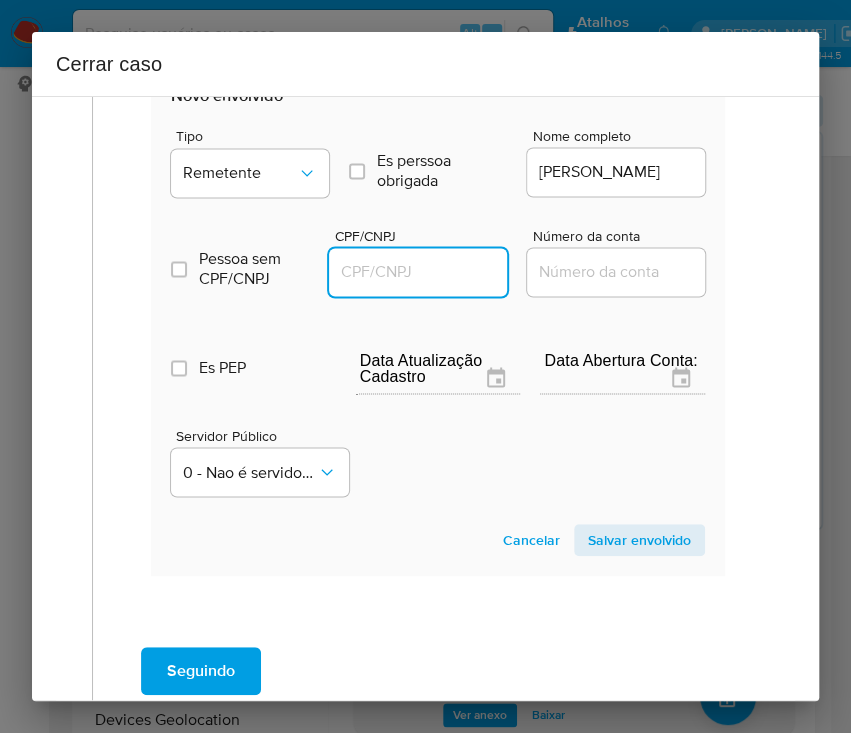 paste on "00908564309" 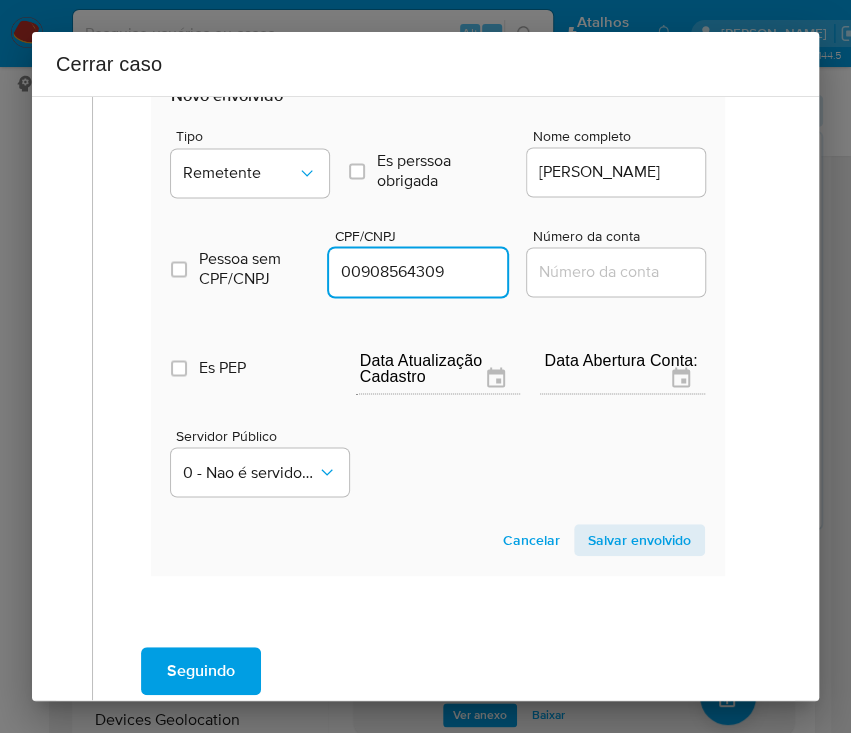 type on "908564309" 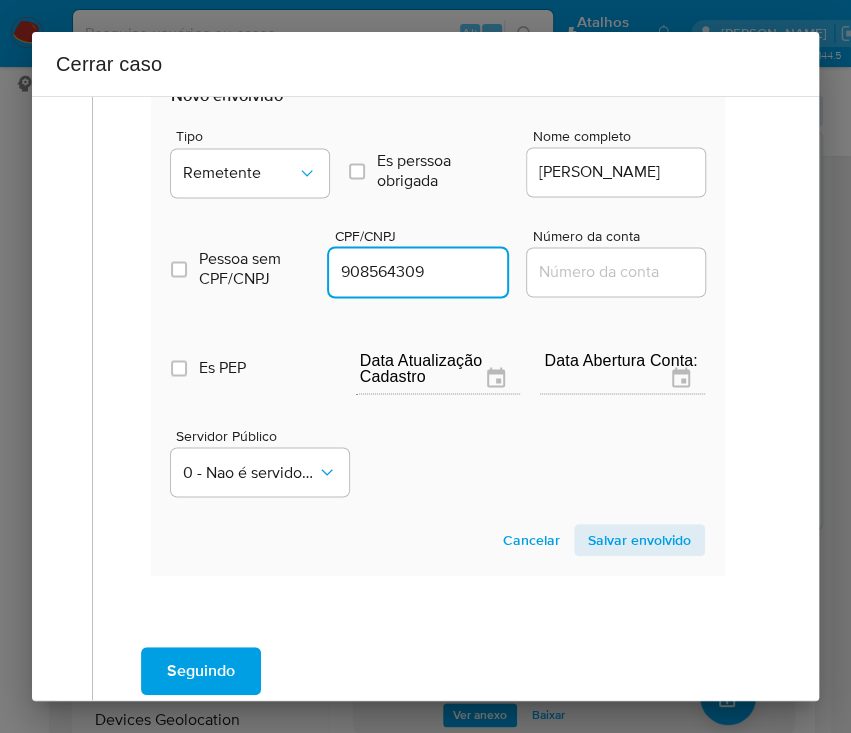 click on "Salvar envolvido" at bounding box center [639, 540] 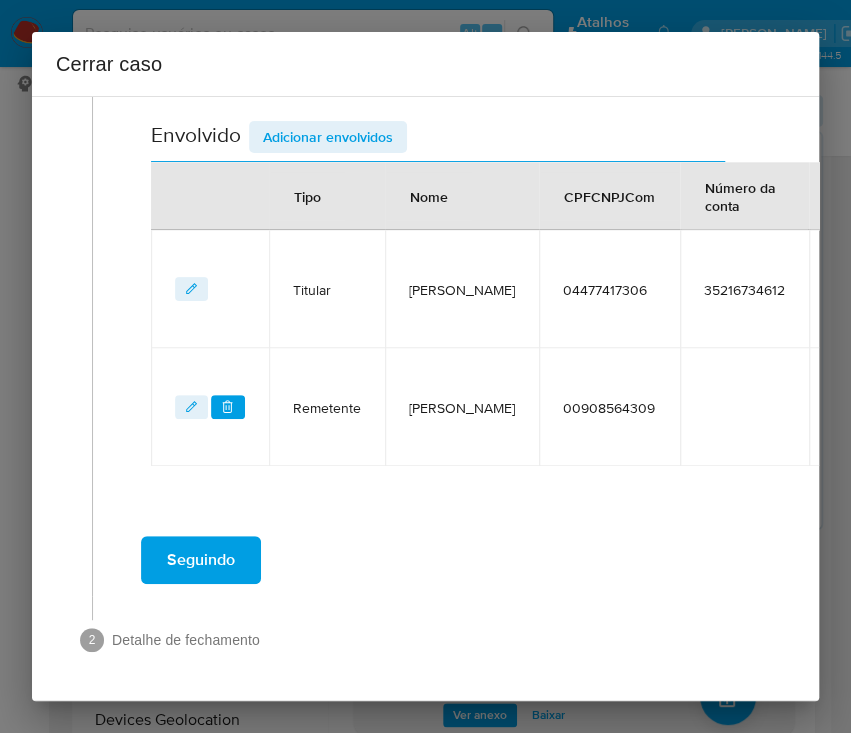 scroll, scrollTop: 799, scrollLeft: 0, axis: vertical 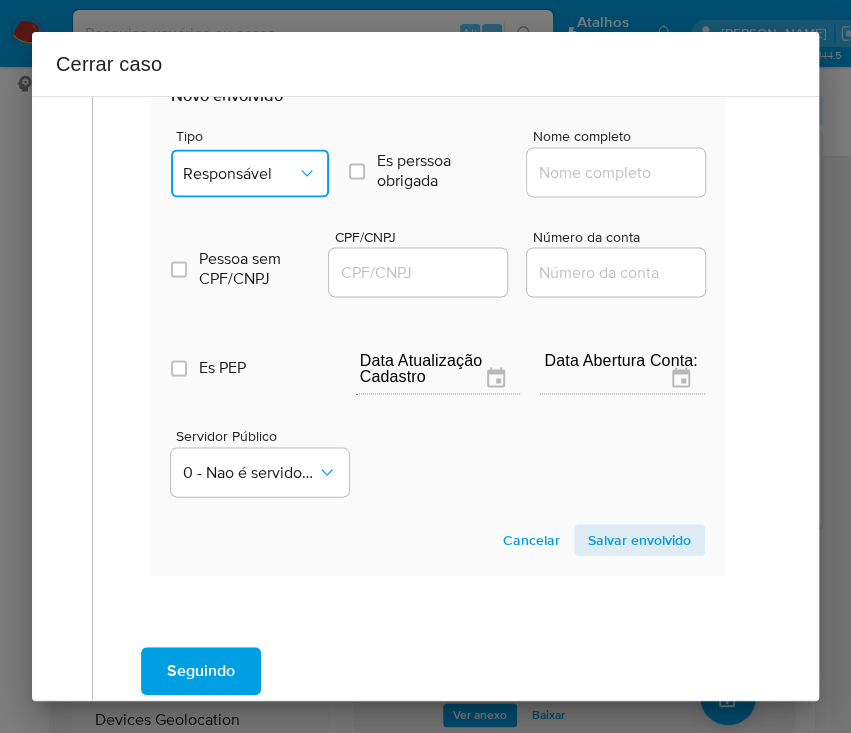 click on "Responsável" at bounding box center (250, 173) 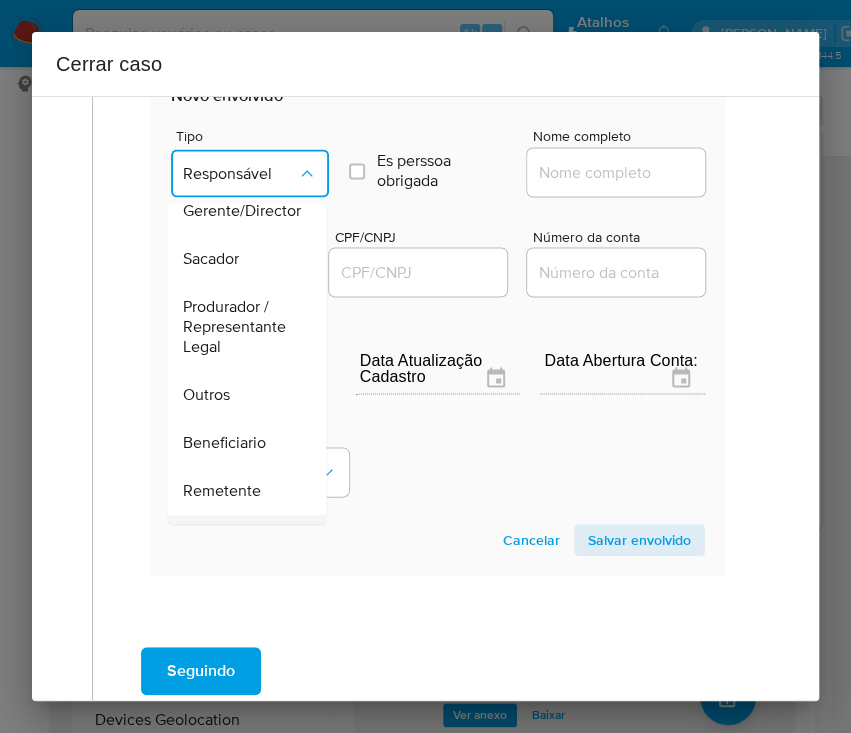 scroll, scrollTop: 356, scrollLeft: 0, axis: vertical 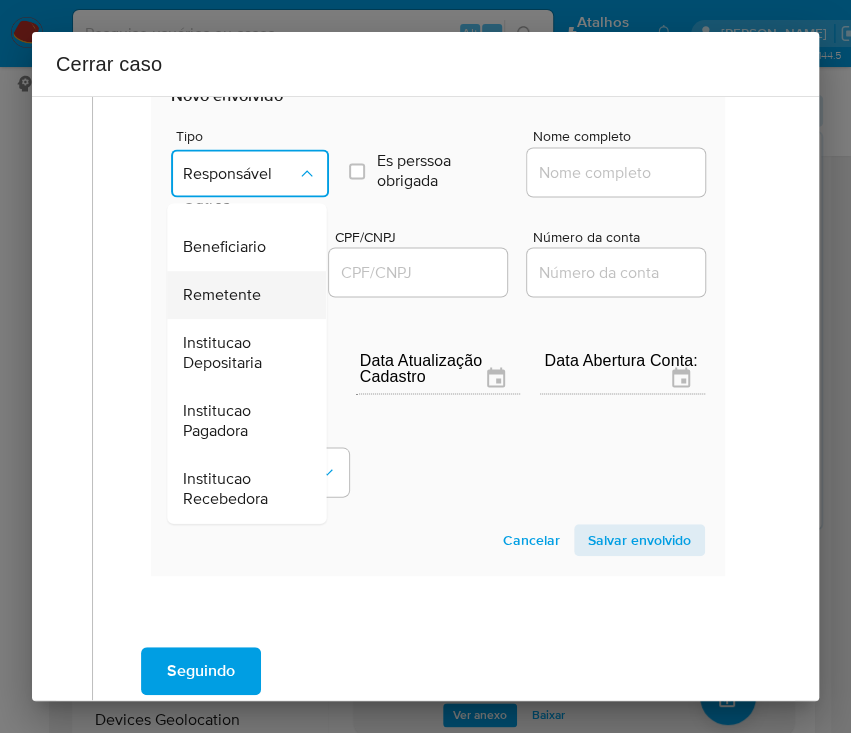 click on "Remetente" at bounding box center [222, 295] 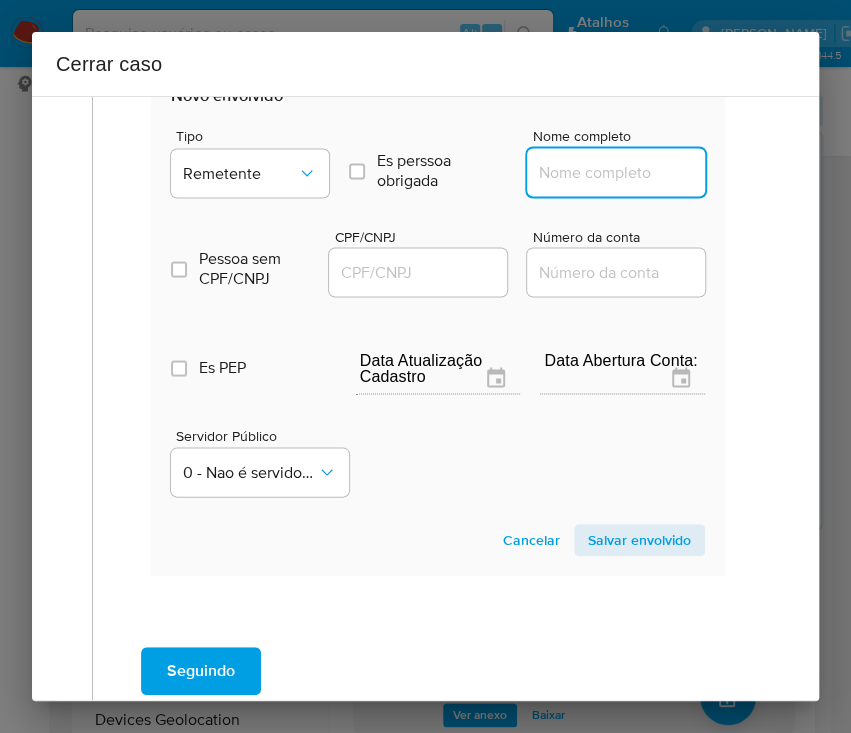 click on "Nome completo" at bounding box center (625, 172) 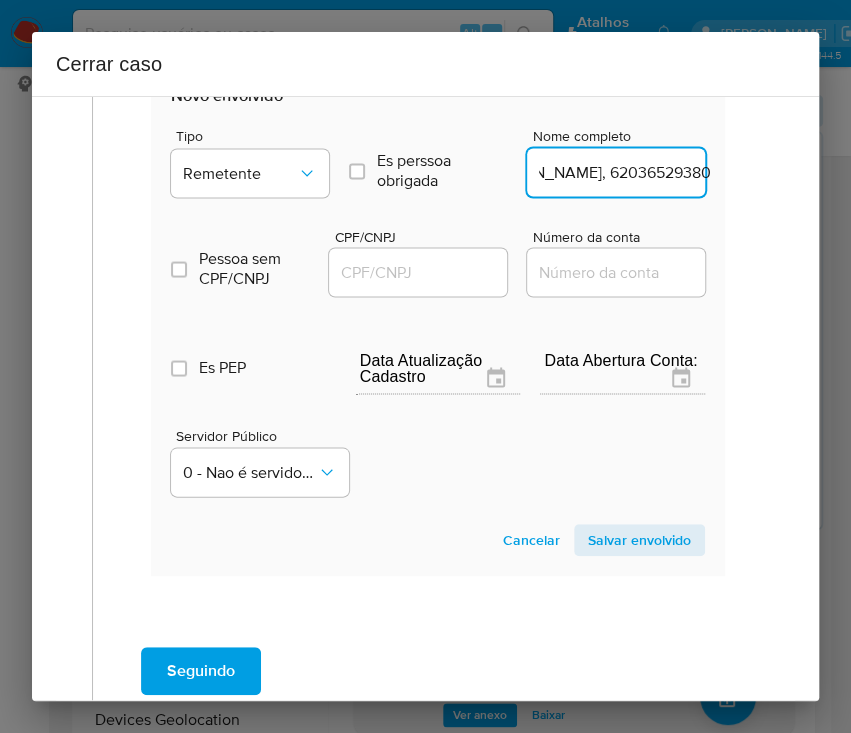 scroll, scrollTop: 0, scrollLeft: 0, axis: both 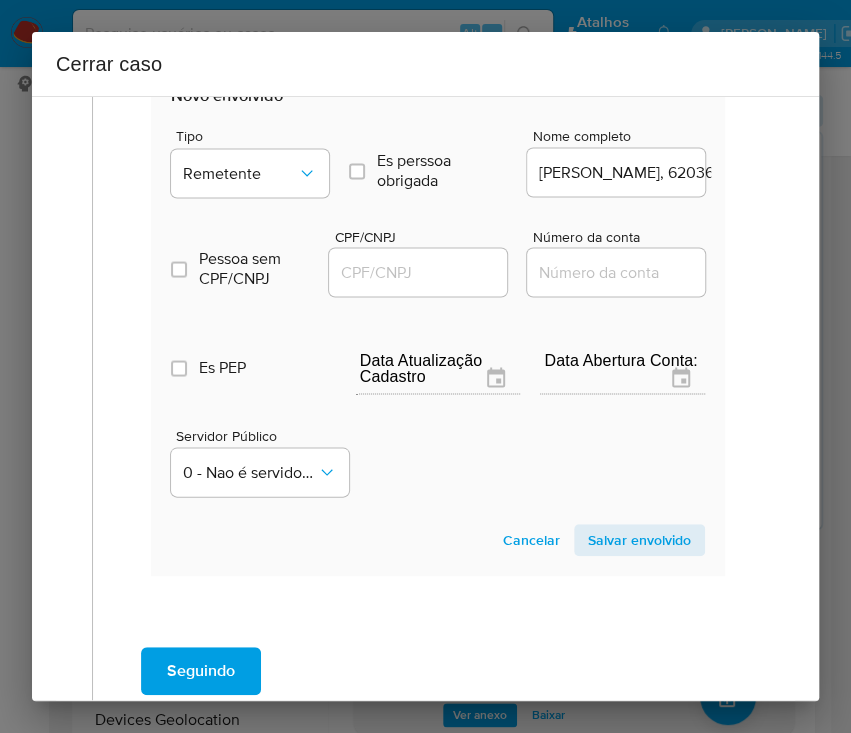 drag, startPoint x: 585, startPoint y: 183, endPoint x: 680, endPoint y: 177, distance: 95.189285 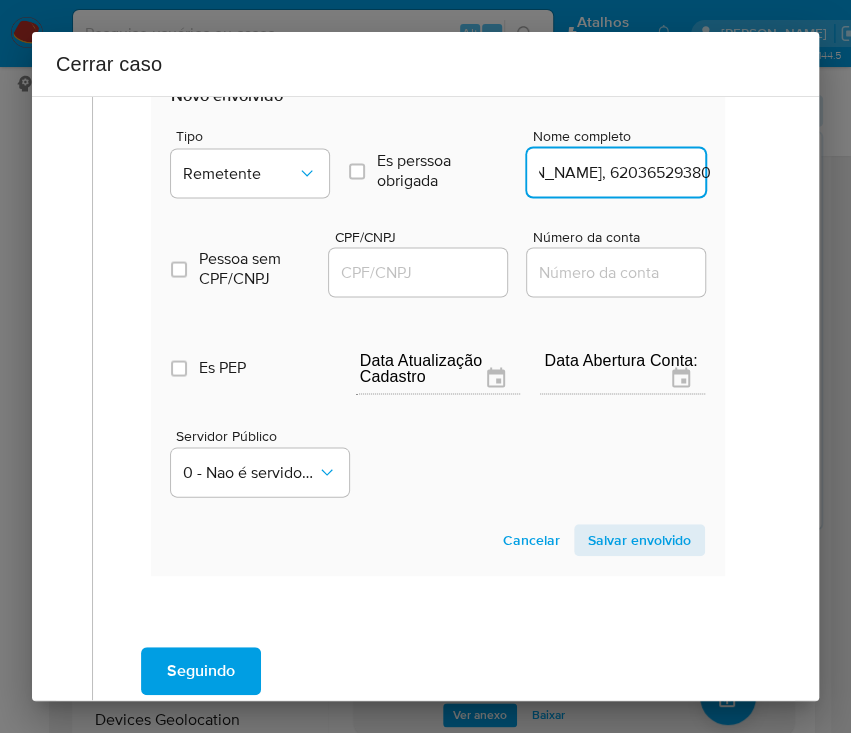 scroll, scrollTop: 1199, scrollLeft: 89, axis: both 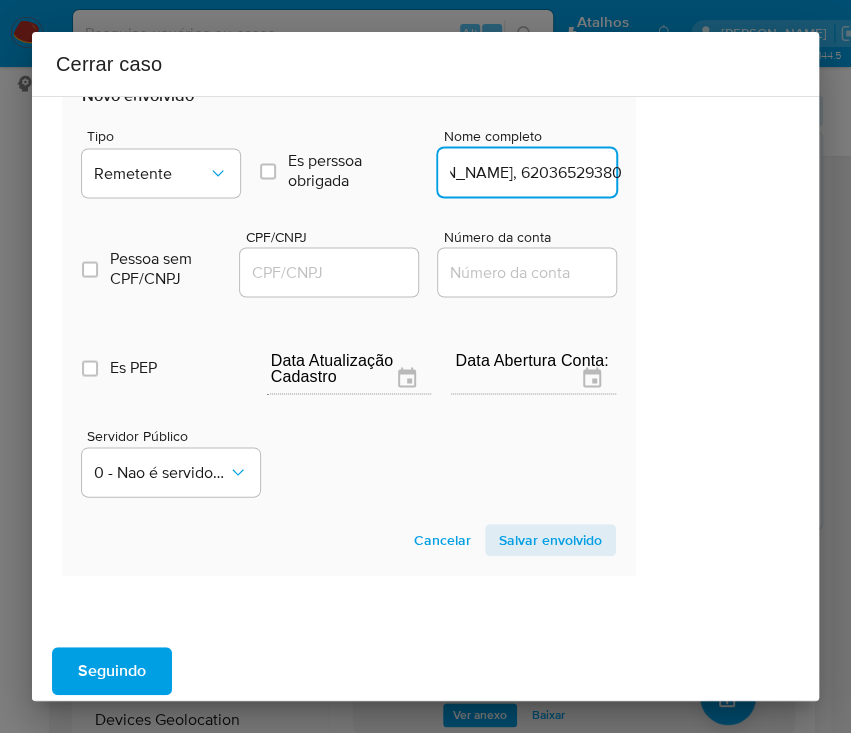 drag, startPoint x: 654, startPoint y: 177, endPoint x: 796, endPoint y: 167, distance: 142.35168 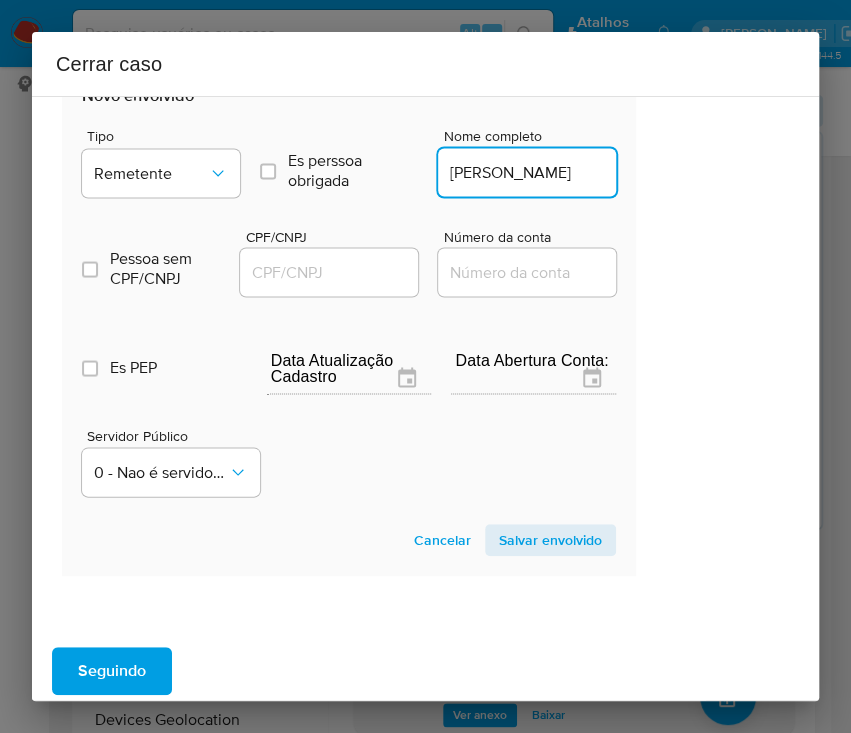 scroll, scrollTop: 0, scrollLeft: 0, axis: both 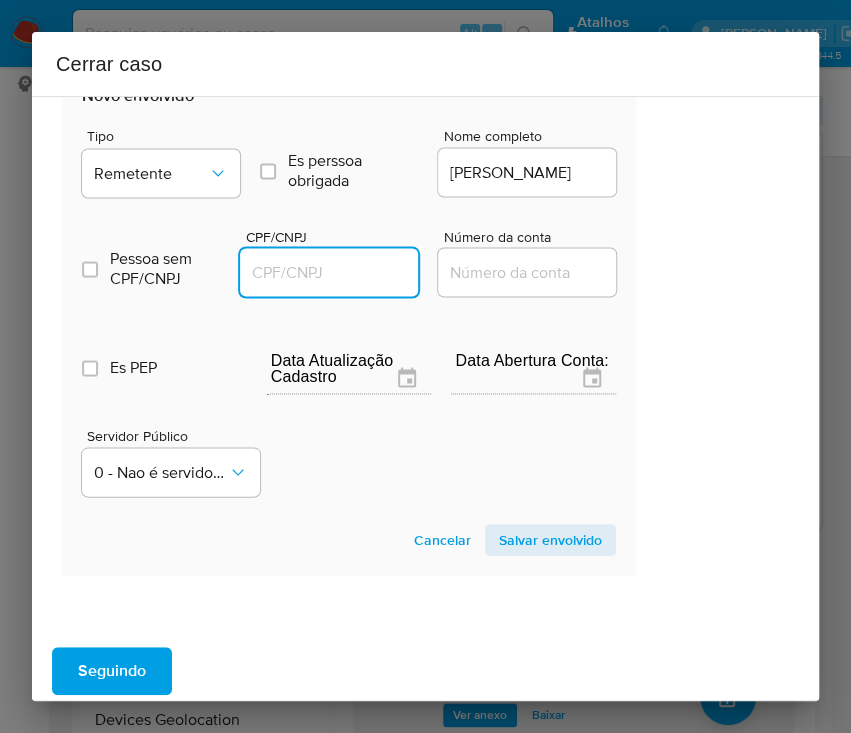 drag, startPoint x: 353, startPoint y: 272, endPoint x: 392, endPoint y: 280, distance: 39.812057 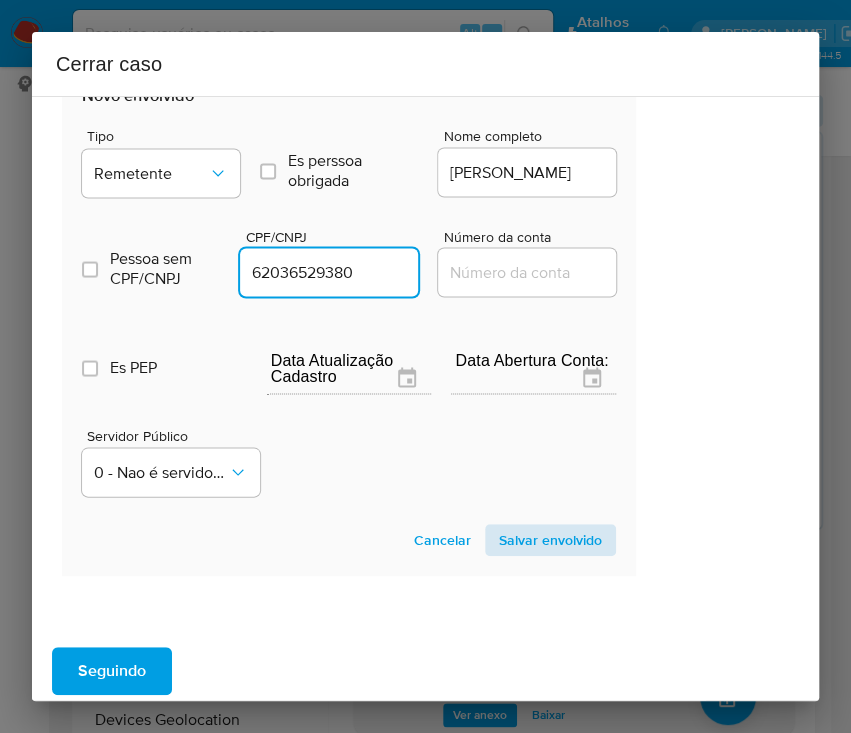 type on "62036529380" 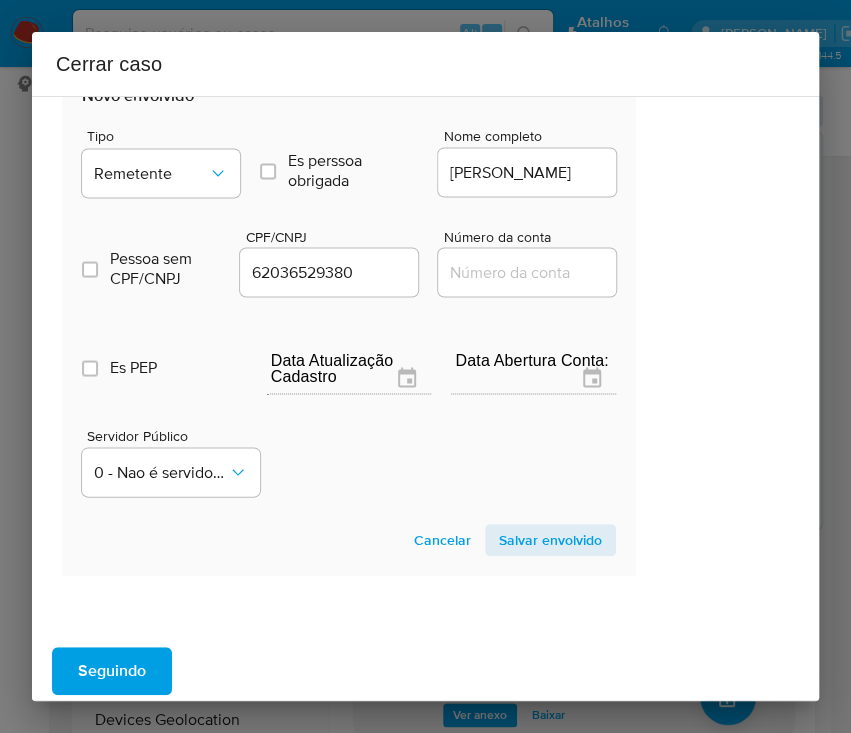 click on "Salvar envolvido" at bounding box center [550, 540] 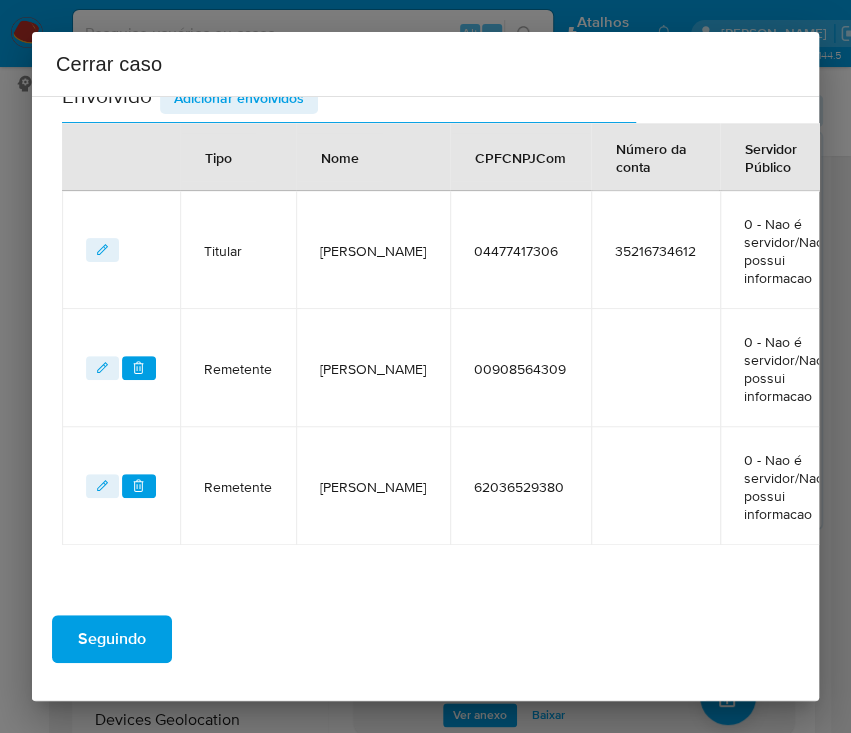 scroll, scrollTop: 784, scrollLeft: 89, axis: both 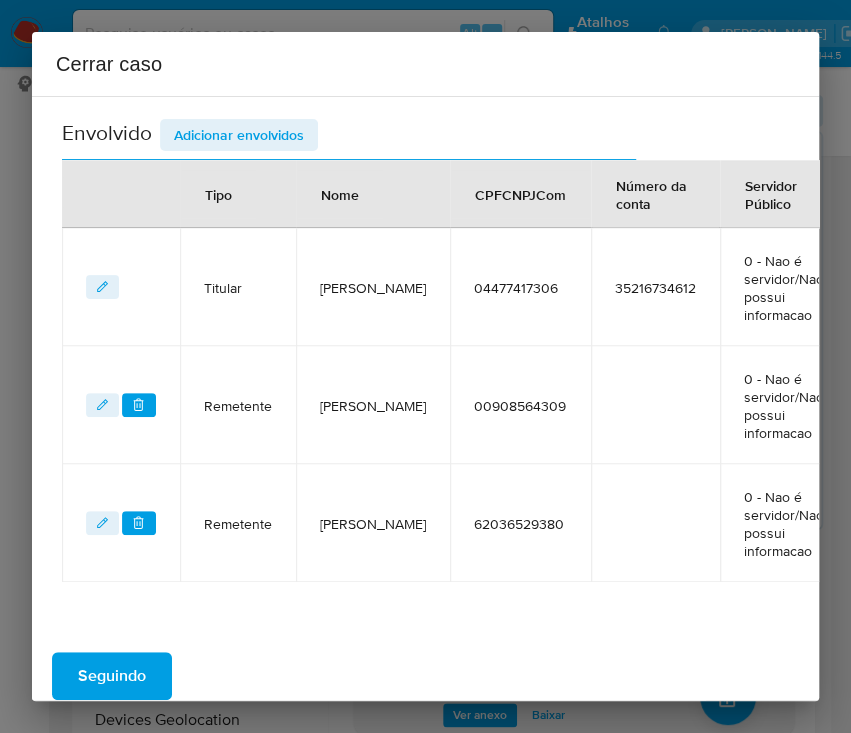 click on "Adicionar envolvidos" at bounding box center [239, 135] 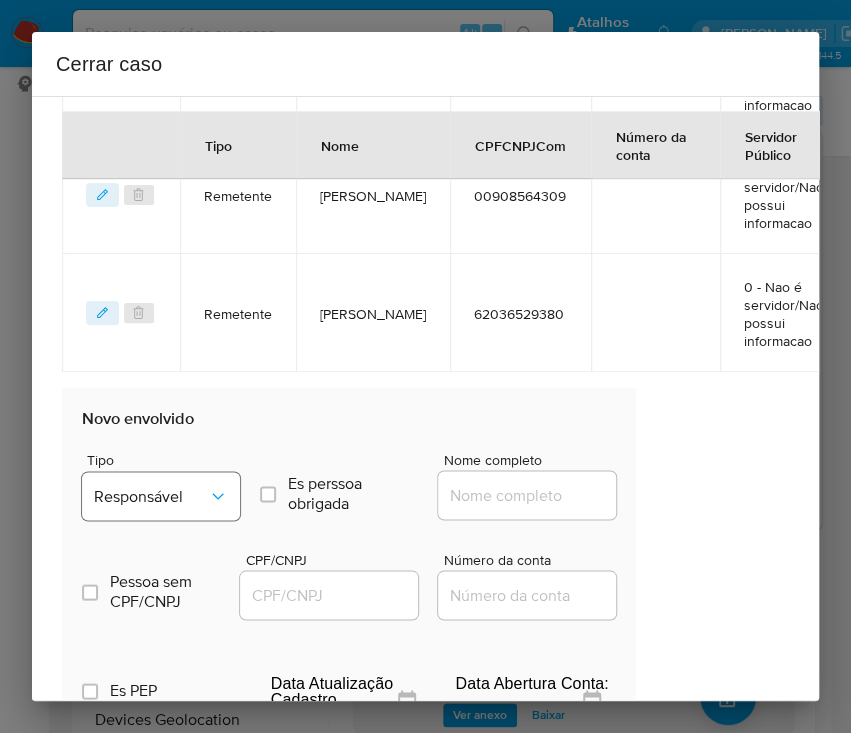 scroll, scrollTop: 1184, scrollLeft: 89, axis: both 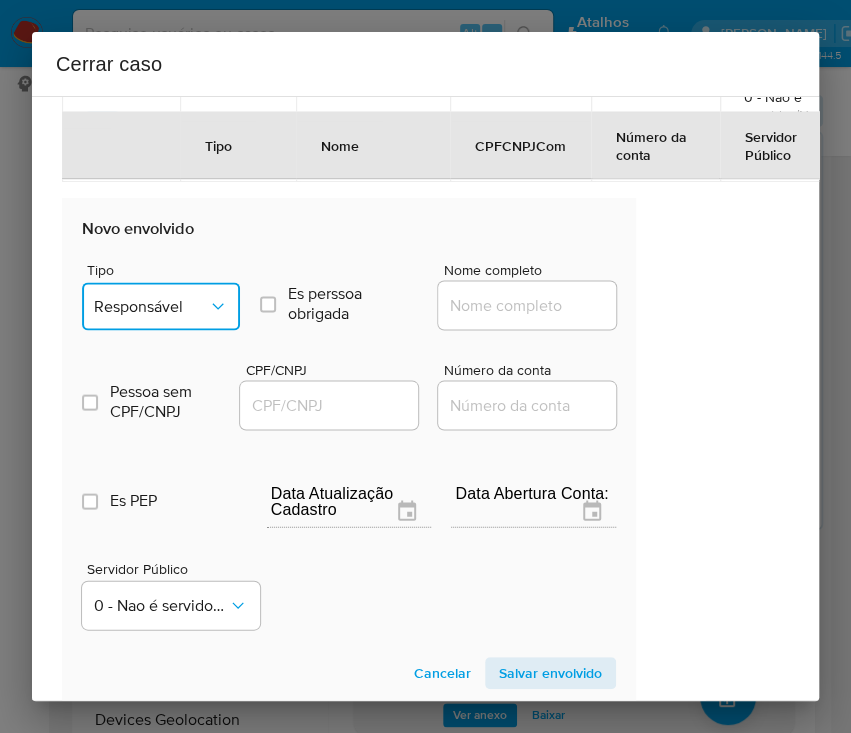 click on "Responsável" at bounding box center [151, 306] 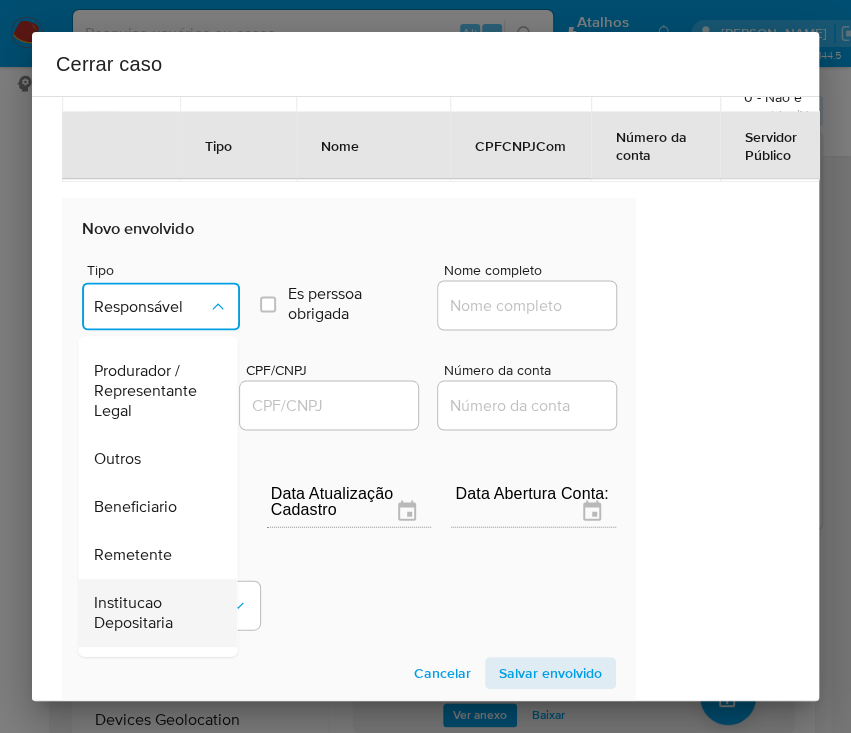scroll, scrollTop: 355, scrollLeft: 0, axis: vertical 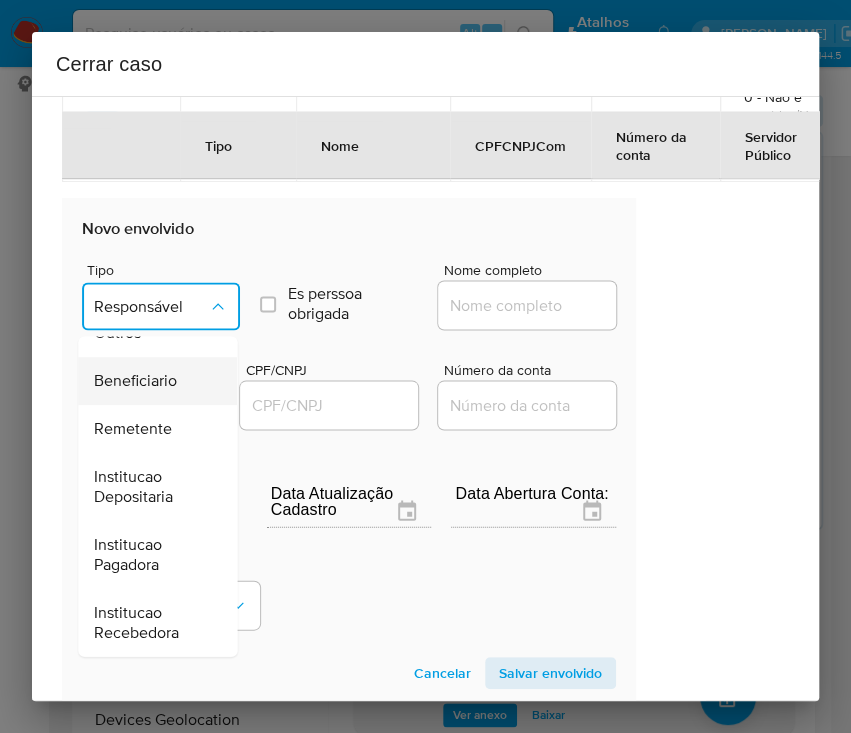 click on "Beneficiario" at bounding box center [135, 381] 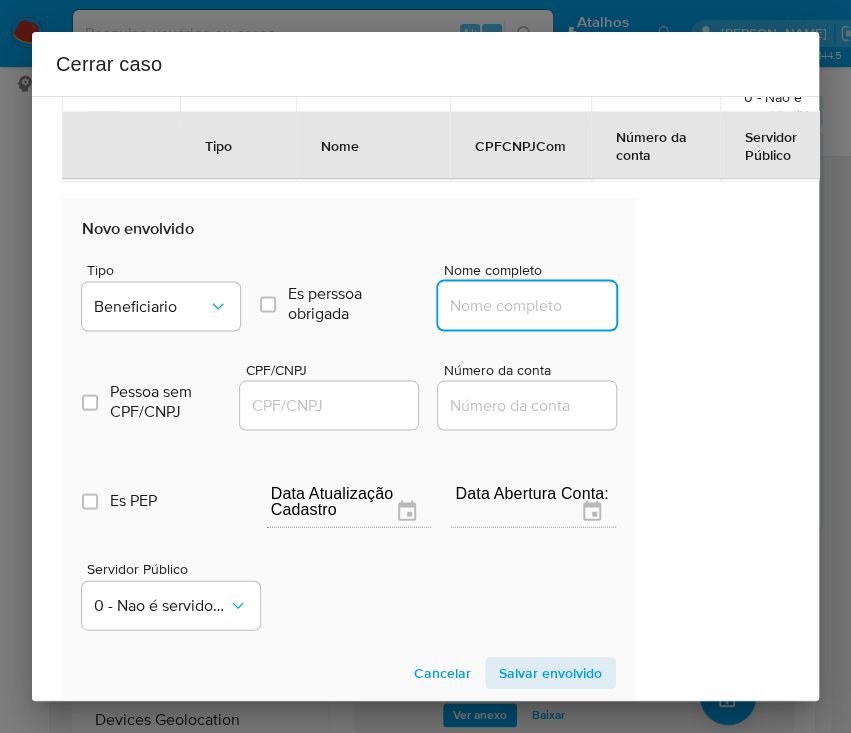 click on "Nome completo" at bounding box center (536, 305) 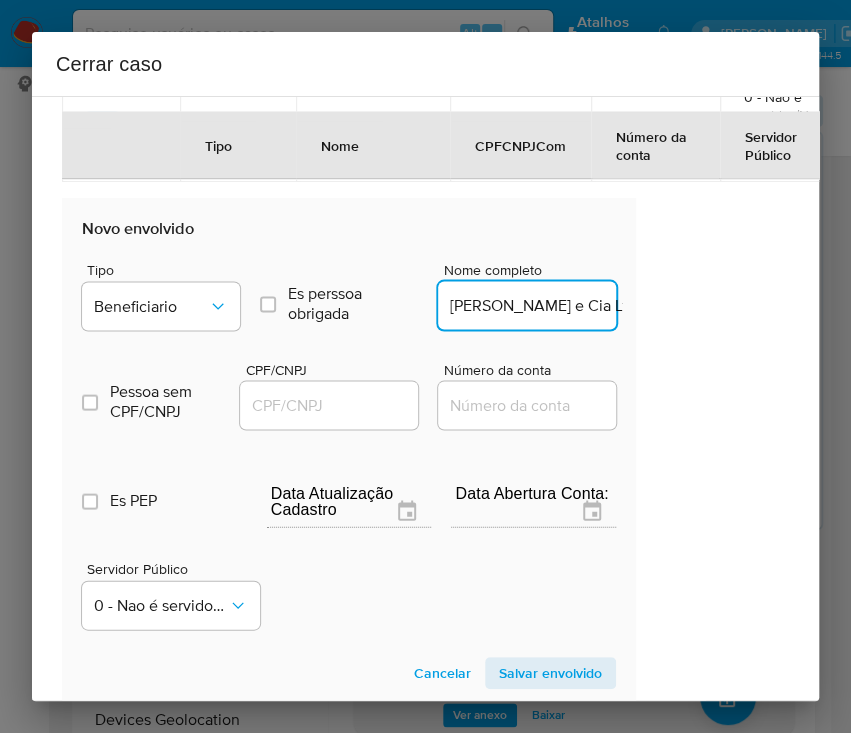 scroll, scrollTop: 0, scrollLeft: 187, axis: horizontal 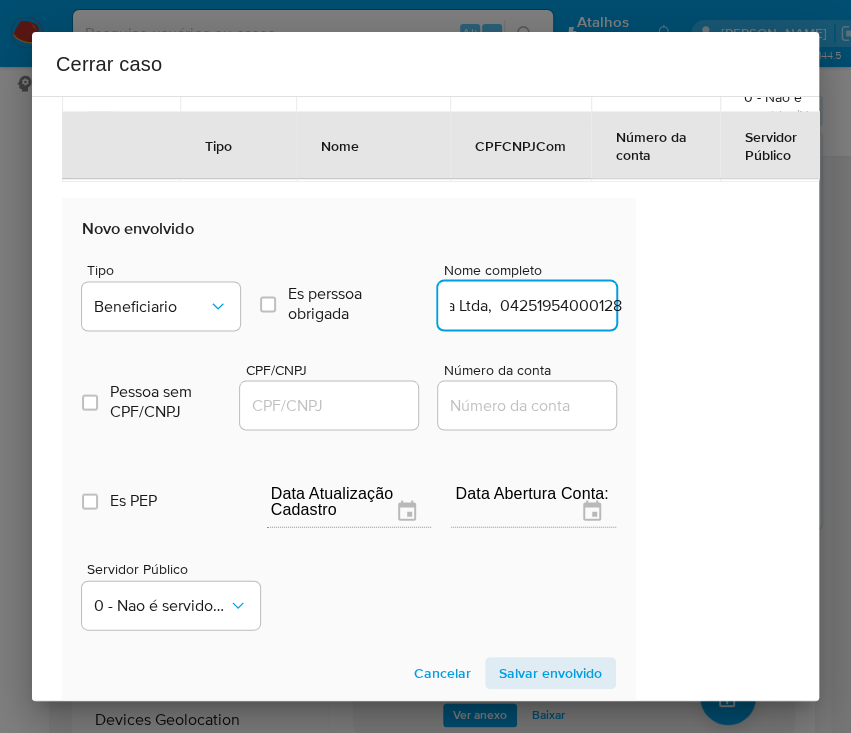 drag, startPoint x: 472, startPoint y: 304, endPoint x: 664, endPoint y: 302, distance: 192.01042 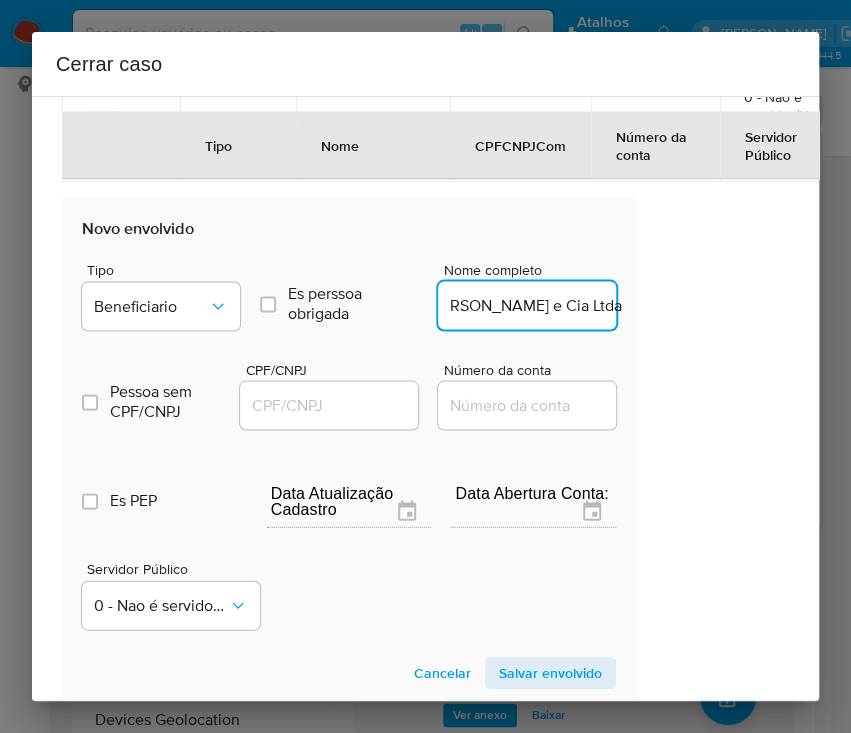 scroll, scrollTop: 0, scrollLeft: 51, axis: horizontal 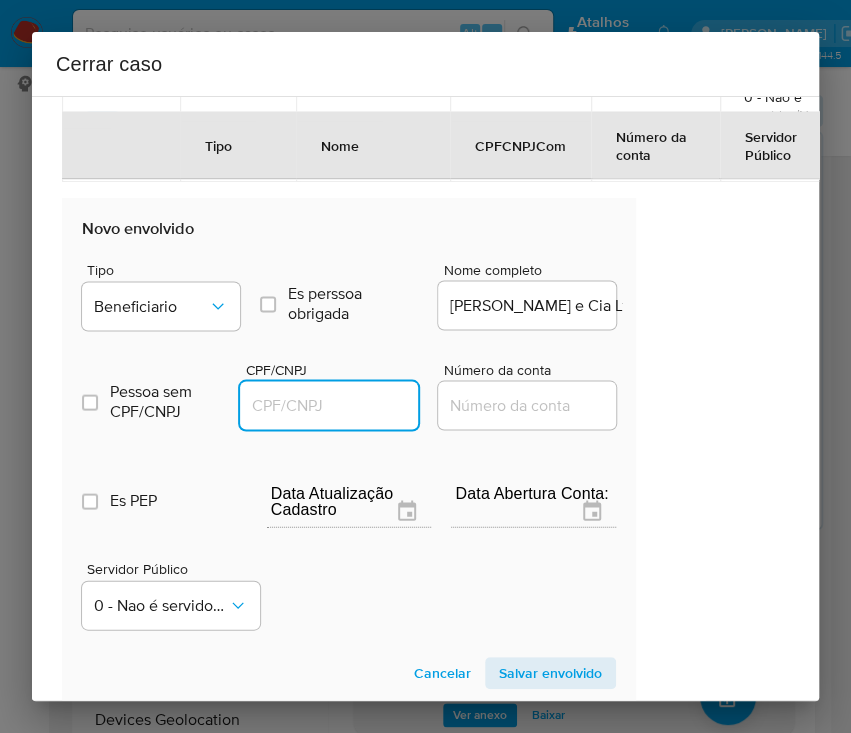 drag, startPoint x: 312, startPoint y: 401, endPoint x: 400, endPoint y: 404, distance: 88.051125 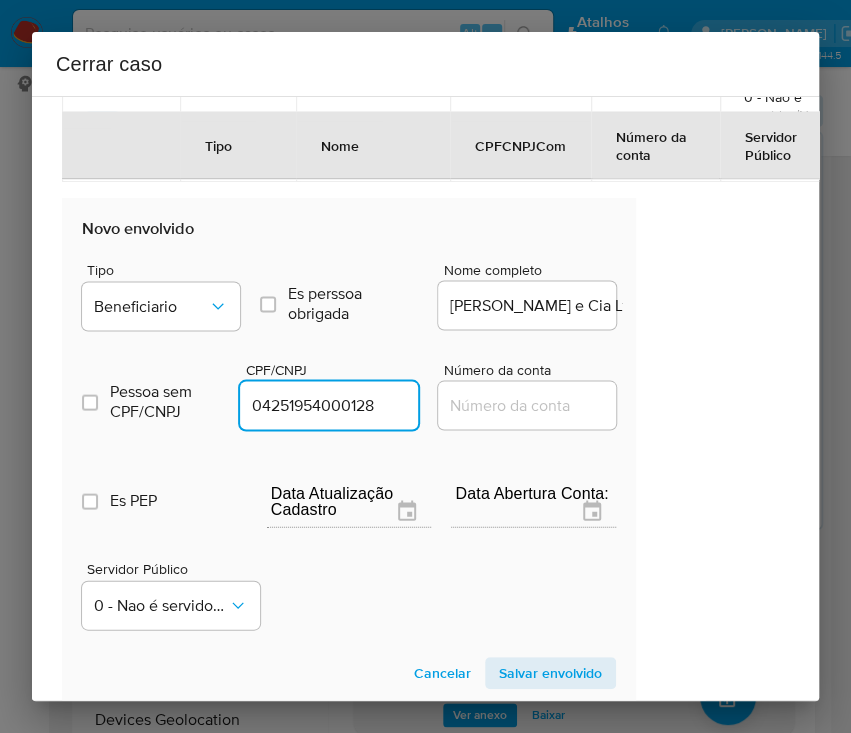 type on "4251954000128" 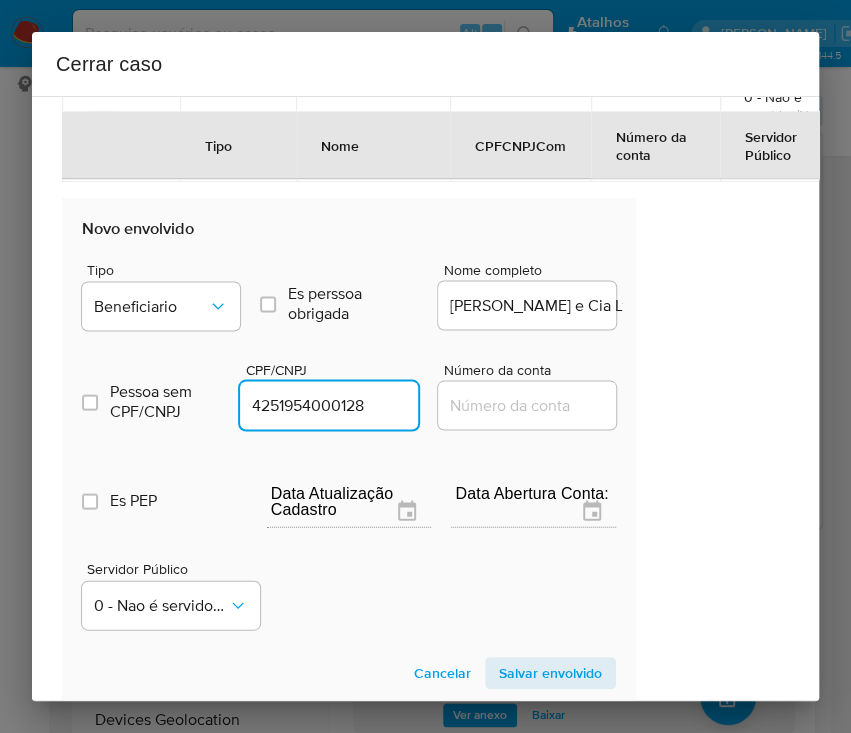 click on "Salvar envolvido" at bounding box center (550, 673) 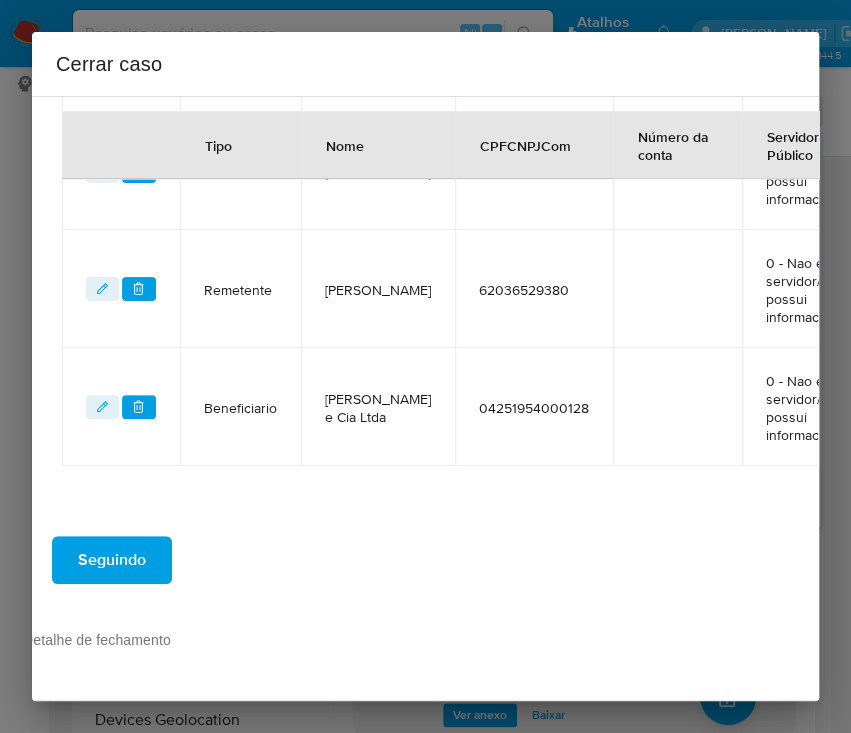 scroll, scrollTop: 768, scrollLeft: 89, axis: both 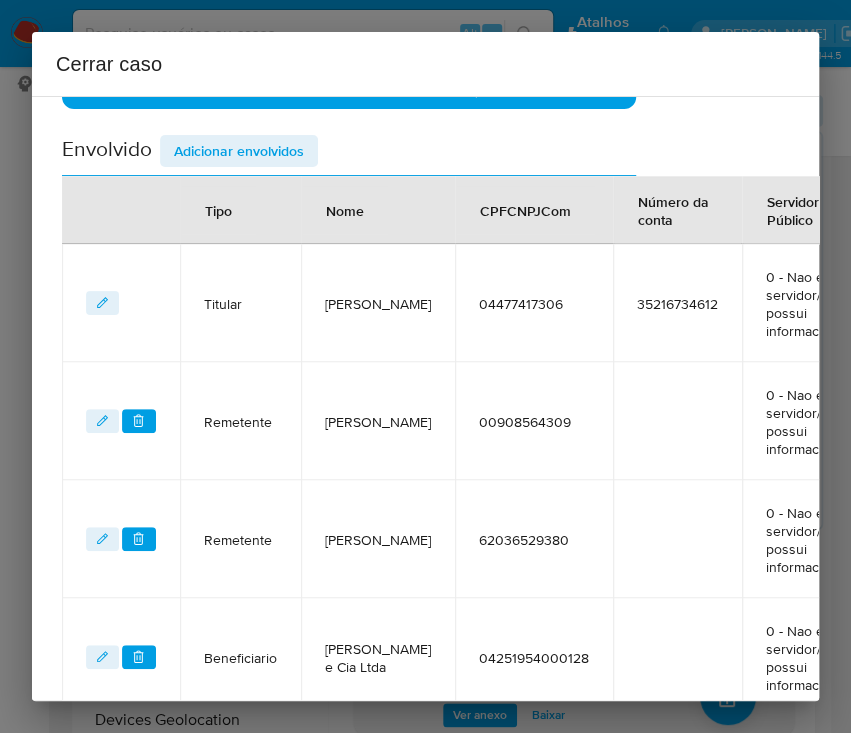 click on "Adicionar envolvidos" at bounding box center [239, 151] 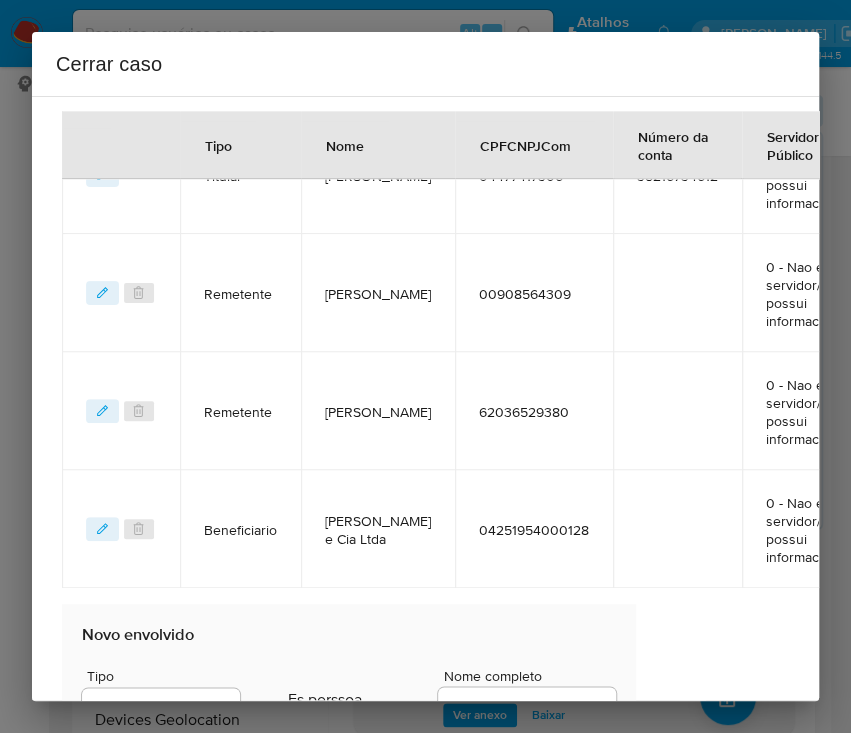 scroll, scrollTop: 1302, scrollLeft: 89, axis: both 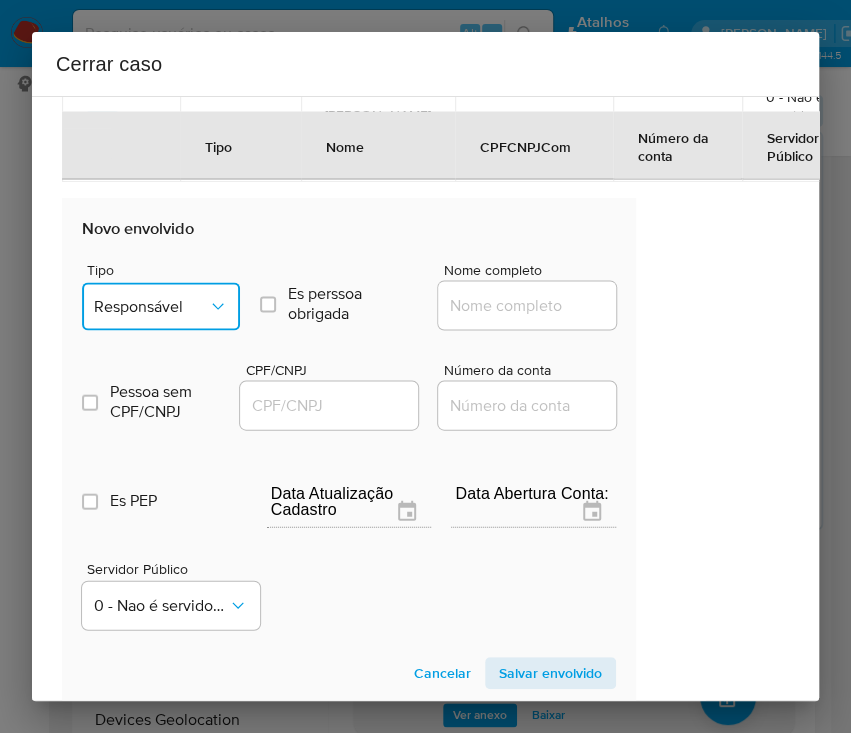 click on "Responsável" at bounding box center (151, 306) 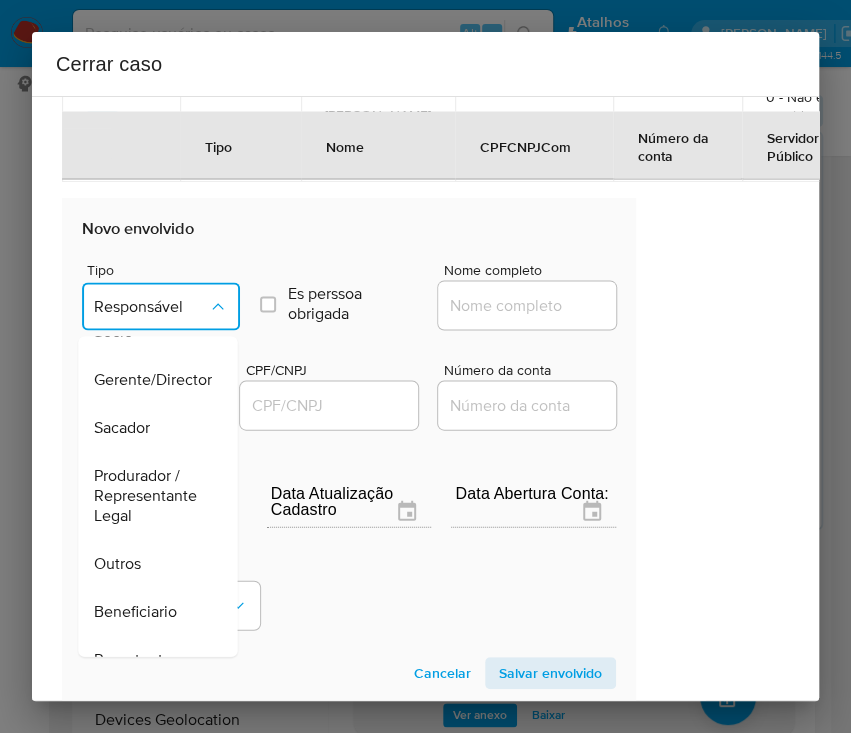 scroll, scrollTop: 355, scrollLeft: 0, axis: vertical 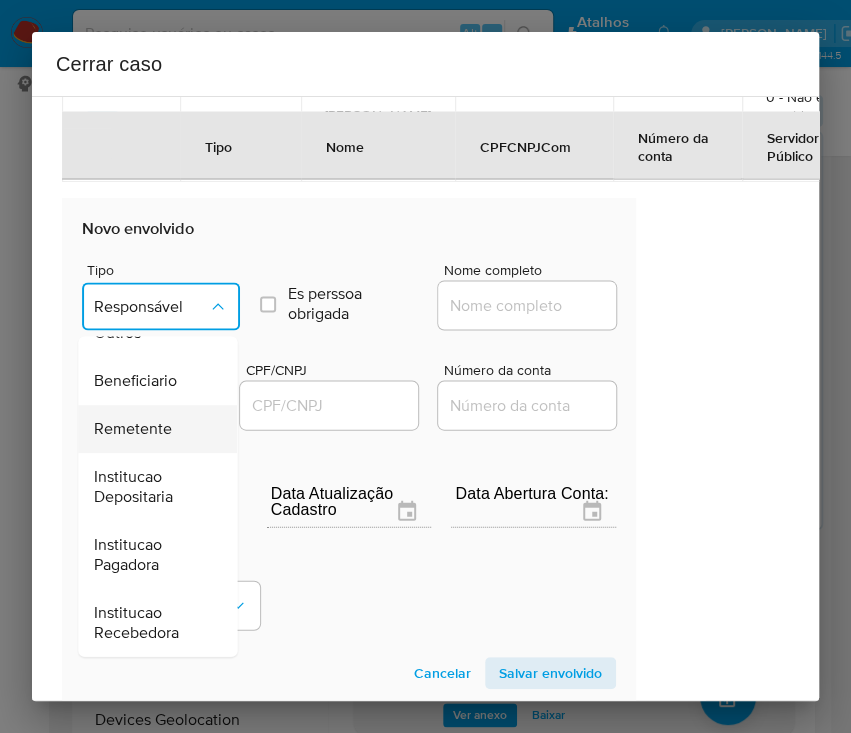 click on "Remetente" at bounding box center (133, 429) 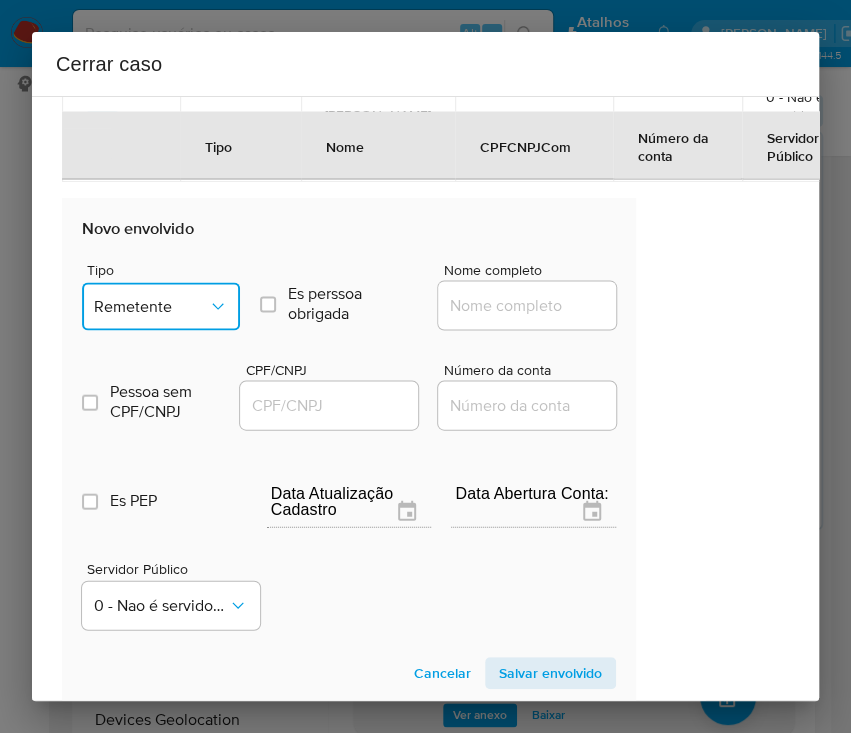 click on "Remetente" at bounding box center [161, 306] 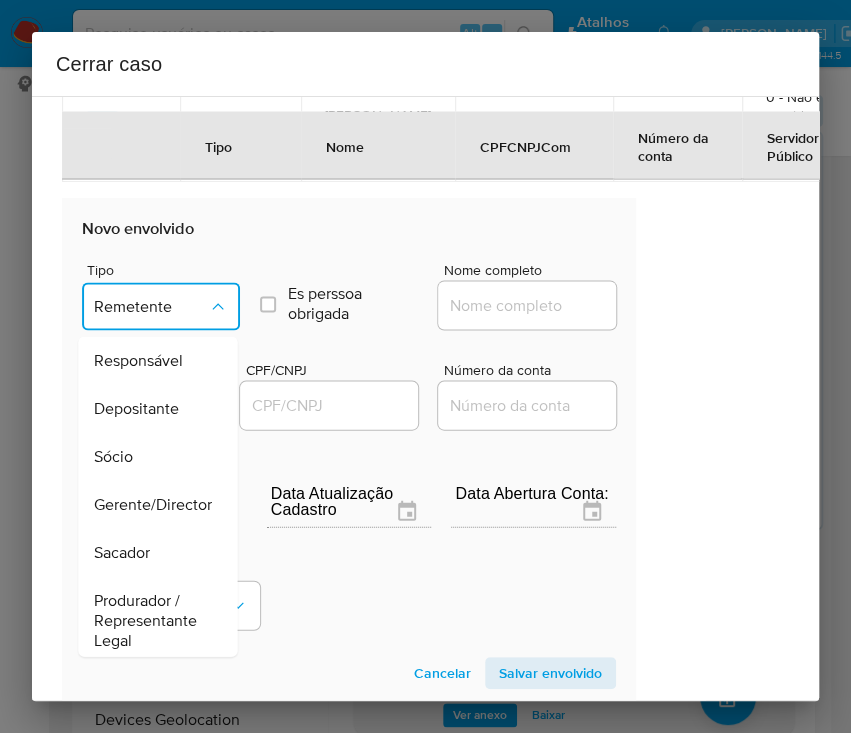 scroll, scrollTop: 288, scrollLeft: 0, axis: vertical 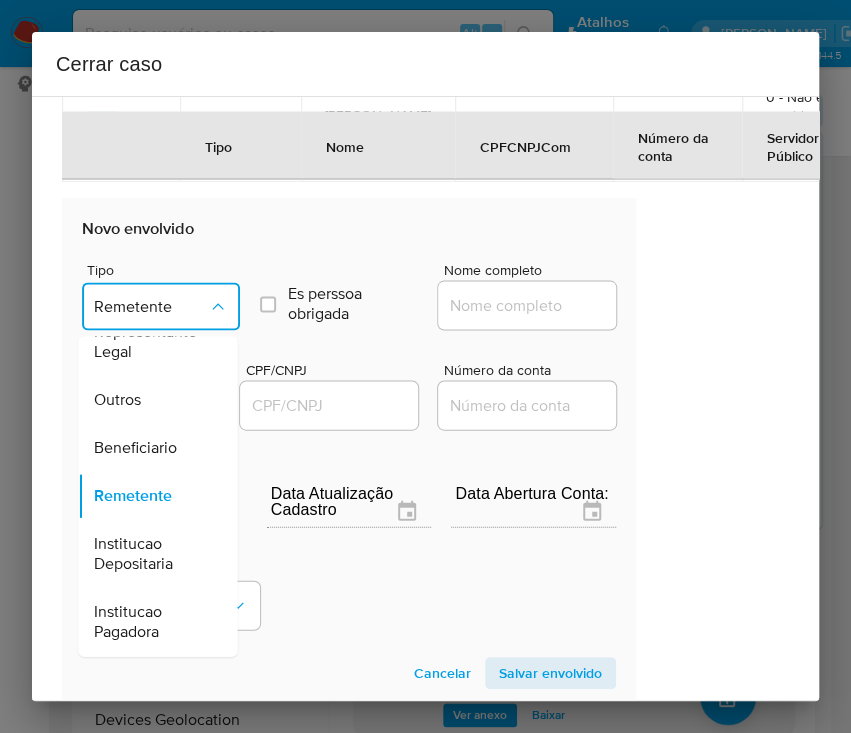 drag, startPoint x: 153, startPoint y: 435, endPoint x: 219, endPoint y: 436, distance: 66.007576 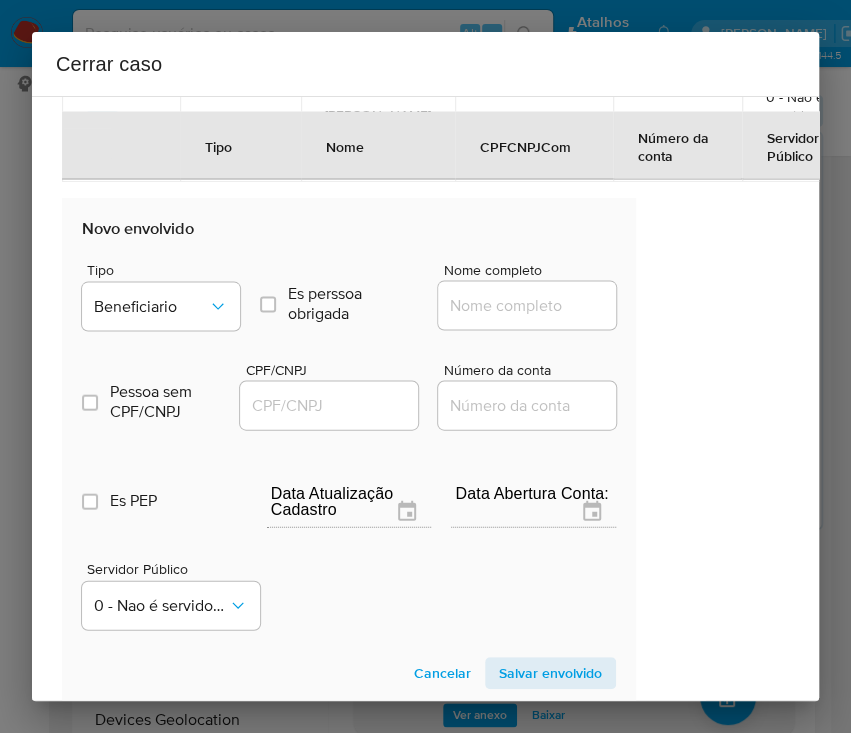click on "Nome completo" at bounding box center [536, 305] 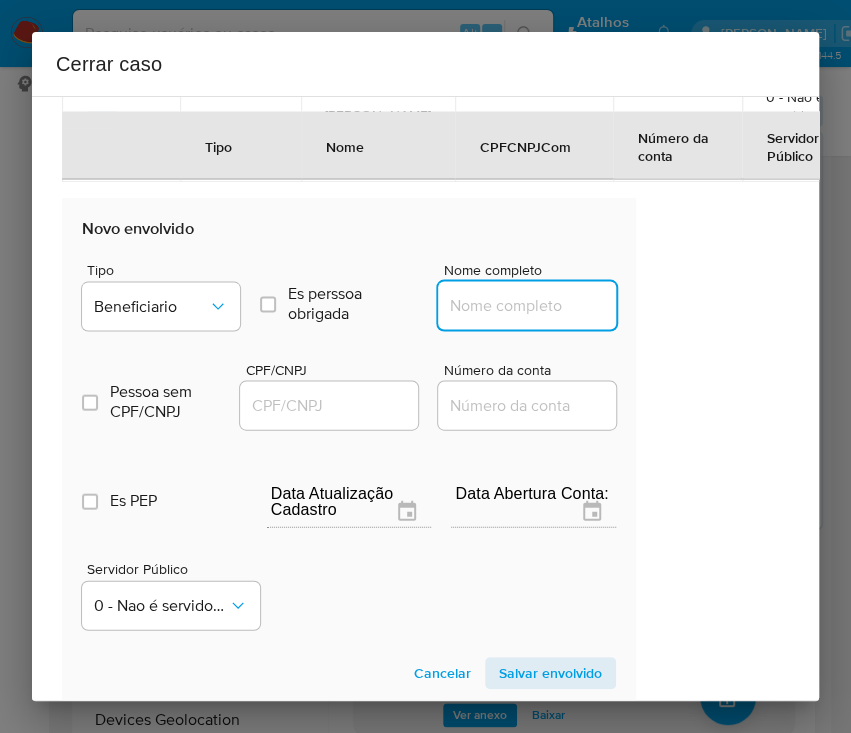 paste on "Ronacy Soares De Moraes,  12112641000117" 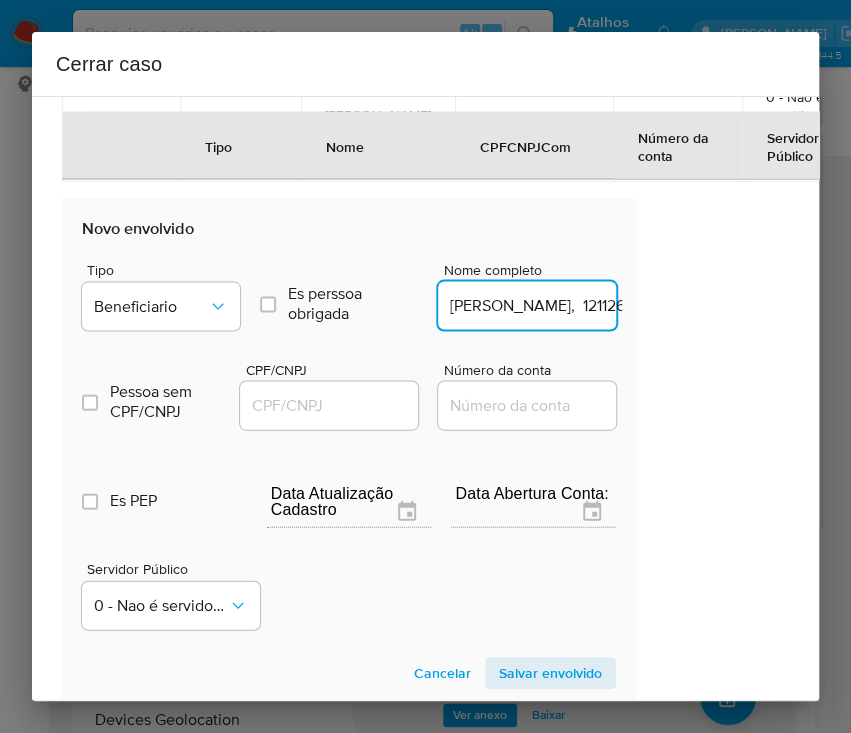 scroll, scrollTop: 0, scrollLeft: 132, axis: horizontal 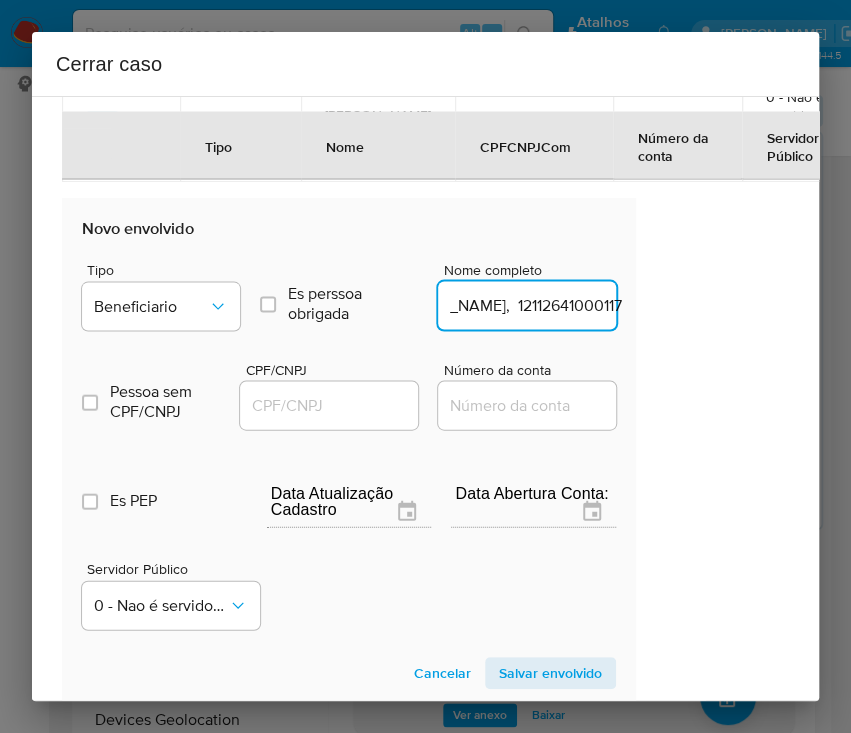 drag, startPoint x: 486, startPoint y: 303, endPoint x: 653, endPoint y: 300, distance: 167.02695 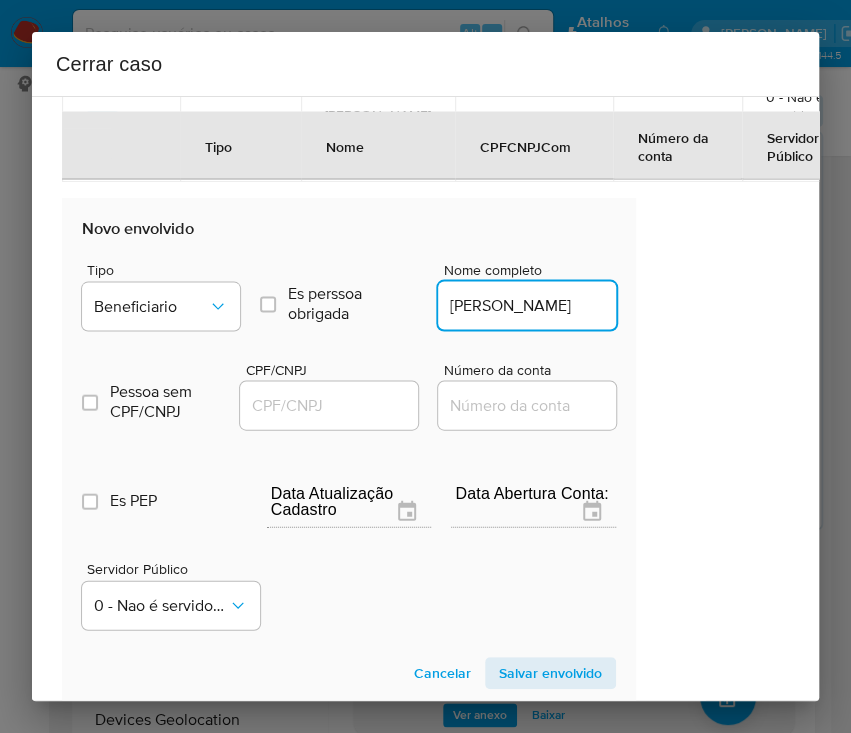 scroll, scrollTop: 0, scrollLeft: 13, axis: horizontal 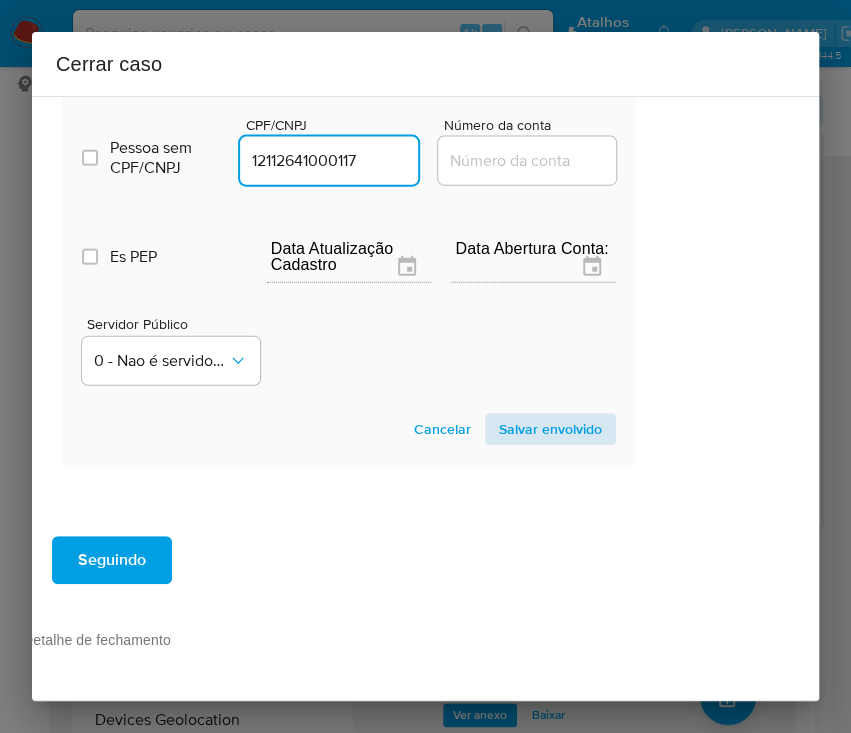 type on "12112641000117" 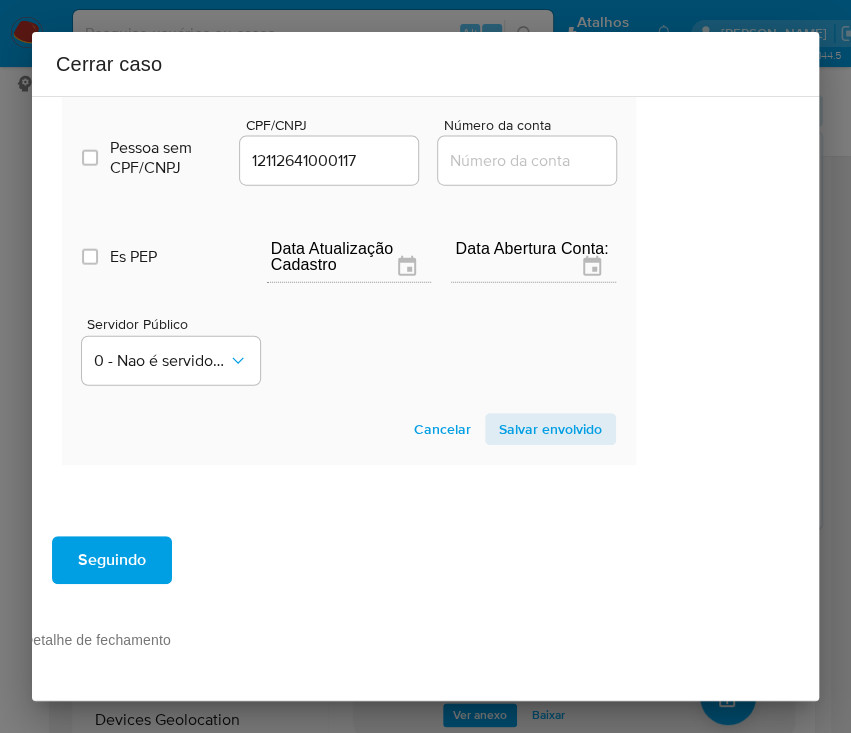 click on "Salvar envolvido" at bounding box center (550, 429) 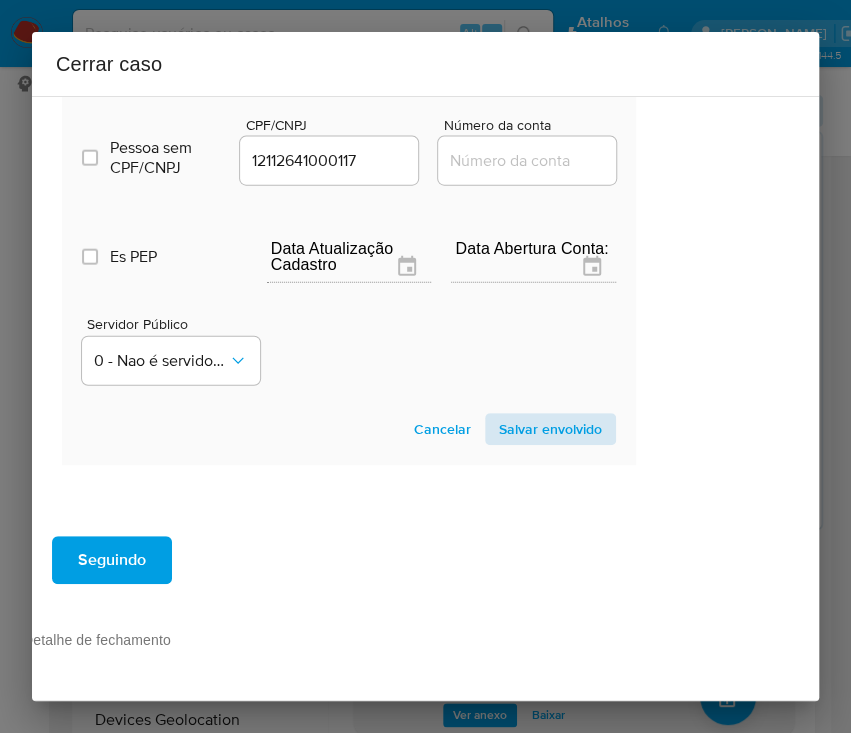 scroll, scrollTop: 1153, scrollLeft: 89, axis: both 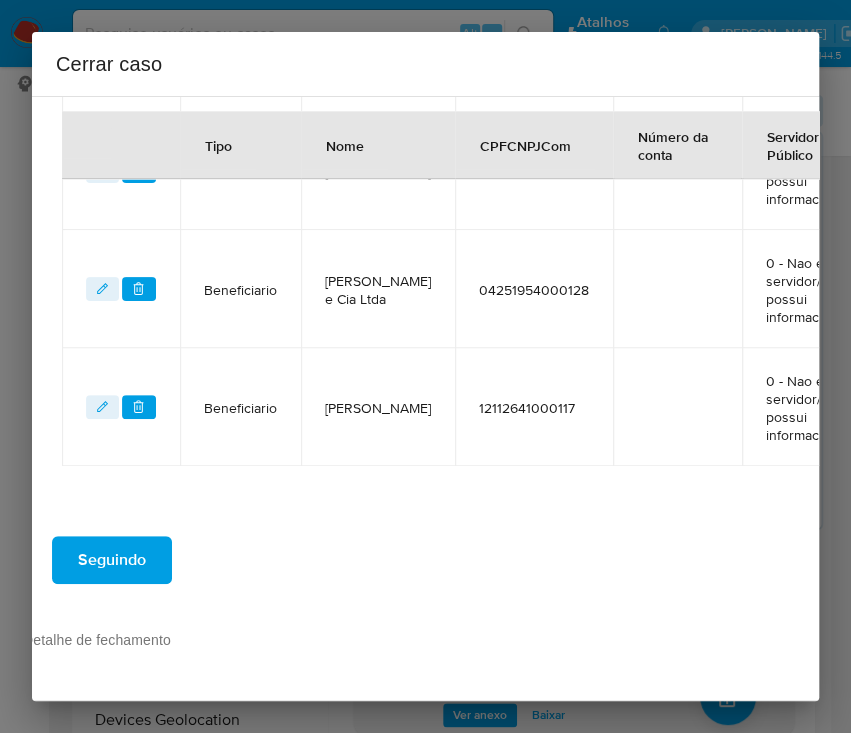 click on "12112641000117" at bounding box center [534, 407] 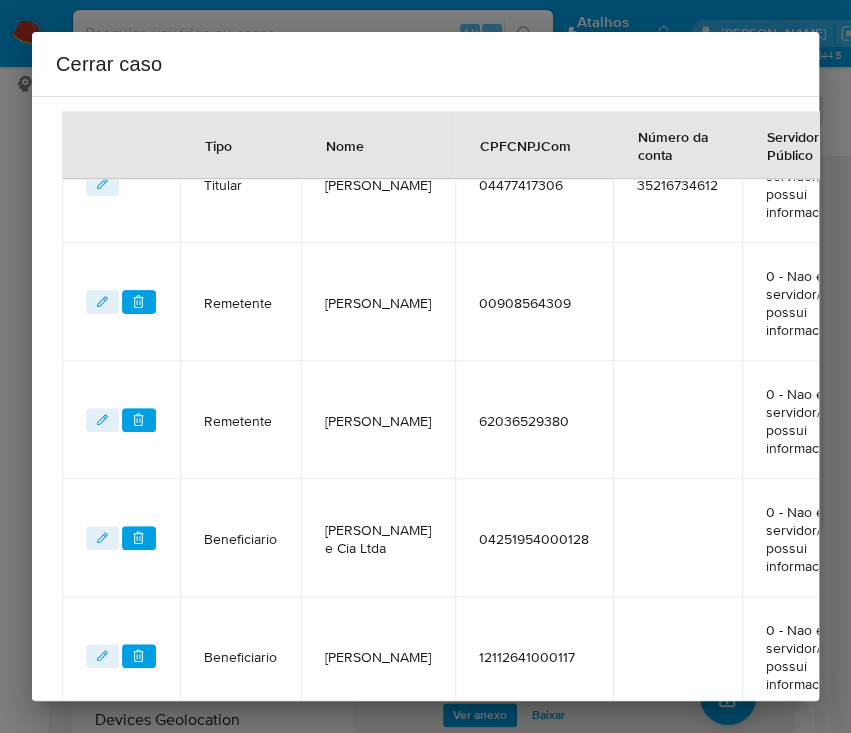 scroll, scrollTop: 487, scrollLeft: 89, axis: both 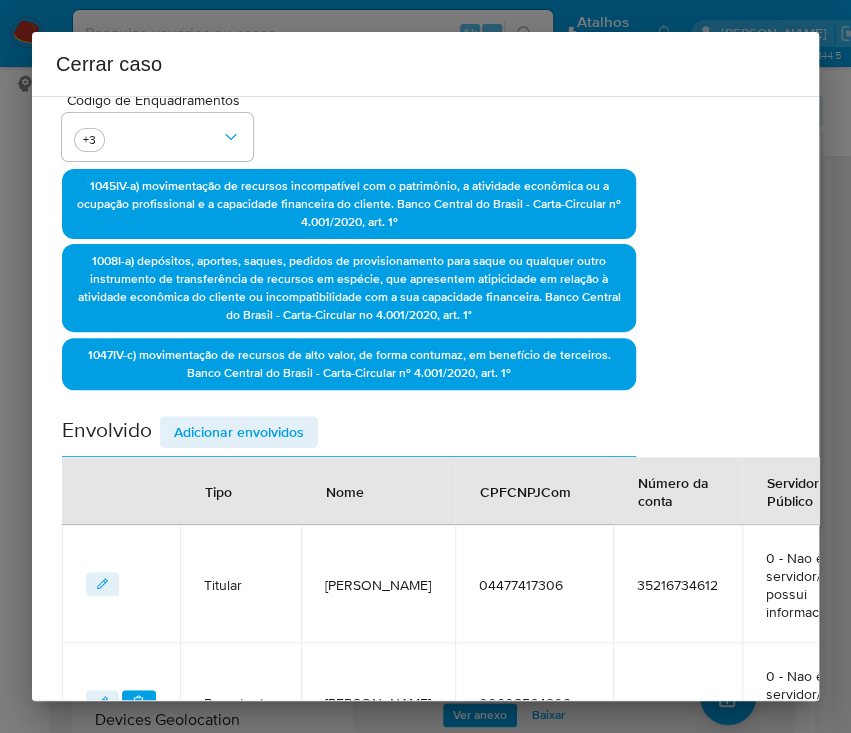 click on "Adicionar envolvidos" at bounding box center (239, 432) 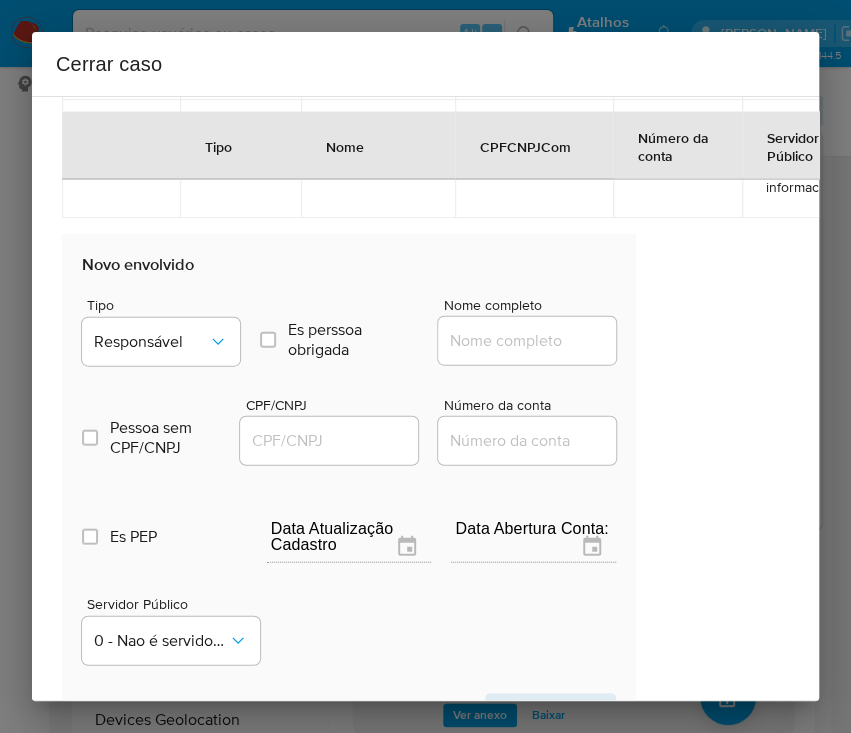 scroll 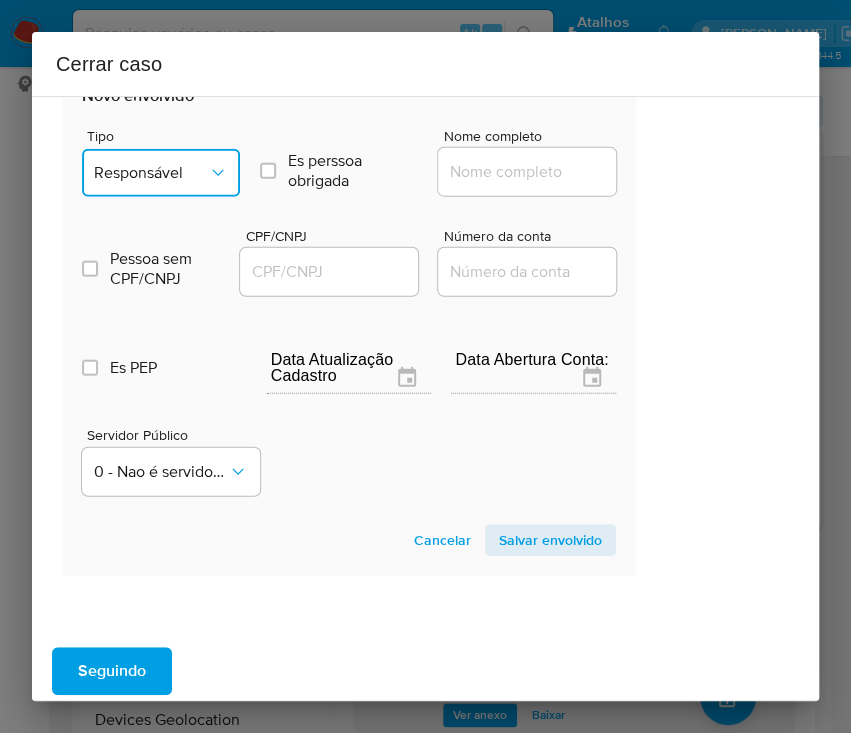 click on "Responsável" at bounding box center [151, 173] 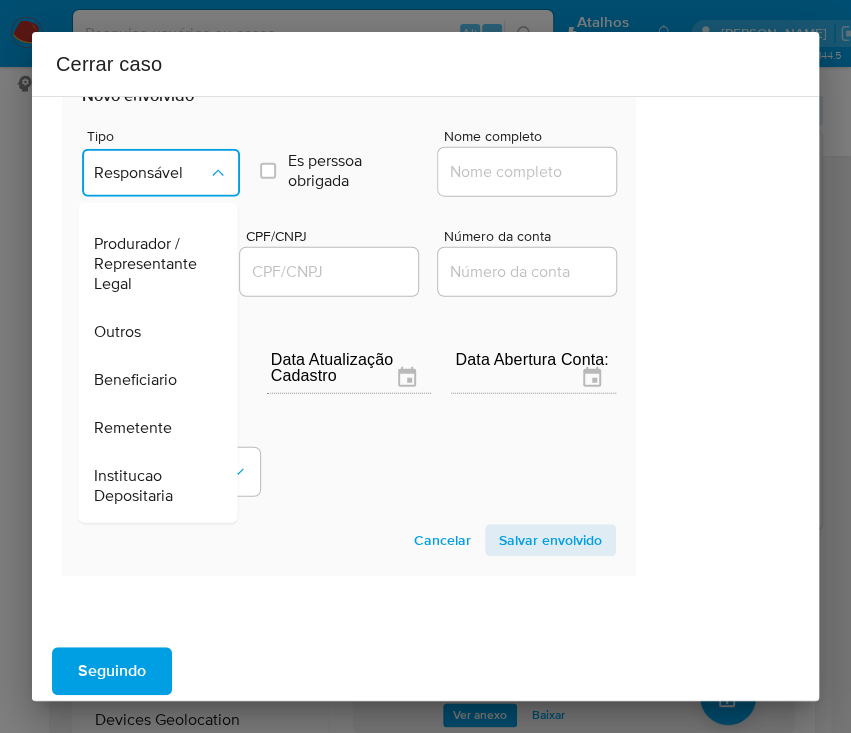 drag, startPoint x: 125, startPoint y: 338, endPoint x: 147, endPoint y: 332, distance: 22.803509 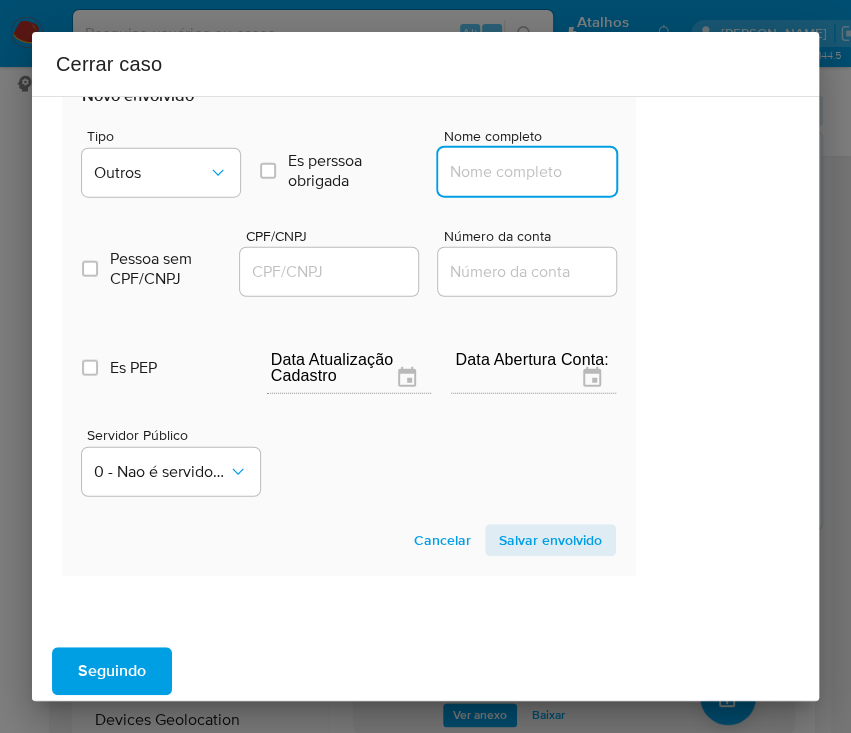 click on "Nome completo" at bounding box center [536, 172] 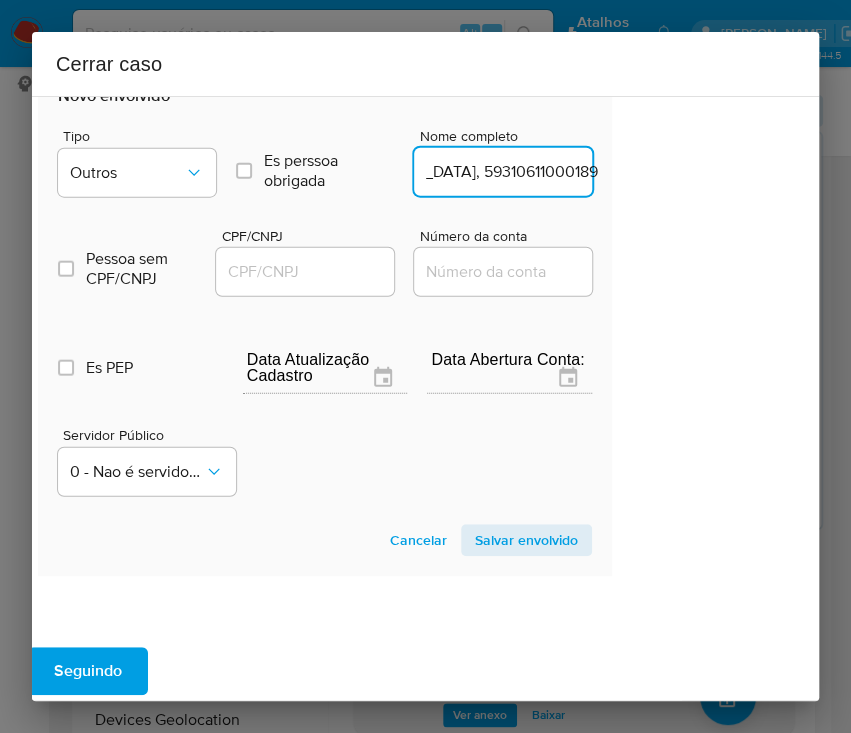 drag, startPoint x: 480, startPoint y: 178, endPoint x: 808, endPoint y: 178, distance: 328 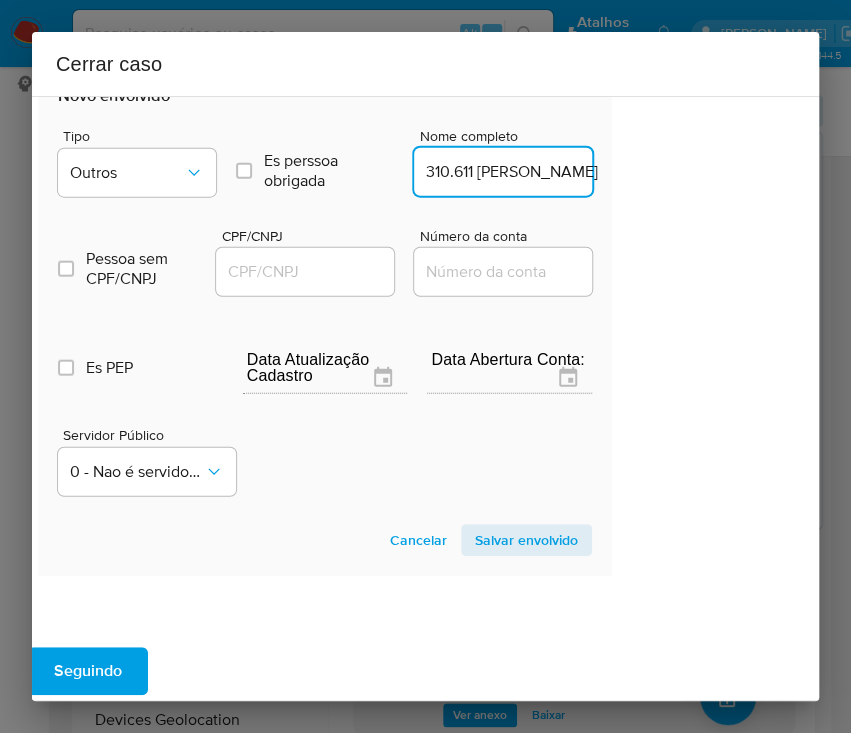 type on "59.310.611 RAELTON BORGES DOS SANTOS" 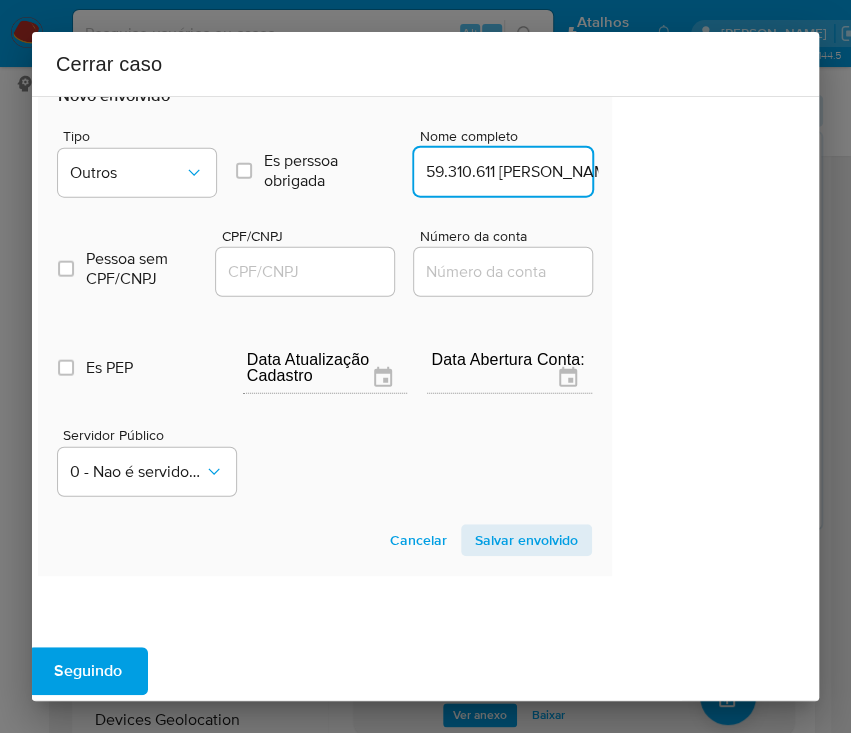 click on "CPF/CNPJ" at bounding box center (314, 272) 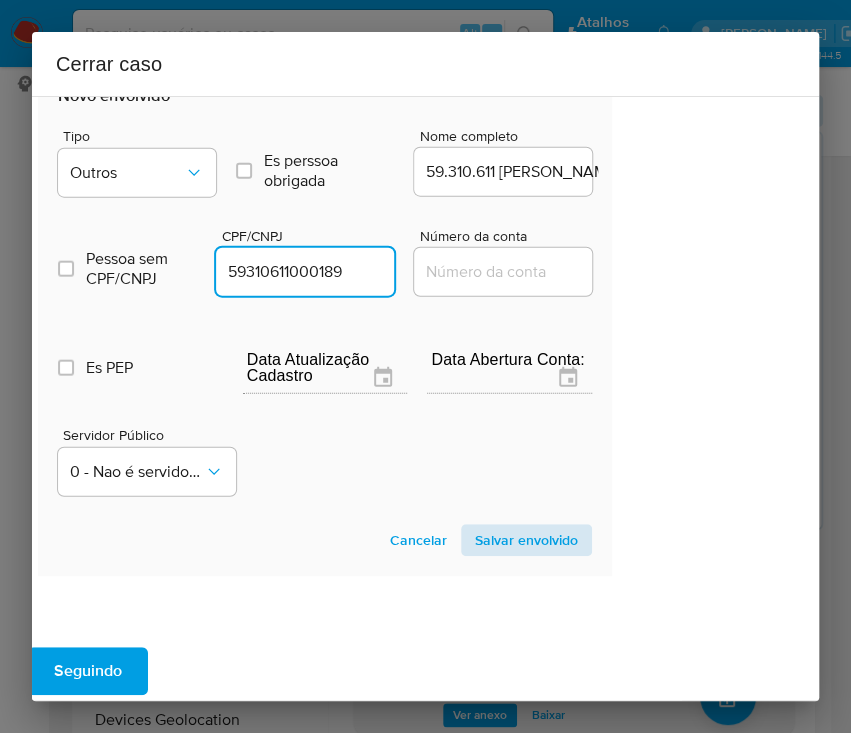 type on "59310611000189" 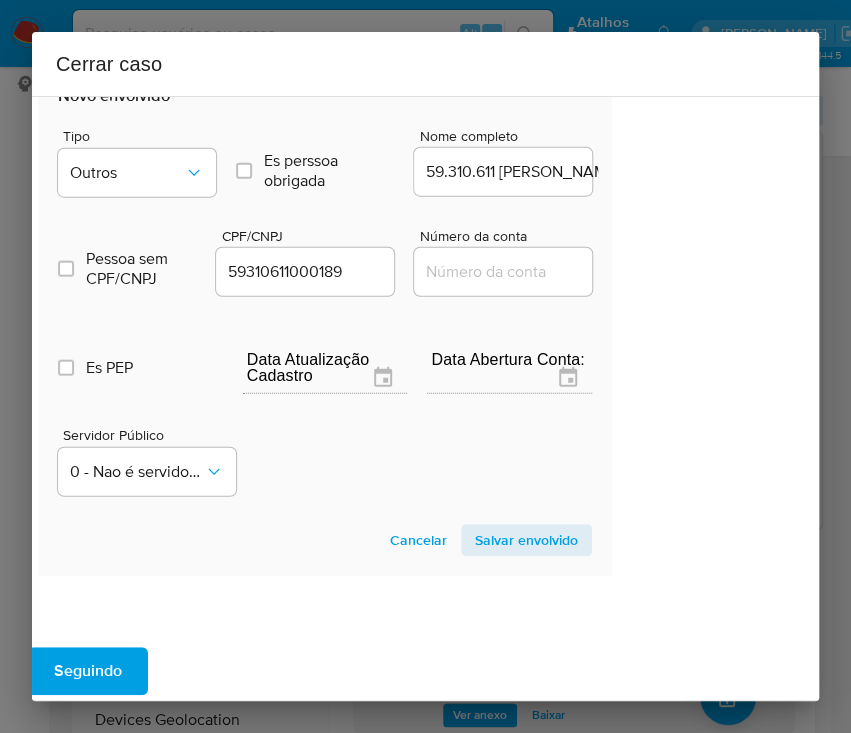 click on "Salvar envolvido" at bounding box center [526, 540] 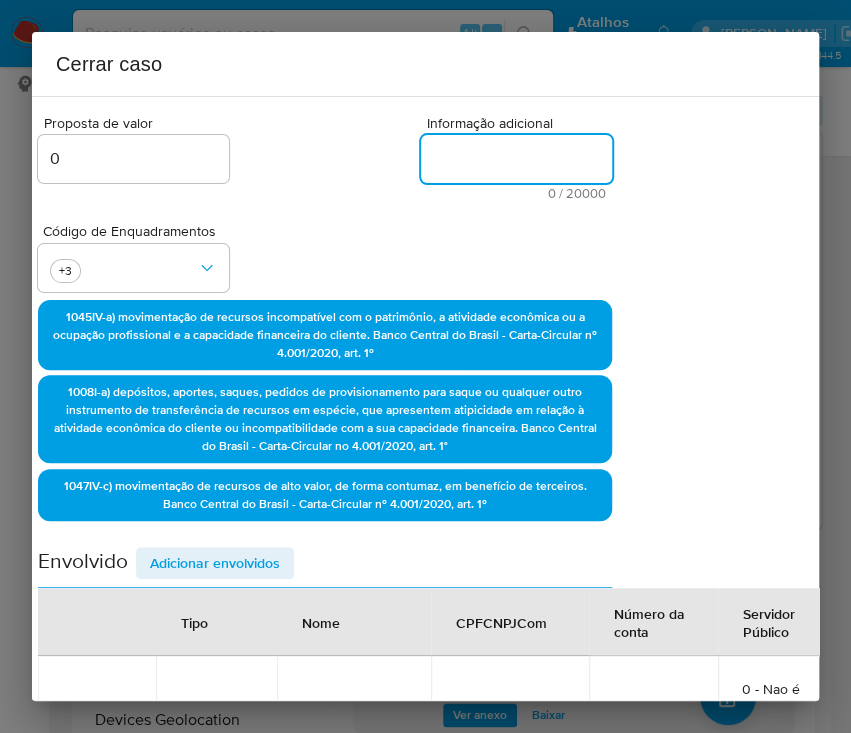 click on "Informação adicional" at bounding box center [516, 159] 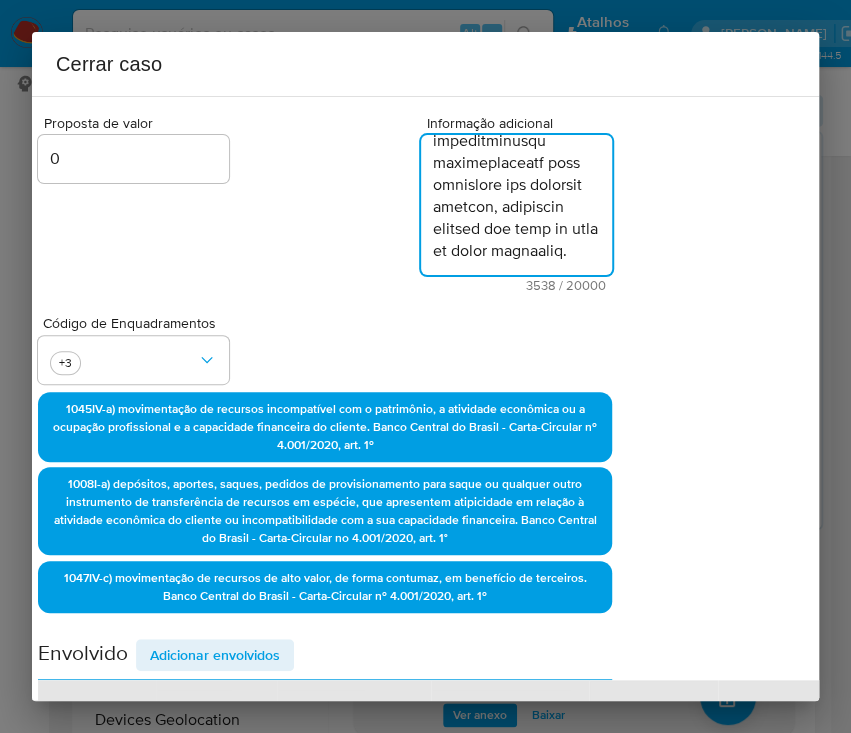 type on "Informações do Cliente
Raelton Borges Dos Santos, CPF 04477417306, 33 anos, residente no município de Paes Landim, Piauí, início de relacionamento em 05/07/2017.
Renda mensal comprovada: R$1.757,20.
Ocupação de acordo com comprovante de renda: VIGILANTE.
Figura como sócio da empresa:
59.310.611 RAELTON BORGES DOS SANTOS do CNPJ 59.310.611/0001-89, constituída em 05/02/2025.
Código E Descrição Da Atividade Econômica Principal:
47.55-5-02 - Comércio varejista de artigos de armarinho;
Código E Descrição Das Atividades Econômicas Secundárias:
47.89-0-99 - Comércio varejista de outros produtos não especificados anteriormente;
47.21-1-03 - Comércio varejista de laticínios e frios;
47.13-0-02 - Lojas de variedades, exceto lojas de departamentos ou magazines;
47.21-1-02 - Padaria e confeitaria com predominância de revenda;
47.72-5-00 - Comércio varejista de cosméticos, produtos de perfumaria e de higiene pessoal;
47.81-4-00 - Comércio varejista de artigos do vestuário e acessórios;
47.59-8-99 - Comércio ..." 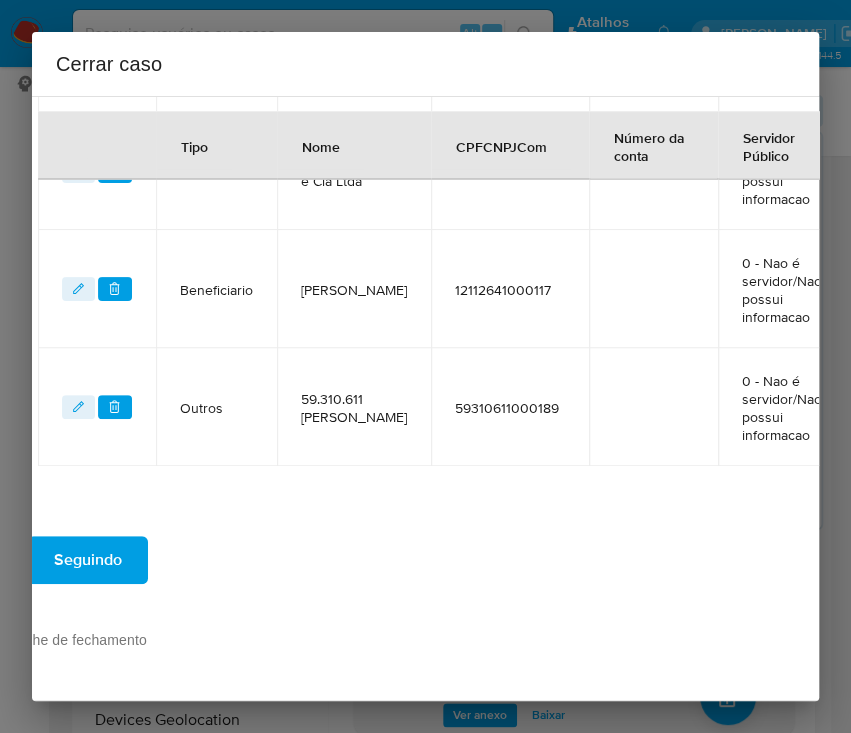 click on "Seguindo" at bounding box center (88, 560) 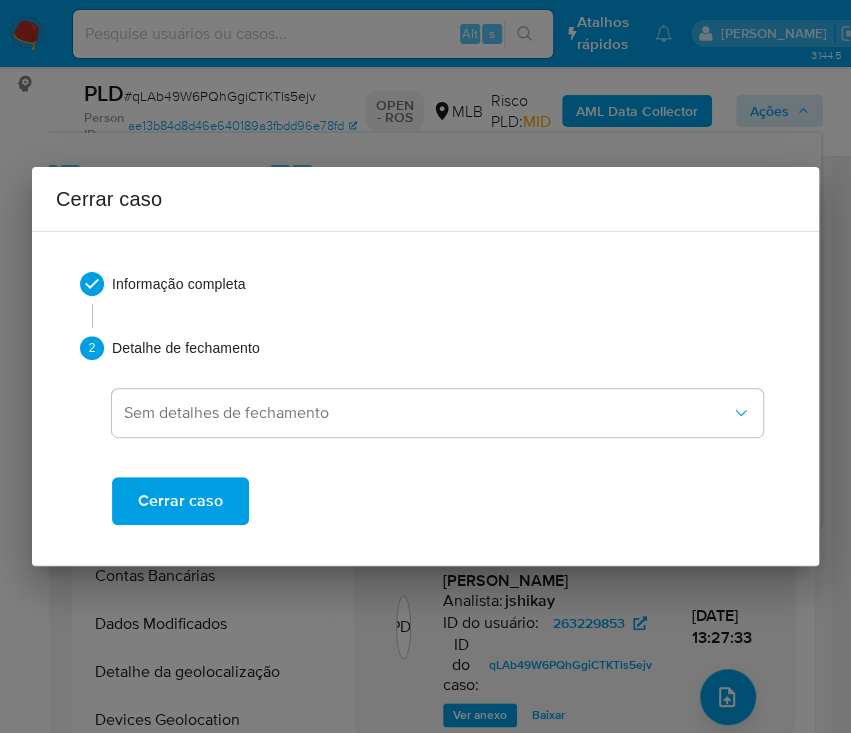 click on "Cerrar caso" at bounding box center (180, 501) 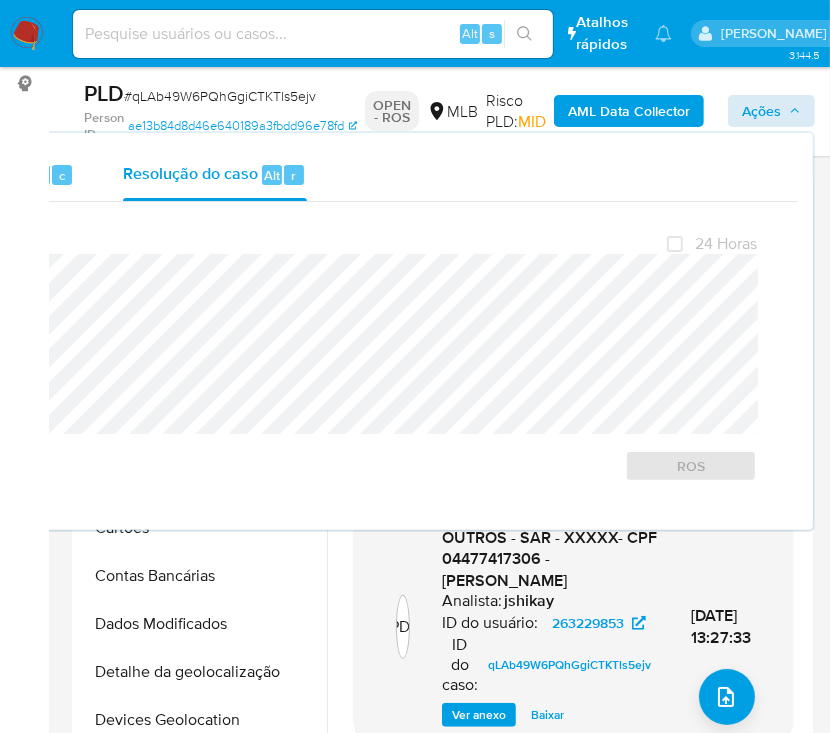 click on "# qLAb49W6PQhGgiCTKTls5ejv" at bounding box center [220, 96] 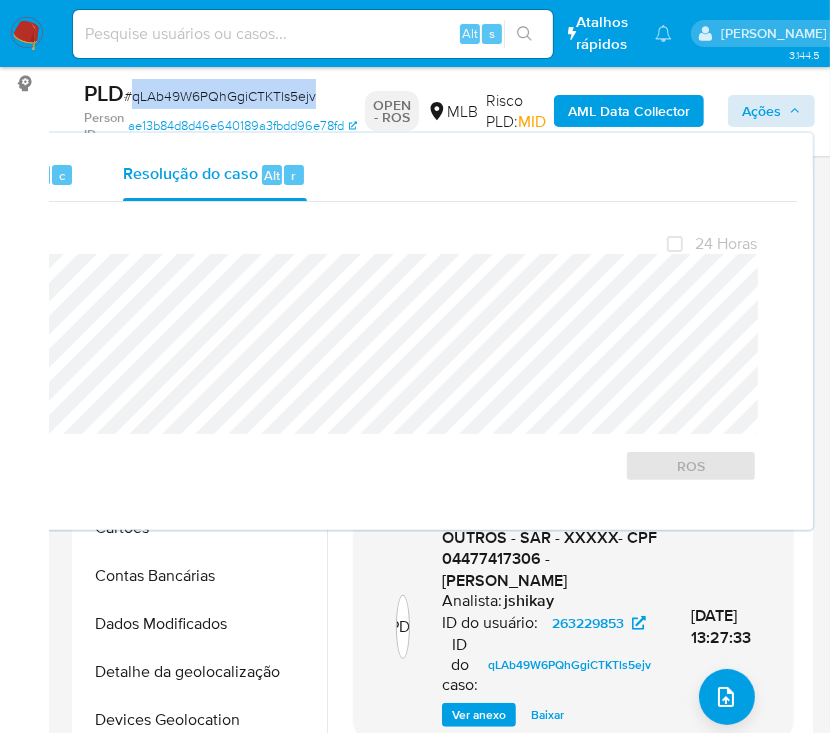 click on "# qLAb49W6PQhGgiCTKTls5ejv" at bounding box center [220, 96] 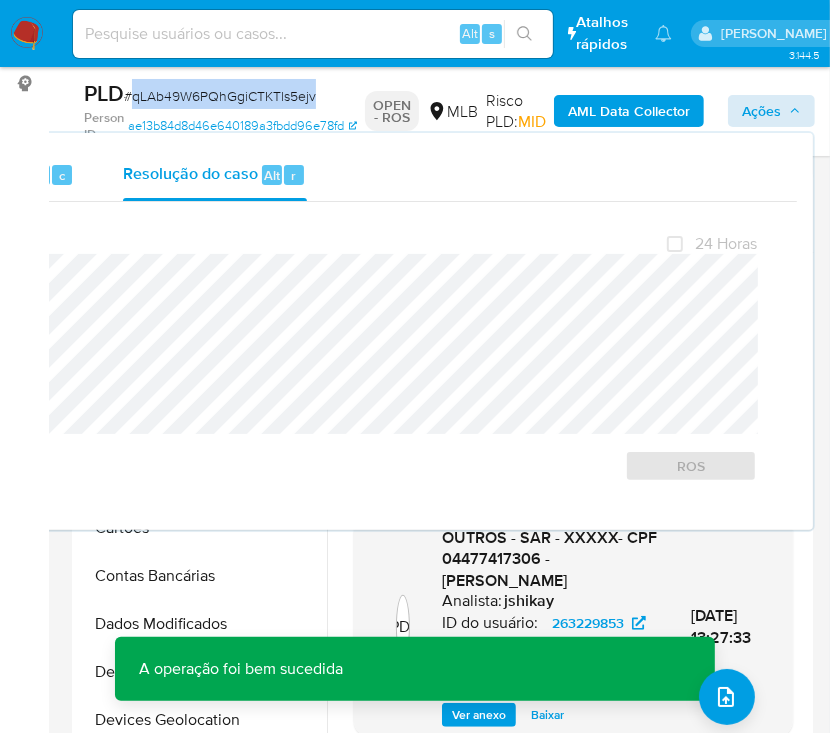 copy on "qLAb49W6PQhGgiCTKTls5ejv" 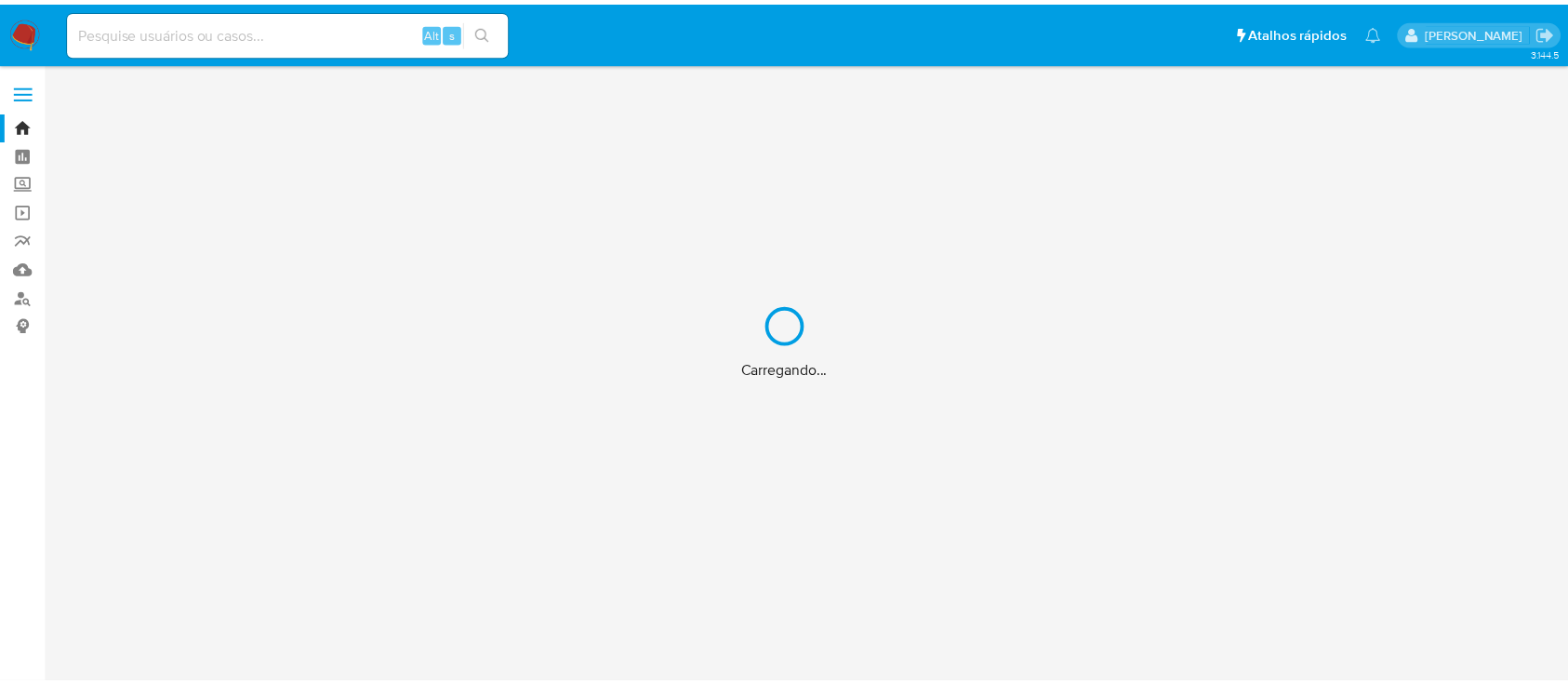 scroll, scrollTop: 0, scrollLeft: 0, axis: both 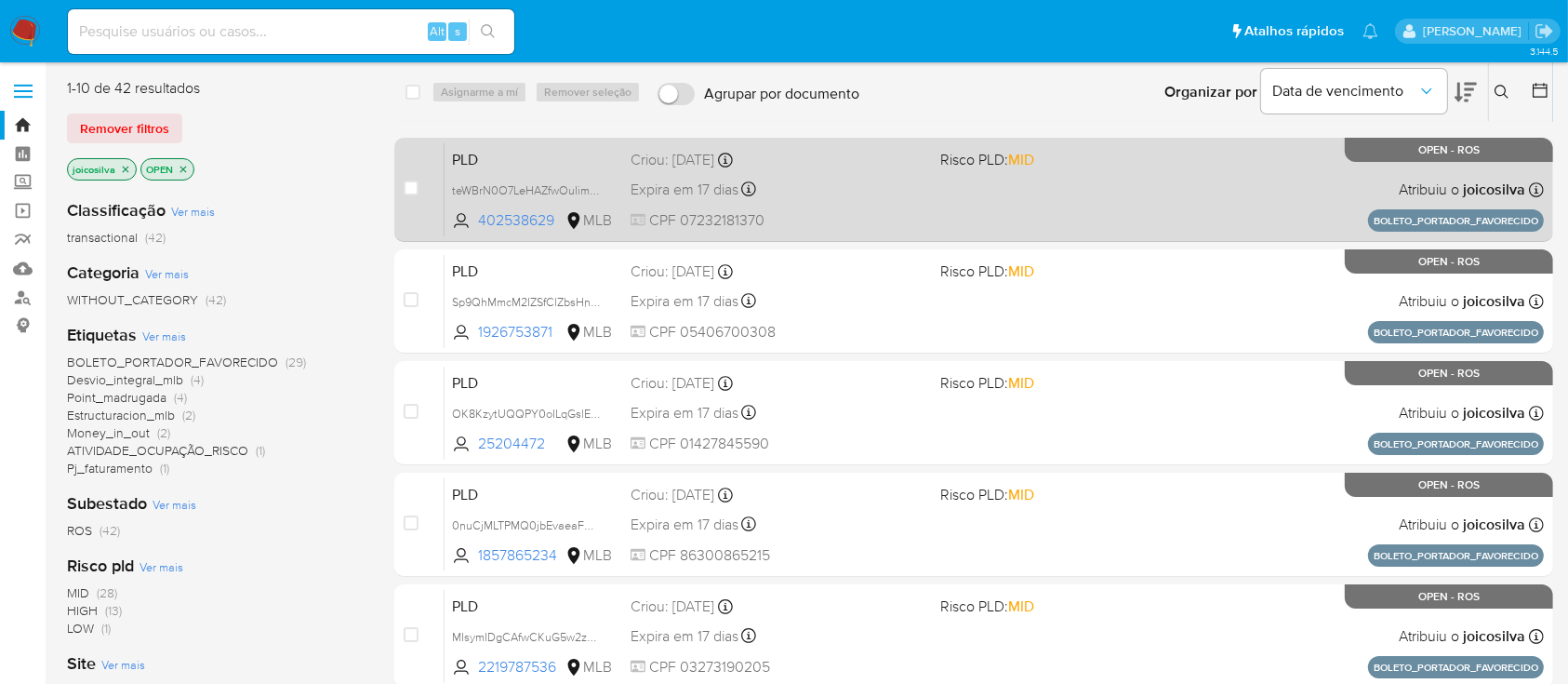 click on "PLD teWBrN0O7LeHAZfwOuIimQA0 402538629 MLB Risco PLD:  MID Criou: [DATE]   Criou: [DATE] 18:36:47 Expira em 17 dias   Expira em [DATE] 18:36:48 CPF   07232181370 Atribuiu o   joicosilva   Asignado el: [DATE] 18:36:47 BOLETO_PORTADOR_FAVORECIDO OPEN - ROS" at bounding box center [994, 189] 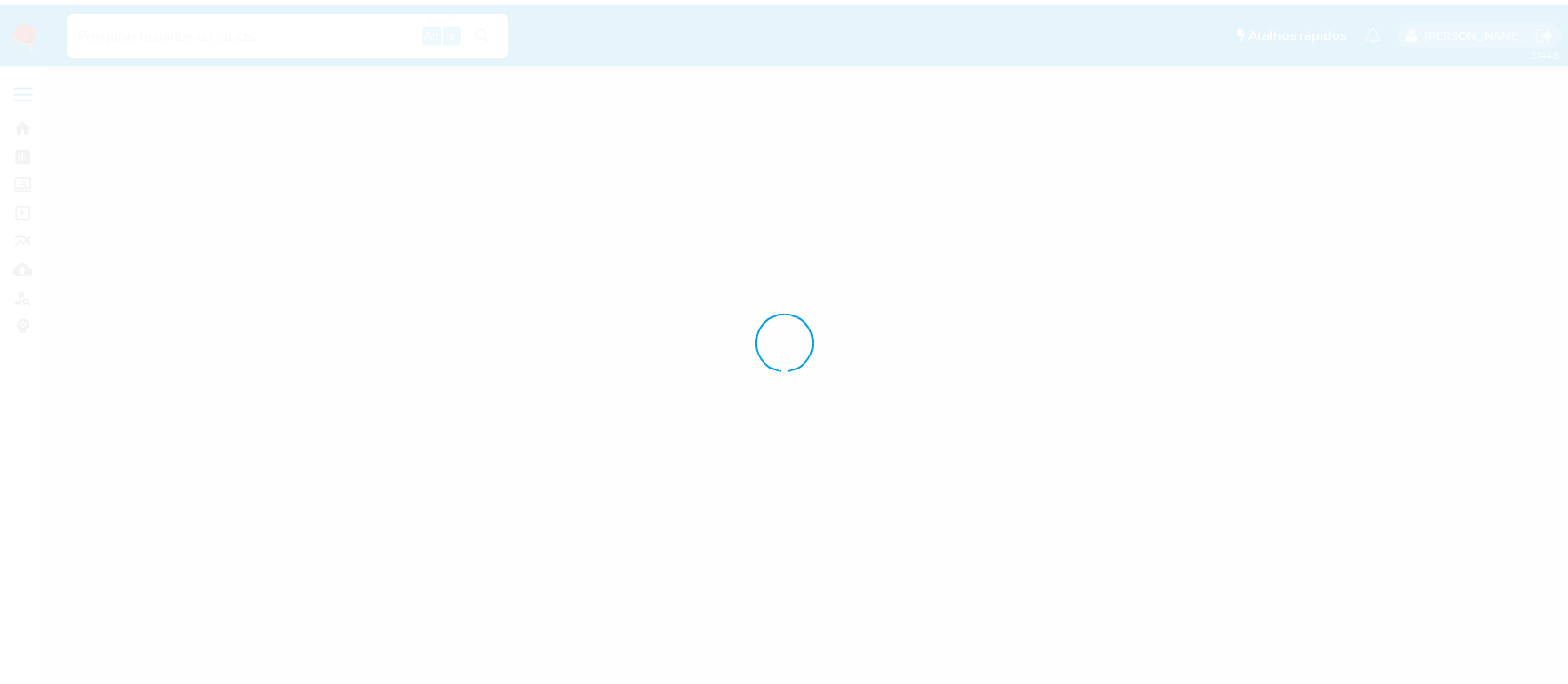 scroll, scrollTop: 0, scrollLeft: 0, axis: both 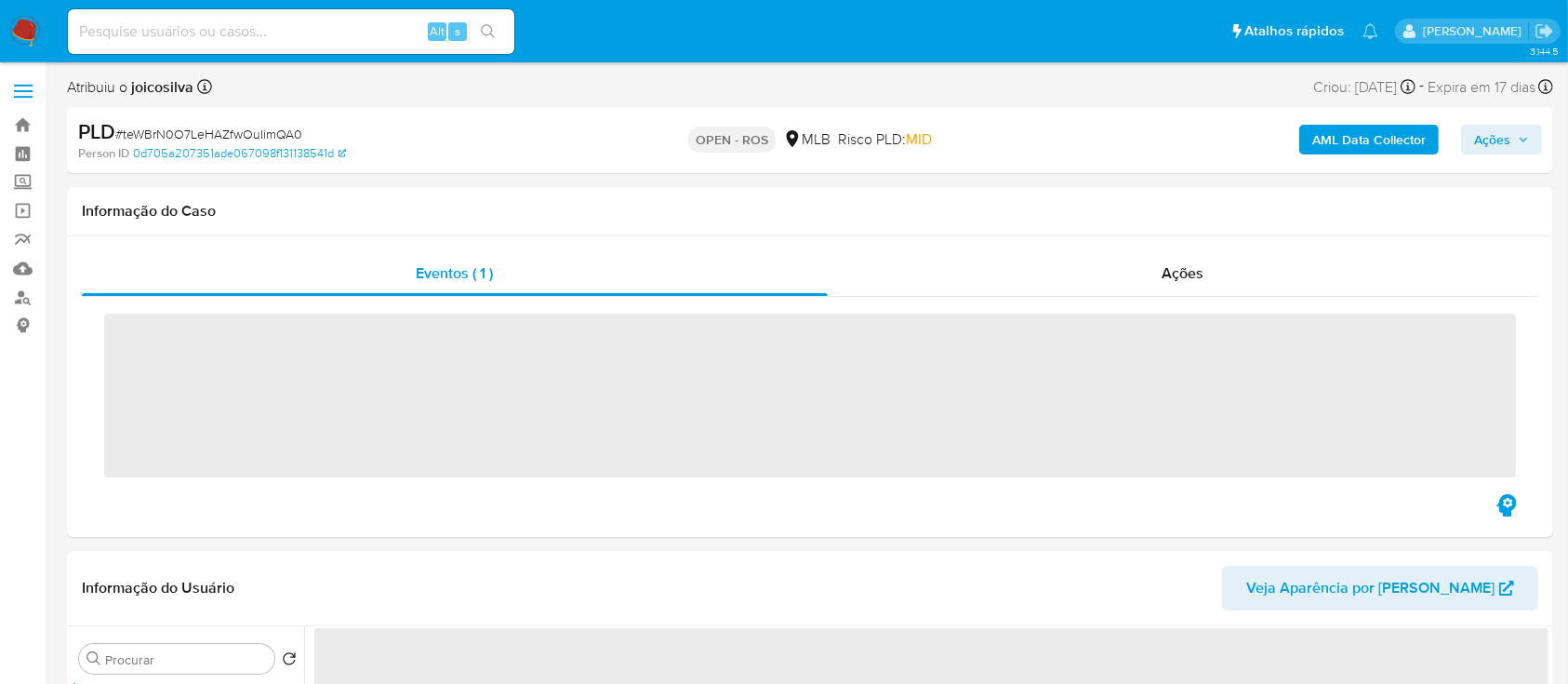 click on "# teWBrN0O7LeHAZfwOuIimQA0" at bounding box center [208, 134] 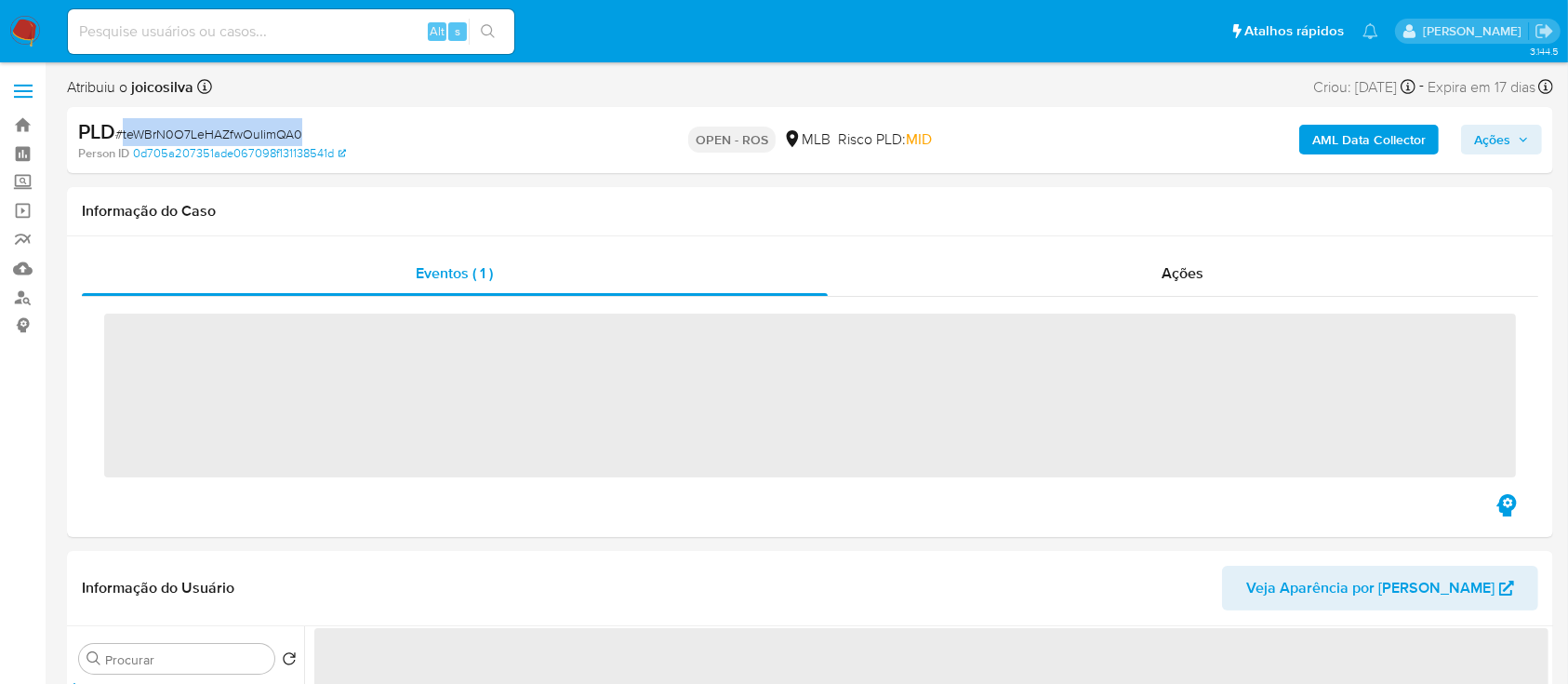 click on "# teWBrN0O7LeHAZfwOuIimQA0" at bounding box center (208, 134) 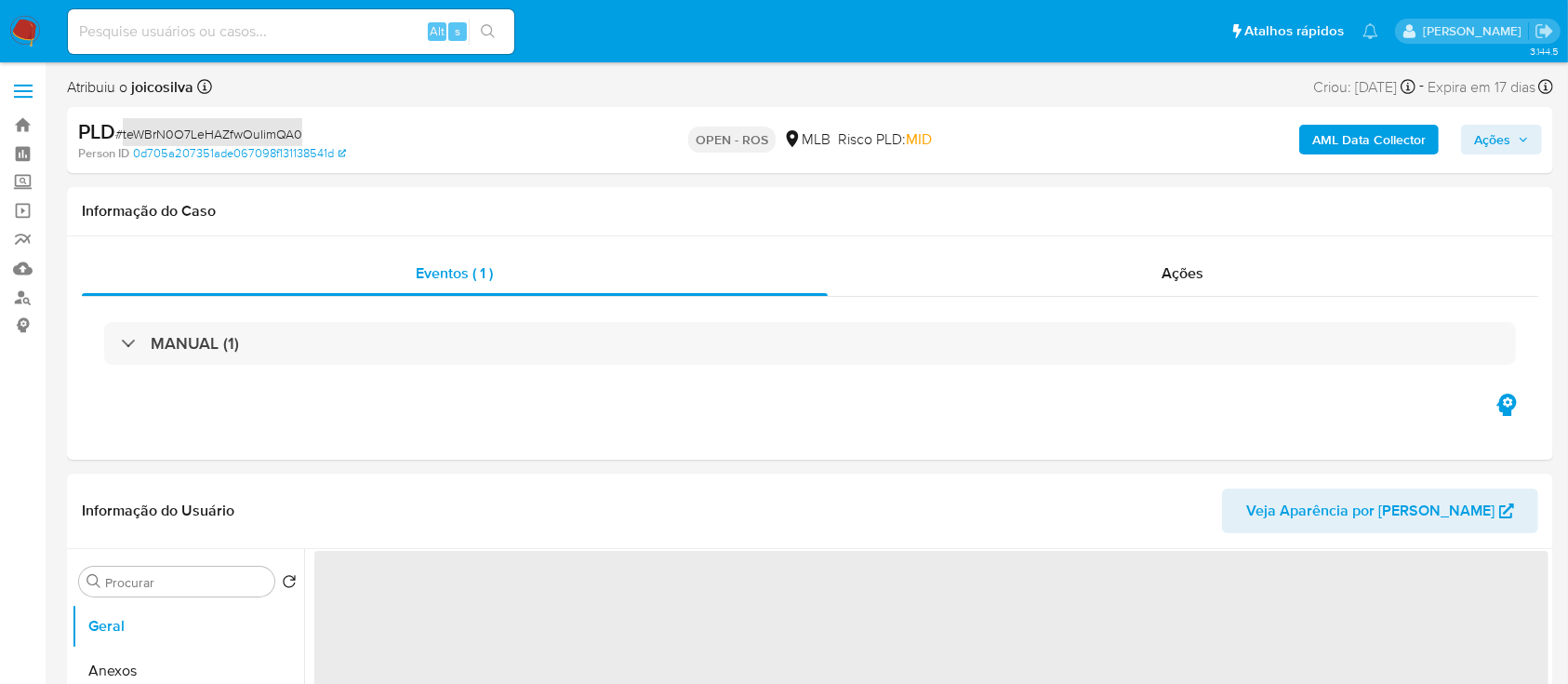 select on "10" 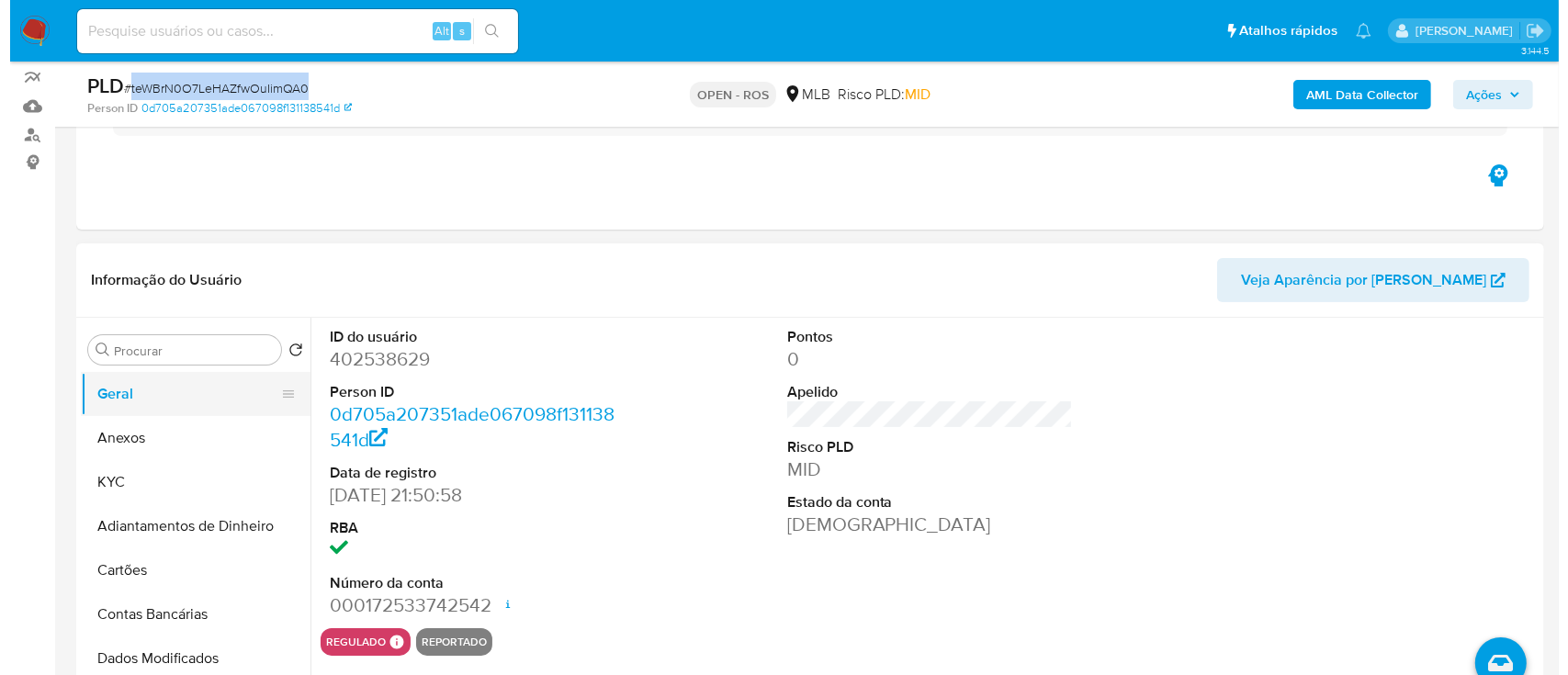 scroll, scrollTop: 244, scrollLeft: 0, axis: vertical 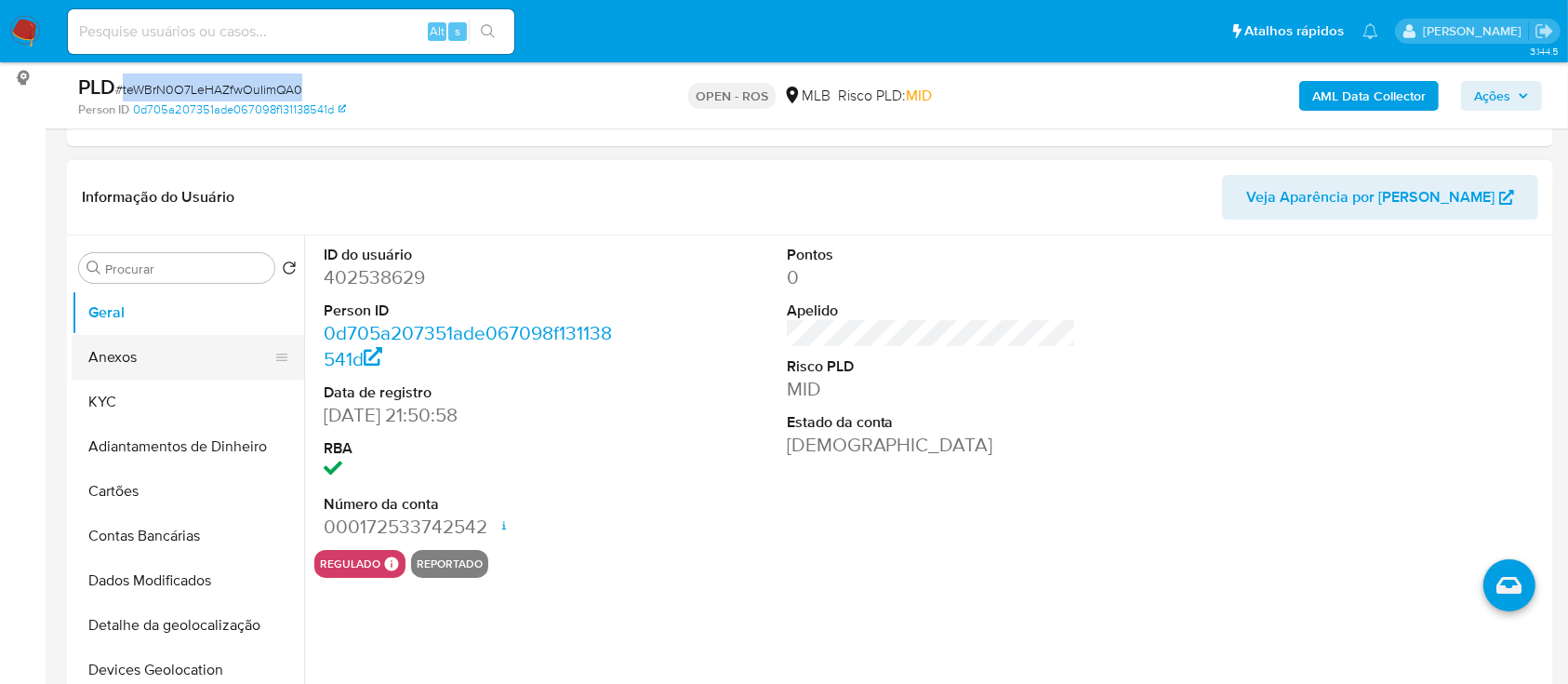 click on "Anexos" at bounding box center [180, 357] 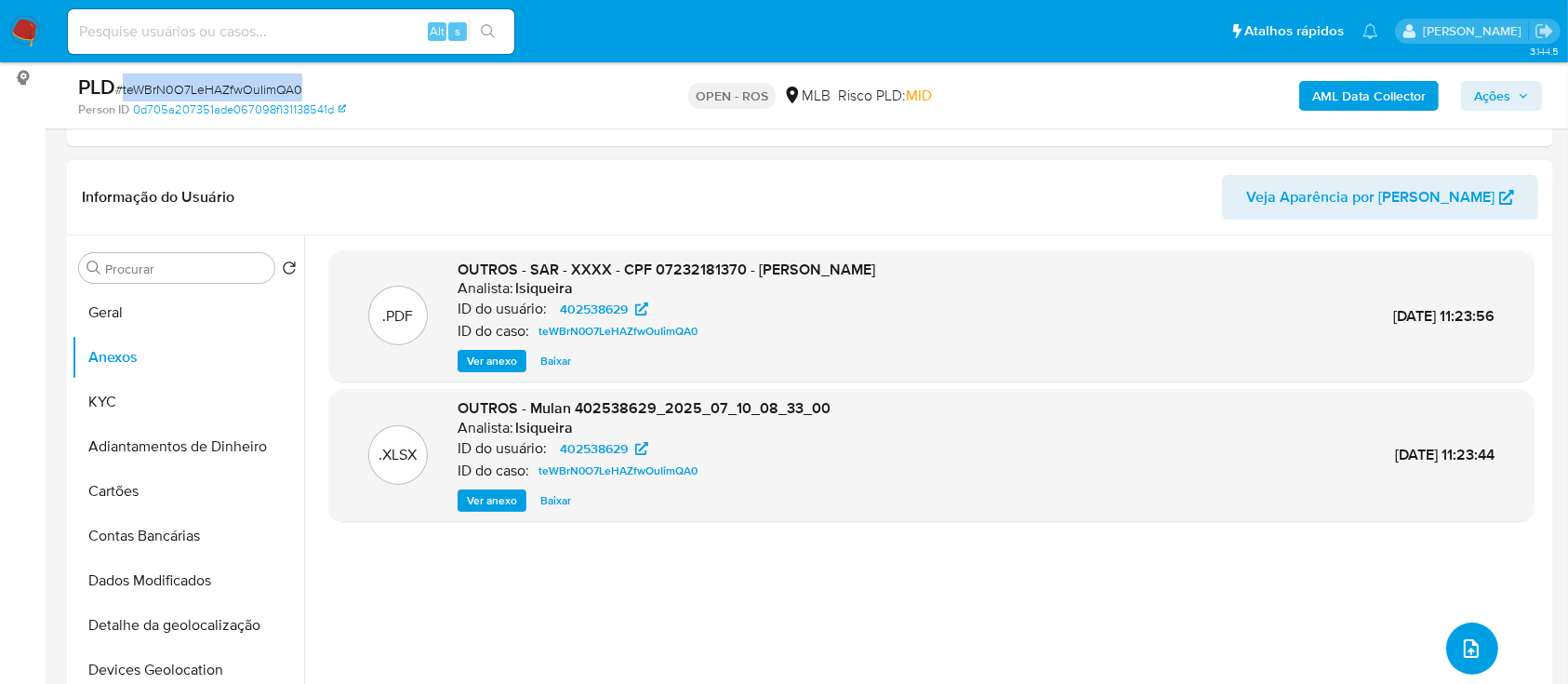 click 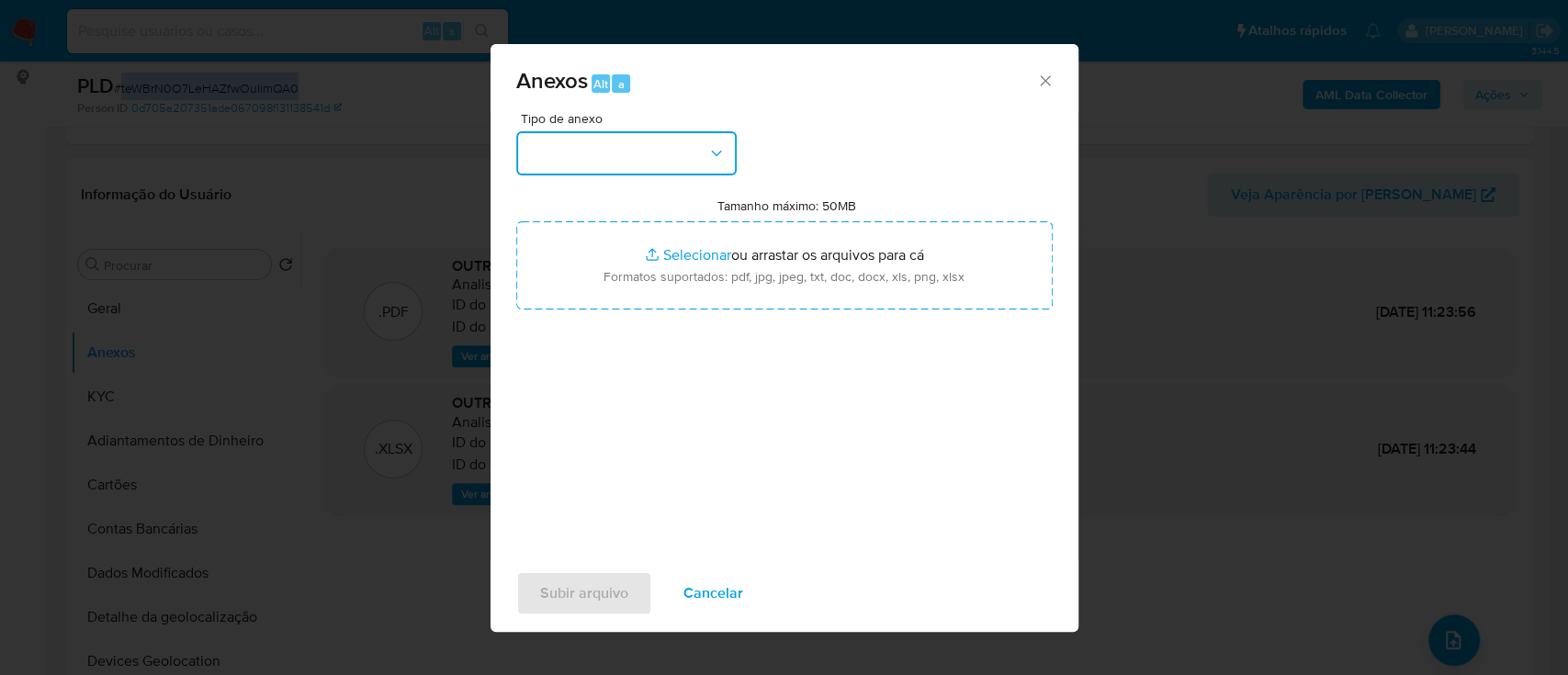 click at bounding box center [626, 153] 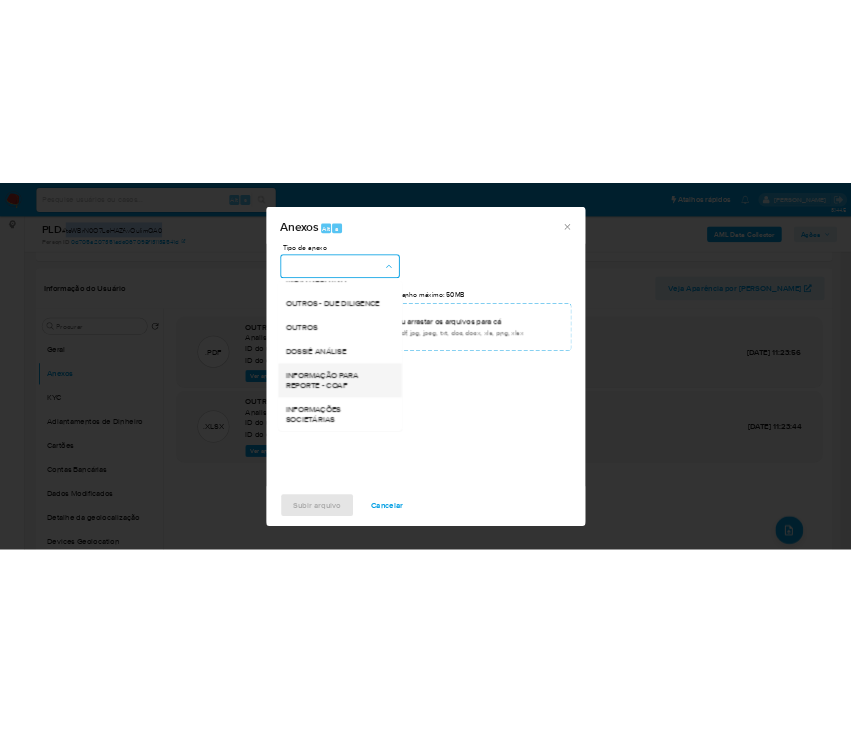 scroll, scrollTop: 307, scrollLeft: 0, axis: vertical 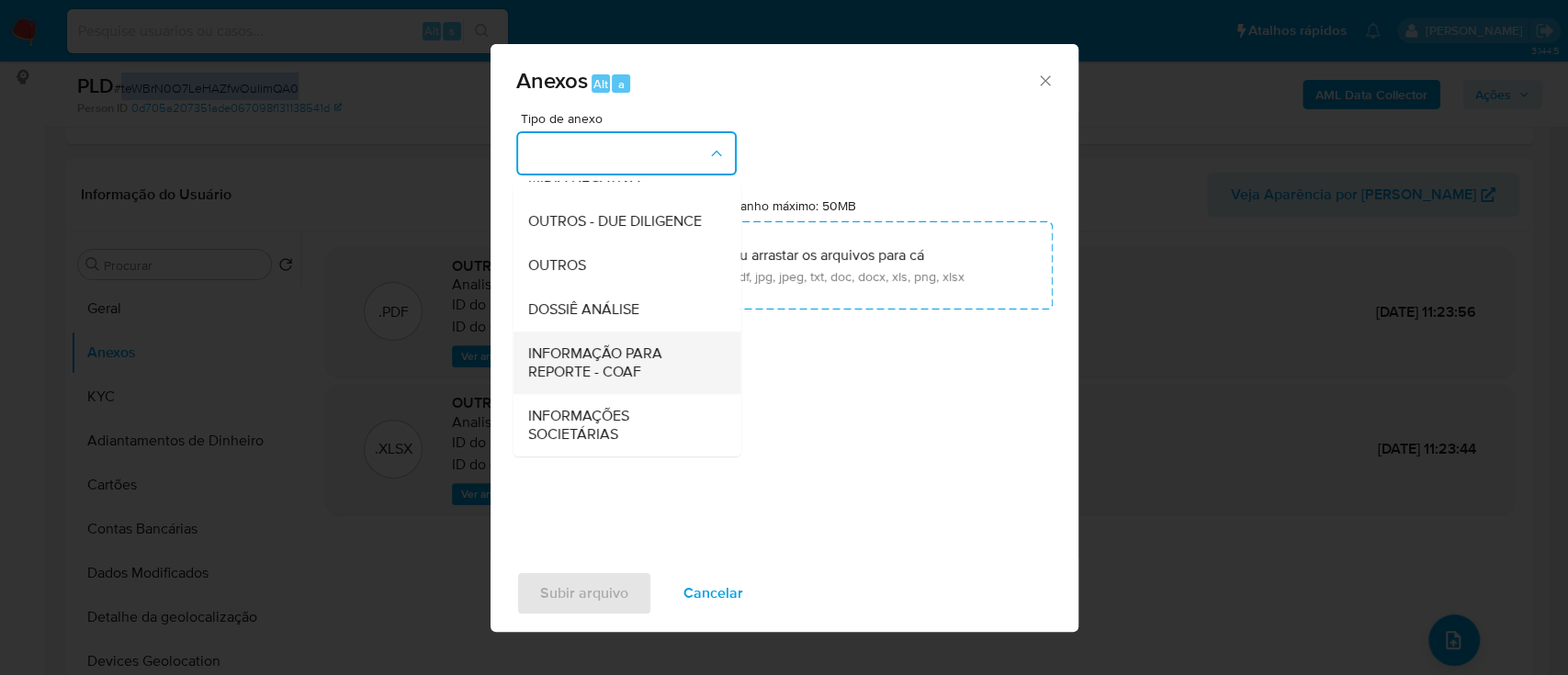click on "INFORMAÇÃO PARA REPORTE - COAF" at bounding box center [621, 363] 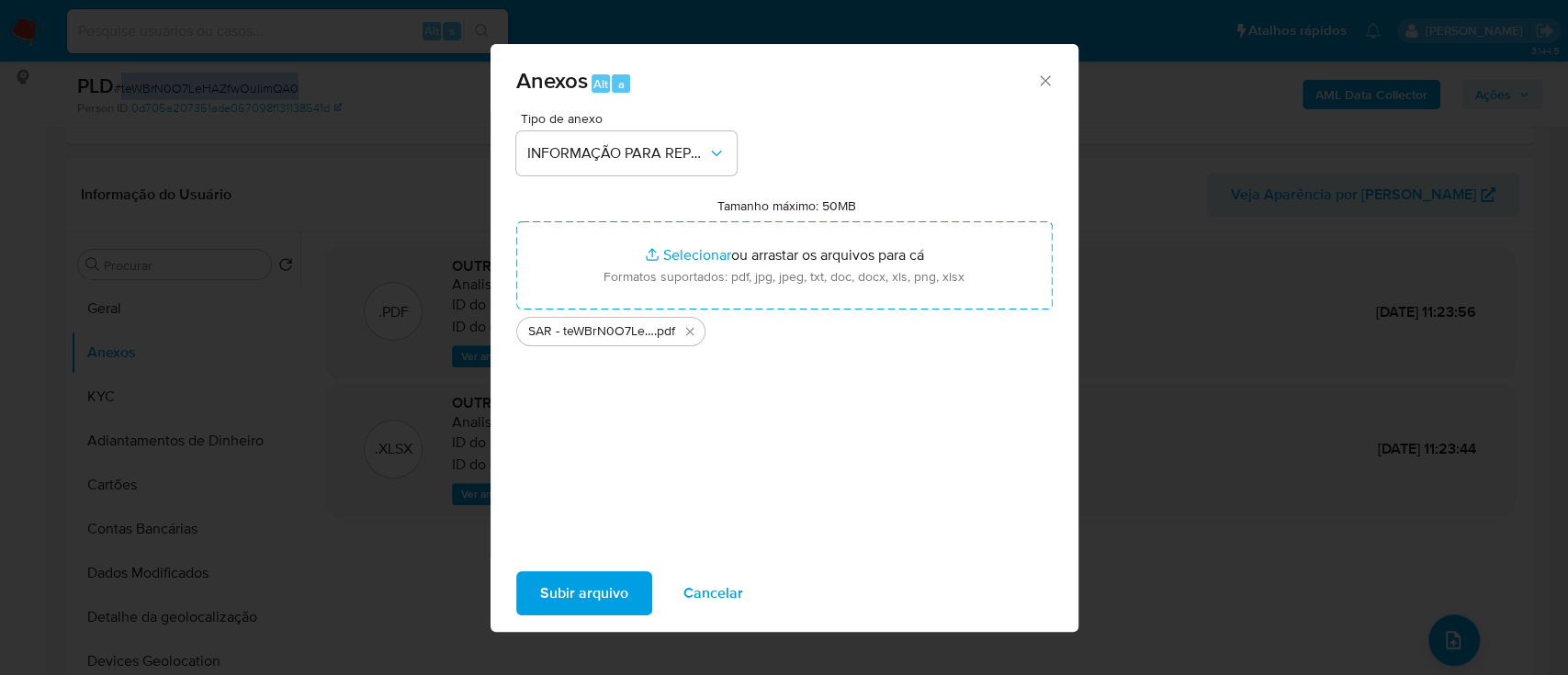 click on "Subir arquivo" at bounding box center [584, 593] 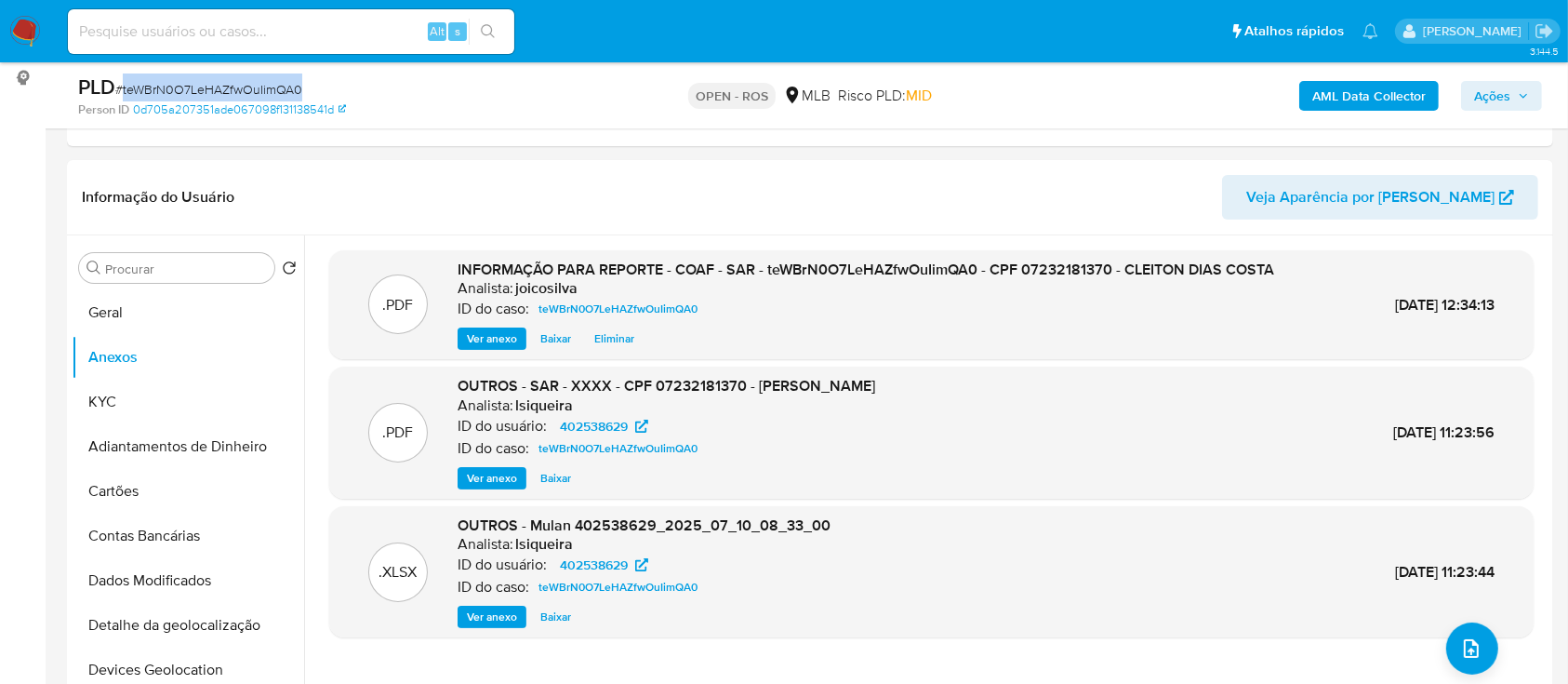 click on "Ações" at bounding box center [1492, 96] 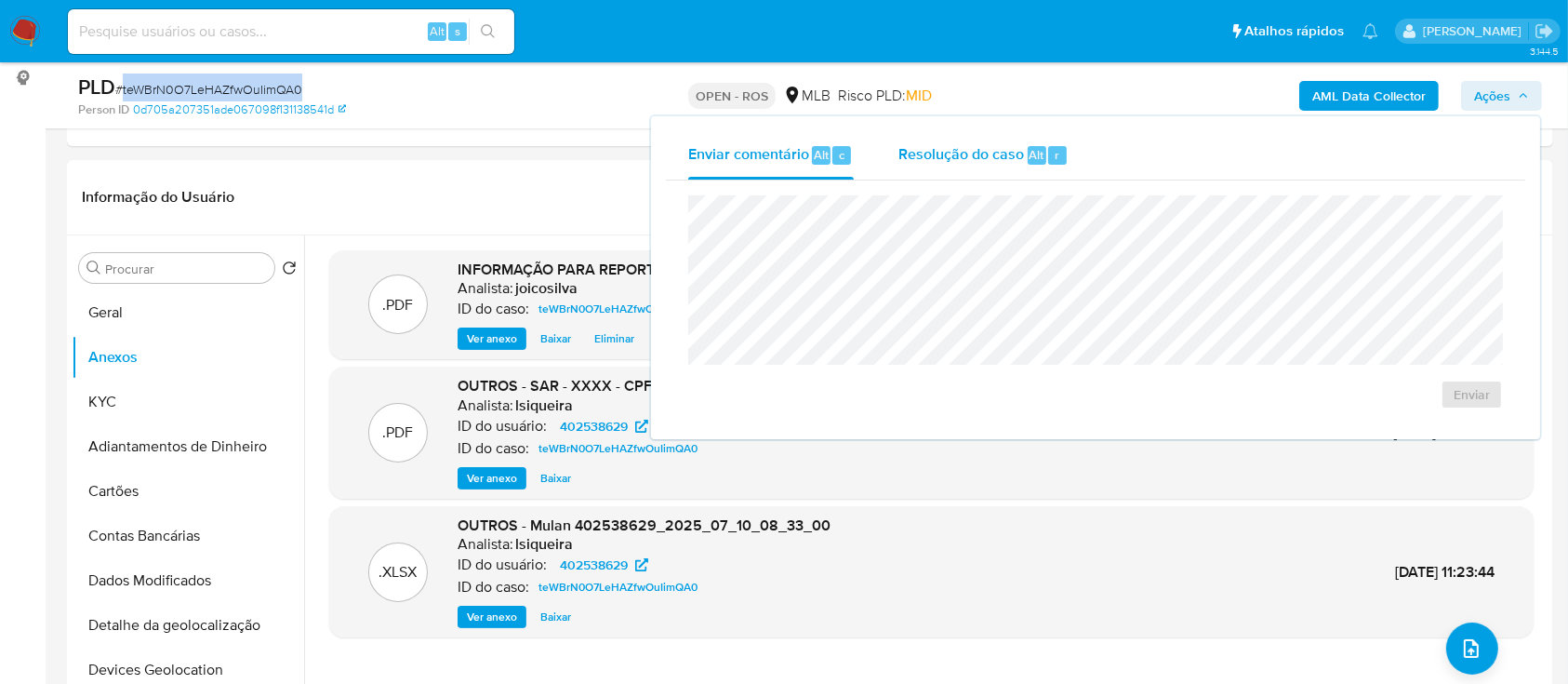 click on "Resolução do caso Alt r" at bounding box center (983, 155) 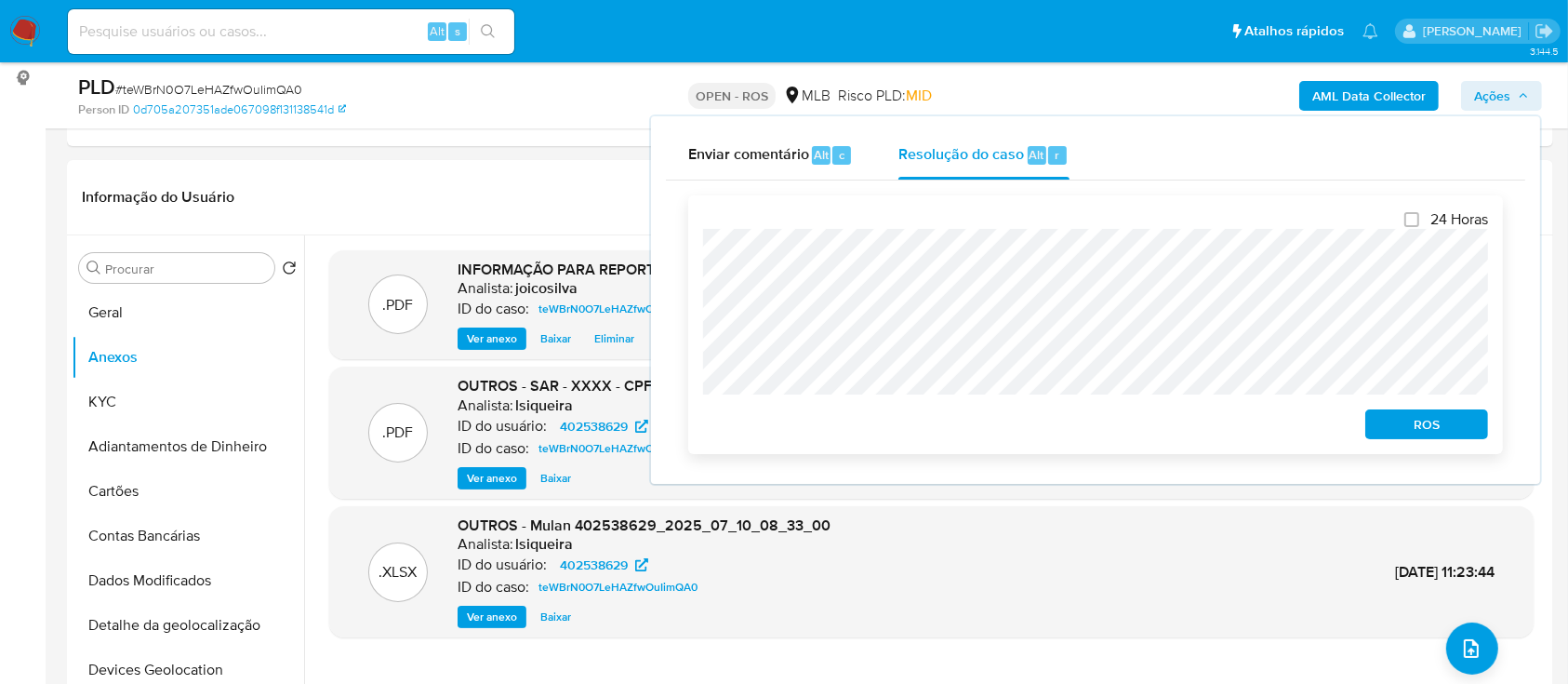click on "24 Horas ROS" at bounding box center (1096, 325) 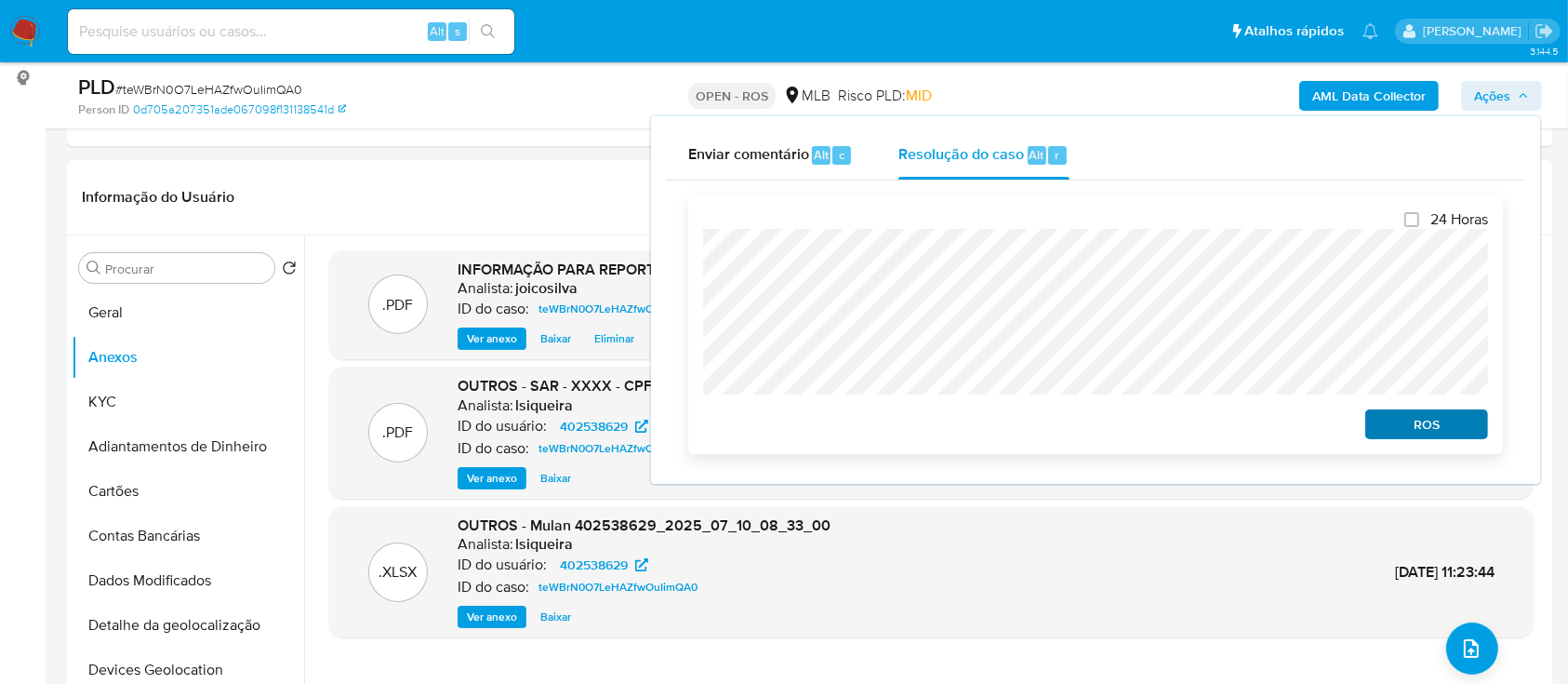 click on "Pausado Ver notificaciones Alt s Atalhos rápidos   Presiona las siguientes teclas para acceder a algunas de las funciones Pesquisar caso ou usuário Alt s Voltar para casa Alt h Adicione um comentário Alt c Ir para a resolução de um caso Alt r Adicionar um anexo Alt a Solicitar desafio KYC Alt 3 Adicionar restrição Alt 4 Remover restrição Alt 5 [PERSON_NAME] Bandeja Painel Screening Pesquisa em Listas Watchlist Ferramentas Operações em massa relatórios Mulan Localizador de pessoas Consolidado 3.144.5 Atribuiu o   joicosilva   Asignado el: [DATE] 18:36:47 Criou: [DATE]   Criou: [DATE] 18:36:47 - Expira em 17 dias   Expira em [DATE] 18:36:48 PLD # teWBrN0O7LeHAZfwOuIimQA0 Person ID 0d705a207351ade067098f131138541d OPEN - ROS  MLB Risco PLD:  MID AML Data Collector Ações Enviar comentário Alt c Resolução do caso Alt r Fechamento do caso 24 Horas ROS Informação do Caso Eventos ( 1 ) Ações MANUAL (1) Informação do Usuário Veja Aparência por Pessoa   KYC" at bounding box center (784, 1580) 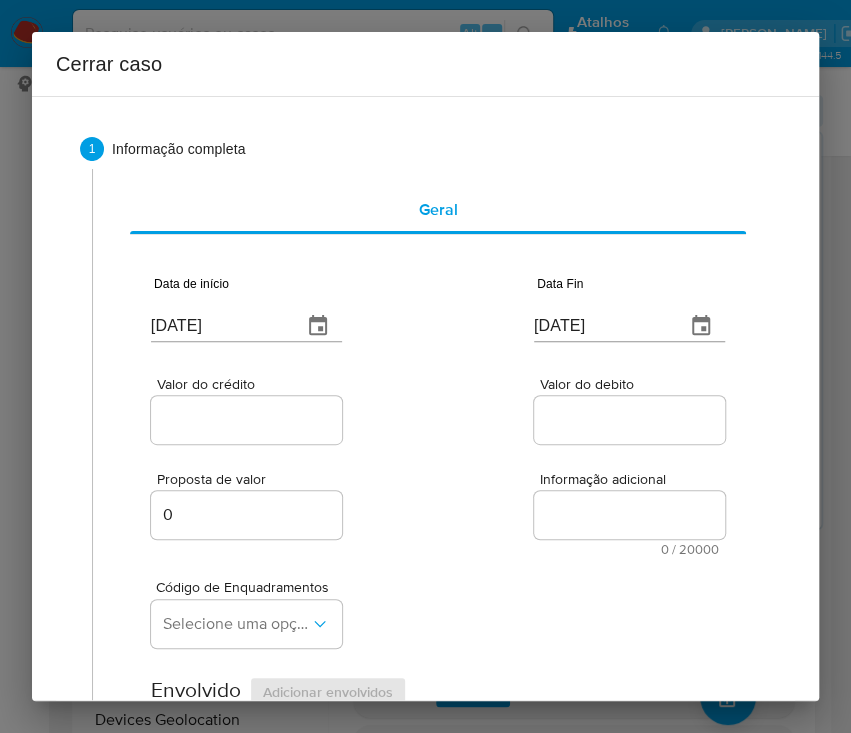 click on "[DATE]" at bounding box center (218, 326) 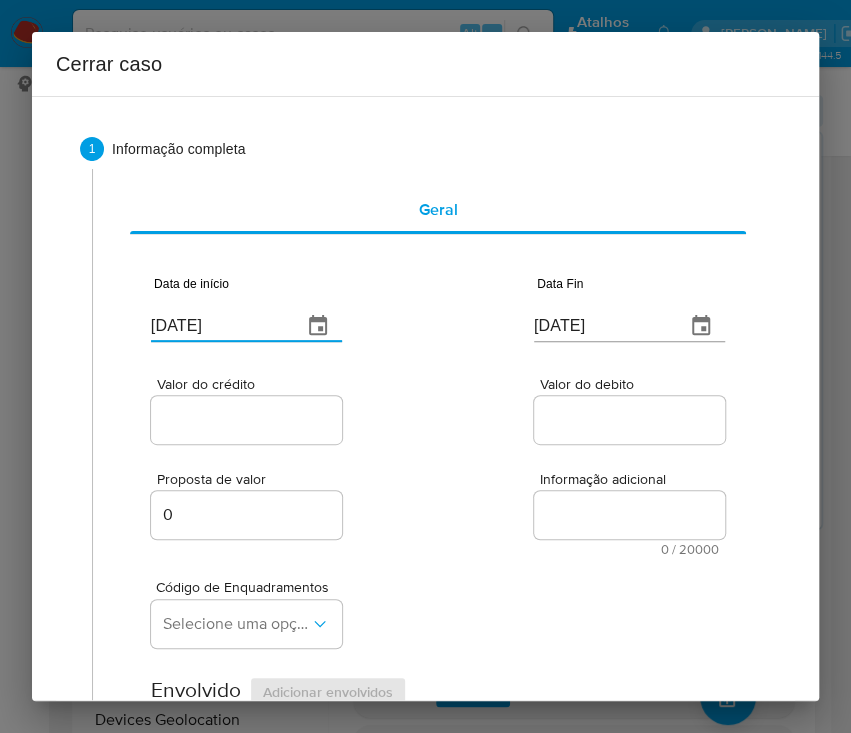 click on "[DATE]" at bounding box center [218, 326] 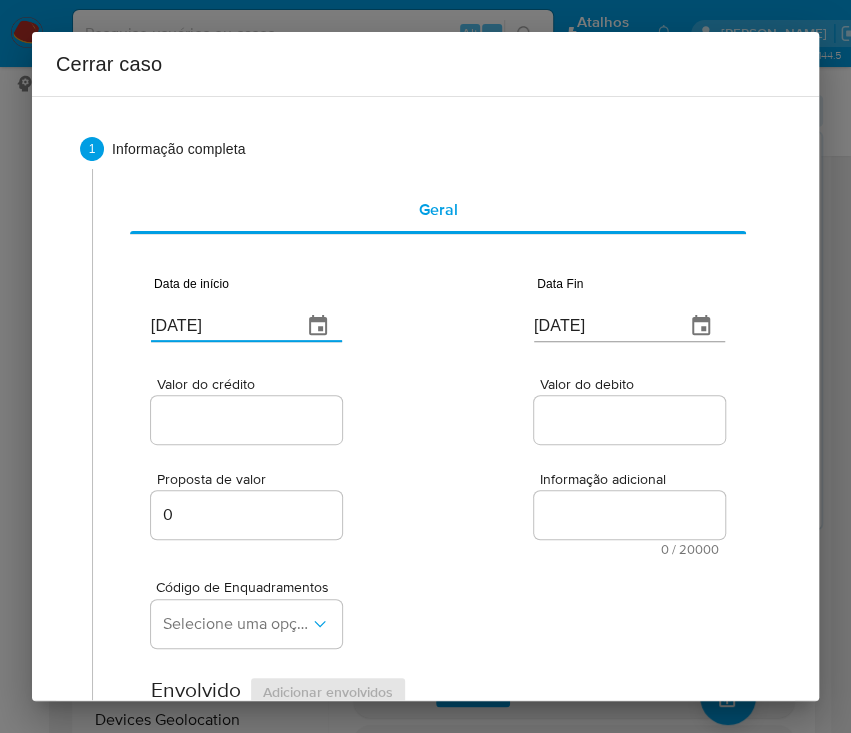paste on "20/05" 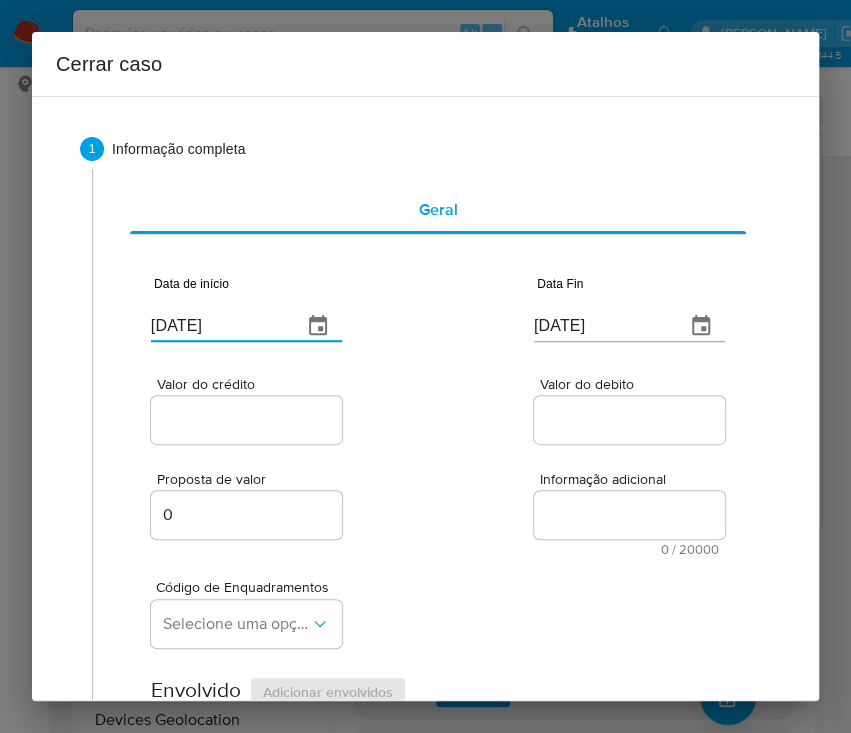 type on "[DATE]" 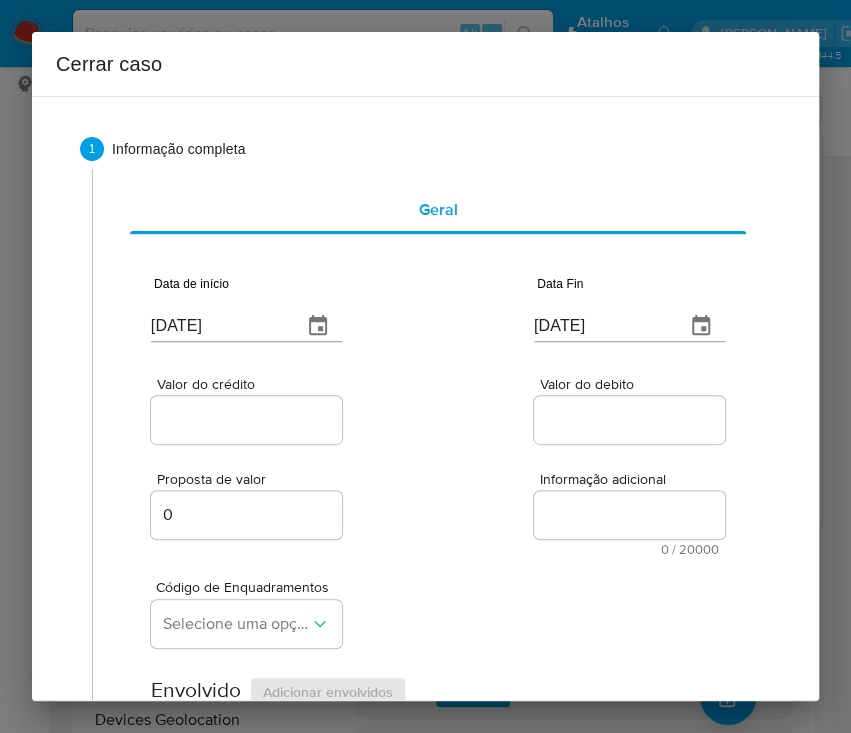 click on "[DATE]" at bounding box center (601, 326) 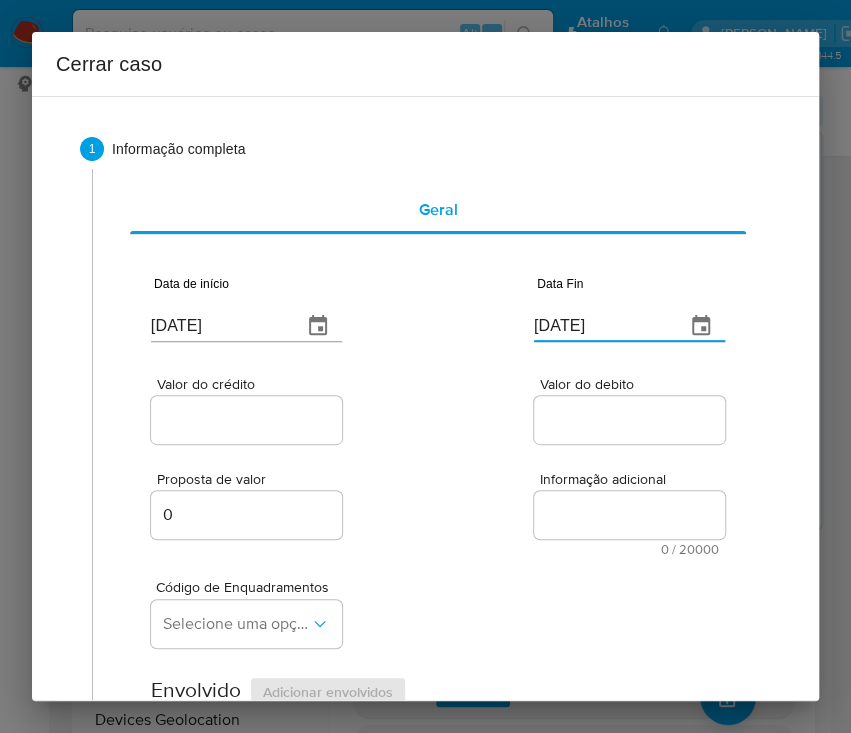 click on "[DATE]" at bounding box center [601, 326] 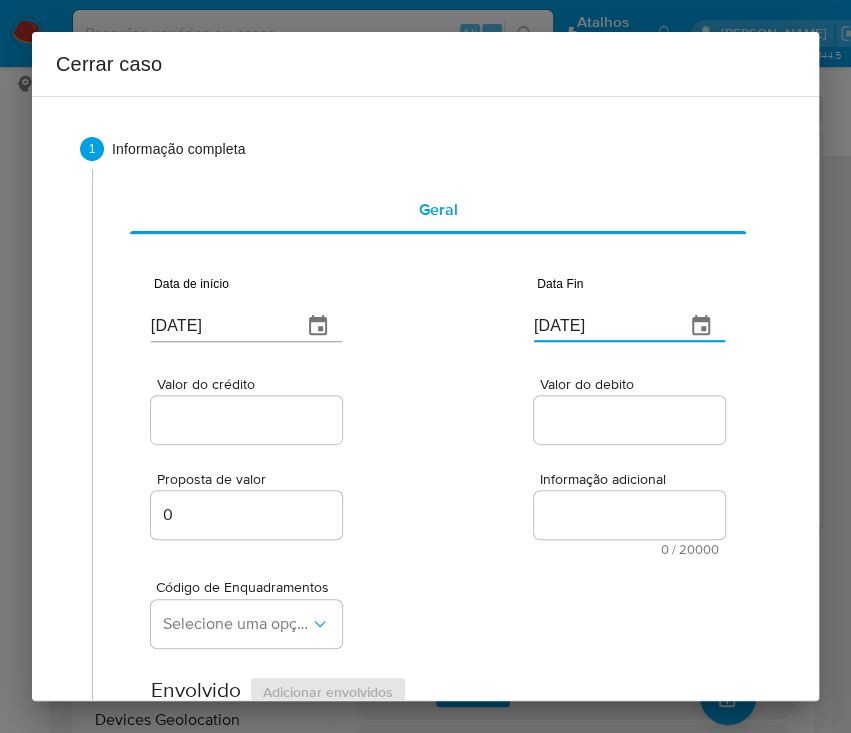 paste on "25/06" 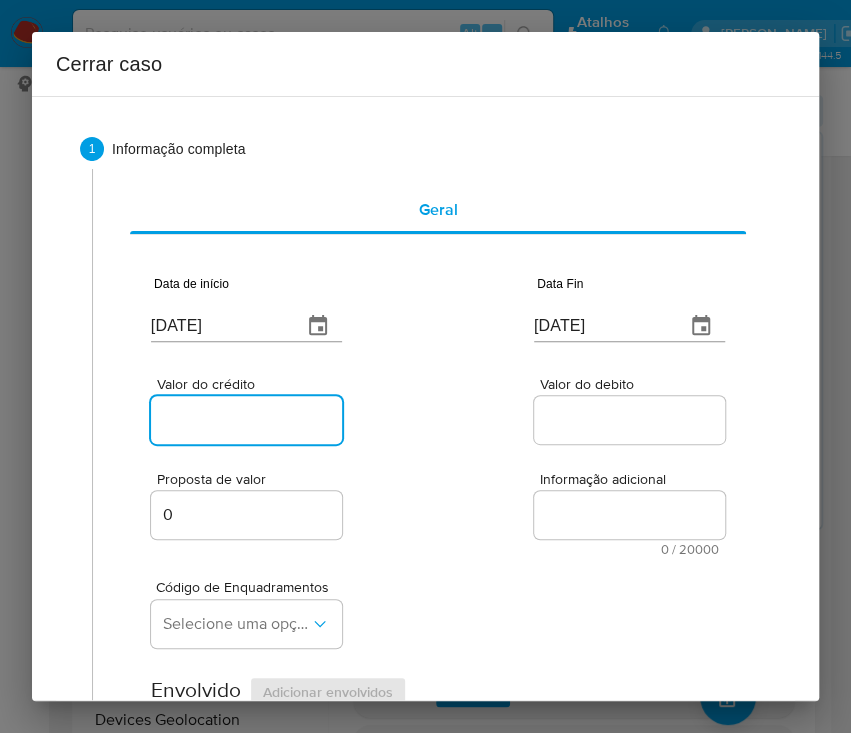 click on "Valor do crédito" at bounding box center [249, 420] 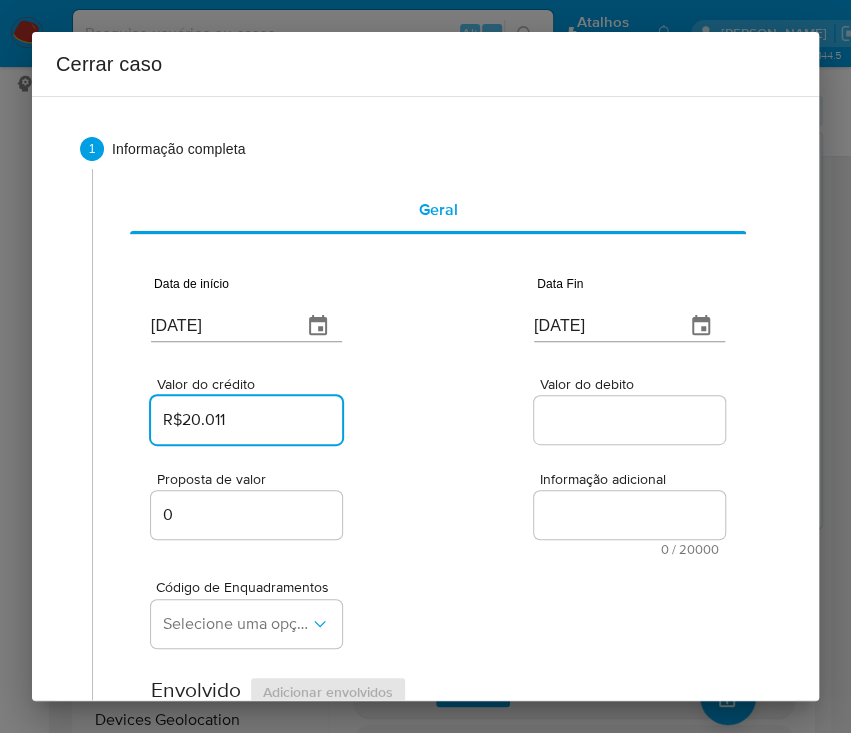 type on "R$20.011" 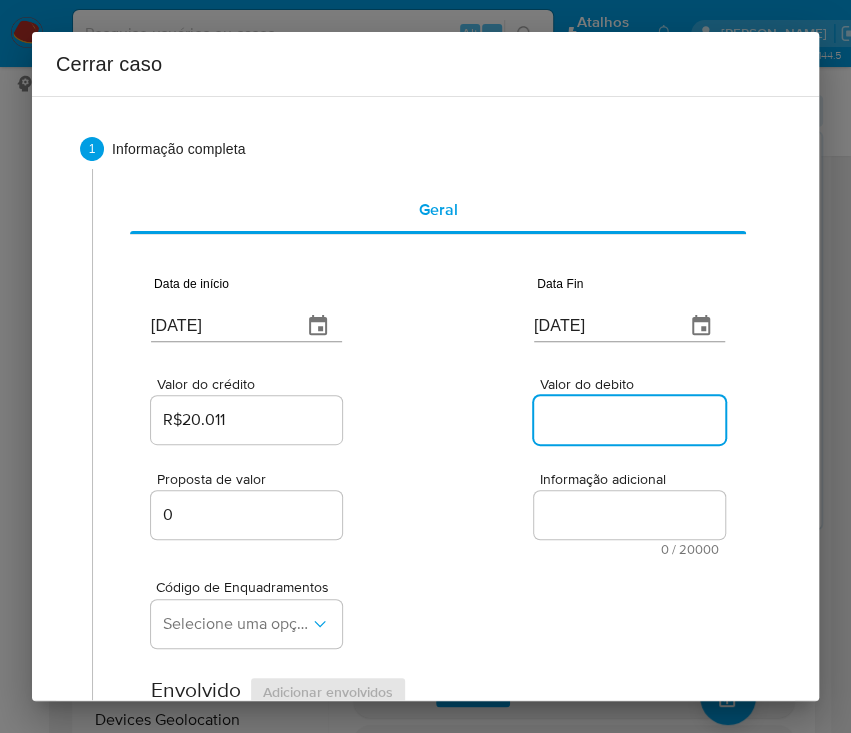 click on "Valor do debito" at bounding box center [632, 420] 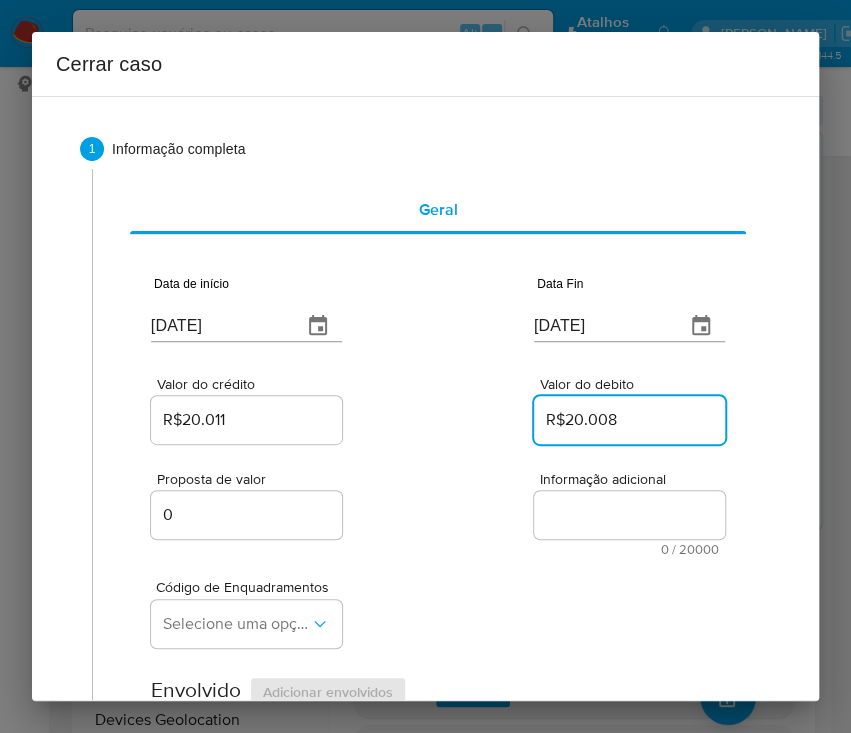 type on "R$20.008" 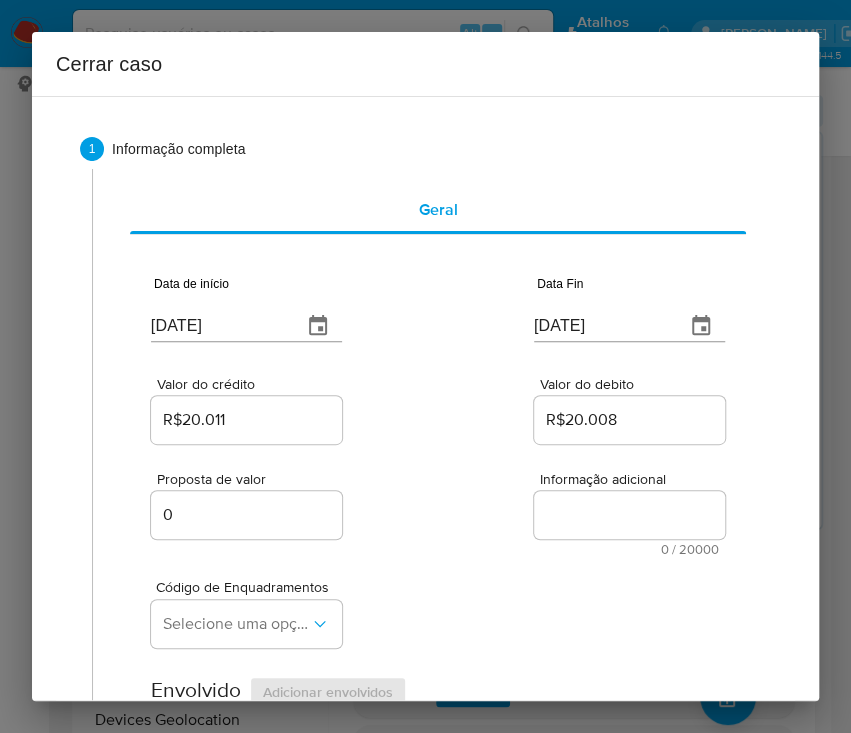click on "Código de Enquadramentos Selecione uma opção" at bounding box center (438, 606) 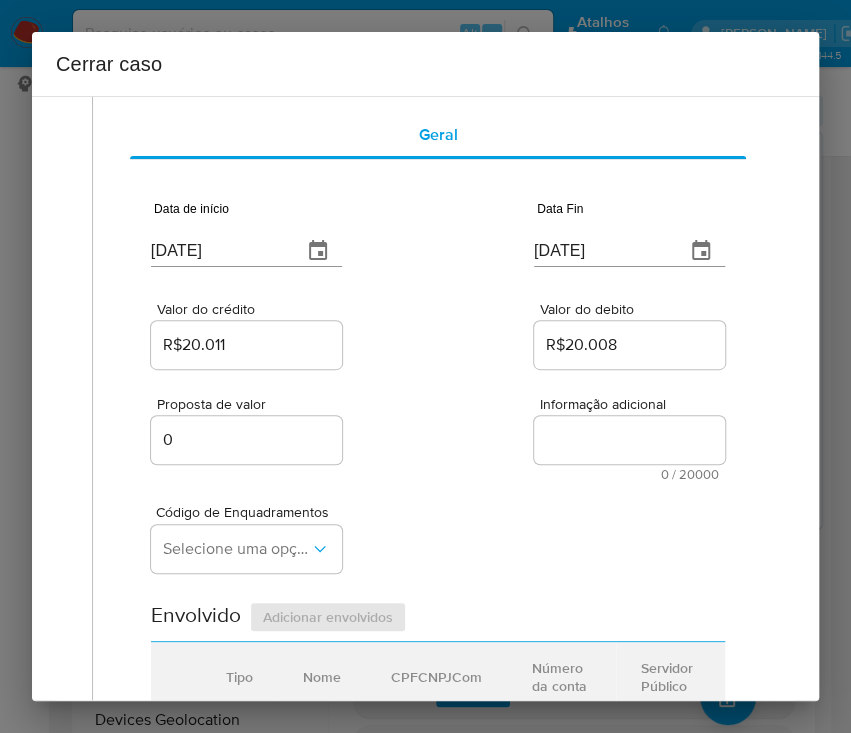 scroll, scrollTop: 133, scrollLeft: 0, axis: vertical 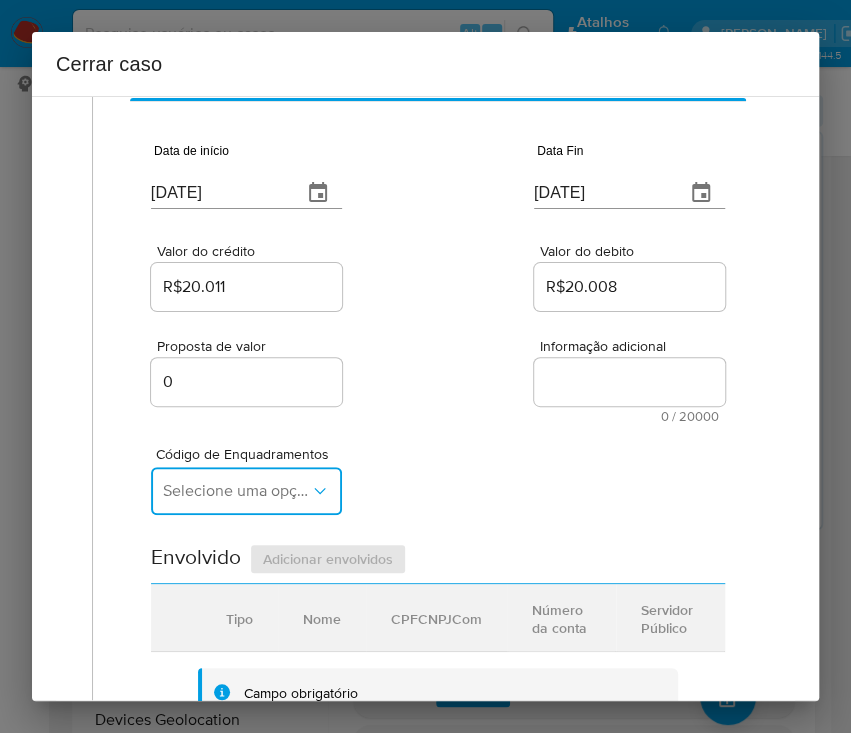 click on "Selecione uma opção" at bounding box center (236, 491) 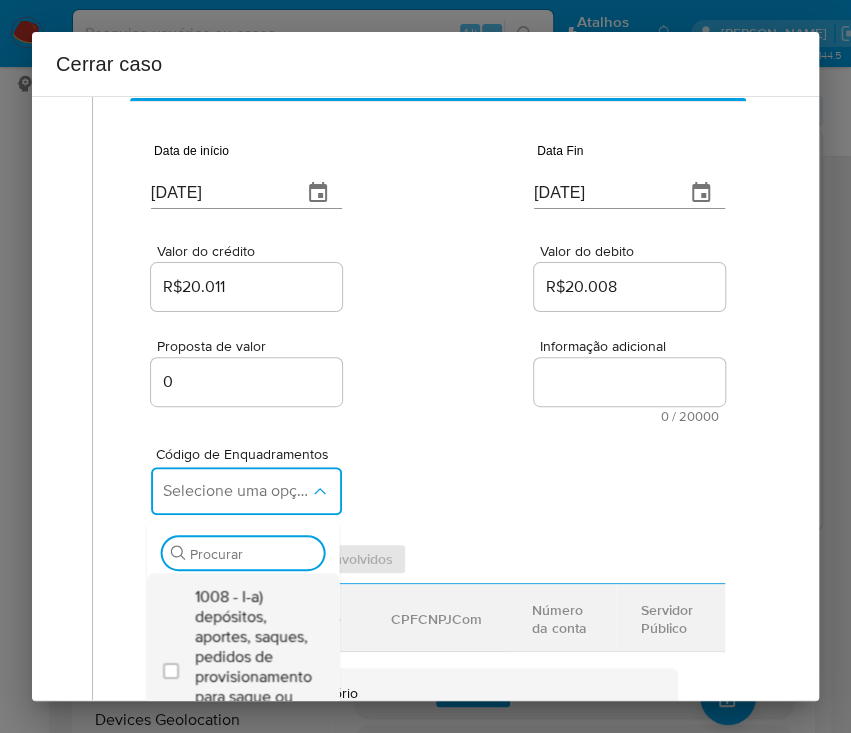 click on "1008 - I-a) depósitos, aportes, saques, pedidos de provisionamento para saque ou qualquer outro instrumento" at bounding box center [252, 667] 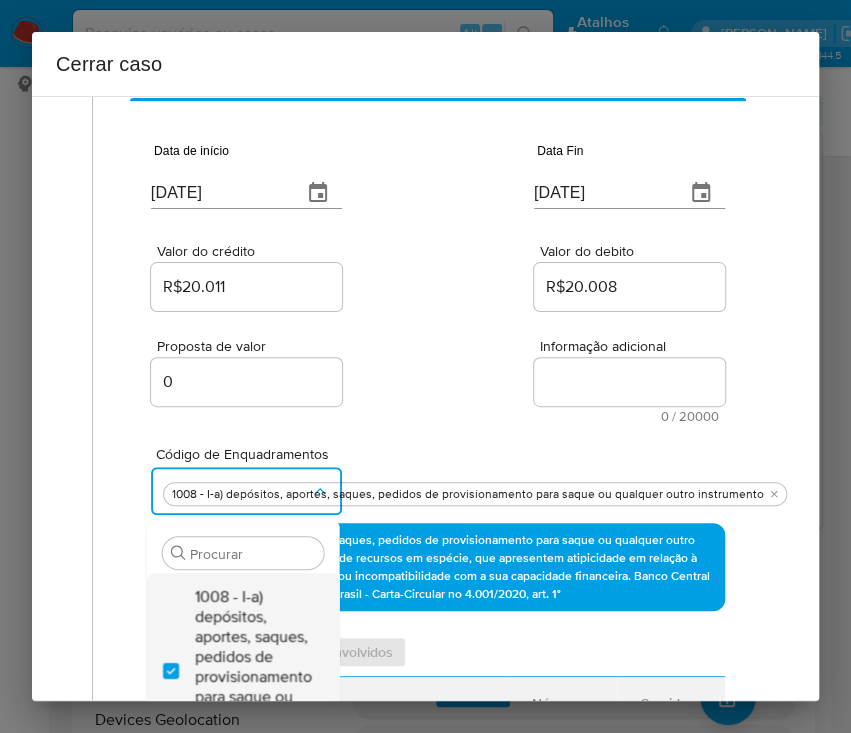 checkbox on "true" 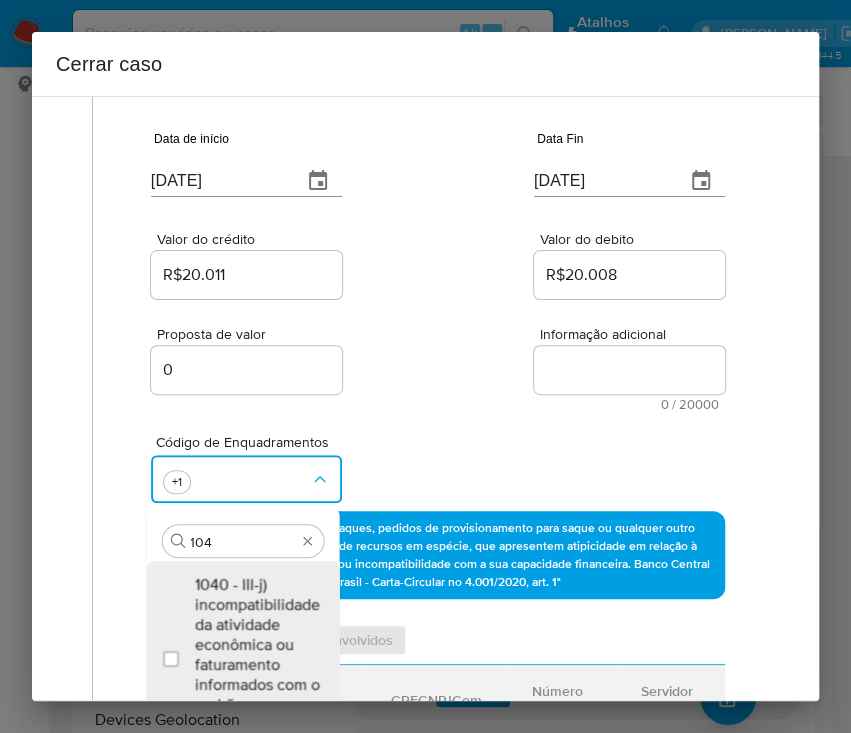type on "1045" 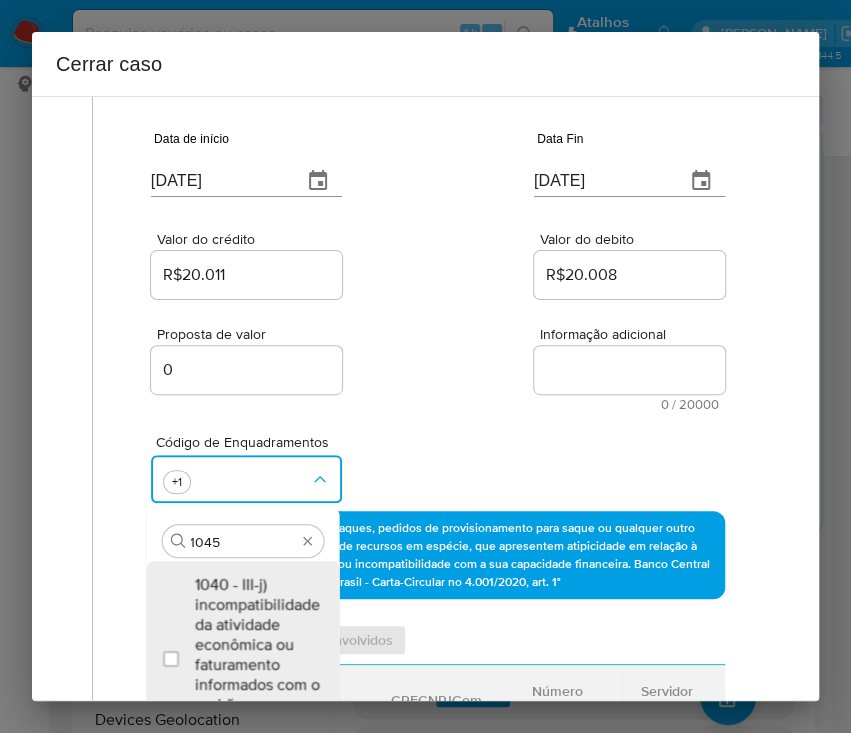 scroll, scrollTop: 166, scrollLeft: 0, axis: vertical 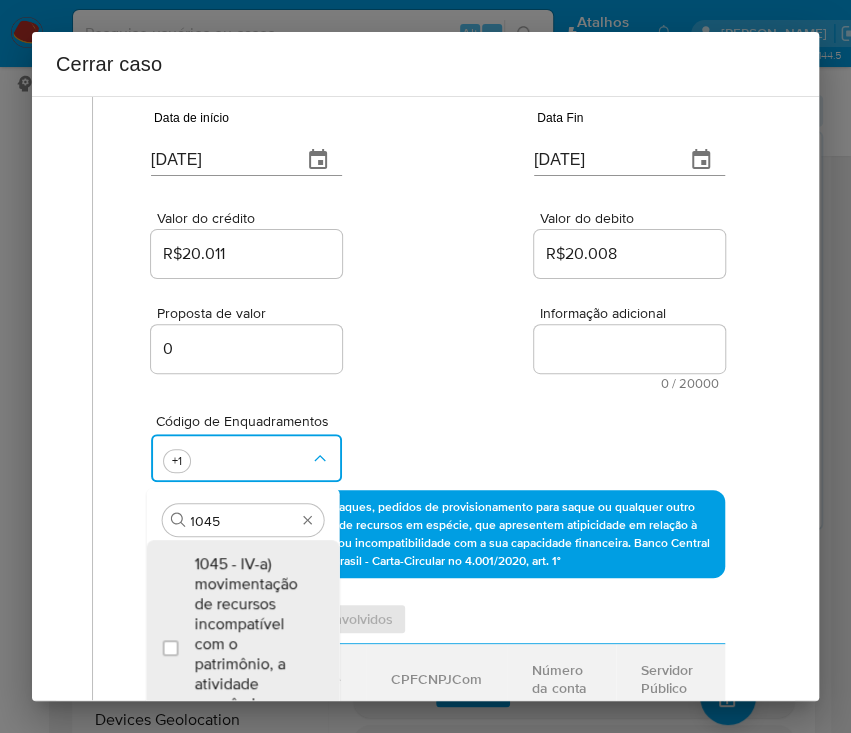 click on "1045 - IV-a) movimentação de recursos incompatível com o patrimônio, a atividade econômica ou a ocupação pr" at bounding box center [252, 644] 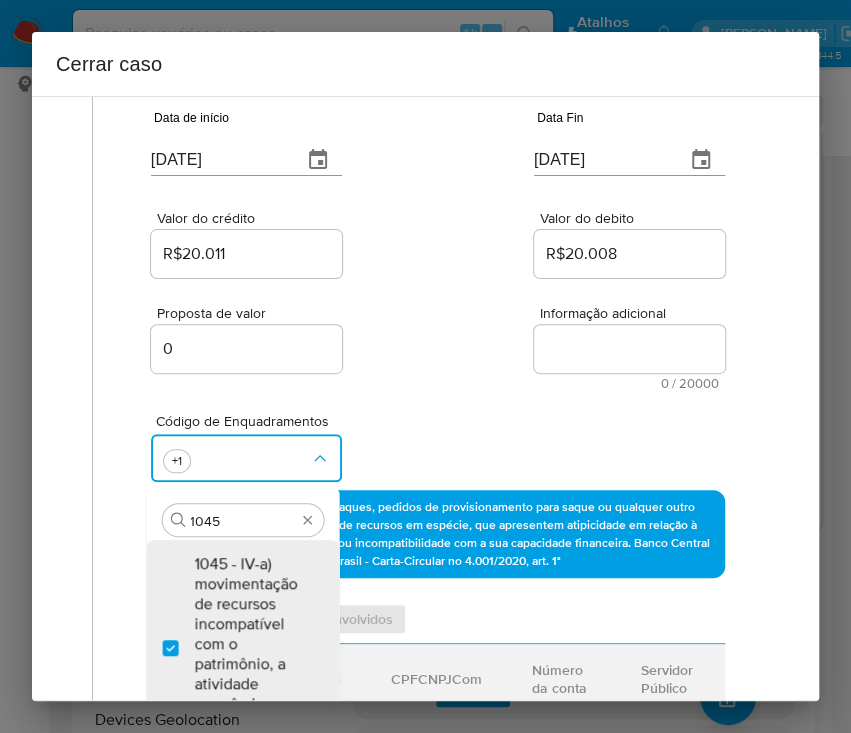 checkbox on "true" 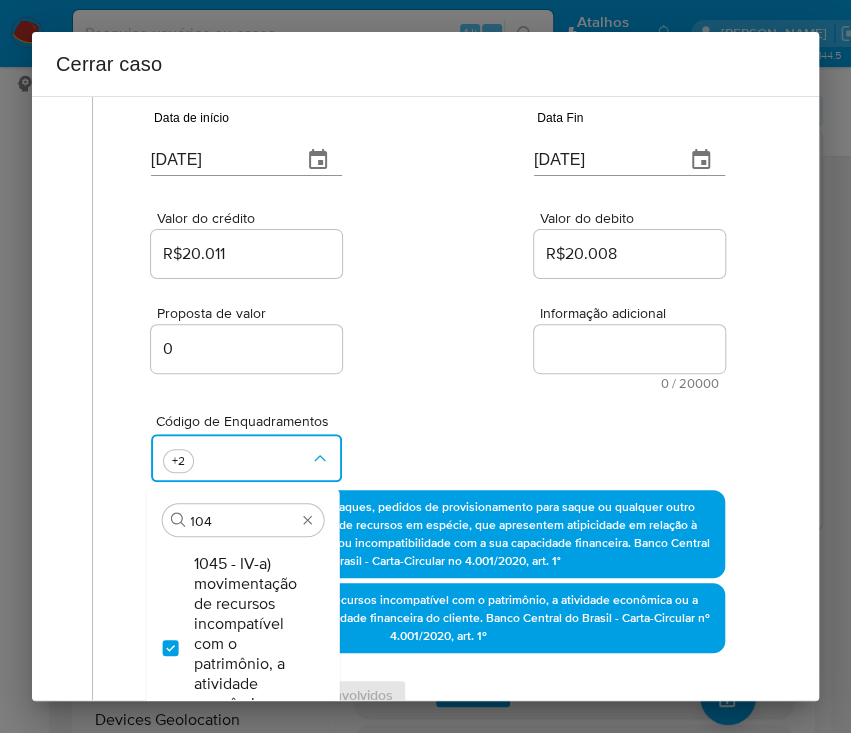scroll, scrollTop: 0, scrollLeft: 0, axis: both 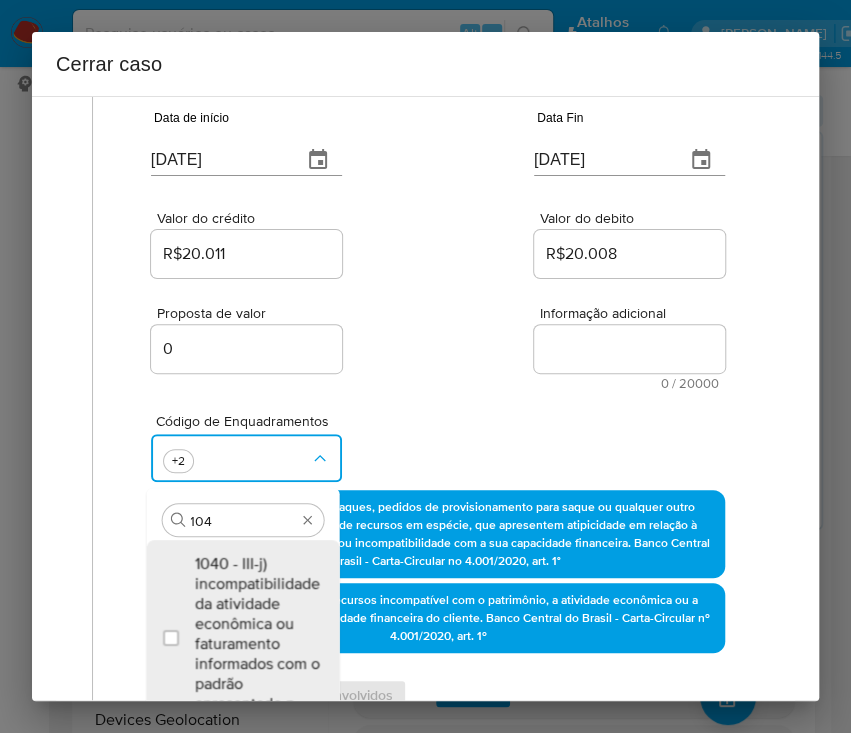 type on "1047" 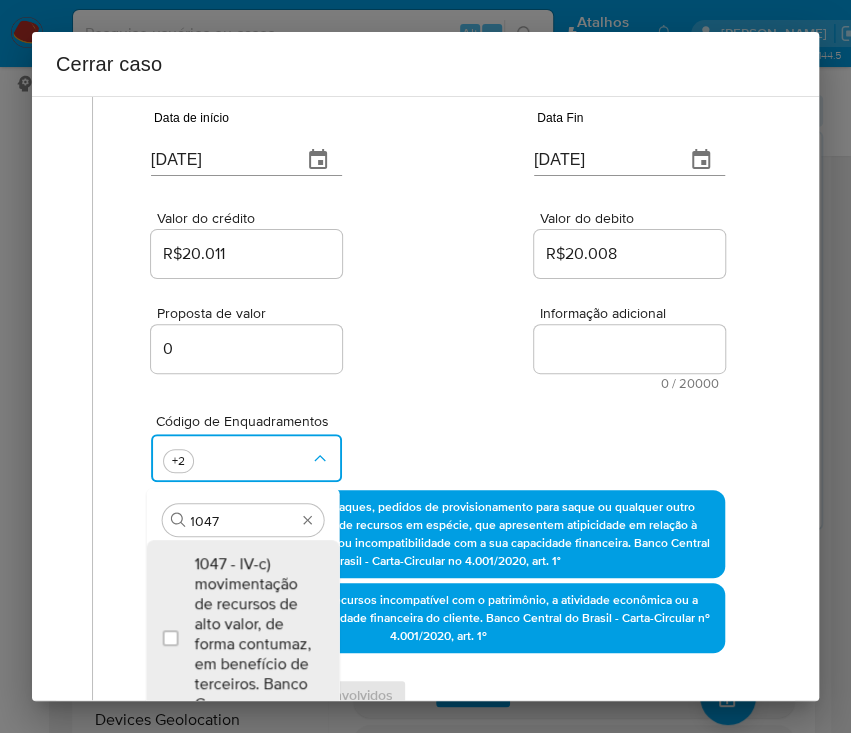 click on "1047 - IV-c) movimentação de recursos de alto valor, de forma contumaz, em benefício de terceiros. Banco Ce" at bounding box center (252, 634) 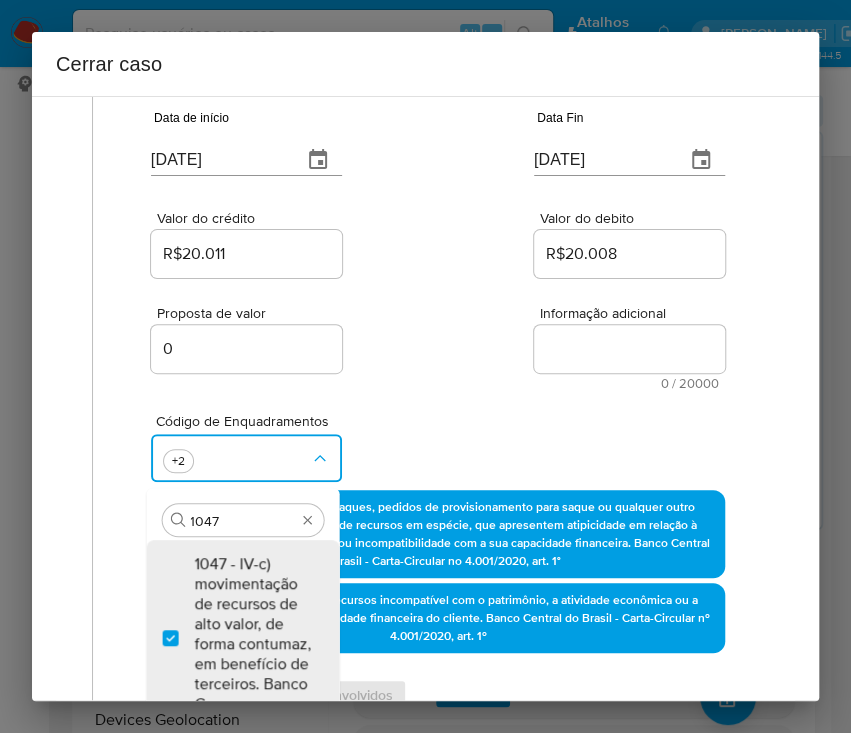 checkbox on "true" 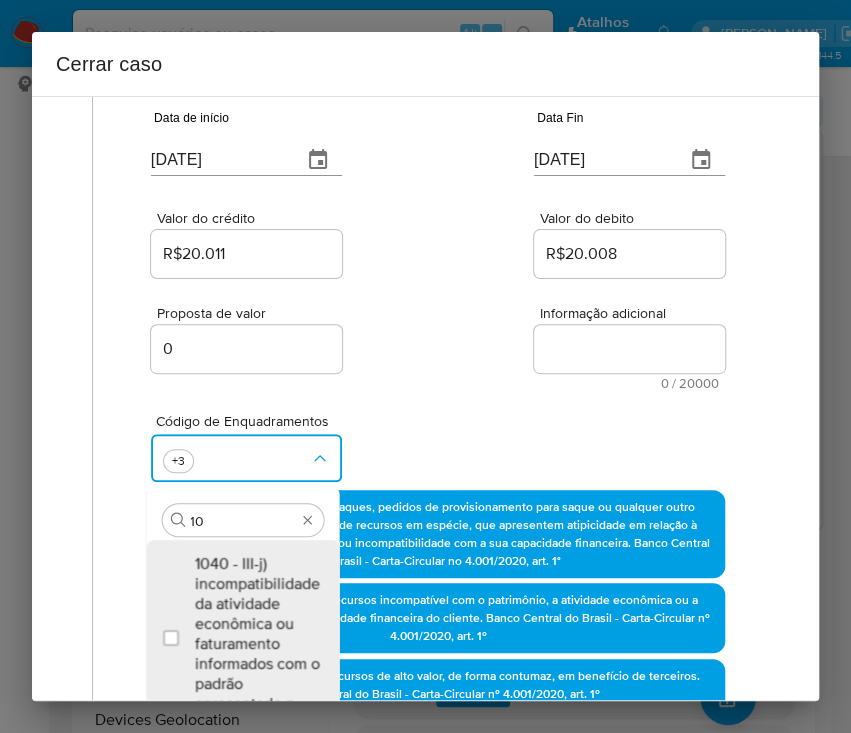 scroll, scrollTop: 0, scrollLeft: 0, axis: both 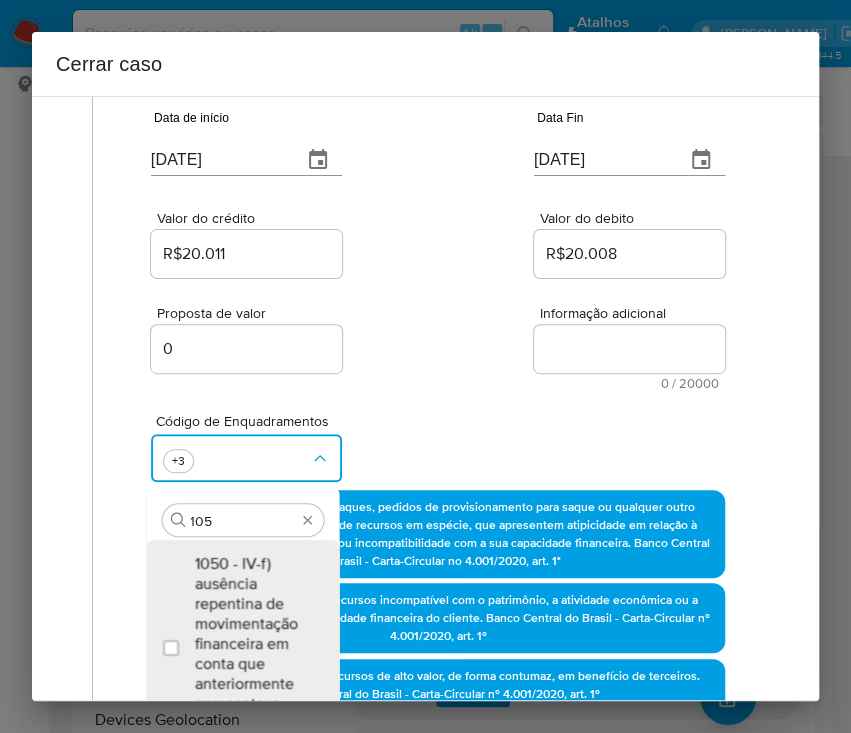type on "1055" 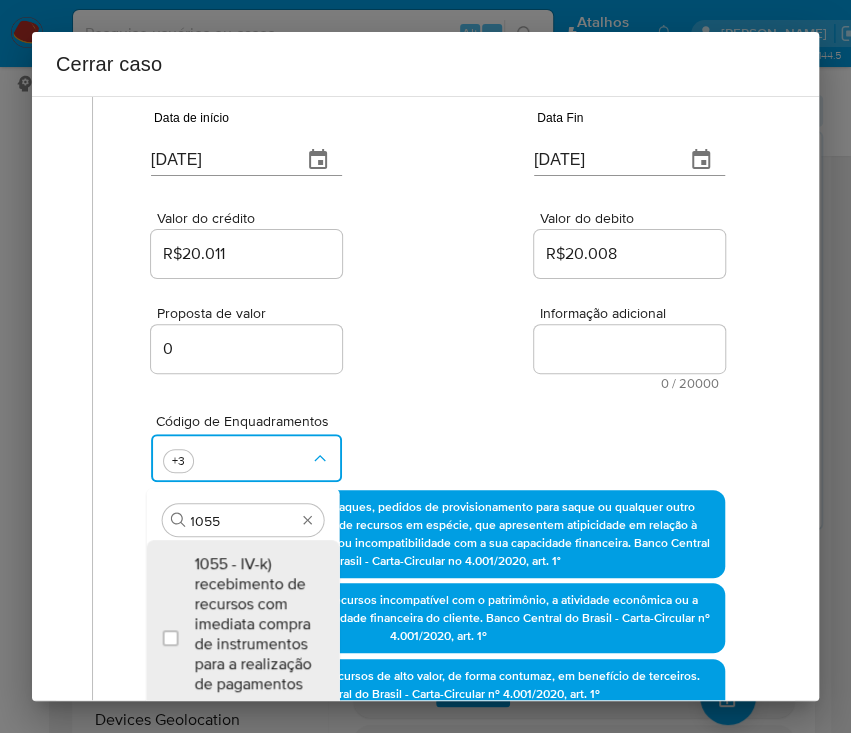 click on "1055 - IV-k) recebimento de recursos com imediata compra de instrumentos para a realização de pagamentos ou" at bounding box center (252, 634) 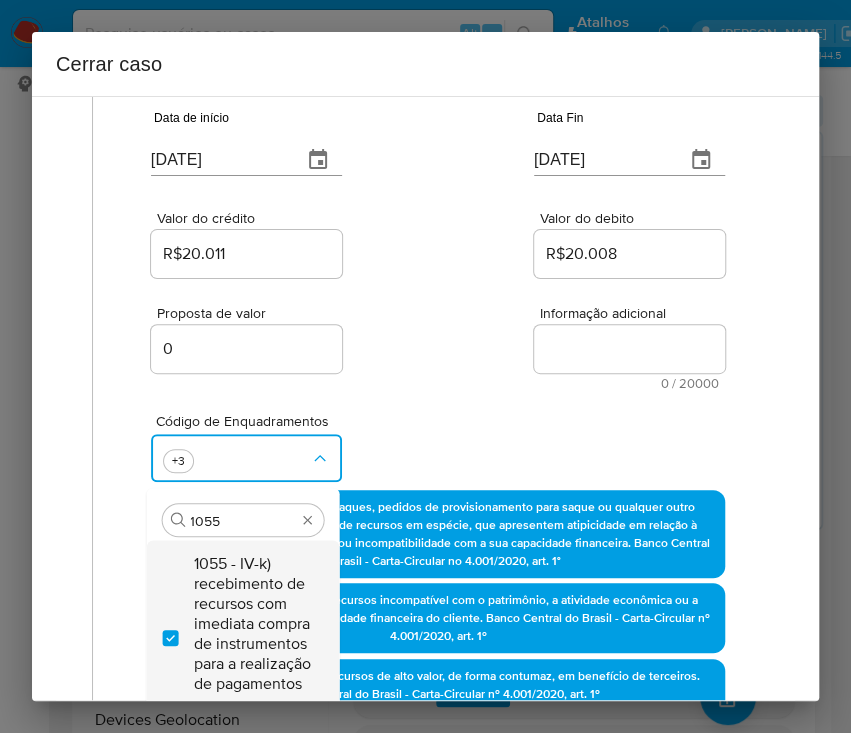 checkbox on "true" 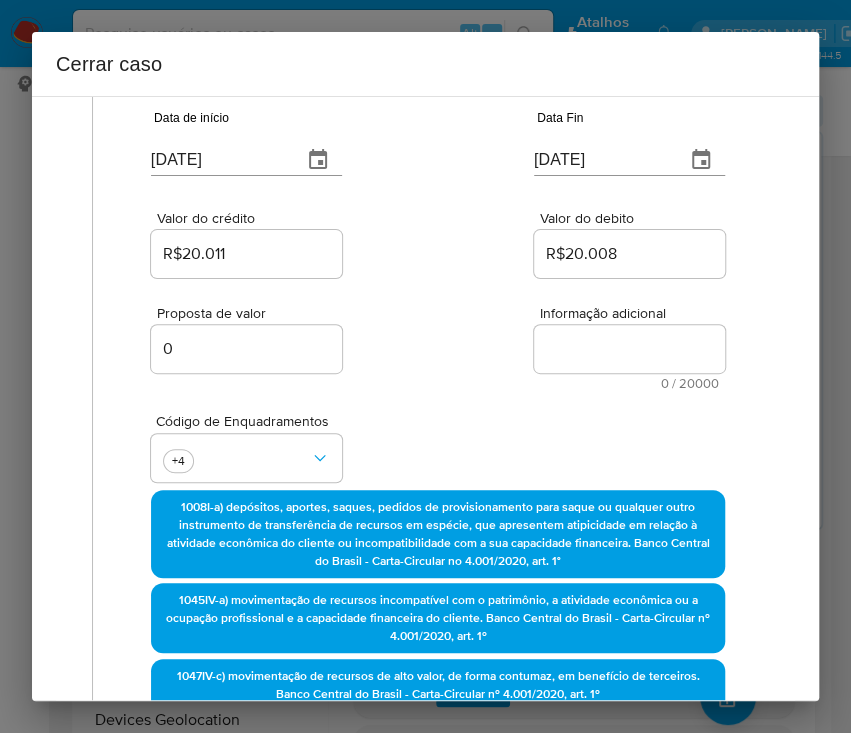 click on "Proposta de valor 0 Informação adicional 0 / 20000 20000 caracteres restantes" at bounding box center [438, 336] 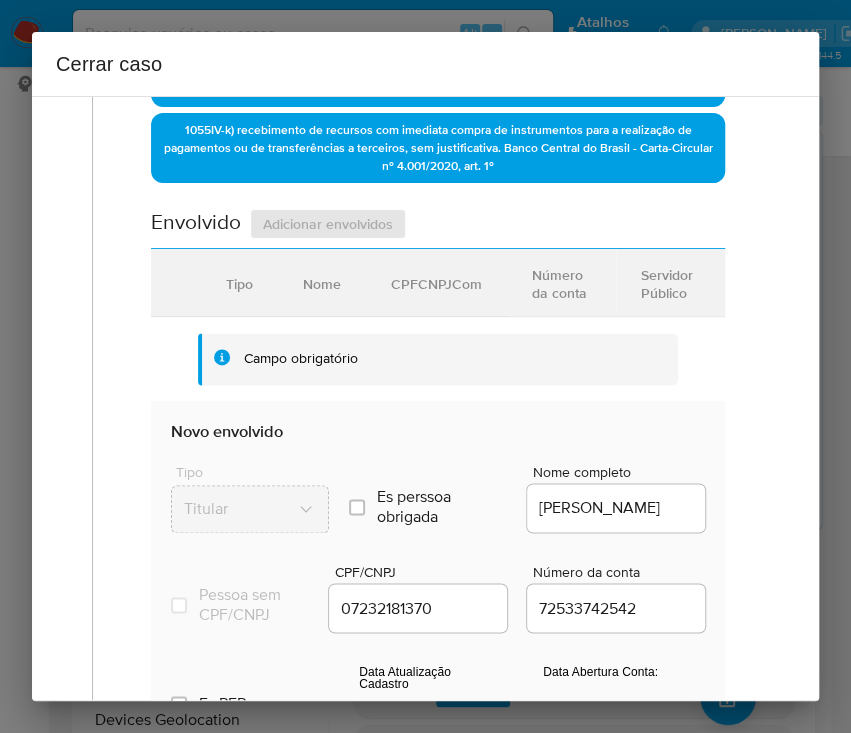 scroll, scrollTop: 1099, scrollLeft: 0, axis: vertical 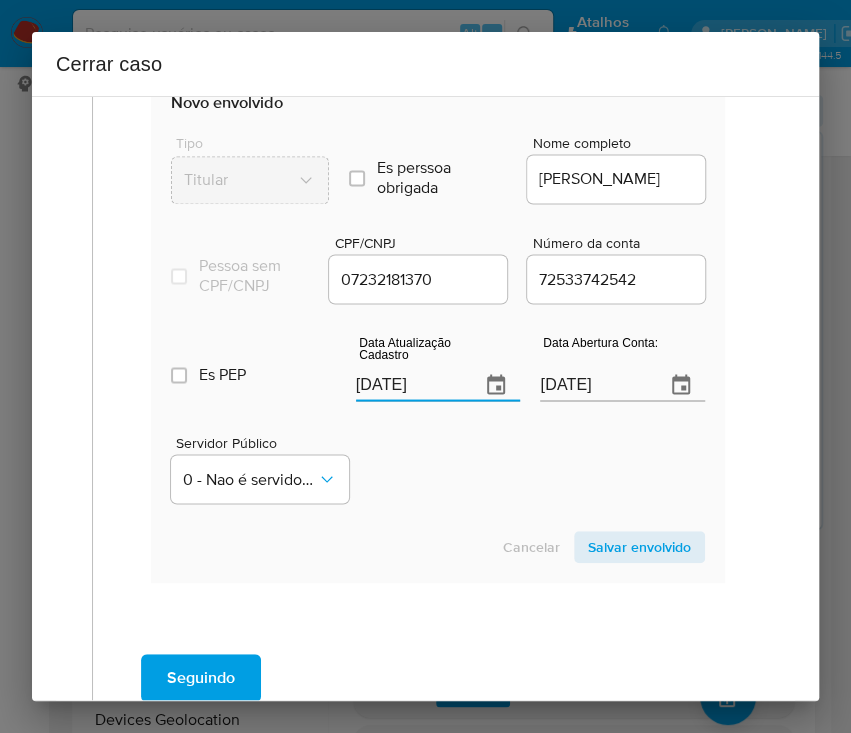 click on "[DATE]" at bounding box center (410, 385) 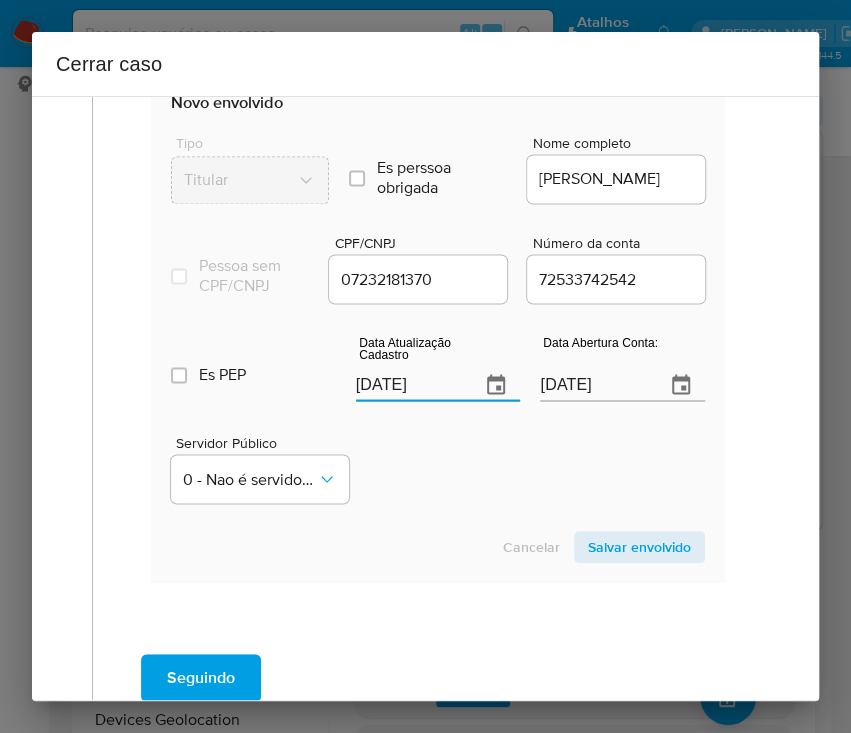 click on "[DATE]" at bounding box center [410, 385] 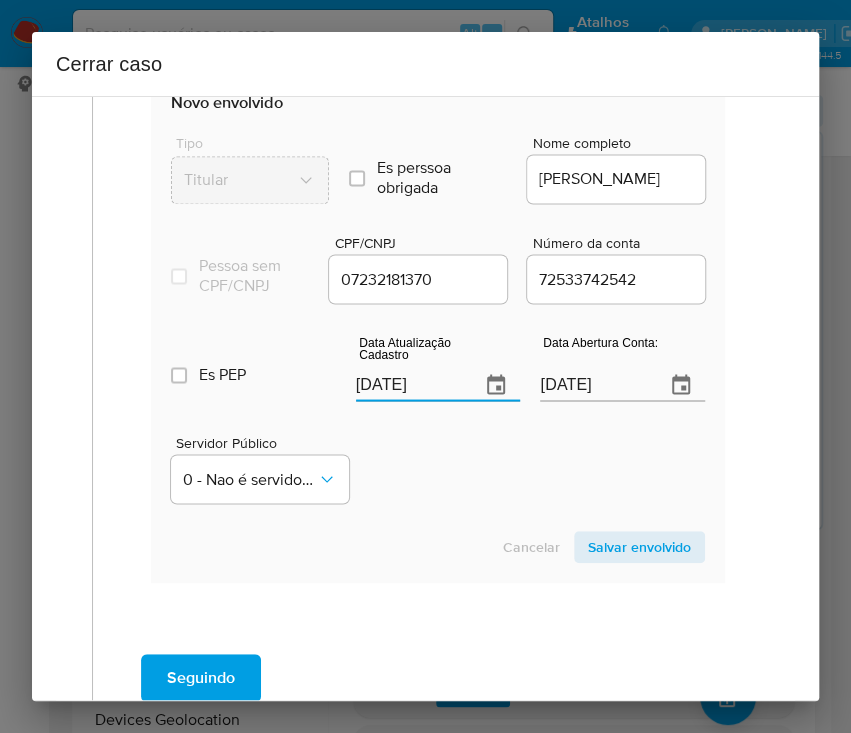 paste on "30/06" 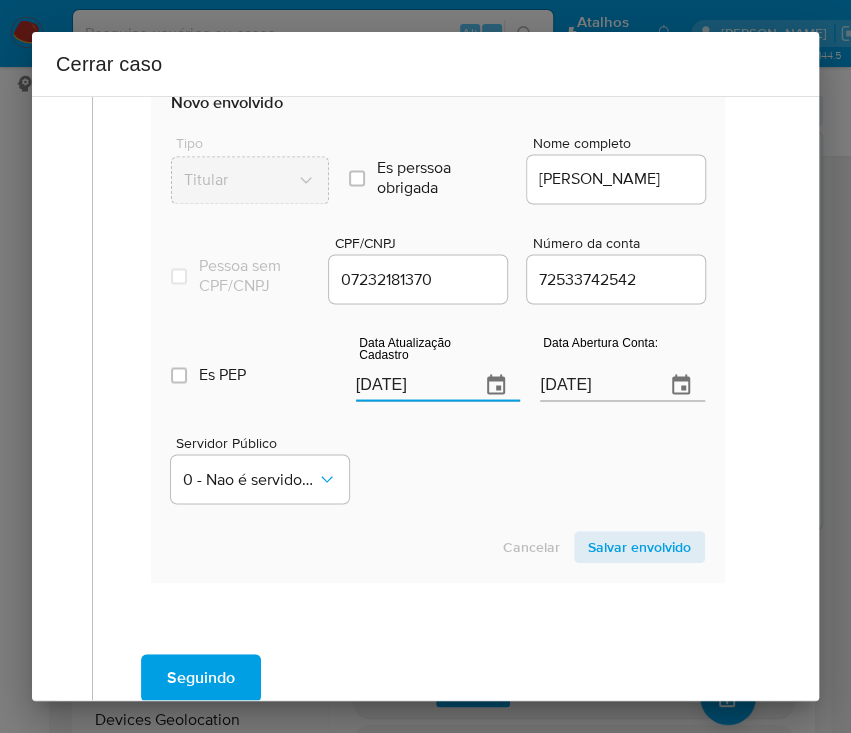 type on "30/06/2025" 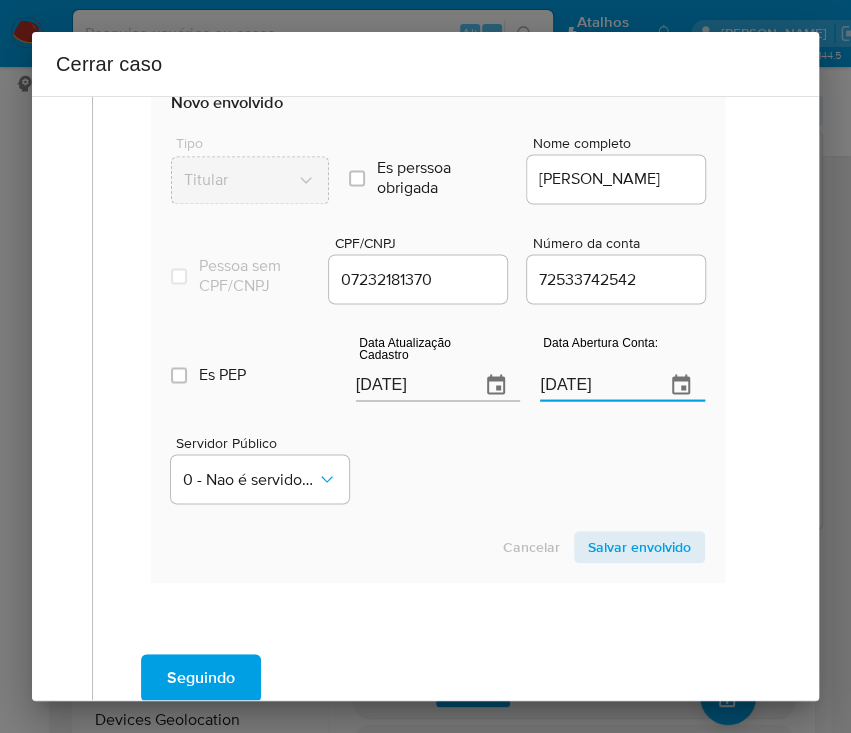 click on "25/12/2020" at bounding box center (594, 385) 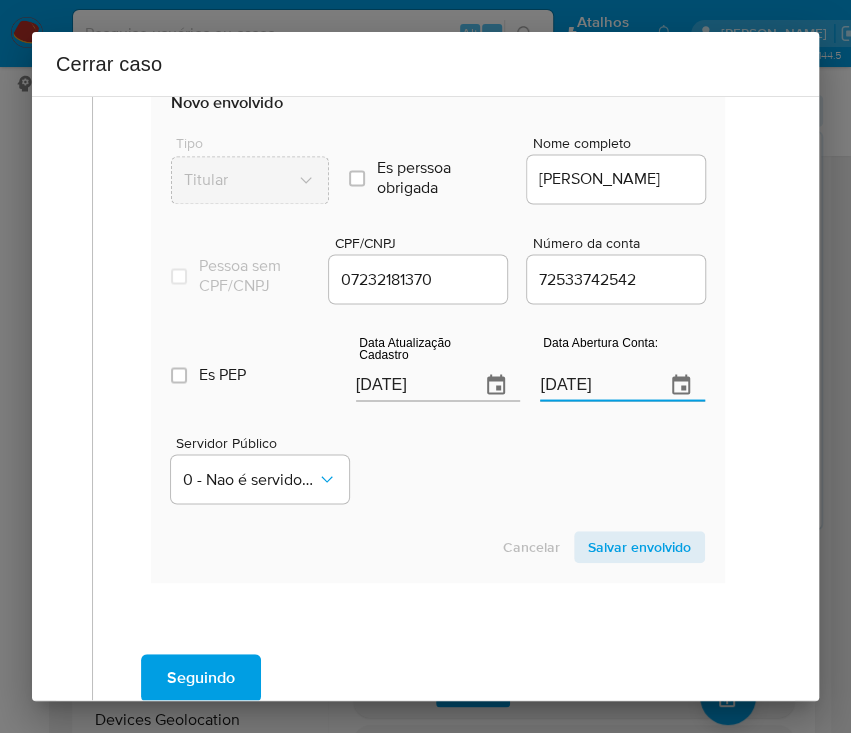 click on "25/12/2020" at bounding box center (594, 385) 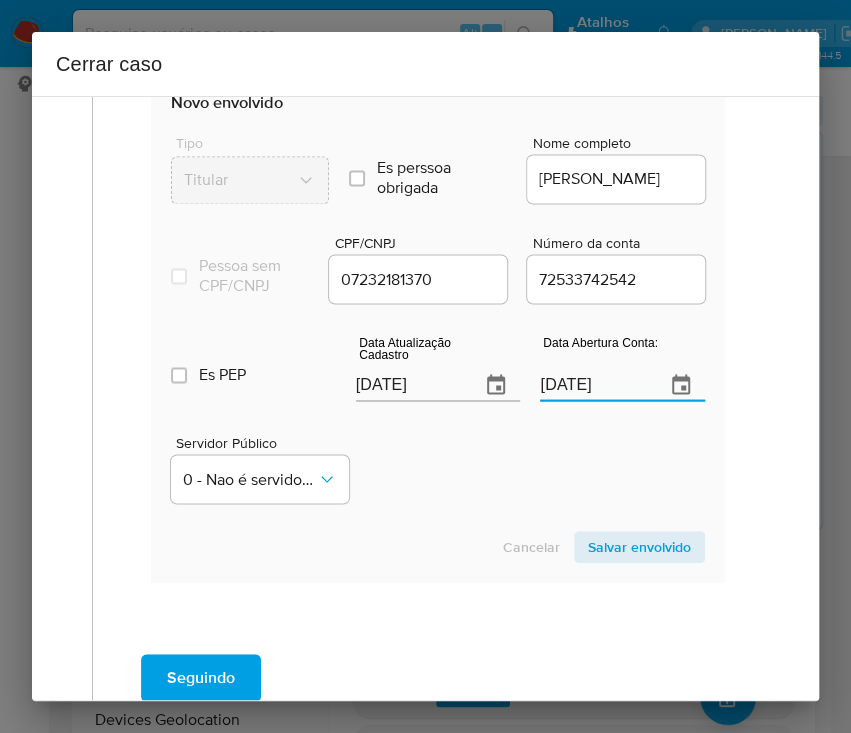 drag, startPoint x: 583, startPoint y: 499, endPoint x: 591, endPoint y: 468, distance: 32.01562 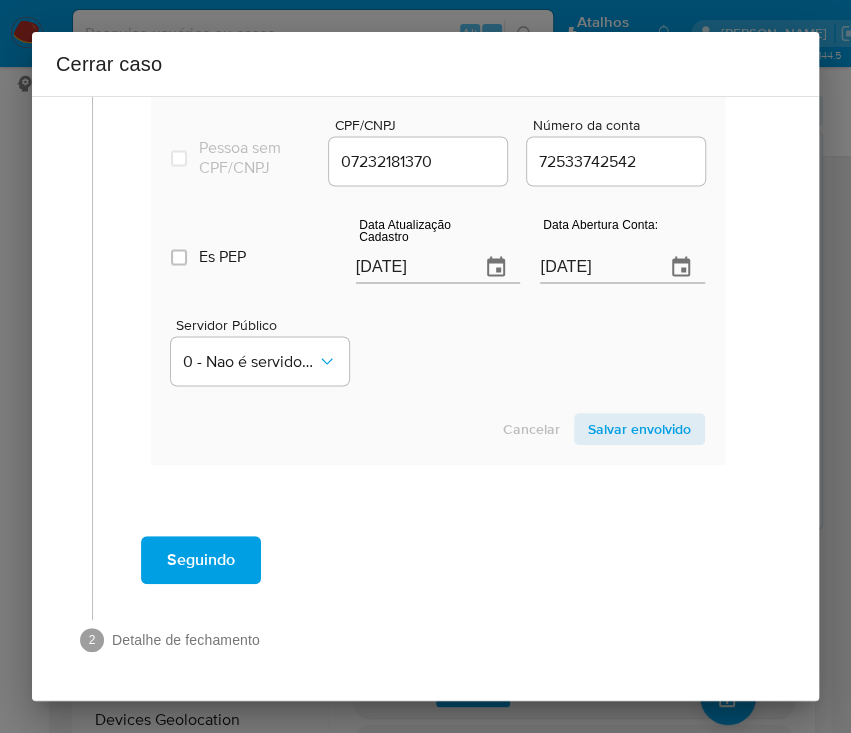 click on "Salvar envolvido" at bounding box center [639, 429] 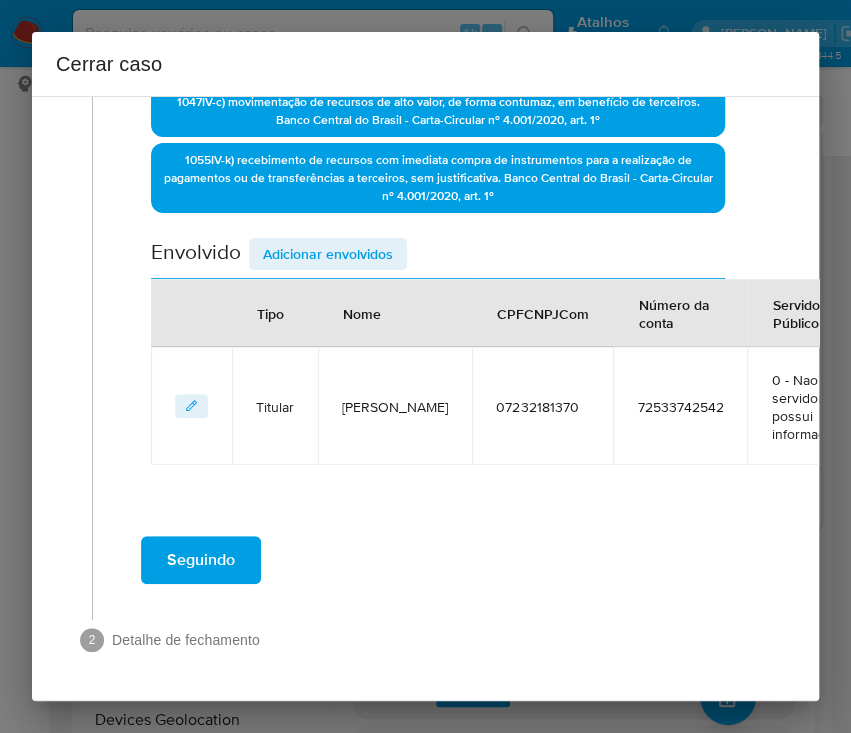 click on "Adicionar envolvidos" at bounding box center (328, 254) 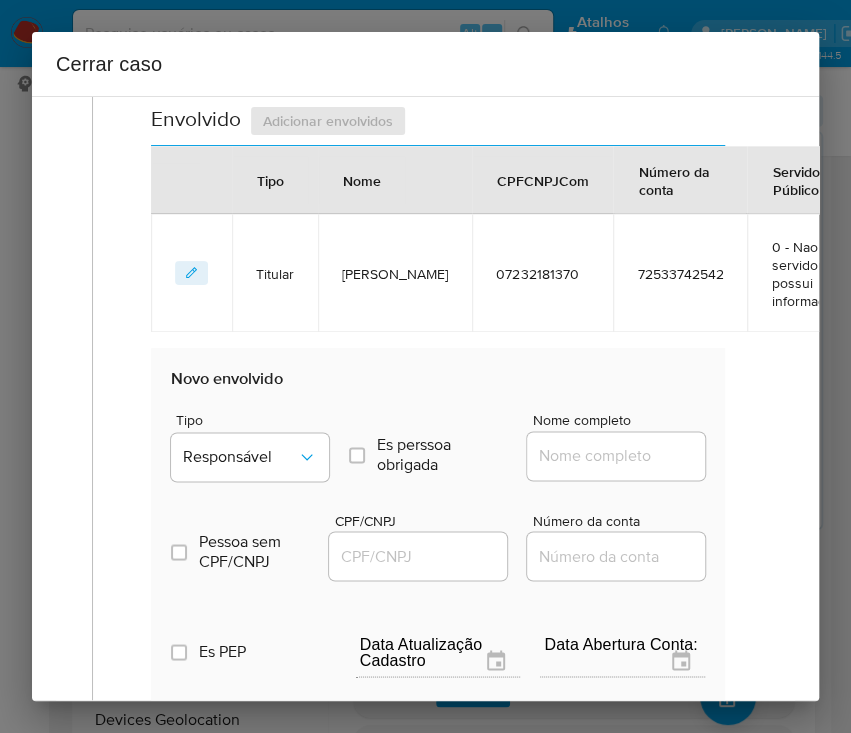 scroll, scrollTop: 1156, scrollLeft: 0, axis: vertical 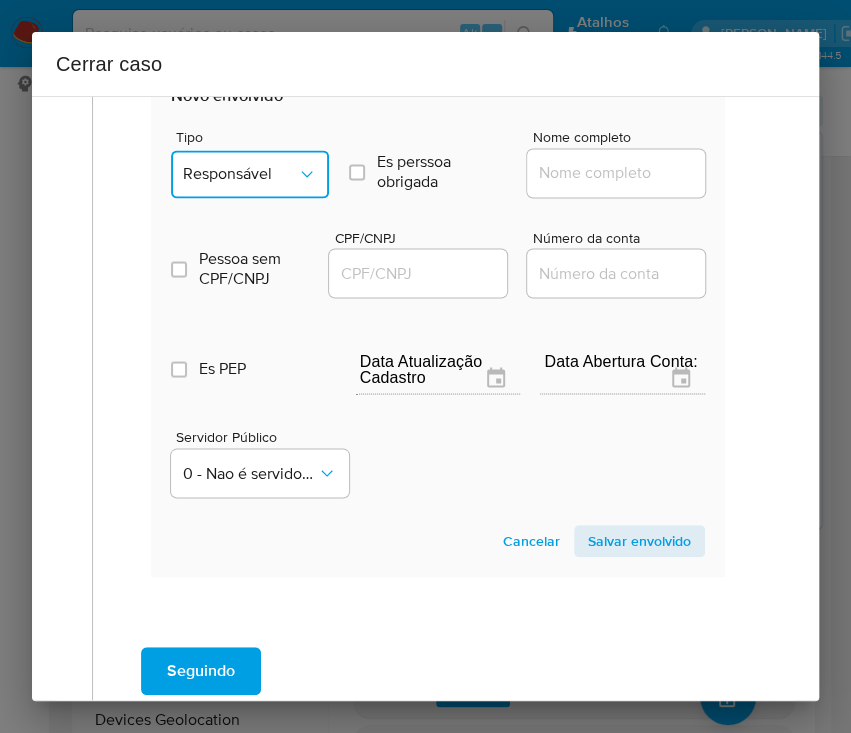 click on "Responsável" at bounding box center [240, 174] 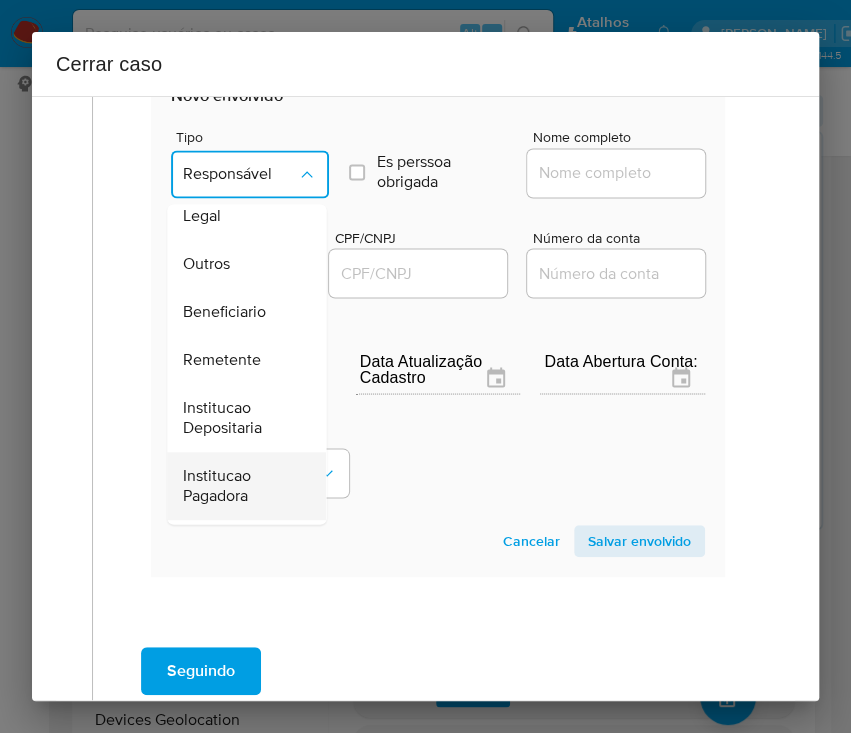 scroll, scrollTop: 356, scrollLeft: 0, axis: vertical 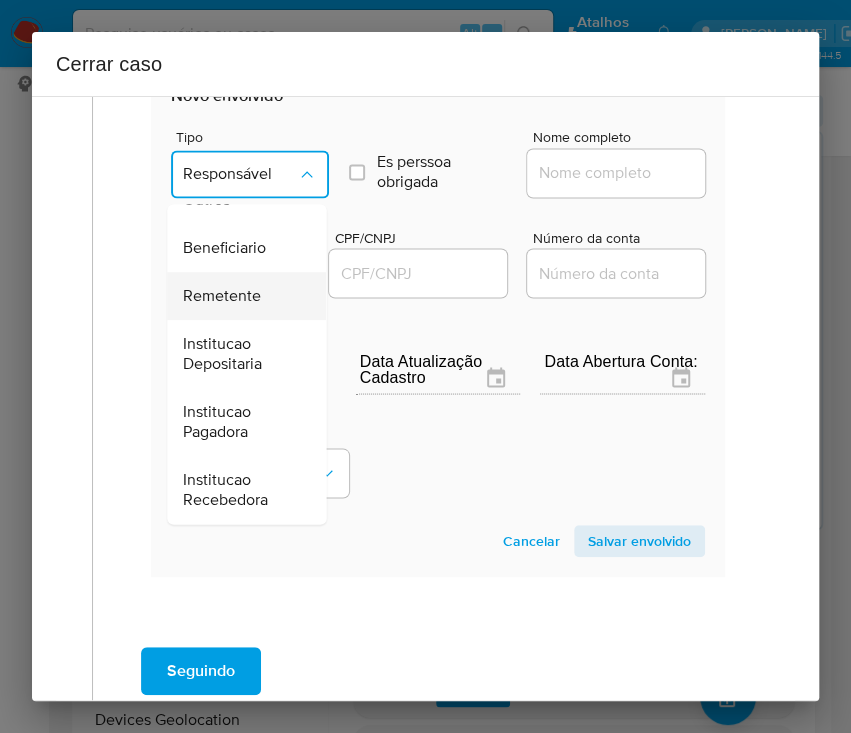 click on "Remetente" at bounding box center (222, 296) 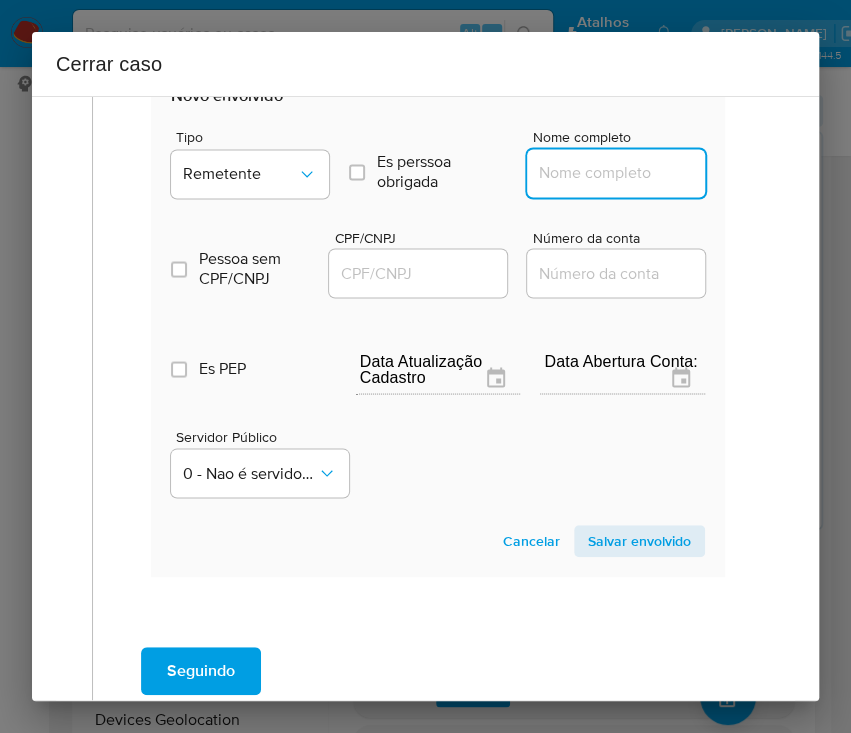 click on "Nome completo" at bounding box center (625, 173) 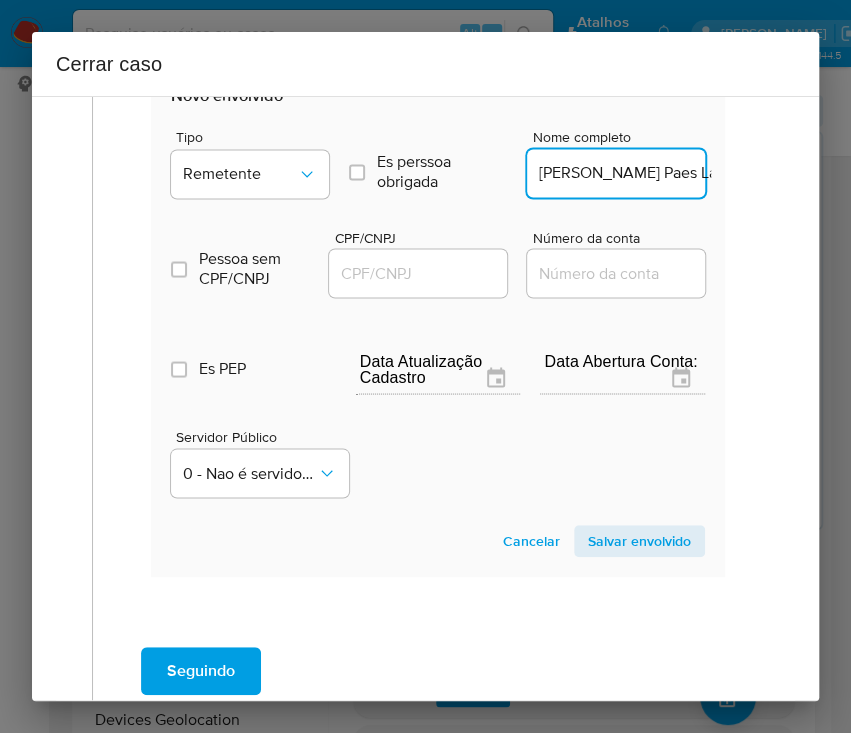 scroll, scrollTop: 0, scrollLeft: 194, axis: horizontal 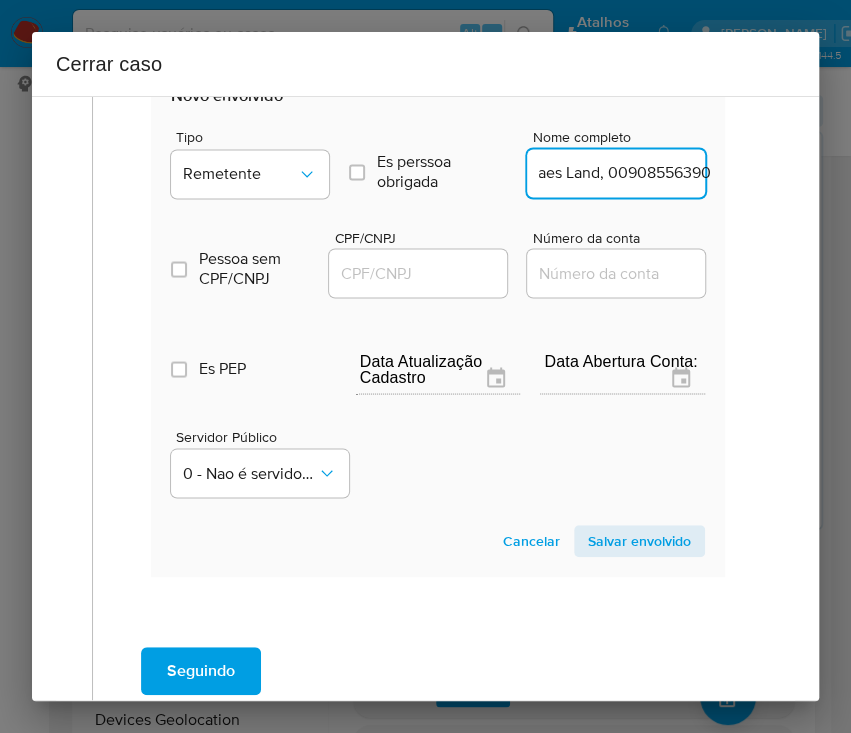 click on "Larissa Rodrigues Ribeiro Paes Land, 00908556390" at bounding box center (625, 173) 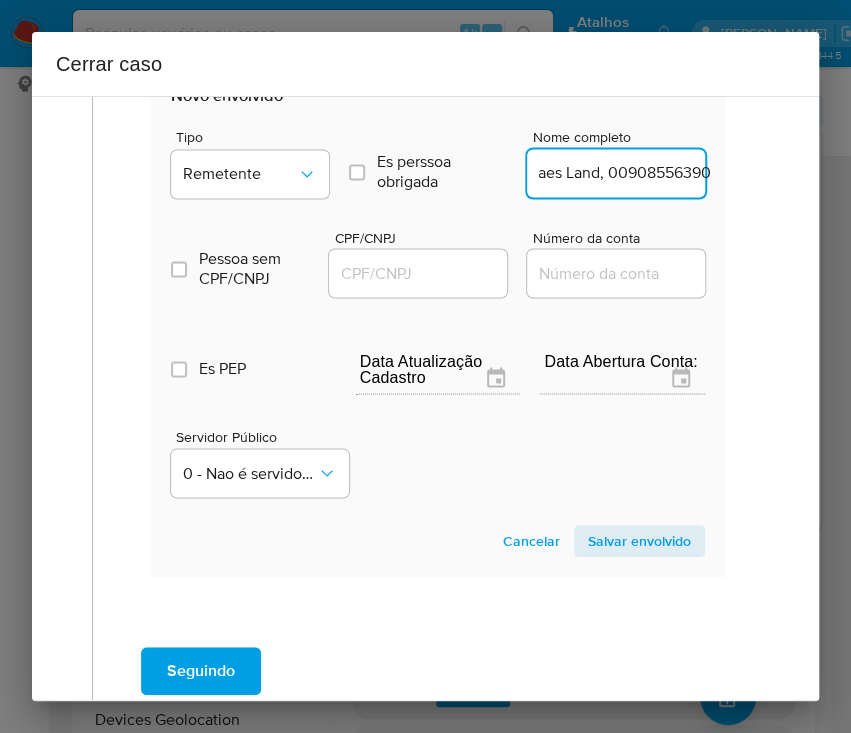 drag, startPoint x: 581, startPoint y: 172, endPoint x: 728, endPoint y: 166, distance: 147.12239 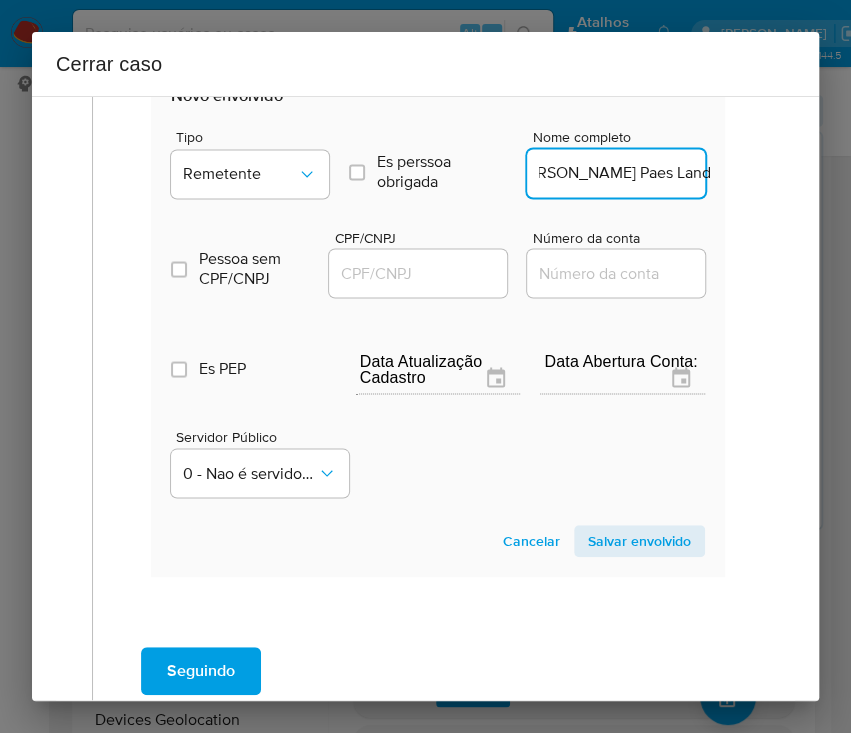 scroll, scrollTop: 0, scrollLeft: 82, axis: horizontal 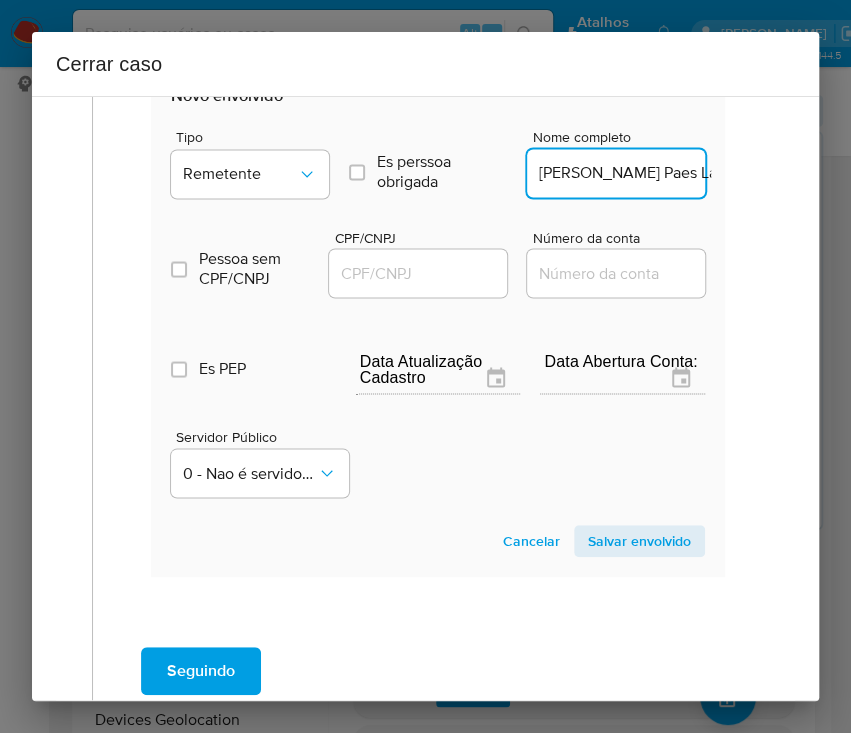 drag, startPoint x: 448, startPoint y: 273, endPoint x: 460, endPoint y: 275, distance: 12.165525 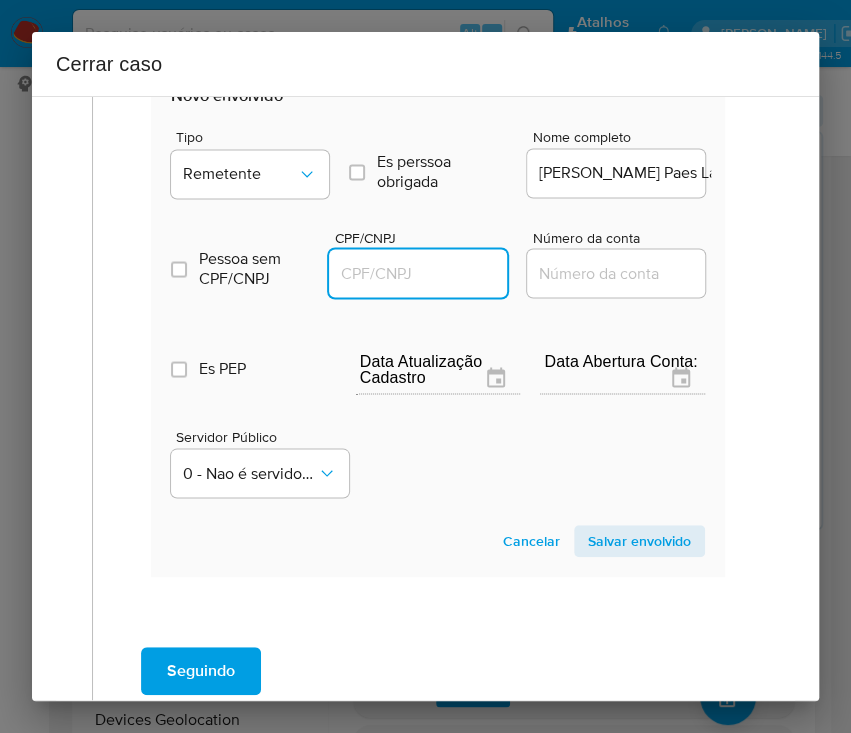 paste on "00908556390" 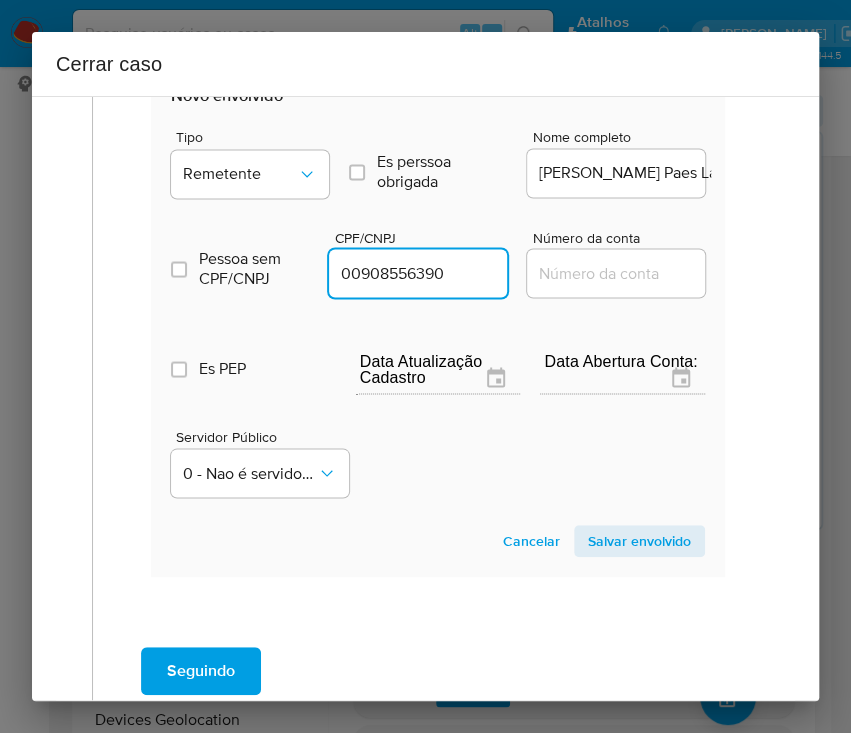 type on "908556390" 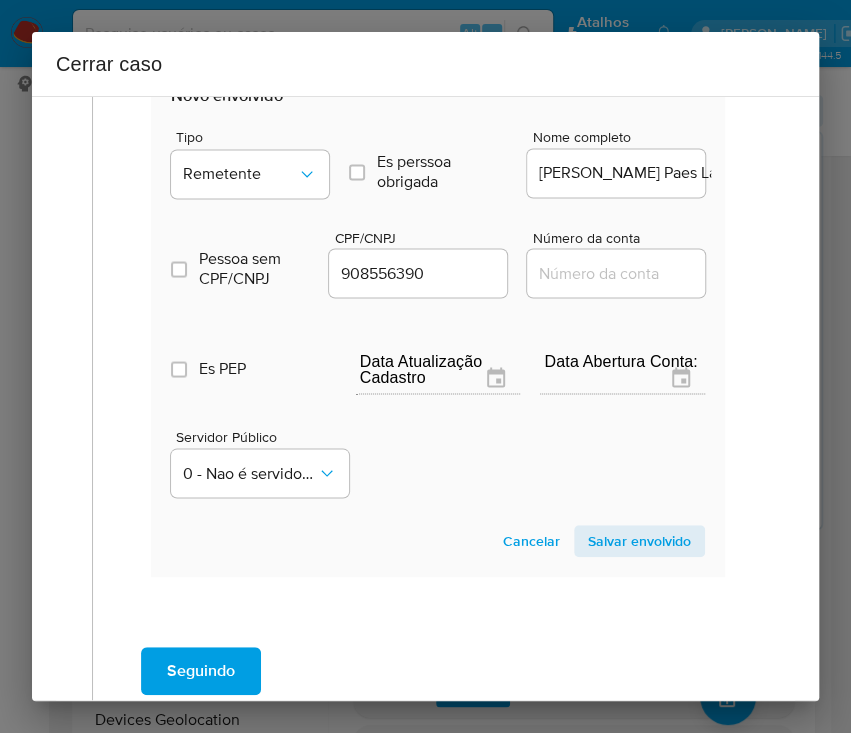 click on "Salvar envolvido" at bounding box center [639, 541] 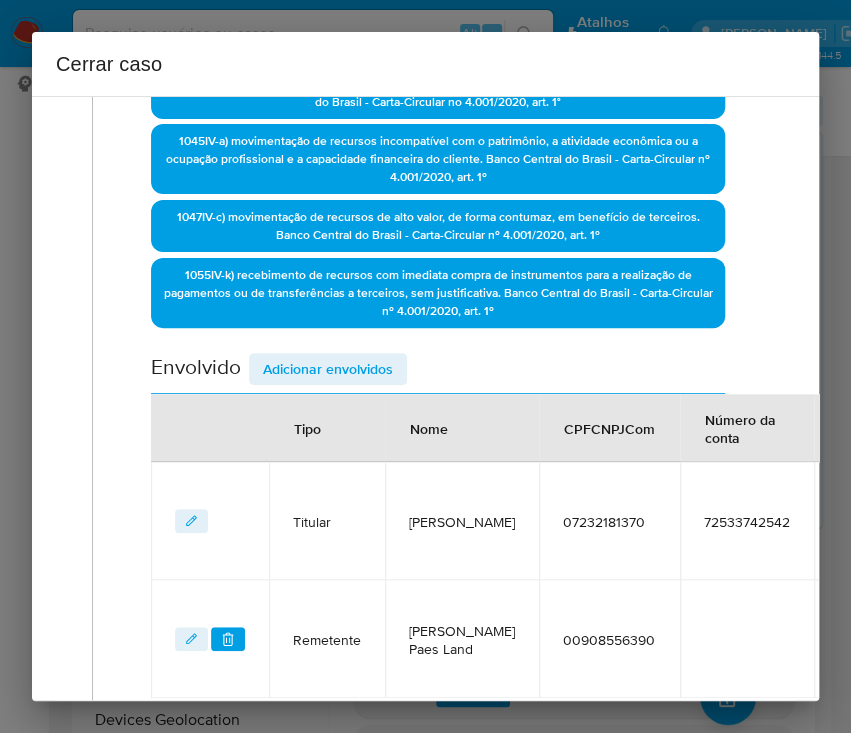 click on "Adicionar envolvidos" at bounding box center (328, 369) 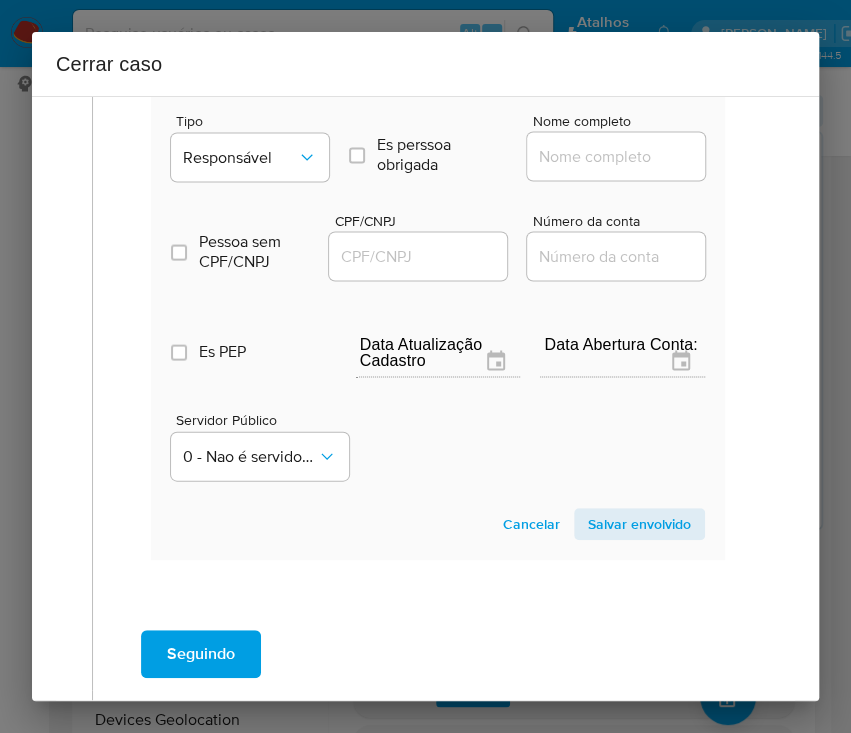 scroll, scrollTop: 1292, scrollLeft: 0, axis: vertical 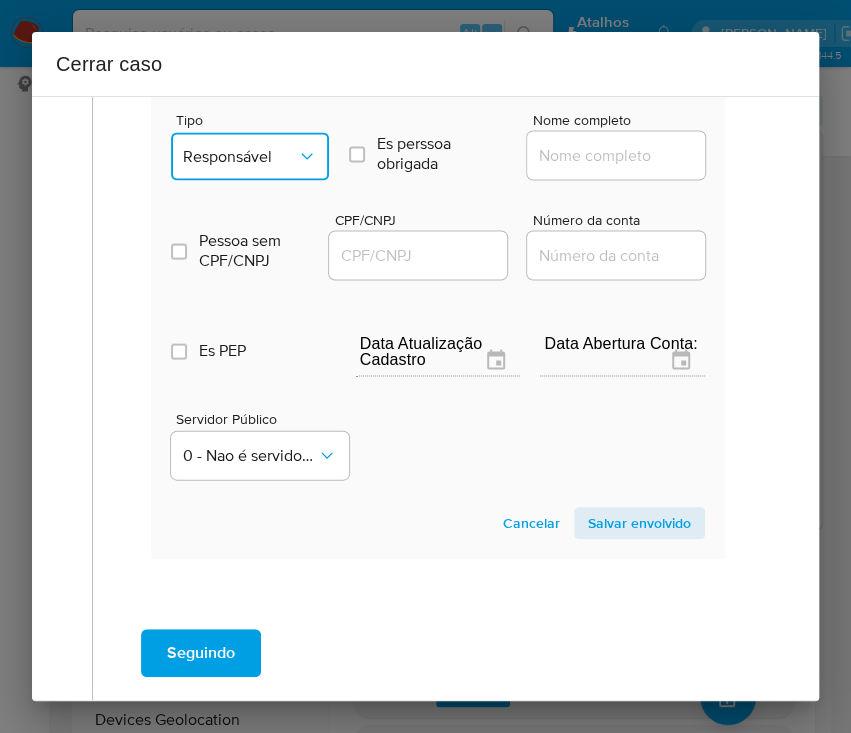 click on "Responsável" at bounding box center [250, 156] 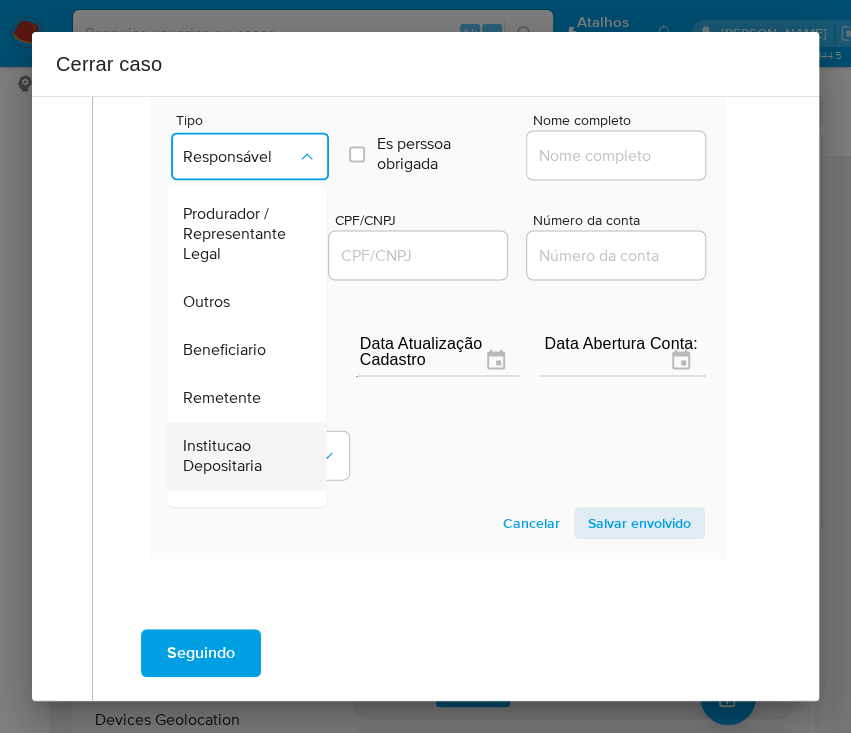 scroll, scrollTop: 356, scrollLeft: 0, axis: vertical 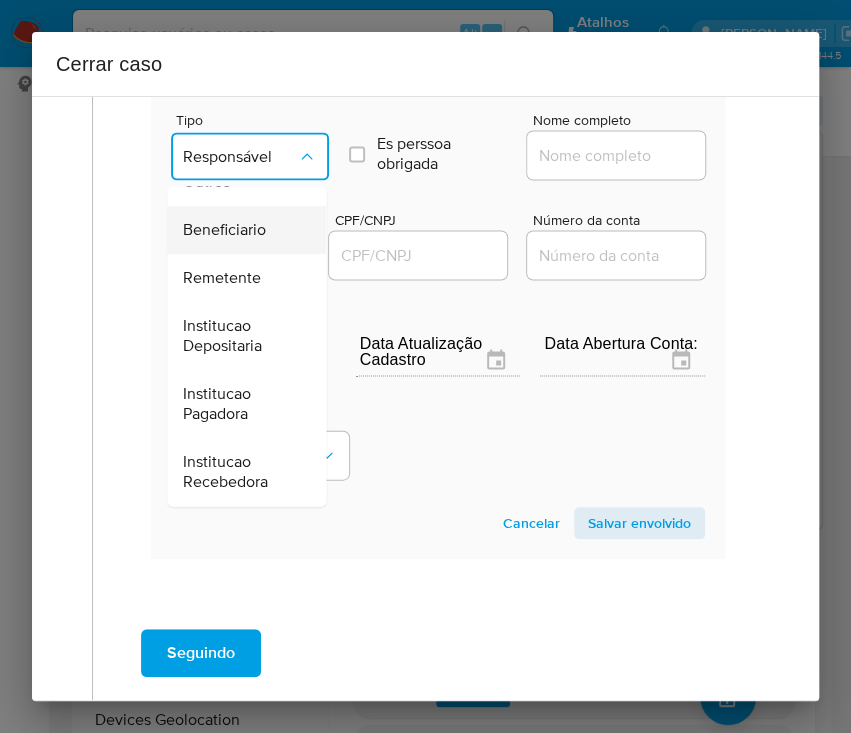 click on "Beneficiario" at bounding box center (224, 230) 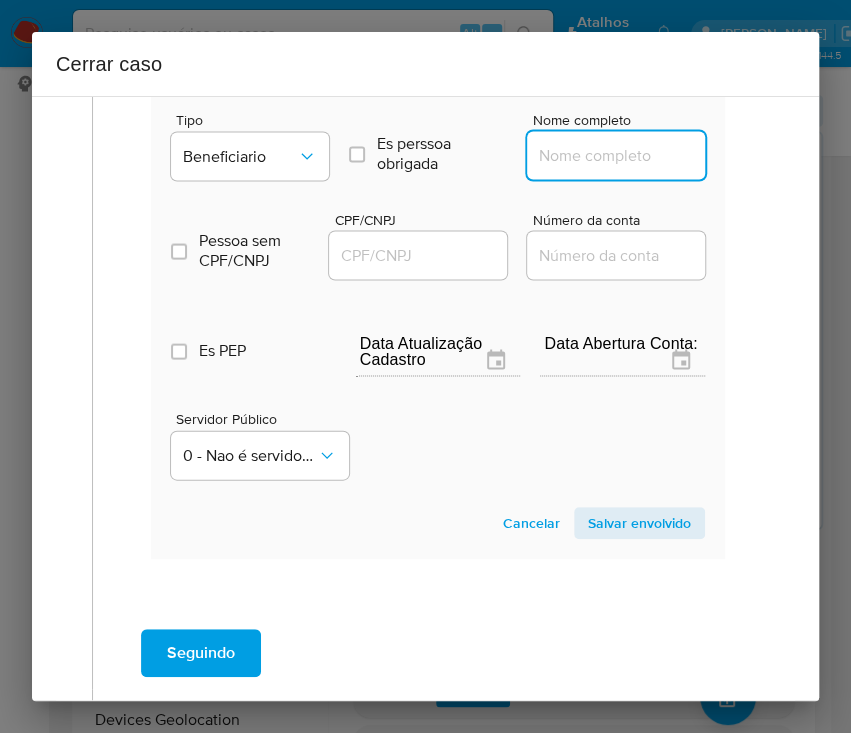 click on "Nome completo" at bounding box center (625, 155) 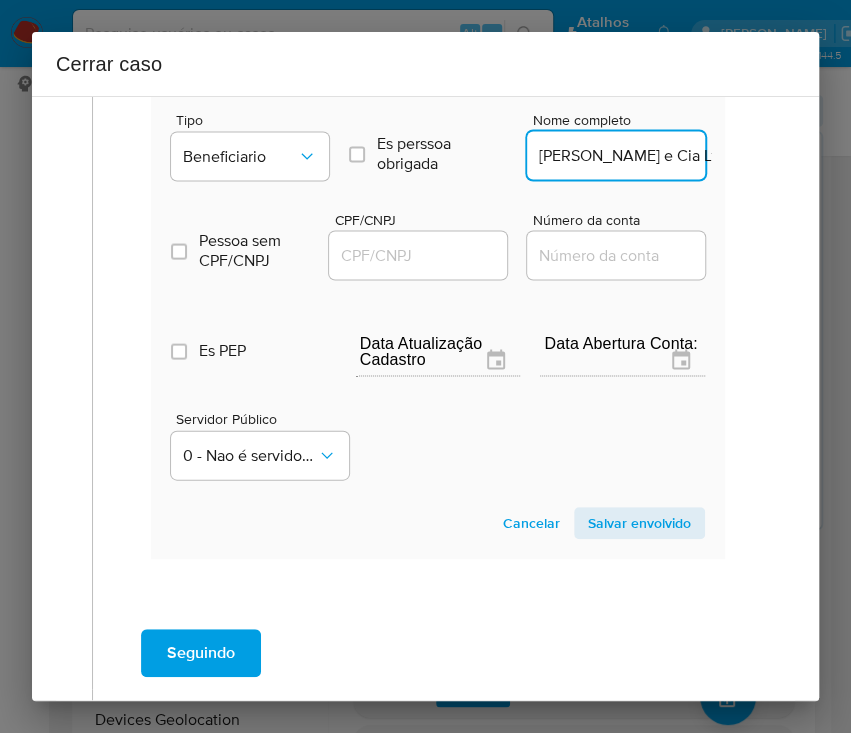 scroll, scrollTop: 0, scrollLeft: 187, axis: horizontal 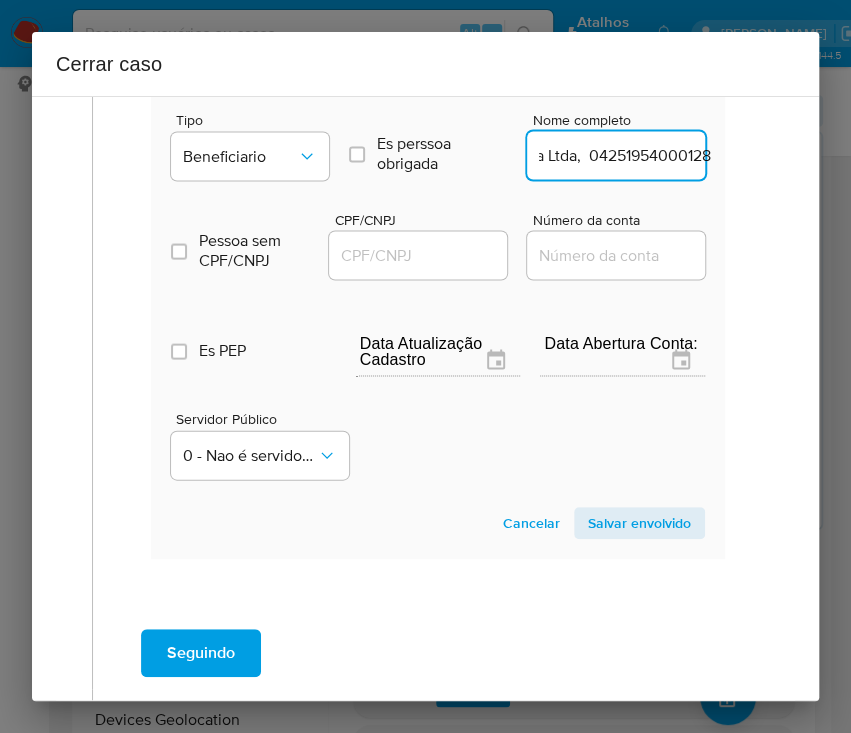 drag, startPoint x: 561, startPoint y: 171, endPoint x: 755, endPoint y: 169, distance: 194.01031 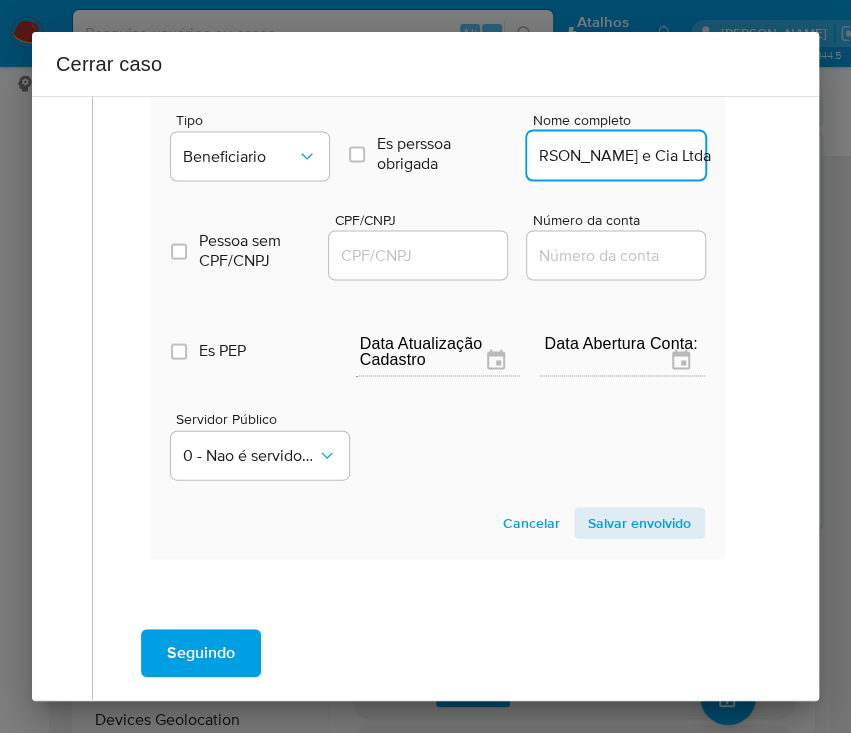 scroll, scrollTop: 0, scrollLeft: 51, axis: horizontal 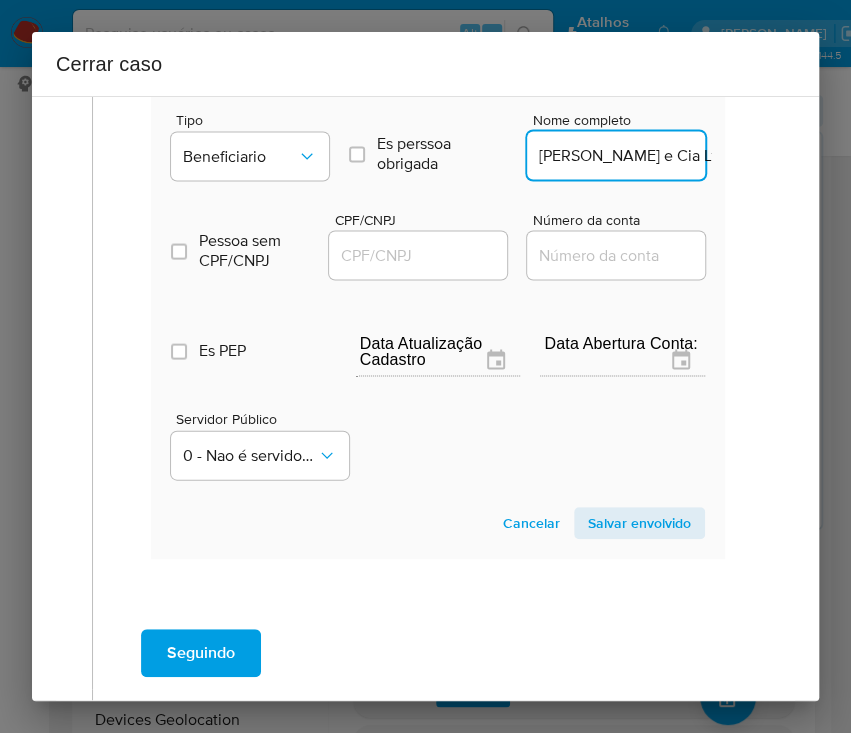 click at bounding box center (418, 255) 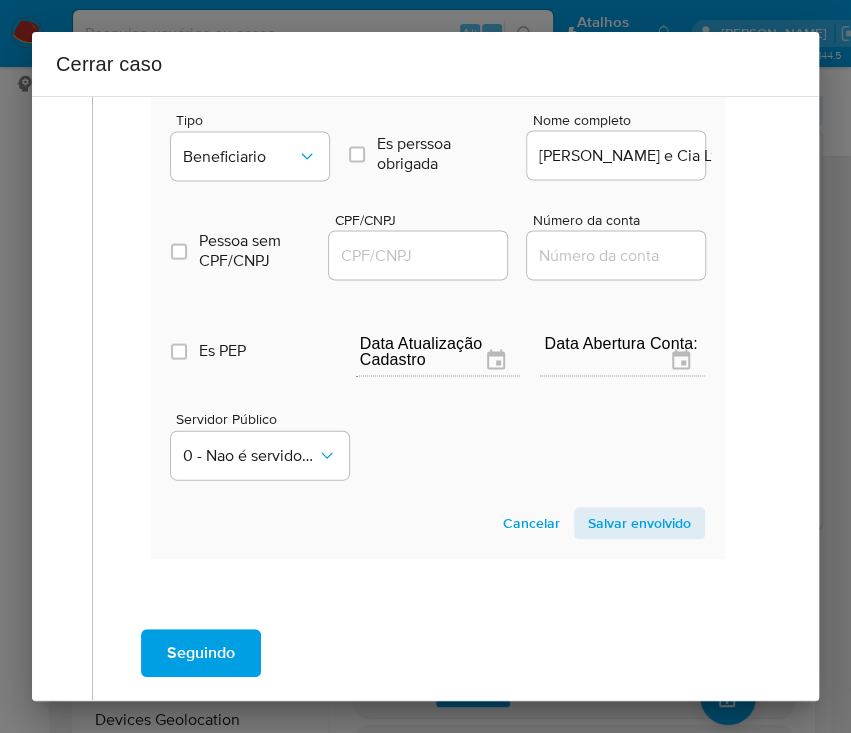 drag, startPoint x: 486, startPoint y: 283, endPoint x: 472, endPoint y: 272, distance: 17.804493 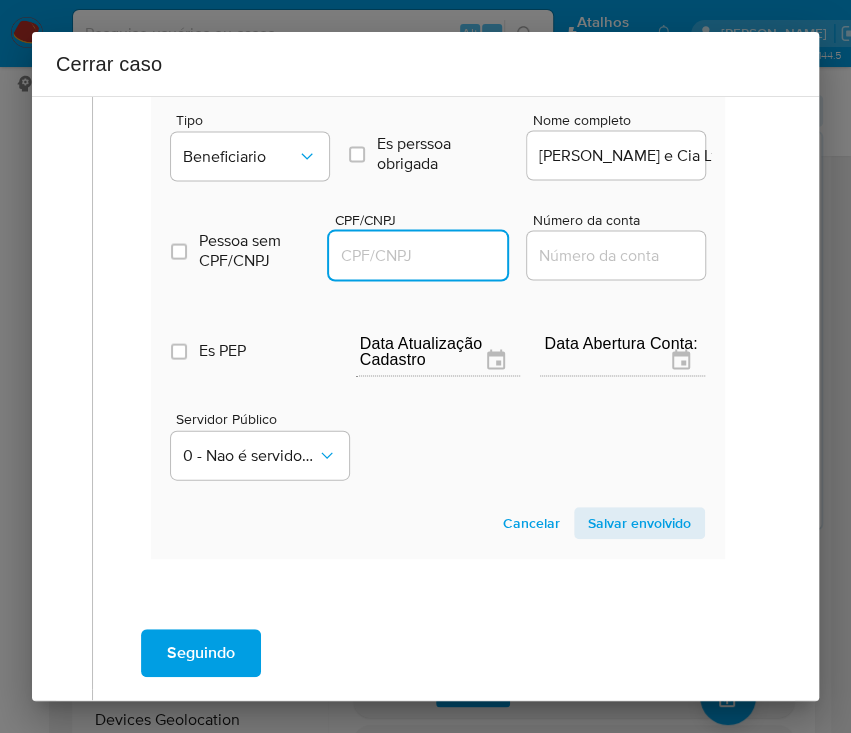 paste on "04251954000128" 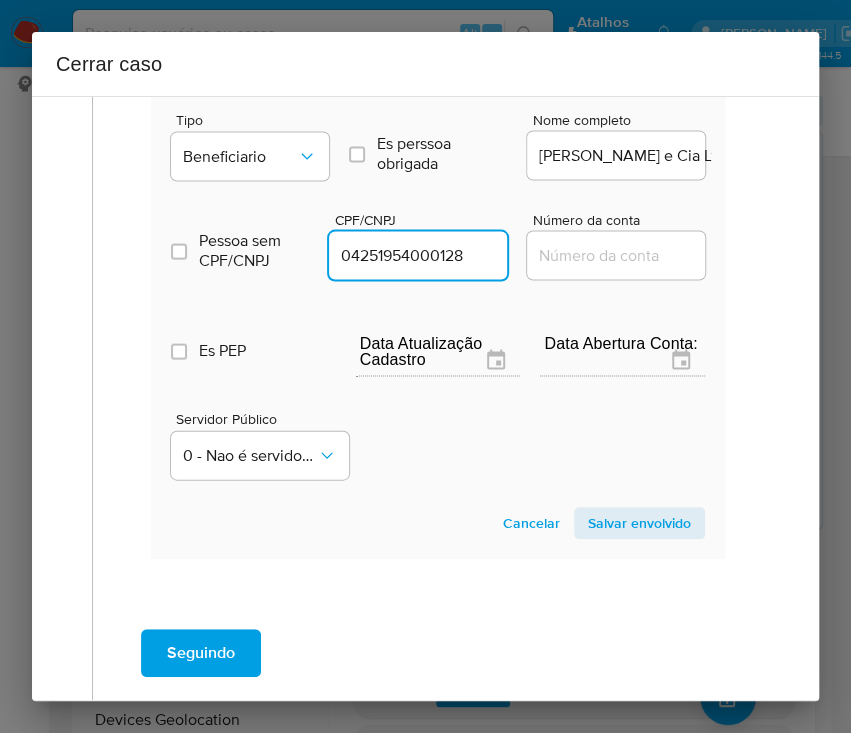 type on "4251954000128" 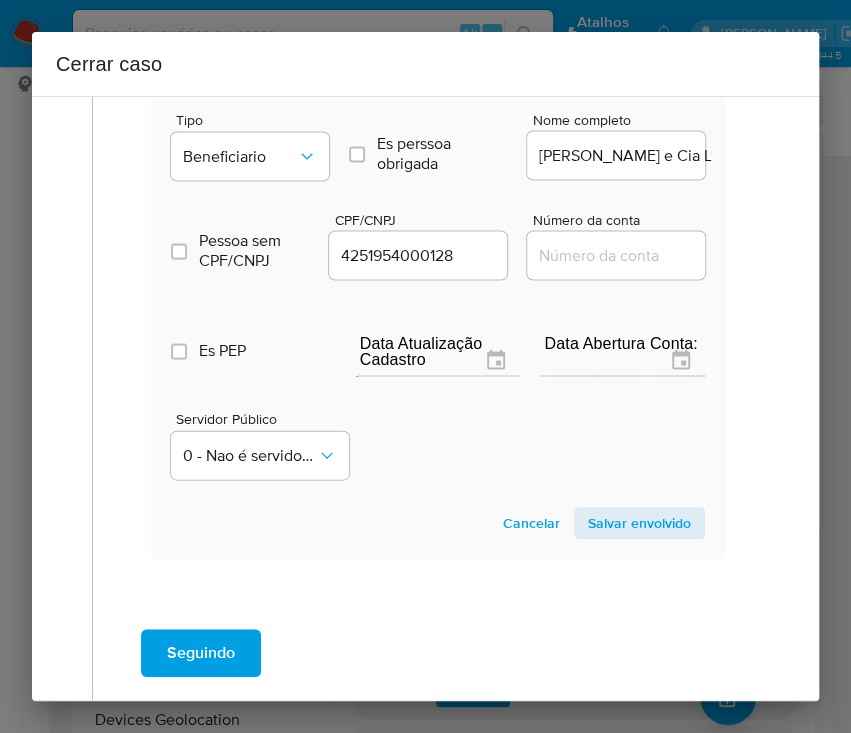 click on "Salvar envolvido" at bounding box center (639, 523) 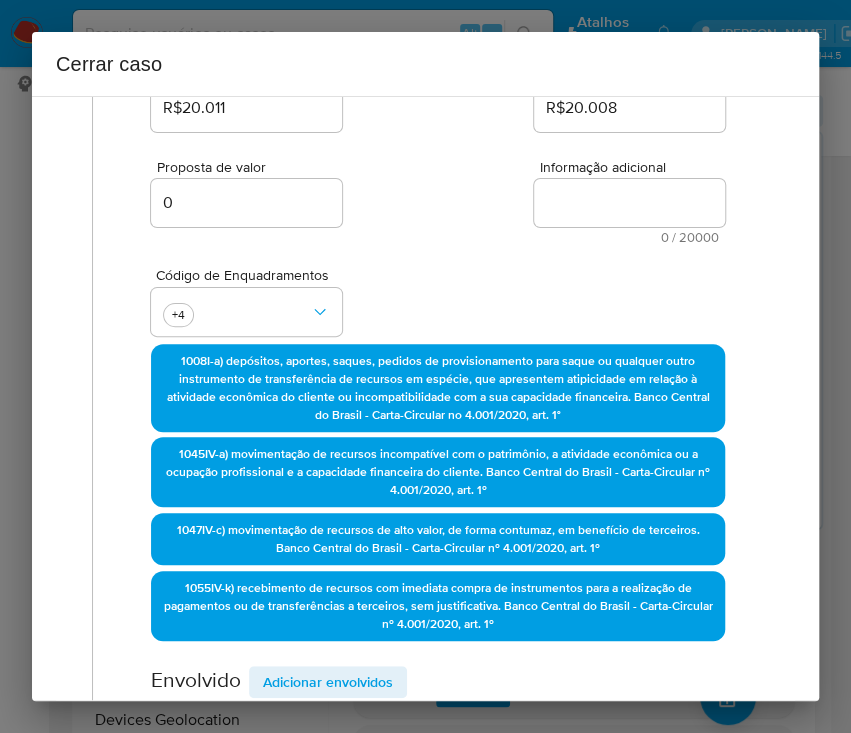 scroll, scrollTop: 209, scrollLeft: 0, axis: vertical 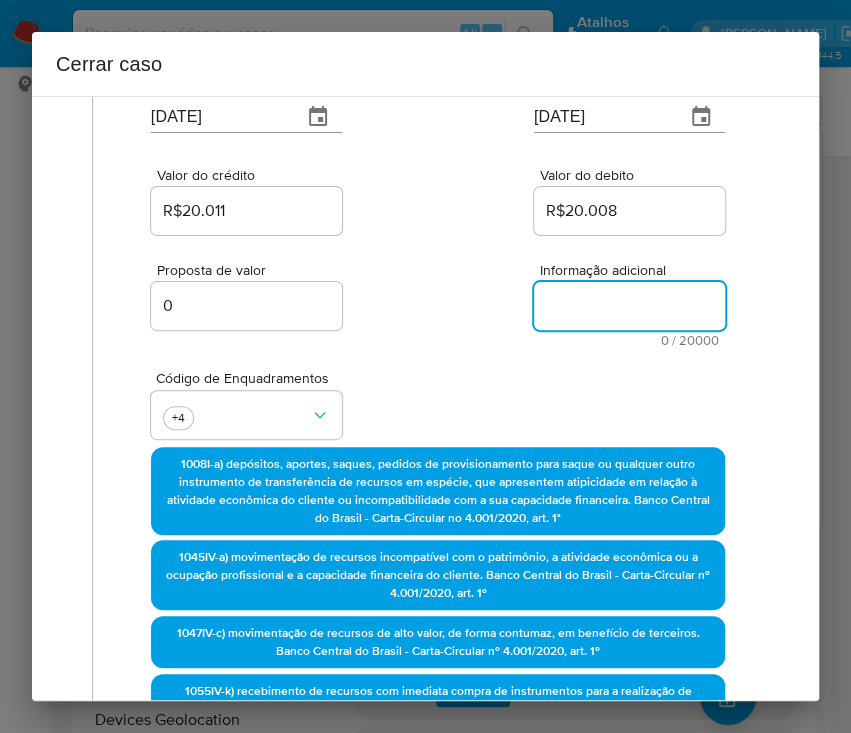click on "Informação adicional" at bounding box center (629, 306) 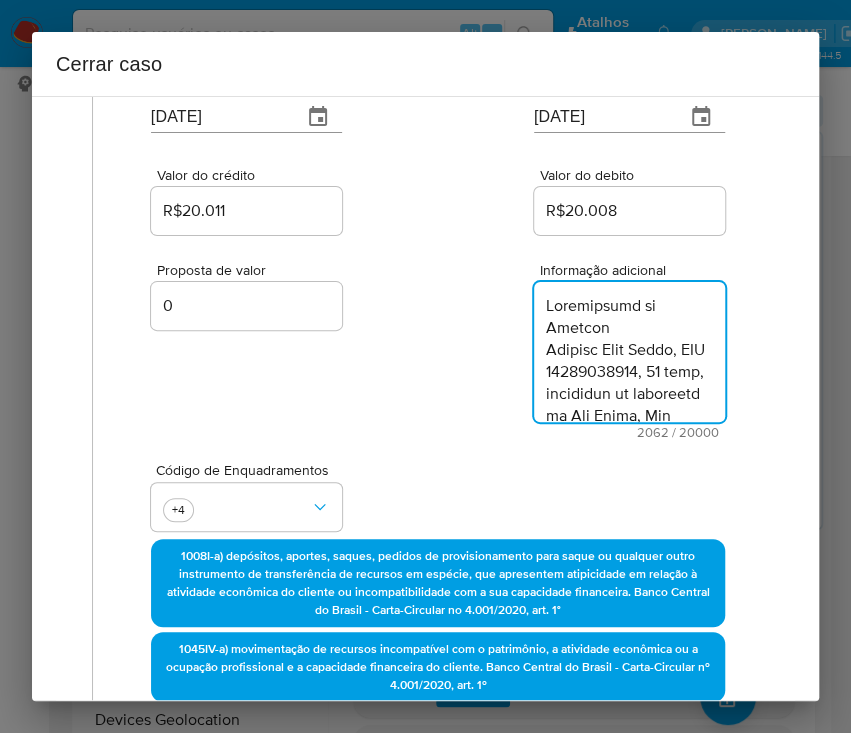 scroll, scrollTop: 3194, scrollLeft: 0, axis: vertical 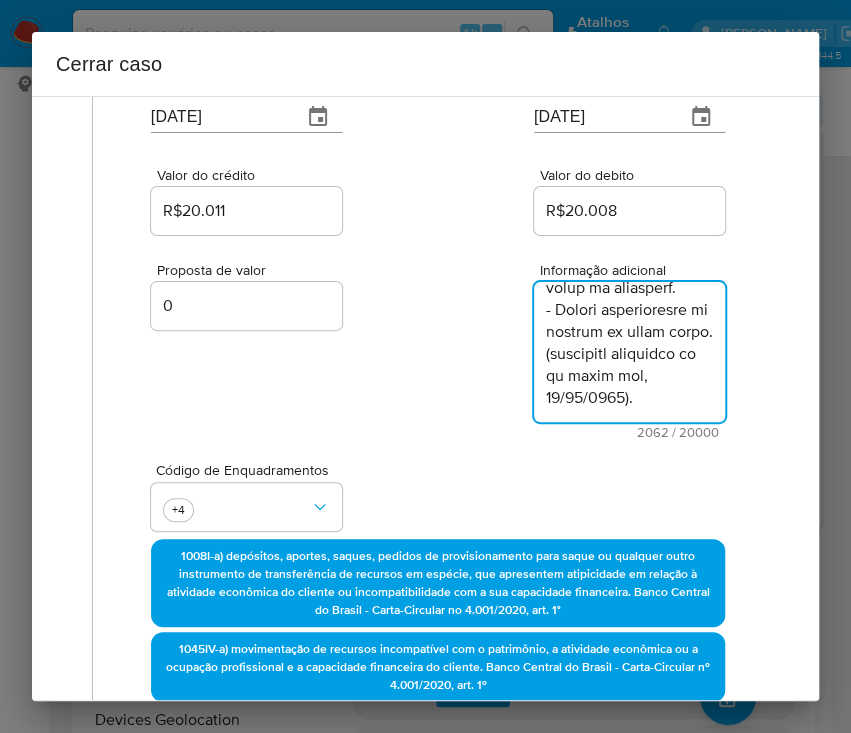 click on "Informação adicional" at bounding box center (629, 352) 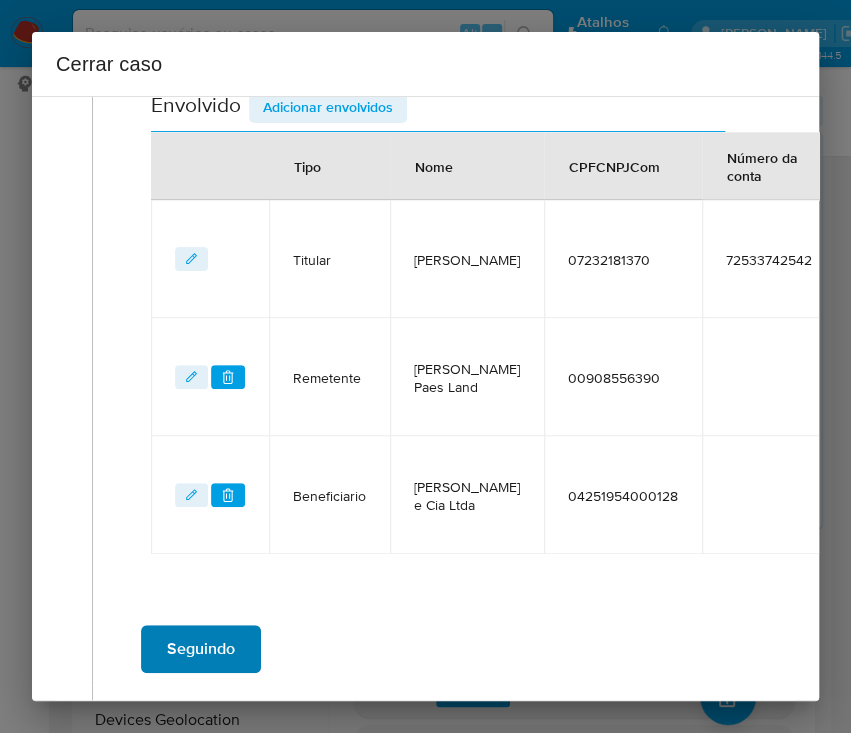 scroll, scrollTop: 1102, scrollLeft: 0, axis: vertical 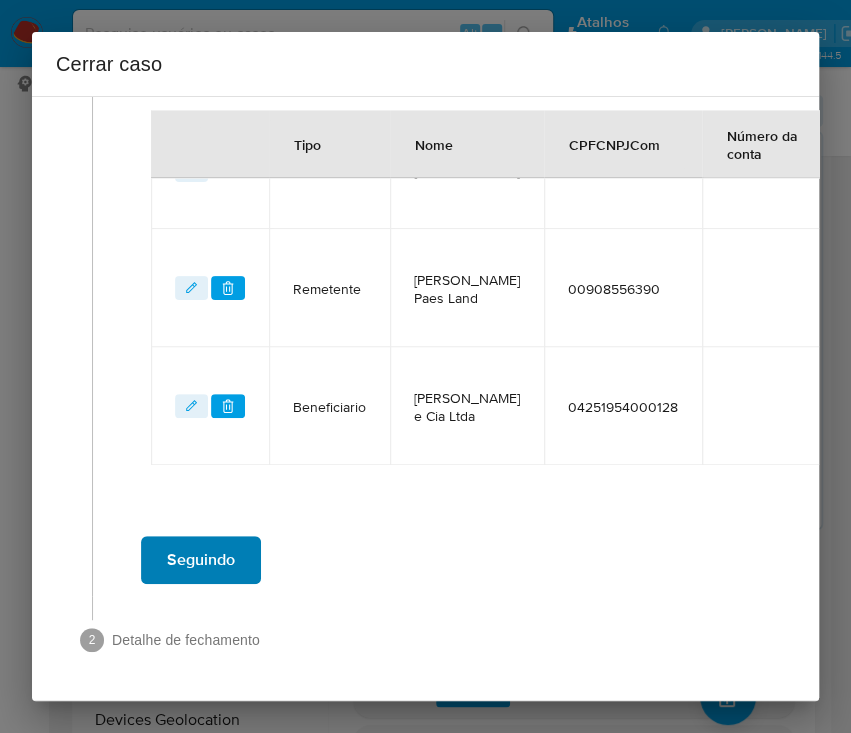 type on "Informações do Cliente
Cleiton Dias Costa, CPF 07232181370, 26 anos, residente no município de São Paulo, São Paulo, início de relacionamento em 08/02/2019.
Ocupação profissional declarada: Técnico em informática.
Renda mensal presumida: R$1.500,00.
Não identificado participação societária.
Resumo das movimentações:
No período de  20/05/2025 a 25/06/2025, os créditos somaram R$20.011,46 e os débitos totalizaram R$20.008,89, sendo destacados:
Resumo das principais Operações:
Créditos:
5 Aportes via boleto bancário: R$20.000,00
Débitos:
1 Transferências Interbancárias: R$19.958,00
Amostra das principais transações:
I) Créditos:
R$ 20.000,00 - 5 aportes em espécie via boletos bancários - Portador dos recursos: Larissa Rodrigues Ribeiro Paes Land, CPF 00908556390 - Banco recebedor: Caixa Econômica Federal.
II) Débitos:
R$19.958,00 - Jose Carlos F Pereira e Cia Ltda - CNPJ 04251954000128 (Casas lotéricas) via 1 Transferências Interbancárias - Caixa Econômica Federal
Notas:
1.  As opera..." 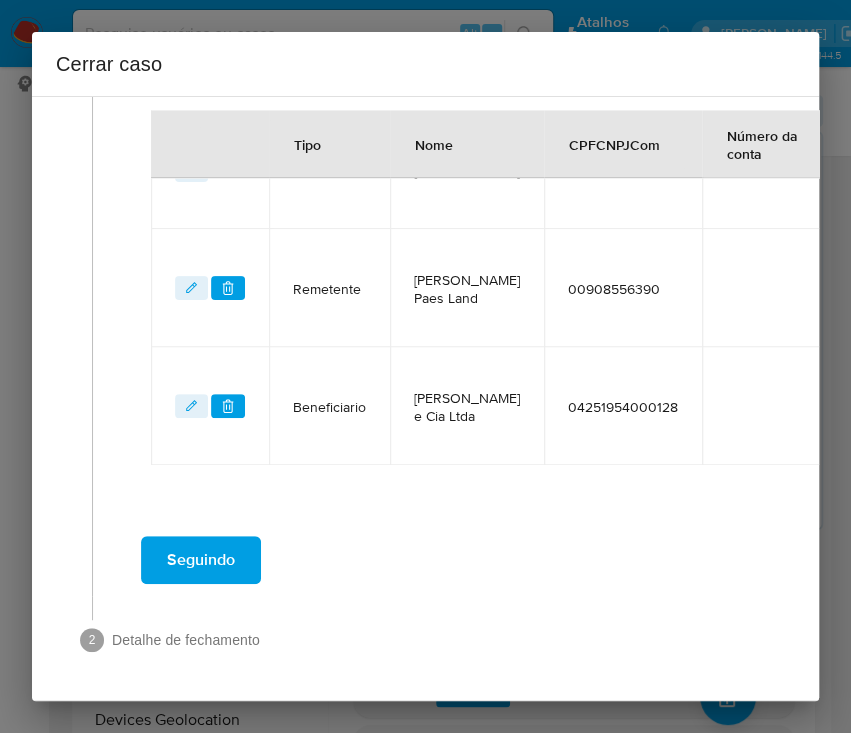 click on "Seguindo" at bounding box center [201, 560] 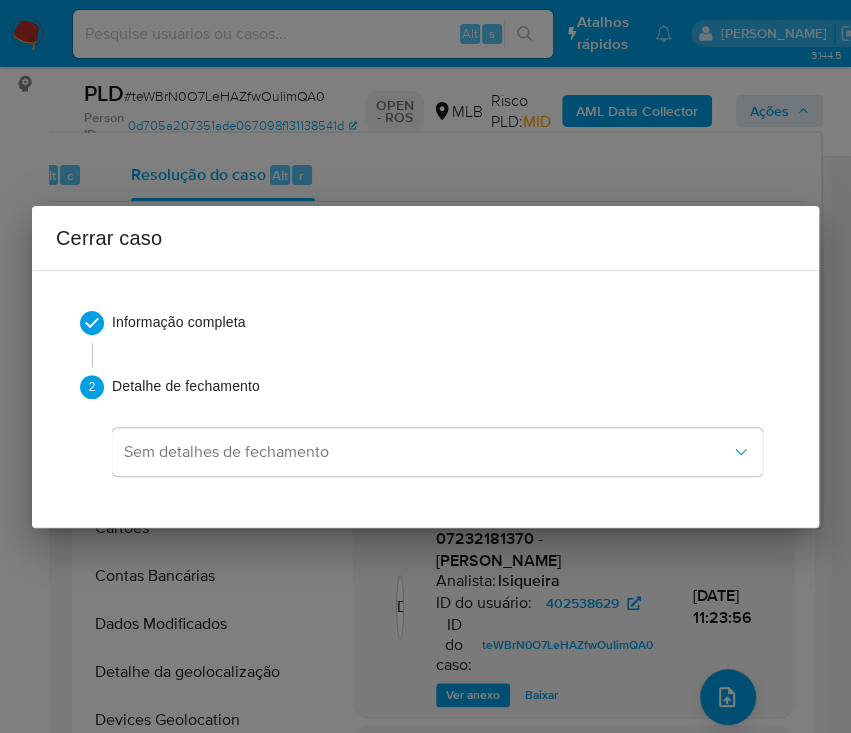 scroll, scrollTop: 0, scrollLeft: 0, axis: both 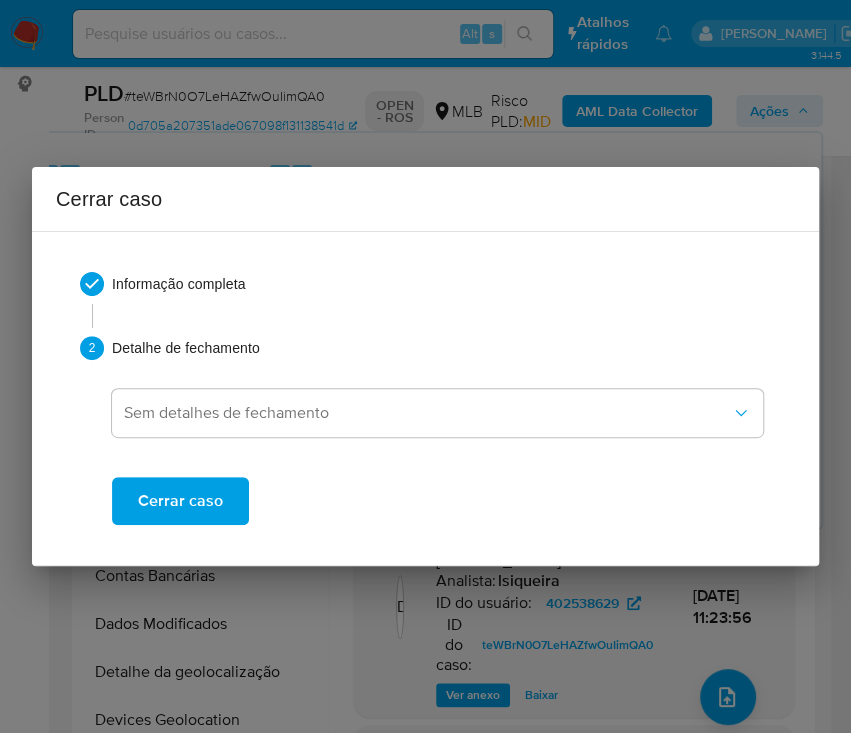 click on "Cerrar caso" at bounding box center [180, 501] 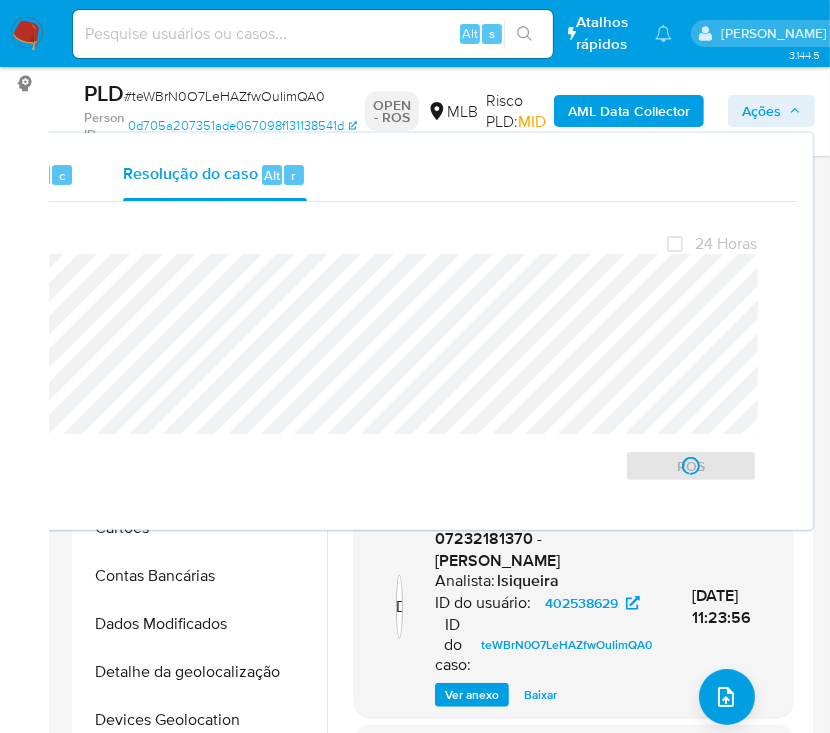 click on "# teWBrN0O7LeHAZfwOuIimQA0" at bounding box center [224, 96] 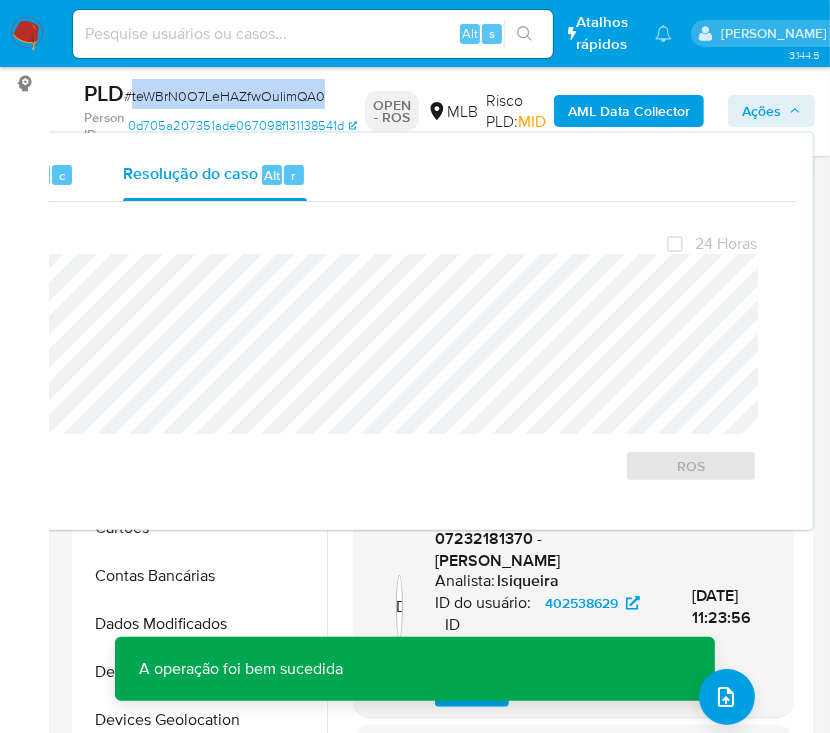 click on "# teWBrN0O7LeHAZfwOuIimQA0" at bounding box center (224, 96) 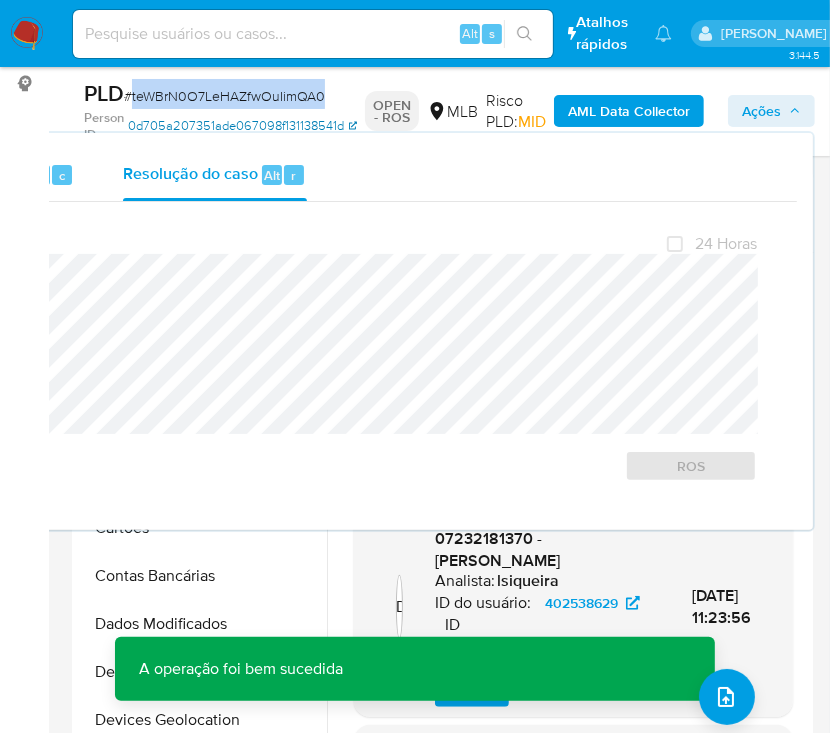 copy on "teWBrN0O7LeHAZfwOuIimQA0" 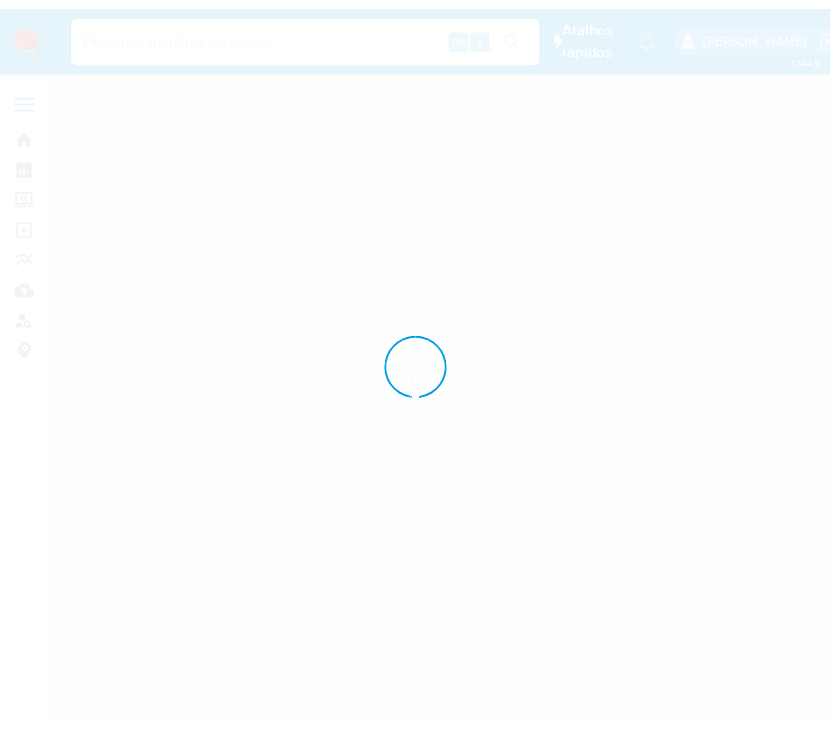 scroll, scrollTop: 0, scrollLeft: 0, axis: both 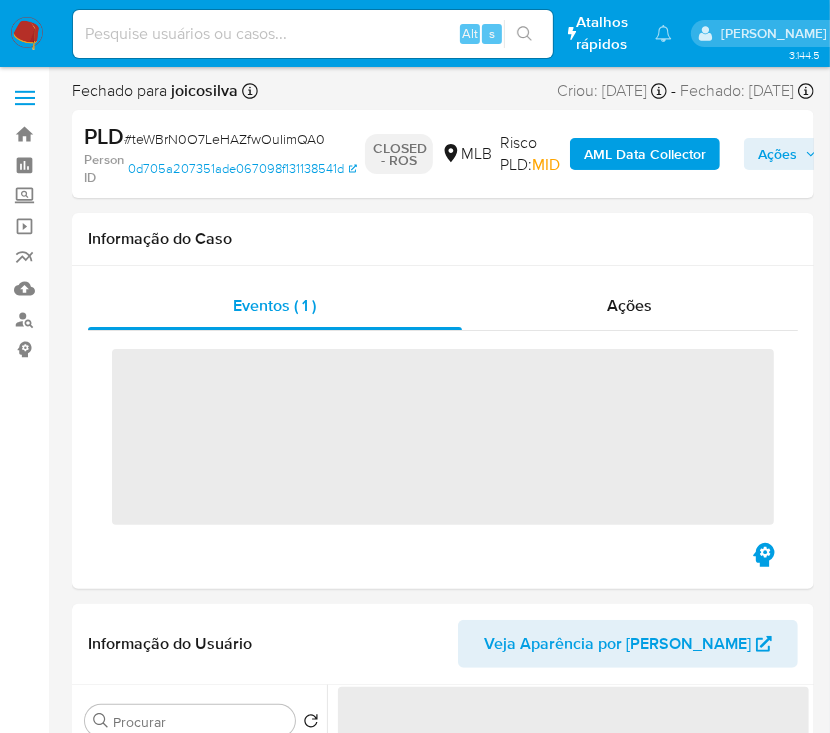 click at bounding box center (27, 34) 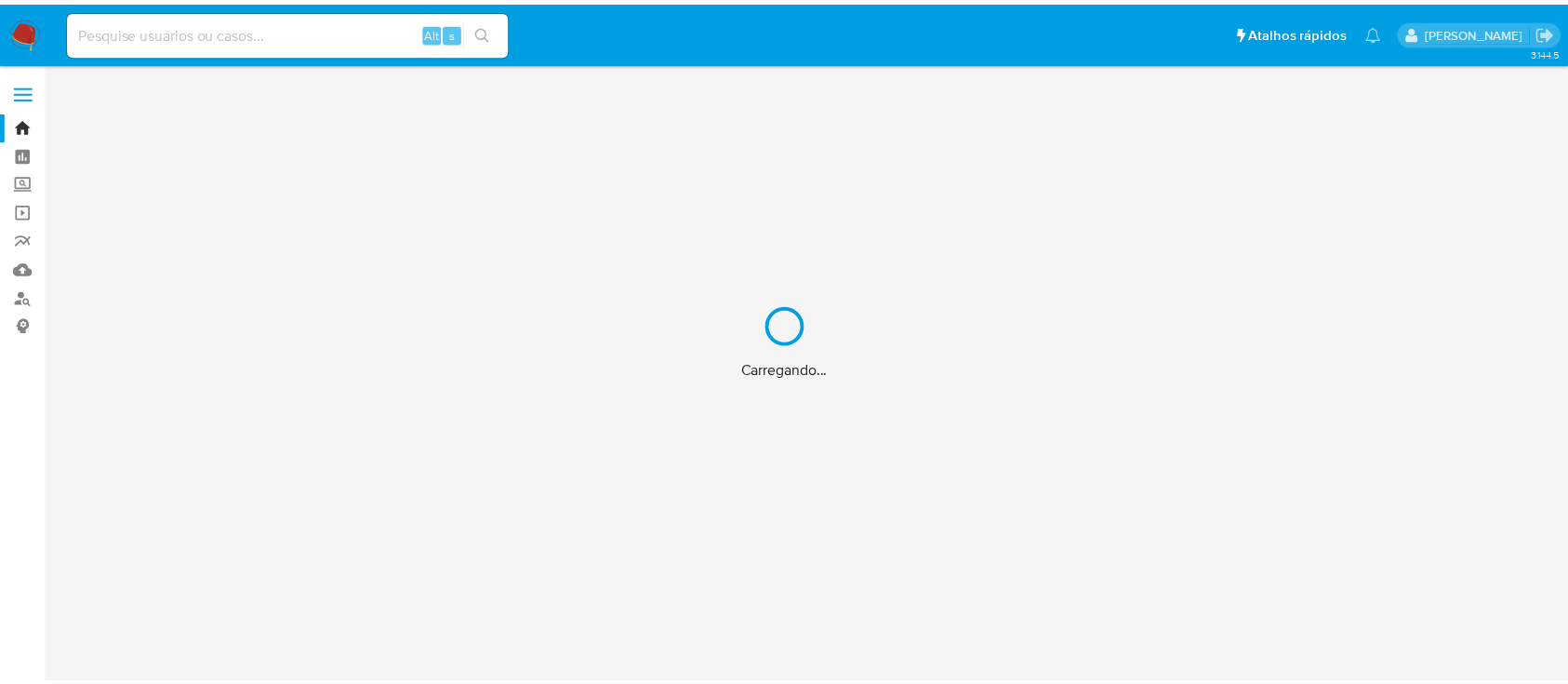 scroll, scrollTop: 0, scrollLeft: 0, axis: both 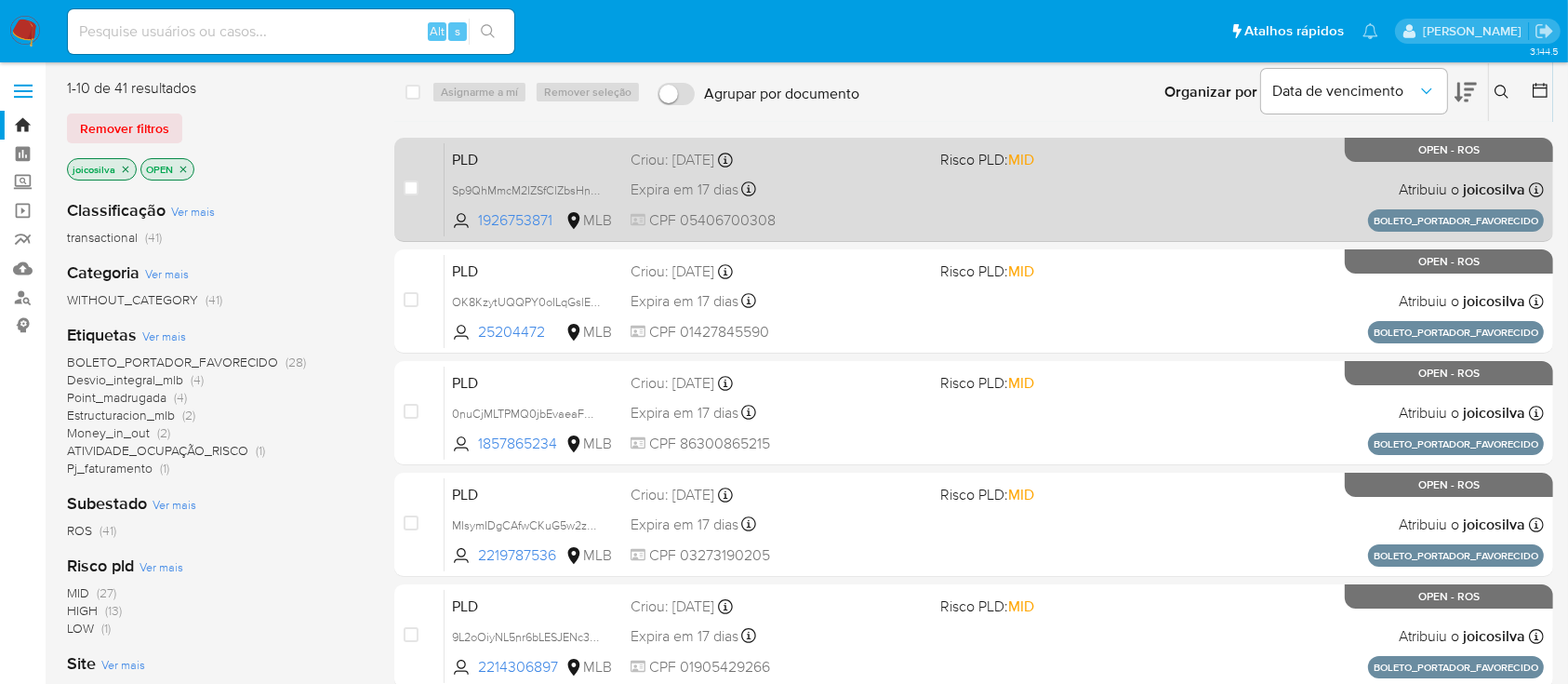 click on "PLD Sp9QhMmcM2IZSfClZbsHnnru 1926753871 MLB Risco PLD:  MID Criou: [DATE]   Criou: [DATE] 18:36:47 Expira em 17 dias   Expira em [DATE] 18:36:47 CPF   05406700308 Atribuiu o   joicosilva   Asignado el: [DATE] 18:36:47 BOLETO_PORTADOR_FAVORECIDO OPEN - ROS" at bounding box center [994, 189] 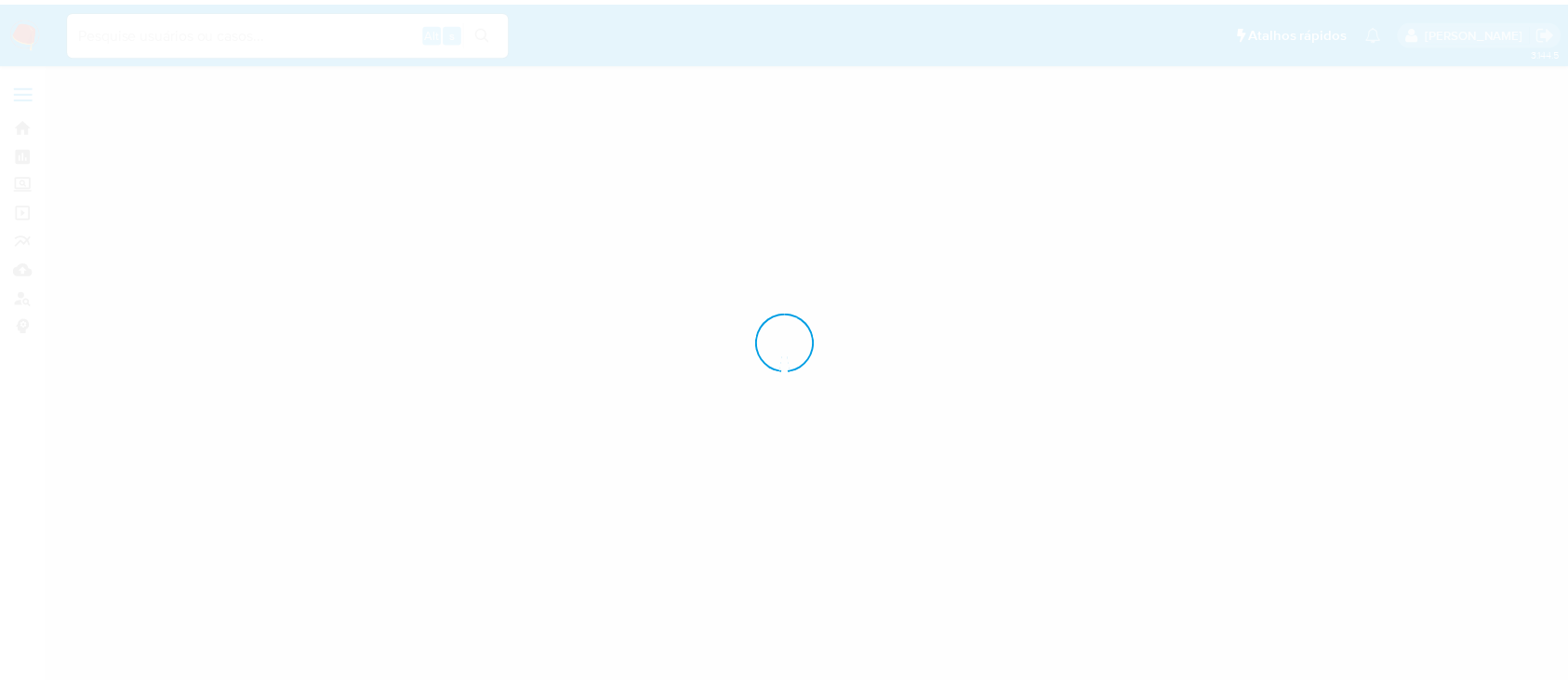 scroll, scrollTop: 0, scrollLeft: 0, axis: both 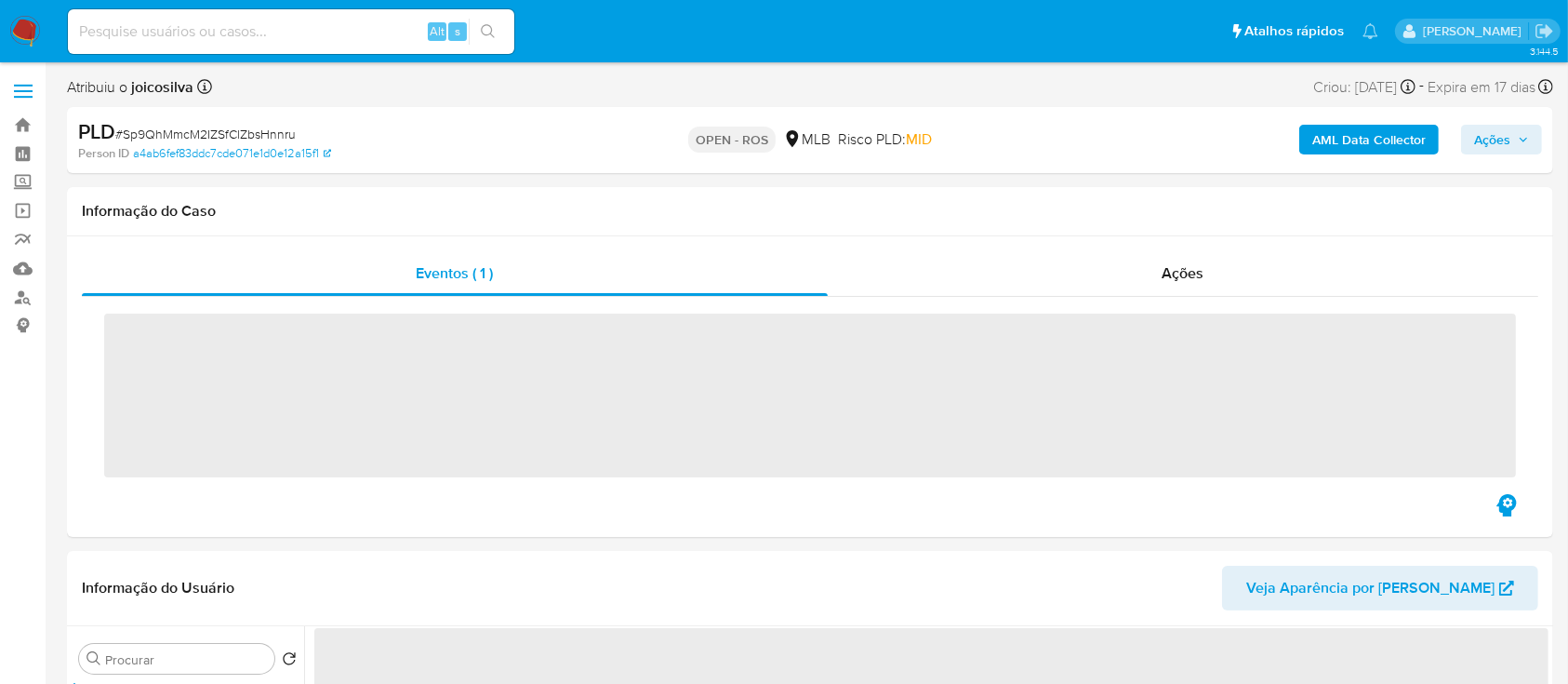 click on "Atribuiu o   joicosilva   Asignado el: [DATE] 18:36:47 Criou: [DATE]   Criou: [DATE] 18:36:47 - Expira em 17 dias   Expira em [DATE] 18:36:47 PLD # Sp9QhMmcM2IZSfClZbsHnnru Person ID a4ab6fef83ddc7cde071e1d0e12a15f1 OPEN - ROS  MLB Risco PLD:  MID AML Data Collector Ações Informação do Caso Eventos ( 1 ) Ações ‌ Informação do Usuário Veja Aparência por Pessoa Procurar   Retornar ao pedido padrão Geral Anexos KYC Adiantamentos de Dinheiro Cartões Contas Bancárias Dados Modificados Detalhe da geolocalização Devices Geolocation Dispositivos Point Documentação Empréstimos Endereços Fecha Compliant Financiamento de Veículos Histórico de Risco PLD Histórico de casos Histórico de conversas IV Challenges Insurtech Items Lista Interna Listas Externas Marcas AML Perfis Relacionados Restrições Novo Mundo ‌ Contatos Histórico CX Soluções Bate-papo Id Estado Data de criação Origem Processo" at bounding box center [810, 1579] 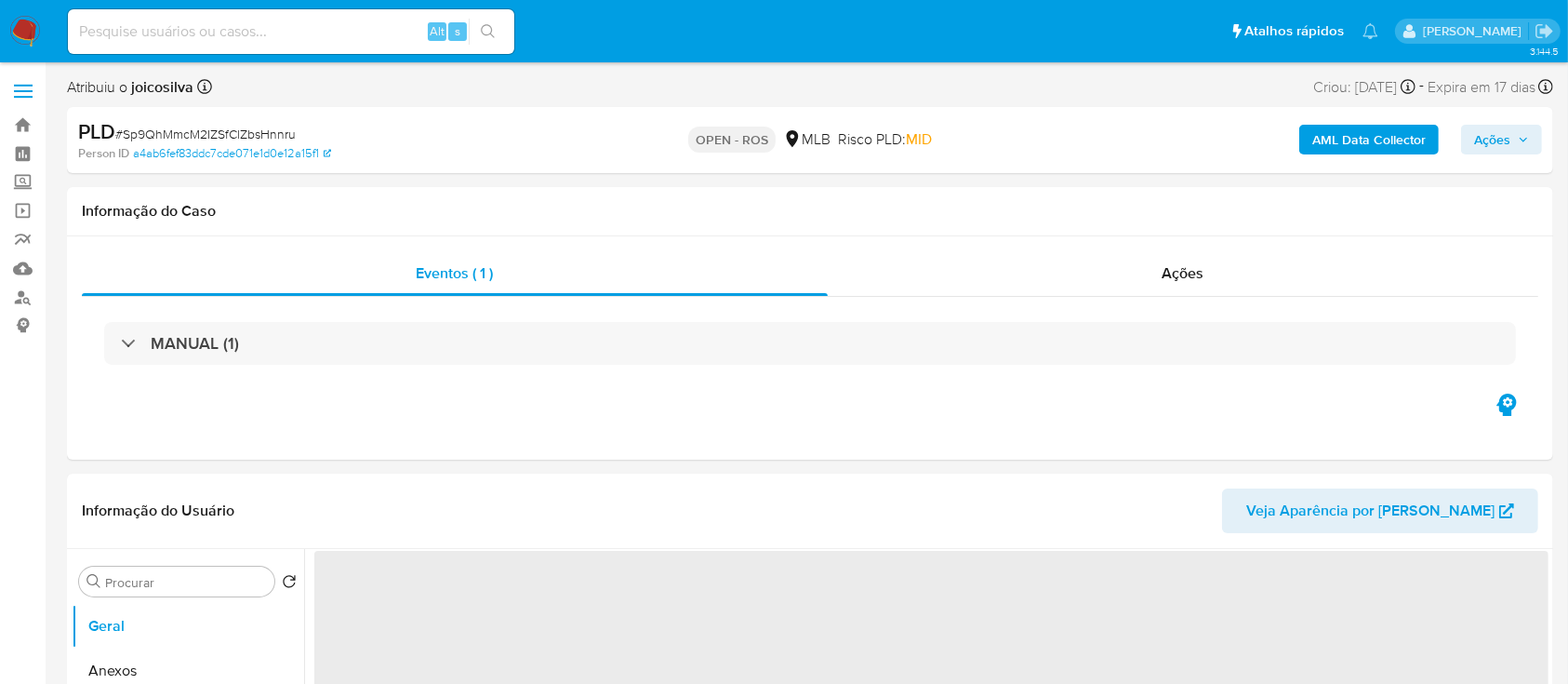 click on "# Sp9QhMmcM2IZSfClZbsHnnru" at bounding box center (206, 134) 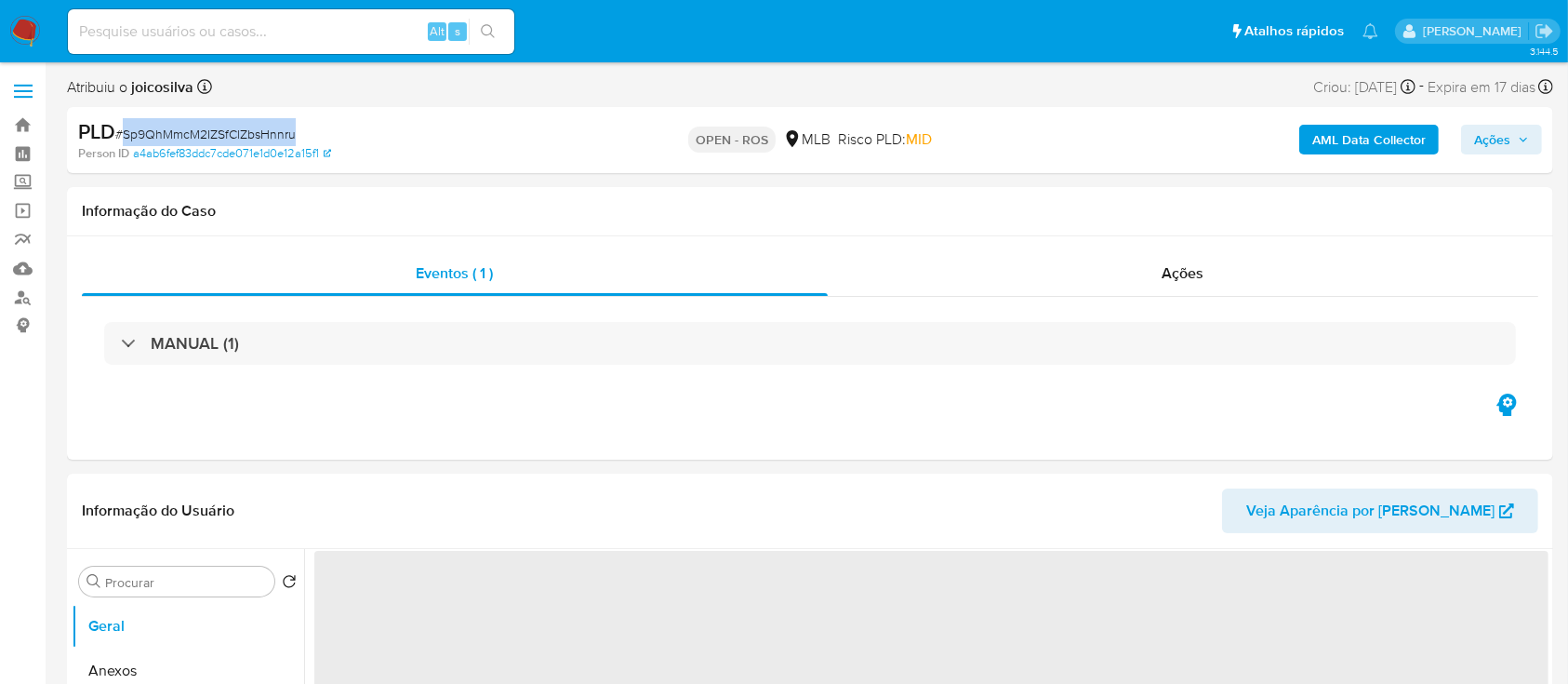 click on "# Sp9QhMmcM2IZSfClZbsHnnru" at bounding box center [206, 134] 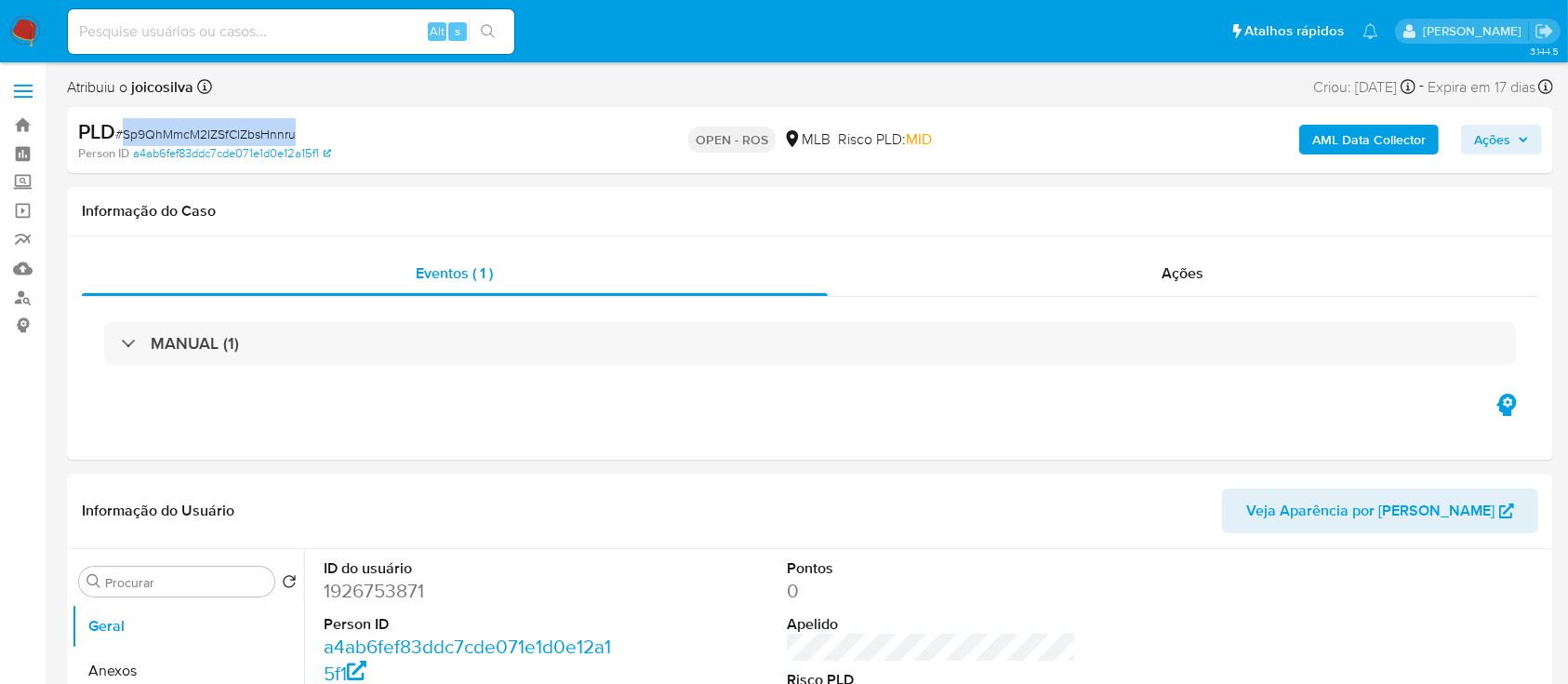 select on "10" 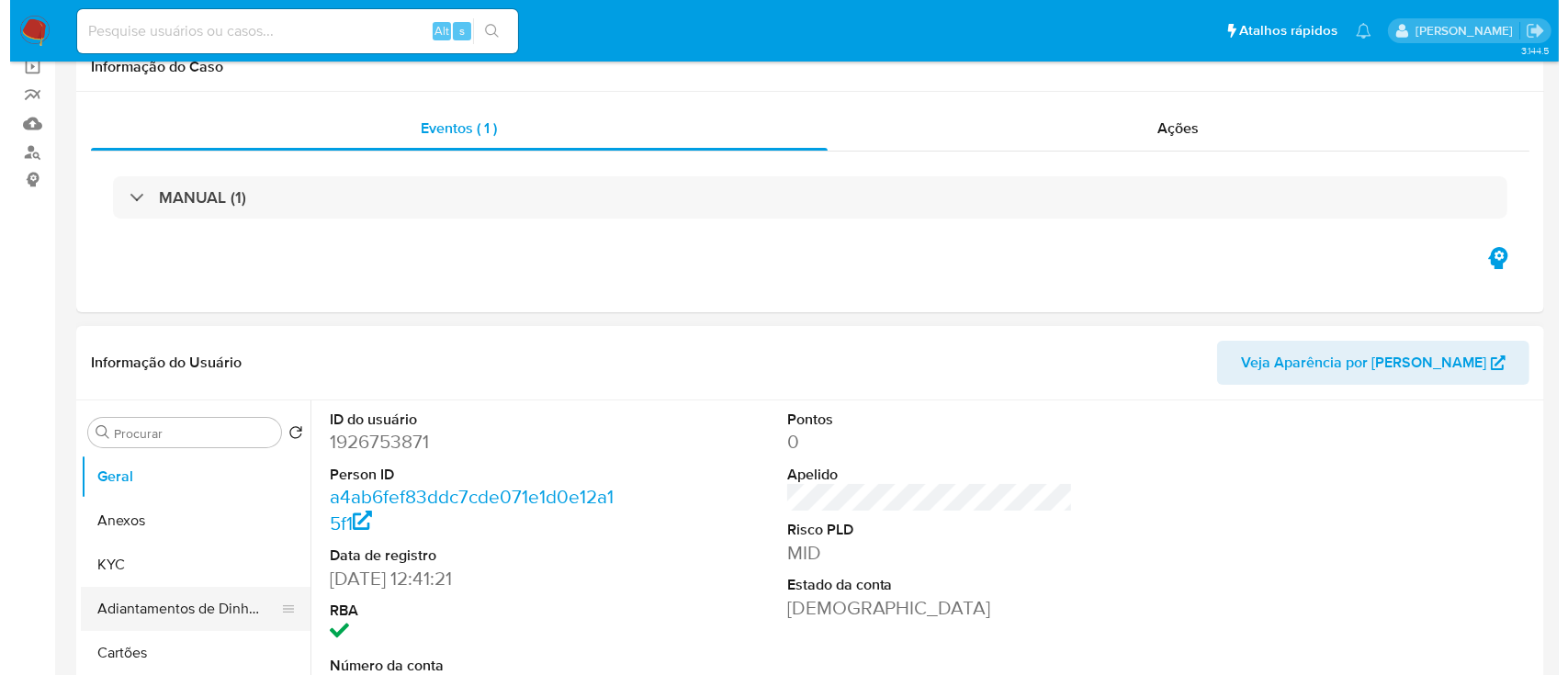 scroll, scrollTop: 244, scrollLeft: 0, axis: vertical 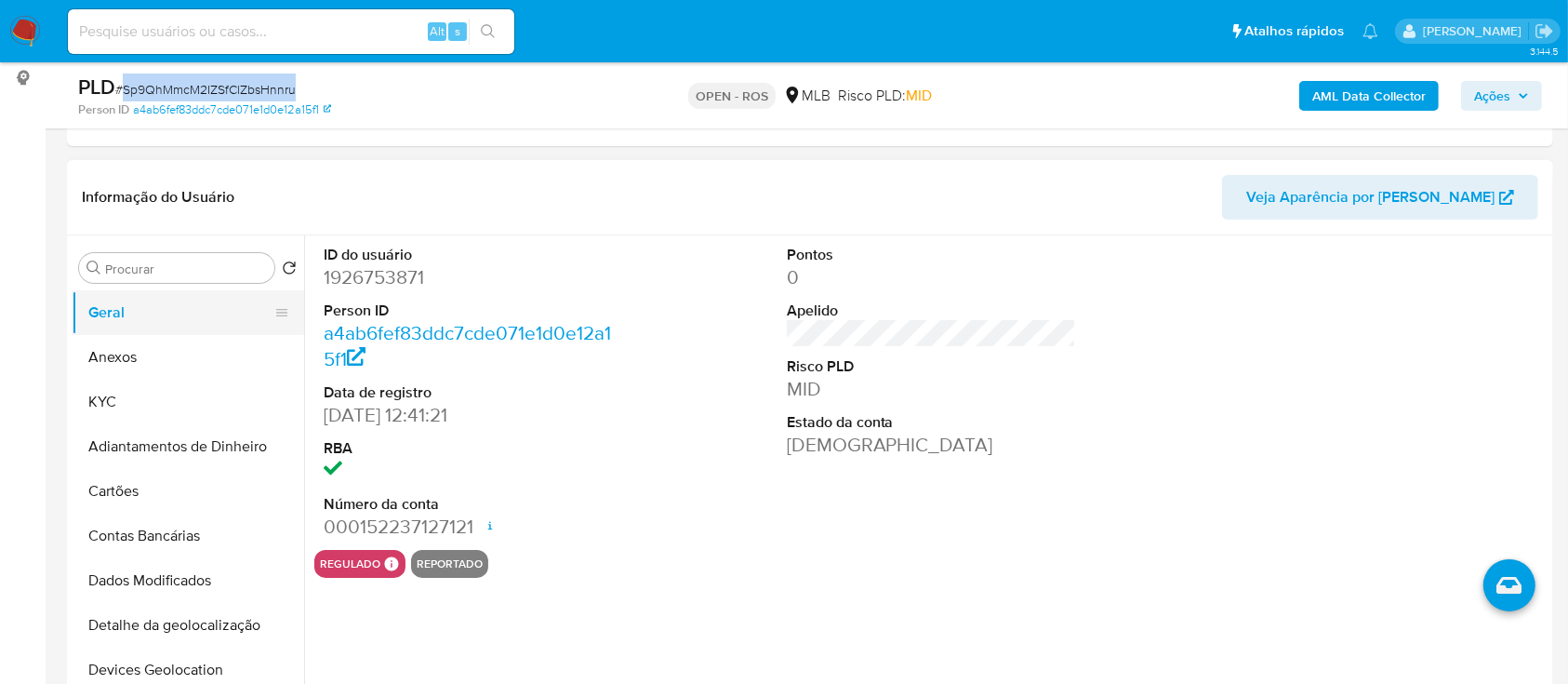 click on "Geral" at bounding box center (180, 313) 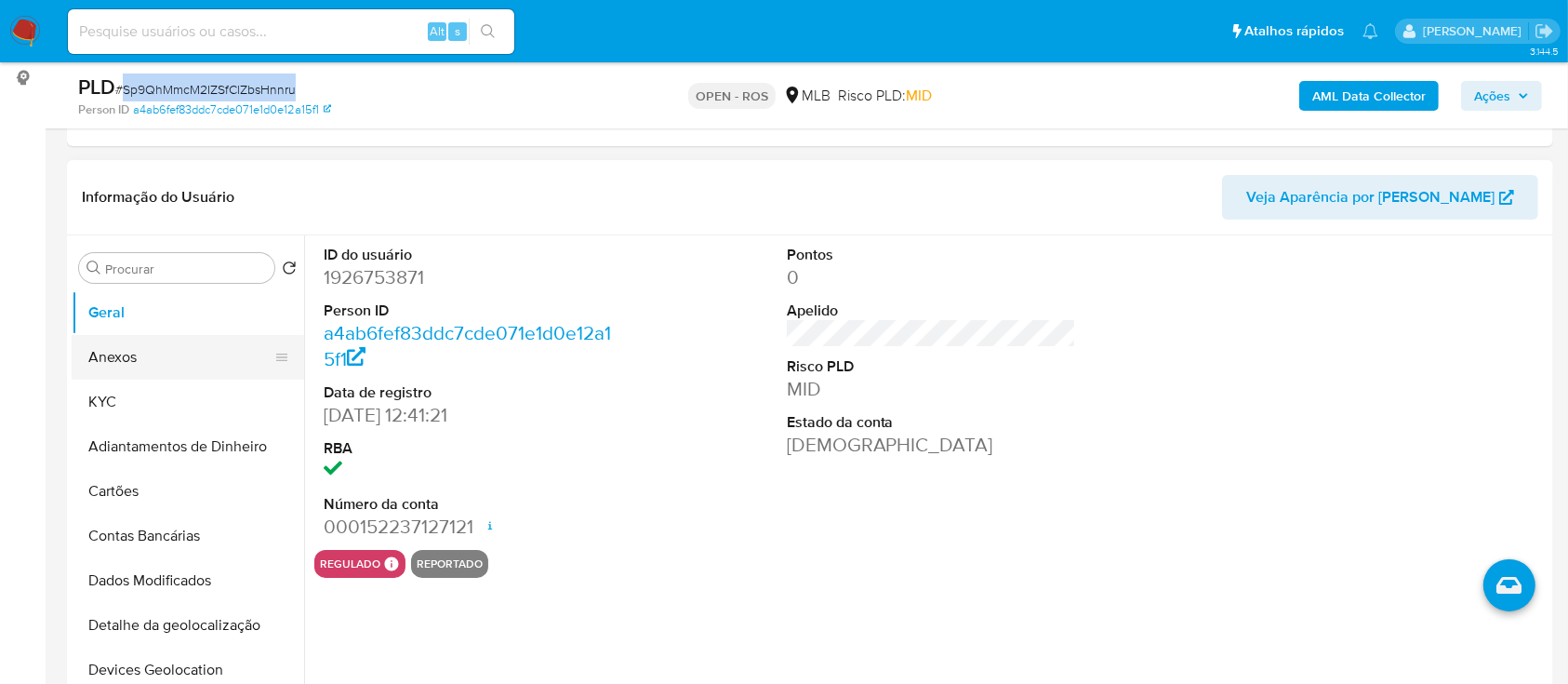 click on "Anexos" at bounding box center [180, 357] 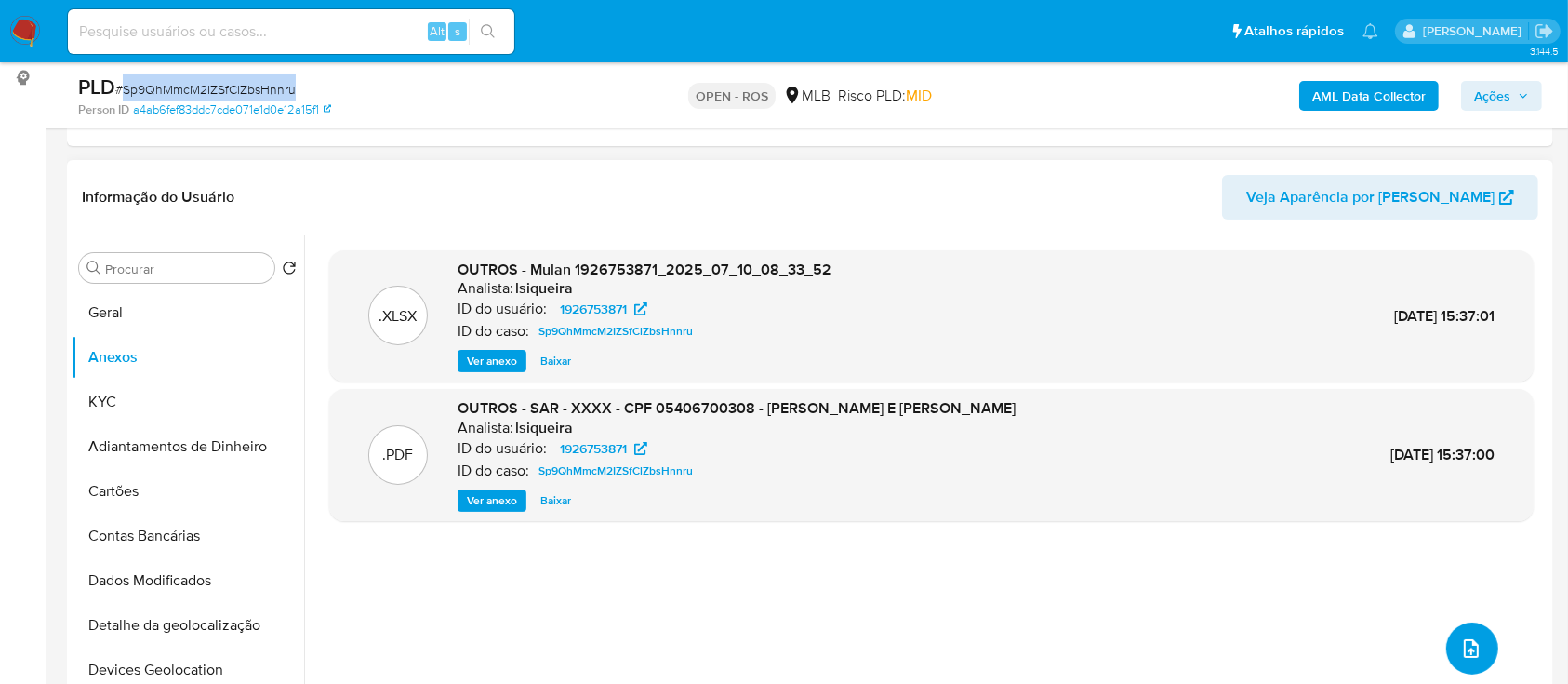 click 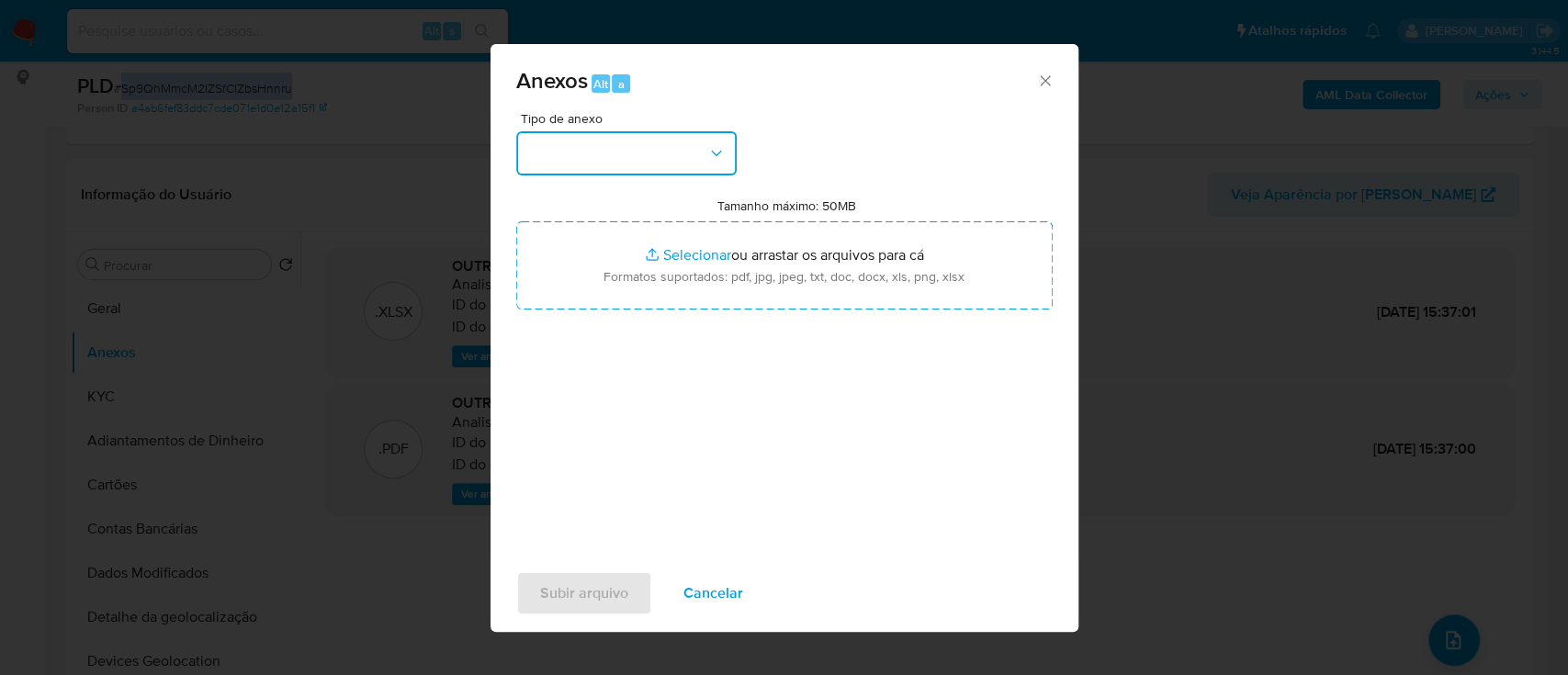 drag, startPoint x: 720, startPoint y: 154, endPoint x: 710, endPoint y: 174, distance: 22.36068 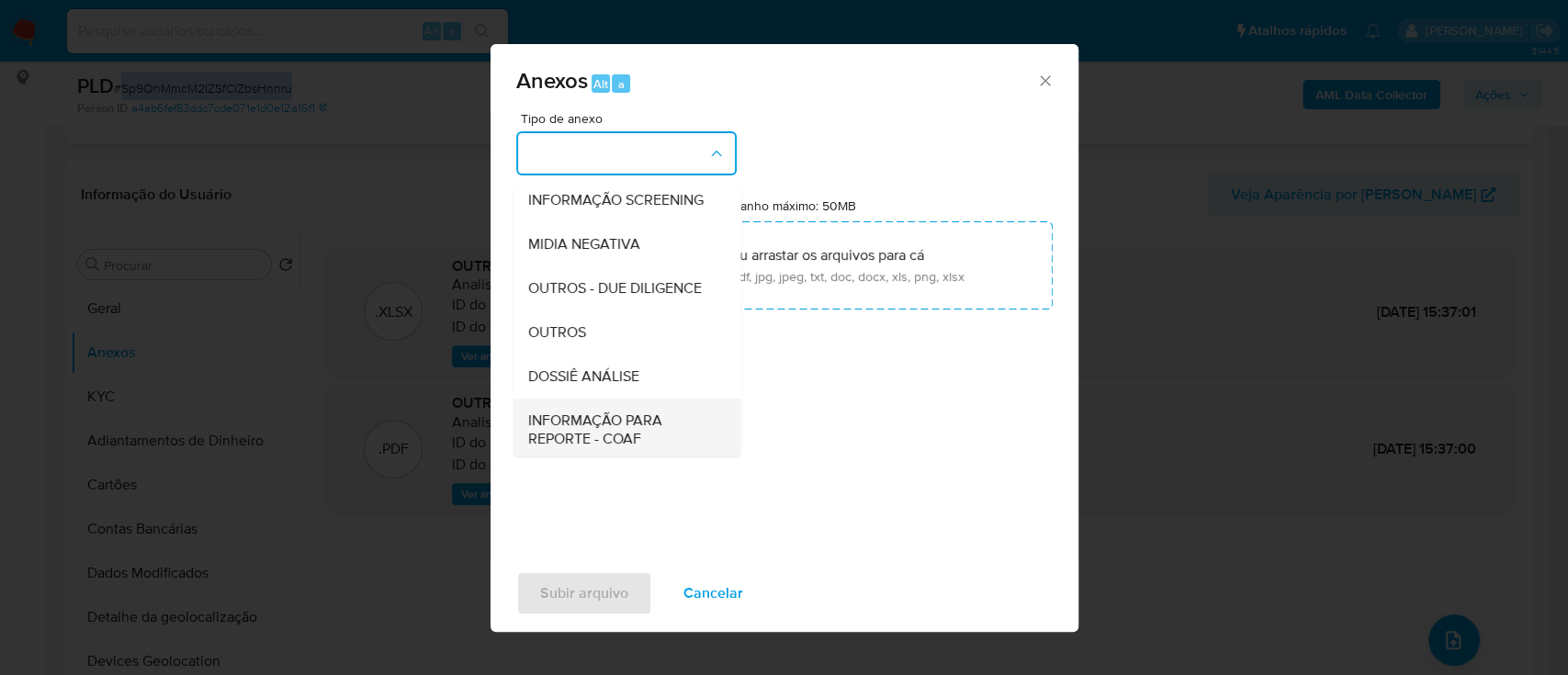 scroll, scrollTop: 282, scrollLeft: 0, axis: vertical 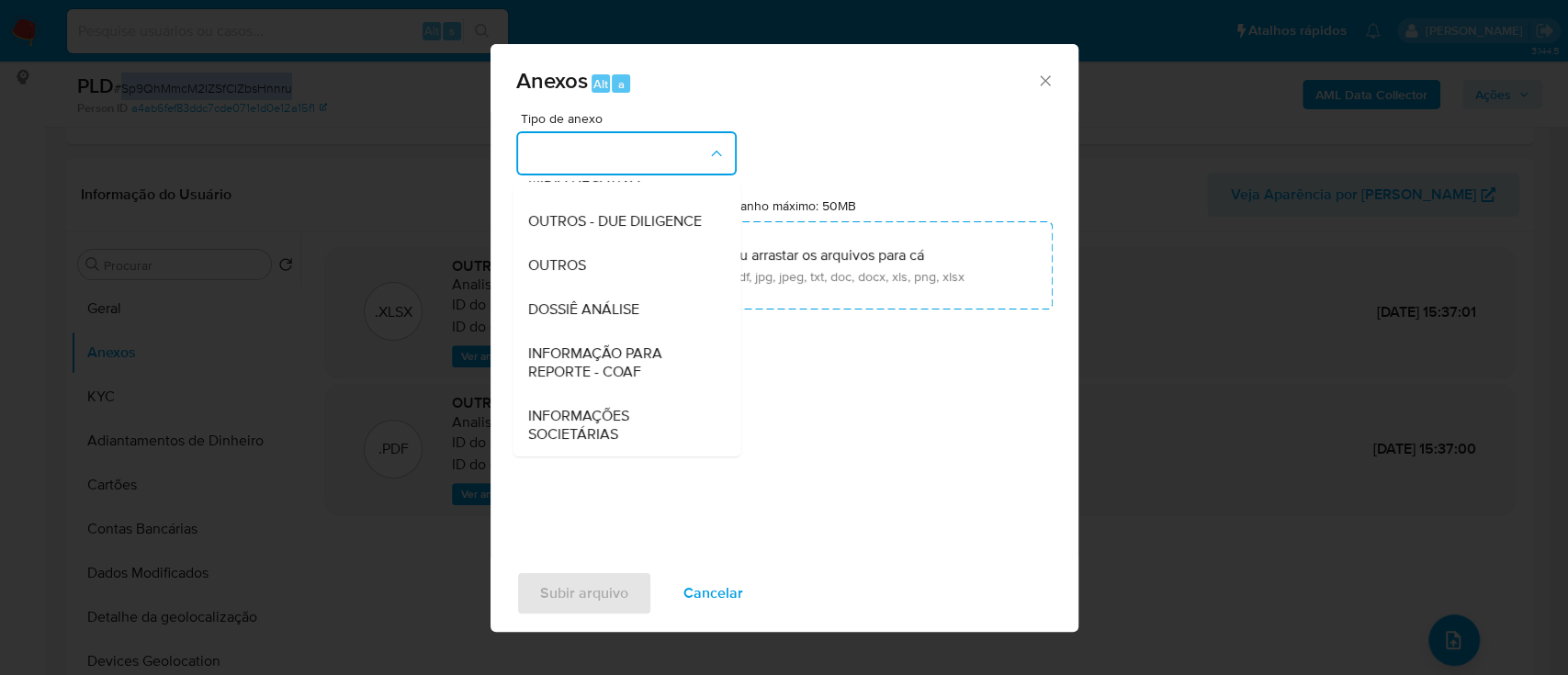 click at bounding box center [626, 153] 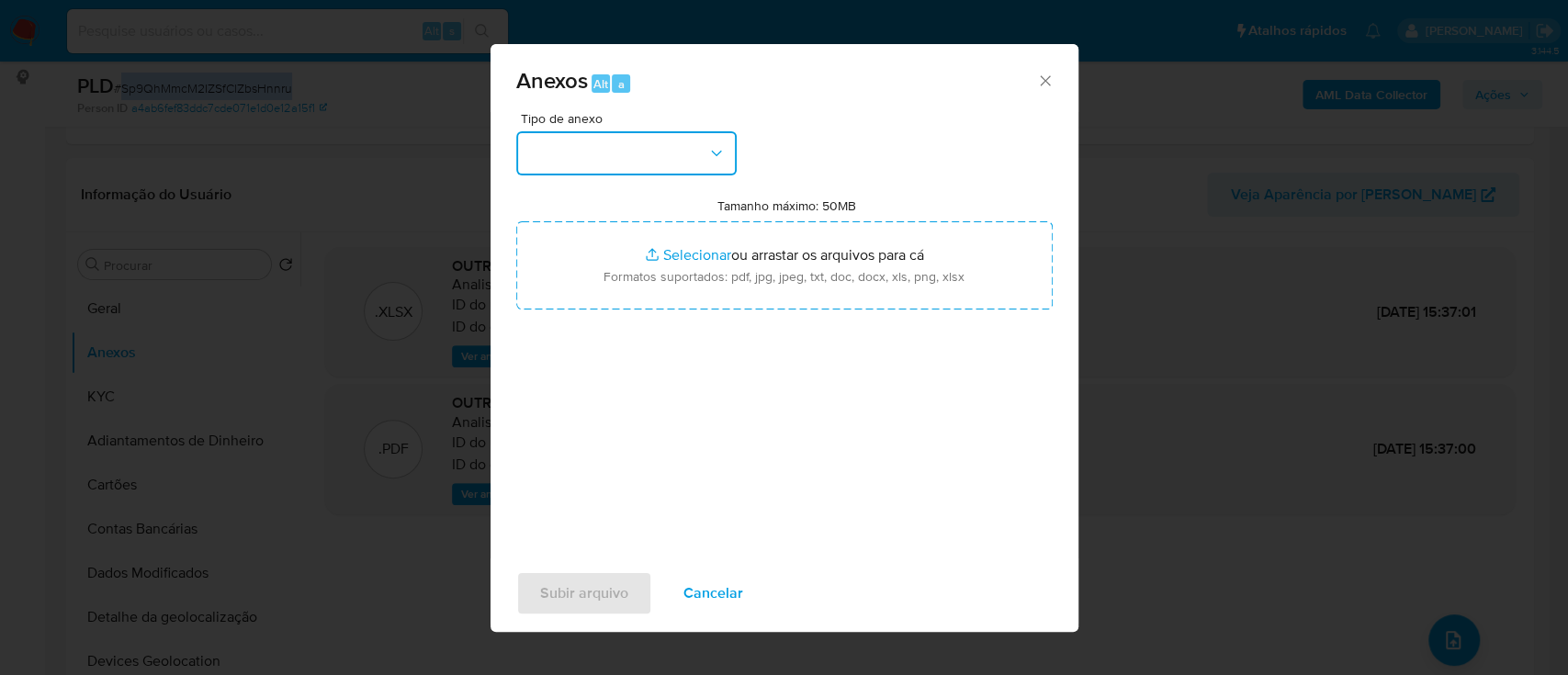 click at bounding box center [626, 153] 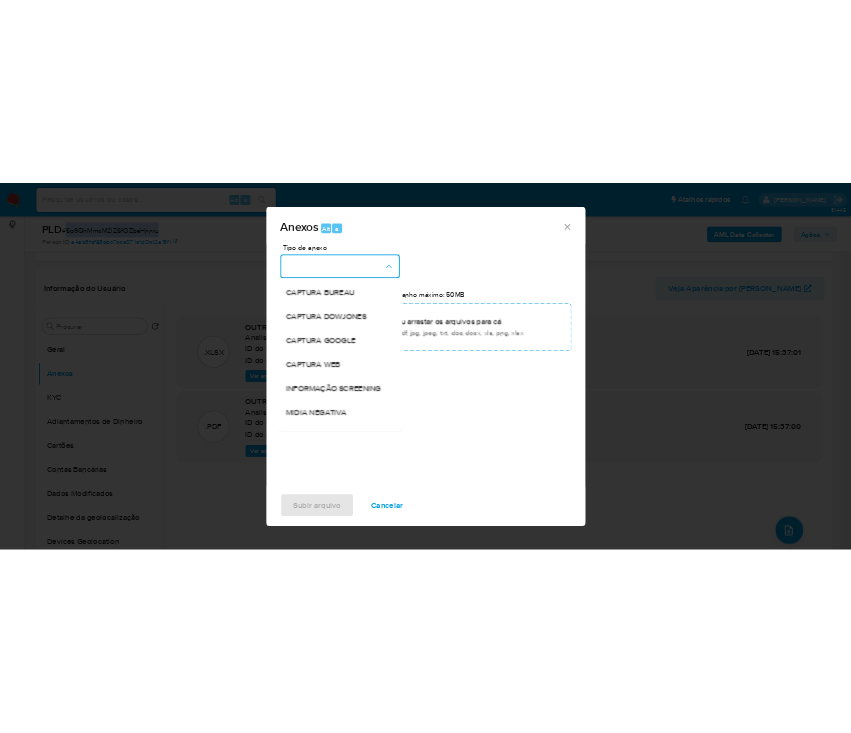 scroll, scrollTop: 307, scrollLeft: 0, axis: vertical 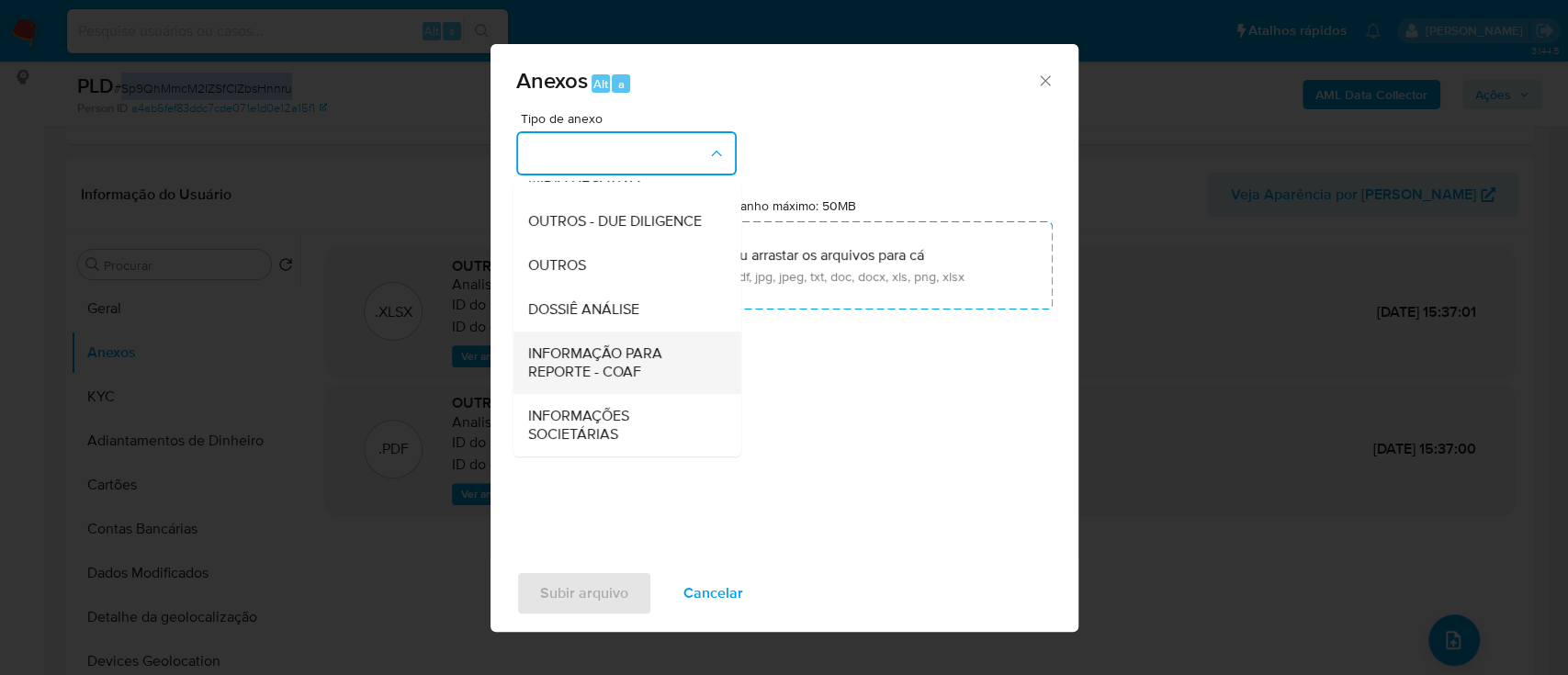 click on "INFORMAÇÃO PARA REPORTE - COAF" at bounding box center (621, 363) 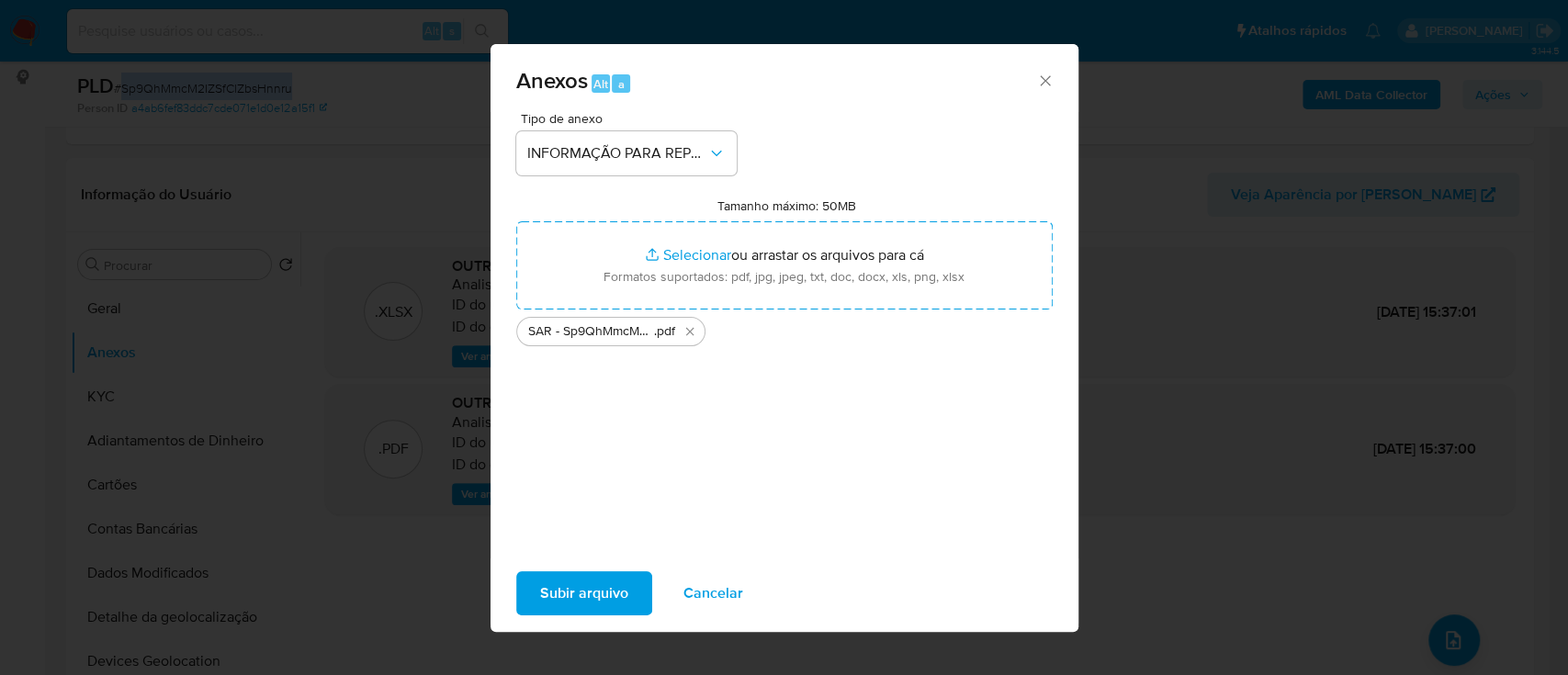 click on "Subir arquivo" at bounding box center [584, 593] 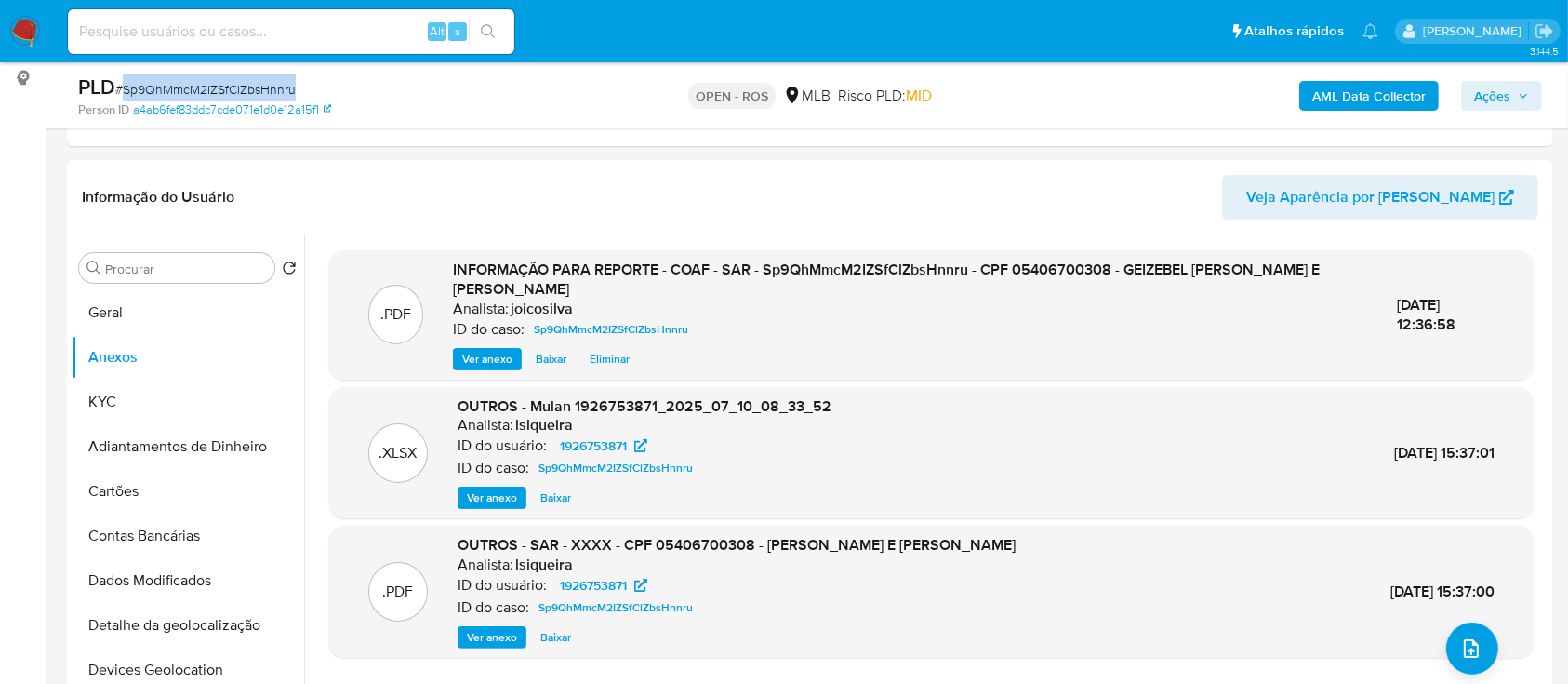 drag, startPoint x: 1506, startPoint y: 92, endPoint x: 1497, endPoint y: 104, distance: 15 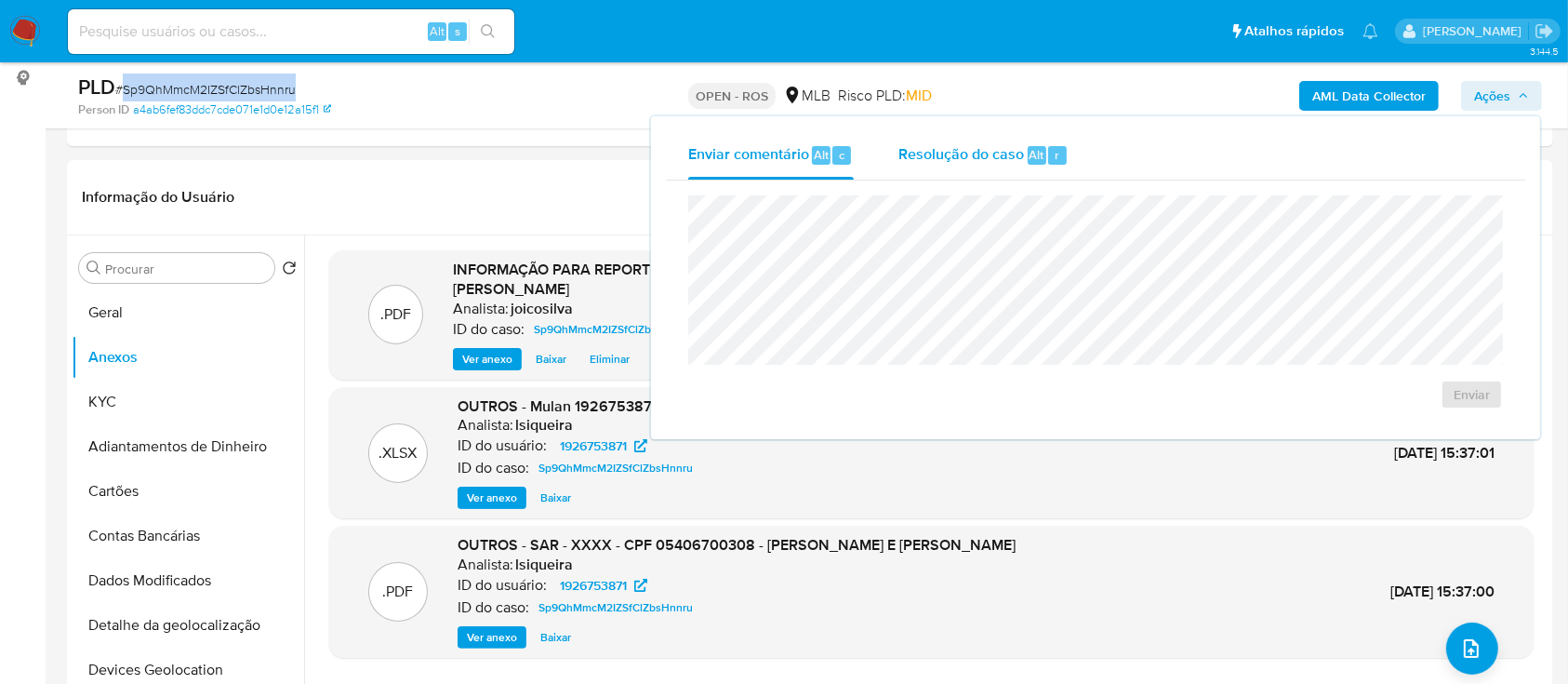 click on "Resolução do caso" at bounding box center (961, 154) 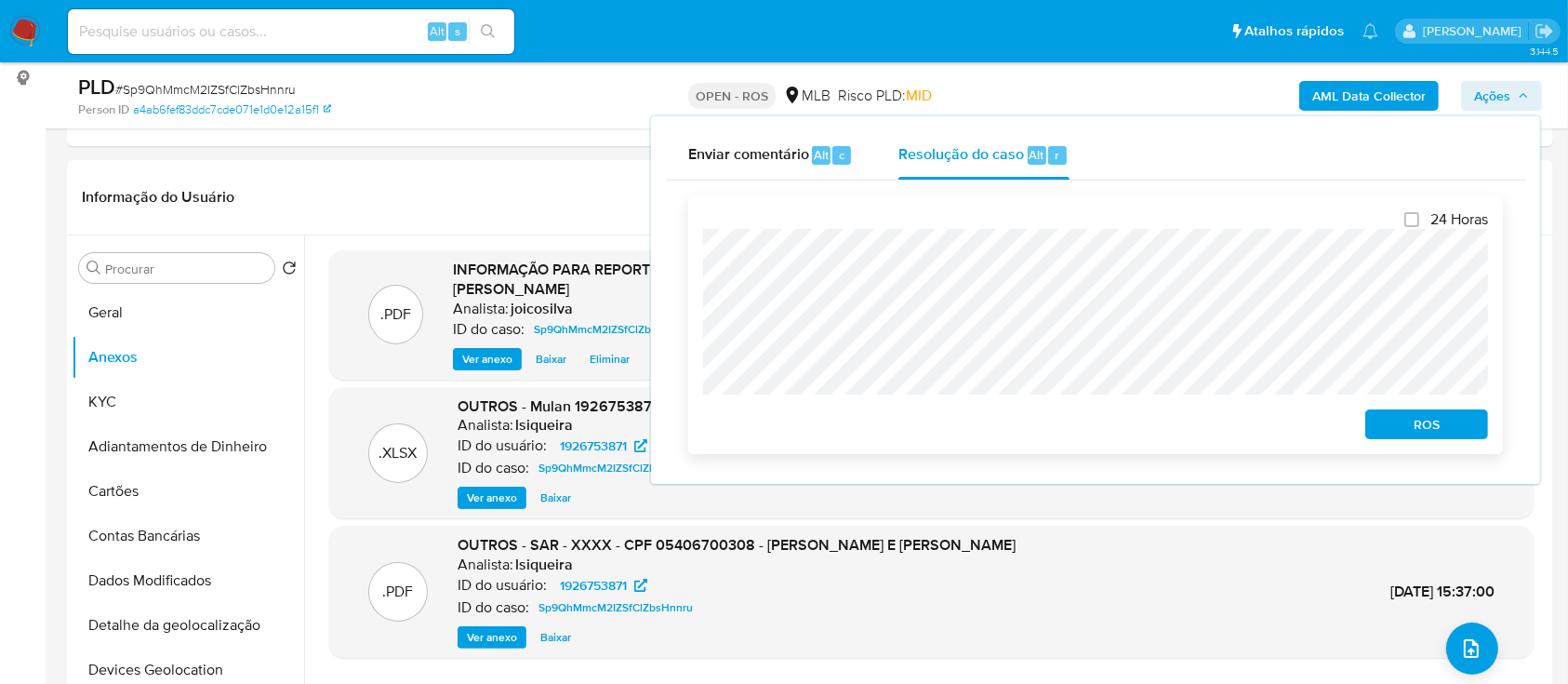 click on "ROS" at bounding box center [1427, 424] 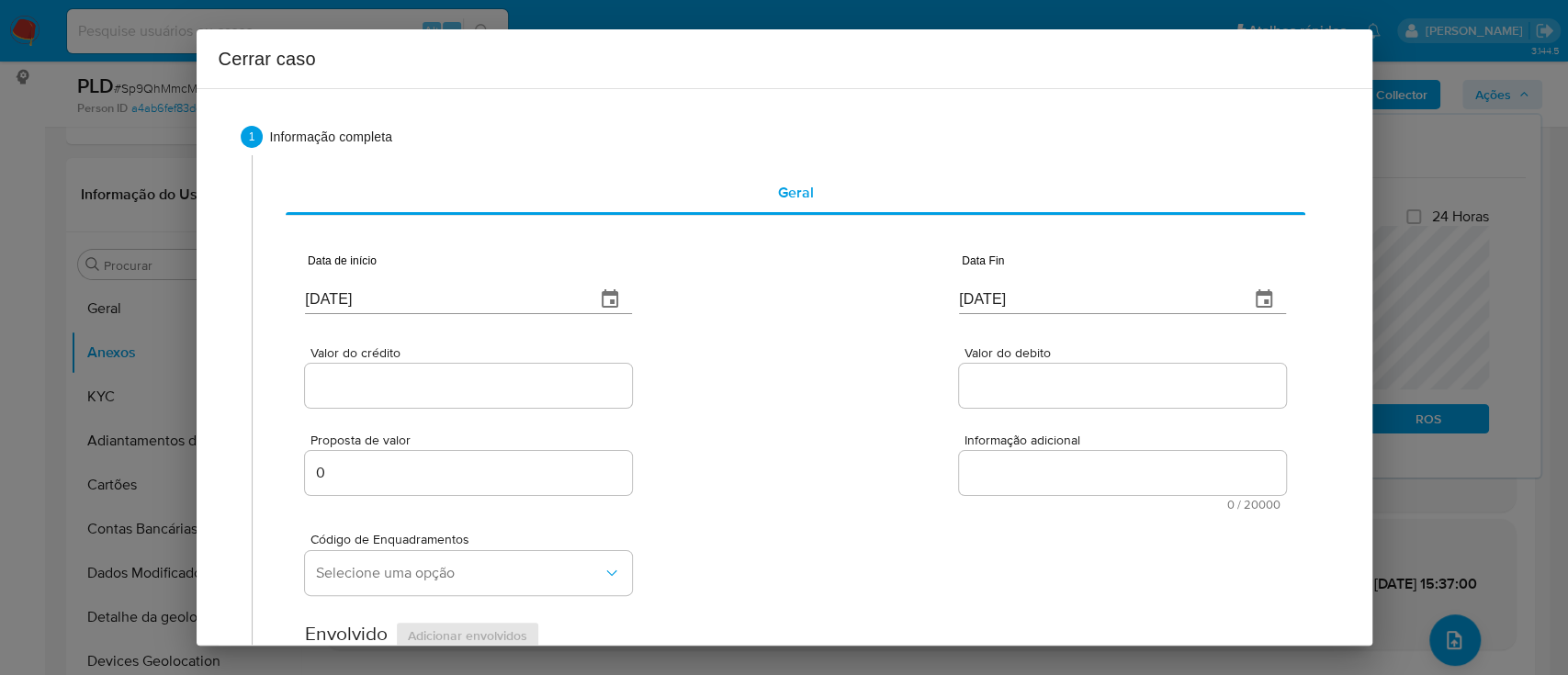 click on "Cerrar caso 1 Informação completa Geral Data de início 11/07/2025 Data Fin 11/07/2025 Valor do crédito Valor do debito Proposta de valor 0 Informação adicional 0 / 20000 20000 caracteres restantes Código de Enquadramentos Selecione uma opção Envolvido Adicionar envolvidos Tipo Nome CPFCNPJCom Número da conta Servidor Público Campo obrigatório Carregando informações do proprietário Seguindo 2 Detalhe de fechamento" at bounding box center [784, 337] 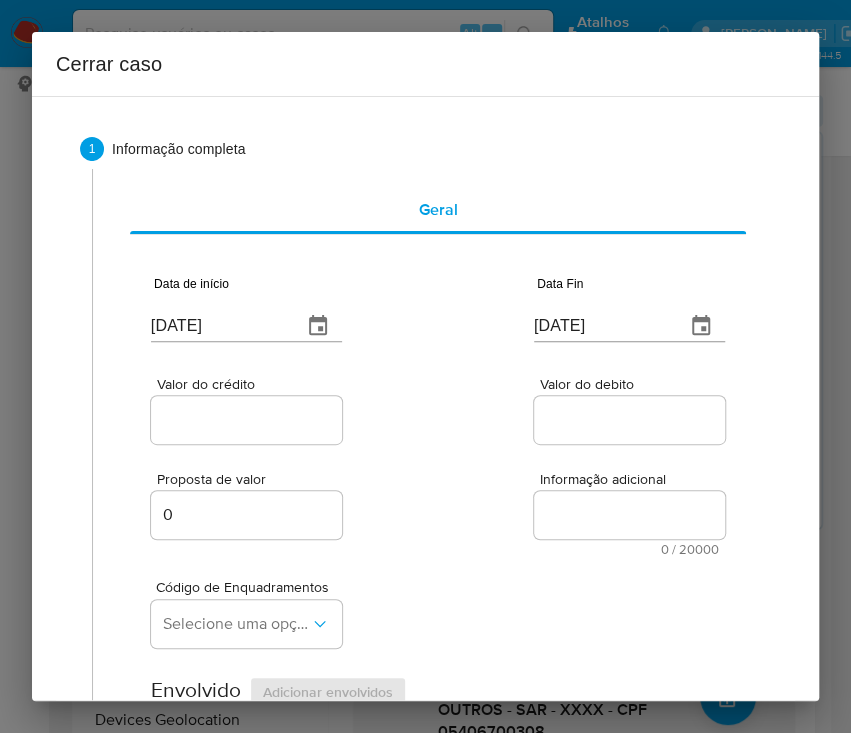 click on "[DATE]" at bounding box center (218, 326) 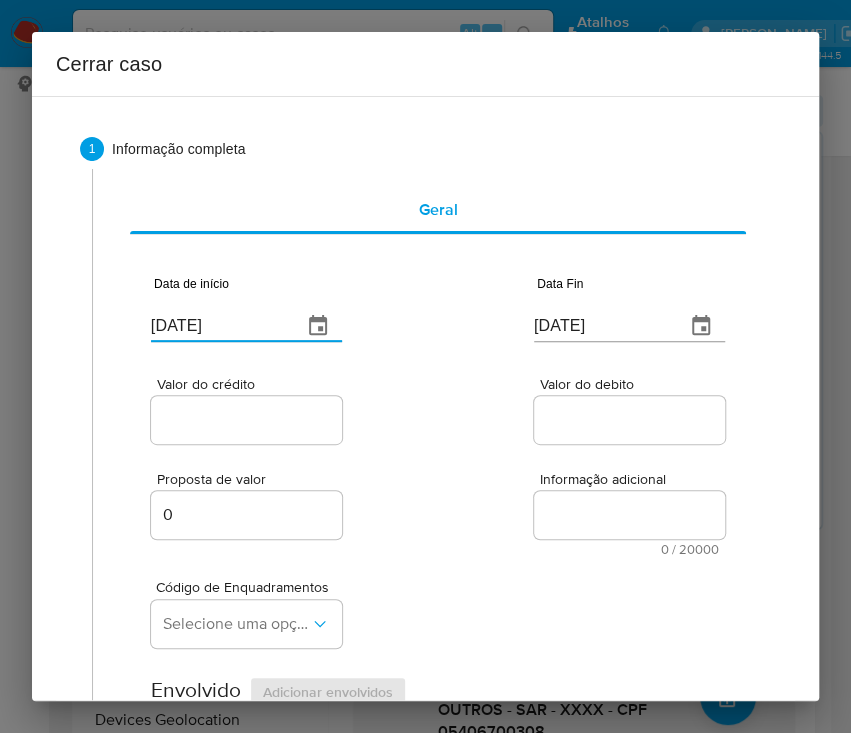 click on "11/07/2025" at bounding box center (218, 326) 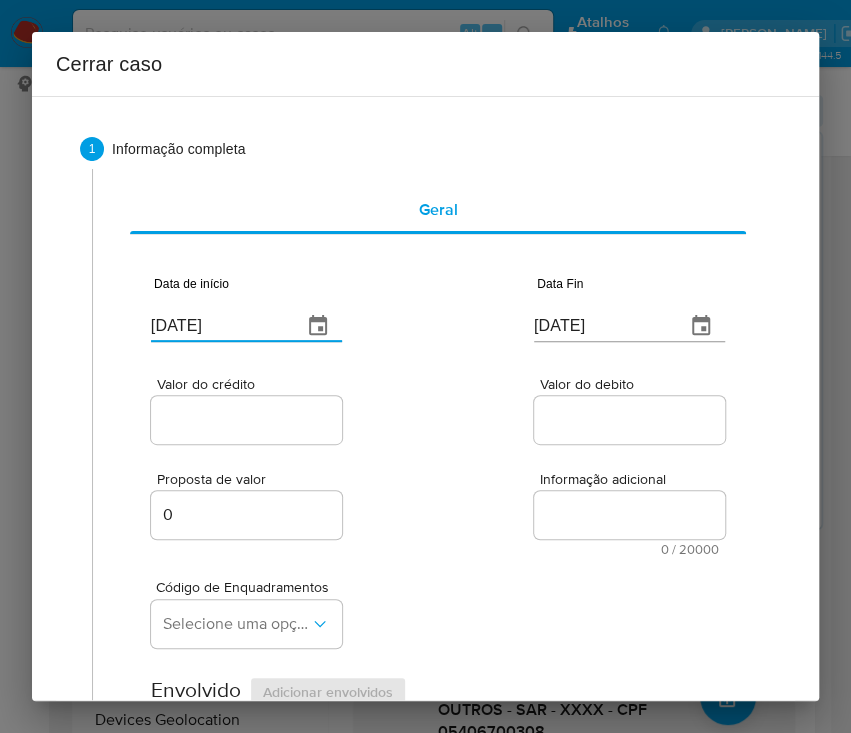 paste on "06/05" 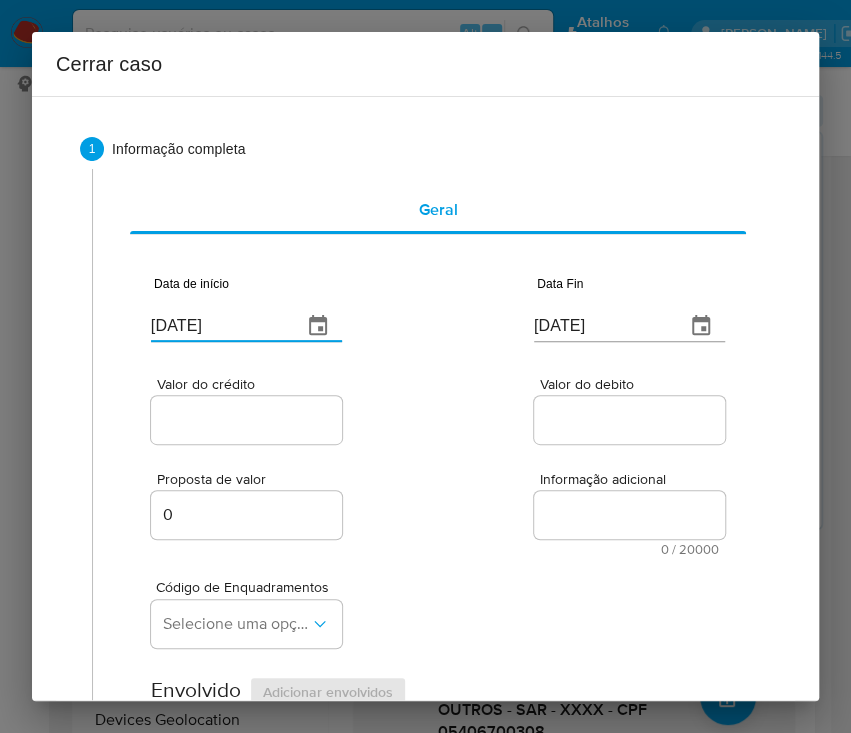 type on "06/05/2025" 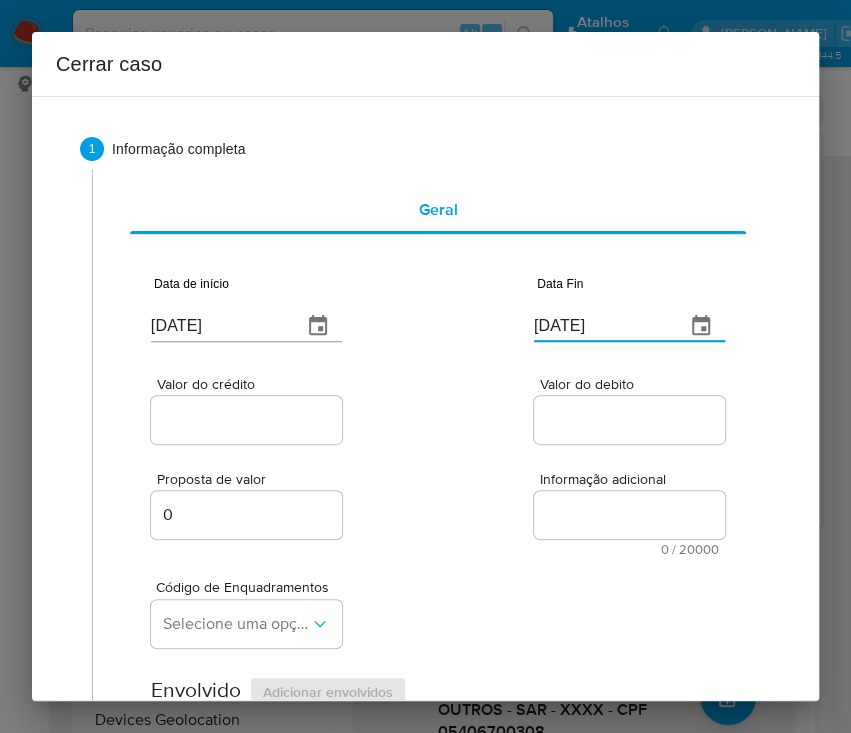 click on "11/07/2025" at bounding box center (601, 326) 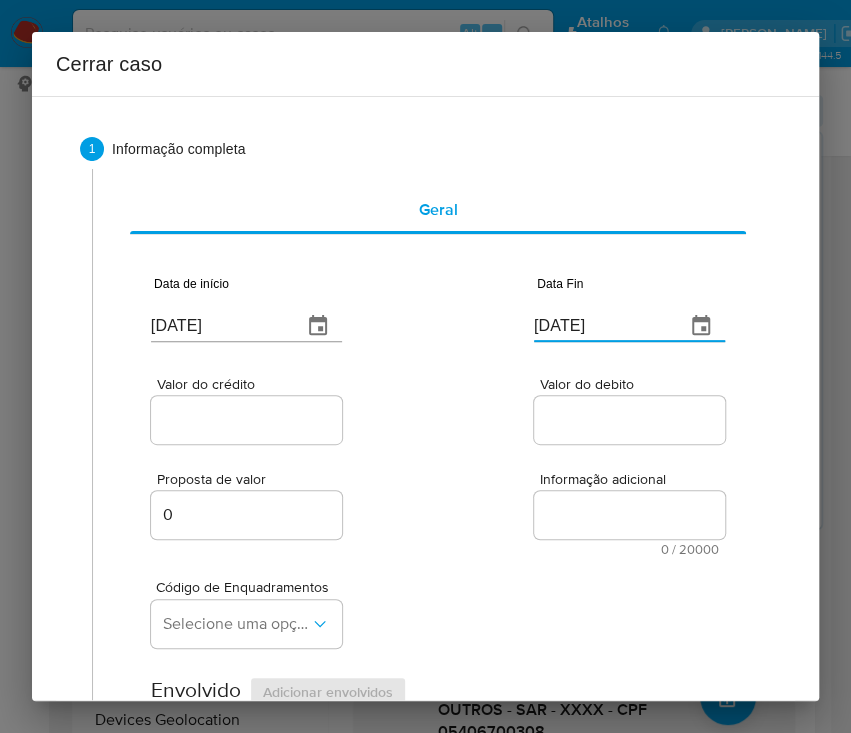 paste on "04/06" 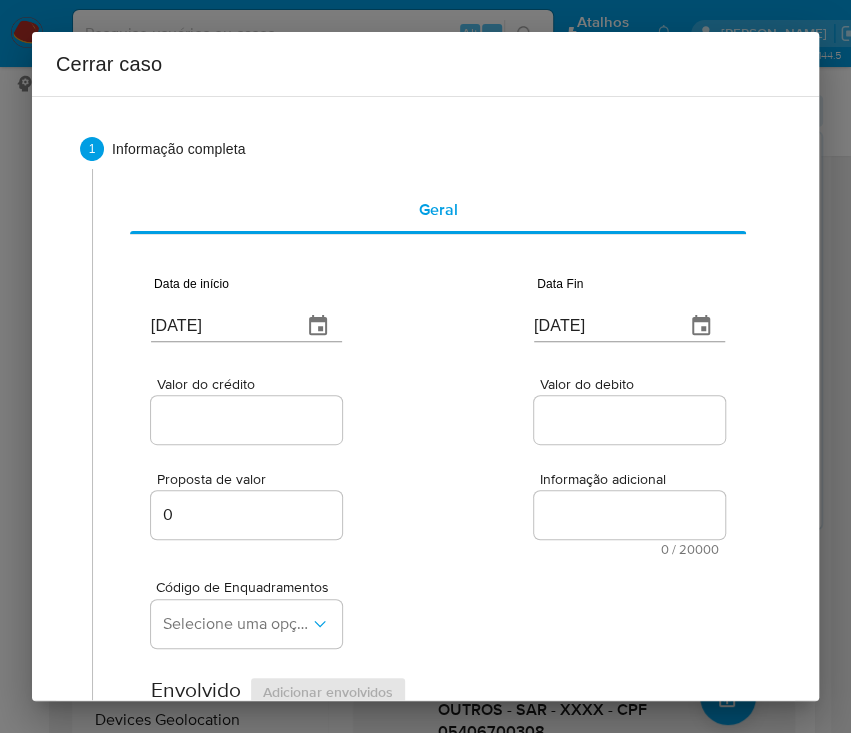 drag, startPoint x: 601, startPoint y: 443, endPoint x: 232, endPoint y: 428, distance: 369.30475 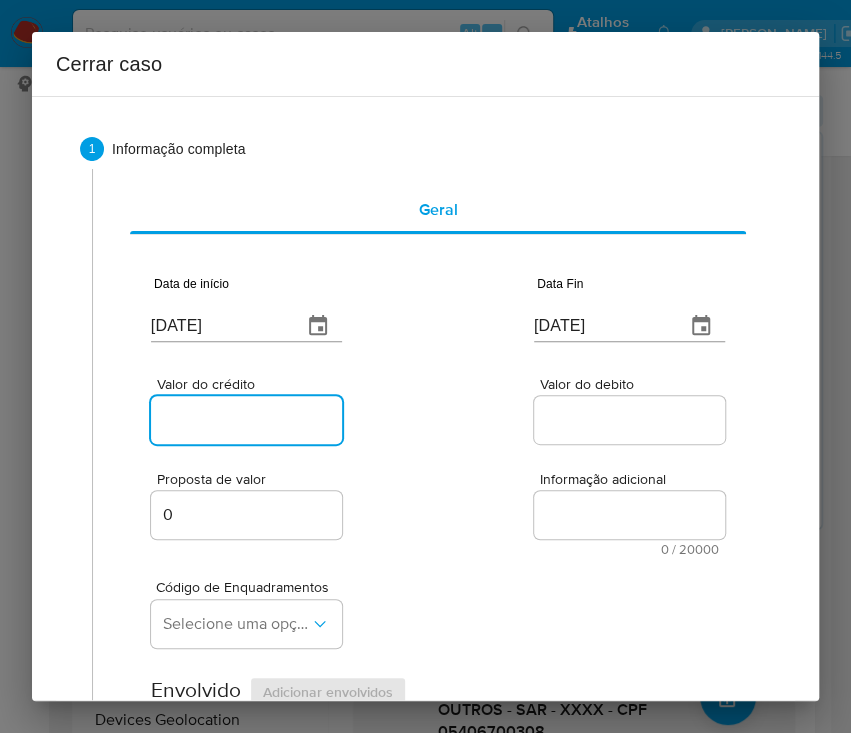 click on "Valor do crédito" at bounding box center (249, 420) 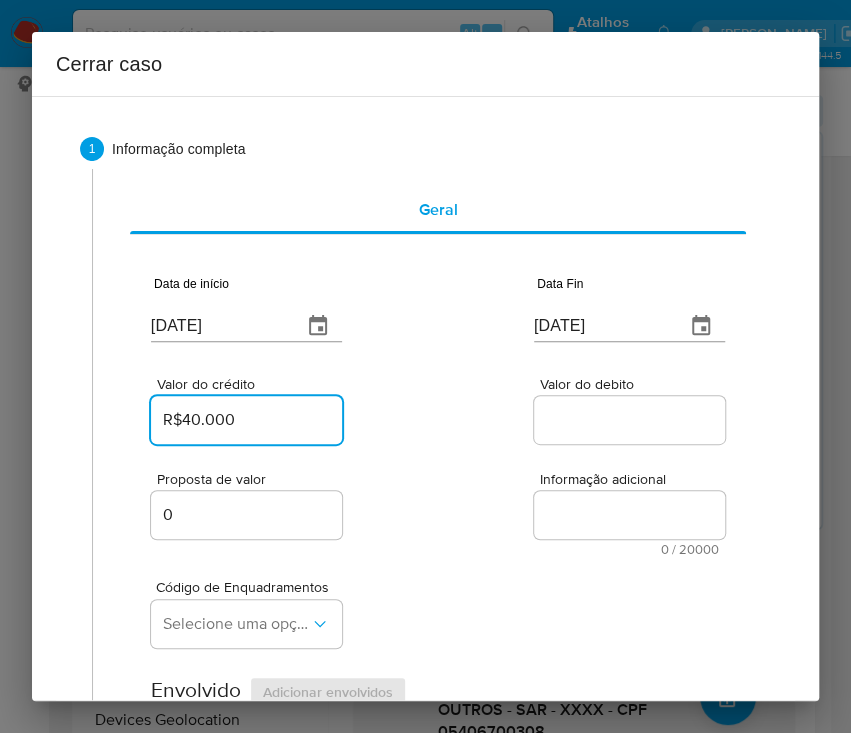 type on "R$40.000" 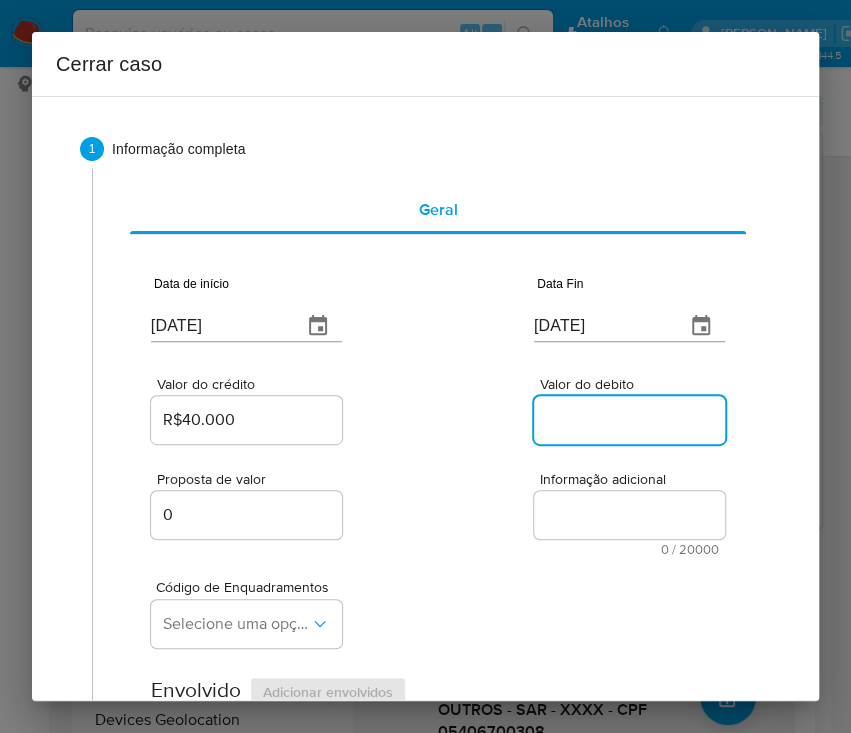 click on "Valor do debito" at bounding box center (632, 420) 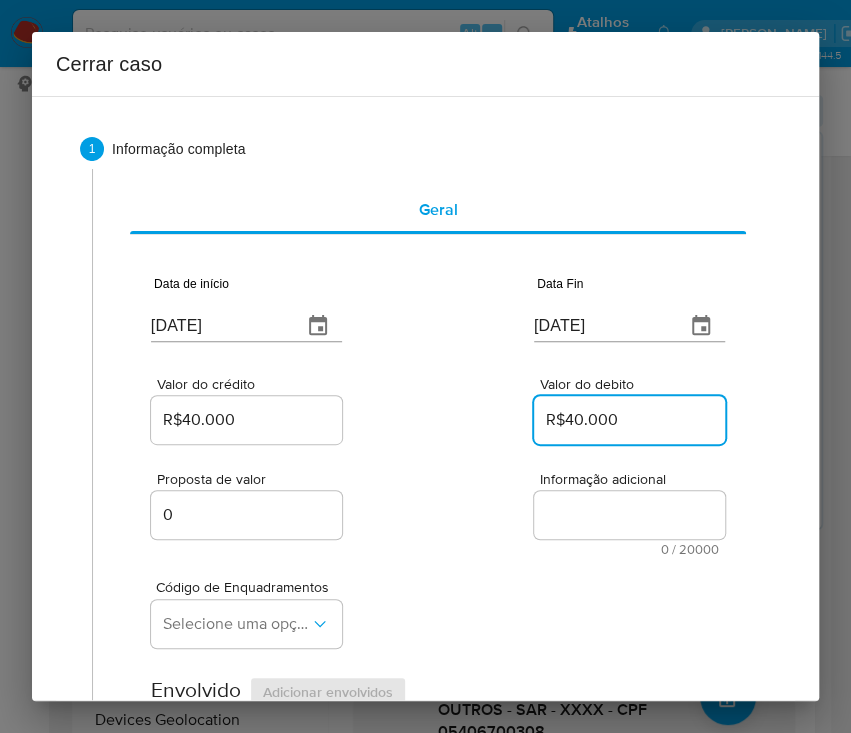 type on "R$40.000" 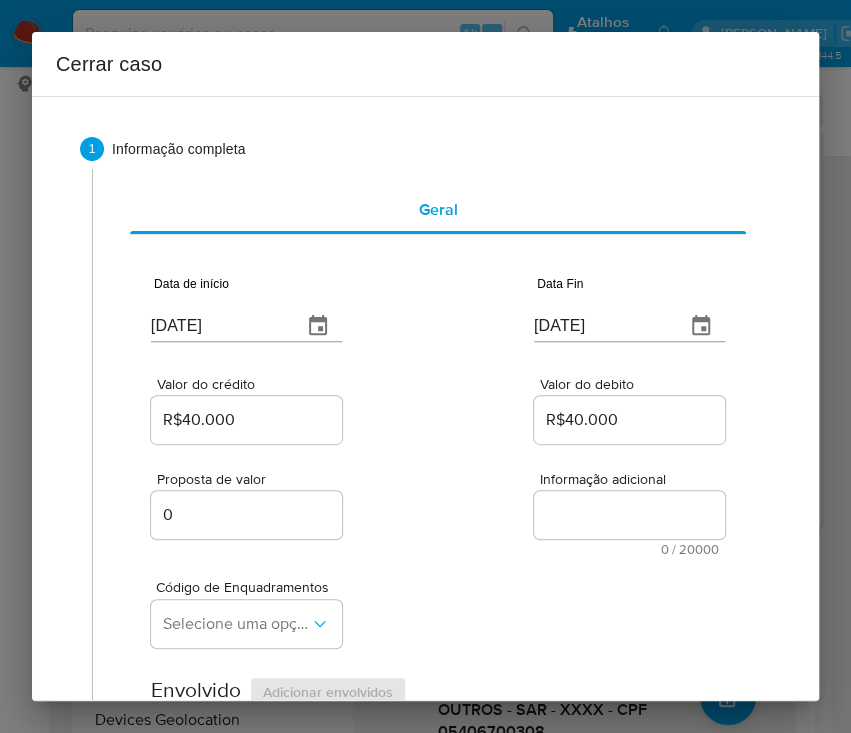 drag, startPoint x: 580, startPoint y: 630, endPoint x: 64, endPoint y: 526, distance: 526.3763 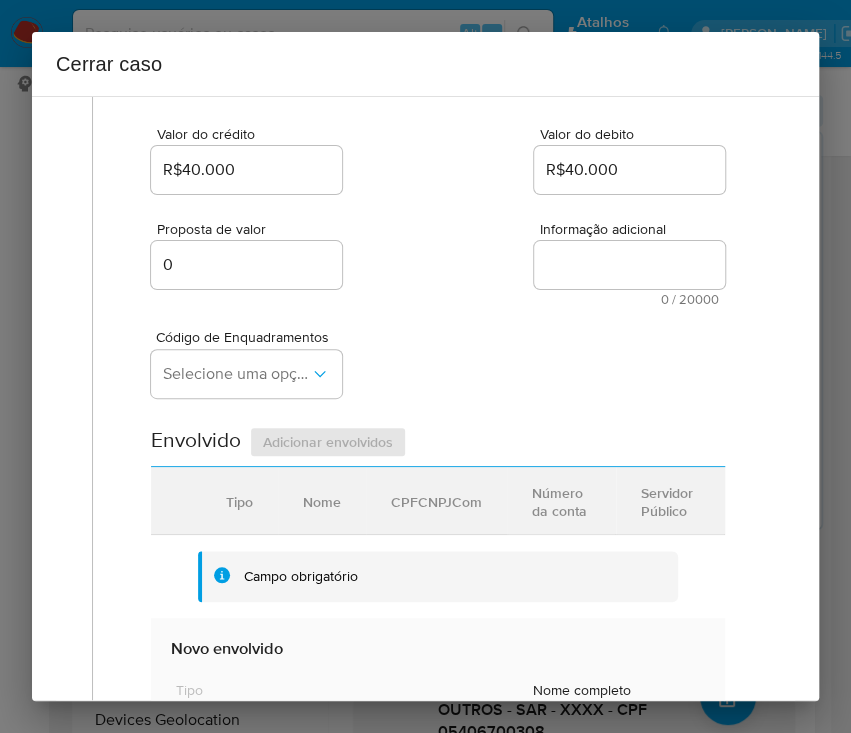 scroll, scrollTop: 400, scrollLeft: 0, axis: vertical 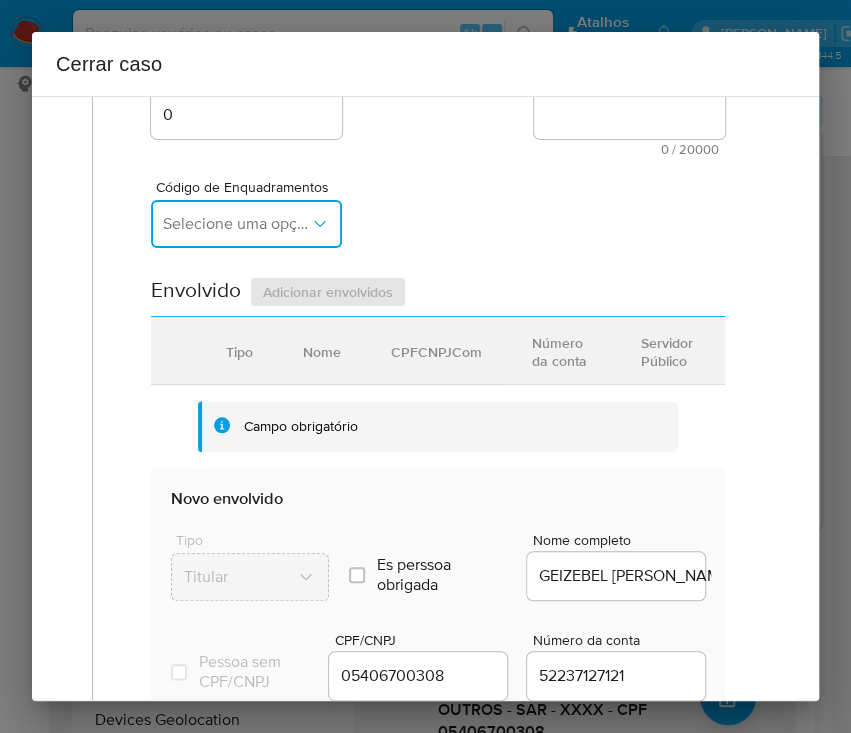click on "Selecione uma opção" at bounding box center (246, 224) 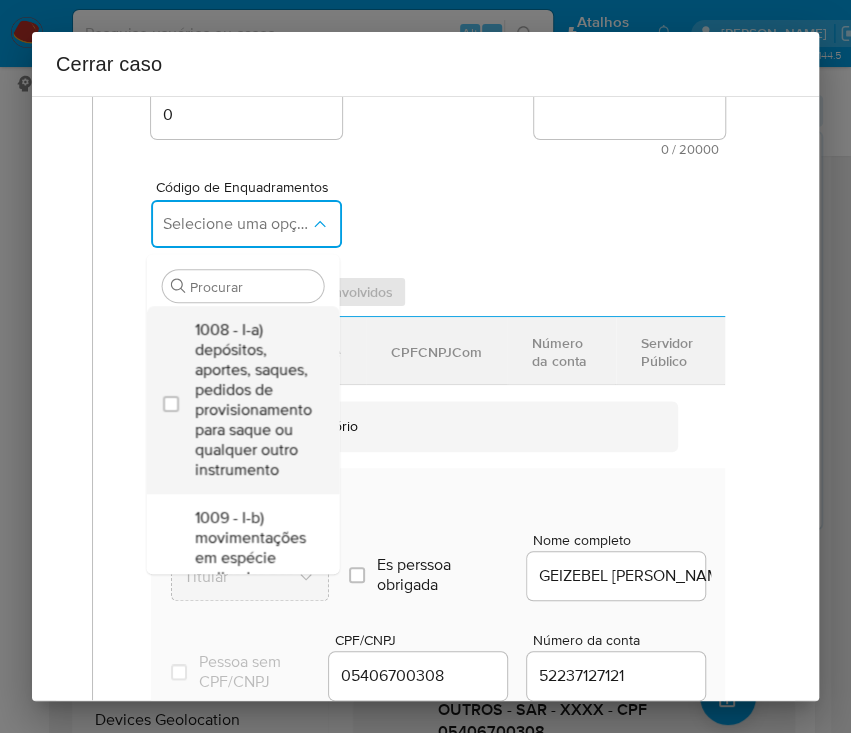 click on "1008 - I-a) depósitos, aportes, saques, pedidos de provisionamento para saque ou qualquer outro instrumento" at bounding box center (252, 400) 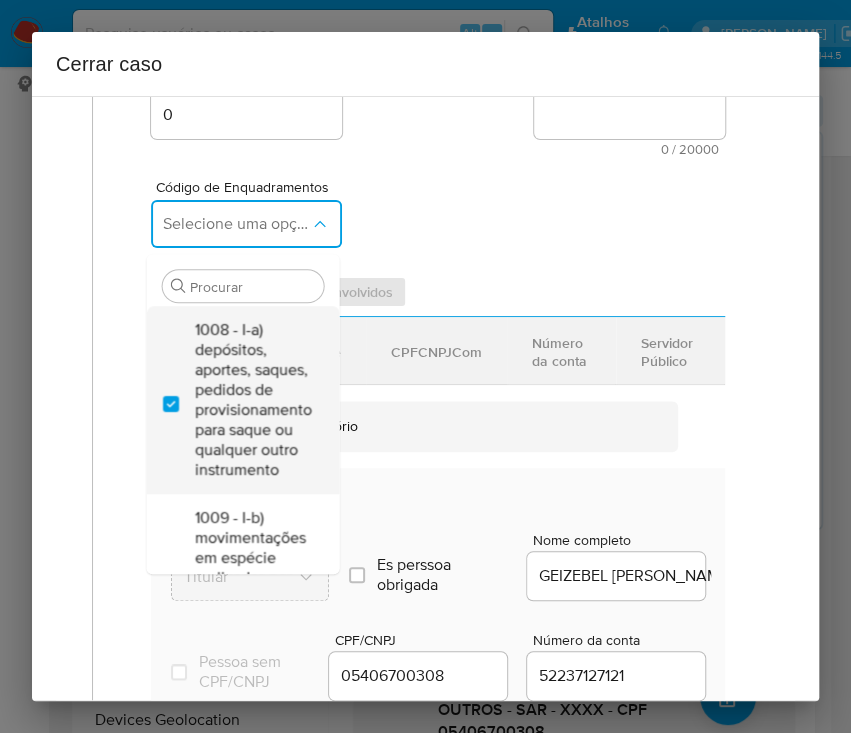 checkbox on "true" 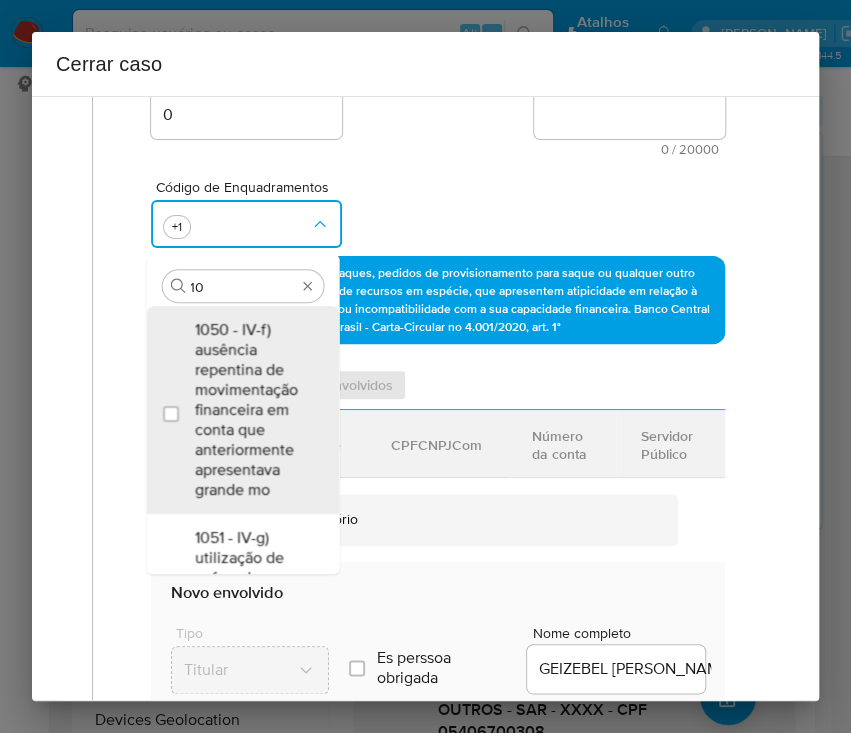 scroll, scrollTop: 0, scrollLeft: 0, axis: both 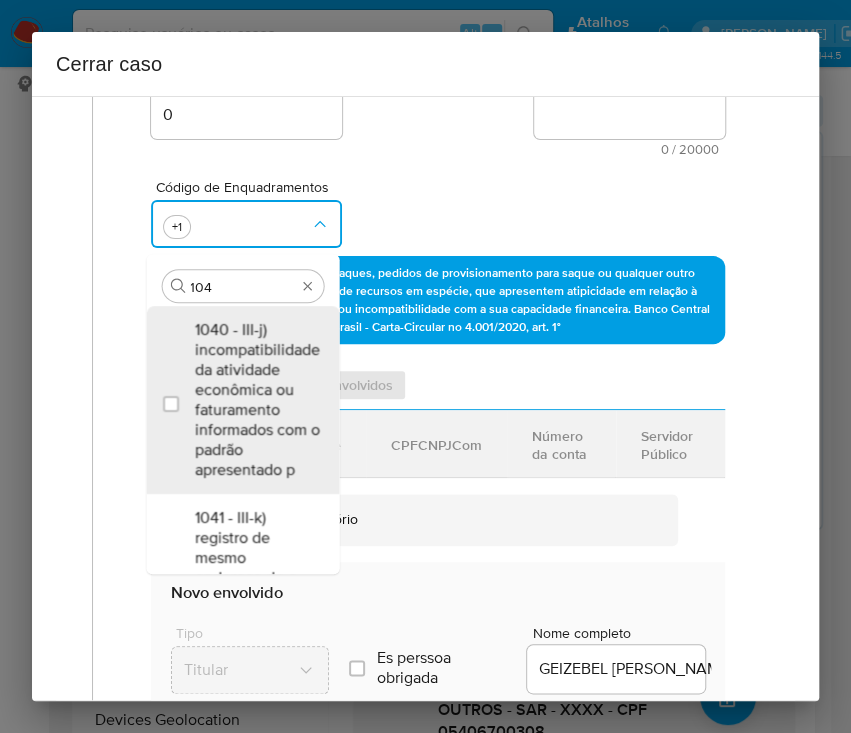 type on "1045" 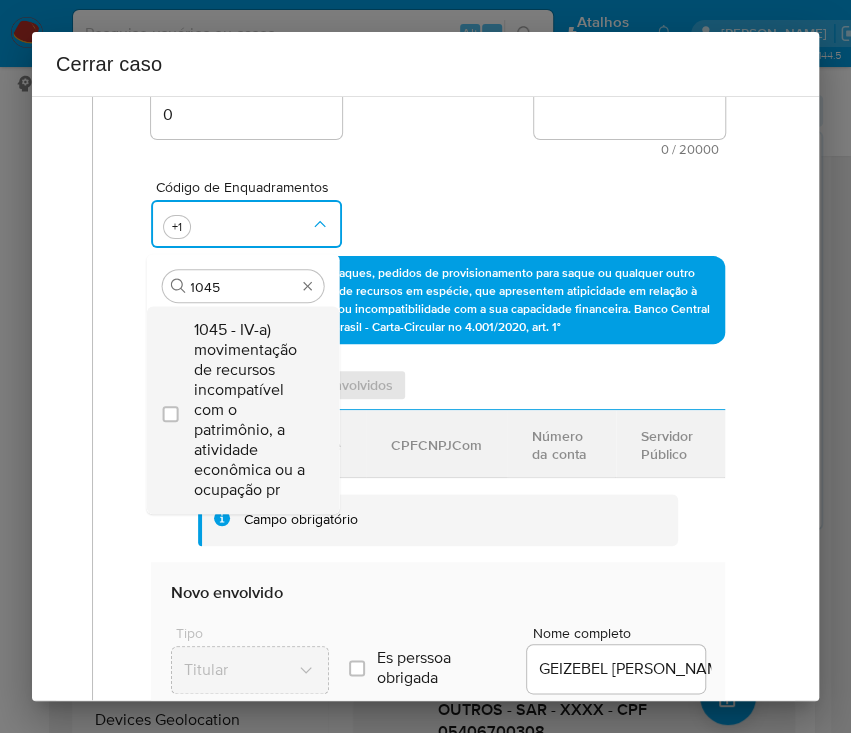 click on "1045 - IV-a) movimentação de recursos incompatível com o patrimônio, a atividade econômica ou a ocupação pr" at bounding box center (252, 410) 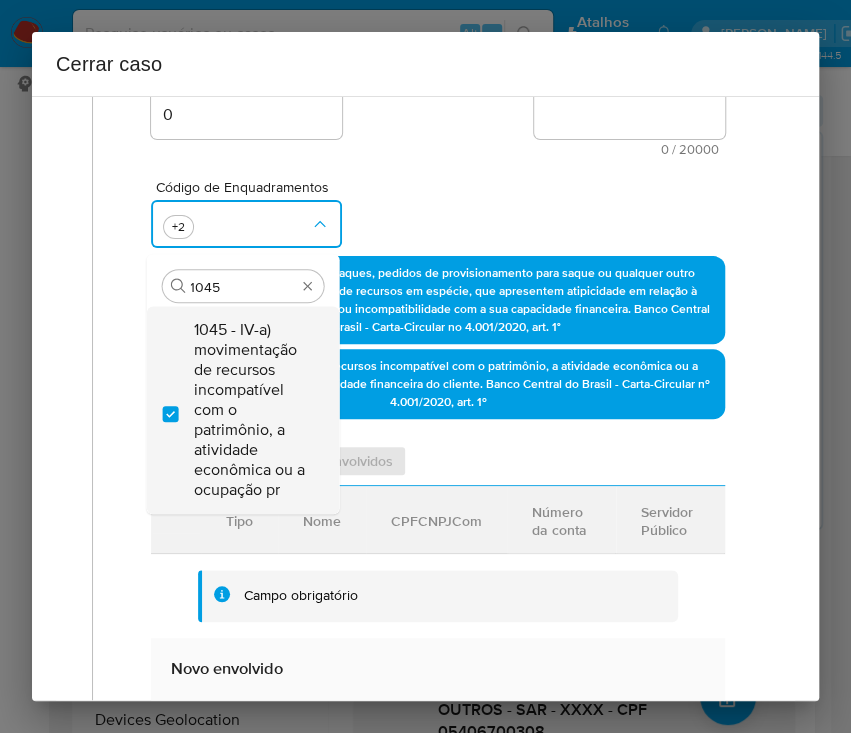 checkbox on "true" 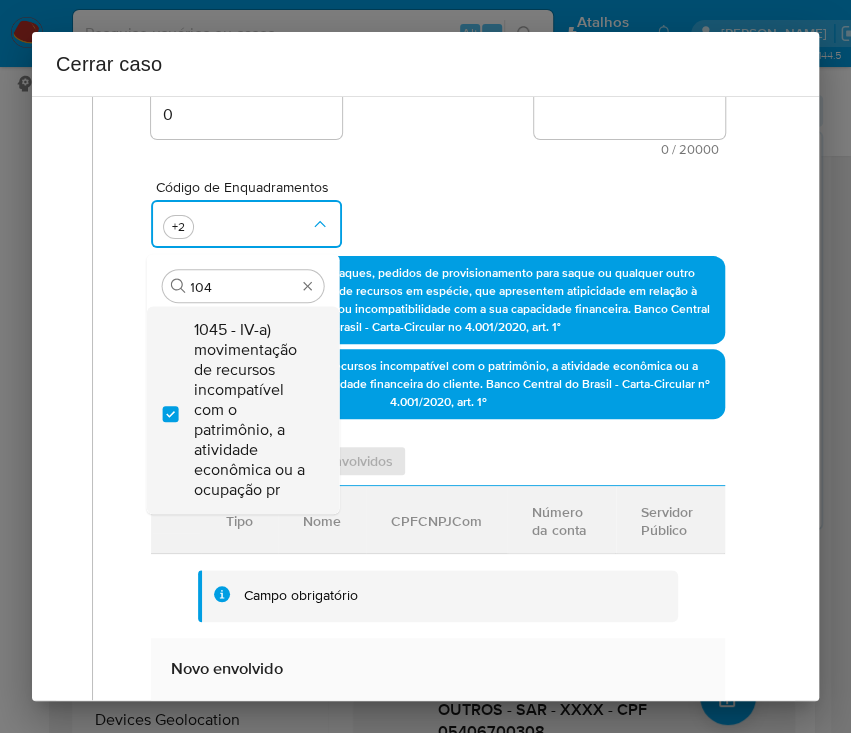 scroll, scrollTop: 0, scrollLeft: 0, axis: both 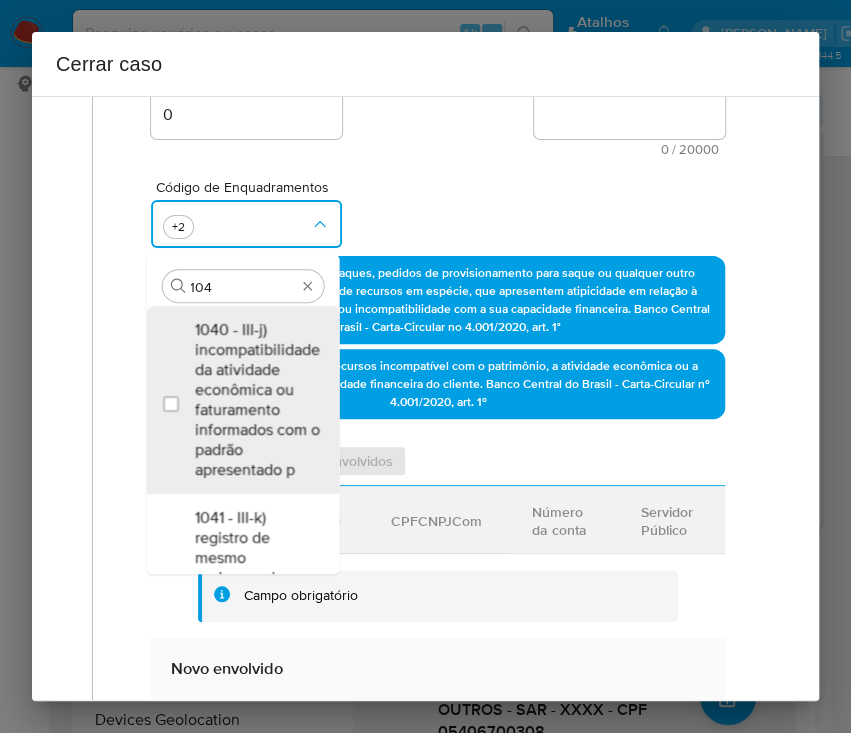 type on "1047" 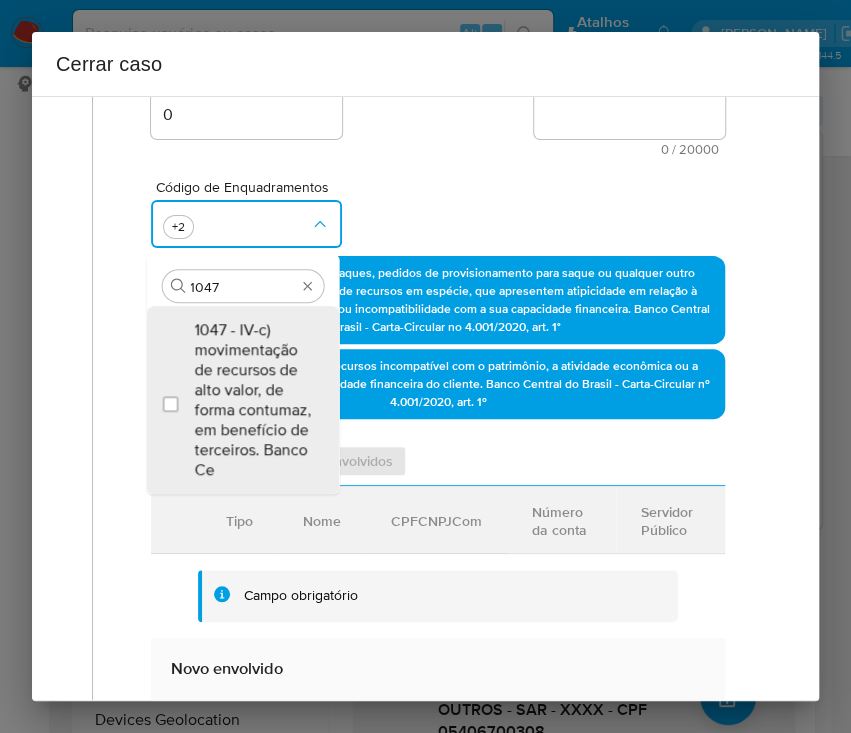 click on "1047 - IV-c) movimentação de recursos de alto valor, de forma contumaz, em benefício de terceiros. Banco Ce" at bounding box center [252, 400] 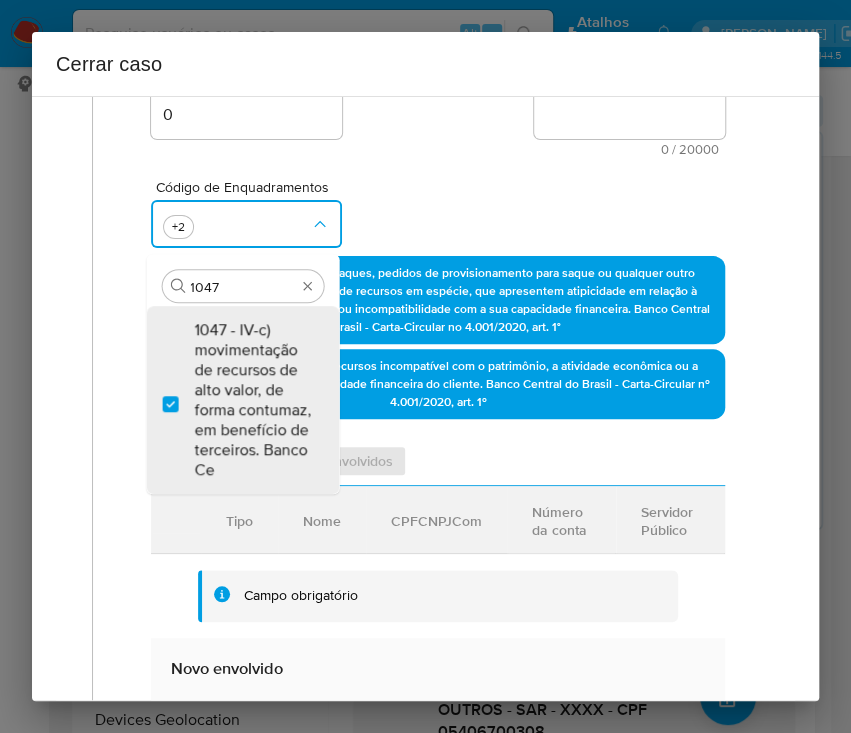checkbox on "true" 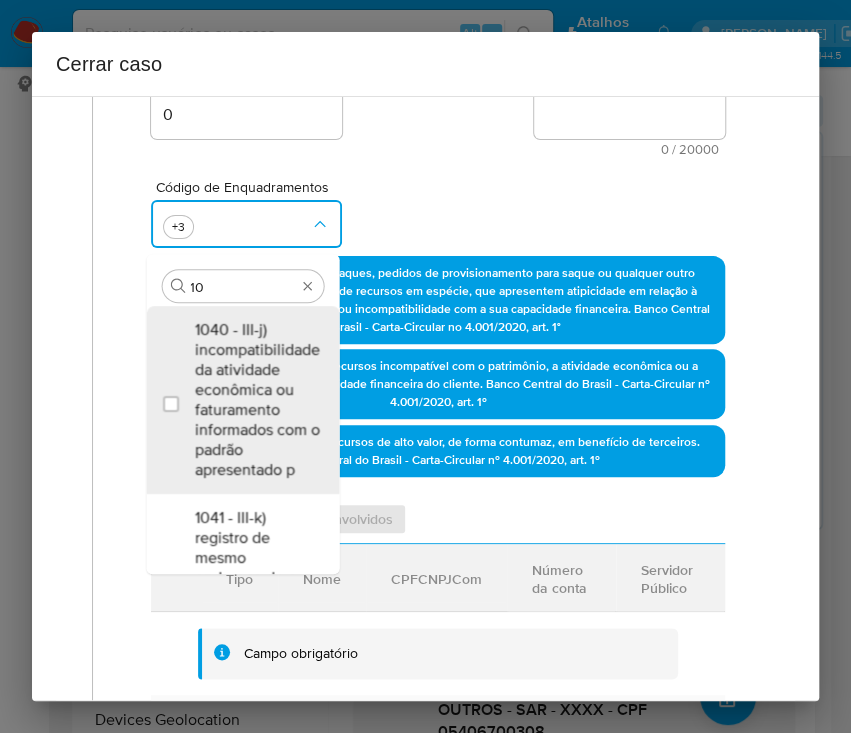 scroll, scrollTop: 0, scrollLeft: 0, axis: both 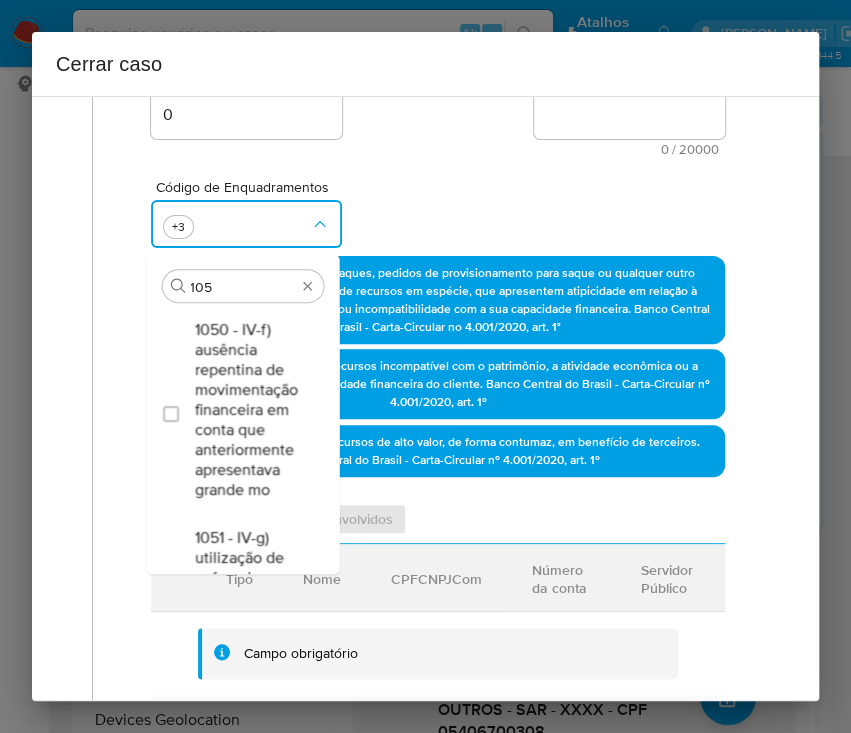 type on "1055" 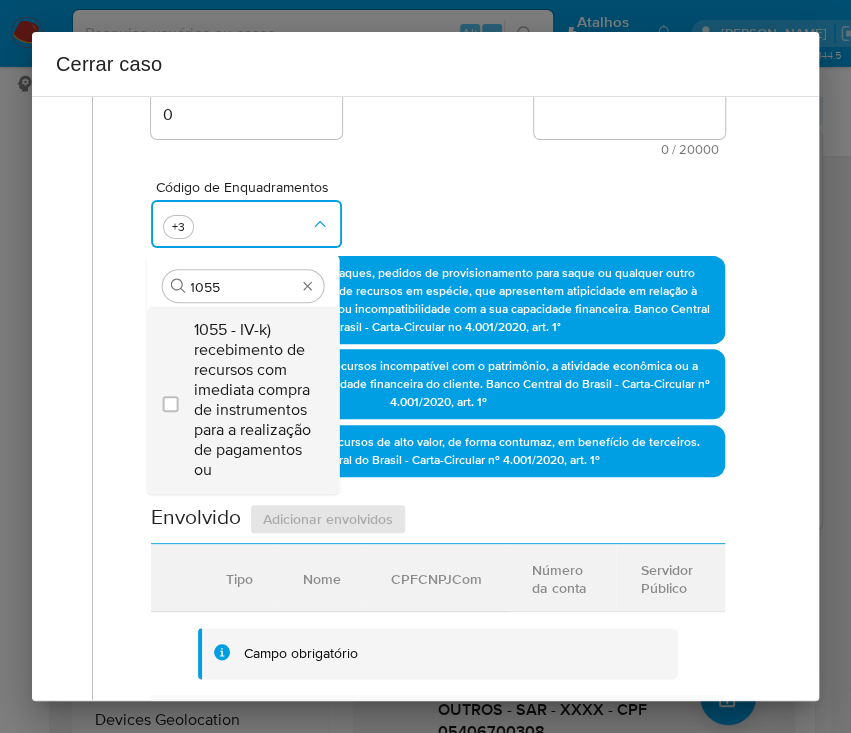 click on "1055 - IV-k) recebimento de recursos com imediata compra de instrumentos para a realização de pagamentos ou" at bounding box center (252, 400) 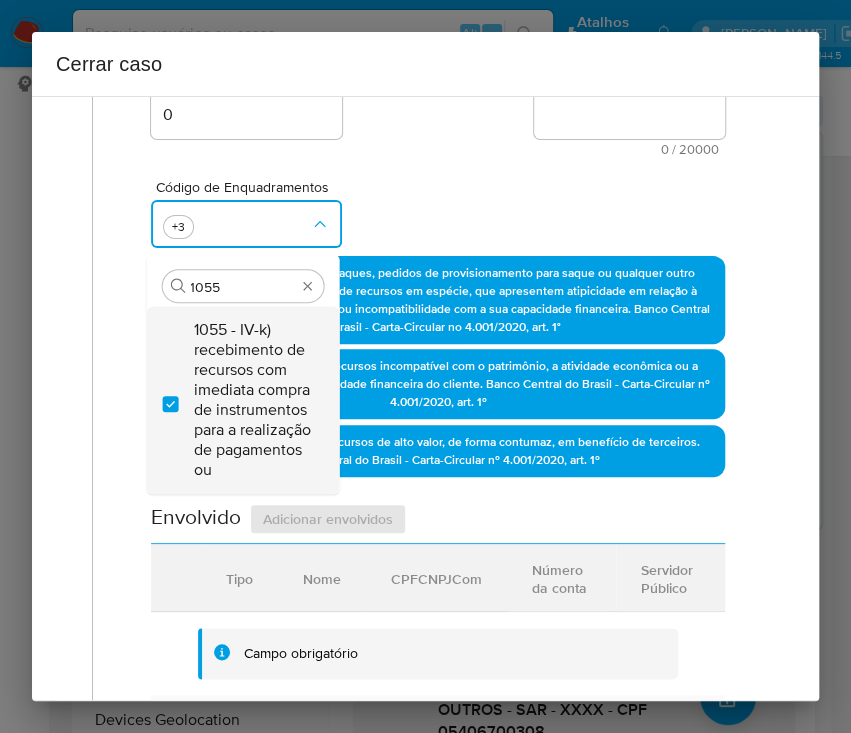 checkbox on "true" 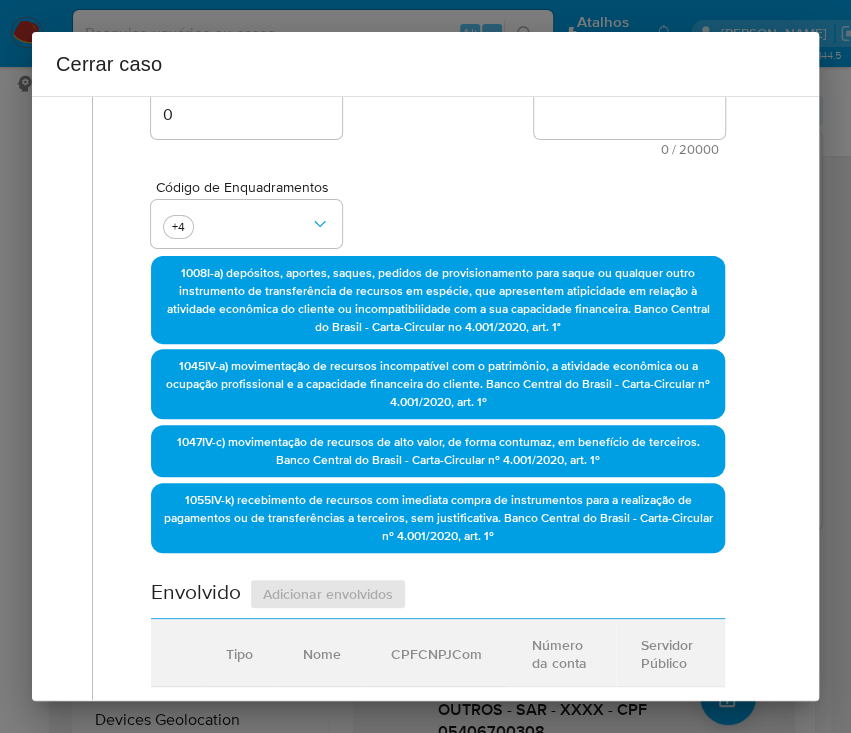 click on "Código de Enquadramentos +4" at bounding box center [438, 206] 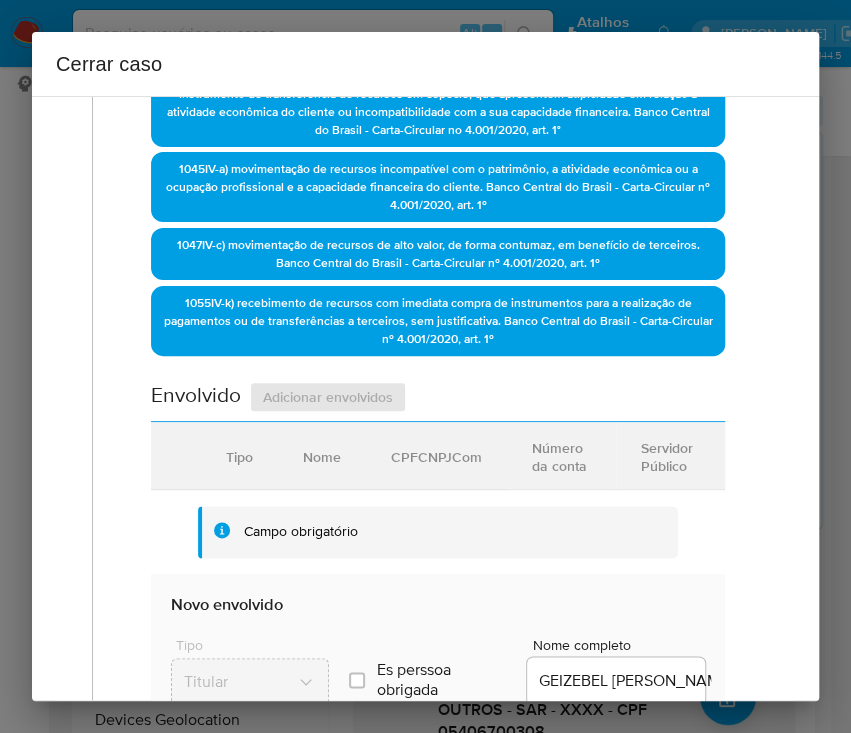 scroll, scrollTop: 933, scrollLeft: 0, axis: vertical 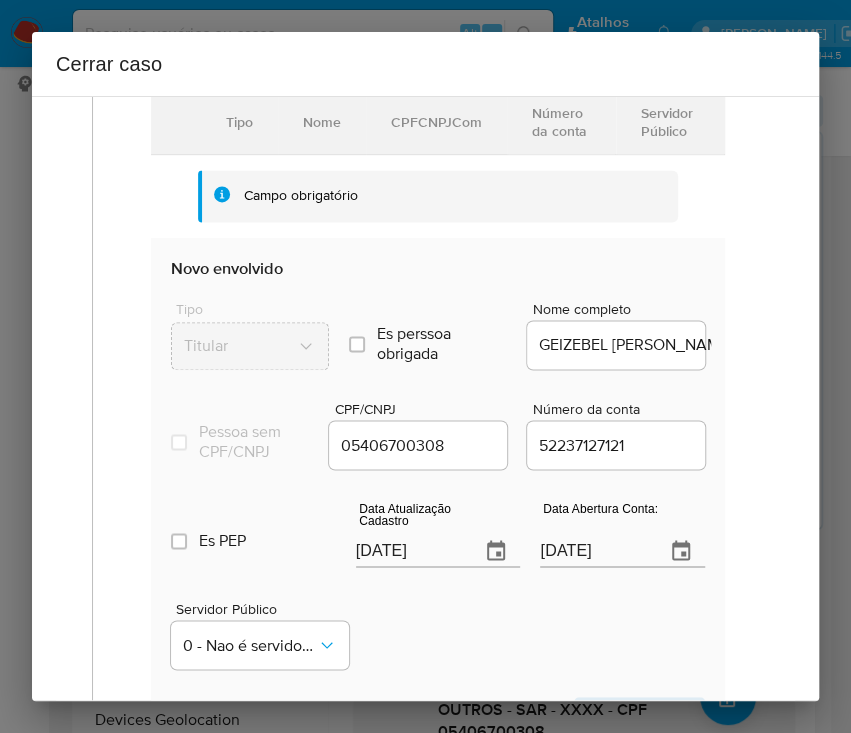 click on "[DATE]" at bounding box center (410, 551) 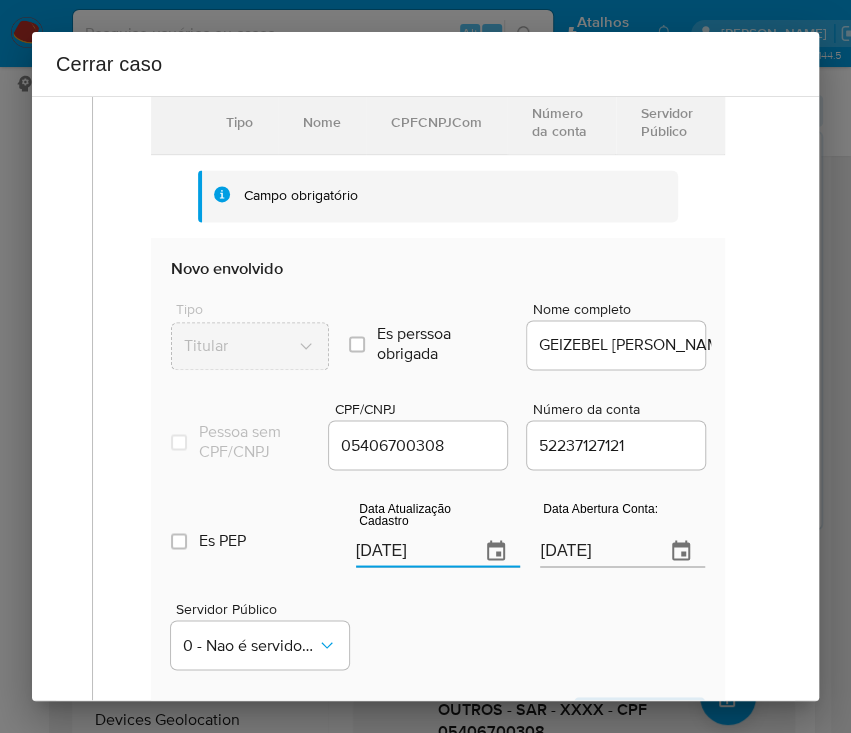 click on "[DATE]" at bounding box center (410, 551) 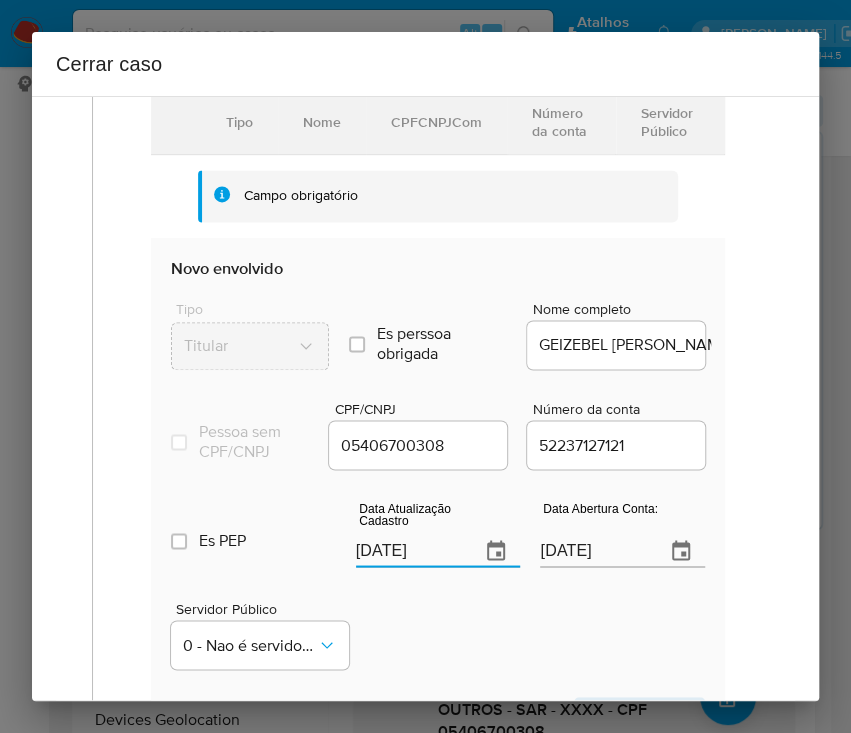 click on "[DATE]" at bounding box center [410, 551] 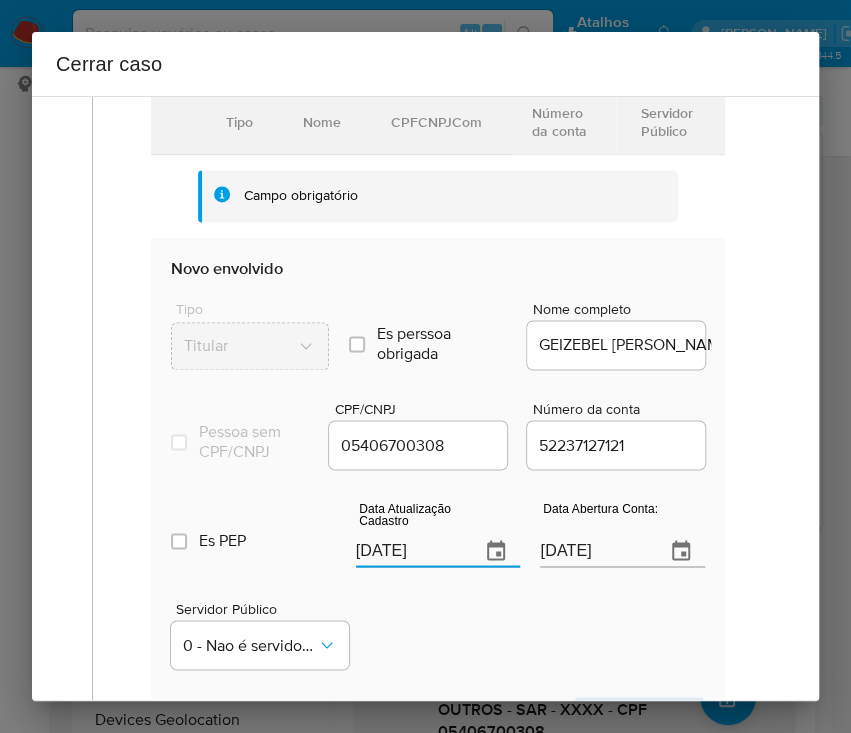 paste on "6/06" 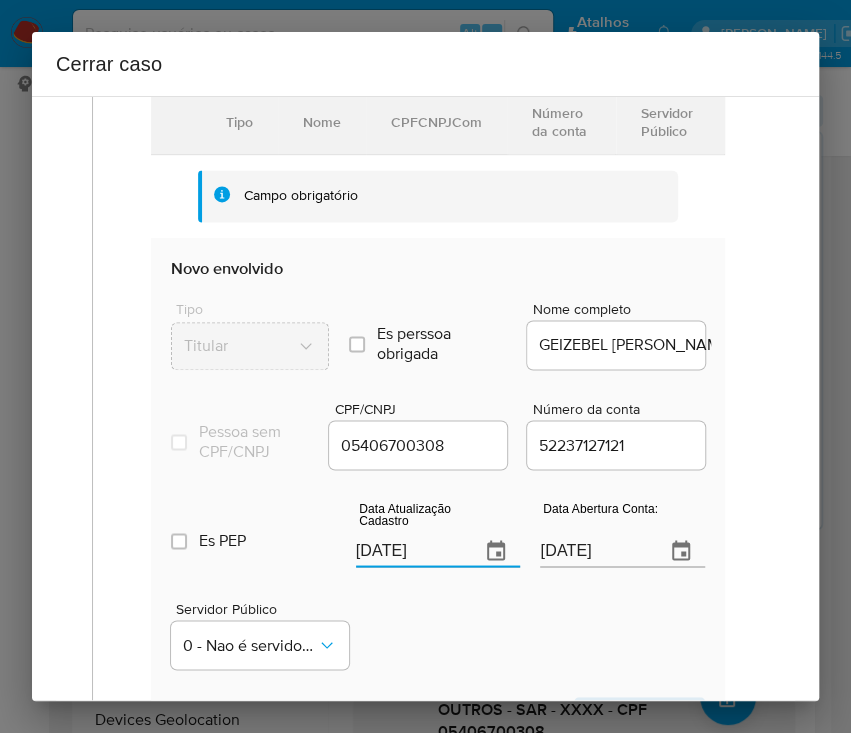 type on "[DATE]" 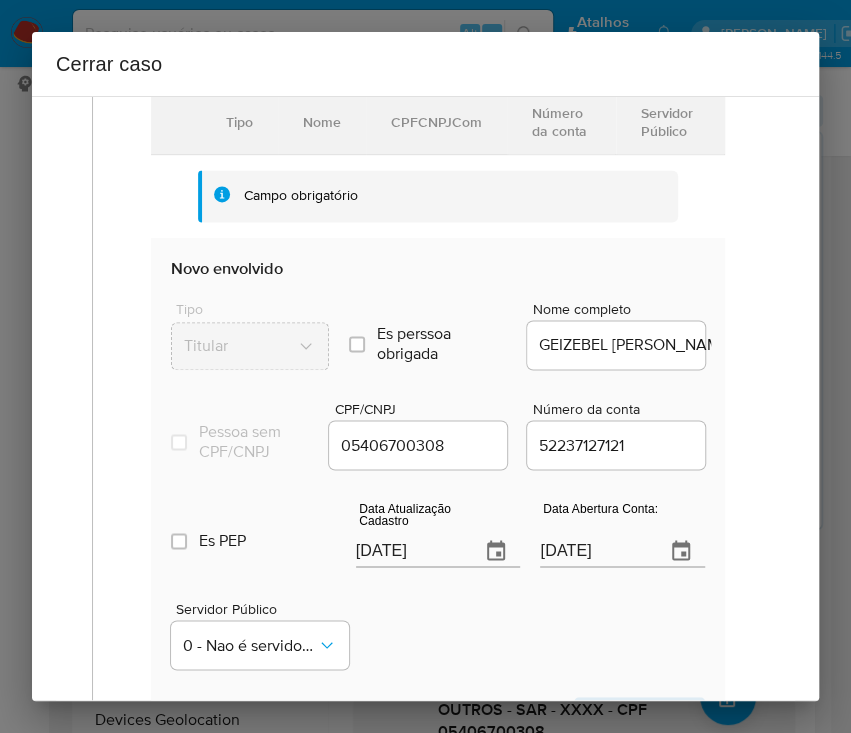 click on "06/05/2025" at bounding box center (594, 551) 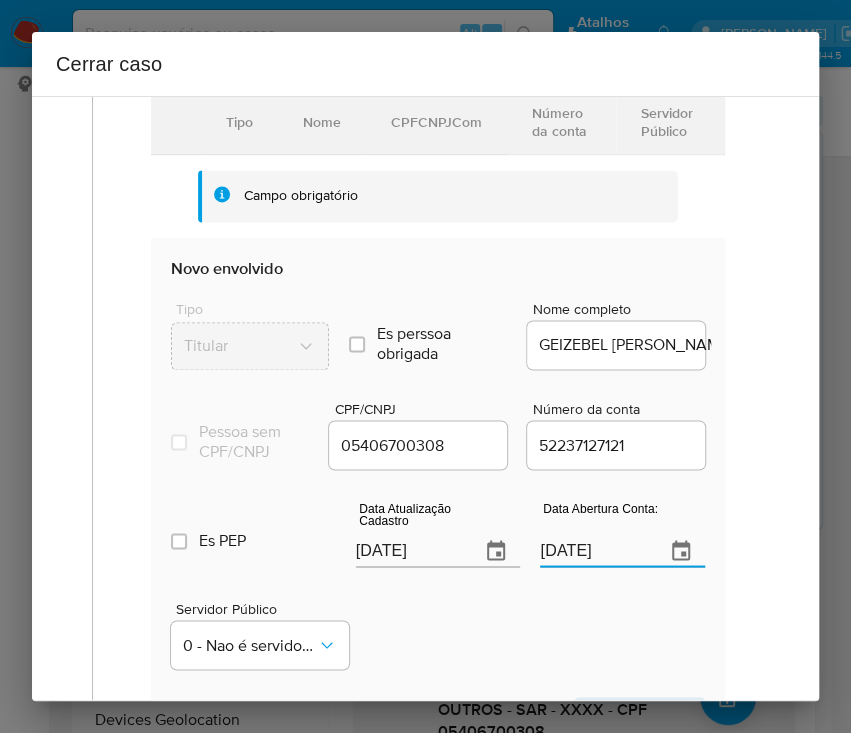 click on "06/05/2025" at bounding box center [594, 551] 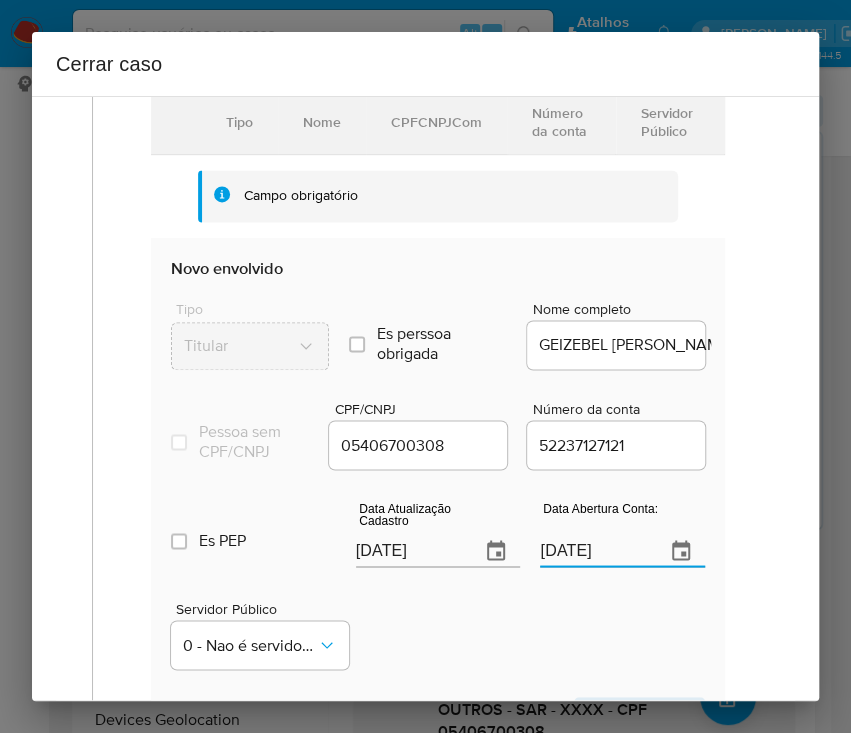 click on "06/05/2025" at bounding box center [594, 551] 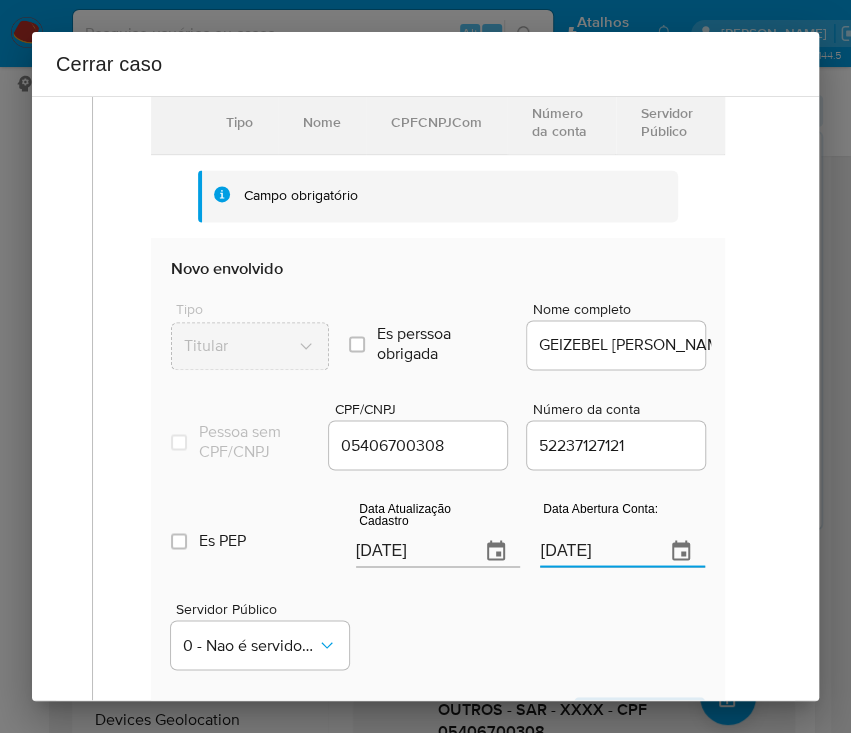 click on "Servidor Público 0 - Nao é servidor/[PERSON_NAME] possui informacao" at bounding box center (438, 627) 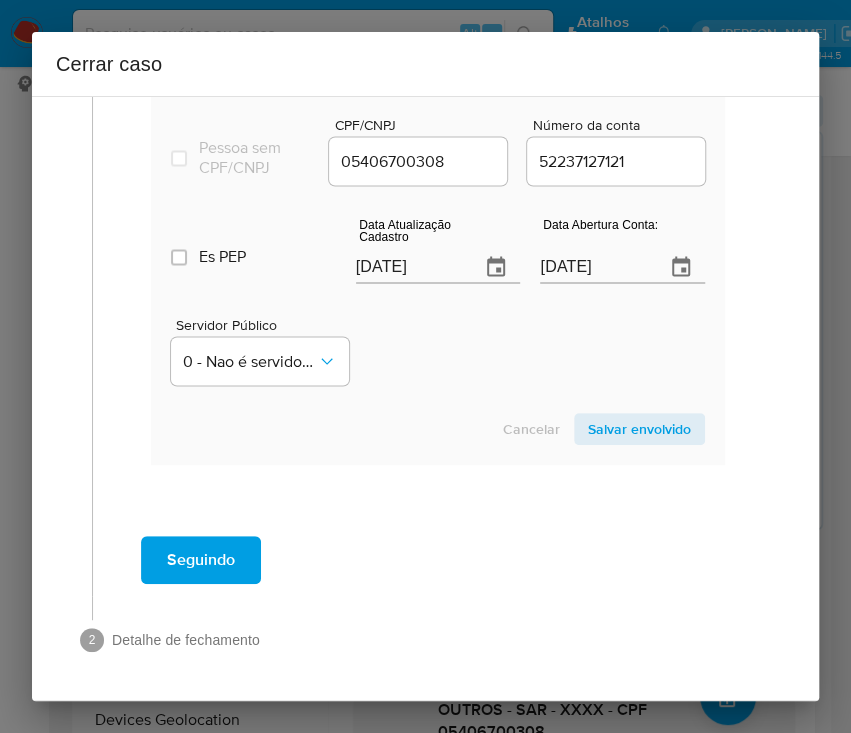 drag, startPoint x: 568, startPoint y: 444, endPoint x: 572, endPoint y: 430, distance: 14.56022 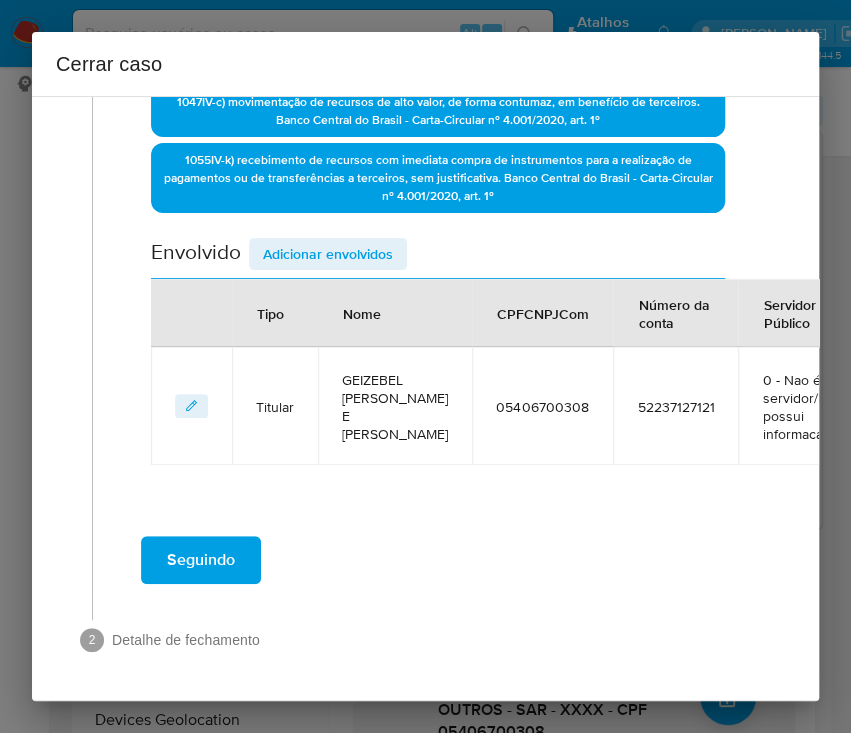 scroll, scrollTop: 774, scrollLeft: 0, axis: vertical 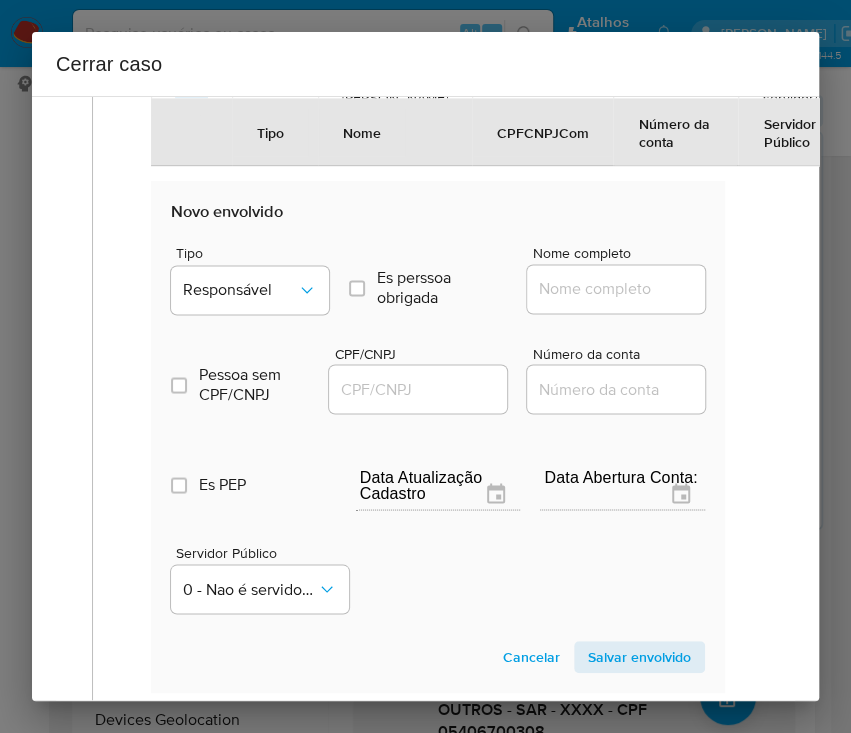 click on "Tipo" at bounding box center (255, 253) 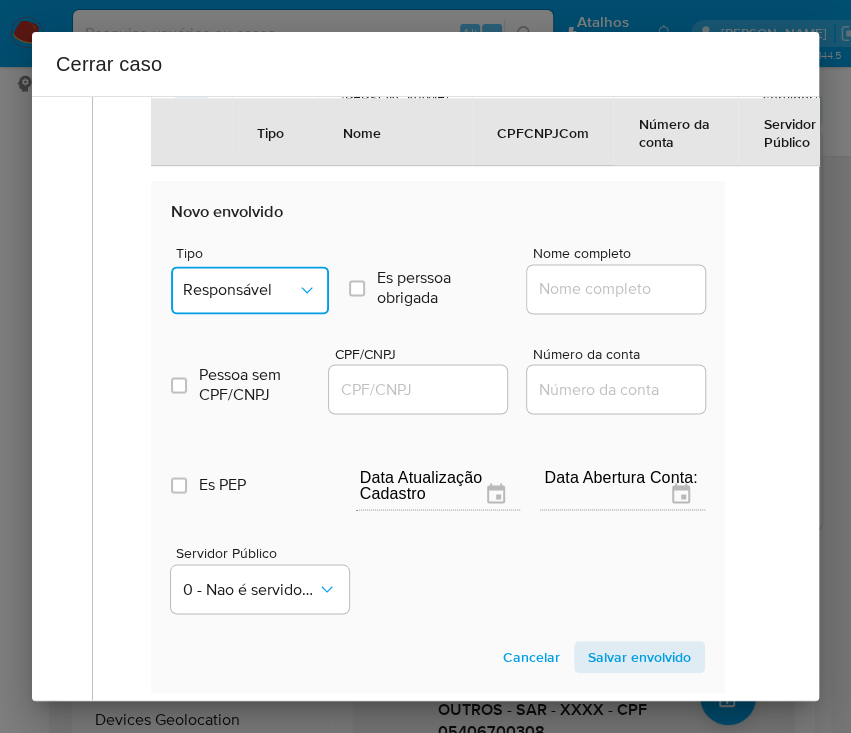 click on "Responsável" at bounding box center [240, 290] 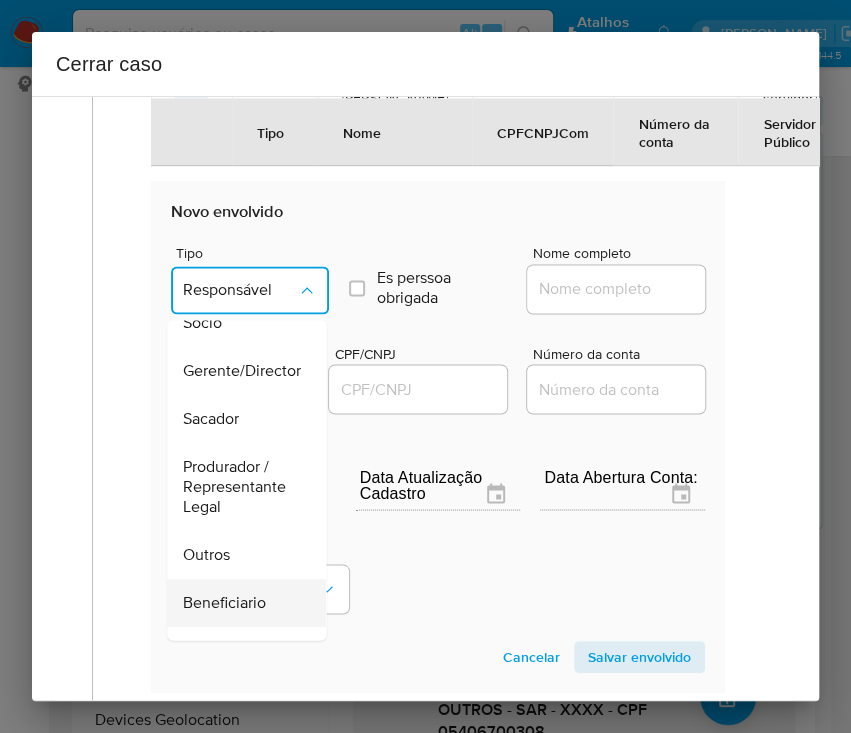 scroll, scrollTop: 355, scrollLeft: 0, axis: vertical 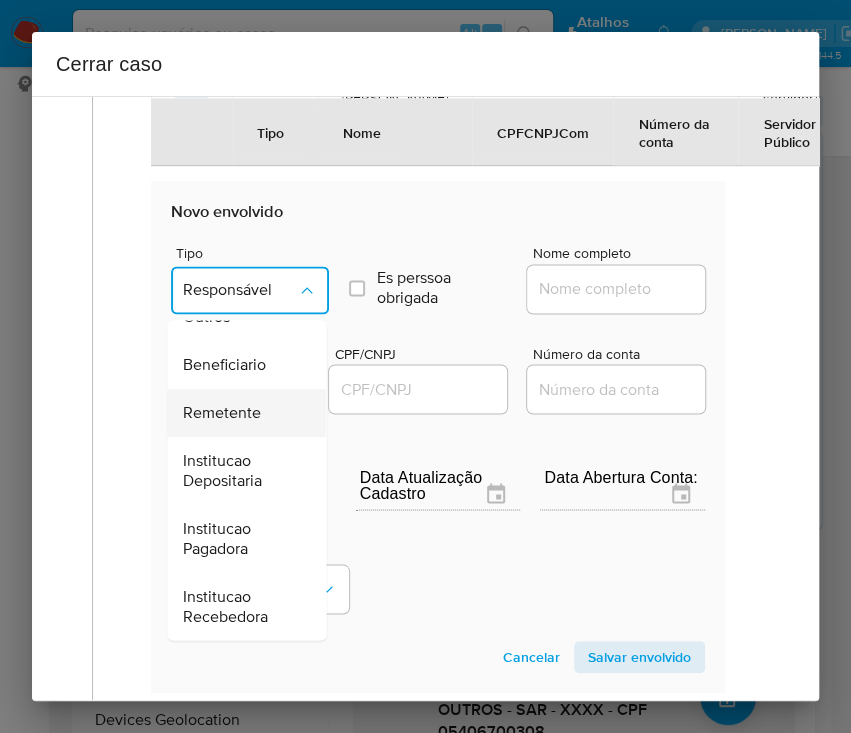 click on "Remetente" at bounding box center [222, 413] 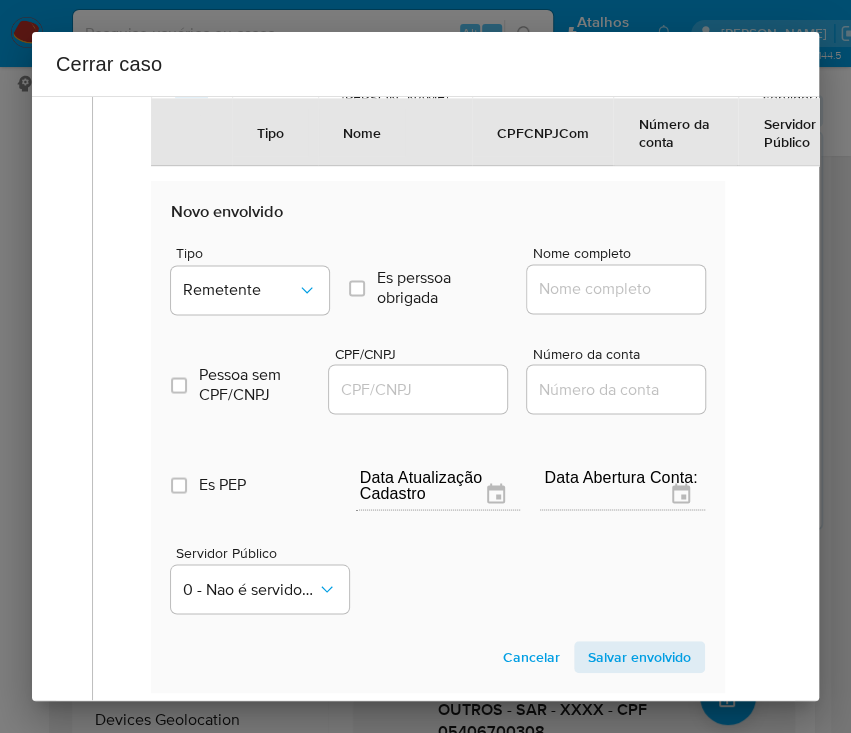 click at bounding box center [616, 289] 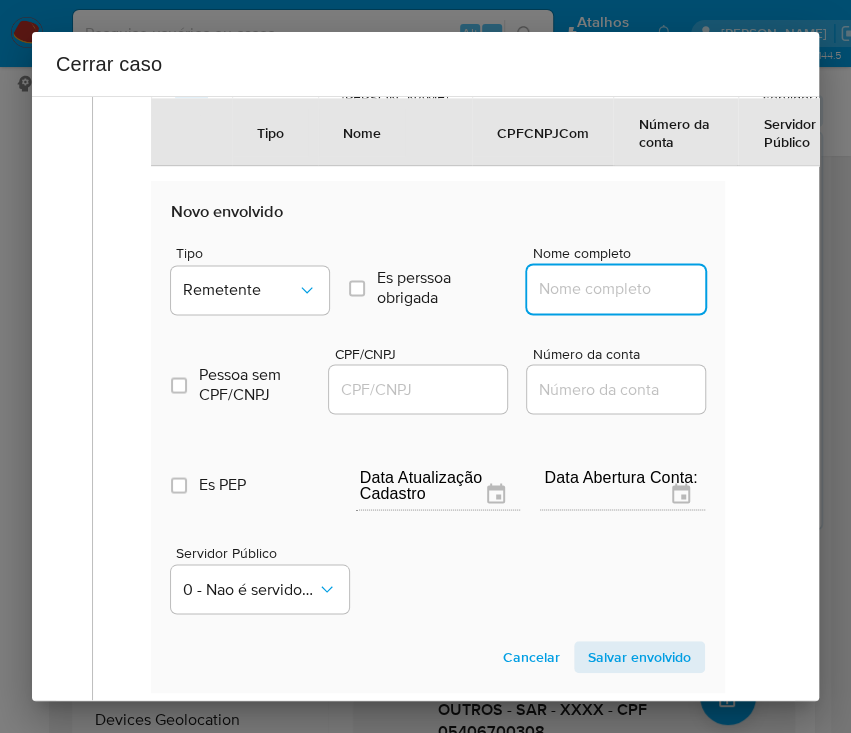 click on "Nome completo" at bounding box center (625, 289) 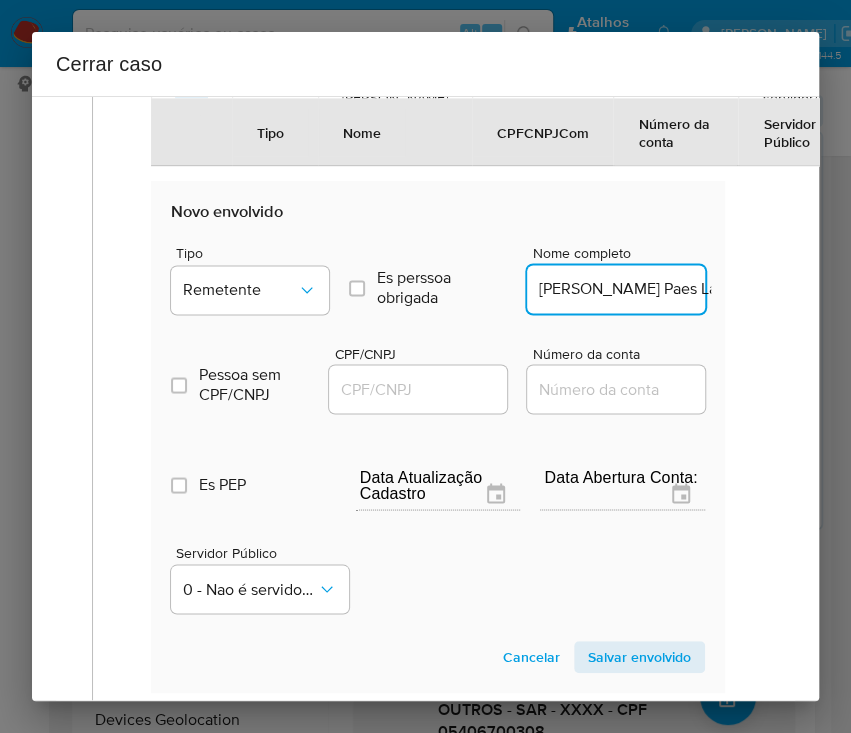 scroll, scrollTop: 0, scrollLeft: 227, axis: horizontal 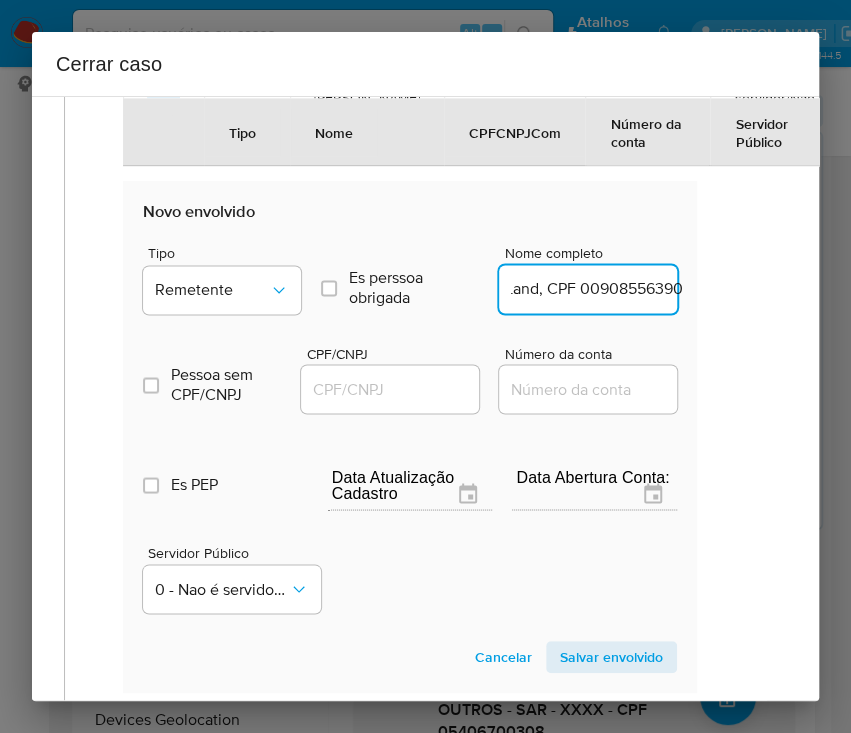 drag, startPoint x: 589, startPoint y: 306, endPoint x: 828, endPoint y: 294, distance: 239.30107 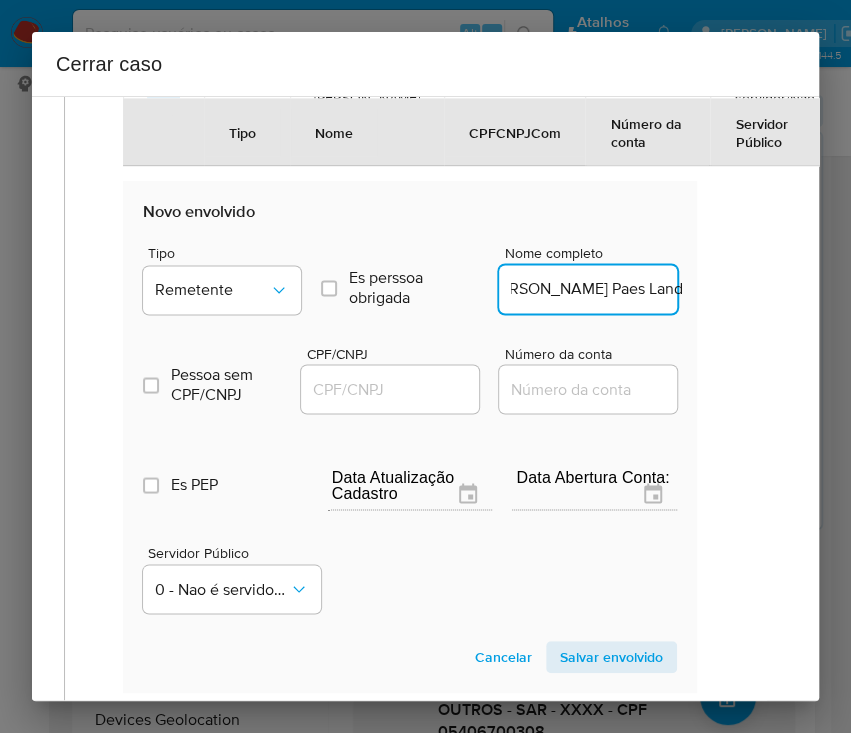 scroll, scrollTop: 0, scrollLeft: 82, axis: horizontal 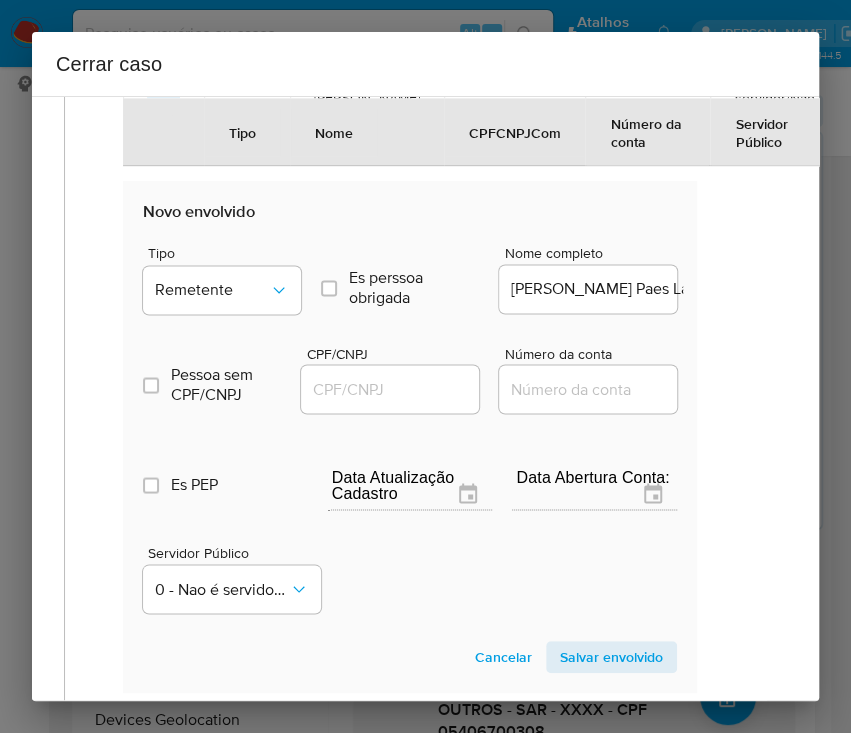 click at bounding box center [390, 389] 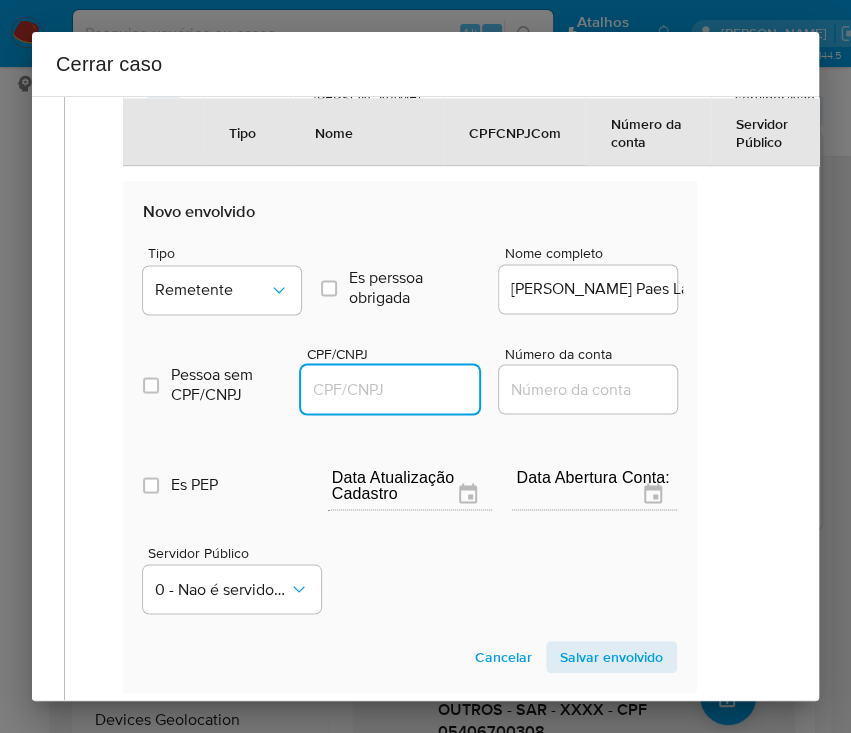 click on "CPF/CNPJ" at bounding box center [399, 389] 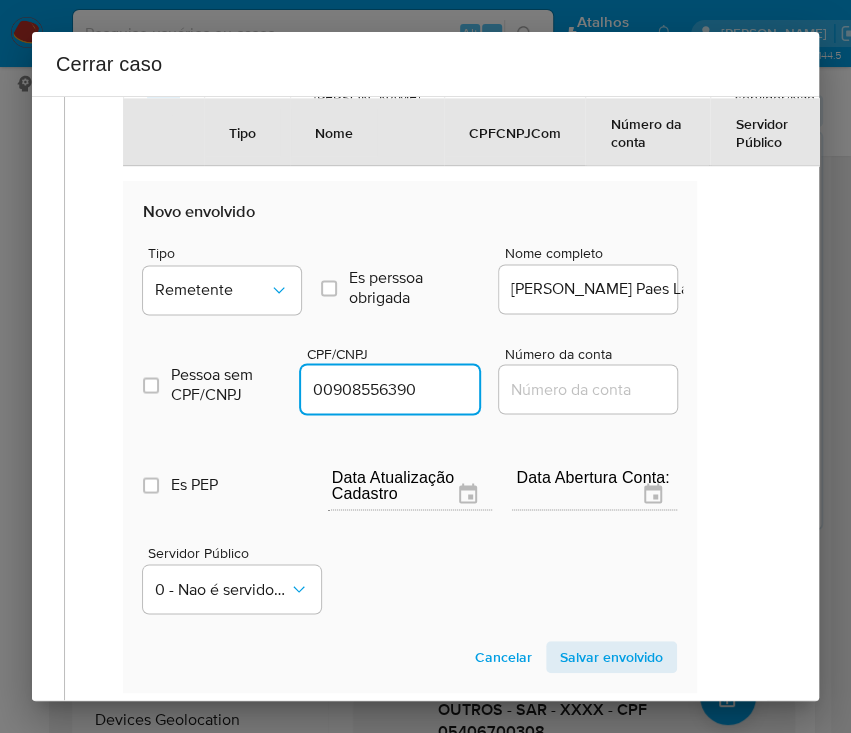 type on "908556390" 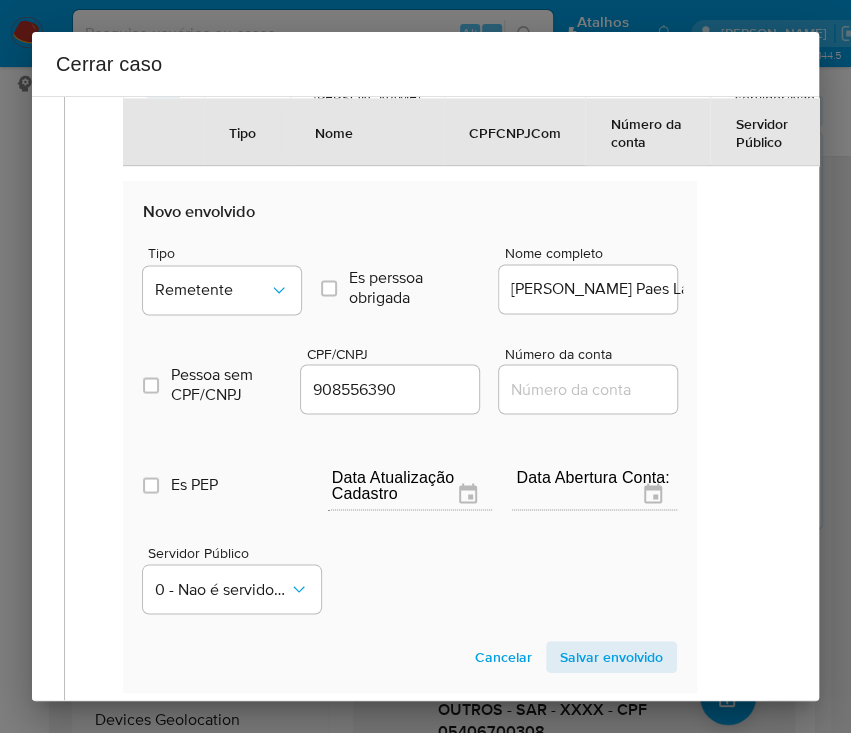 click on "Salvar envolvido" at bounding box center (611, 657) 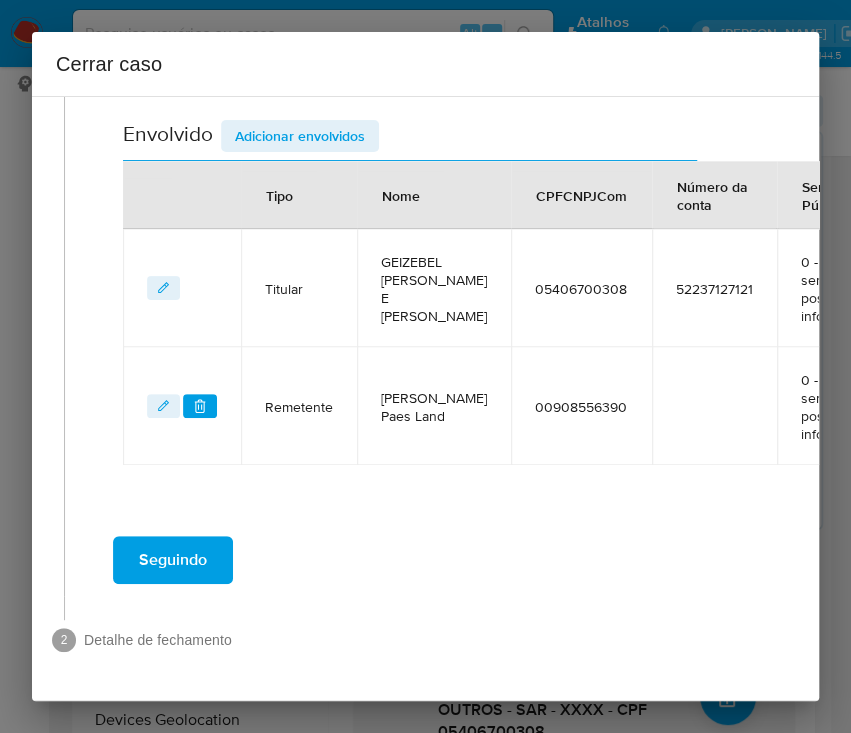 click on "Adicionar envolvidos" at bounding box center [300, 136] 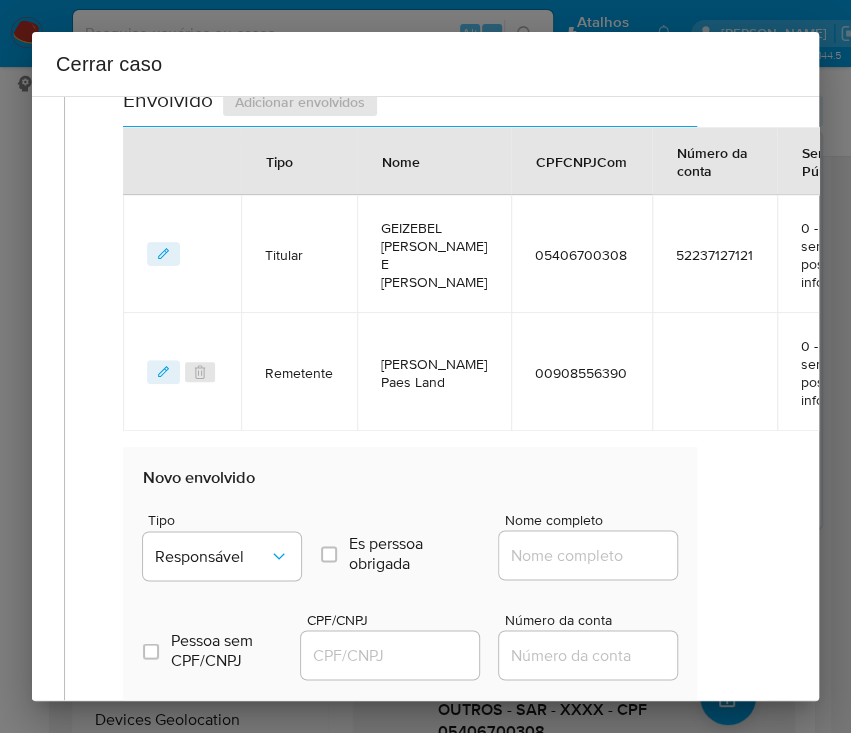 click on "Envolvido Adicionar envolvidos" at bounding box center (410, 106) 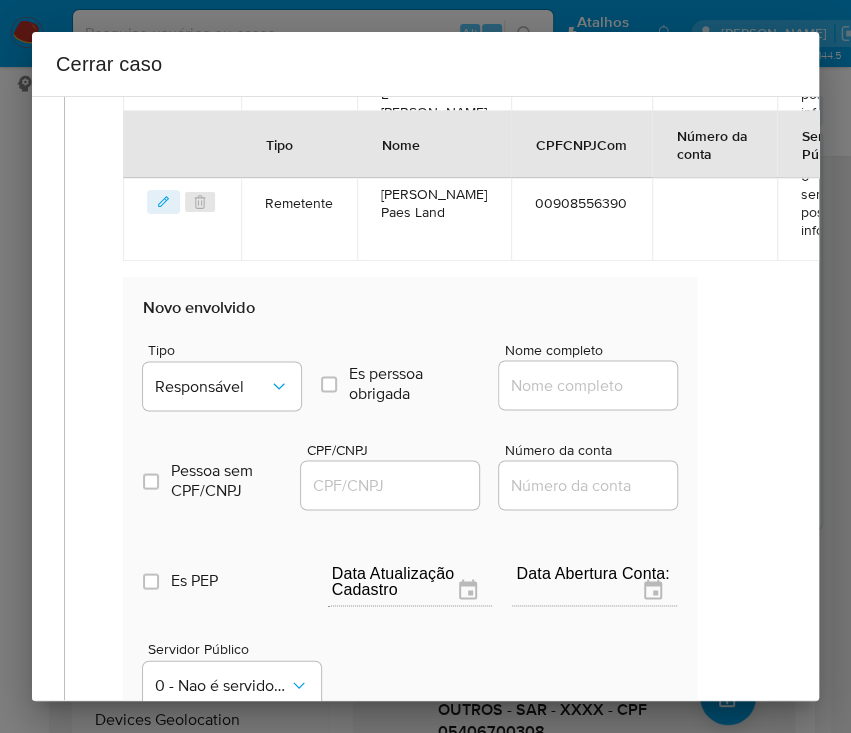 scroll, scrollTop: 1159, scrollLeft: 28, axis: both 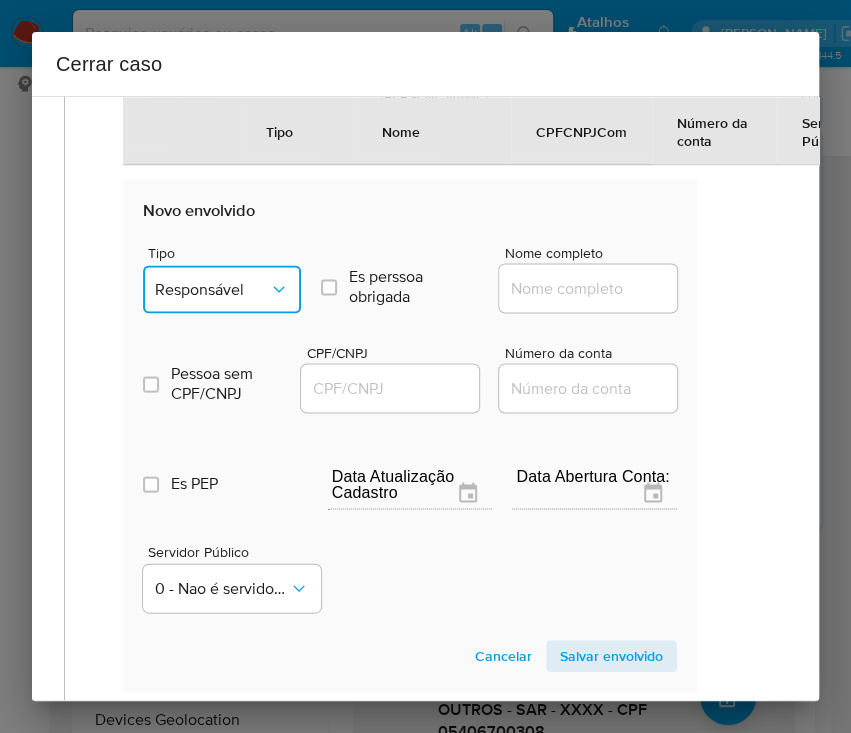 click on "Responsável" at bounding box center [212, 289] 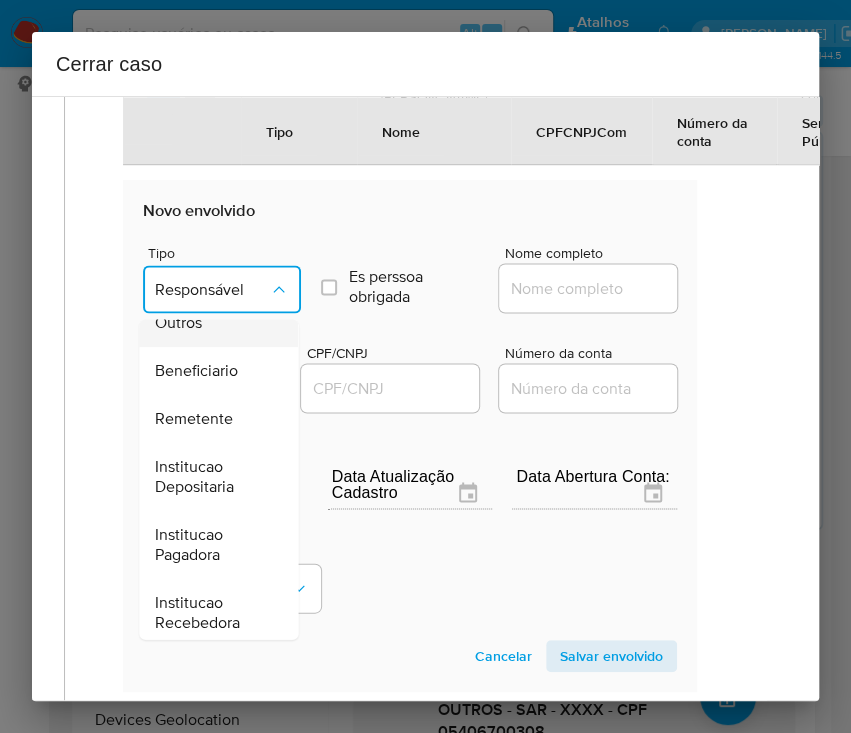 scroll, scrollTop: 356, scrollLeft: 0, axis: vertical 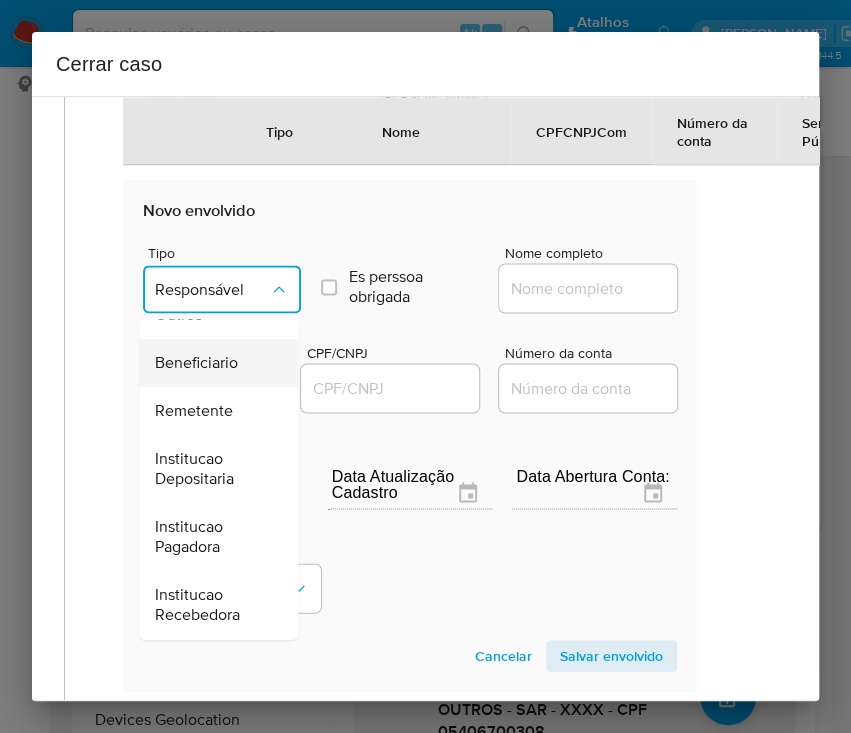 click on "Beneficiario" at bounding box center (196, 363) 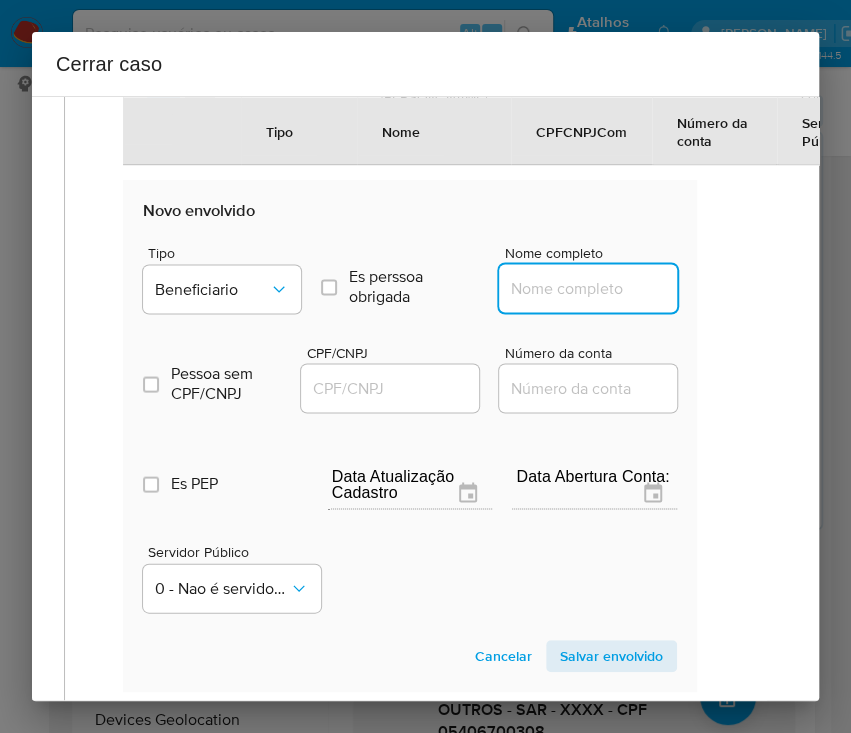 click on "Nome completo" at bounding box center [597, 288] 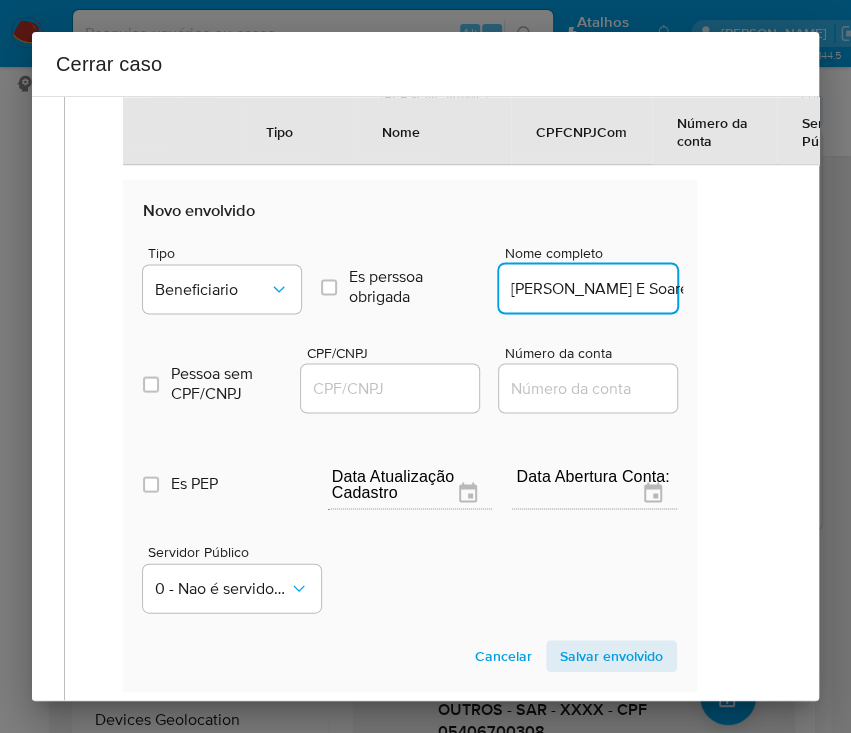 scroll, scrollTop: 0, scrollLeft: 228, axis: horizontal 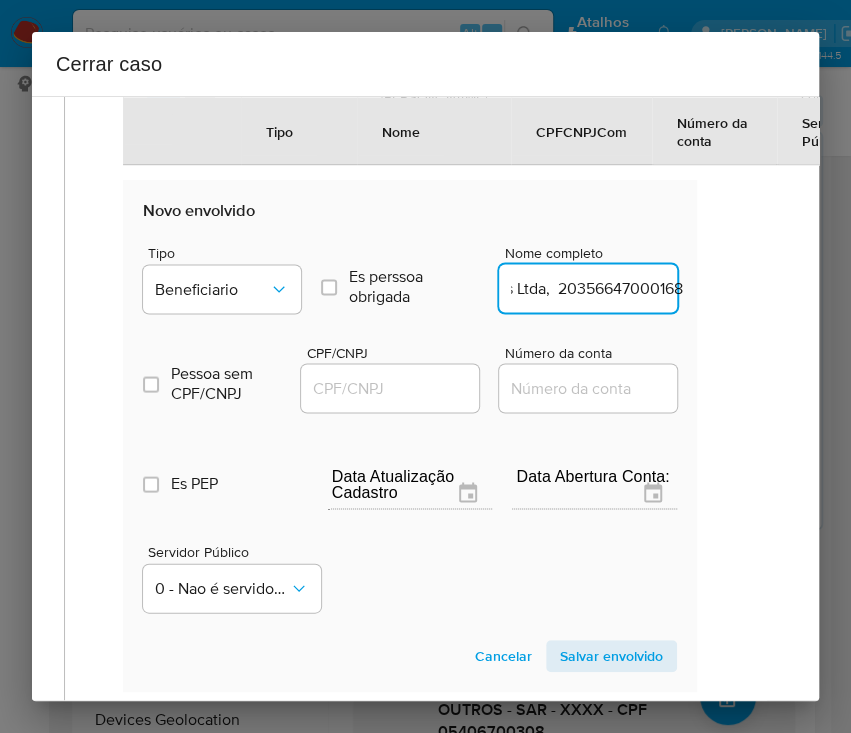 drag, startPoint x: 531, startPoint y: 308, endPoint x: 657, endPoint y: 301, distance: 126.1943 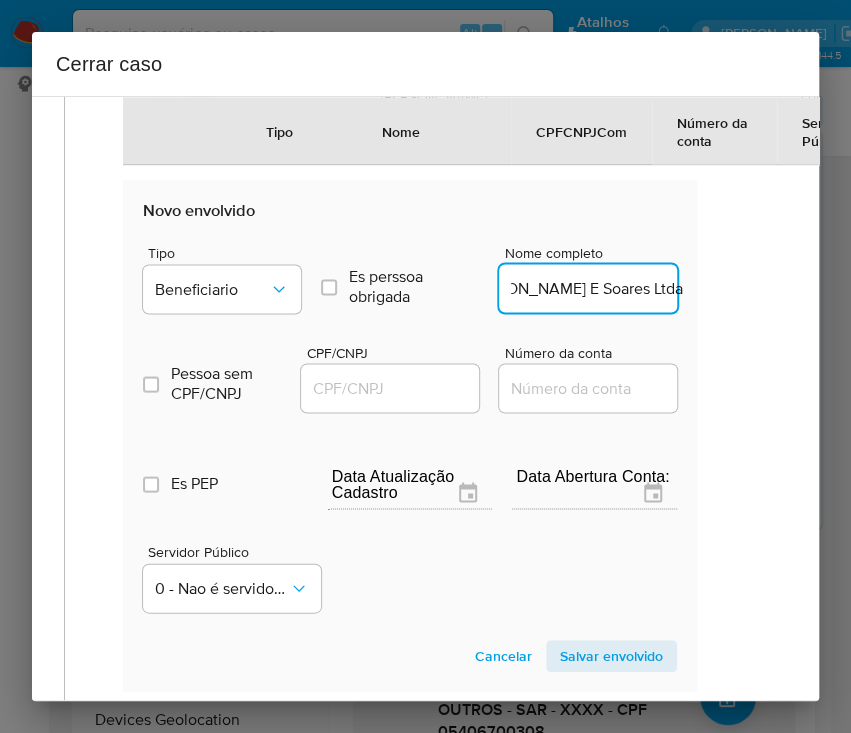 scroll, scrollTop: 0, scrollLeft: 89, axis: horizontal 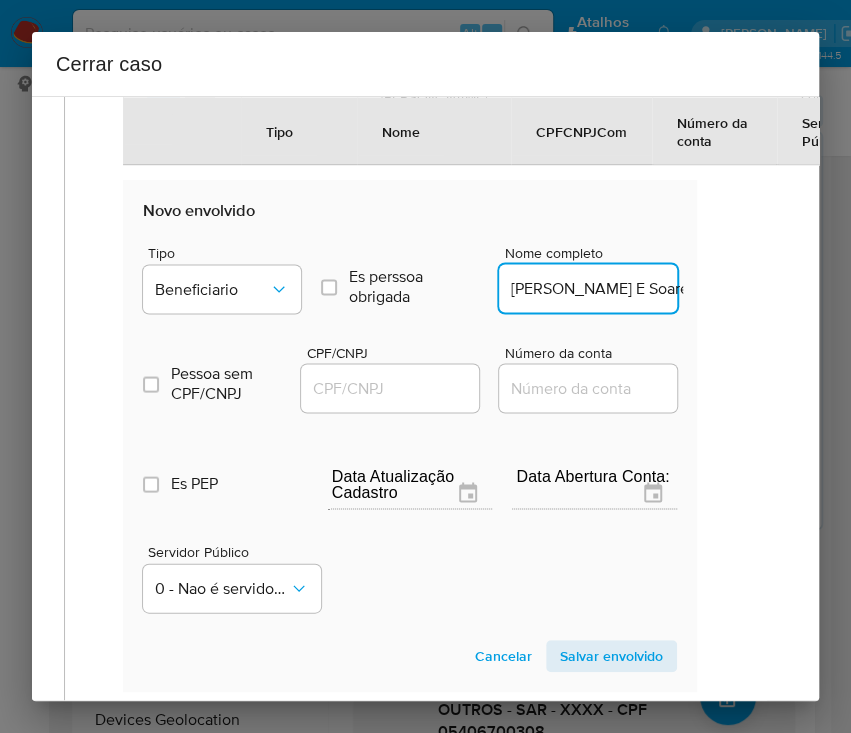 click on "CPF/CNPJ" at bounding box center [399, 388] 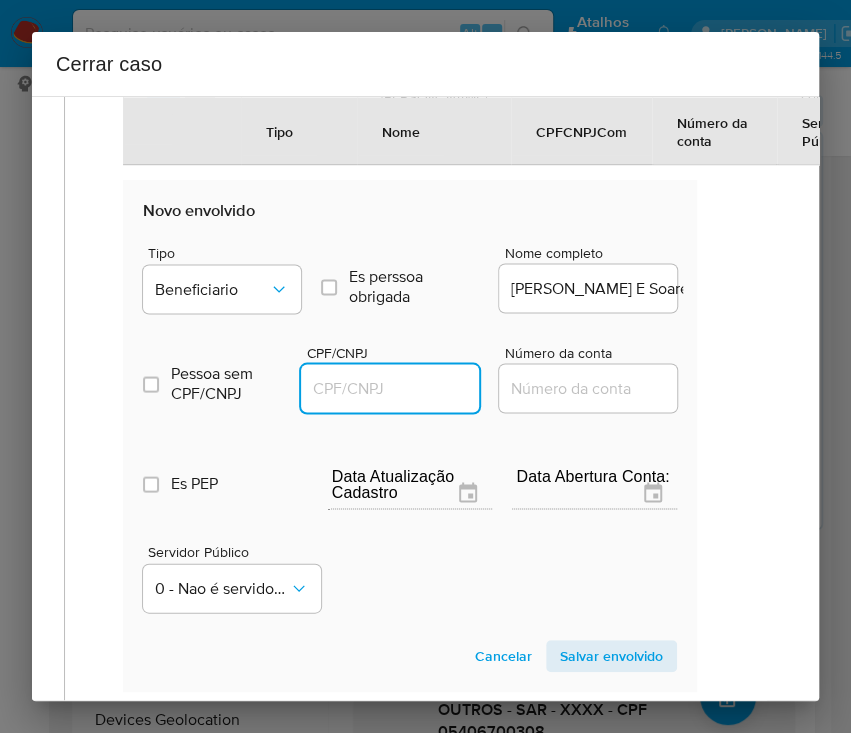 paste on "20356647000168" 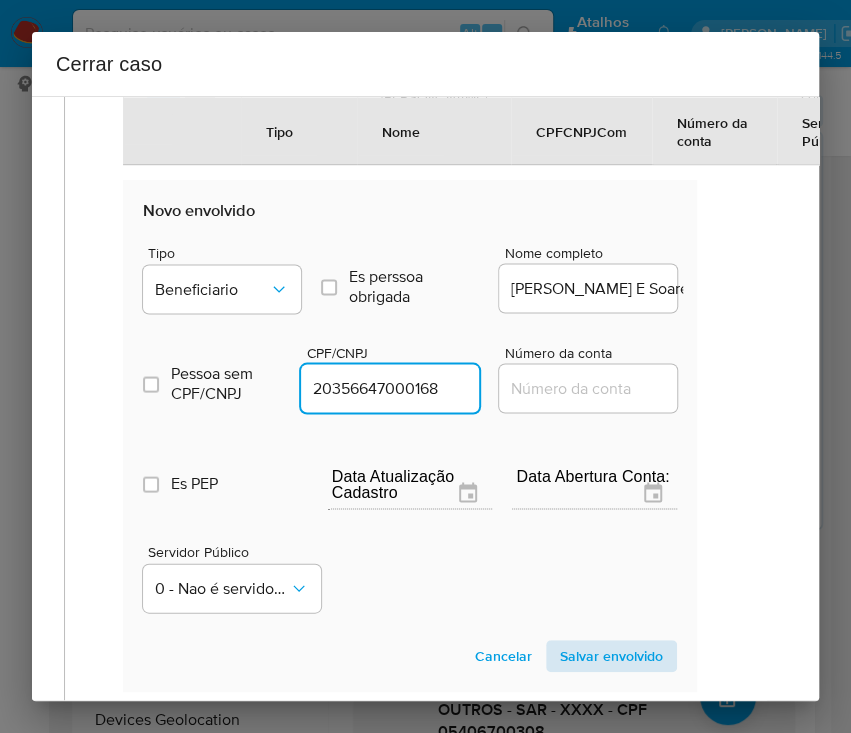 type on "20356647000168" 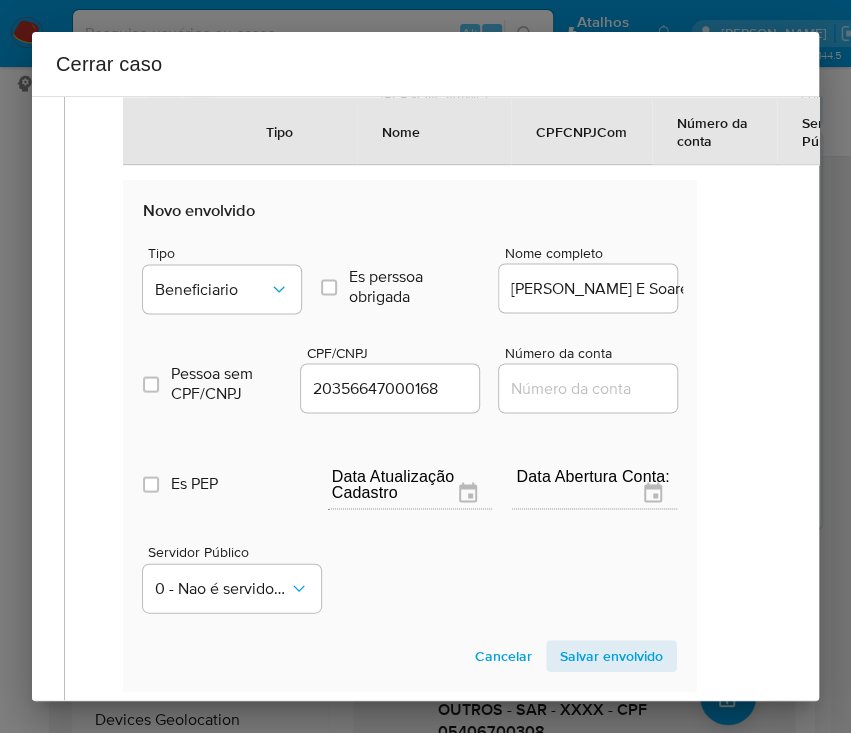 drag, startPoint x: 582, startPoint y: 667, endPoint x: 479, endPoint y: 667, distance: 103 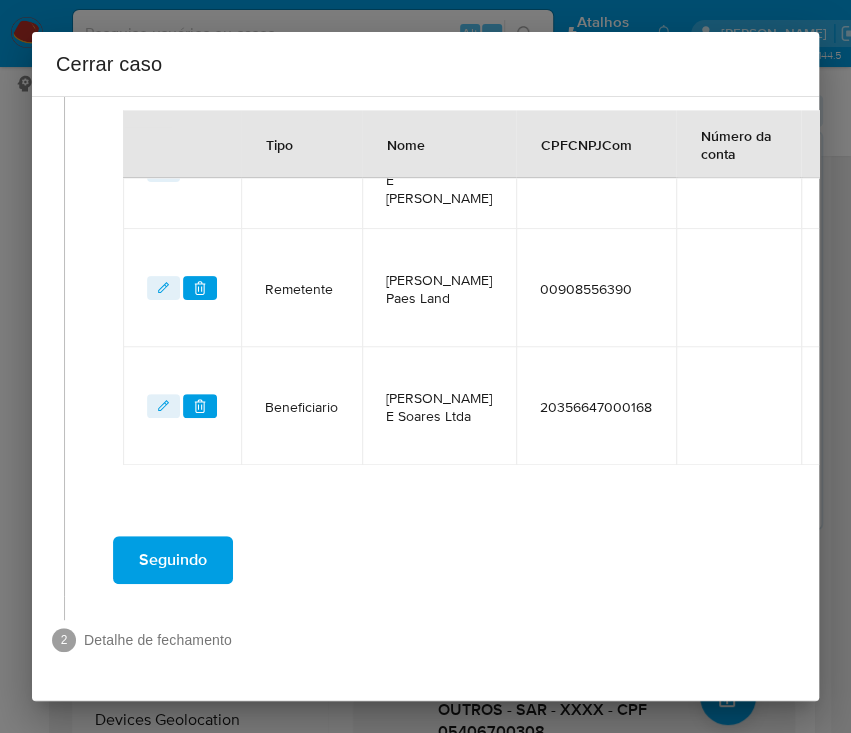 scroll, scrollTop: 1009, scrollLeft: 28, axis: both 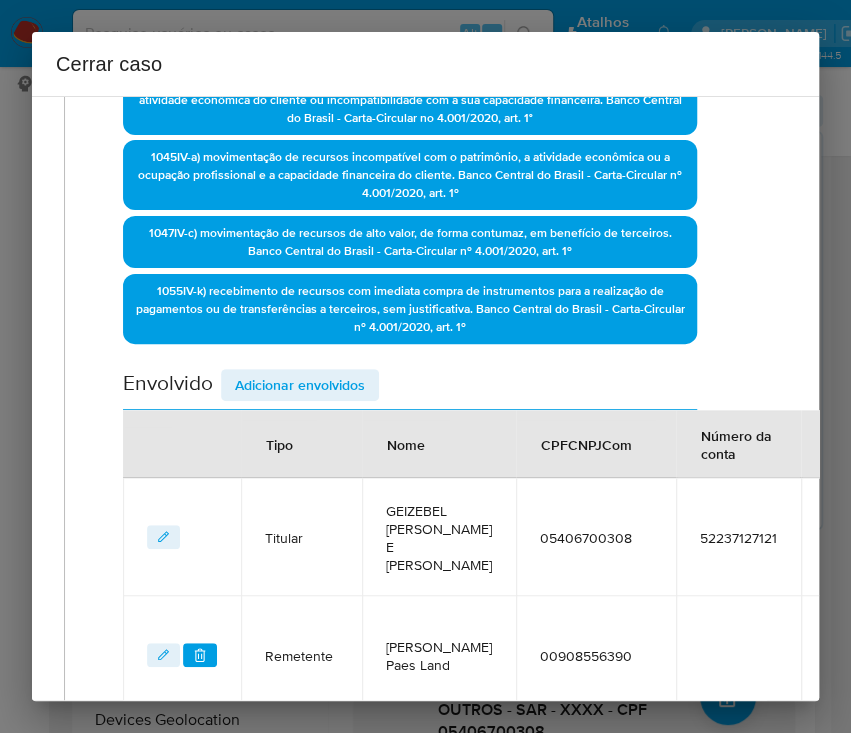 click on "Adicionar envolvidos" at bounding box center [300, 385] 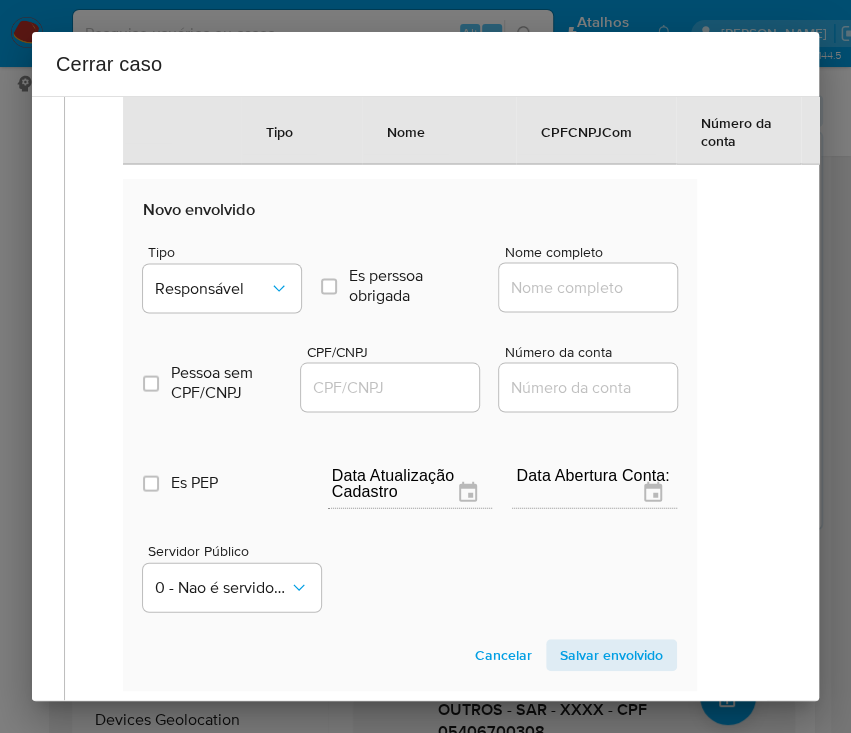 scroll, scrollTop: 1271, scrollLeft: 28, axis: both 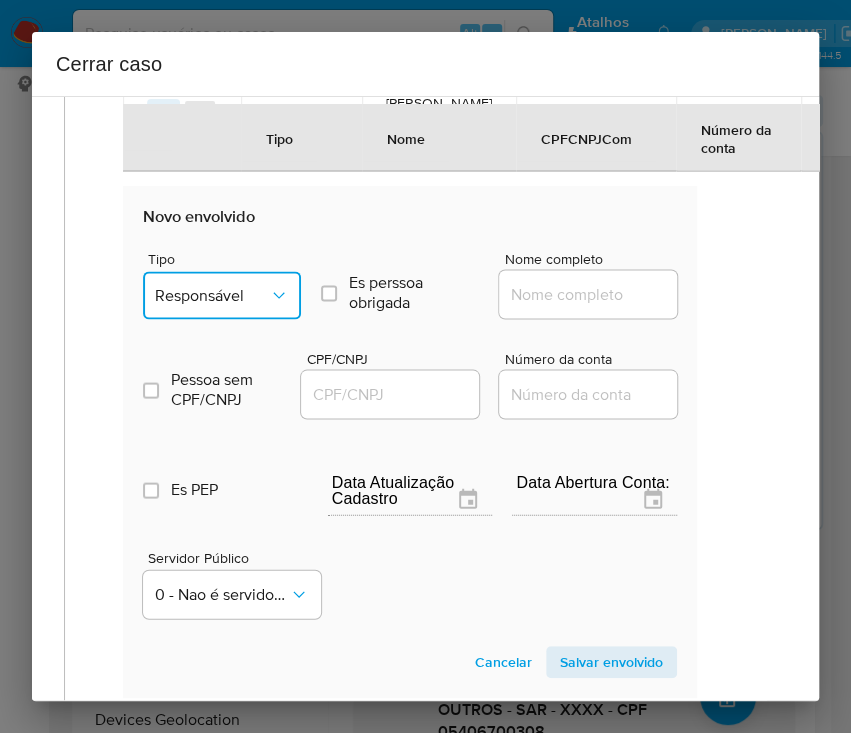 click on "Responsável" at bounding box center (222, 295) 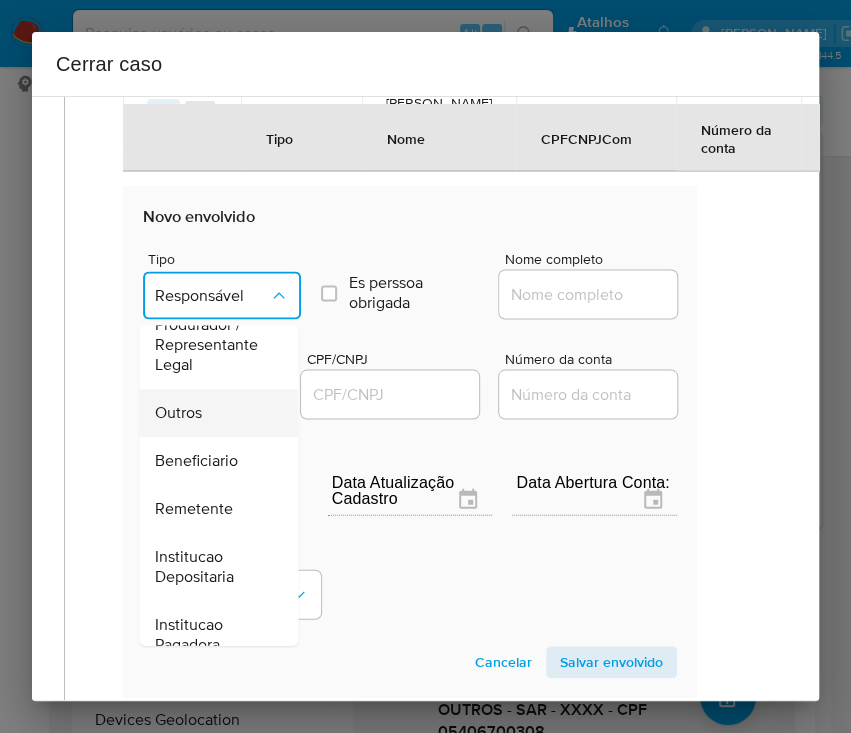 scroll, scrollTop: 223, scrollLeft: 0, axis: vertical 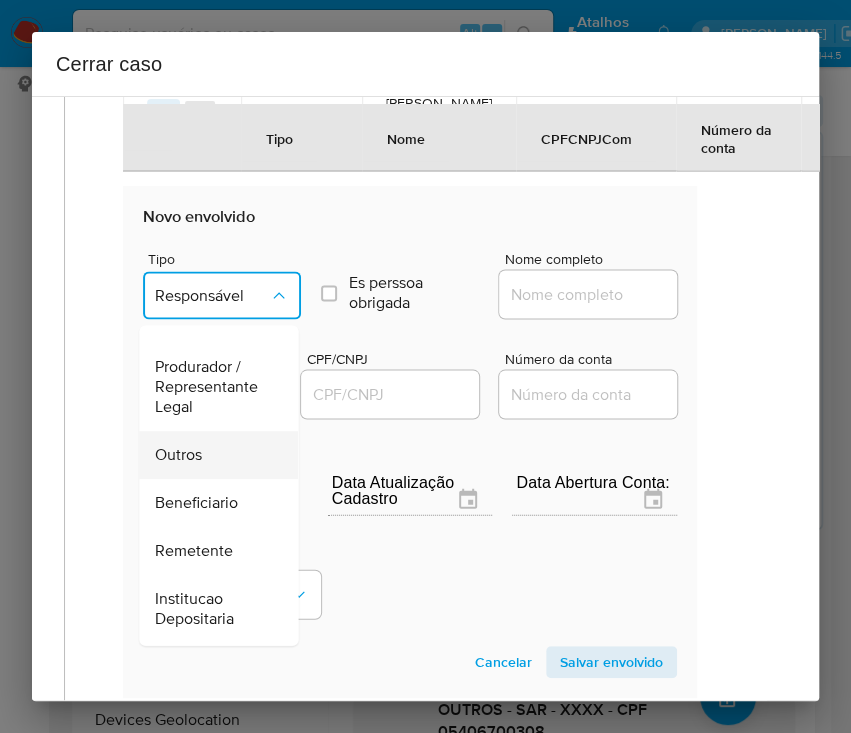 click on "Outros" at bounding box center (178, 454) 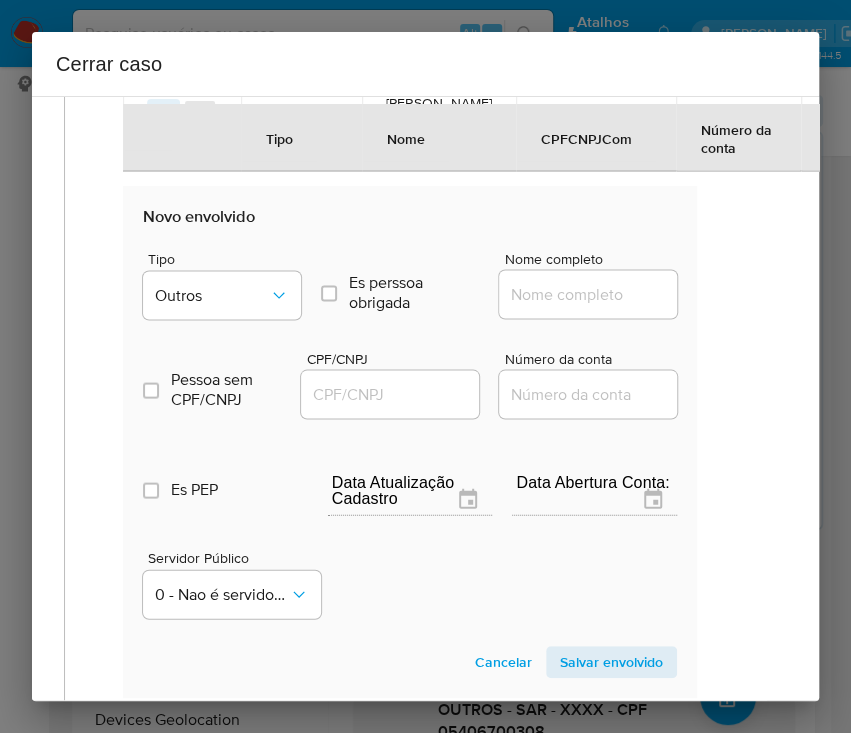 click on "Nome completo" at bounding box center (597, 294) 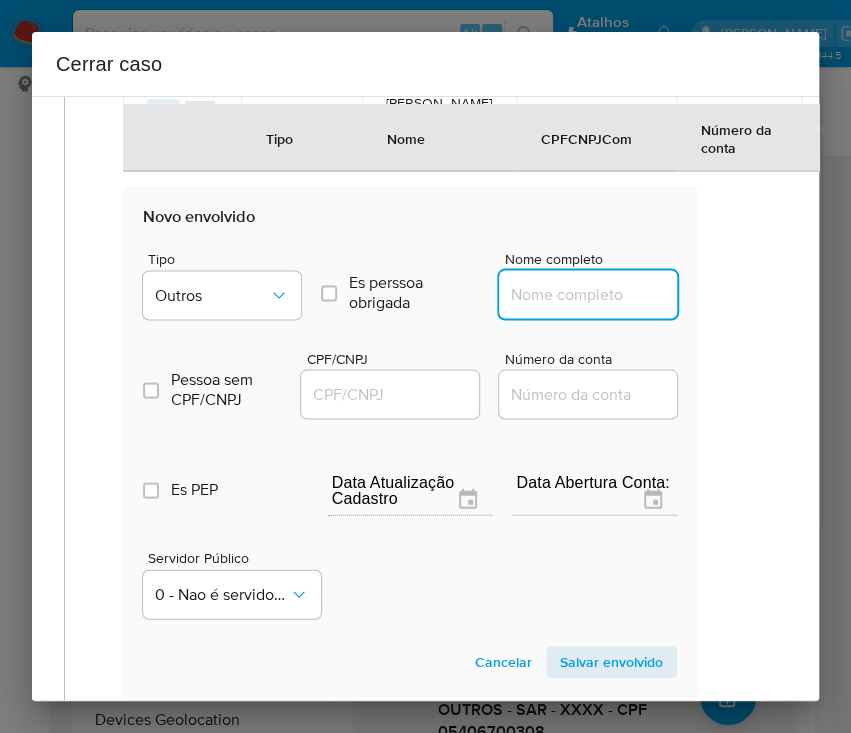 paste on "Supermercado Jh Ltda, 18029379000128" 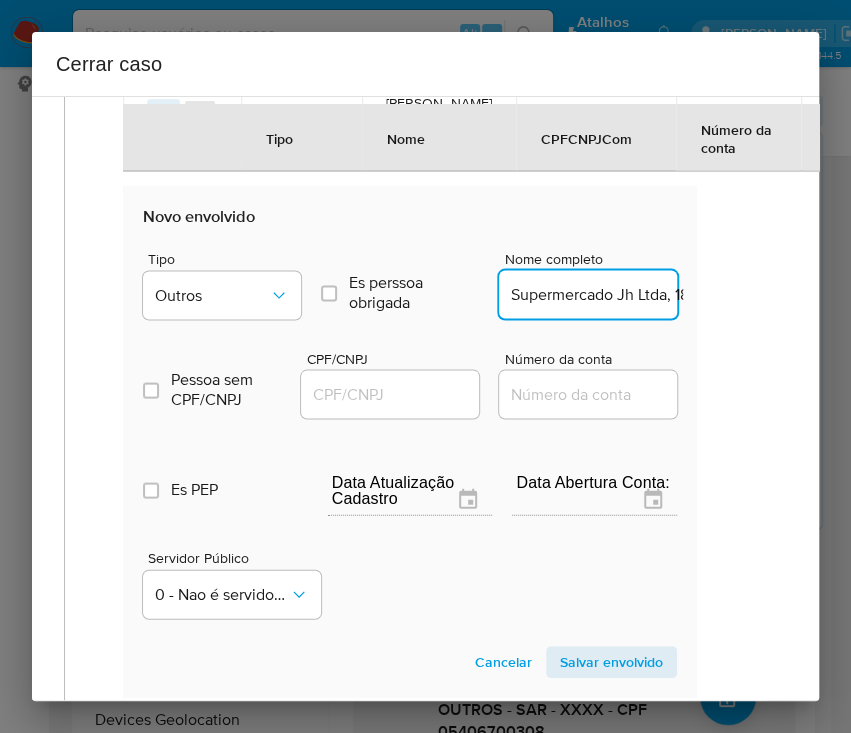 scroll, scrollTop: 0, scrollLeft: 118, axis: horizontal 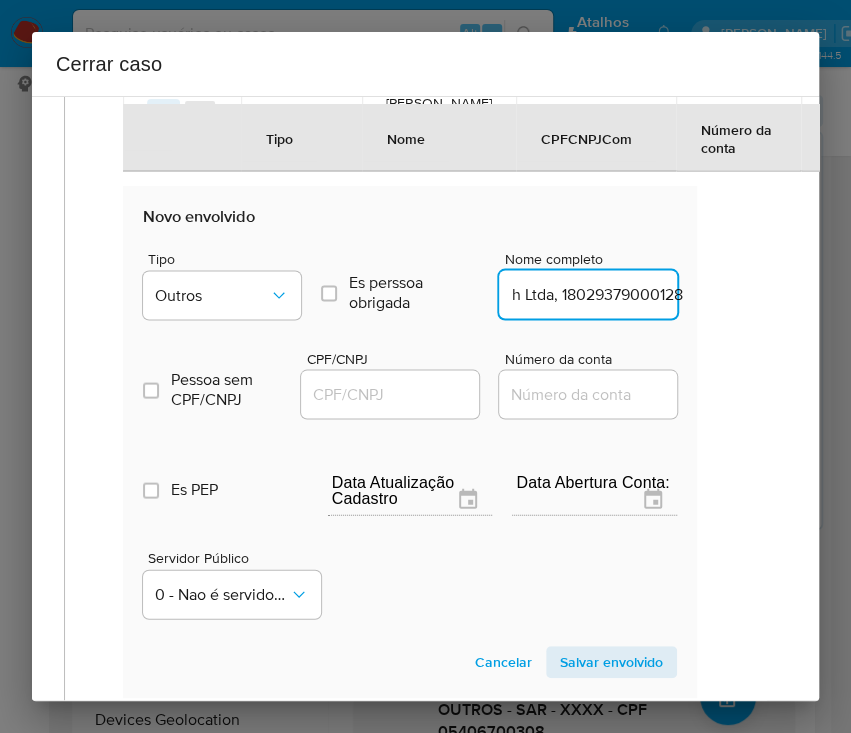 drag, startPoint x: 536, startPoint y: 316, endPoint x: 728, endPoint y: 313, distance: 192.02344 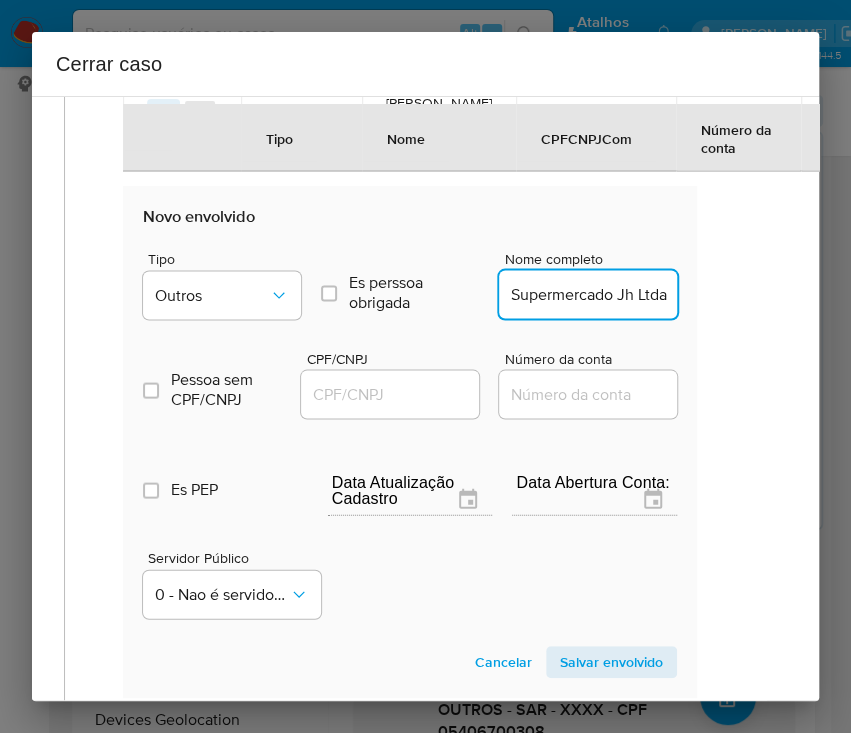scroll, scrollTop: 0, scrollLeft: 0, axis: both 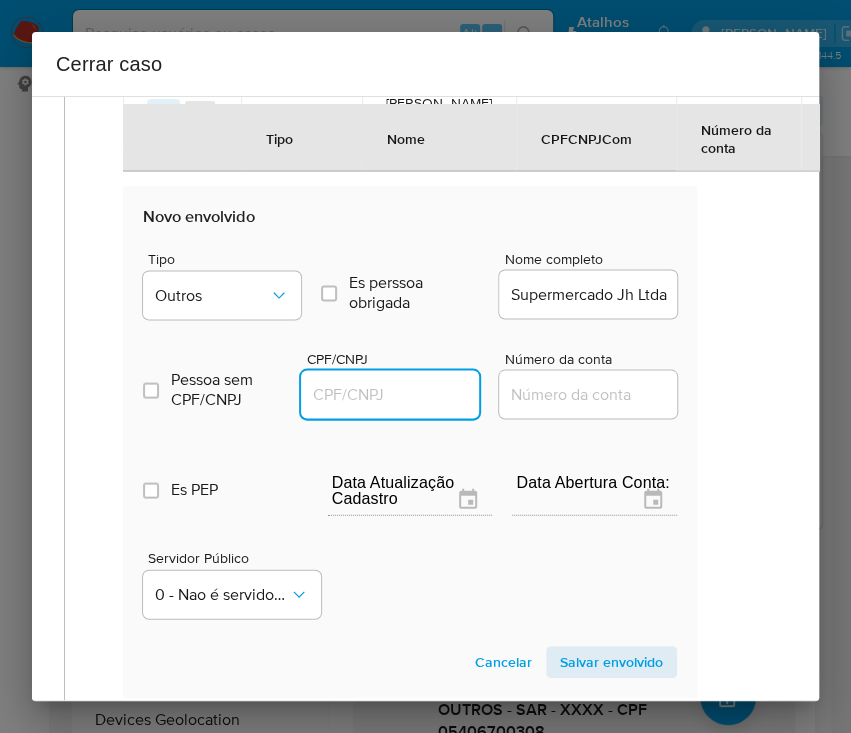 paste on "18029379000128" 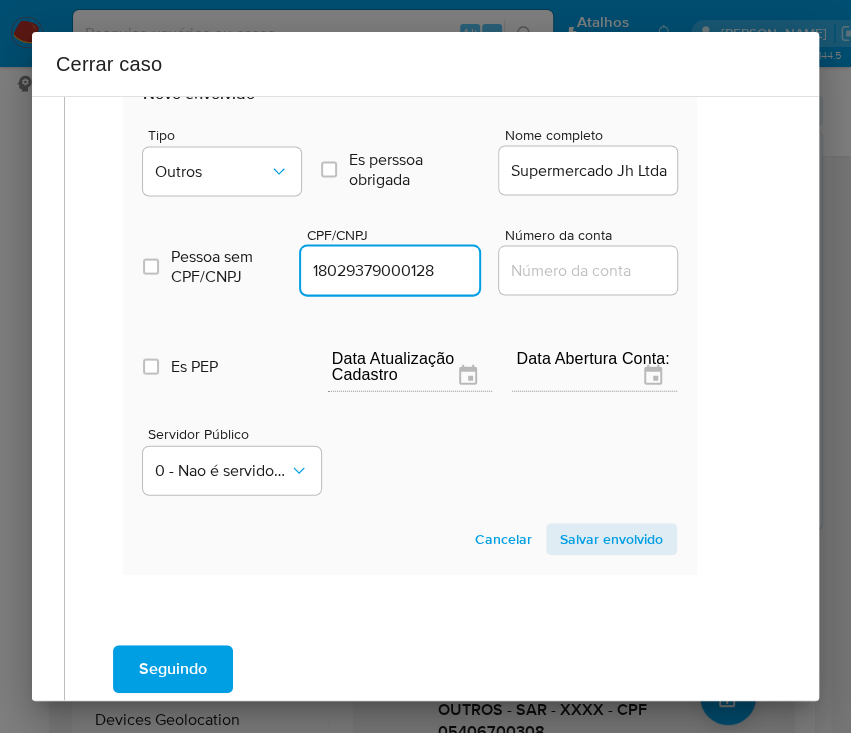 scroll, scrollTop: 1537, scrollLeft: 28, axis: both 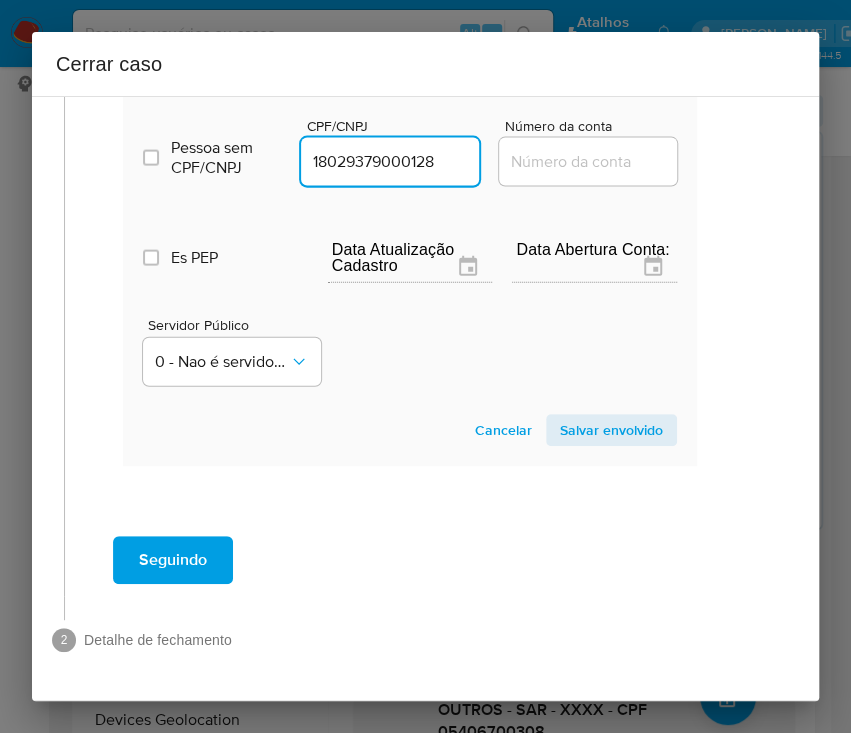 type on "18029379000128" 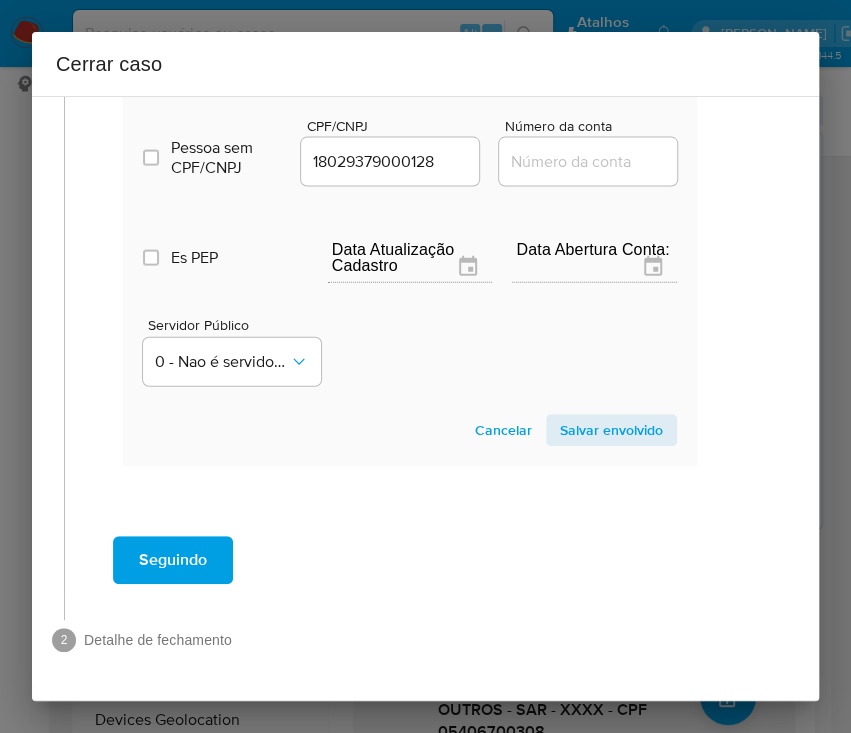 click on "Salvar envolvido" at bounding box center (611, 430) 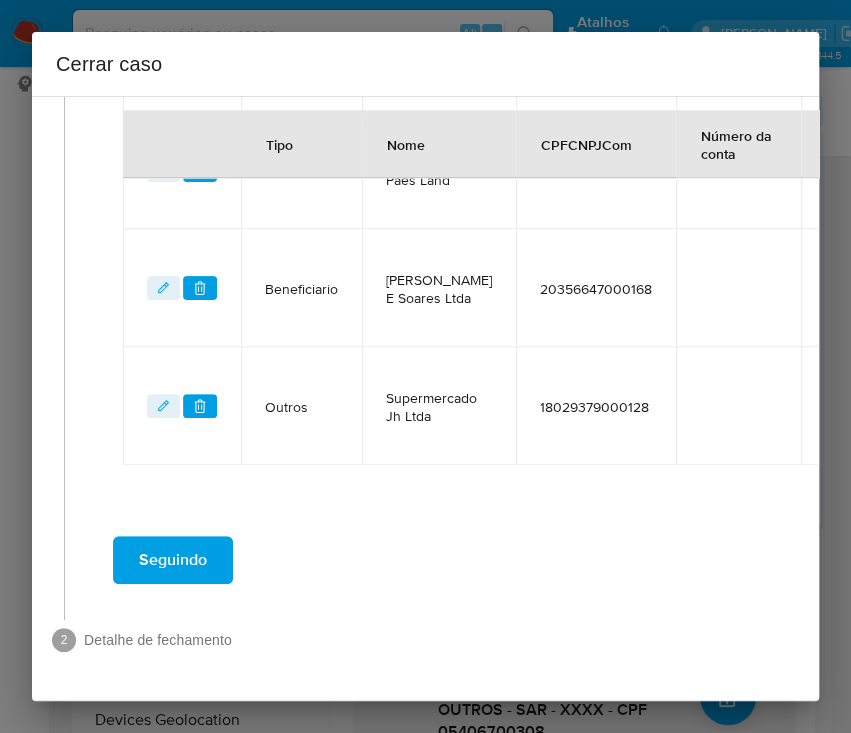 scroll, scrollTop: 1128, scrollLeft: 28, axis: both 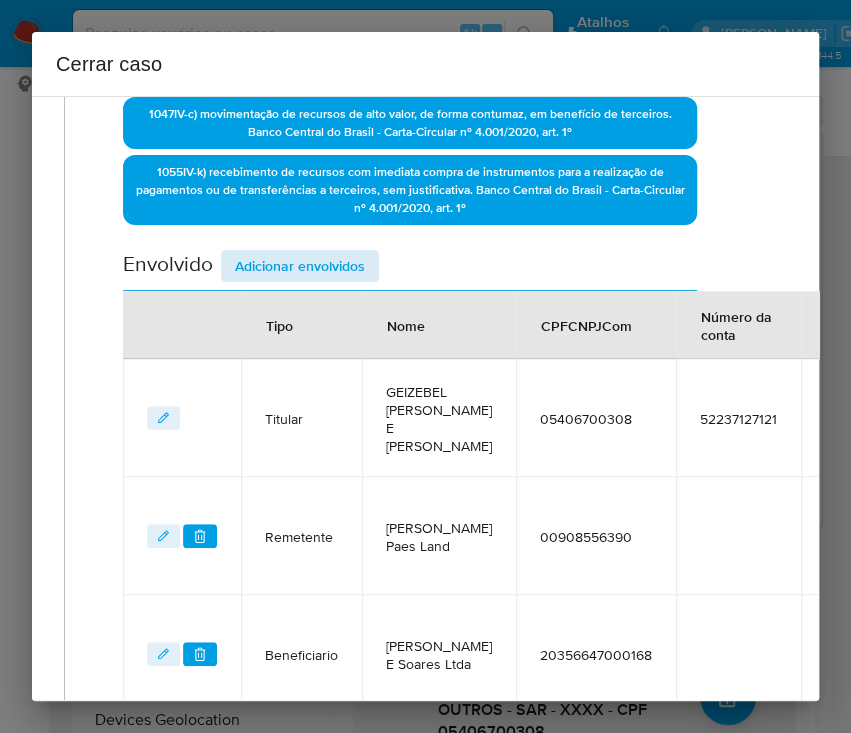 drag, startPoint x: 336, startPoint y: 244, endPoint x: 335, endPoint y: 265, distance: 21.023796 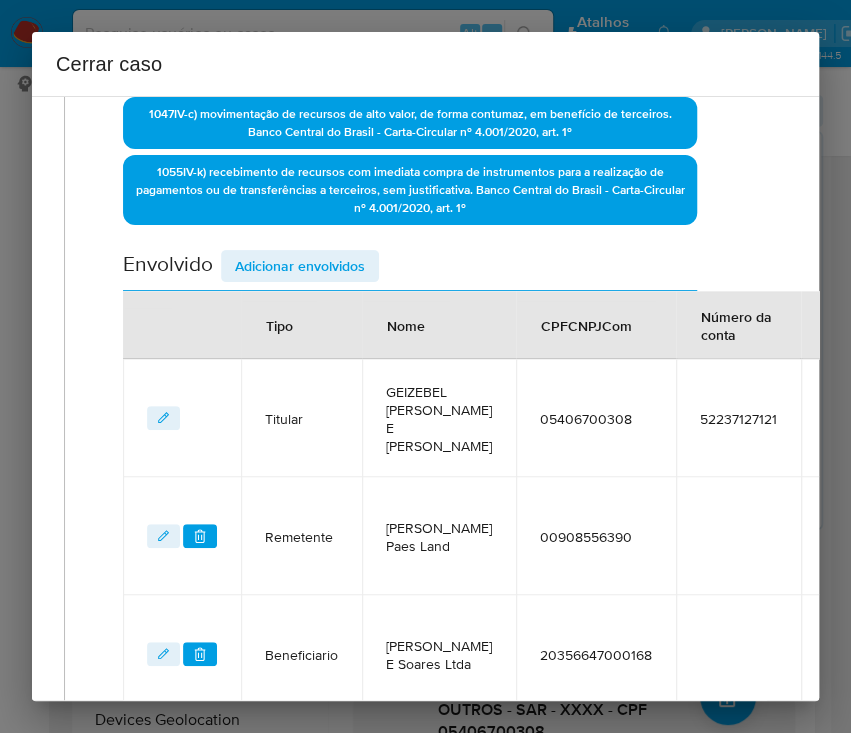 click on "Adicionar envolvidos" at bounding box center (300, 266) 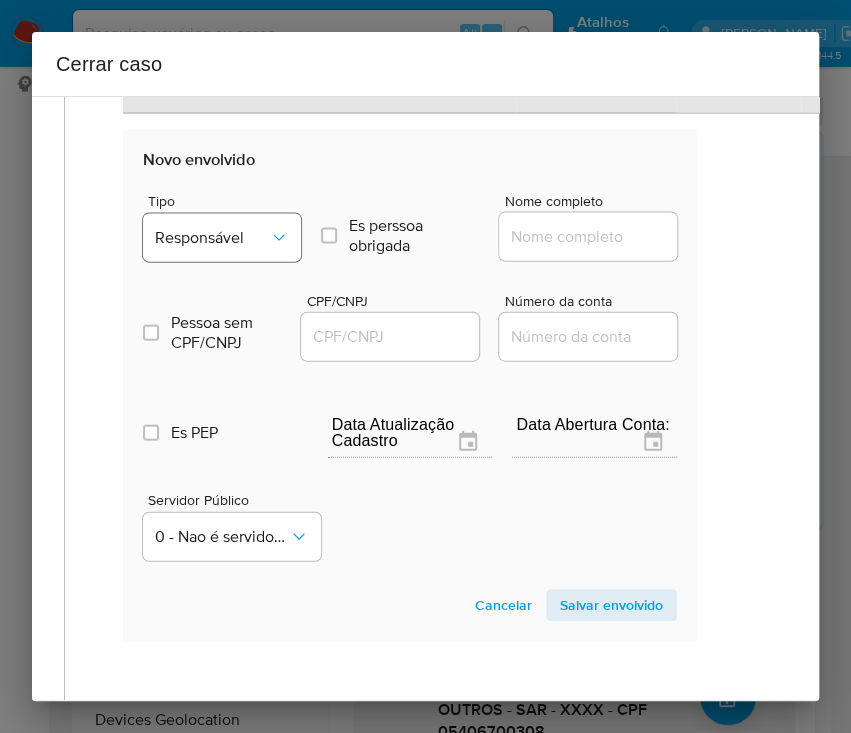 scroll, scrollTop: 1389, scrollLeft: 28, axis: both 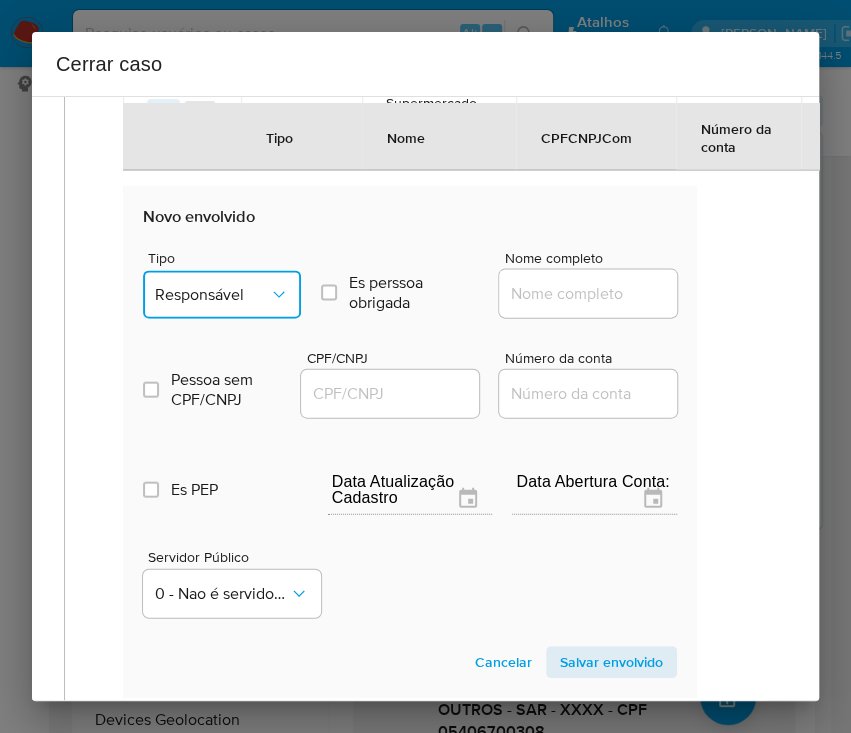 click on "Responsável" at bounding box center [212, 295] 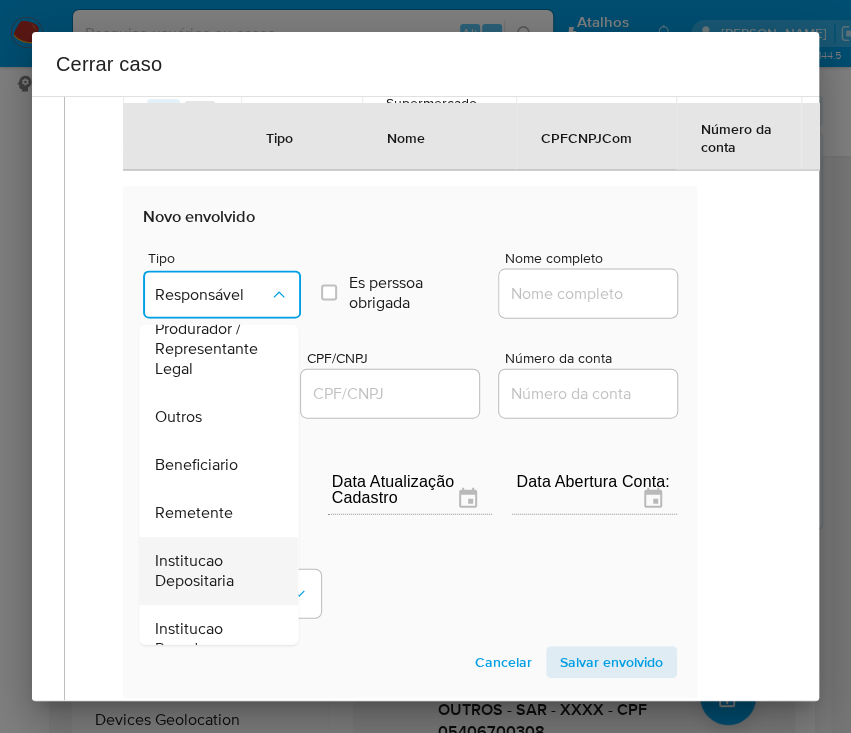 scroll, scrollTop: 222, scrollLeft: 0, axis: vertical 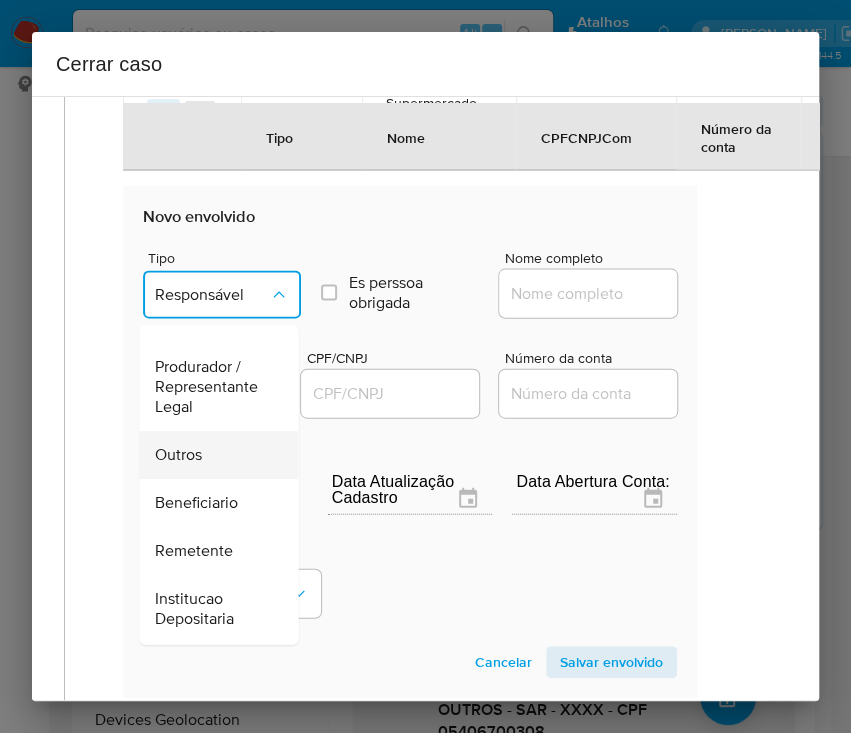 click on "Outros" at bounding box center (212, 455) 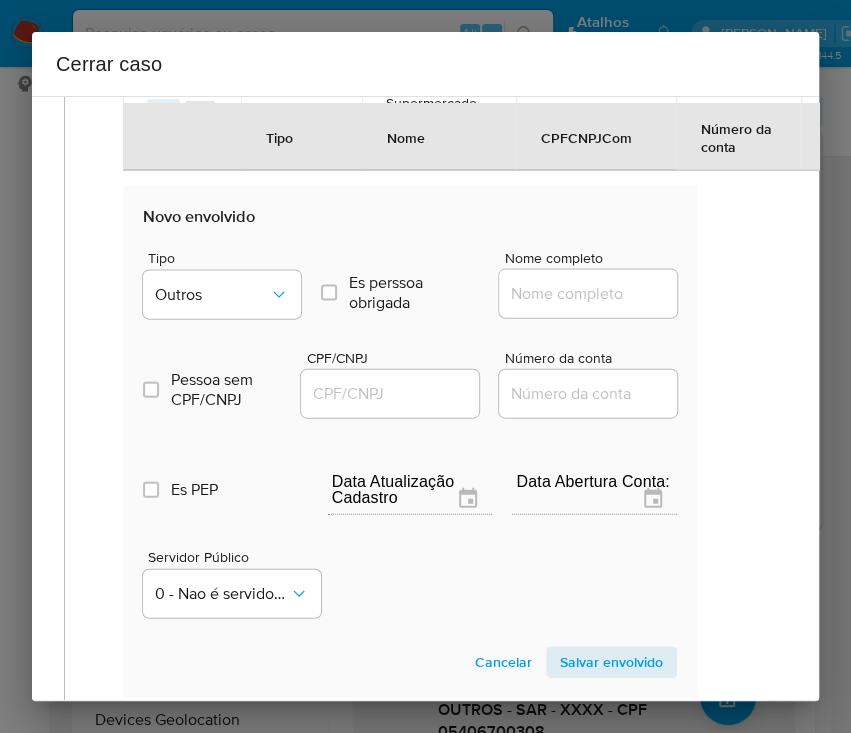 click at bounding box center [588, 294] 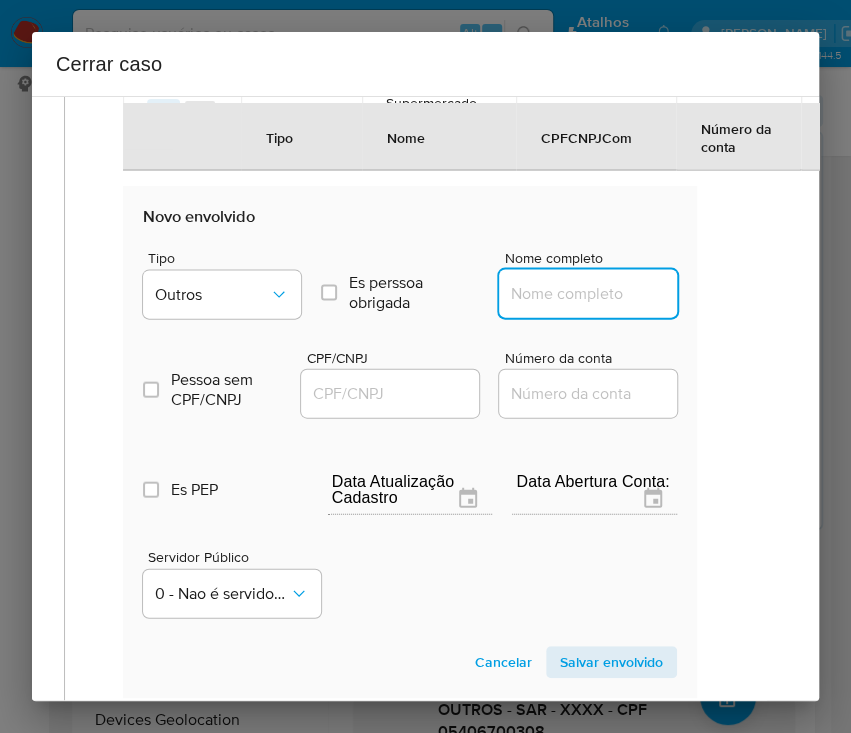 paste on "Ronacy Soares De Moraes, 02688054317" 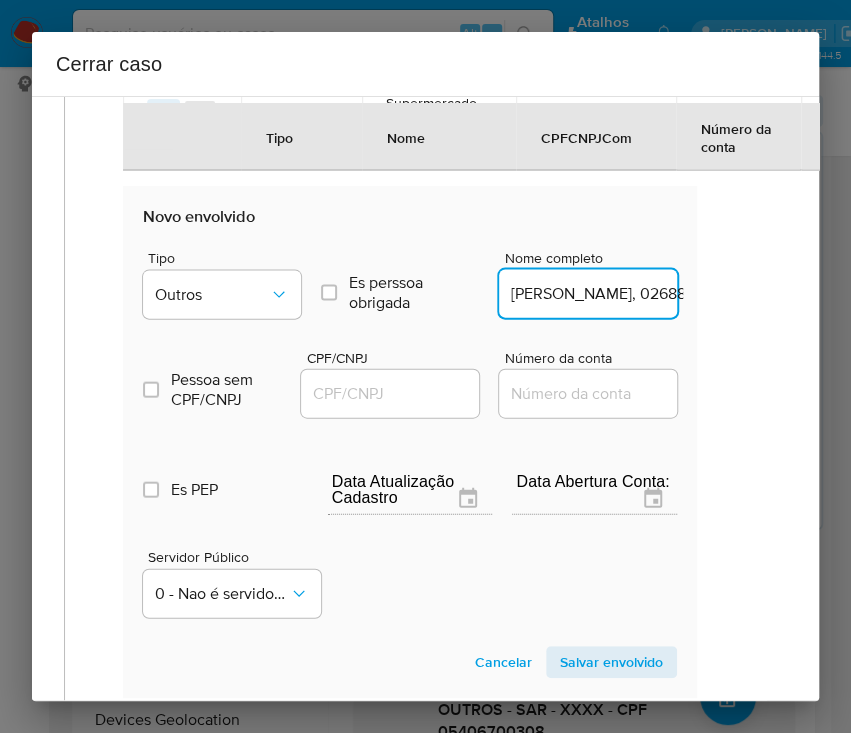 scroll, scrollTop: 0, scrollLeft: 119, axis: horizontal 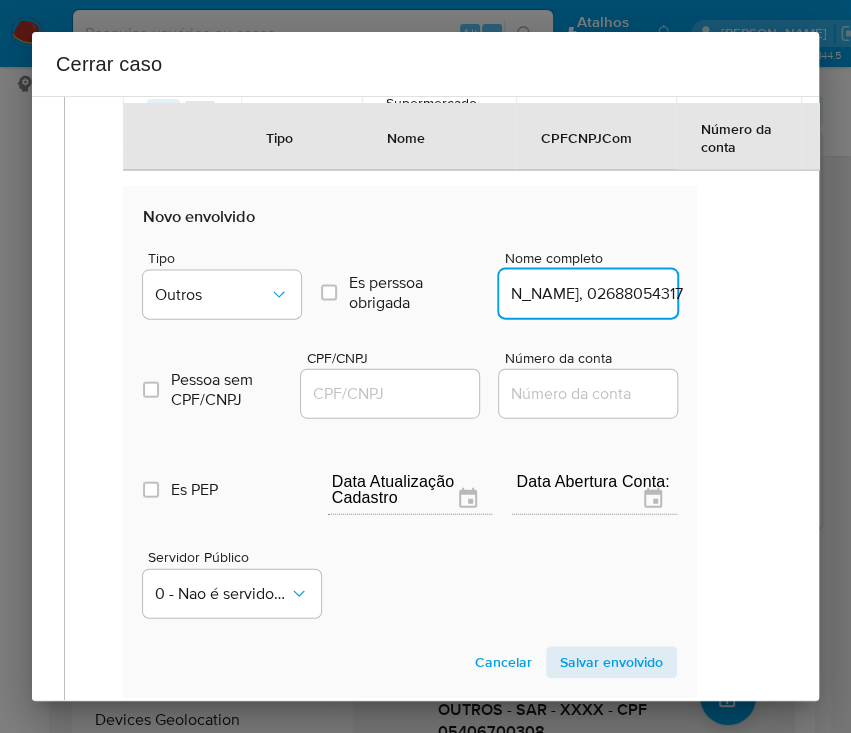 drag, startPoint x: 565, startPoint y: 314, endPoint x: 713, endPoint y: 314, distance: 148 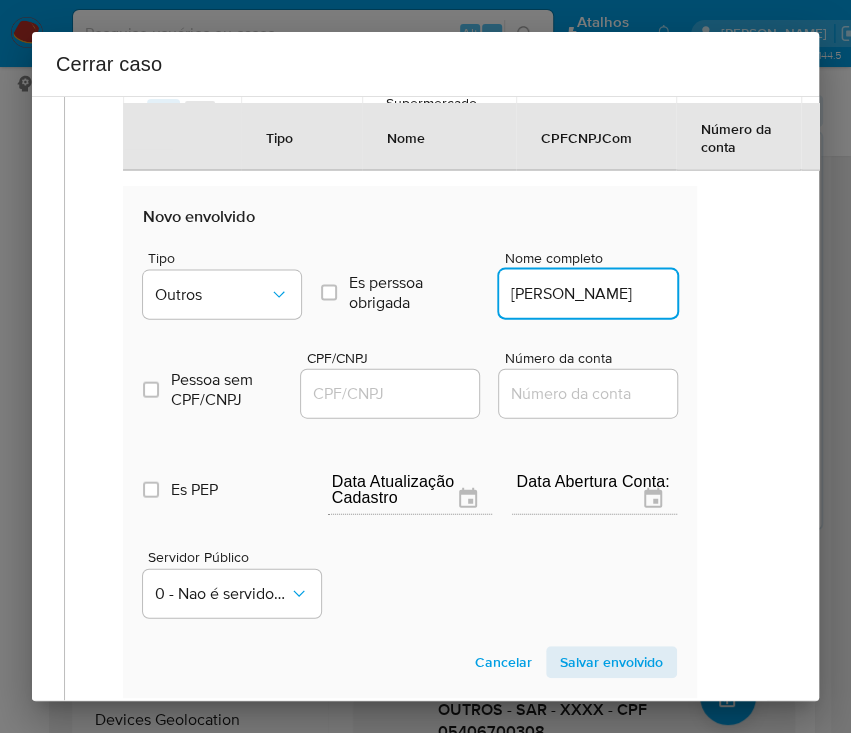 scroll, scrollTop: 0, scrollLeft: 13, axis: horizontal 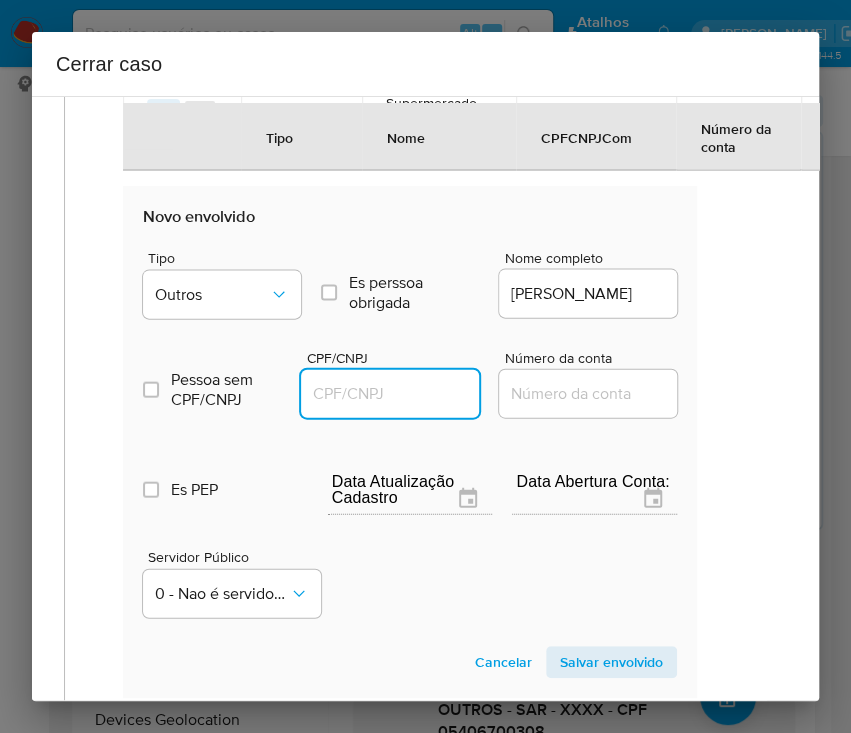 paste on "02688054317" 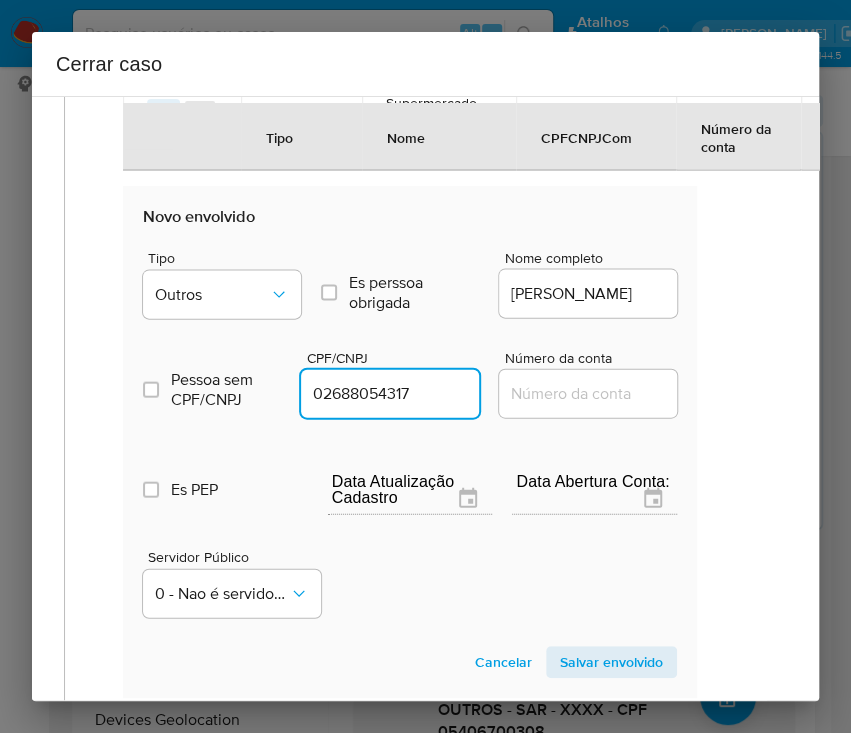type on "2688054317" 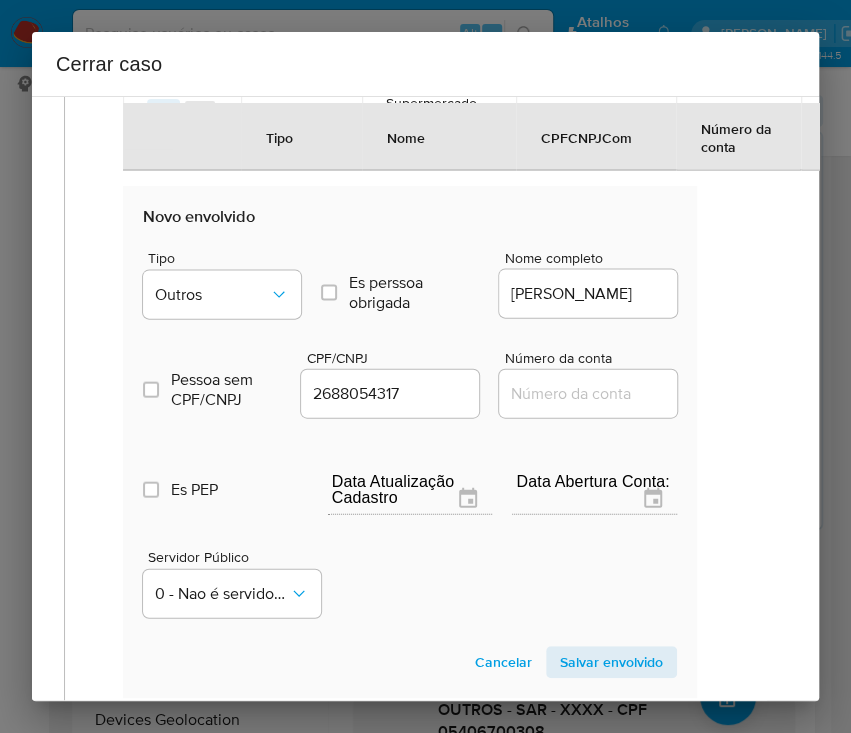 click on "Salvar envolvido" at bounding box center (611, 662) 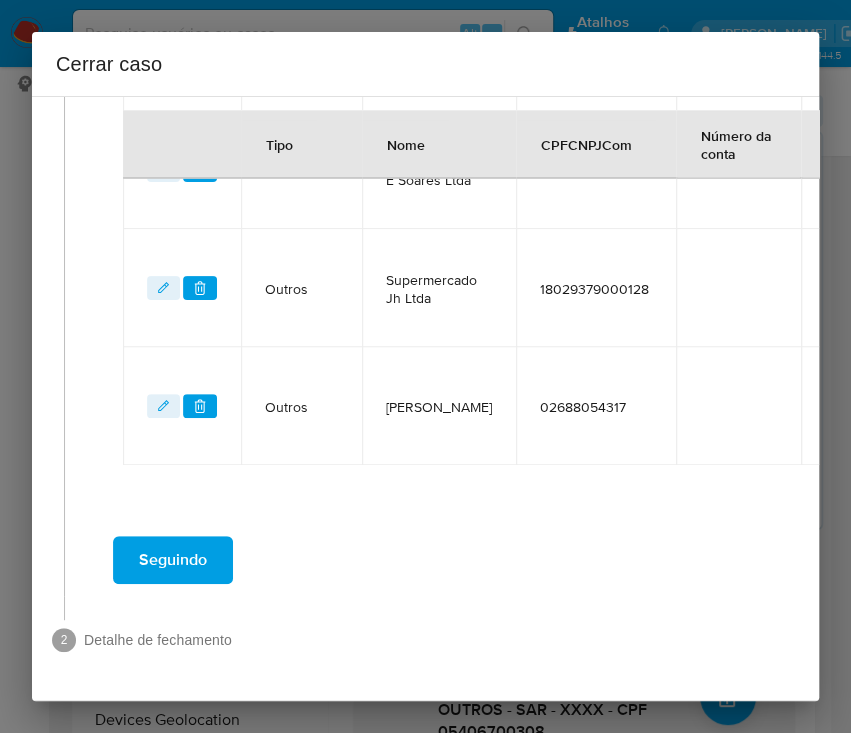 scroll, scrollTop: 1246, scrollLeft: 28, axis: both 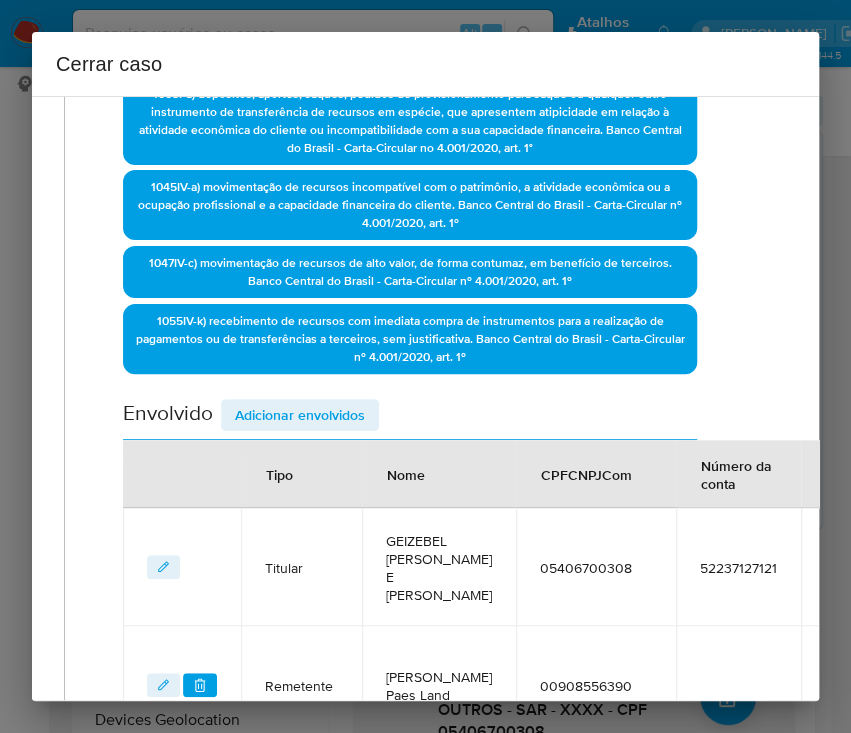 click on "Adicionar envolvidos" at bounding box center [300, 415] 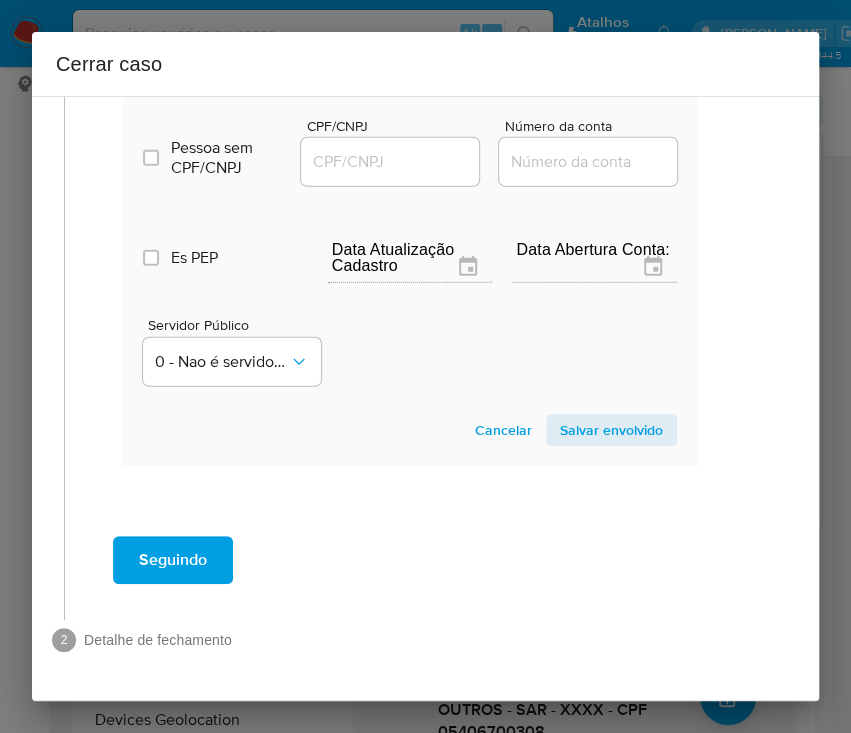 scroll, scrollTop: 1506, scrollLeft: 28, axis: both 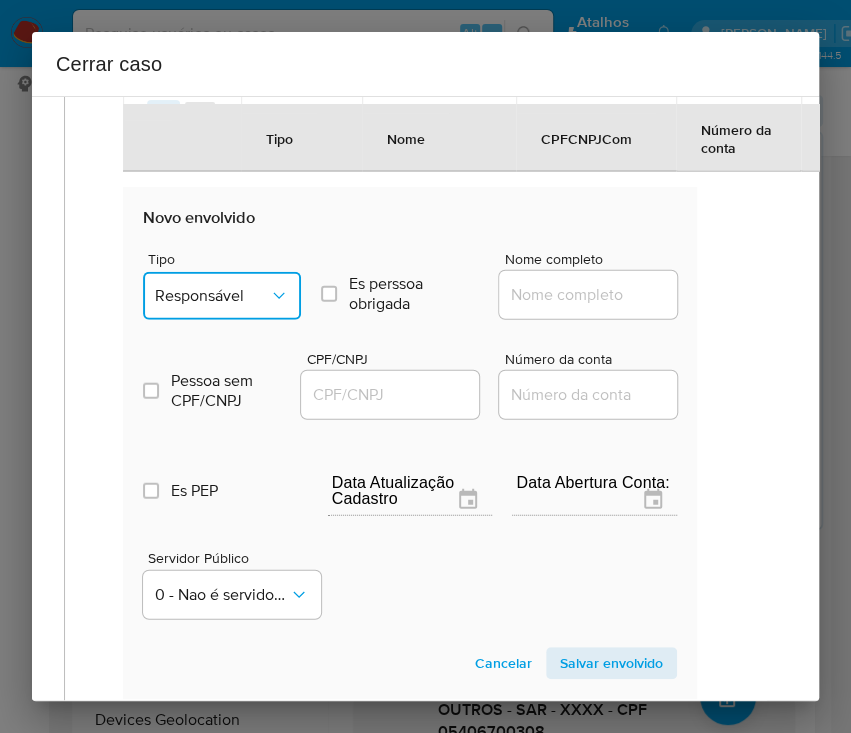 click on "Responsável" at bounding box center (212, 296) 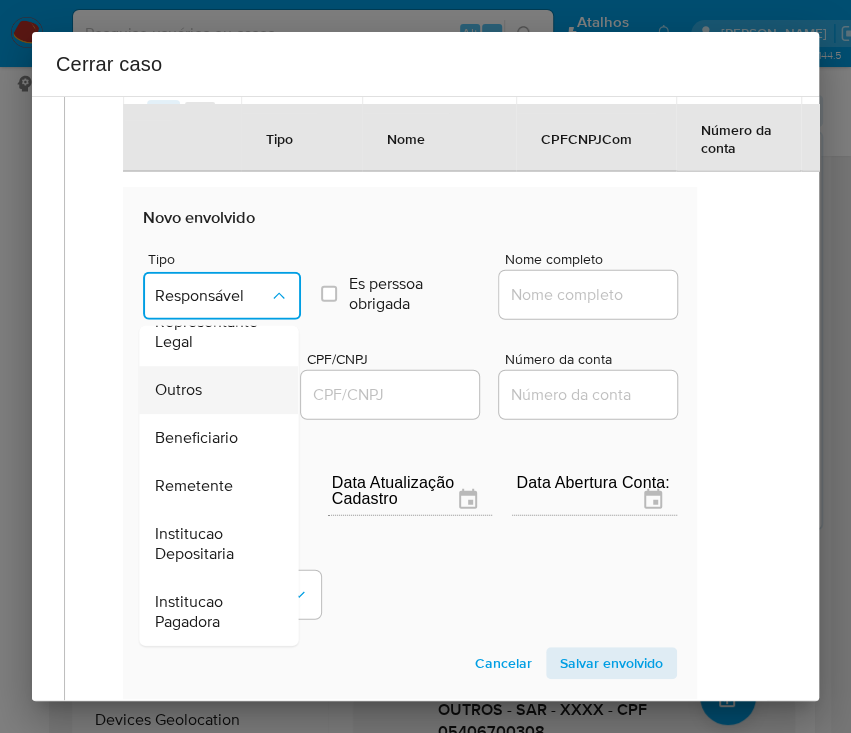 scroll, scrollTop: 355, scrollLeft: 0, axis: vertical 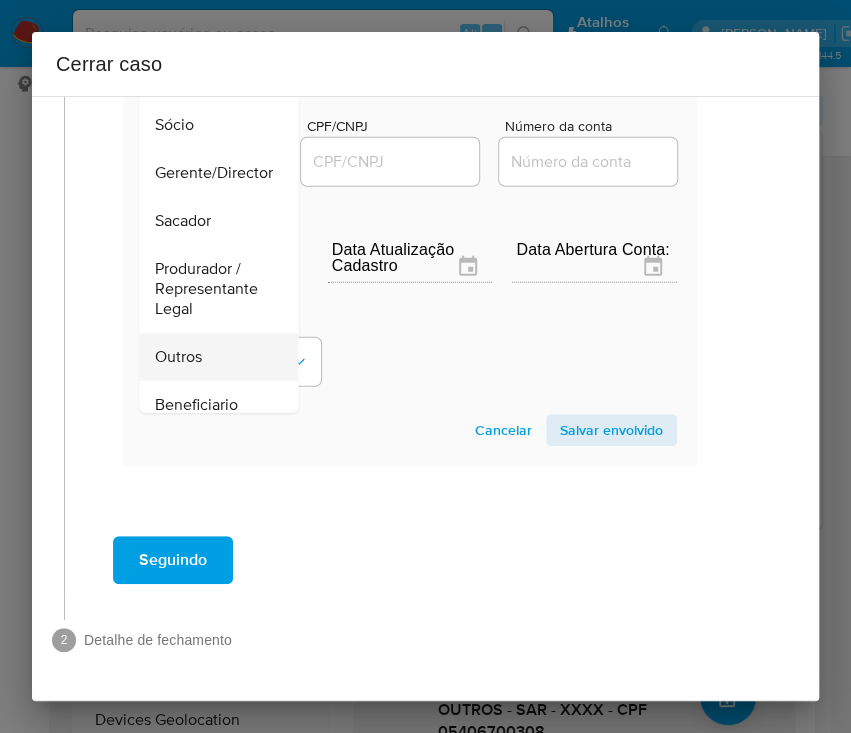 click on "Outros" at bounding box center (178, 357) 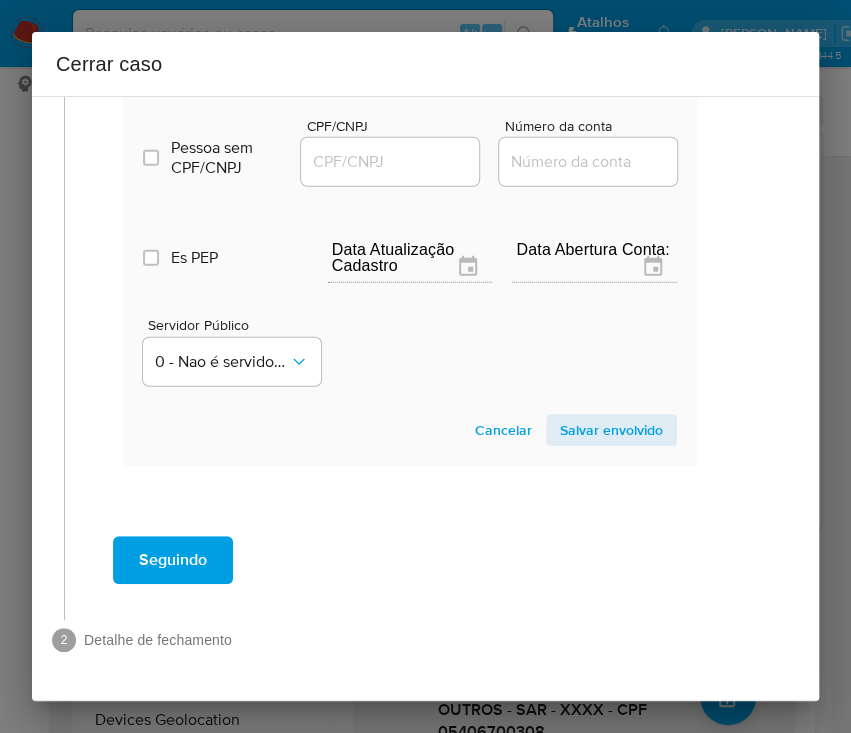 scroll, scrollTop: 1427, scrollLeft: 28, axis: both 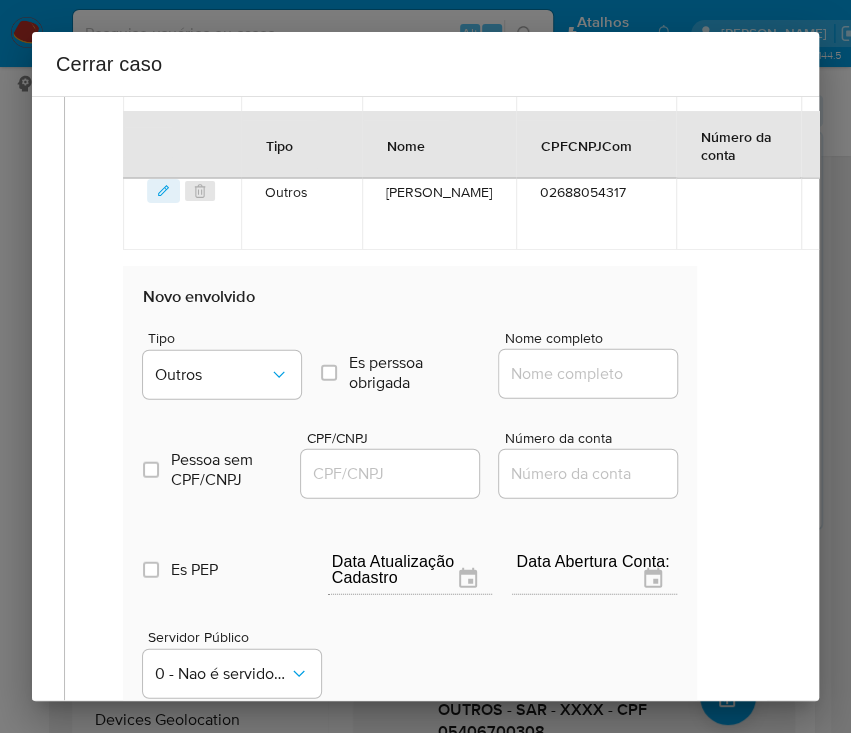 click on "Nome completo" at bounding box center [597, 374] 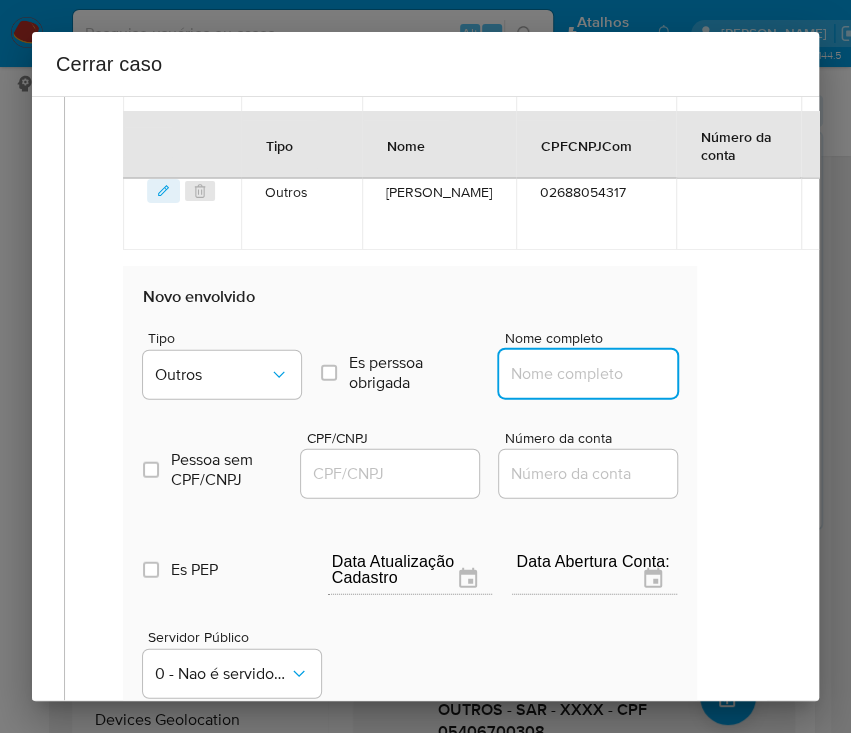 paste on "Geizebel H R Machado E Soares Ltda, 20356647000249" 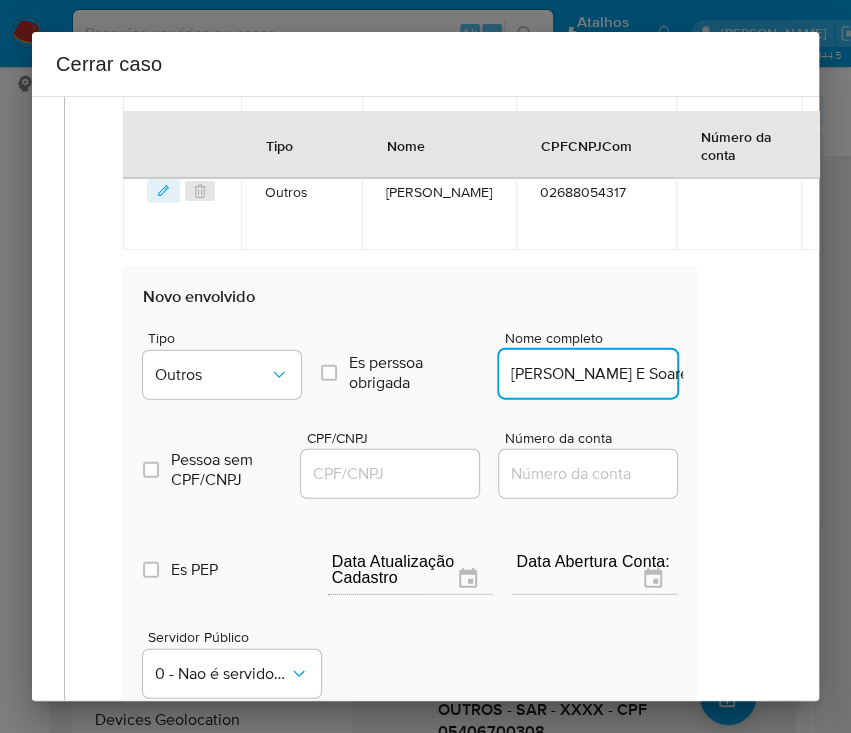 scroll, scrollTop: 0, scrollLeft: 228, axis: horizontal 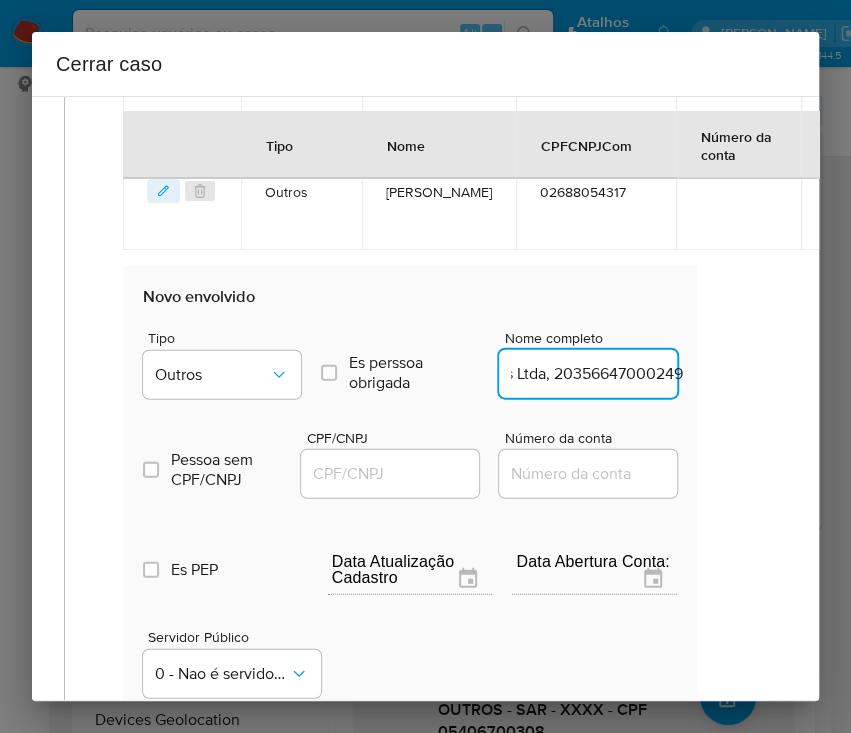 drag, startPoint x: 529, startPoint y: 392, endPoint x: 736, endPoint y: 382, distance: 207.24141 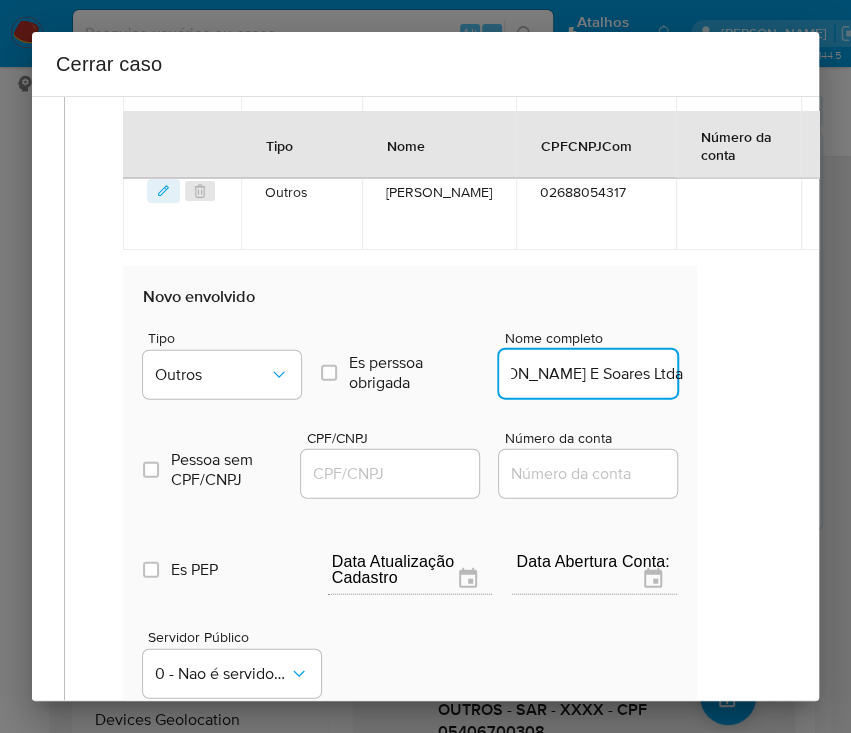 scroll, scrollTop: 0, scrollLeft: 89, axis: horizontal 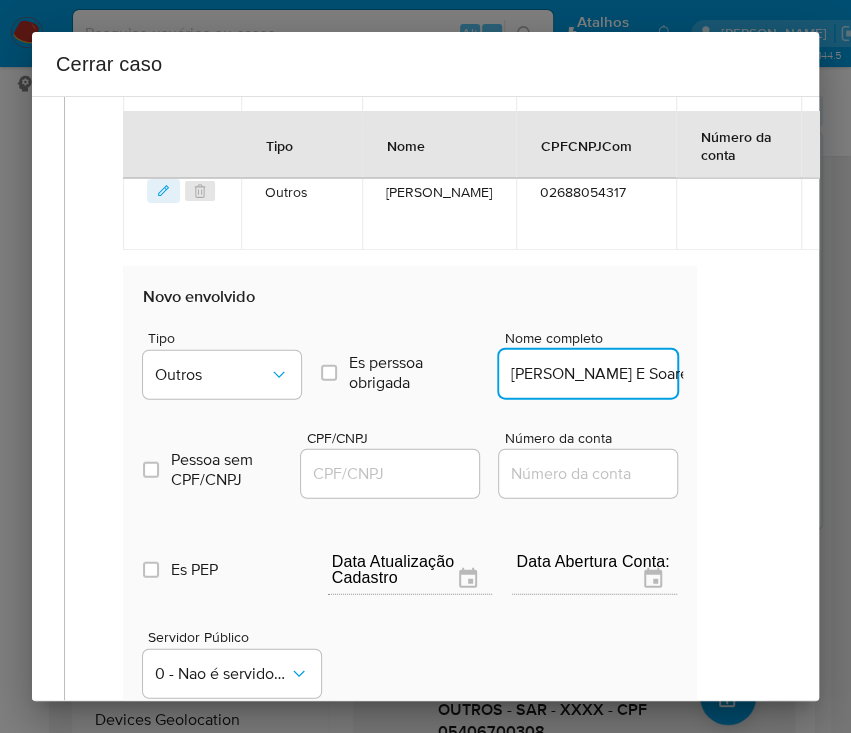 click on "CPF/CNPJ" at bounding box center [399, 474] 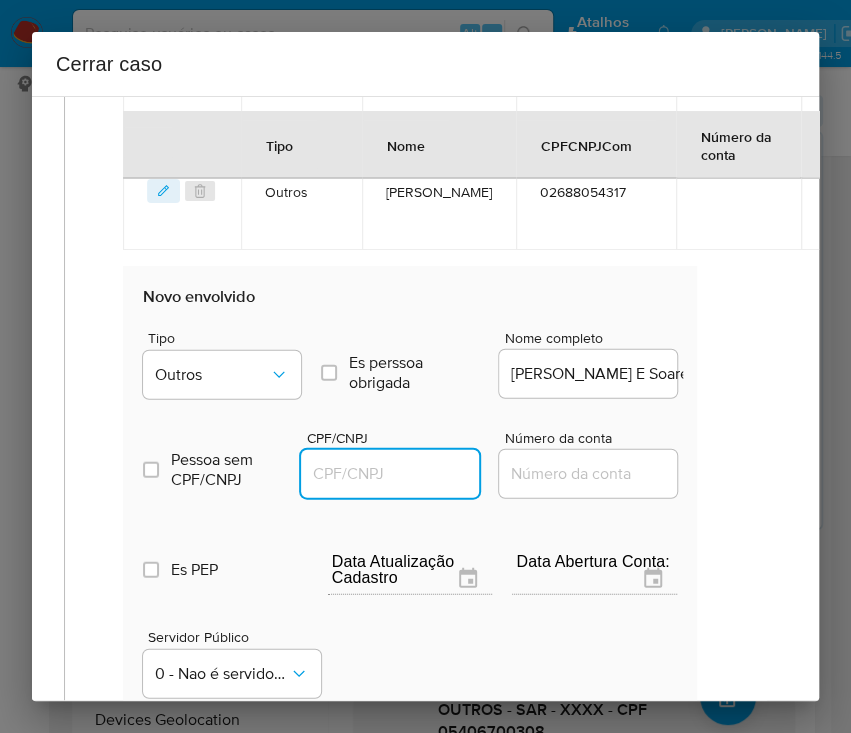 paste on "20356647000249" 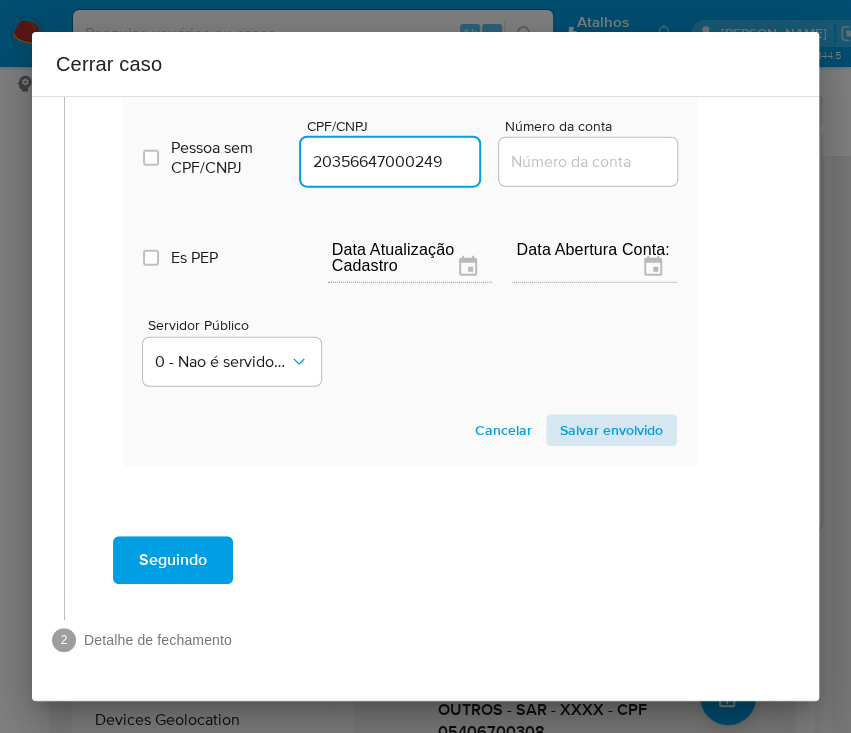 type on "20356647000249" 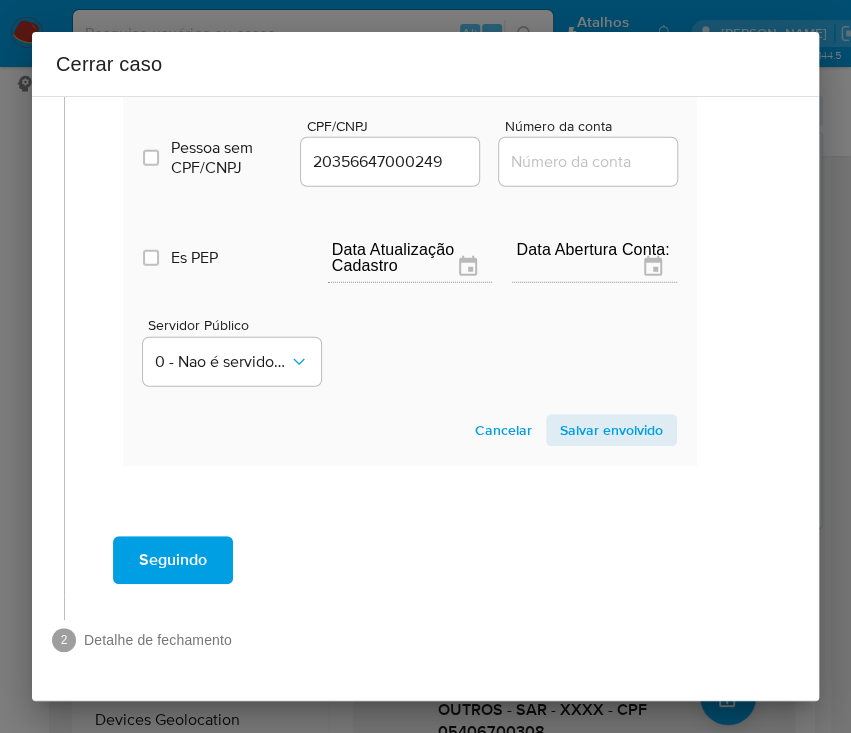 click on "Salvar envolvido" at bounding box center [611, 430] 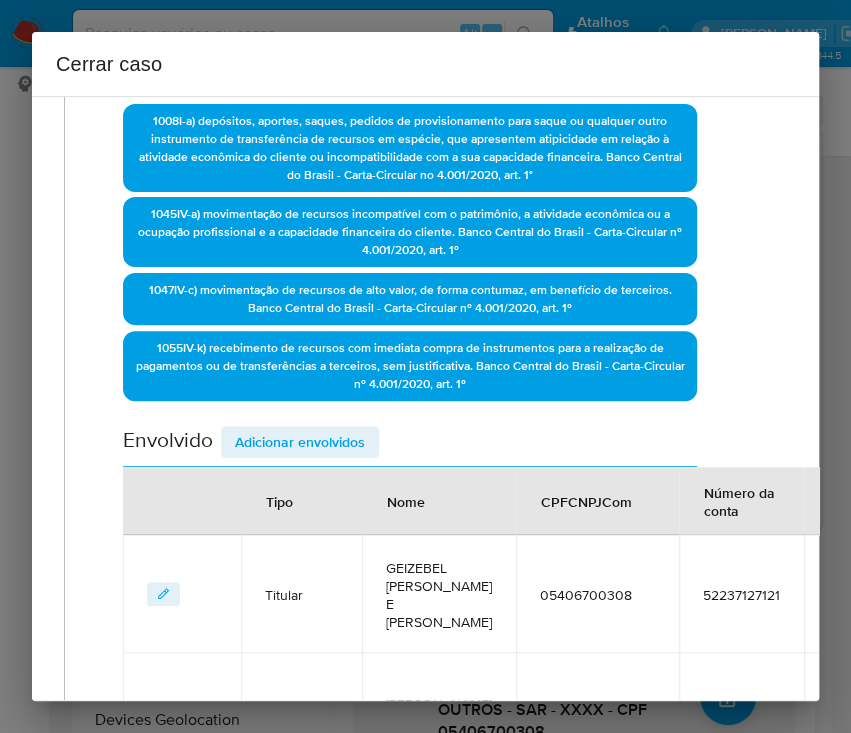 scroll, scrollTop: 297, scrollLeft: 28, axis: both 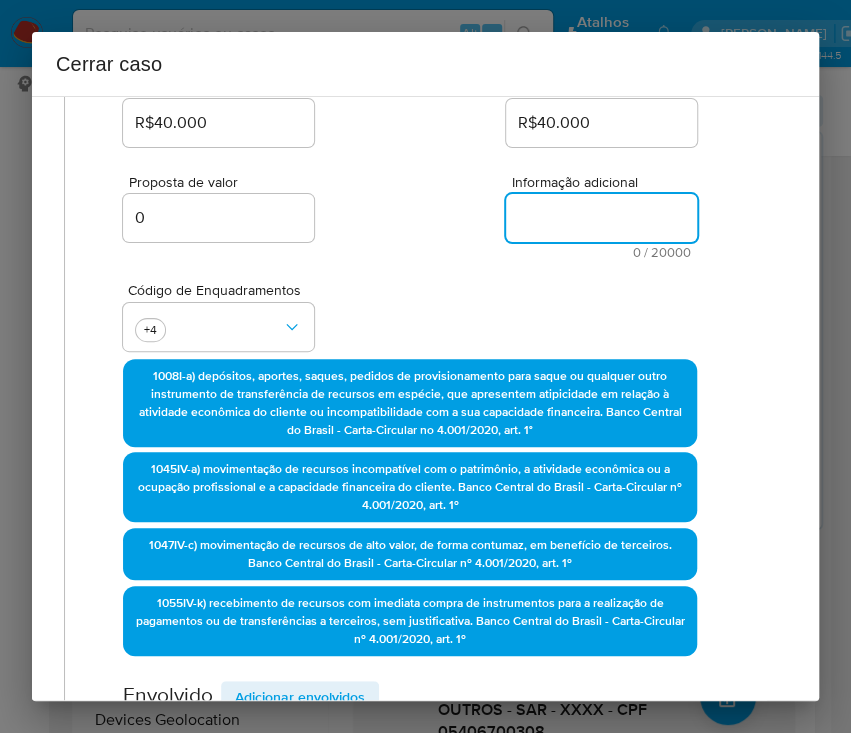 click on "Informação adicional" at bounding box center [601, 218] 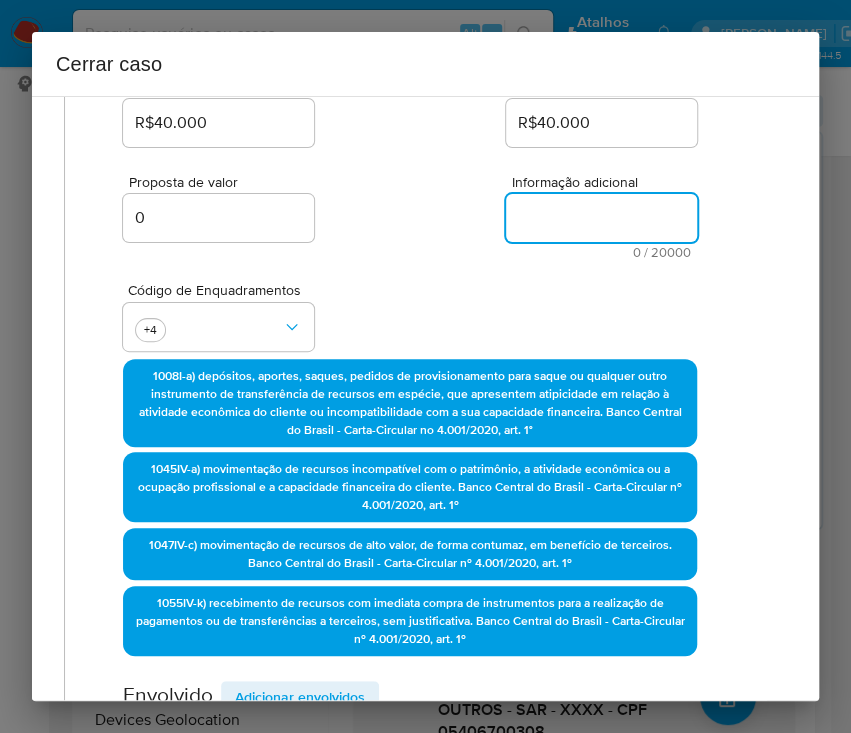 paste on "Informações da Cliente
Geizebel Hernane Ribeiro Machado E Soares, CPF 05406700308, 33 anos, residente no município de PAES LANDIM, PIAUÍ, início de relacionamento em 02/08/2024.
Ocupação profissional declarada:  Empresário e produtor de espetáculos.
Renda mensal presumida: R$ 2.500,00.
Figura como sócio das empresas:
SUPERMERCADO JH LTDA - CNPJ 18029379000128, constituída em 02/04/2013, localizada na Tv São Jose, 360 em Paes Ladim/ PI, com atividade econômica principal: Comércio varejista de mercadorias em geral, com predominância de produtos alimentícios - minimercados, mercearias e armazéns.
Código E Descrição Das Atividades Econômicas Secundárias:
46.42-7-02 - Comércio atacadista de roupas e acessórios para uso profissional e de segurança do trabalho
47.21-1-03 - Comércio varejista de laticínios e frios
47.24-5-00 - Comércio varejista de hortifrutigranjeiros
47.32-6-00 - Comércio varejista de lubrificantes
47.42-3-00 - Comércio varejista de material elétrico
47.51-2-01 - Comércio varejista especia..." 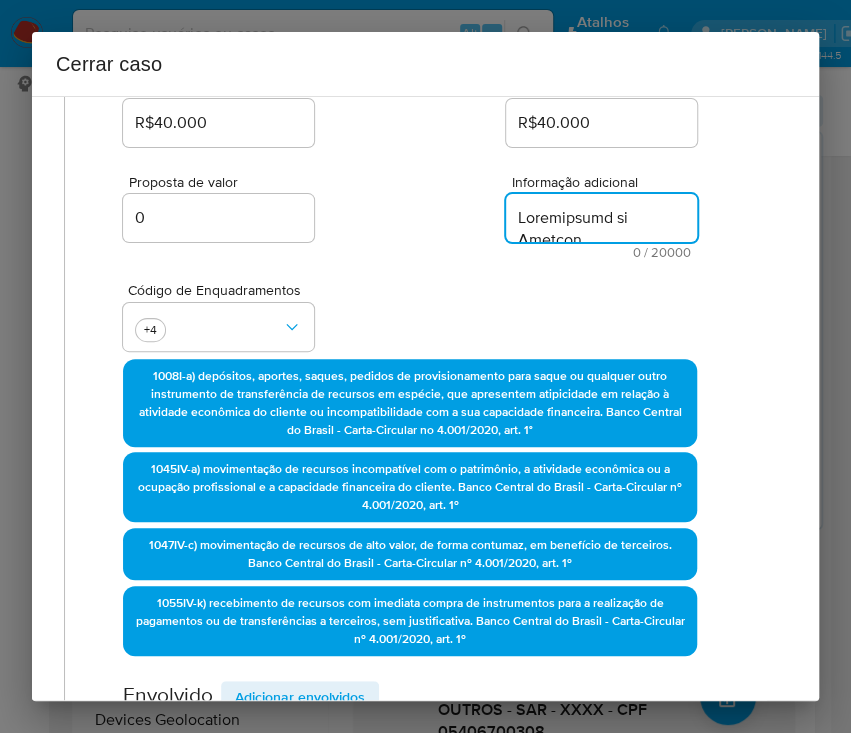 scroll, scrollTop: 10366, scrollLeft: 0, axis: vertical 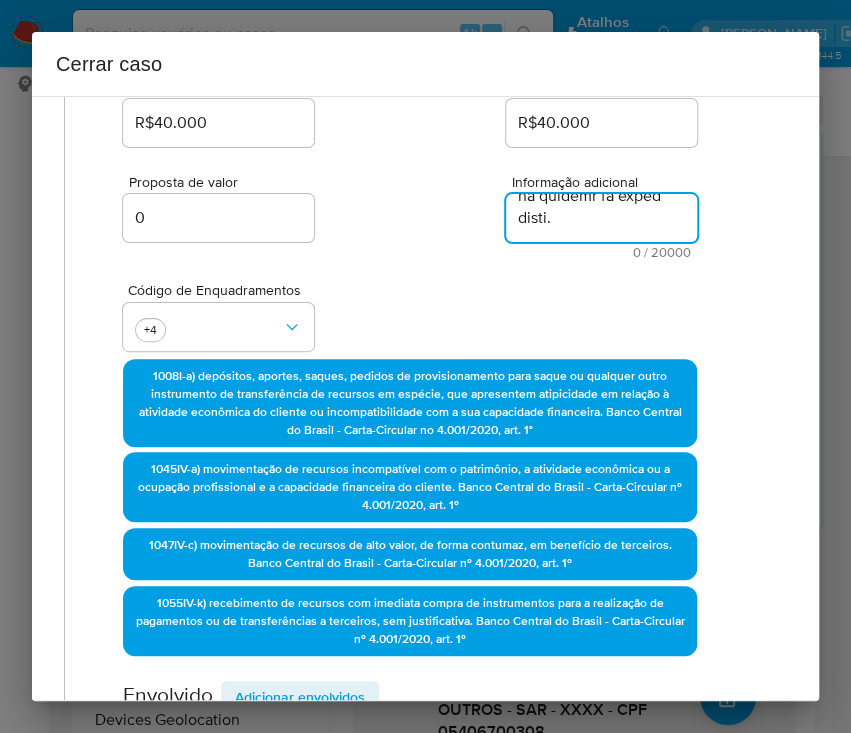 type on "Informações da Cliente
Geizebel Hernane Ribeiro Machado E Soares, CPF 05406700308, 33 anos, residente no município de PAES LANDIM, PIAUÍ, início de relacionamento em 02/08/2024.
Ocupação profissional declarada:  Empresário e produtor de espetáculos.
Renda mensal presumida: R$ 2.500,00.
Figura como sócio das empresas:
SUPERMERCADO JH LTDA - CNPJ 18029379000128, constituída em 02/04/2013, localizada na Tv São Jose, 360 em Paes Ladim/ PI, com atividade econômica principal: Comércio varejista de mercadorias em geral, com predominância de produtos alimentícios - minimercados, mercearias e armazéns.
Código E Descrição Das Atividades Econômicas Secundárias:
46.42-7-02 - Comércio atacadista de roupas e acessórios para uso profissional e de segurança do trabalho
47.21-1-03 - Comércio varejista de laticínios e frios
47.24-5-00 - Comércio varejista de hortifrutigranjeiros
47.32-6-00 - Comércio varejista de lubrificantes
47.42-3-00 - Comércio varejista de material elétrico
47.51-2-01 - Comércio varejista especia..." 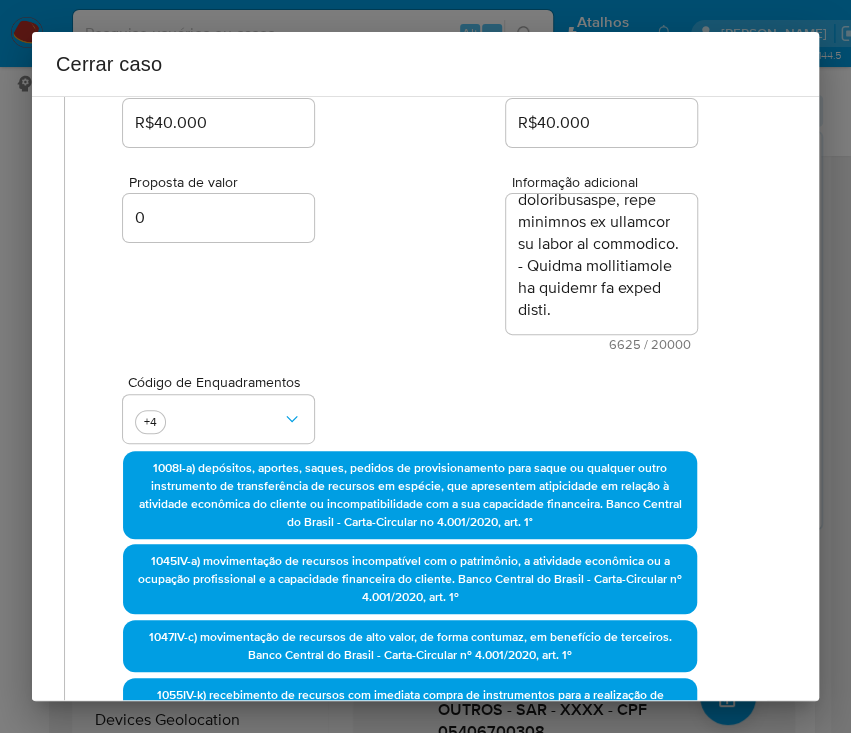 click on "Código de Enquadramentos +4" at bounding box center [410, 401] 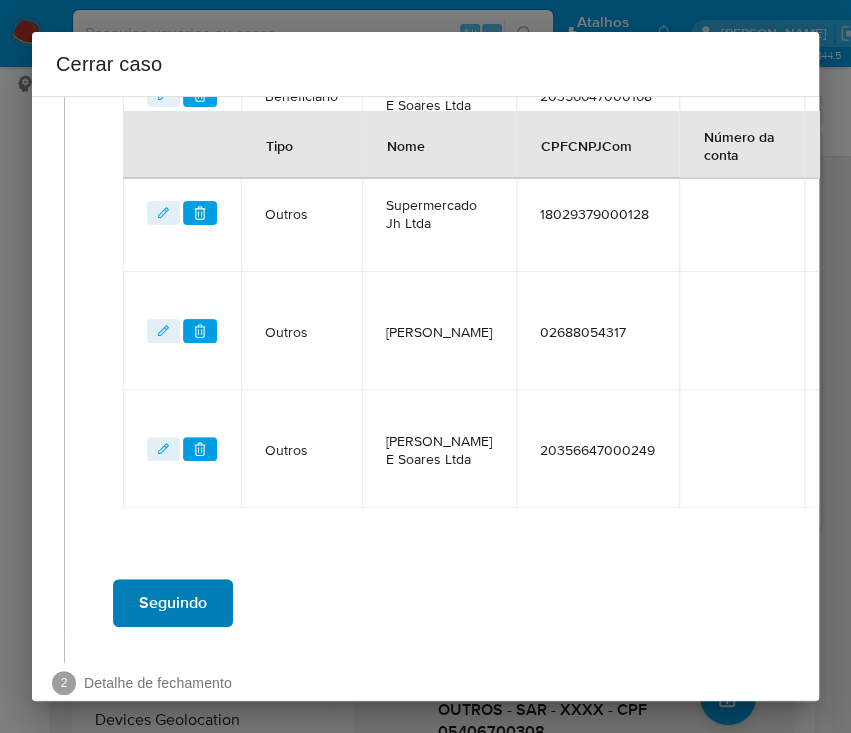 scroll, scrollTop: 1456, scrollLeft: 28, axis: both 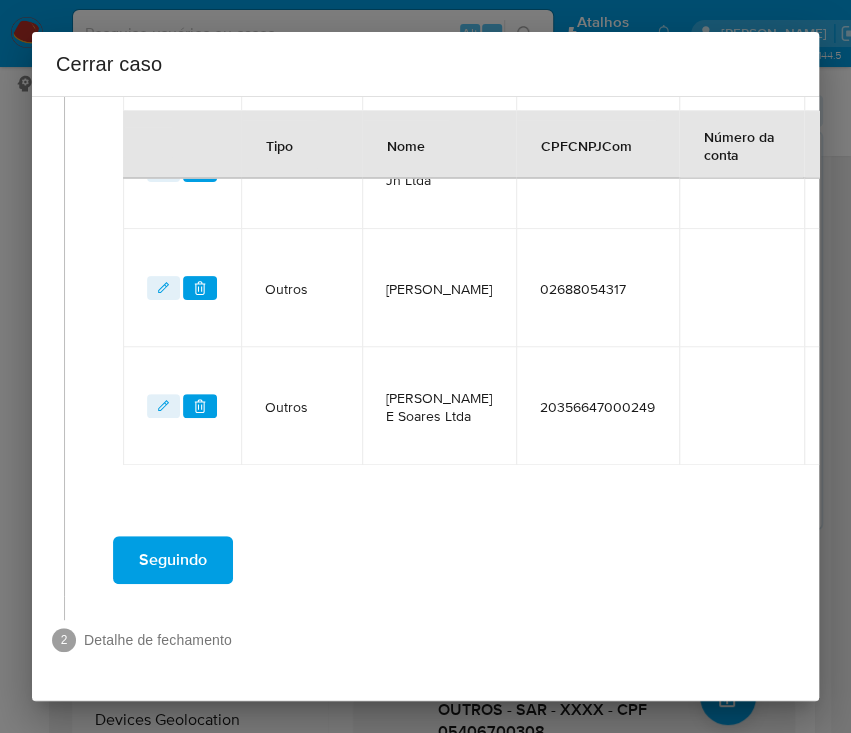 click on "Seguindo" at bounding box center [173, 560] 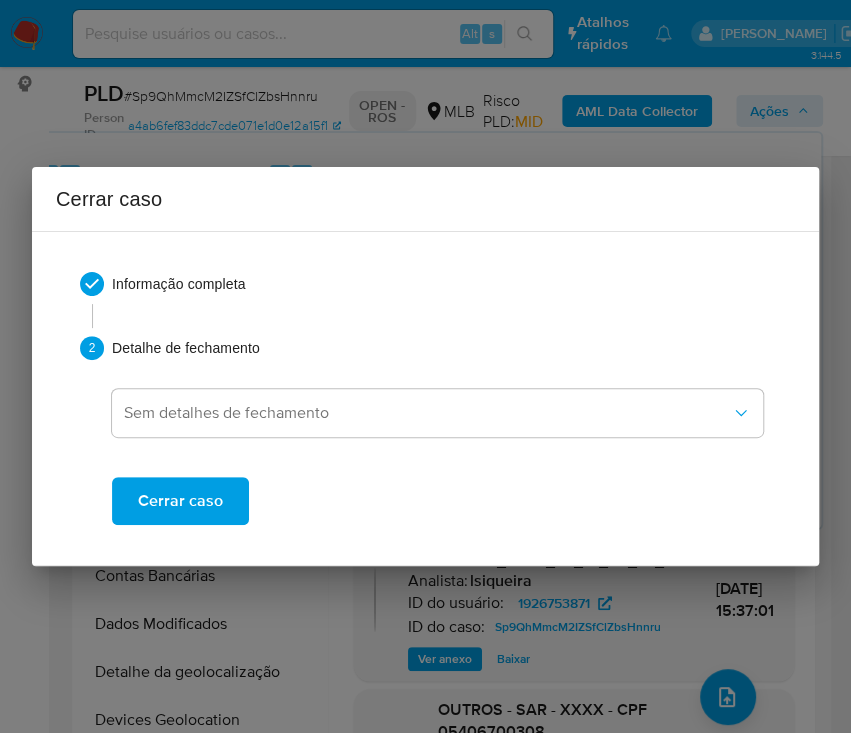 scroll, scrollTop: 0, scrollLeft: 0, axis: both 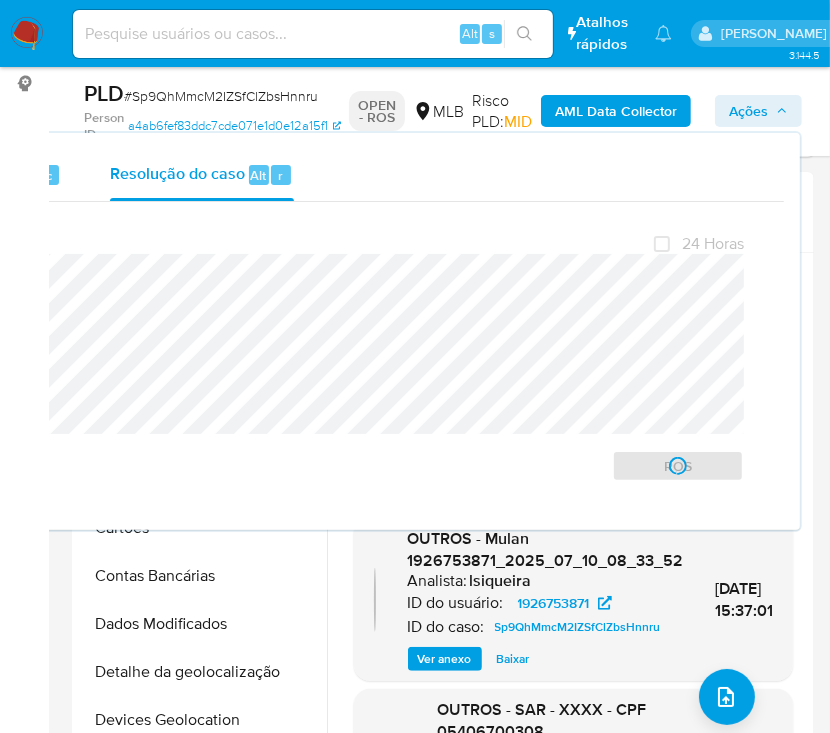 click on "# Sp9QhMmcM2IZSfClZbsHnnru" at bounding box center (221, 96) 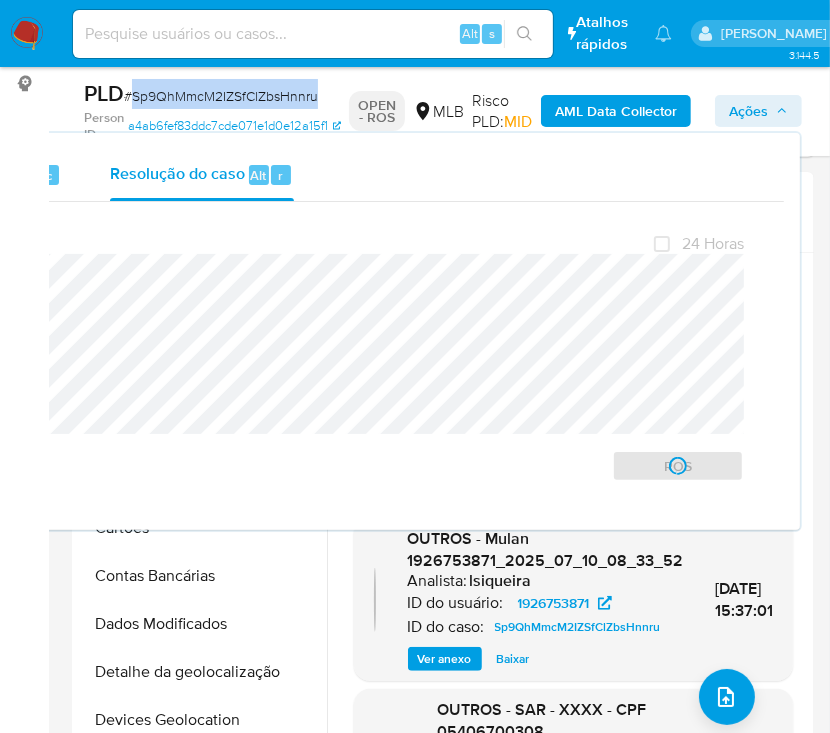 click on "# Sp9QhMmcM2IZSfClZbsHnnru" at bounding box center [221, 96] 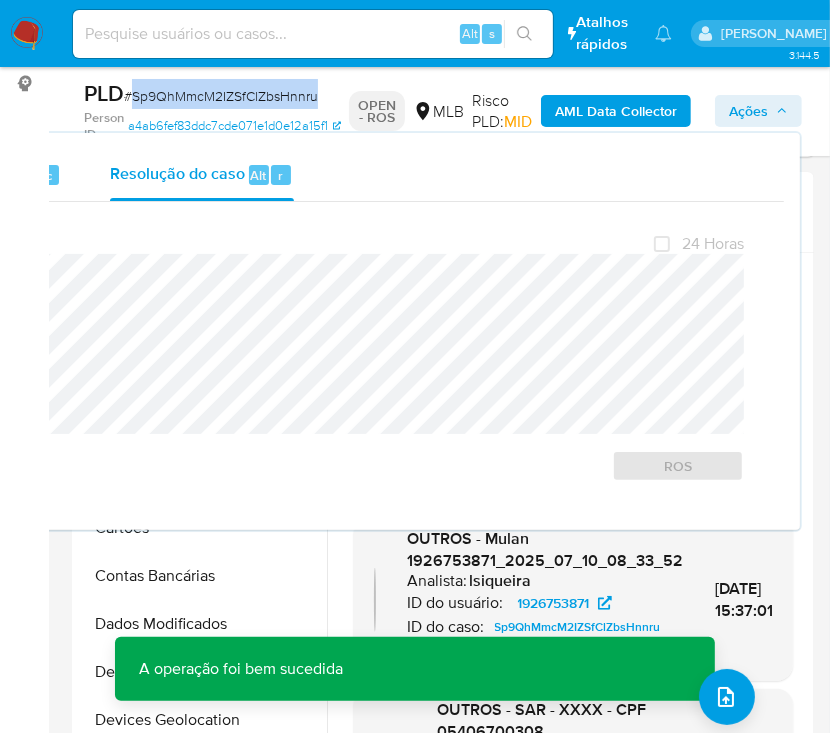 copy on "Sp9QhMmcM2IZSfClZbsHnnru" 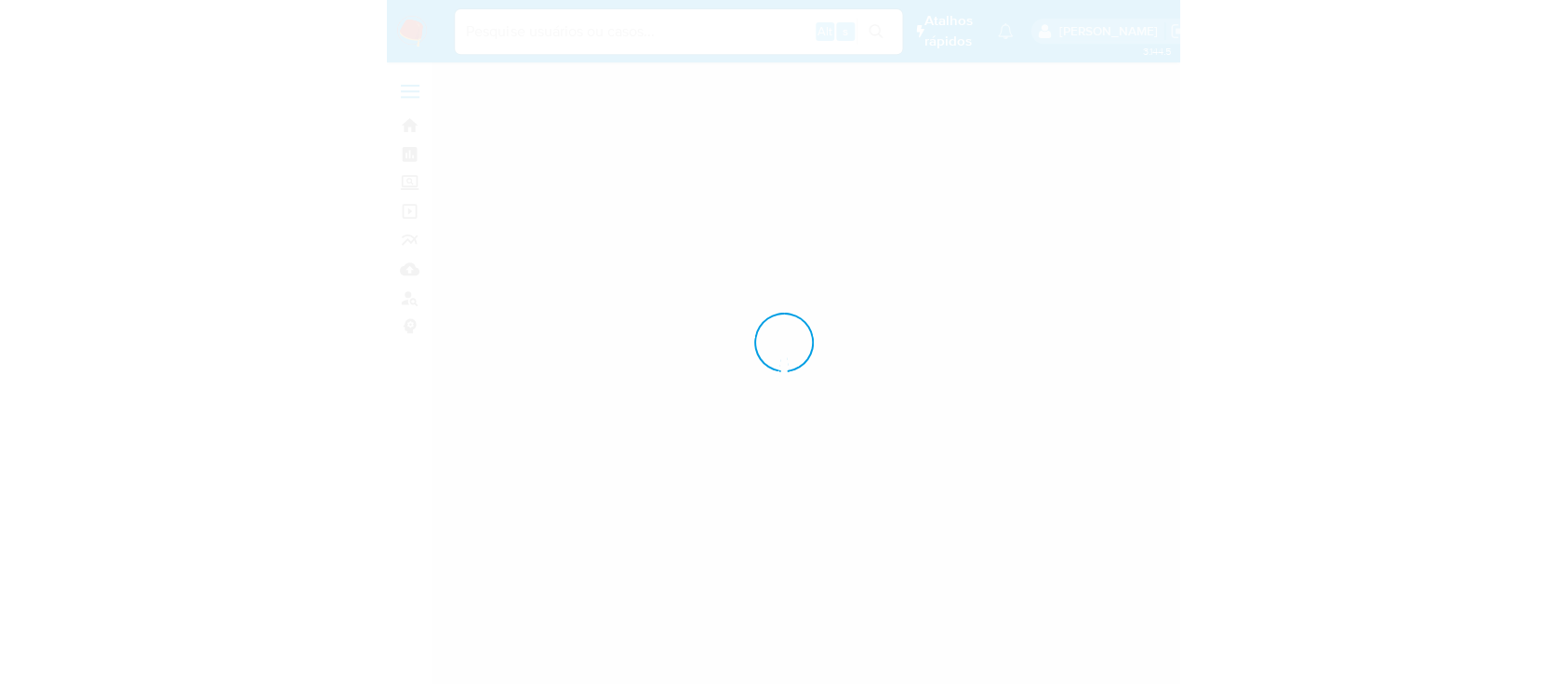 scroll, scrollTop: 0, scrollLeft: 0, axis: both 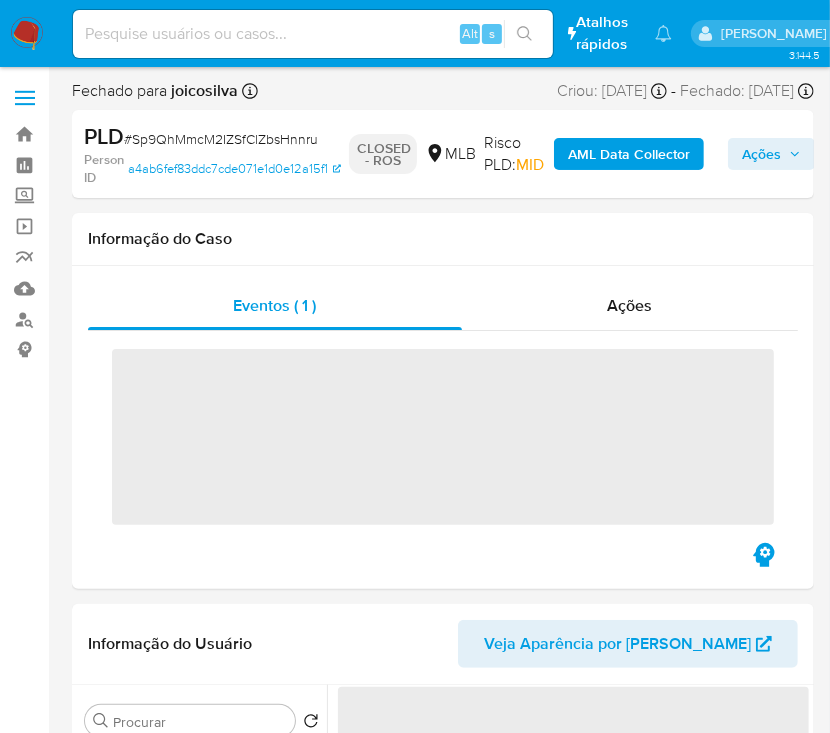 click at bounding box center [27, 34] 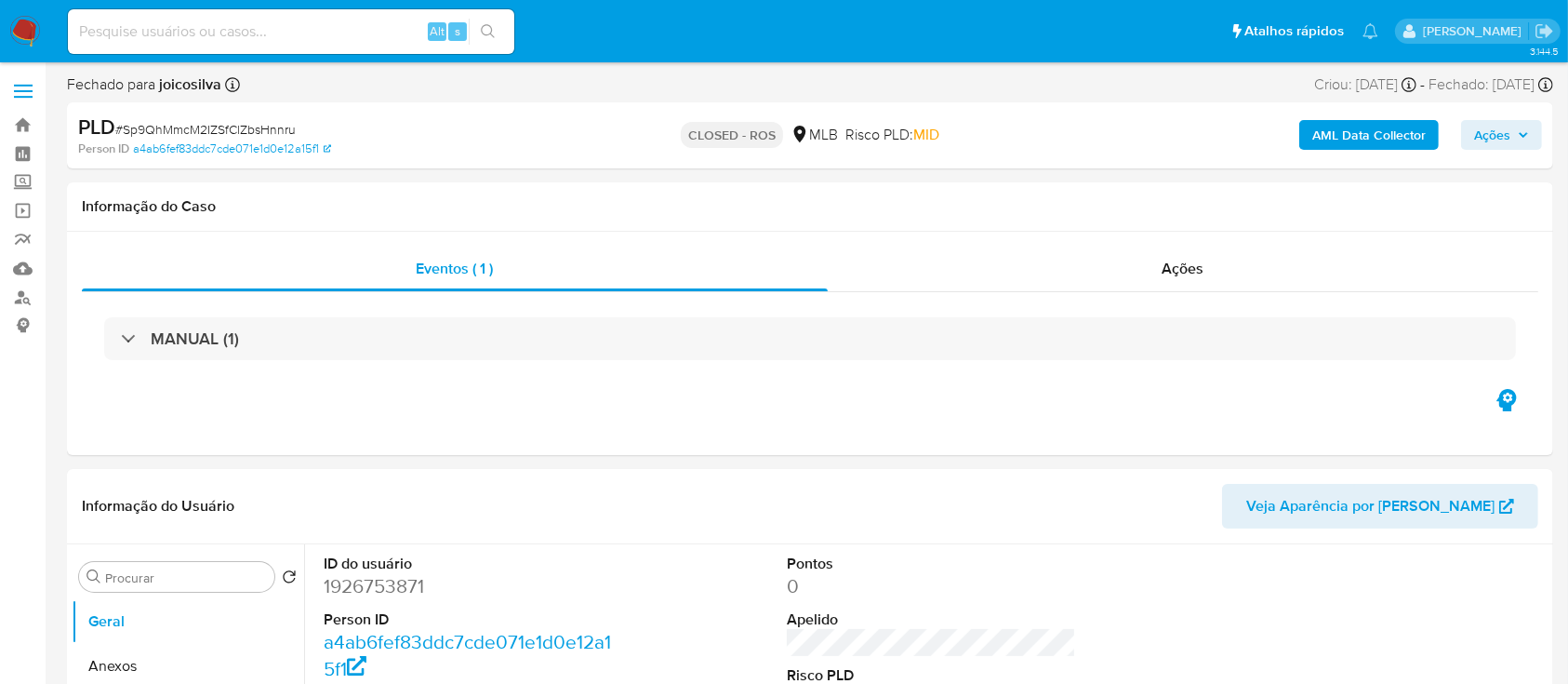select on "10" 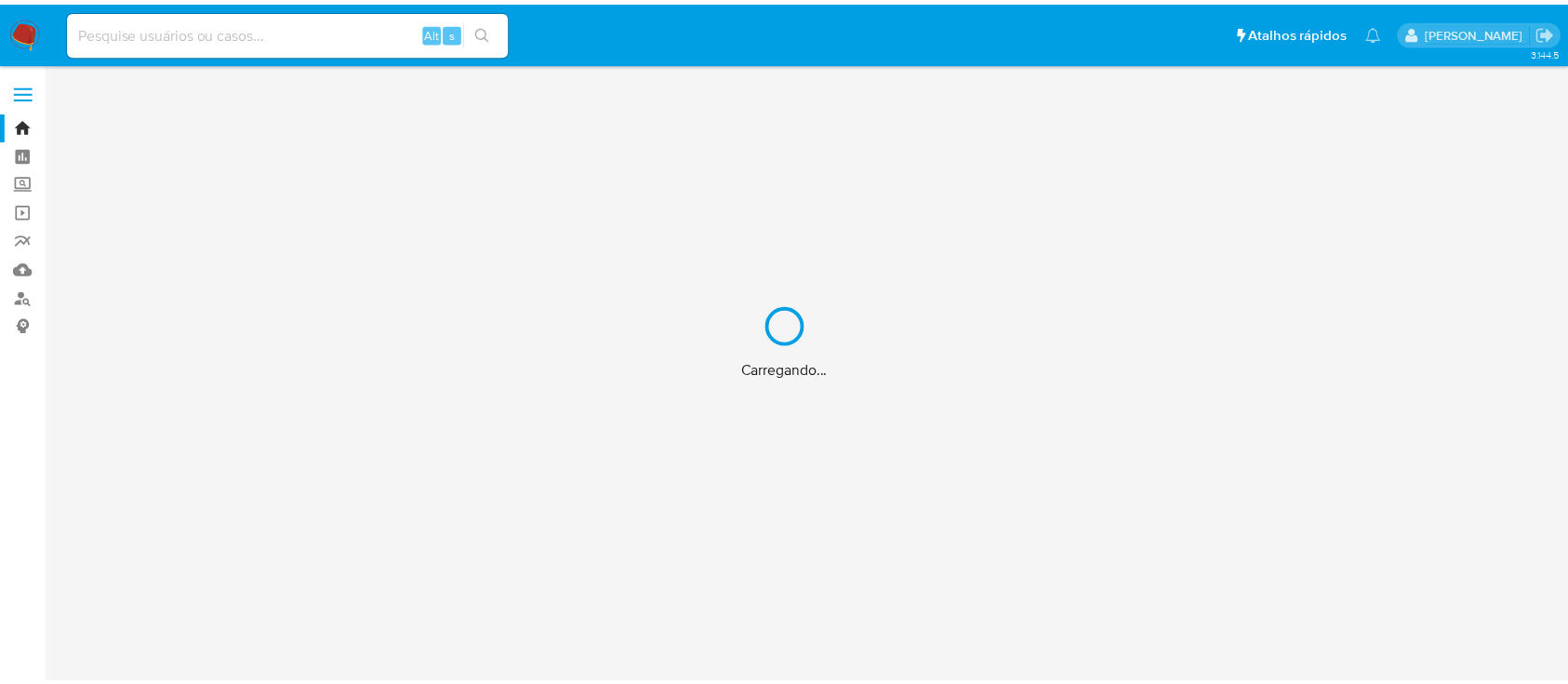 scroll, scrollTop: 0, scrollLeft: 0, axis: both 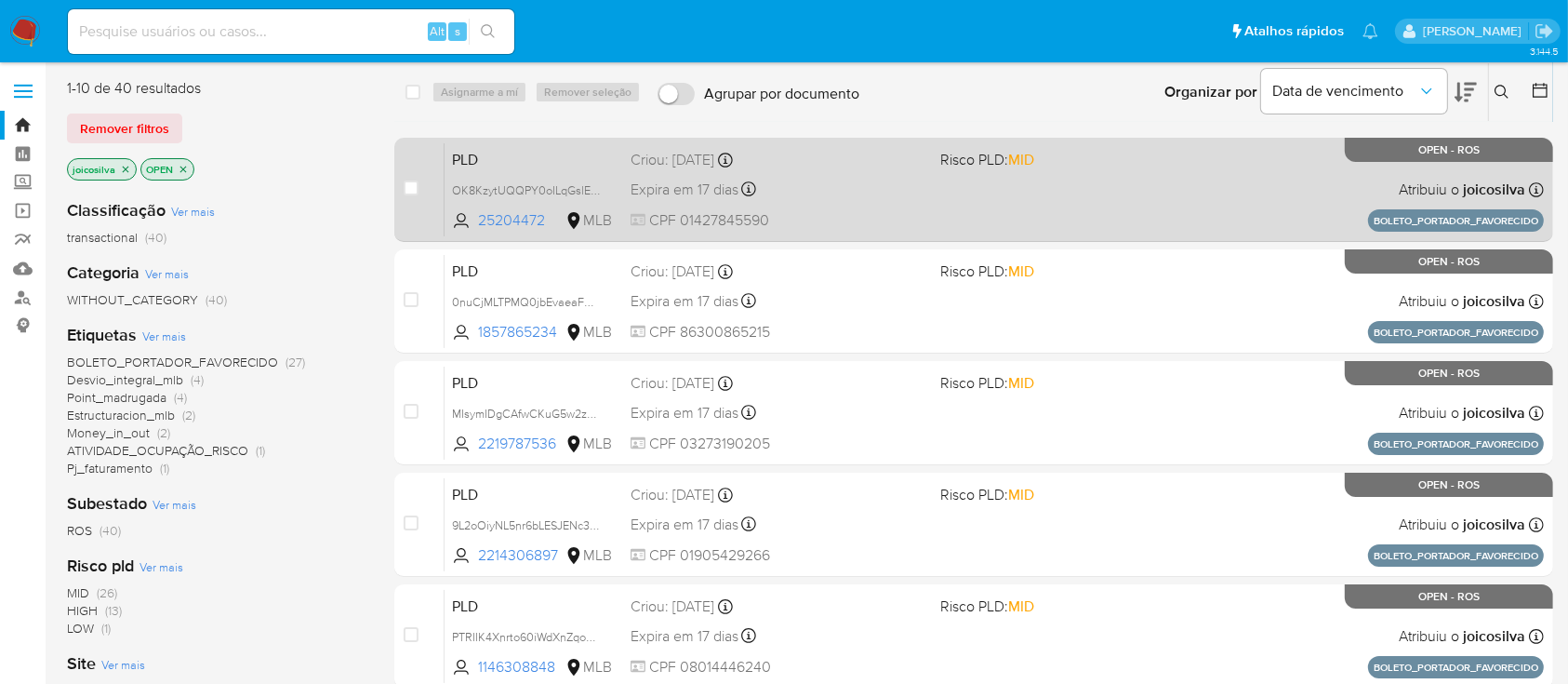 click on "PLD OK8KzytUQQPY0oILqGslEE5F 25204472 MLB Risco PLD:  MID Criou: [DATE]   Criou: [DATE] 18:36:46 Expira em 17 dias   Expira em [DATE] 18:36:47 CPF   01427845590 Atribuiu o   joicosilva   Asignado el: [DATE] 18:36:46 BOLETO_PORTADOR_FAVORECIDO OPEN - ROS" at bounding box center (994, 189) 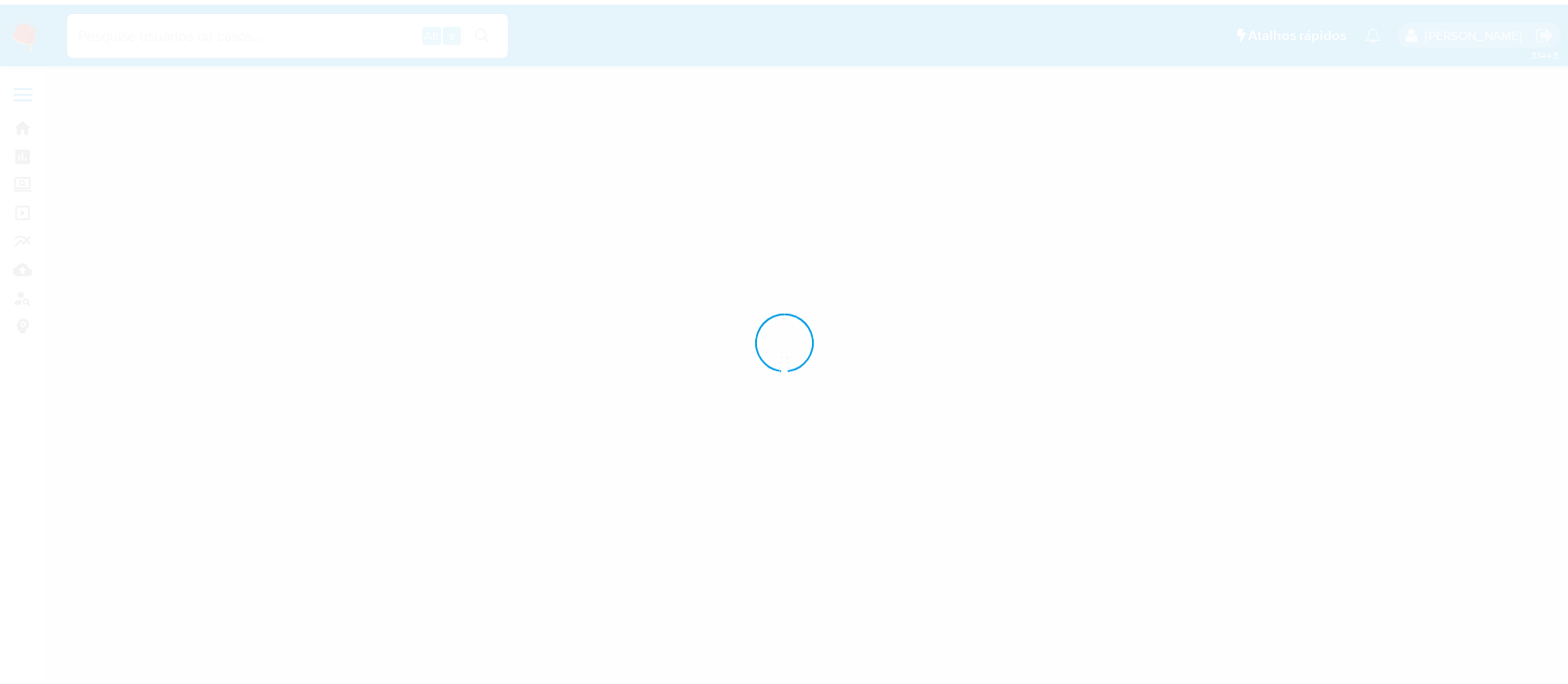 scroll, scrollTop: 0, scrollLeft: 0, axis: both 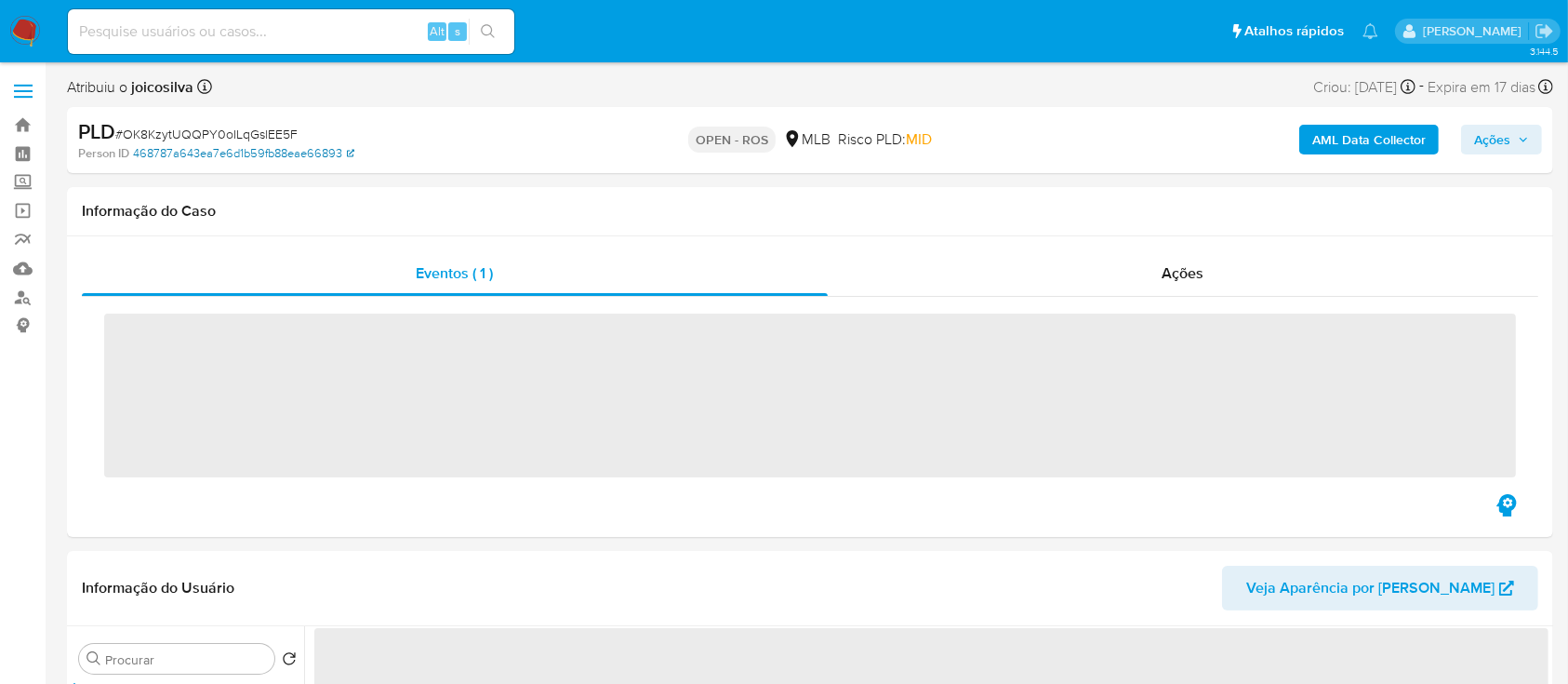 click on "468787a643ea7e6d1b59fb88eae66893" at bounding box center [244, 154] 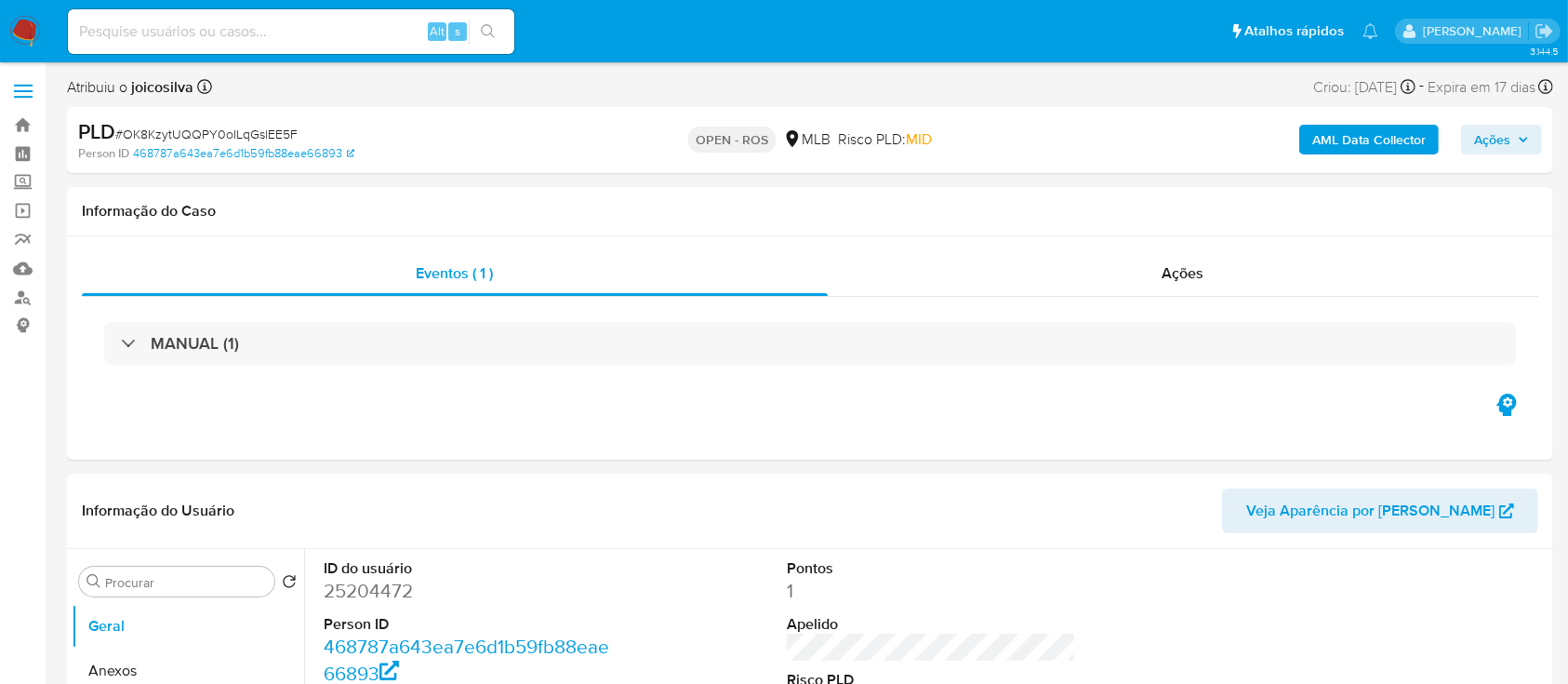 click on "# OK8KzytUQQPY0oILqGslEE5F" at bounding box center [206, 134] 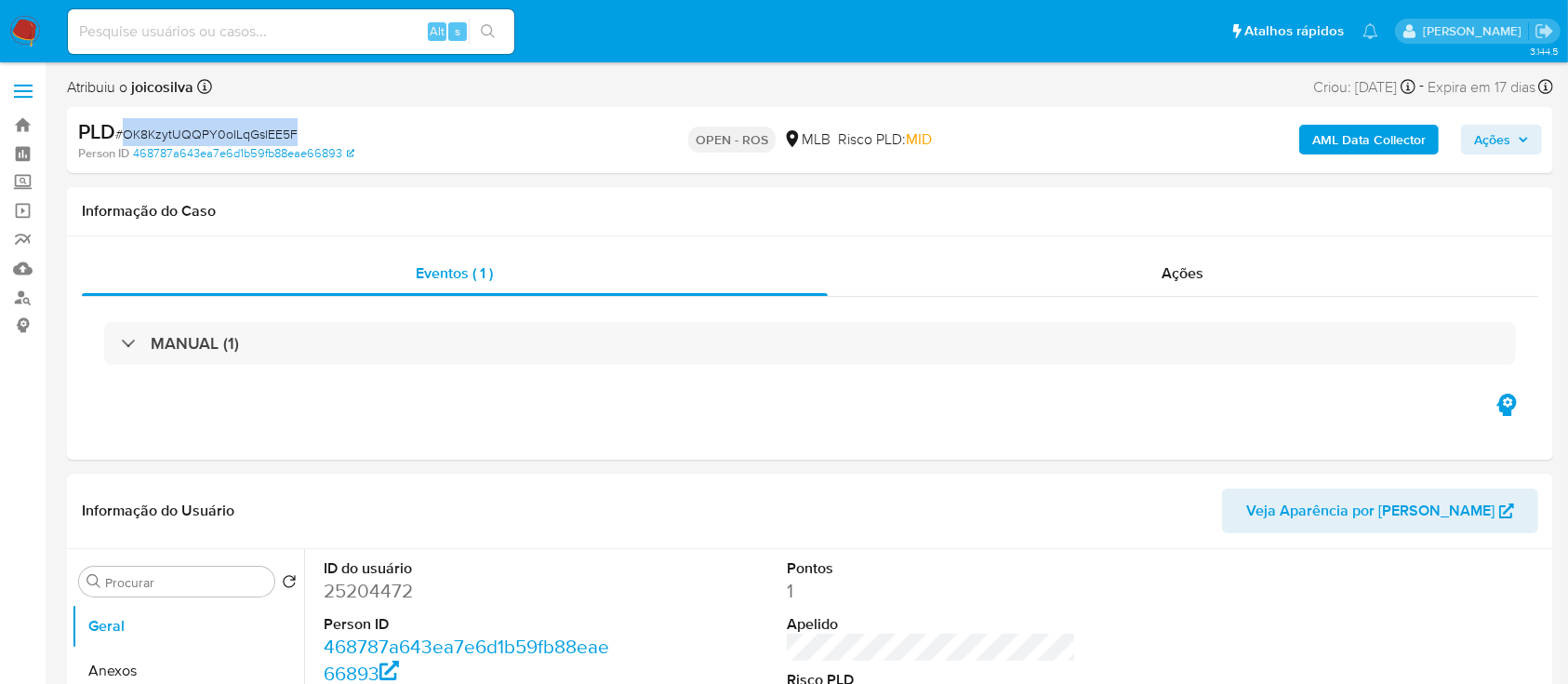 click on "# OK8KzytUQQPY0oILqGslEE5F" at bounding box center [206, 134] 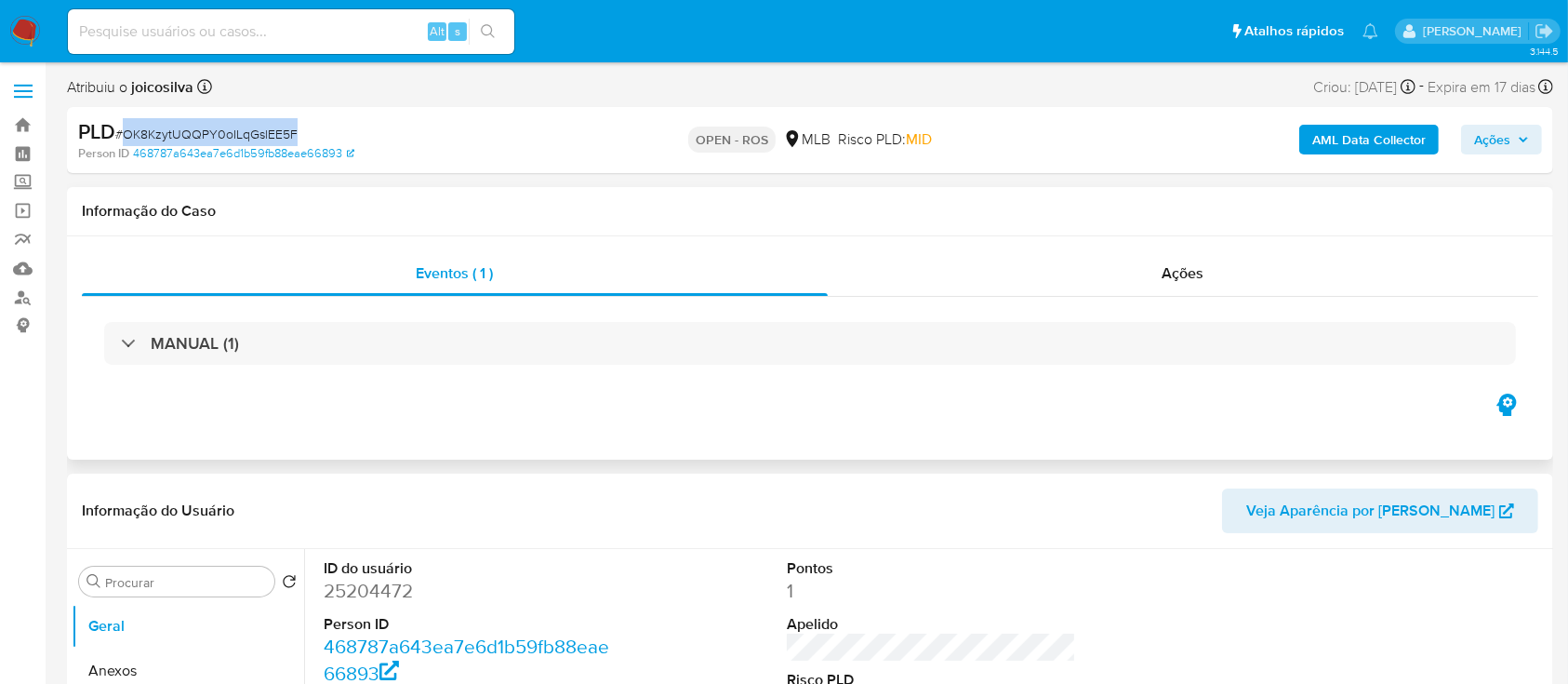select on "10" 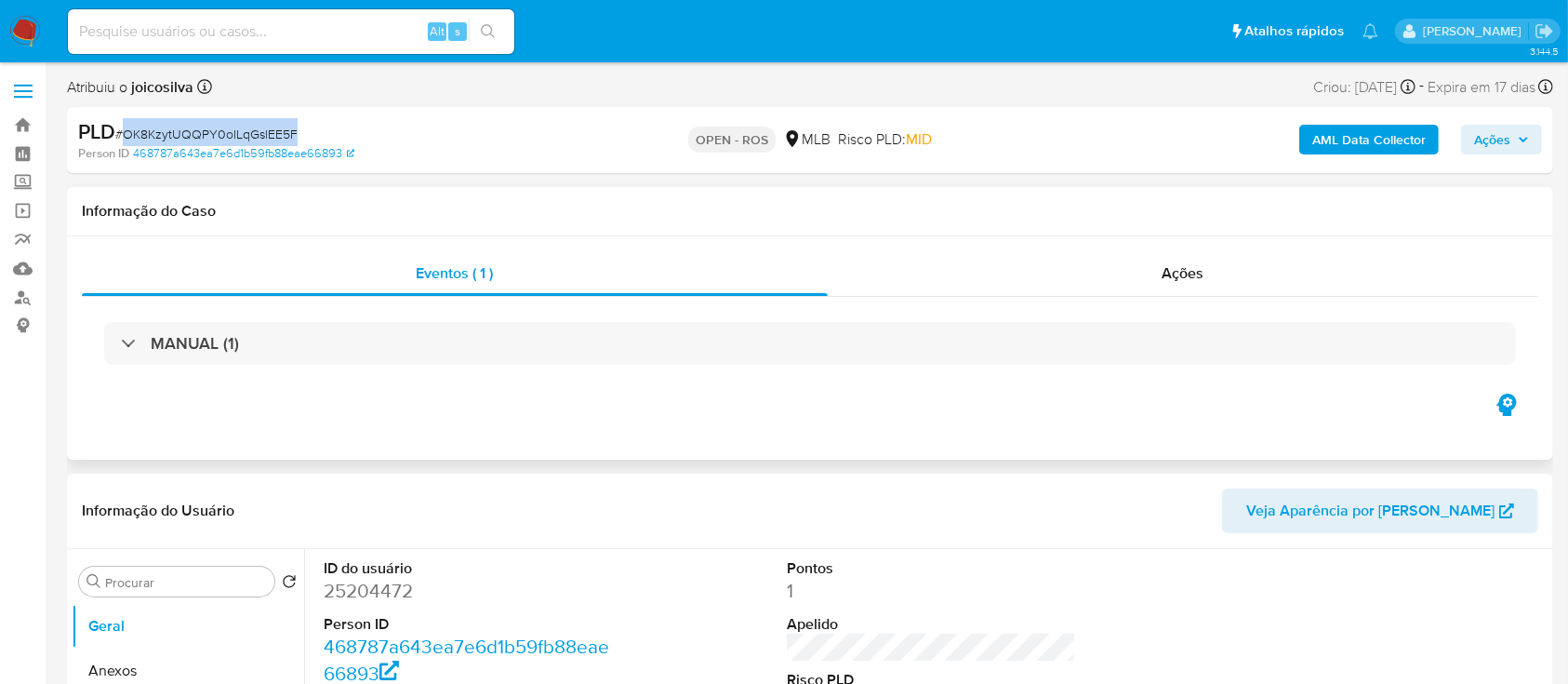 copy on "OK8KzytUQQPY0oILqGslEE5F" 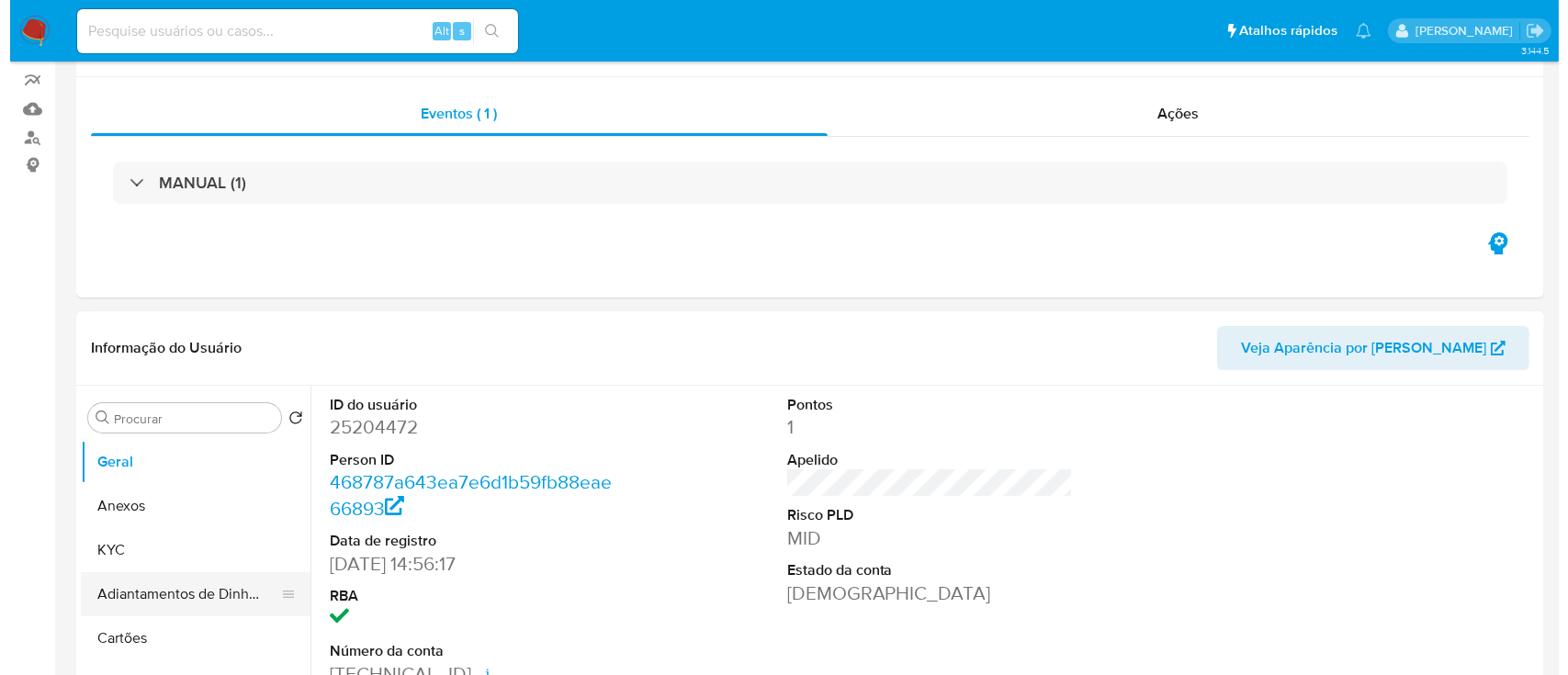 scroll, scrollTop: 244, scrollLeft: 0, axis: vertical 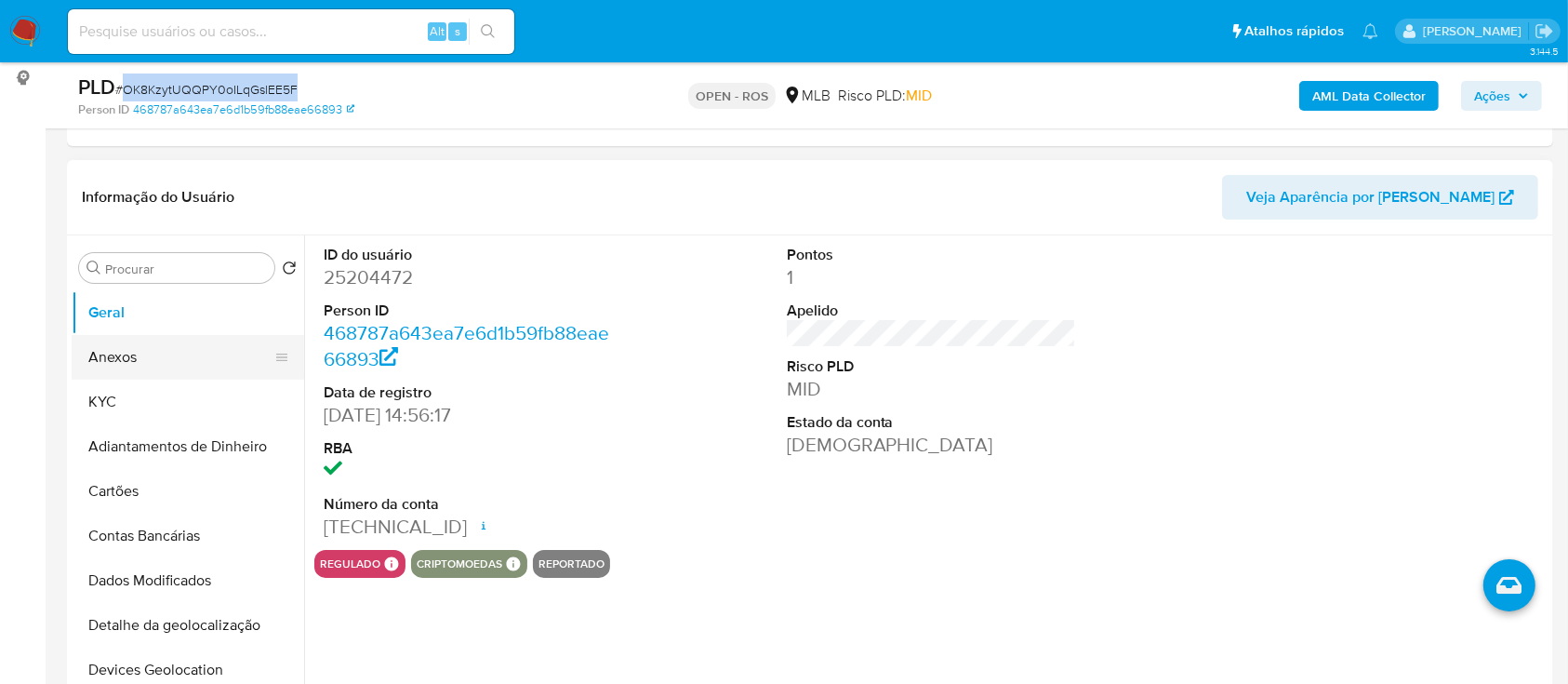 click on "Anexos" at bounding box center [180, 357] 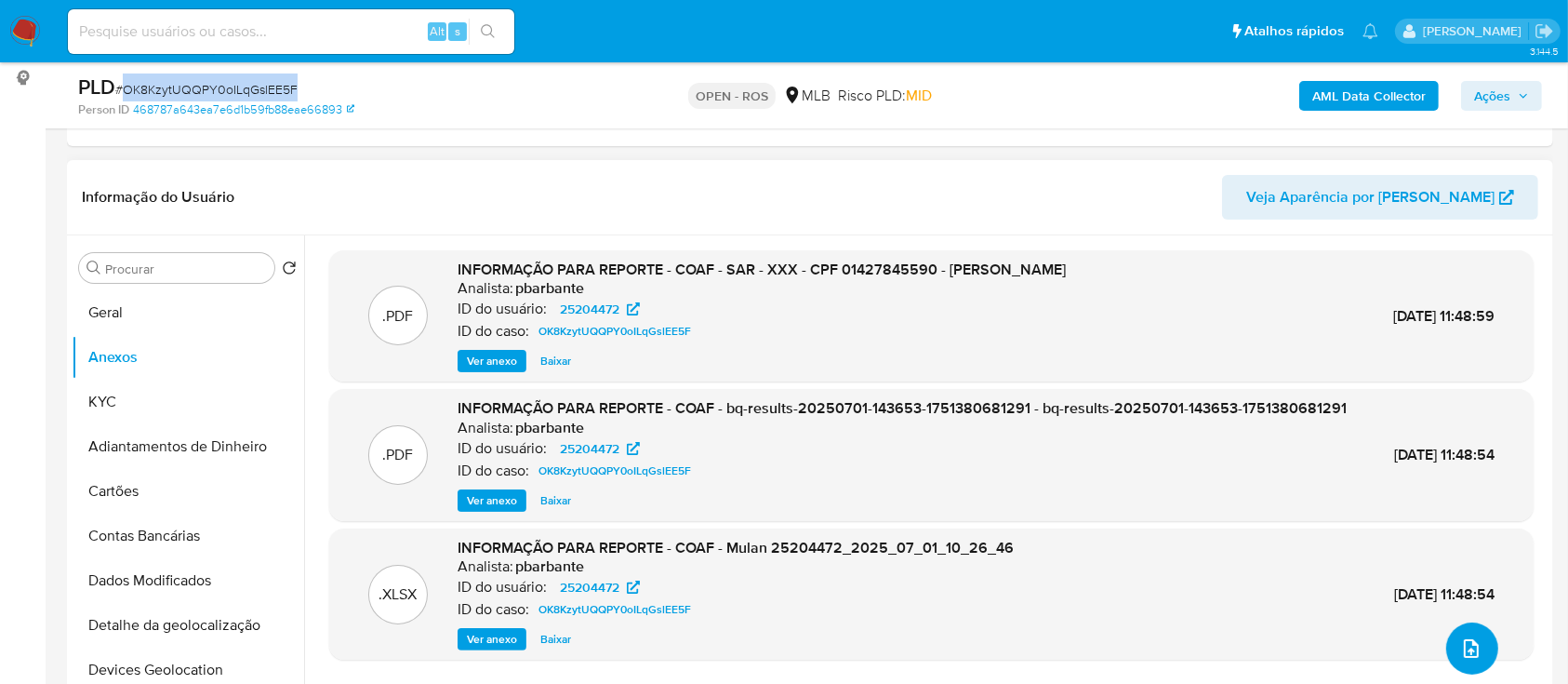 click at bounding box center (1471, 649) 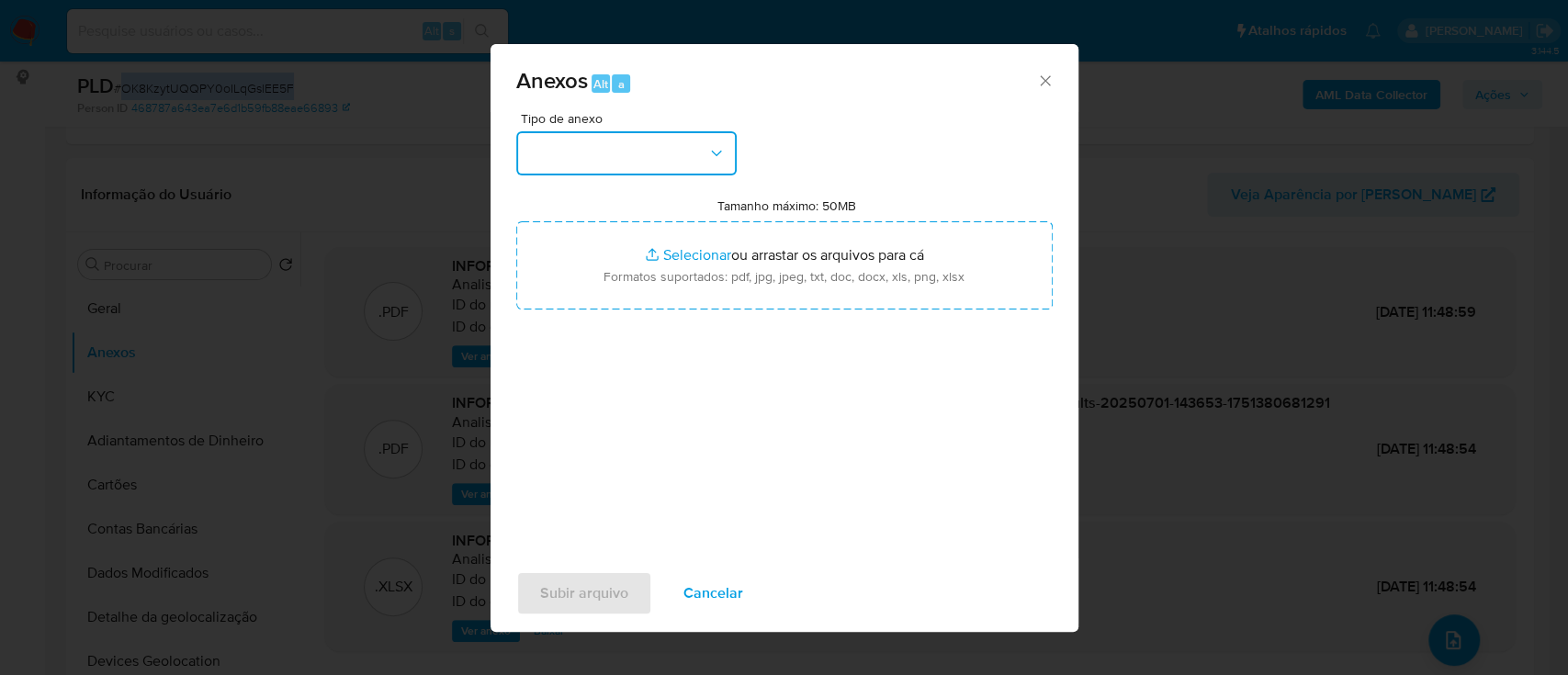 click at bounding box center (626, 153) 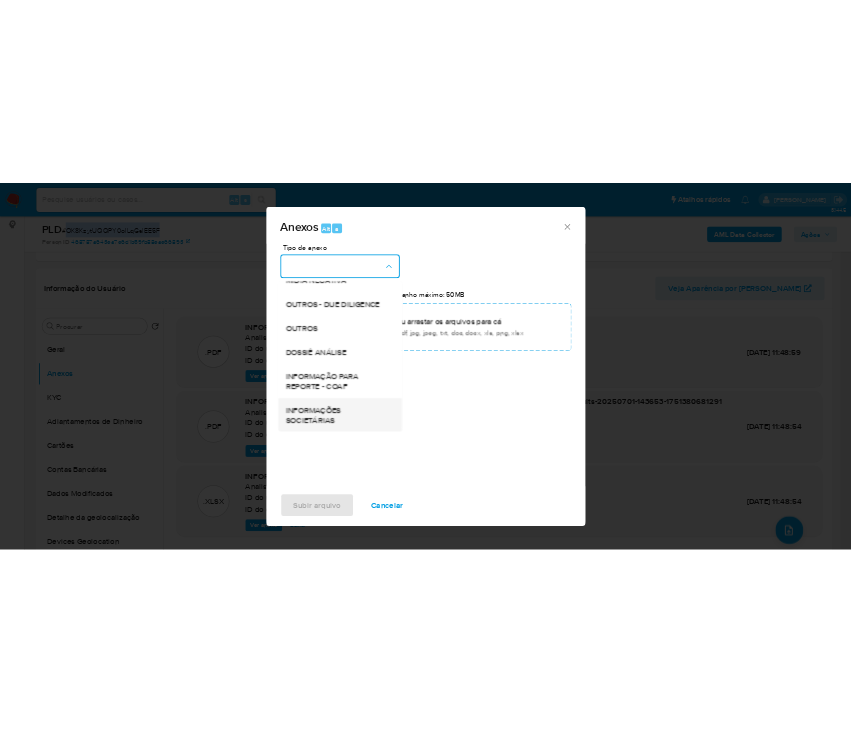 scroll, scrollTop: 307, scrollLeft: 0, axis: vertical 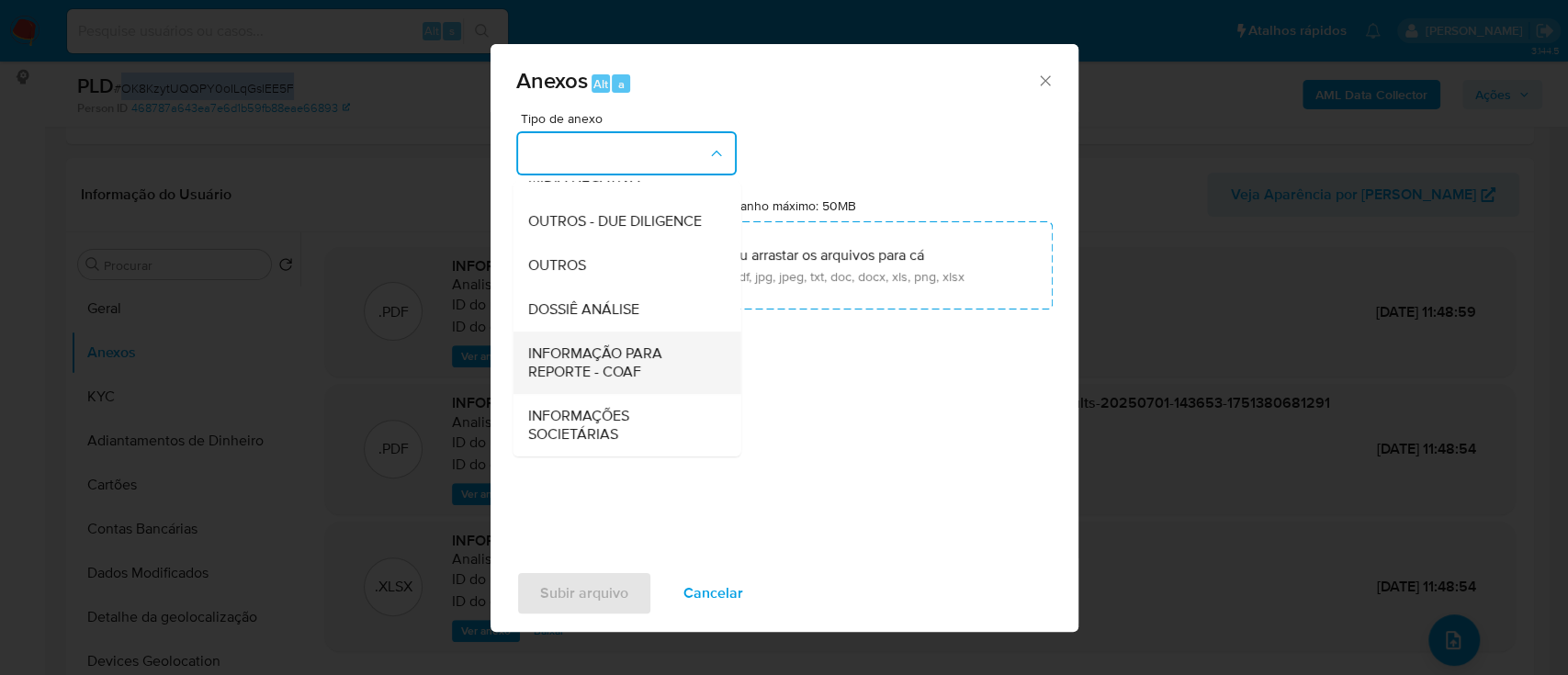 click on "INFORMAÇÃO PARA REPORTE - COAF" at bounding box center (621, 363) 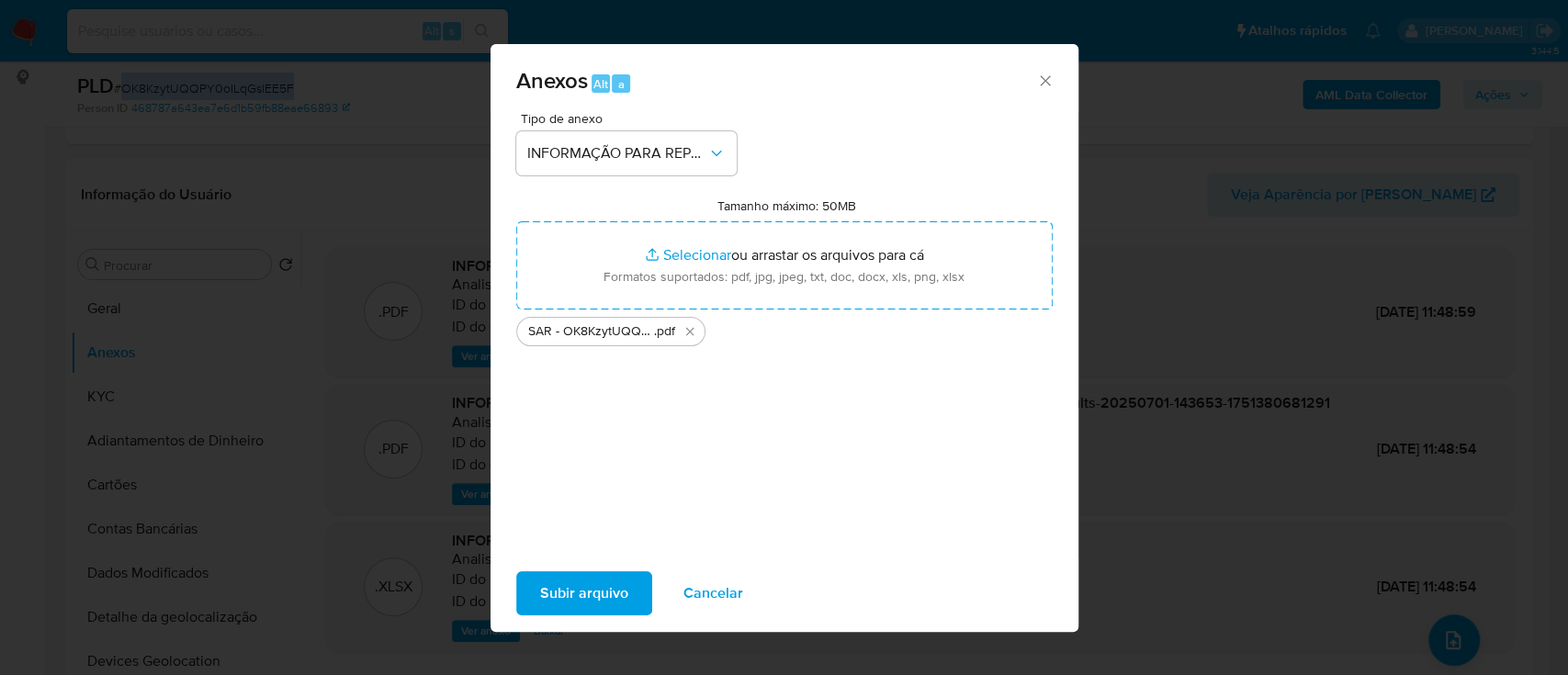 click on "Subir arquivo" at bounding box center (584, 593) 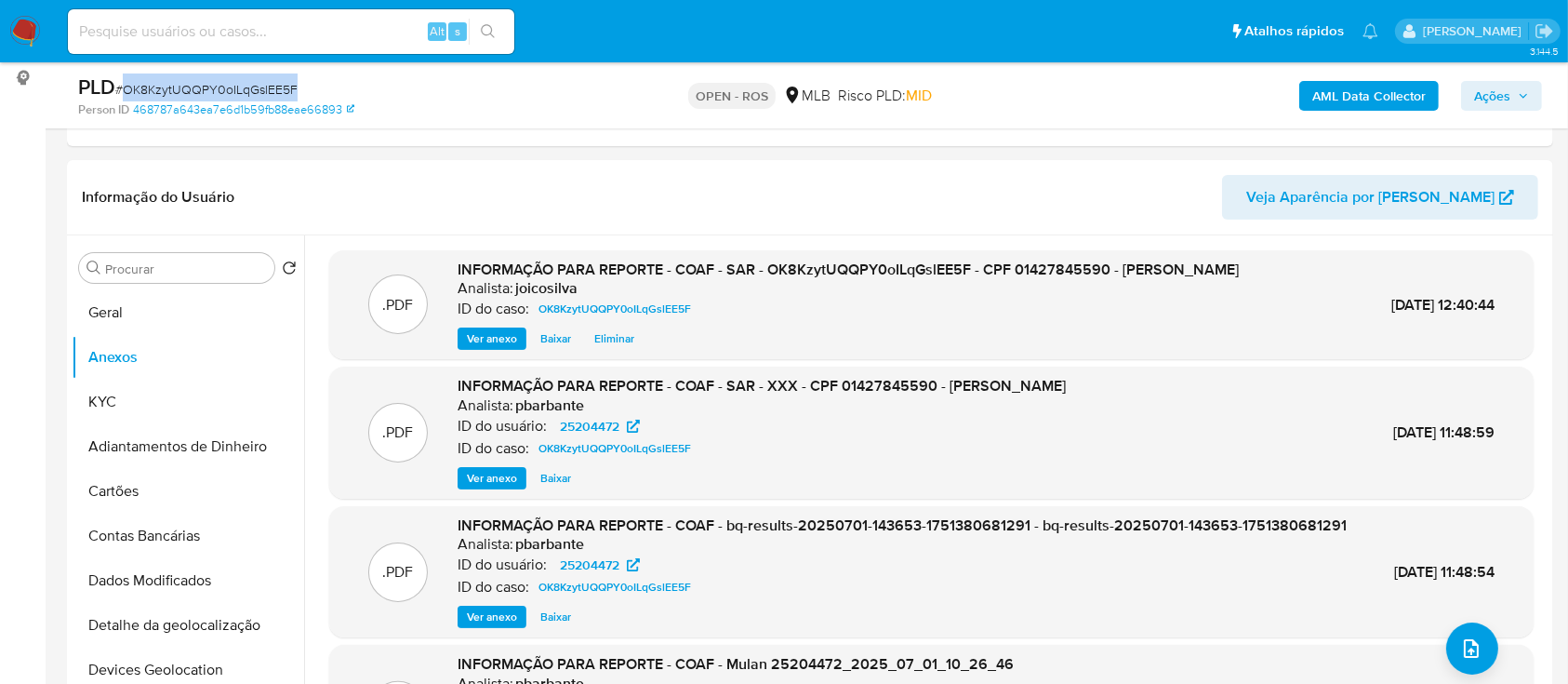 click on "Ações" at bounding box center [1492, 96] 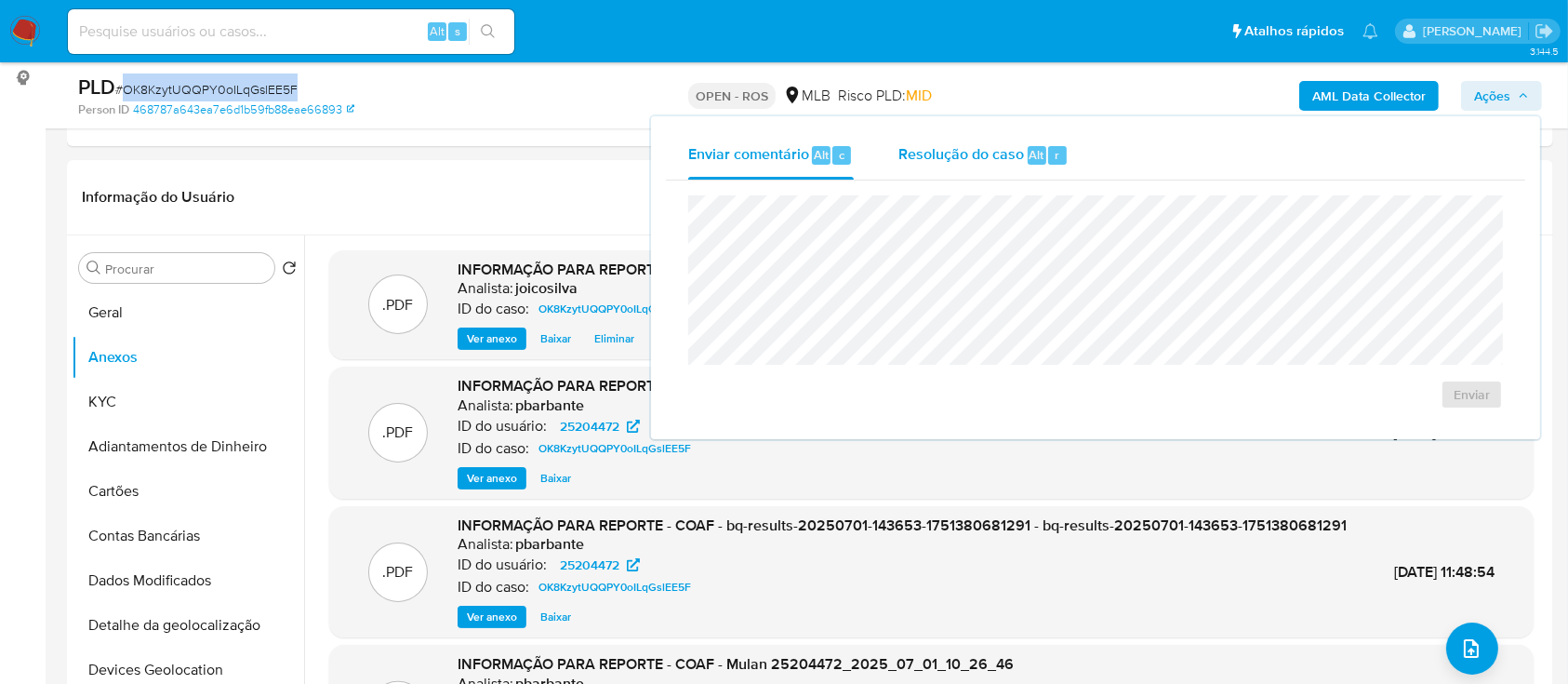 click on "Resolução do caso" at bounding box center [961, 154] 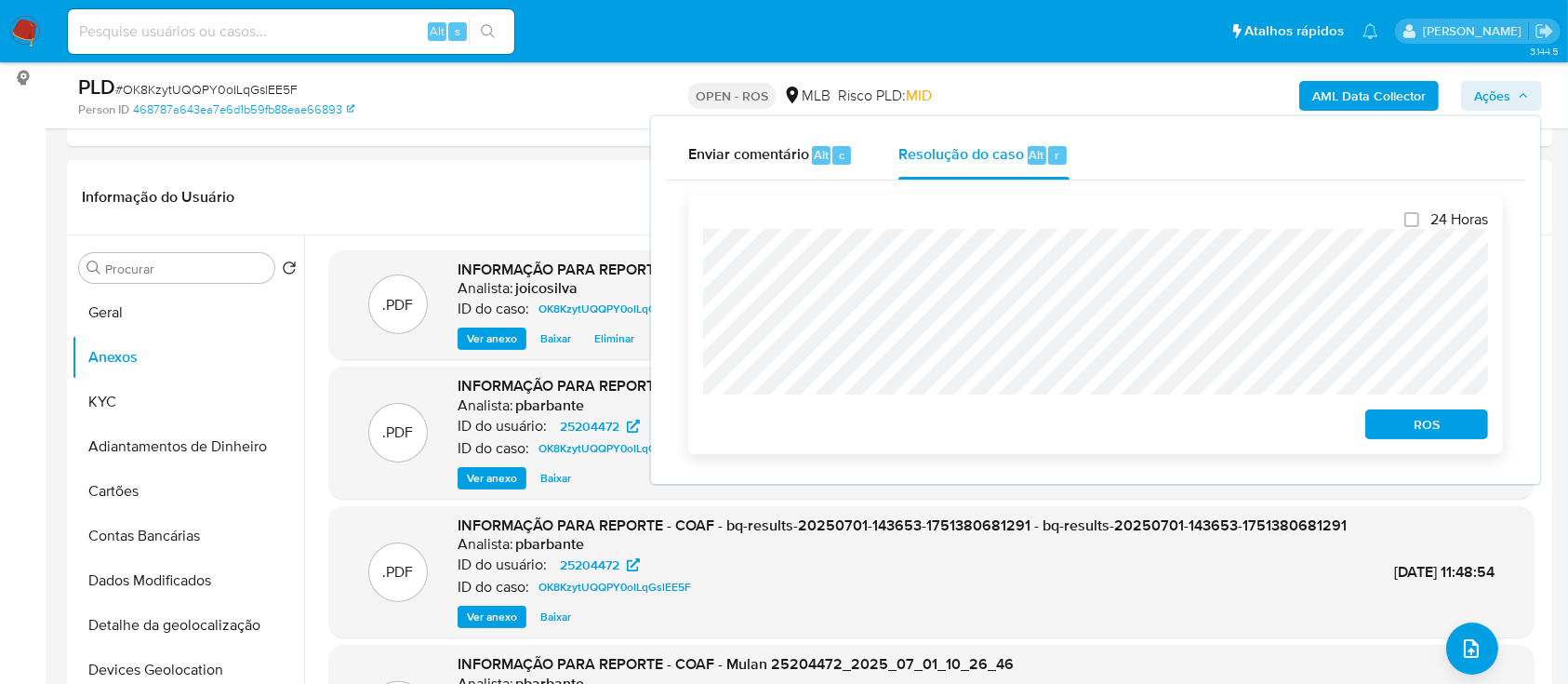 click on "ROS" at bounding box center [1427, 424] 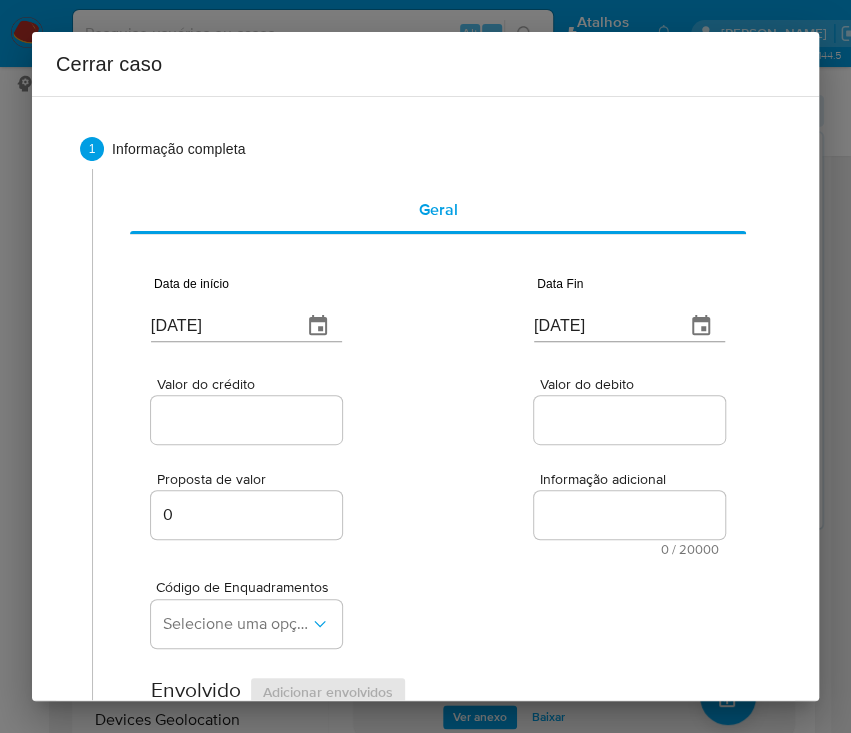 click on "[DATE]" at bounding box center (218, 326) 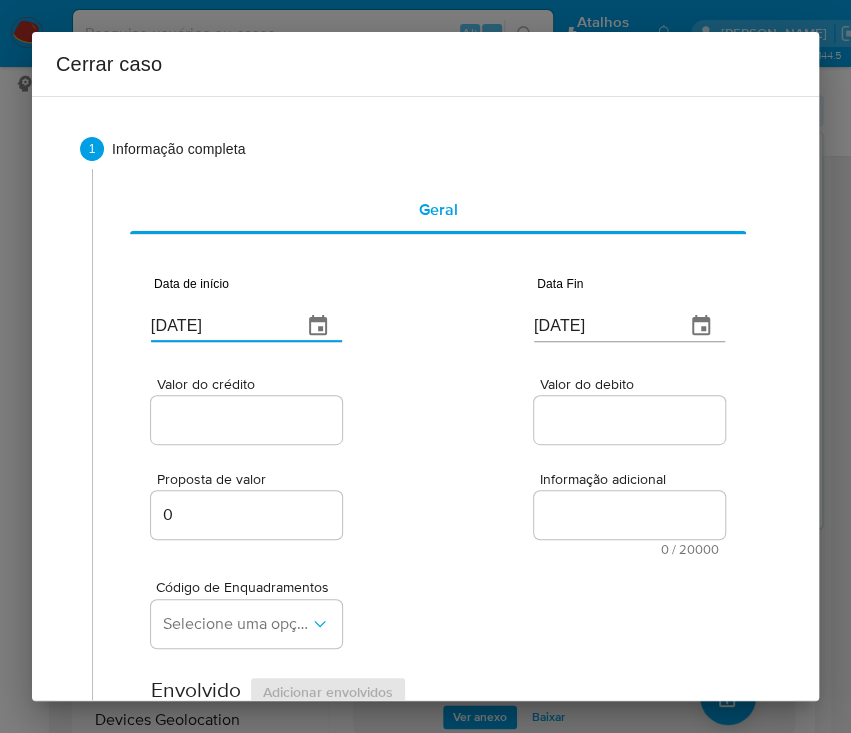 click on "[DATE]" at bounding box center (218, 326) 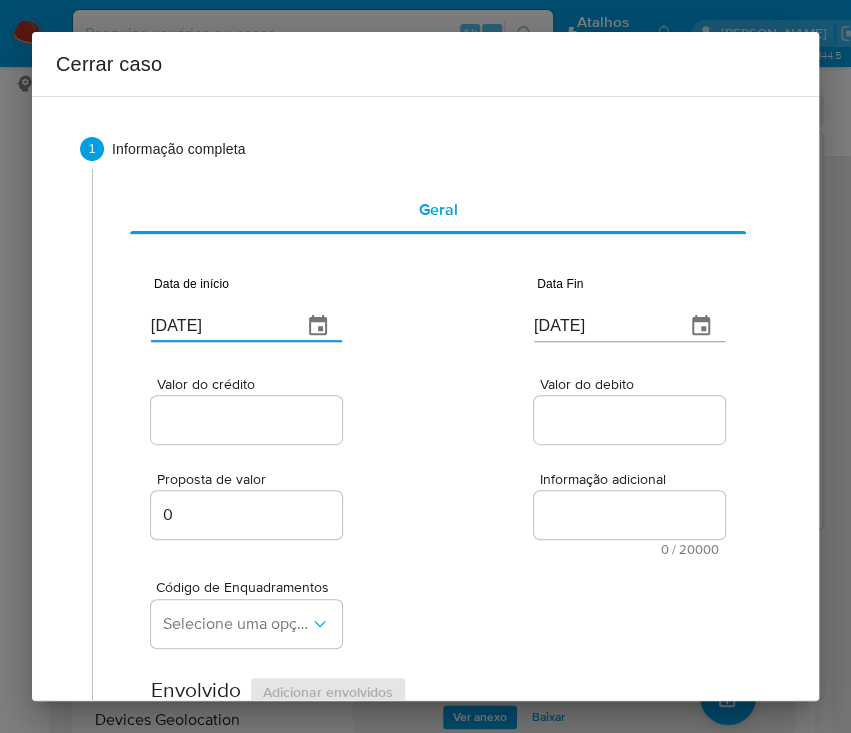 paste on "04/05" 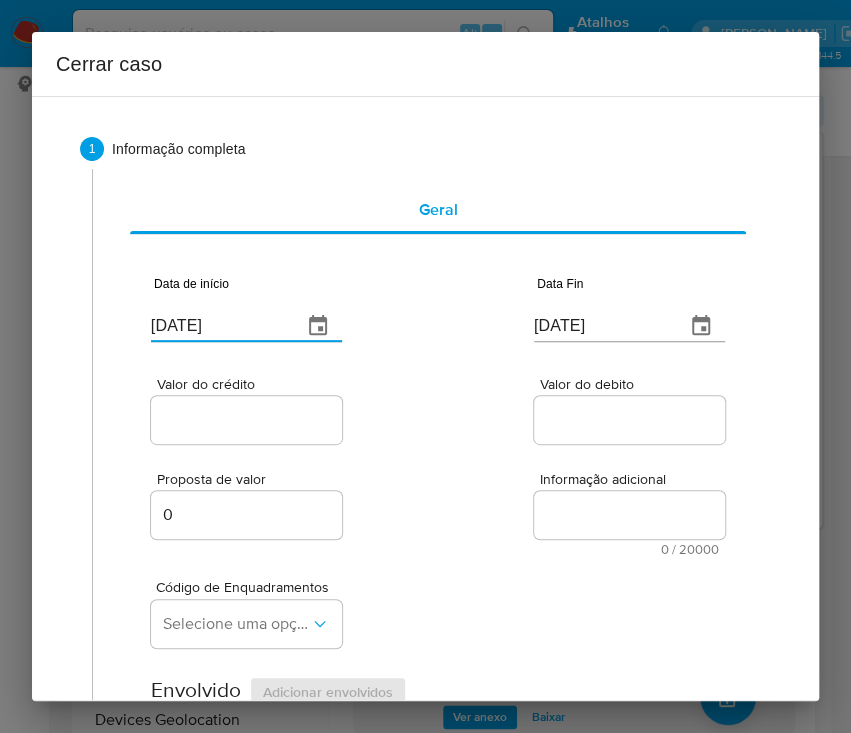 type on "04/05/2025" 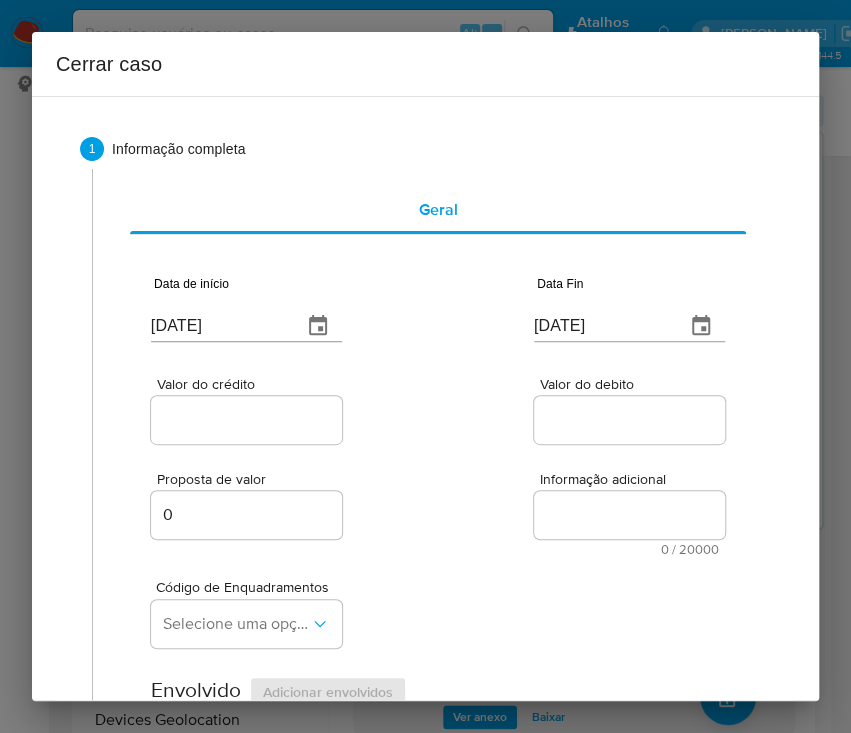 click on "[DATE]" at bounding box center [601, 326] 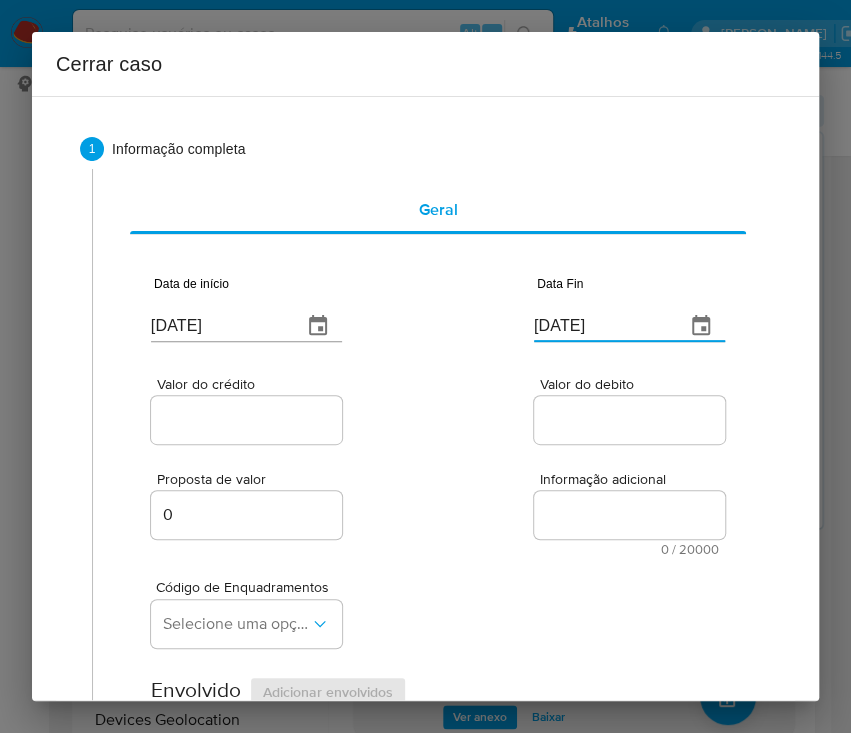 click on "[DATE]" at bounding box center (601, 326) 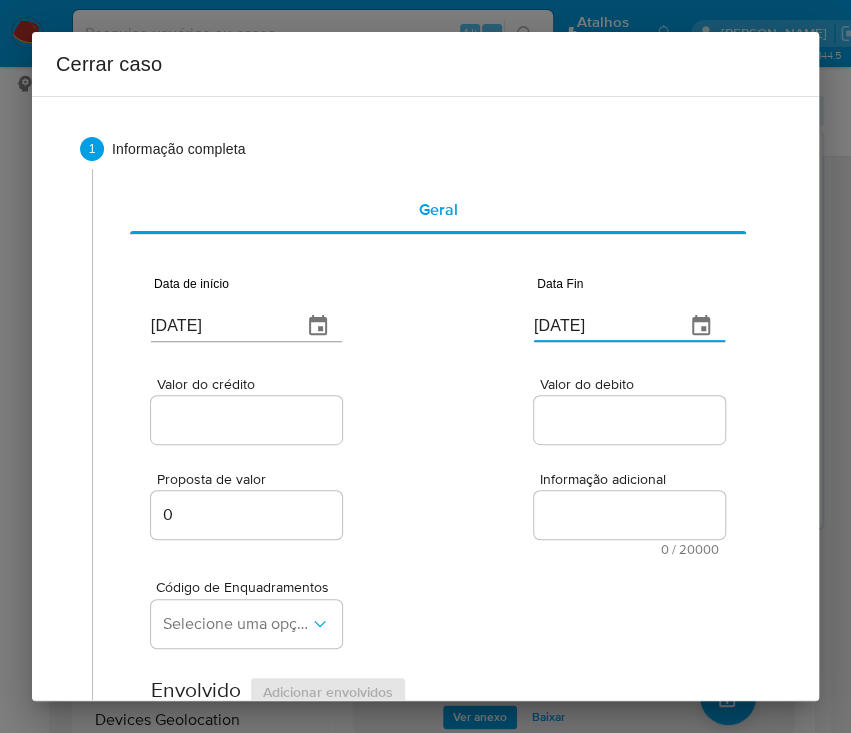 paste on "28/06" 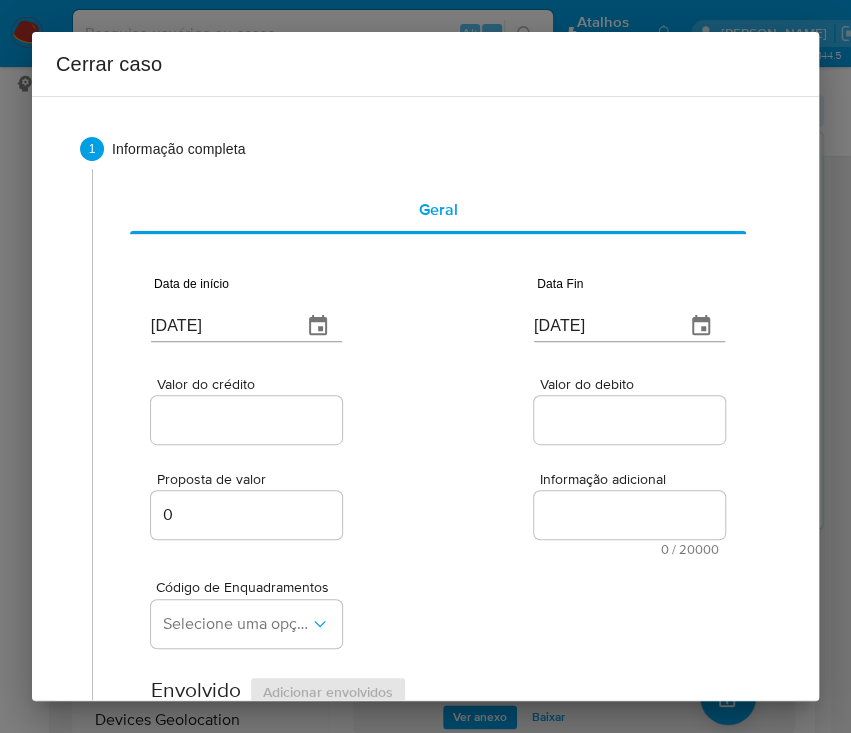 click at bounding box center [246, 420] 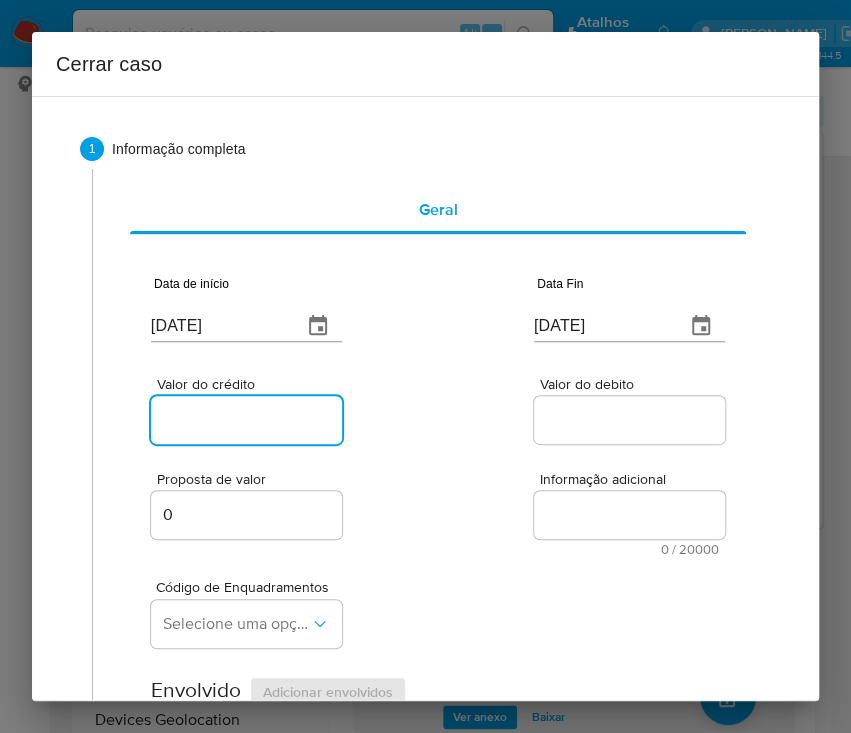 click on "Valor do crédito" at bounding box center (249, 420) 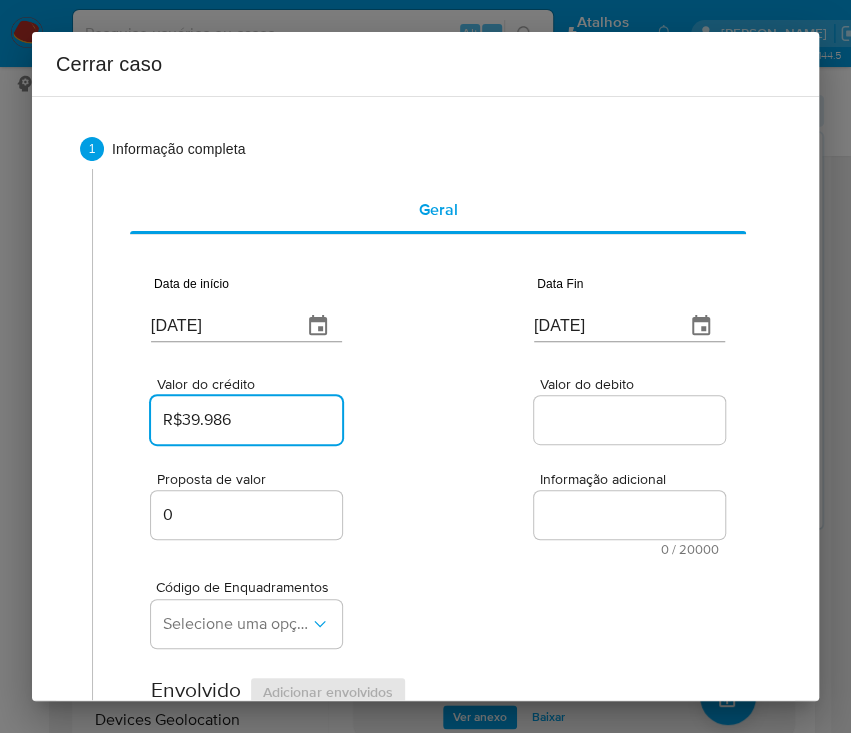 type on "R$39.986" 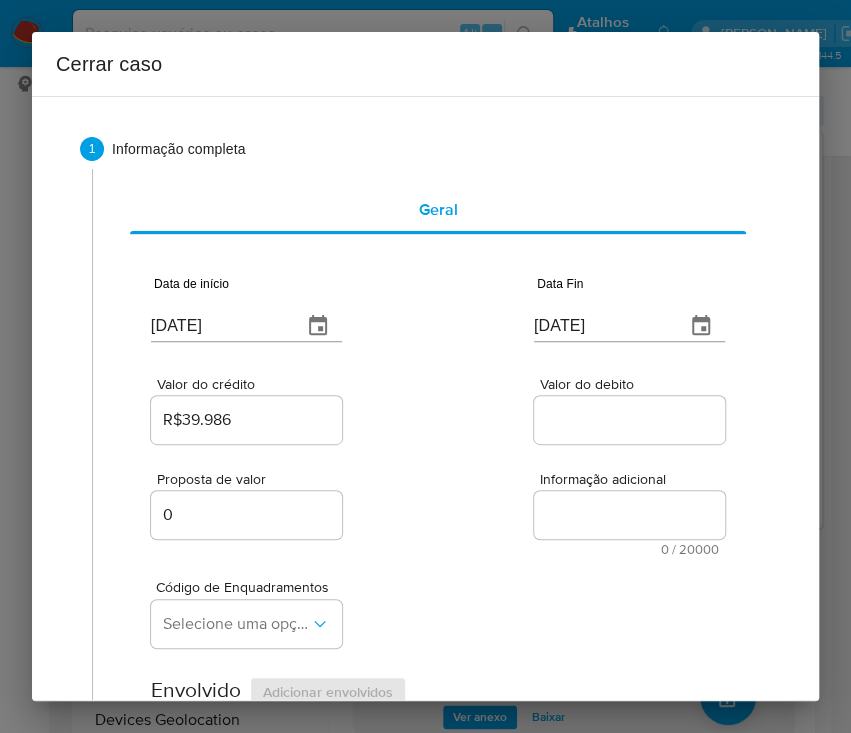 click at bounding box center (629, 420) 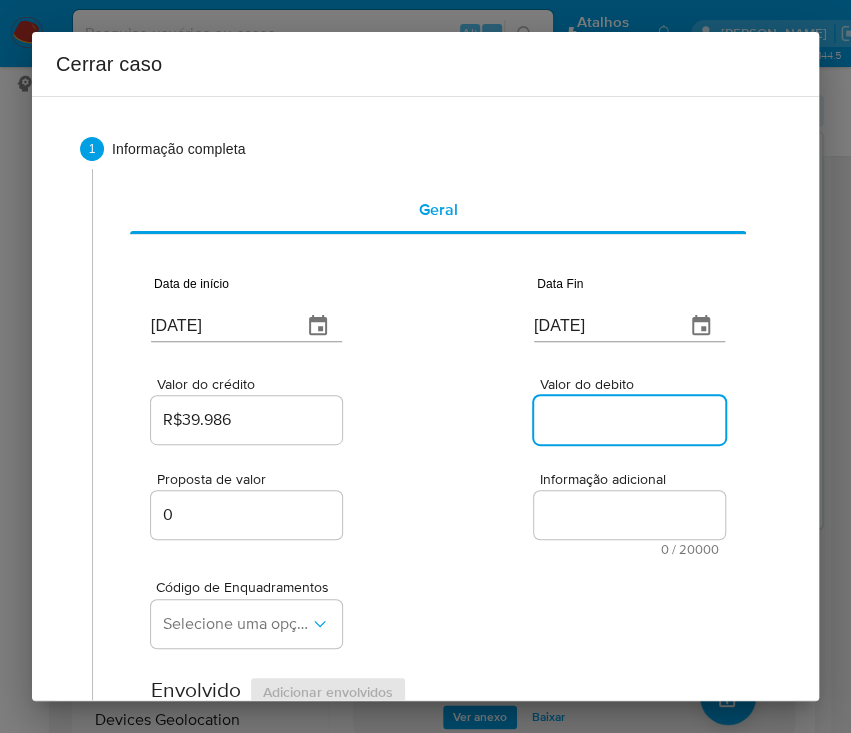 paste on "R$39.980" 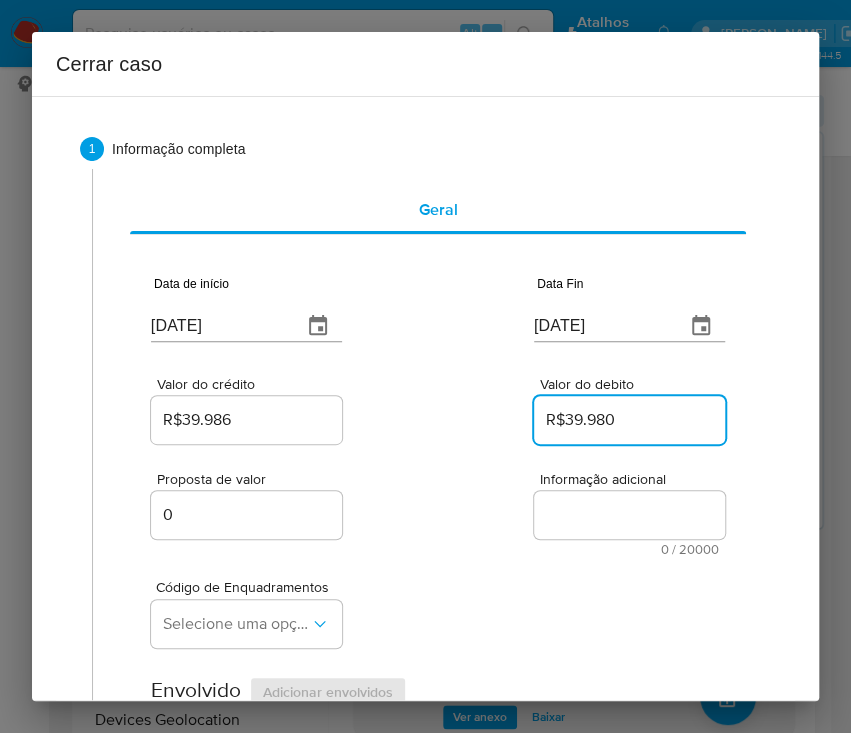type on "R$39.980" 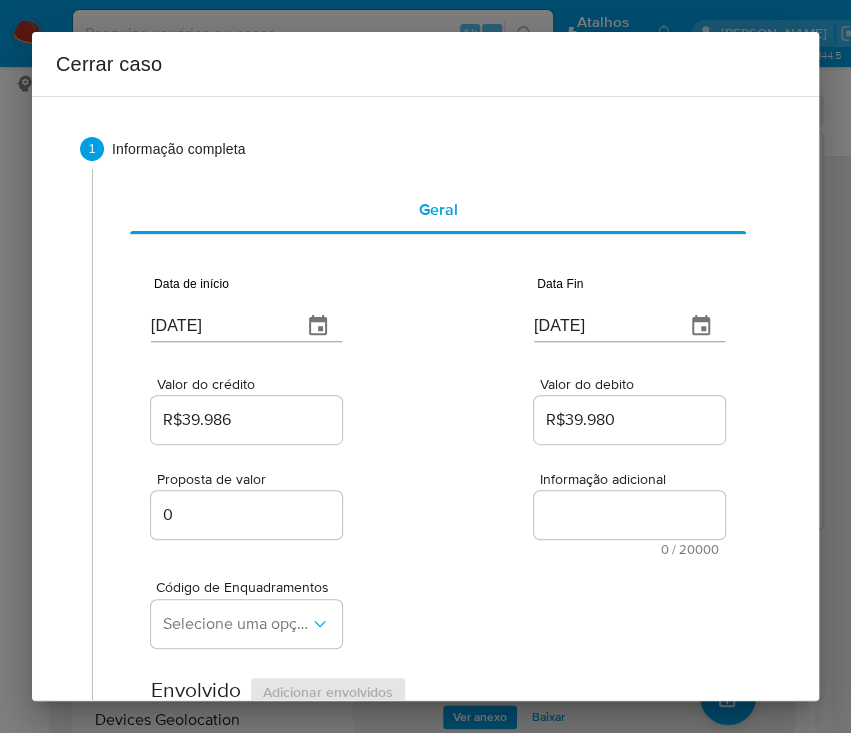 drag, startPoint x: 591, startPoint y: 630, endPoint x: 200, endPoint y: 596, distance: 392.47546 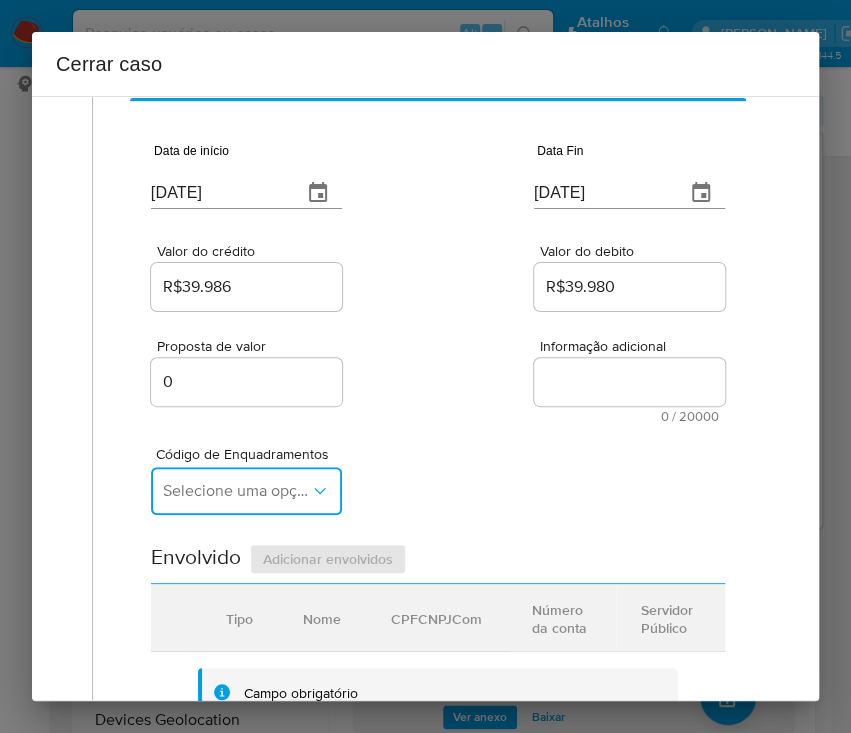 click on "Selecione uma opção" at bounding box center (246, 491) 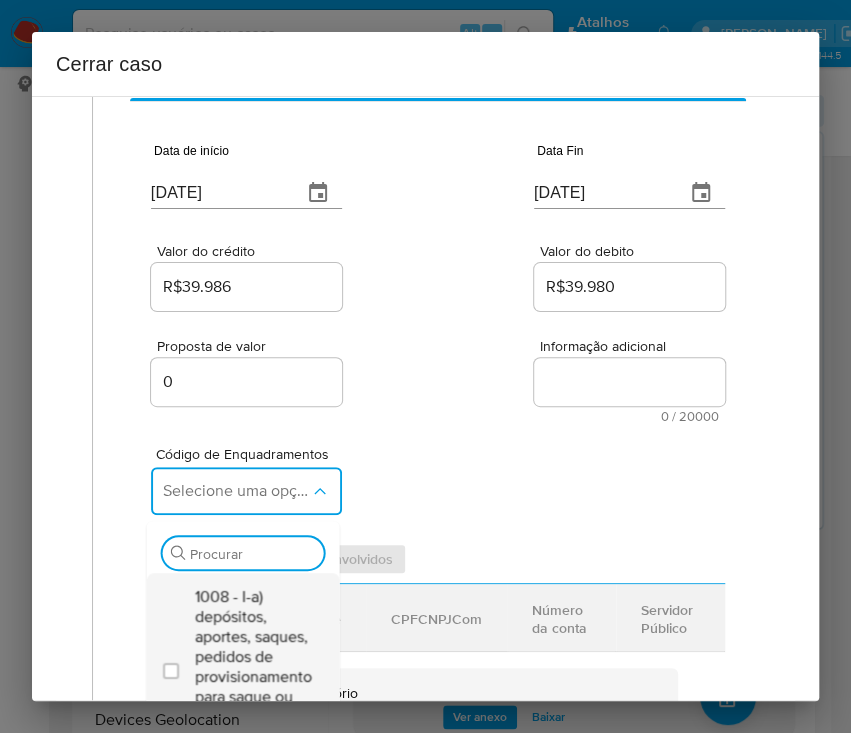 click on "1008 - I-a) depósitos, aportes, saques, pedidos de provisionamento para saque ou qualquer outro instrumento" at bounding box center (252, 667) 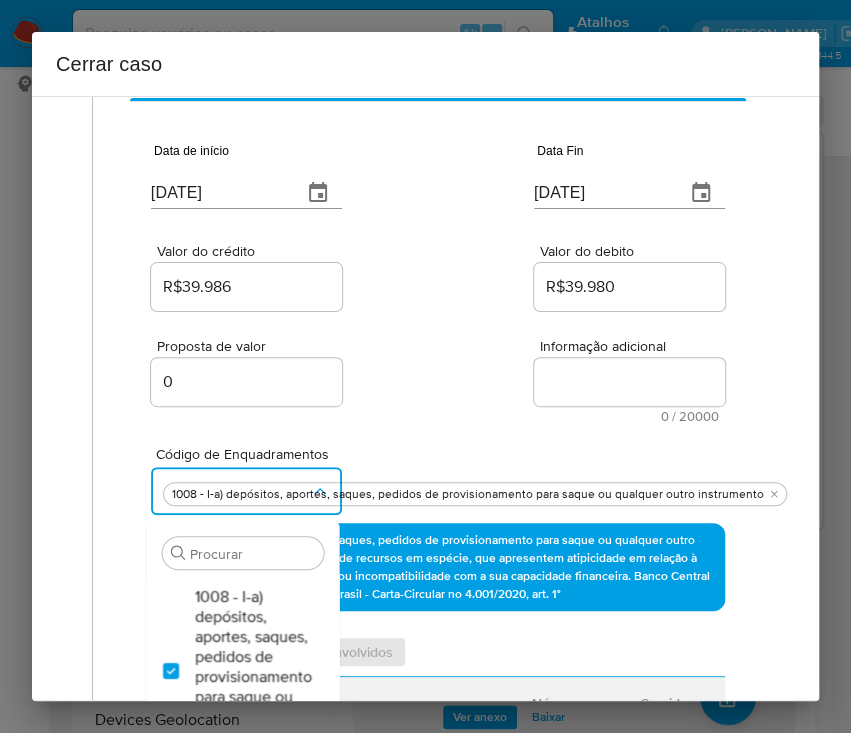checkbox on "true" 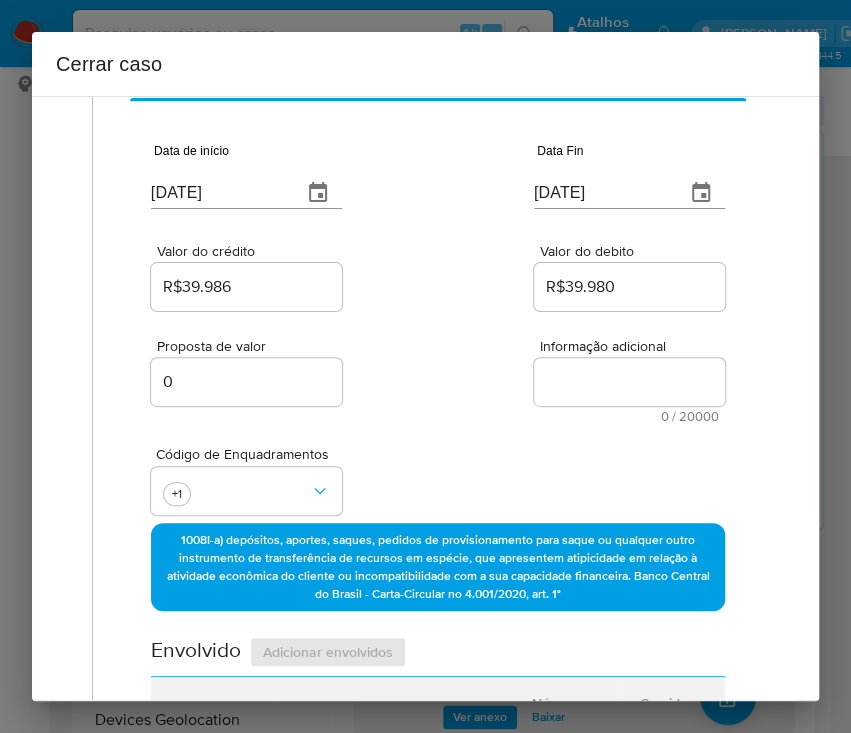 click on "Código de Enquadramentos +1" at bounding box center (438, 473) 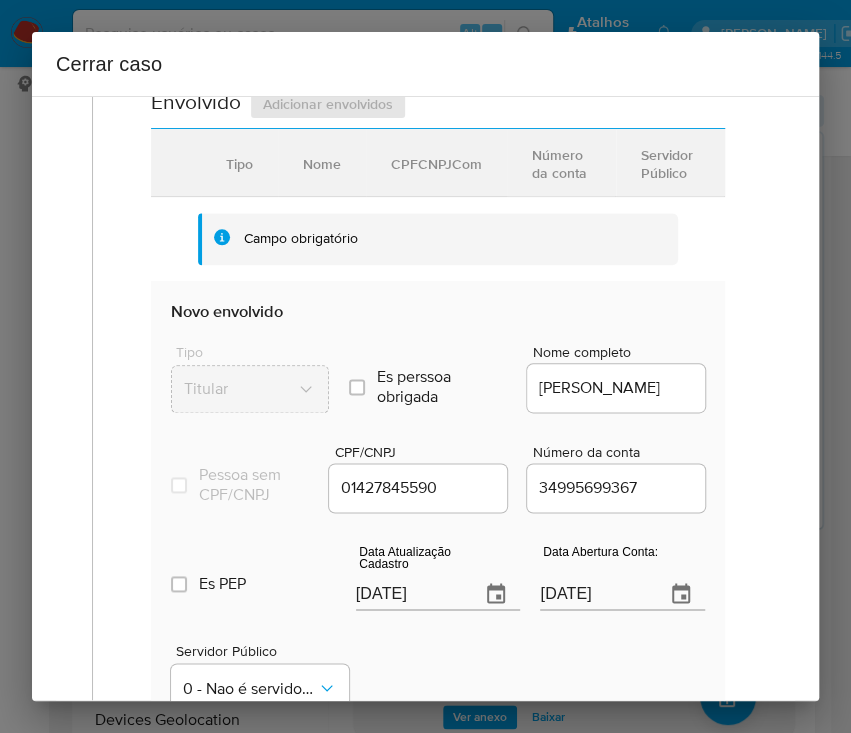 scroll, scrollTop: 800, scrollLeft: 0, axis: vertical 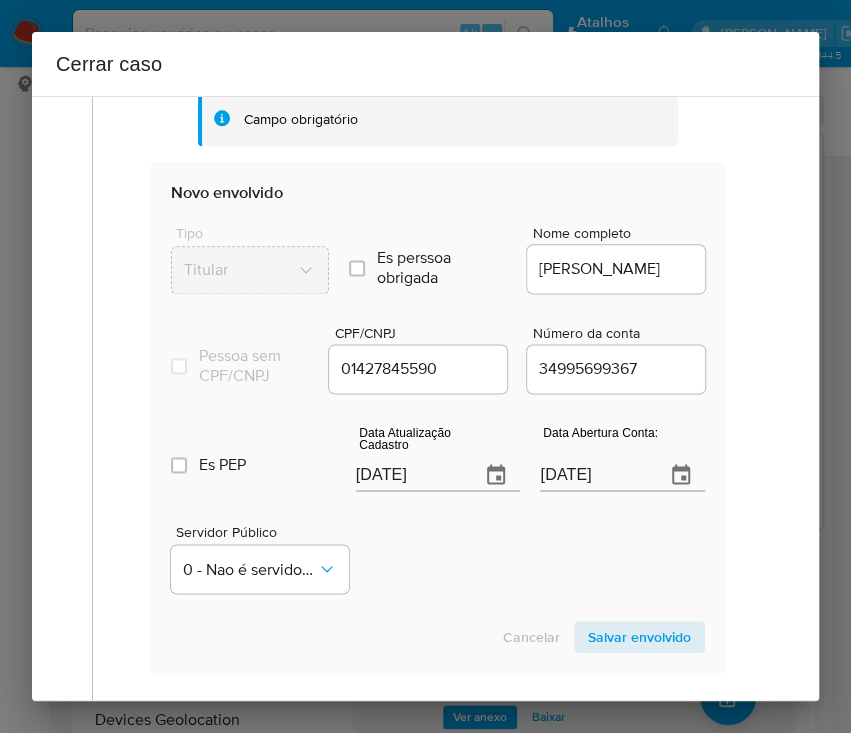 click on "[DATE]" at bounding box center [410, 475] 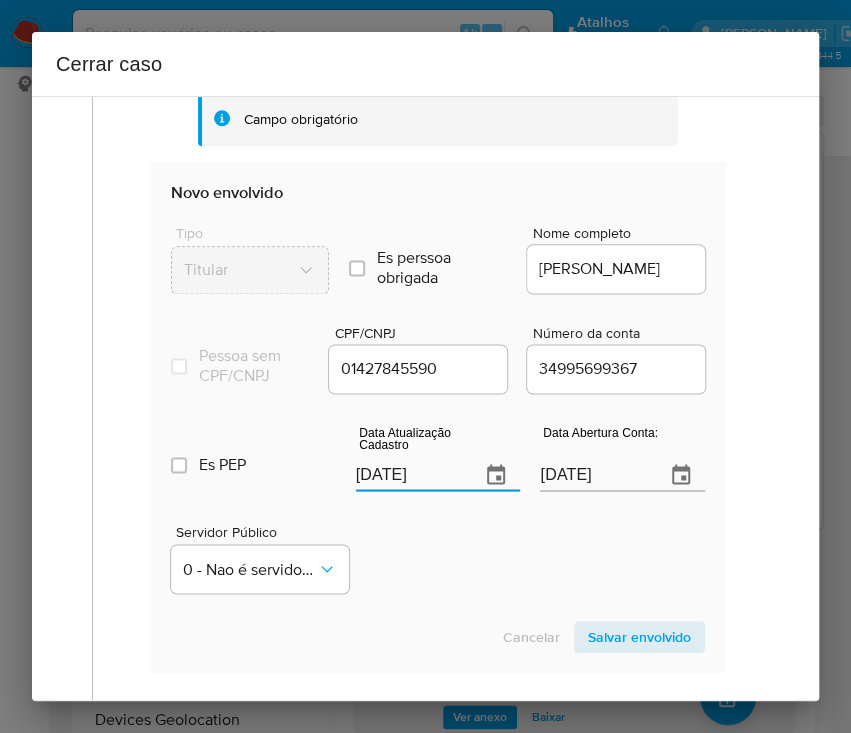 click on "[DATE]" at bounding box center (410, 475) 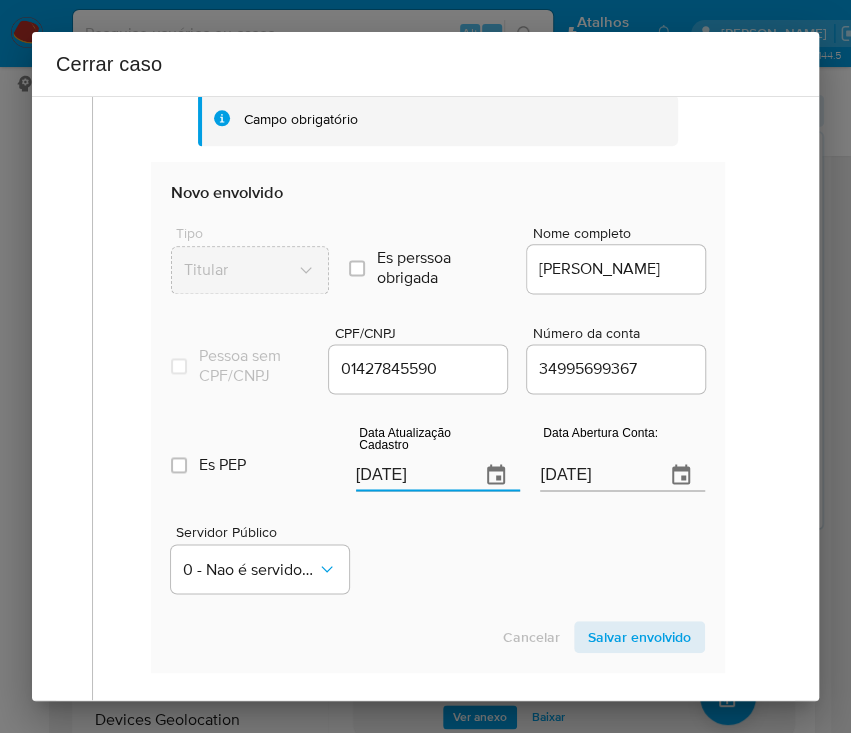 click on "[DATE]" at bounding box center [410, 475] 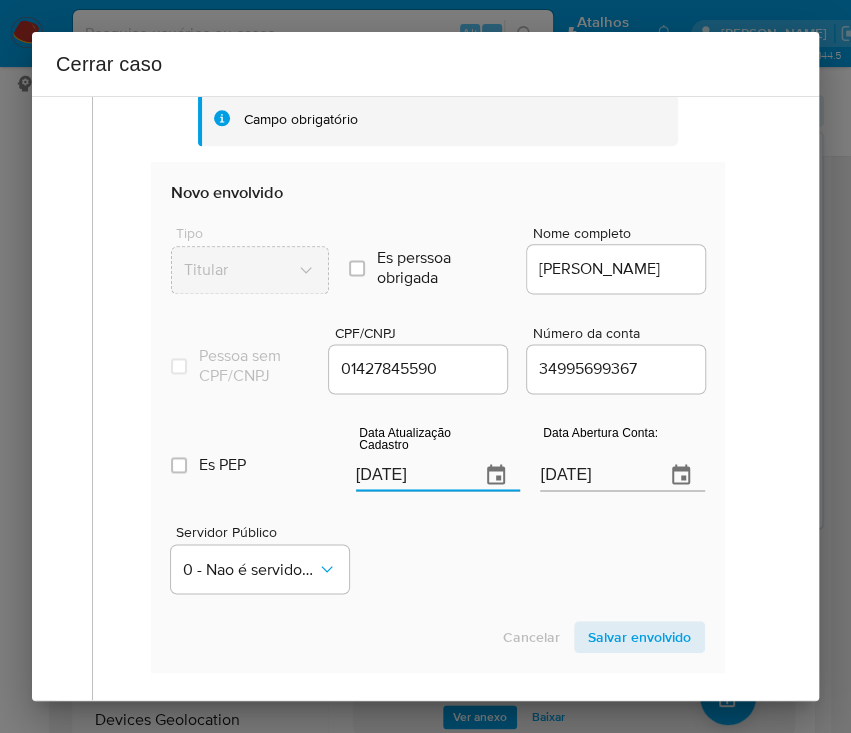 paste on "6/65" 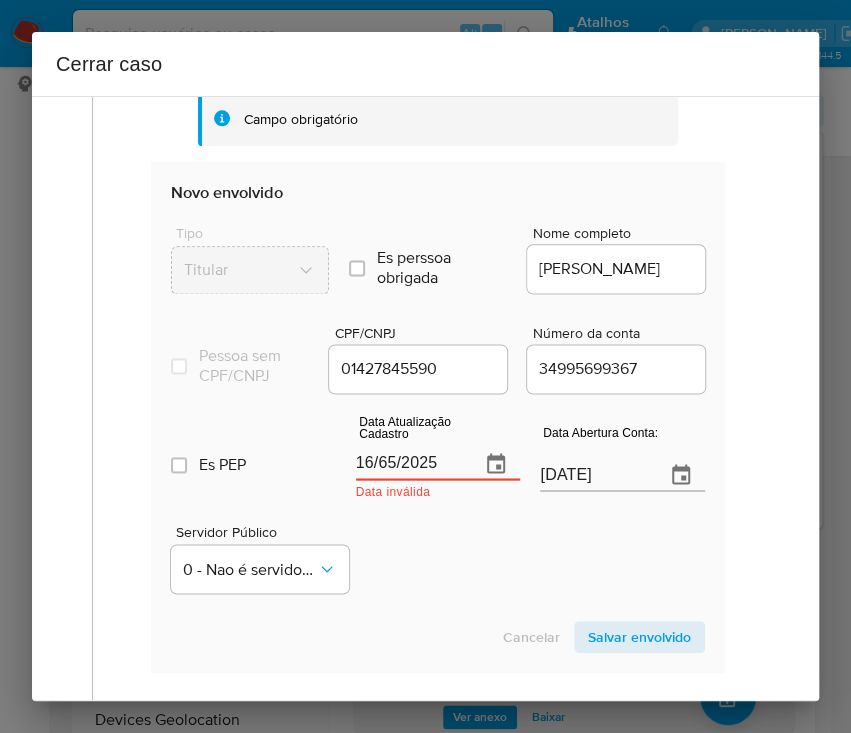 click on "Servidor Público 0 - Nao é servidor/Nao possui informacao" at bounding box center [438, 551] 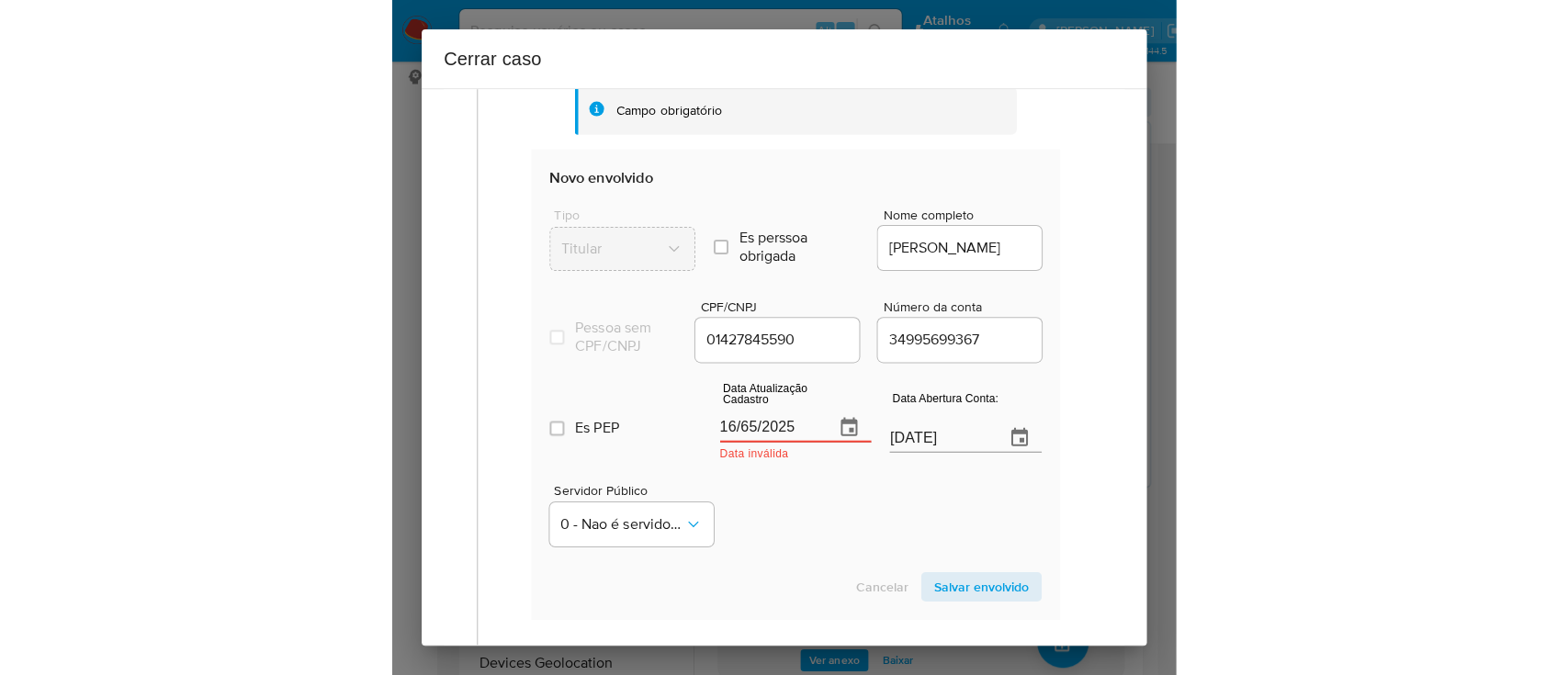 scroll, scrollTop: 122, scrollLeft: 0, axis: vertical 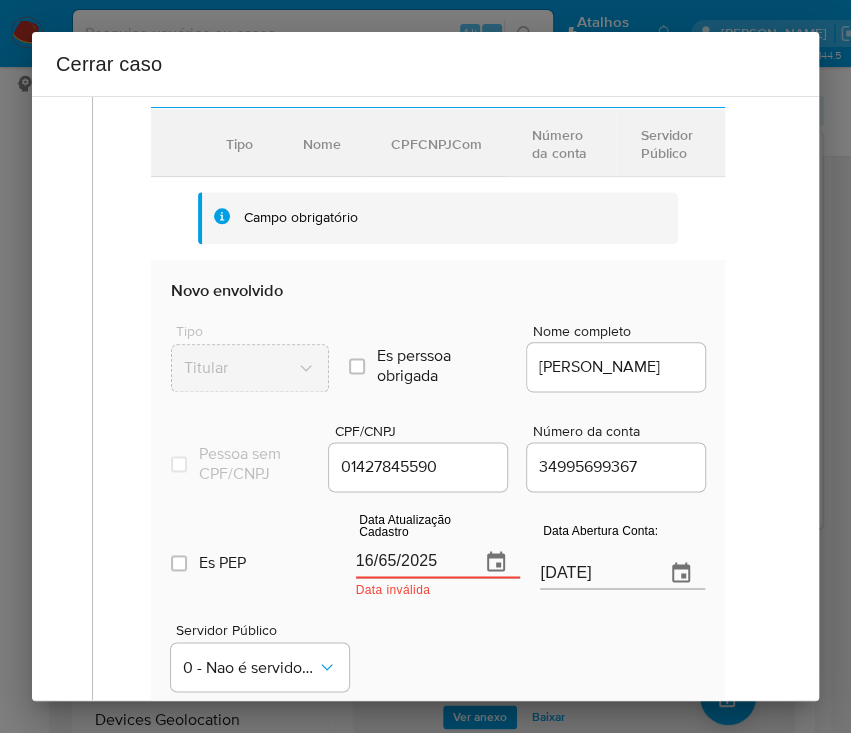 click on "16/65/2025" at bounding box center (438, 547) 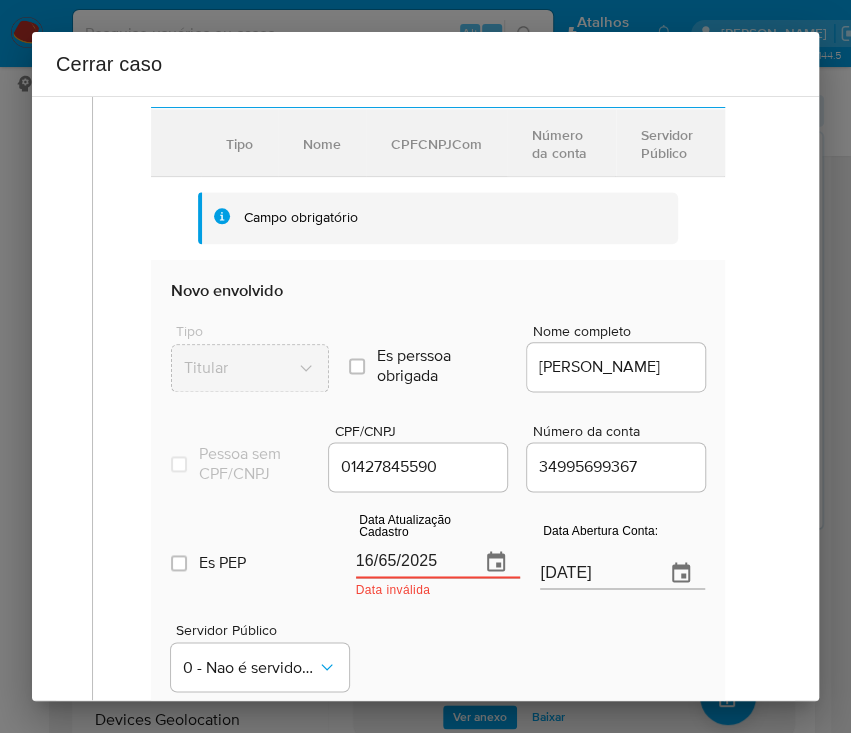 paste on "06" 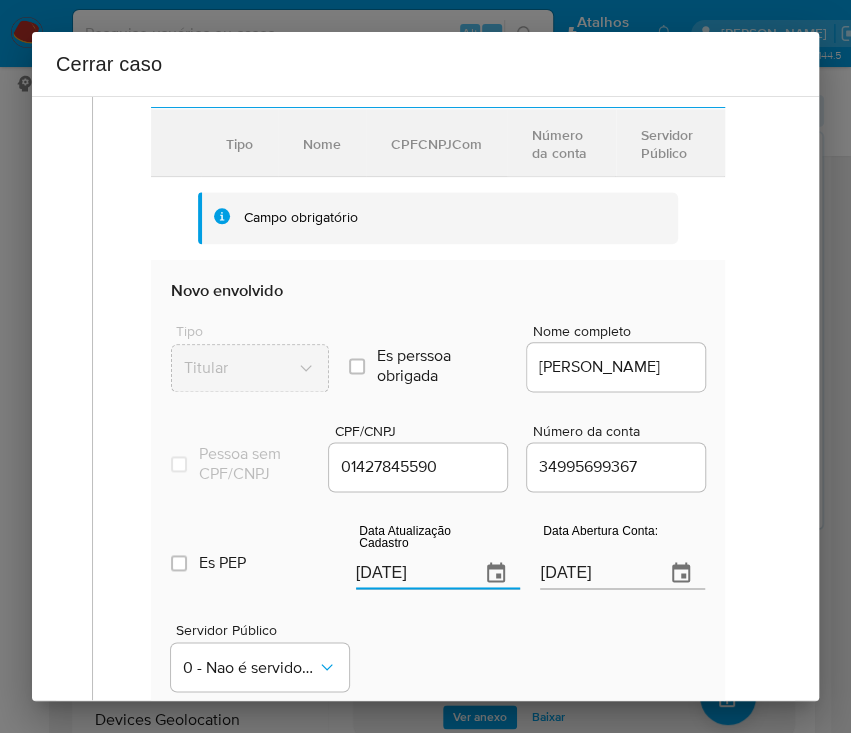 type on "16/06/2025" 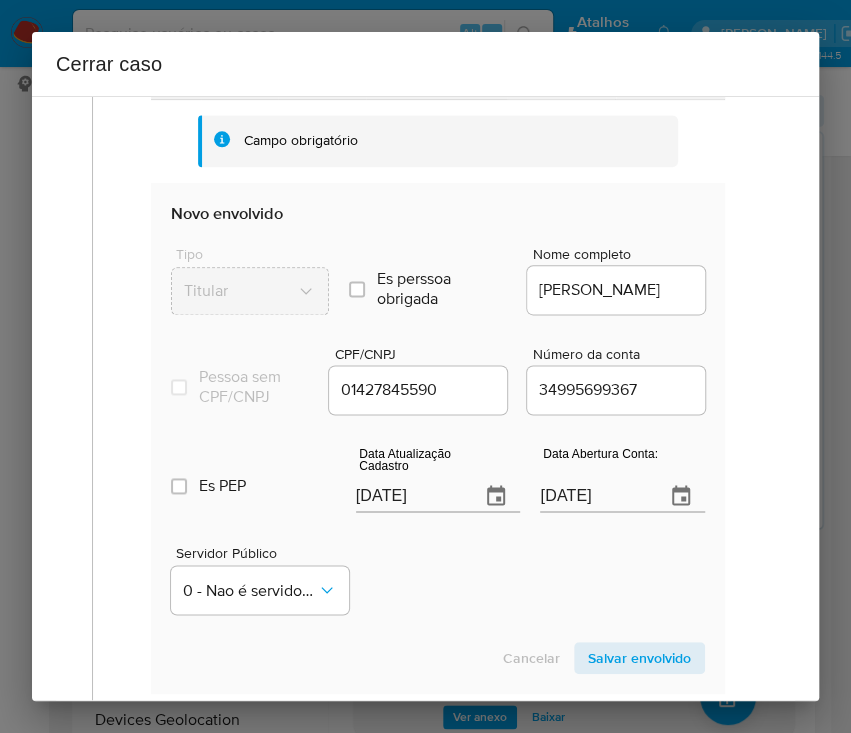 scroll, scrollTop: 835, scrollLeft: 0, axis: vertical 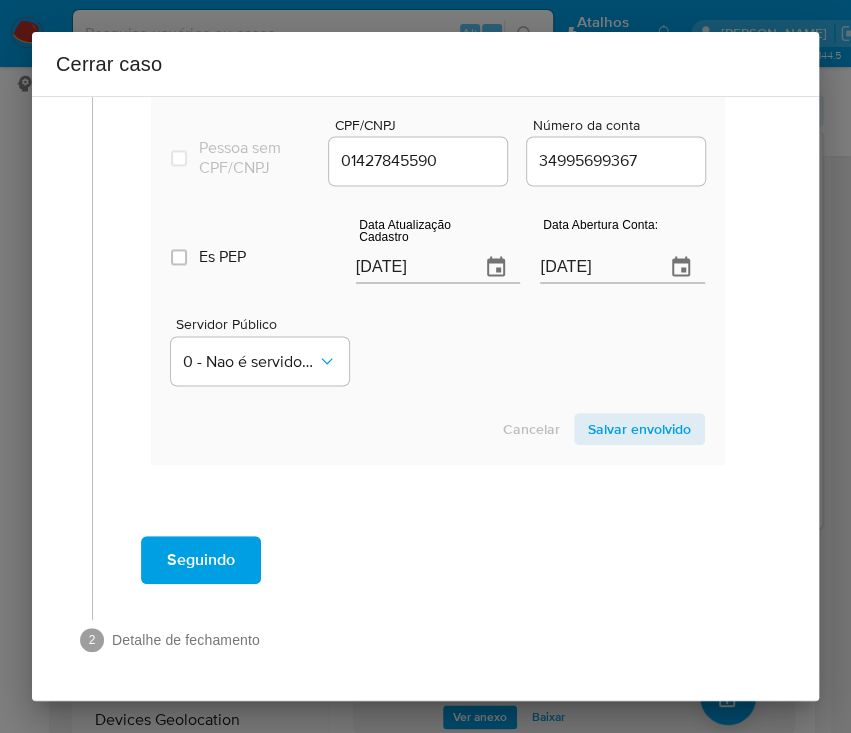 click on "Salvar envolvido" at bounding box center [639, 429] 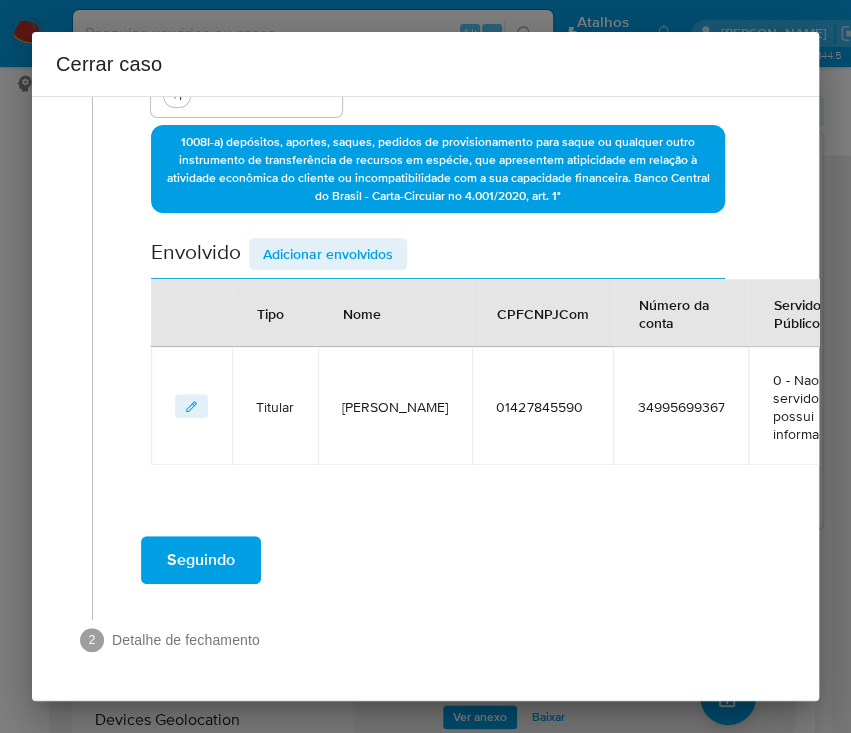scroll, scrollTop: 550, scrollLeft: 0, axis: vertical 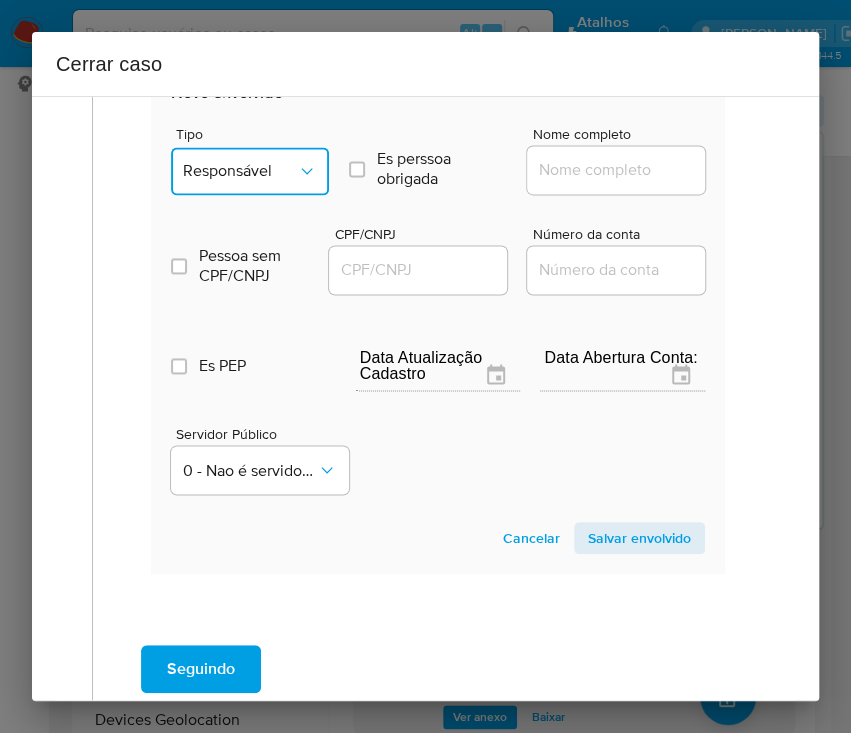 click on "Responsável" at bounding box center [240, 171] 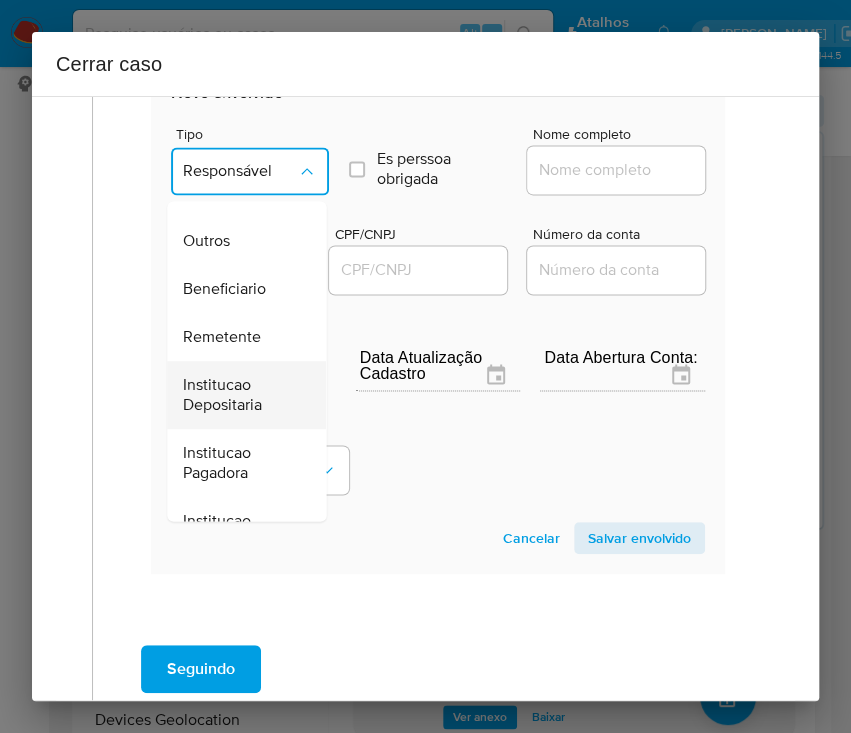 scroll, scrollTop: 356, scrollLeft: 0, axis: vertical 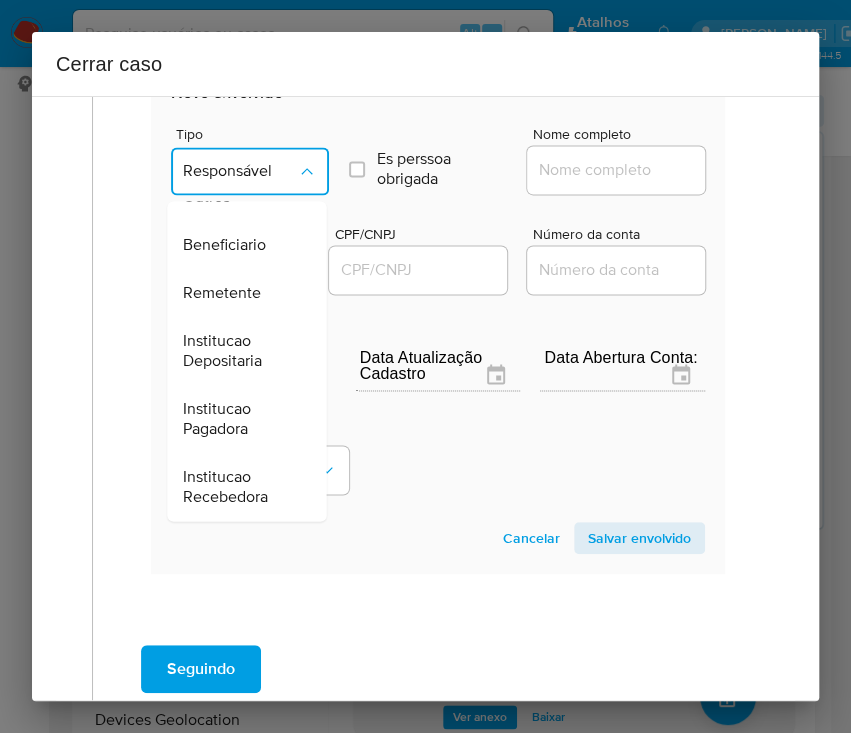click on "Remetente" at bounding box center [222, 293] 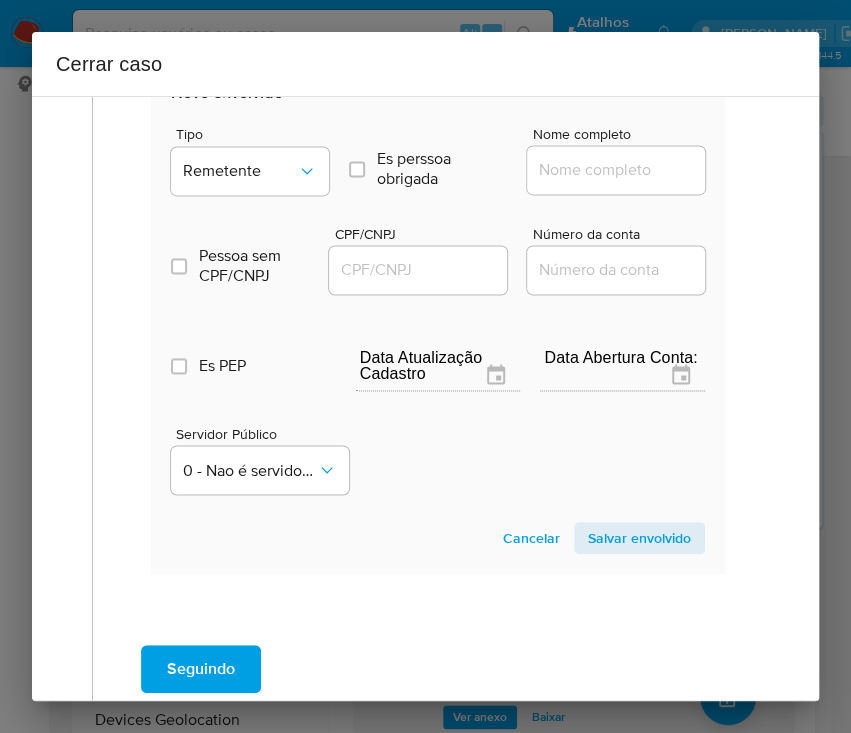 click on "Nome completo" at bounding box center [625, 170] 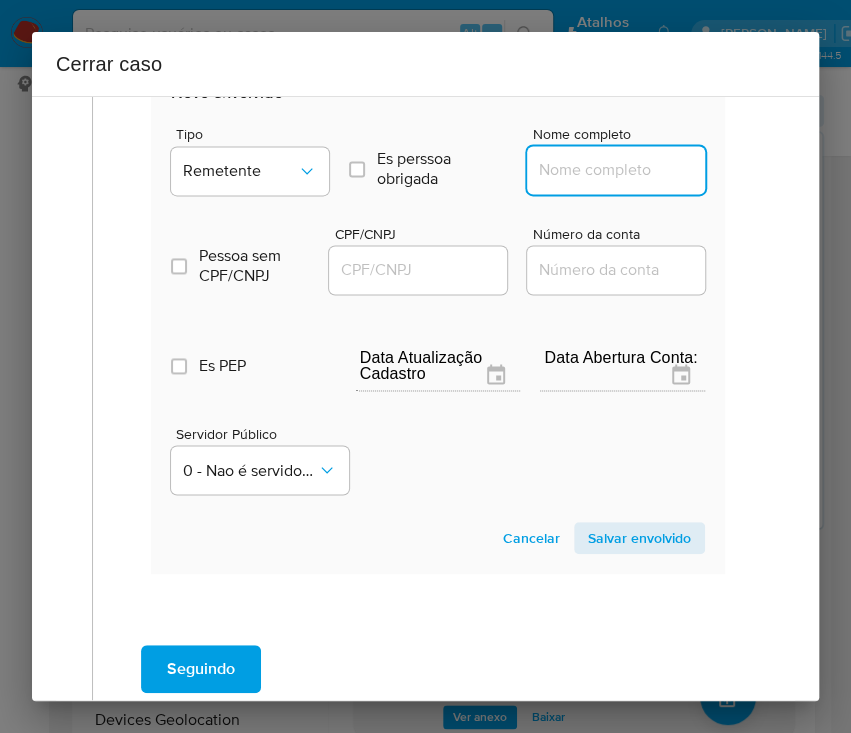 paste on "Tassio Miranda Santos Souza, CPF 02571063596" 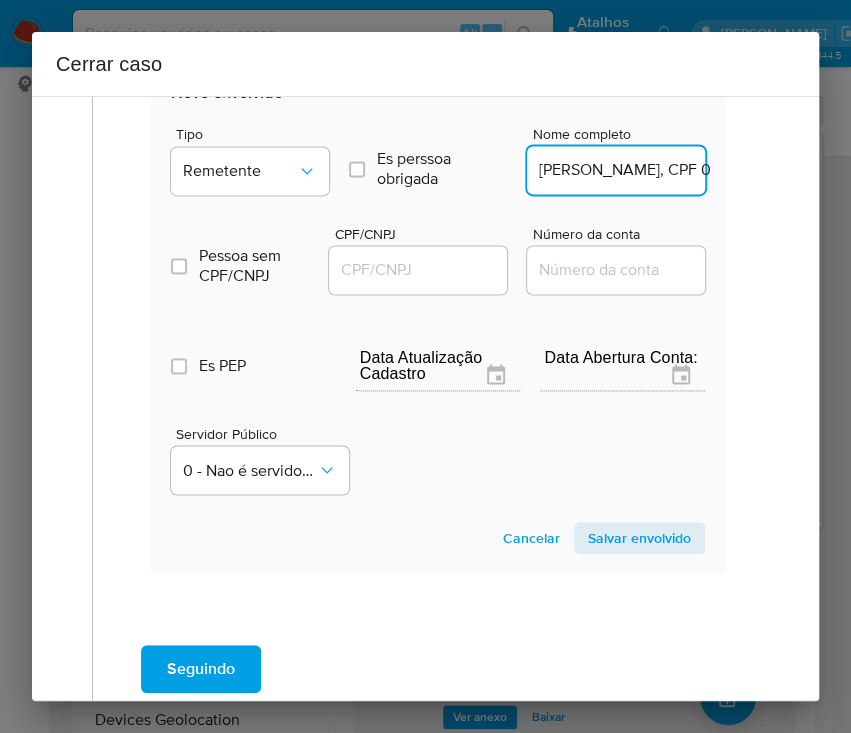 scroll, scrollTop: 0, scrollLeft: 172, axis: horizontal 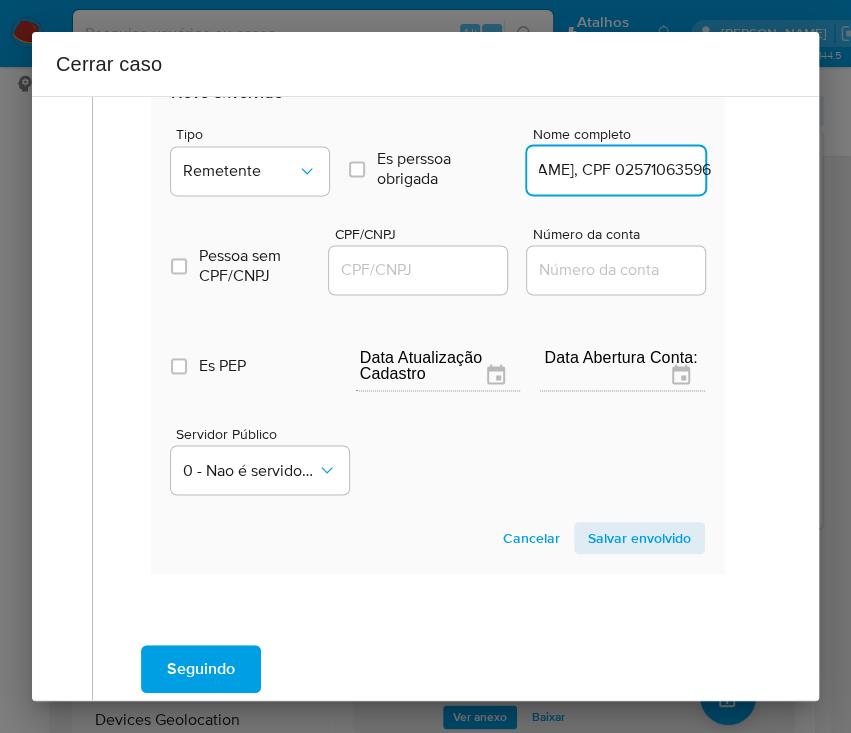 drag, startPoint x: 595, startPoint y: 166, endPoint x: 692, endPoint y: 164, distance: 97.020615 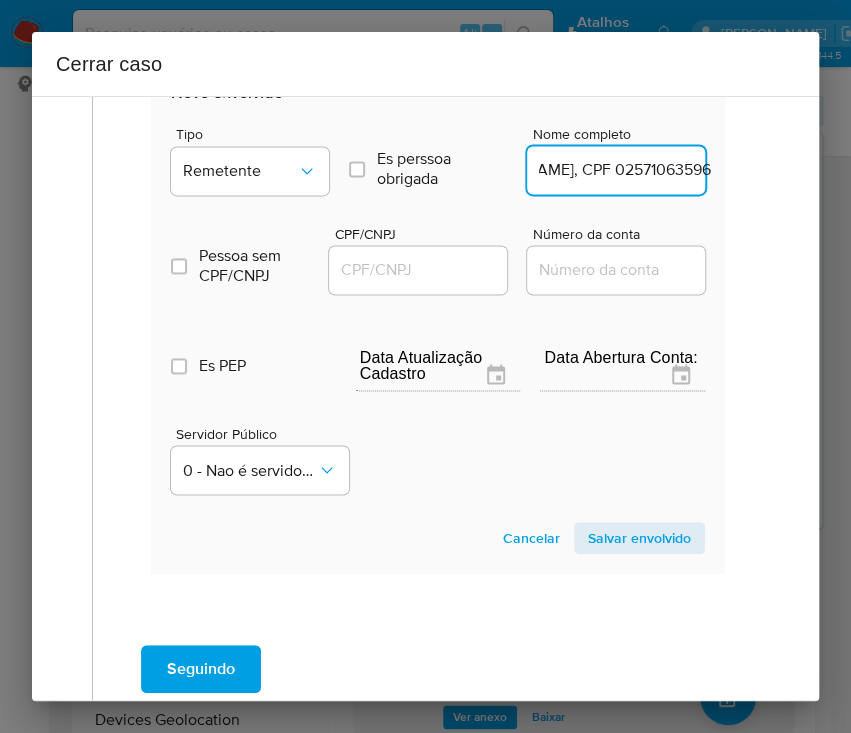 click on "Tassio Miranda Santos Souza, CPF 02571063596" at bounding box center (625, 170) 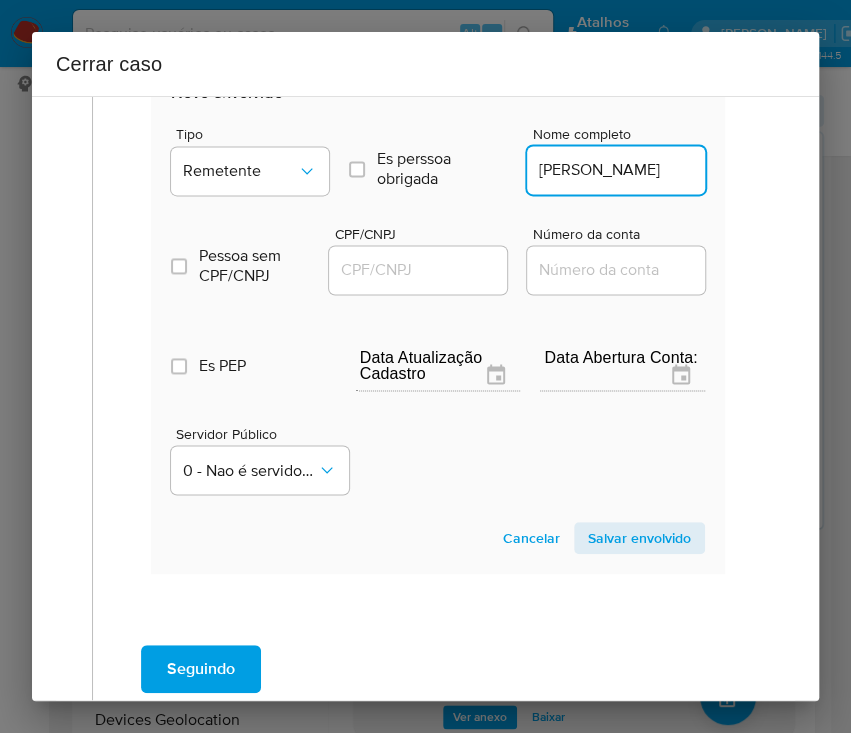 scroll, scrollTop: 0, scrollLeft: 32, axis: horizontal 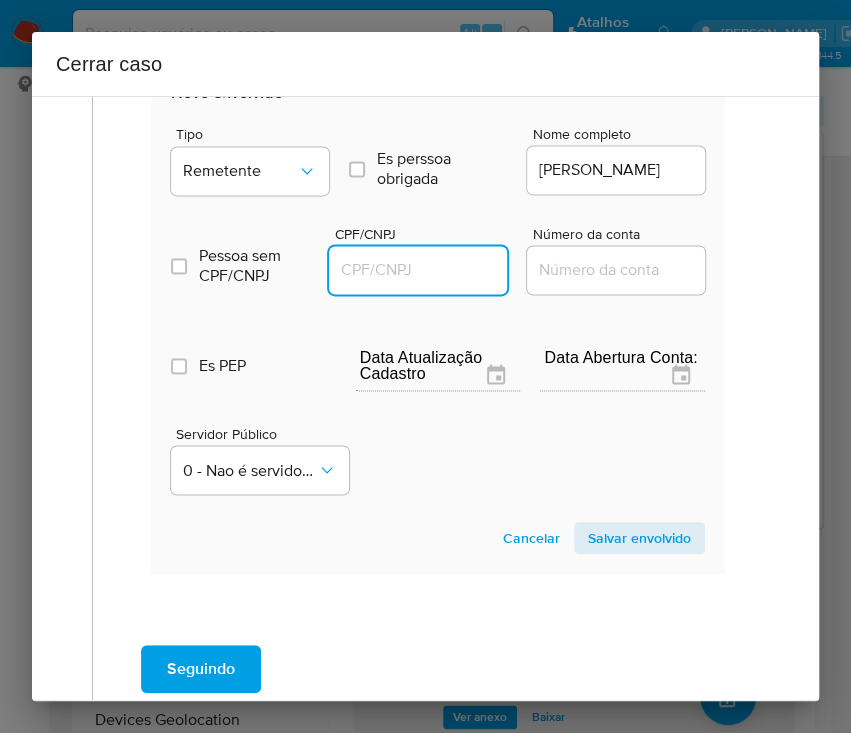 paste on "02571063596" 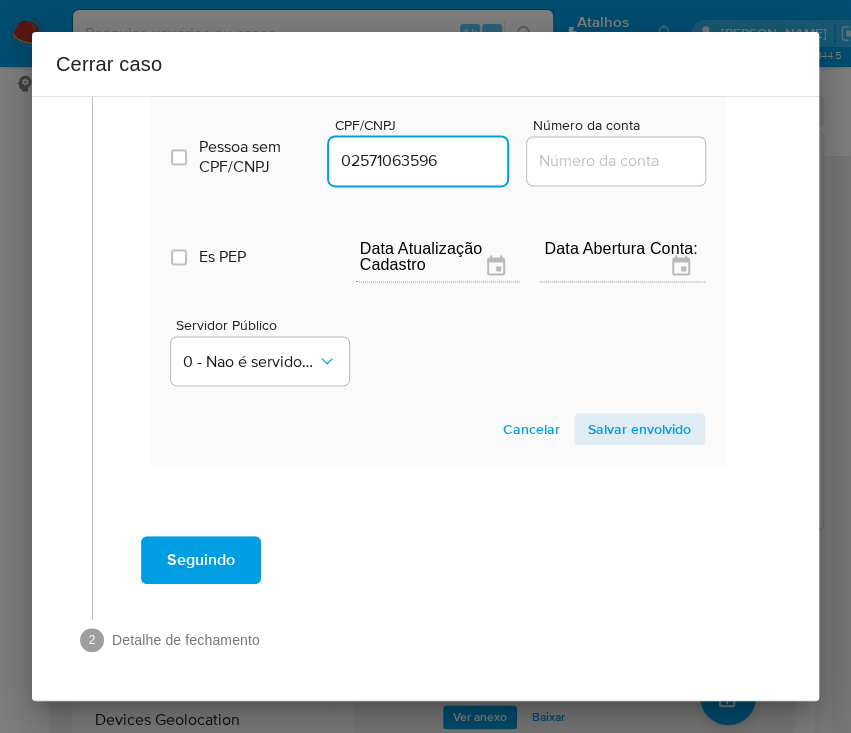 type on "2571063596" 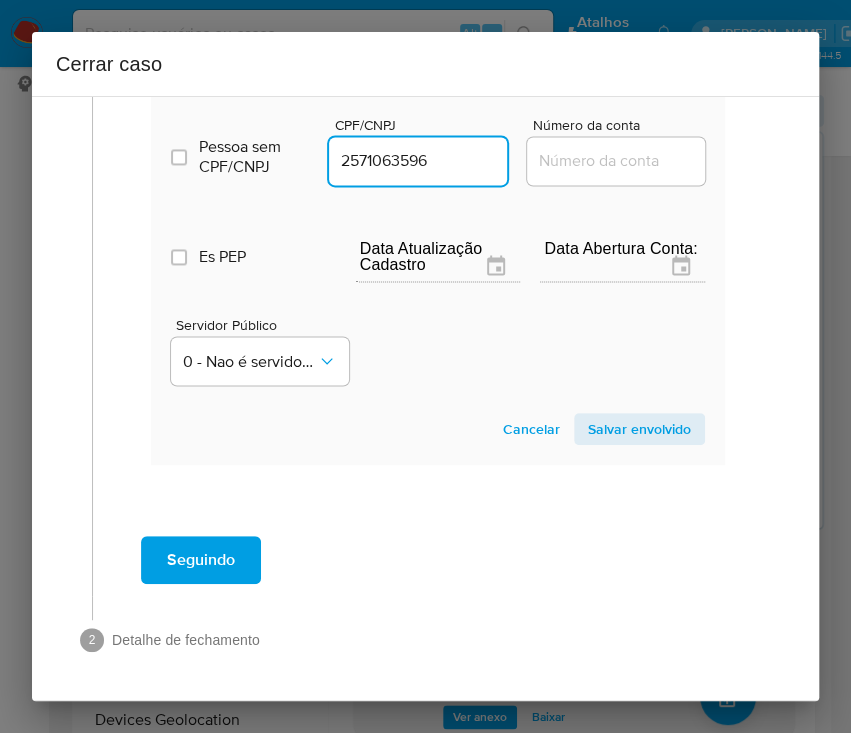 click on "Salvar envolvido" at bounding box center [639, 429] 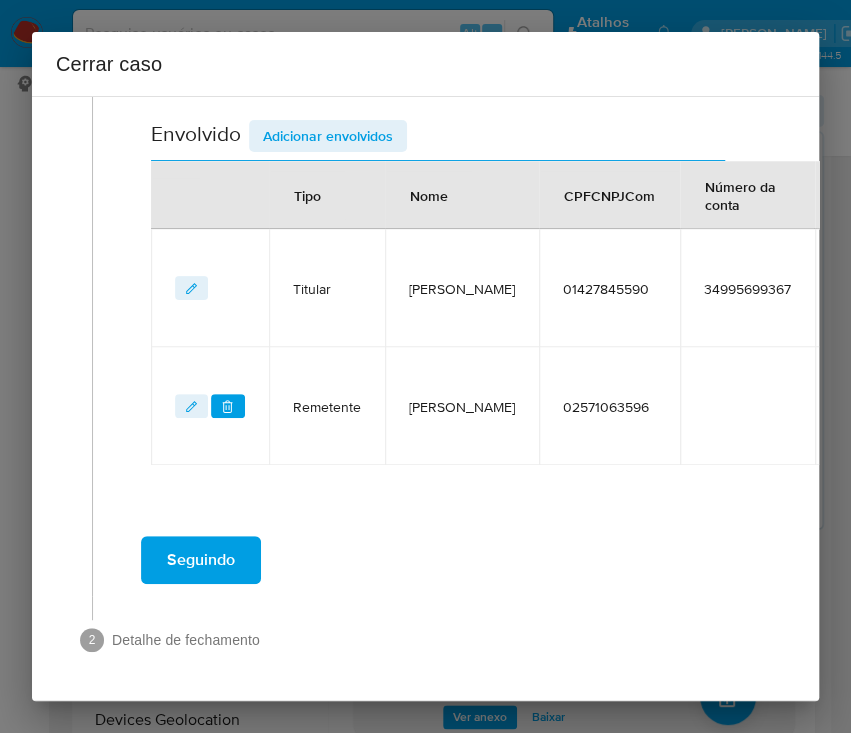 scroll, scrollTop: 667, scrollLeft: 0, axis: vertical 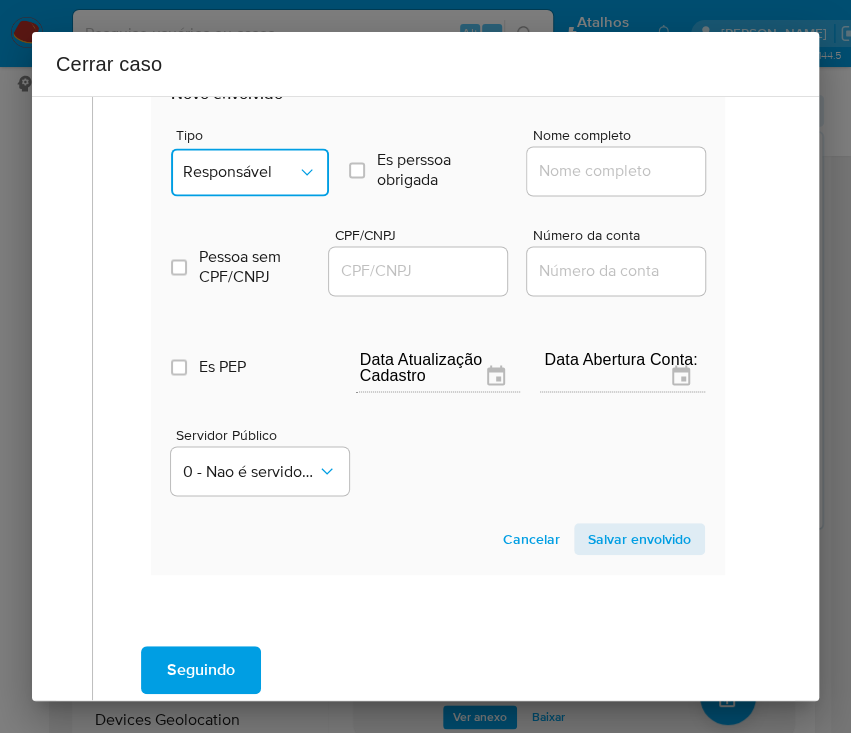 click on "Responsável" at bounding box center (240, 172) 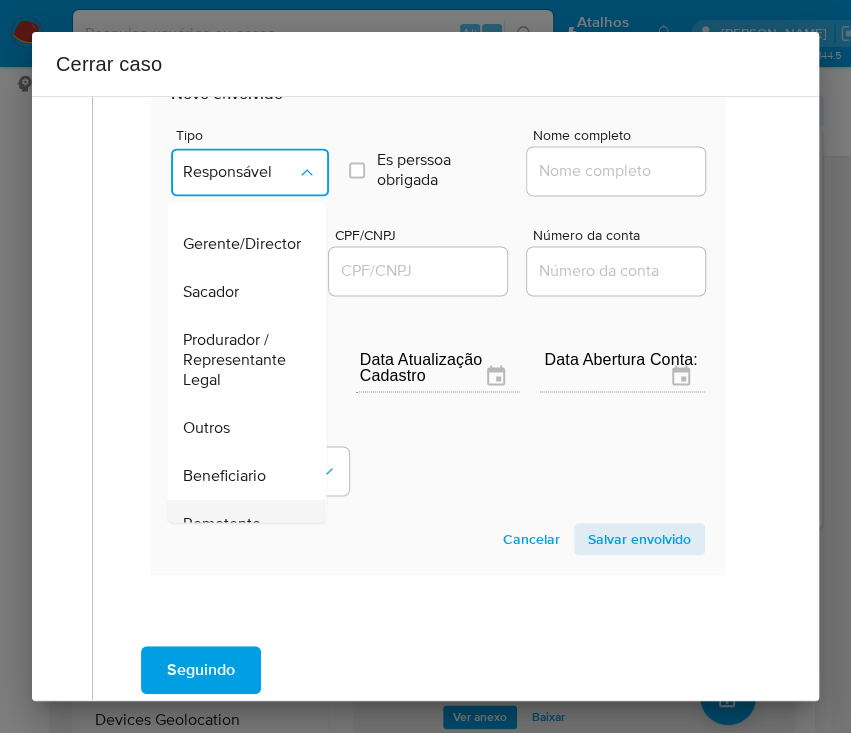 scroll, scrollTop: 266, scrollLeft: 0, axis: vertical 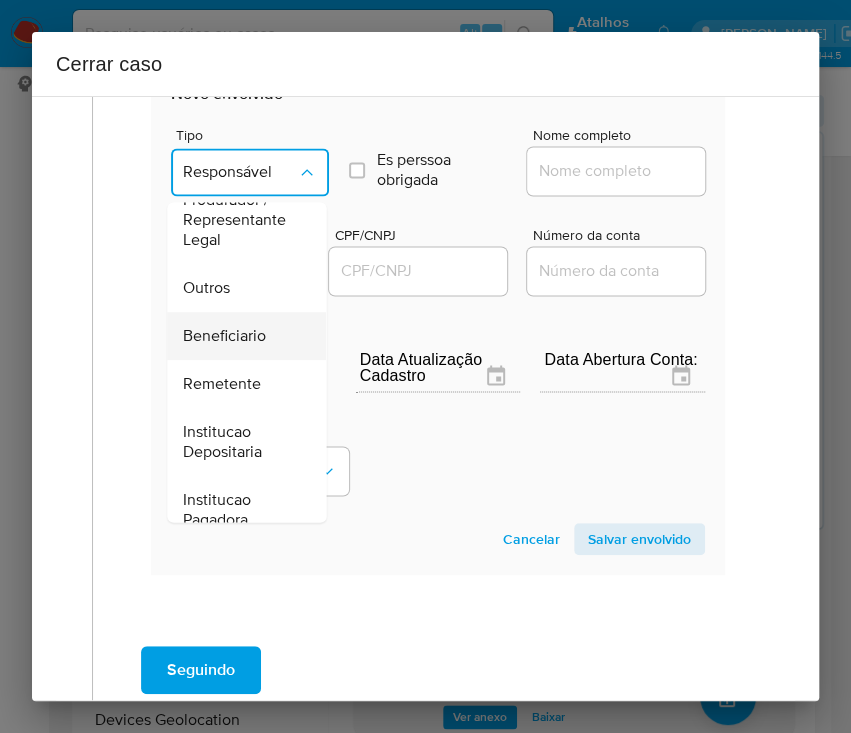 click on "Beneficiario" at bounding box center (224, 336) 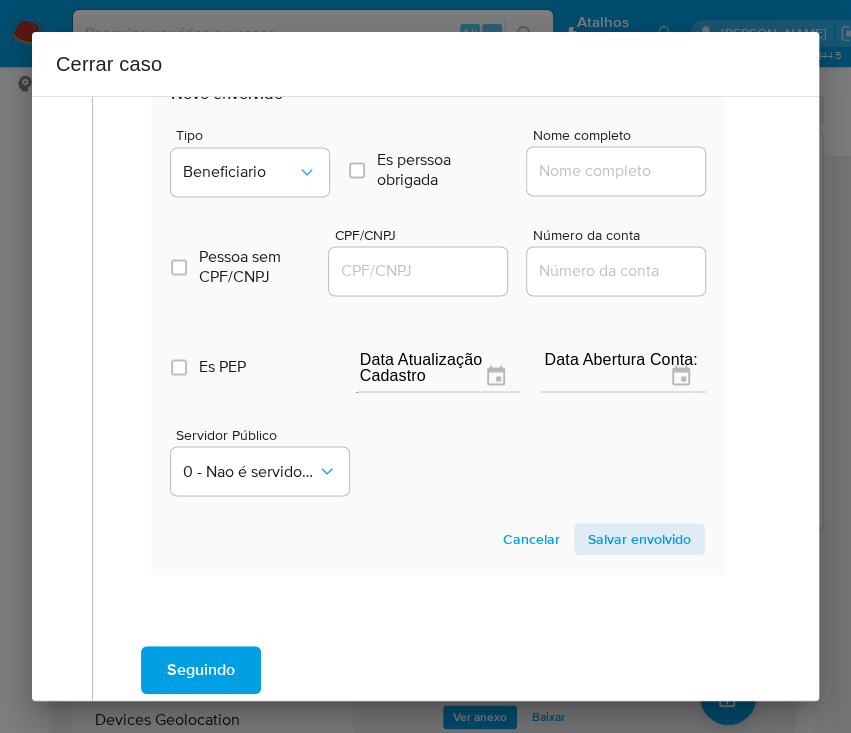 click on "Nome completo" at bounding box center (625, 171) 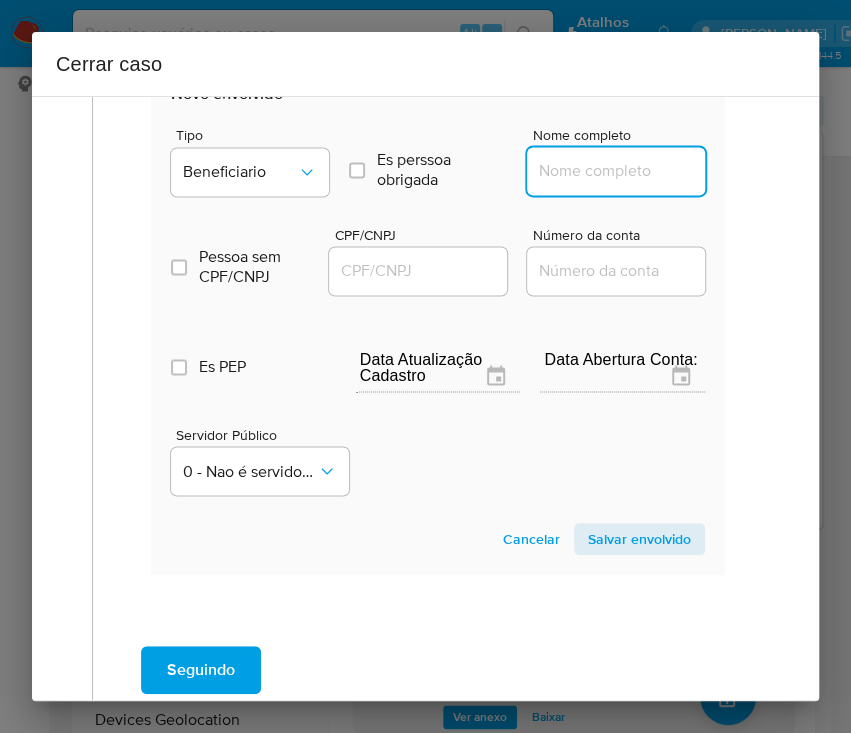 paste on "Valor Valente Loterias Ltda,  34034058000178" 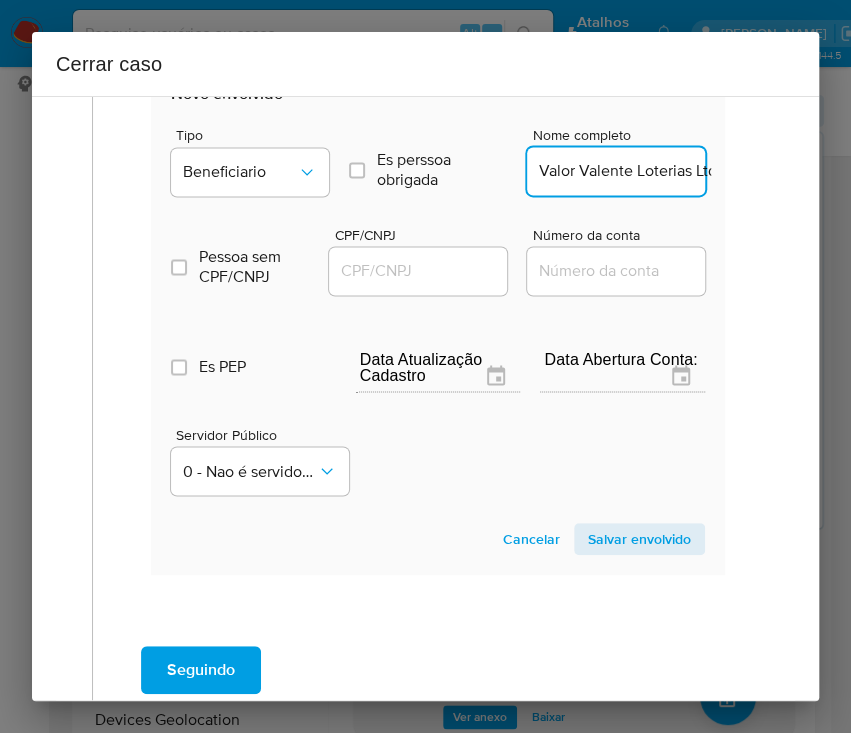 scroll, scrollTop: 0, scrollLeft: 153, axis: horizontal 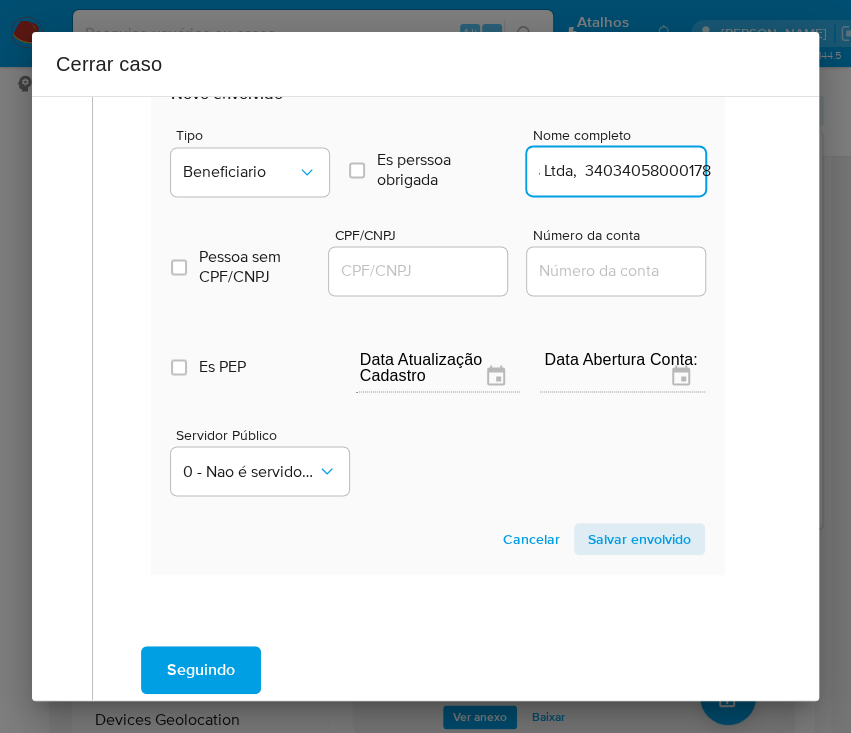 drag, startPoint x: 556, startPoint y: 176, endPoint x: 735, endPoint y: 174, distance: 179.01117 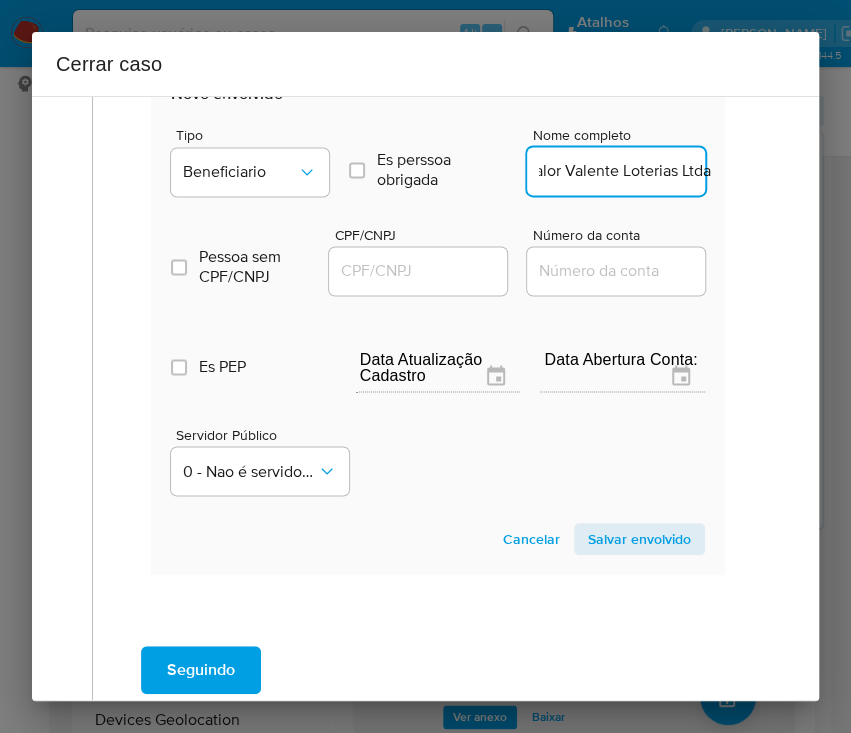scroll, scrollTop: 0, scrollLeft: 15, axis: horizontal 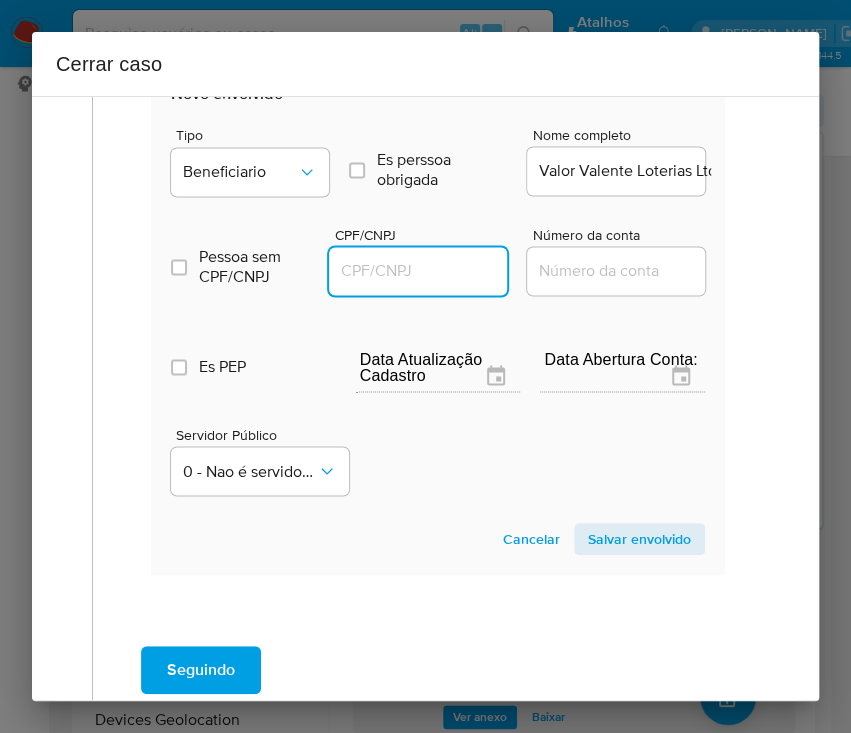 click on "CPF/CNPJ" at bounding box center [427, 271] 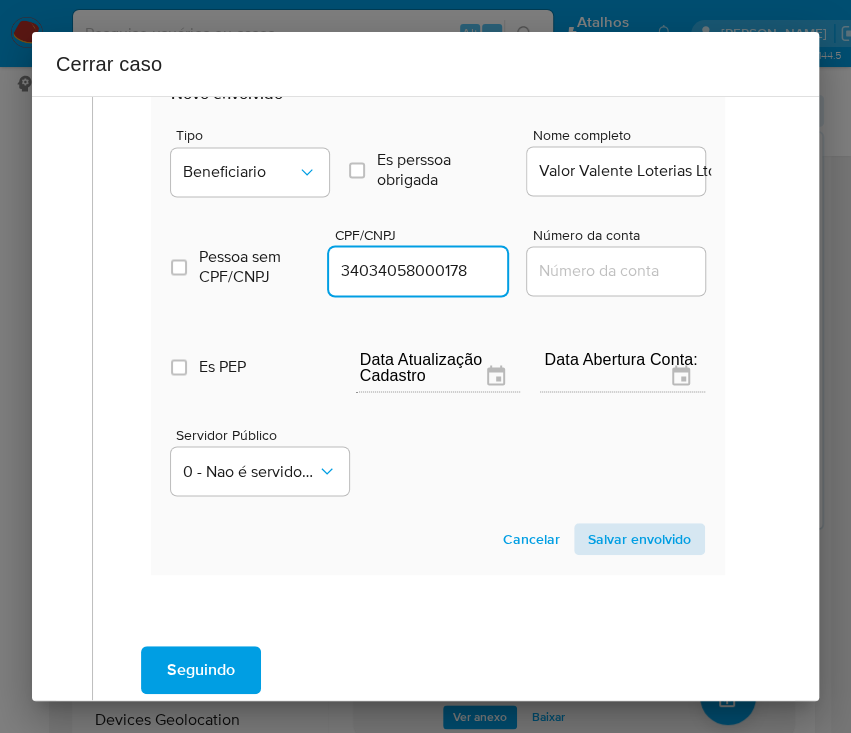 type on "34034058000178" 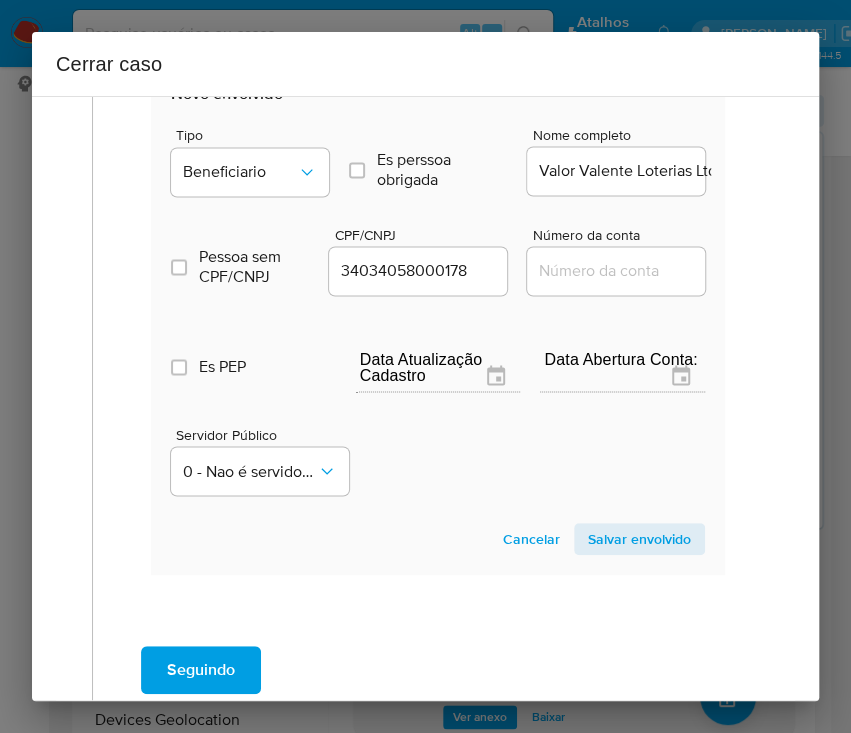 click on "Salvar envolvido" at bounding box center (639, 539) 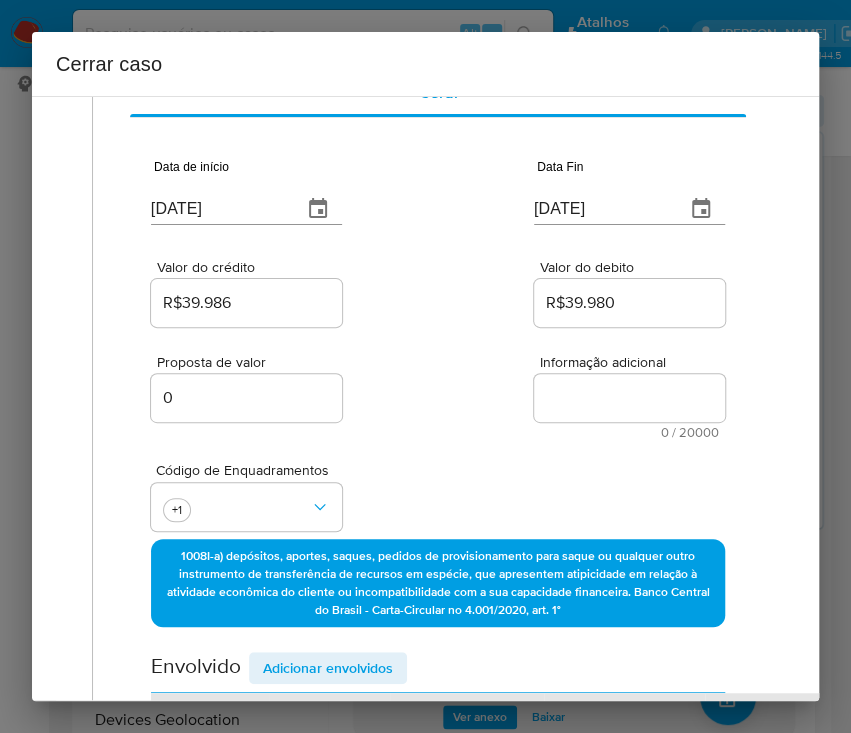 scroll, scrollTop: 0, scrollLeft: 0, axis: both 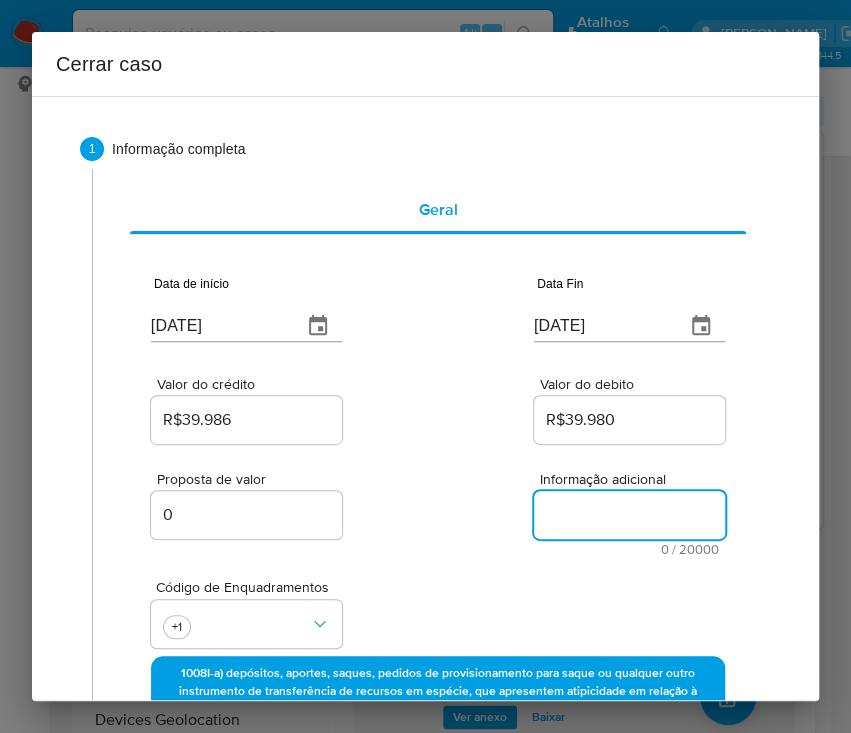 click on "Informação adicional" at bounding box center (629, 515) 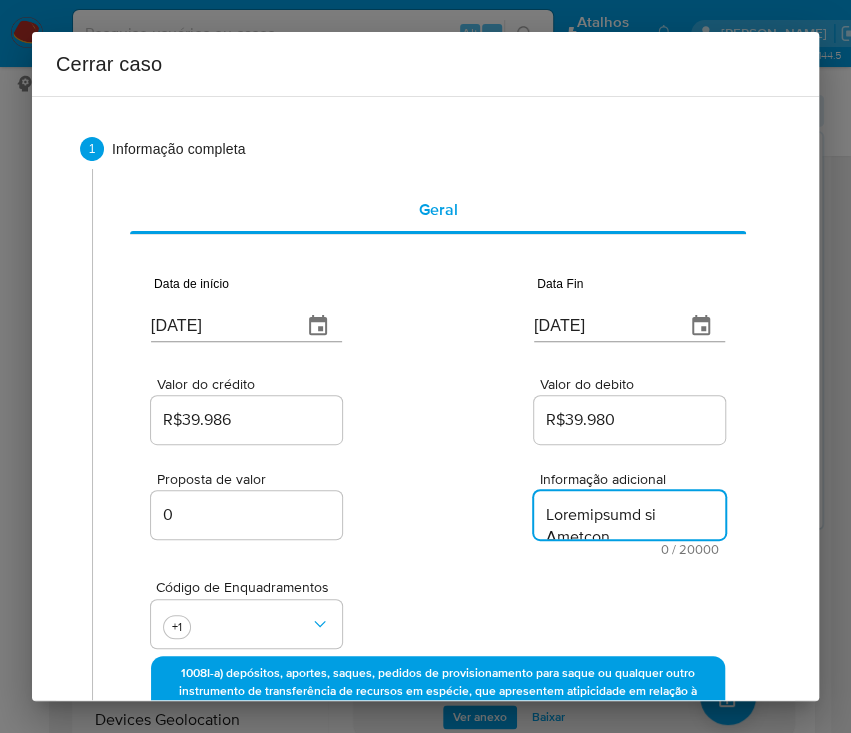 scroll, scrollTop: 2578, scrollLeft: 0, axis: vertical 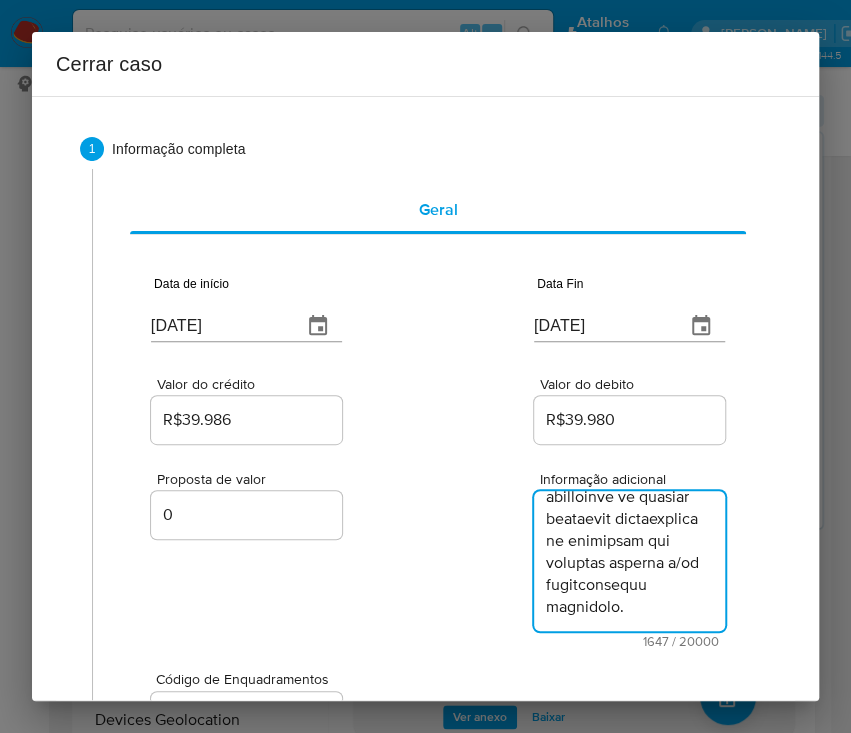 type on "Informações do Cliente
Nayara Machado Santos, CPF 01427845590, 40 anos, residente no município de FEIRA DE SANTANA, BAHIA, início de relacionamento em 15/03/2010;
Renda mensal declarada: R$10.000,00 - Enfermeiro de nível superior, nutricionista, farmacêutico e afins.
Figura como sócio na empresa Valor Valente Loterias Ltda, CNPJ 34.034.058/0001-78, fundada em 13/06/1990, sediada em Valente, BA — casas lotéricas — porte ME — faturamento anual presumido não informado.
Atividade secundária:
Correspondentes de instituições financeiras
Resumo das movimentações:
No período de  04/05/2025 a 28/06/2025, os créditos somaram R$39.986,12 e os débitos totalizaram R$39.980,00, sendo destacados:
Resumo das principais Operações:
Créditos:
10 Aportes via boleto bancário: R$39.984,85
Débitos:
3 Transferências Interbancárias: R$39.980,00
Amostra das principais transações:
I) Créditos:
R$39.980,00 - 10 pagamentos de boletos bancários, através do Banco Caixa Econômica Federal, feito por por Tassio Miranda Santo..." 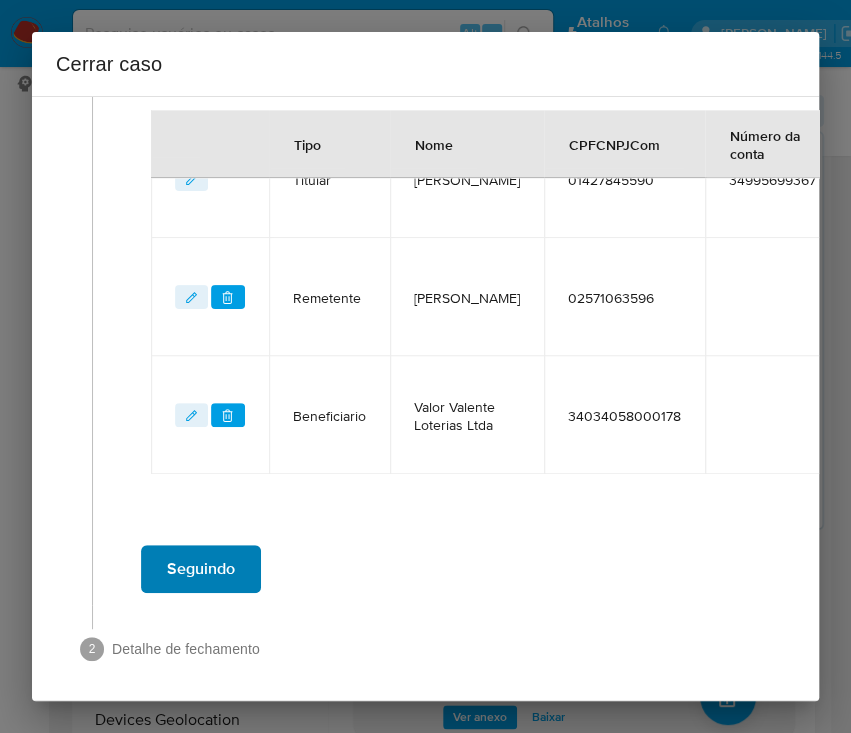 scroll, scrollTop: 878, scrollLeft: 0, axis: vertical 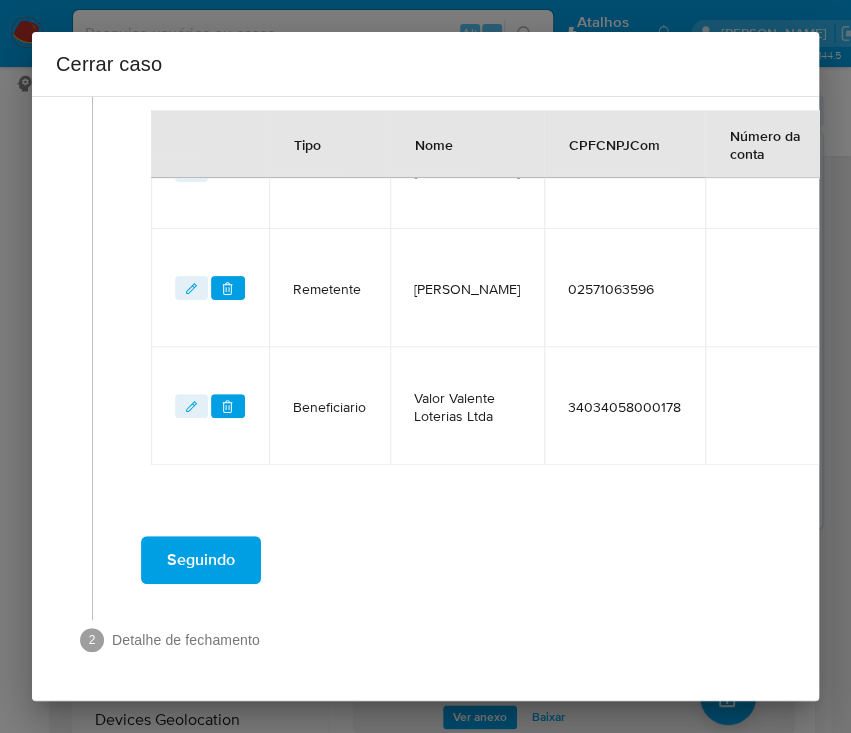click on "Seguindo" at bounding box center (201, 560) 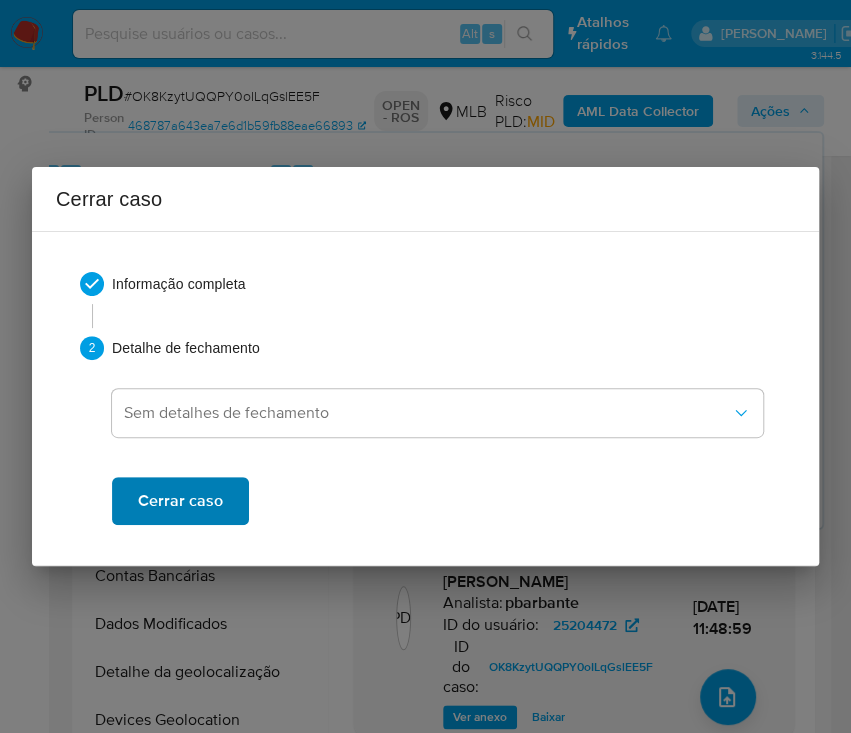 scroll, scrollTop: 0, scrollLeft: 0, axis: both 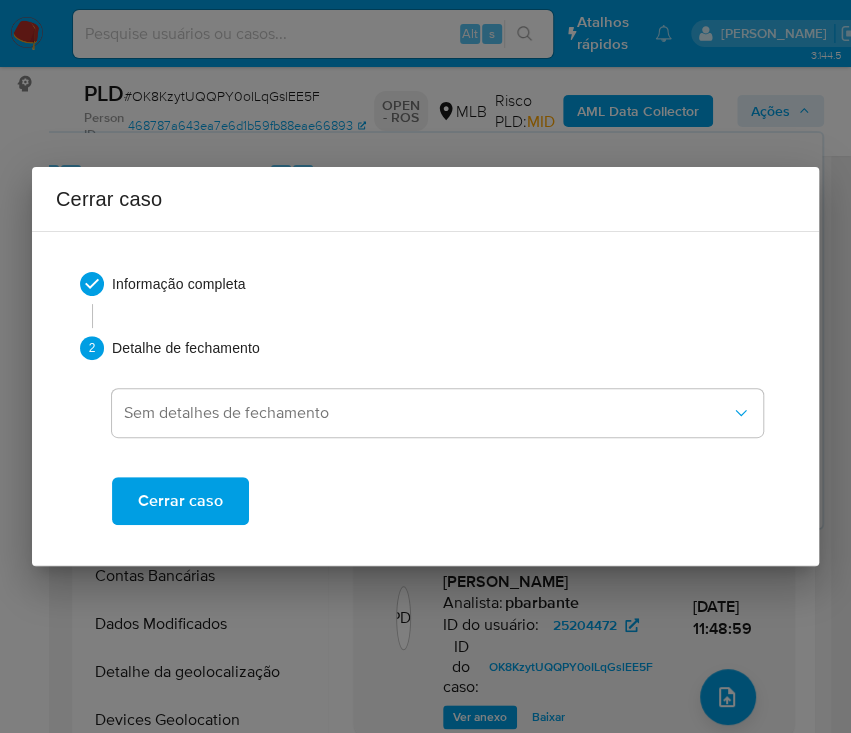 click on "Cerrar caso" at bounding box center [180, 501] 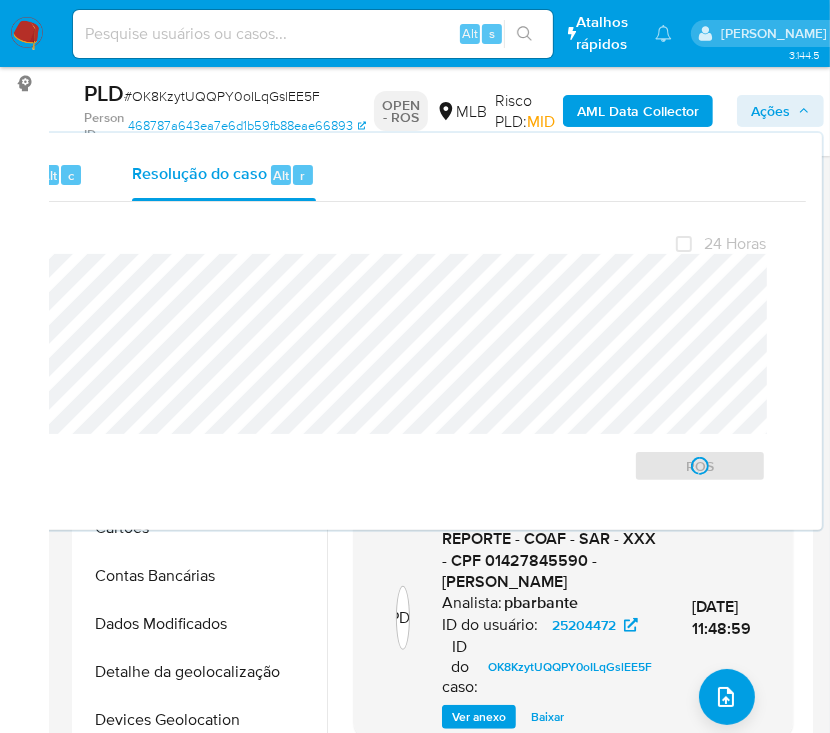 click on "PLD # OK8KzytUQQPY0oILqGslEE5F" at bounding box center (224, 94) 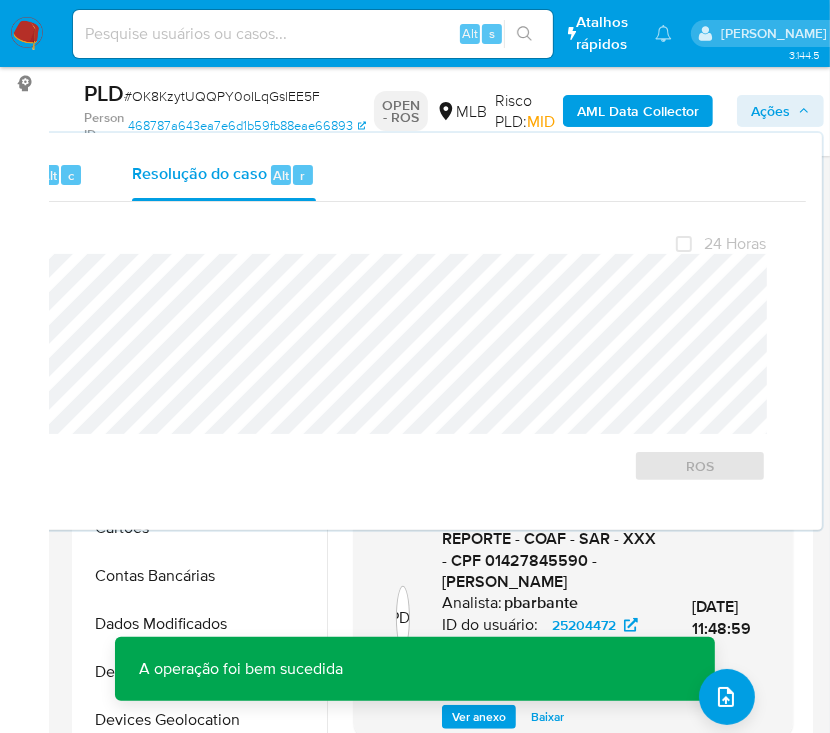 click on "# OK8KzytUQQPY0oILqGslEE5F" at bounding box center (222, 96) 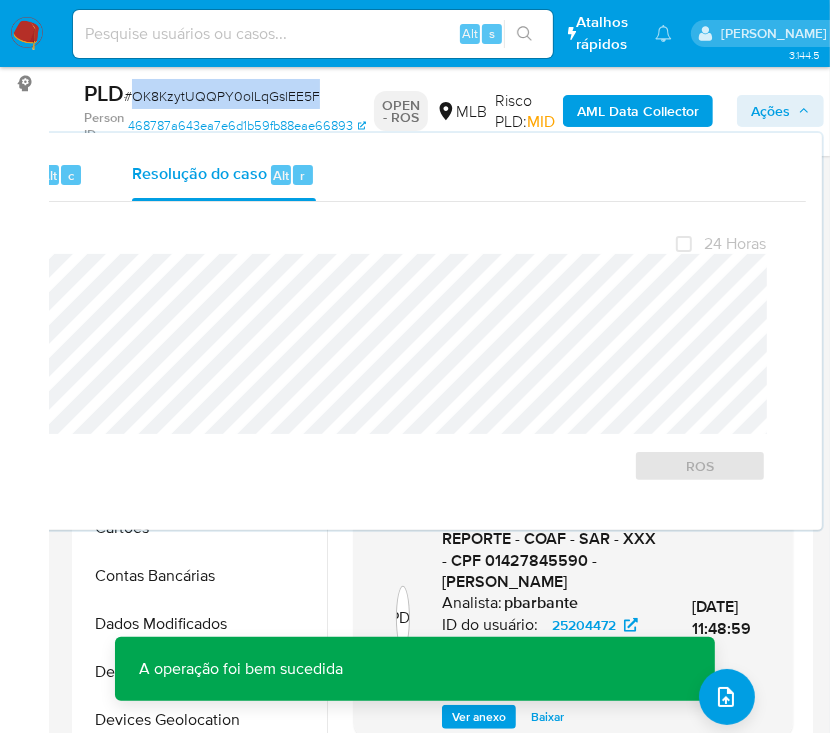 click on "# OK8KzytUQQPY0oILqGslEE5F" at bounding box center (222, 96) 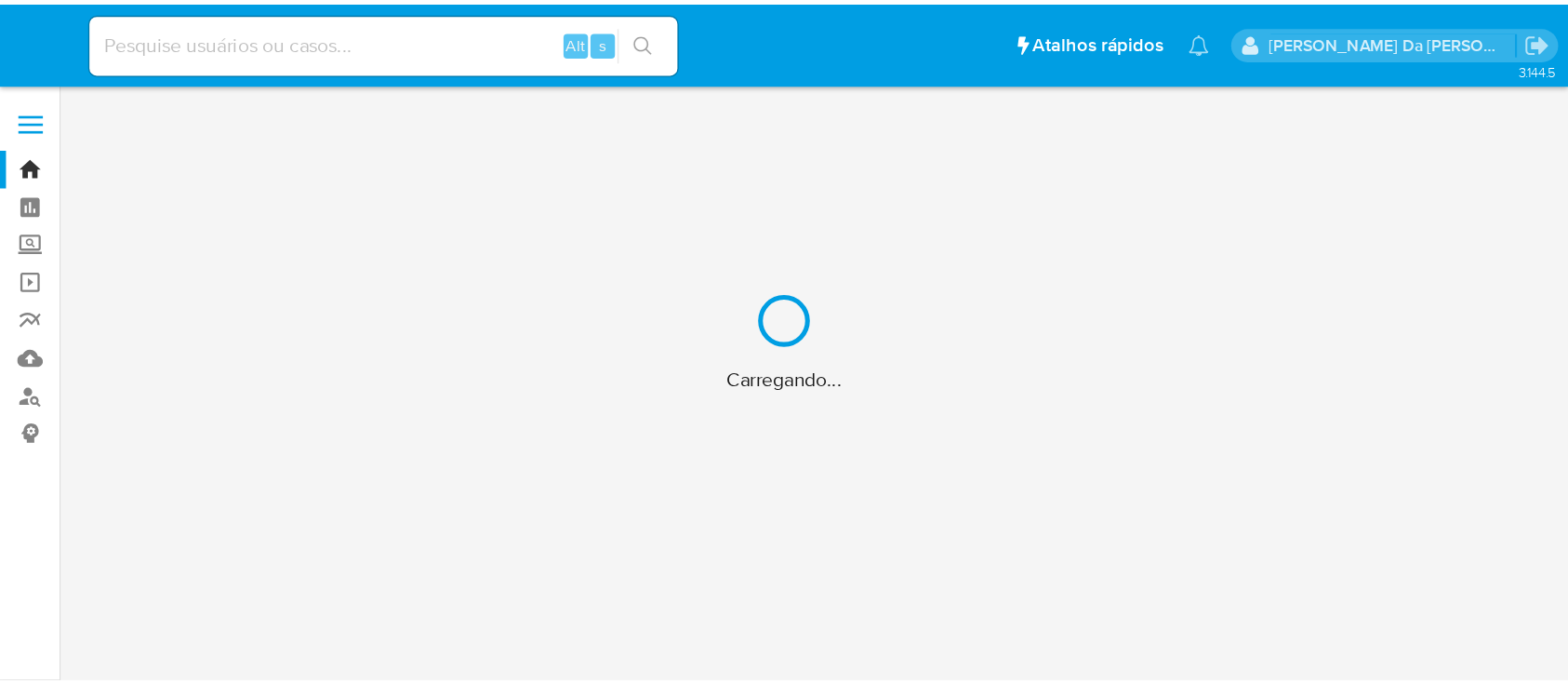 scroll, scrollTop: 0, scrollLeft: 0, axis: both 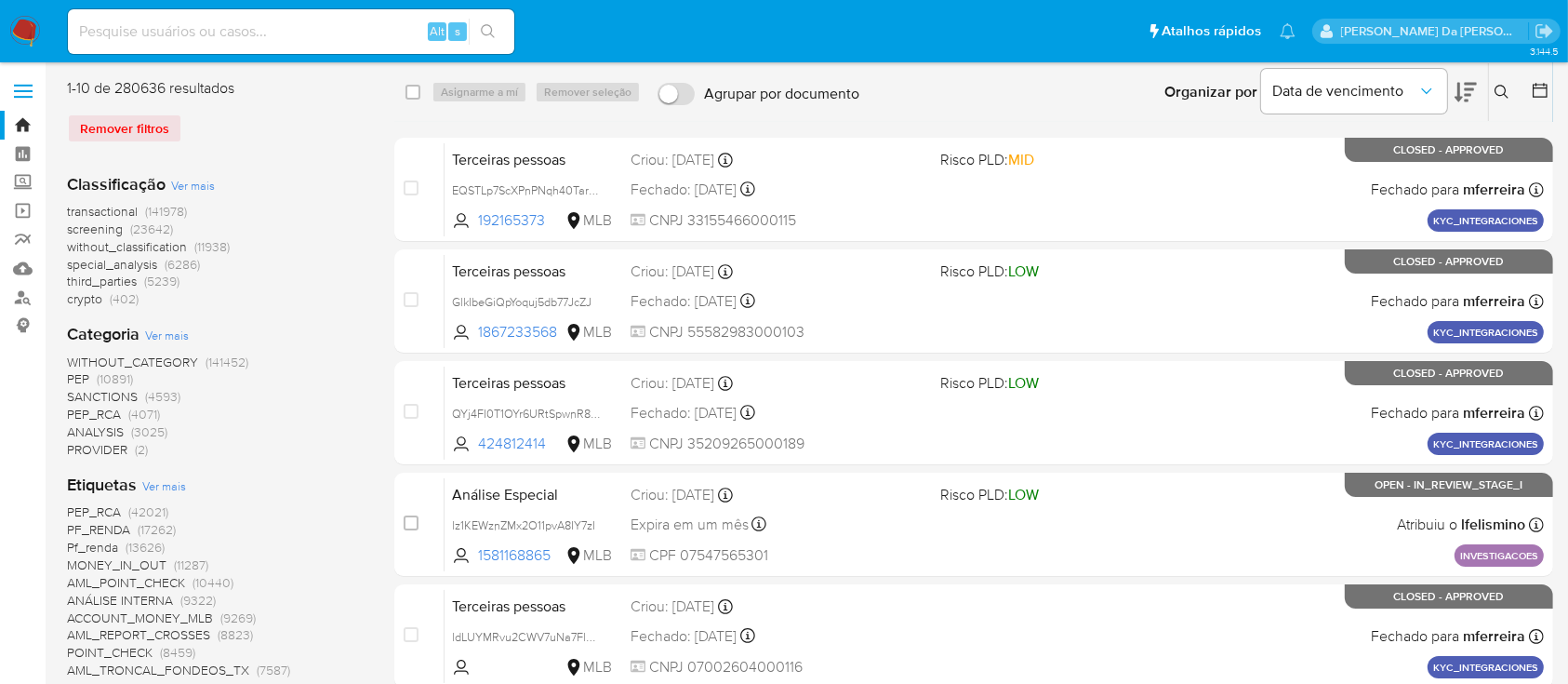 click at bounding box center (291, 32) 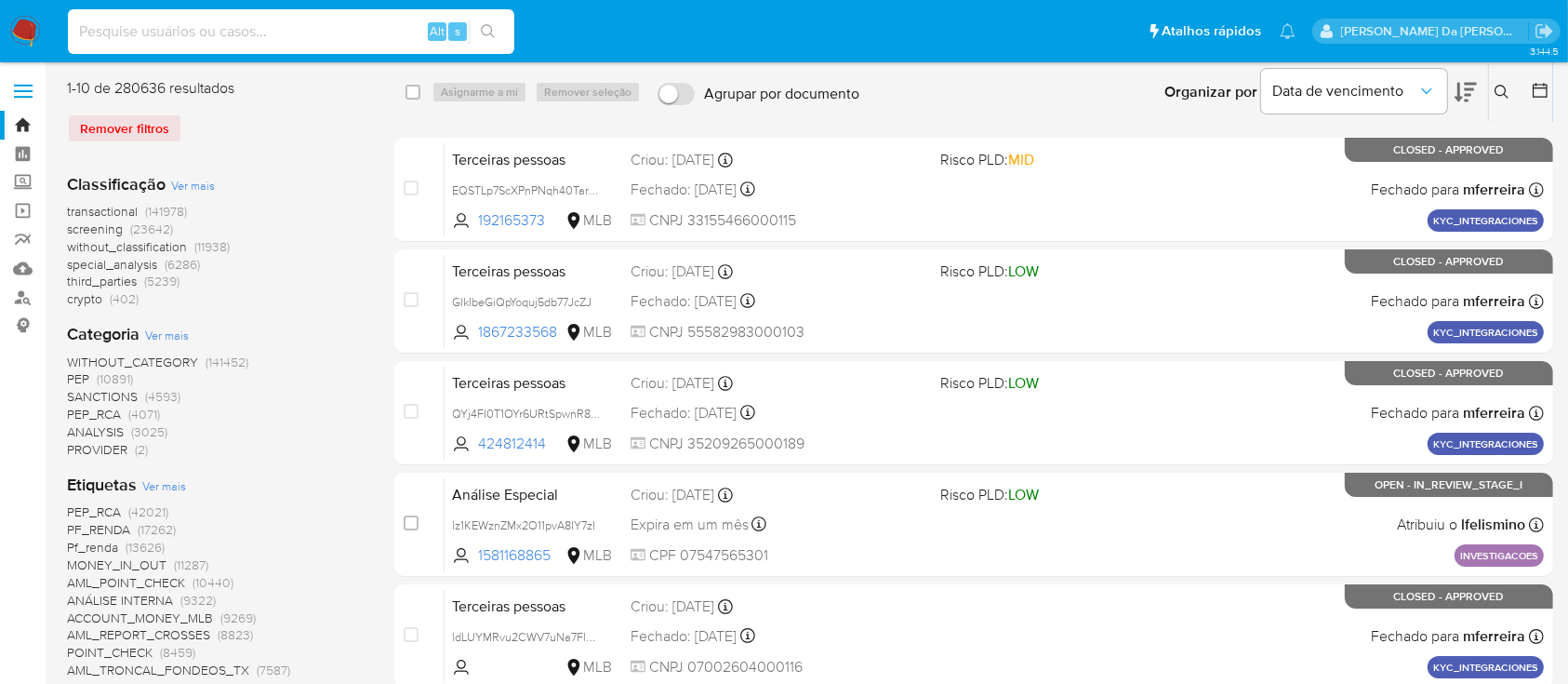 paste on "OK8KzytUQQPY0oILqGslEE5F" 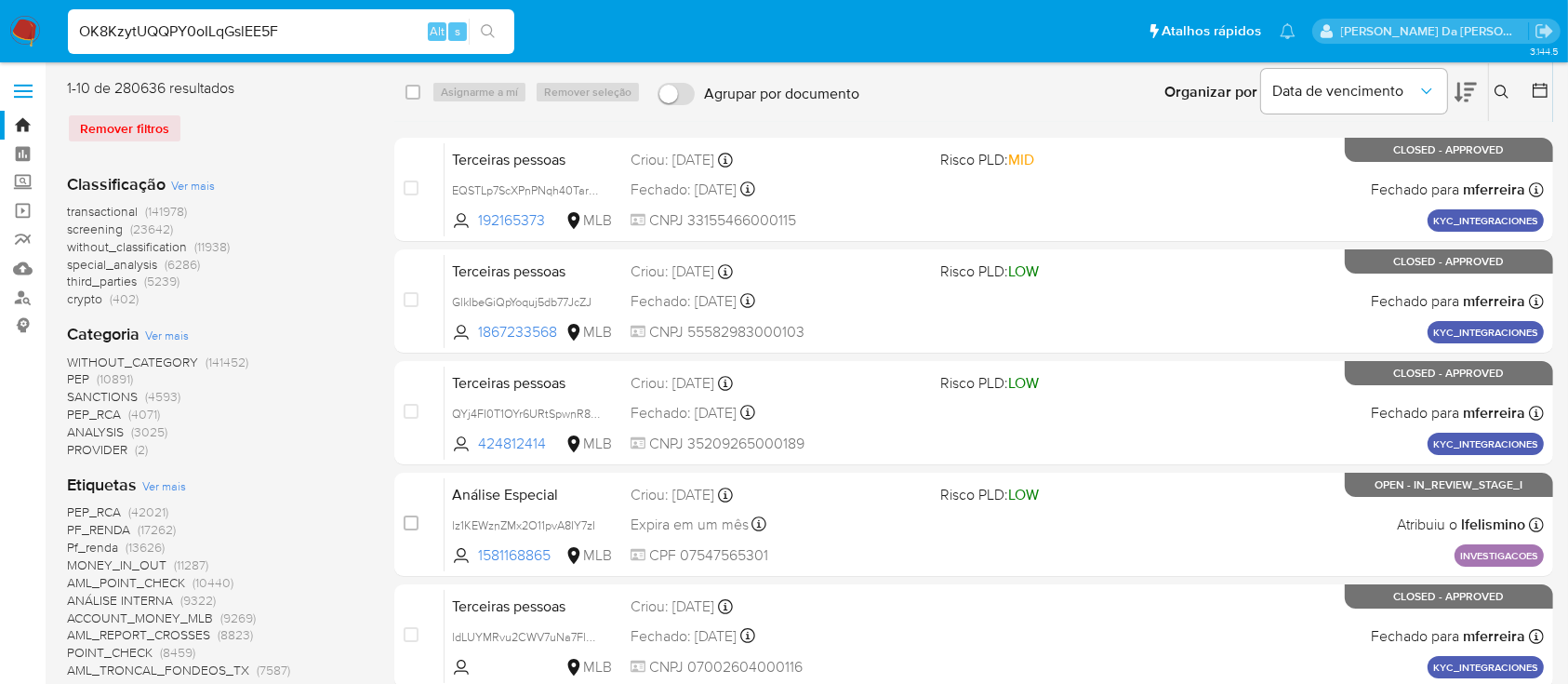 type on "OK8KzytUQQPY0oILqGslEE5F" 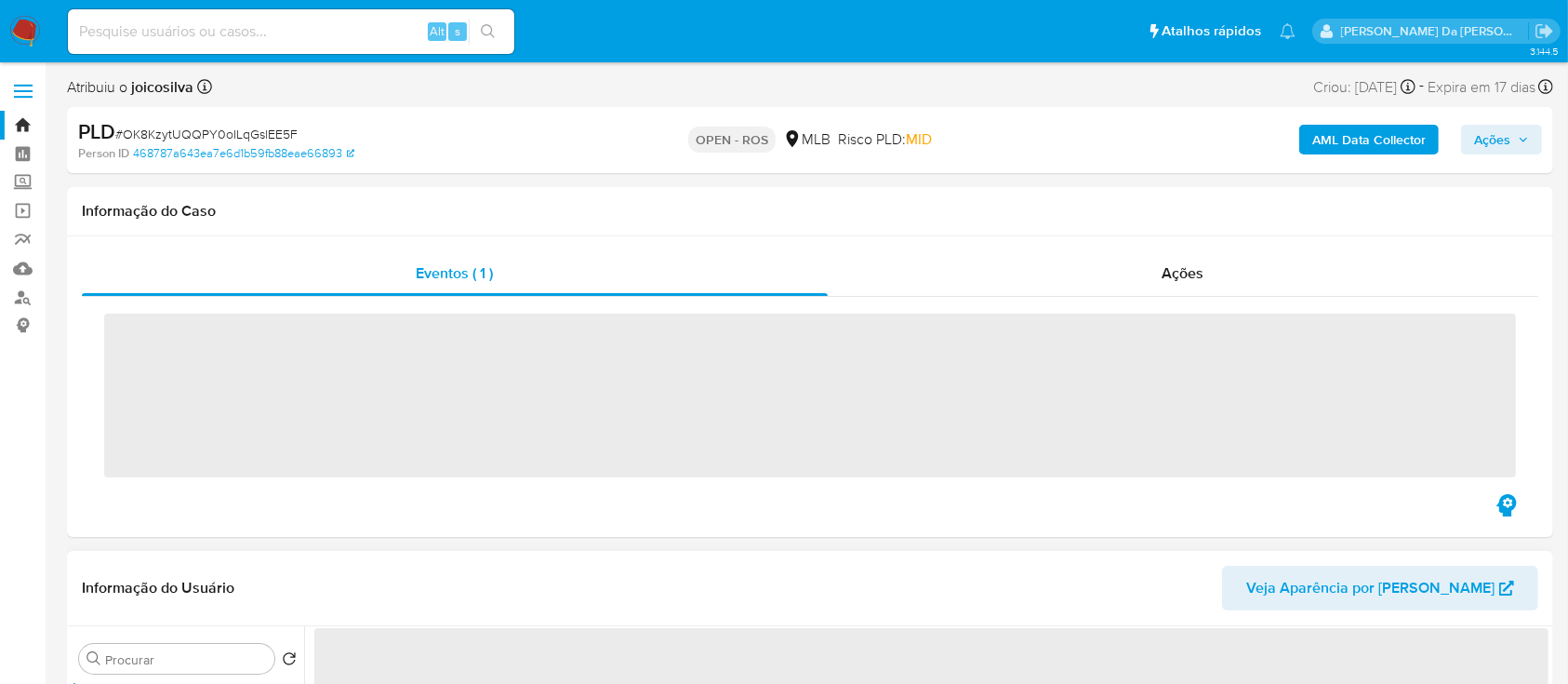 scroll, scrollTop: 124, scrollLeft: 0, axis: vertical 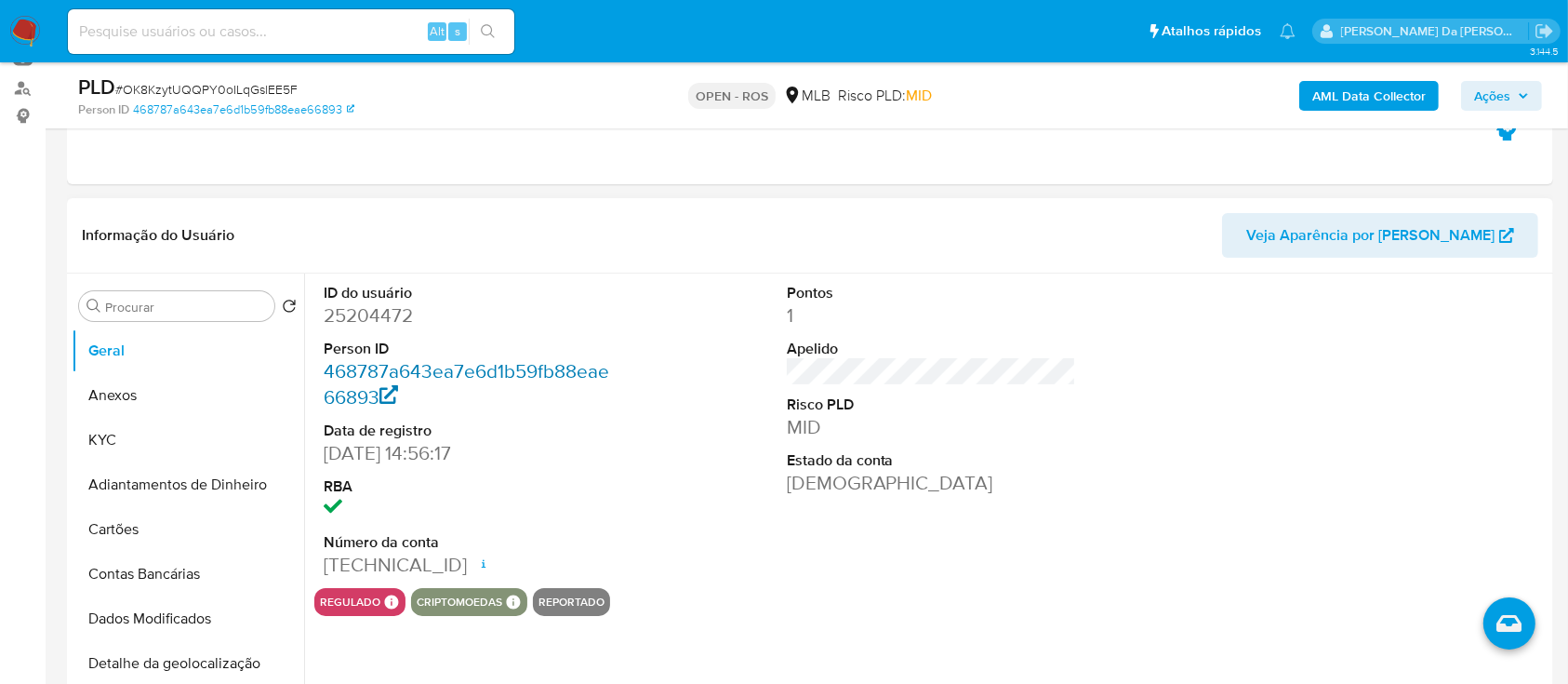 select on "10" 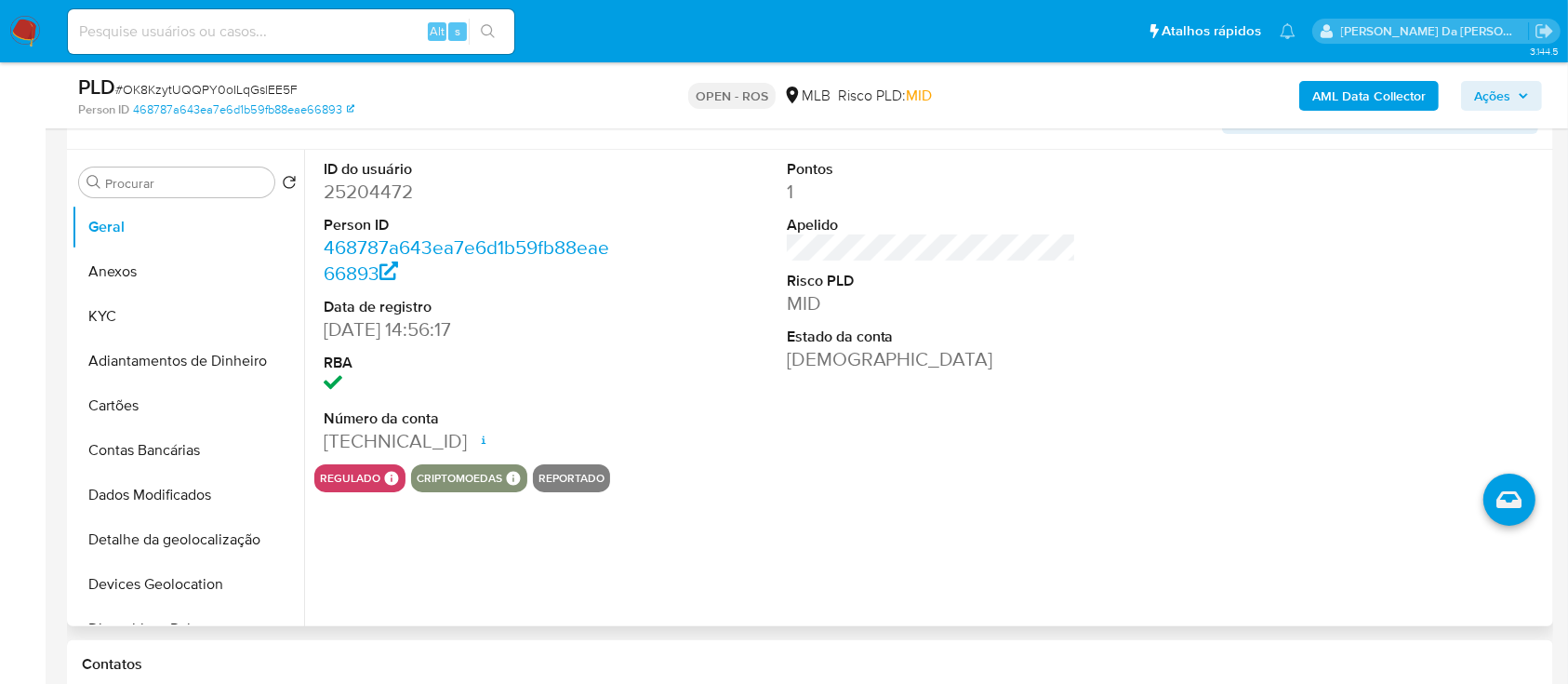 scroll, scrollTop: 372, scrollLeft: 0, axis: vertical 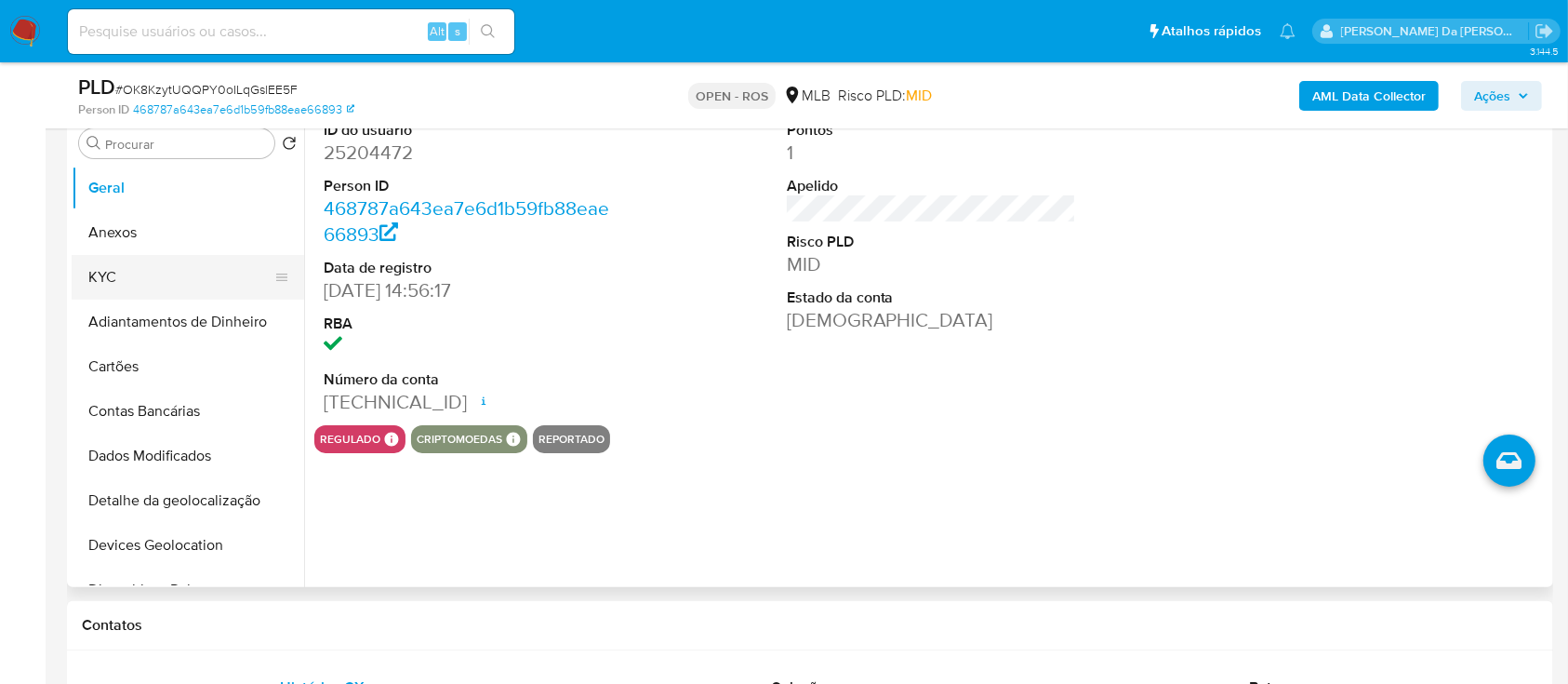 click on "KYC" at bounding box center (180, 277) 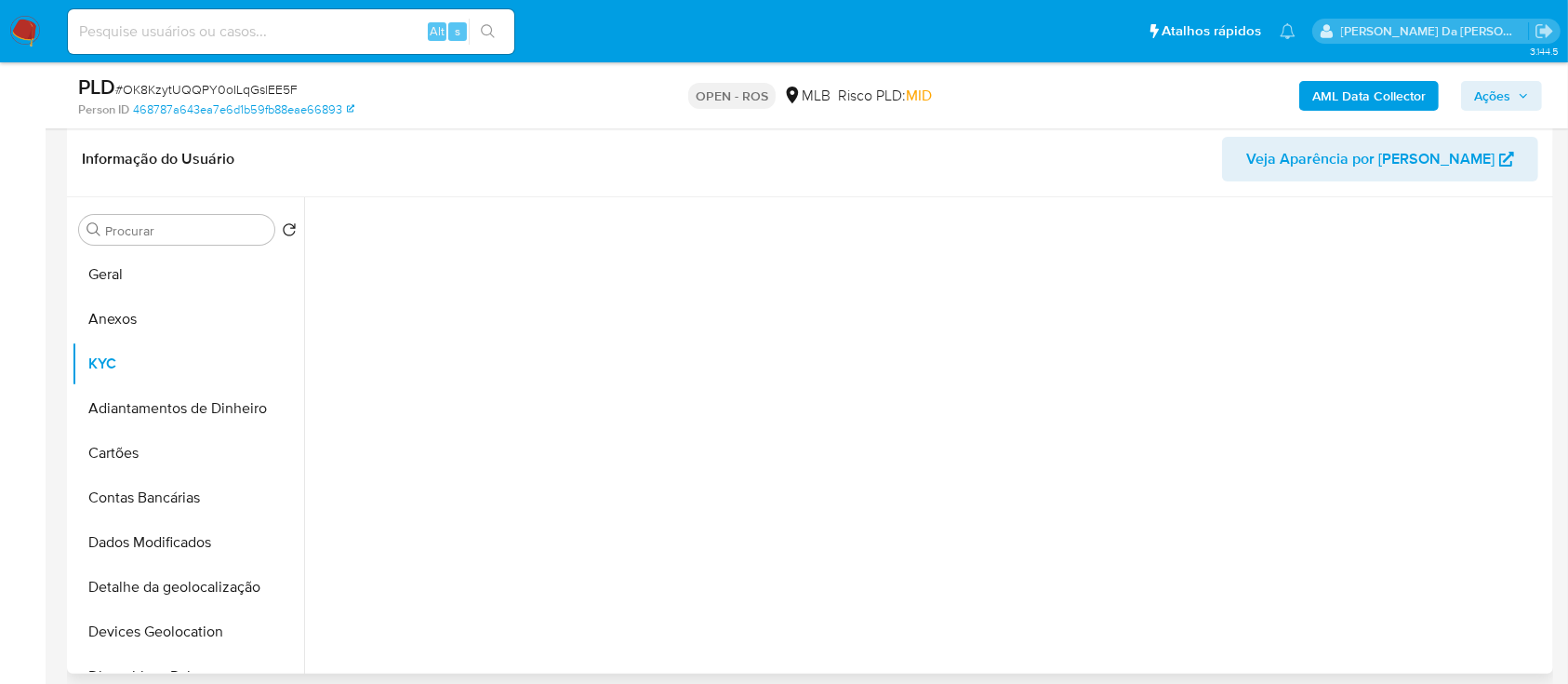 scroll, scrollTop: 248, scrollLeft: 0, axis: vertical 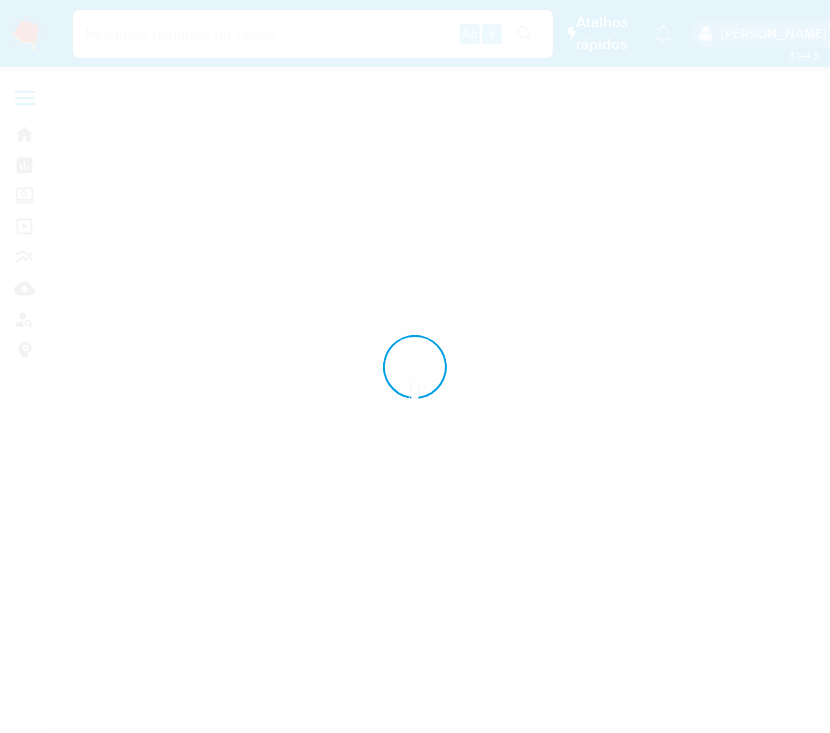 click at bounding box center (27, 34) 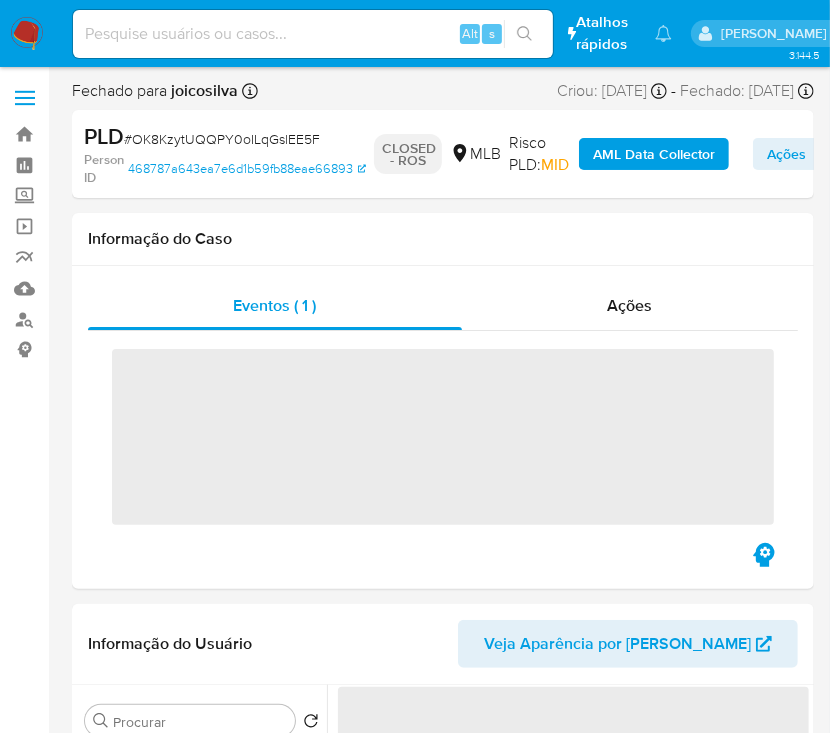 click at bounding box center (27, 34) 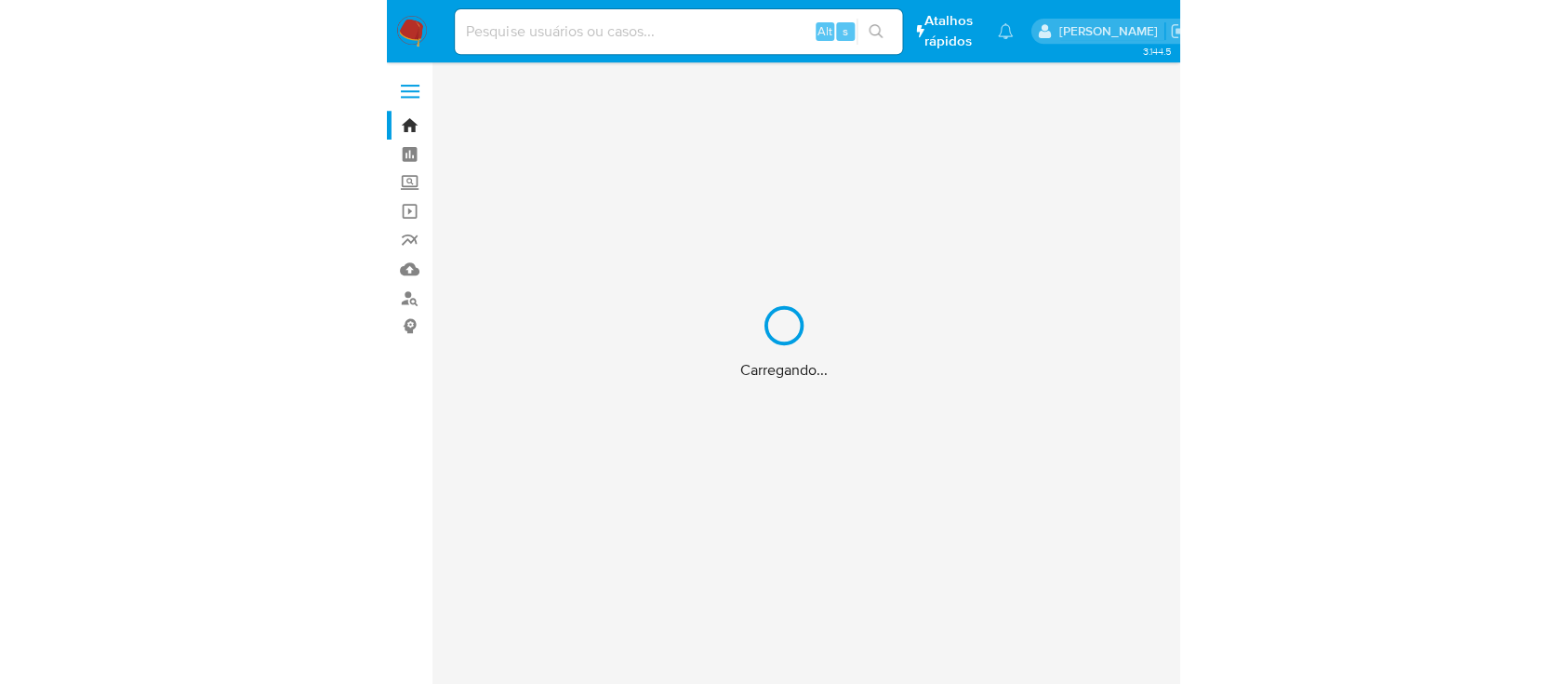 scroll, scrollTop: 0, scrollLeft: 0, axis: both 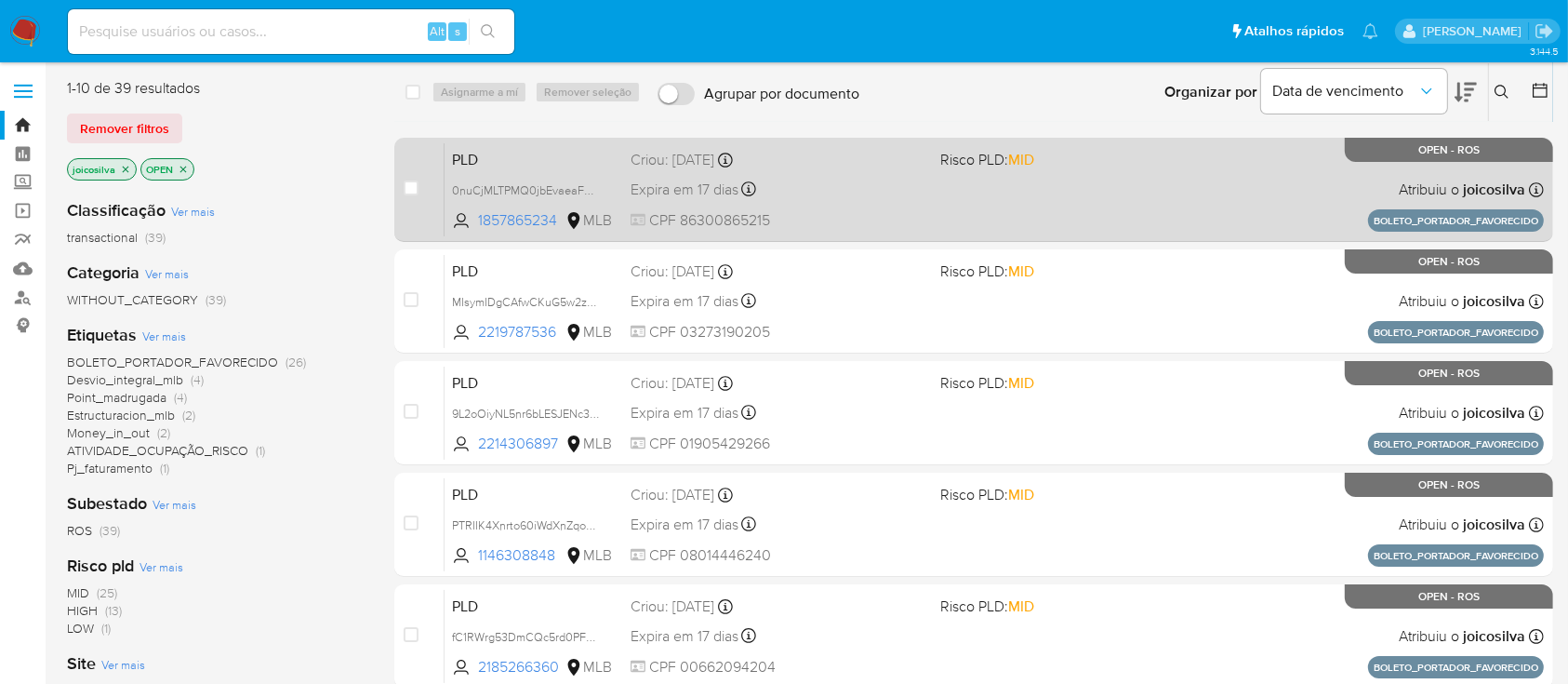 click on "PLD 0nuCjMLTPMQ0jbEvaeaFRmC8 1857865234 MLB Risco PLD:  MID Criou: [DATE]   Criou: [DATE] 18:36:45 Expira em 17 dias   Expira em [DATE] 18:36:46 CPF   86300865215 Atribuiu o   joicosilva   Asignado el: [DATE] 18:36:45 BOLETO_PORTADOR_FAVORECIDO OPEN - ROS" at bounding box center (994, 189) 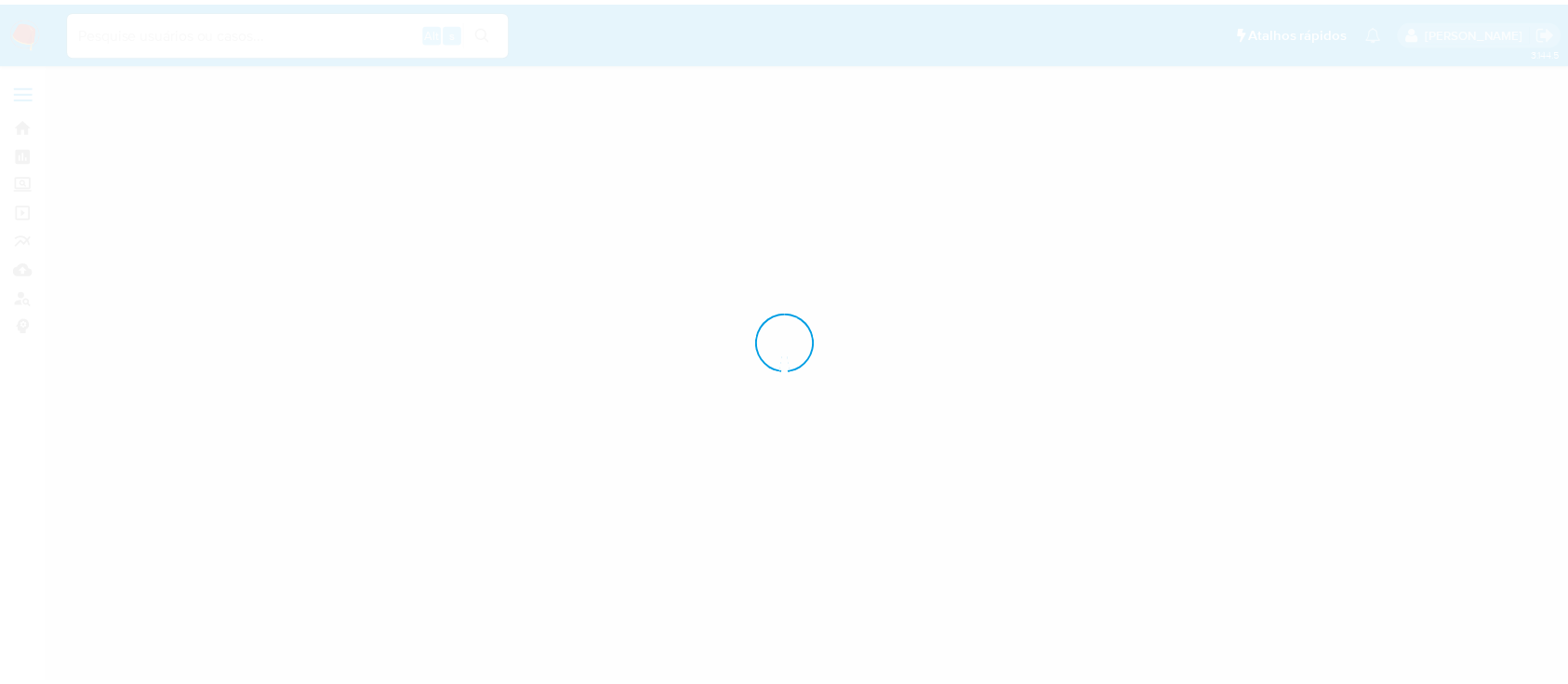 scroll, scrollTop: 0, scrollLeft: 0, axis: both 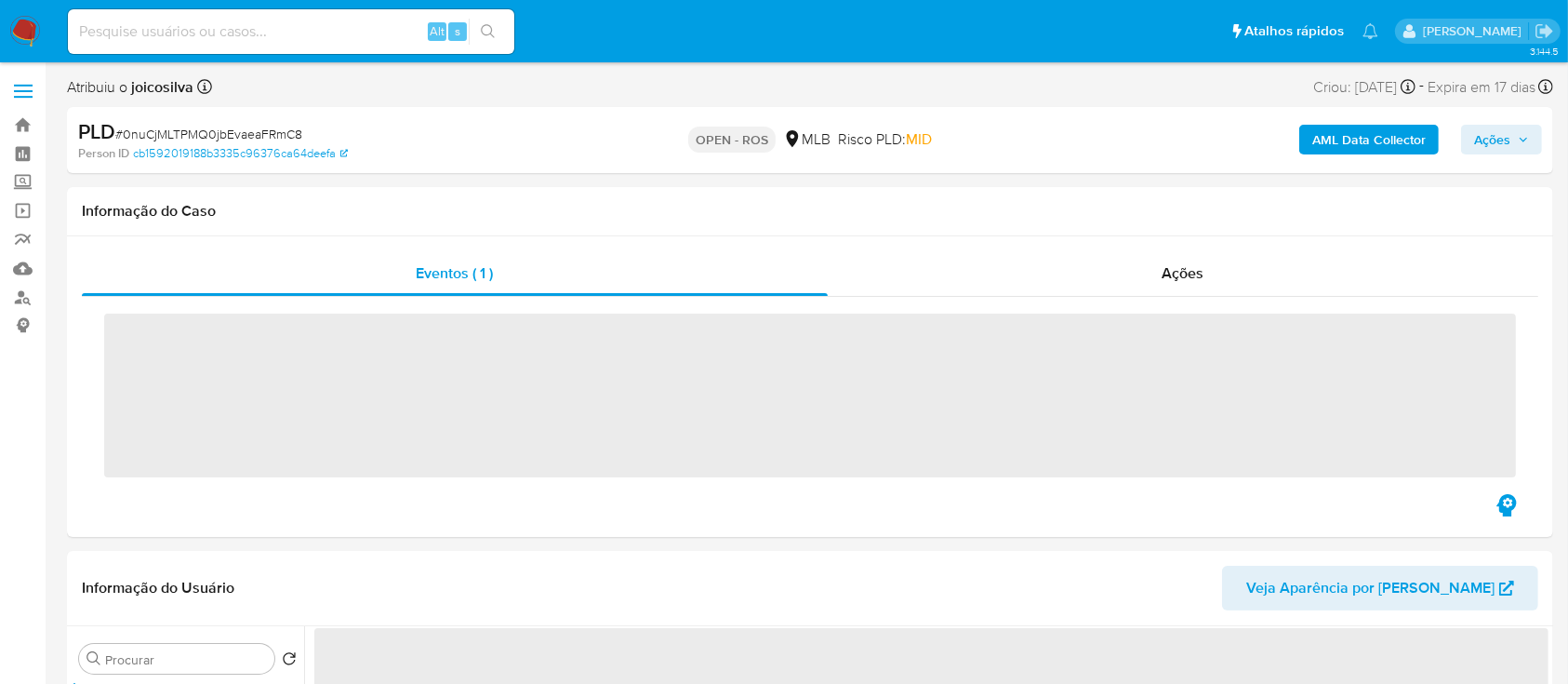 click on "# 0nuCjMLTPMQ0jbEvaeaFRmC8" at bounding box center [208, 134] 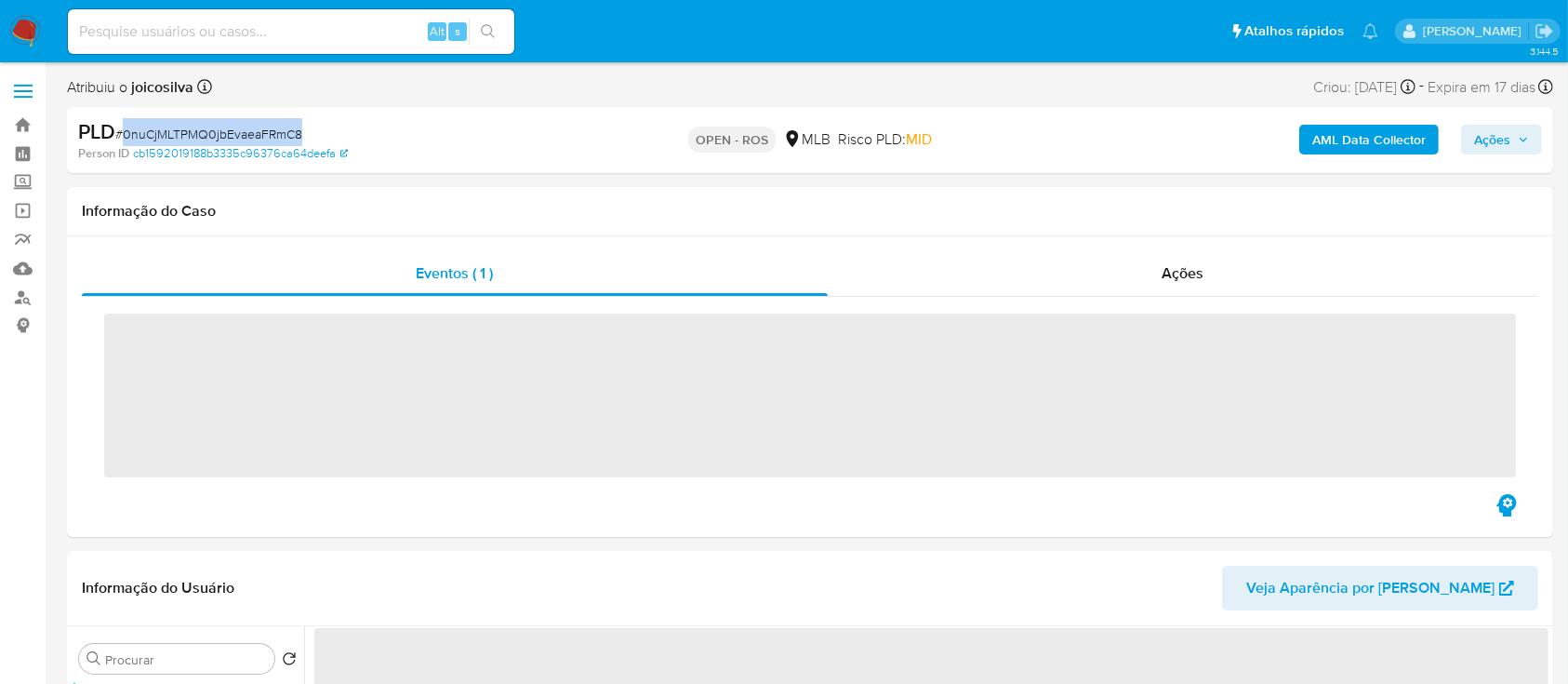 click on "# 0nuCjMLTPMQ0jbEvaeaFRmC8" at bounding box center (208, 134) 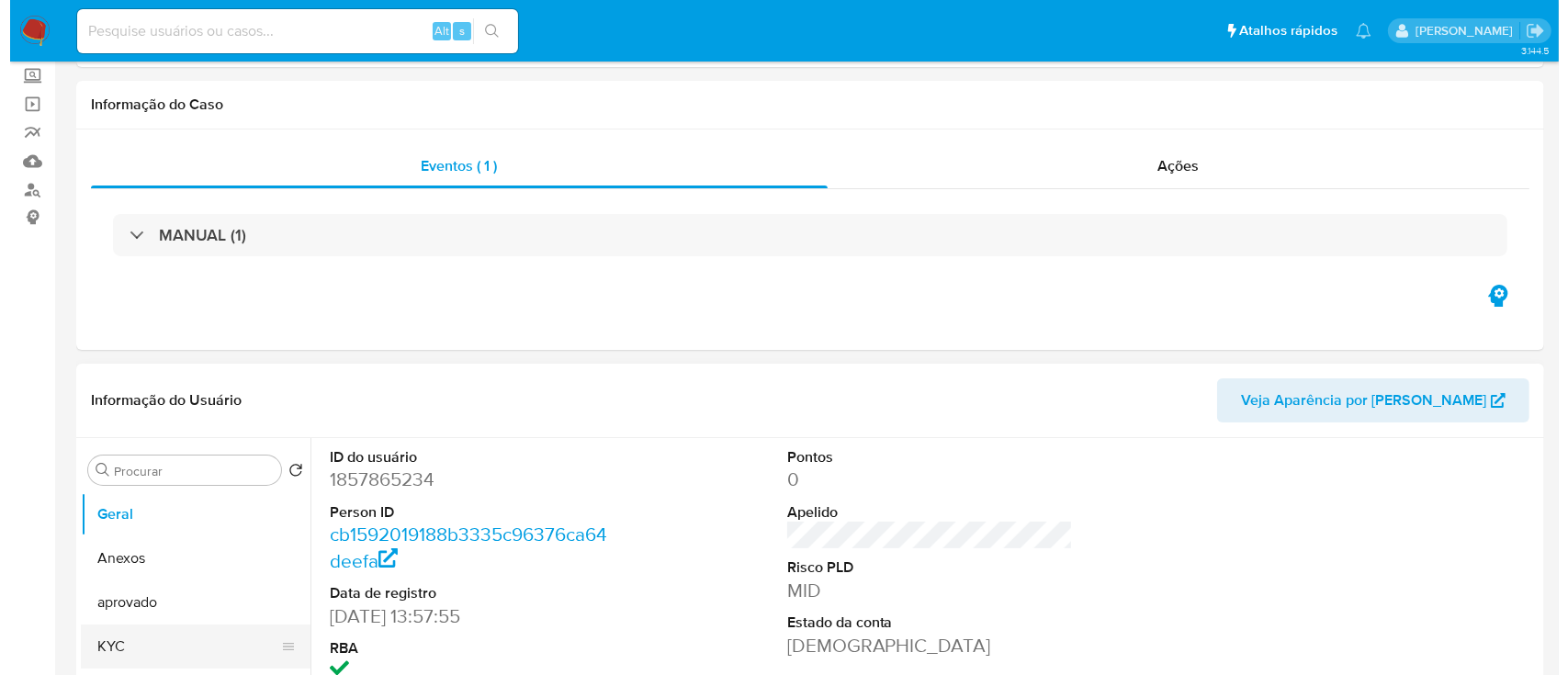 scroll, scrollTop: 367, scrollLeft: 0, axis: vertical 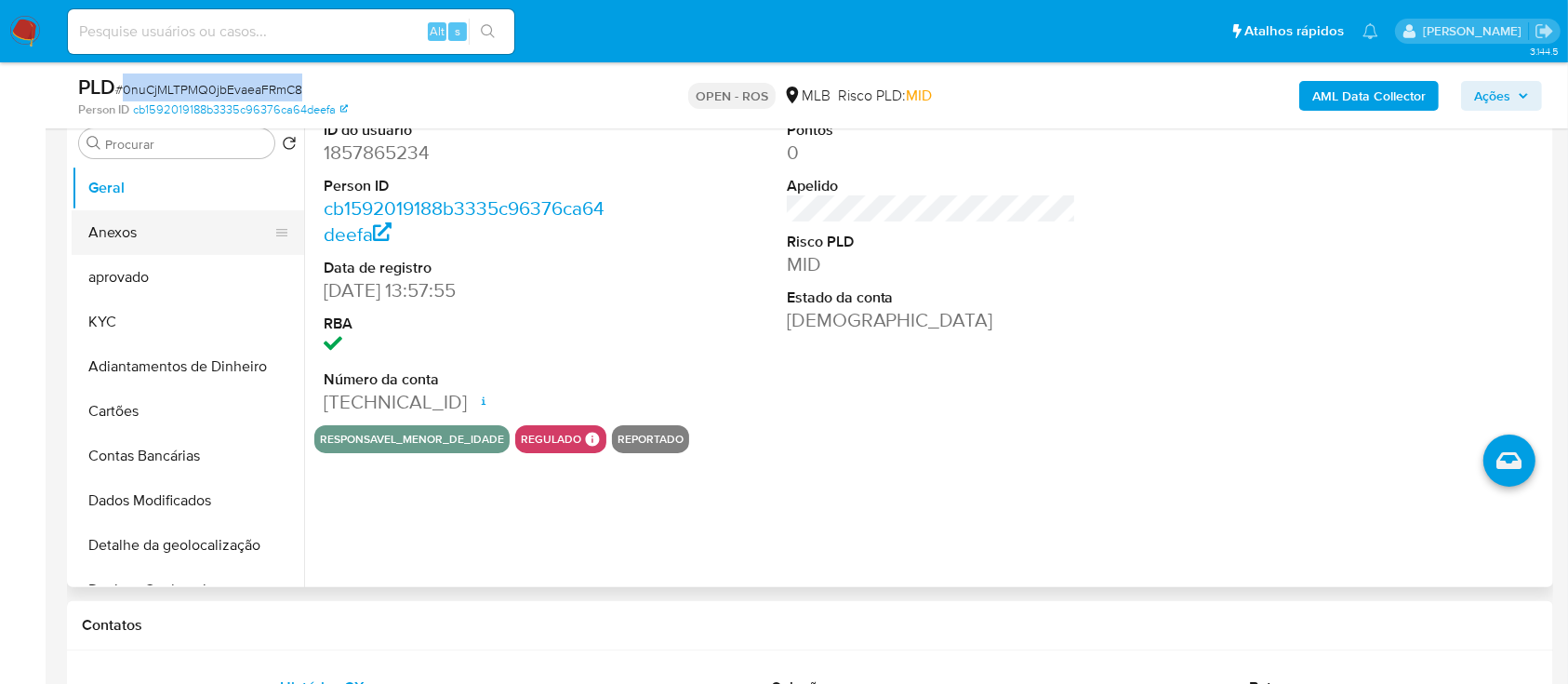 click on "Anexos" at bounding box center [180, 233] 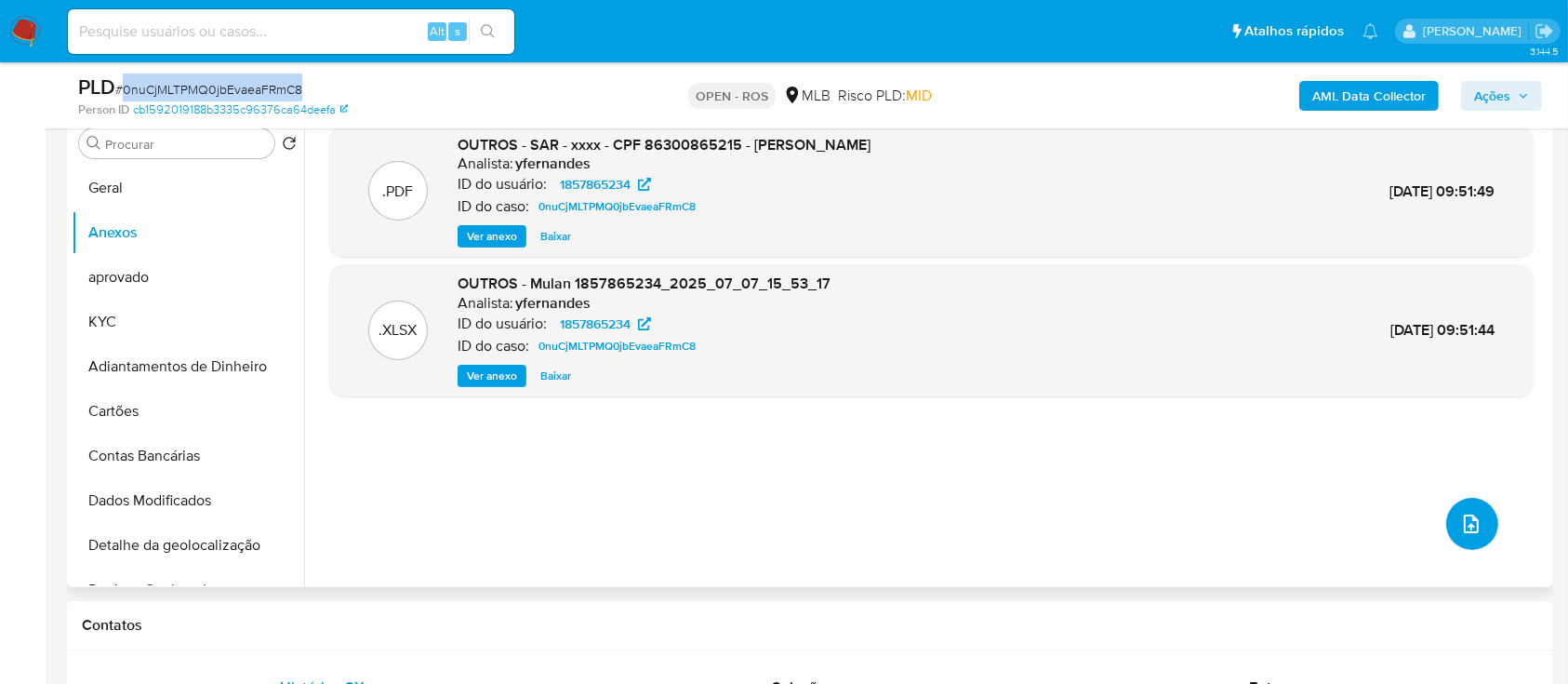 click 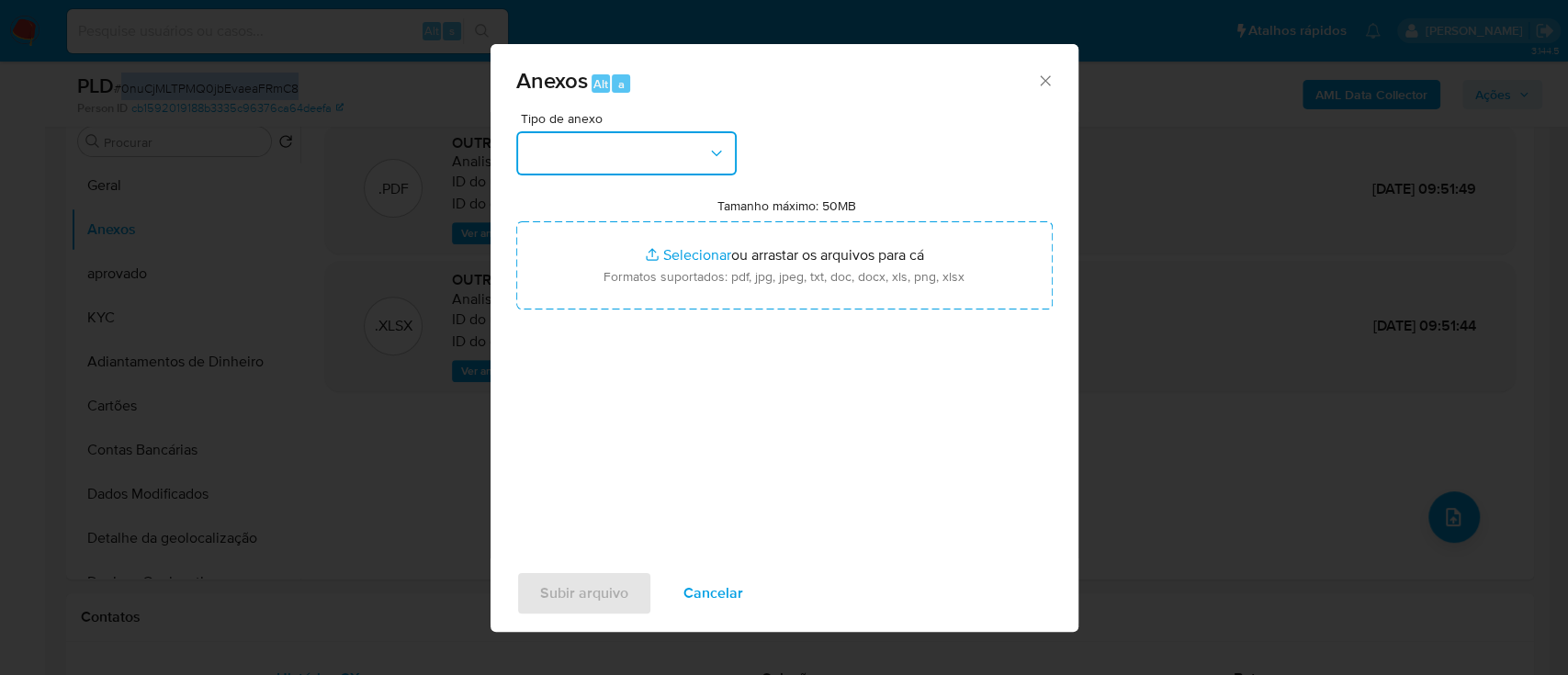 click at bounding box center [626, 153] 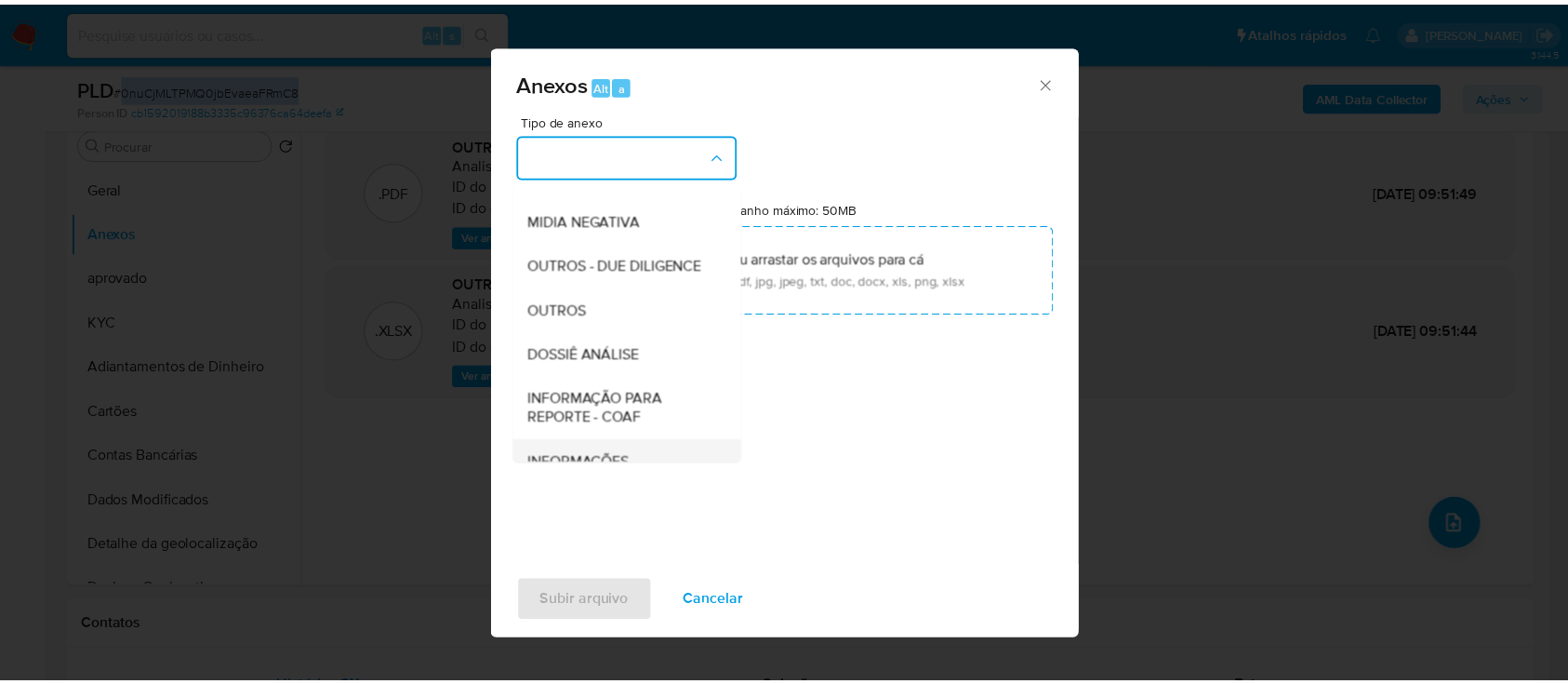 scroll, scrollTop: 286, scrollLeft: 0, axis: vertical 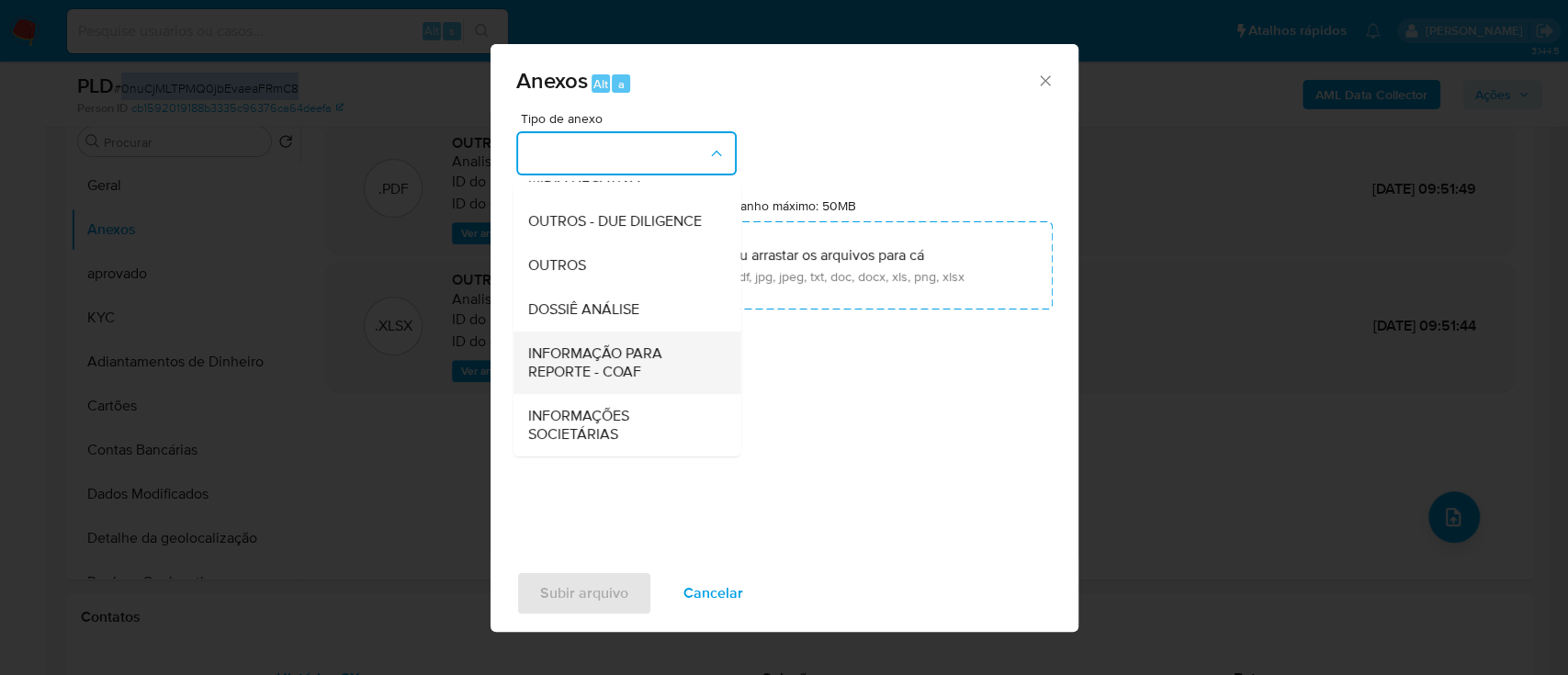click on "INFORMAÇÃO PARA REPORTE - COAF" at bounding box center (621, 363) 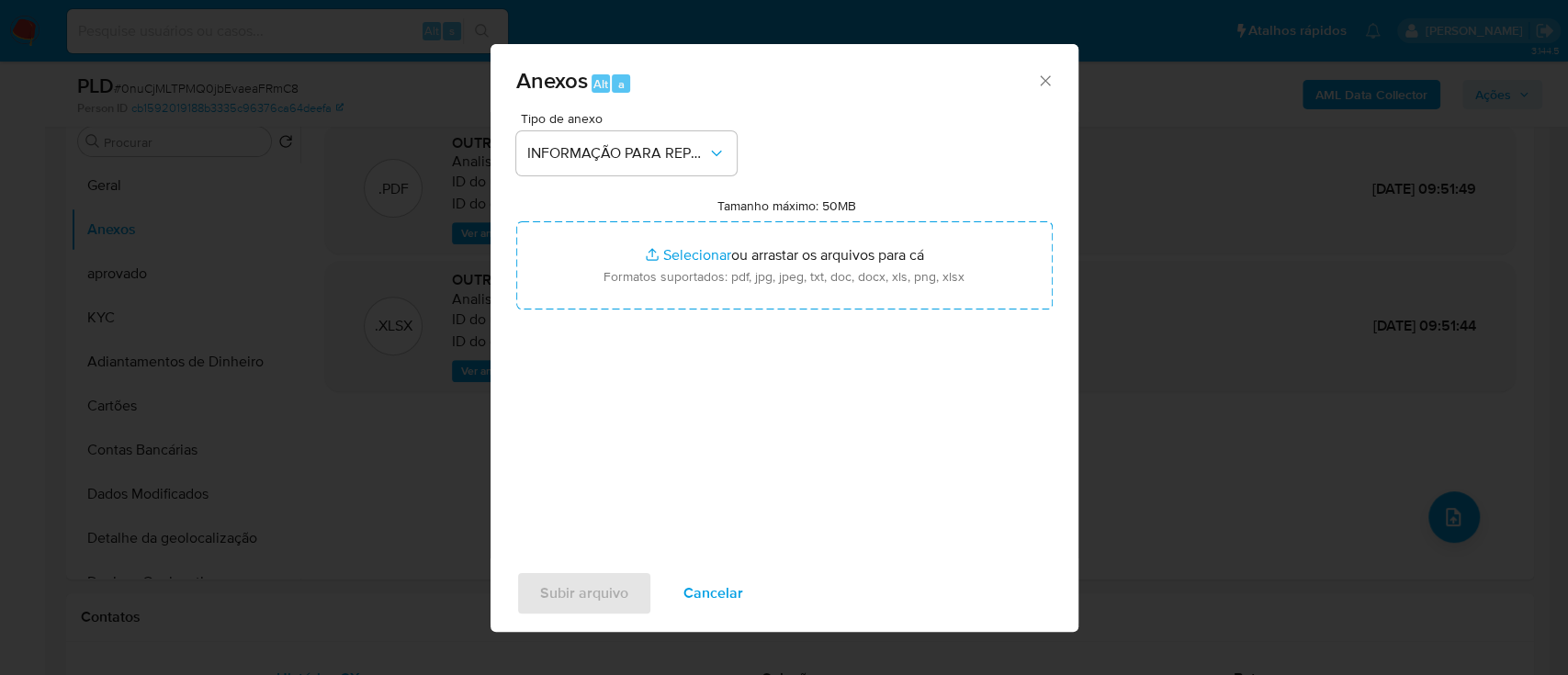 click on "Tipo de anexo INFORMAÇÃO PARA REPORTE - COAF Tamanho máximo: 50MB Selecionar arquivos Selecionar  ou arrastar os arquivos para cá Formatos suportados: pdf, jpg, jpeg, txt, doc, docx, xls, png, xlsx" at bounding box center (784, 329) 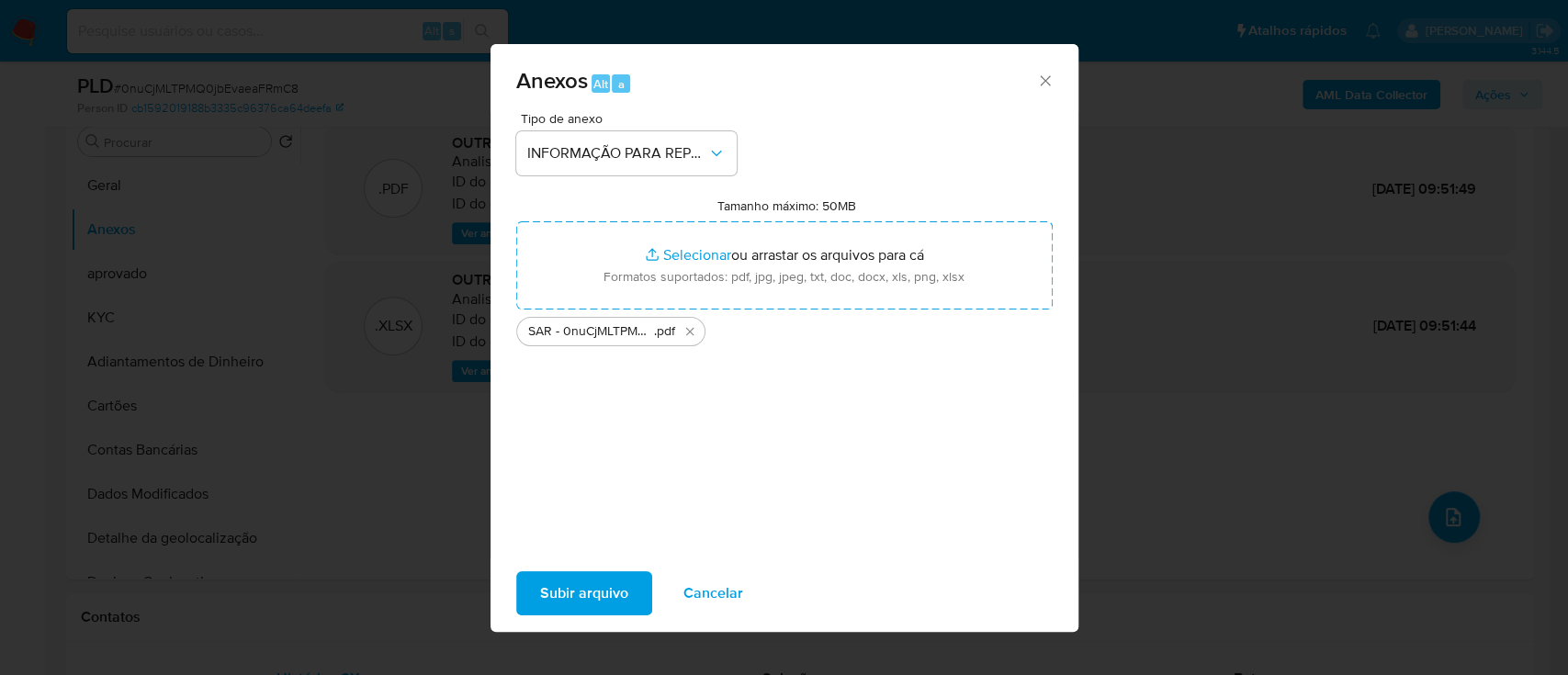 click on "Subir arquivo" at bounding box center (584, 593) 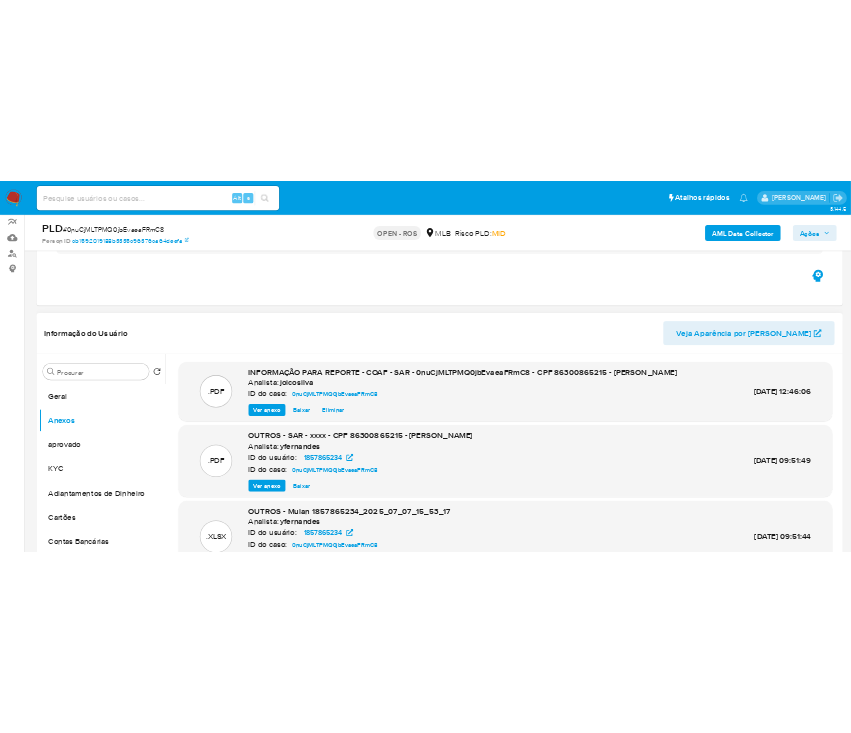 scroll, scrollTop: 133, scrollLeft: 0, axis: vertical 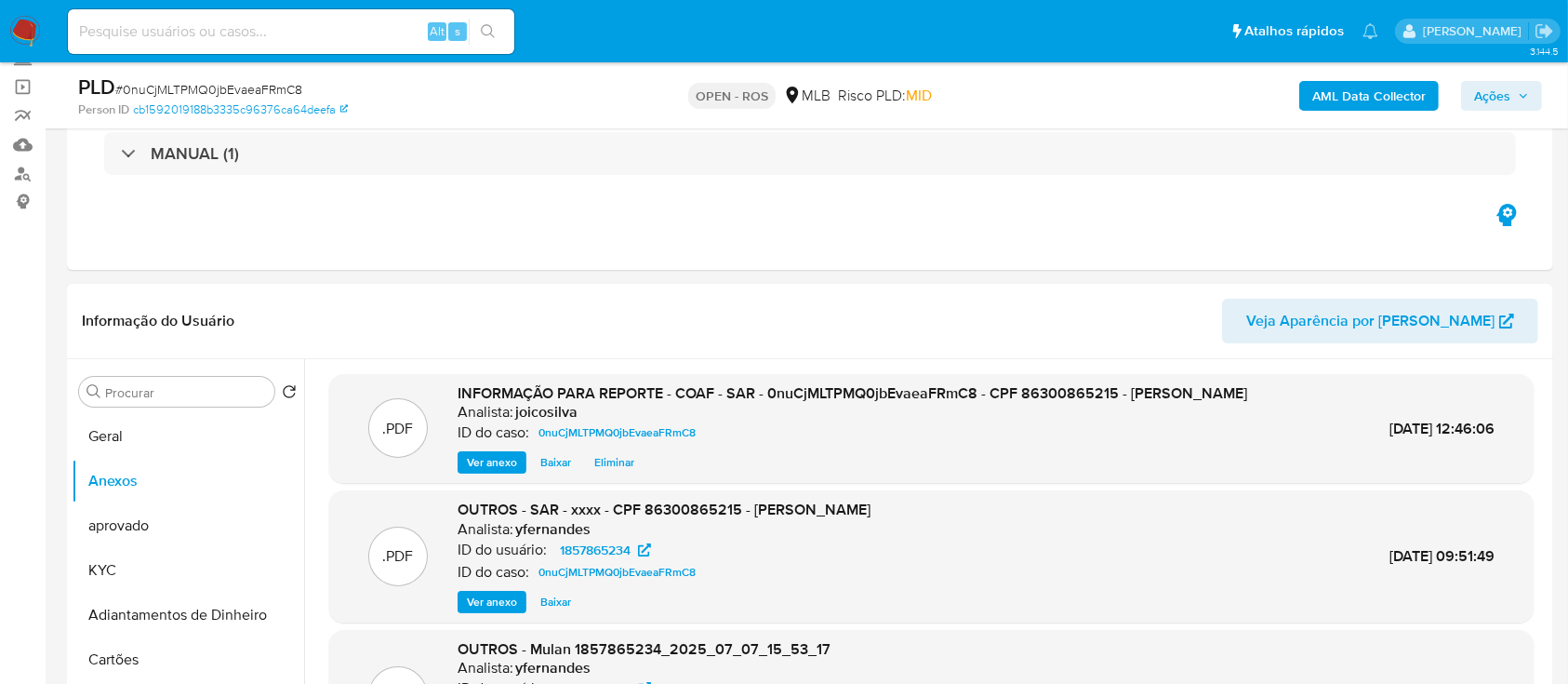 drag, startPoint x: 1480, startPoint y: 93, endPoint x: 1464, endPoint y: 104, distance: 19.416488 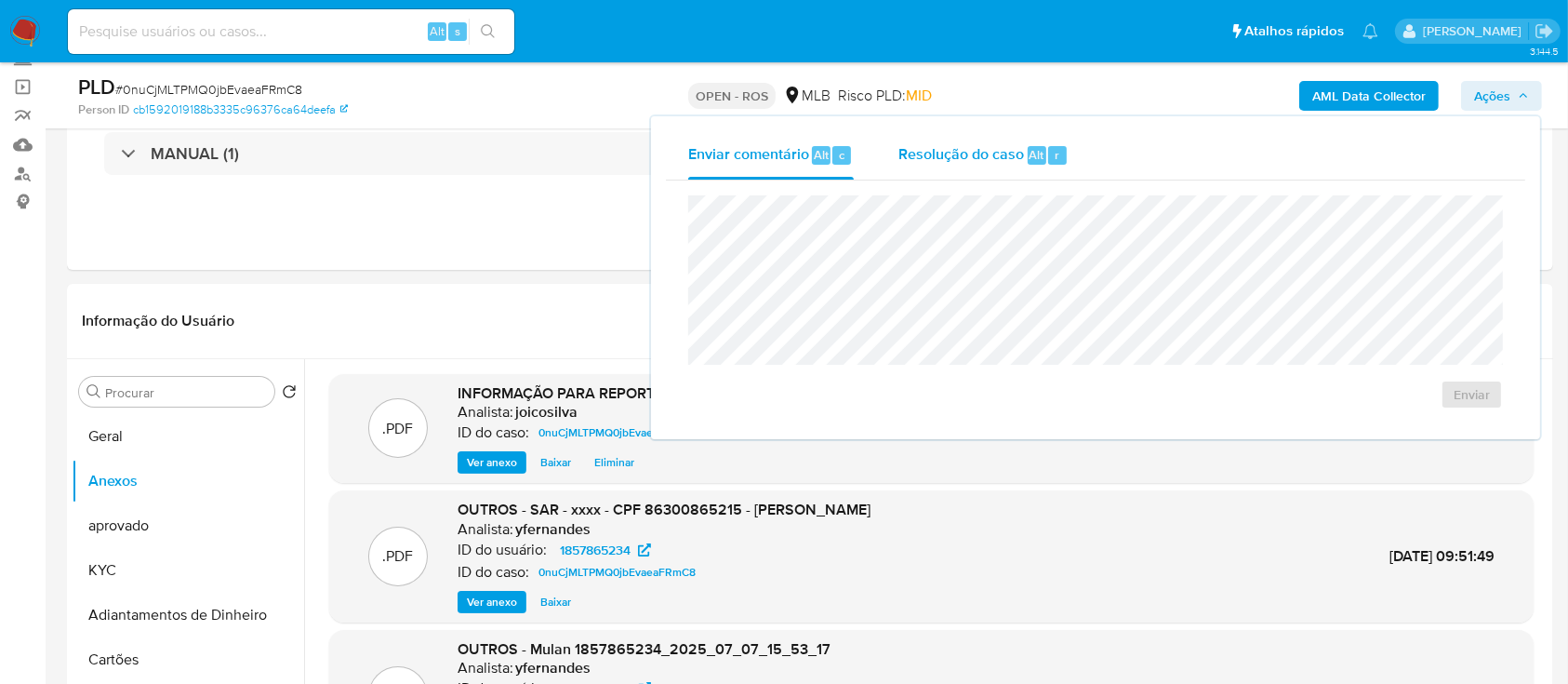 drag, startPoint x: 924, startPoint y: 150, endPoint x: 950, endPoint y: 178, distance: 38.20995 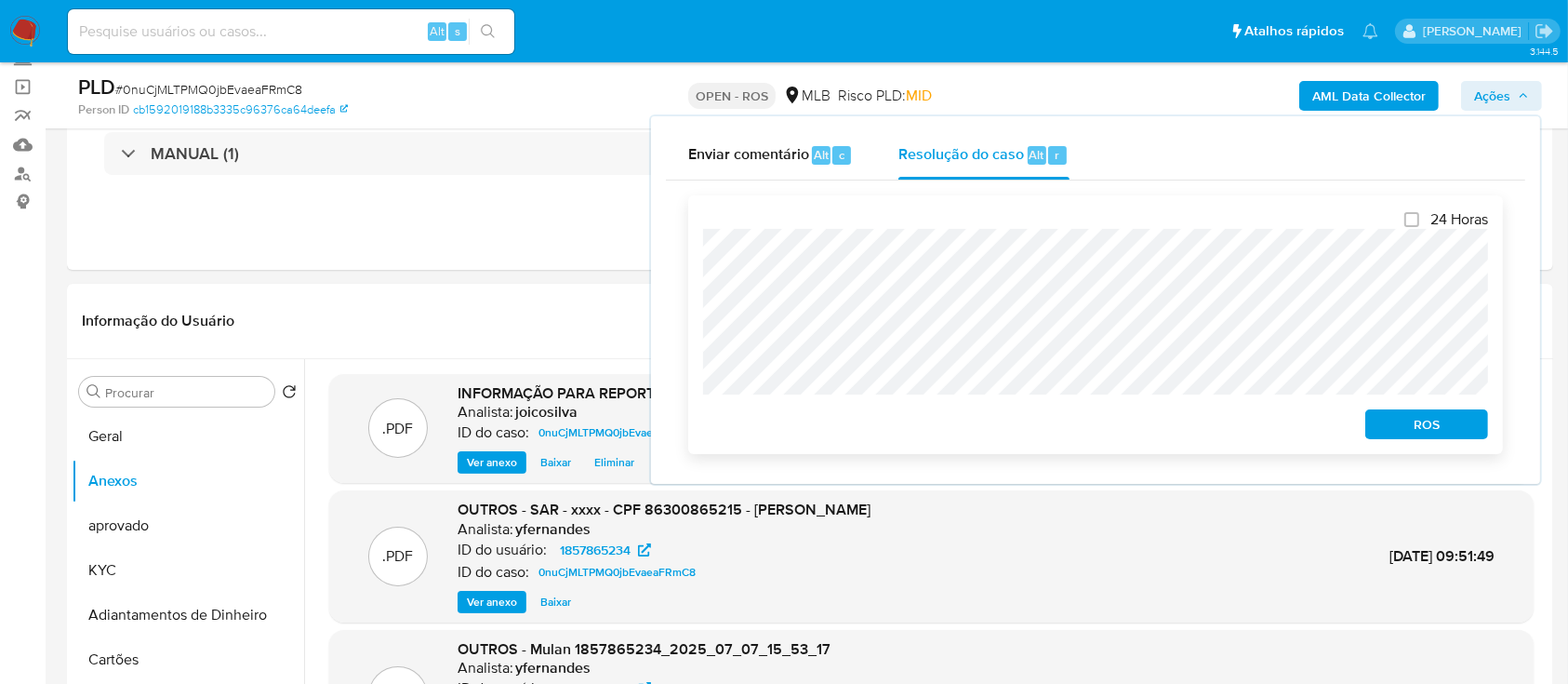 click on "ROS" at bounding box center (1427, 424) 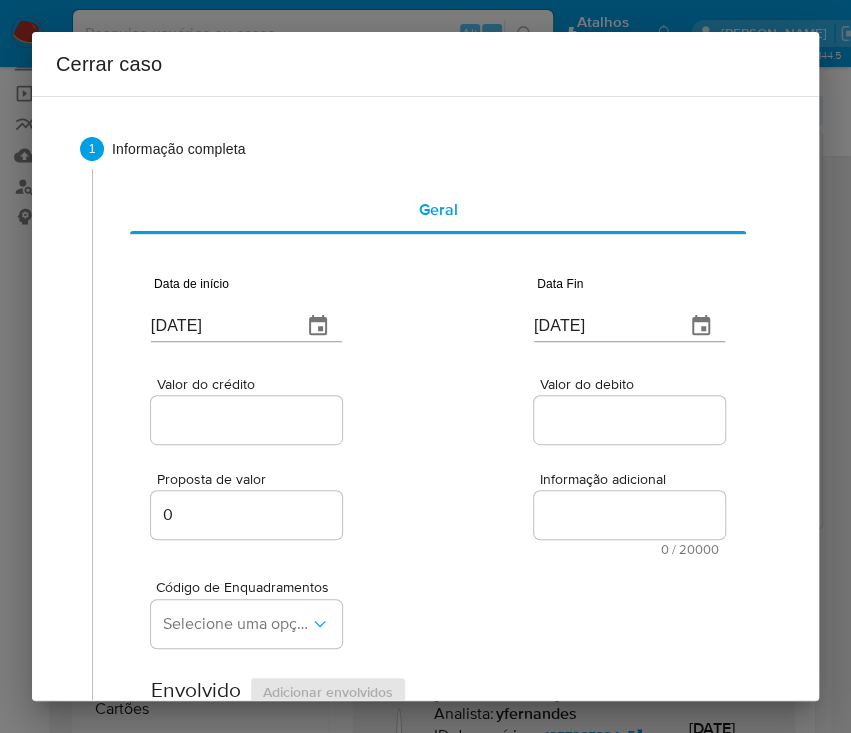 click on "[DATE]" at bounding box center (218, 326) 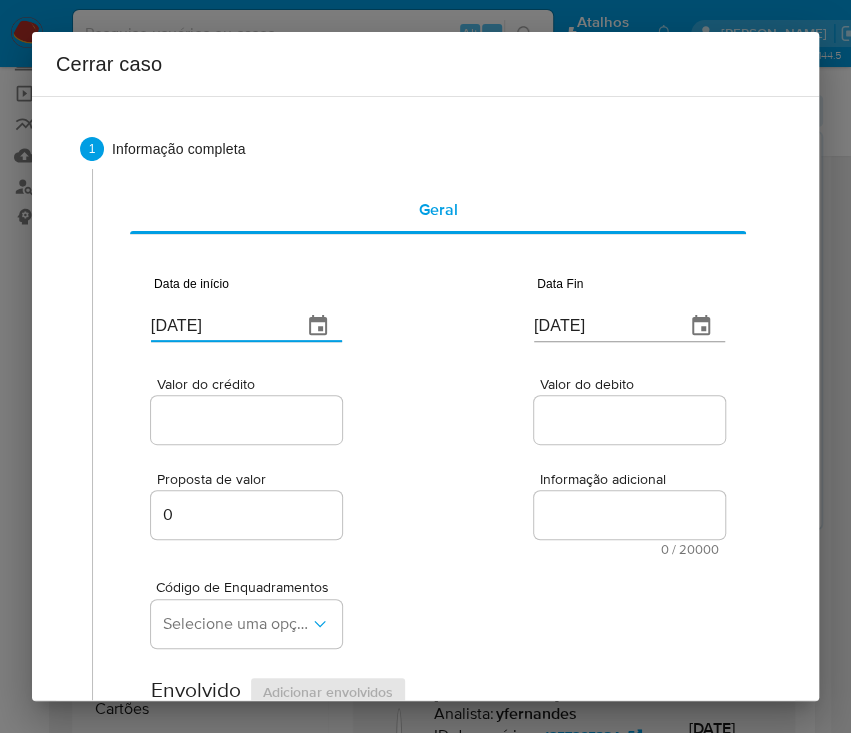 click on "[DATE]" at bounding box center [218, 326] 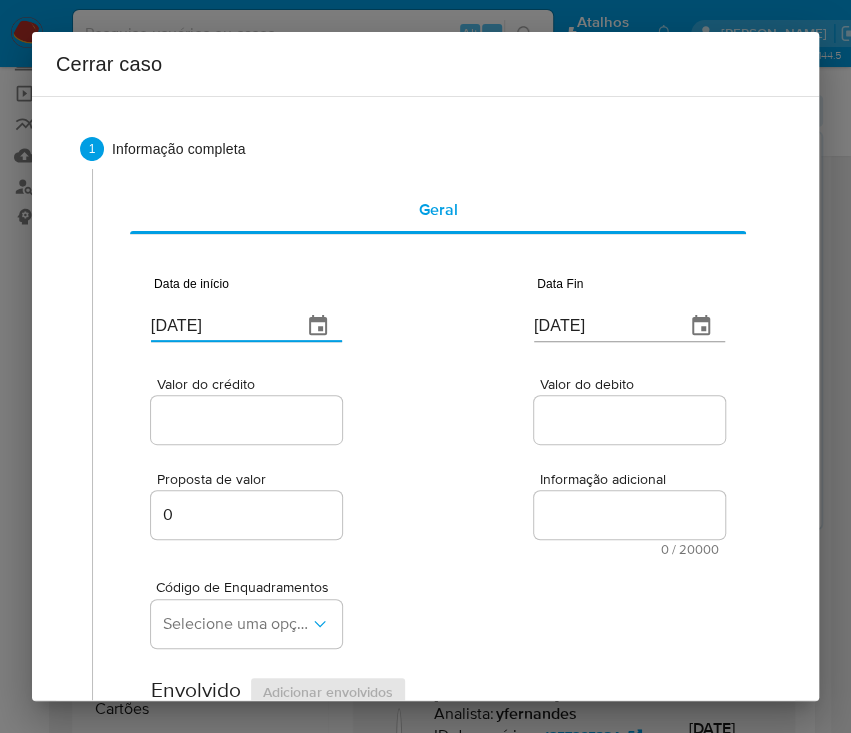 paste on "09/05" 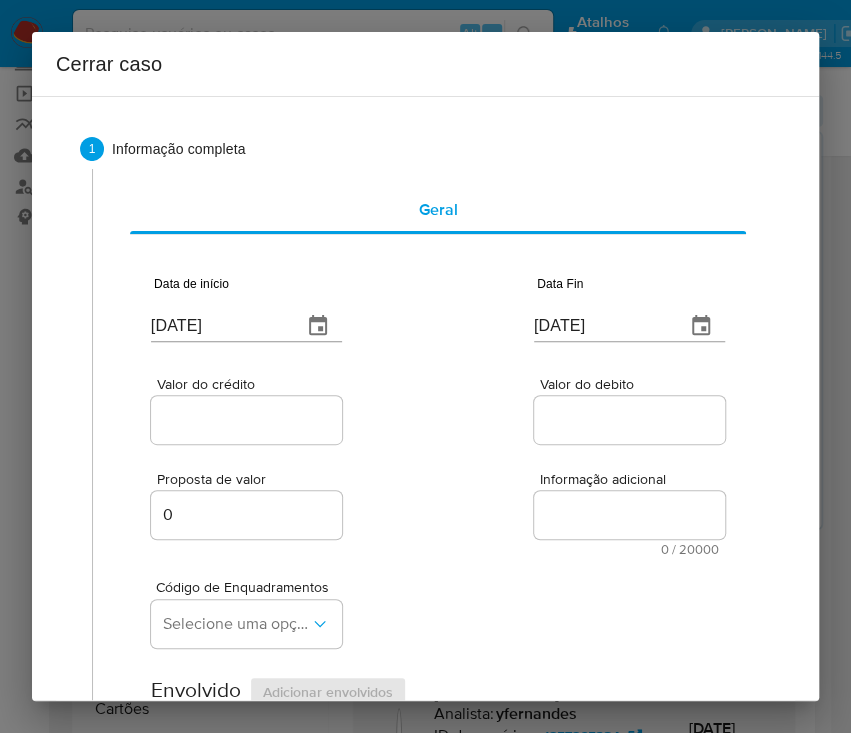 click on "[DATE]" at bounding box center (601, 326) 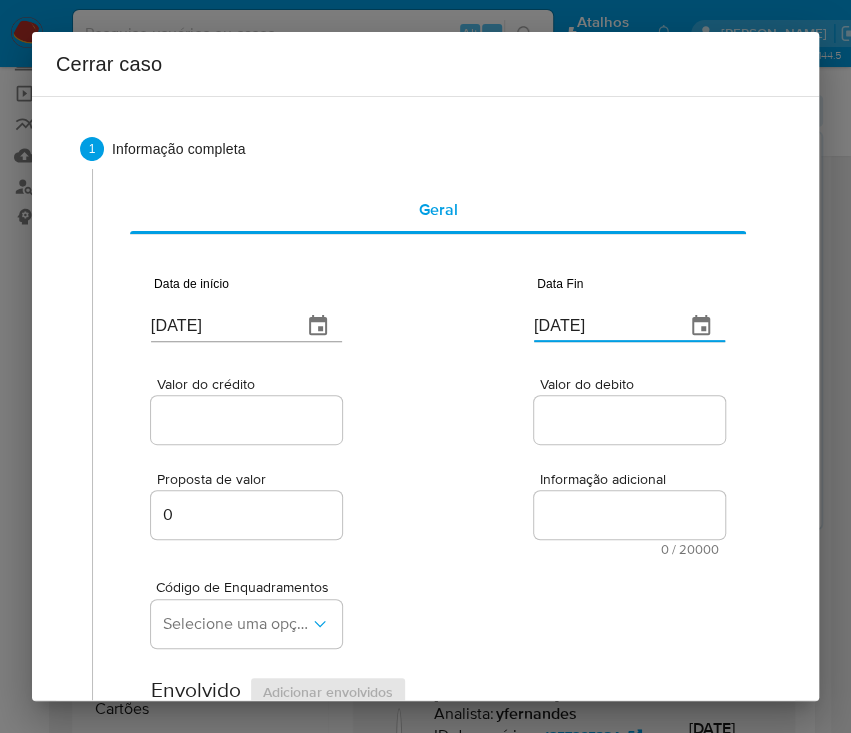 click on "[DATE]" at bounding box center (601, 326) 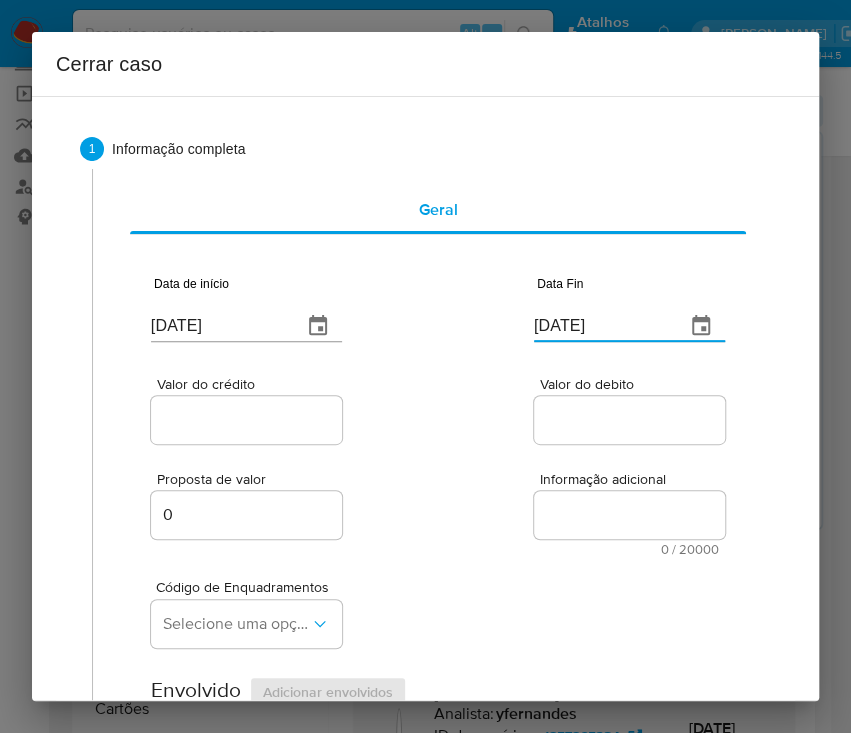 paste on "8/06" 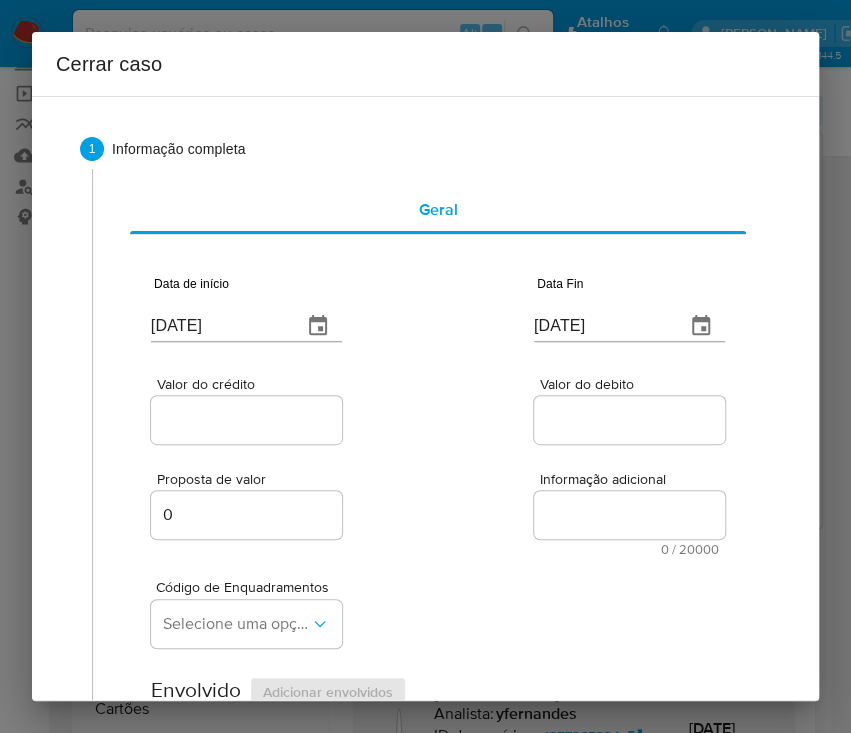 drag, startPoint x: 608, startPoint y: 465, endPoint x: 309, endPoint y: 465, distance: 299 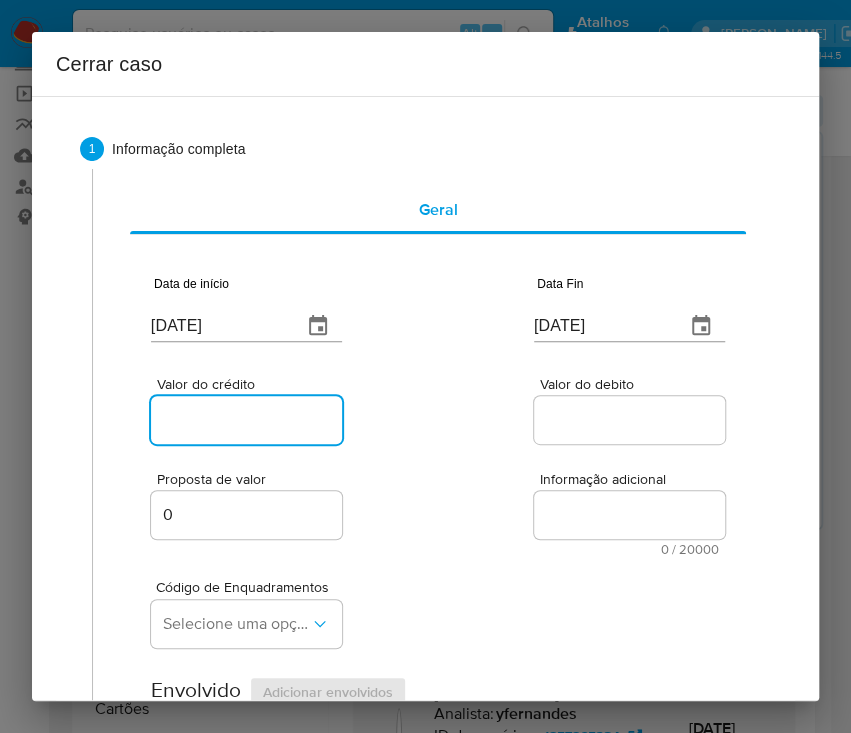 paste on "R$40.000" 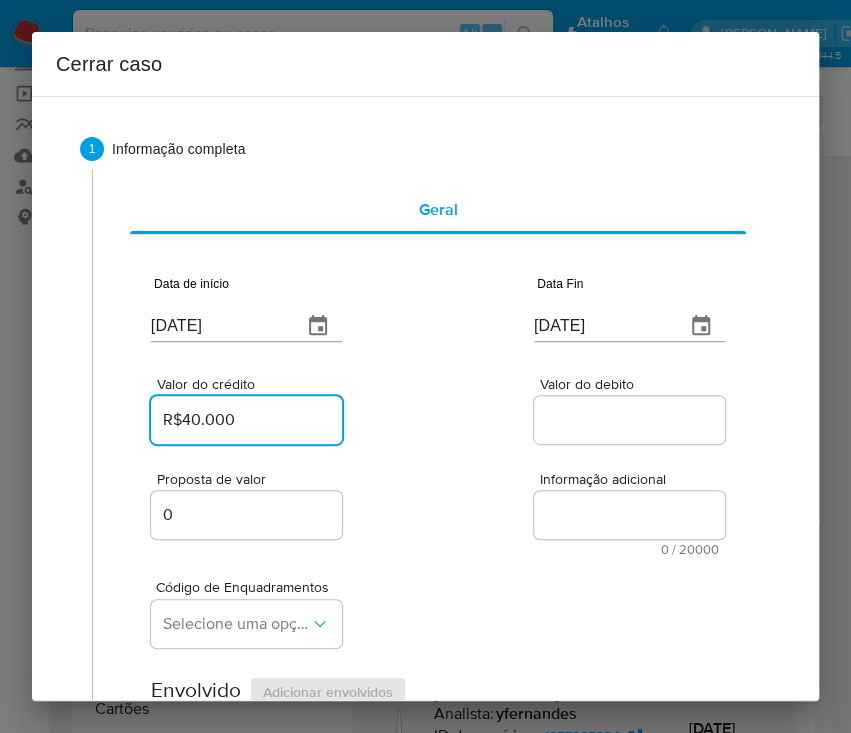 type on "R$40.000" 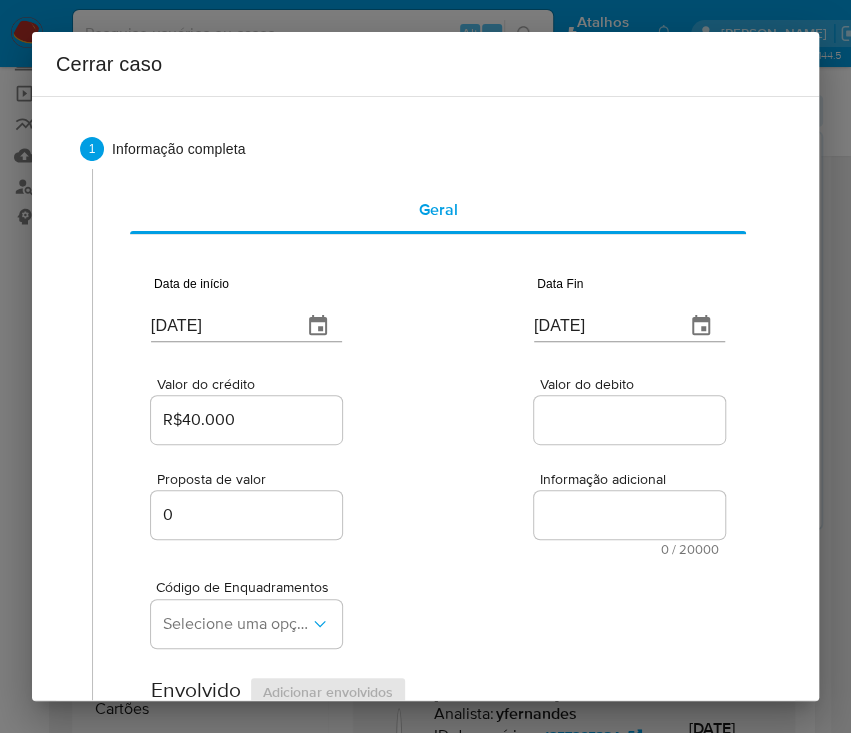 click on "Valor do crédito R$40.000 Valor do debito" at bounding box center [438, 400] 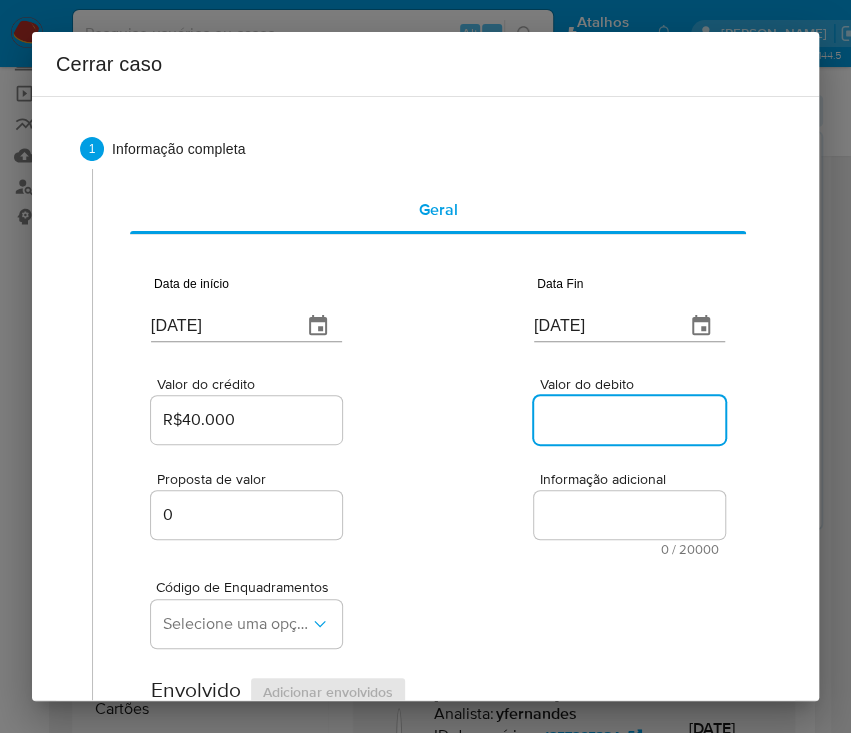 click on "Valor do debito" at bounding box center [632, 420] 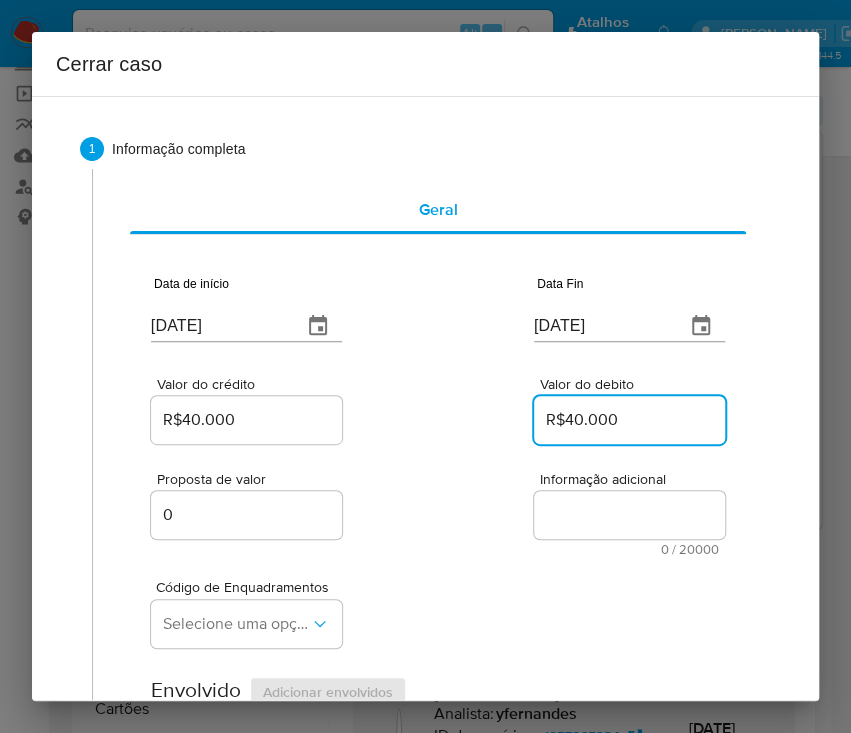 type on "R$40.000" 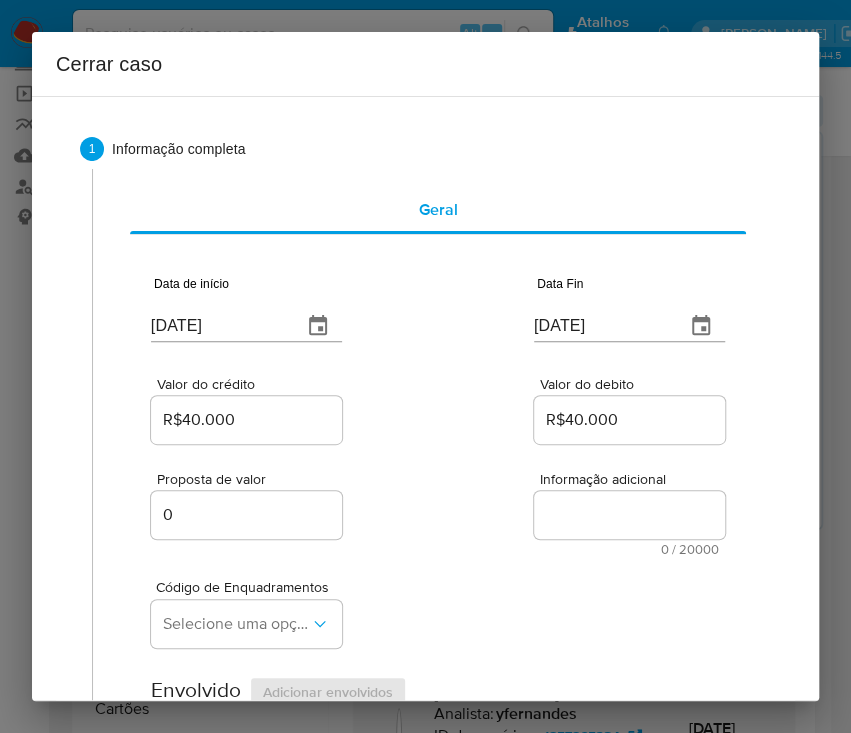 drag, startPoint x: 592, startPoint y: 591, endPoint x: 550, endPoint y: 595, distance: 42.190044 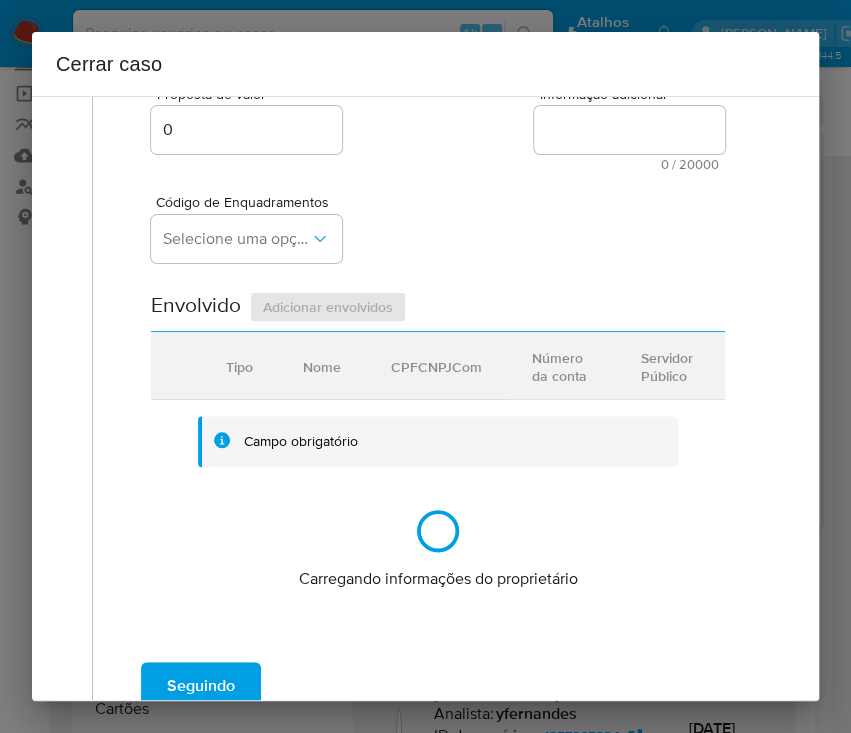 scroll, scrollTop: 400, scrollLeft: 0, axis: vertical 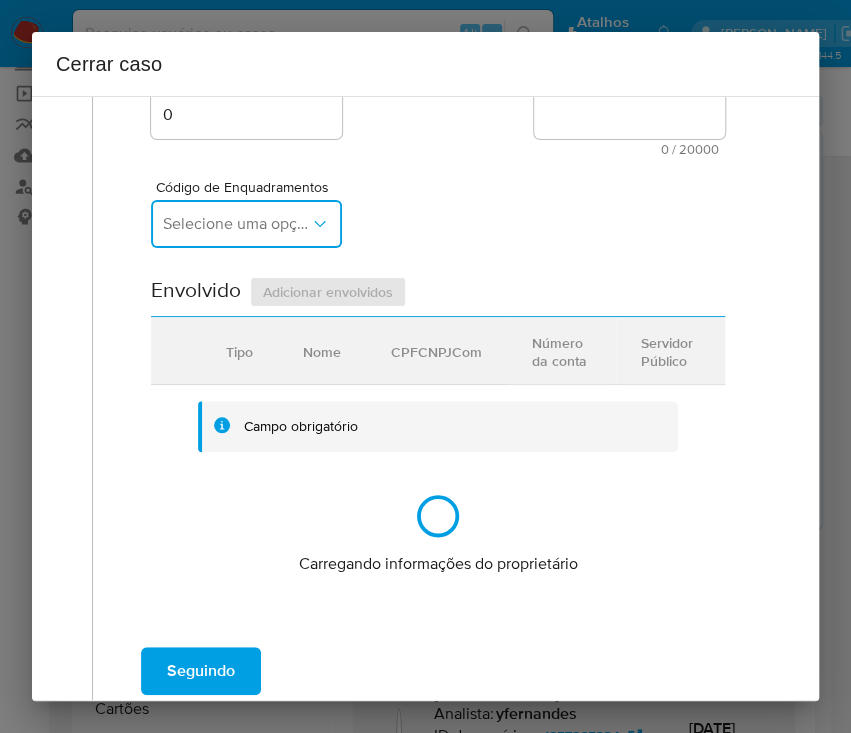 click on "Selecione uma opção" at bounding box center [246, 224] 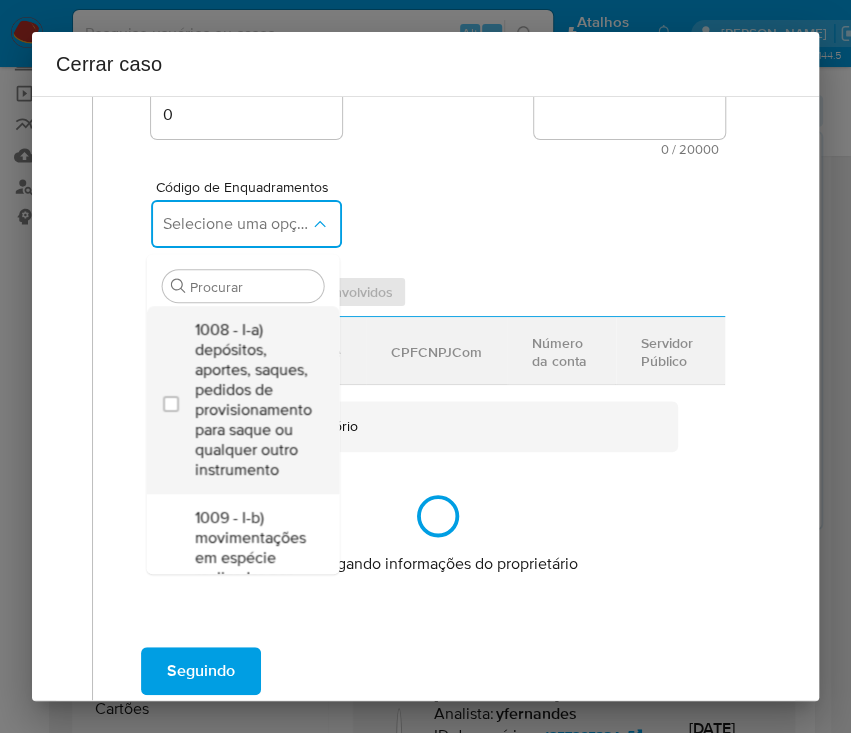 click on "1008 - I-a) depósitos, aportes, saques, pedidos de provisionamento para saque ou qualquer outro instrumento" at bounding box center [252, 400] 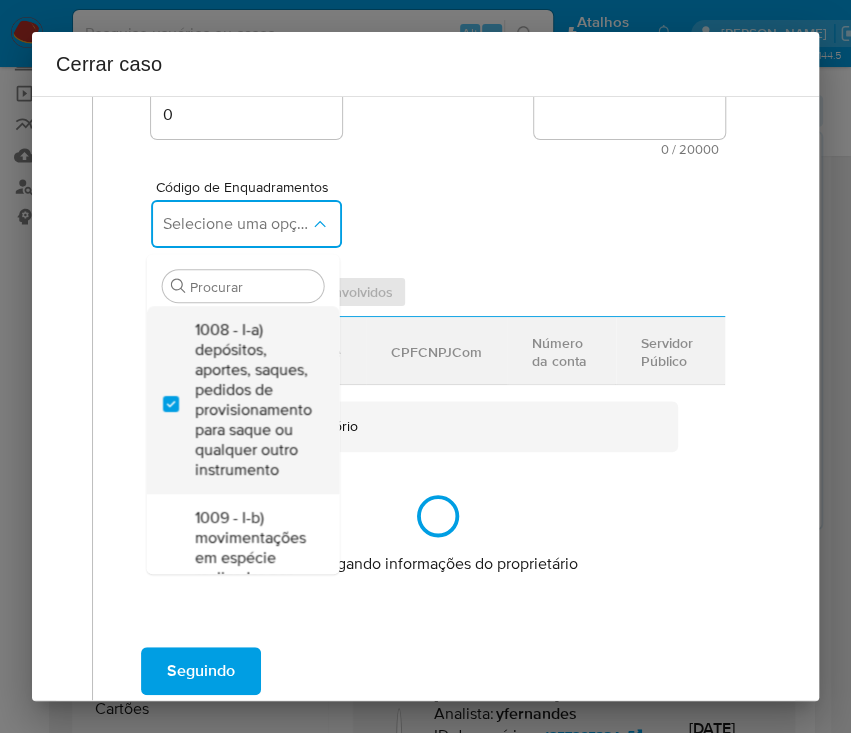 checkbox on "true" 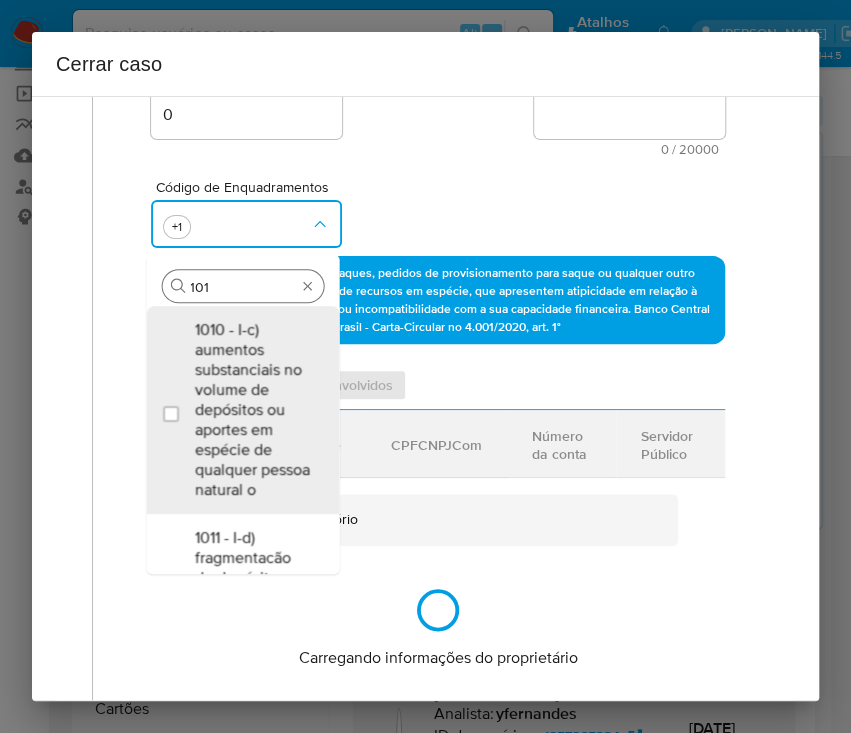 type on "1010" 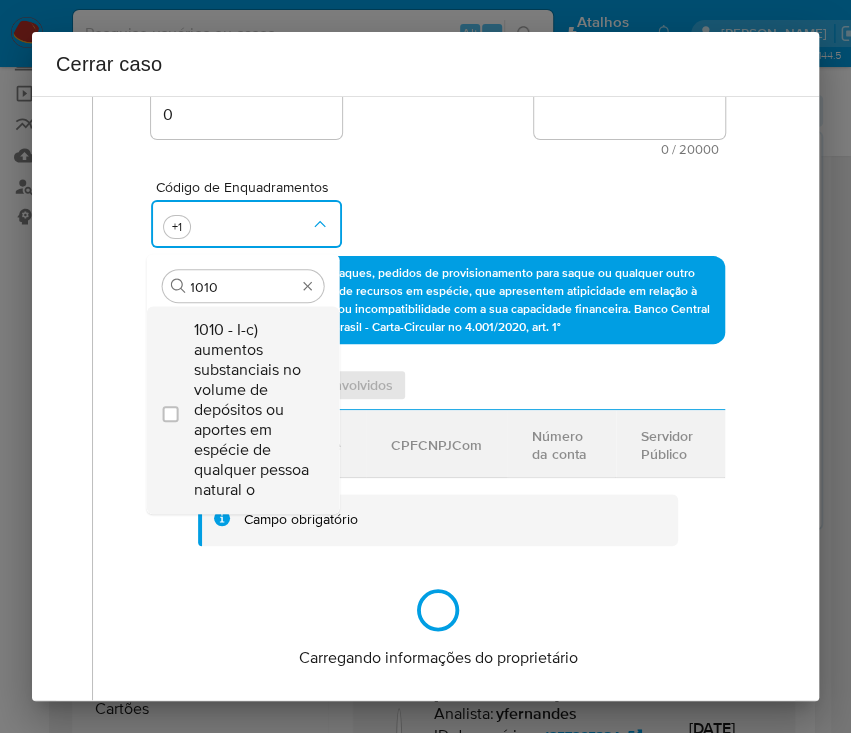 click on "1010 - I-c) aumentos substanciais no volume de depósitos ou aportes em espécie de qualquer pessoa natural o" at bounding box center (252, 410) 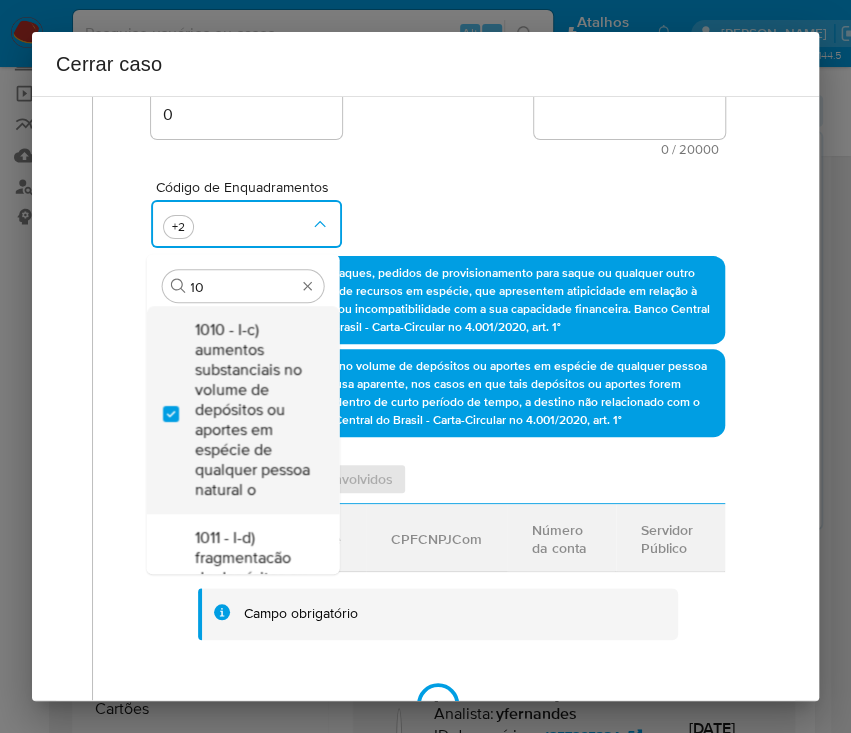 type on "1" 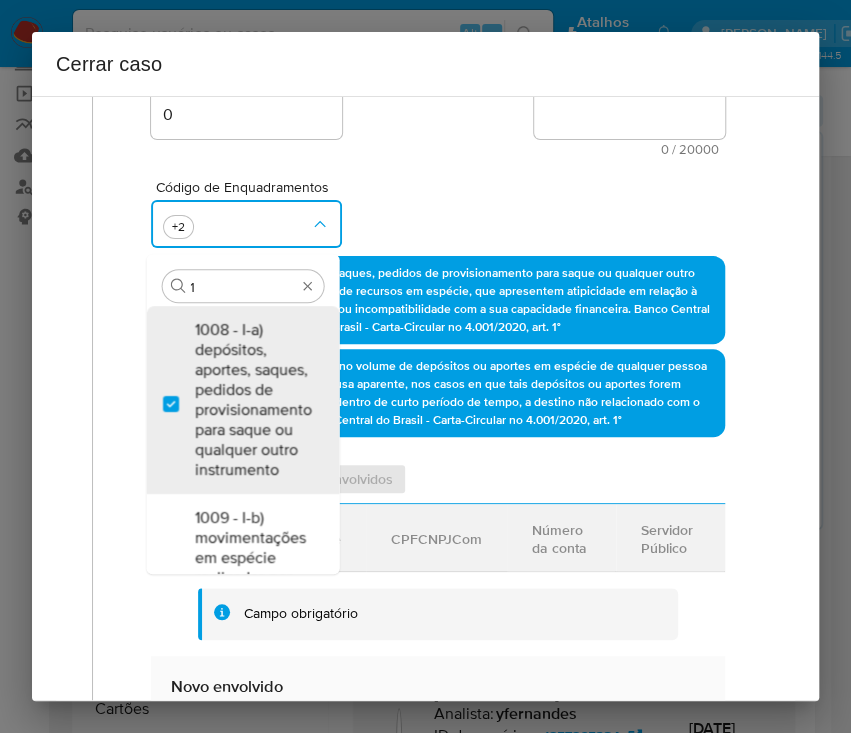 type on "13/06/2024" 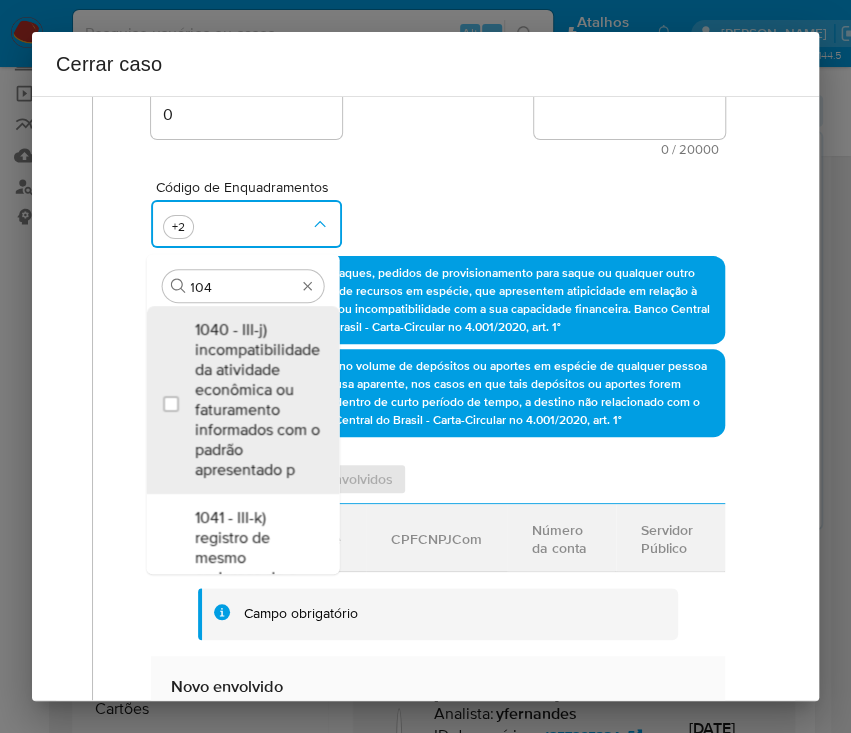 type on "1045" 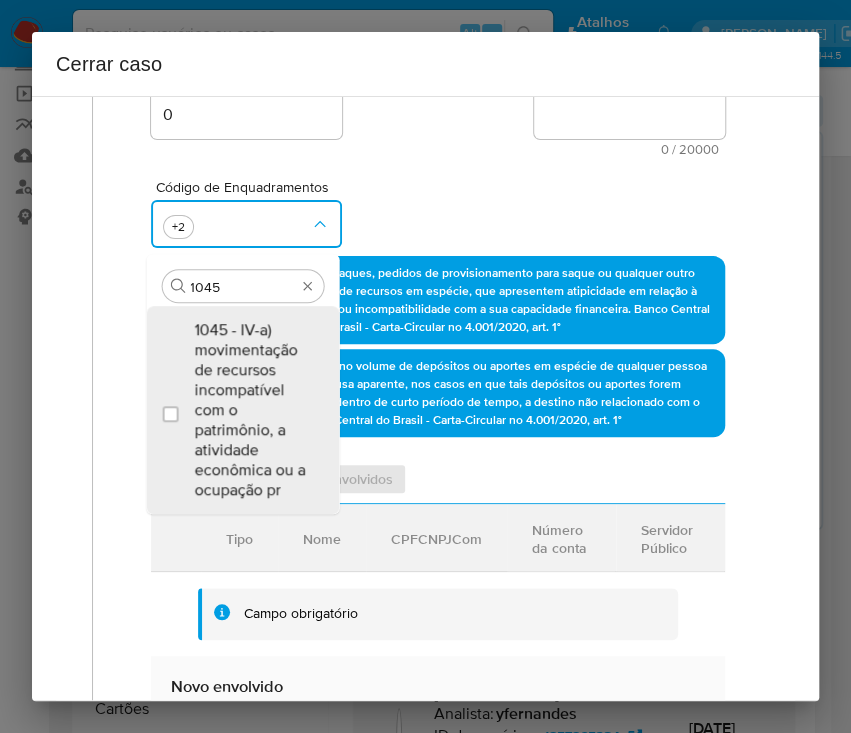 click on "1045 - IV-a) movimentação de recursos incompatível com o patrimônio, a atividade econômica ou a ocupação pr" at bounding box center (252, 410) 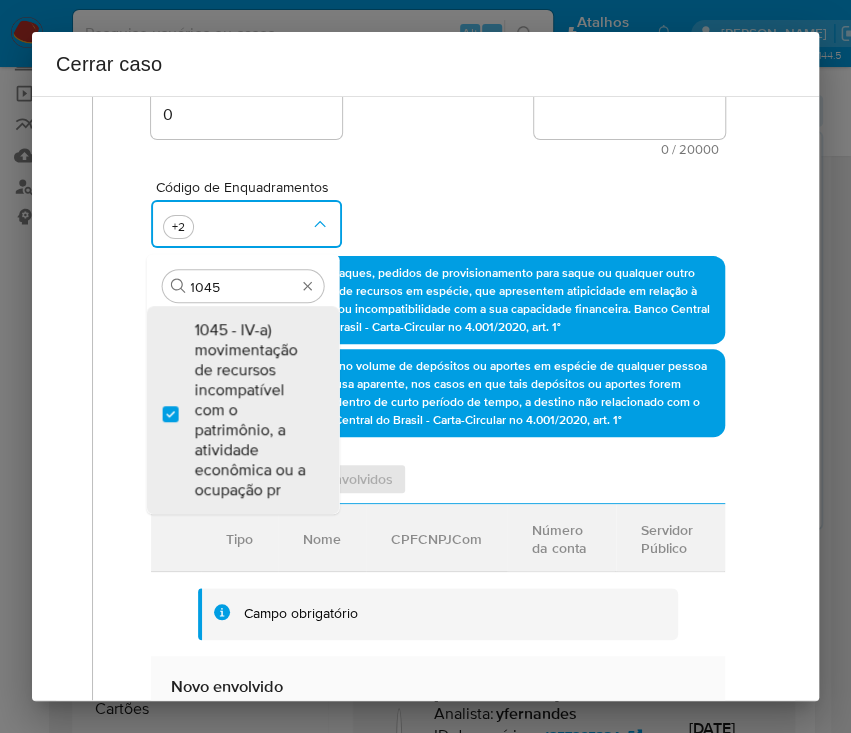 checkbox on "true" 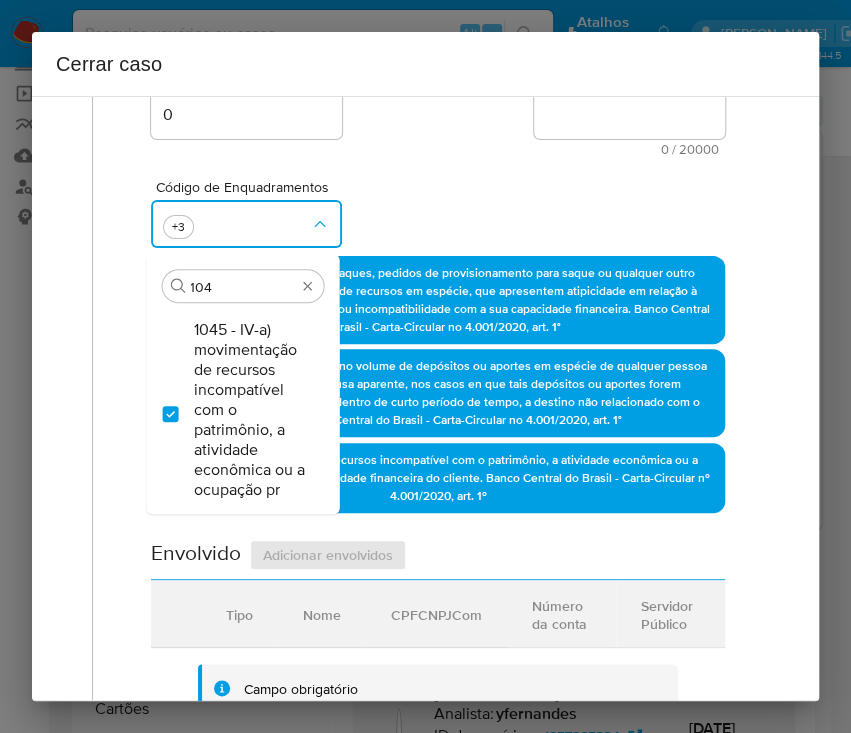 scroll, scrollTop: 0, scrollLeft: 0, axis: both 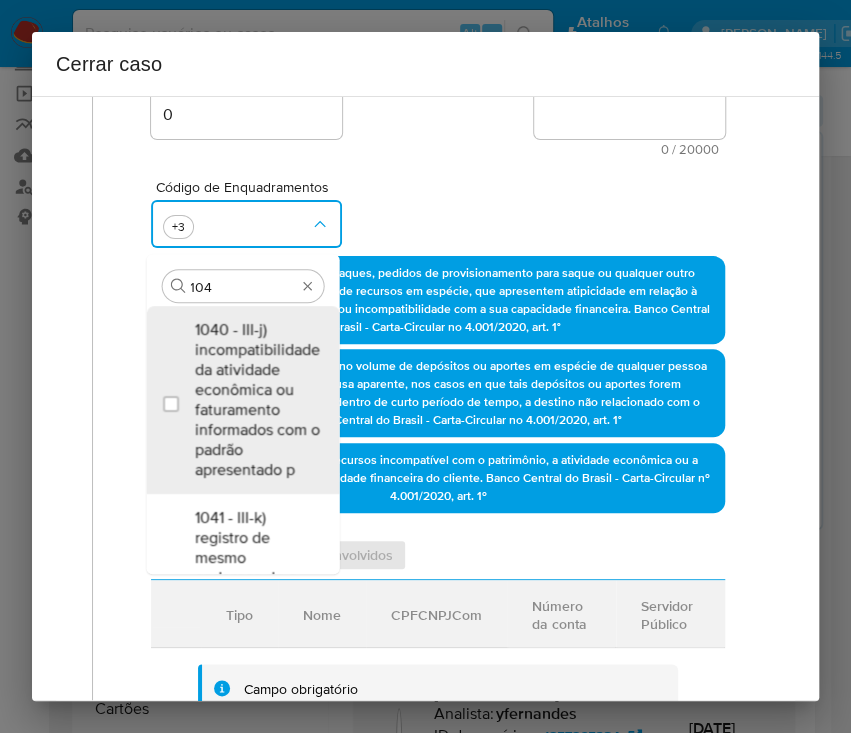 type on "1047" 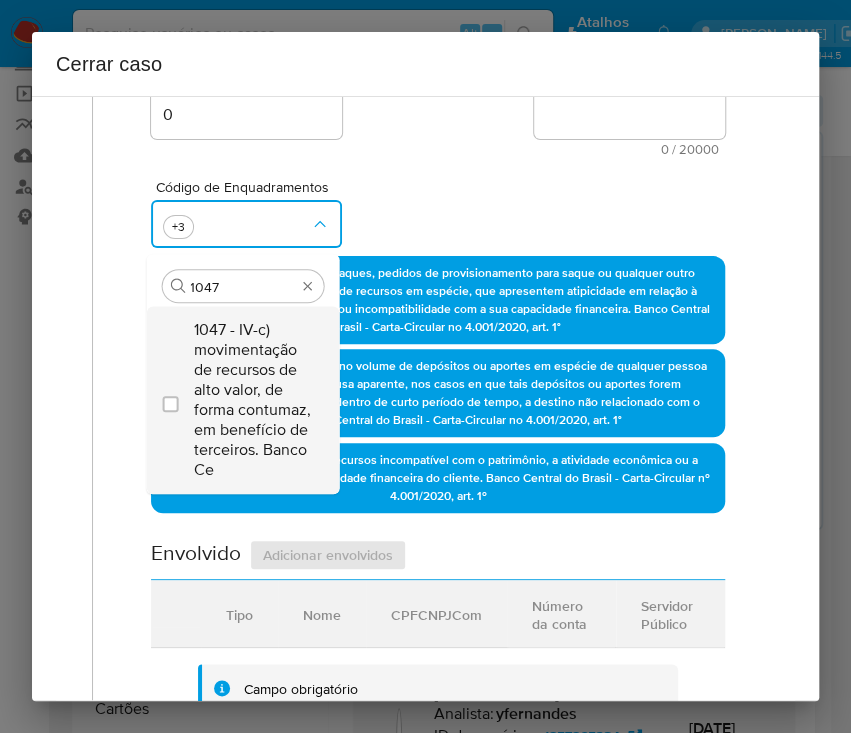 click on "1047 - IV-c) movimentação de recursos de alto valor, de forma contumaz, em benefício de terceiros. Banco Ce" at bounding box center (252, 400) 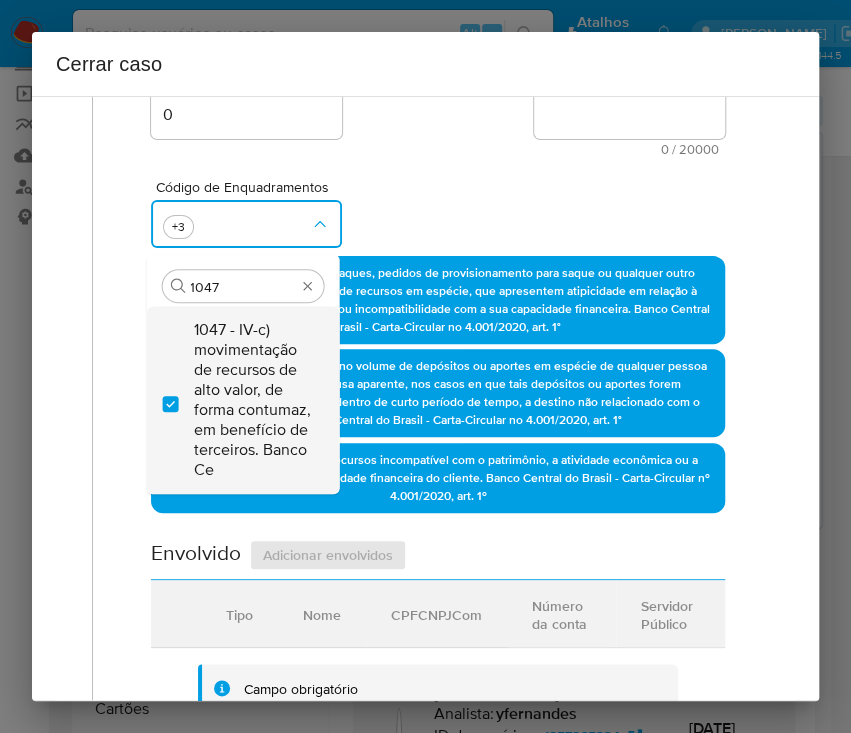 checkbox on "true" 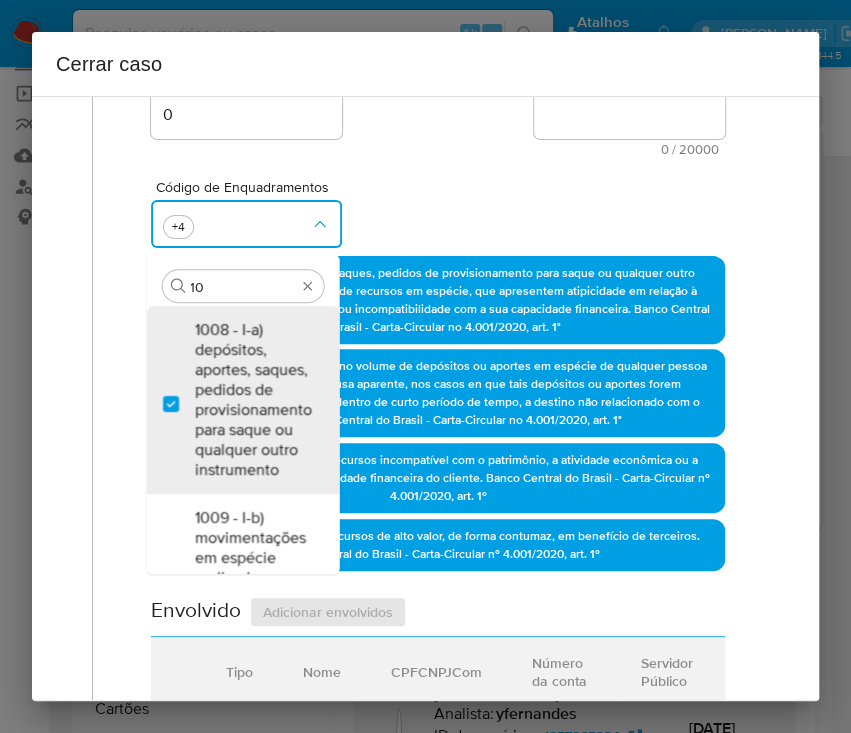 type on "1" 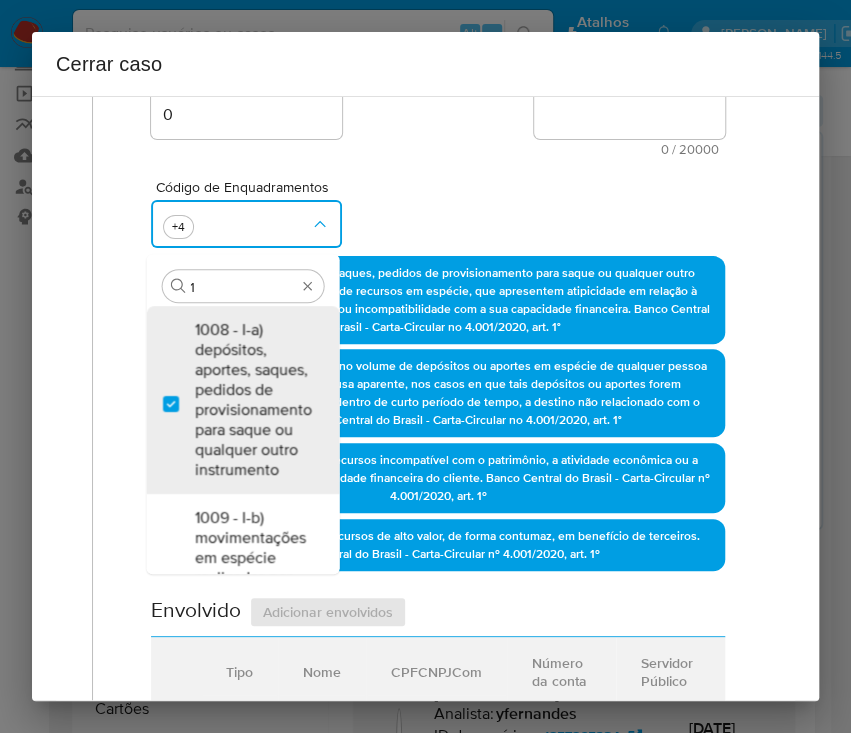 scroll, scrollTop: 0, scrollLeft: 0, axis: both 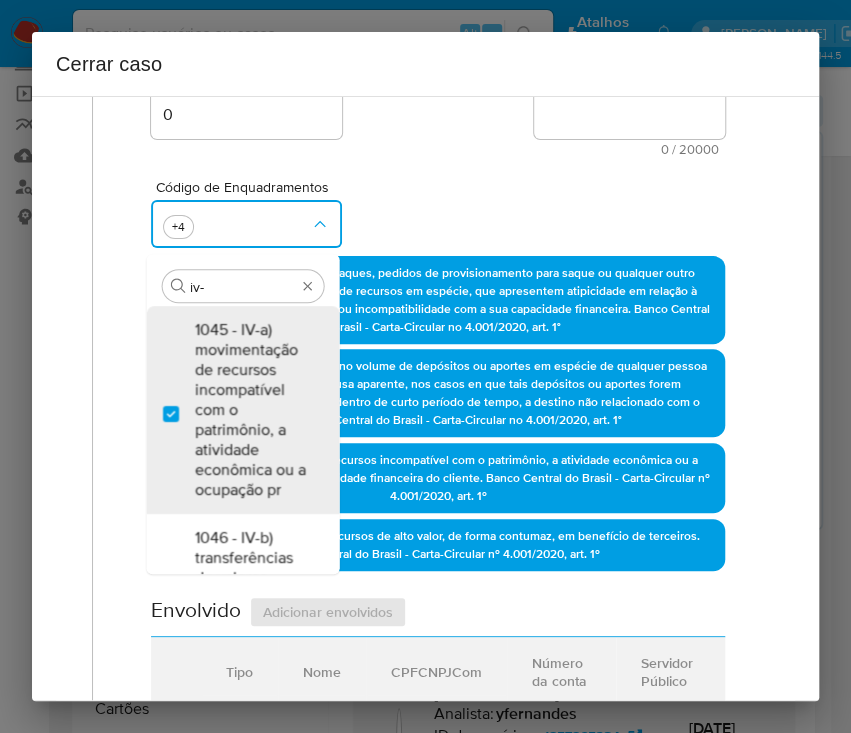 type on "iv-l" 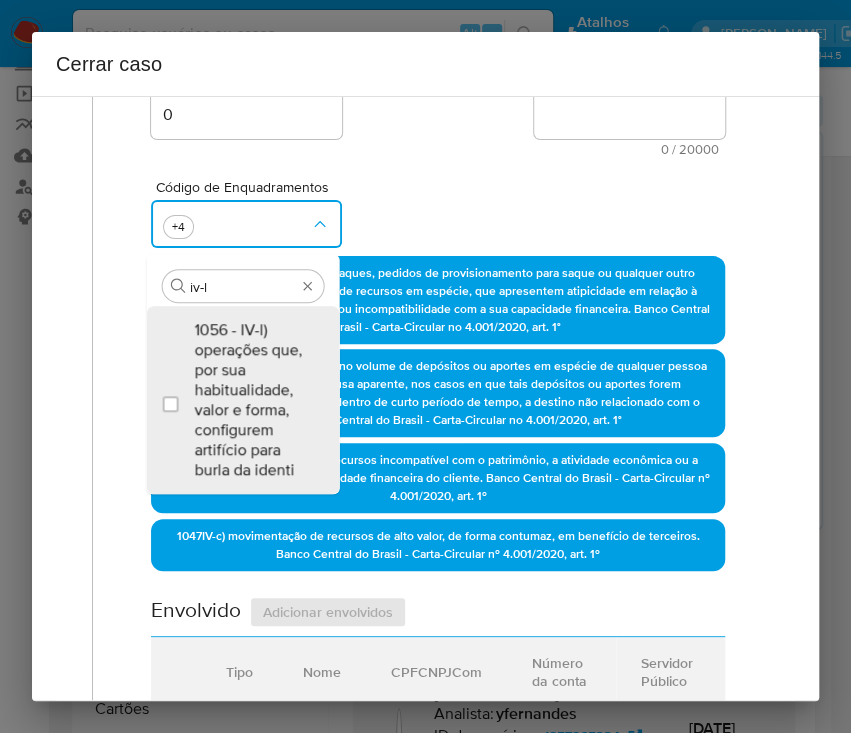 click on "1056 - IV-l) operações que, por sua habitualidade, valor e forma, configurem artifício para burla da identi" at bounding box center (252, 400) 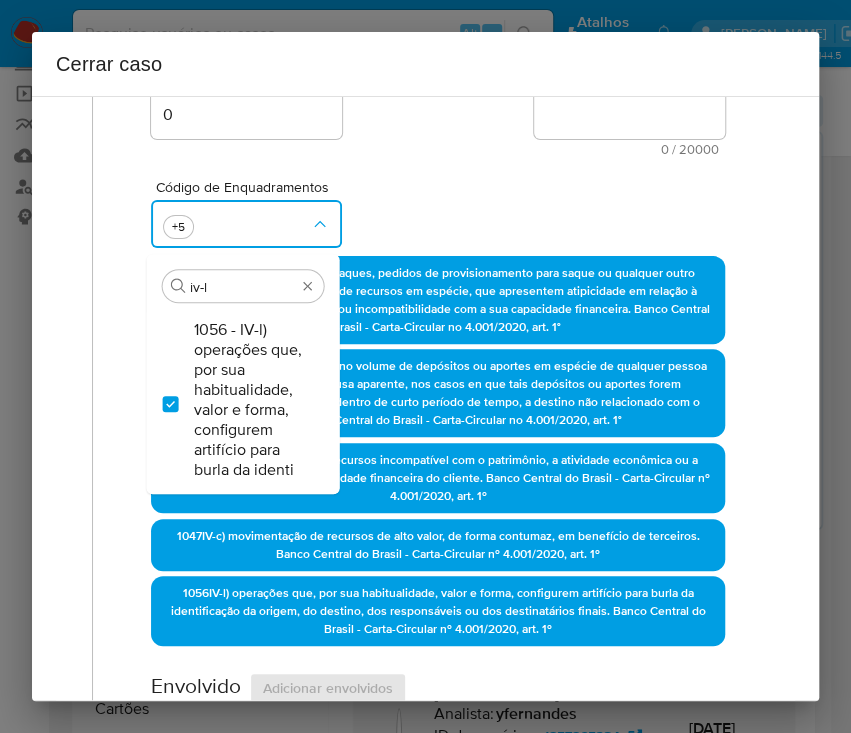 checkbox on "true" 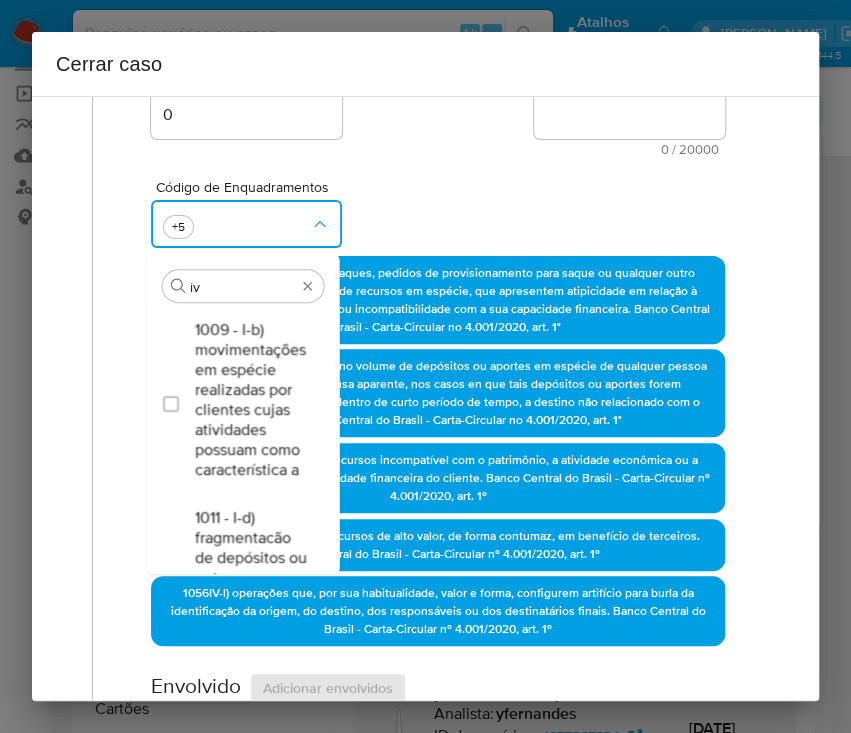 scroll, scrollTop: 0, scrollLeft: 0, axis: both 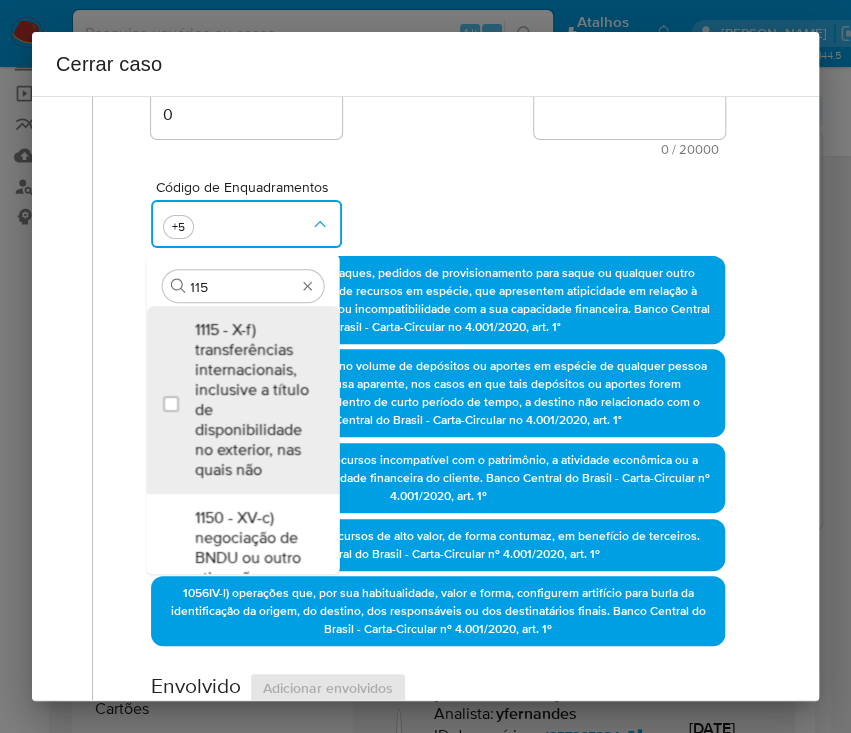 type on "1156" 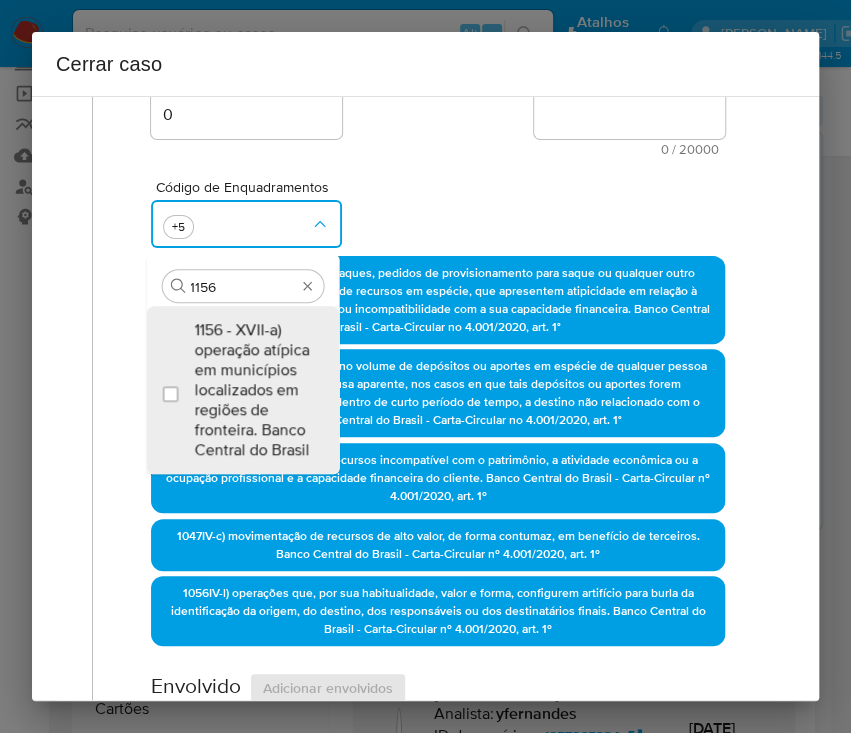 click on "1156 - XVII-a) operação atípica em municípios localizados em regiões de fronteira. Banco Central do Brasil" at bounding box center (252, 390) 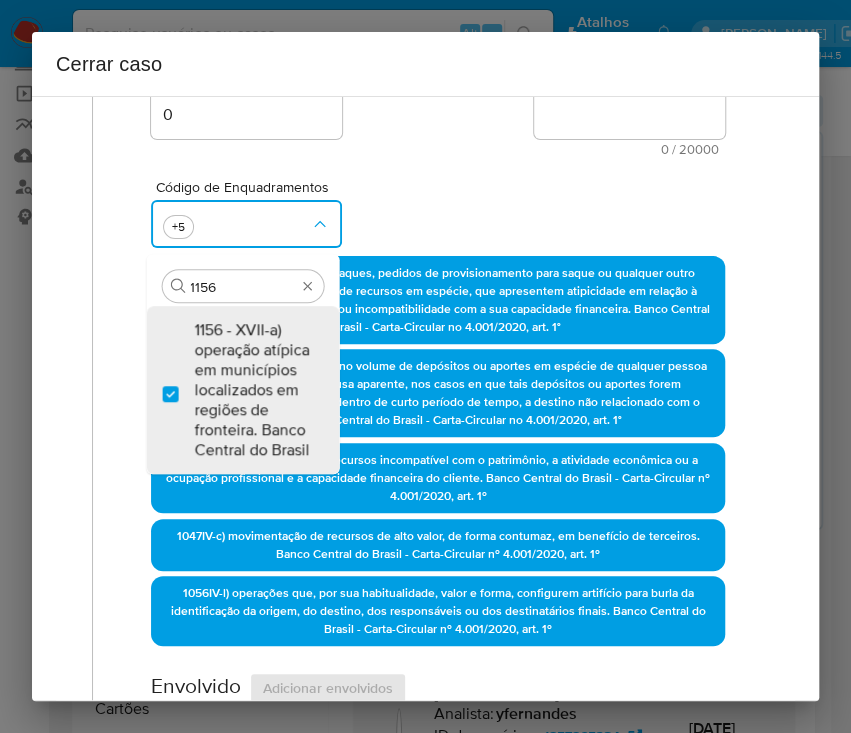checkbox on "true" 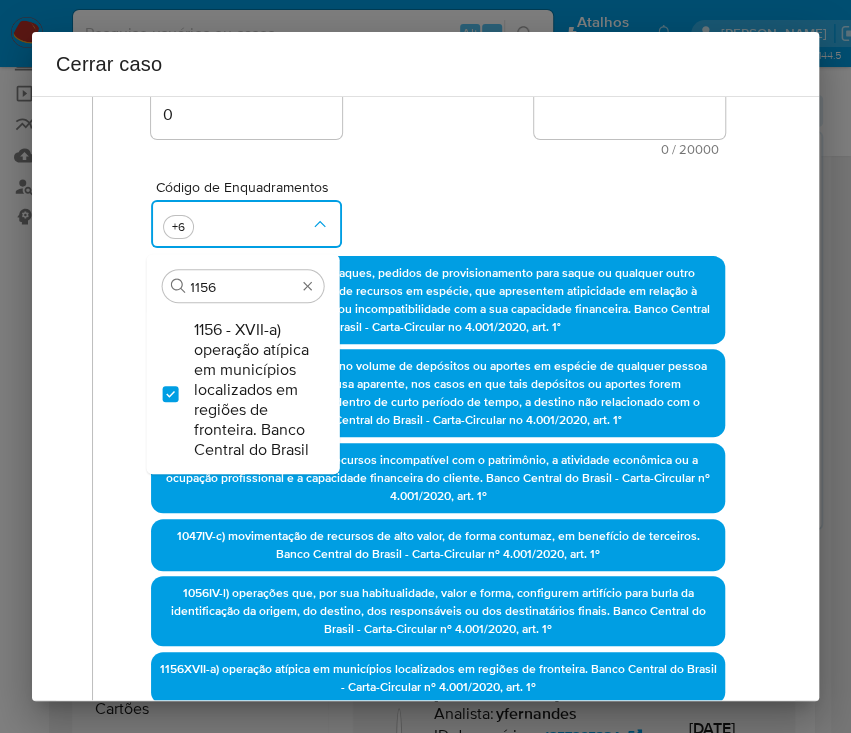 click on "Código de Enquadramentos Procurar 1156 1156 - XVII-a) operação atípica em municípios localizados em regiões de fronteira. Banco Central do Brasil  +6" at bounding box center [438, 206] 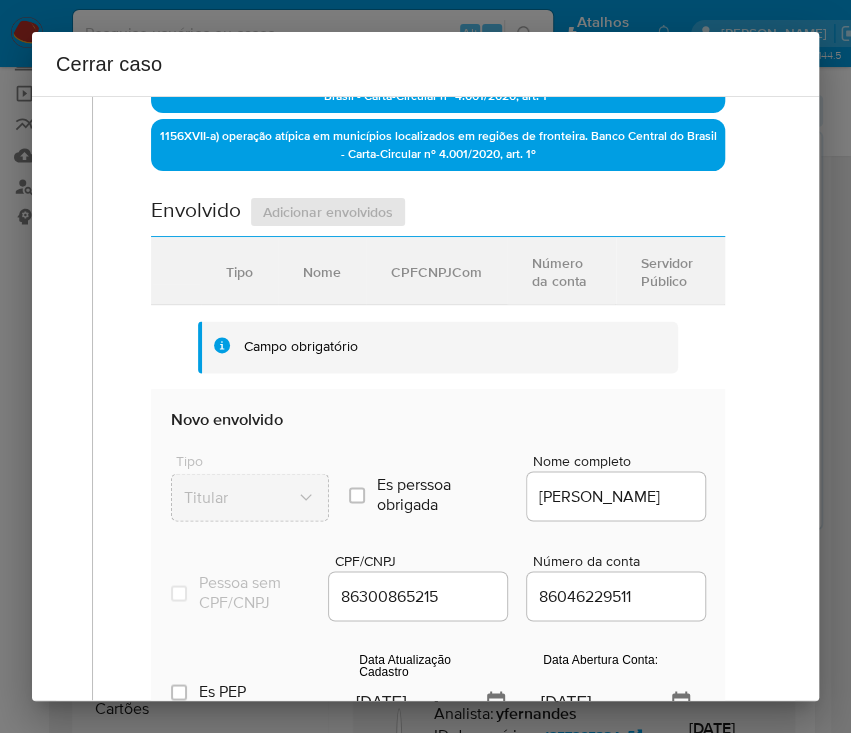 scroll, scrollTop: 1200, scrollLeft: 0, axis: vertical 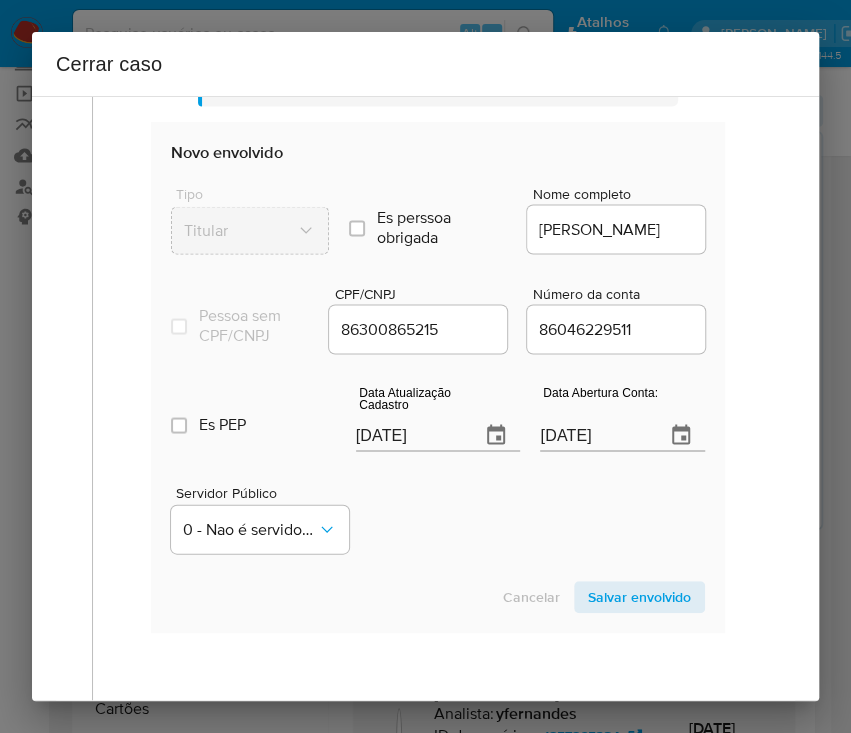 click on "[DATE]" at bounding box center [410, 435] 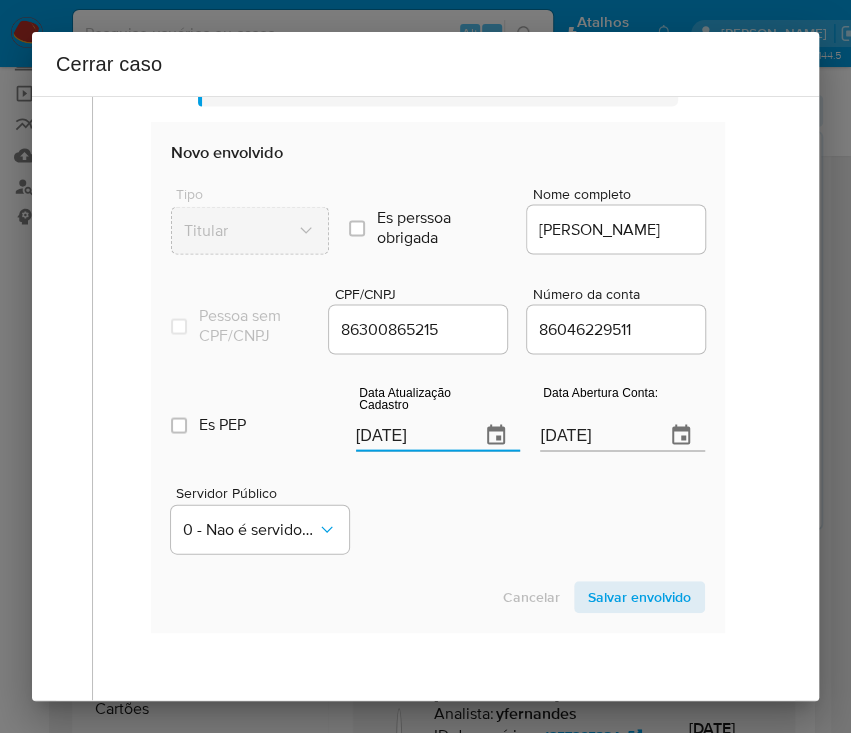 click on "[DATE]" at bounding box center (410, 435) 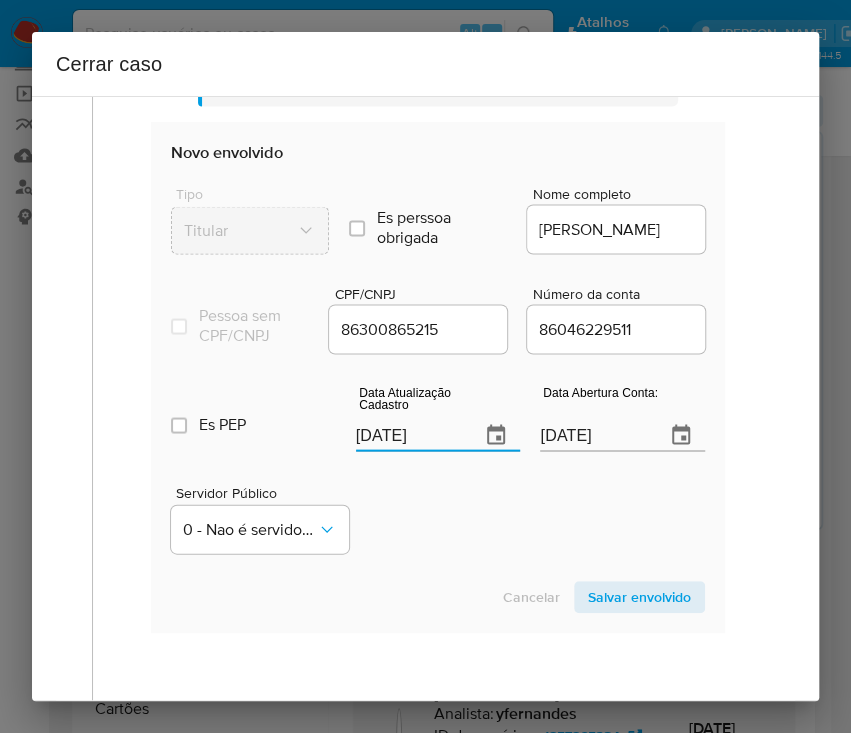 click on "[DATE]" at bounding box center [410, 435] 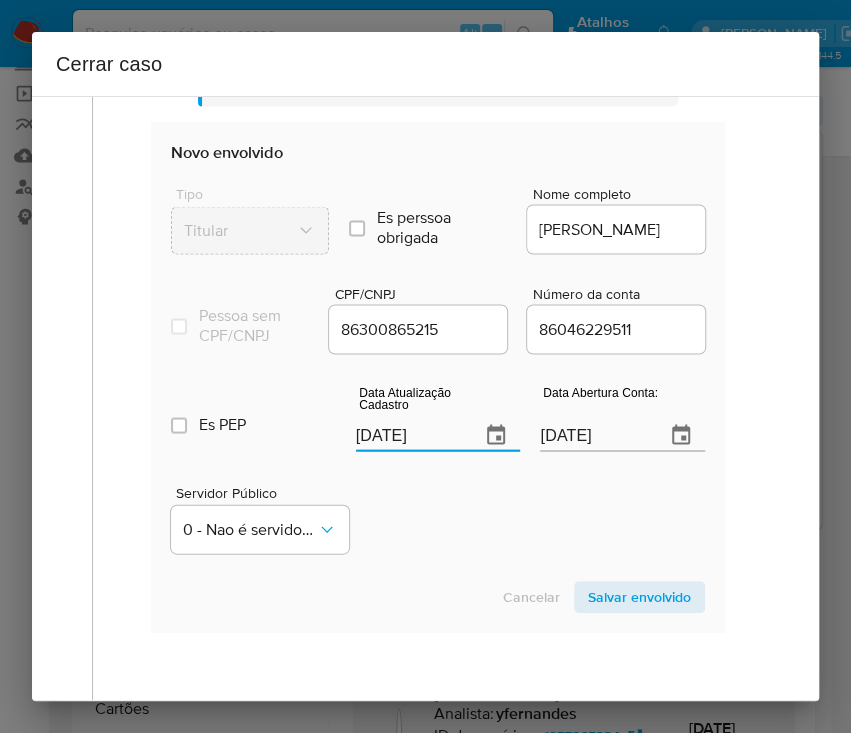 paste on "6/06" 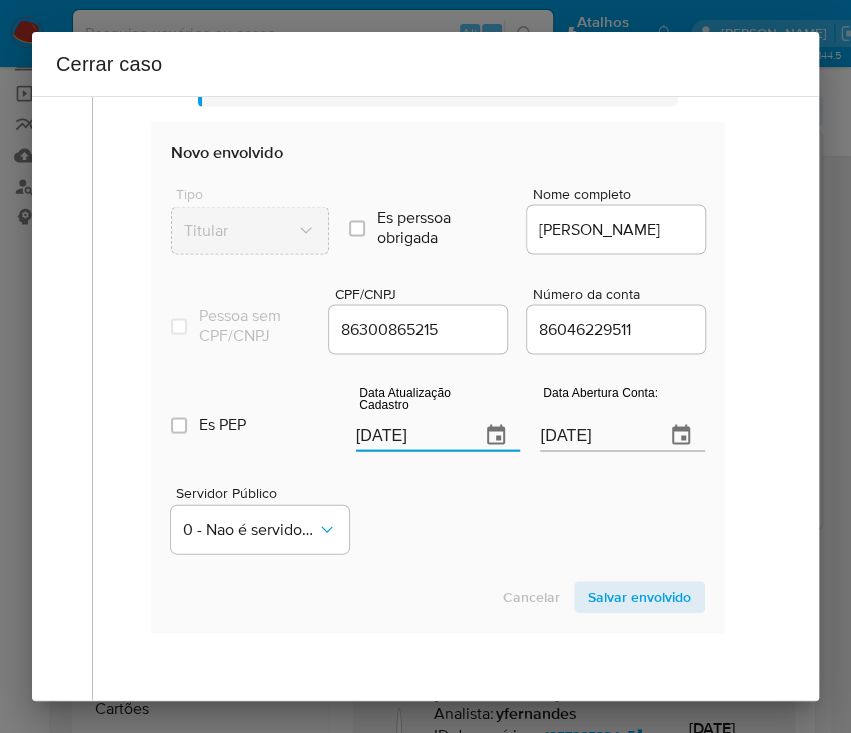 type on "[DATE]" 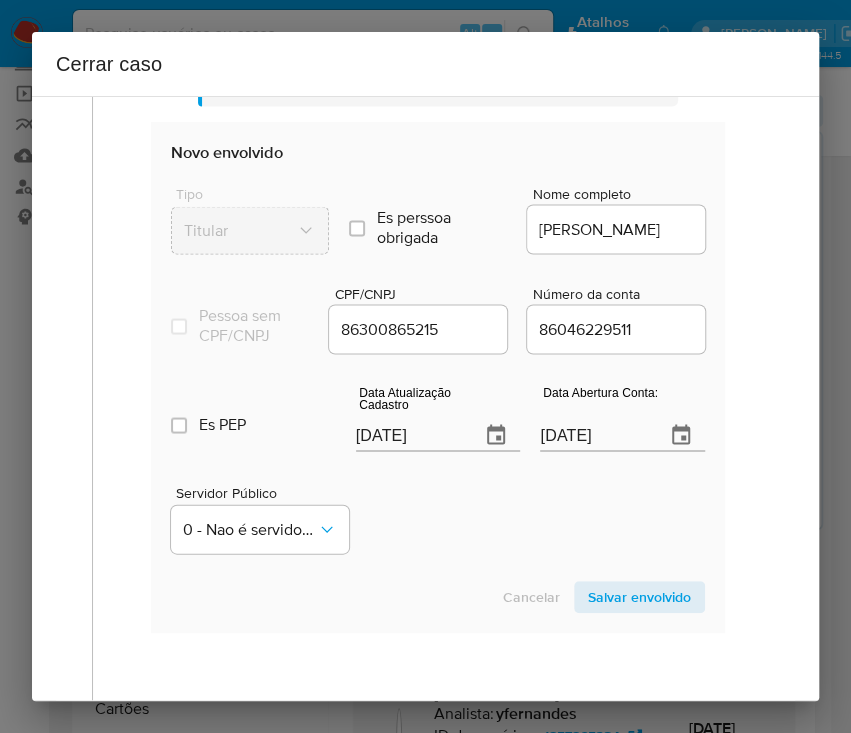 click on "Servidor Público 0 - Nao é servidor/[PERSON_NAME] possui informacao" at bounding box center (438, 511) 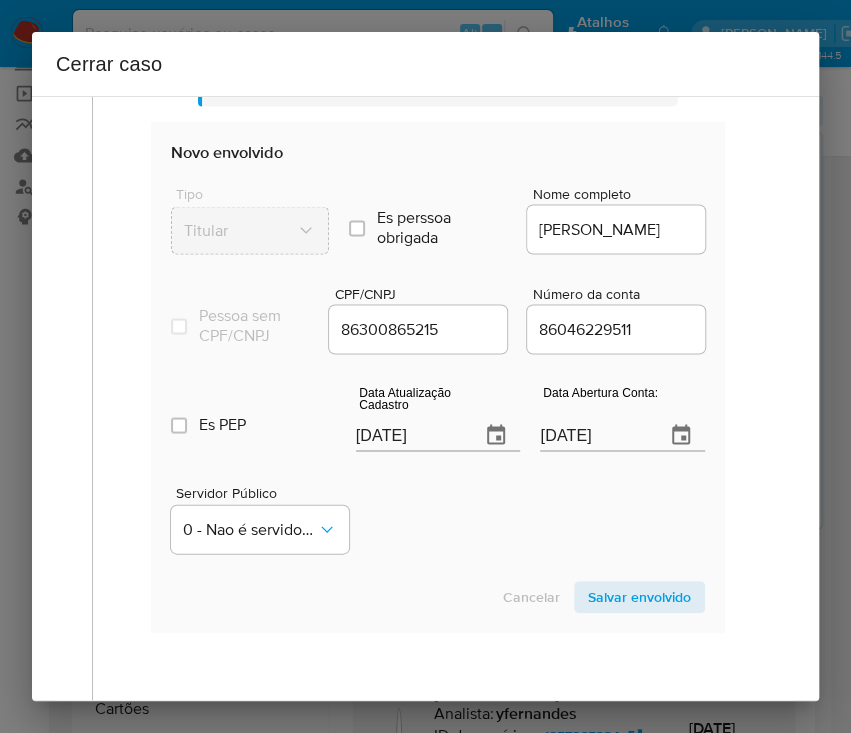 click on "13/06/2024" at bounding box center (594, 435) 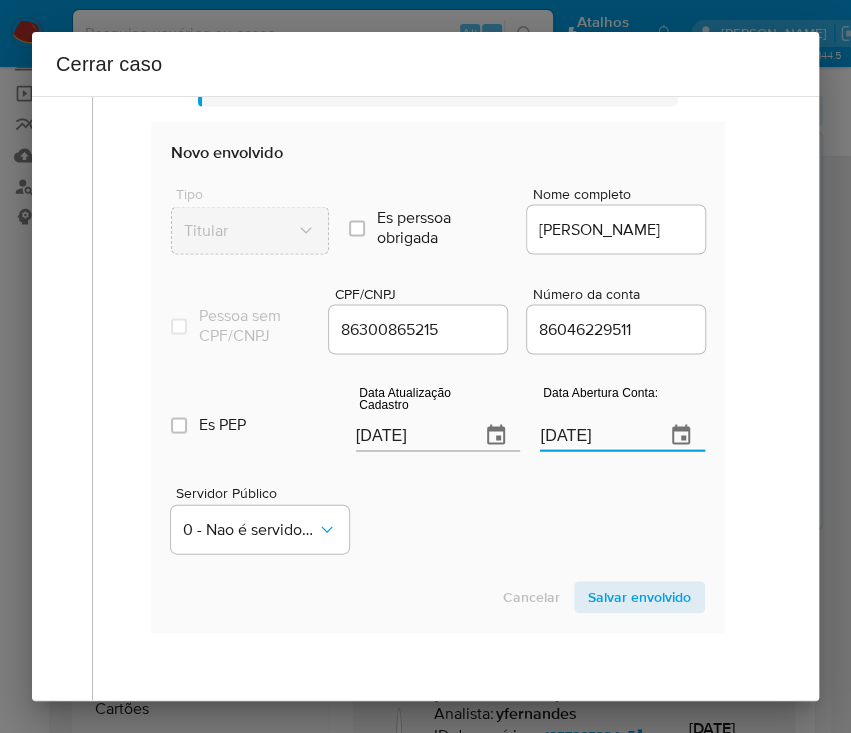 click on "13/06/2024" at bounding box center [594, 435] 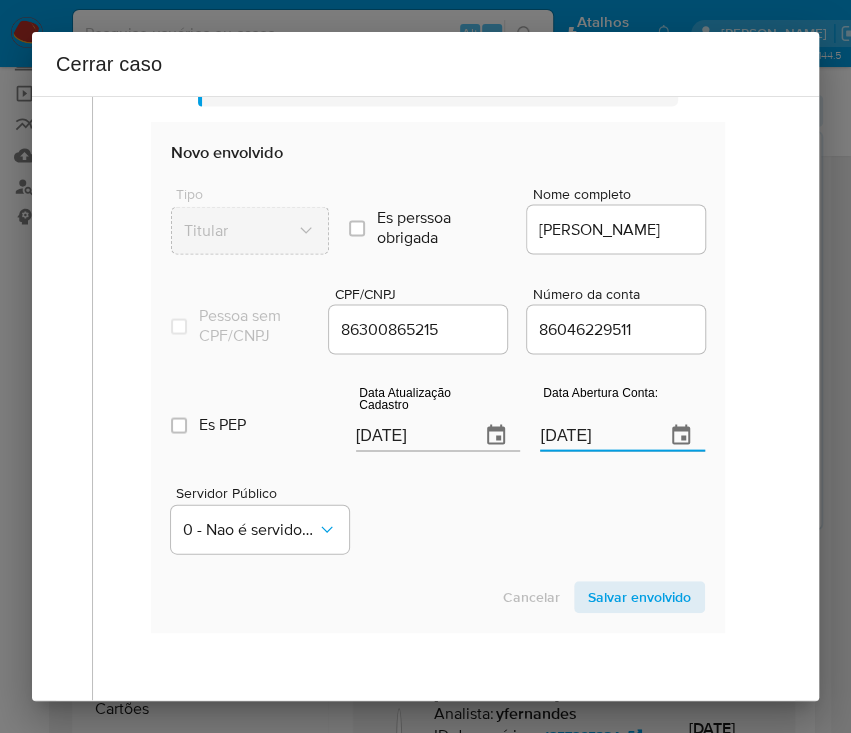 click on "13/06/2024" at bounding box center (594, 435) 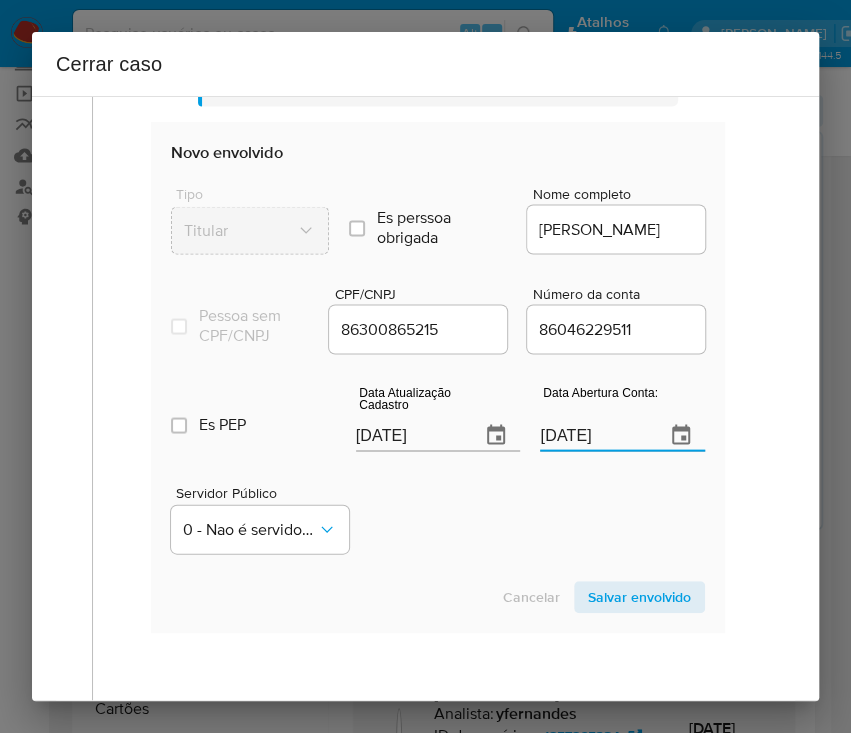 click on "Servidor Público 0 - Nao é servidor/[PERSON_NAME] possui informacao" at bounding box center (438, 511) 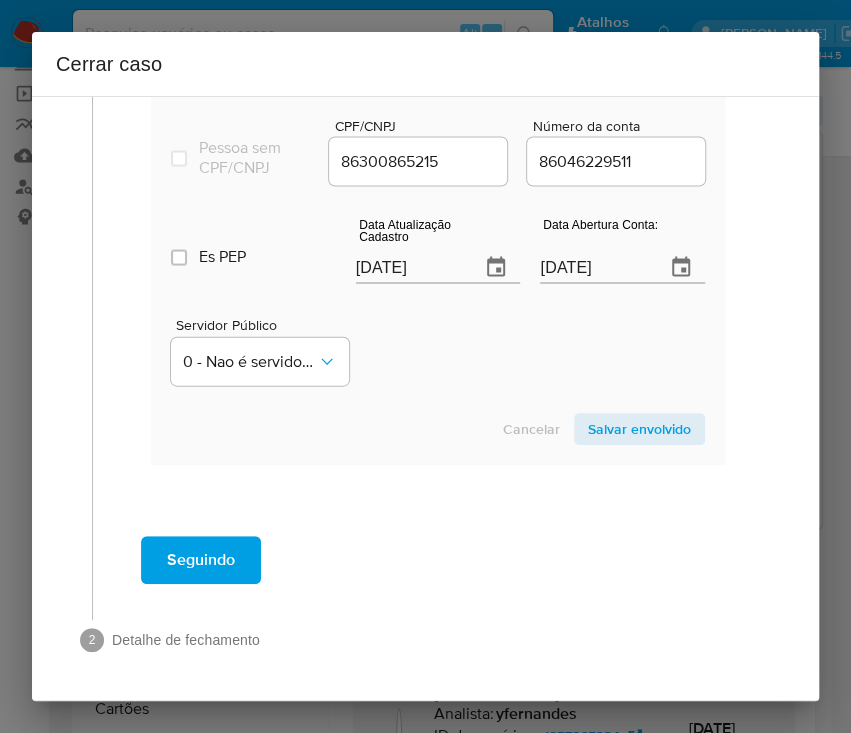 click on "Salvar envolvido" at bounding box center (639, 429) 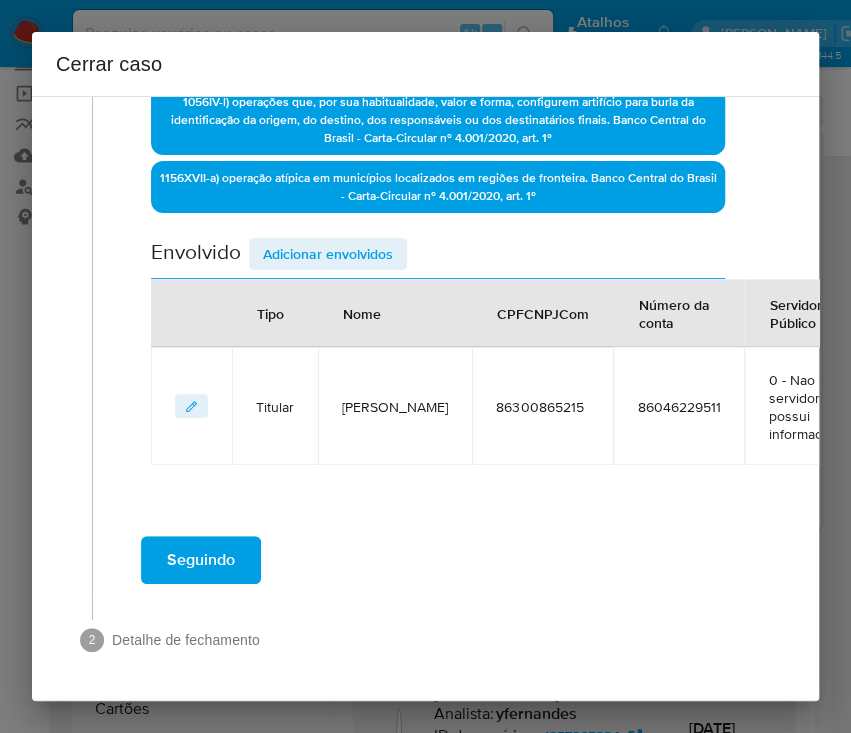 scroll, scrollTop: 905, scrollLeft: 0, axis: vertical 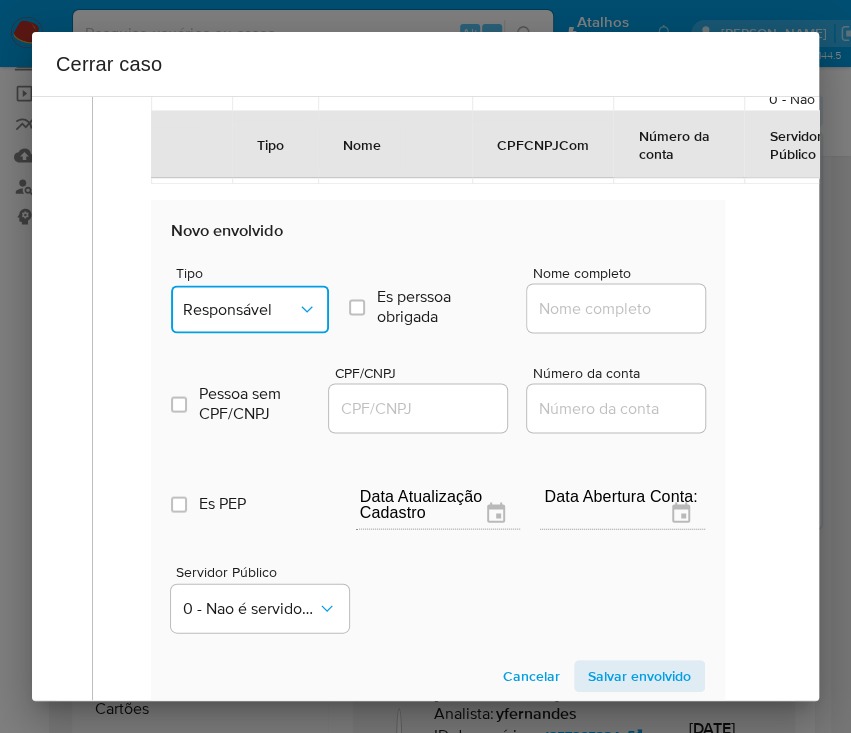 click on "Responsável" at bounding box center [250, 309] 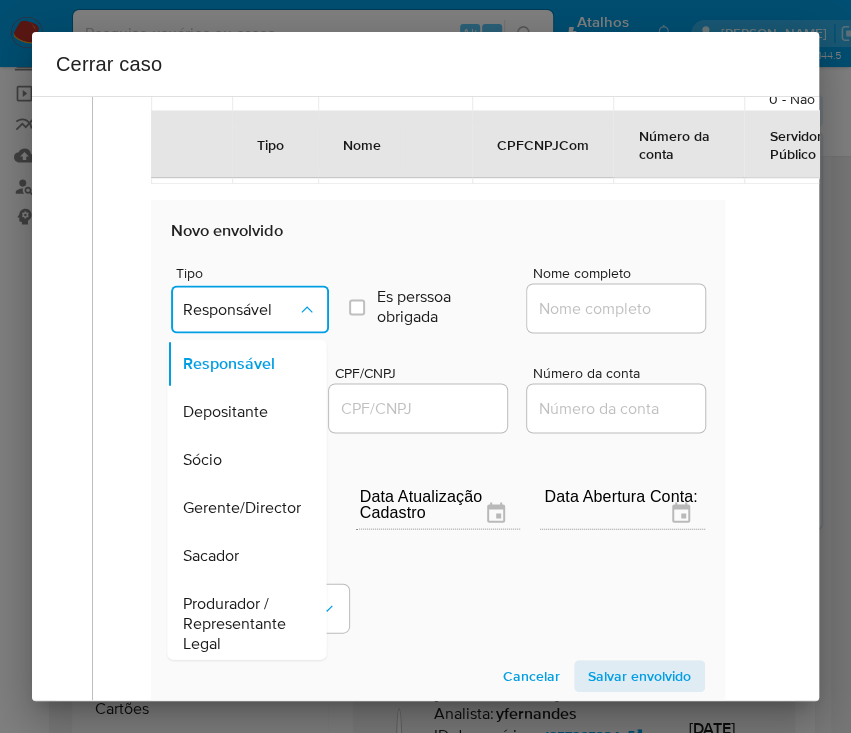 scroll, scrollTop: 356, scrollLeft: 0, axis: vertical 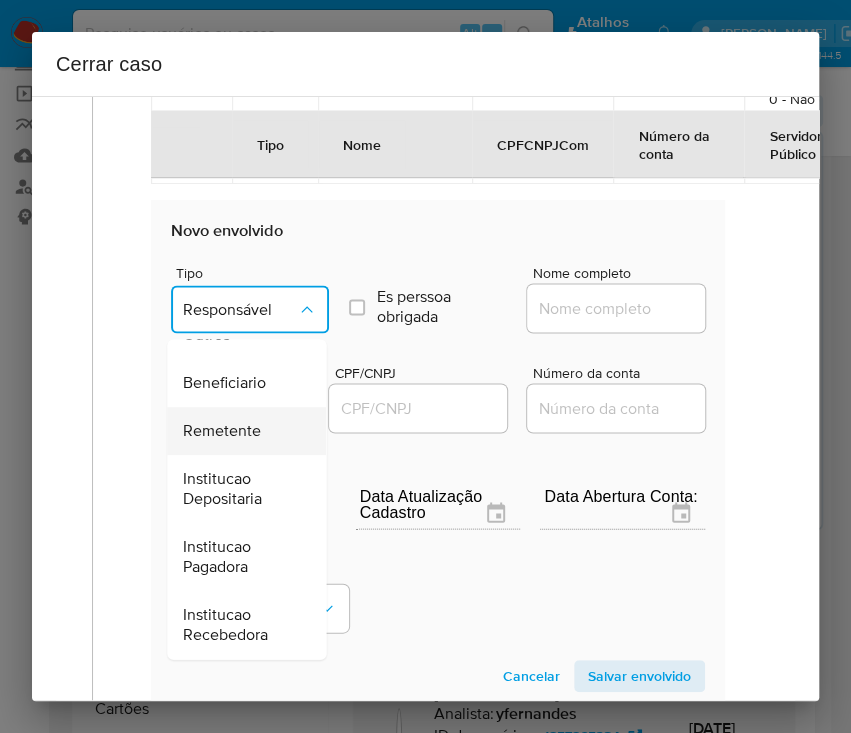click on "Remetente" at bounding box center (222, 431) 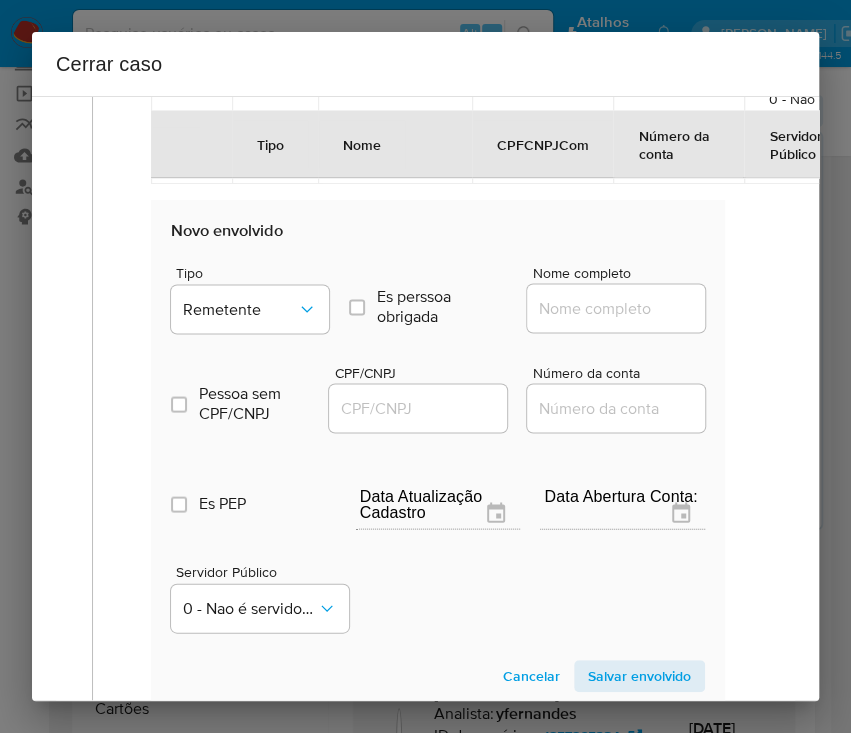 click on "Nome completo" at bounding box center [625, 308] 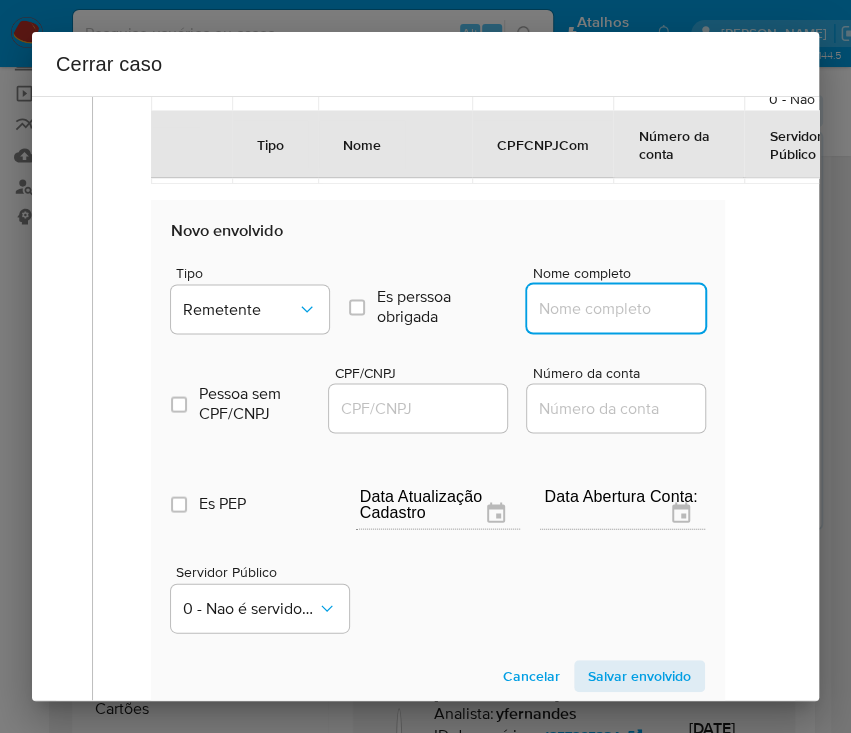paste on "Airnia [PERSON_NAME], 00935422323" 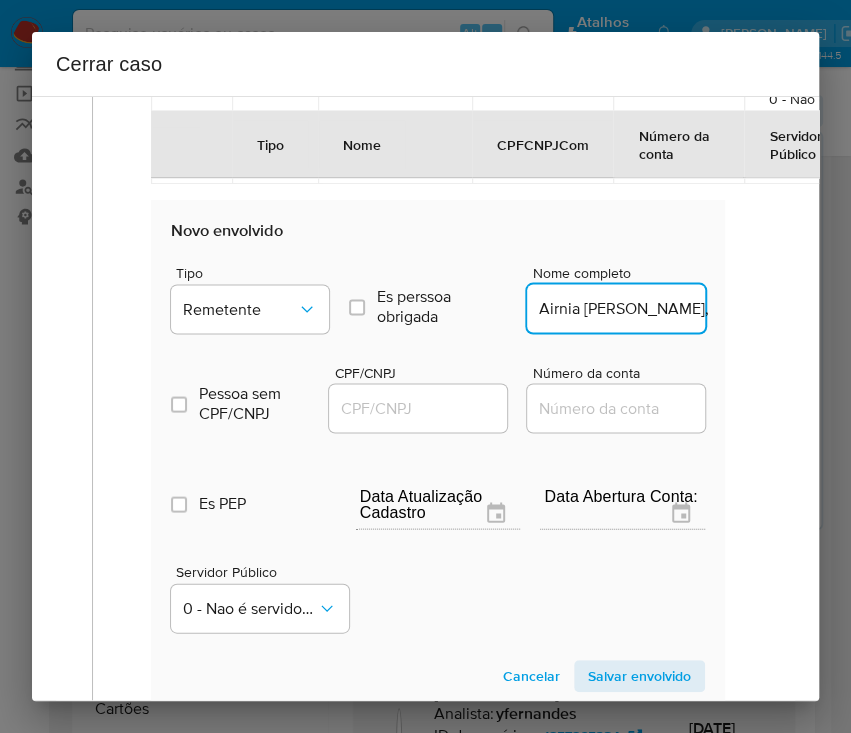 scroll, scrollTop: 0, scrollLeft: 212, axis: horizontal 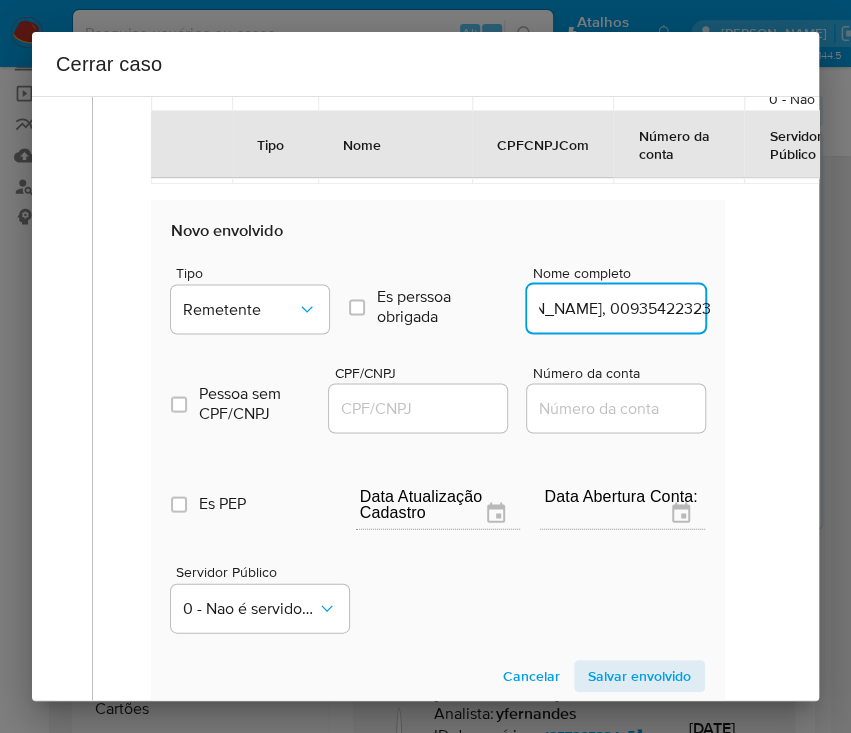 drag, startPoint x: 583, startPoint y: 310, endPoint x: 740, endPoint y: 300, distance: 157.31815 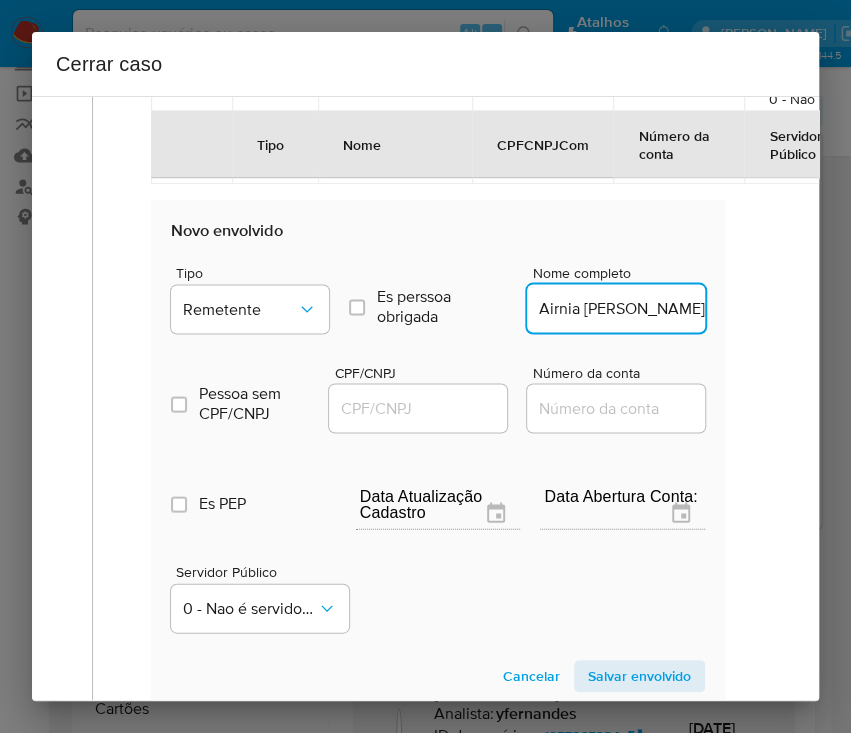 scroll, scrollTop: 0, scrollLeft: 102, axis: horizontal 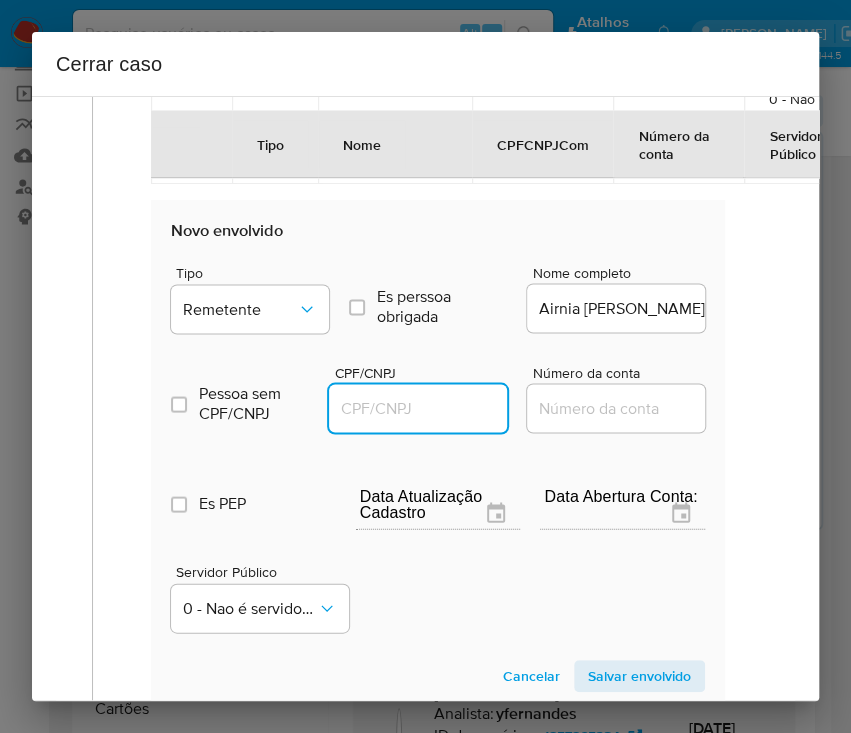 paste on "00935422323" 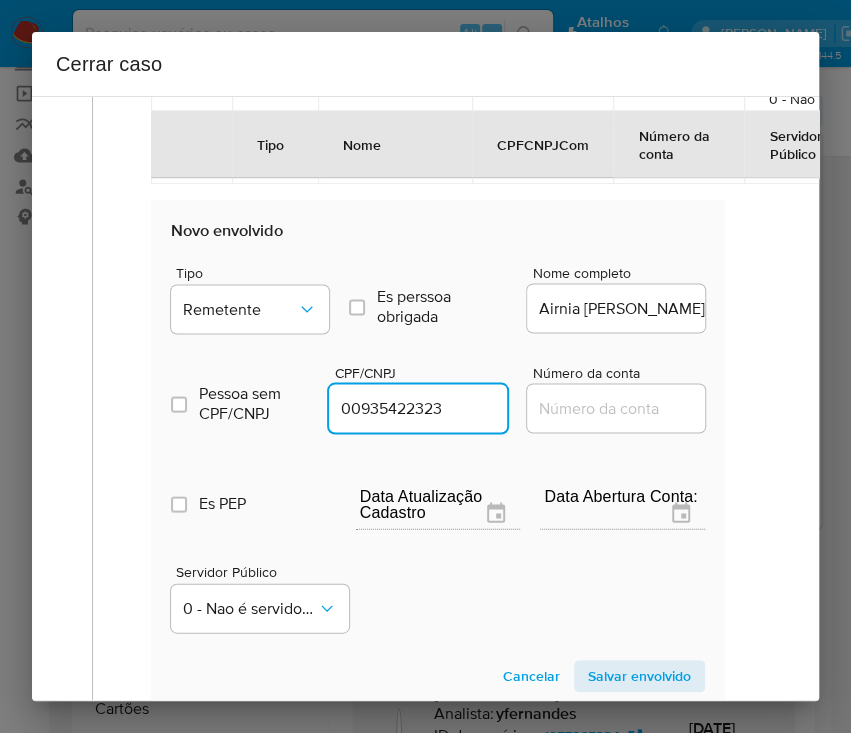 type on "935422323" 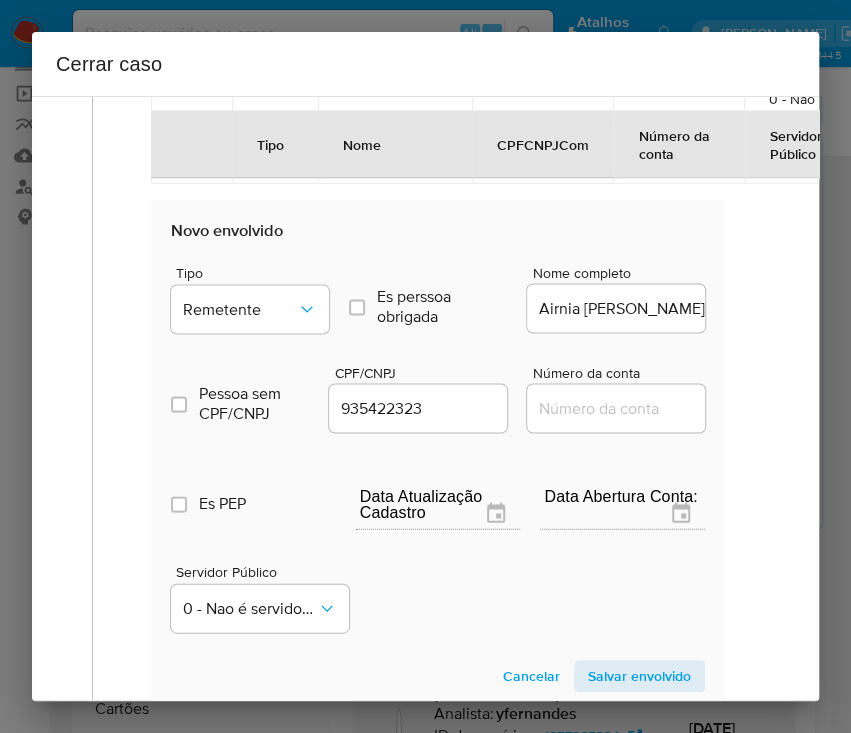 click on "Salvar envolvido" at bounding box center (639, 676) 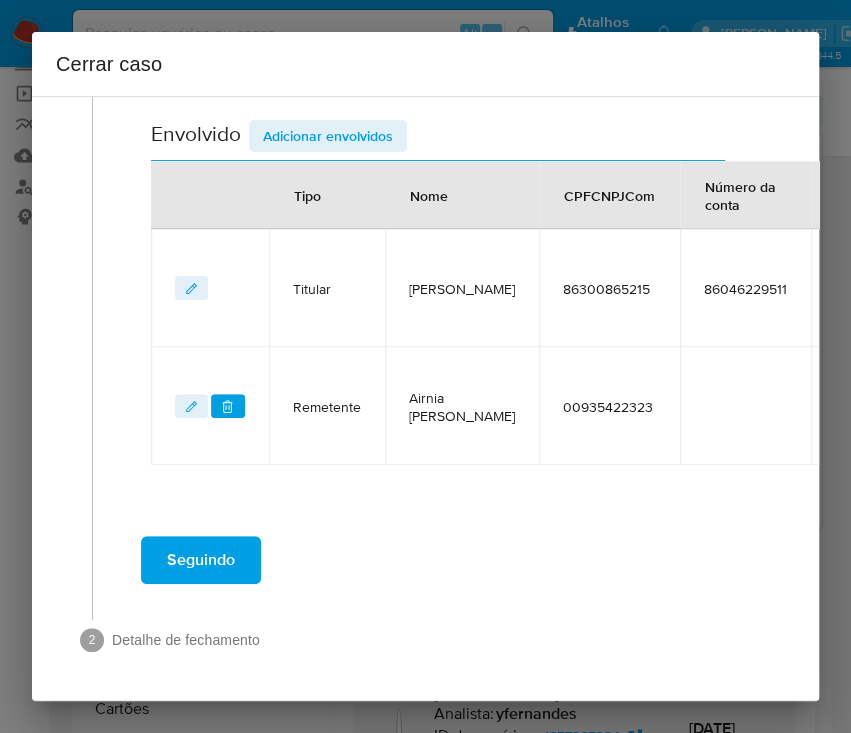 click on "Adicionar envolvidos" at bounding box center [328, 136] 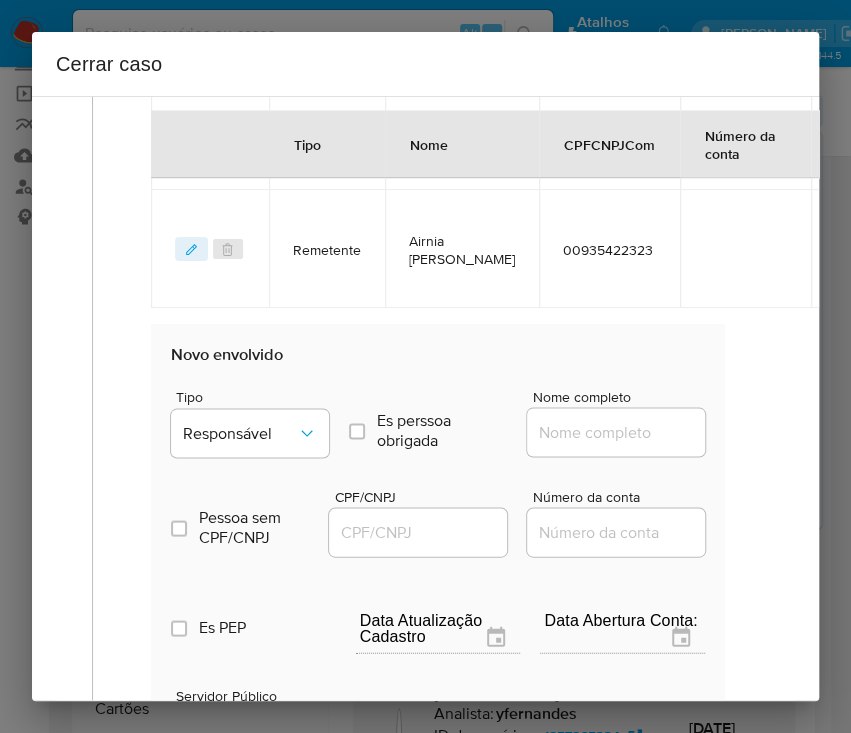 scroll, scrollTop: 1441, scrollLeft: 0, axis: vertical 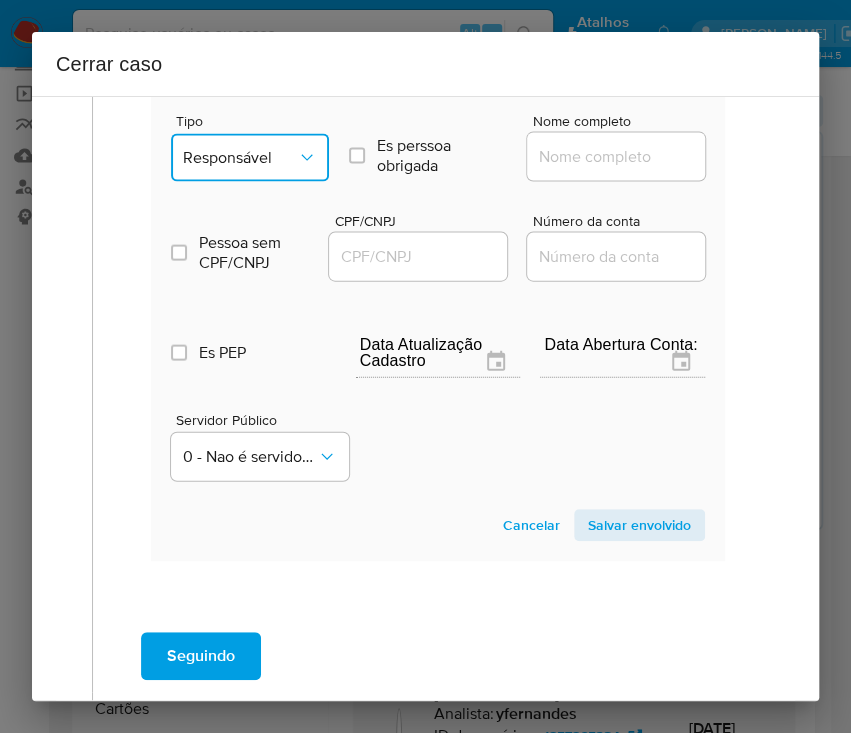 click on "Responsável" at bounding box center [240, 158] 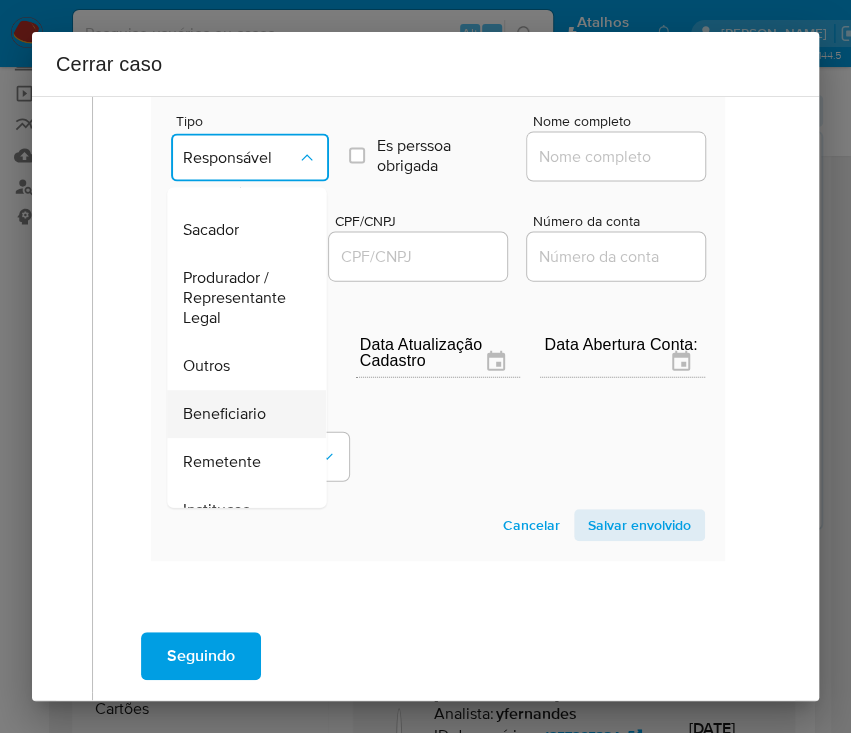 scroll, scrollTop: 266, scrollLeft: 0, axis: vertical 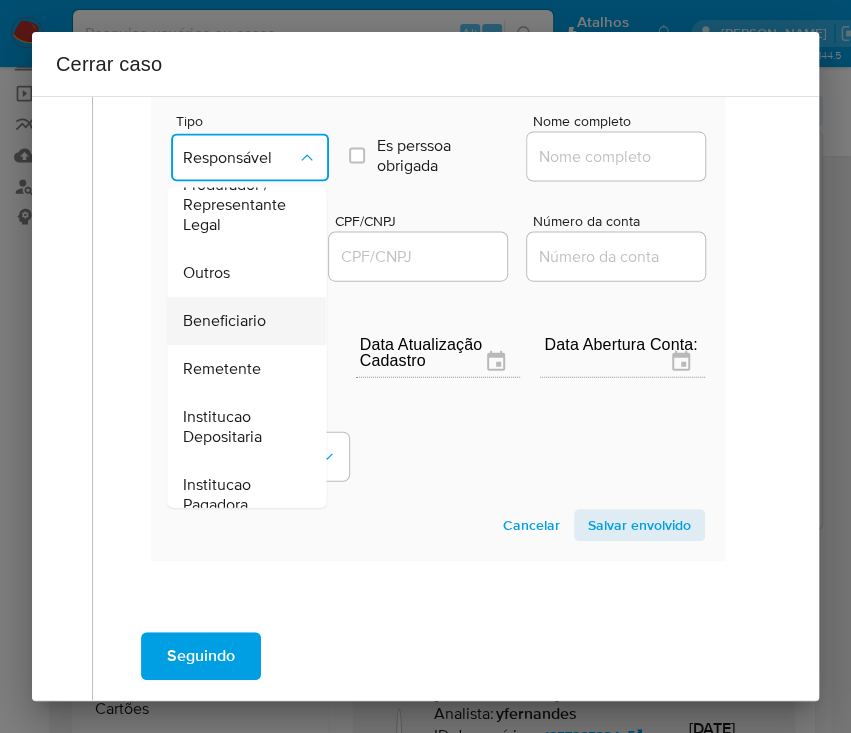 click on "Beneficiario" at bounding box center [224, 322] 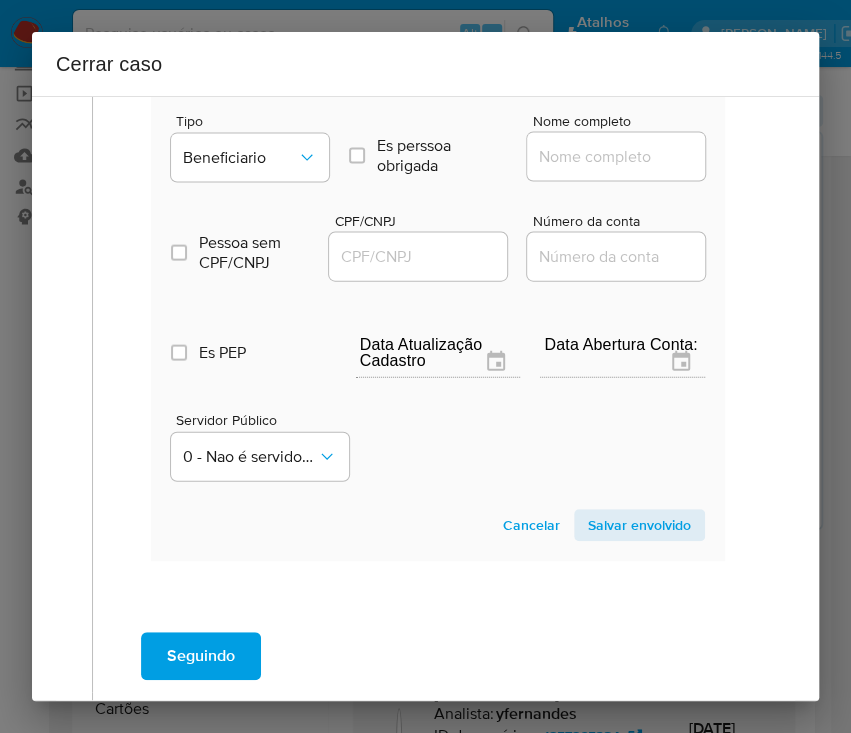click on "Nome completo" at bounding box center (625, 157) 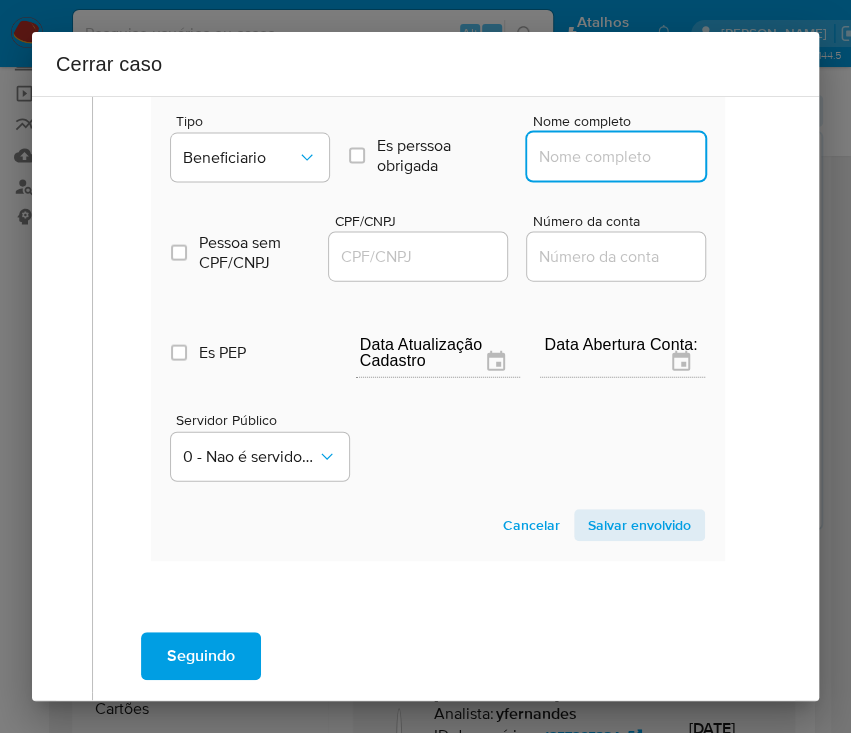 paste on "A S S P [PERSON_NAME], 21376677000107" 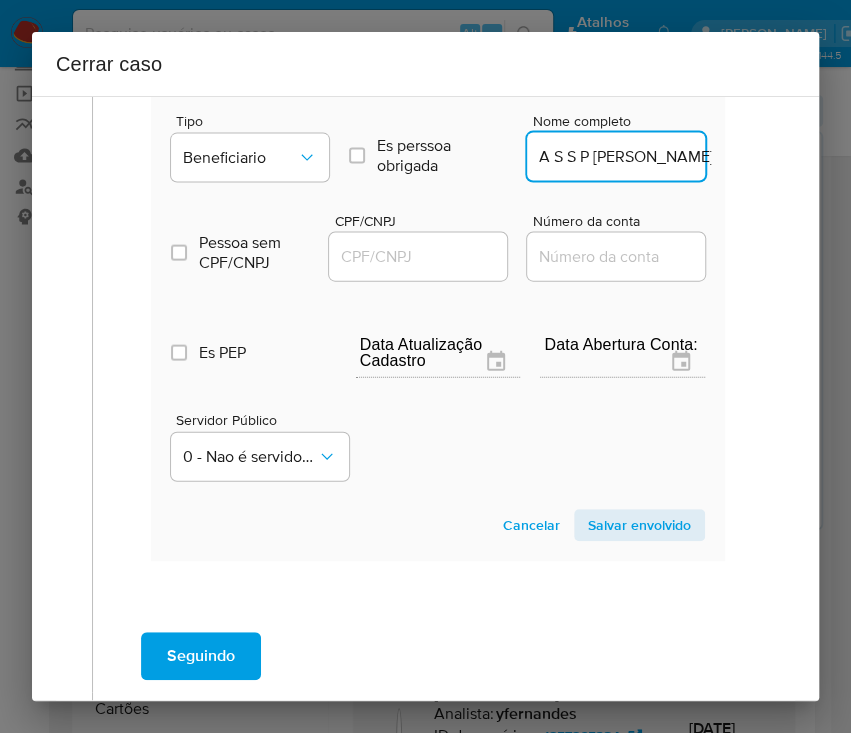 scroll, scrollTop: 0, scrollLeft: 70, axis: horizontal 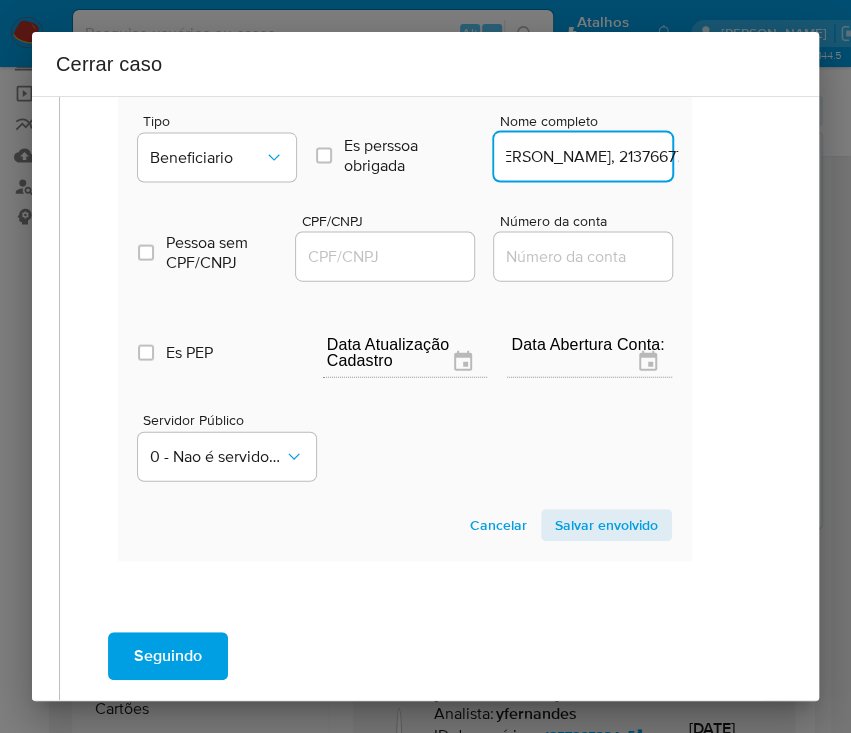 drag, startPoint x: 567, startPoint y: 168, endPoint x: 785, endPoint y: 164, distance: 218.0367 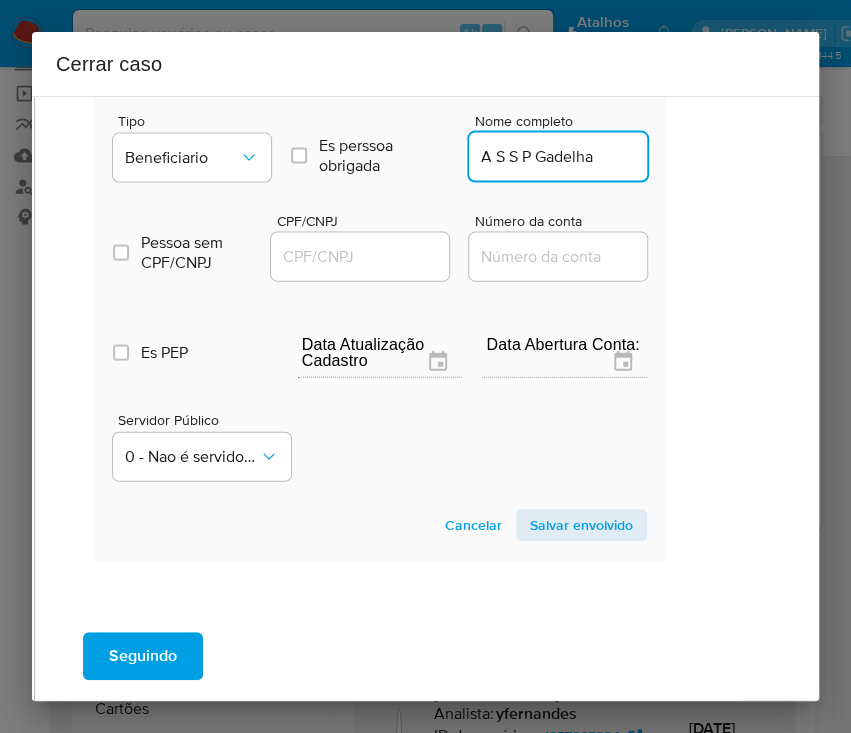 scroll, scrollTop: 0, scrollLeft: 0, axis: both 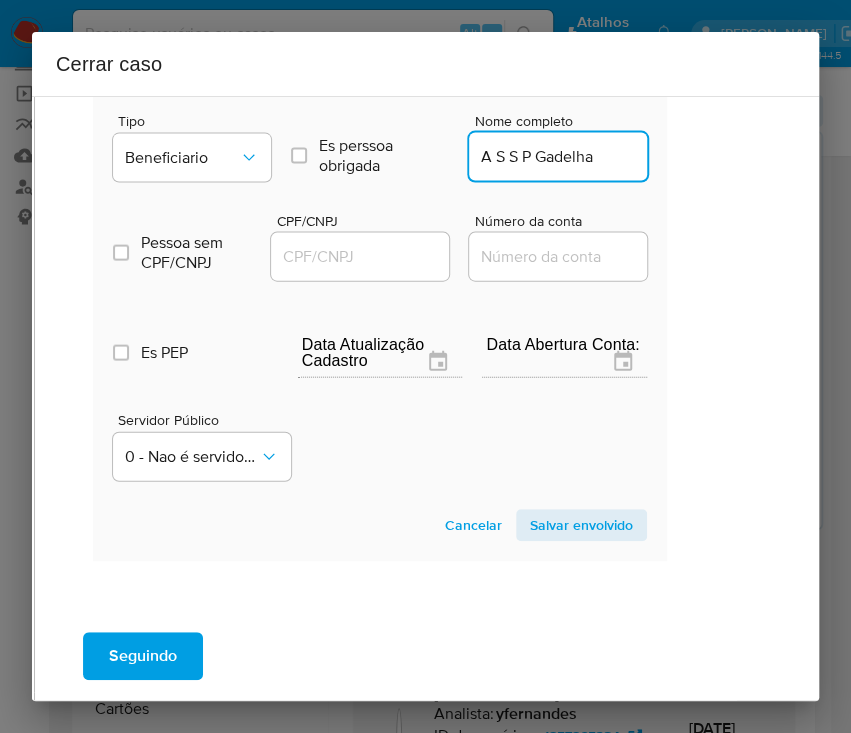 type on "A S S P Gadelha" 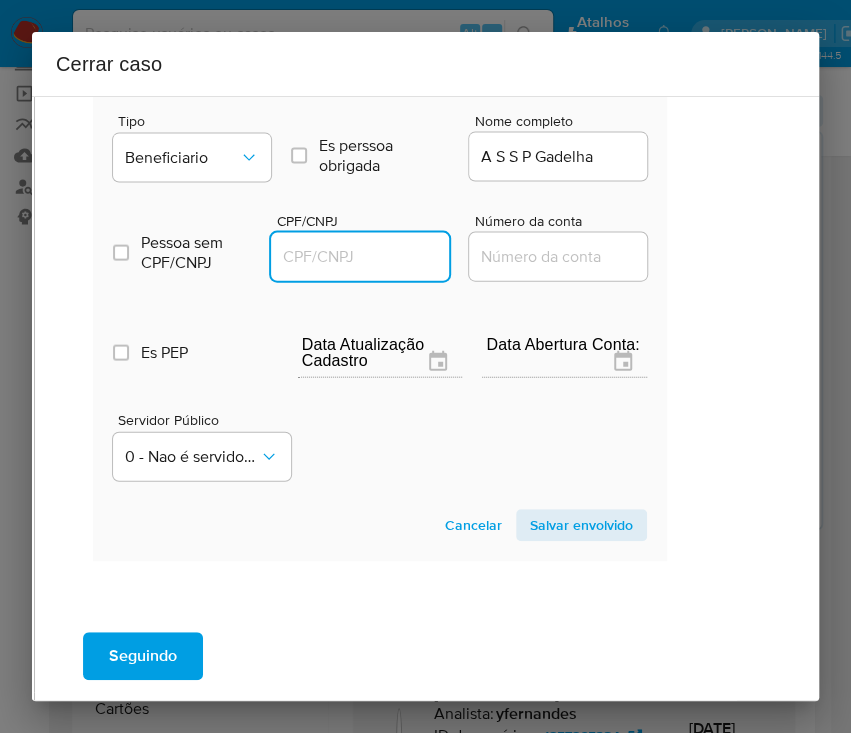 paste on "21376677000107" 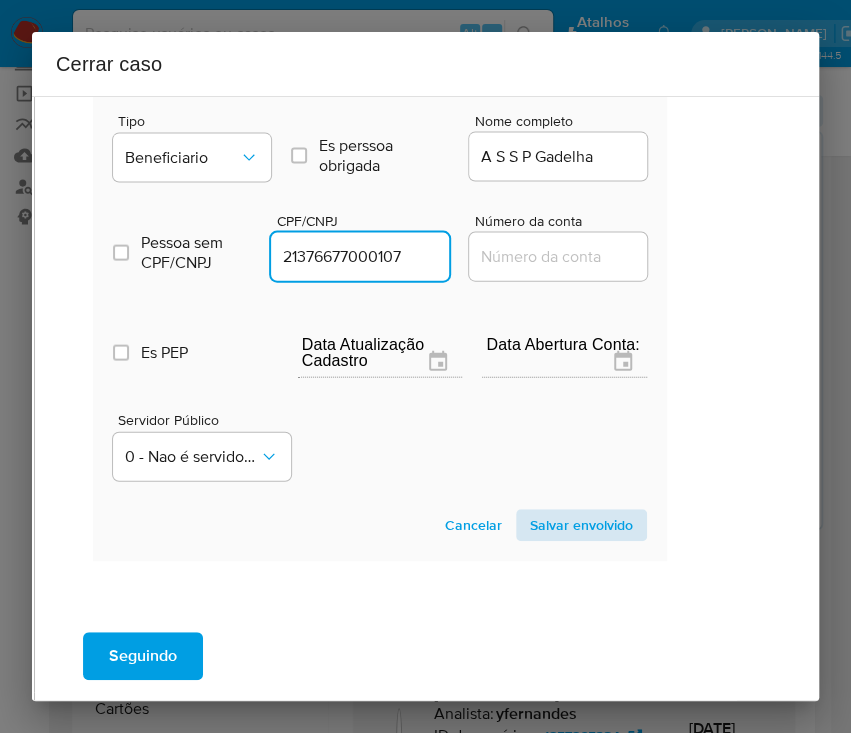 type on "21376677000107" 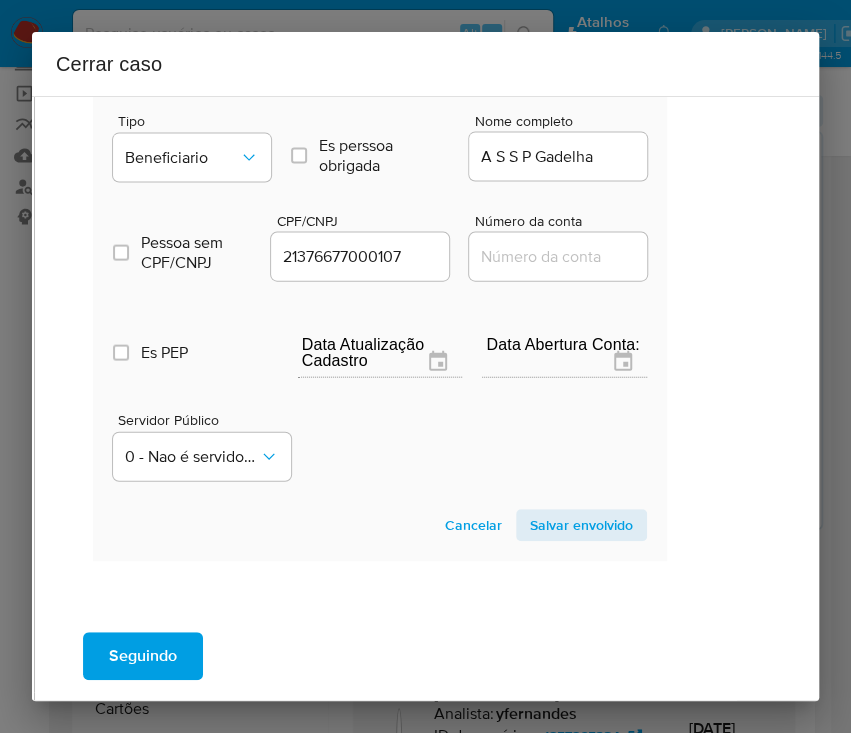 click on "Salvar envolvido" at bounding box center [581, 525] 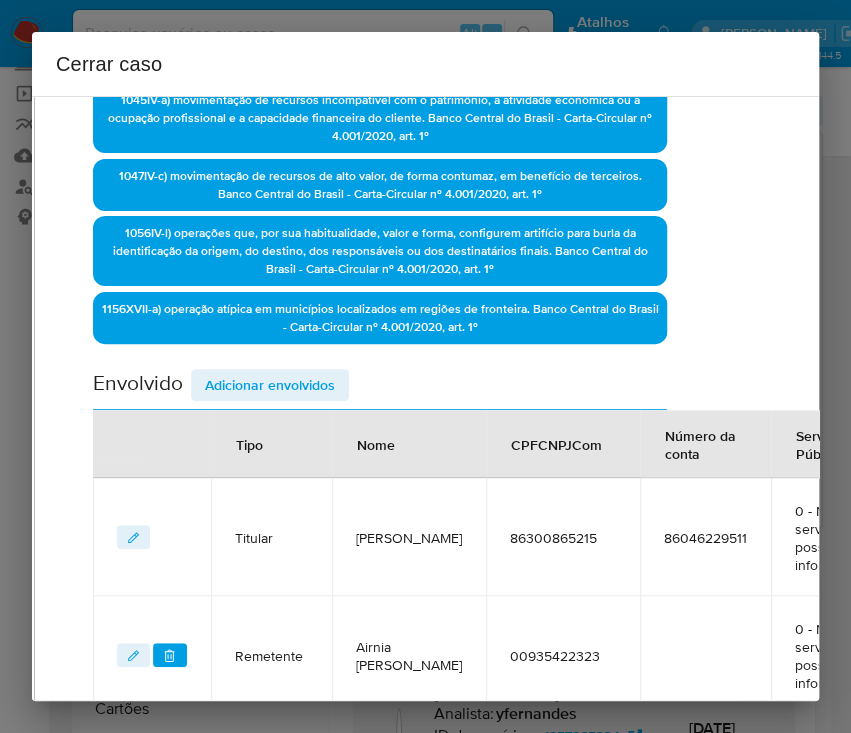 click on "Adicionar envolvidos" at bounding box center [270, 385] 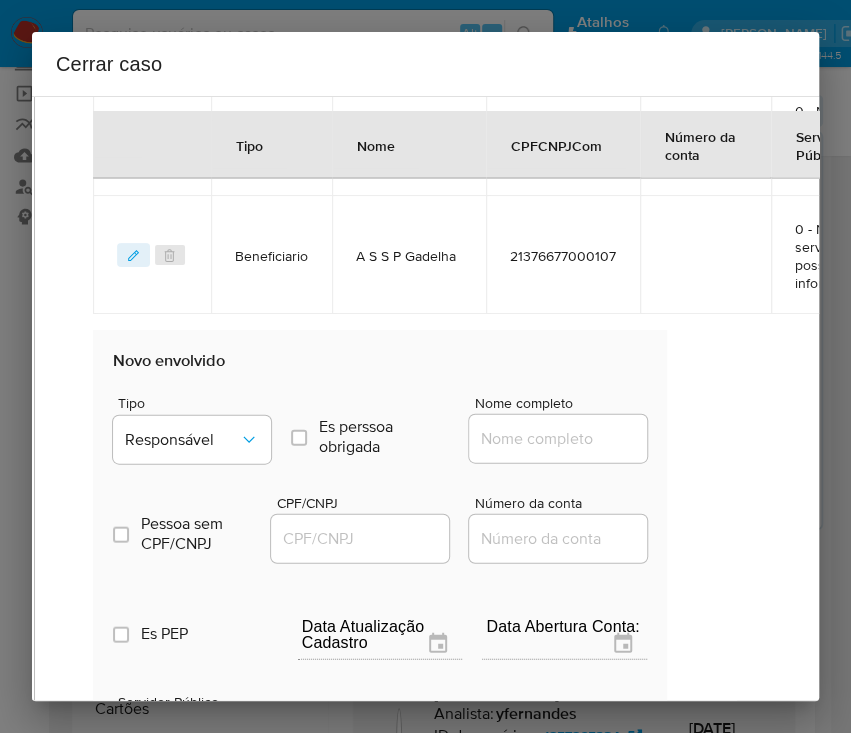 scroll, scrollTop: 1426, scrollLeft: 58, axis: both 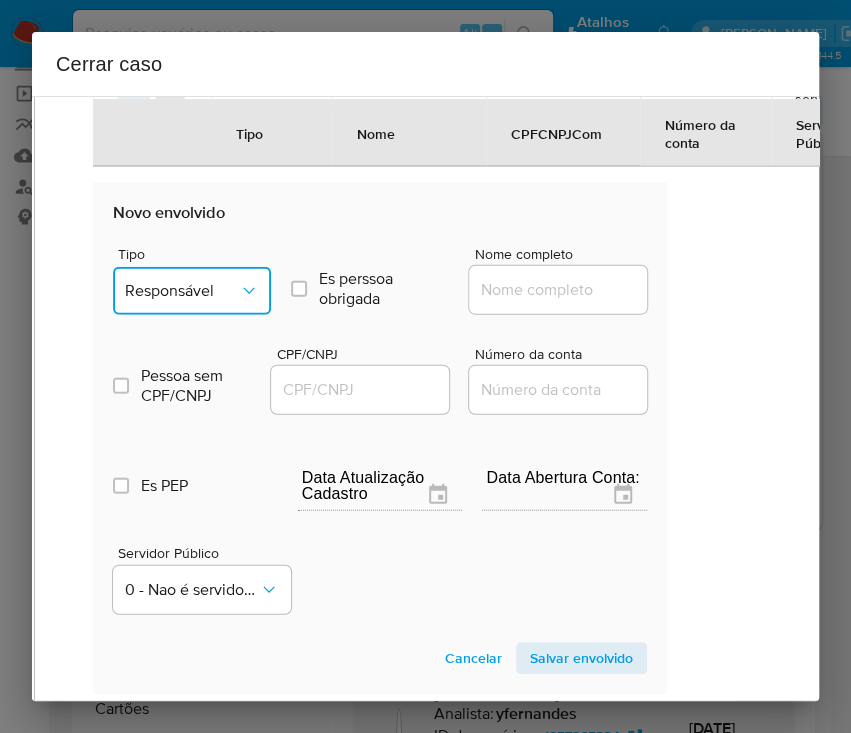 click on "Responsável" at bounding box center (182, 291) 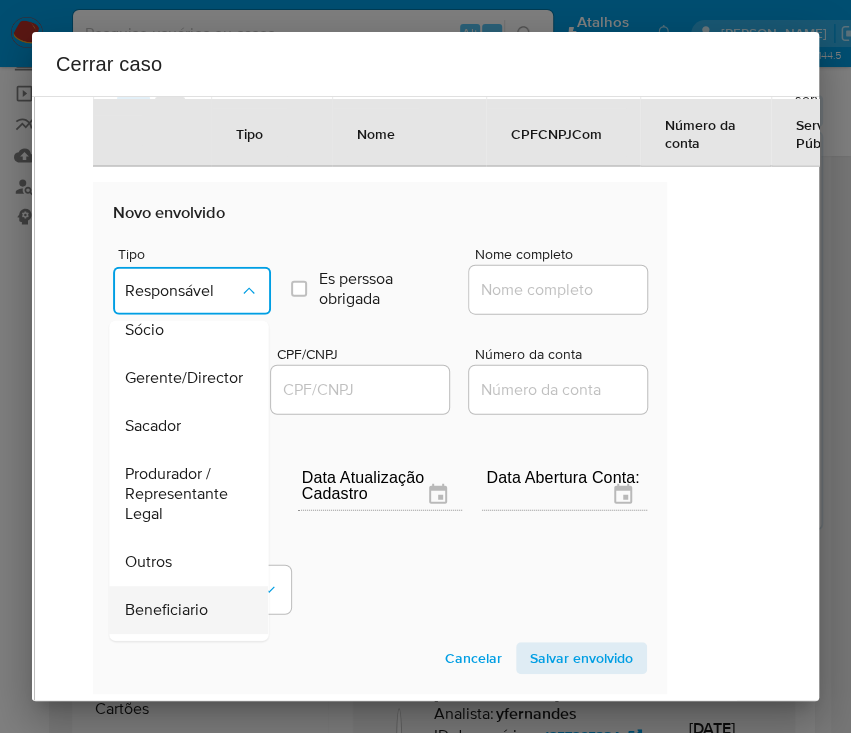 scroll, scrollTop: 266, scrollLeft: 0, axis: vertical 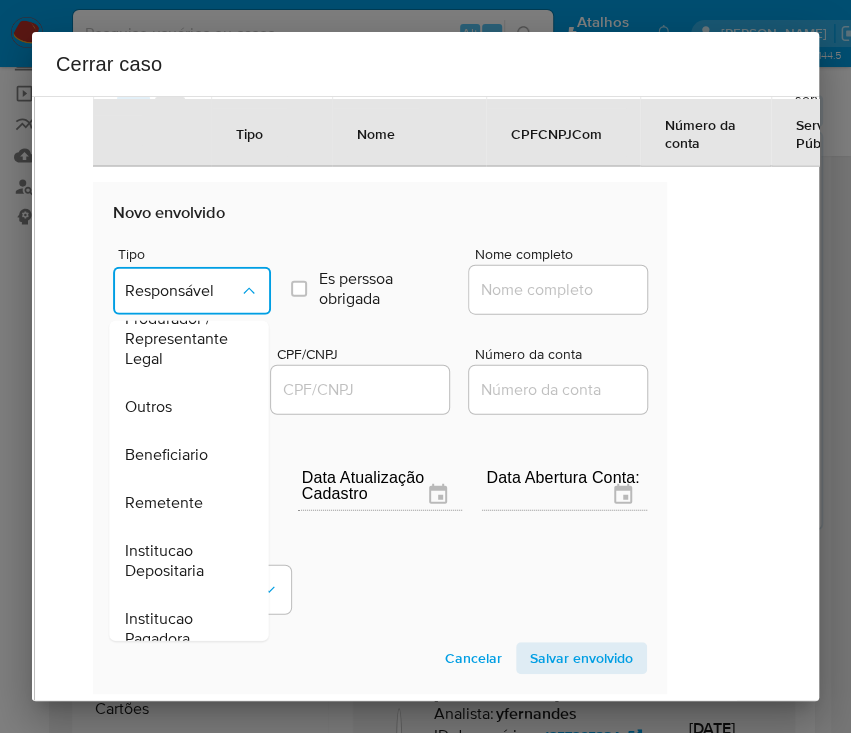 click on "Beneficiario" at bounding box center (182, 455) 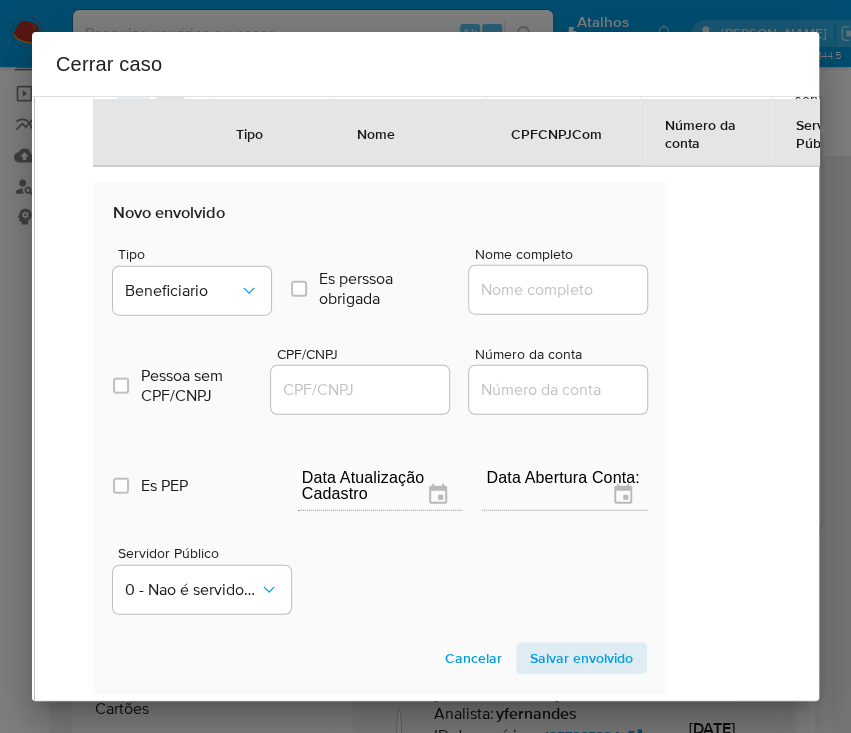 click on "Nome completo" at bounding box center [567, 290] 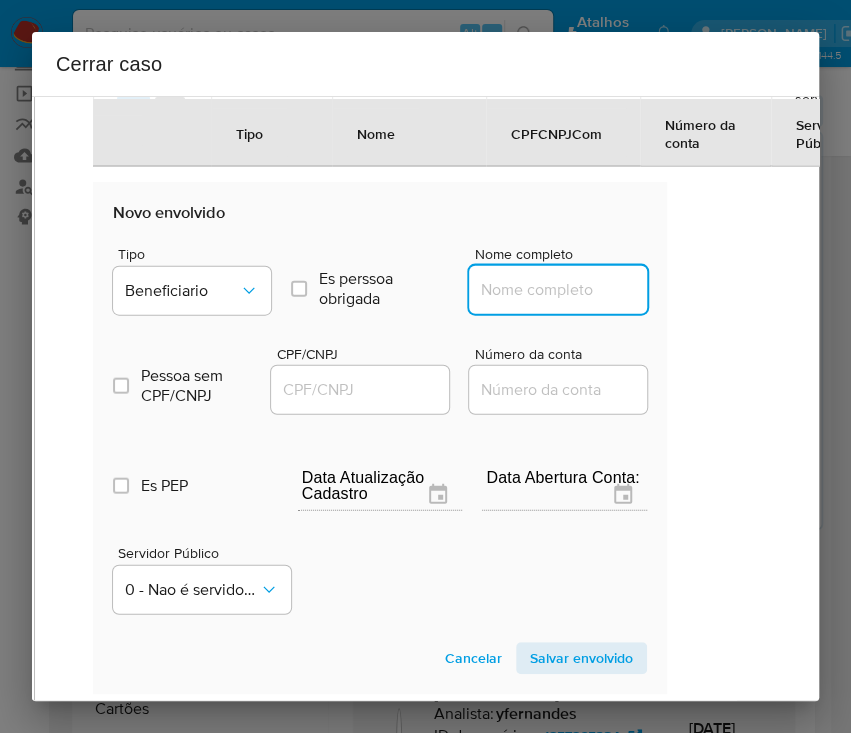 paste on "L A B Gadelha, 38330255000195" 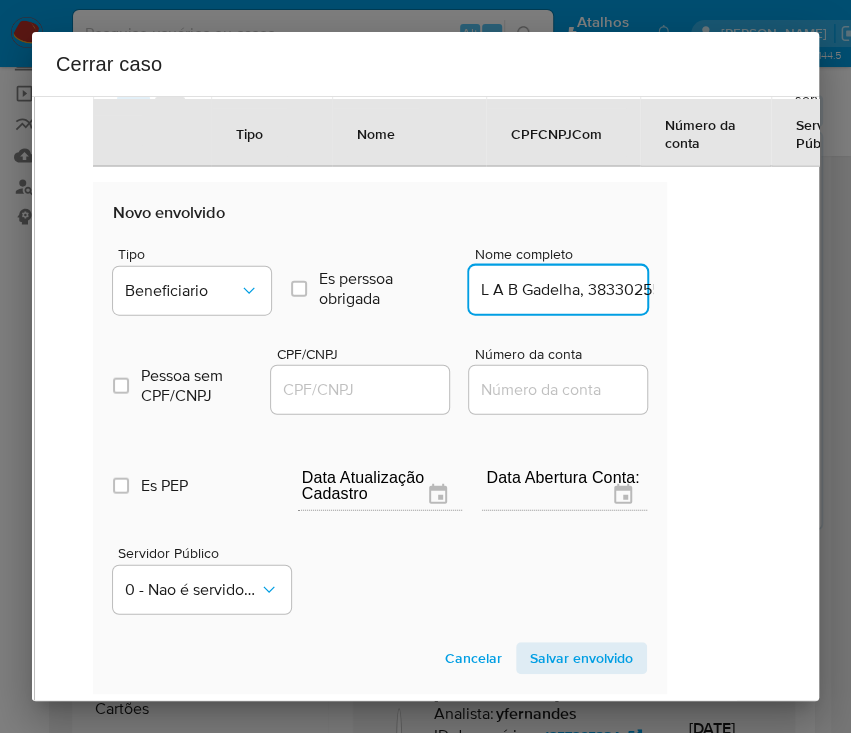 scroll, scrollTop: 0, scrollLeft: 64, axis: horizontal 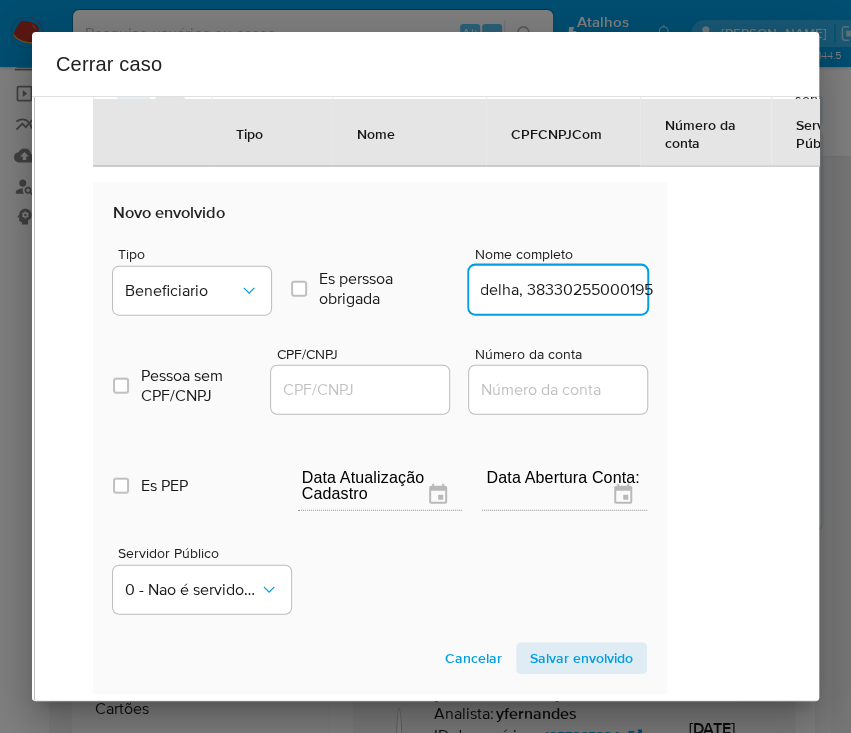 drag, startPoint x: 503, startPoint y: 304, endPoint x: 707, endPoint y: 305, distance: 204.00246 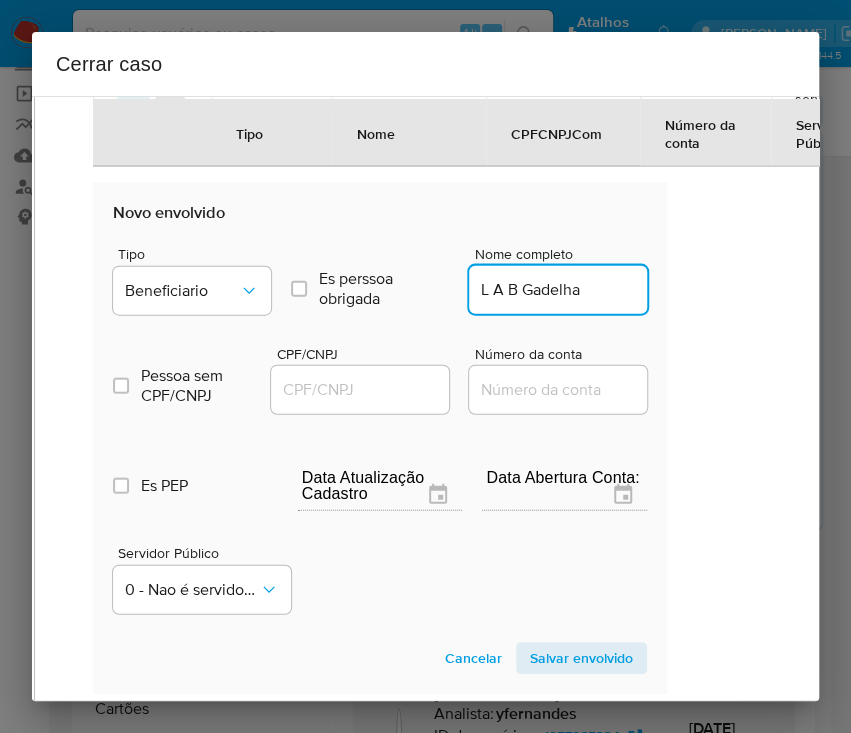 scroll, scrollTop: 0, scrollLeft: 0, axis: both 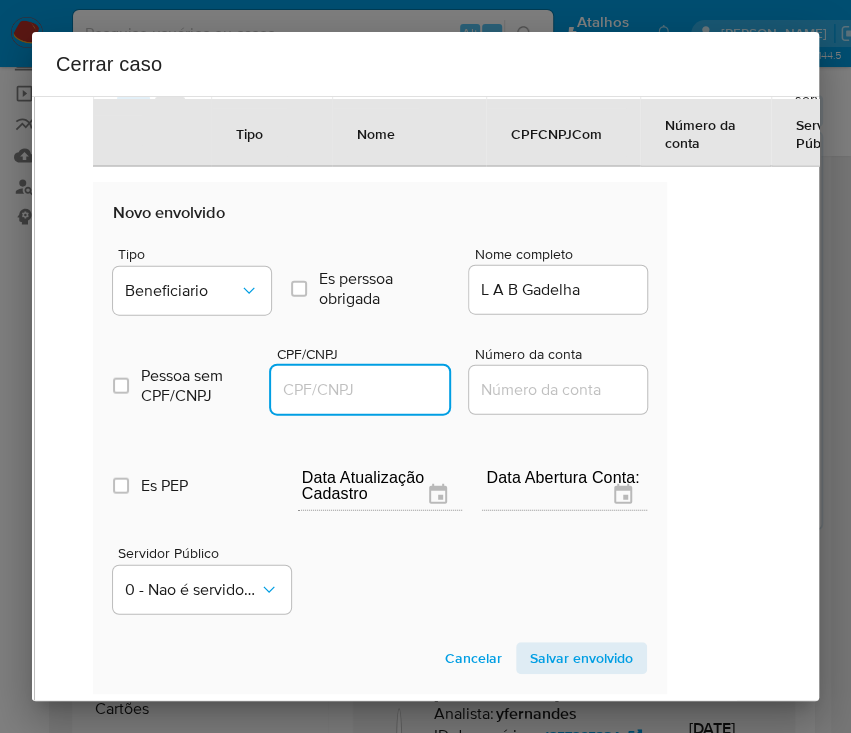 paste on "38330255000195" 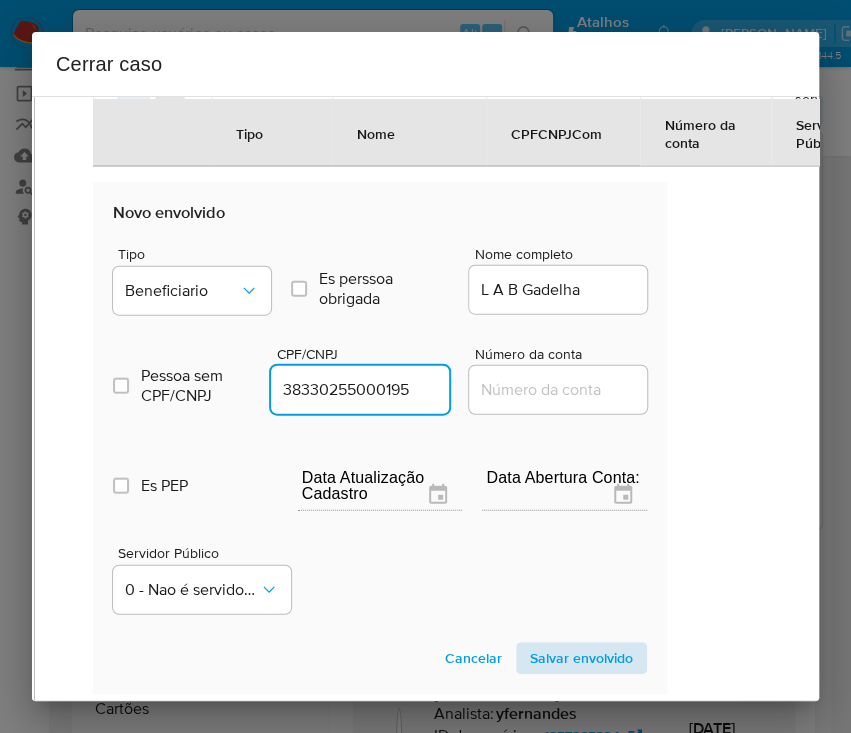 type on "38330255000195" 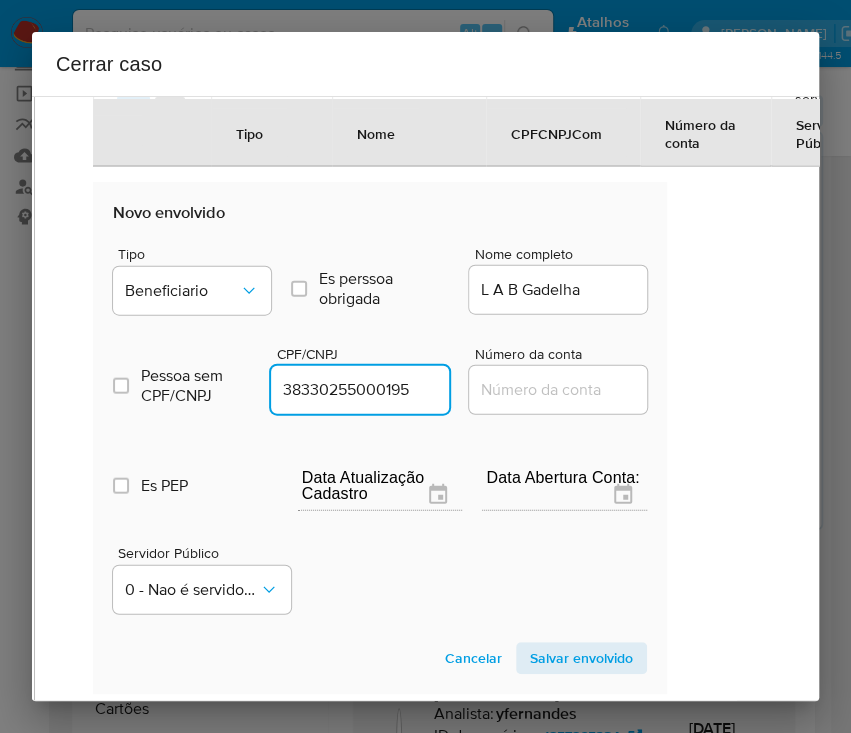 click on "Salvar envolvido" at bounding box center (581, 658) 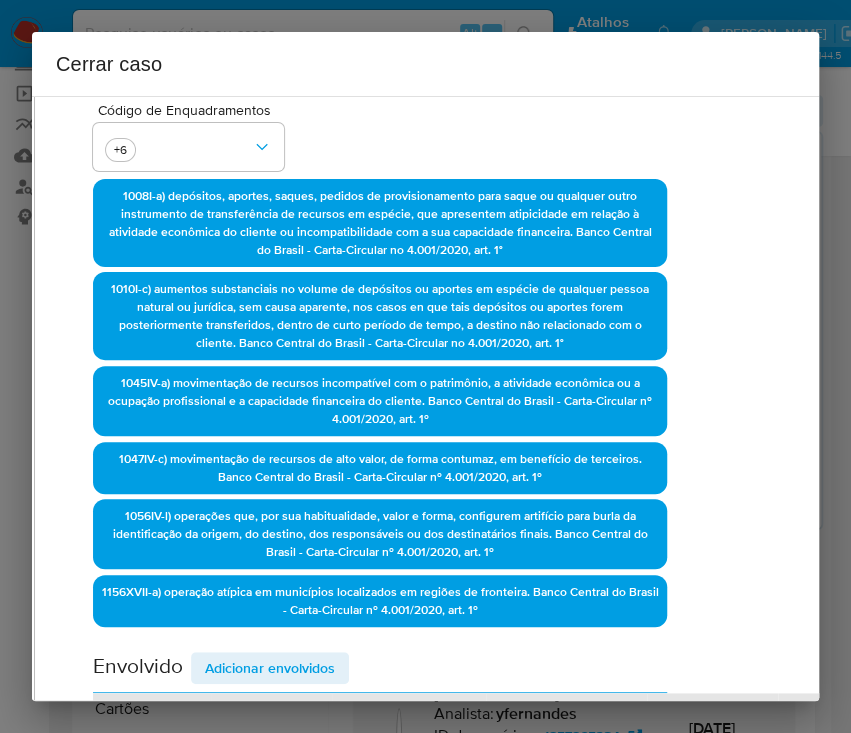 scroll, scrollTop: 210, scrollLeft: 58, axis: both 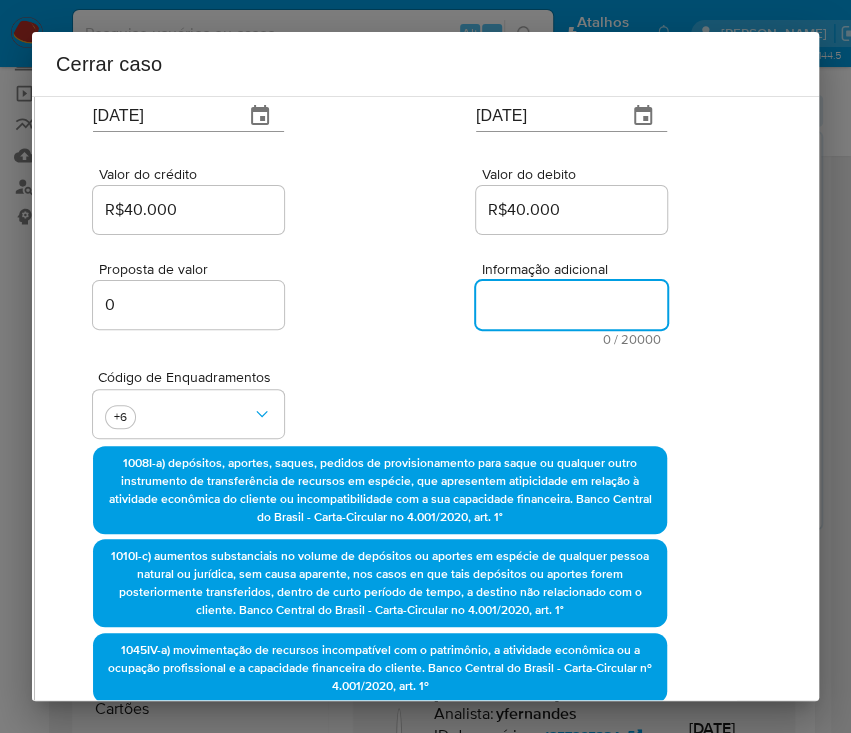 click on "Informação adicional" at bounding box center [571, 305] 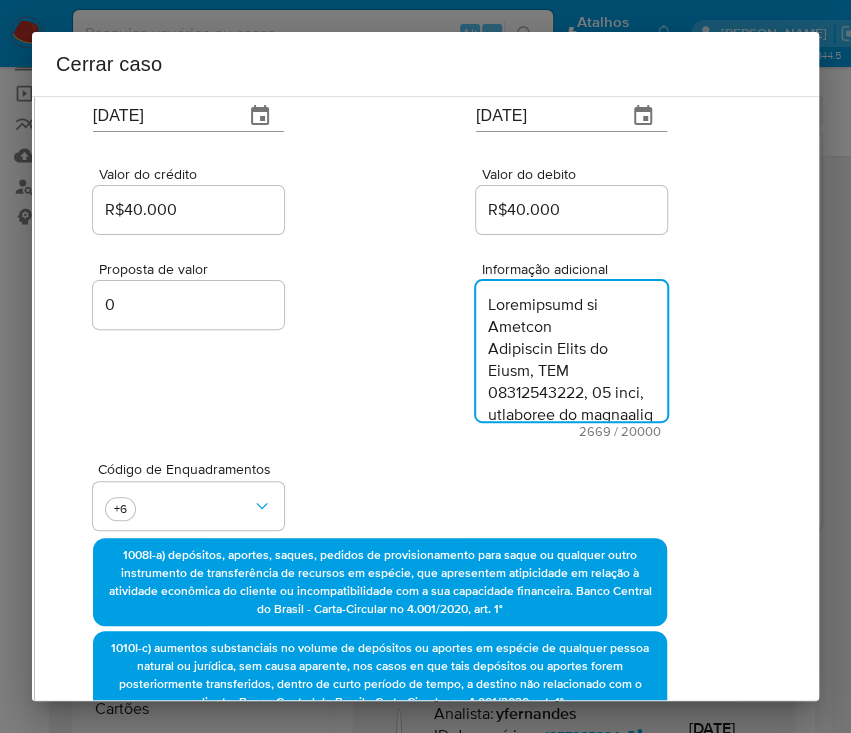 scroll, scrollTop: 3986, scrollLeft: 0, axis: vertical 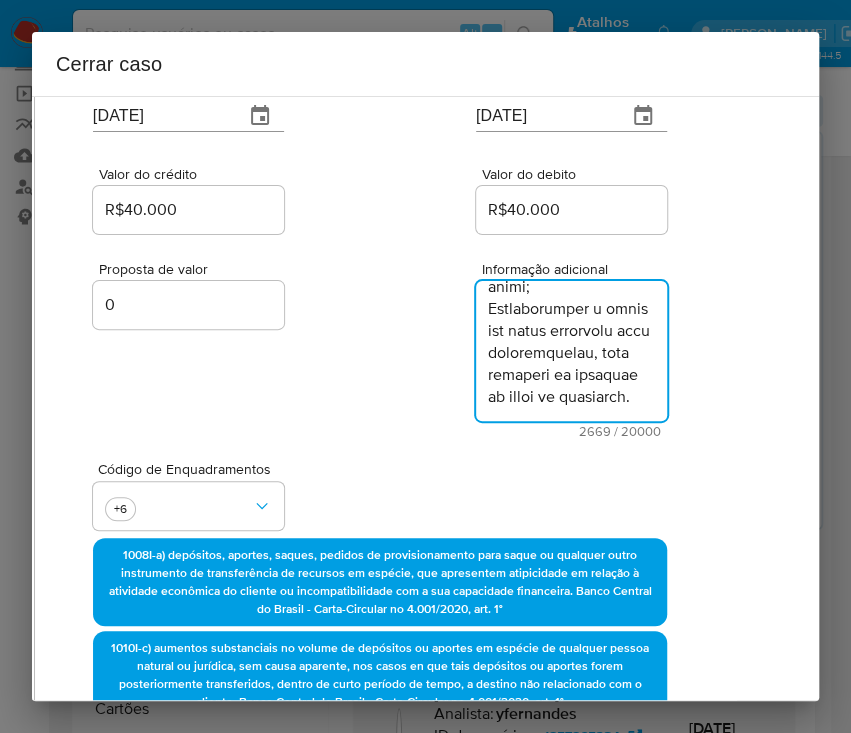 type on "Informações do Cliente
Laurilene Sales da Silva, CPF 86300865215, 41 anos, residente no município de Epitaciolândia, Acre (município situado em faixa de fronteira), início de relacionamento em 13/06/2024, com renda mensal declarada de R$ 10.000,00. Ocupação declarada: Autônoma vinculada a app.
De acordo com Bureau não possui participação societária ativa.
Resumo das movimentações:
No período de 09/05/2025 a 18/06/2025, os créditos somaram R$ 40.000,00 e os débitos totalizaram R$ 40.000,00, sendo destacados:
Resumo das principais Operações:
Créditos:
11 Aportes via boleto bancário (espécie): R$ 40.000,00
Débitos:
2 Transferências Interbancárias: R$ 40.000,00
Amostra das principais transações:
I) Créditos:
R$ 36.000,00 - 9 aportes em espécie via boletos bancários - Registro de pagador: Mesma titularidade / Portador dos recursos: Airnia Samara De Souza Paiva Gadelha, CPF 00935422323 - Banco recebedor: Caixa Econômica Federal (39 anos, residente em Rio Branco/AC);
R$ 4.000,00 - 2 aportes em espé..." 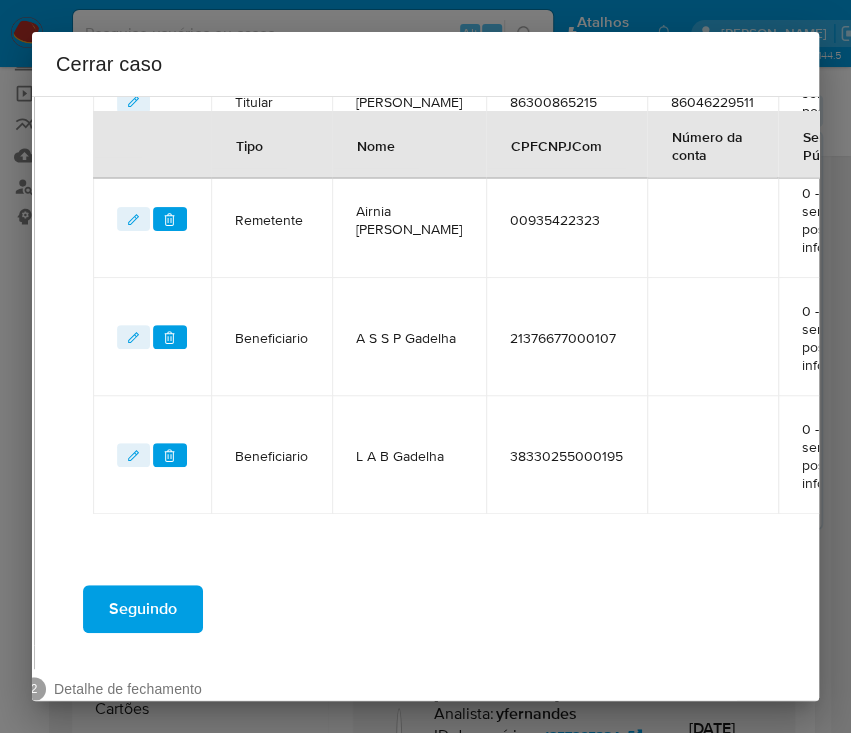 scroll, scrollTop: 1369, scrollLeft: 58, axis: both 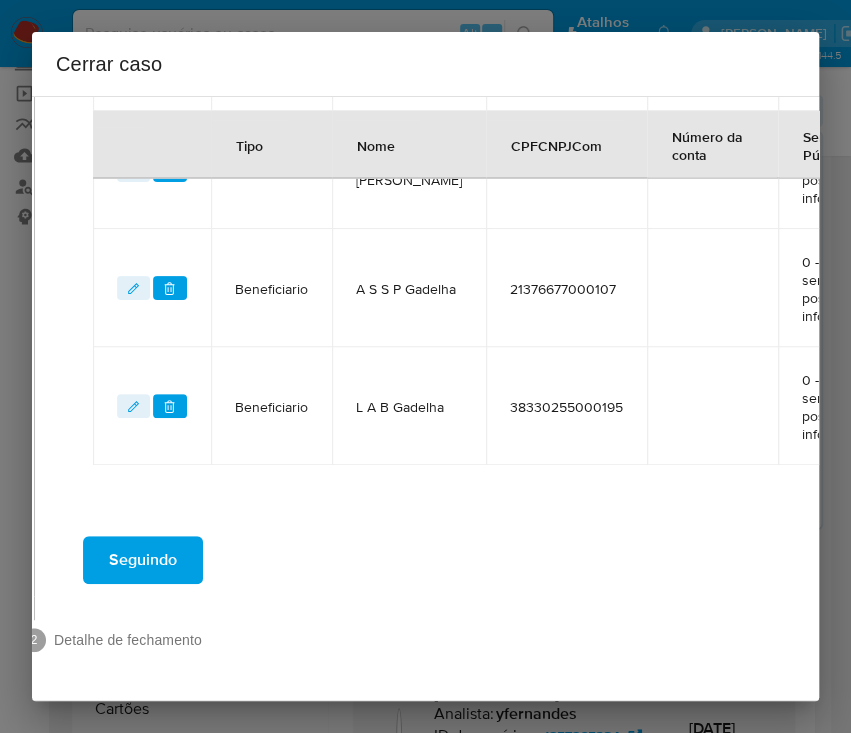 click on "Seguindo" at bounding box center (143, 560) 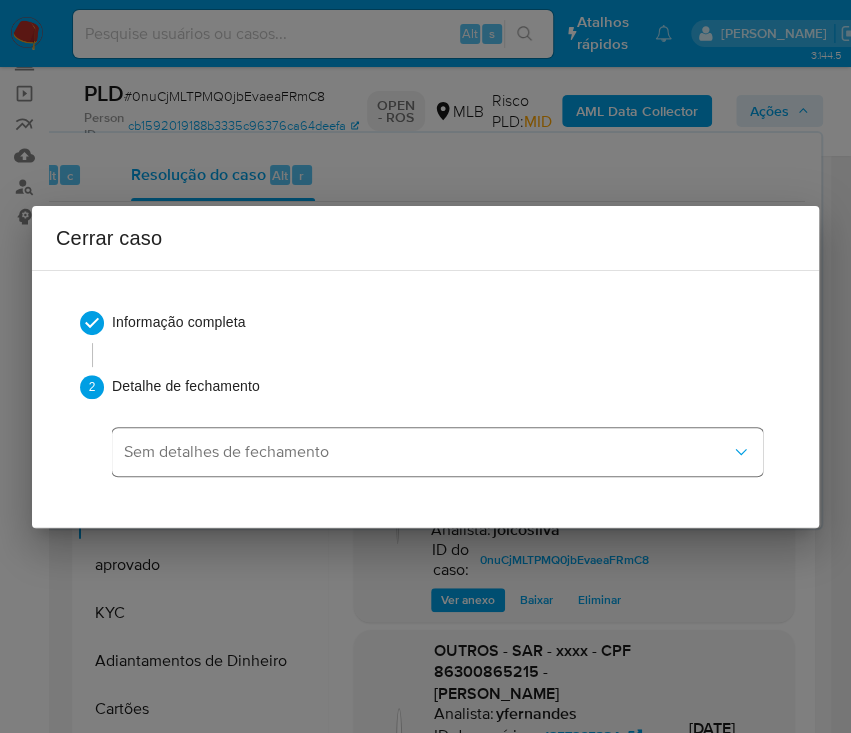 scroll, scrollTop: 0, scrollLeft: 0, axis: both 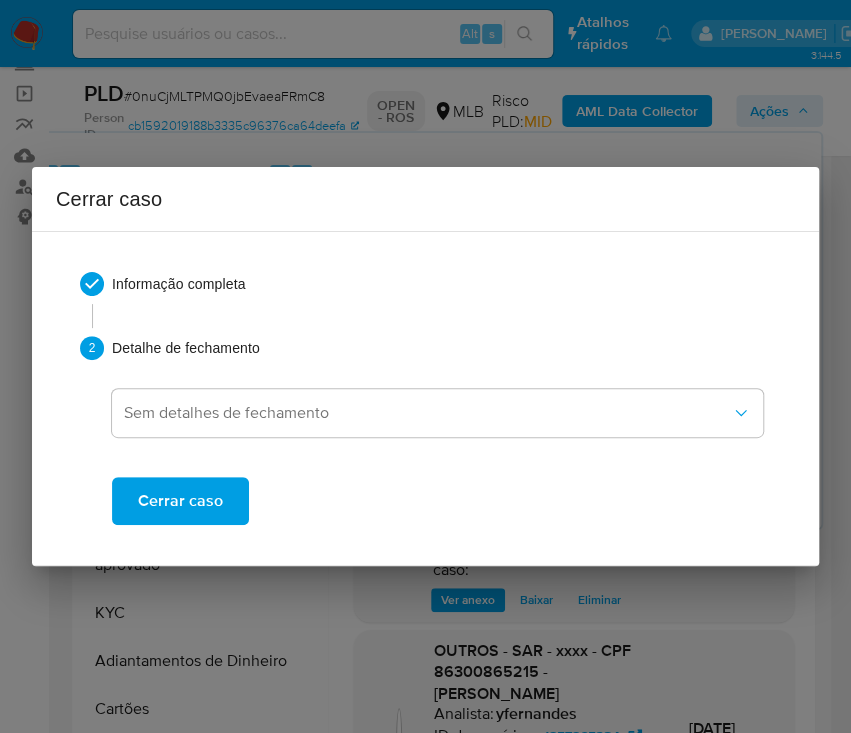 click on "Cerrar caso" at bounding box center (180, 501) 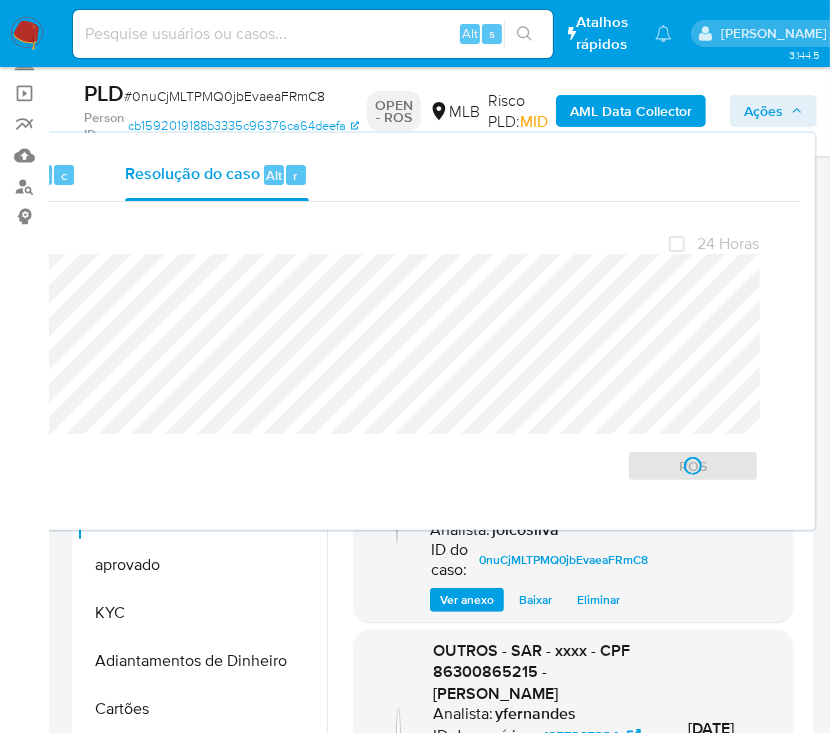 click on "# 0nuCjMLTPMQ0jbEvaeaFRmC8" at bounding box center [224, 96] 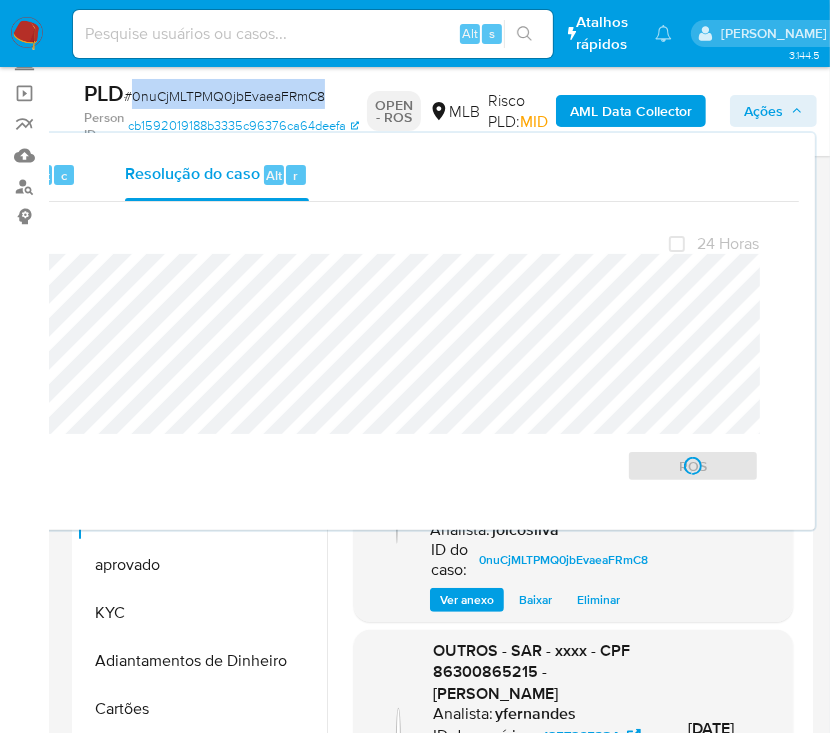 click on "# 0nuCjMLTPMQ0jbEvaeaFRmC8" at bounding box center (224, 96) 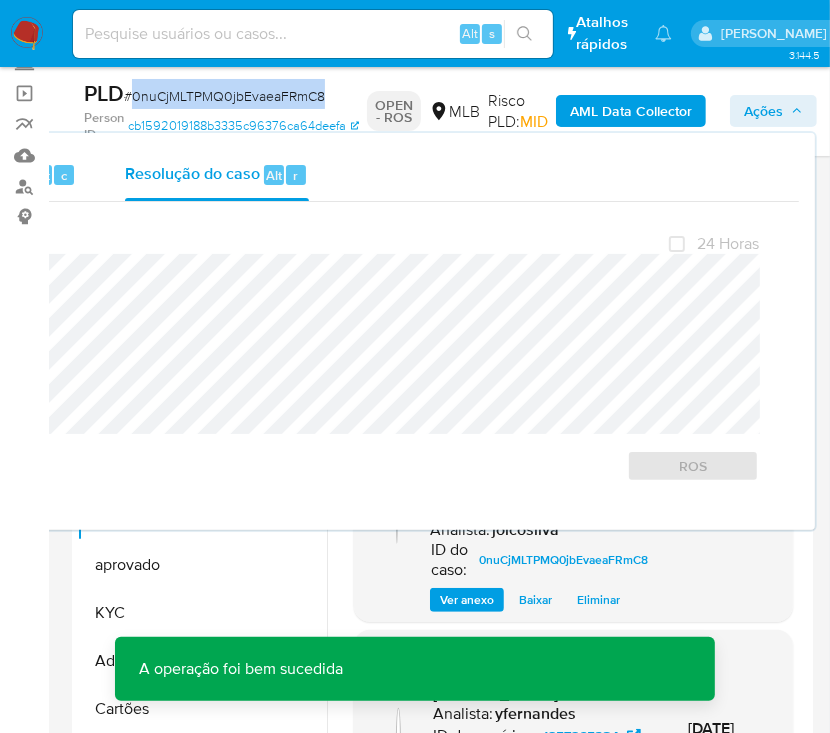 copy on "0nuCjMLTPMQ0jbEvaeaFRmC8" 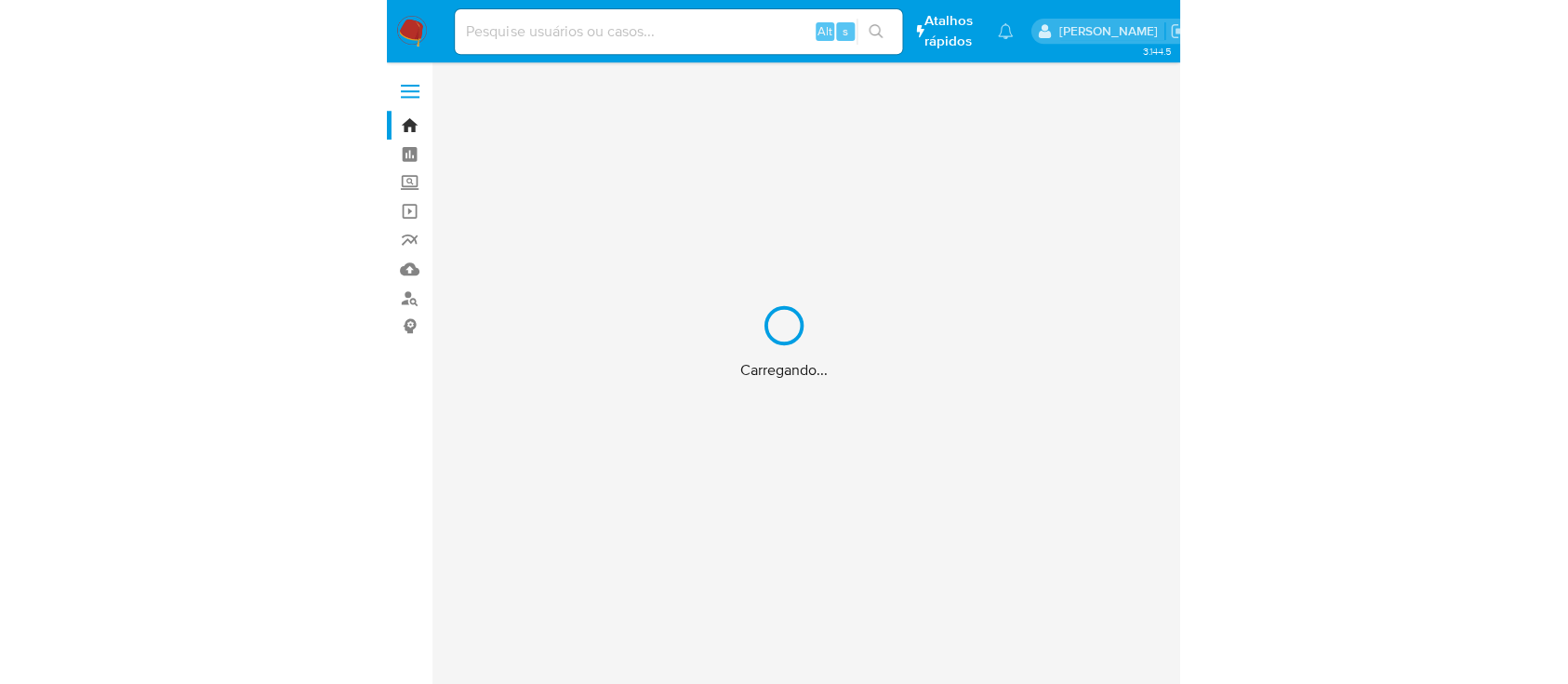 scroll, scrollTop: 0, scrollLeft: 0, axis: both 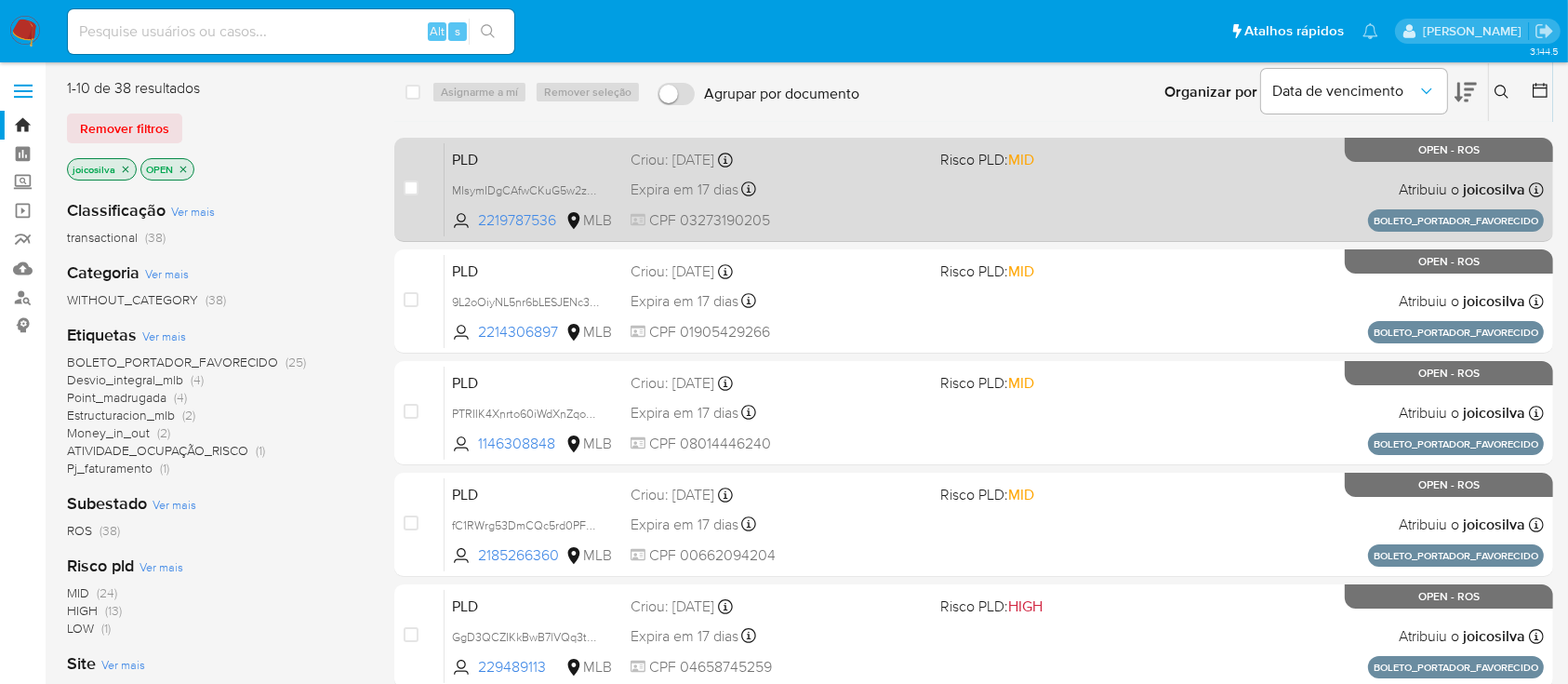 click on "Expira em 17 dias   Expira em [DATE] 18:36:46" at bounding box center (777, 189) 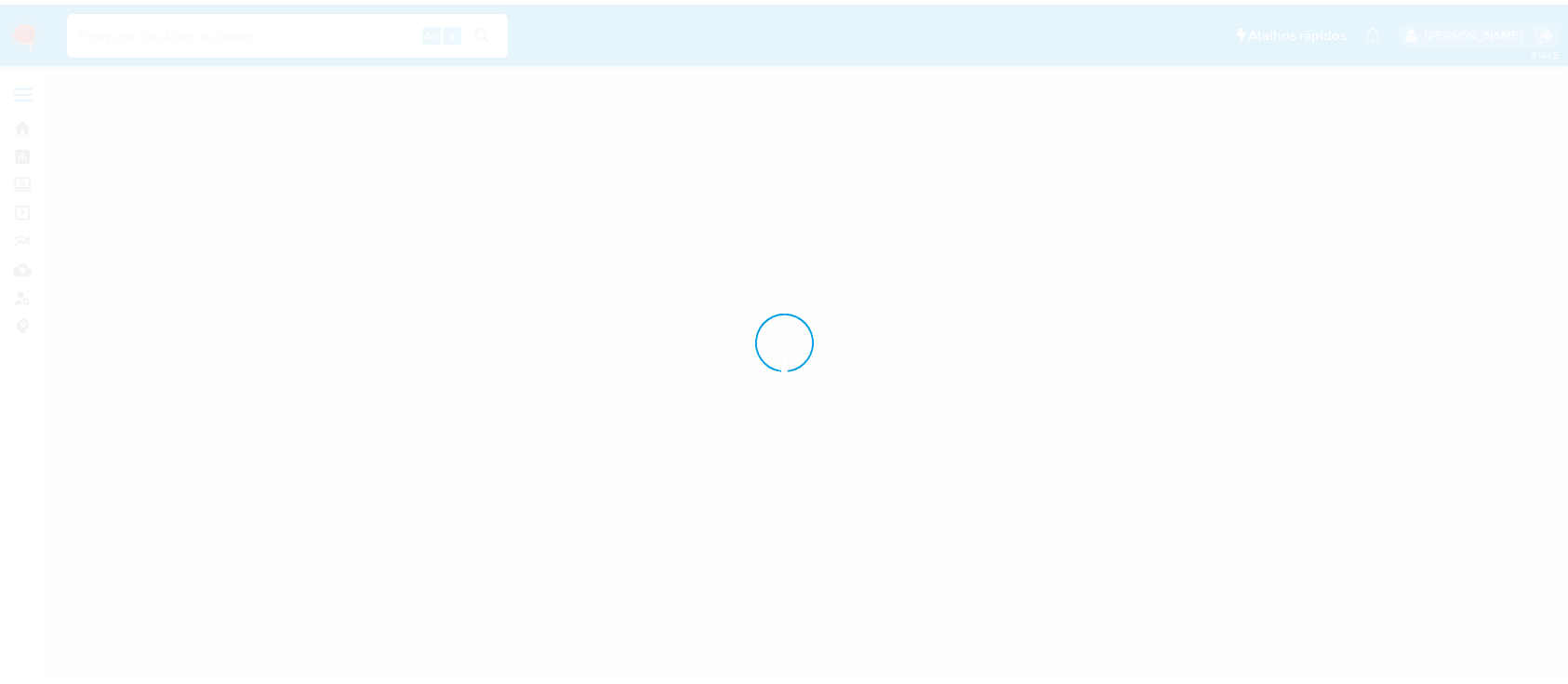scroll, scrollTop: 0, scrollLeft: 0, axis: both 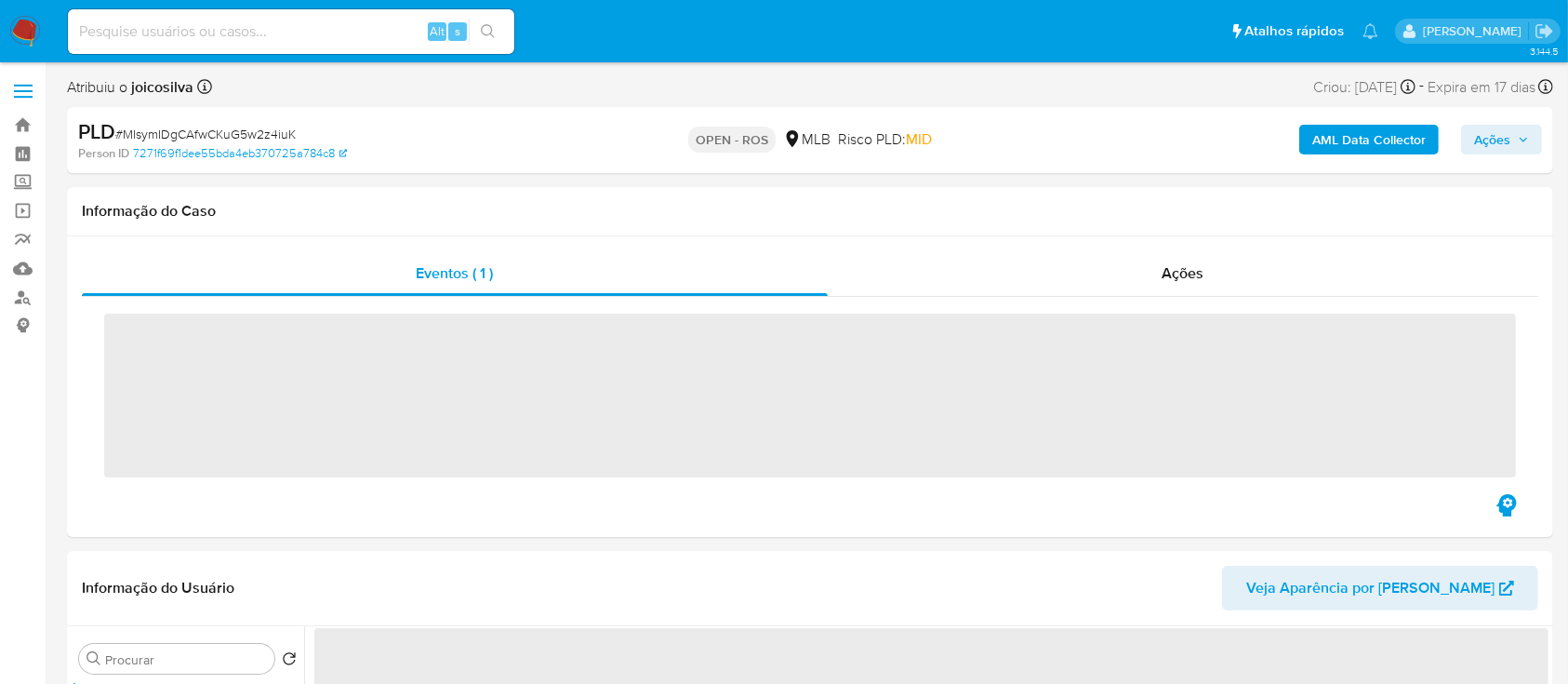 click on "# MIsymIDgCAfwCKuG5w2z4iuK" at bounding box center [206, 134] 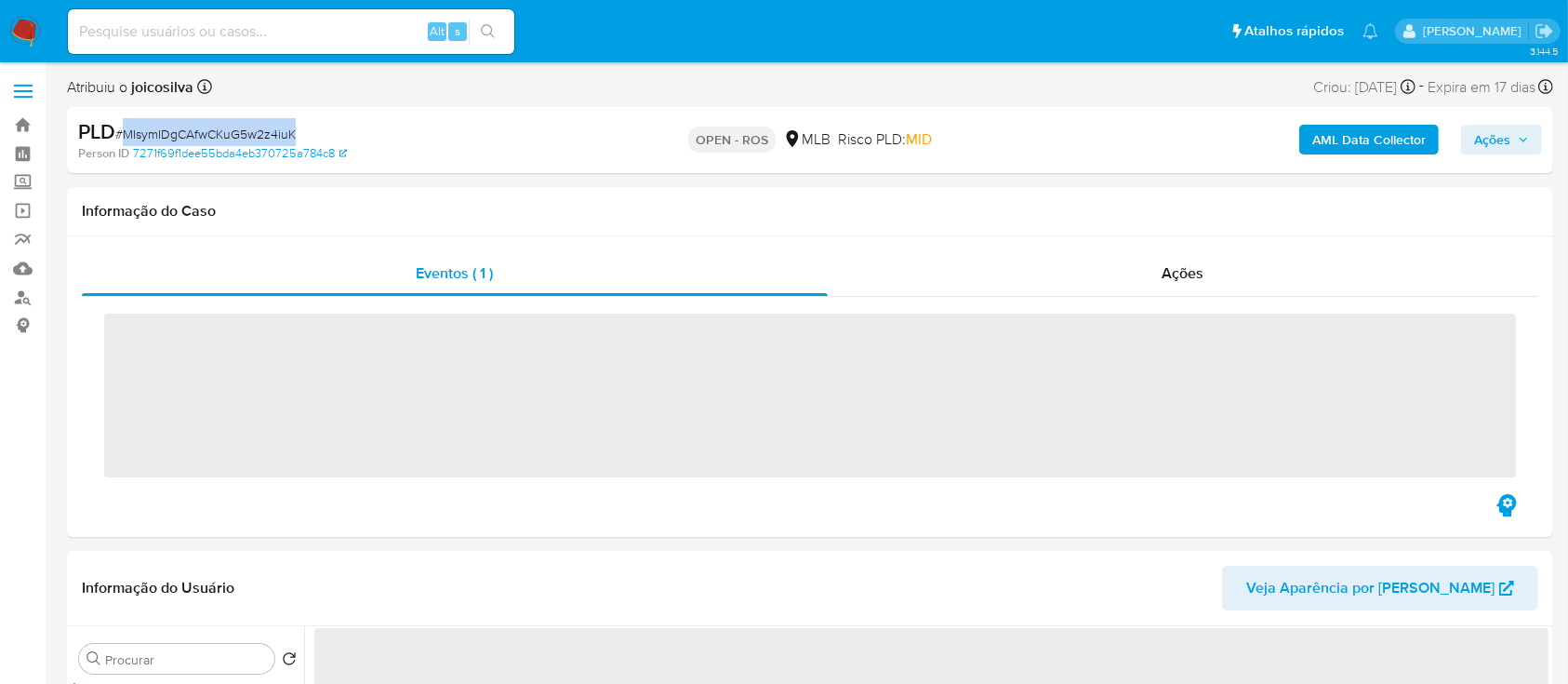 click on "# MIsymIDgCAfwCKuG5w2z4iuK" at bounding box center [206, 134] 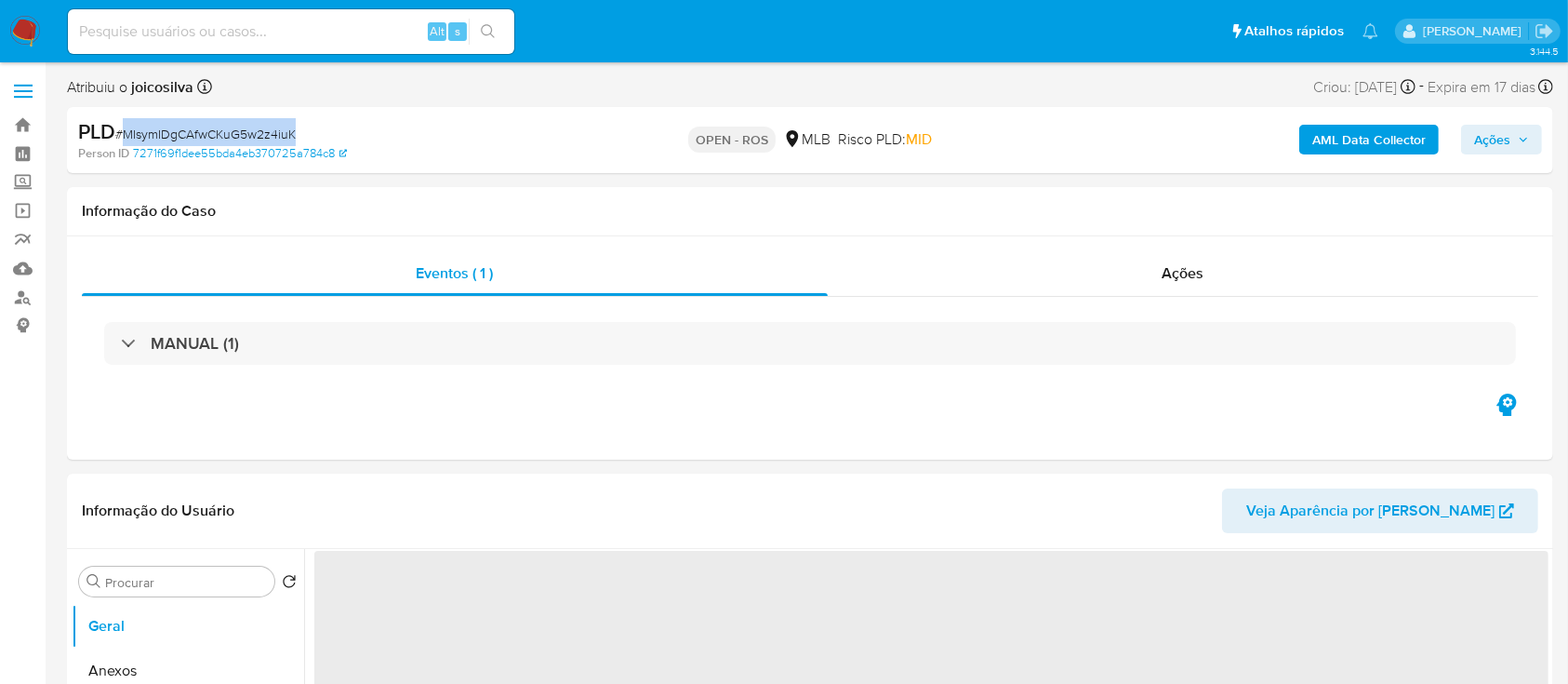 copy on "MIsymIDgCAfwCKuG5w2z4iuK" 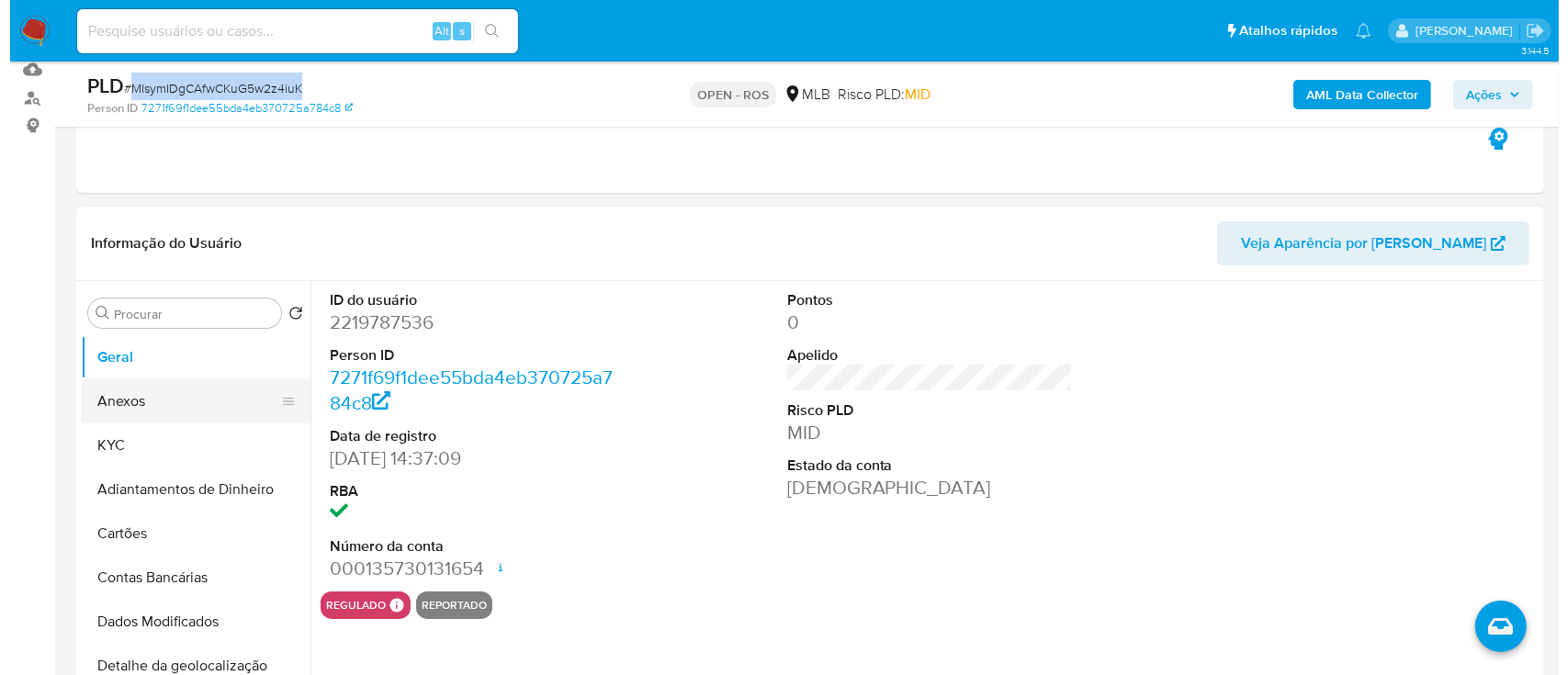 scroll, scrollTop: 244, scrollLeft: 0, axis: vertical 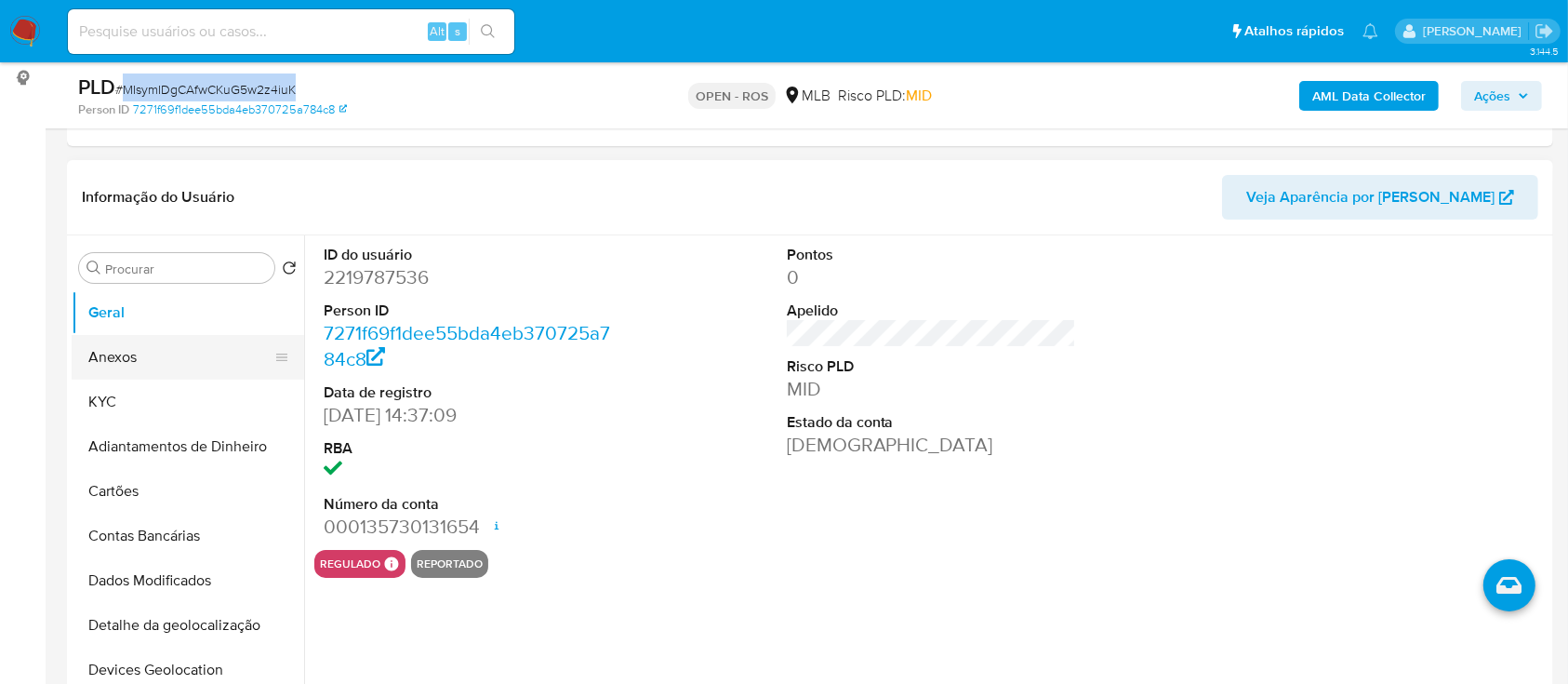 click on "Anexos" at bounding box center (180, 357) 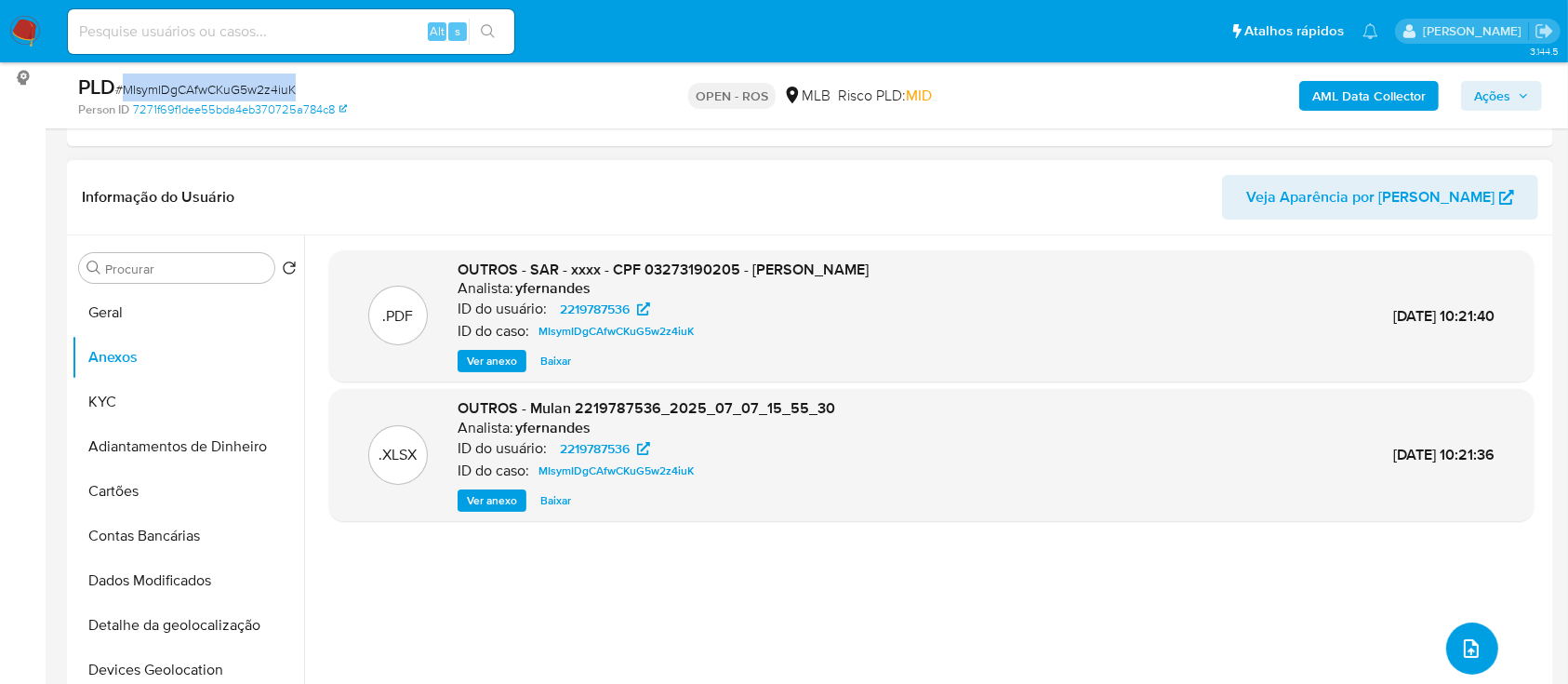 click 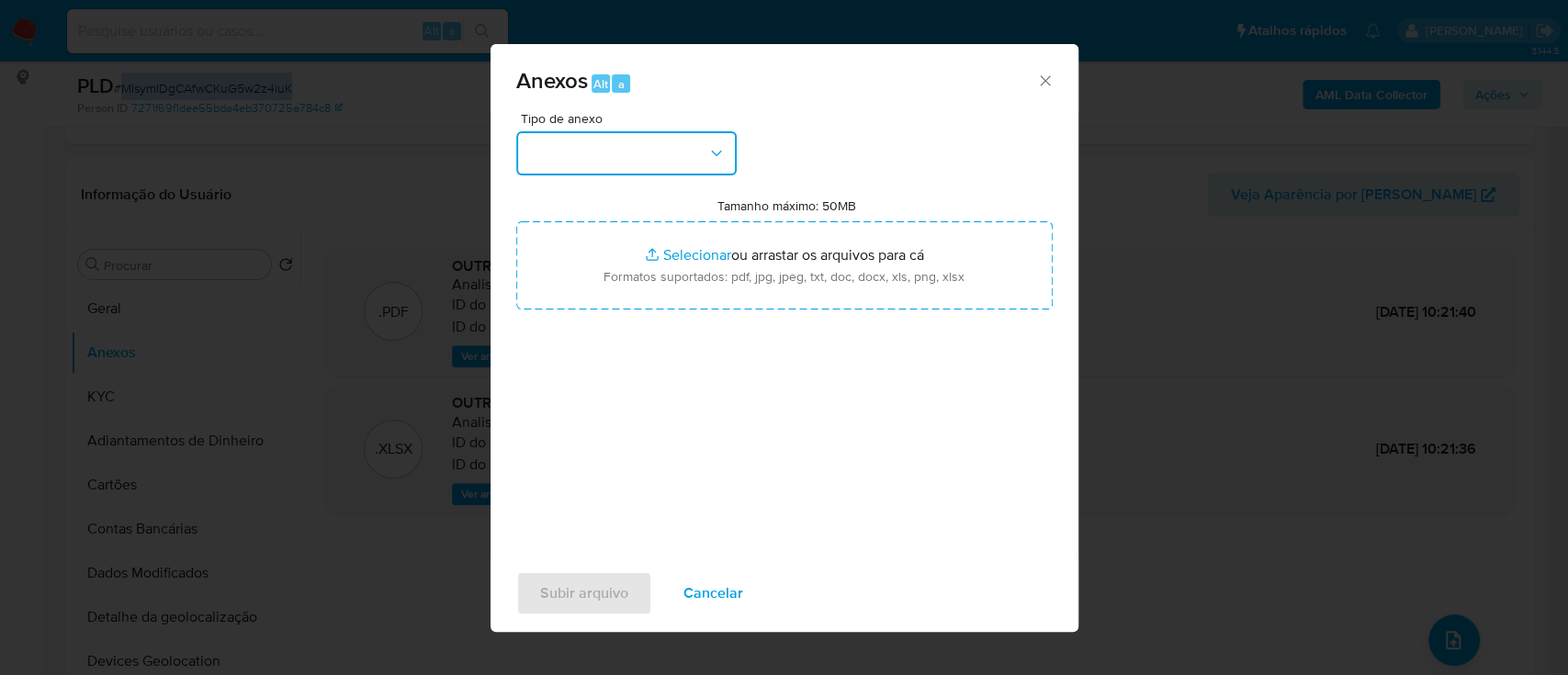 click at bounding box center (626, 153) 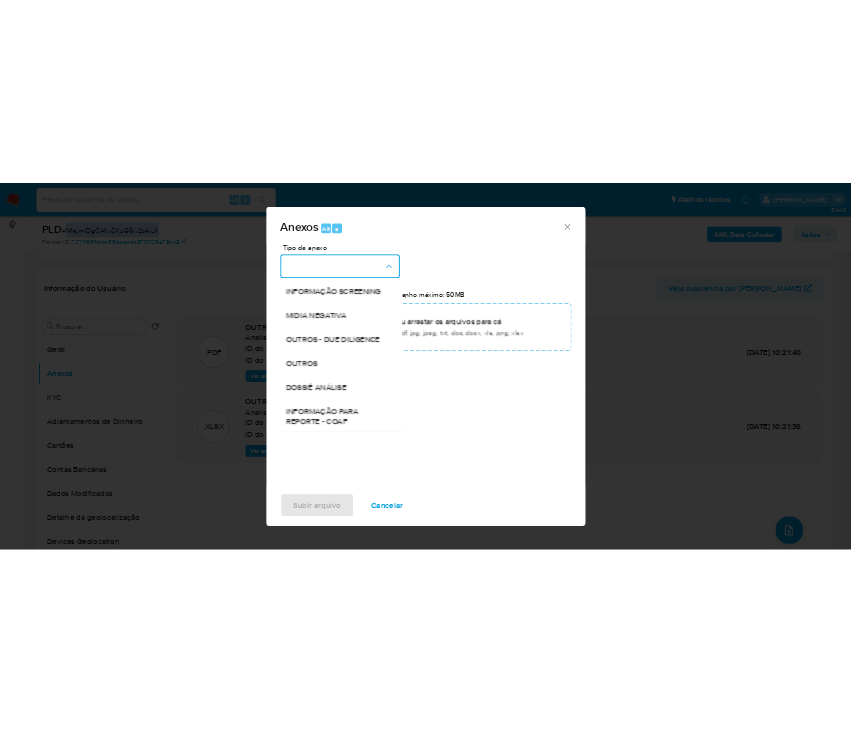 scroll, scrollTop: 307, scrollLeft: 0, axis: vertical 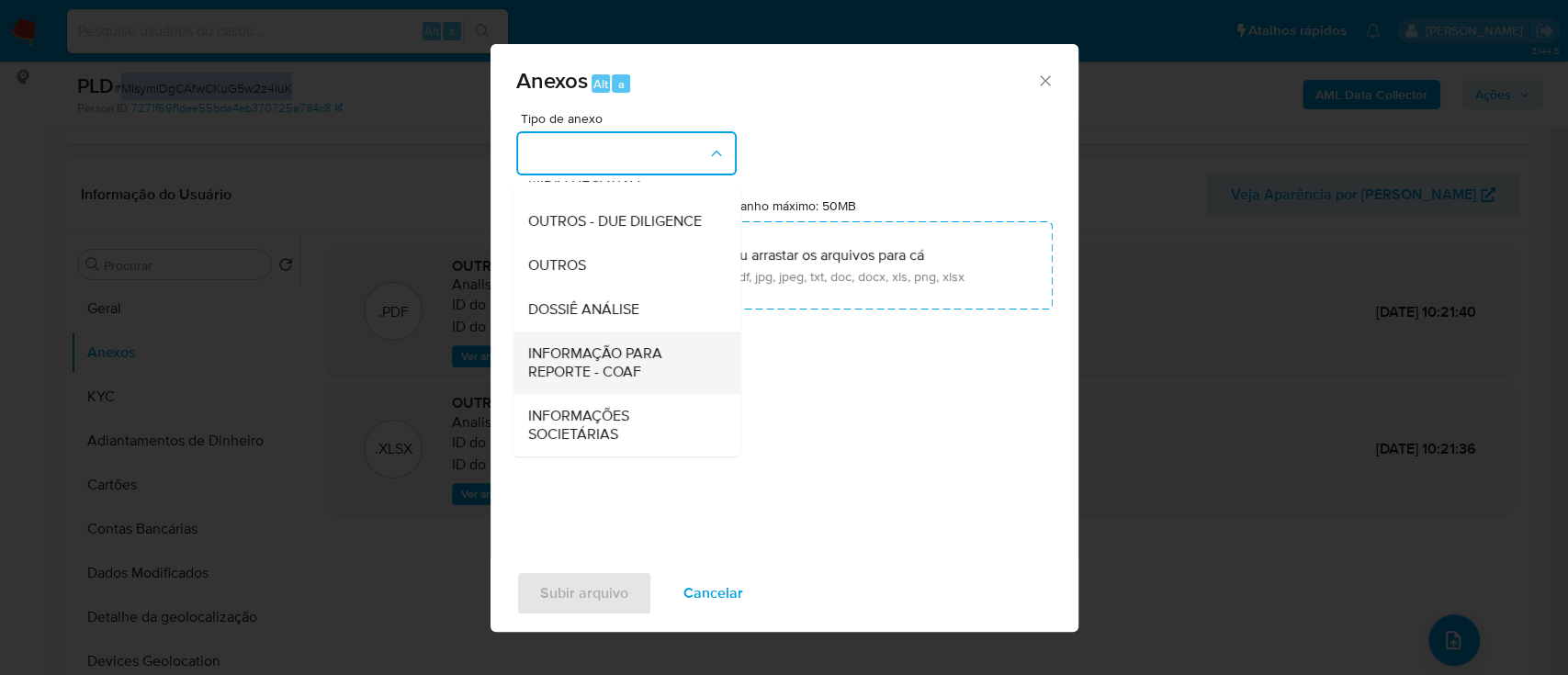 click on "INFORMAÇÃO PARA REPORTE - COAF" at bounding box center (621, 363) 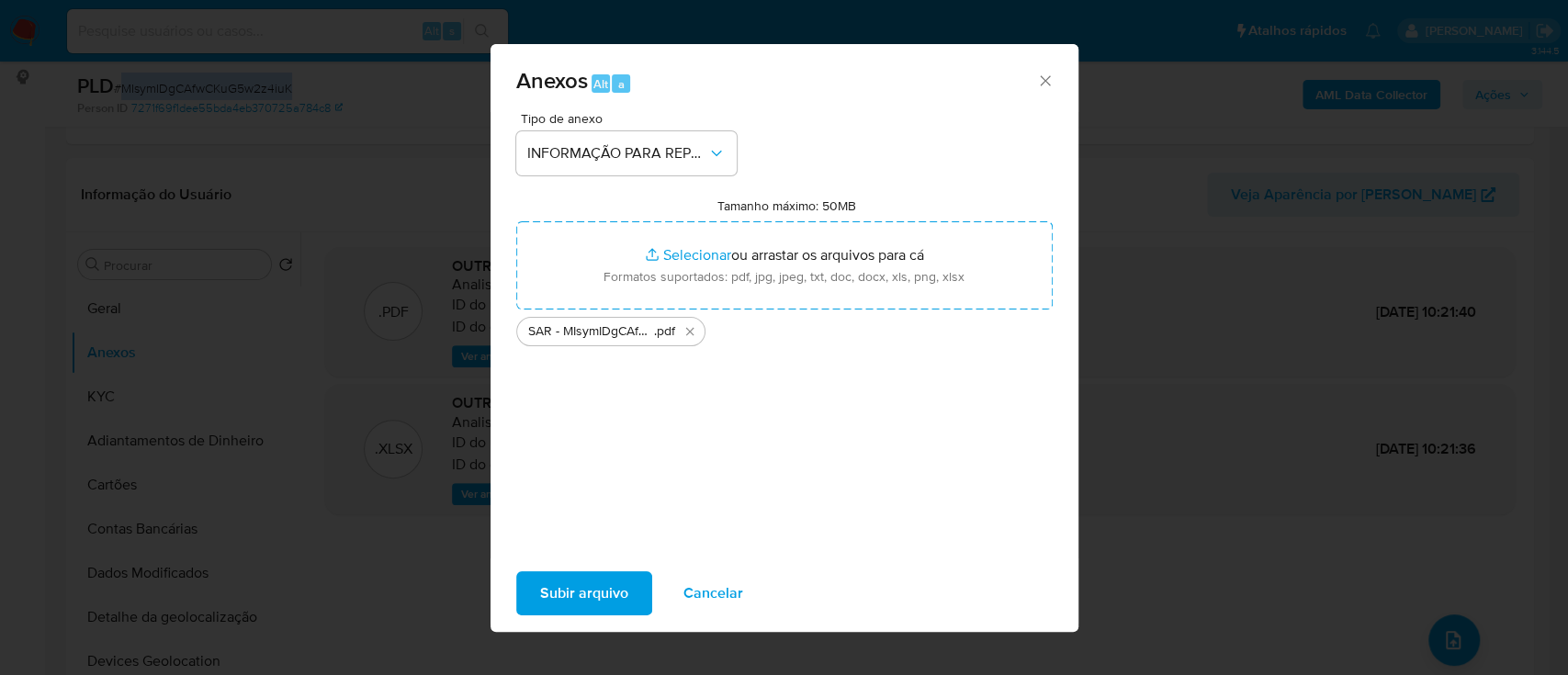 click on "Subir arquivo" at bounding box center (584, 593) 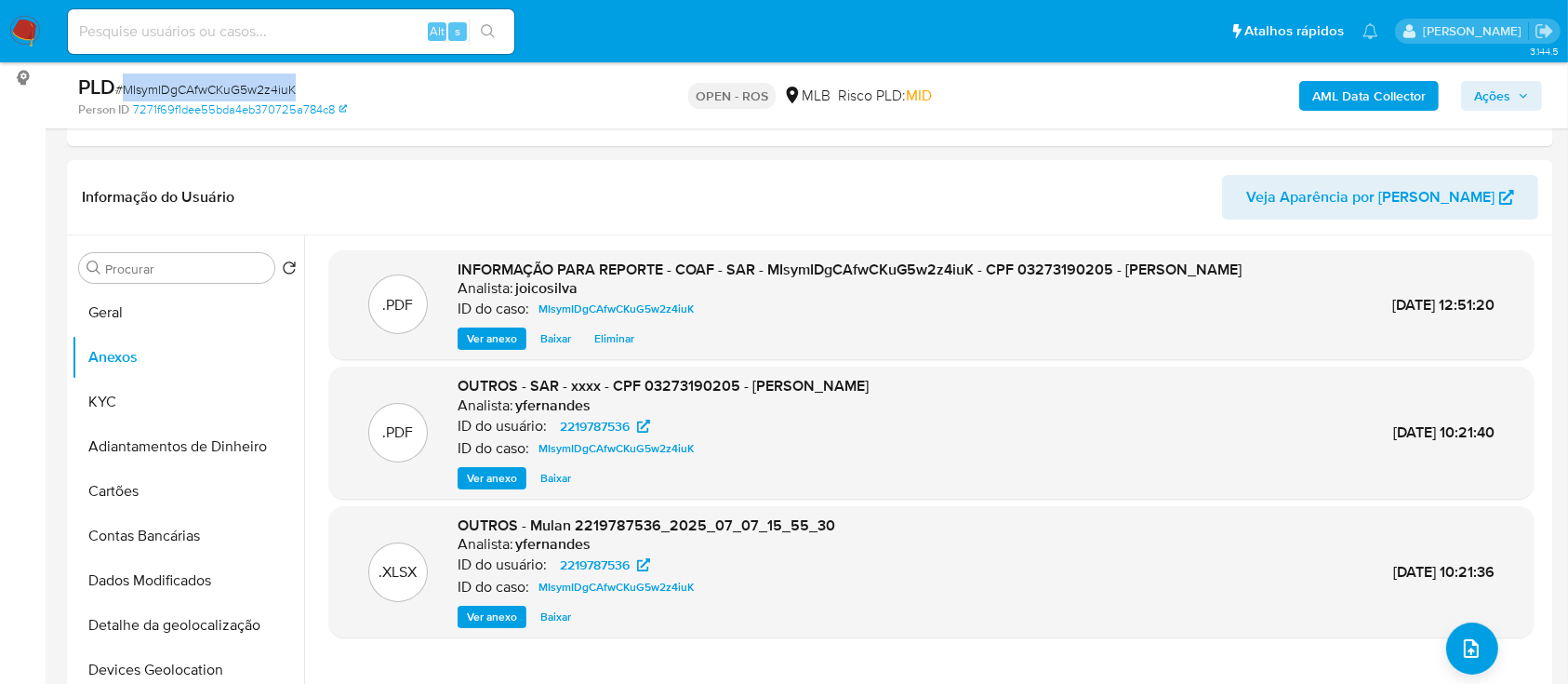 click on "Ações" at bounding box center [1492, 96] 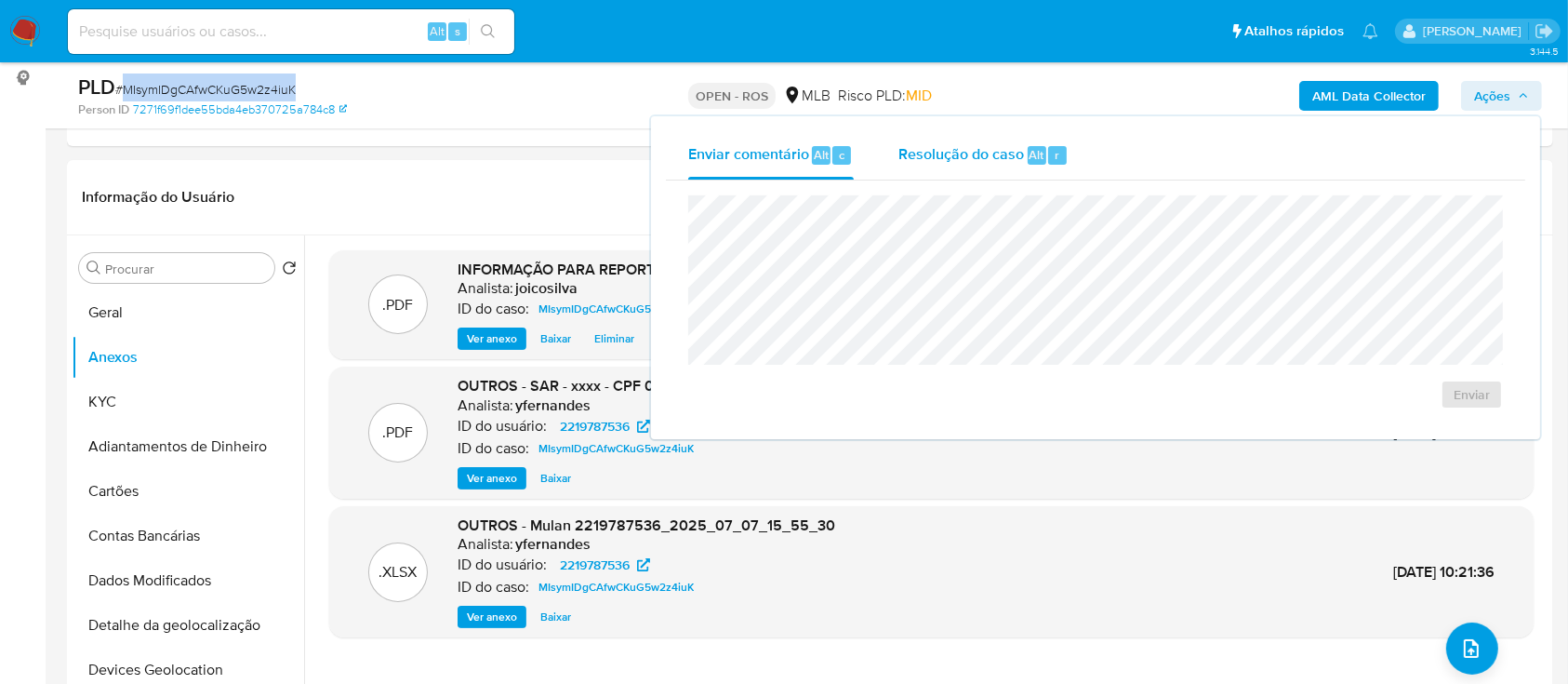 click on "Resolução do caso" at bounding box center [961, 154] 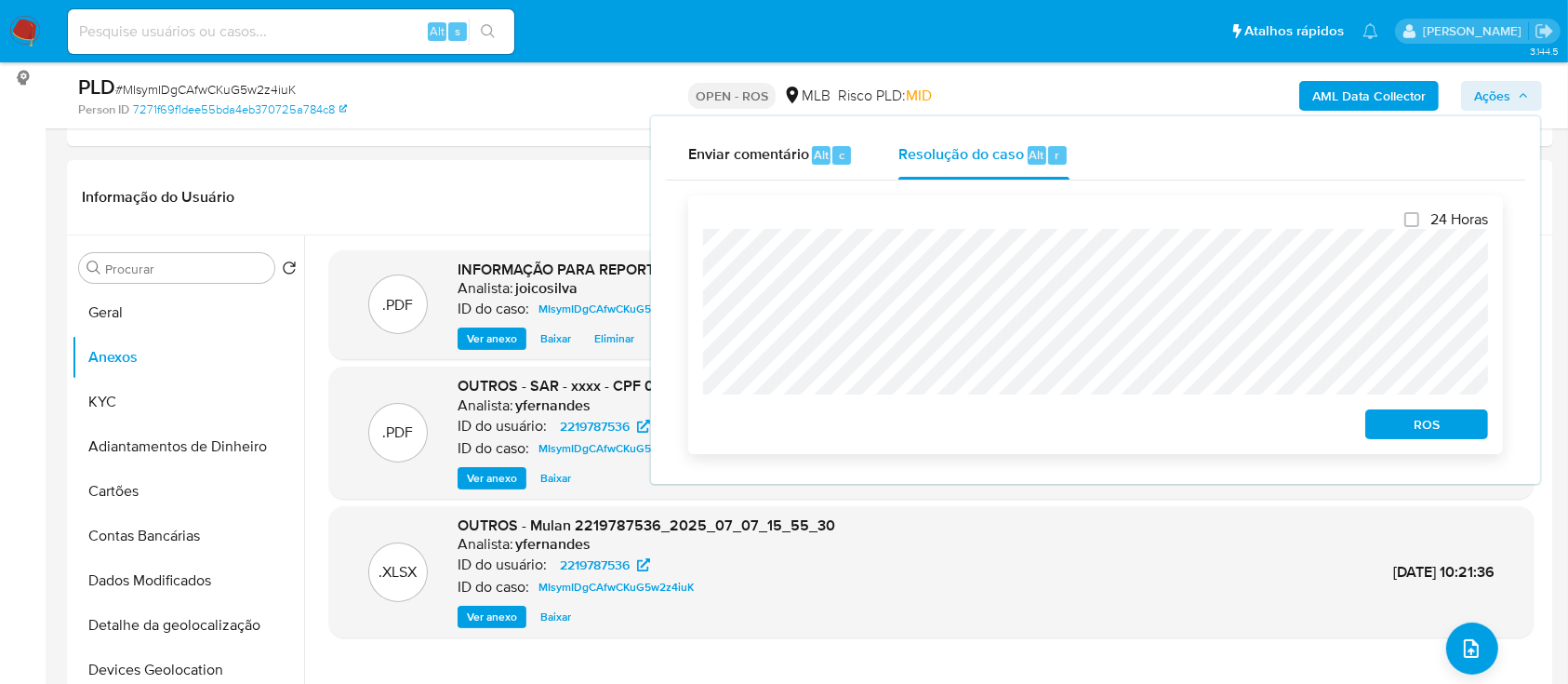 click on "ROS" at bounding box center (1427, 424) 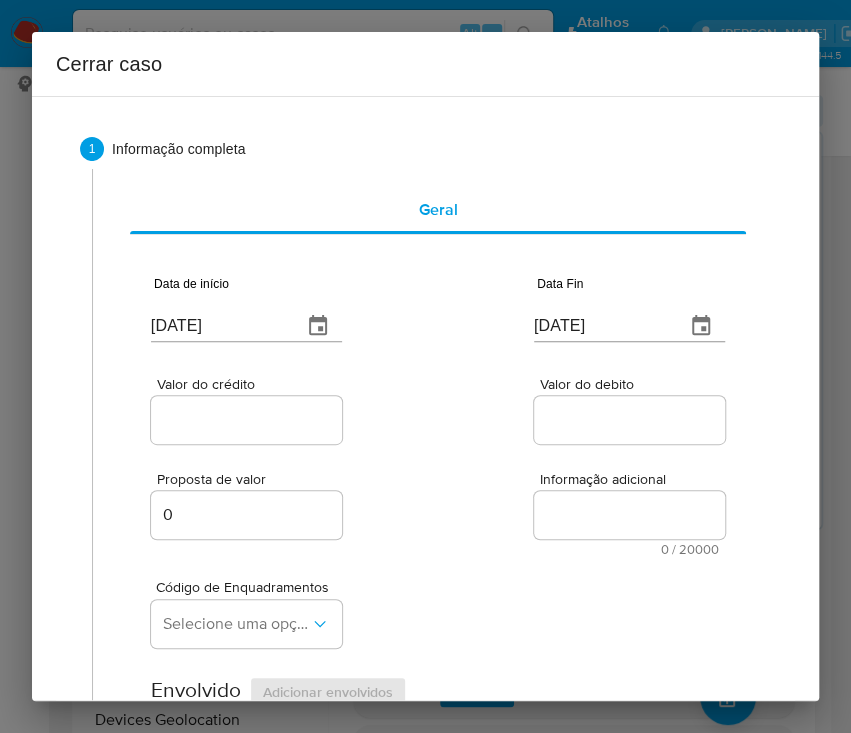 click on "[DATE]" at bounding box center [218, 326] 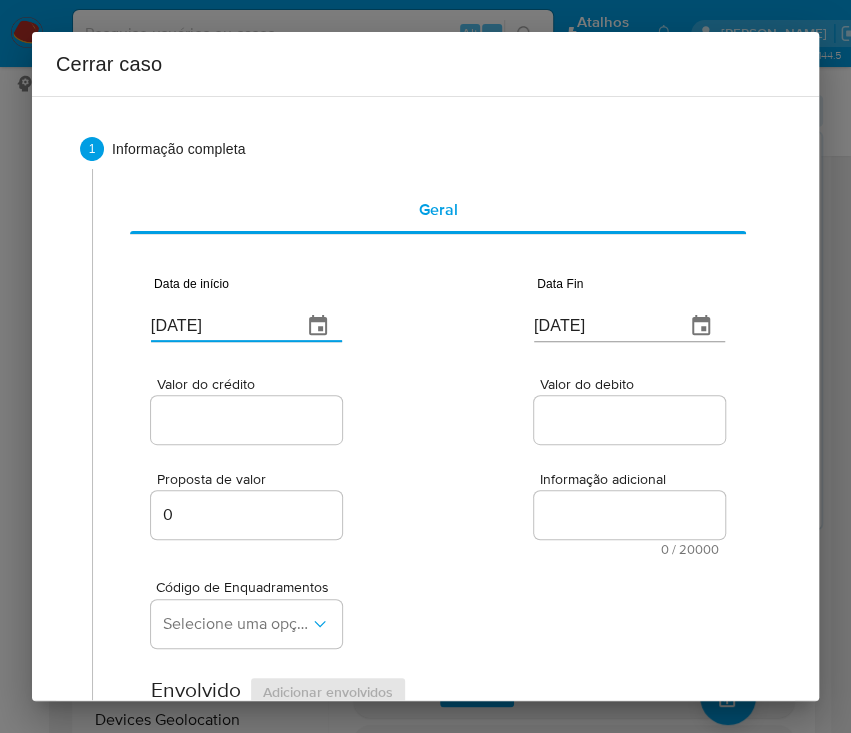 click on "[DATE]" at bounding box center (218, 326) 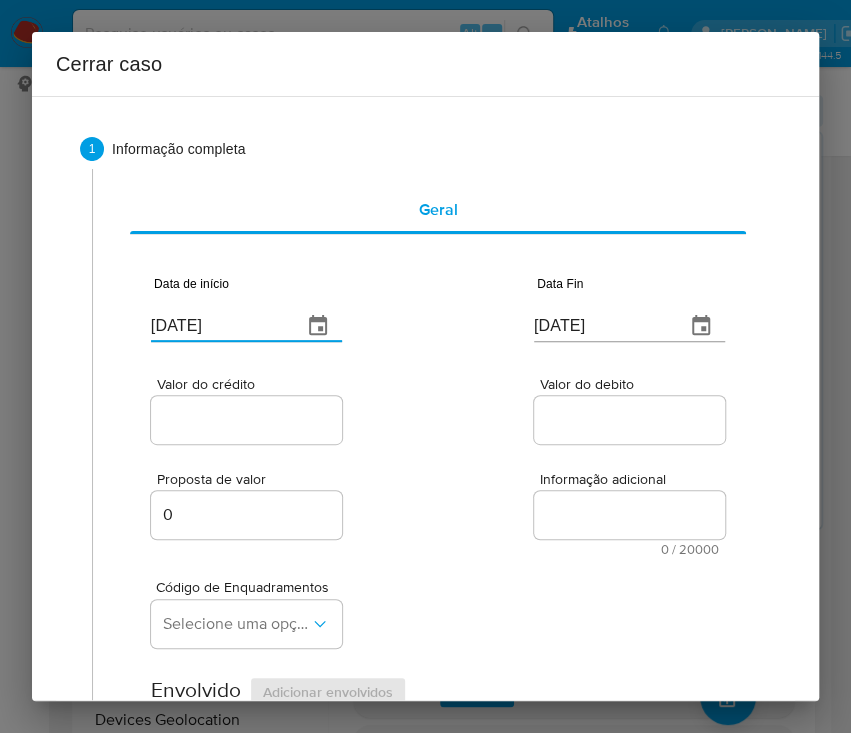 paste on "02/05" 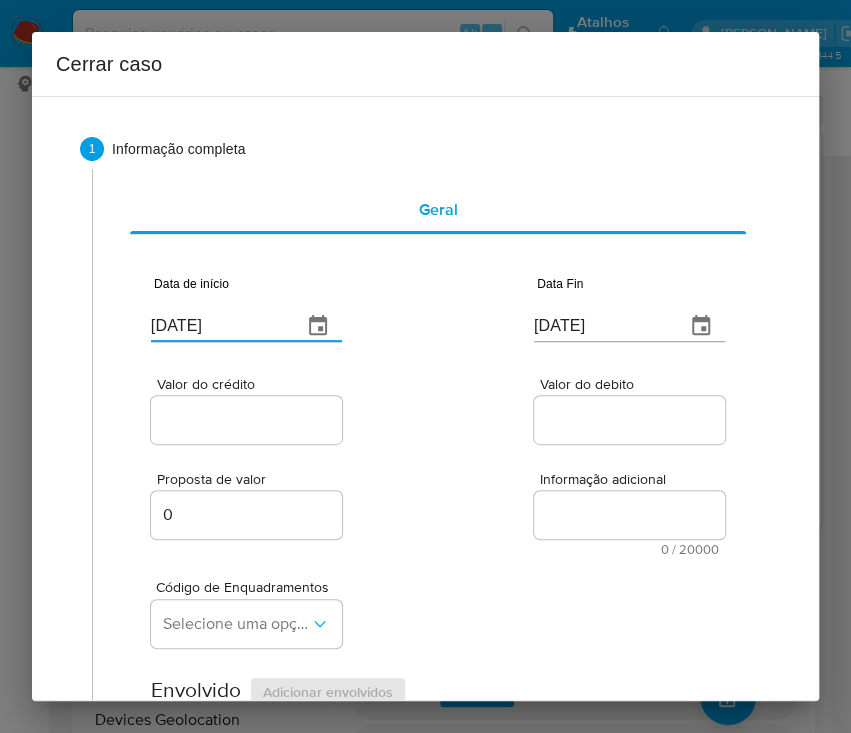 type on "[DATE]" 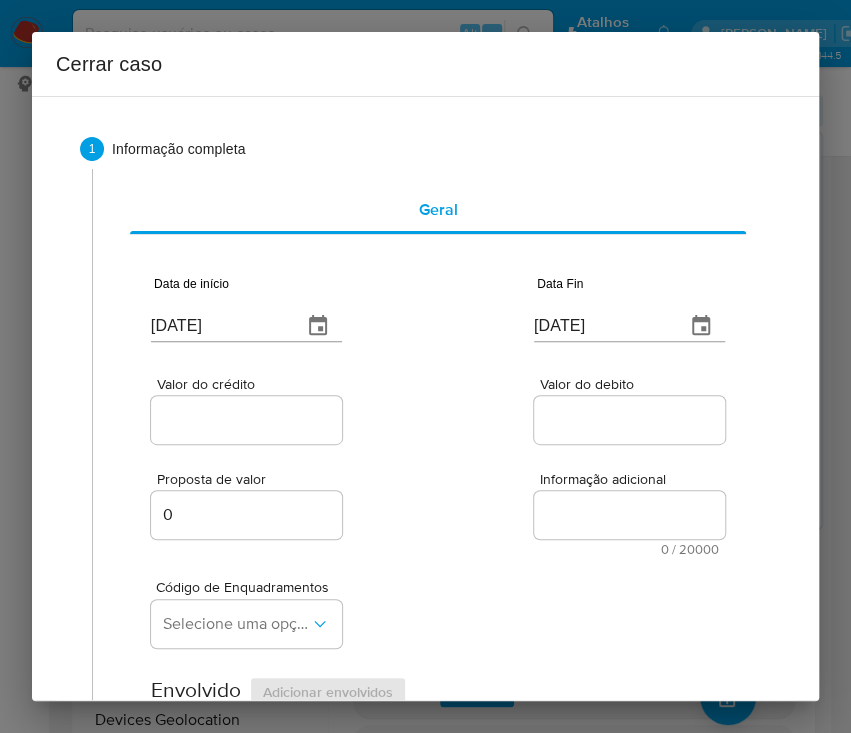 click on "[DATE]" at bounding box center [601, 326] 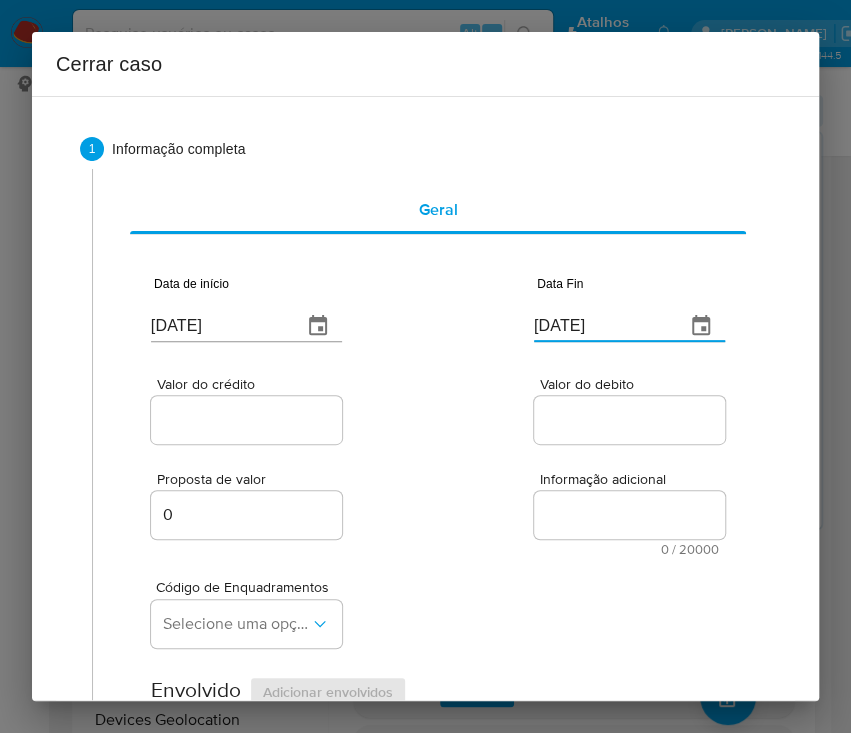 click on "[DATE]" at bounding box center (601, 326) 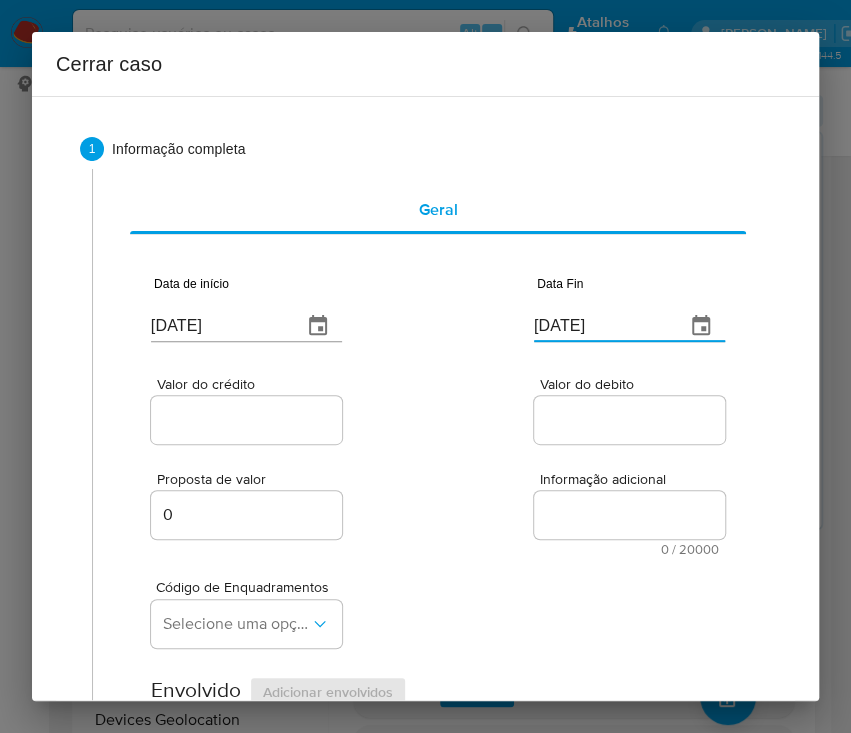 paste on "05" 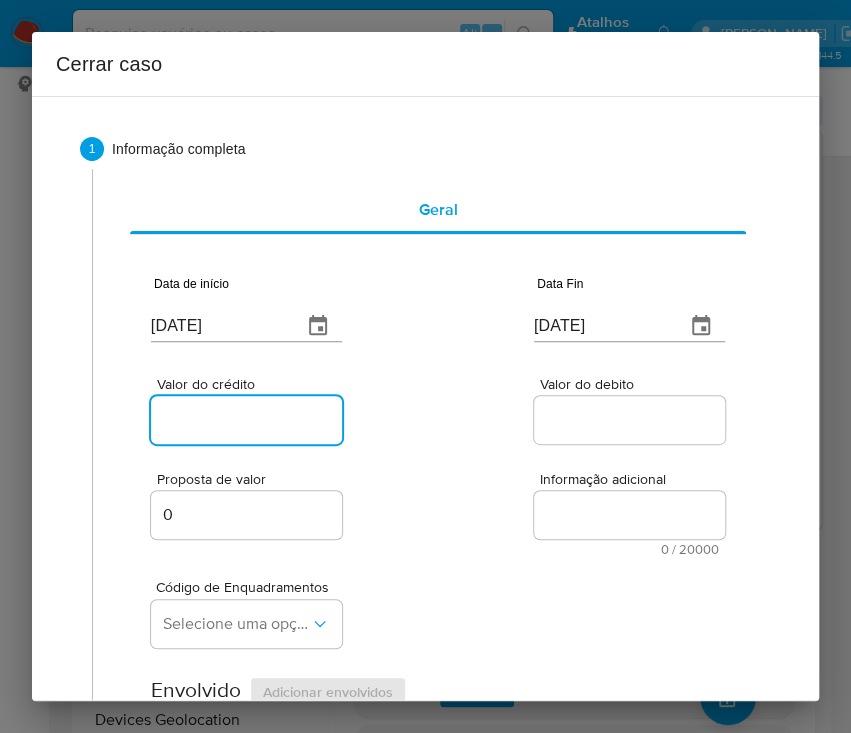 click on "Valor do crédito" at bounding box center (249, 420) 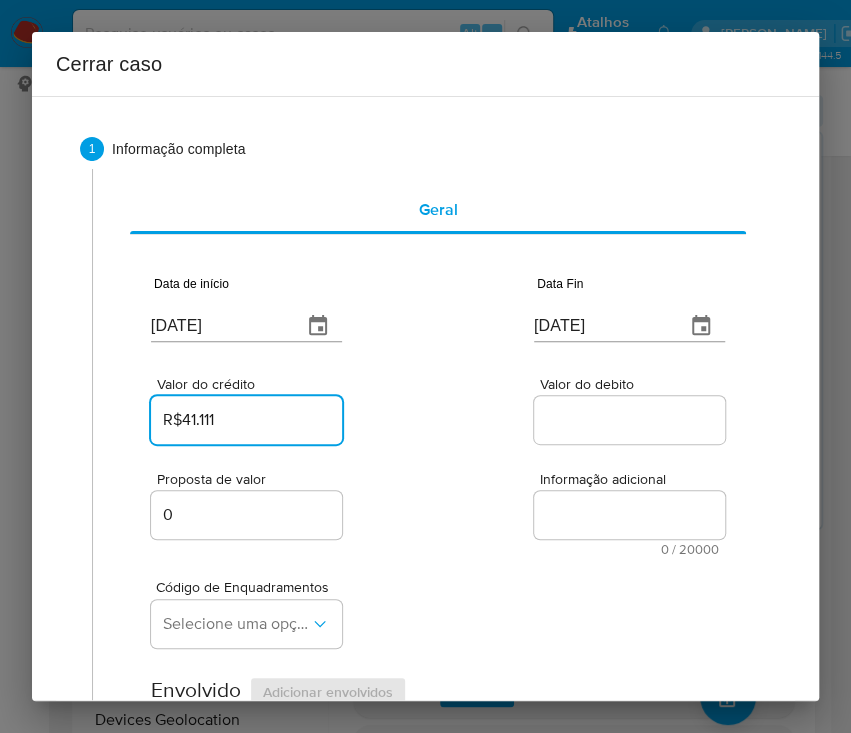 type on "R$41.111" 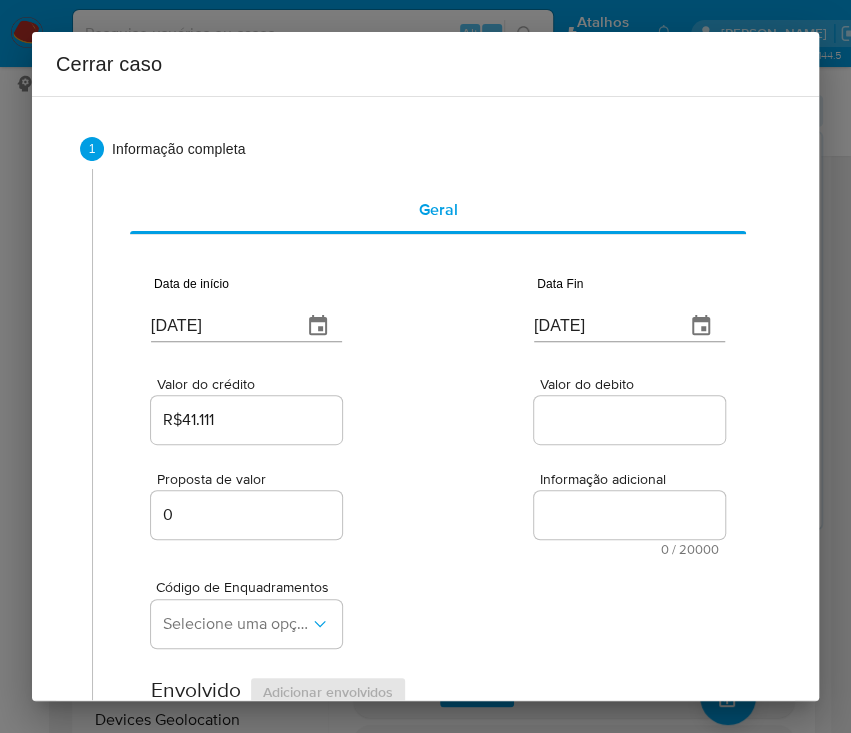 click at bounding box center (629, 420) 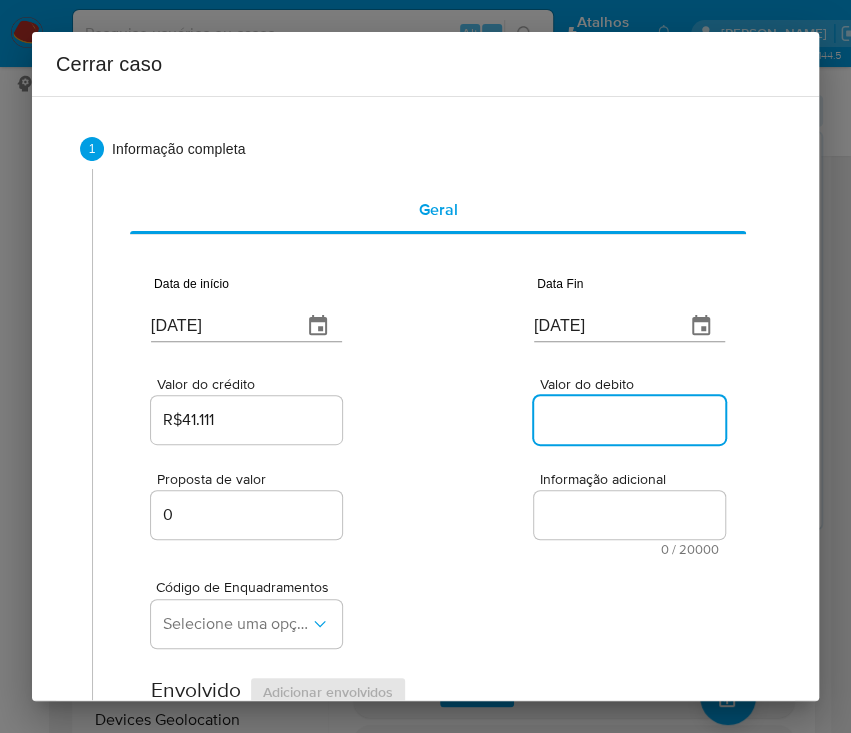 paste on "R$41.126" 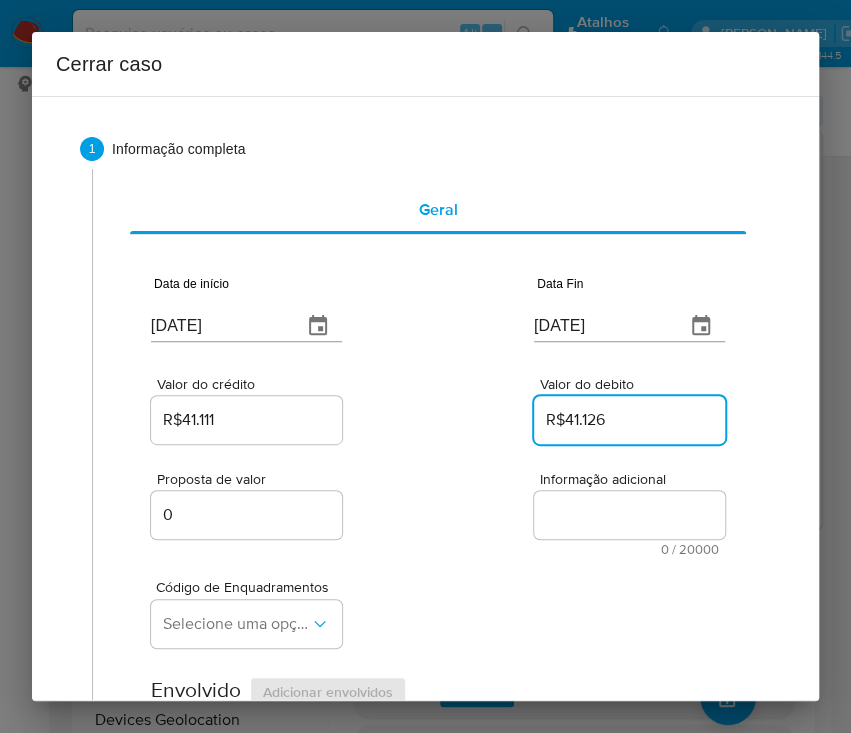 type on "R$41.126" 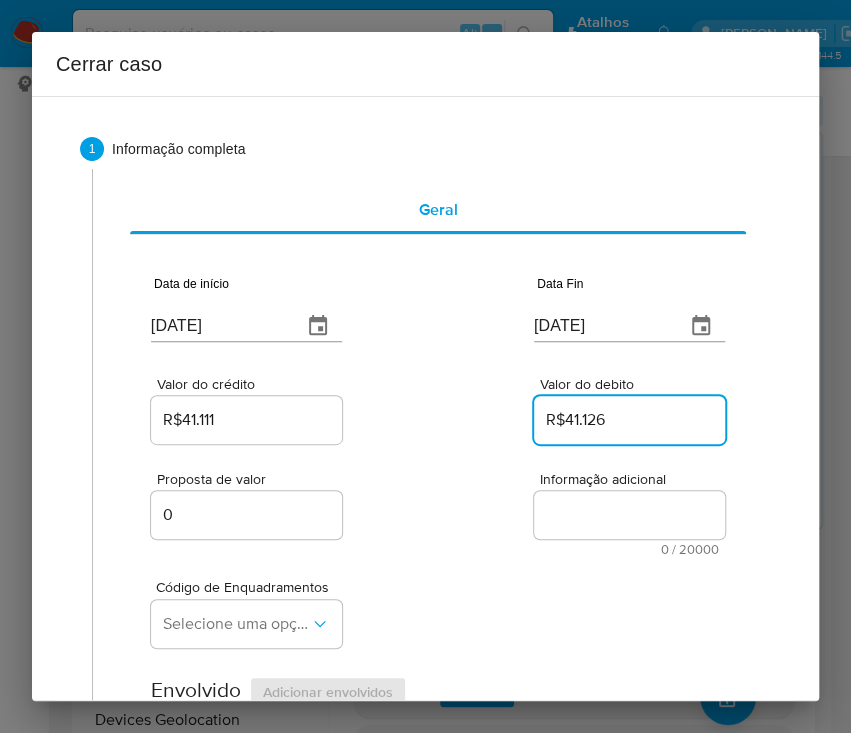 click on "Código de Enquadramentos Selecione uma opção" at bounding box center (438, 606) 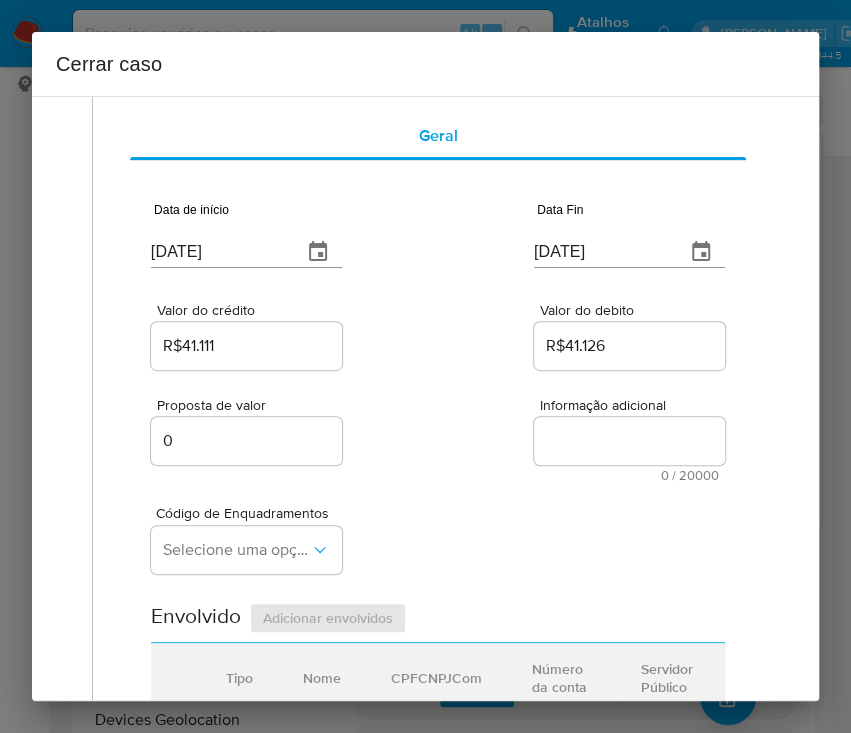 scroll, scrollTop: 133, scrollLeft: 0, axis: vertical 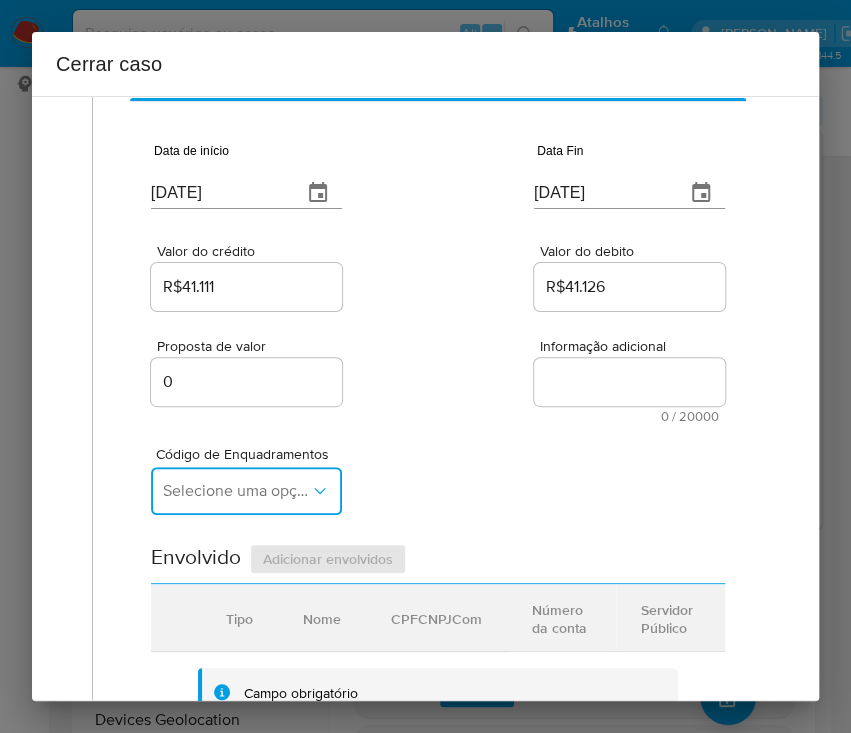 click on "Selecione uma opção" at bounding box center (236, 491) 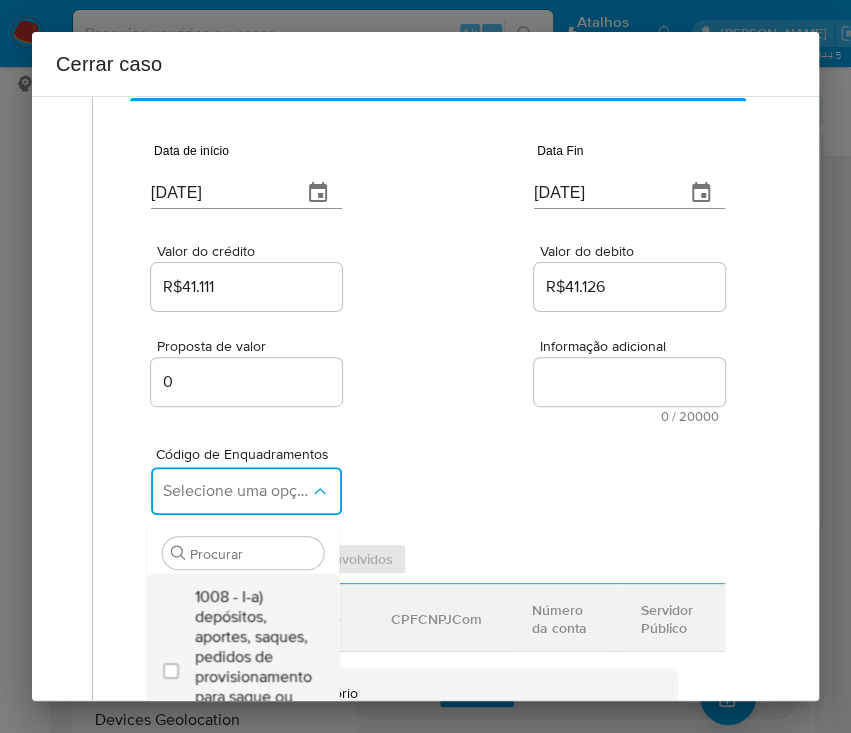 click on "1008 - I-a) depósitos, aportes, saques, pedidos de provisionamento para saque ou qualquer outro instrumento" at bounding box center [252, 667] 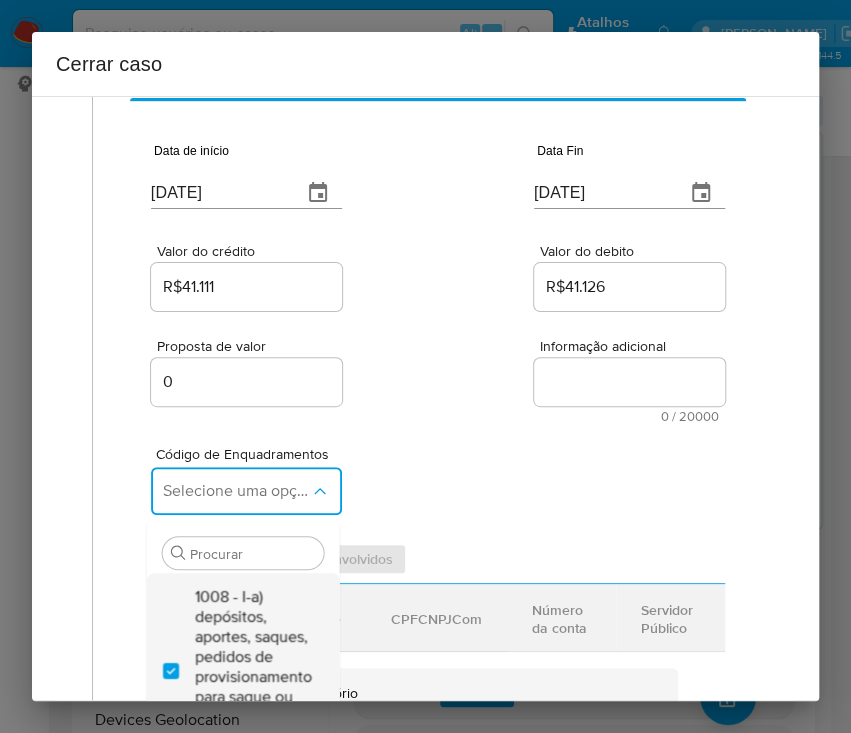 checkbox on "true" 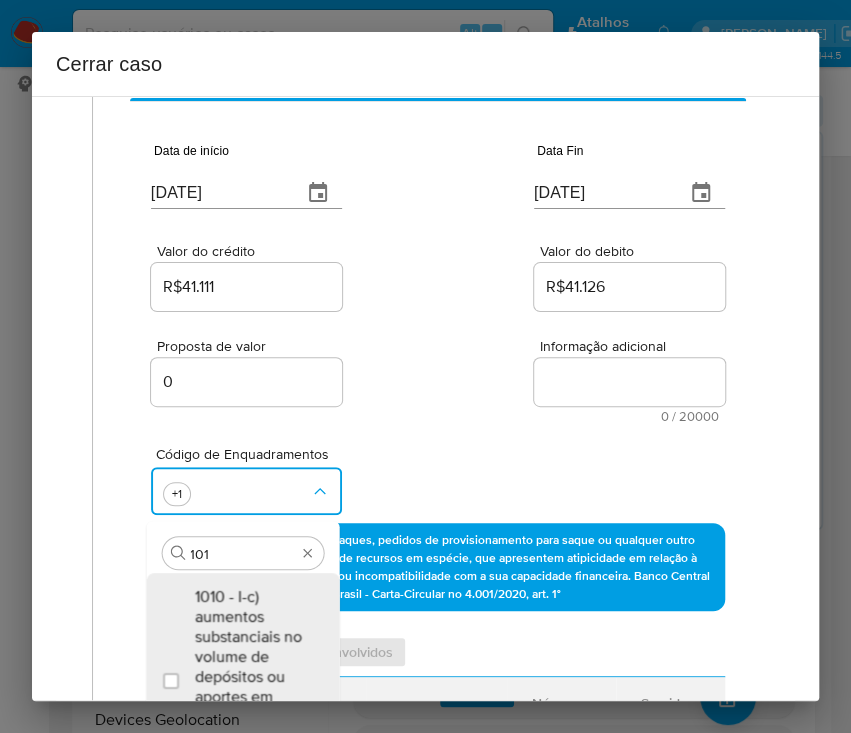 scroll, scrollTop: 185, scrollLeft: 0, axis: vertical 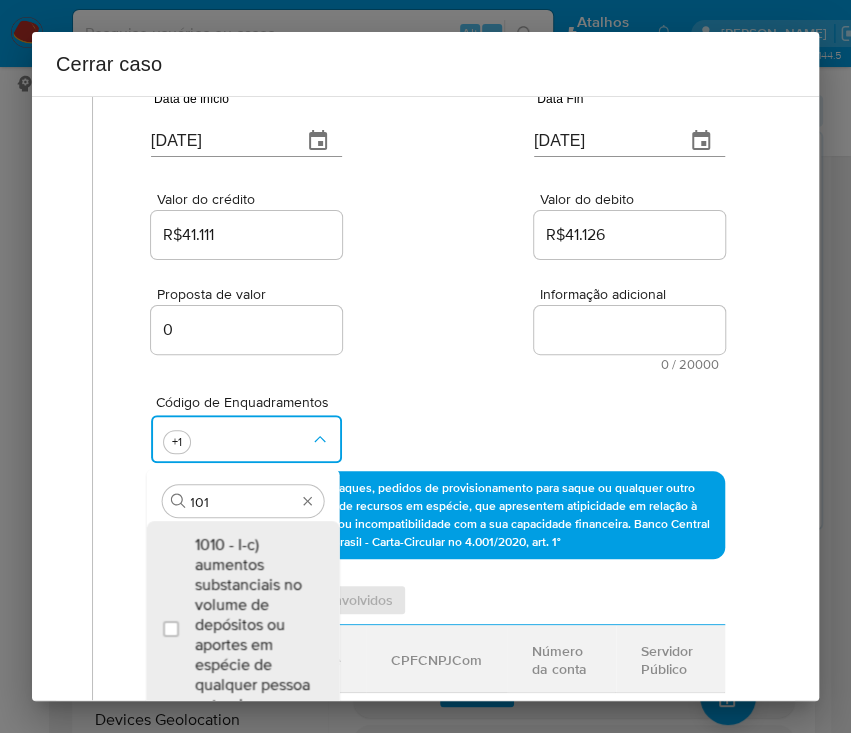 type on "1010" 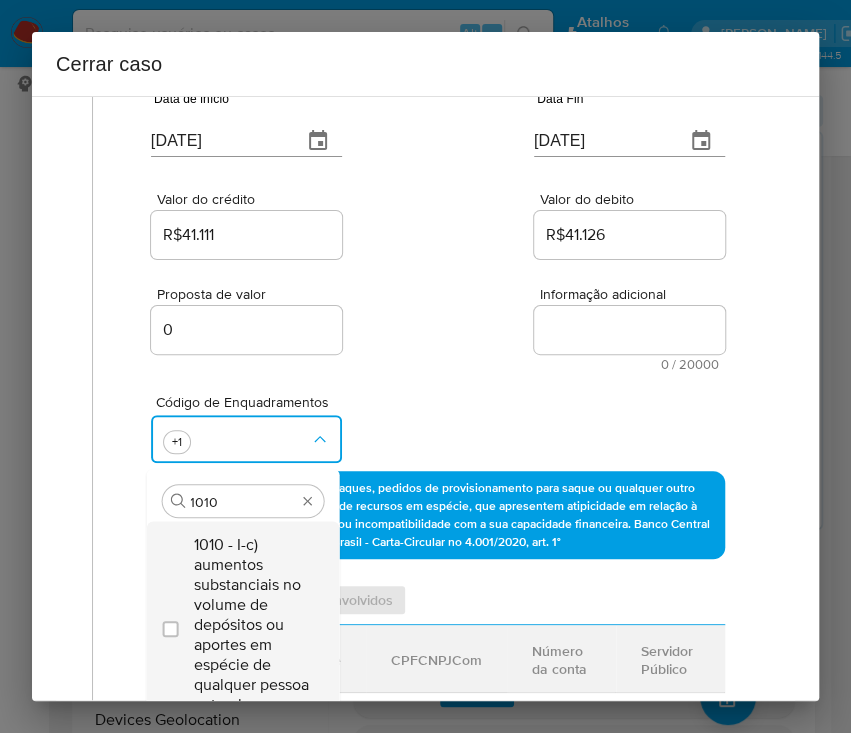 click on "1010 - I-c) aumentos substanciais no volume de depósitos ou aportes em espécie de qualquer pessoa natural o" at bounding box center (252, 625) 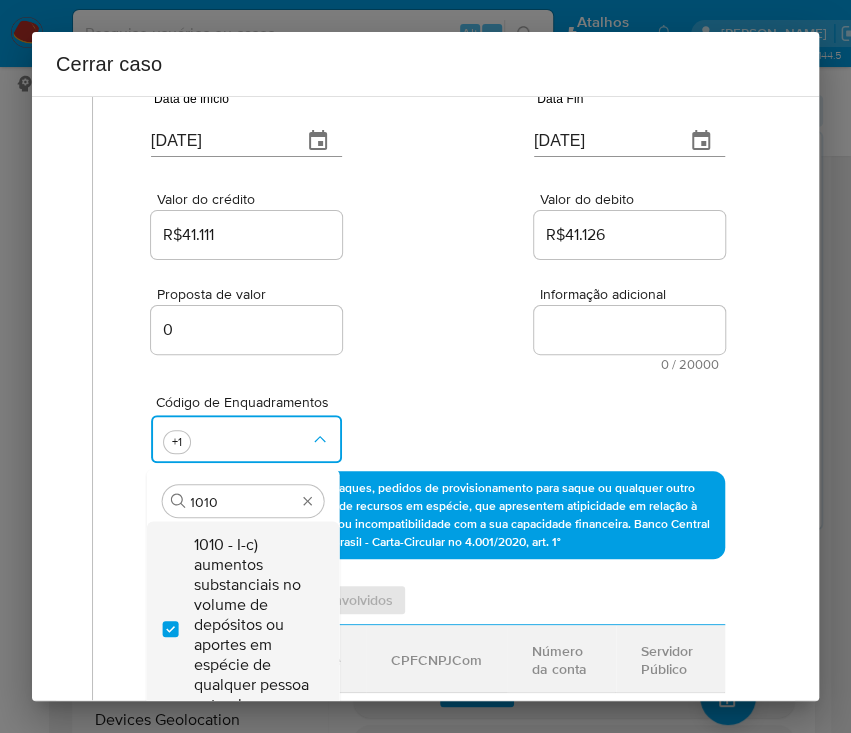 checkbox on "true" 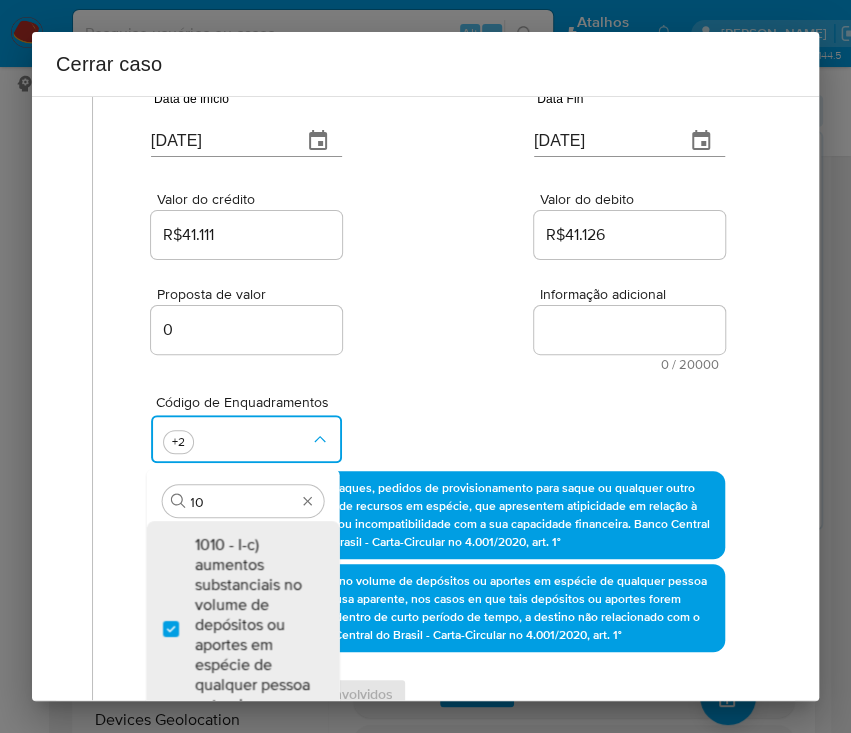 type on "1" 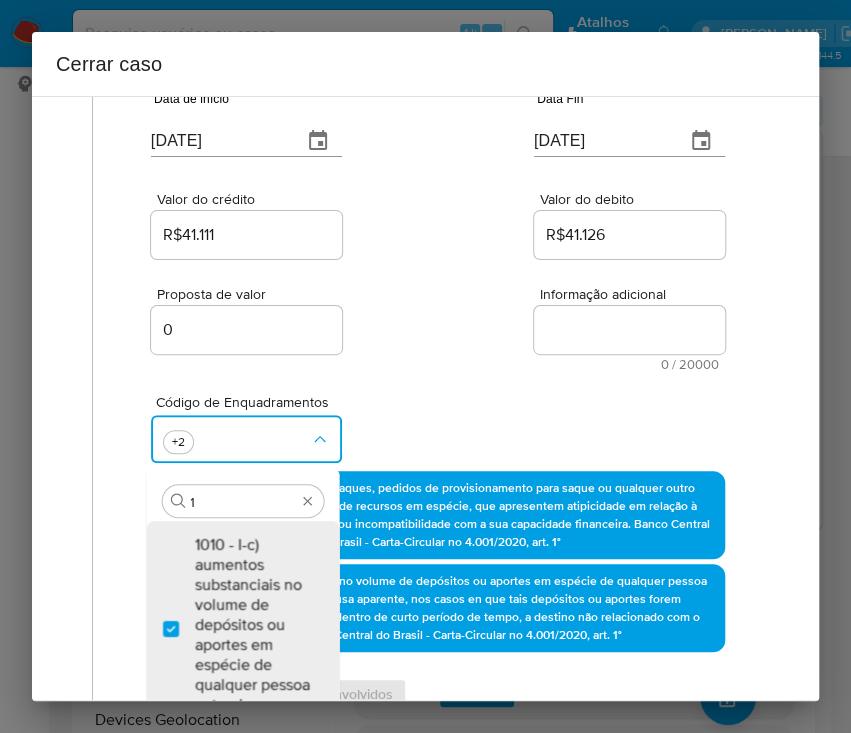 scroll, scrollTop: 0, scrollLeft: 0, axis: both 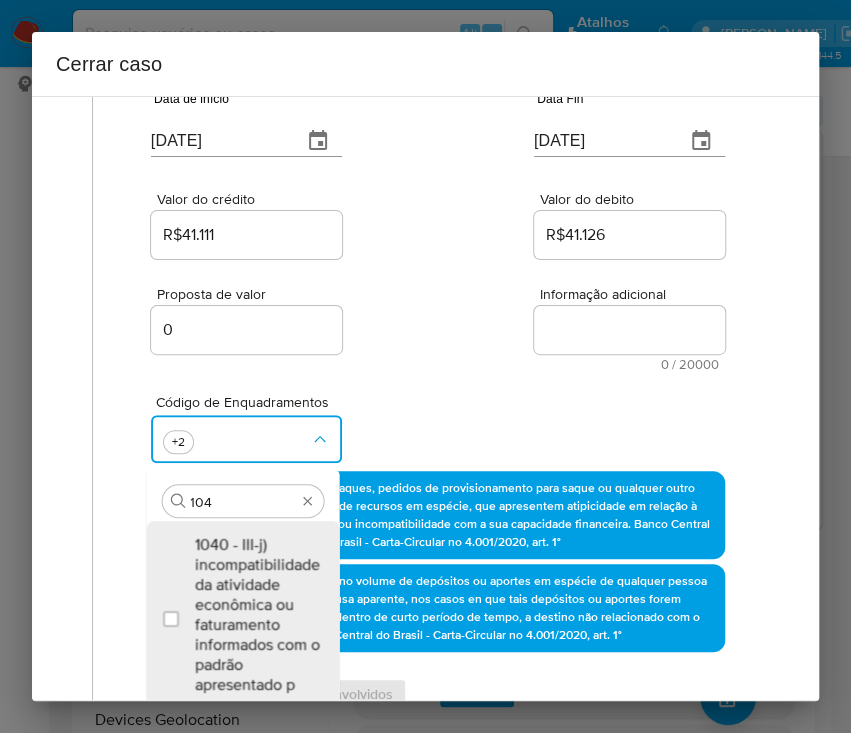 type on "1045" 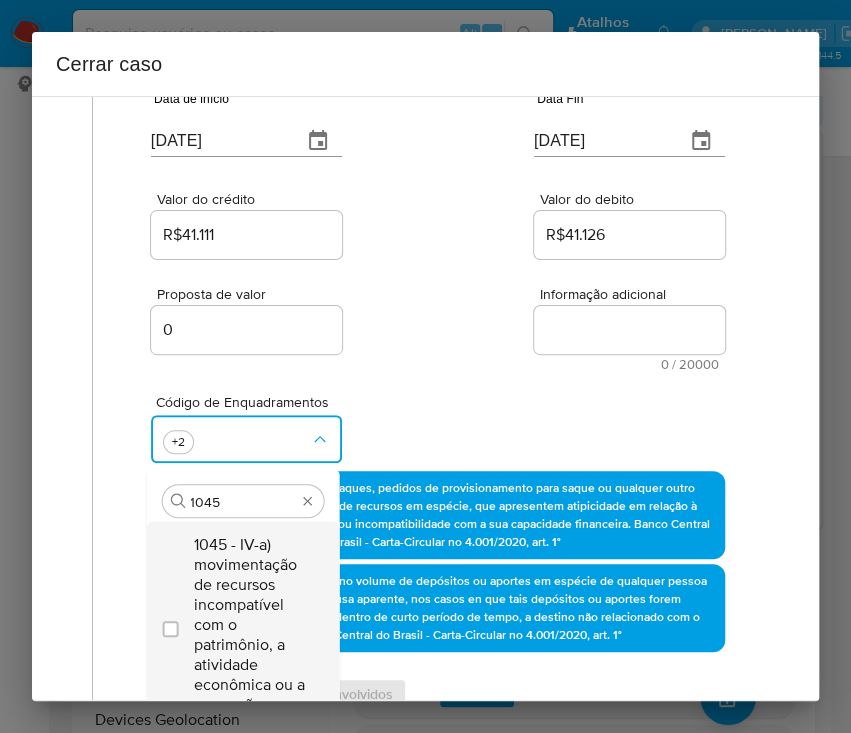 click on "1045 - IV-a) movimentação de recursos incompatível com o patrimônio, a atividade econômica ou a ocupação pr" at bounding box center (252, 625) 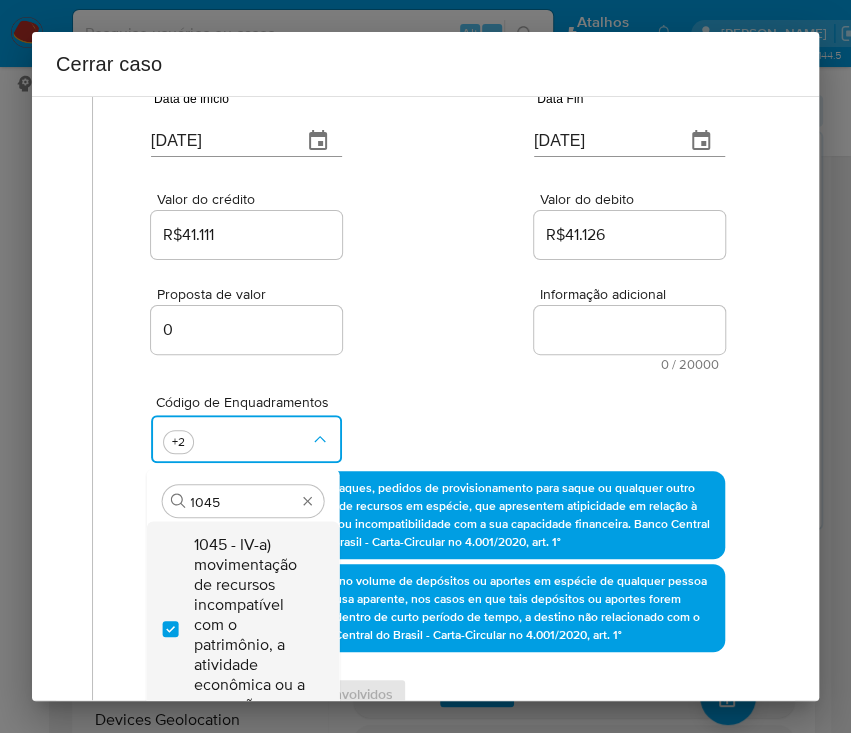 checkbox on "true" 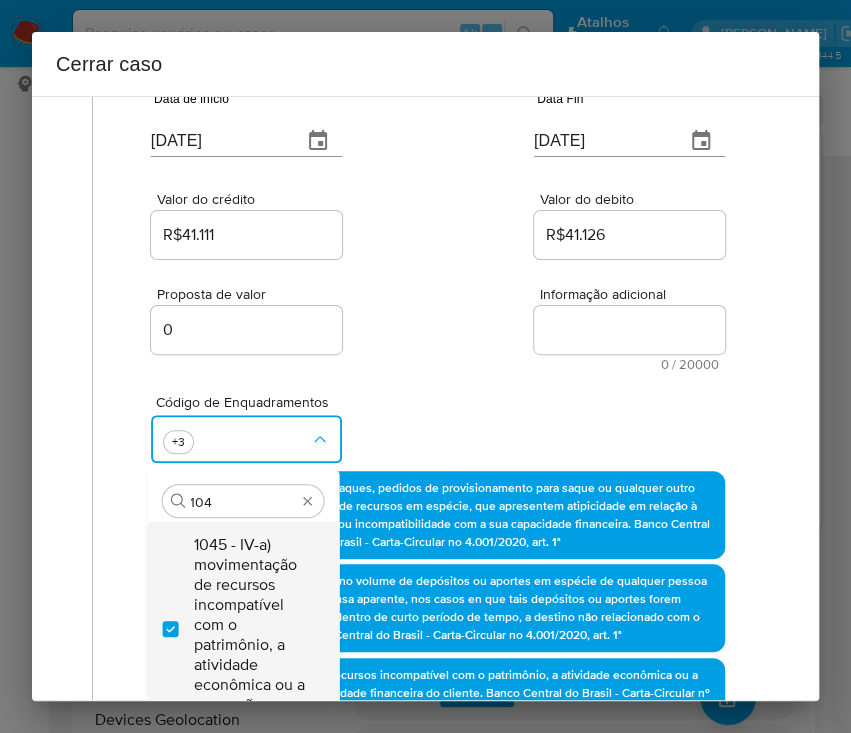 scroll, scrollTop: 0, scrollLeft: 0, axis: both 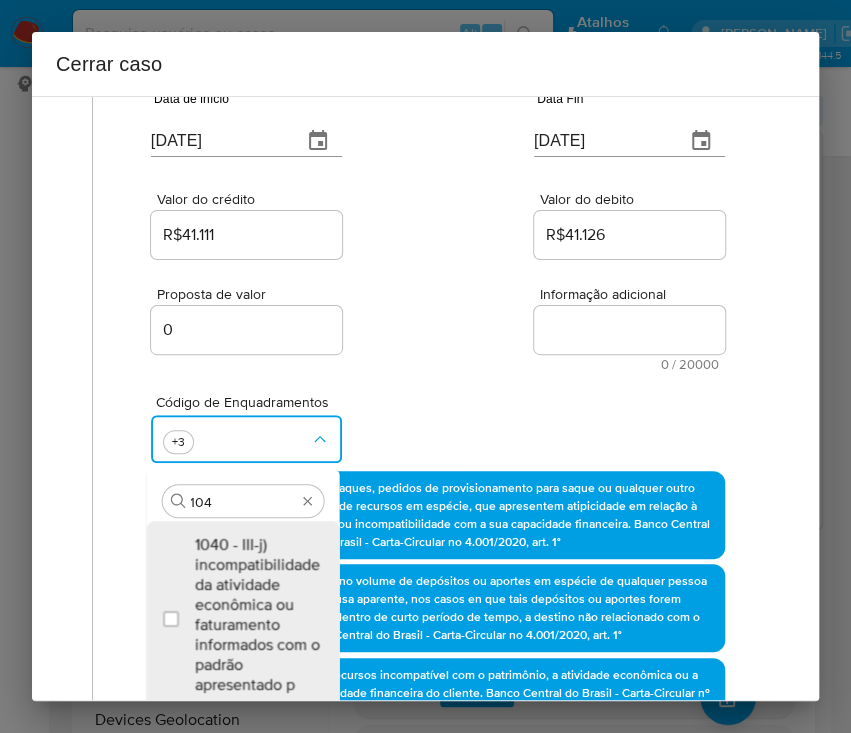 type on "1047" 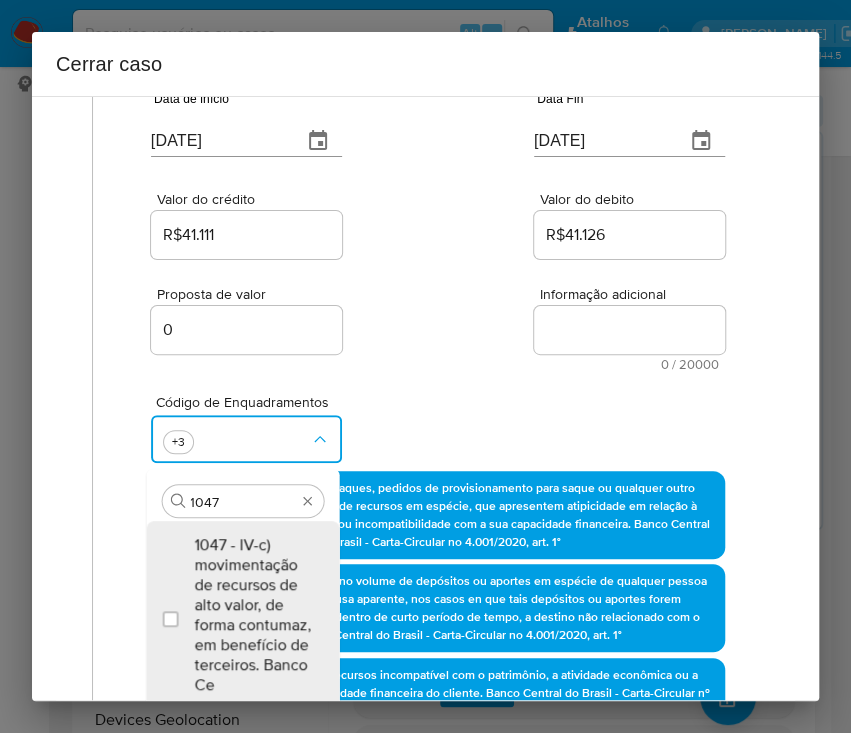 click on "1047 - IV-c) movimentação de recursos de alto valor, de forma contumaz, em benefício de terceiros. Banco Ce" at bounding box center [252, 615] 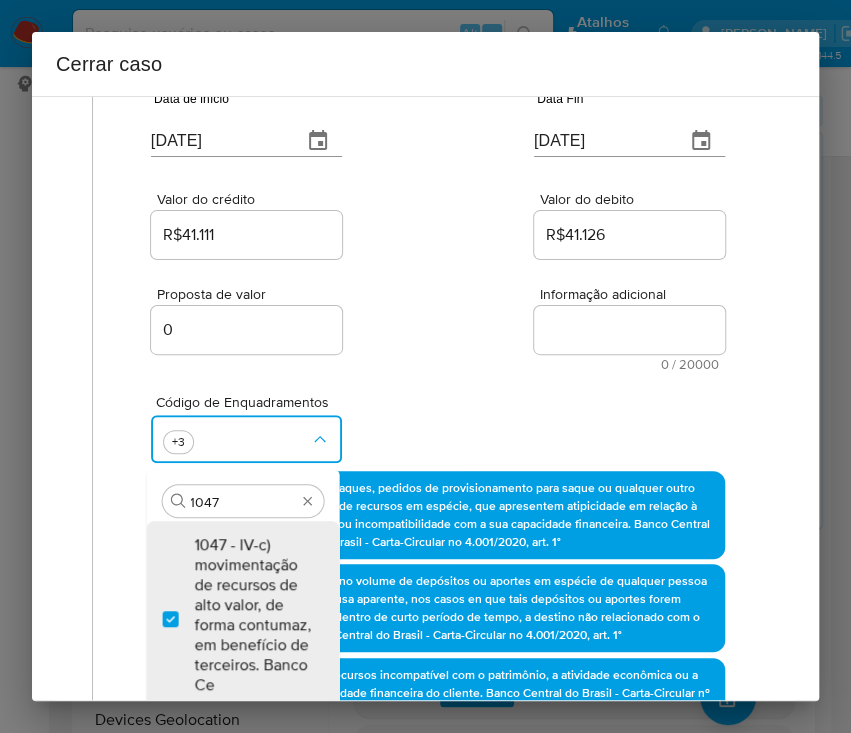 checkbox on "true" 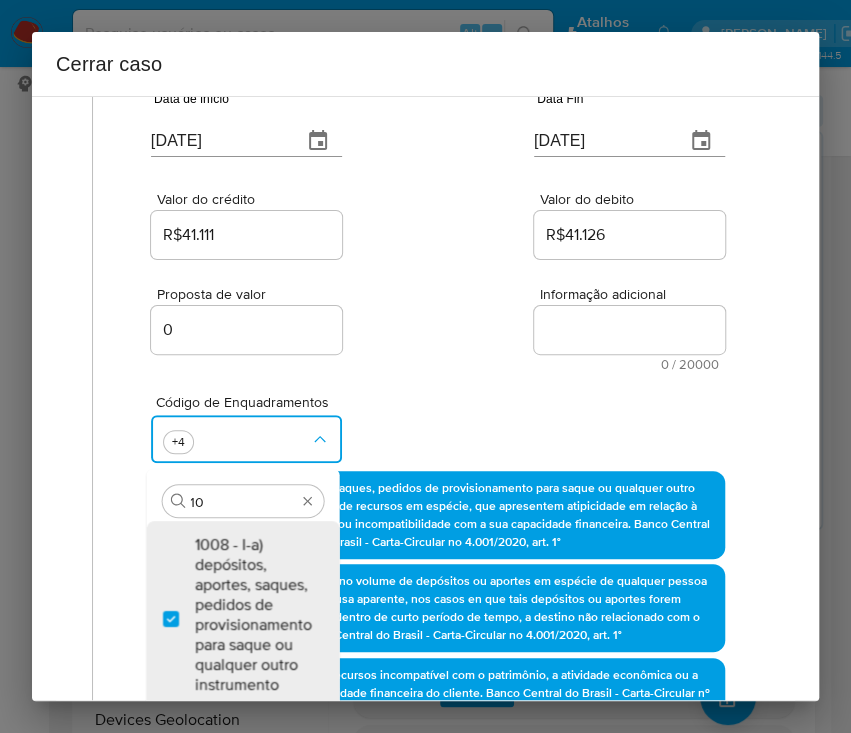 scroll, scrollTop: 0, scrollLeft: 0, axis: both 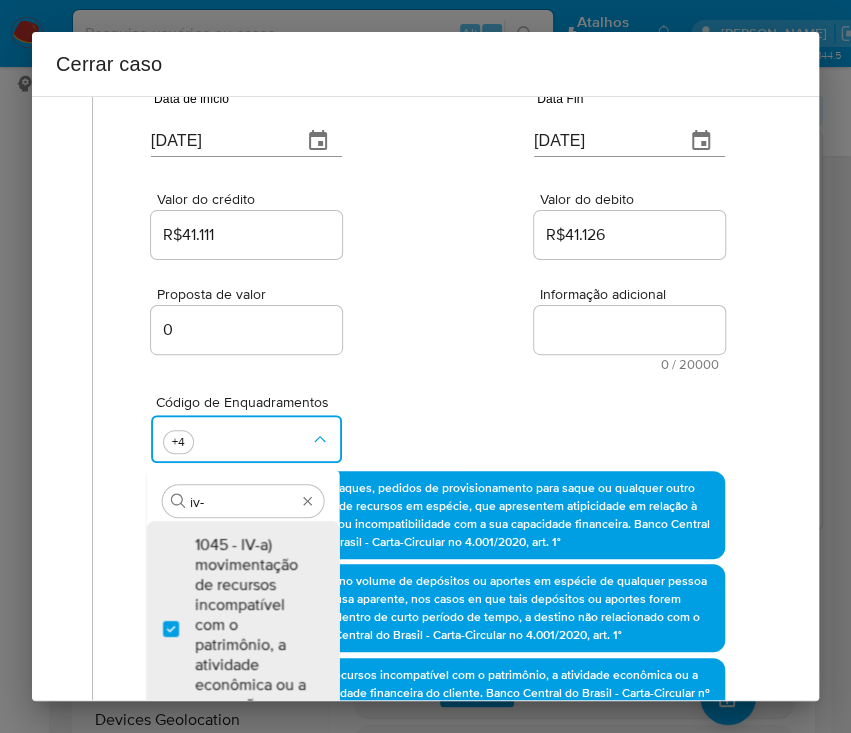 type on "iv-l" 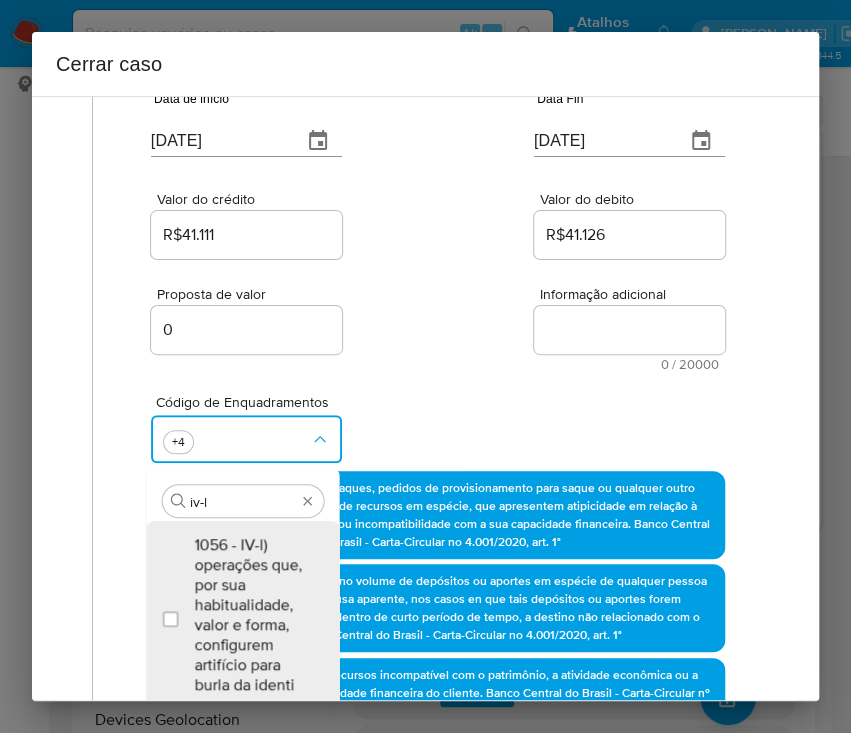 click on "1056 - IV-l) operações que, por sua habitualidade, valor e forma, configurem artifício para burla da identi" at bounding box center [252, 615] 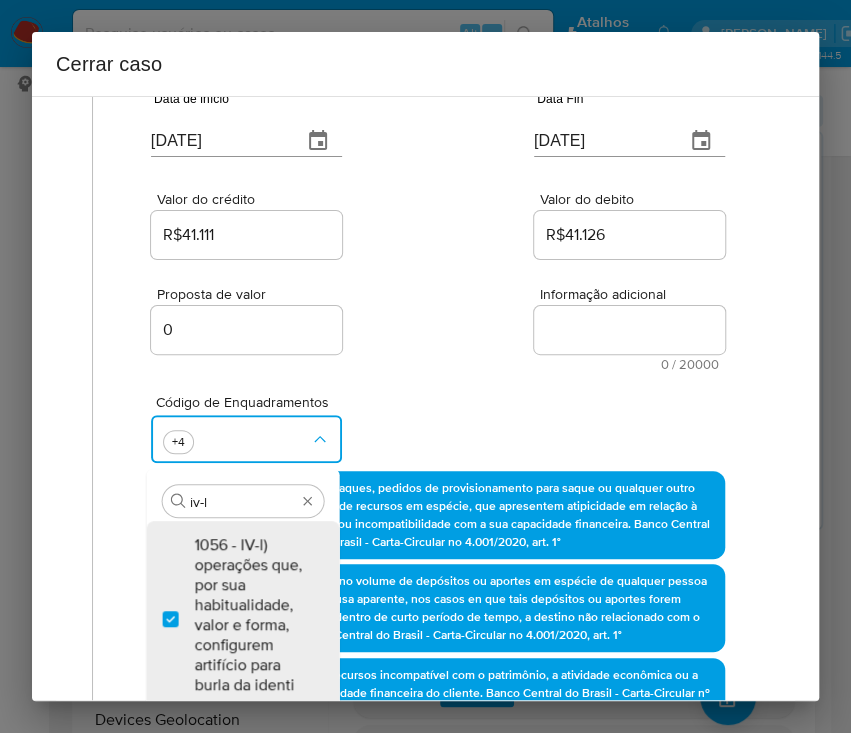 checkbox on "true" 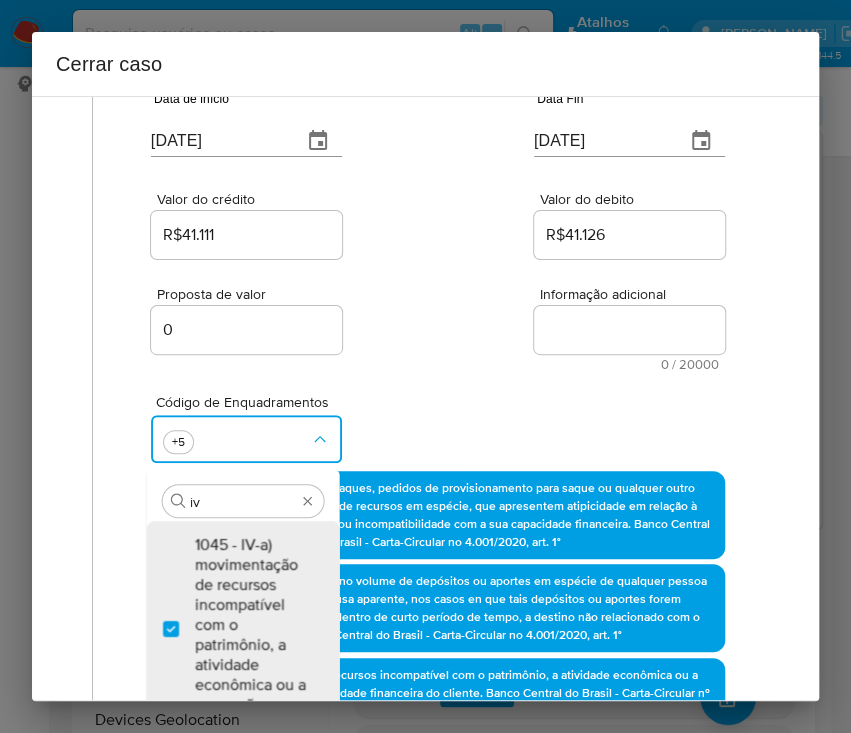 scroll, scrollTop: 0, scrollLeft: 0, axis: both 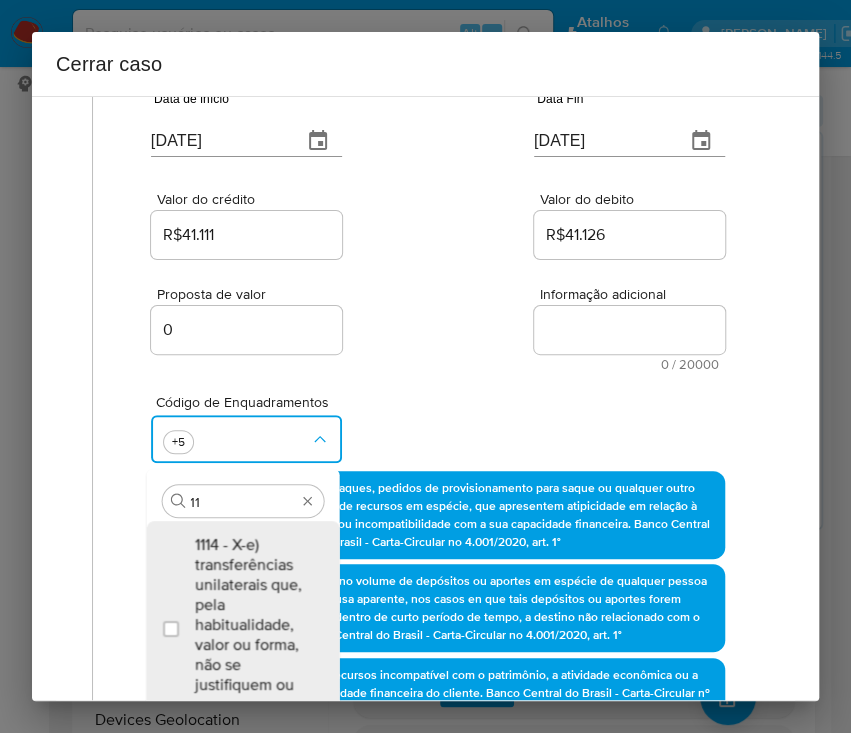 type on "1" 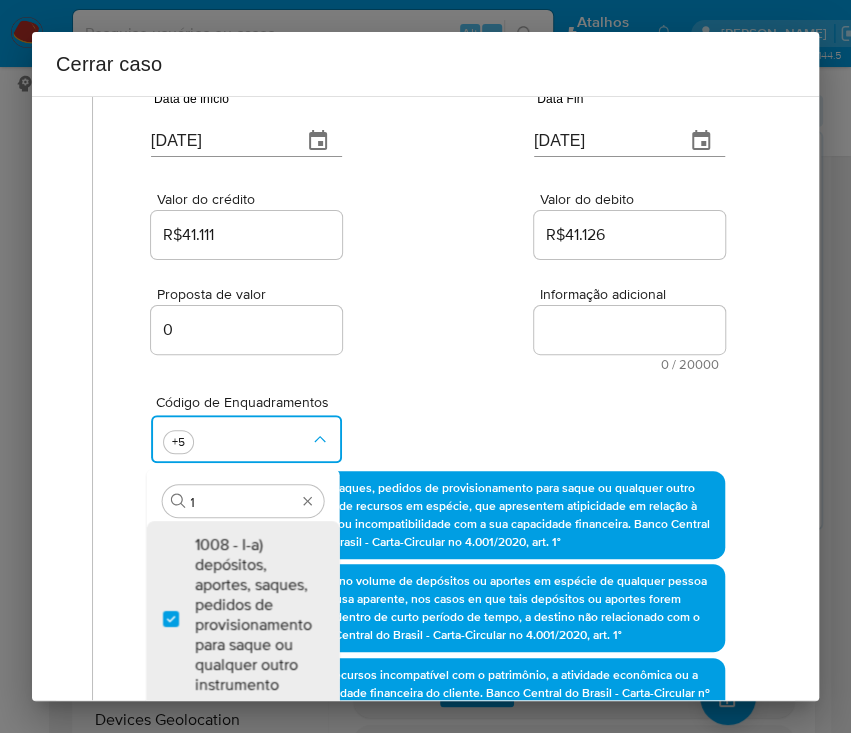 scroll, scrollTop: 0, scrollLeft: 0, axis: both 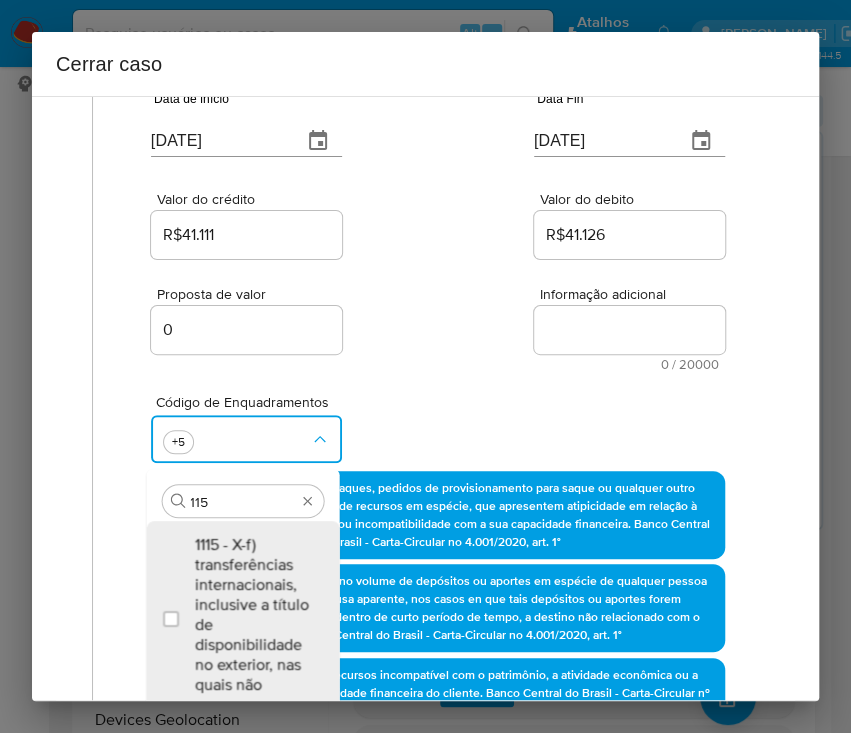 type on "1156" 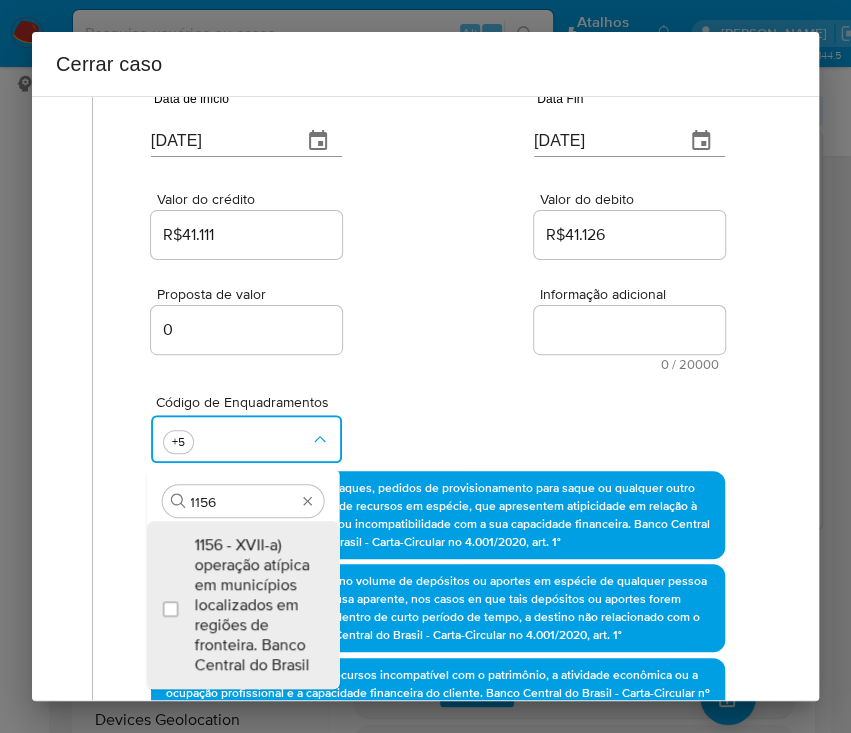 click on "1156 - XVII-a) operação atípica em municípios localizados em regiões de fronteira. Banco Central do Brasil" at bounding box center [252, 605] 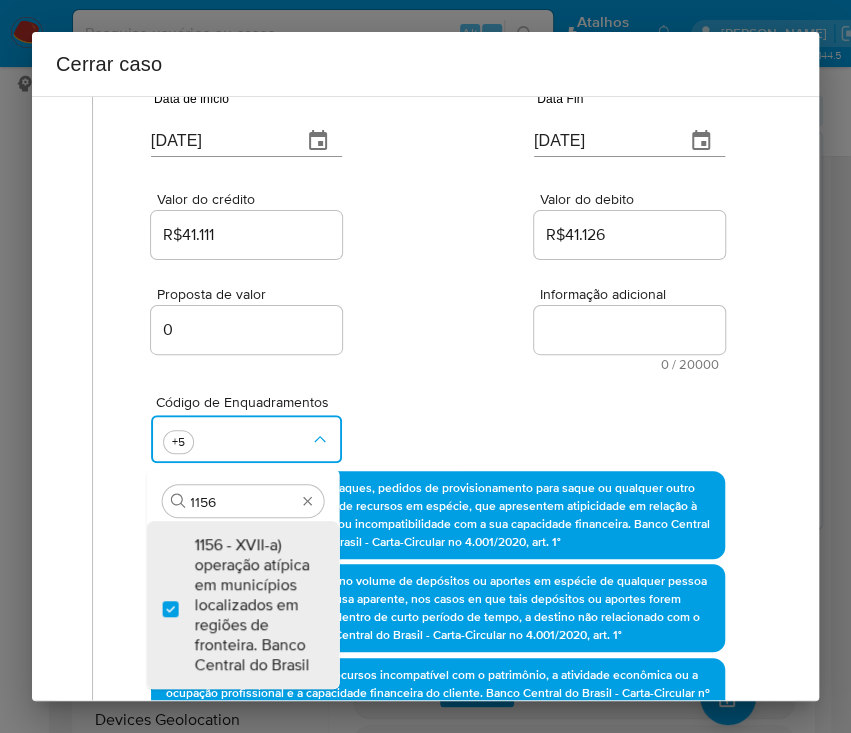 checkbox on "true" 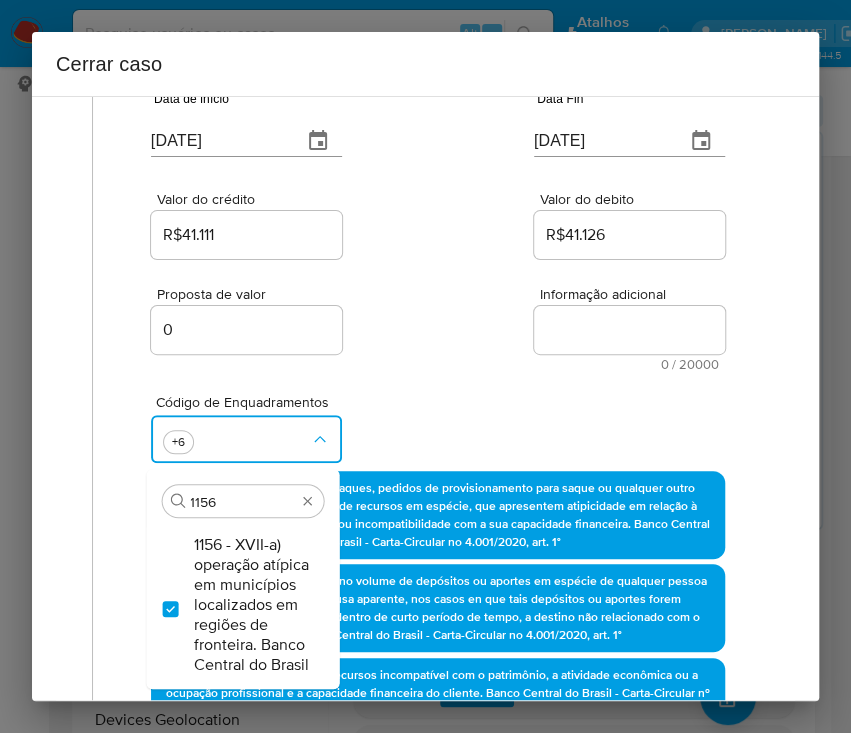 click on "Informação adicional 0 / 20000 20000 caracteres restantes" at bounding box center (629, 329) 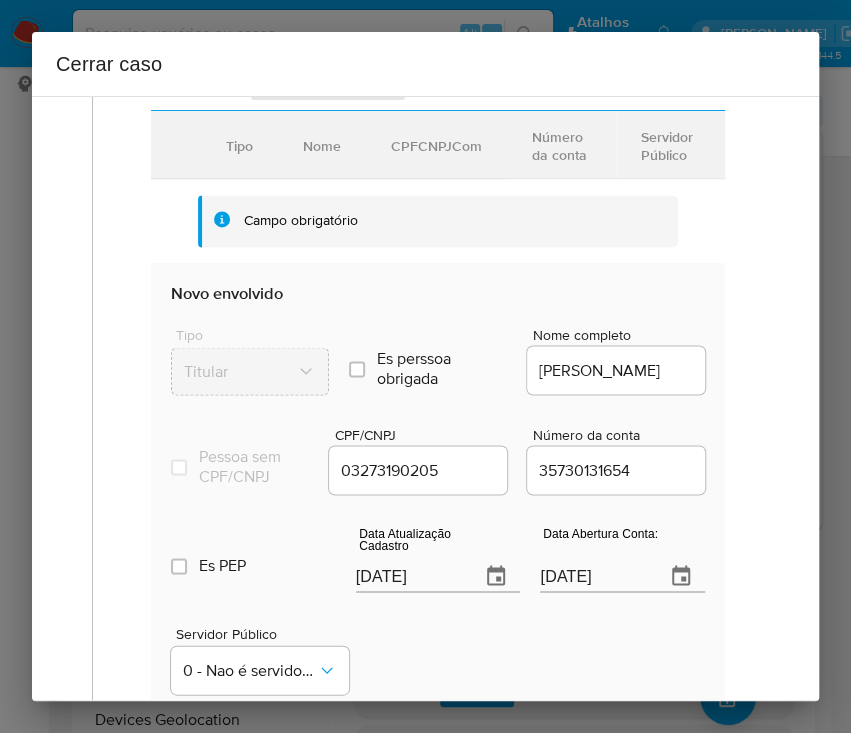 scroll, scrollTop: 1119, scrollLeft: 0, axis: vertical 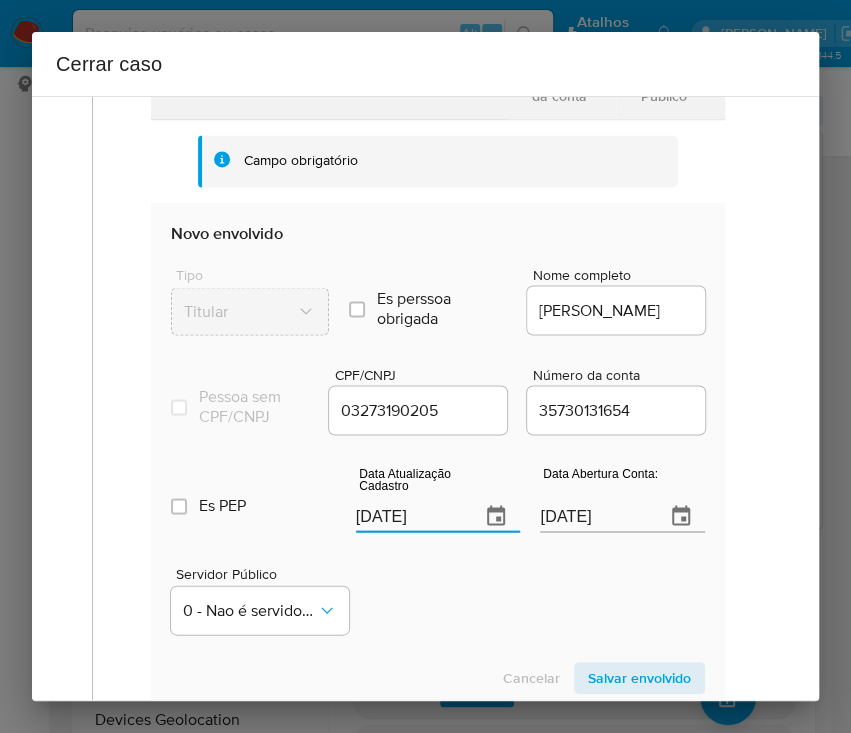 click on "[DATE]" at bounding box center [410, 516] 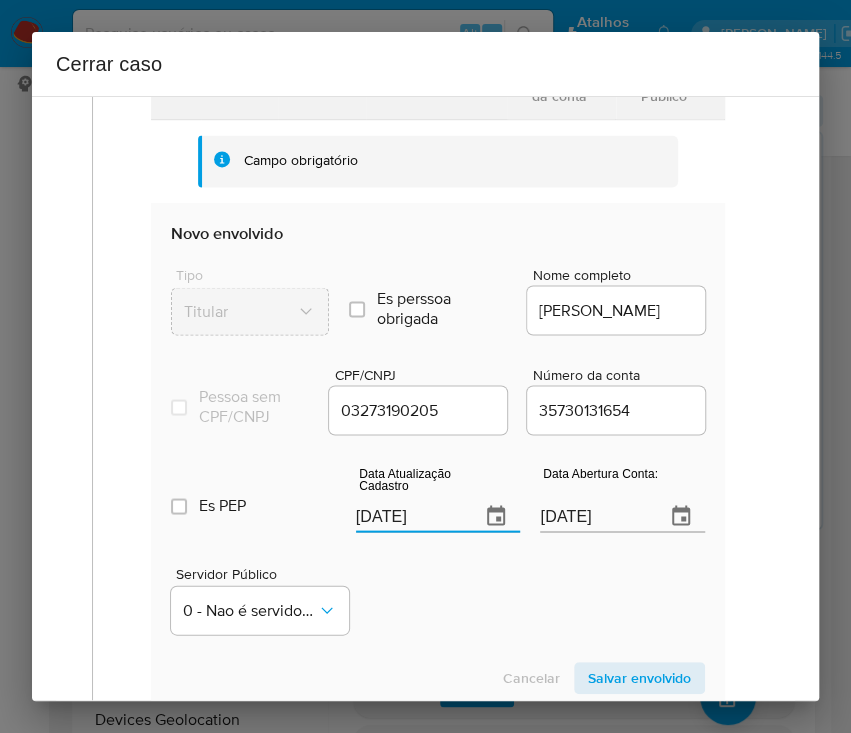 click on "[DATE]" at bounding box center (410, 516) 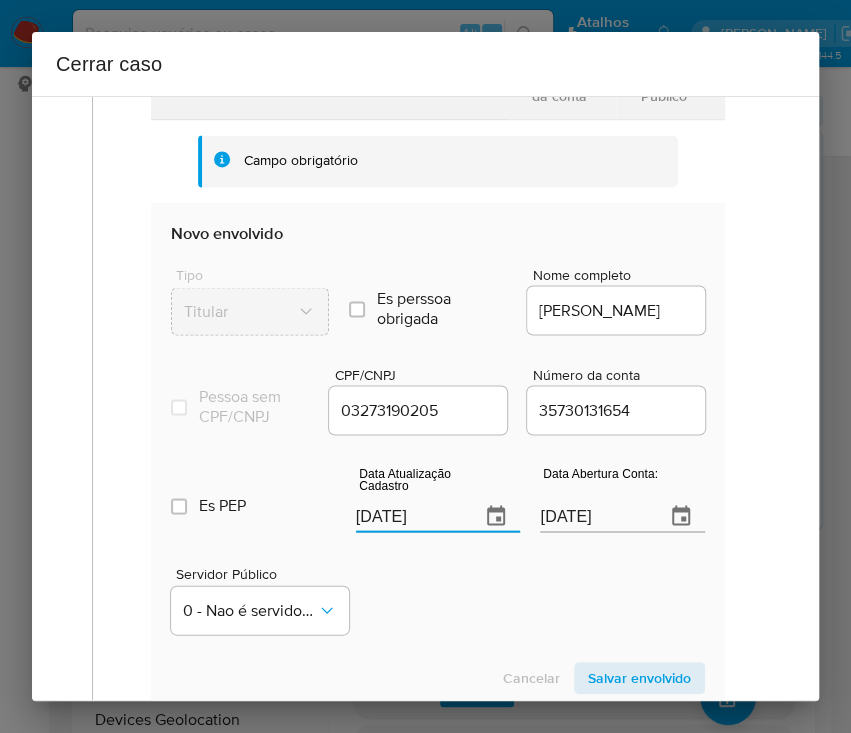 paste on "6/06" 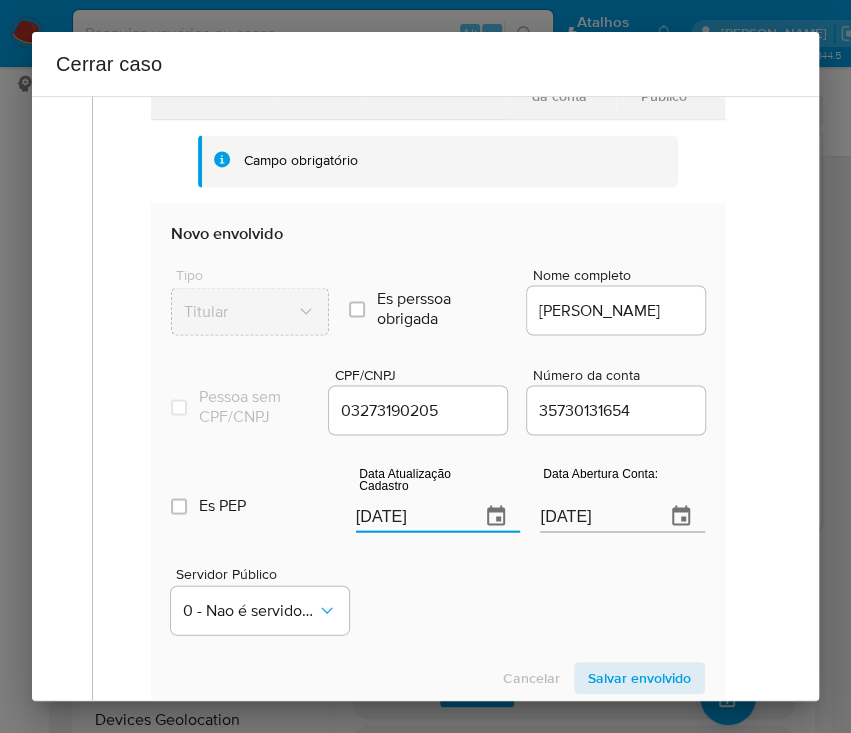 type on "16/06/2025" 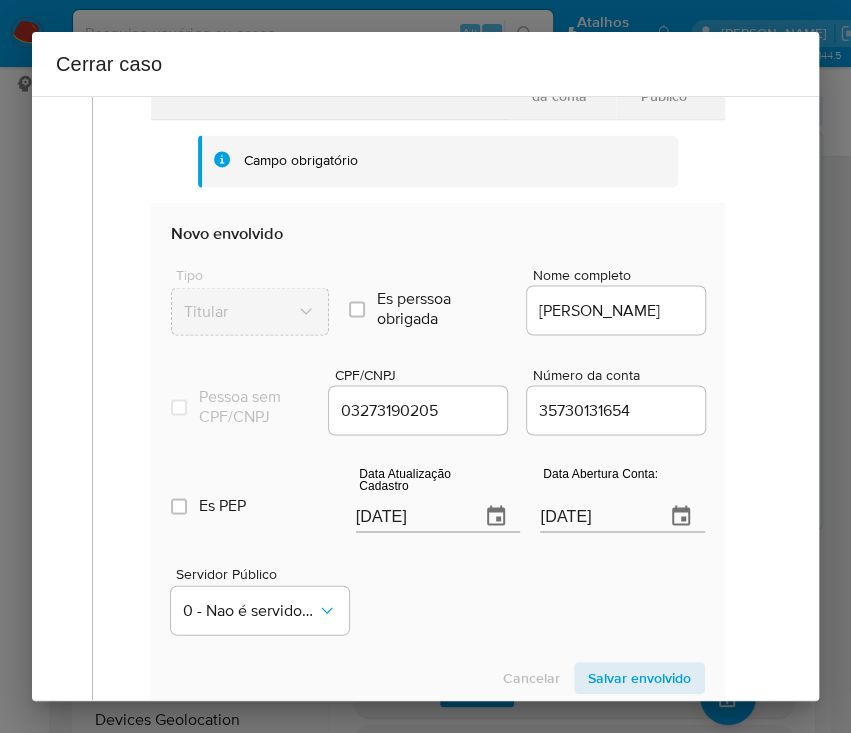 click on "17/01/2025" at bounding box center (594, 516) 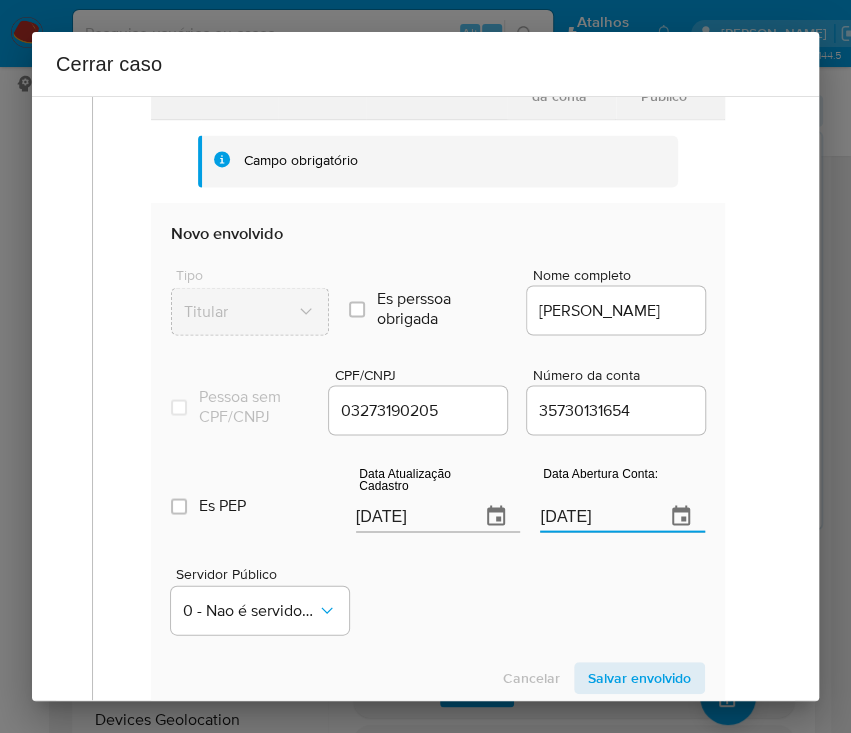 click on "17/01/2025" at bounding box center (594, 516) 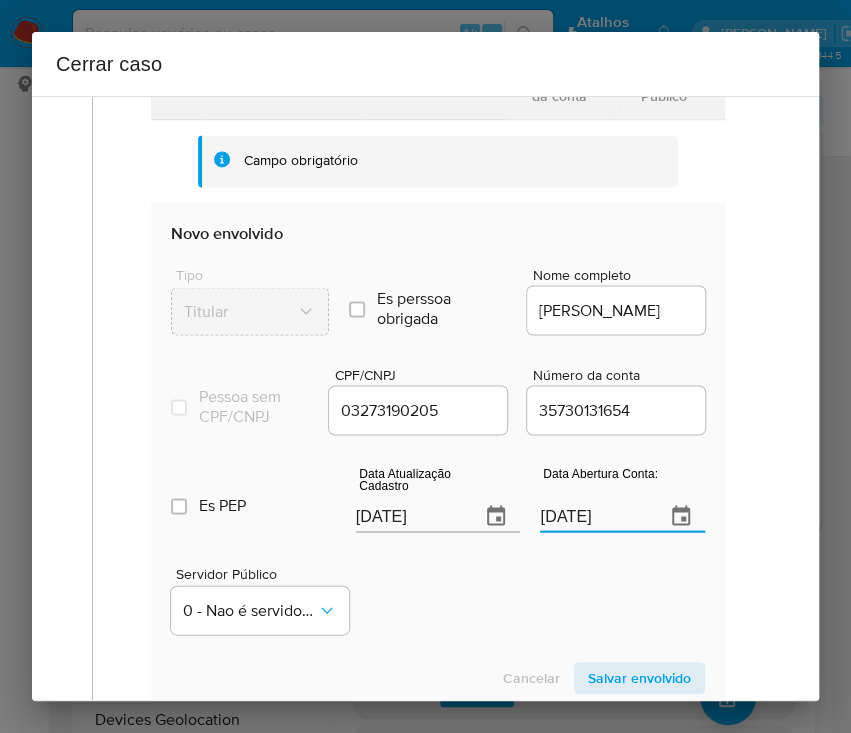 click on "17/01/2025" at bounding box center (594, 516) 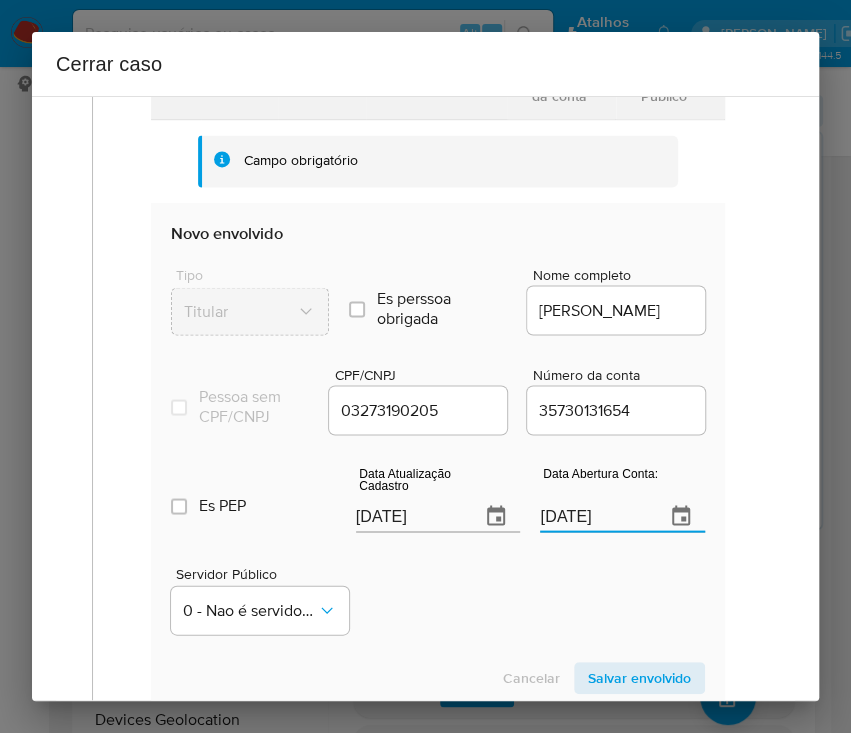 click on "Servidor Público 0 - Nao é servidor/Nao possui informacao" at bounding box center [438, 592] 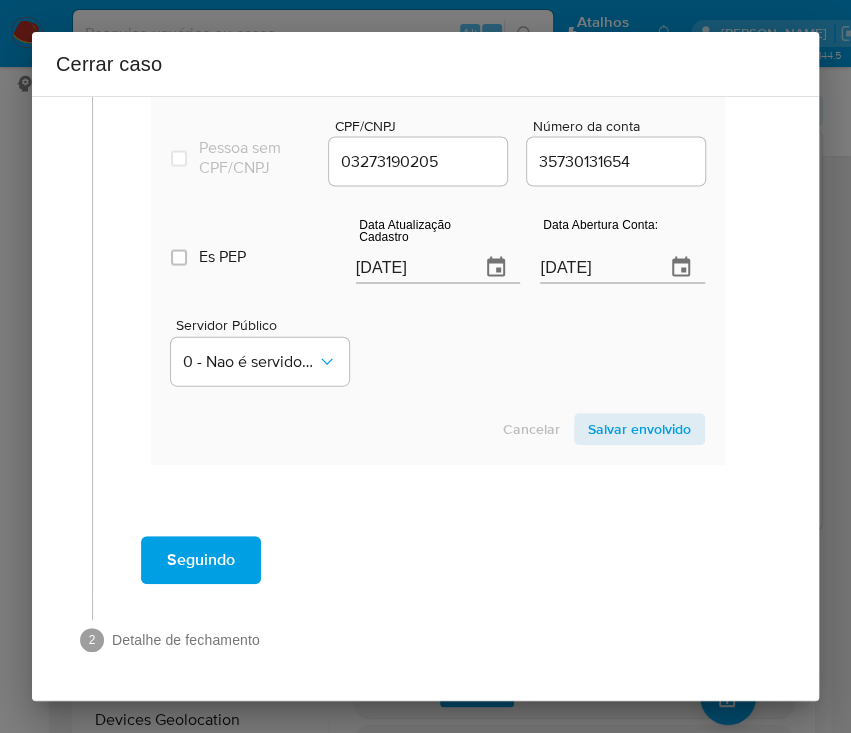 click on "Salvar envolvido" at bounding box center (639, 429) 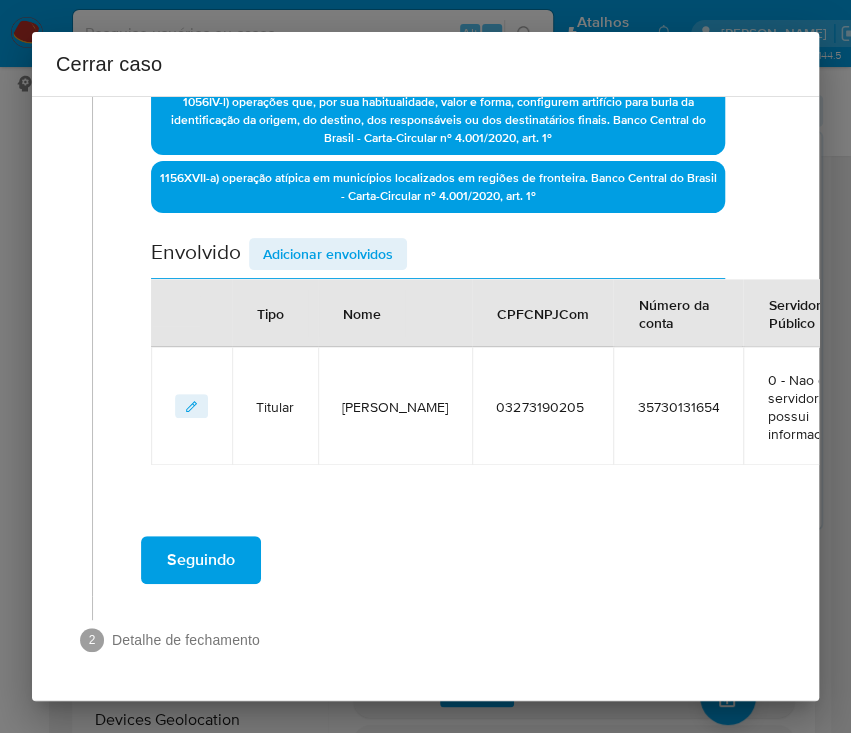 scroll, scrollTop: 905, scrollLeft: 0, axis: vertical 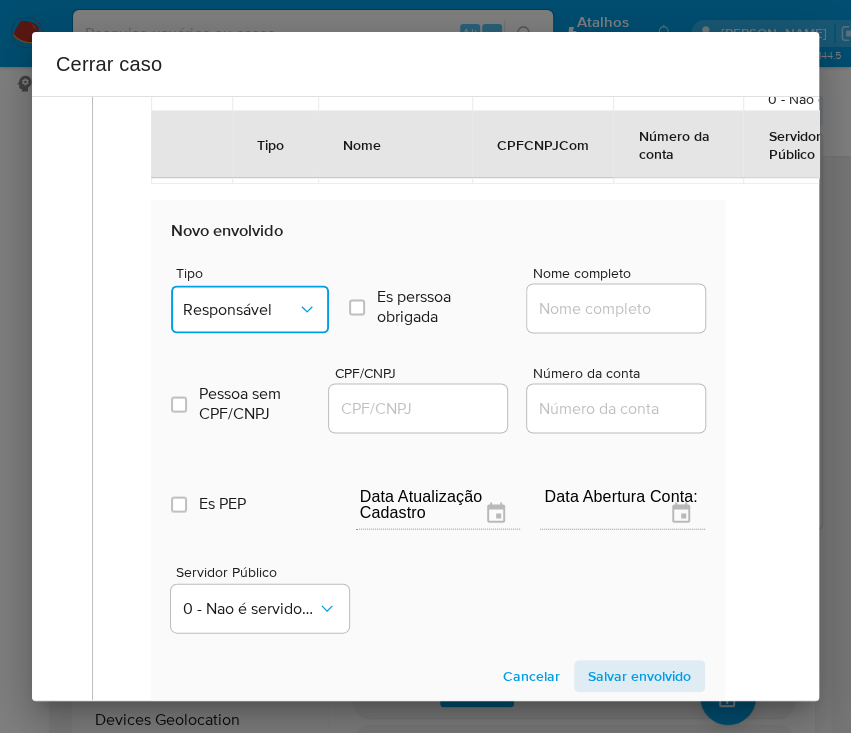click on "Responsável" at bounding box center (240, 309) 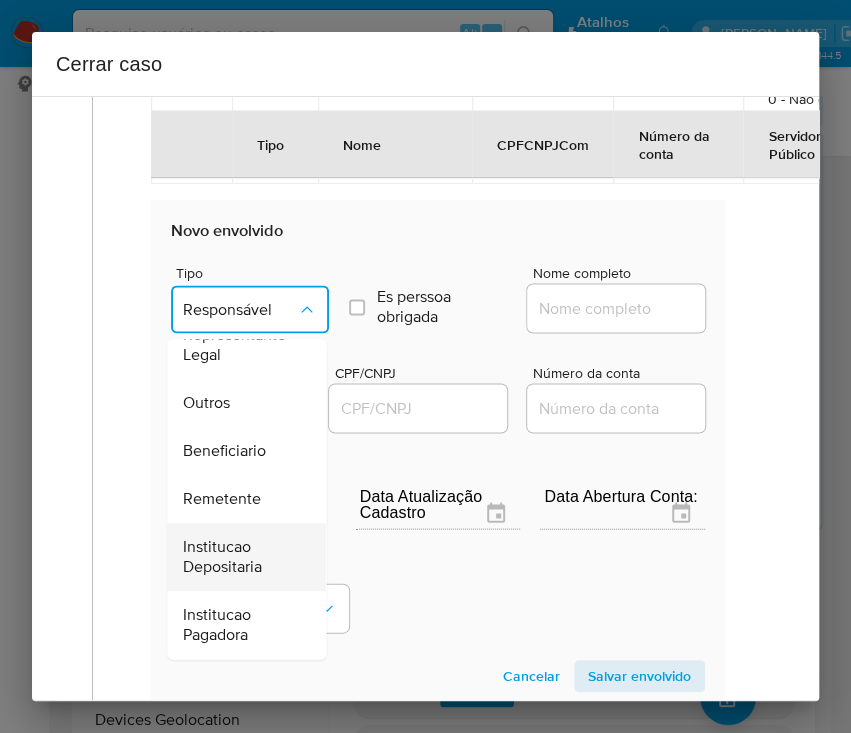 scroll, scrollTop: 356, scrollLeft: 0, axis: vertical 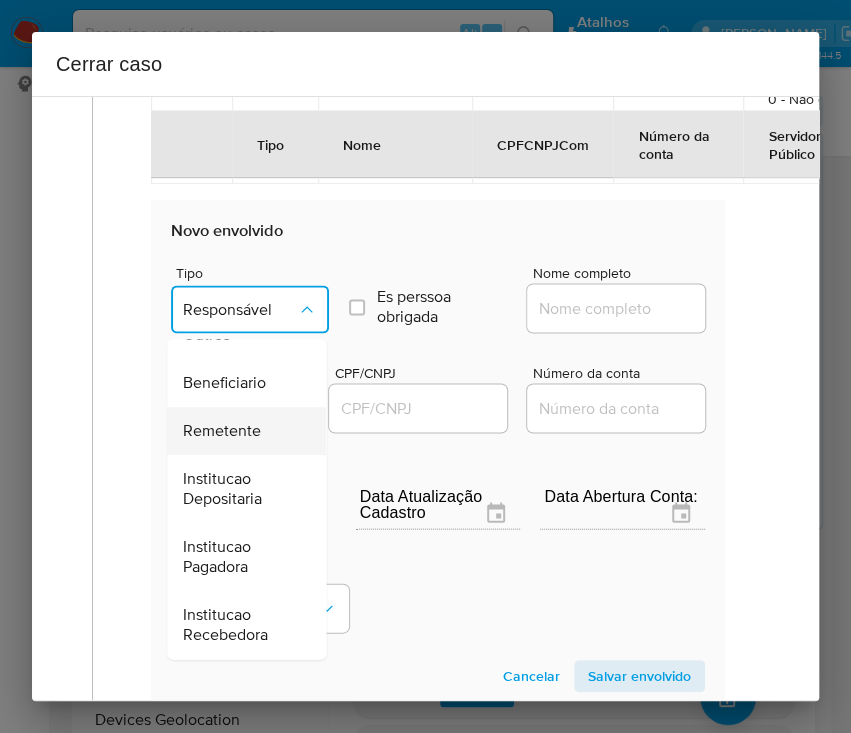 click on "Remetente" at bounding box center (222, 431) 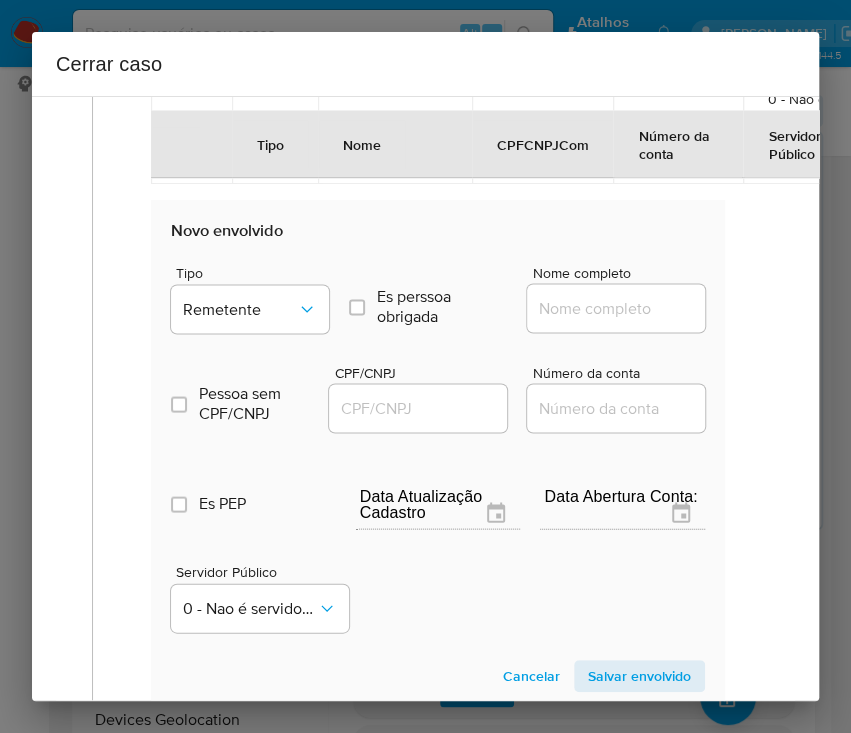 click on "Nome completo" at bounding box center (625, 308) 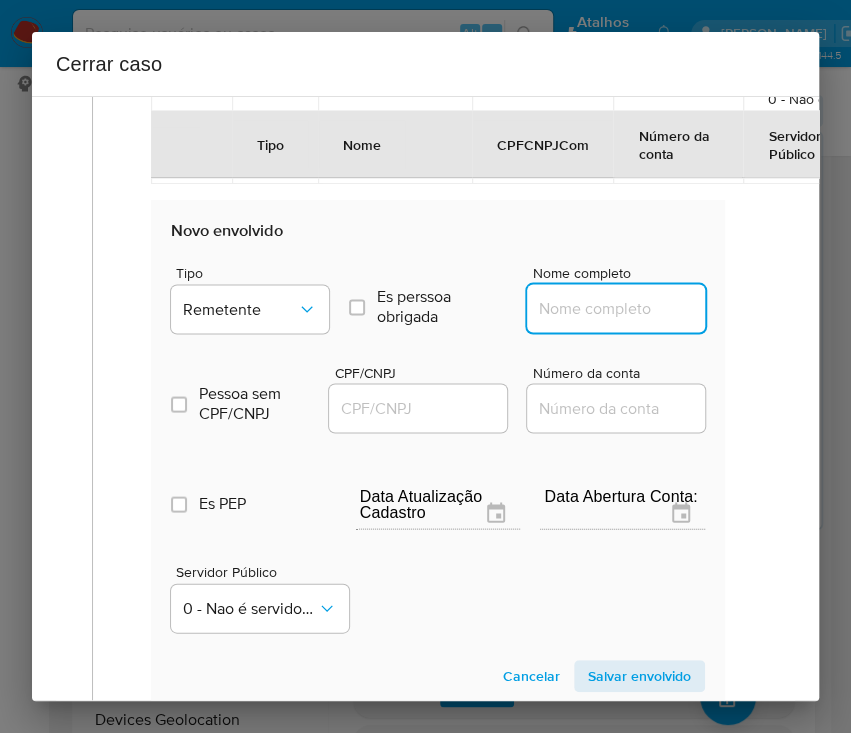 click on "Nome completo" at bounding box center (625, 308) 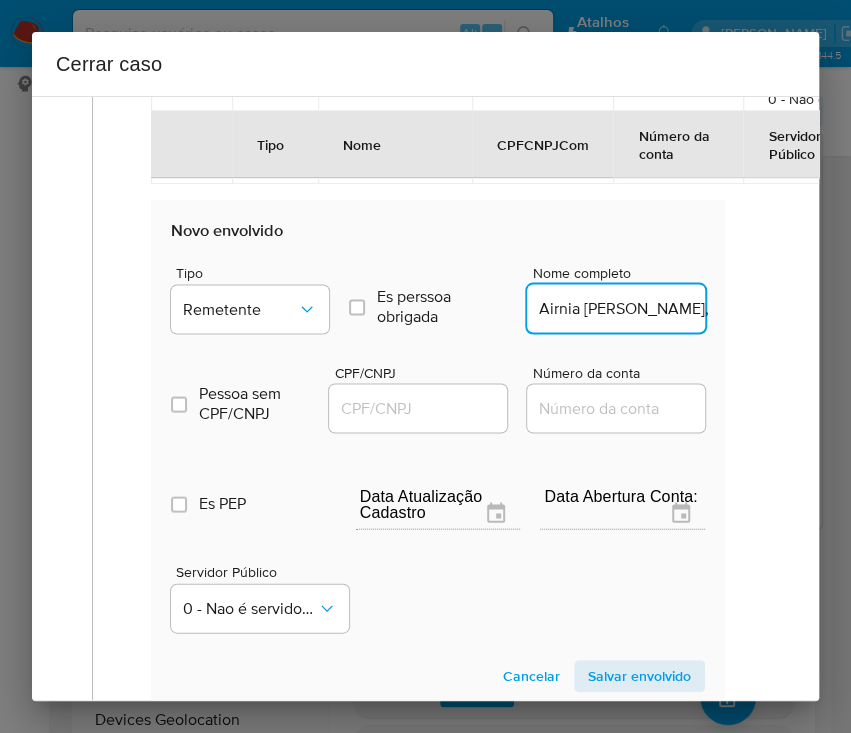 scroll, scrollTop: 0, scrollLeft: 212, axis: horizontal 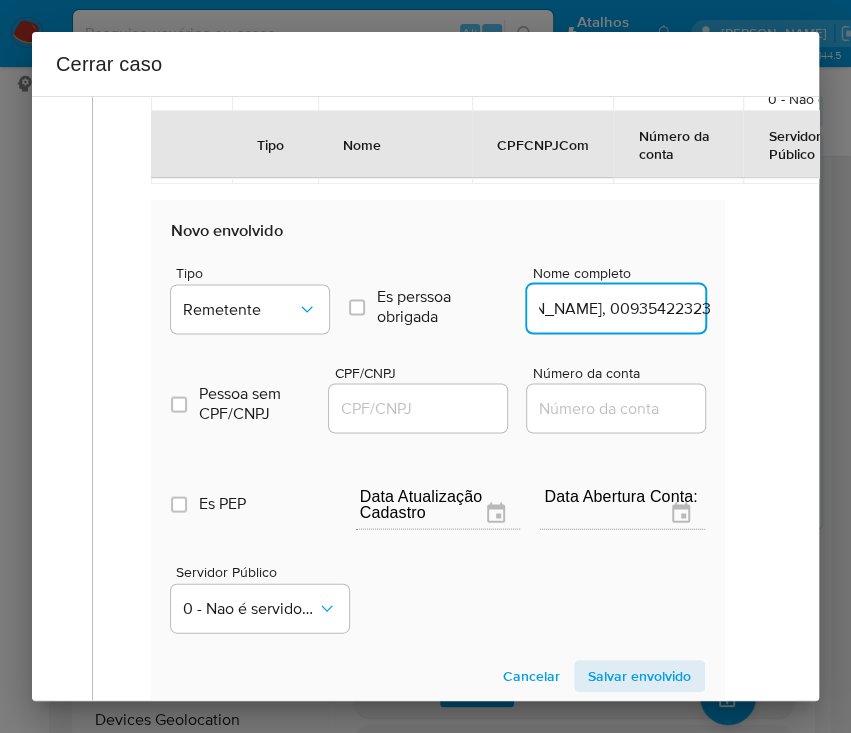 drag, startPoint x: 583, startPoint y: 307, endPoint x: 718, endPoint y: 307, distance: 135 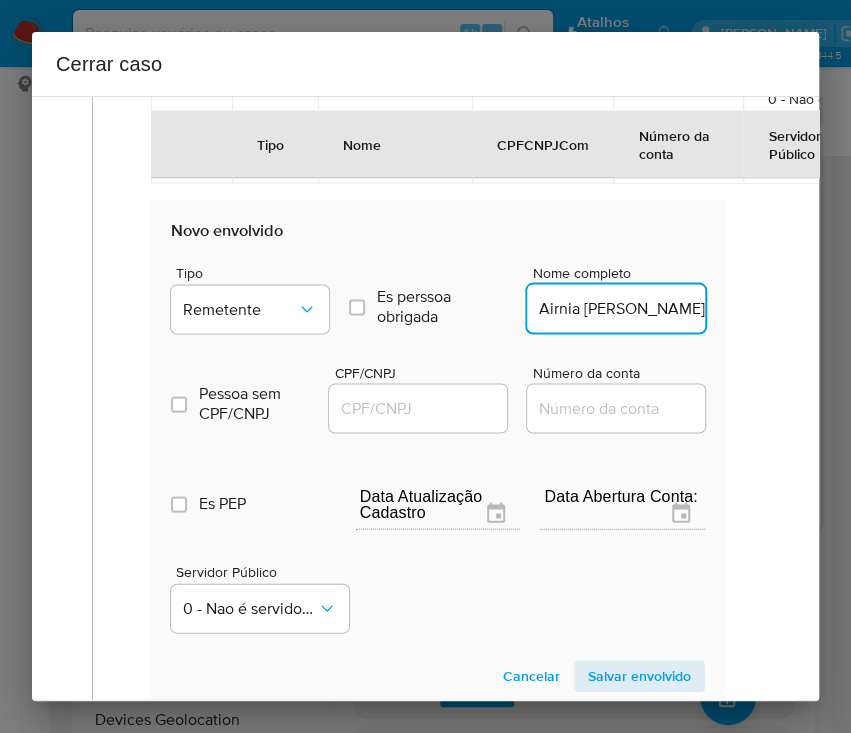 scroll, scrollTop: 0, scrollLeft: 102, axis: horizontal 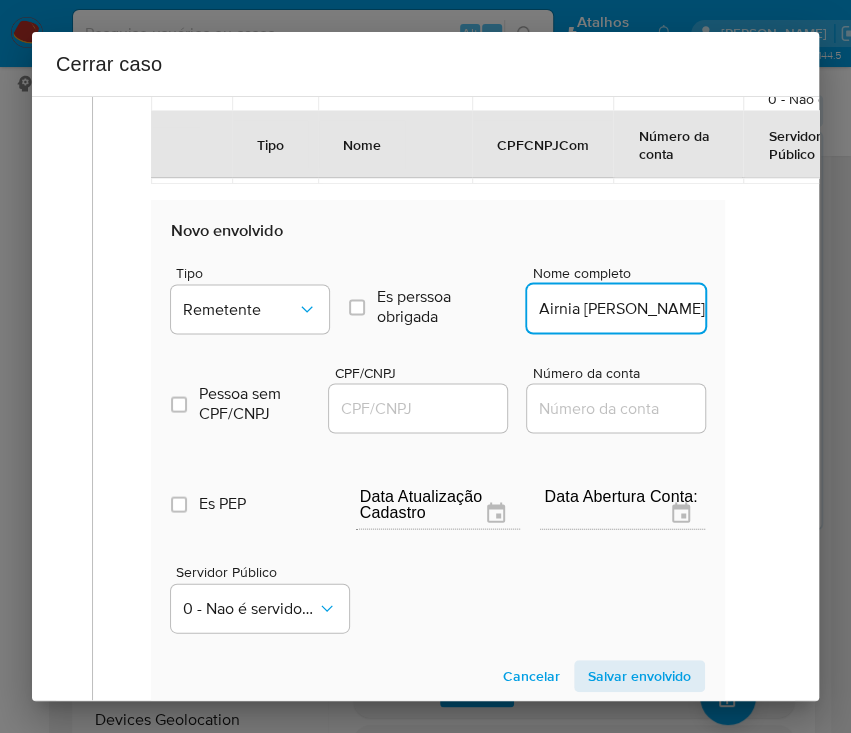 type on "Airnia Samara De Souza Paiva Gadelha" 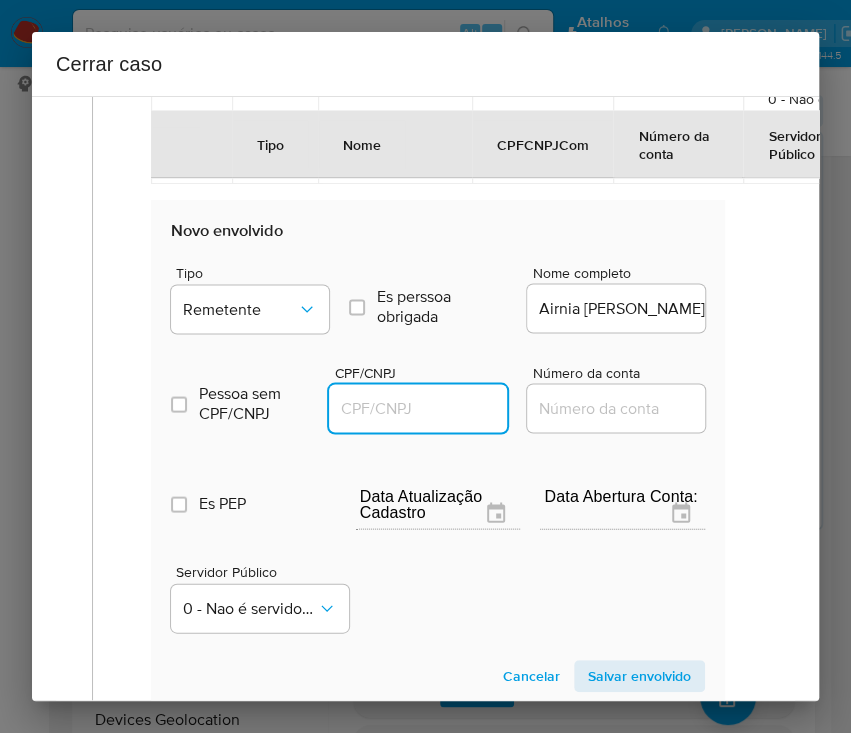 paste on "00935422323" 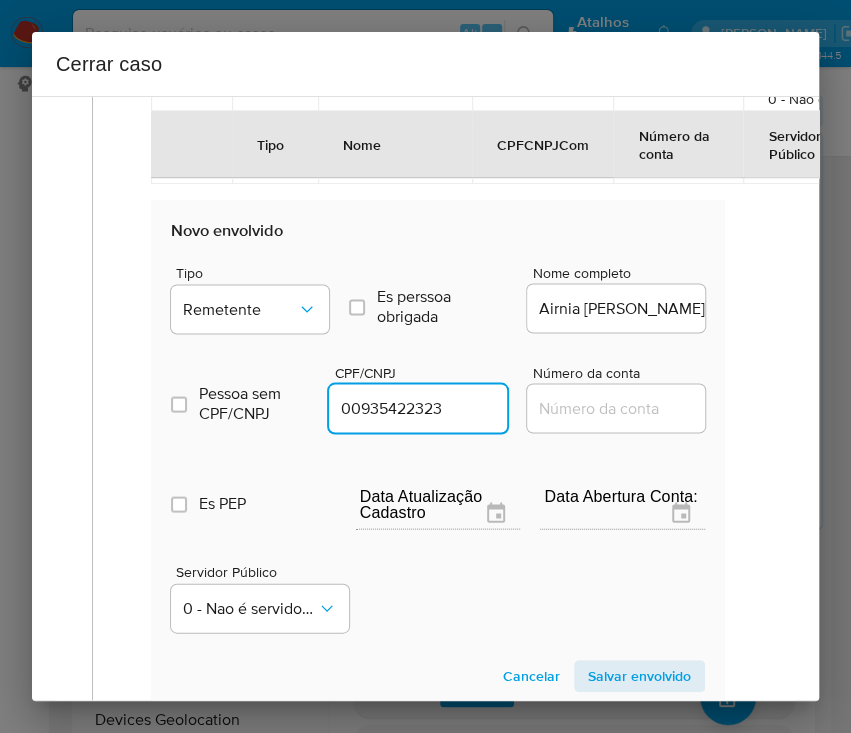 type on "935422323" 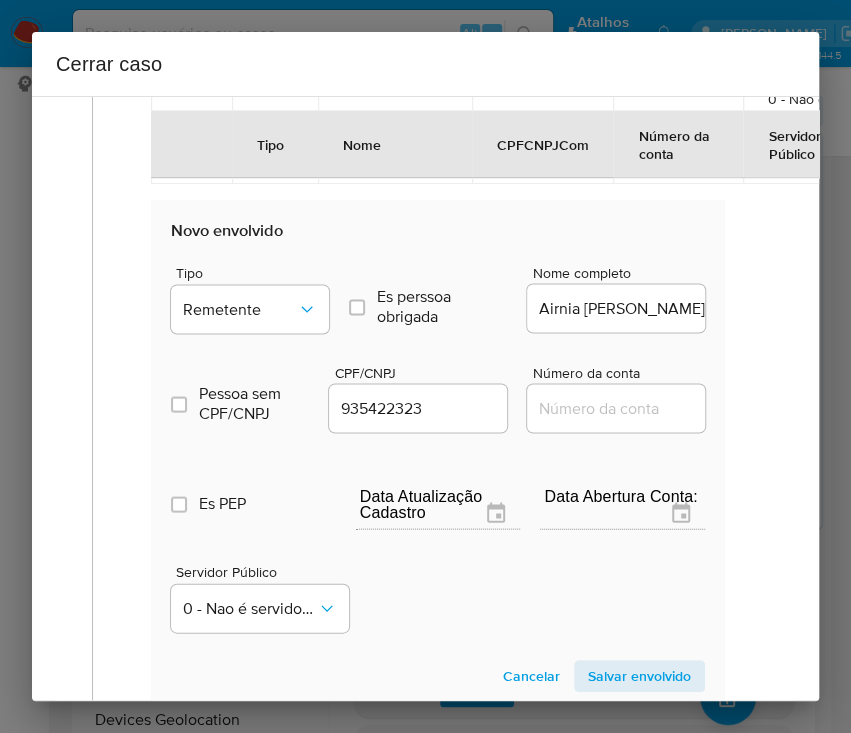 click on "Salvar envolvido" at bounding box center [639, 676] 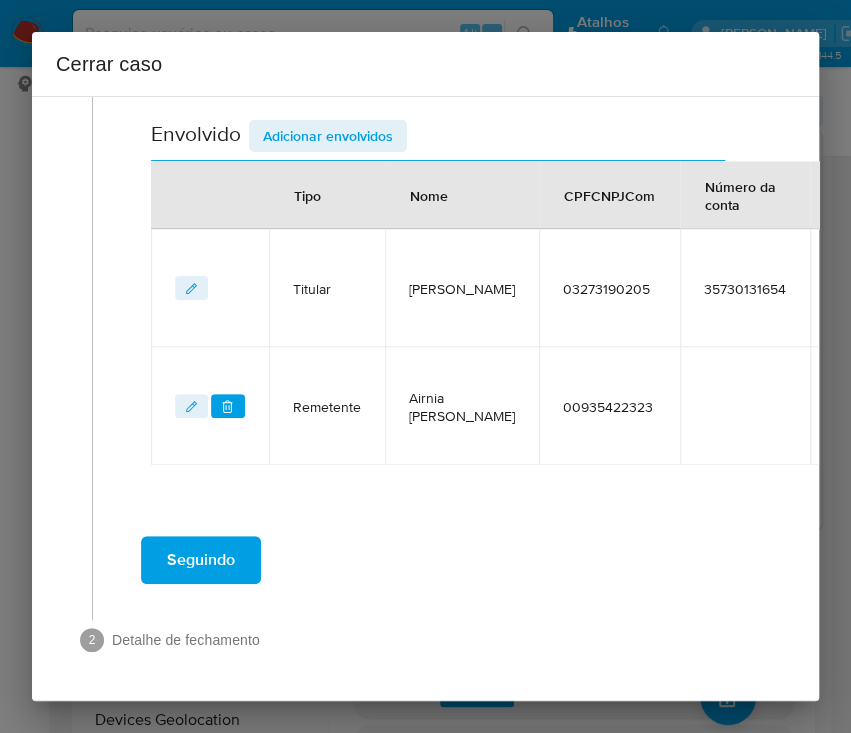 click on "Adicionar envolvidos" at bounding box center (328, 136) 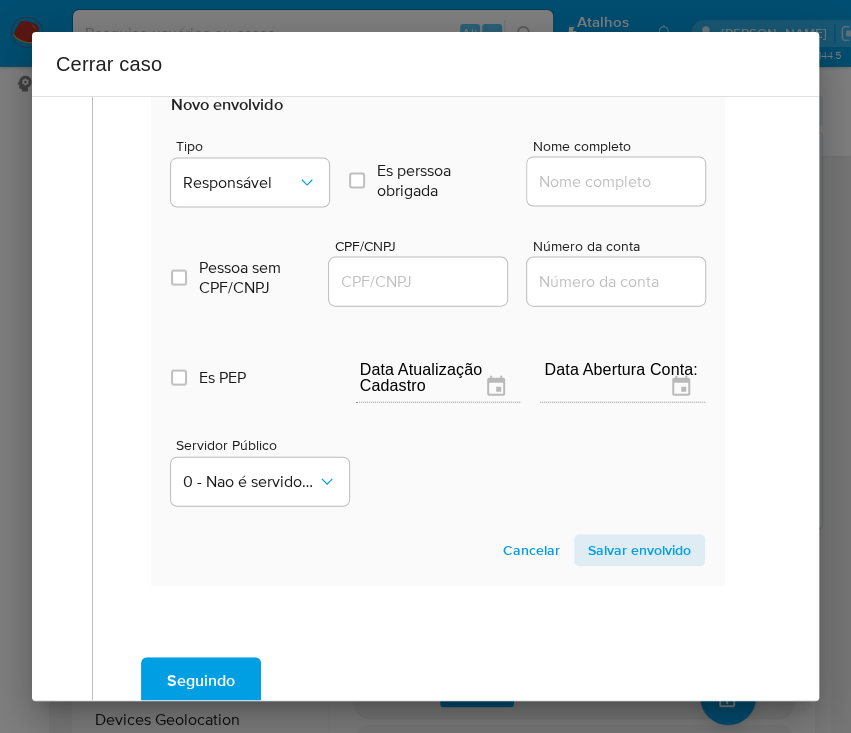 scroll, scrollTop: 1424, scrollLeft: 0, axis: vertical 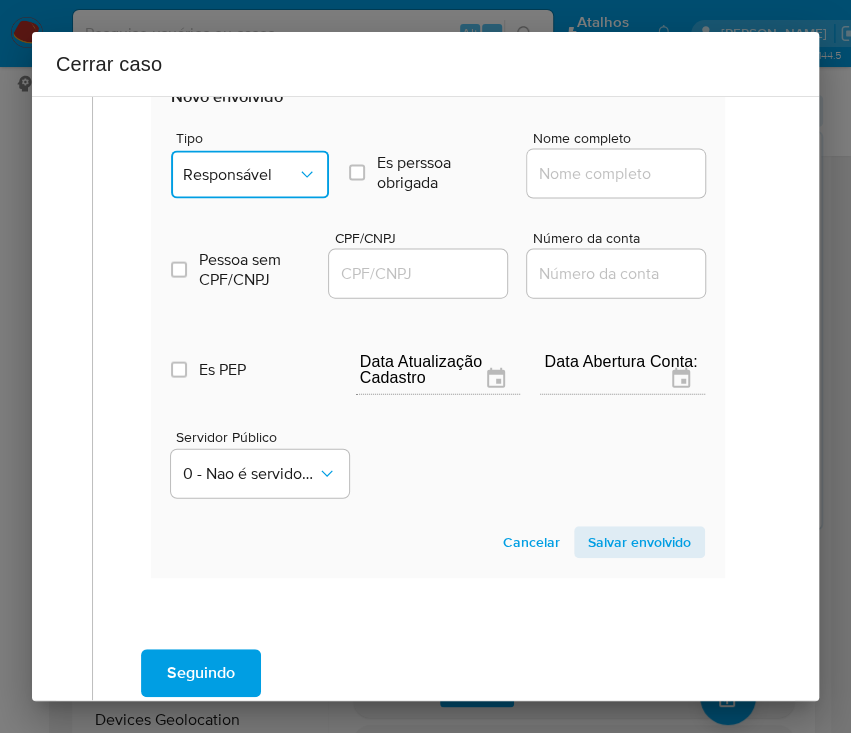 click on "Responsável" at bounding box center (250, 175) 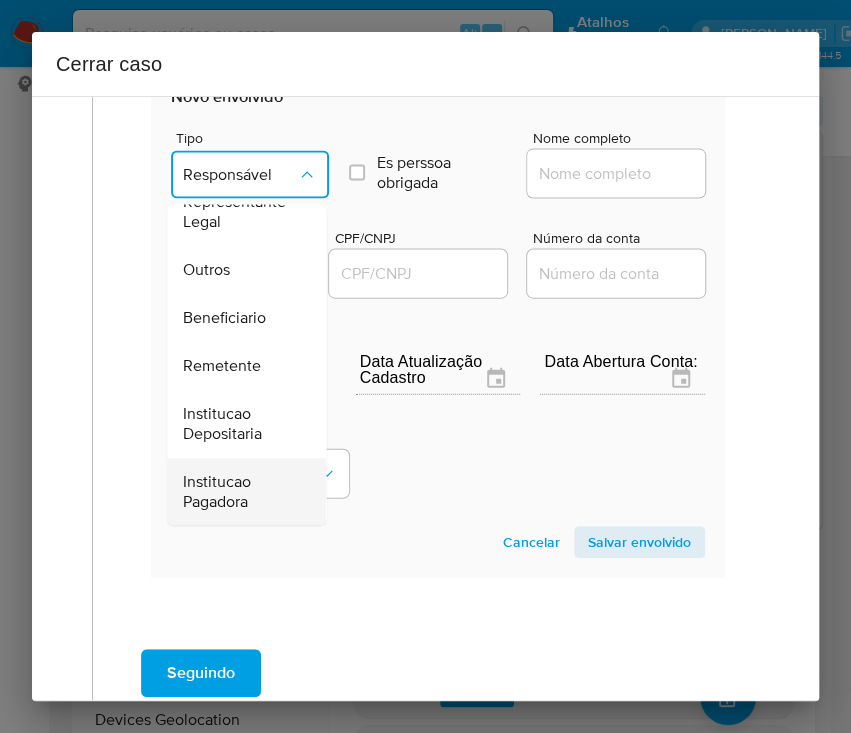 scroll, scrollTop: 356, scrollLeft: 0, axis: vertical 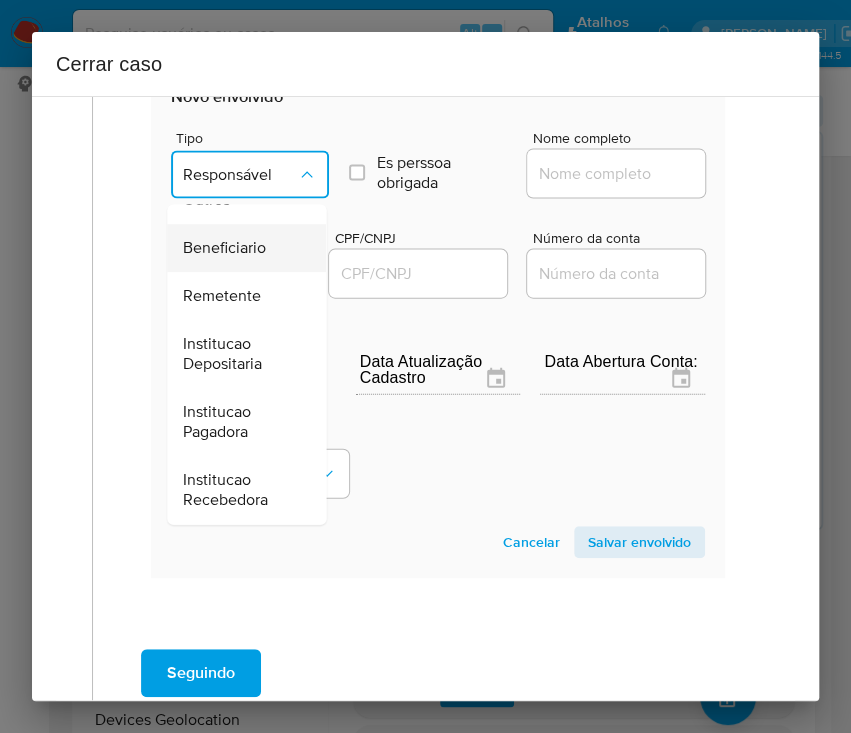click on "Beneficiario" at bounding box center (224, 249) 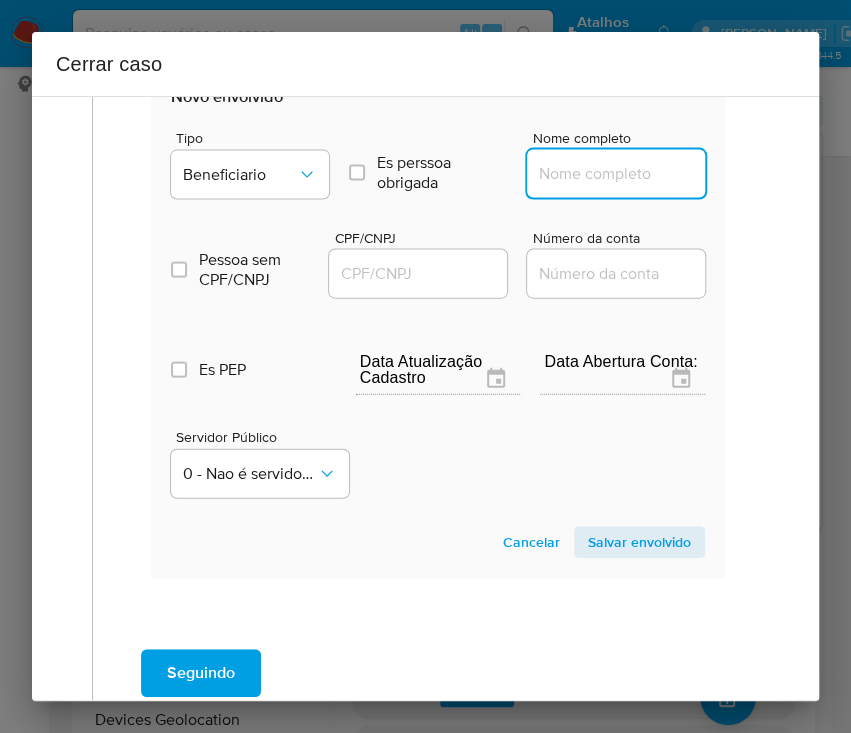 click on "Nome completo" at bounding box center (625, 174) 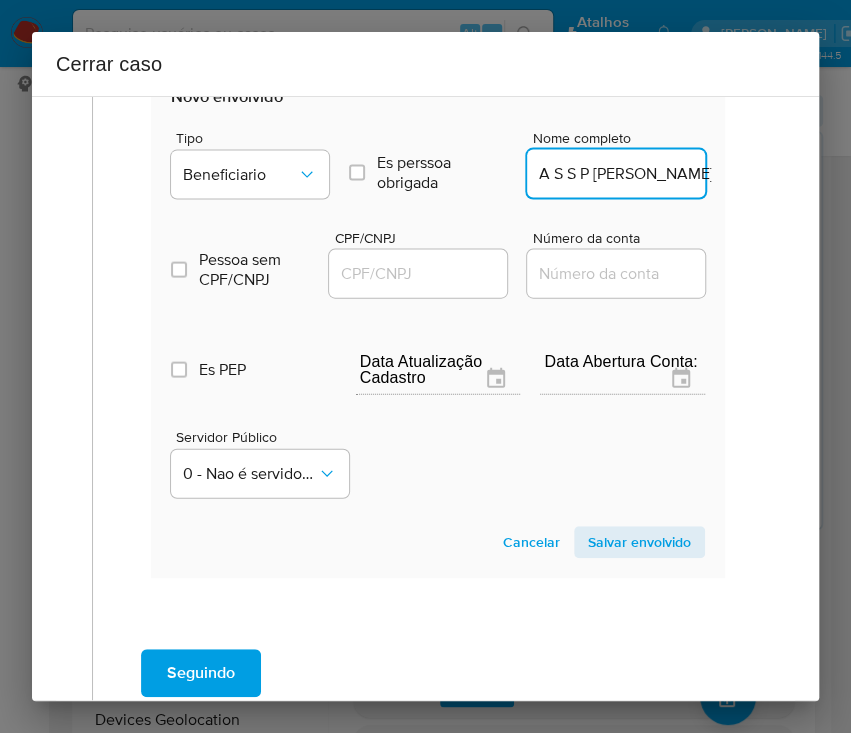 scroll, scrollTop: 0, scrollLeft: 70, axis: horizontal 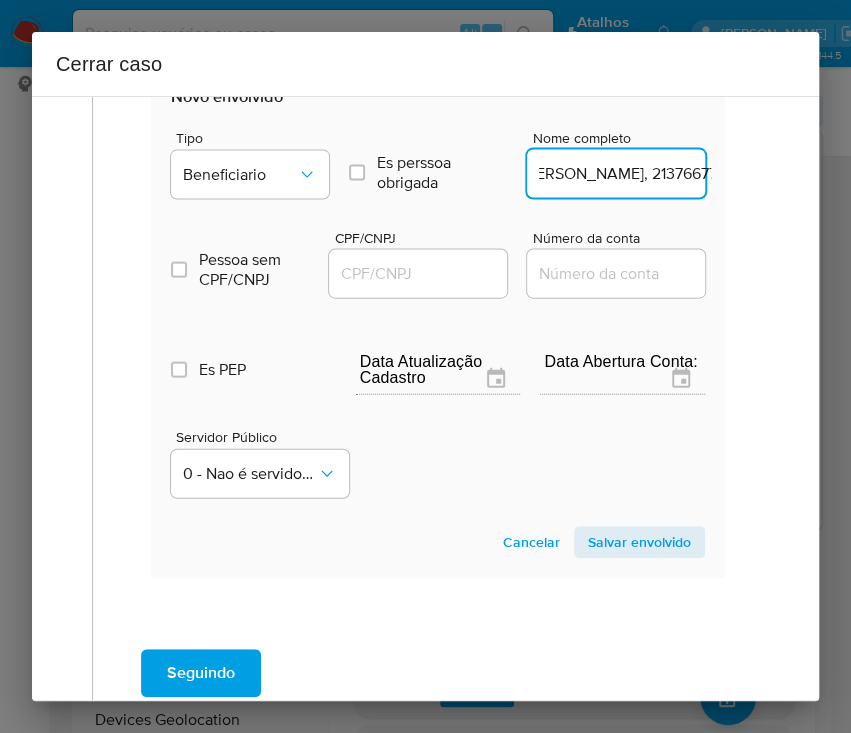 drag, startPoint x: 568, startPoint y: 170, endPoint x: 737, endPoint y: 166, distance: 169.04733 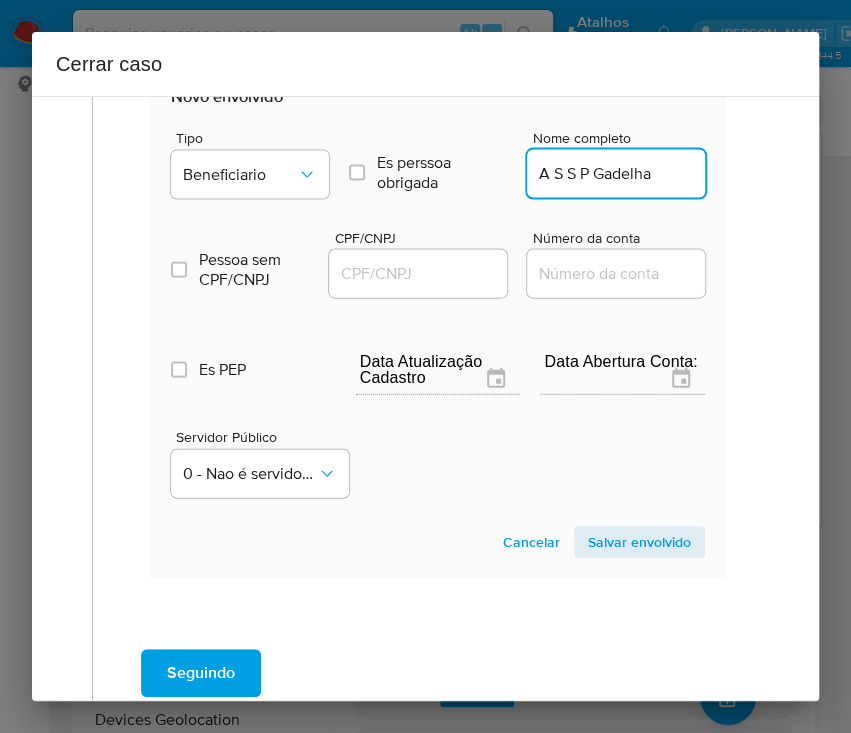 scroll, scrollTop: 0, scrollLeft: 0, axis: both 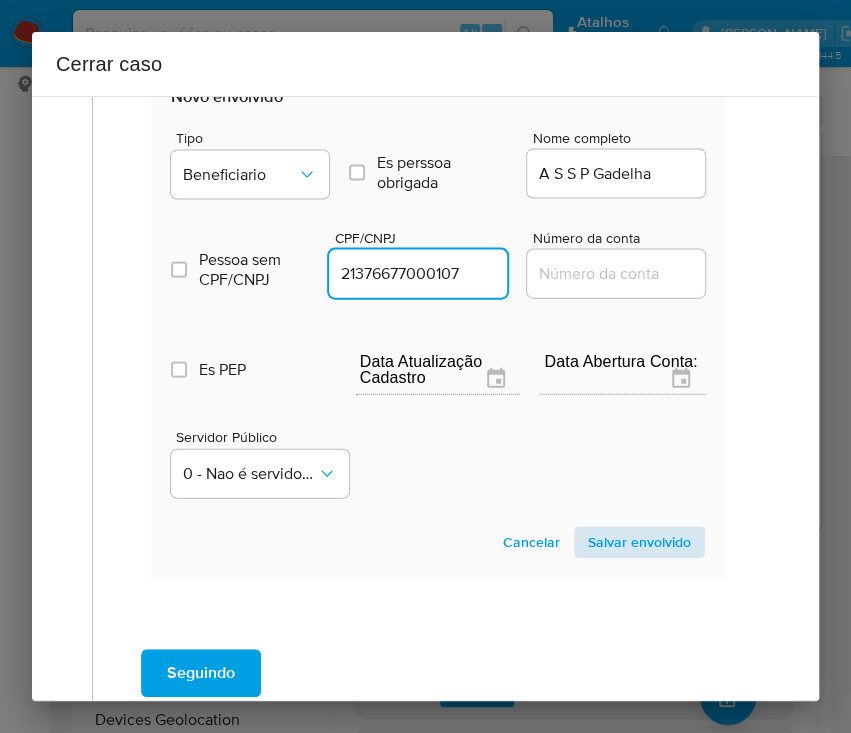 type on "21376677000107" 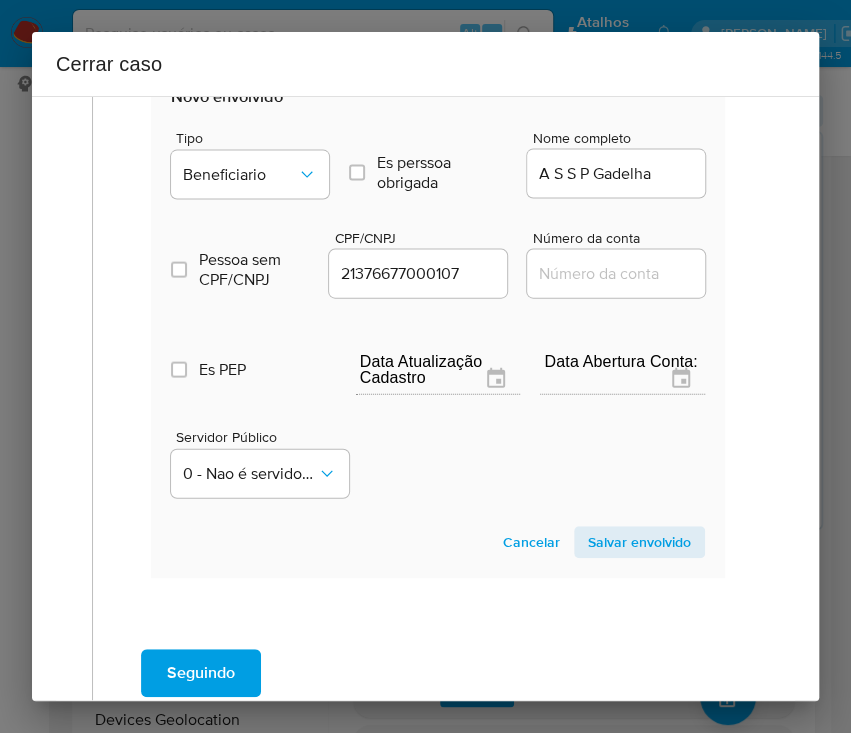click on "Salvar envolvido" at bounding box center [639, 542] 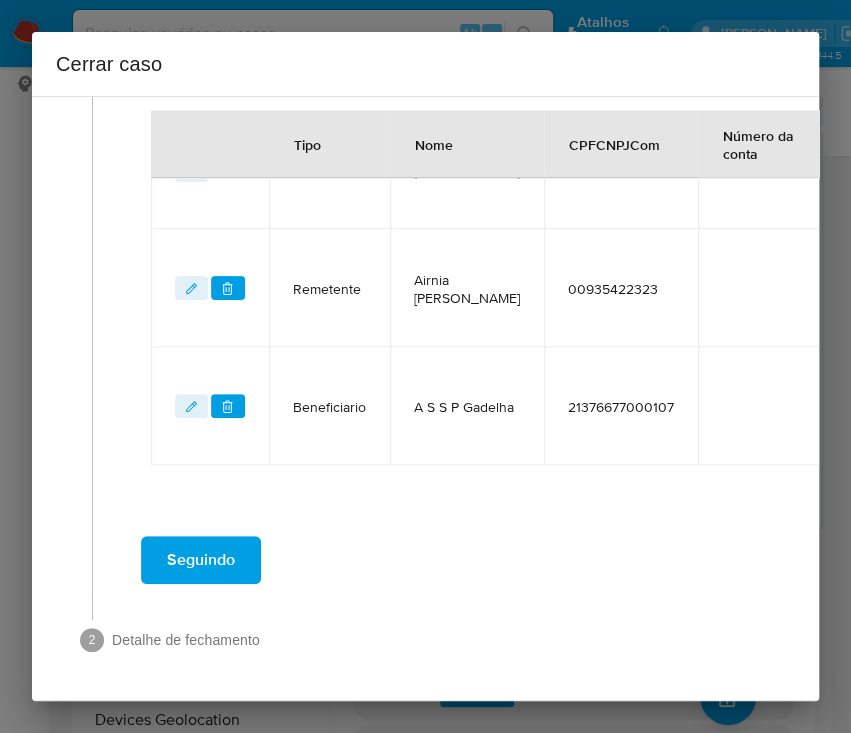 scroll, scrollTop: 1141, scrollLeft: 0, axis: vertical 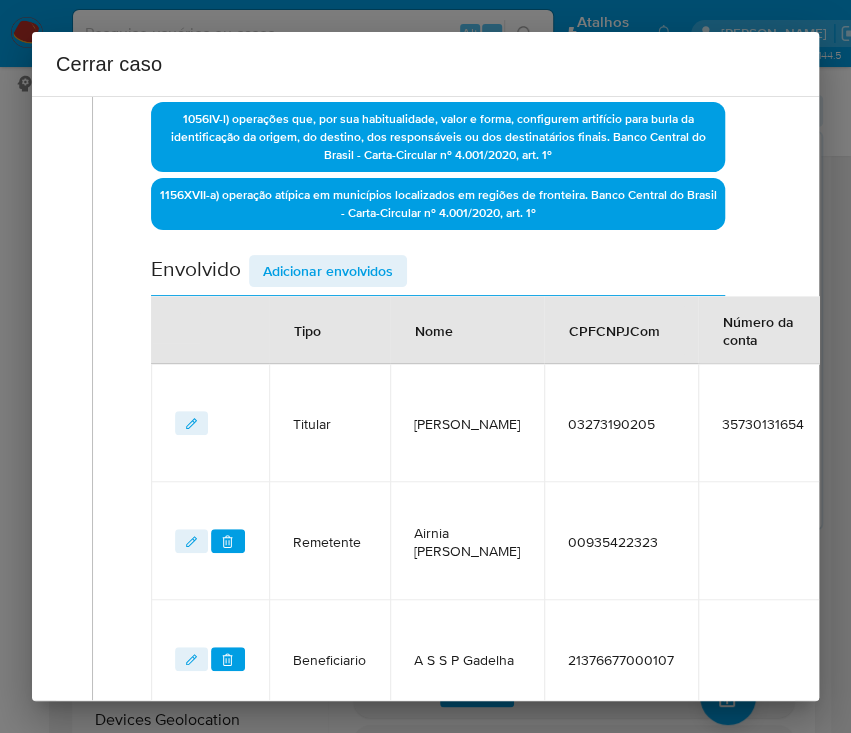 click on "Adicionar envolvidos" at bounding box center (328, 271) 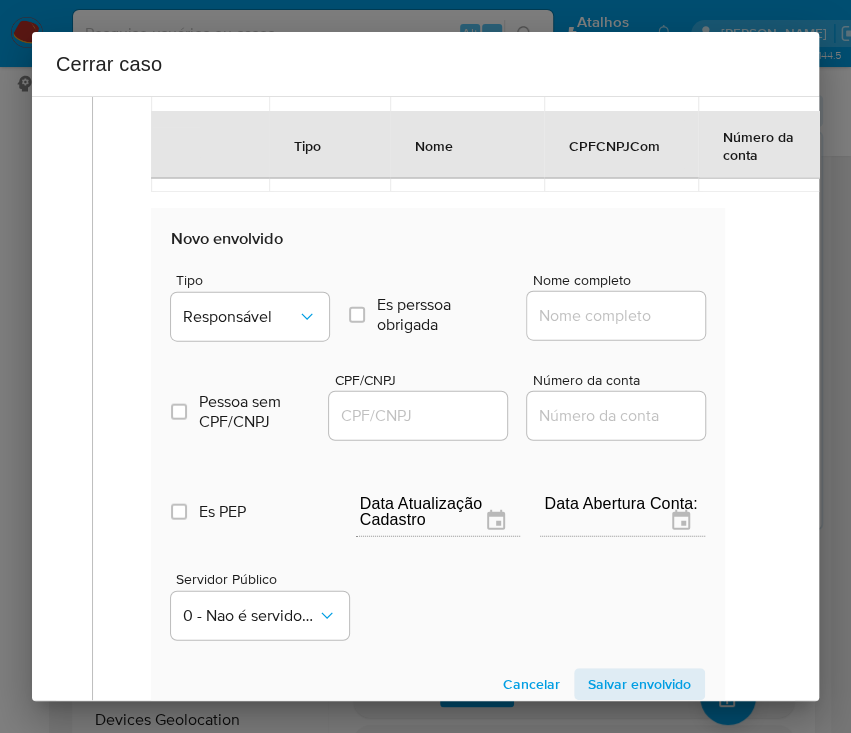 scroll, scrollTop: 1541, scrollLeft: 0, axis: vertical 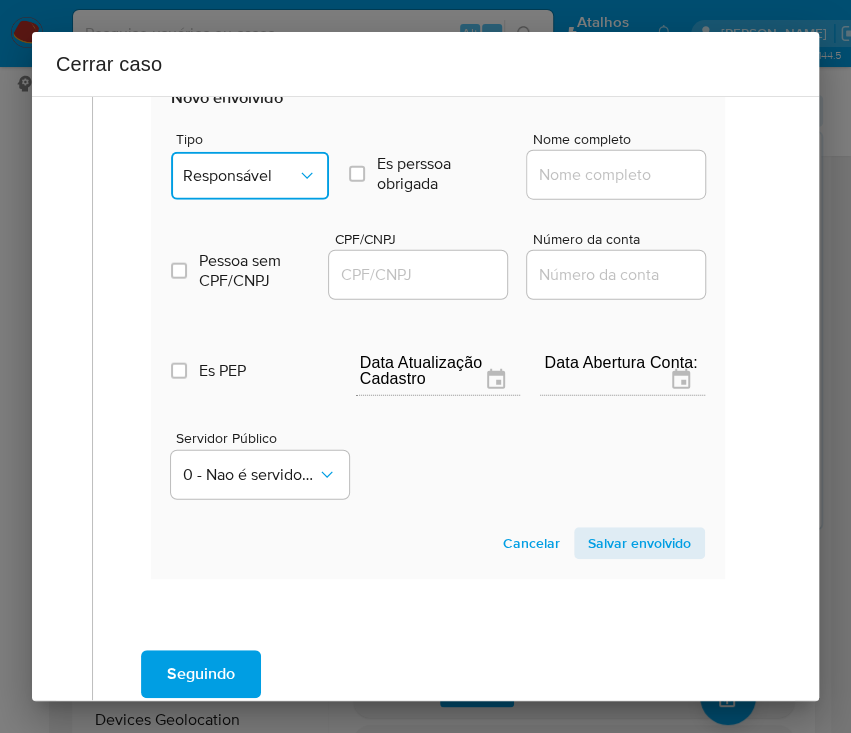 click on "Responsável" at bounding box center (250, 176) 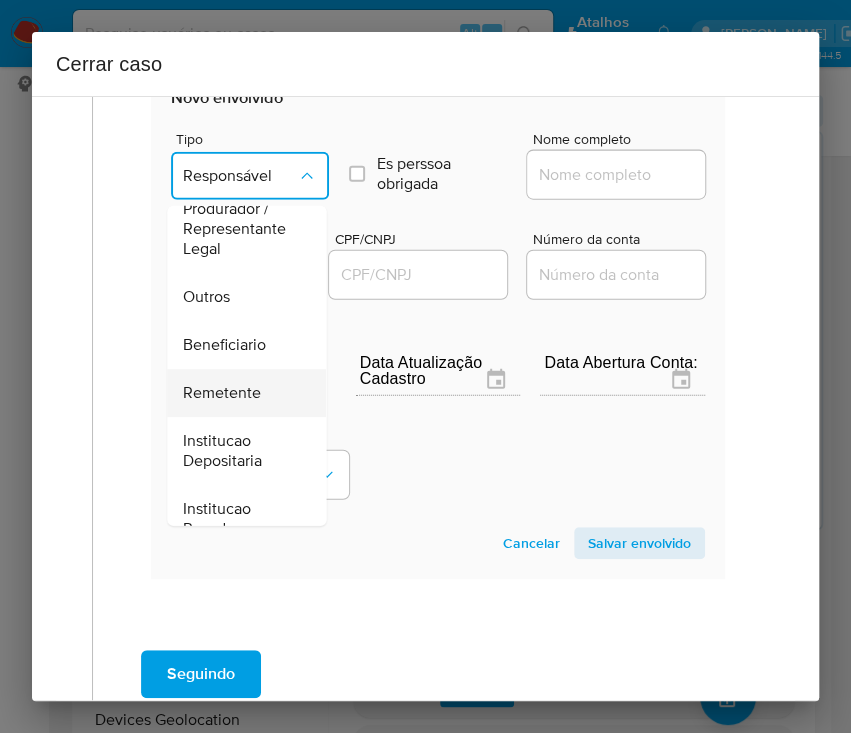 scroll, scrollTop: 266, scrollLeft: 0, axis: vertical 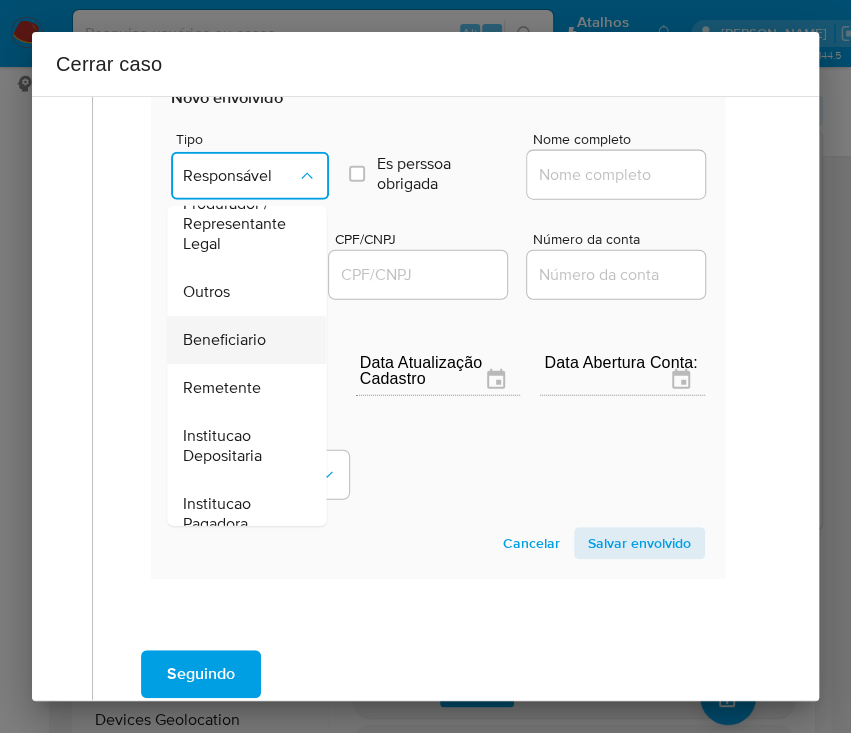 click on "Beneficiario" at bounding box center (224, 340) 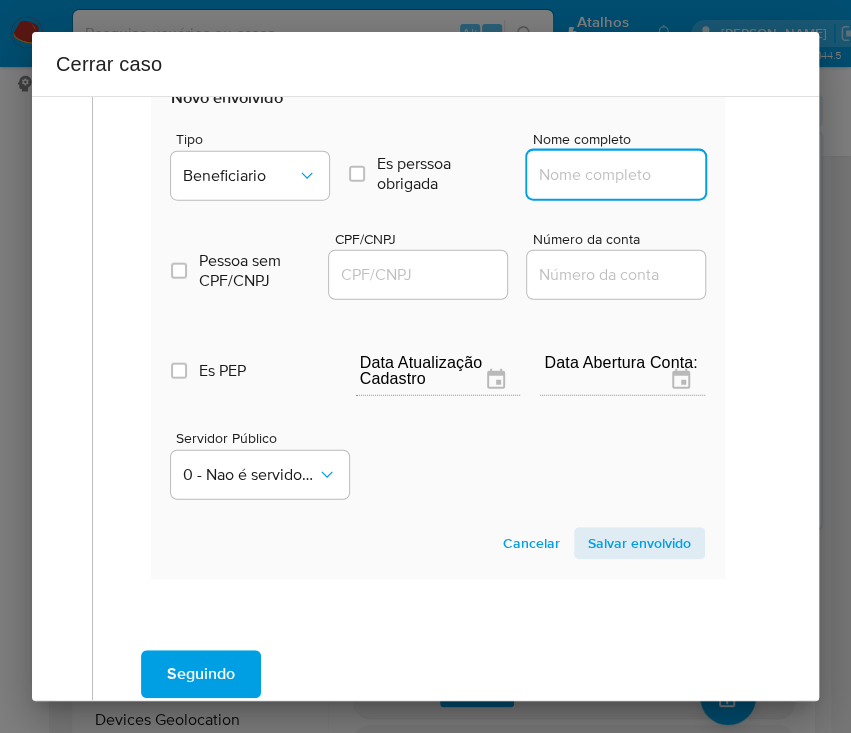 click on "Nome completo" at bounding box center (625, 175) 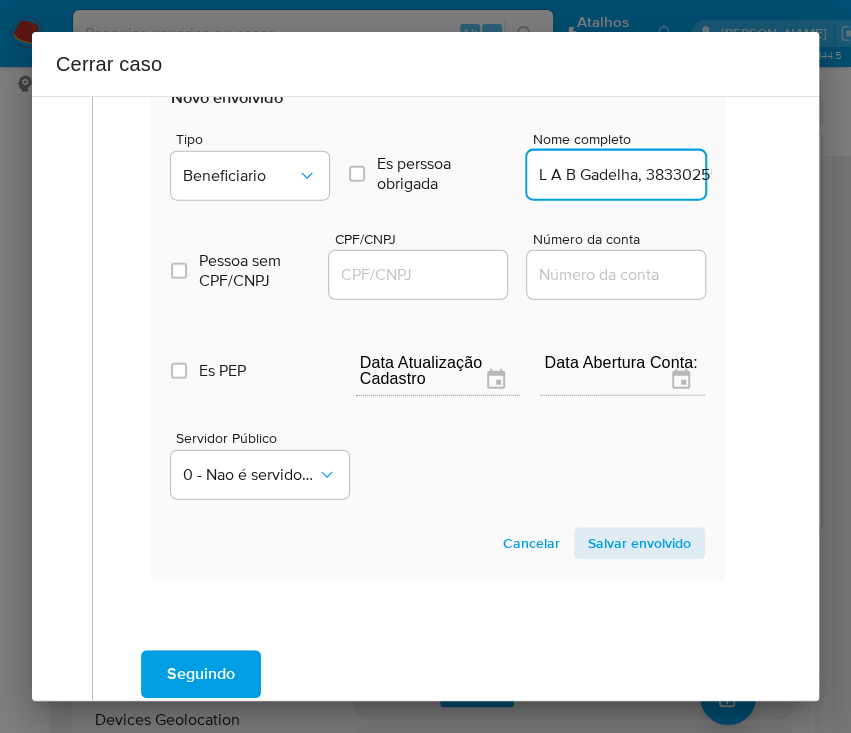scroll, scrollTop: 0, scrollLeft: 64, axis: horizontal 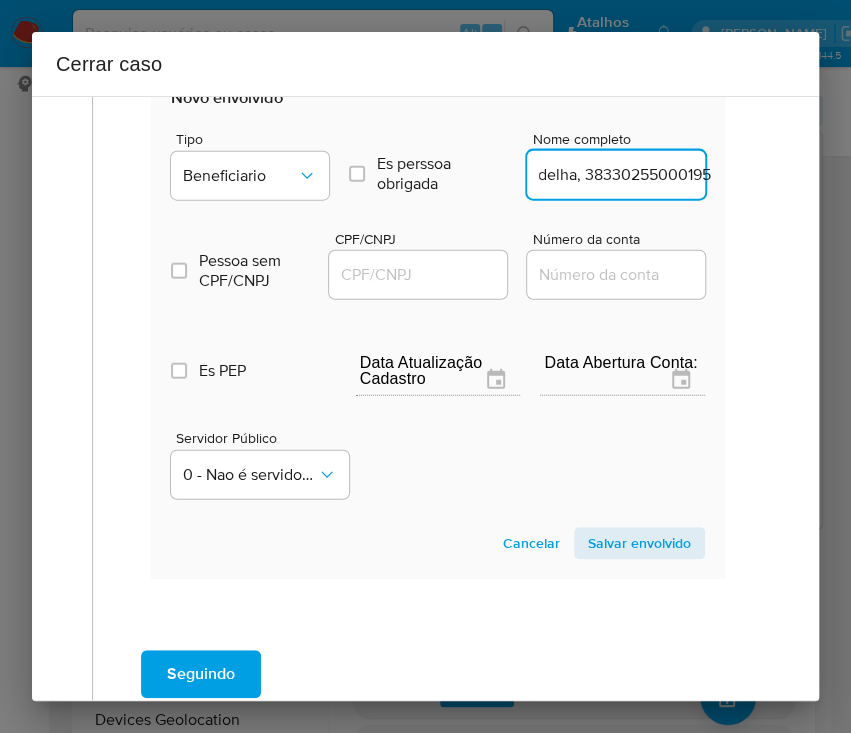 drag, startPoint x: 564, startPoint y: 169, endPoint x: 635, endPoint y: 169, distance: 71 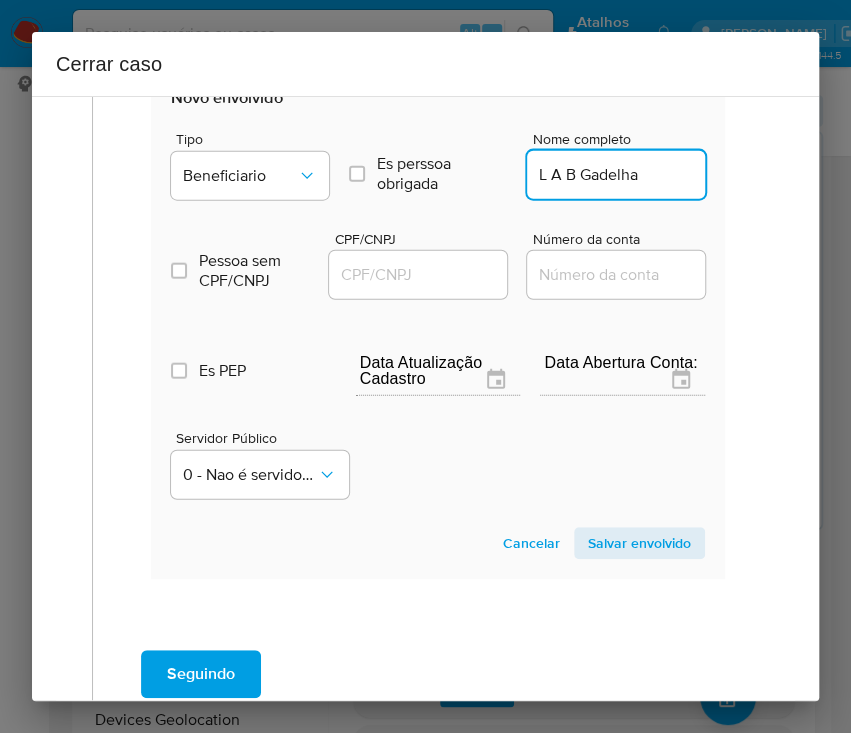 scroll, scrollTop: 0, scrollLeft: 0, axis: both 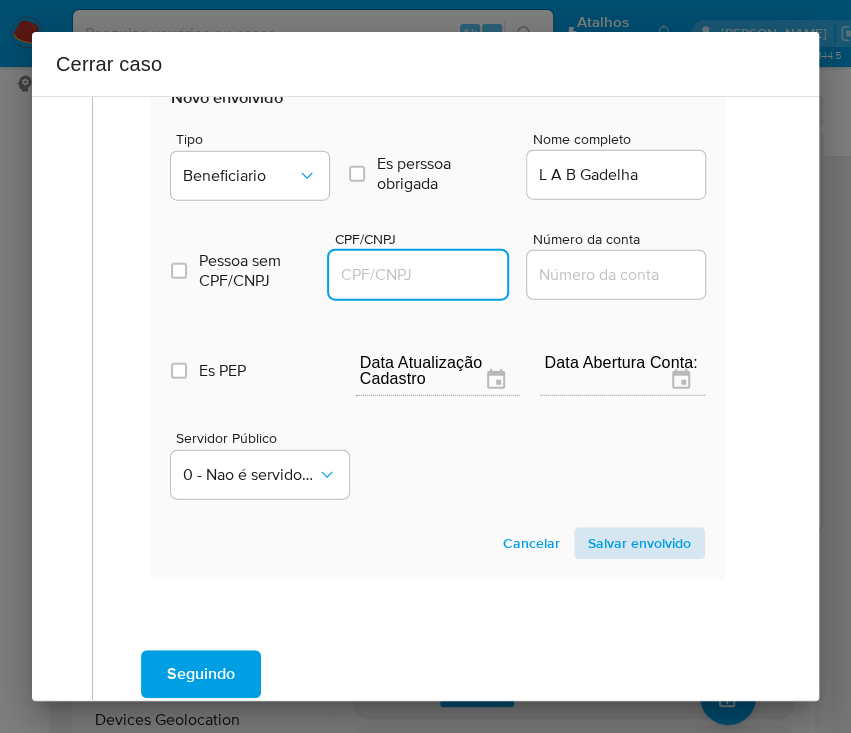paste on "38330255000195" 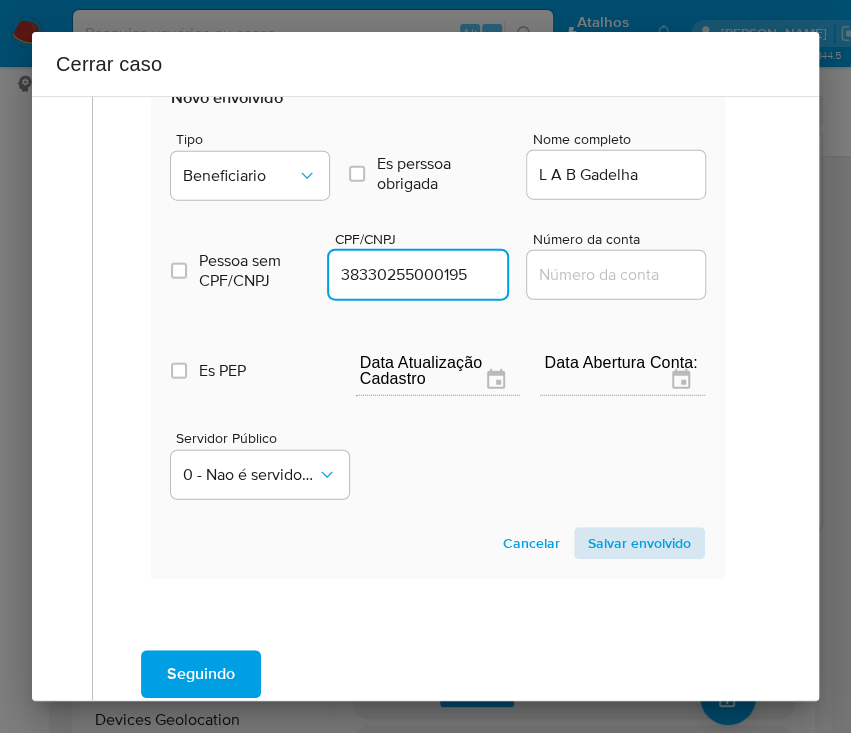 type on "38330255000195" 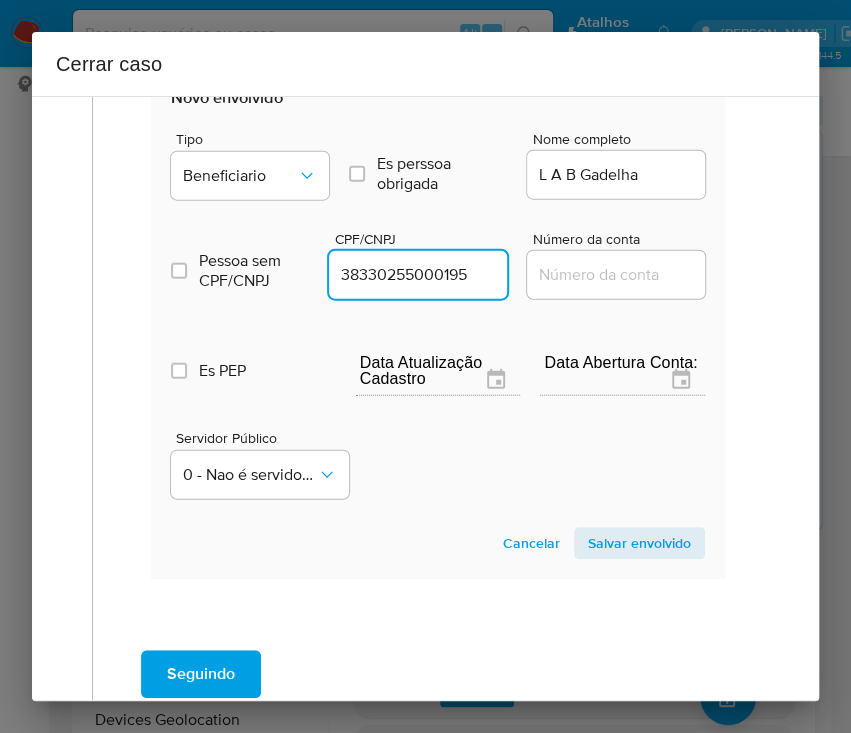 click on "Salvar envolvido" at bounding box center [639, 543] 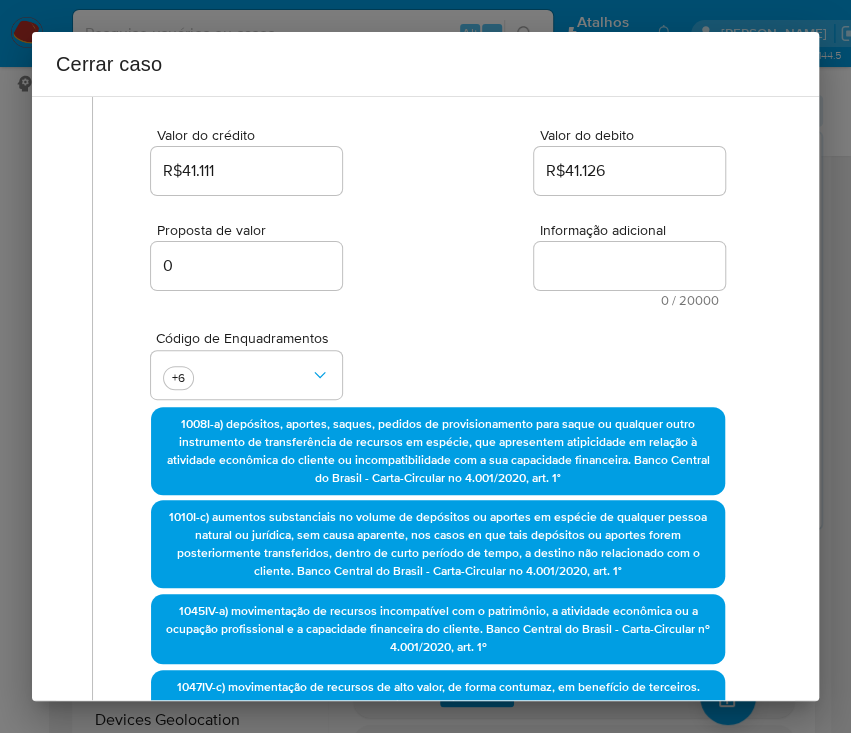 scroll, scrollTop: 59, scrollLeft: 0, axis: vertical 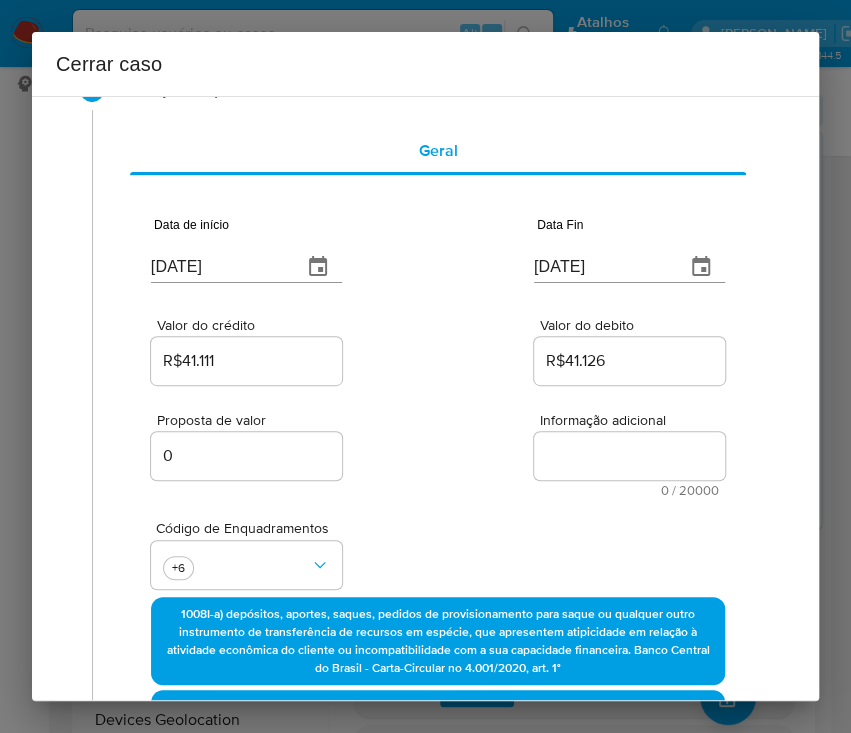 click on "Informação adicional" at bounding box center (629, 456) 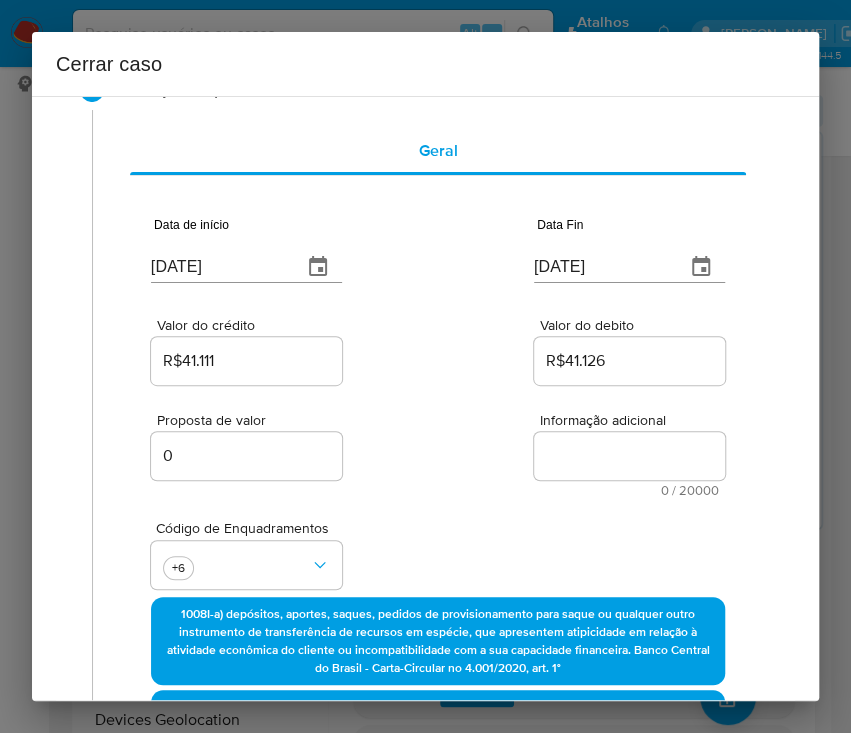 paste on "Informações do Cliente
João Do Nascimento Franco, CPF 03273190205, 43 anos, residente no município de Epitaciolândia, Acre (município situado em faixa de fronteira), início de relacionamento em 17/01/2025, com renda mensal declarada de R$ 10.000,00. Ocupação declarada: Açougueiro.
De acordo com Bureau não possui participação societária ativa.
Resumo das movimentações:
No período de 02/05/2025 a 05/07/2025, os créditos somaram R$ 41.111,07 e os débitos totalizaram R$ 41.126,72, sendo destacados:
Resumo das principais Operações:
Créditos:
10 Aportes via boleto bancário (espécie): R$ 40.000,00
Débitos:
31 Transferências Interbancárias: R$ 41.126,72
Amostra das principais transações:
I) Créditos:
R$ 40.000,00 - 10 aportes em espécie via boletos bancários - Registro de pagador: Mesma titularidade / Portador dos recursos:  Airnia Samara De Souza Paiva Gadelha, CPF 00935422323 - Banco recebedor: Caixa Econômica Federal (39 anos, residente em Rio Branco/AC);
II) Débitos:
R$ 20.000,08 - A. S. S. P. G..." 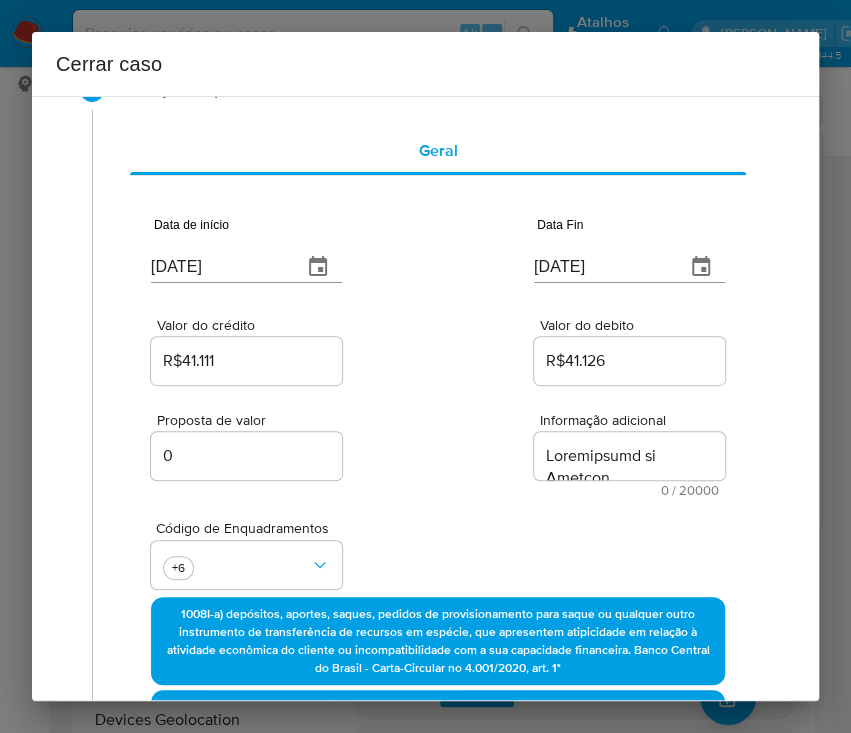 type on "Informações do Cliente
João Do Nascimento Franco, CPF 03273190205, 43 anos, residente no município de Epitaciolândia, Acre (município situado em faixa de fronteira), início de relacionamento em 17/01/2025, com renda mensal declarada de R$ 10.000,00. Ocupação declarada: Açougueiro.
De acordo com Bureau não possui participação societária ativa.
Resumo das movimentações:
No período de 02/05/2025 a 05/07/2025, os créditos somaram R$ 41.111,07 e os débitos totalizaram R$ 41.126,72, sendo destacados:
Resumo das principais Operações:
Créditos:
10 Aportes via boleto bancário (espécie): R$ 40.000,00
Débitos:
31 Transferências Interbancárias: R$ 41.126,72
Amostra das principais transações:
I) Créditos:
R$ 40.000,00 - 10 aportes em espécie via boletos bancários - Registro de pagador: Mesma titularidade / Portador dos recursos:  Airnia Samara De Souza Paiva Gadelha, CPF 00935422323 - Banco recebedor: Caixa Econômica Federal (39 anos, residente em Rio Branco/AC);
II) Débitos:
R$ 20.000,08 - A. S. S. P. G..." 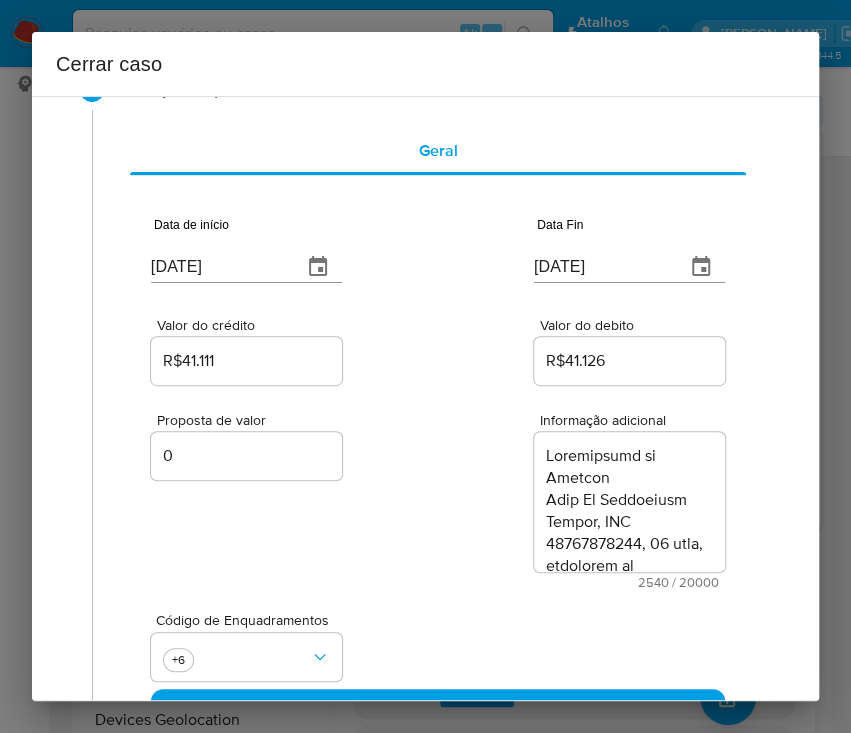 scroll, scrollTop: 3810, scrollLeft: 0, axis: vertical 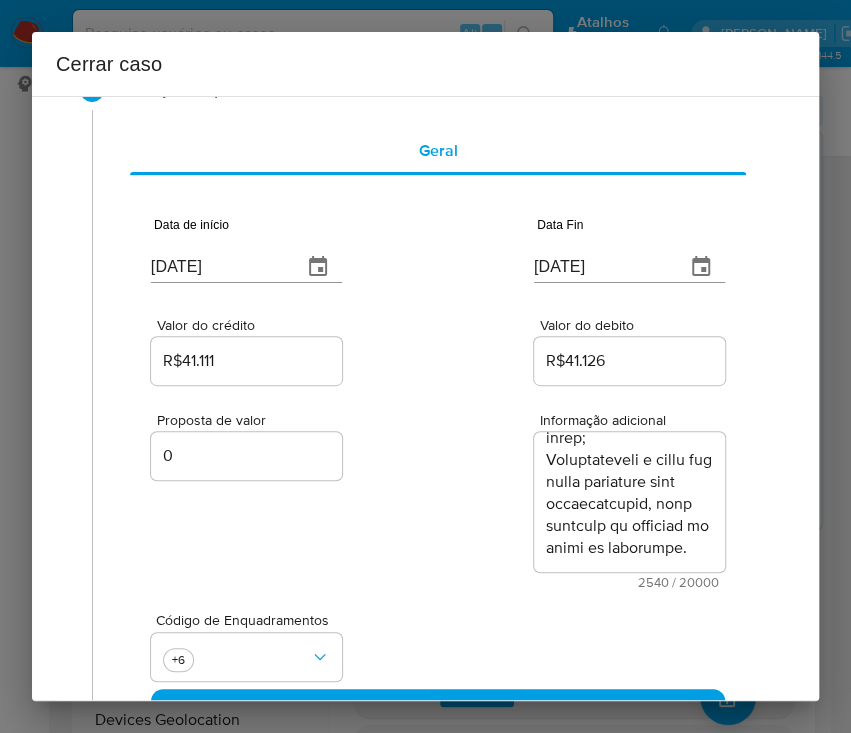 click on "Proposta de valor 0 Informação adicional 2540 / 20000 17460 caracteres restantes" at bounding box center [438, 489] 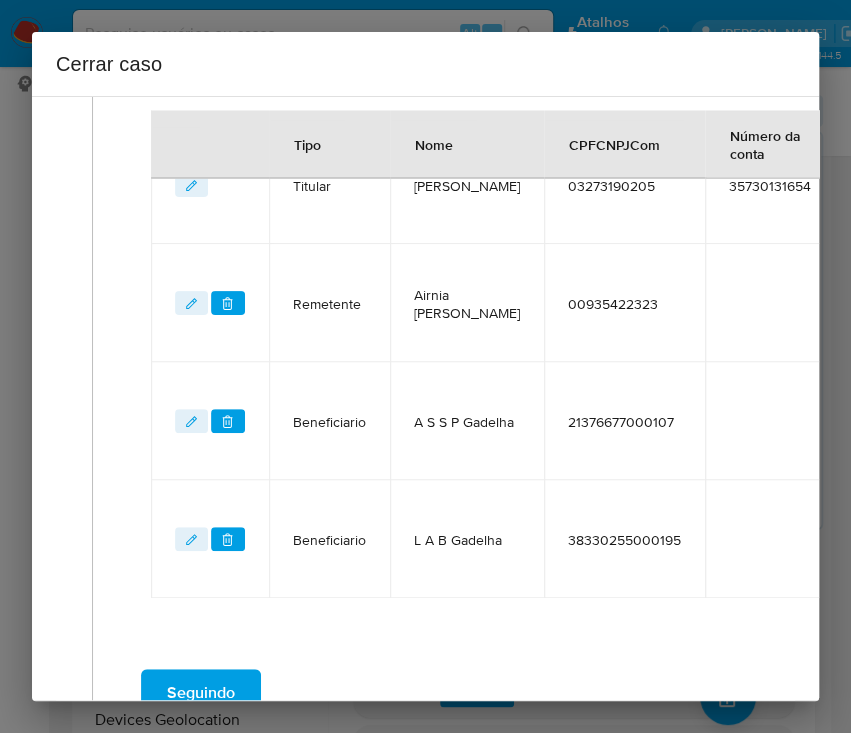 scroll, scrollTop: 1259, scrollLeft: 0, axis: vertical 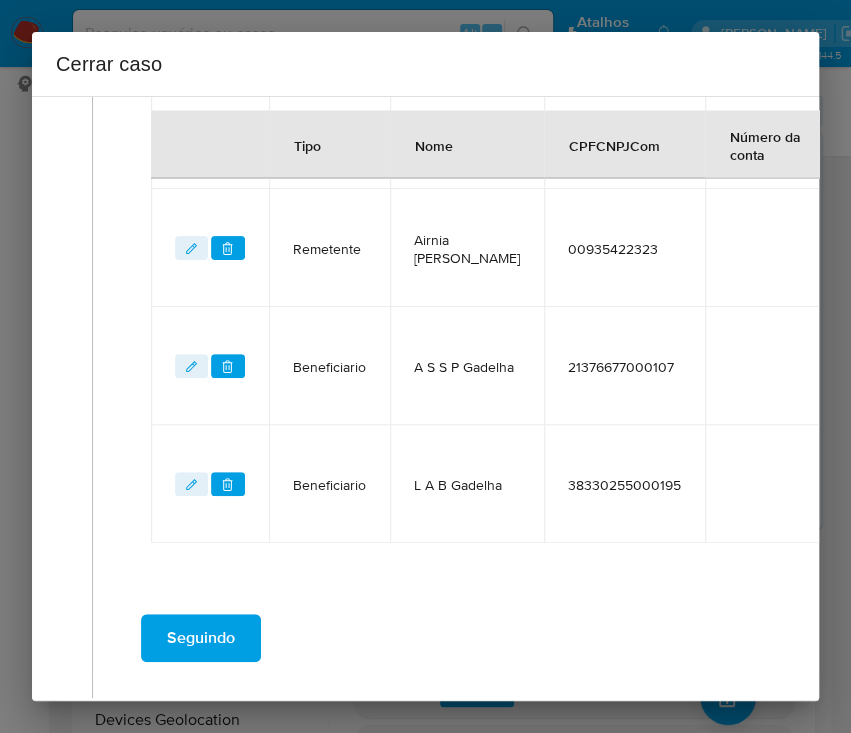 click on "Seguindo" at bounding box center (201, 638) 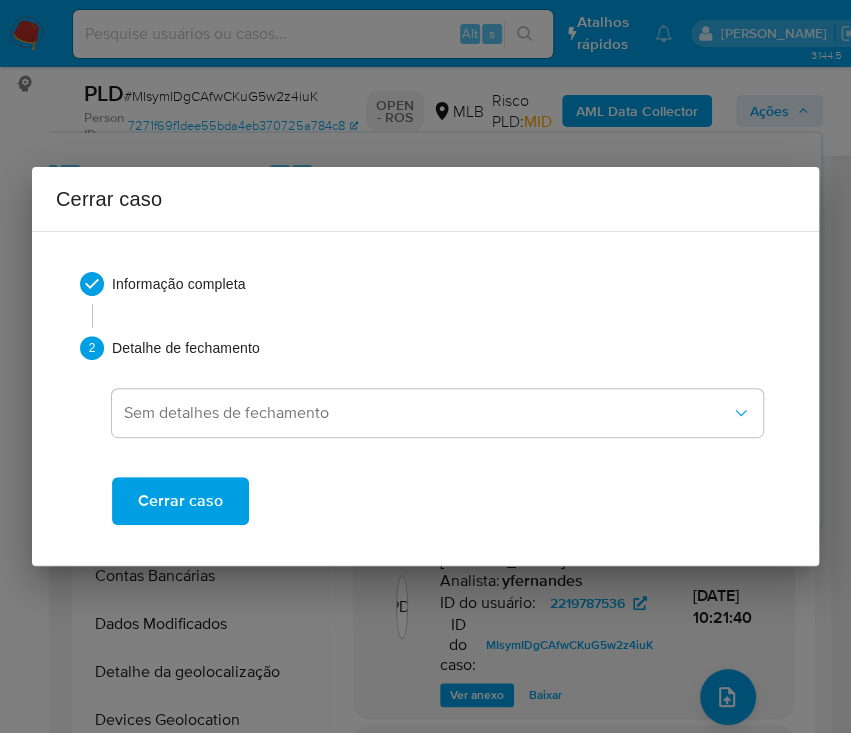 scroll, scrollTop: 0, scrollLeft: 0, axis: both 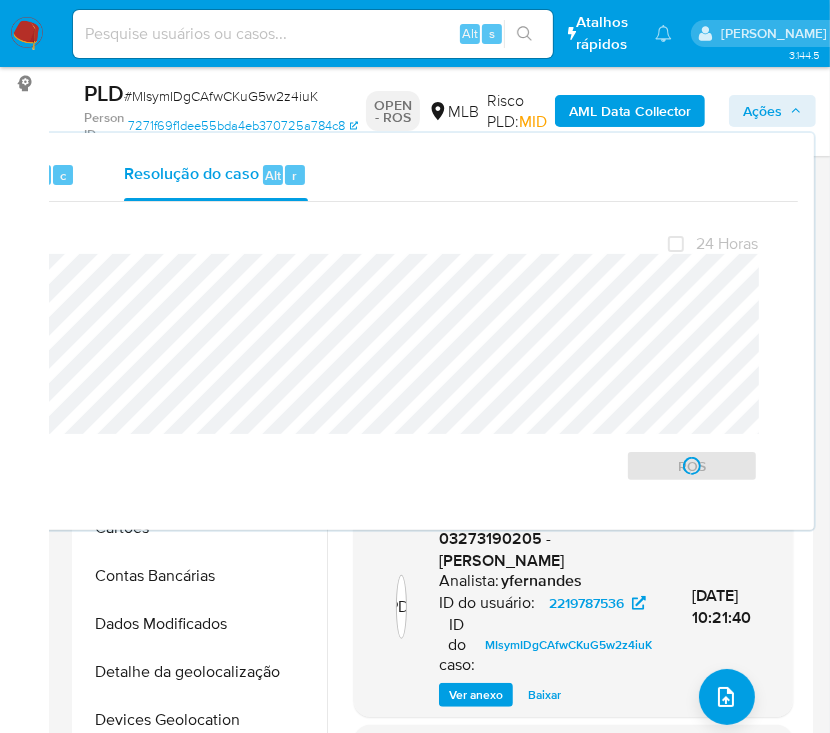 click on "# MIsymIDgCAfwCKuG5w2z4iuK" at bounding box center [221, 96] 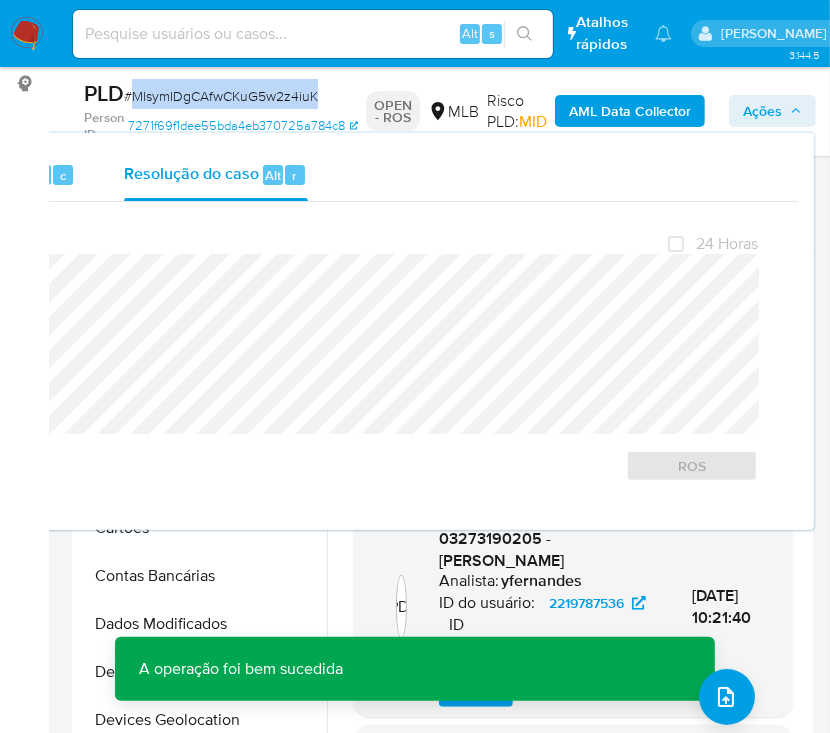 click on "# MIsymIDgCAfwCKuG5w2z4iuK" at bounding box center [221, 96] 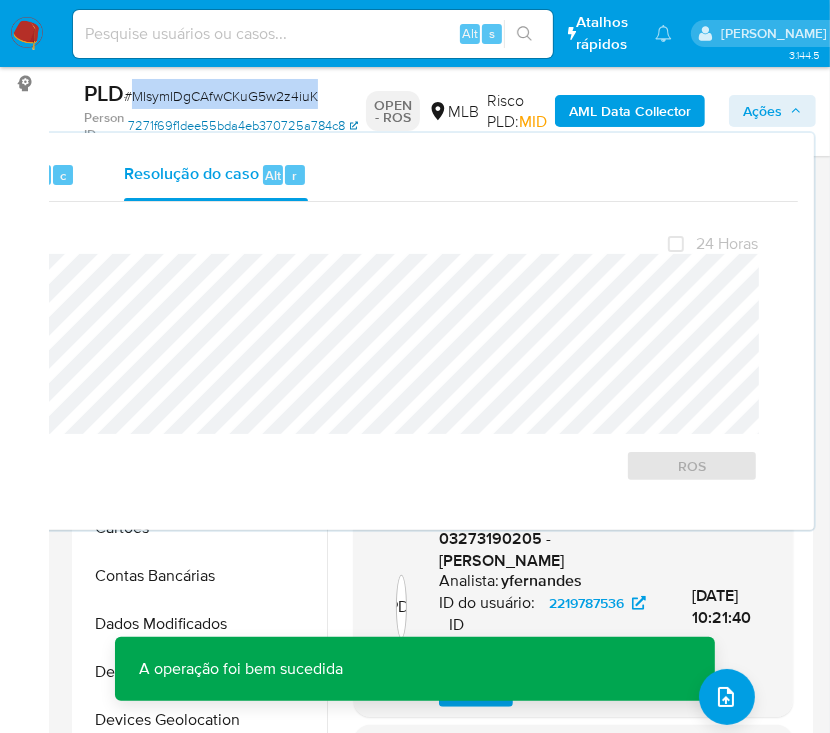 copy on "MIsymIDgCAfwCKuG5w2z4iuK" 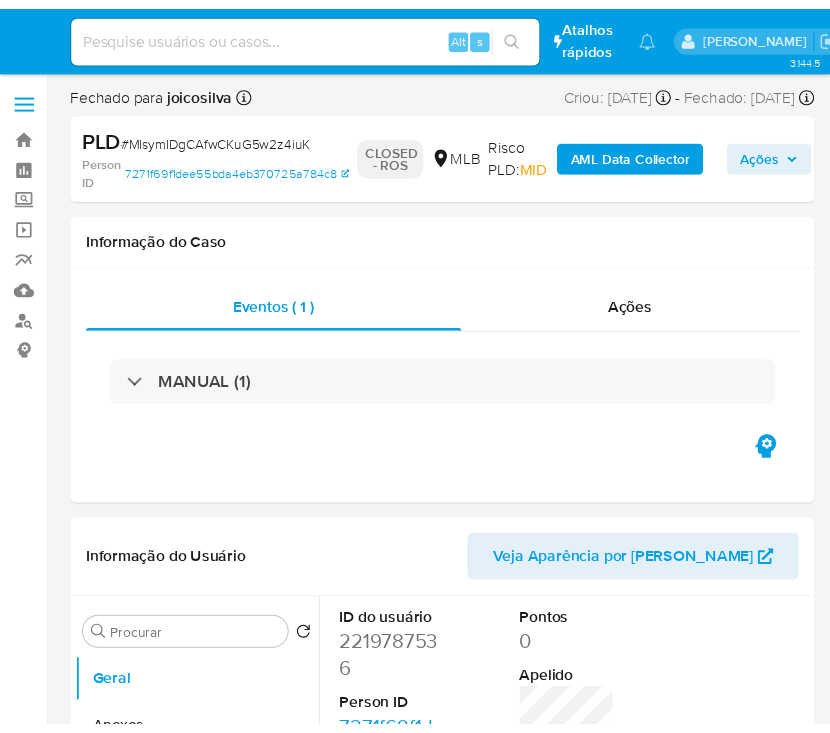 scroll, scrollTop: 0, scrollLeft: 0, axis: both 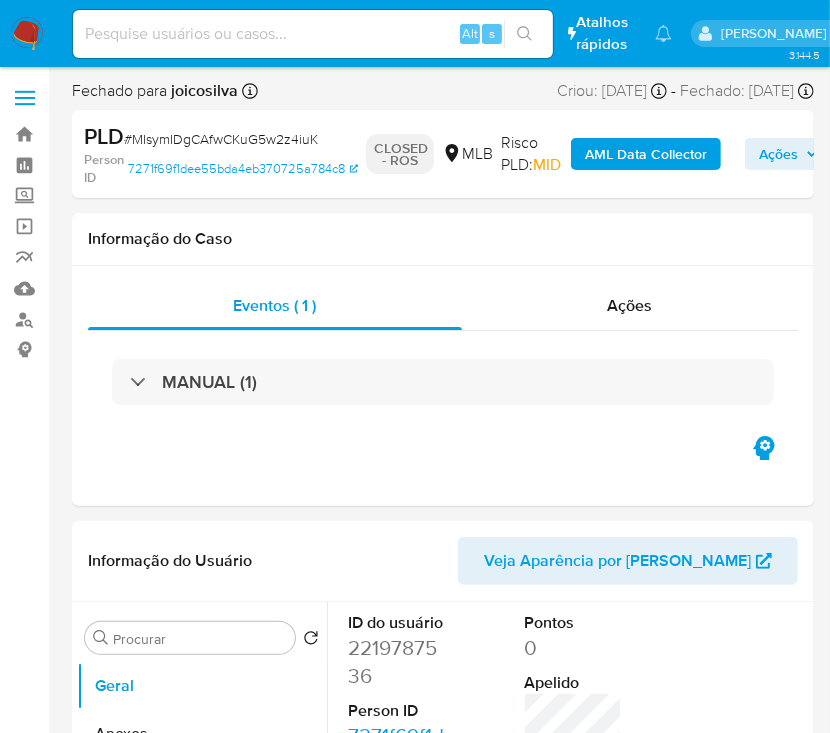 click at bounding box center (27, 34) 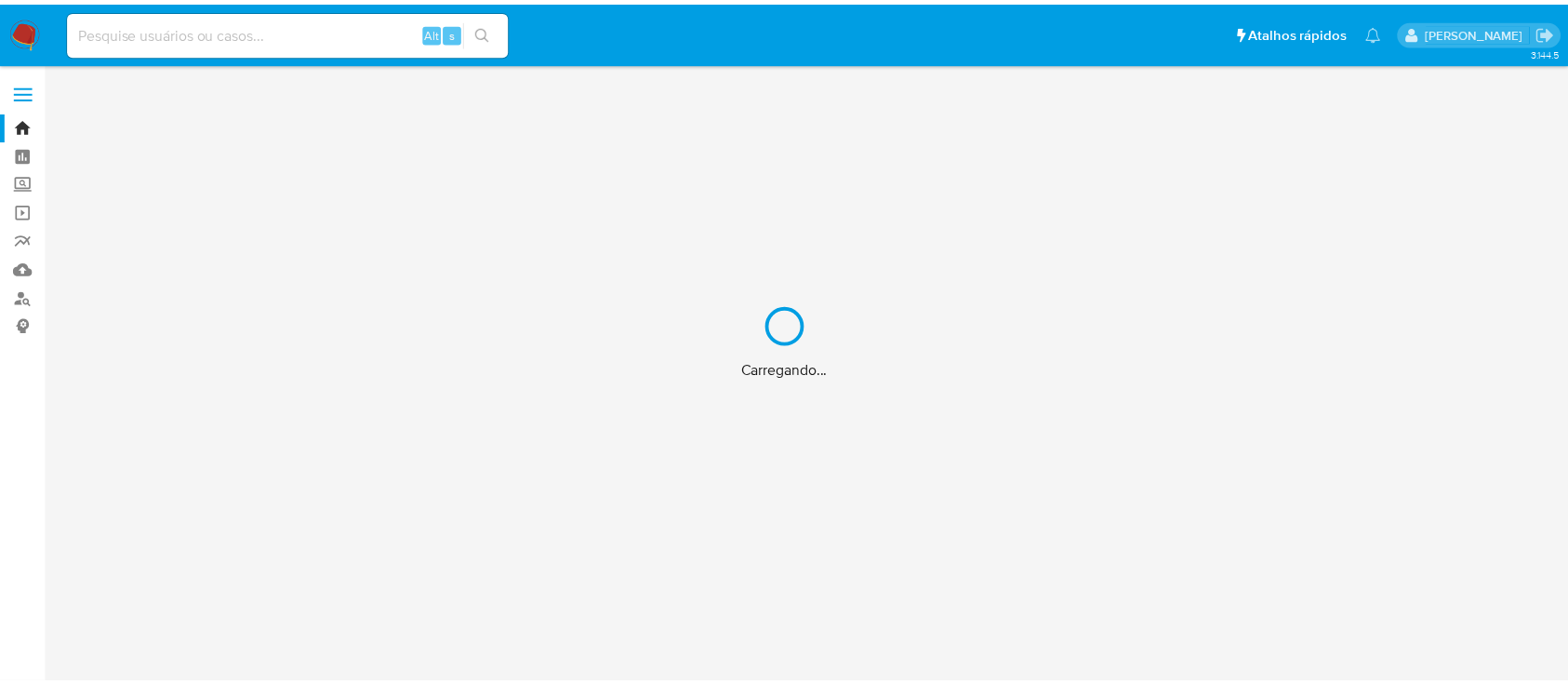 scroll, scrollTop: 0, scrollLeft: 0, axis: both 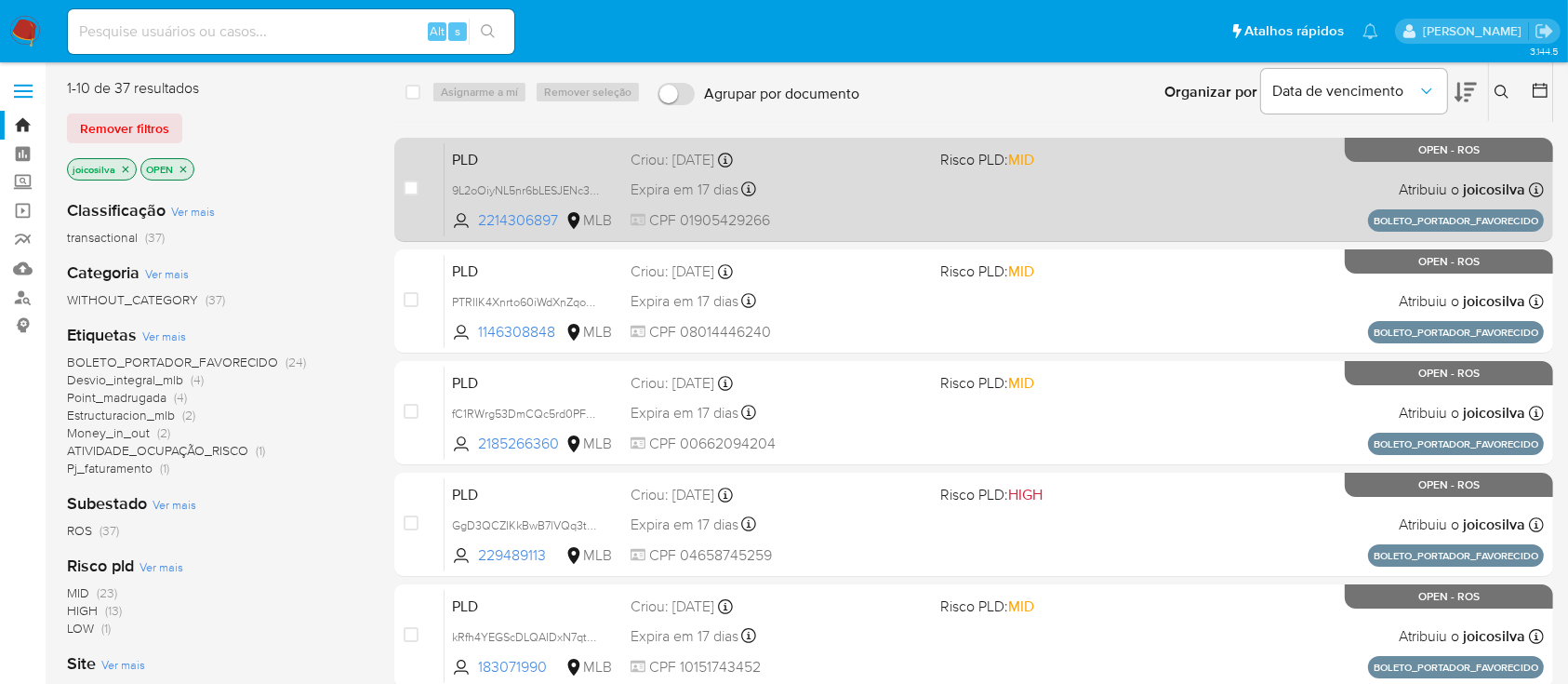 click on "PLD 9L2oOiyNL5nr6bLESJENc3TW 2214306897 MLB Risco PLD:  MID Criou: [DATE]   Criou: [DATE] 18:36:44 Expira em 17 dias   Expira em [DATE] 18:36:45 CPF   01905429266 Atribuiu o   joicosilva   Asignado el: [DATE] 18:36:44 BOLETO_PORTADOR_FAVORECIDO OPEN - ROS" at bounding box center [994, 189] 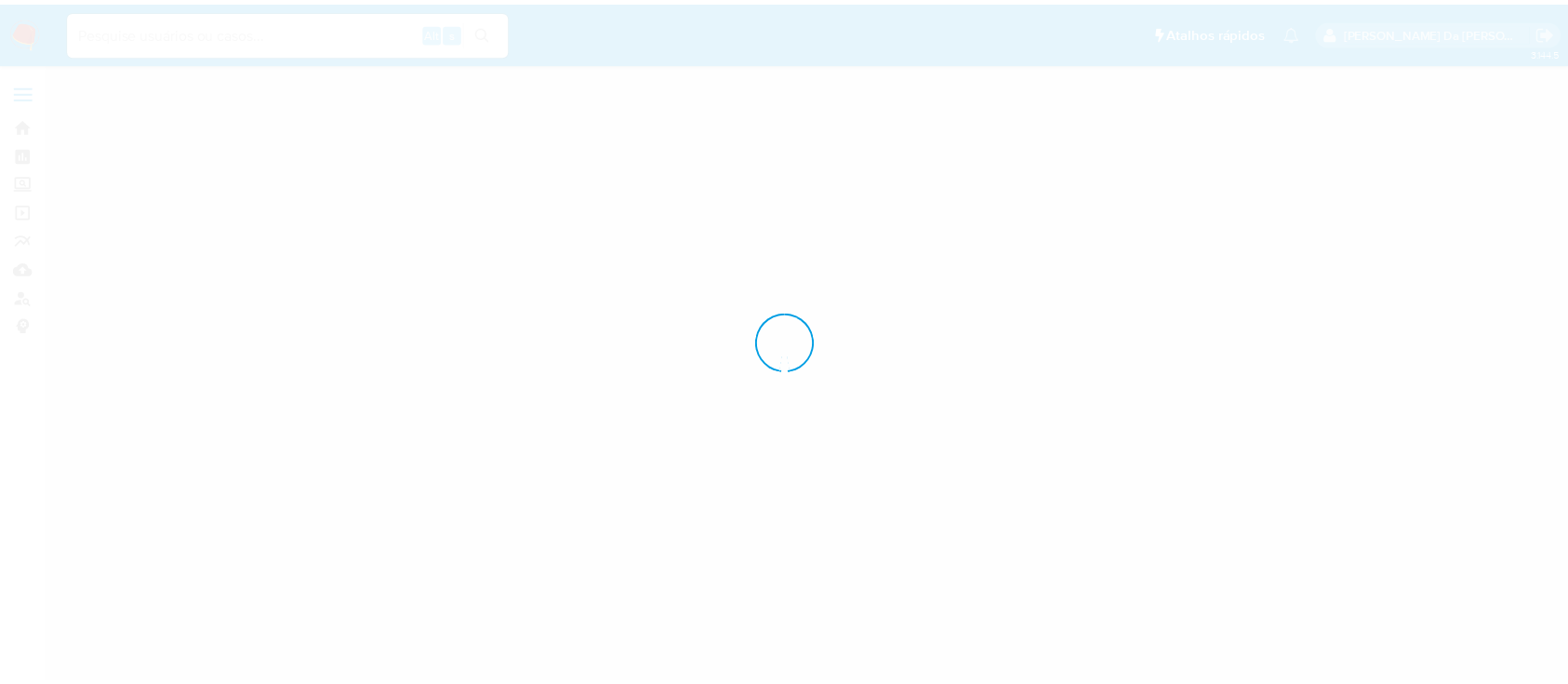 scroll, scrollTop: 0, scrollLeft: 0, axis: both 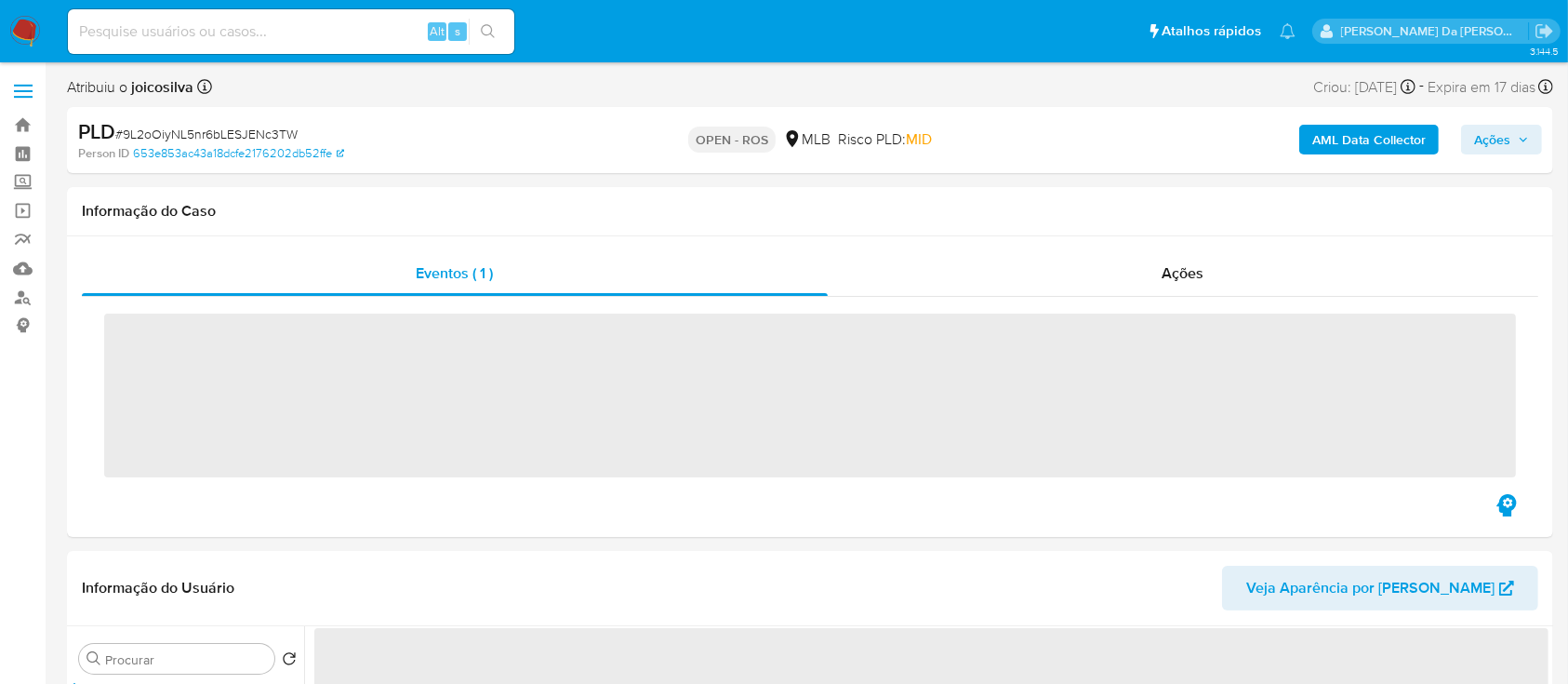 select on "10" 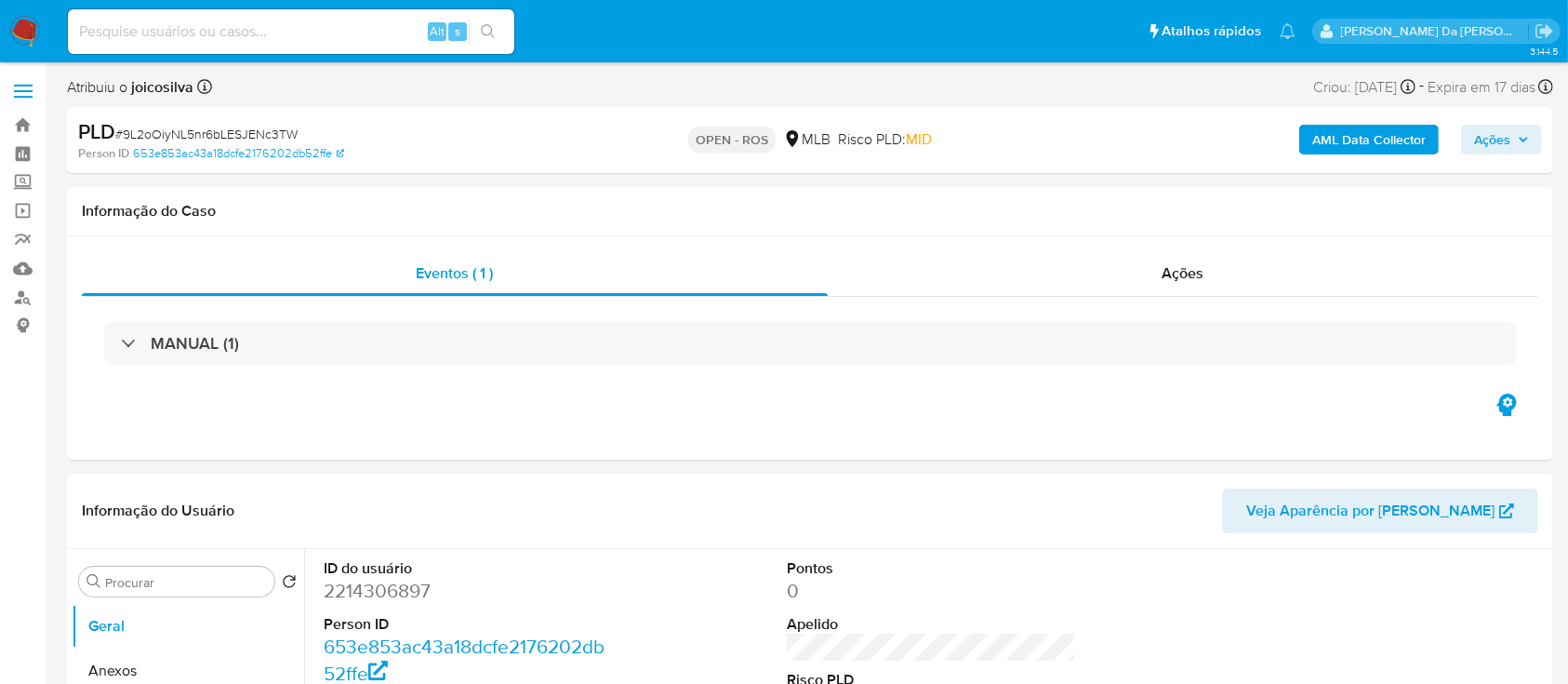 click on "Ações" at bounding box center (1501, 140) 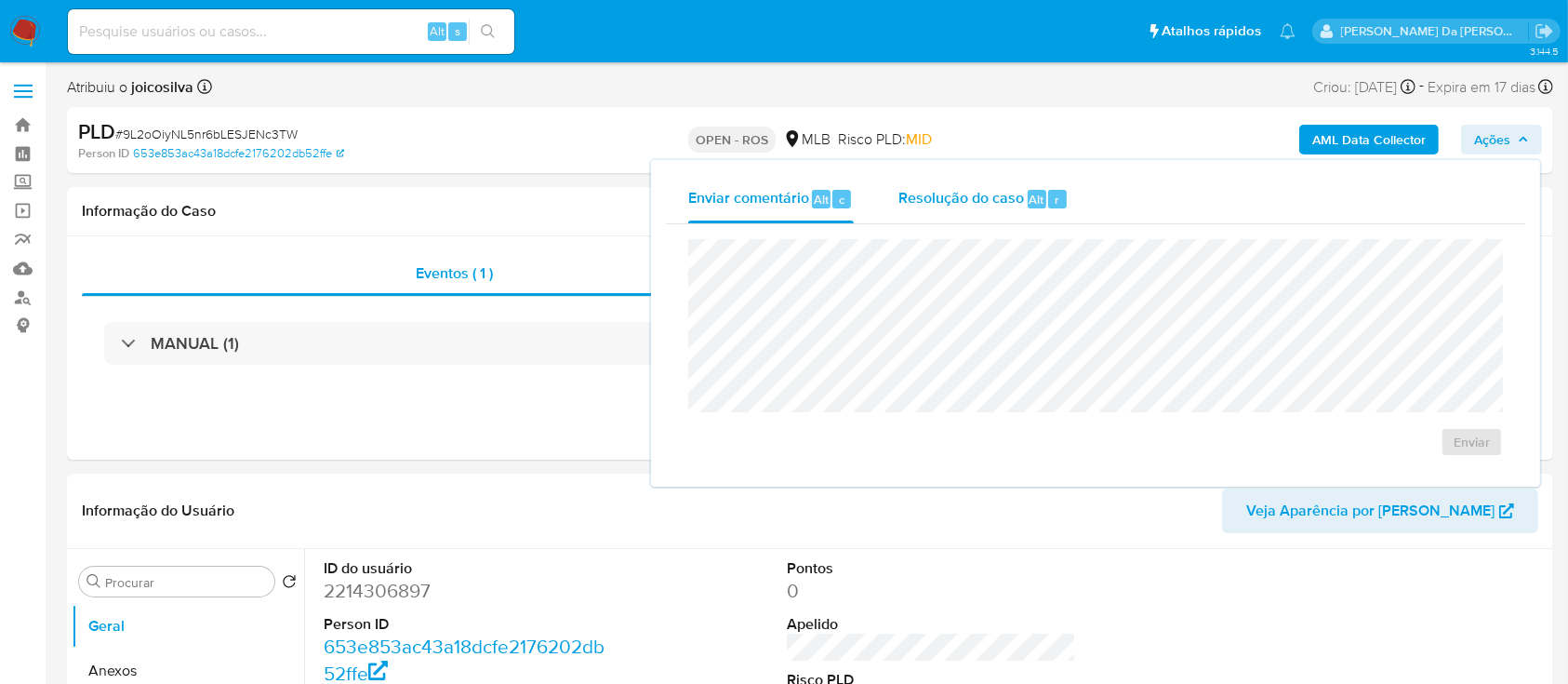 click on "Resolução do caso" at bounding box center (961, 198) 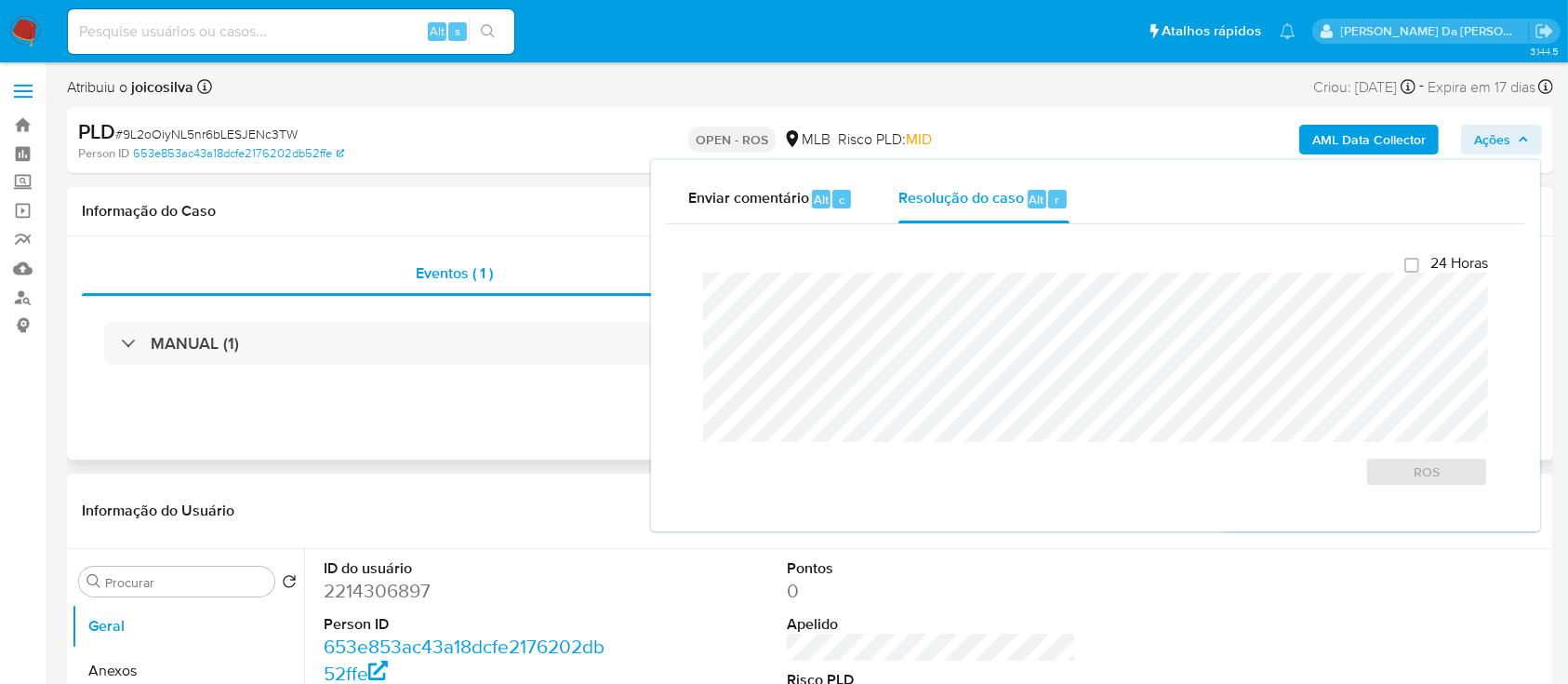 click on "Informação do Caso" at bounding box center (810, 211) 